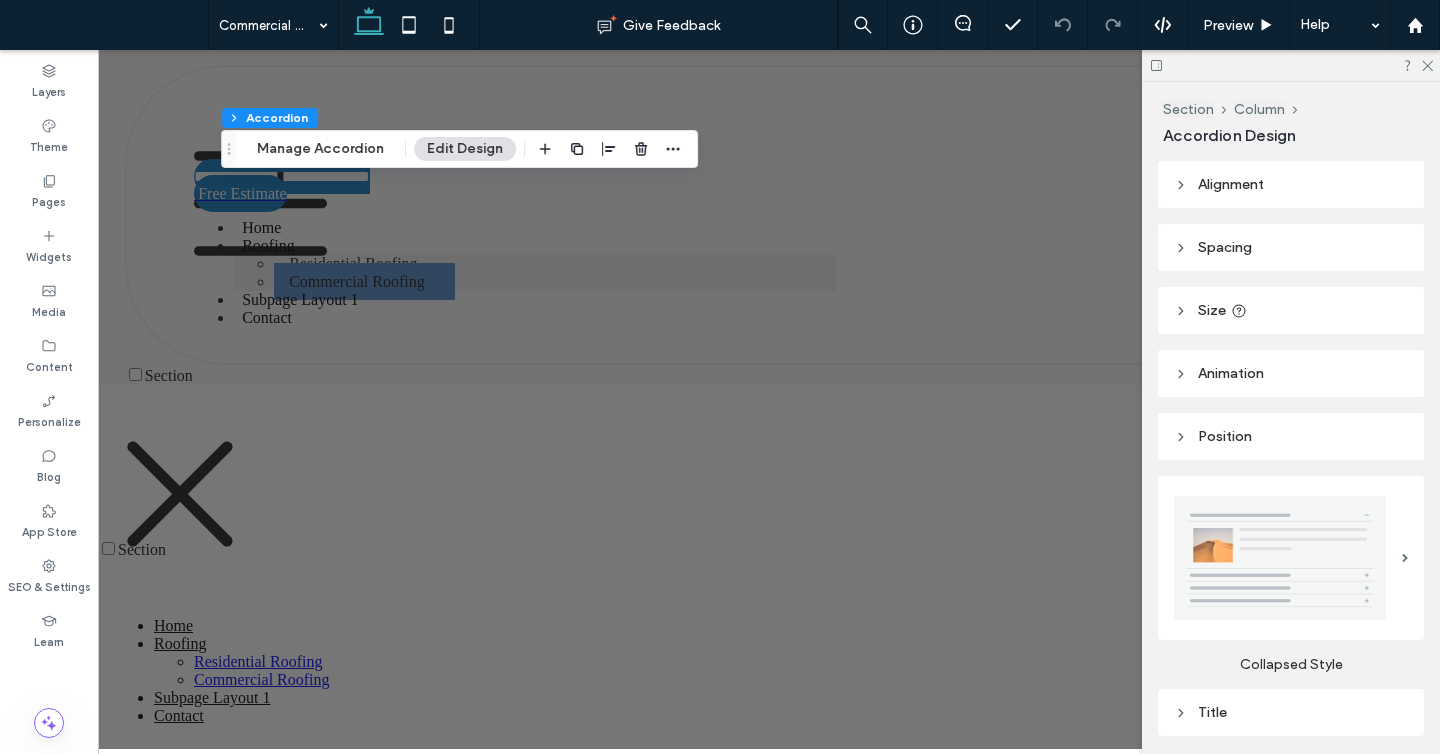 scroll, scrollTop: 2612, scrollLeft: 0, axis: vertical 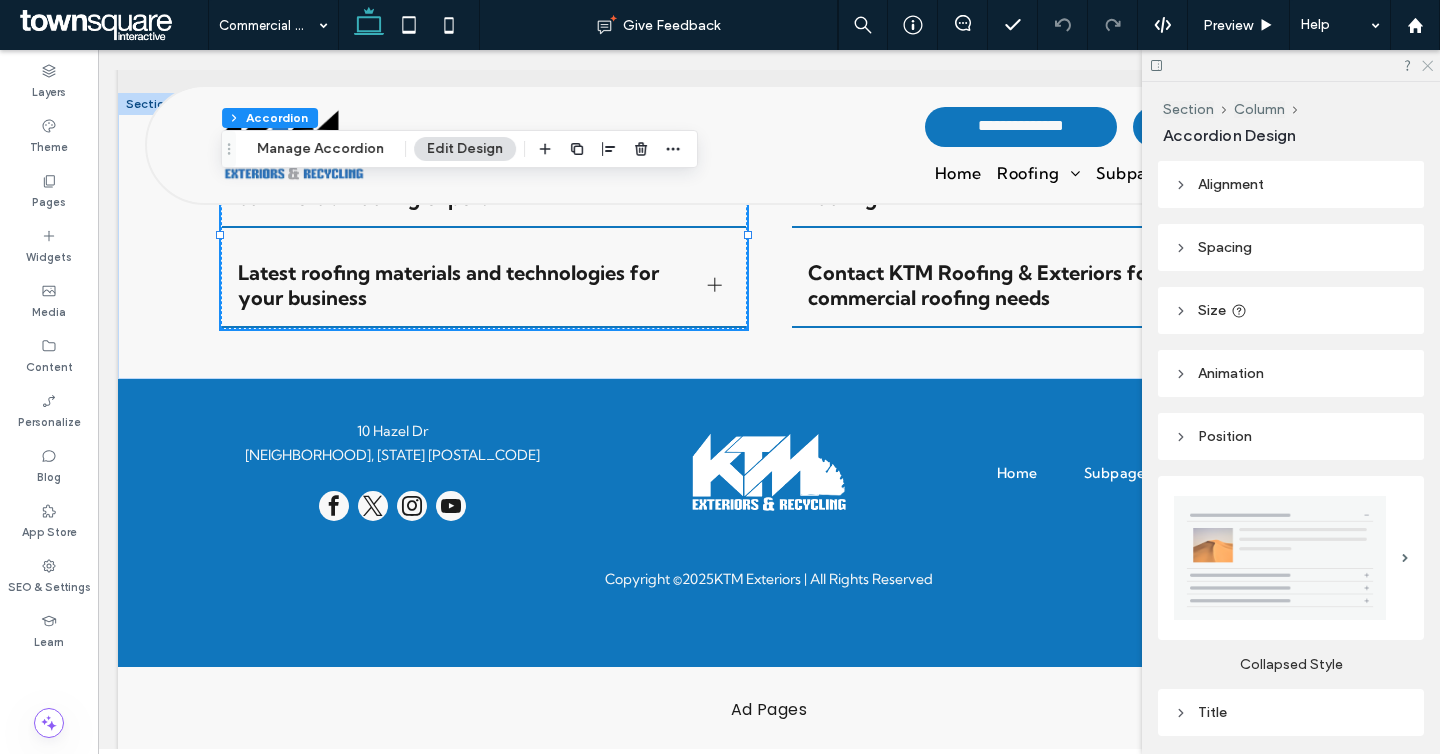click 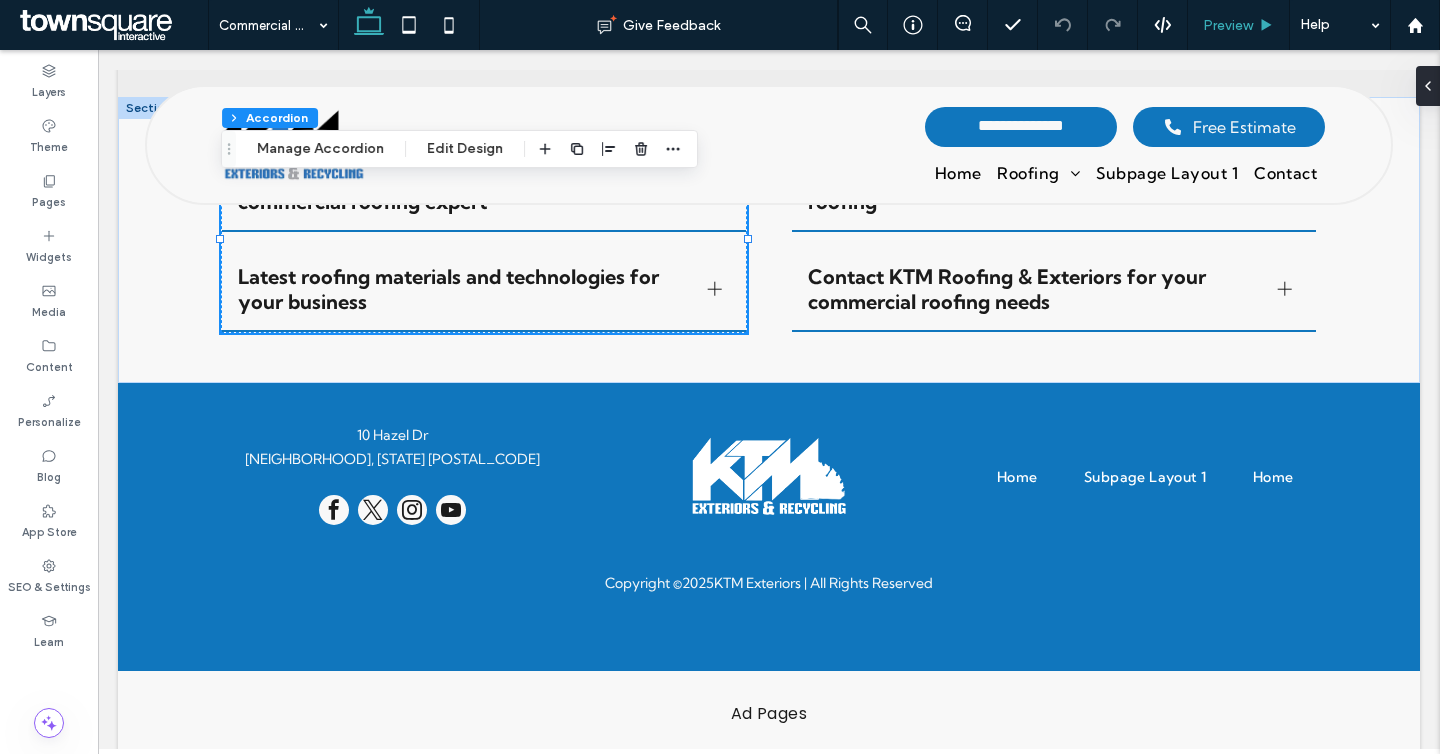 drag, startPoint x: 1246, startPoint y: 32, endPoint x: 1146, endPoint y: 17, distance: 101.118744 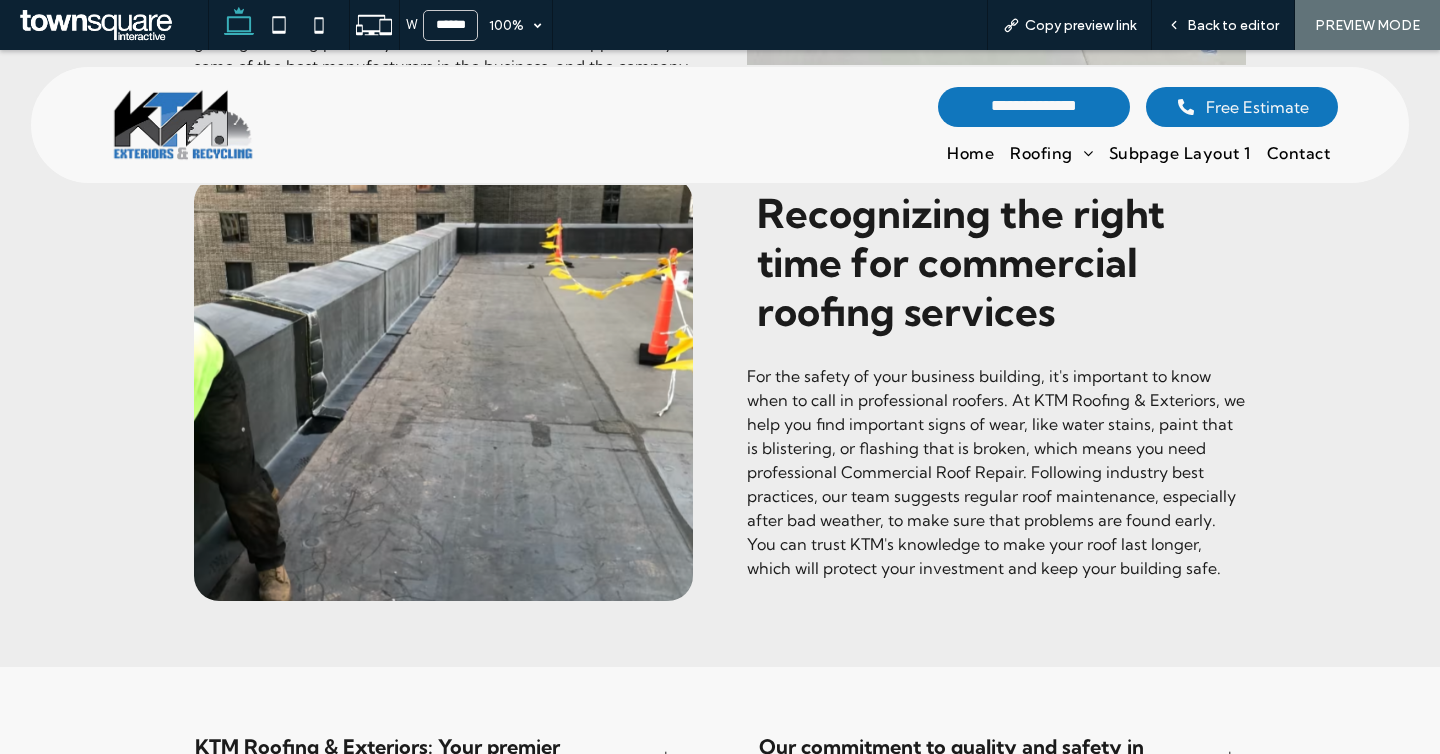 scroll, scrollTop: 2616, scrollLeft: 0, axis: vertical 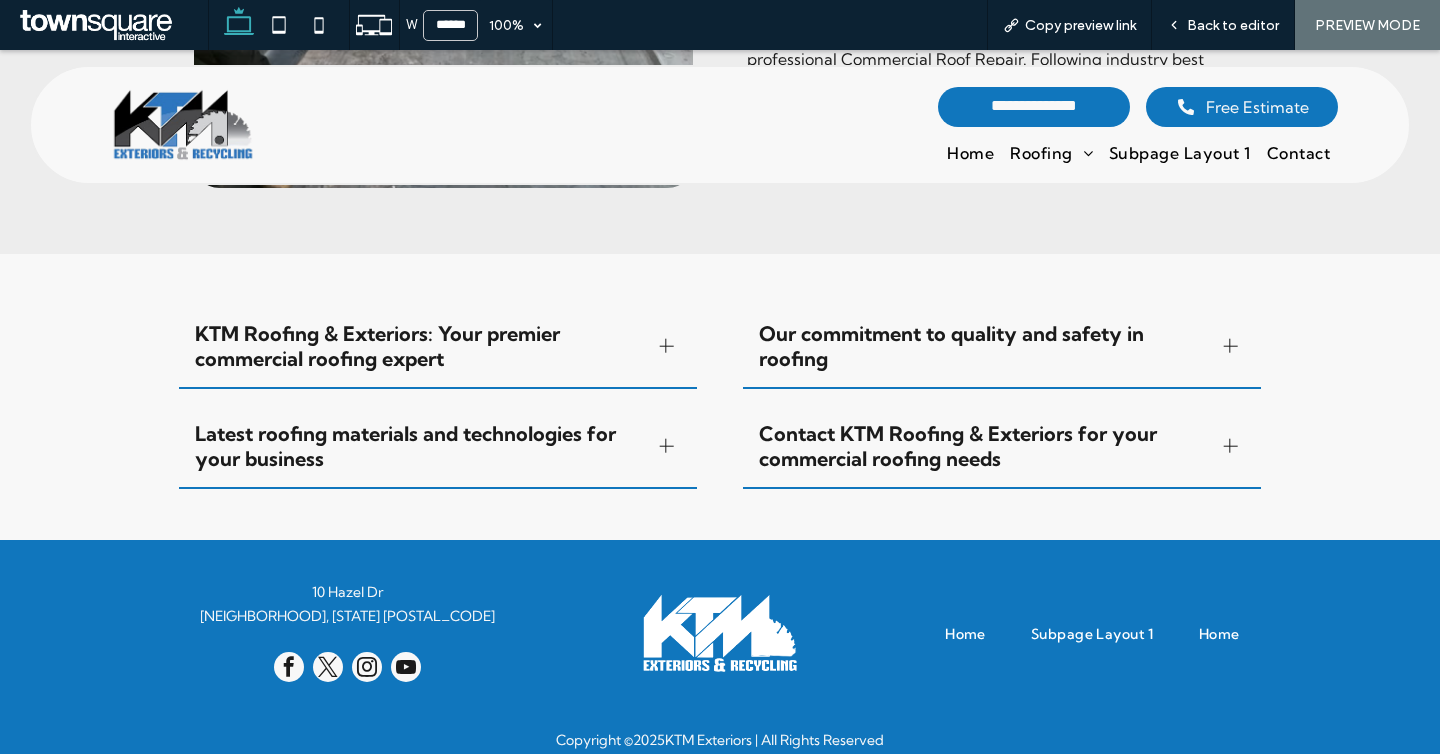 click on "KTM Roofing & Exteriors: Your premier commercial roofing expert" at bounding box center [419, 346] 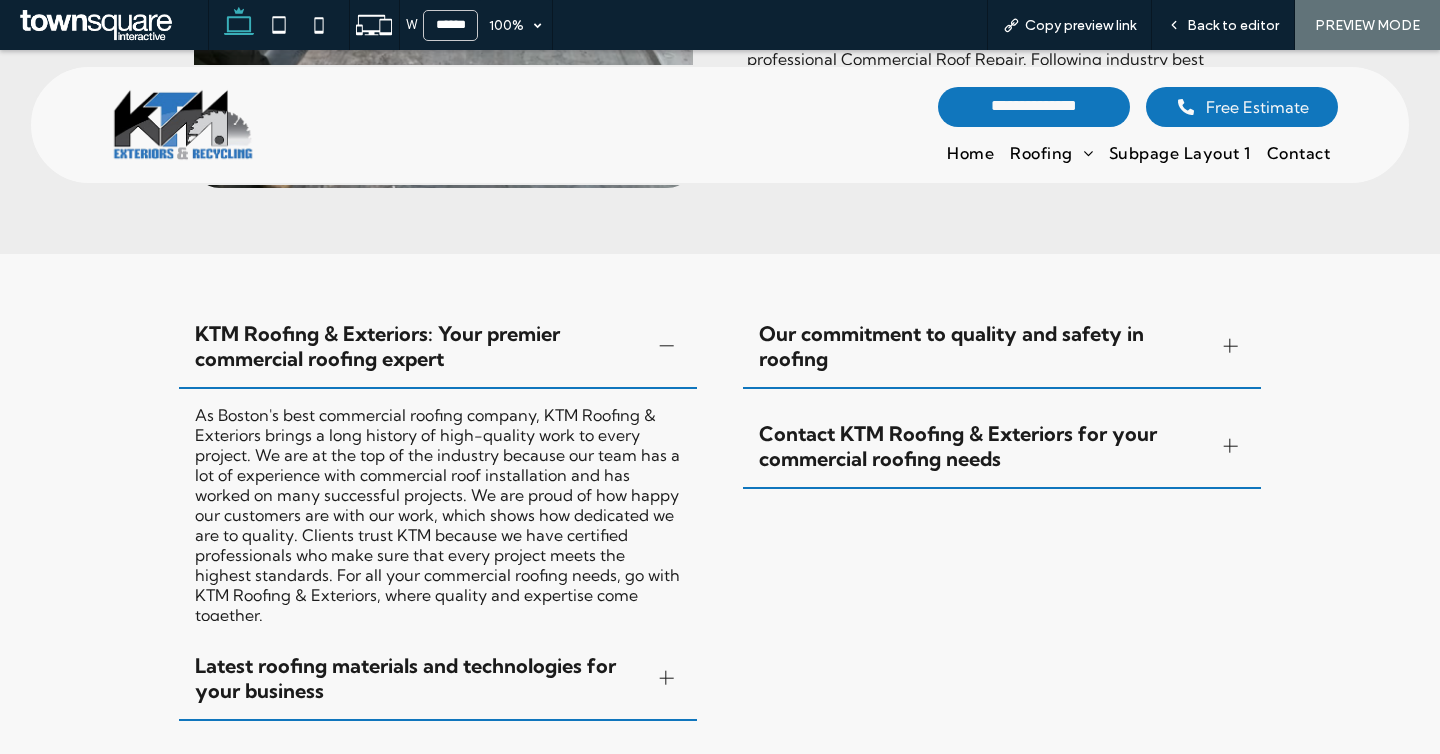 click on "KTM Roofing & Exteriors: Your premier commercial roofing expert" at bounding box center [419, 346] 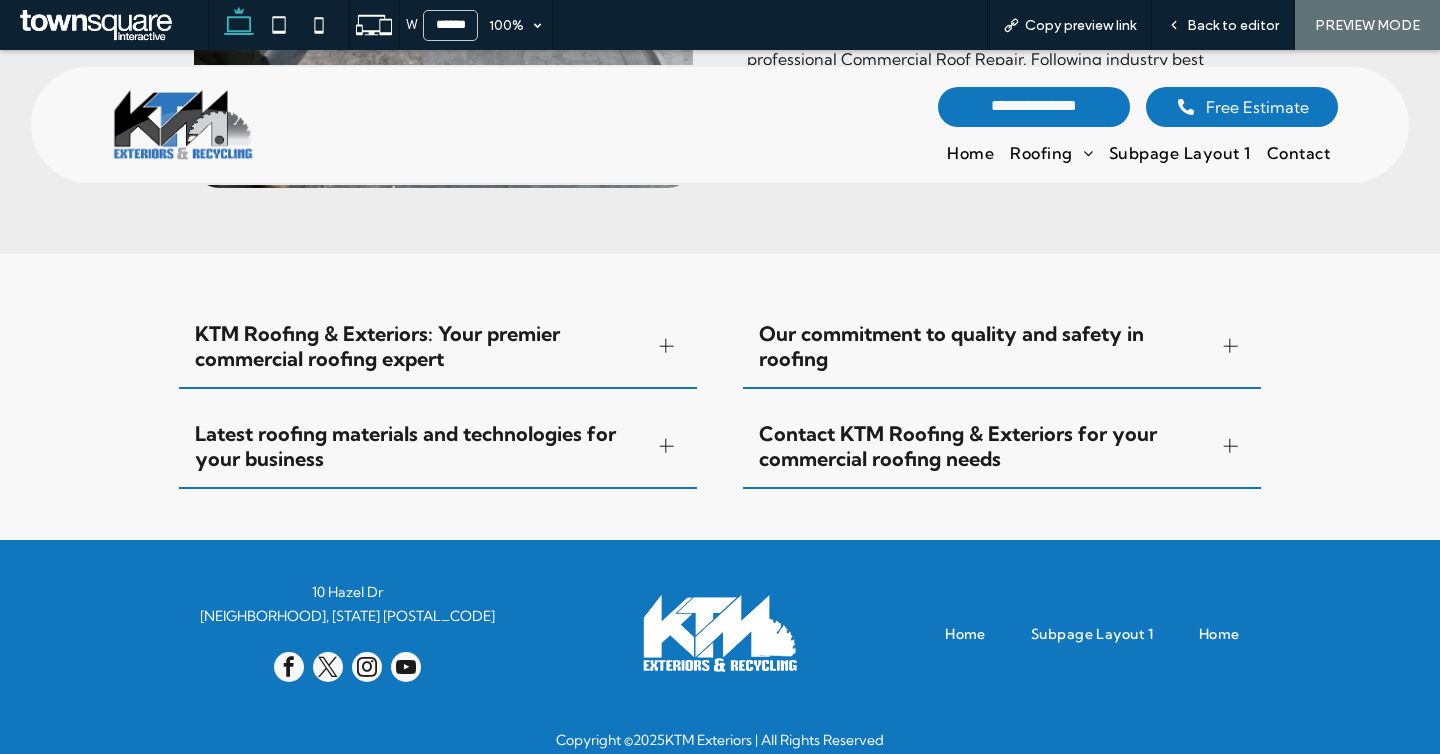 click on "Latest roofing materials and technologies for your business" at bounding box center [438, 447] 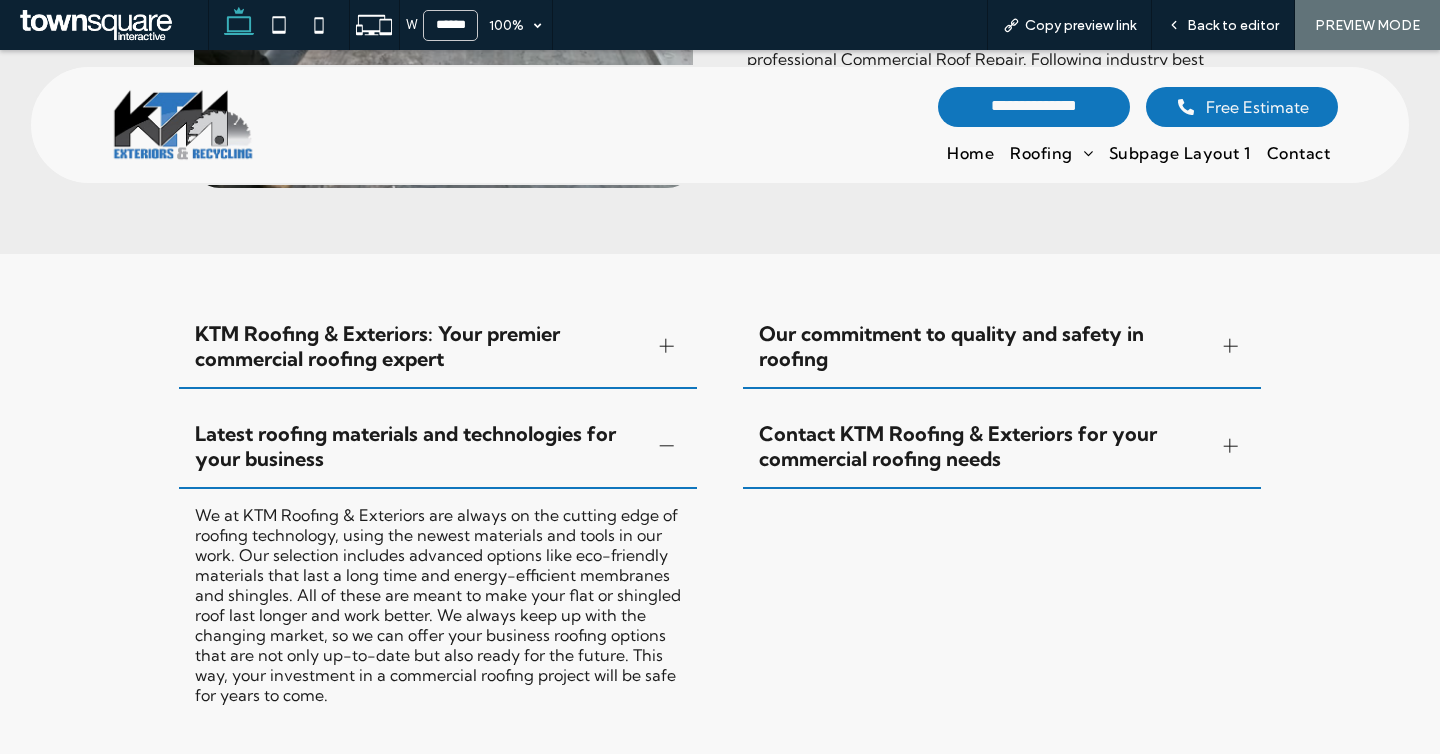 click on "Latest roofing materials and technologies for your business" at bounding box center [438, 447] 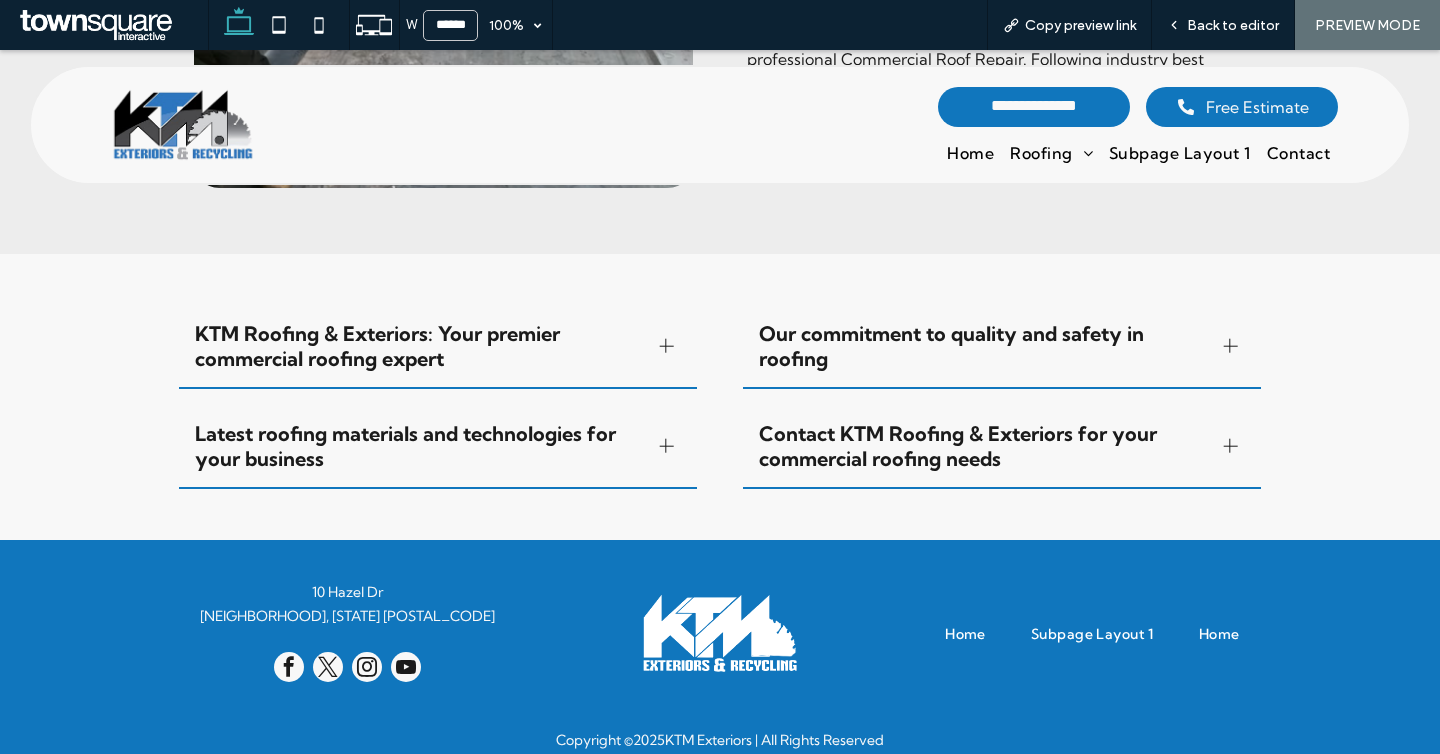 click on "Our commitment to quality and safety in roofing" at bounding box center [1002, 347] 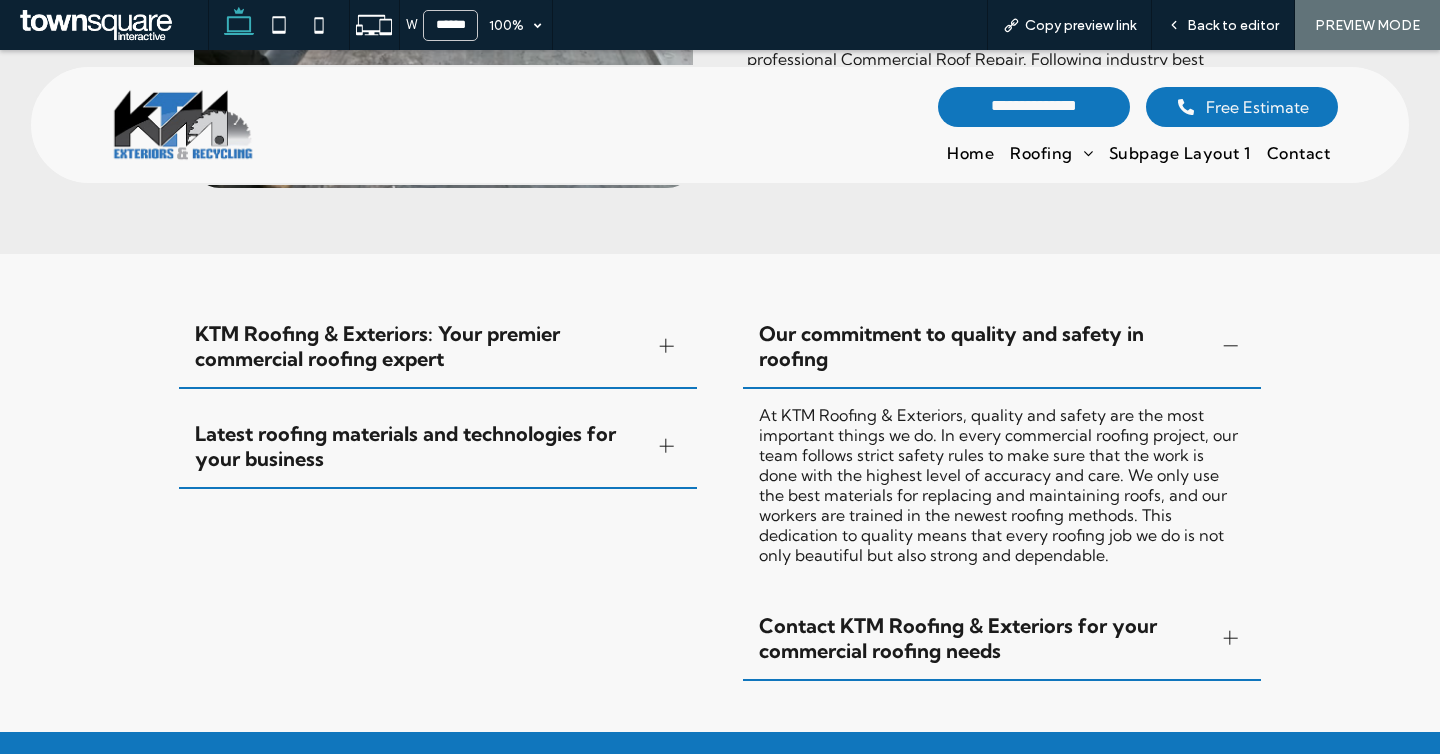 click on "Our commitment to quality and safety in roofing" at bounding box center (1002, 347) 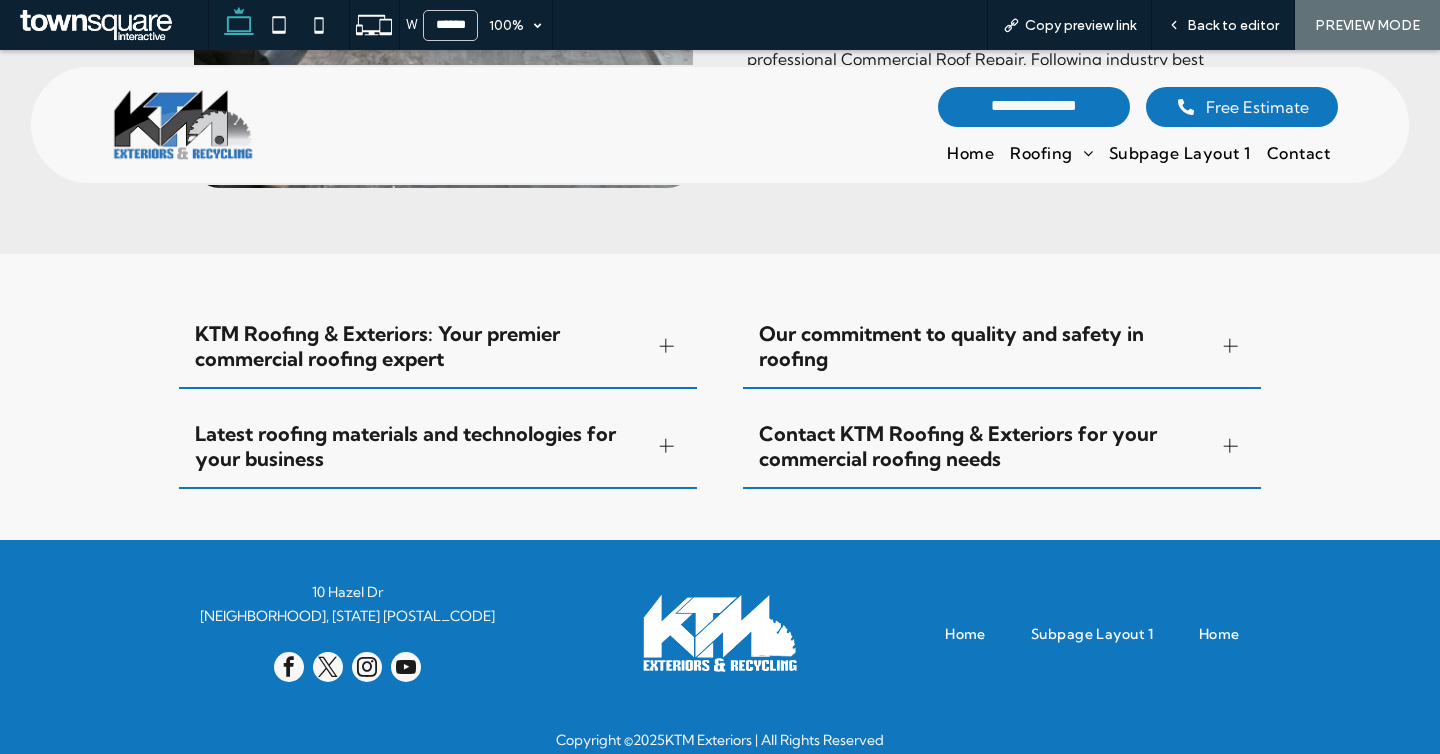 click on "Contact KTM Roofing & Exteriors for your commercial roofing needs" at bounding box center [983, 446] 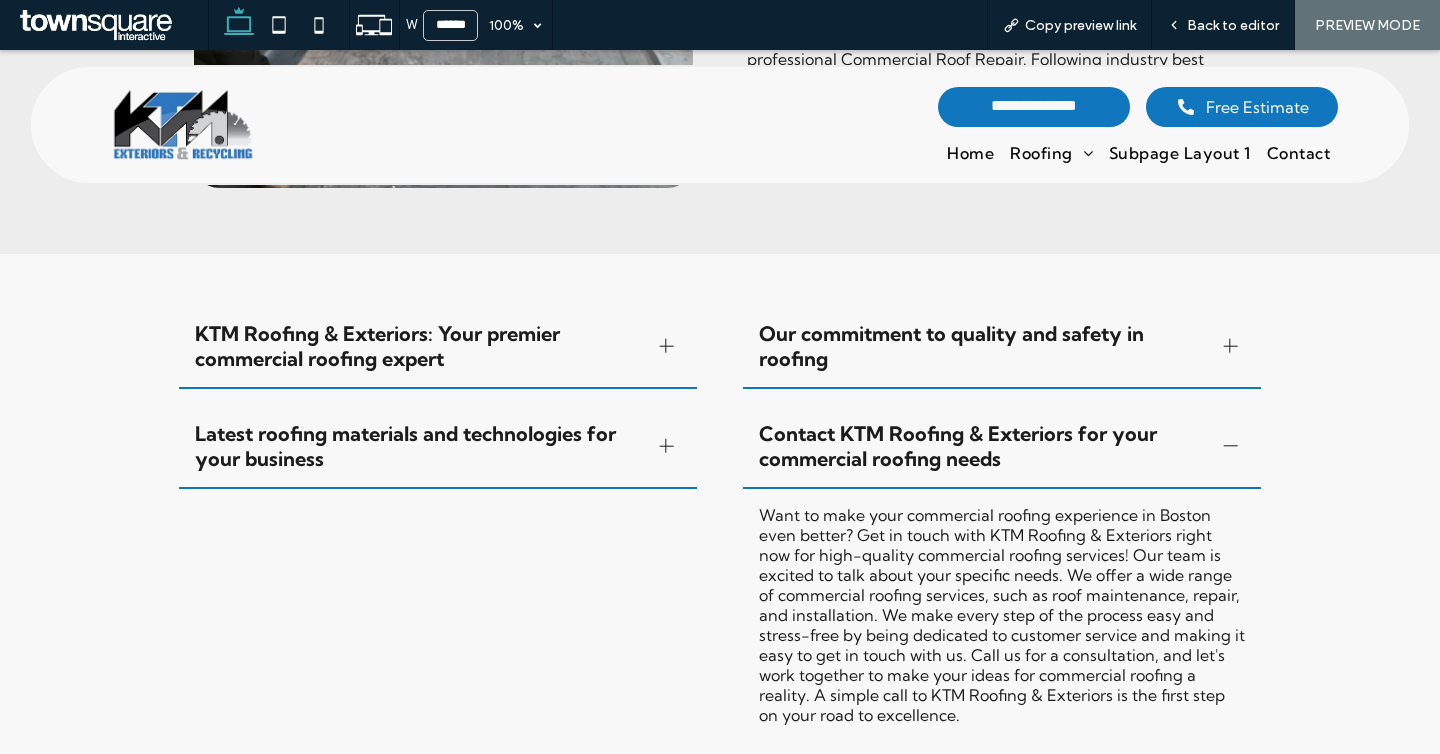 click on "Contact KTM Roofing & Exteriors for your commercial roofing needs" at bounding box center [983, 446] 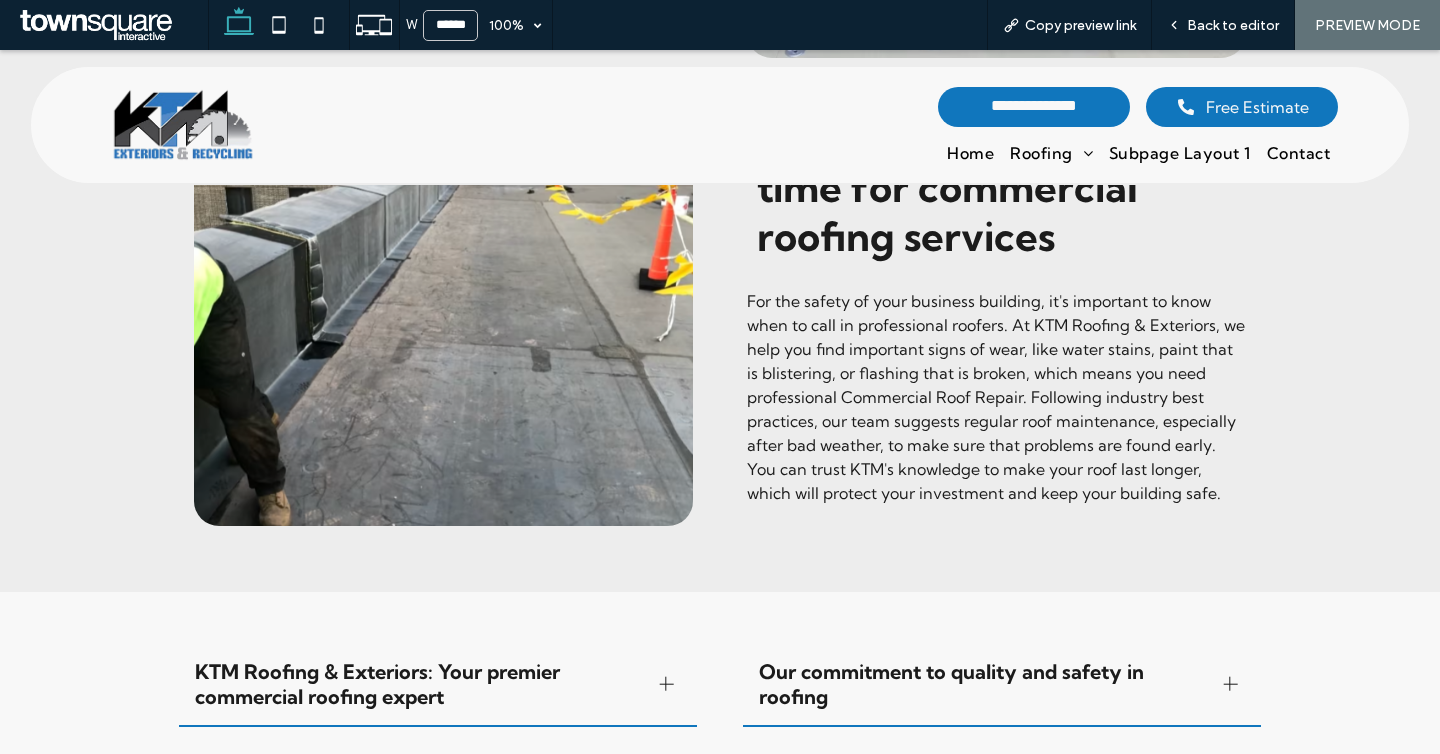 scroll, scrollTop: 2054, scrollLeft: 0, axis: vertical 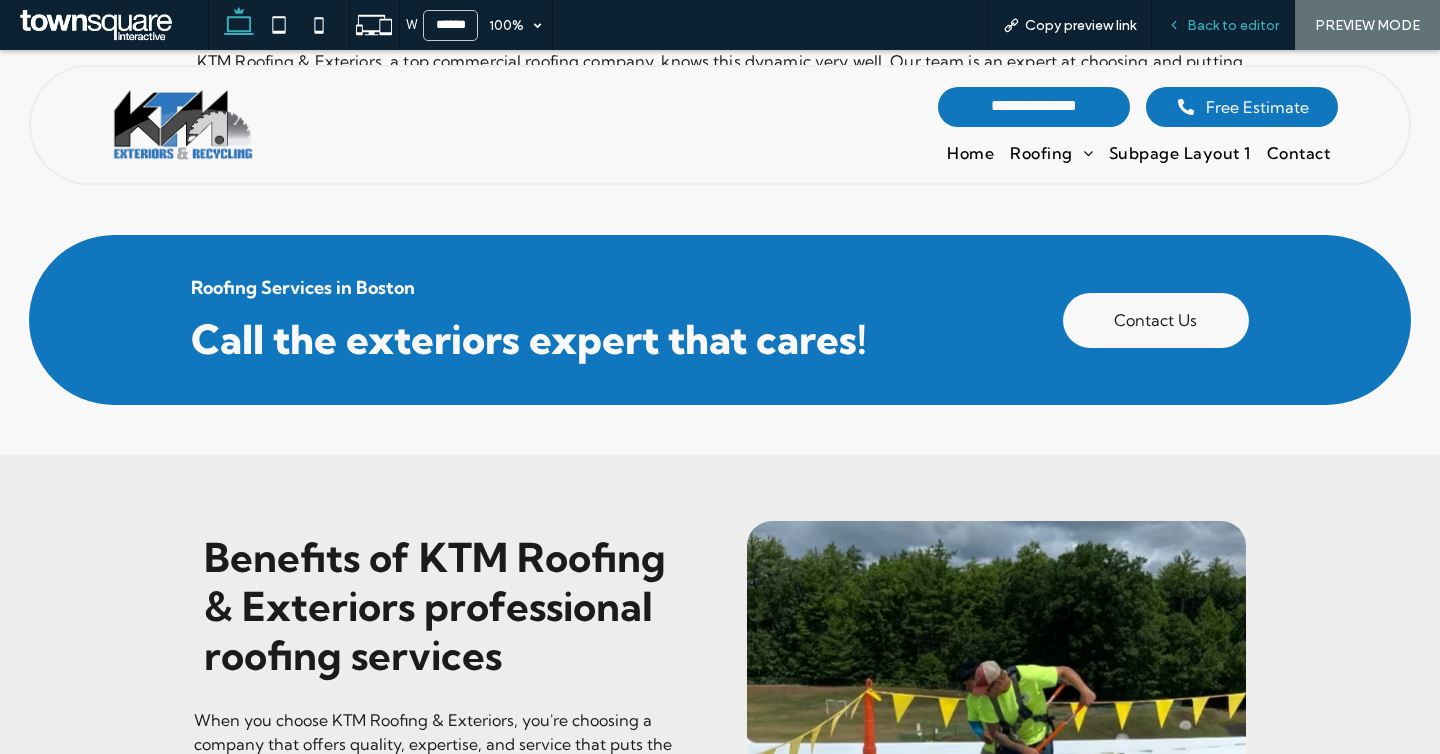 click on "Back to editor" at bounding box center (1223, 25) 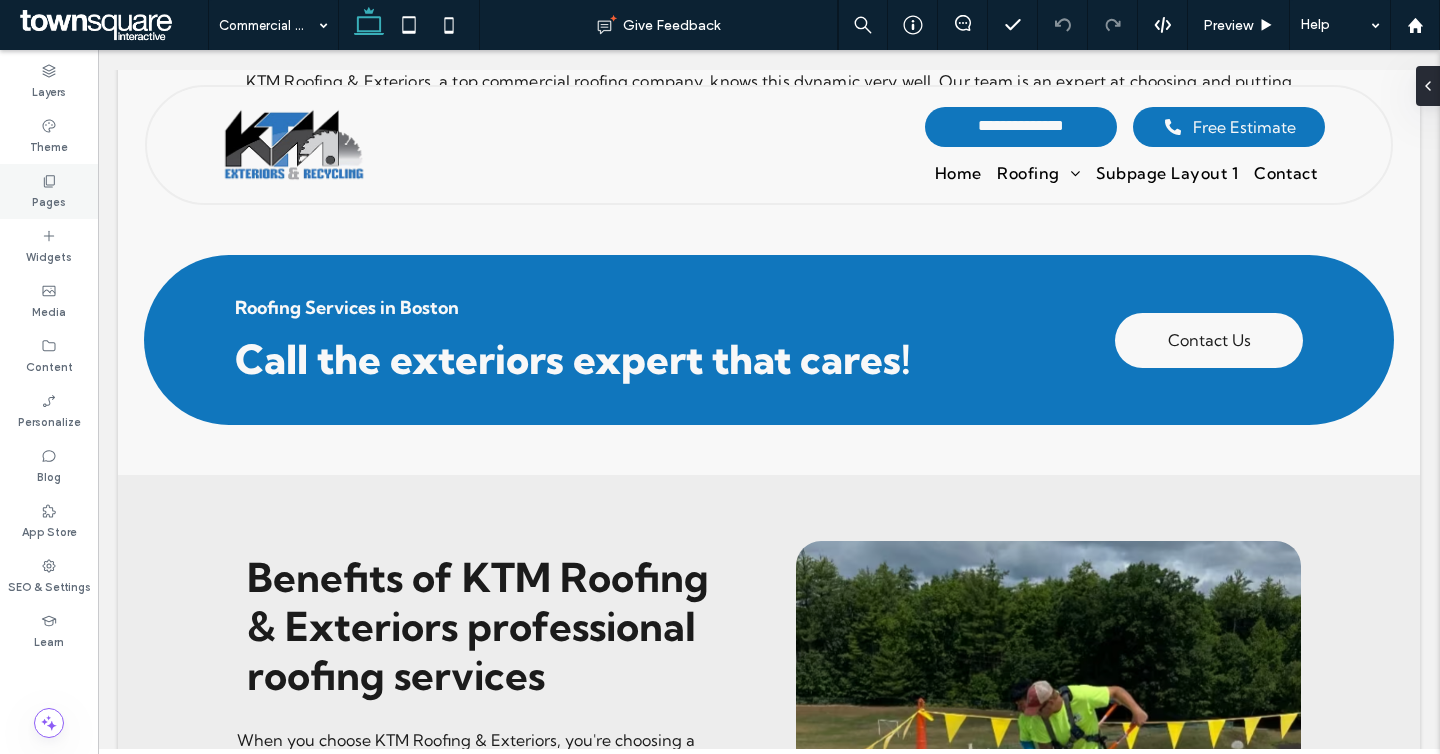 click on "Pages" at bounding box center (49, 200) 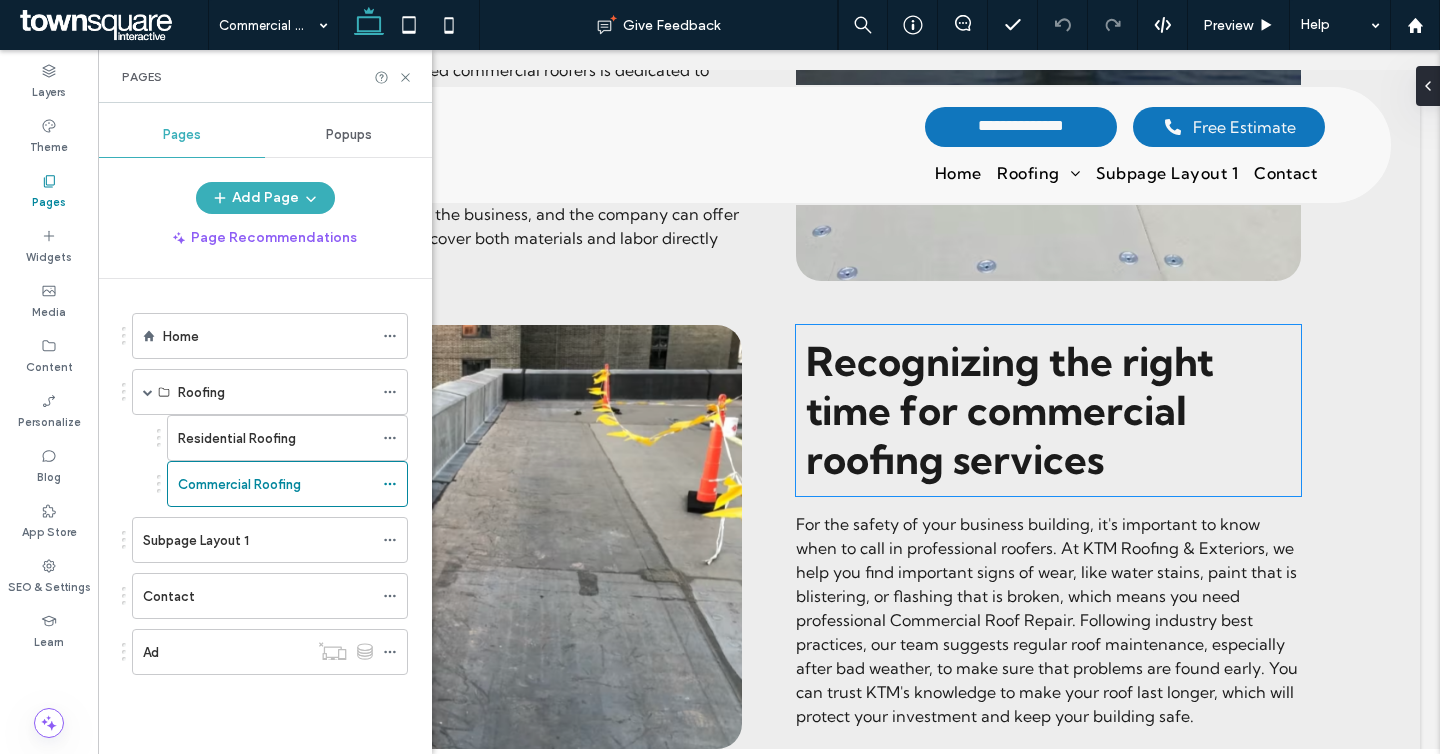 scroll, scrollTop: 2079, scrollLeft: 0, axis: vertical 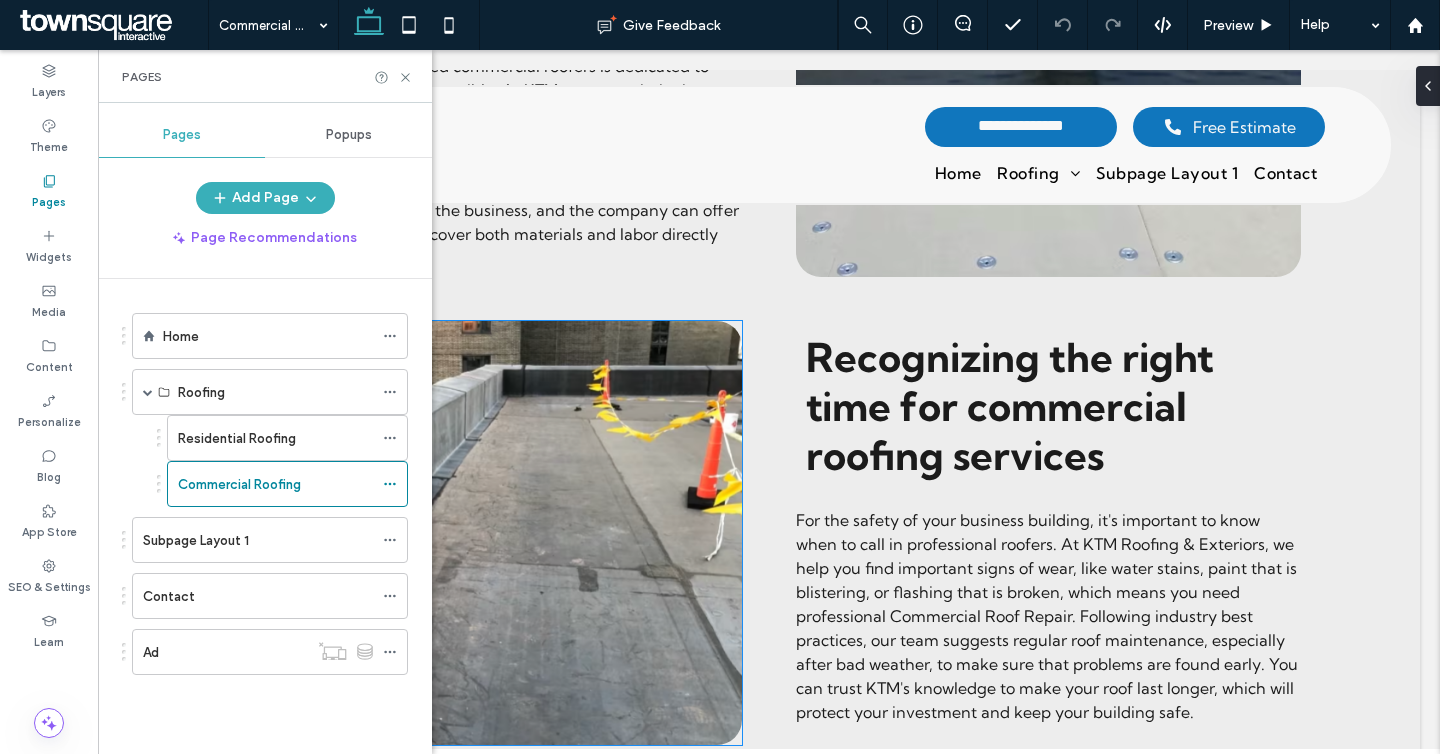 click at bounding box center [489, 533] 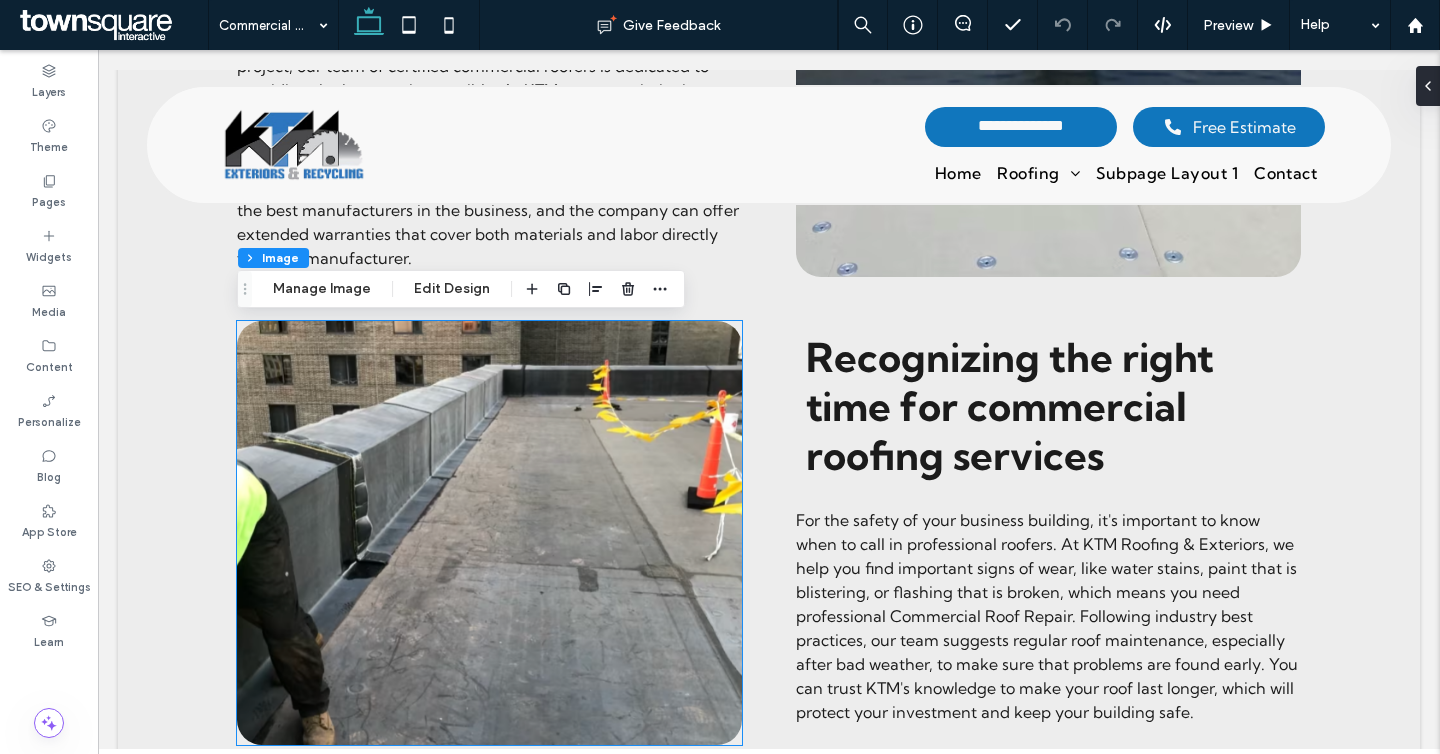 type on "**" 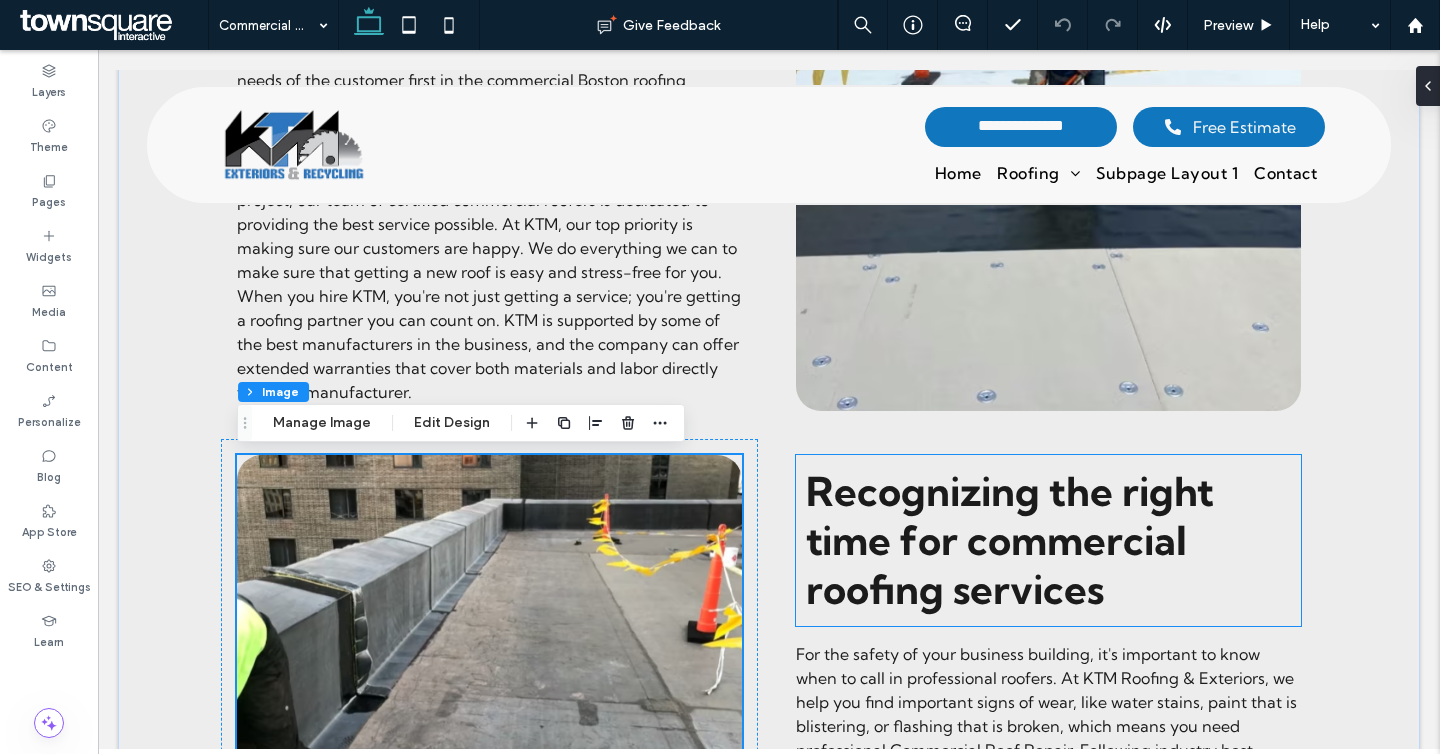 scroll, scrollTop: 2013, scrollLeft: 0, axis: vertical 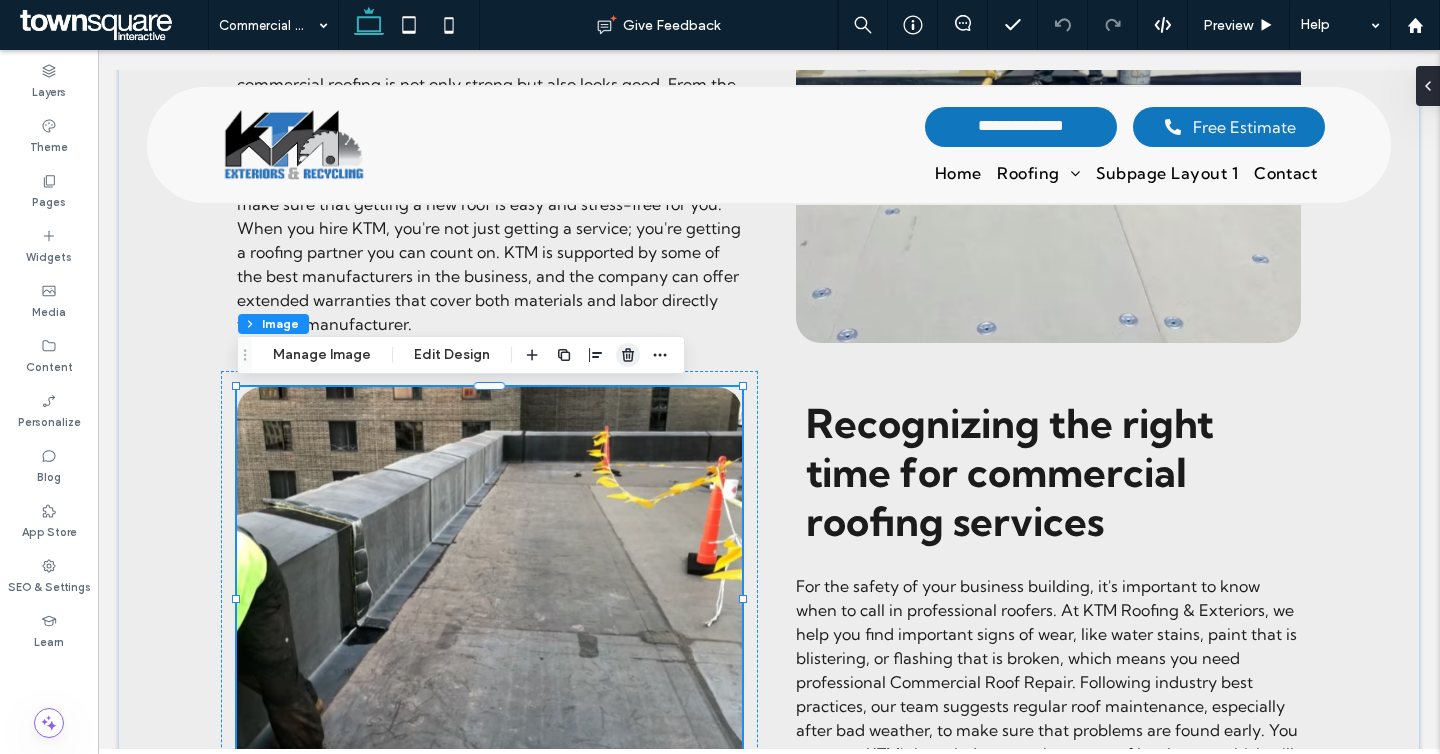 drag, startPoint x: 621, startPoint y: 351, endPoint x: 524, endPoint y: 315, distance: 103.46497 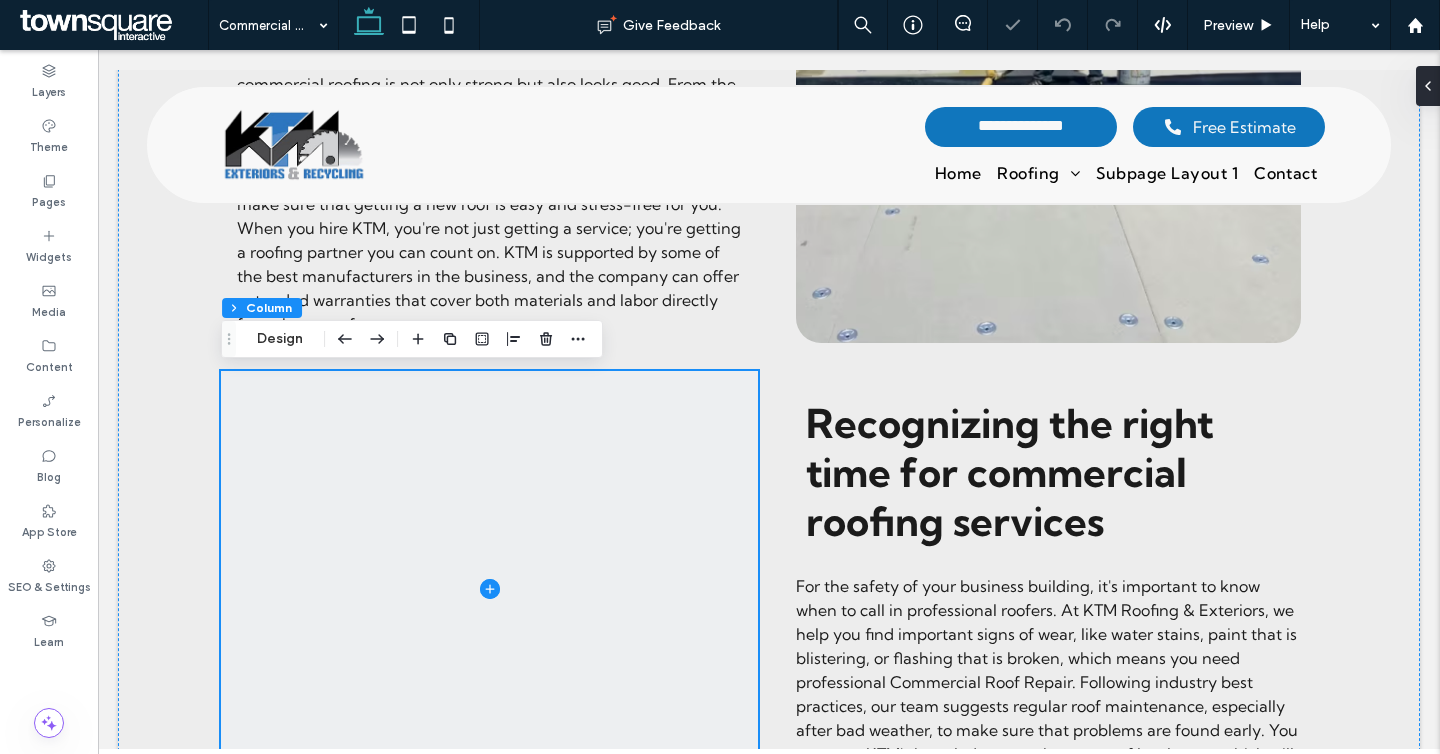 click at bounding box center [489, 588] 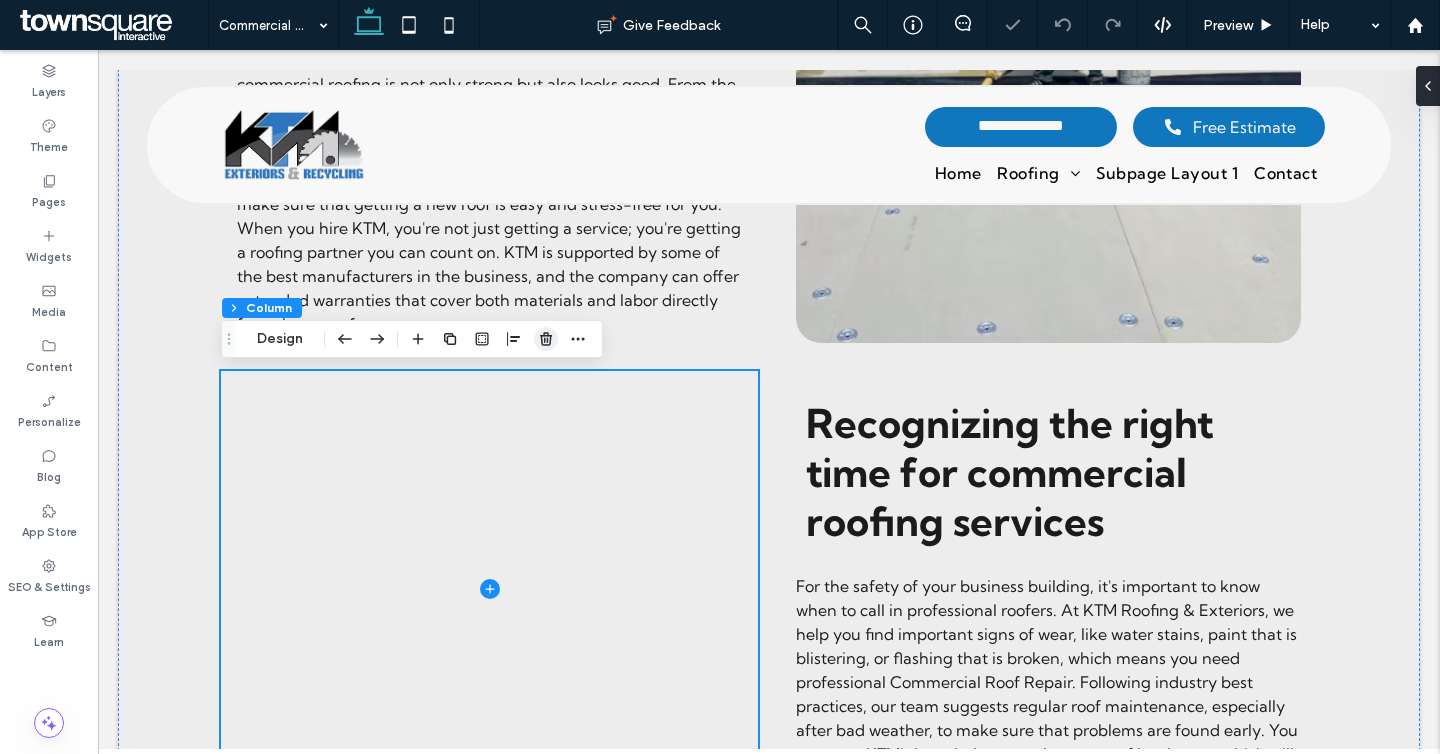 click 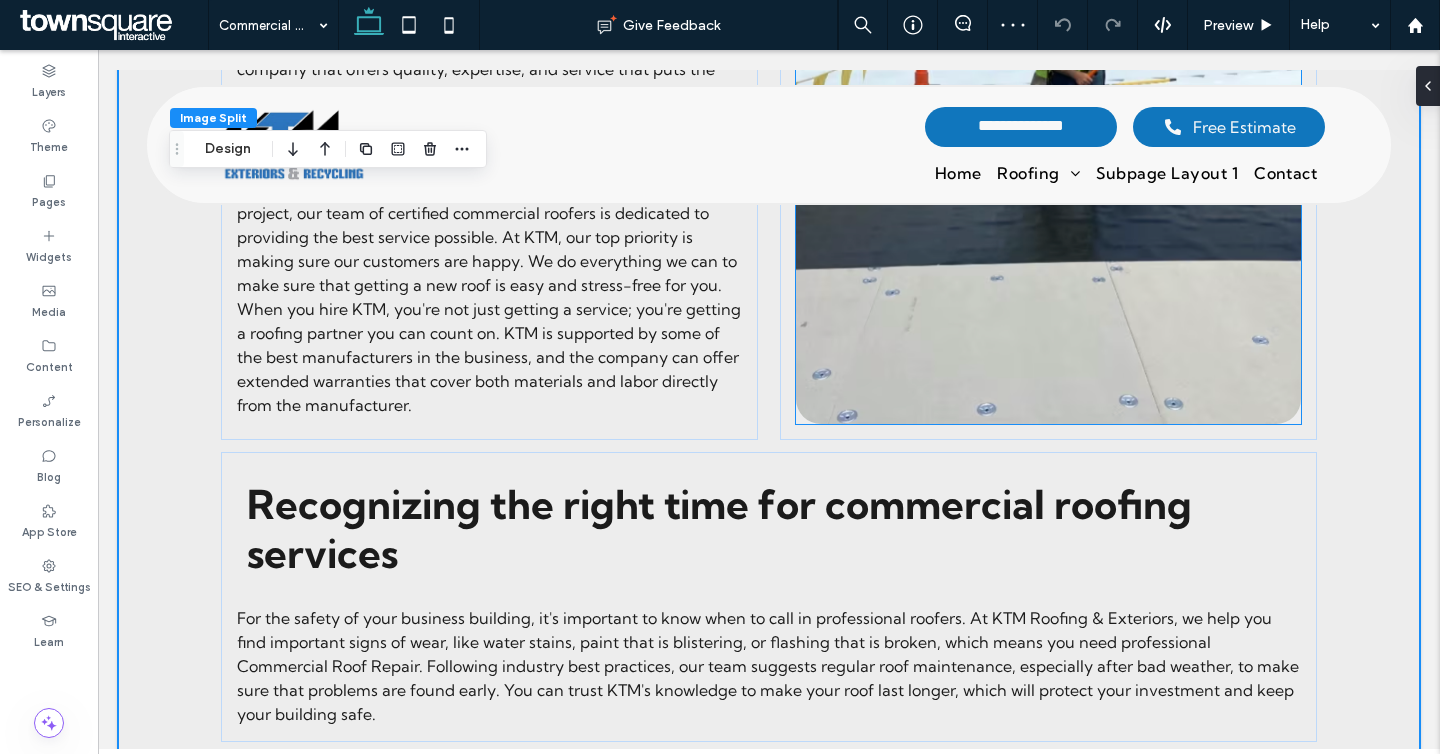 scroll, scrollTop: 1735, scrollLeft: 0, axis: vertical 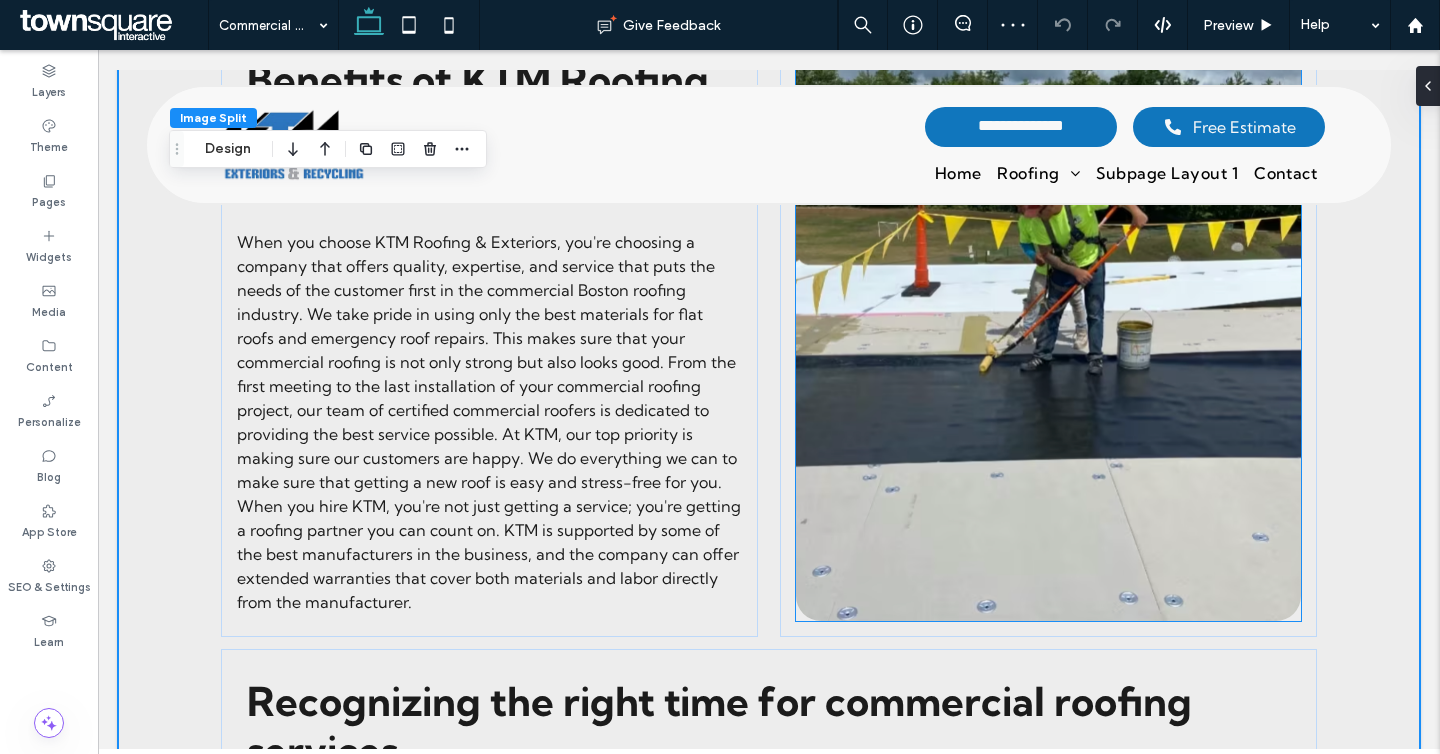 click at bounding box center [1048, 332] 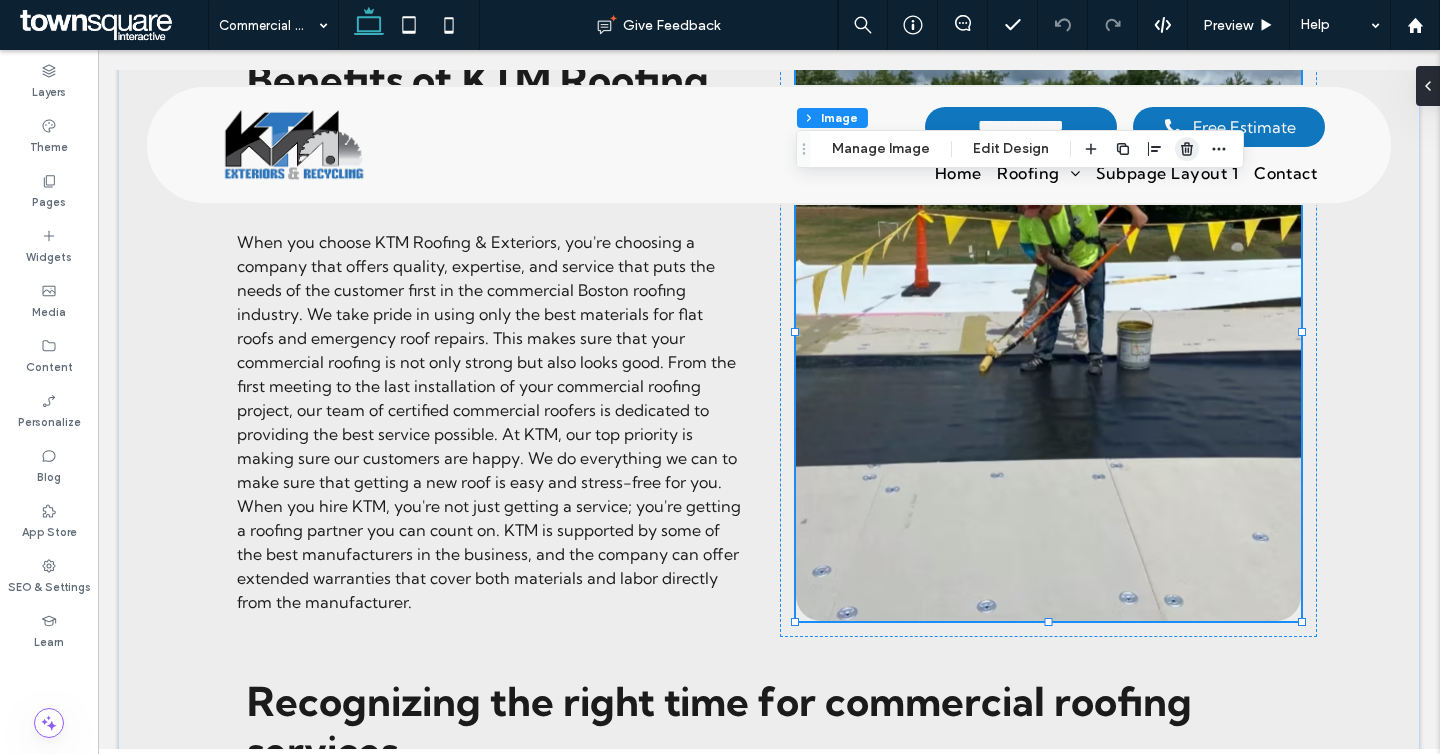 click 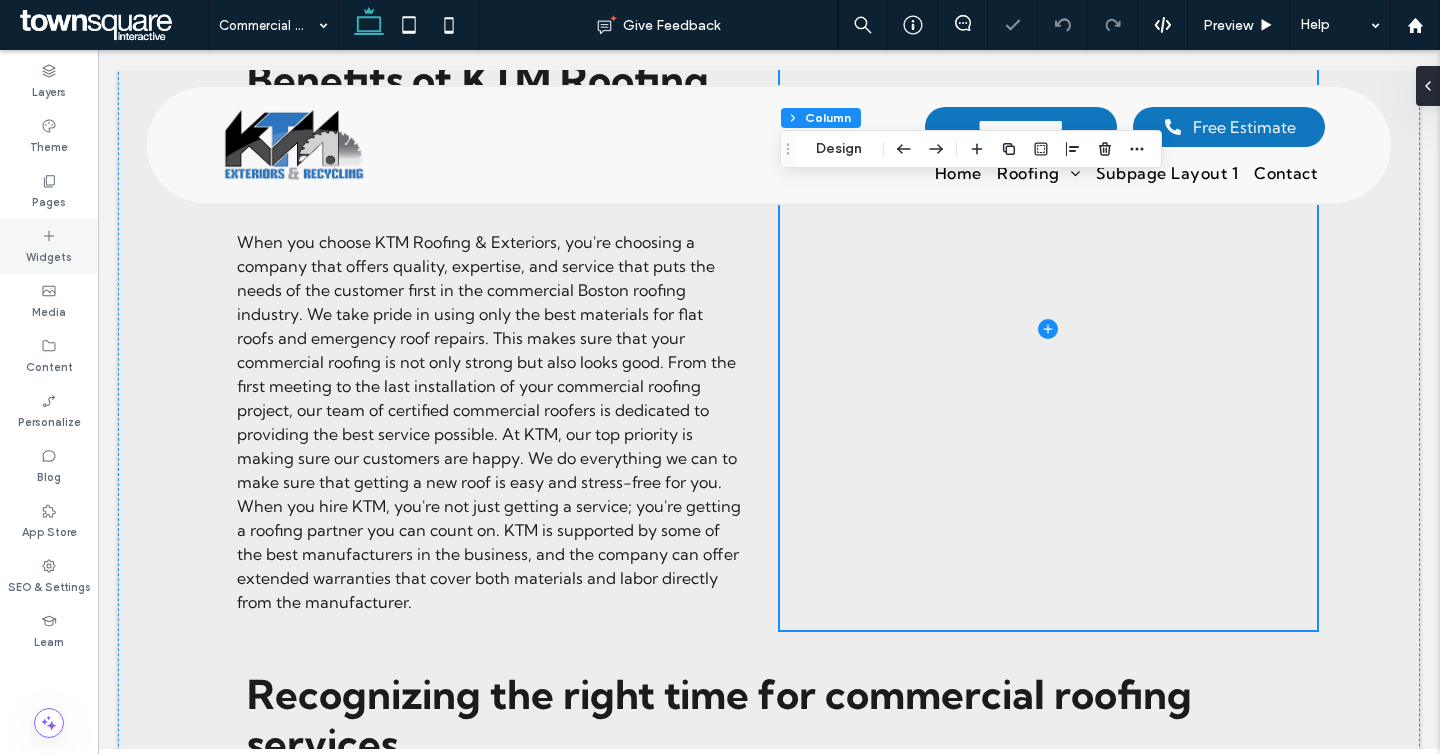 click on "Widgets" at bounding box center [49, 246] 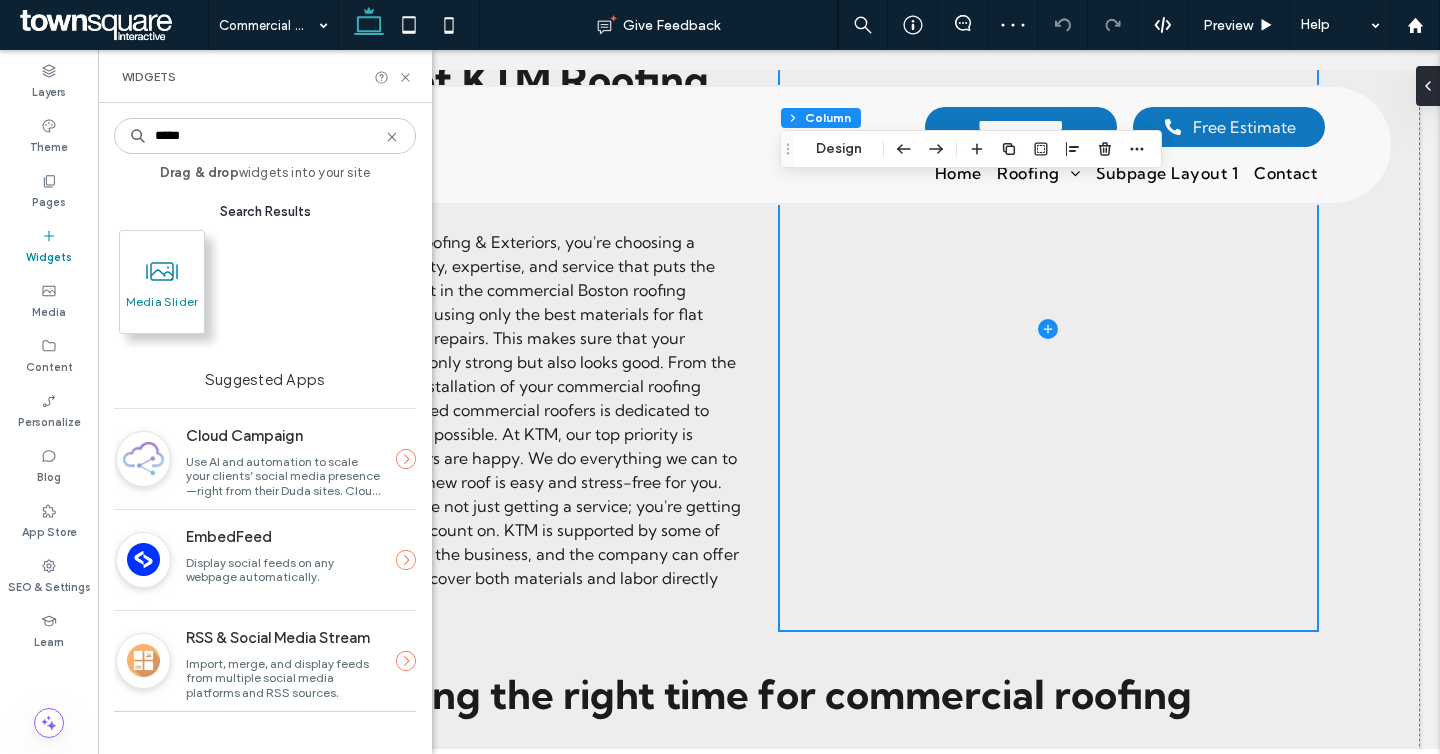 type on "*****" 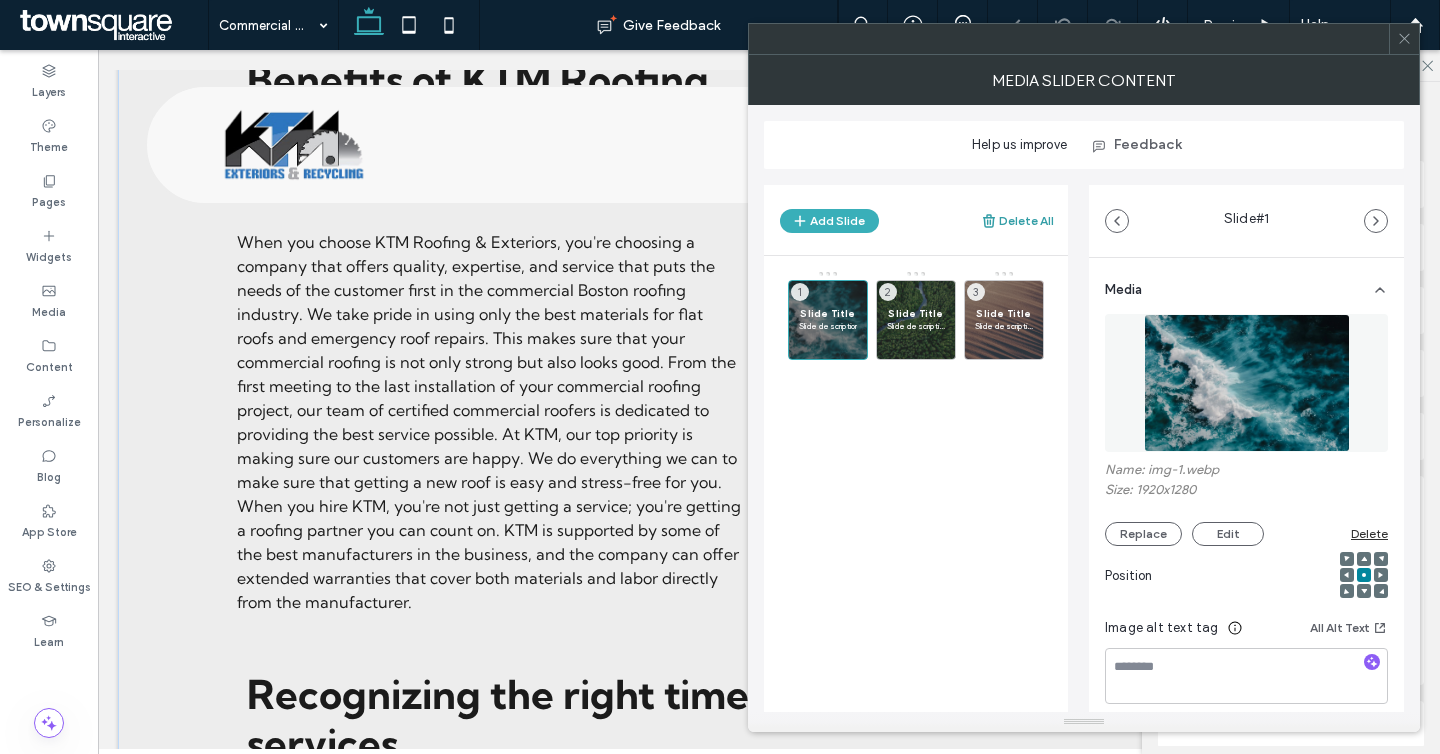click on "Delete All" at bounding box center (1017, 221) 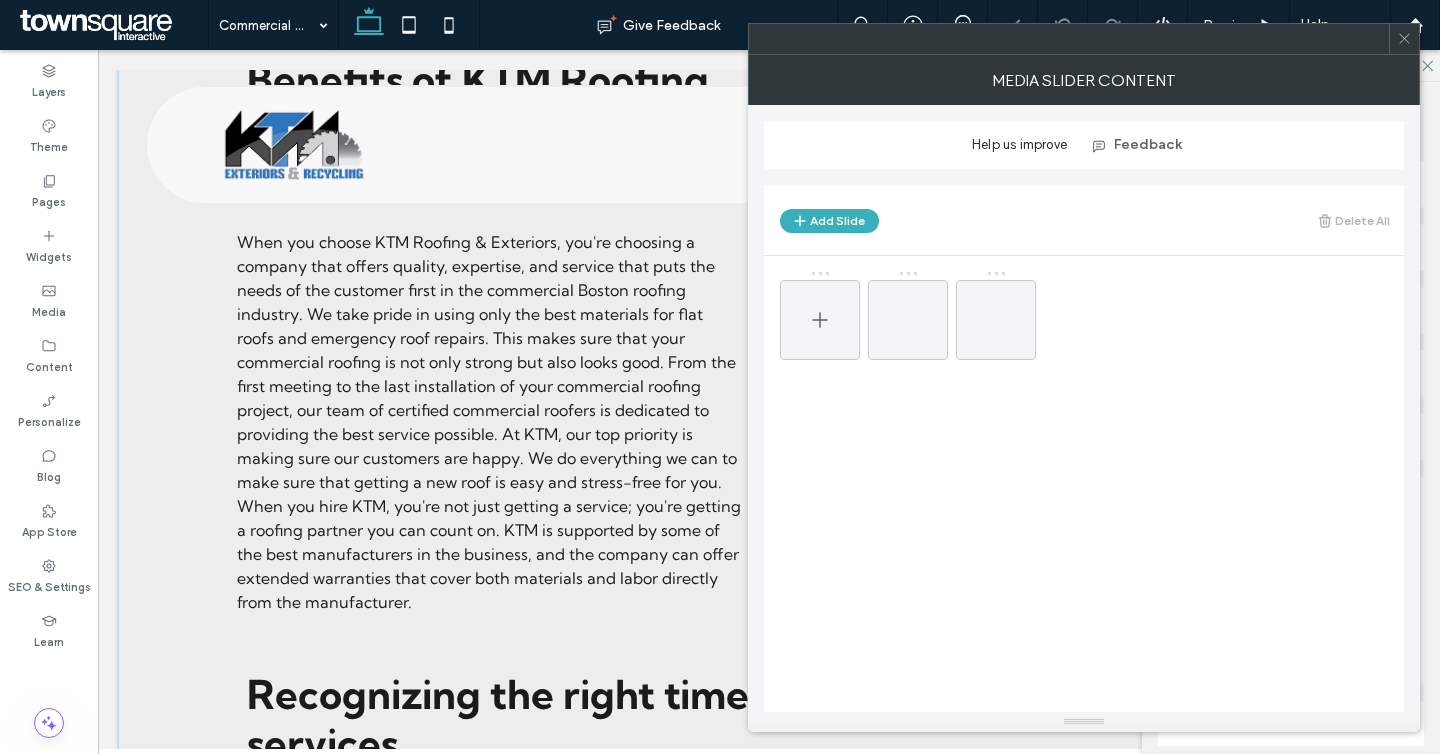 click 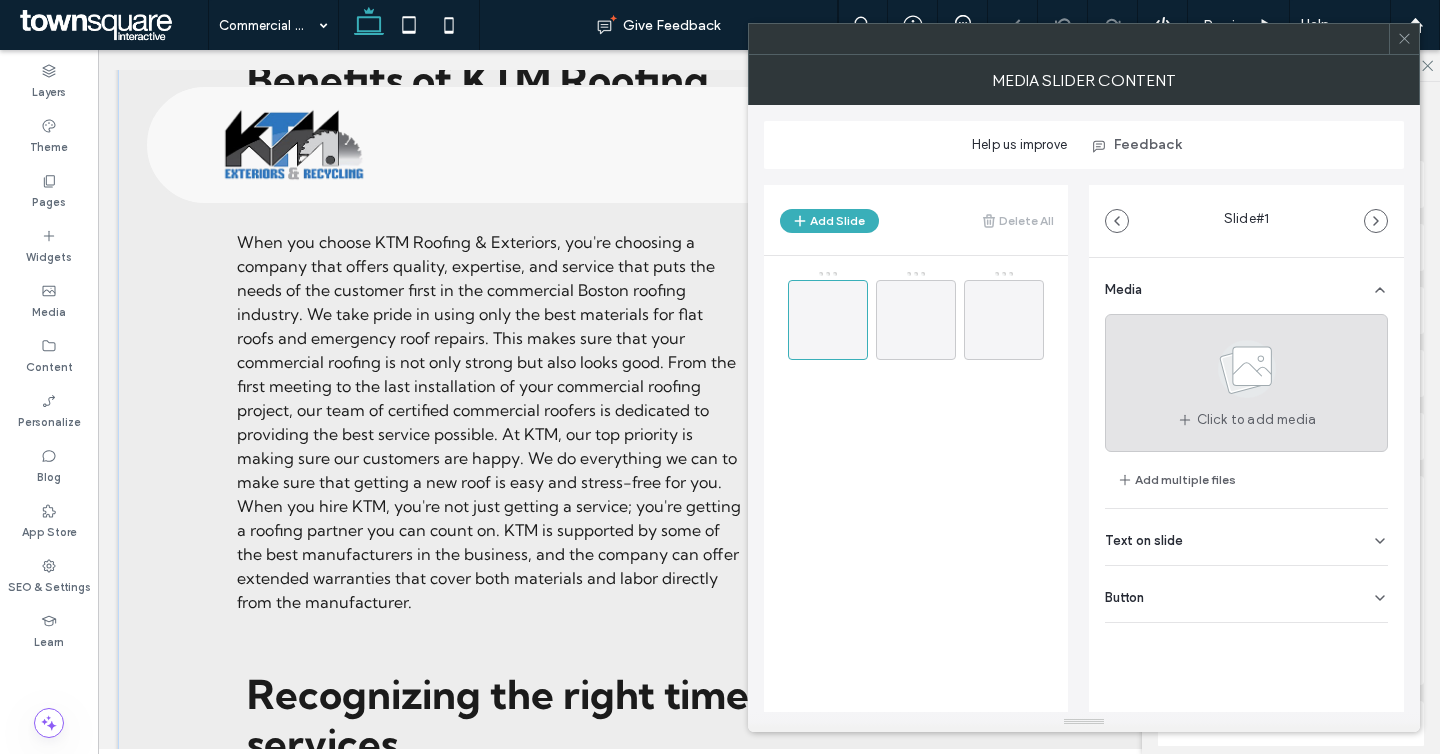 click 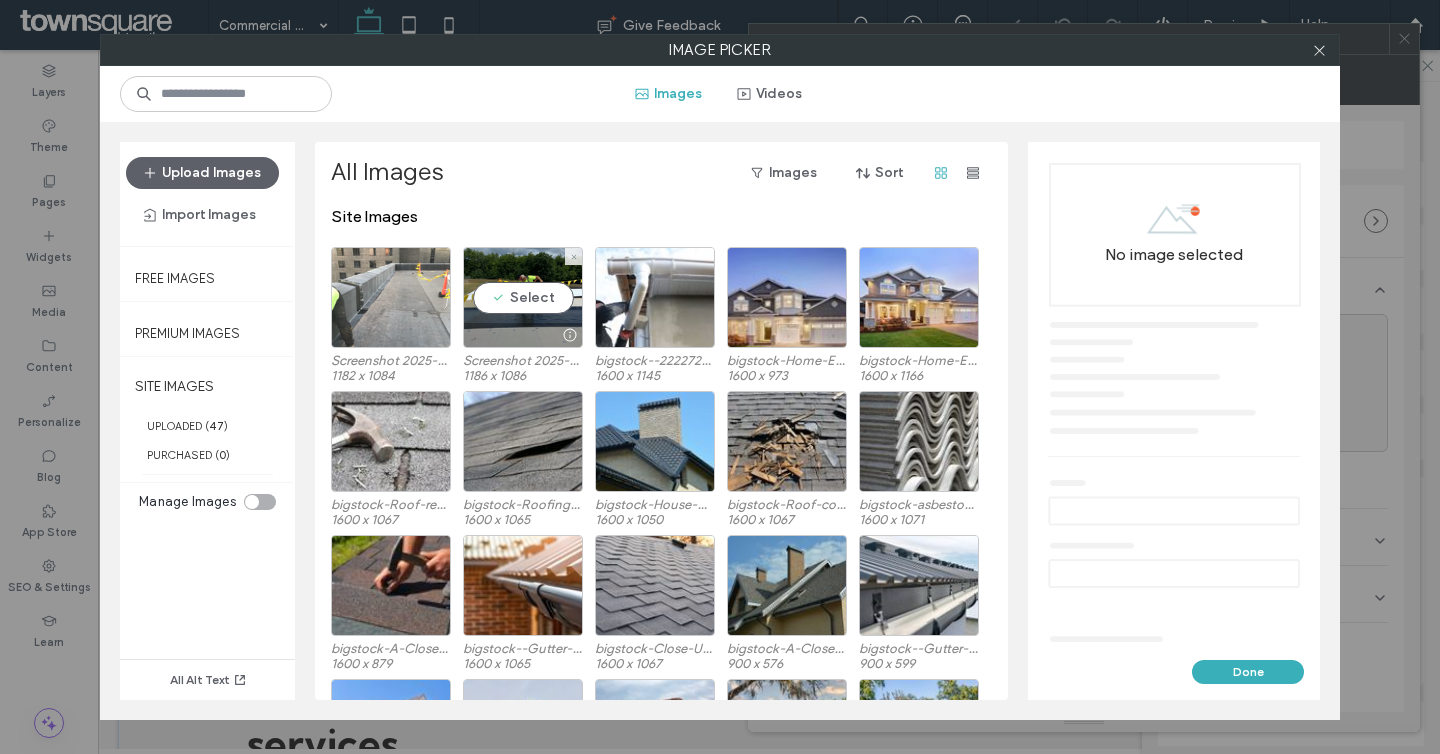 click at bounding box center (391, 297) 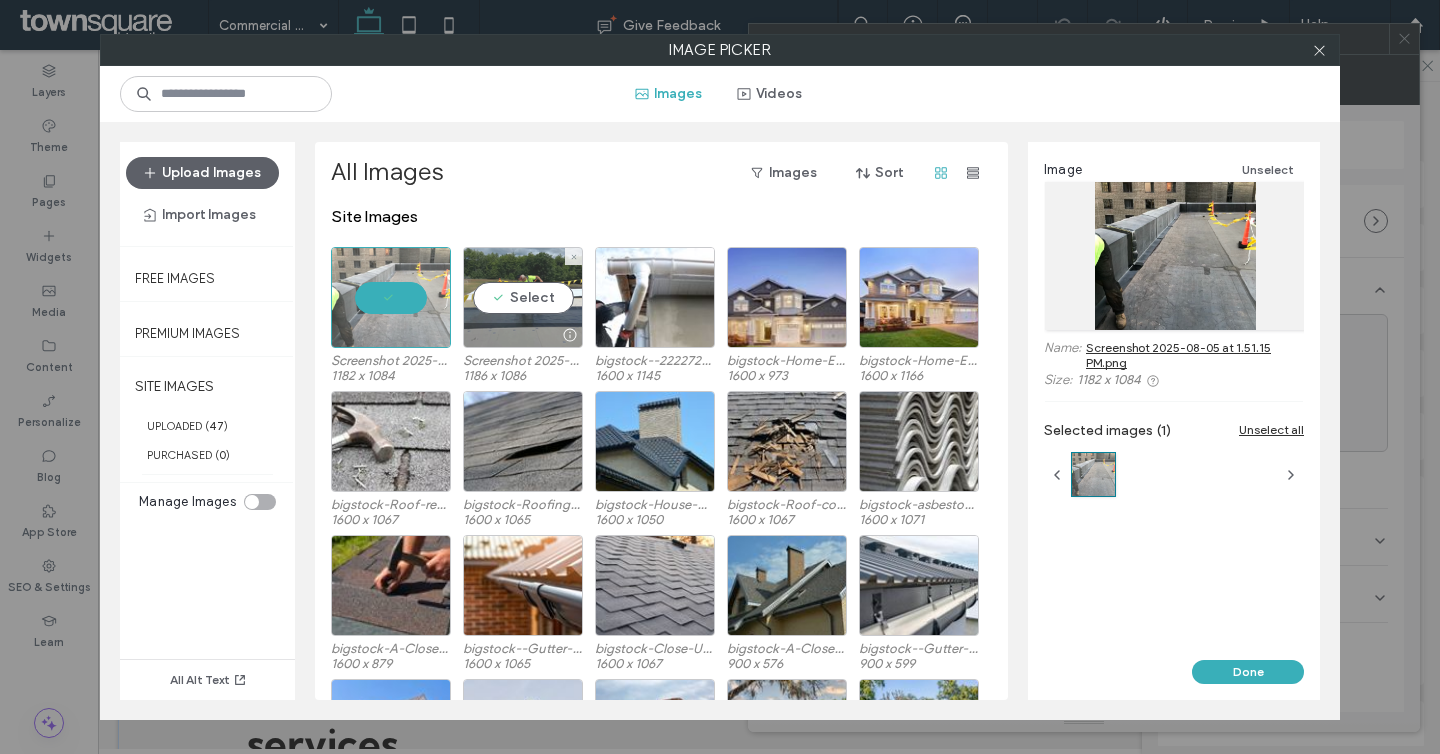 click on "Select" at bounding box center (523, 297) 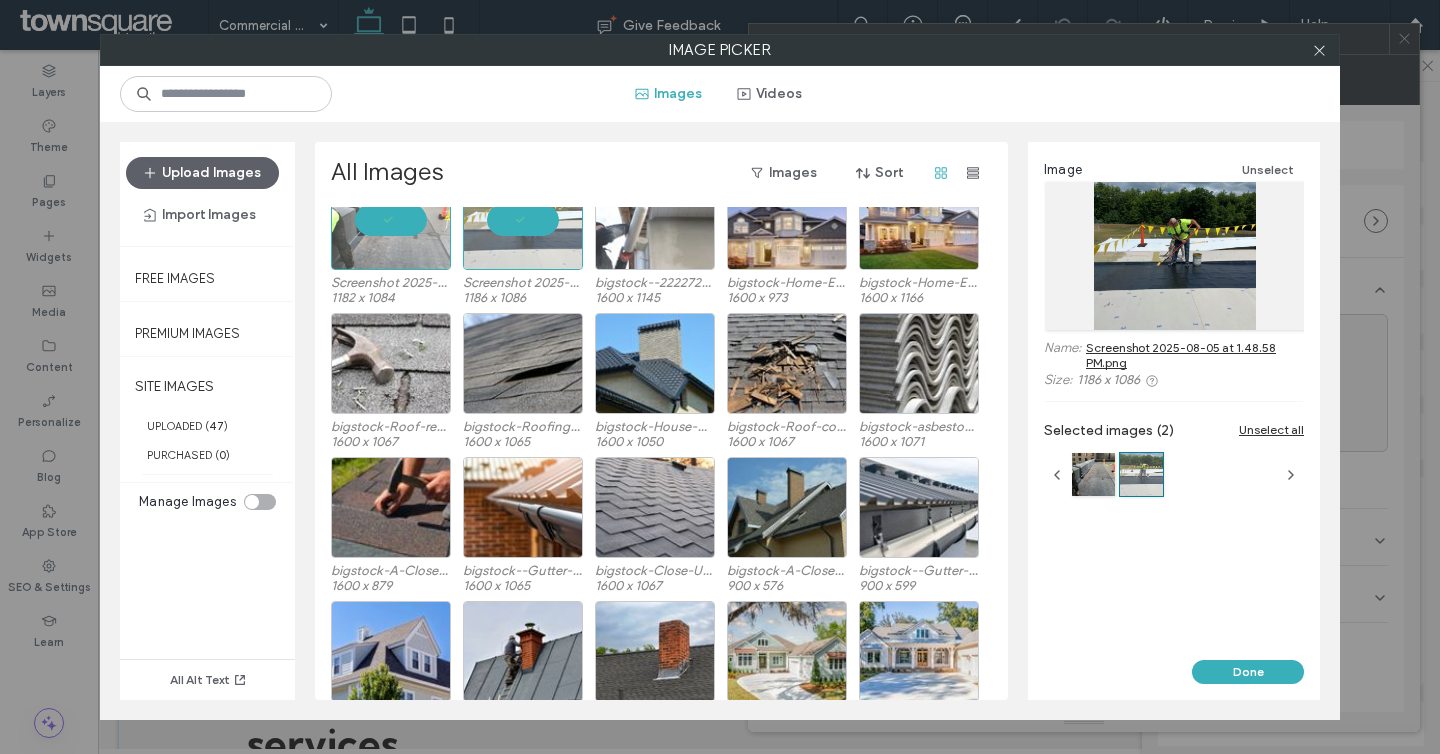 scroll, scrollTop: 123, scrollLeft: 0, axis: vertical 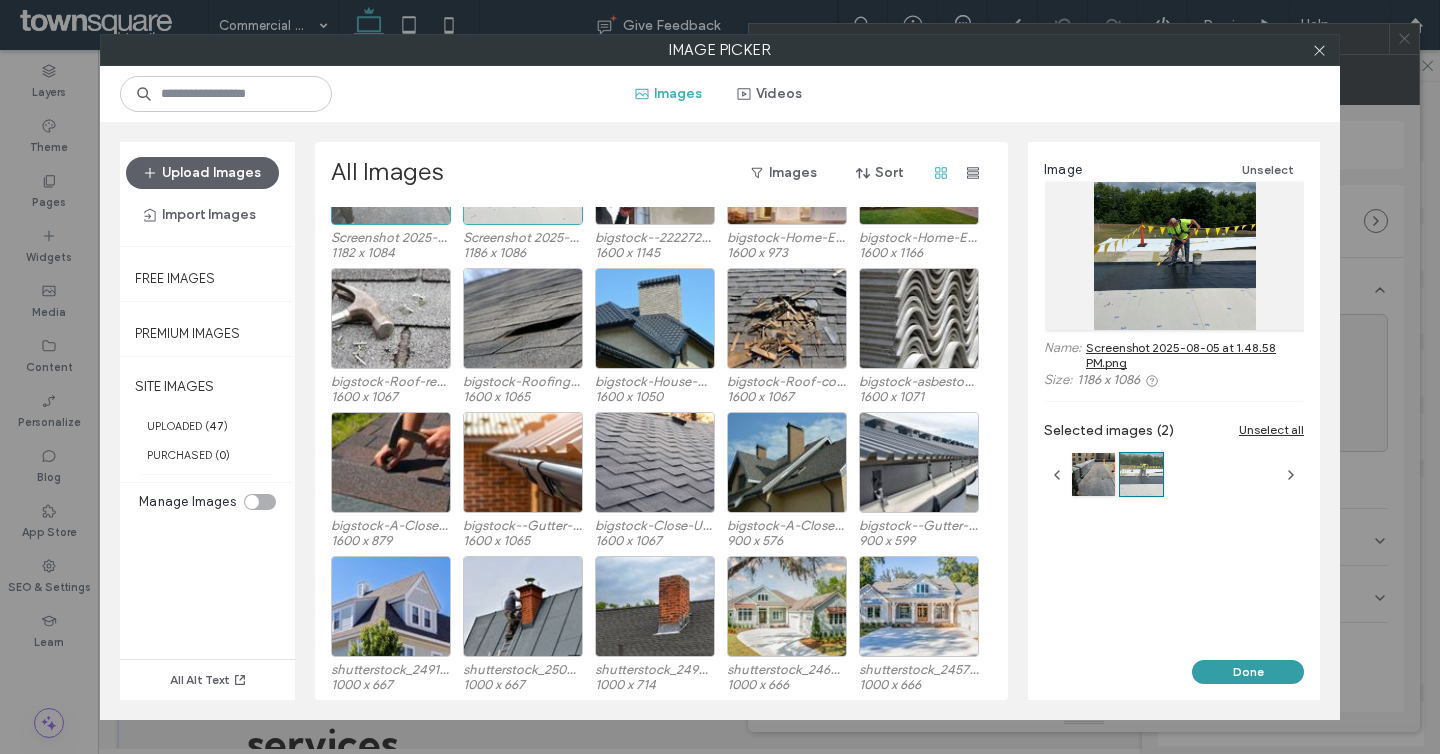 click on "Done" at bounding box center (1248, 672) 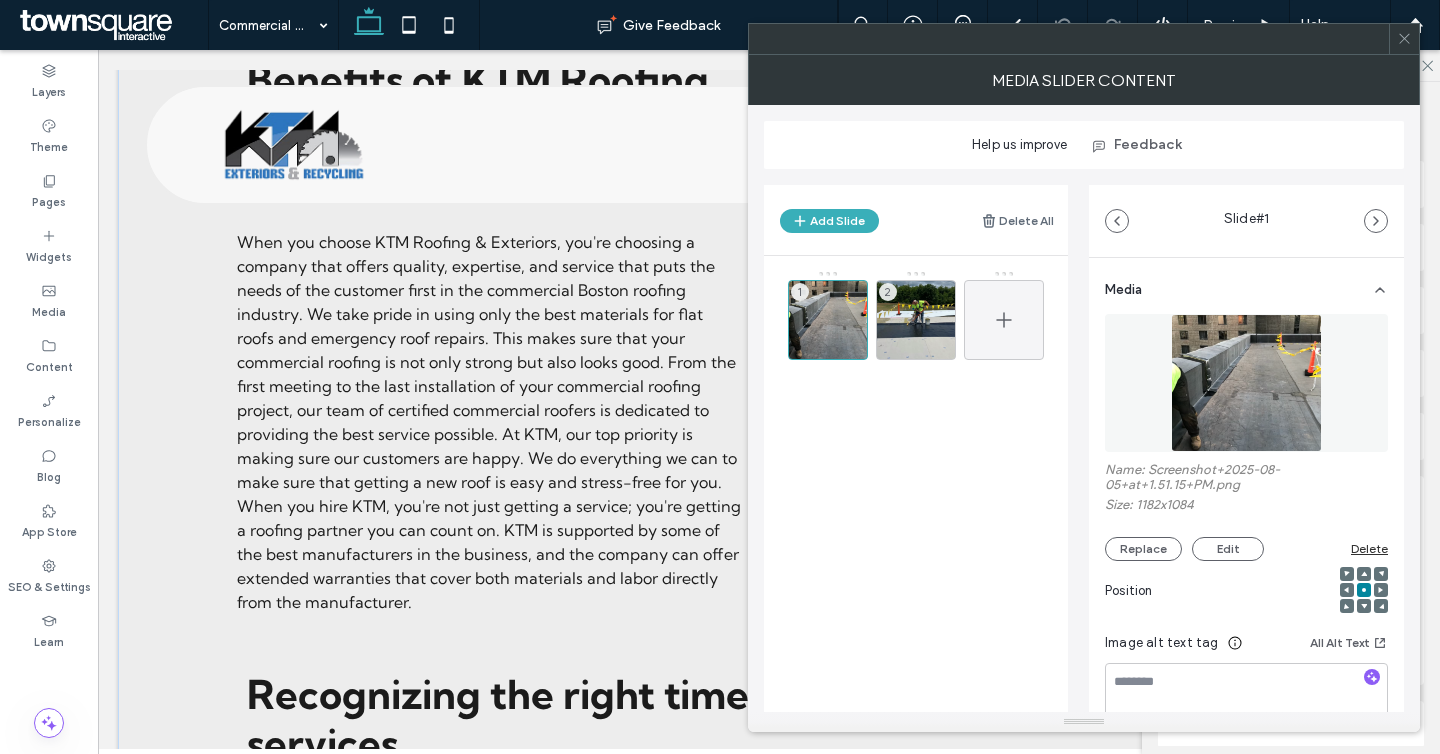 click at bounding box center [1004, 320] 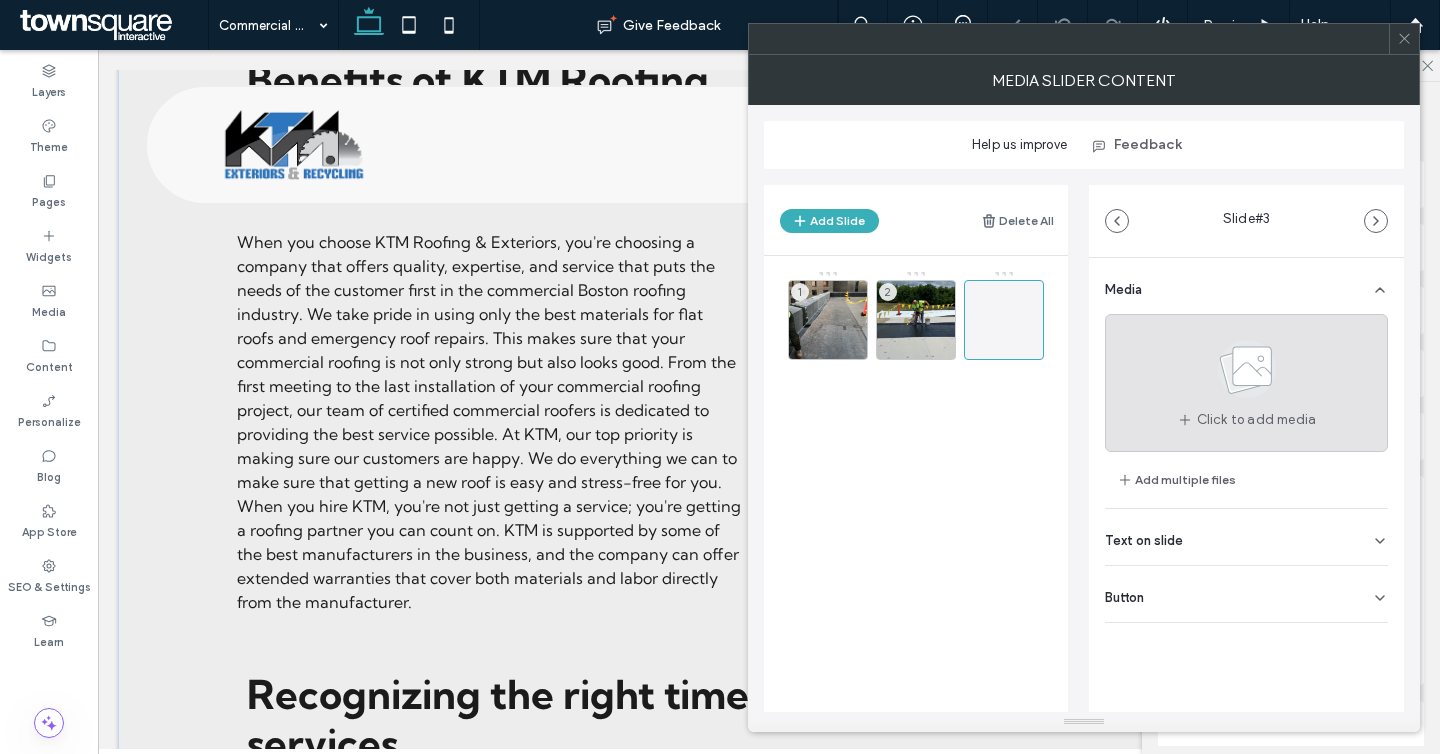 click 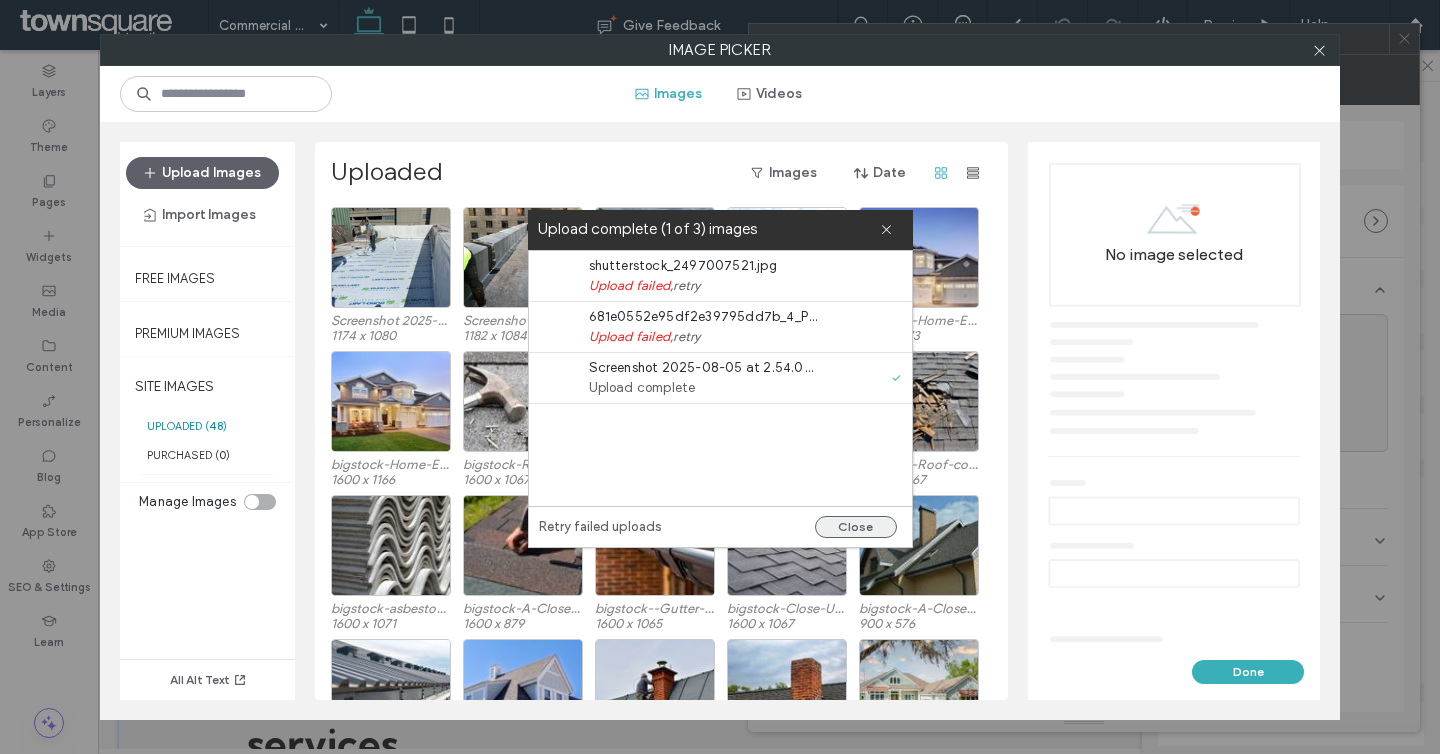 click on "Close" at bounding box center [856, 527] 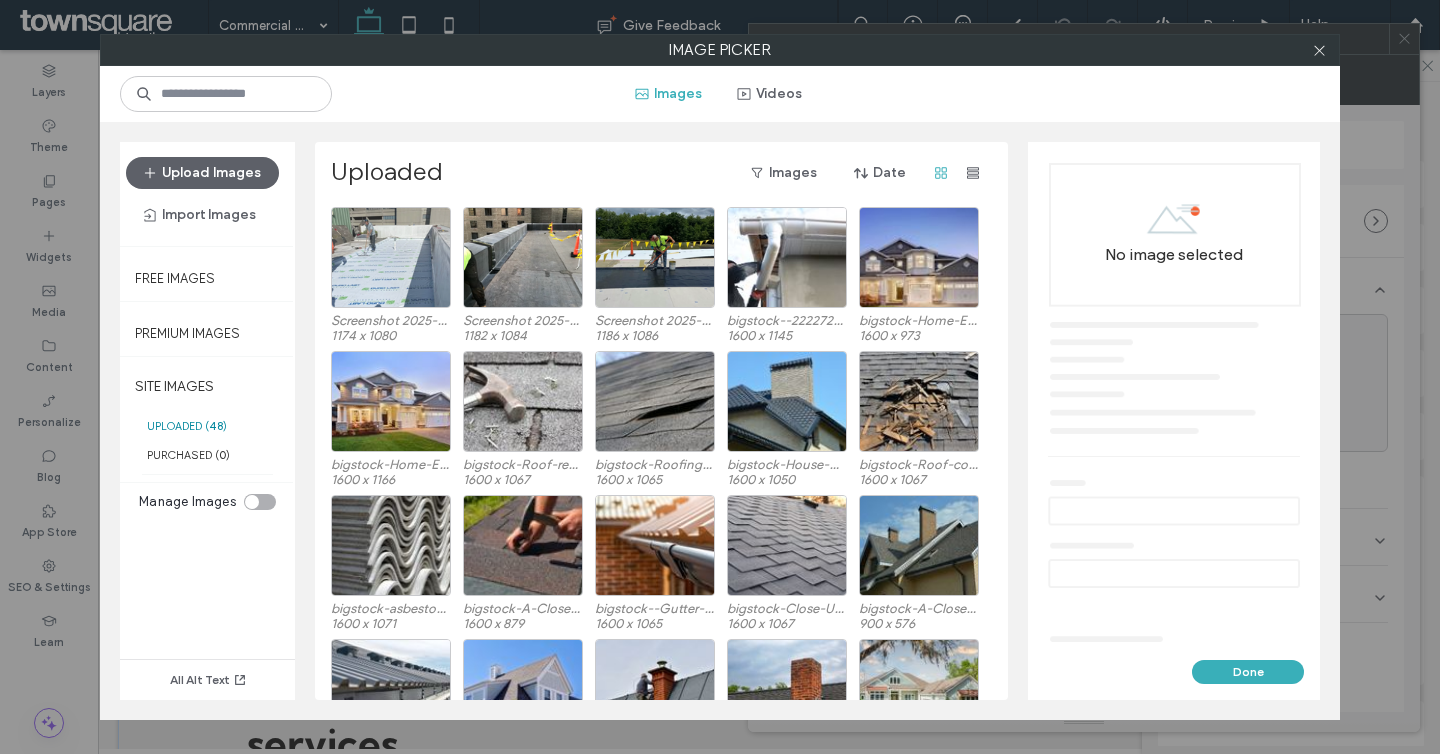 click at bounding box center [391, 257] 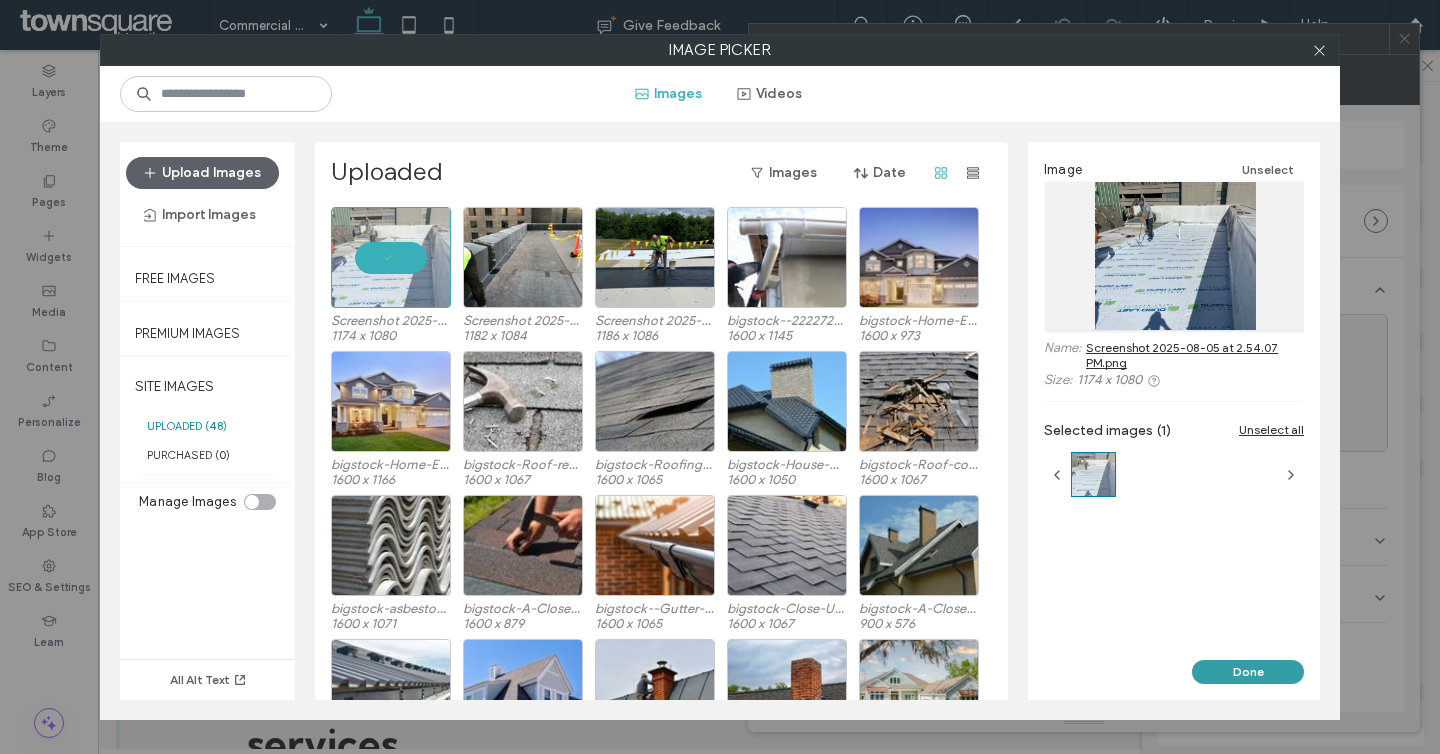 click on "Done" at bounding box center [1248, 672] 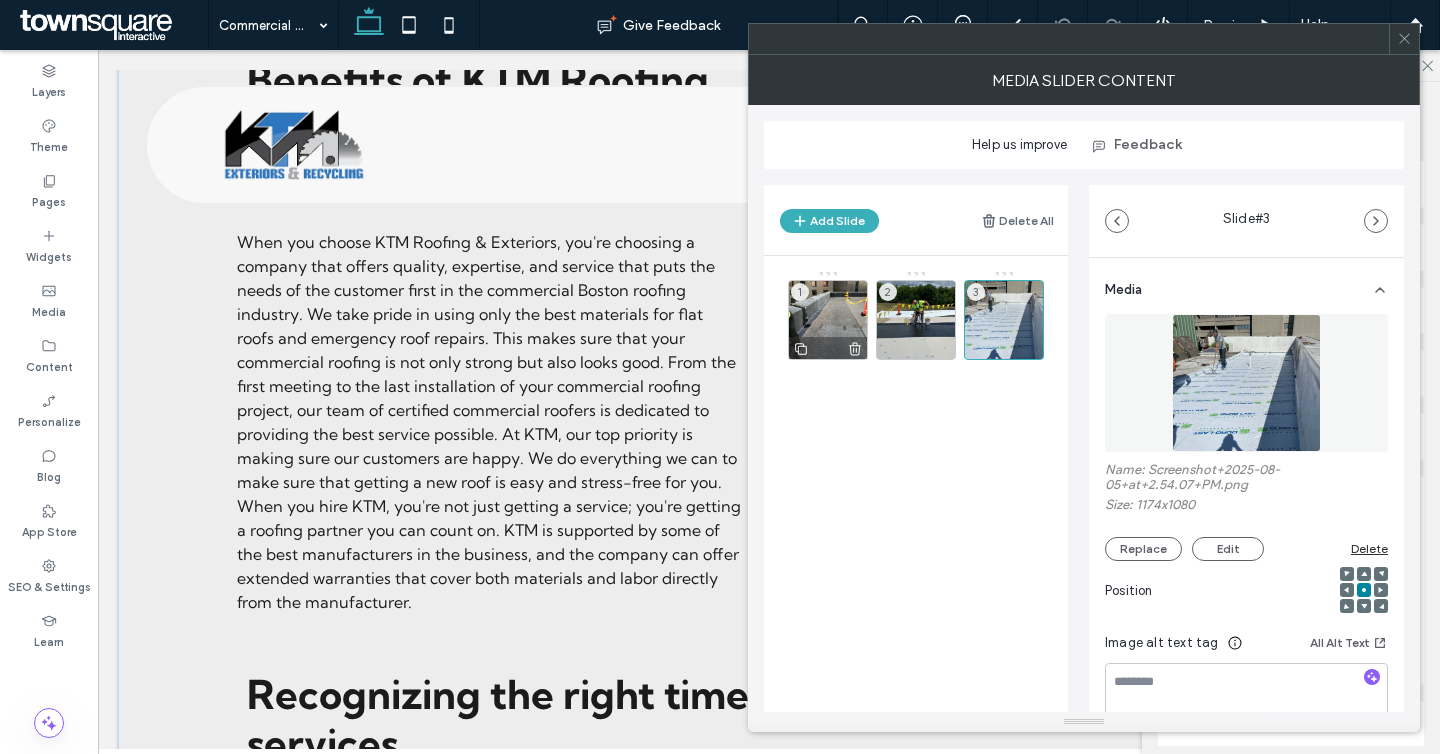 click on "1" at bounding box center (828, 320) 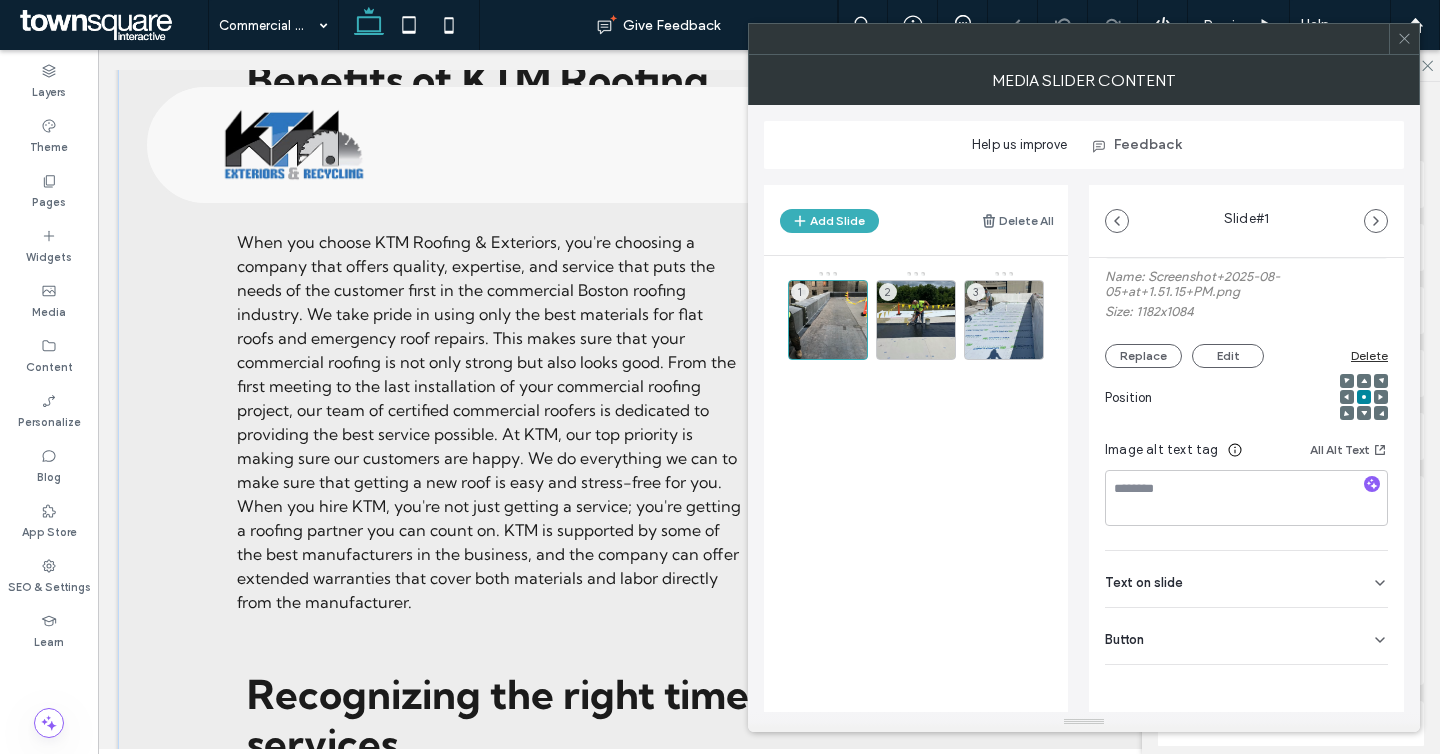 click on "Button" at bounding box center [1246, 636] 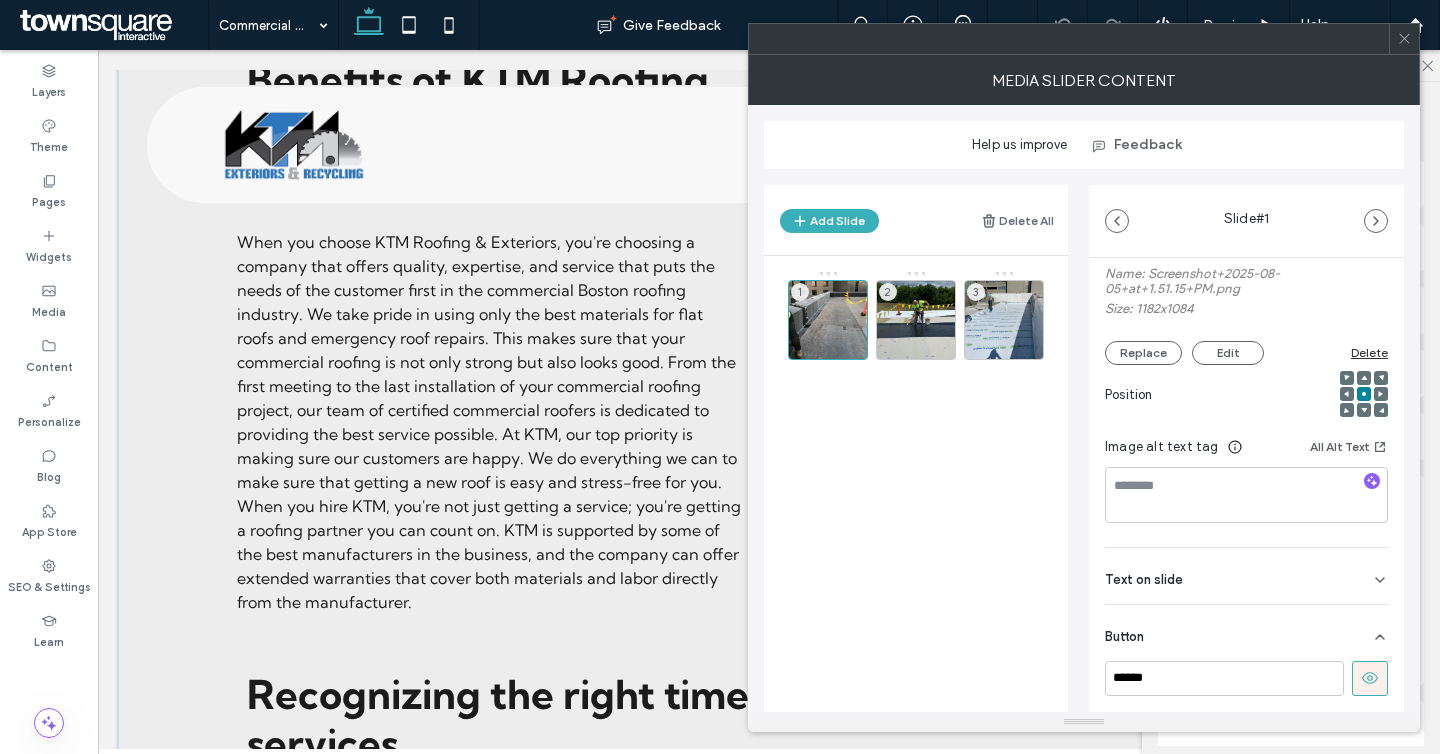 click 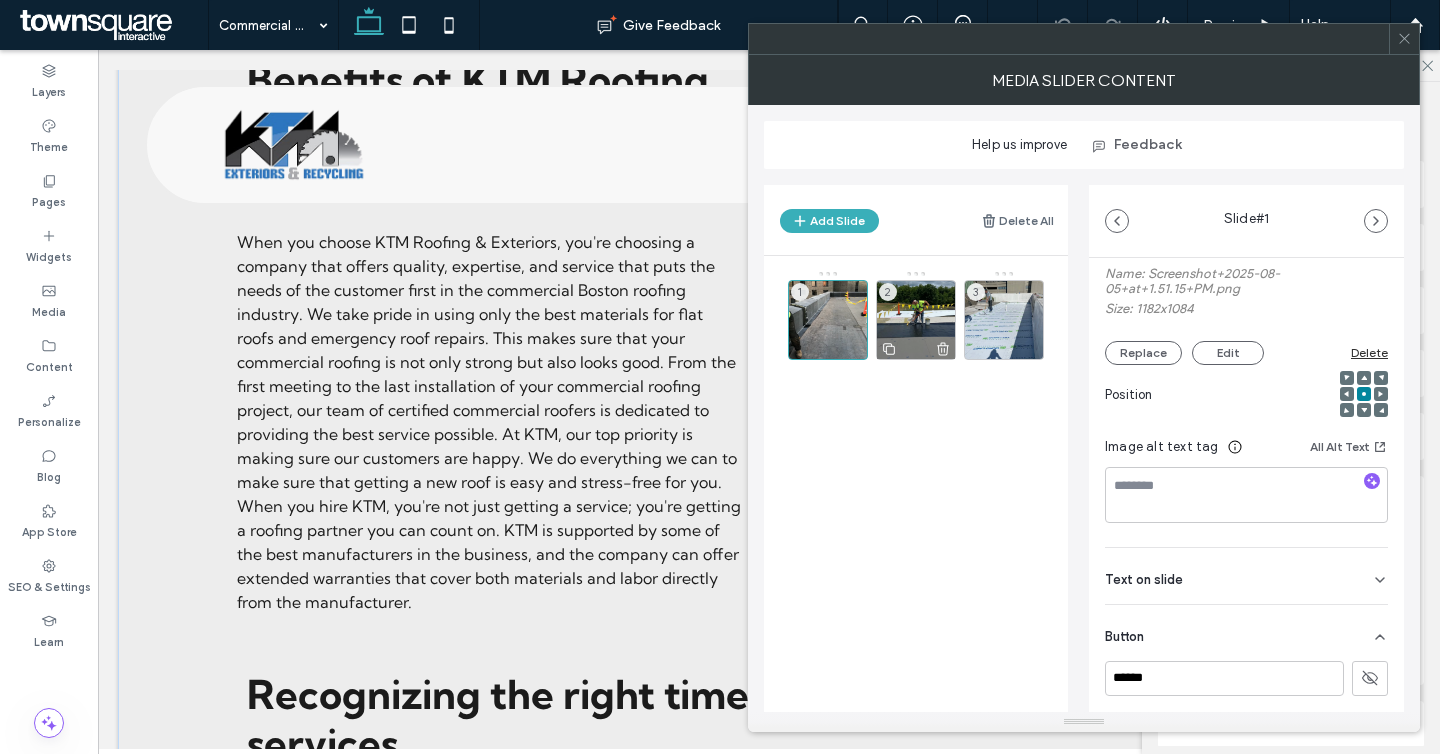 click on "2" at bounding box center [916, 320] 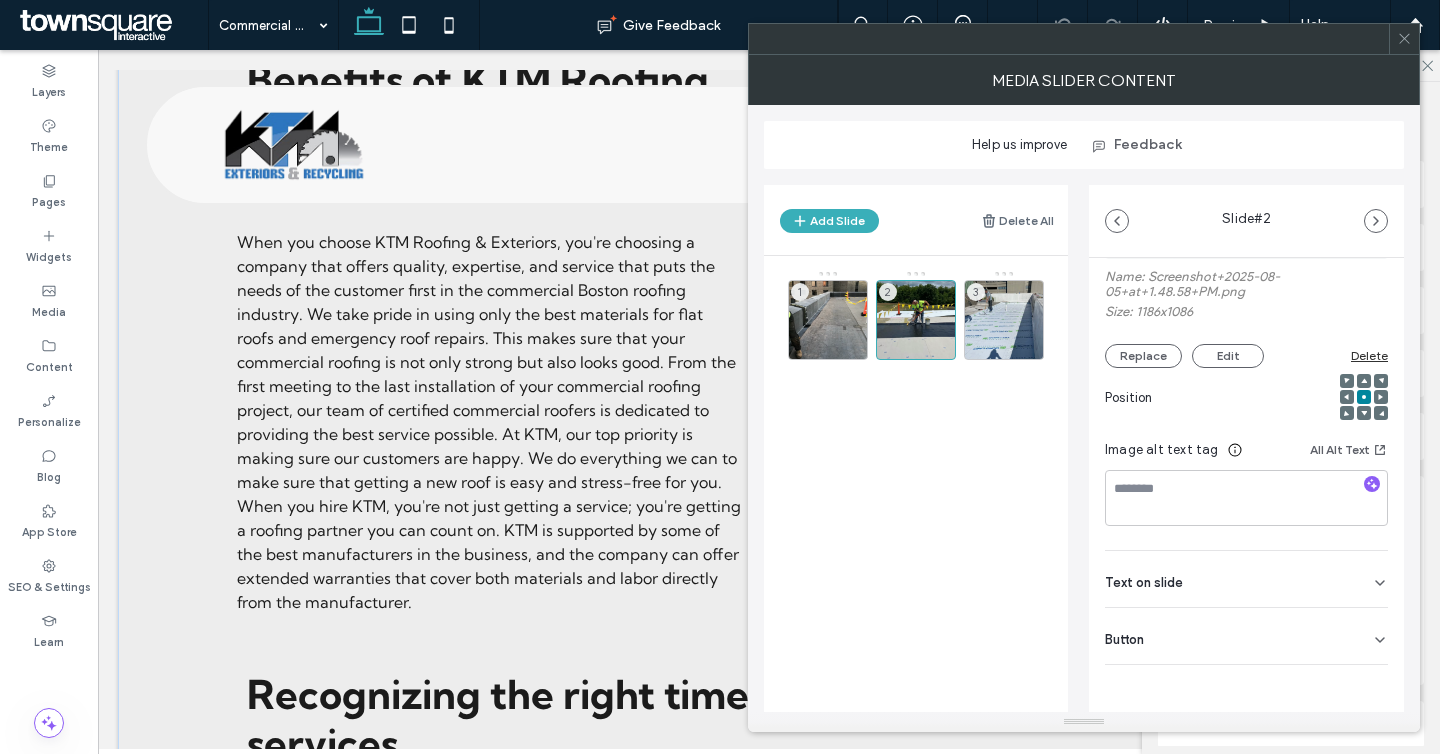 click on "Button" at bounding box center (1246, 636) 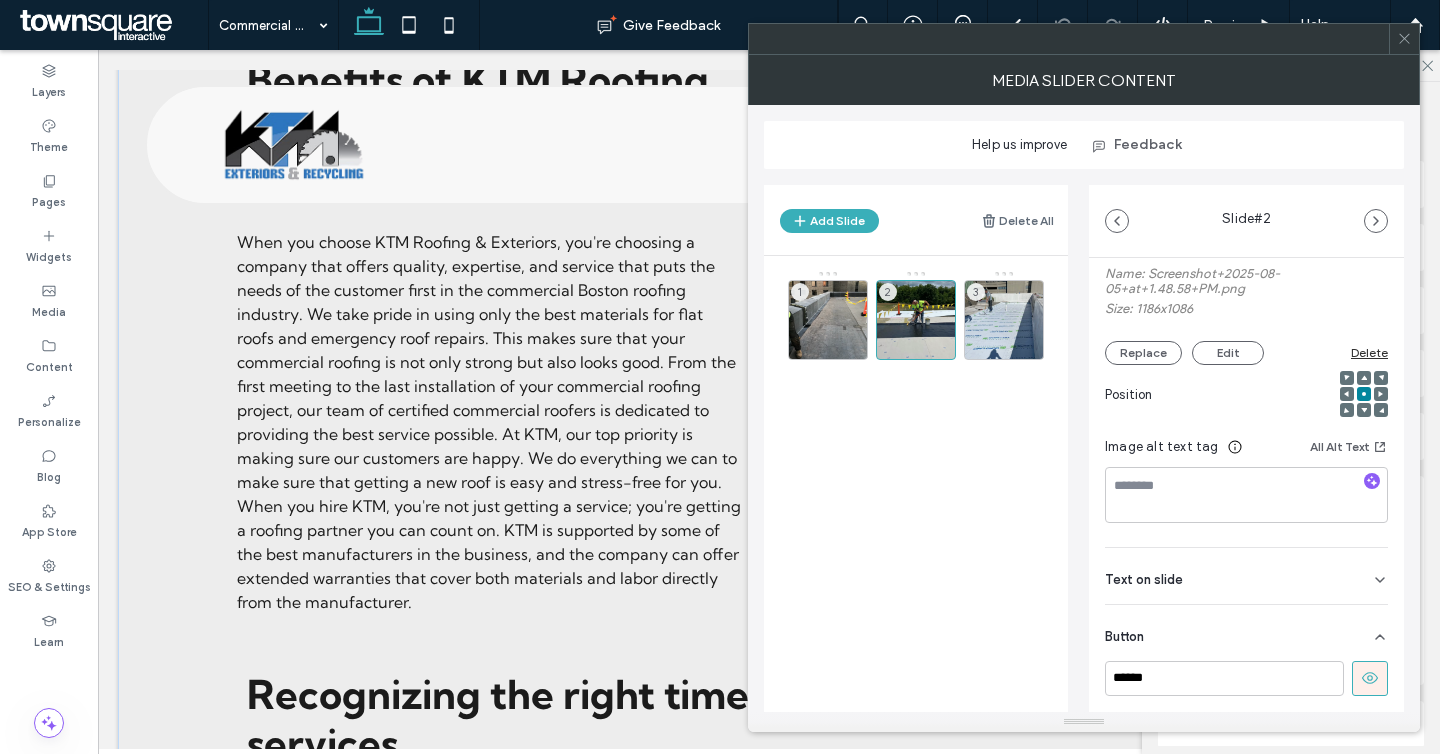 click 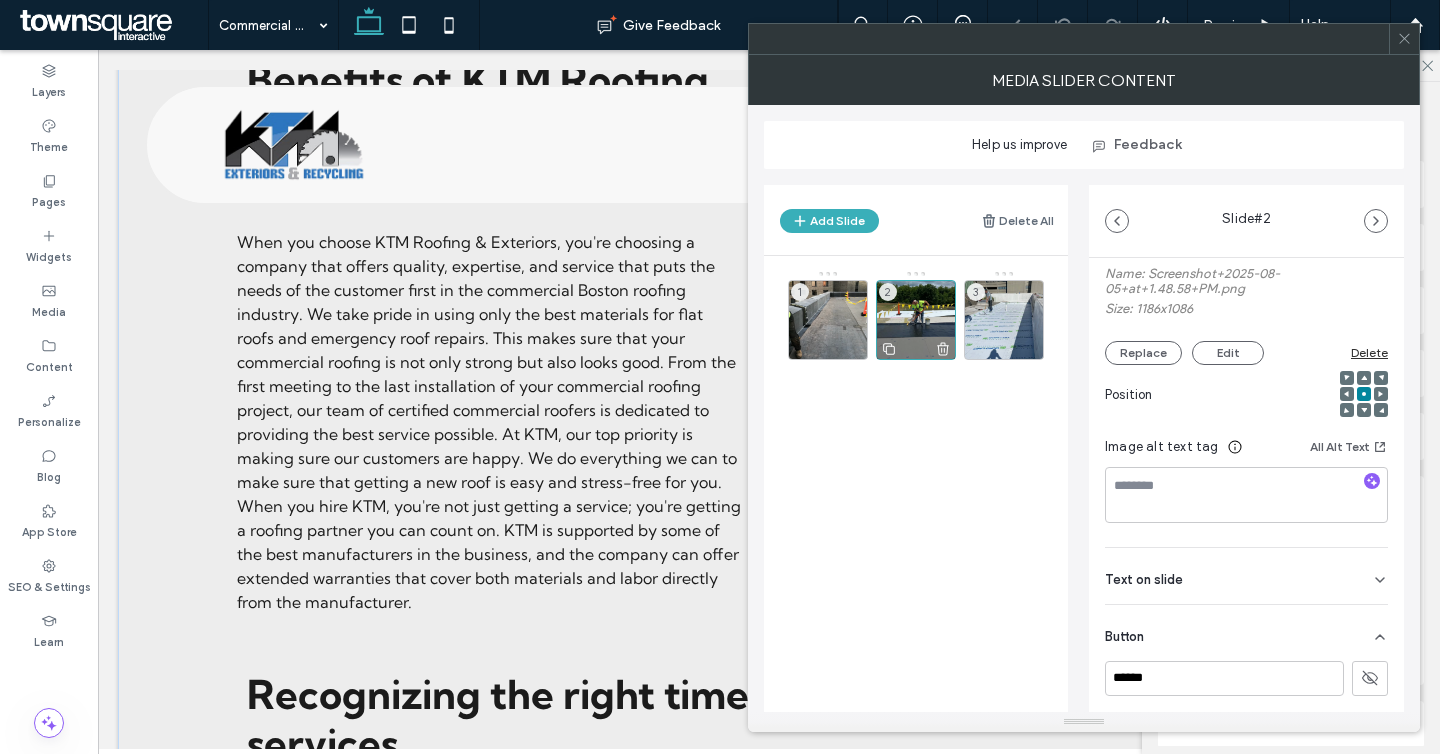 click on "2" at bounding box center (916, 320) 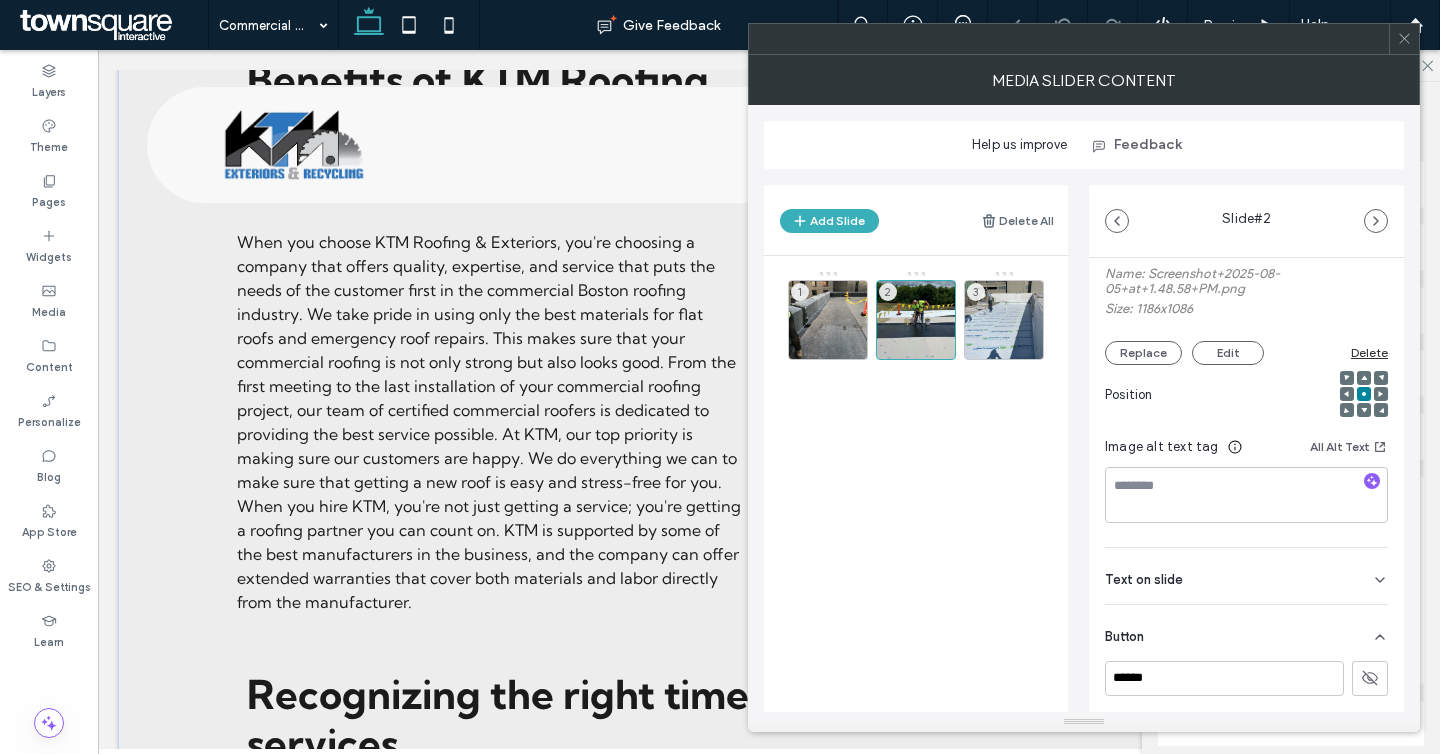 scroll, scrollTop: 291, scrollLeft: 0, axis: vertical 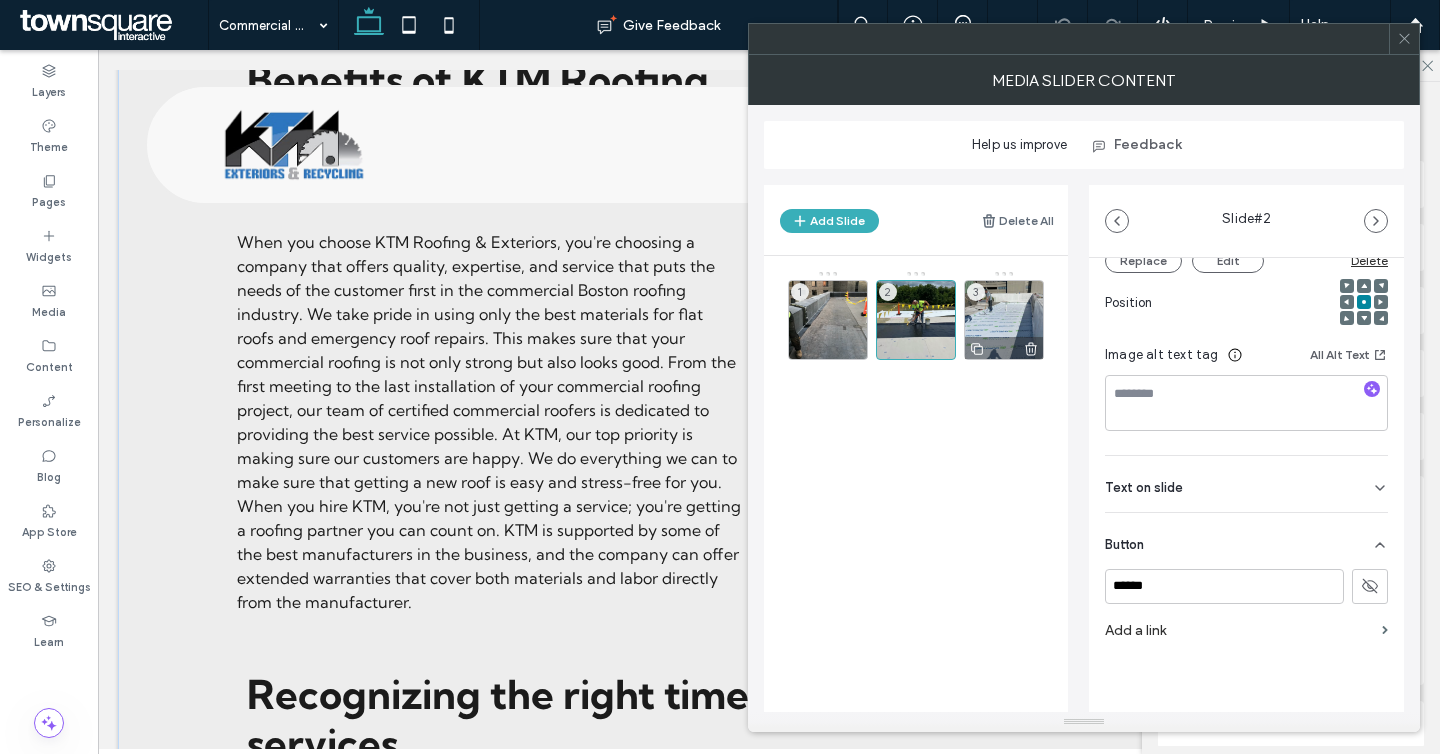 click on "3" at bounding box center (1004, 320) 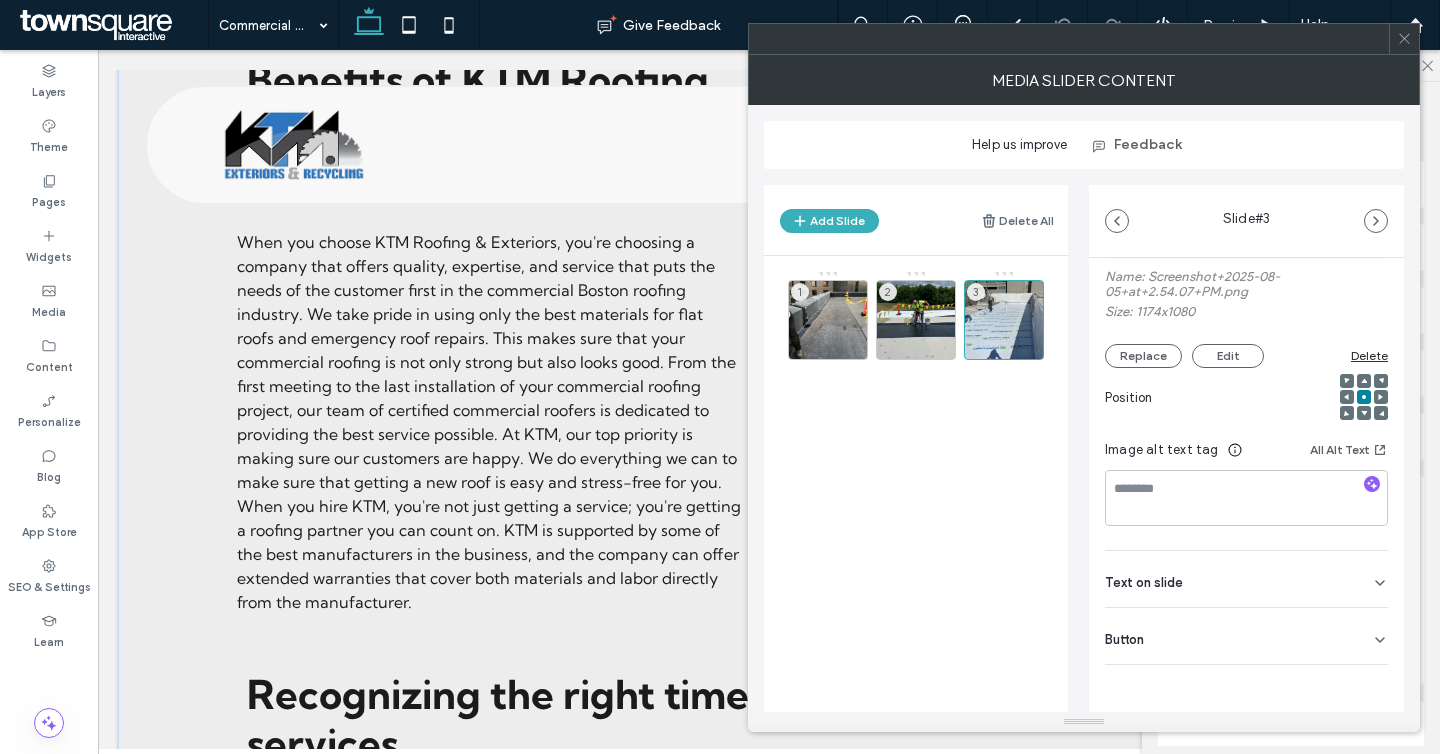 click on "Button" at bounding box center (1246, 636) 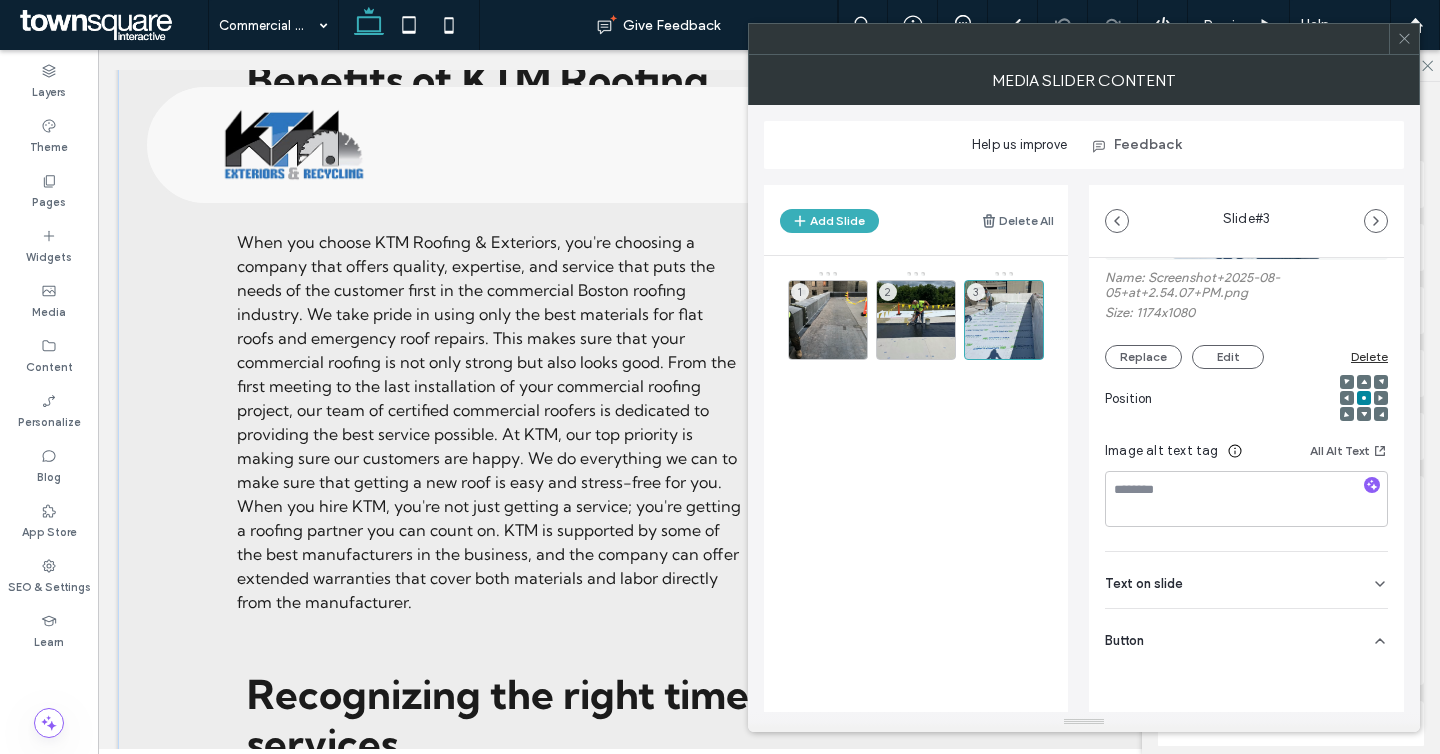 scroll, scrollTop: 196, scrollLeft: 0, axis: vertical 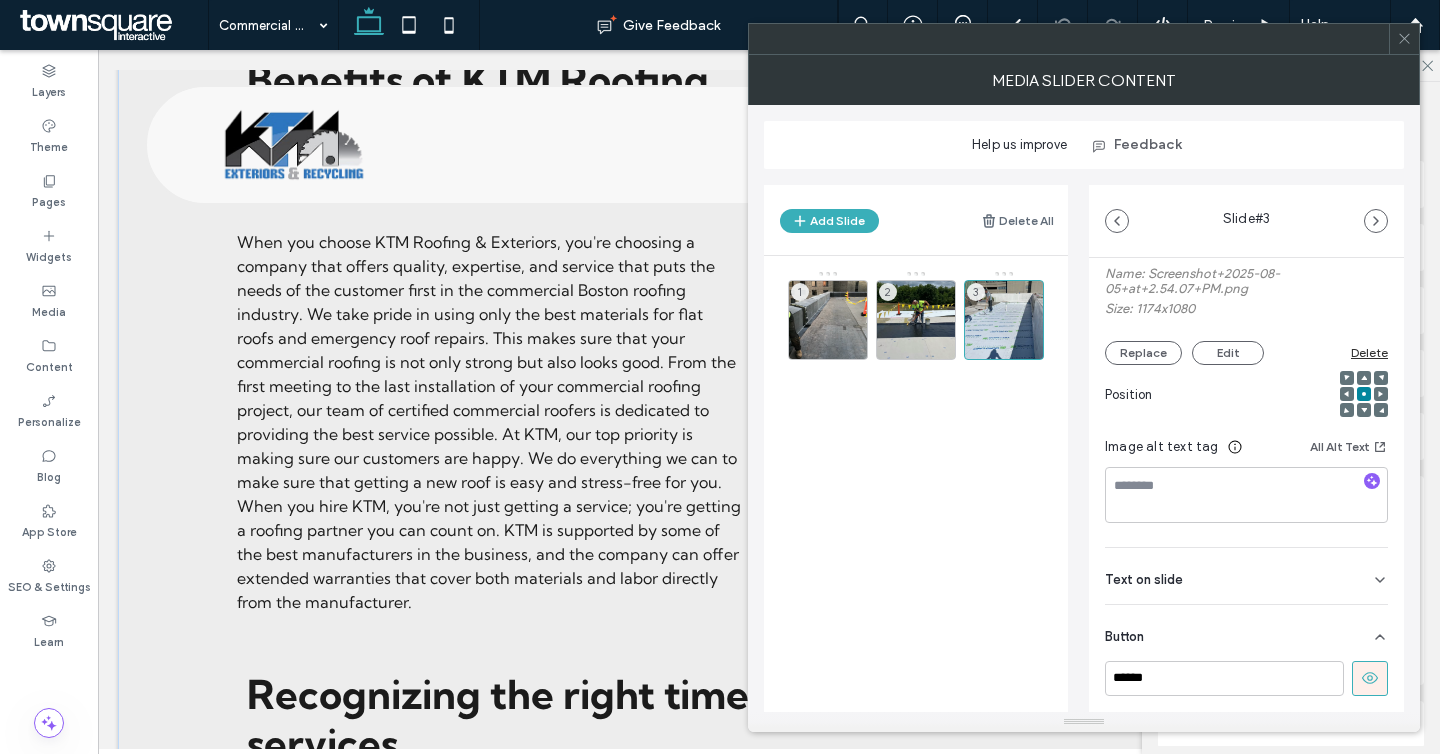 click 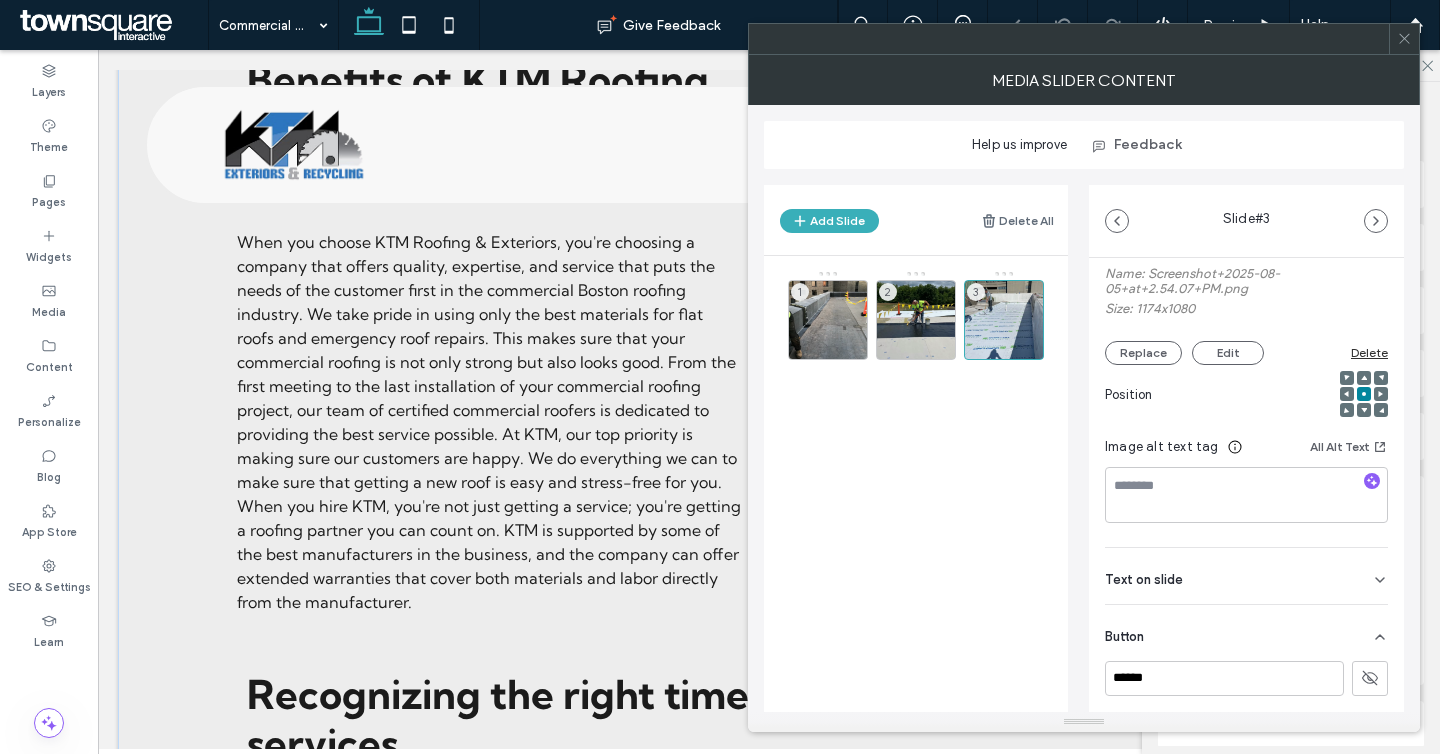 click 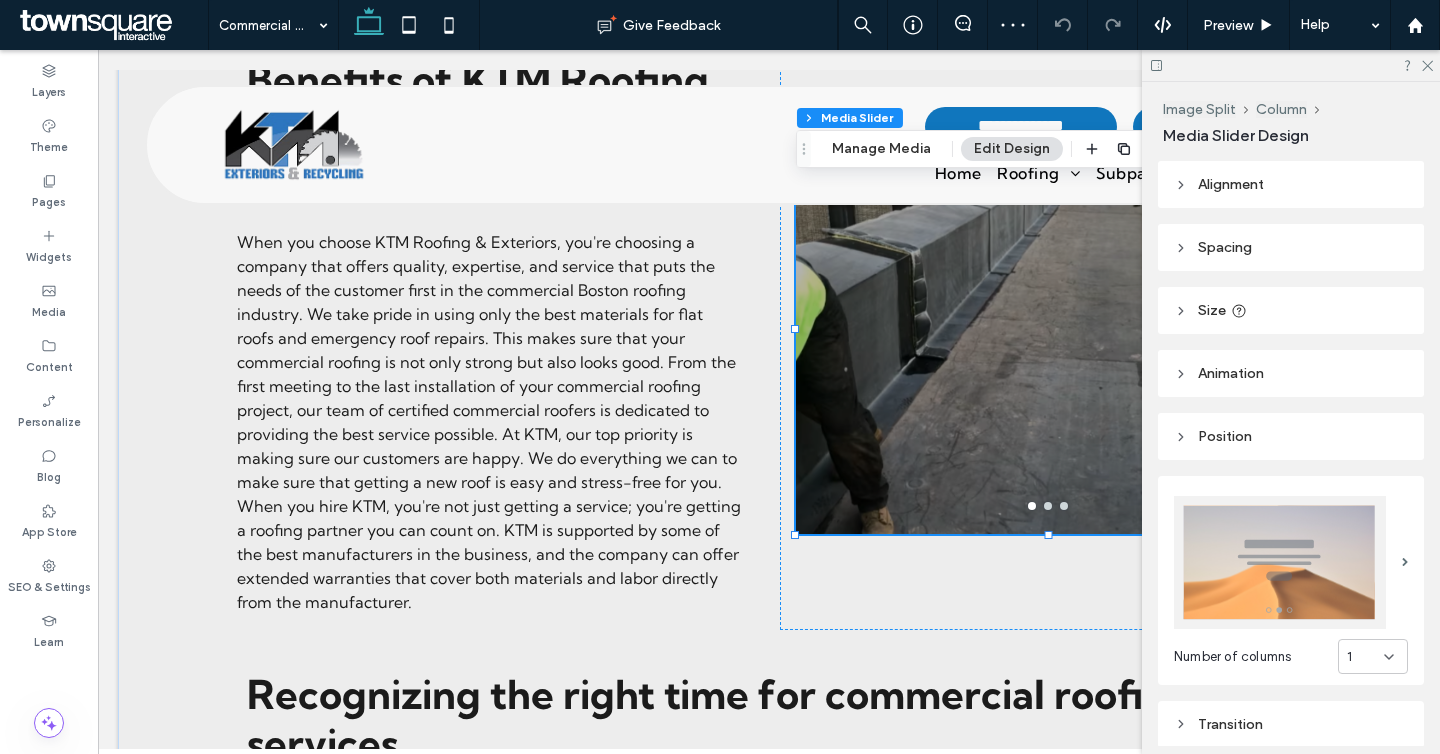 scroll, scrollTop: 396, scrollLeft: 0, axis: vertical 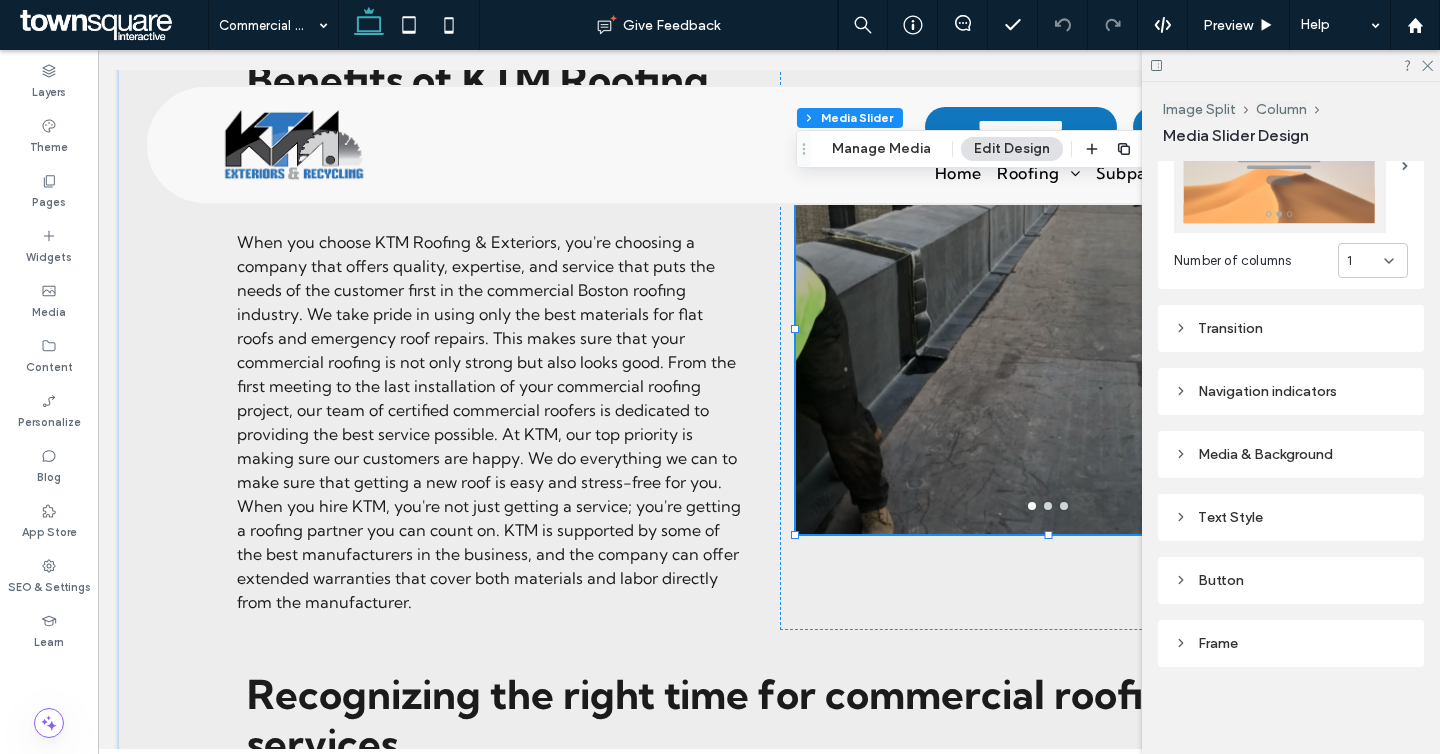 click on "Media & Background" at bounding box center [1291, 454] 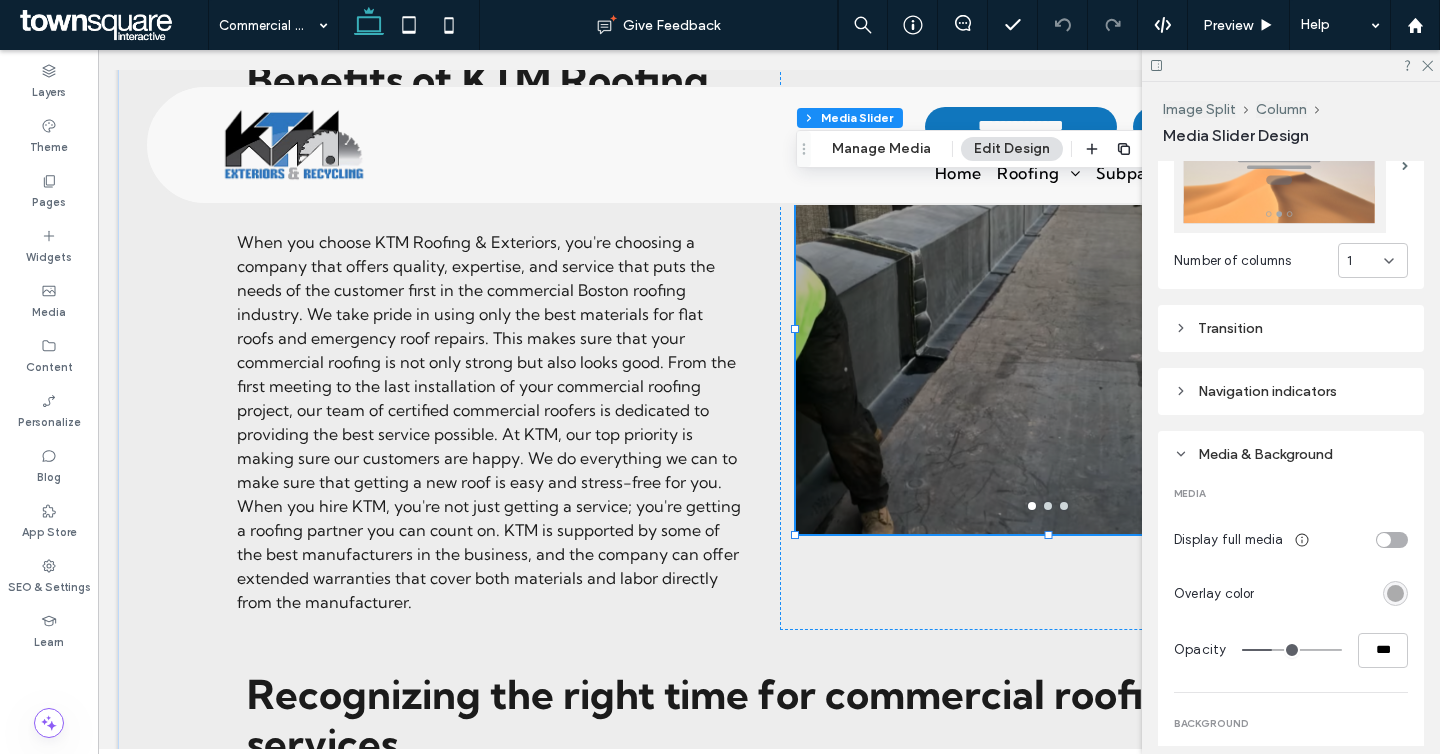 type on "**" 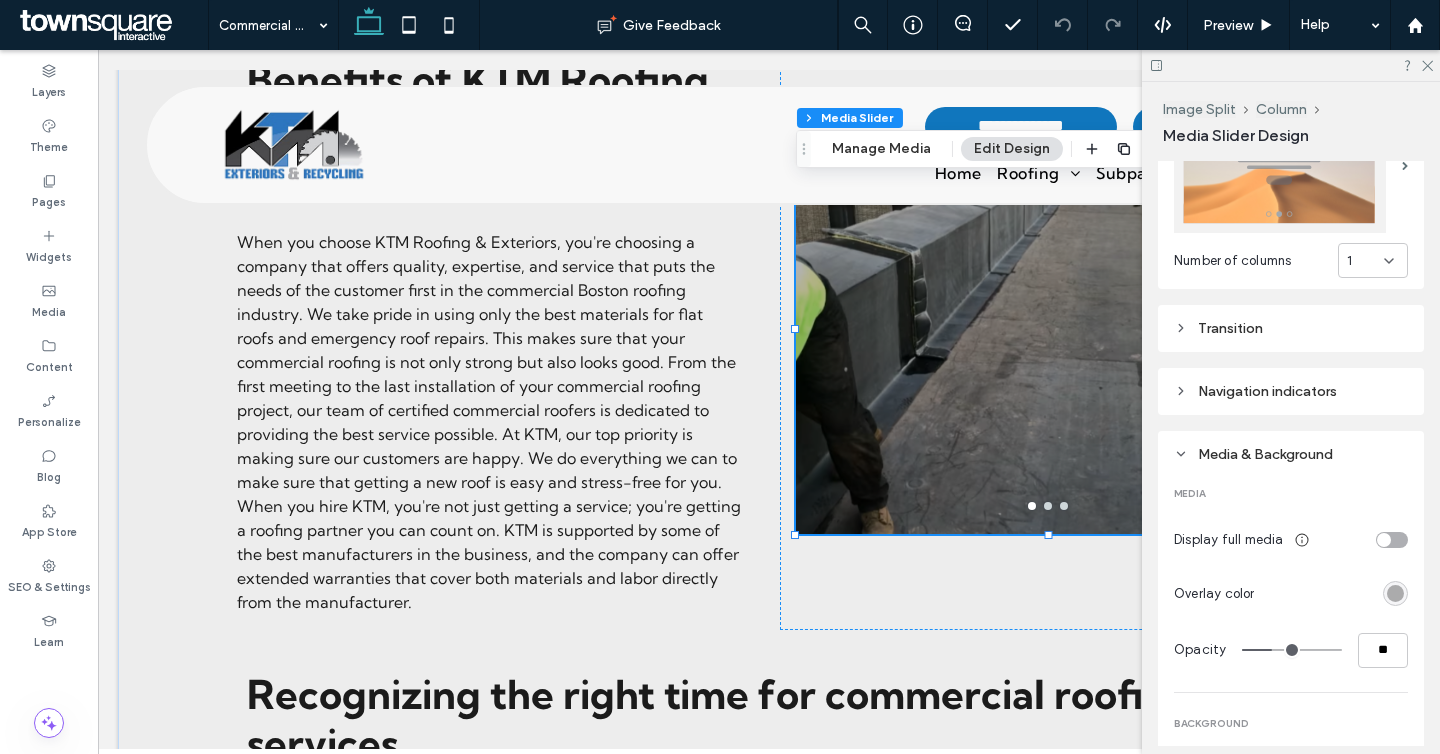 type on "*" 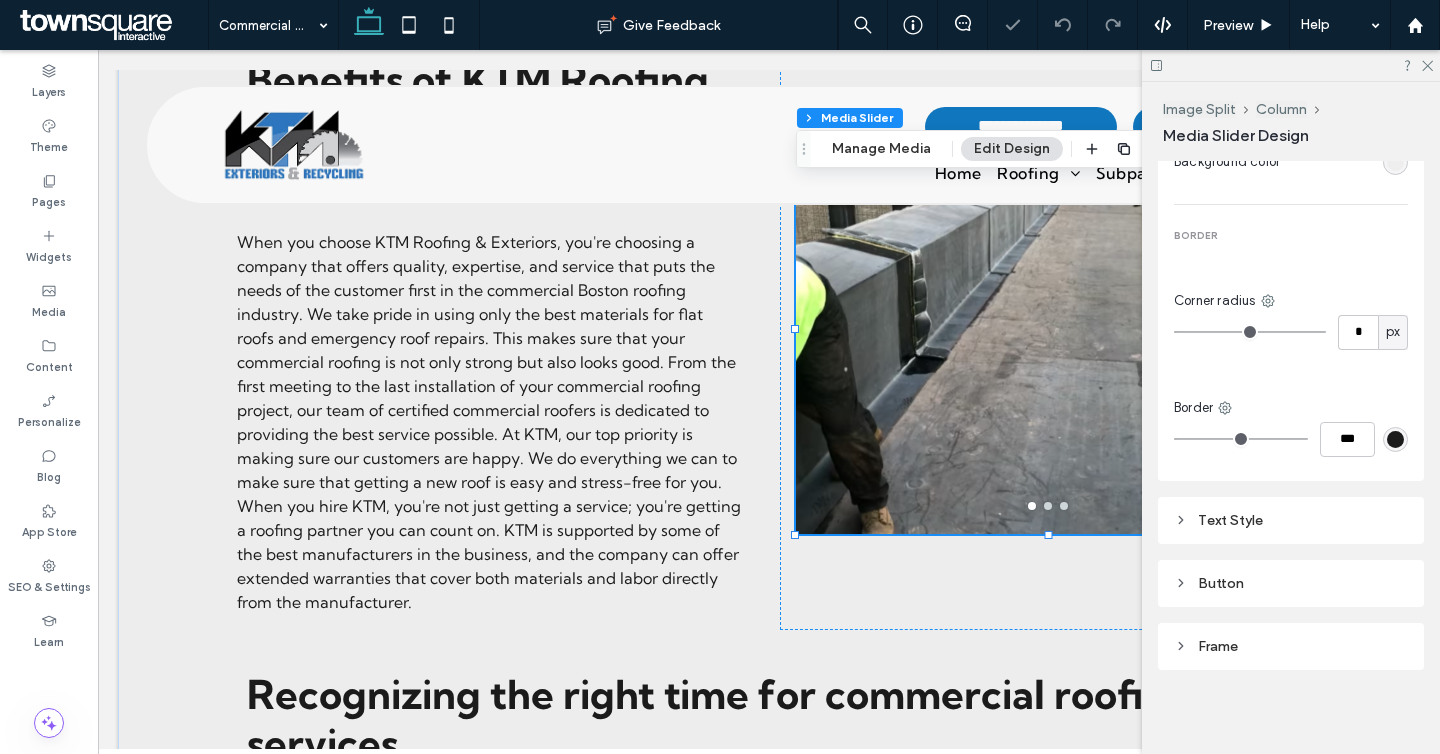 scroll, scrollTop: 1009, scrollLeft: 0, axis: vertical 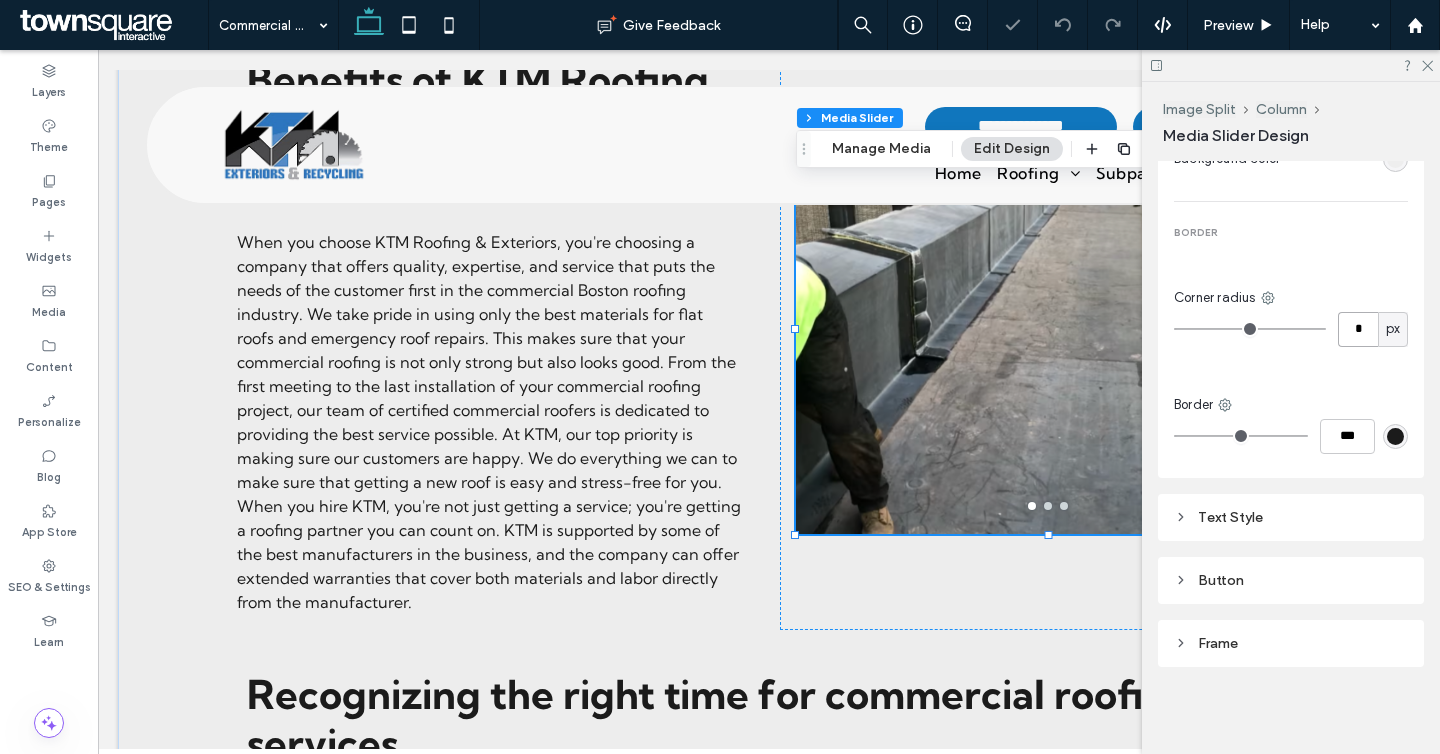 click on "*" at bounding box center (1358, 329) 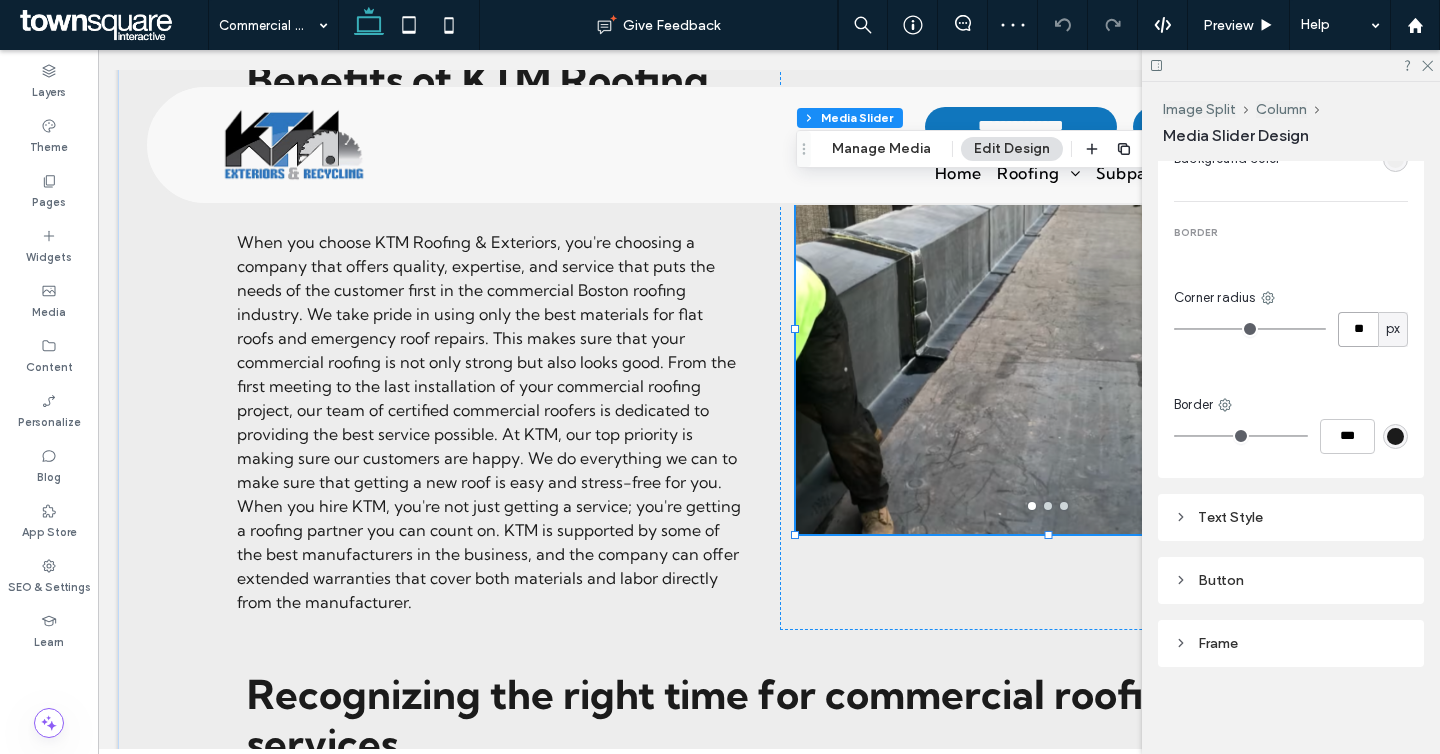 type on "**" 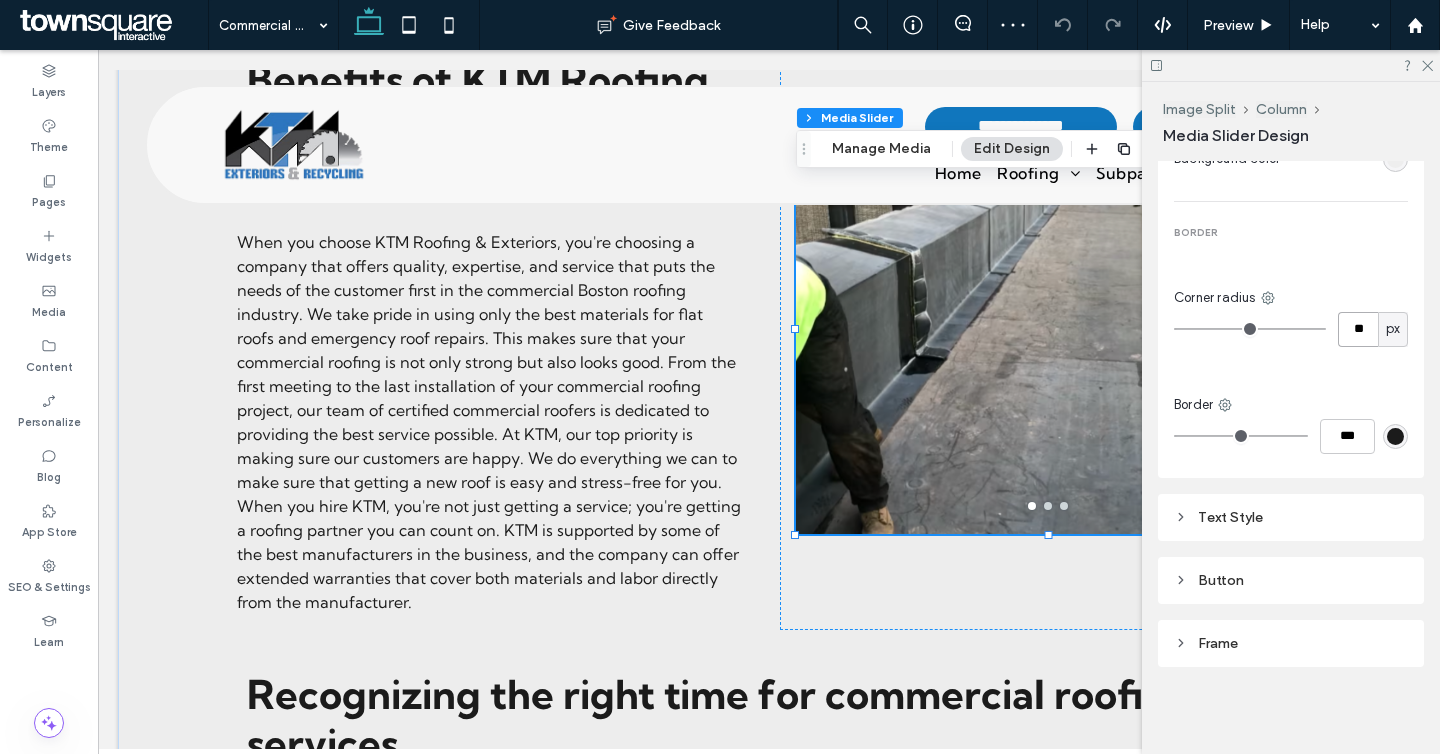type on "**" 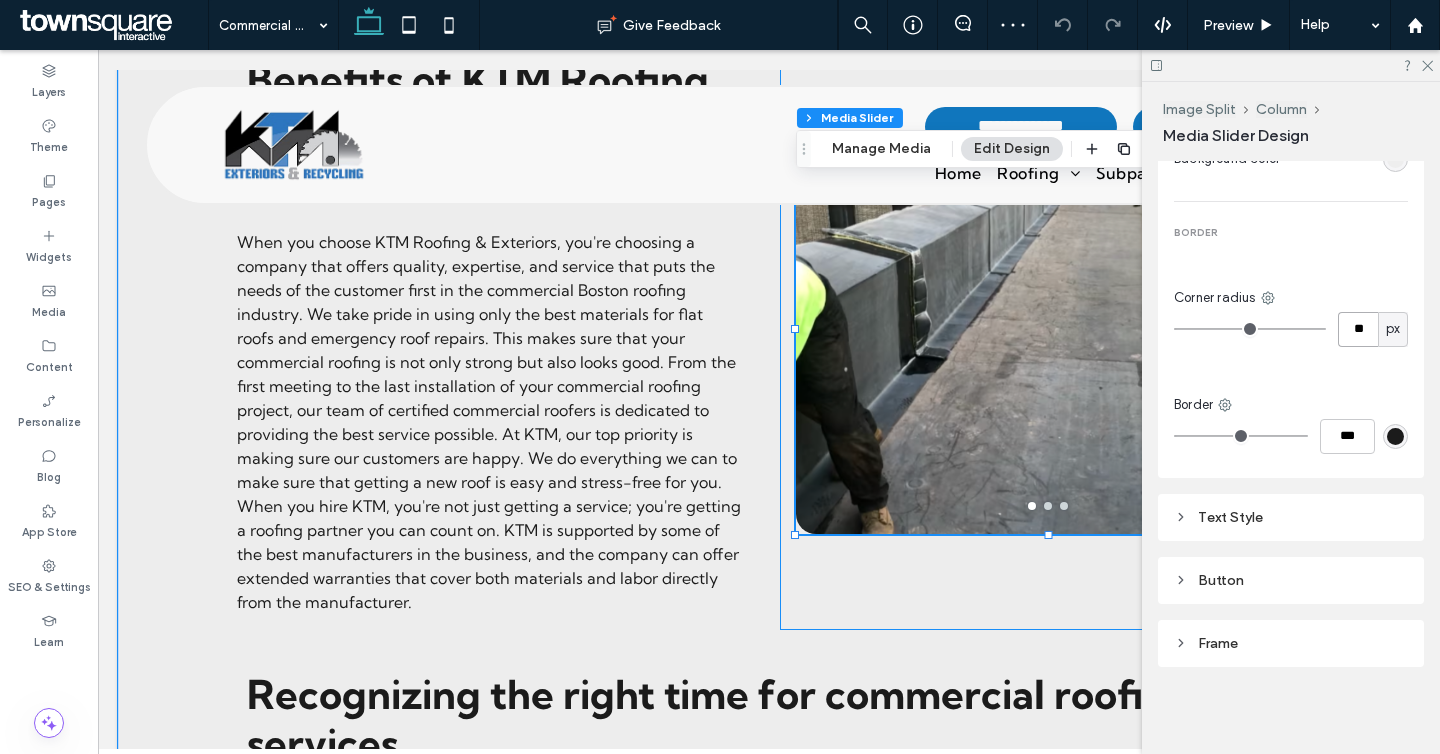 drag, startPoint x: 1043, startPoint y: 533, endPoint x: 1045, endPoint y: 604, distance: 71.02816 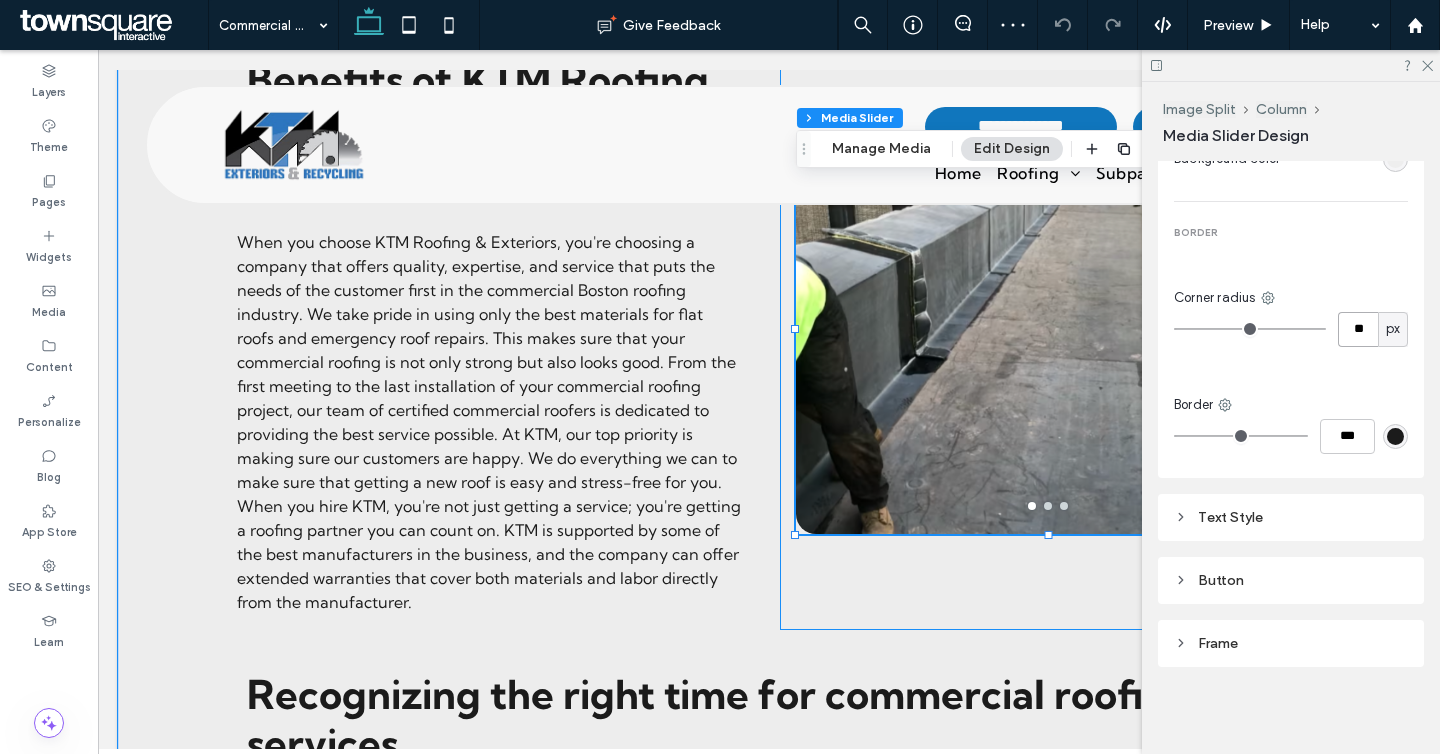 click on "a a a a" at bounding box center (1048, 328) 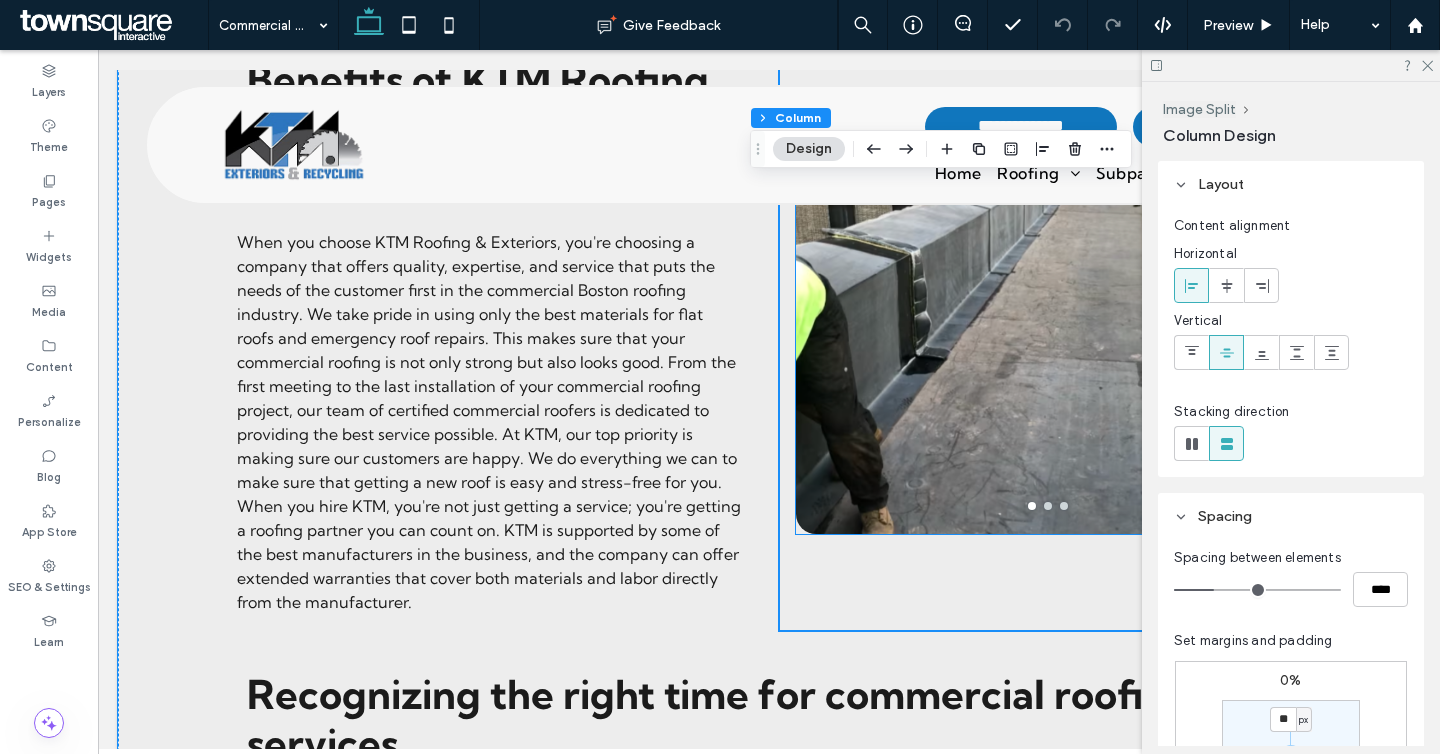 click at bounding box center (1048, 329) 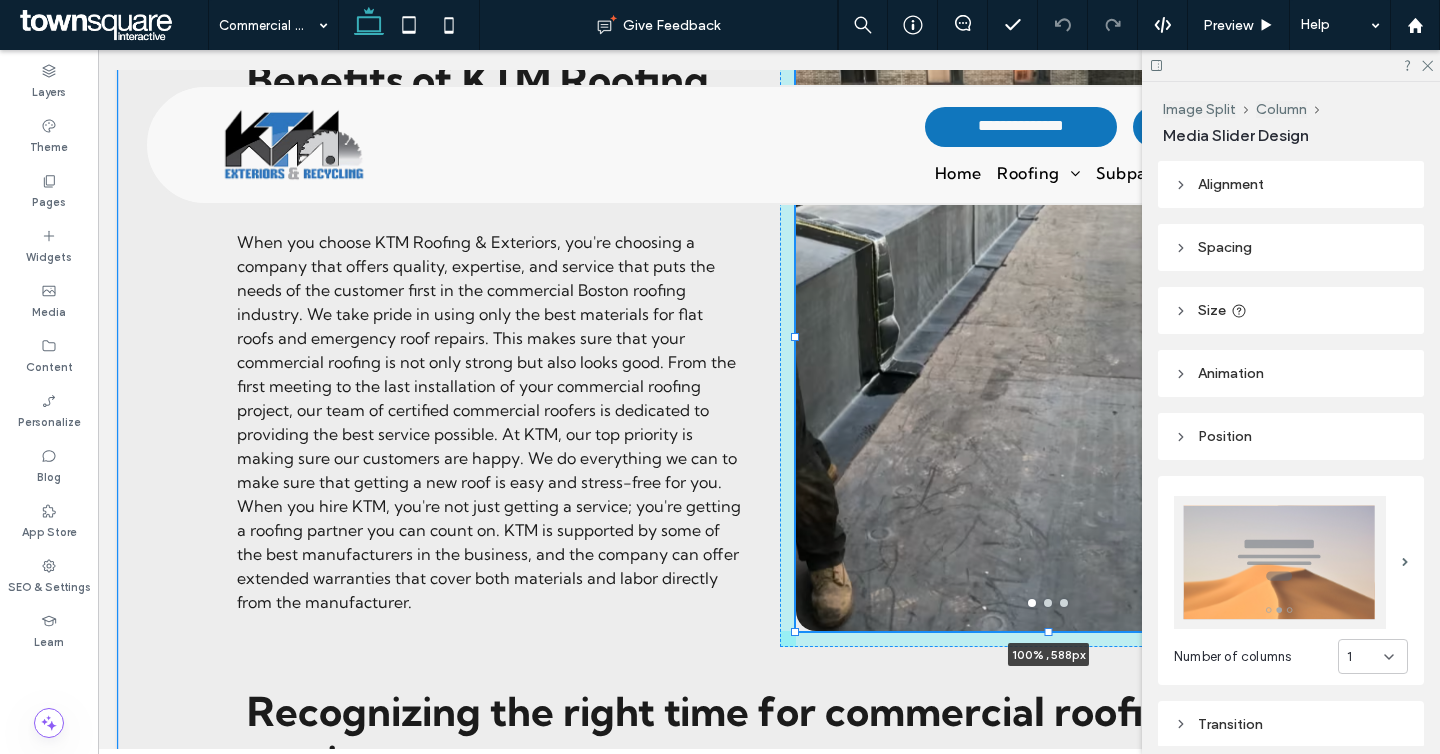 drag, startPoint x: 1045, startPoint y: 532, endPoint x: 1052, endPoint y: 621, distance: 89.27486 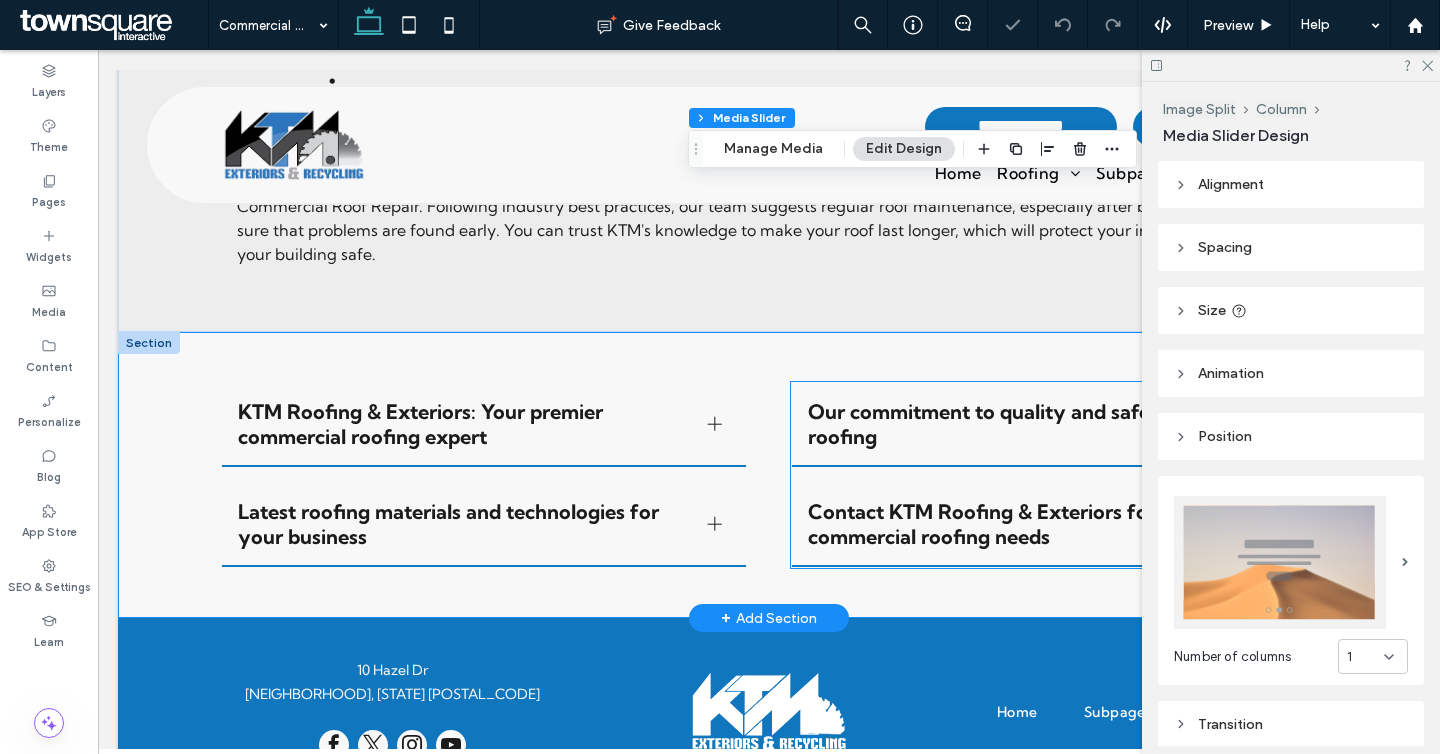 scroll, scrollTop: 2403, scrollLeft: 0, axis: vertical 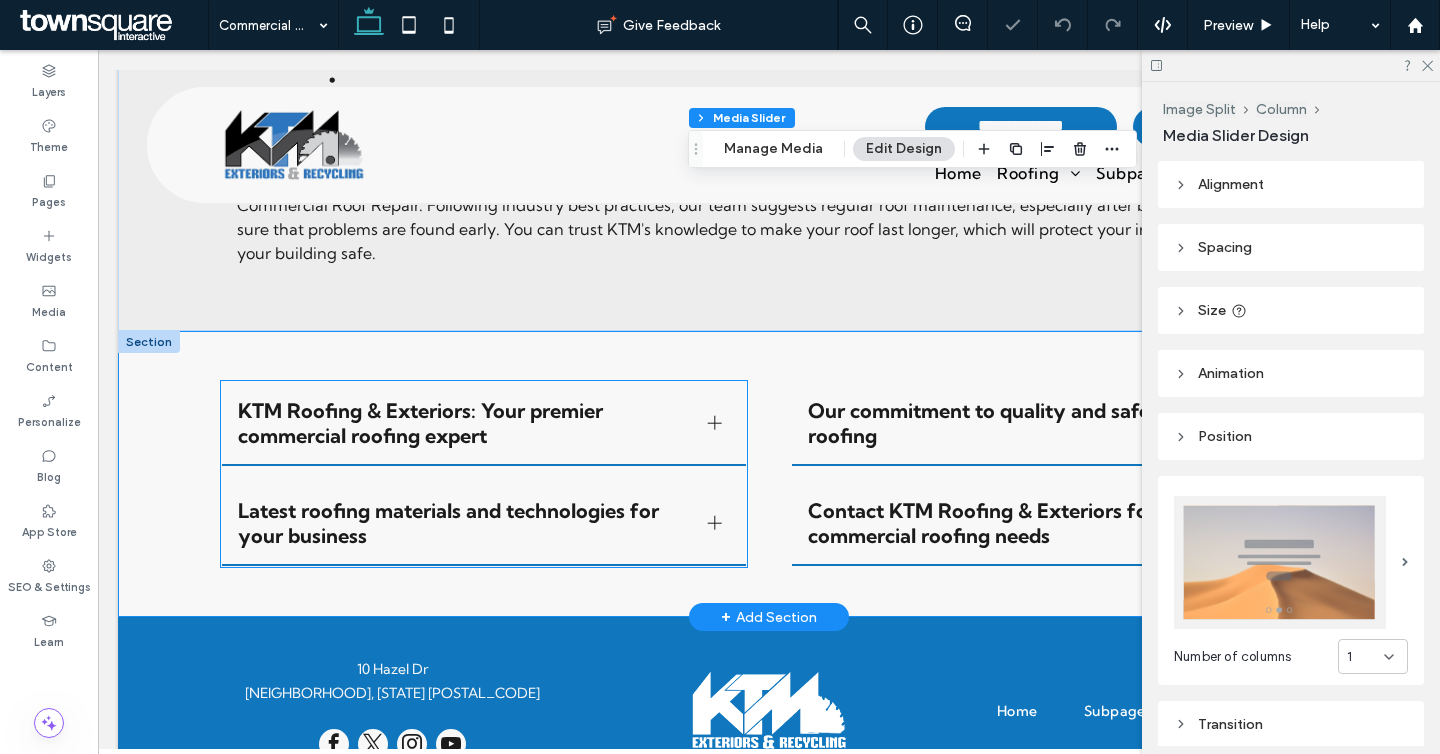 click on "KTM Roofing & Exteriors: Your premier commercial roofing expert" at bounding box center [484, 424] 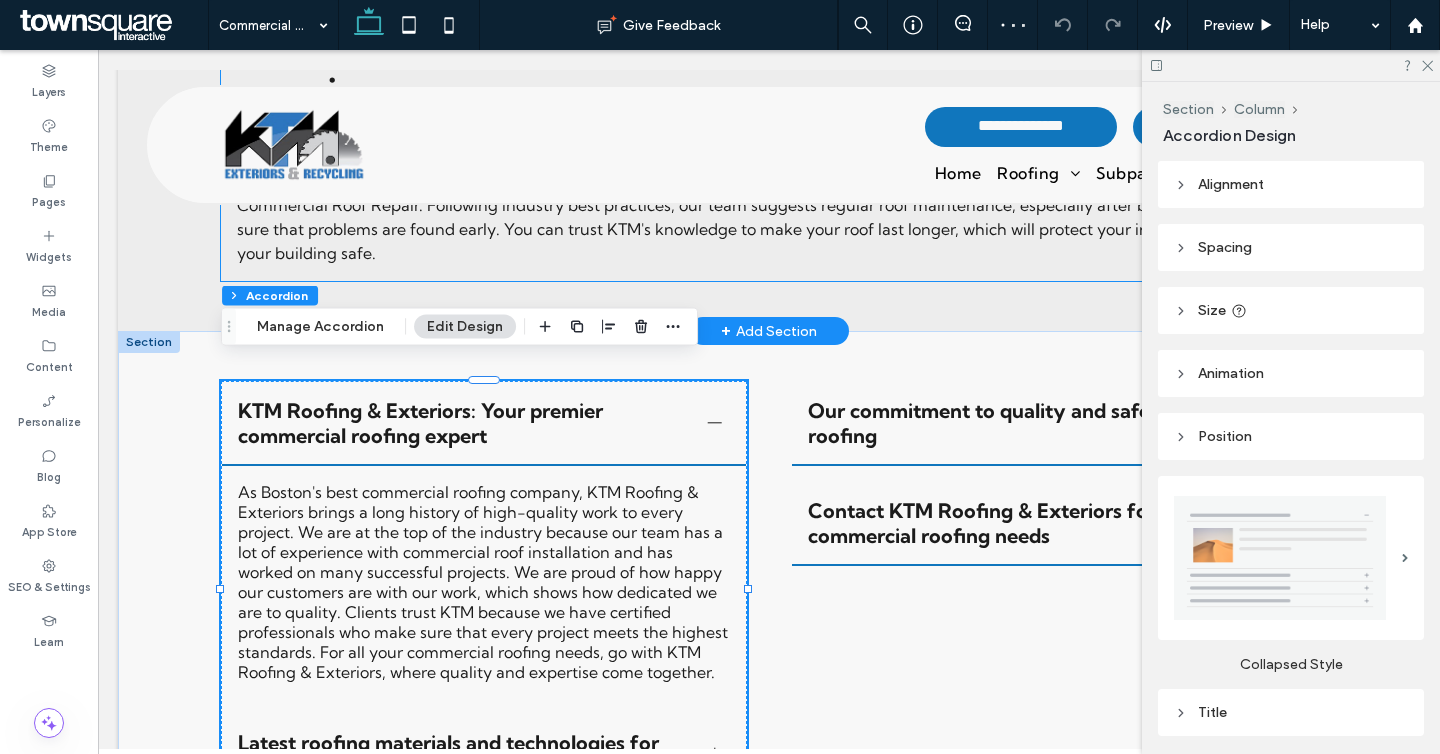 click on "Recognizing the right time for commercial roofing services
For the safety of your business building, it's important to know when to call in professional roofers. At KTM Roofing & Exteriors, we help you find important signs of wear, like water stains, paint that is blistering, or flashing that is broken, which means you need professional Commercial Roof Repair. Following industry best practices, our team suggests regular roof maintenance, especially after bad weather, to make sure that problems are found early. You can trust KTM's knowledge to make your roof last longer, which will protect your investment and keep your building safe." at bounding box center (769, 136) 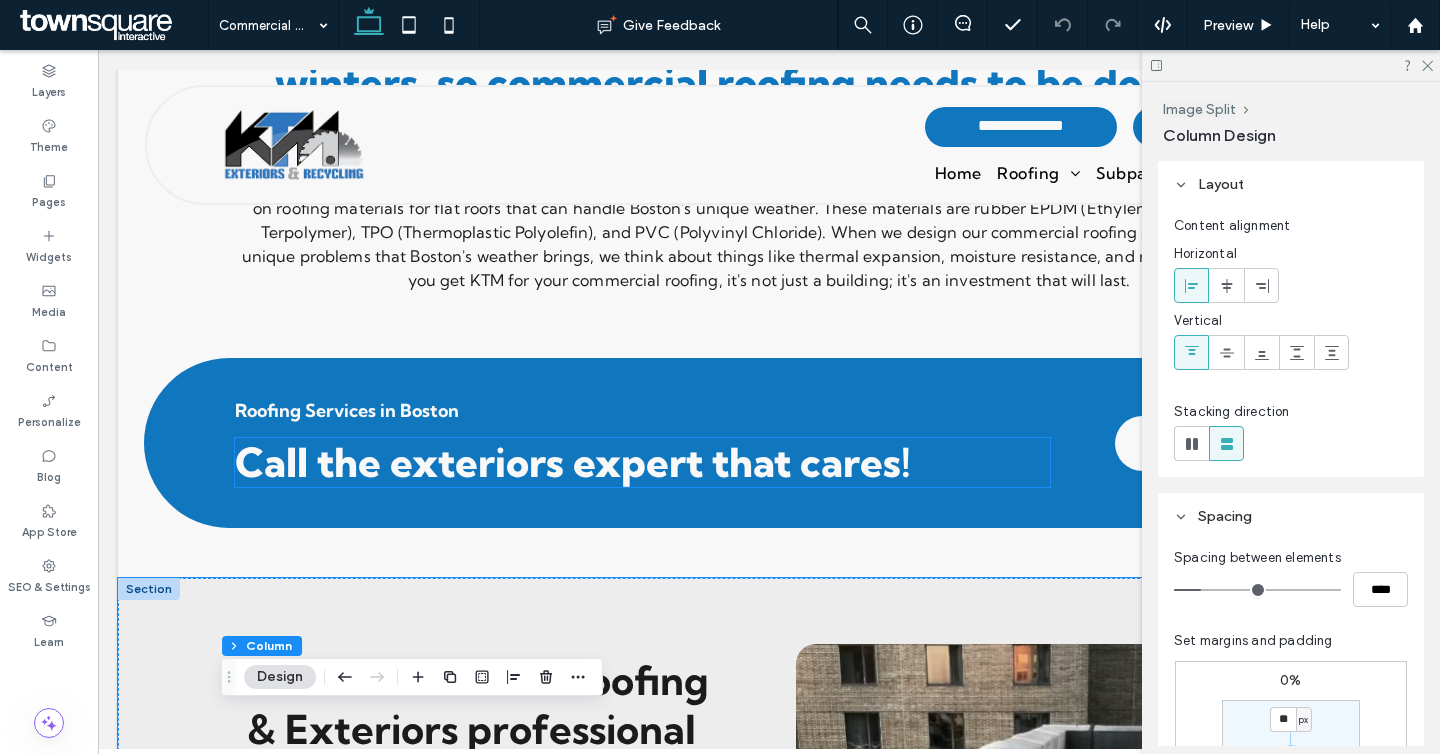 scroll, scrollTop: 1601, scrollLeft: 0, axis: vertical 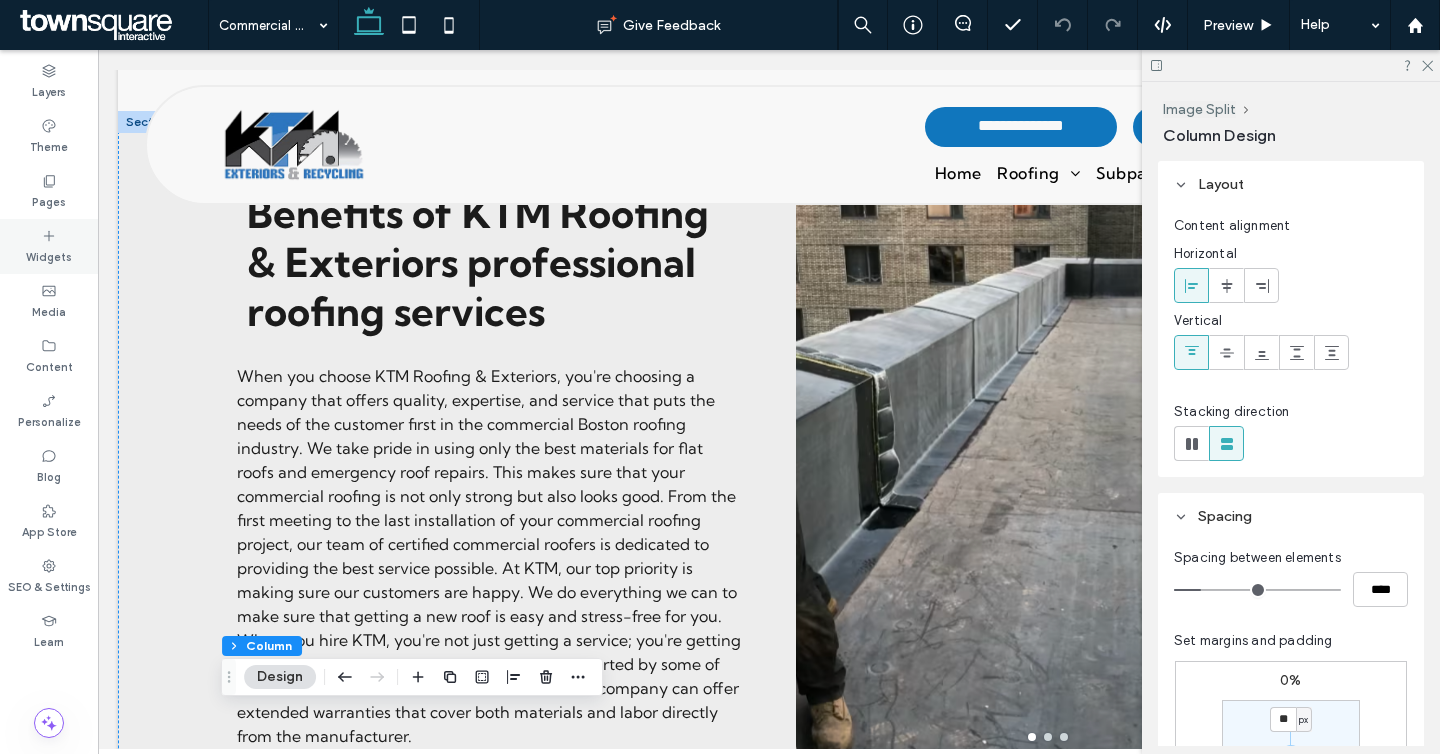 click on "Widgets" at bounding box center [49, 246] 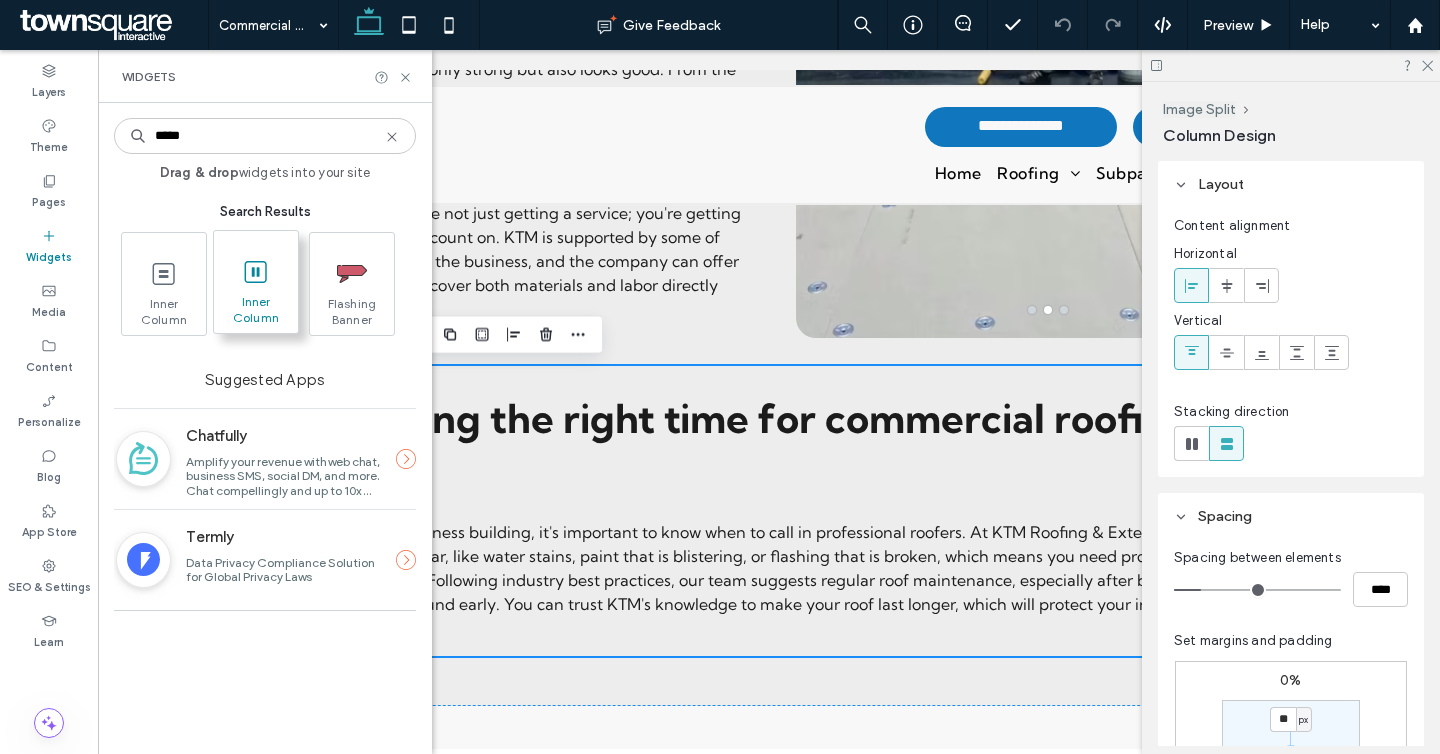 type on "*****" 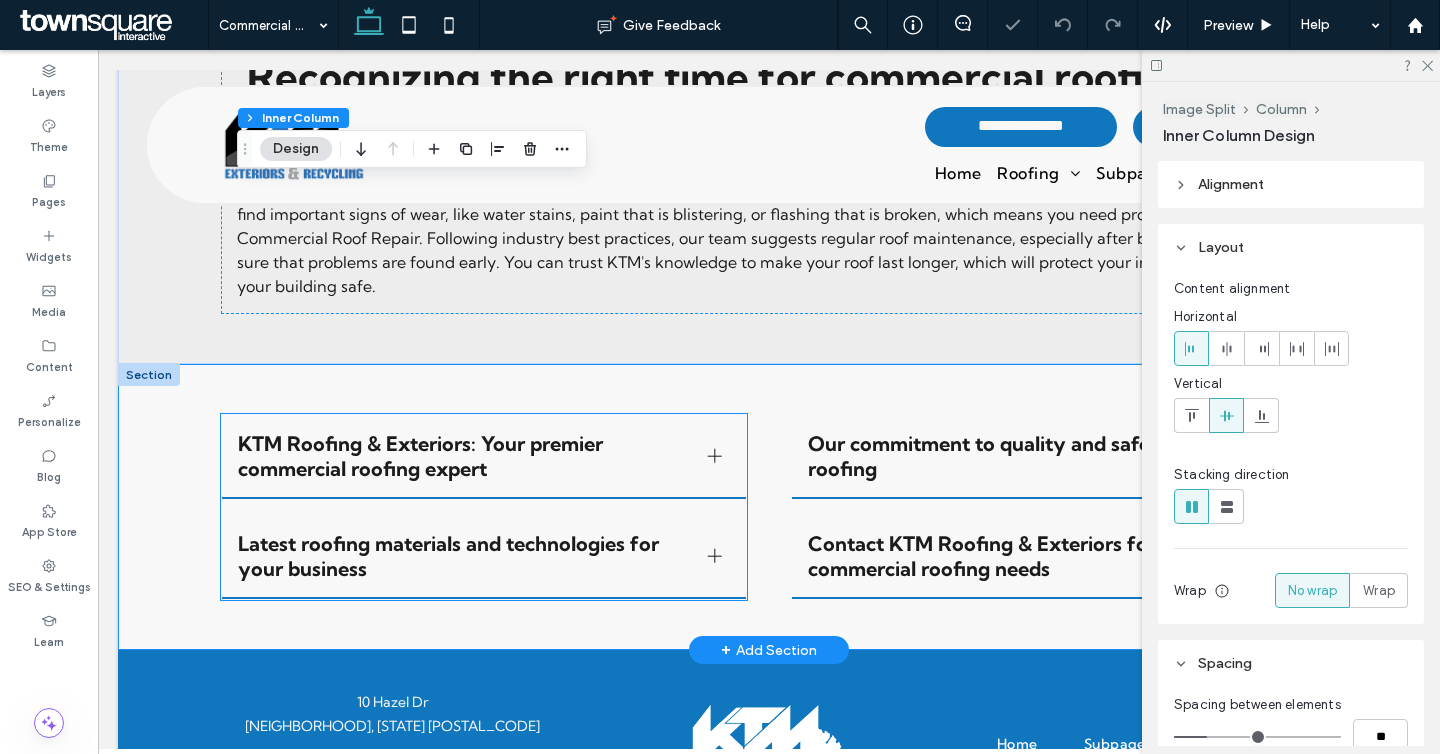 scroll, scrollTop: 2542, scrollLeft: 0, axis: vertical 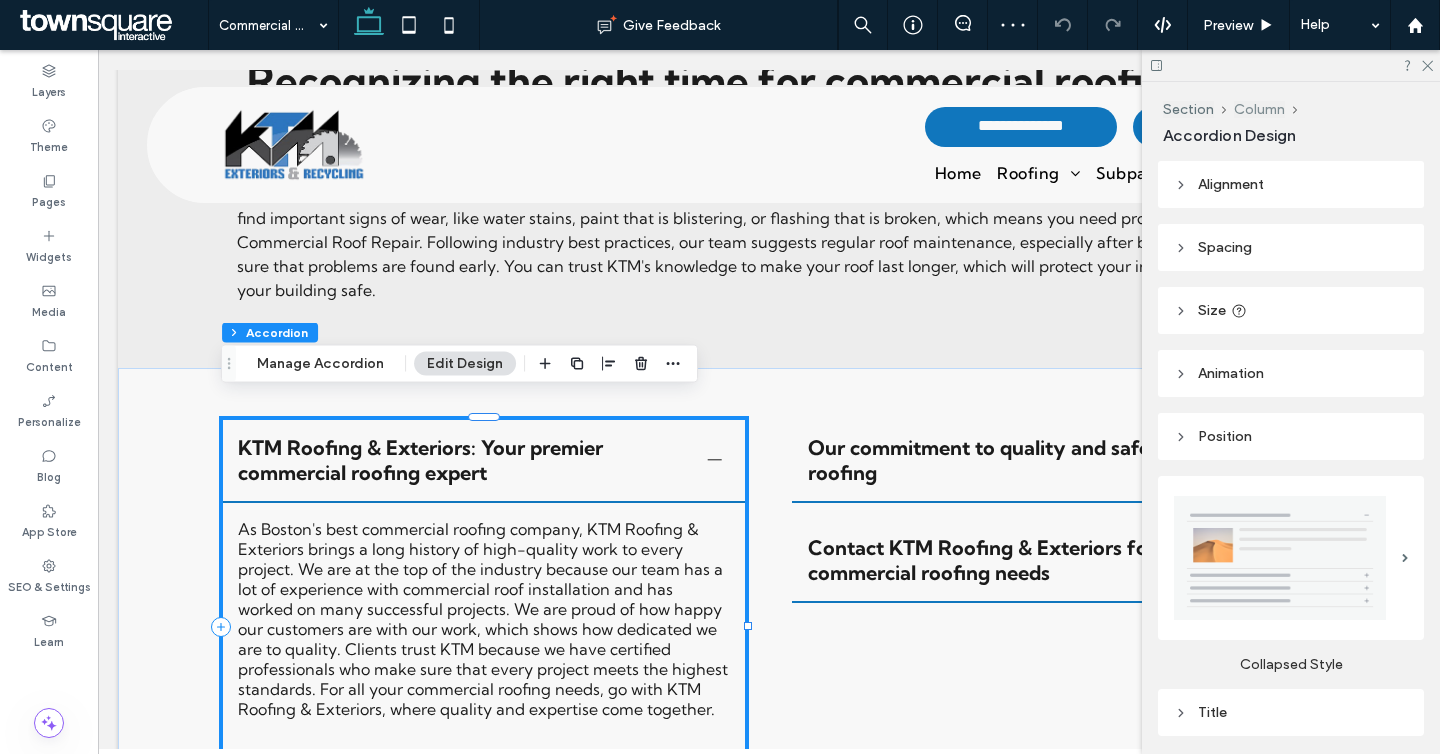 click on "Column" at bounding box center [1259, 109] 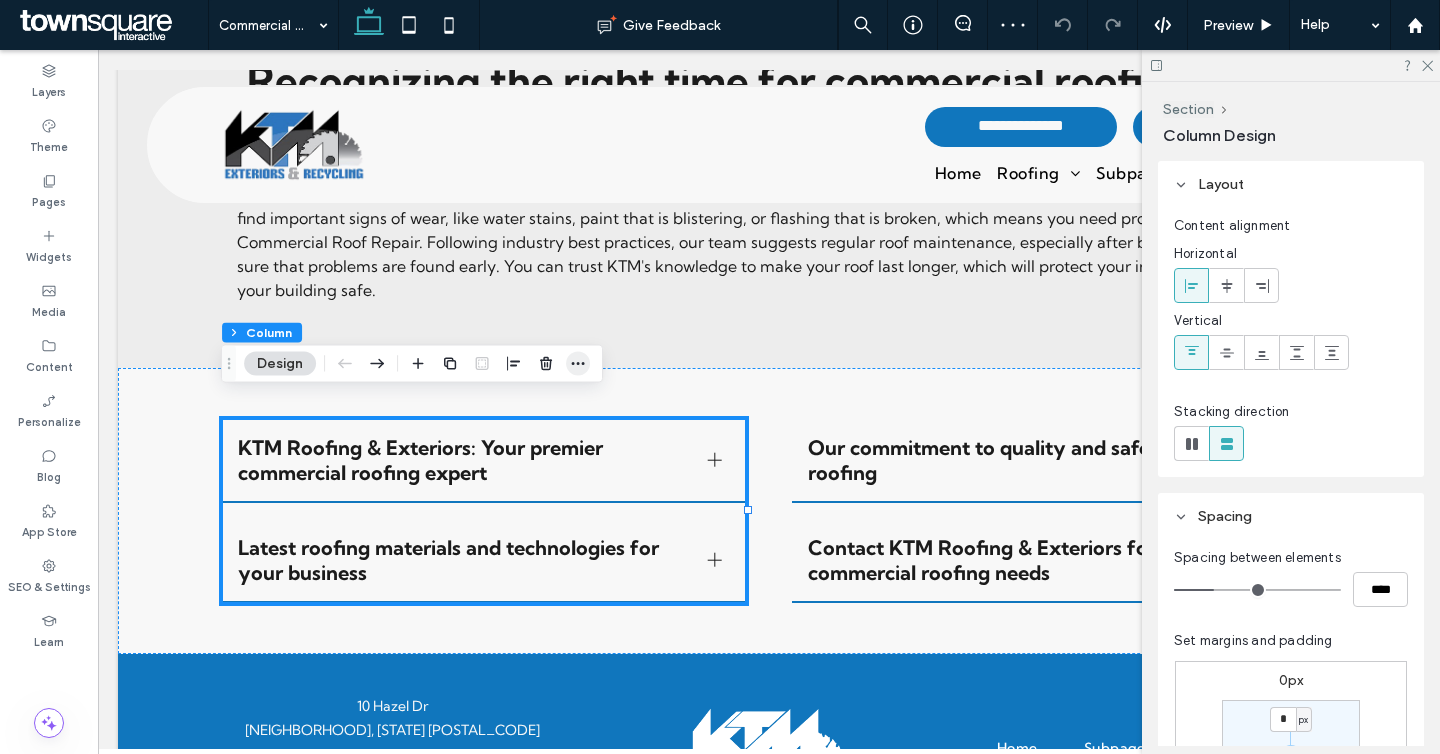 click 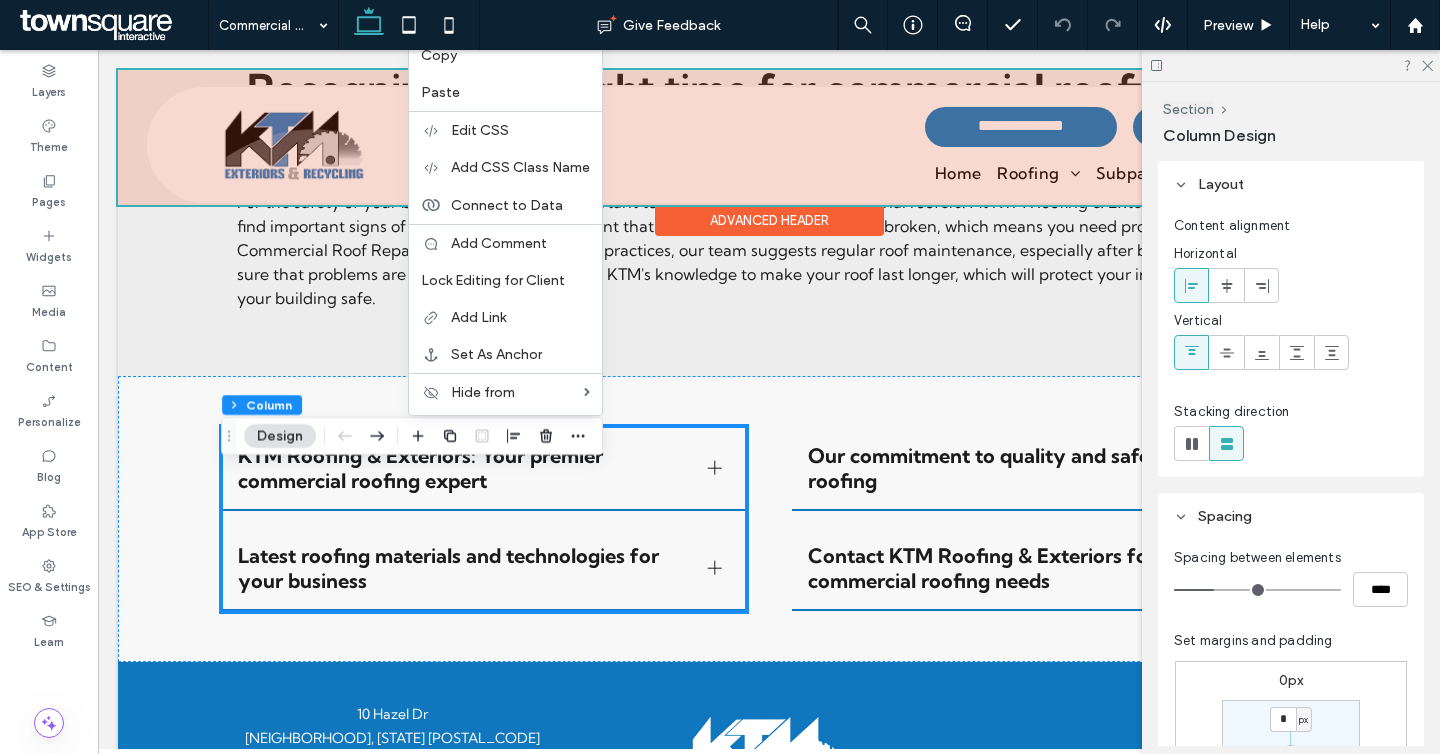 scroll, scrollTop: 2301, scrollLeft: 0, axis: vertical 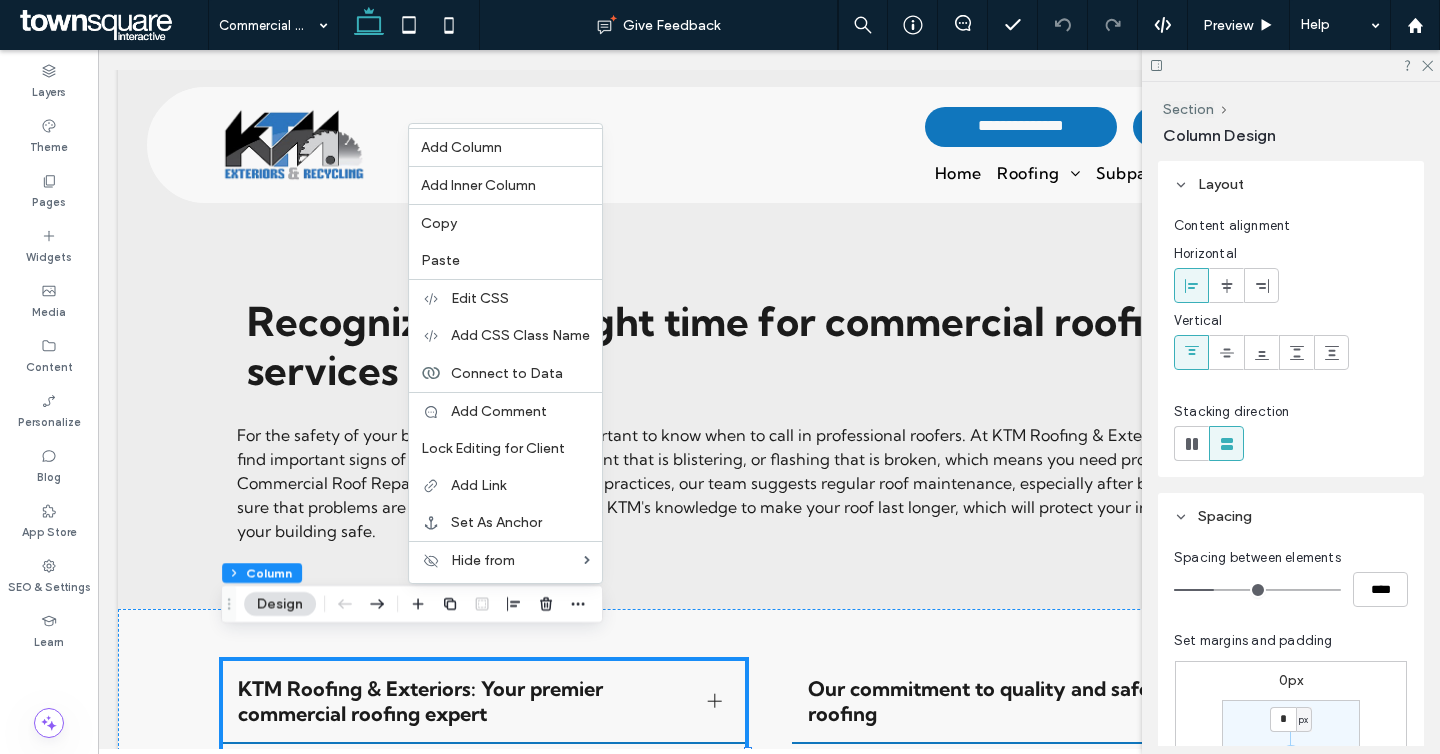 click on "Copy" at bounding box center [505, 223] 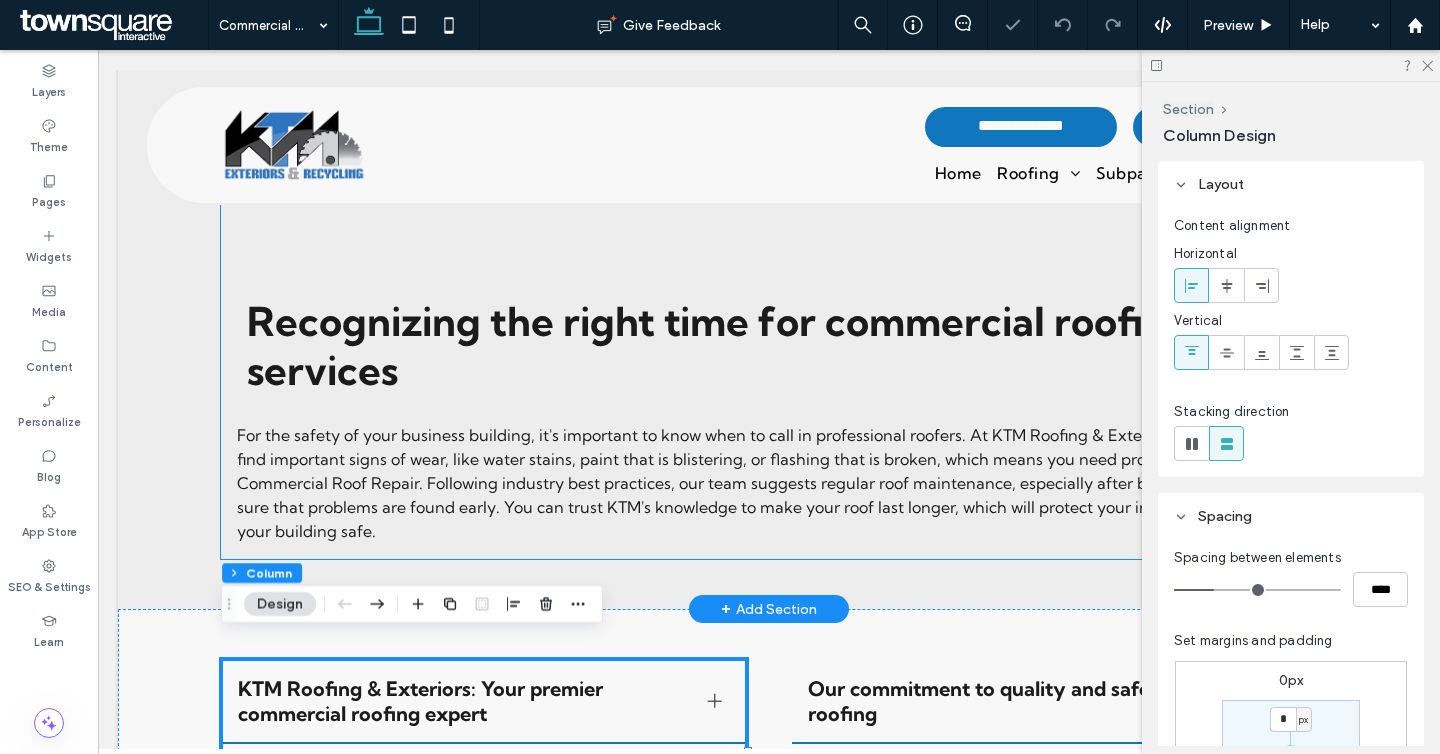 click on "Recognizing the right time for commercial roofing services
For the safety of your business building, it's important to know when to call in professional roofers. At KTM Roofing & Exteriors, we help you find important signs of wear, like water stains, paint that is blistering, or flashing that is broken, which means you need professional Commercial Roof Repair. Following industry best practices, our team suggests regular roof maintenance, especially after bad weather, to make sure that problems are found early. You can trust KTM's knowledge to make your roof last longer, which will protect your investment and keep your building safe." at bounding box center [769, 326] 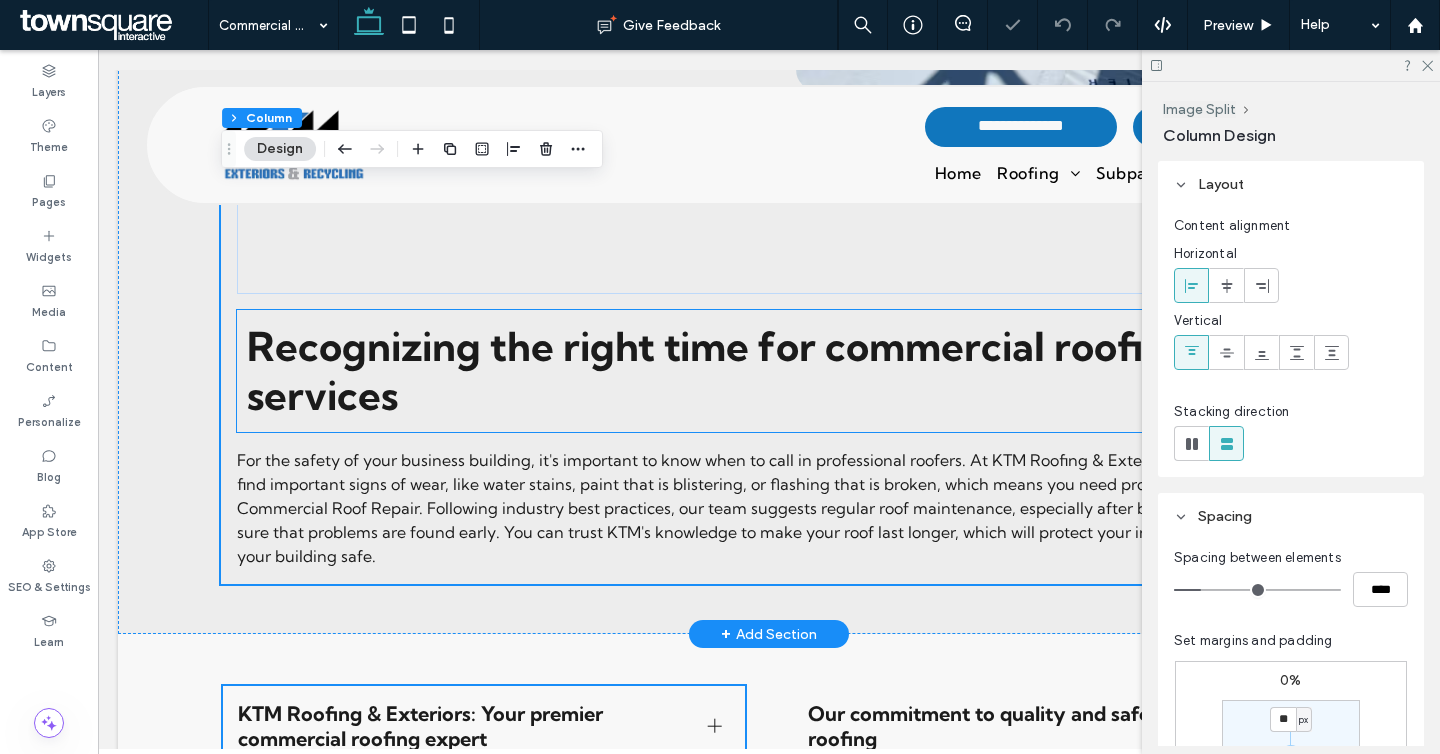 scroll, scrollTop: 2263, scrollLeft: 0, axis: vertical 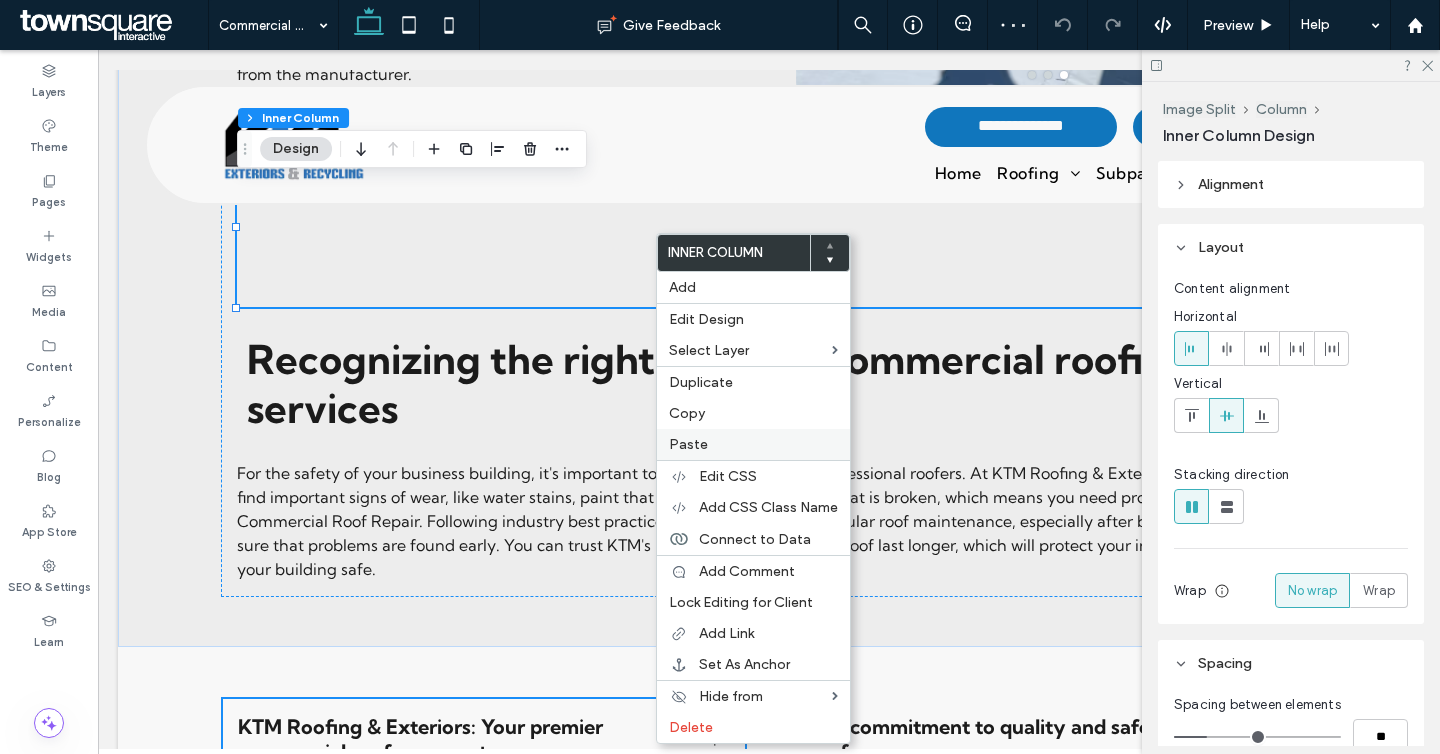 click on "Paste" at bounding box center [688, 444] 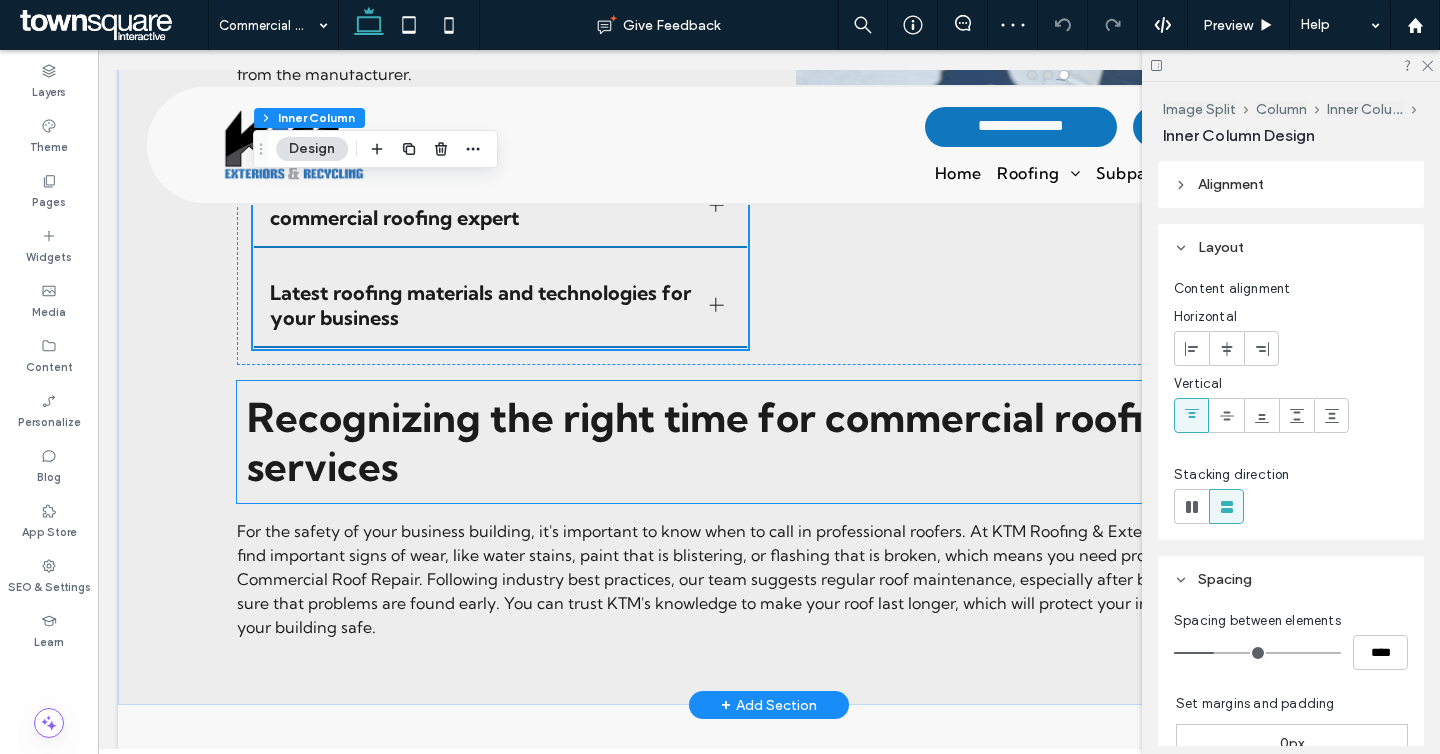 scroll, scrollTop: 2439, scrollLeft: 0, axis: vertical 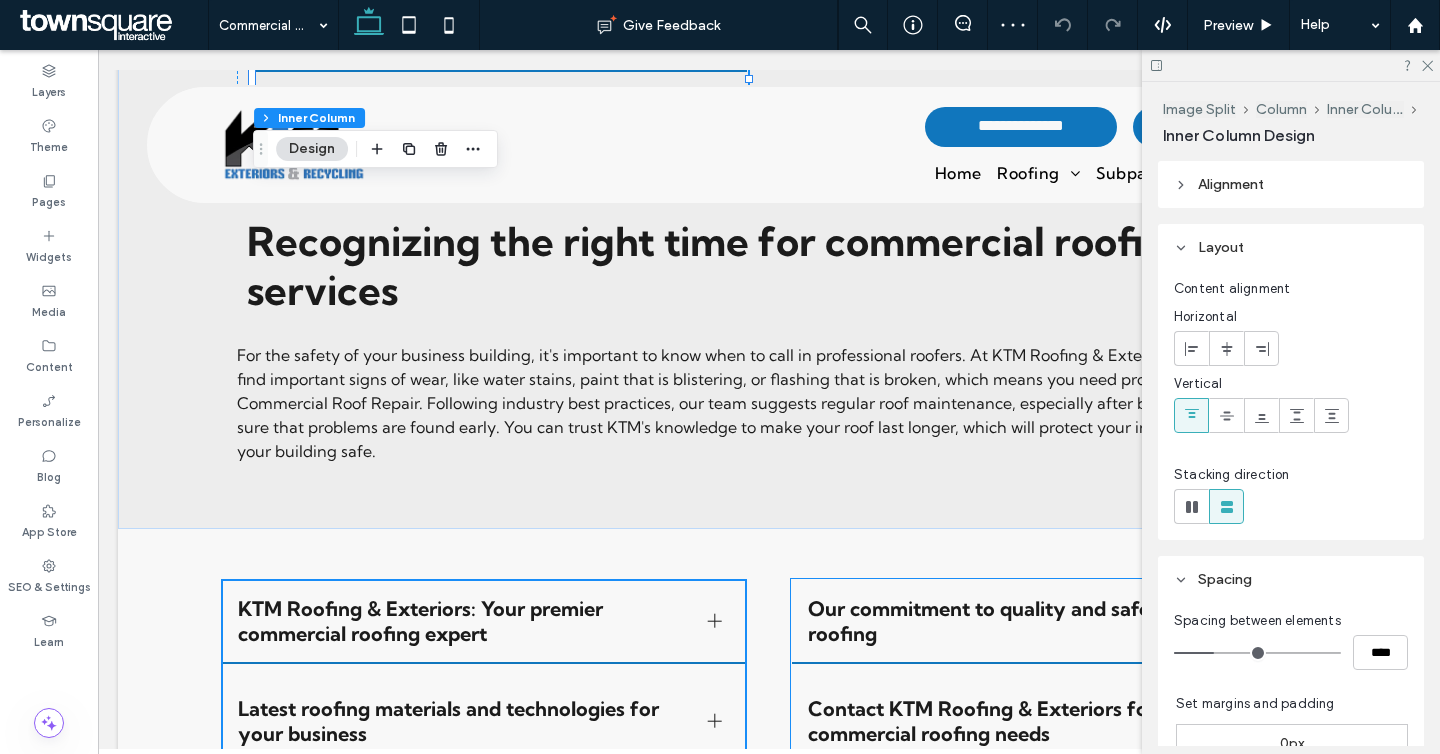 click on "Our commitment to quality and safety in roofing" at bounding box center (1035, 621) 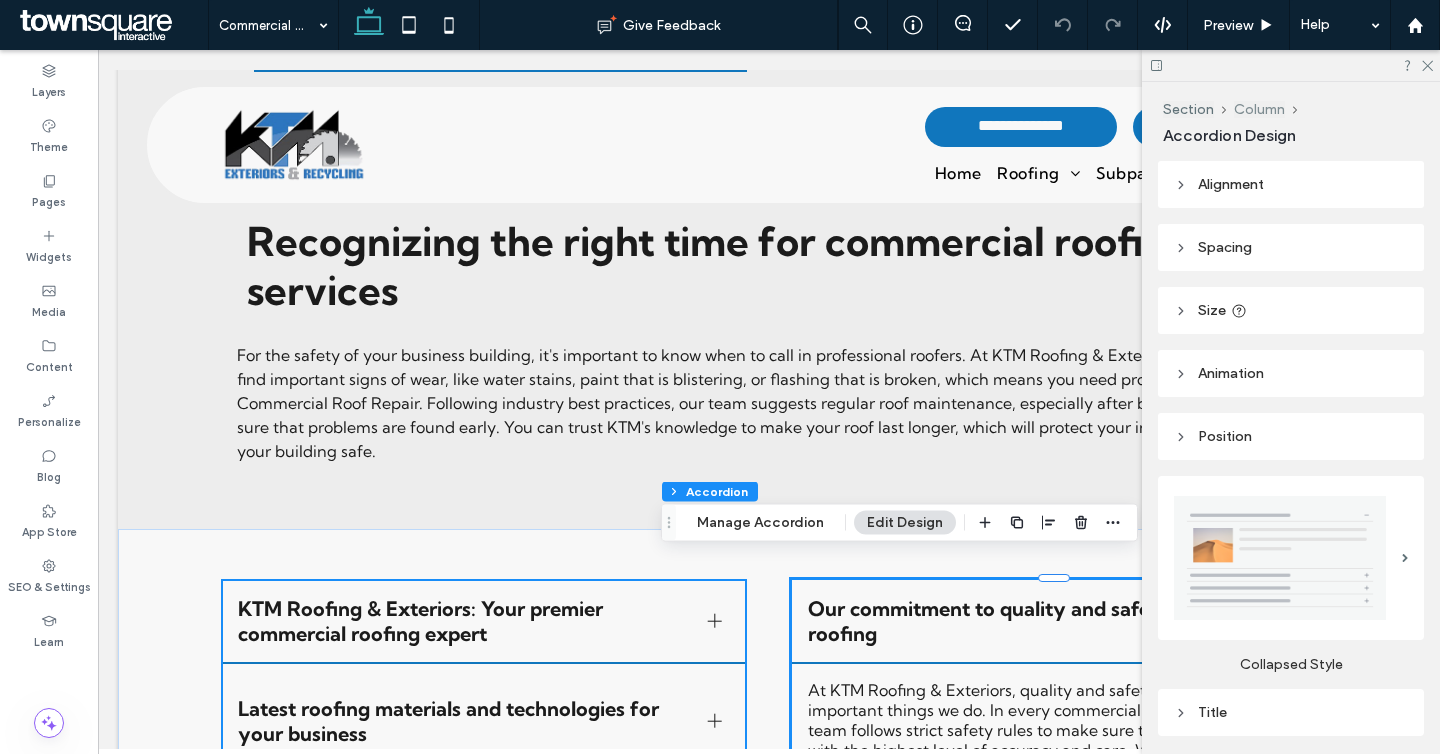 click on "Column" at bounding box center (1259, 109) 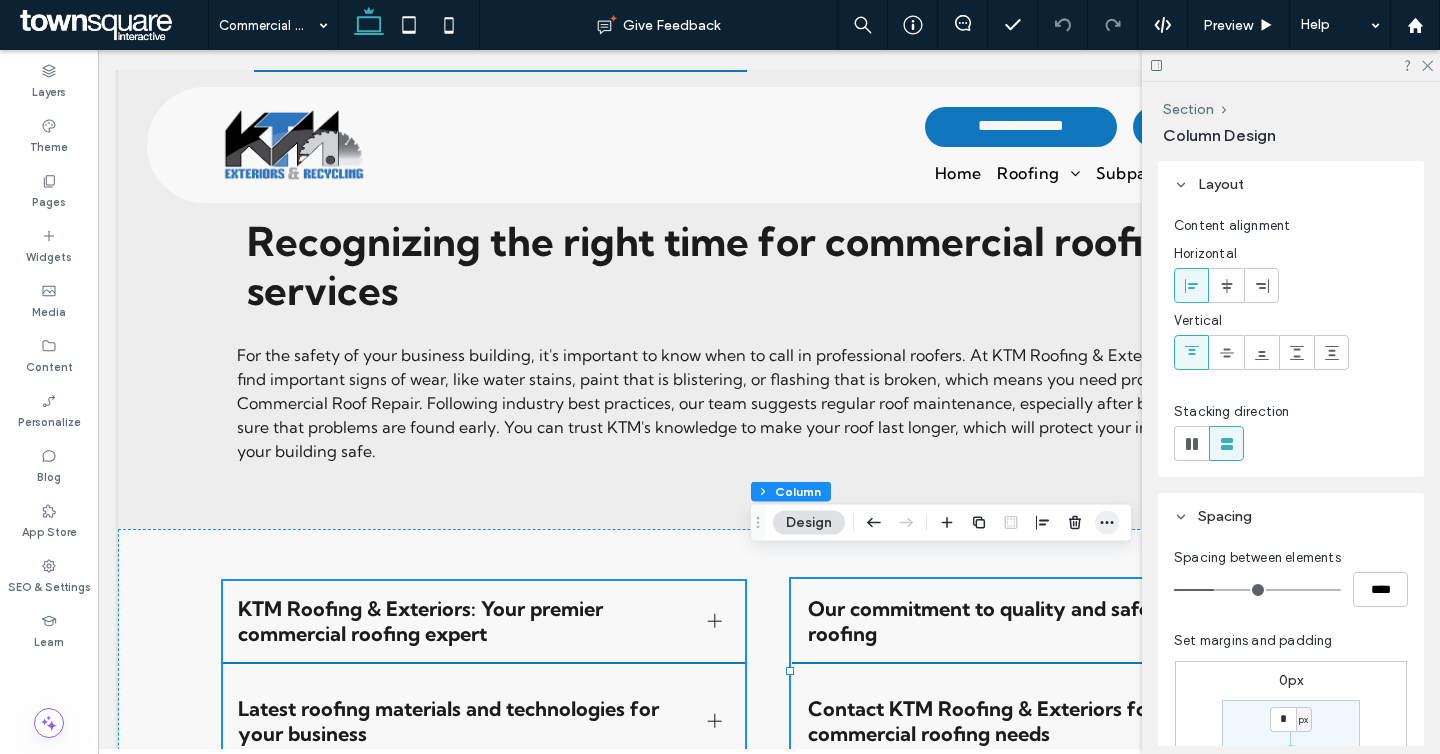 click at bounding box center (1107, 523) 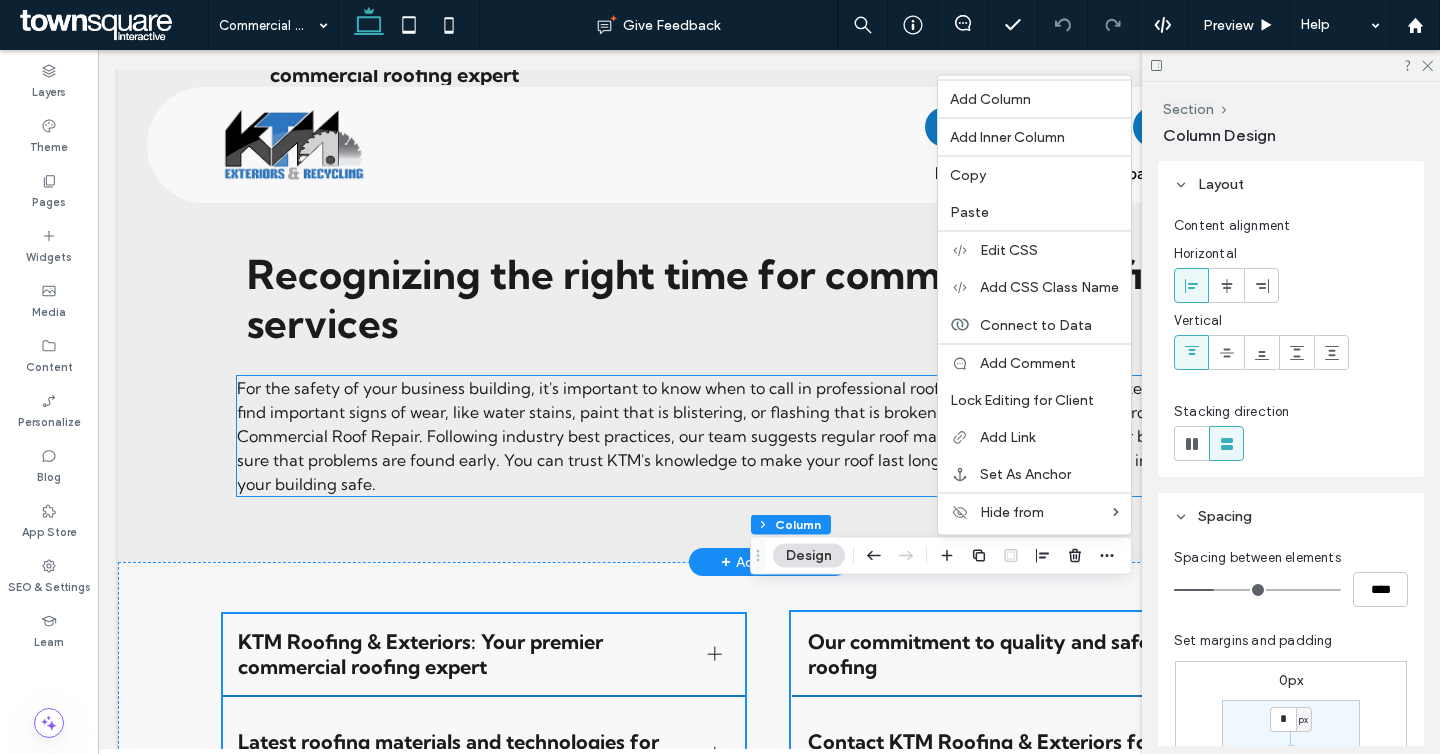 scroll, scrollTop: 2406, scrollLeft: 0, axis: vertical 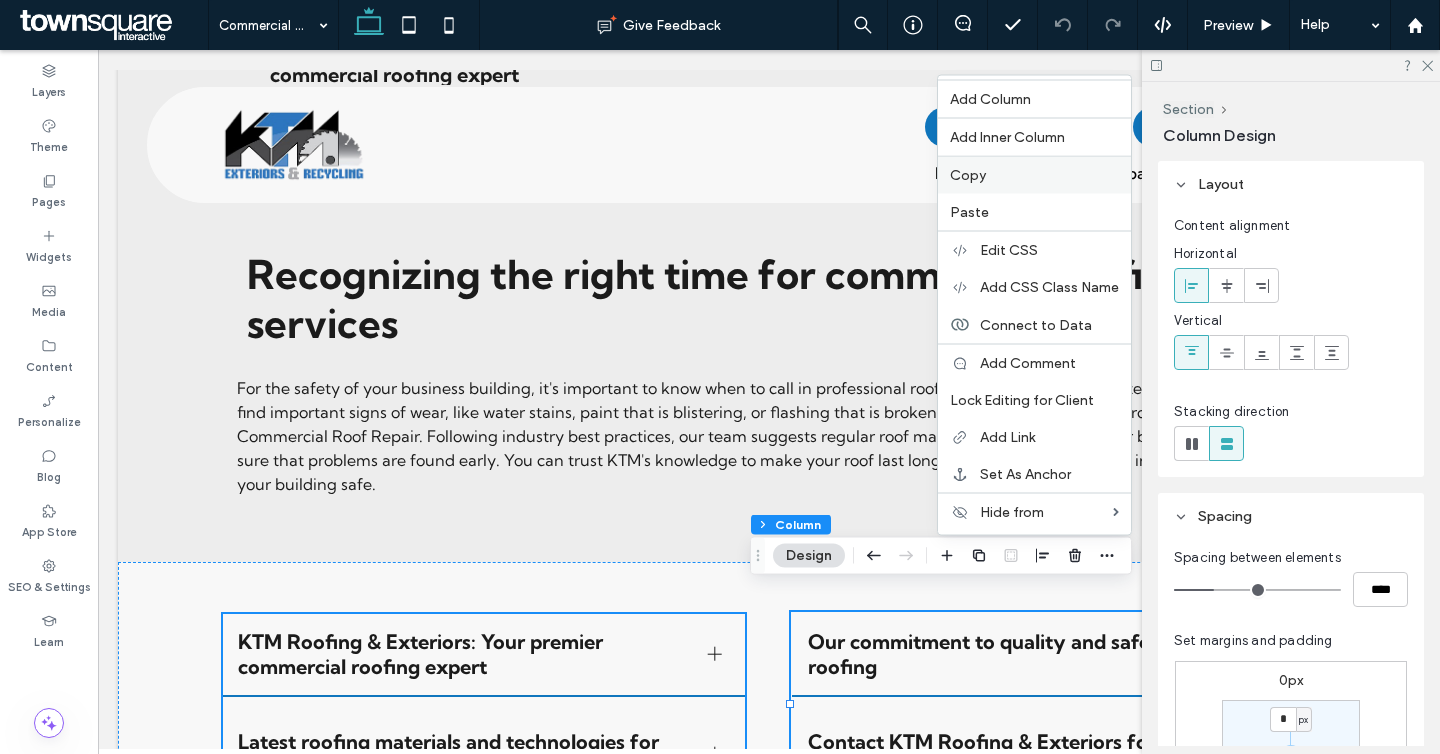 click on "Copy" at bounding box center [1034, 175] 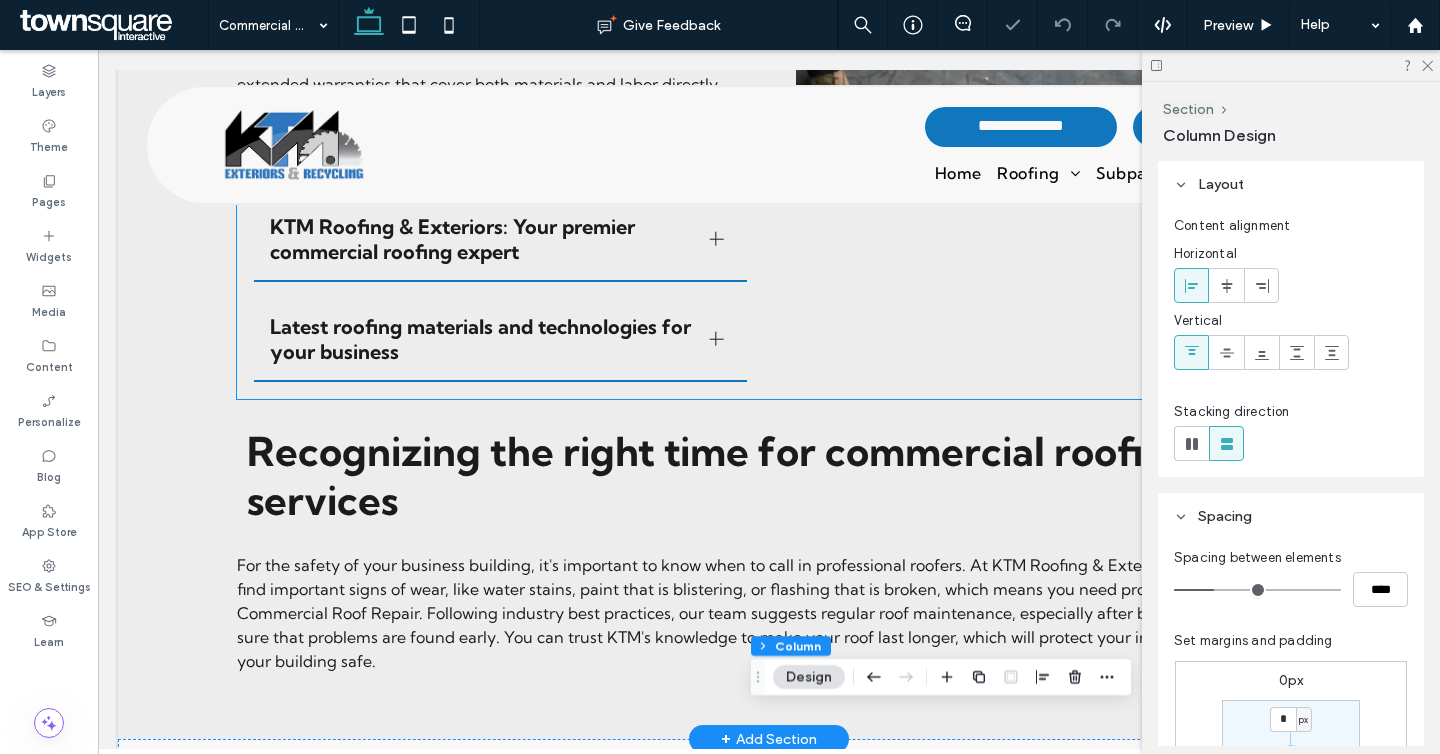 scroll, scrollTop: 2228, scrollLeft: 0, axis: vertical 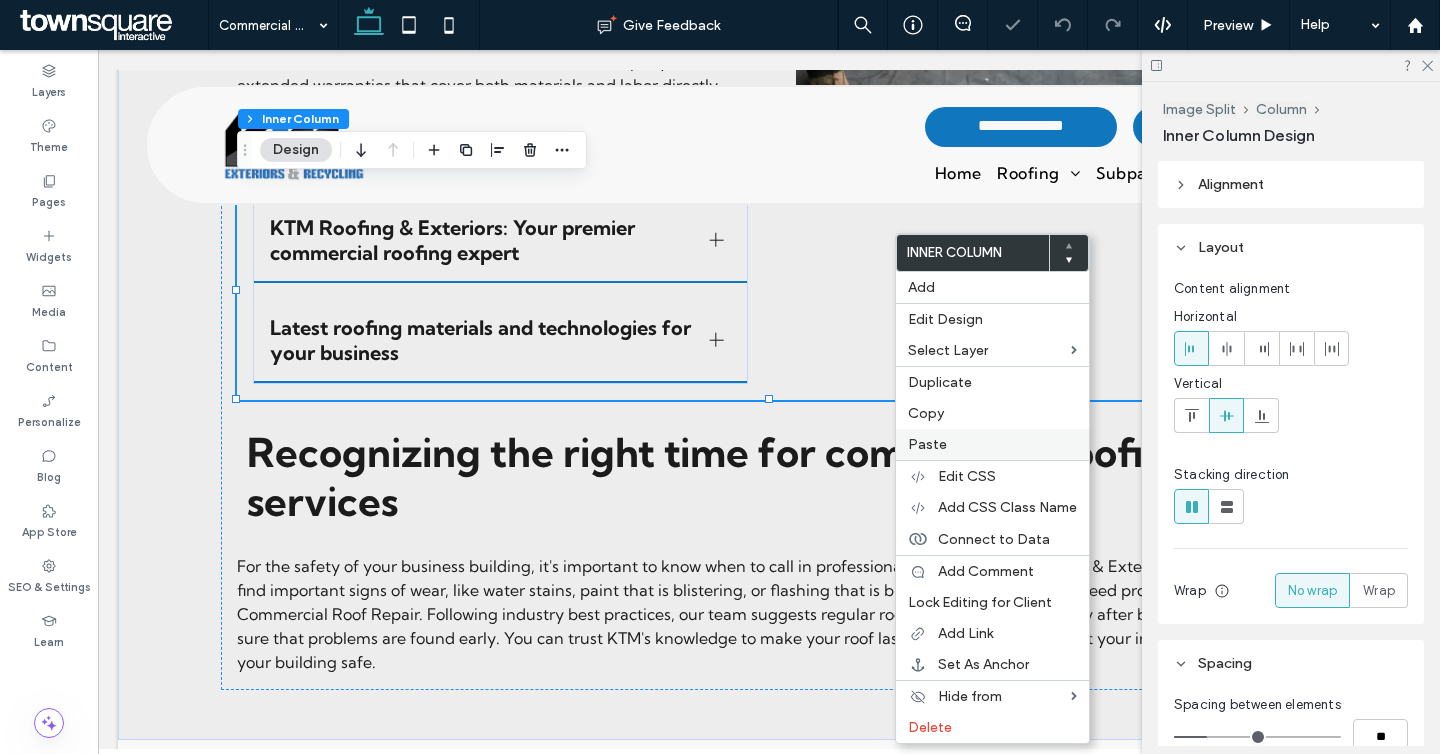 click on "Paste" at bounding box center (927, 444) 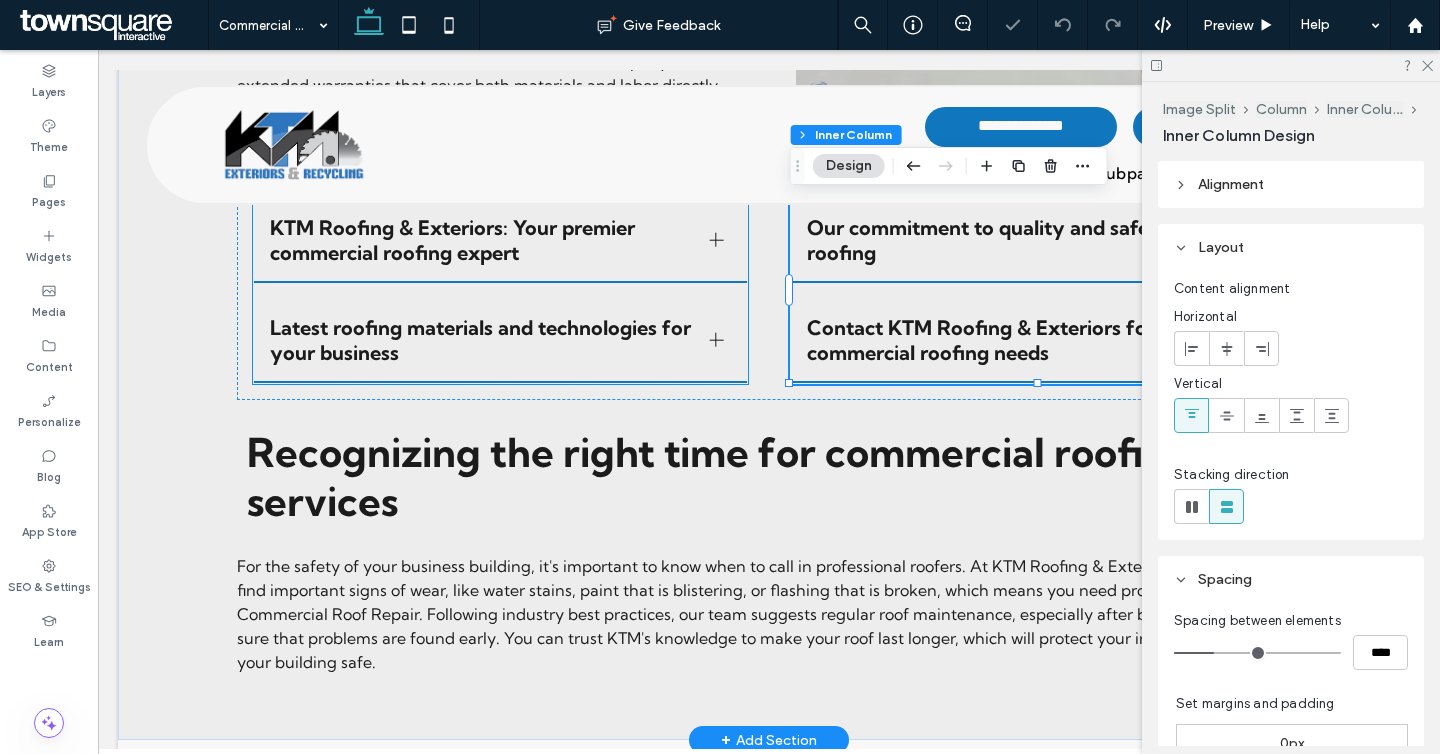 click on "Latest roofing materials and technologies for your business" at bounding box center (500, 341) 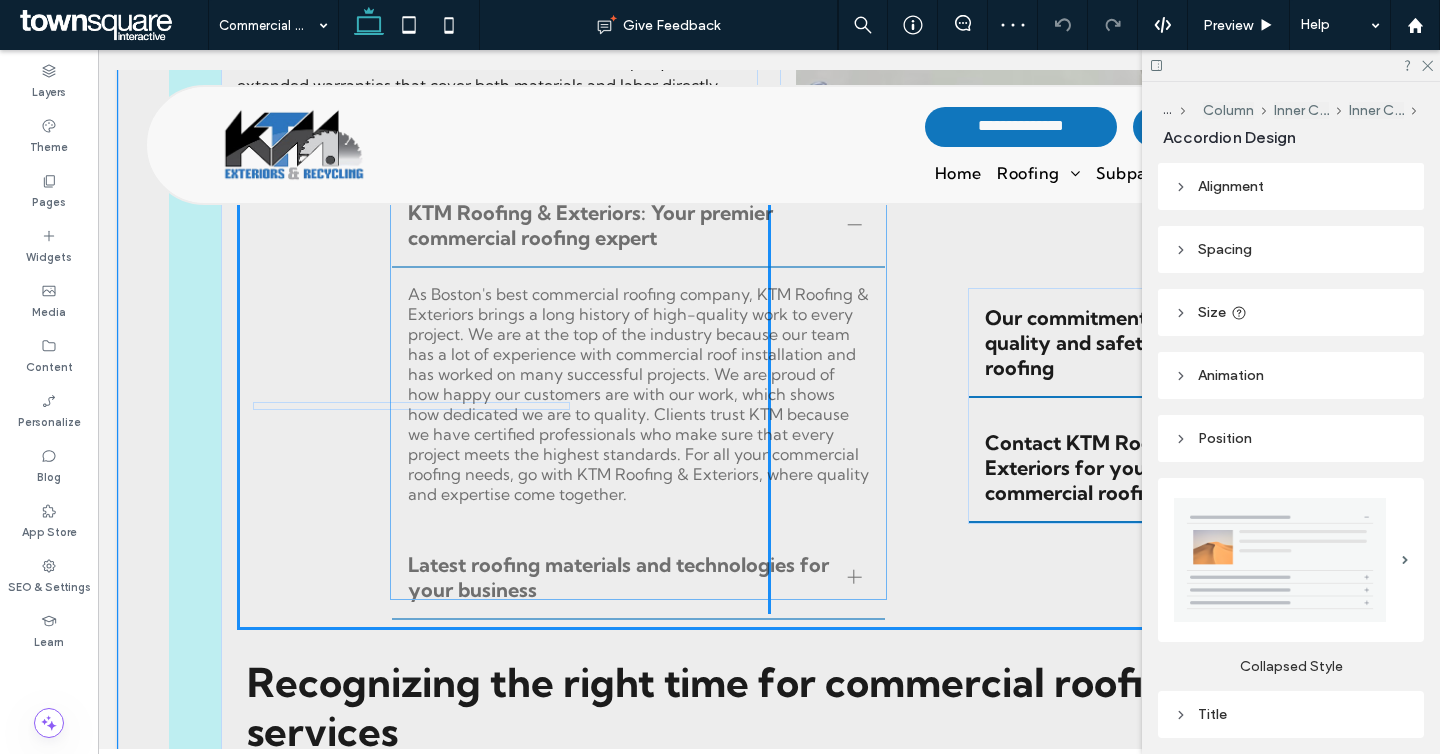 drag, startPoint x: 668, startPoint y: 313, endPoint x: 812, endPoint y: 297, distance: 144.88617 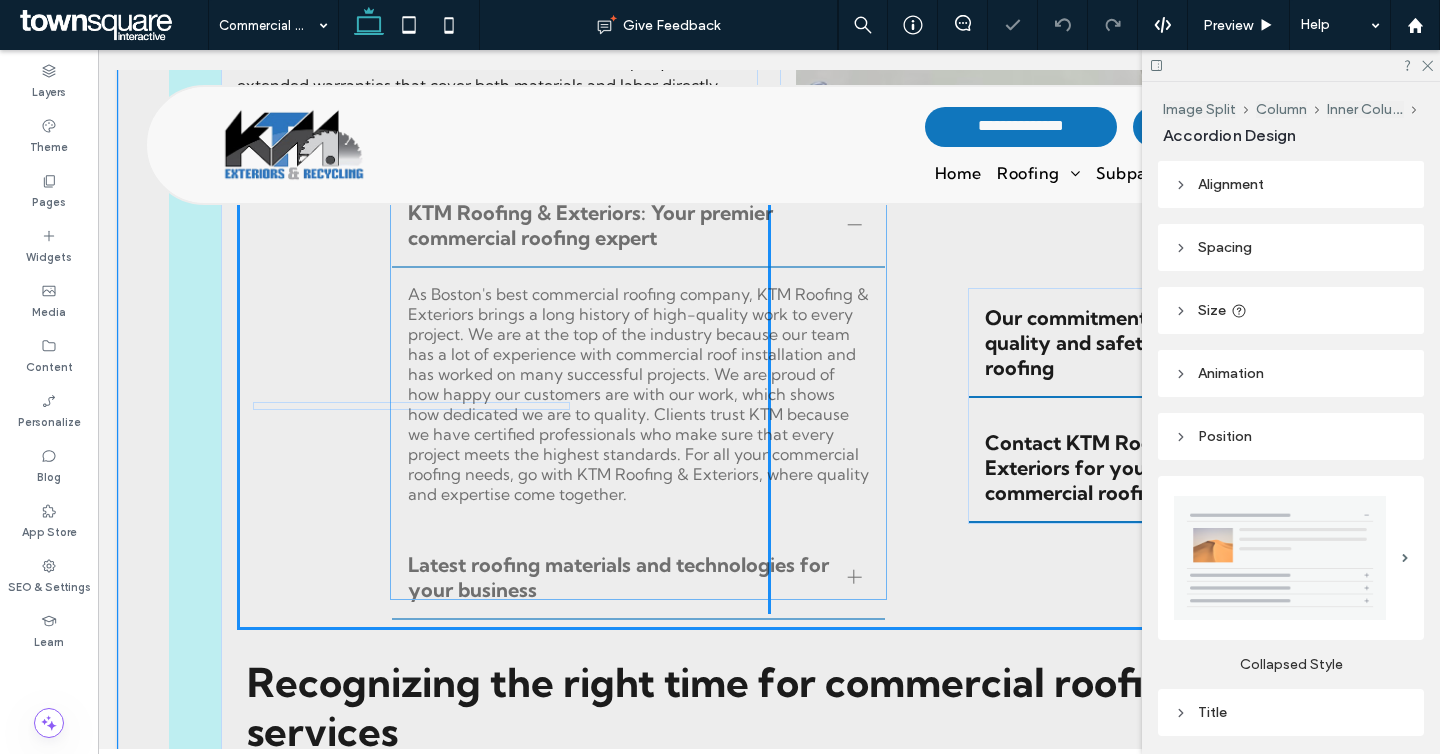 type on "**" 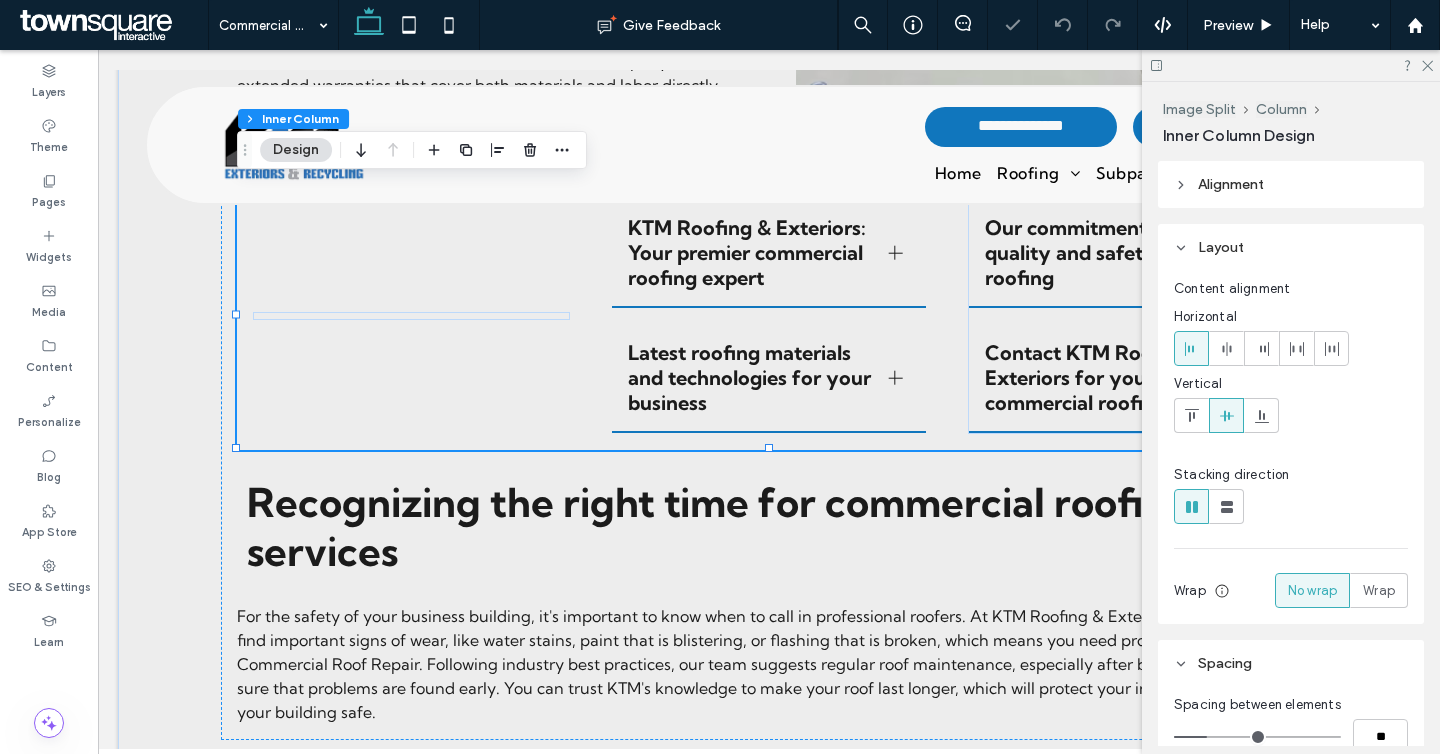 click on "KTM Roofing & Exteriors: Your premier commercial roofing expert As Boston's best commercial roofing company, KTM Roofing & Exteriors brings a long history of high-quality work to every project. We are at the top of the industry because our team has a lot of experience with commercial roof installation and has worked on many successful projects. We are proud of how happy our customers are with our work, which shows how dedicated we are to quality. Clients trust KTM because we have certified professionals who make sure that every project meets the highest standards. For all your commercial roofing needs, go with KTM Roofing & Exteriors, where quality and expertise come together. Latest roofing materials and technologies for your business Title or Question Describe the item or answer the question so that site visitors who are interested get more information. You can emphasize this text with bullets, italics or bold, and add links. Button Button Our commitment to quality and safety in roofing Title or Question" at bounding box center (769, 316) 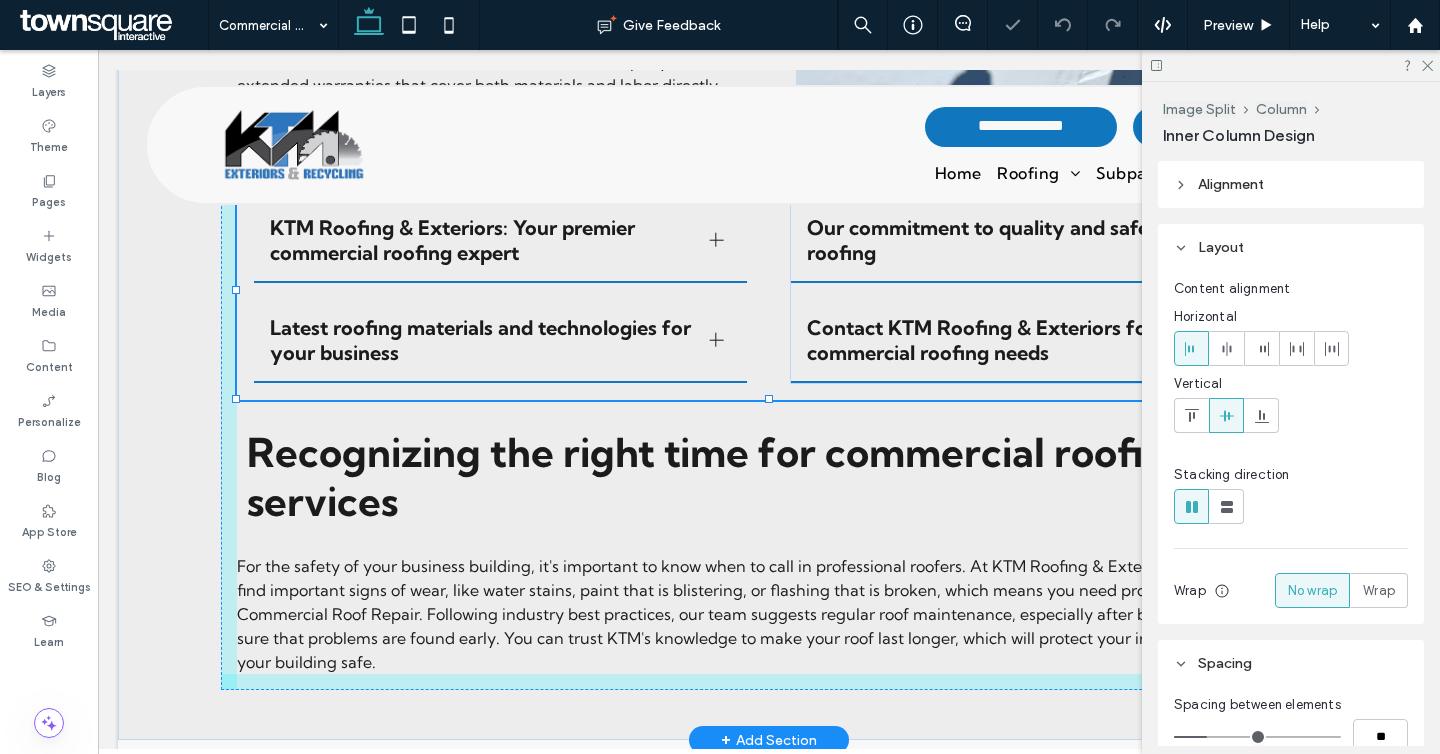 drag, startPoint x: 766, startPoint y: 396, endPoint x: 645, endPoint y: 222, distance: 211.93631 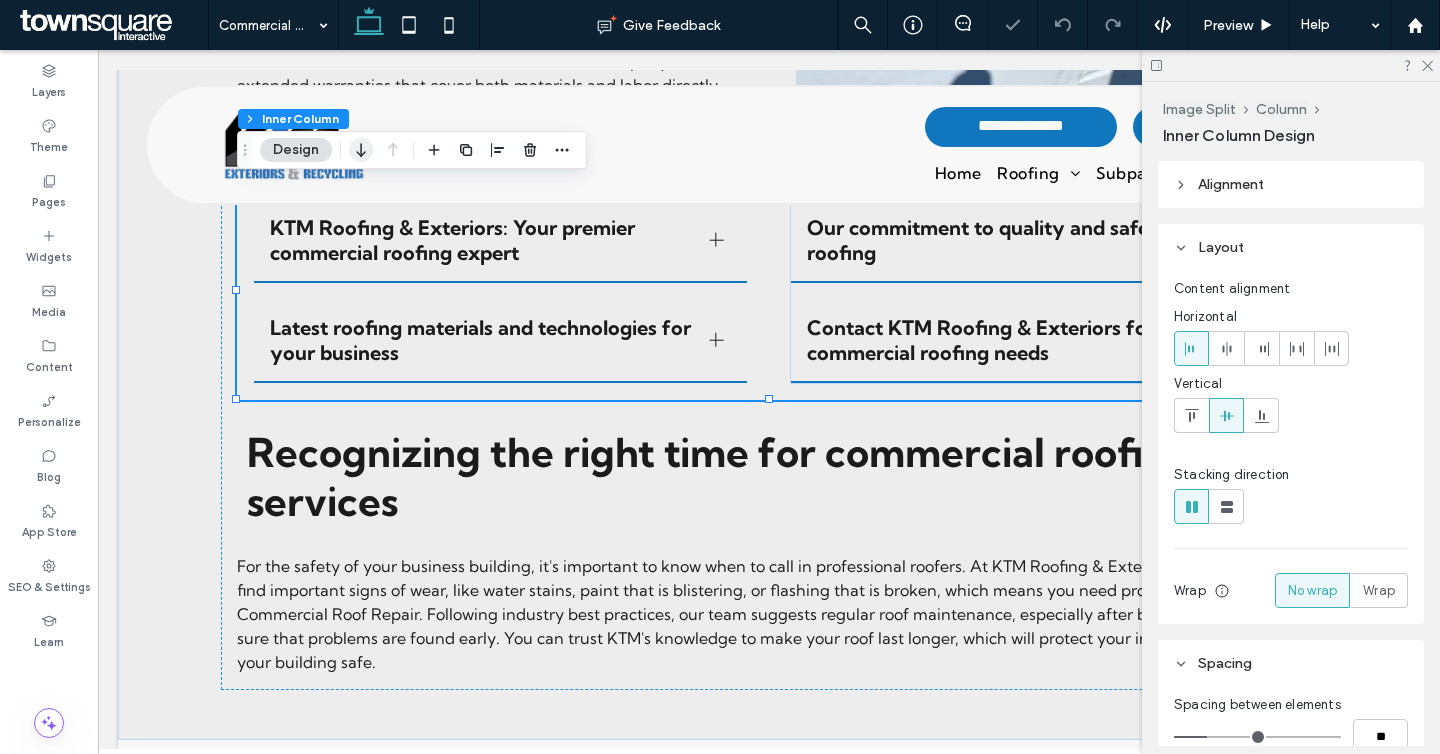 click 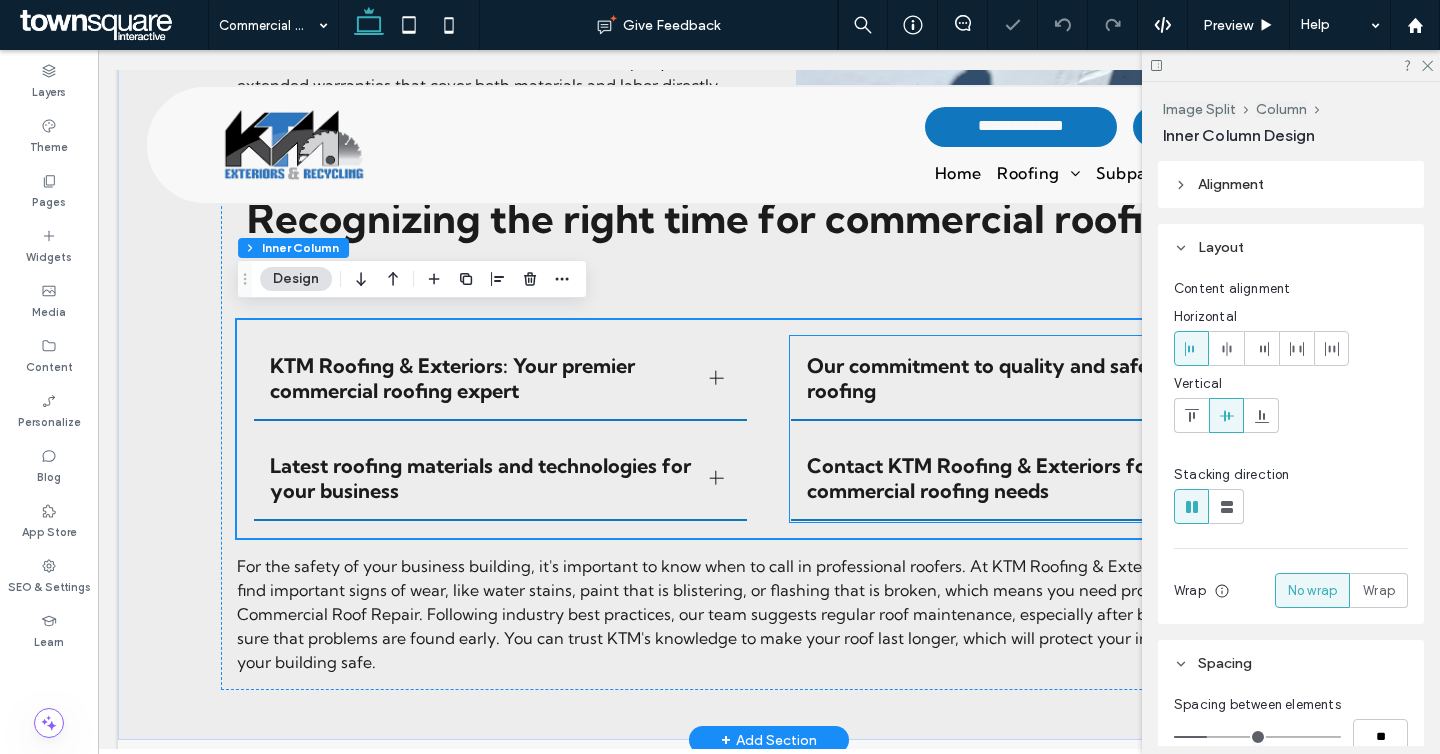scroll, scrollTop: 2600, scrollLeft: 0, axis: vertical 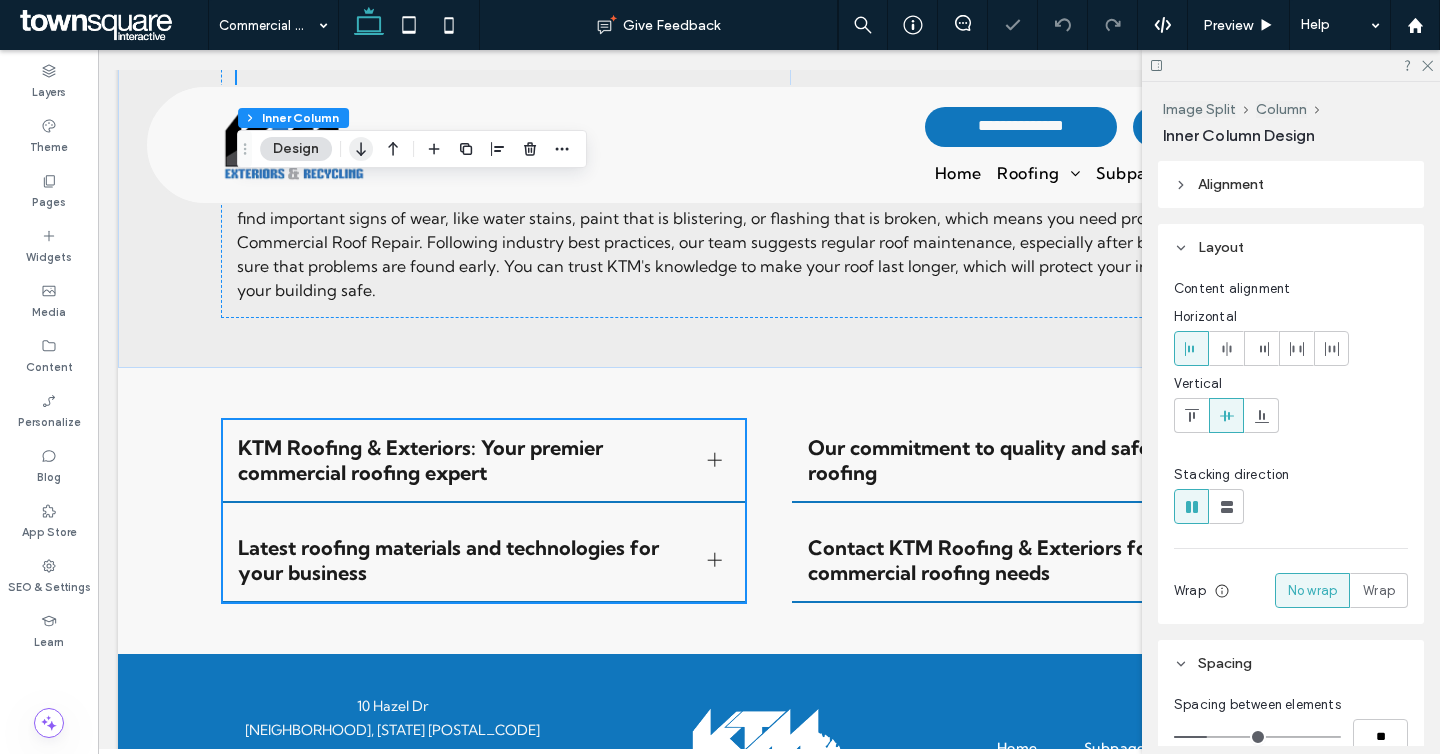 click 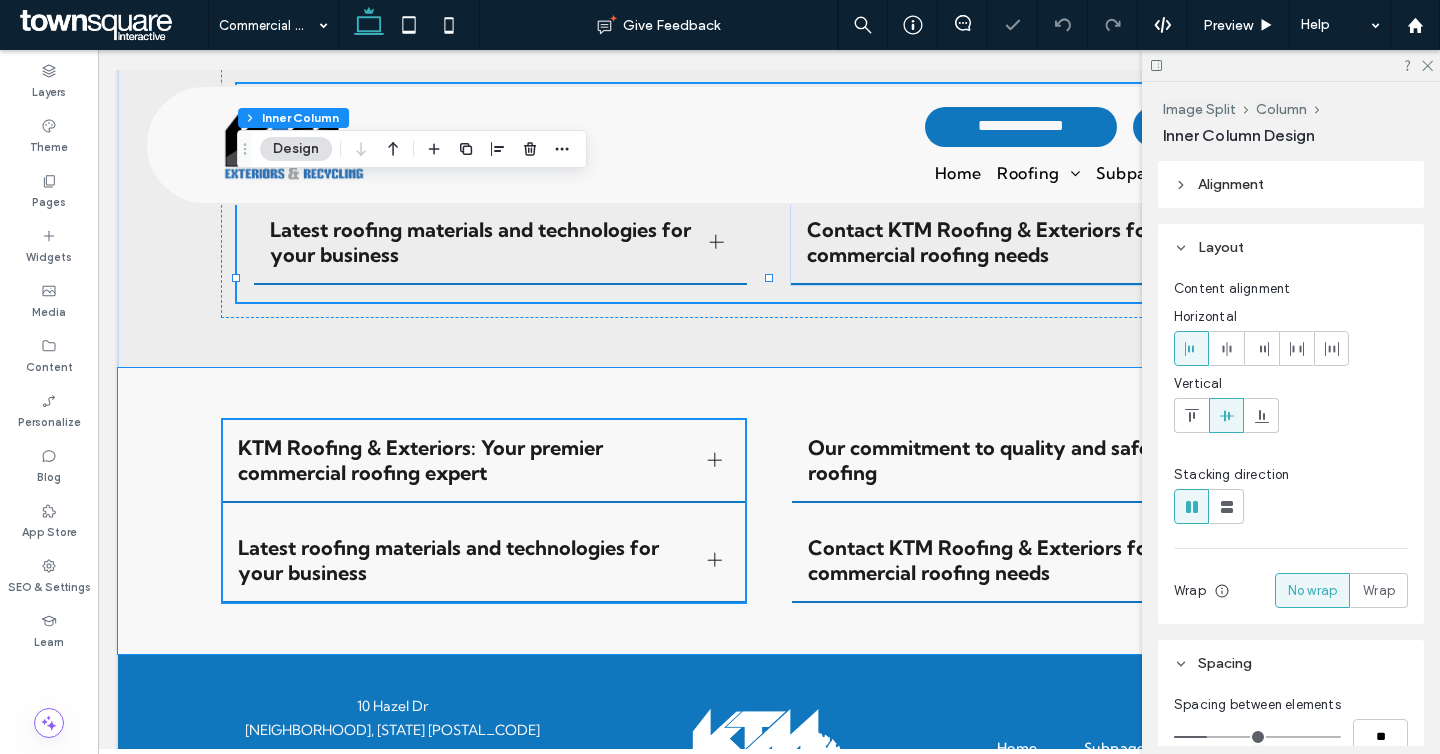 click on "KTM Roofing & Exteriors: Your premier commercial roofing expert As Boston's best commercial roofing company, KTM Roofing & Exteriors brings a long history of high-quality work to every project. We are at the top of the industry because our team has a lot of experience with commercial roof installation and has worked on many successful projects. We are proud of how happy our customers are with our work, which shows how dedicated we are to quality. Clients trust KTM because we have certified professionals who make sure that every project meets the highest standards. For all your commercial roofing needs, go with KTM Roofing & Exteriors, where quality and expertise come together. Latest roofing materials and technologies for your business Title or Question Describe the item or answer the question so that site visitors who are interested get more information. You can emphasize this text with bullets, italics or bold, and add links. Button Button
Our commitment to quality and safety in roofing Button" at bounding box center [769, 511] 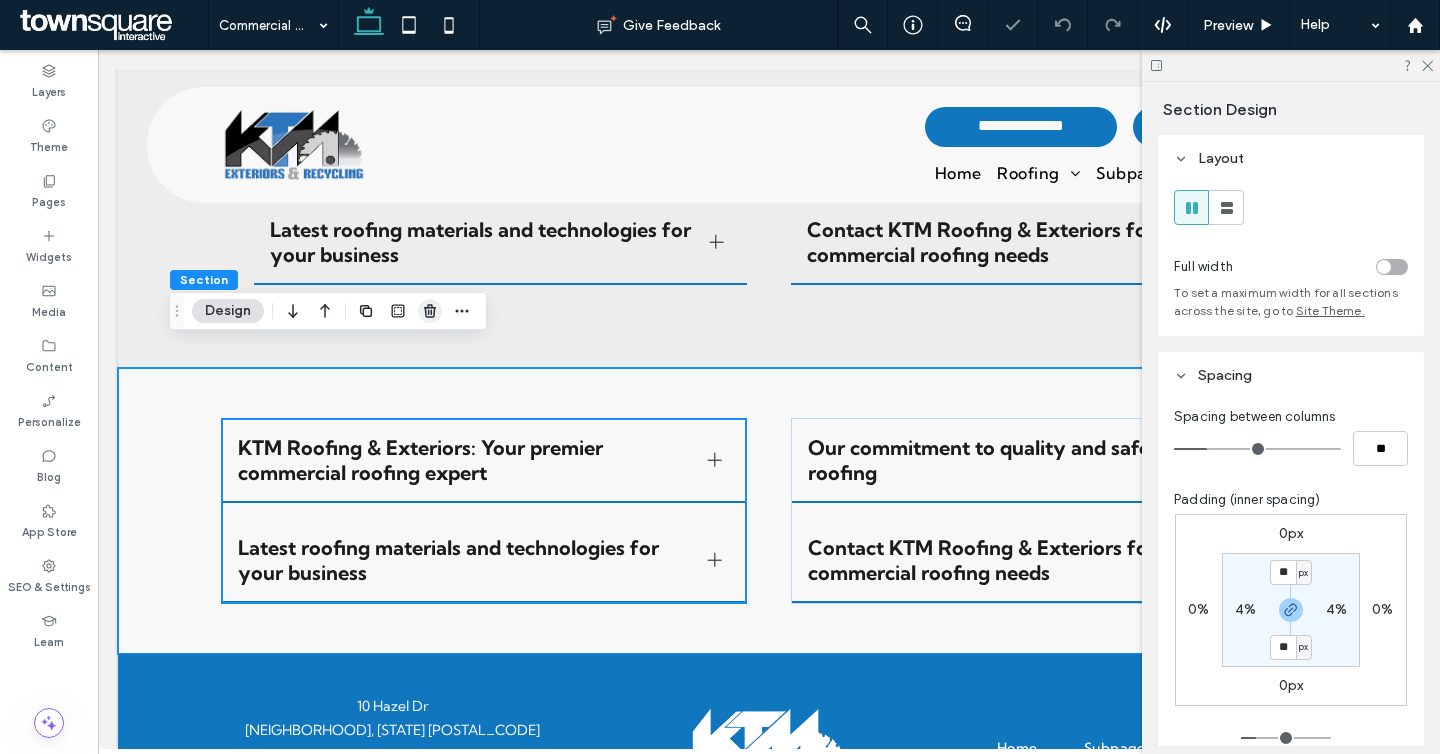 click at bounding box center (414, 311) 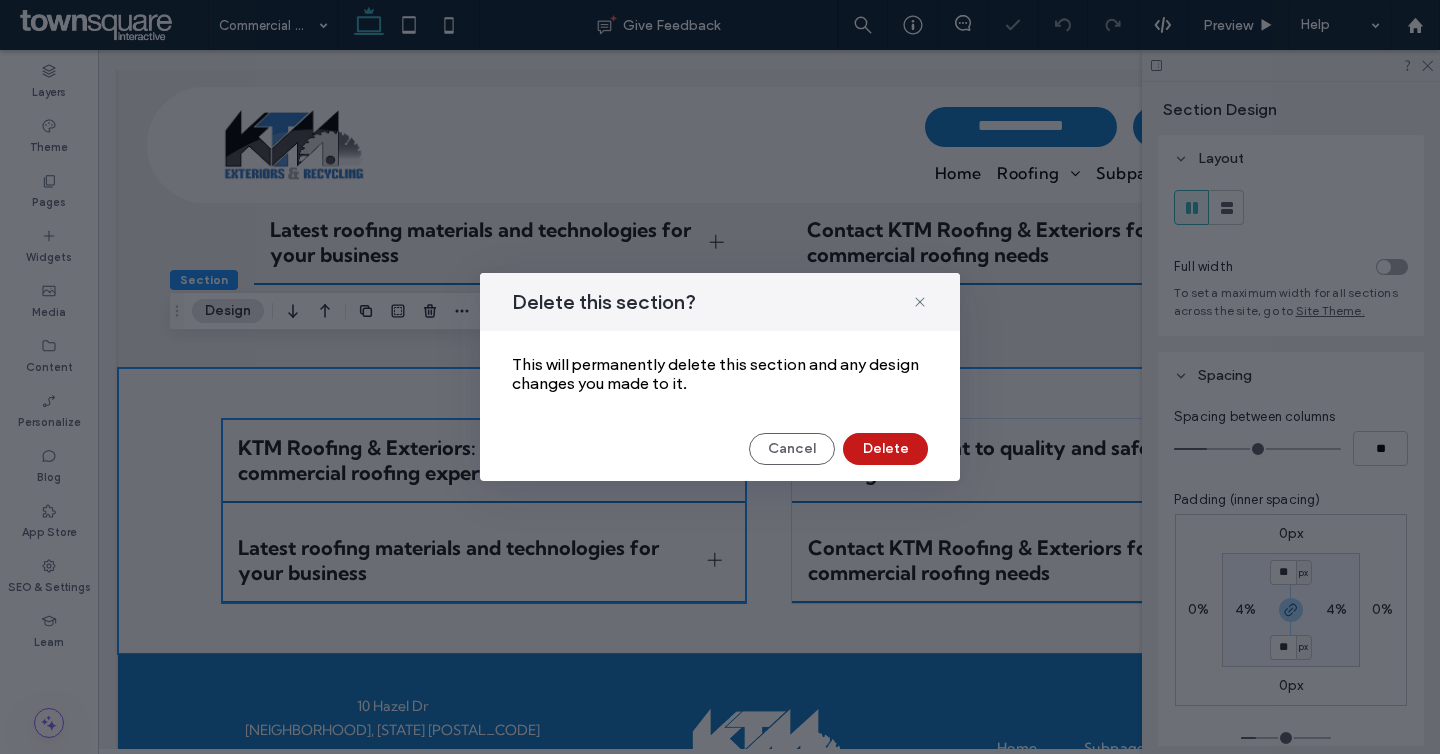 click on "Delete" at bounding box center (885, 449) 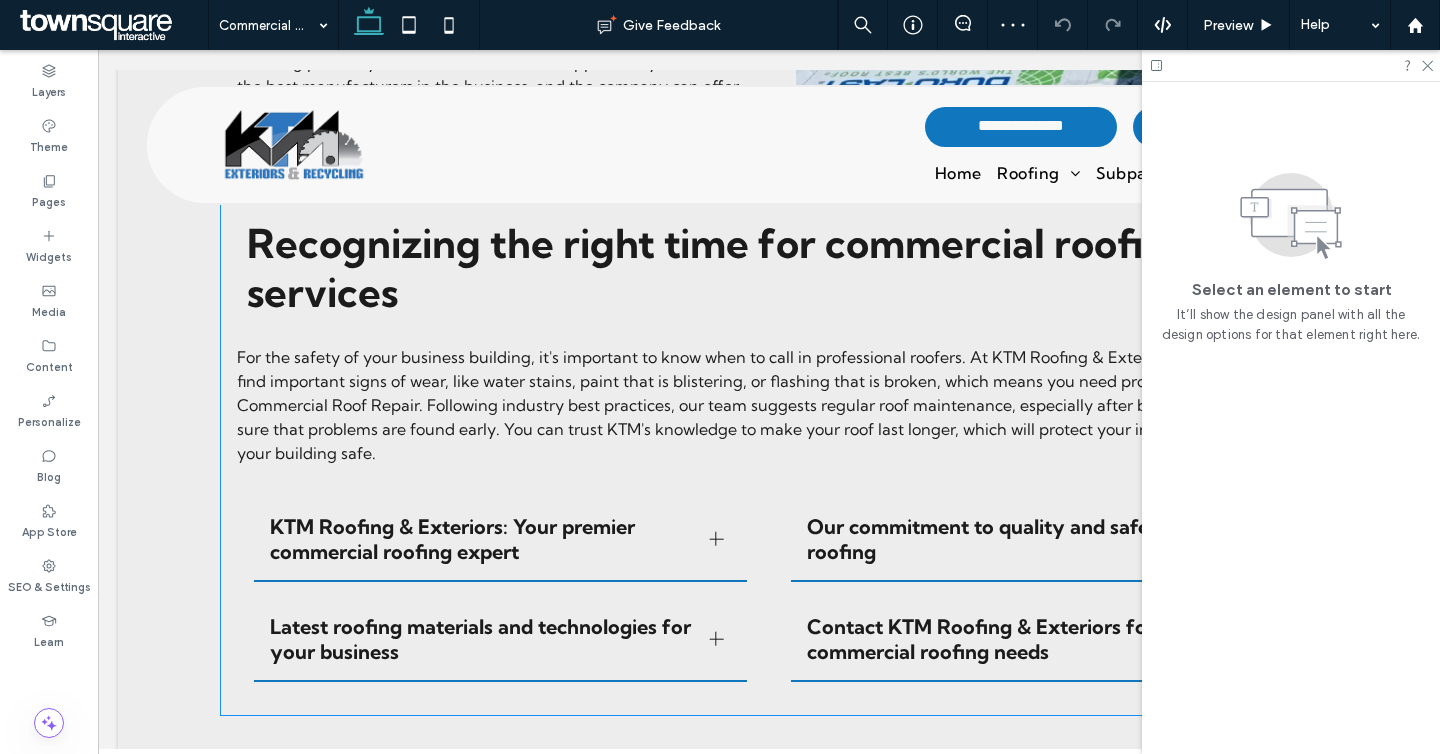 scroll, scrollTop: 2163, scrollLeft: 0, axis: vertical 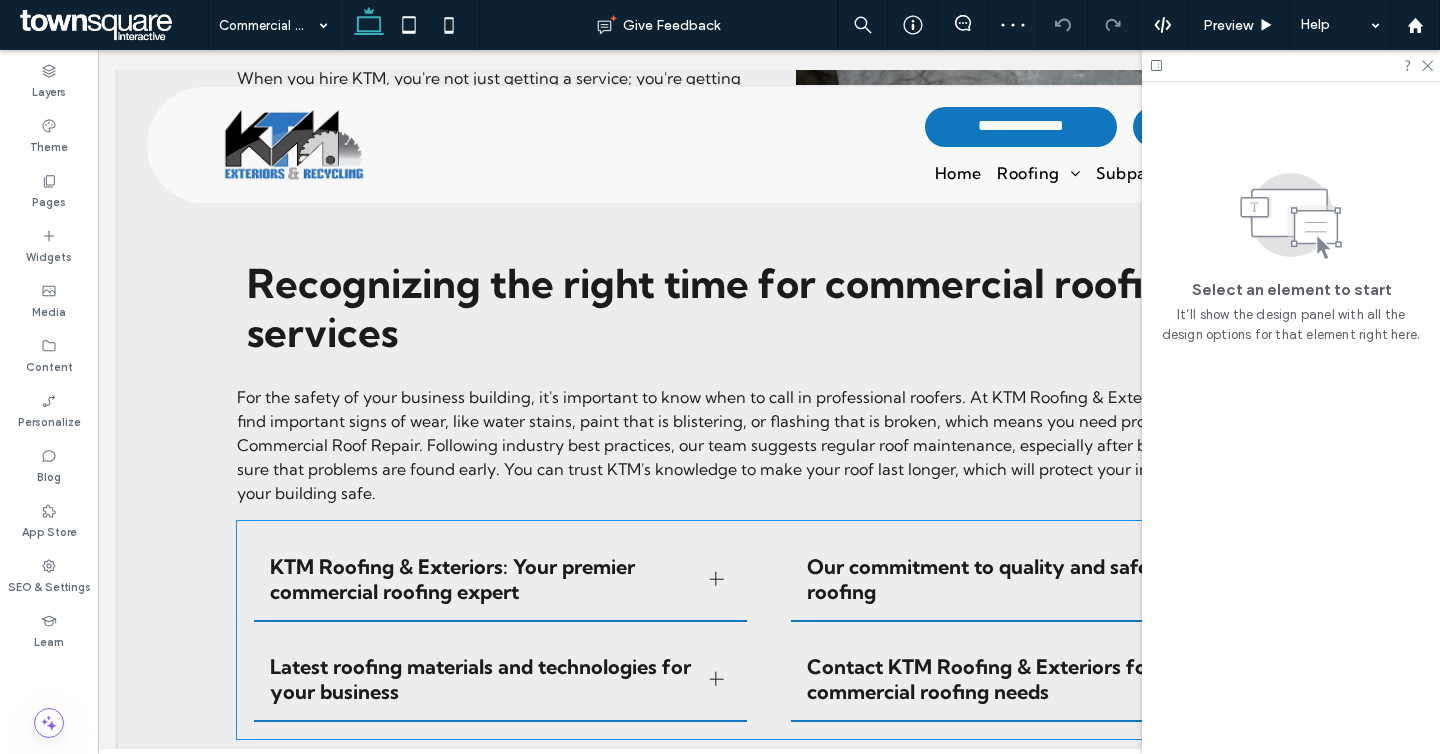 click on "KTM Roofing & Exteriors: Your premier commercial roofing expert" at bounding box center (500, 580) 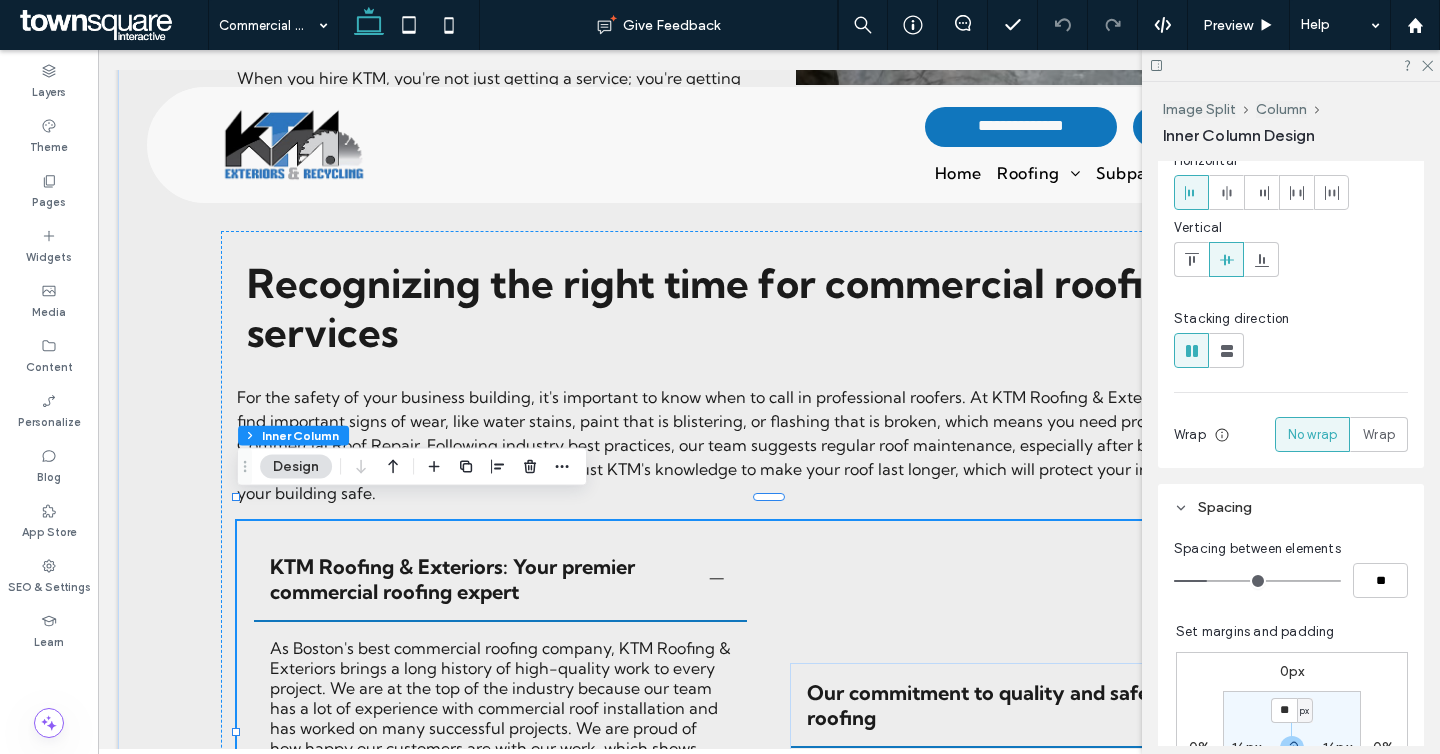 scroll, scrollTop: 311, scrollLeft: 0, axis: vertical 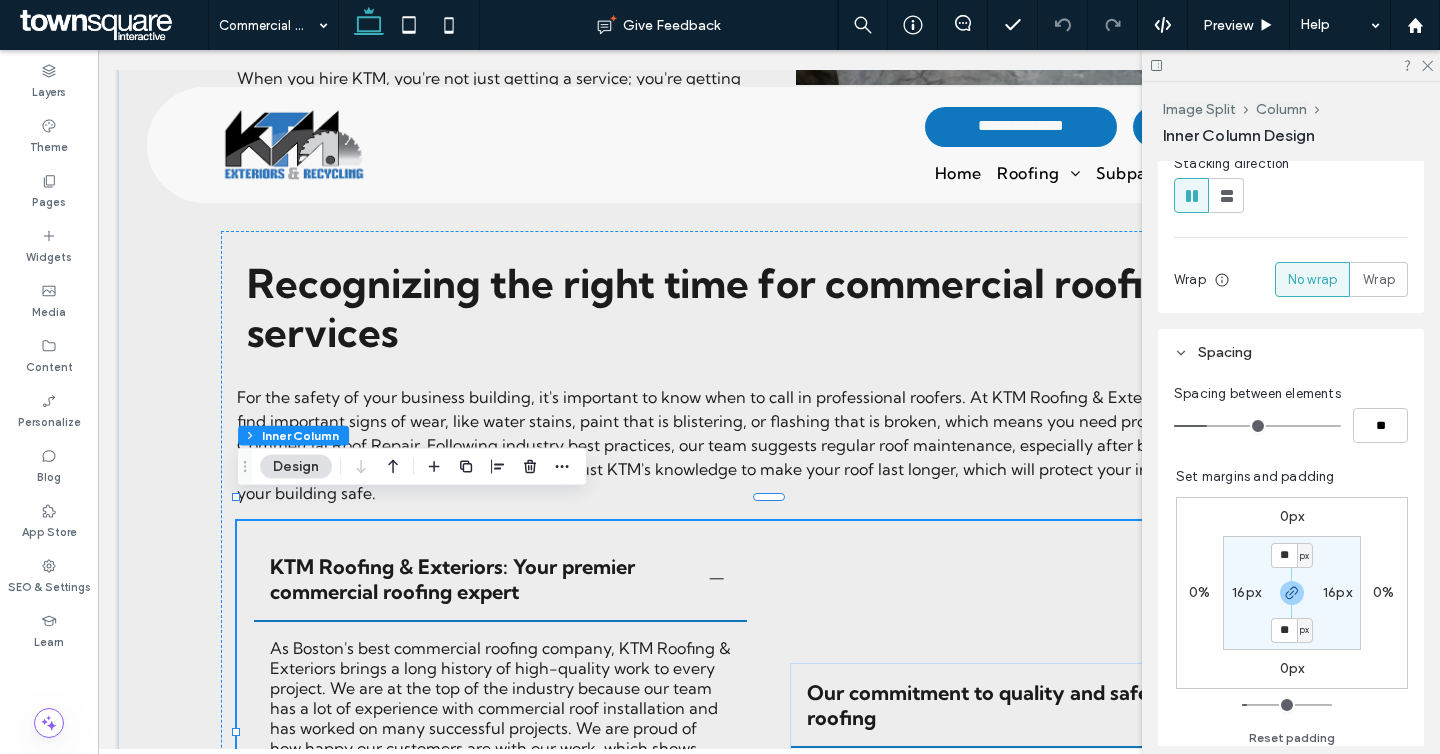 click on "16px" at bounding box center (1246, 592) 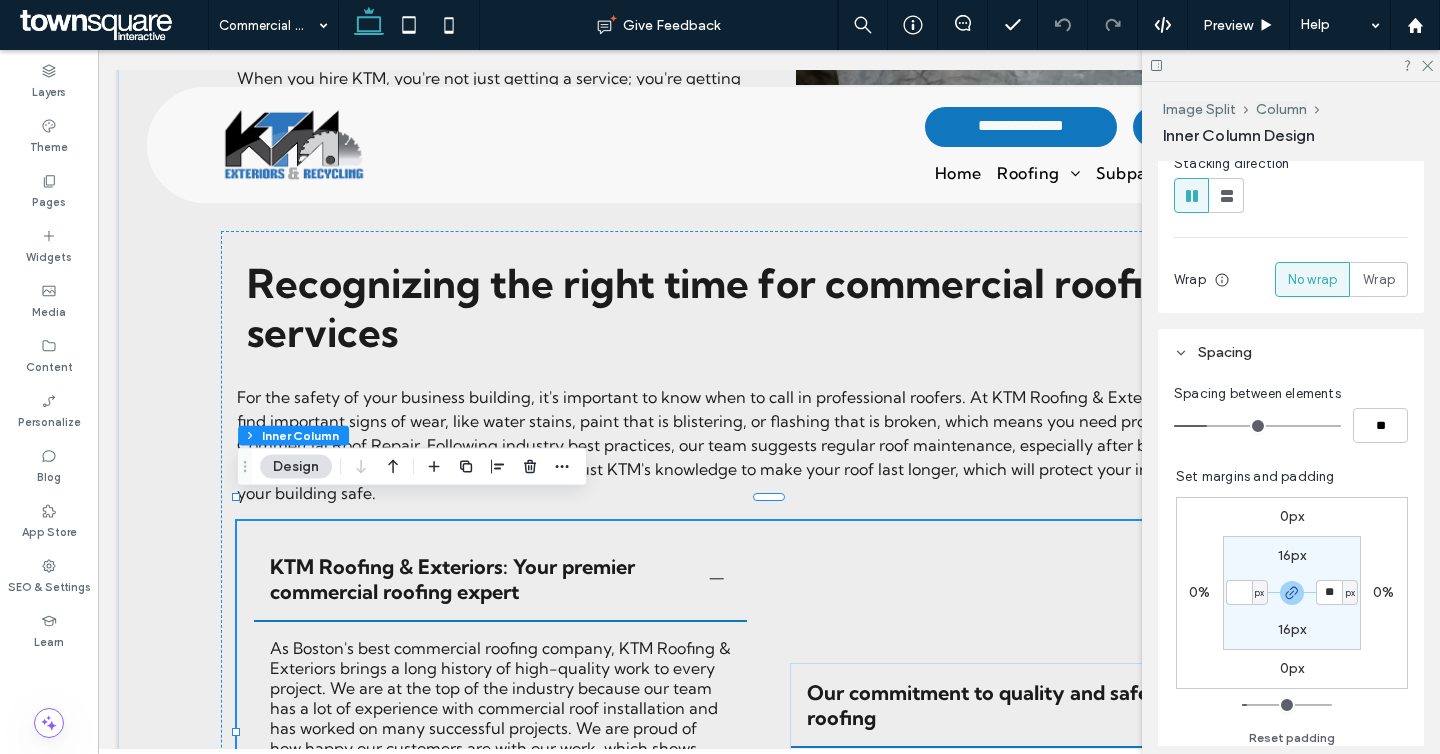 type 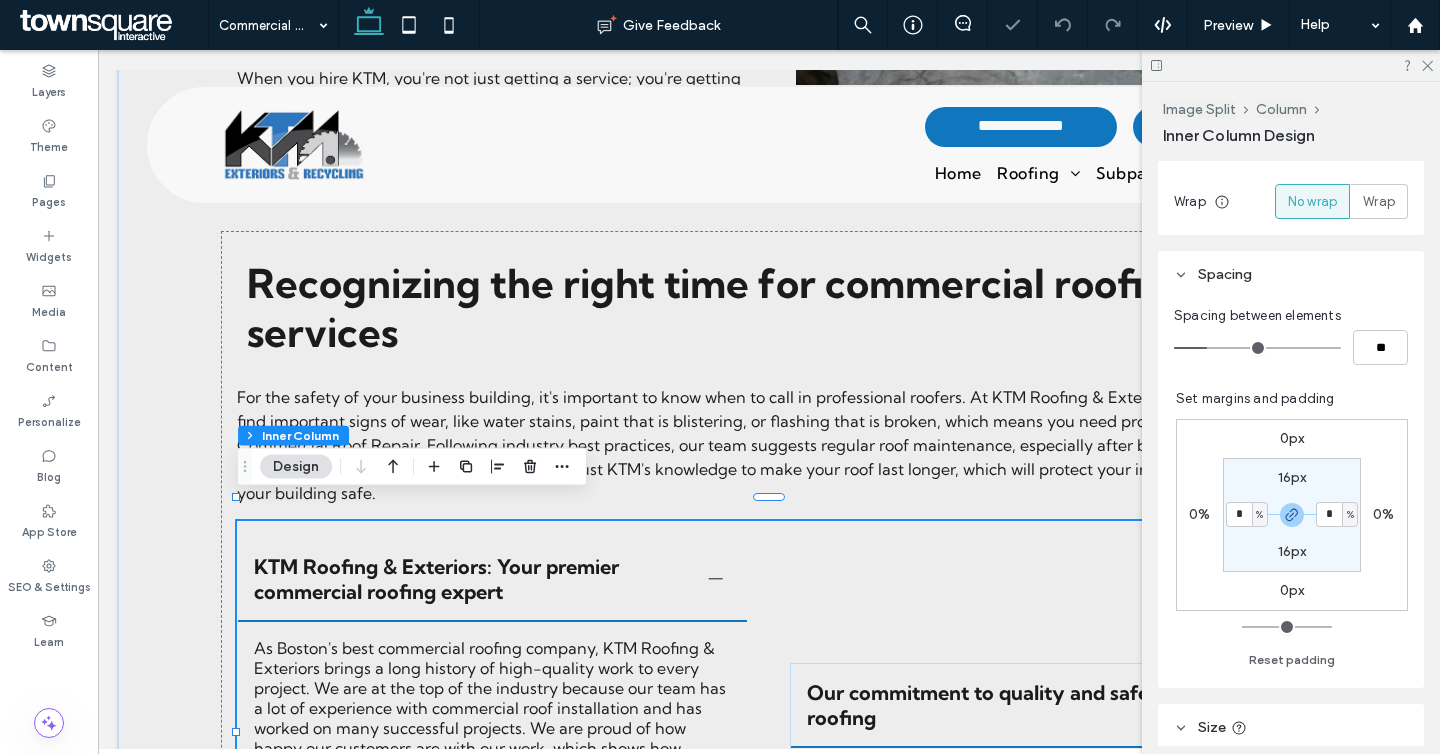 scroll, scrollTop: 466, scrollLeft: 0, axis: vertical 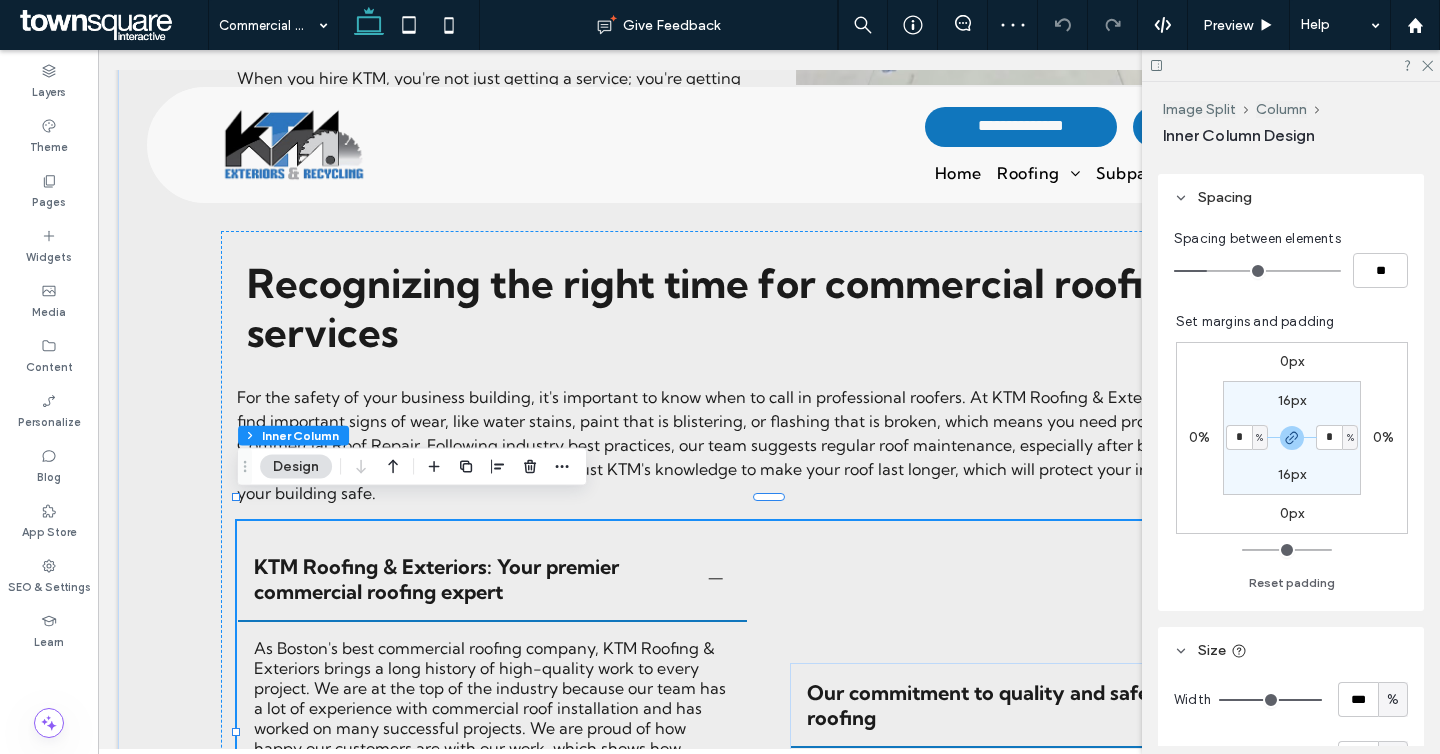 click at bounding box center [1291, 65] 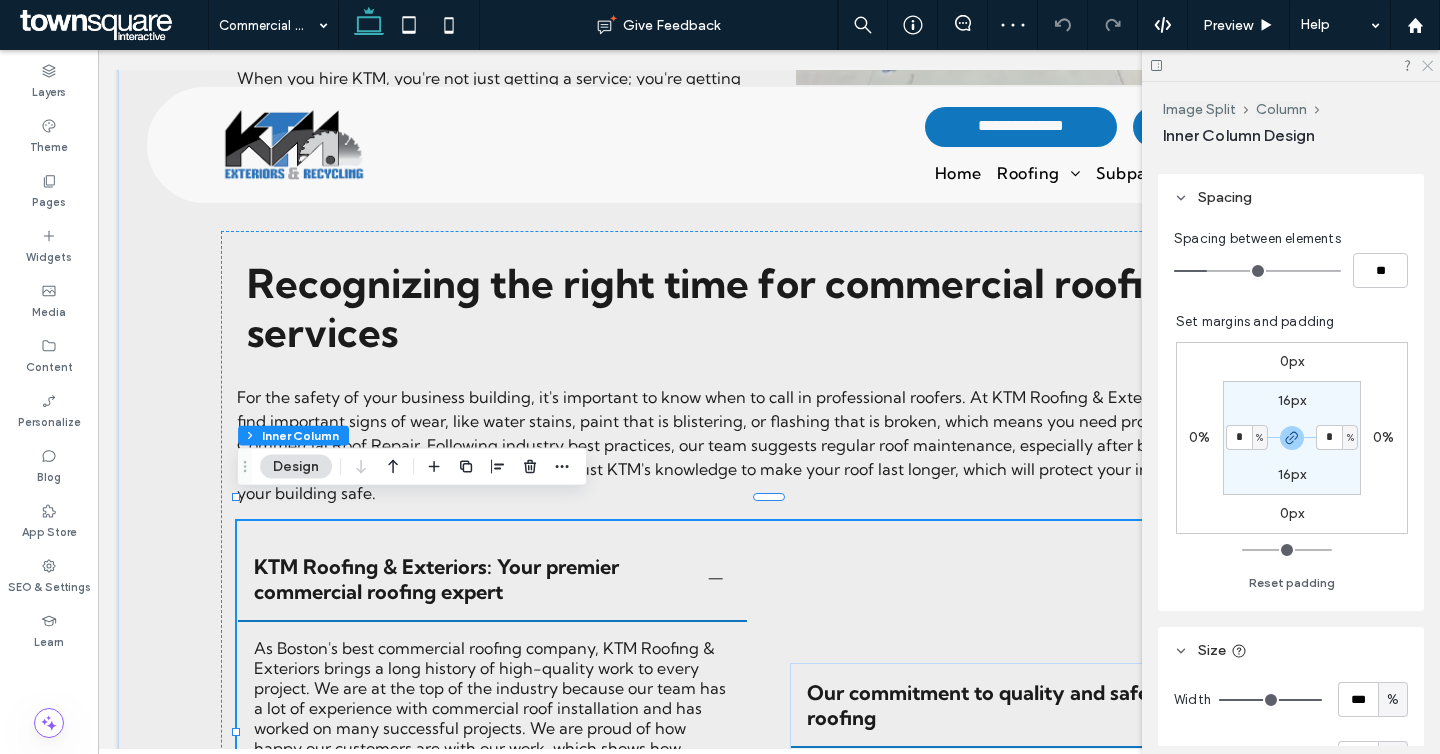 click 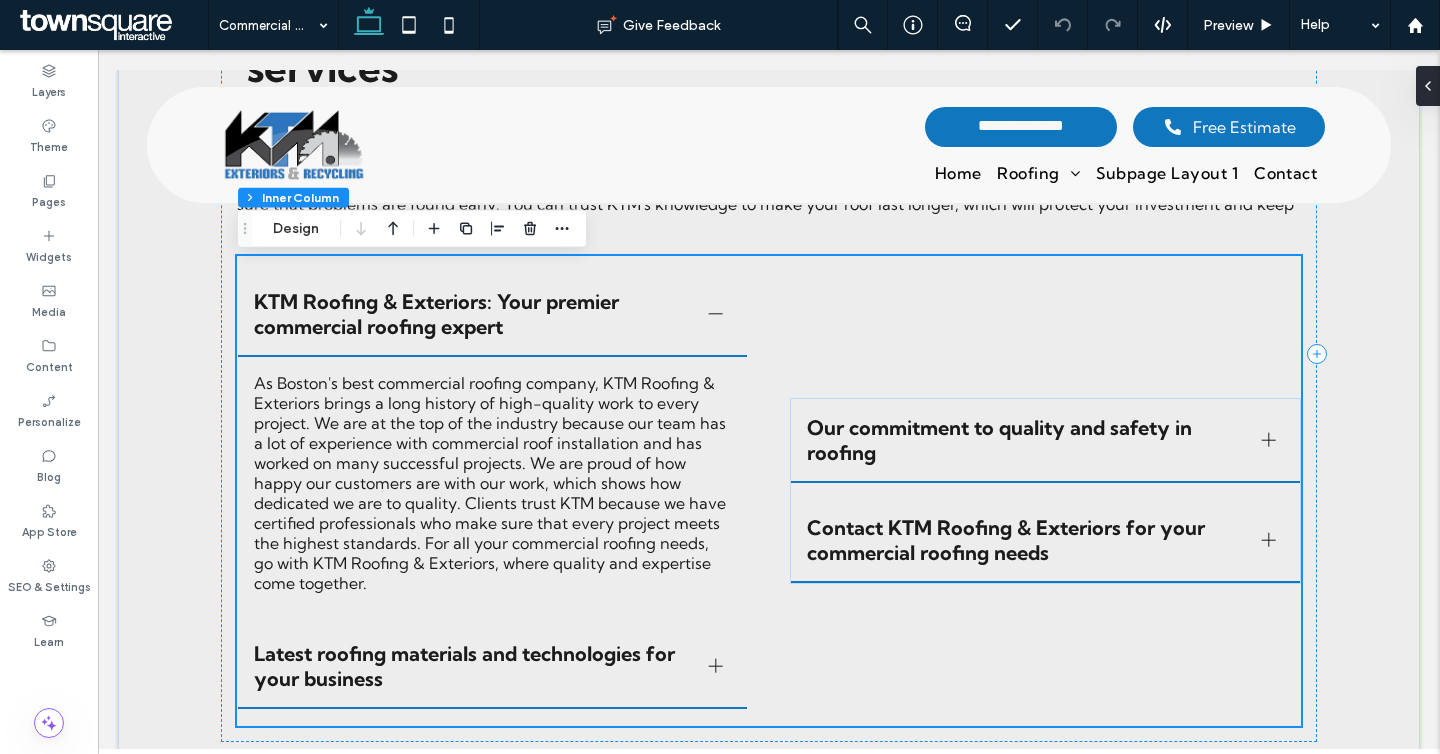 scroll, scrollTop: 2393, scrollLeft: 0, axis: vertical 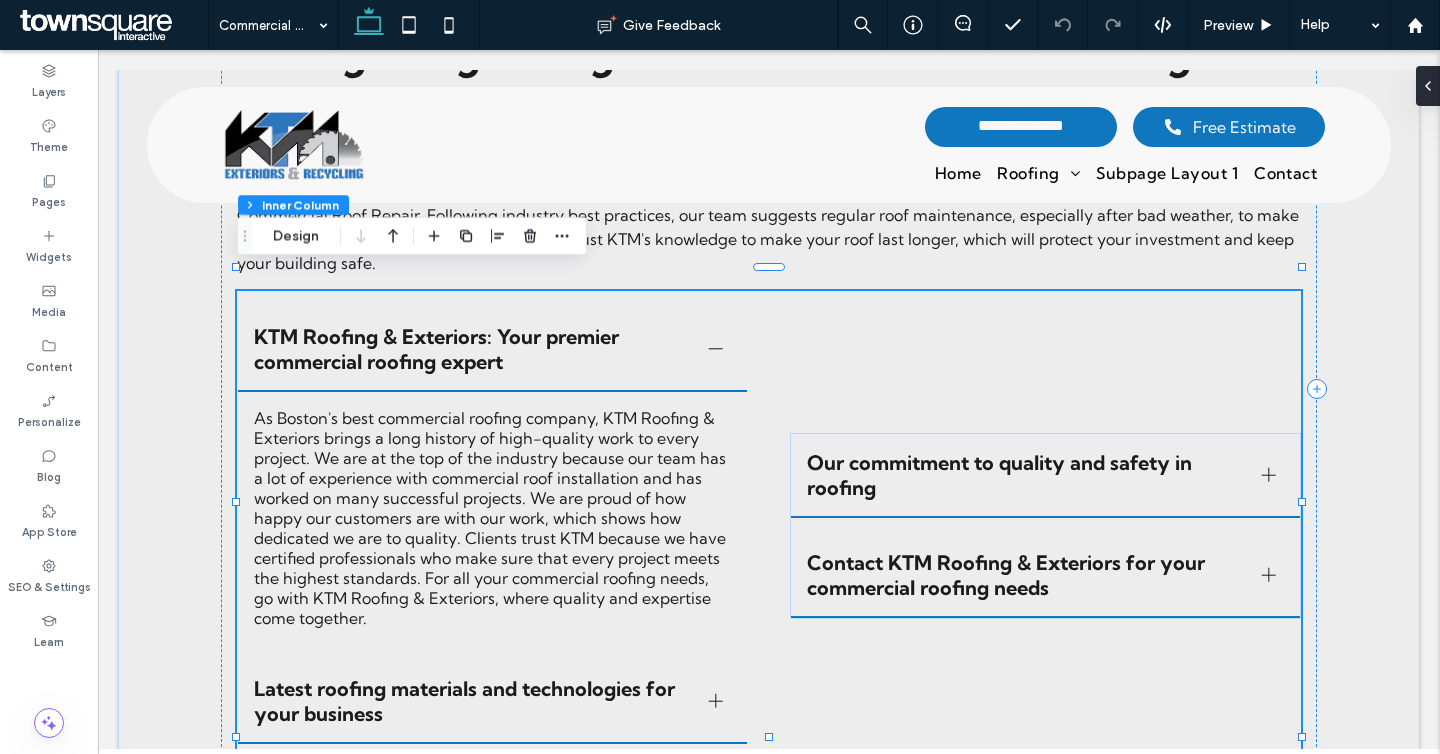 click on "KTM Roofing & Exteriors: Your premier commercial roofing expert As Boston's best commercial roofing company, KTM Roofing & Exteriors brings a long history of high-quality work to every project. We are at the top of the industry because our team has a lot of experience with commercial roof installation and has worked on many successful projects. We are proud of how happy our customers are with our work, which shows how dedicated we are to quality. Clients trust KTM because we have certified professionals who make sure that every project meets the highest standards. For all your commercial roofing needs, go with KTM Roofing & Exteriors, where quality and expertise come together. Latest roofing materials and technologies for your business Title or Question Describe the item or answer the question so that site visitors who are interested get more information. You can emphasize this text with bullets, italics or bold, and add links. Button Button Our commitment to quality and safety in roofing Title or Question" at bounding box center [769, 526] 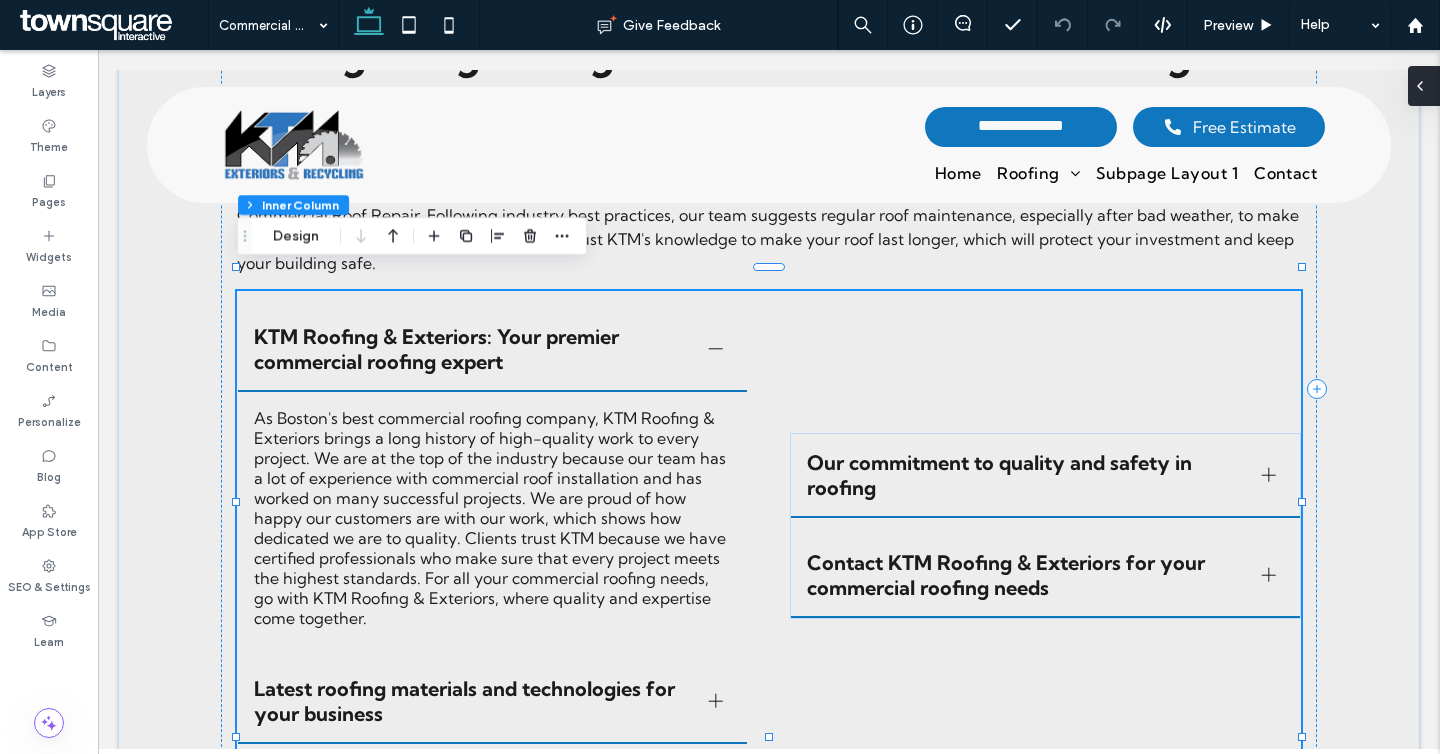 drag, startPoint x: 1422, startPoint y: 81, endPoint x: 1324, endPoint y: 32, distance: 109.56733 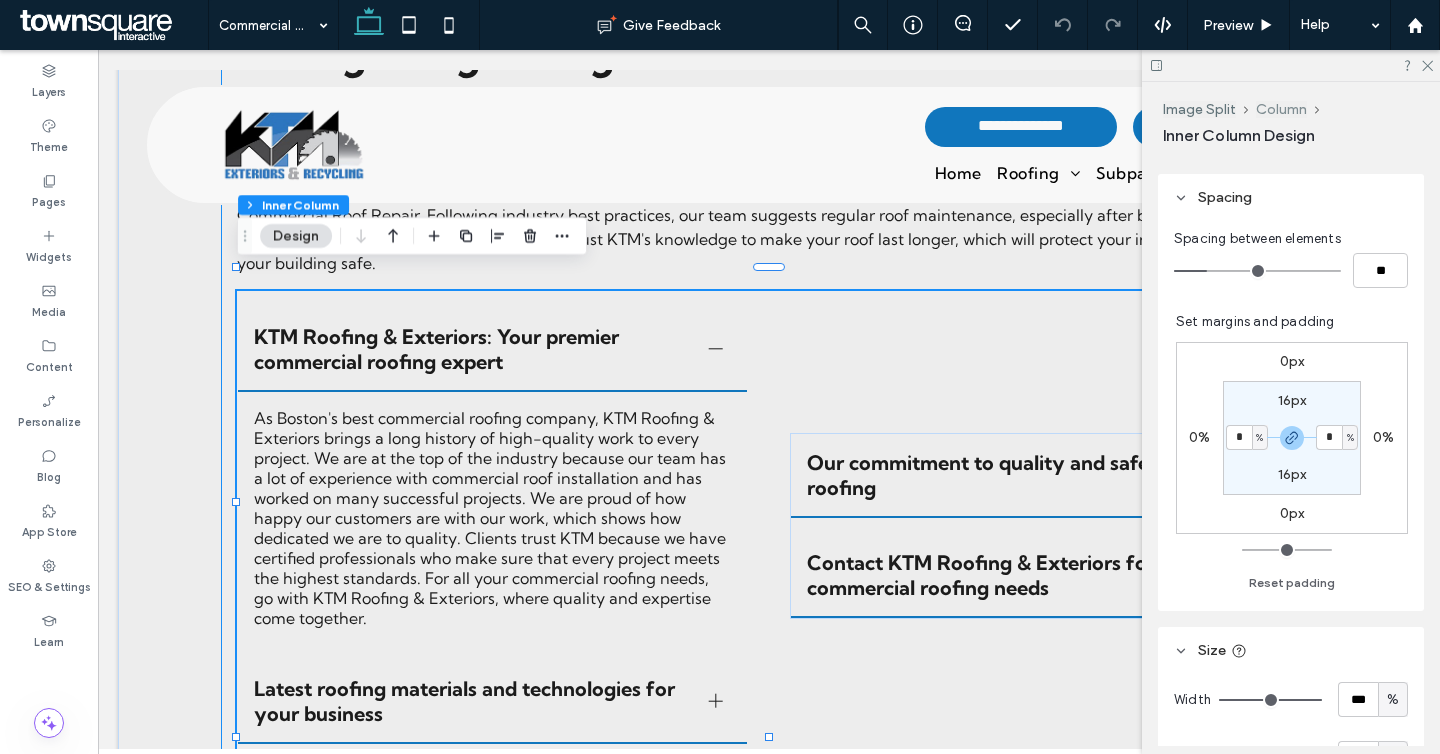 click on "Column" at bounding box center [1281, 109] 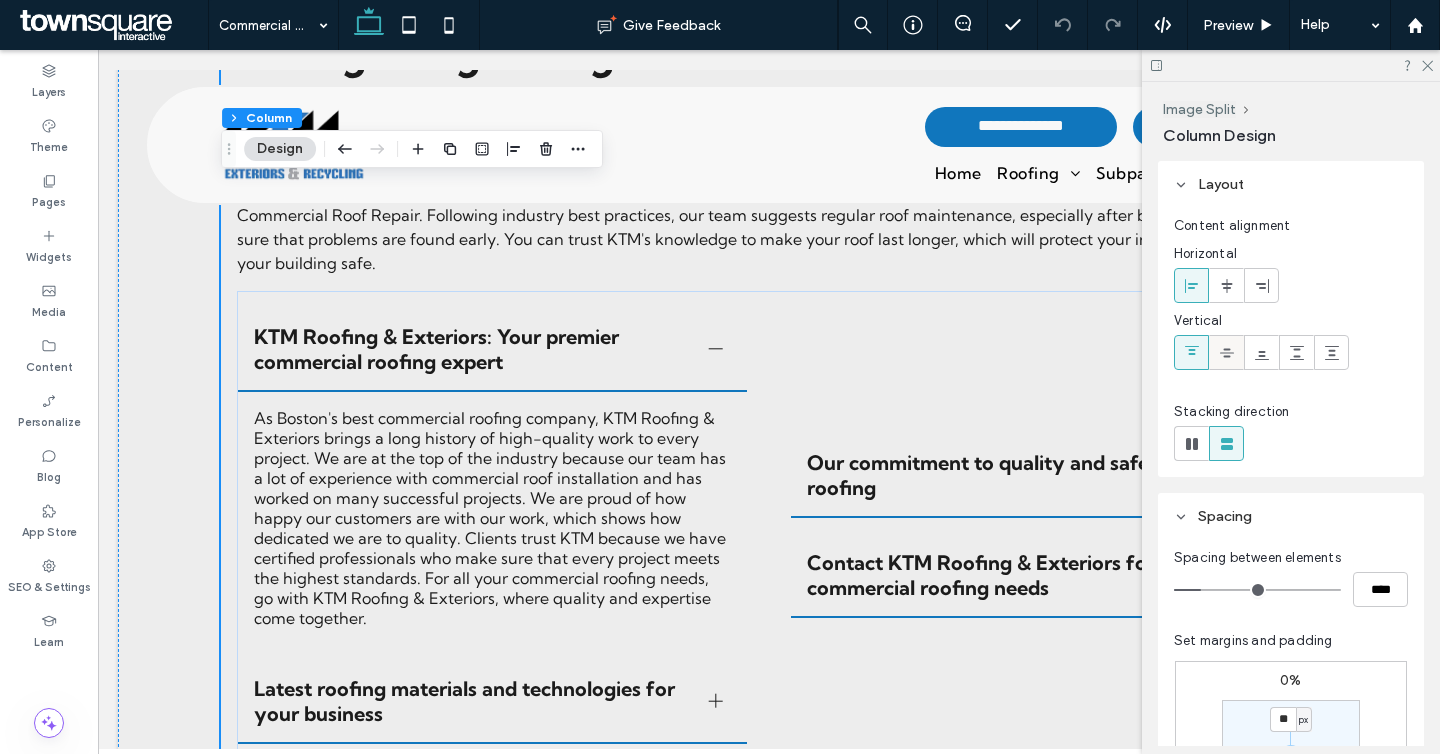click at bounding box center (1226, 352) 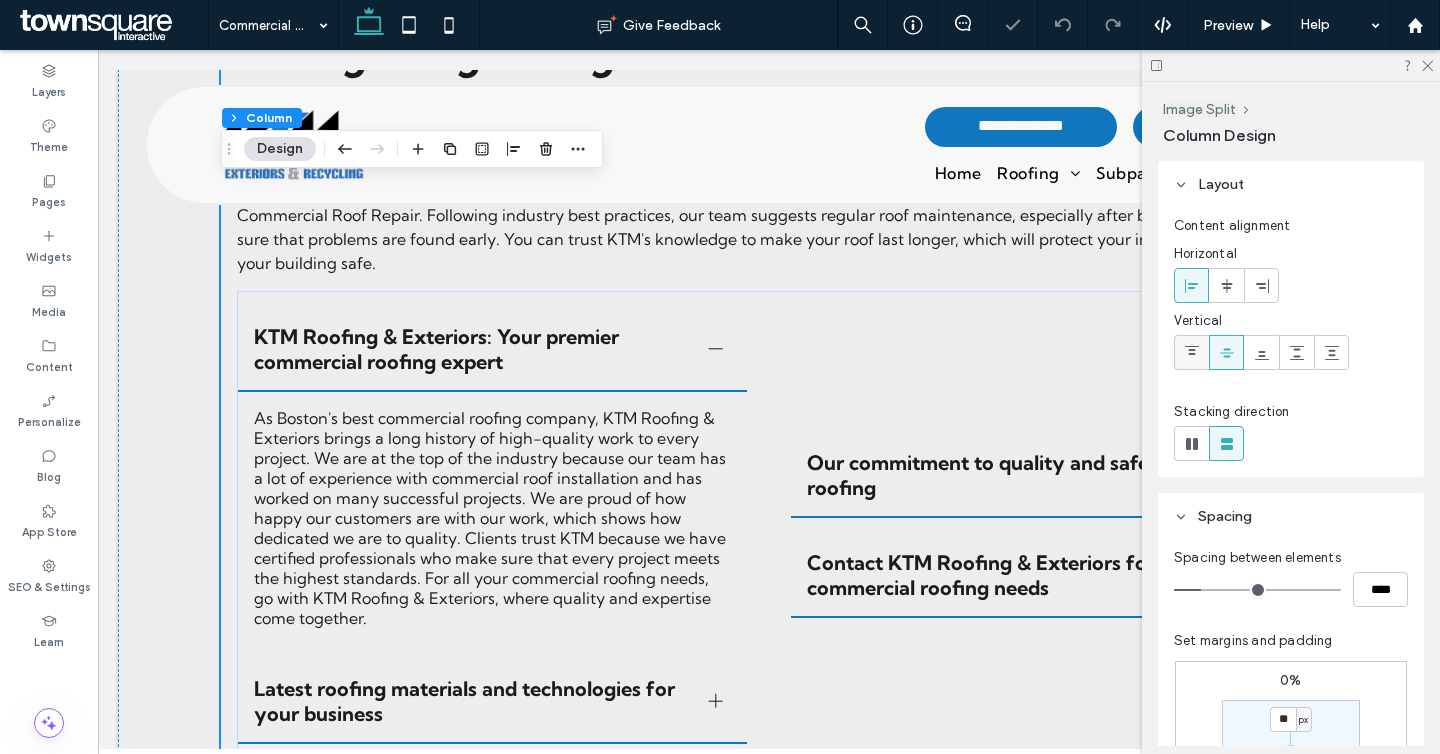 click 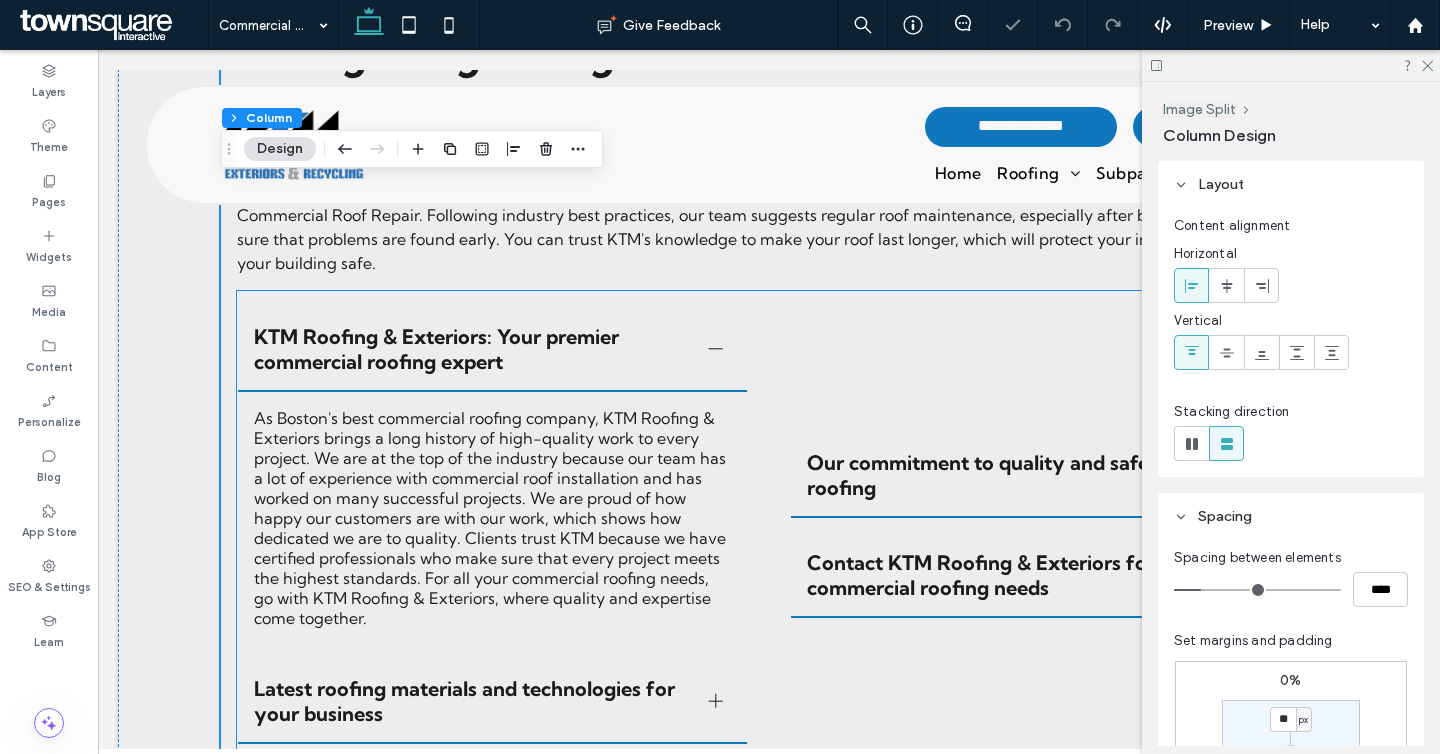 click on "KTM Roofing & Exteriors: Your premier commercial roofing expert As Boston's best commercial roofing company, KTM Roofing & Exteriors brings a long history of high-quality work to every project. We are at the top of the industry because our team has a lot of experience with commercial roof installation and has worked on many successful projects. We are proud of how happy our customers are with our work, which shows how dedicated we are to quality. Clients trust KTM because we have certified professionals who make sure that every project meets the highest standards. For all your commercial roofing needs, go with KTM Roofing & Exteriors, where quality and expertise come together. Latest roofing materials and technologies for your business Title or Question Describe the item or answer the question so that site visitors who are interested get more information. You can emphasize this text with bullets, italics or bold, and add links. Button Button Our commitment to quality and safety in roofing Title or Question" at bounding box center [769, 526] 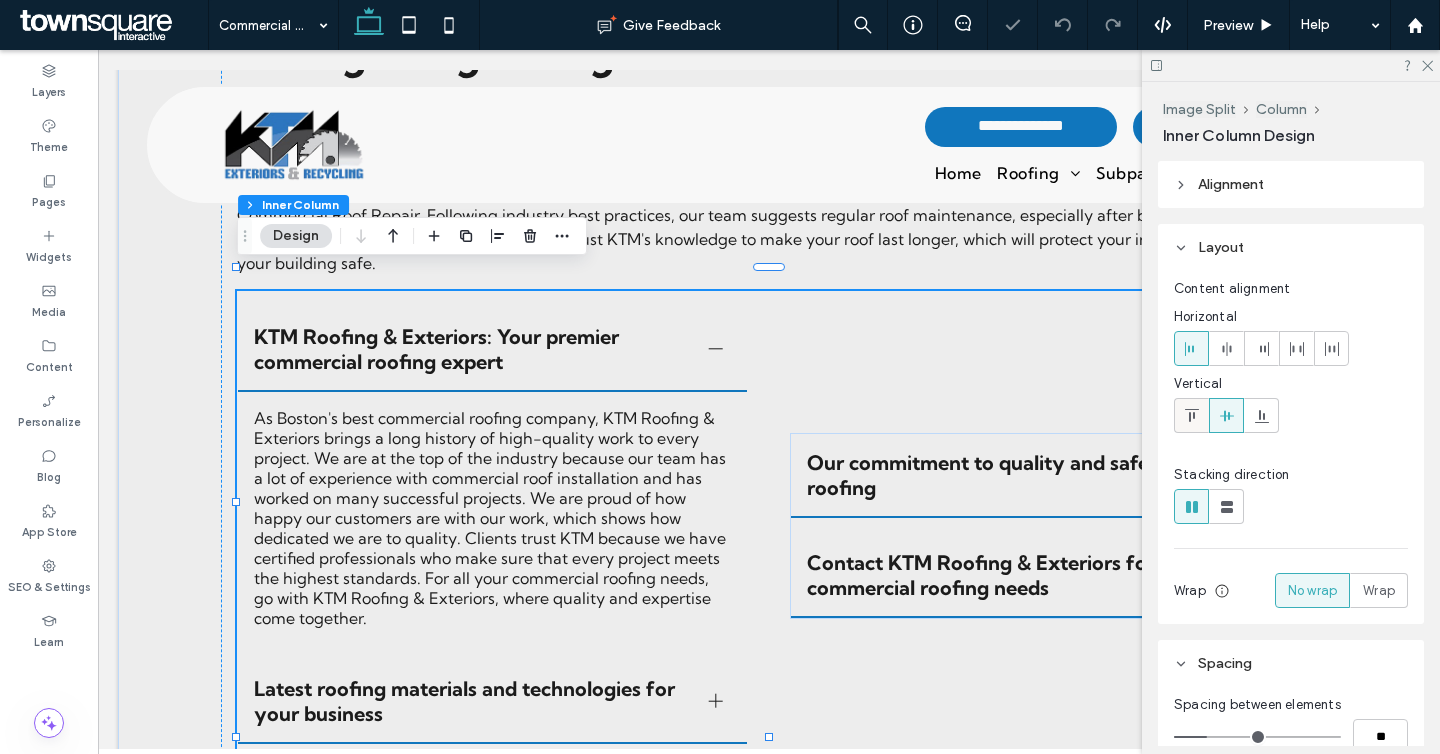 click at bounding box center [1191, 415] 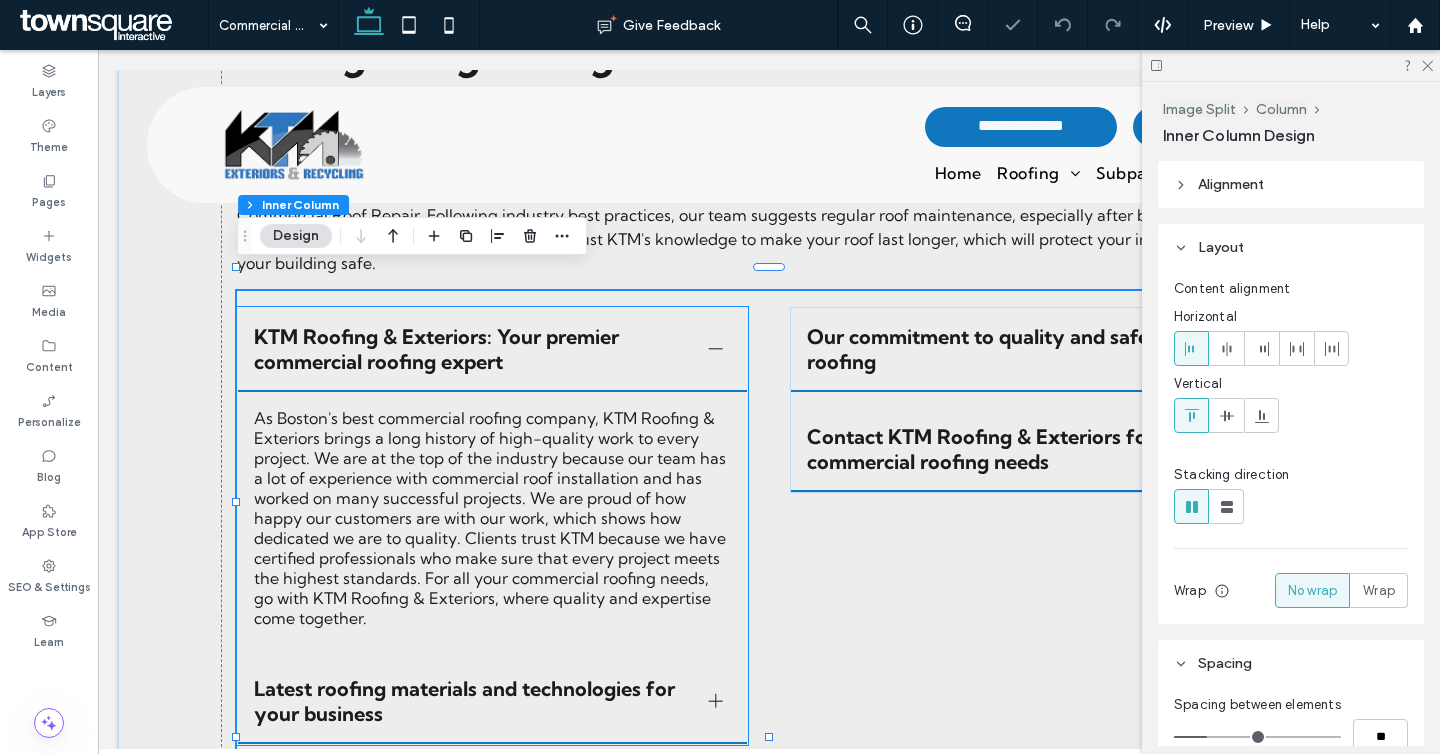 click at bounding box center [716, 349] 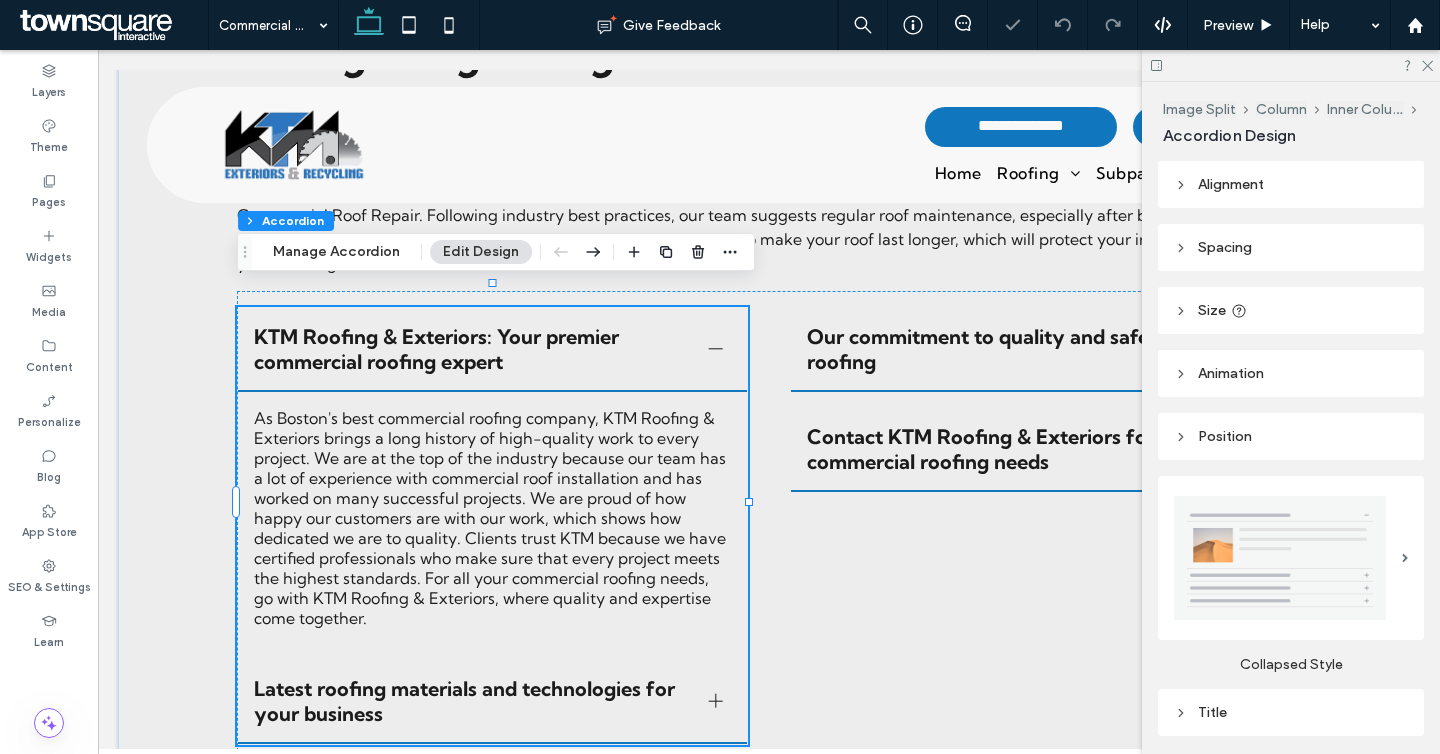 click at bounding box center [716, 349] 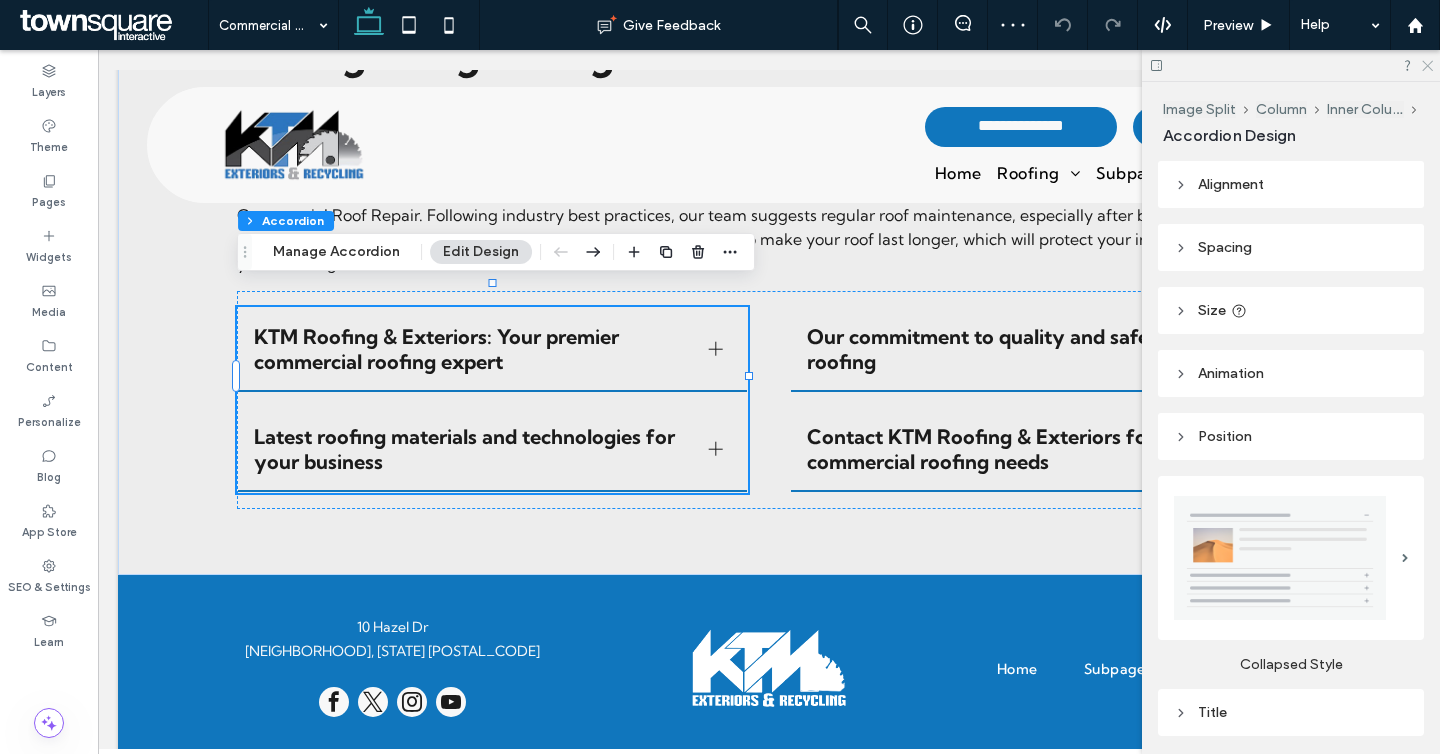 click 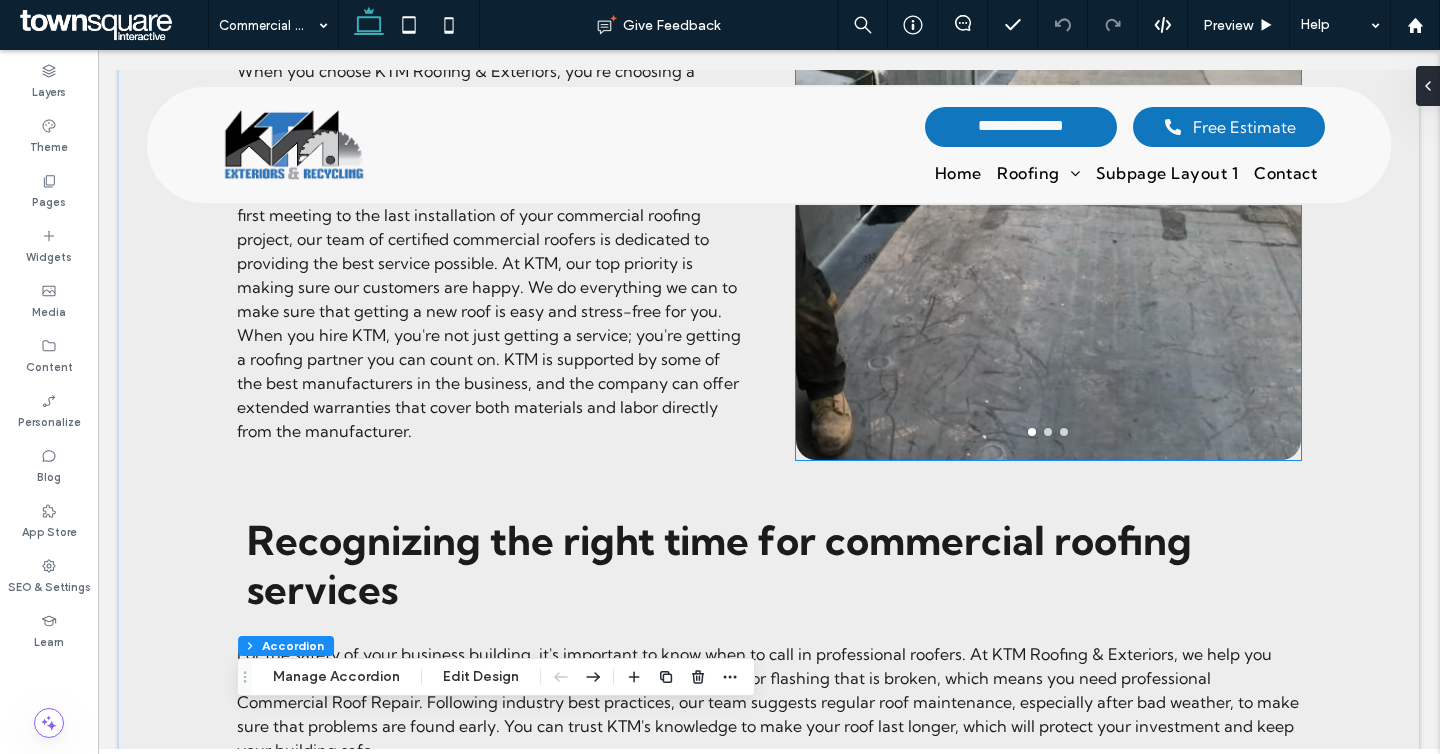 scroll, scrollTop: 1902, scrollLeft: 0, axis: vertical 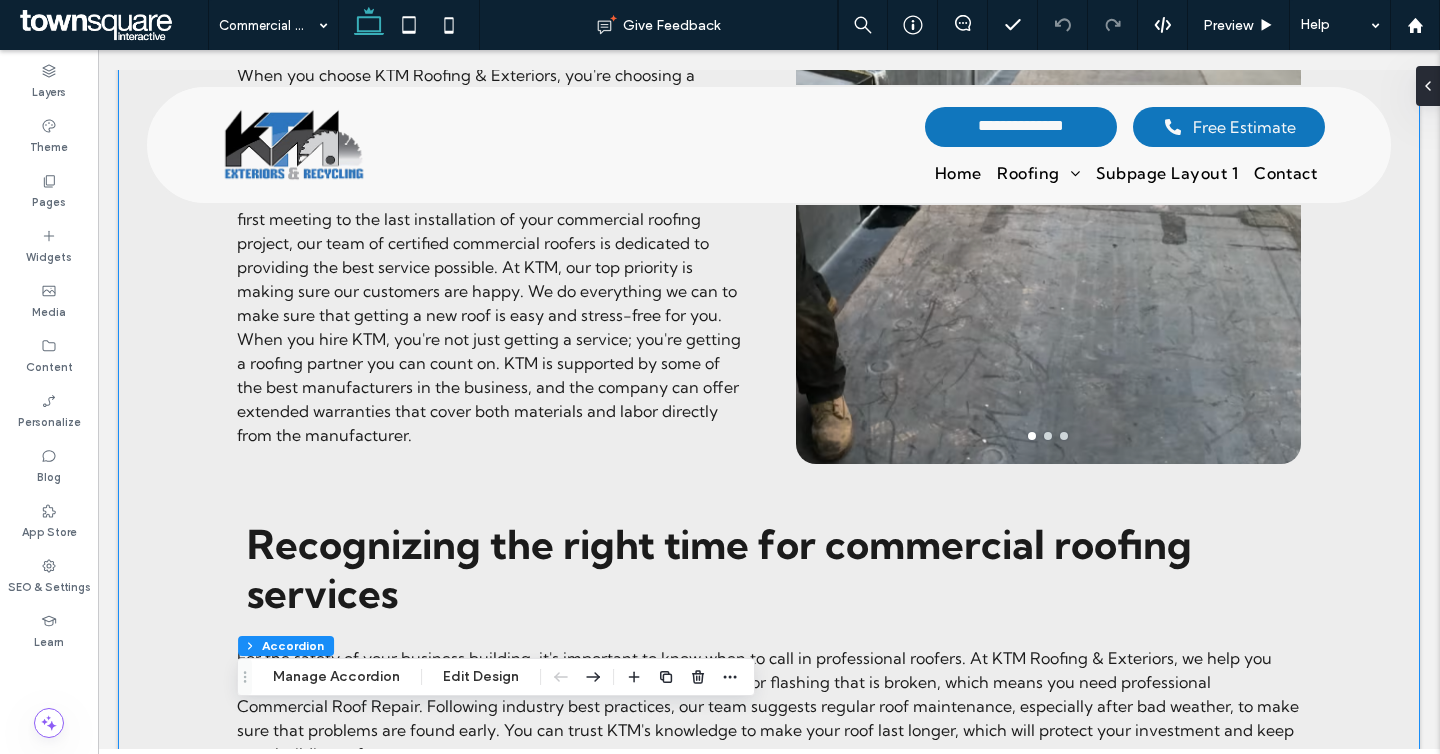 click on "Benefits of KTM Roofing & Exteriors professional roofing services
.
a a a a
Recognizing the right time for commercial roofing services
For the safety of your business building, it's important to know when to call in professional roofers. At KTM Roofing & Exteriors, we help you find important signs of wear, like water stains, paint that is blistering, or flashing that is broken, which means you need professional Commercial Roof Repair. Following industry best practices, our team suggests regular roof maintenance, especially after bad weather, to make sure that problems are found early. You can trust KTM's knowledge to make your roof last longer, which will protect your investment and keep your building safe.
KTM Roofing & Exteriors: Your premier commercial roofing expert Latest roofing materials and technologies for your business Title or Question Button Button
Our commitment to quality and safety in roofing Title or Question" at bounding box center [769, 438] 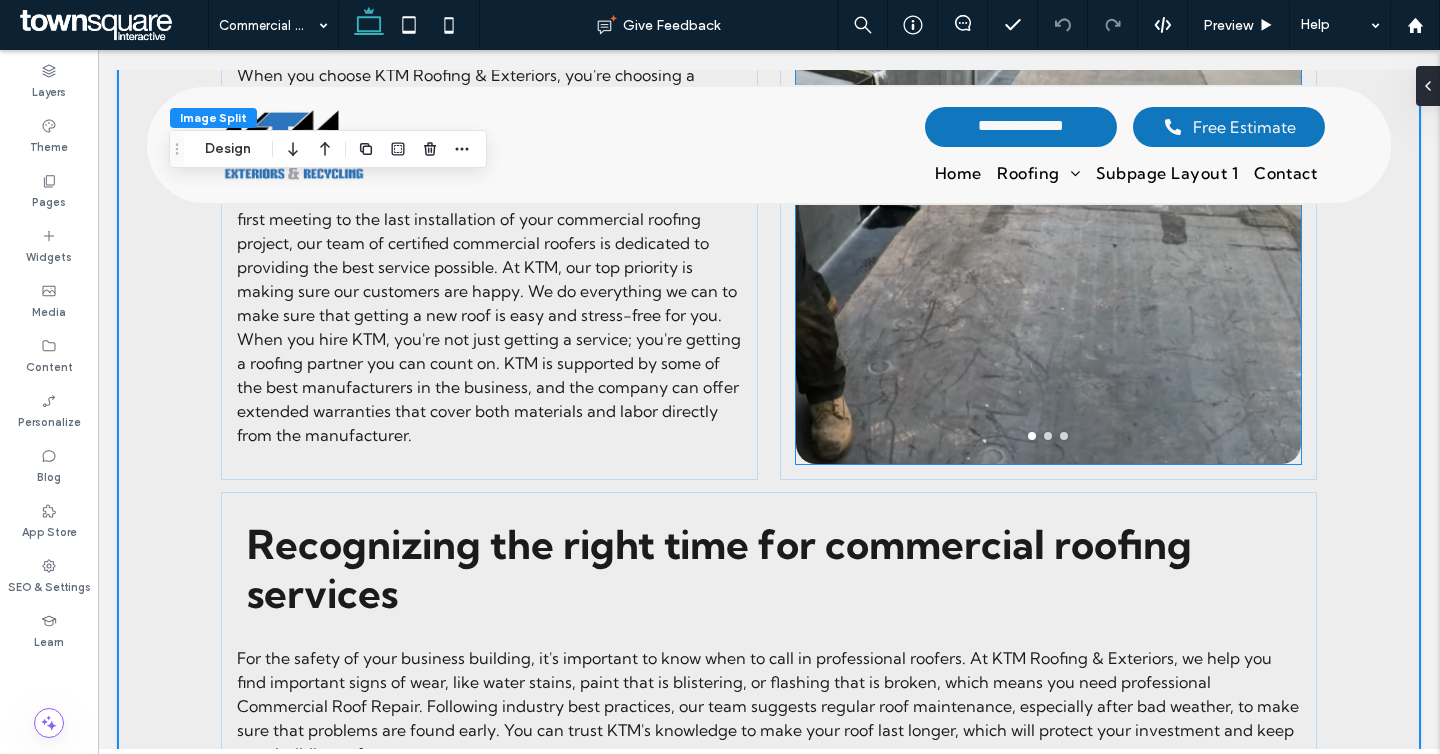 click at bounding box center (1048, 436) 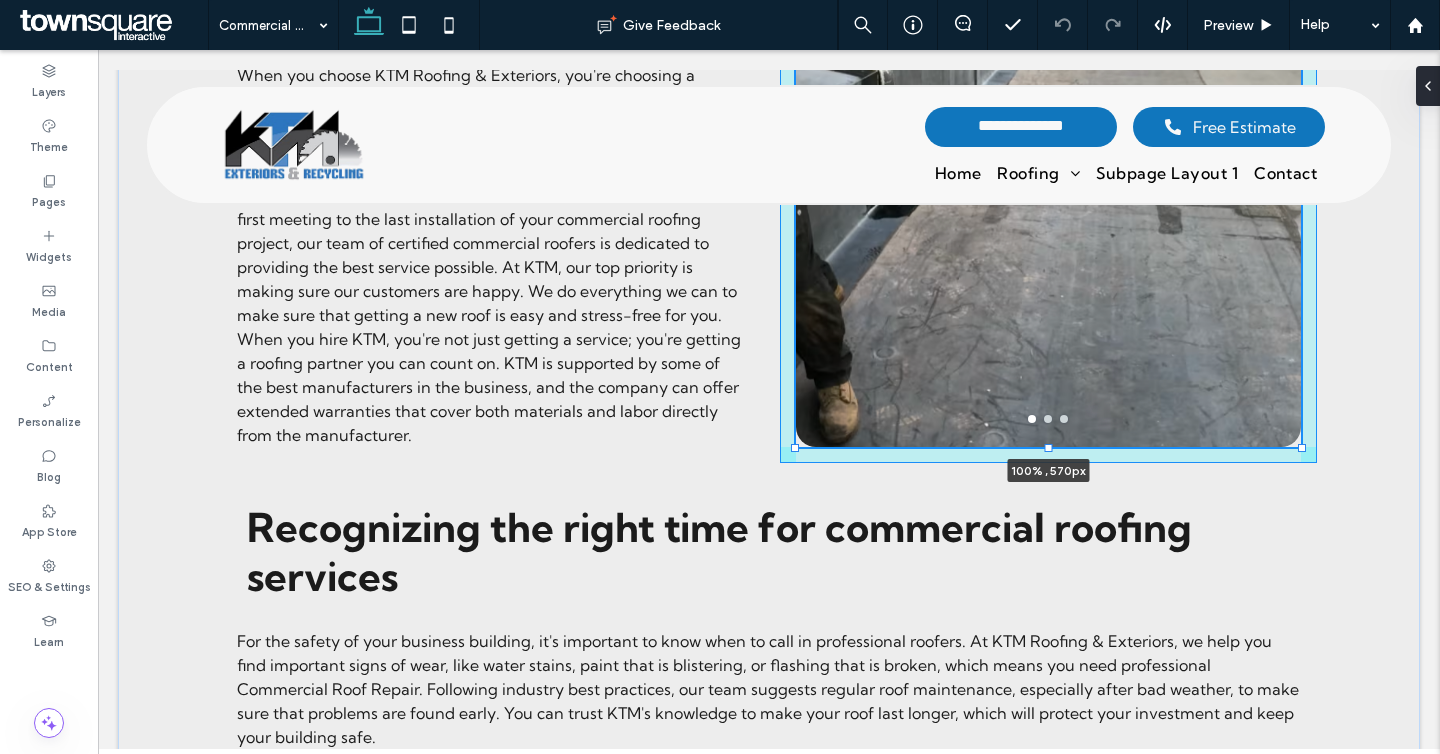click on "Benefits of KTM Roofing & Exteriors professional roofing services
.
a a a a 100% , 570px
Recognizing the right time for commercial roofing services
For the safety of your business building, it's important to know when to call in professional roofers. At KTM Roofing & Exteriors, we help you find important signs of wear, like water stains, paint that is blistering, or flashing that is broken, which means you need professional Commercial Roof Repair. Following industry best practices, our team suggests regular roof maintenance, especially after bad weather, to make sure that problems are found early. You can trust KTM's knowledge to make your roof last longer, which will protect your investment and keep your building safe.
KTM Roofing & Exteriors: Your premier commercial roofing expert Latest roofing materials and technologies for your business Title or Question Button Button Our commitment to quality and safety in roofing Title or Question" at bounding box center [769, 429] 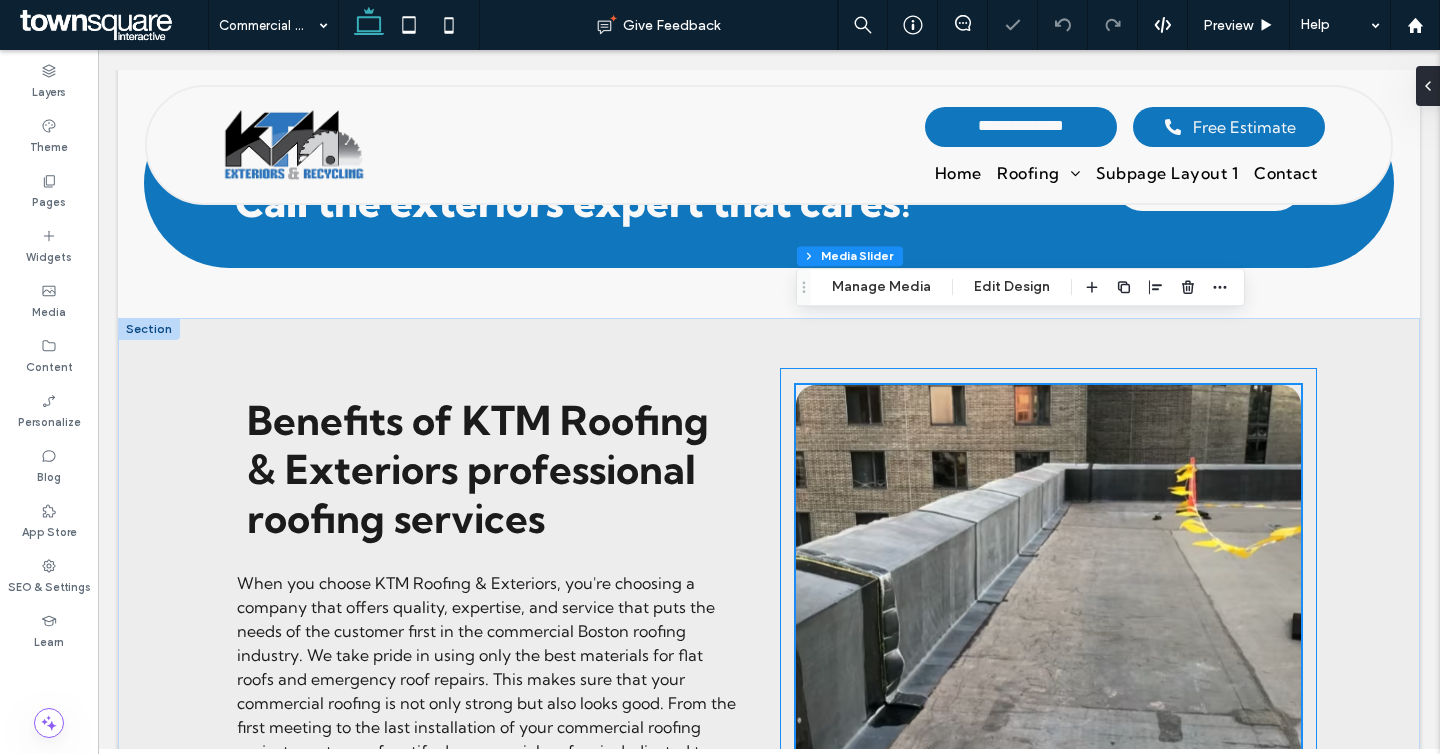 scroll, scrollTop: 1296, scrollLeft: 0, axis: vertical 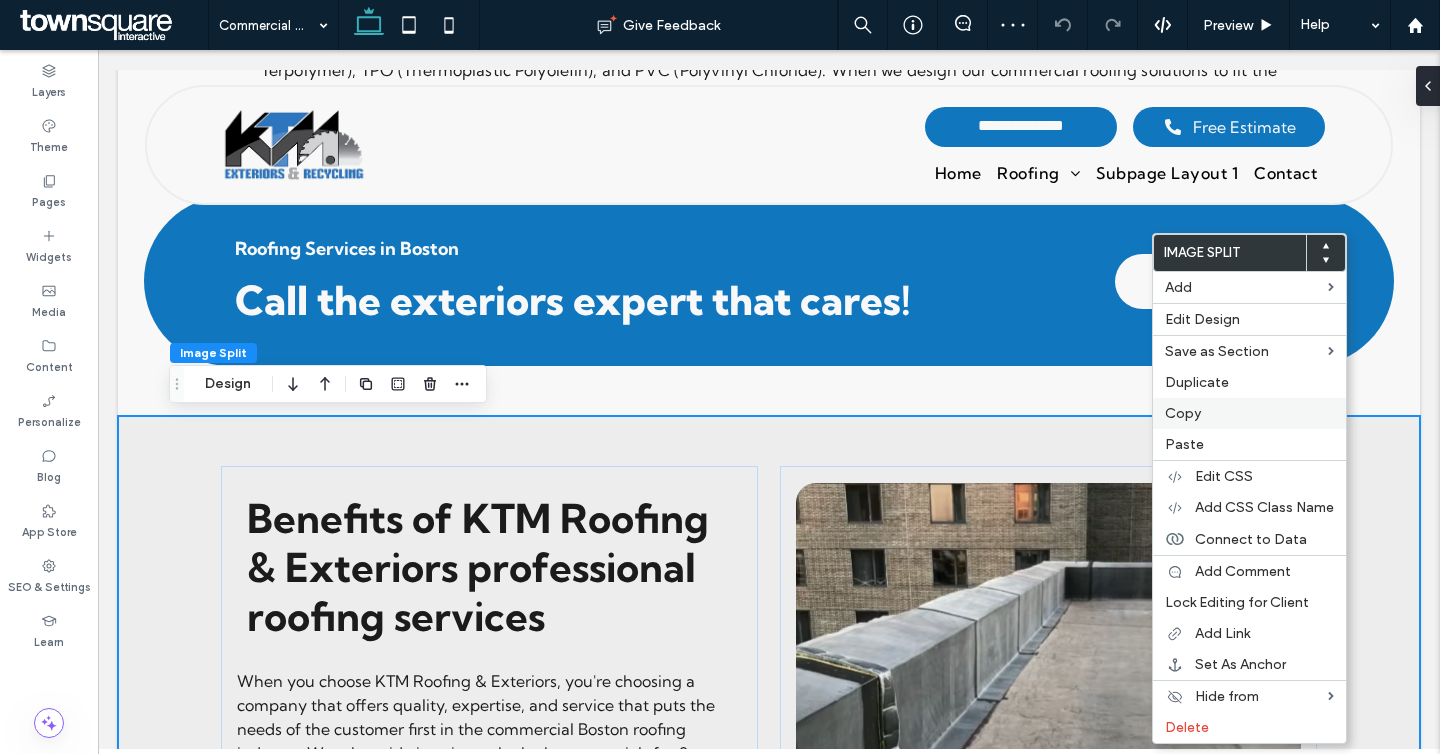 click on "Copy" at bounding box center [1183, 413] 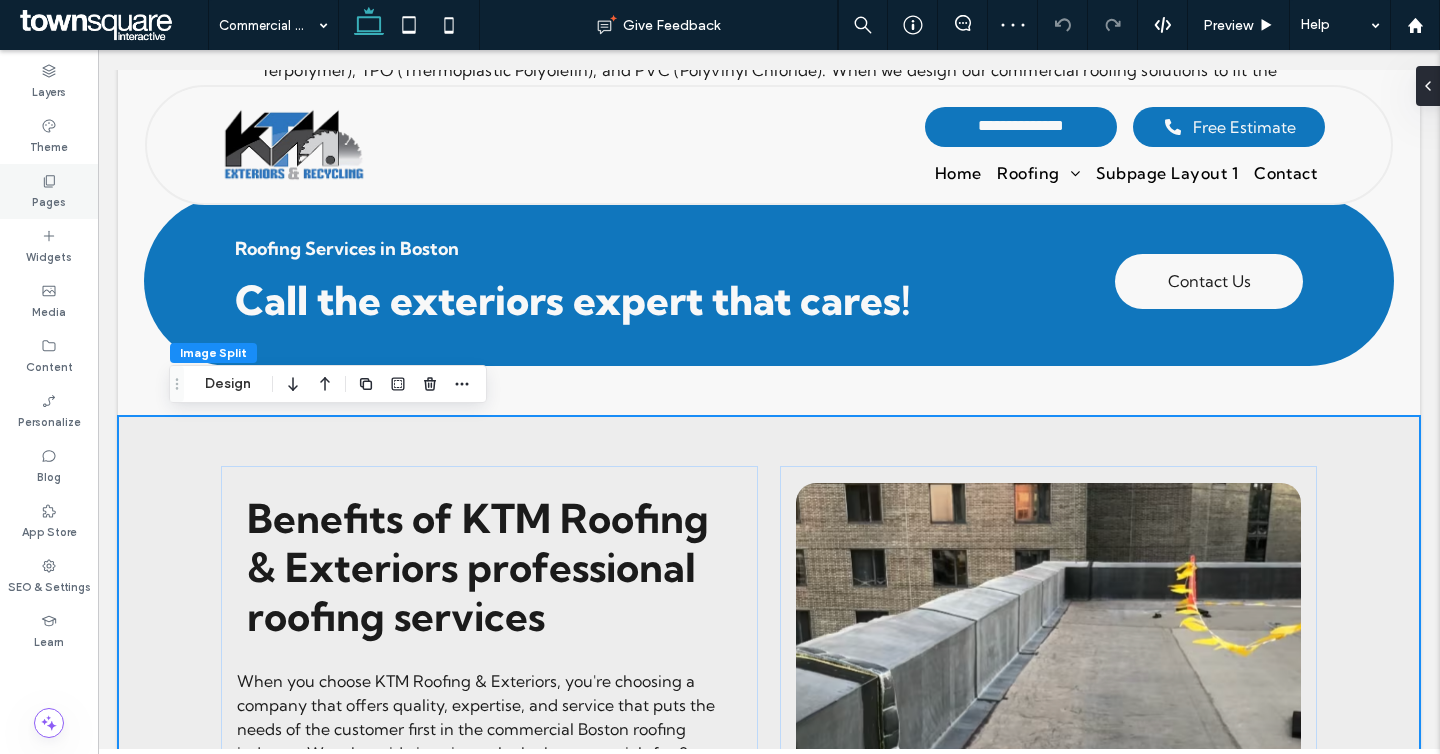 click on "Pages" at bounding box center (49, 200) 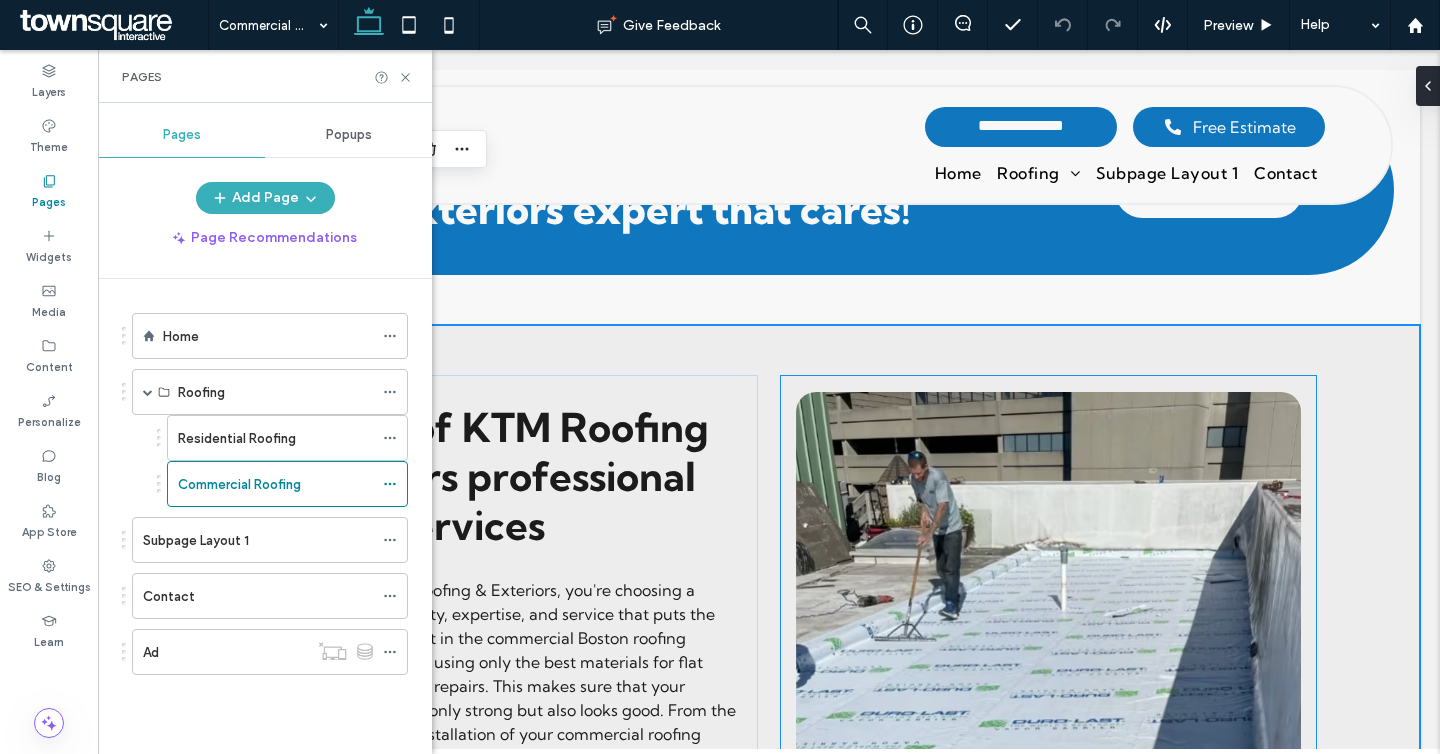 scroll, scrollTop: 771, scrollLeft: 0, axis: vertical 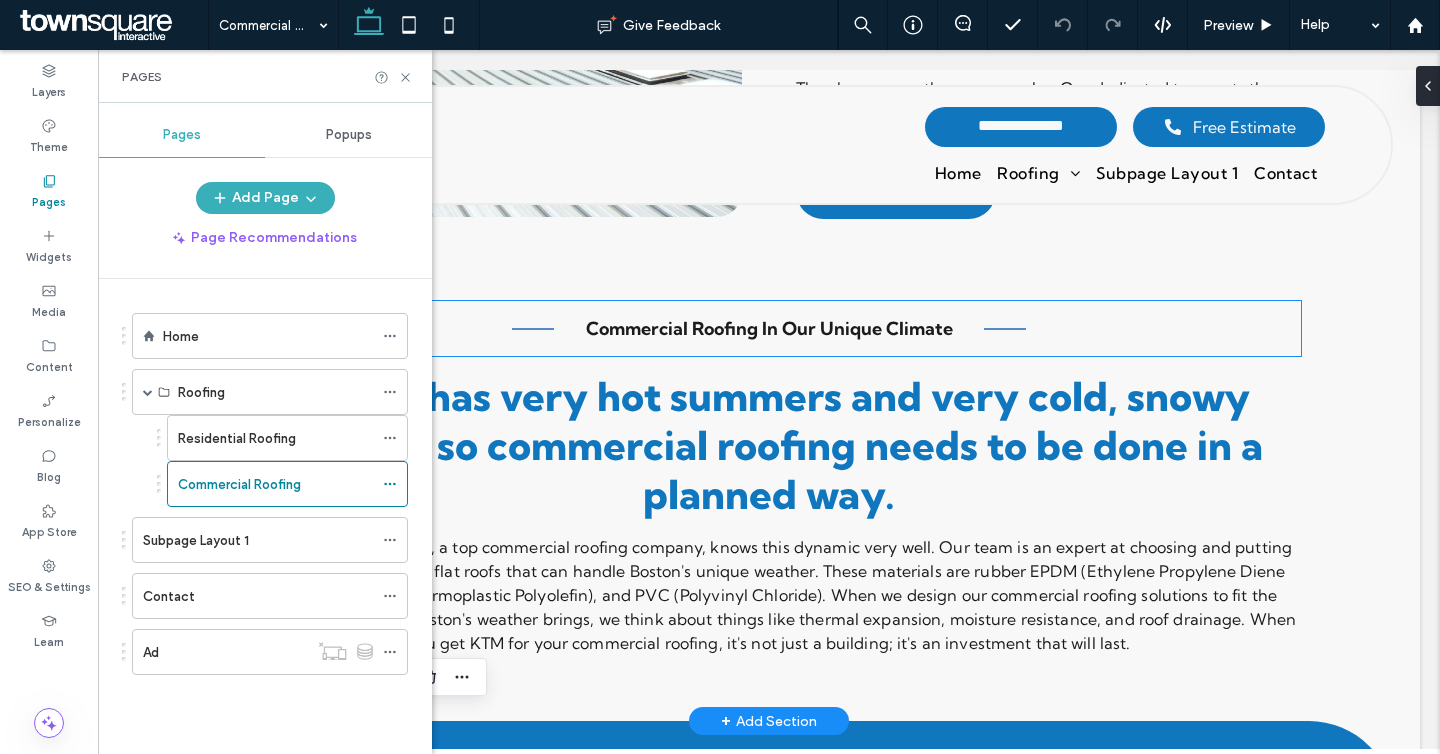 click on "Commercial Roofing In Our Unique Climate" at bounding box center (769, 328) 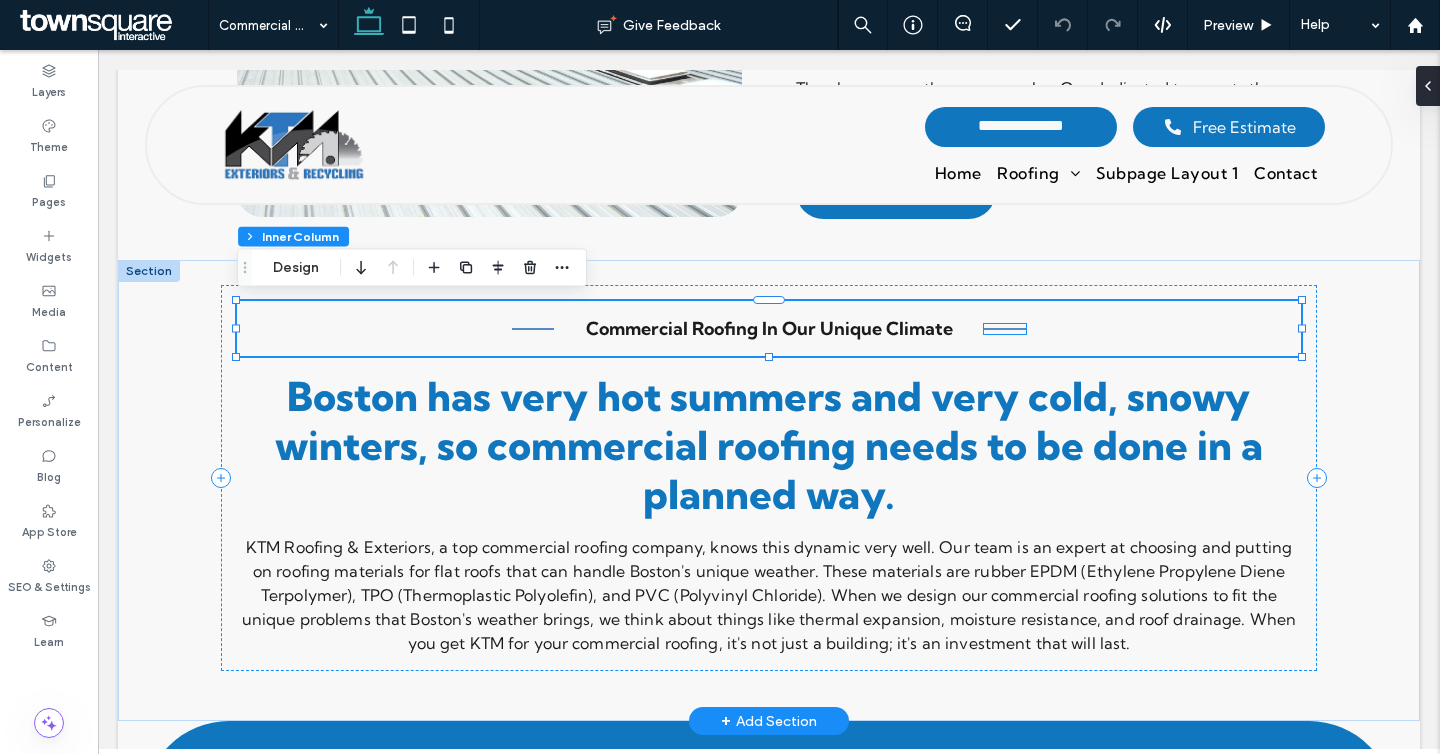 click at bounding box center (1004, 329) 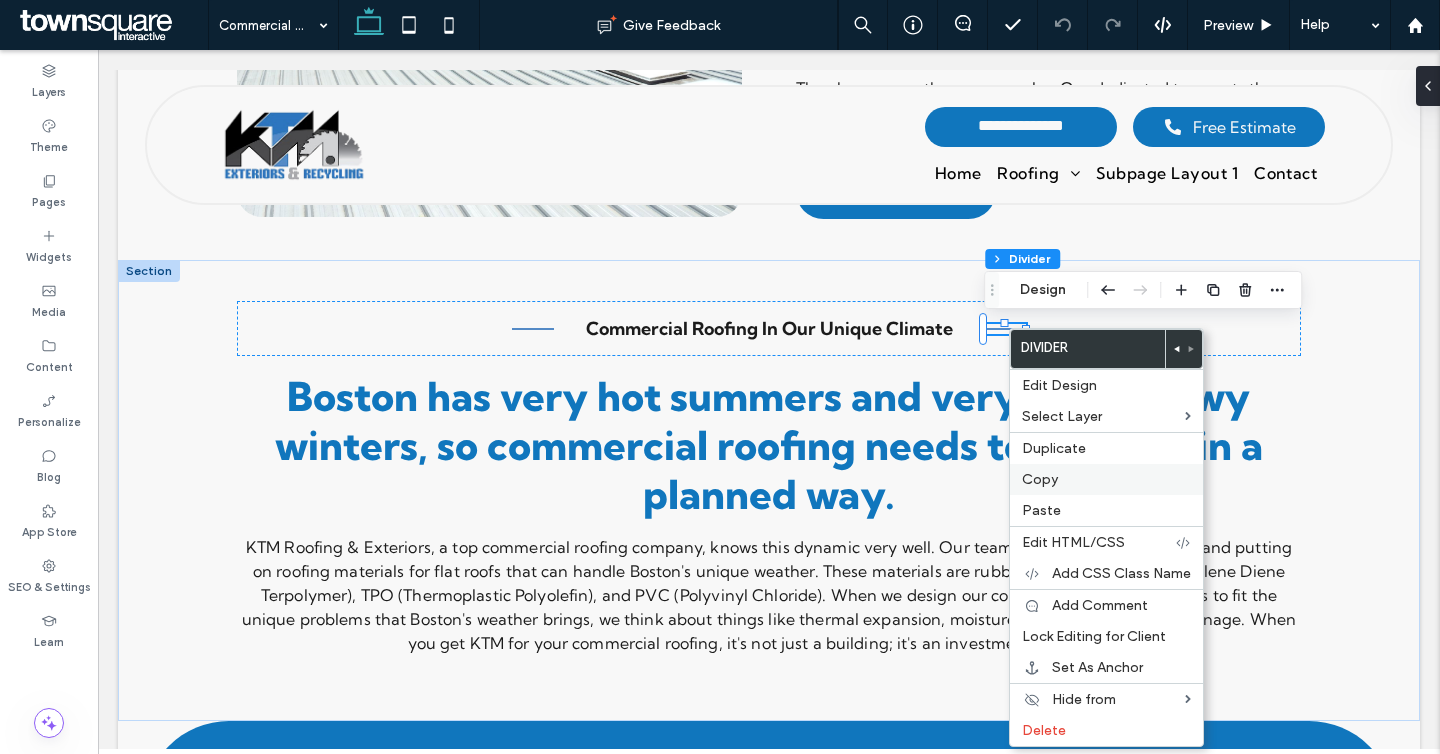 click on "Copy" at bounding box center [1040, 479] 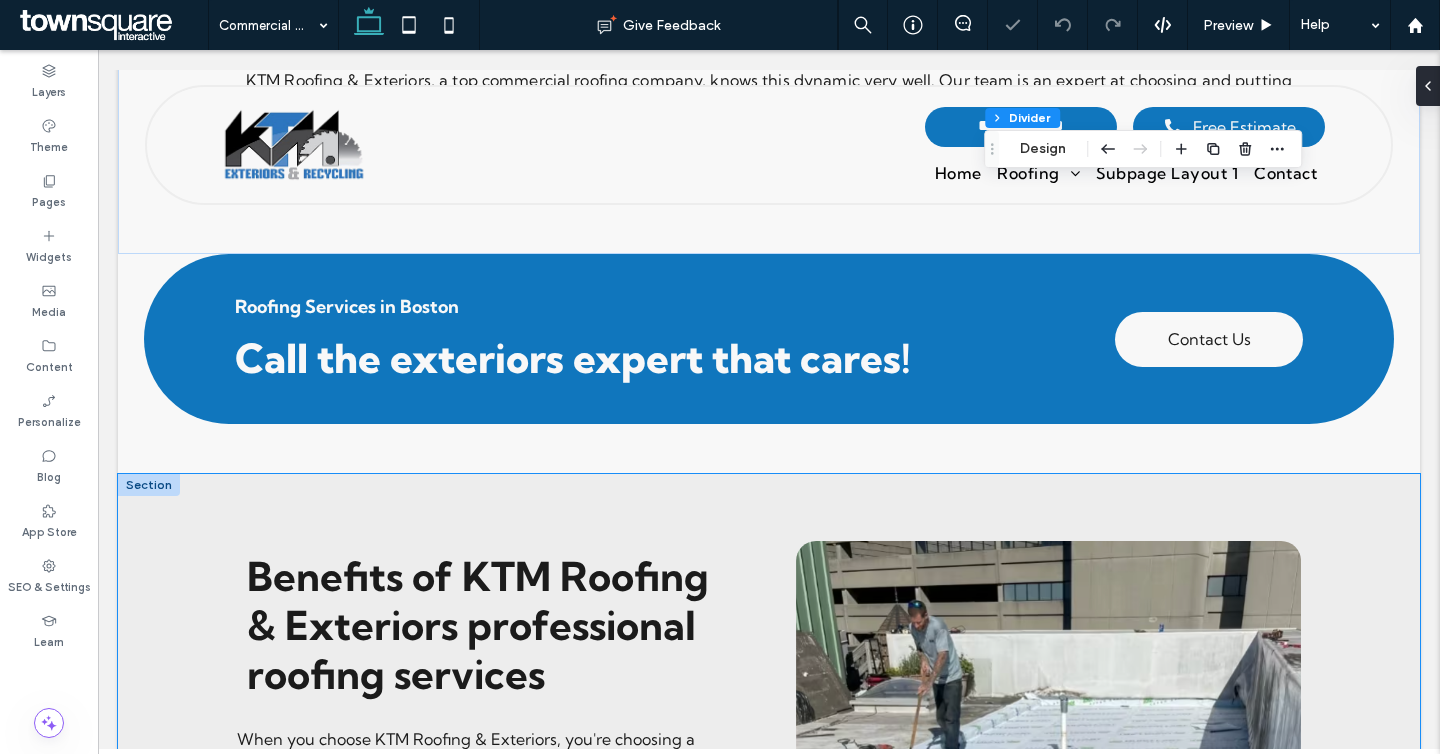 scroll, scrollTop: 1333, scrollLeft: 0, axis: vertical 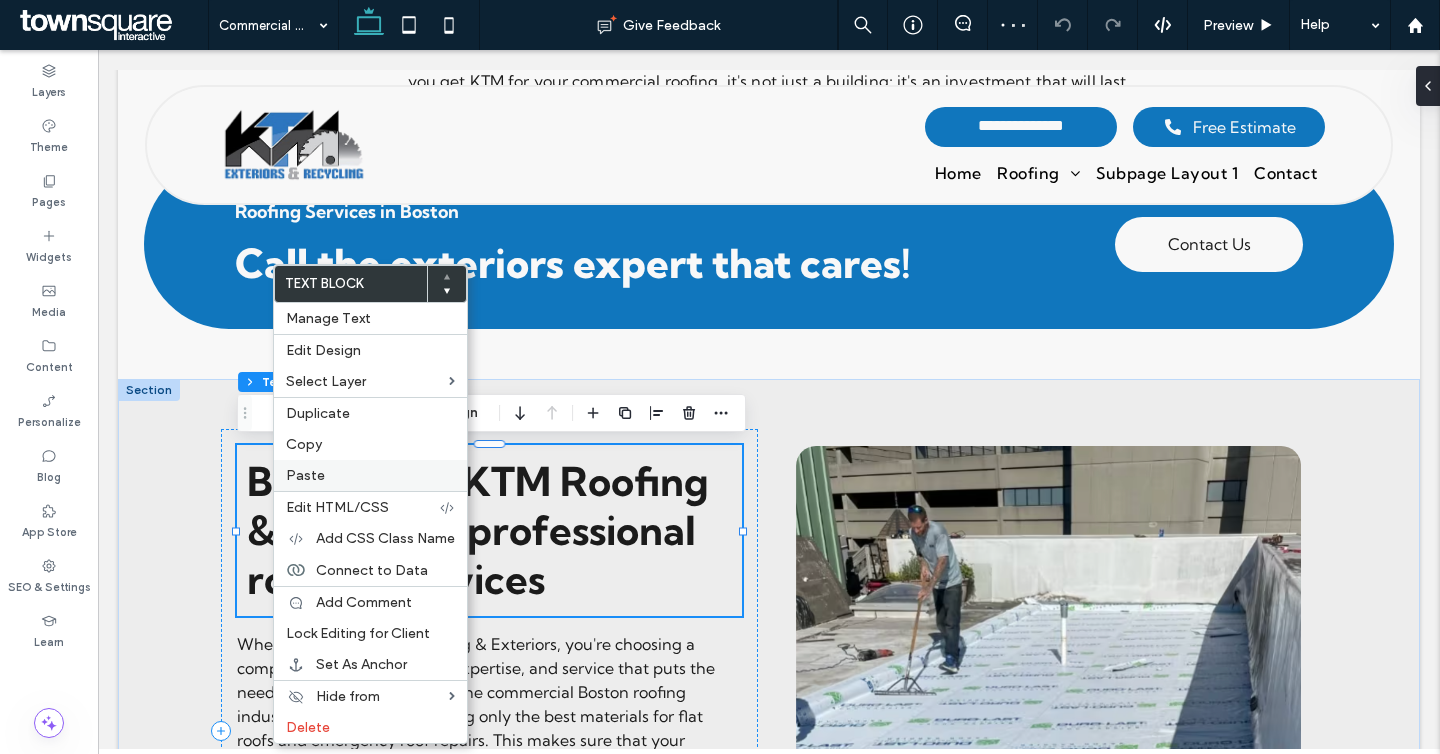 click on "Paste" at bounding box center (370, 475) 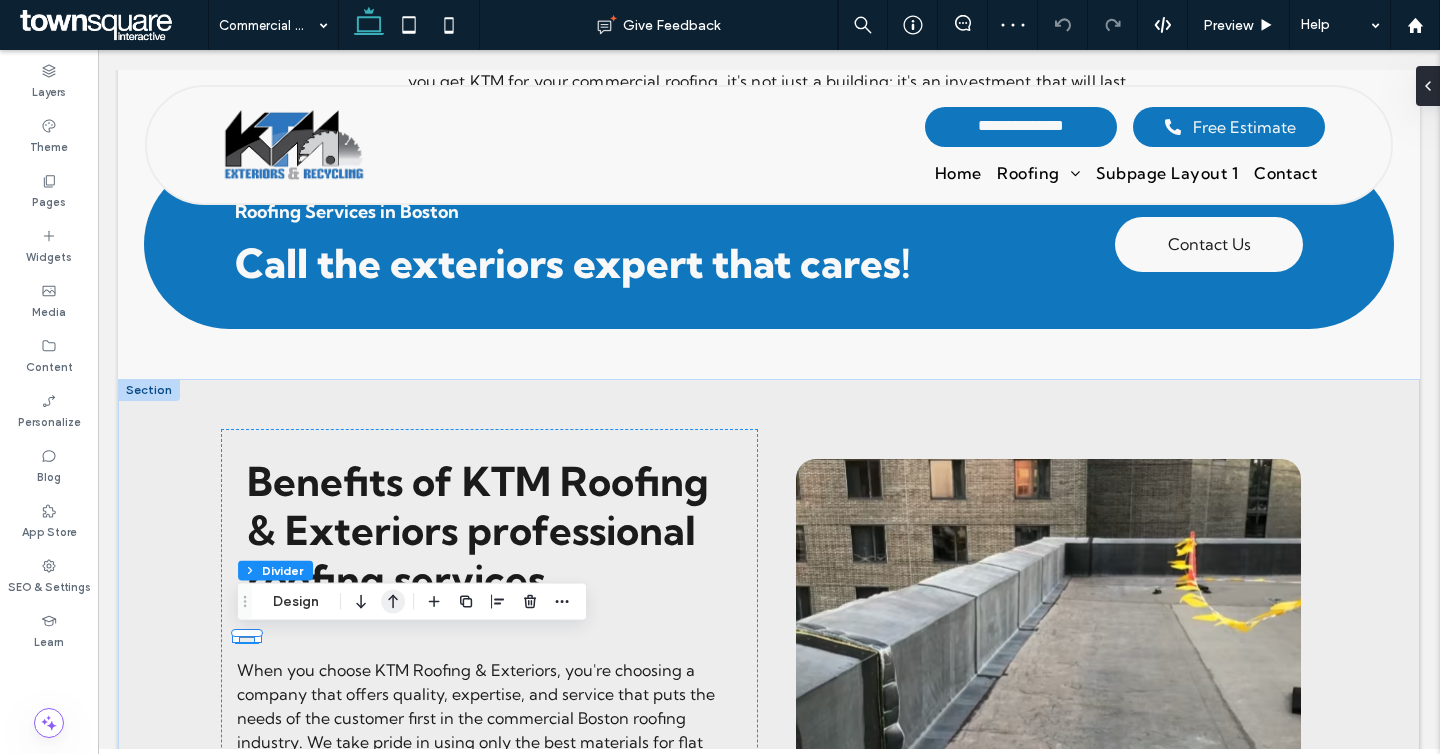click 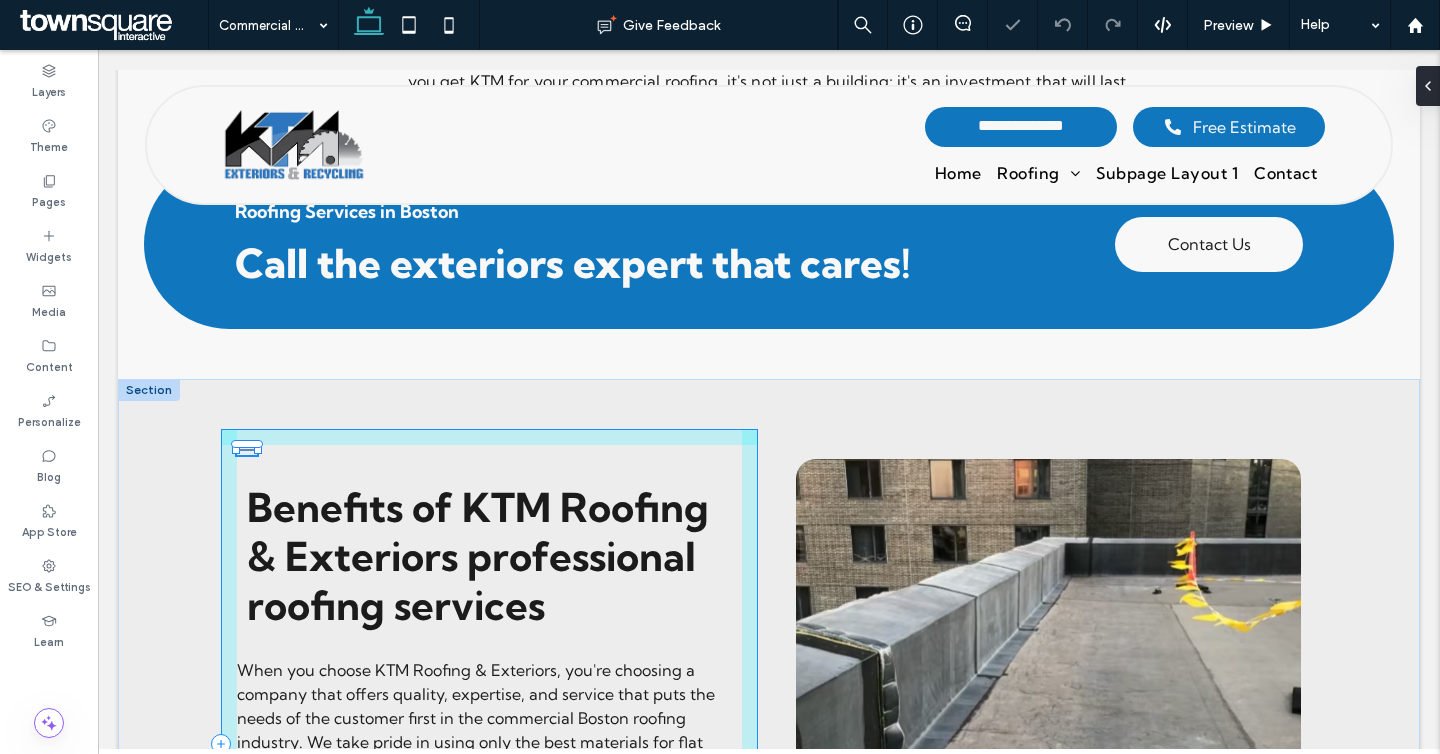 click on "Benefits of KTM Roofing & Exteriors professional roofing services
.
a a a a
Recognizing the right time for commercial roofing services
For the safety of your business building, it's important to know when to call in professional roofers. At KTM Roofing & Exteriors, we help you find important signs of wear, like water stains, paint that is blistering, or flashing that is broken, which means you need professional Commercial Roof Repair. Following industry best practices, our team suggests regular roof maintenance, especially after bad weather, to make sure that problems are found early. You can trust KTM's knowledge to make your roof last longer, which will protect your investment and keep your building safe.
KTM Roofing & Exteriors: Your premier commercial roofing expert Latest roofing materials and technologies for your business Title or Question Button" at bounding box center [769, 1011] 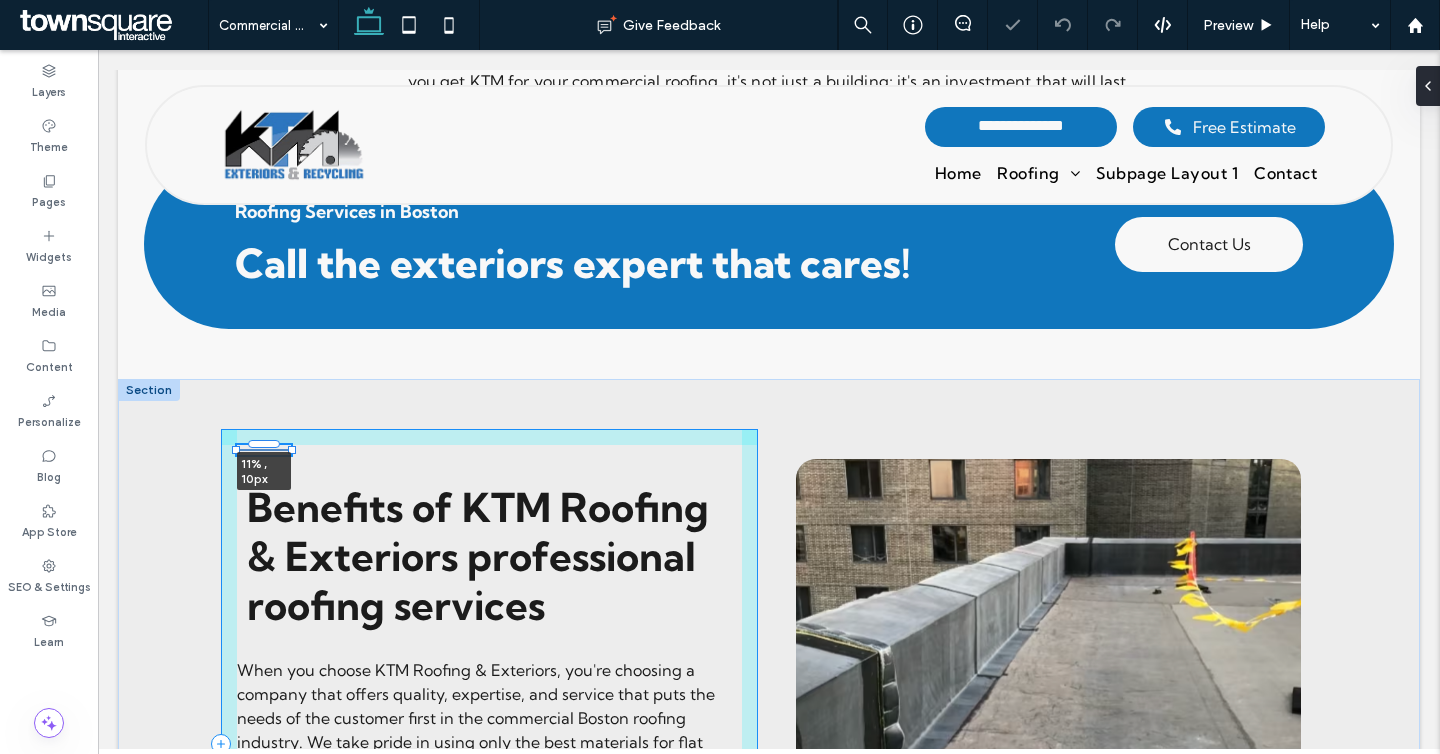 drag, startPoint x: 259, startPoint y: 450, endPoint x: 293, endPoint y: 449, distance: 34.0147 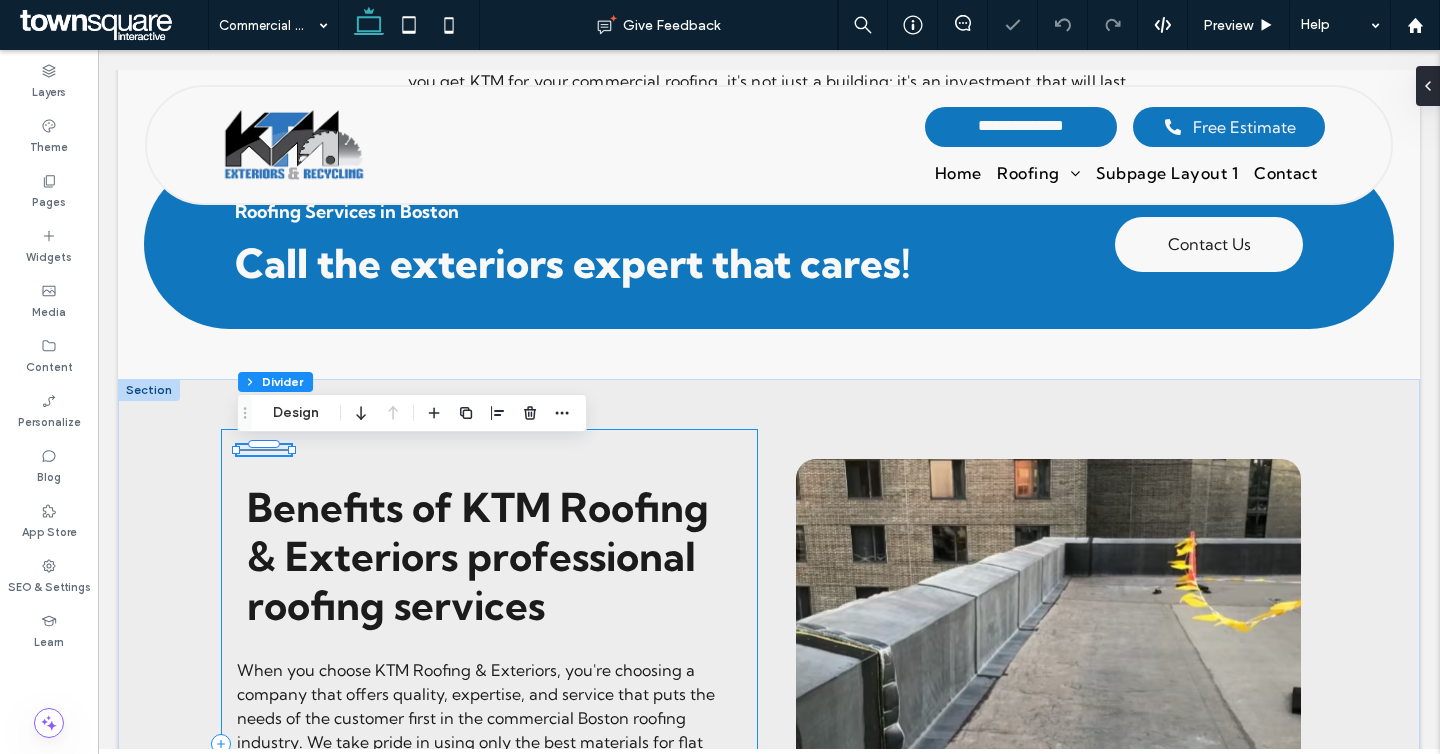 click on "11% , 10px     Benefits of KTM Roofing & Exteriors professional roofing services
.
a a a a
Recognizing the right time for commercial roofing services
For the safety of your business building, it's important to know when to call in professional roofers. At KTM Roofing & Exteriors, we help you find important signs of wear, like water stains, paint that is blistering, or flashing that is broken, which means you need professional Commercial Roof Repair. Following industry best practices, our team suggests regular roof maintenance, especially after bad weather, to make sure that problems are found early. You can trust KTM's knowledge to make your roof last longer, which will protect your investment and keep your building safe.
KTM Roofing & Exteriors: Your premier commercial roofing expert Latest roofing materials and technologies for your business Title or Question Button" at bounding box center (769, 1011) 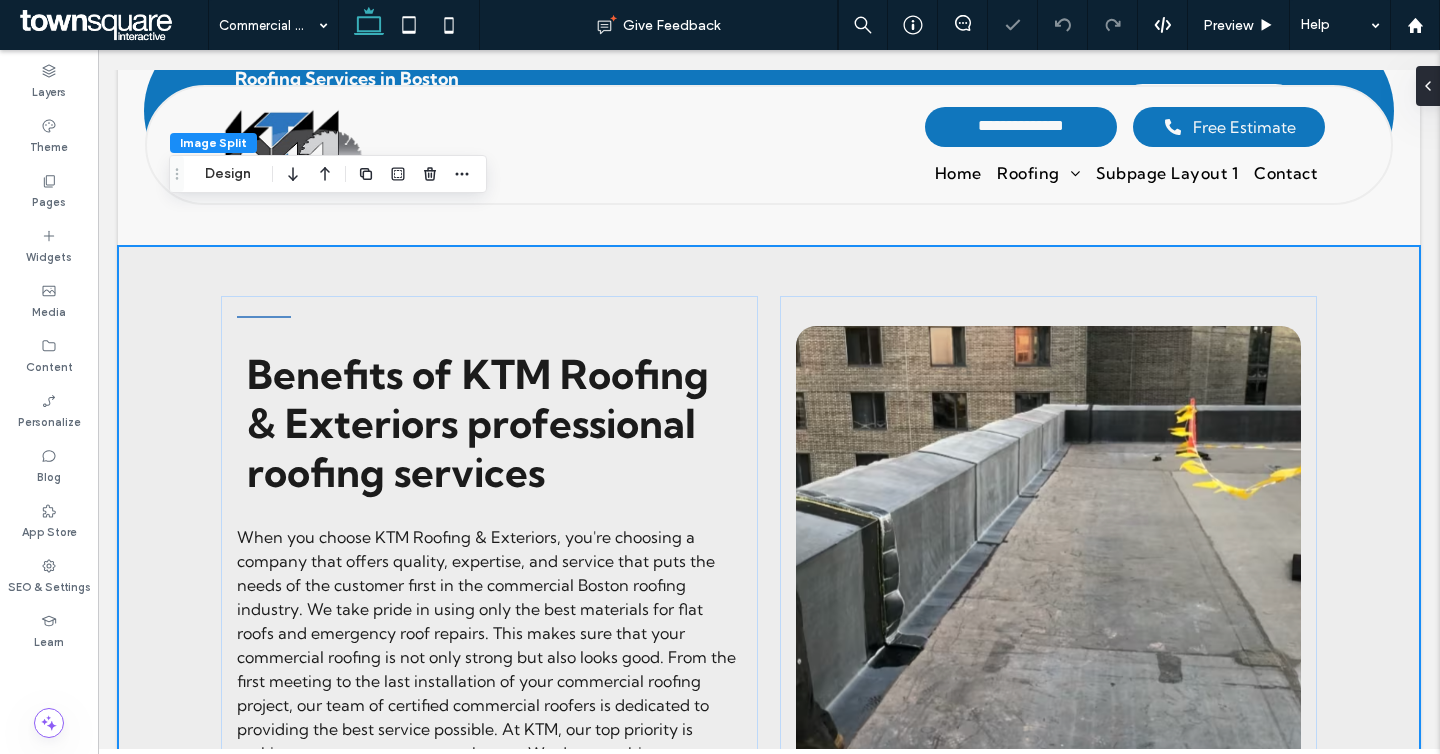 scroll, scrollTop: 1540, scrollLeft: 0, axis: vertical 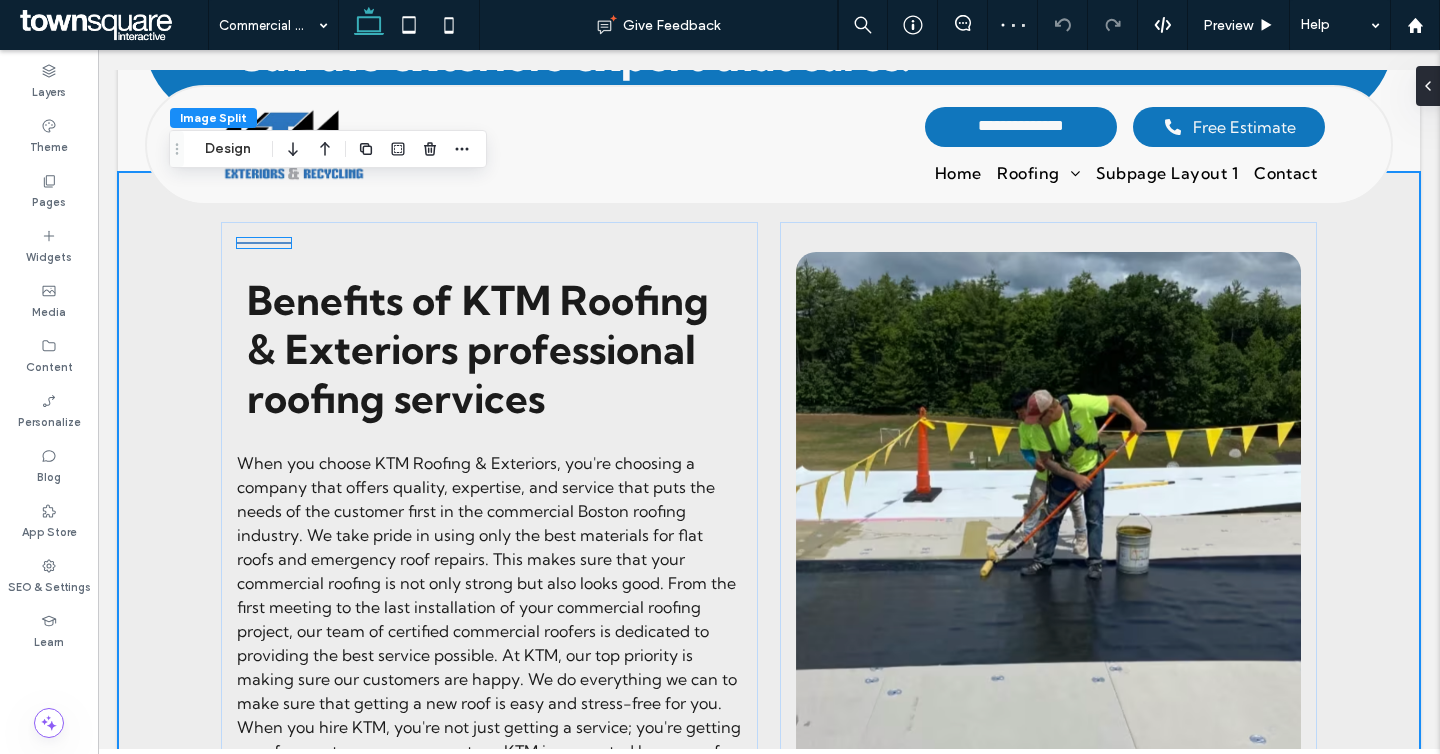 click at bounding box center (264, 243) 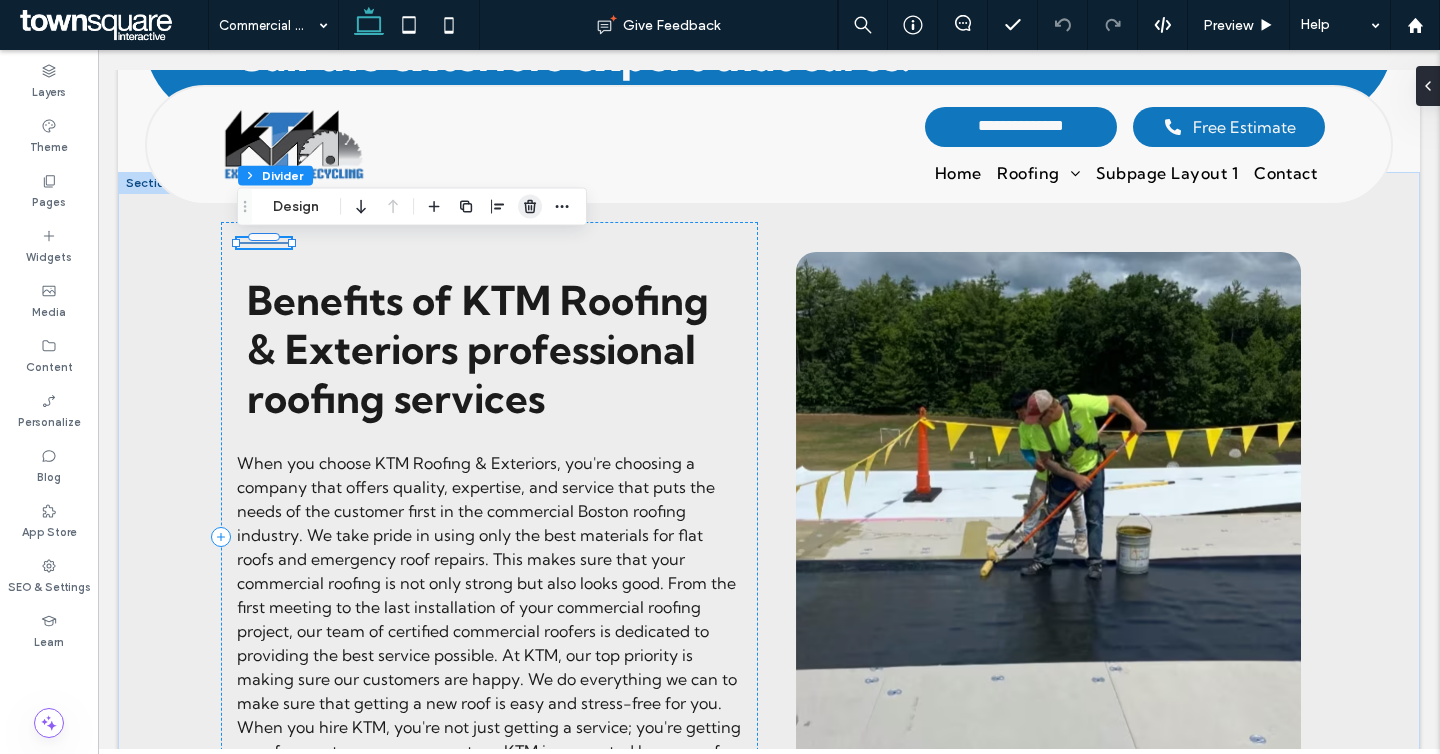 click 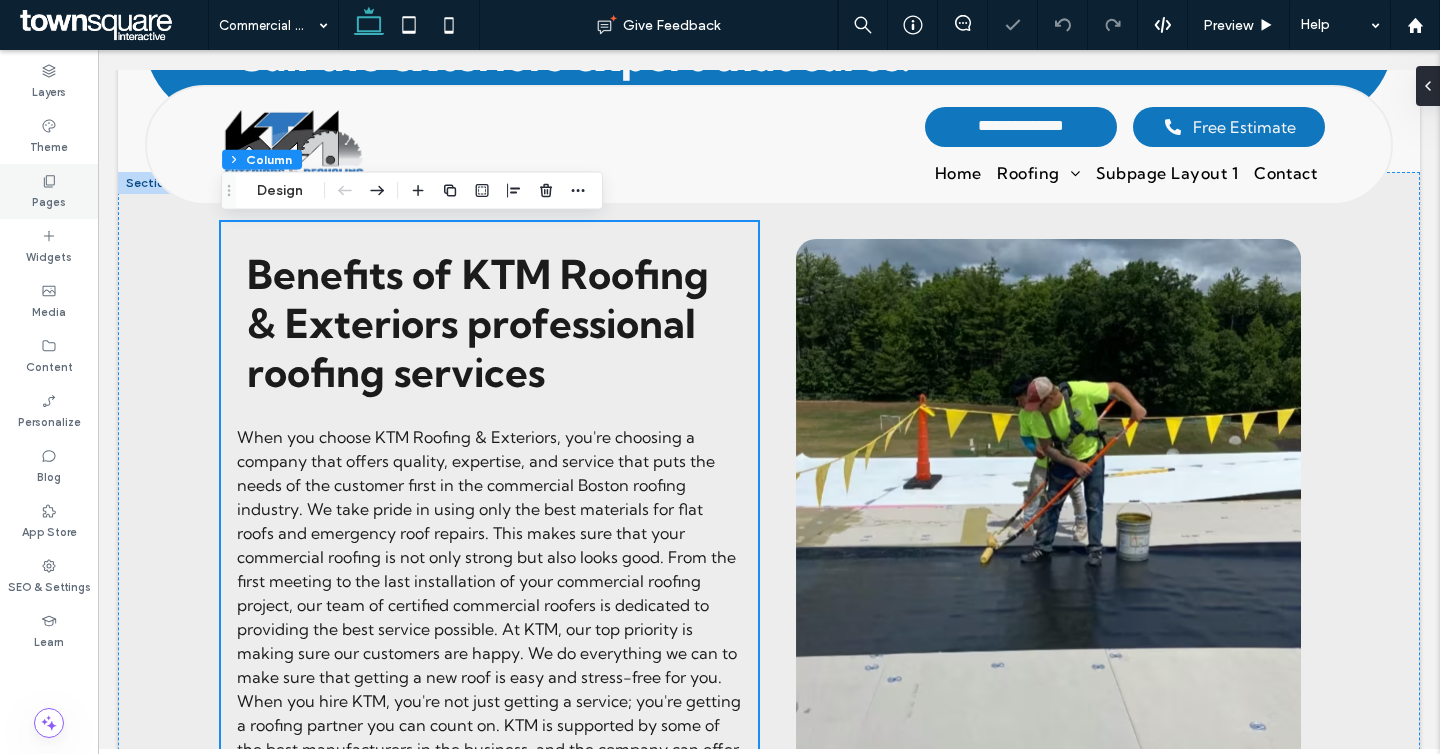 click 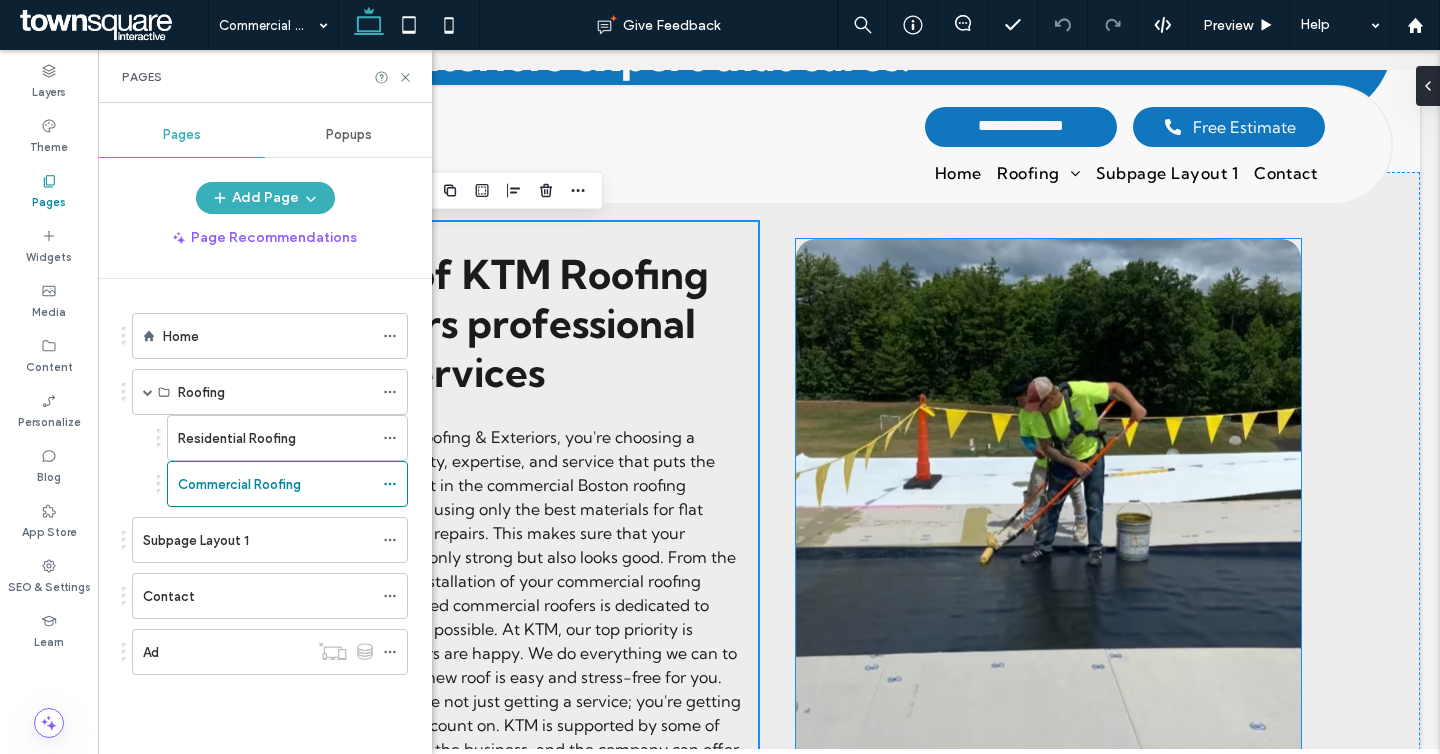 click at bounding box center [1048, 524] 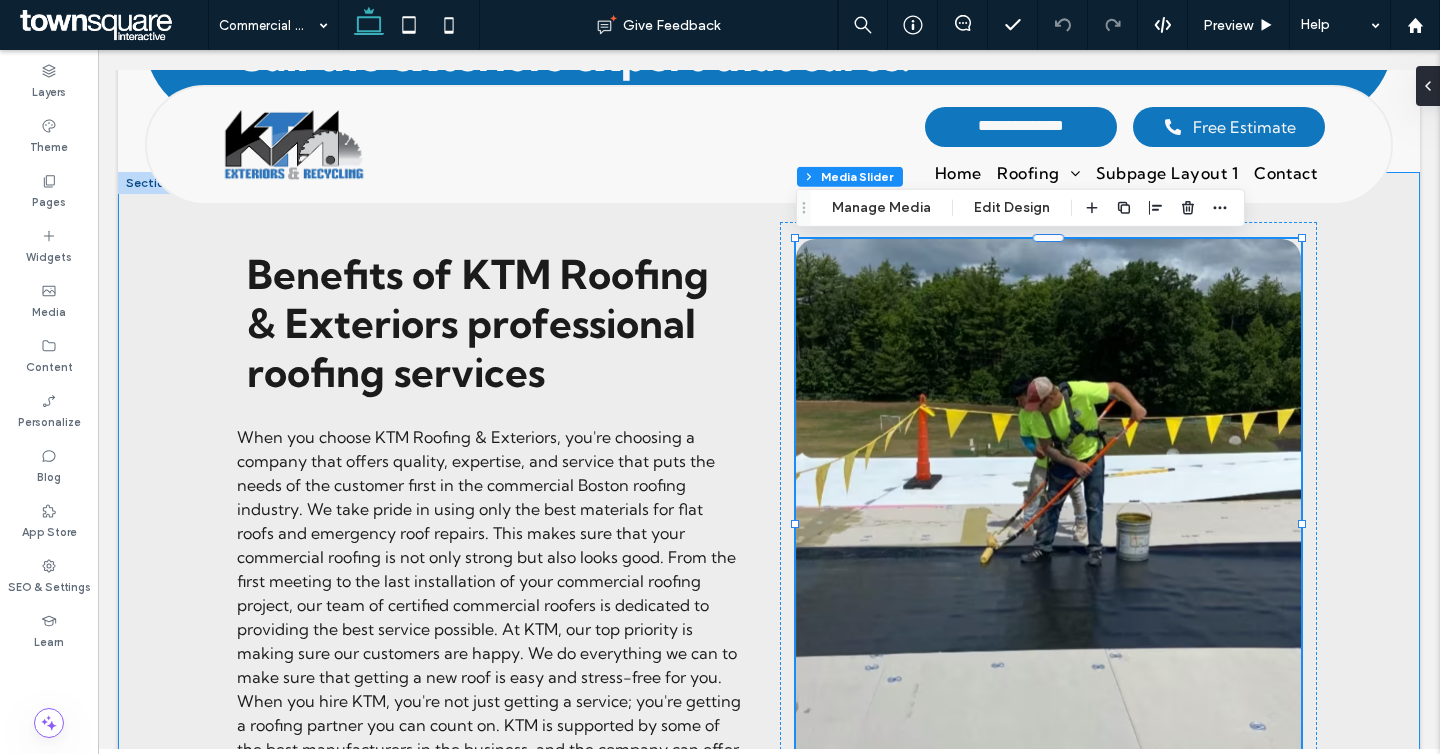 click on "Benefits of KTM Roofing & Exteriors professional roofing services
.
a a a a
Recognizing the right time for commercial roofing services
For the safety of your business building, it's important to know when to call in professional roofers. At KTM Roofing & Exteriors, we help you find important signs of wear, like water stains, paint that is blistering, or flashing that is broken, which means you need professional Commercial Roof Repair. Following industry best practices, our team suggests regular roof maintenance, especially after bad weather, to make sure that problems are found early. You can trust KTM's knowledge to make your roof last longer, which will protect your investment and keep your building safe.
KTM Roofing & Exteriors: Your premier commercial roofing expert Latest roofing materials and technologies for your business Title or Question Button Button Our commitment to quality and safety in roofing Title or Question" at bounding box center (769, 791) 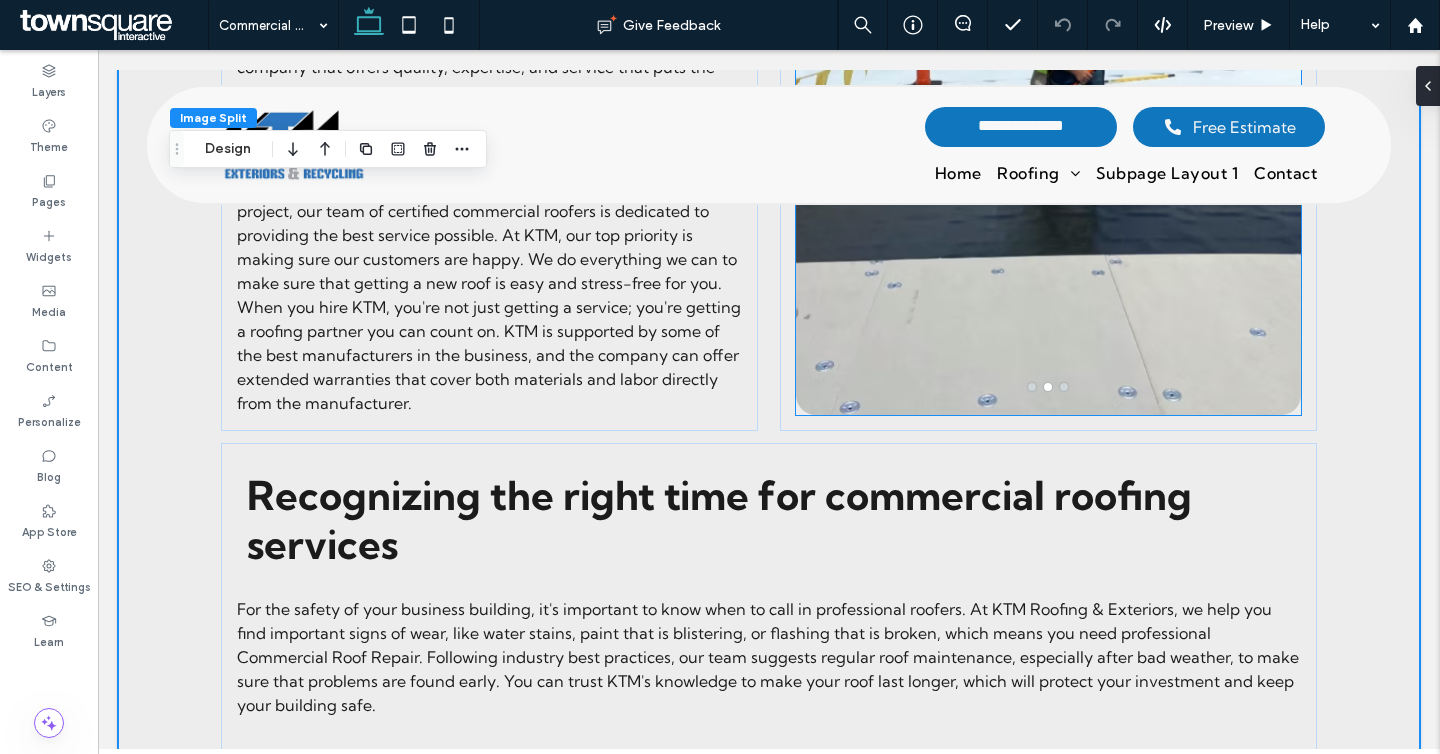 scroll, scrollTop: 1956, scrollLeft: 0, axis: vertical 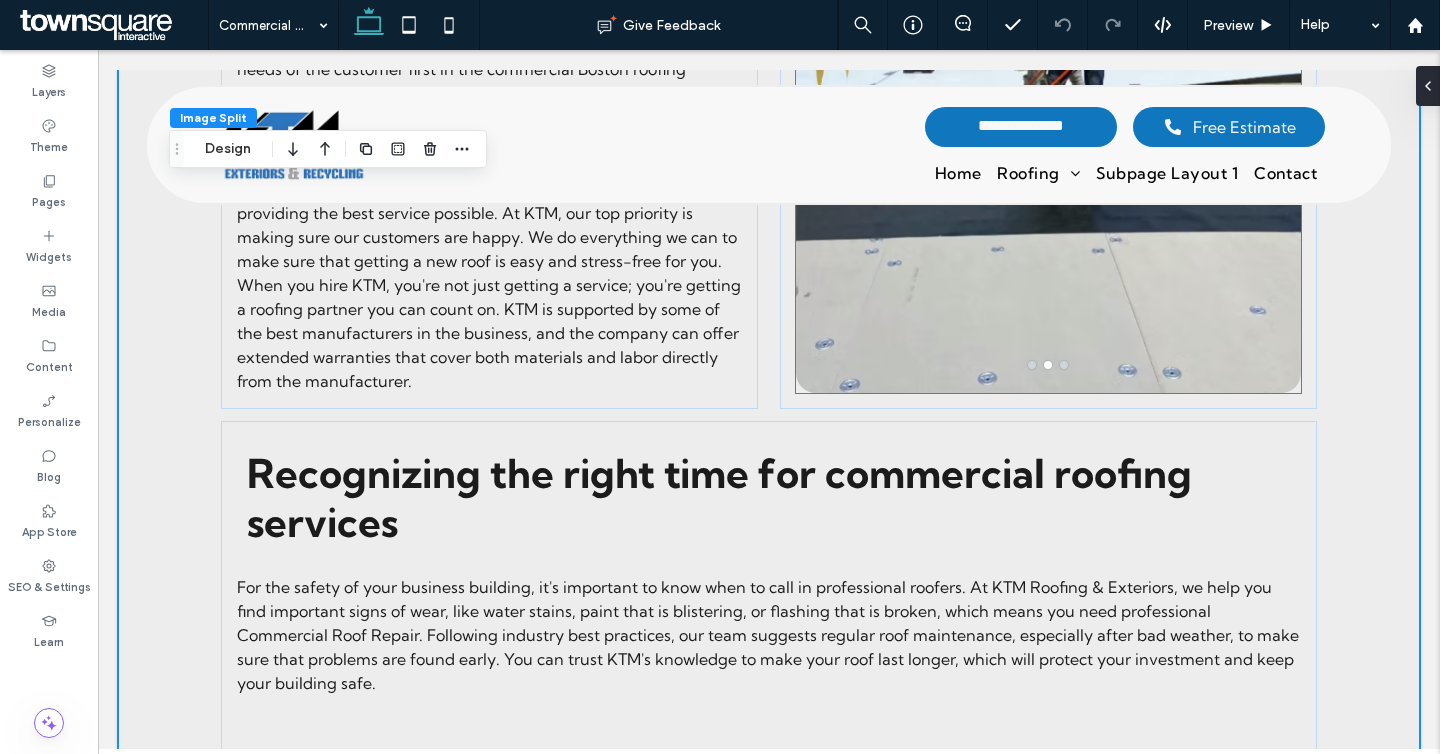 click at bounding box center (1048, 120) 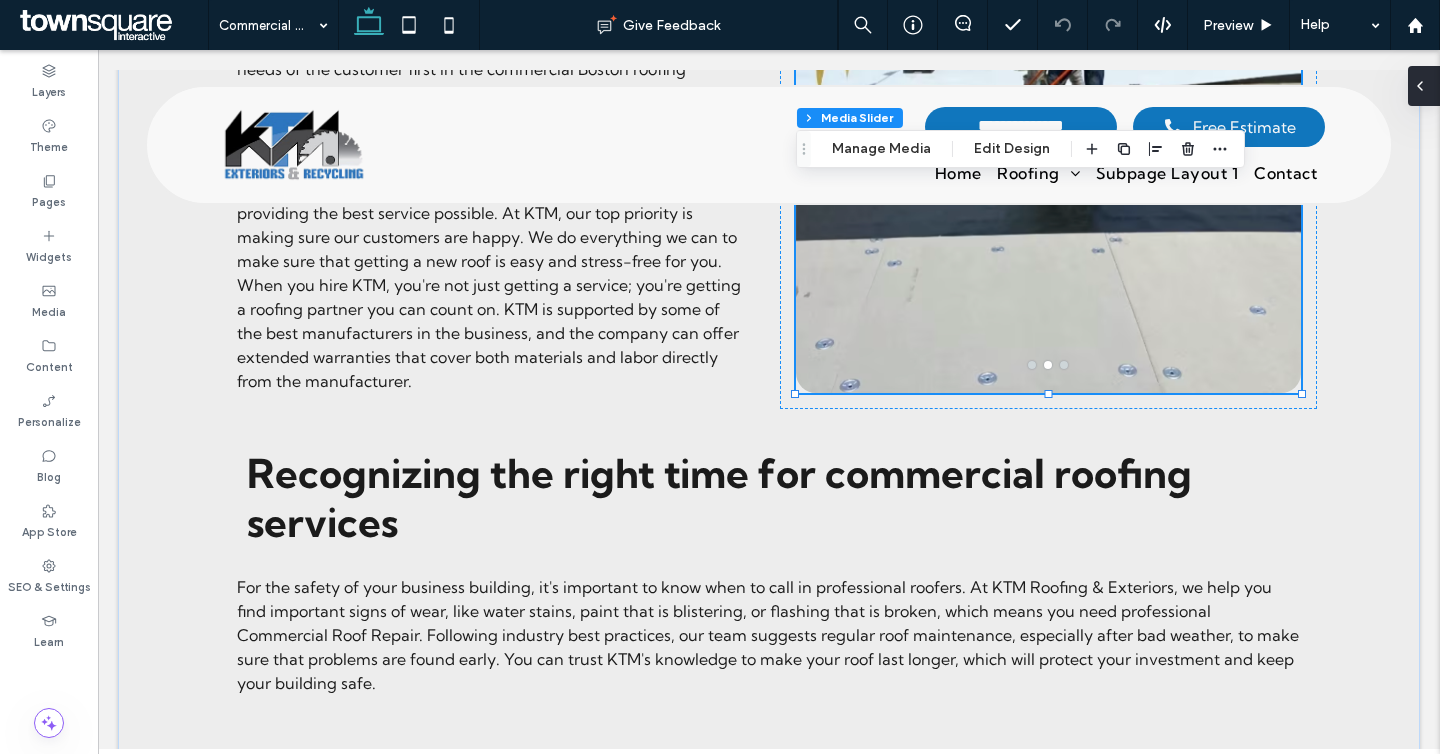 click 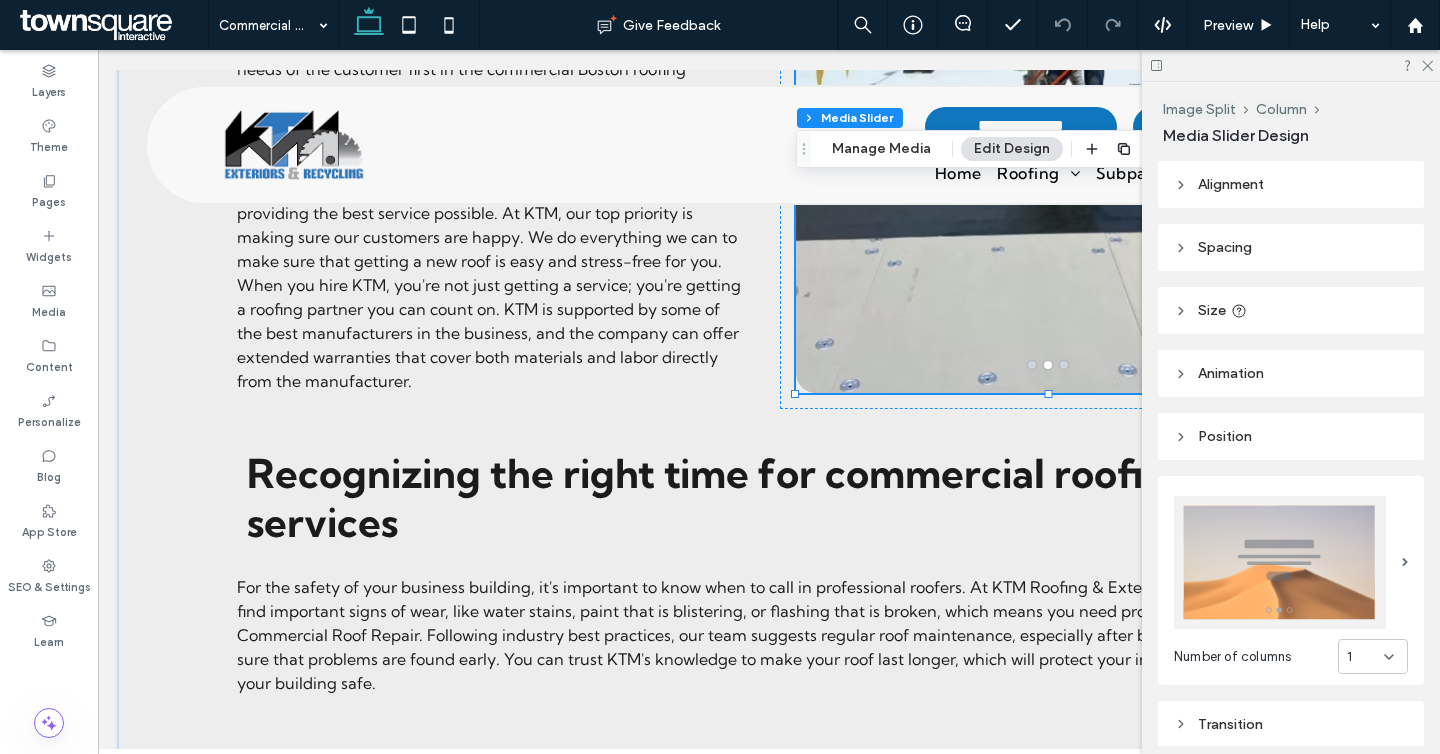 scroll, scrollTop: 379, scrollLeft: 0, axis: vertical 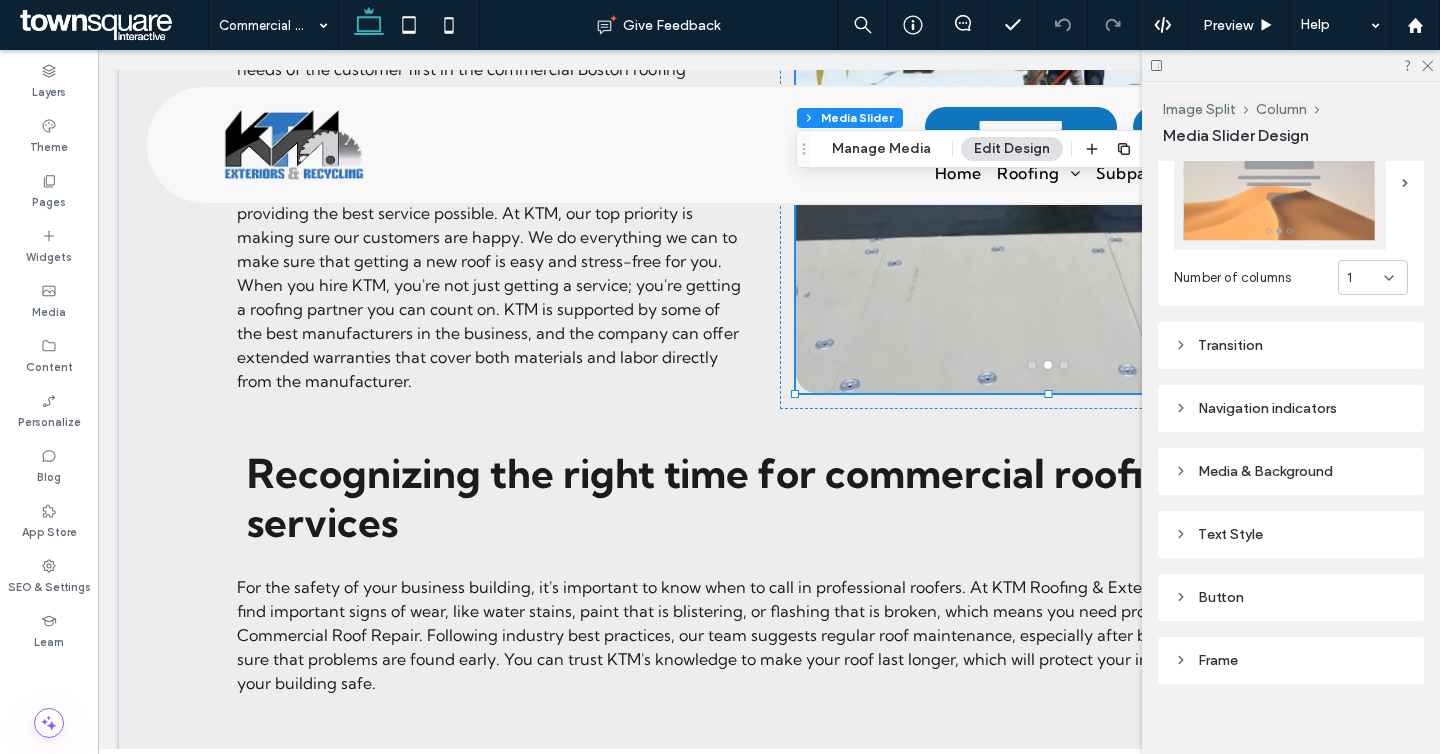 click on "Transition" at bounding box center [1291, 345] 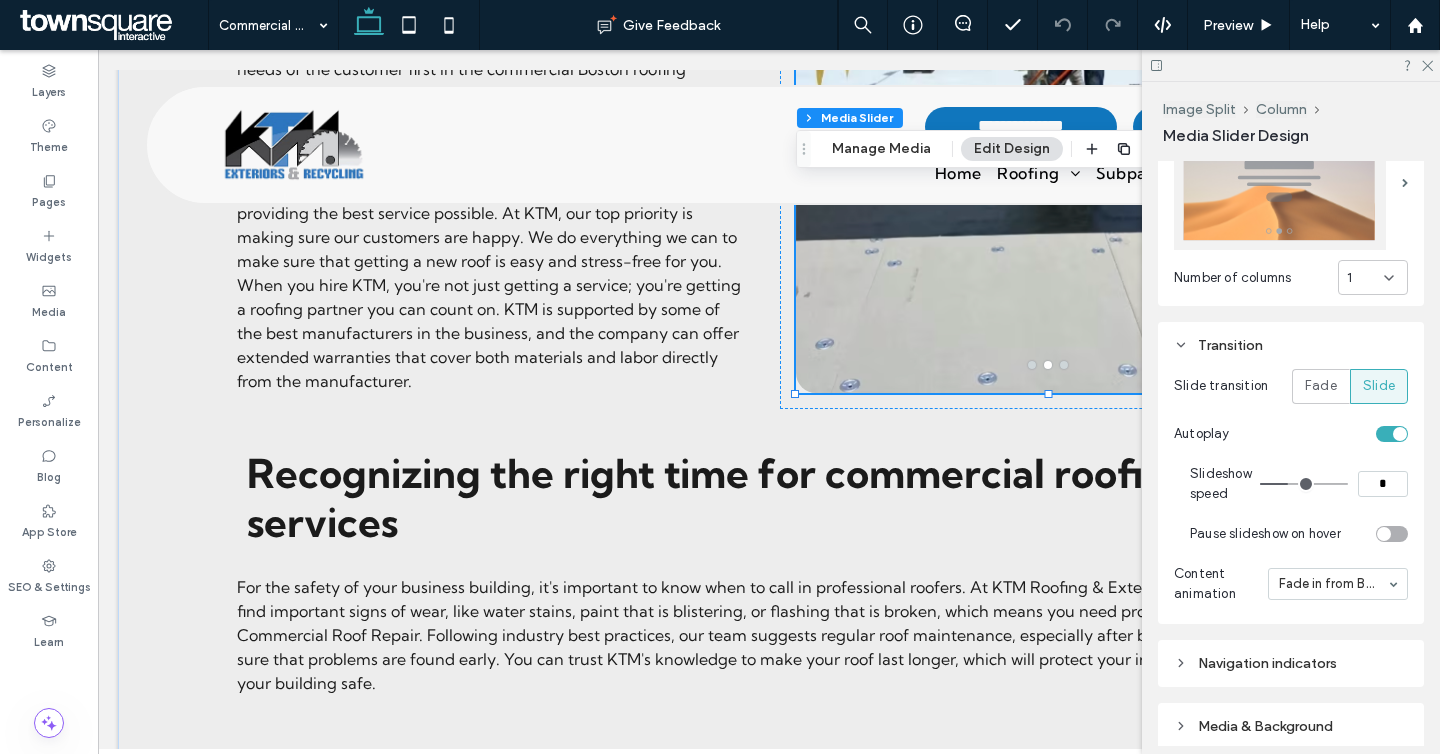 click on "*" at bounding box center (1383, 484) 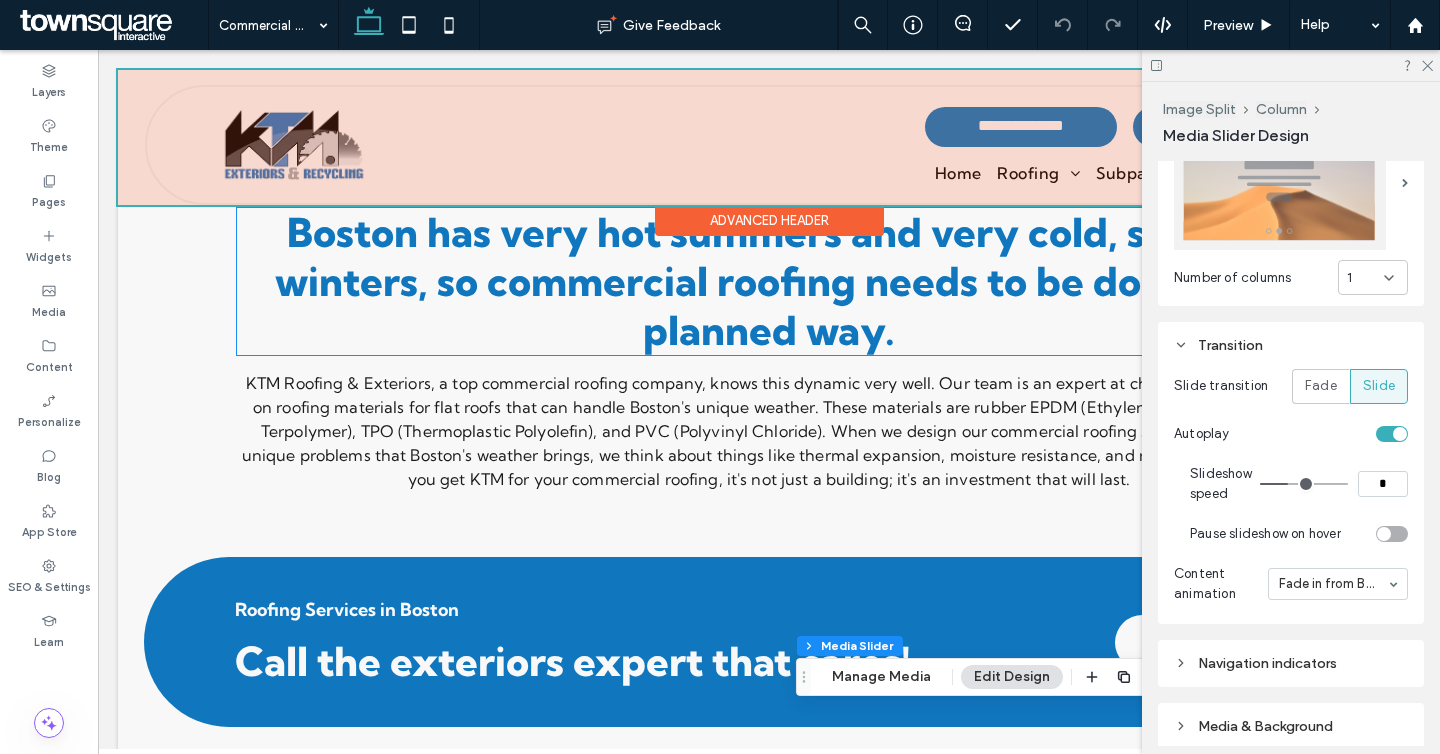 scroll, scrollTop: 885, scrollLeft: 0, axis: vertical 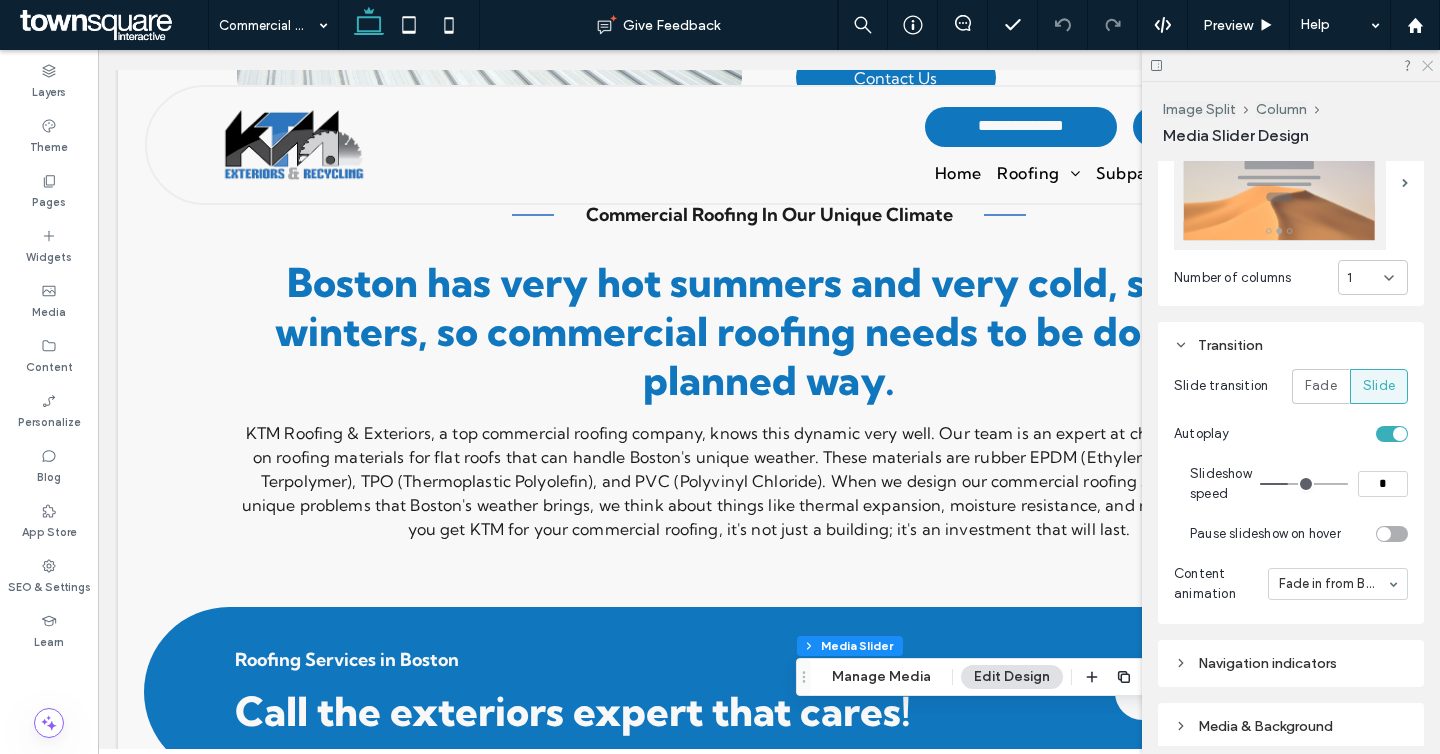 type on "*" 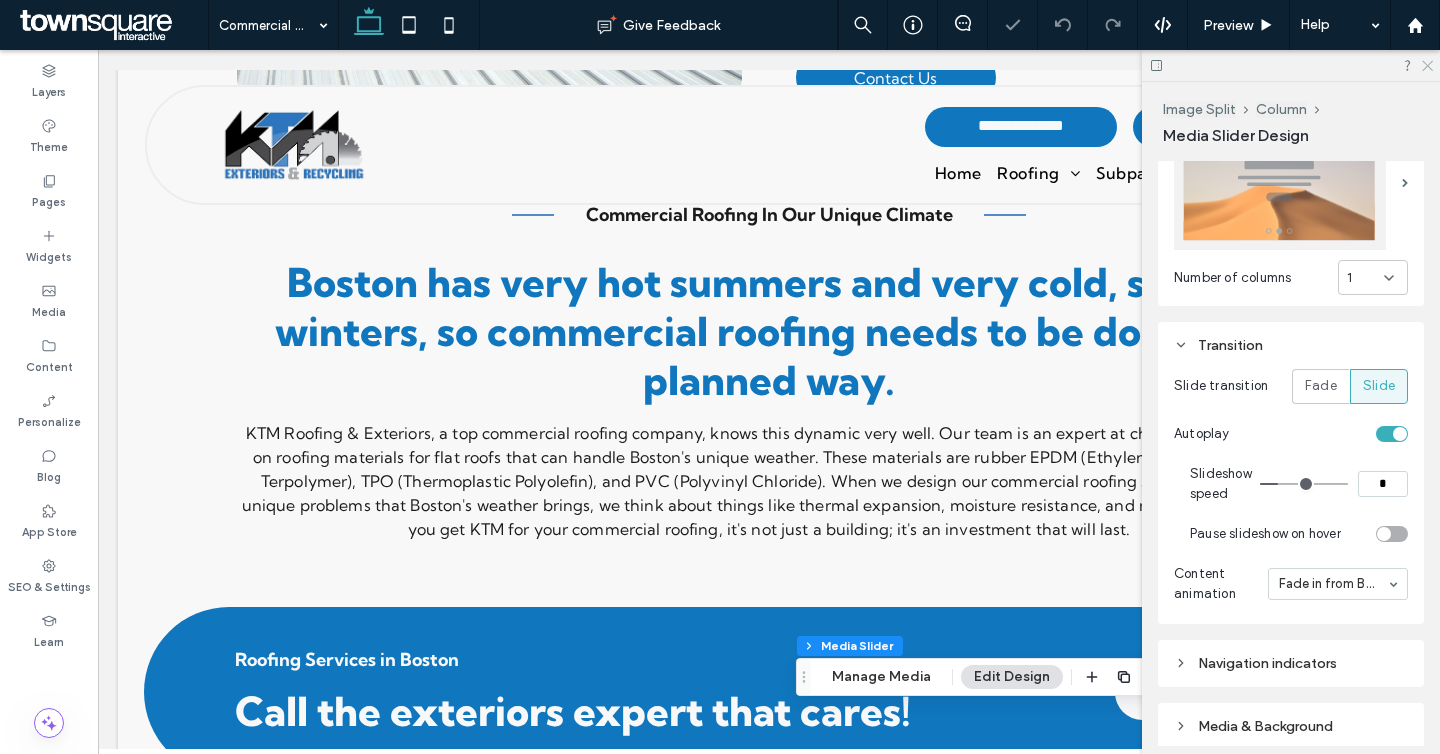 click 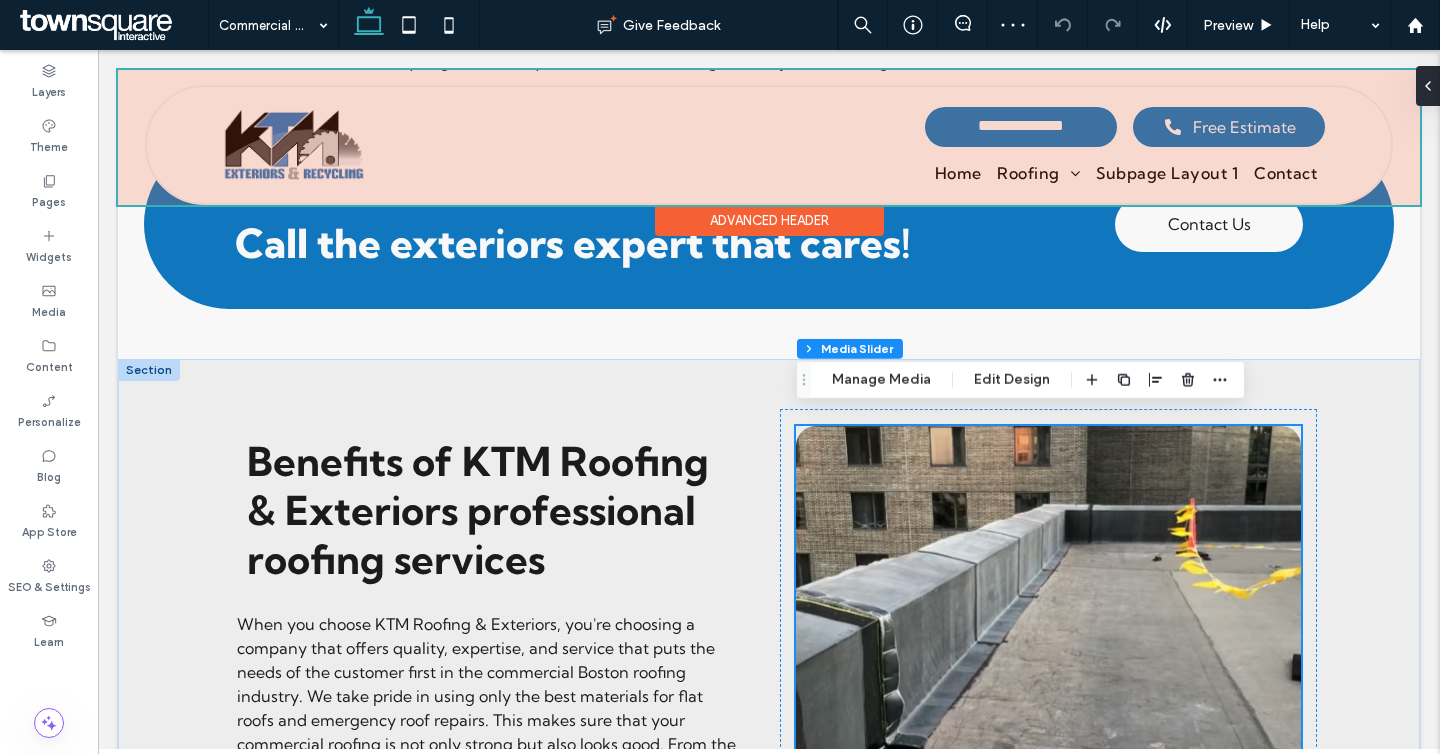 scroll, scrollTop: 1352, scrollLeft: 0, axis: vertical 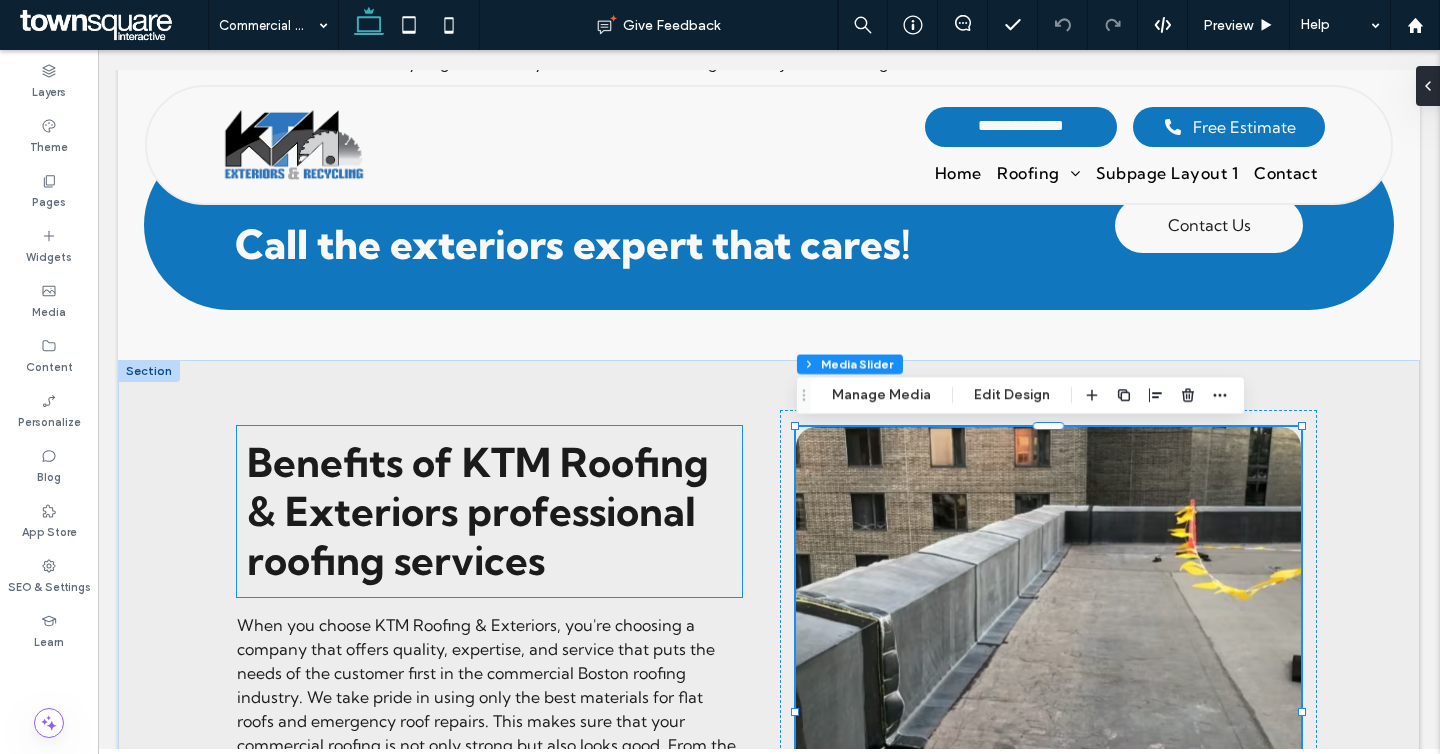 click on "Benefits of KTM Roofing & Exteriors professional roofing services" at bounding box center [478, 511] 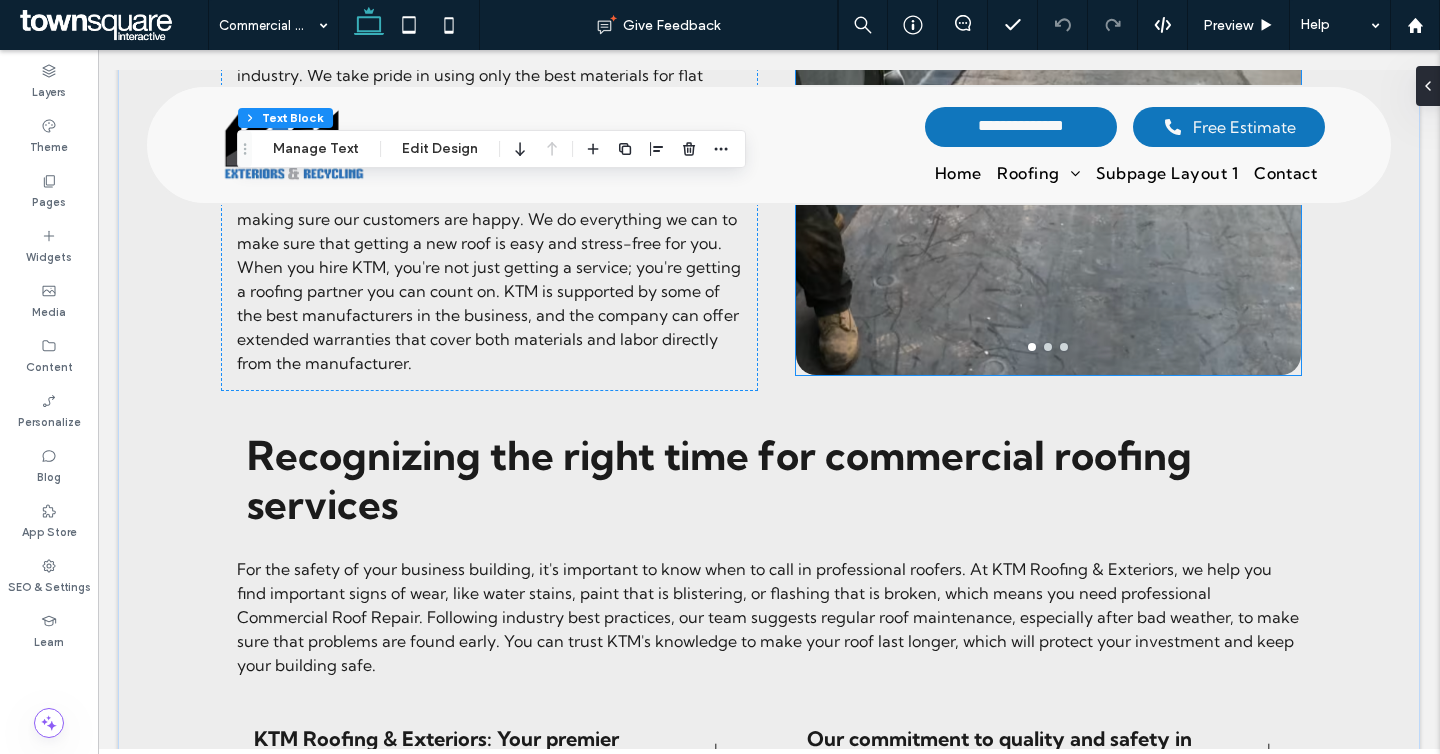 scroll, scrollTop: 2090, scrollLeft: 0, axis: vertical 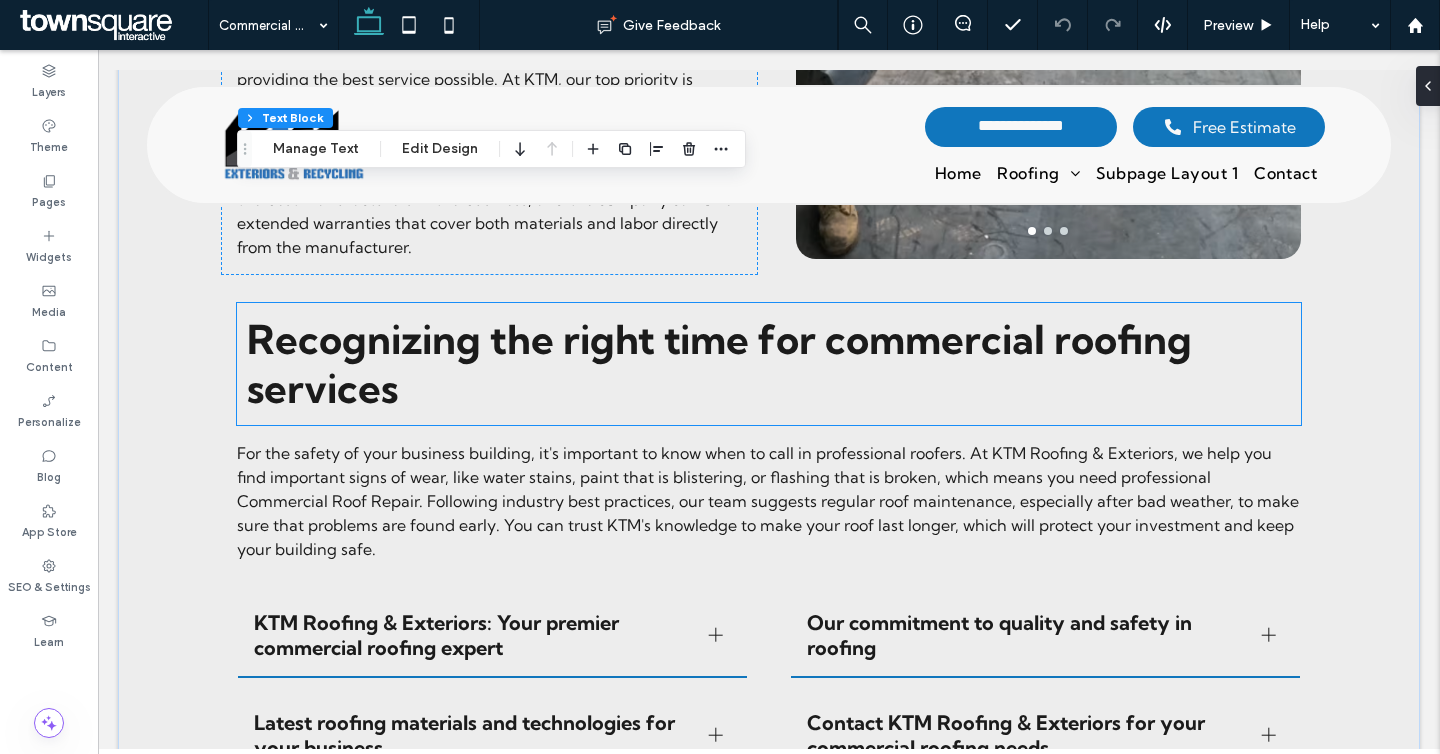 click on "Recognizing the right time for commercial roofing services" at bounding box center [719, 364] 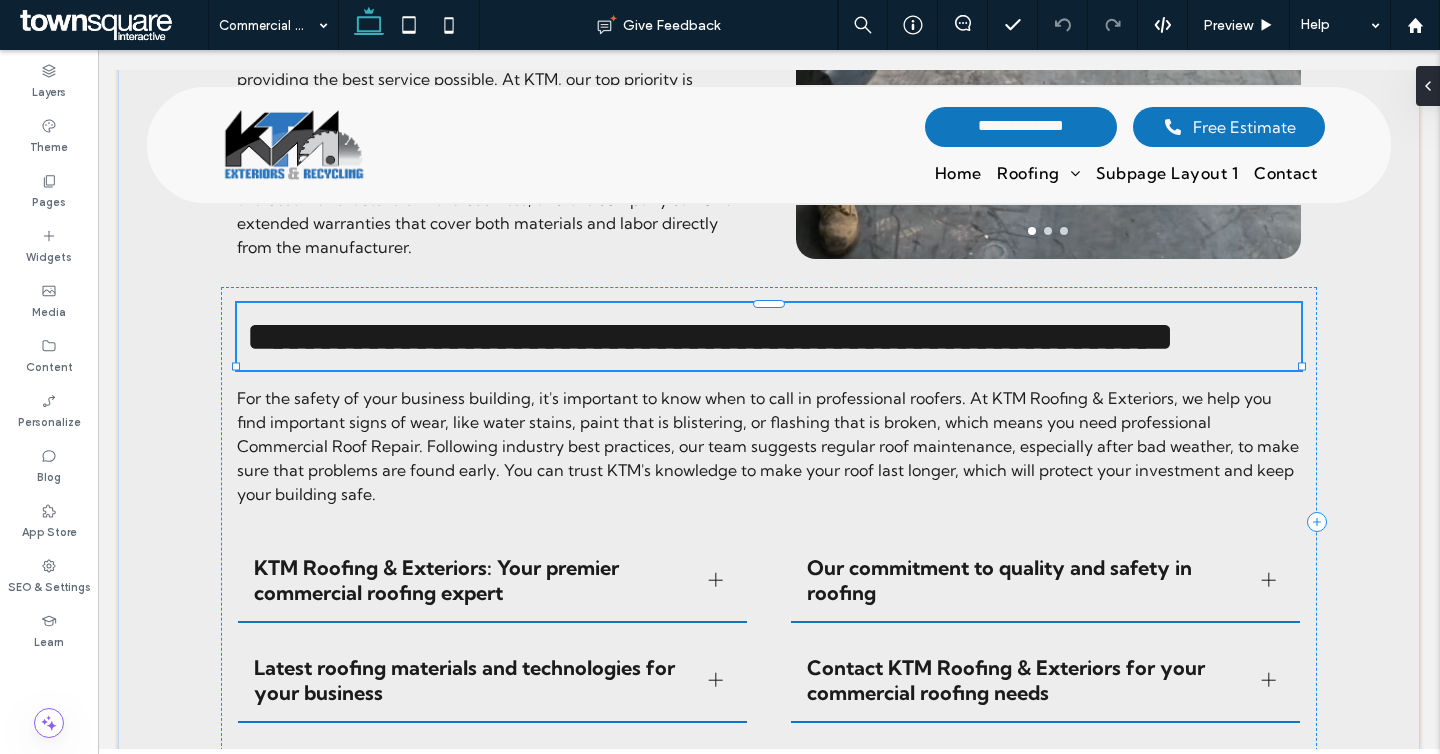type on "**********" 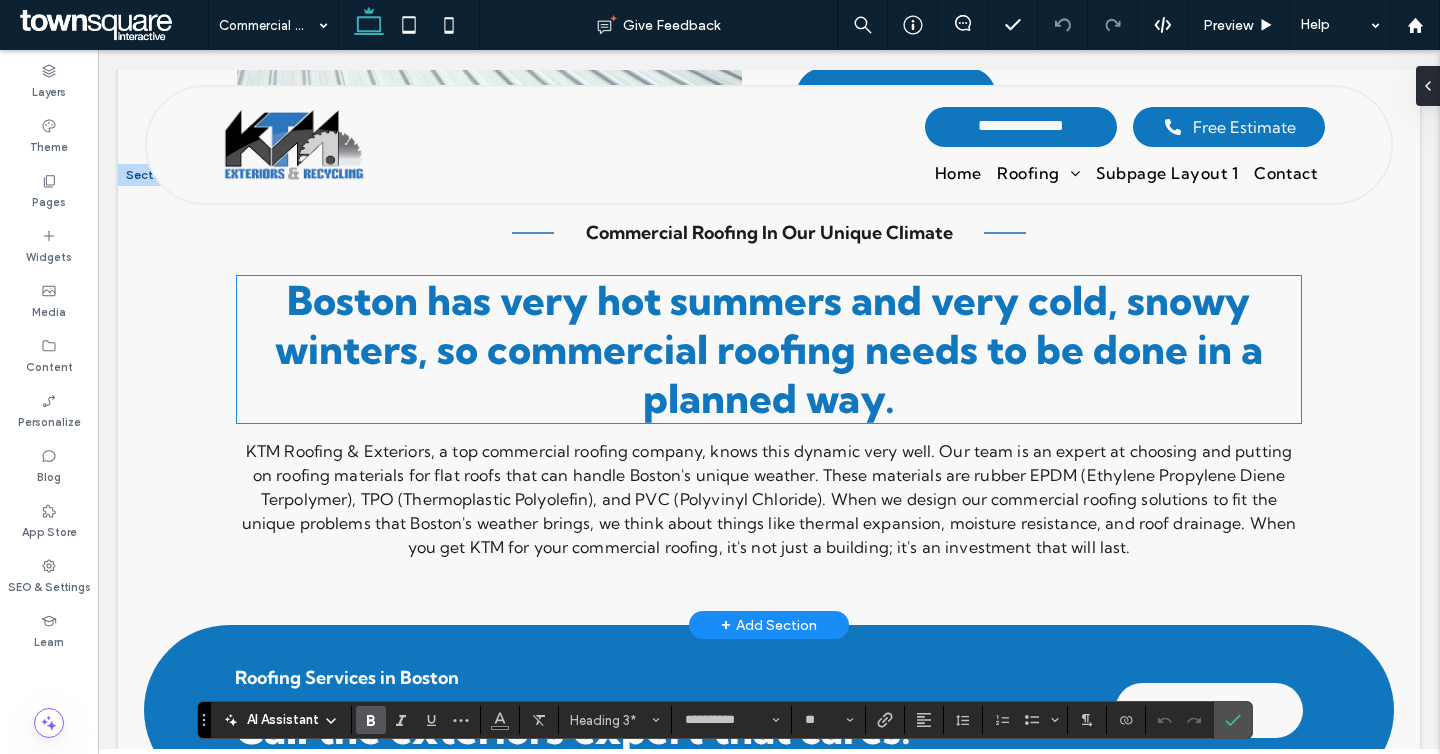 scroll, scrollTop: 1505, scrollLeft: 0, axis: vertical 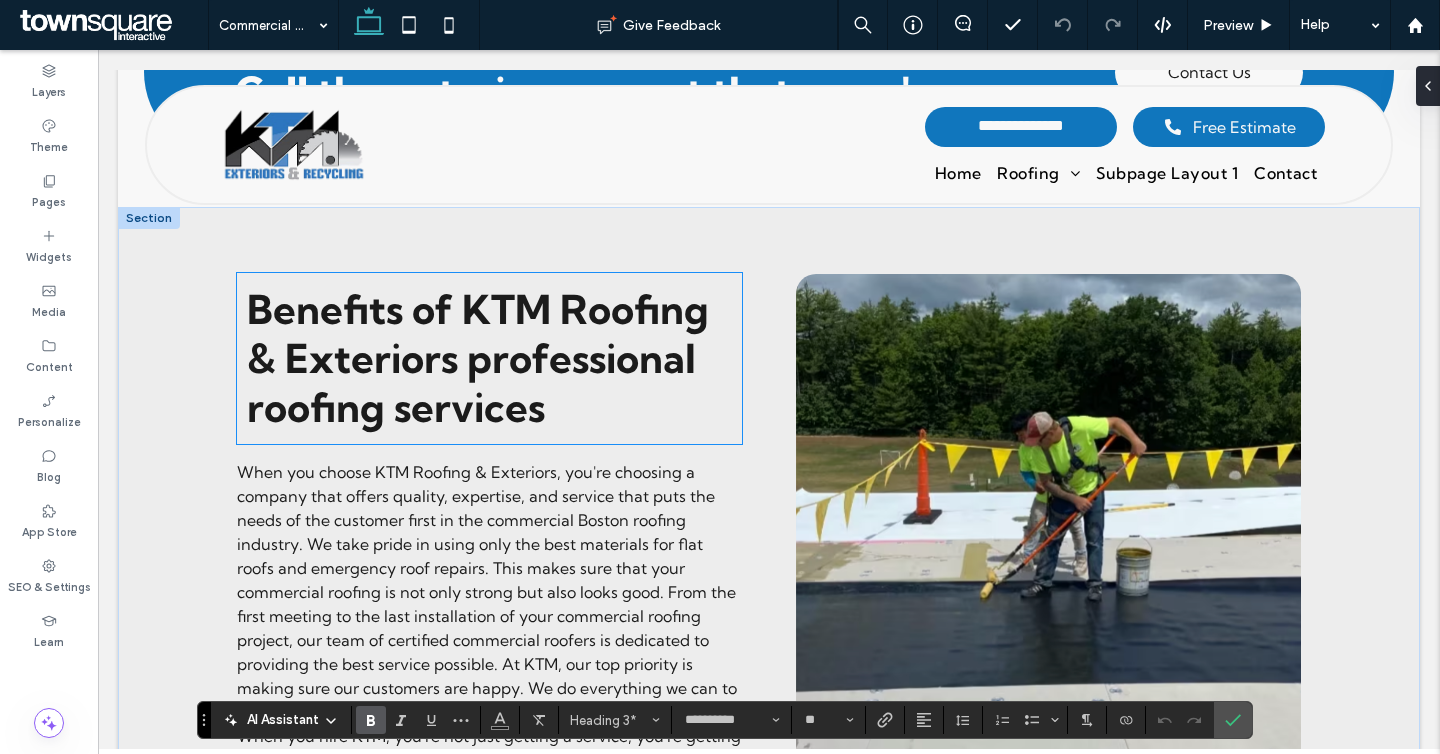 click on "Benefits of KTM Roofing & Exteriors professional roofing services" at bounding box center (478, 358) 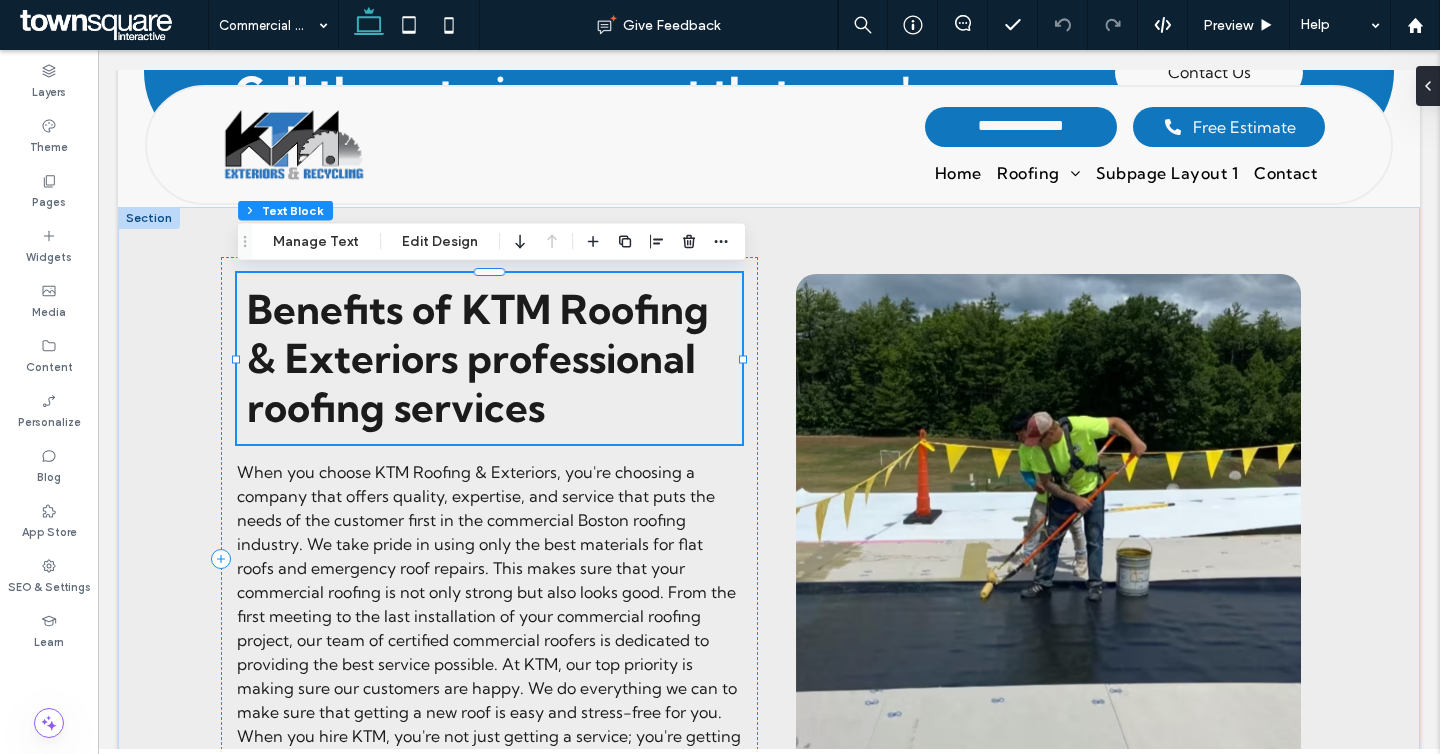 click on "Benefits of KTM Roofing & Exteriors professional roofing services" at bounding box center [478, 358] 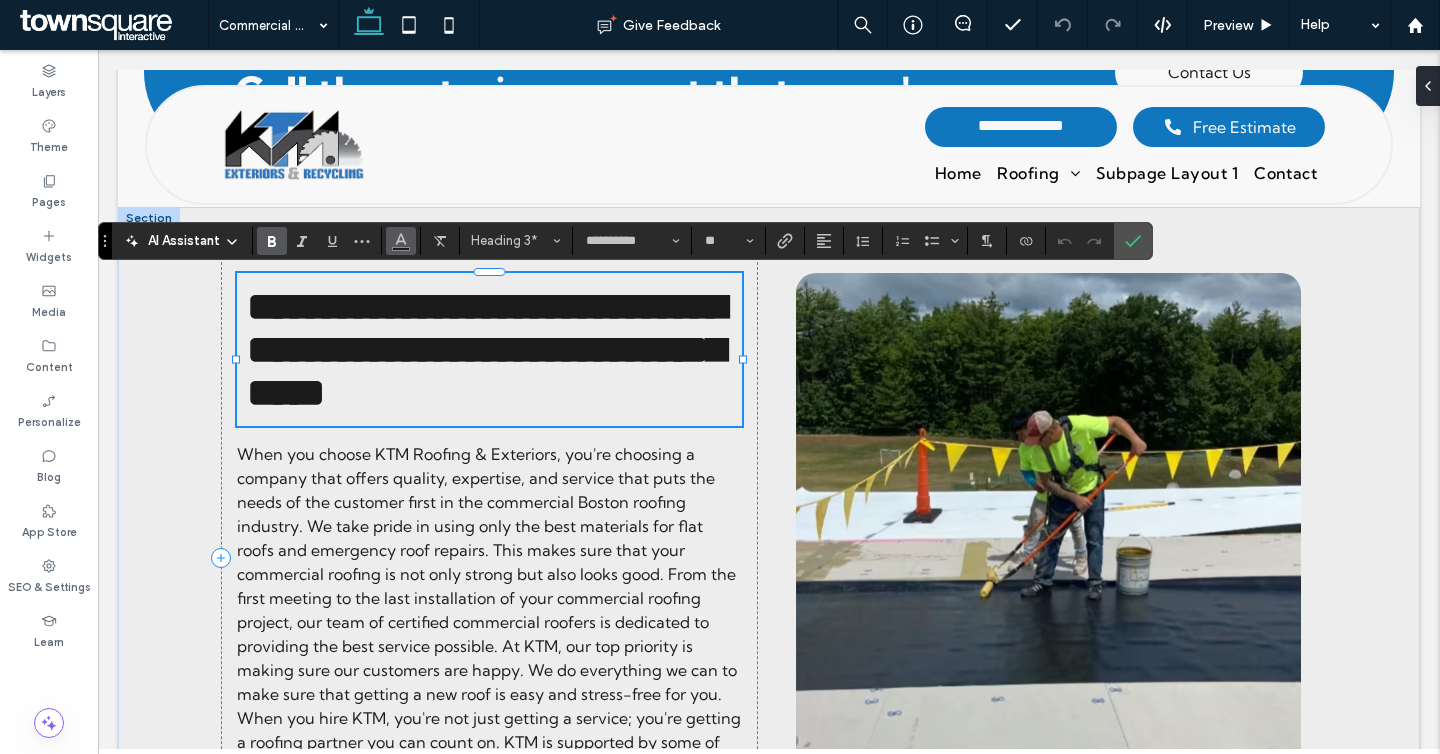 click at bounding box center [401, 241] 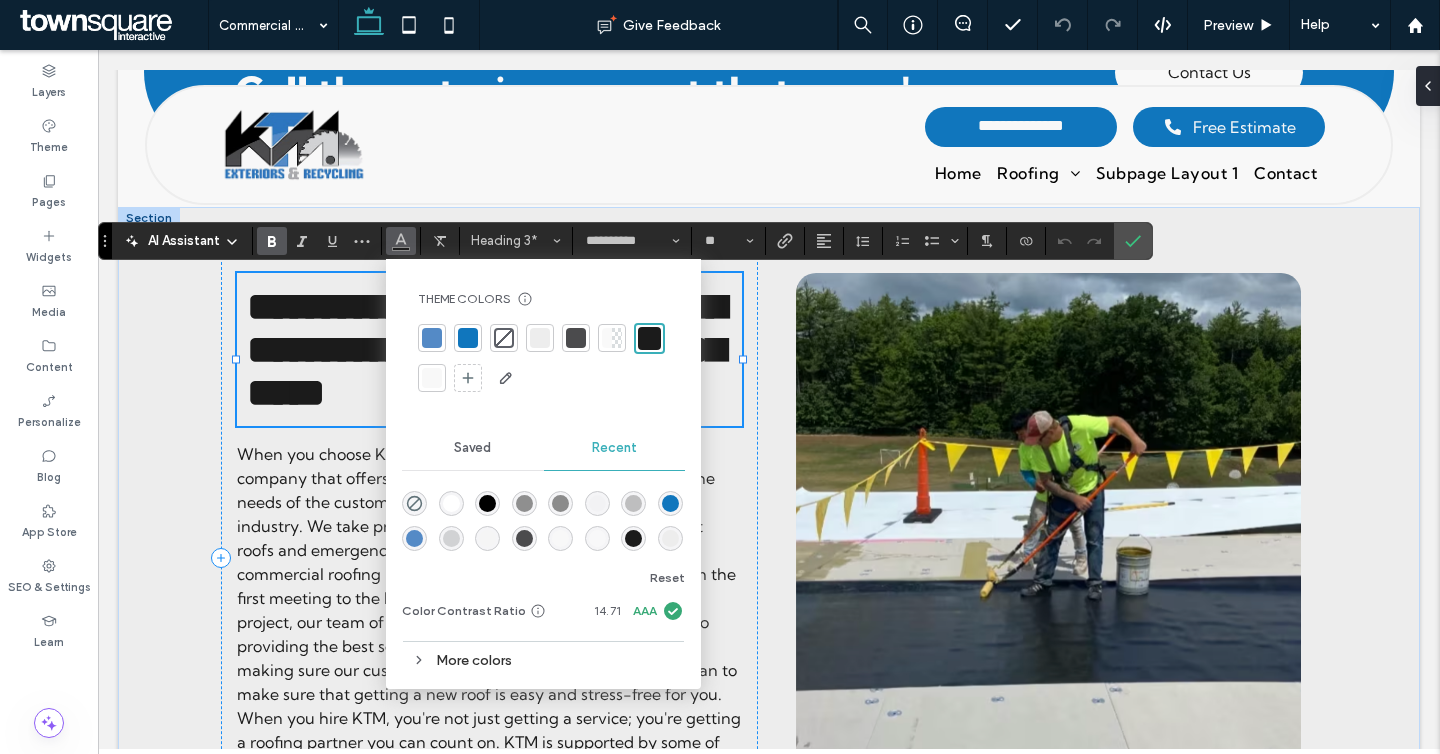 click at bounding box center (468, 338) 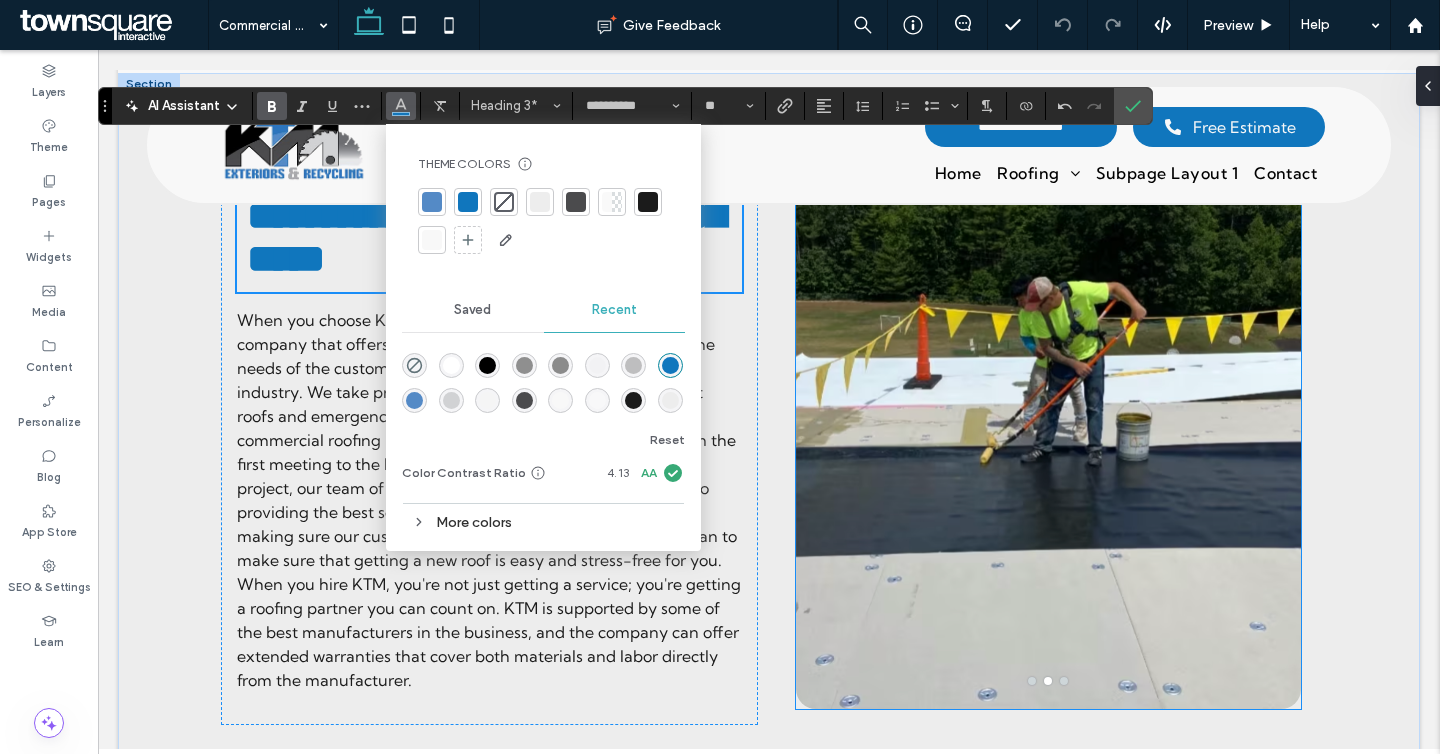 scroll, scrollTop: 2026, scrollLeft: 0, axis: vertical 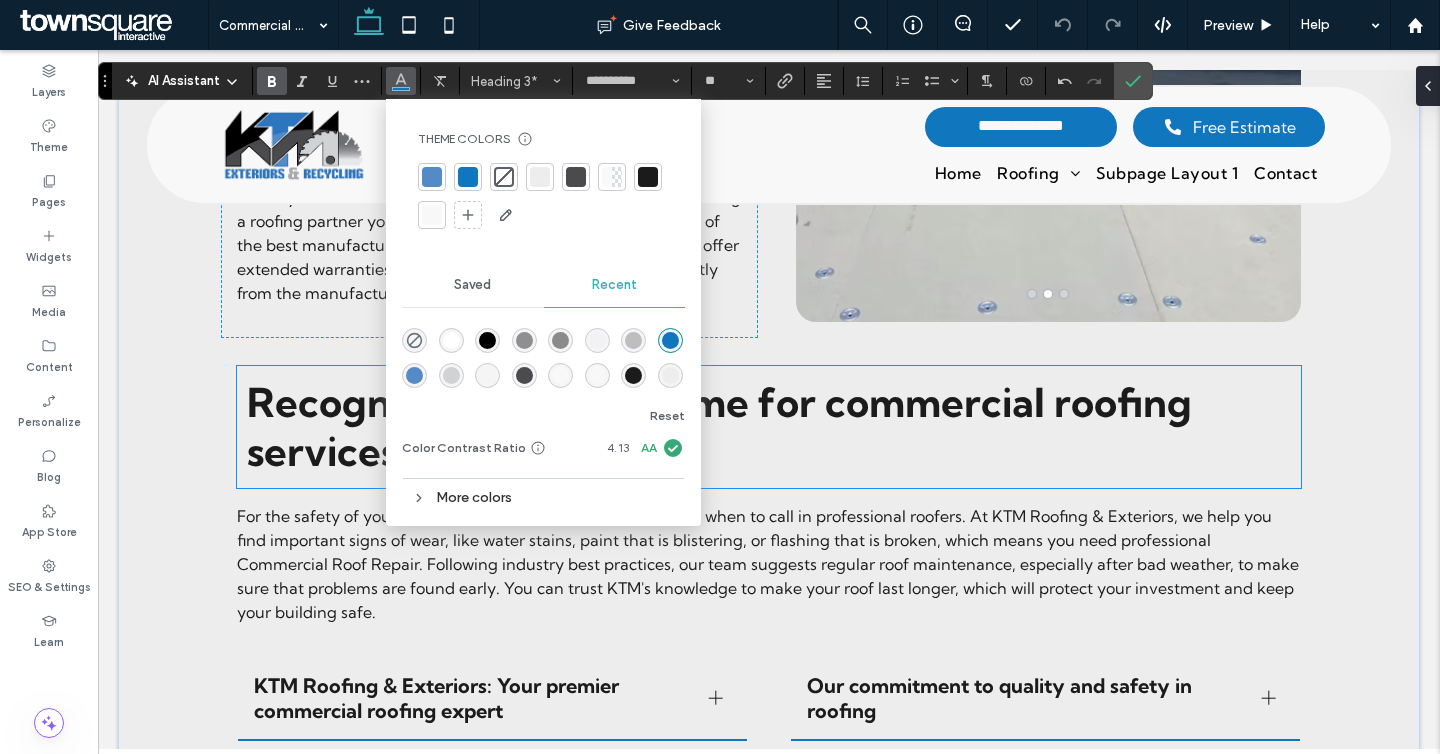 click on "Recognizing the right time for commercial roofing services" at bounding box center [719, 427] 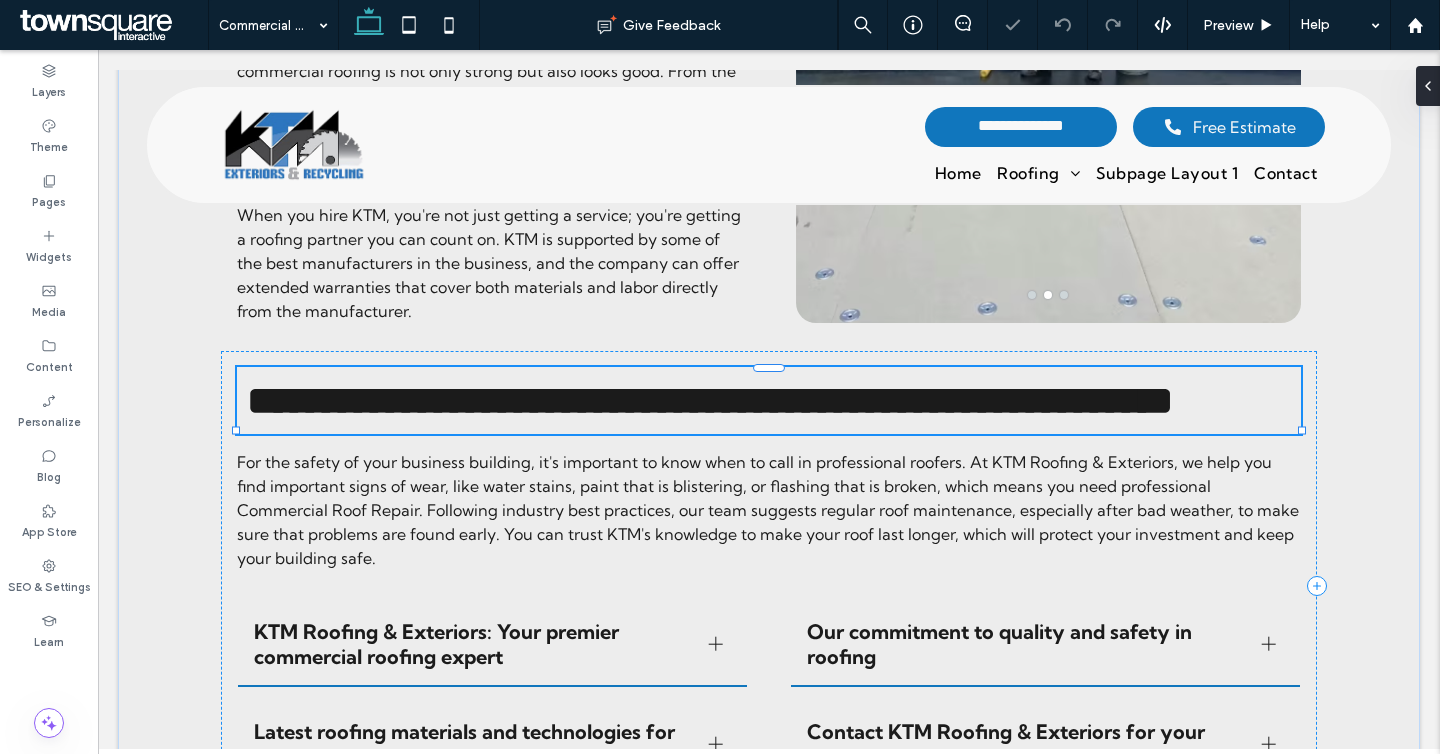 type on "**********" 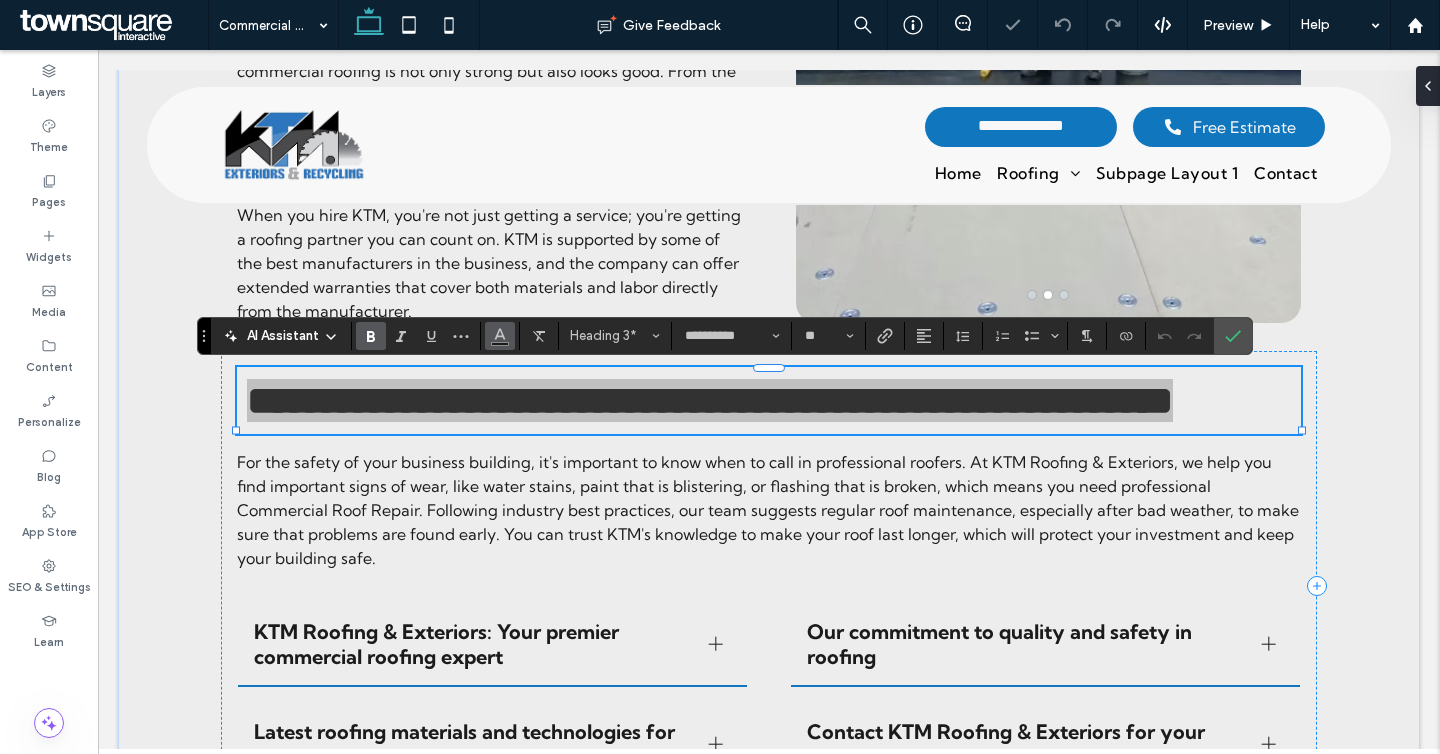 click 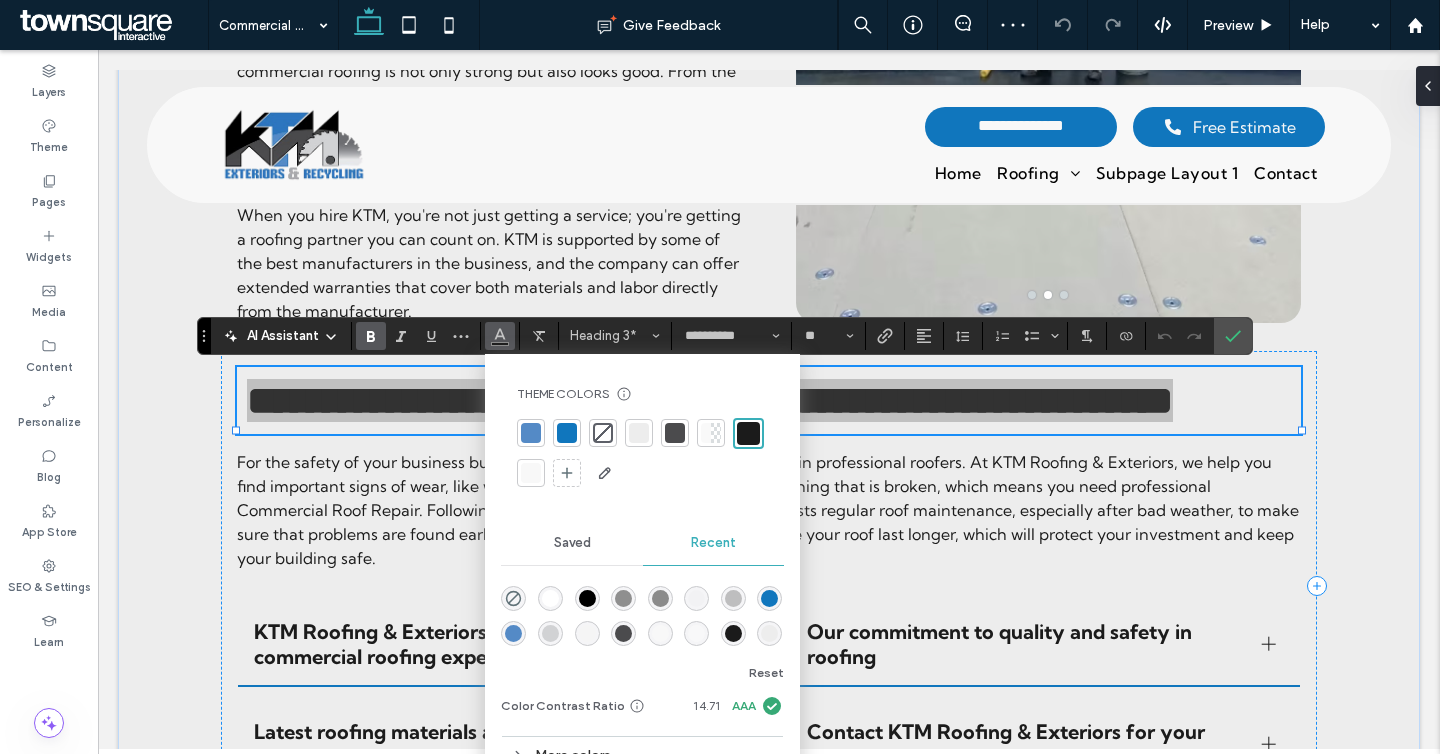 click at bounding box center [567, 433] 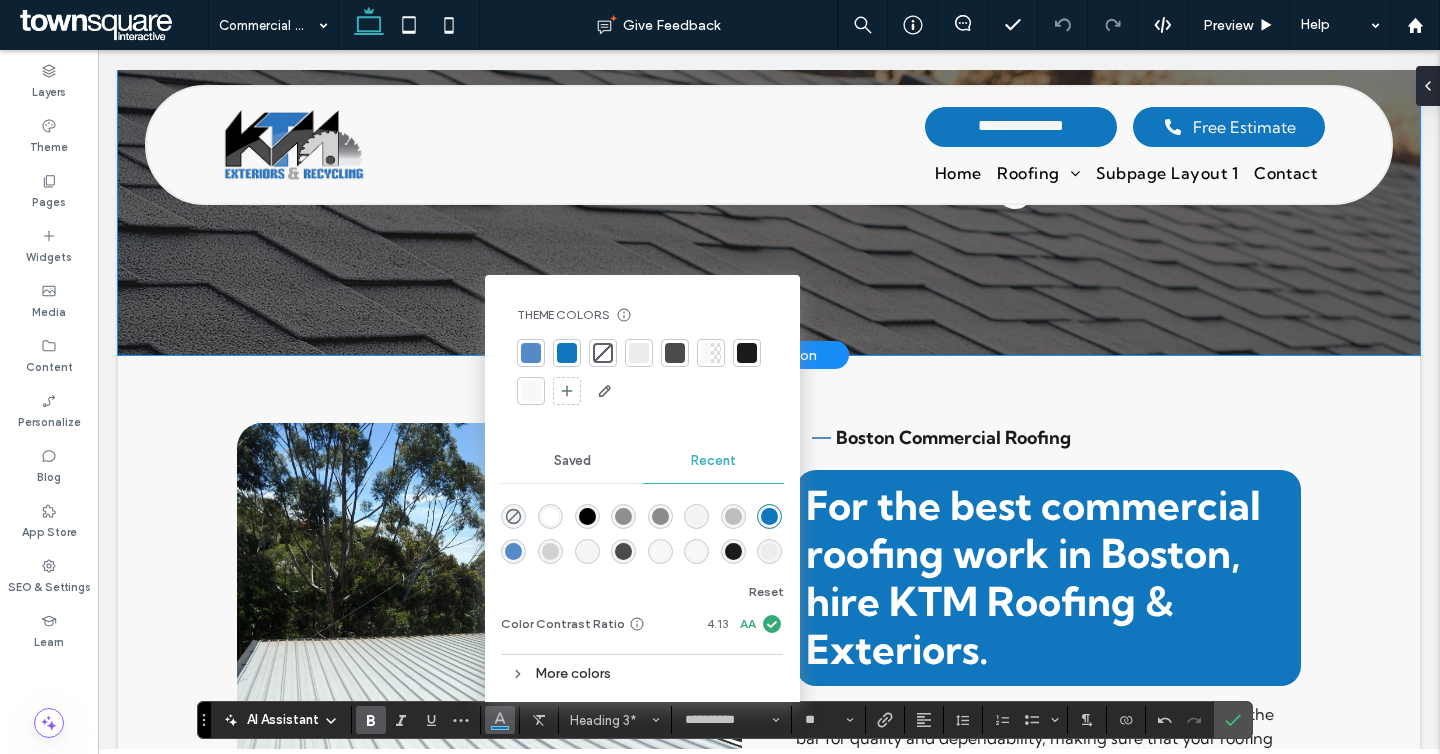 scroll, scrollTop: 0, scrollLeft: 0, axis: both 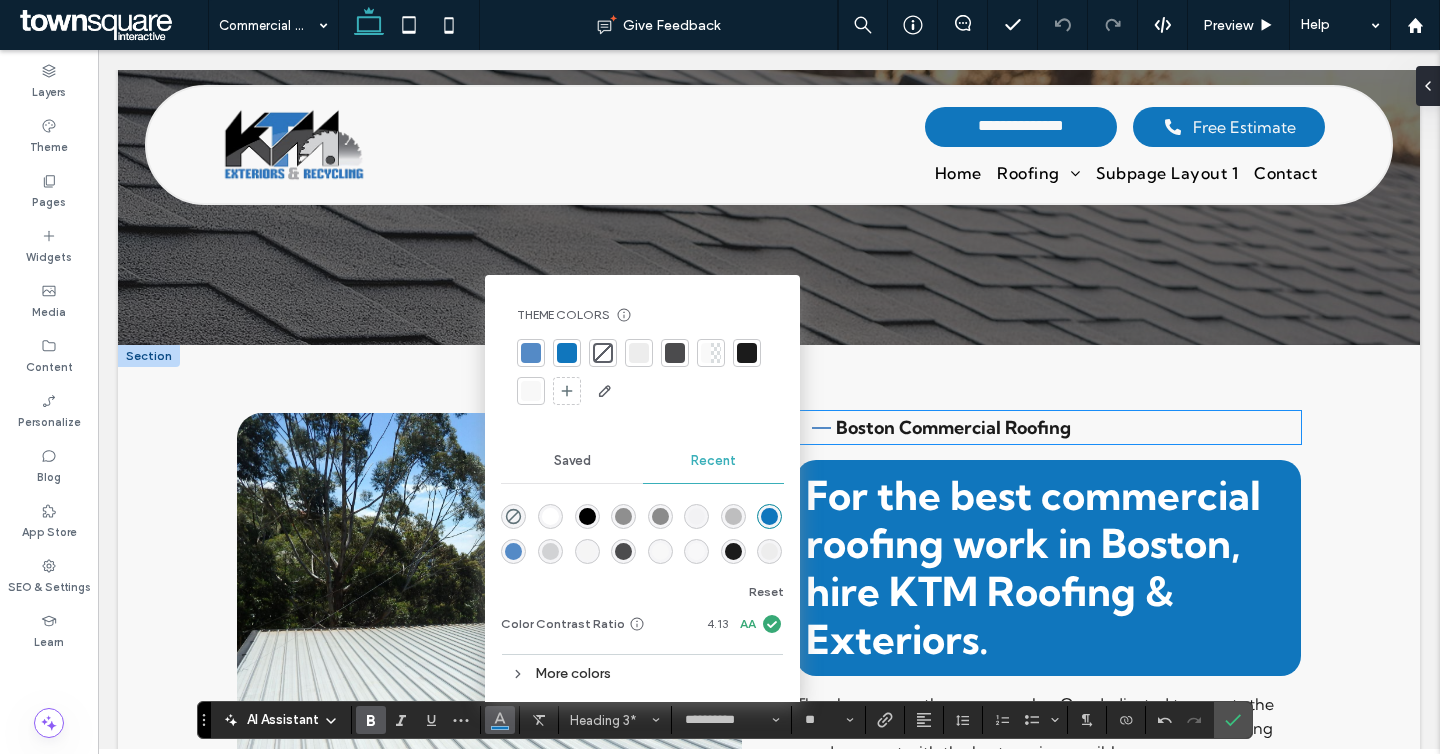 click on "Boston Commercial Roofing" at bounding box center [1059, 427] 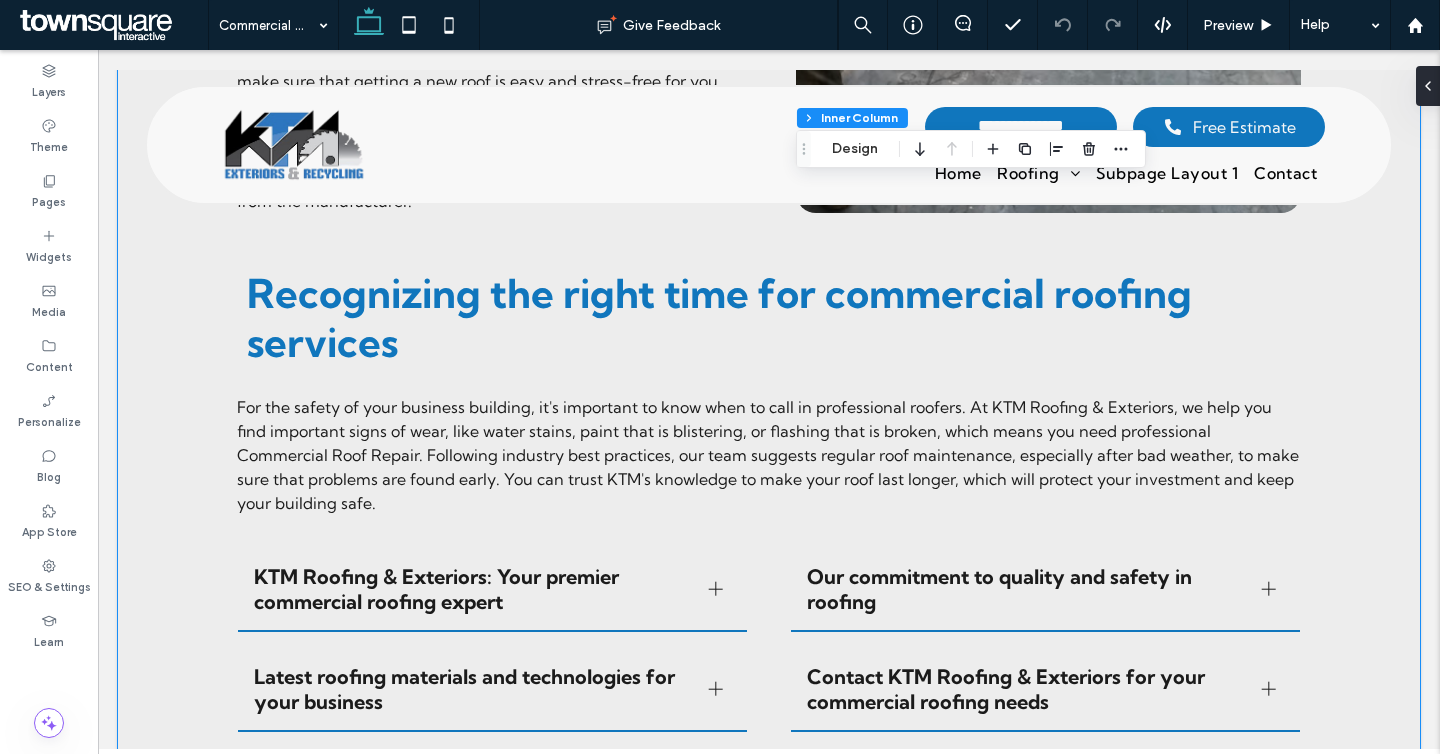 scroll, scrollTop: 2437, scrollLeft: 0, axis: vertical 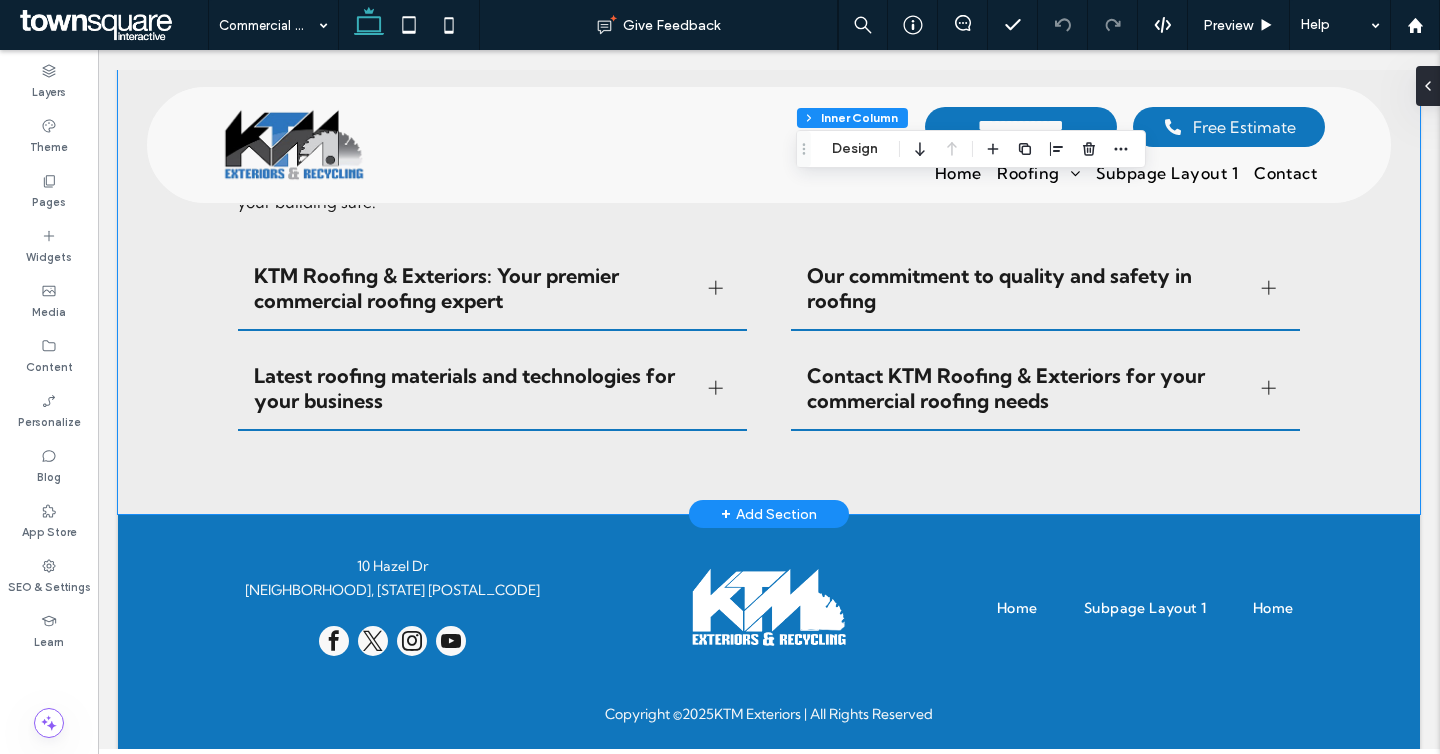 click on "Benefits of KTM Roofing & Exteriors professional roofing services
.
a a a a
Recognizing the right time for commercial roofing services
For the safety of your business building, it's important to know when to call in professional roofers. At KTM Roofing & Exteriors, we help you find important signs of wear, like water stains, paint that is blistering, or flashing that is broken, which means you need professional Commercial Roof Repair. Following industry best practices, our team suggests regular roof maintenance, especially after bad weather, to make sure that problems are found early. You can trust KTM's knowledge to make your roof last longer, which will protect your investment and keep your building safe.
KTM Roofing & Exteriors: Your premier commercial roofing expert Latest roofing materials and technologies for your business Title or Question Button Button Our commitment to quality and safety in roofing Title or Question Button Button" at bounding box center [769, -106] 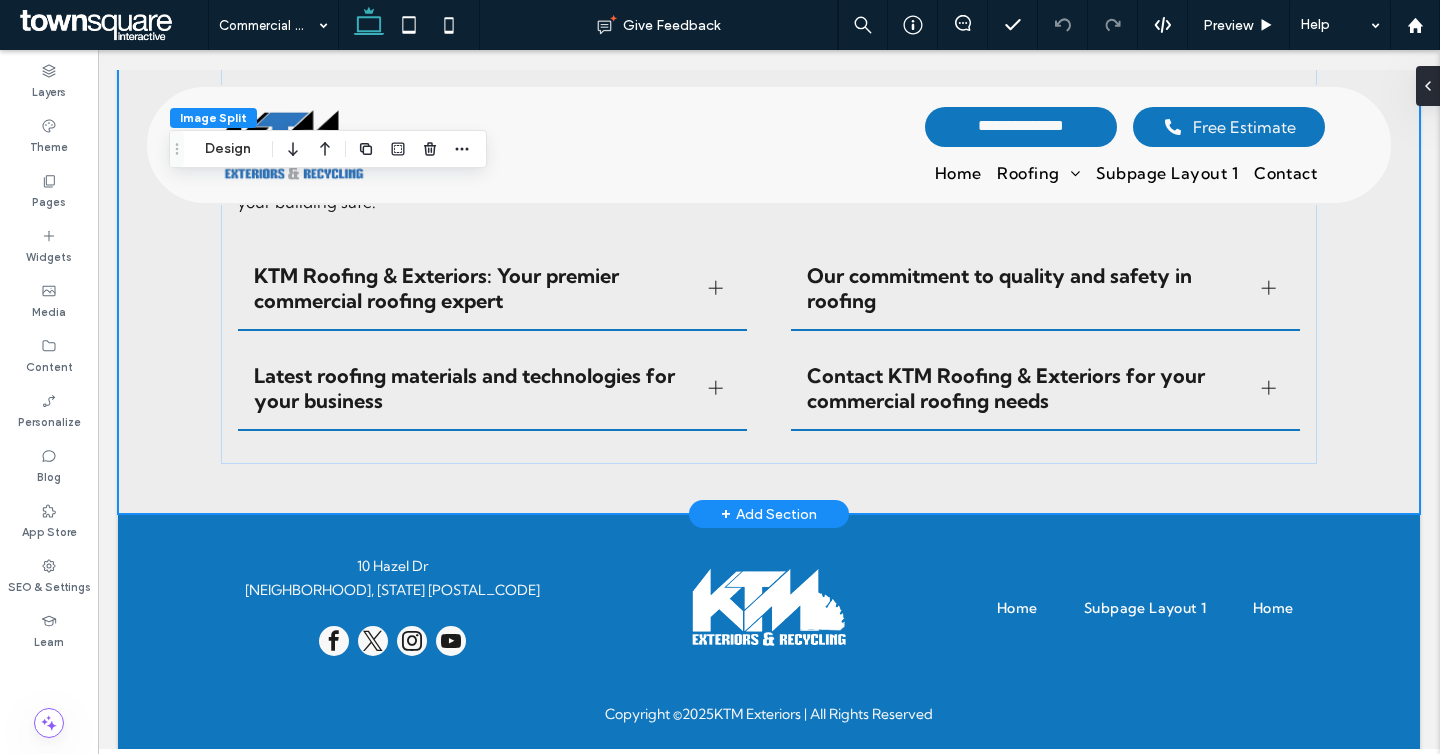 click on "Benefits of KTM Roofing & Exteriors professional roofing services
.
a a a a
Recognizing the right time for commercial roofing services
For the safety of your business building, it's important to know when to call in professional roofers. At KTM Roofing & Exteriors, we help you find important signs of wear, like water stains, paint that is blistering, or flashing that is broken, which means you need professional Commercial Roof Repair. Following industry best practices, our team suggests regular roof maintenance, especially after bad weather, to make sure that problems are found early. You can trust KTM's knowledge to make your roof last longer, which will protect your investment and keep your building safe.
KTM Roofing & Exteriors: Your premier commercial roofing expert Latest roofing materials and technologies for your business Title or Question Button Button Our commitment to quality and safety in roofing Title or Question Button Button" at bounding box center [769, -106] 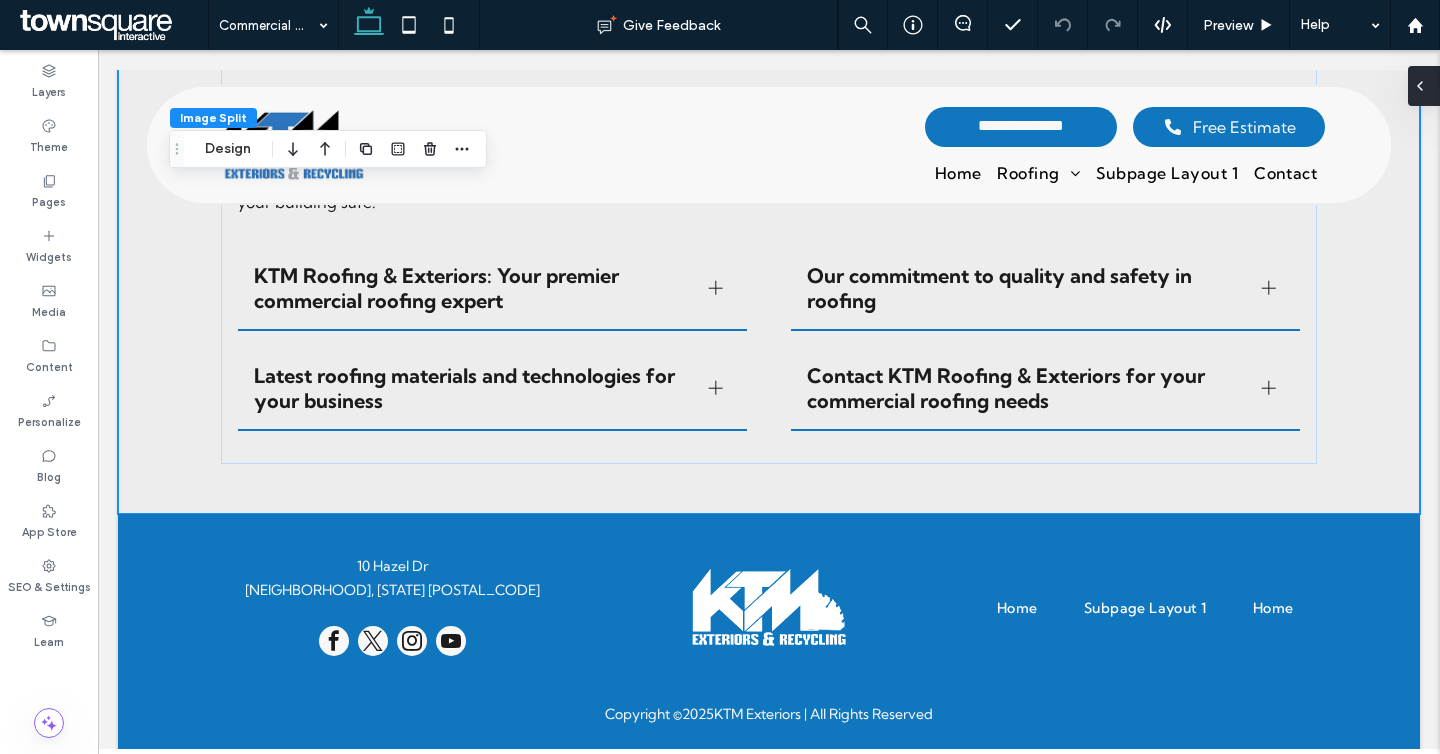 click 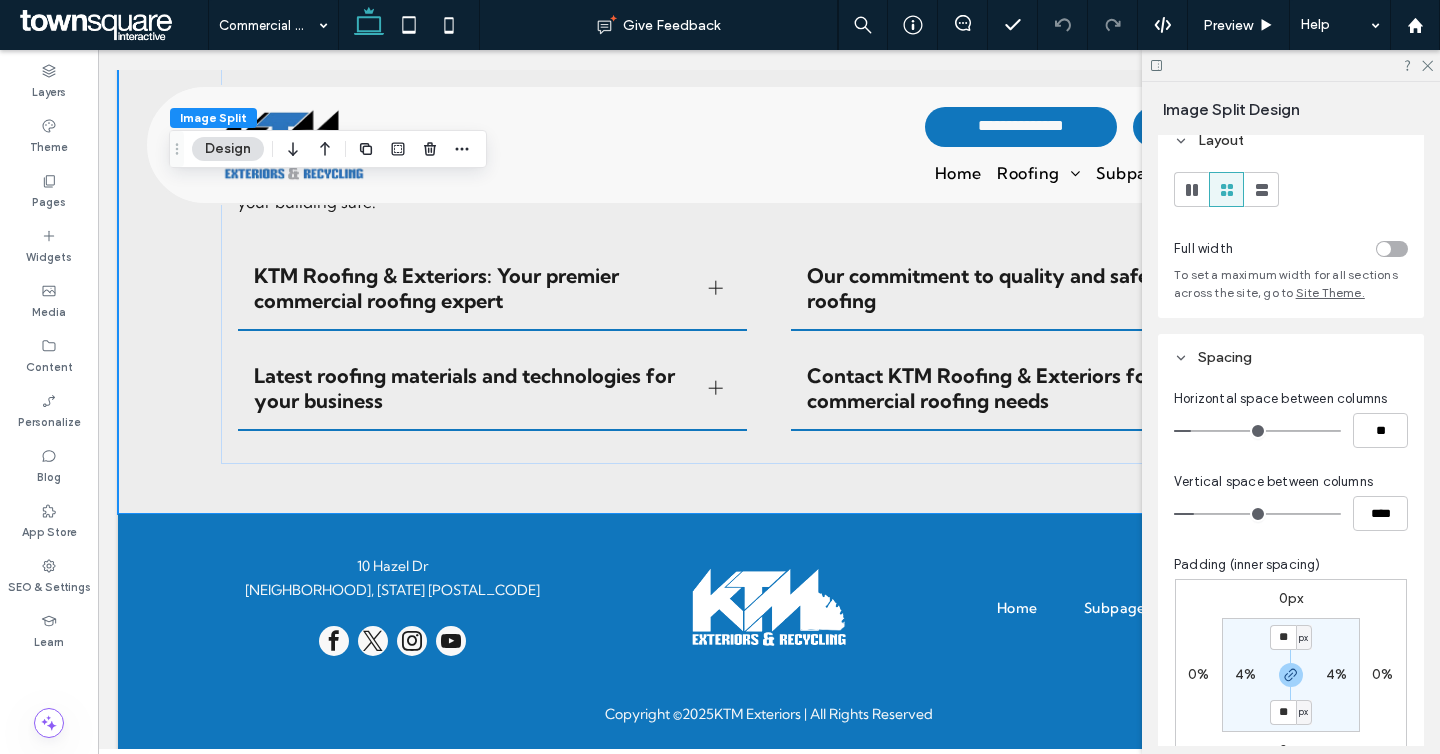 scroll, scrollTop: 38, scrollLeft: 0, axis: vertical 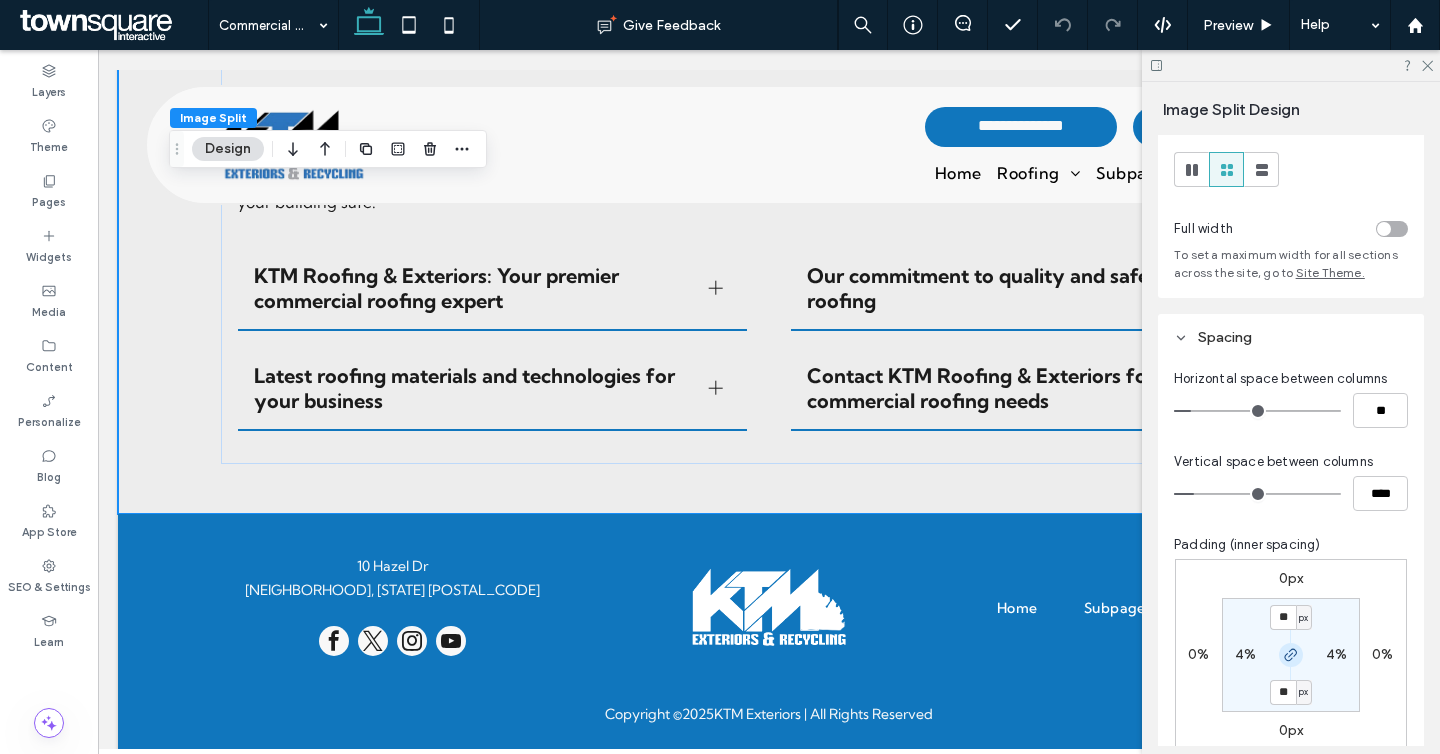 click at bounding box center [1291, 655] 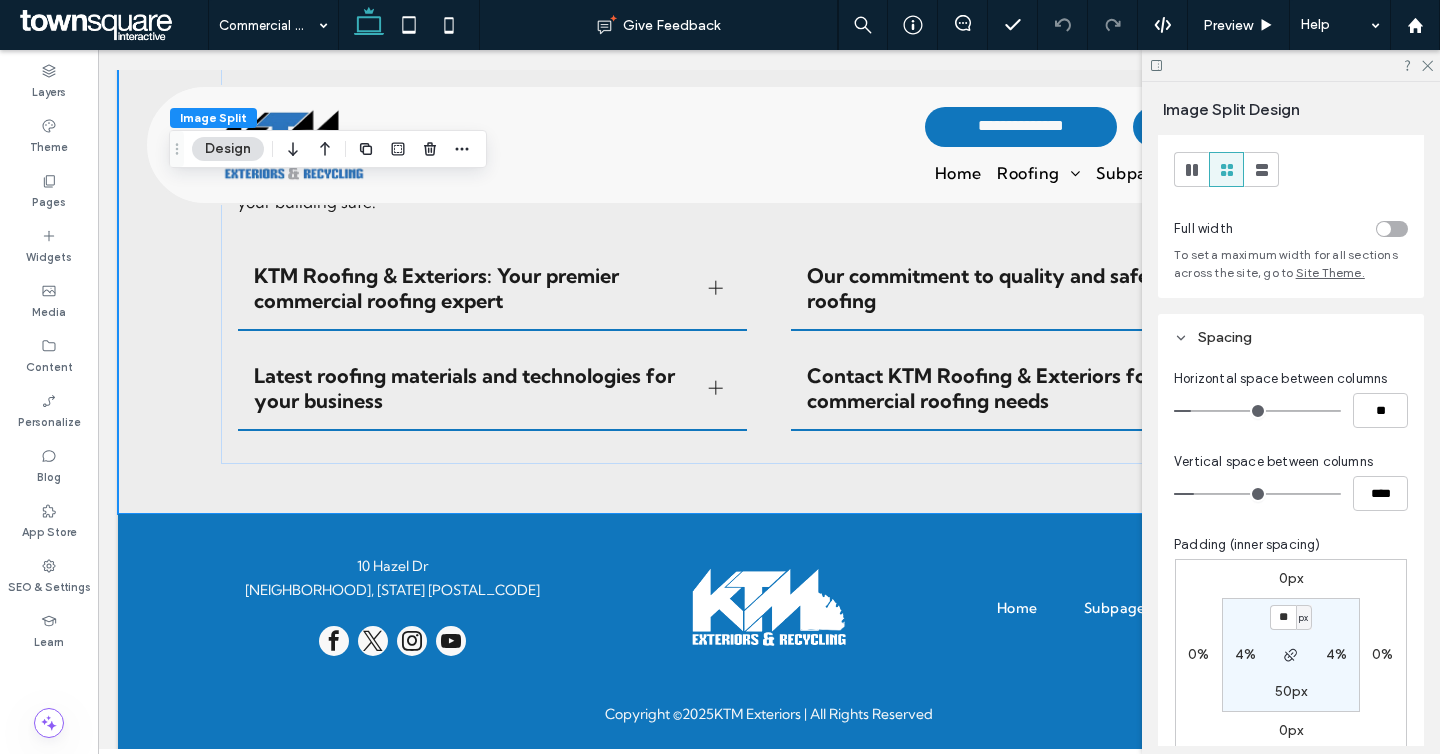 click on "** px 4% 50px 4%" at bounding box center (1291, 655) 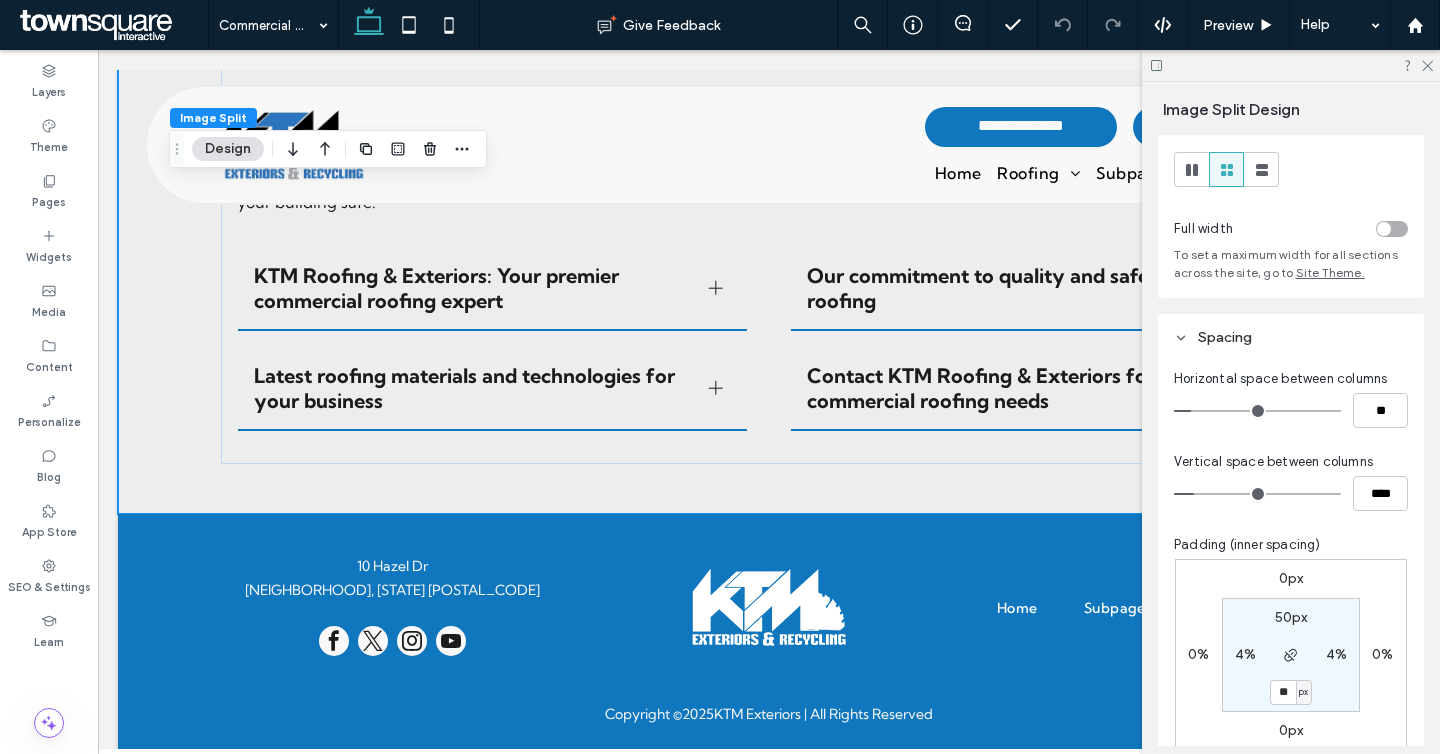 type on "**" 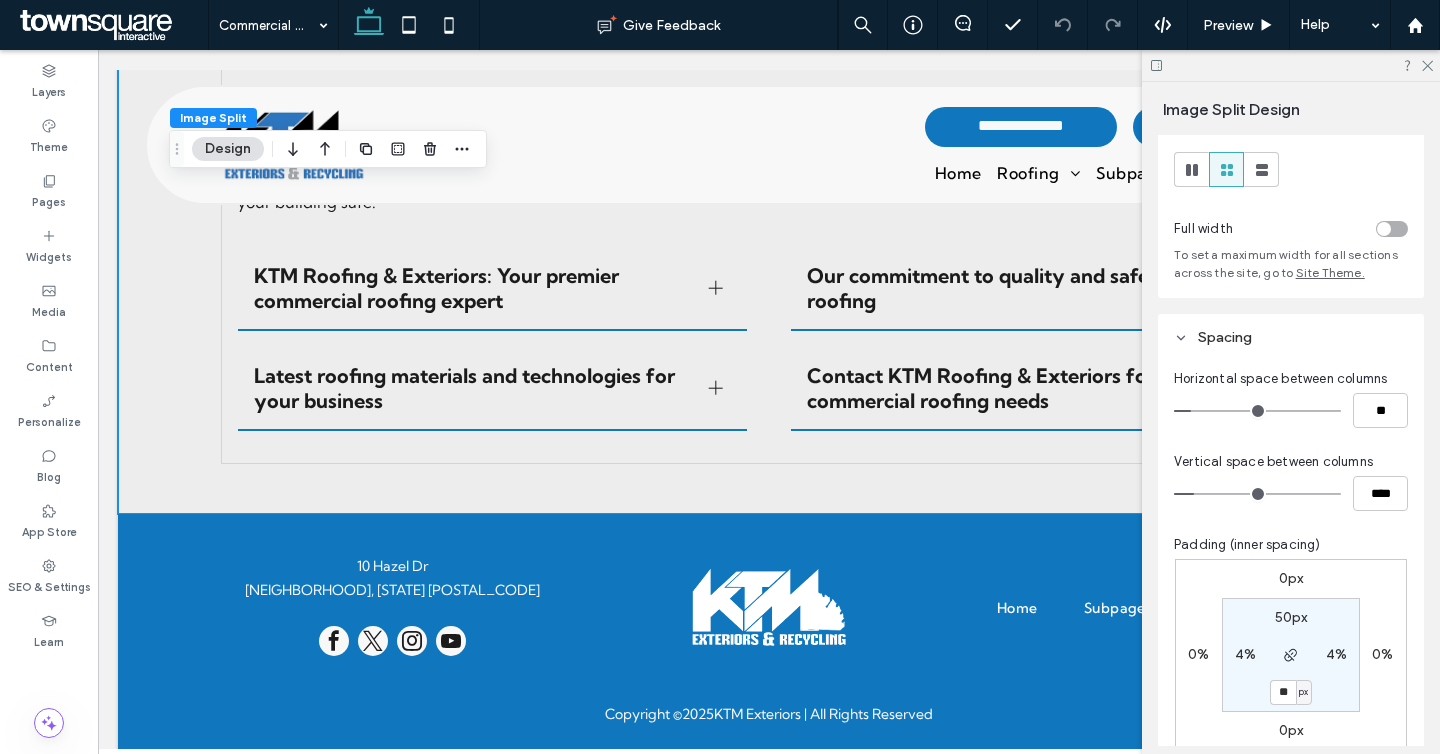 type on "**" 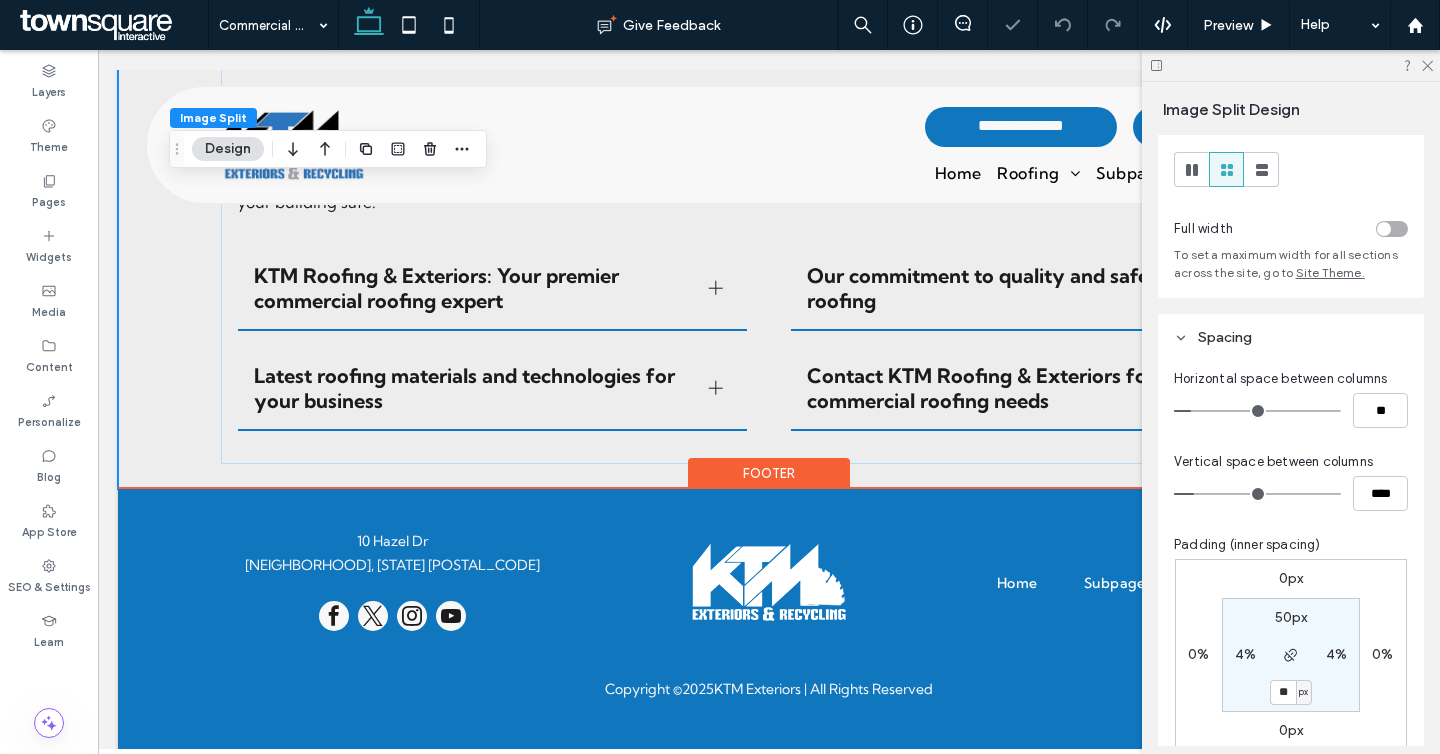 click on "Footer" at bounding box center [769, 473] 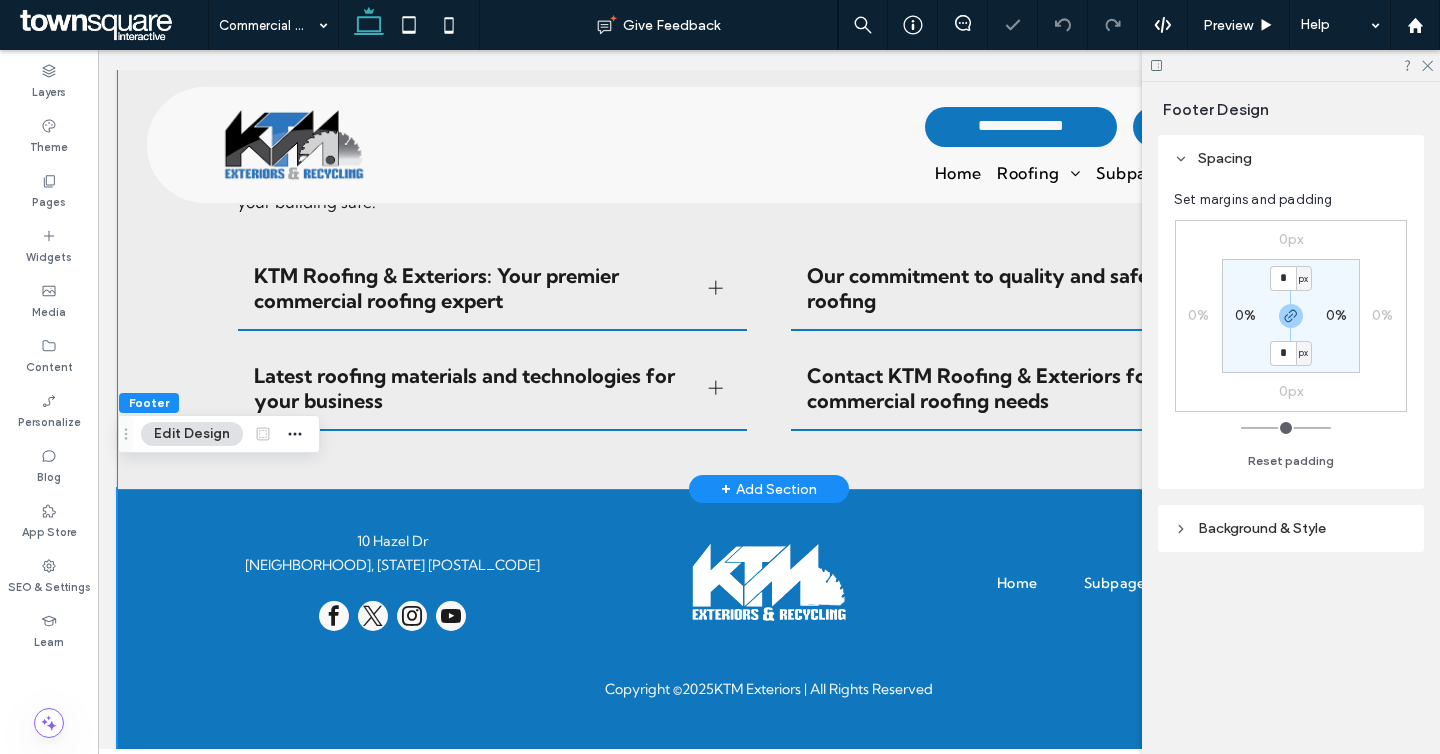 click on "Recognizing the right time for commercial roofing services
For the safety of your business building, it's important to know when to call in professional roofers. At KTM Roofing & Exteriors, we help you find important signs of wear, like water stains, paint that is blistering, or flashing that is broken, which means you need professional Commercial Roof Repair. Following industry best practices, our team suggests regular roof maintenance, especially after bad weather, to make sure that problems are found early. You can trust KTM's knowledge to make your roof last longer, which will protect your investment and keep your building safe.
KTM Roofing & Exteriors: Your premier commercial roofing expert Latest roofing materials and technologies for your business Title or Question Describe the item or answer the question so that site visitors who are interested get more information. You can emphasize this text with bullets, italics or bold, and add links. Button Button Title or Question Button" at bounding box center (769, 202) 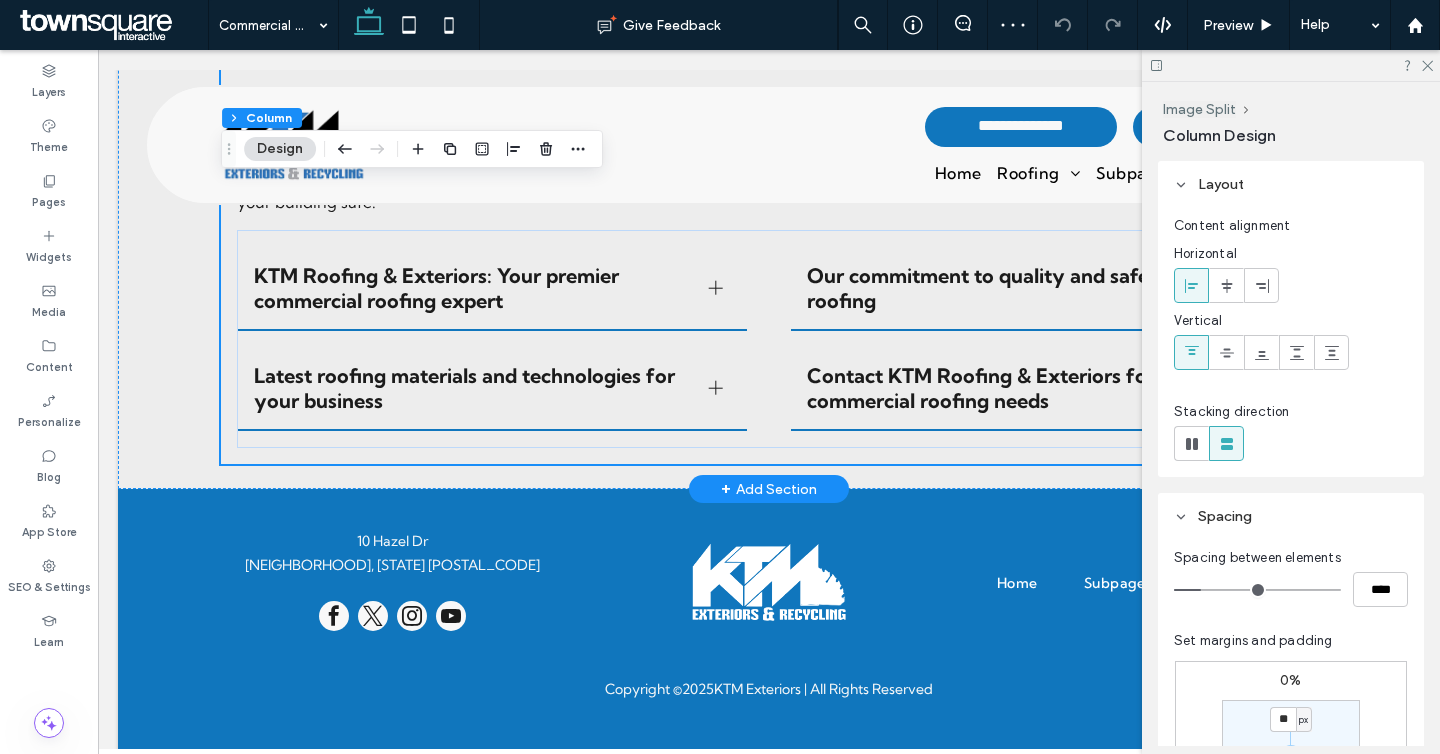 click on "+ Add Section" at bounding box center [769, 489] 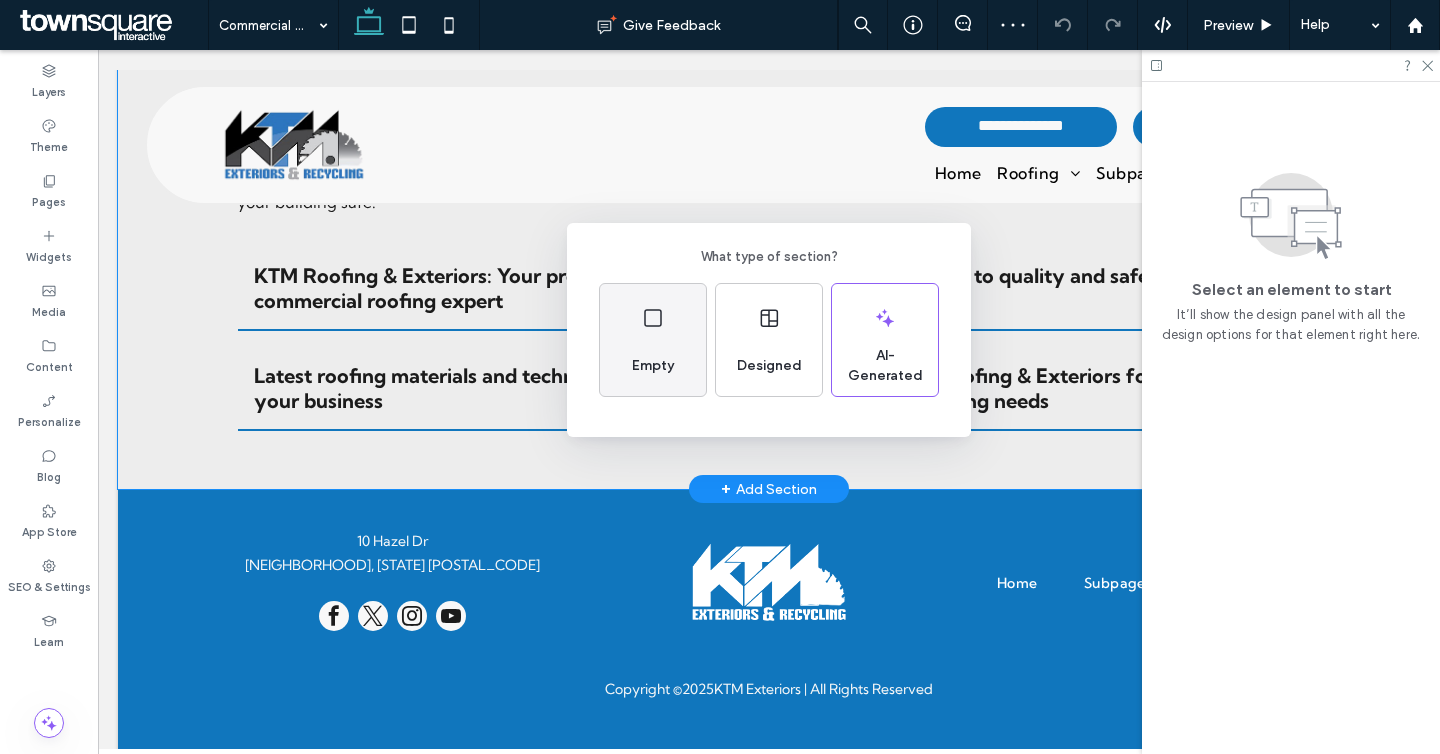 click on "Empty" at bounding box center [653, 366] 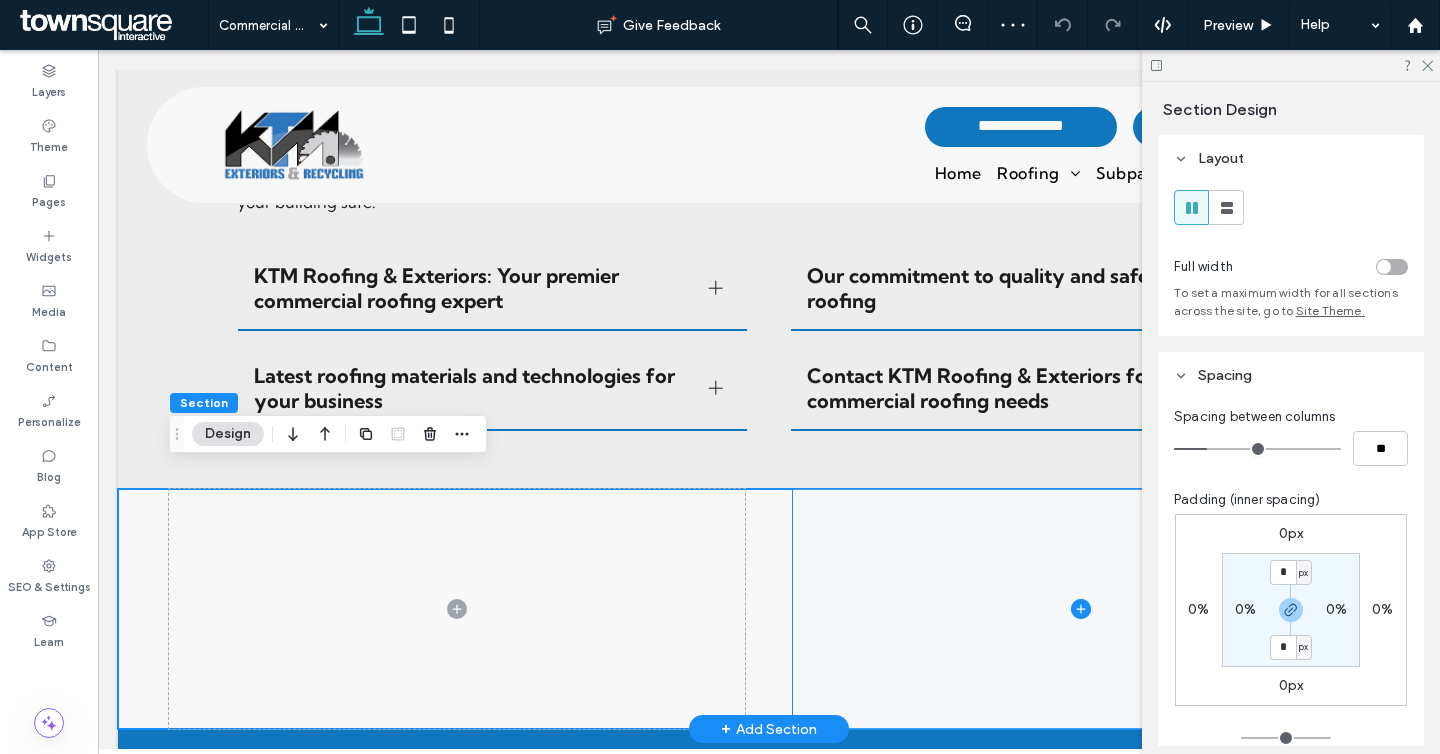 click at bounding box center (1081, 609) 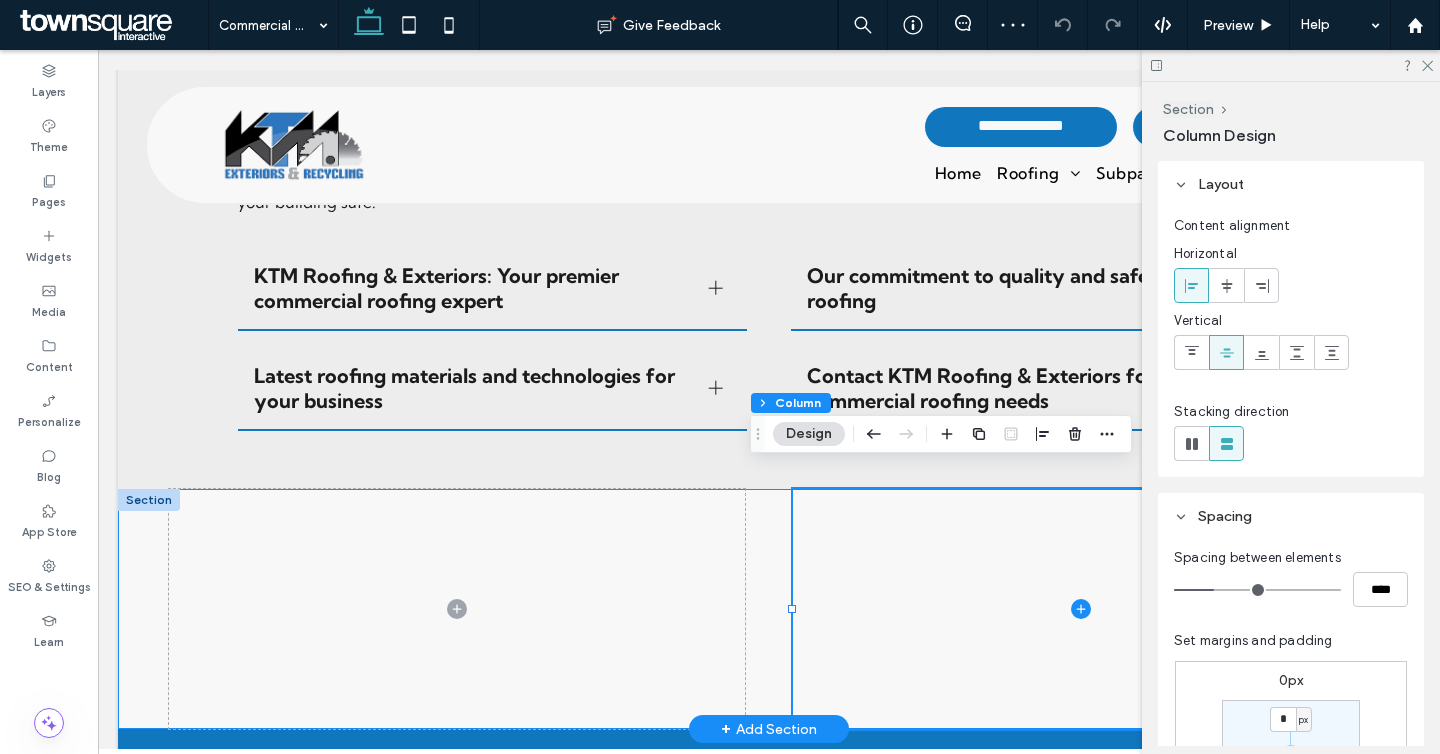 click at bounding box center (769, 609) 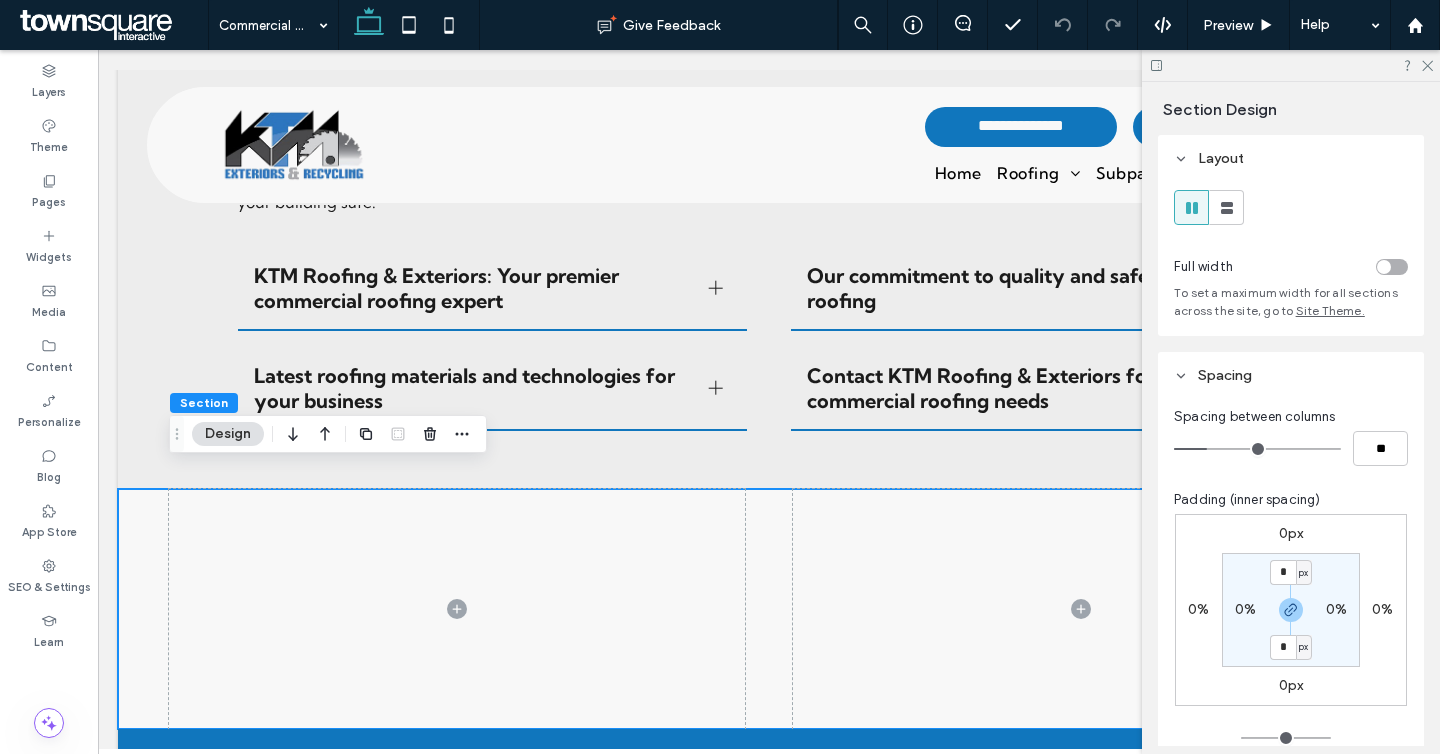 click on "0%" at bounding box center [1245, 609] 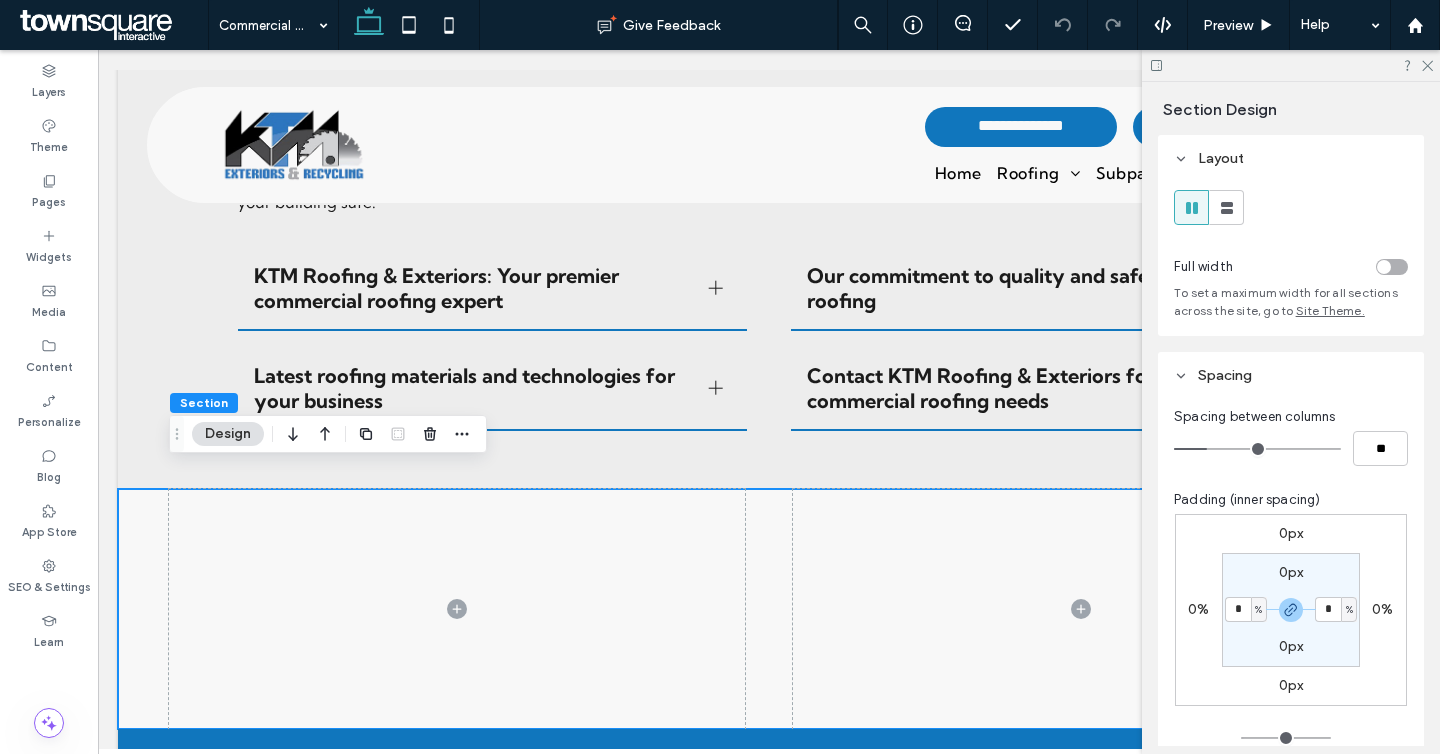 type on "*" 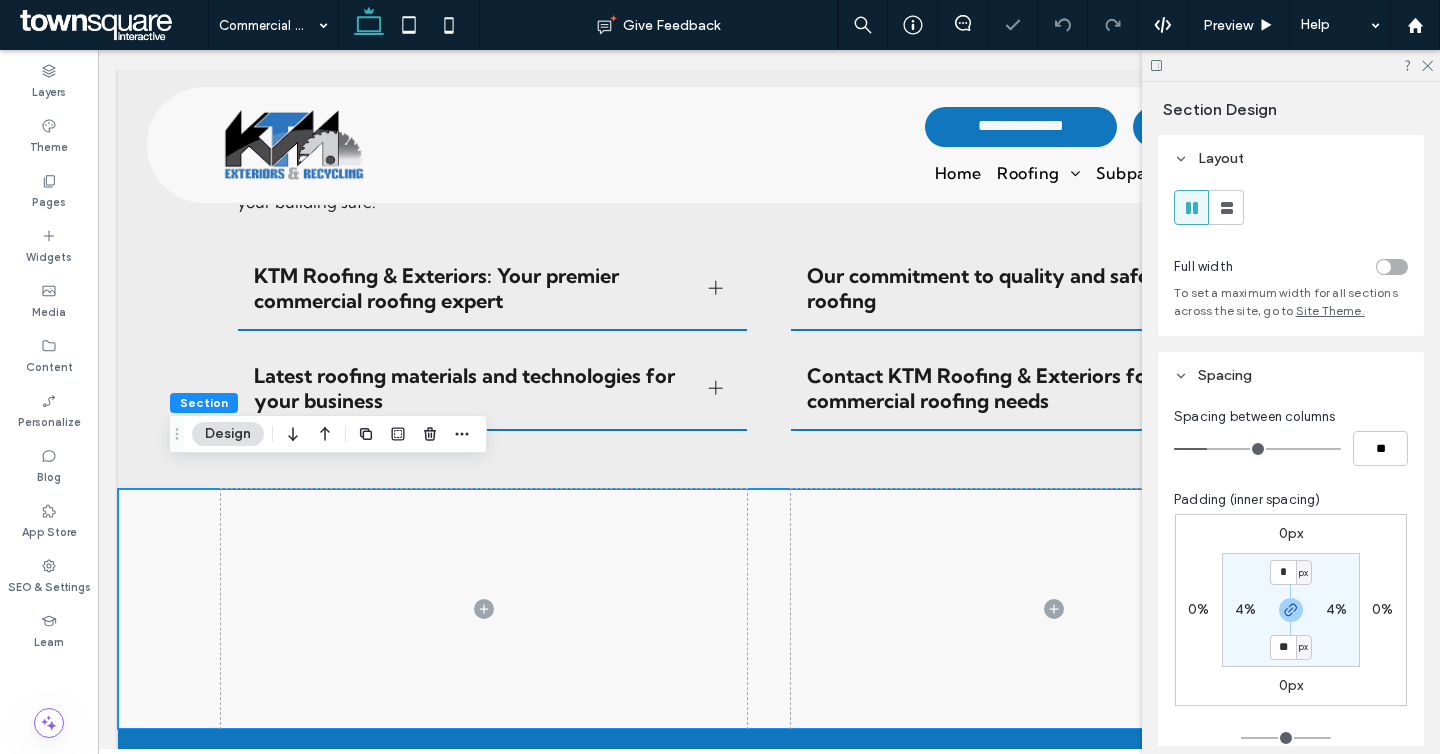 type on "**" 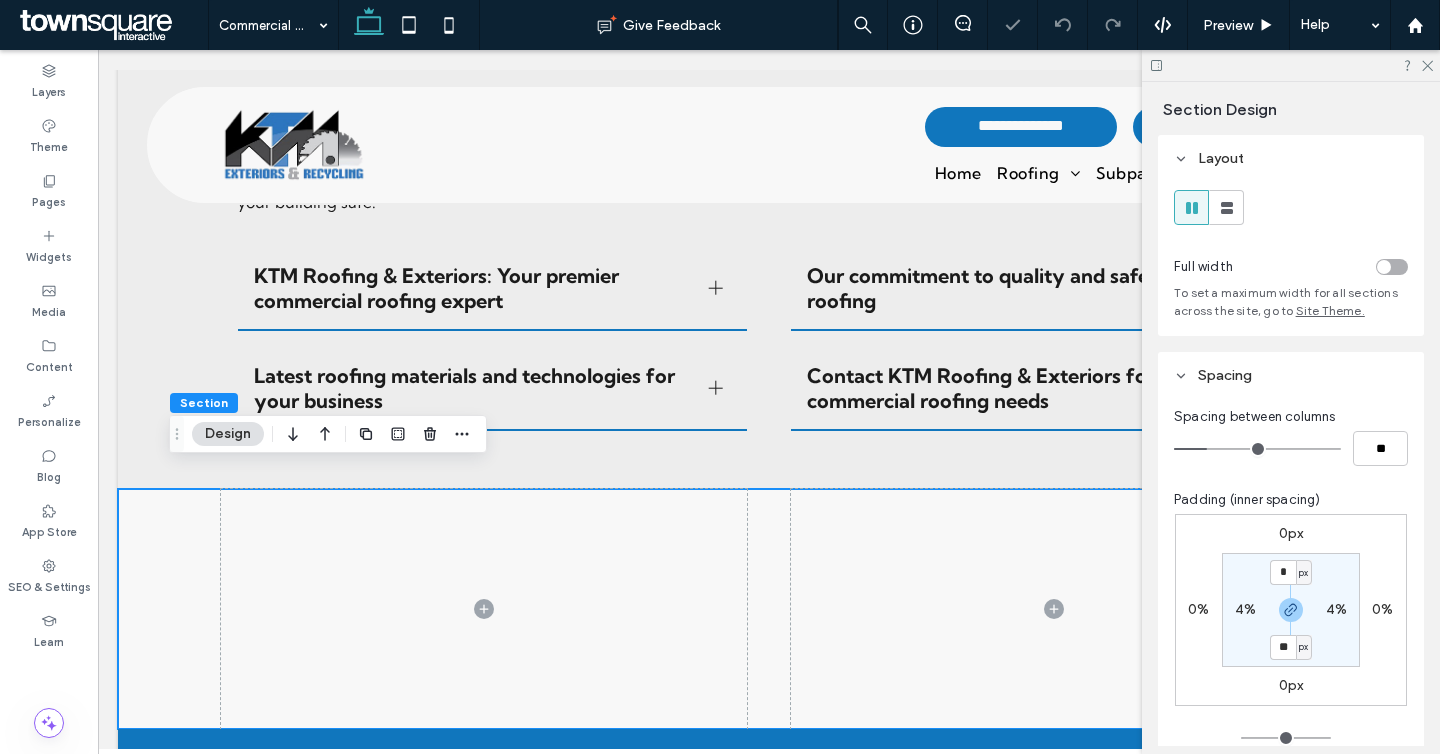 type on "**" 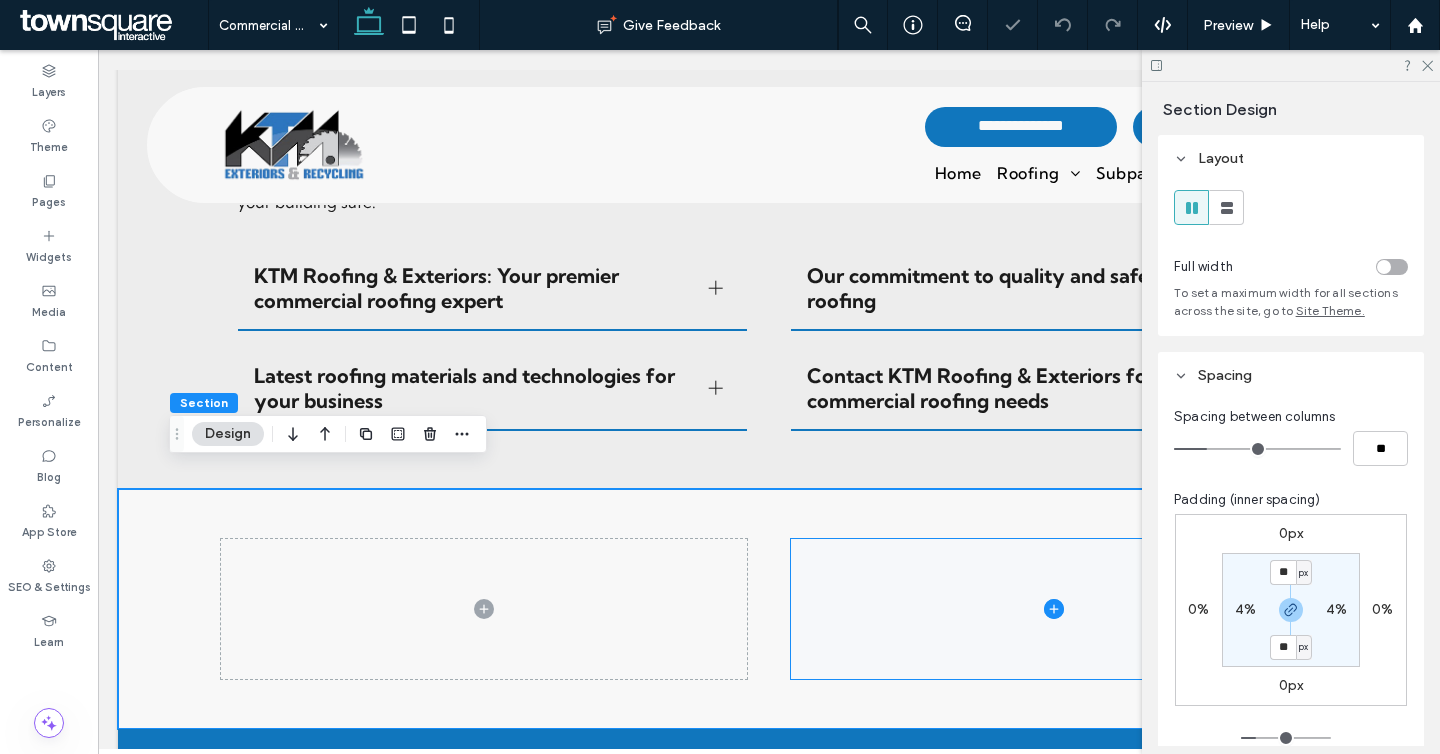 click at bounding box center [1054, 609] 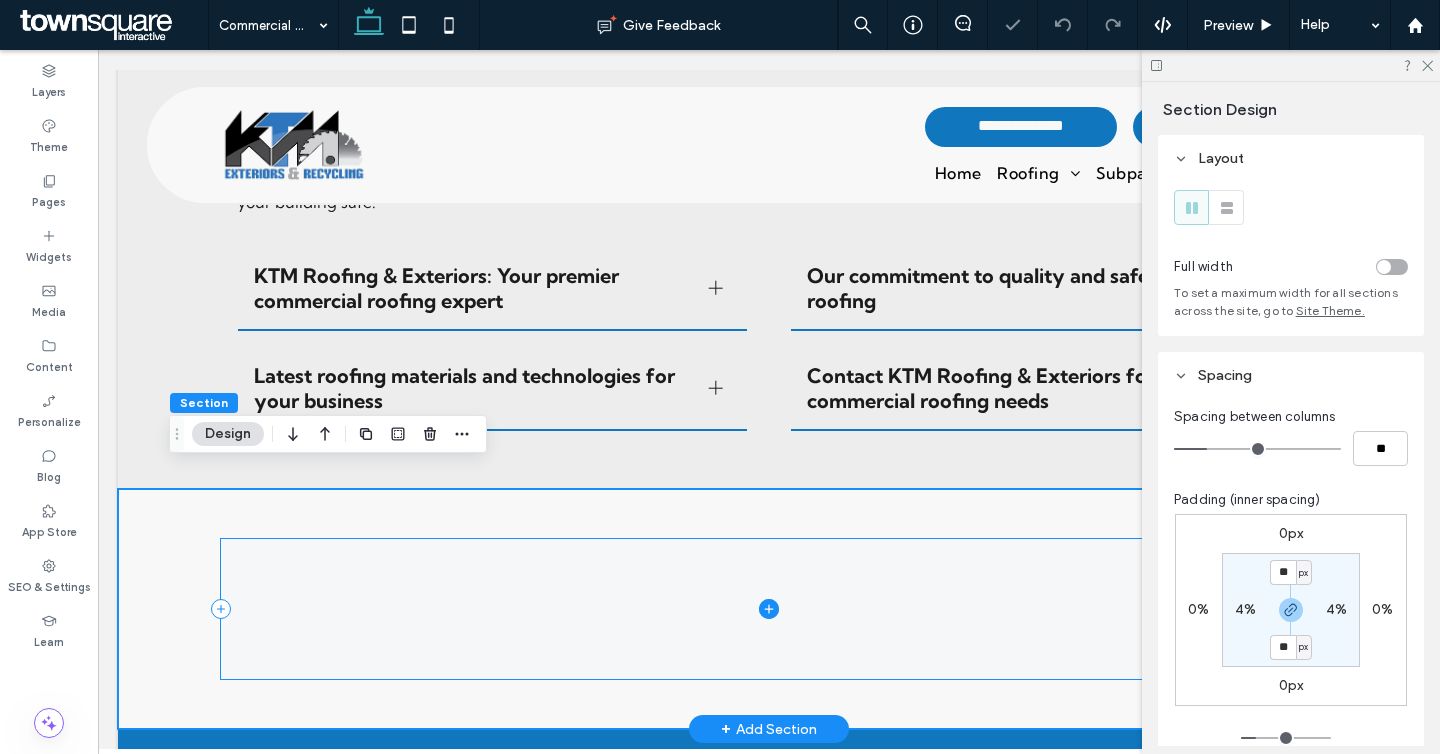 click at bounding box center (769, 609) 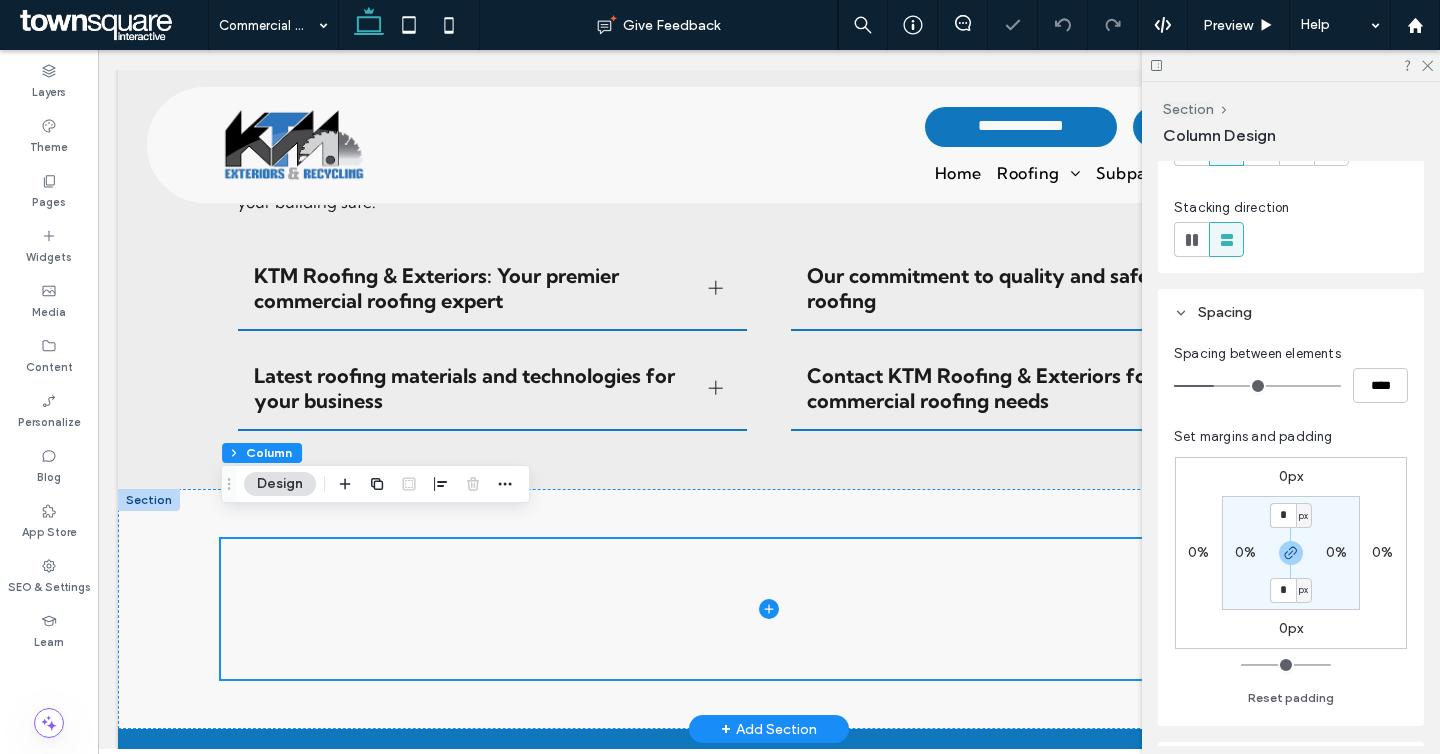 scroll, scrollTop: 536, scrollLeft: 0, axis: vertical 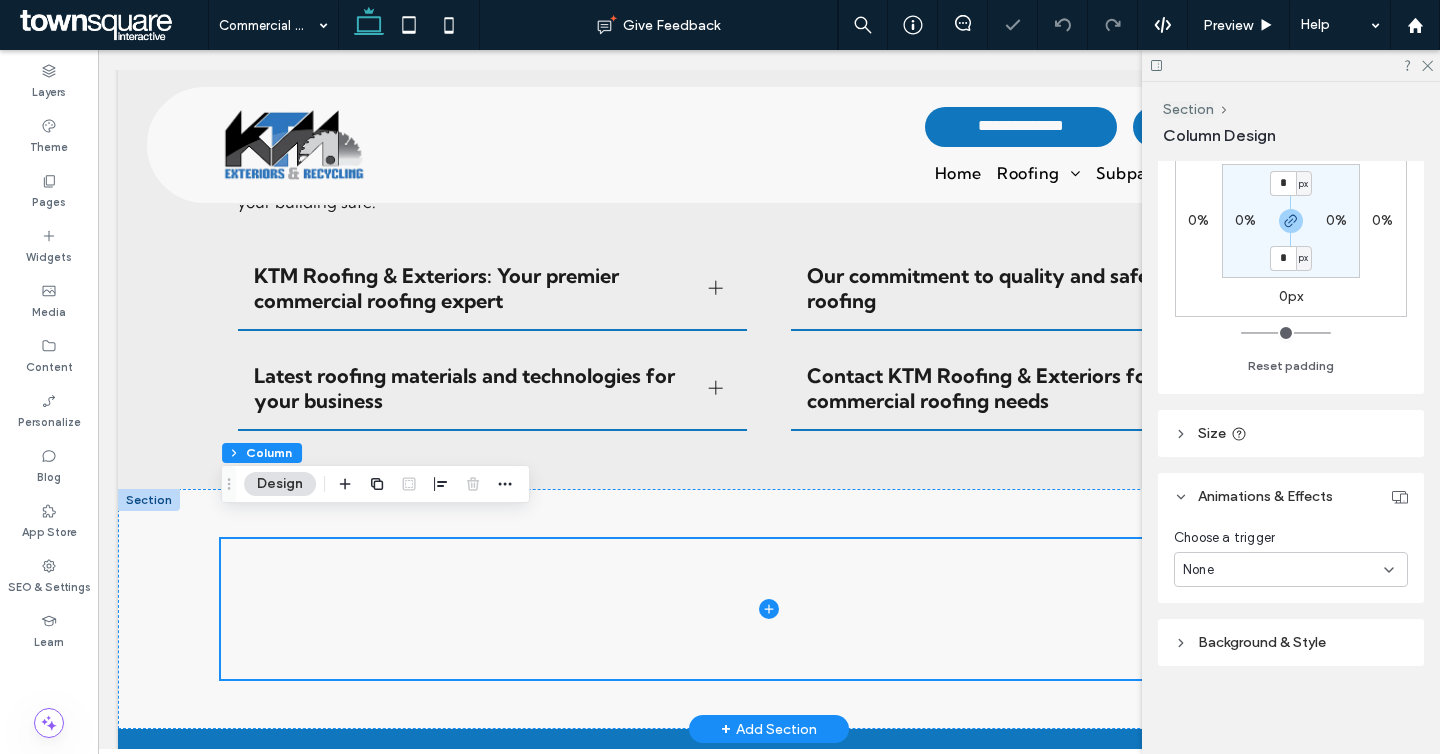 click on "Background & Style" at bounding box center (1262, 642) 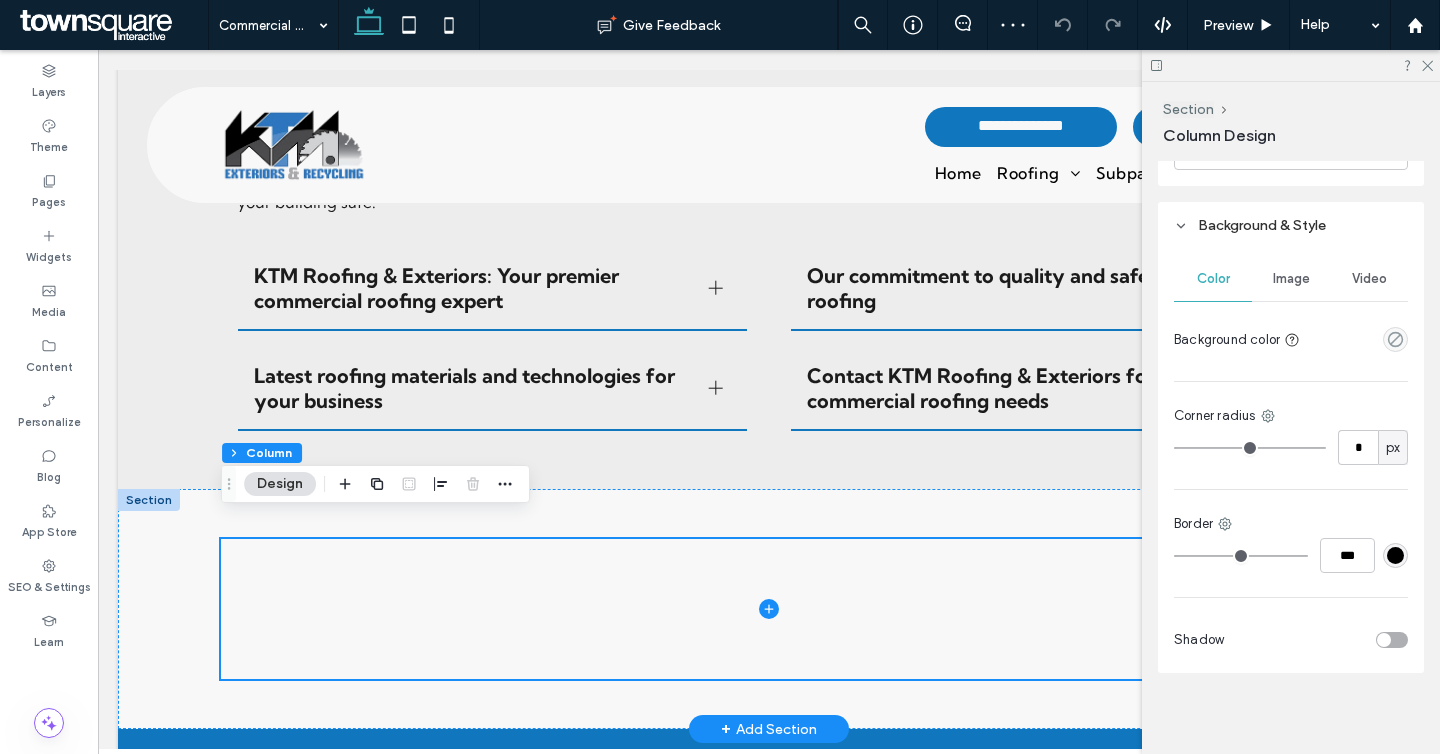 scroll, scrollTop: 954, scrollLeft: 0, axis: vertical 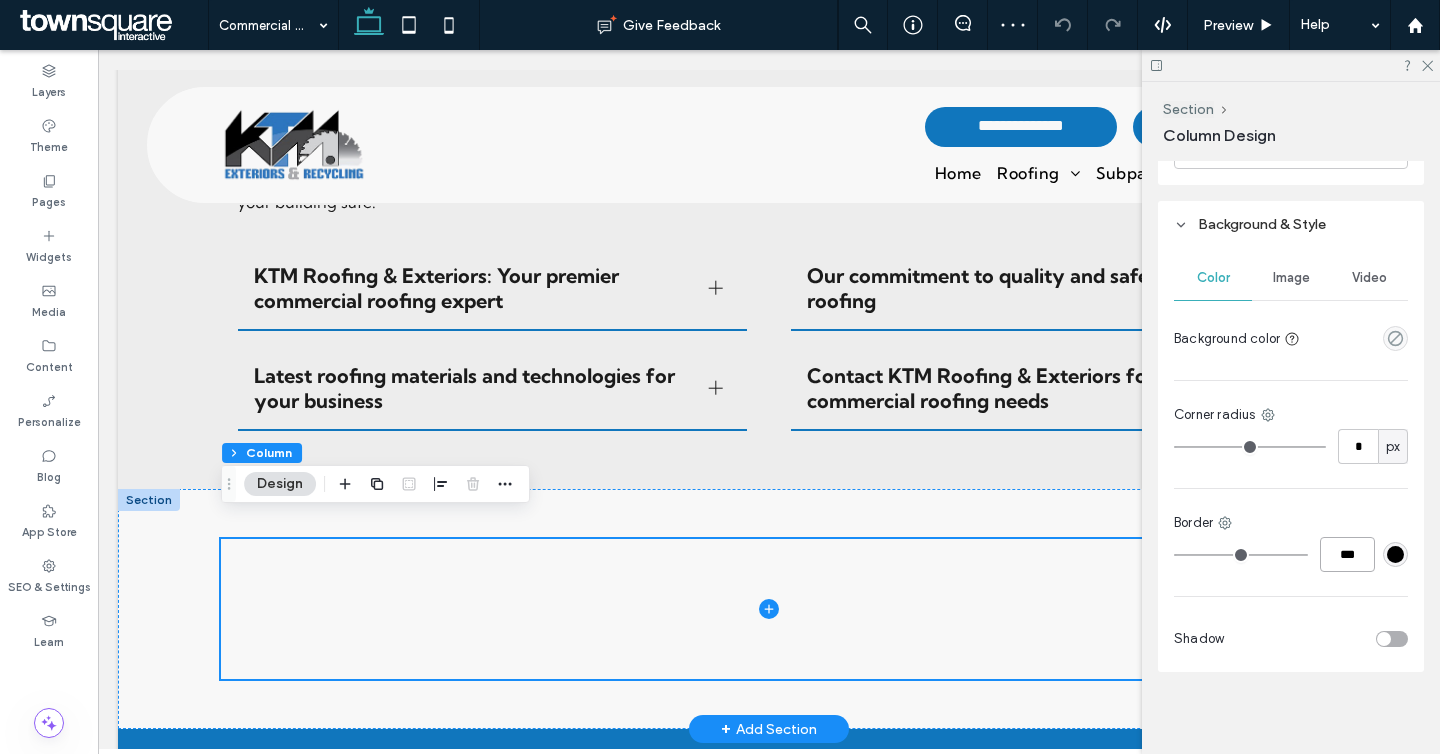 click on "***" at bounding box center (1347, 554) 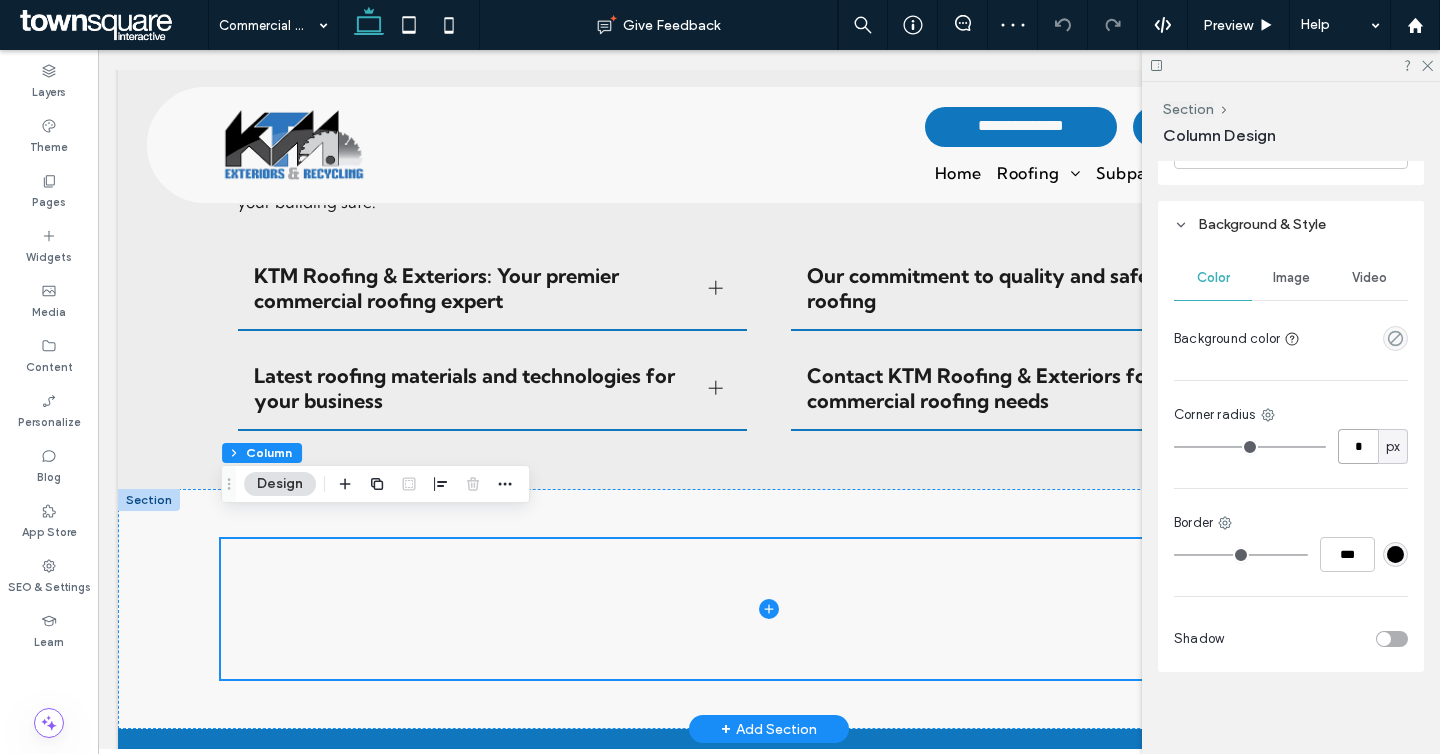 click on "*" at bounding box center [1358, 446] 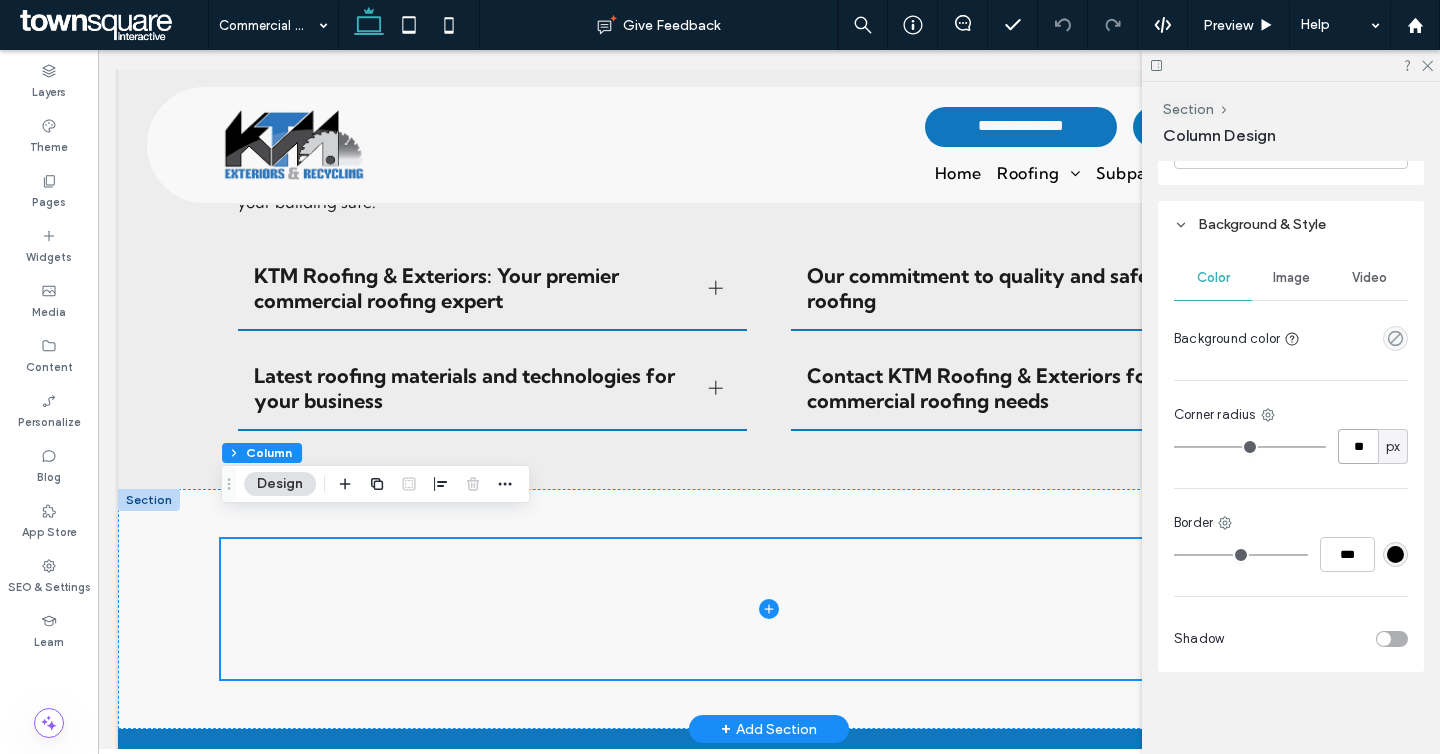 type on "**" 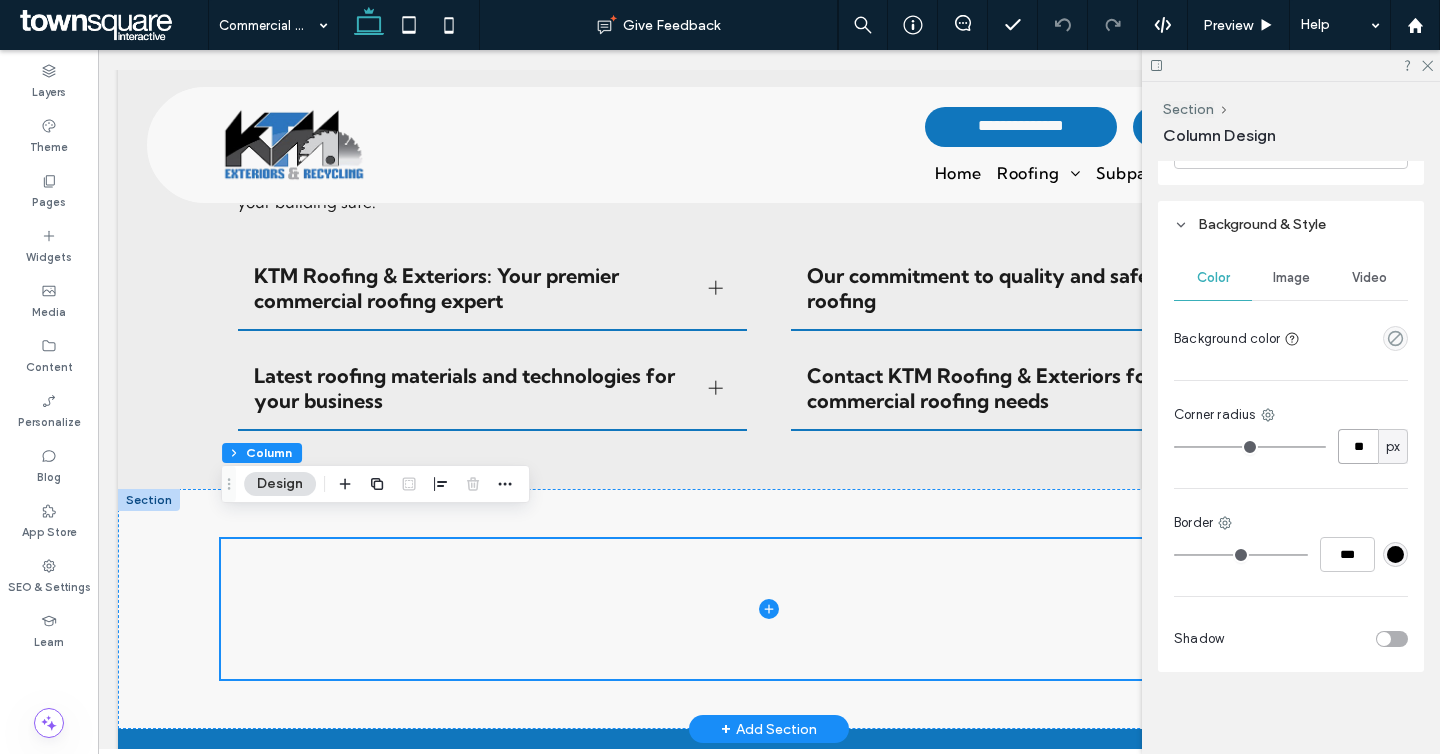 type on "**" 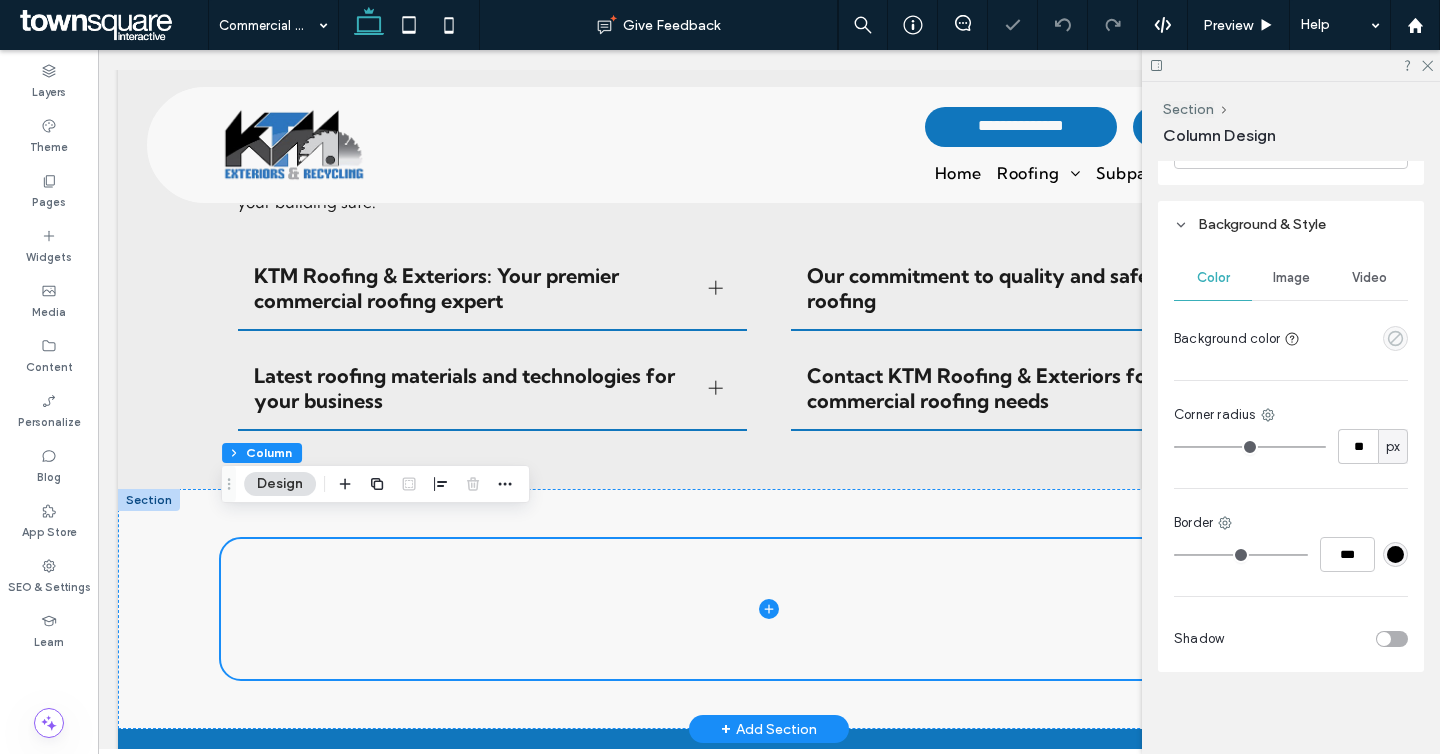 click 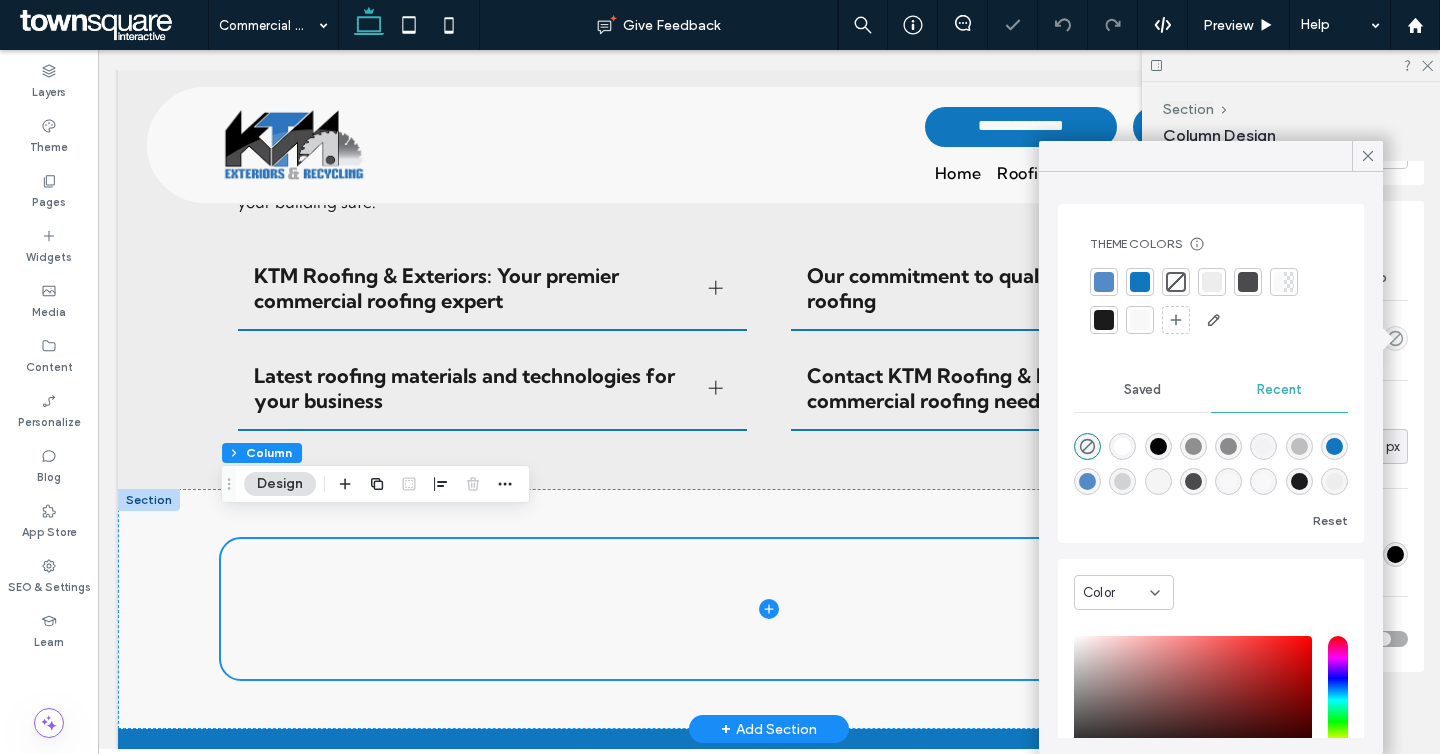 drag, startPoint x: 1099, startPoint y: 278, endPoint x: 1084, endPoint y: 284, distance: 16.155495 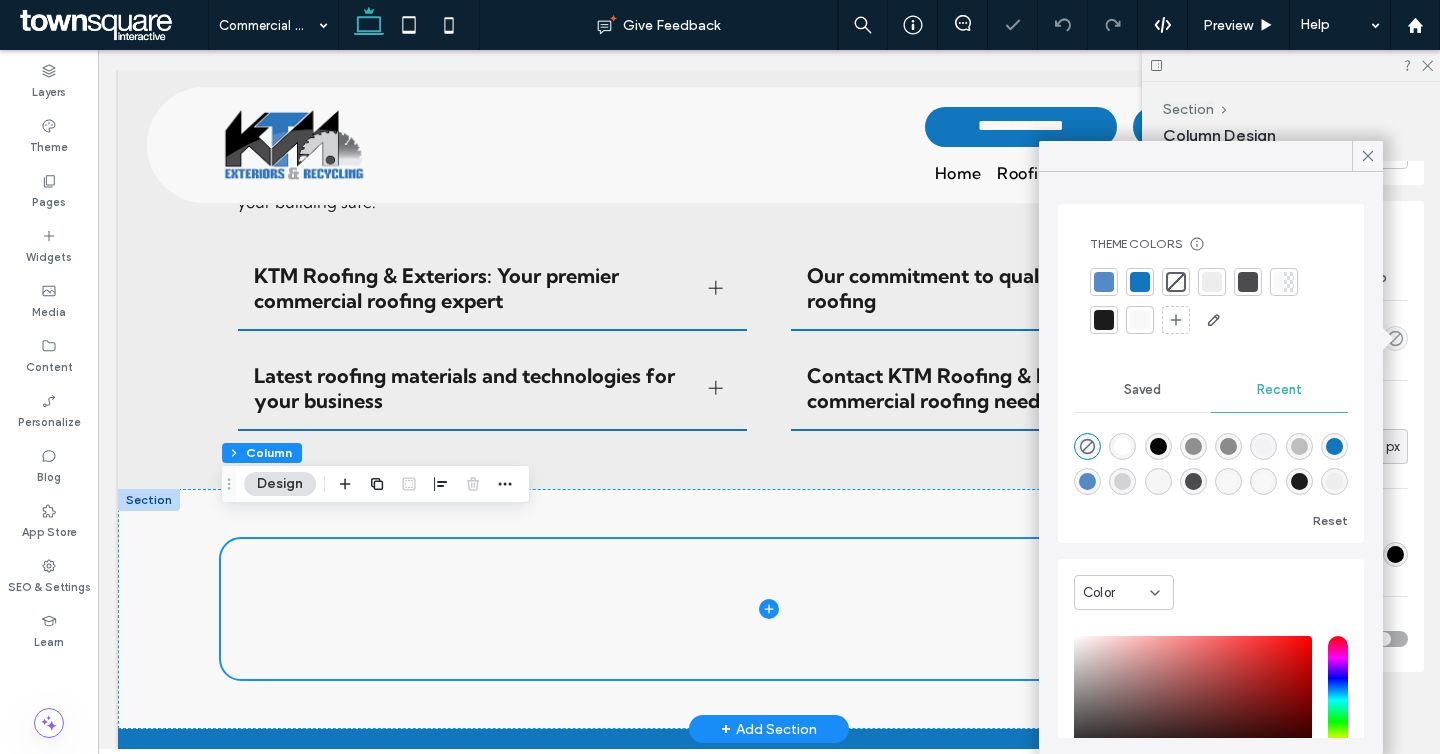 click at bounding box center (1104, 282) 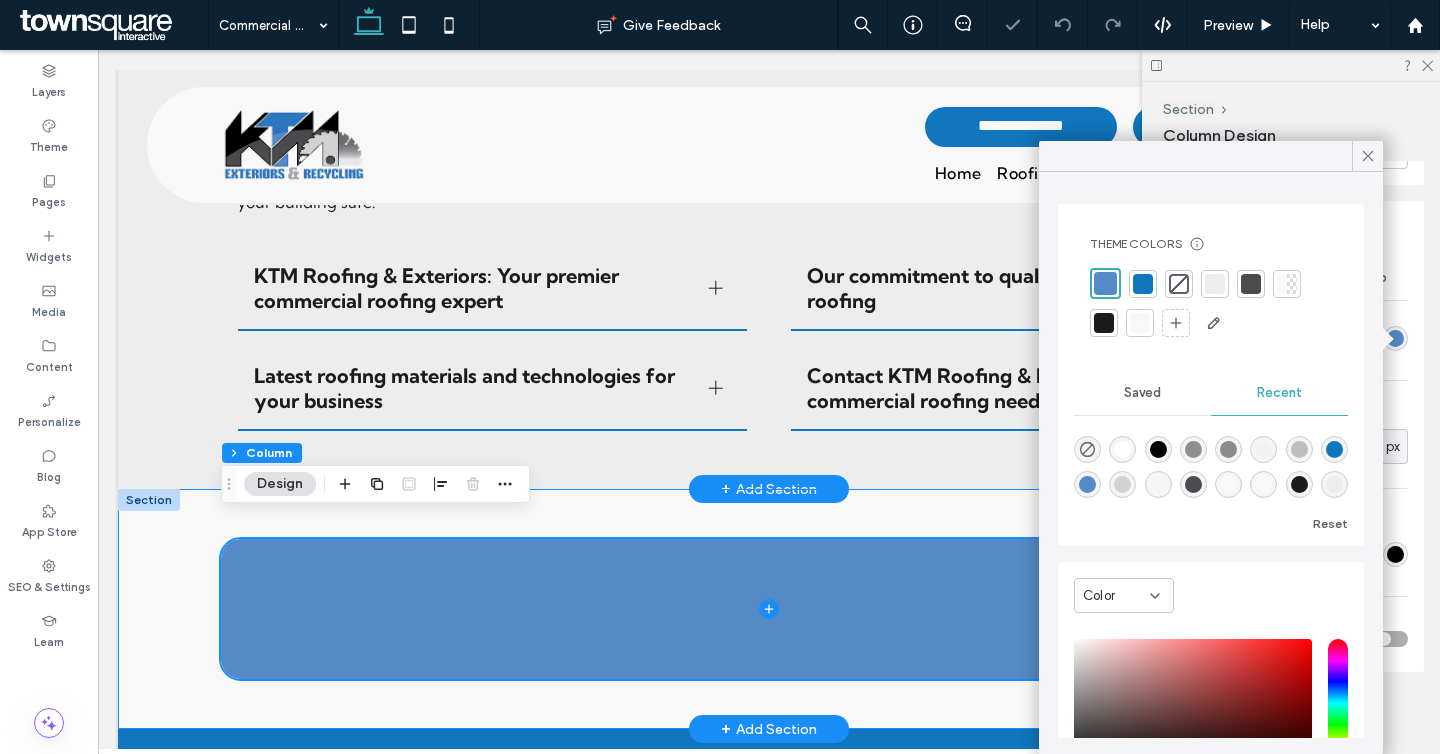 drag, startPoint x: 643, startPoint y: 471, endPoint x: 806, endPoint y: 438, distance: 166.30695 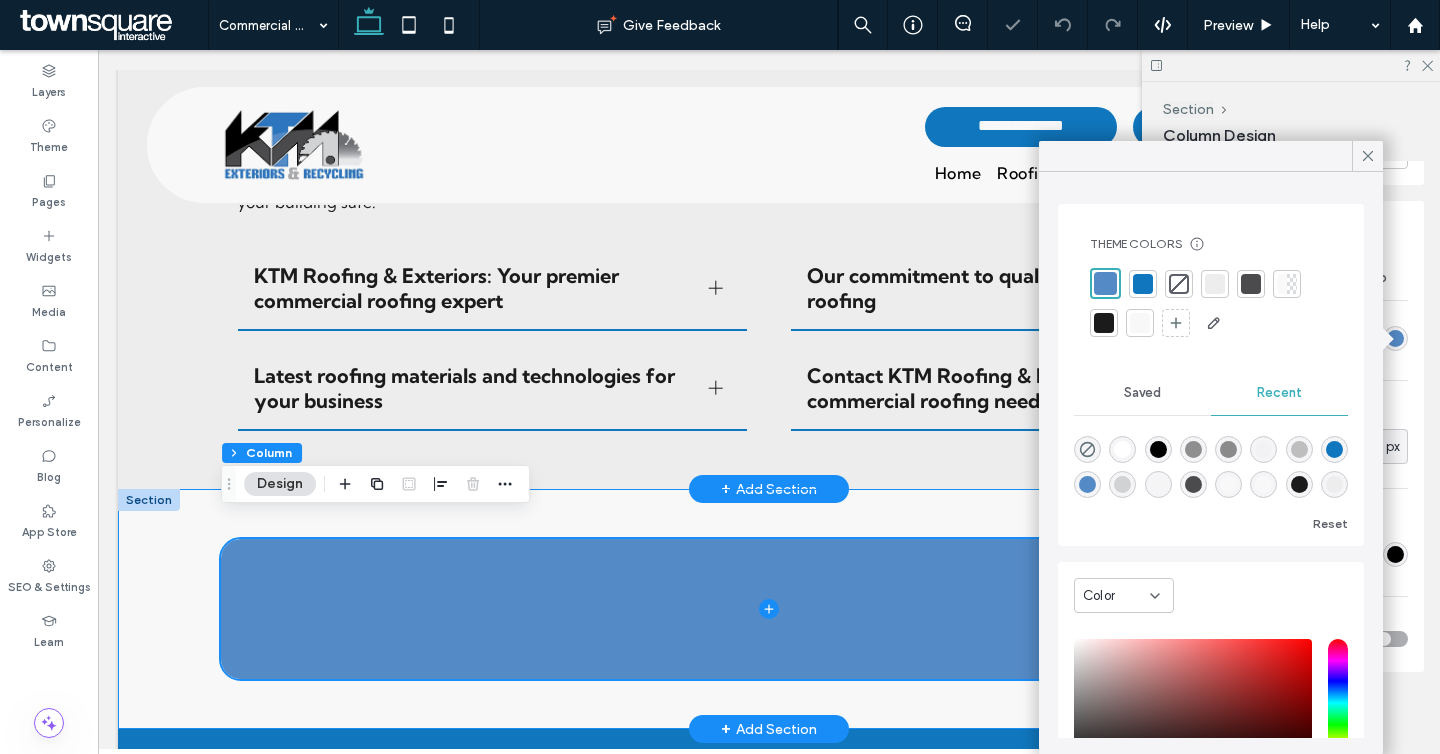 click at bounding box center (769, 609) 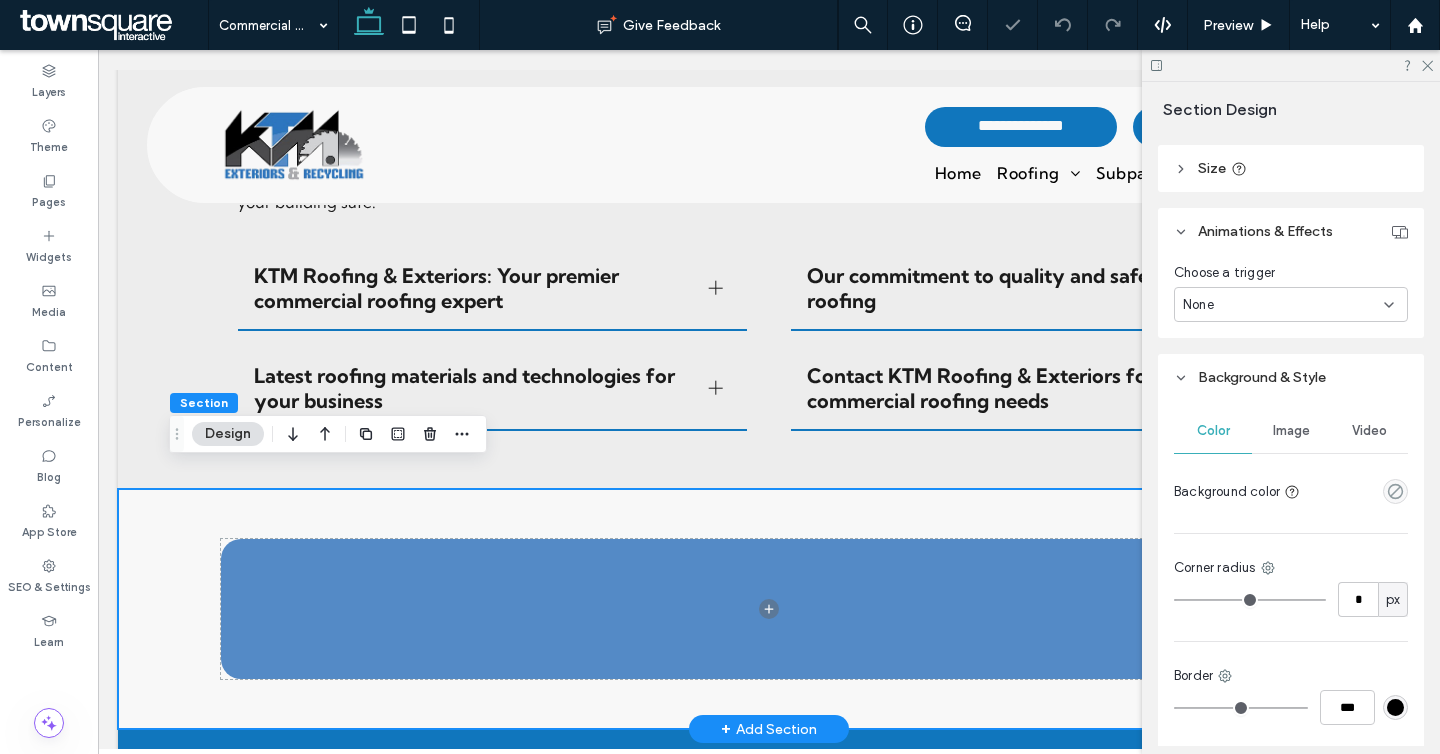 scroll, scrollTop: 836, scrollLeft: 0, axis: vertical 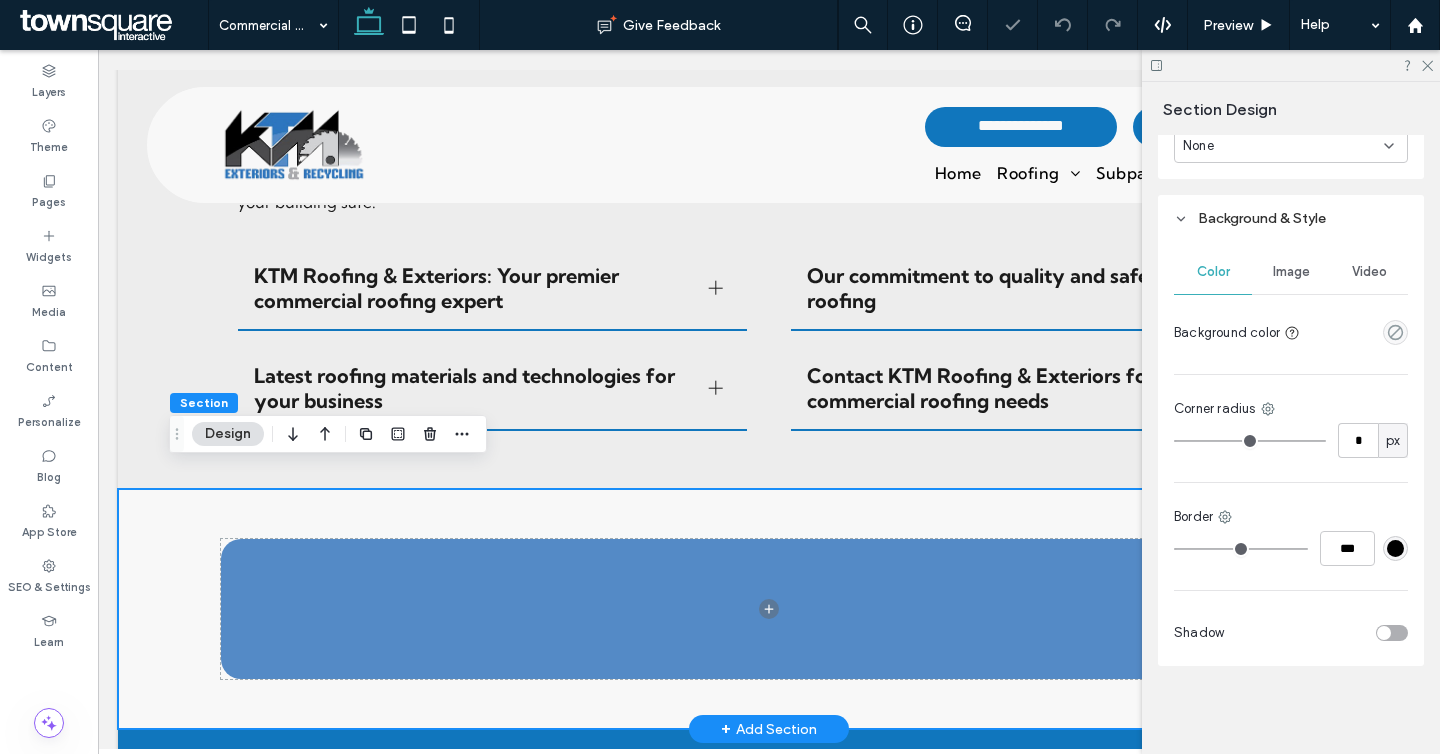 click at bounding box center (1395, 332) 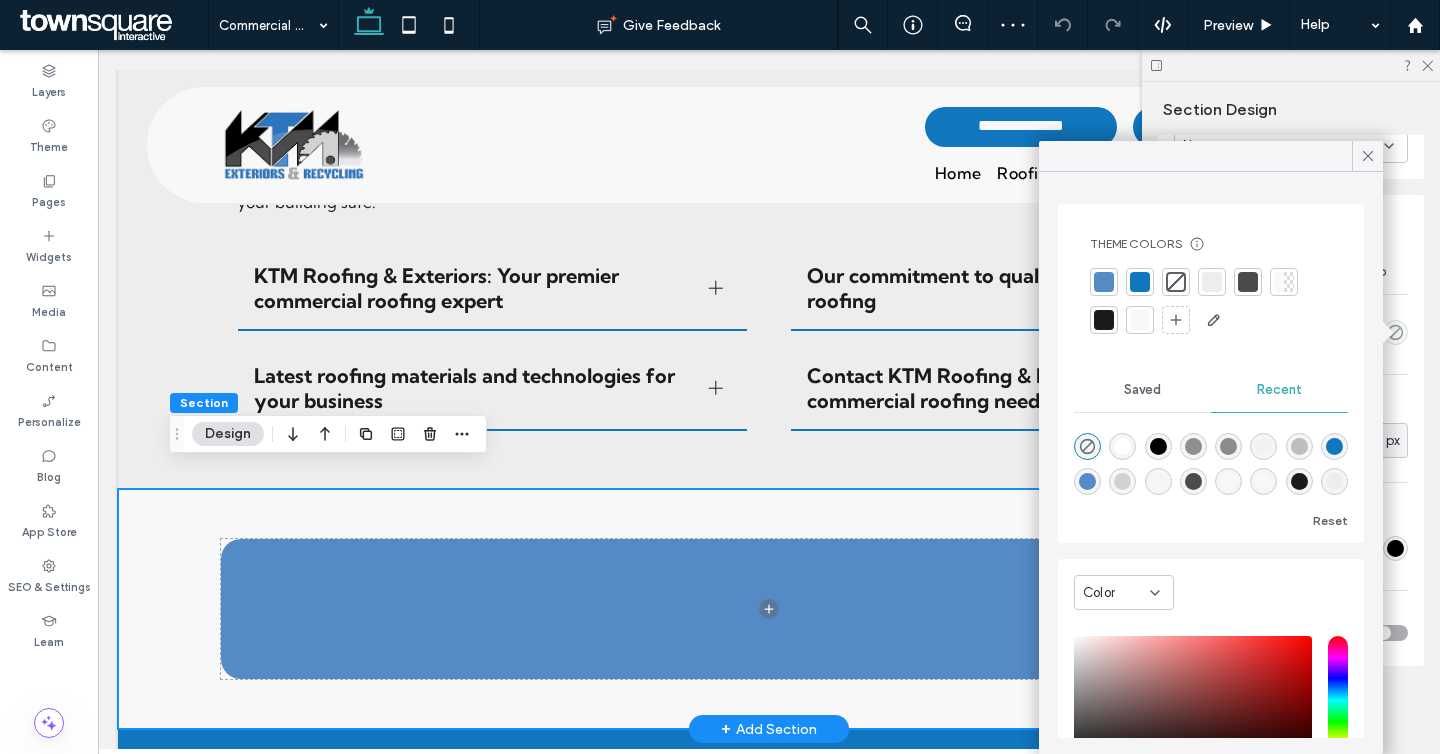 click at bounding box center (1212, 282) 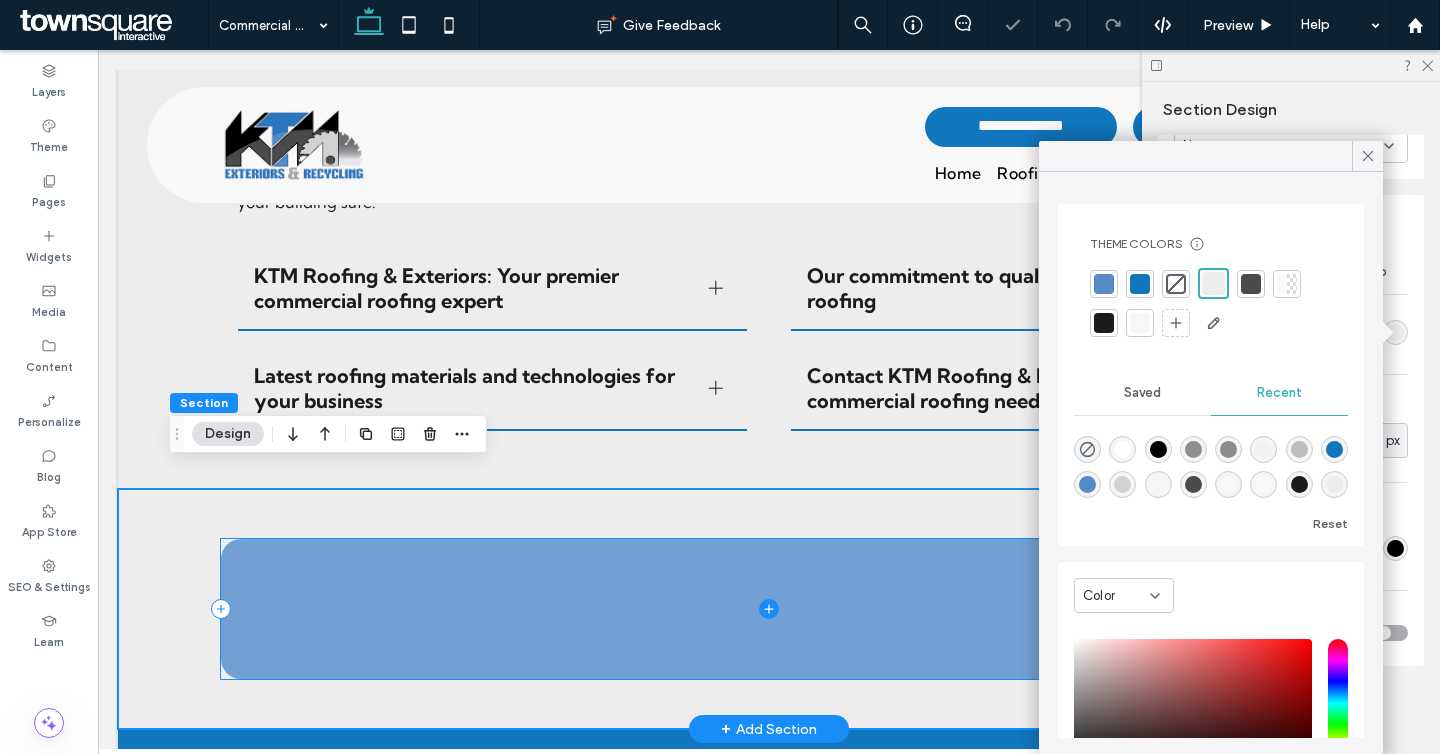 click at bounding box center [769, 609] 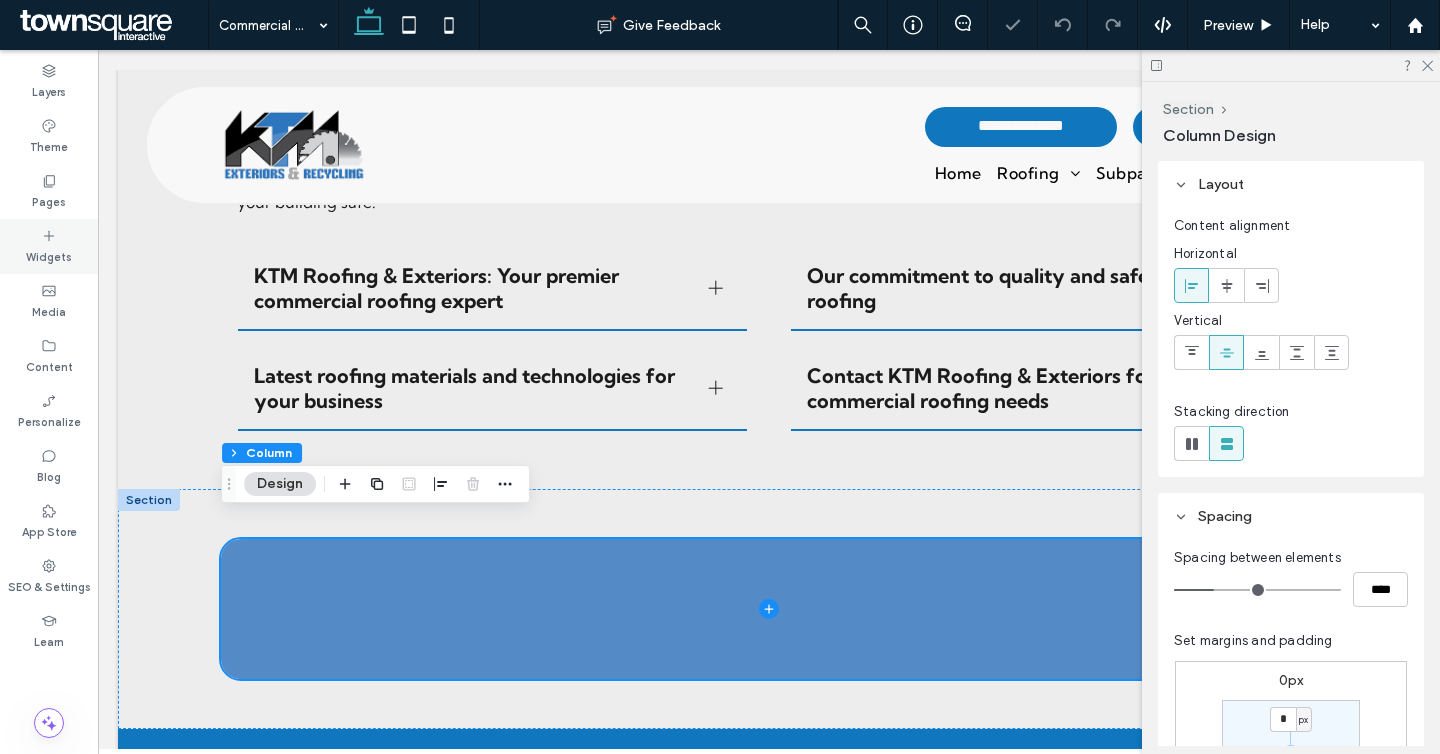 click 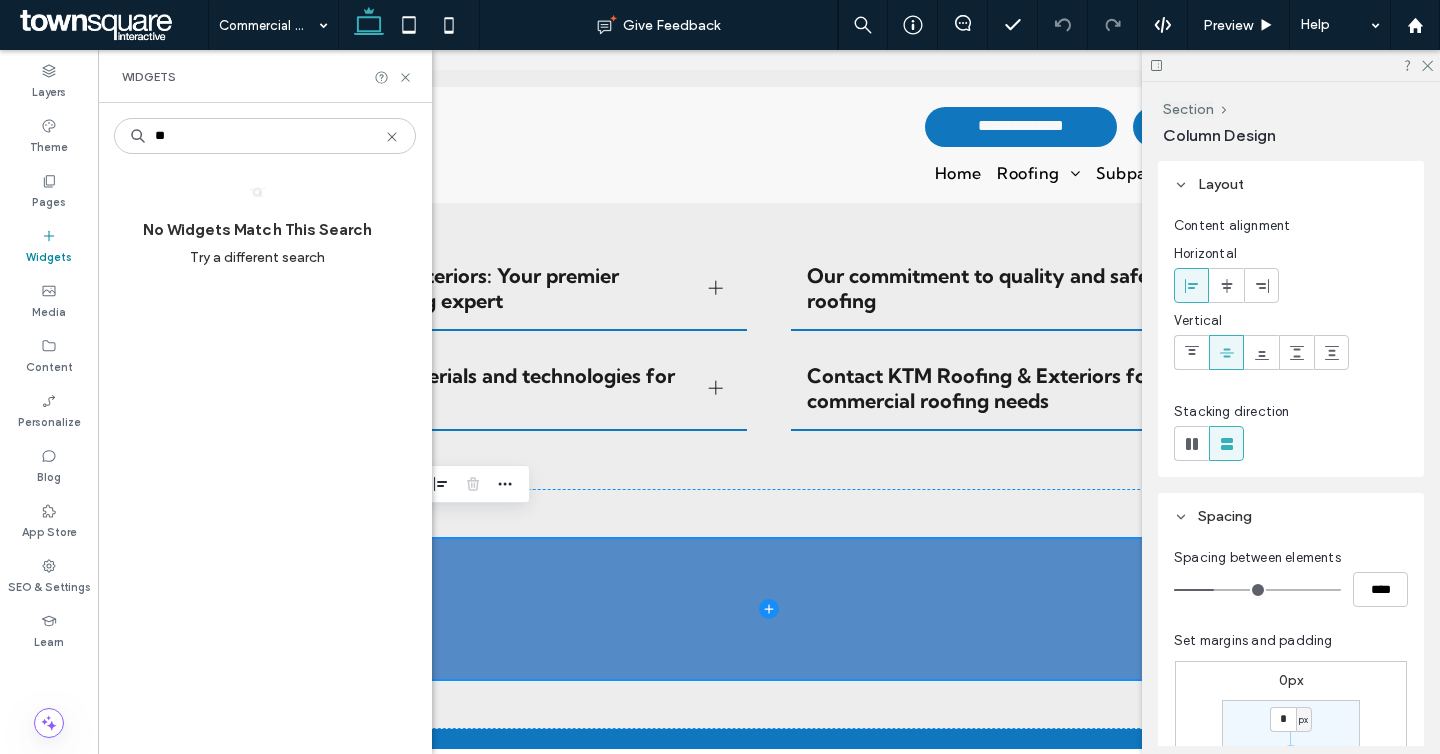 type on "*" 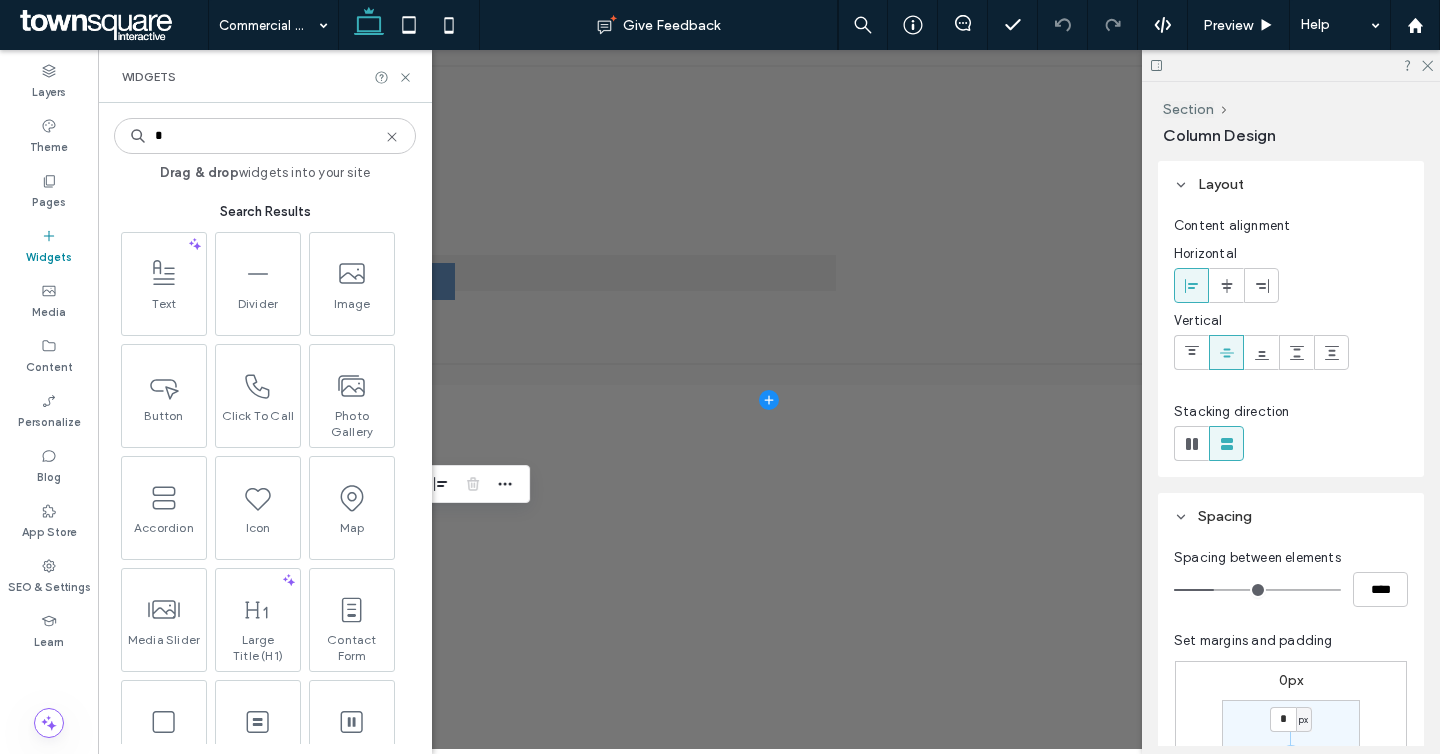 scroll, scrollTop: 2437, scrollLeft: 0, axis: vertical 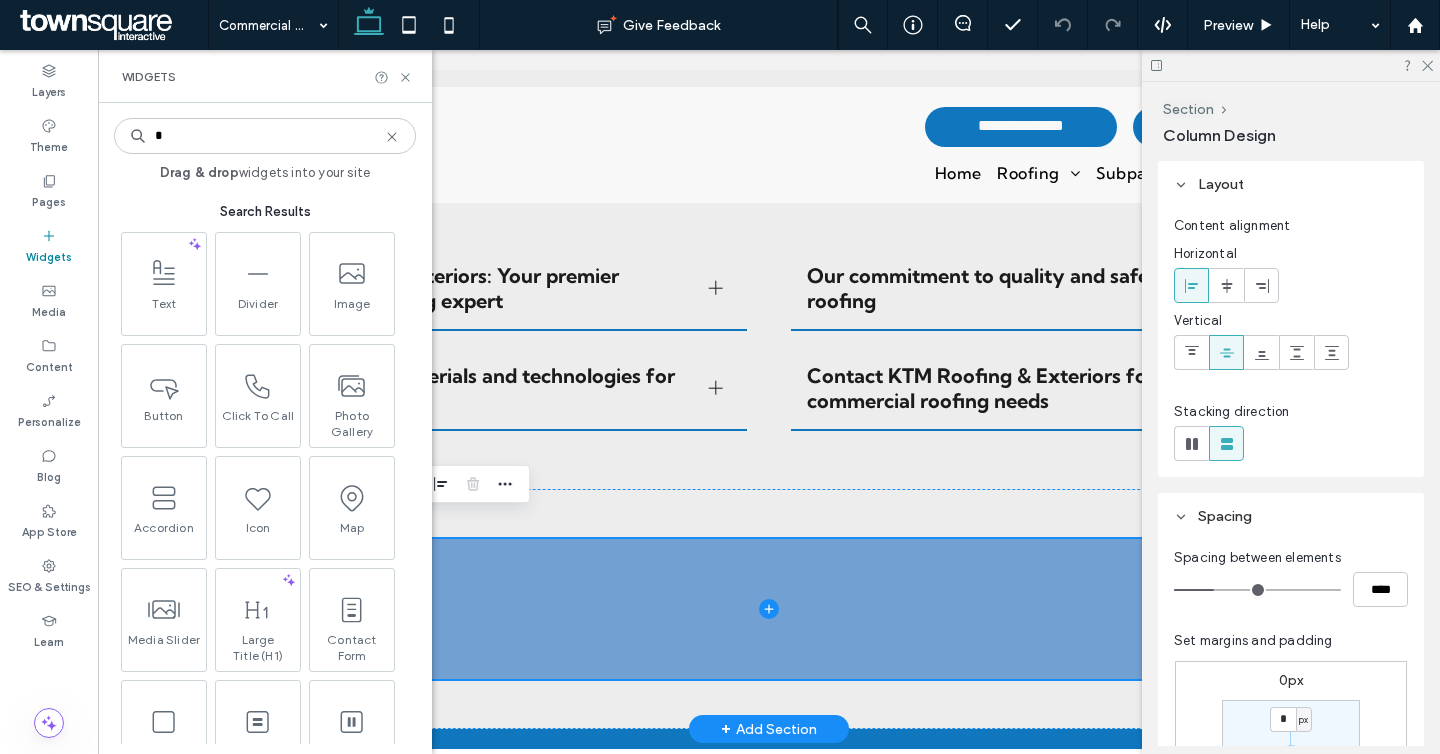 type on "*" 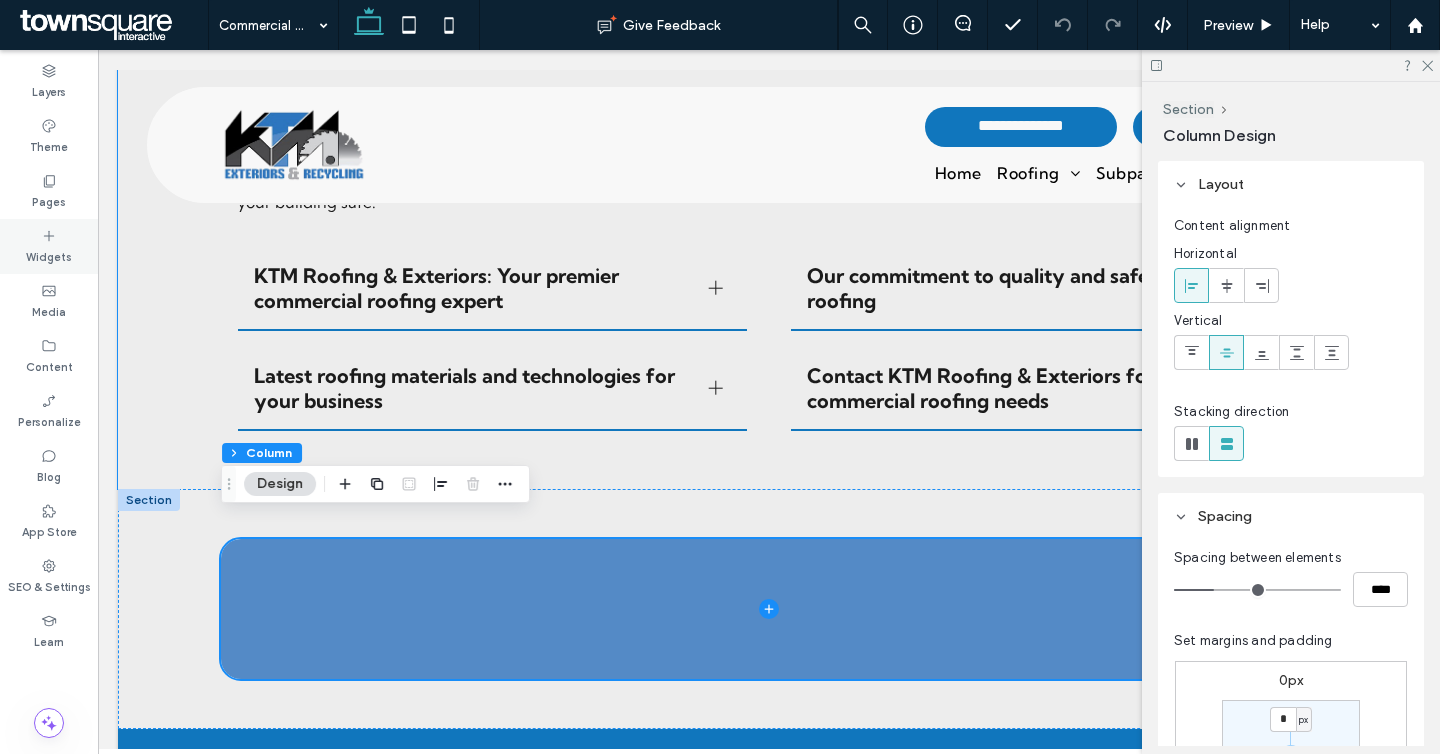 click on "Widgets" at bounding box center (49, 255) 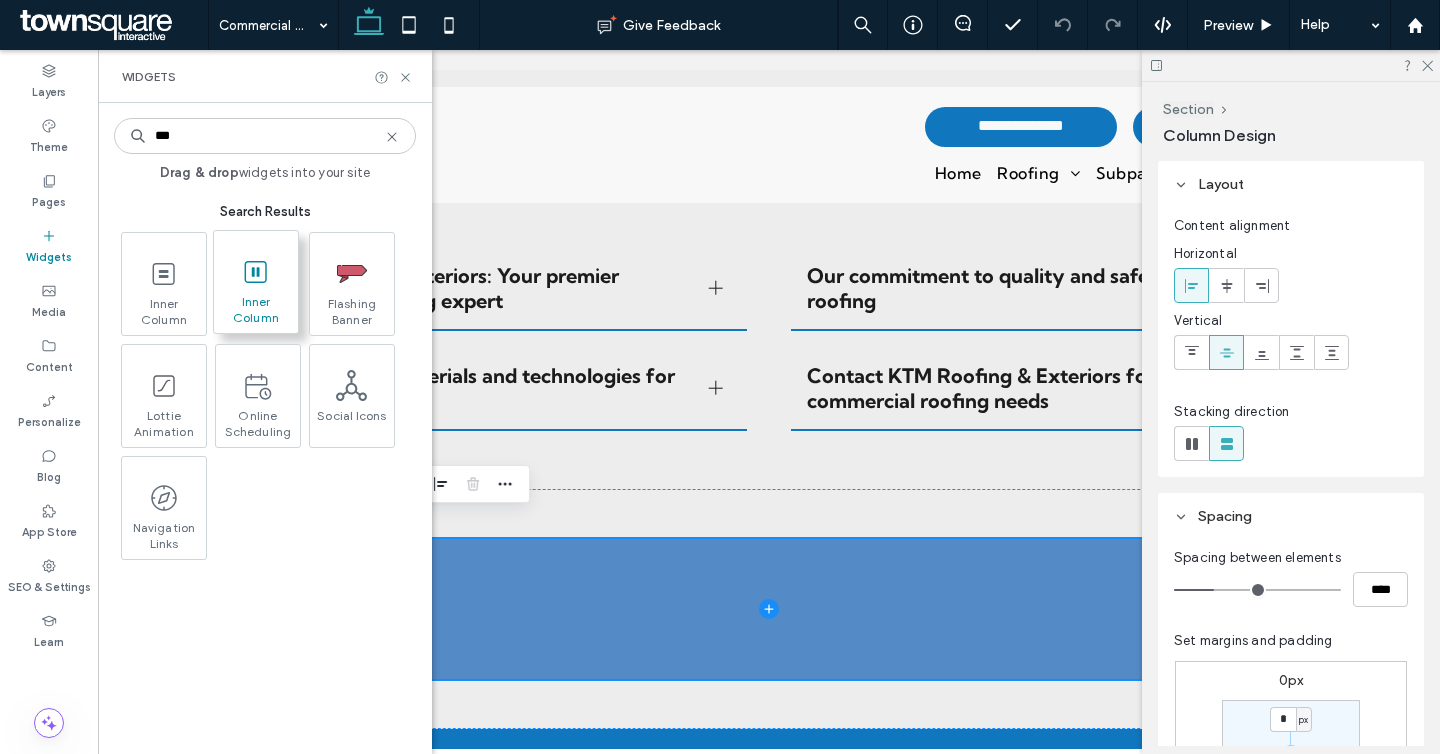 type on "***" 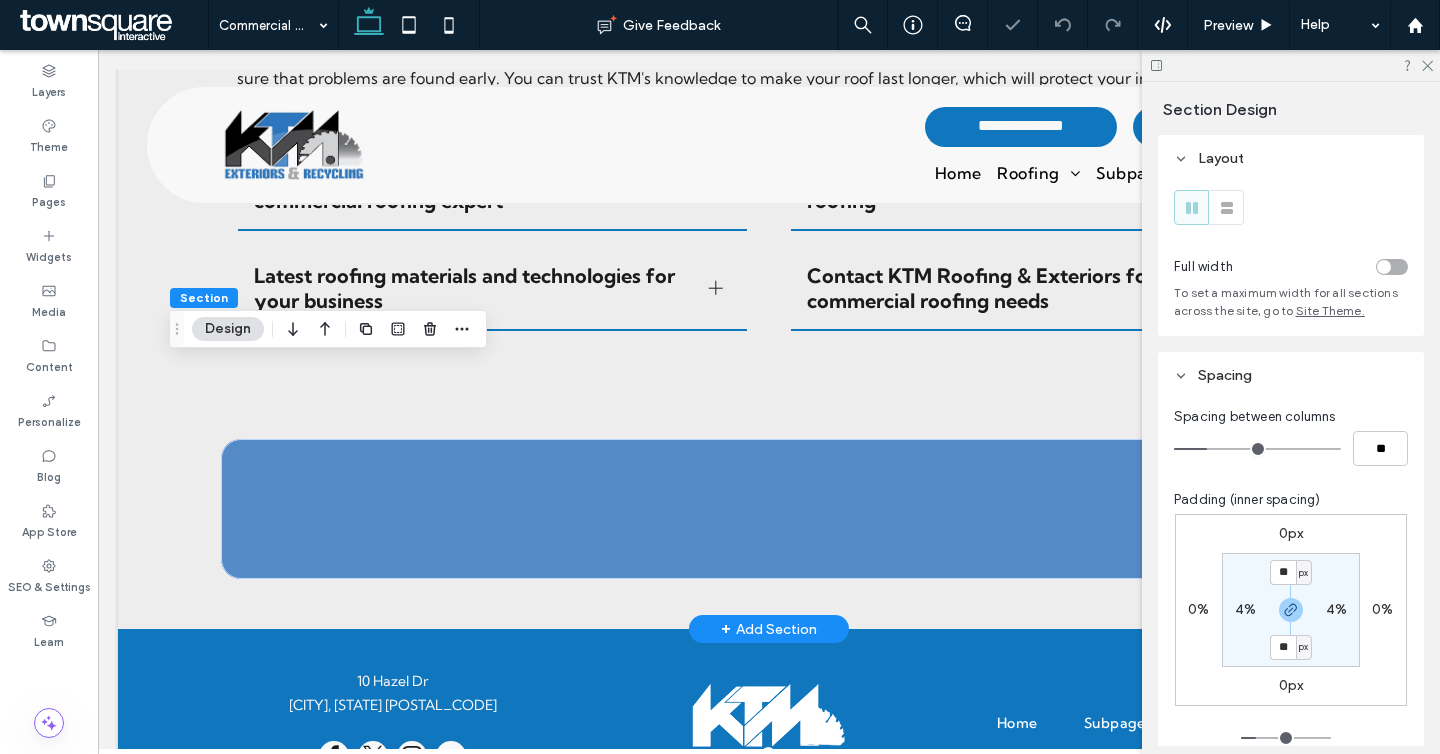 scroll, scrollTop: 2542, scrollLeft: 0, axis: vertical 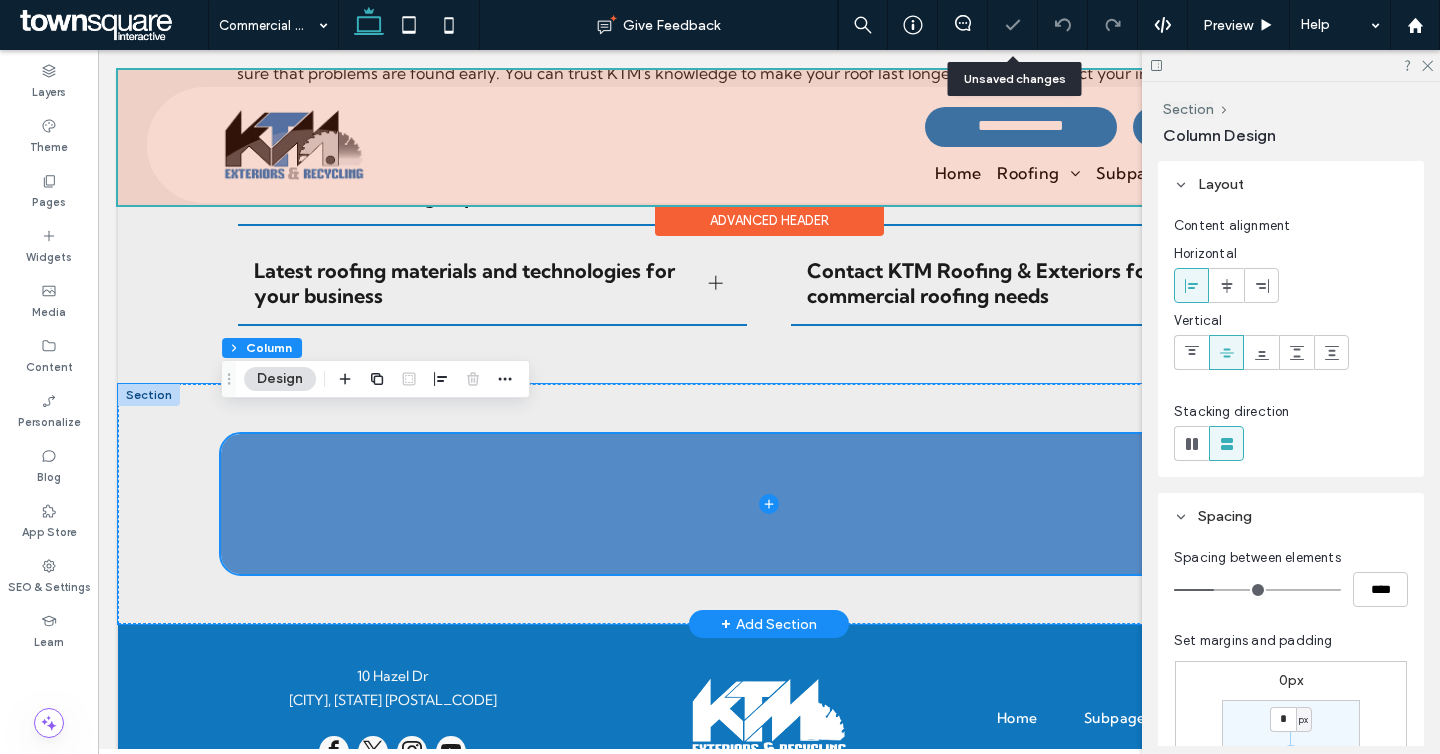 drag, startPoint x: 269, startPoint y: 318, endPoint x: 1022, endPoint y: 47, distance: 800.2812 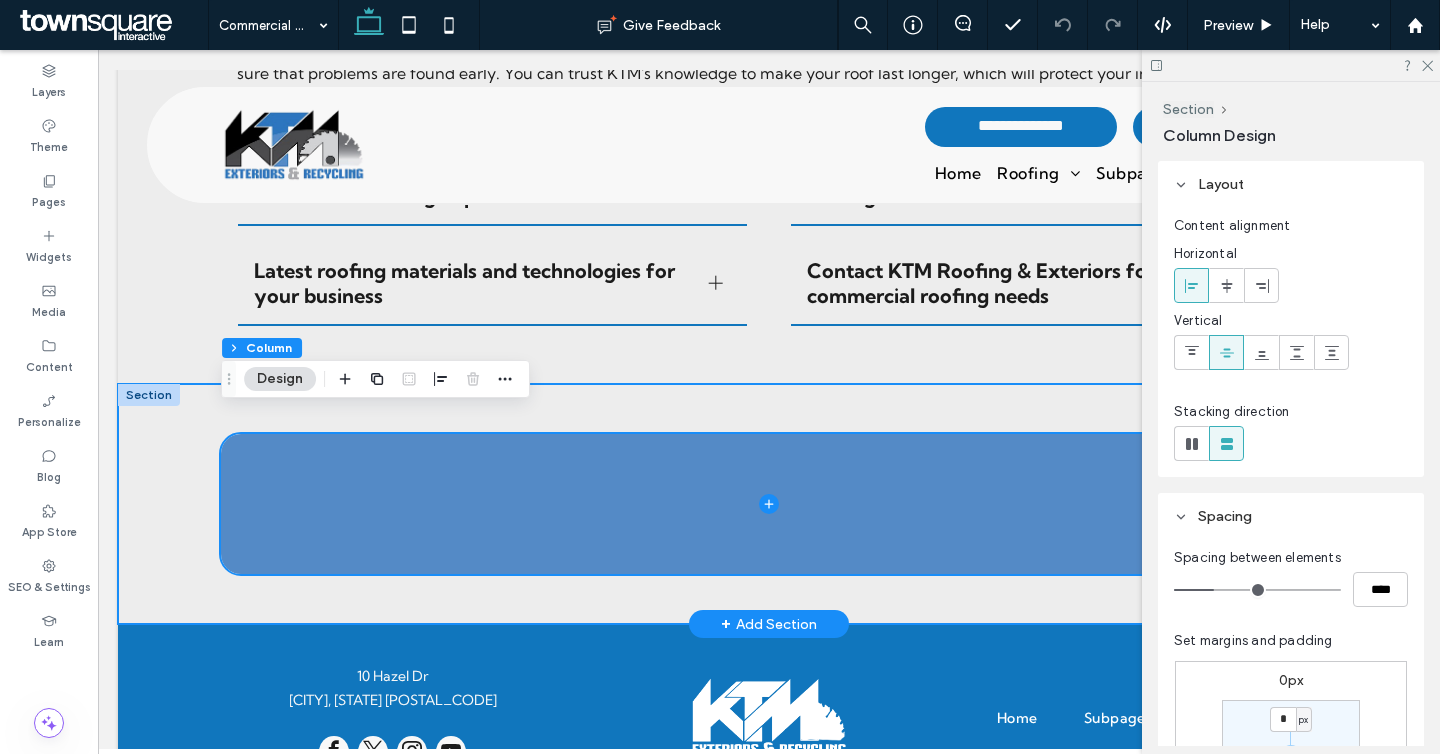 click at bounding box center [769, 504] 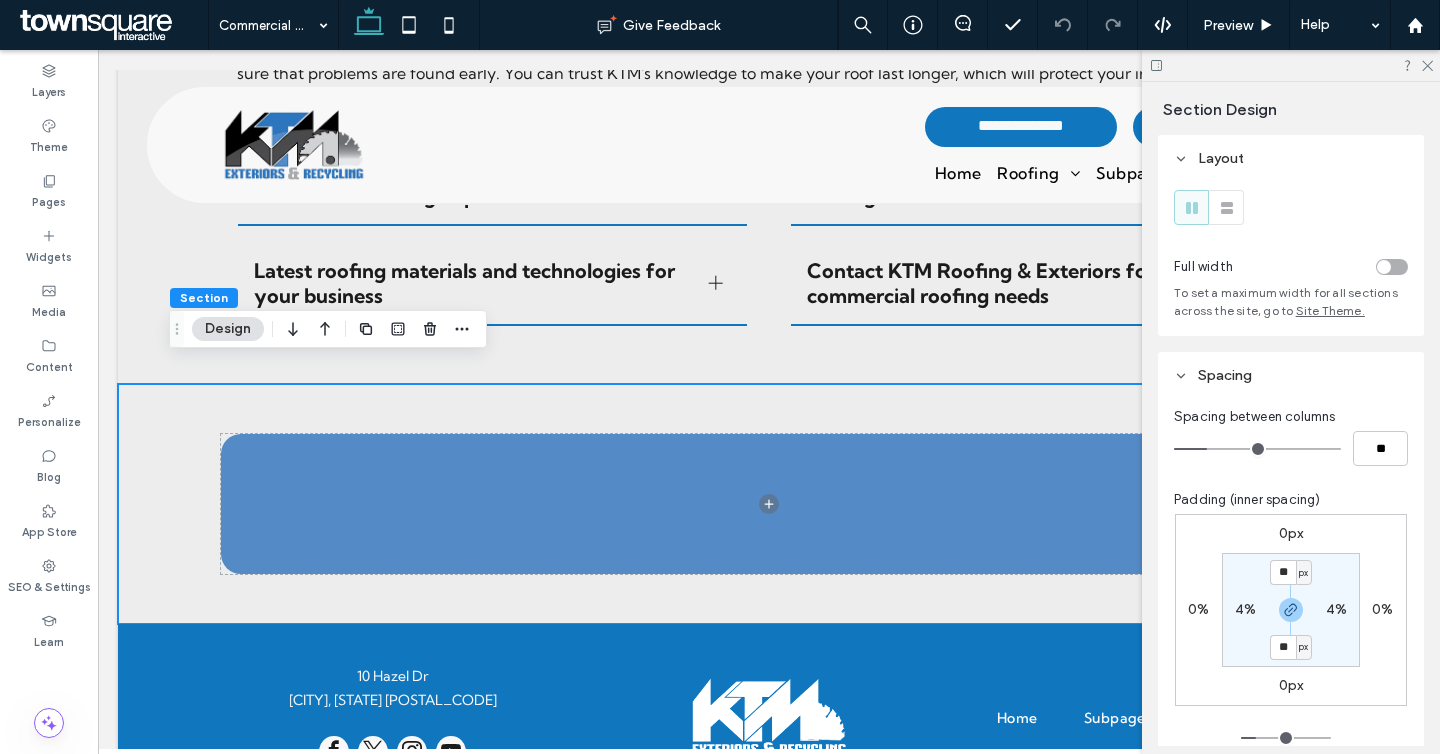 click at bounding box center [414, 329] 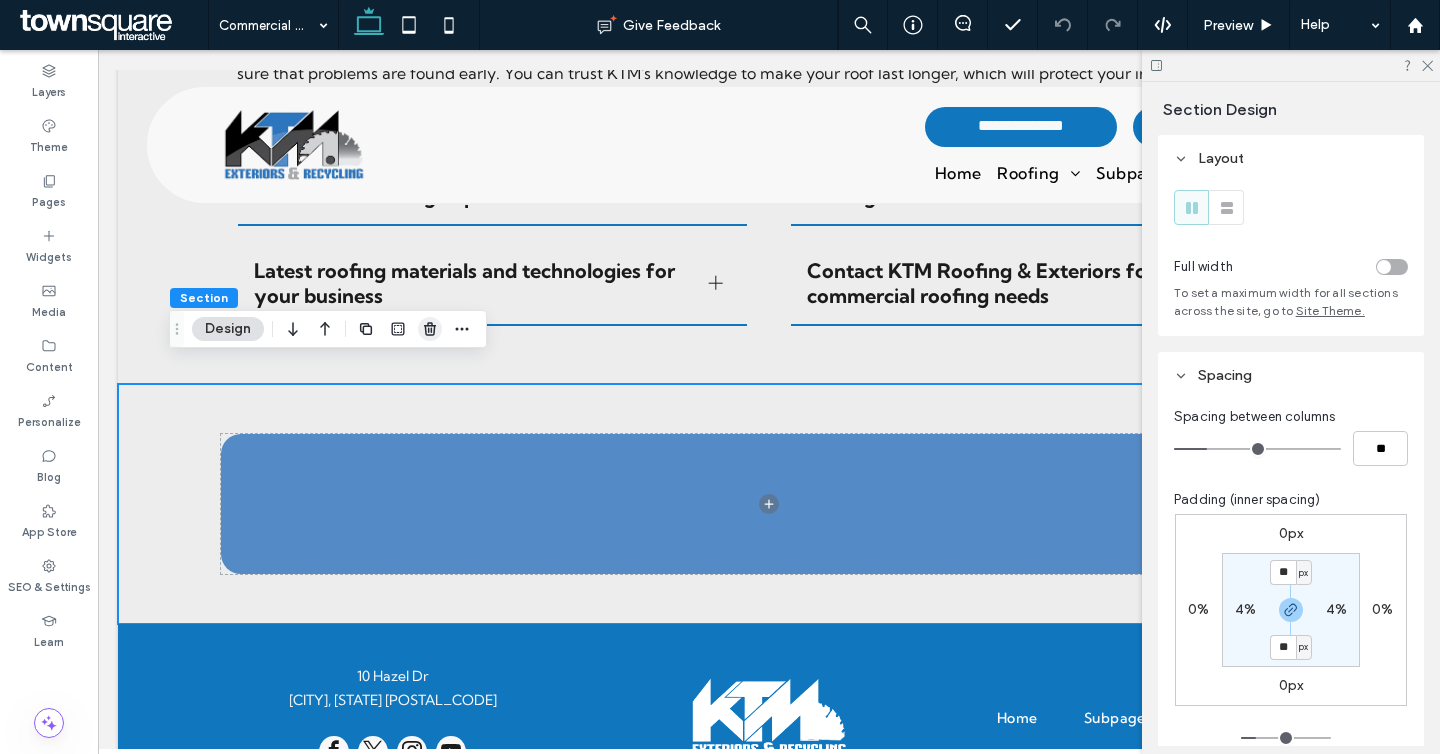 click at bounding box center [414, 329] 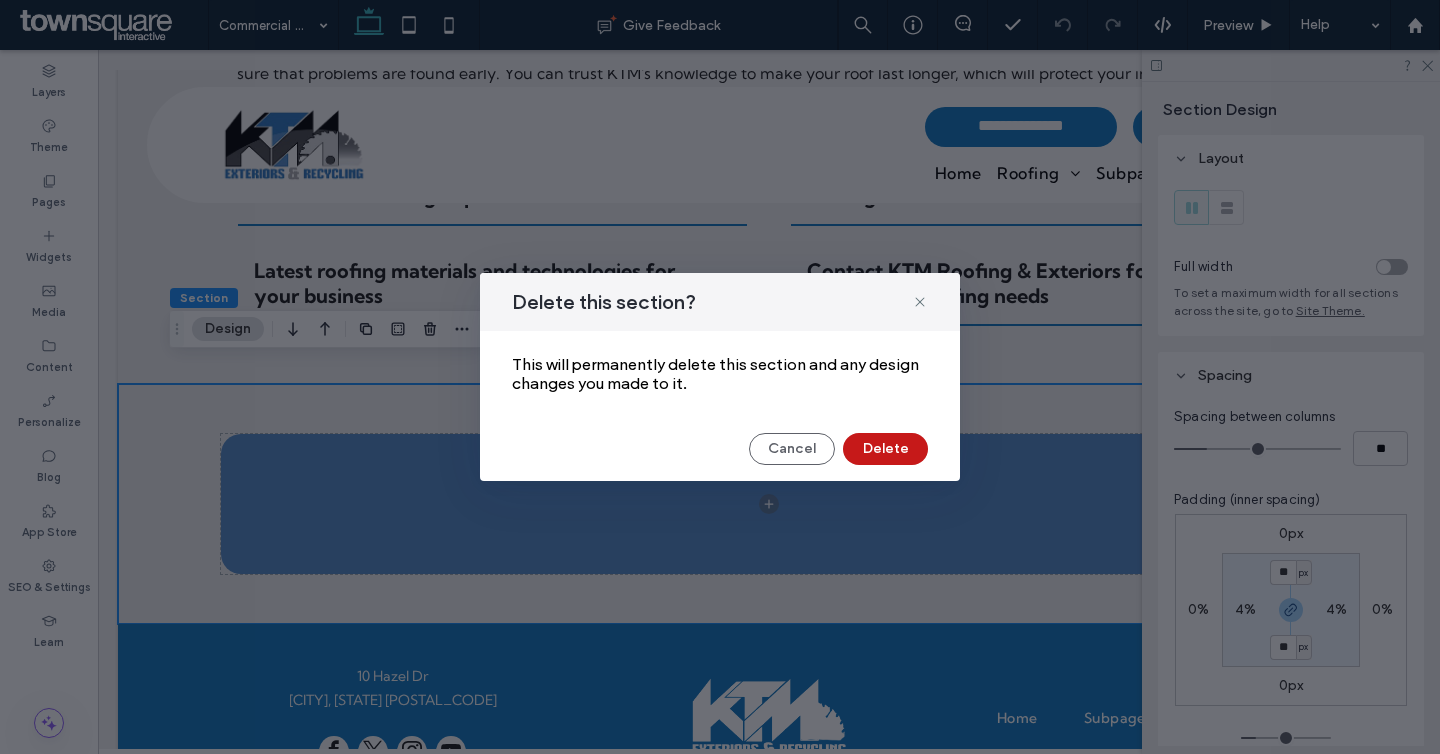 click on "Delete" at bounding box center [885, 449] 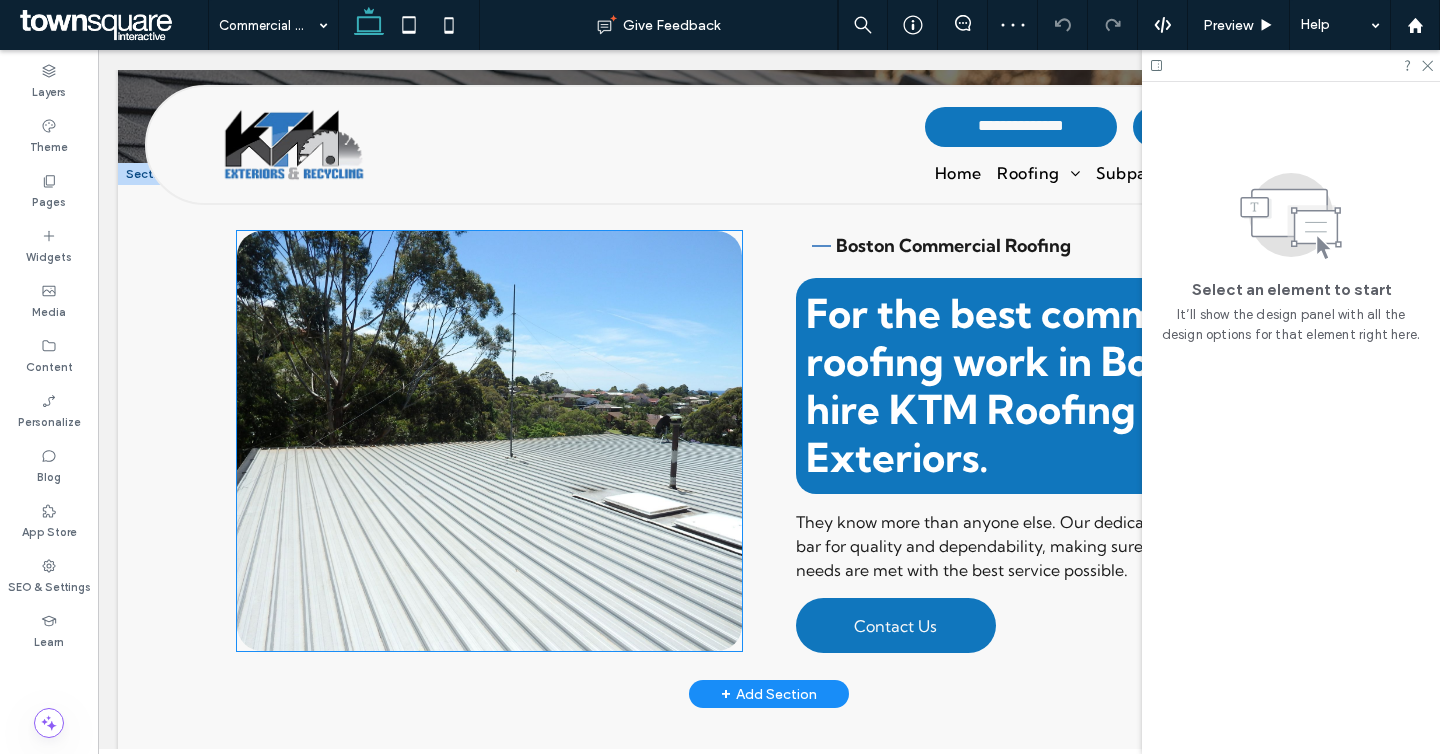 scroll, scrollTop: 336, scrollLeft: 0, axis: vertical 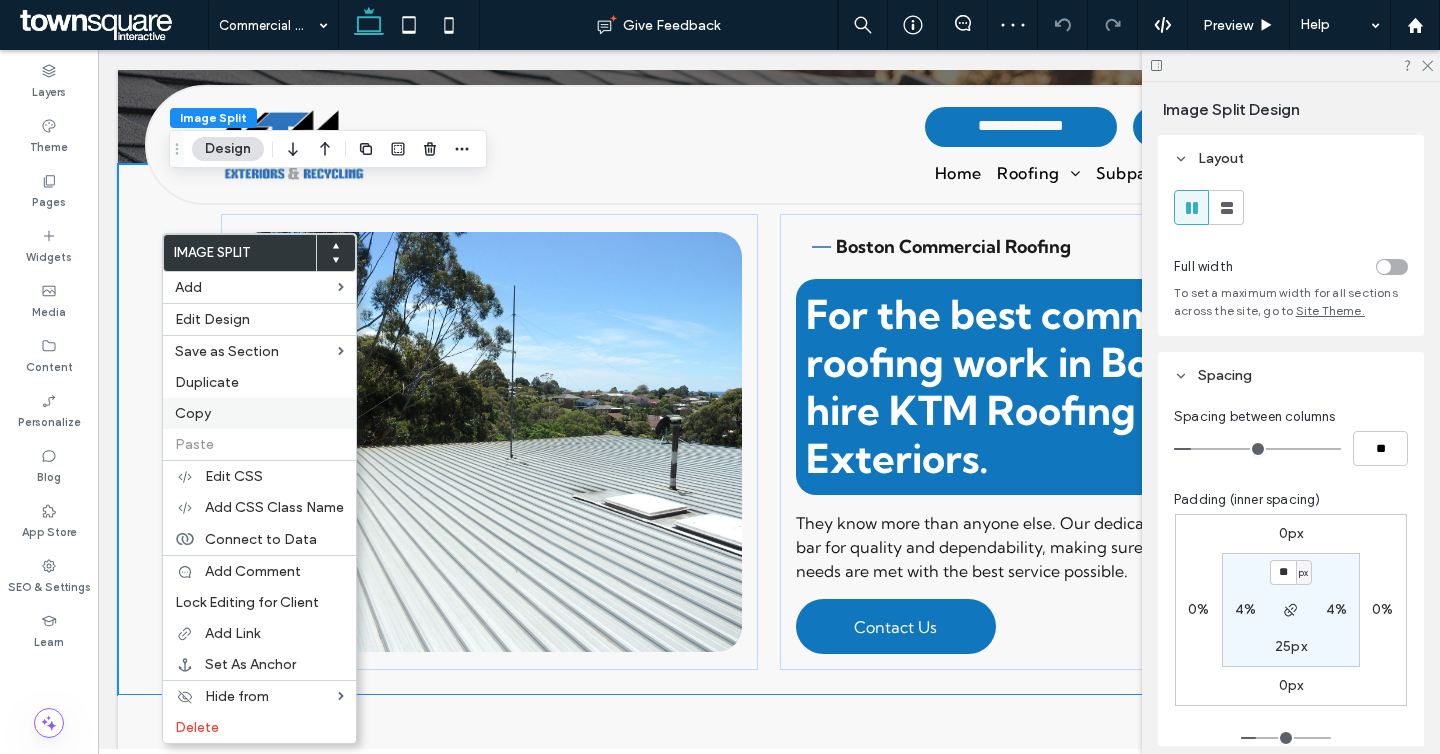 click on "Copy" at bounding box center [259, 413] 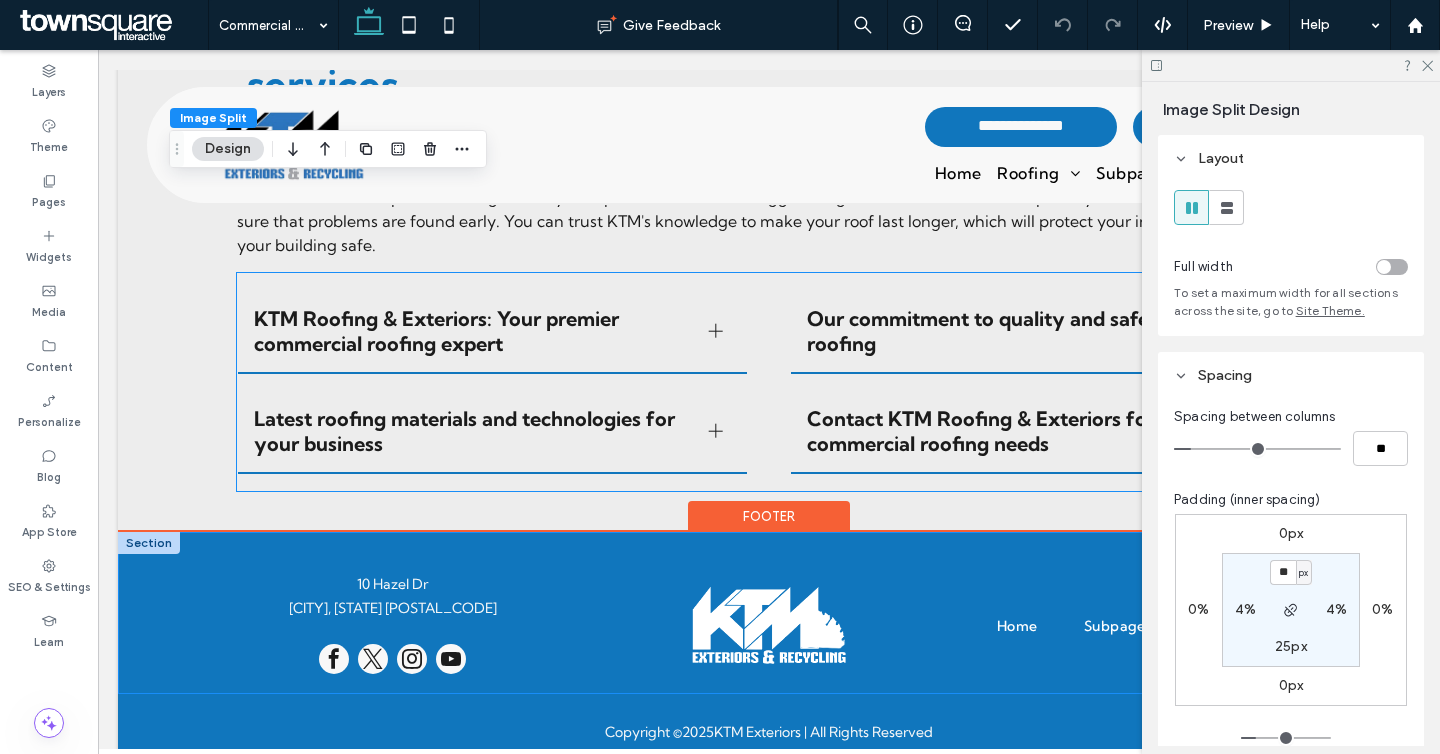 scroll, scrollTop: 2532, scrollLeft: 0, axis: vertical 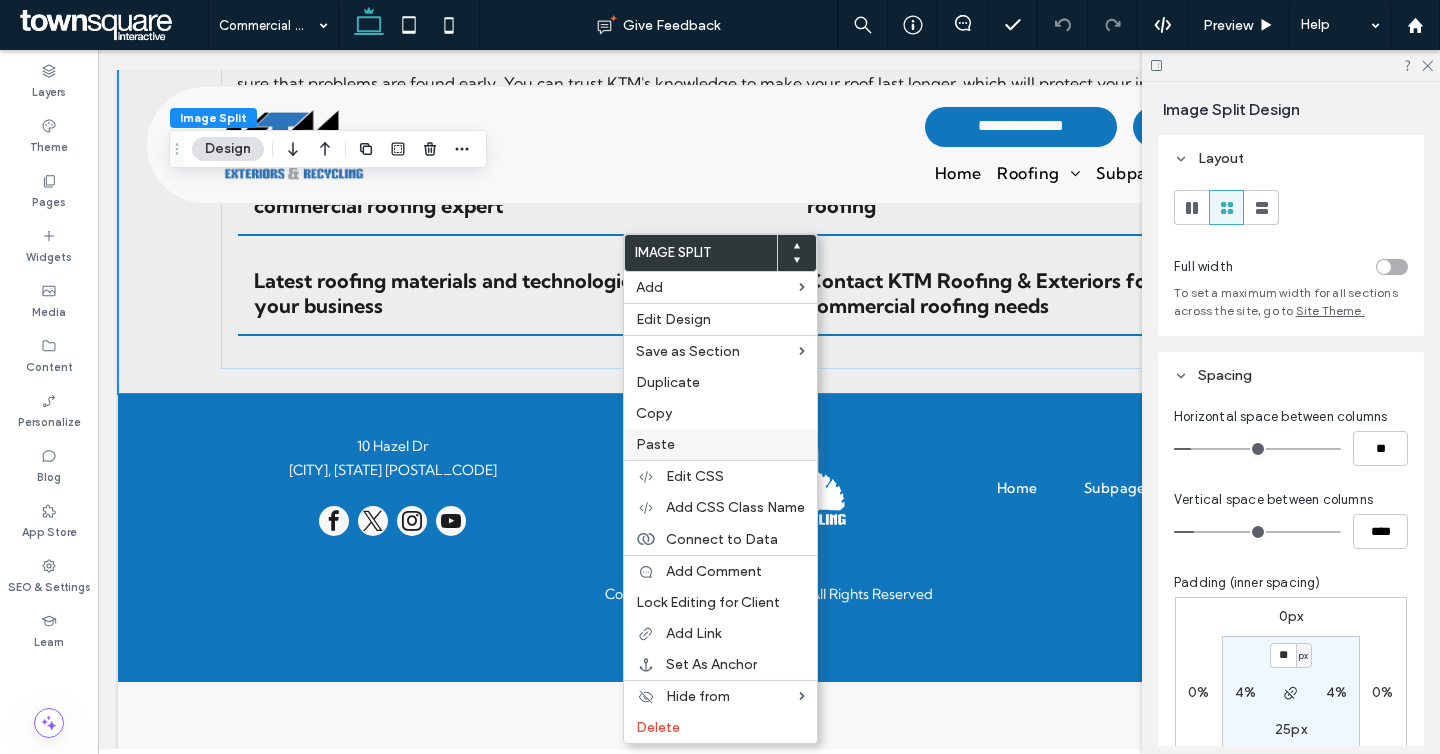 click on "Paste" at bounding box center (720, 444) 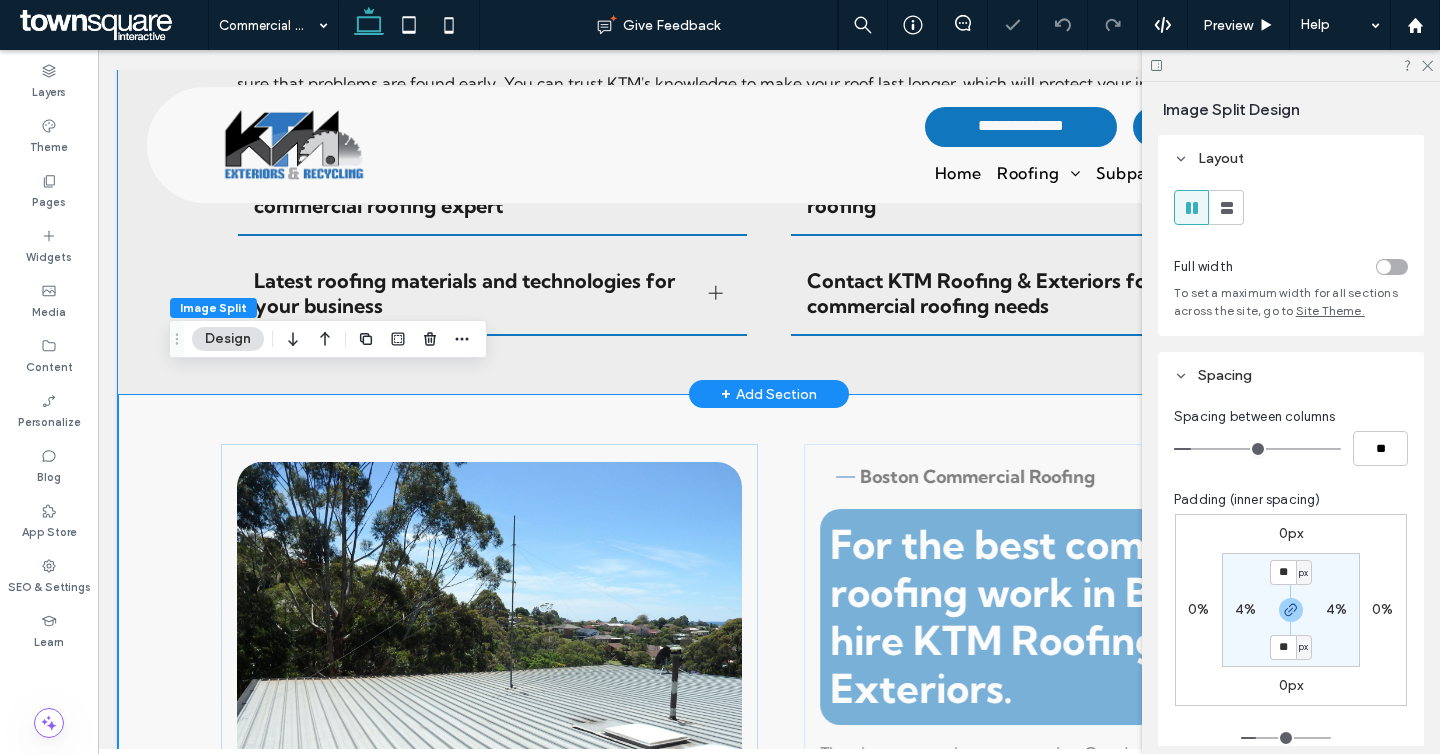 click on "Benefits of KTM Roofing & Exteriors professional roofing services
.
a a a a
Recognizing the right time for commercial roofing services
For the safety of your business building, it's important to know when to call in professional roofers. At KTM Roofing & Exteriors, we help you find important signs of wear, like water stains, paint that is blistering, or flashing that is broken, which means you need professional Commercial Roof Repair. Following industry best practices, our team suggests regular roof maintenance, especially after bad weather, to make sure that problems are found early. You can trust KTM's knowledge to make your roof last longer, which will protect your investment and keep your building safe.
KTM Roofing & Exteriors: Your premier commercial roofing expert Latest roofing materials and technologies for your business Title or Question Button Button Our commitment to quality and safety in roofing Title or Question Button Button" at bounding box center [769, -213] 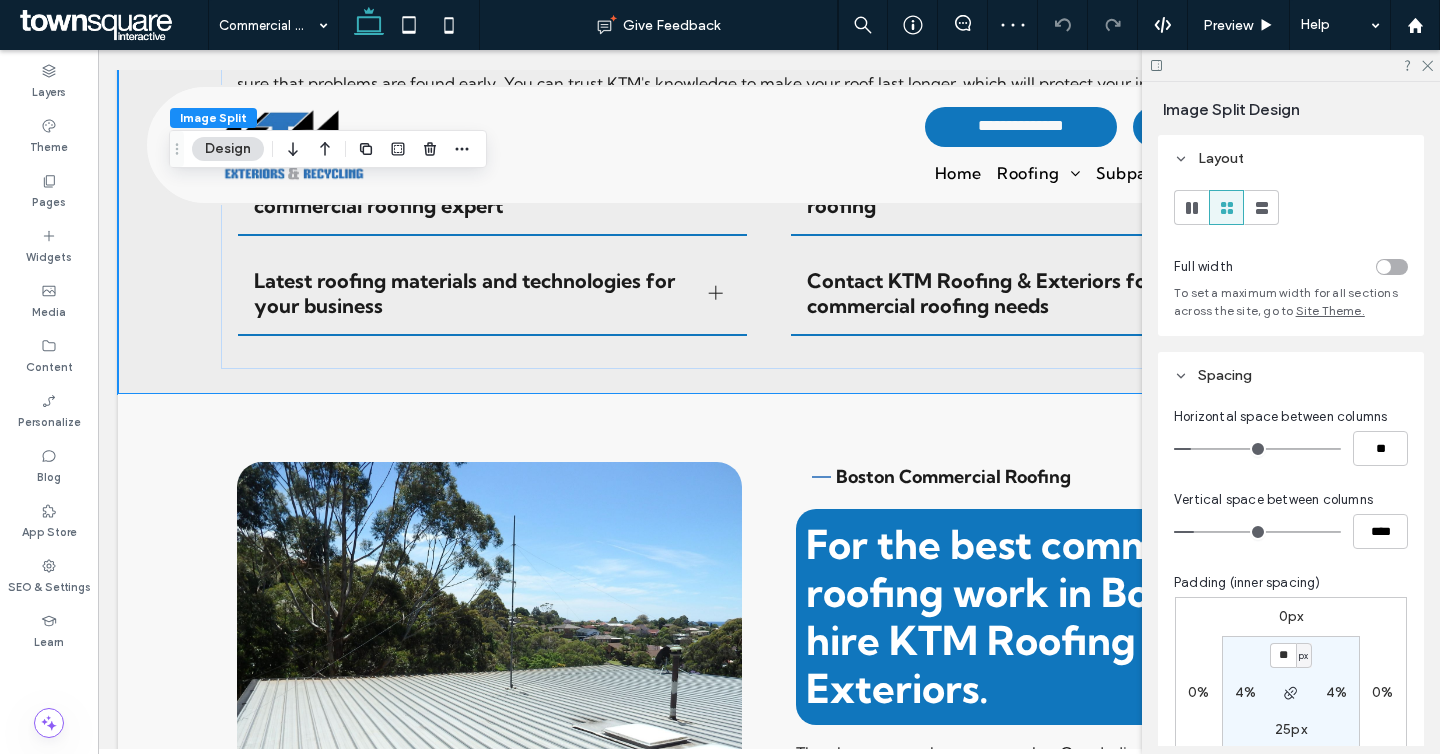 click on "25px" at bounding box center [1291, 729] 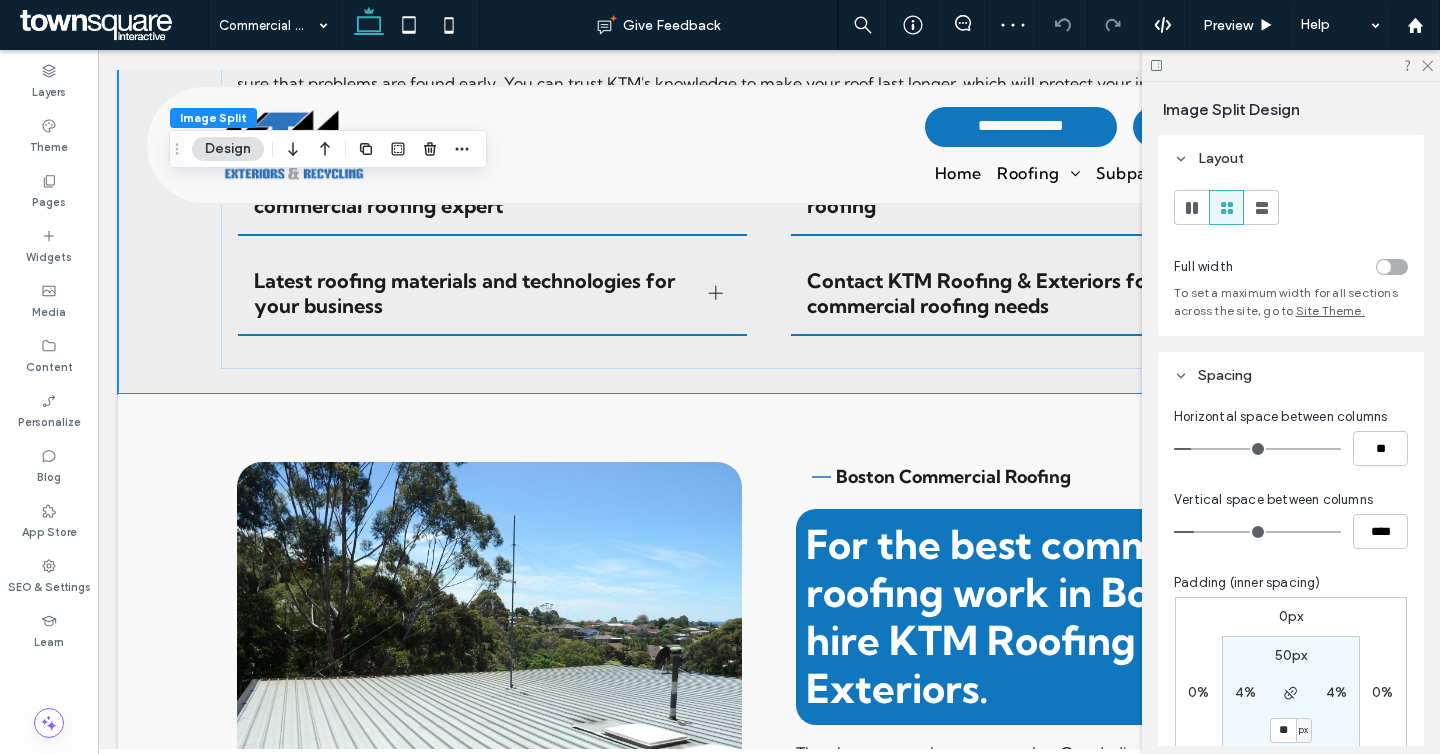 type on "**" 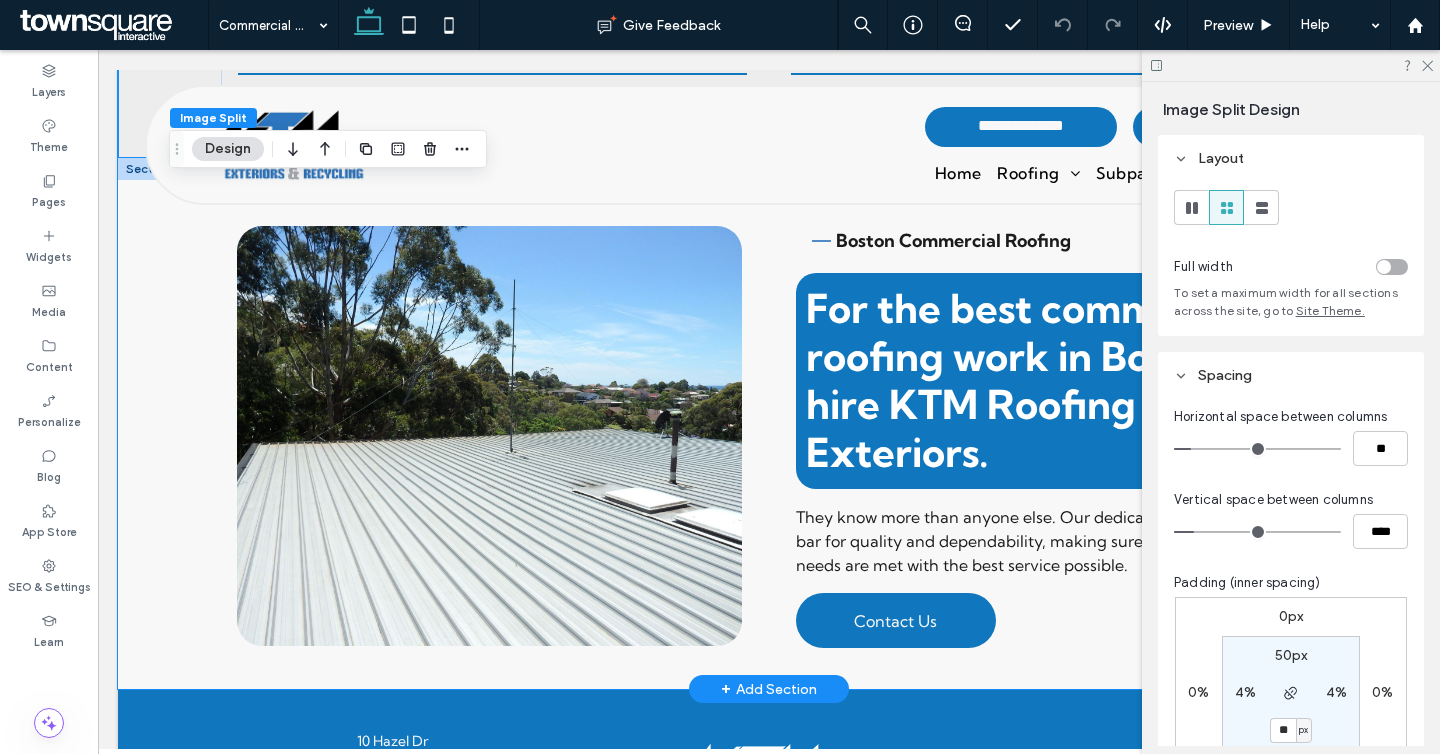 scroll, scrollTop: 2933, scrollLeft: 0, axis: vertical 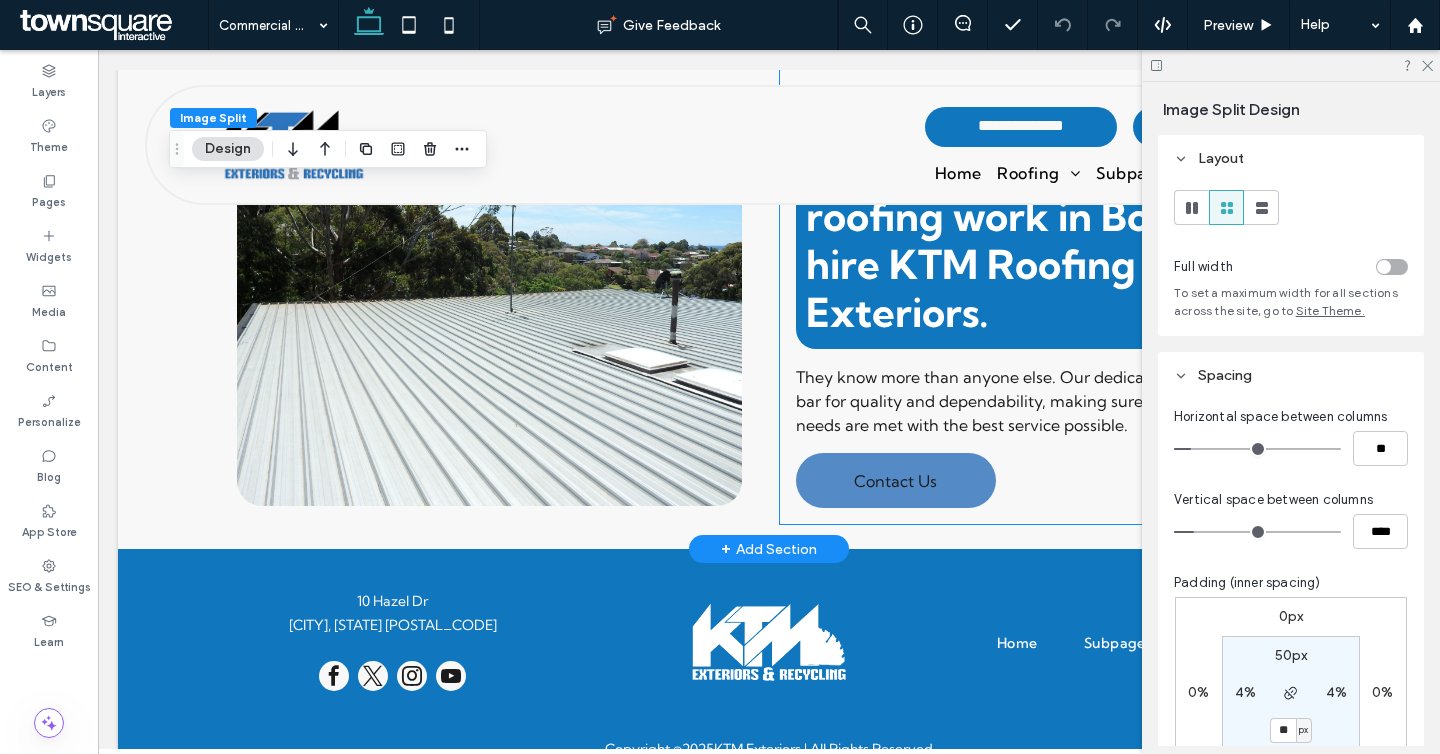 click on "Contact Us" at bounding box center (895, 481) 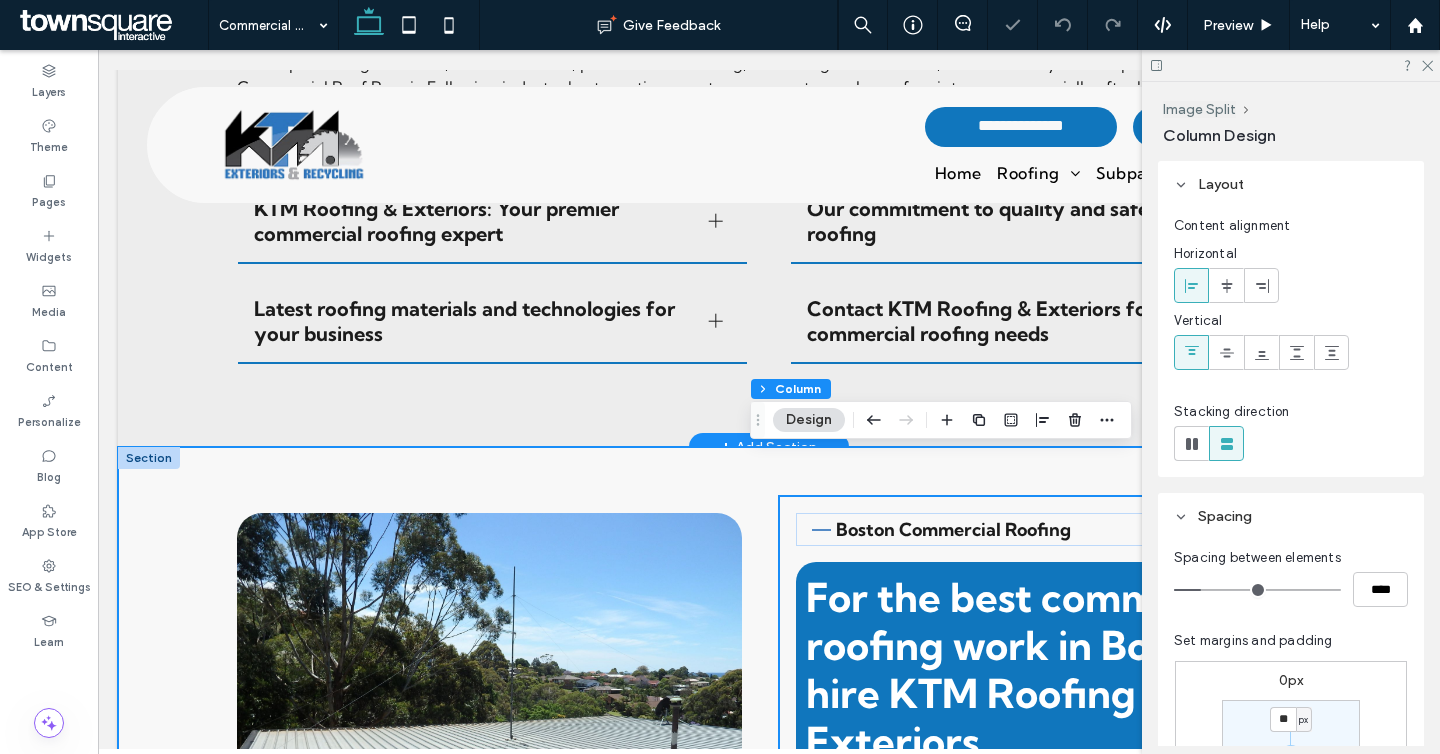 scroll, scrollTop: 2628, scrollLeft: 0, axis: vertical 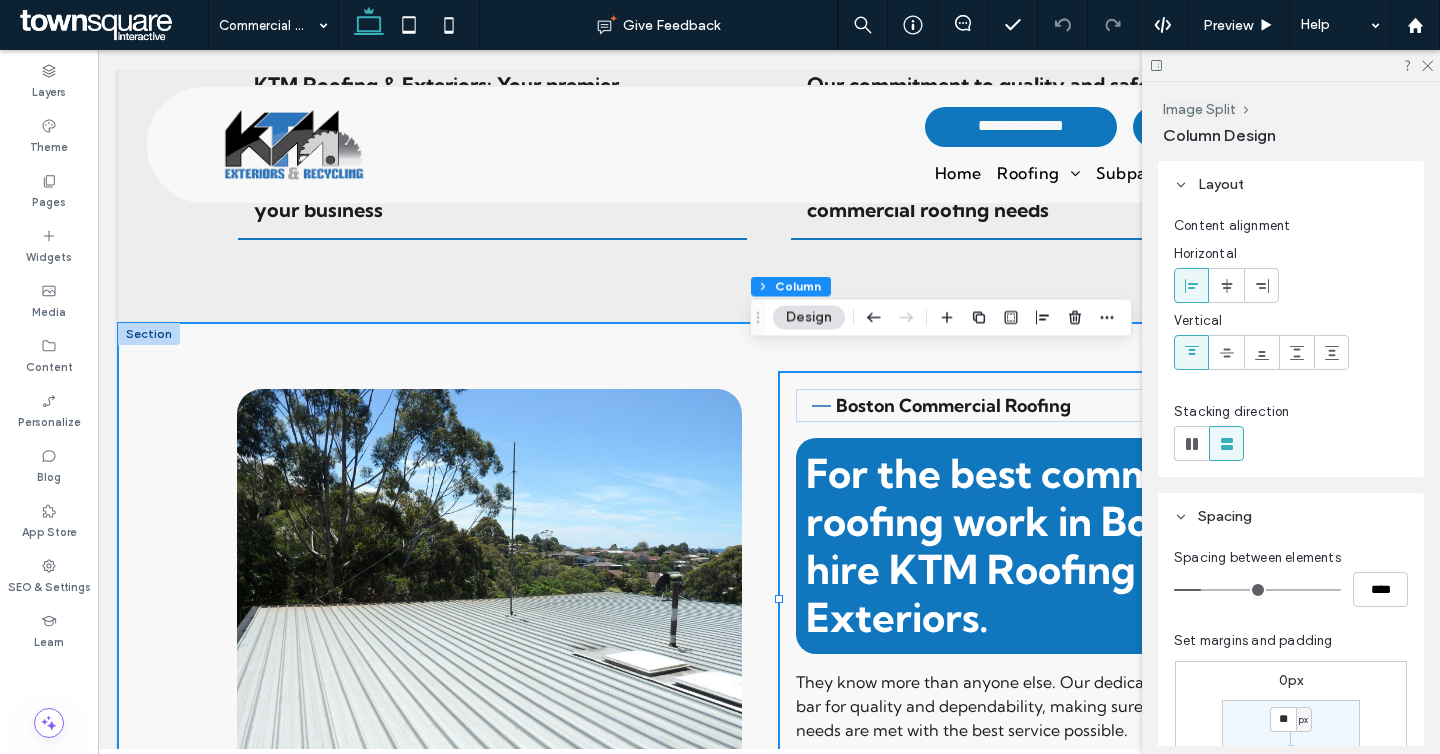 click on "Boston Commercial Roofing
For the best commercial roofing work in Boston, hire KTM Roofing & Exteriors.
They know more than anyone else. Our dedicated team sets the bar for quality and dependability, making sure that your roofing needs are met with the best service possible." at bounding box center (769, 586) 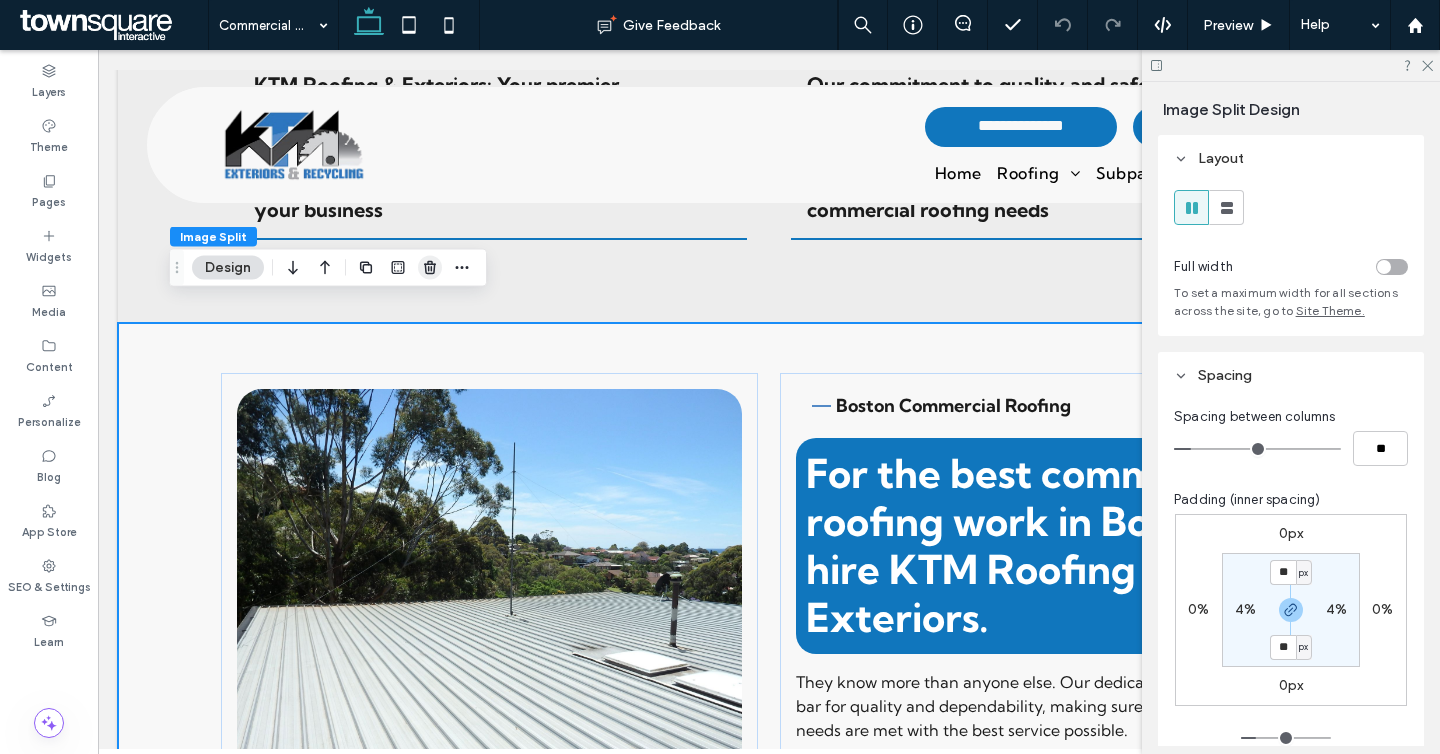 click at bounding box center (430, 268) 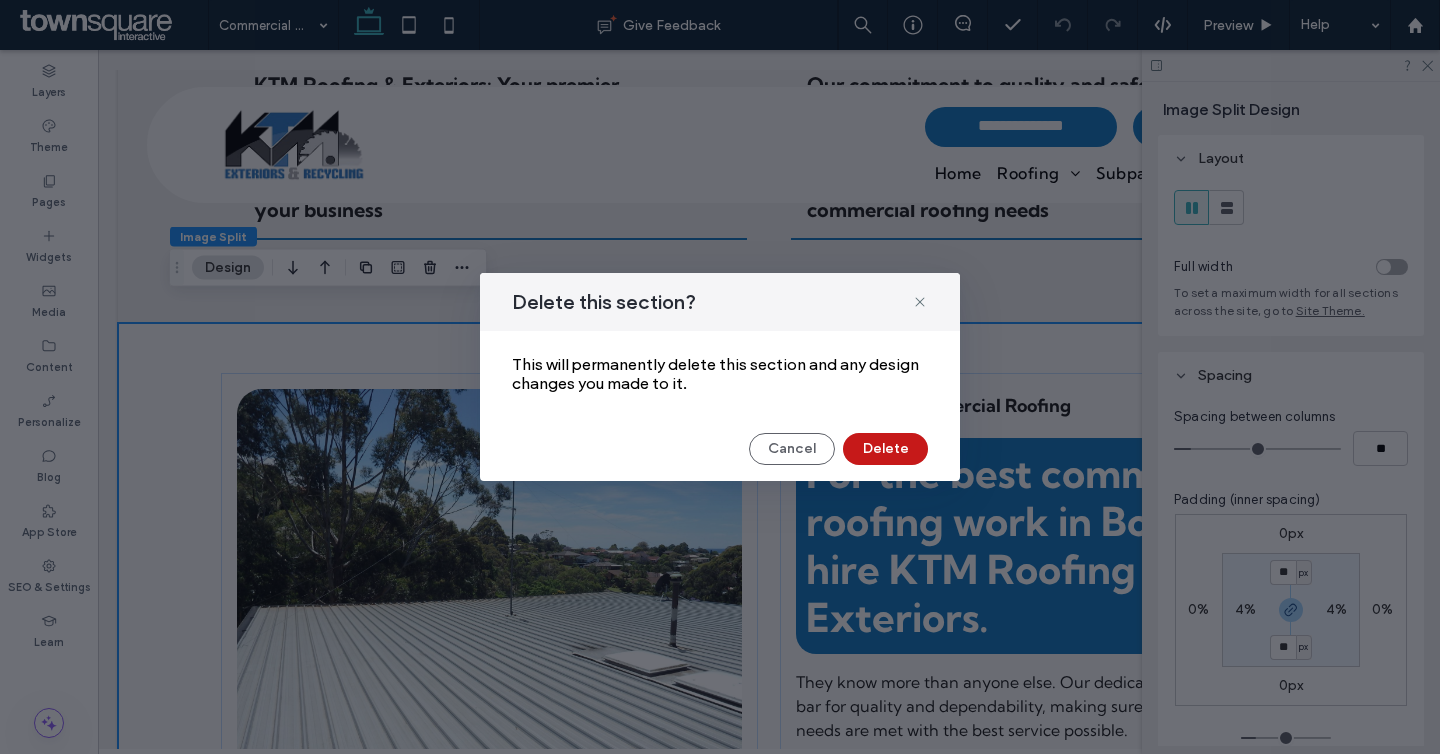 click on "Delete" at bounding box center [885, 449] 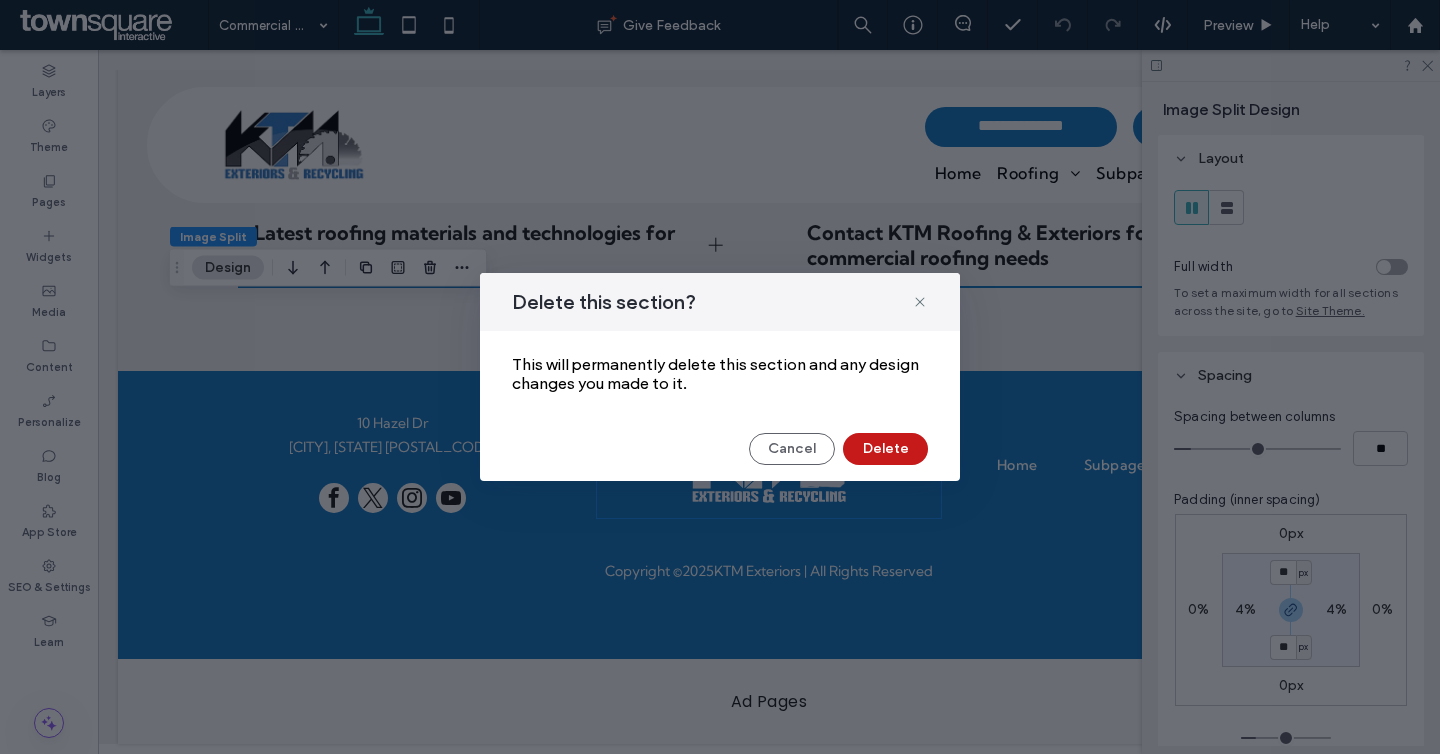 scroll, scrollTop: 2557, scrollLeft: 0, axis: vertical 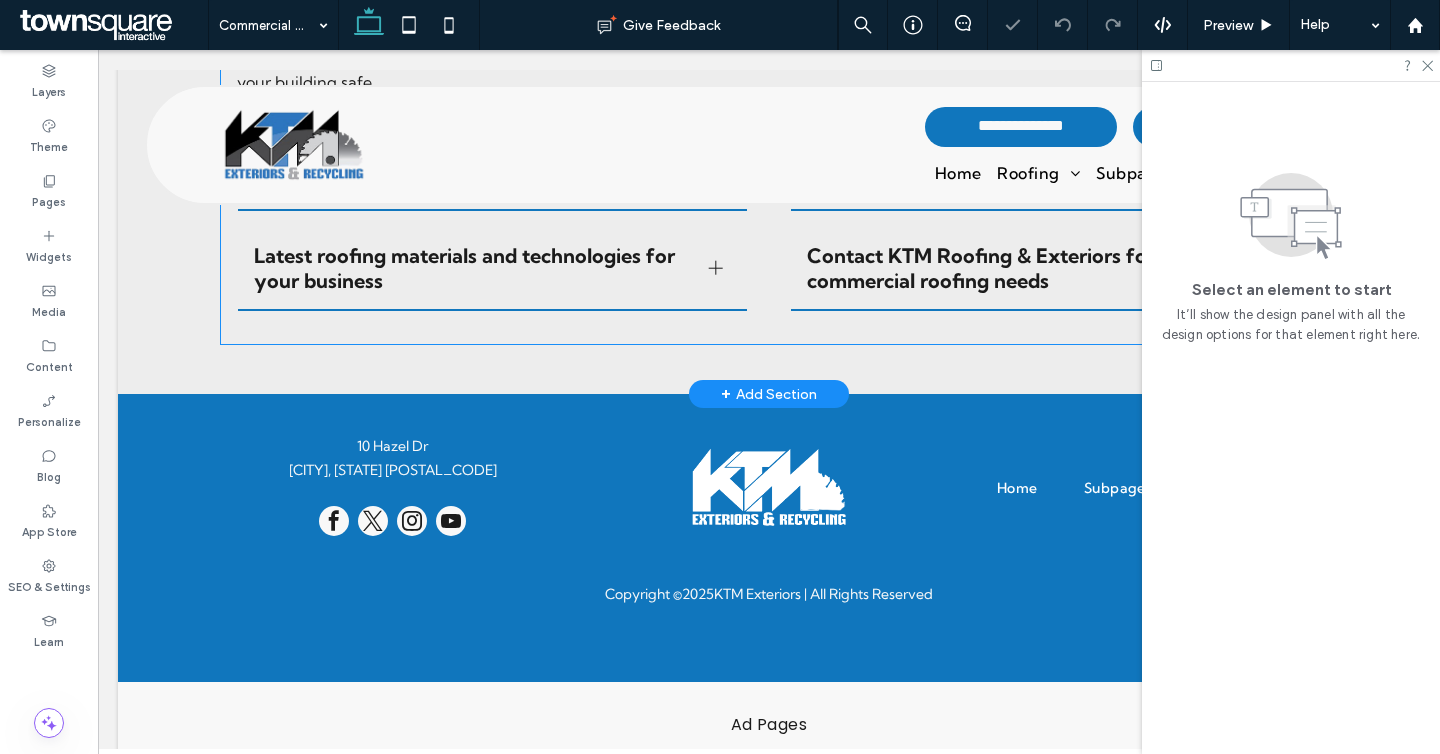 click on "Recognizing the right time for commercial roofing services
For the safety of your business building, it's important to know when to call in professional roofers. At KTM Roofing & Exteriors, we help you find important signs of wear, like water stains, paint that is blistering, or flashing that is broken, which means you need professional Commercial Roof Repair. Following industry best practices, our team suggests regular roof maintenance, especially after bad weather, to make sure that problems are found early. You can trust KTM's knowledge to make your roof last longer, which will protect your investment and keep your building safe.
KTM Roofing & Exteriors: Your premier commercial roofing expert Latest roofing materials and technologies for your business Title or Question Describe the item or answer the question so that site visitors who are interested get more information. You can emphasize this text with bullets, italics or bold, and add links. Button Button Title or Question Button" at bounding box center [769, 82] 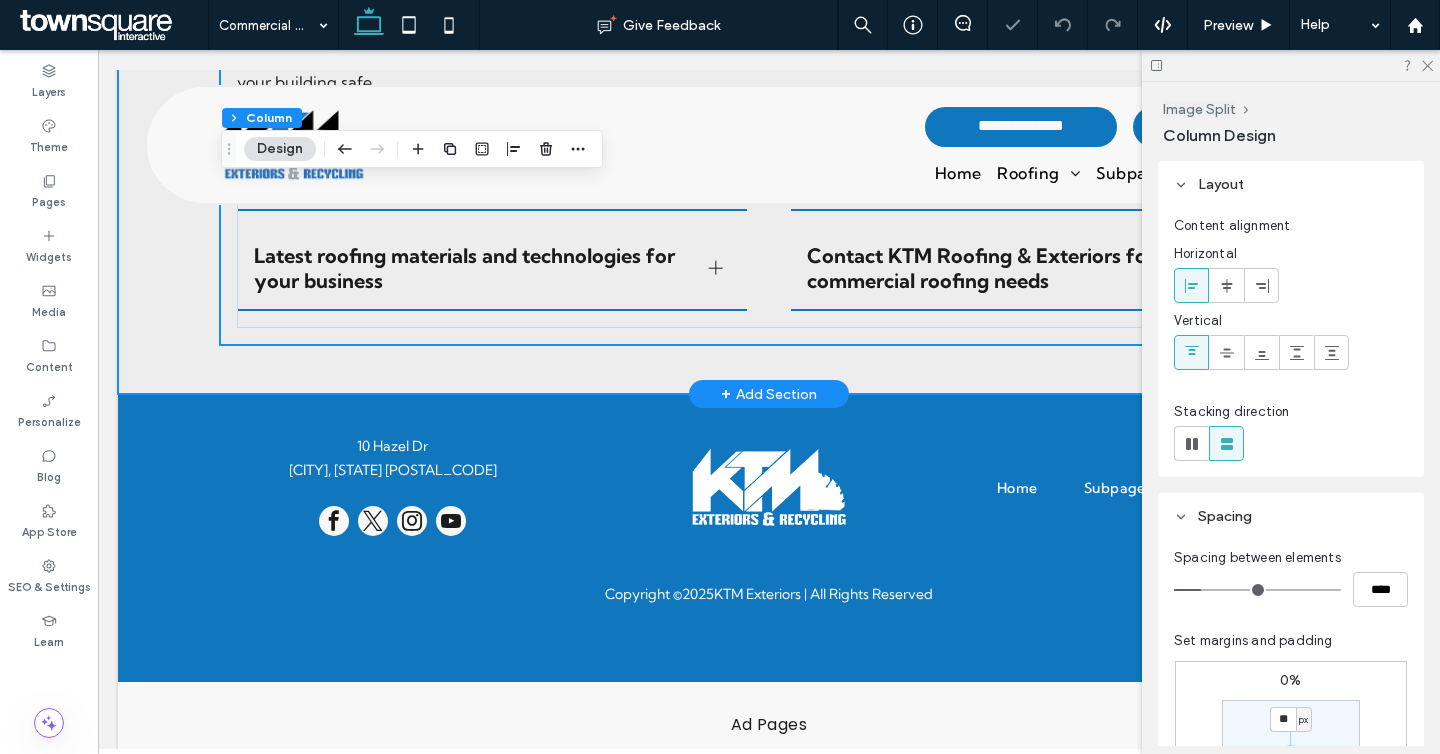 click on "Benefits of KTM Roofing & Exteriors professional roofing services
.
a a a a
Recognizing the right time for commercial roofing services
For the safety of your business building, it's important to know when to call in professional roofers. At KTM Roofing & Exteriors, we help you find important signs of wear, like water stains, paint that is blistering, or flashing that is broken, which means you need professional Commercial Roof Repair. Following industry best practices, our team suggests regular roof maintenance, especially after bad weather, to make sure that problems are found early. You can trust KTM's knowledge to make your roof last longer, which will protect your investment and keep your building safe.
KTM Roofing & Exteriors: Your premier commercial roofing expert Latest roofing materials and technologies for your business Title or Question Button Button Our commitment to quality and safety in roofing Title or Question Button Button" at bounding box center [769, -226] 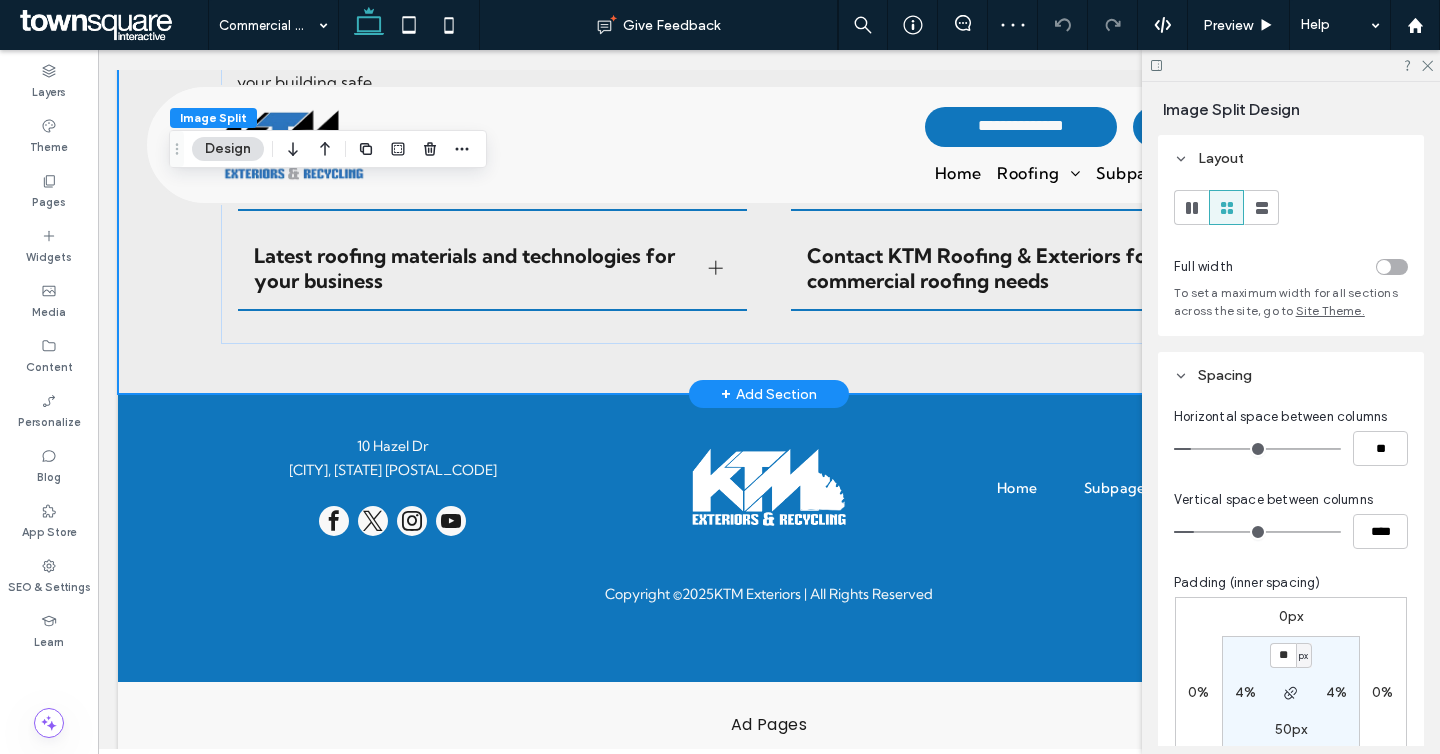 click on "Benefits of KTM Roofing & Exteriors professional roofing services
.
a a a a
Recognizing the right time for commercial roofing services
For the safety of your business building, it's important to know when to call in professional roofers. At KTM Roofing & Exteriors, we help you find important signs of wear, like water stains, paint that is blistering, or flashing that is broken, which means you need professional Commercial Roof Repair. Following industry best practices, our team suggests regular roof maintenance, especially after bad weather, to make sure that problems are found early. You can trust KTM's knowledge to make your roof last longer, which will protect your investment and keep your building safe.
KTM Roofing & Exteriors: Your premier commercial roofing expert Latest roofing materials and technologies for your business Title or Question Button Button Our commitment to quality and safety in roofing Title or Question Button Button" at bounding box center (769, -226) 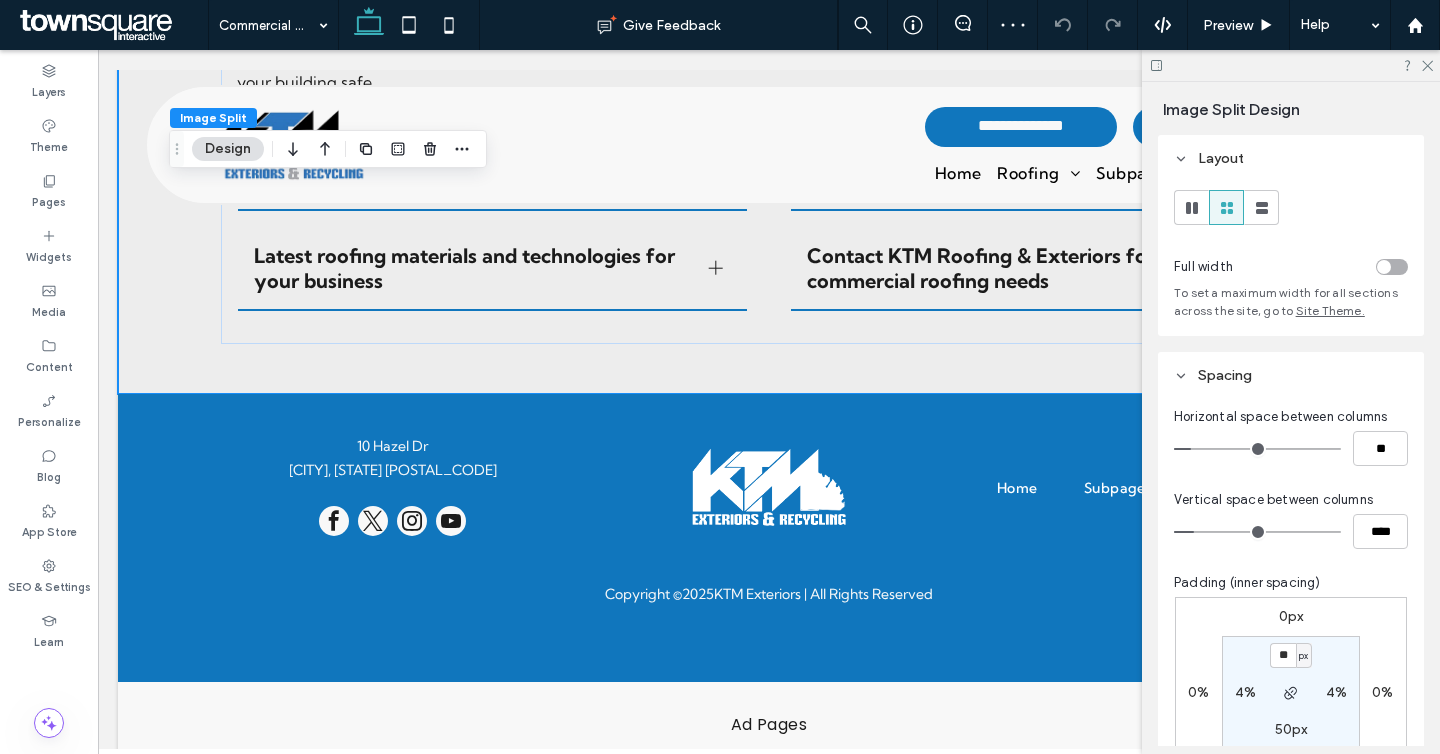 click on "50px" at bounding box center [1291, 729] 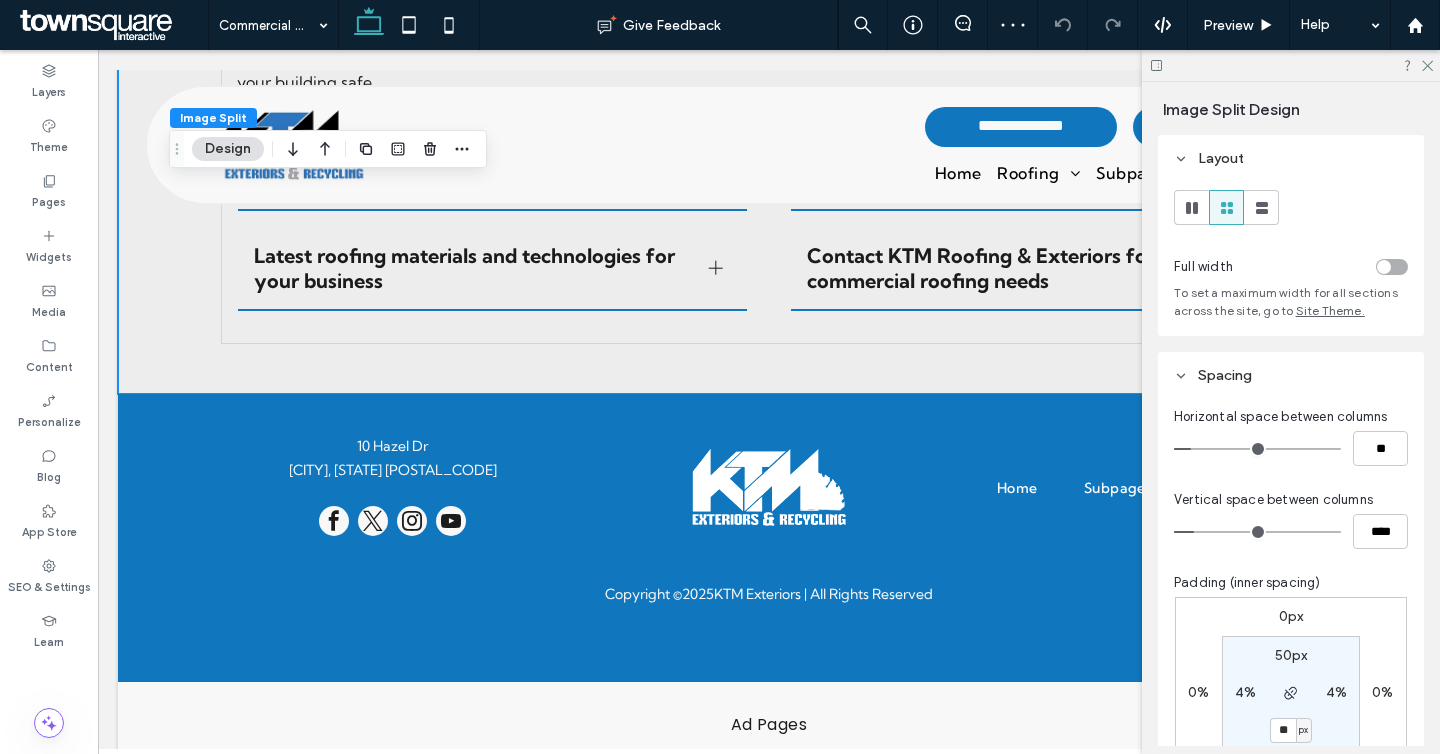 type on "**" 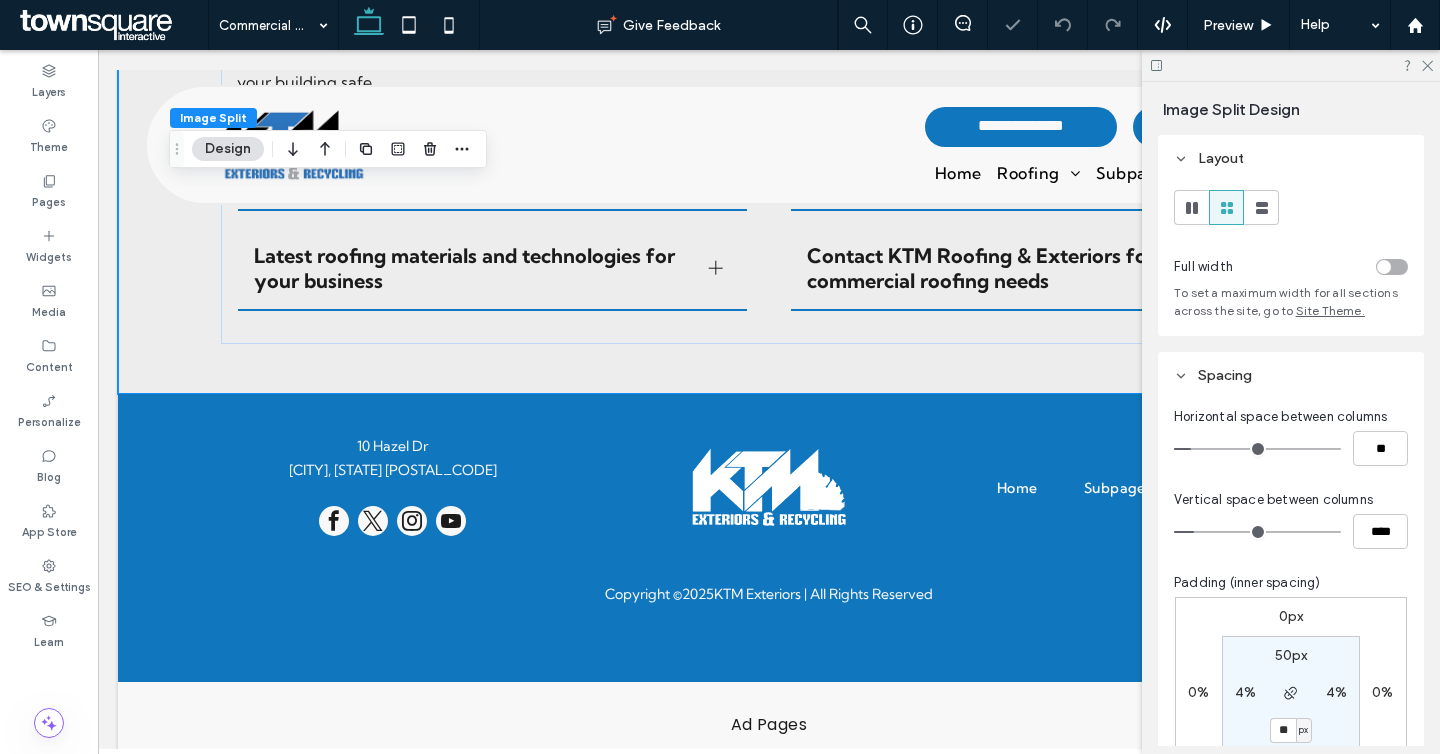 type on "**" 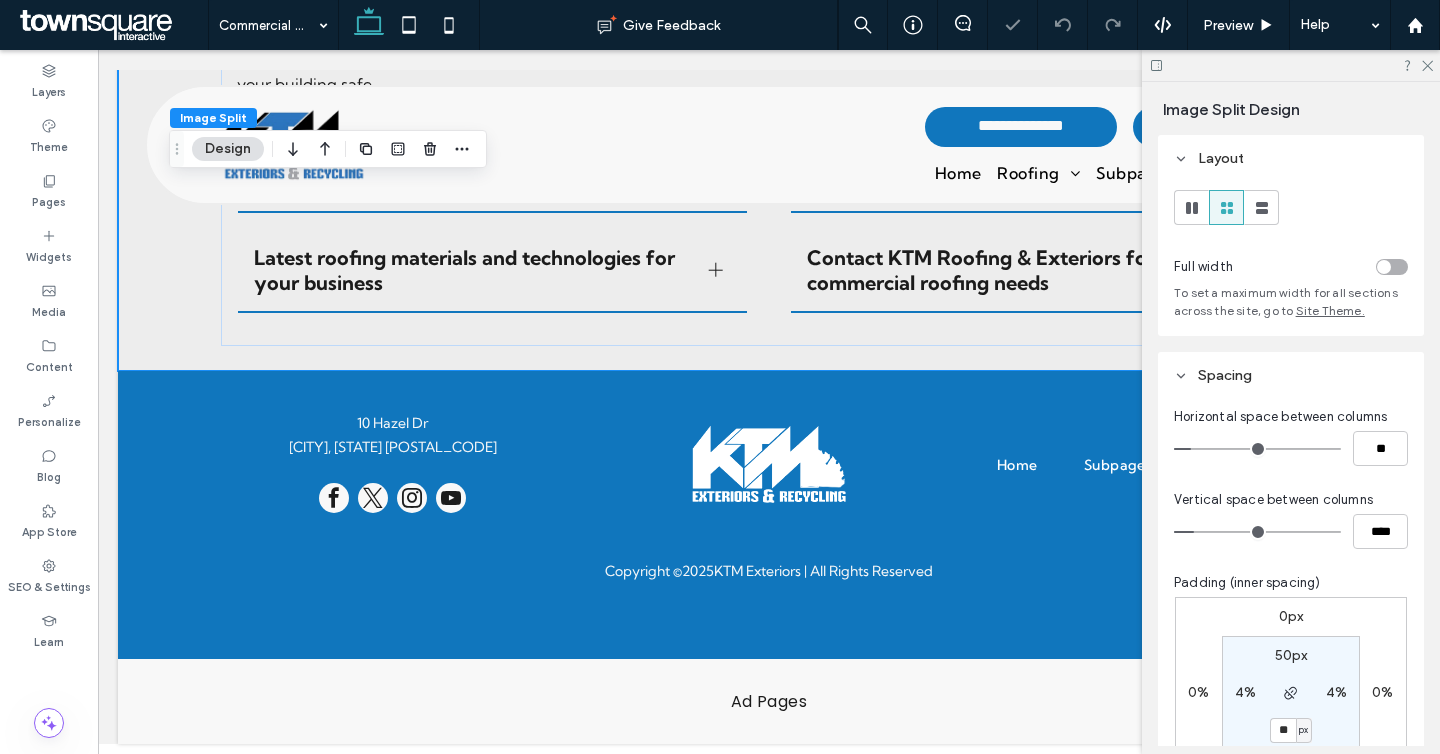 scroll, scrollTop: 2532, scrollLeft: 0, axis: vertical 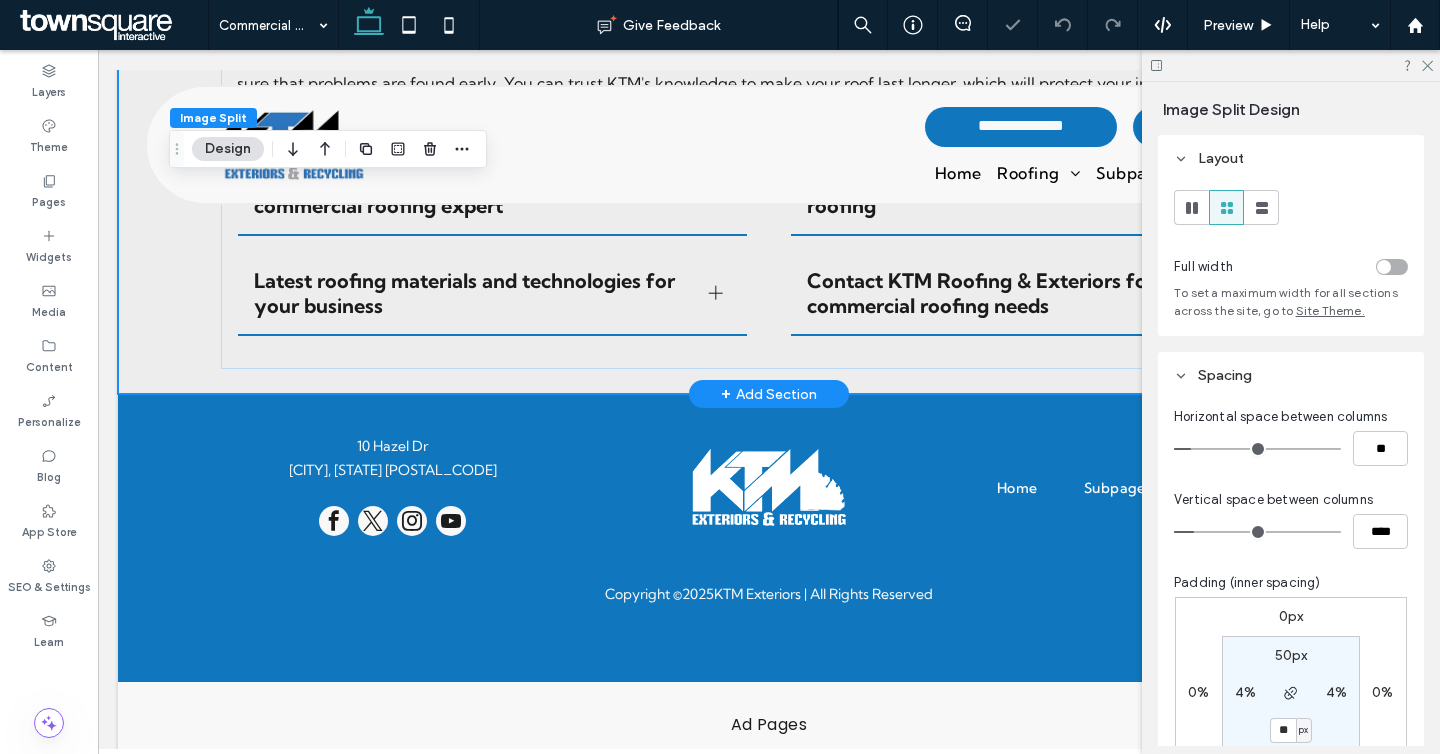 click on "+ Add Section" at bounding box center [769, 394] 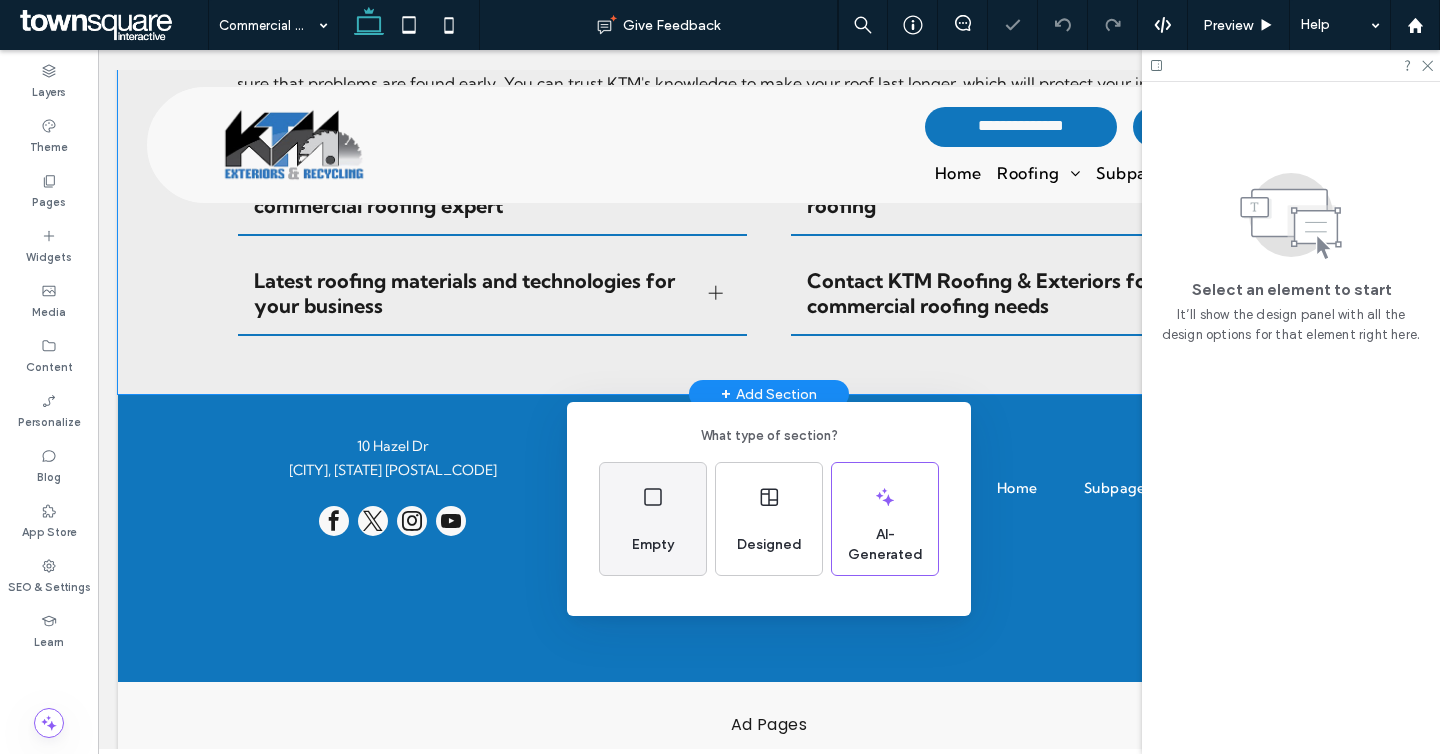 click on "Empty" at bounding box center [653, 519] 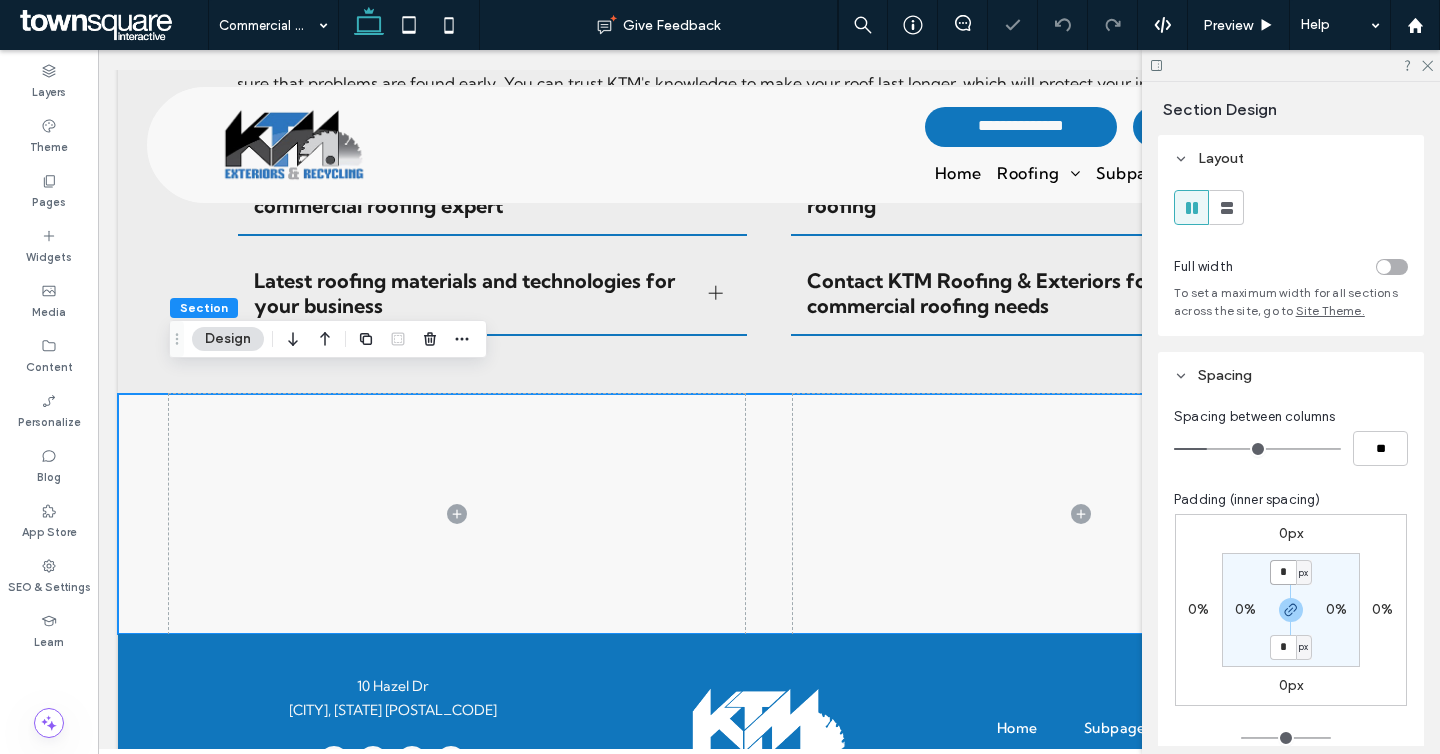 click on "*" at bounding box center [1283, 572] 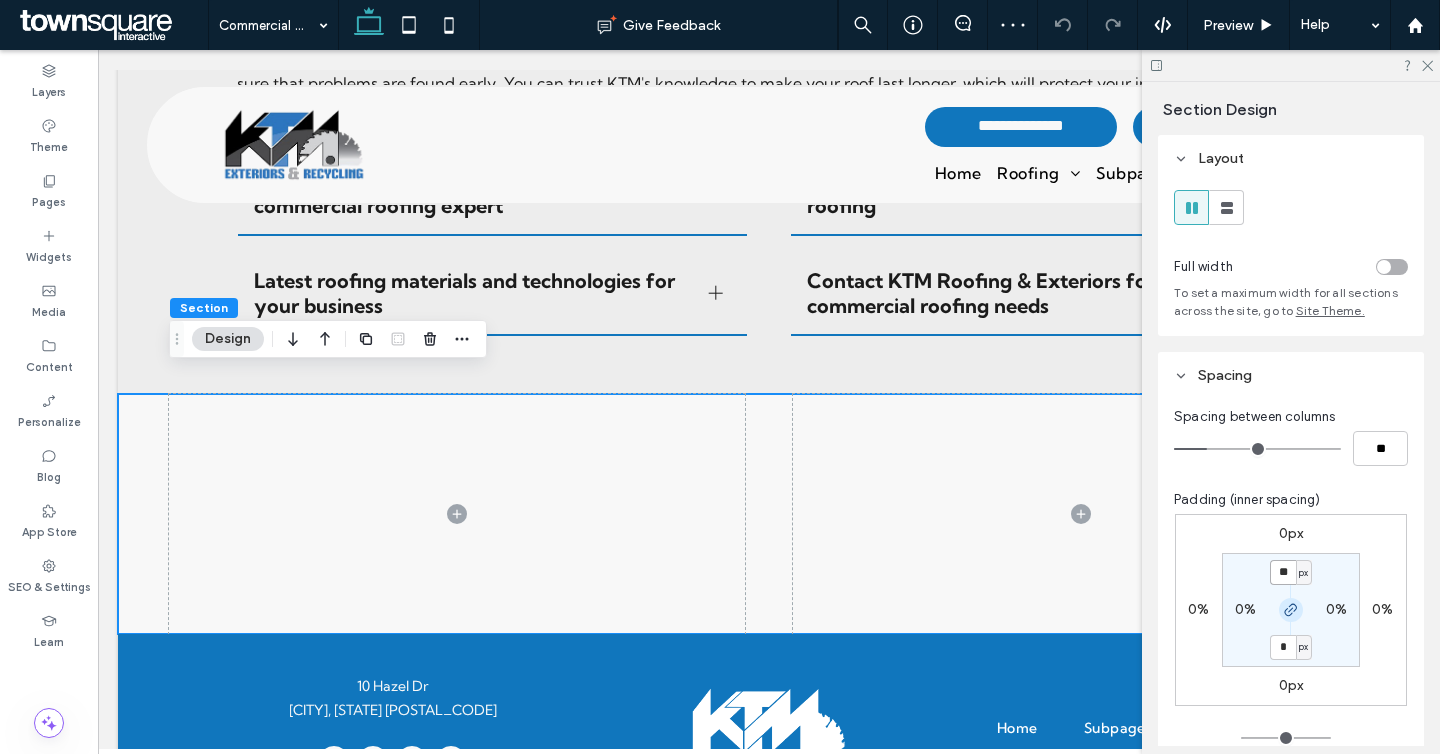 type on "**" 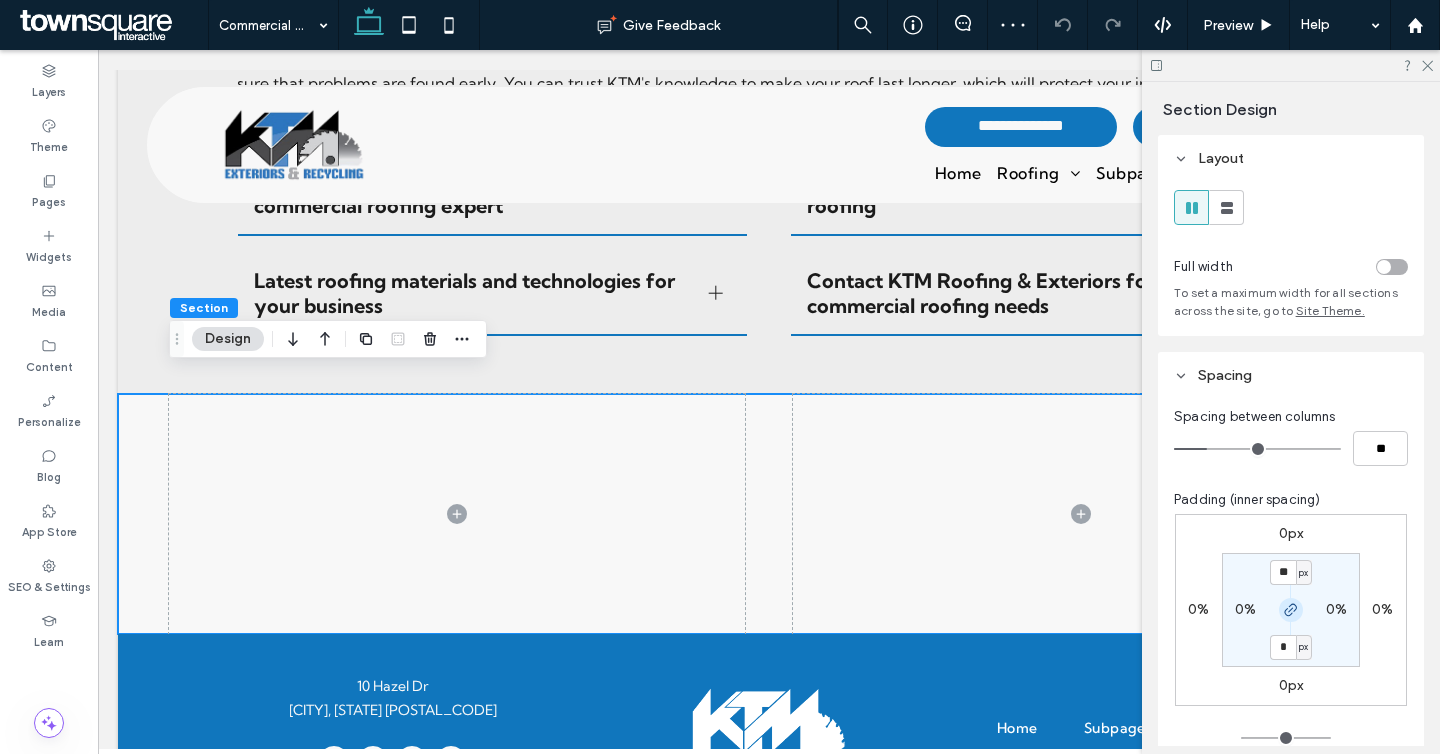 type on "**" 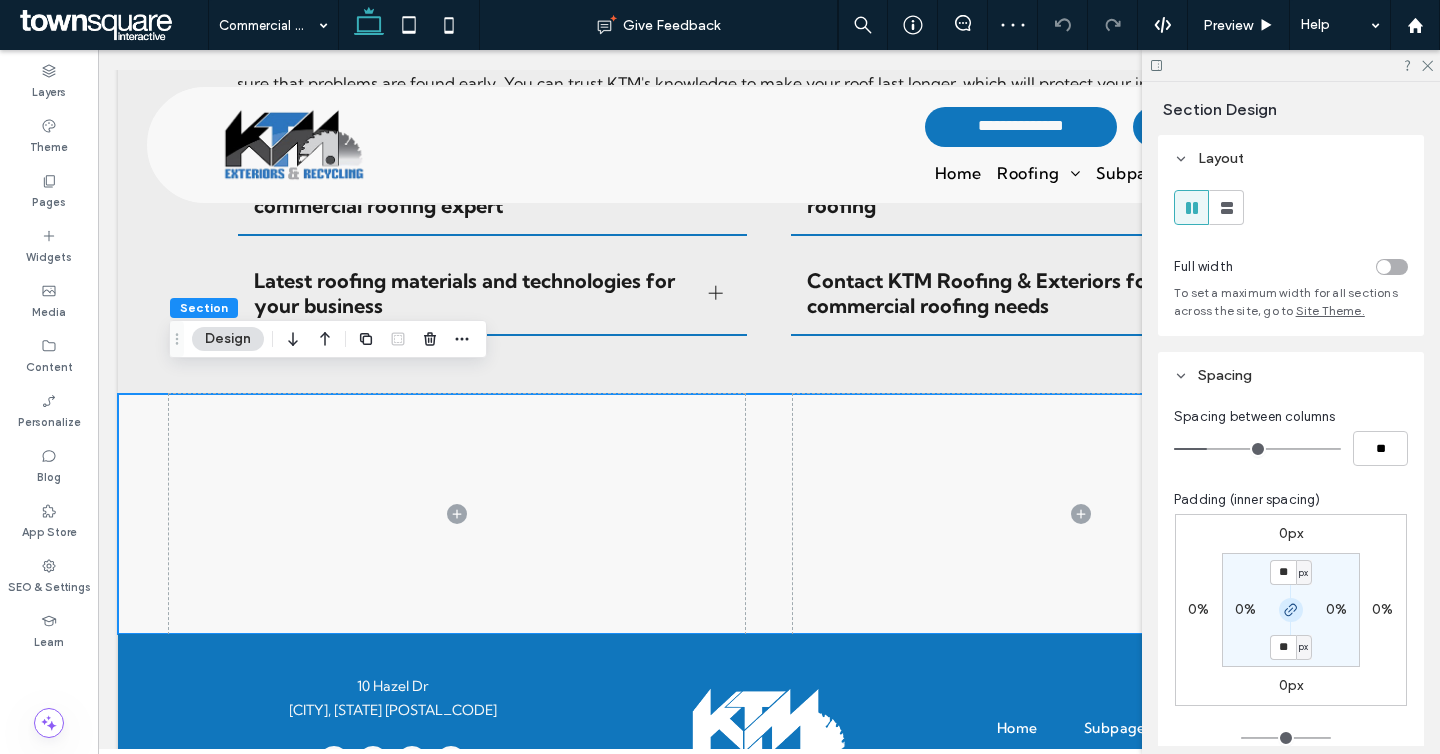 click 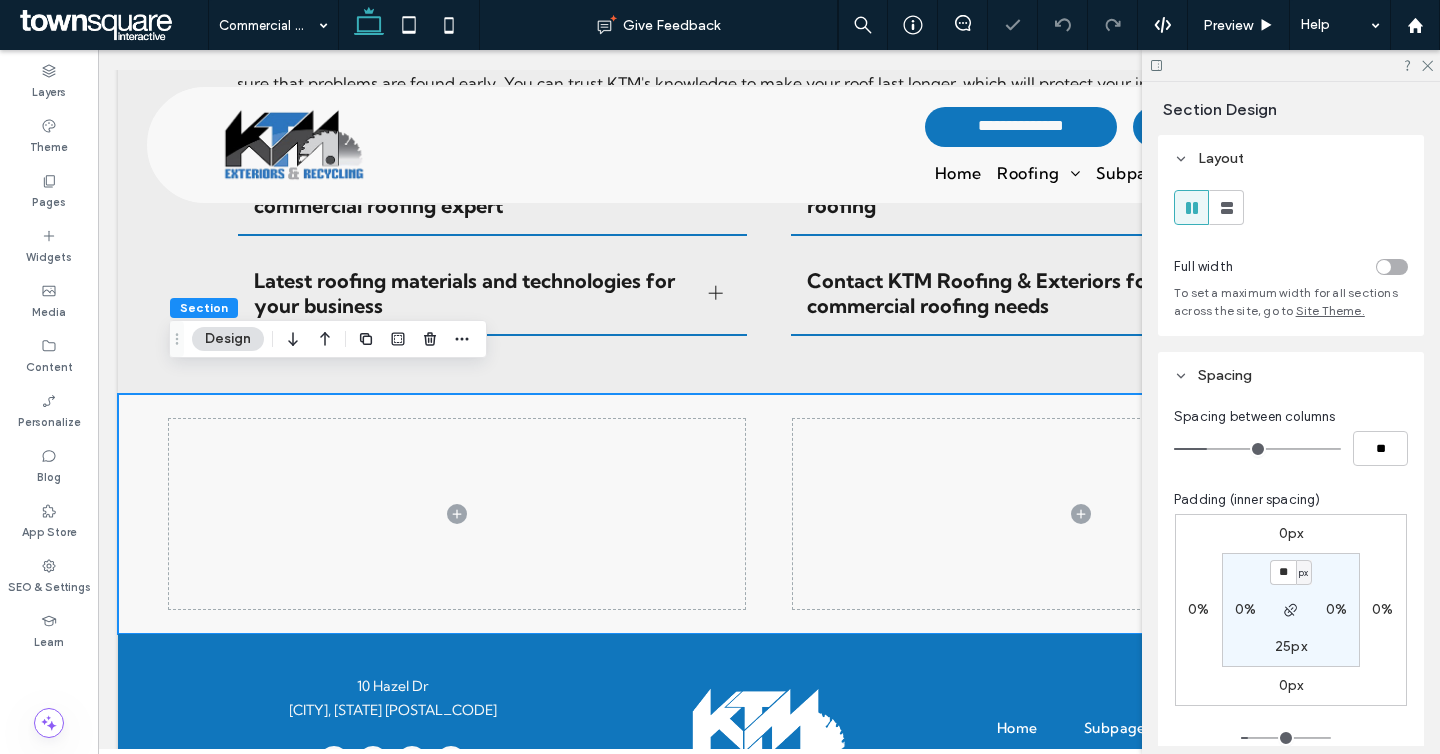 click on "25px" at bounding box center (1291, 646) 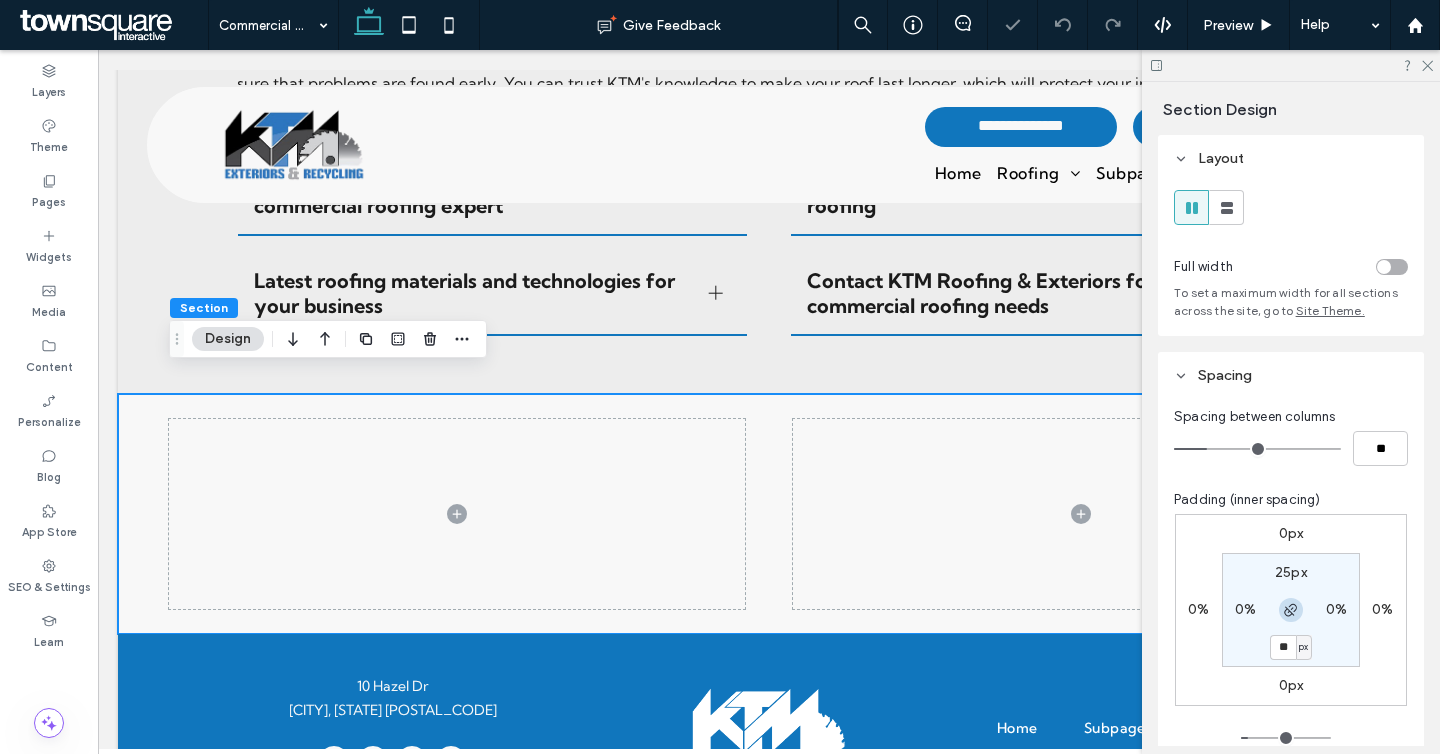 click at bounding box center [1291, 610] 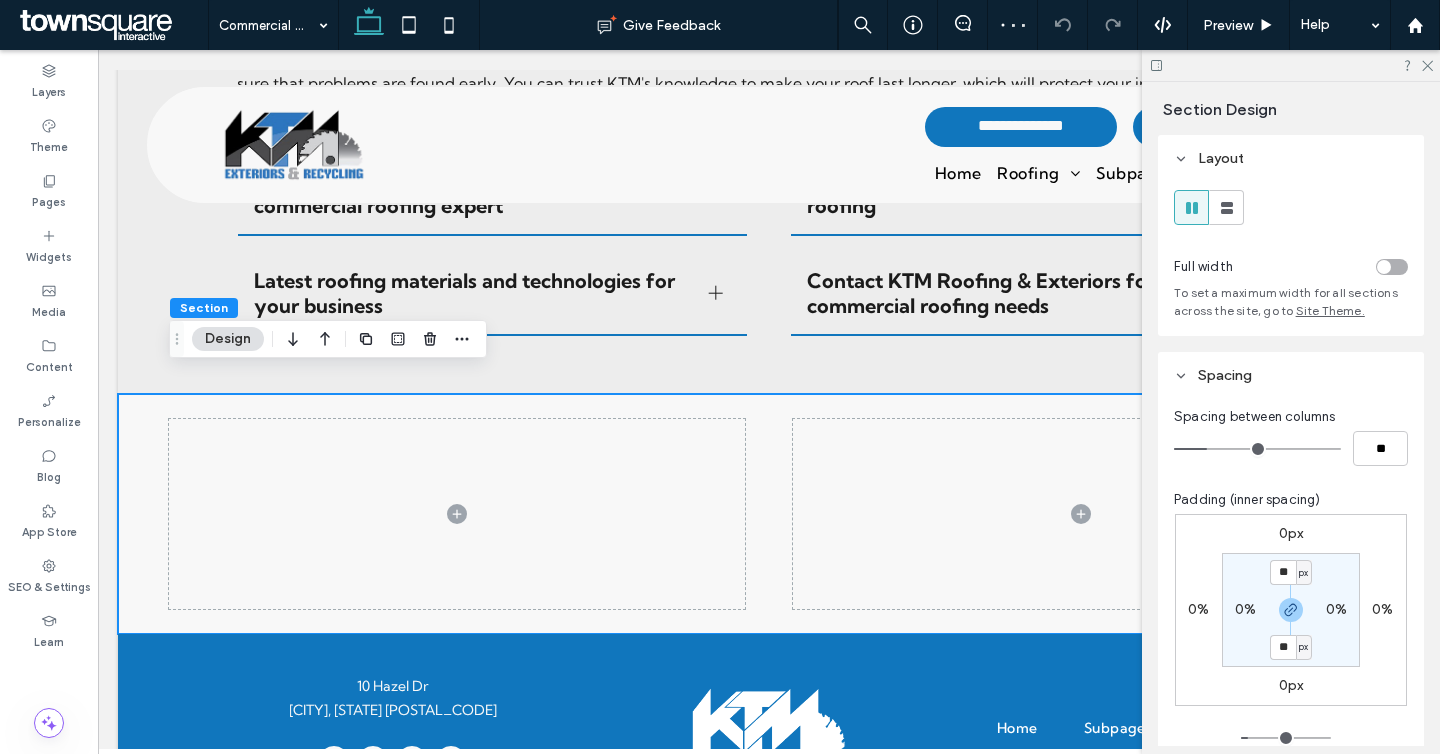 type on "**" 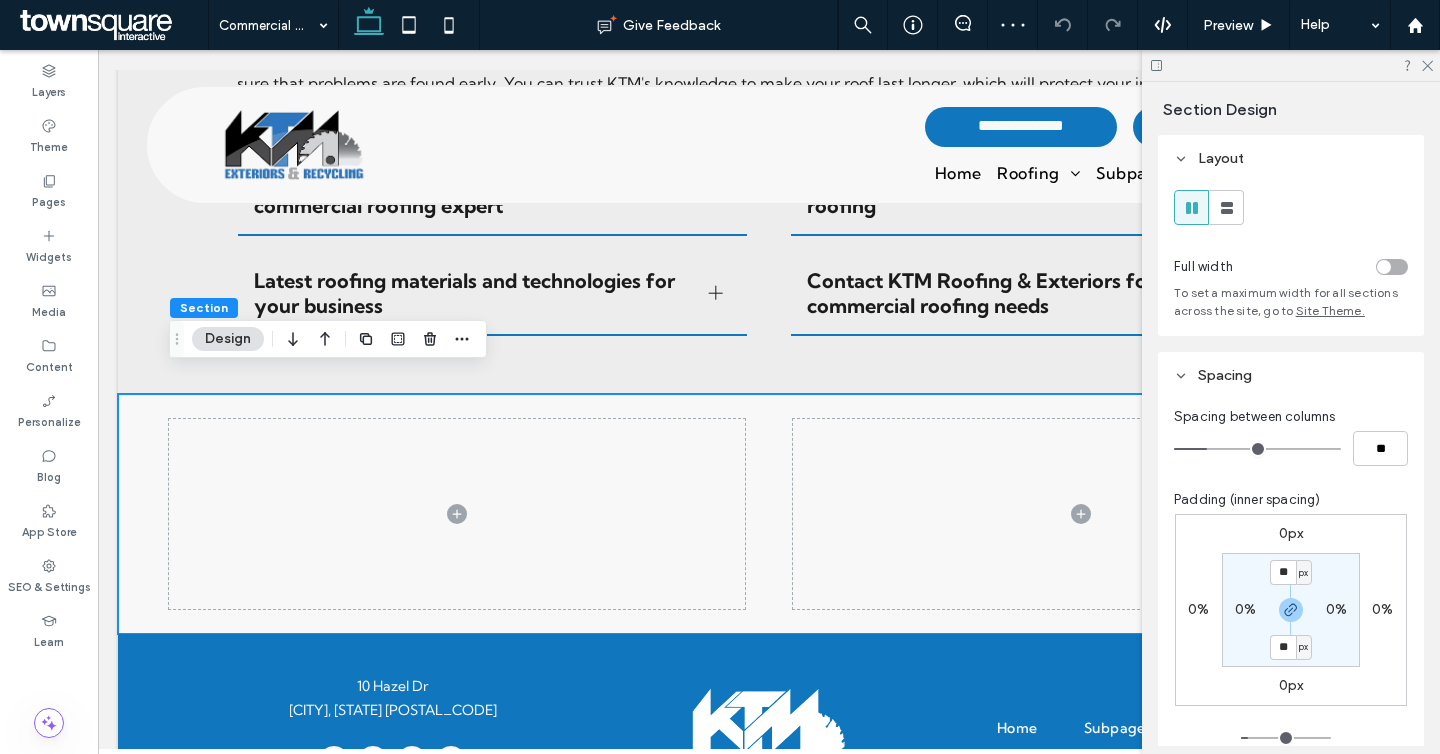type on "**" 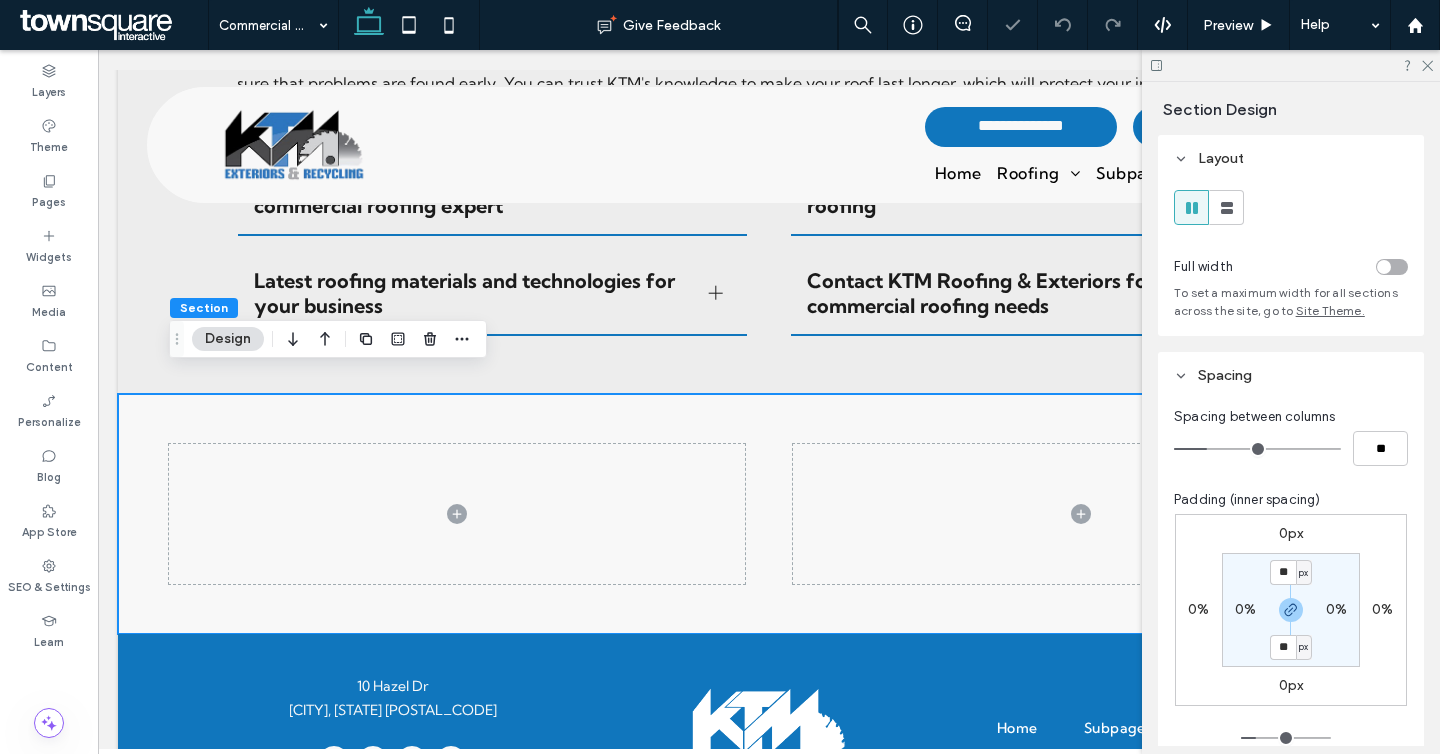 click on "0%" at bounding box center [1245, 609] 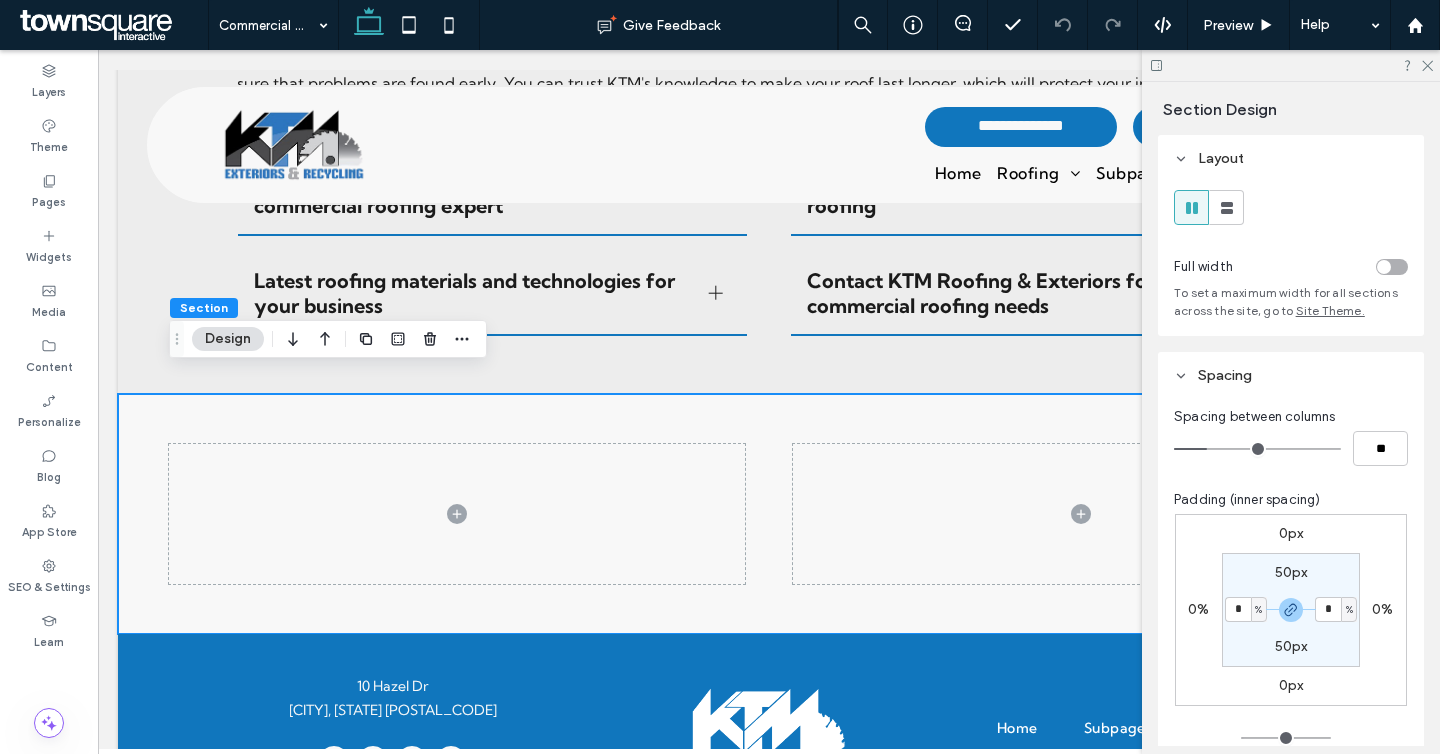 type on "*" 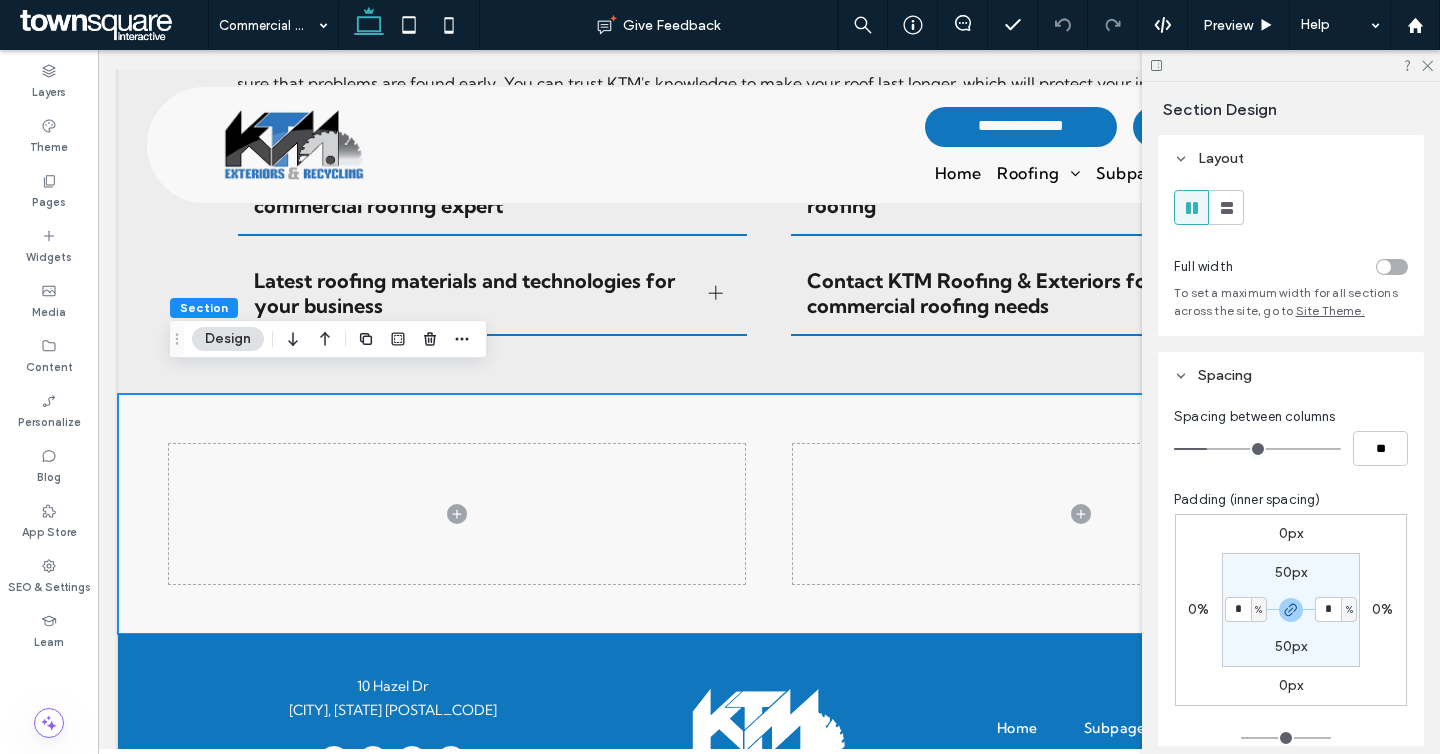 type on "*" 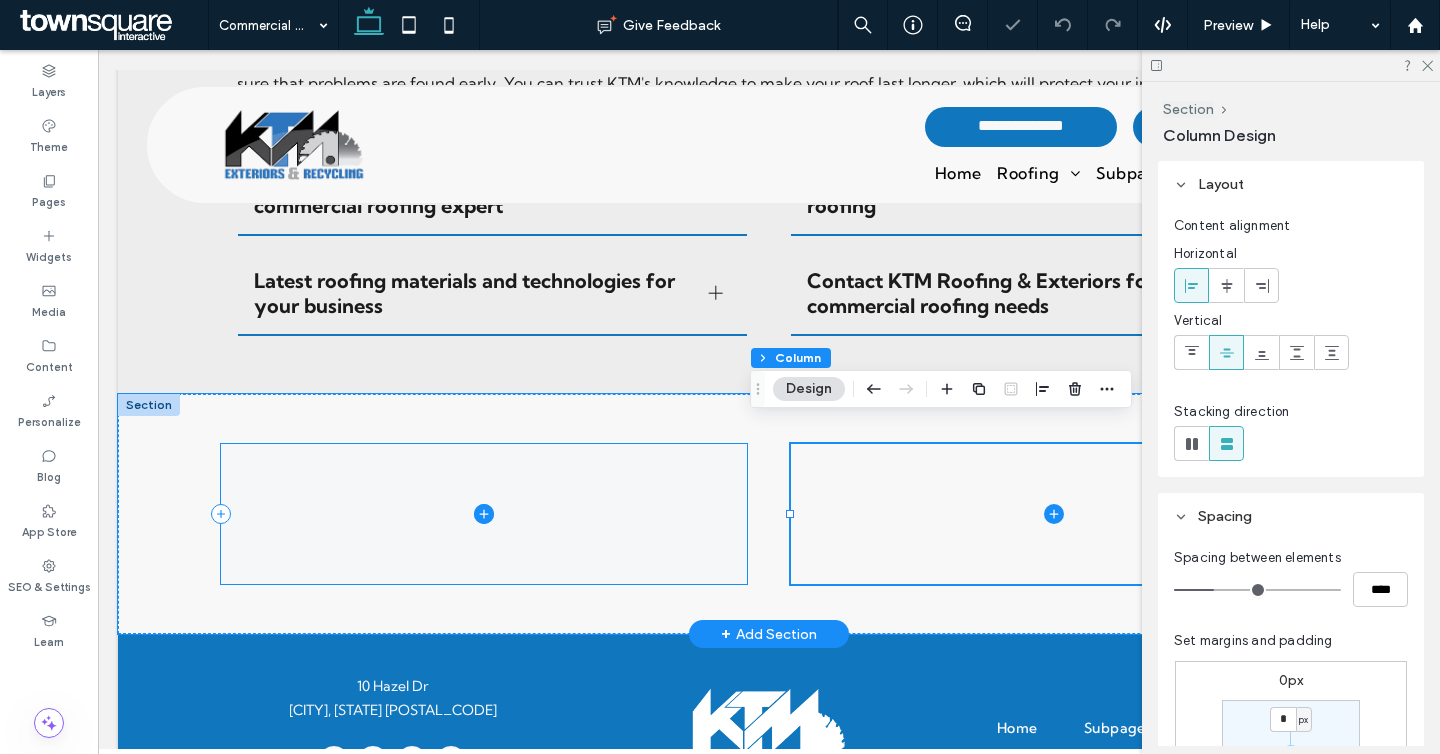 drag, startPoint x: 651, startPoint y: 492, endPoint x: 498, endPoint y: 525, distance: 156.51837 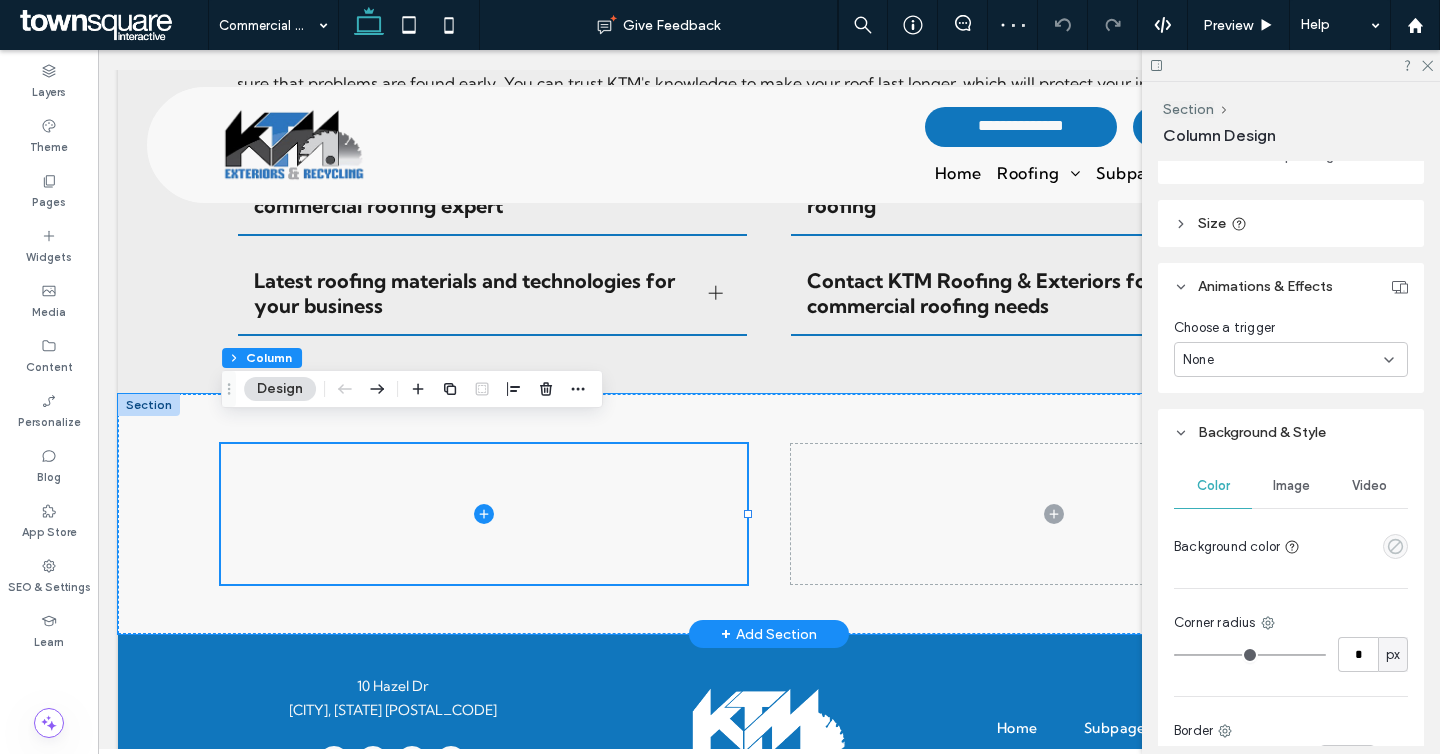 scroll, scrollTop: 747, scrollLeft: 0, axis: vertical 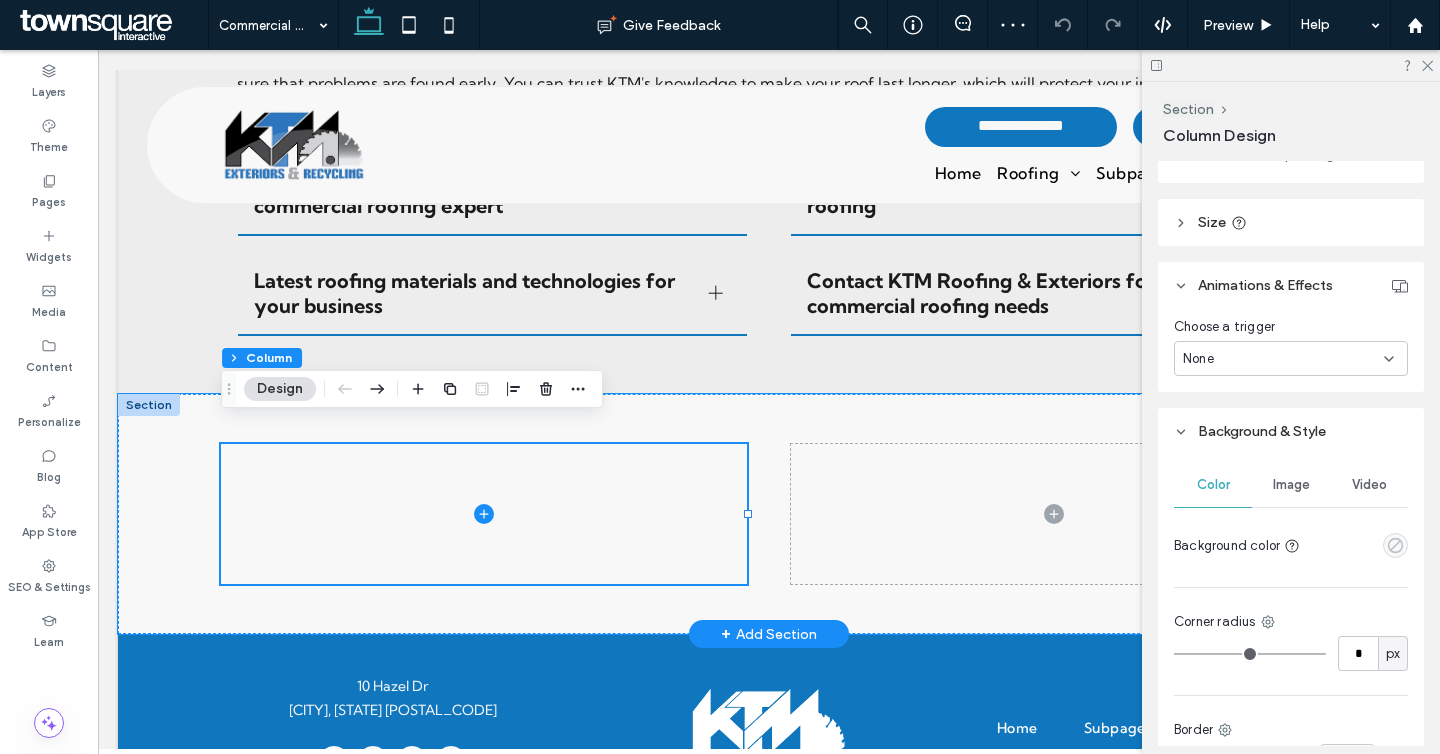 click 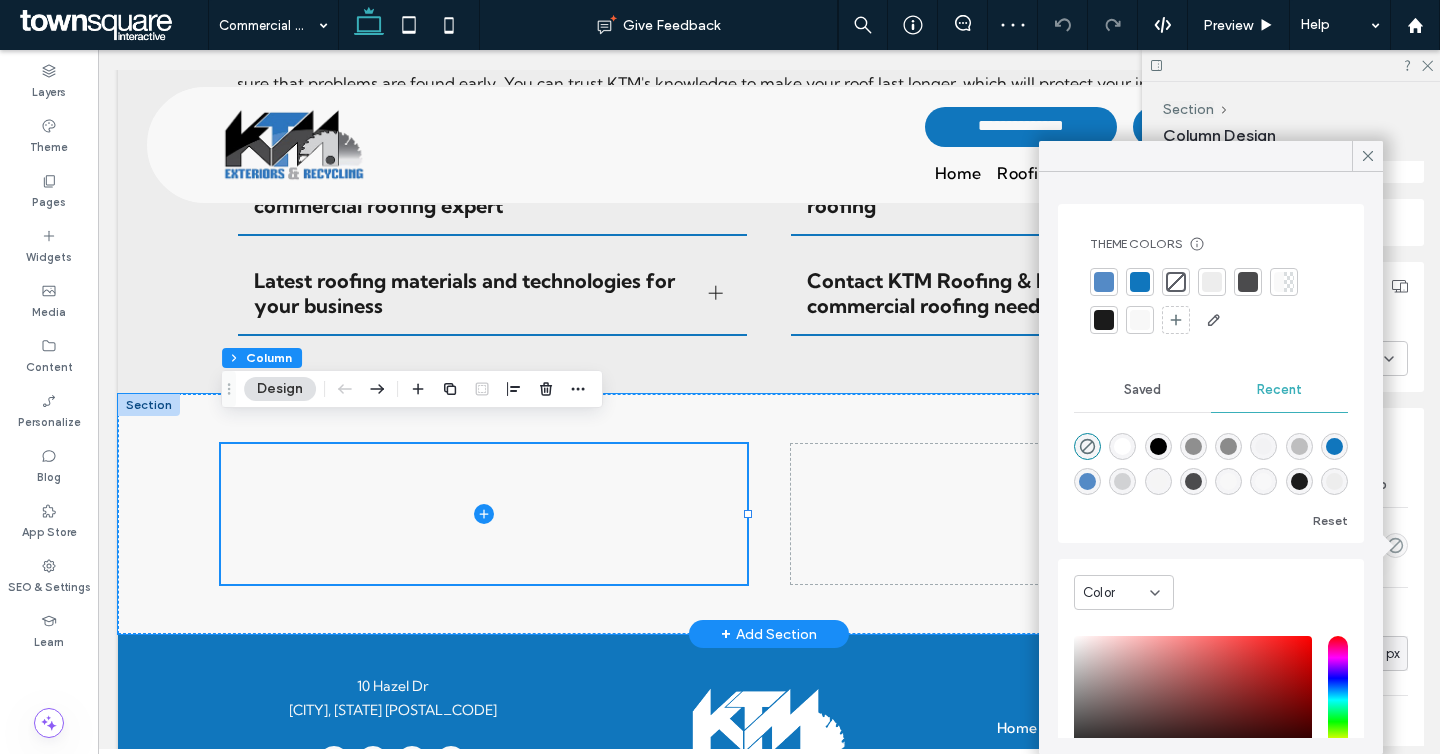 click at bounding box center [1140, 282] 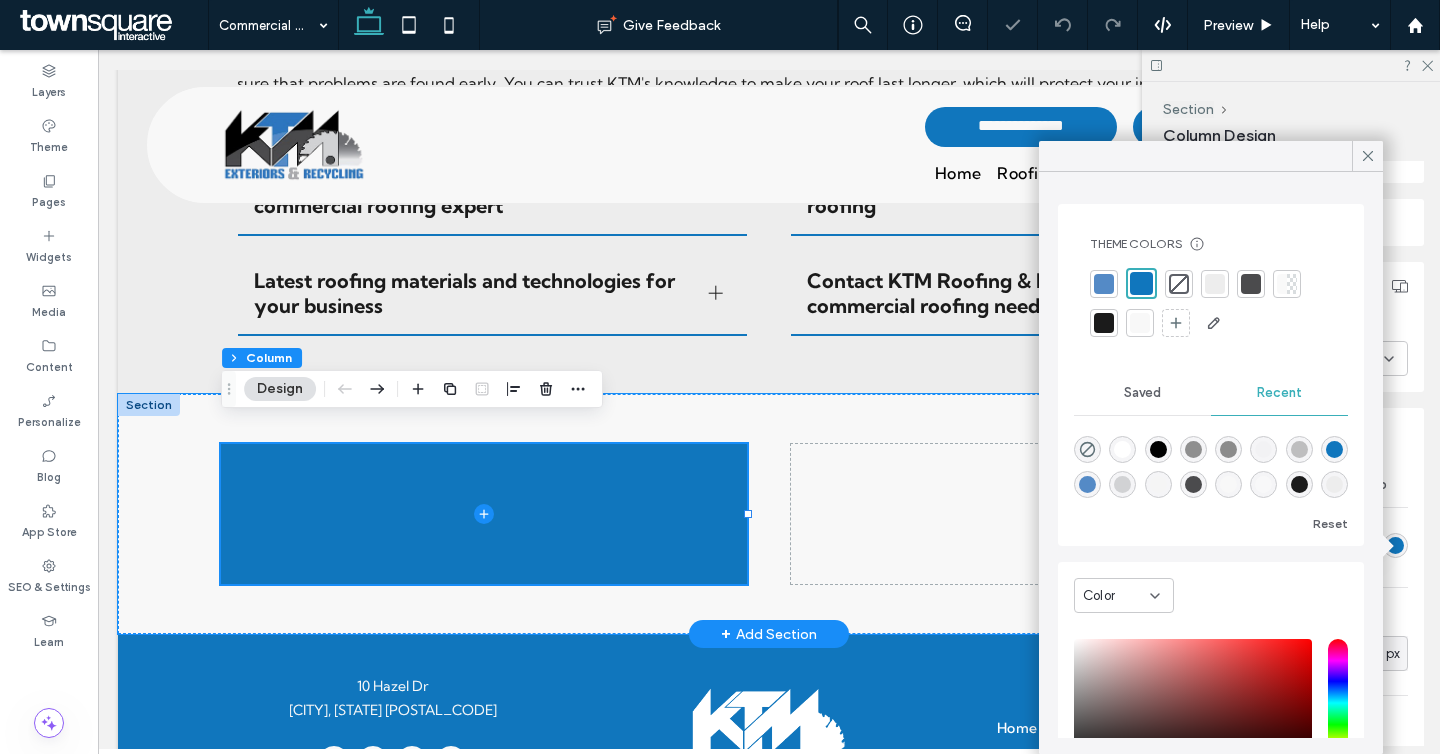 click at bounding box center [1211, 156] 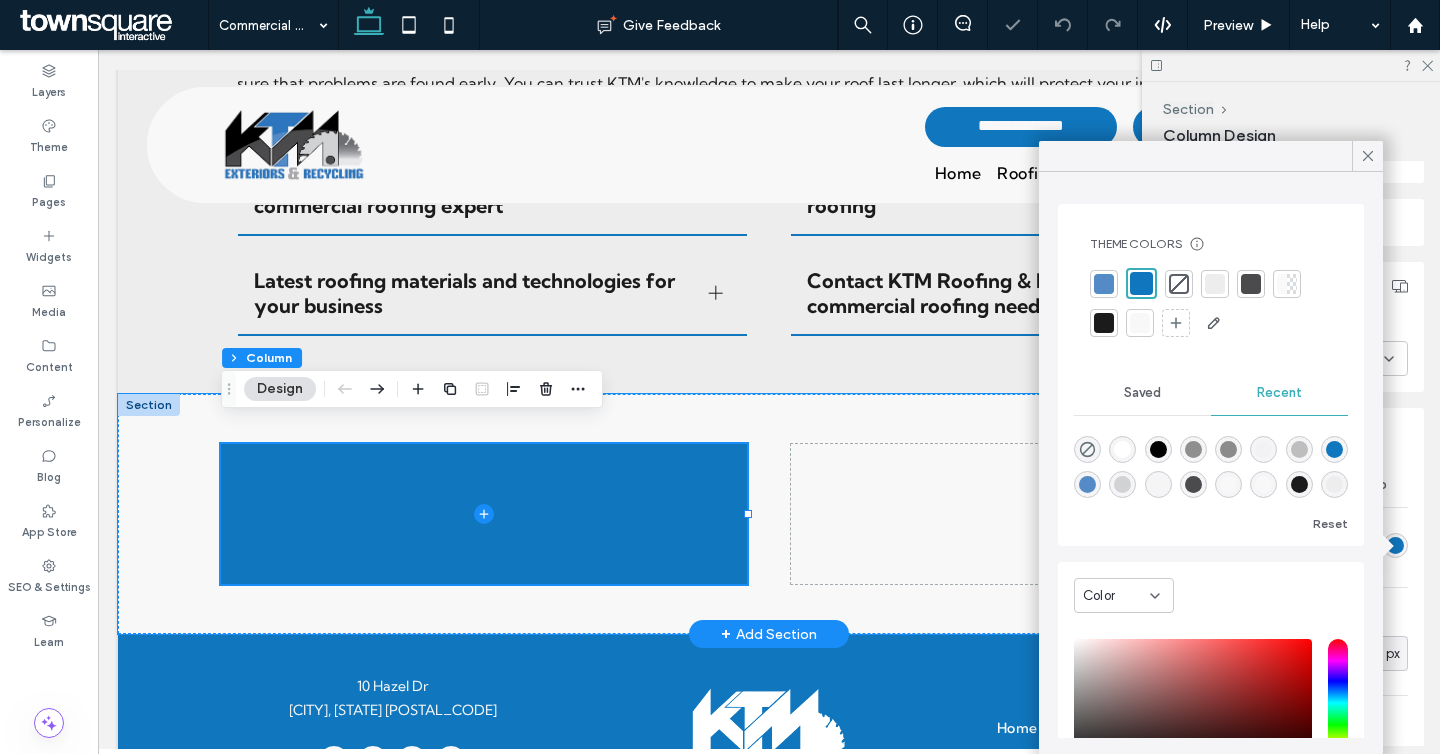 click at bounding box center [1367, 156] 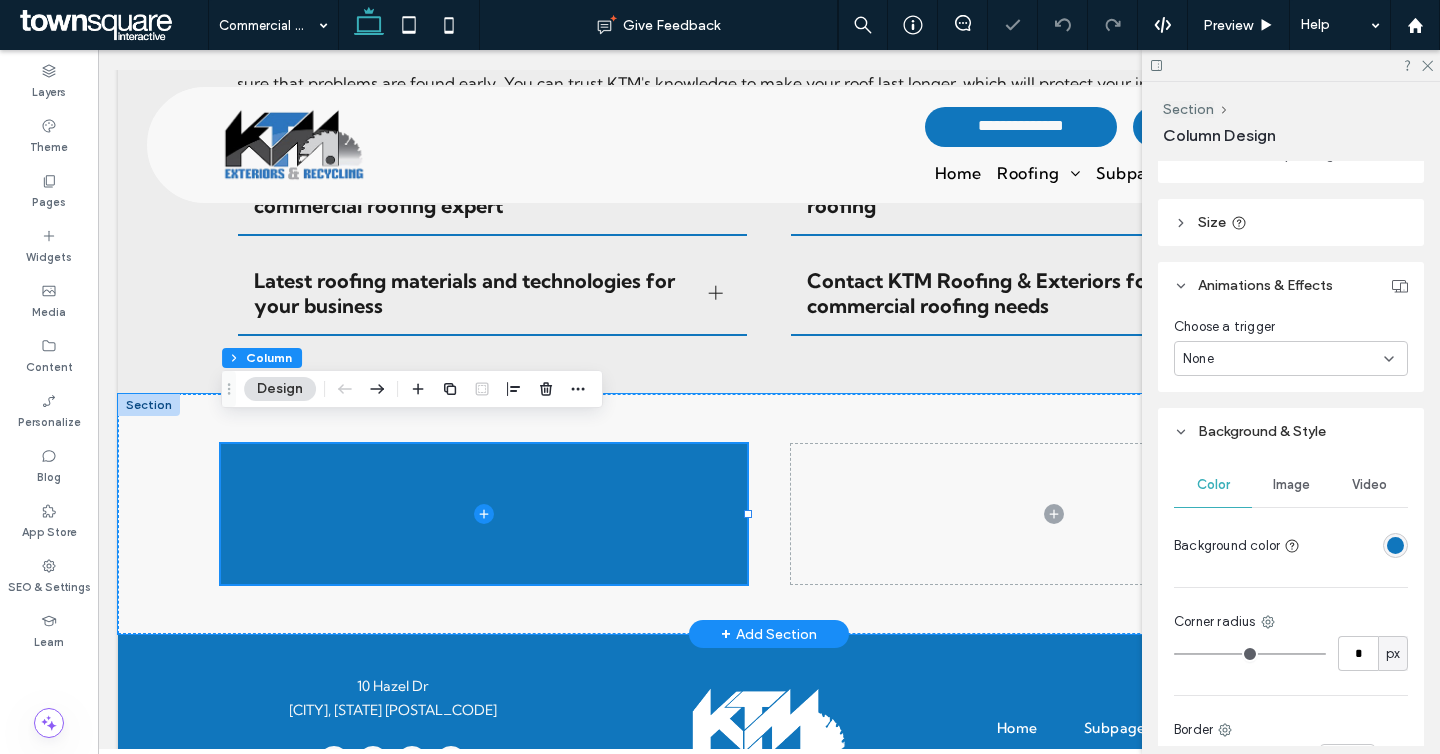 scroll, scrollTop: 960, scrollLeft: 0, axis: vertical 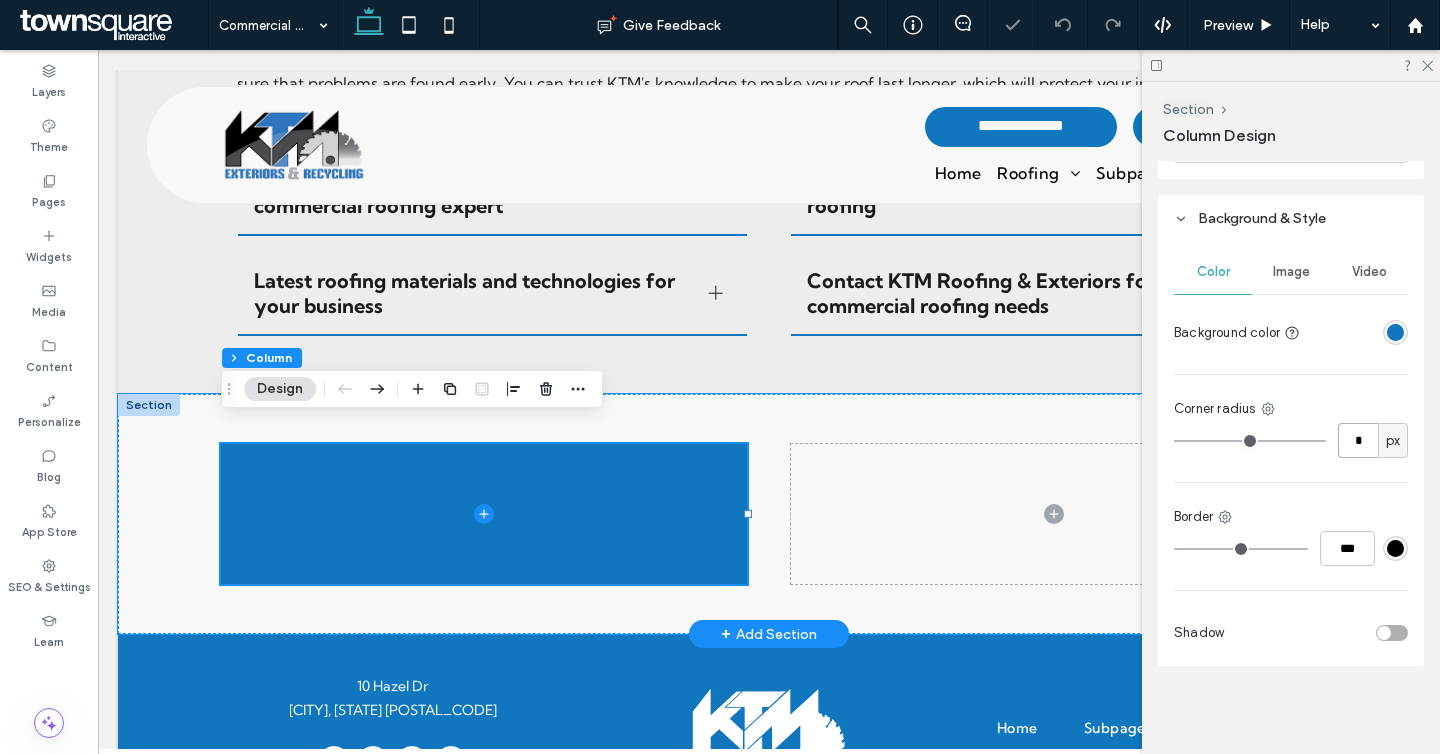 click on "*" at bounding box center [1358, 440] 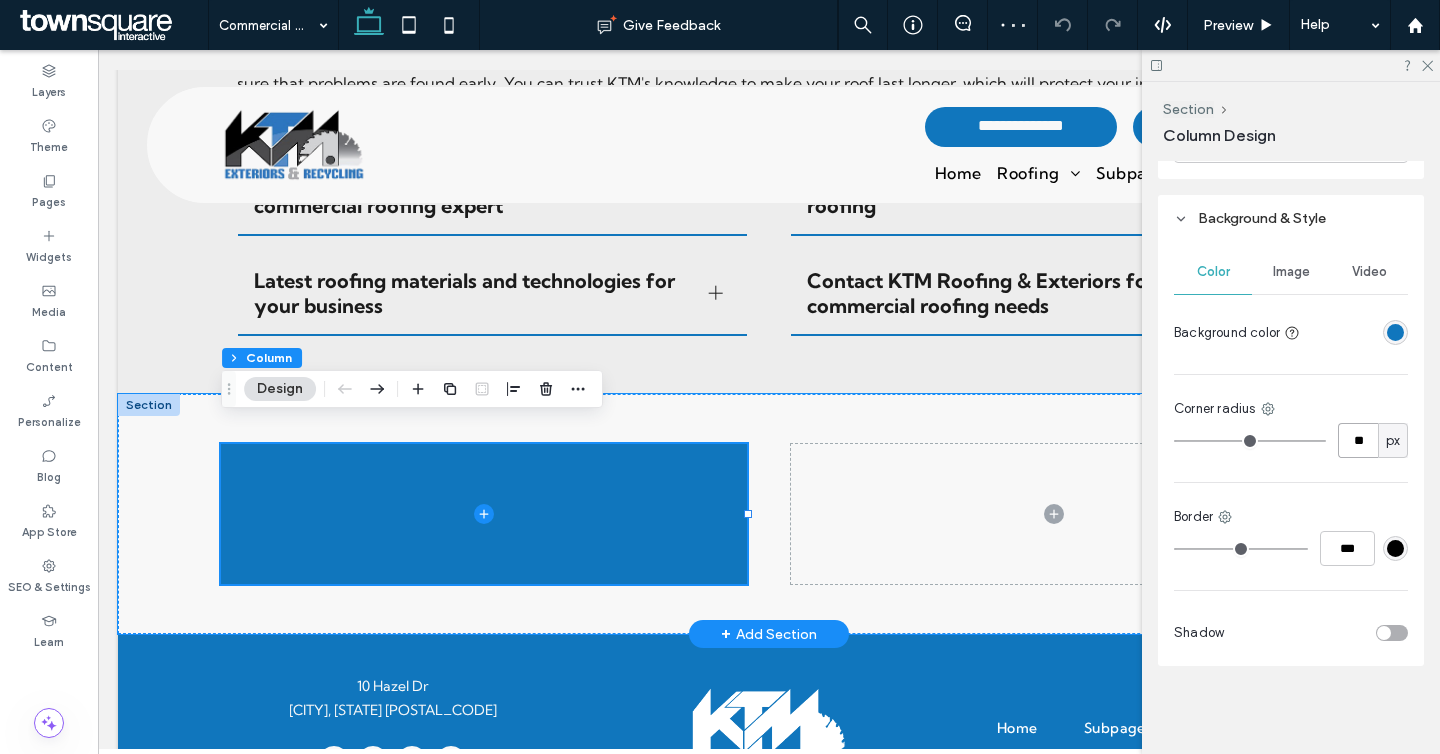 type on "**" 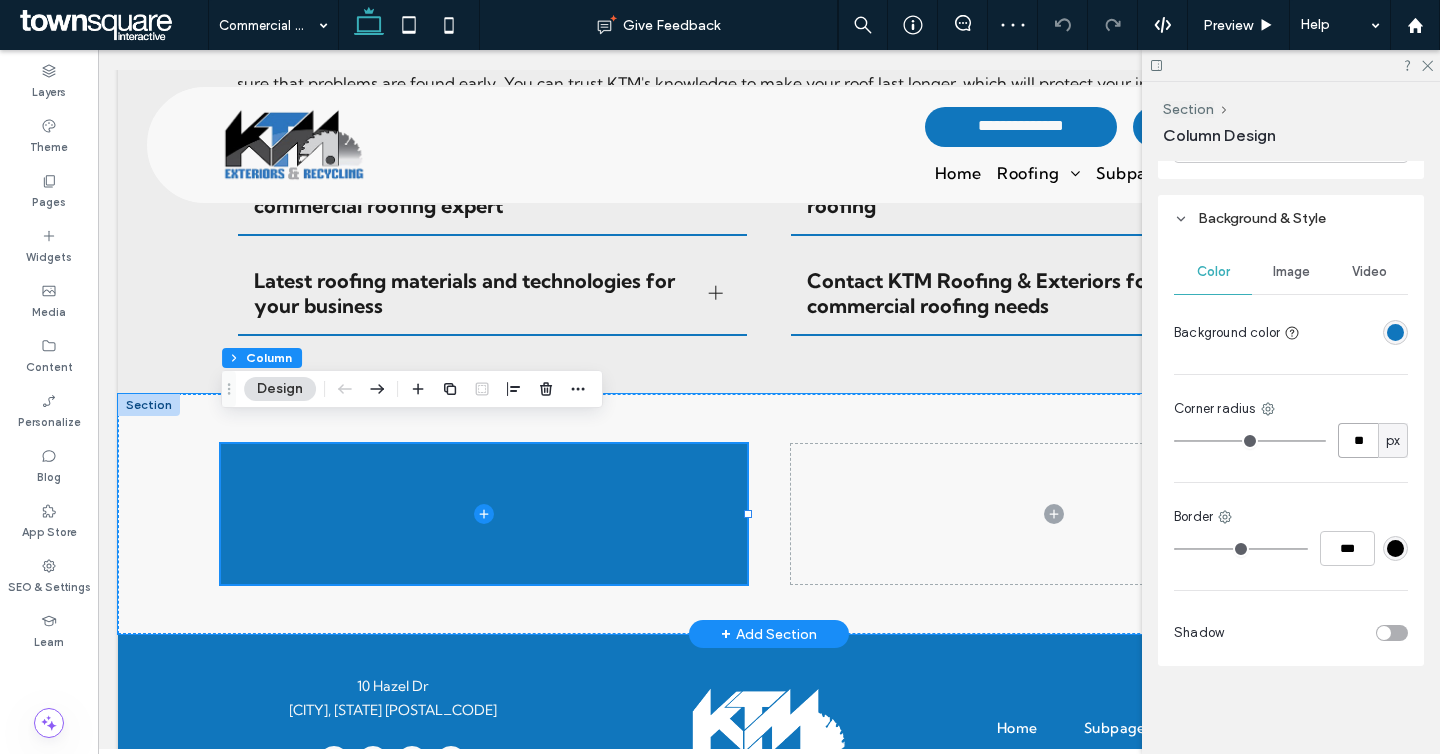 type on "**" 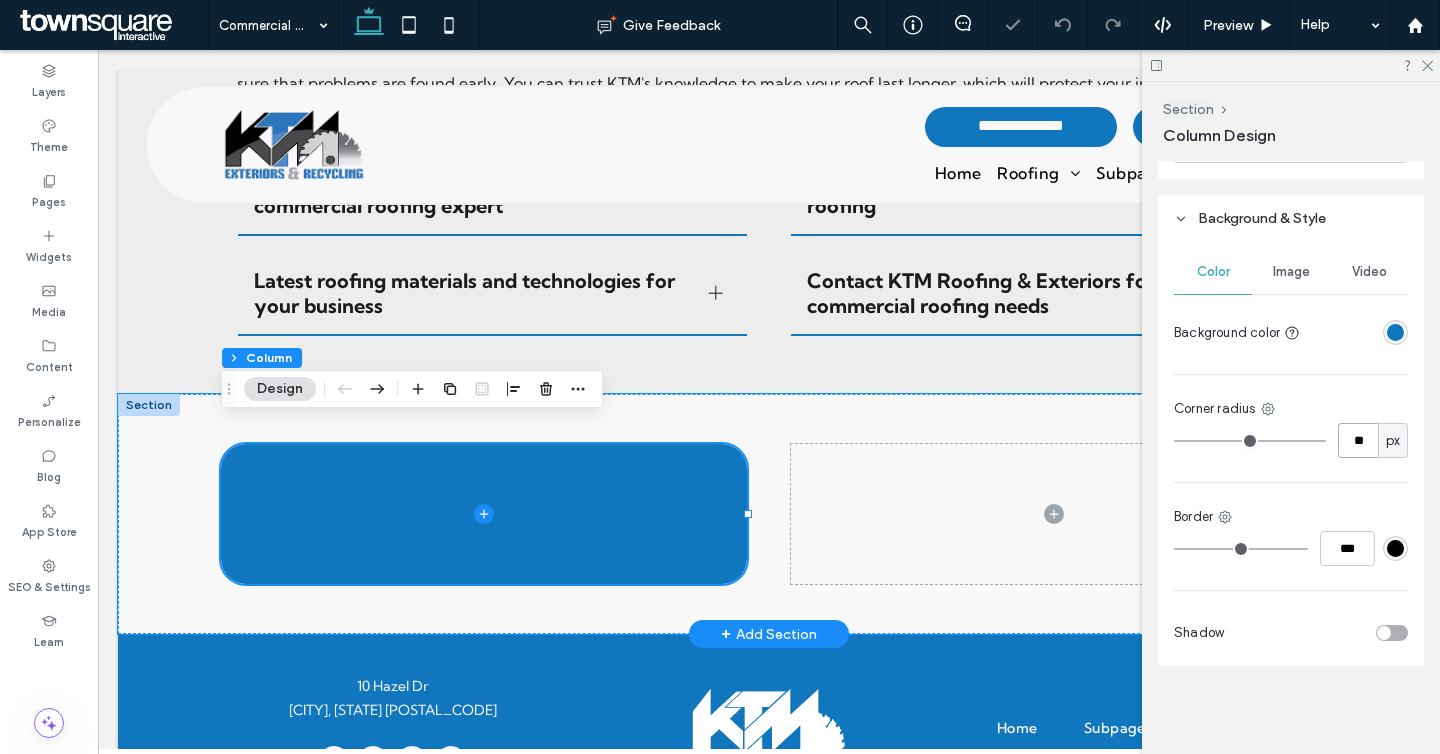 type on "**" 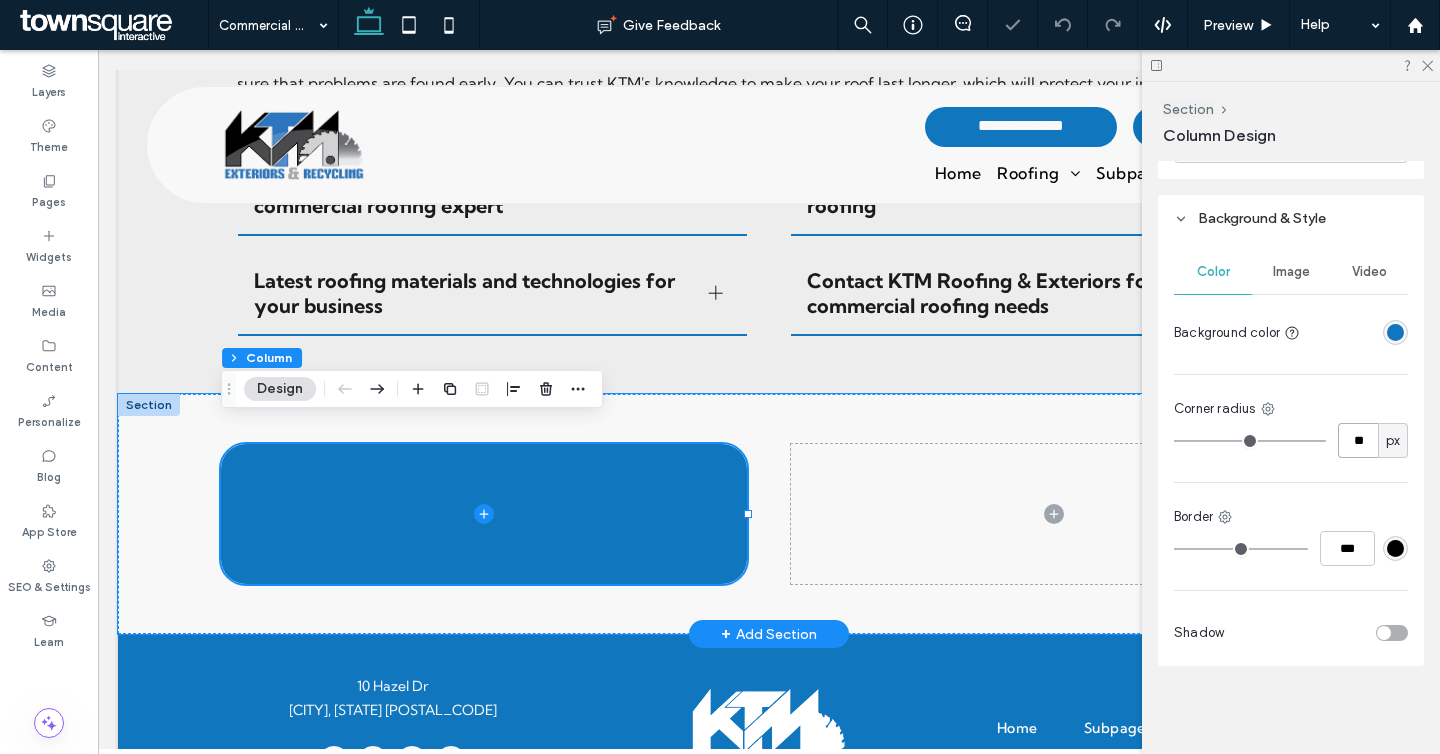 type on "**" 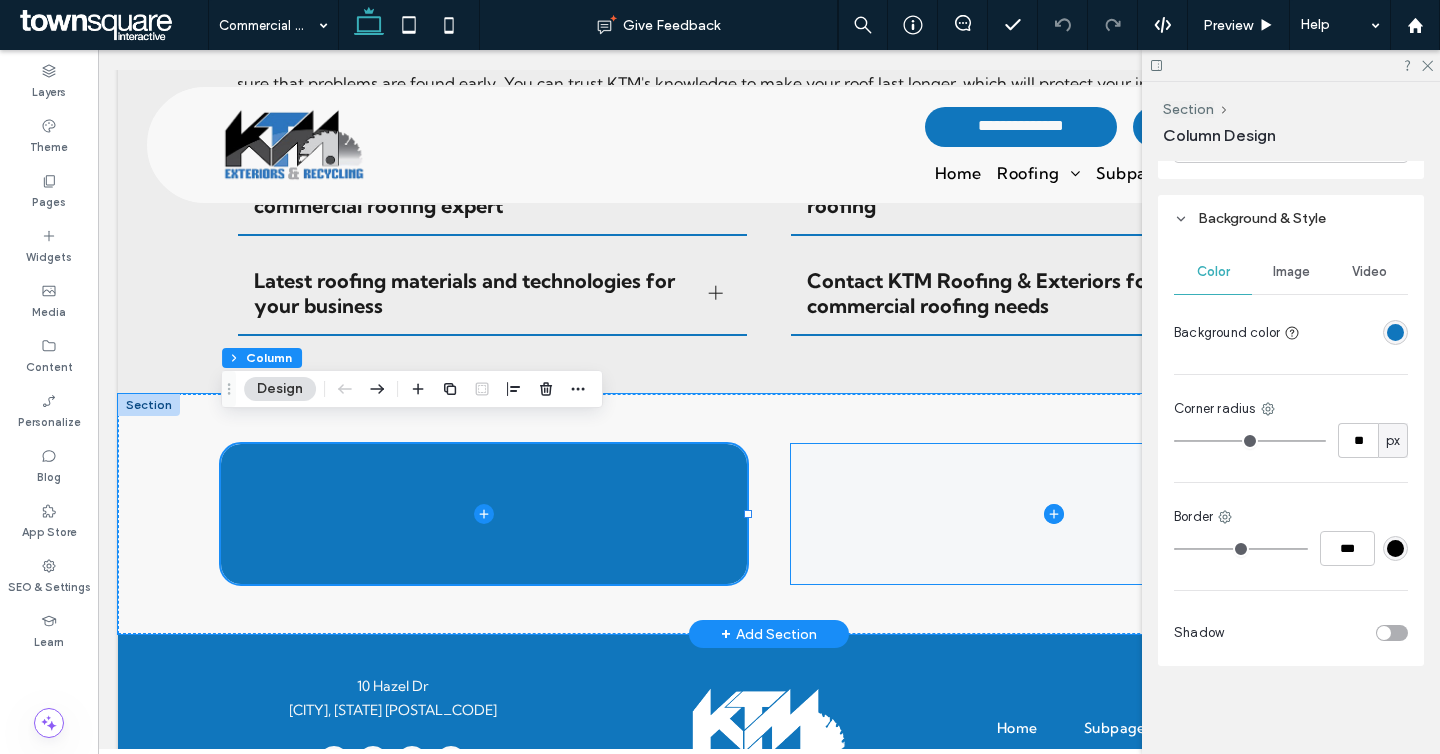 click at bounding box center (1054, 514) 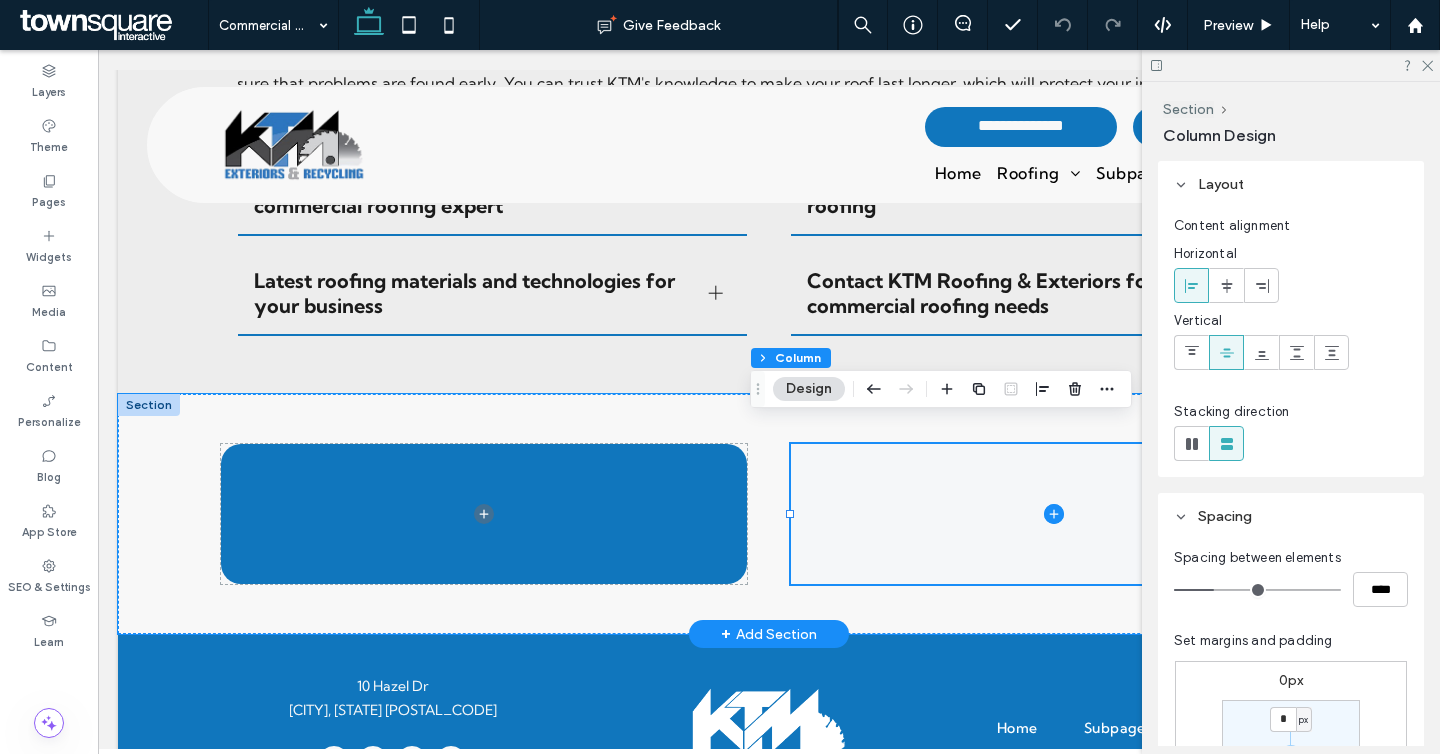 click at bounding box center (484, 514) 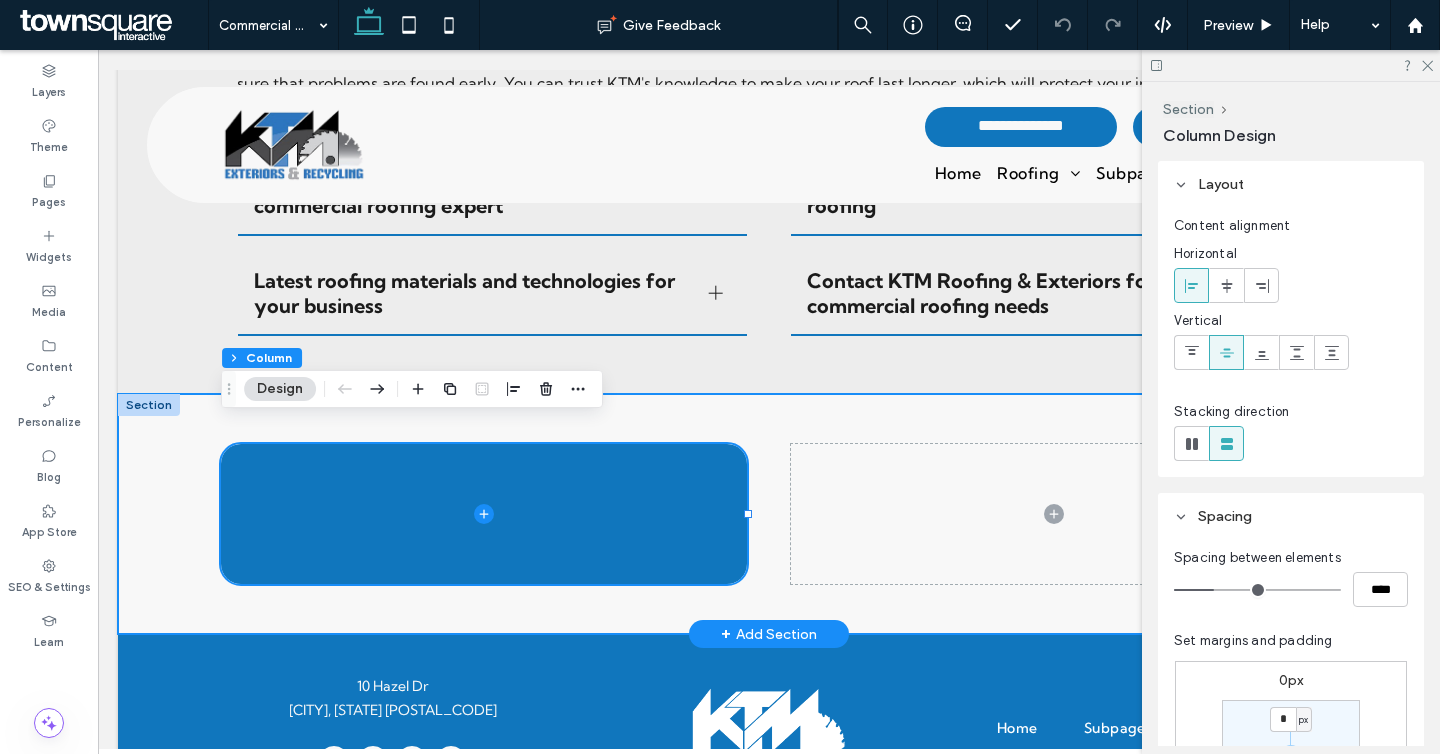 click at bounding box center [769, 514] 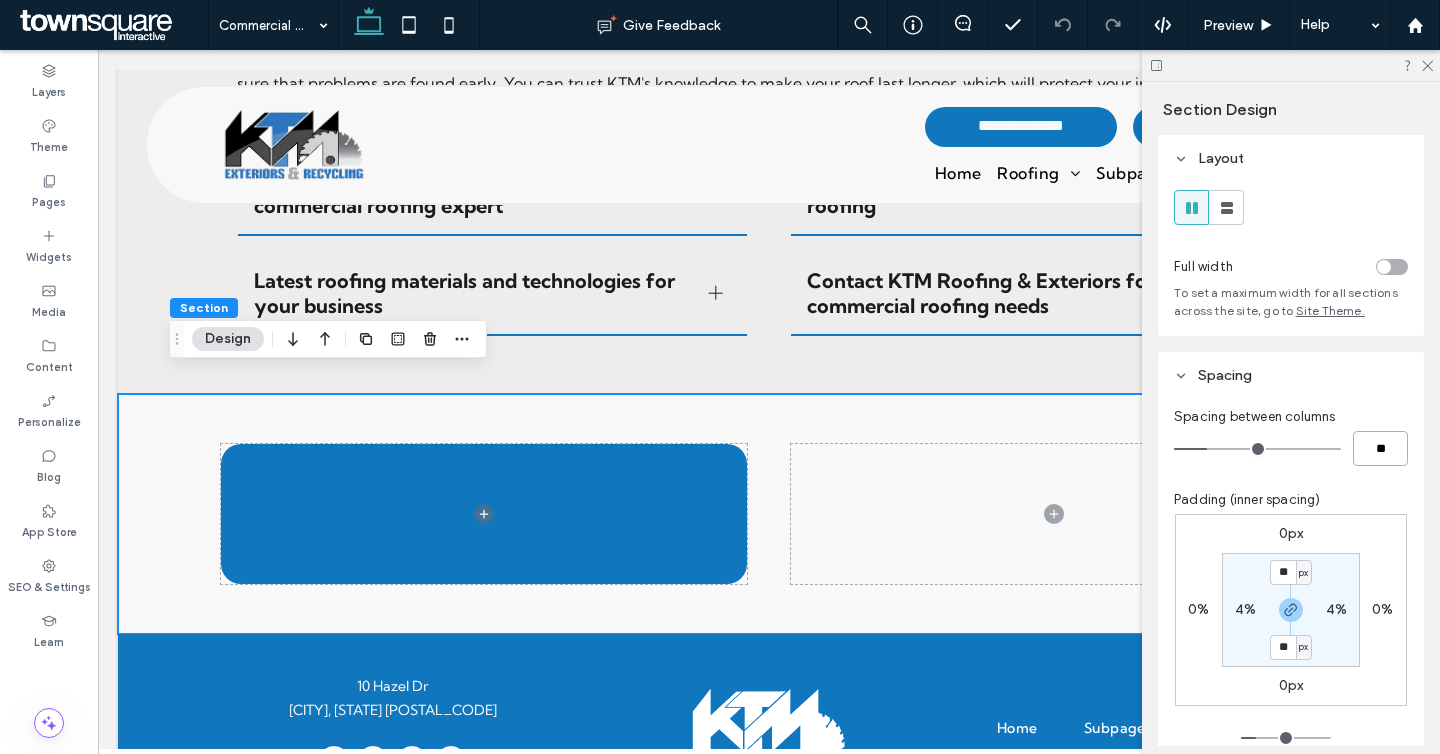 click on "**" at bounding box center [1380, 448] 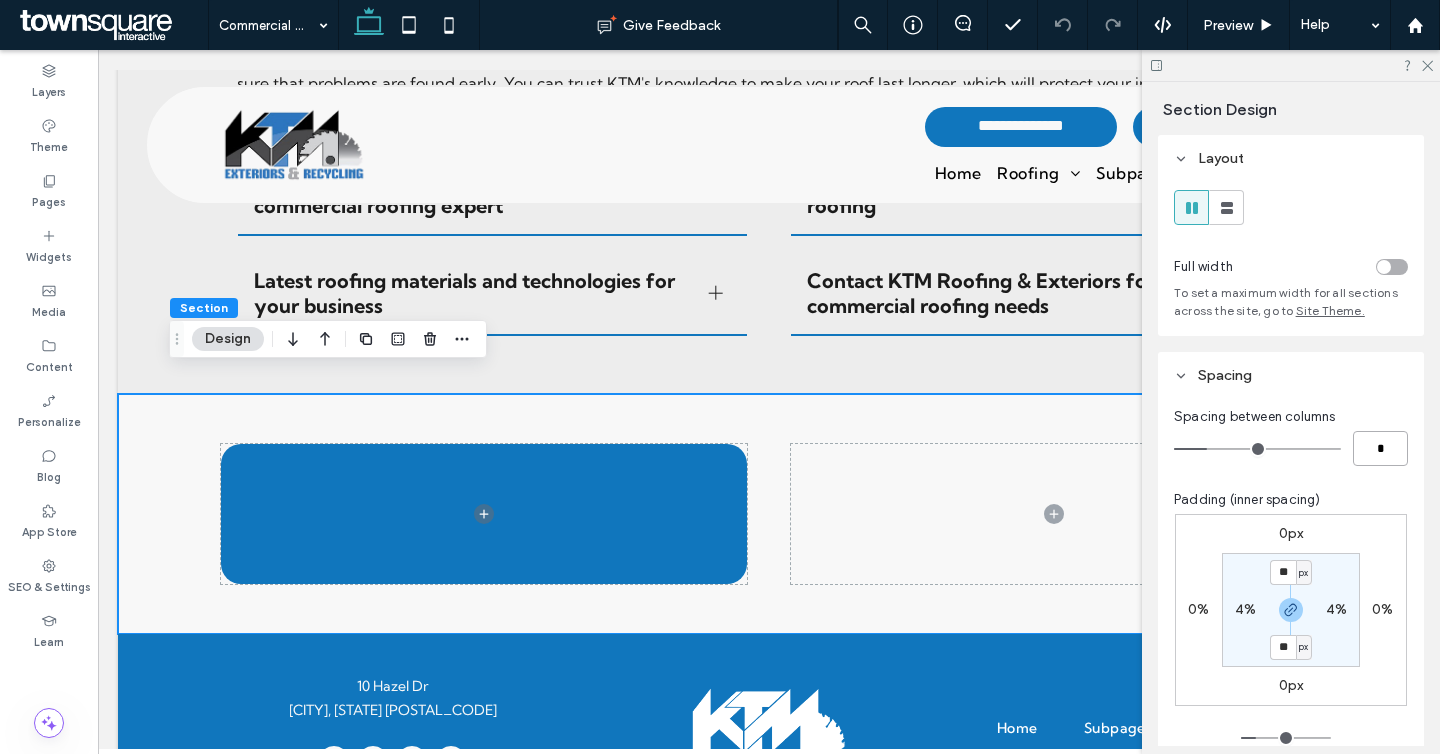 type on "*" 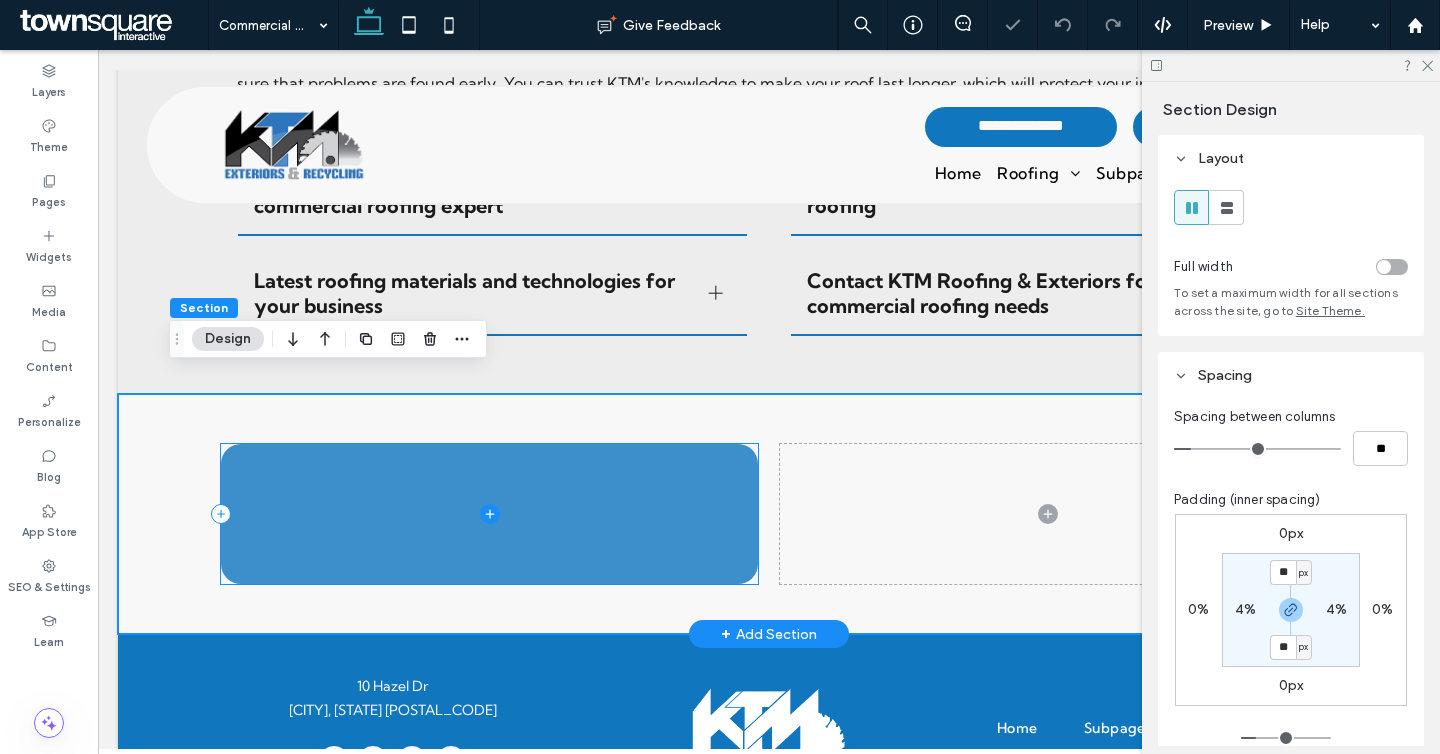 click at bounding box center (489, 514) 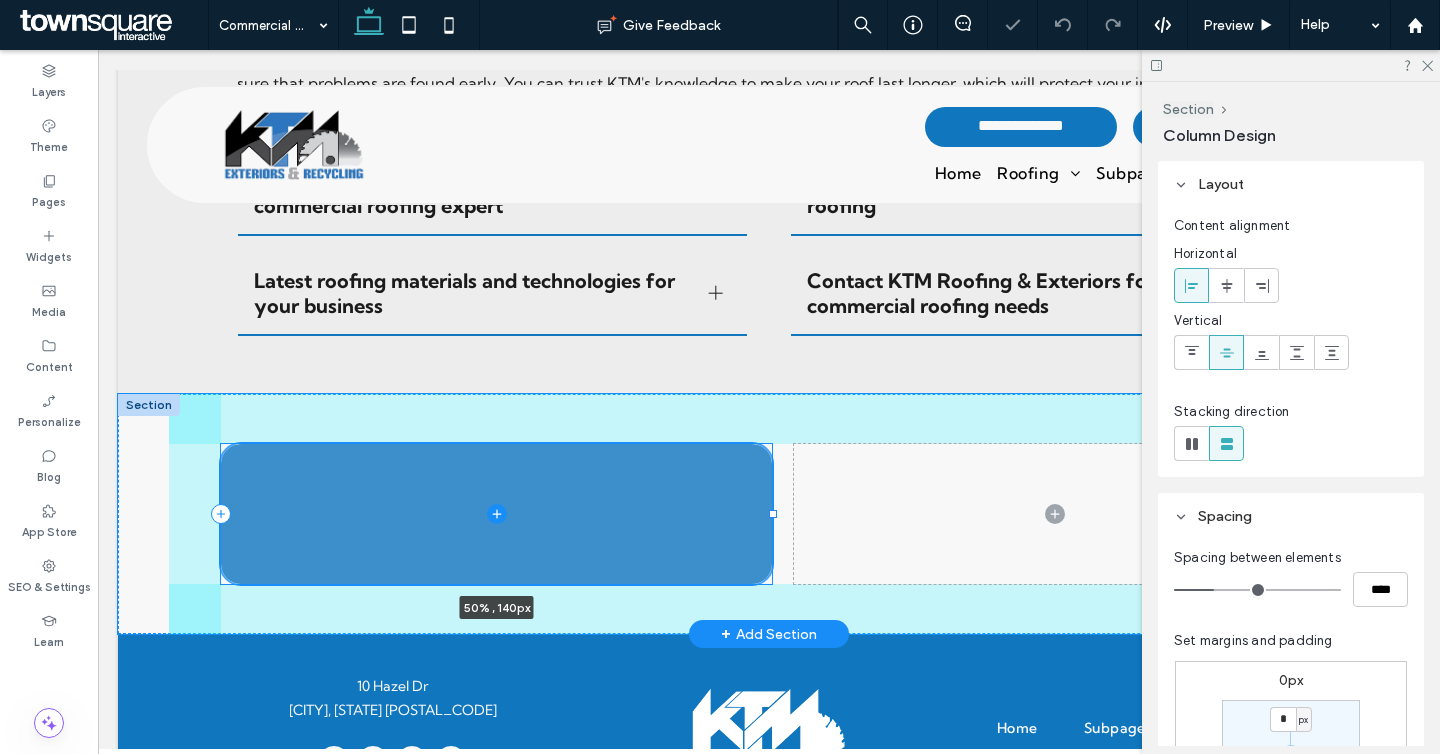 drag, startPoint x: 761, startPoint y: 493, endPoint x: 775, endPoint y: 492, distance: 14.035668 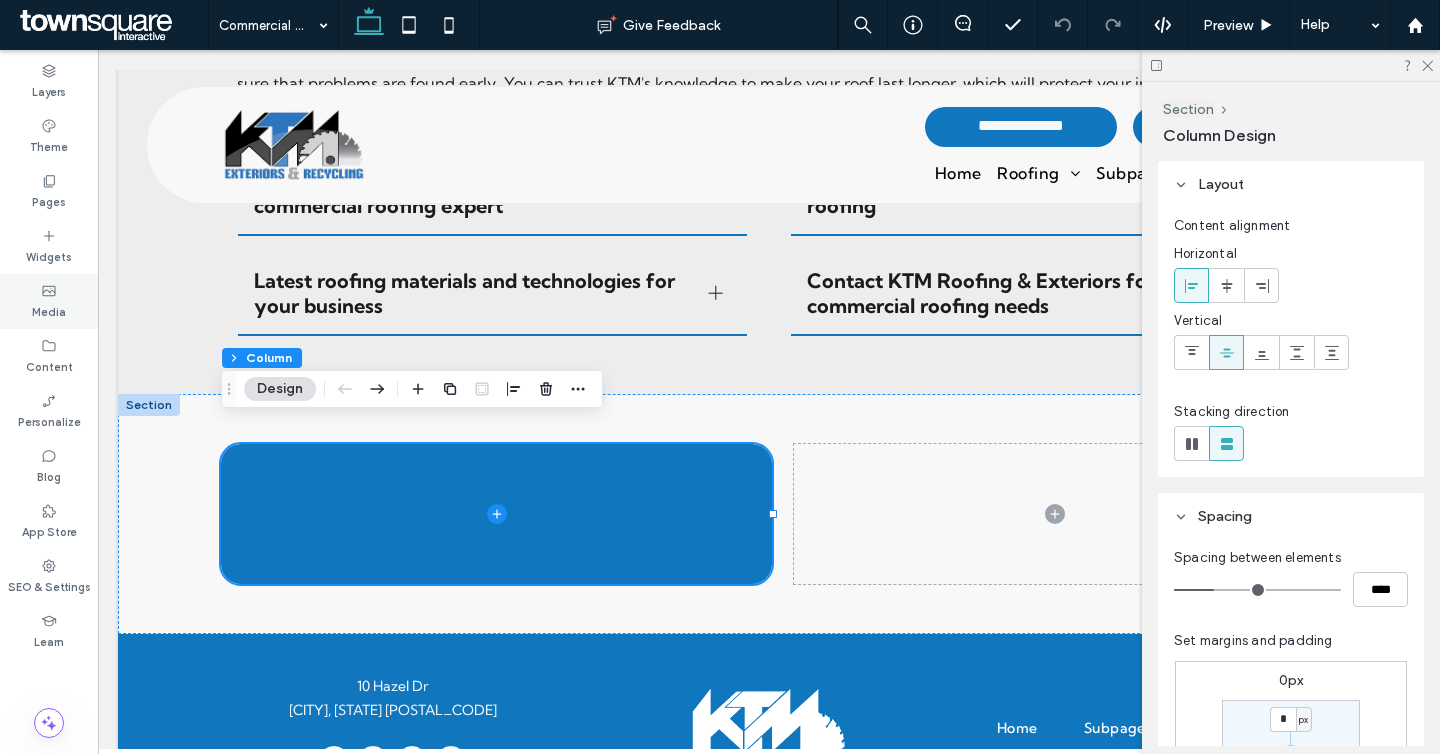 click on "Widgets" at bounding box center (49, 255) 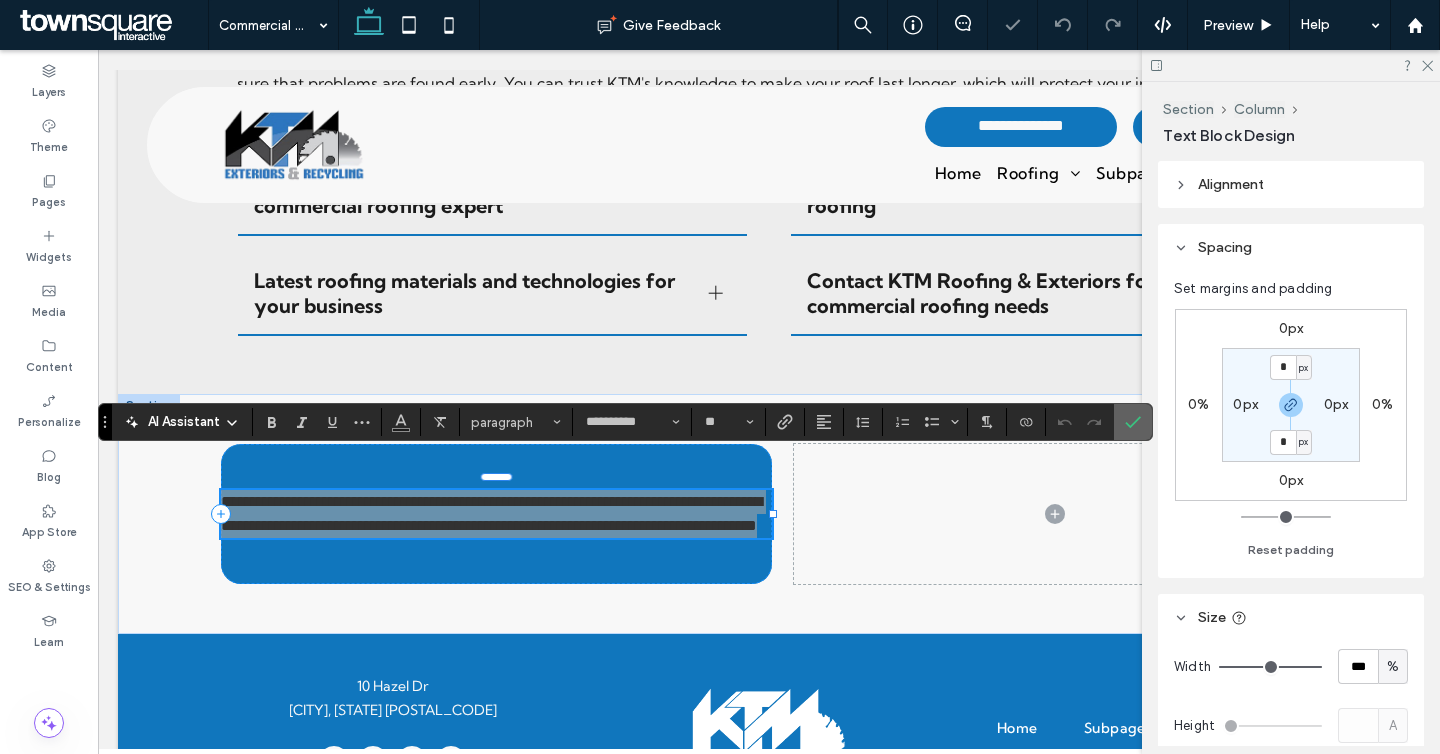 click at bounding box center [1133, 422] 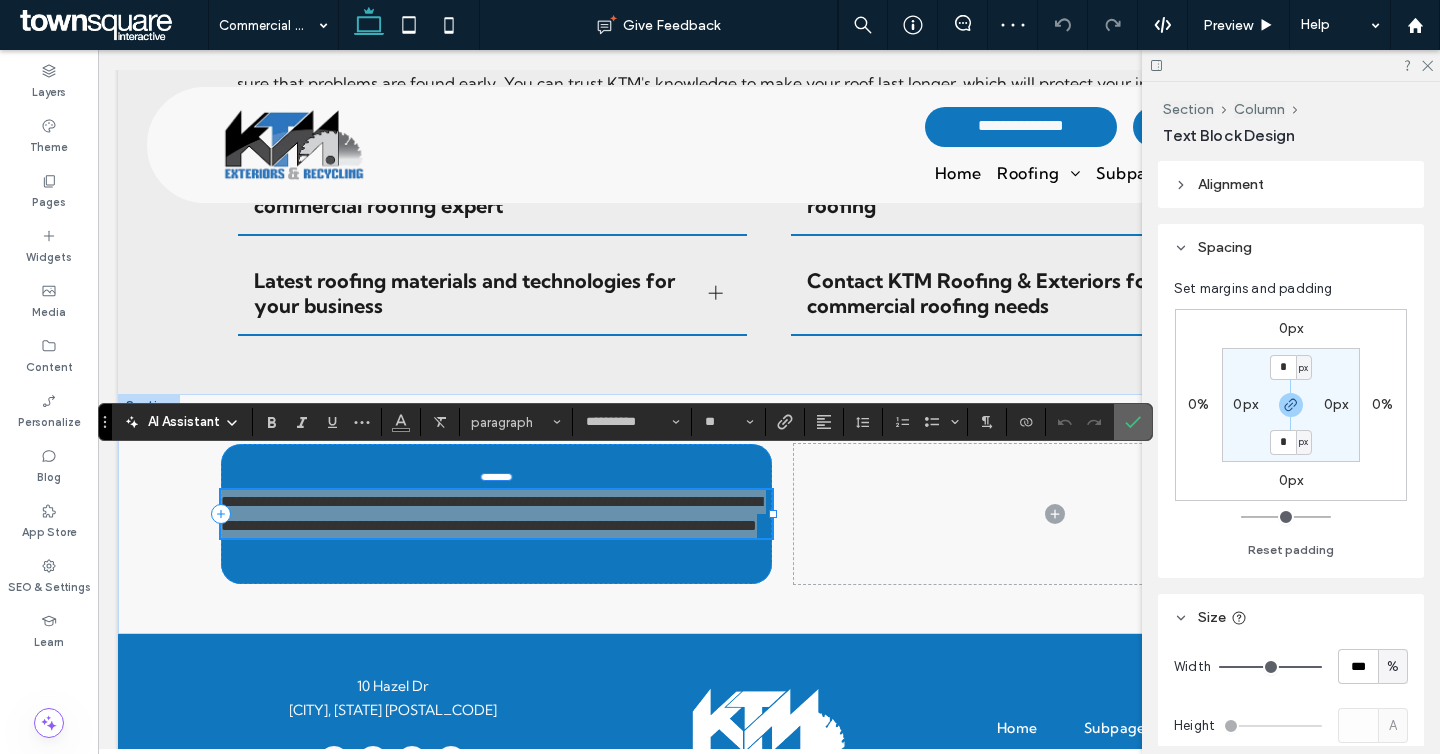 click 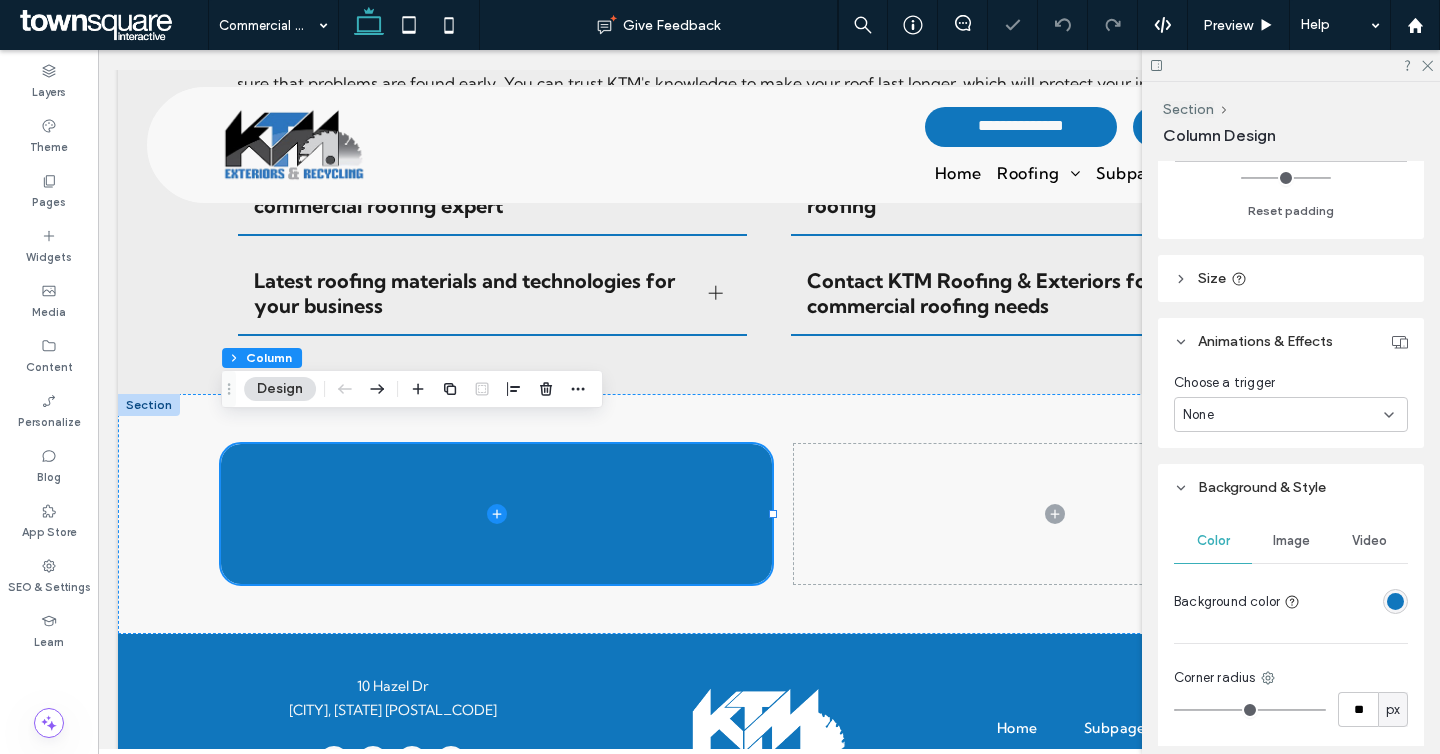 scroll, scrollTop: 876, scrollLeft: 0, axis: vertical 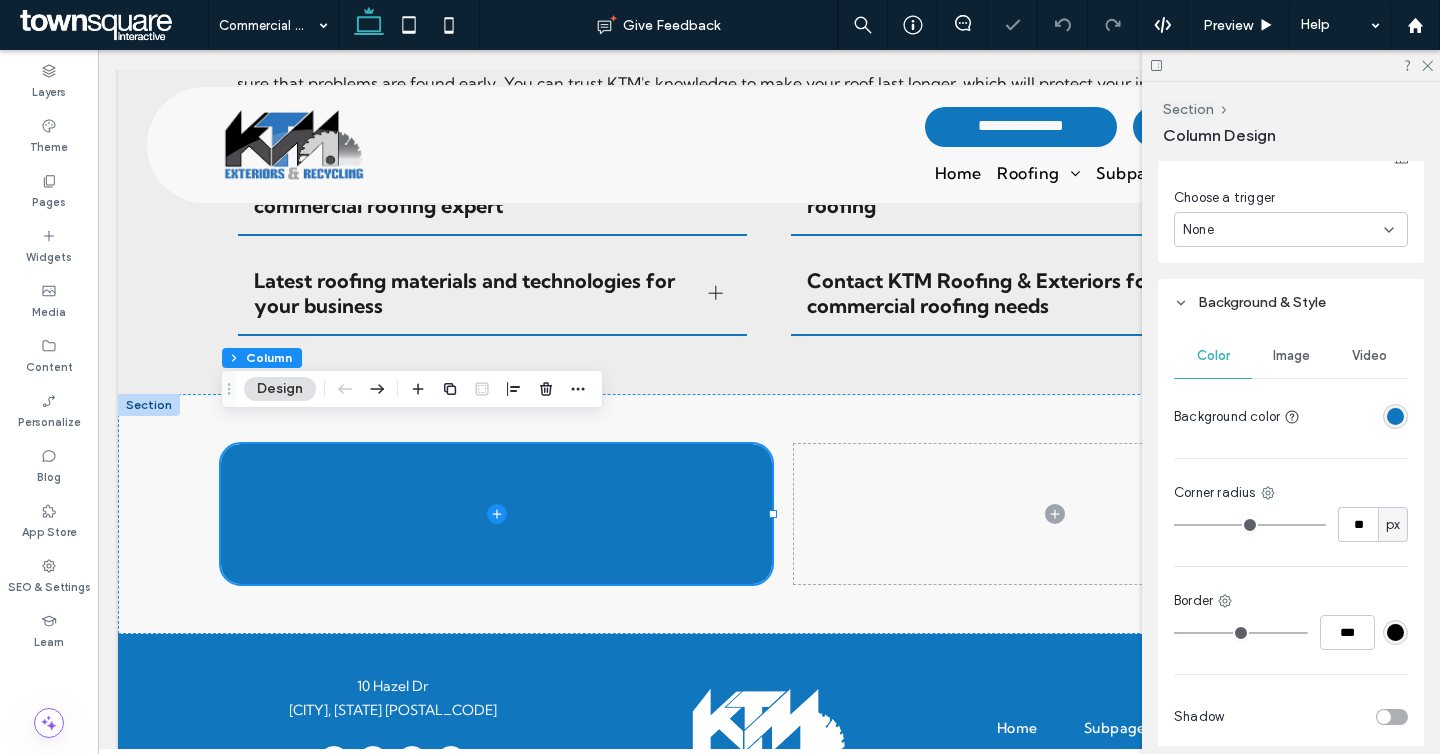 type on "**" 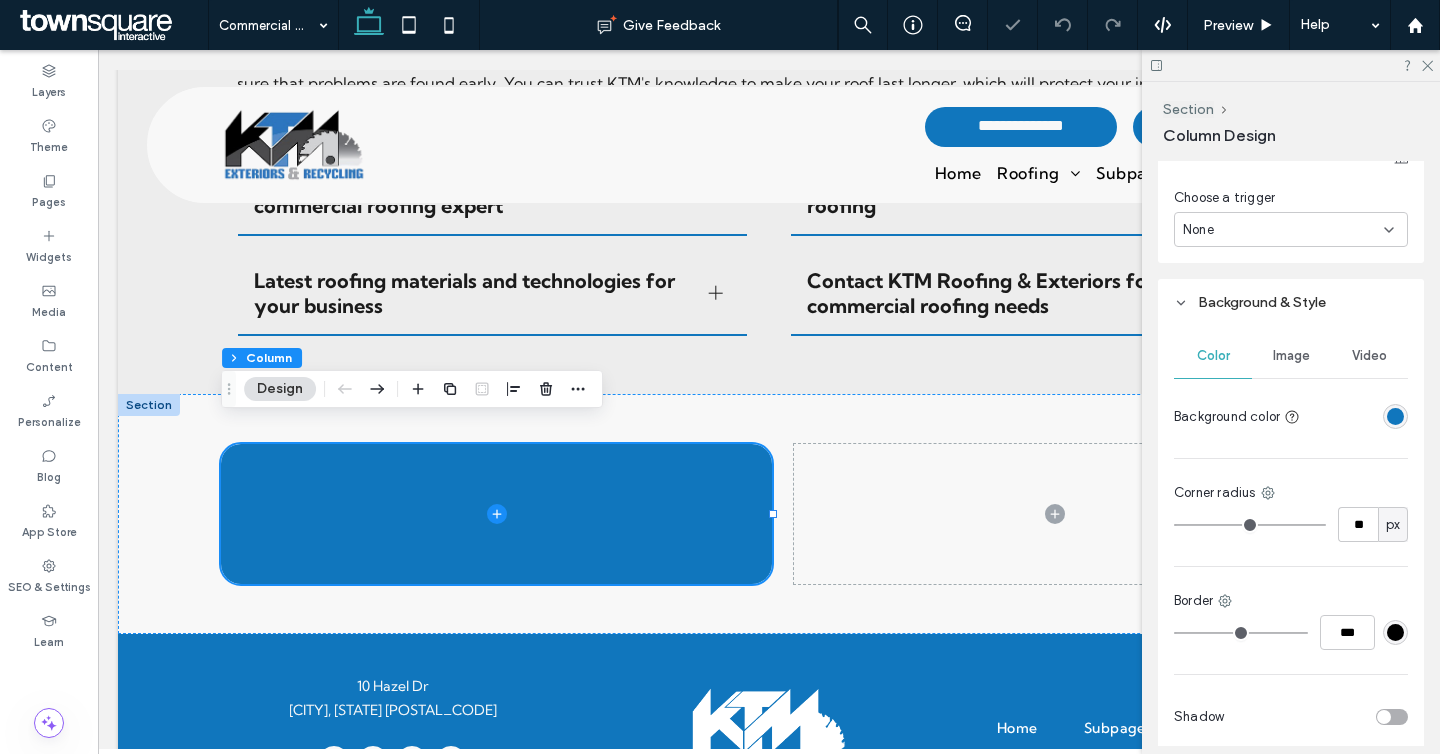 type on "*" 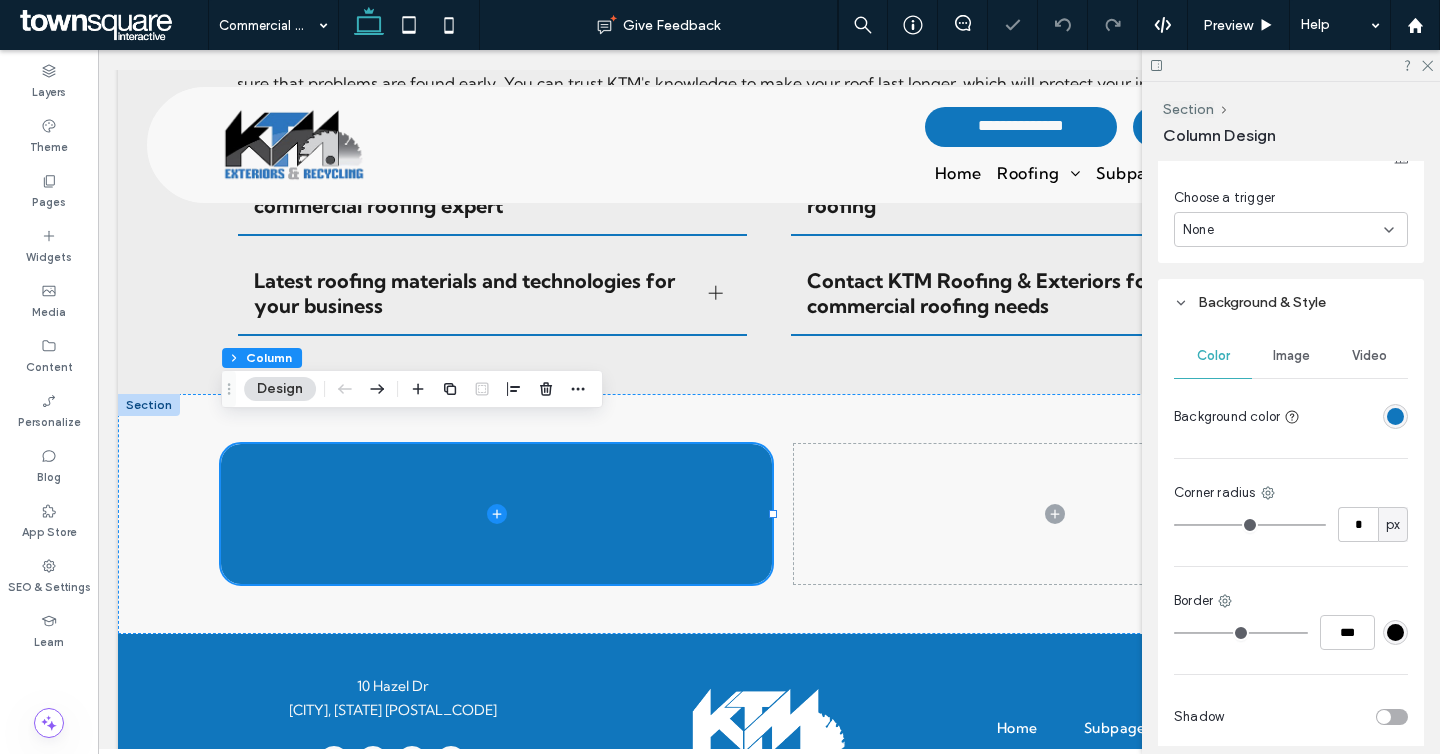 type on "*" 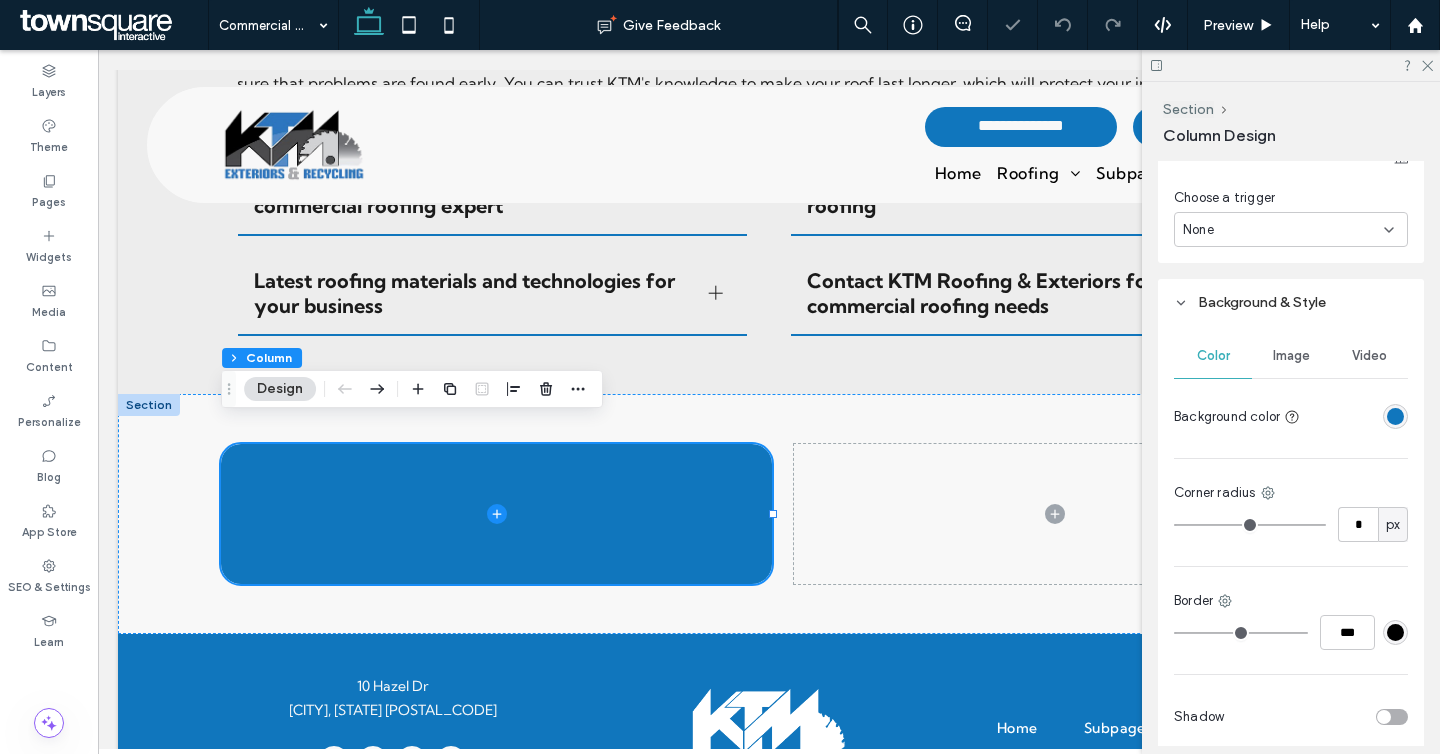 type on "*" 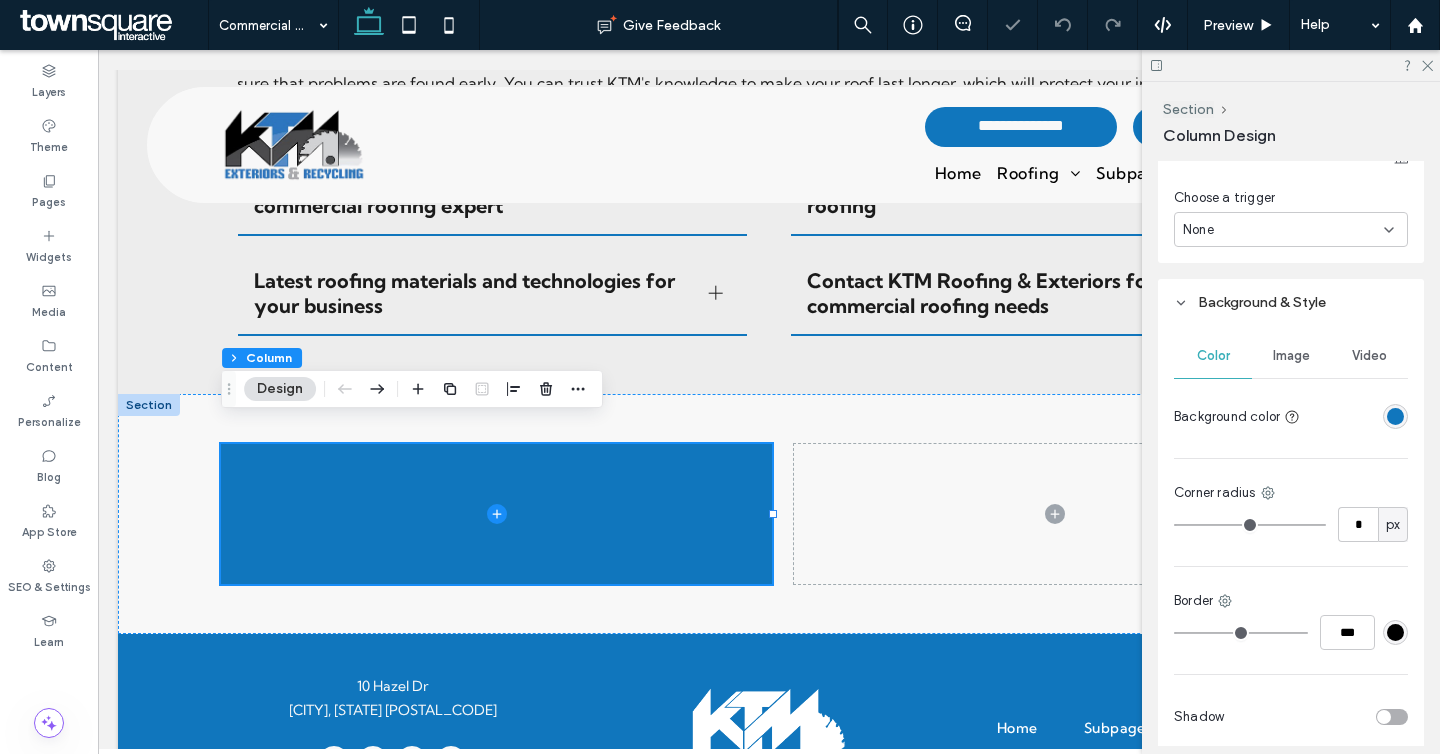 click at bounding box center (1395, 416) 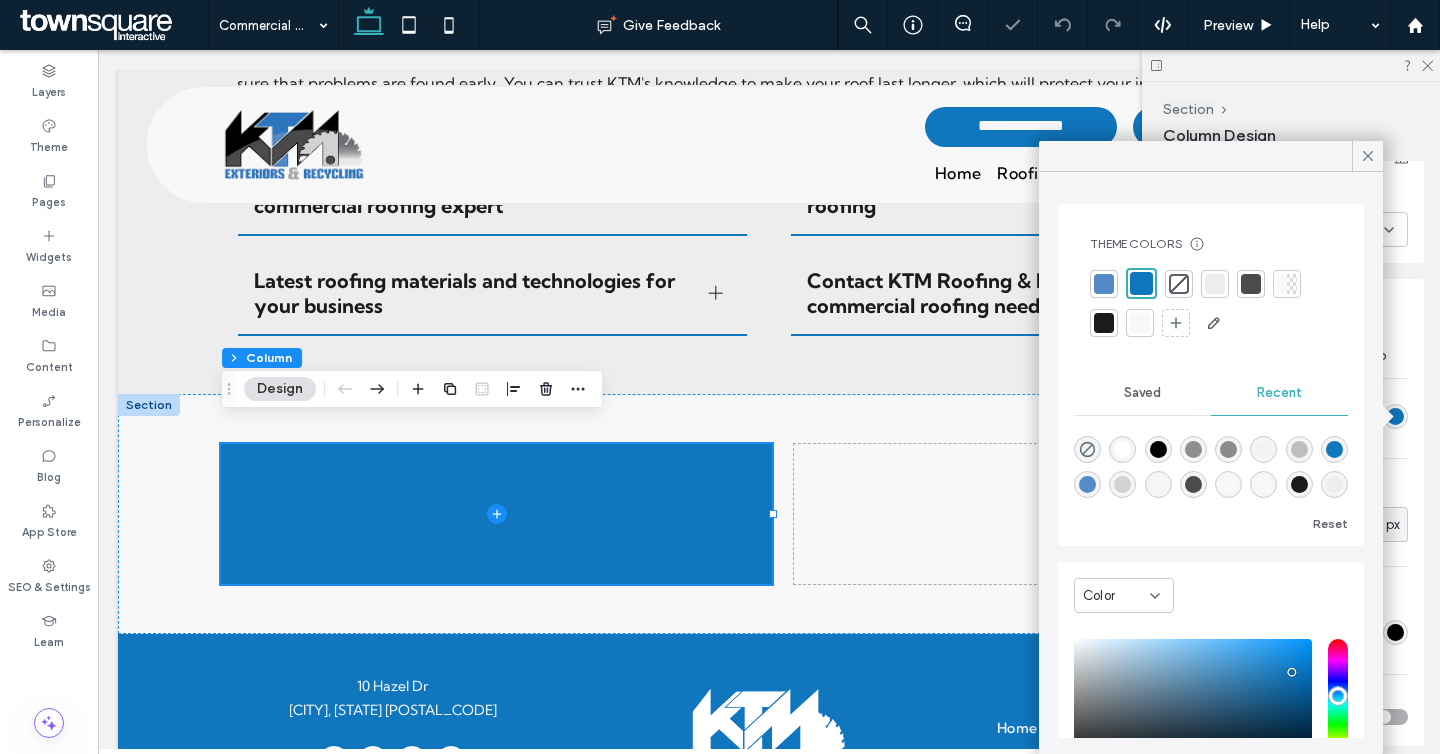 click at bounding box center (1179, 284) 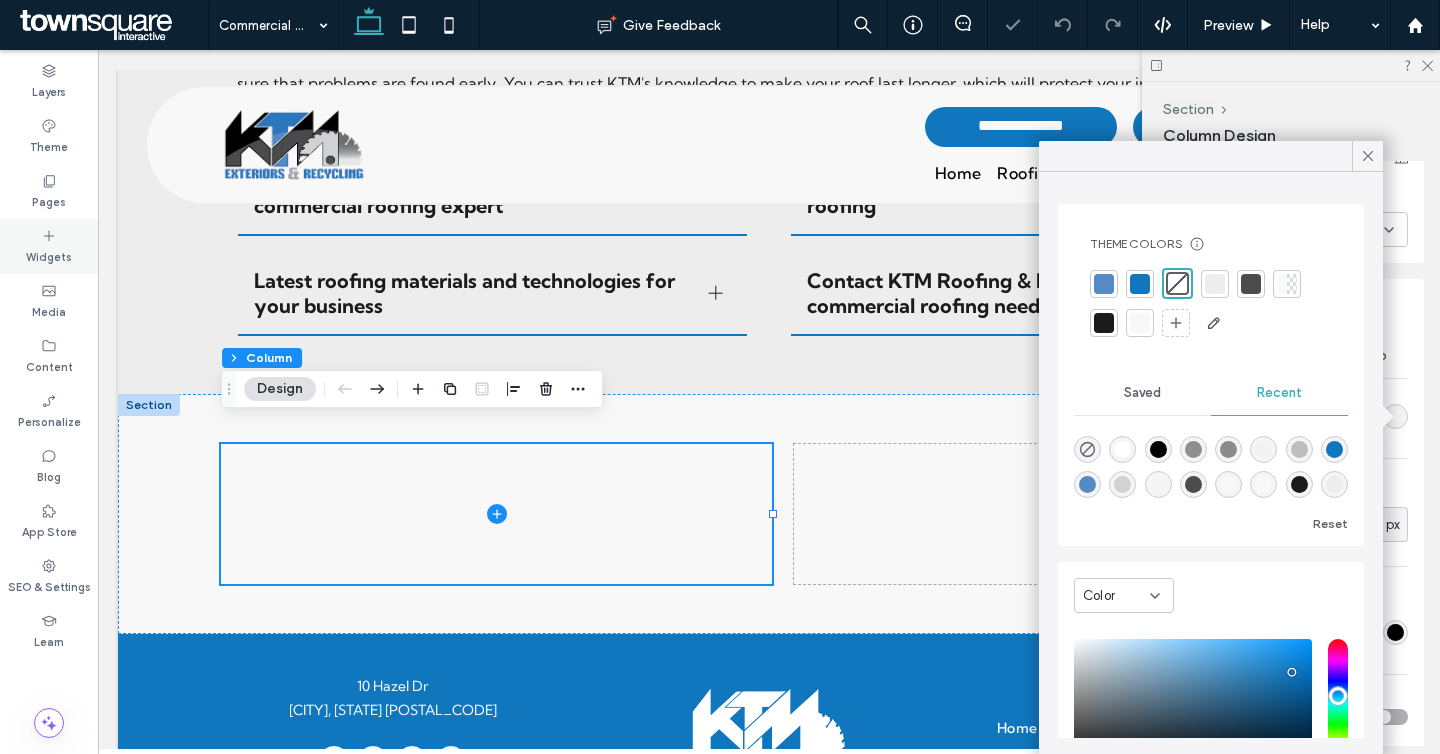 click 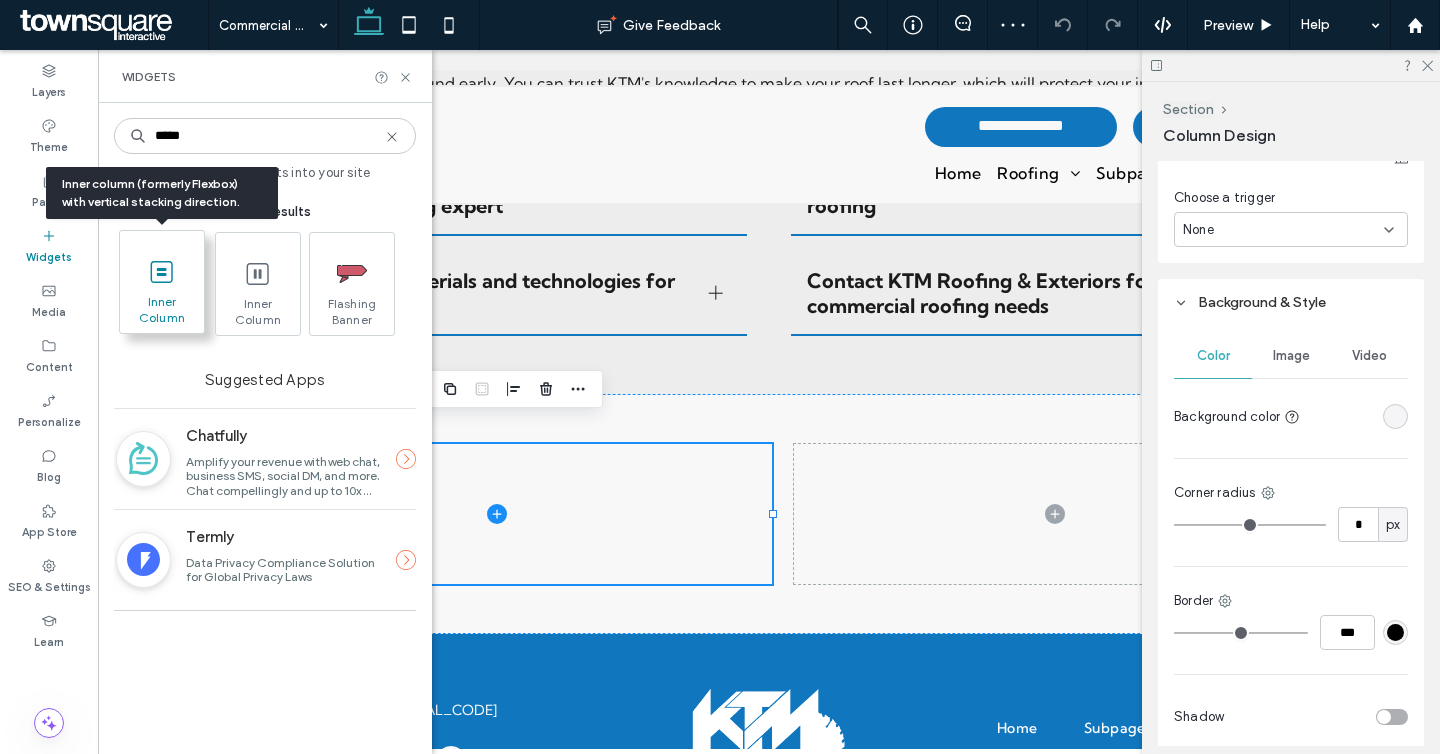 type on "*****" 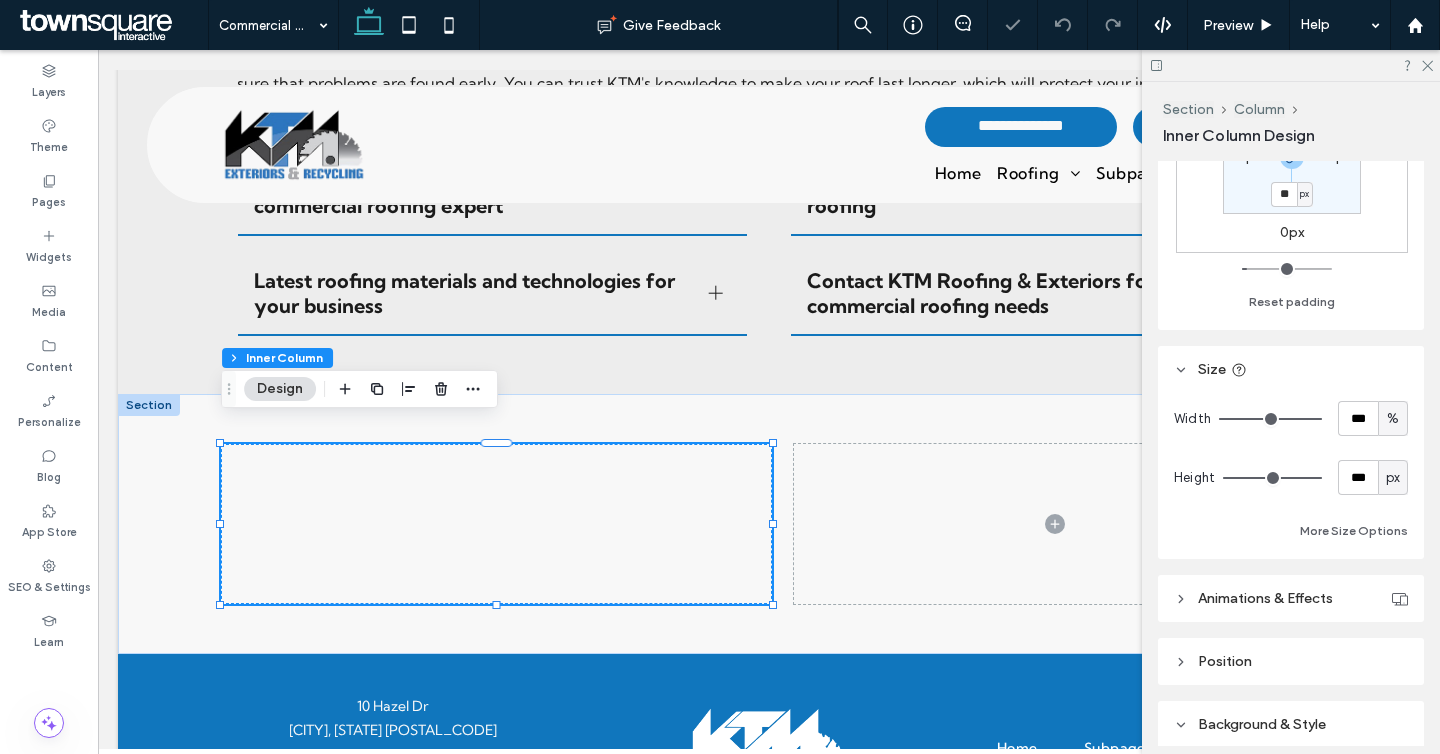 scroll, scrollTop: 1096, scrollLeft: 0, axis: vertical 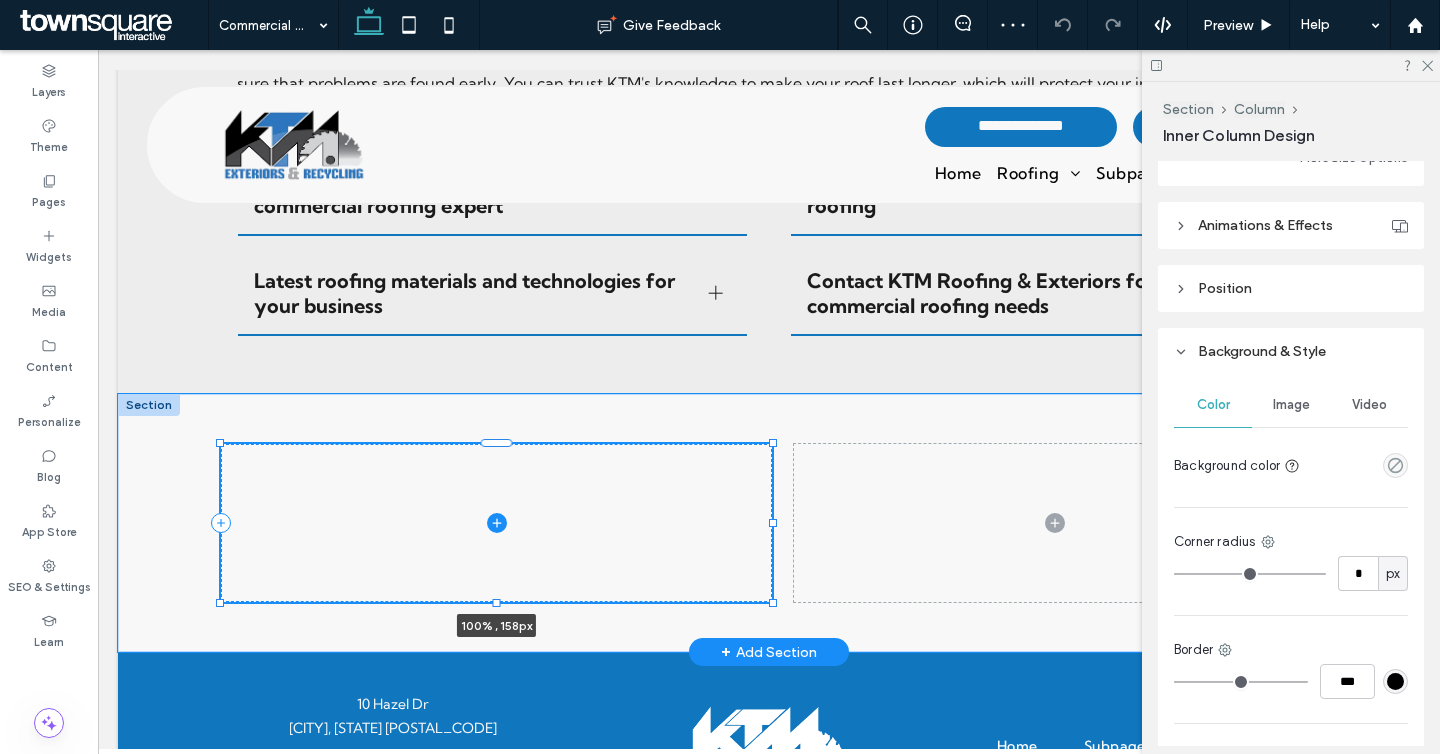 drag, startPoint x: 499, startPoint y: 583, endPoint x: 493, endPoint y: 522, distance: 61.294373 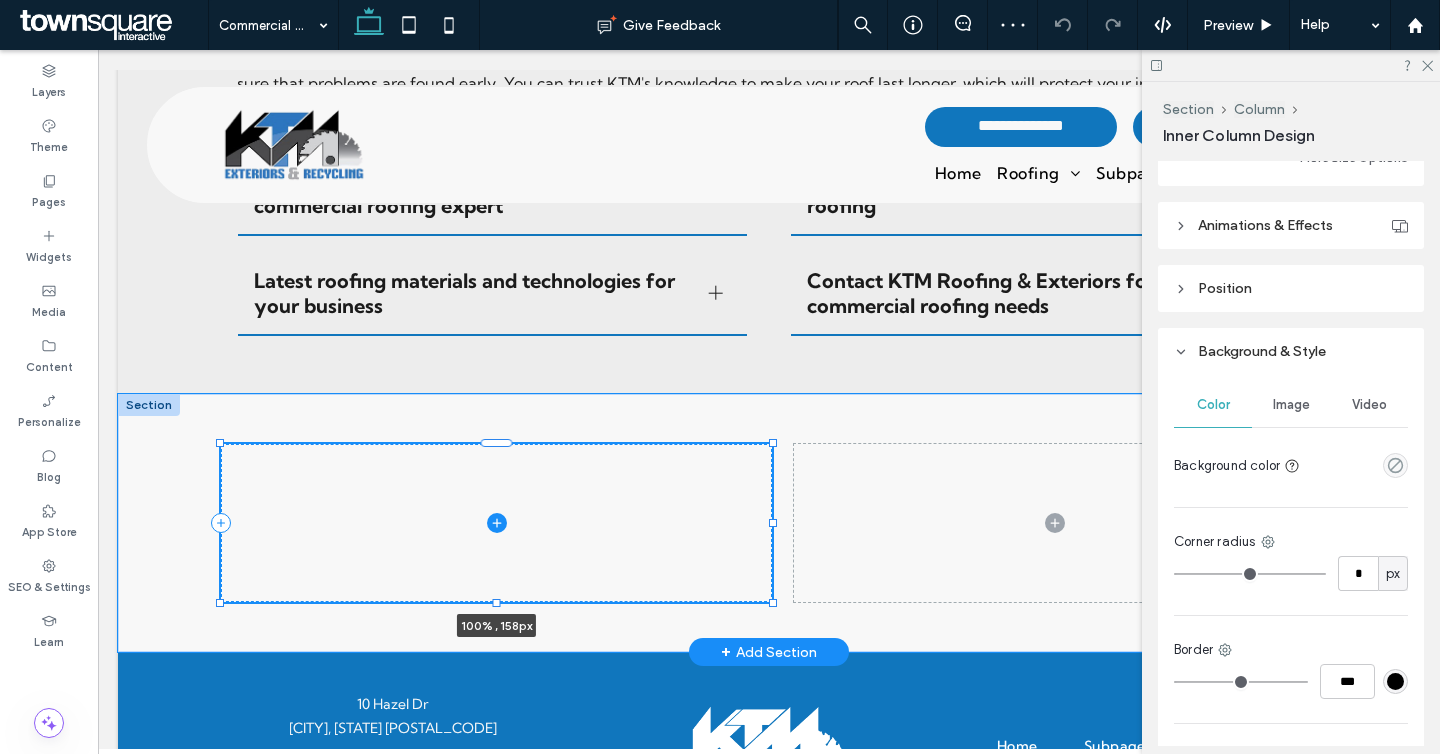 click on "100% , 158px" at bounding box center [769, 523] 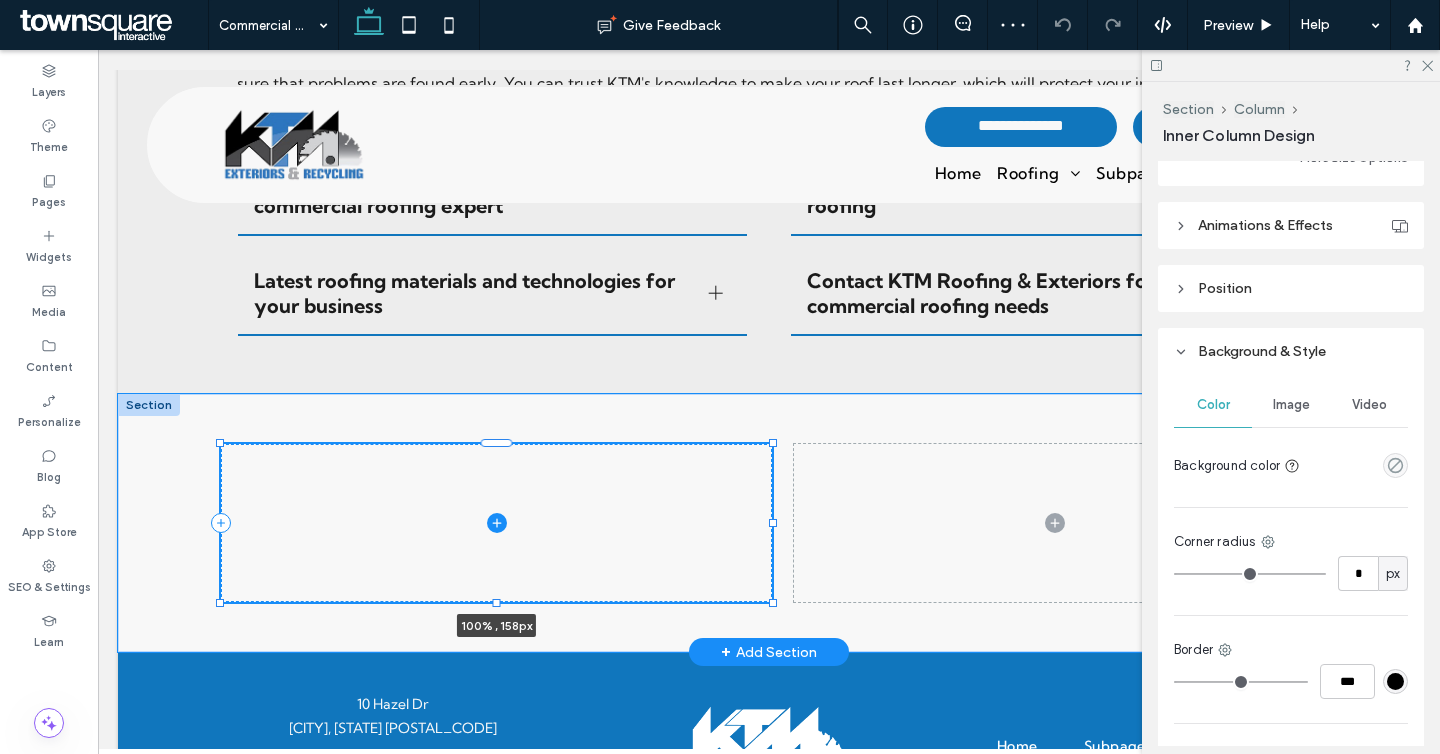 type on "**" 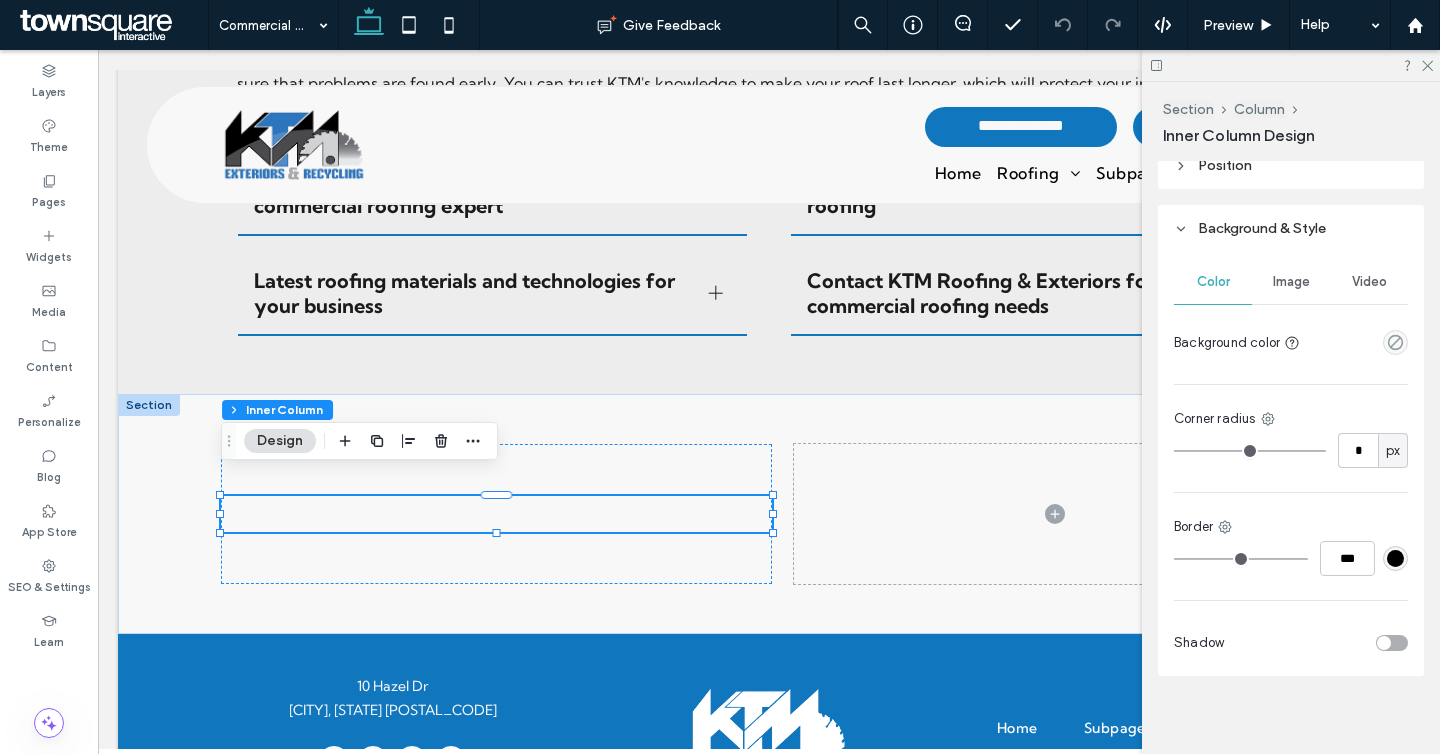 scroll, scrollTop: 1169, scrollLeft: 0, axis: vertical 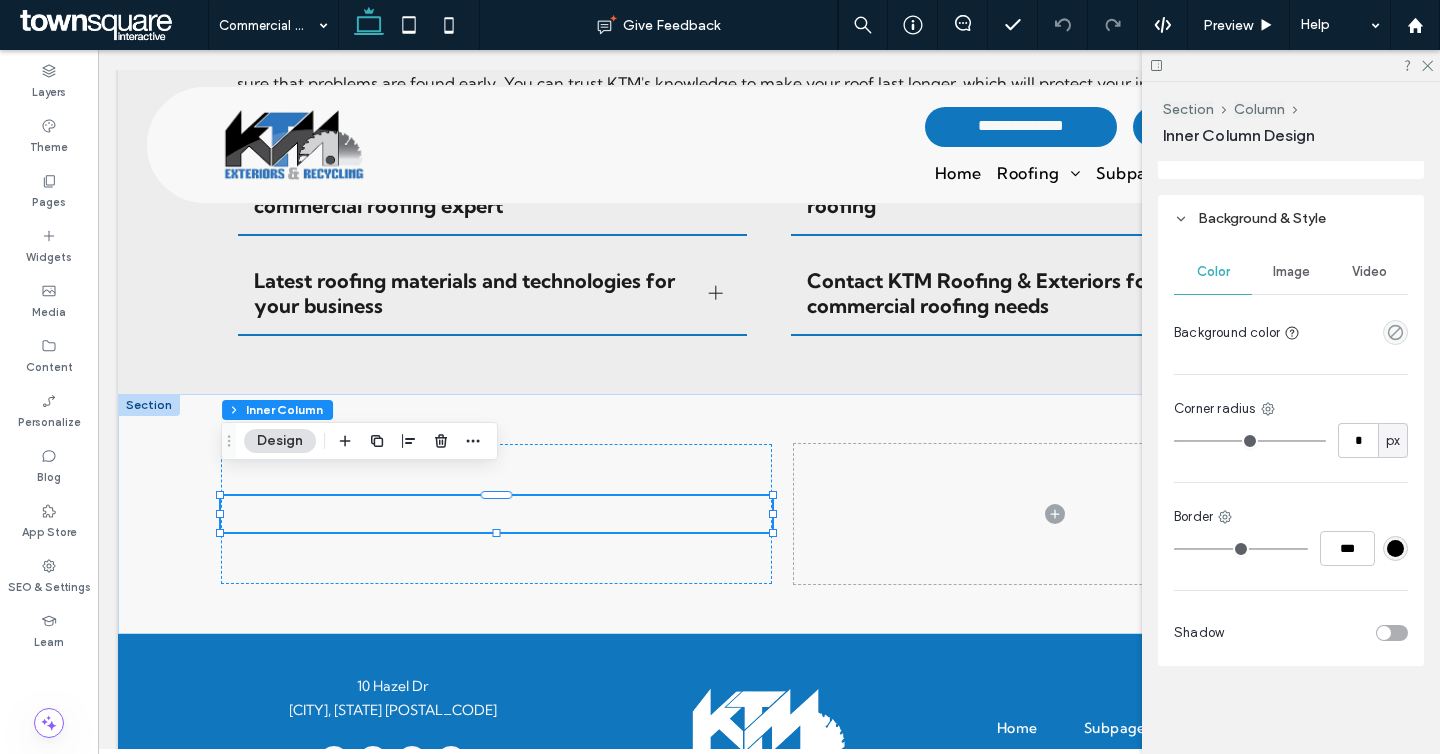 click at bounding box center [1395, 332] 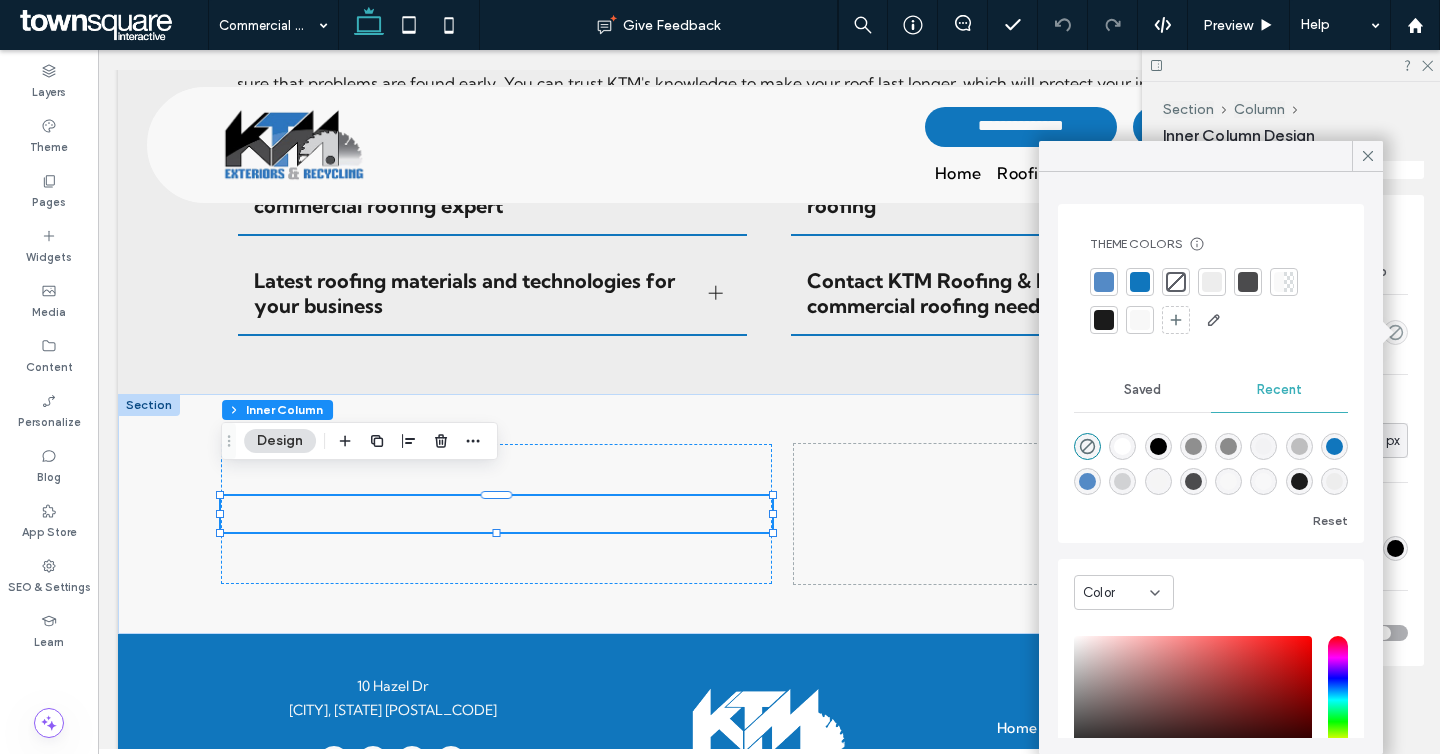 click at bounding box center [1140, 282] 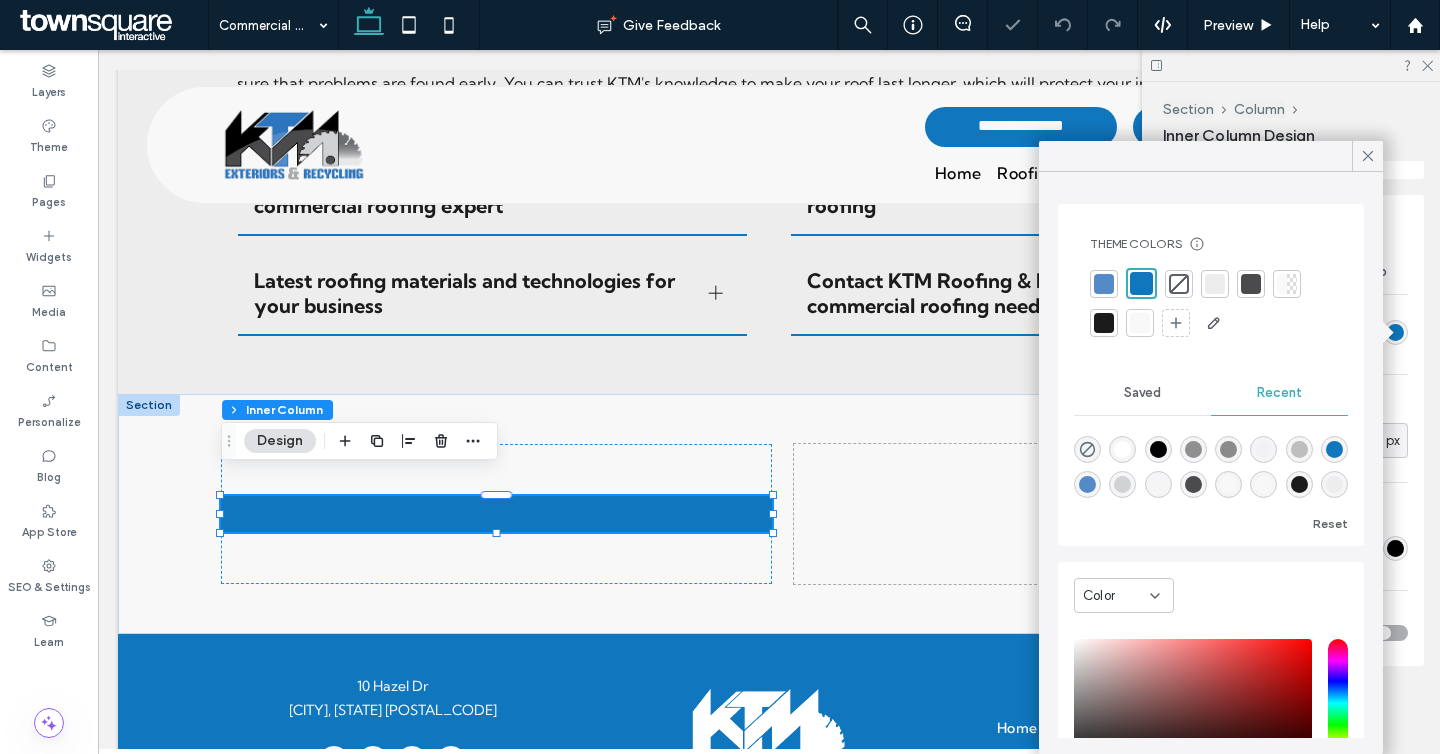 click 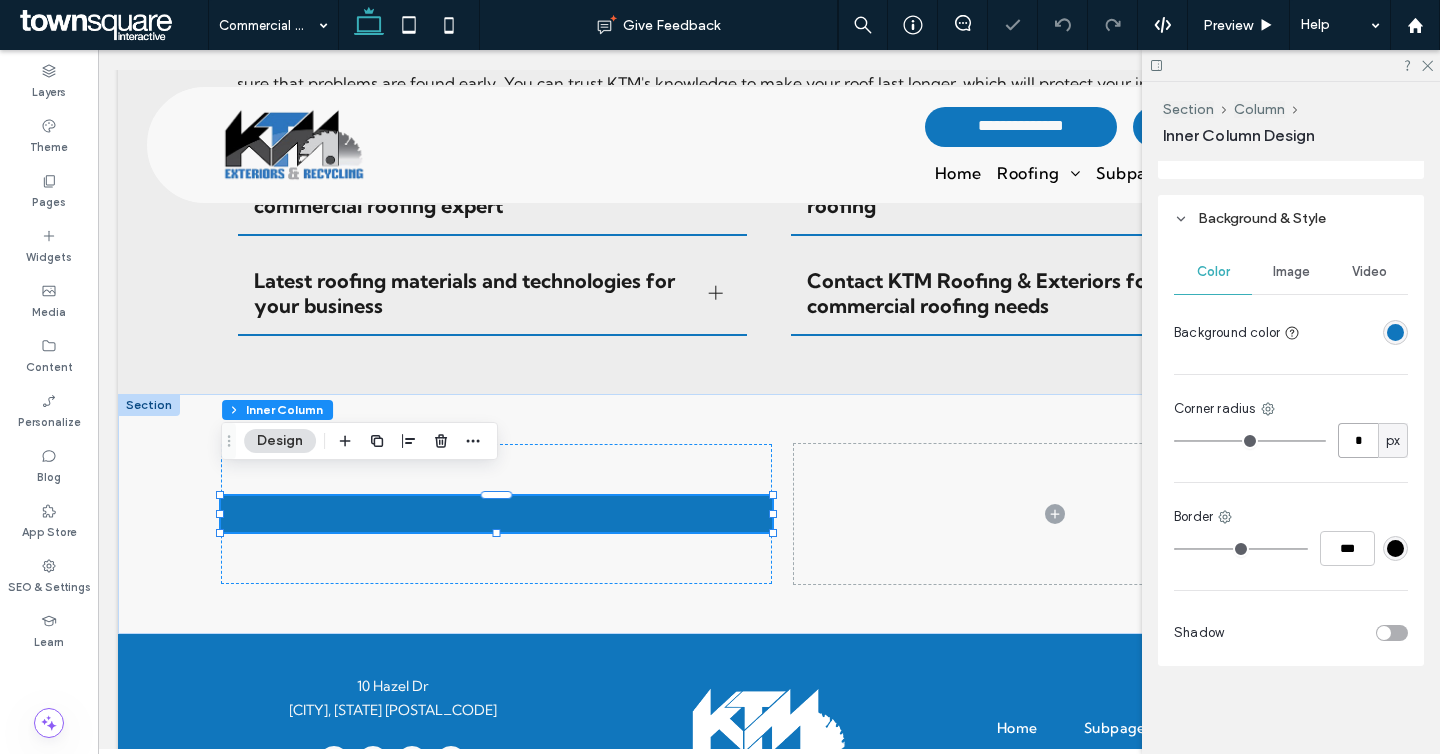 click on "*" at bounding box center [1358, 440] 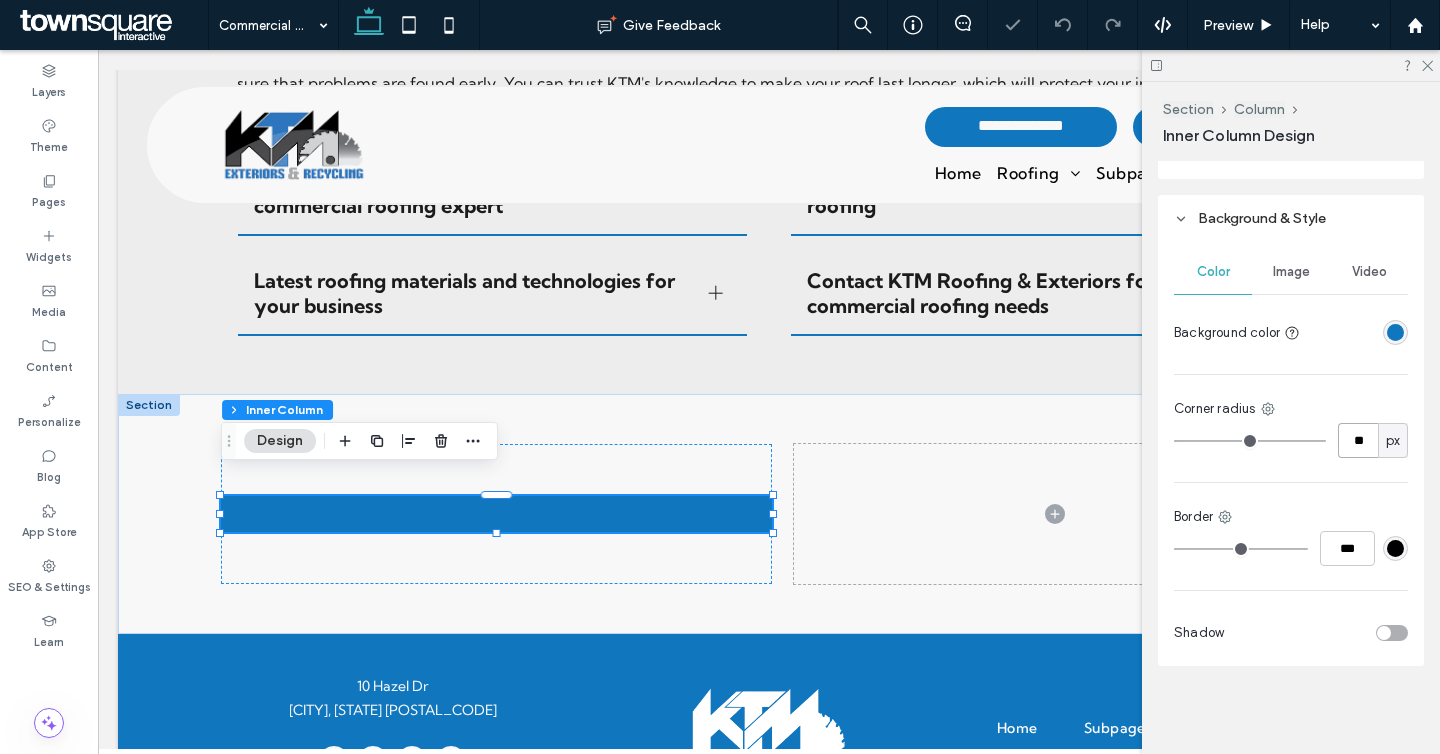 type on "**" 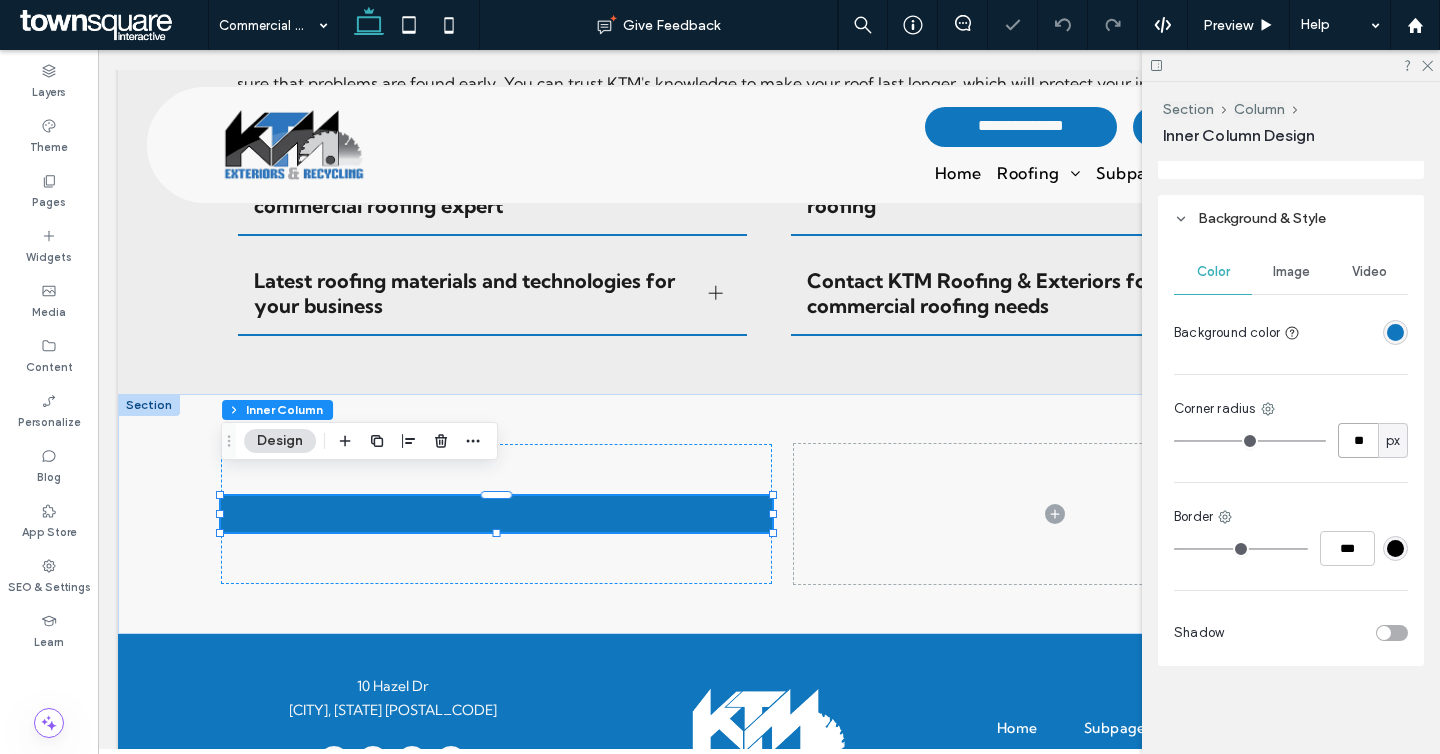 type on "**" 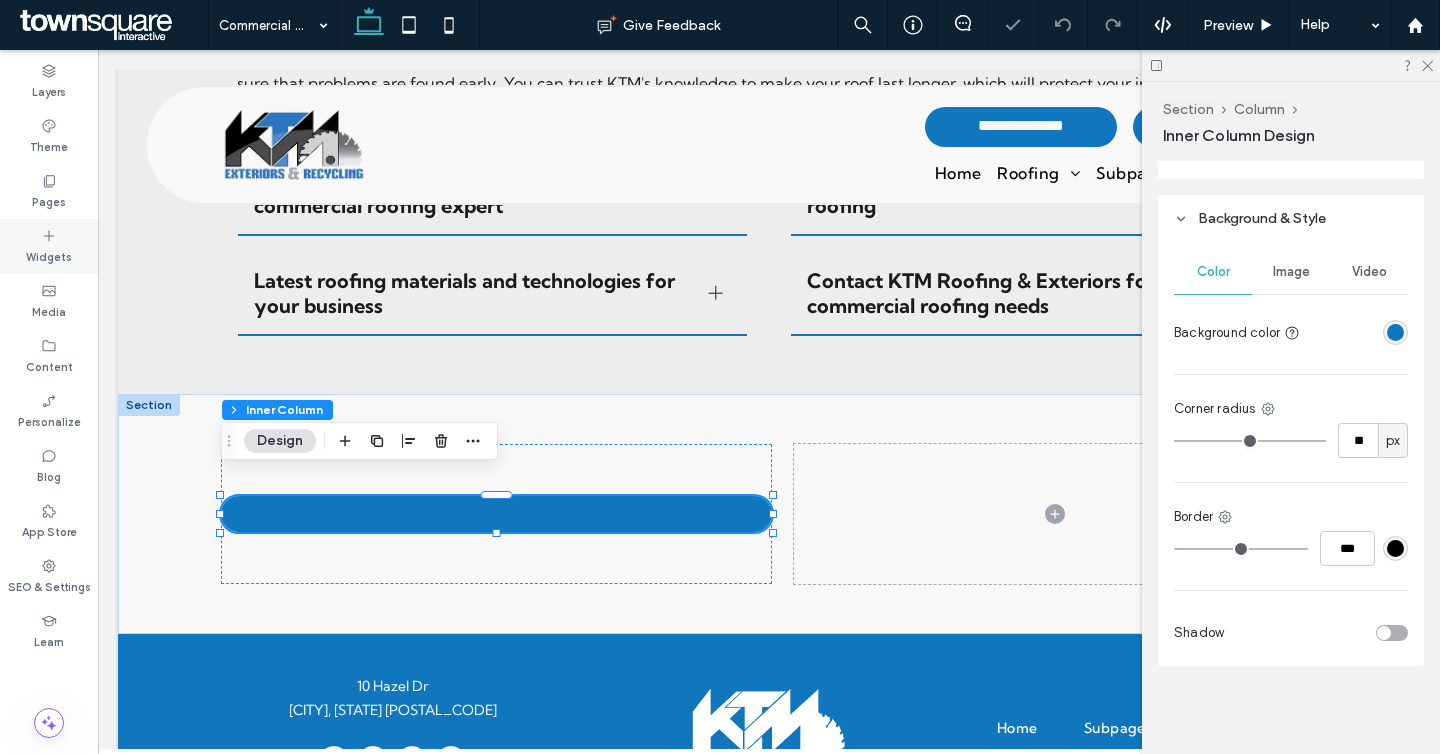 click on "Widgets" at bounding box center (49, 255) 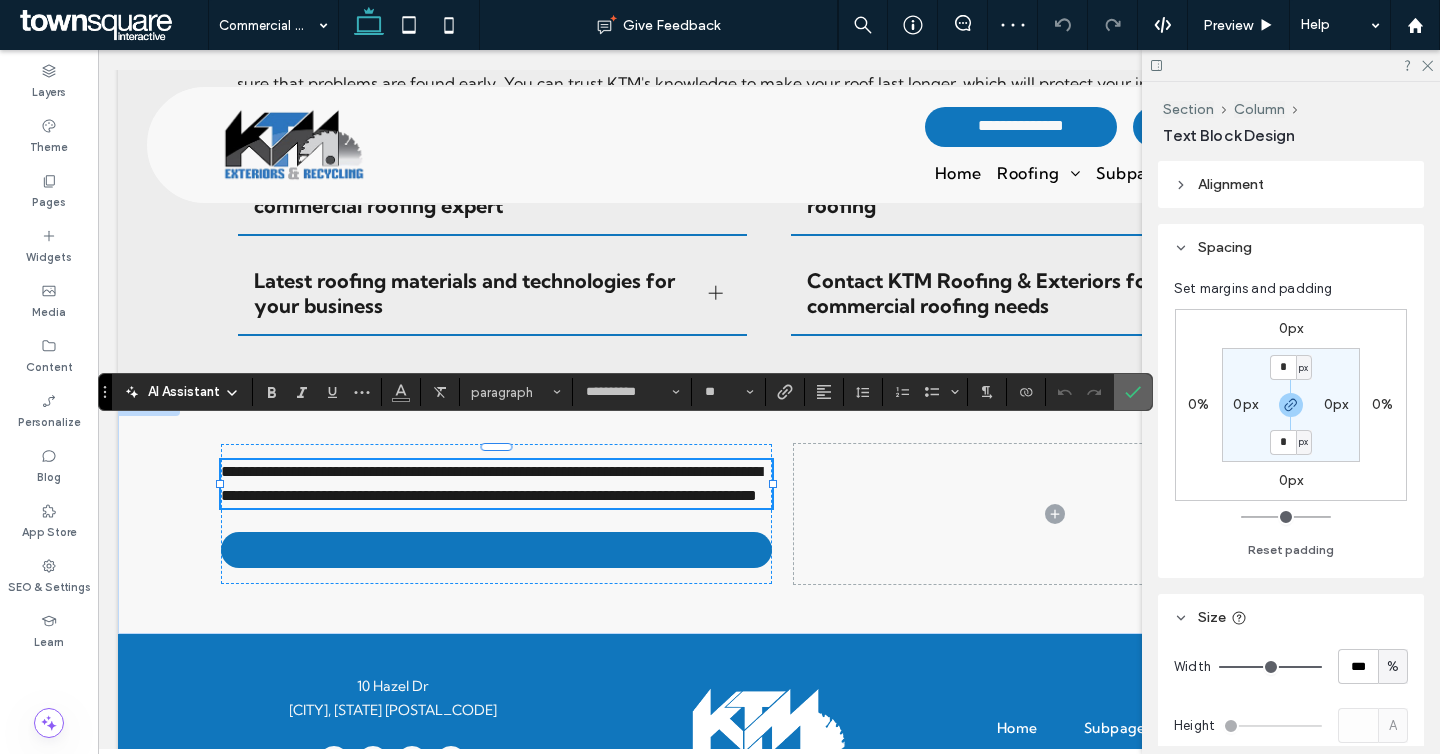 click at bounding box center (1133, 392) 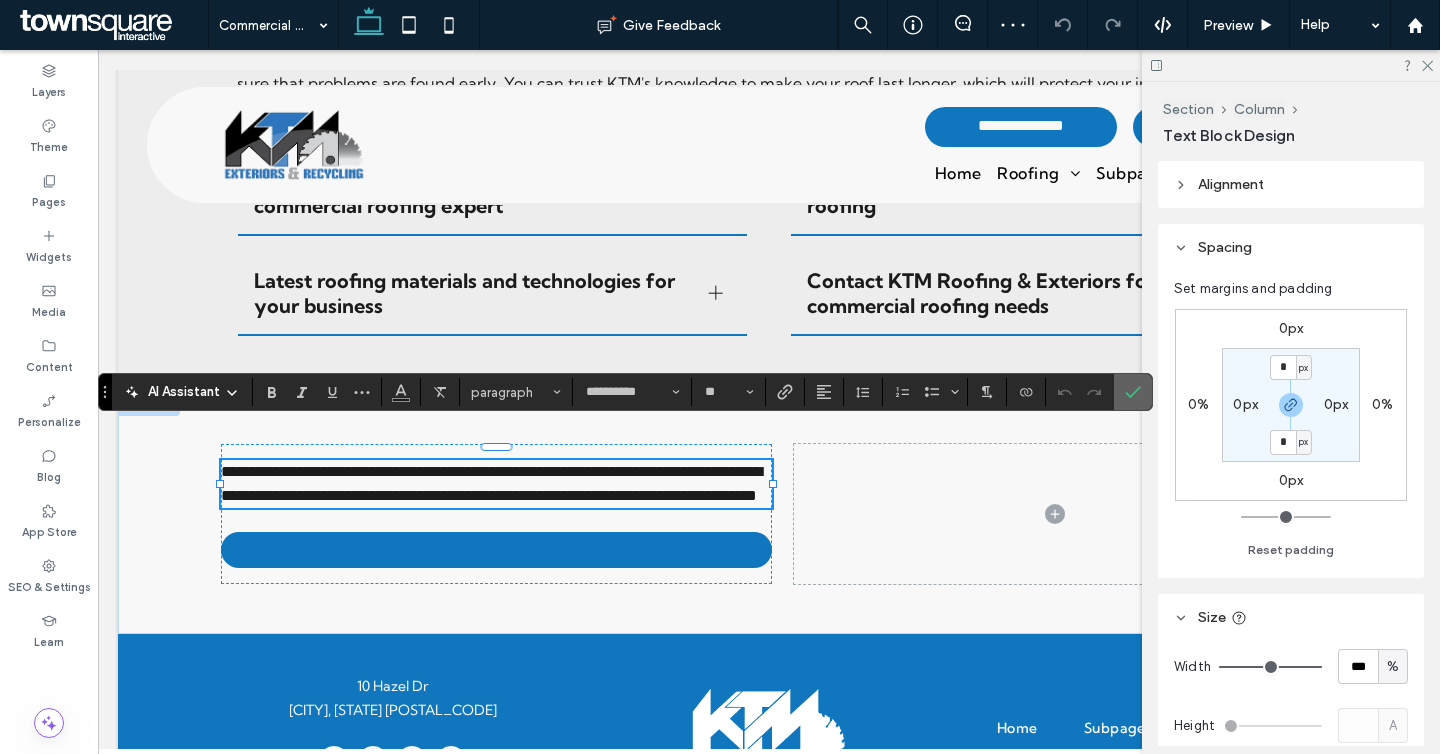click at bounding box center (1133, 392) 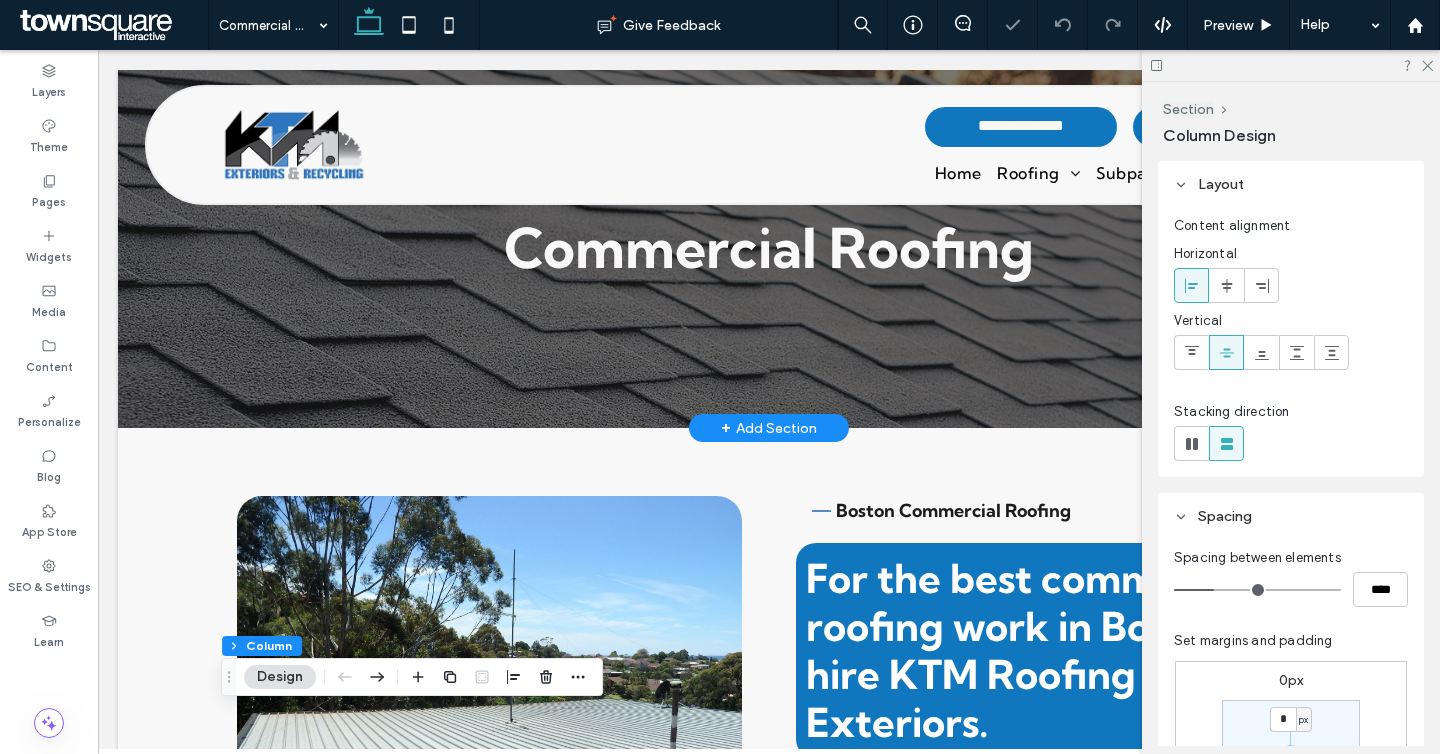scroll, scrollTop: 0, scrollLeft: 0, axis: both 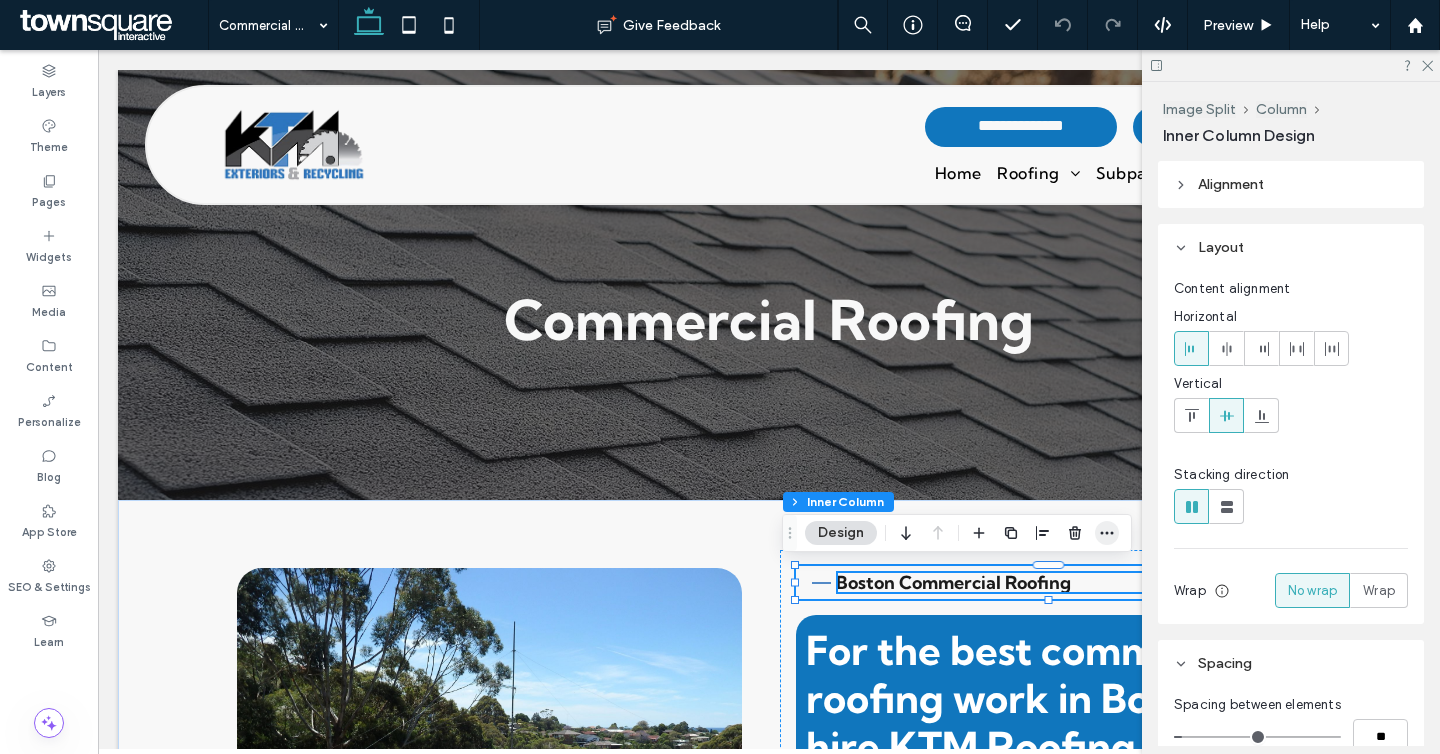 click 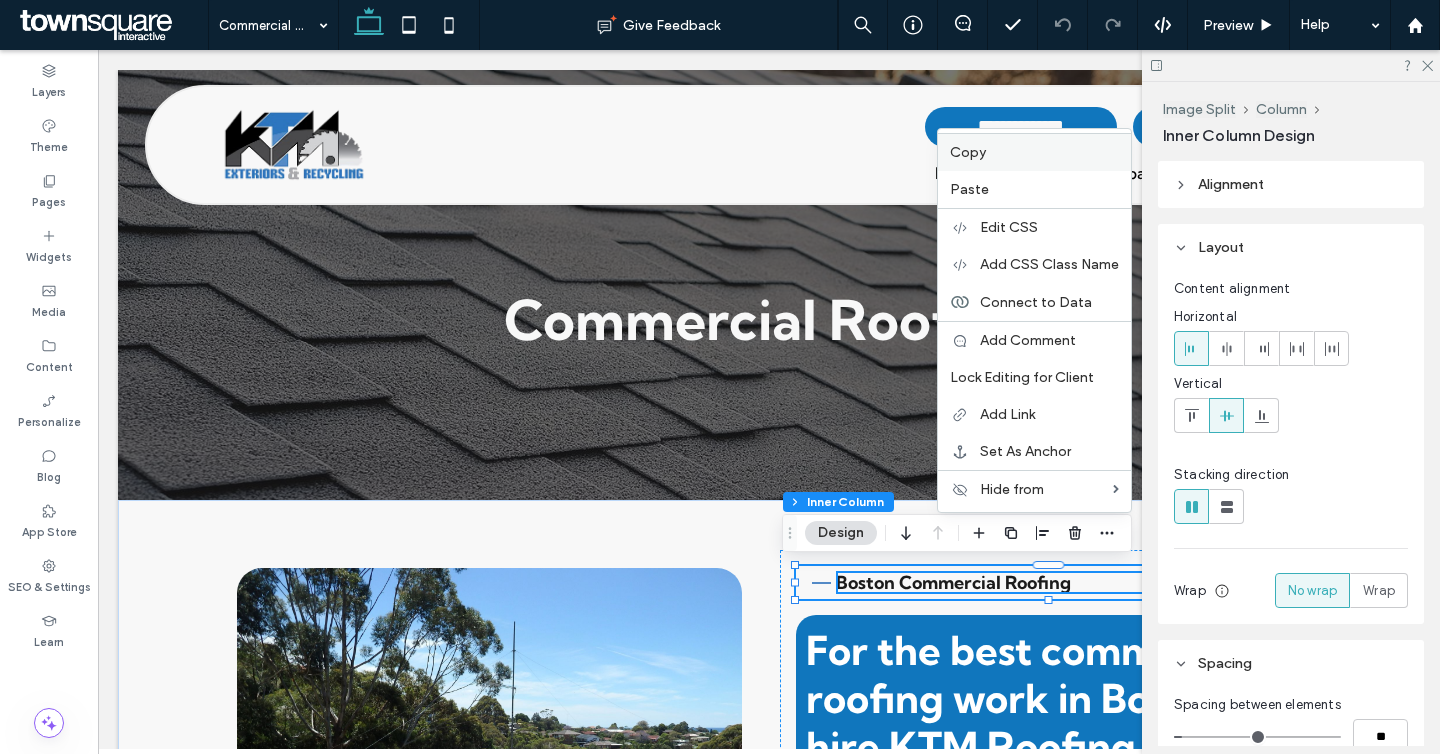 click on "Copy" at bounding box center (968, 152) 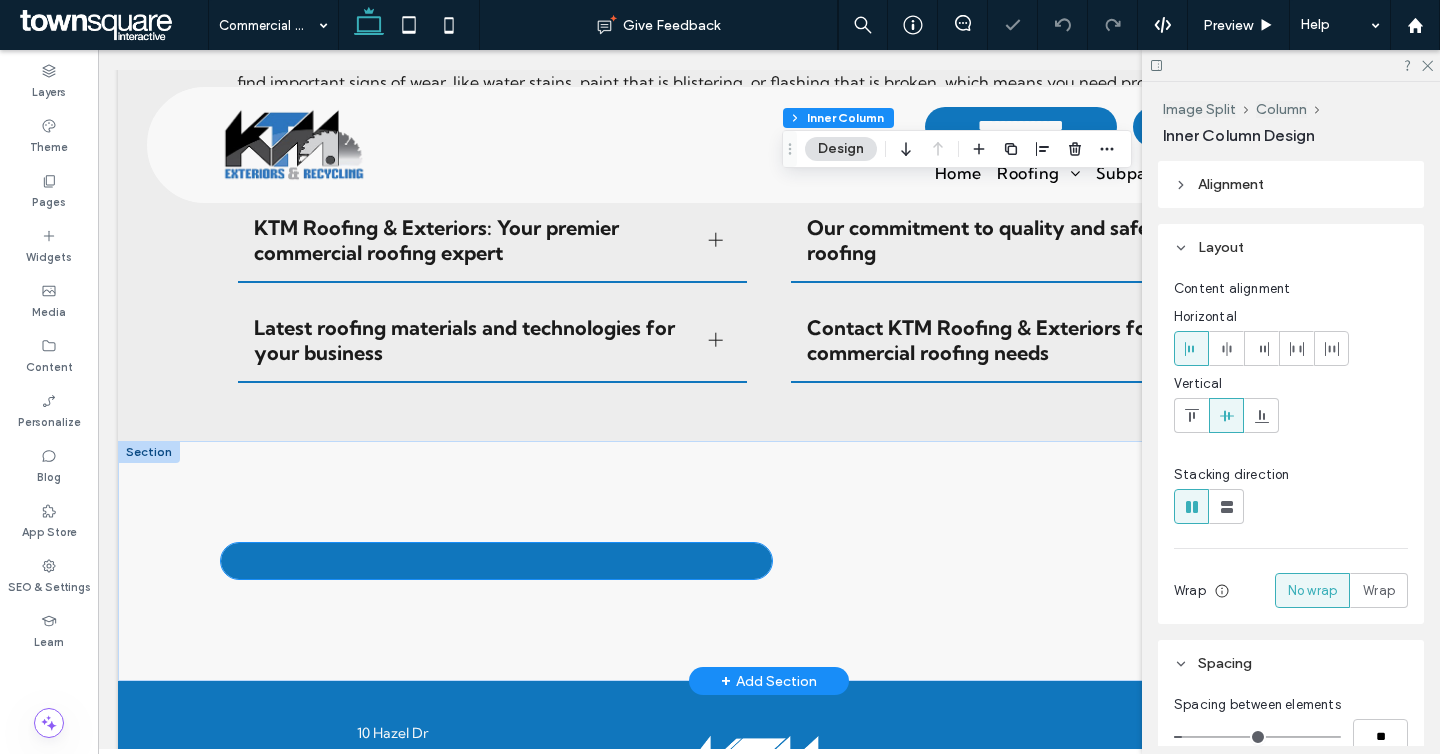 scroll, scrollTop: 2643, scrollLeft: 0, axis: vertical 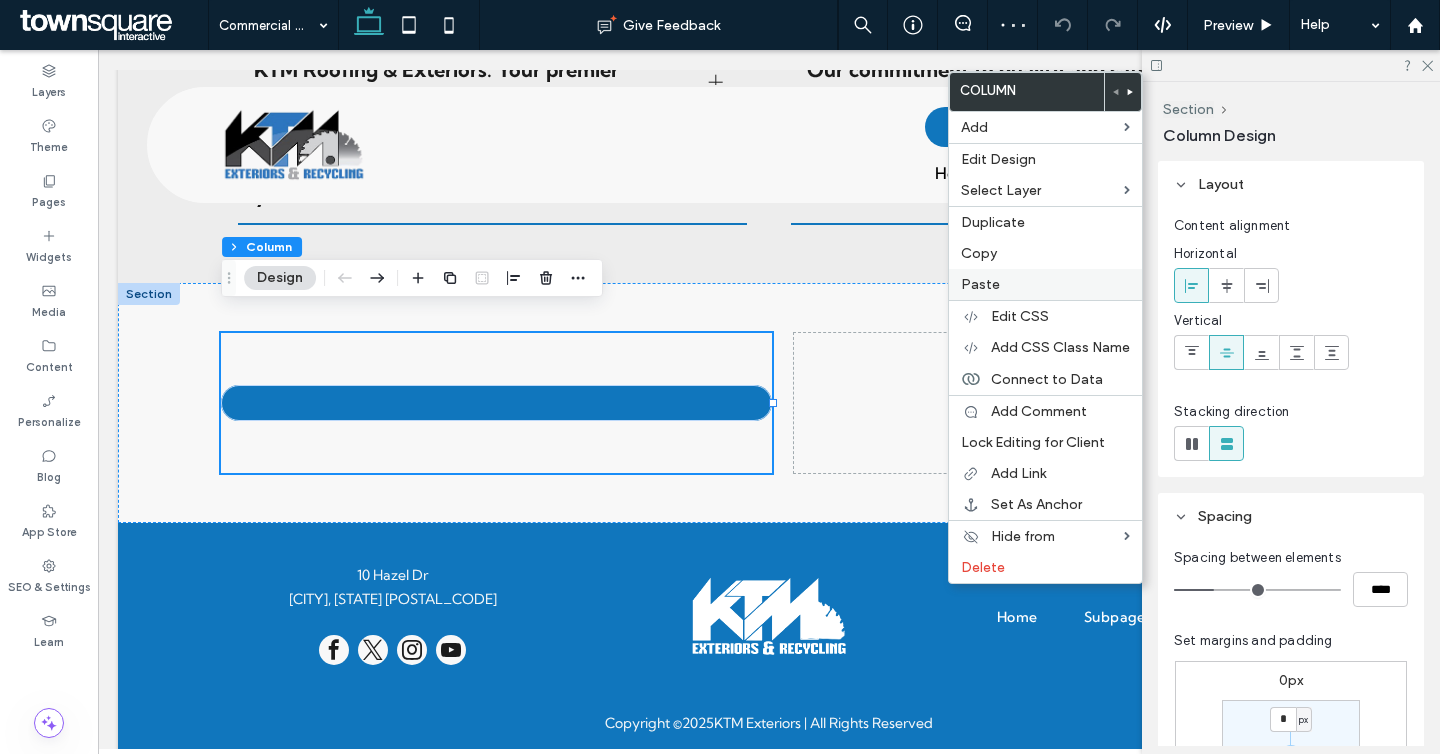click on "Paste" at bounding box center [980, 284] 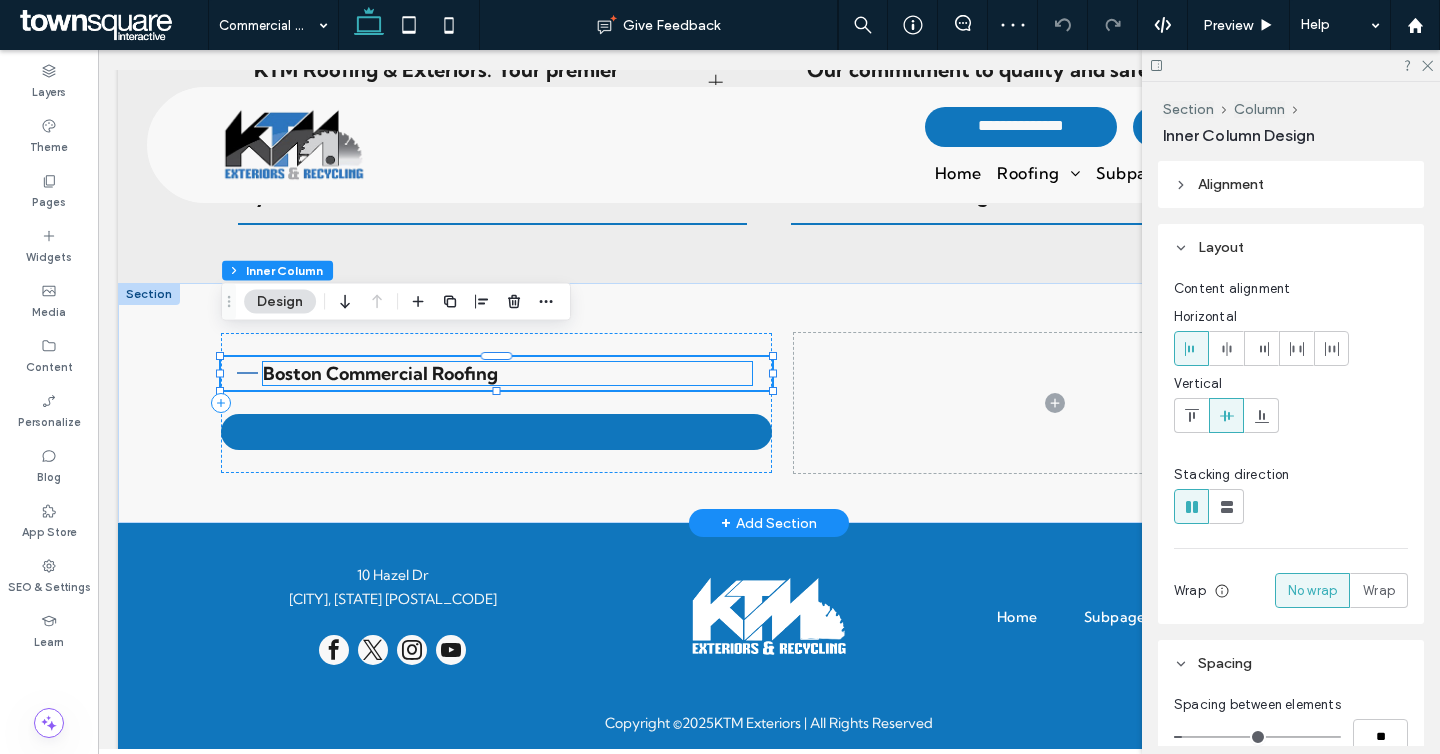 click on "Boston Commercial Roofing" at bounding box center [380, 373] 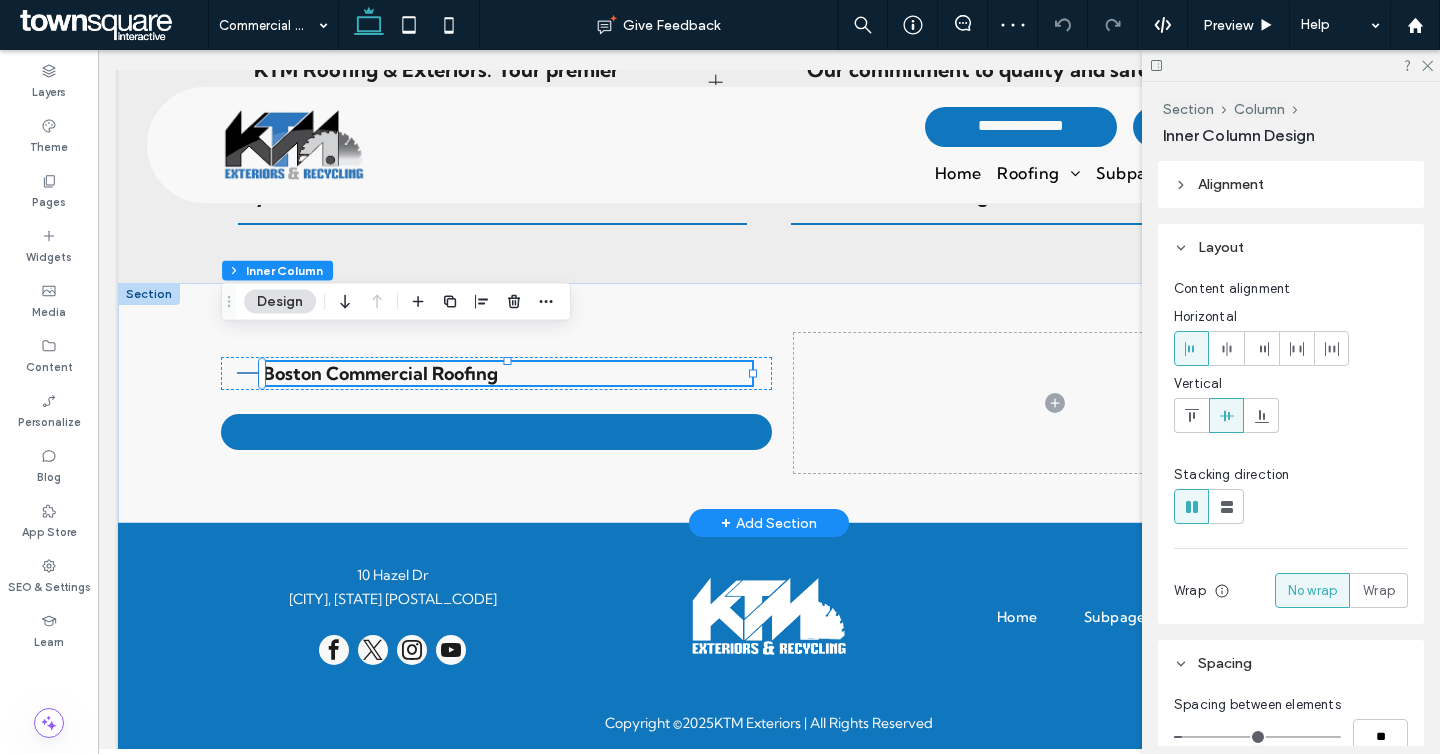 click on "Boston Commercial Roofing" at bounding box center (380, 373) 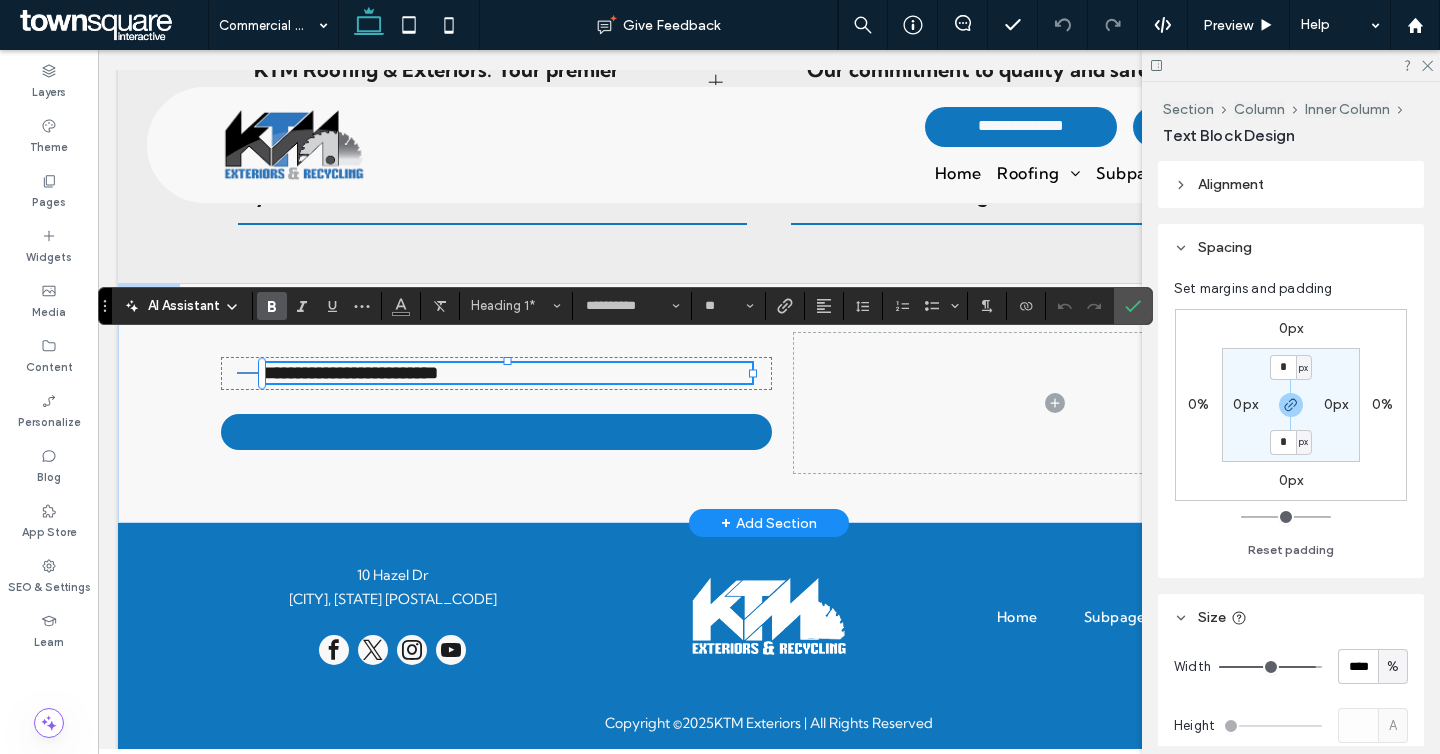 paste 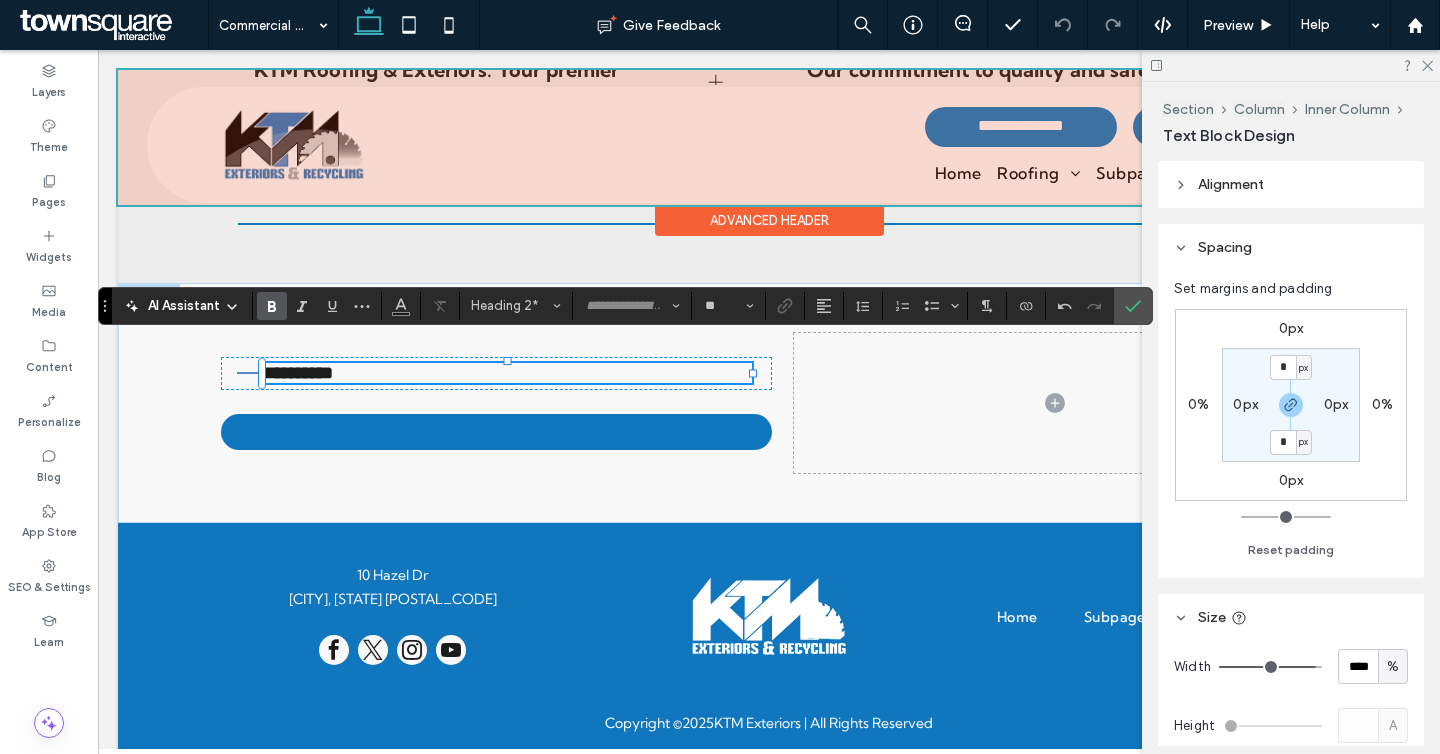 type 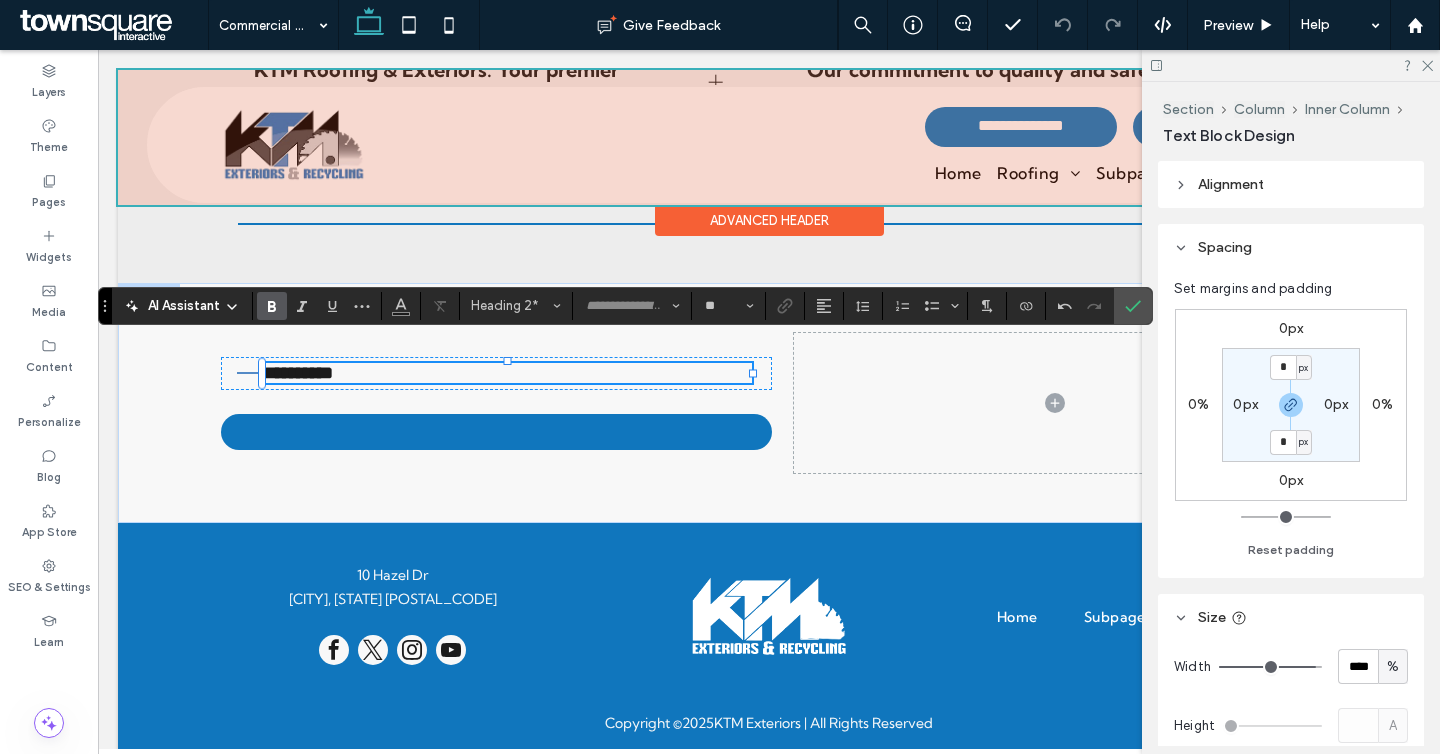 type on "**********" 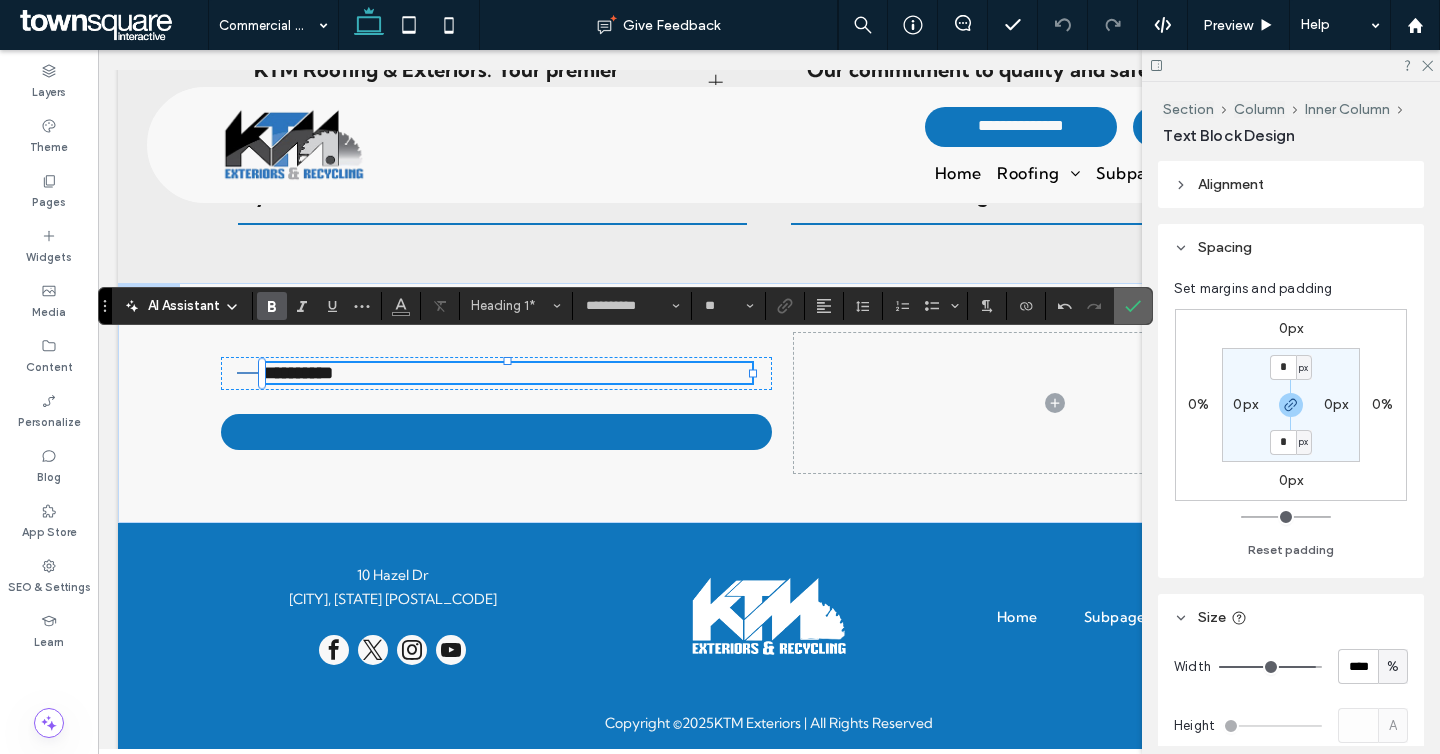 drag, startPoint x: 1134, startPoint y: 313, endPoint x: 742, endPoint y: 268, distance: 394.57446 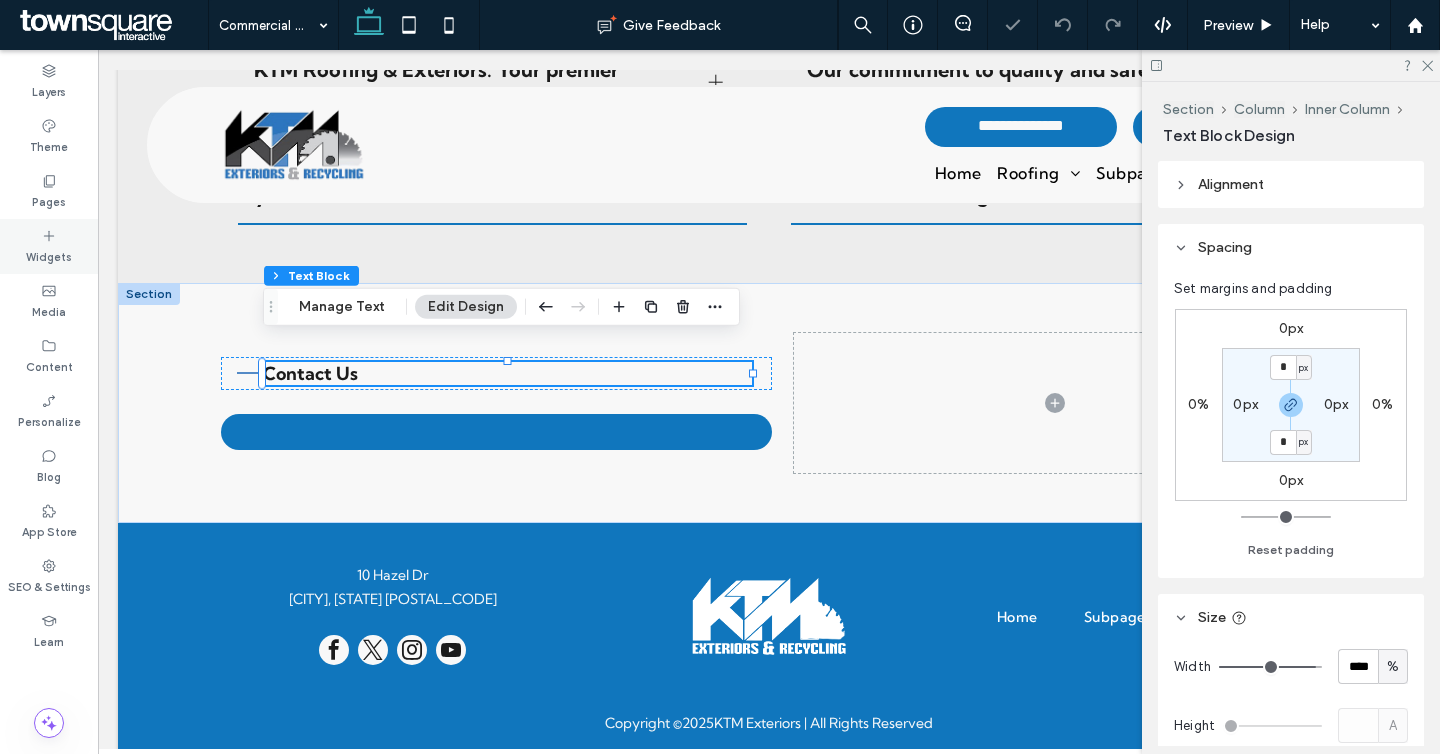 click on "Widgets" at bounding box center (49, 246) 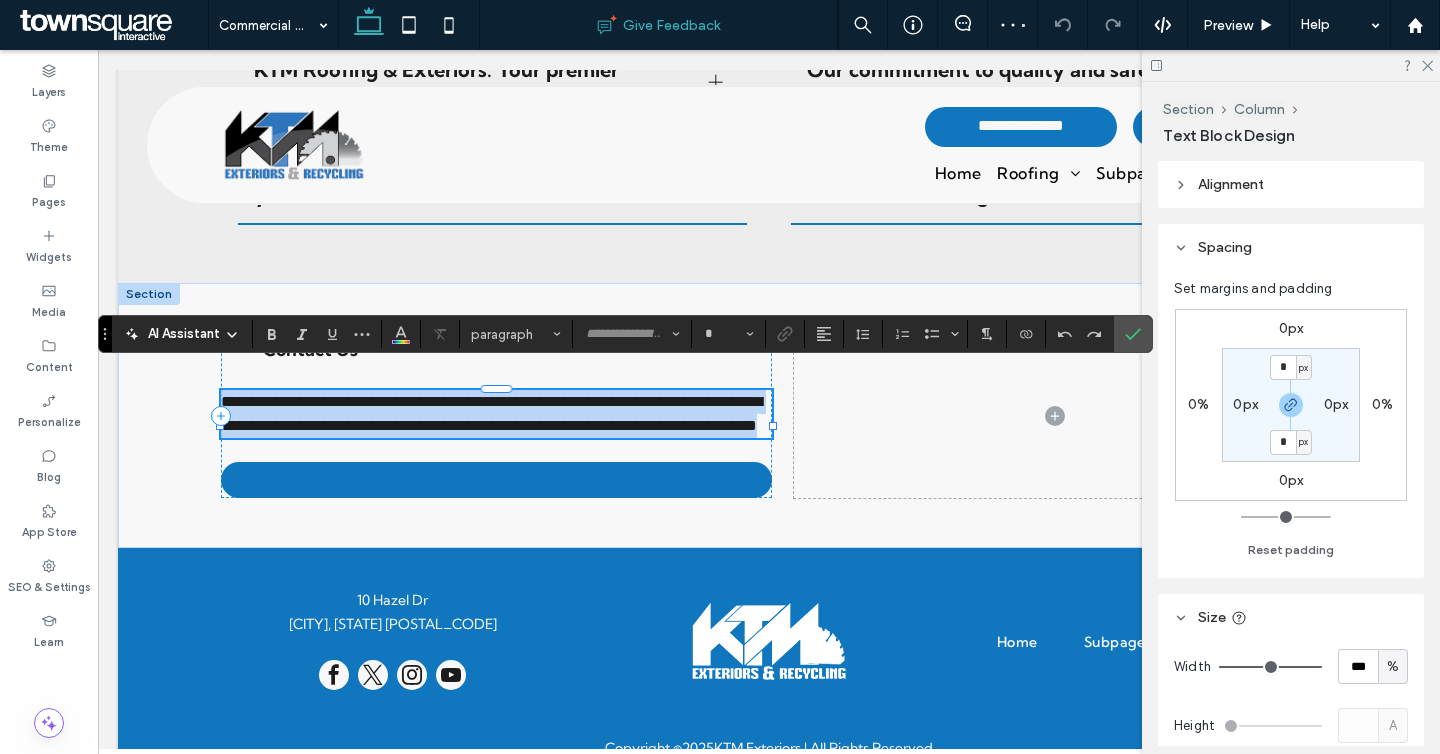 type on "**********" 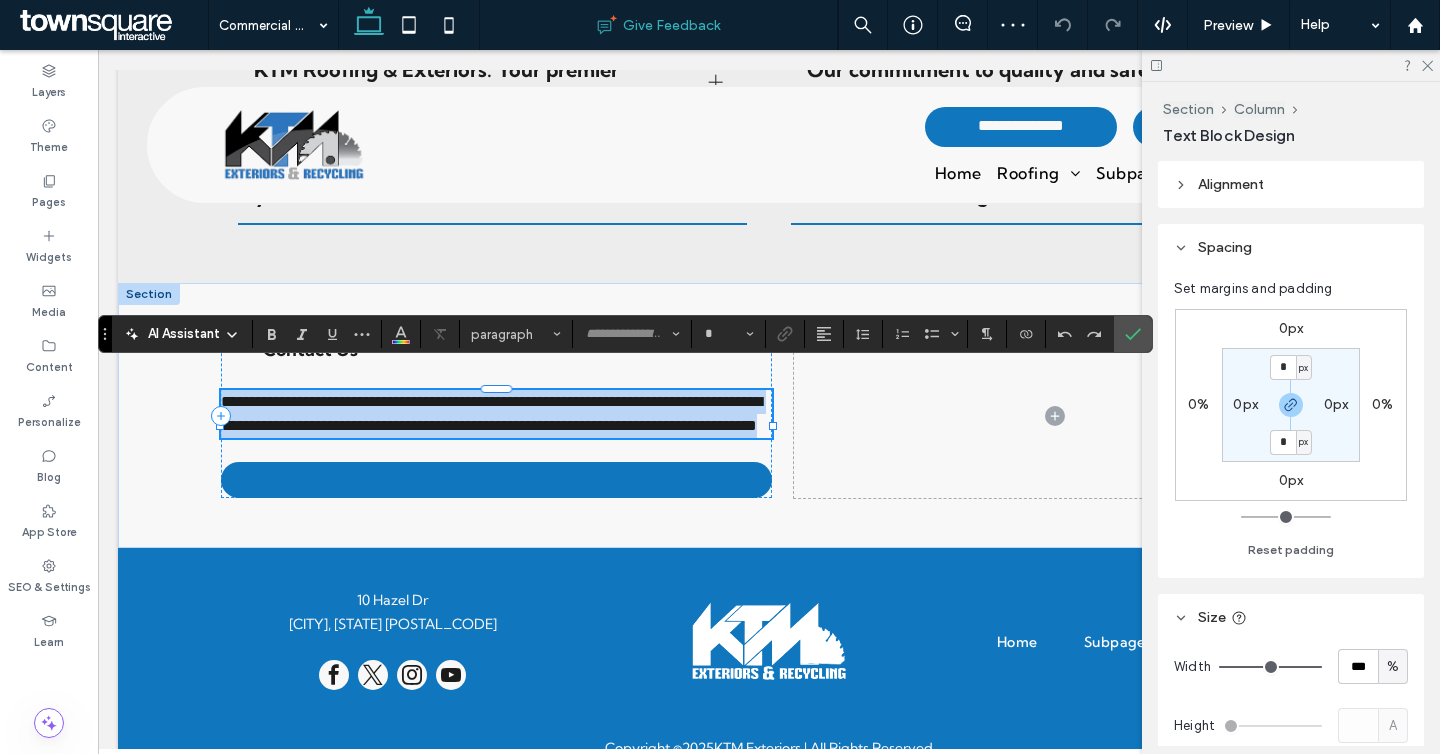 type on "**" 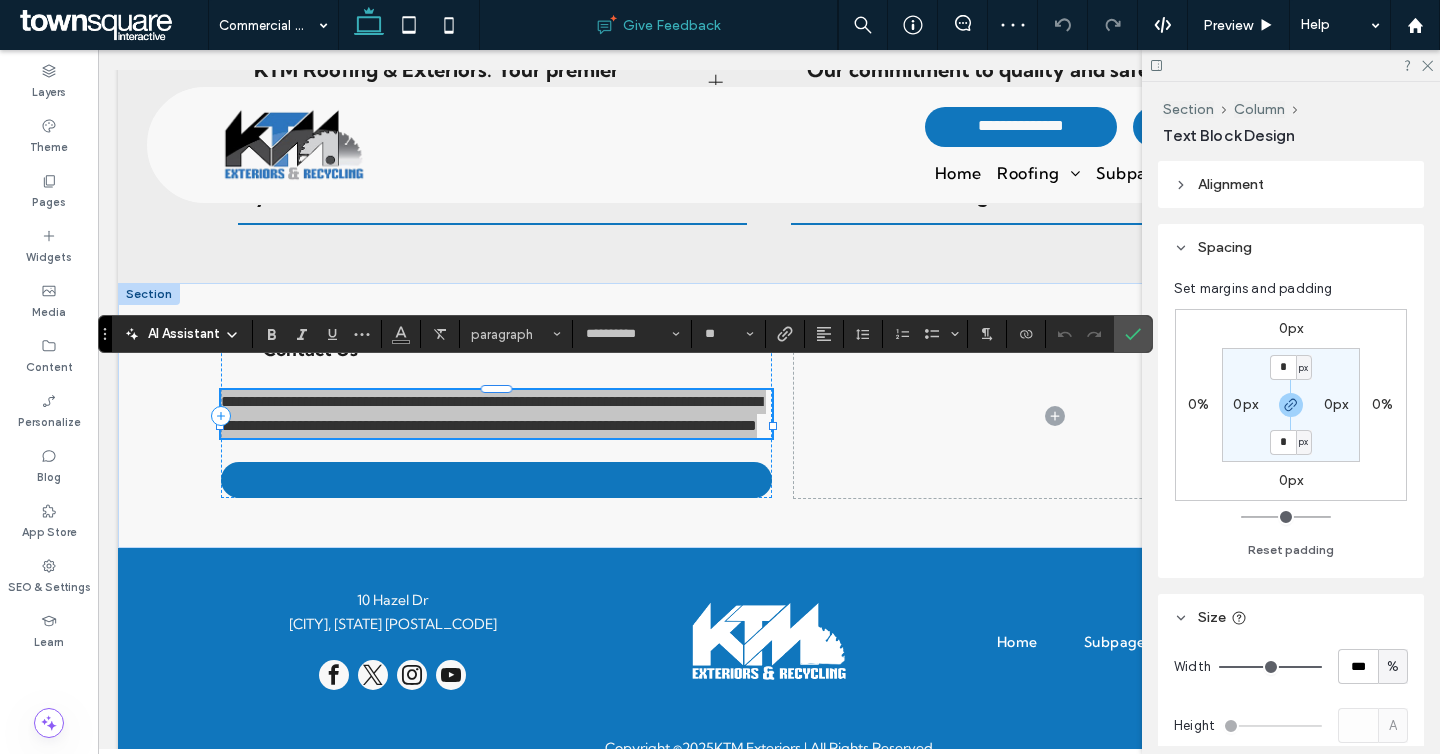 drag, startPoint x: 158, startPoint y: 280, endPoint x: 505, endPoint y: 8, distance: 440.9002 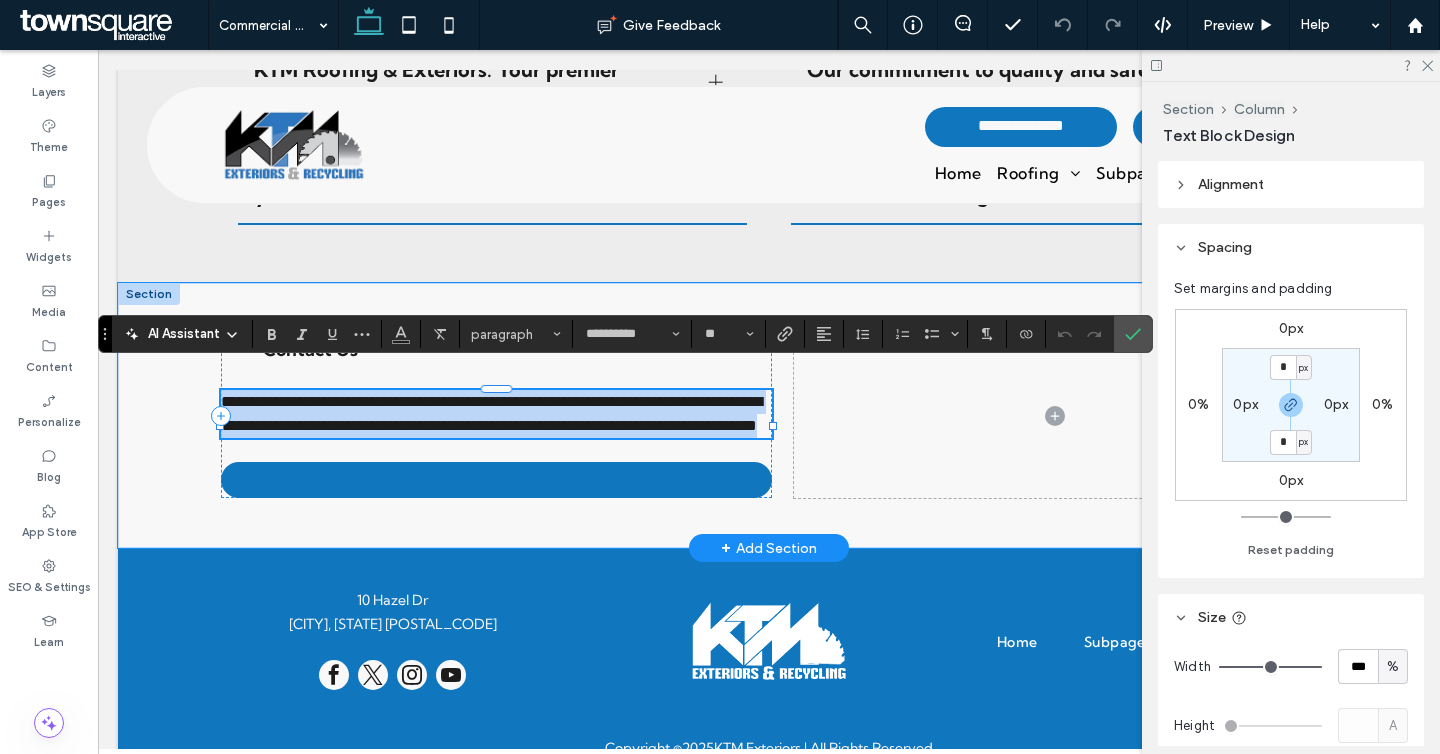 paste 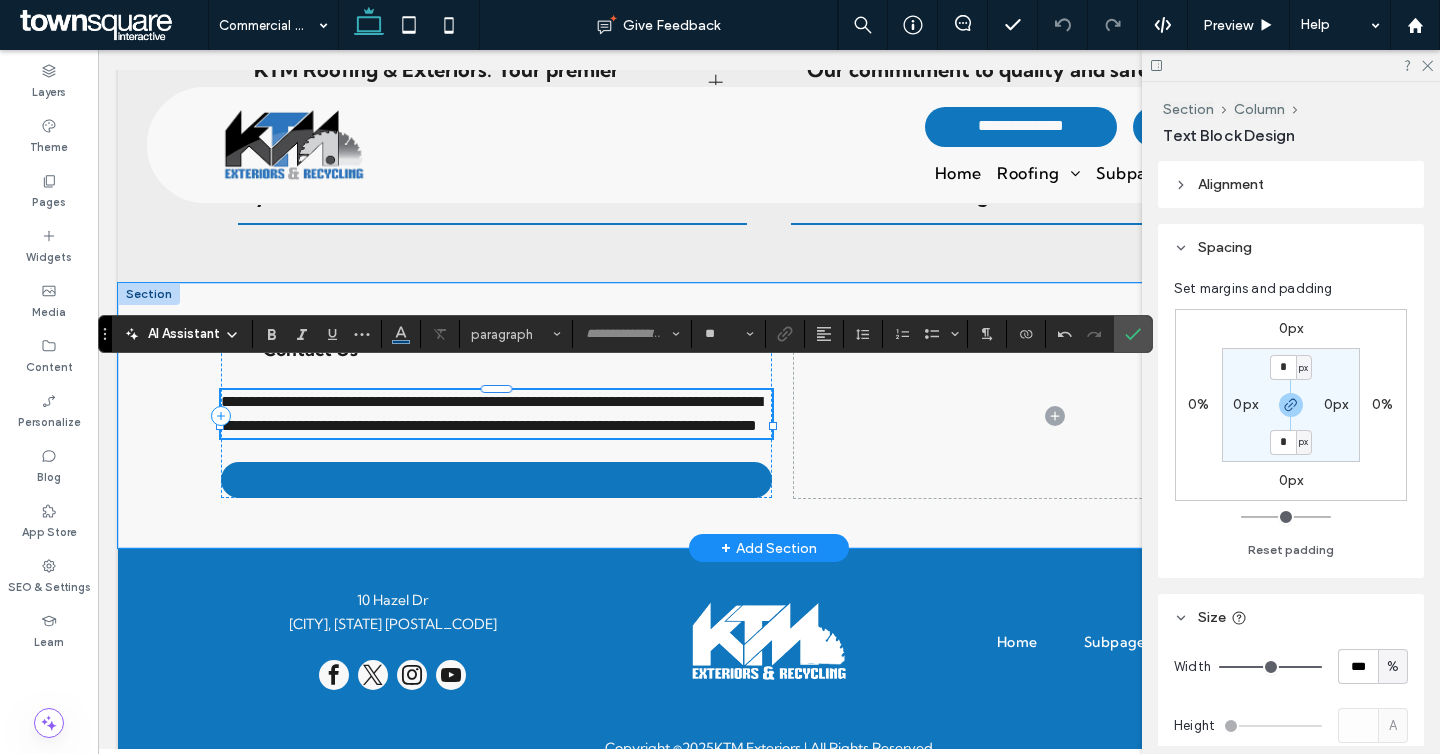 scroll, scrollTop: 1, scrollLeft: 0, axis: vertical 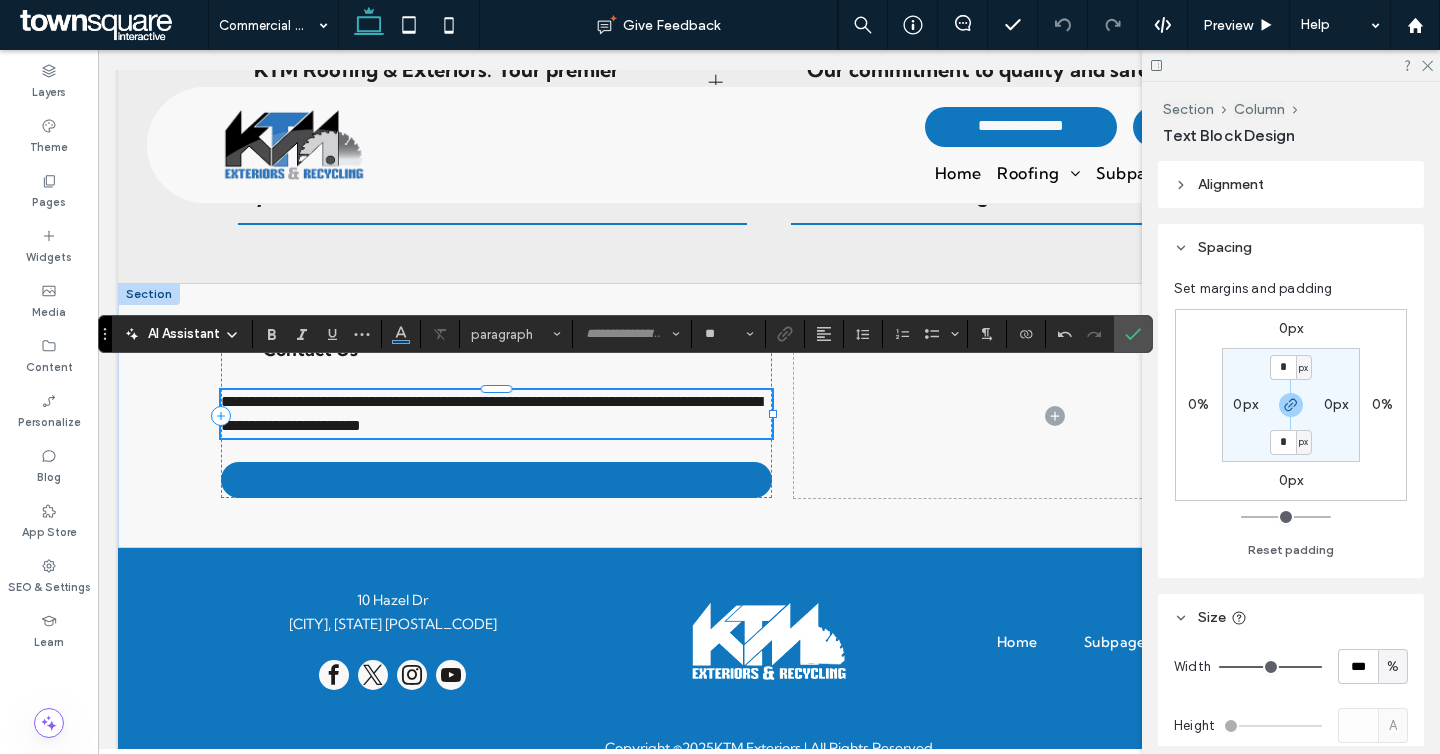 type on "**********" 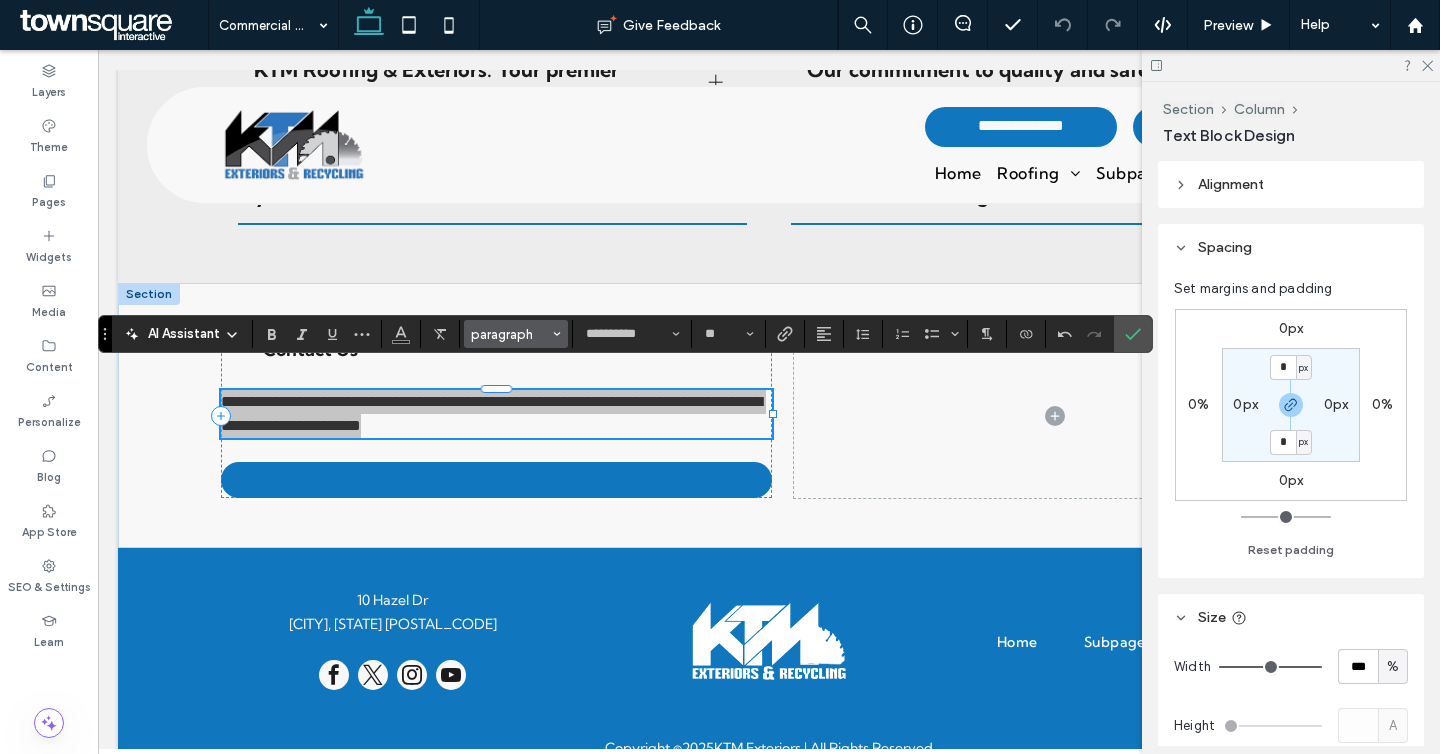 click on "paragraph" at bounding box center [510, 334] 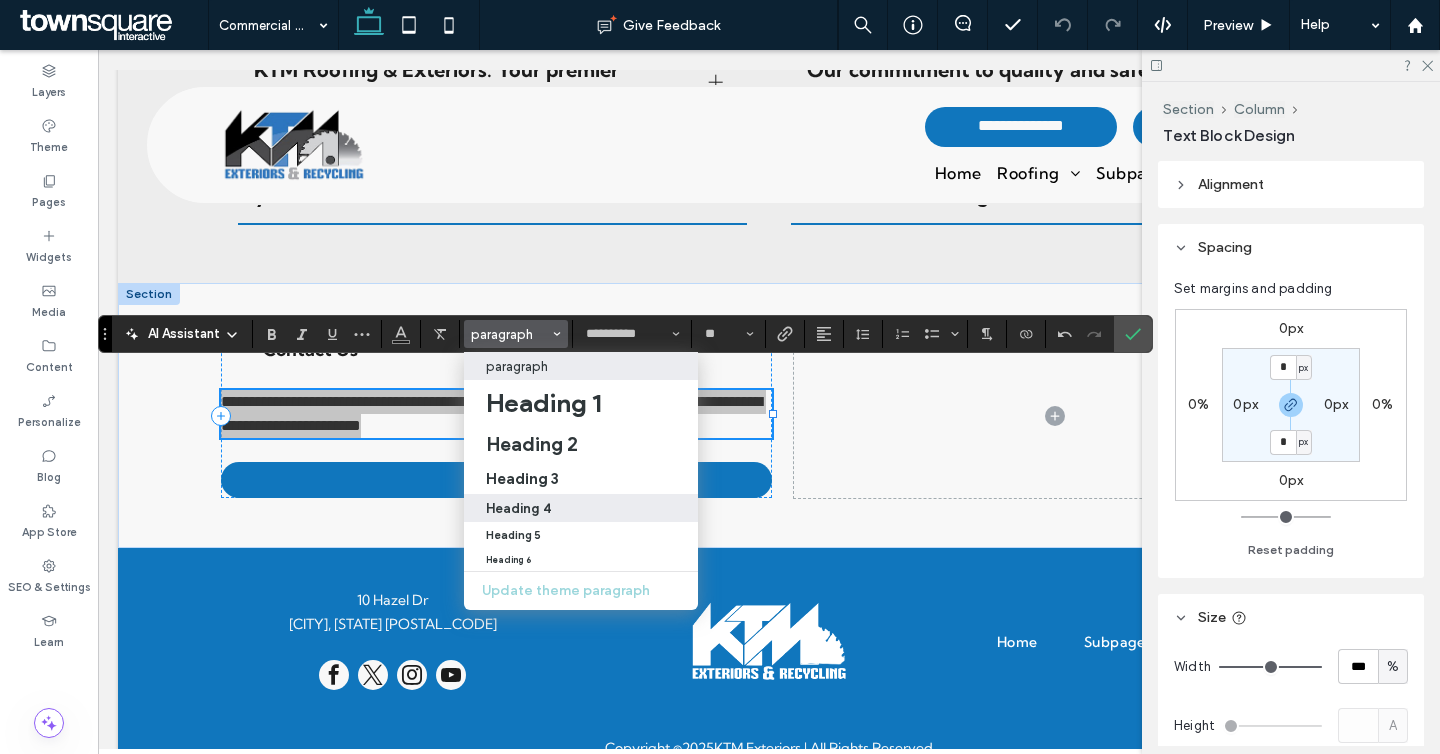 drag, startPoint x: 437, startPoint y: 457, endPoint x: 536, endPoint y: 507, distance: 110.909874 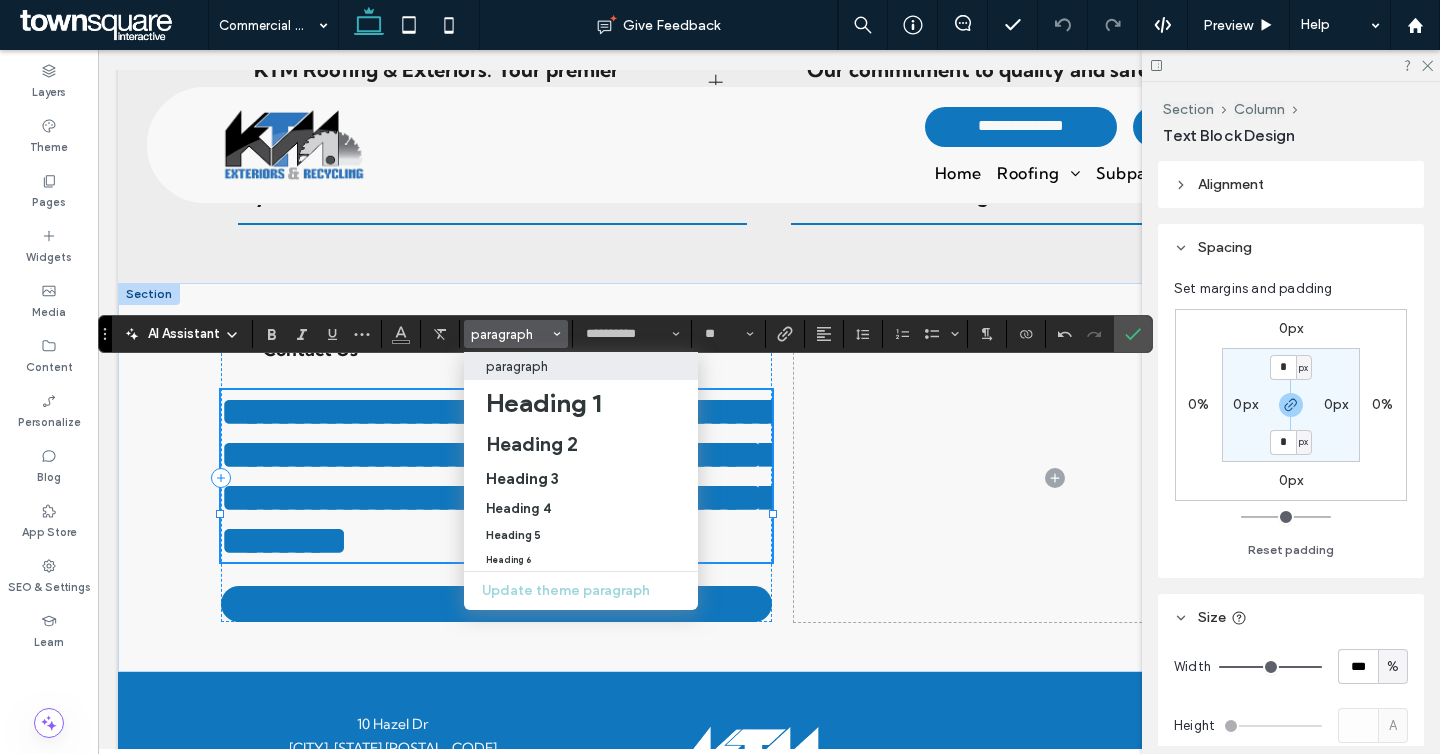 type on "**" 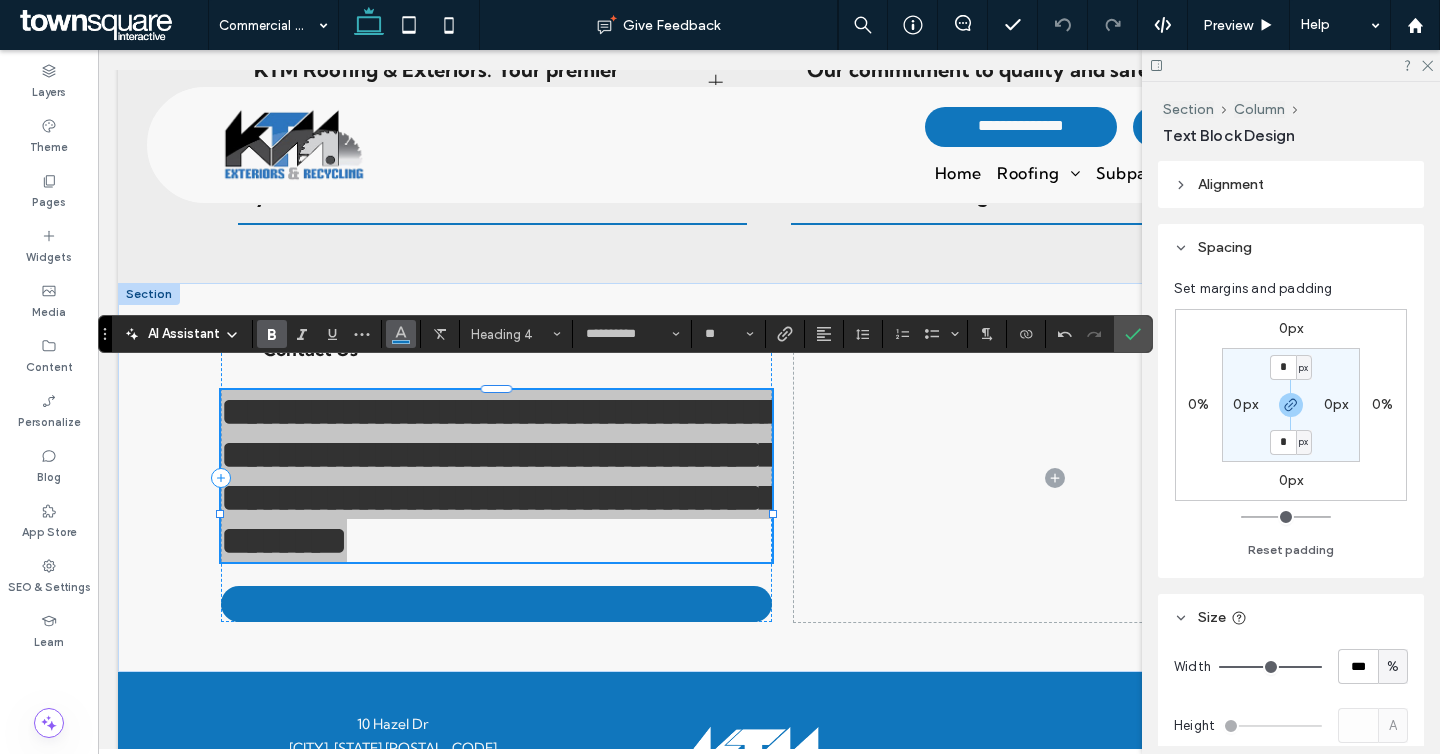 click 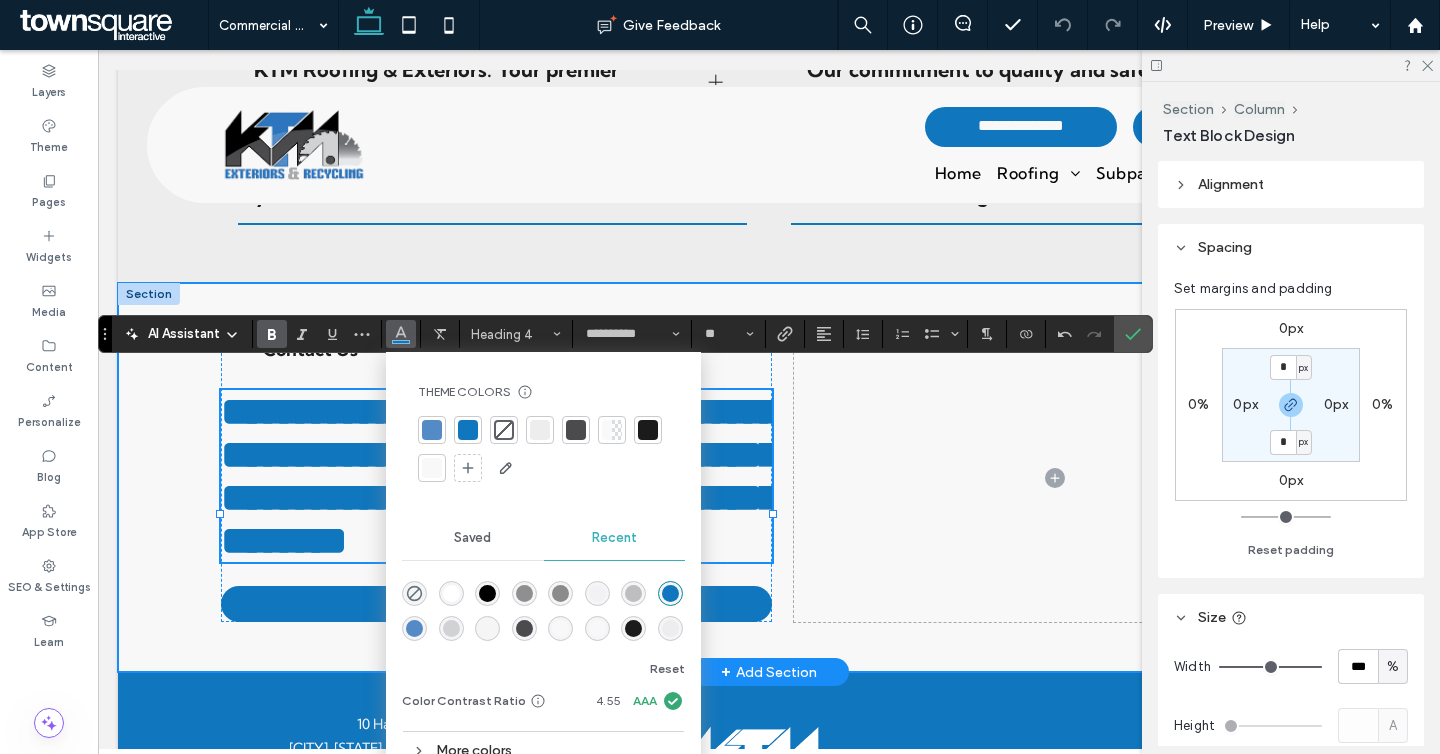 click on "**********" at bounding box center [769, 477] 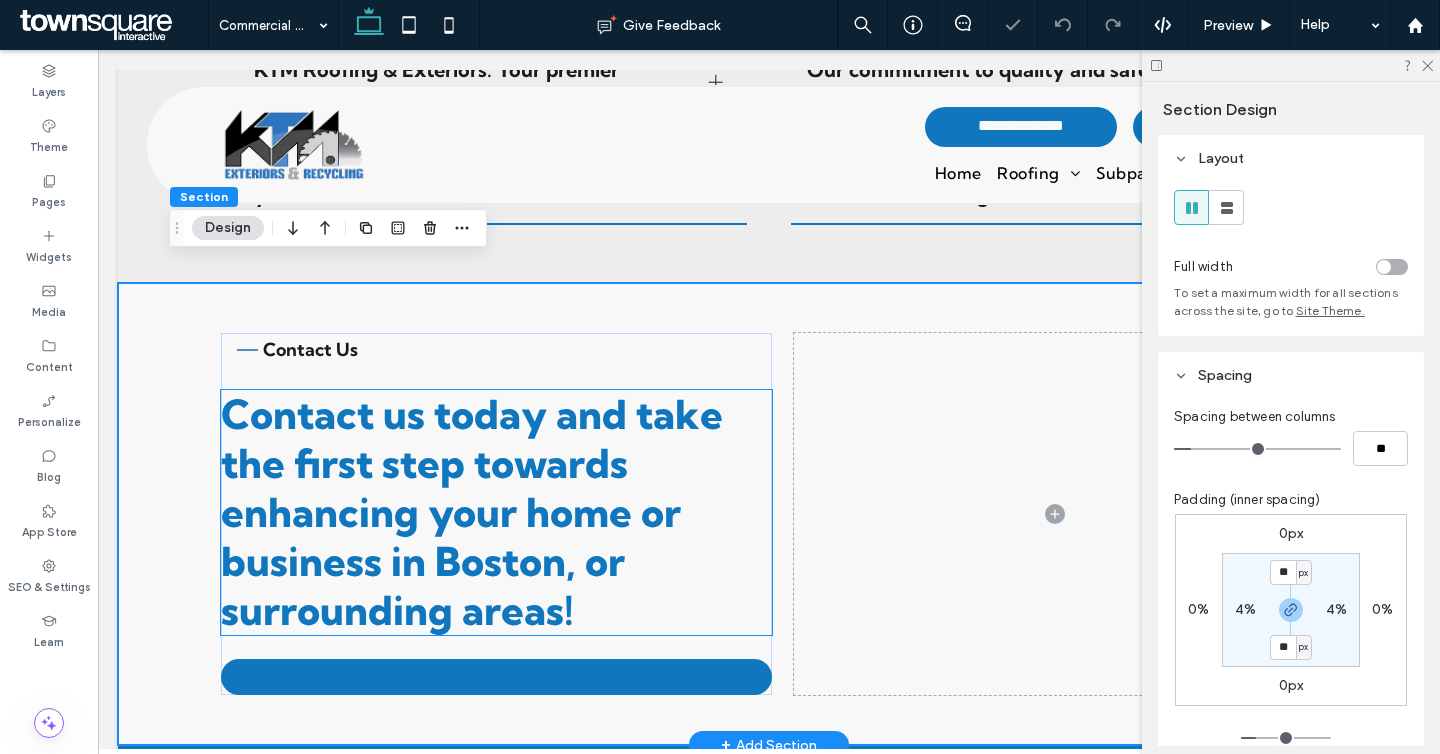 click on "Contact us today and take the first step towards enhancing your home or business in Boston, or surrounding areas!" at bounding box center (472, 512) 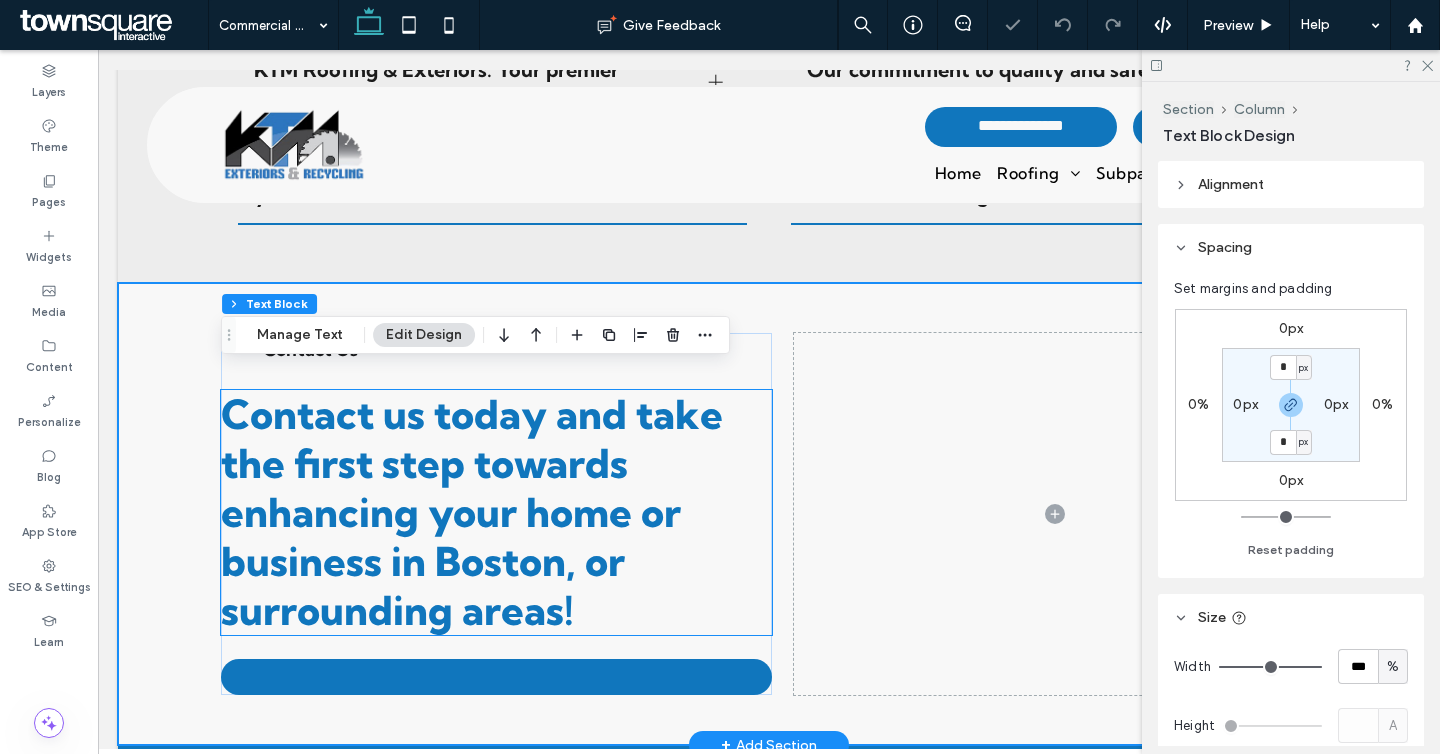 click on "Contact us today and take the first step towards enhancing your home or business in Boston, or surrounding areas!" at bounding box center (472, 512) 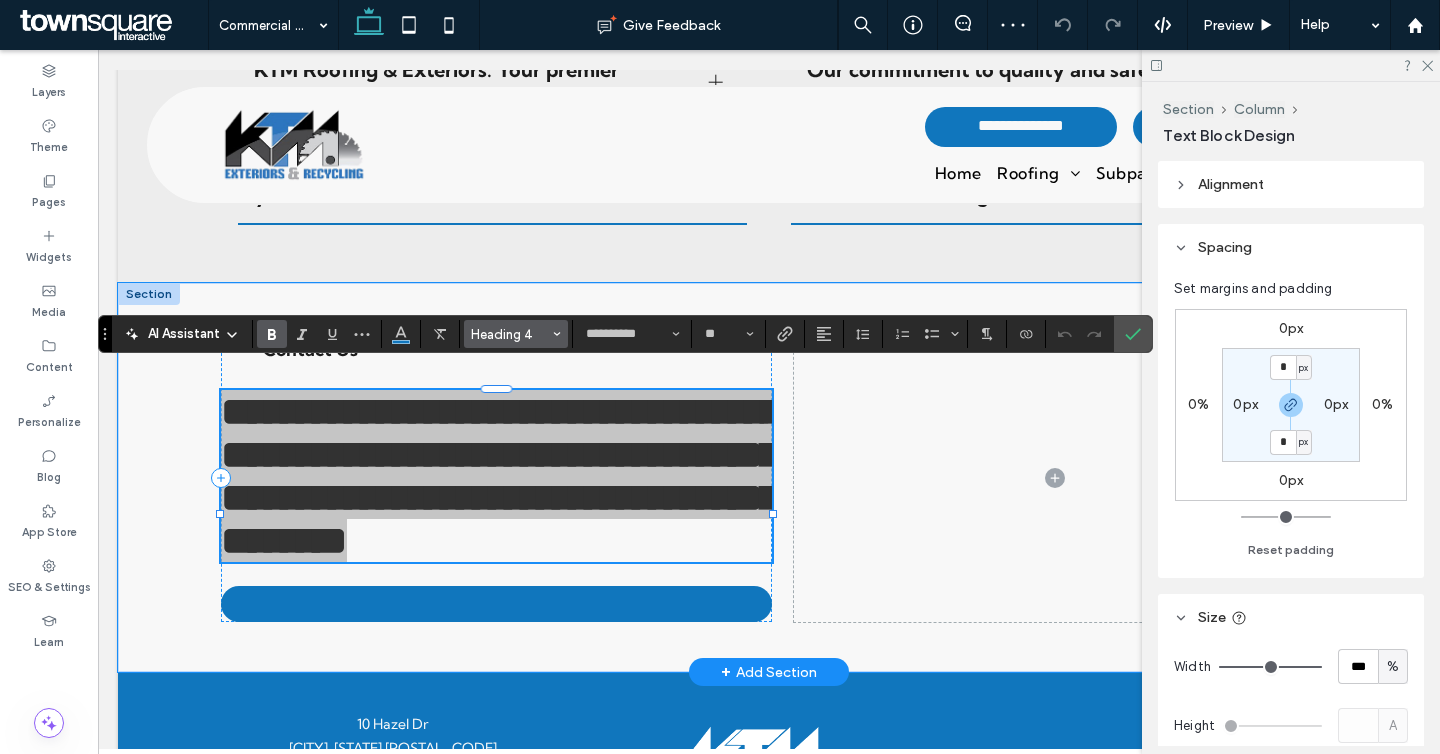 click on "Heading 4" at bounding box center (510, 334) 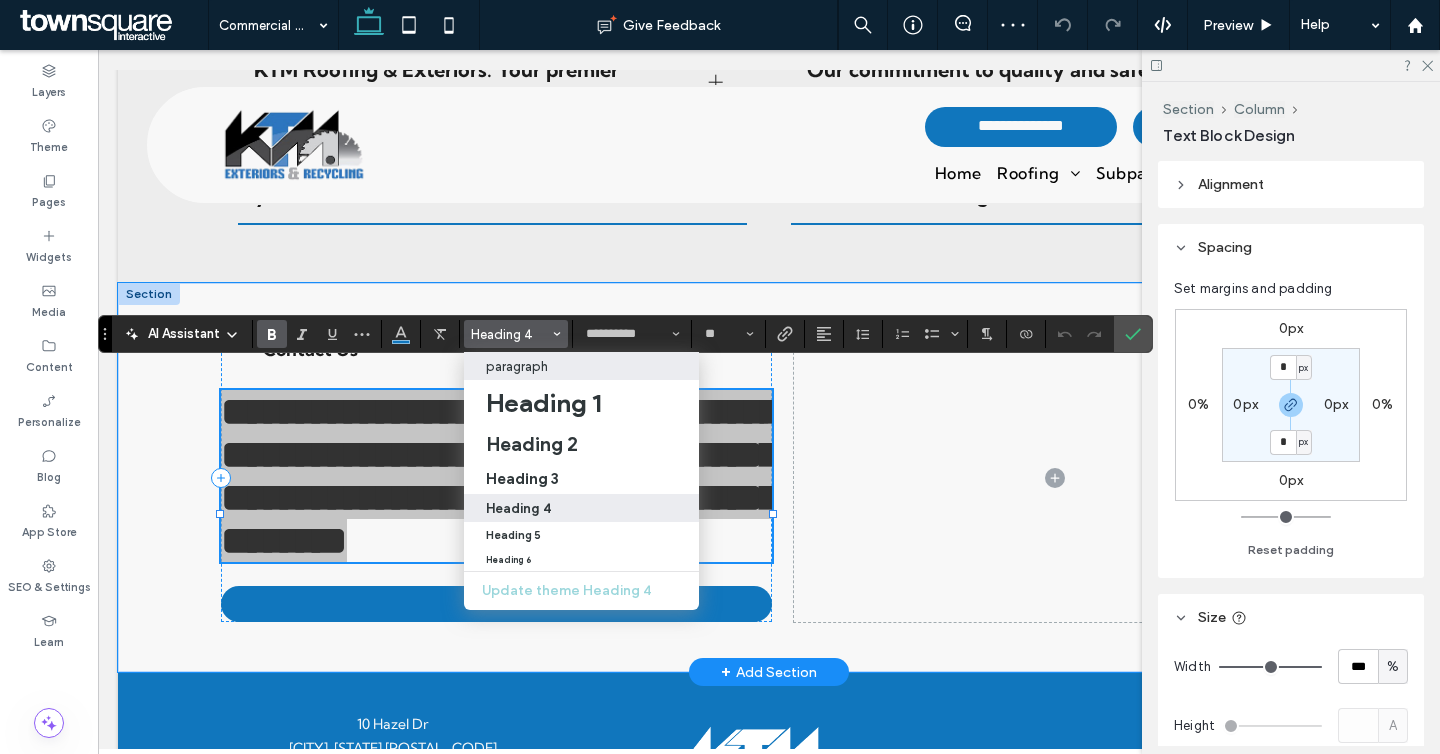 click on "paragraph" at bounding box center [581, 366] 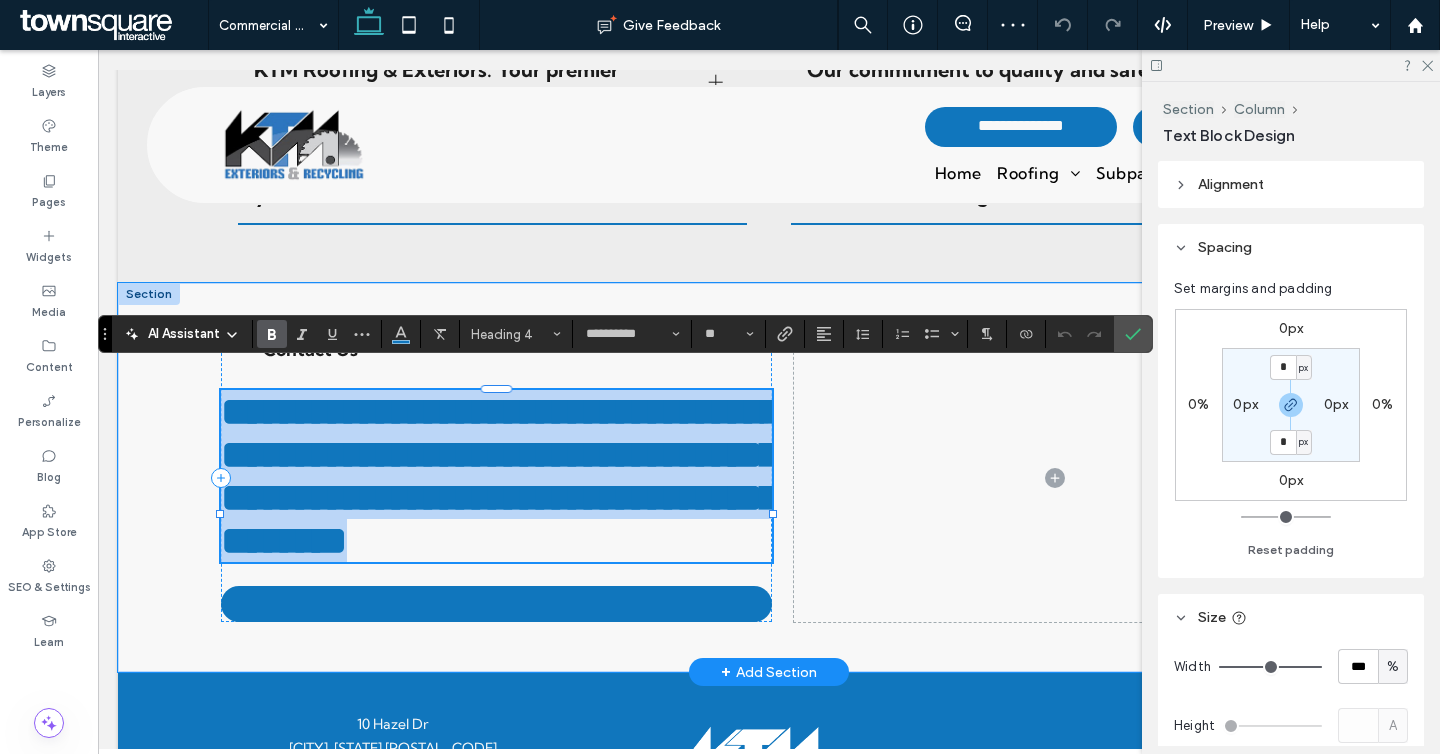 type on "**" 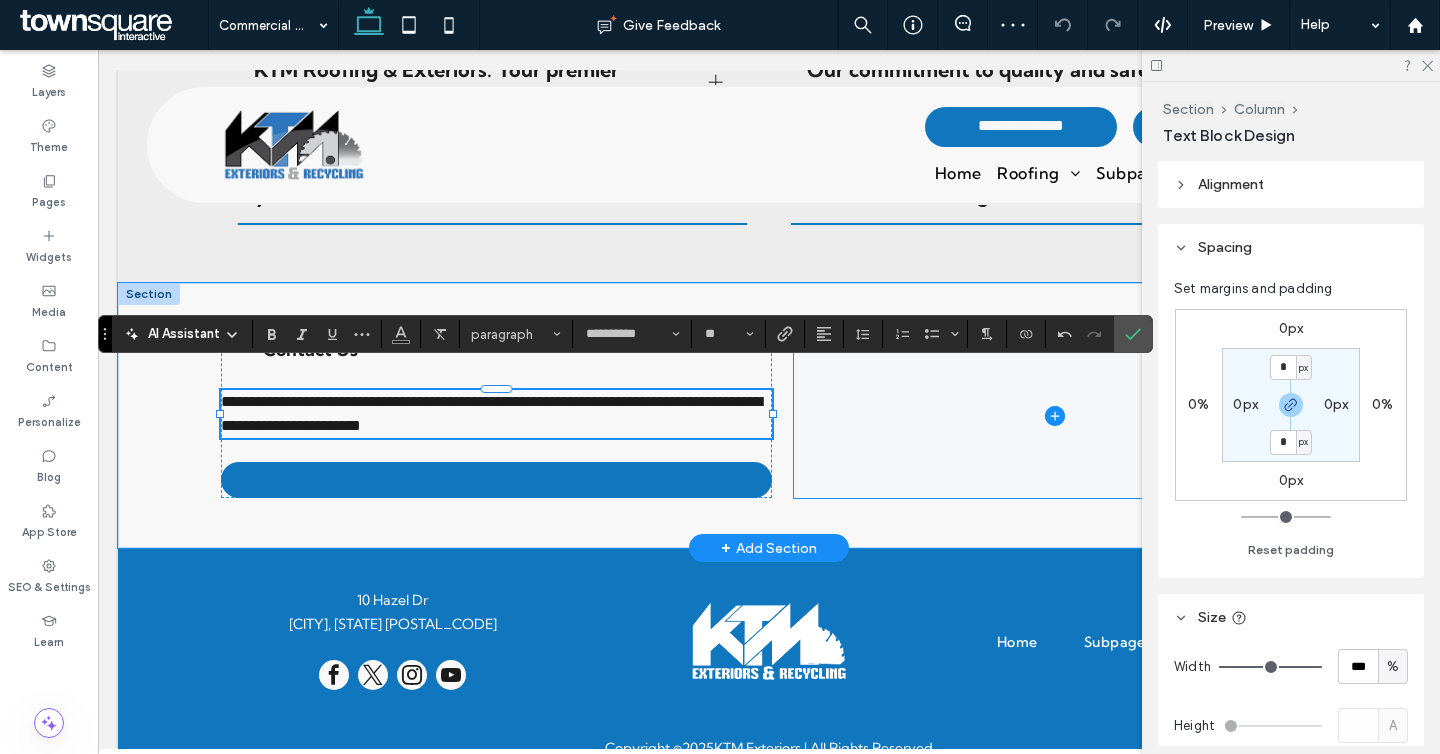 click at bounding box center [1055, 415] 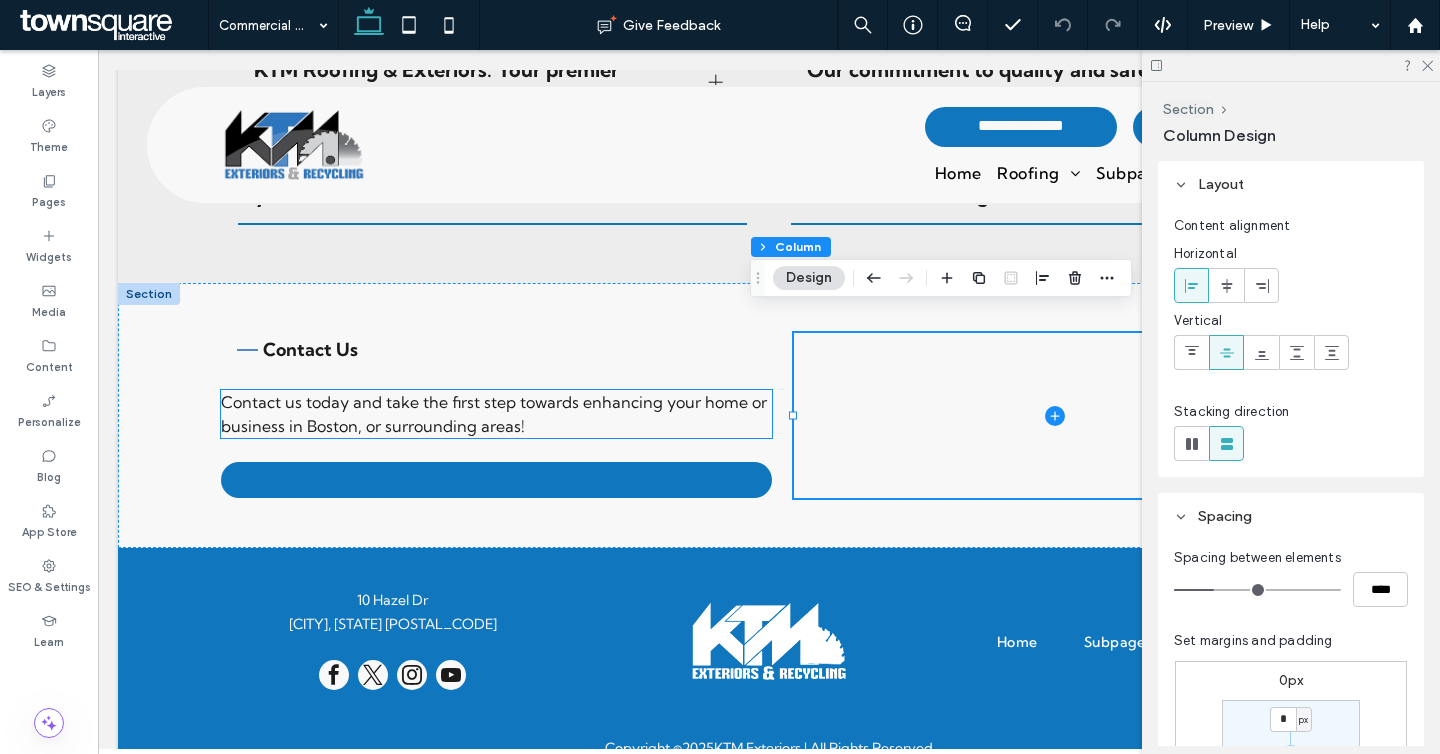 click on "Contact us today and take the first step towards enhancing your home or business in Boston, or surrounding areas!" at bounding box center [496, 414] 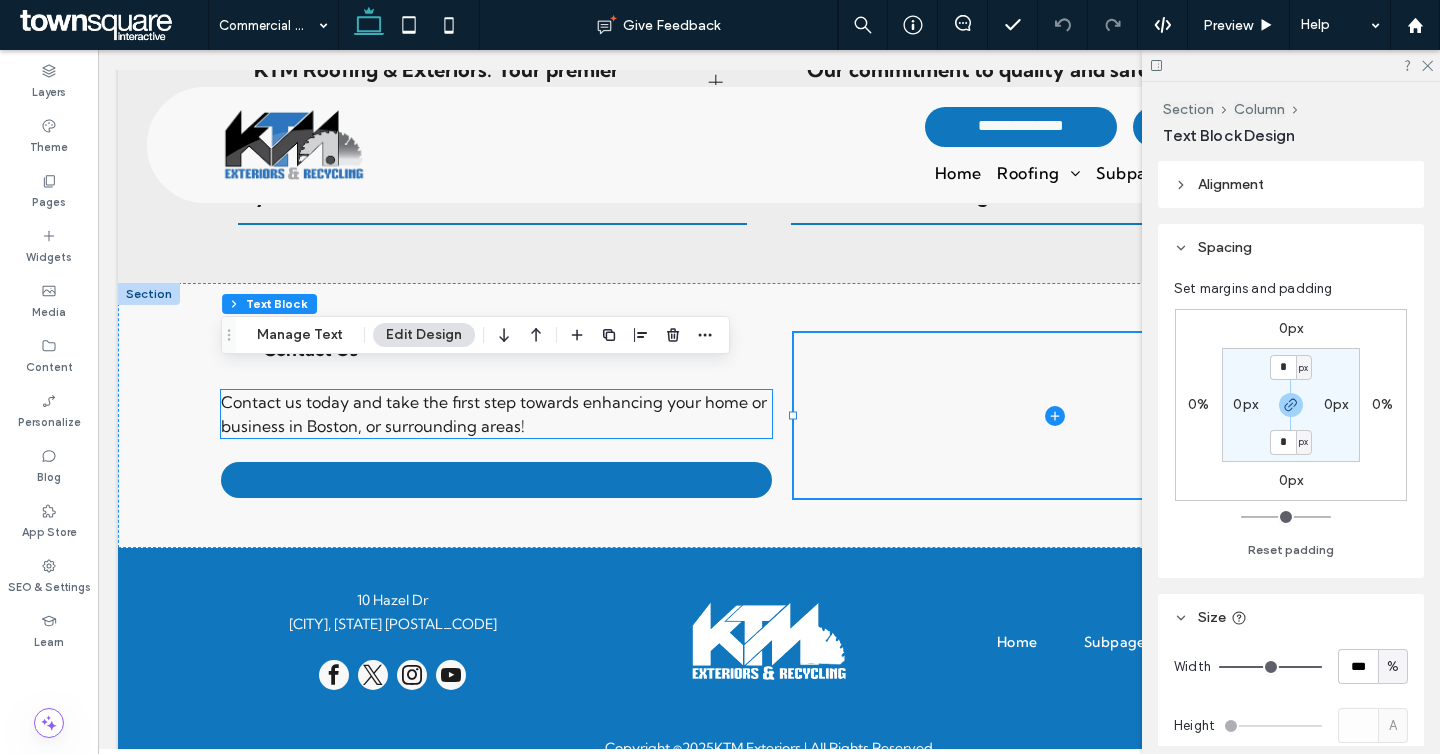 click on "Contact us today and take the first step towards enhancing your home or business in Boston, or surrounding areas!" at bounding box center (496, 414) 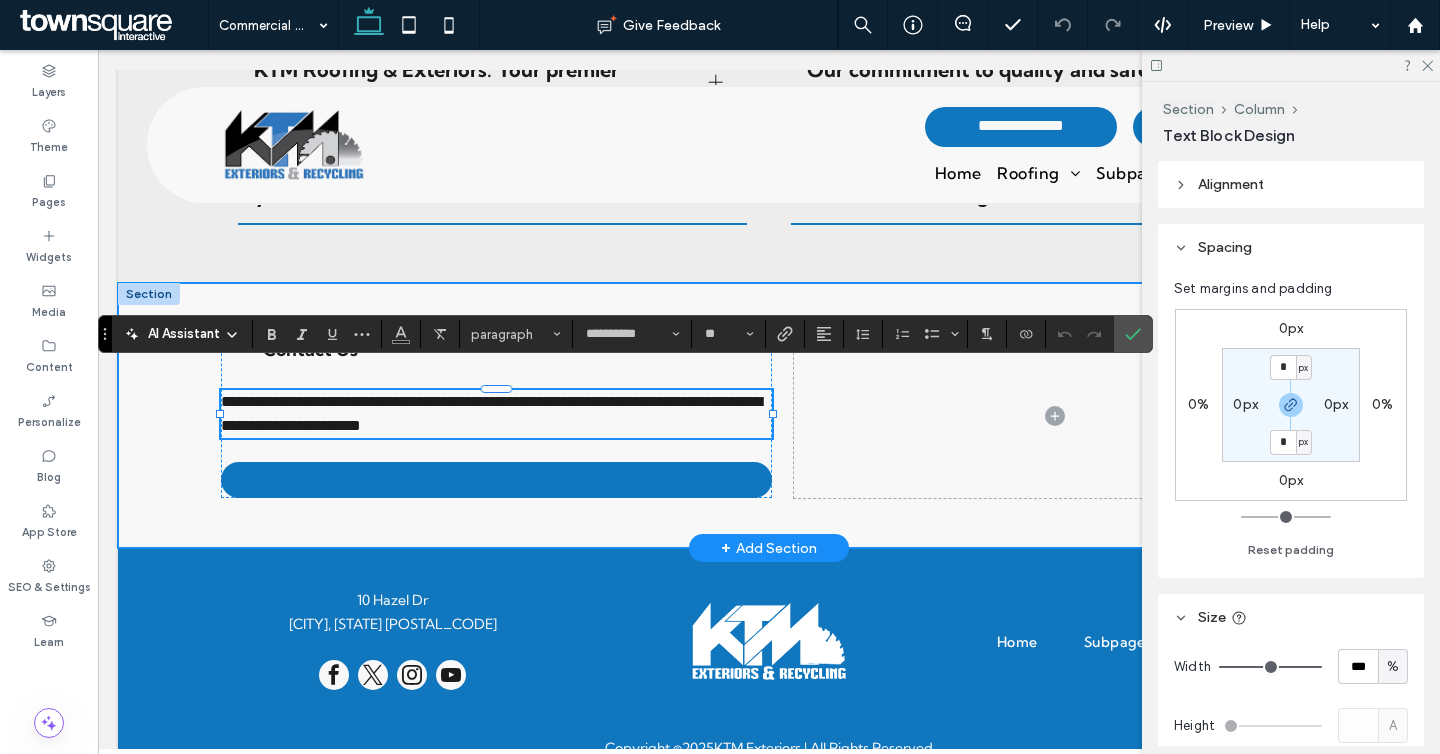 click on "**********" at bounding box center (769, 415) 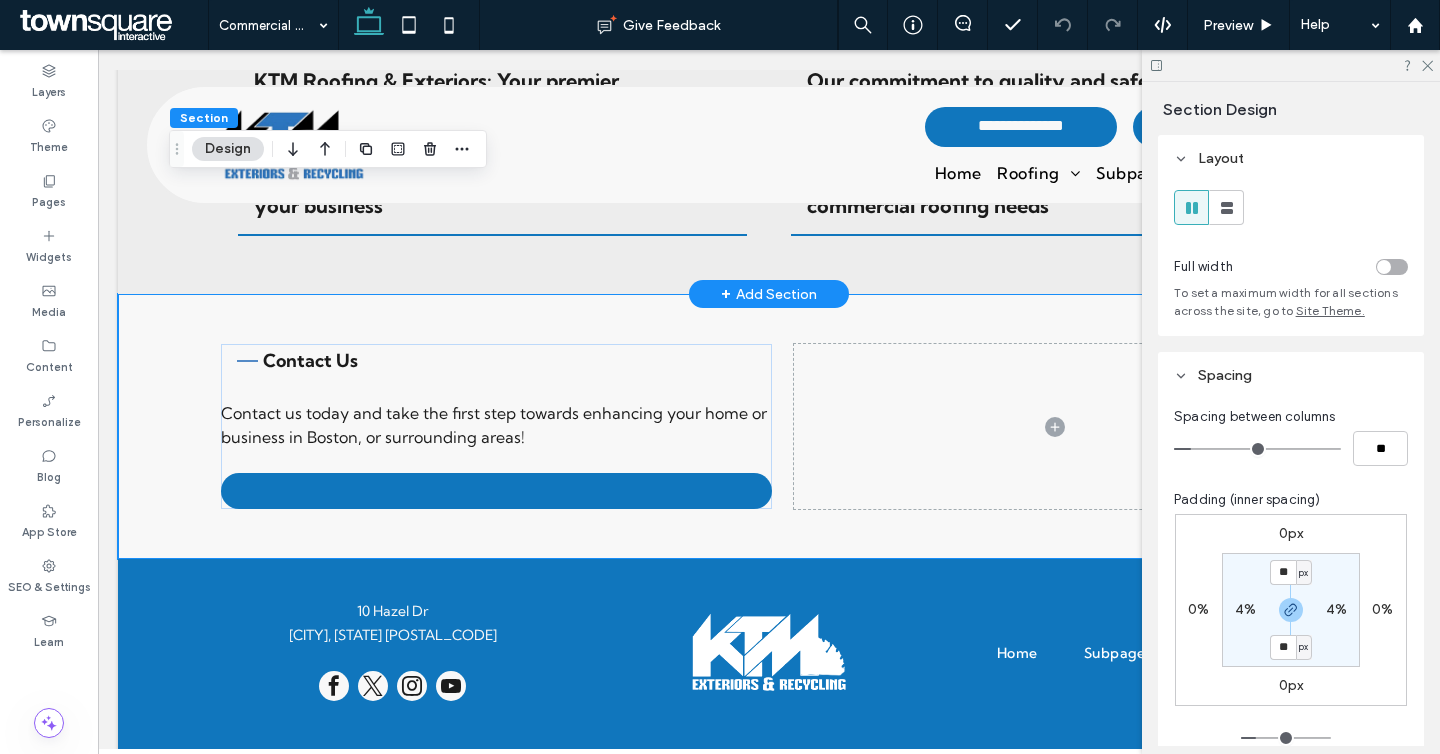 scroll, scrollTop: 2589, scrollLeft: 0, axis: vertical 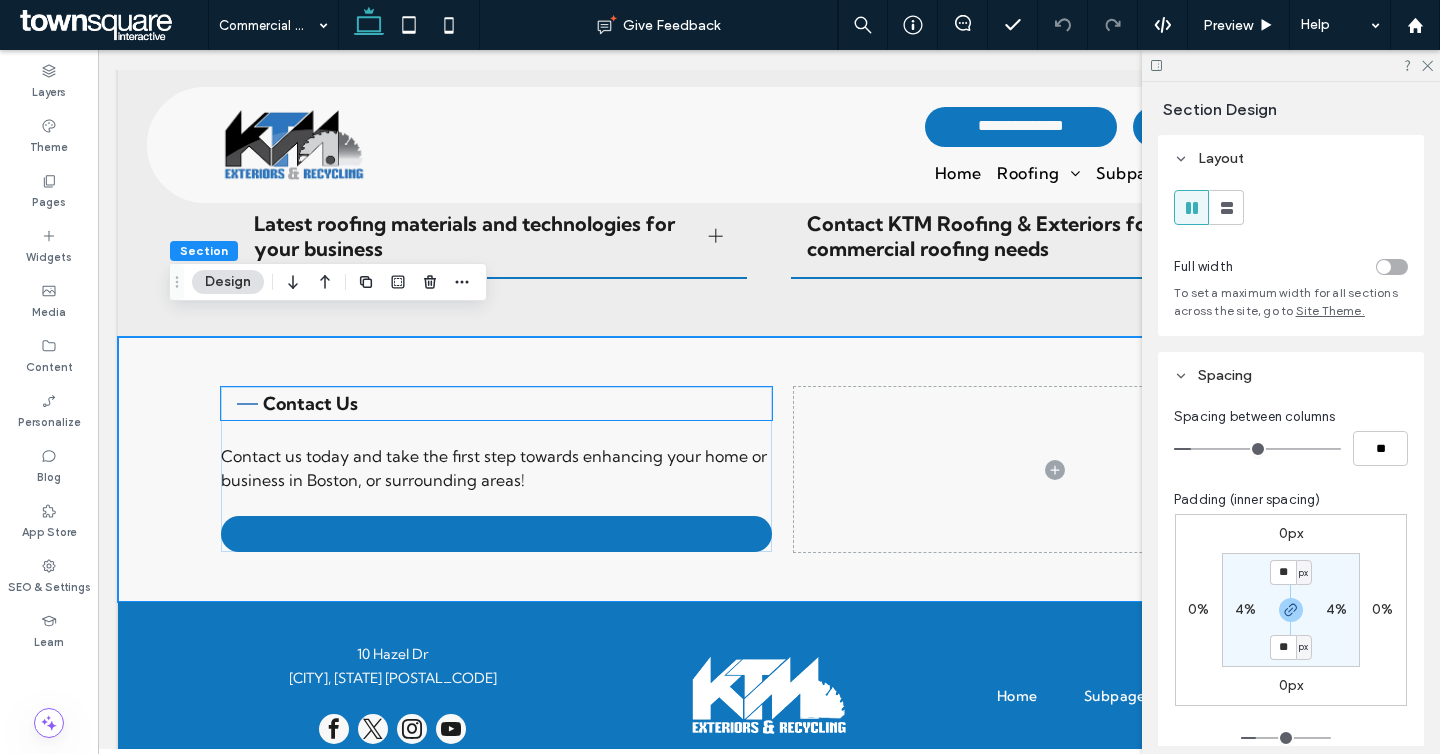 click on "Contact Us" at bounding box center (310, 403) 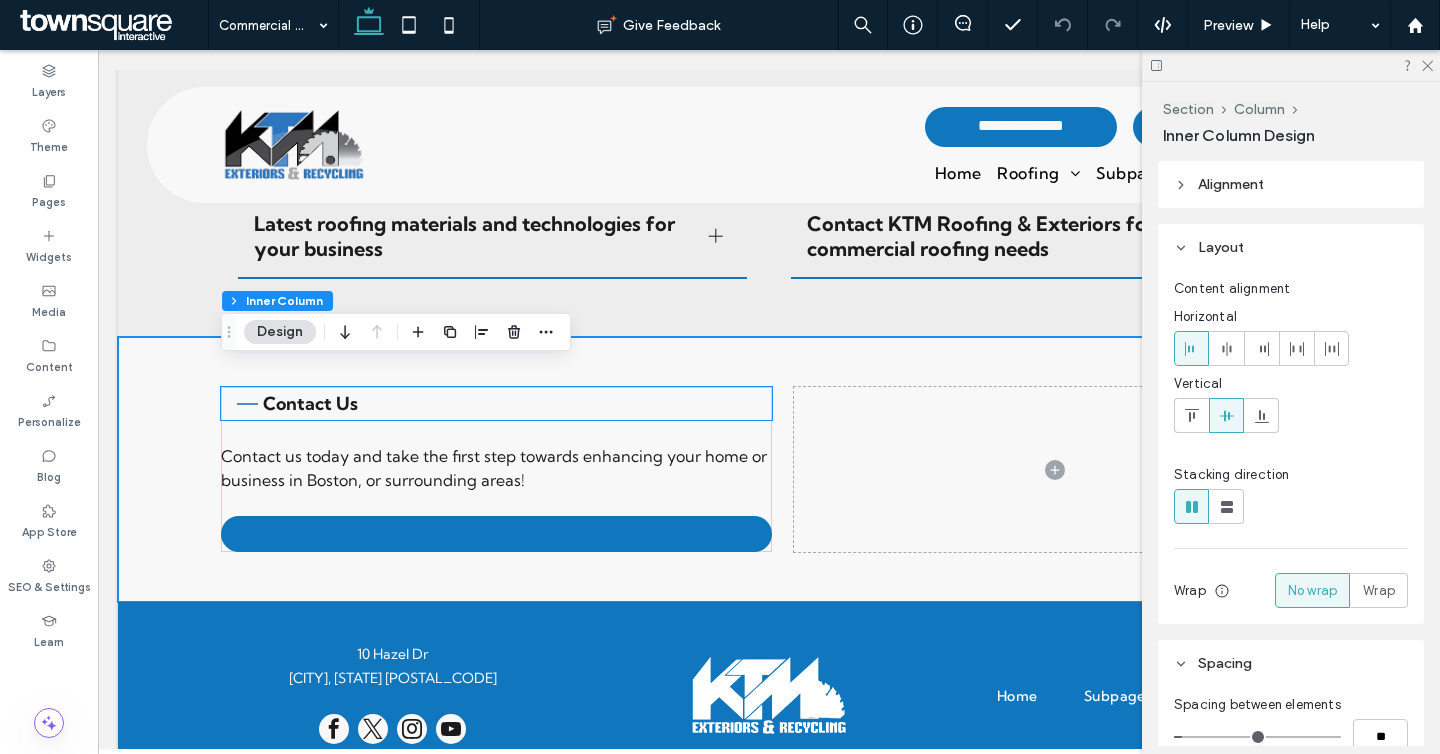 click on "Contact Us" at bounding box center [310, 403] 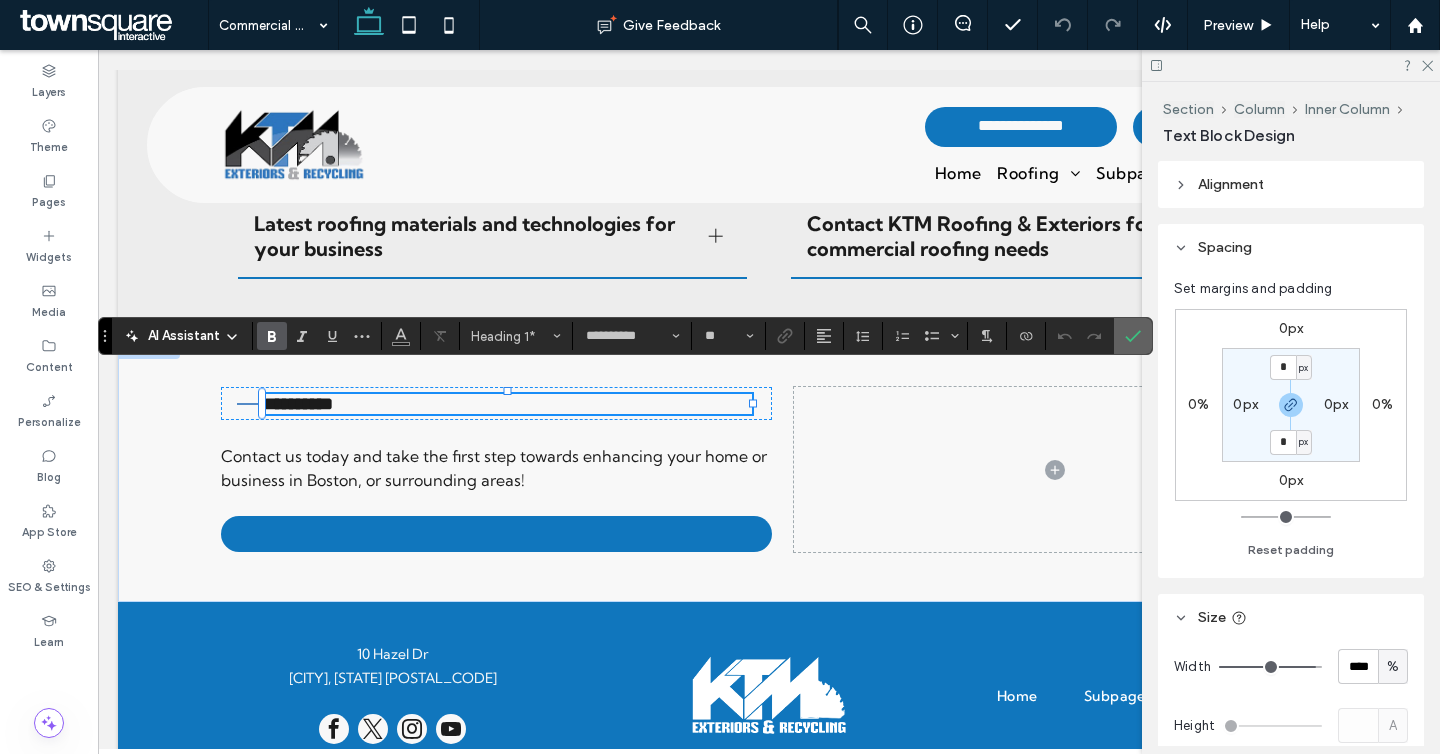 click 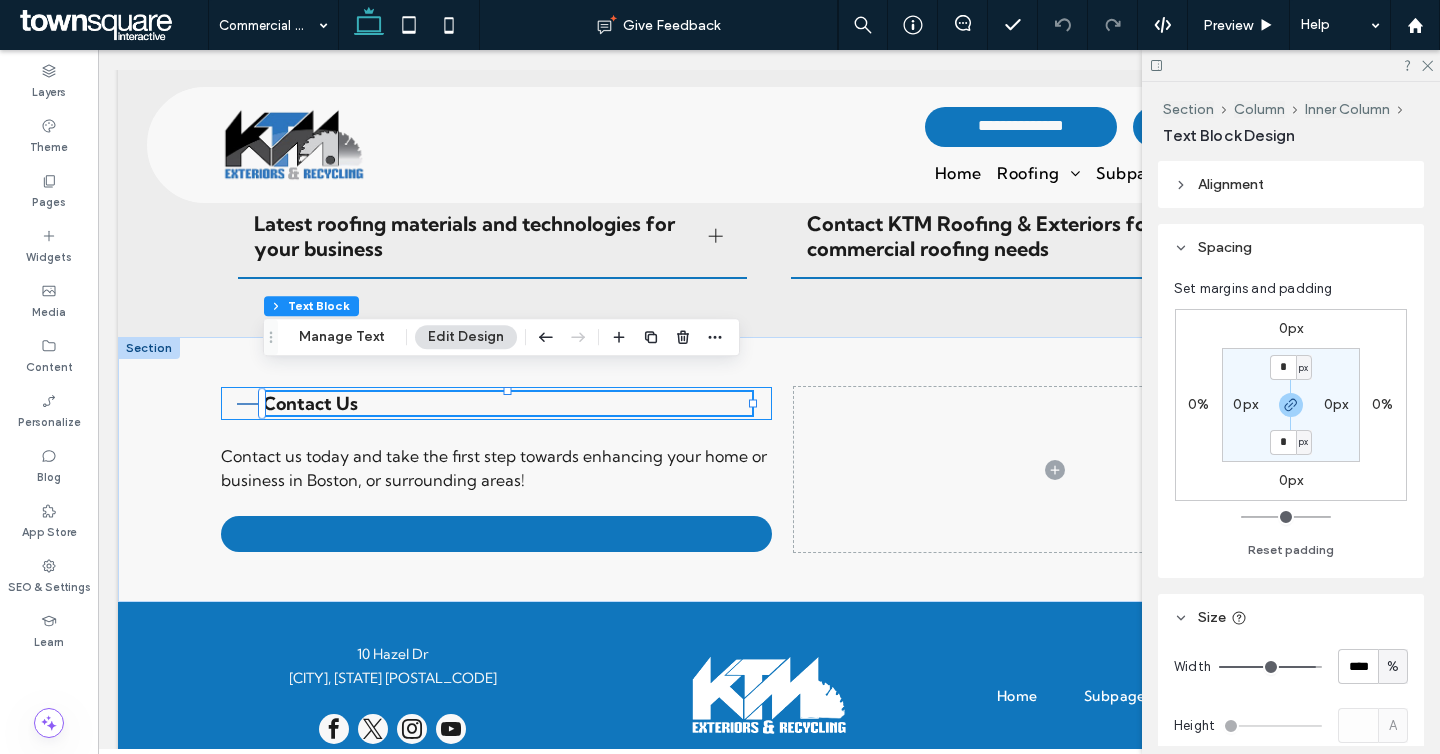 click on "Contact Us" at bounding box center [496, 403] 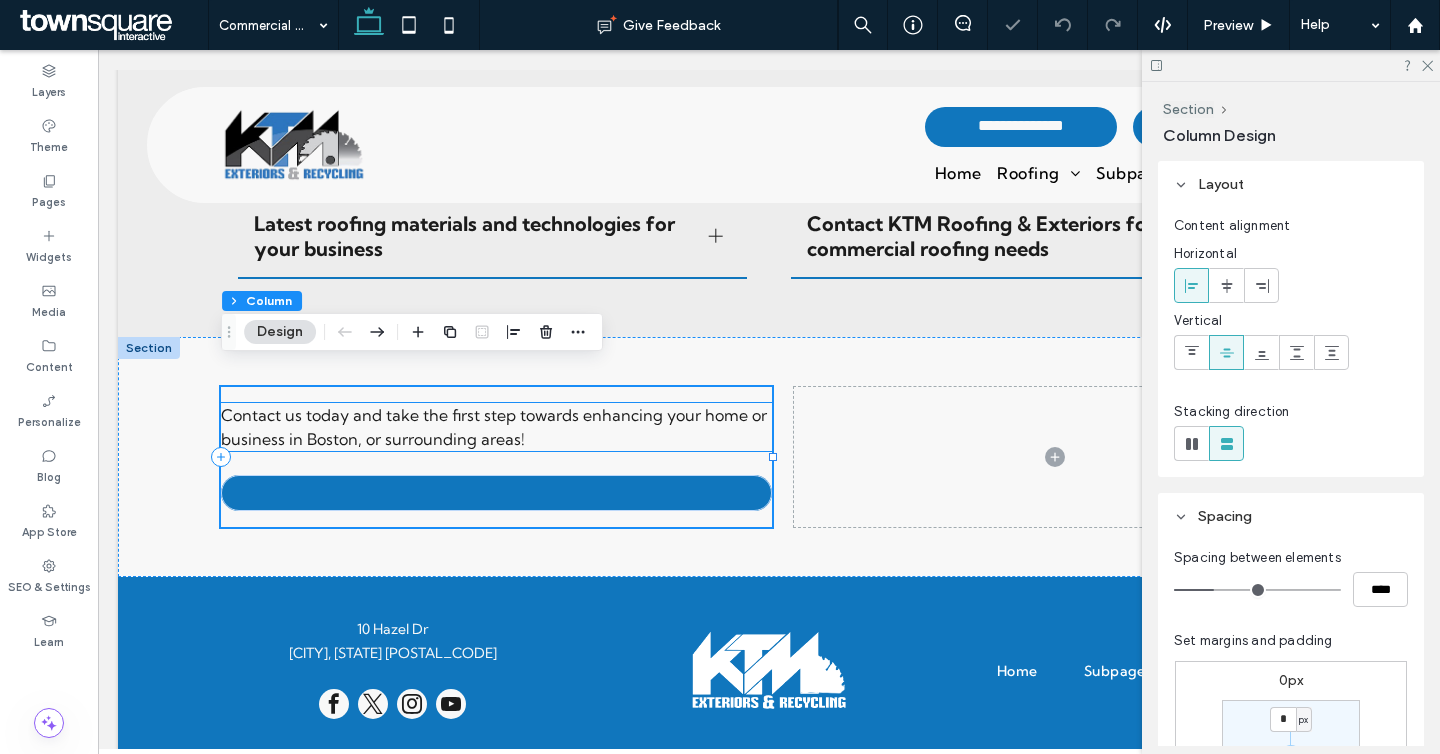 click on "Contact us today and take the first step towards enhancing your home or business in Boston, or surrounding areas!" at bounding box center (494, 427) 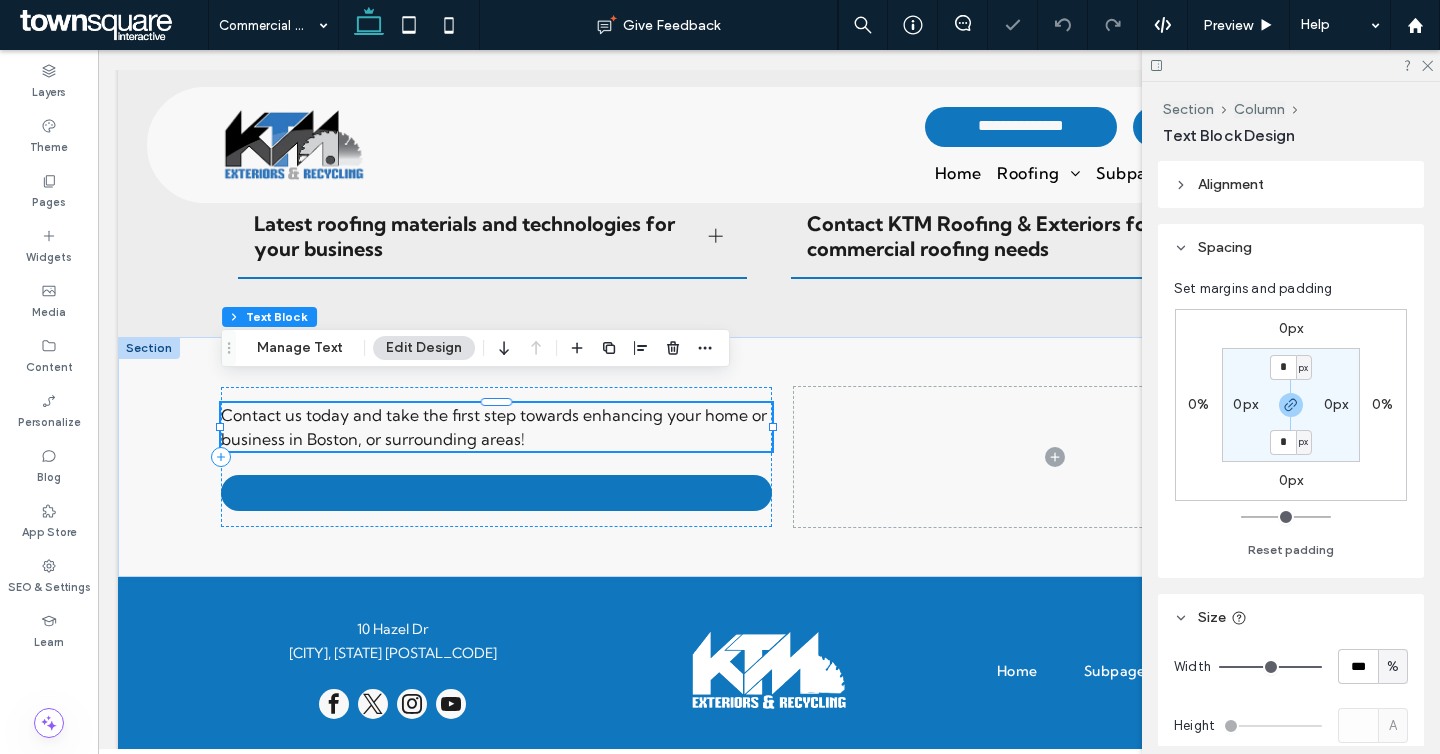 click 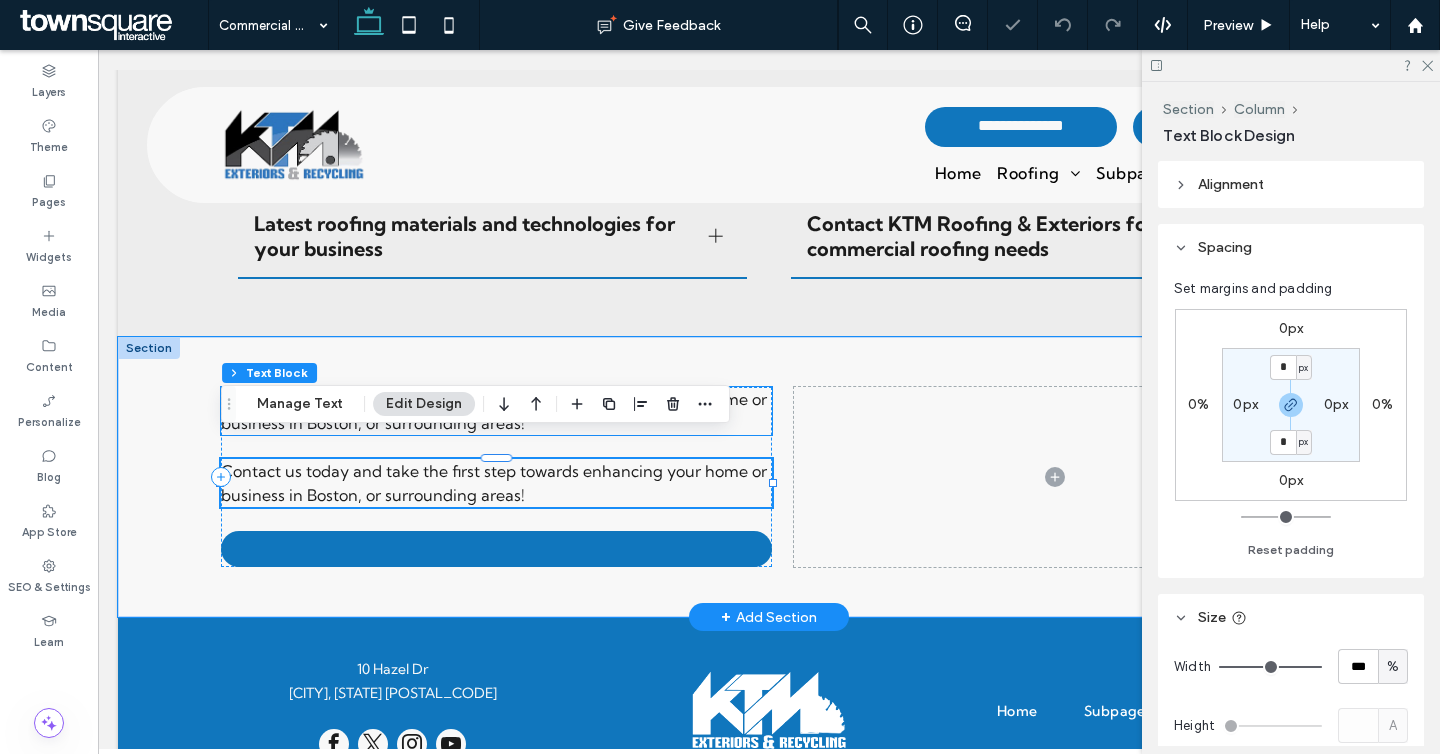 click on "Contact us today and take the first step towards enhancing your home or business in Boston, or surrounding areas!" at bounding box center (494, 411) 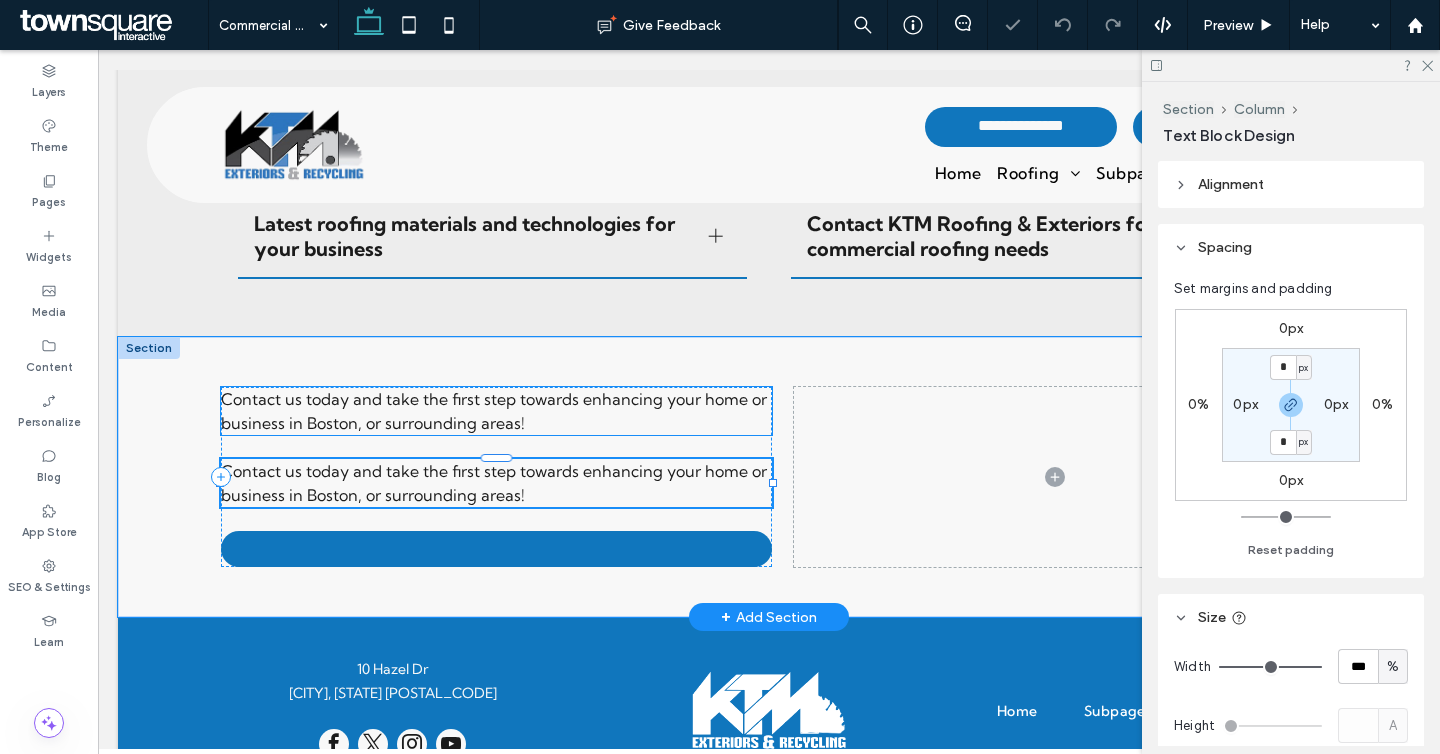 type on "**********" 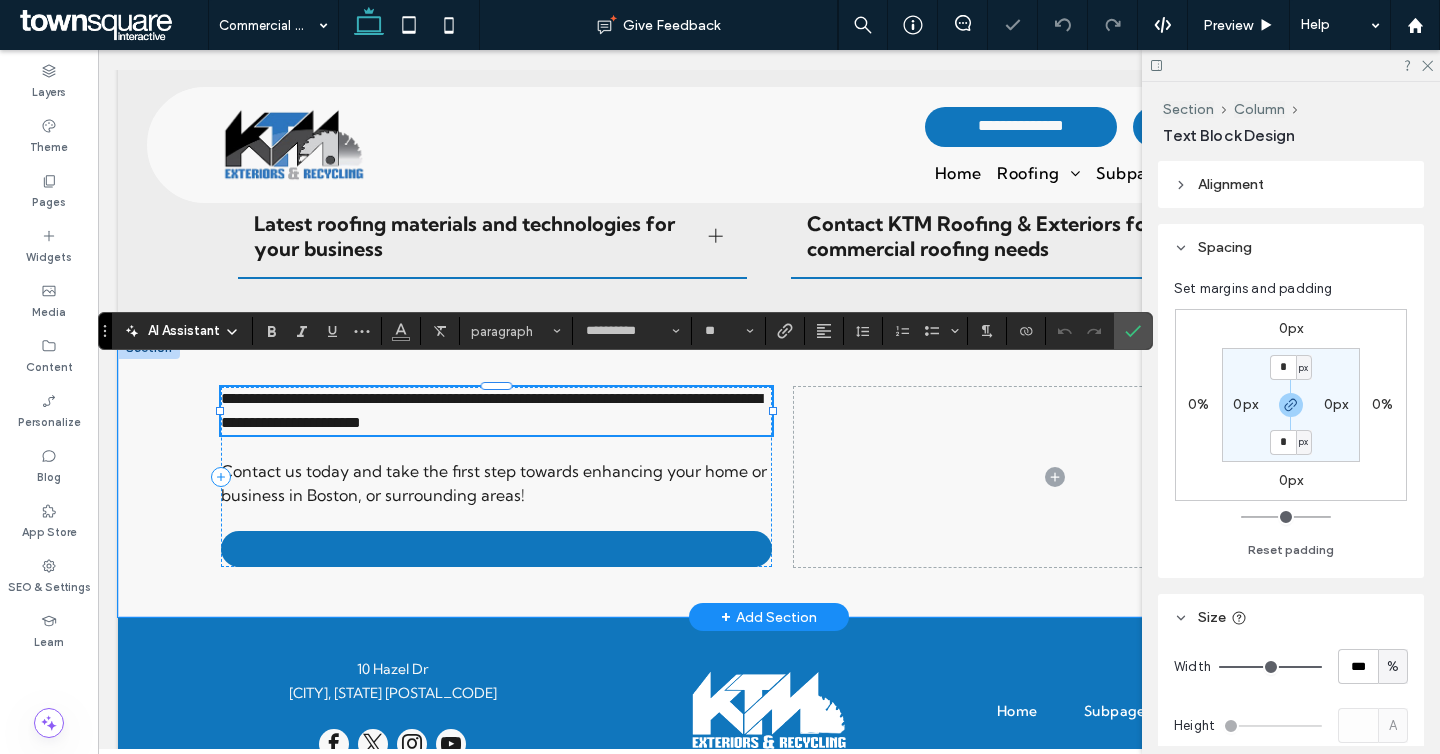type 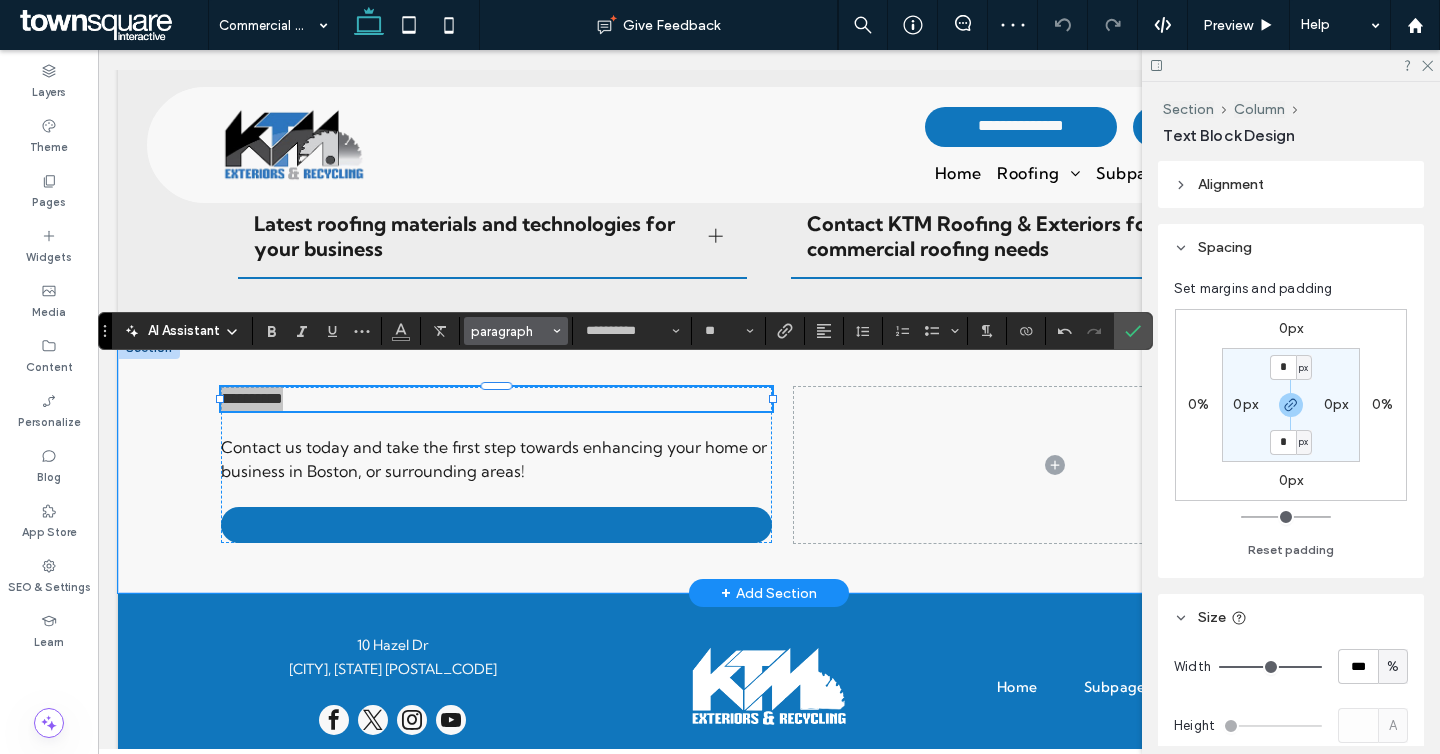 click 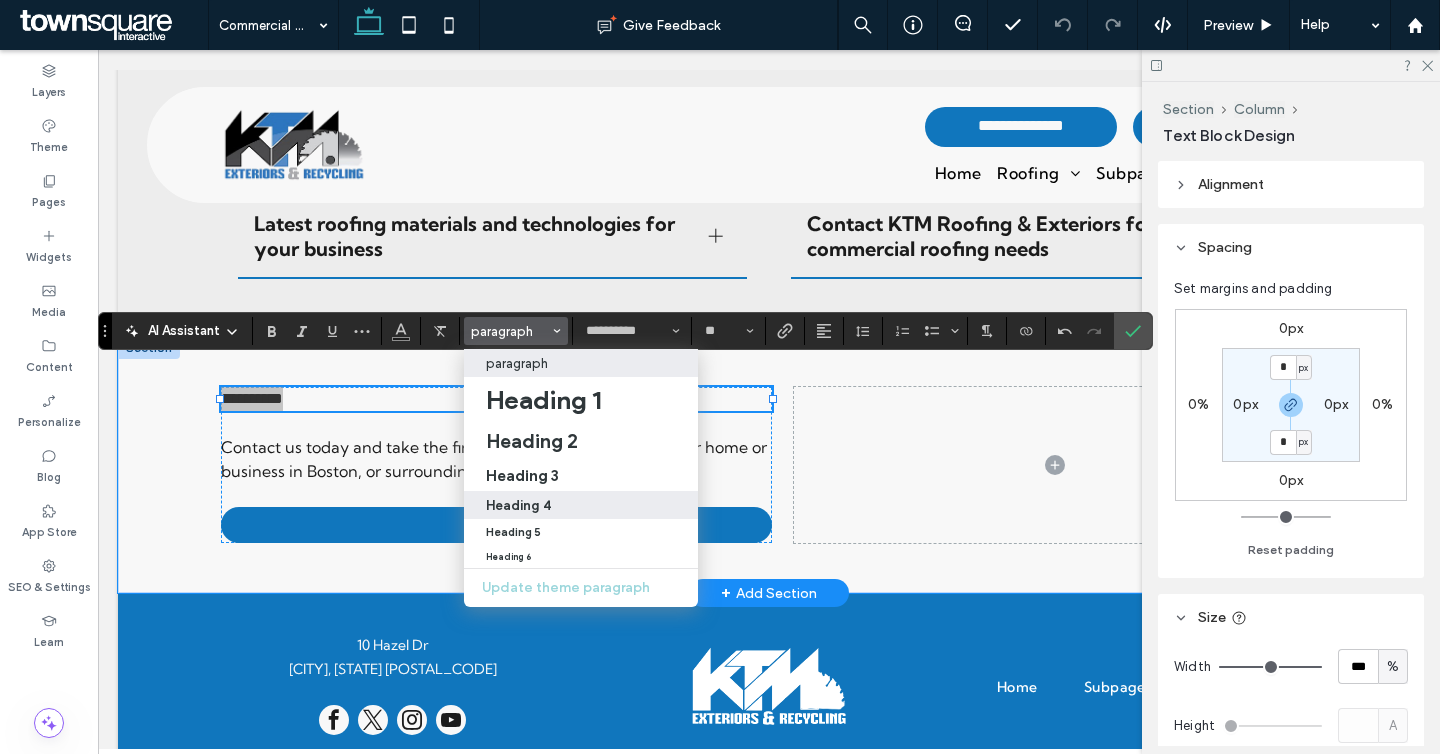 click on "Heading 4" at bounding box center [581, 505] 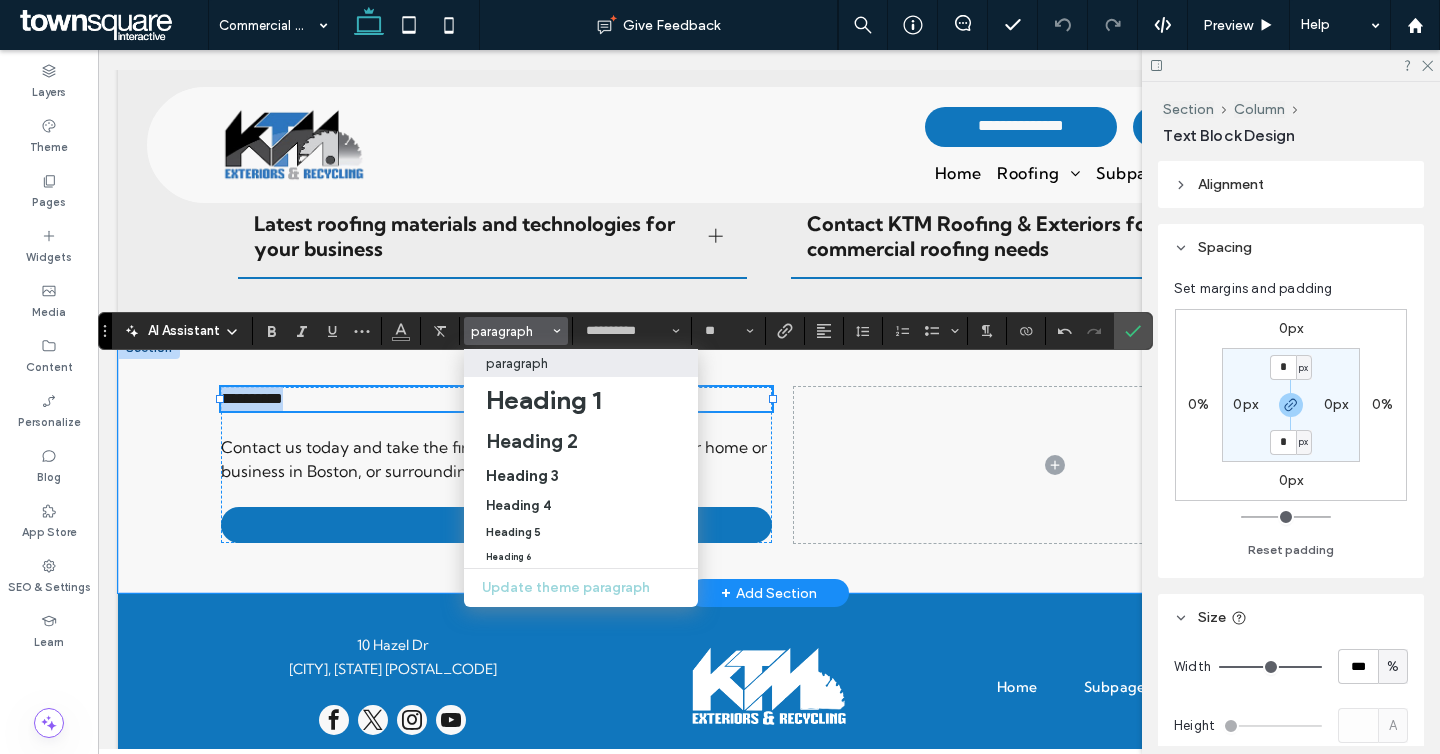 type on "**" 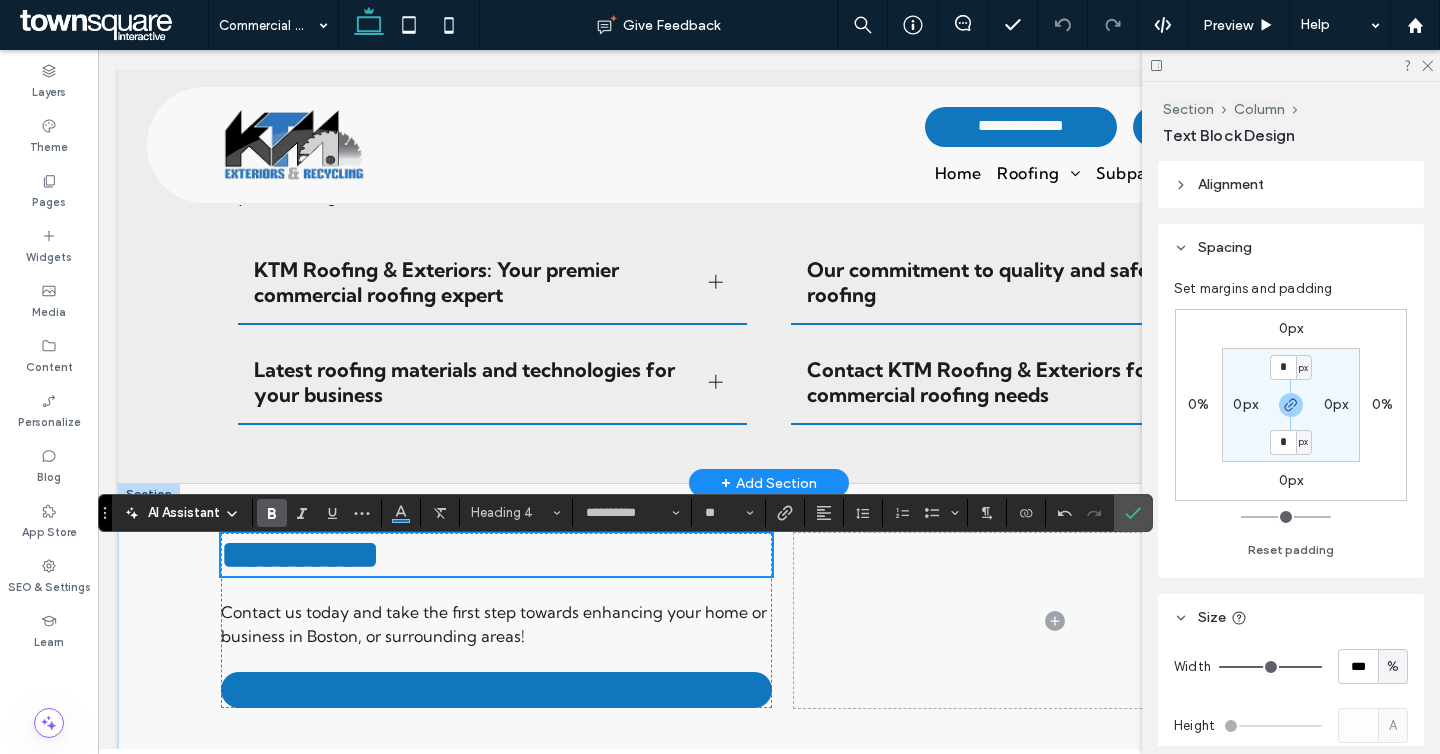 scroll, scrollTop: 2694, scrollLeft: 0, axis: vertical 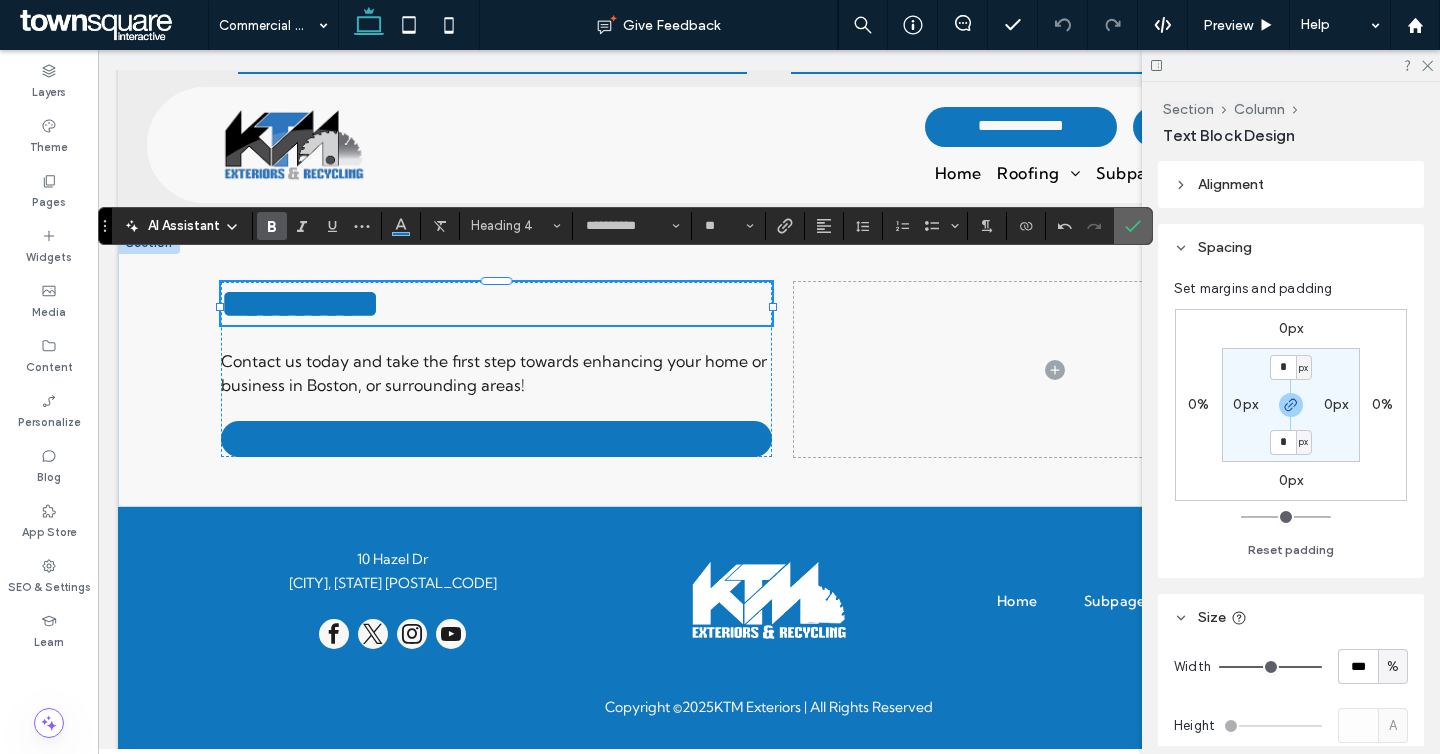 click at bounding box center [1133, 226] 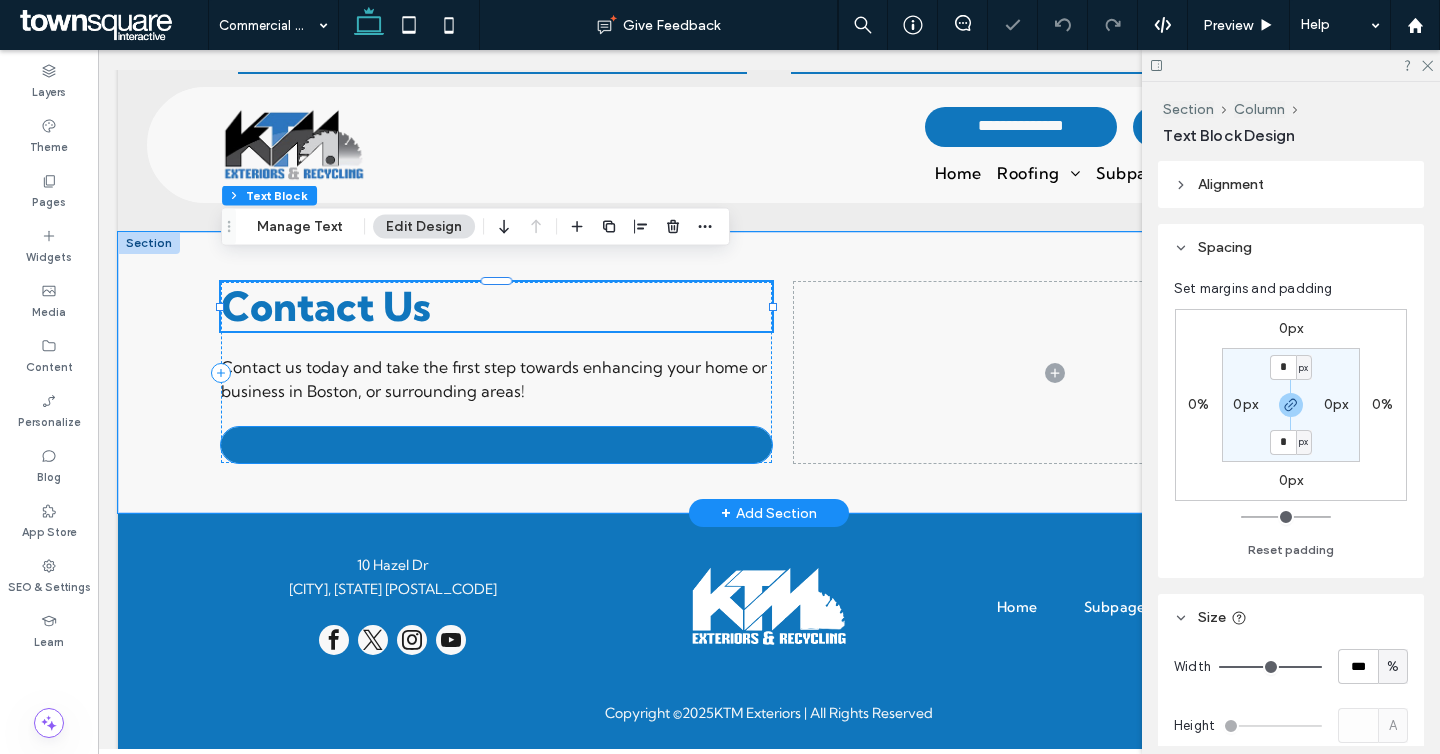 click at bounding box center (496, 445) 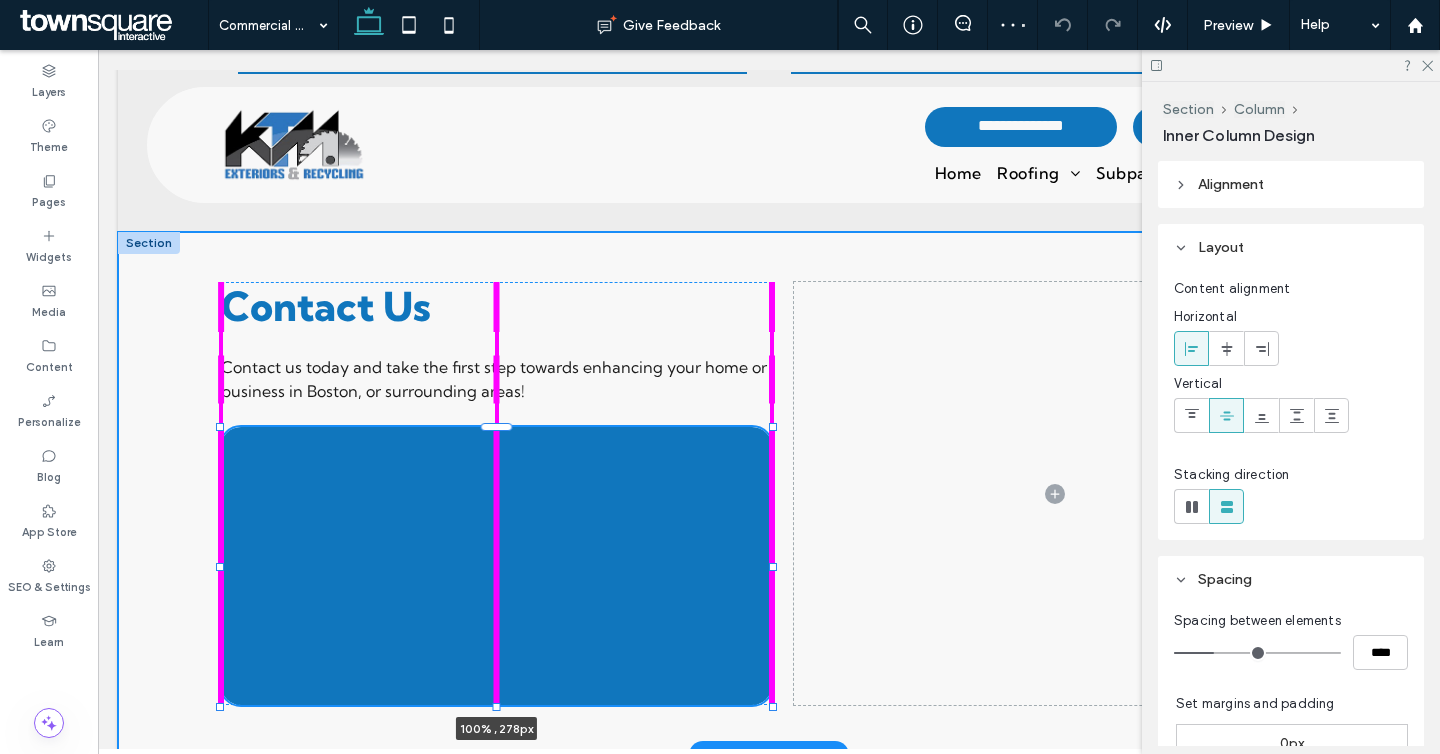 drag, startPoint x: 496, startPoint y: 443, endPoint x: 504, endPoint y: 564, distance: 121.264175 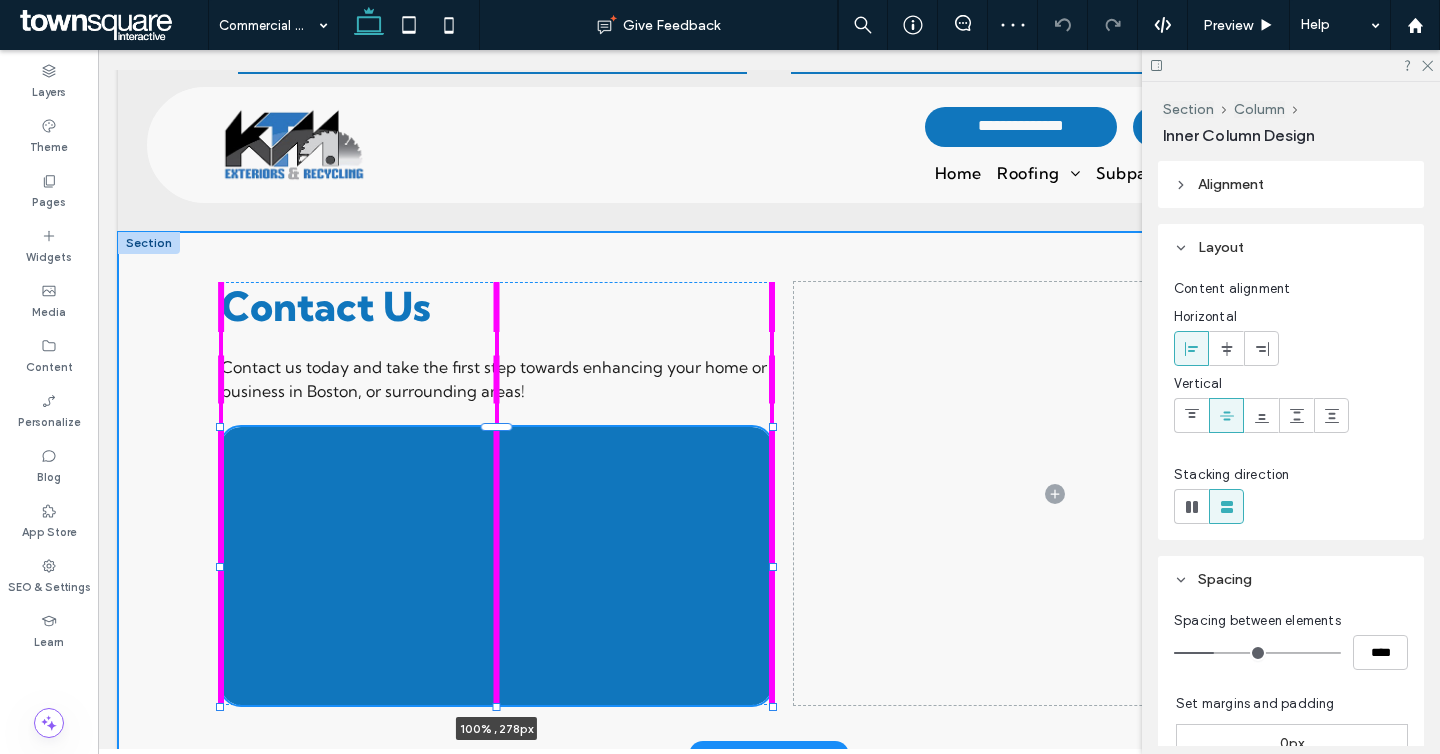 click on "Contact Us Contact us today and take the first step towards enhancing your home or business in Boston, or surrounding areas! 100% , 278px" at bounding box center [769, 493] 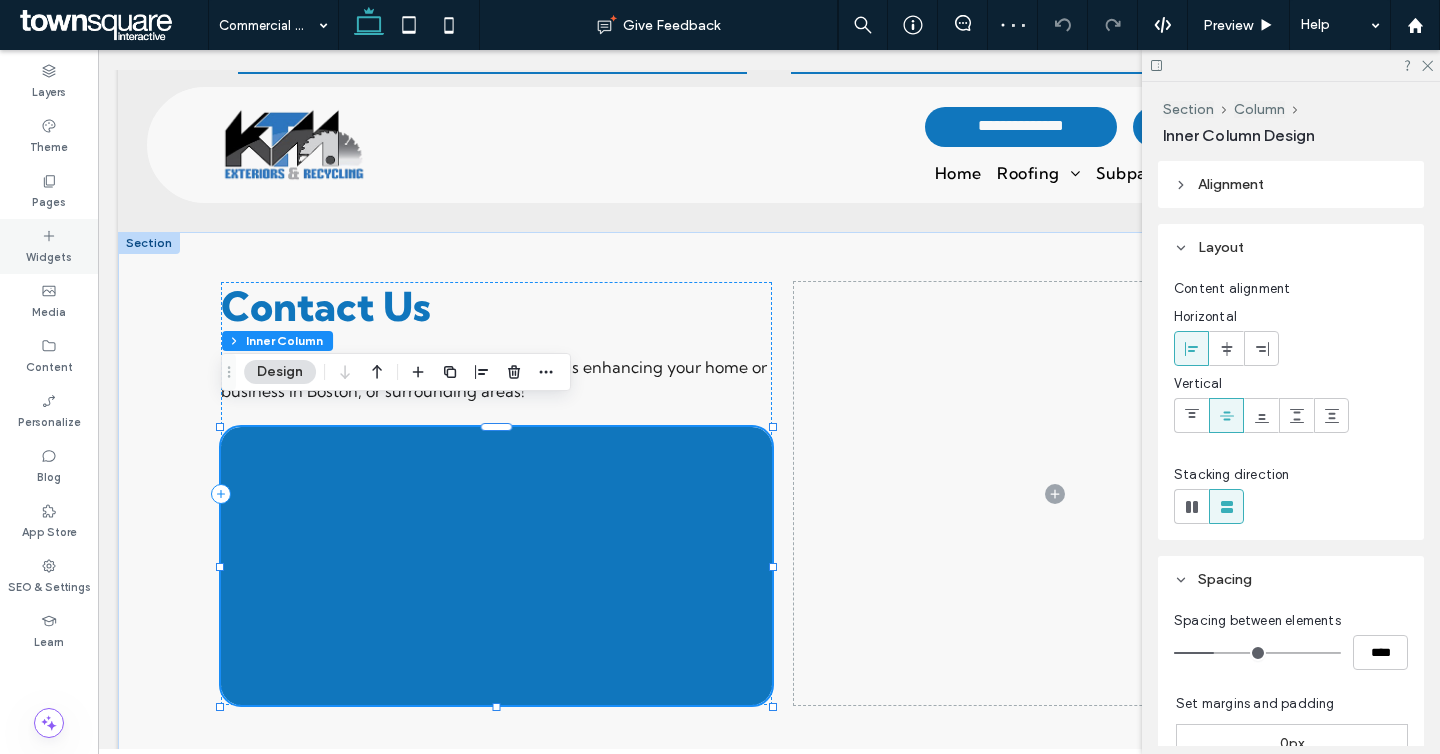 click on "Widgets" at bounding box center (49, 255) 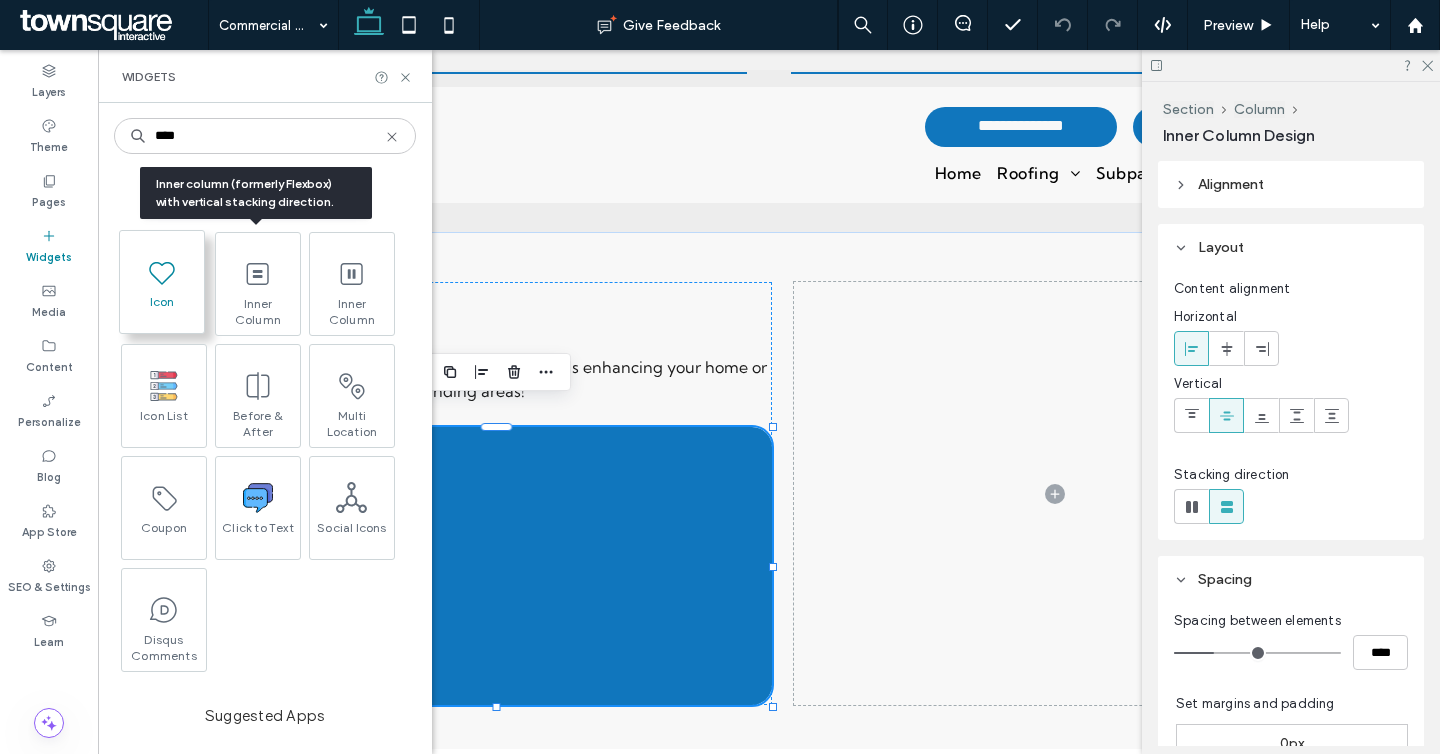 type on "****" 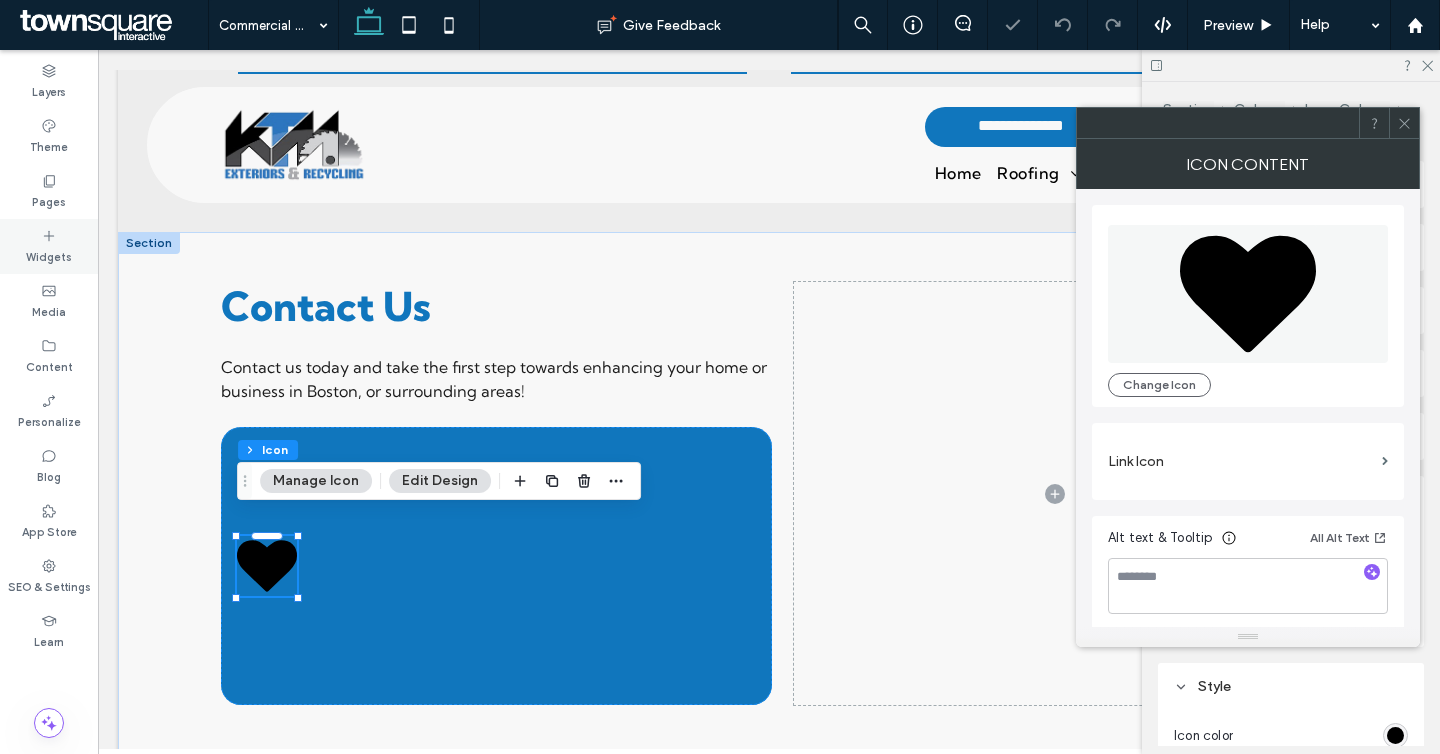 click on "Widgets" at bounding box center [49, 246] 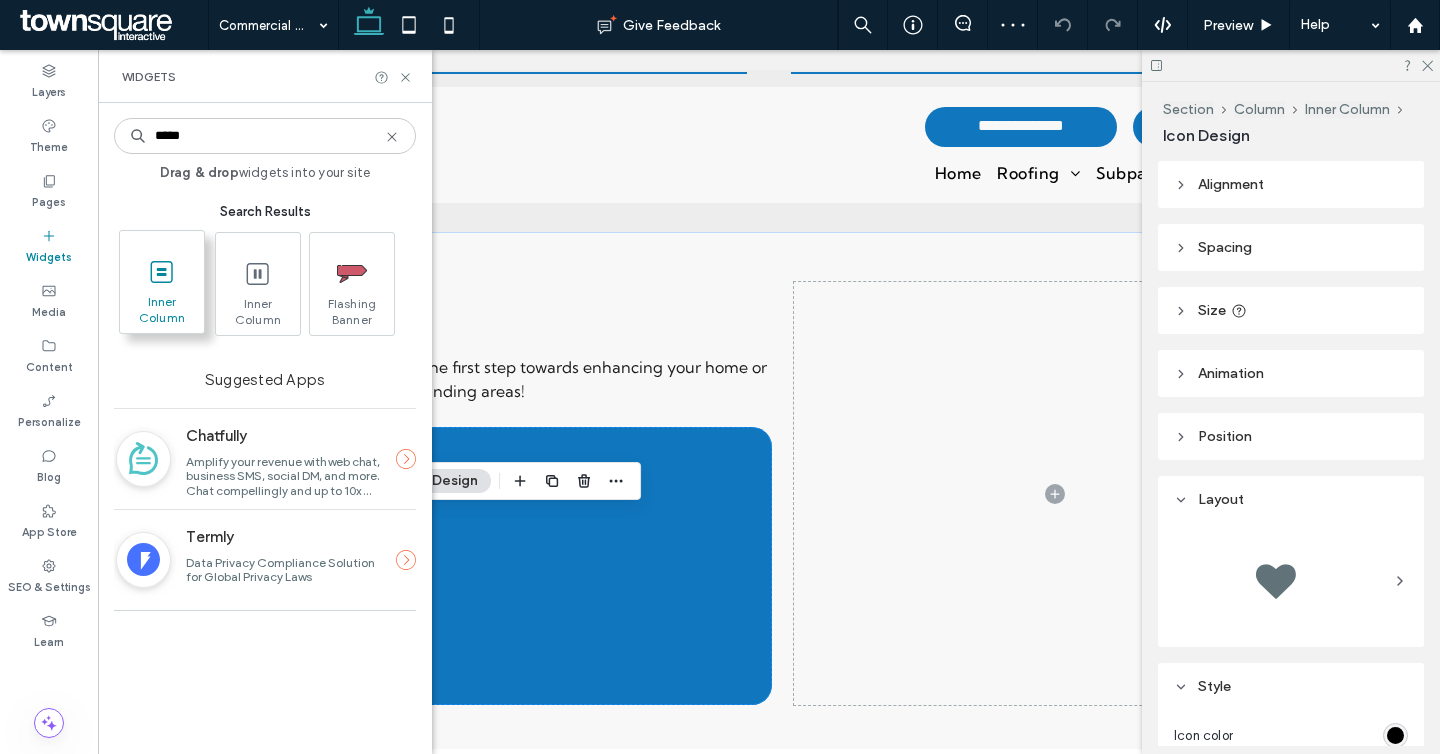 type on "*****" 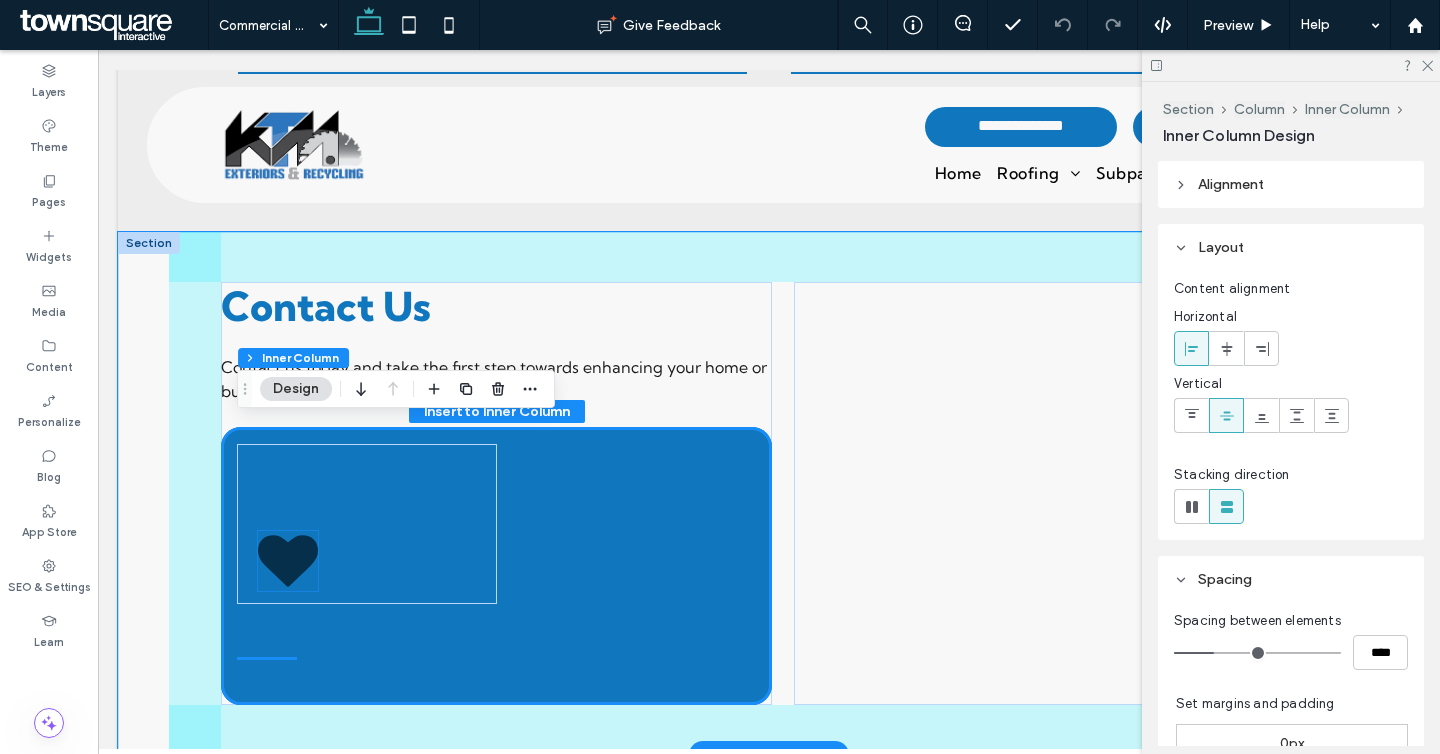 scroll, scrollTop: 2704, scrollLeft: 0, axis: vertical 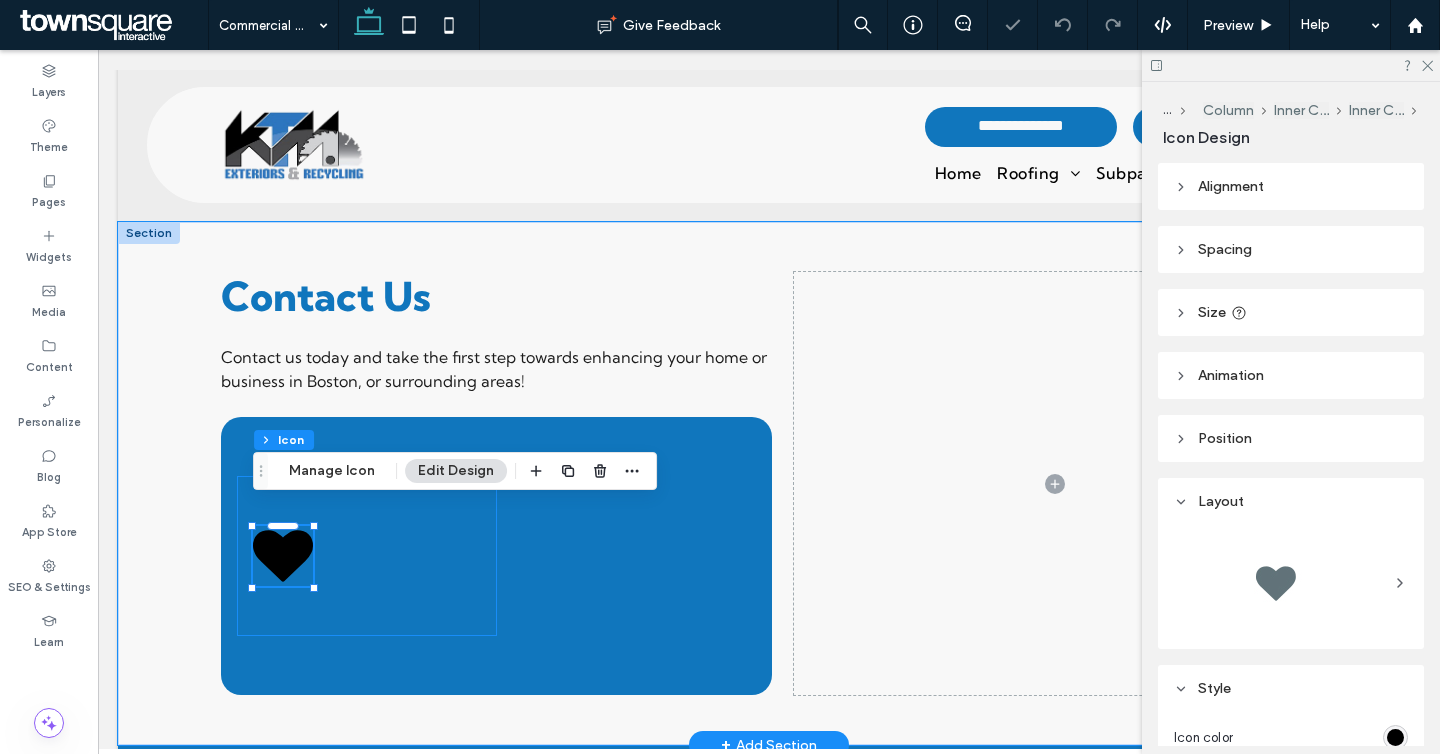 click at bounding box center (366, 556) 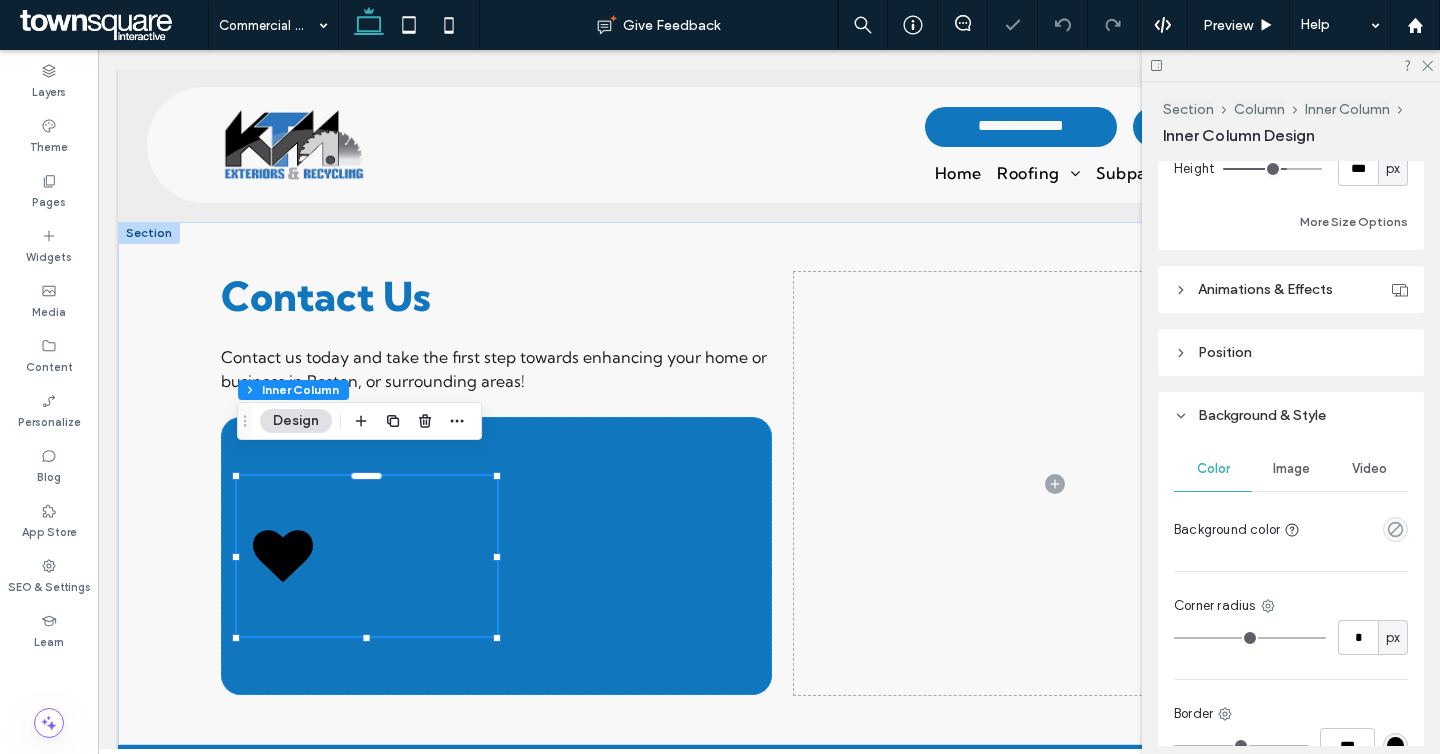 scroll, scrollTop: 1144, scrollLeft: 0, axis: vertical 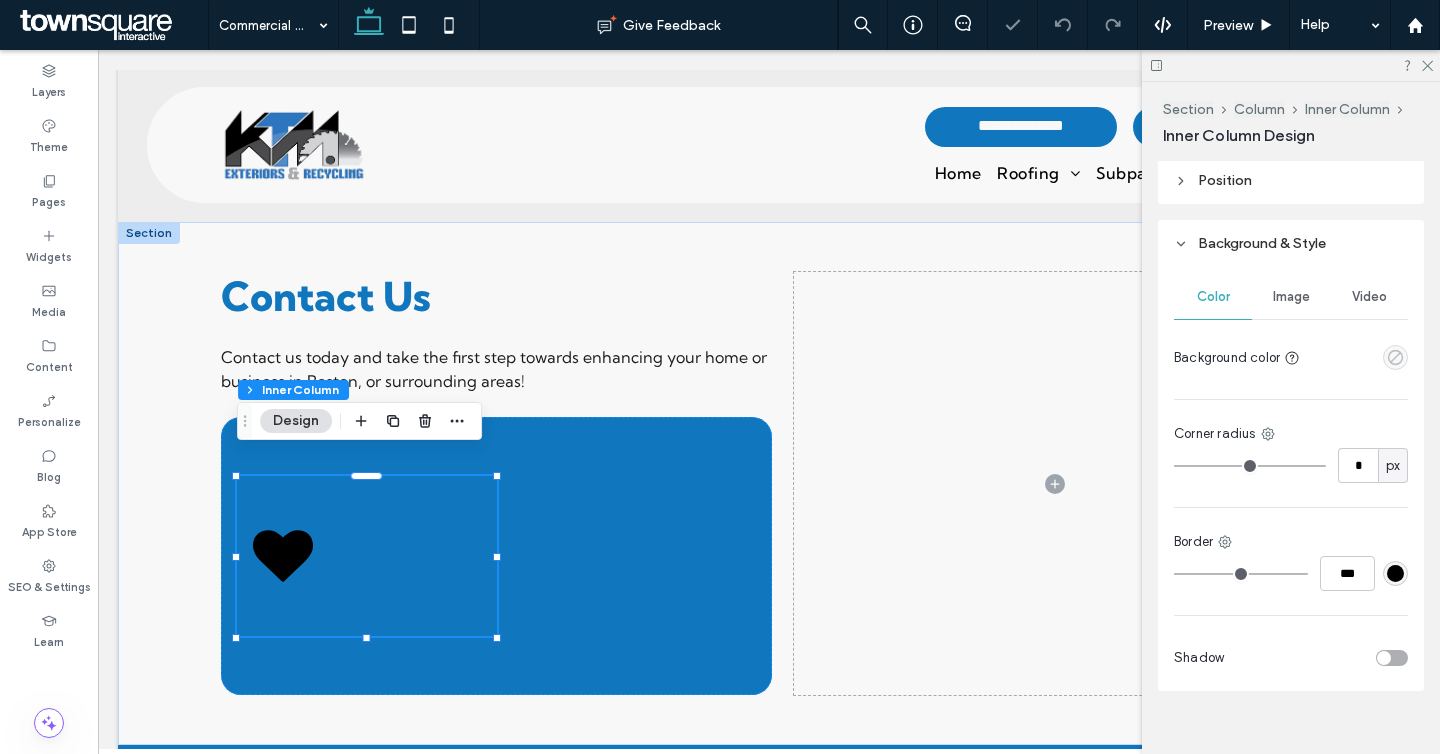click 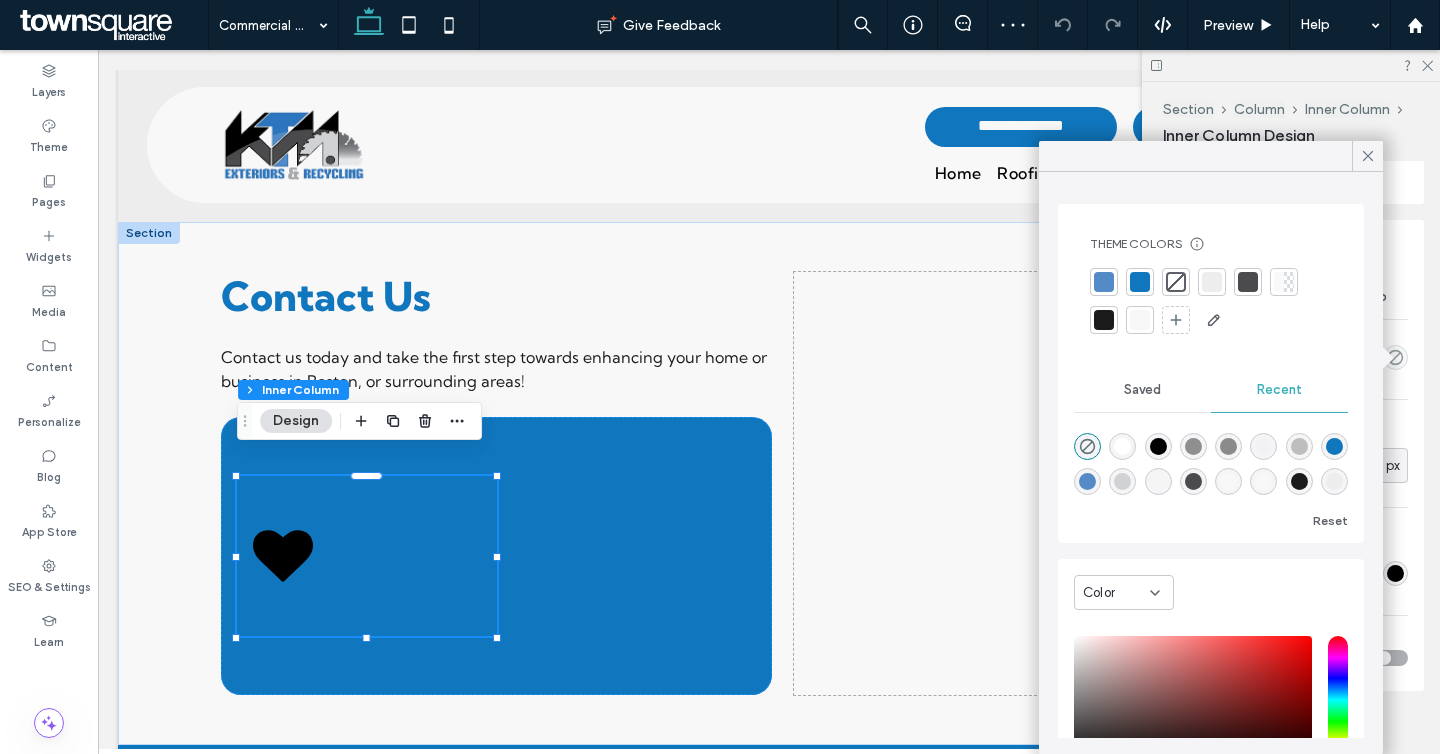 click at bounding box center [1104, 282] 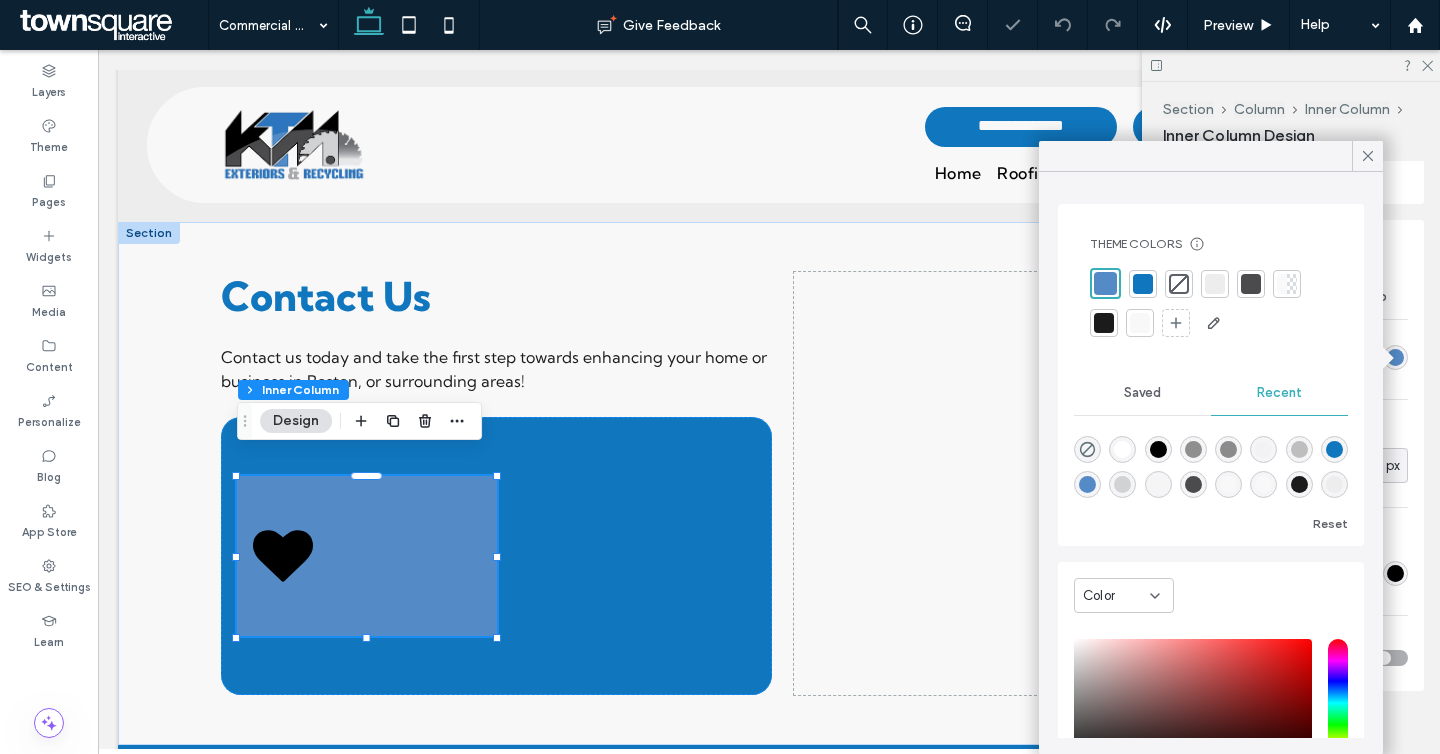 click at bounding box center (1211, 303) 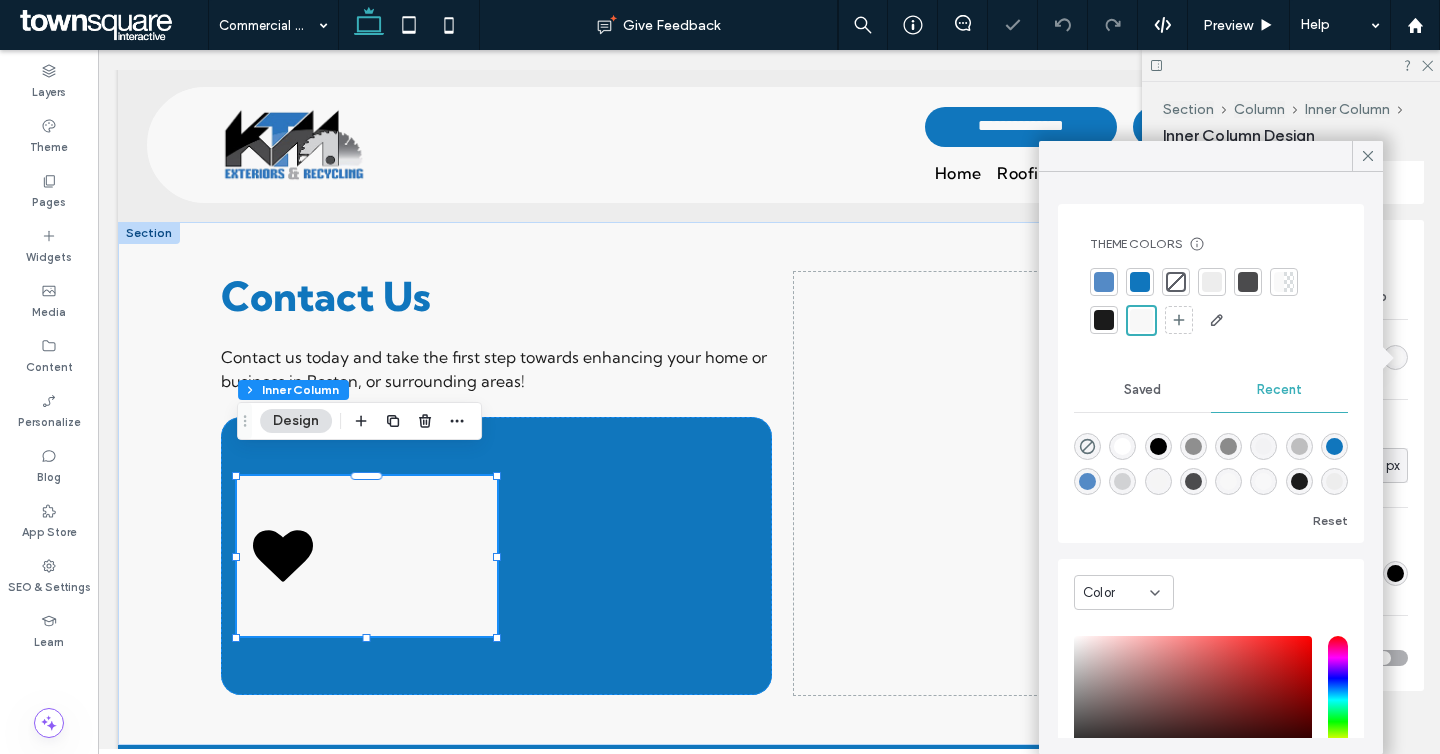 click at bounding box center [1212, 282] 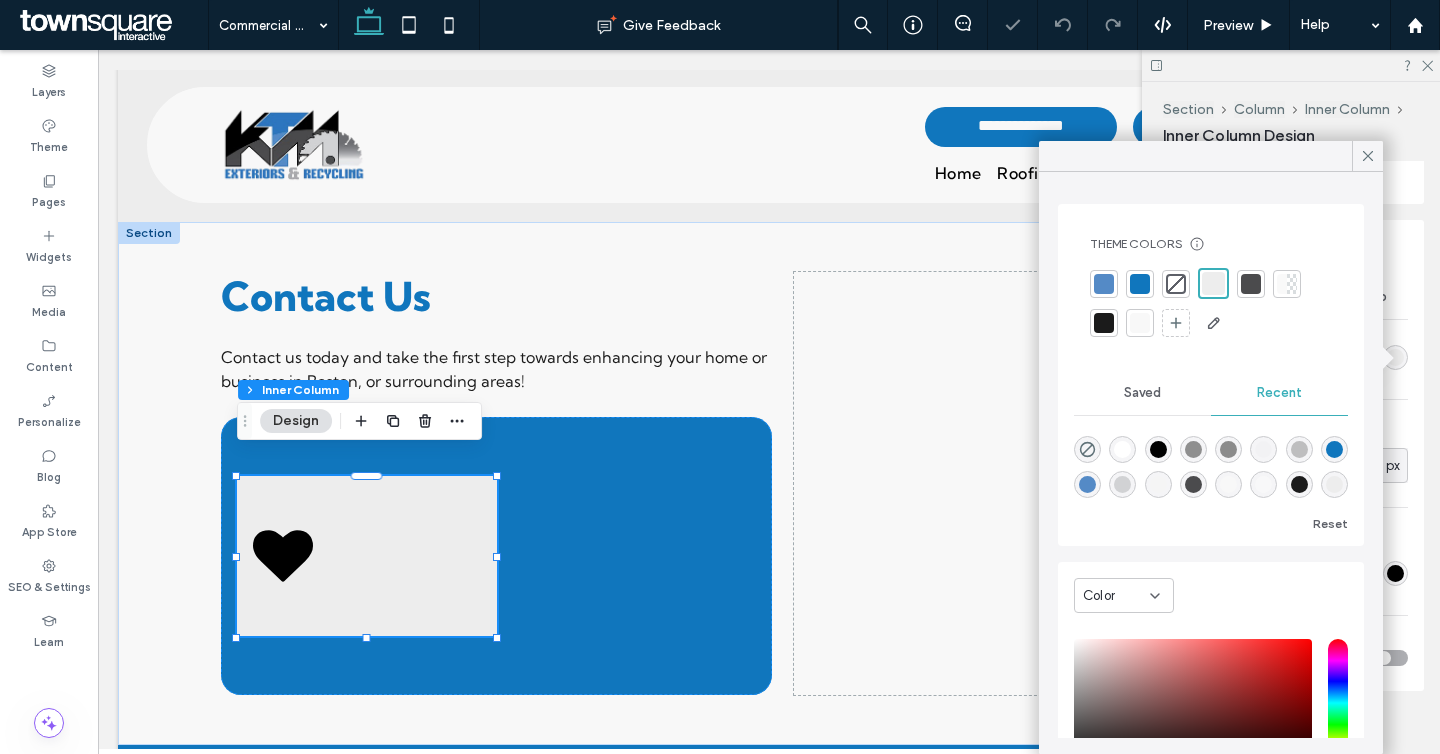 click at bounding box center [1140, 323] 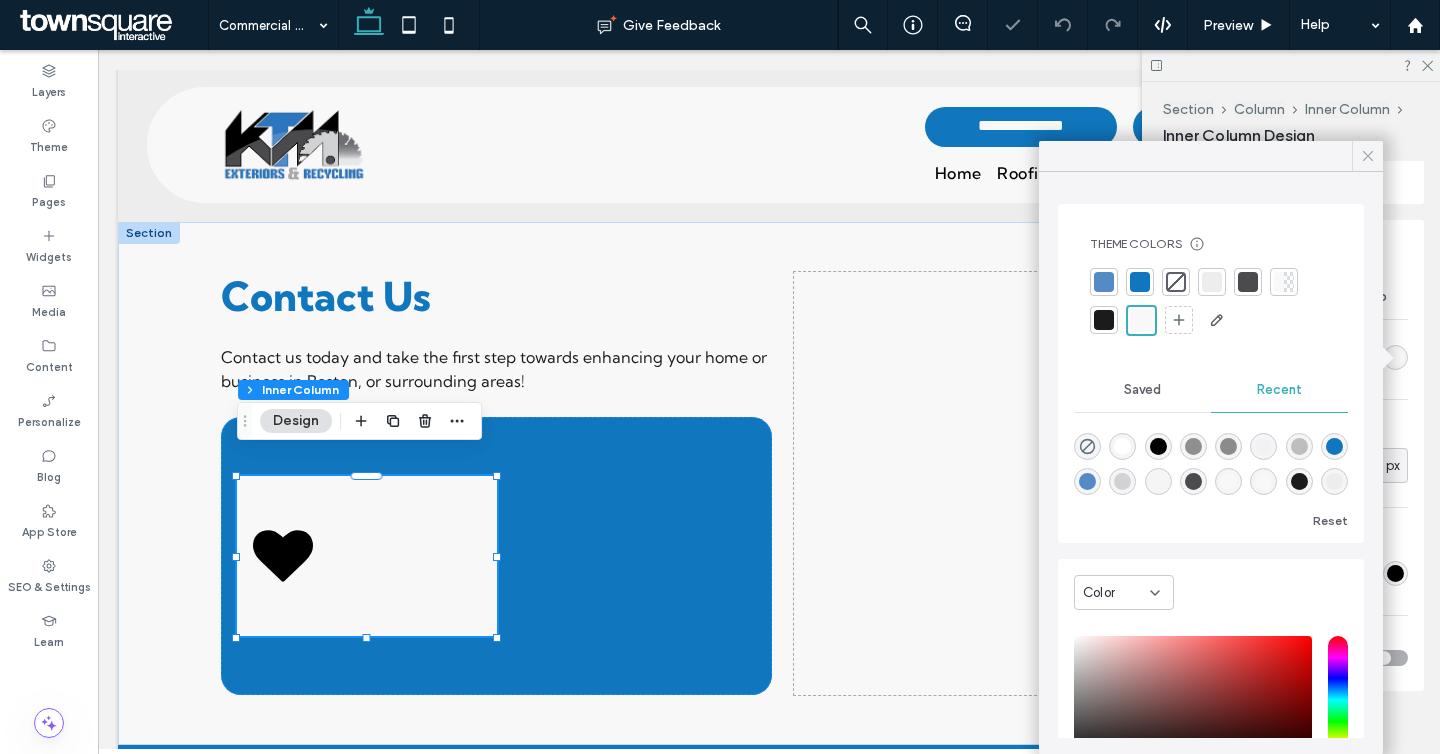 click 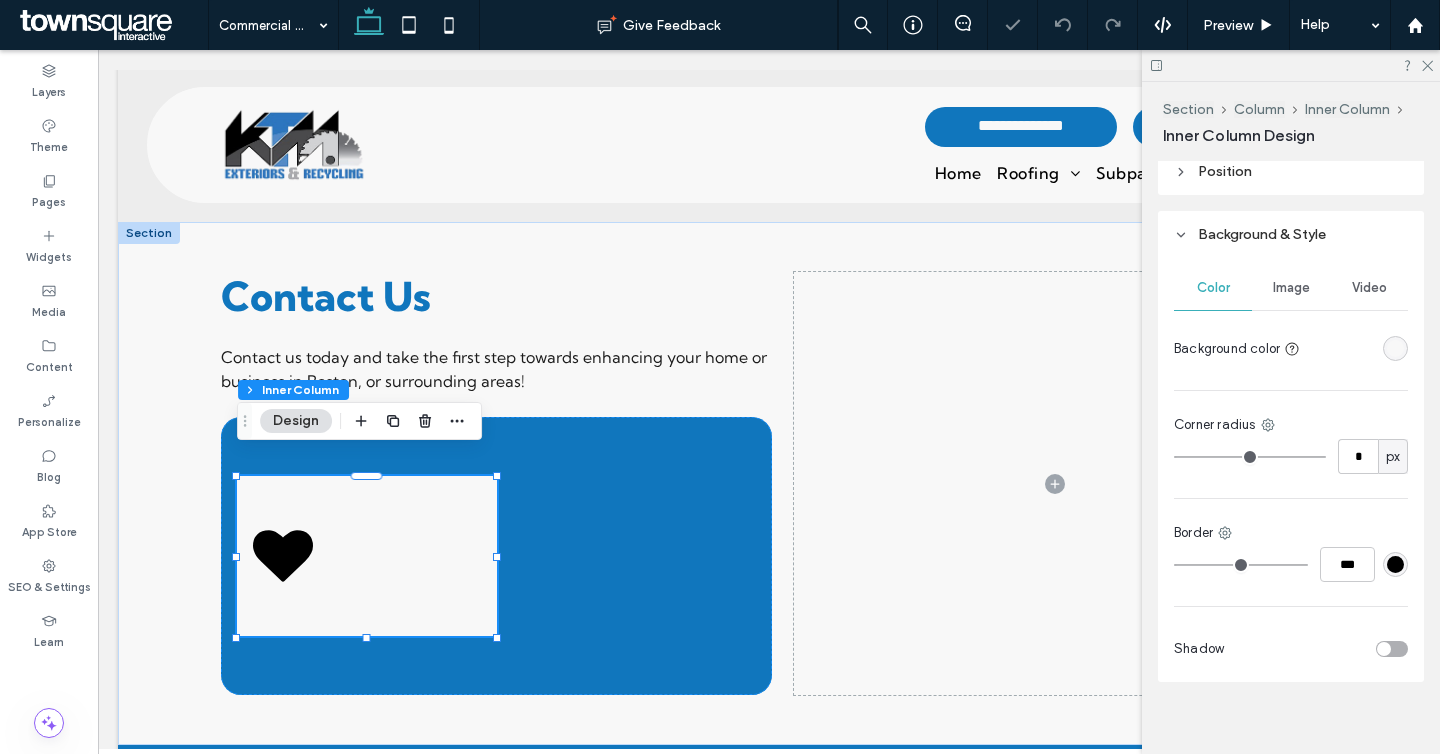 scroll, scrollTop: 1169, scrollLeft: 0, axis: vertical 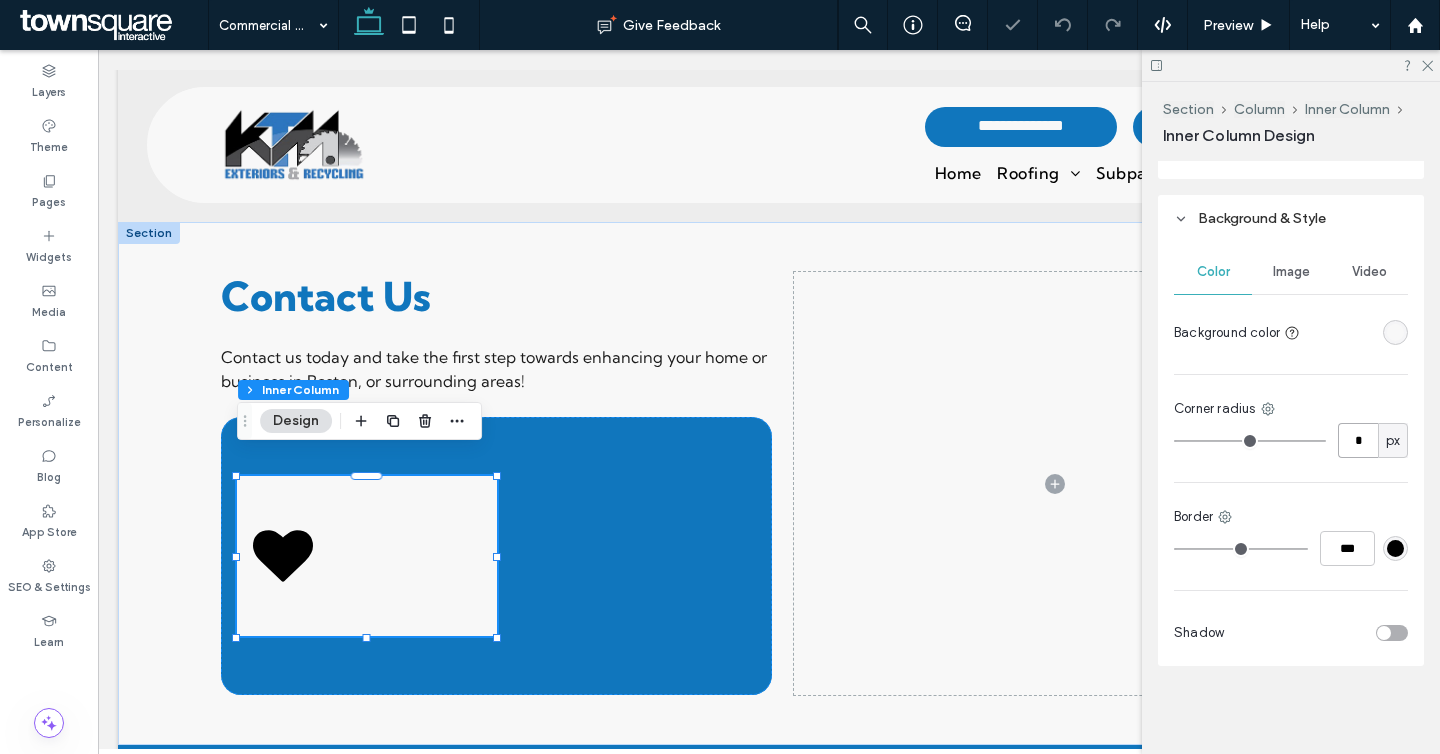 click on "*" at bounding box center [1358, 440] 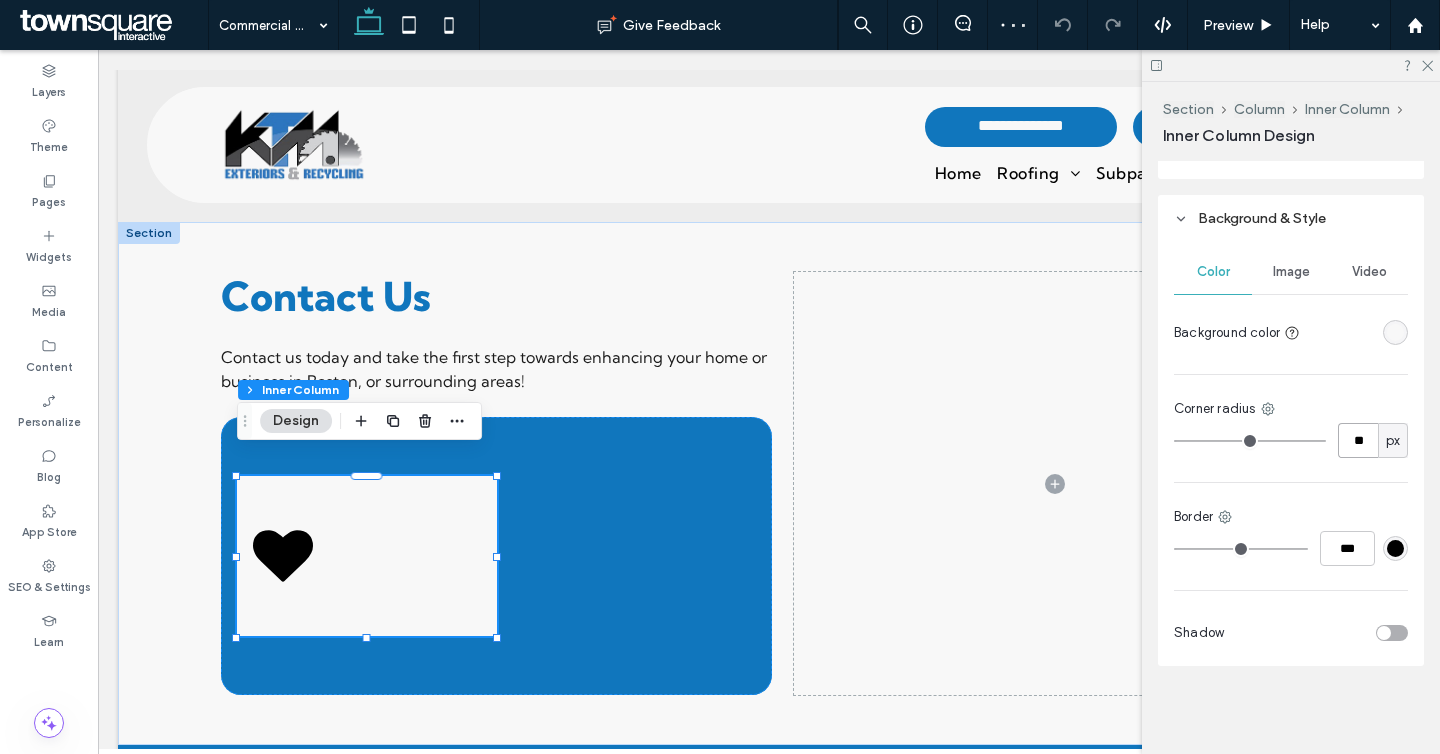type on "**" 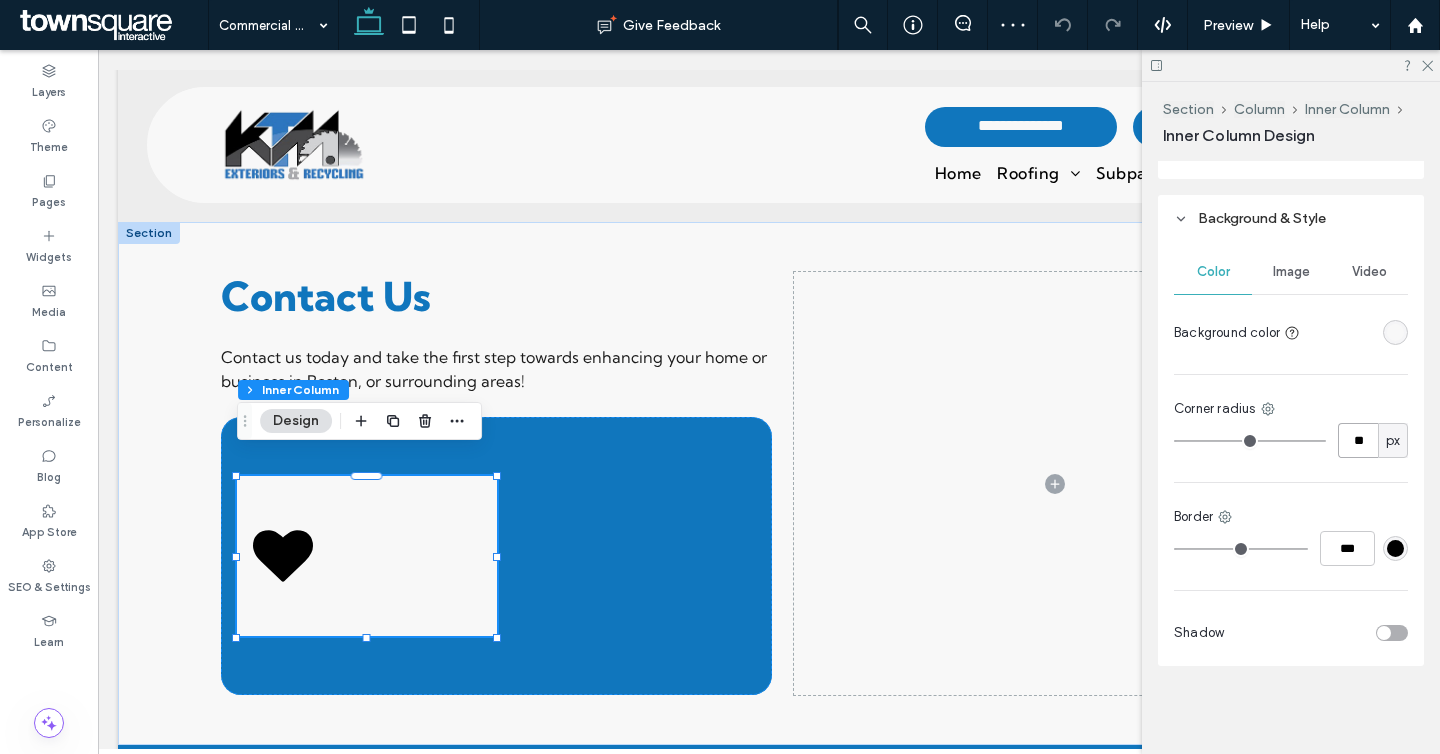type on "**" 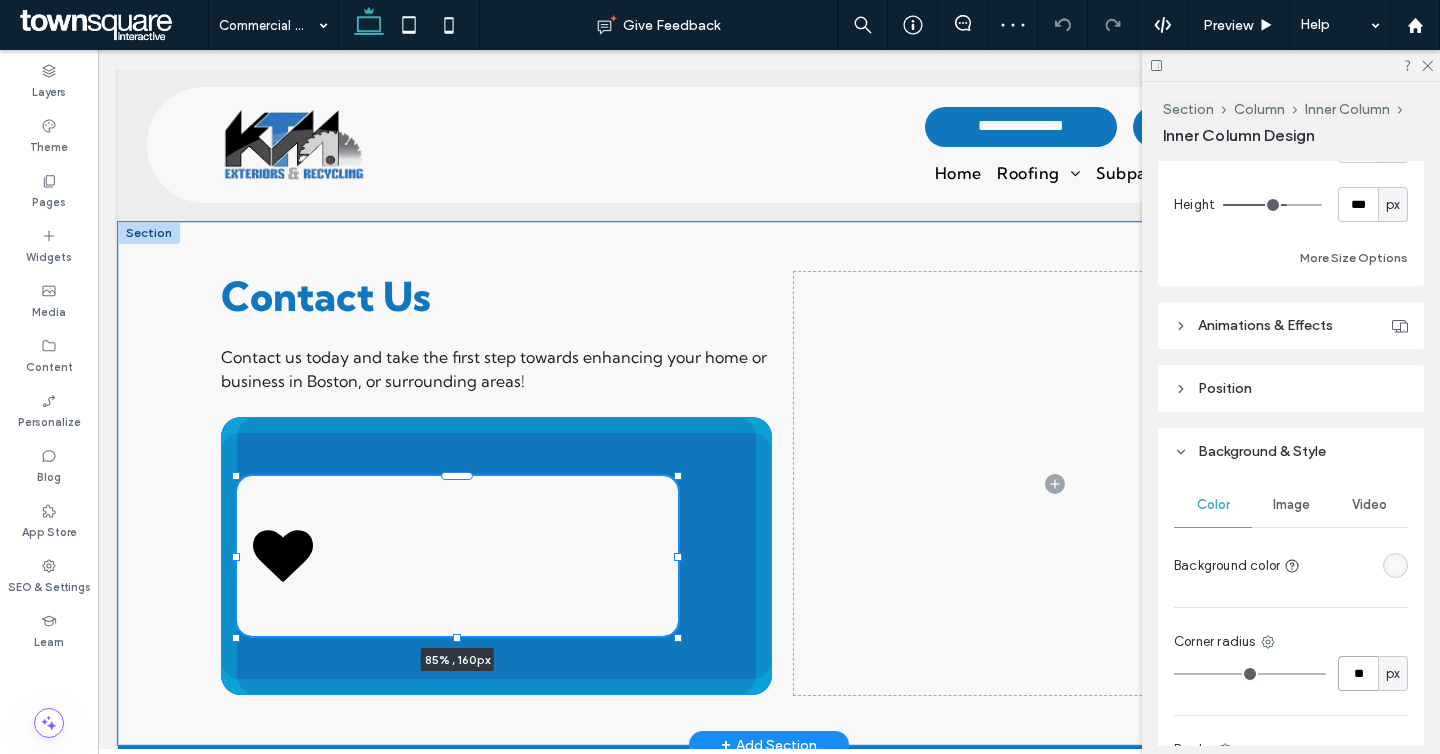 drag, startPoint x: 496, startPoint y: 536, endPoint x: 776, endPoint y: 539, distance: 280.01608 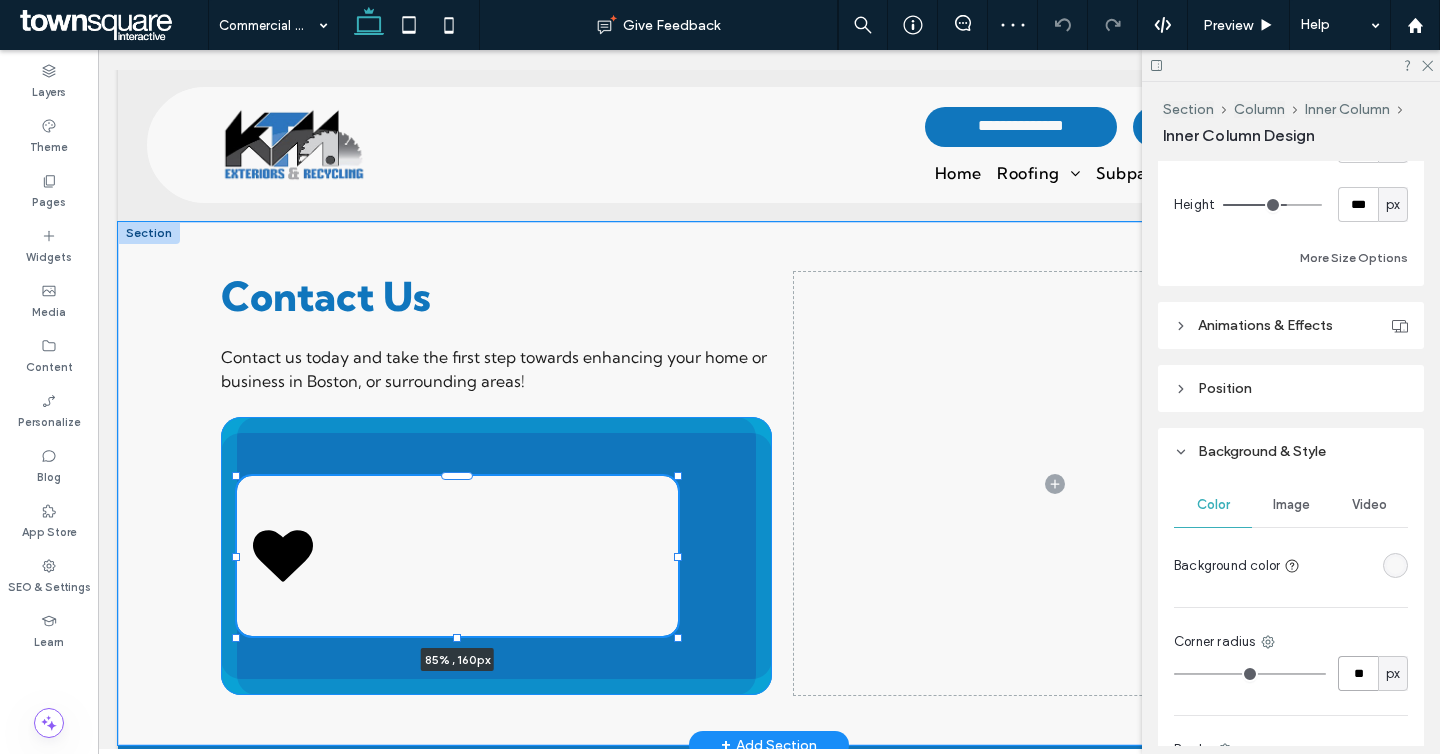 click on "Contact Us Contact us today and take the first step towards enhancing your home or business in Boston, or surrounding areas!
85% , 160px" at bounding box center (769, 483) 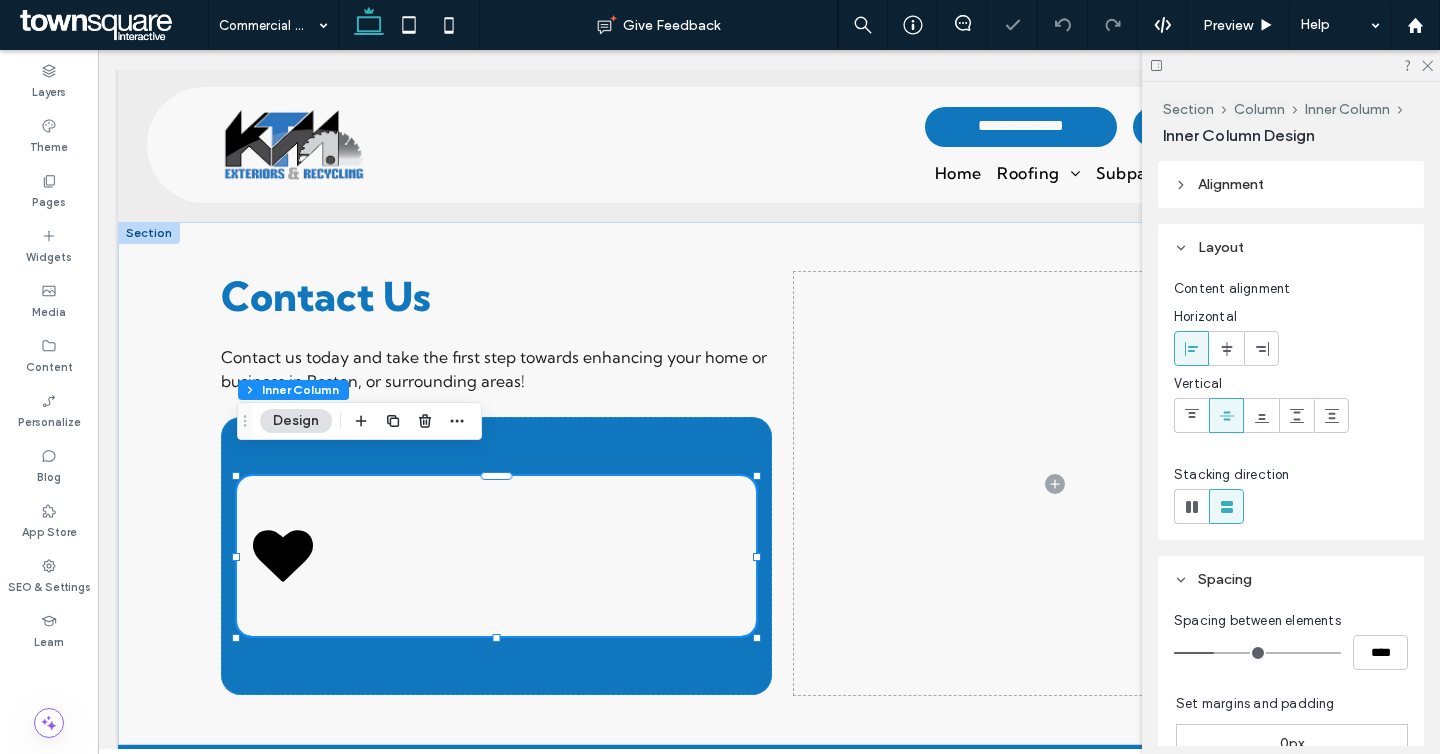 scroll, scrollTop: 185, scrollLeft: 0, axis: vertical 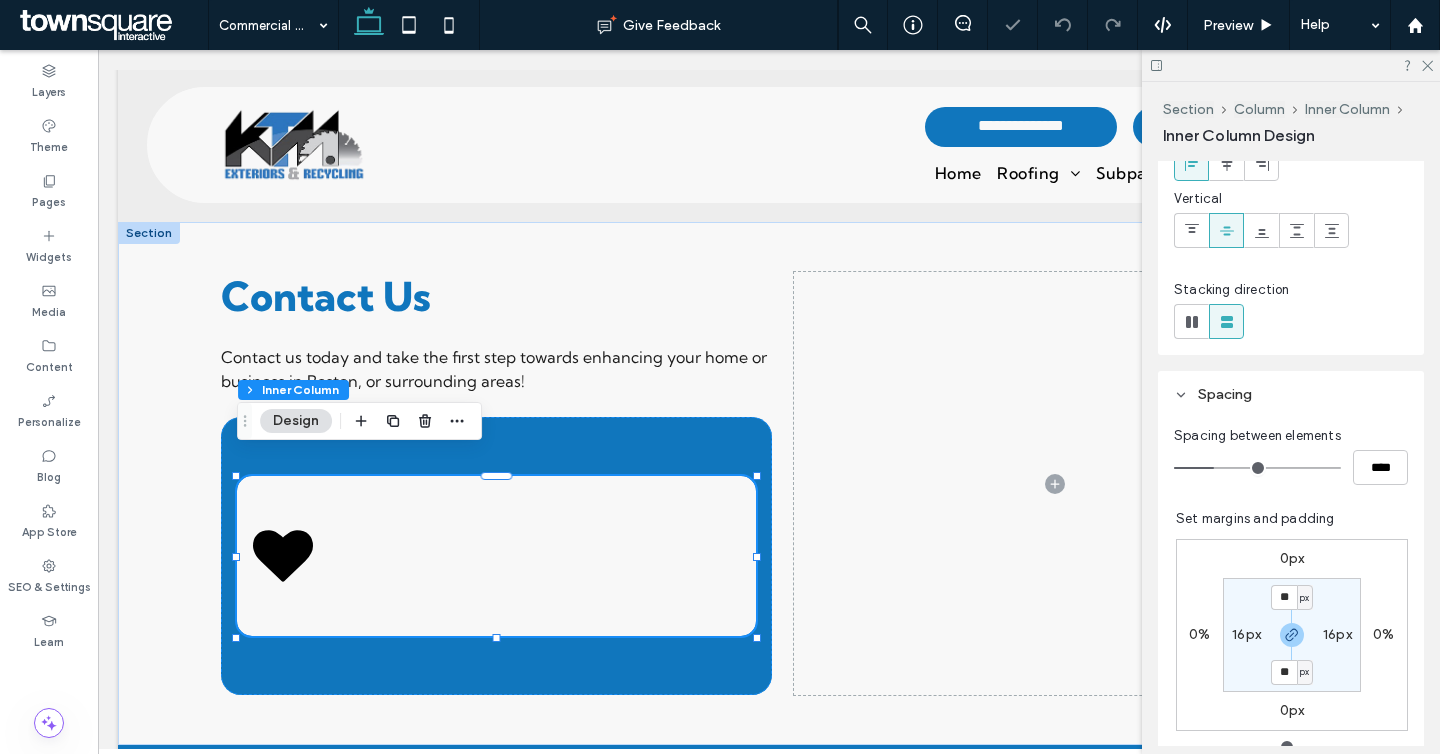 click on "** px 16px ** px 16px" at bounding box center [1292, 635] 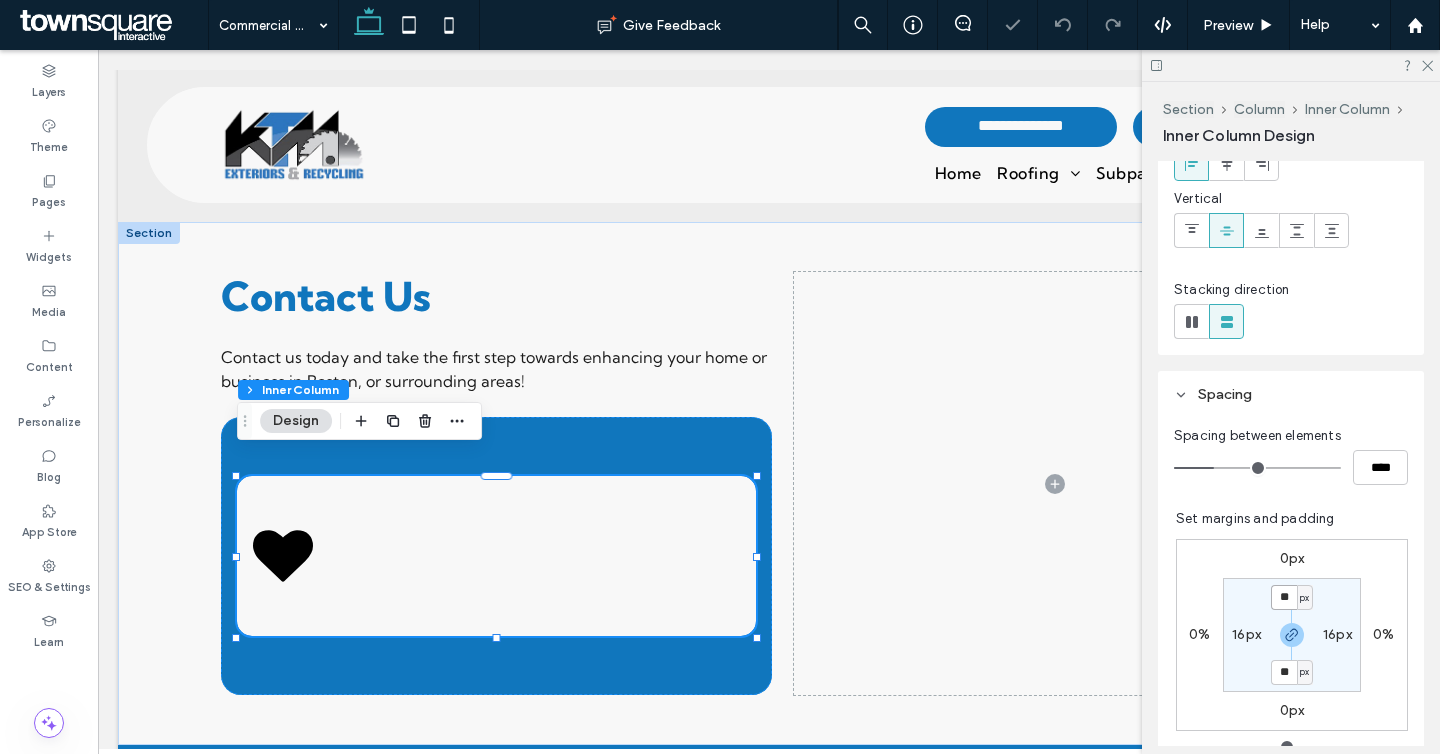click on "**" at bounding box center (1284, 597) 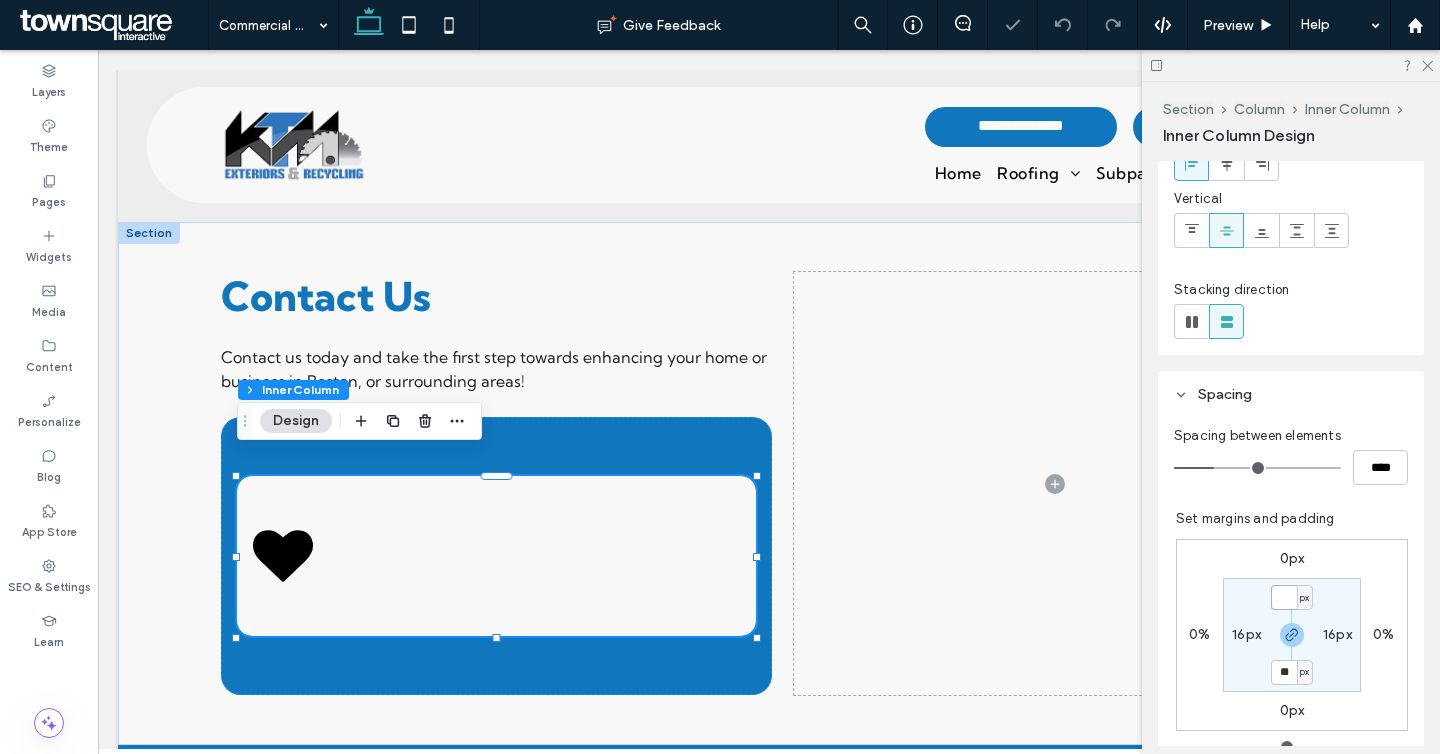 type on "*" 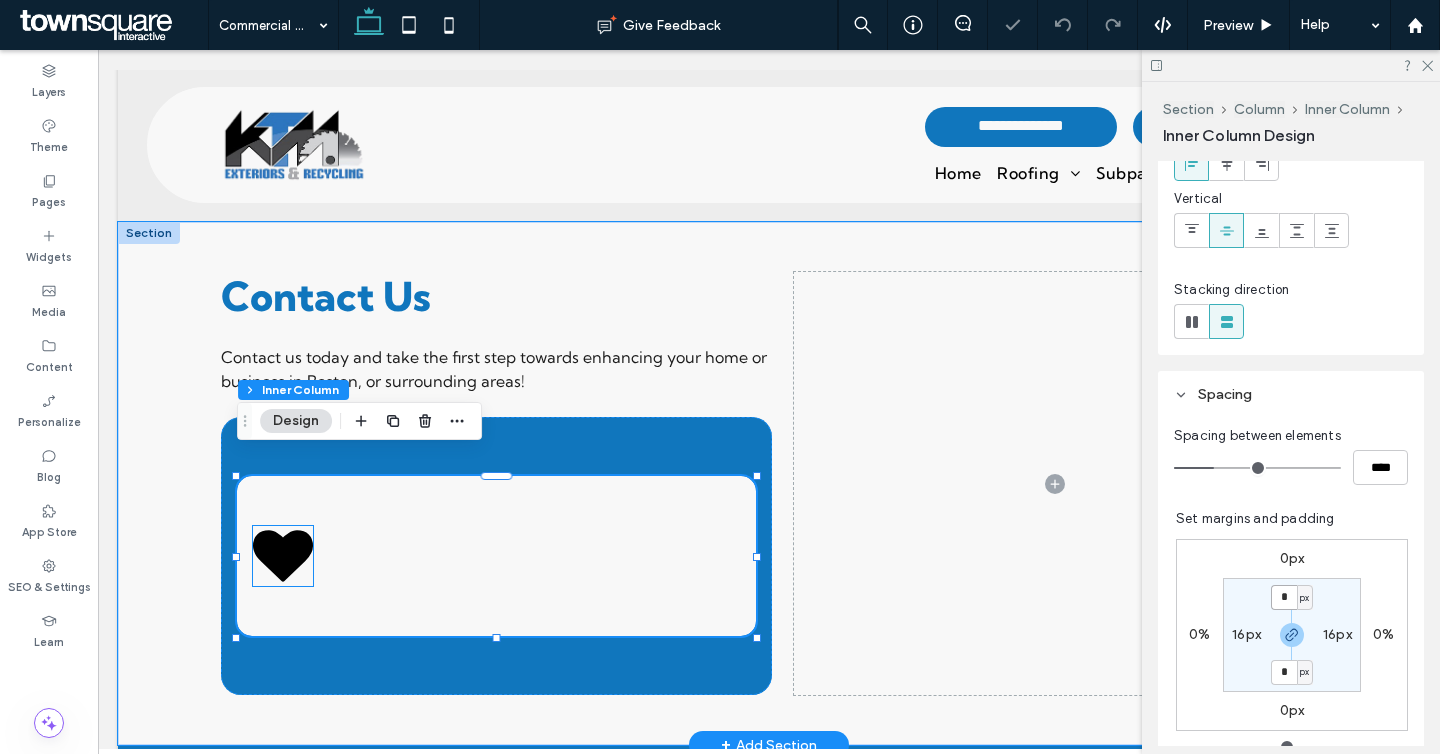 click 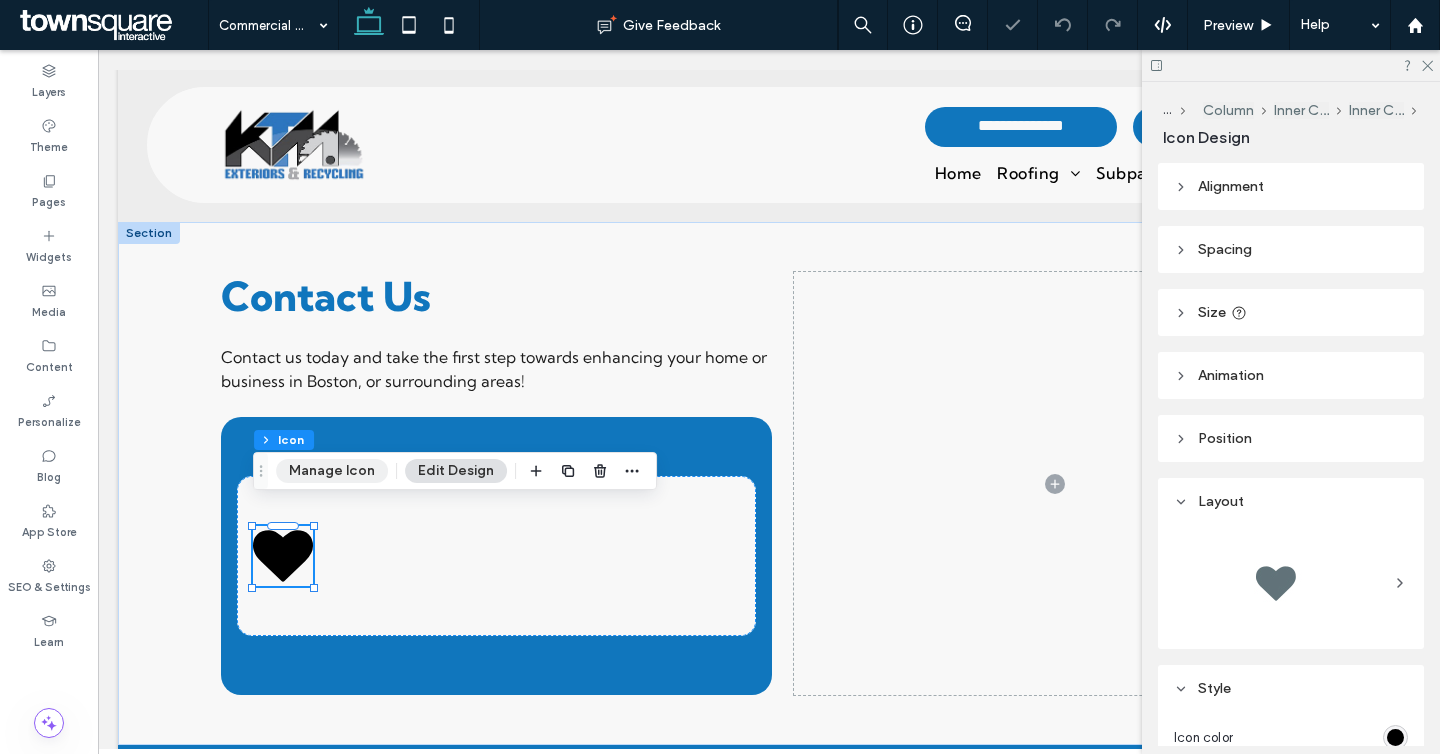click on "Manage Icon" at bounding box center (332, 471) 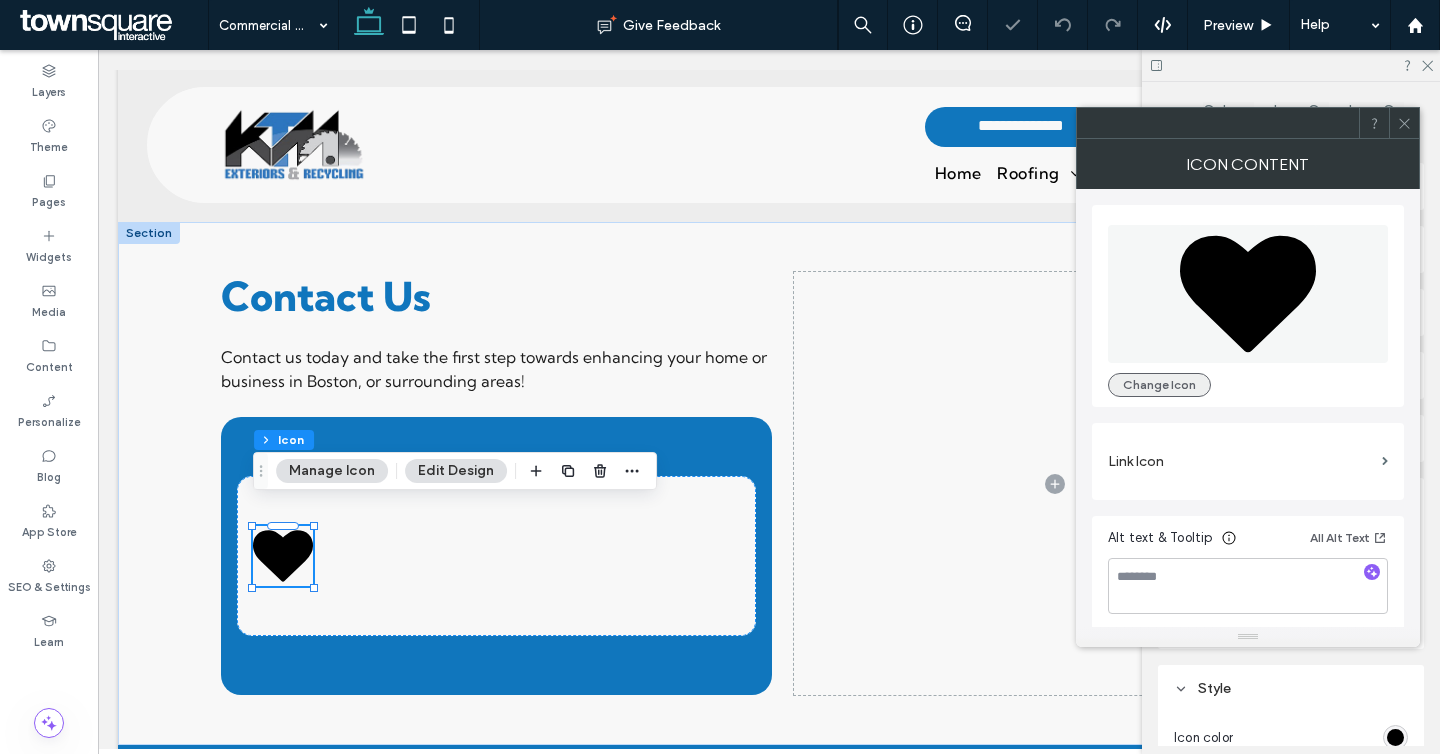 click on "Change Icon" at bounding box center (1159, 385) 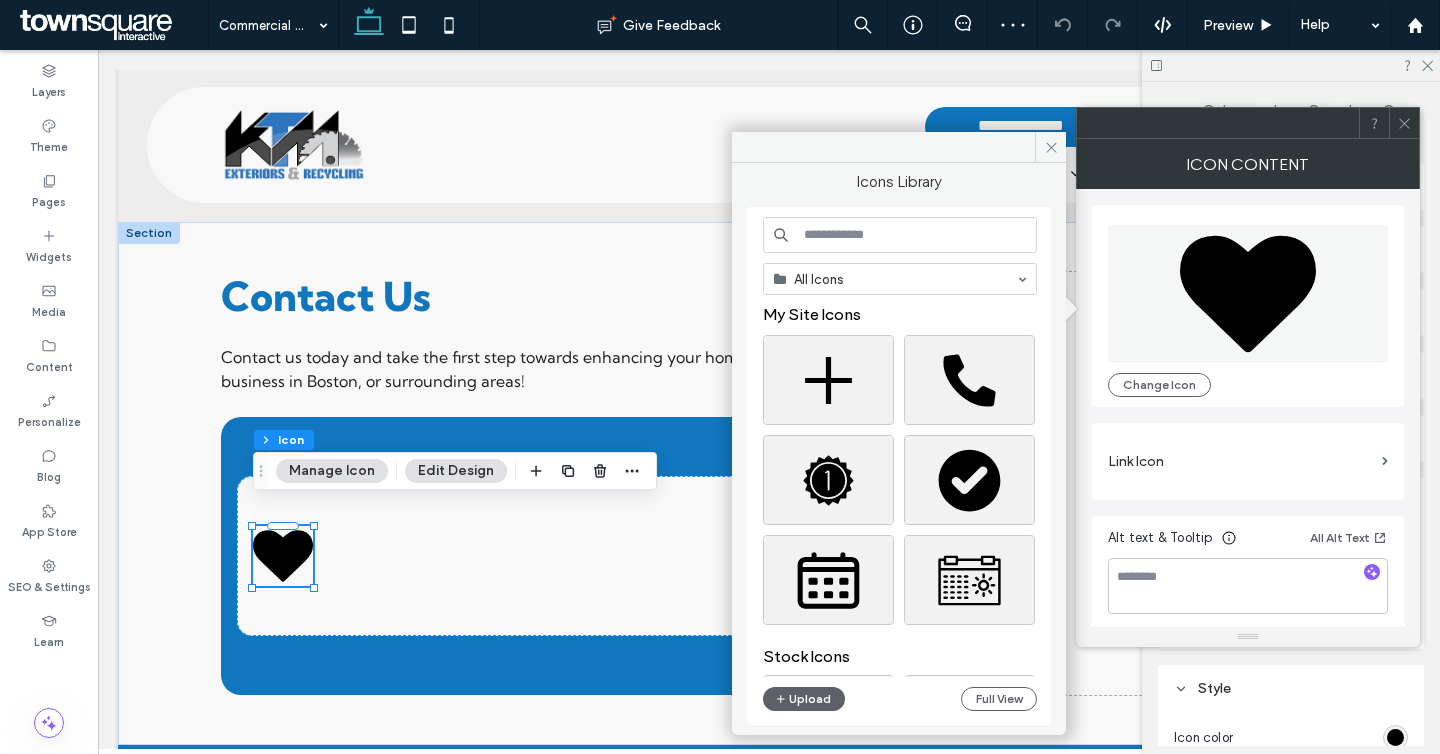 click at bounding box center (900, 235) 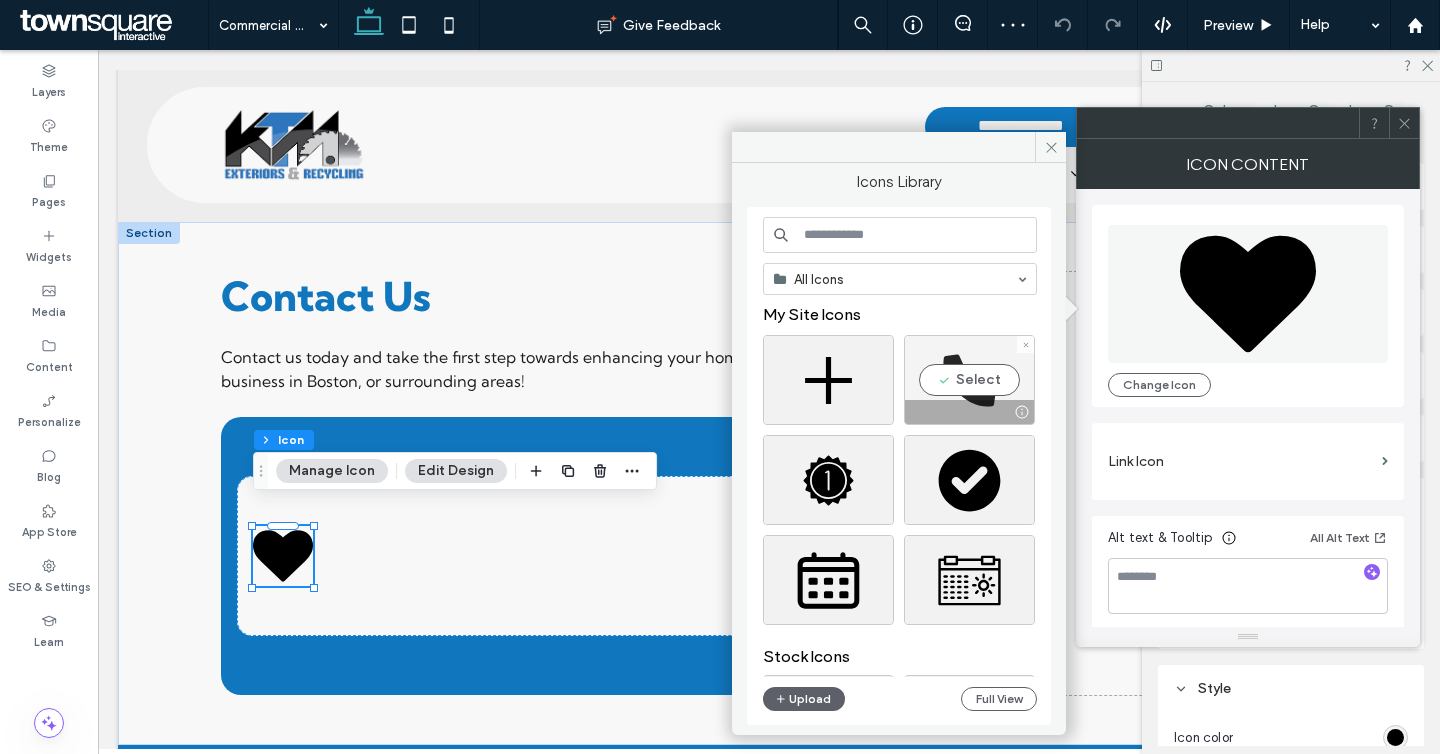click on "Select" at bounding box center [969, 380] 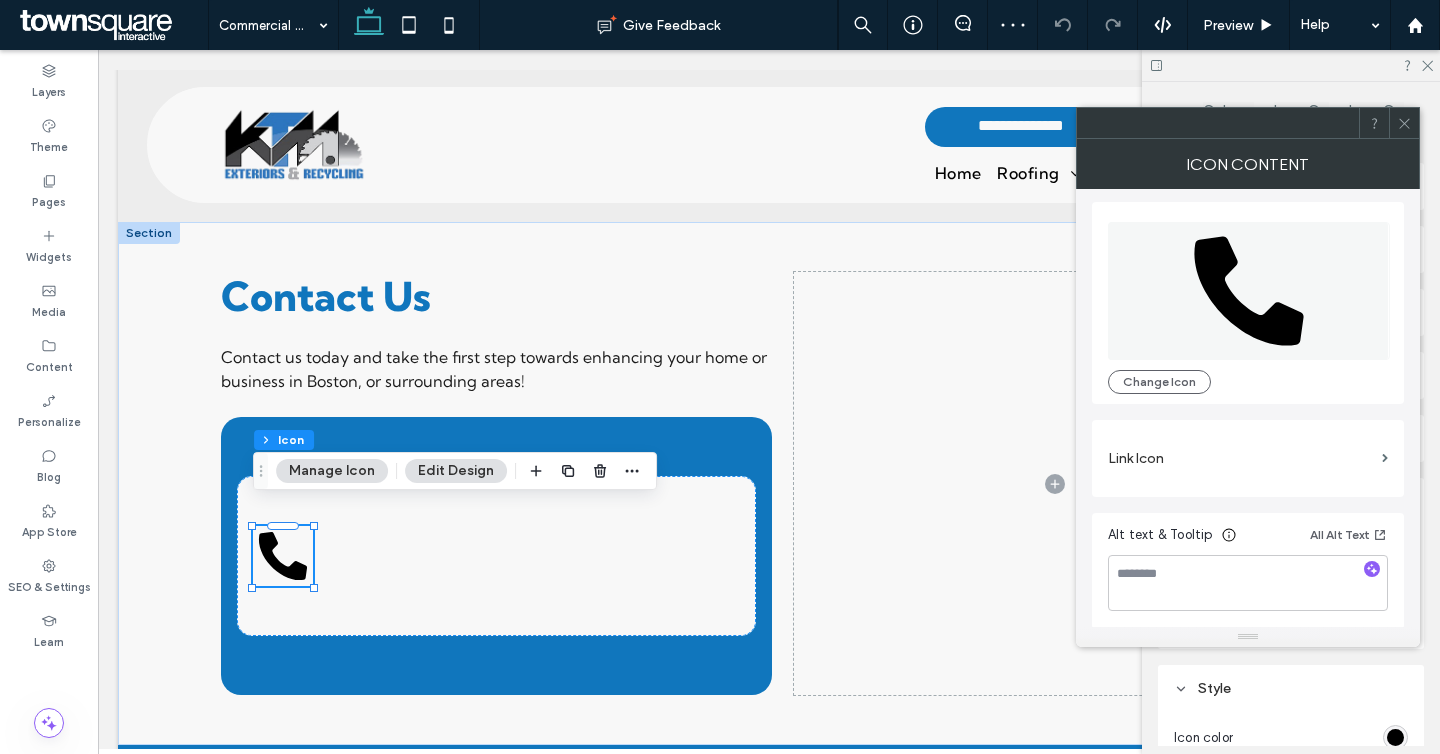 scroll, scrollTop: 5, scrollLeft: 0, axis: vertical 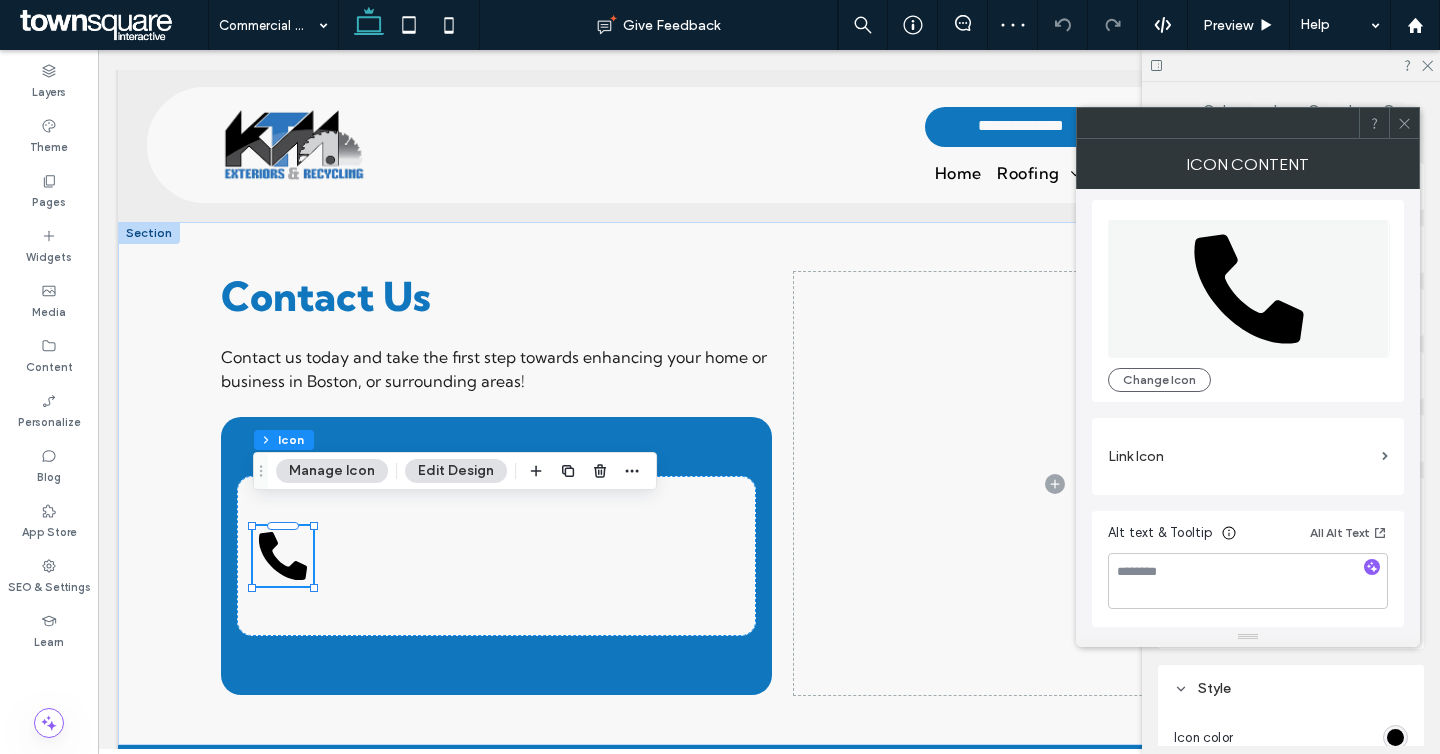 click 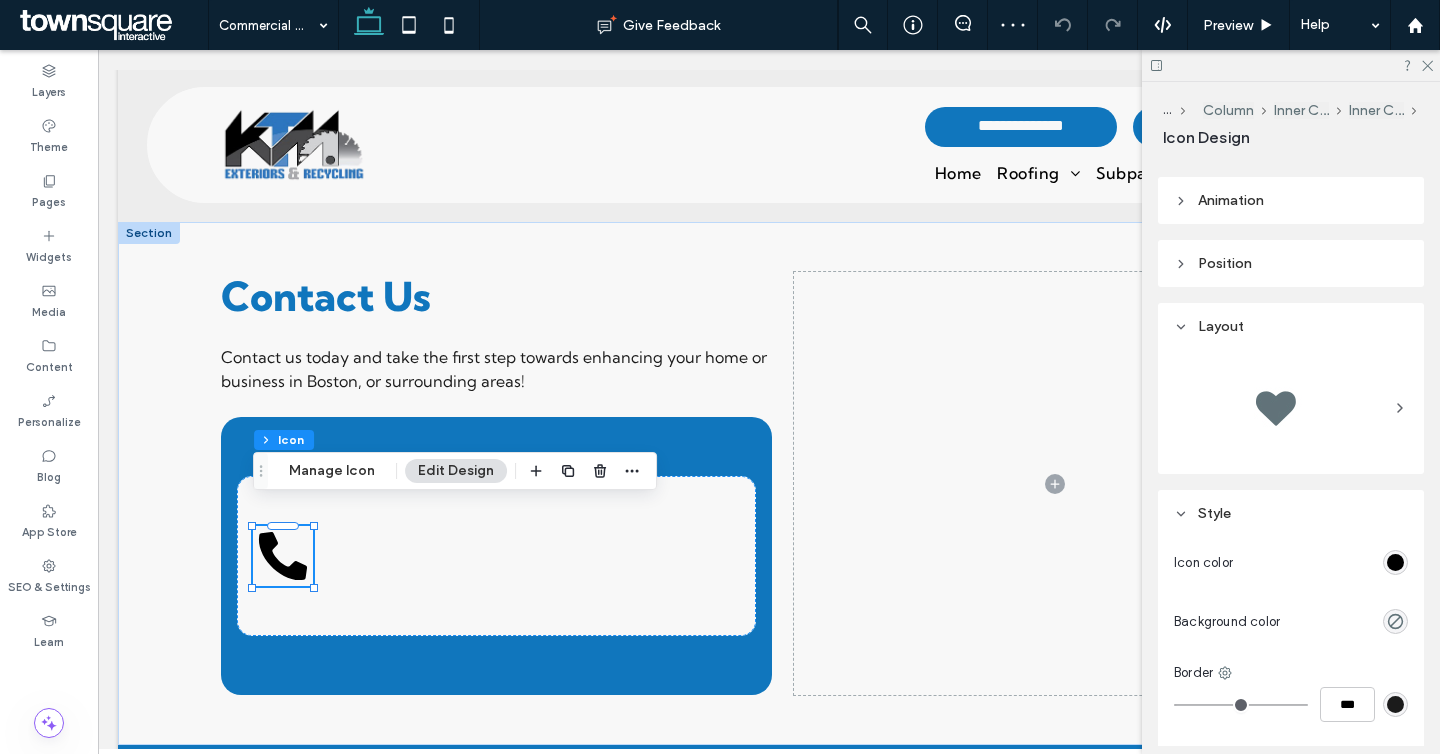 scroll, scrollTop: 0, scrollLeft: 0, axis: both 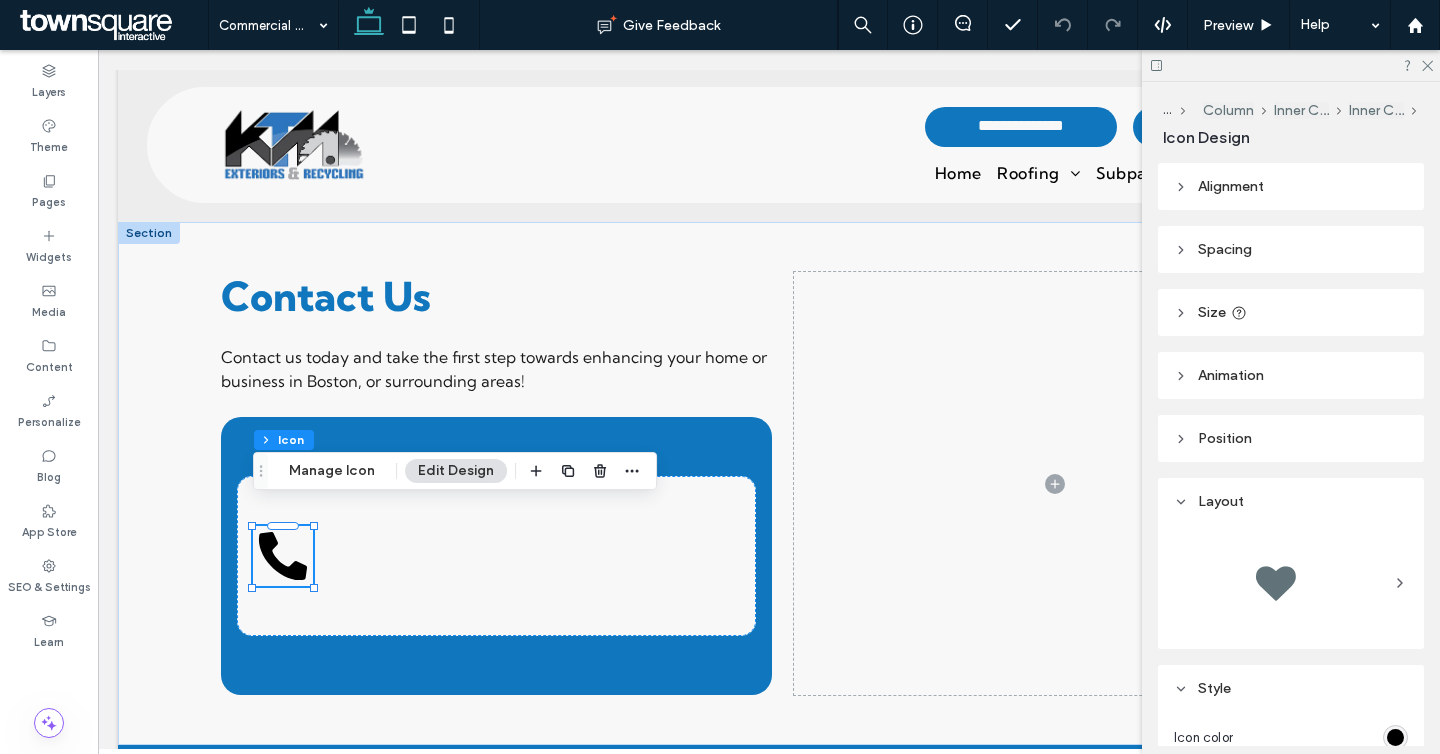 click on "Size" at bounding box center [1291, 312] 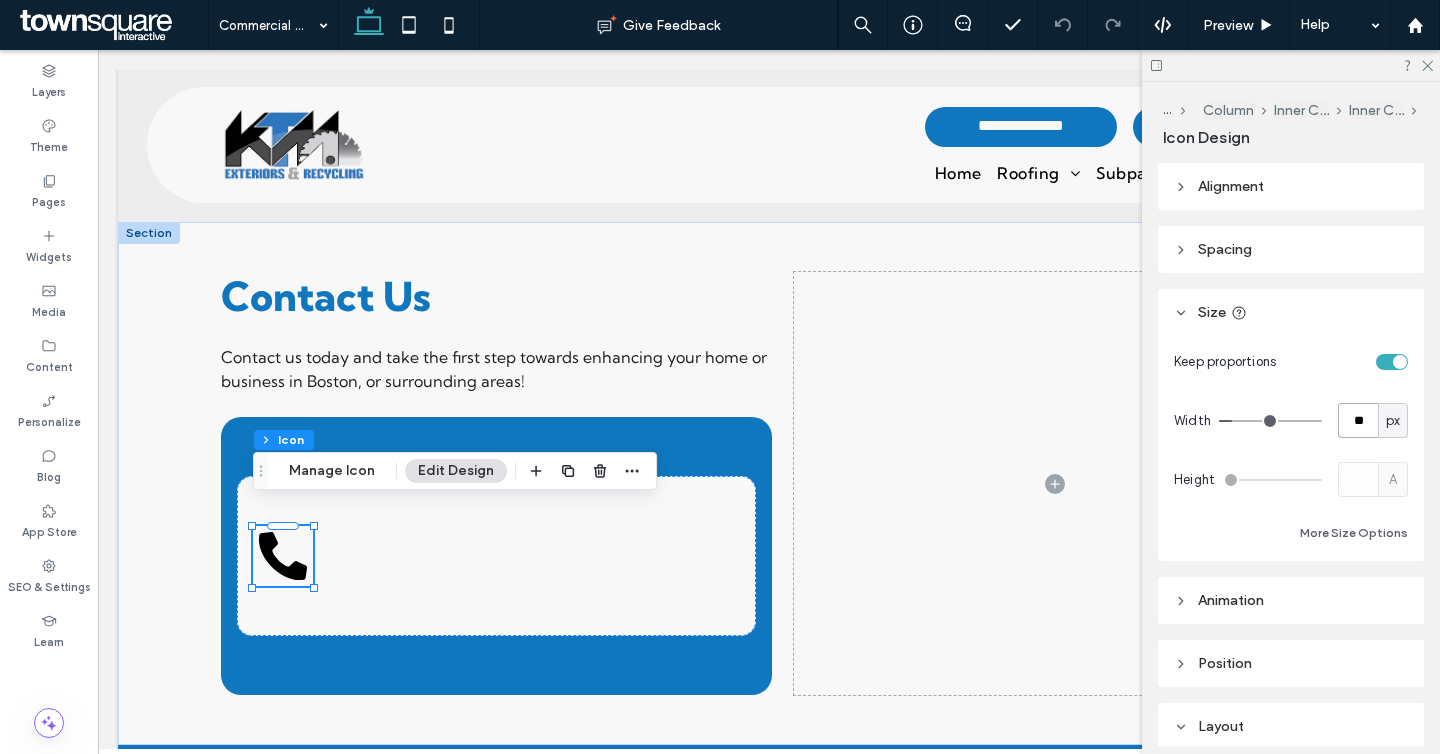 click on "**" at bounding box center [1358, 420] 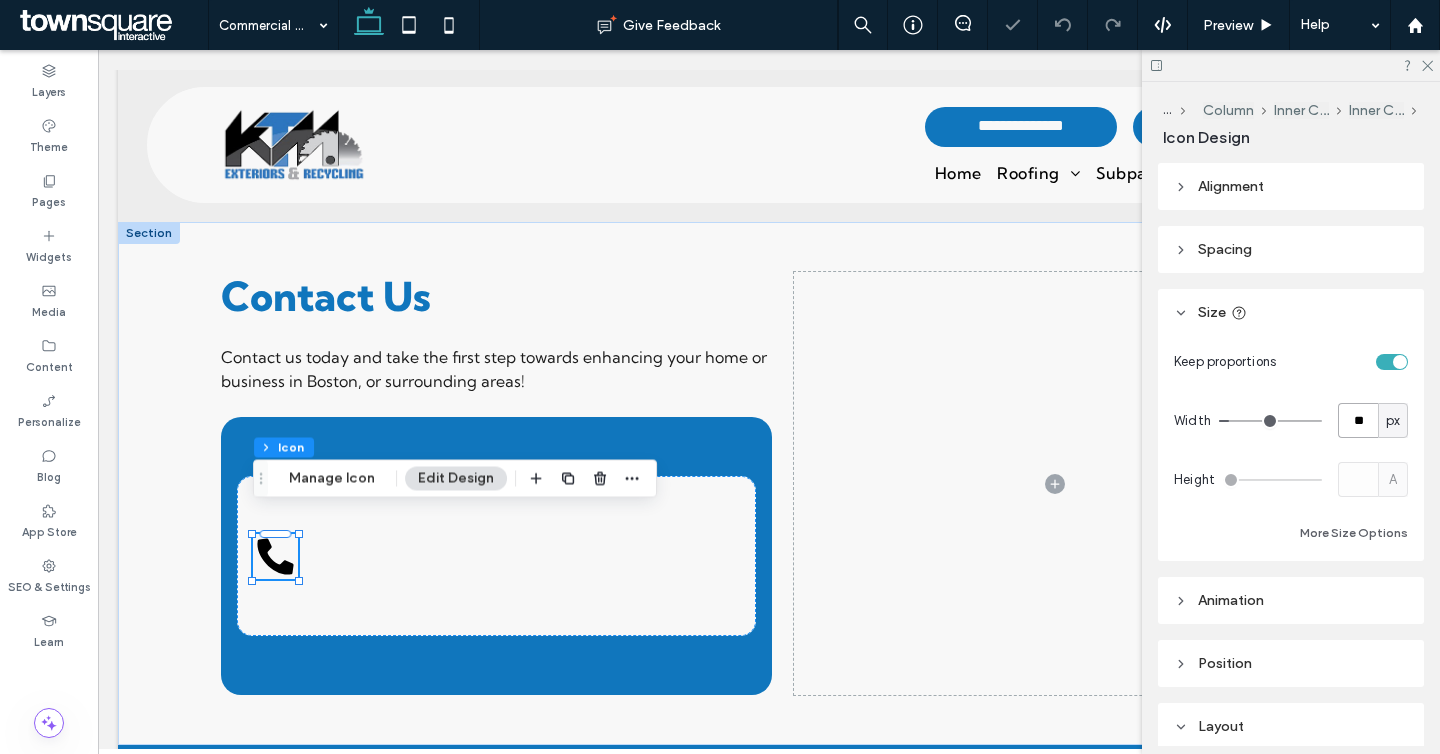 scroll, scrollTop: 393, scrollLeft: 0, axis: vertical 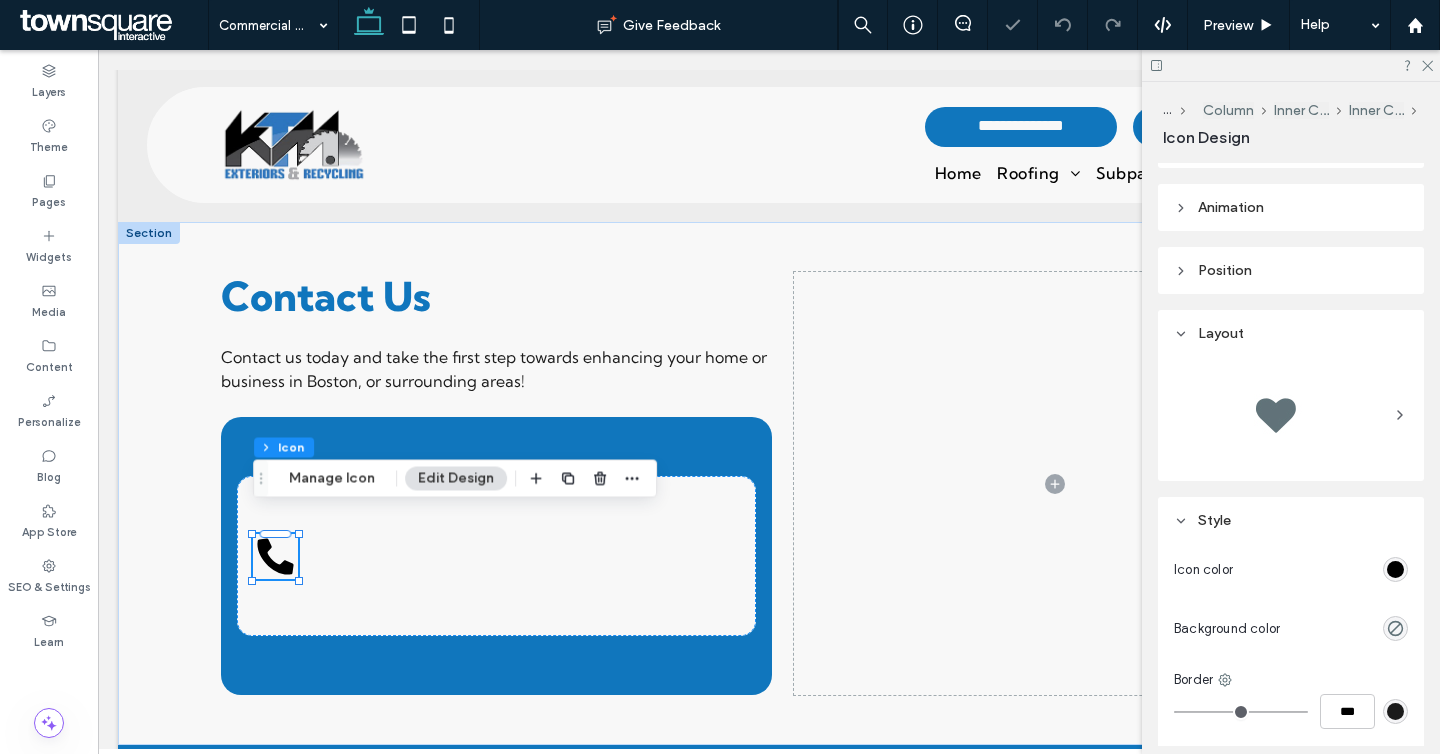 click at bounding box center [1395, 569] 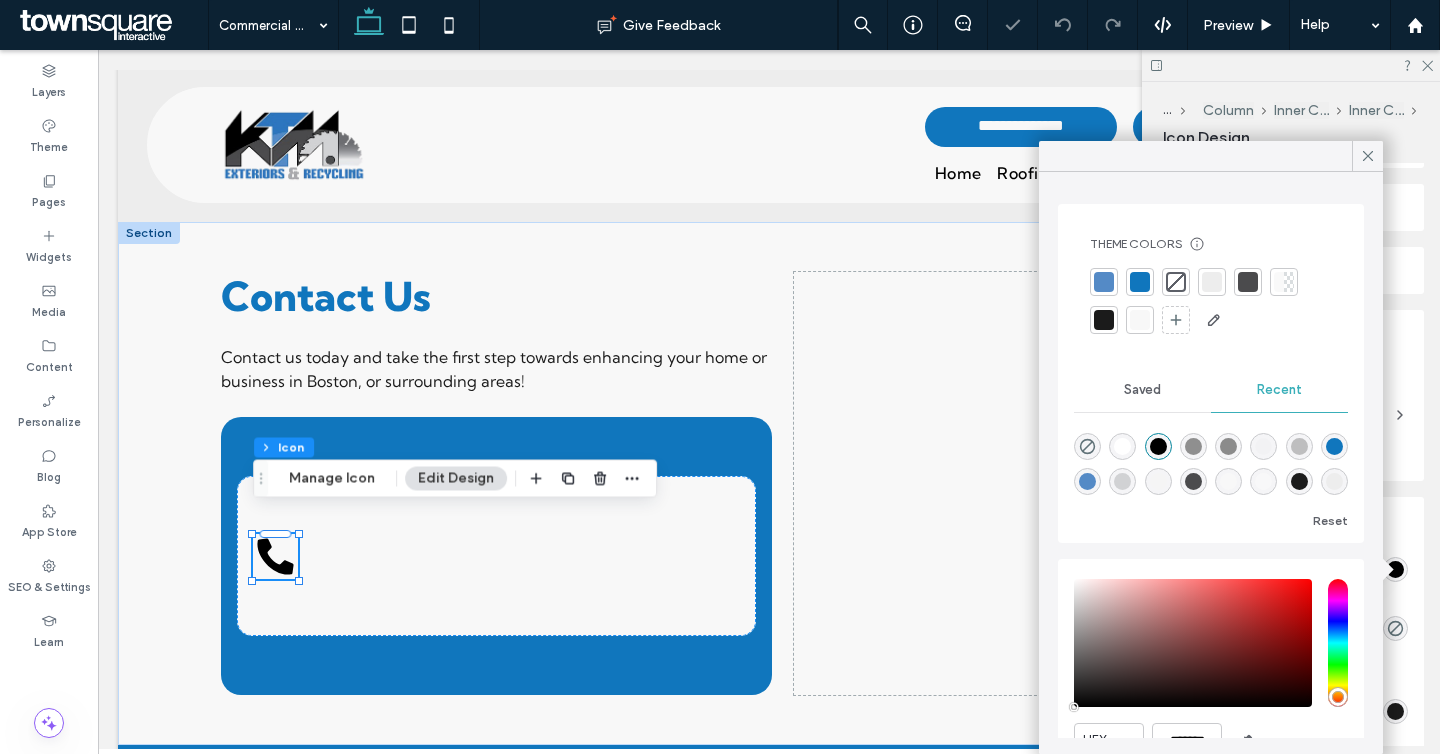 click at bounding box center (1140, 282) 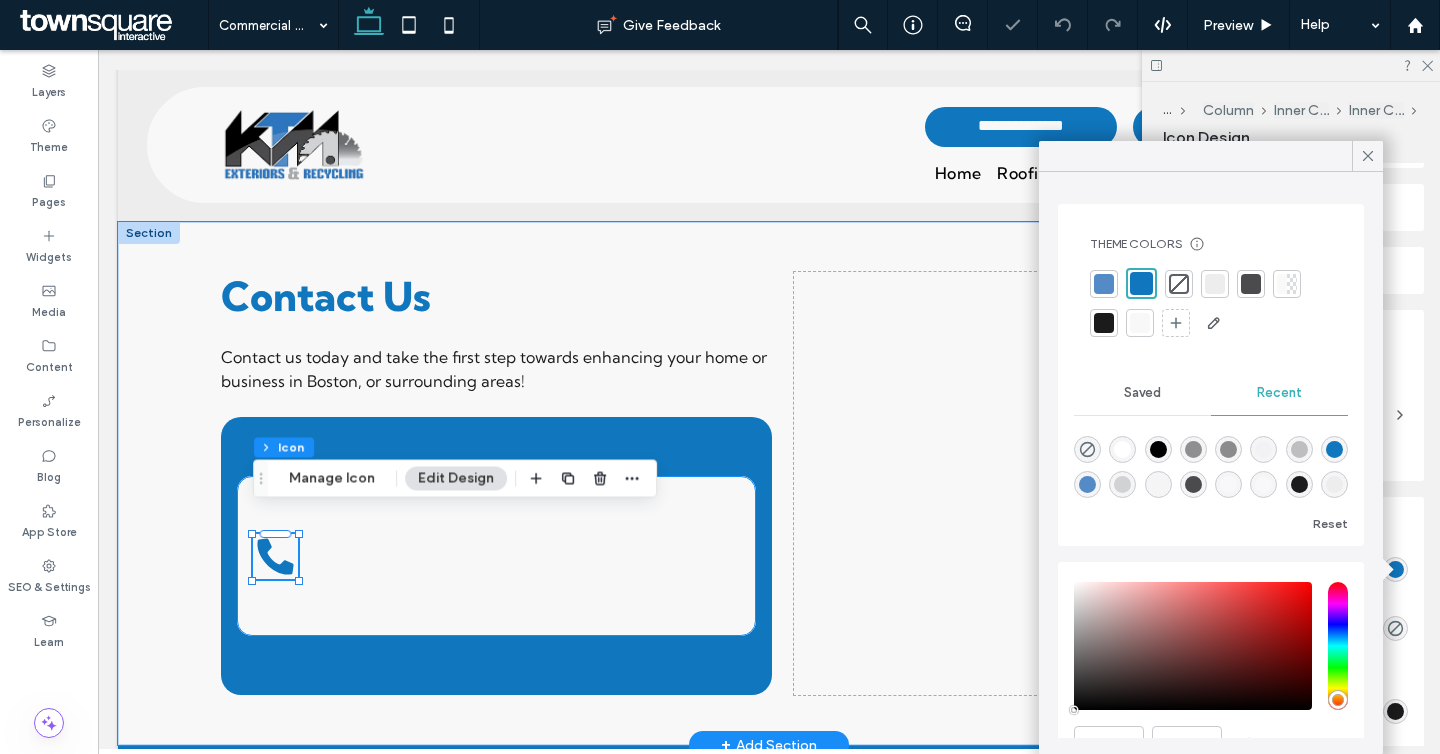 click at bounding box center (496, 556) 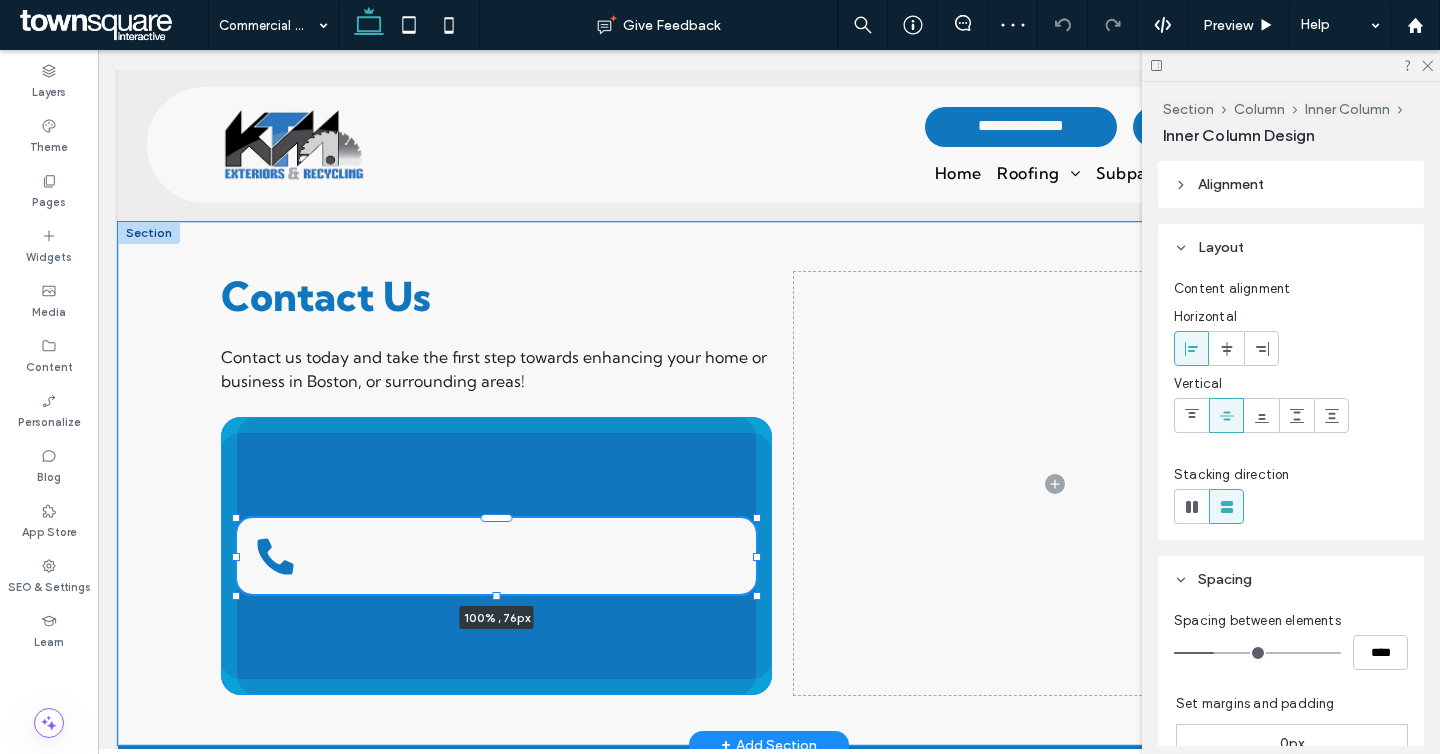 drag, startPoint x: 494, startPoint y: 616, endPoint x: 504, endPoint y: 574, distance: 43.174065 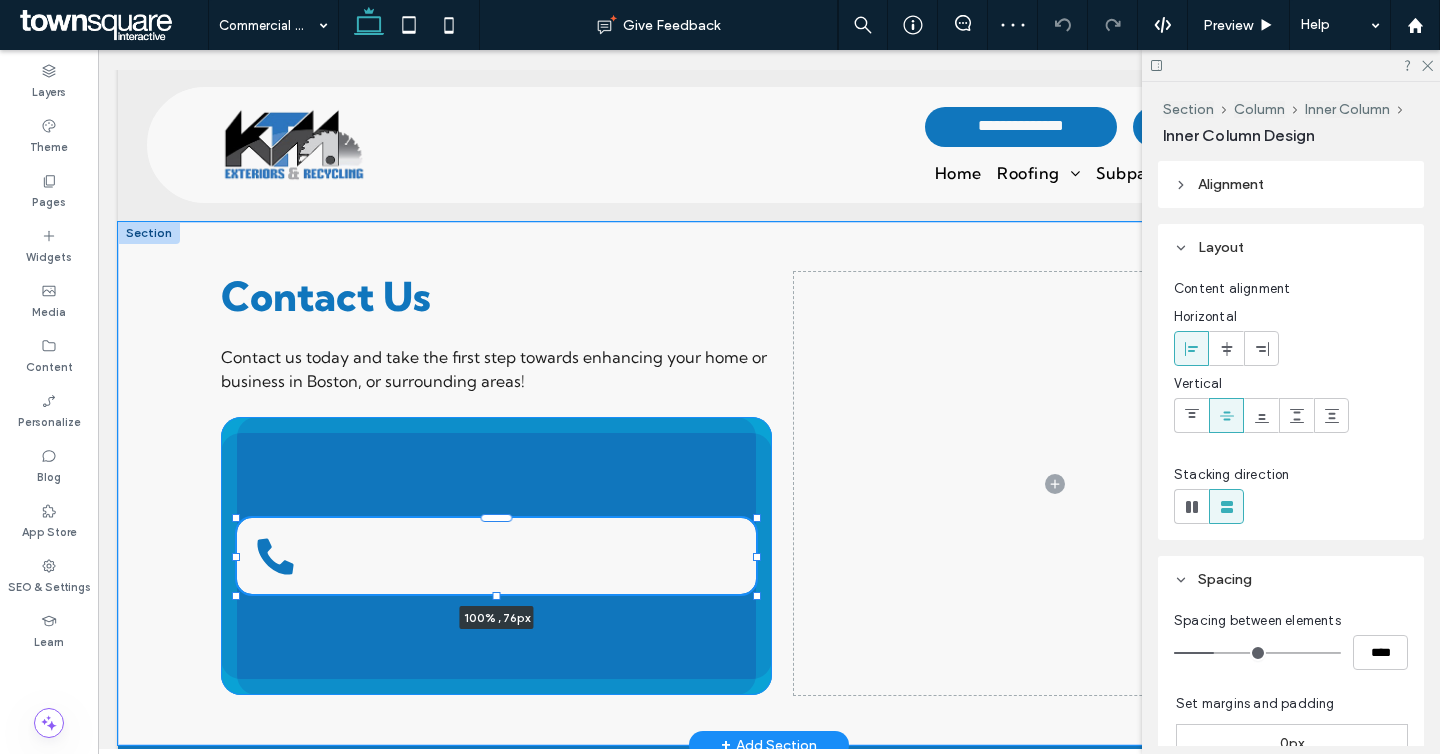 click on "Contact Us Contact us today and take the first step towards enhancing your home or business in [CITY], or surrounding areas!
100% , 76px" at bounding box center (769, 483) 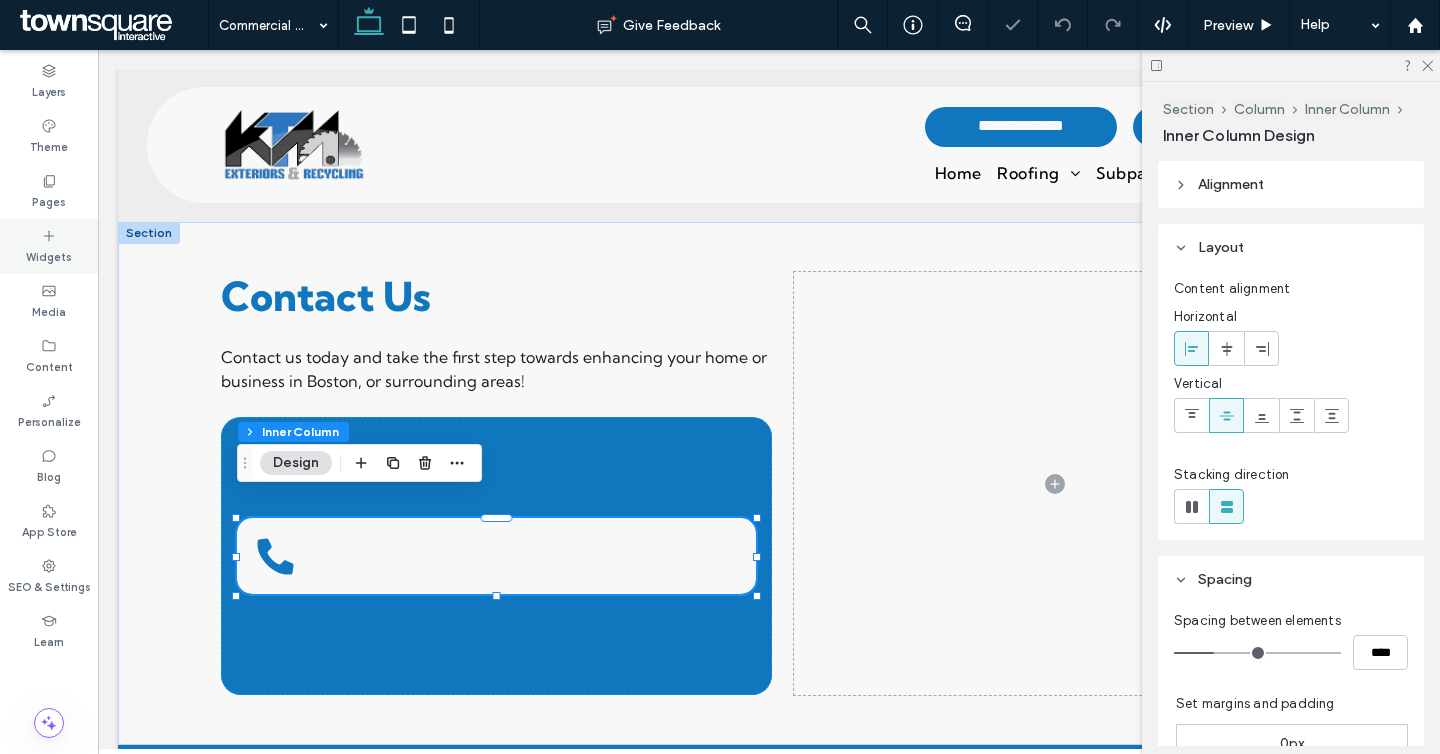 click on "Widgets" at bounding box center (49, 255) 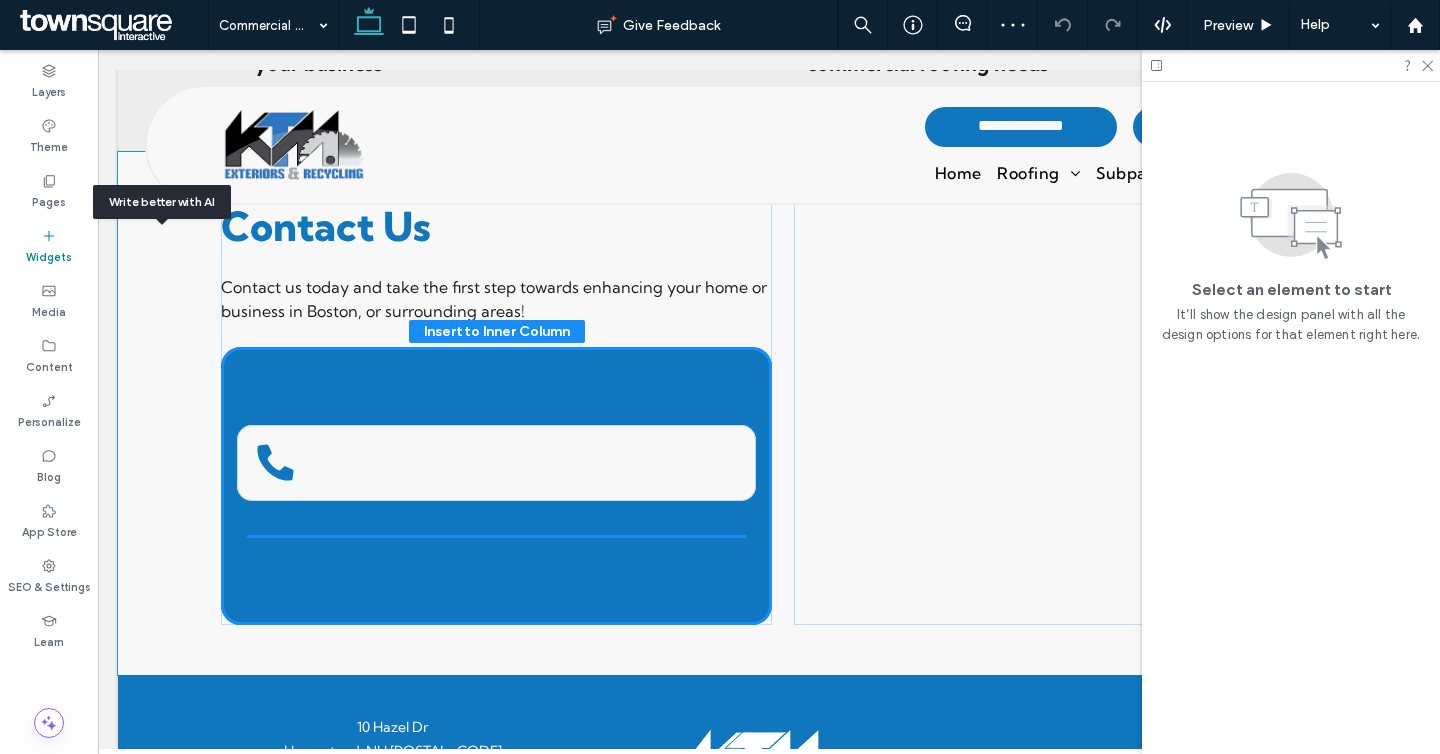 scroll, scrollTop: 2784, scrollLeft: 0, axis: vertical 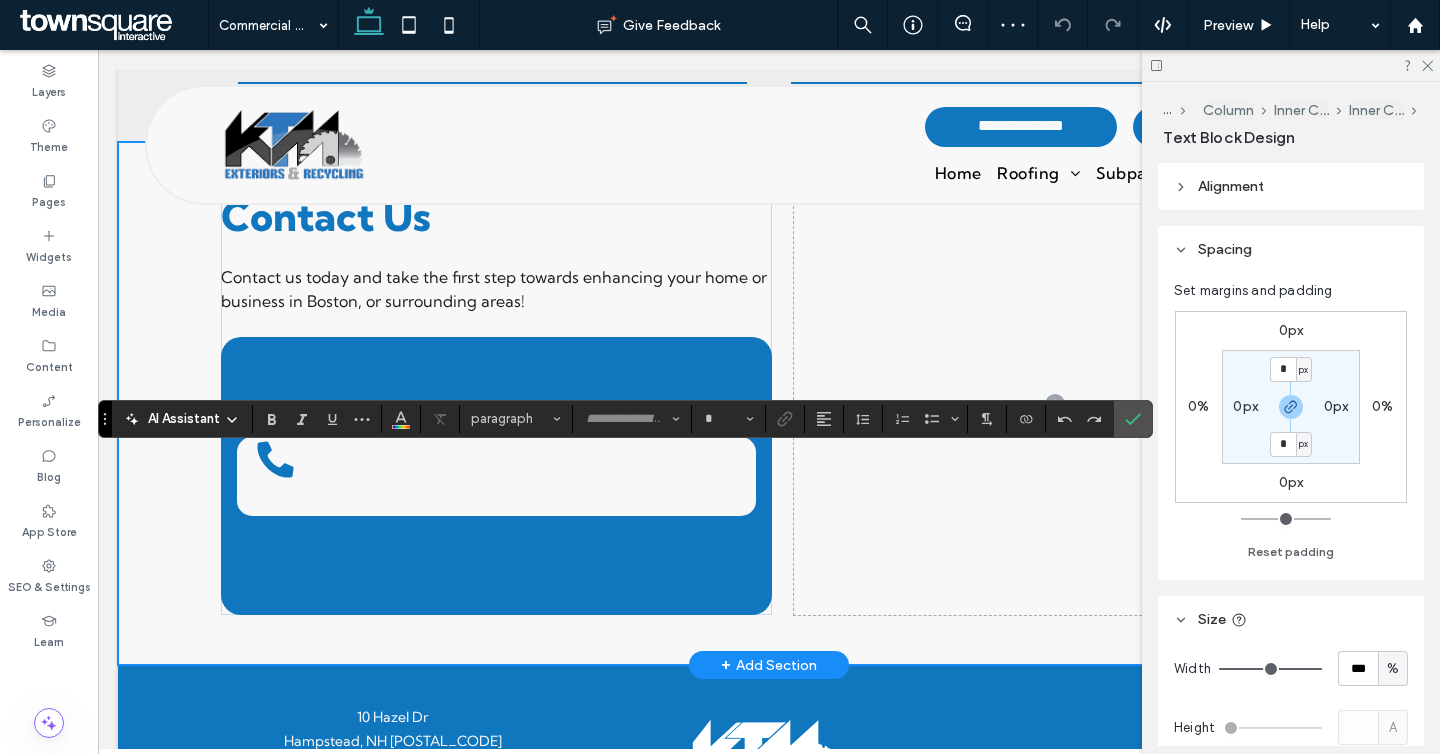 type on "**********" 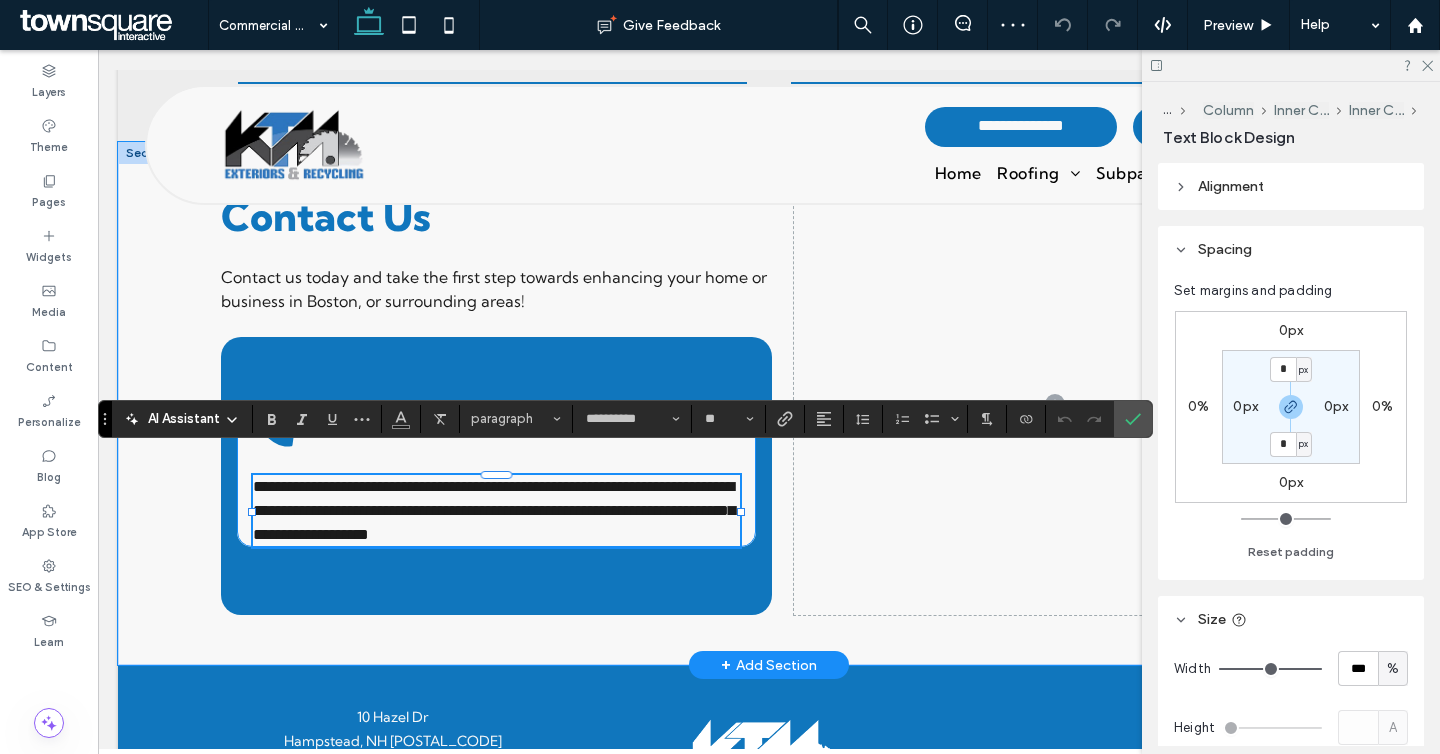 click on "**********" at bounding box center (496, 476) 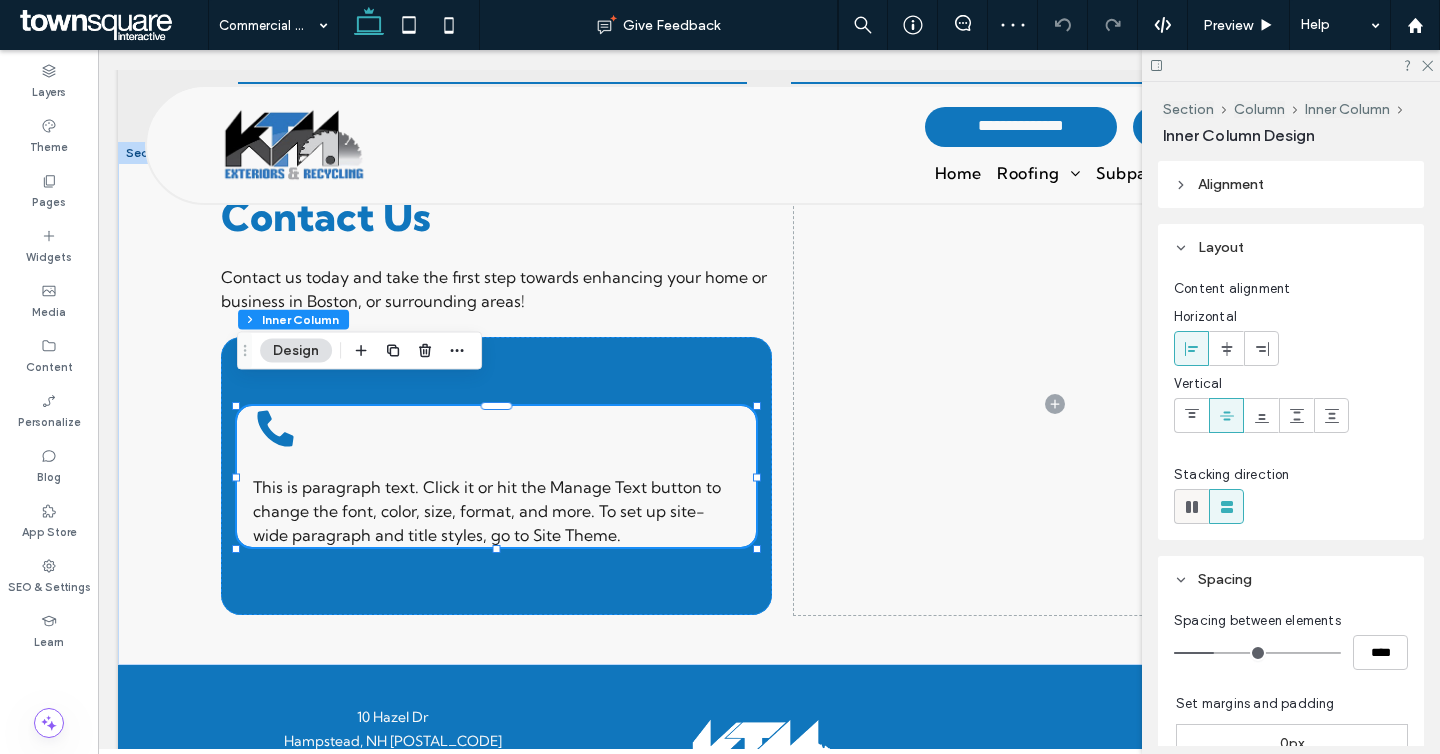 click at bounding box center [1191, 506] 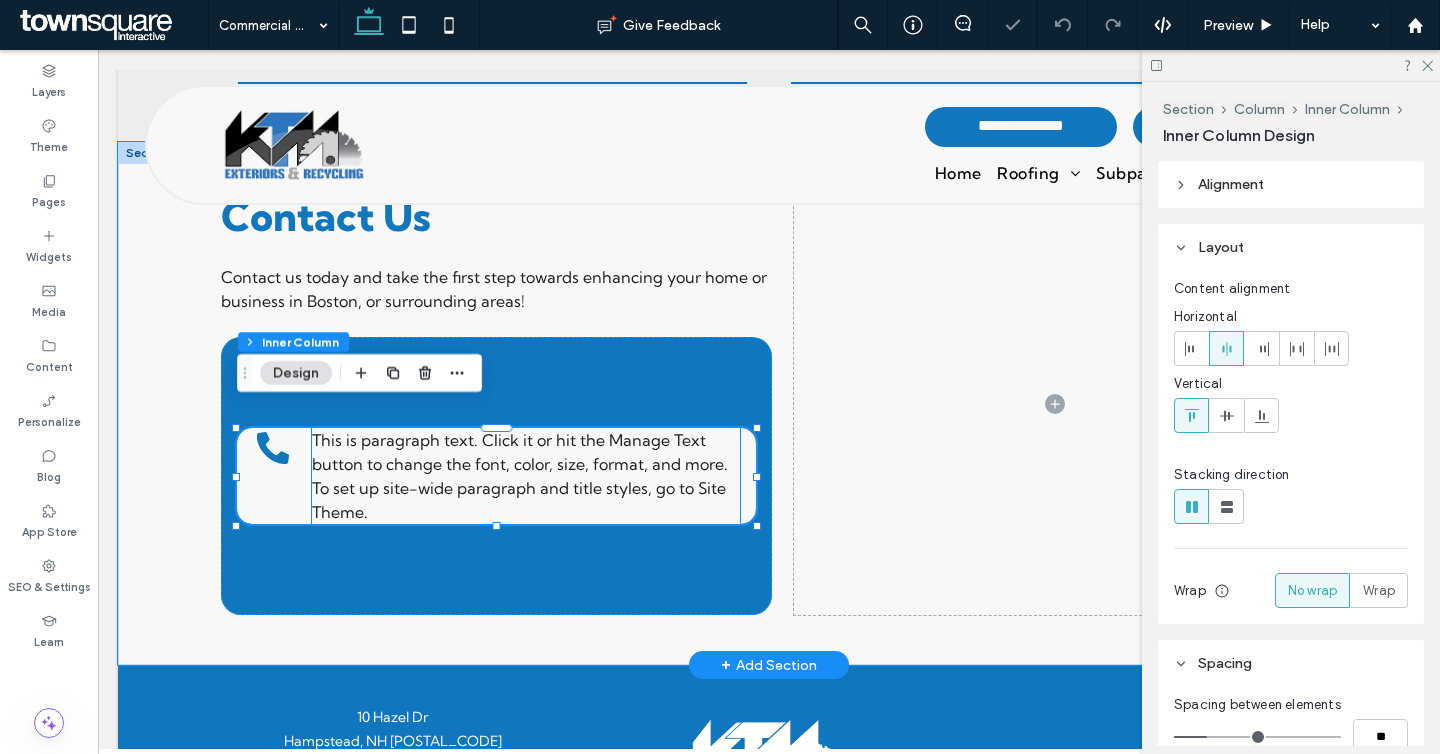 click on "This is paragraph text. Click it or hit the Manage Text button to change the font, color, size, format, and more. To set up site-wide paragraph and title styles, go to Site Theme." at bounding box center [520, 476] 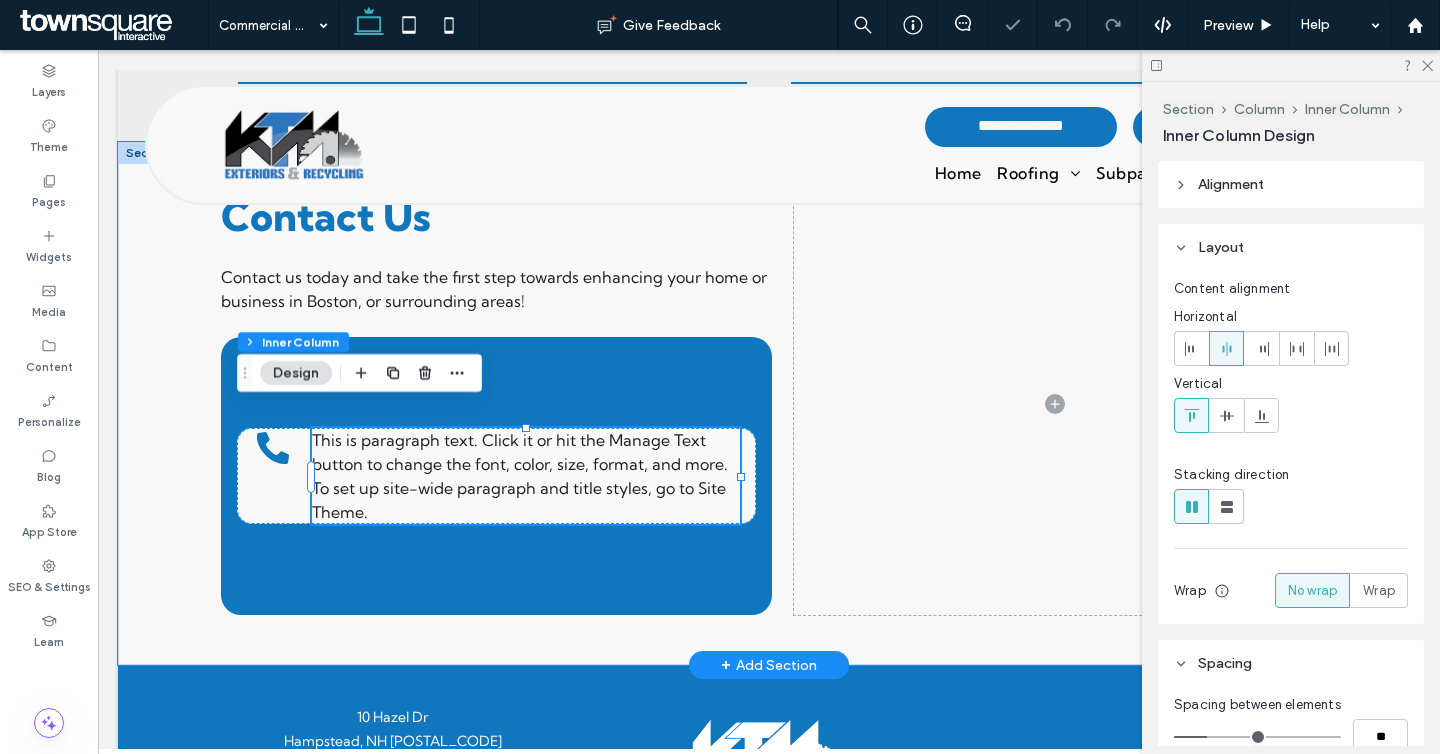 click on "This is paragraph text. Click it or hit the Manage Text button to change the font, color, size, format, and more. To set up site-wide paragraph and title styles, go to Site Theme." at bounding box center [526, 476] 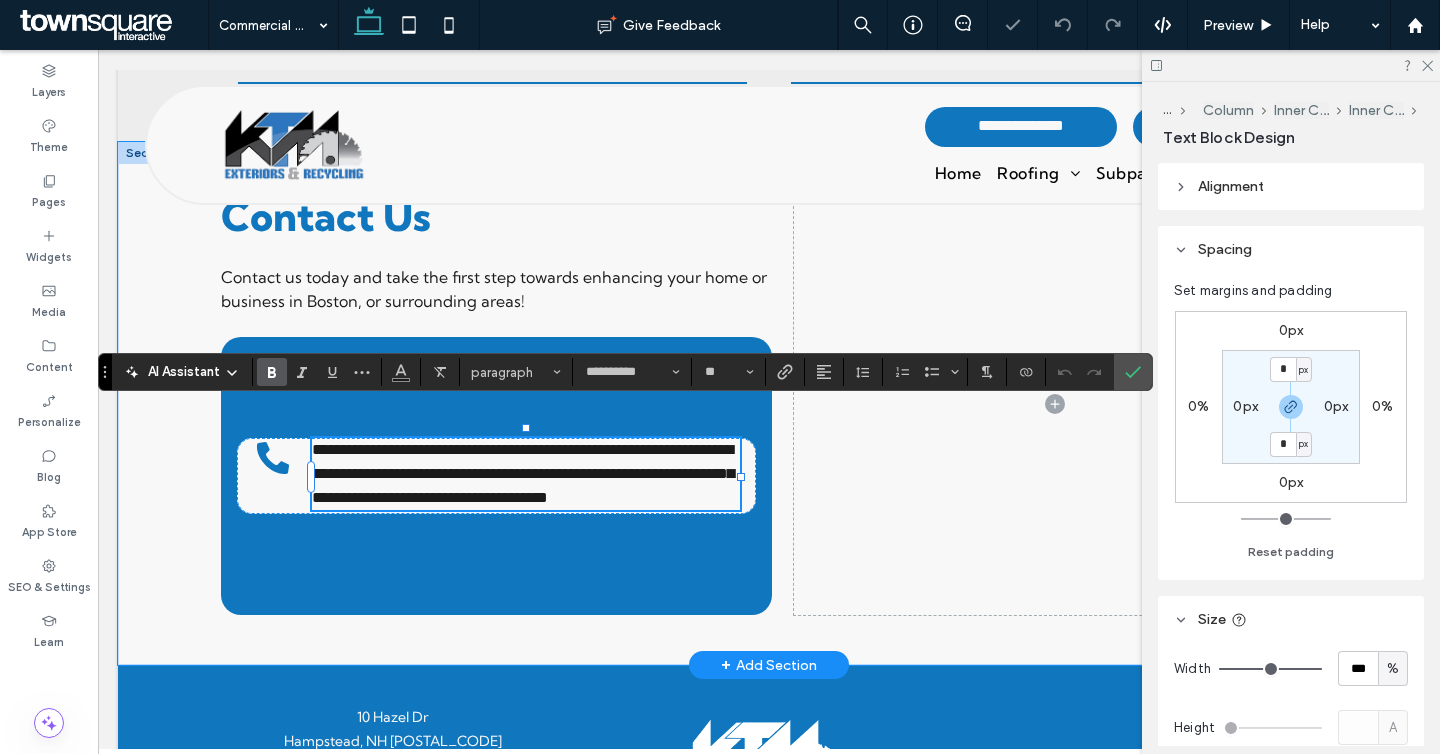 click 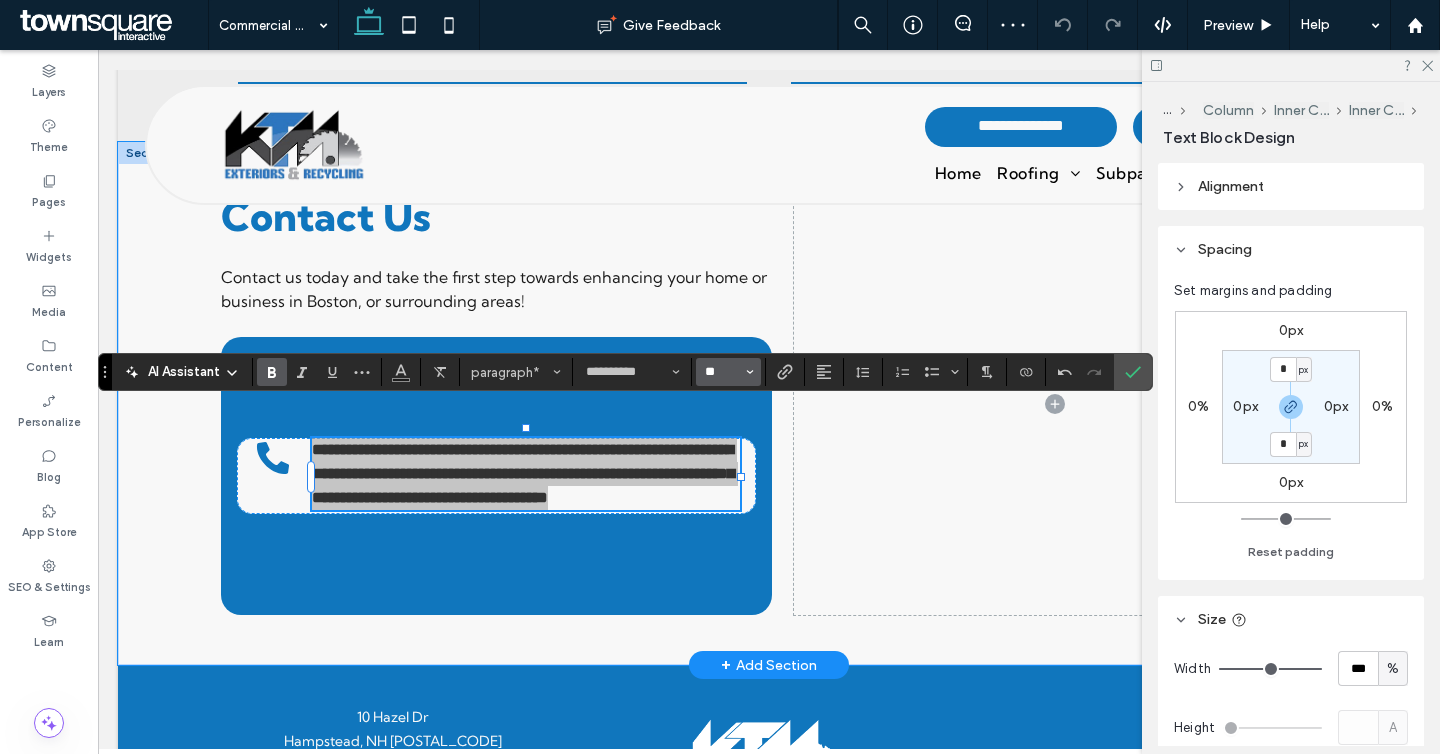 click on "**" at bounding box center [722, 372] 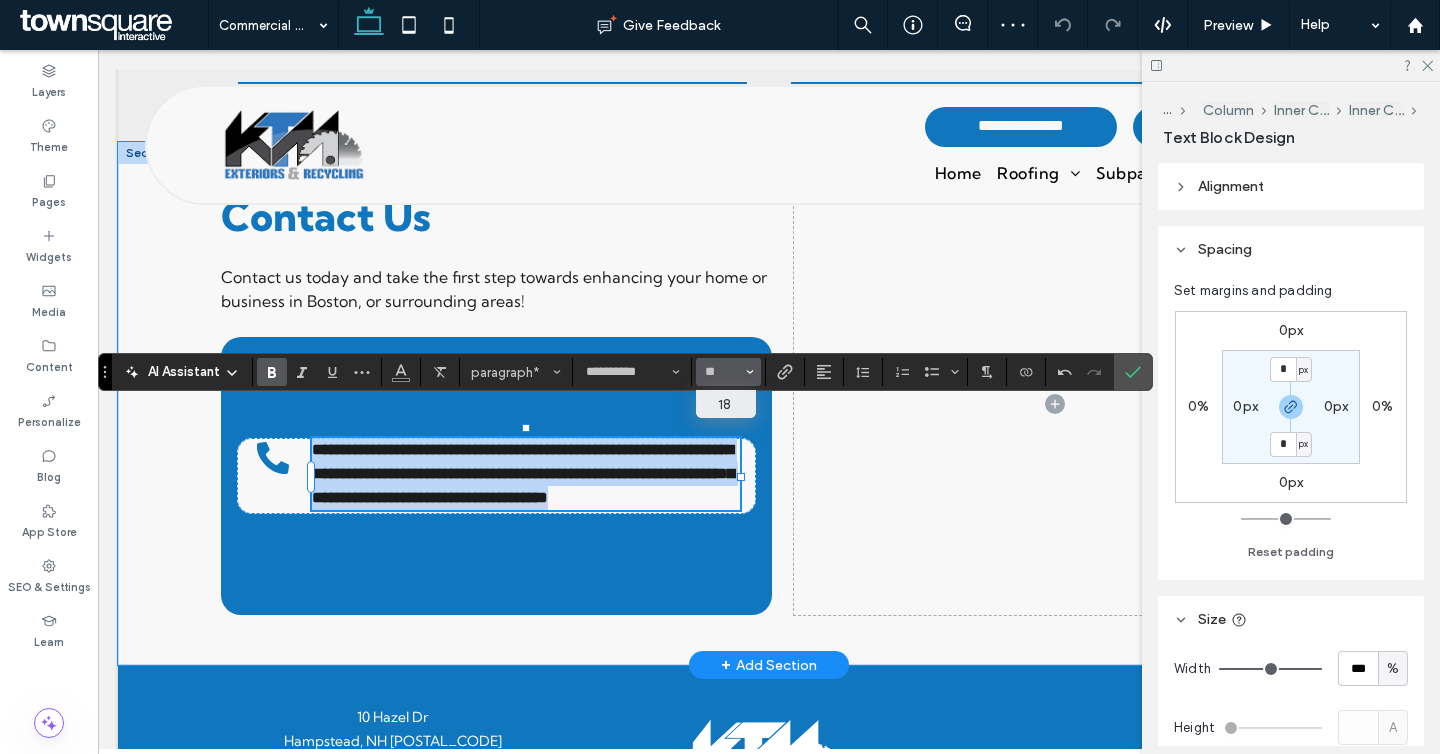 type on "**" 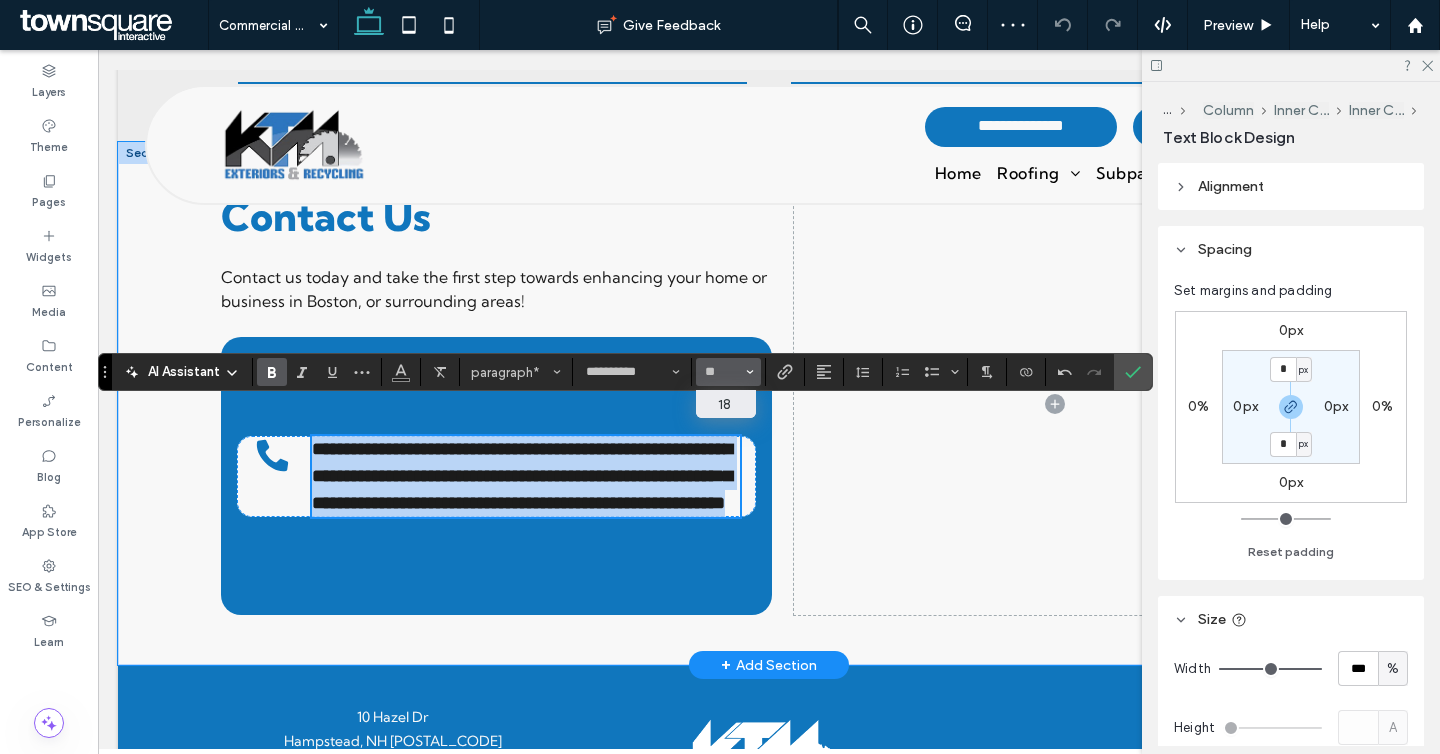 scroll, scrollTop: 2778, scrollLeft: 0, axis: vertical 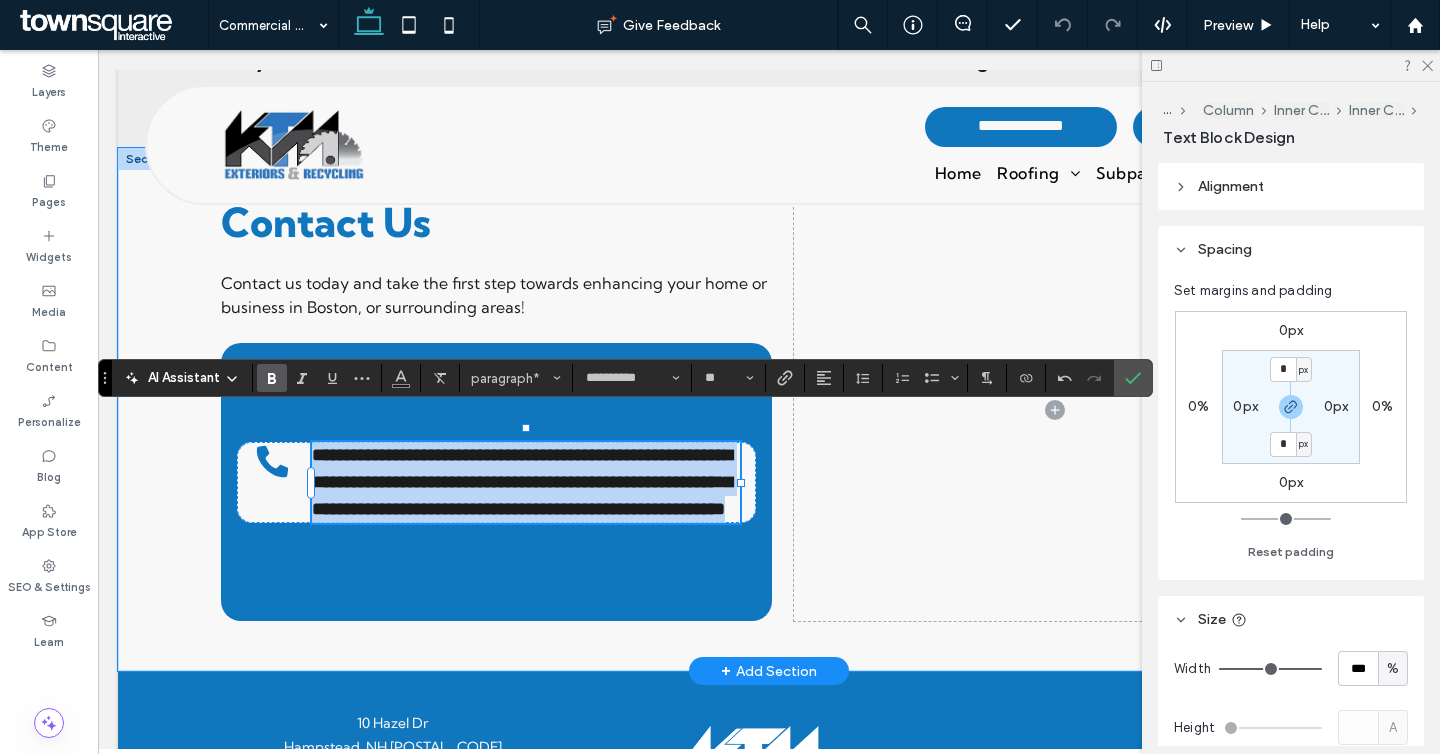 paste 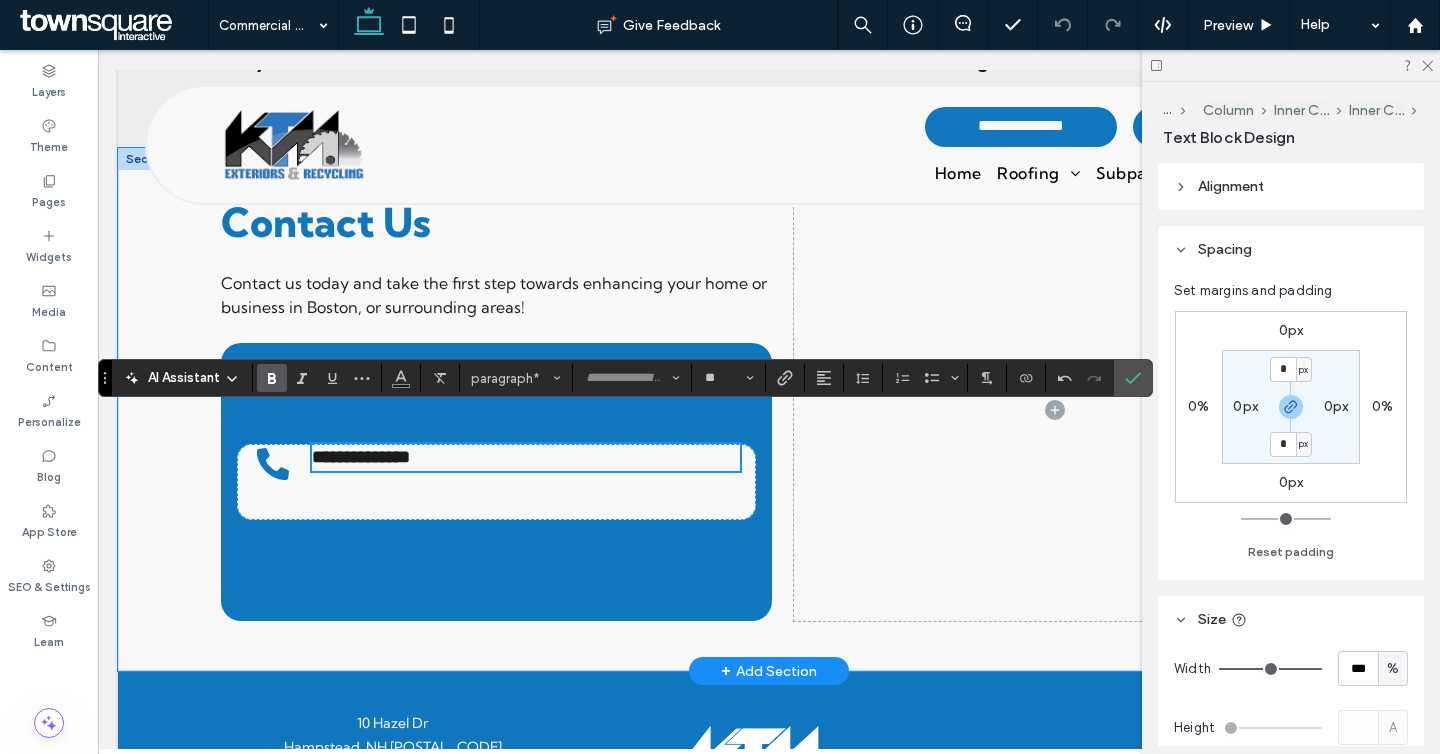 scroll, scrollTop: 3, scrollLeft: 0, axis: vertical 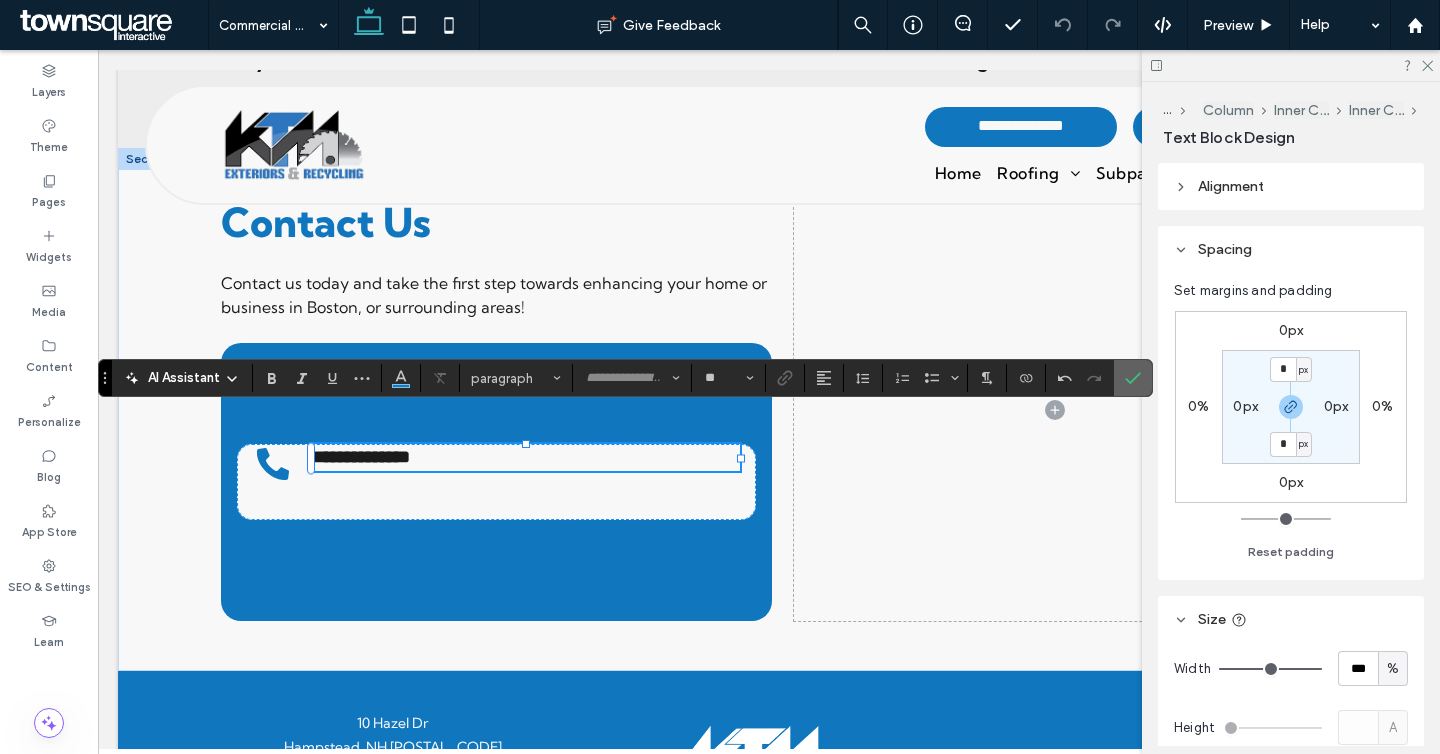 click 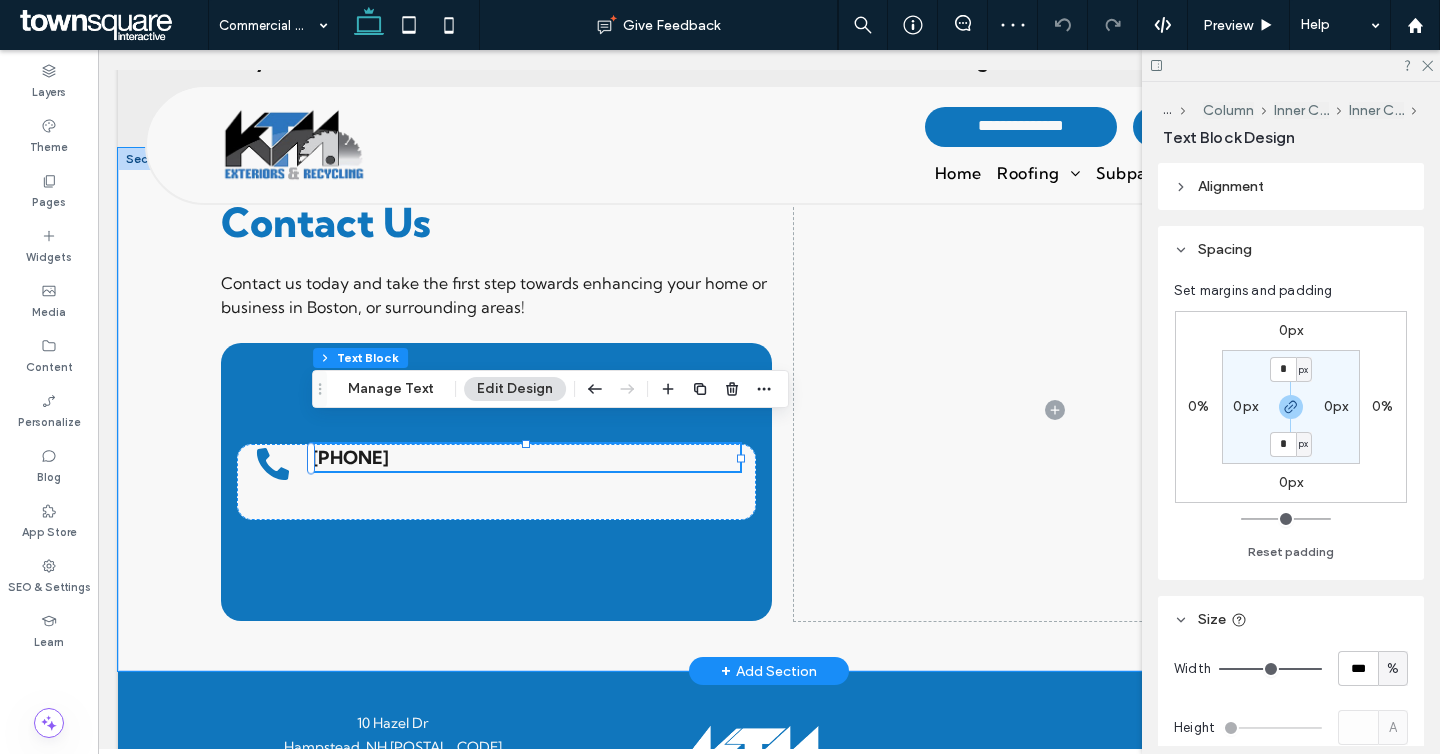 click on "[PHONE]" at bounding box center (526, 457) 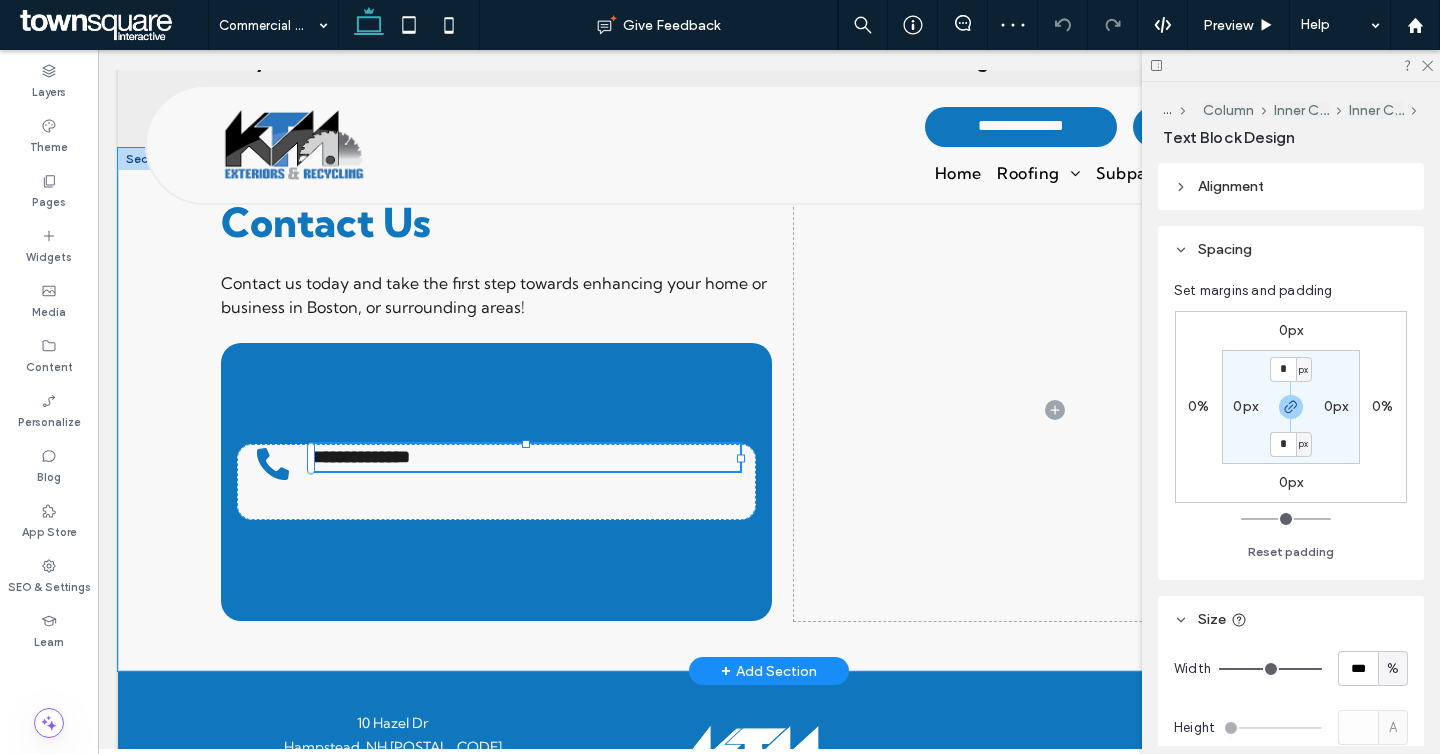 type on "**********" 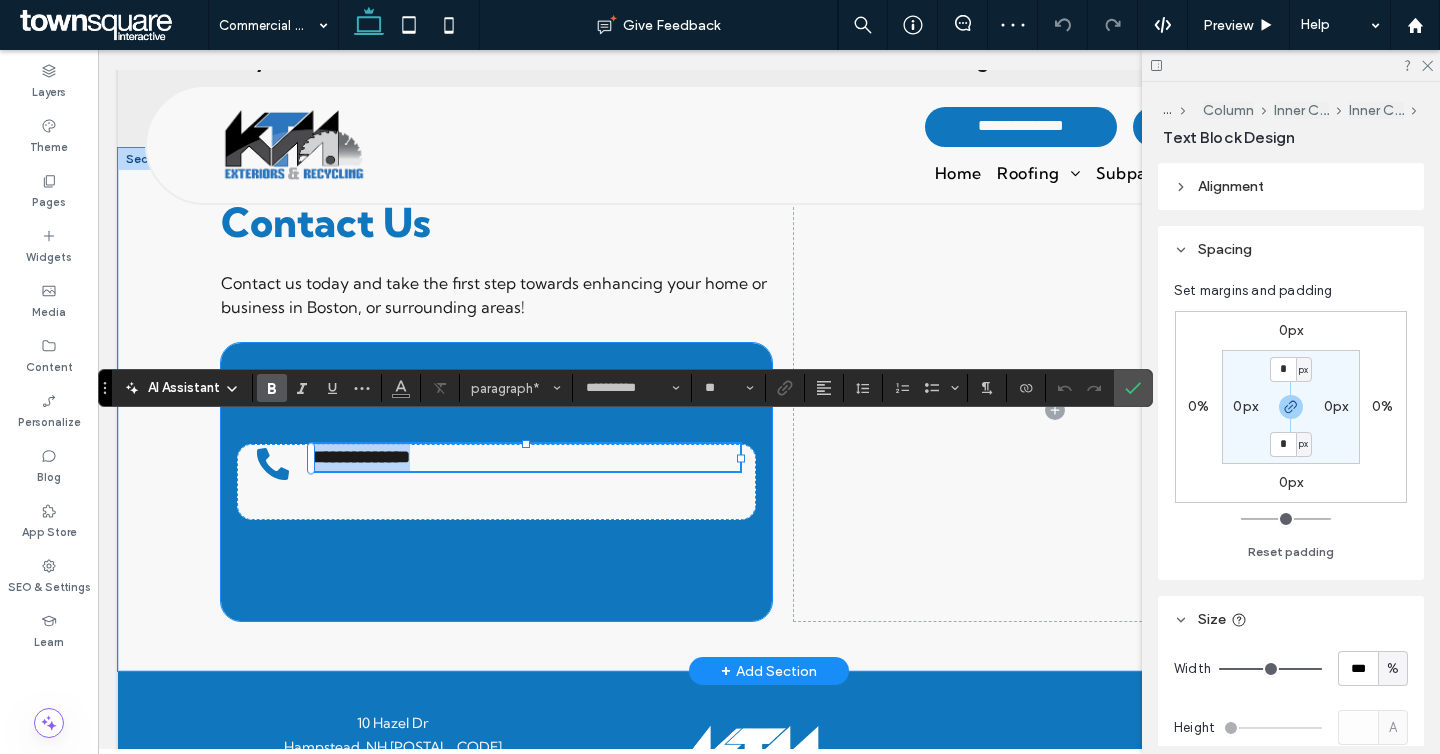 drag, startPoint x: 432, startPoint y: 430, endPoint x: 211, endPoint y: 414, distance: 221.57843 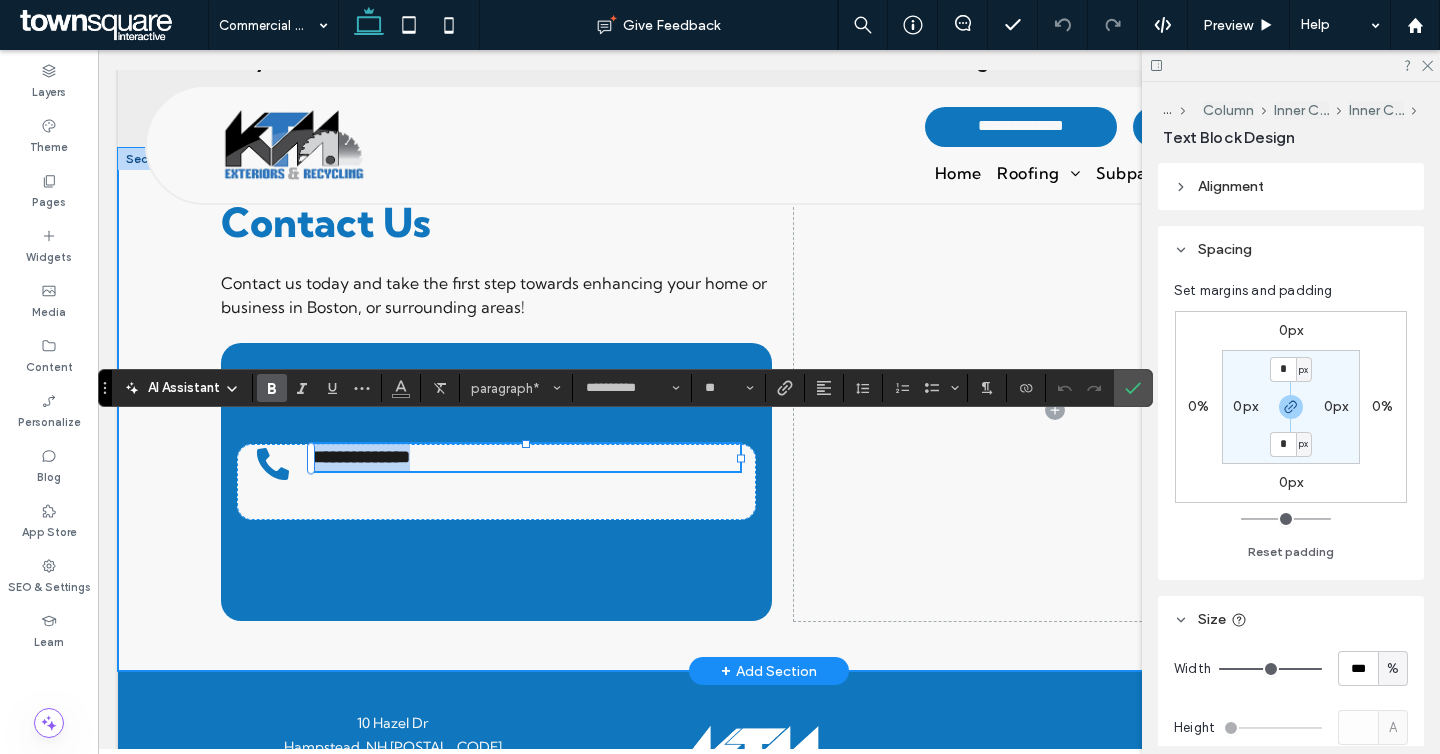 type 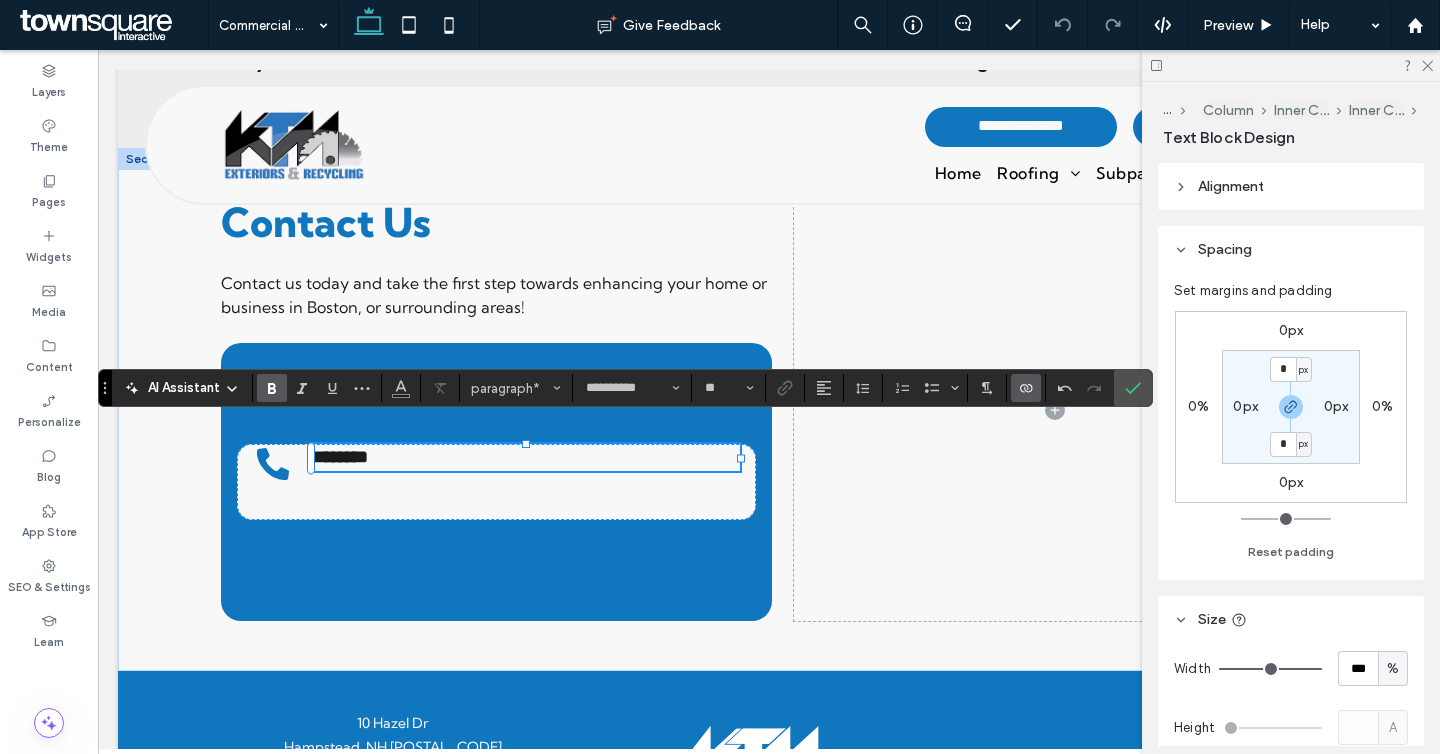 click at bounding box center (1026, 388) 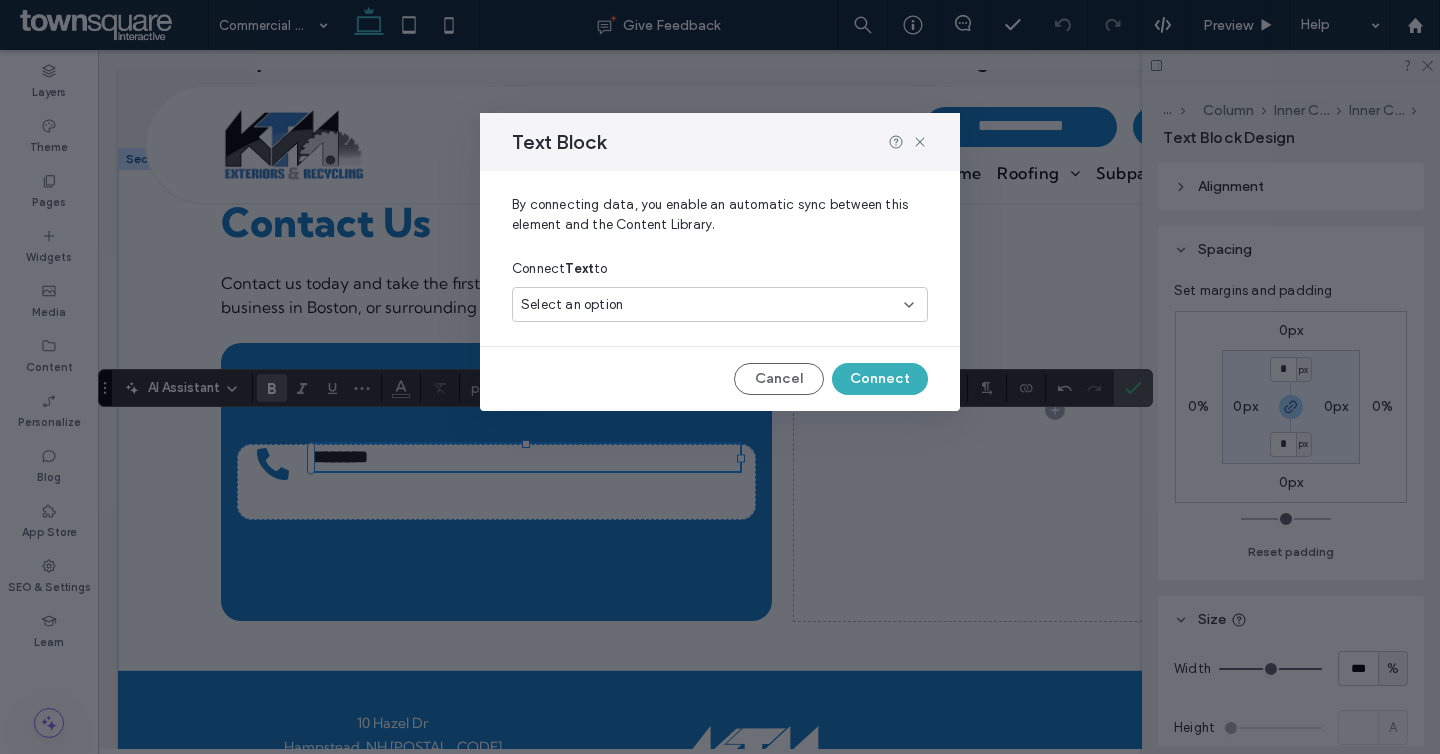 click on "Select an option" at bounding box center (720, 304) 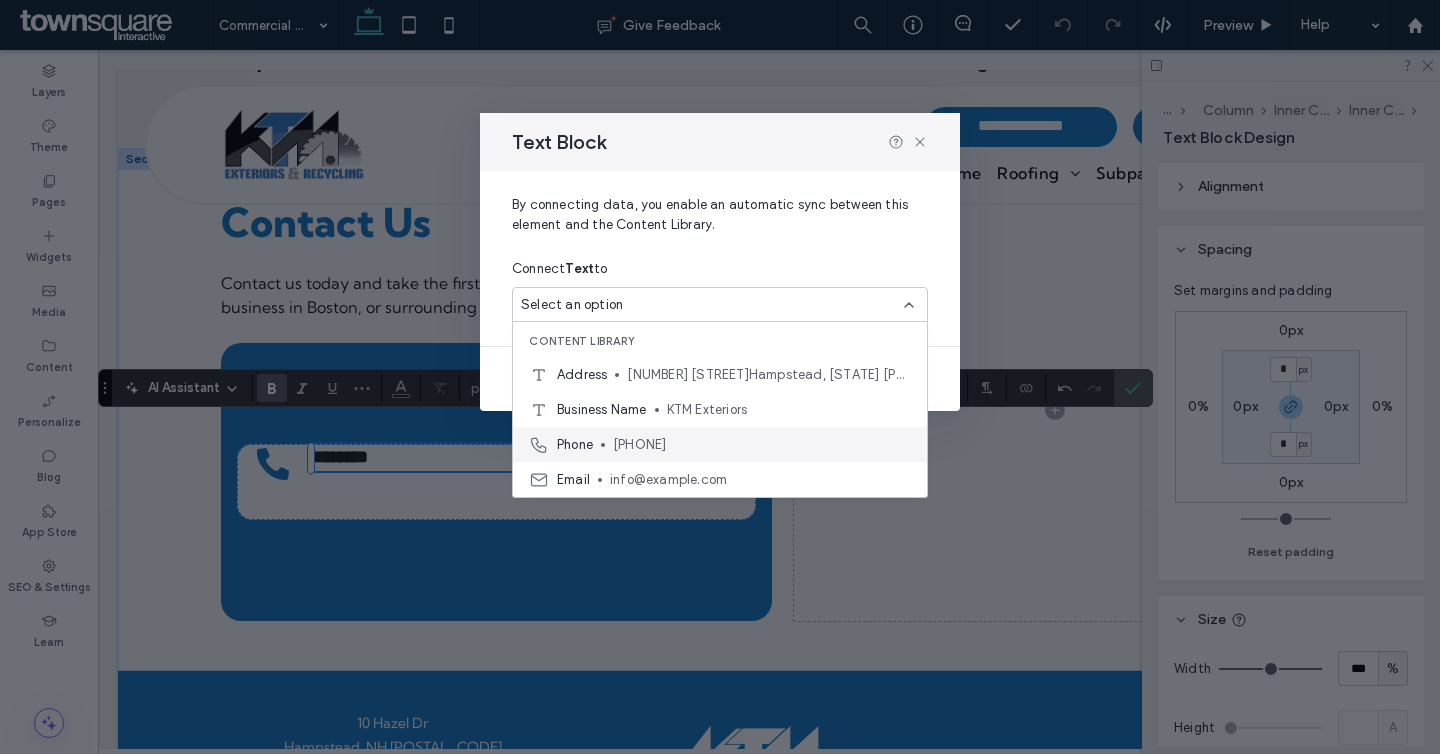 click on "Phone ([PHONE])" at bounding box center (762, 445) 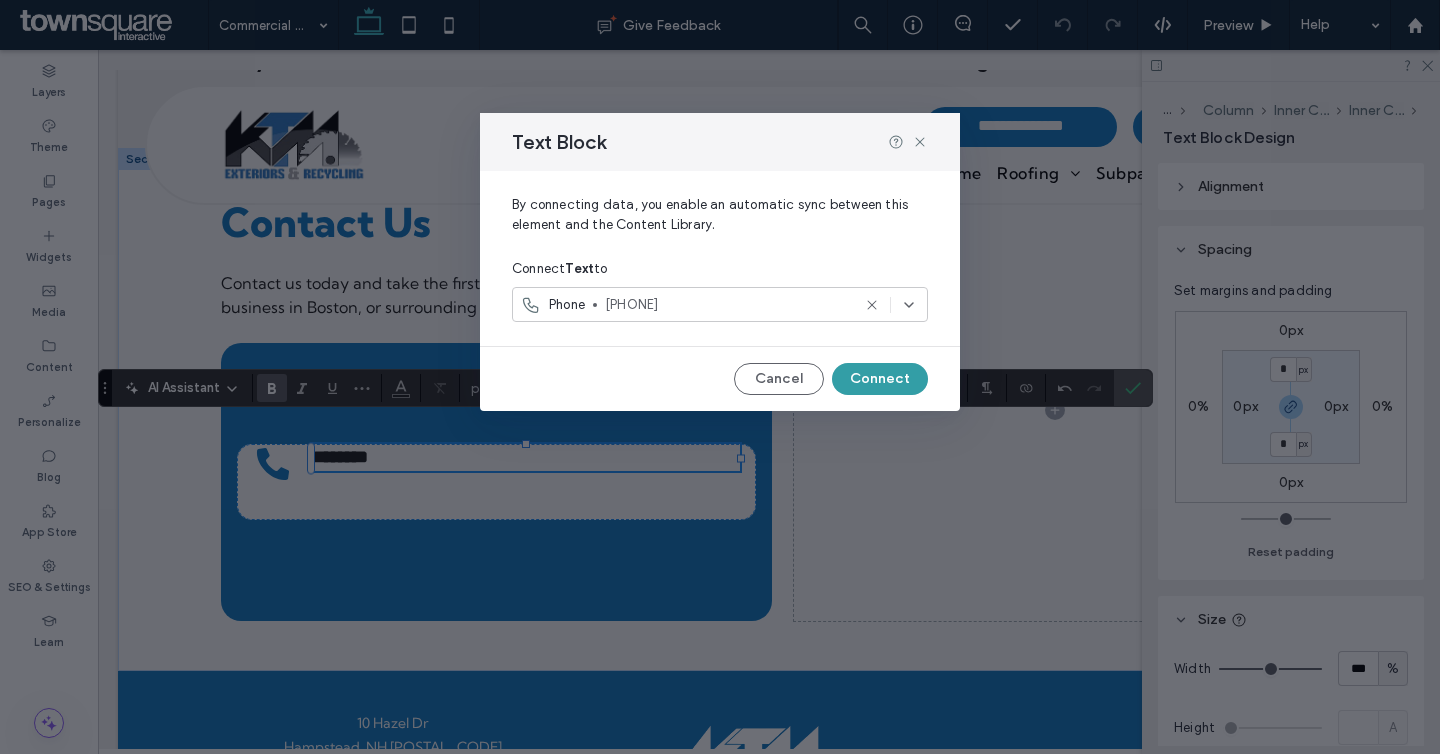 click on "Connect" at bounding box center (880, 379) 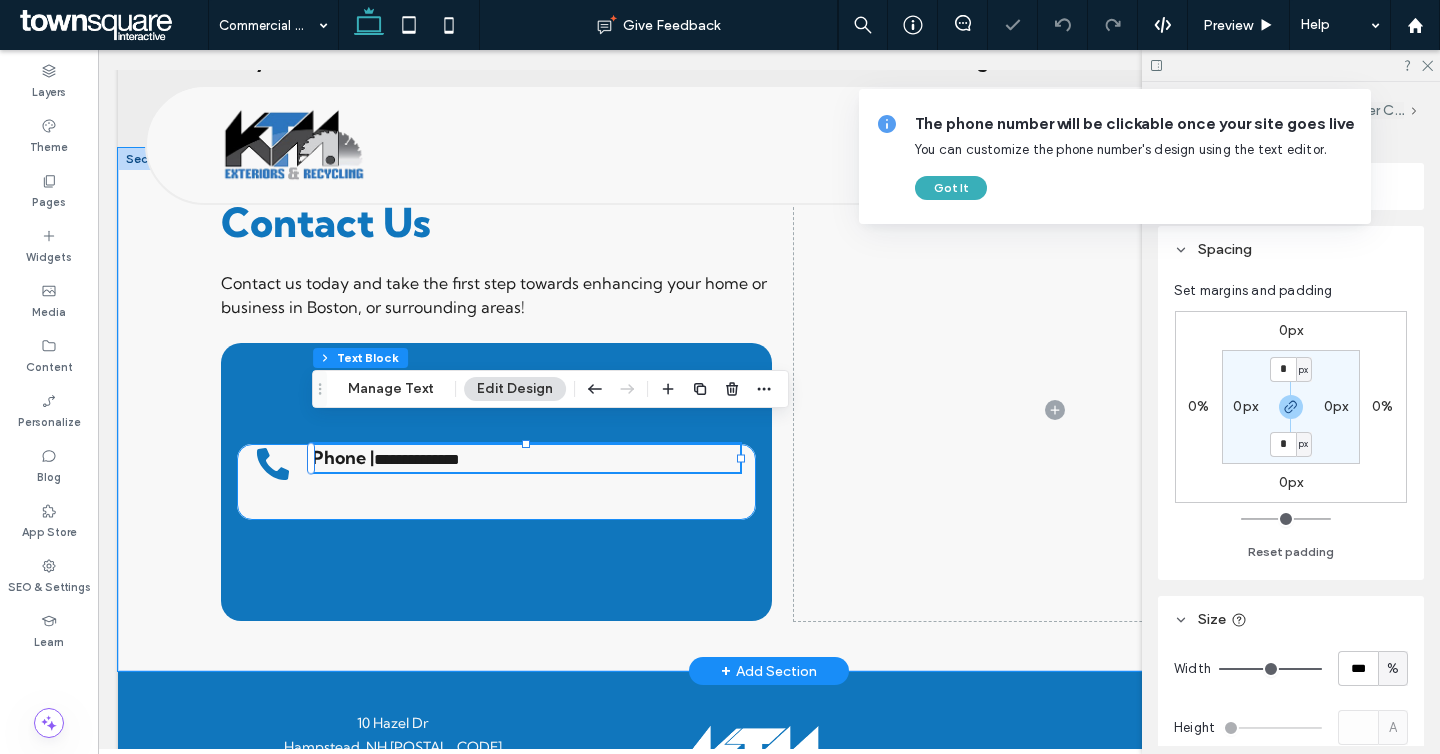 click on "**********" at bounding box center [496, 482] 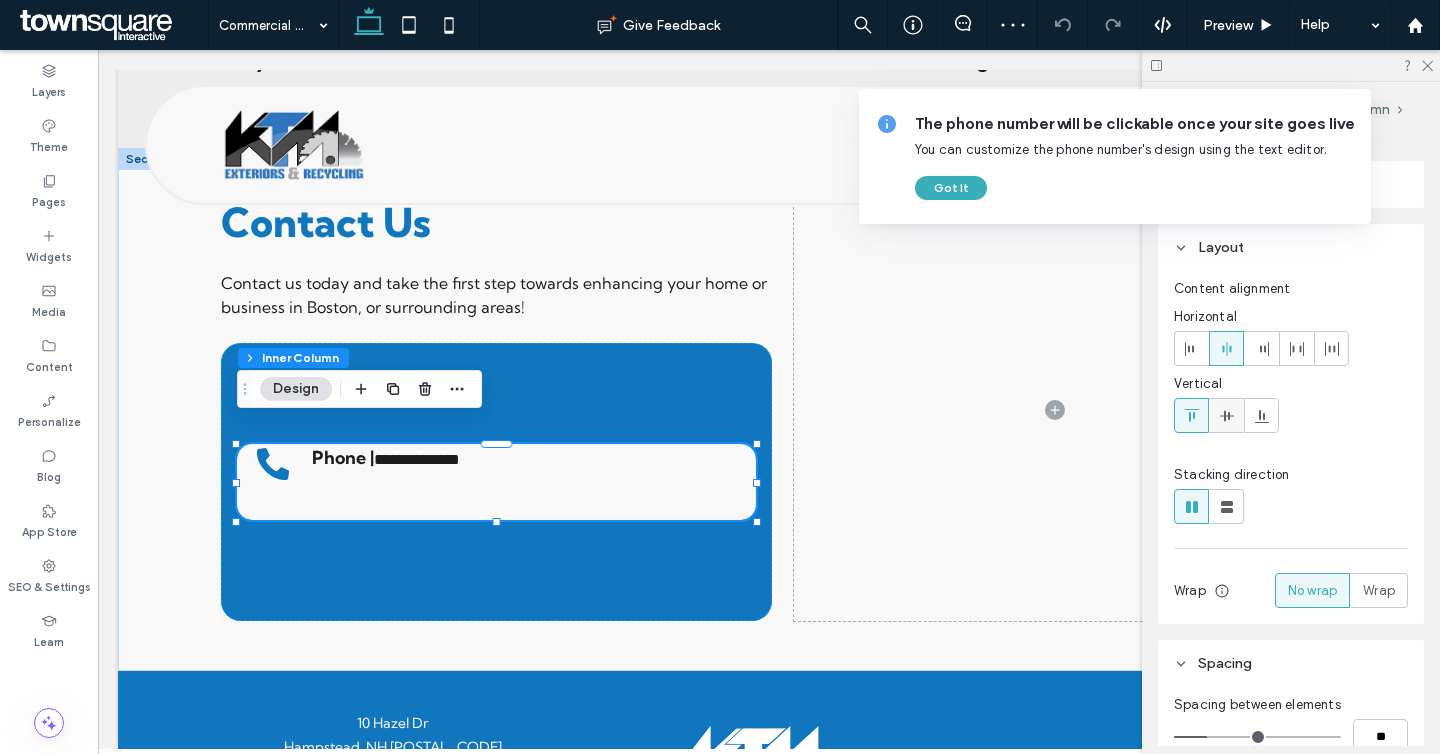 click at bounding box center [1226, 415] 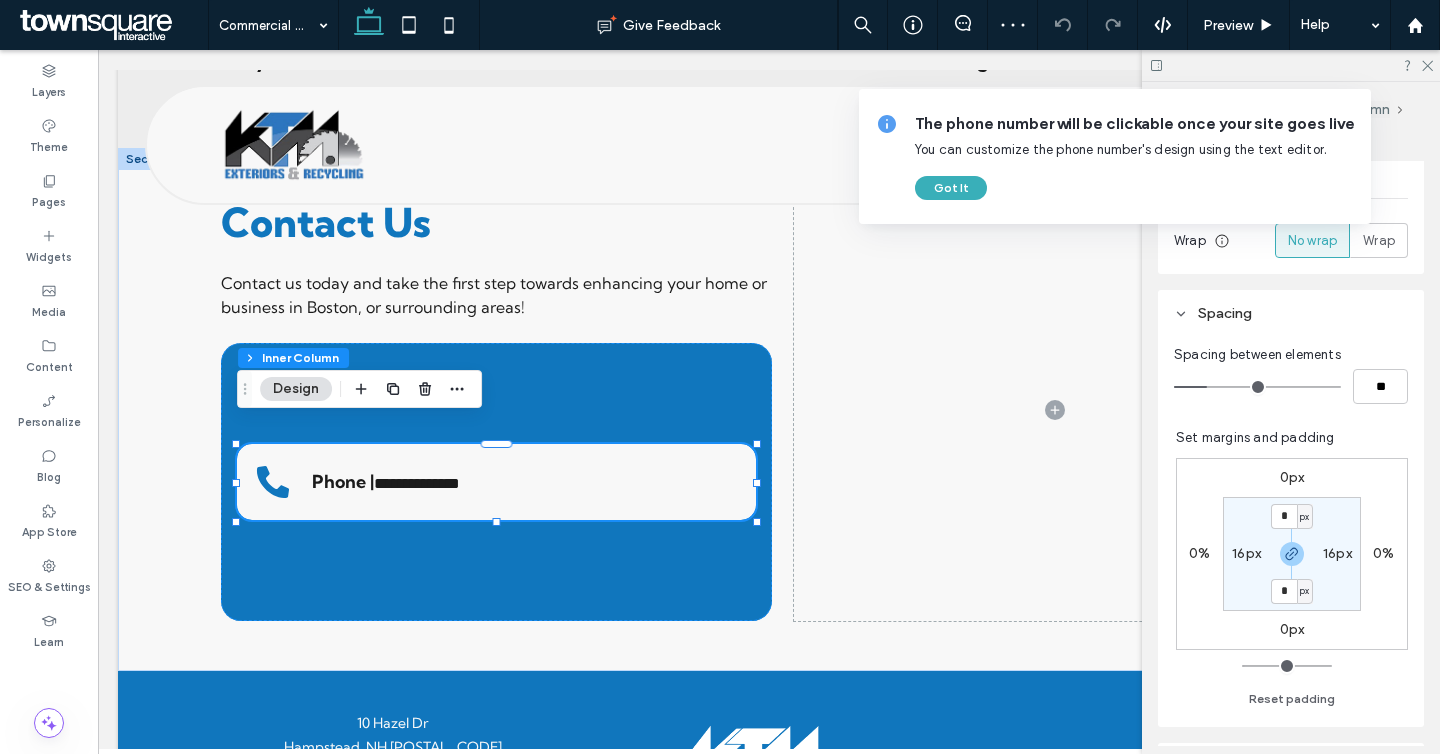 scroll, scrollTop: 432, scrollLeft: 0, axis: vertical 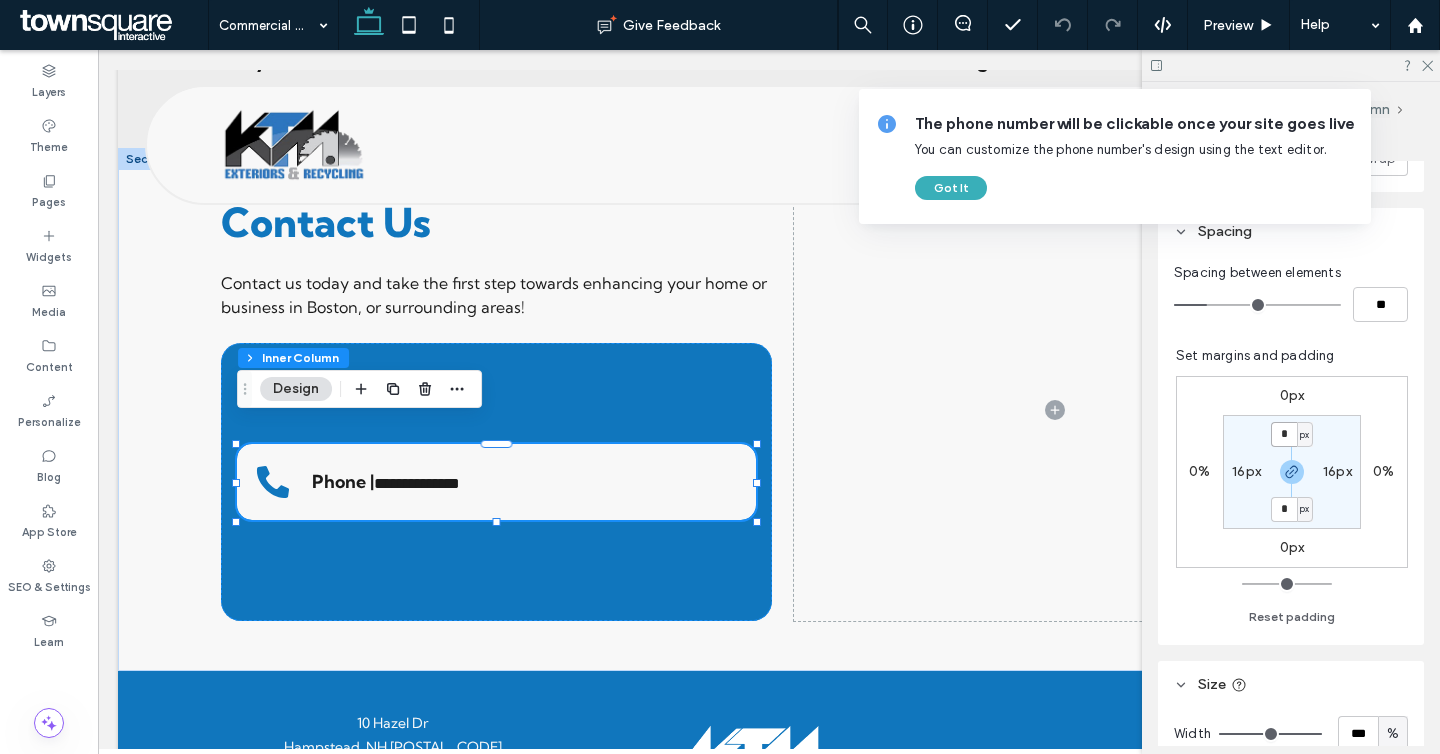 click on "*" at bounding box center [1284, 434] 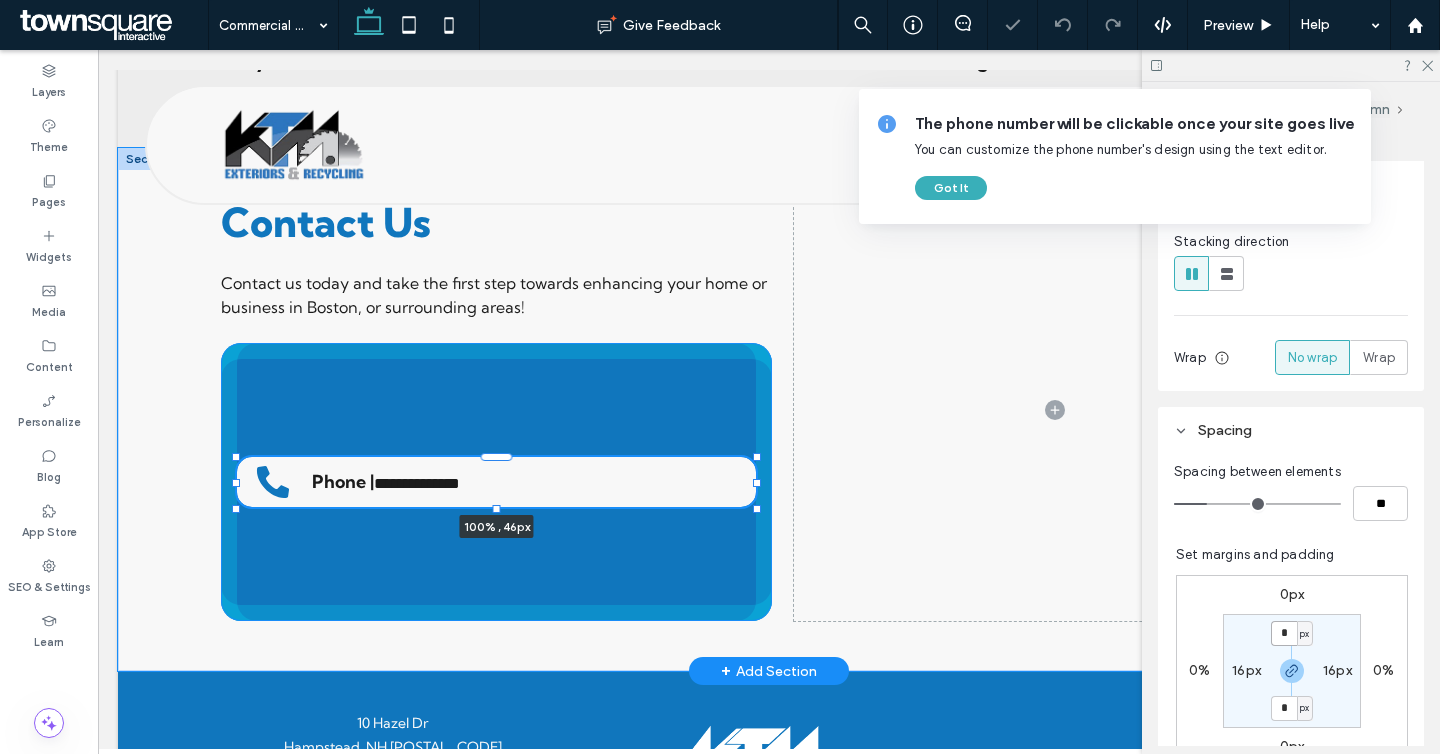 drag, startPoint x: 497, startPoint y: 500, endPoint x: 495, endPoint y: 402, distance: 98.02041 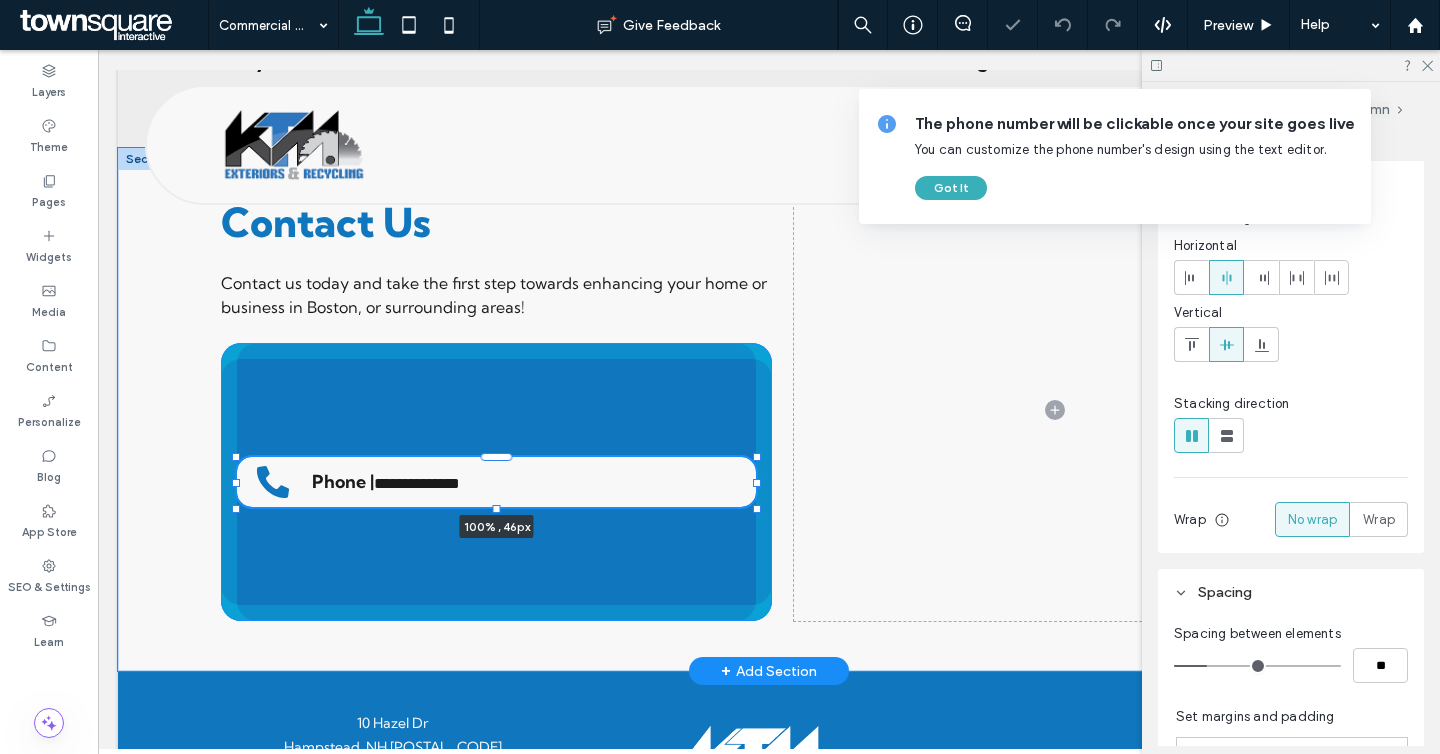 type on "**" 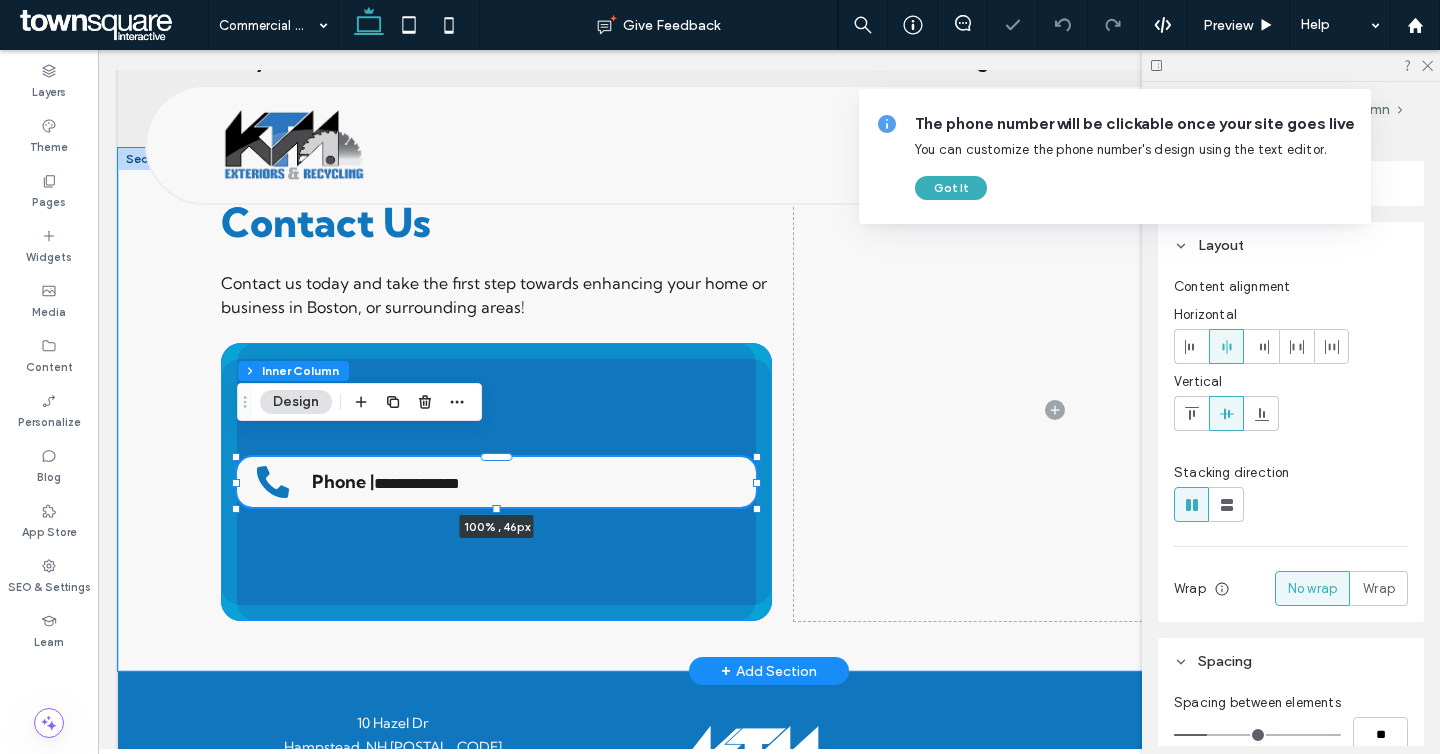 scroll, scrollTop: 0, scrollLeft: 0, axis: both 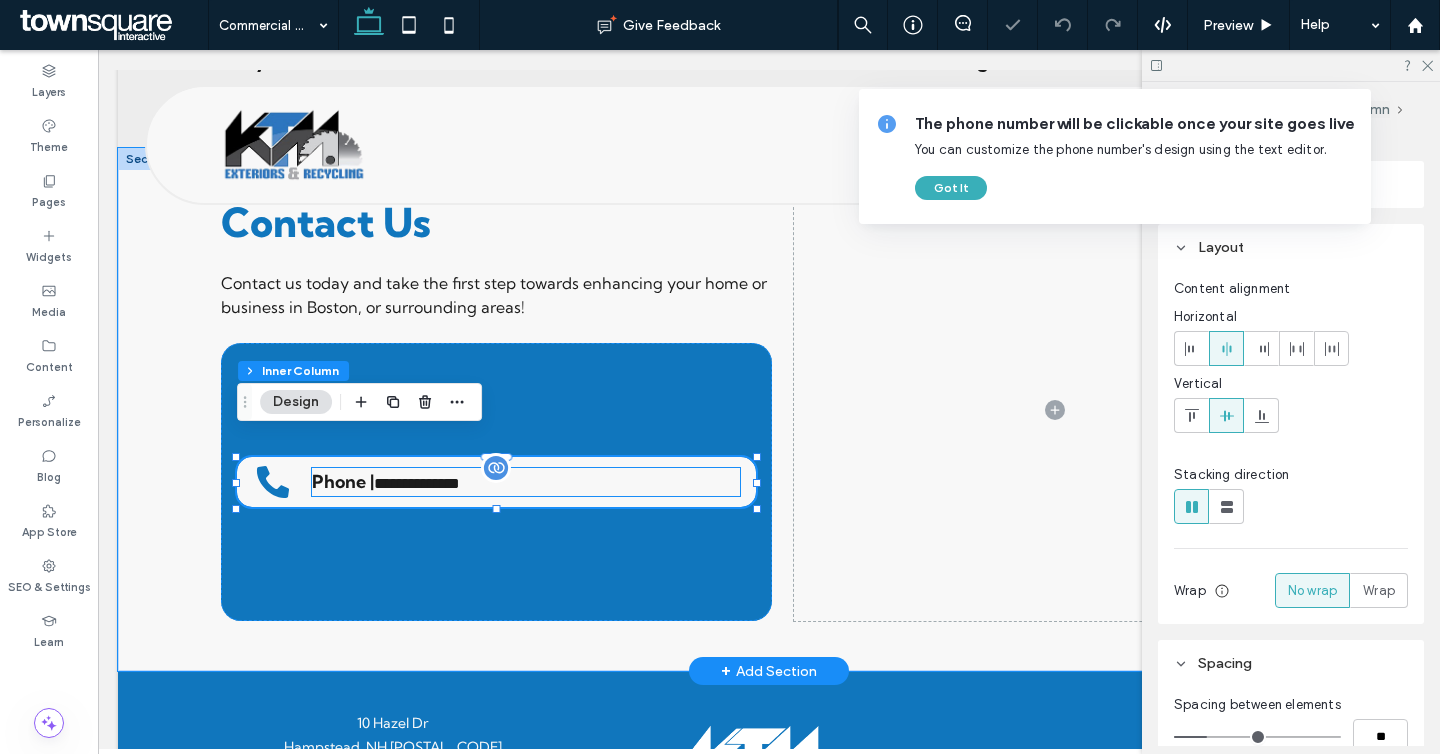 click on "**********" at bounding box center (526, 482) 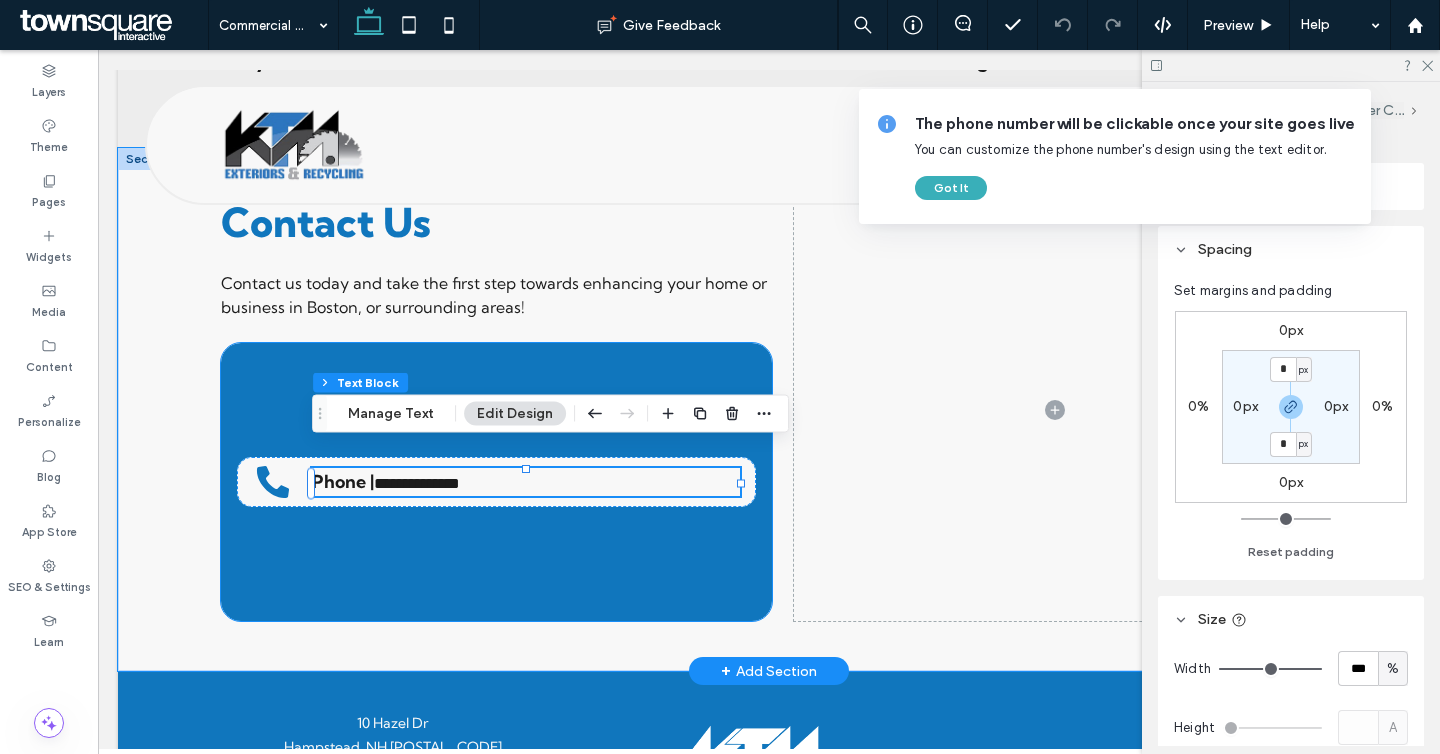 click on "**********" at bounding box center [496, 482] 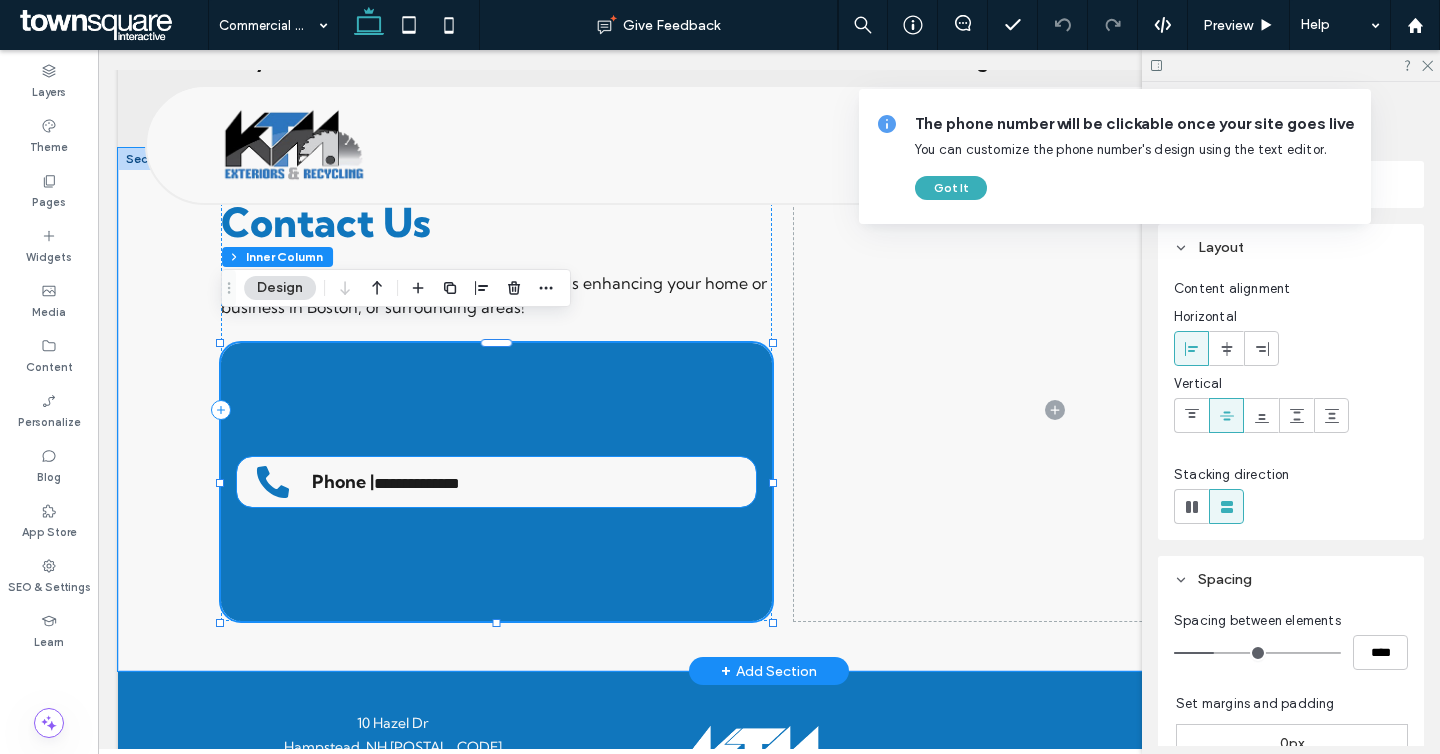 click on "**********" at bounding box center [496, 482] 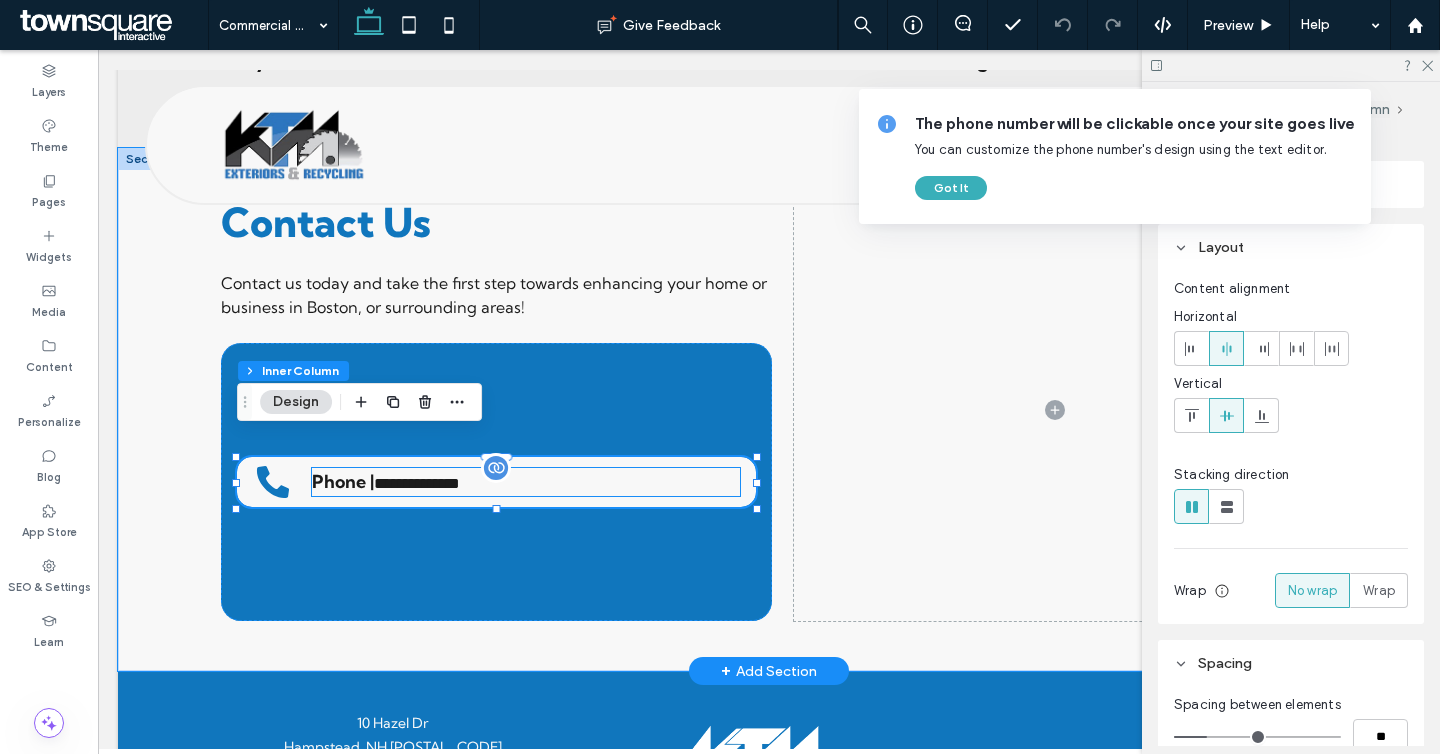 click on "**********" at bounding box center (417, 483) 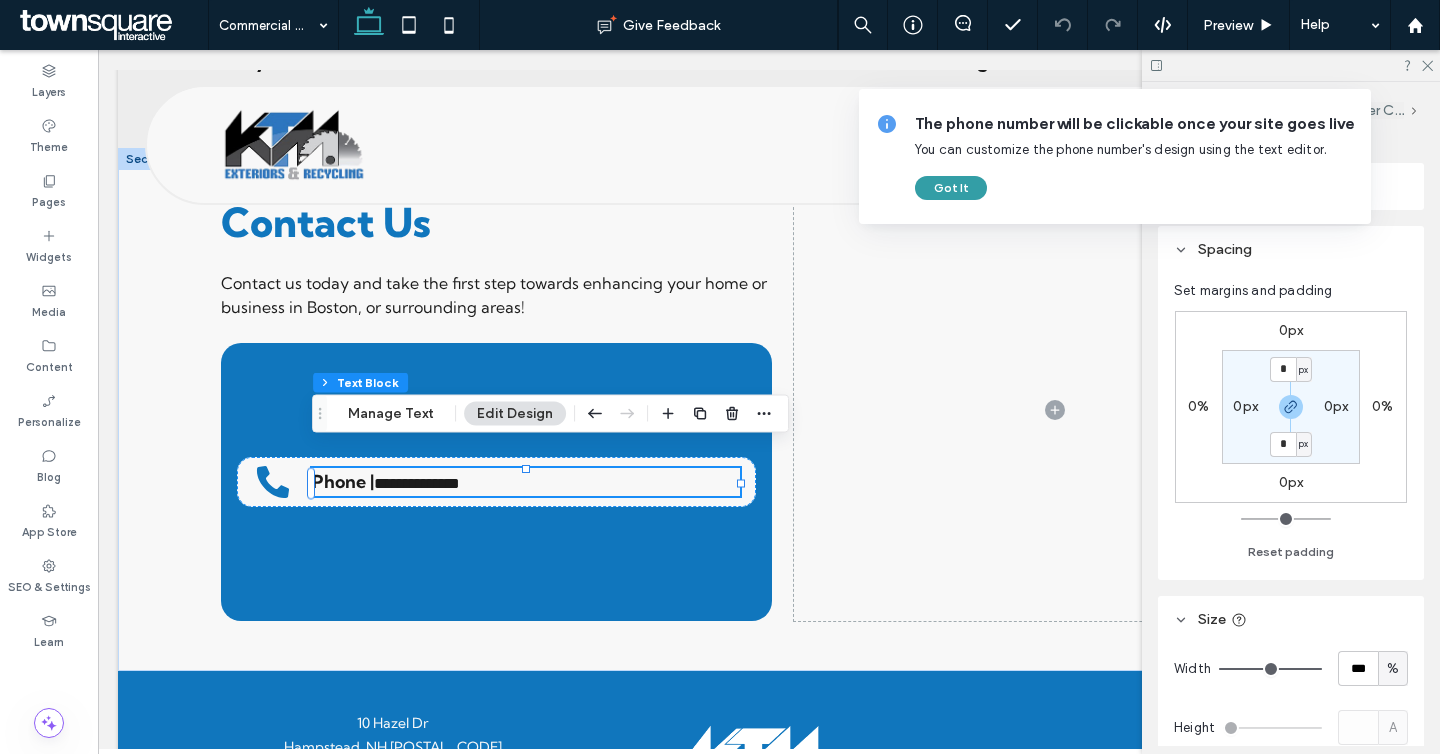 click on "Got It" at bounding box center (951, 188) 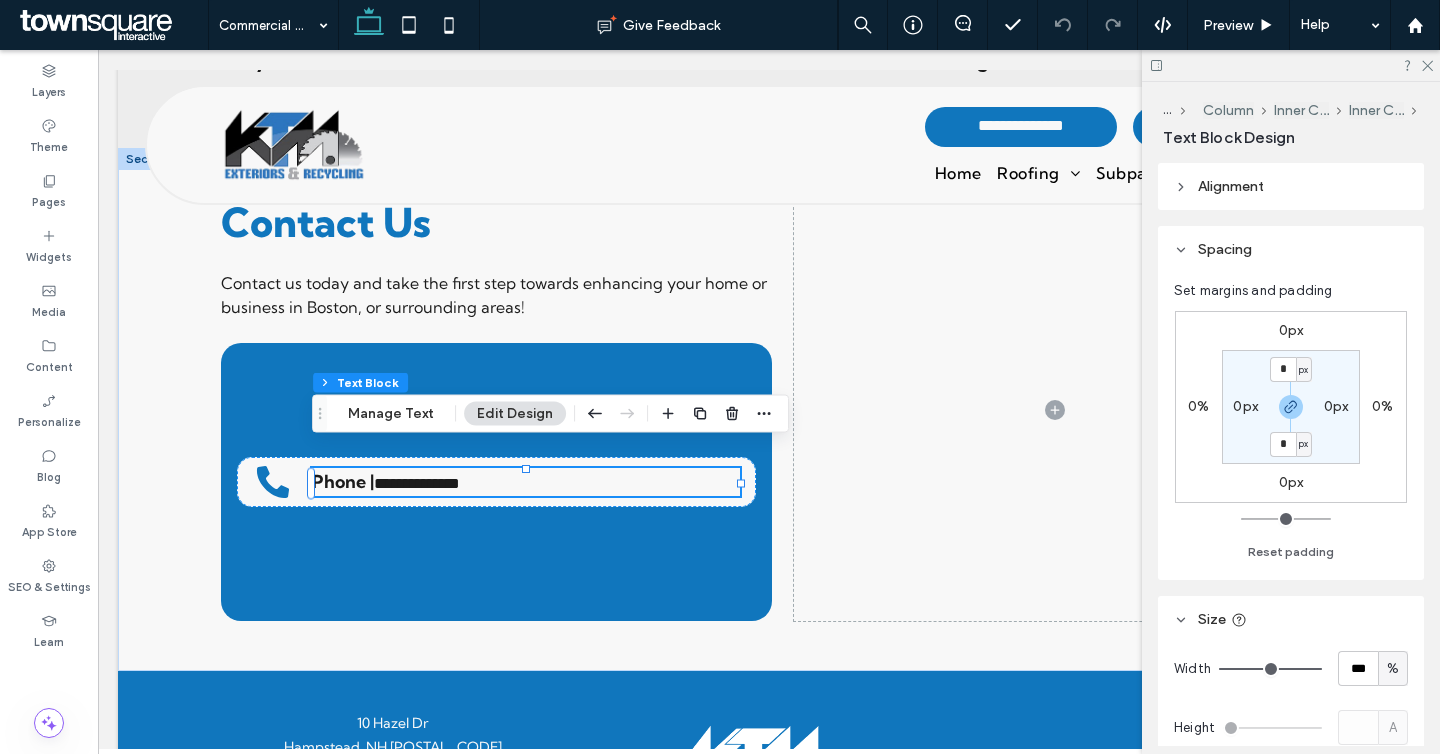 drag, startPoint x: 1224, startPoint y: 163, endPoint x: 1224, endPoint y: 181, distance: 18 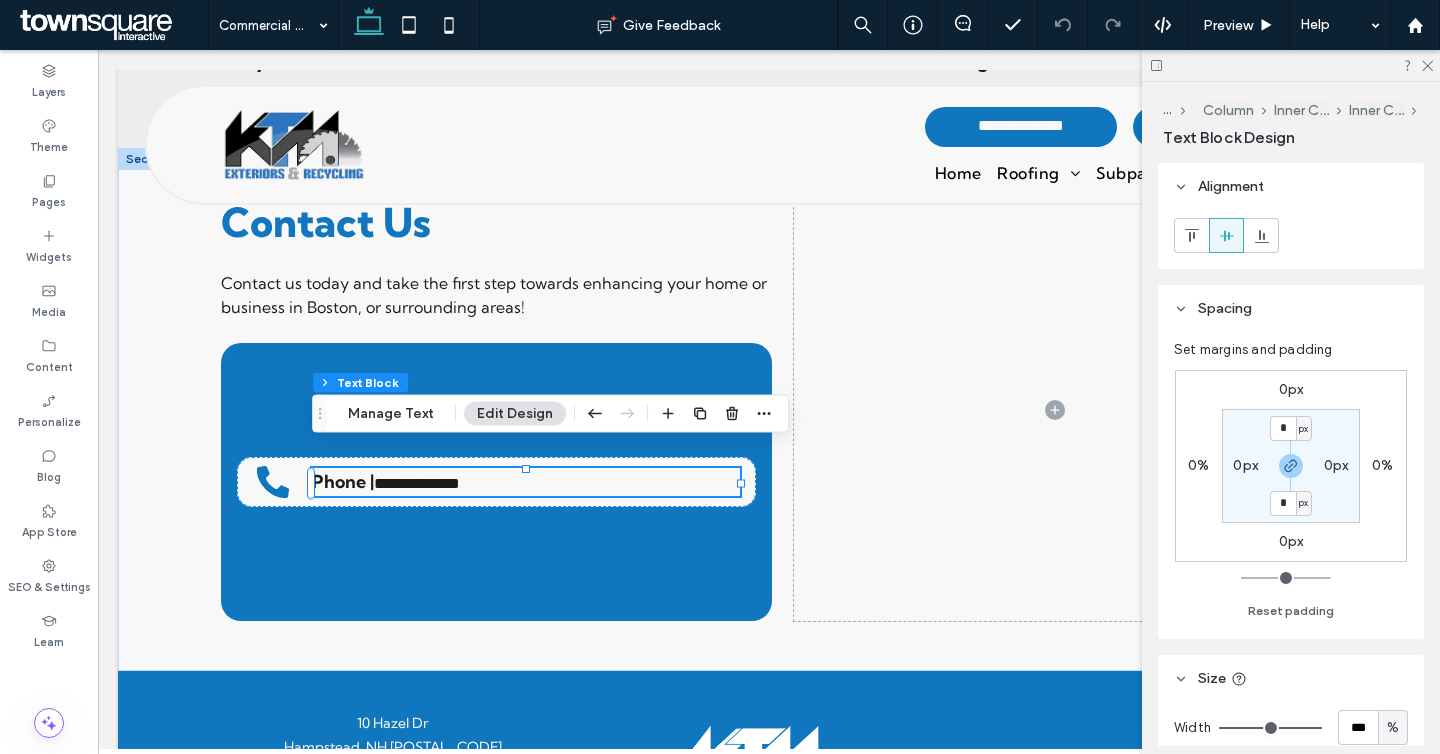 drag, startPoint x: 1224, startPoint y: 181, endPoint x: 1231, endPoint y: 197, distance: 17.464249 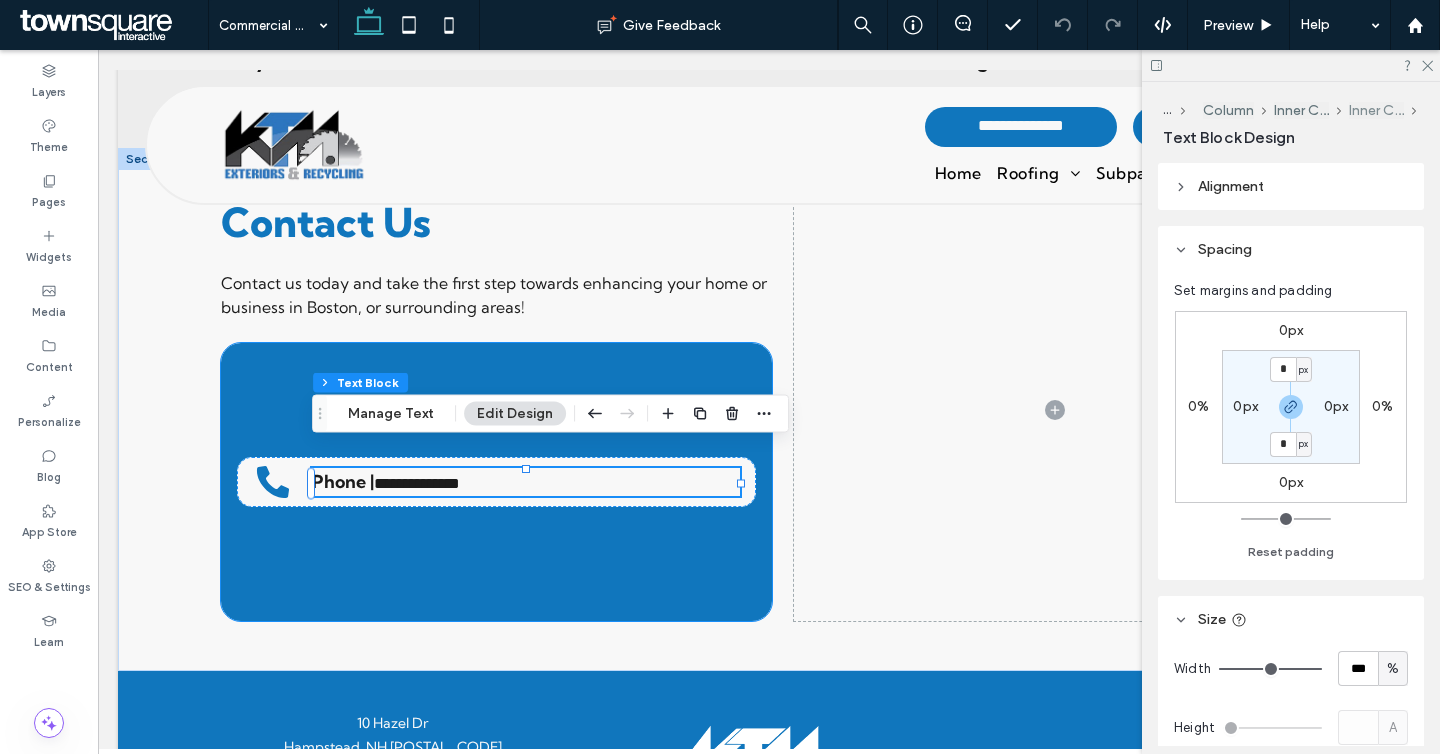 click on "Inner Column" at bounding box center (1376, 110) 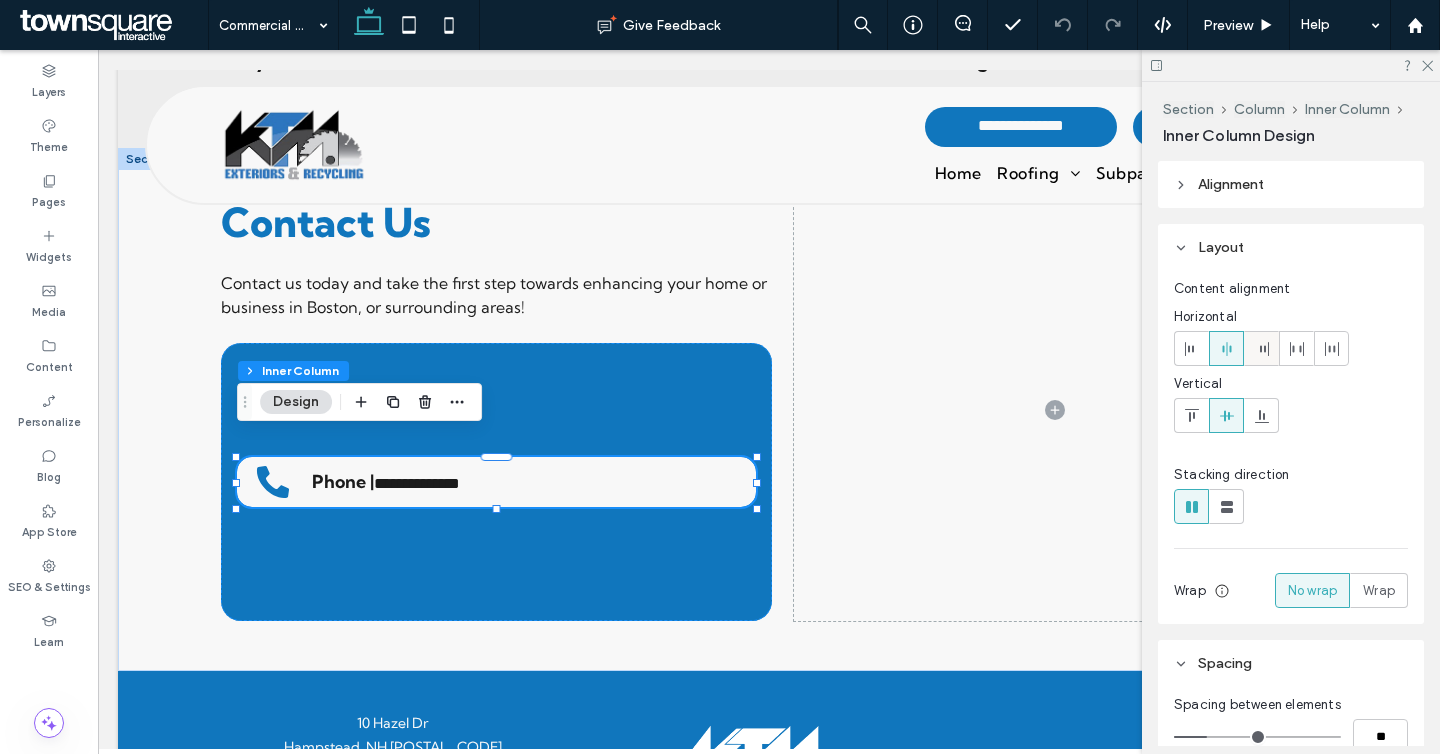 click 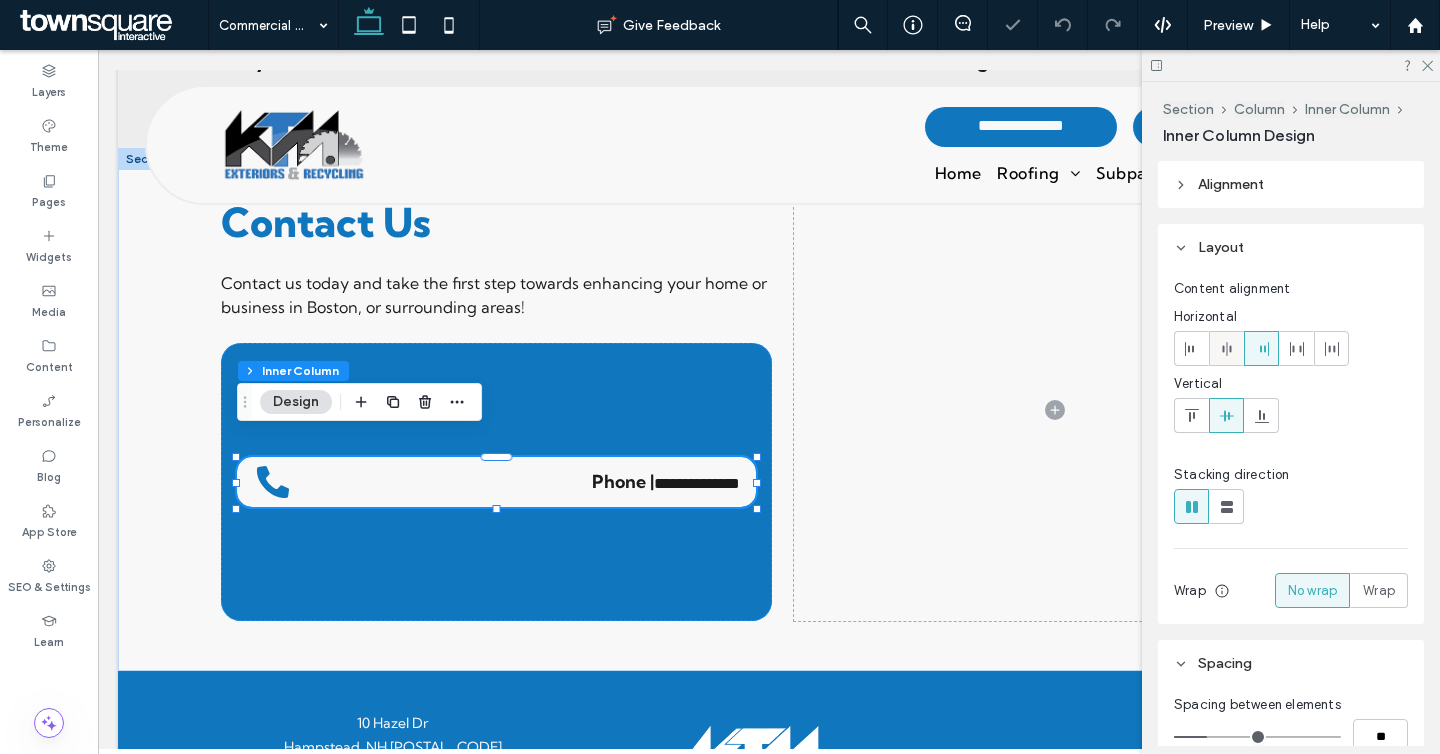click 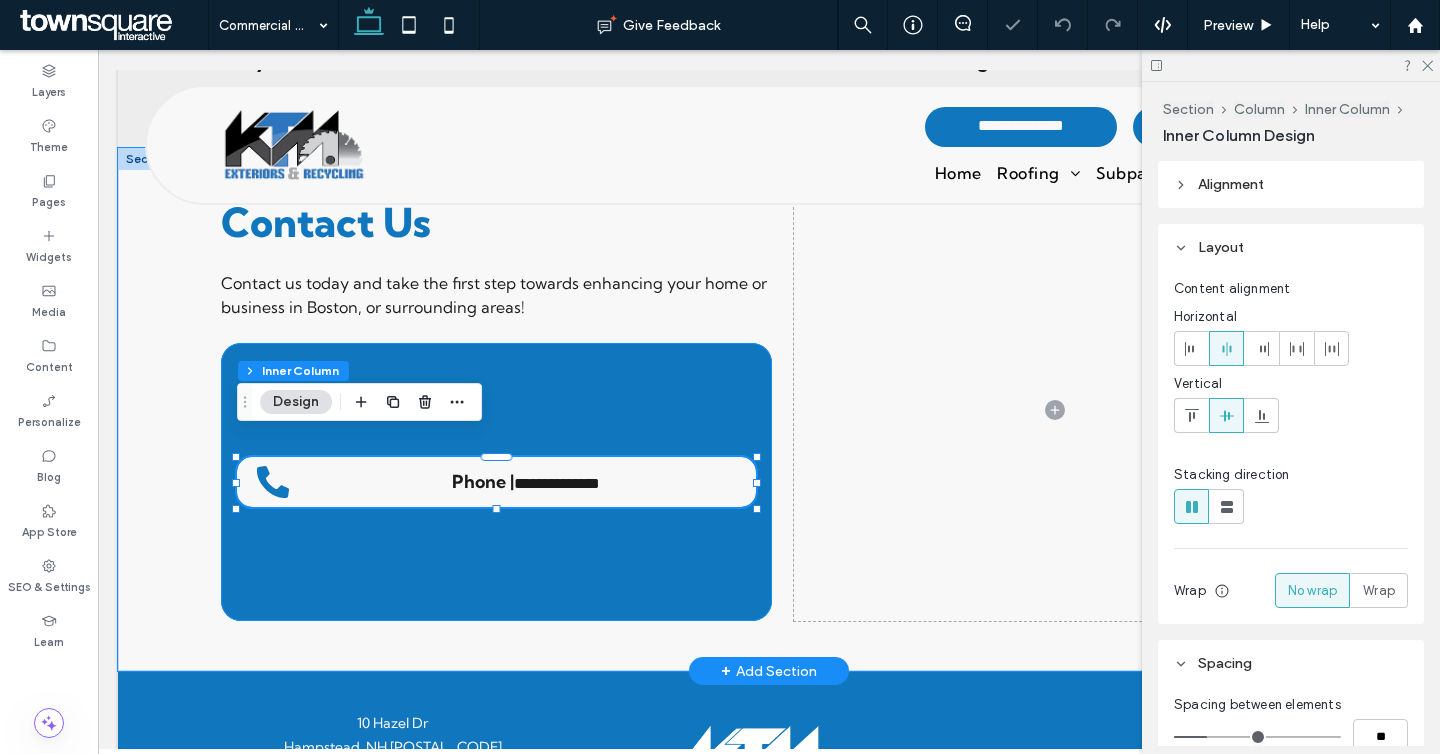 click on "**********" at bounding box center (496, 482) 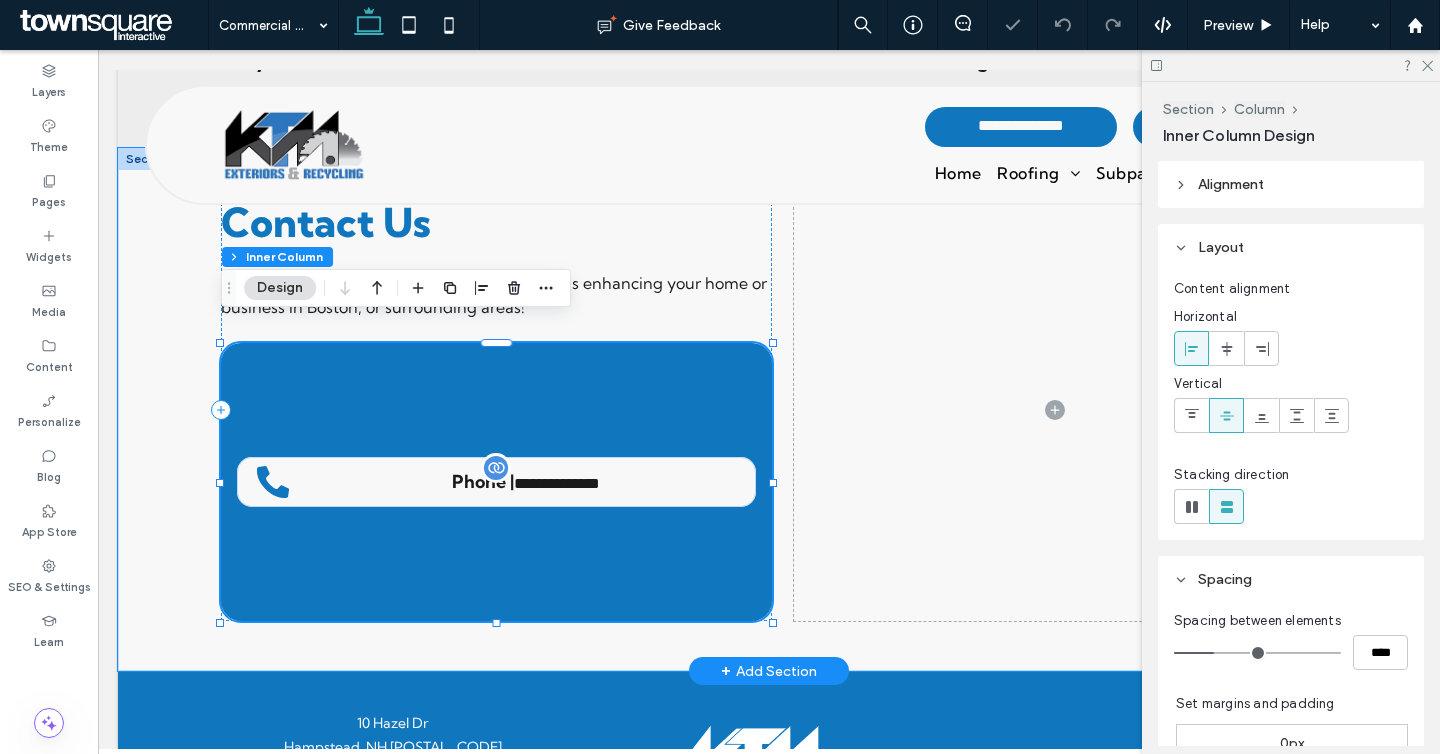 click on "**********" at bounding box center (526, 482) 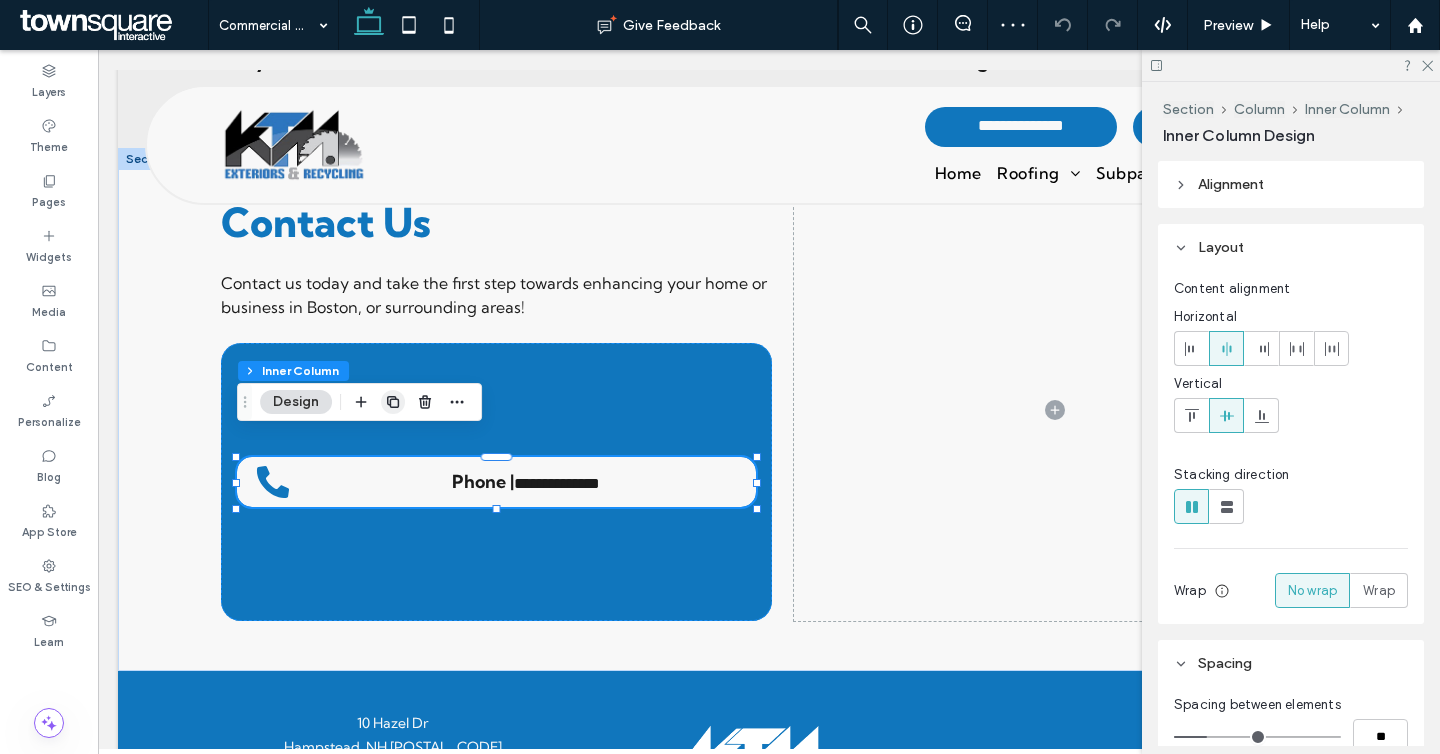 click 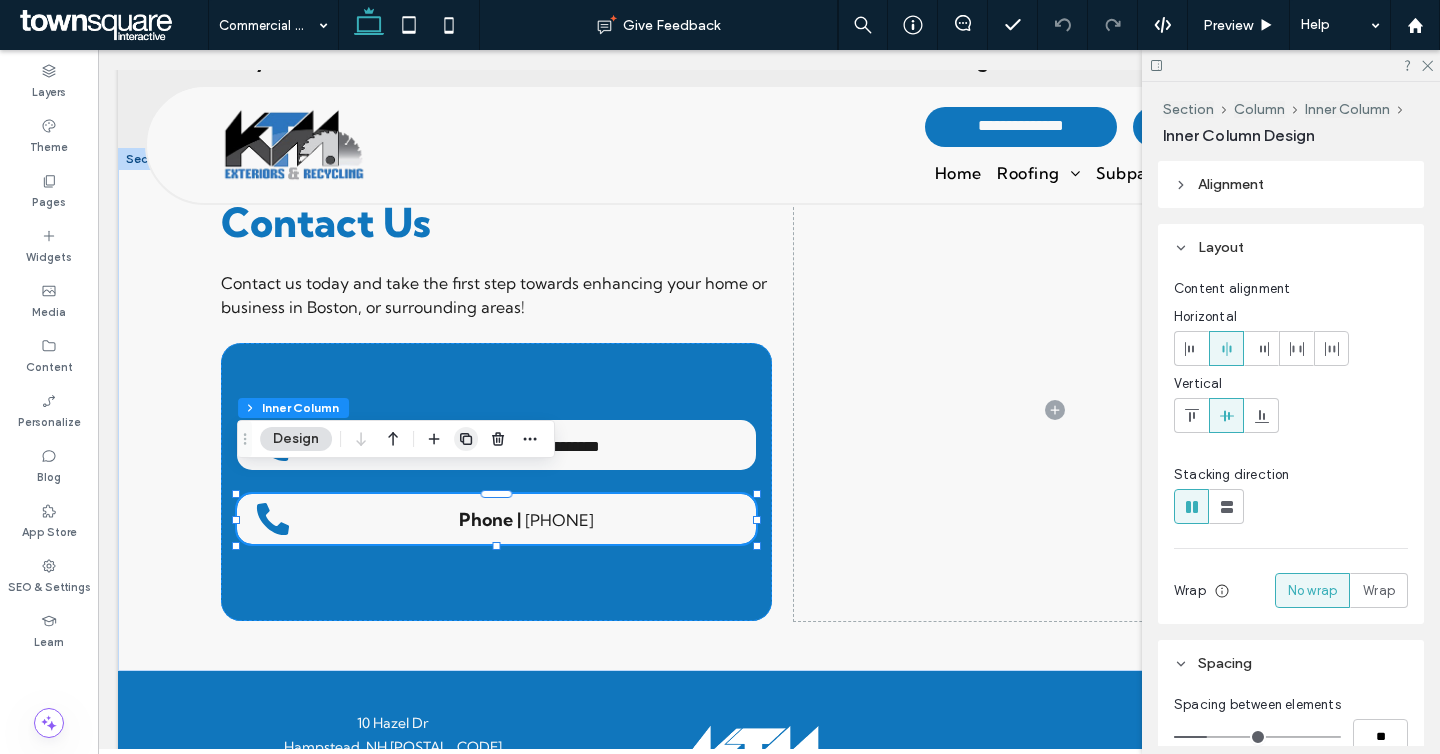 click at bounding box center [466, 439] 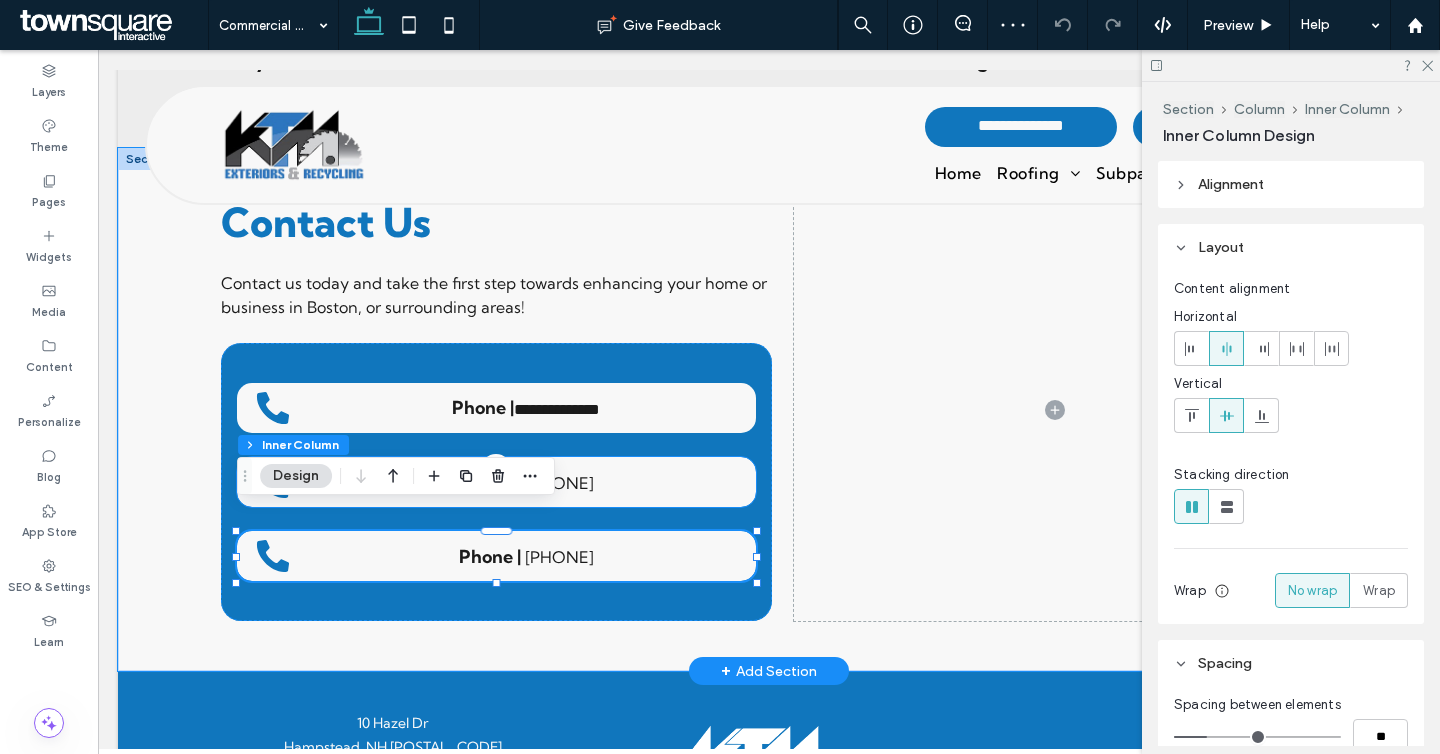 click on "[PHONE]" at bounding box center [559, 483] 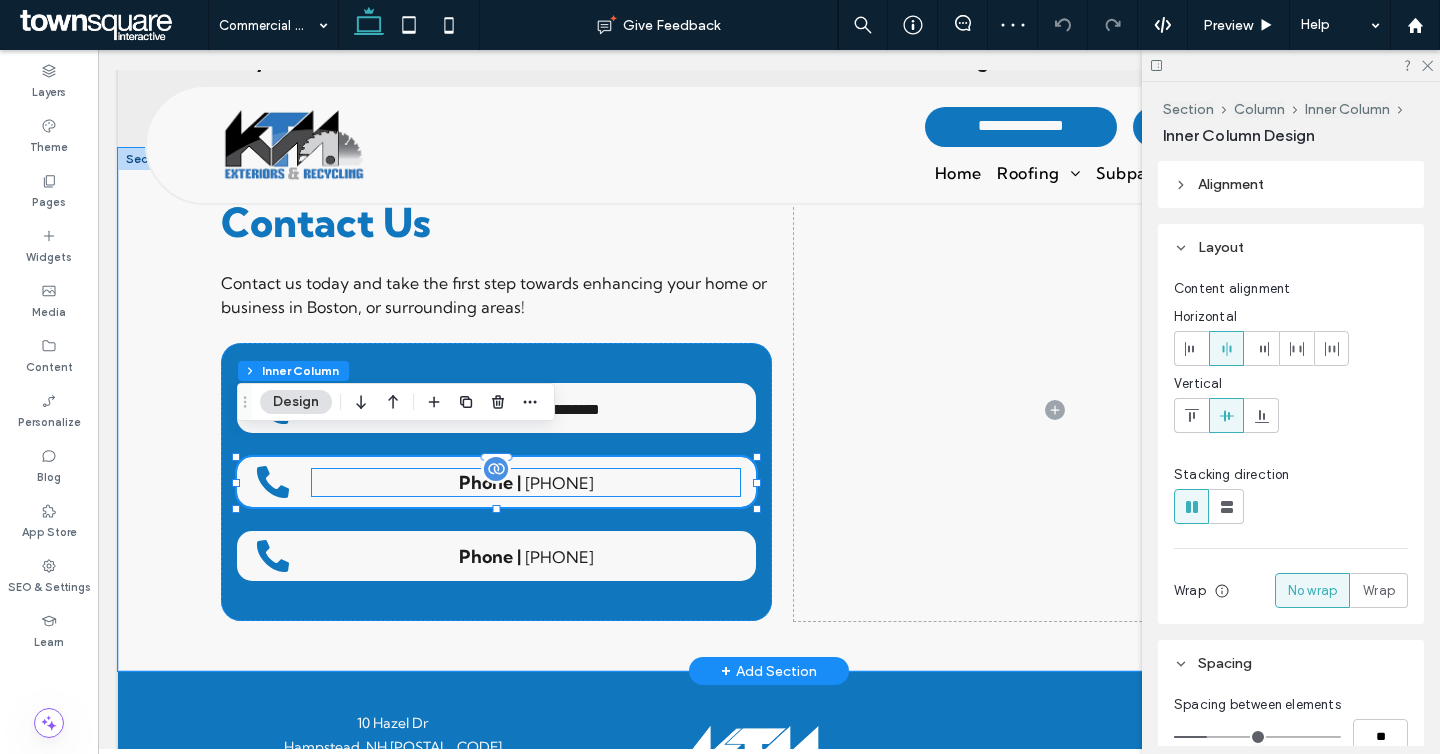 click on "Phone |" at bounding box center [490, 482] 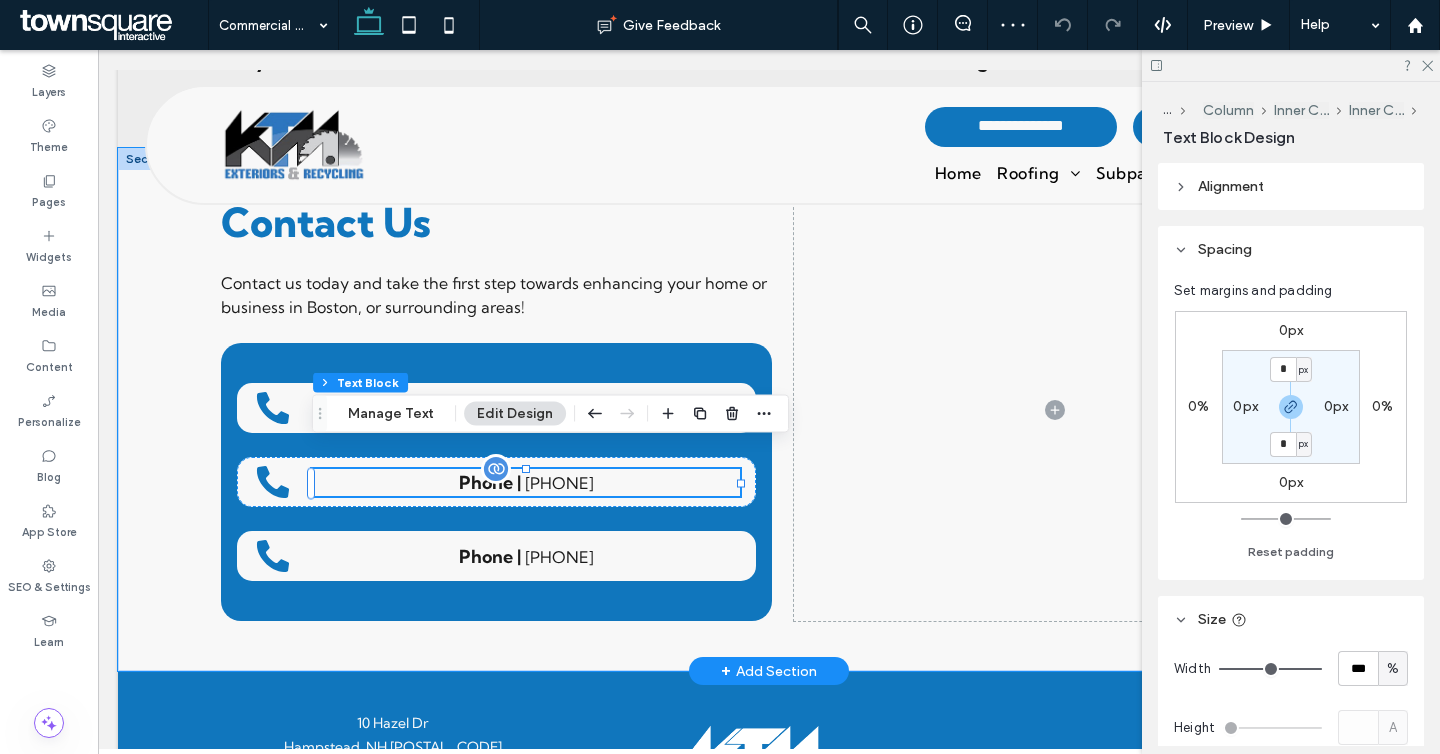 click on "Phone |
(603) 895-0400" at bounding box center (526, 482) 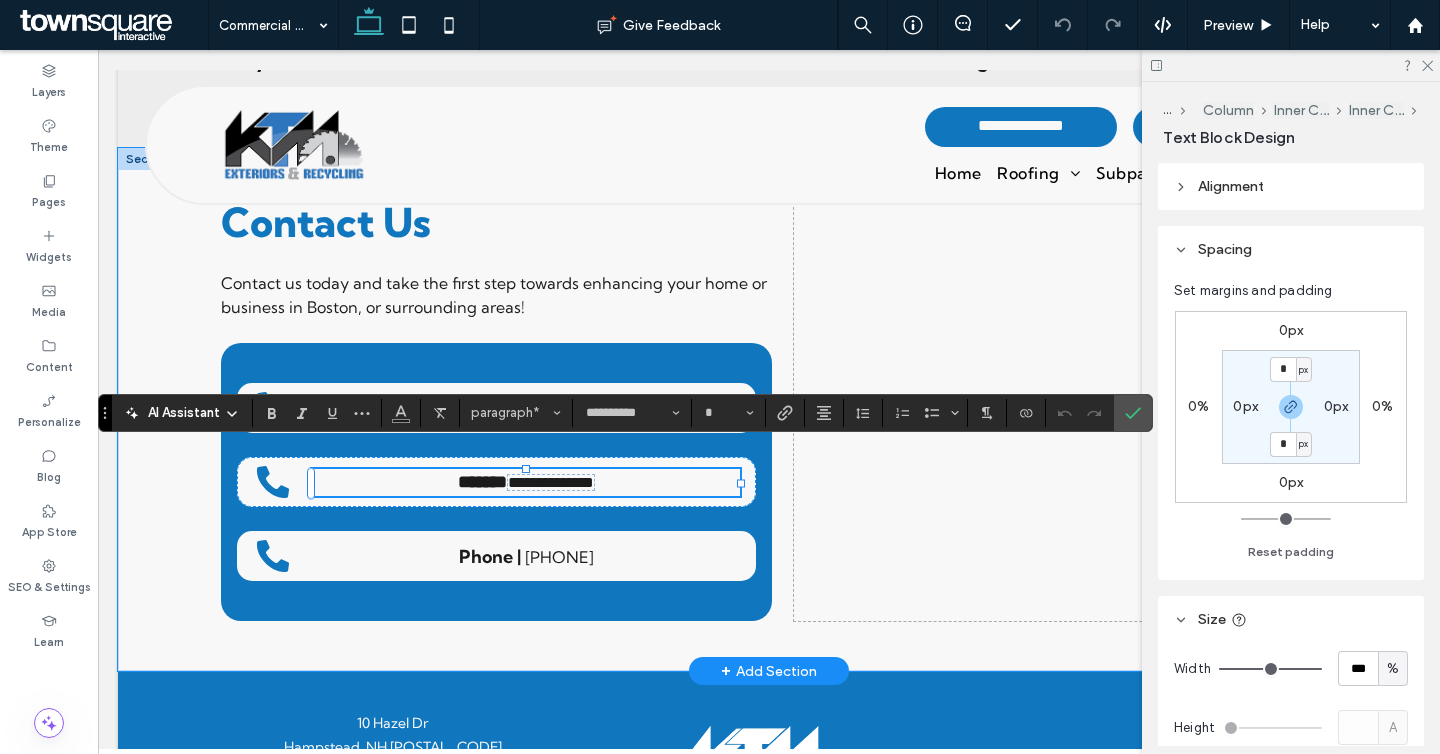 click on "*******" at bounding box center [482, 482] 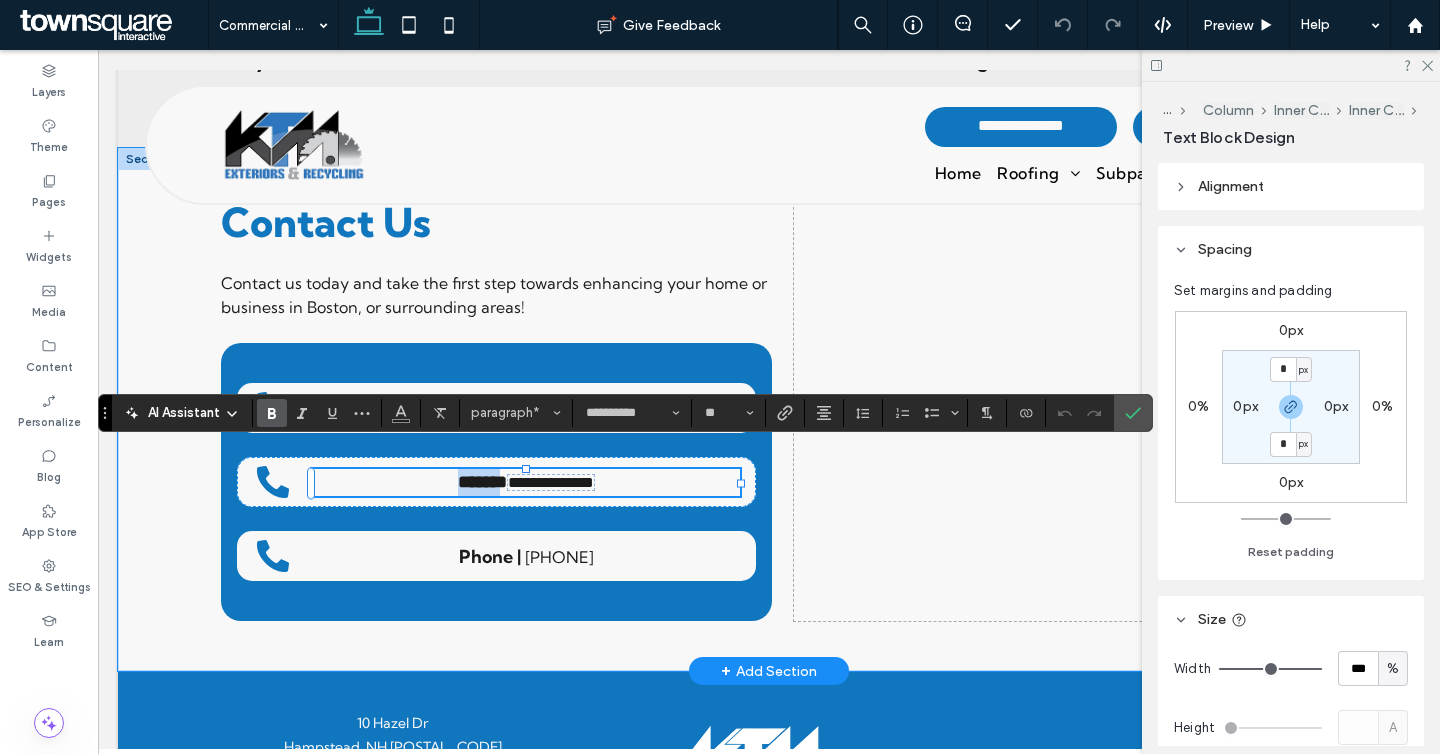 drag, startPoint x: 491, startPoint y: 461, endPoint x: 434, endPoint y: 462, distance: 57.00877 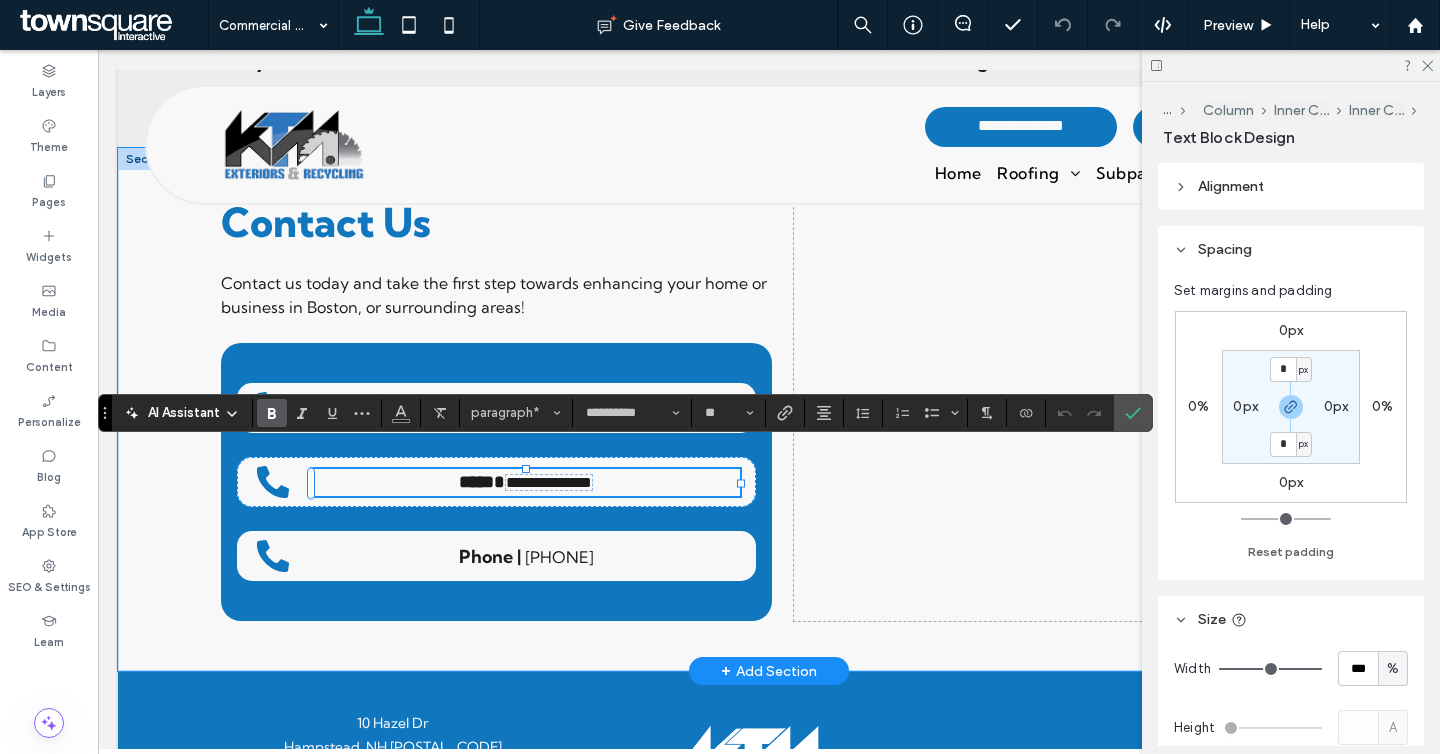 type on "**" 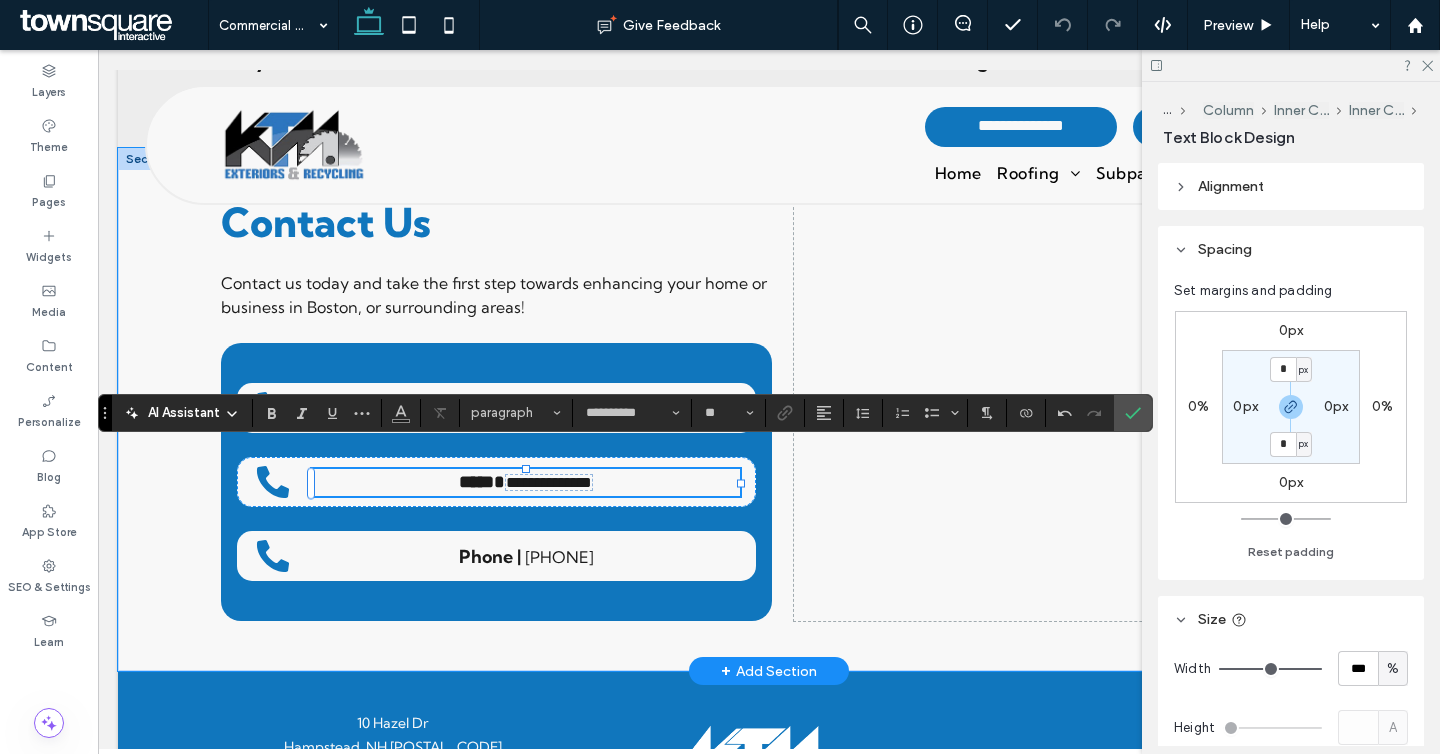 click on "**********" at bounding box center [549, 482] 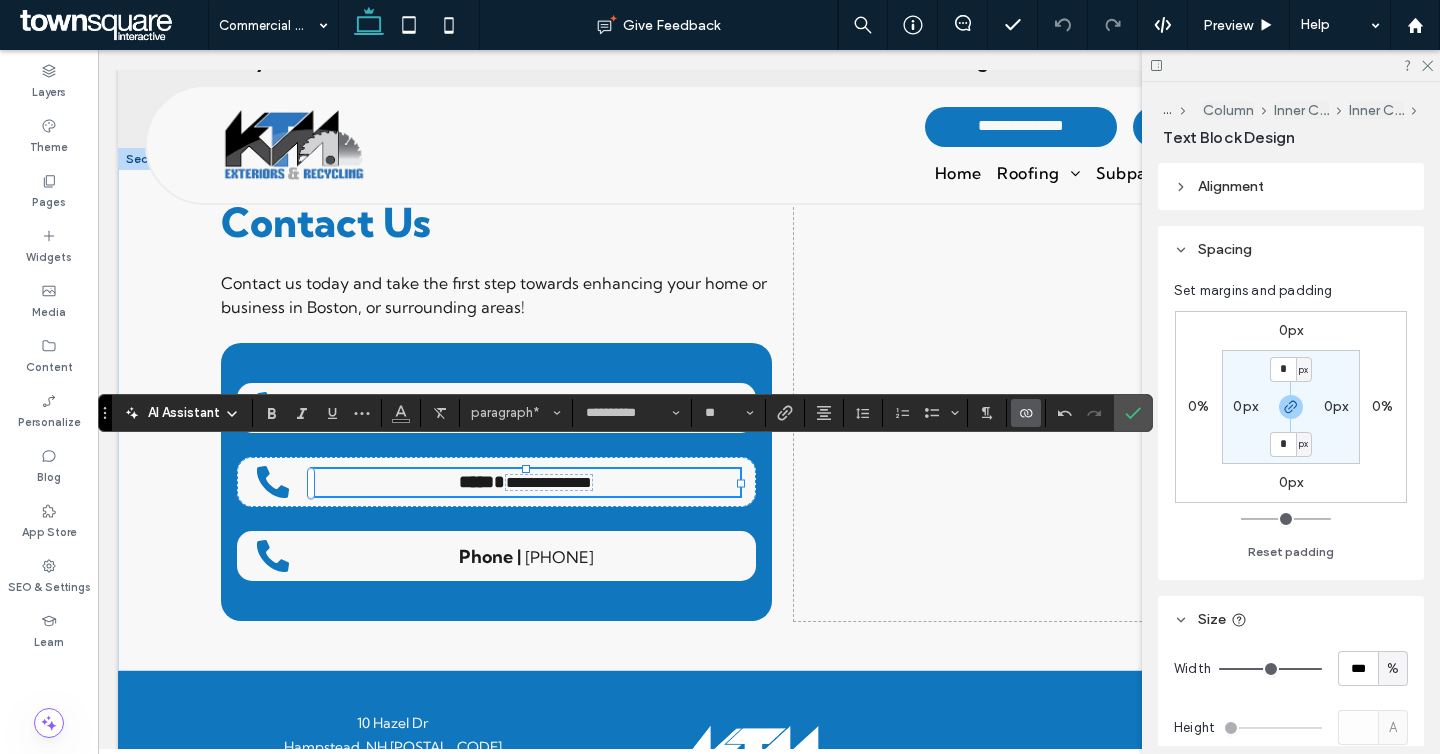 click 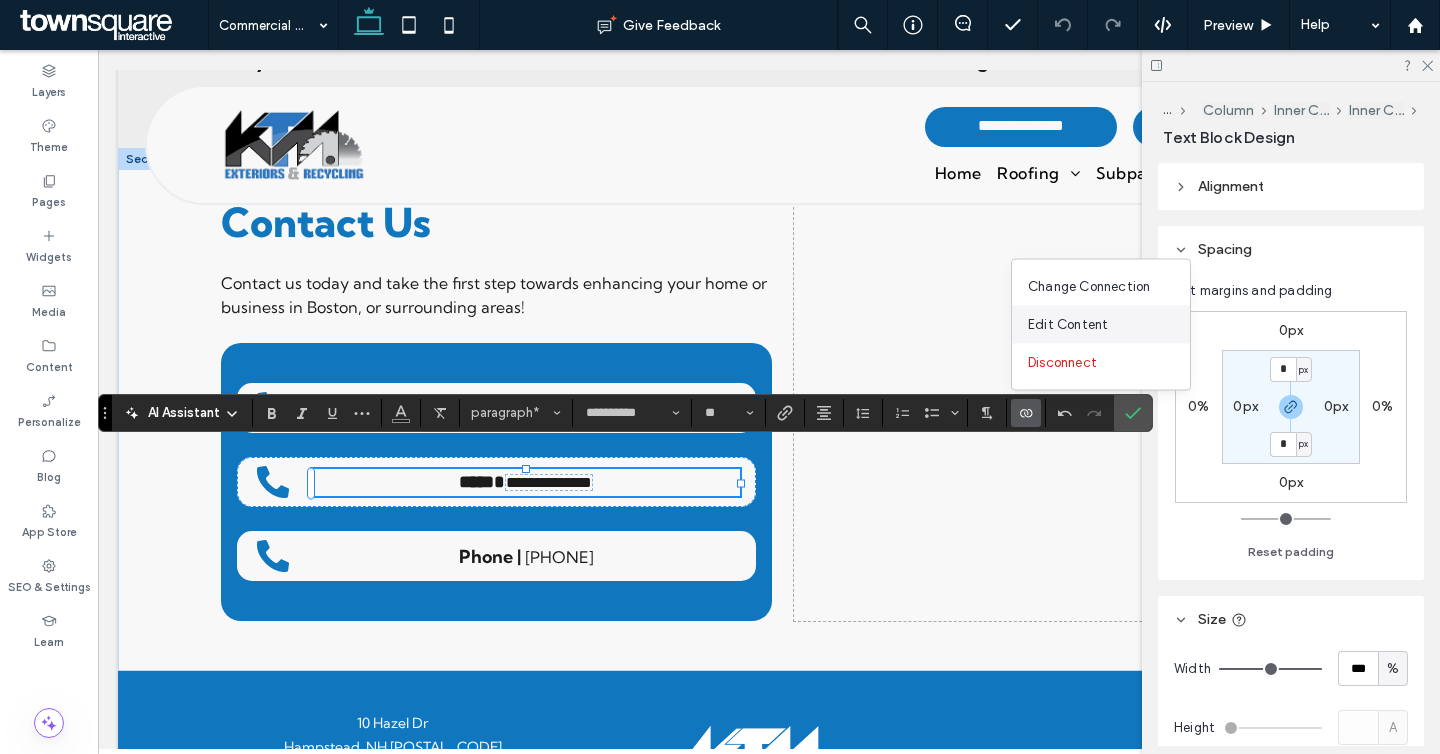 click on "Edit Content" at bounding box center (1101, 325) 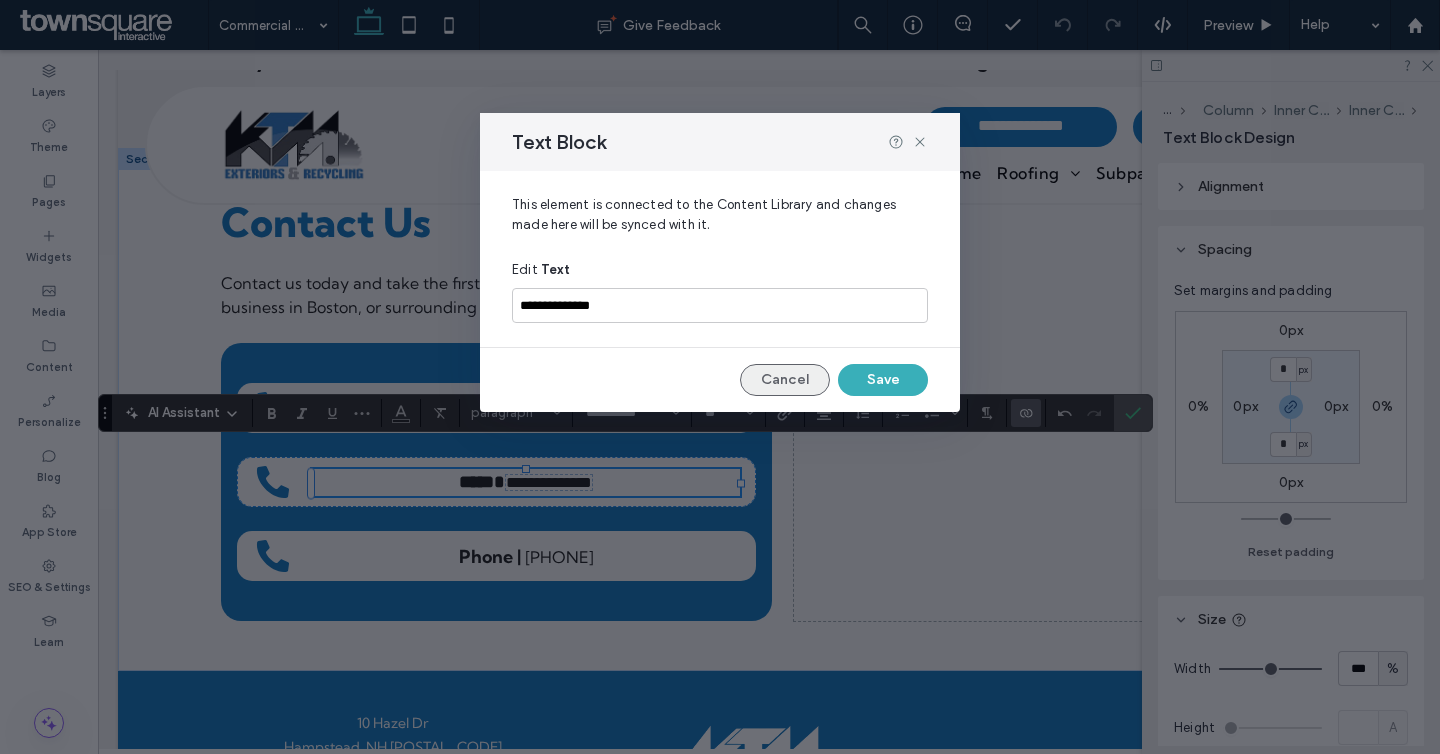 click on "Cancel" at bounding box center [785, 380] 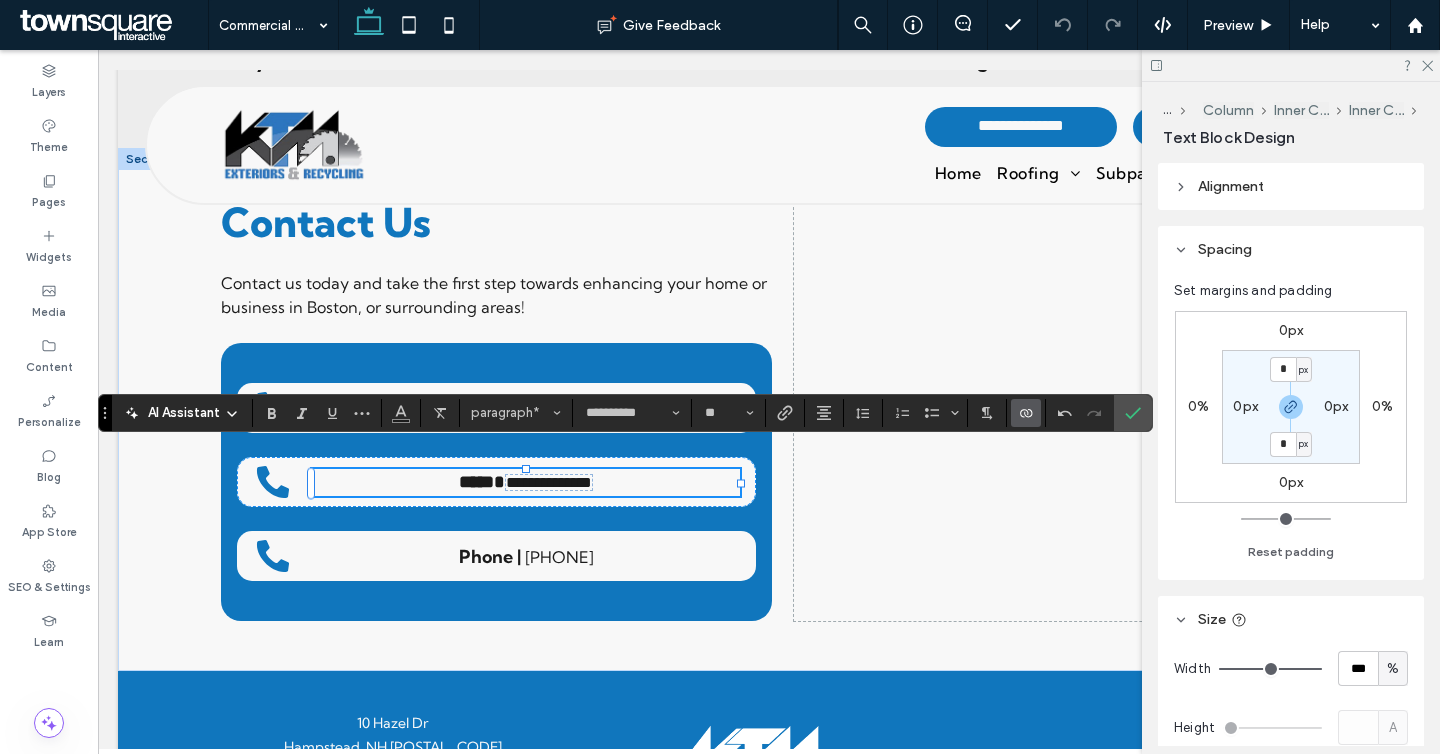 click 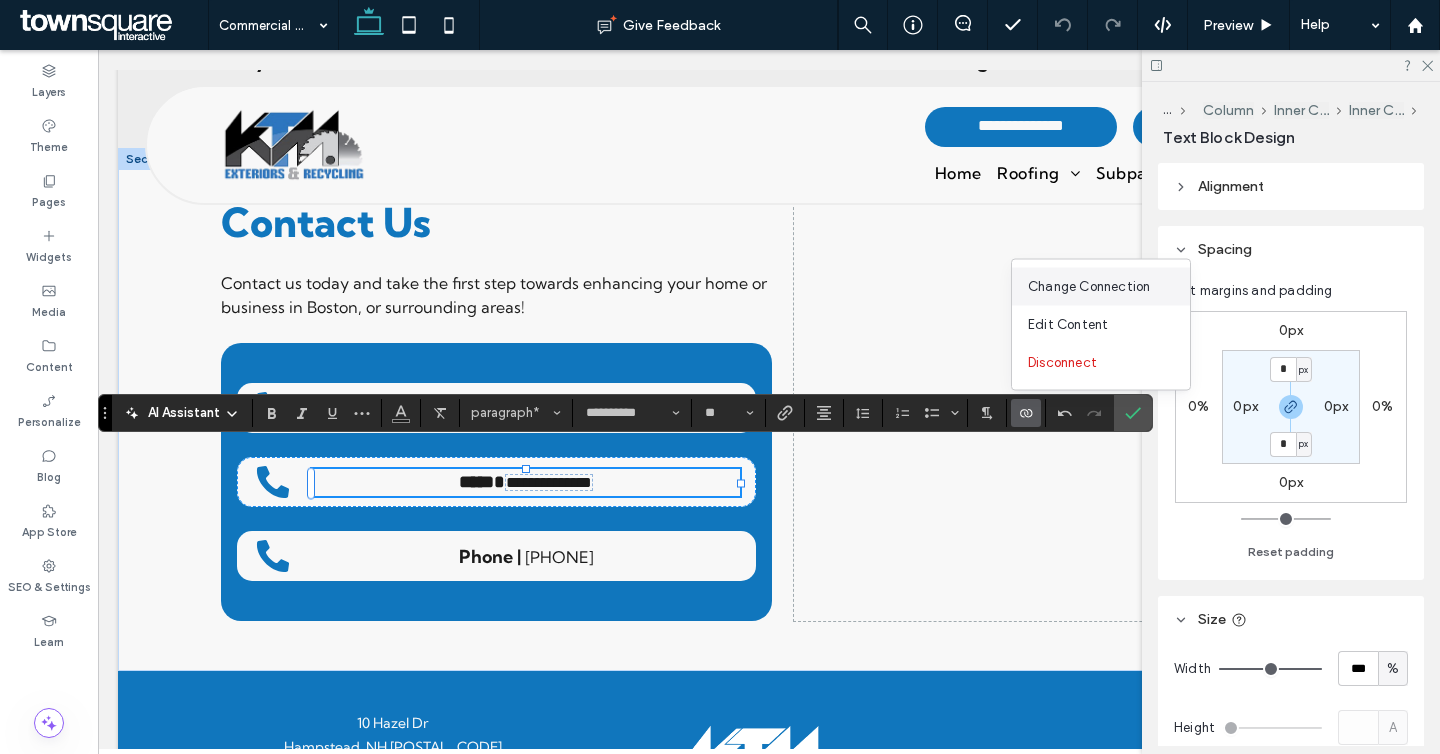 click on "Change Connection" at bounding box center [1089, 287] 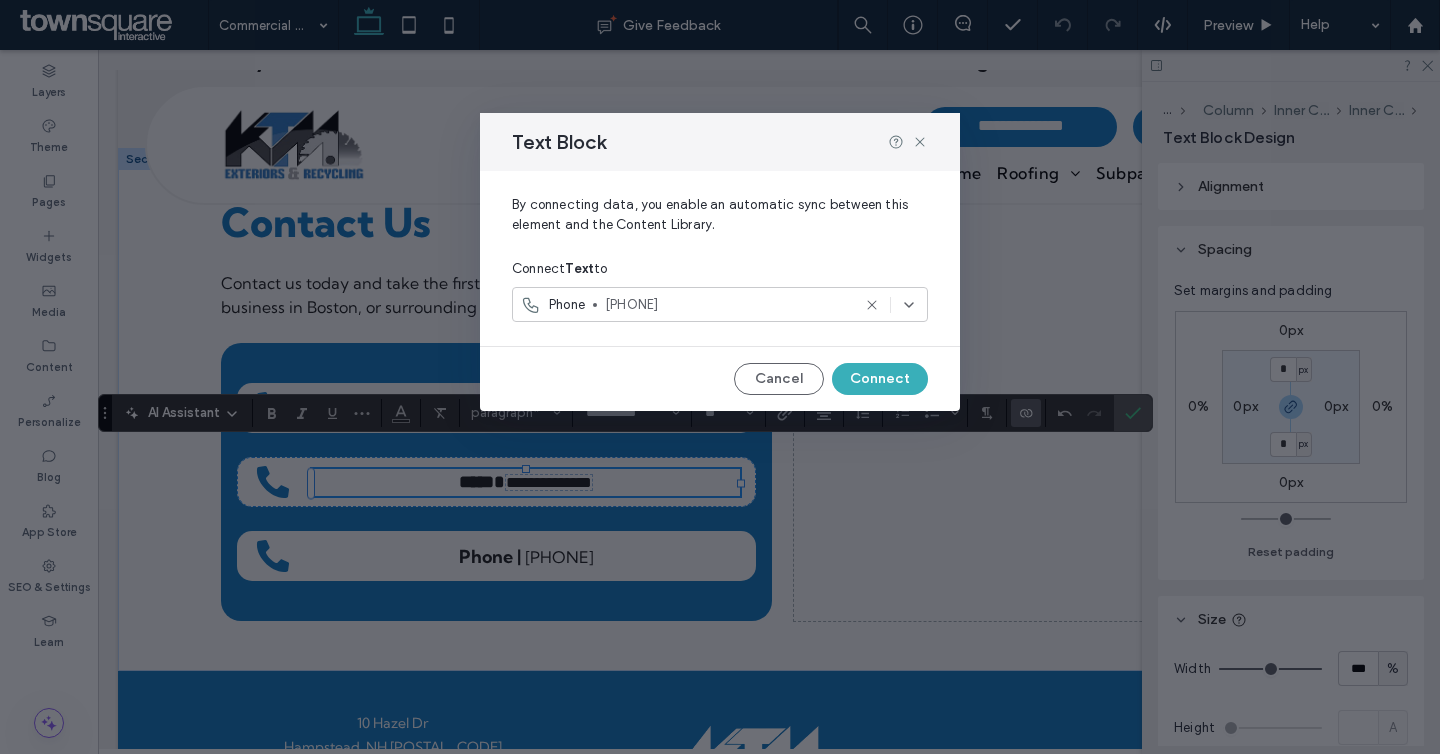 click on "Phone (603) 895-0400" at bounding box center [720, 304] 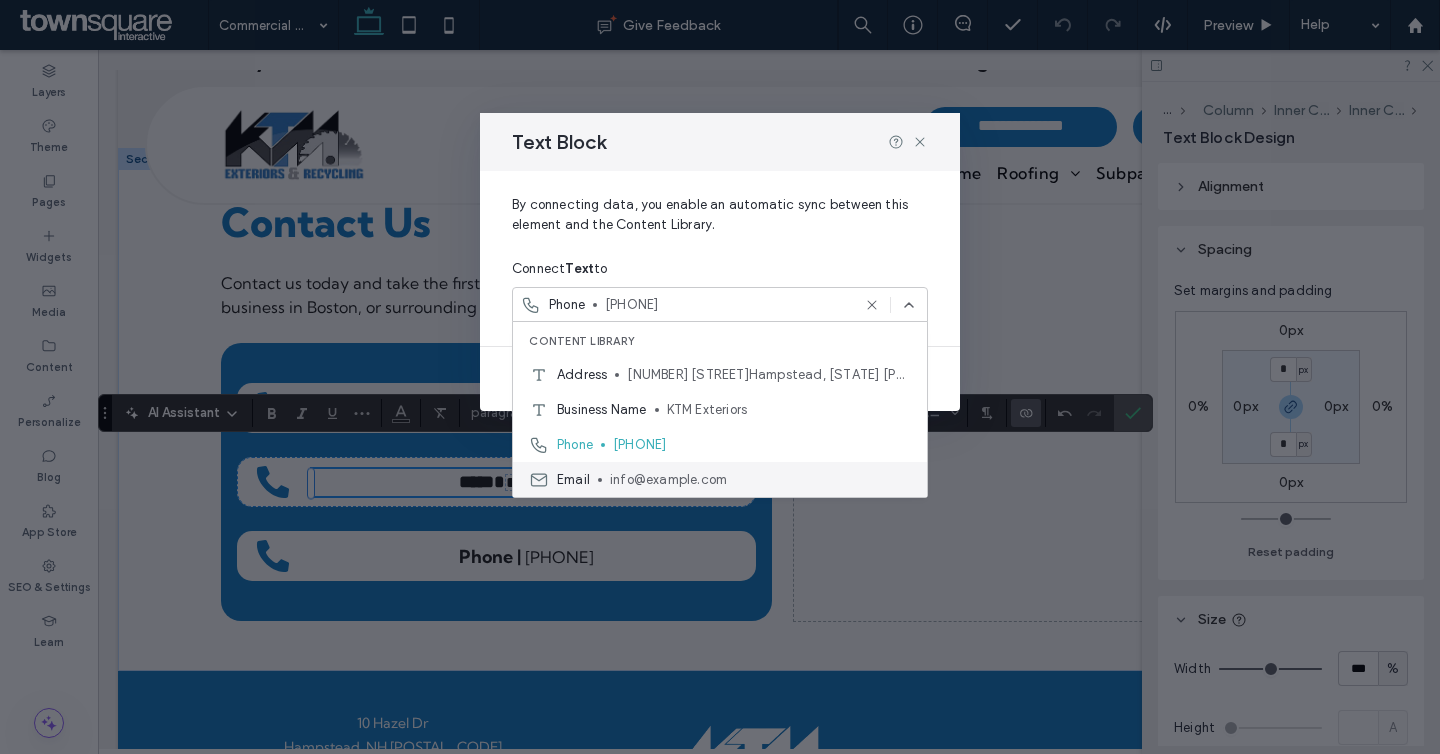 click on "info@[EXAMPLE_DOMAIN].com" at bounding box center (760, 480) 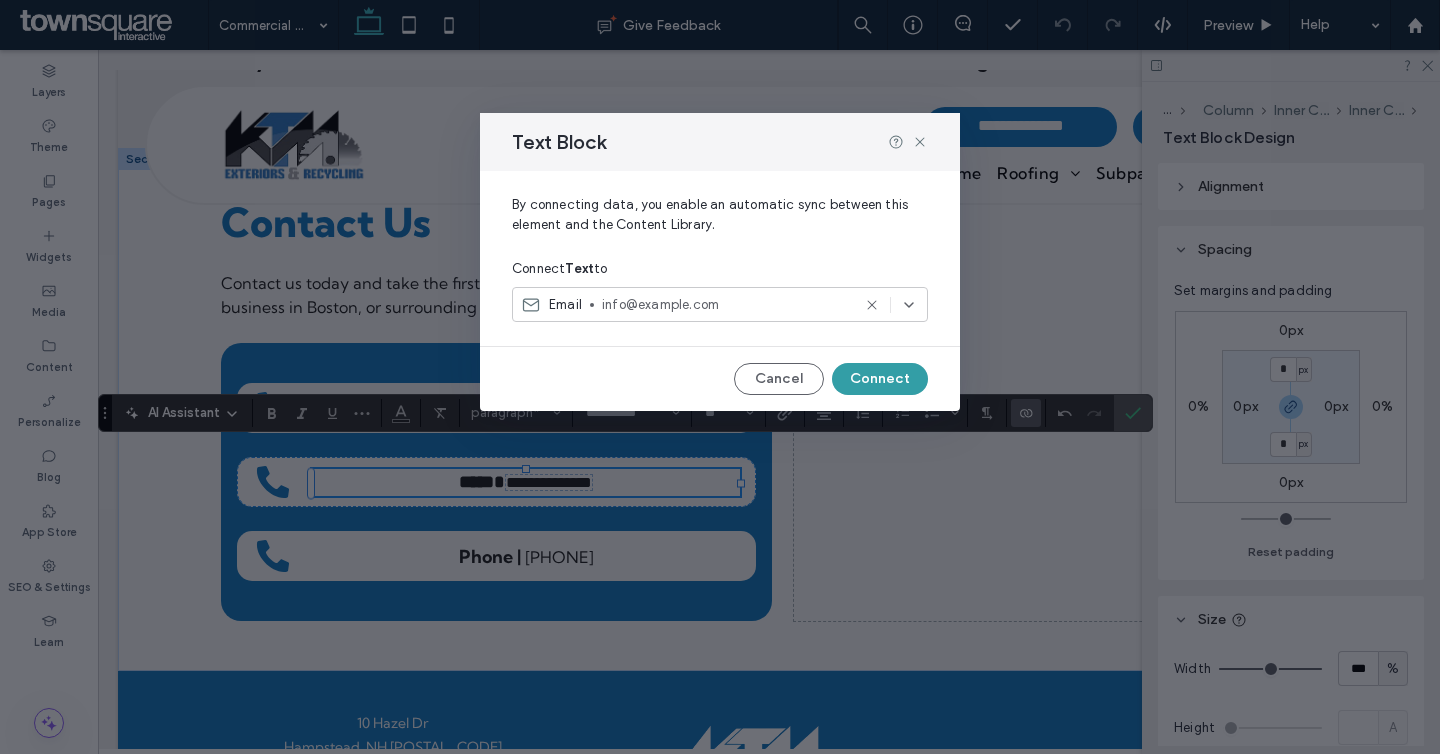 click on "Connect" at bounding box center (880, 379) 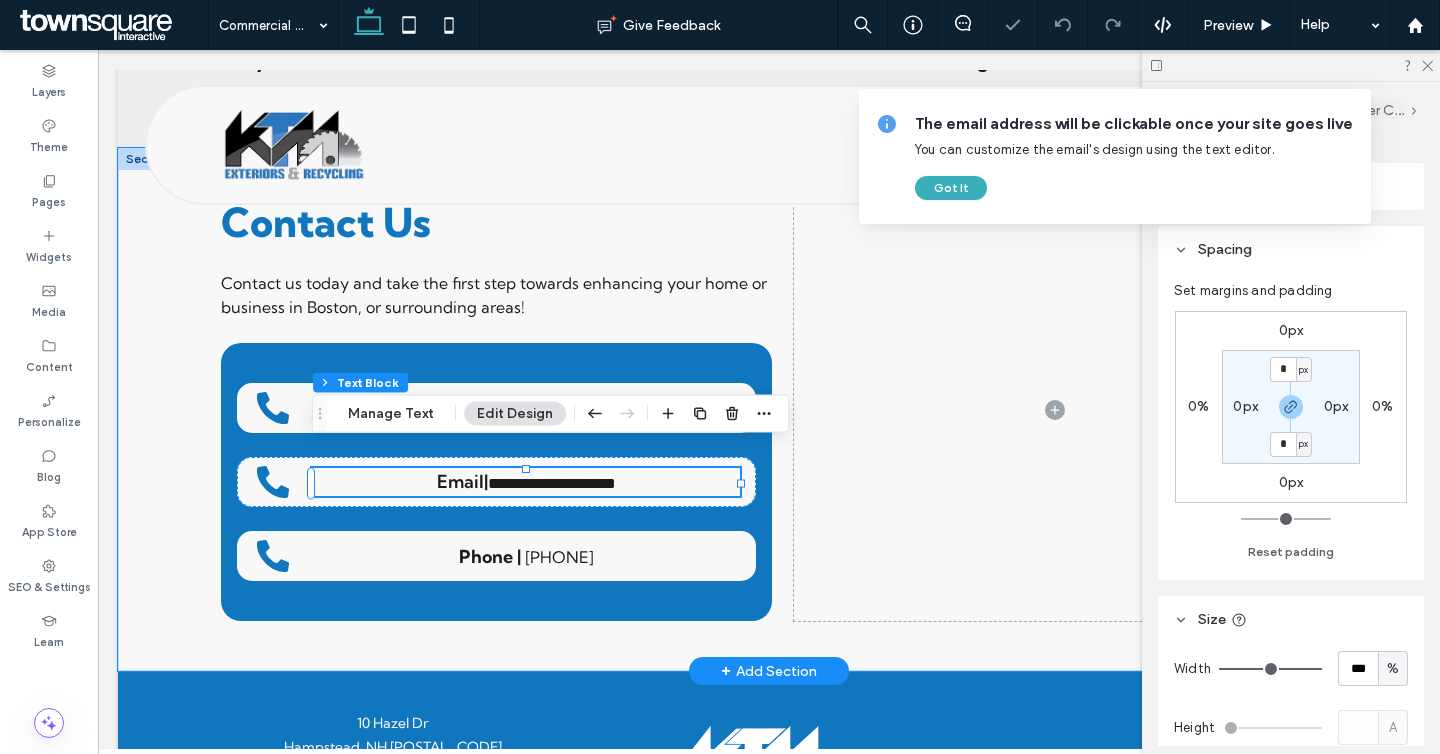 click on "|" at bounding box center [486, 481] 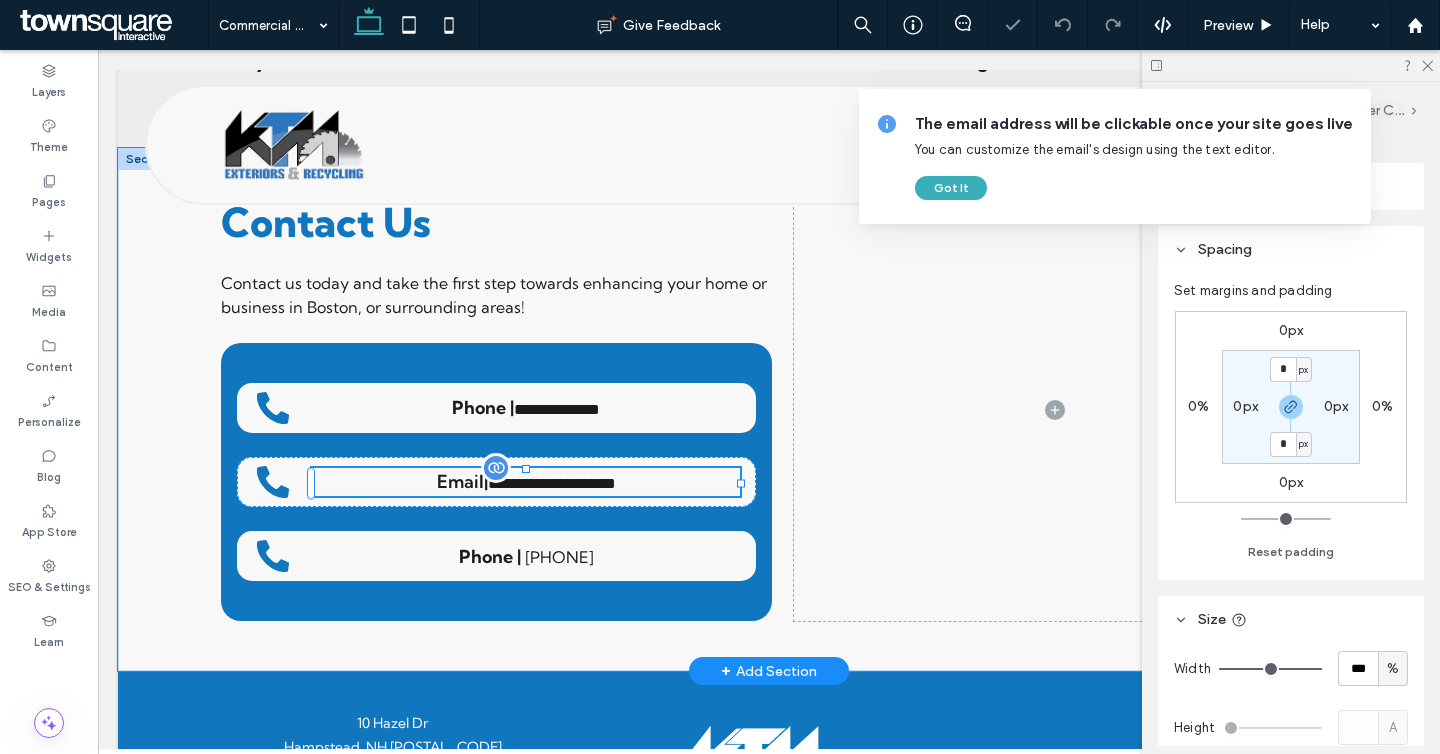 type on "**********" 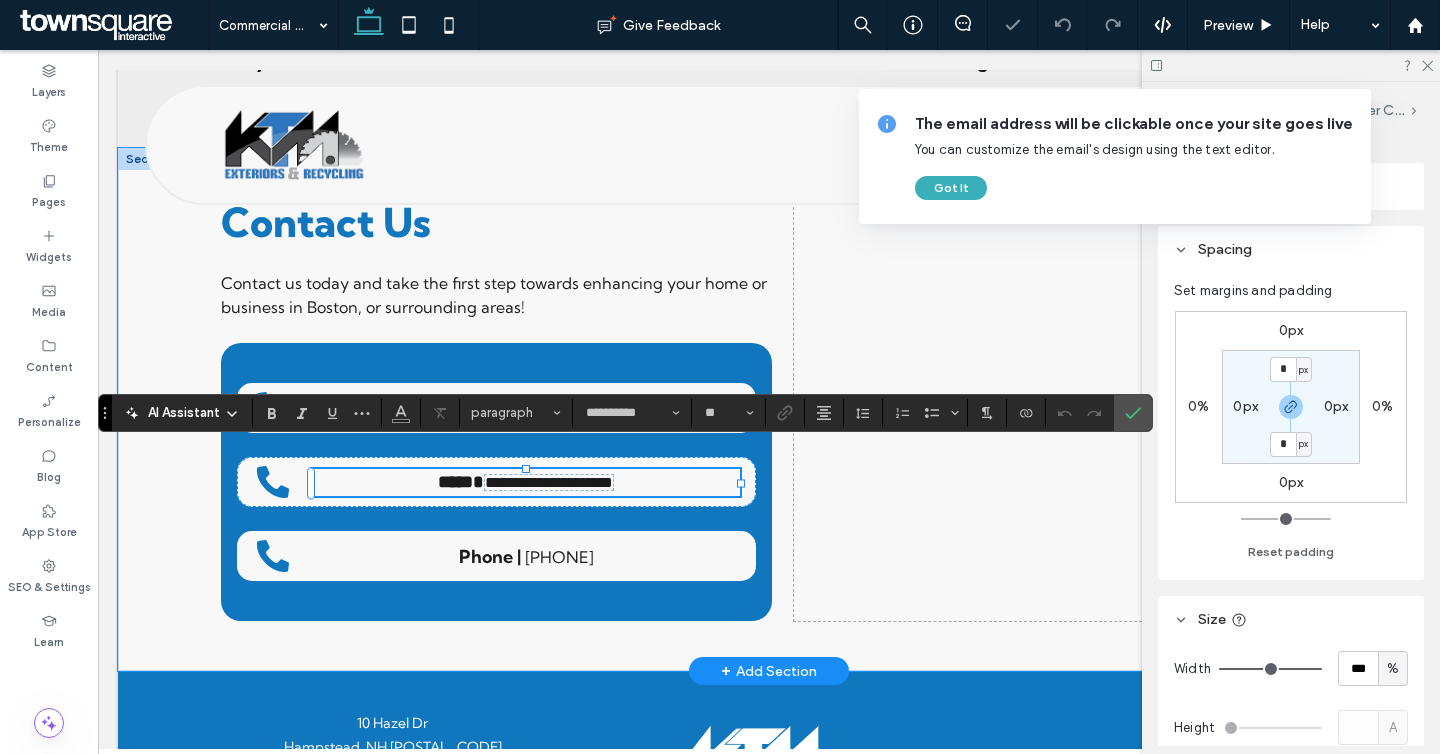 click on "**********" at bounding box center [549, 482] 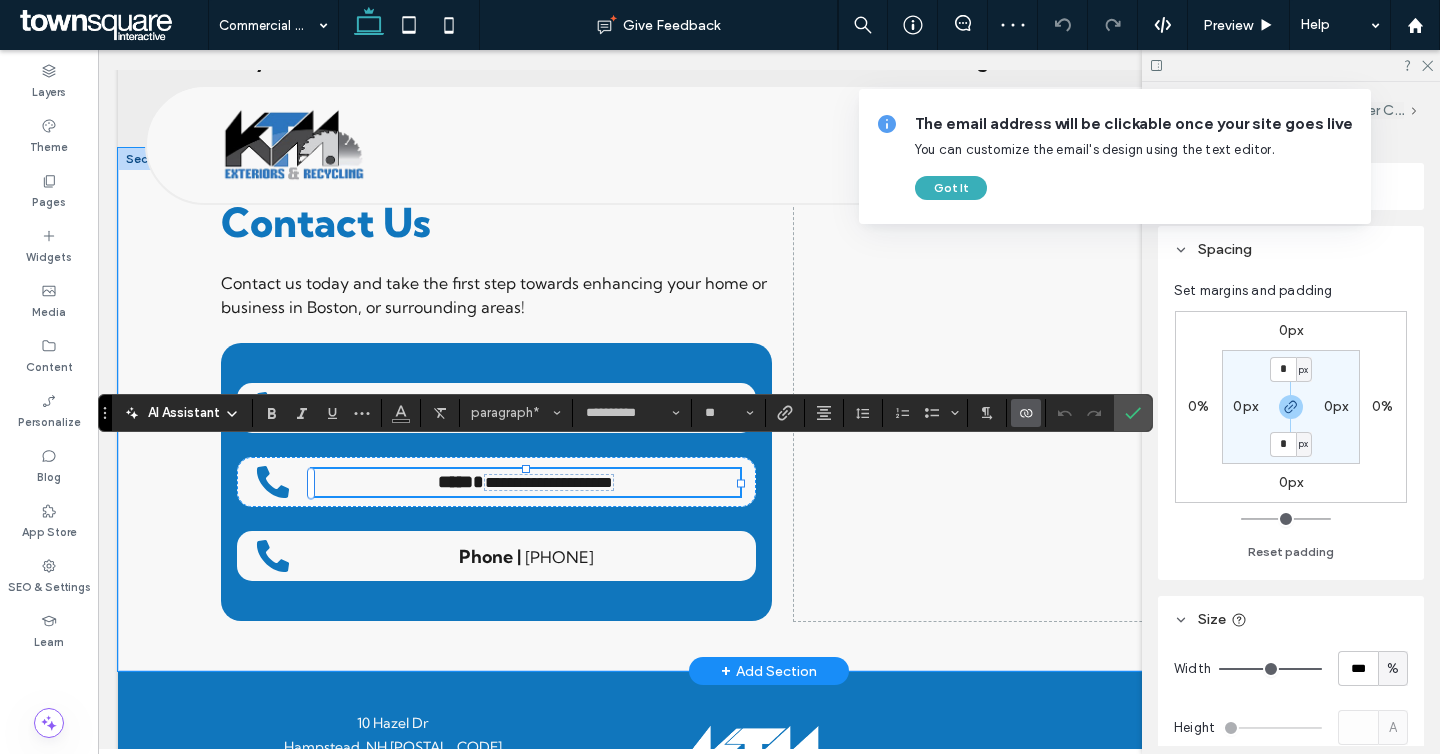 click on "*" at bounding box center [478, 482] 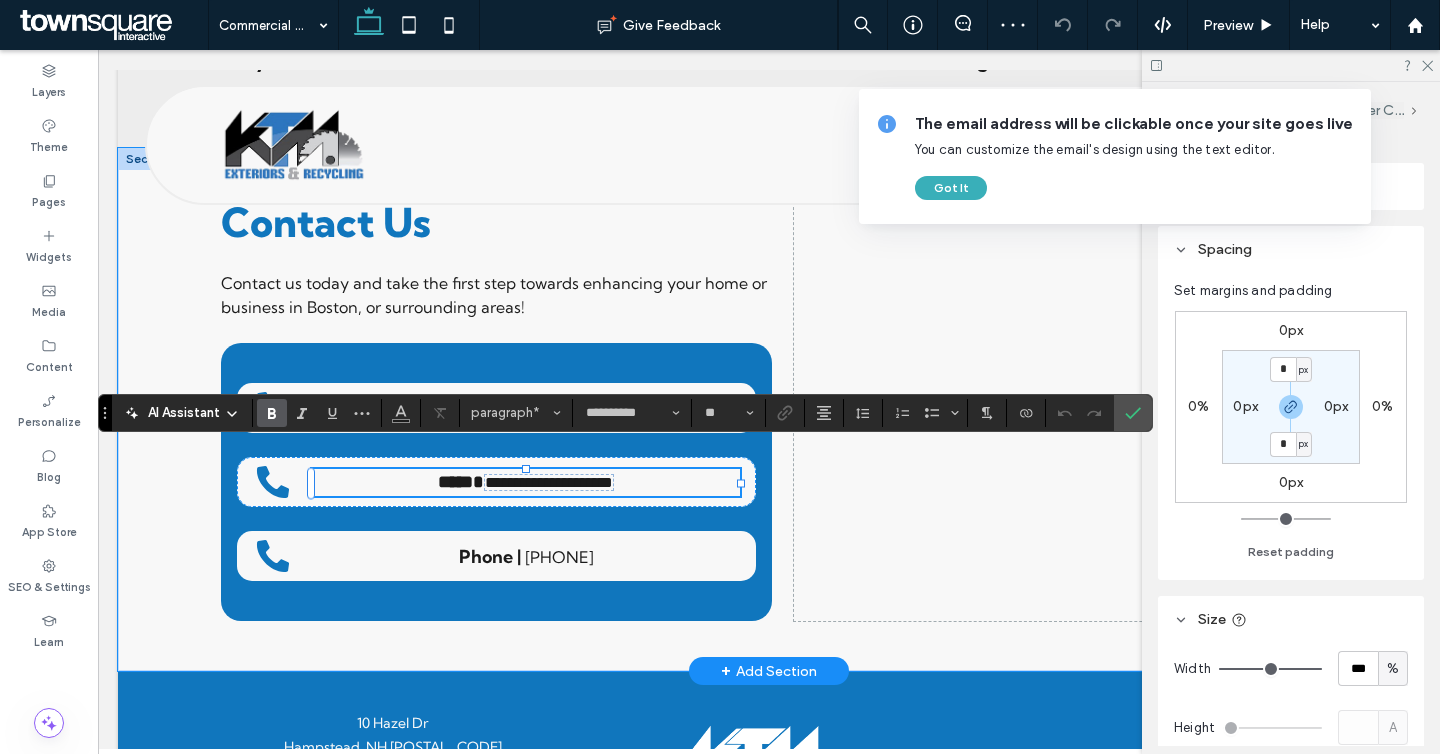 click on "*****" at bounding box center [455, 482] 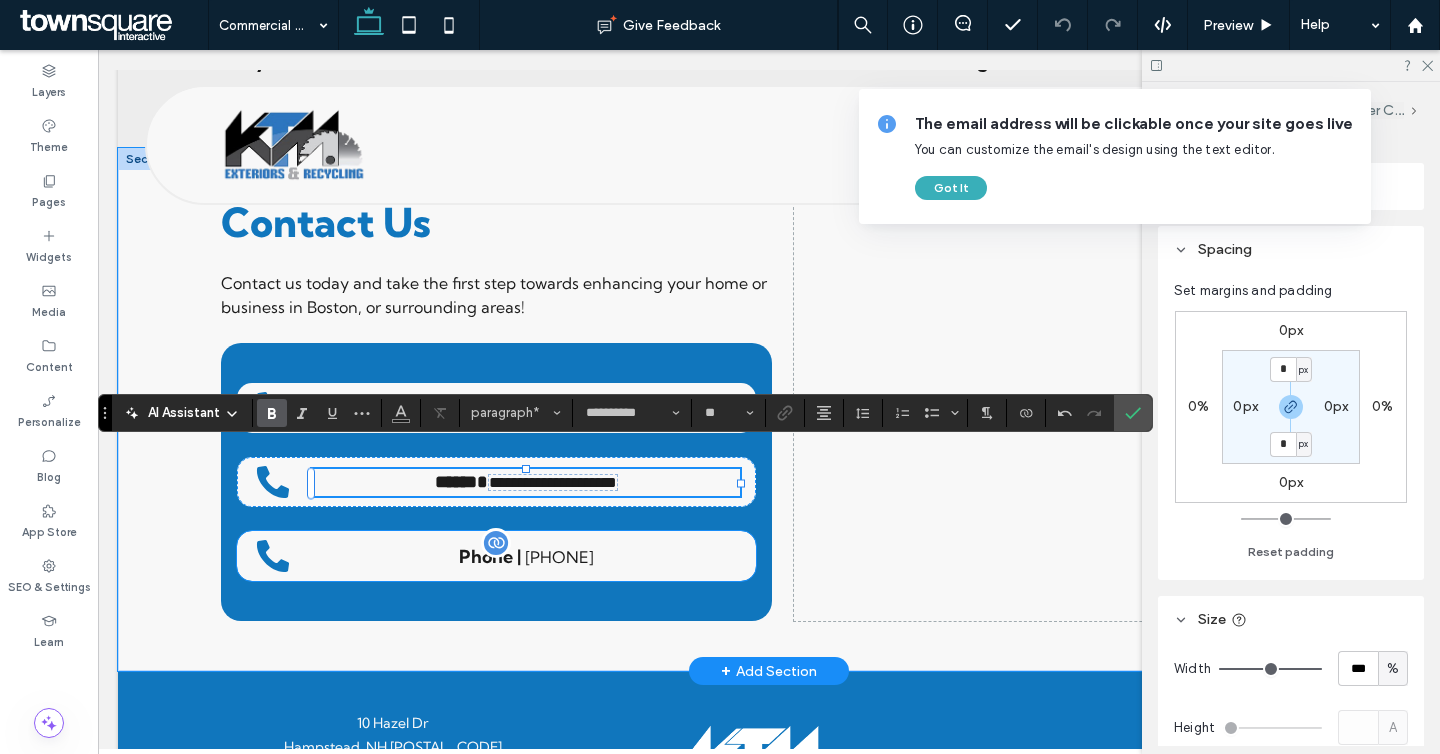 click on "Phone |" at bounding box center (490, 556) 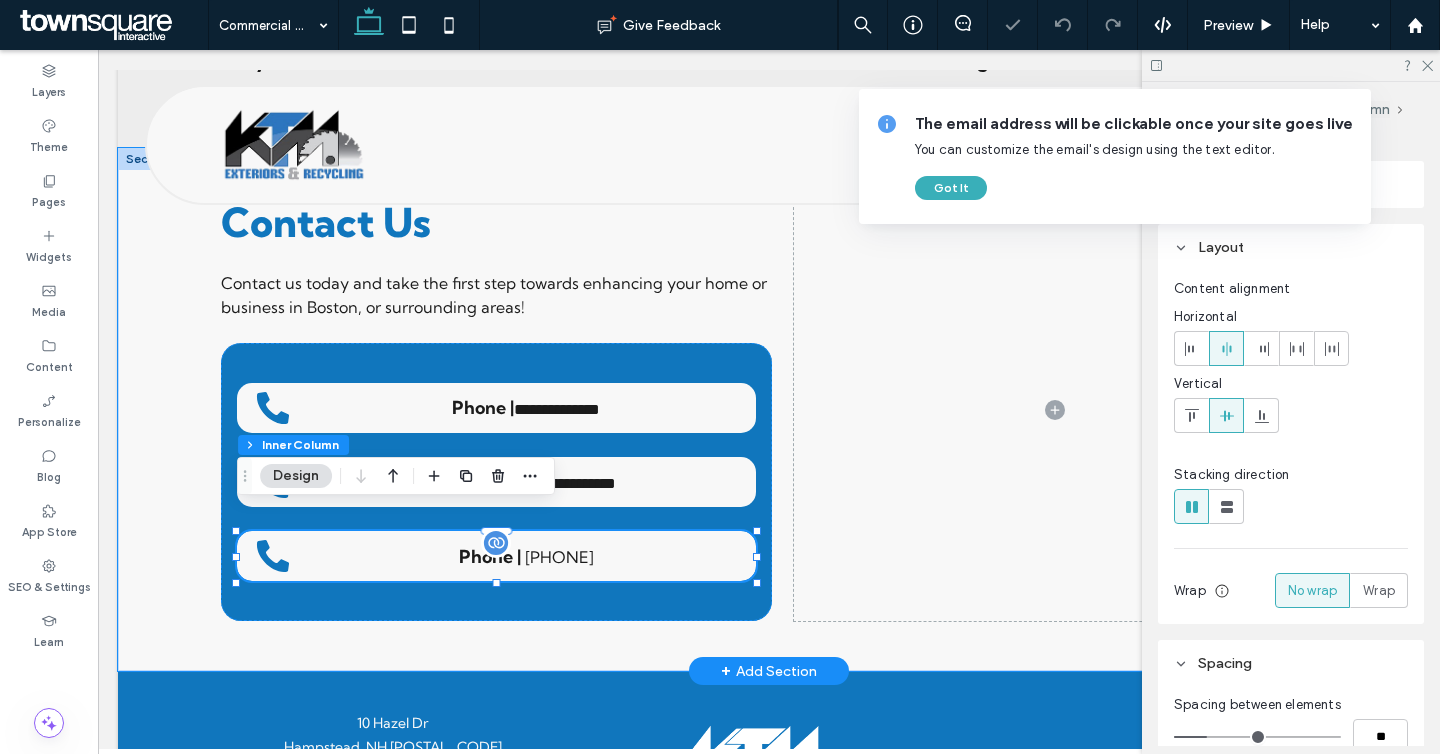 click on "Phone |" at bounding box center (490, 556) 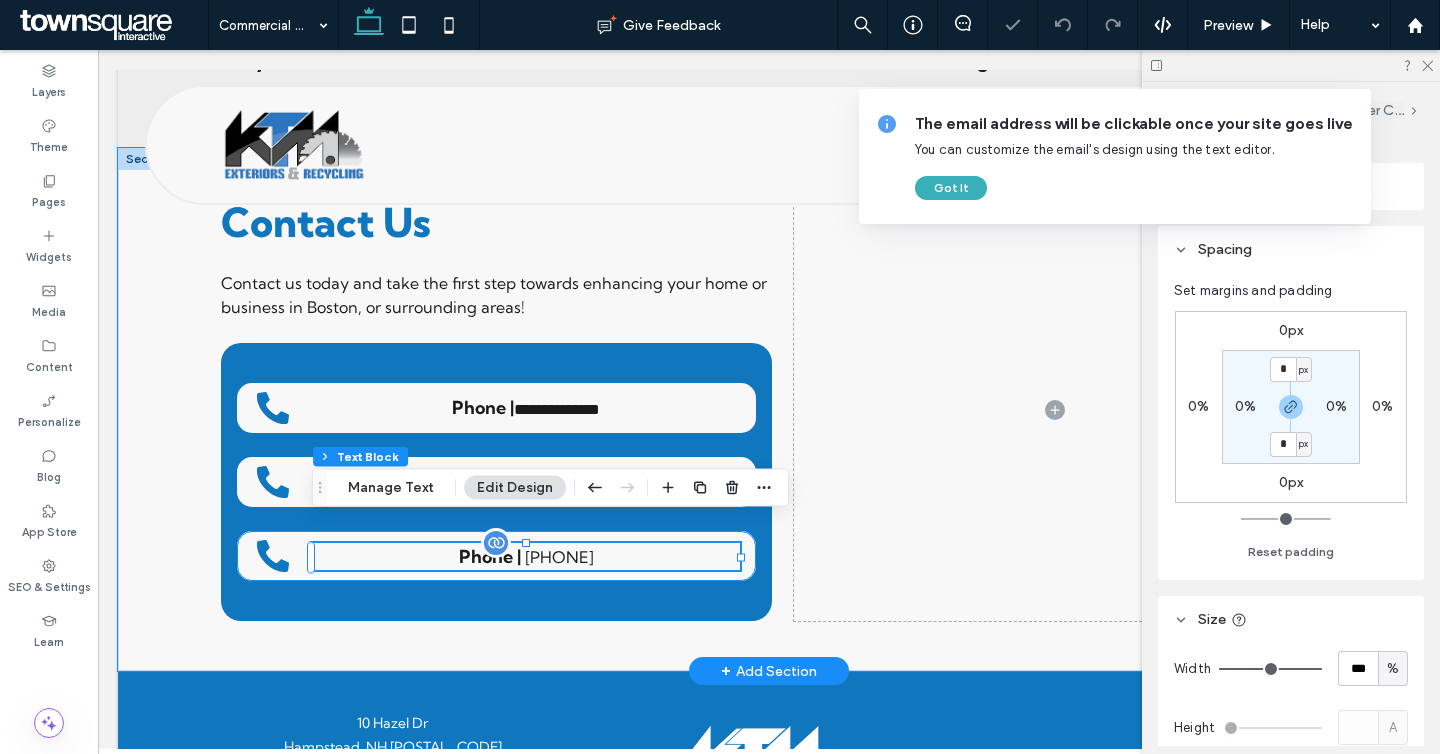 click on "Phone |" at bounding box center [490, 556] 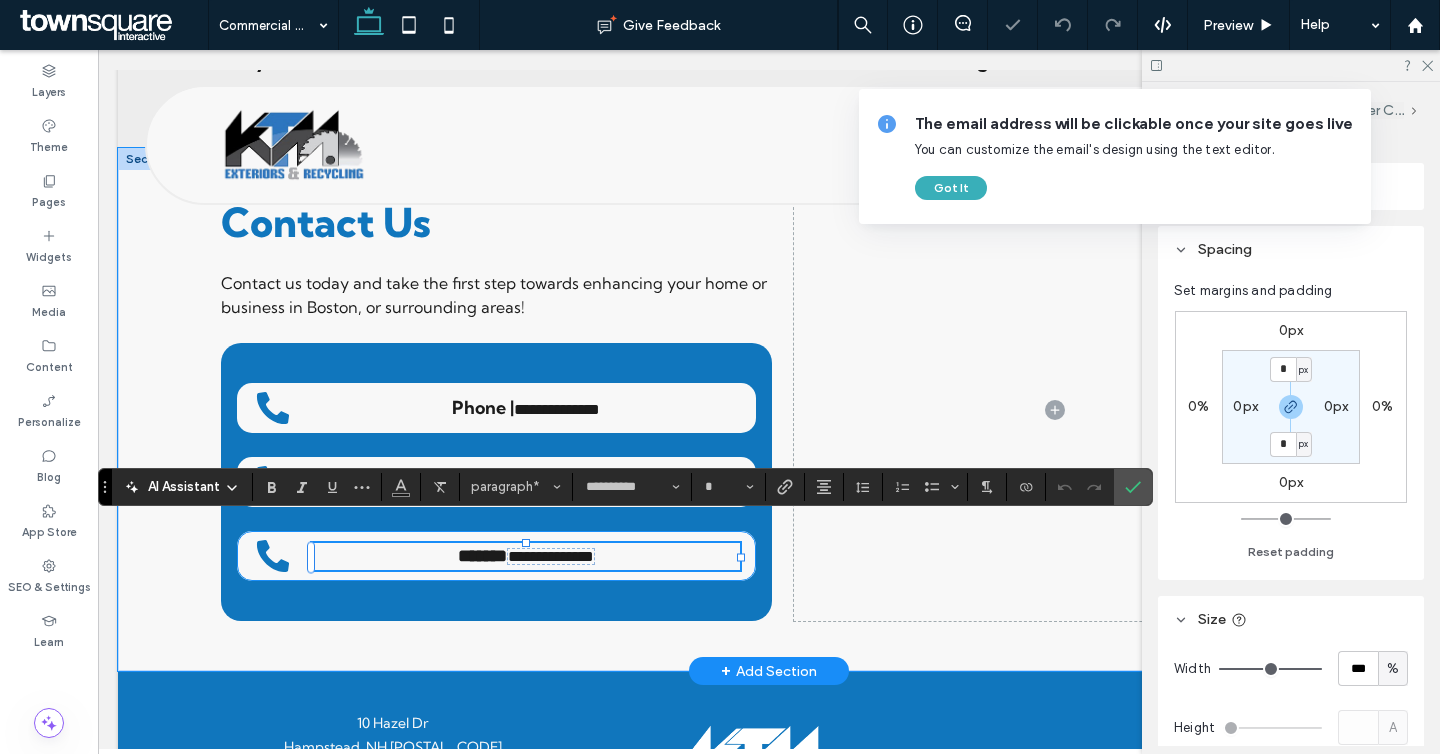 type on "**" 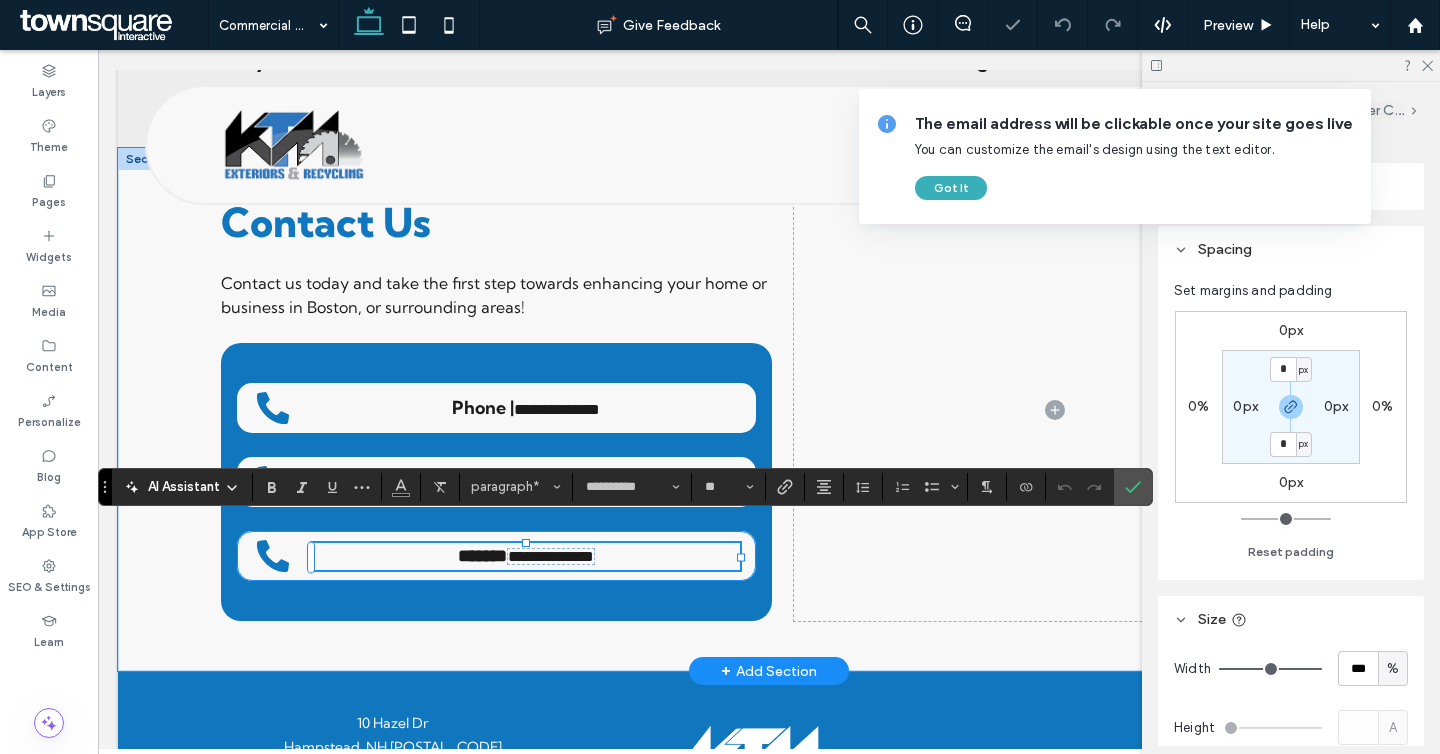 click on "*******" at bounding box center (482, 556) 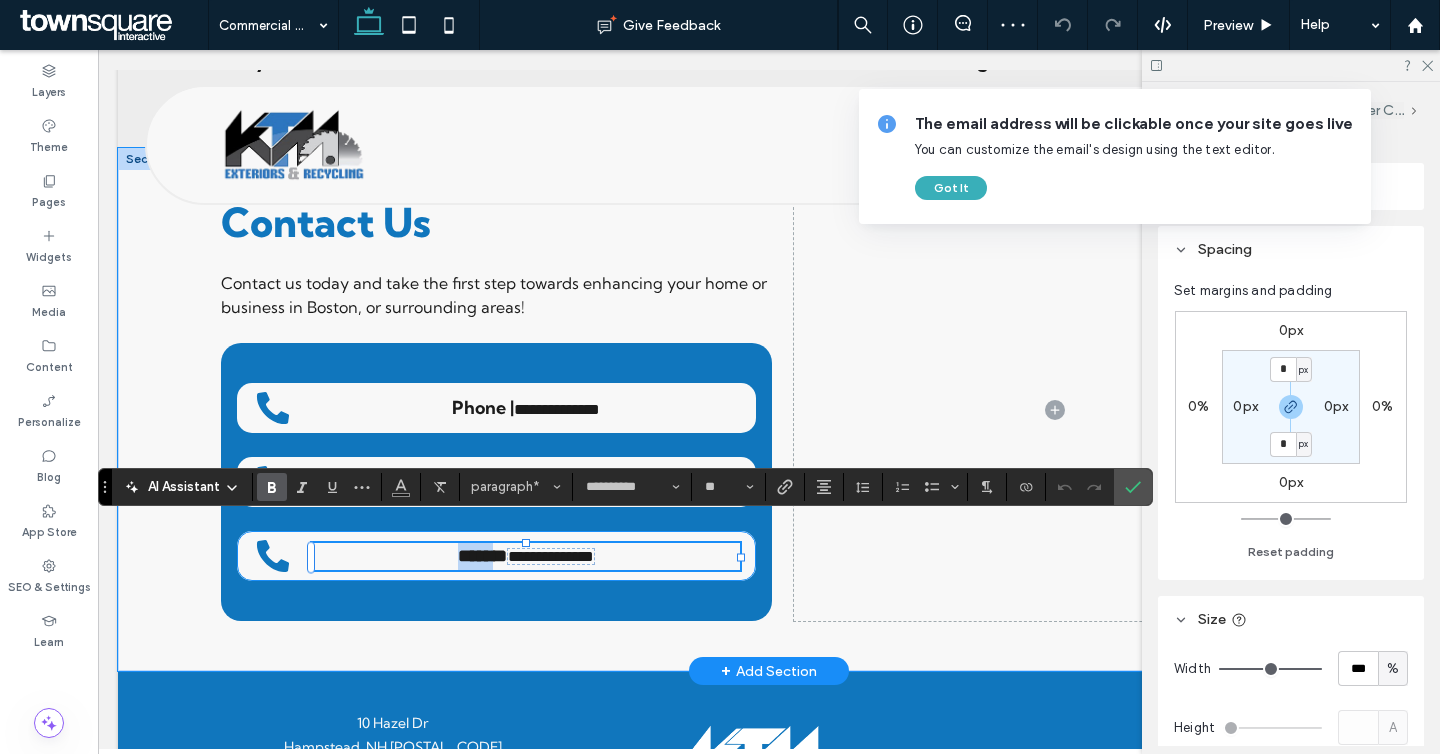 drag, startPoint x: 488, startPoint y: 534, endPoint x: 421, endPoint y: 531, distance: 67.06713 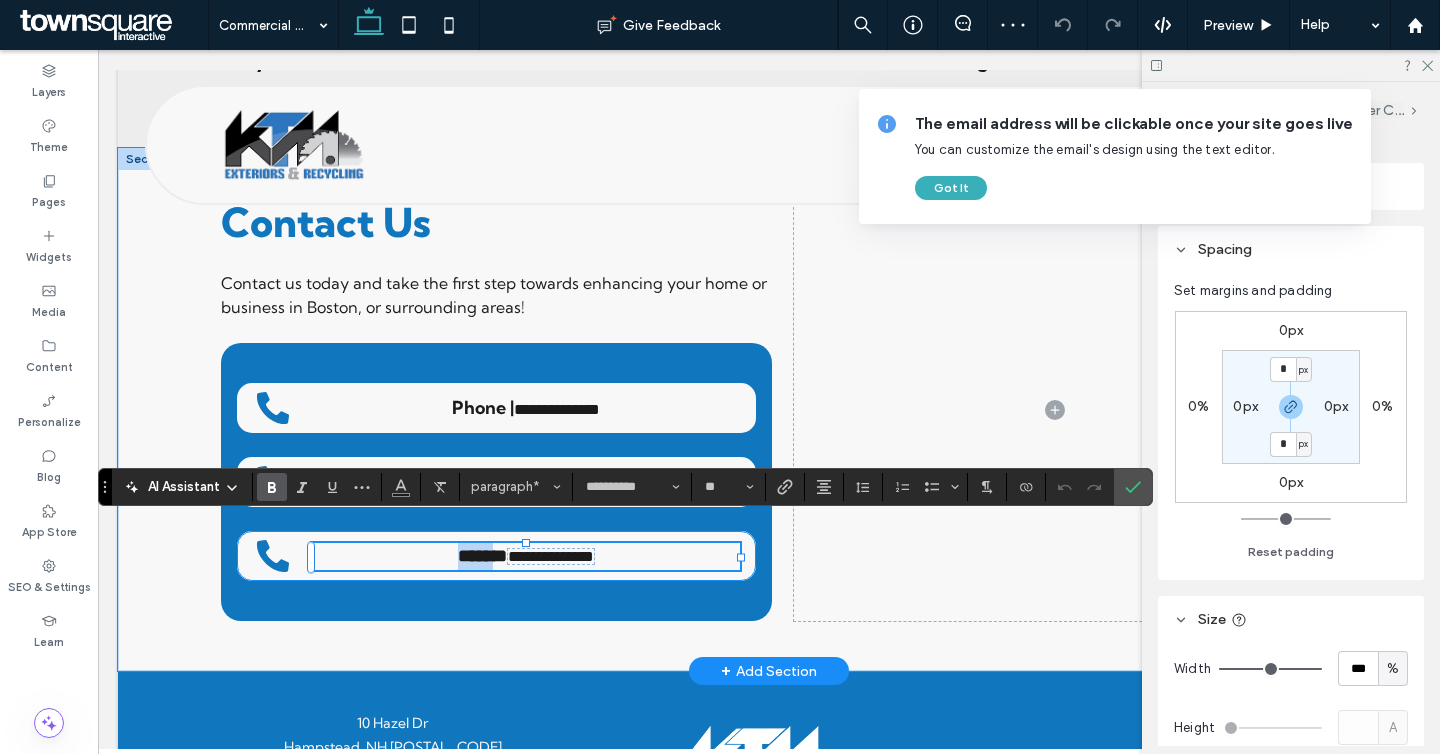 click on "**********" at bounding box center (526, 556) 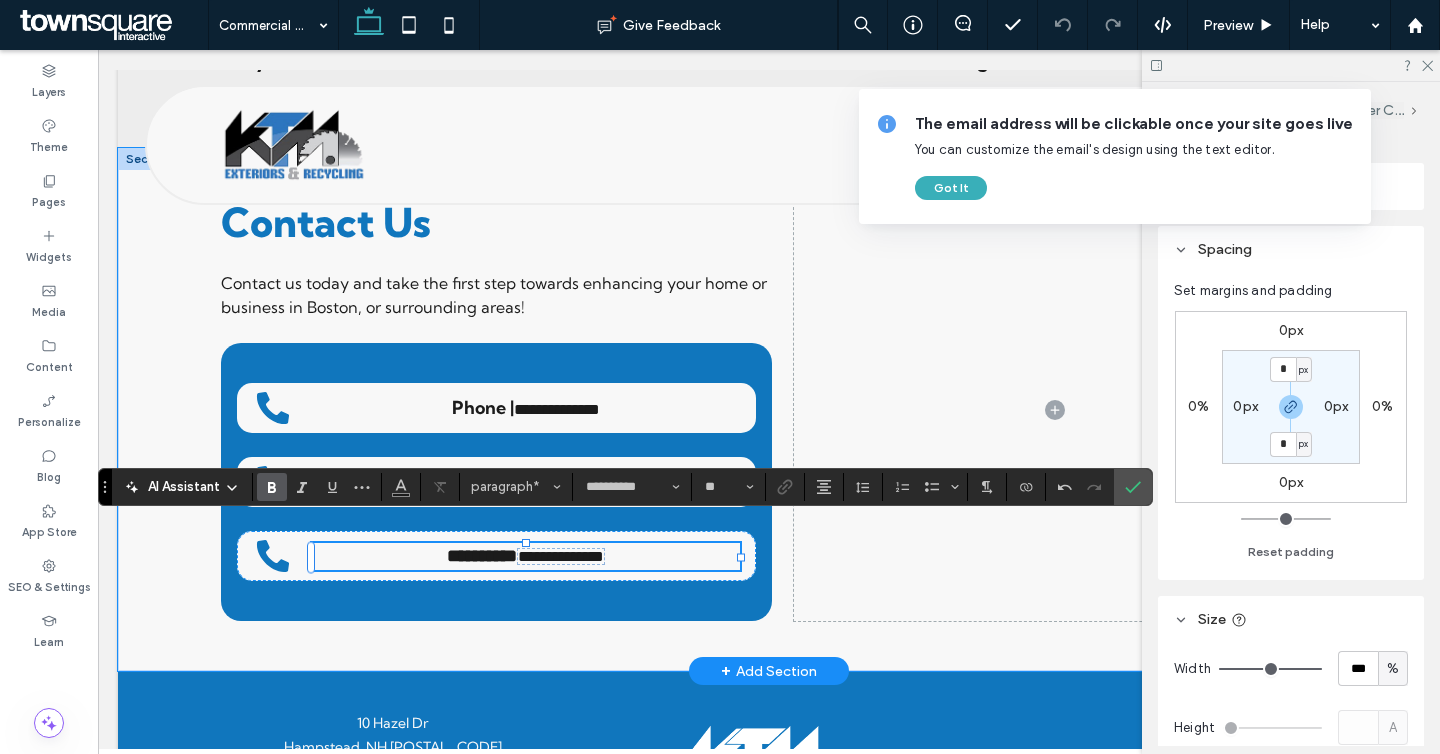 type on "**" 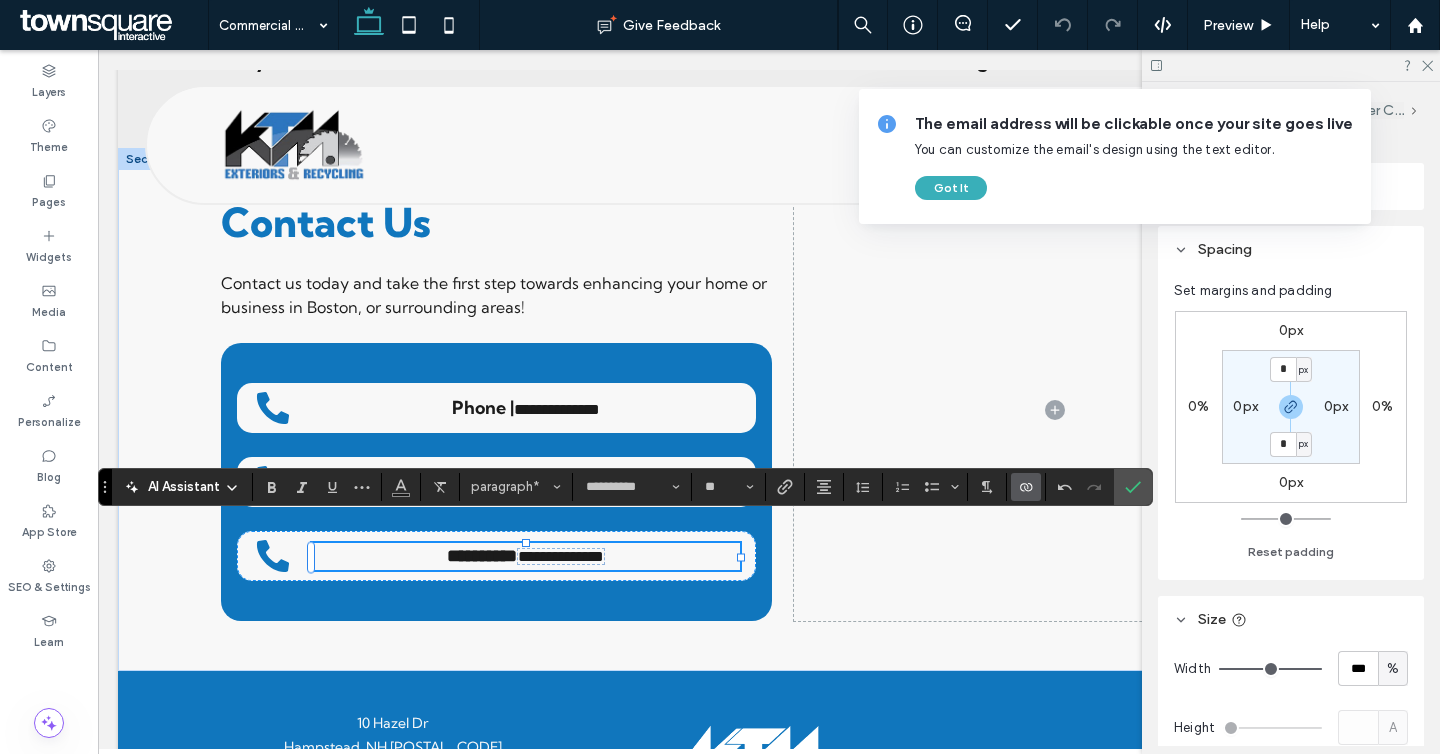 click 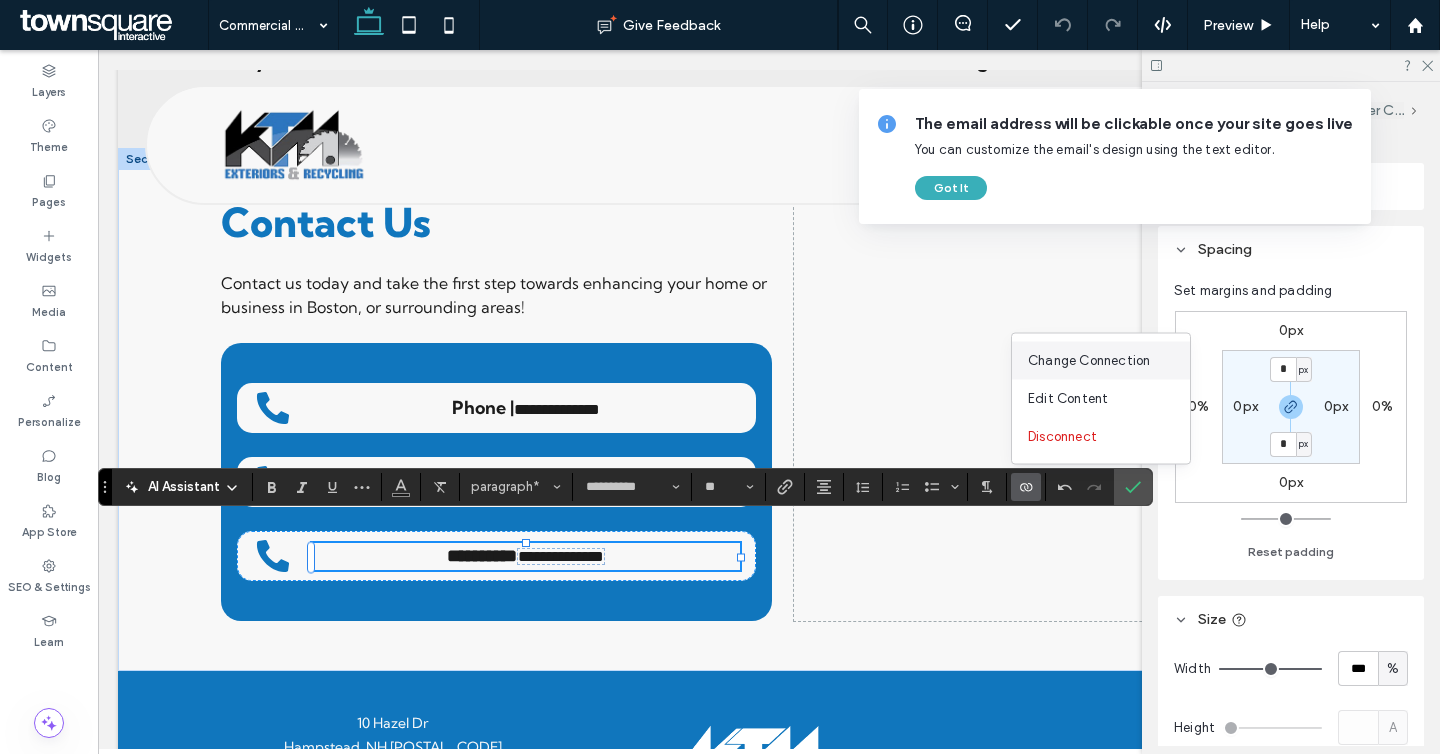 click on "Change Connection" at bounding box center [1089, 361] 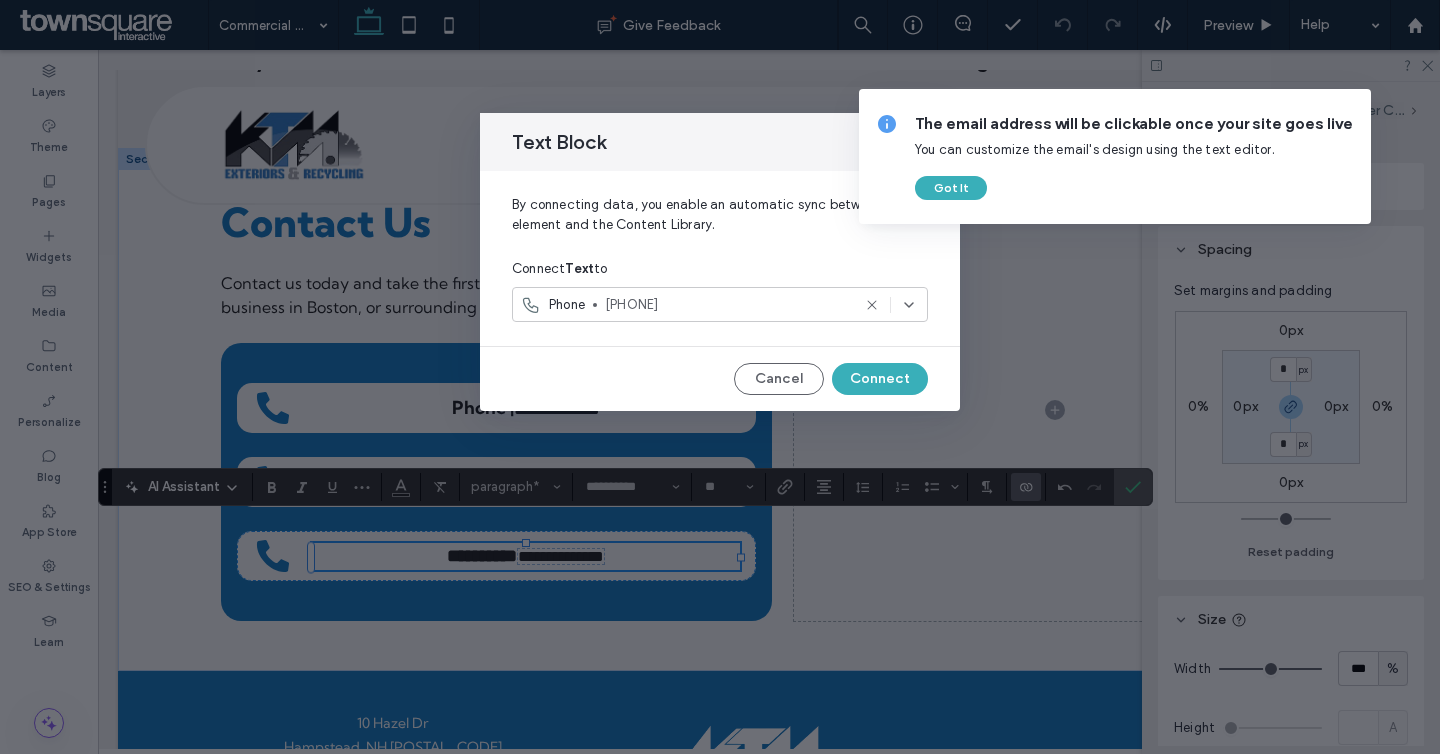 click on "(603) 895-0400" at bounding box center (727, 305) 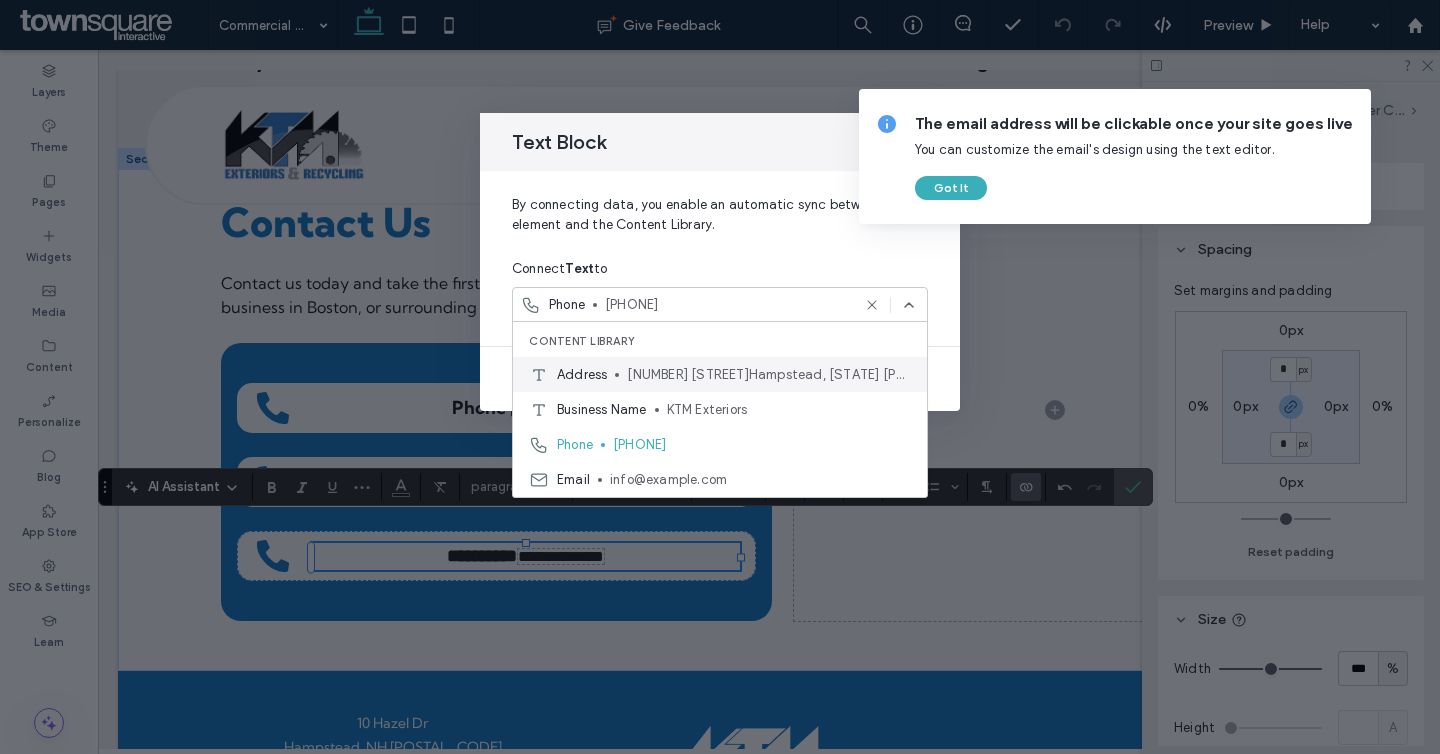 click on "Address 10 Hazel DrHampstead, NH 03841" at bounding box center (720, 374) 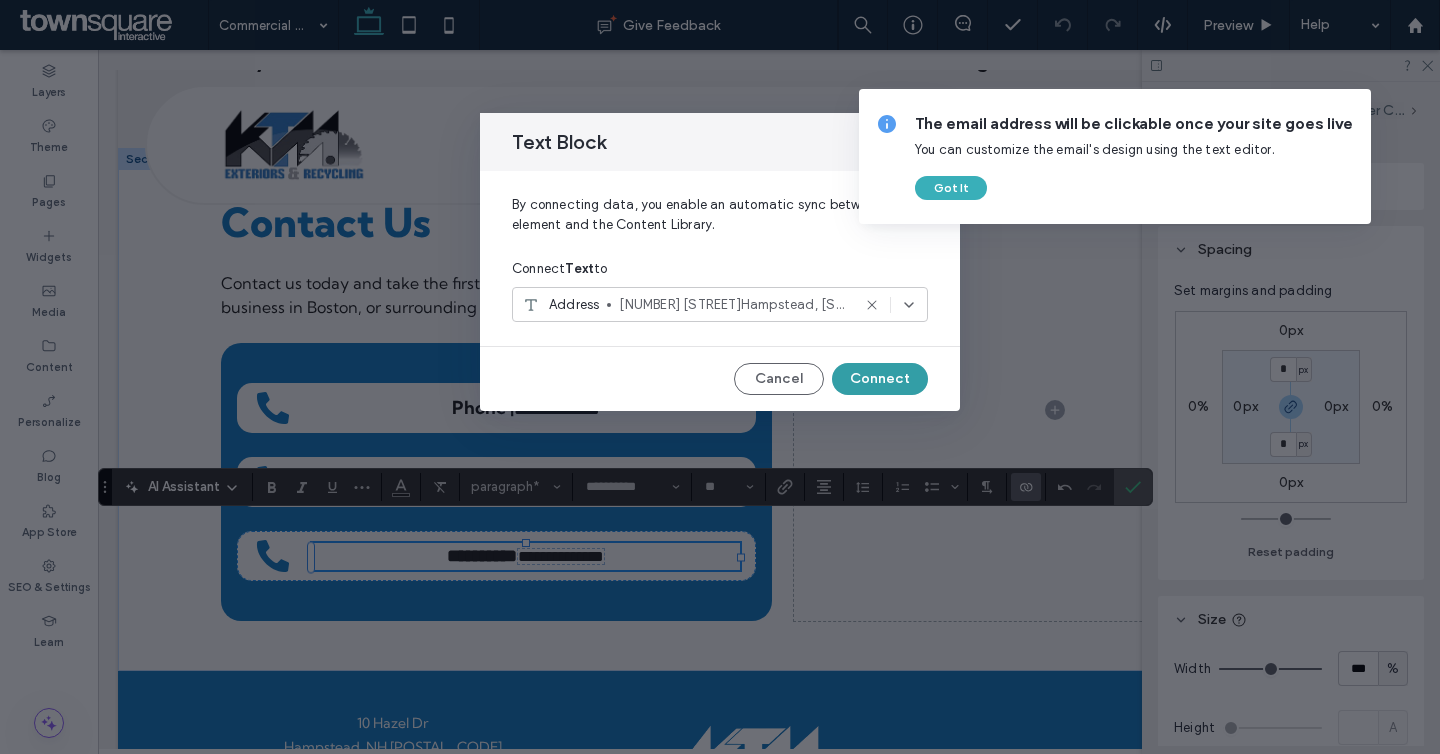 click on "Connect" at bounding box center [880, 379] 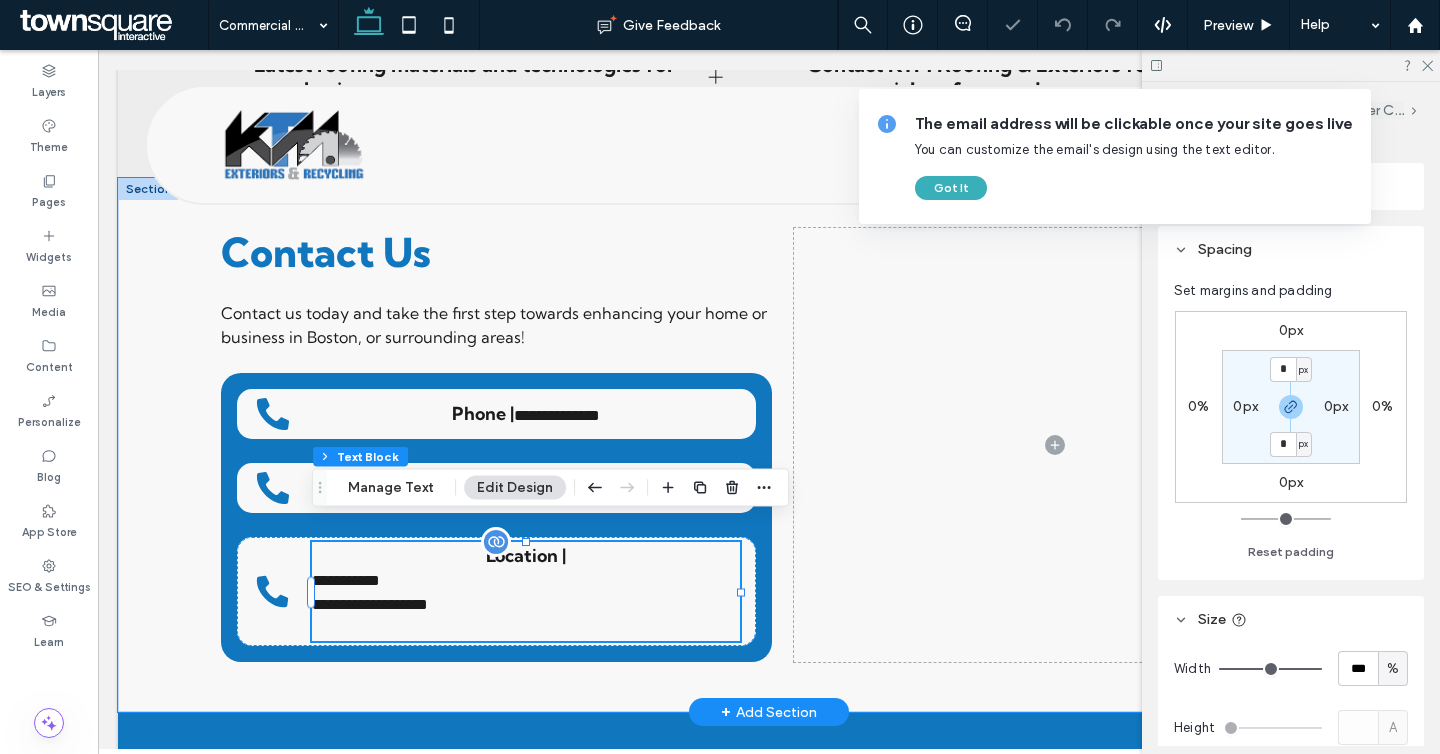 click on "**********" at bounding box center [526, 605] 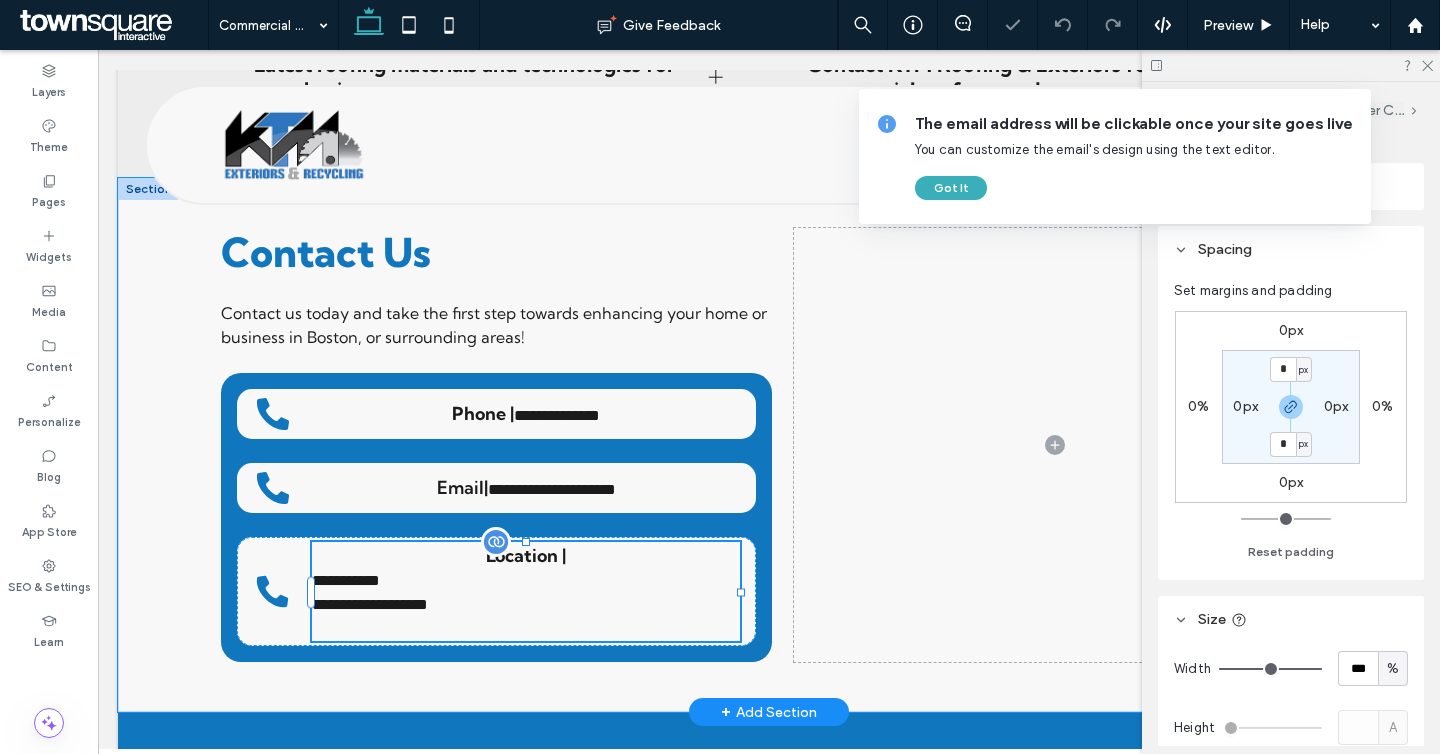type on "**********" 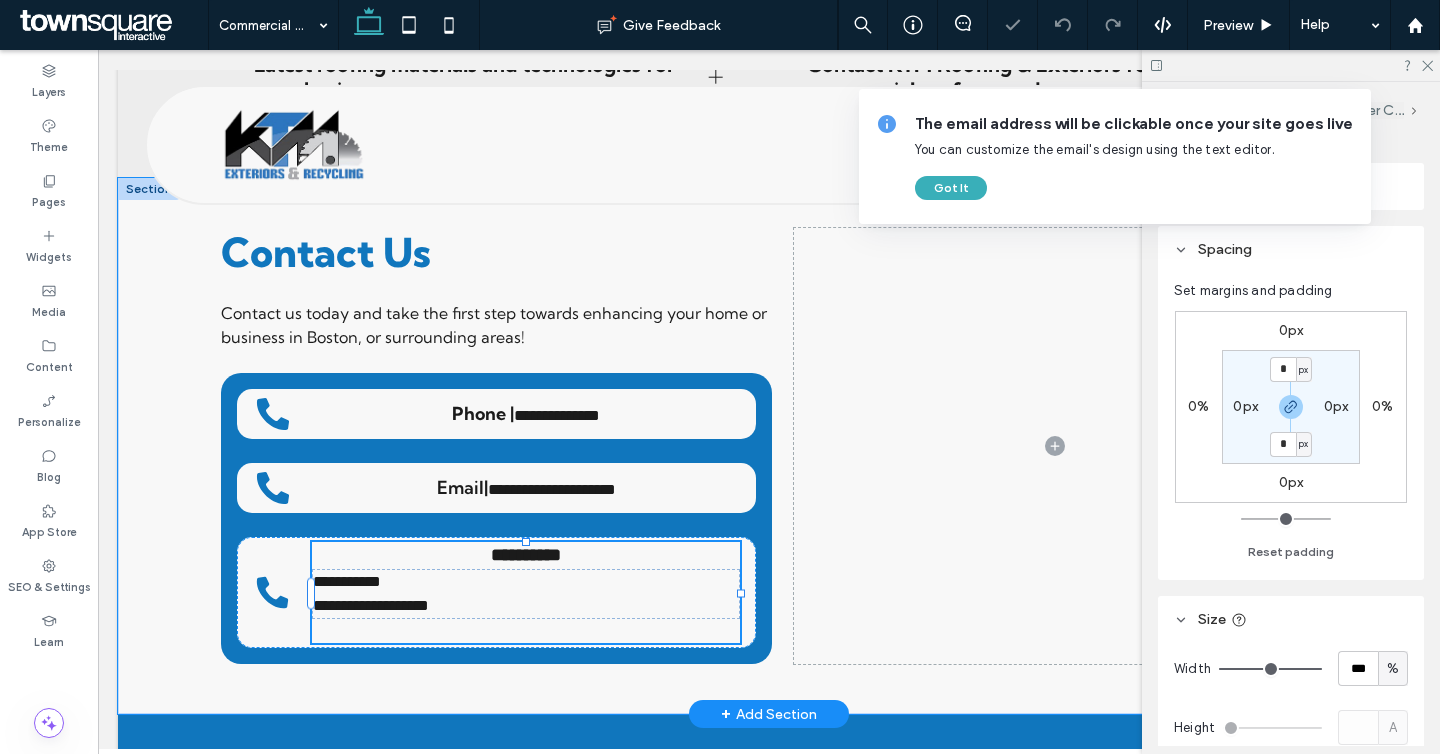 type on "**" 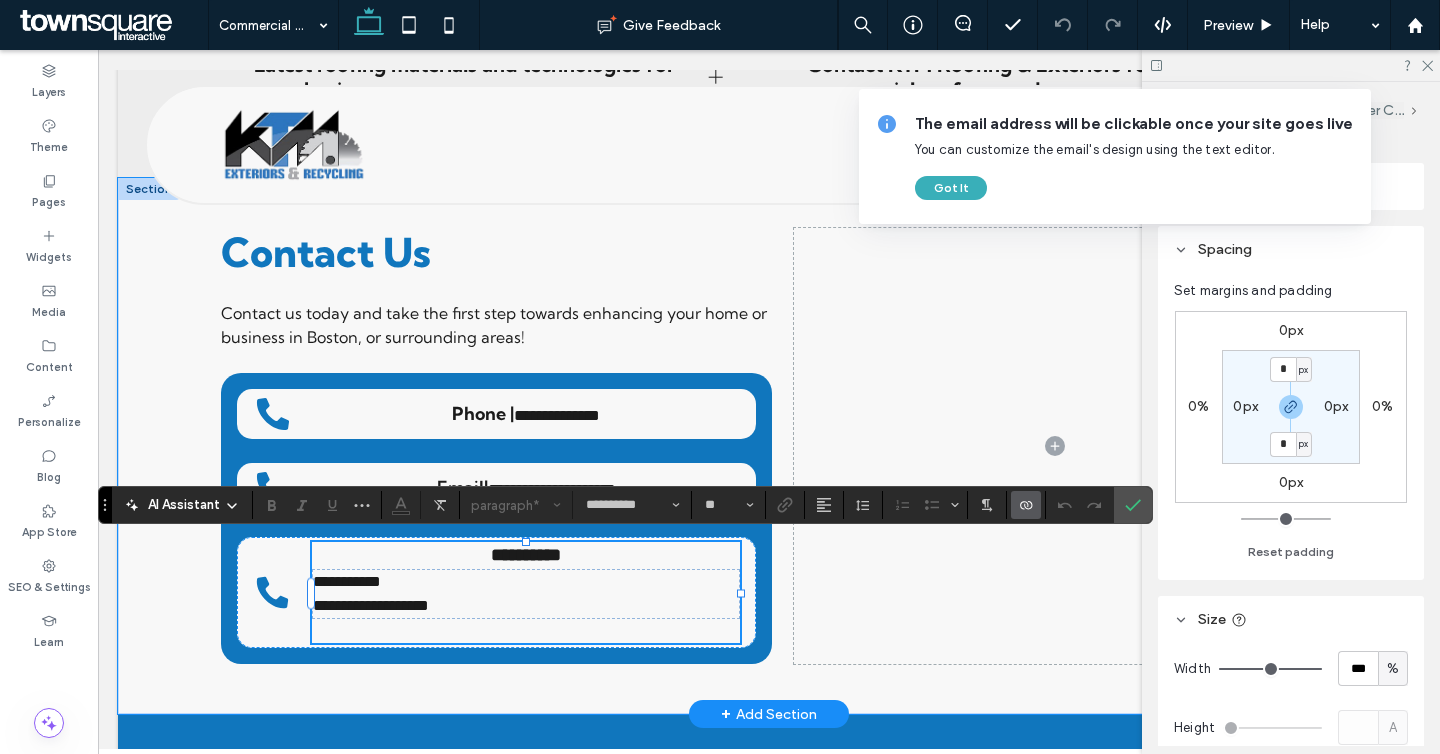 click on "**********" at bounding box center [526, 606] 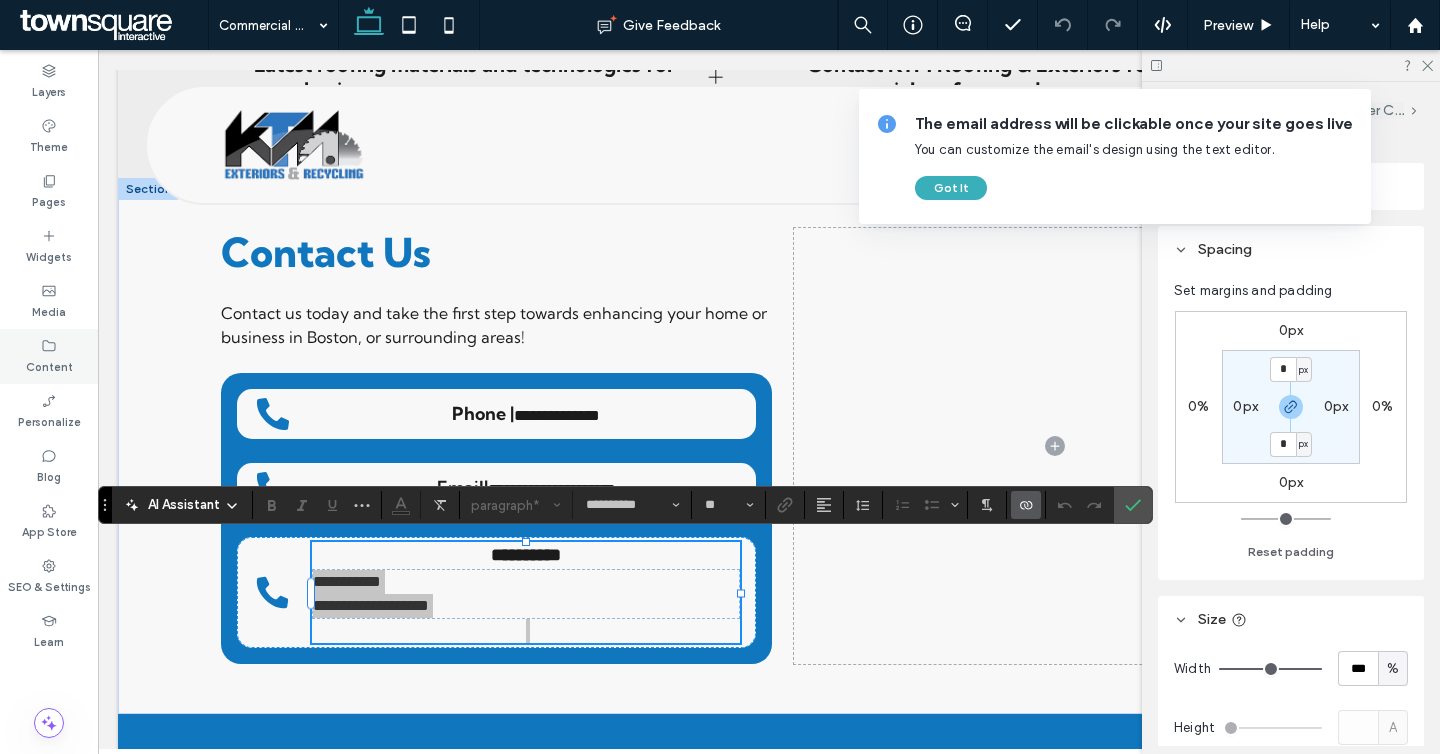 click on "Content" at bounding box center (49, 356) 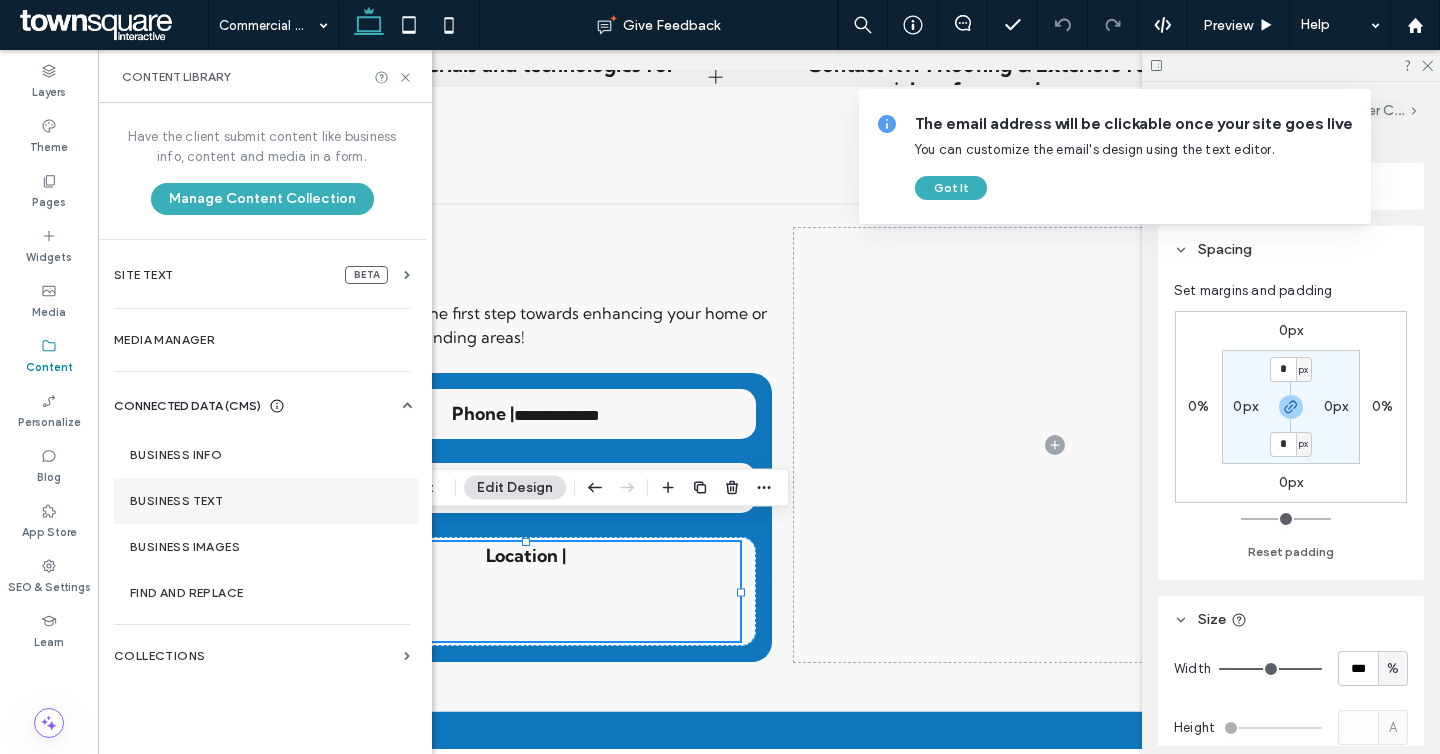 drag, startPoint x: 227, startPoint y: 512, endPoint x: 314, endPoint y: 499, distance: 87.965904 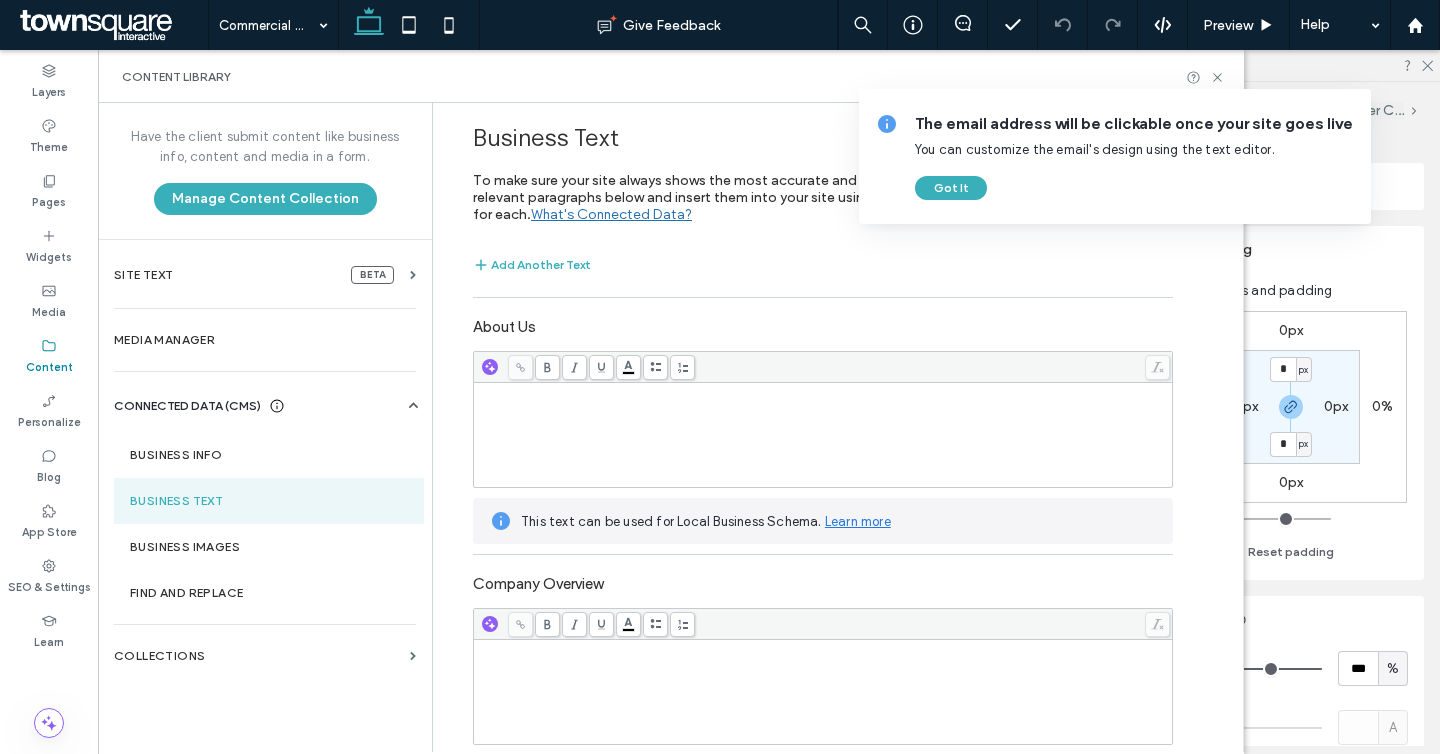 scroll, scrollTop: 521, scrollLeft: 0, axis: vertical 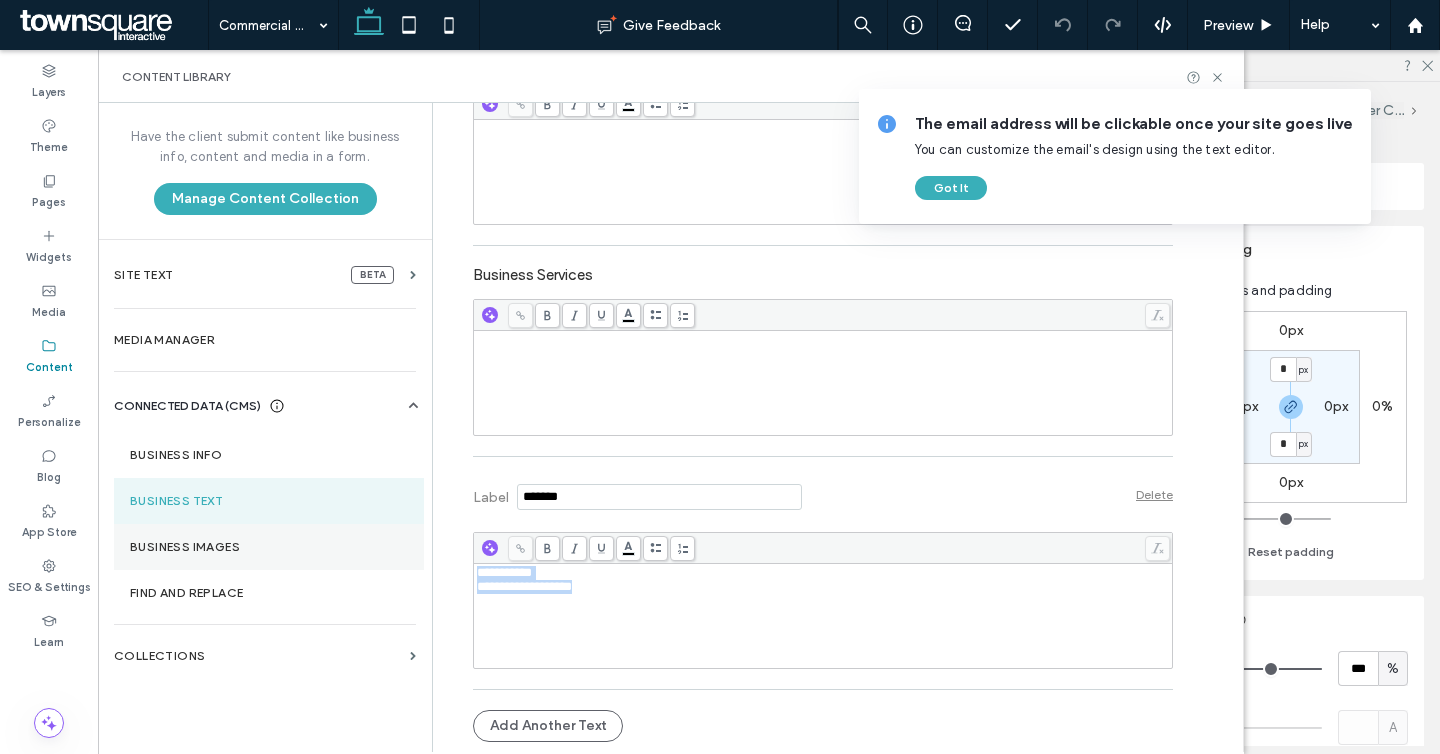drag, startPoint x: 452, startPoint y: 585, endPoint x: 309, endPoint y: 546, distance: 148.22281 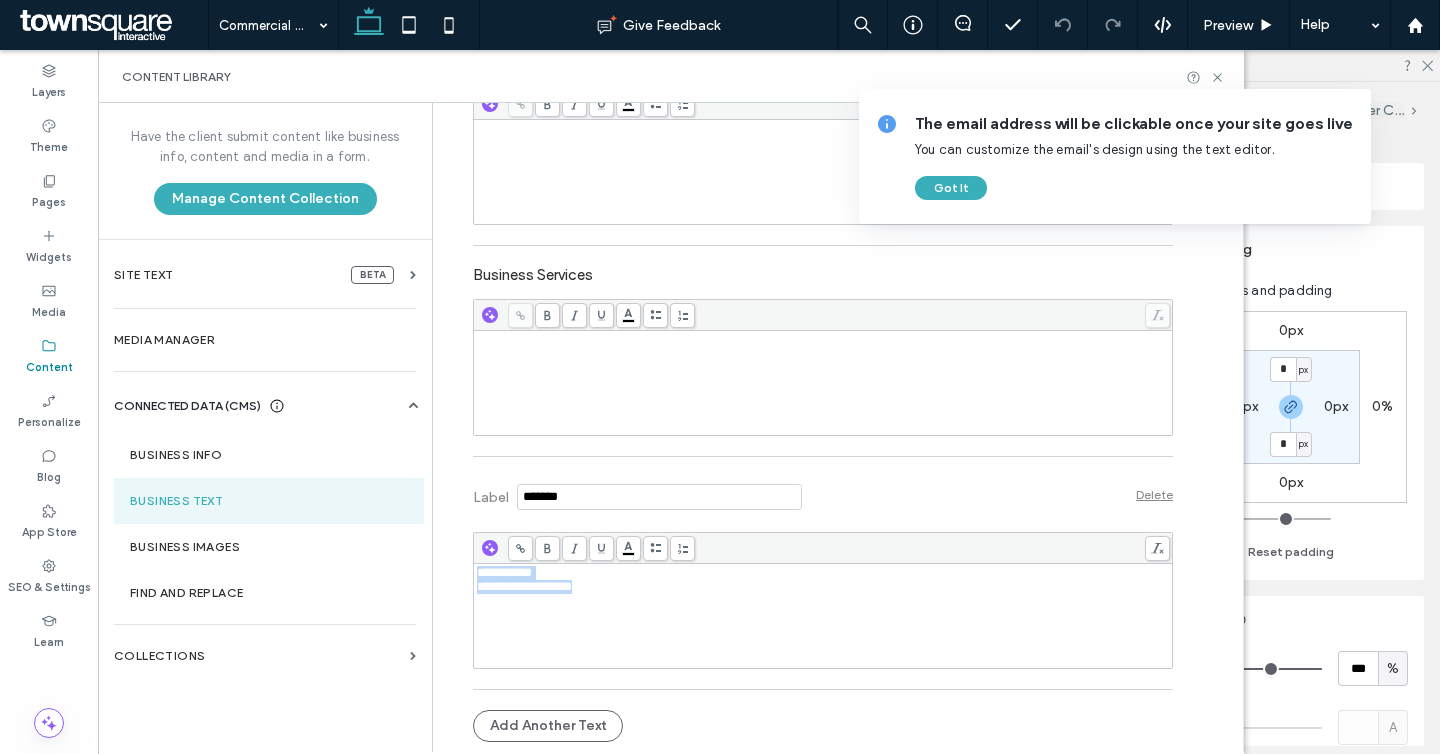 click at bounding box center (1157, 548) 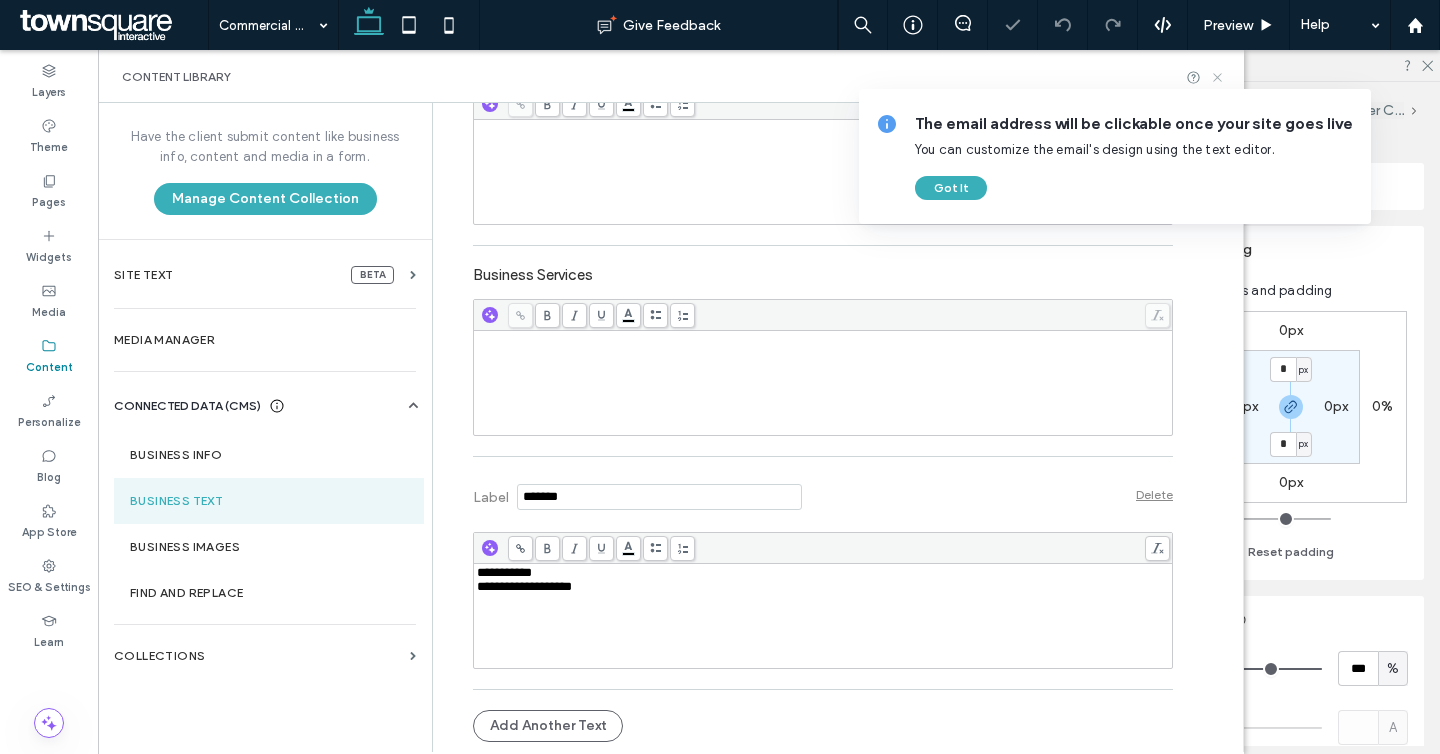click 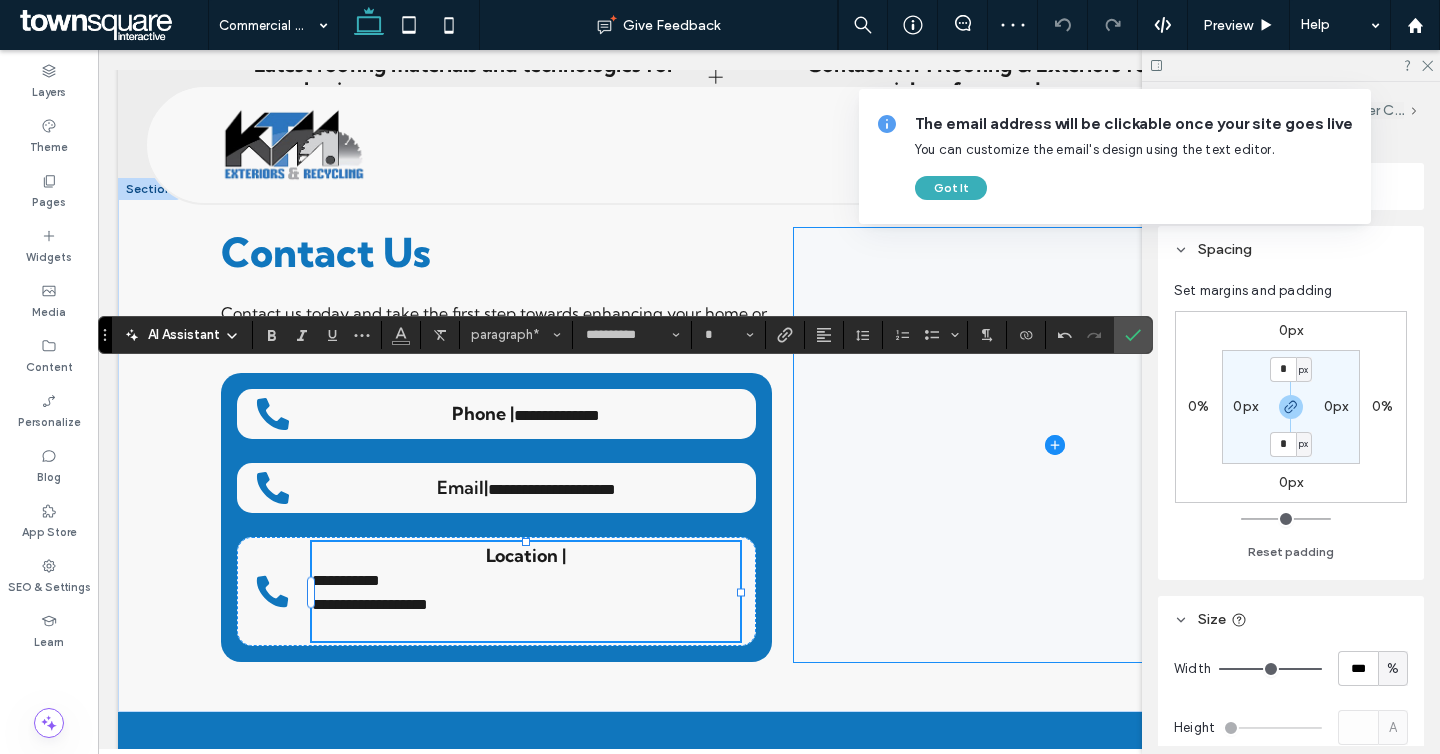 type on "**" 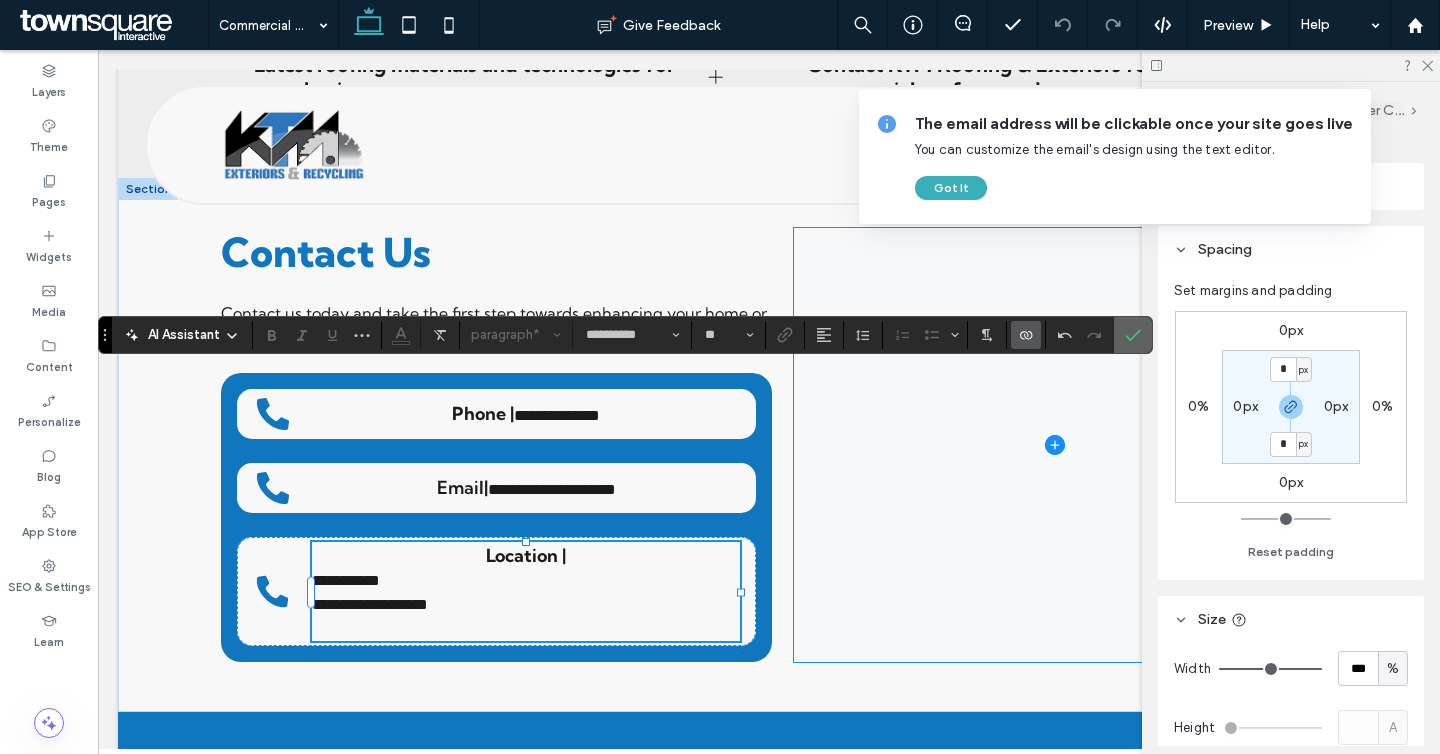 click 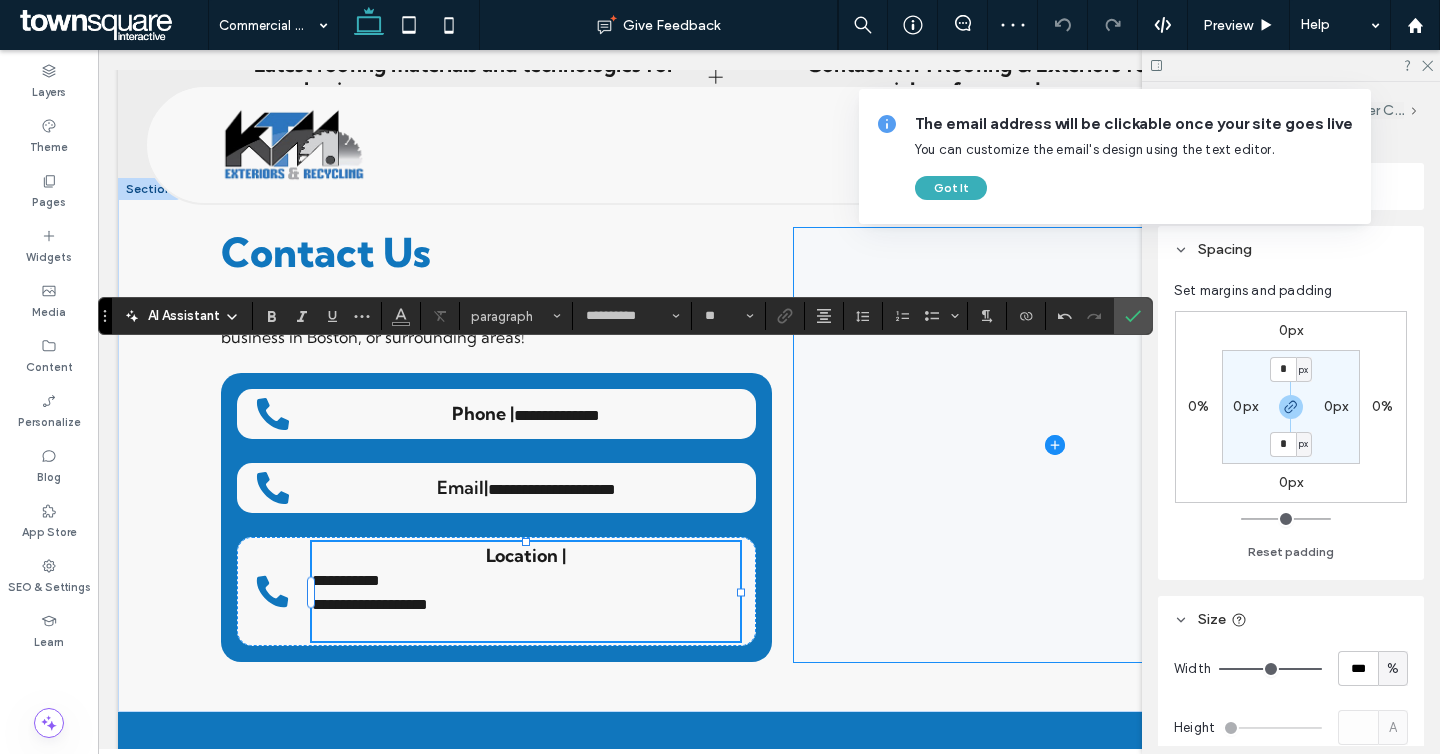 type on "**" 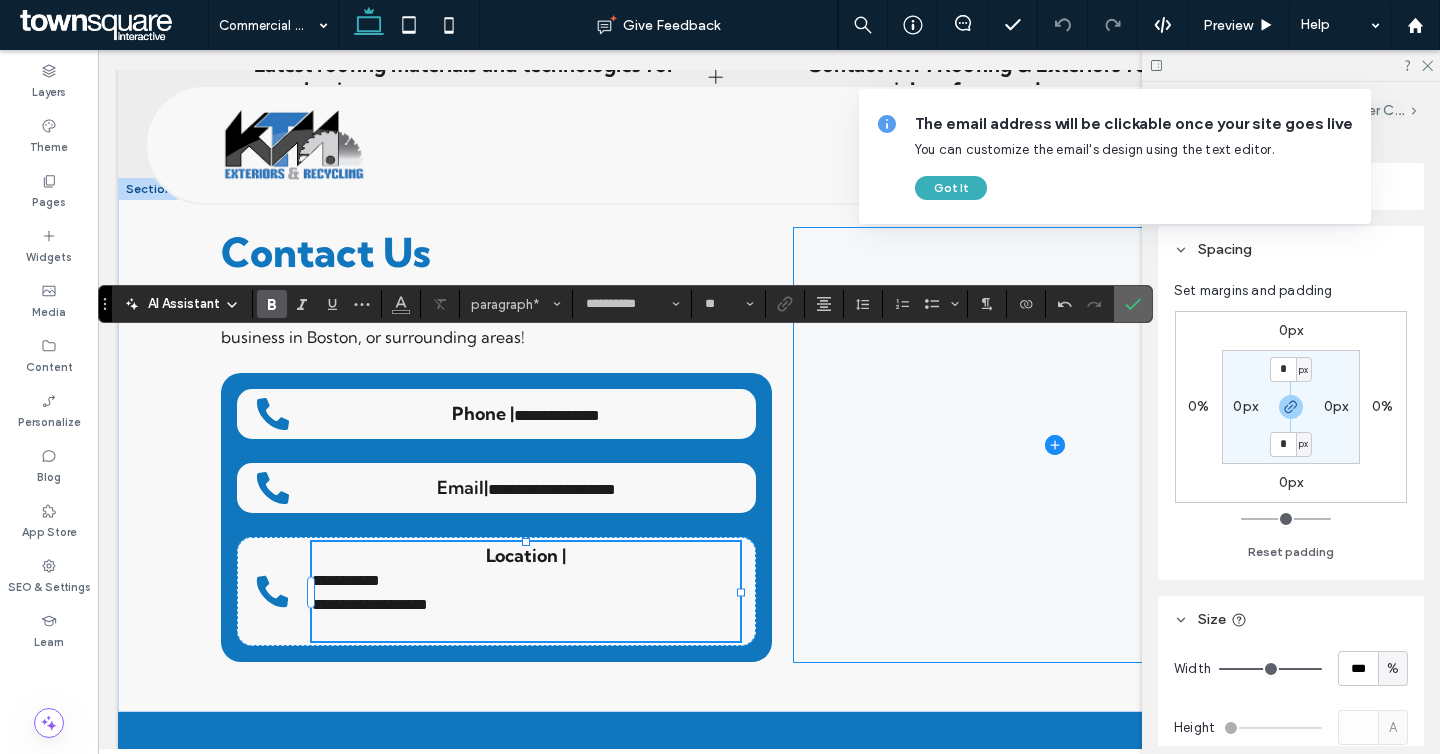 click 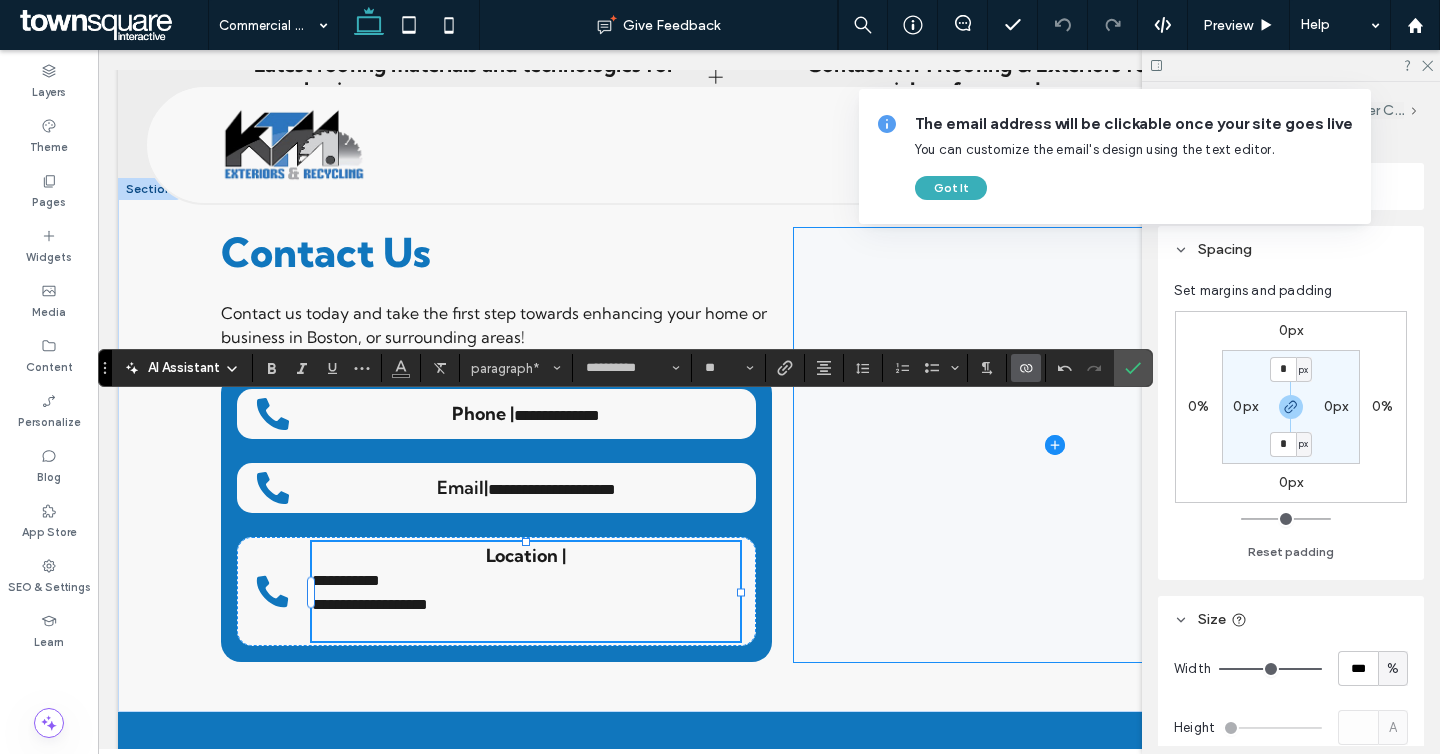 type on "**" 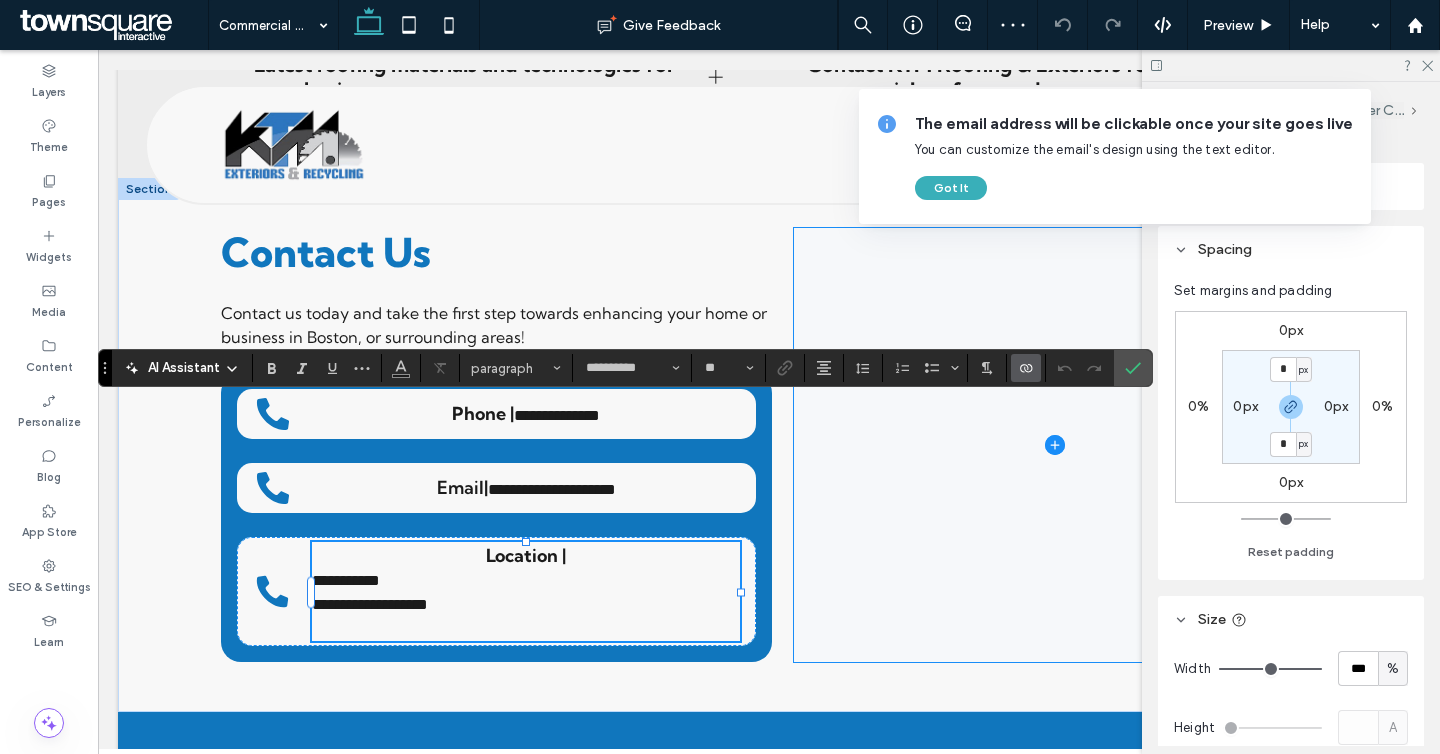 click 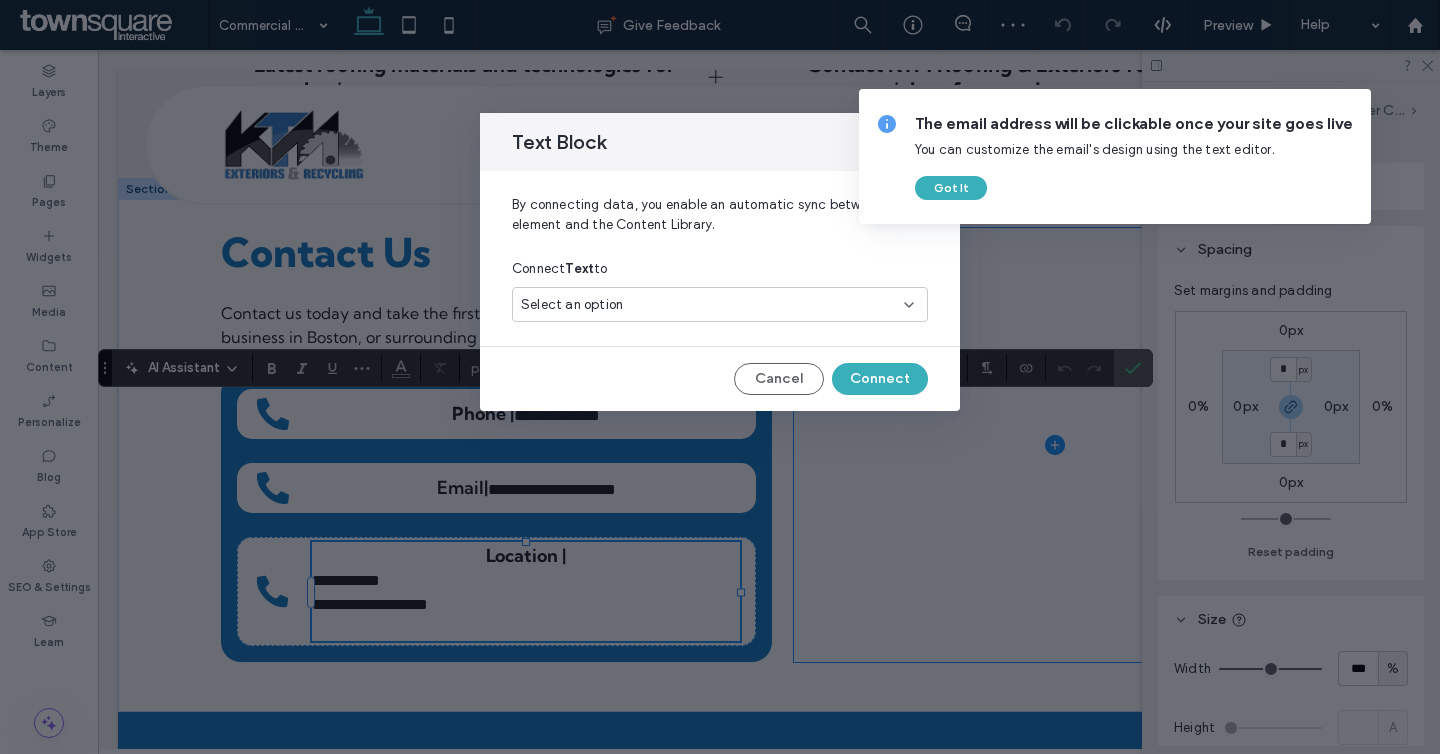 click on "Select an option" at bounding box center (720, 304) 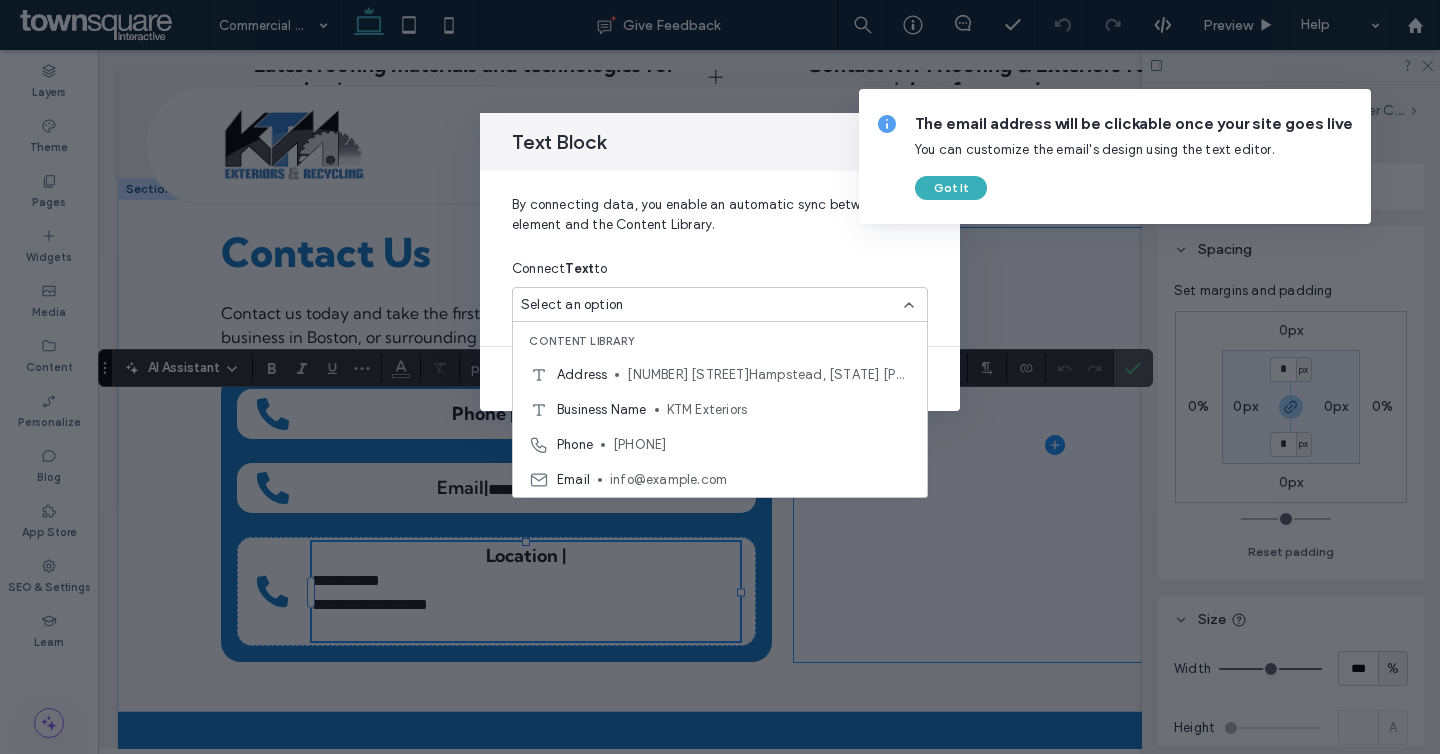 drag, startPoint x: 669, startPoint y: 478, endPoint x: 684, endPoint y: 474, distance: 15.524175 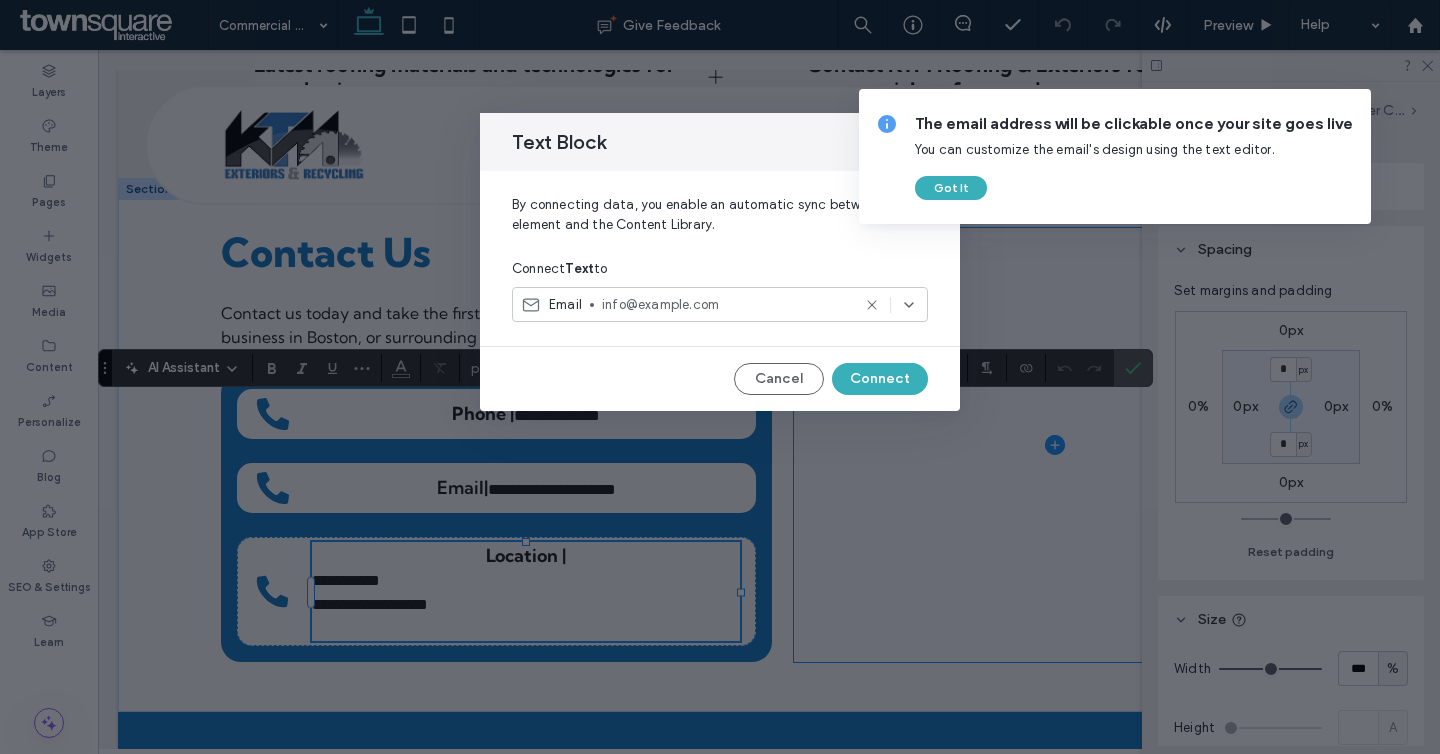 click on "Connect" at bounding box center [880, 379] 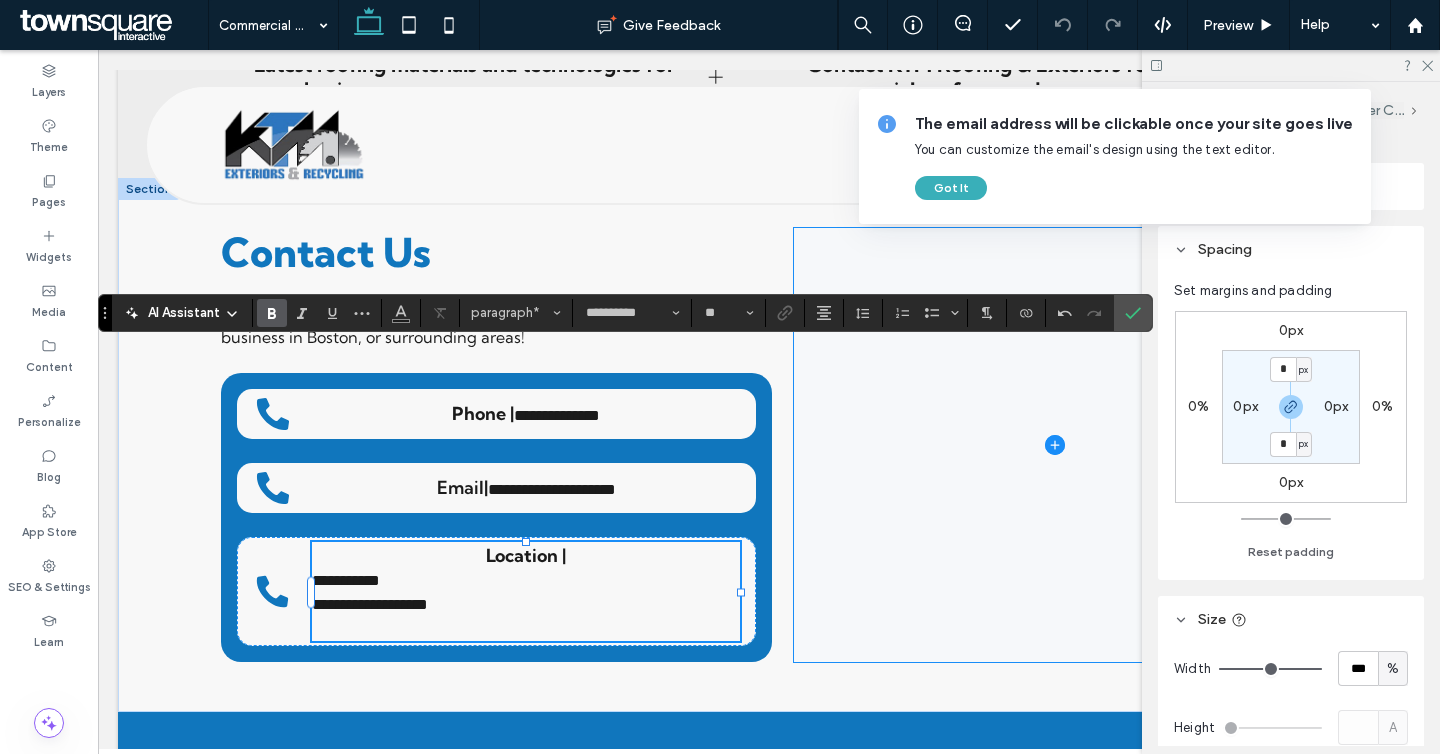 type on "**" 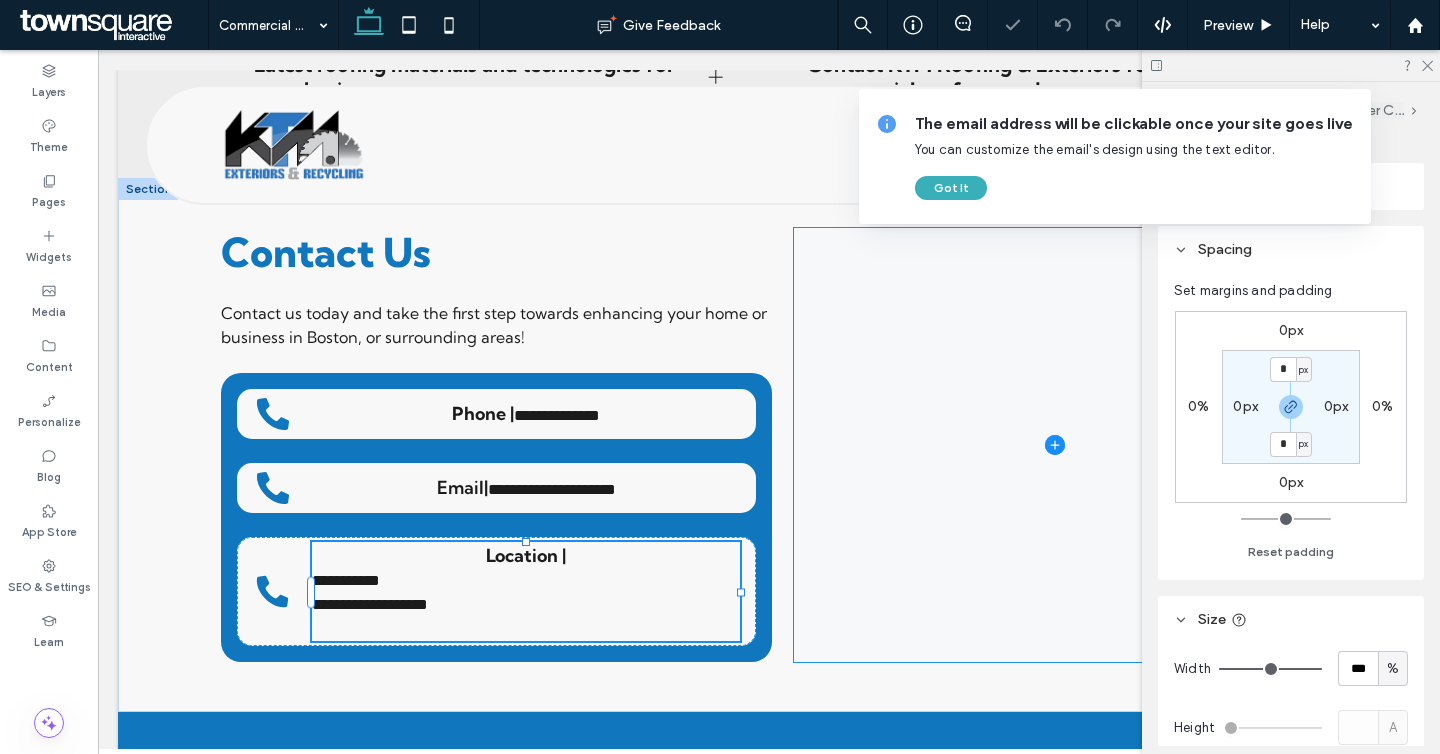 type on "**********" 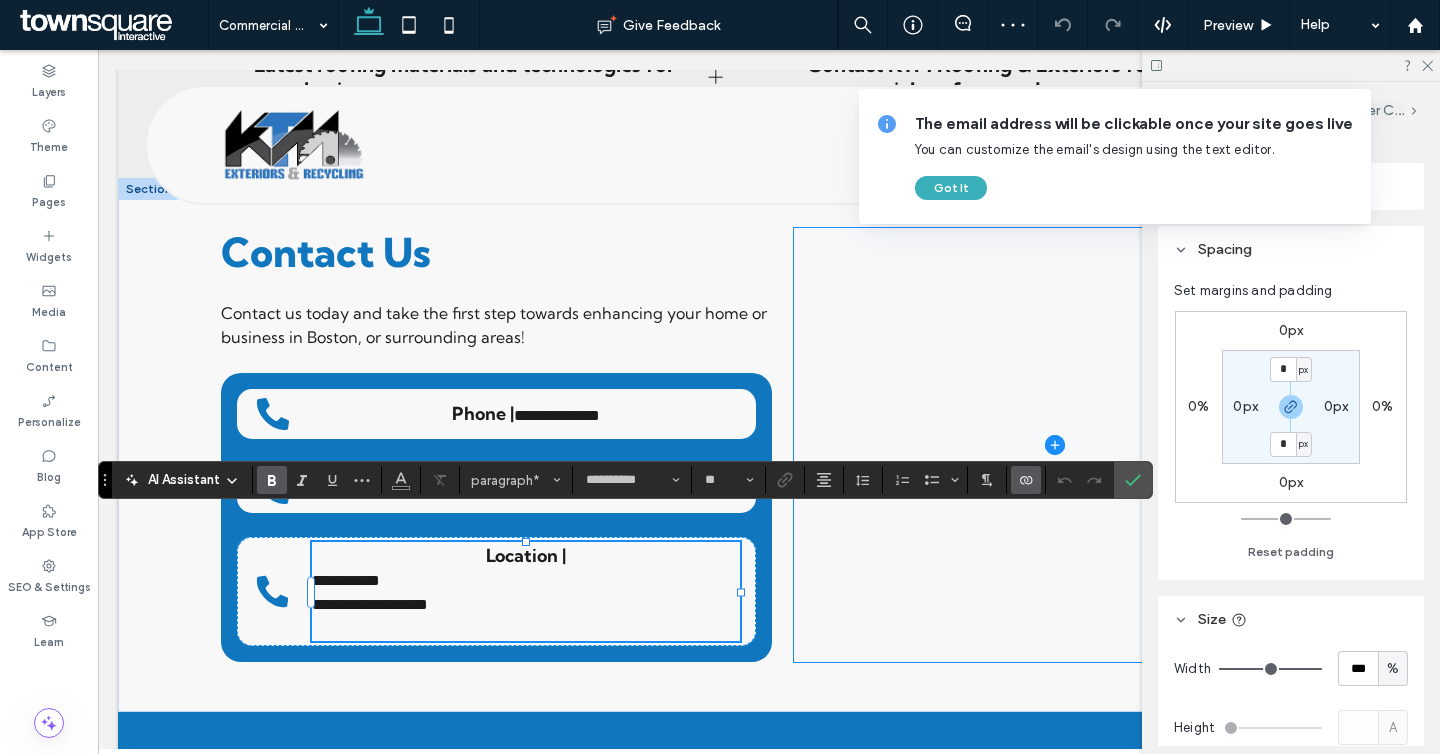 click 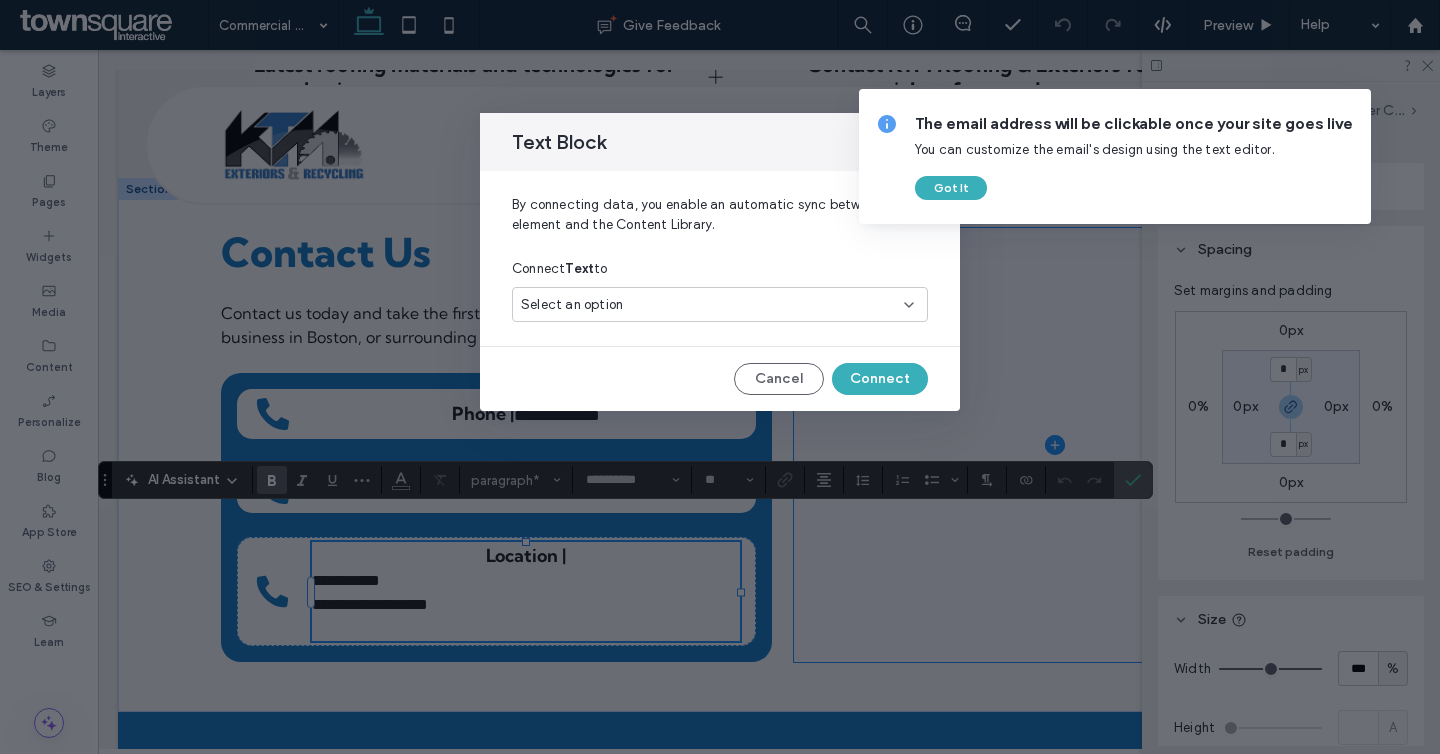 click on "Connect  Text  to" at bounding box center (720, 269) 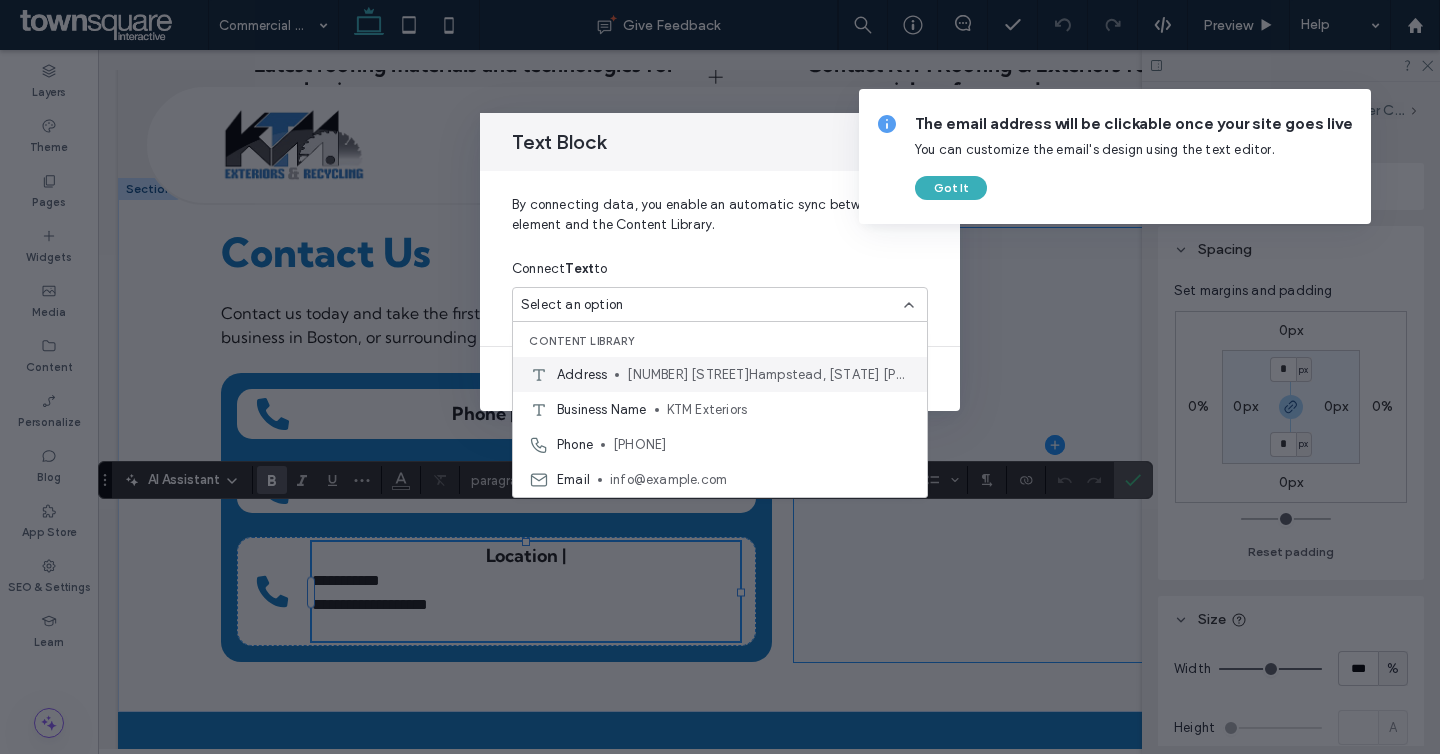 click on "10 Hazel DrHampstead, NH 03841" at bounding box center (769, 375) 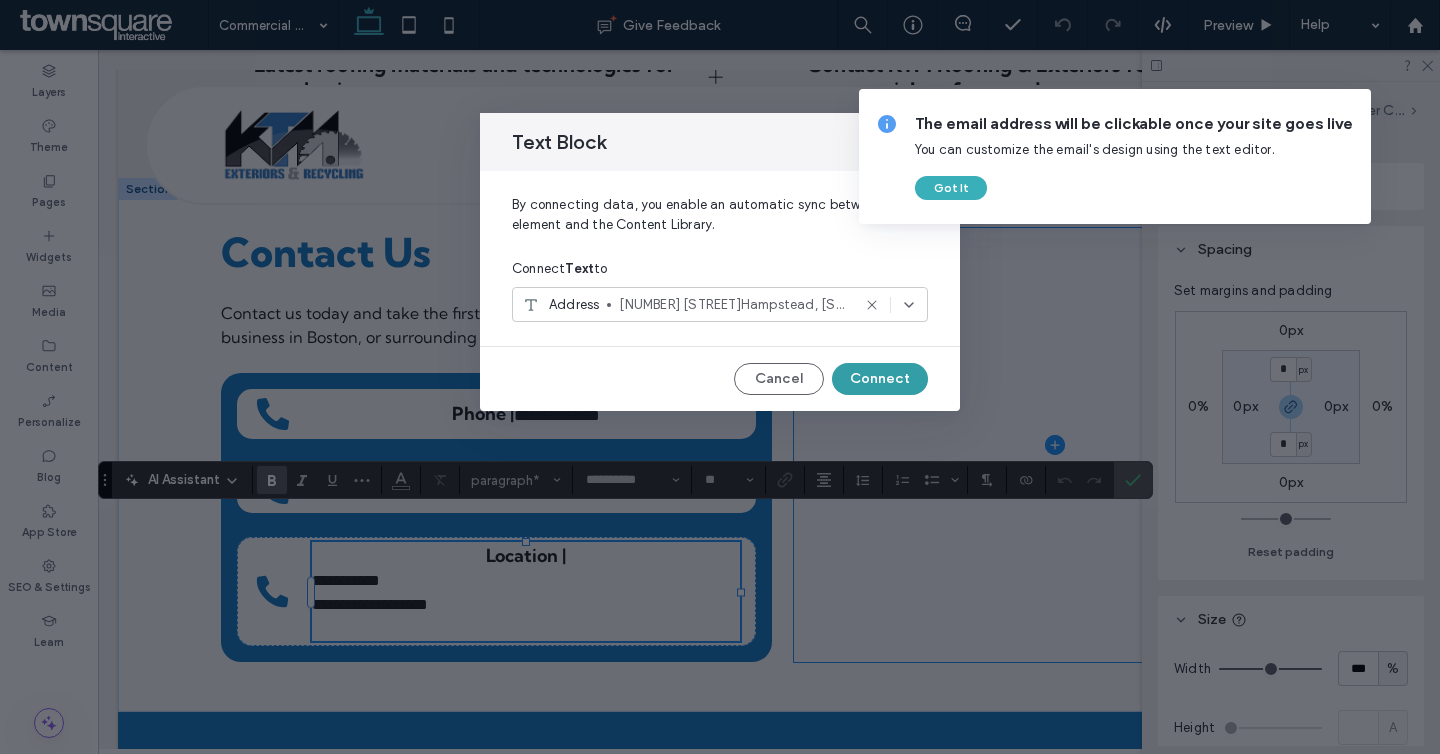 click on "Connect" at bounding box center [880, 379] 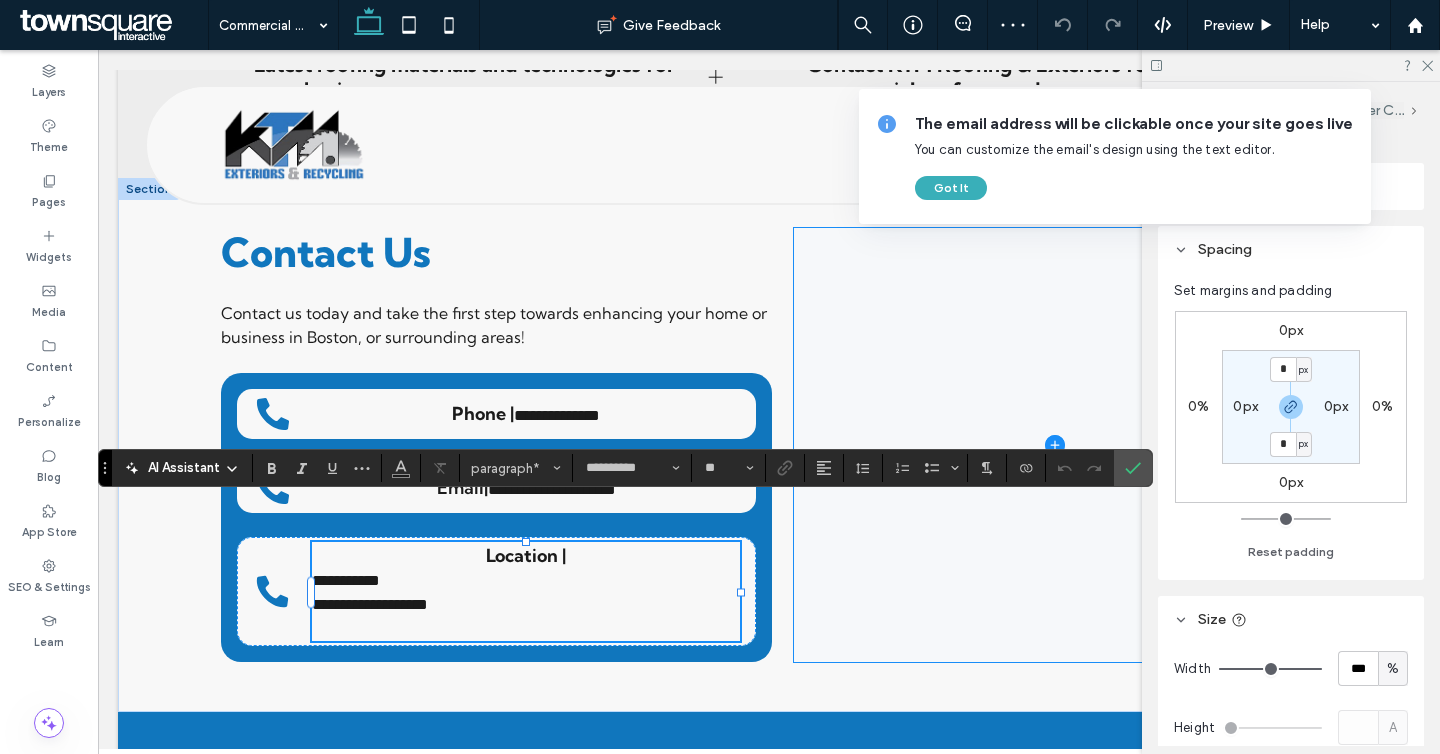 click on "The email address will be clickable once your site goes live You can customize the email's design using the text editor. Got It" at bounding box center [1115, 156] 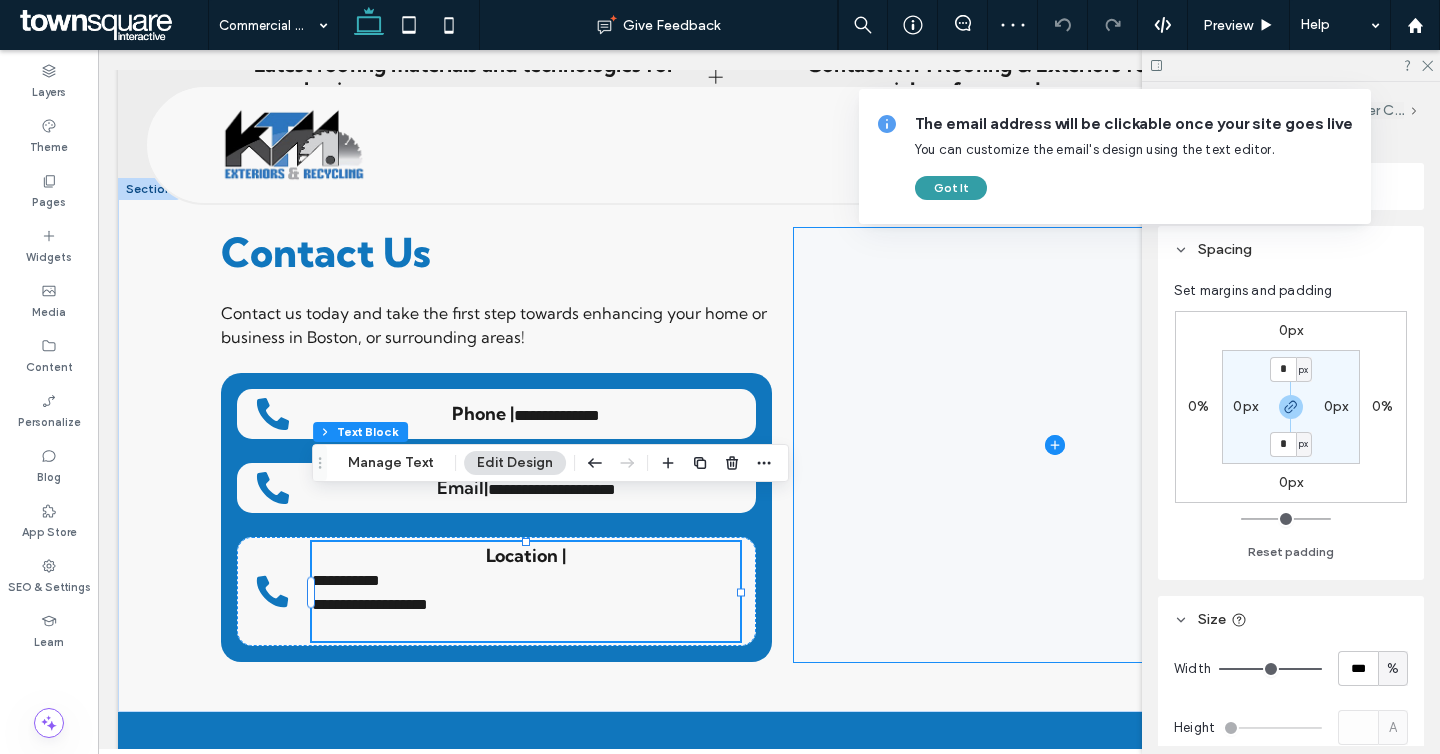 click on "Got It" at bounding box center (951, 188) 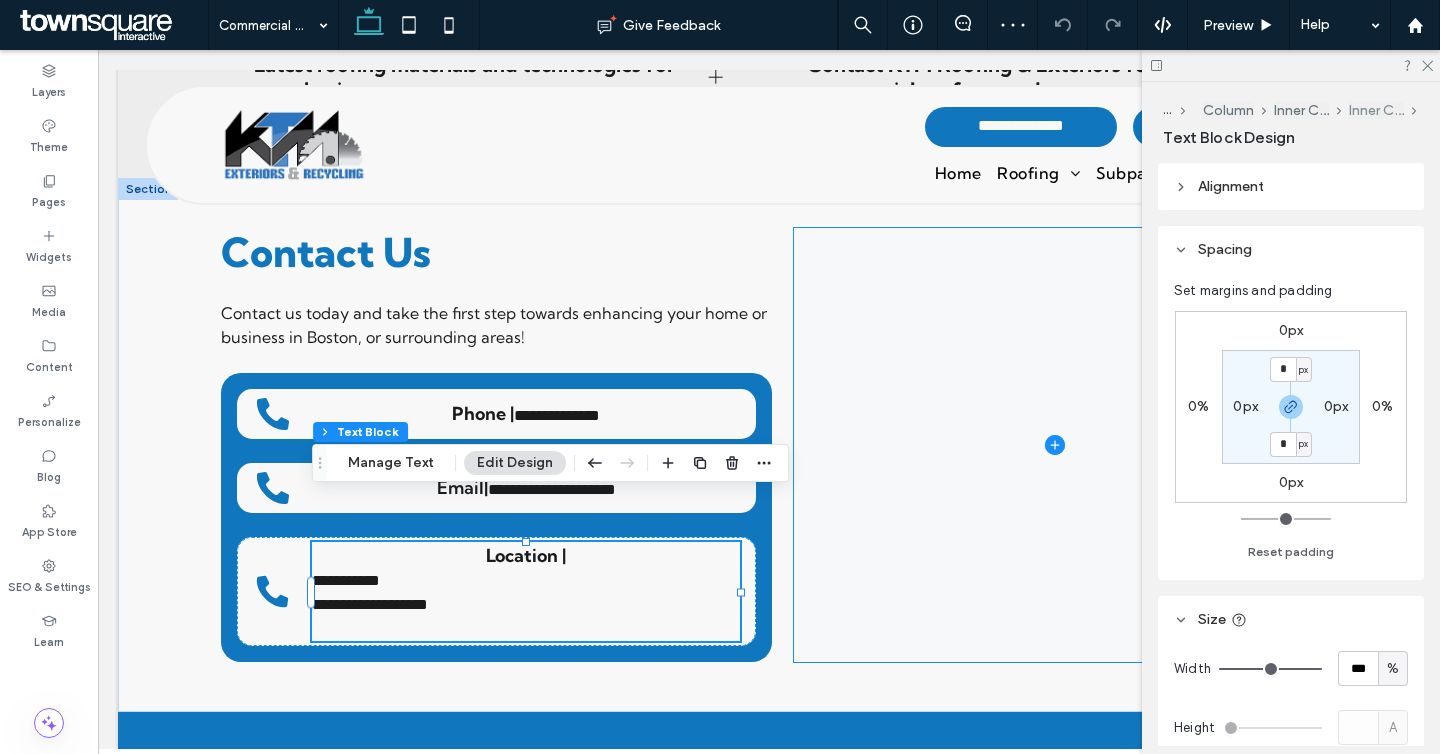 click on "Inner Column" at bounding box center [1376, 110] 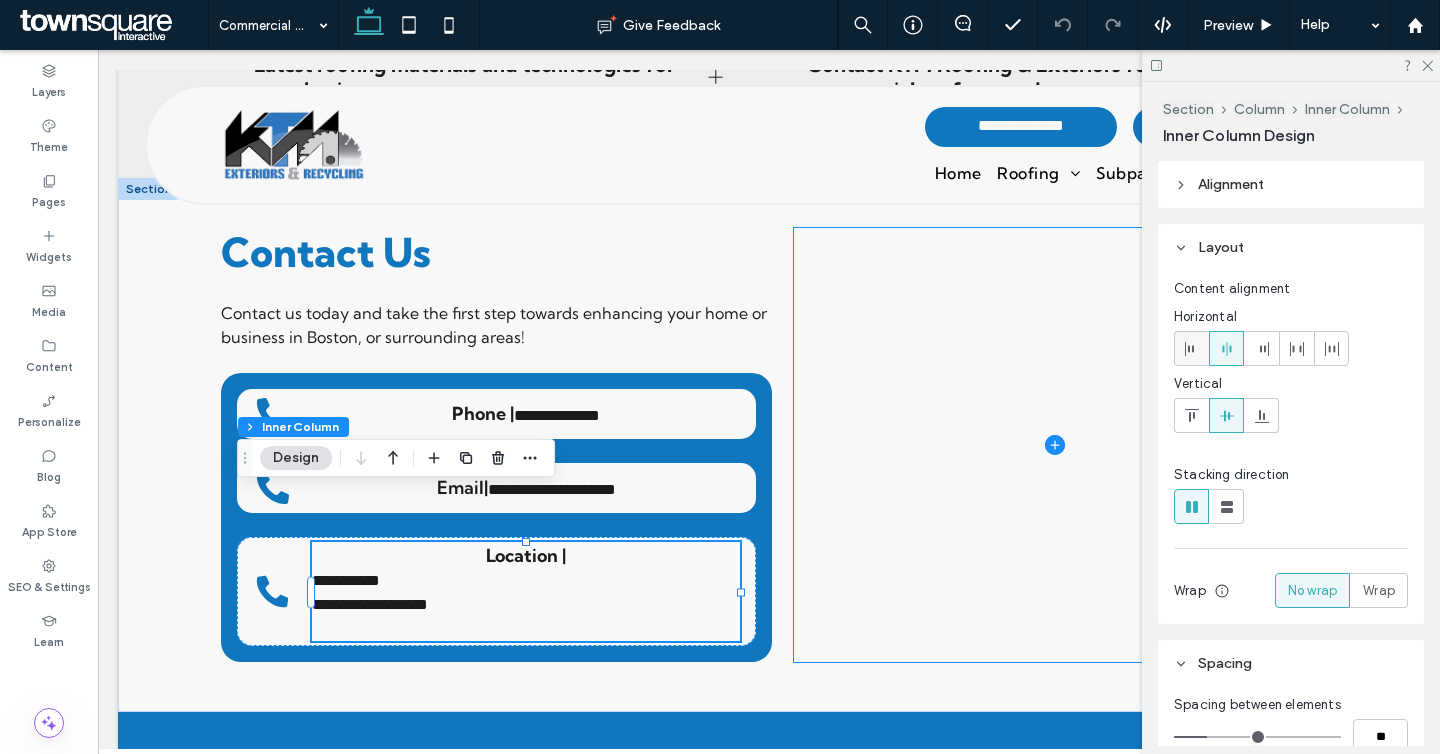 click 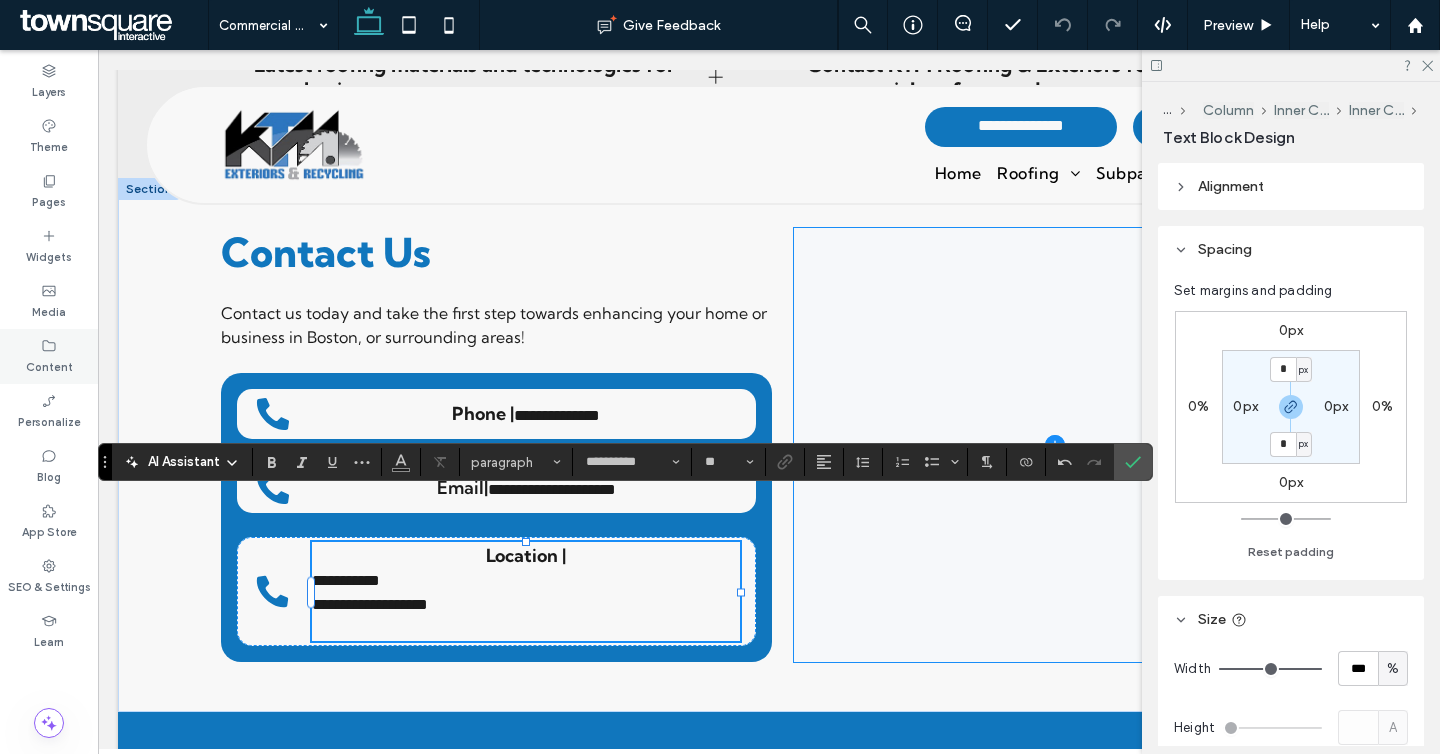 drag, startPoint x: 48, startPoint y: 354, endPoint x: 82, endPoint y: 378, distance: 41.617306 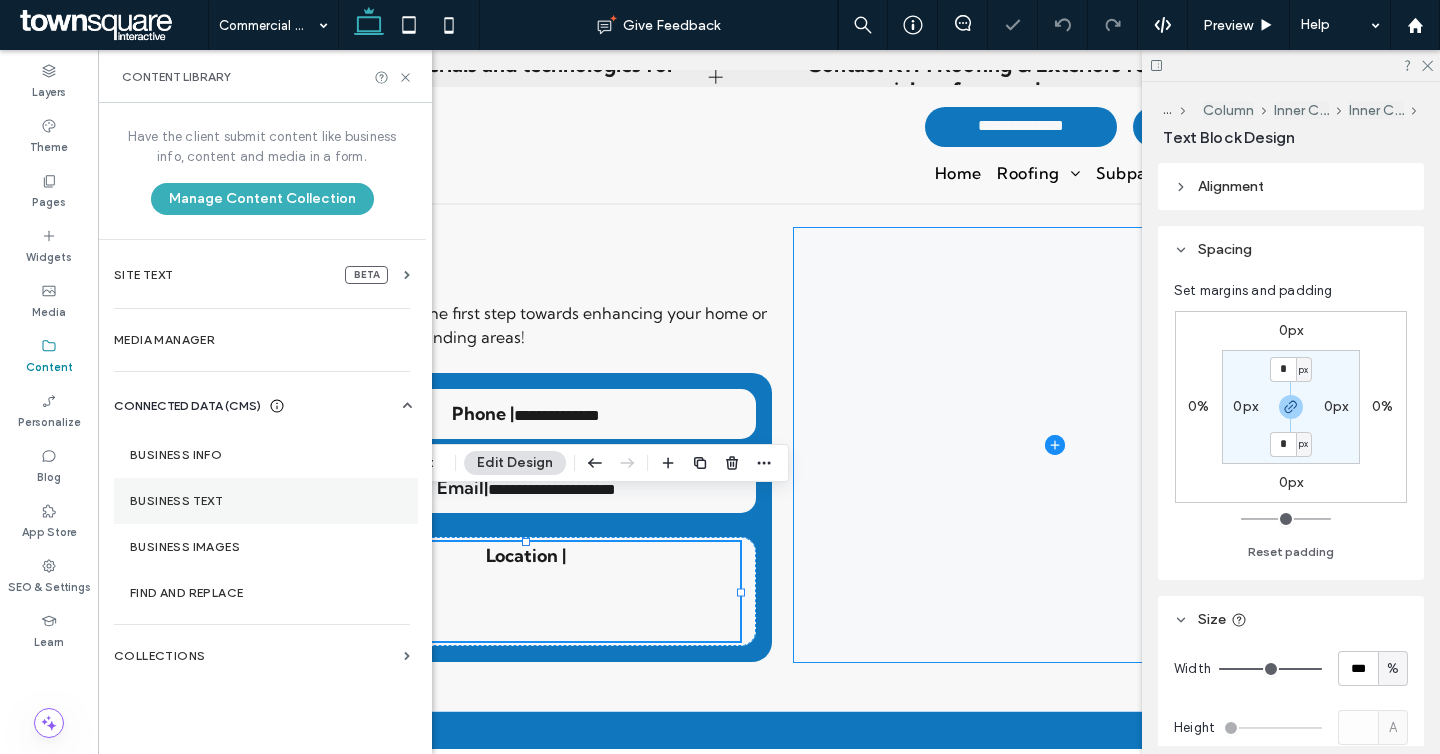 click on "Business Text" at bounding box center [266, 501] 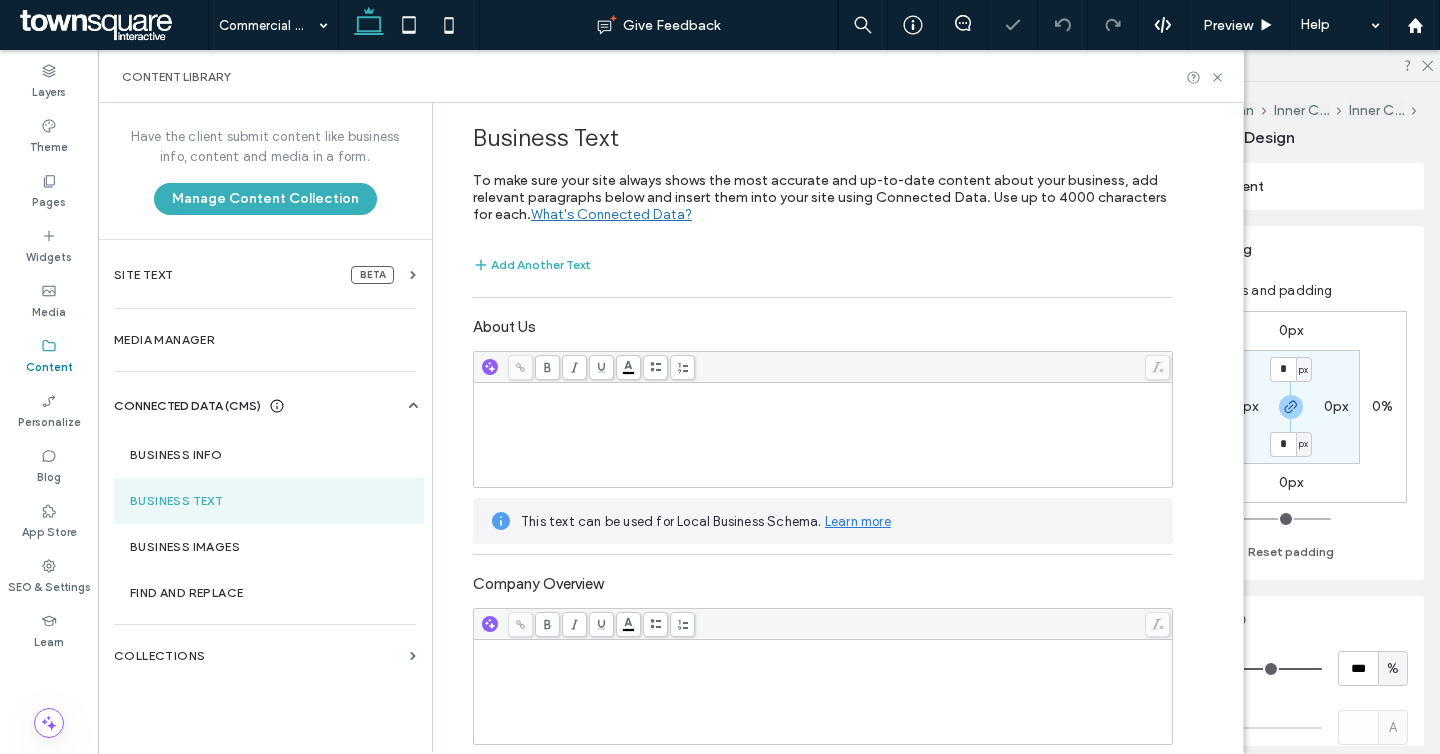 scroll, scrollTop: 521, scrollLeft: 0, axis: vertical 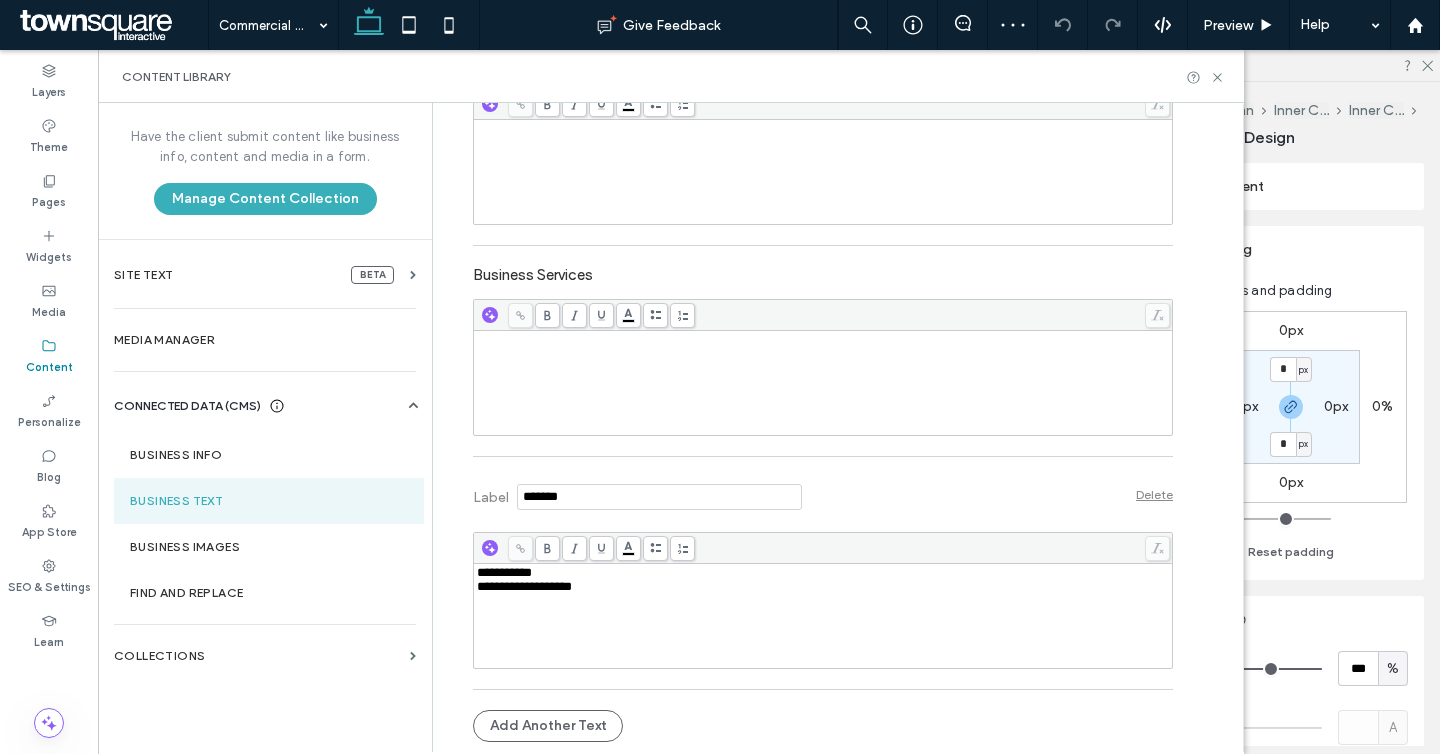 click on "**********" at bounding box center (823, 616) 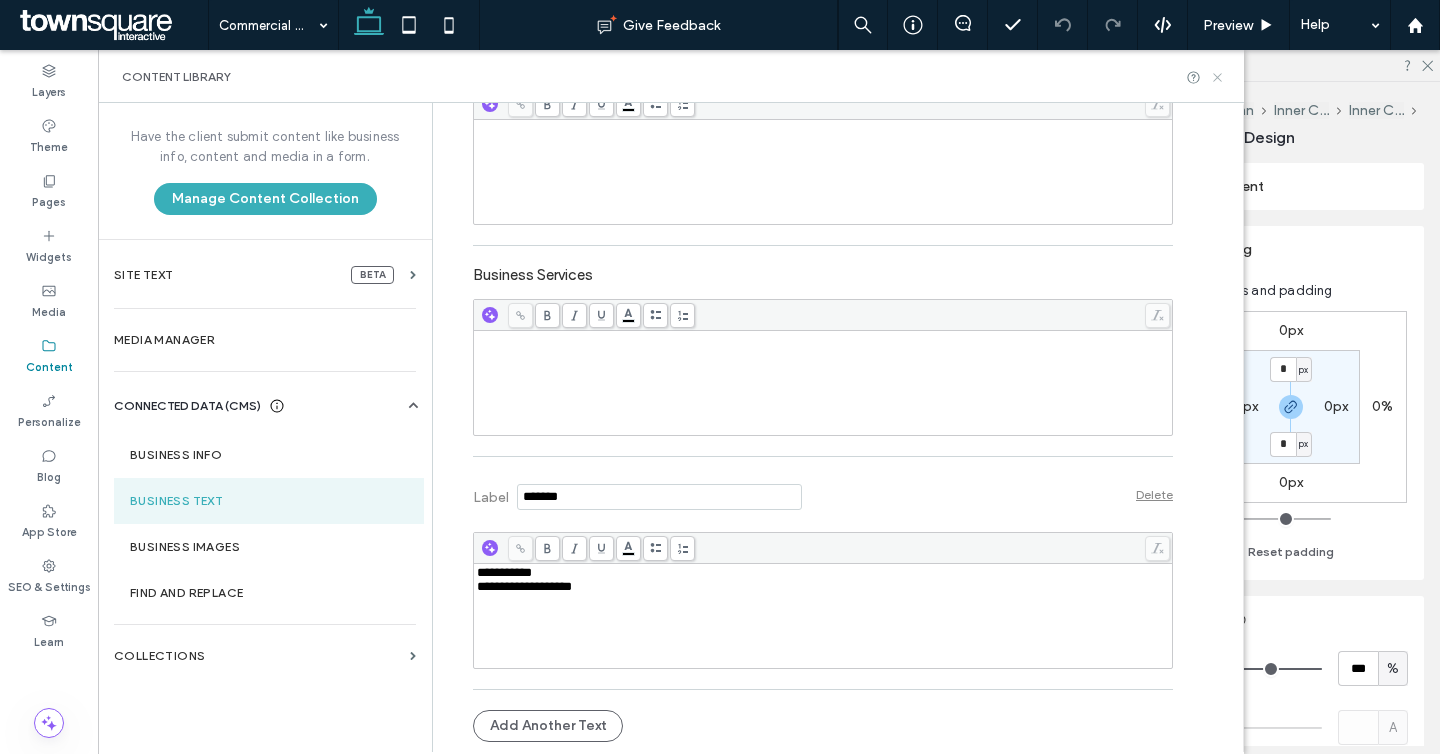 click 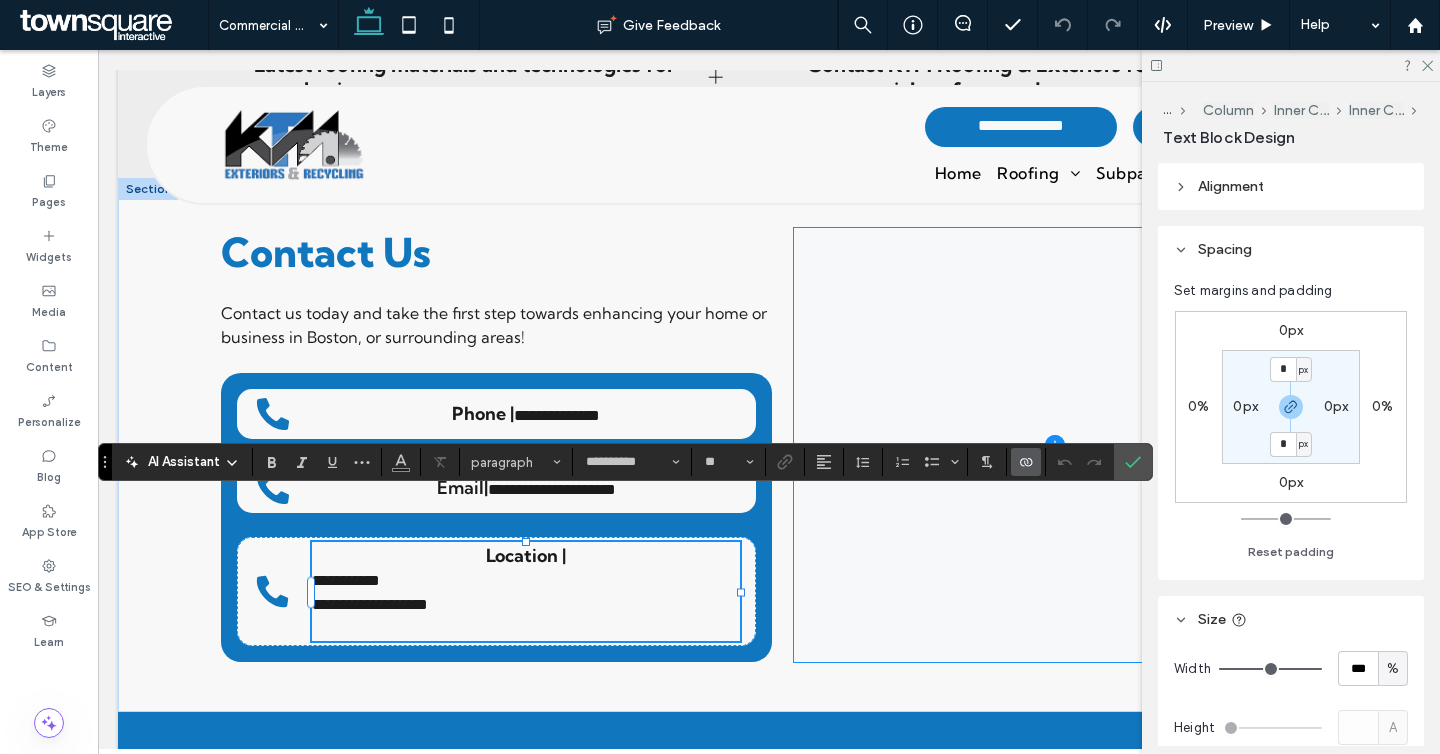 click 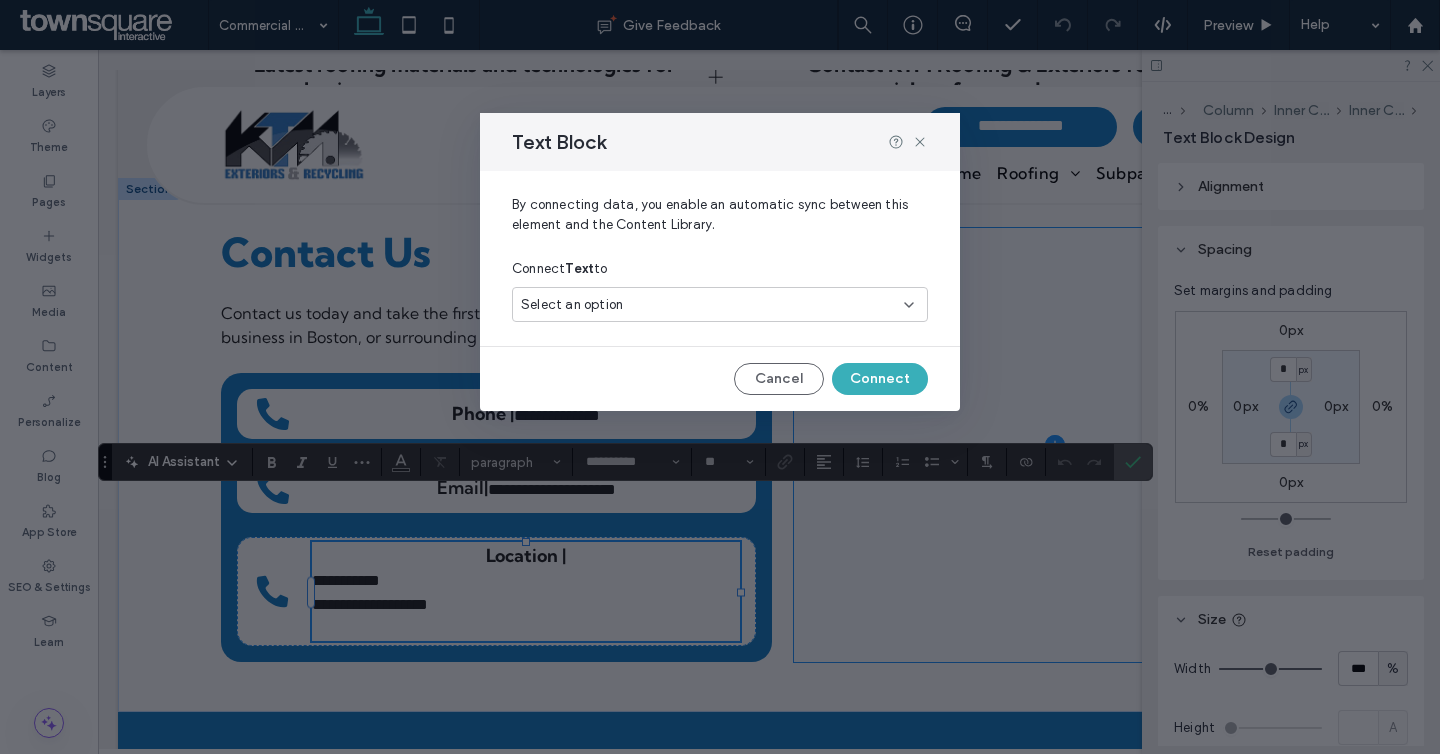 click on "Select an option" at bounding box center (708, 305) 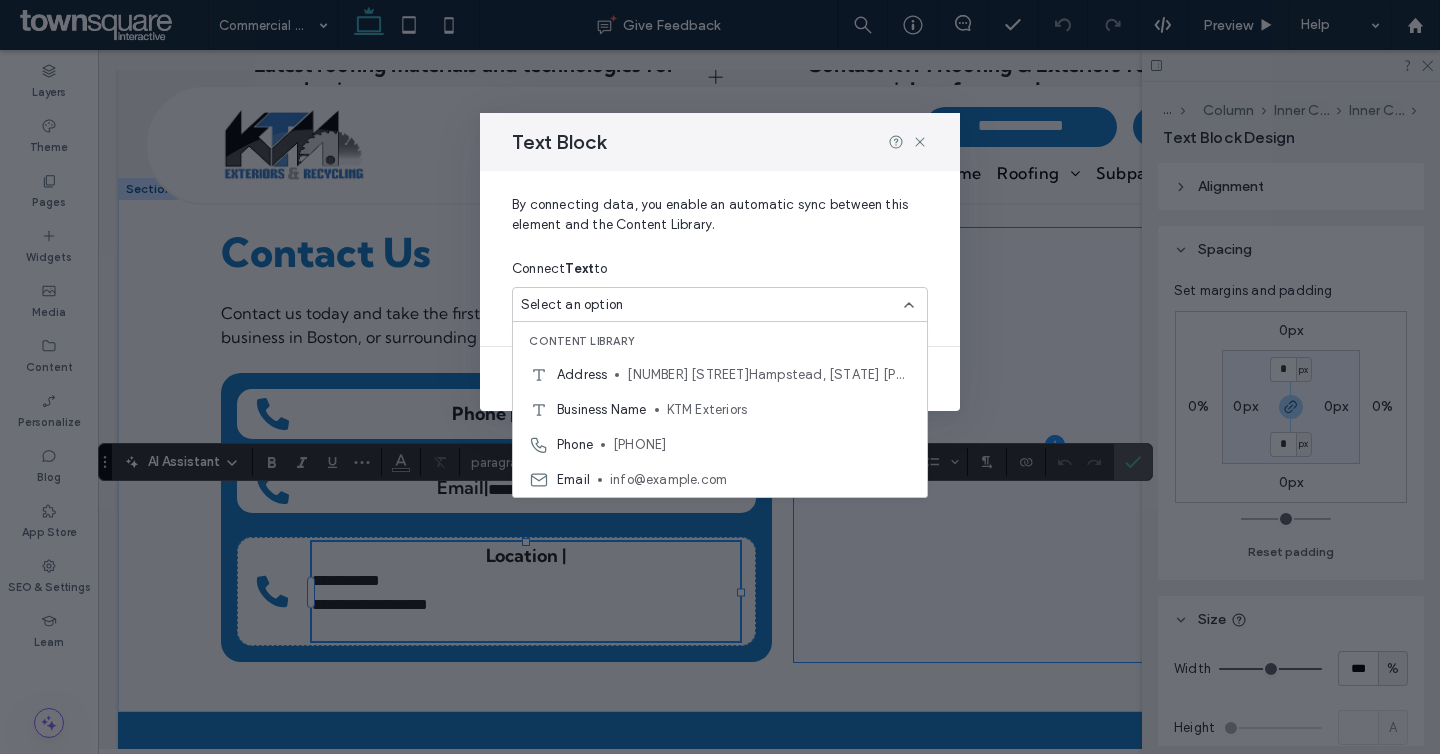 click on "10 Hazel DrHampstead, NH 03841" at bounding box center [769, 375] 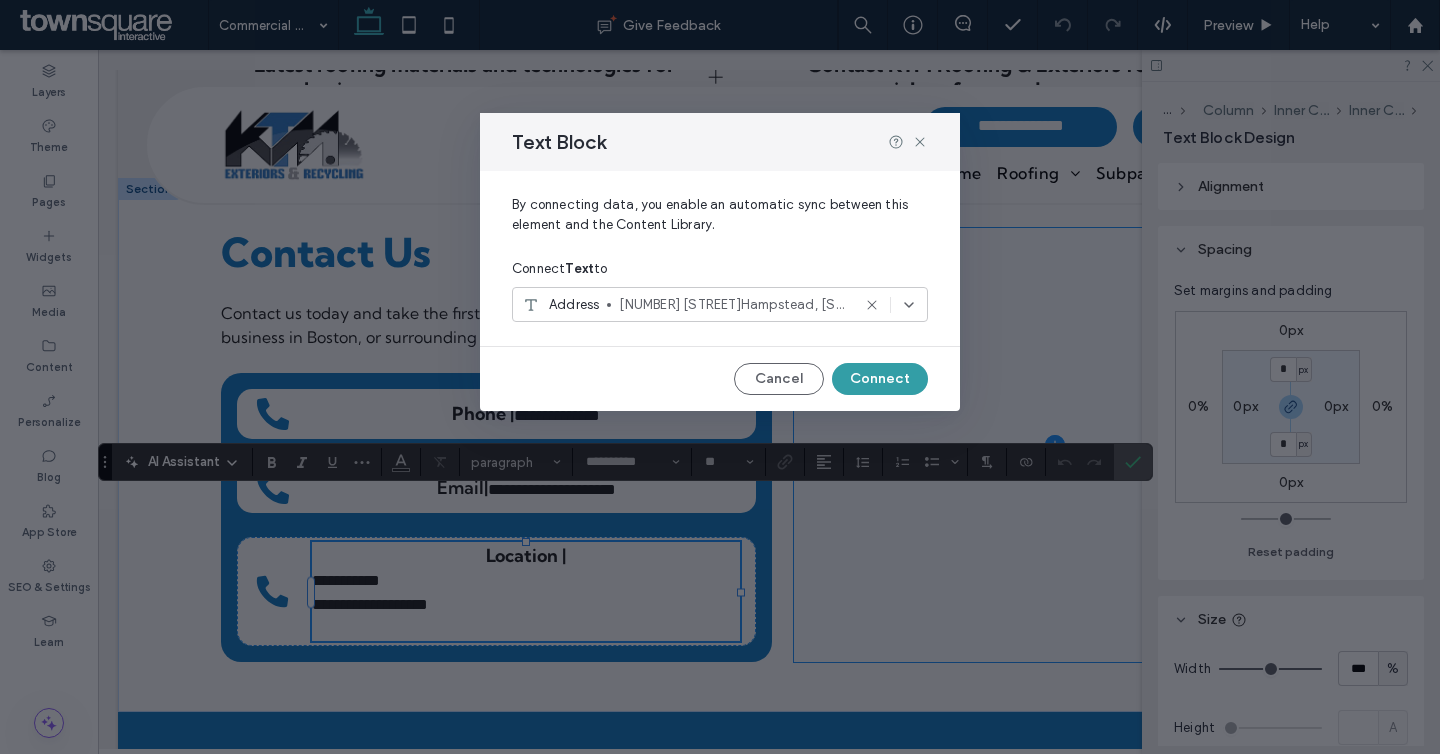 click on "Connect" at bounding box center [880, 379] 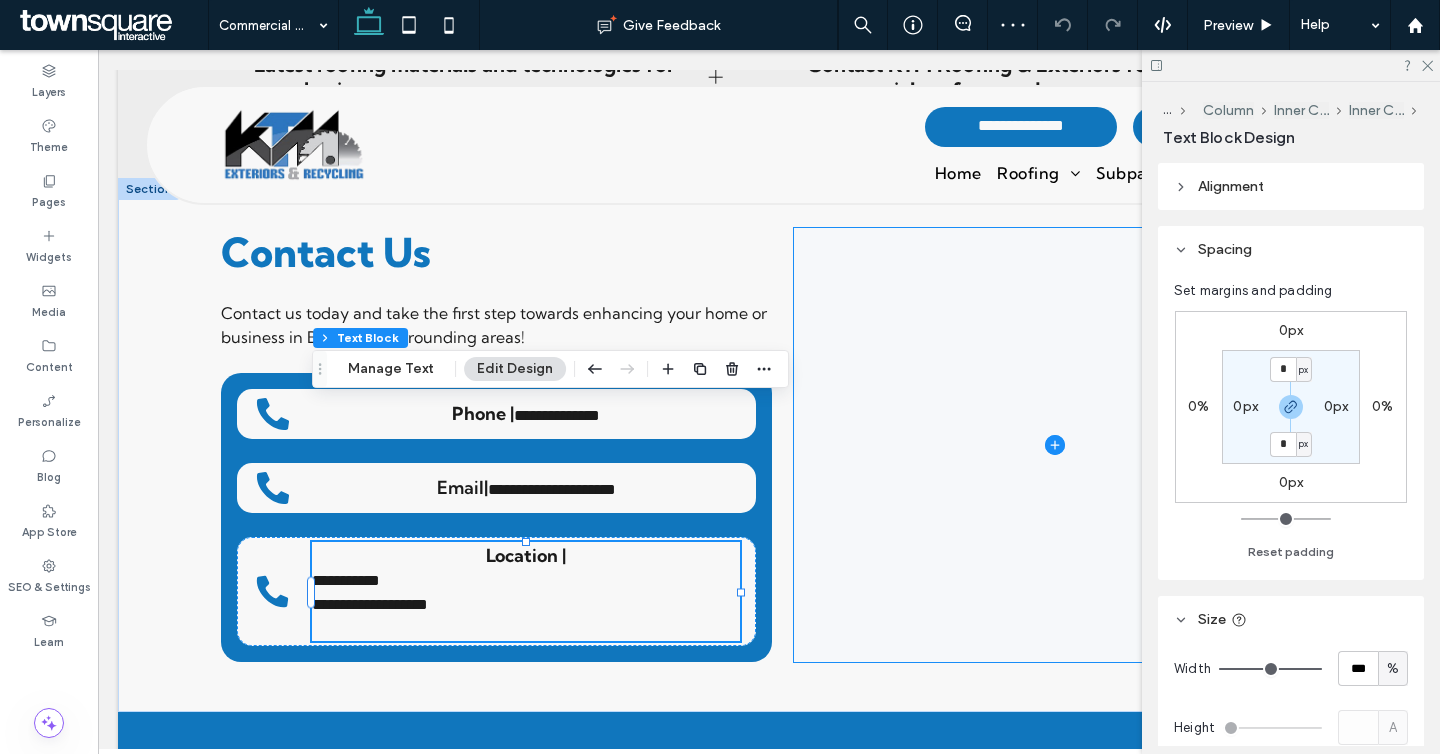 click on "Alignment" at bounding box center [1291, 186] 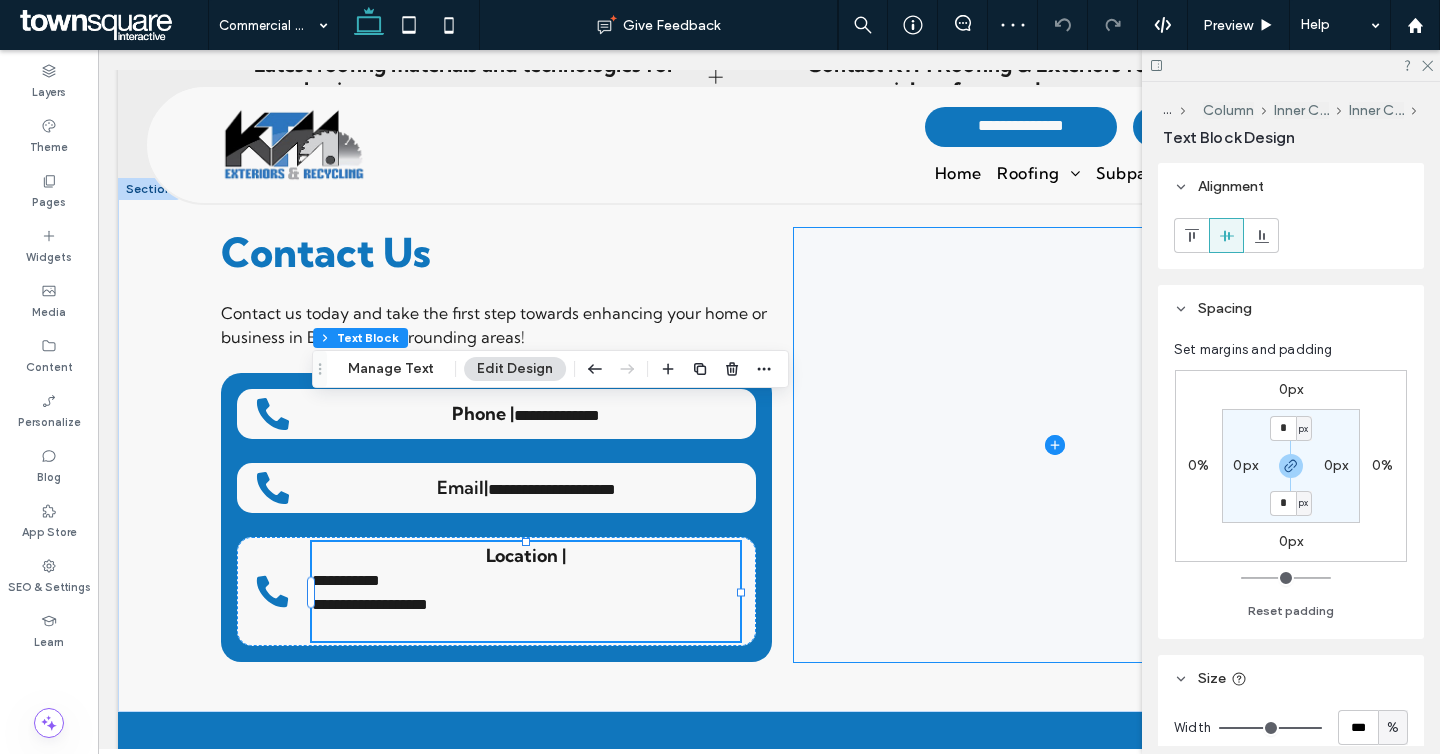click at bounding box center (1339, 111) 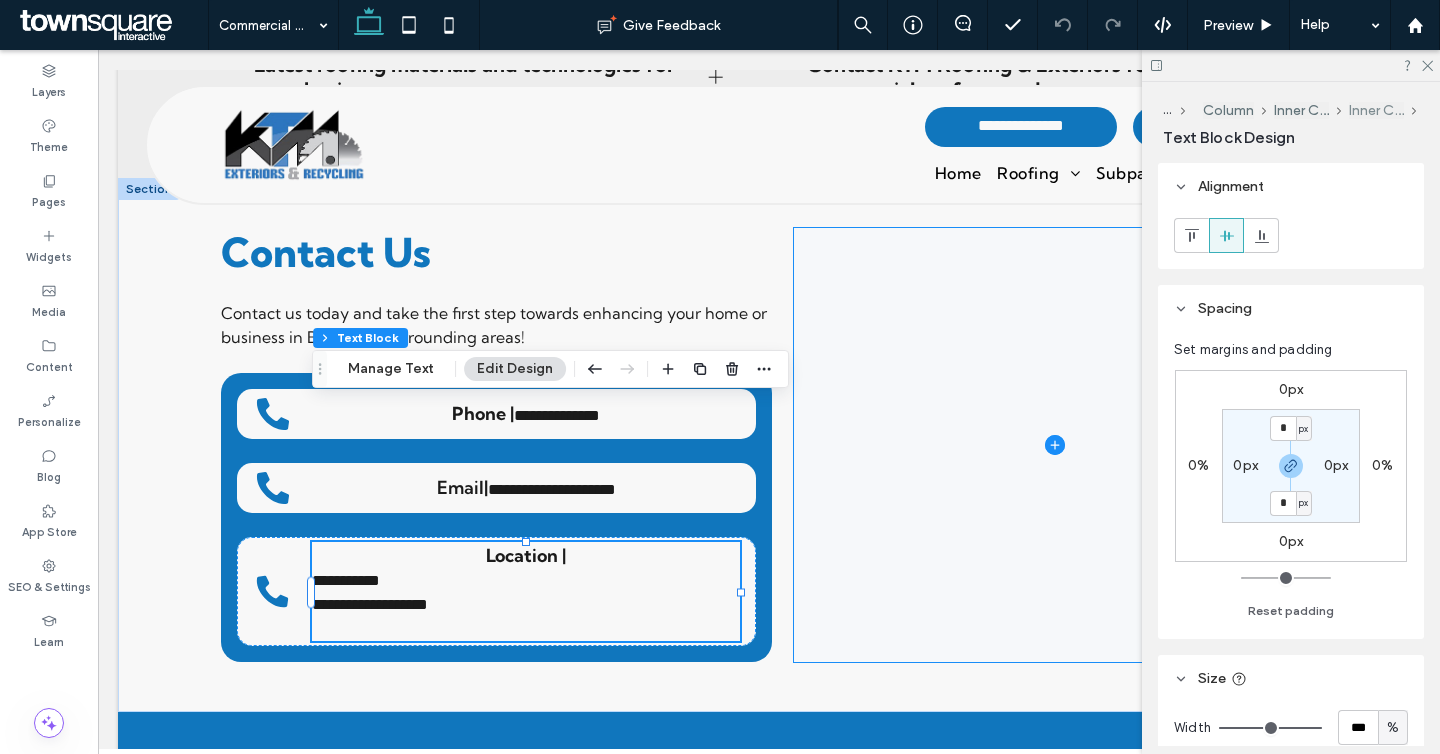 click on "Inner Column" at bounding box center [1376, 110] 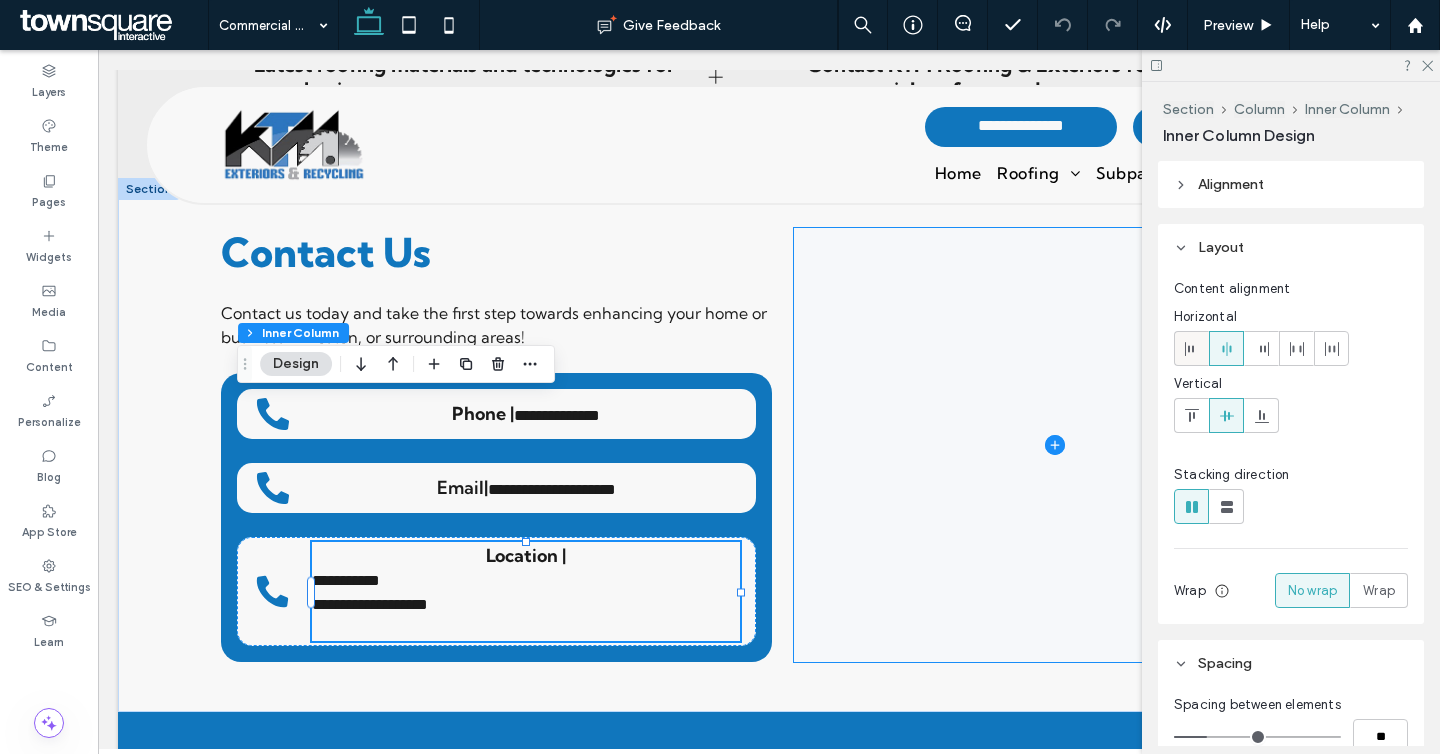 click at bounding box center (1191, 348) 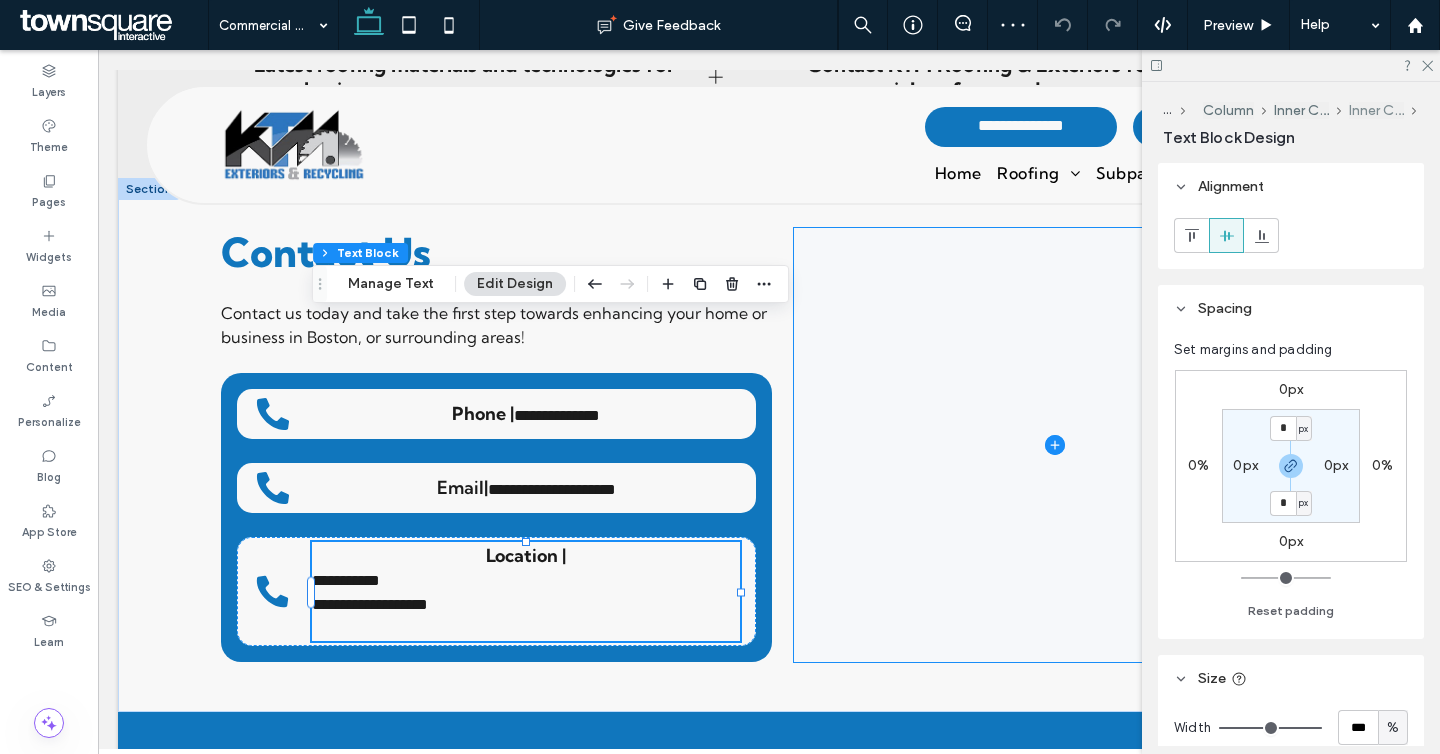 click on "Inner Column" at bounding box center [1376, 110] 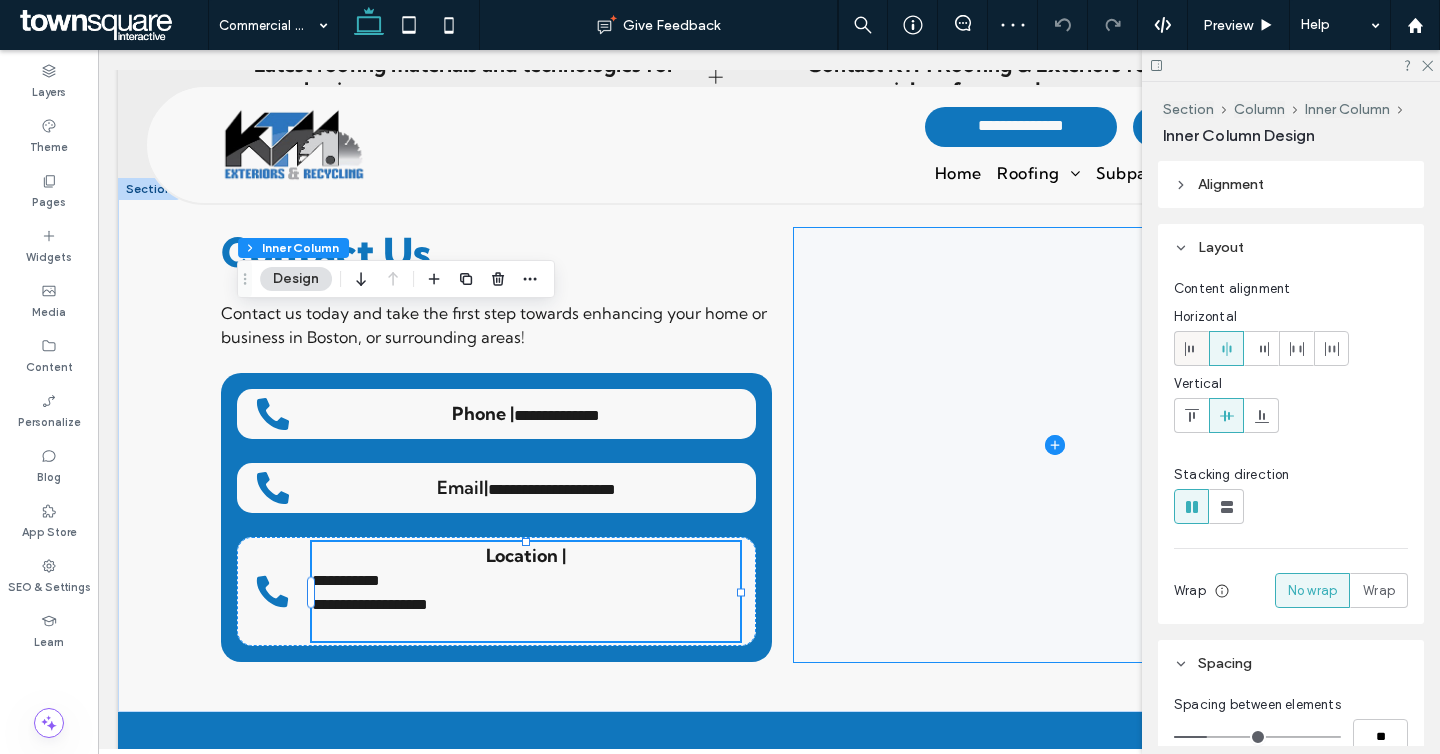 click at bounding box center (1191, 348) 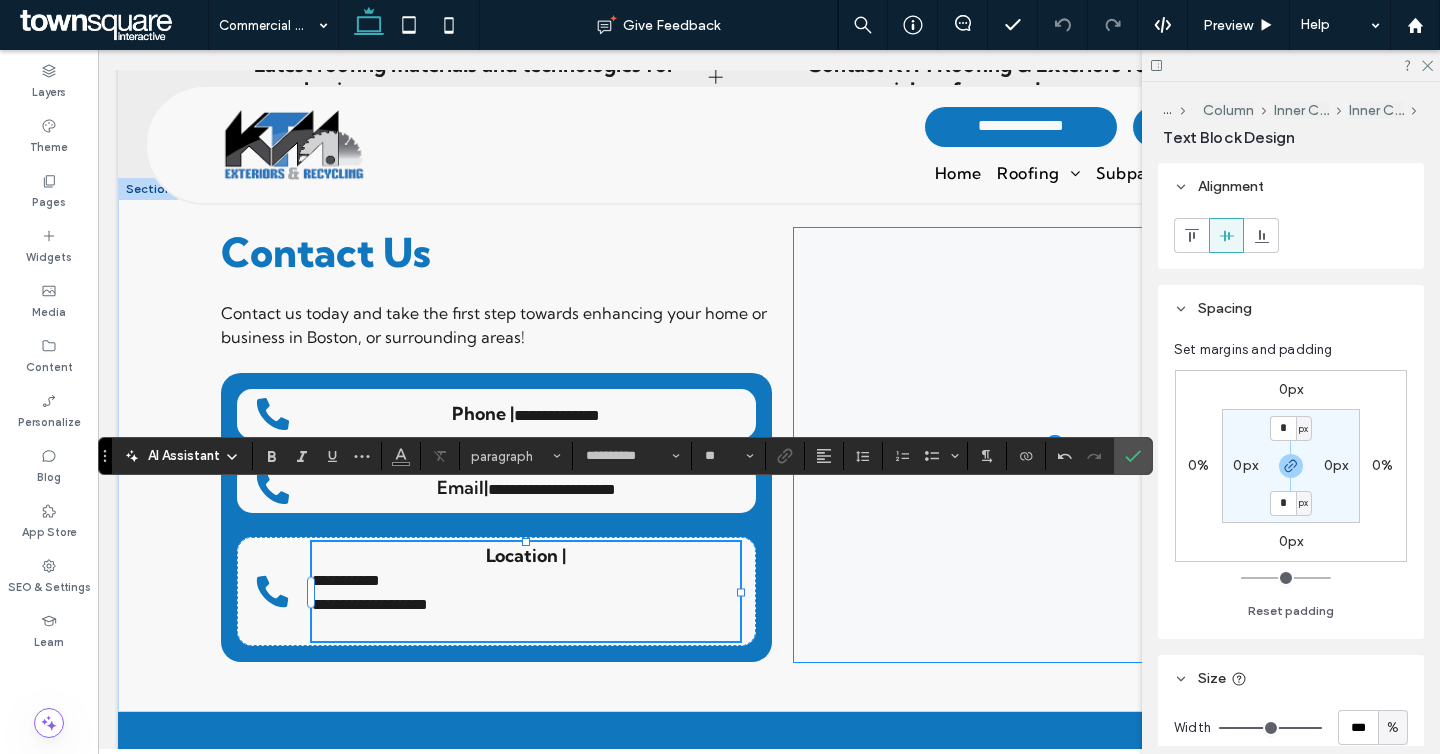 type on "**" 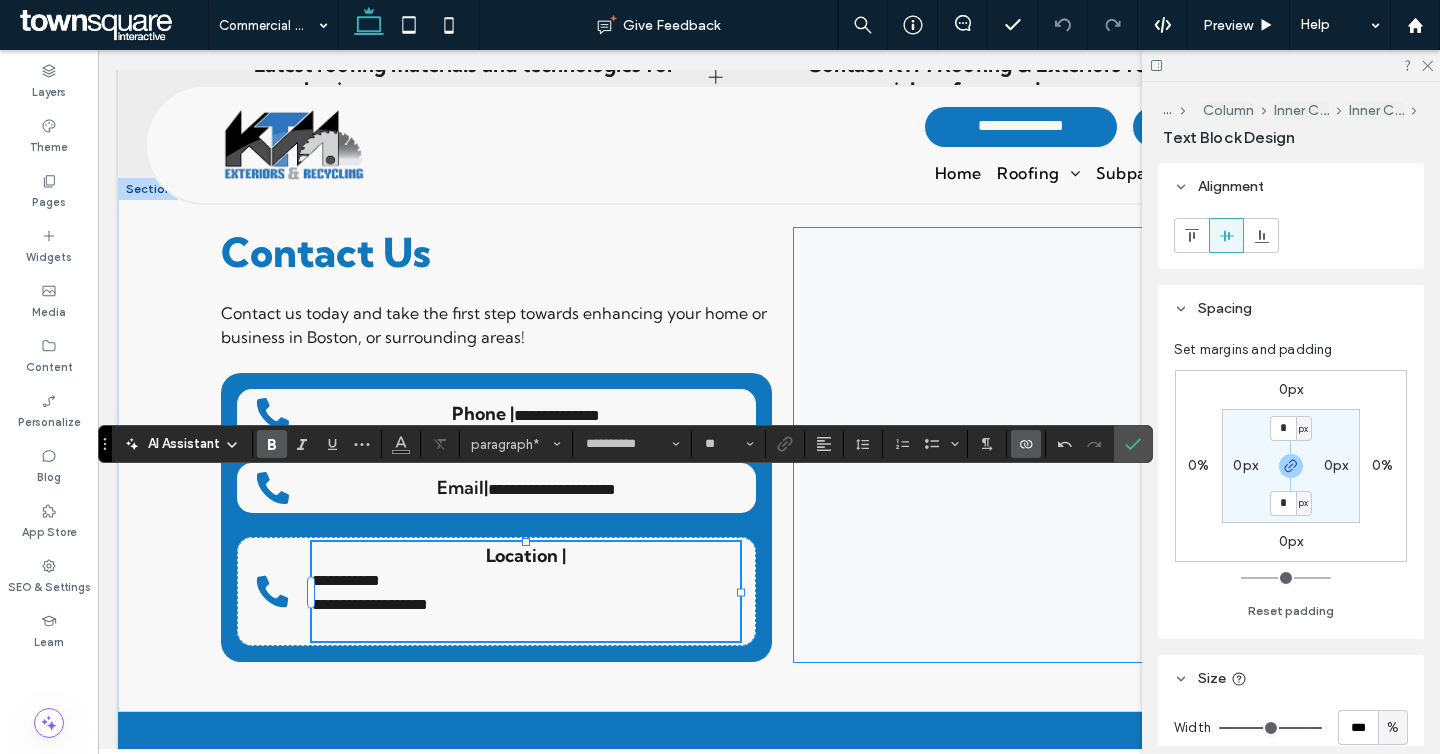 click 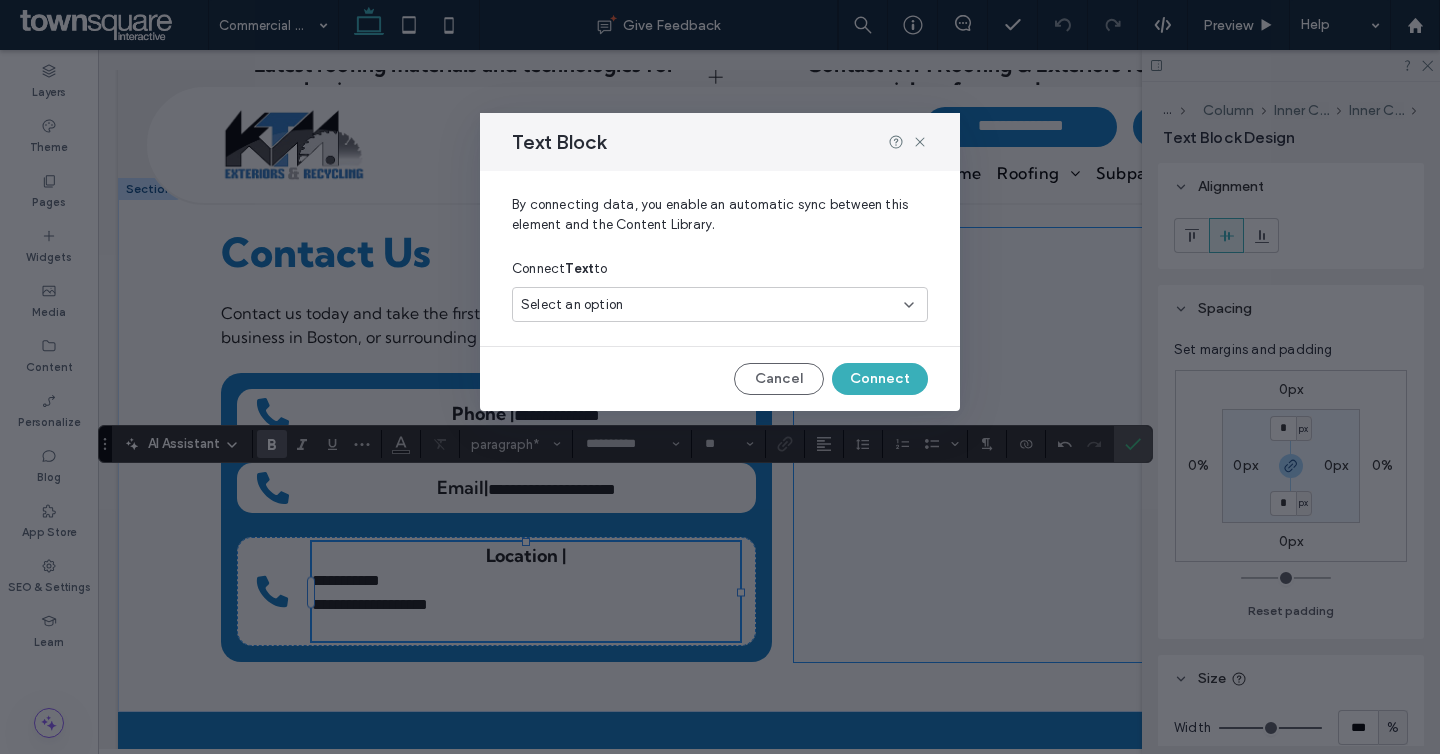 click on "Select an option" at bounding box center (708, 305) 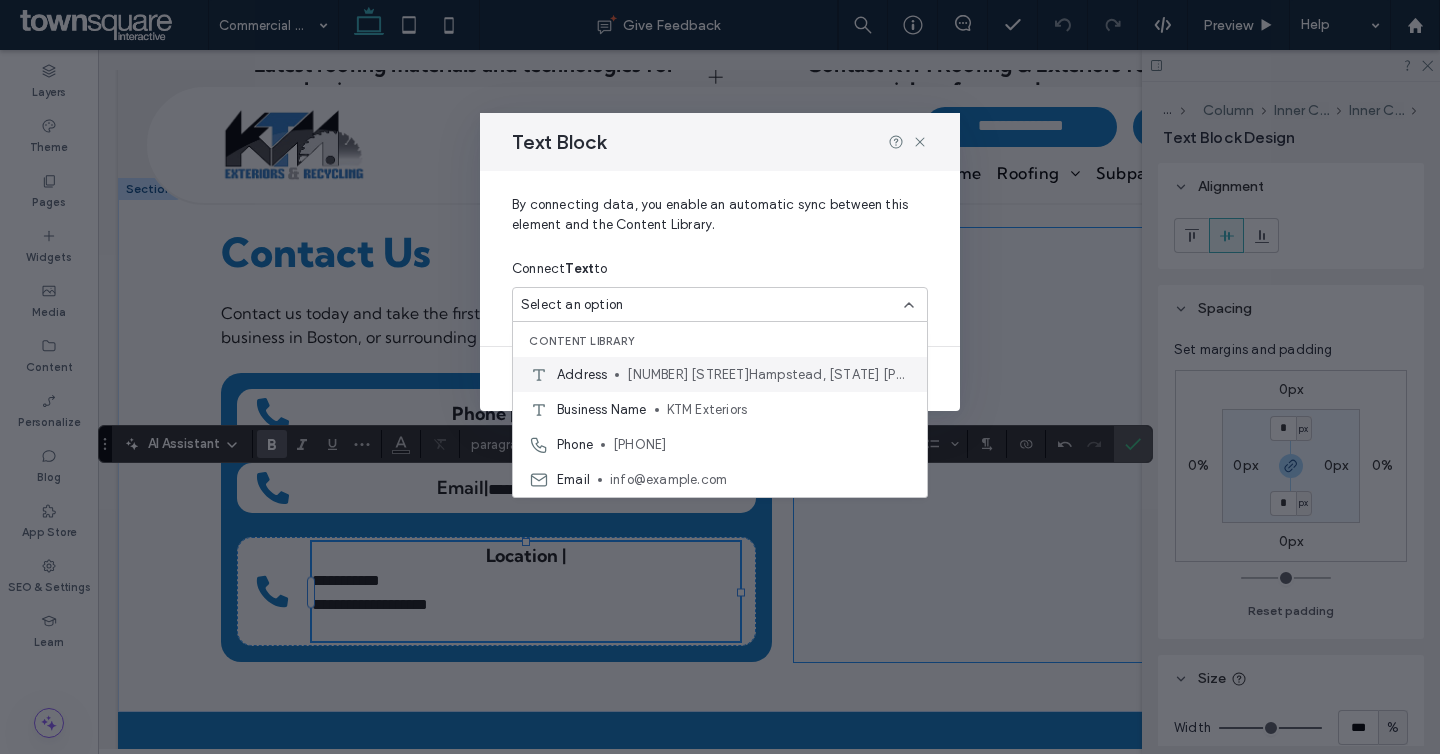click on "10 Hazel DrHampstead, NH 03841" at bounding box center (769, 375) 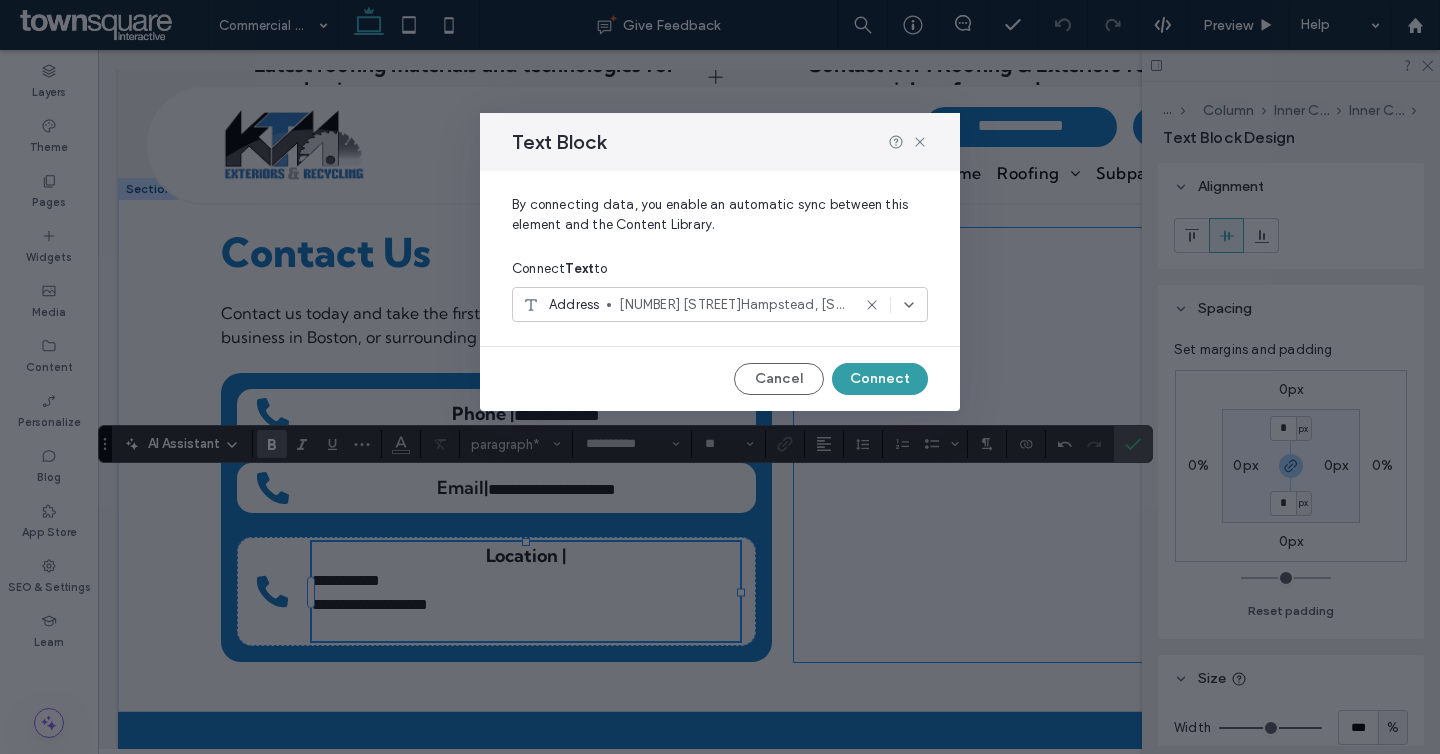 click on "Connect" at bounding box center [880, 379] 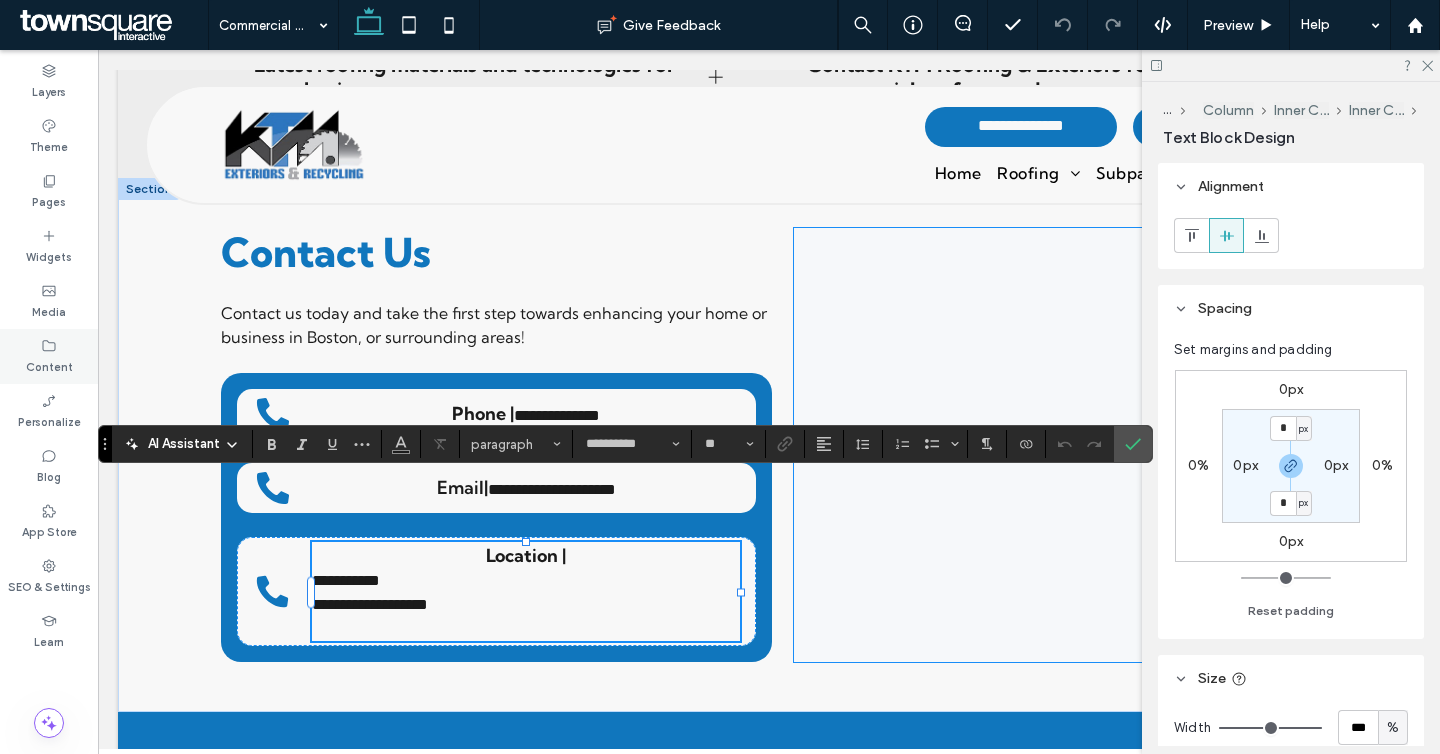 click on "Content" at bounding box center [49, 356] 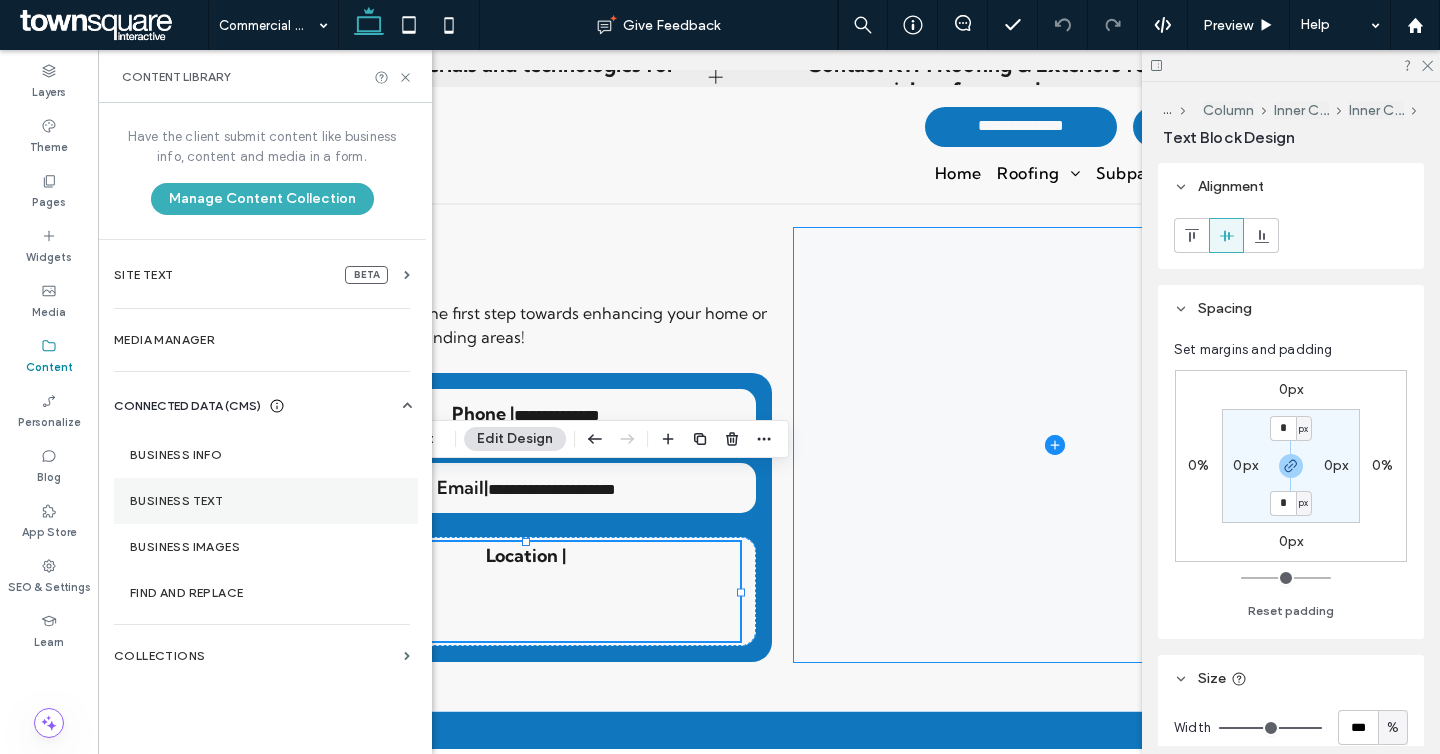 click on "Business Text" at bounding box center [266, 501] 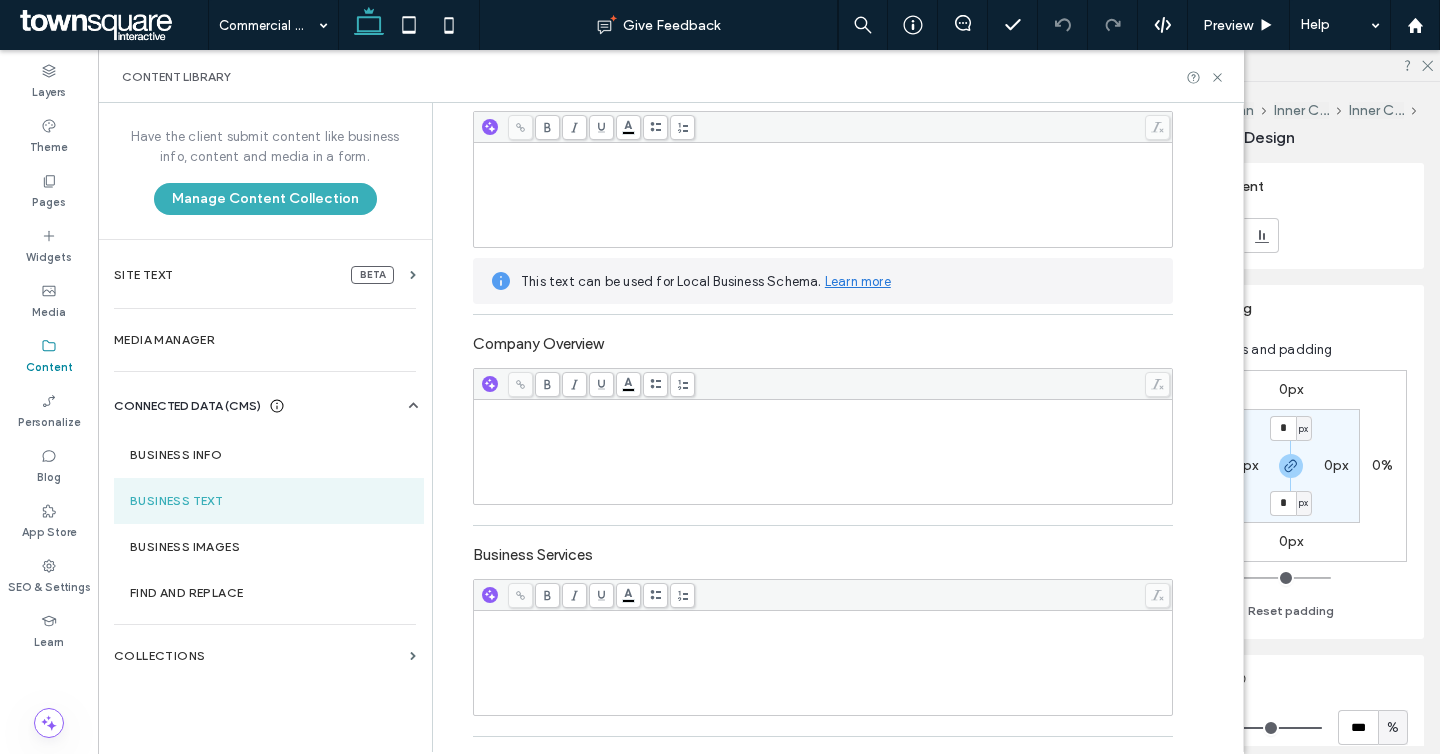 scroll, scrollTop: 521, scrollLeft: 0, axis: vertical 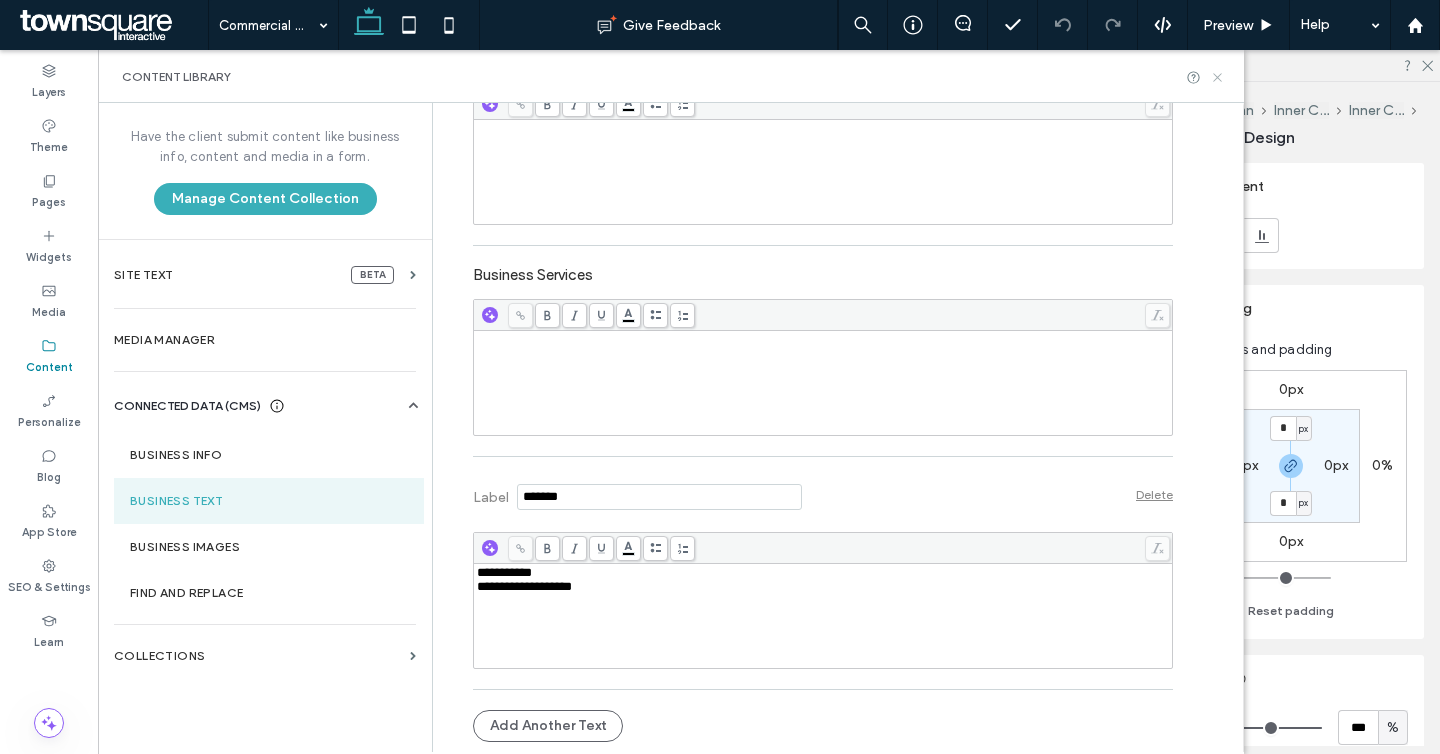 click 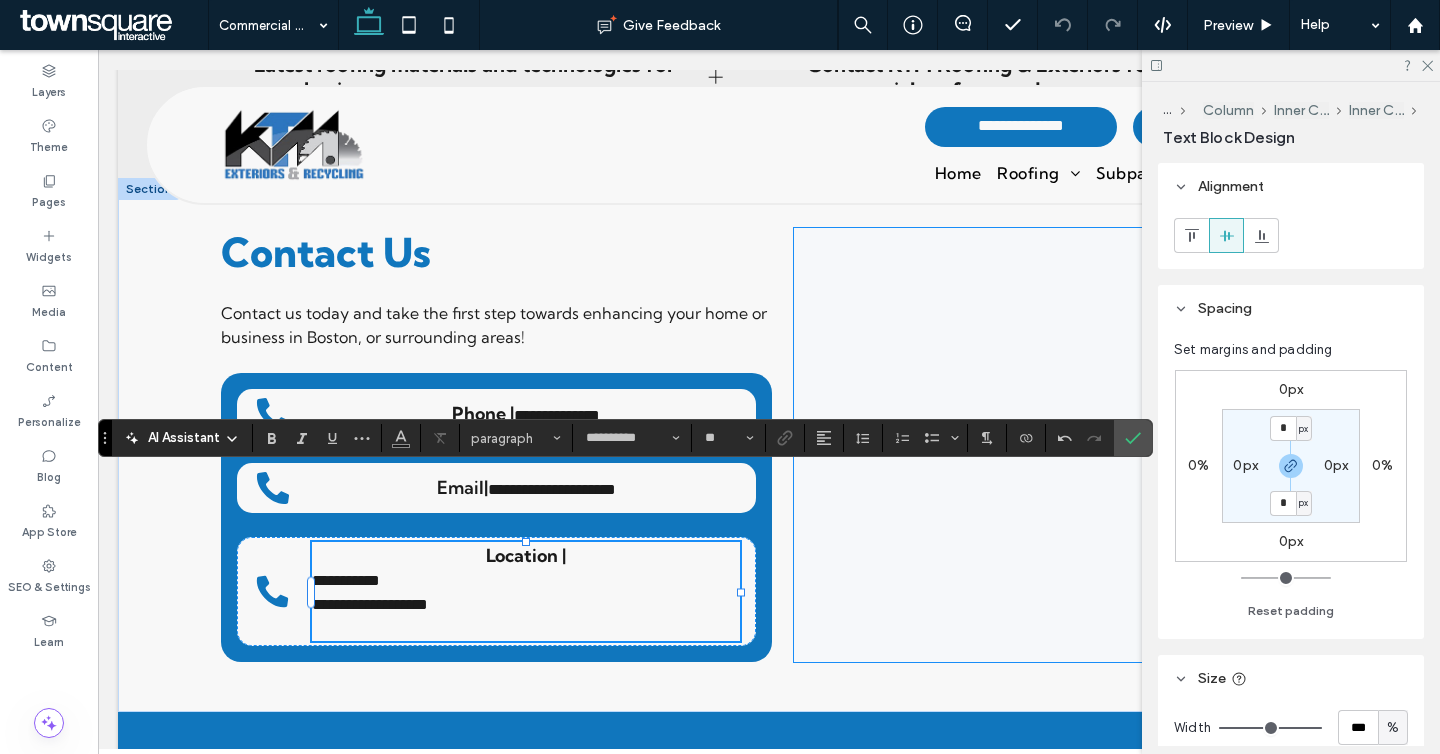 type on "**" 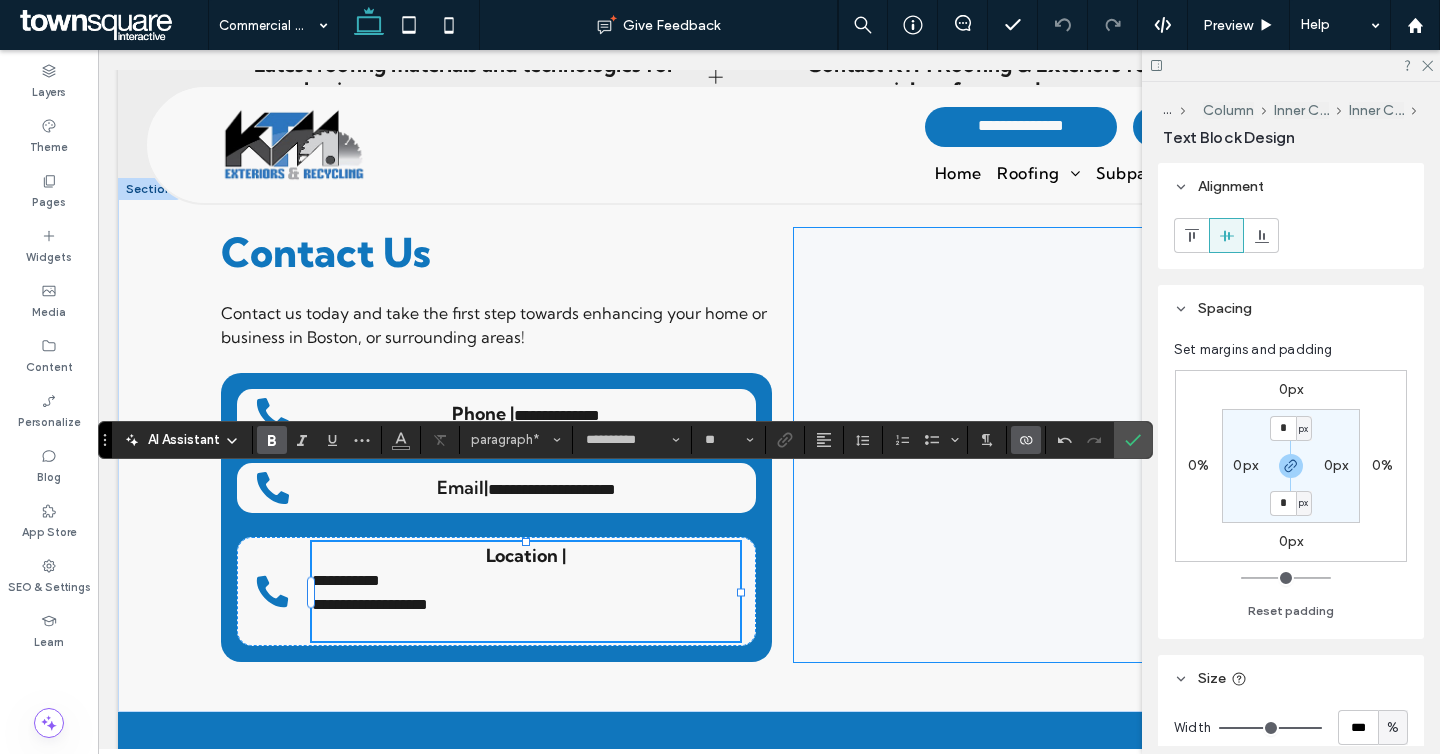 click 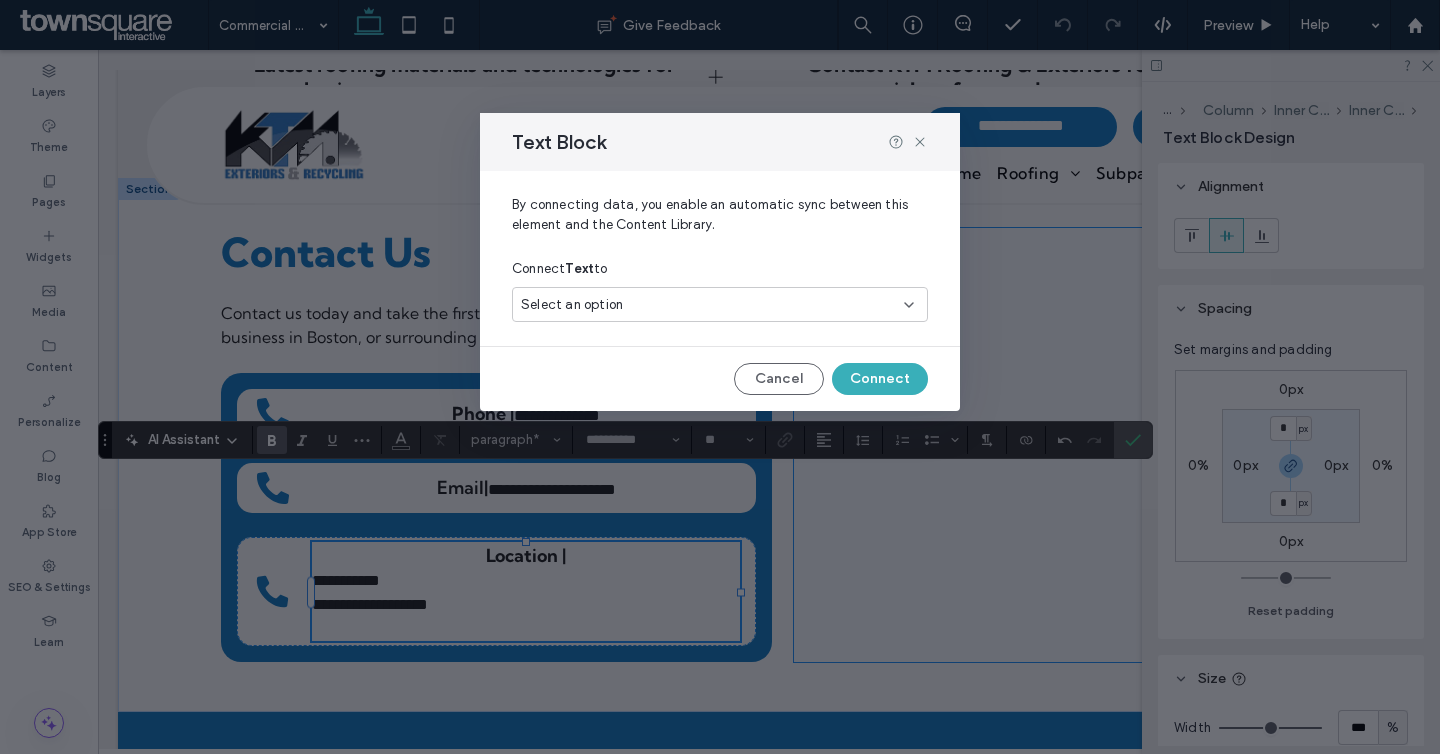 click on "Select an option" at bounding box center [708, 305] 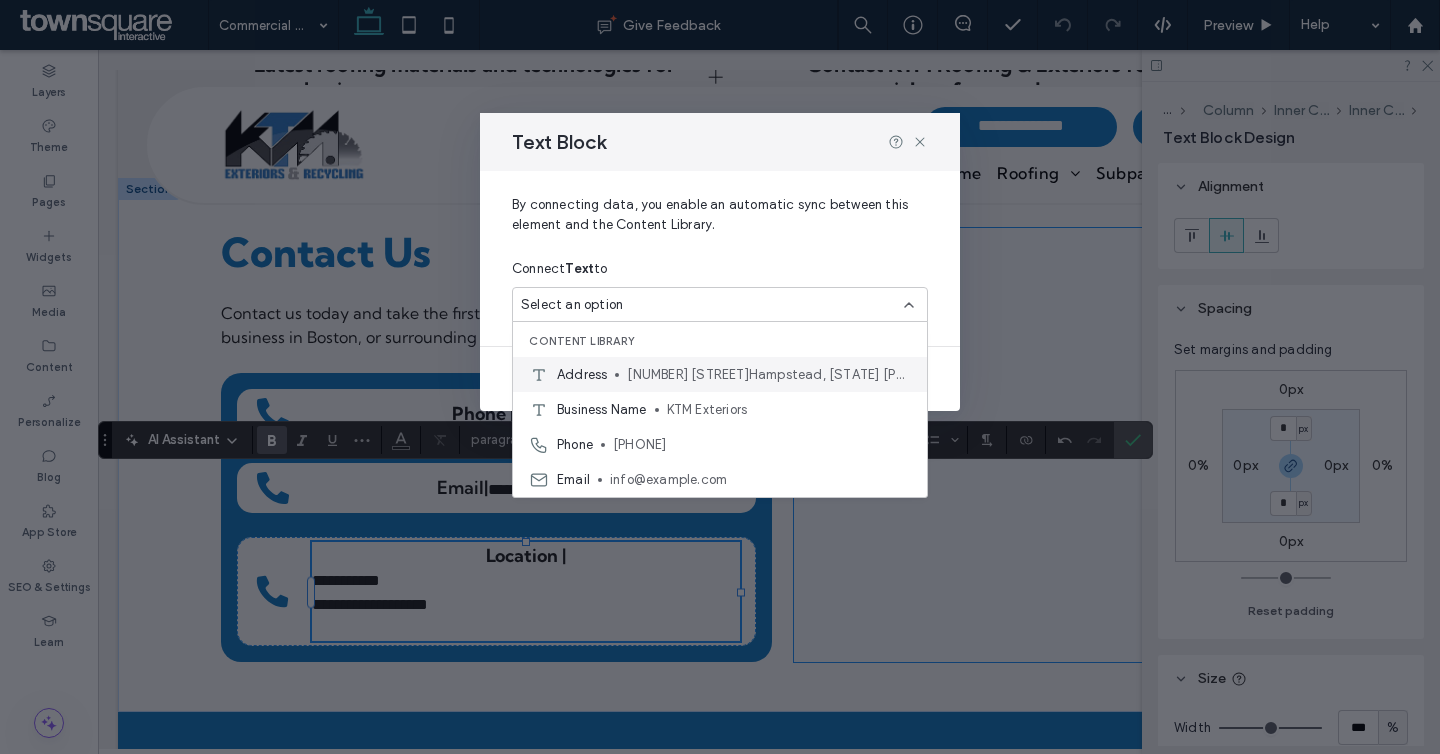 click on "10 Hazel DrHampstead, NH 03841" at bounding box center [769, 375] 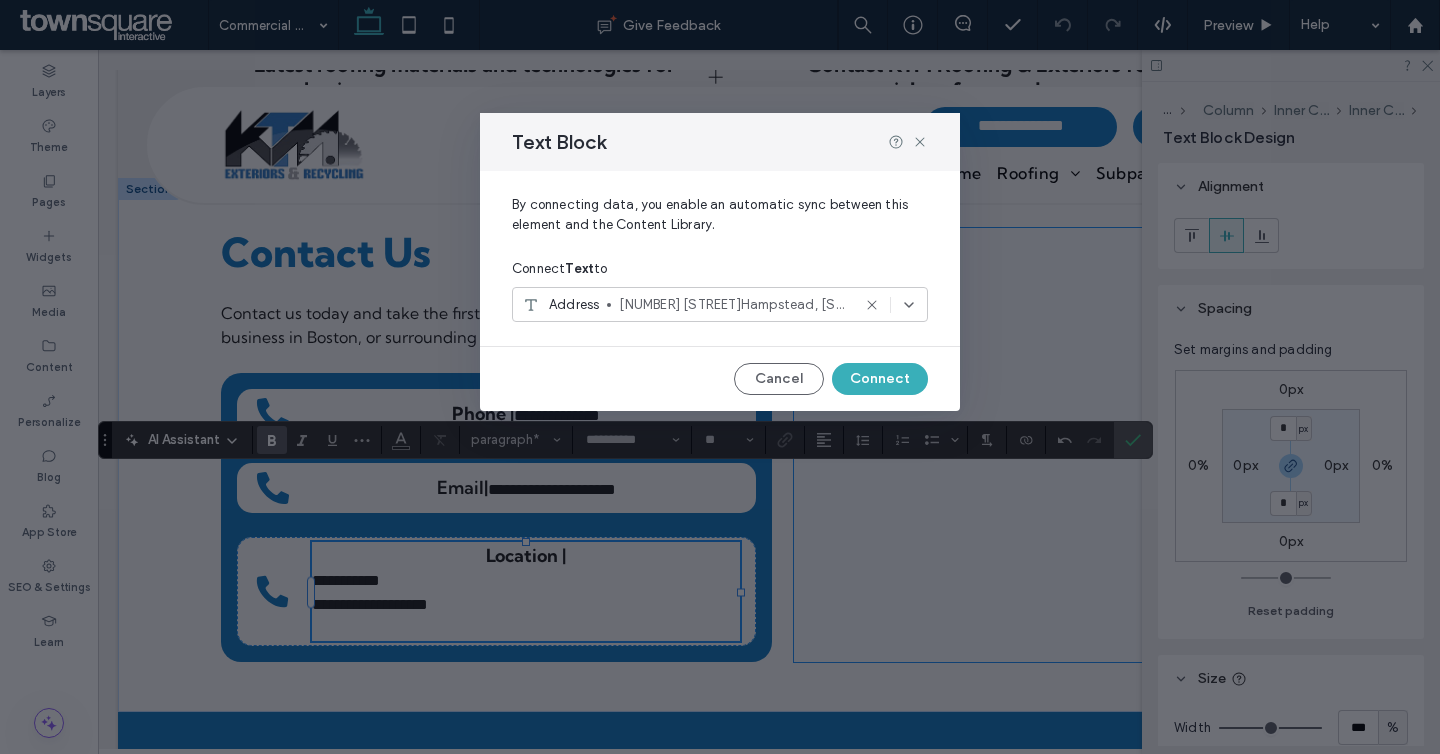 click on "By connecting data, you enable an automatic sync between this element and the Content Library. Connect  Text  to  Address 10 Hazel DrHampstead, NH 03841 Cancel Connect" at bounding box center (720, 291) 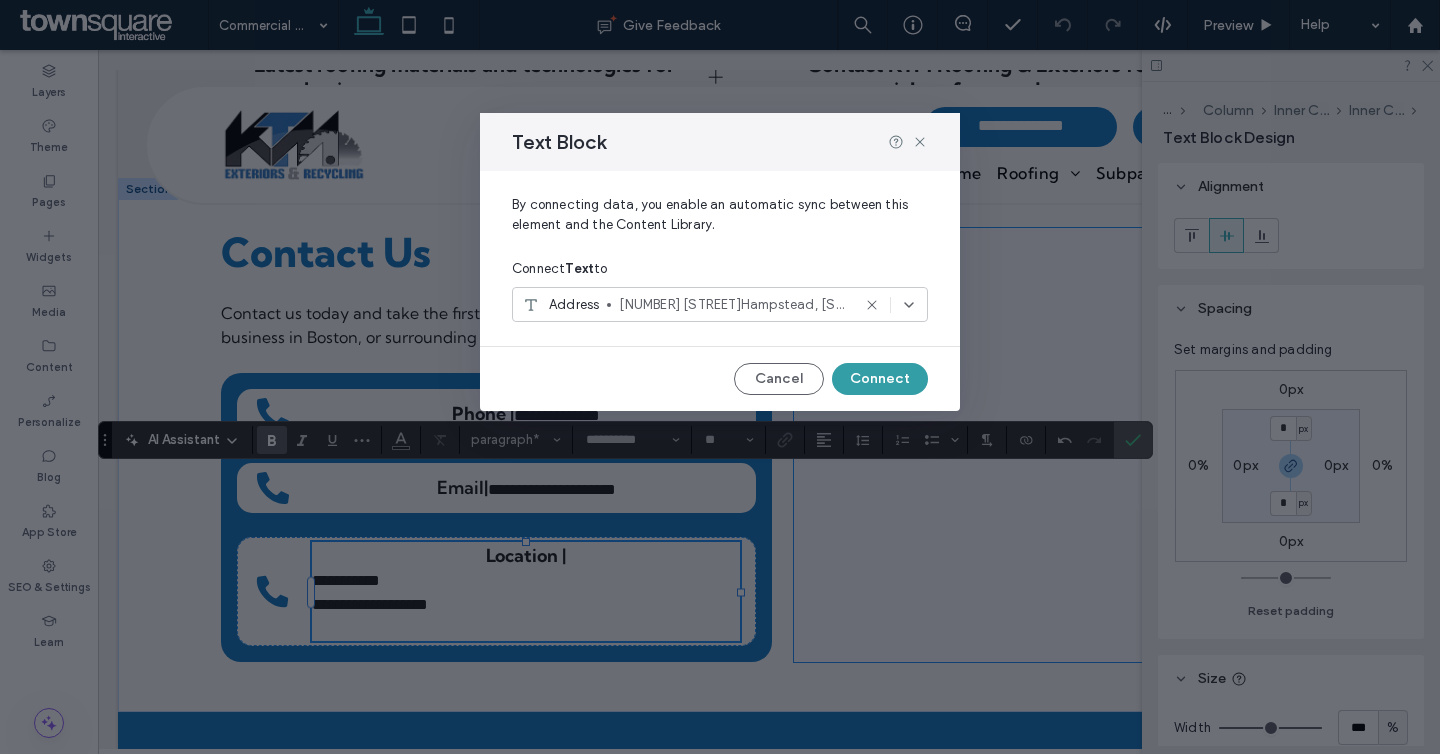 click on "Connect" at bounding box center (880, 379) 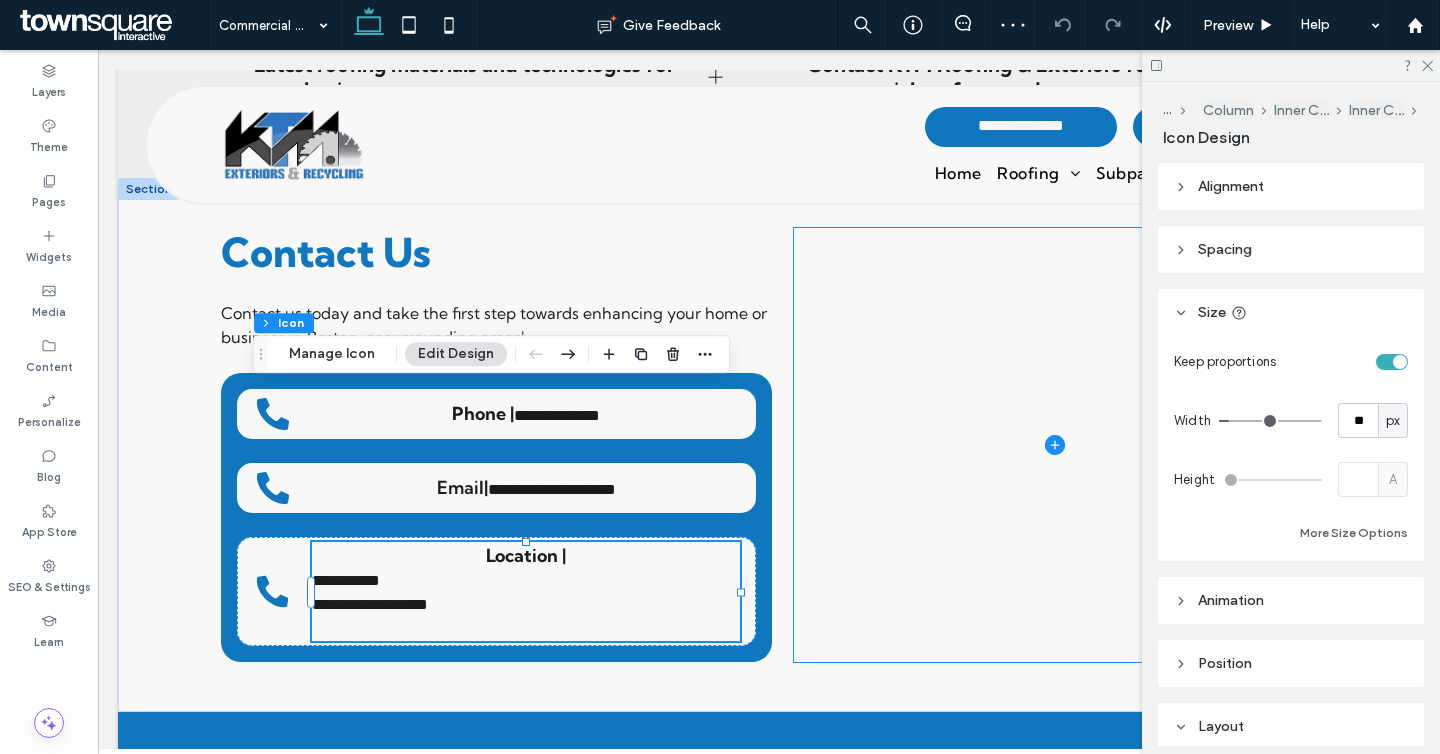 drag, startPoint x: 331, startPoint y: 351, endPoint x: 451, endPoint y: 371, distance: 121.65525 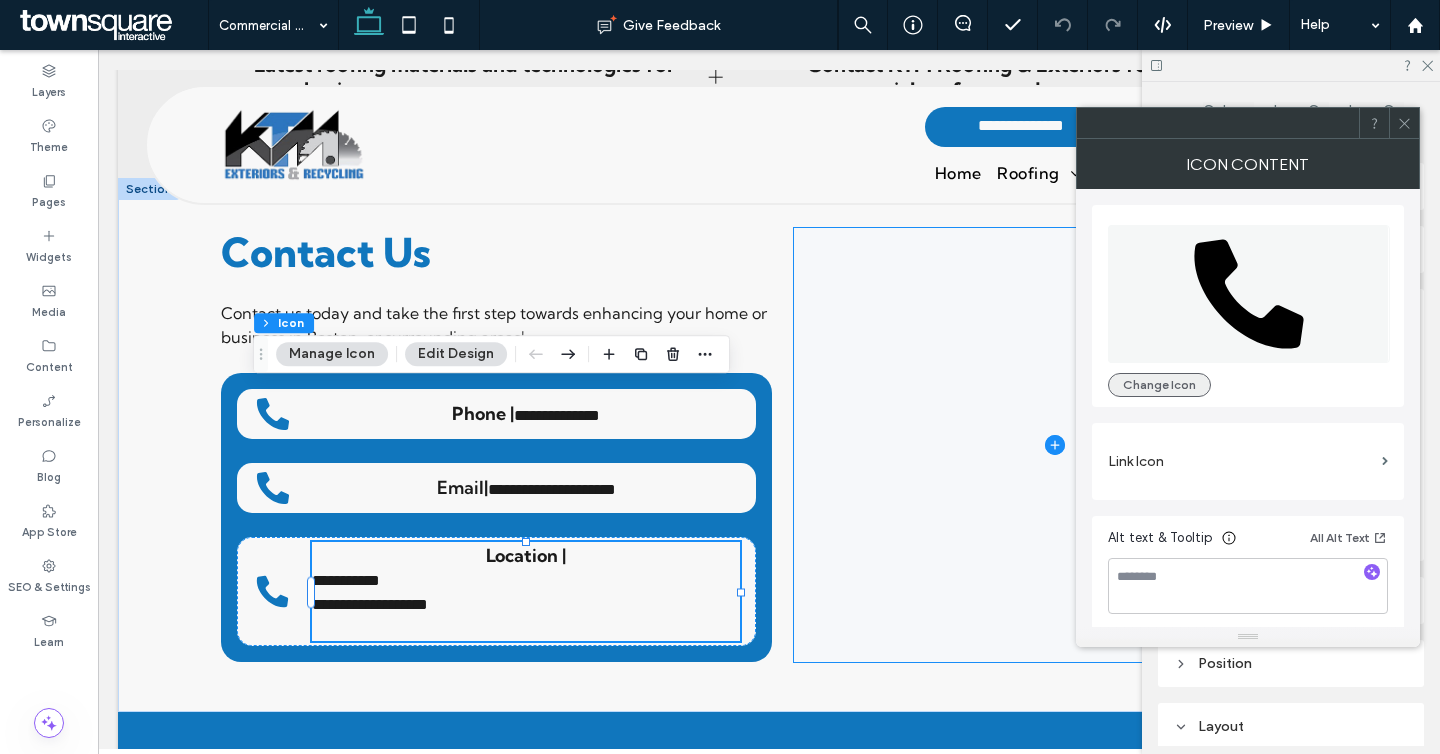 click on "Change Icon" at bounding box center (1159, 385) 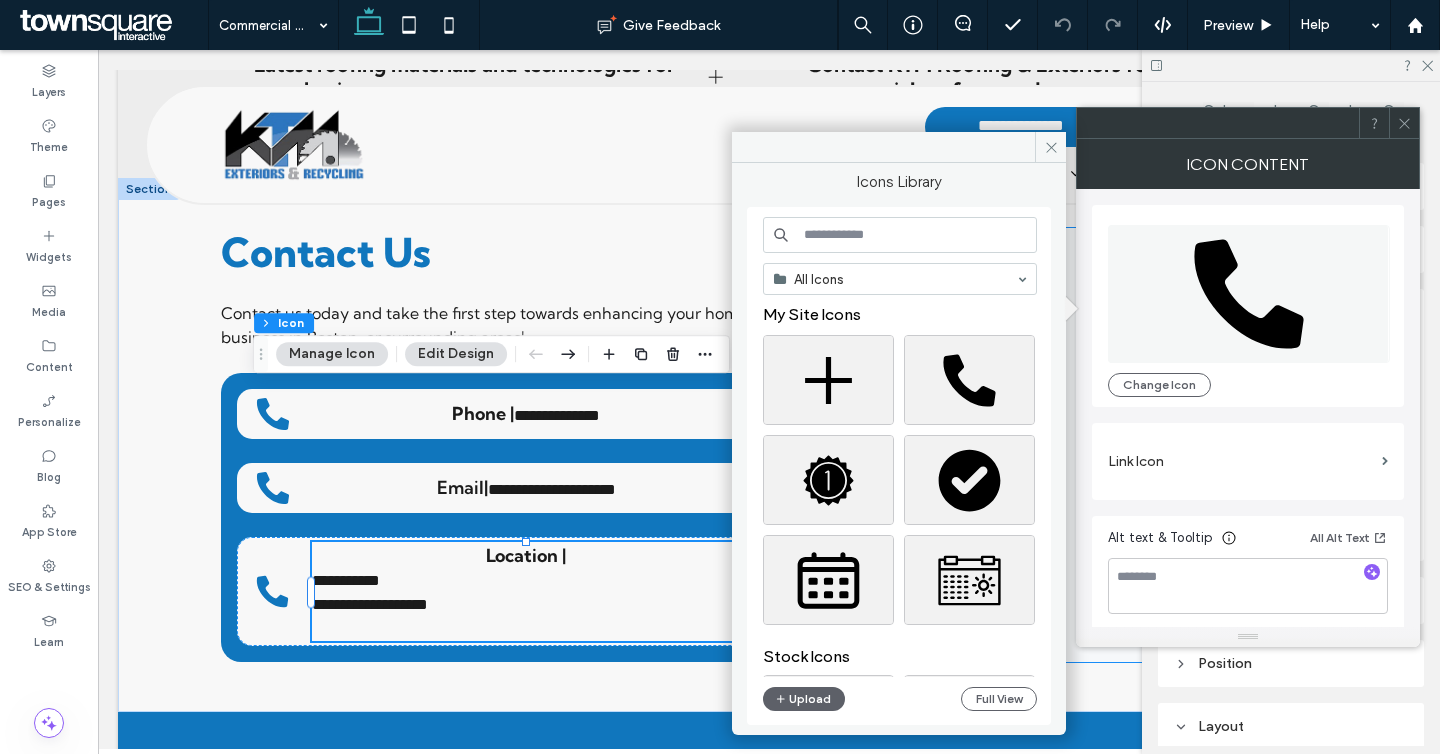 click at bounding box center [900, 235] 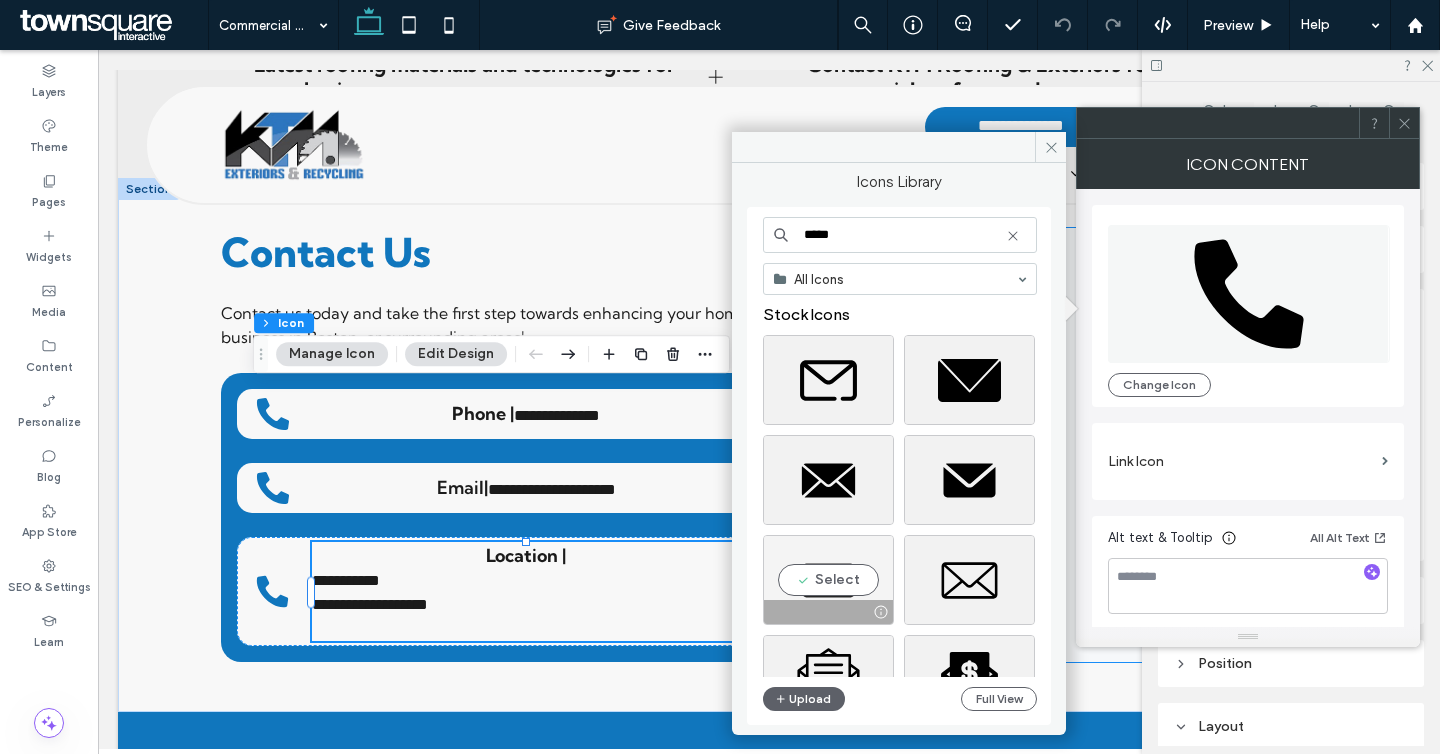 type on "****" 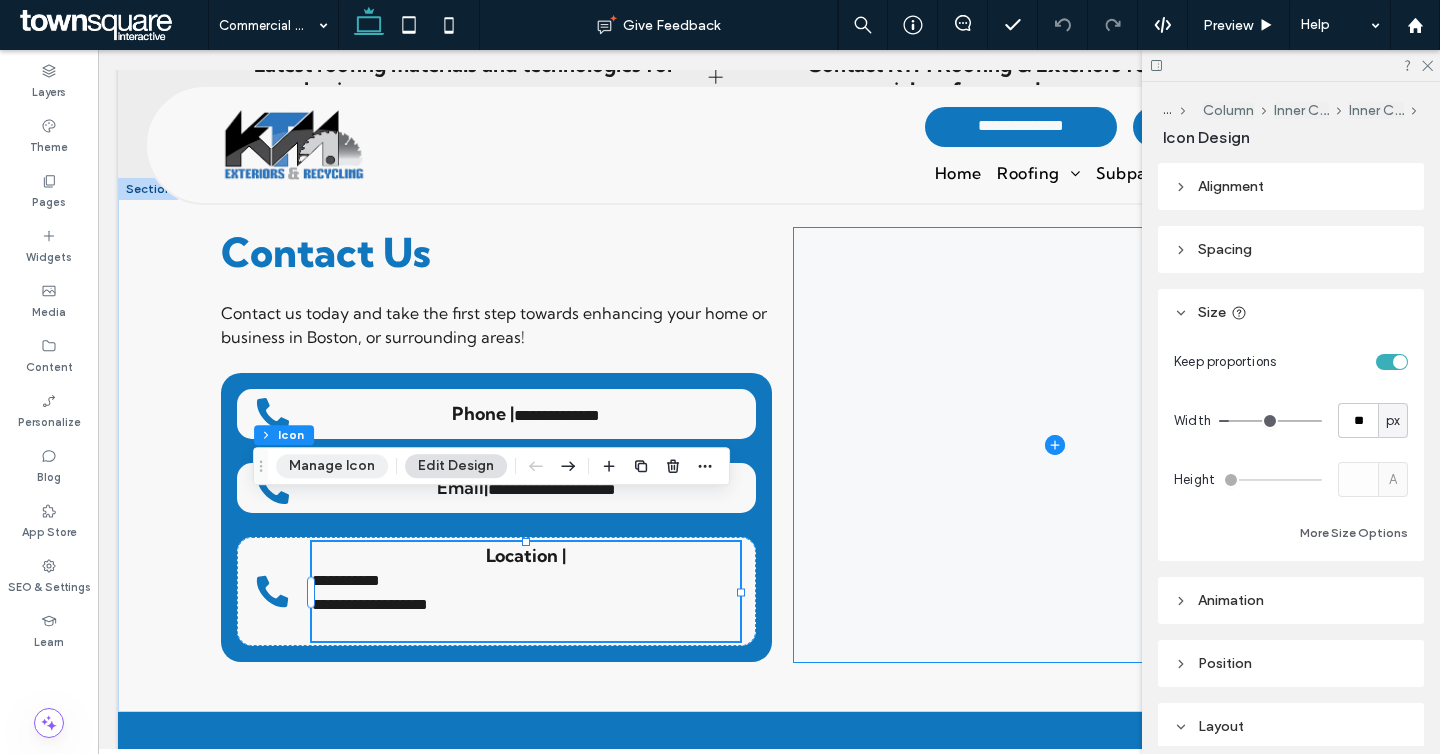 click on "Manage Icon" at bounding box center (332, 466) 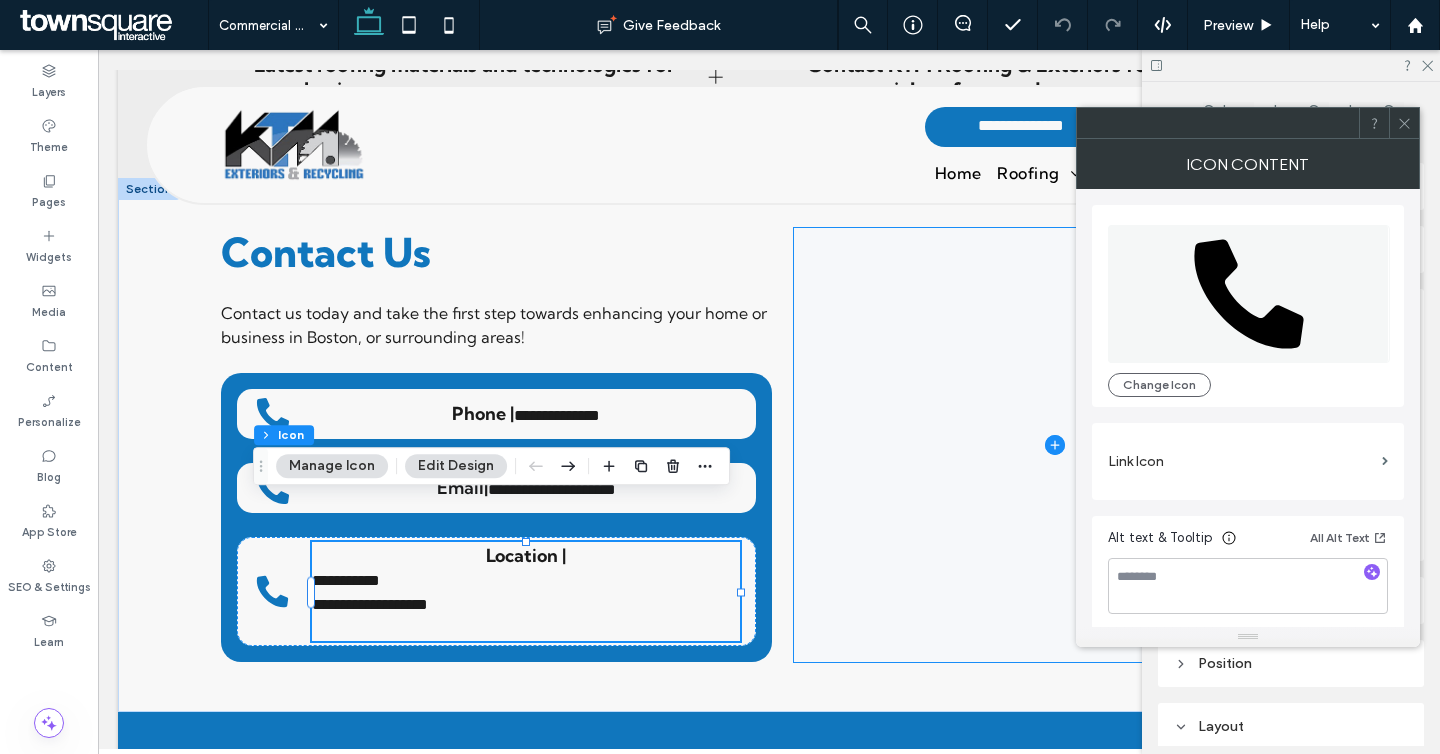 click on "Change Icon" at bounding box center (1248, 306) 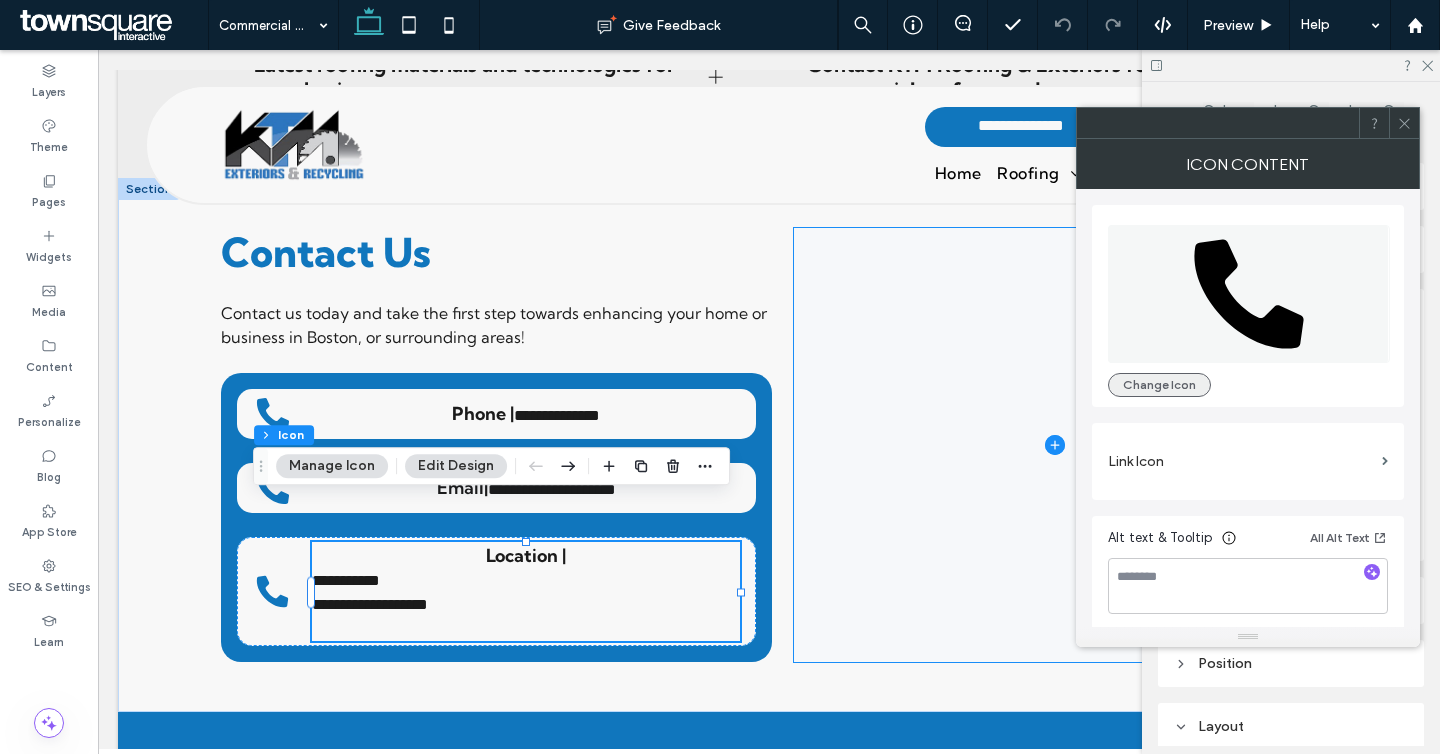 click on "Change Icon" at bounding box center (1159, 385) 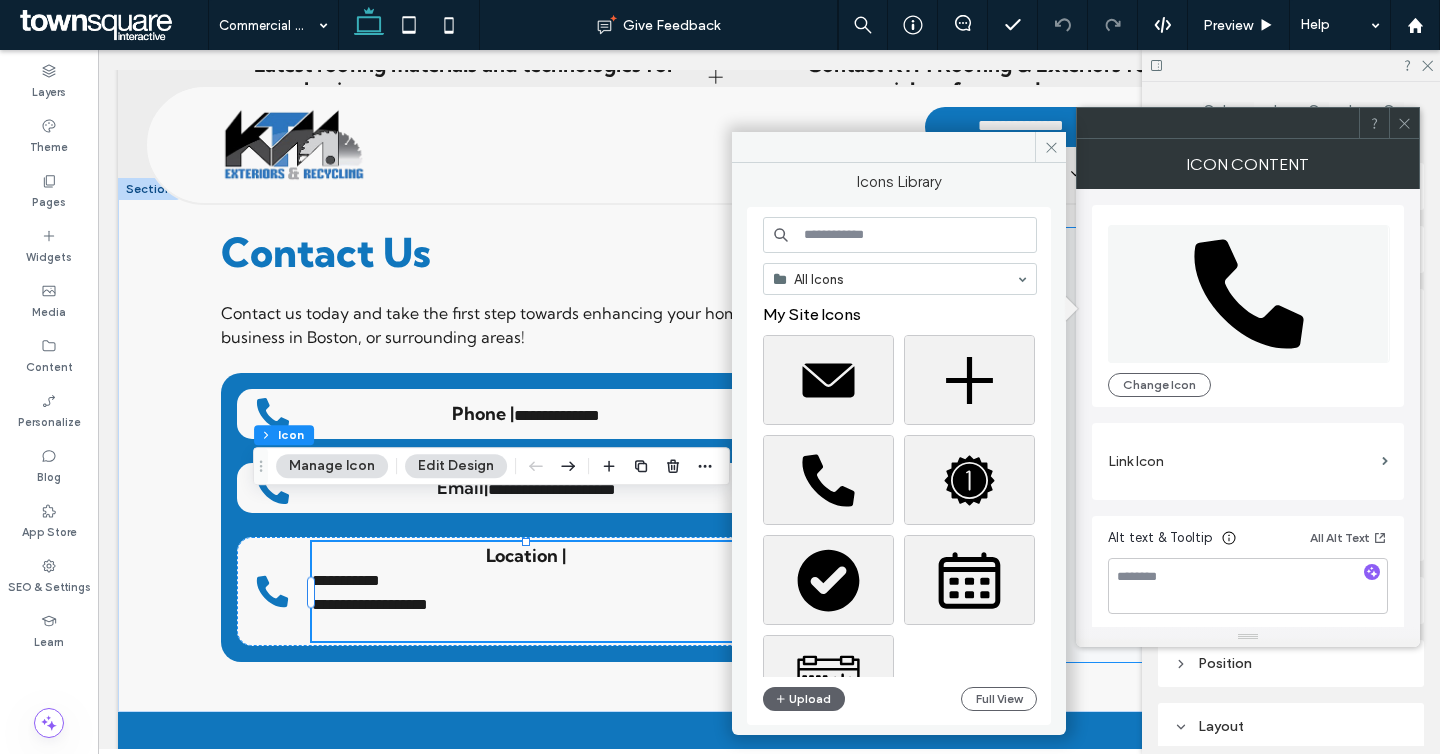 click at bounding box center (900, 235) 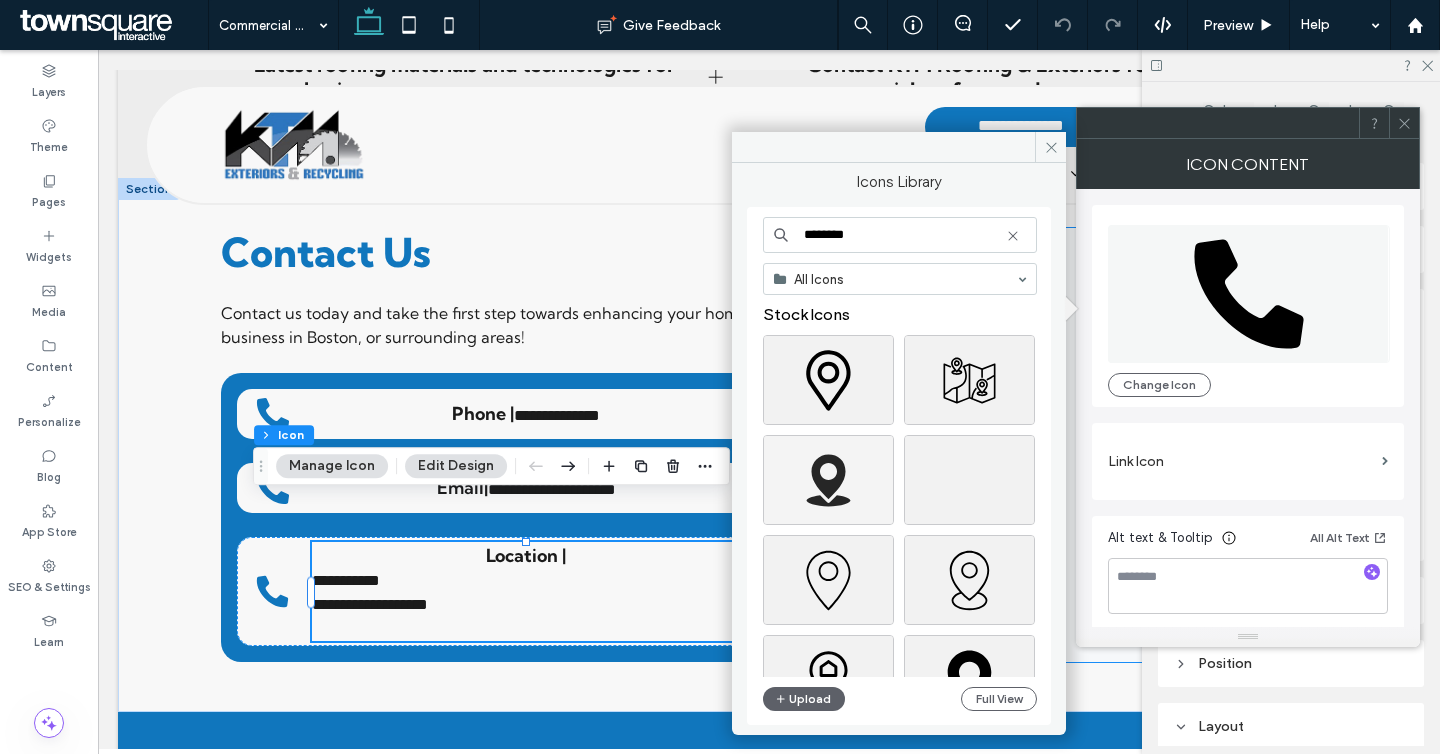 type on "********" 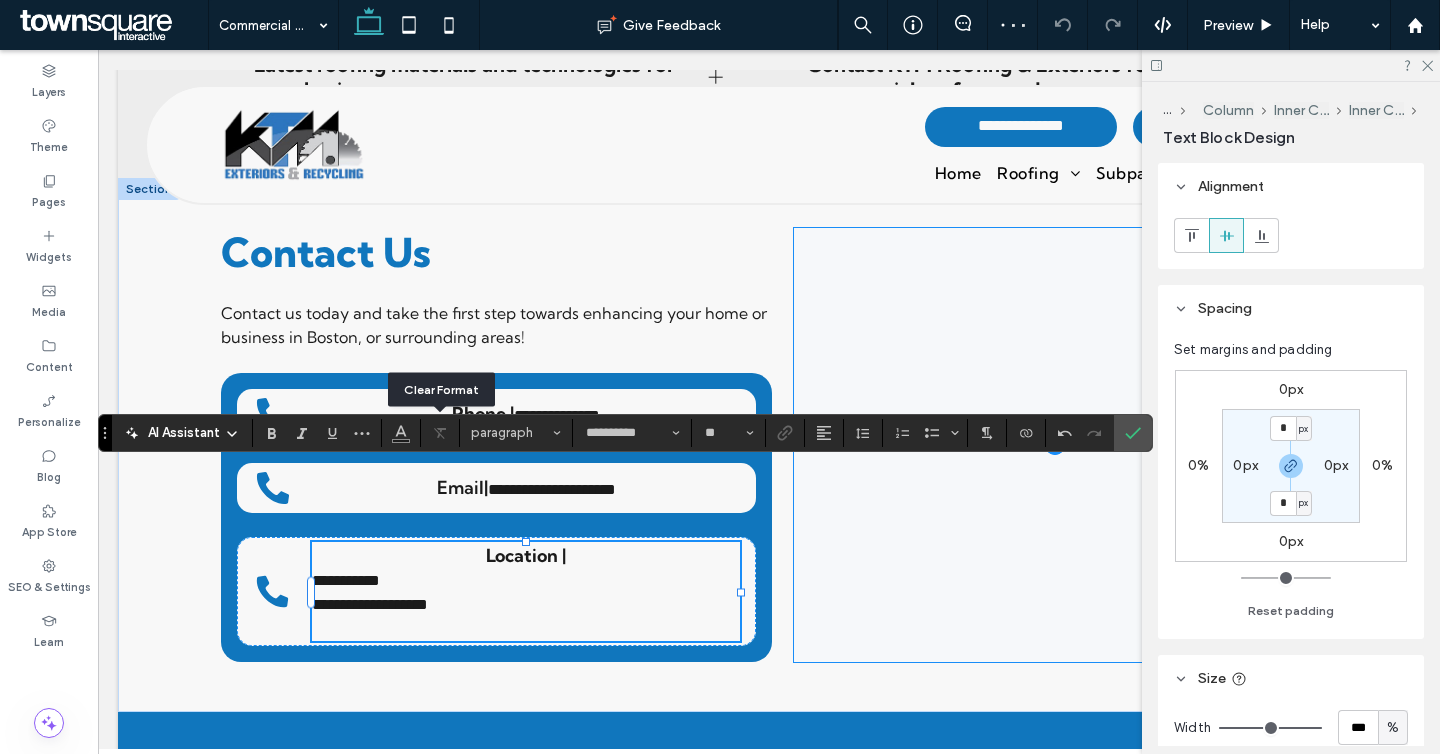 type on "**" 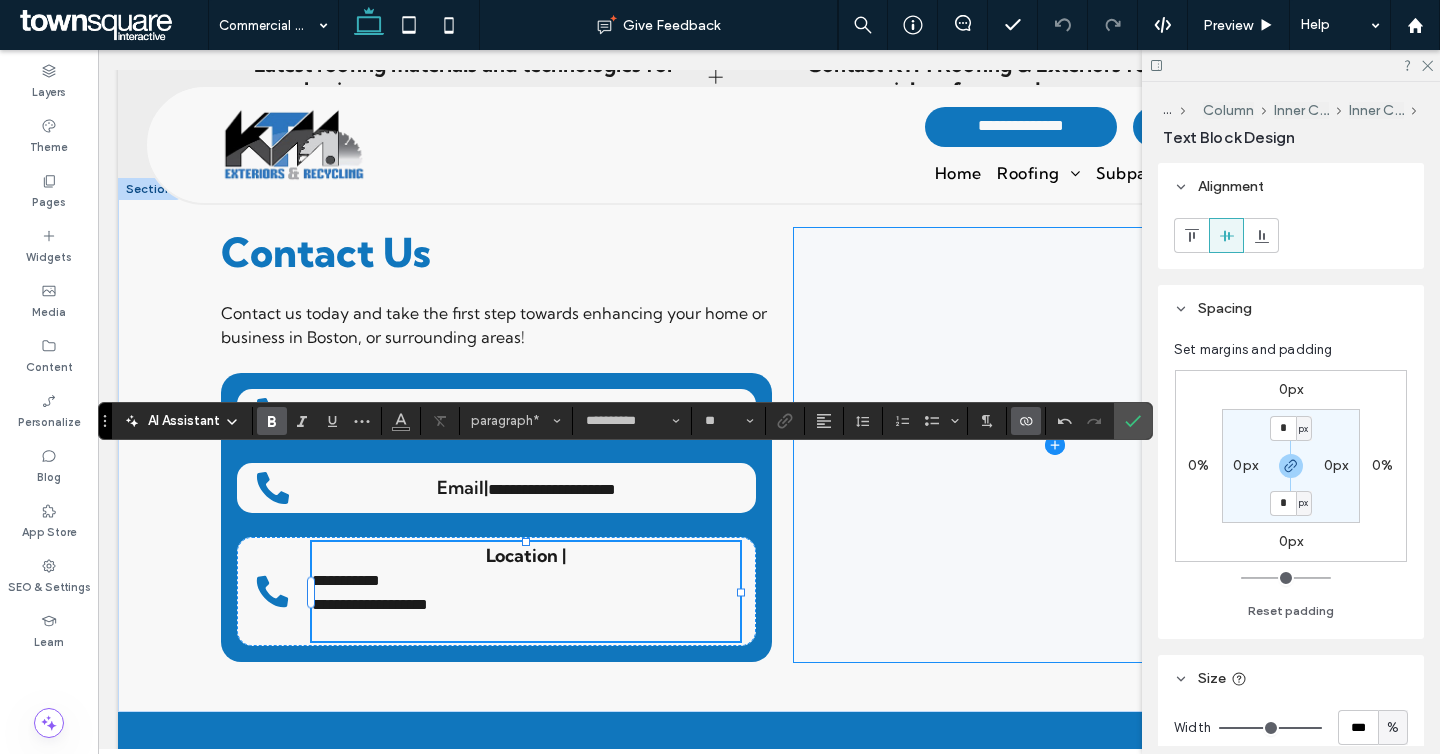 click at bounding box center [1026, 421] 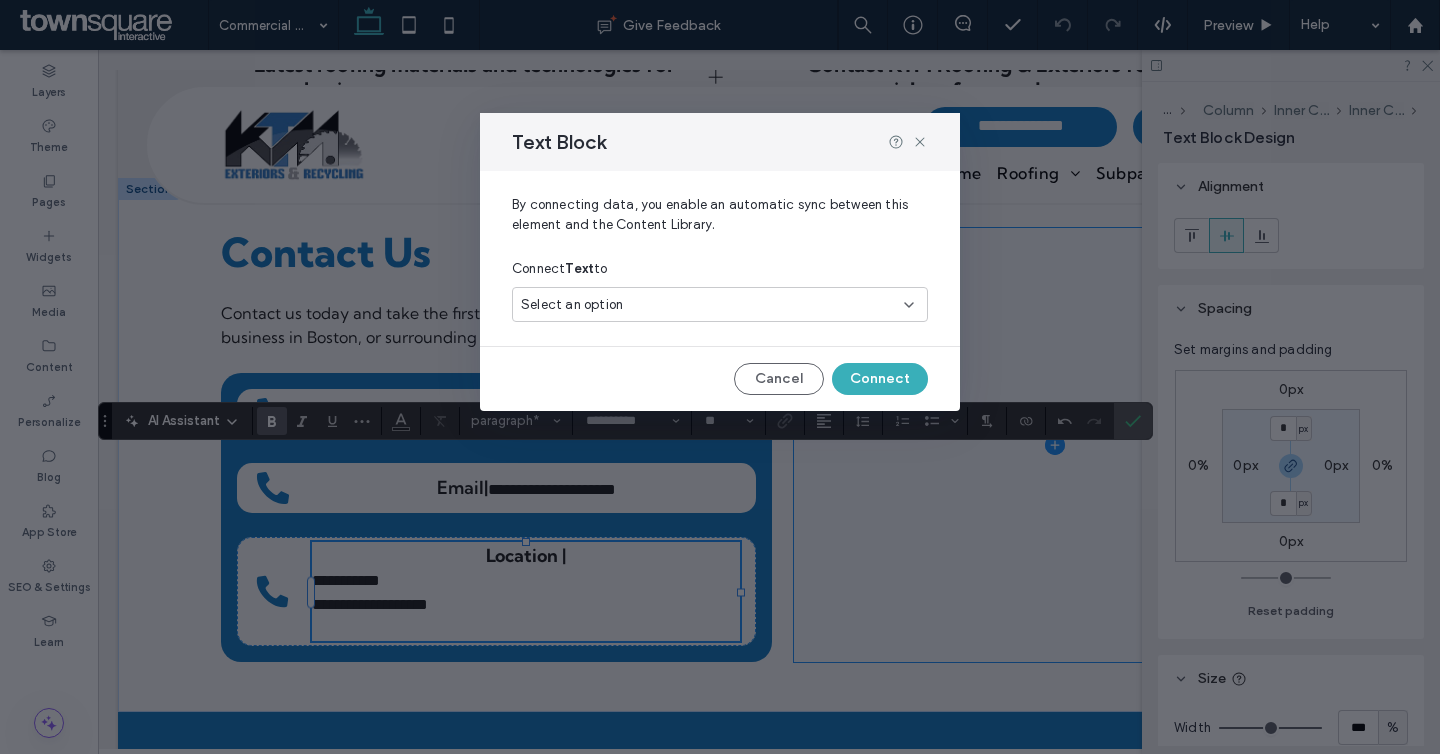 click on "Select an option" at bounding box center [720, 304] 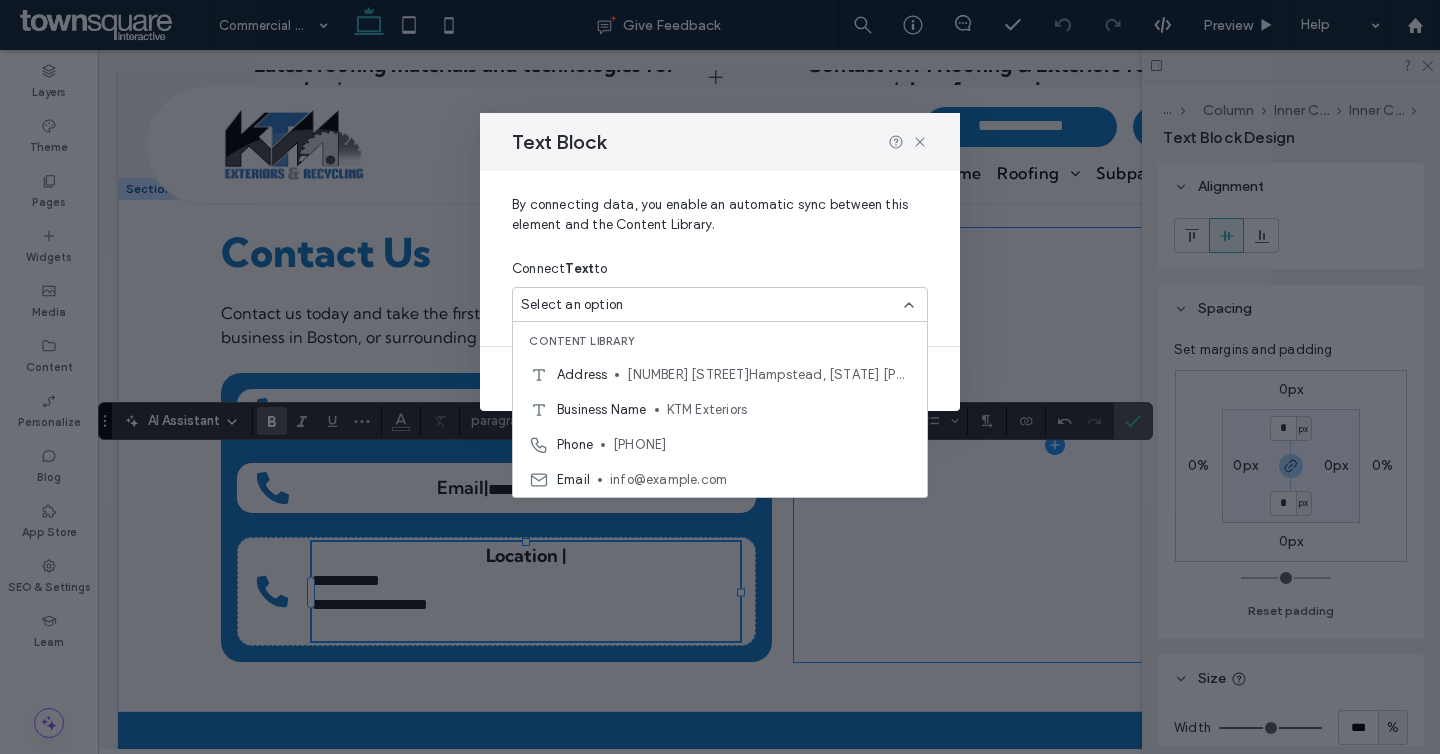 click on "10 Hazel DrHampstead, NH 03841" at bounding box center (769, 375) 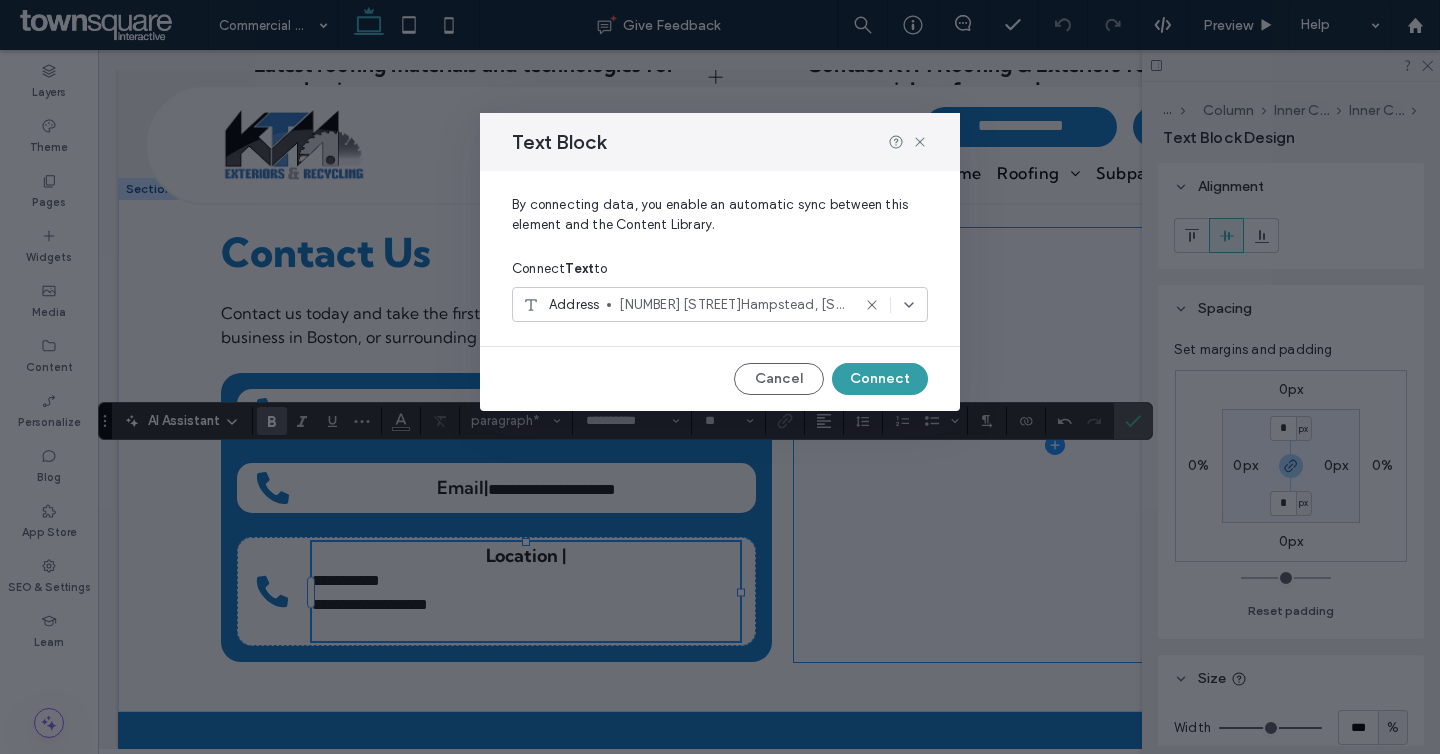 click on "Connect" at bounding box center [880, 379] 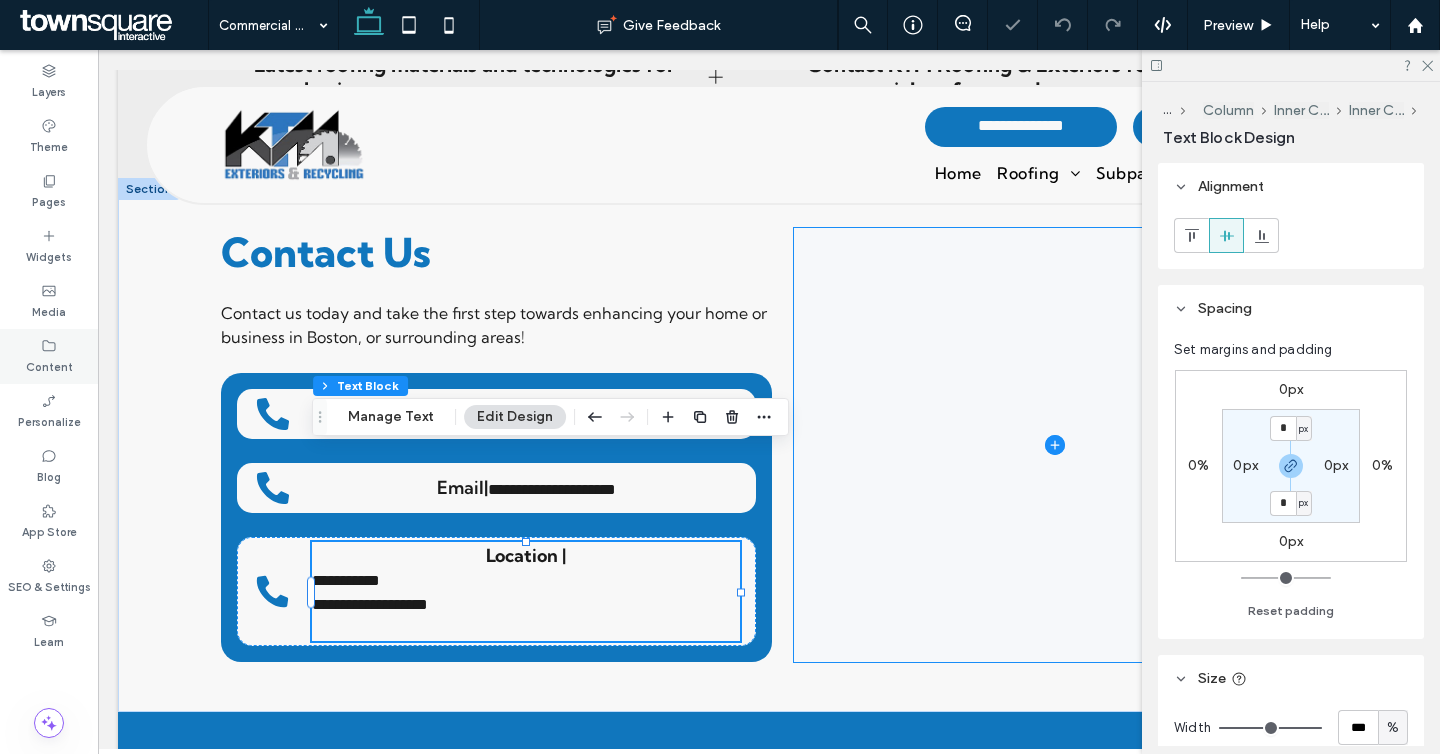 click on "Content" at bounding box center [49, 356] 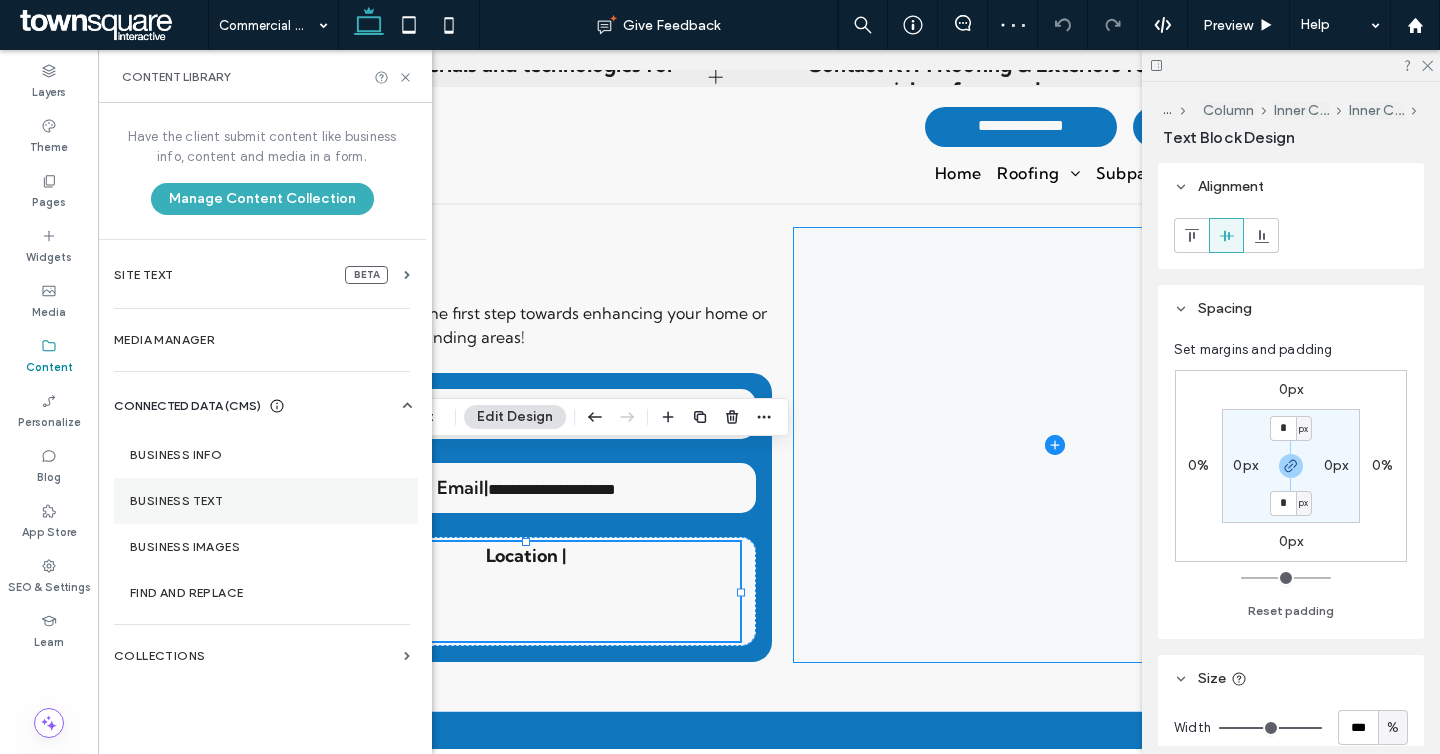 click on "Business Text" at bounding box center [266, 501] 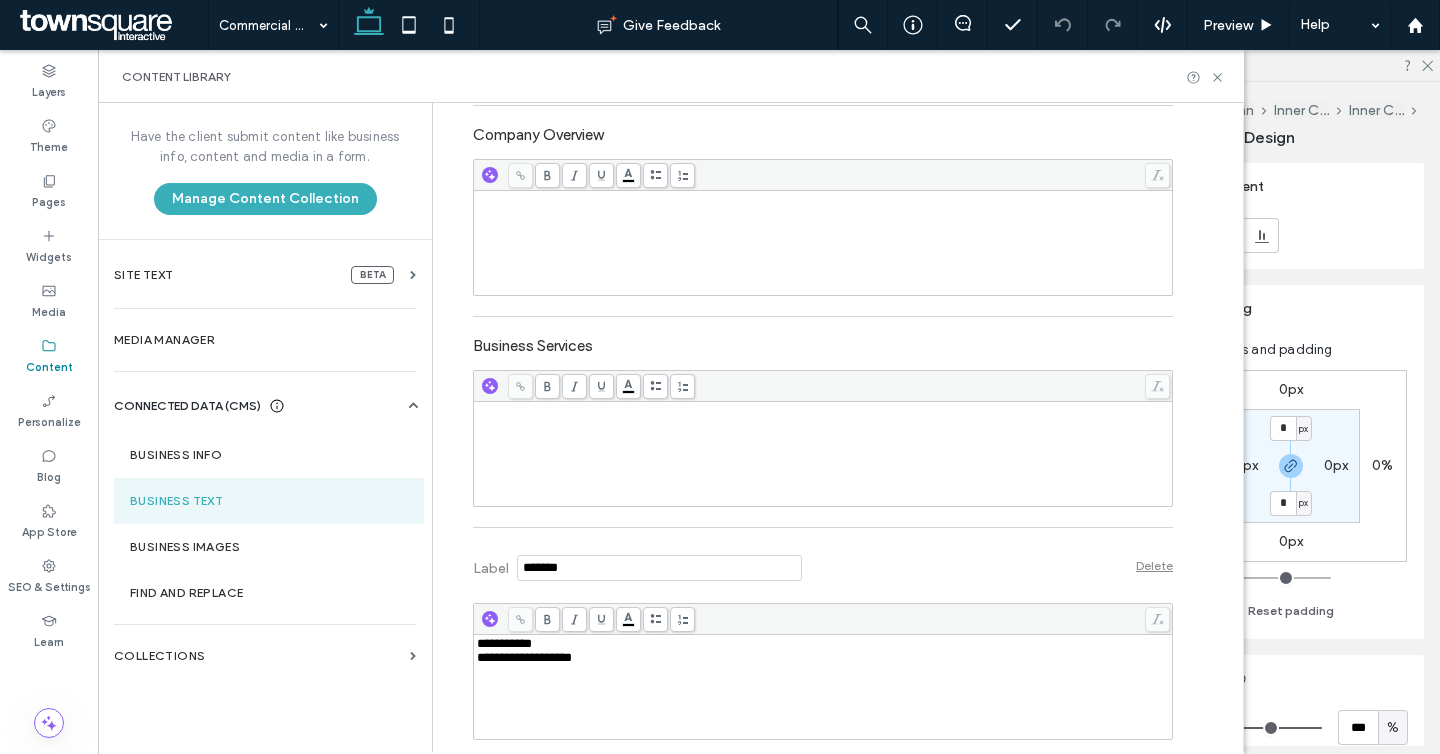 scroll, scrollTop: 521, scrollLeft: 0, axis: vertical 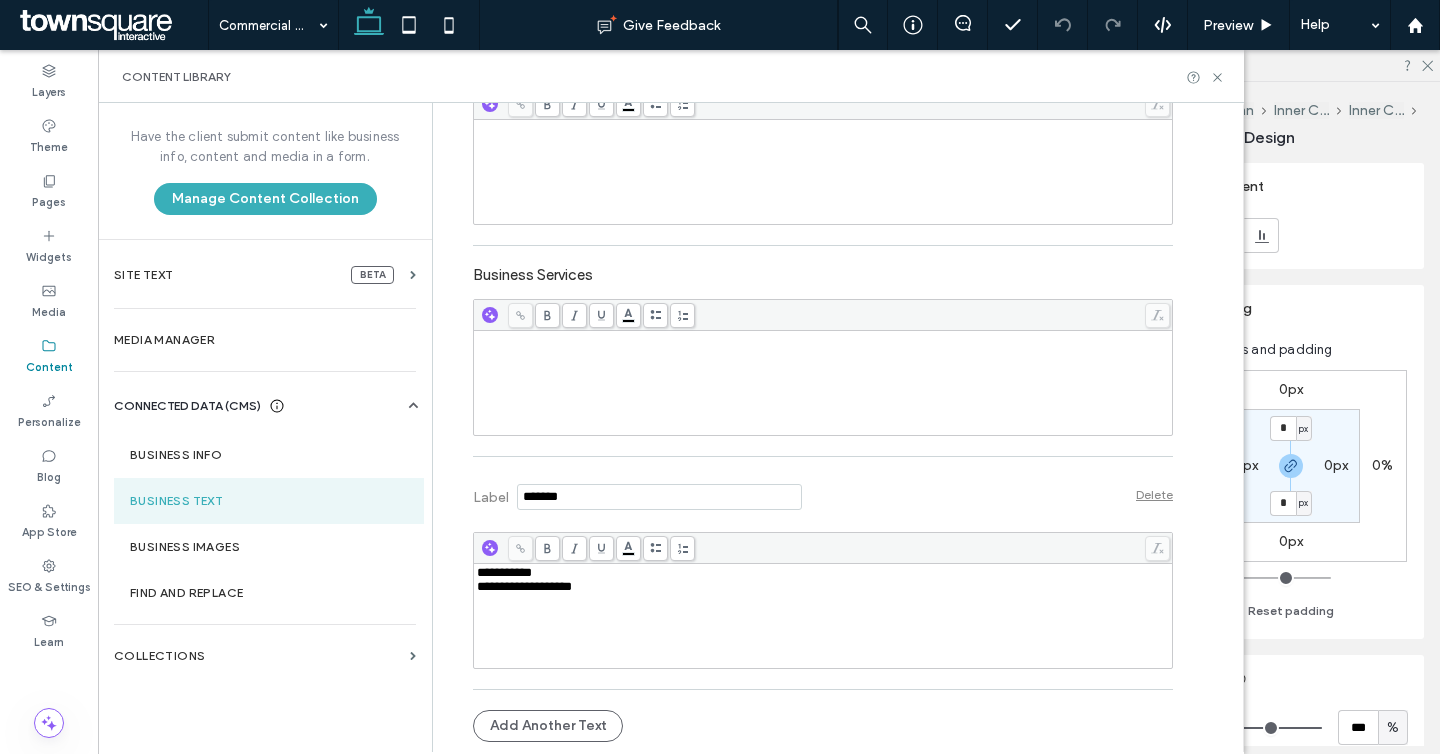 click on "**********" at bounding box center (823, 616) 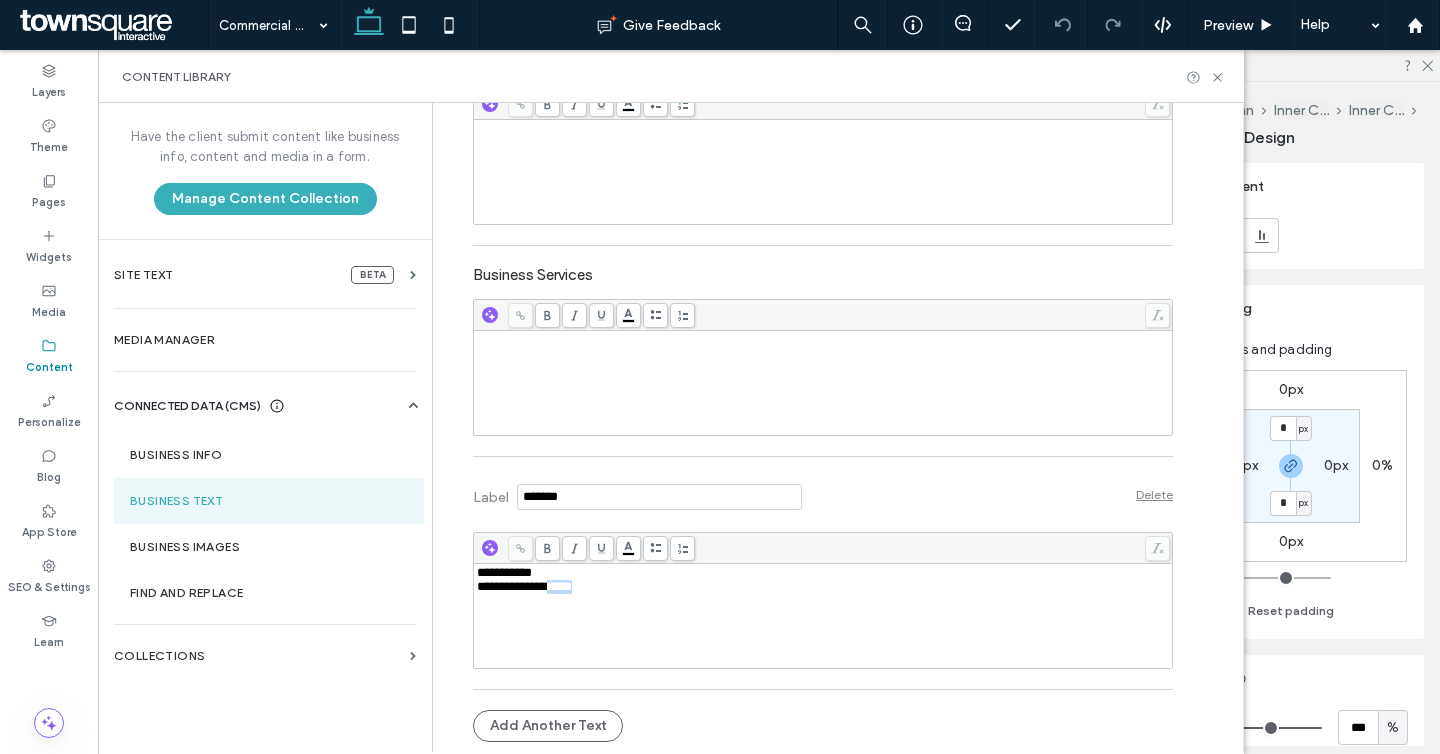drag, startPoint x: 635, startPoint y: 607, endPoint x: 568, endPoint y: 593, distance: 68.44706 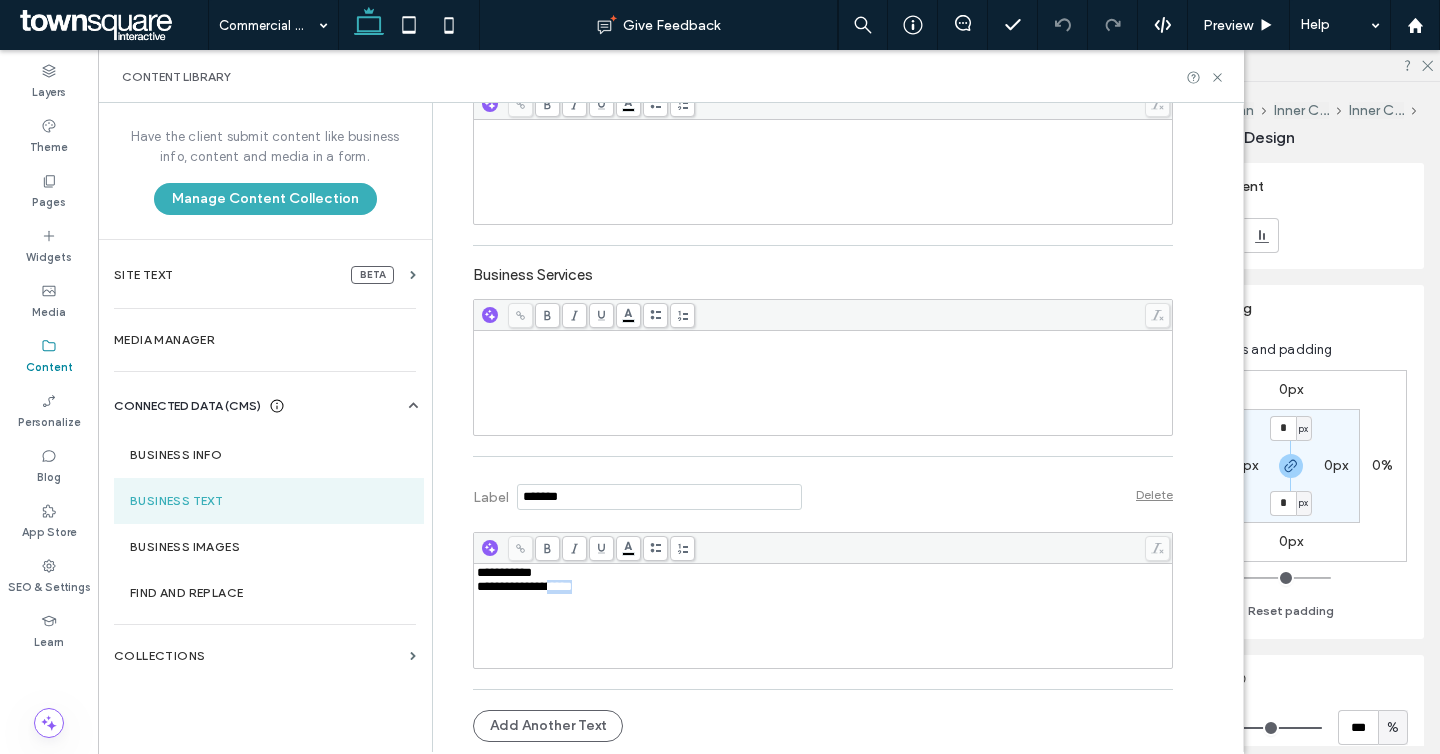 click on "**********" at bounding box center [823, 616] 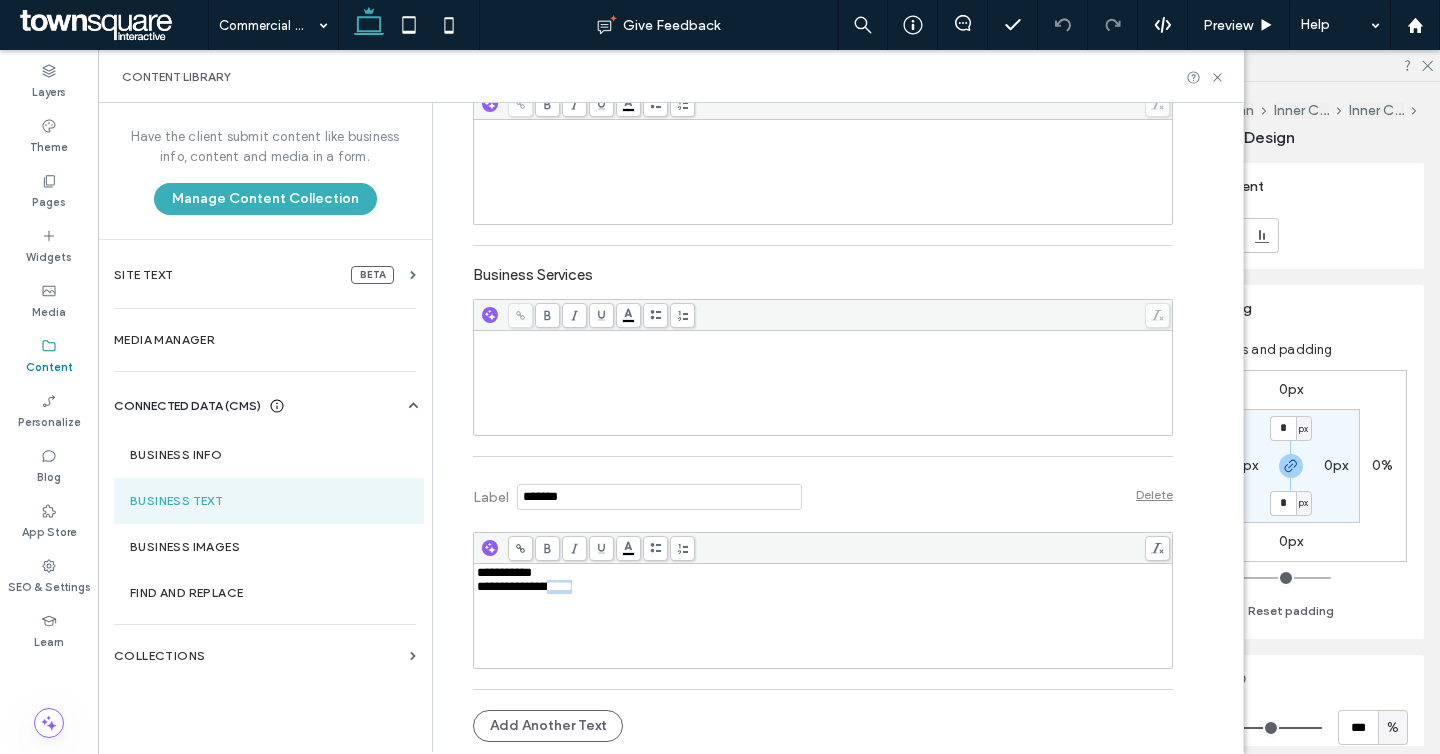type 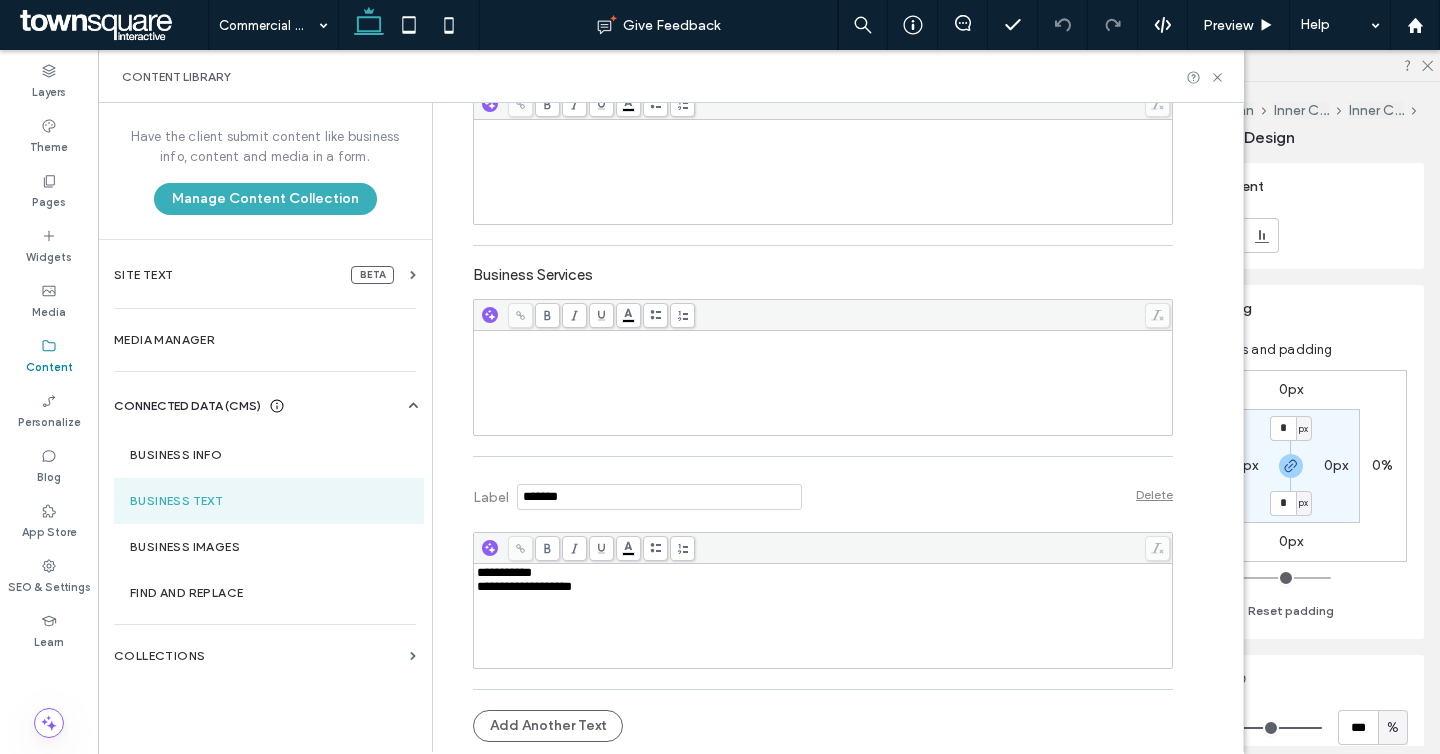 click on "**********" at bounding box center [524, 586] 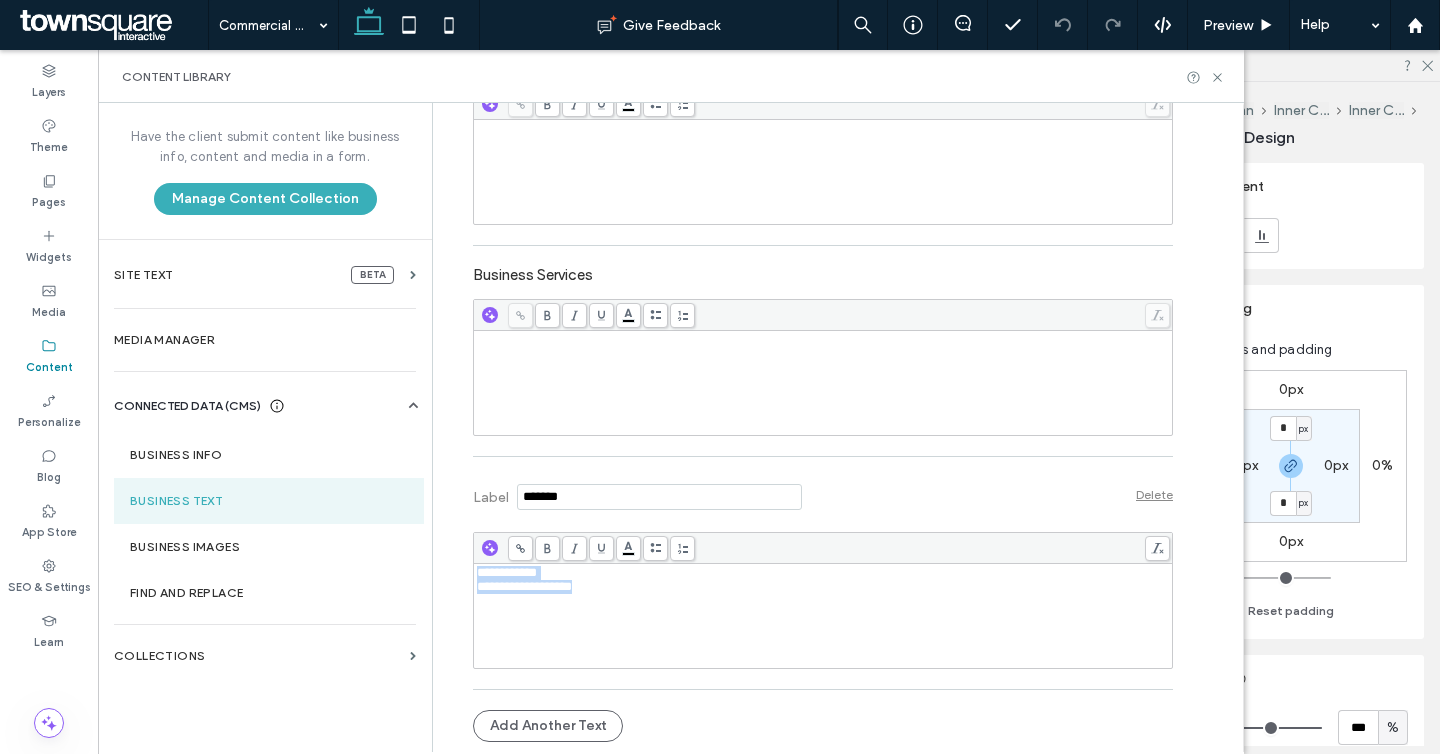 click 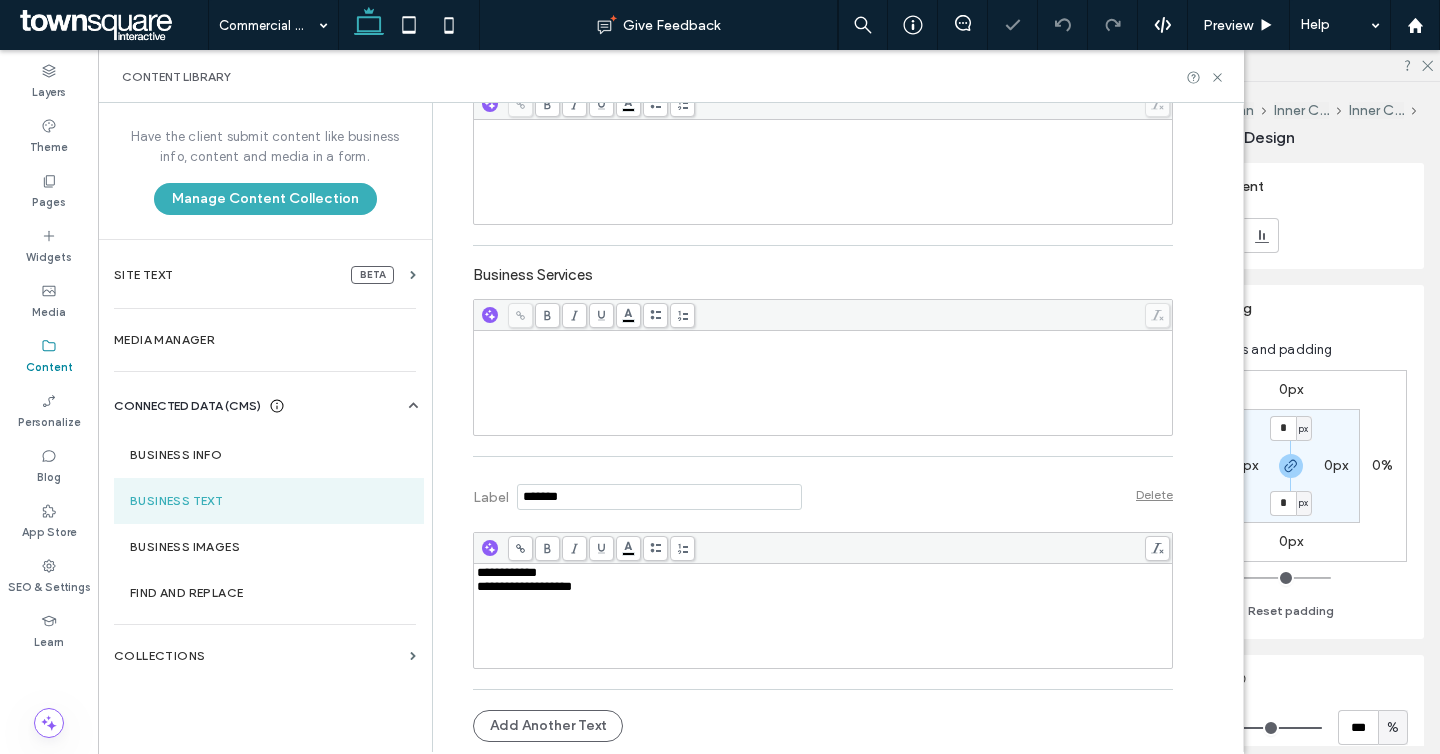 click 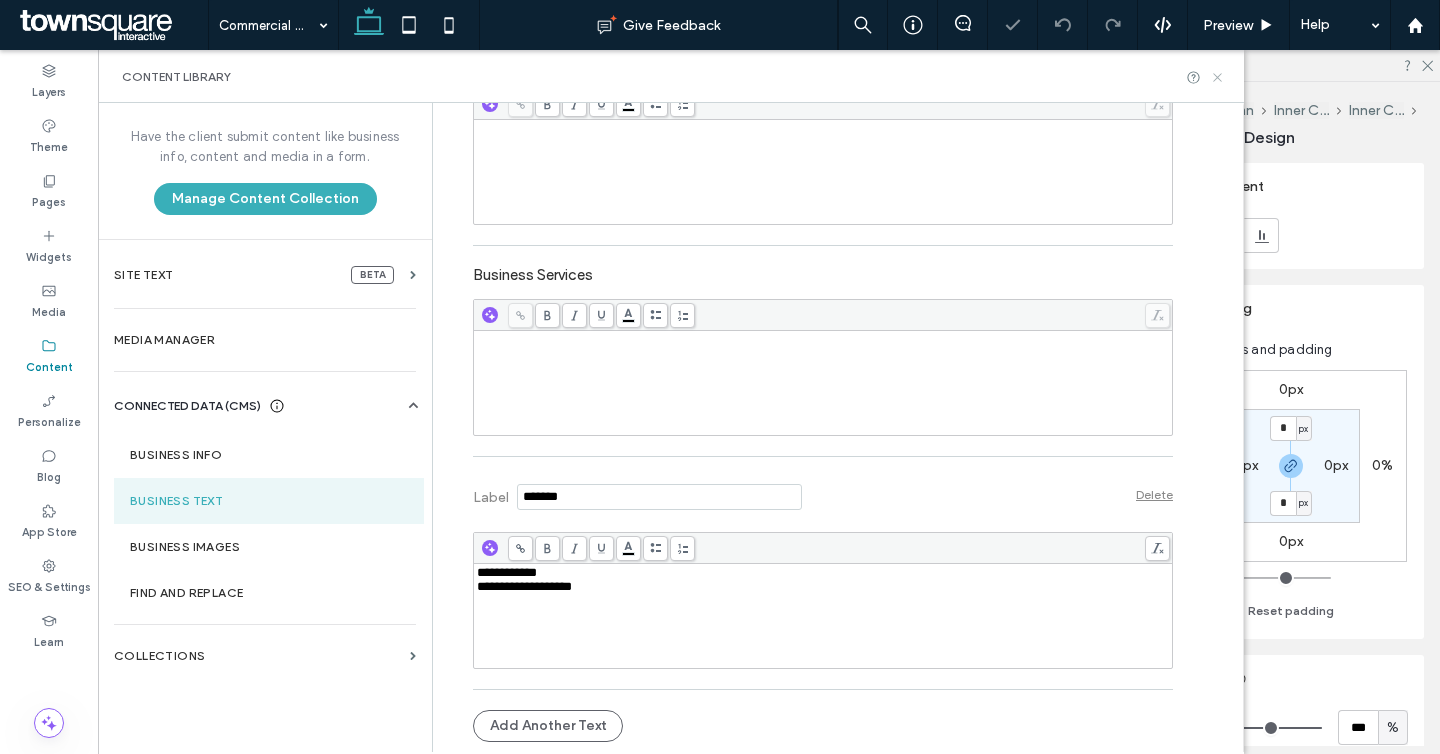 click 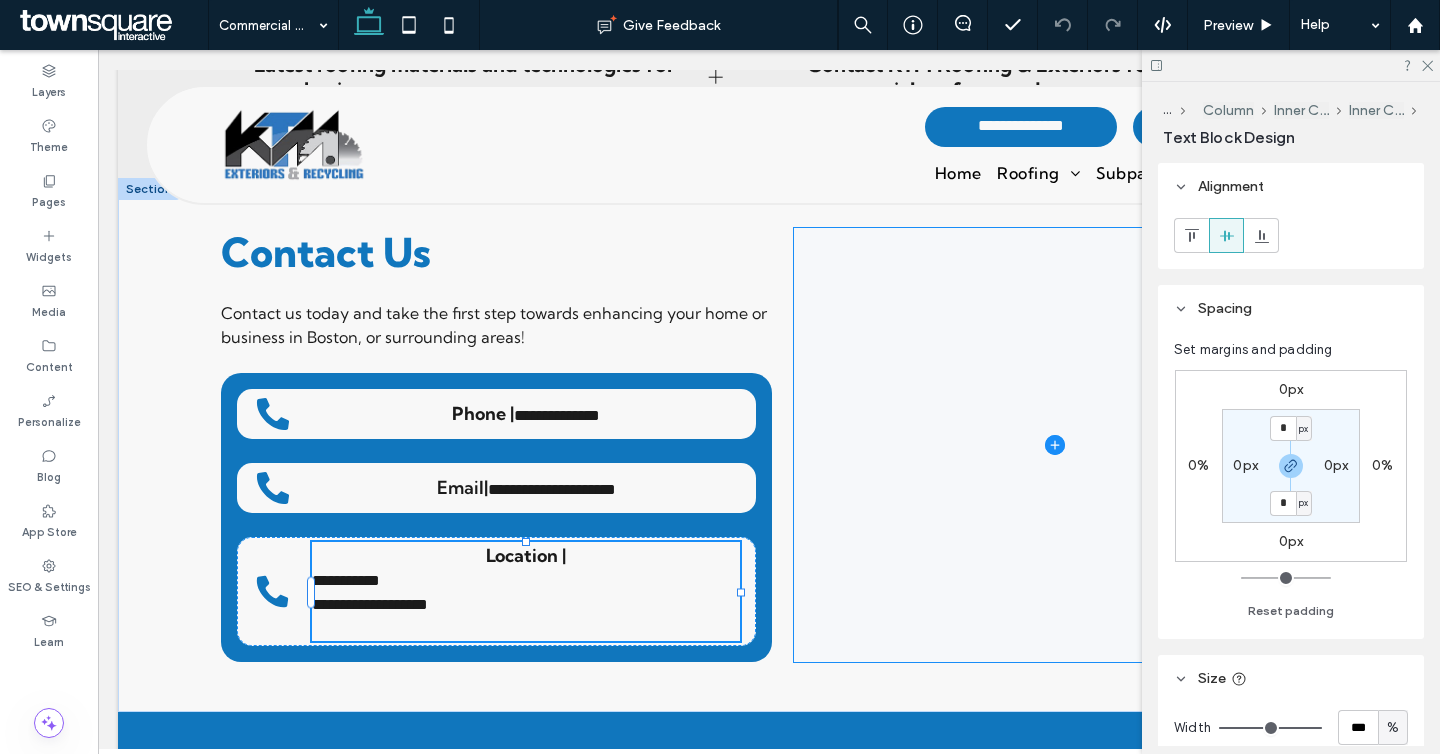 type on "**********" 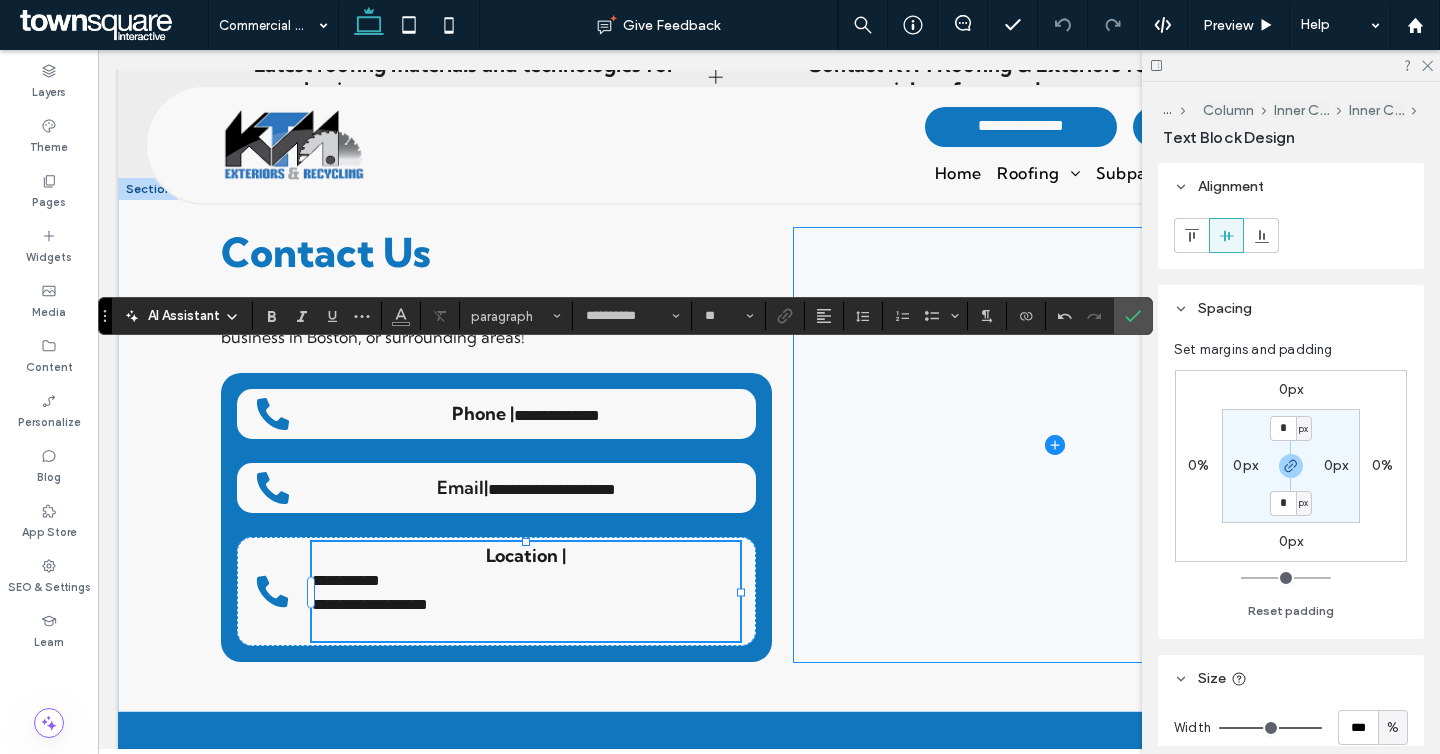 type on "**" 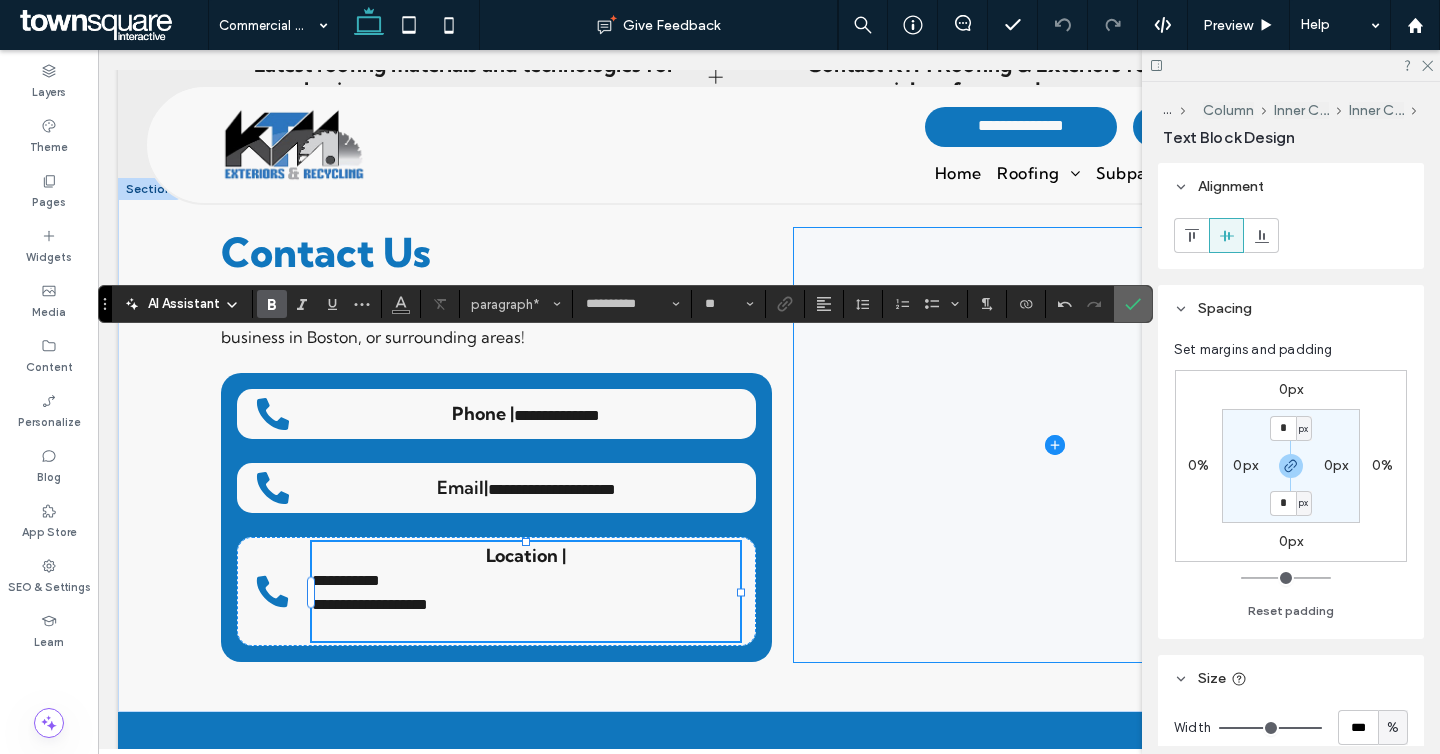 click 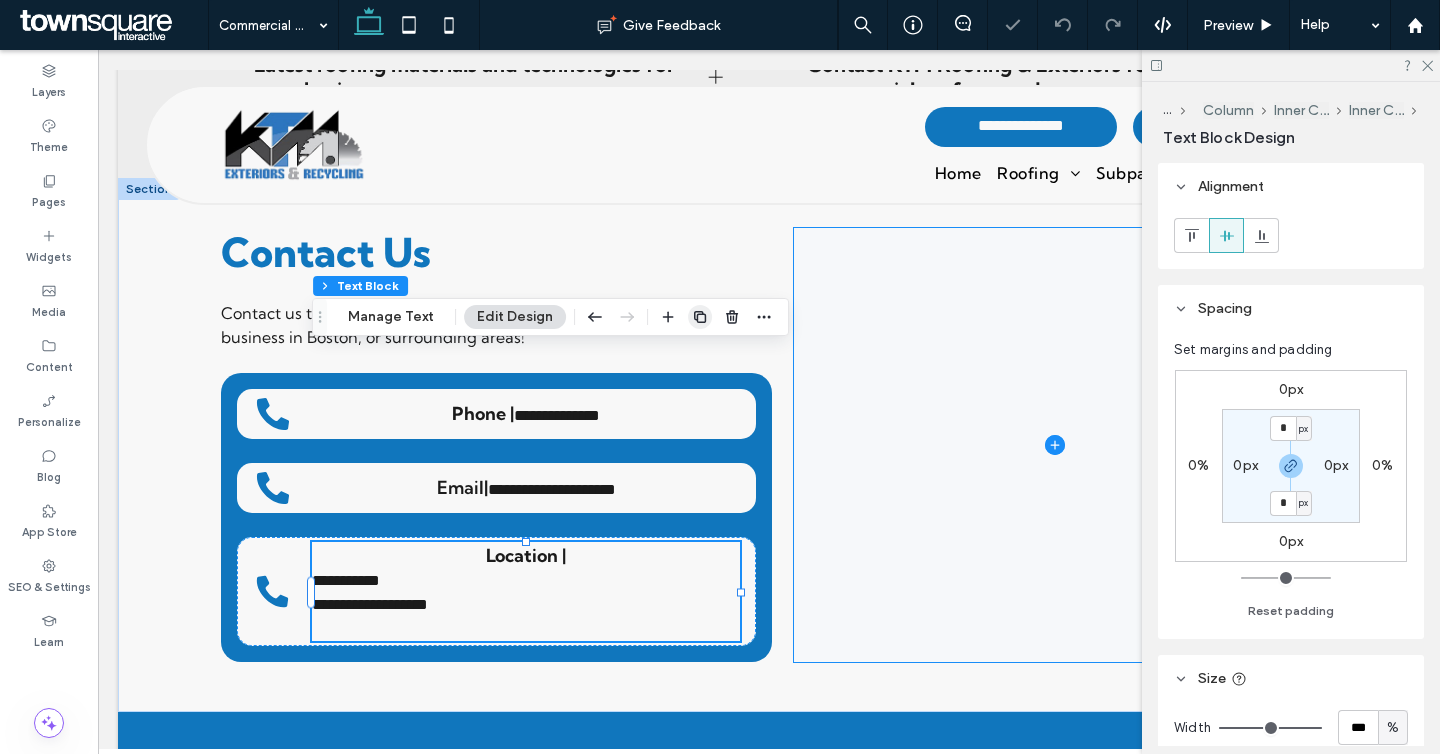click 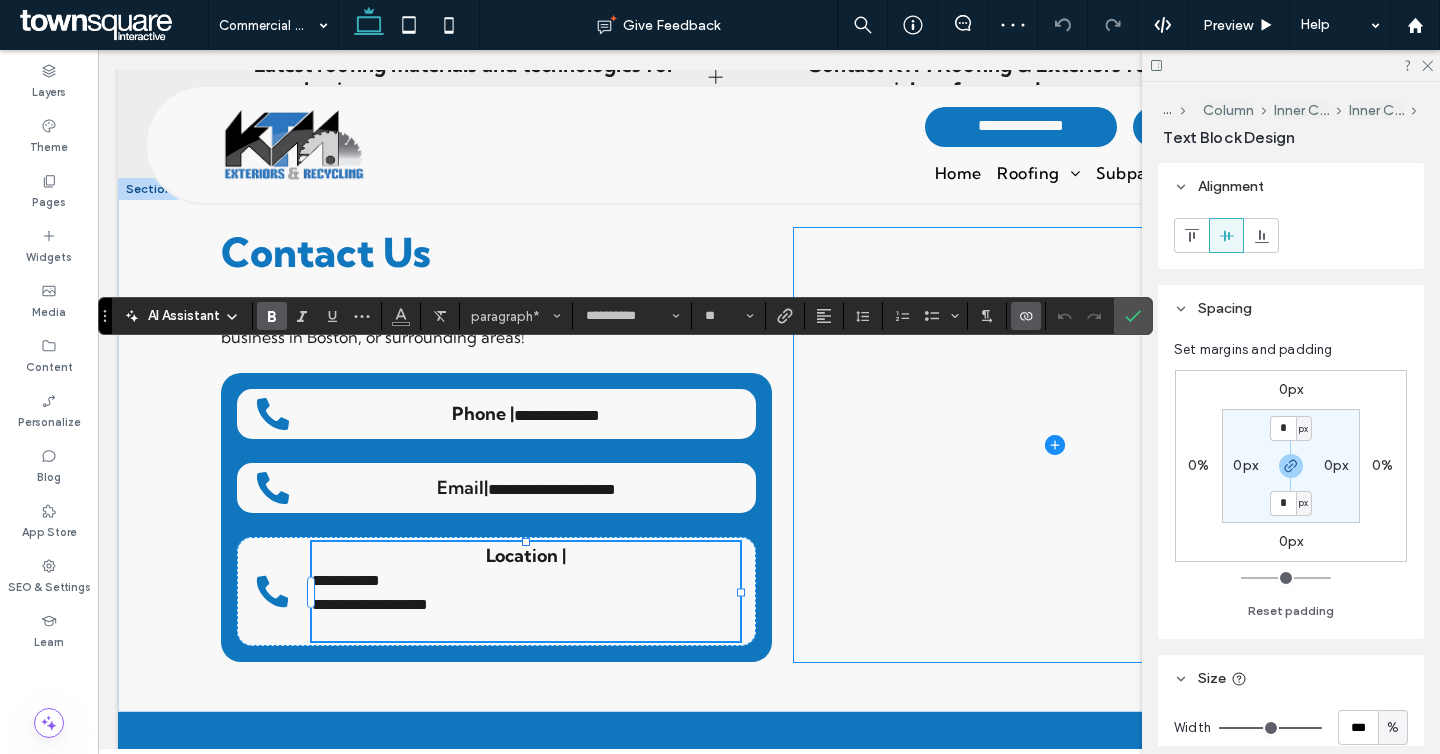 click 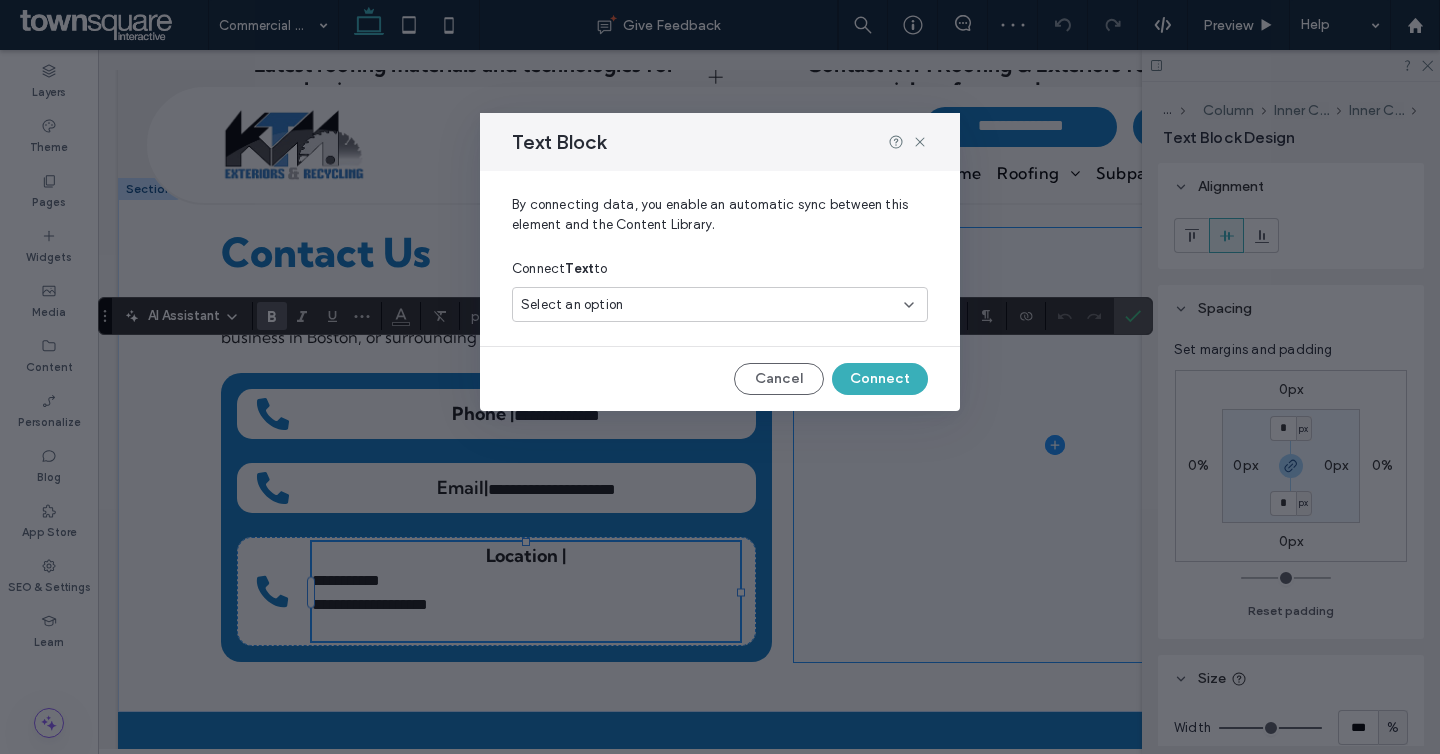 click on "Select an option" at bounding box center [720, 304] 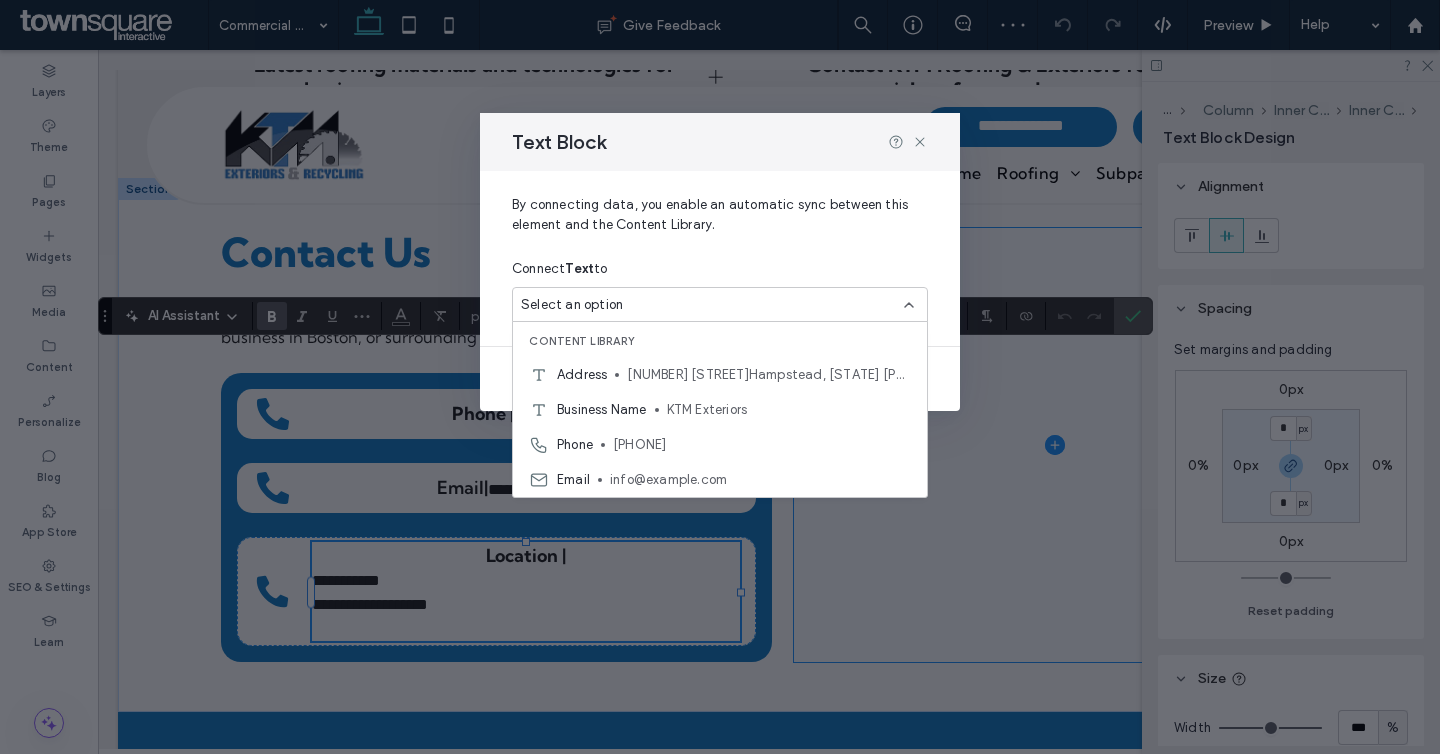 click on "Select an option" at bounding box center [708, 305] 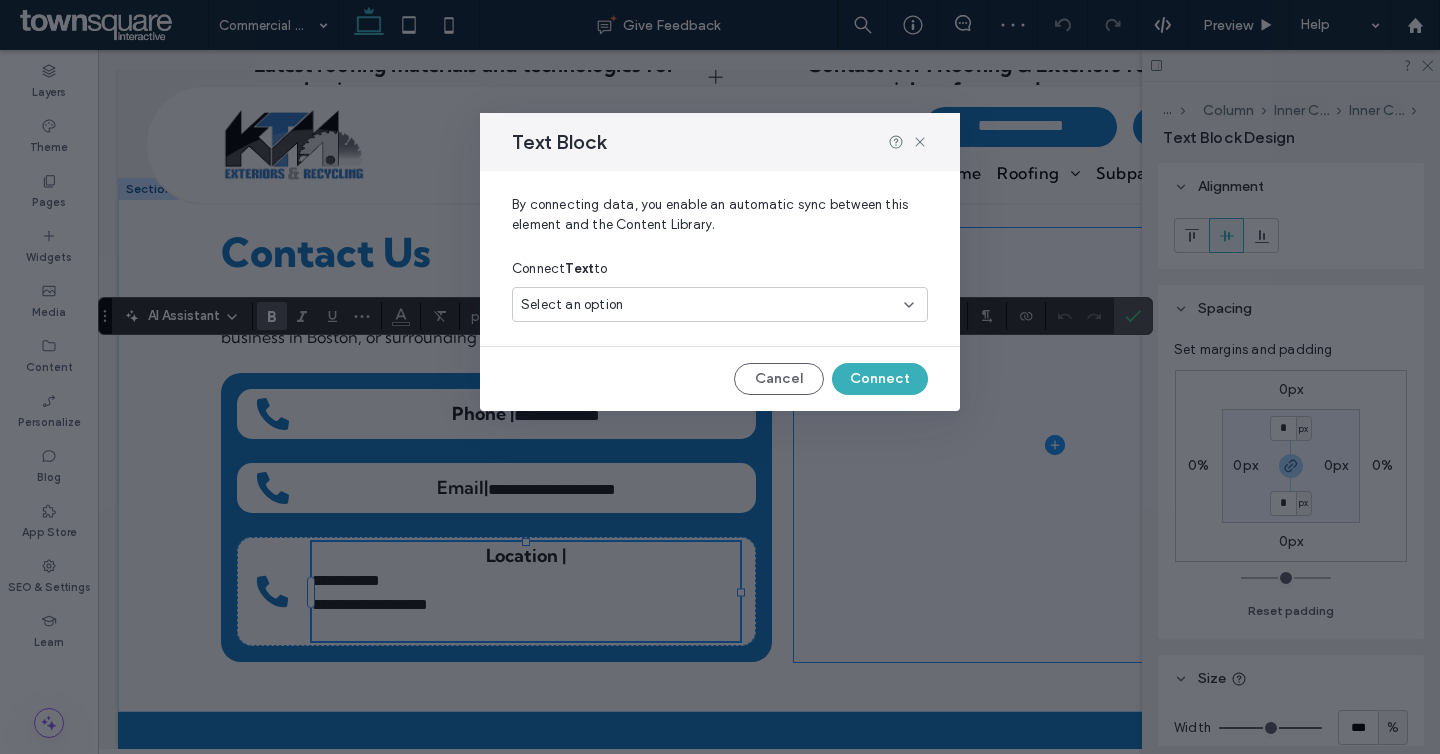 click on "Select an option" at bounding box center (708, 305) 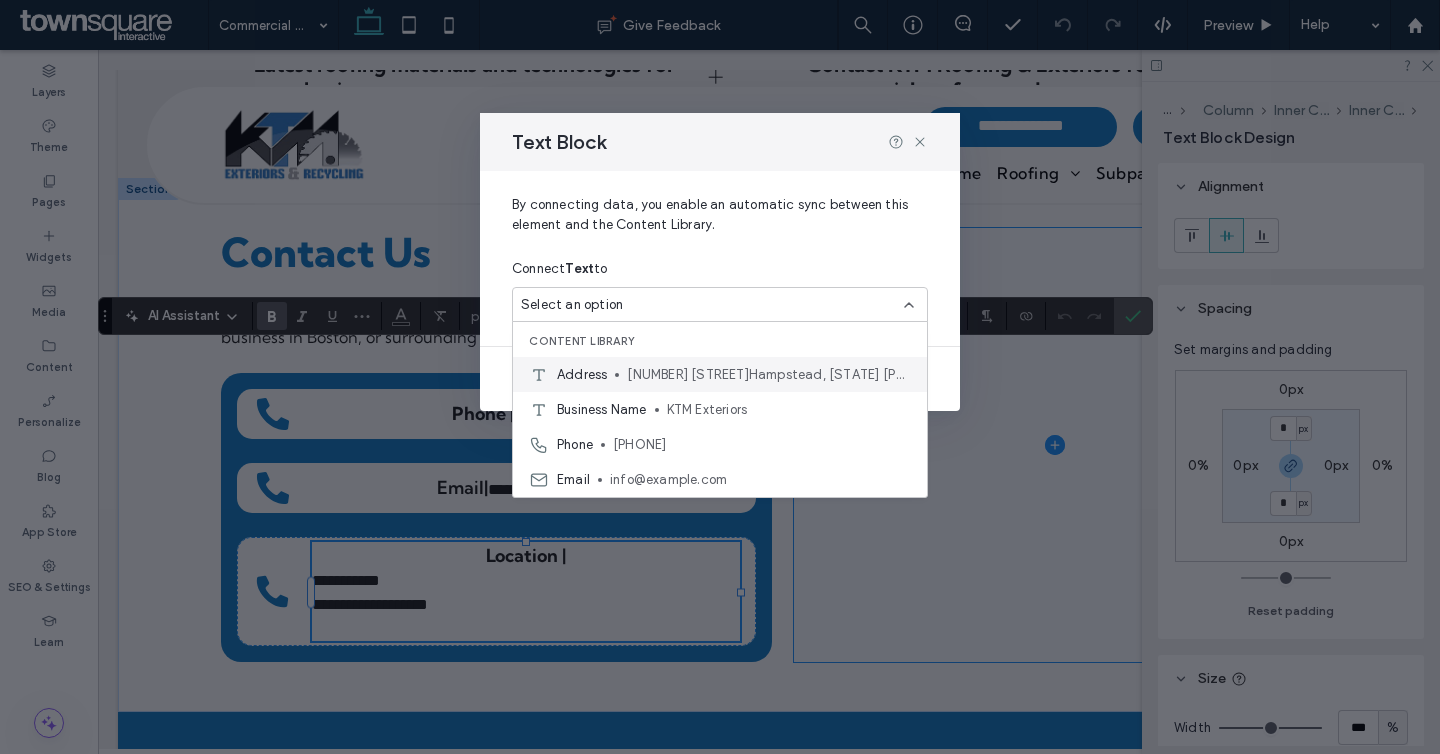 click on "10 Hazel Dr Hampstead, NH 03841" at bounding box center [769, 375] 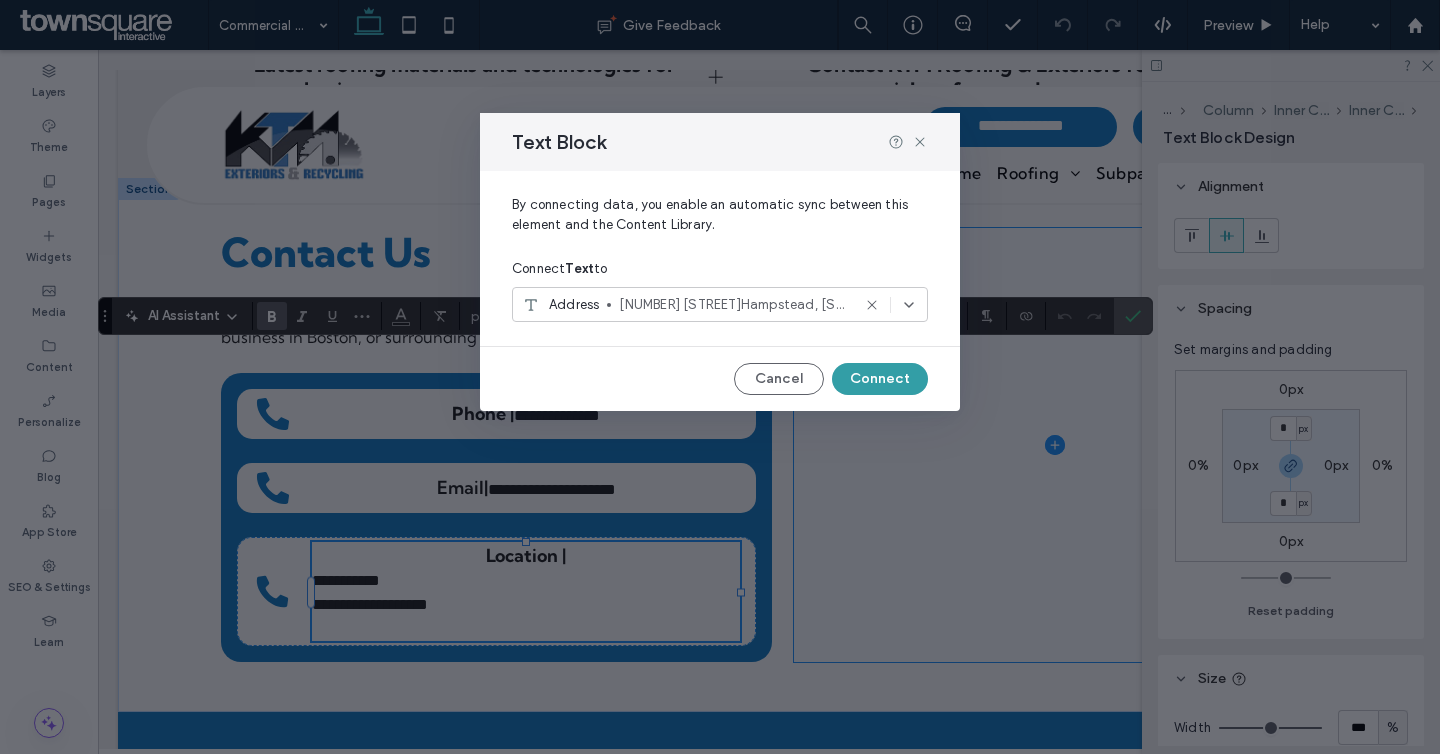 click on "Connect" at bounding box center (880, 379) 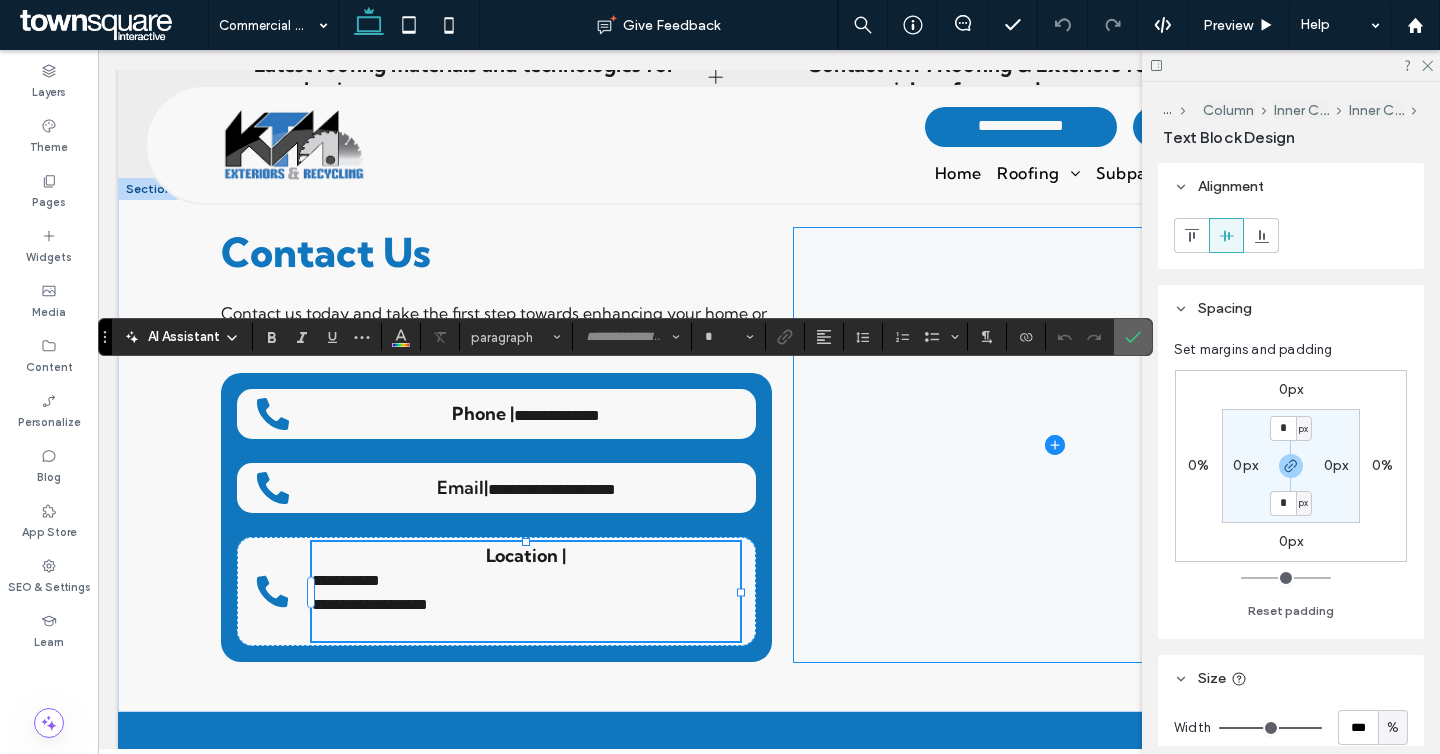 click 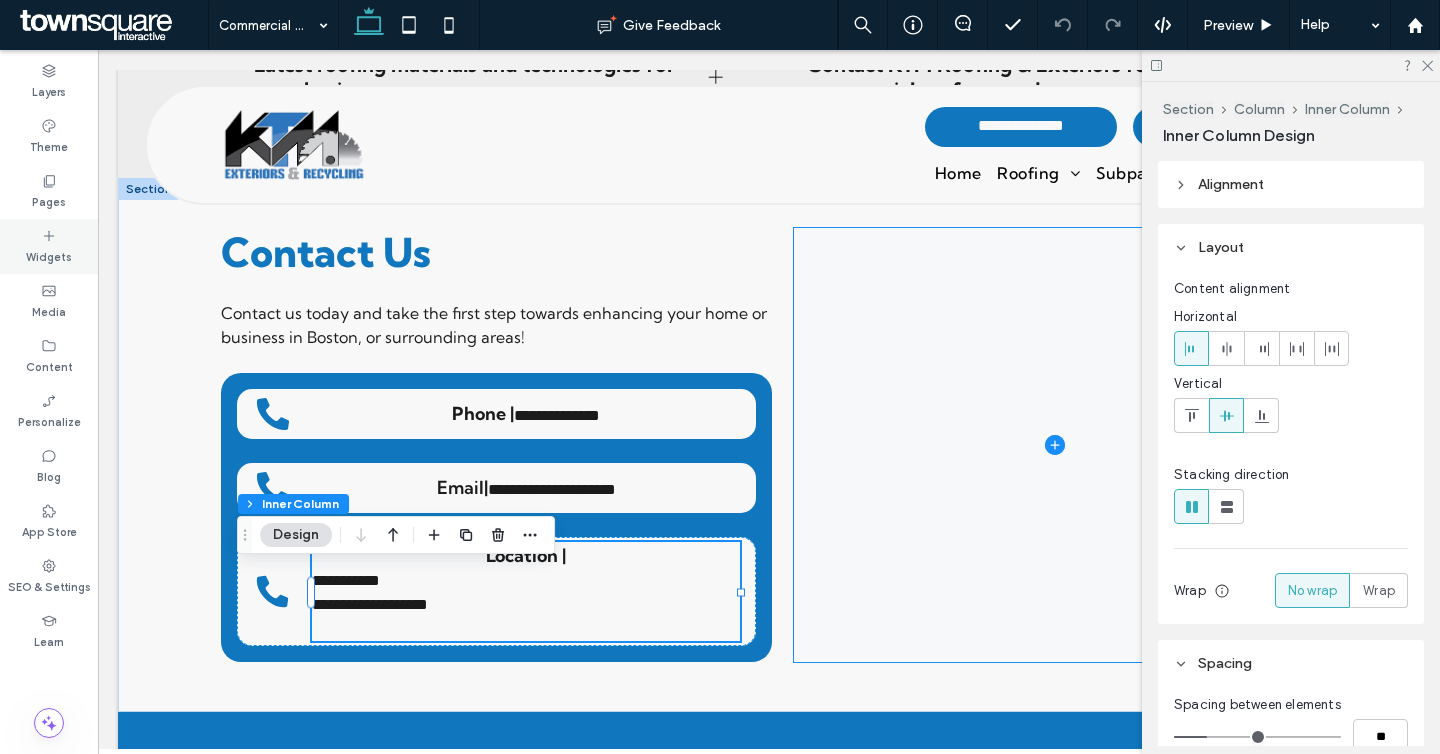 click 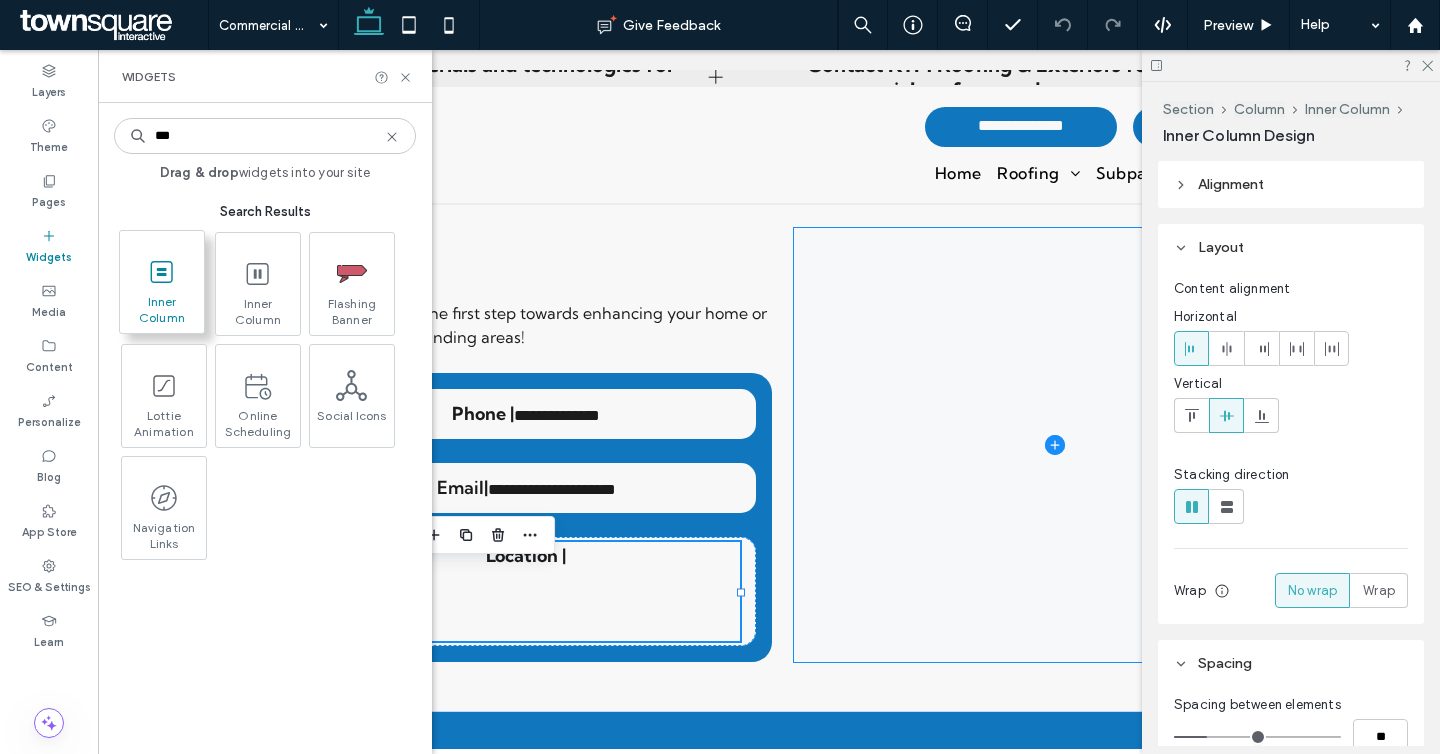 type on "***" 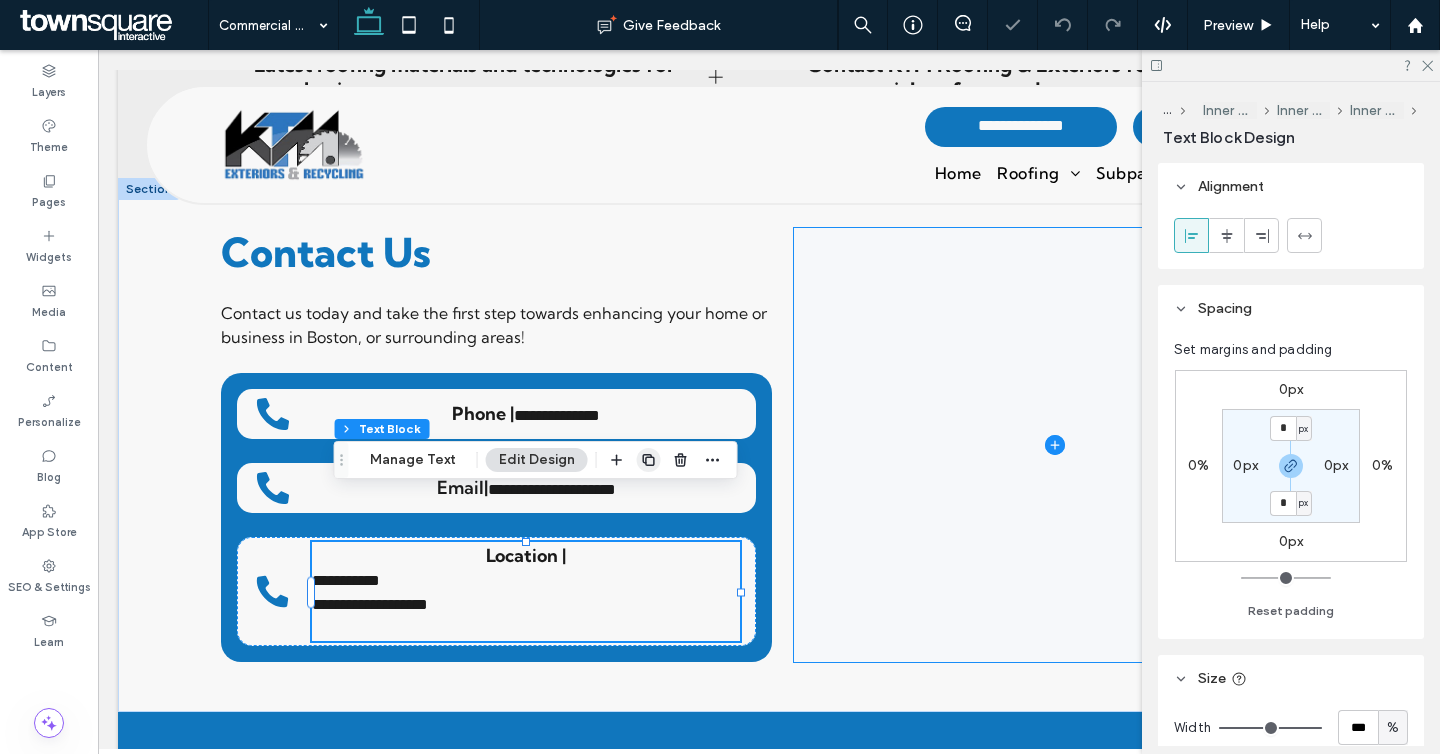 click 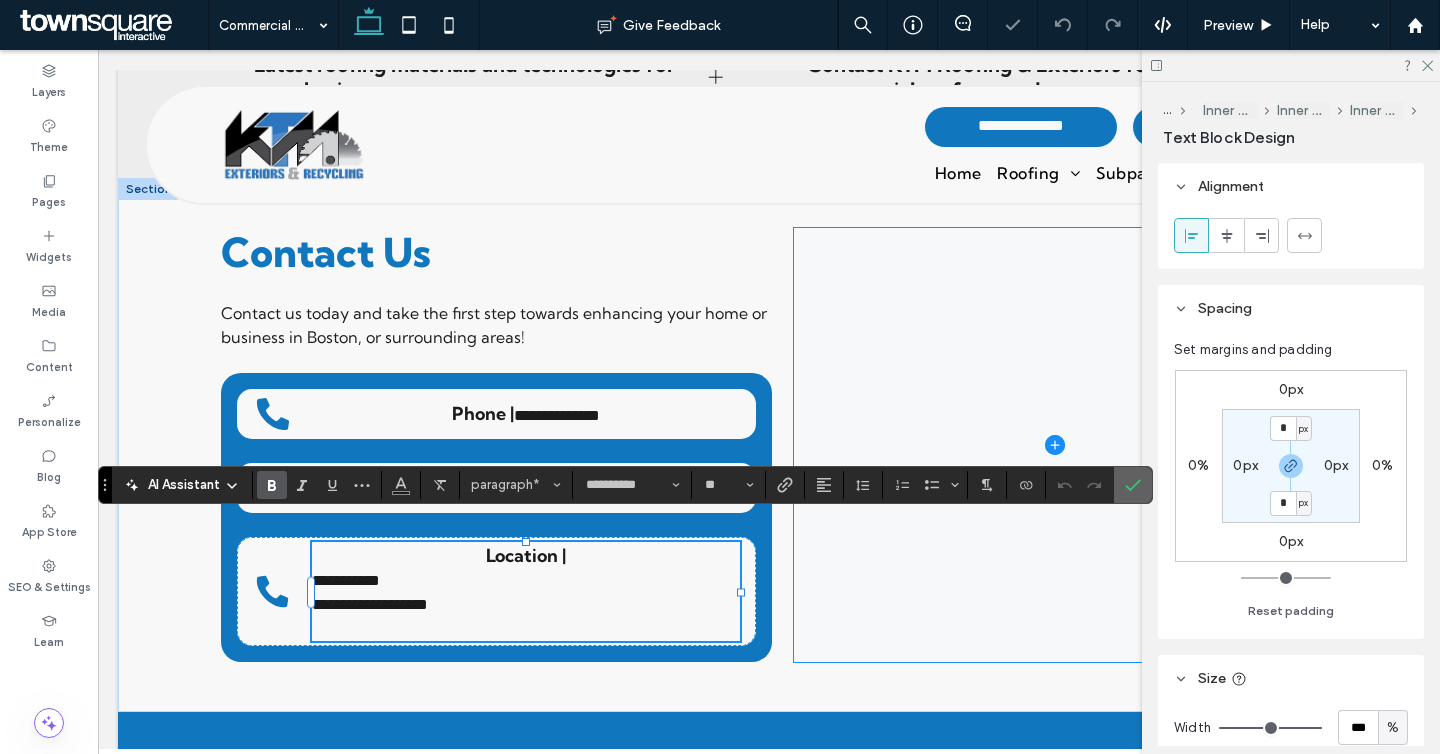 click 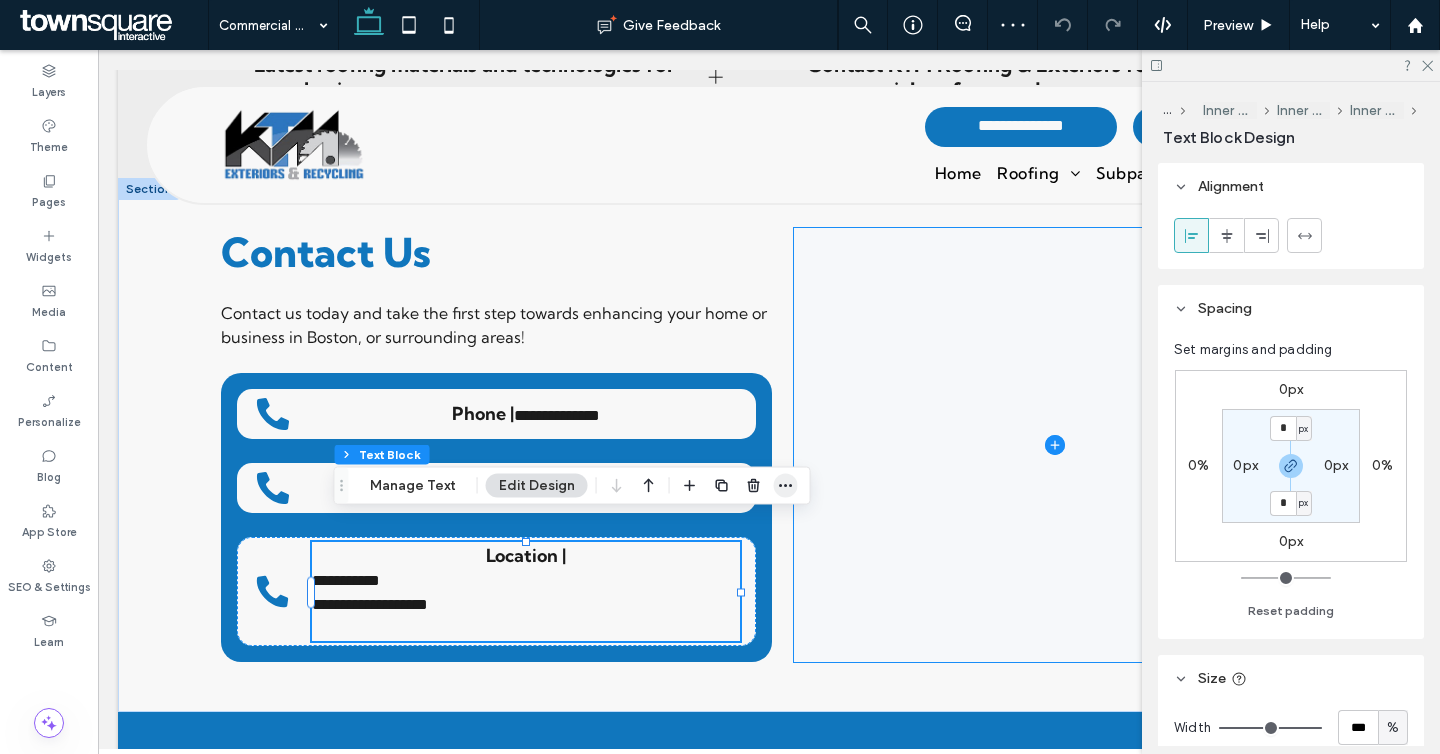 click at bounding box center (786, 486) 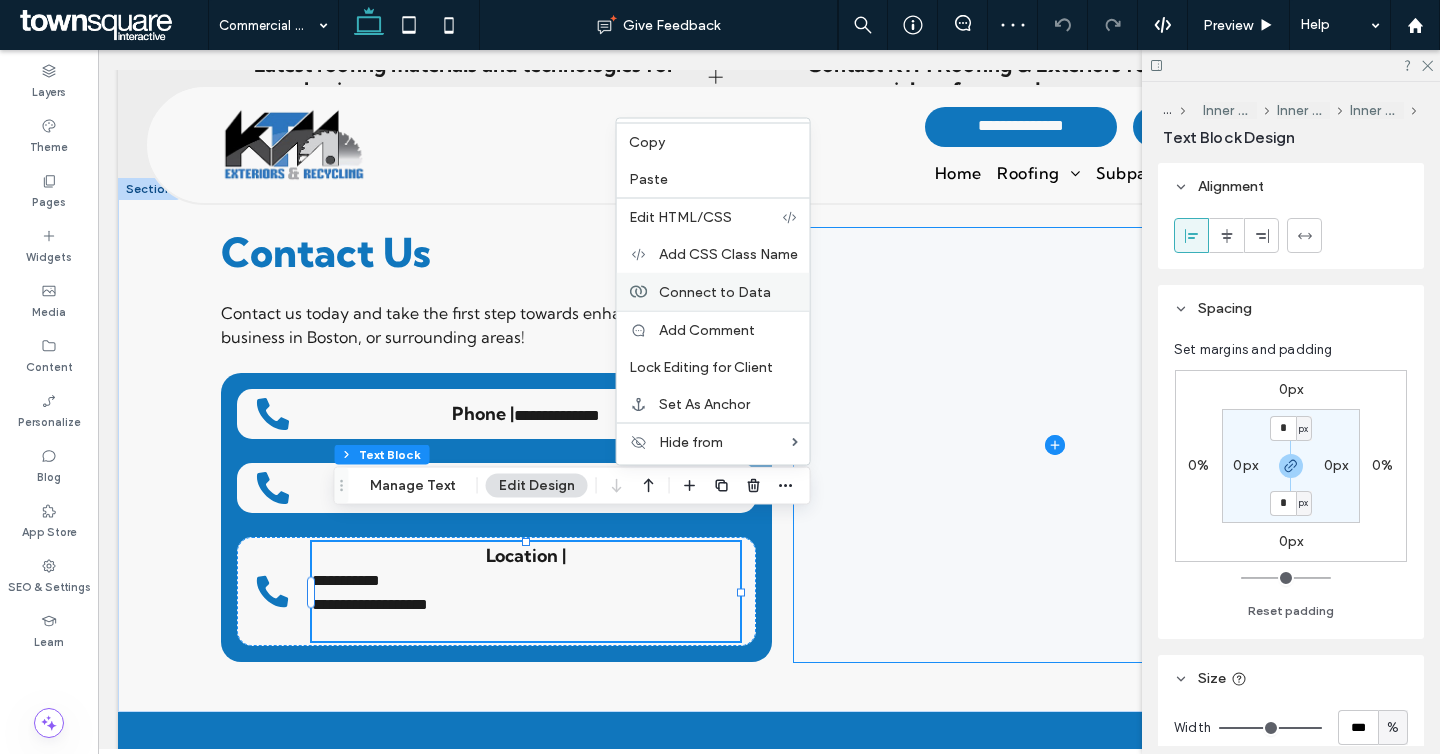 click on "Connect to Data" at bounding box center (715, 291) 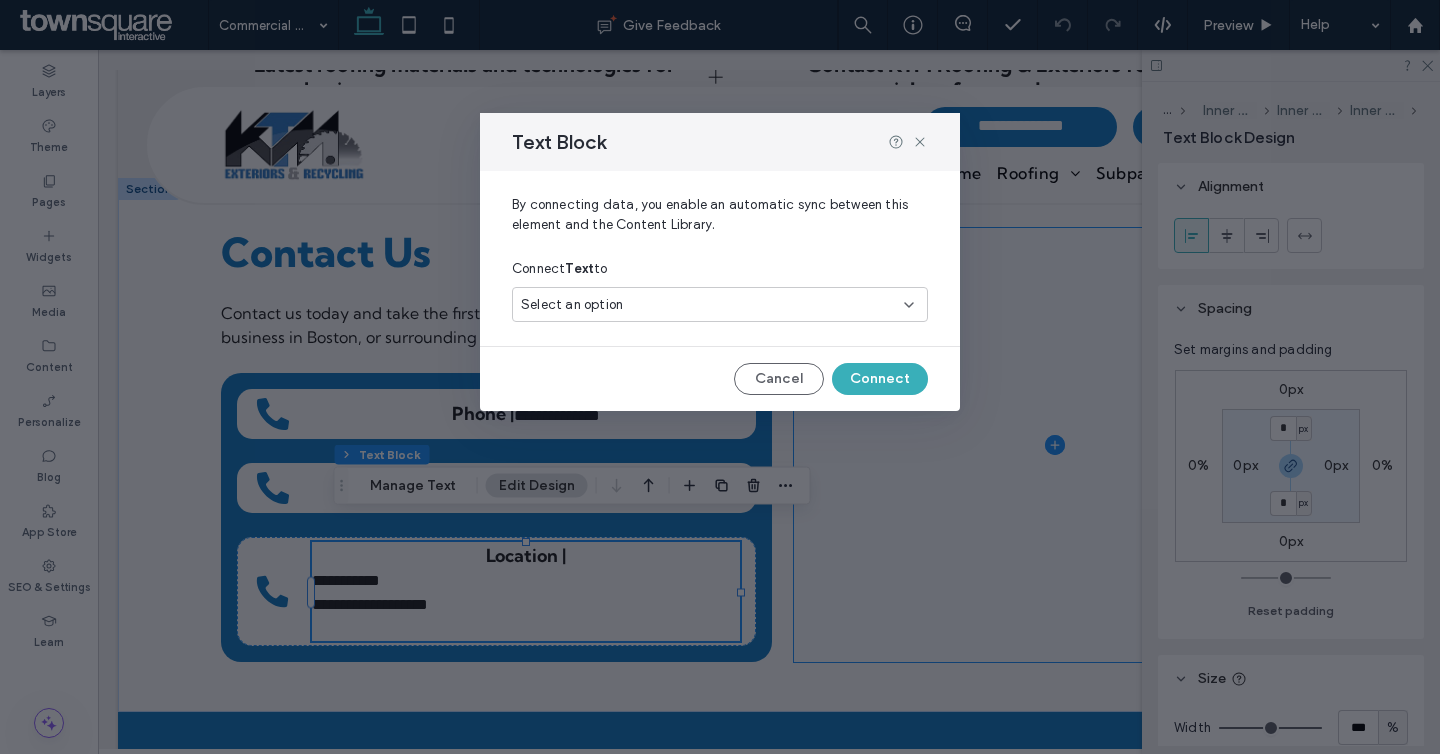 click on "Select an option" at bounding box center (572, 305) 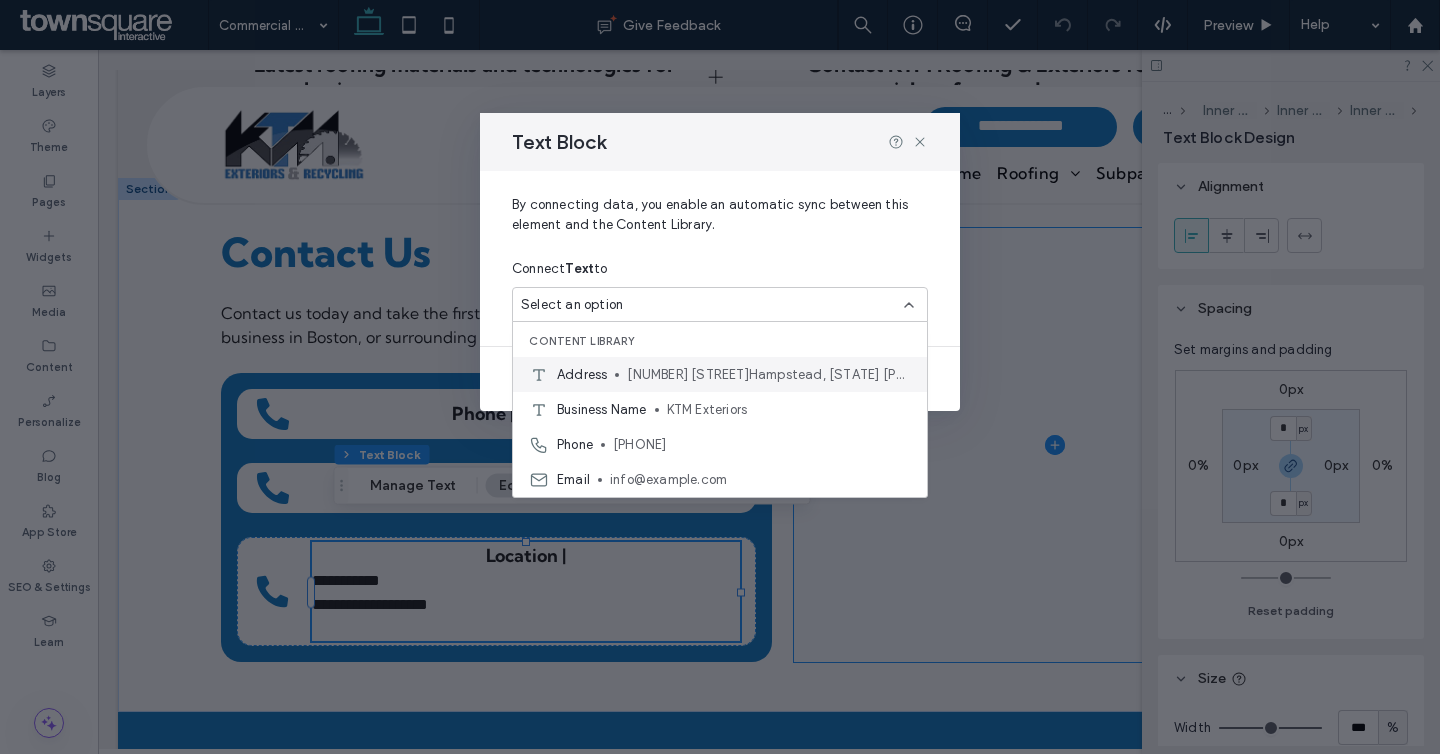 click on "Address 10 Hazel Dr Hampstead, NH 03841" at bounding box center (720, 374) 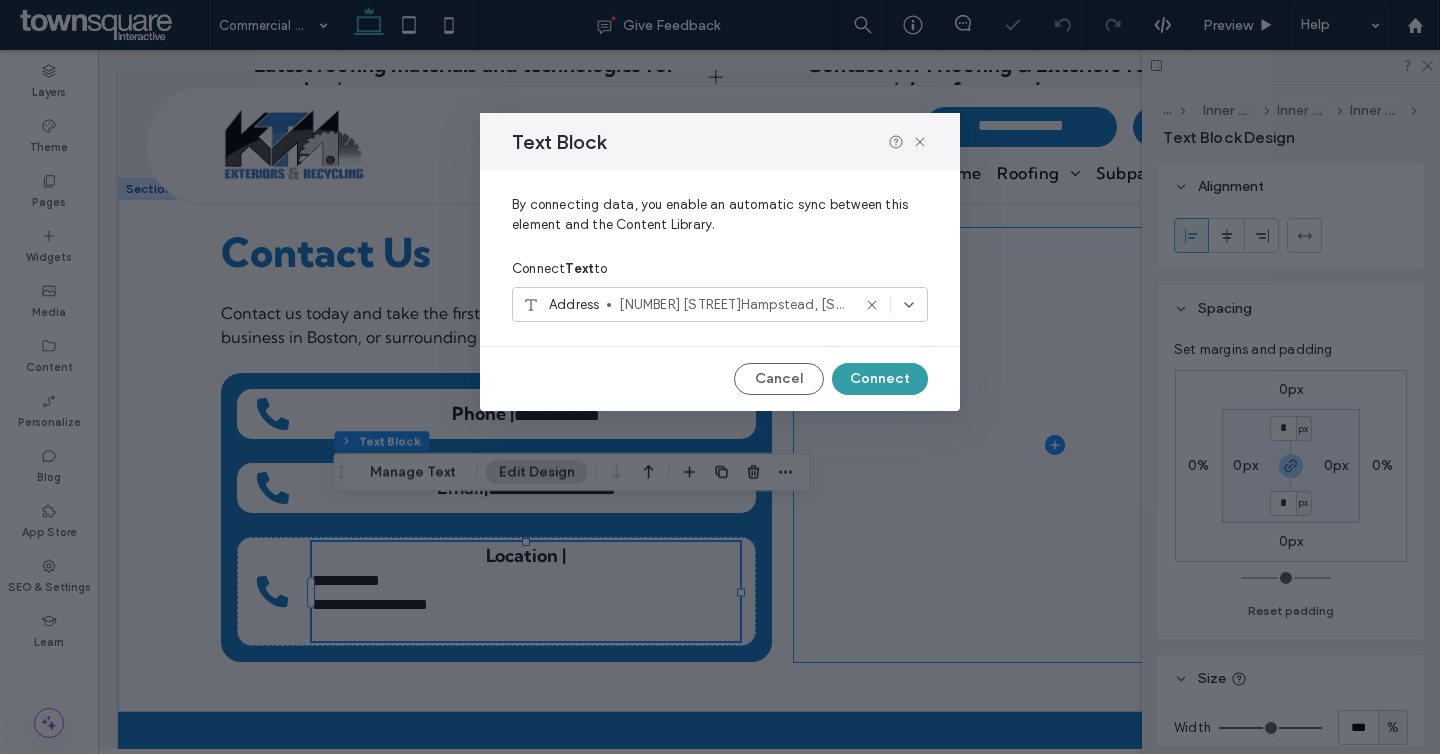 click on "Connect" at bounding box center [880, 379] 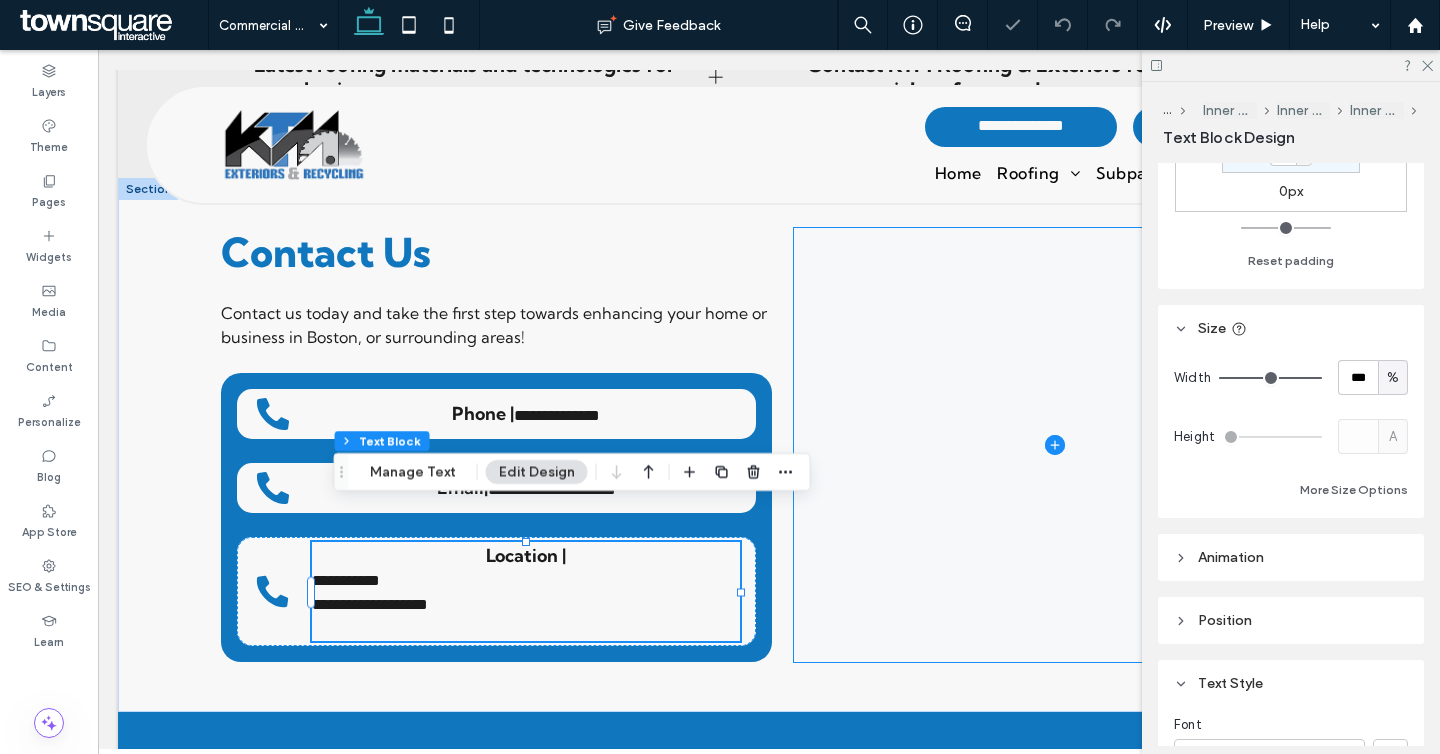 scroll, scrollTop: 678, scrollLeft: 0, axis: vertical 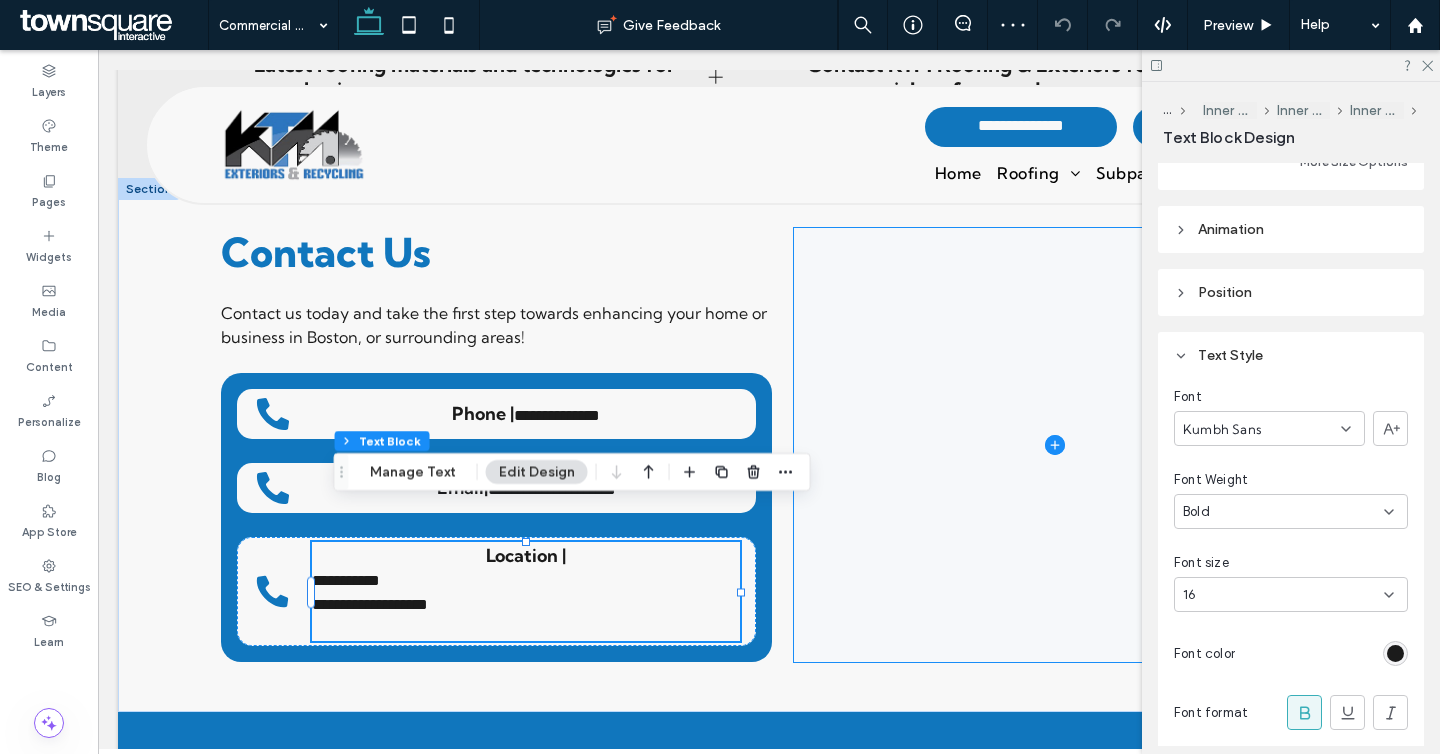 click 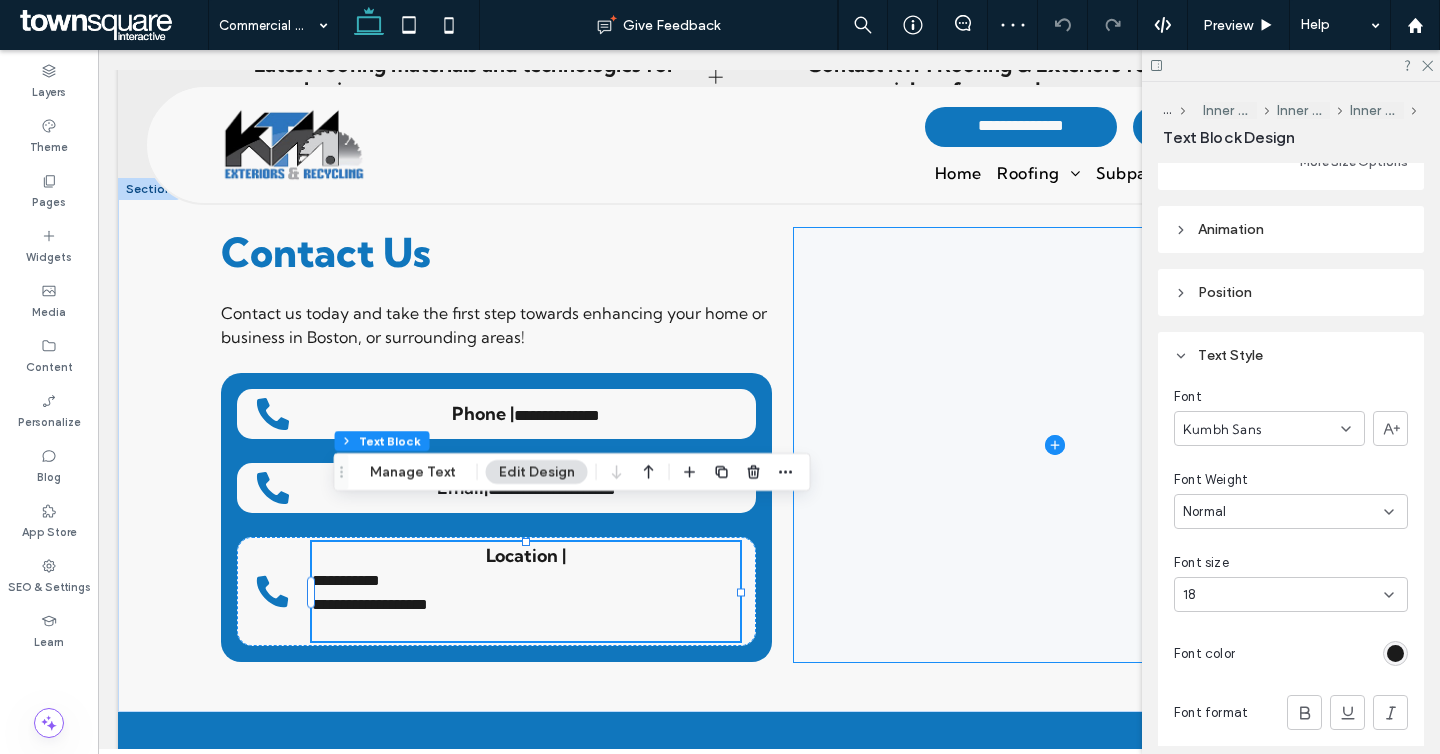 click on "18" at bounding box center [1291, 594] 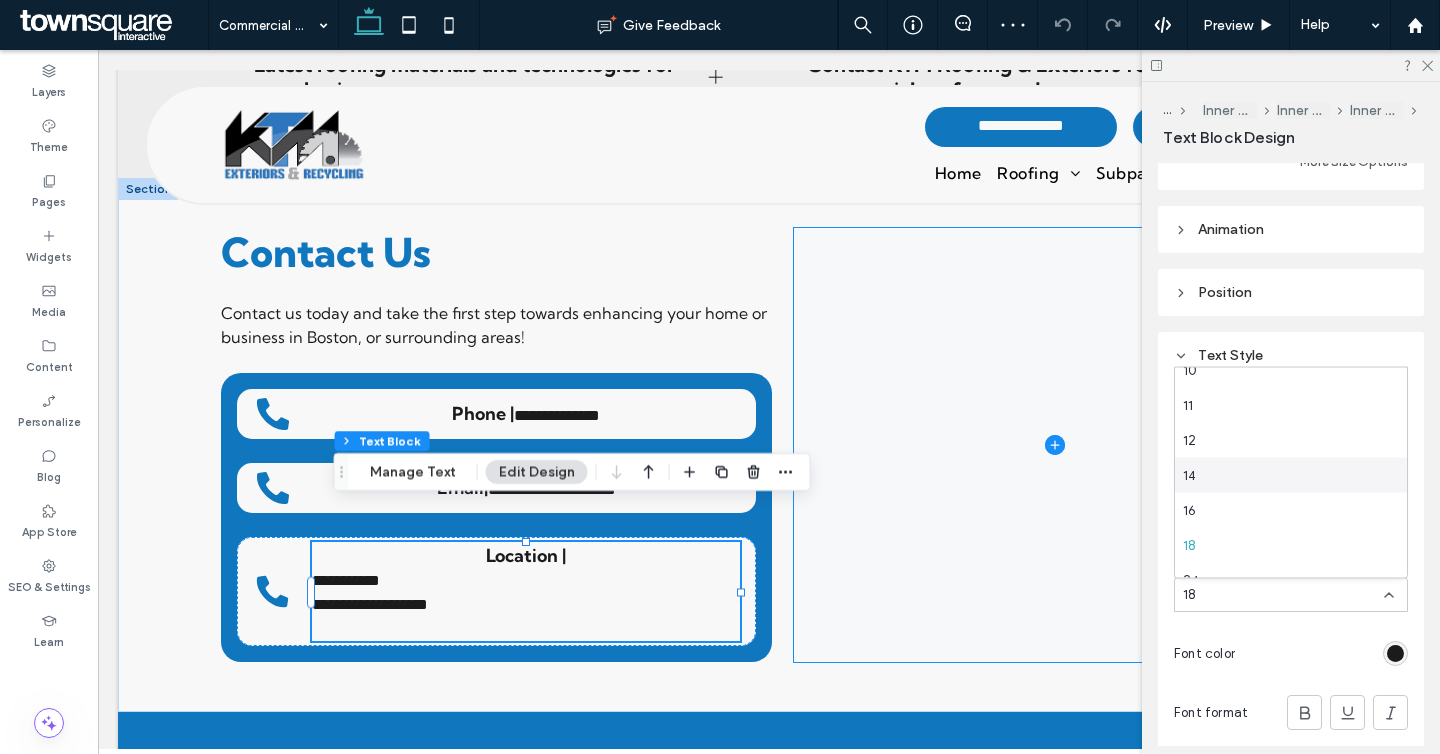 scroll, scrollTop: 170, scrollLeft: 0, axis: vertical 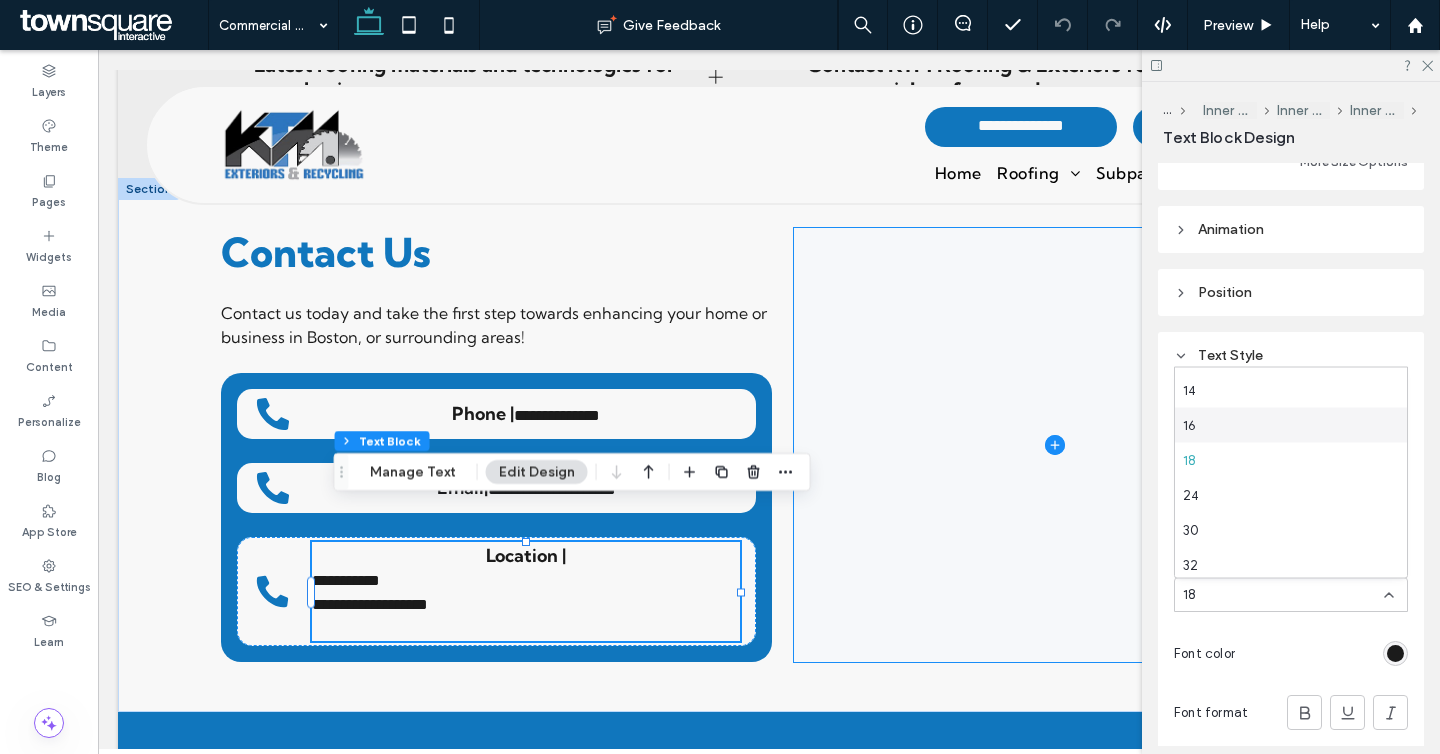 click on "16" at bounding box center [1291, 425] 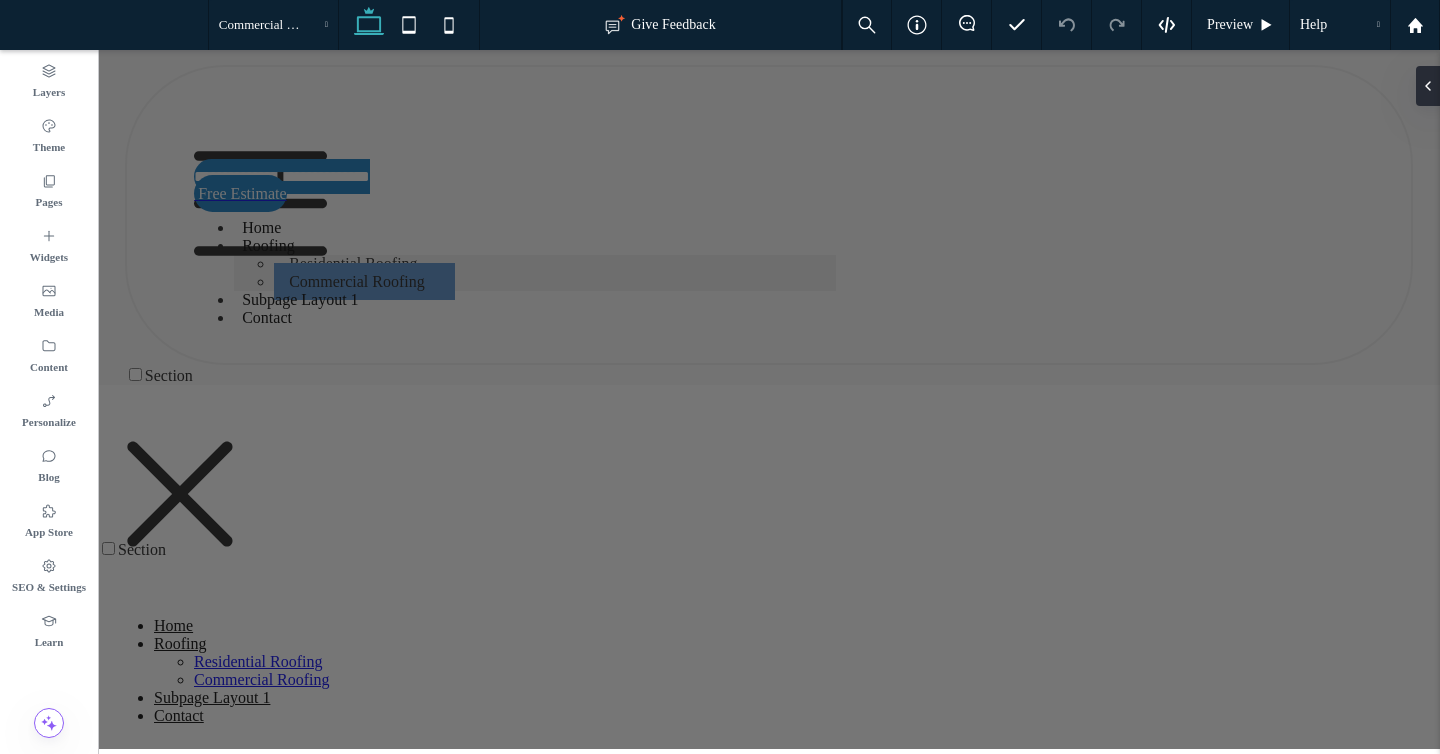 scroll, scrollTop: 0, scrollLeft: 0, axis: both 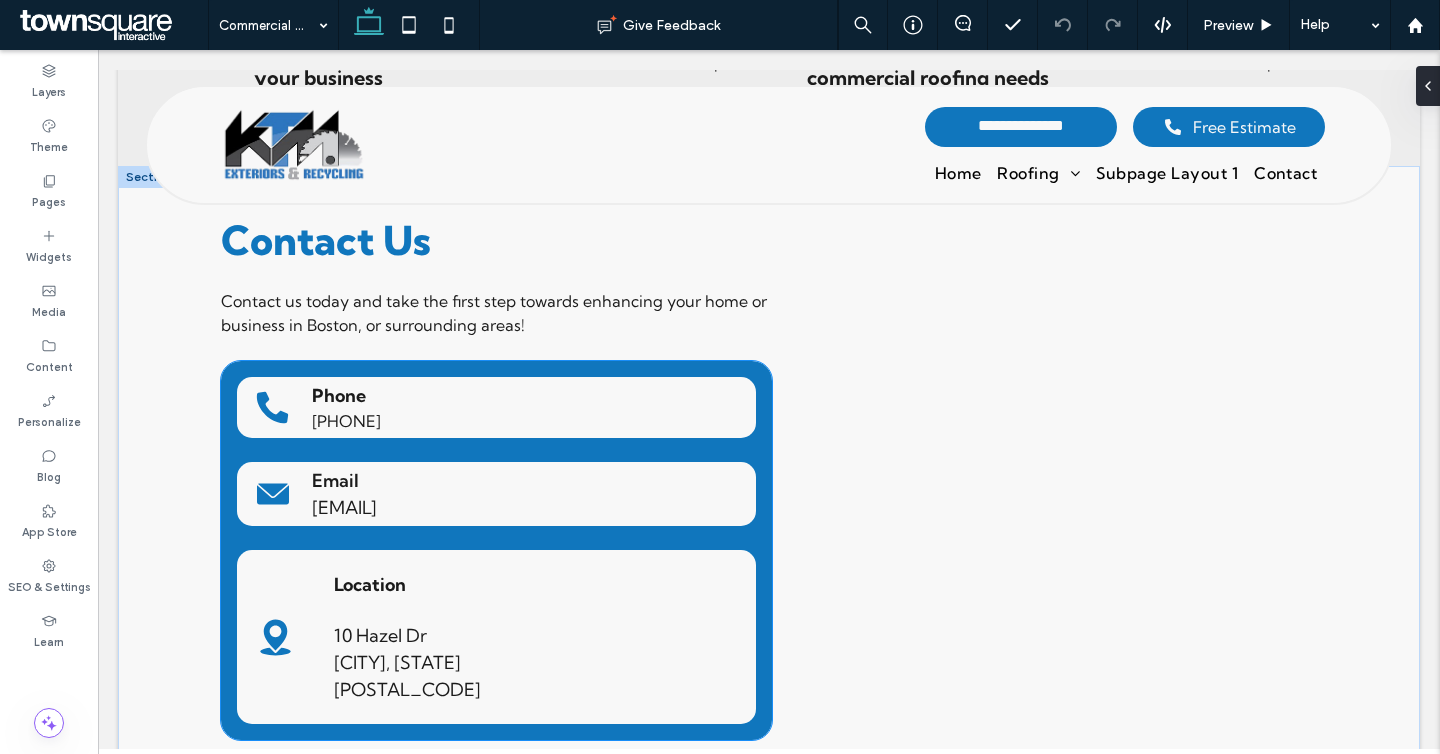 click on "Location
10 Hazel Dr  Hampstead, NH 03841" at bounding box center [439, 637] 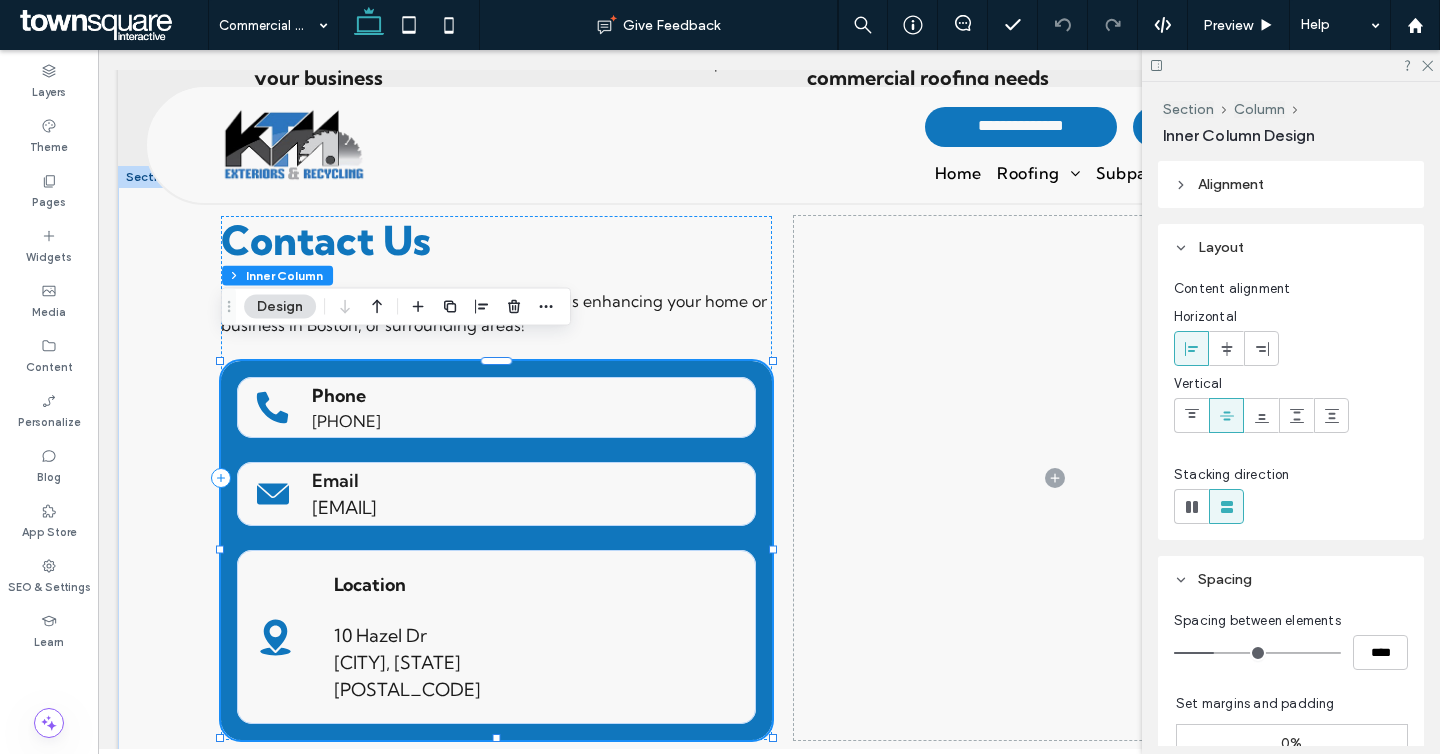 click on "Location
10 Hazel Dr  Hampstead, NH 03841" at bounding box center (439, 637) 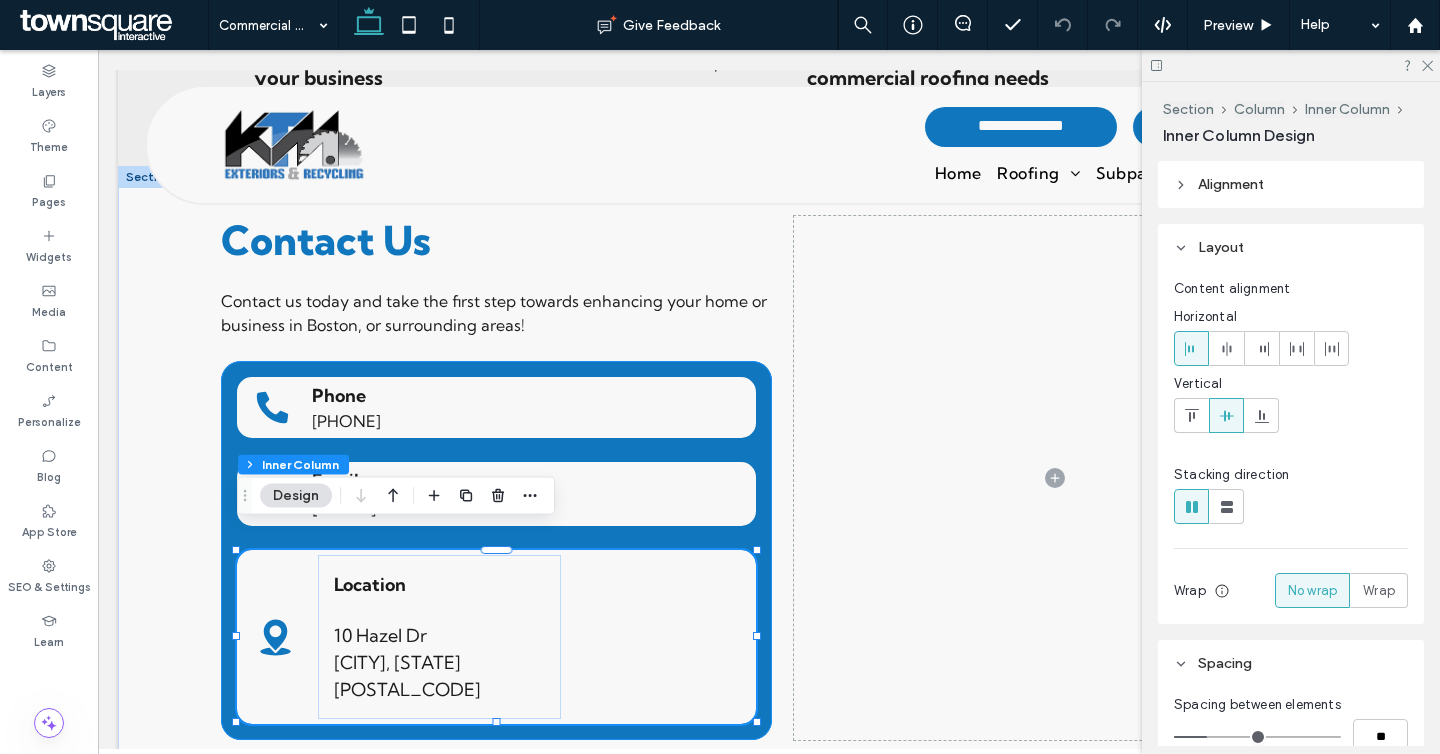 click on "Location
10 Hazel Dr  Hampstead, NH 03841" at bounding box center (439, 637) 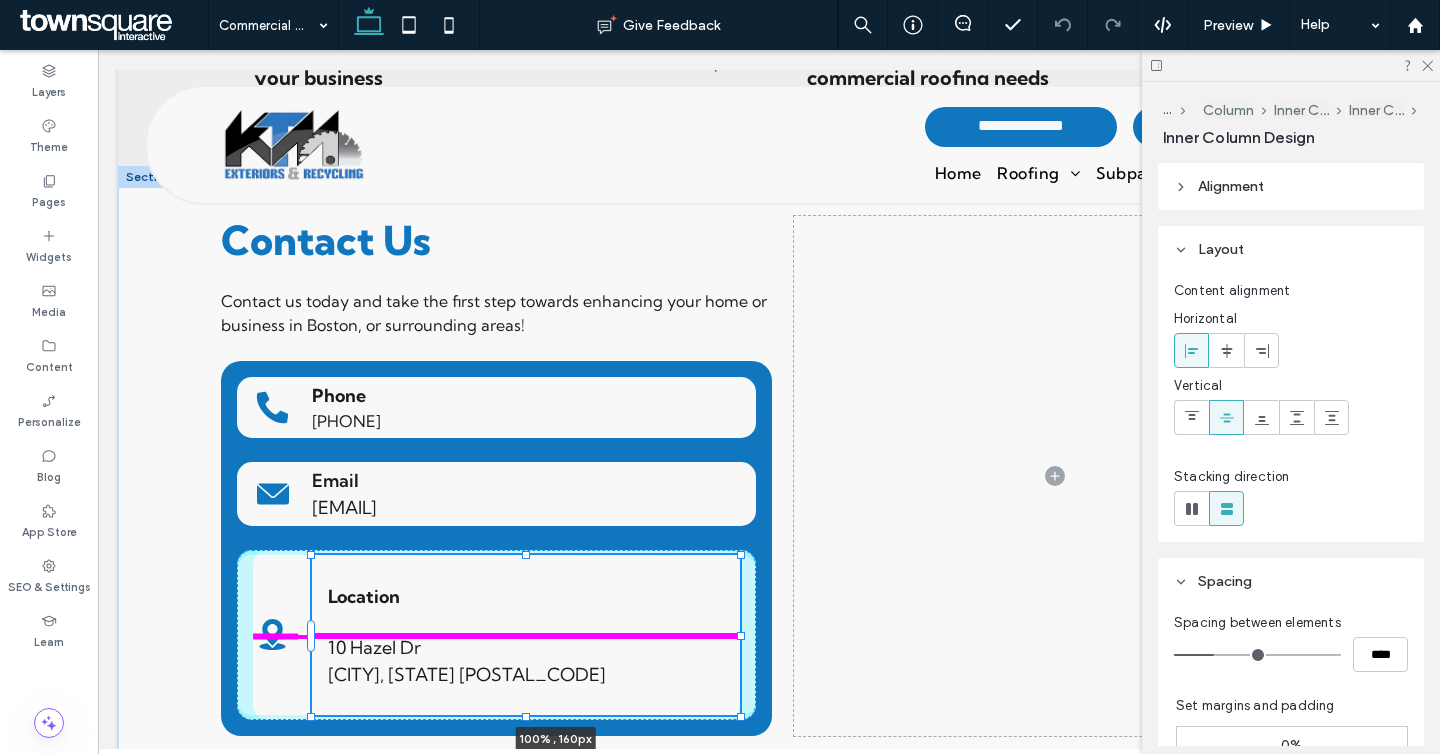 drag, startPoint x: 561, startPoint y: 614, endPoint x: 959, endPoint y: 592, distance: 398.60757 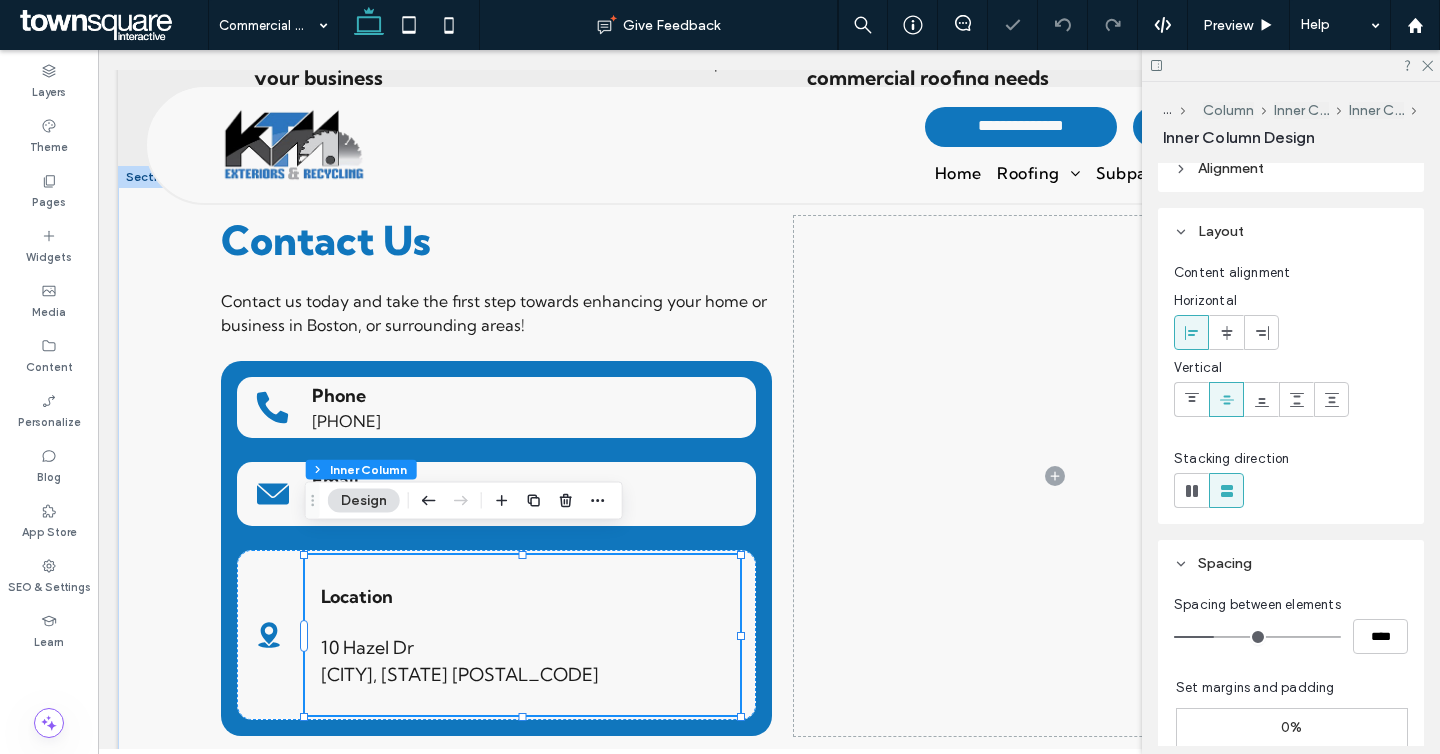 scroll, scrollTop: 32, scrollLeft: 0, axis: vertical 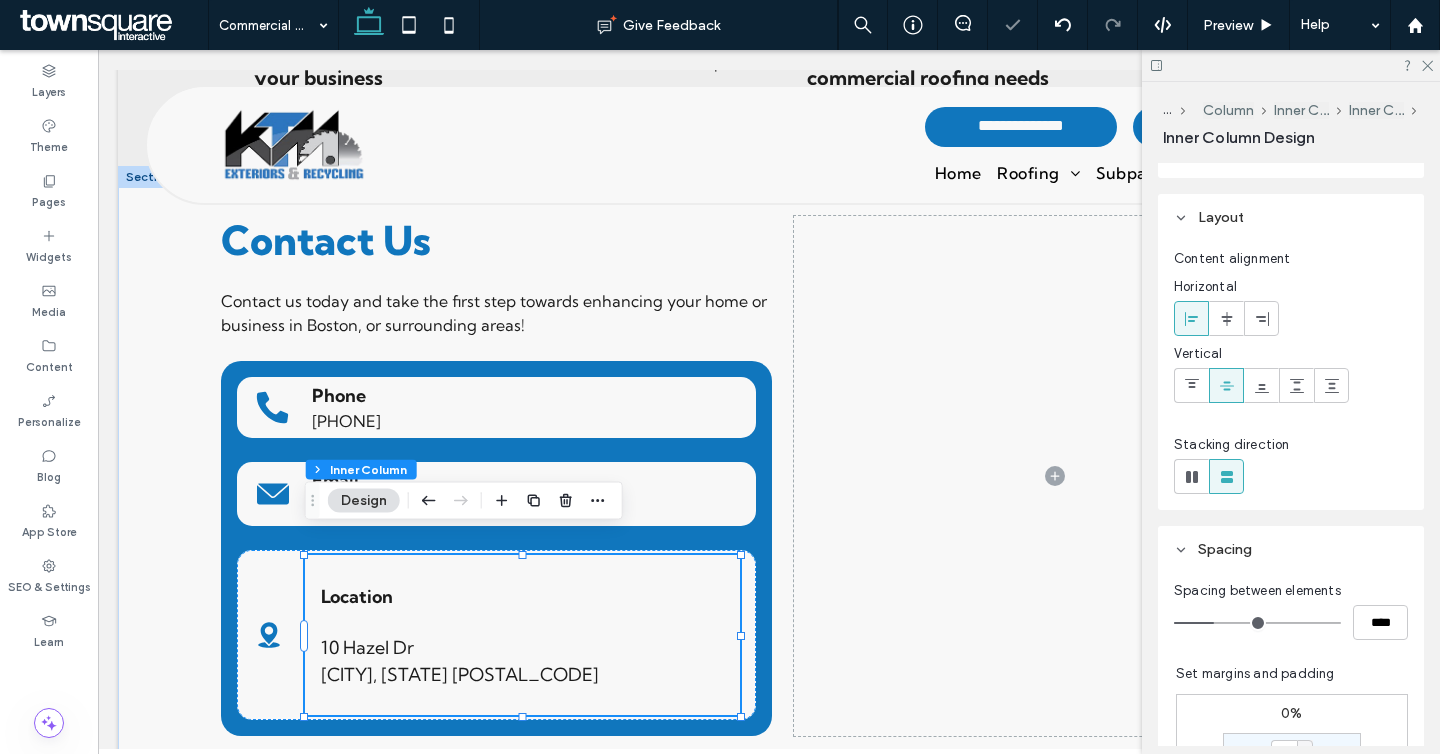 type on "**" 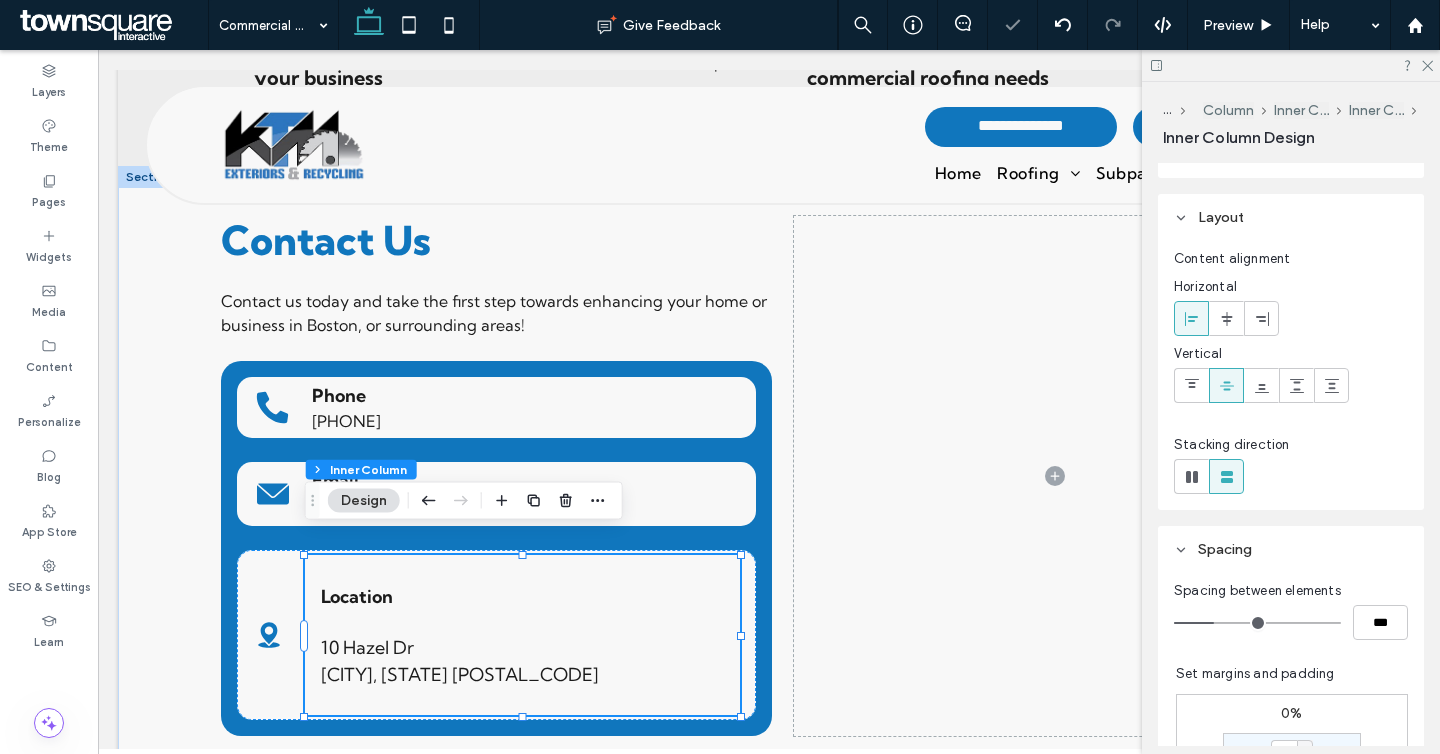 type on "*" 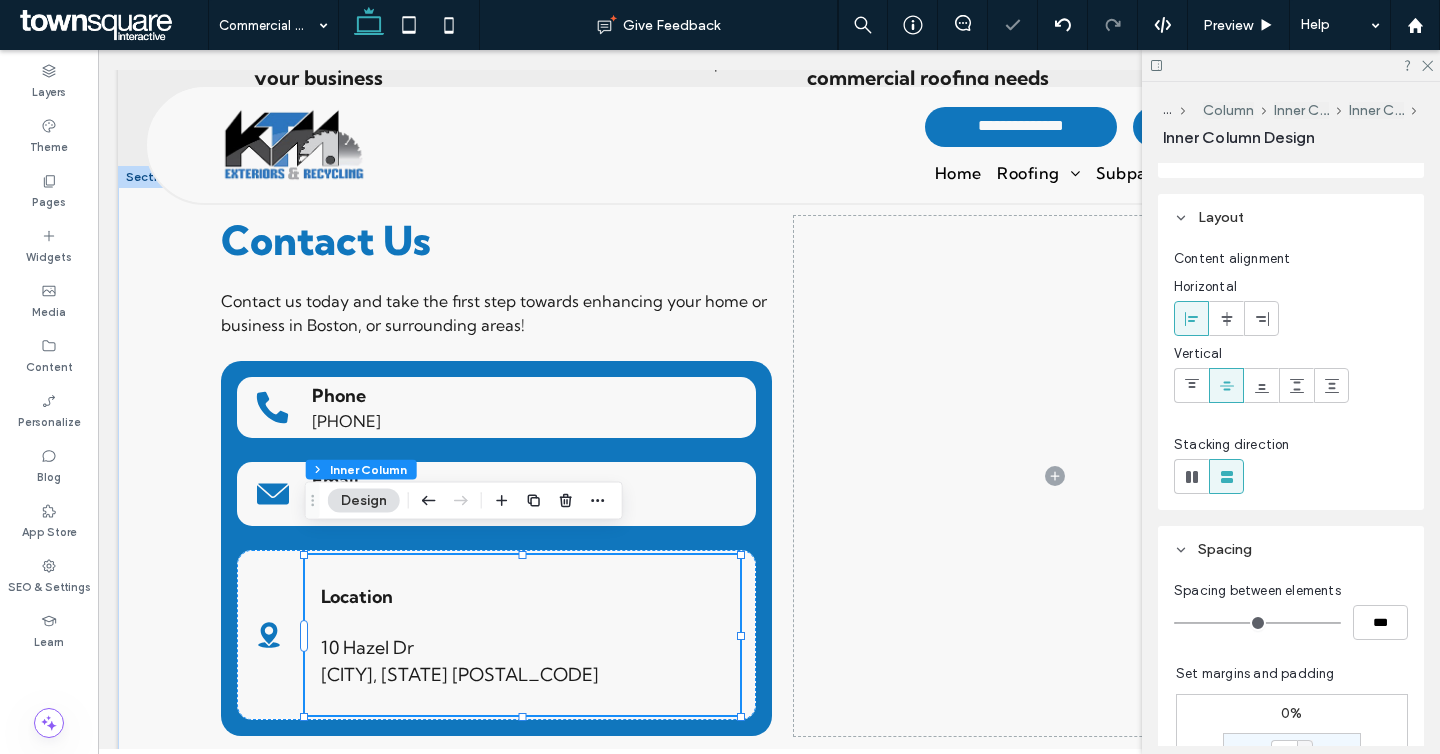 drag, startPoint x: 1190, startPoint y: 617, endPoint x: 1123, endPoint y: 612, distance: 67.18631 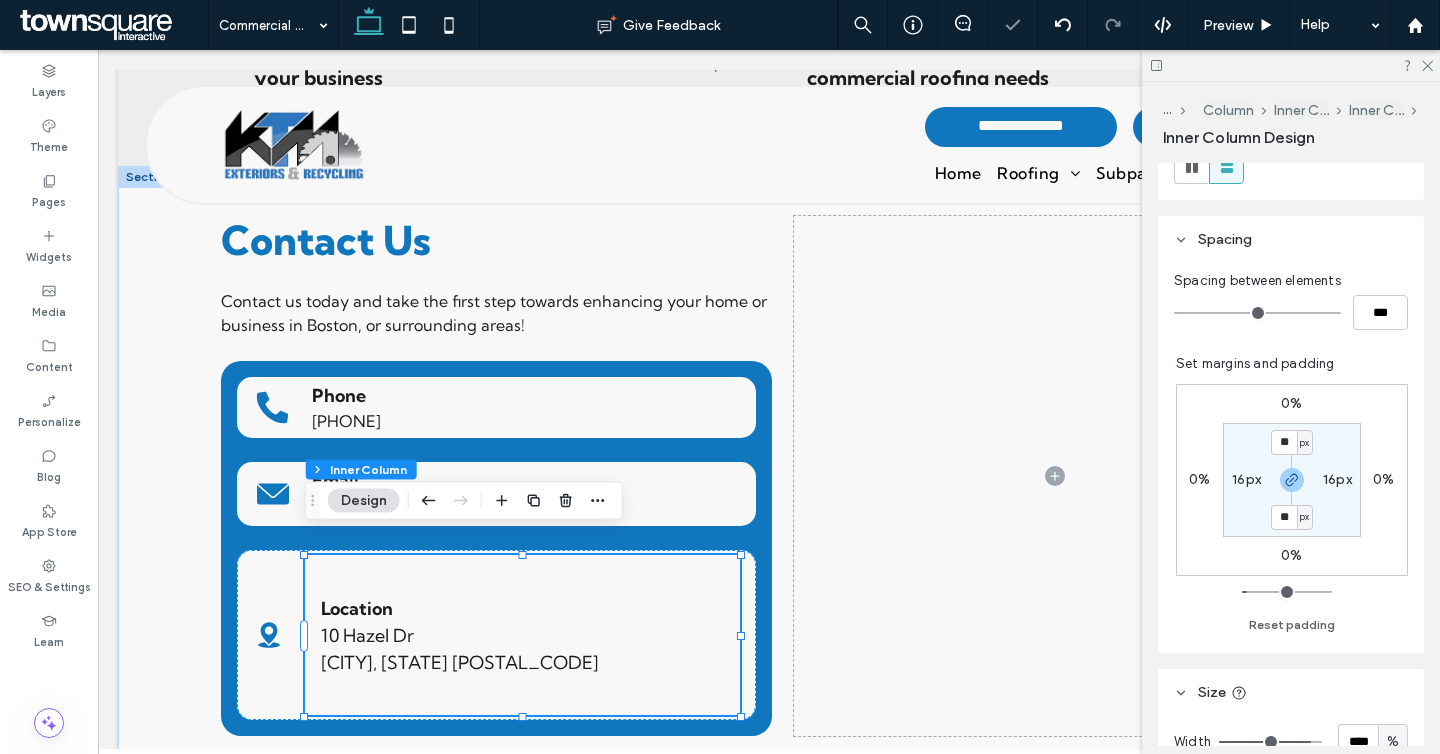 scroll, scrollTop: 466, scrollLeft: 0, axis: vertical 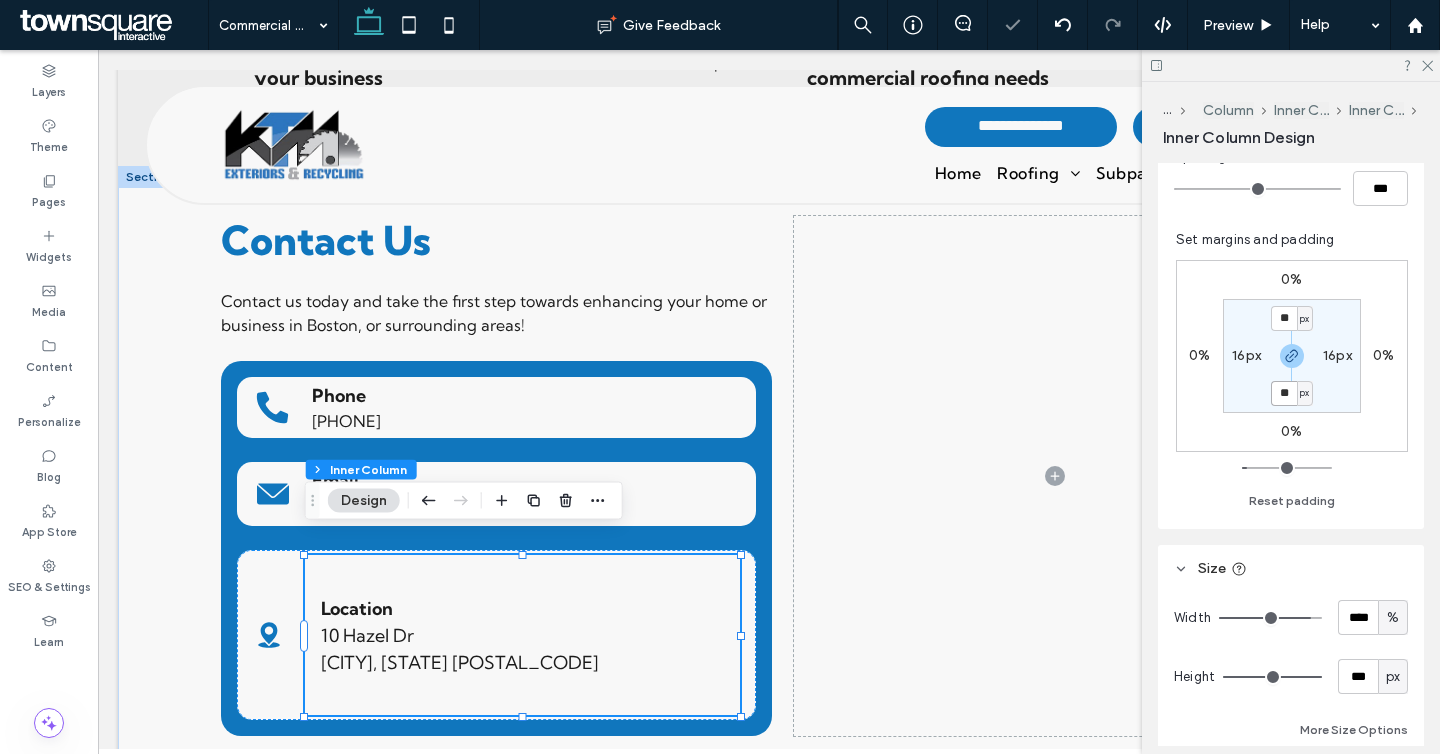 click on "**" at bounding box center [1284, 393] 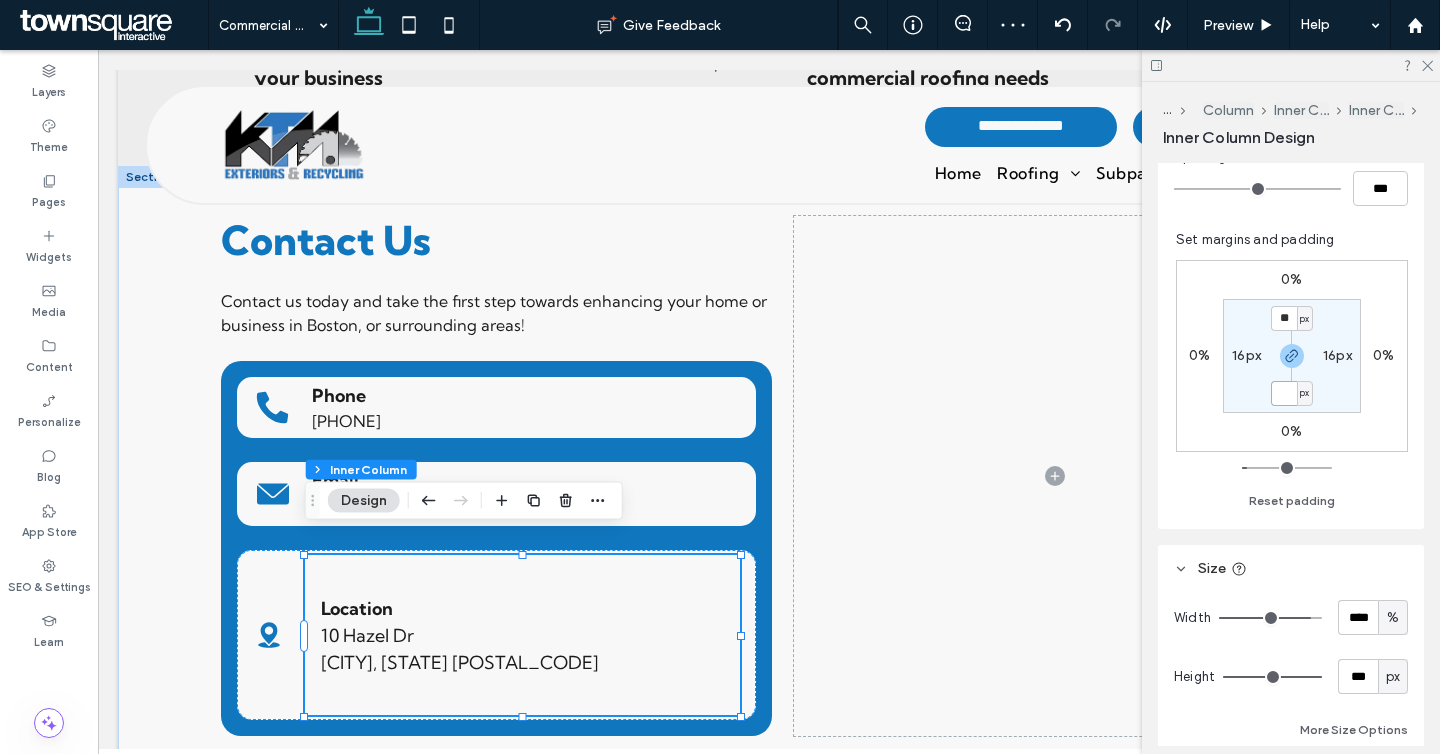 type 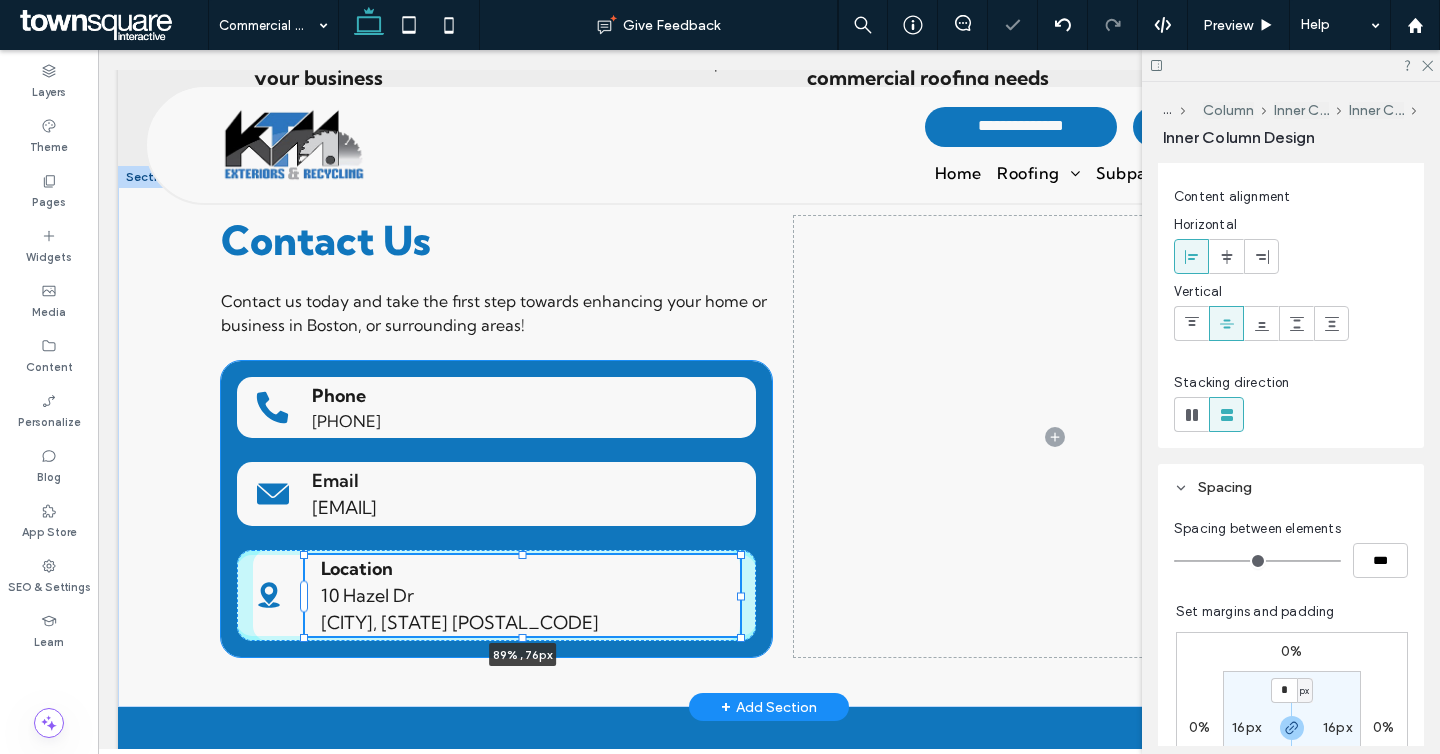scroll, scrollTop: 6, scrollLeft: 0, axis: vertical 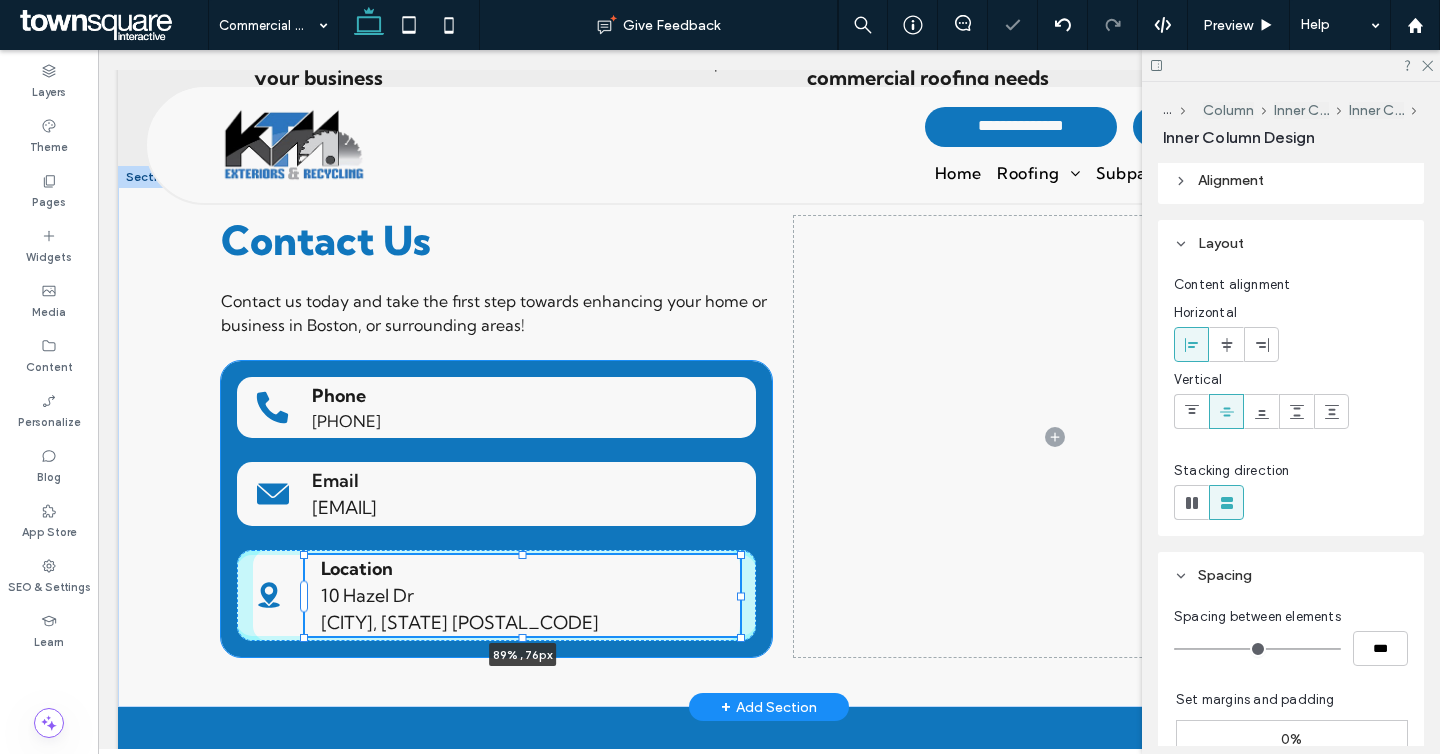 drag, startPoint x: 525, startPoint y: 697, endPoint x: 744, endPoint y: 488, distance: 302.7243 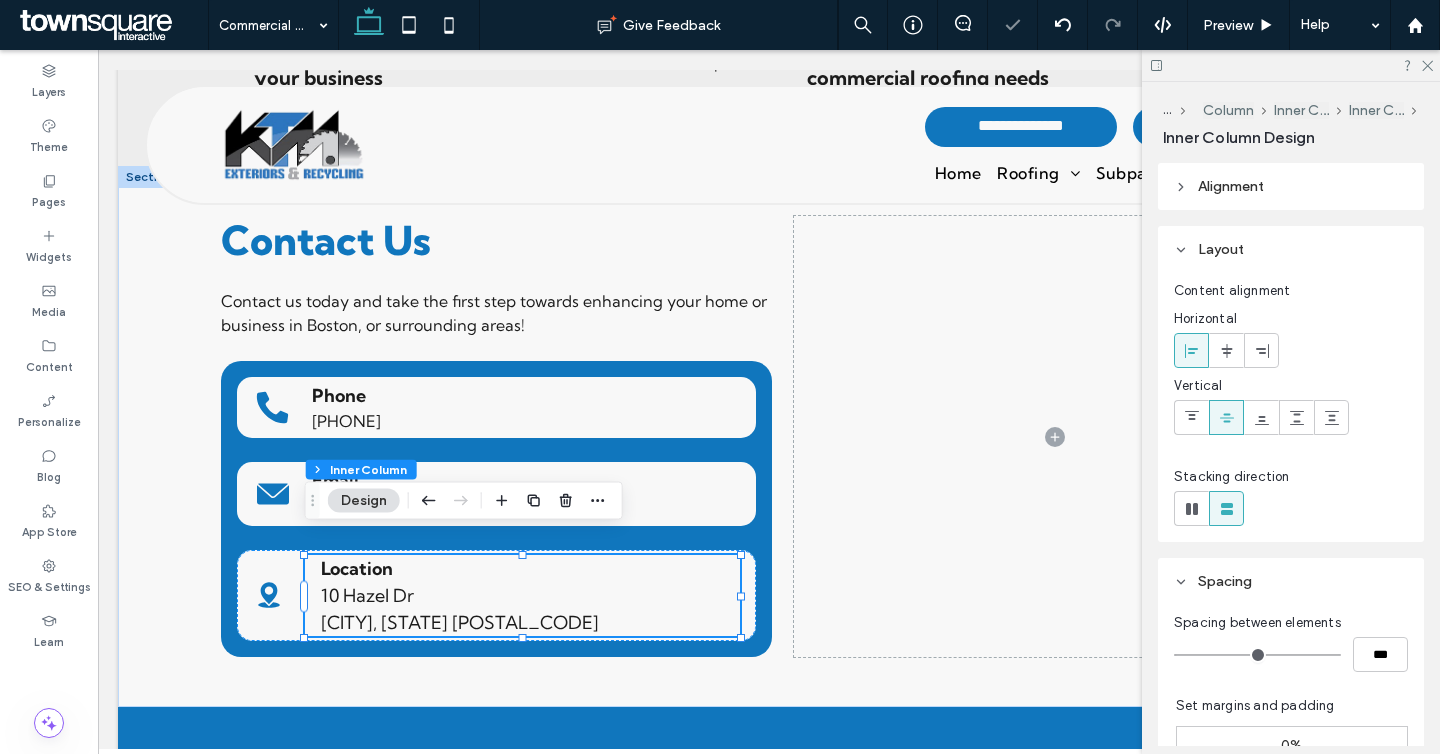 scroll, scrollTop: 618, scrollLeft: 0, axis: vertical 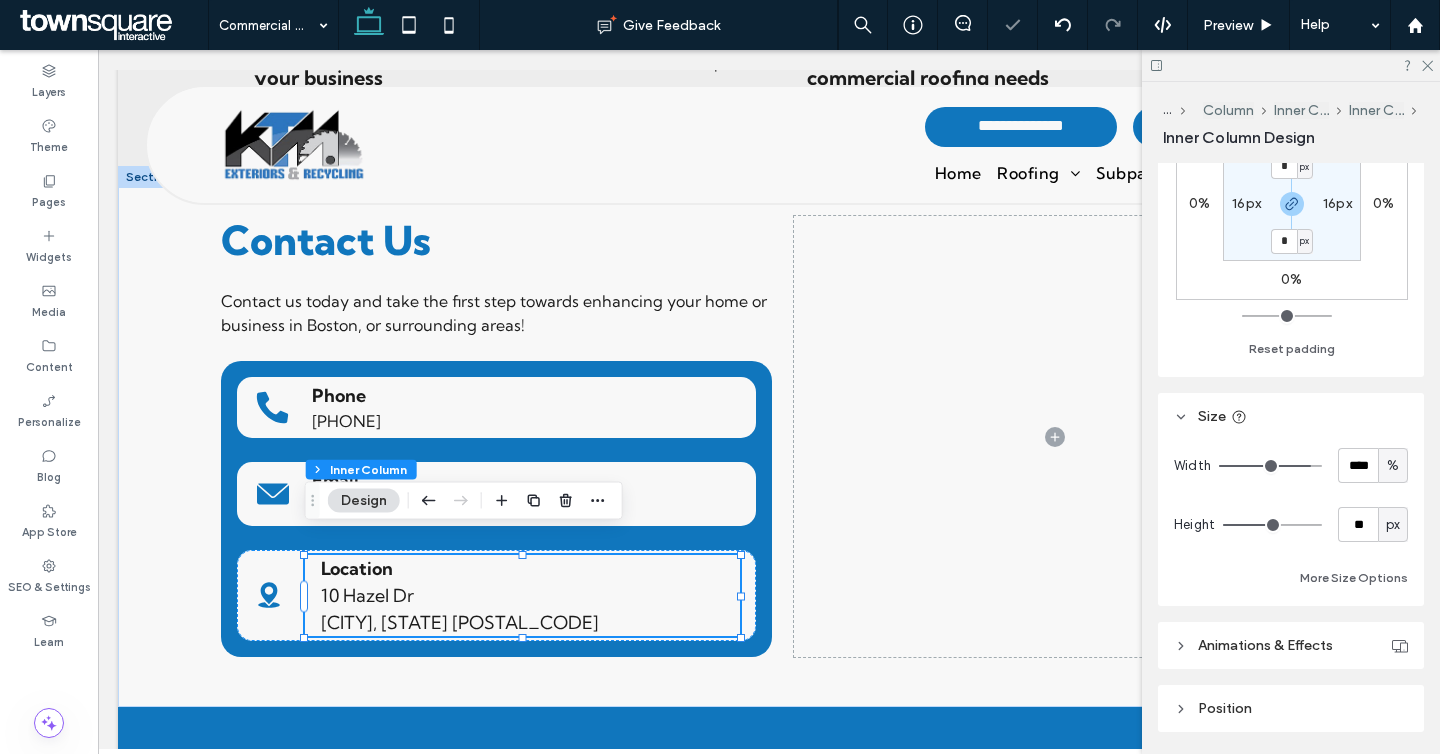 click on "16px" at bounding box center [1246, 203] 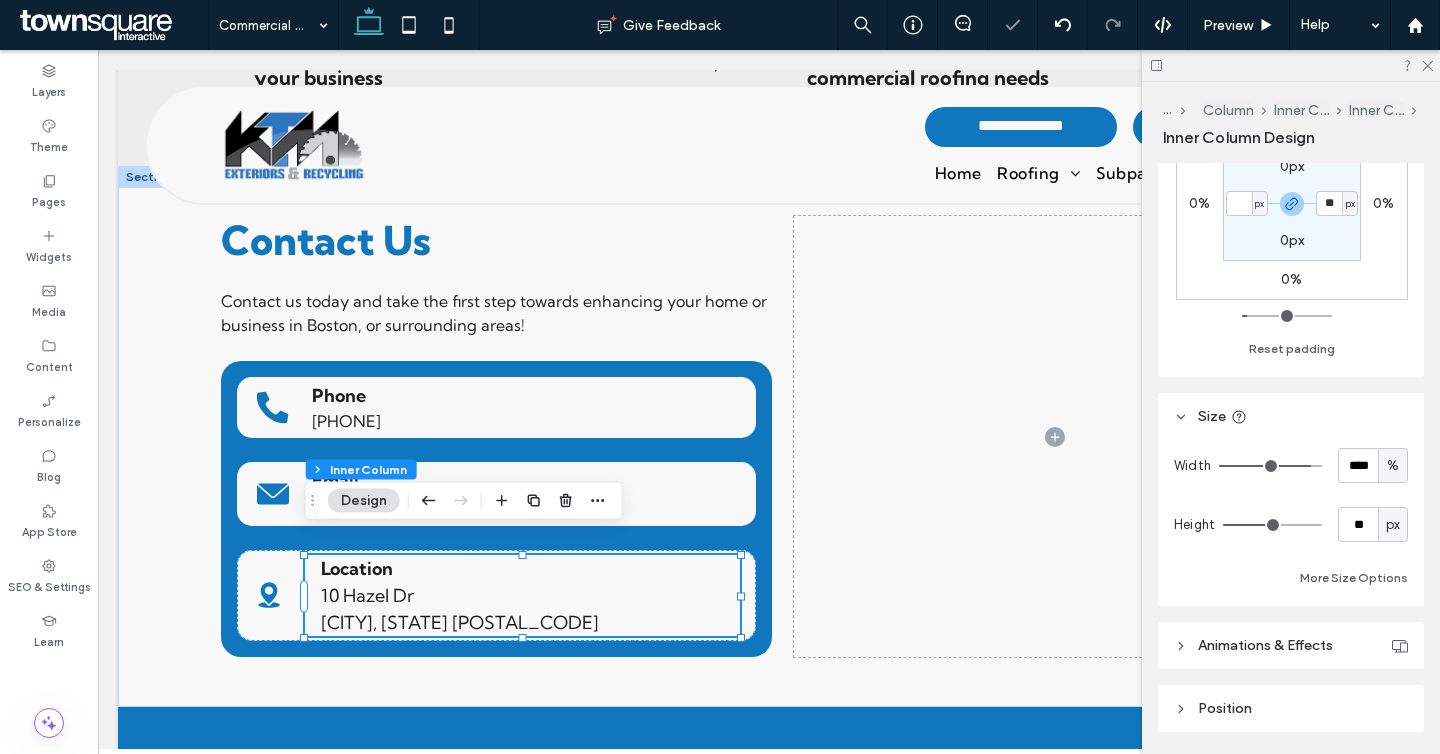 type 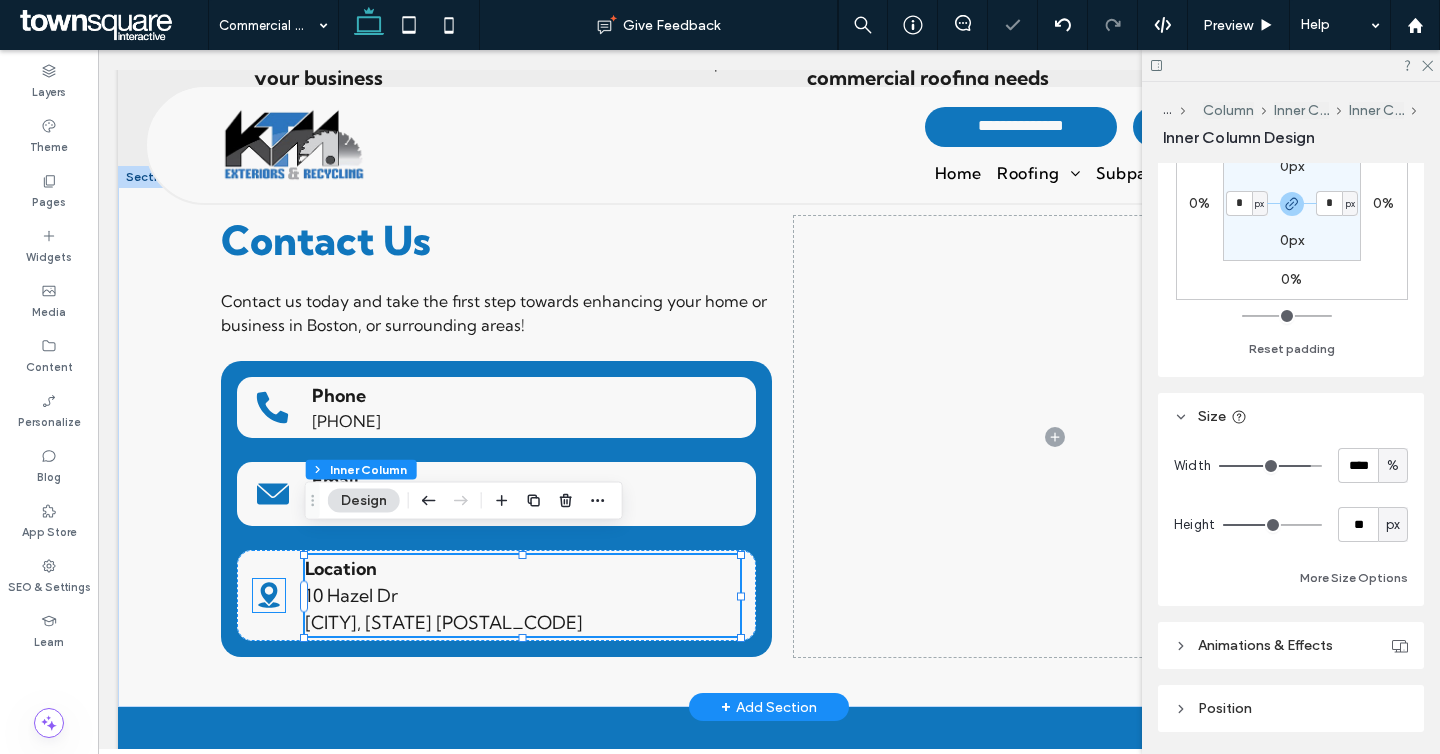 click 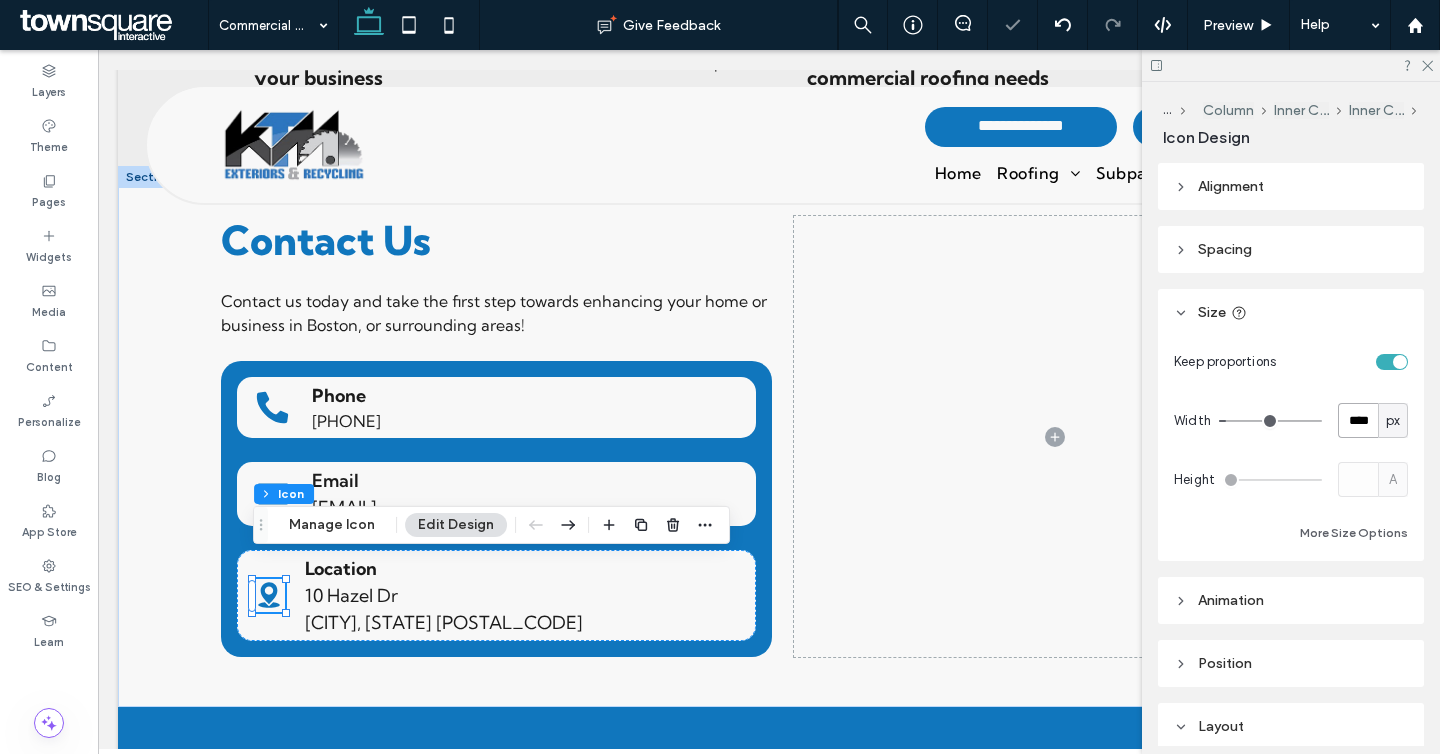 drag, startPoint x: 1344, startPoint y: 419, endPoint x: 1329, endPoint y: 410, distance: 17.492855 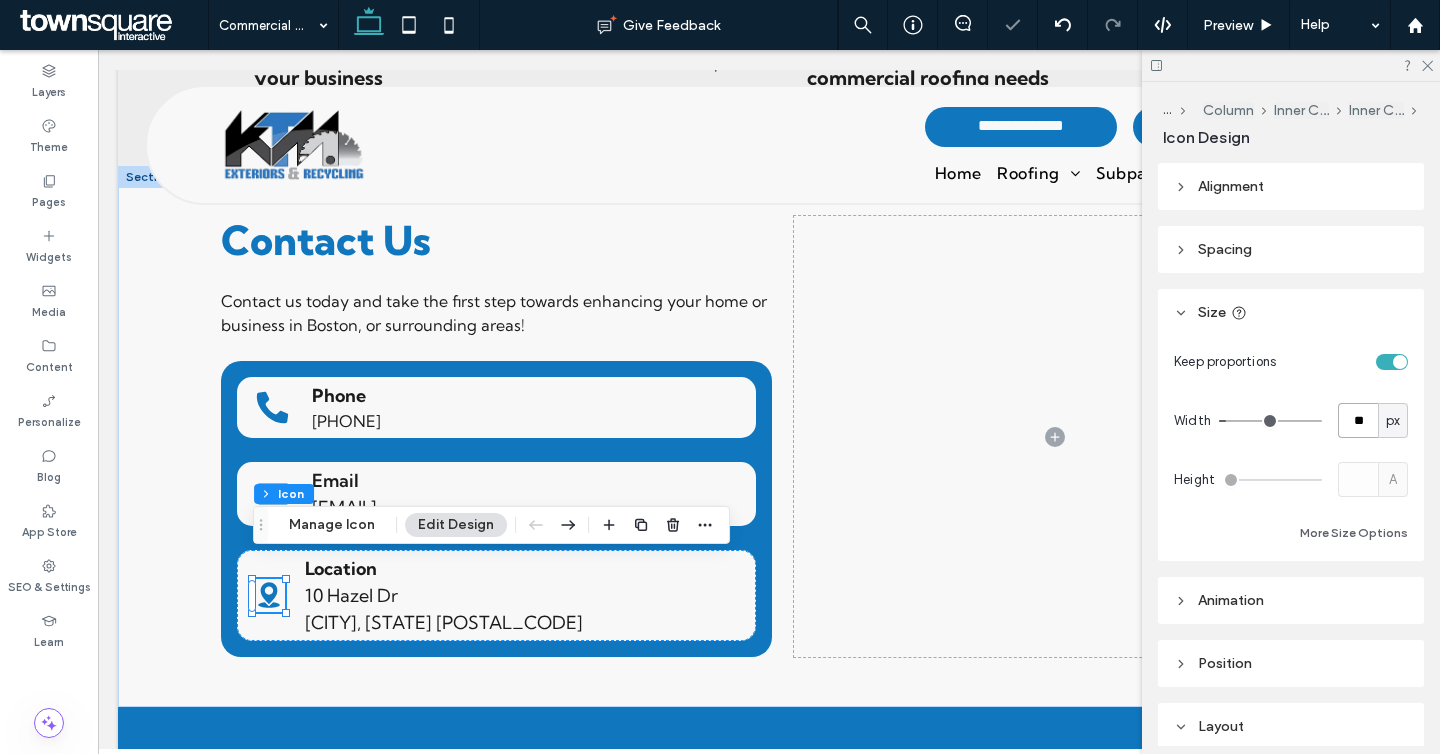 type on "**" 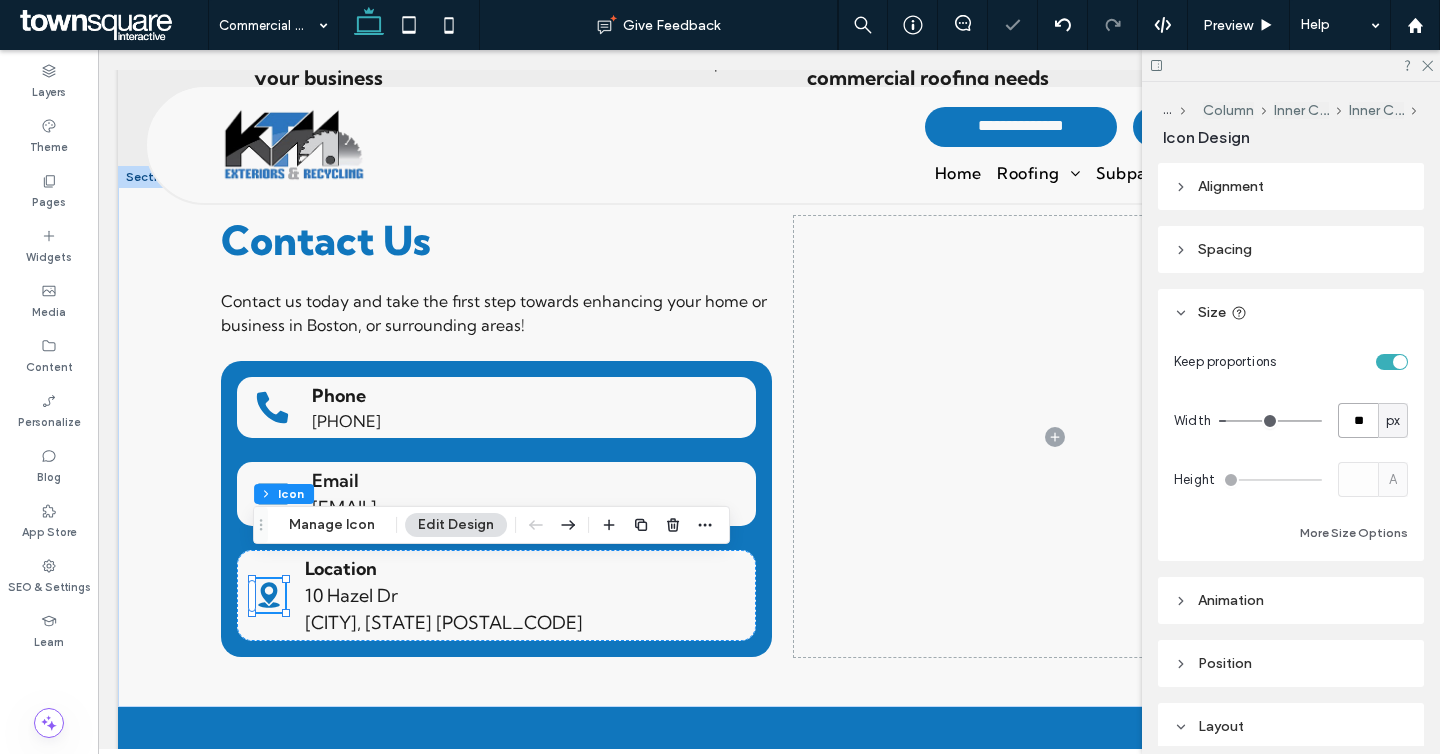 type on "**" 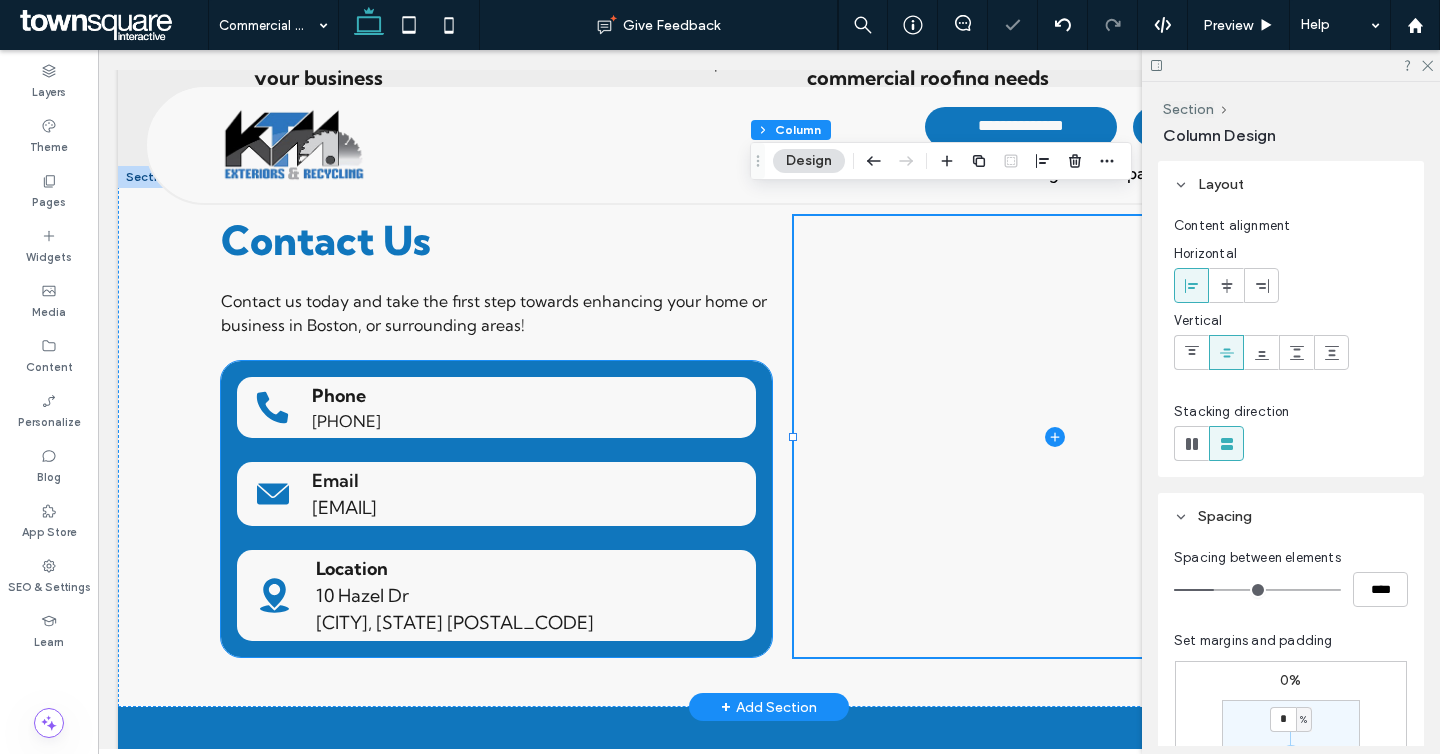 click on "10 Hazel Dr" at bounding box center (528, 595) 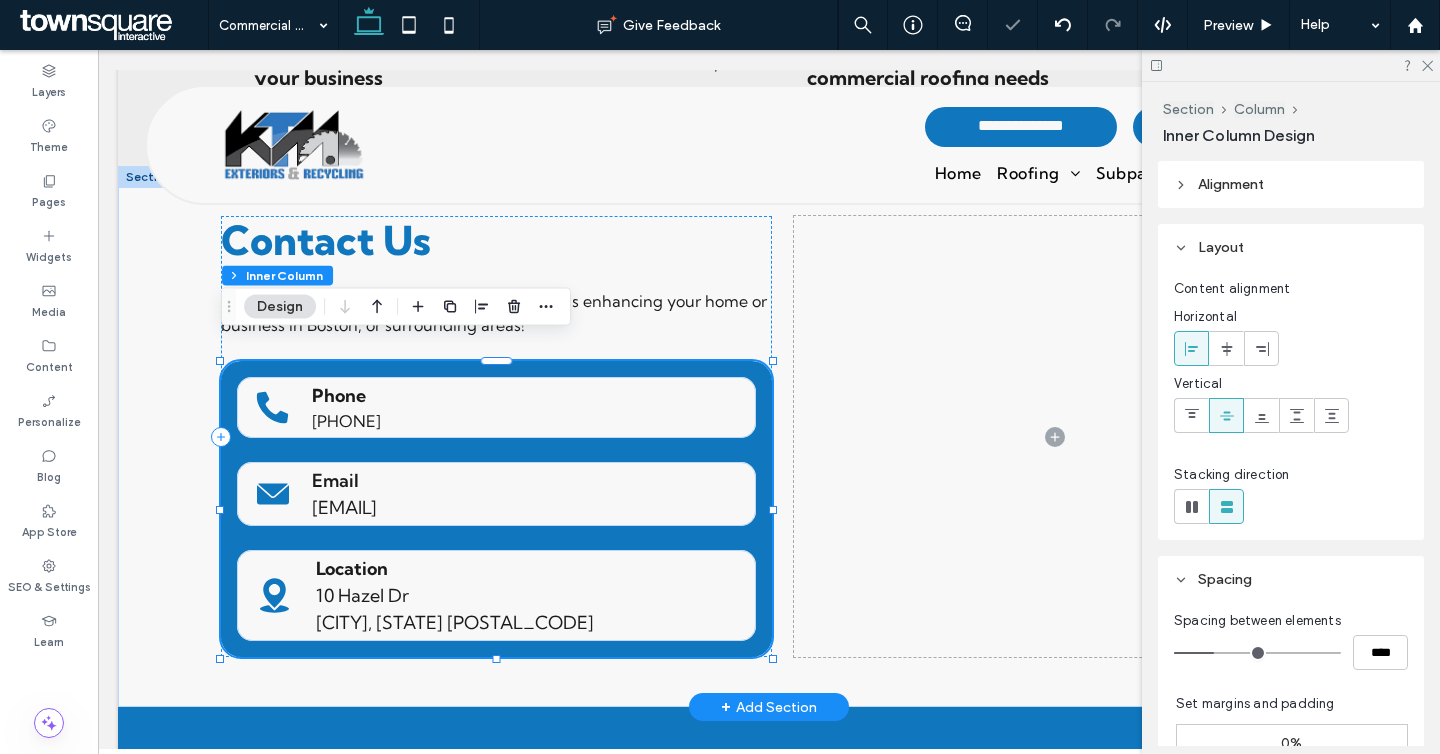 click on "10 Hazel Dr" at bounding box center (528, 595) 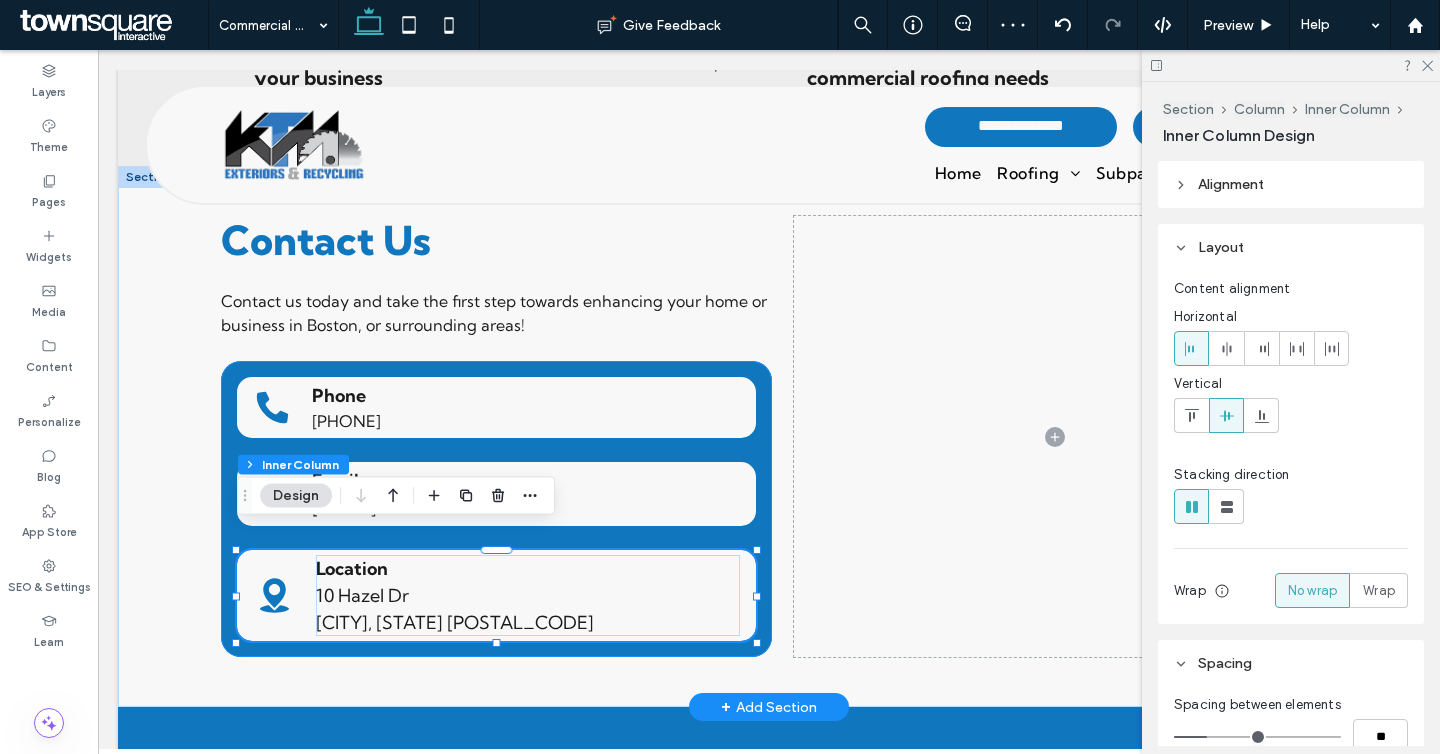 click on "10 Hazel Dr" at bounding box center [528, 595] 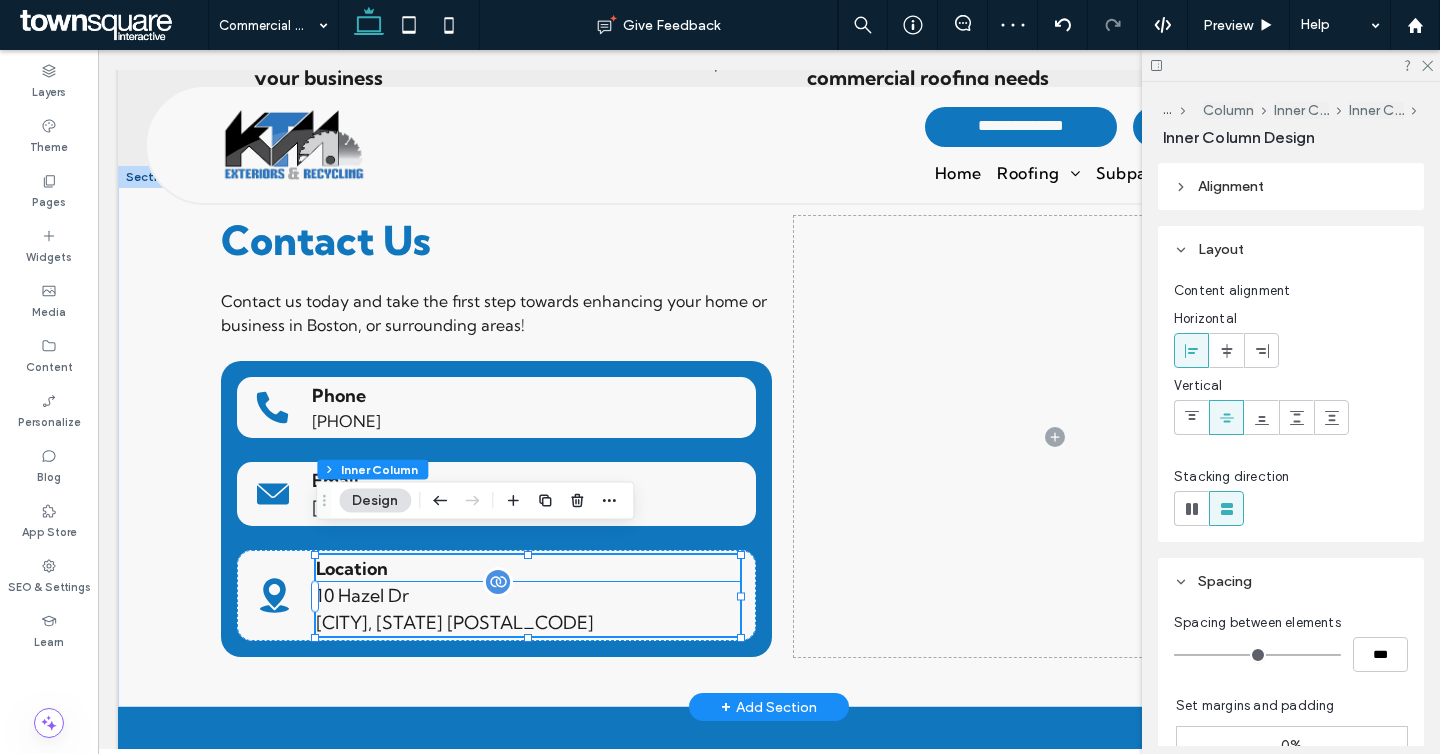 click on "Hampstead, NH [POSTAL_CODE]" at bounding box center (528, 622) 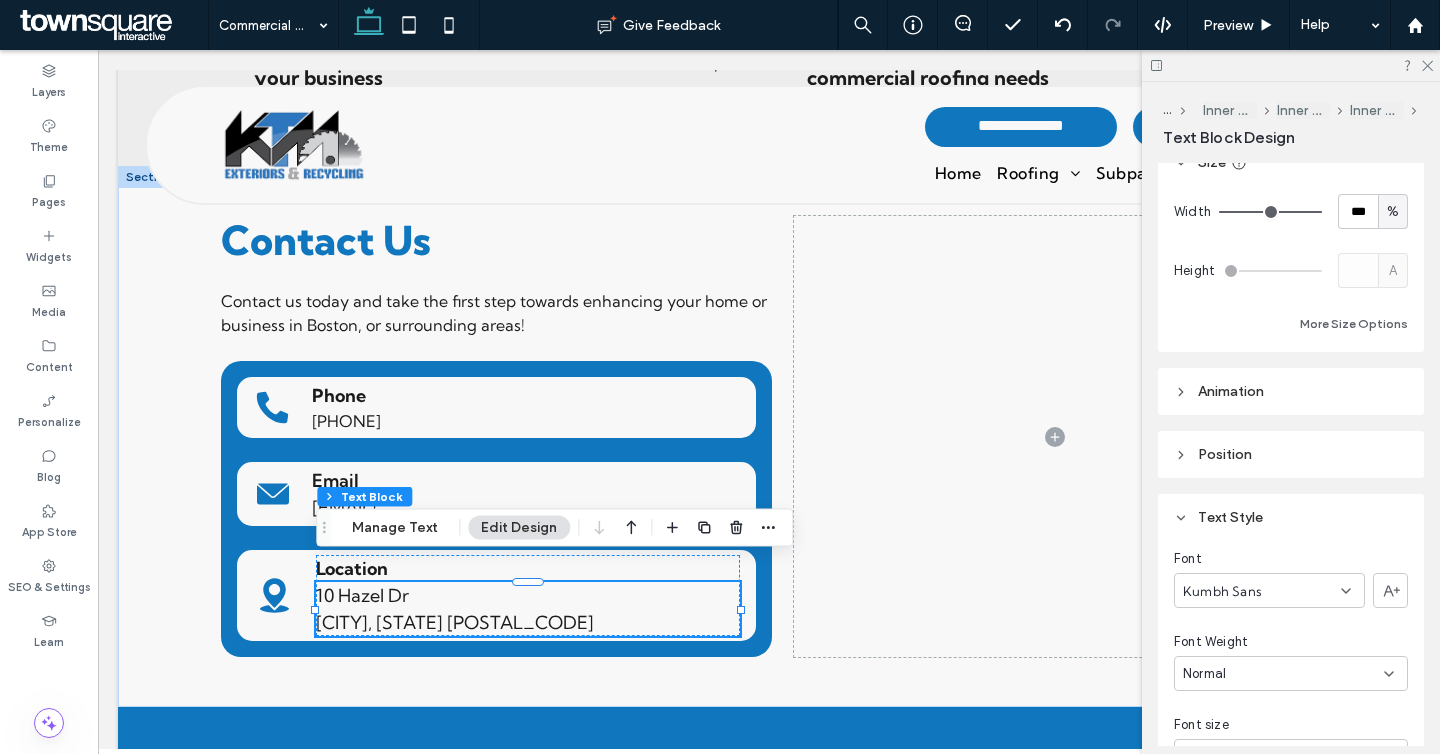 scroll, scrollTop: 773, scrollLeft: 0, axis: vertical 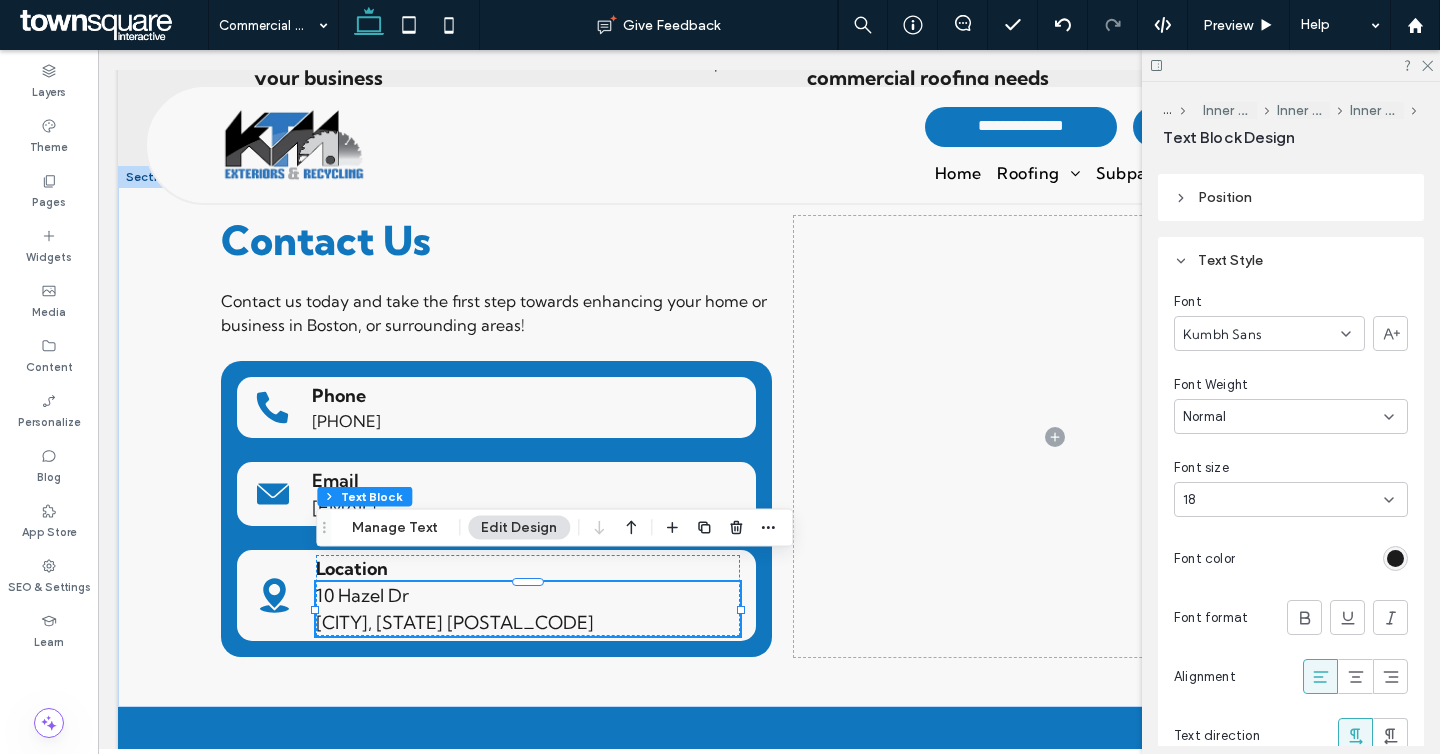 click on "18" at bounding box center [1291, 499] 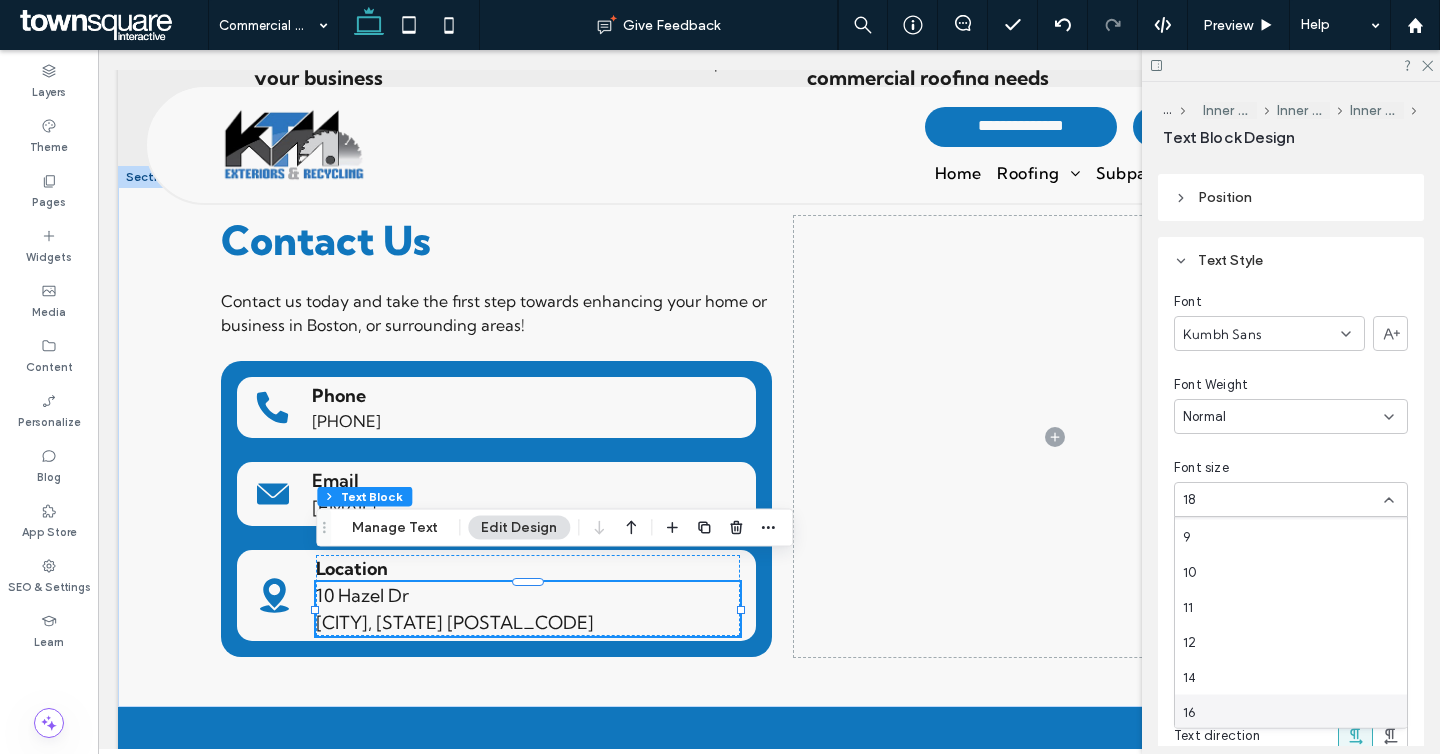 scroll, scrollTop: 173, scrollLeft: 0, axis: vertical 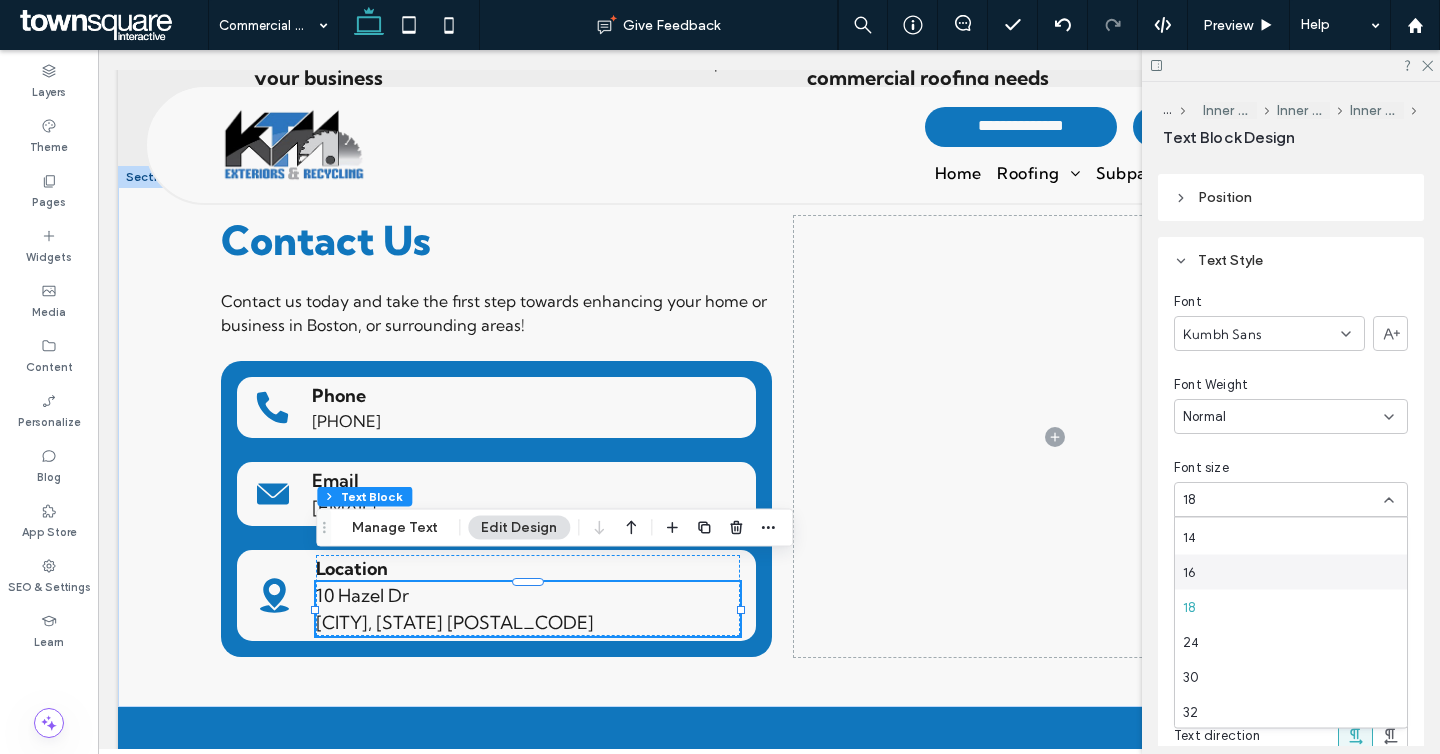 click on "16" at bounding box center (1291, 572) 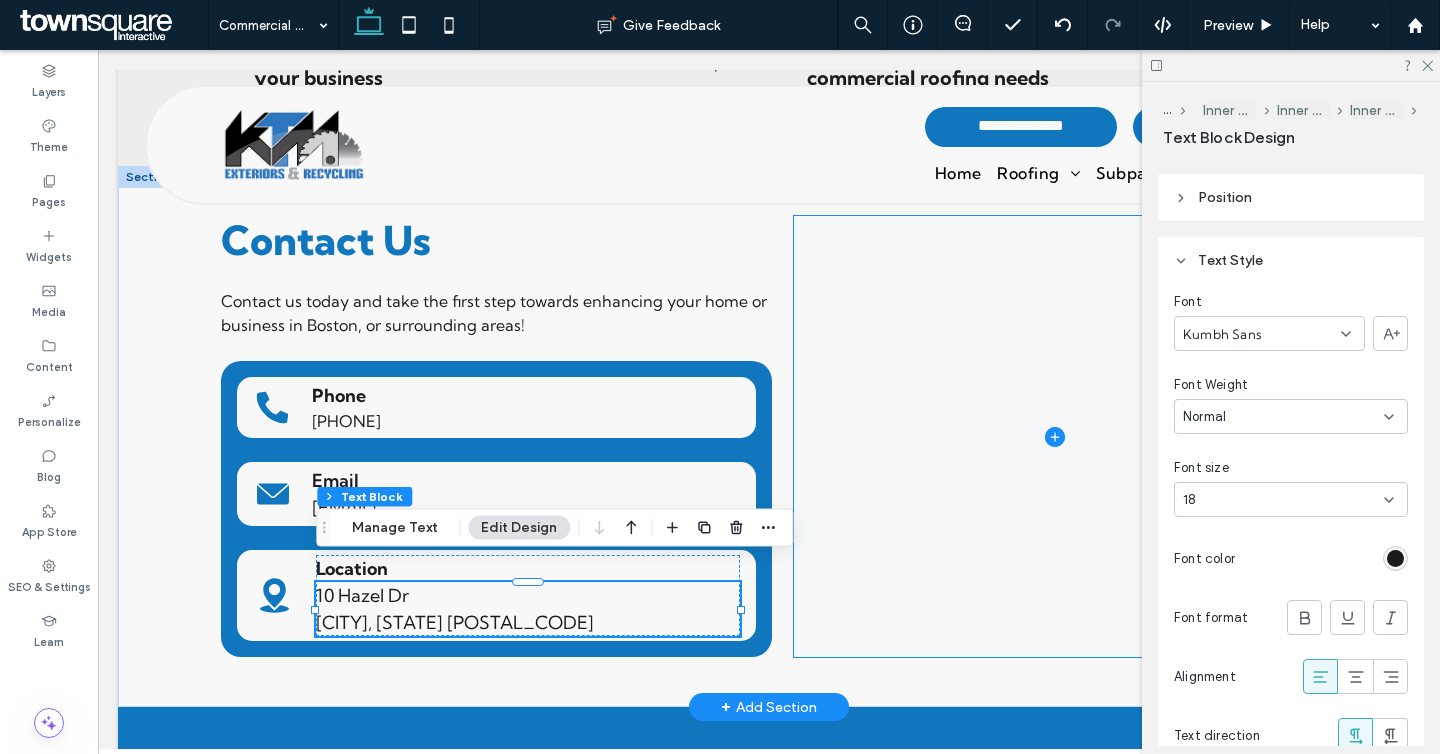 click at bounding box center [1055, 436] 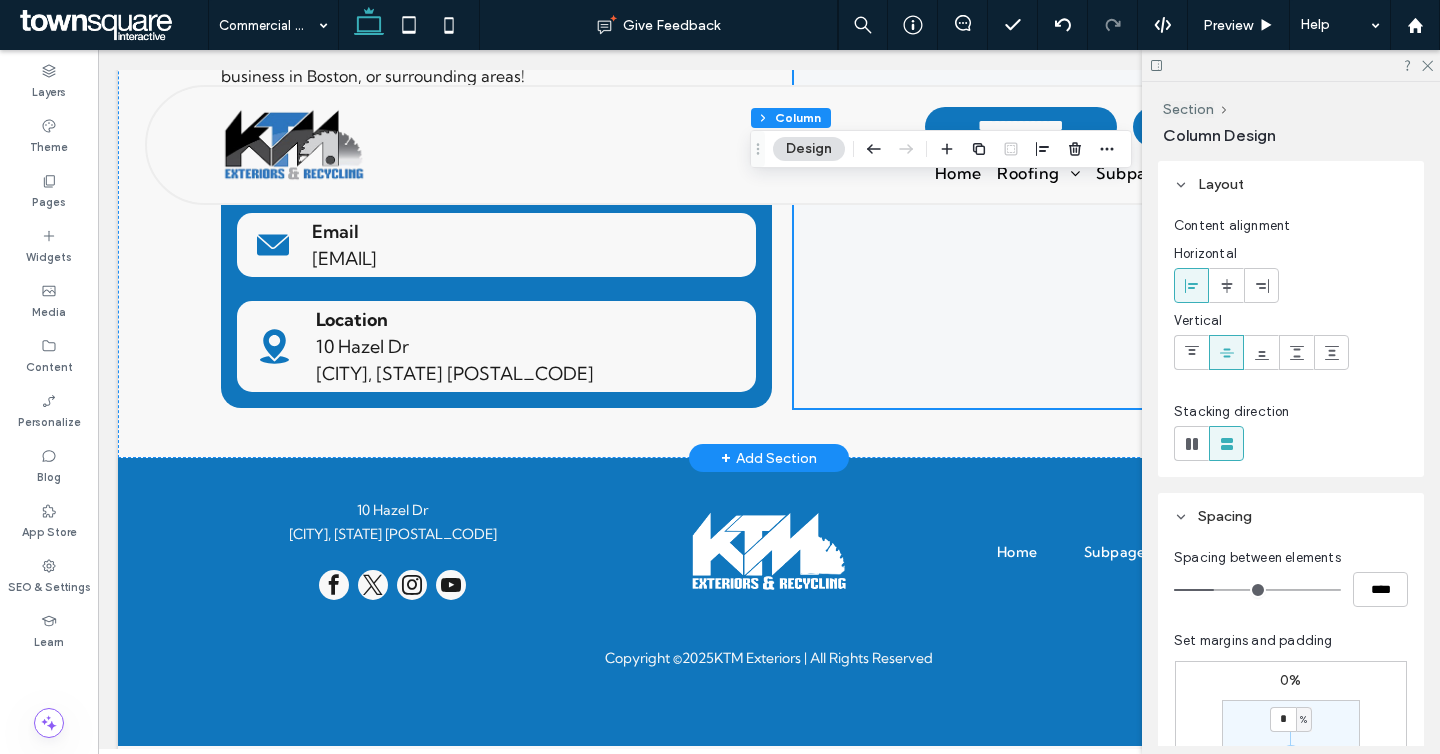 scroll, scrollTop: 3073, scrollLeft: 0, axis: vertical 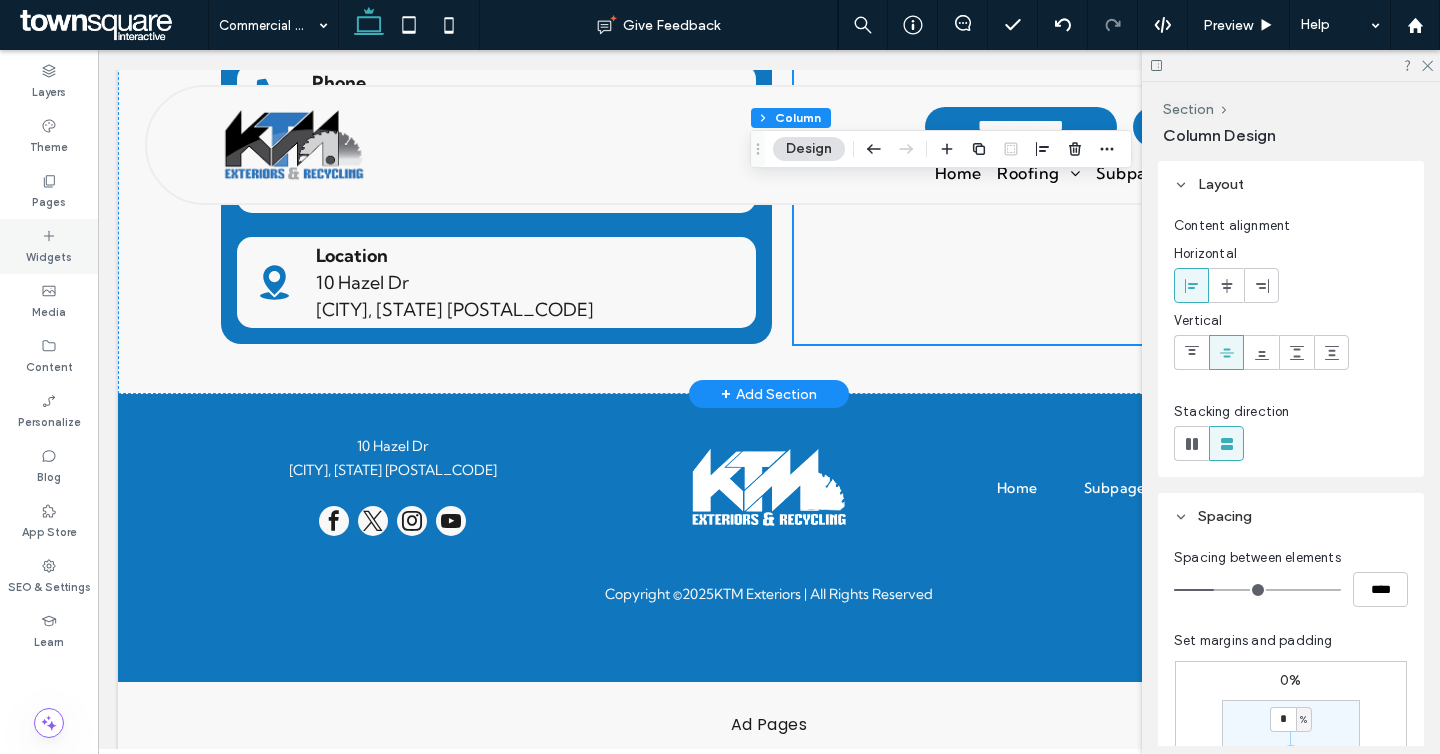 click on "Widgets" at bounding box center [49, 255] 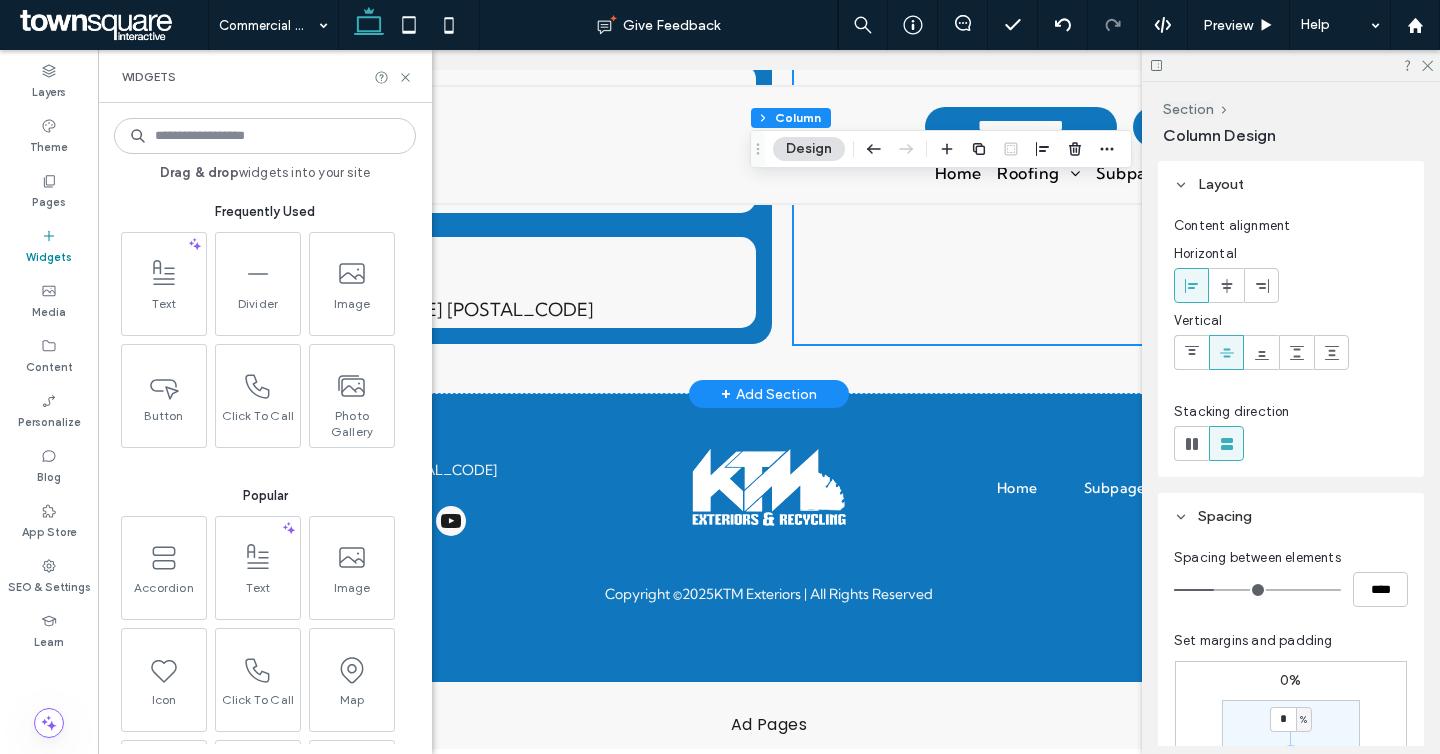 click at bounding box center (265, 136) 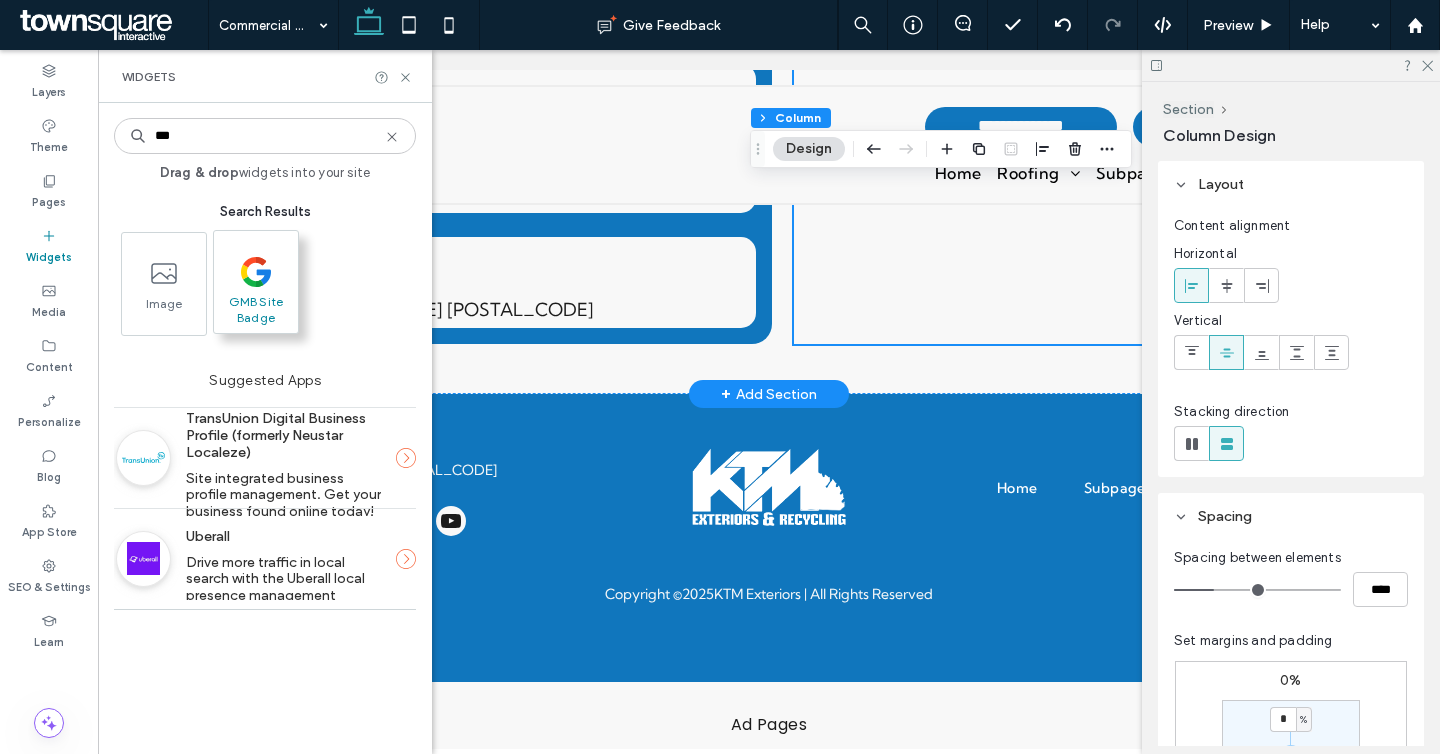 type on "***" 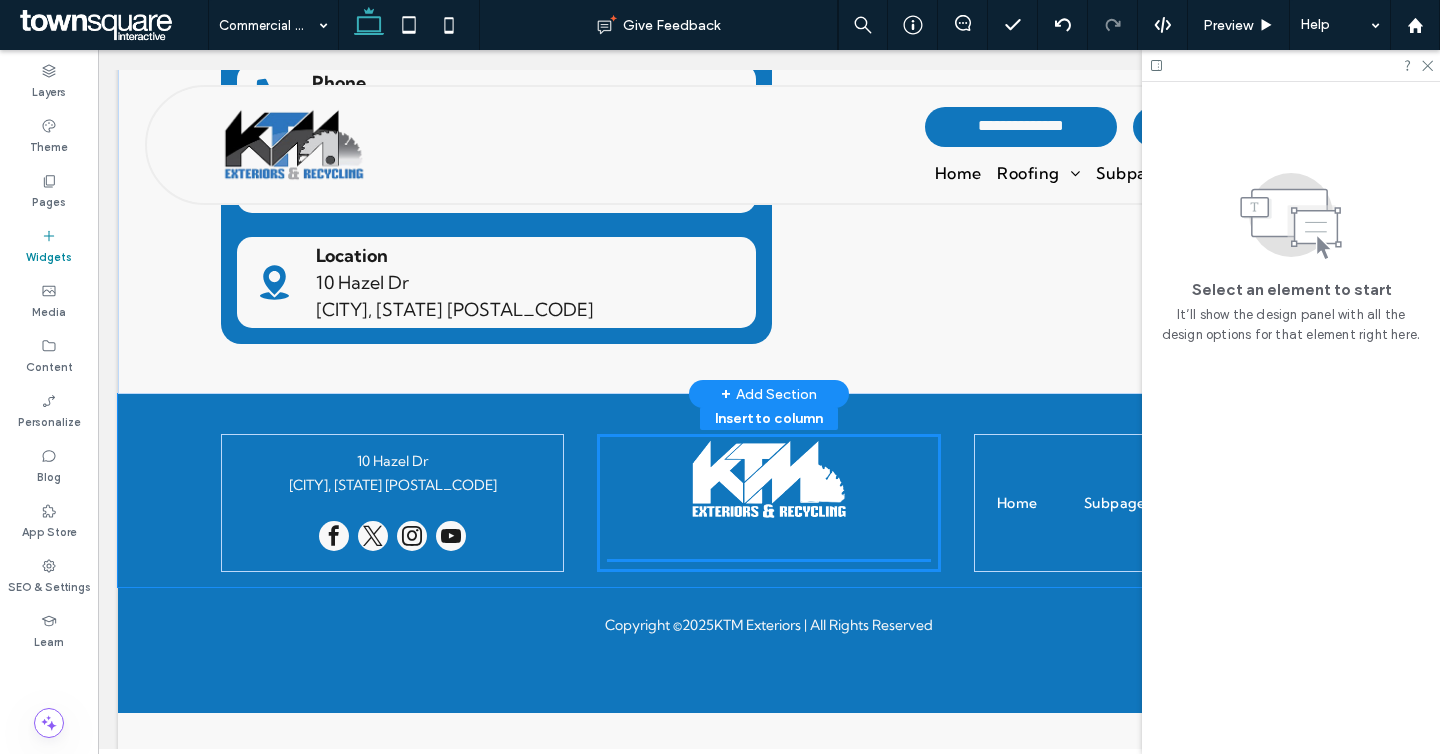 scroll, scrollTop: 3088, scrollLeft: 0, axis: vertical 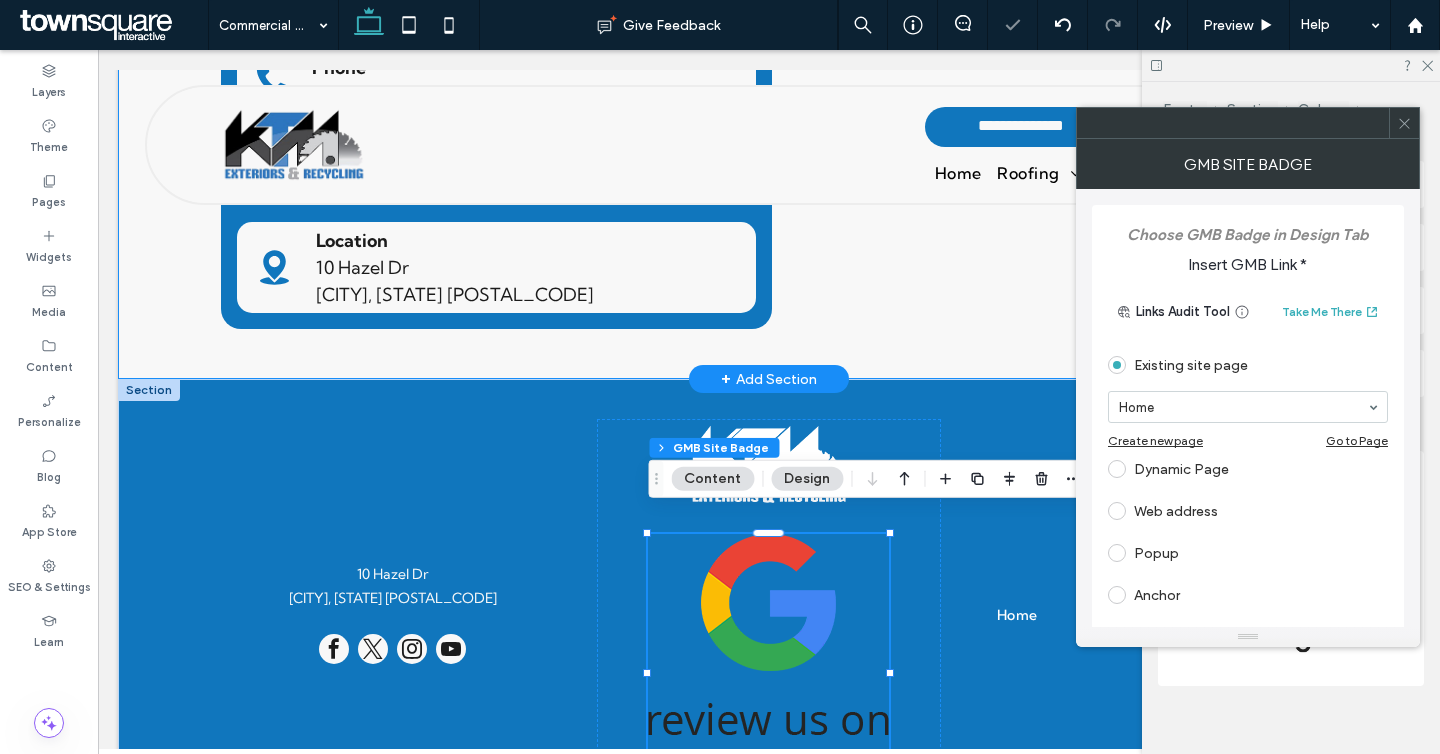 click on "Dynamic Page" at bounding box center (1248, 469) 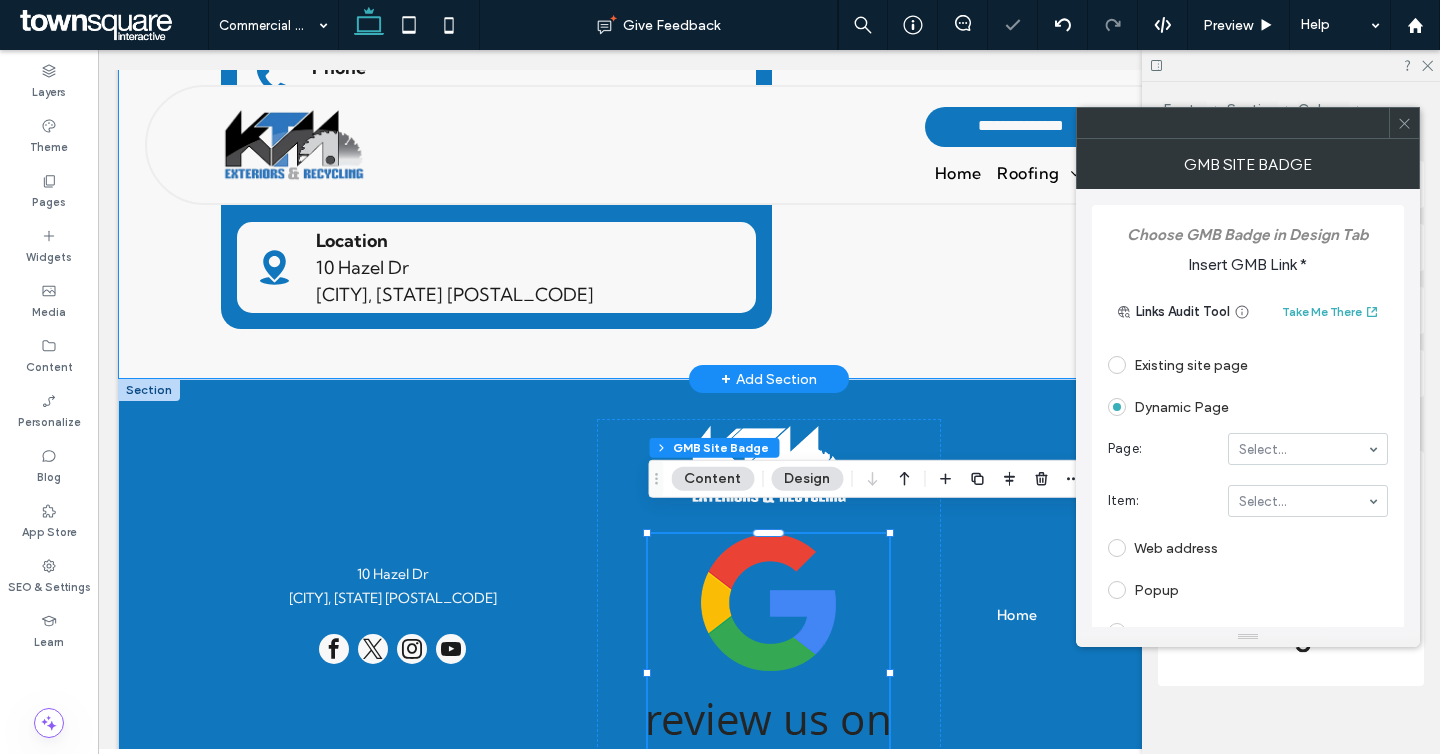 click on "Web address" at bounding box center (1248, 548) 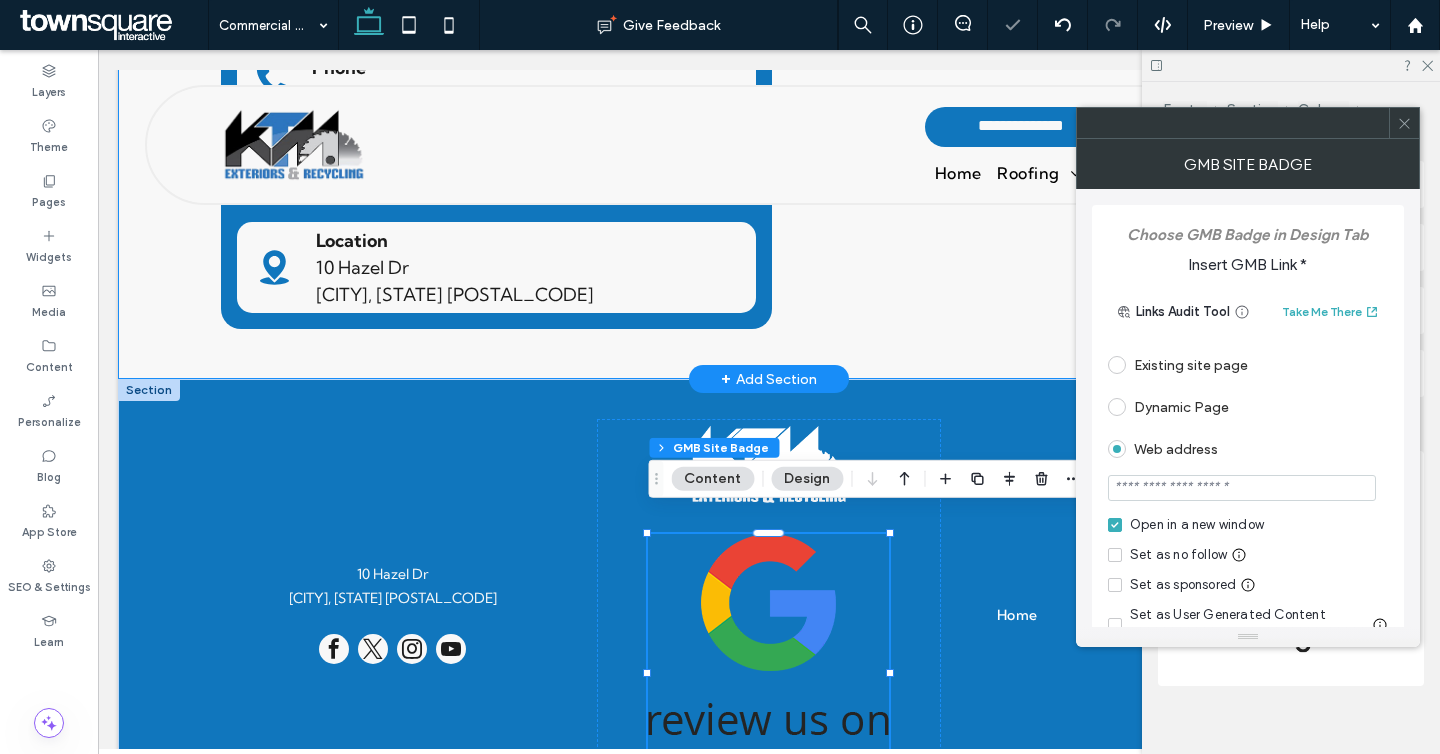 click at bounding box center [1242, 488] 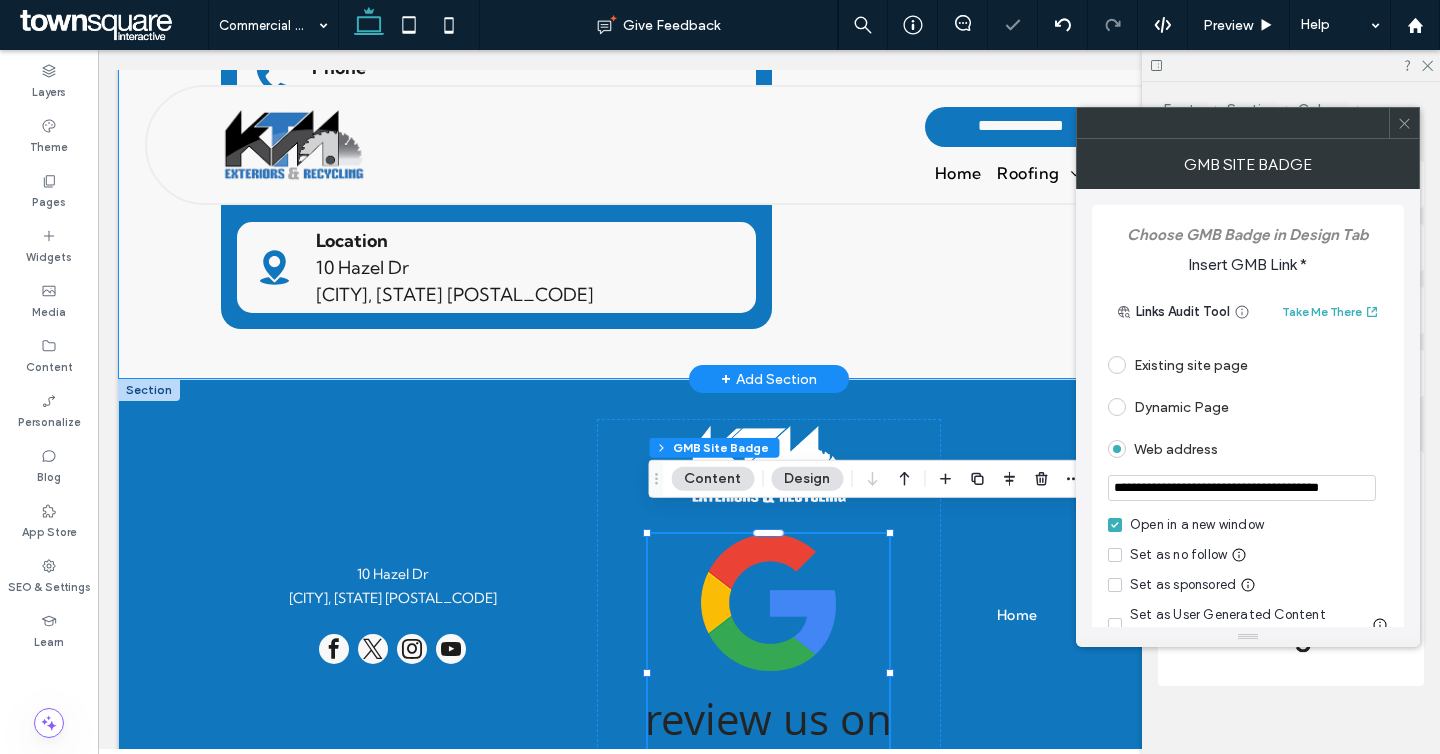 scroll, scrollTop: 0, scrollLeft: 54, axis: horizontal 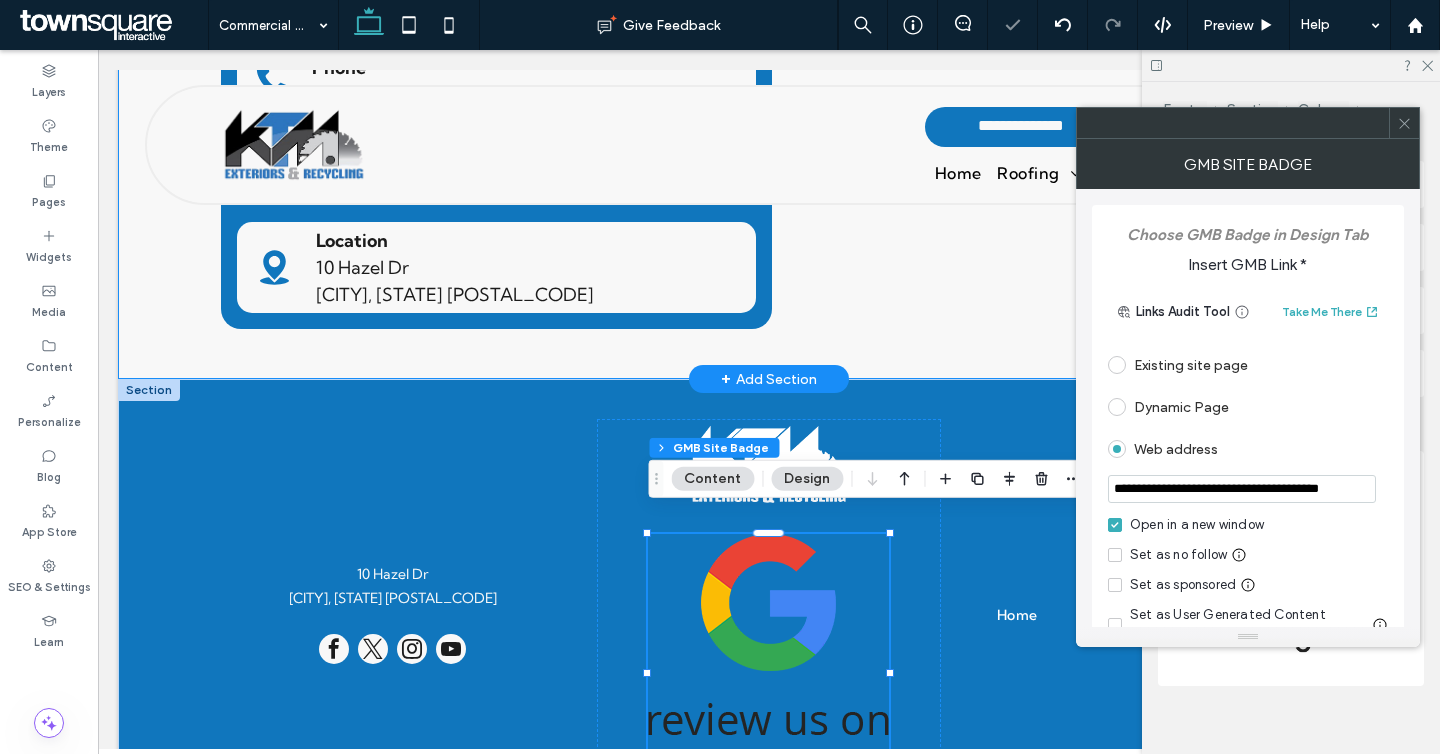 type on "**********" 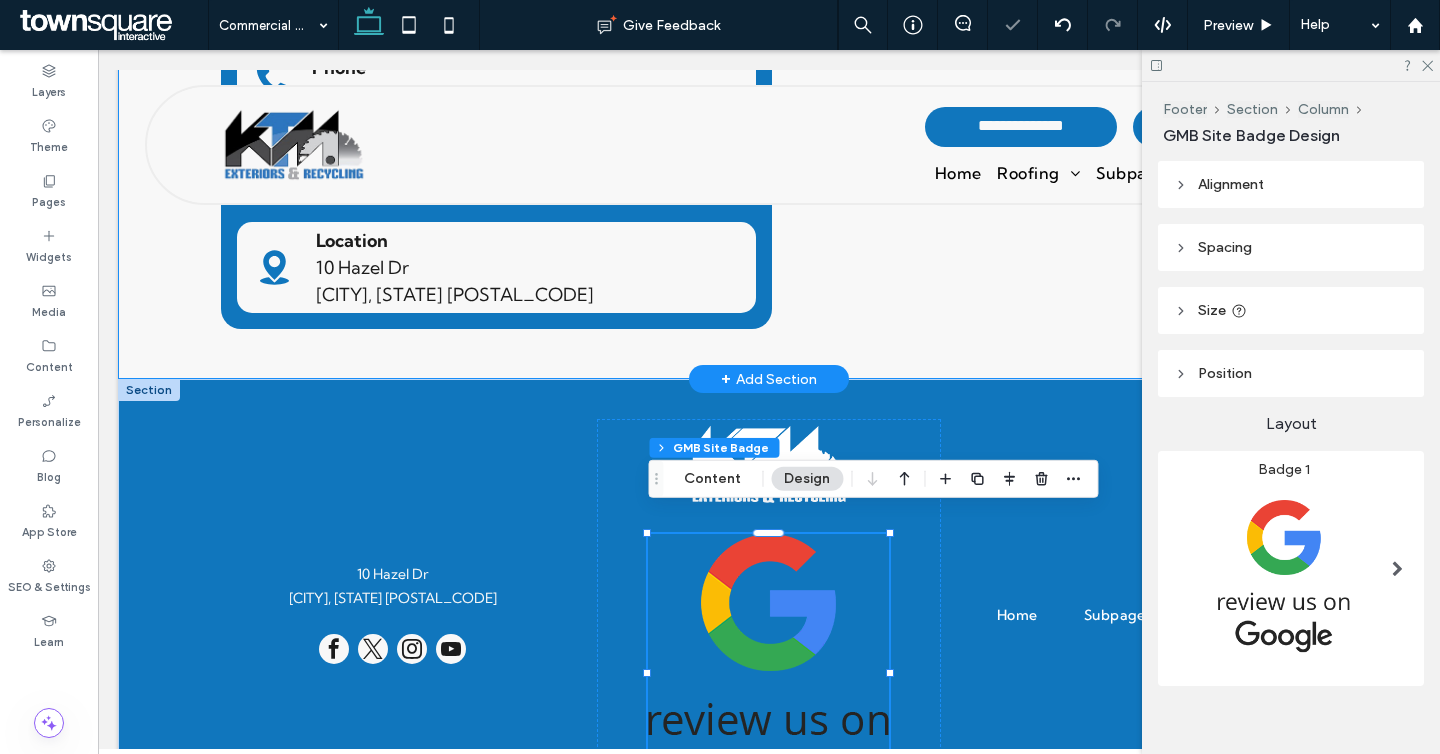 scroll, scrollTop: 20, scrollLeft: 0, axis: vertical 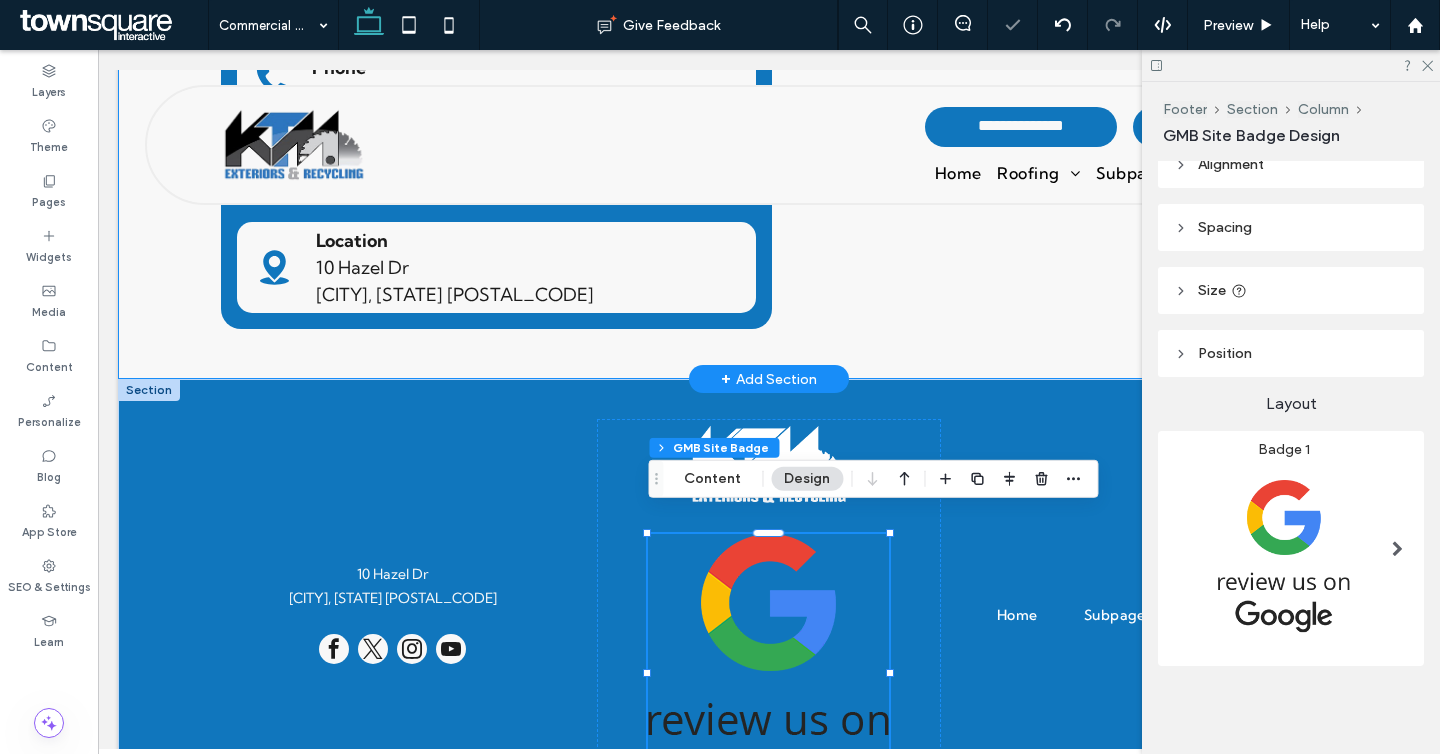 click at bounding box center [1283, 555] 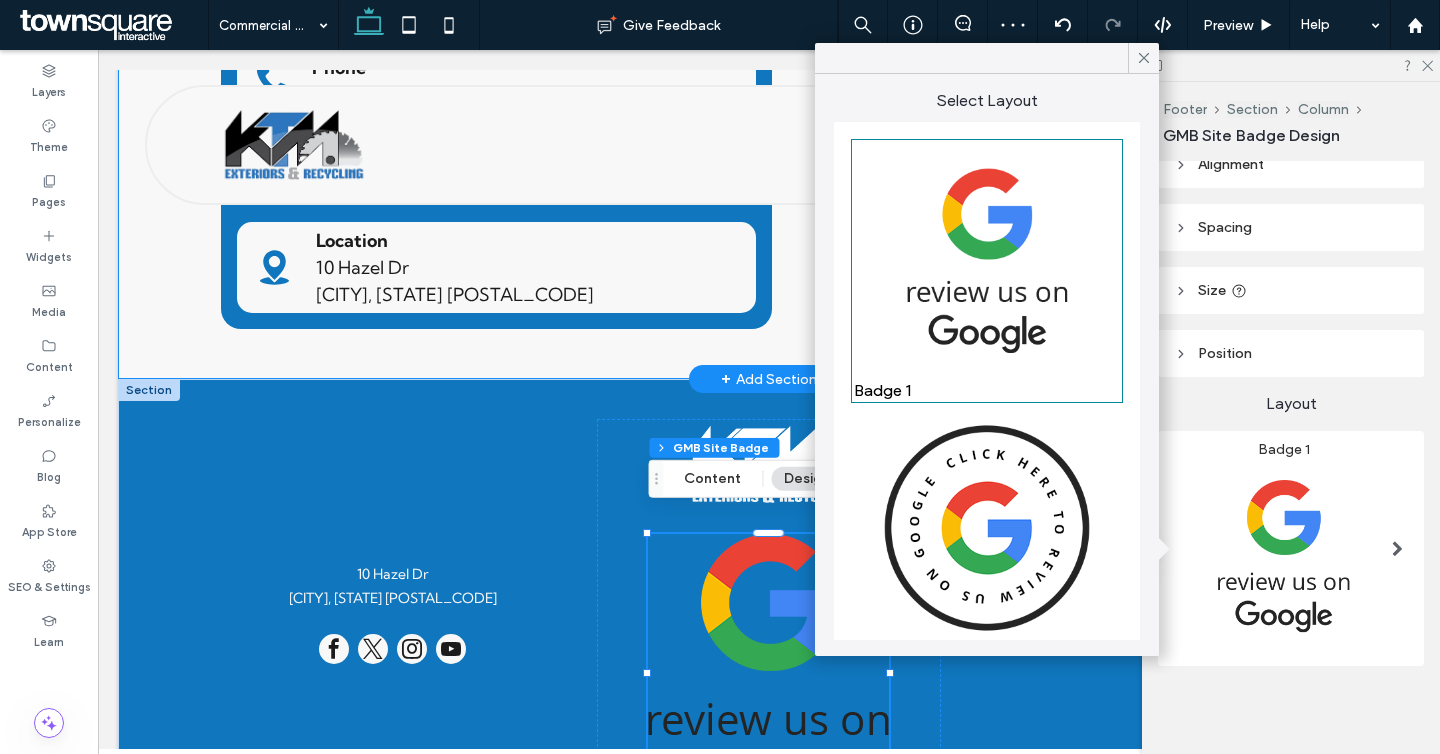 scroll, scrollTop: 937, scrollLeft: 0, axis: vertical 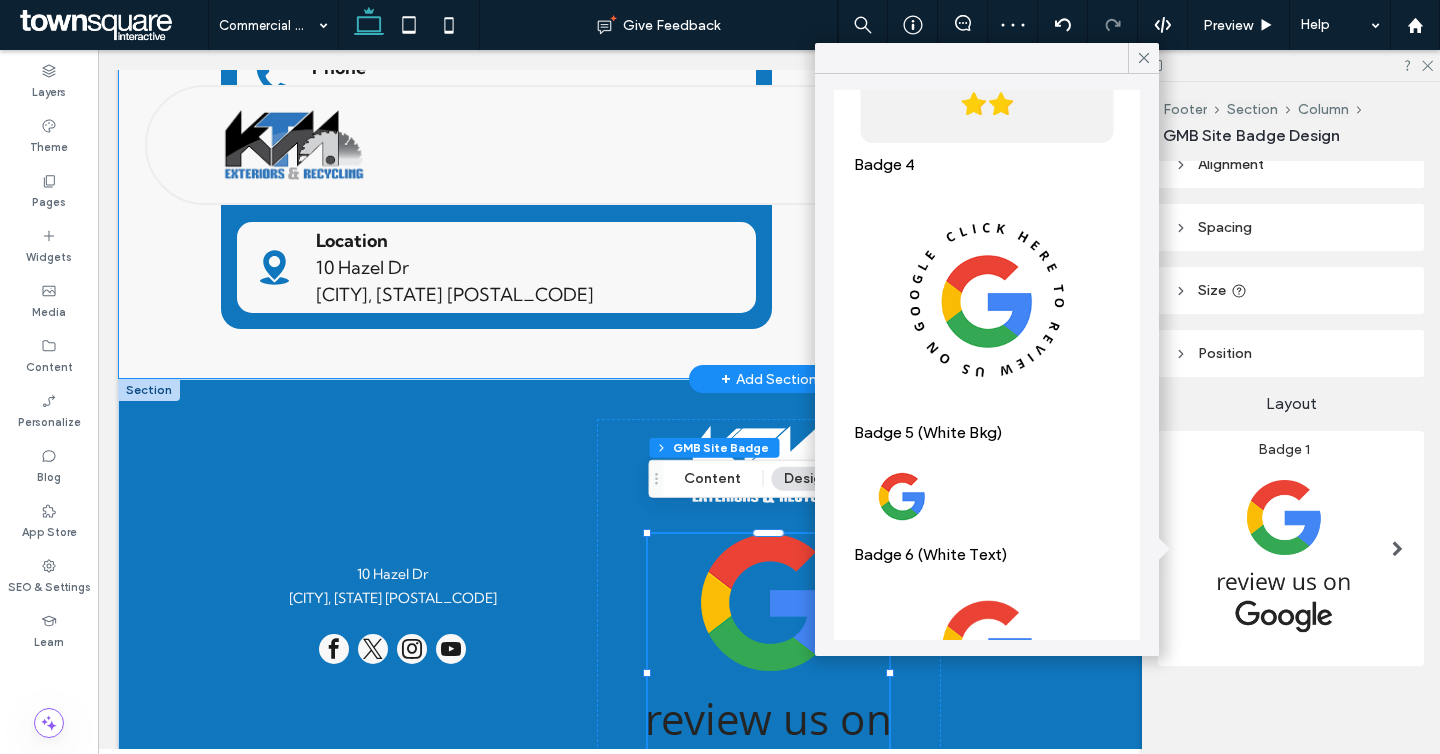 click at bounding box center [987, 496] 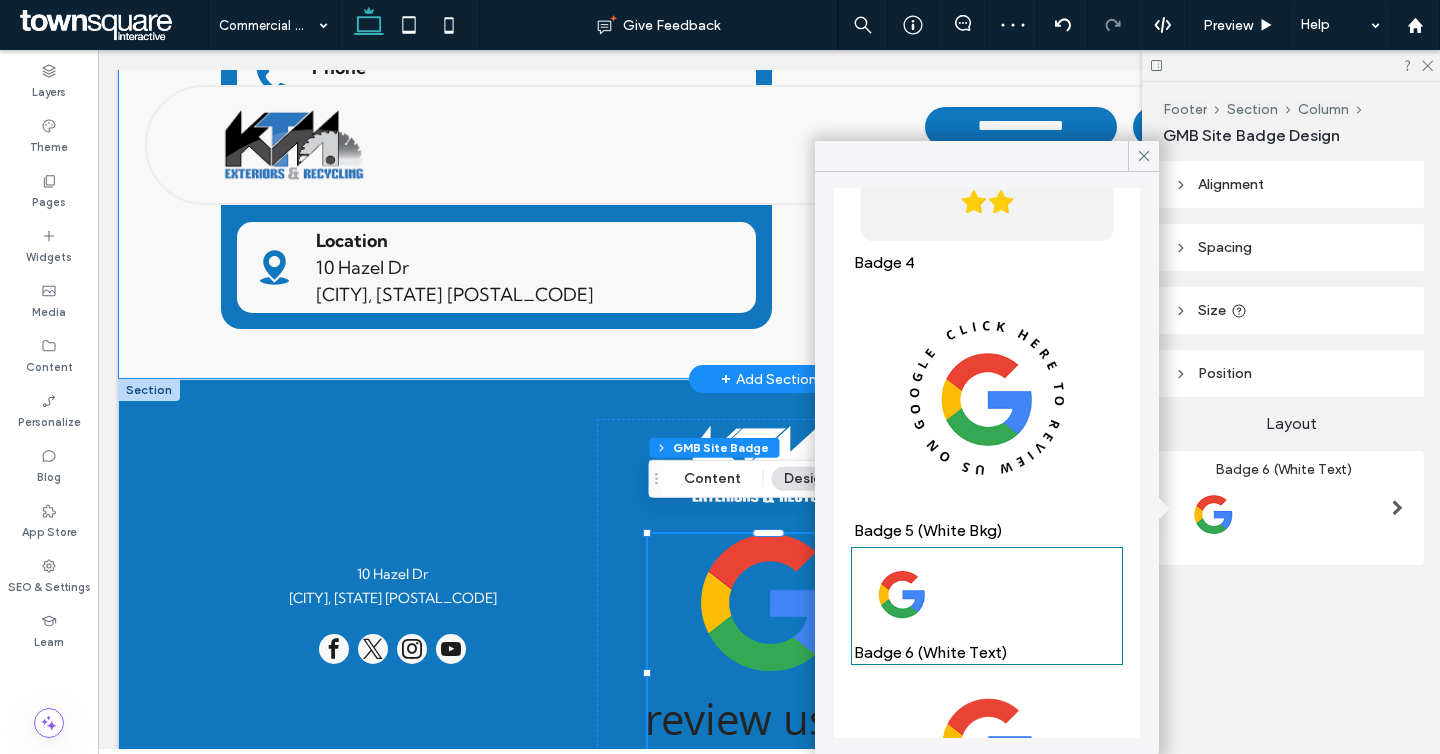 scroll, scrollTop: 0, scrollLeft: 0, axis: both 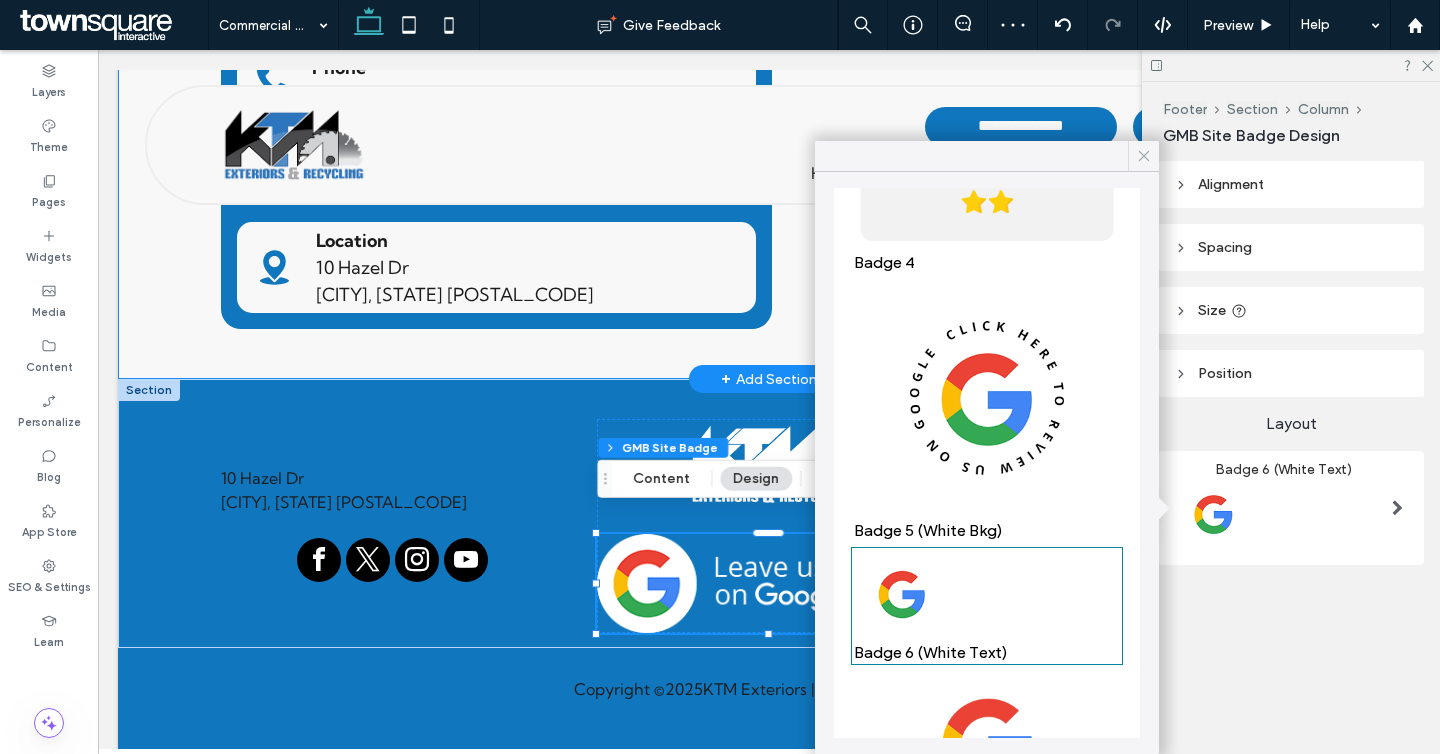 click at bounding box center (1143, 156) 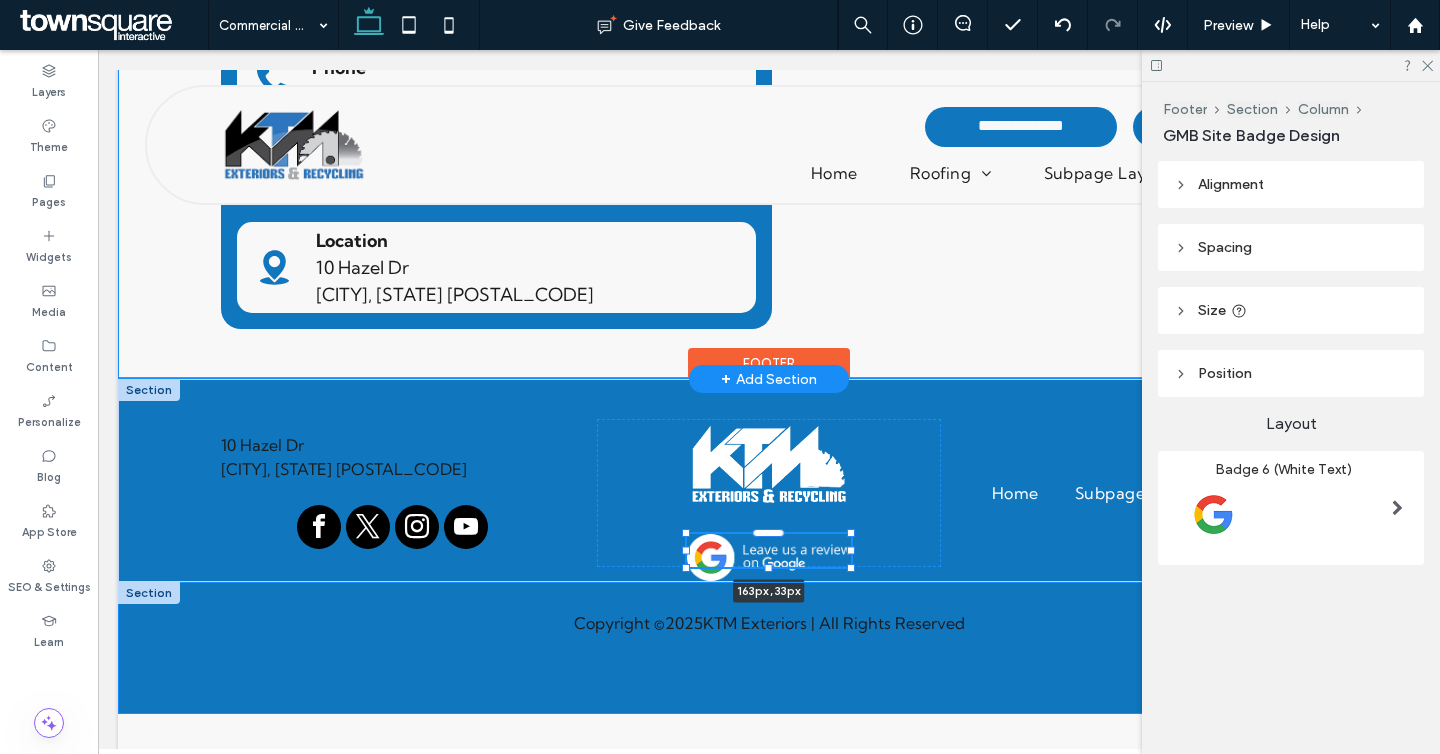 drag, startPoint x: 939, startPoint y: 608, endPoint x: 849, endPoint y: 575, distance: 95.85927 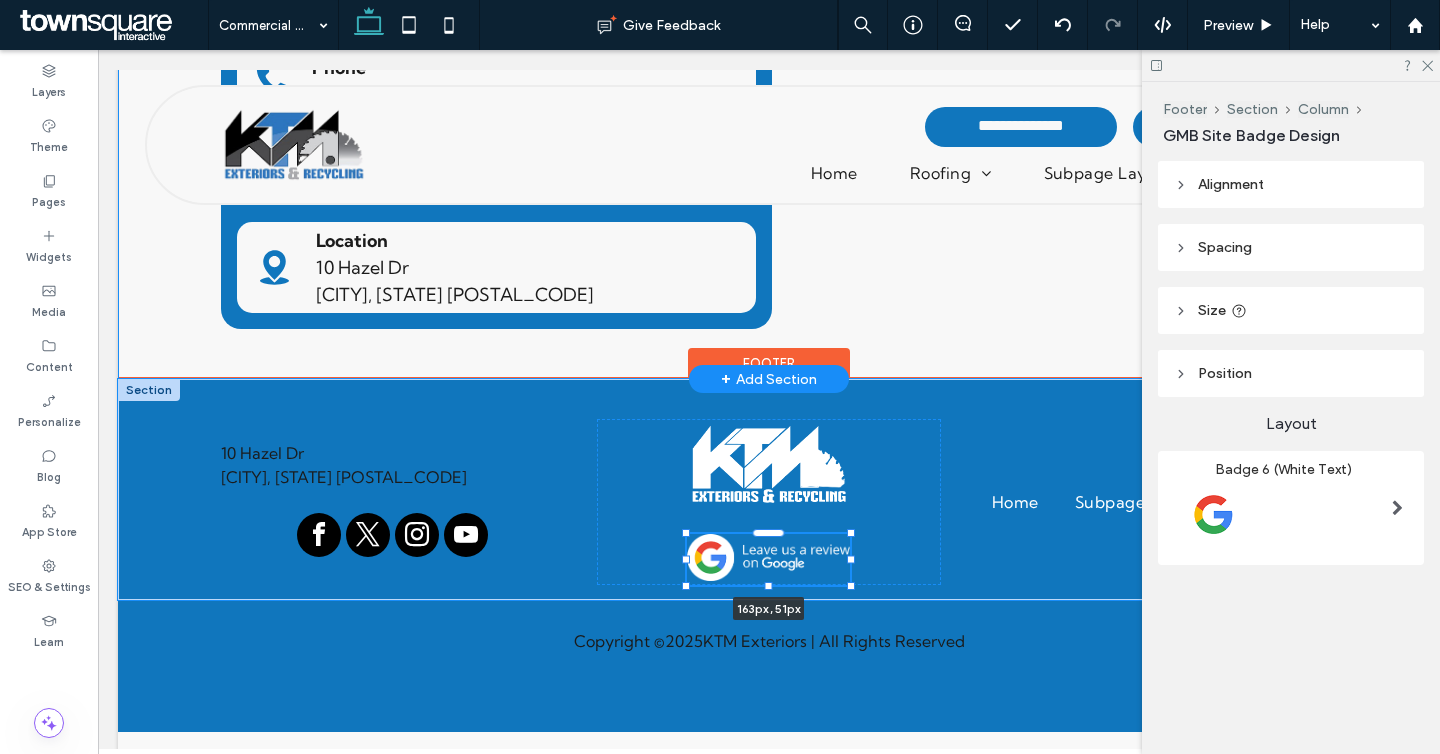 click at bounding box center (687, 534) 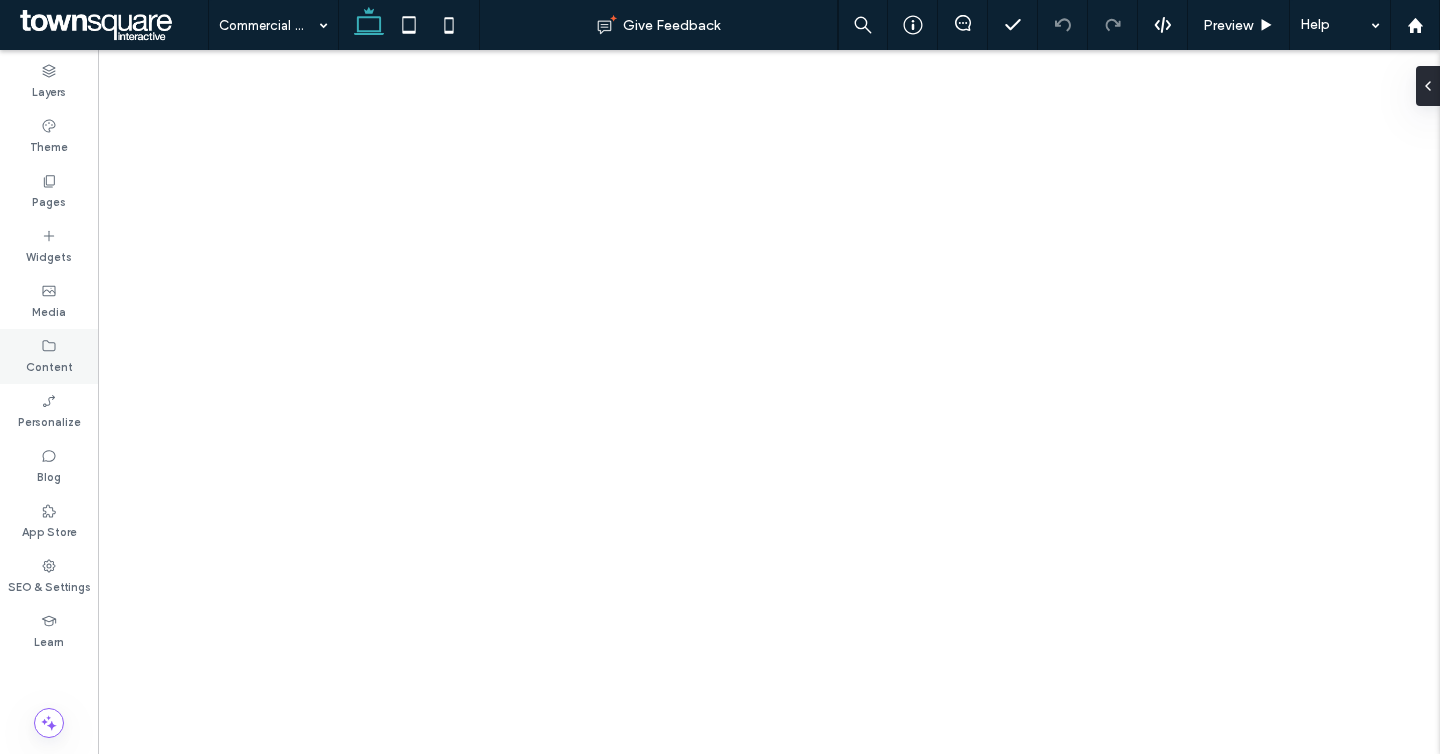 scroll, scrollTop: 0, scrollLeft: 0, axis: both 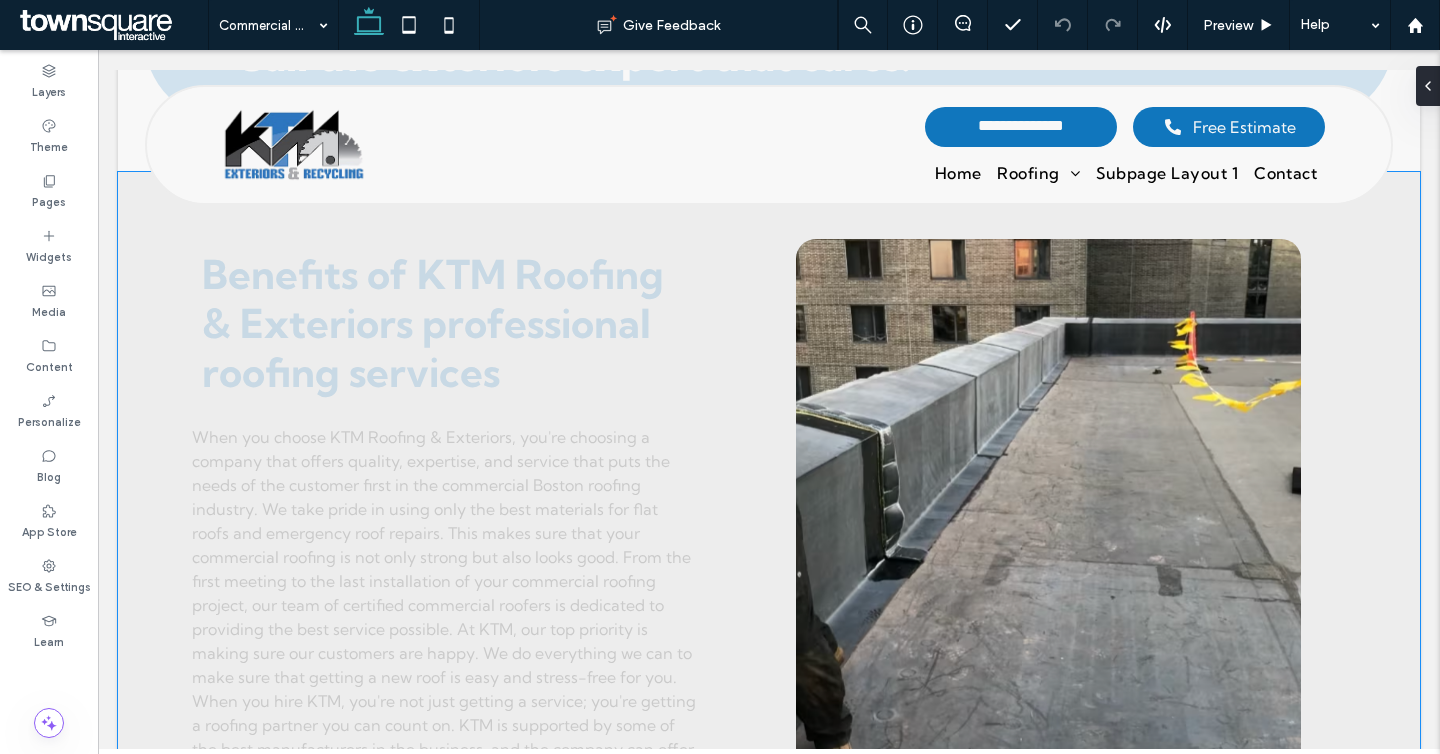 click at bounding box center (1048, 524) 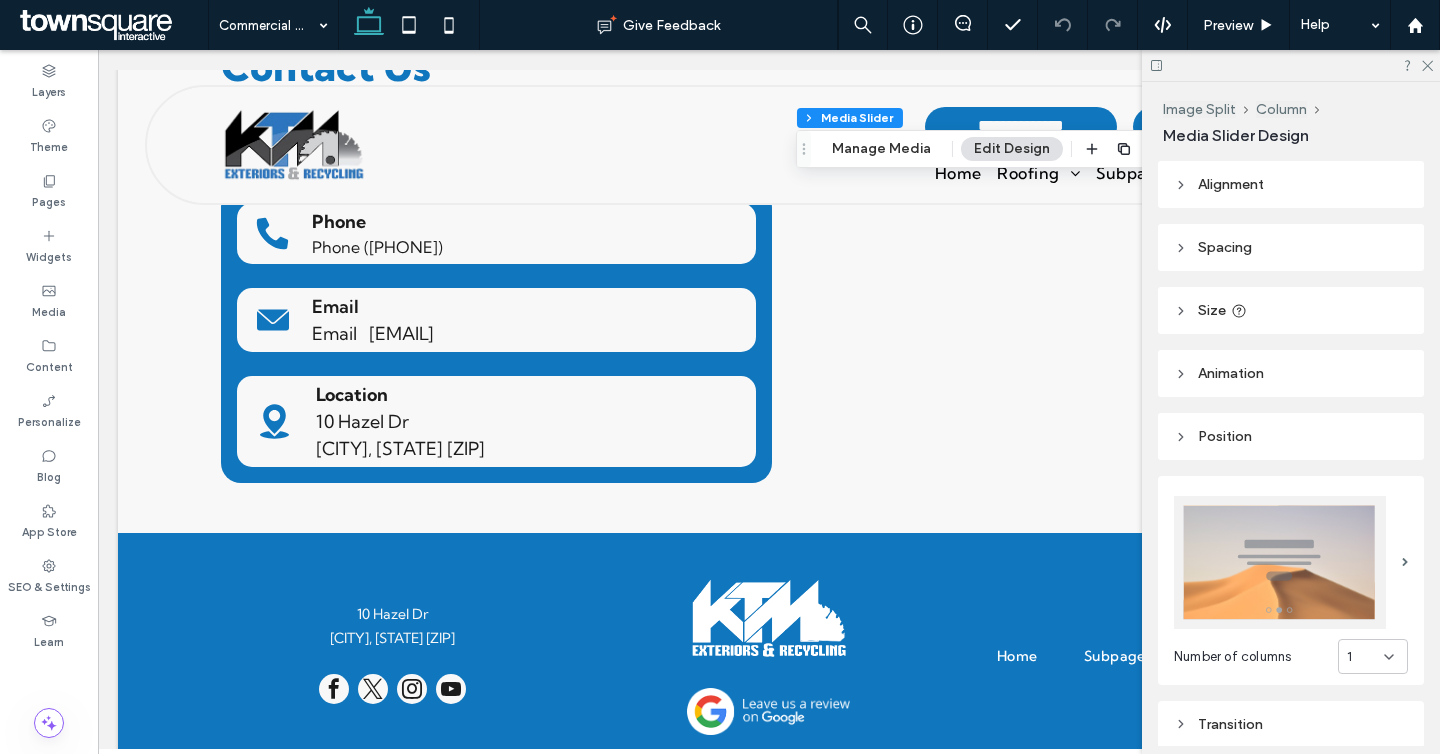 scroll, scrollTop: 3132, scrollLeft: 0, axis: vertical 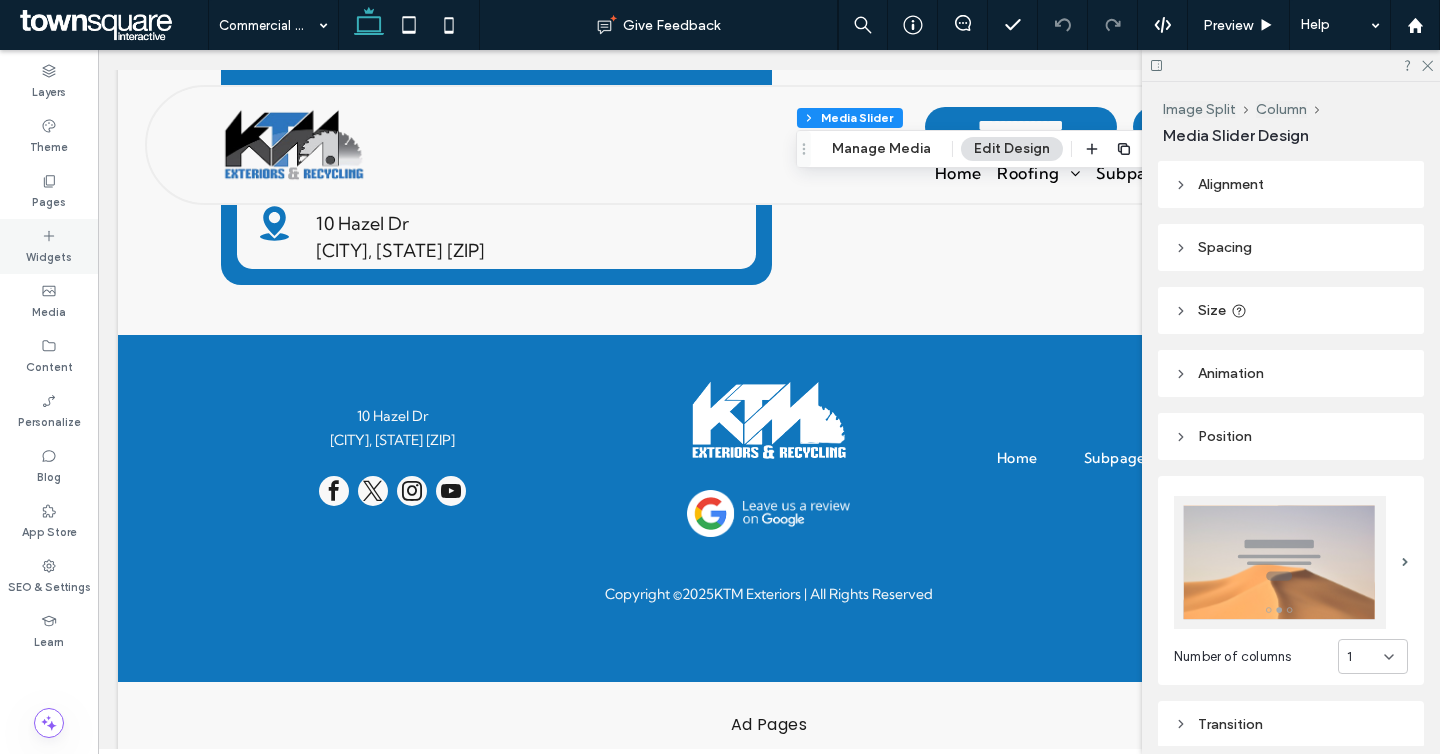 click on "Widgets" at bounding box center [49, 255] 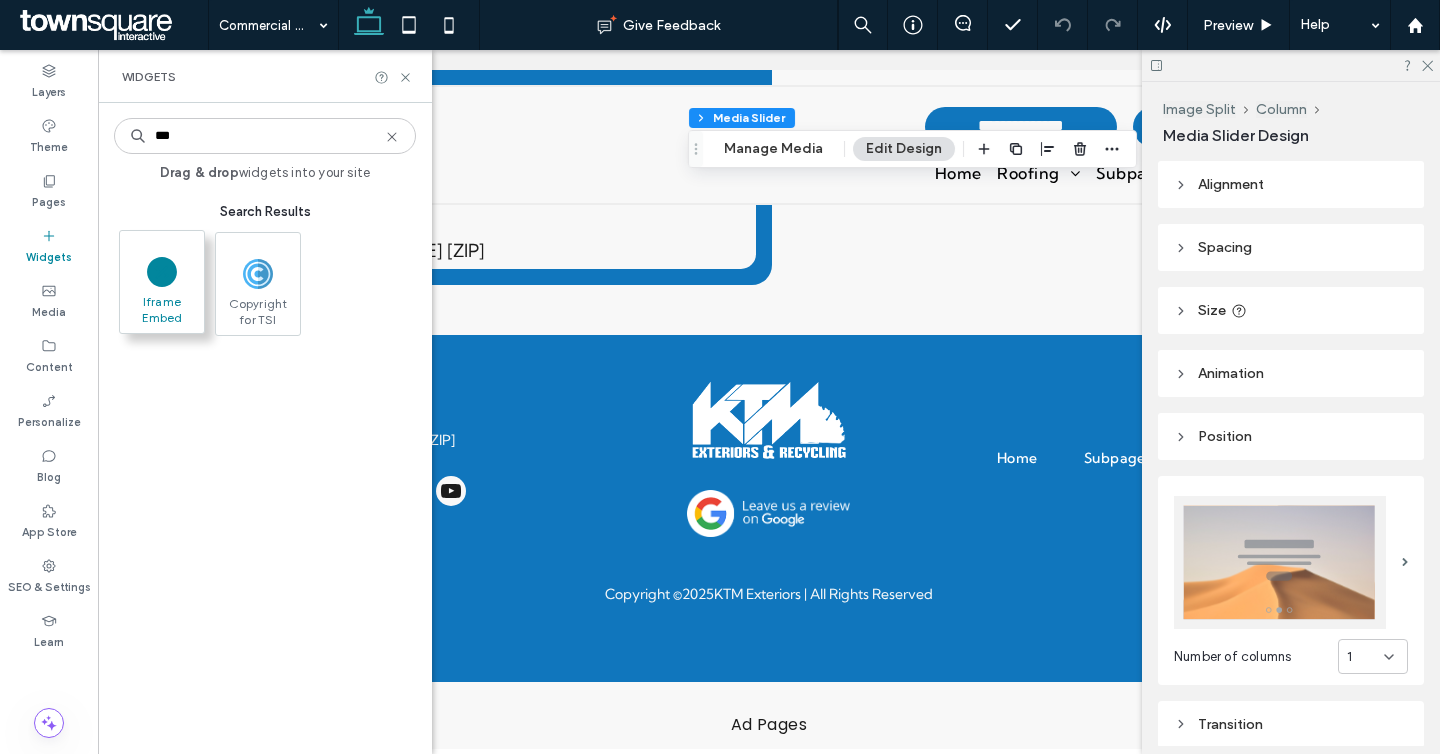 type on "***" 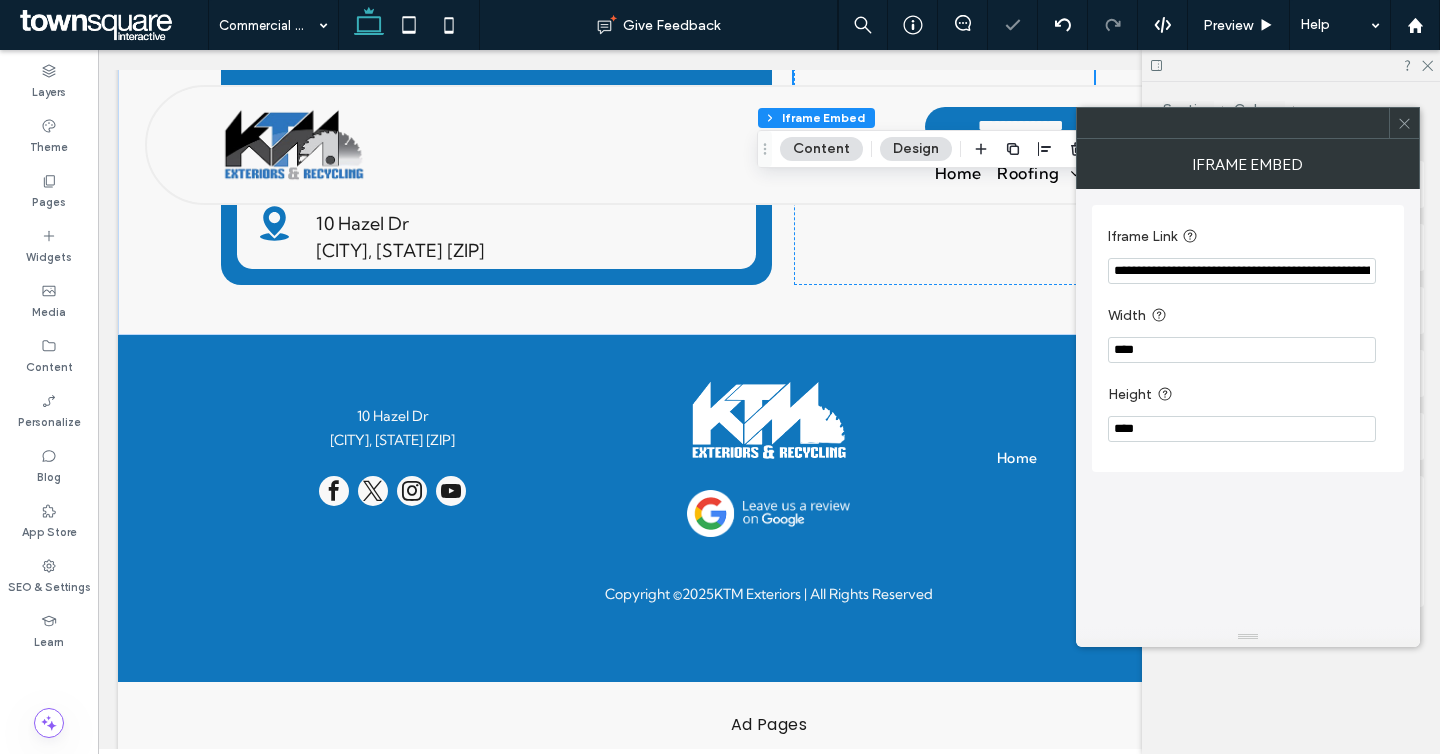 click on "**********" at bounding box center (1242, 271) 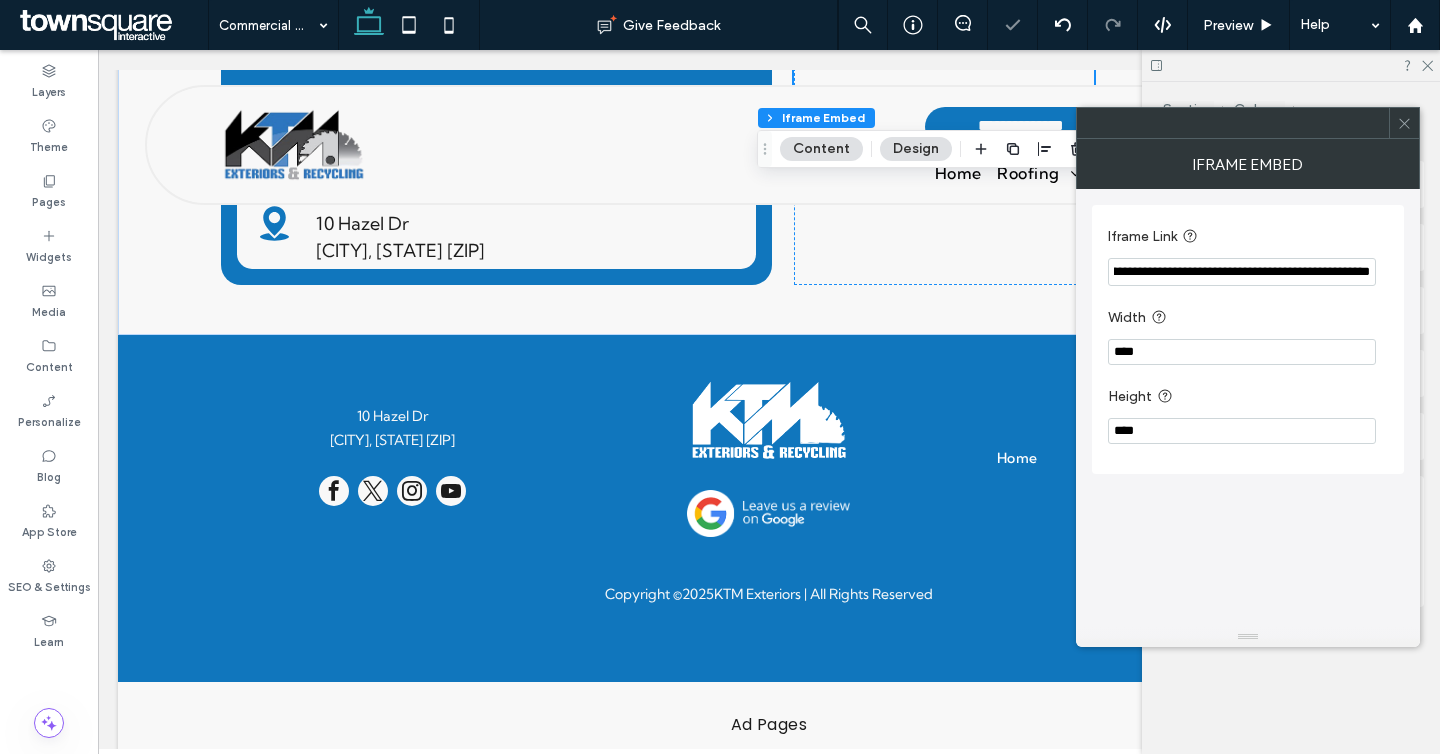 type on "**********" 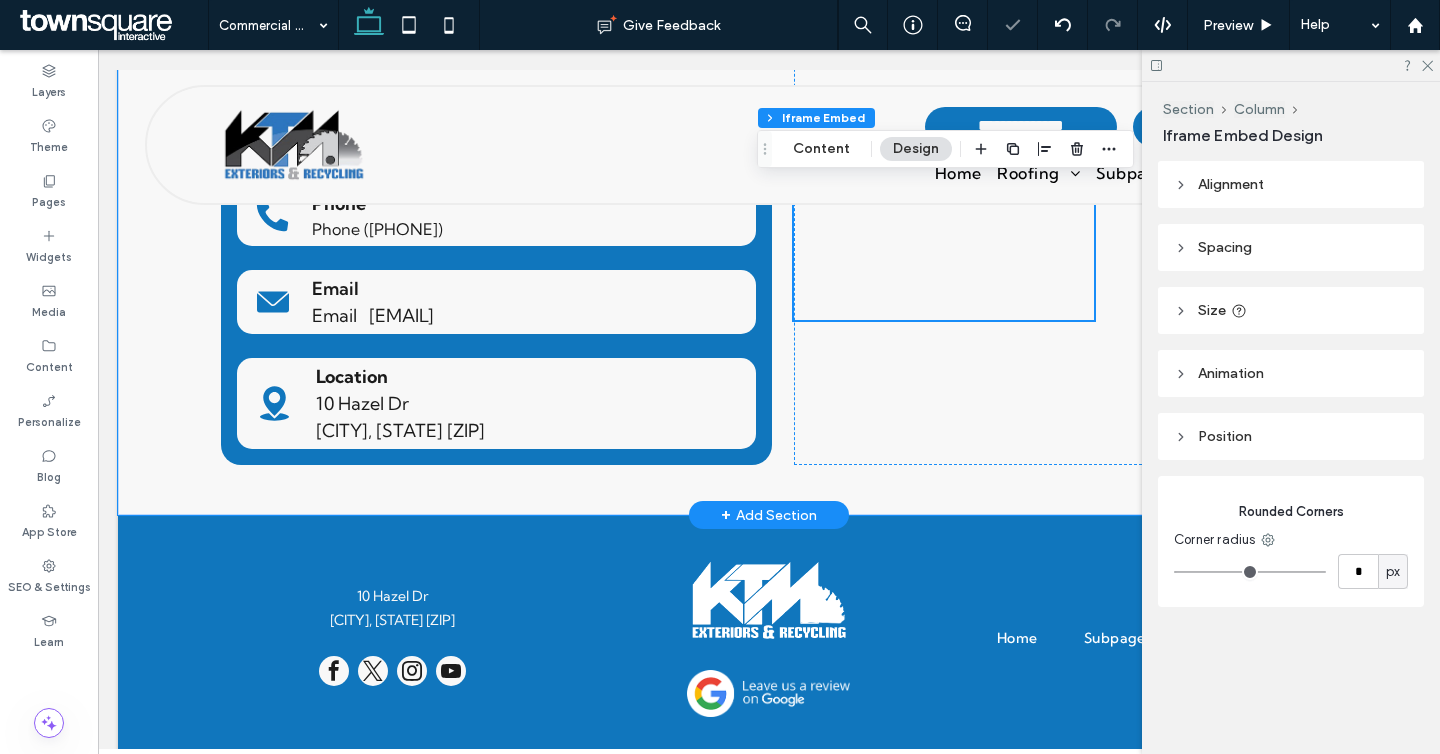 scroll, scrollTop: 2951, scrollLeft: 0, axis: vertical 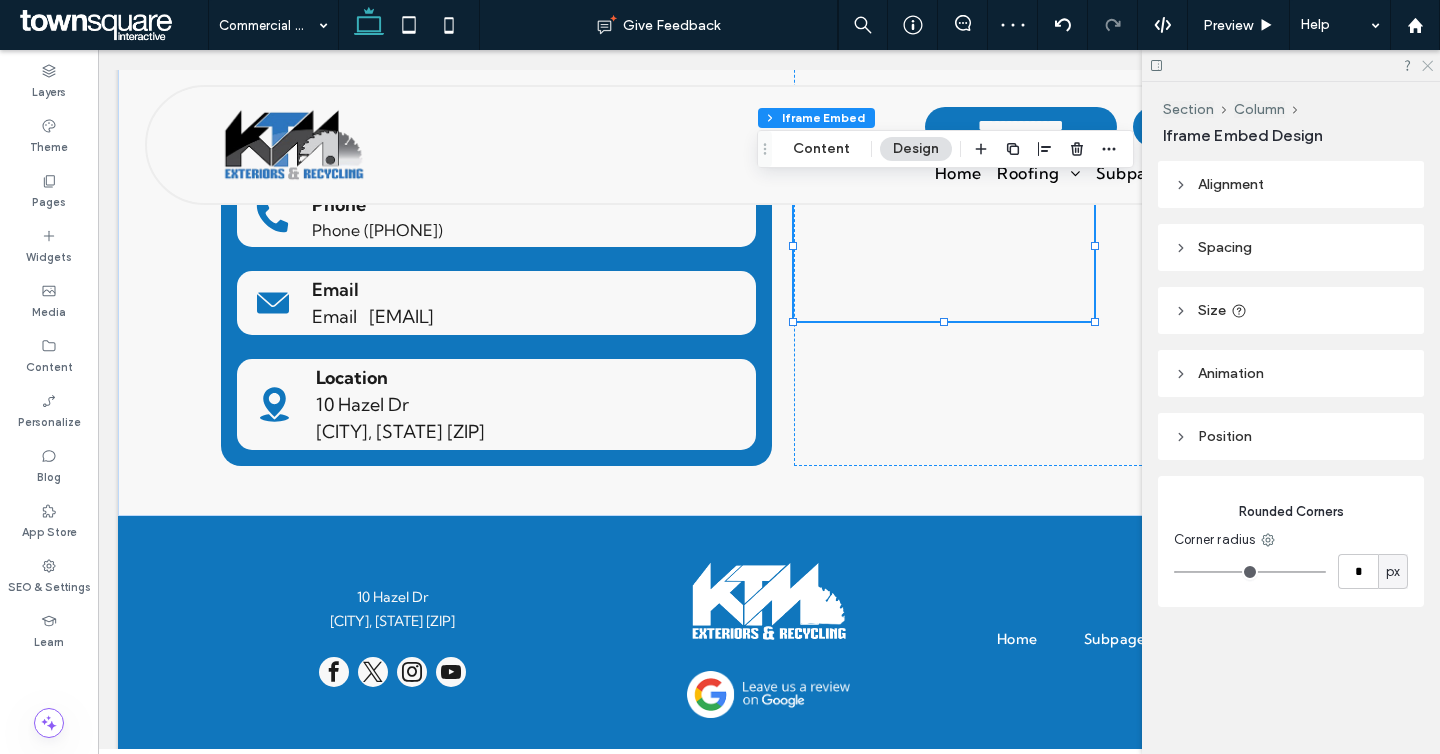 drag, startPoint x: 1420, startPoint y: 69, endPoint x: 1077, endPoint y: 143, distance: 350.89172 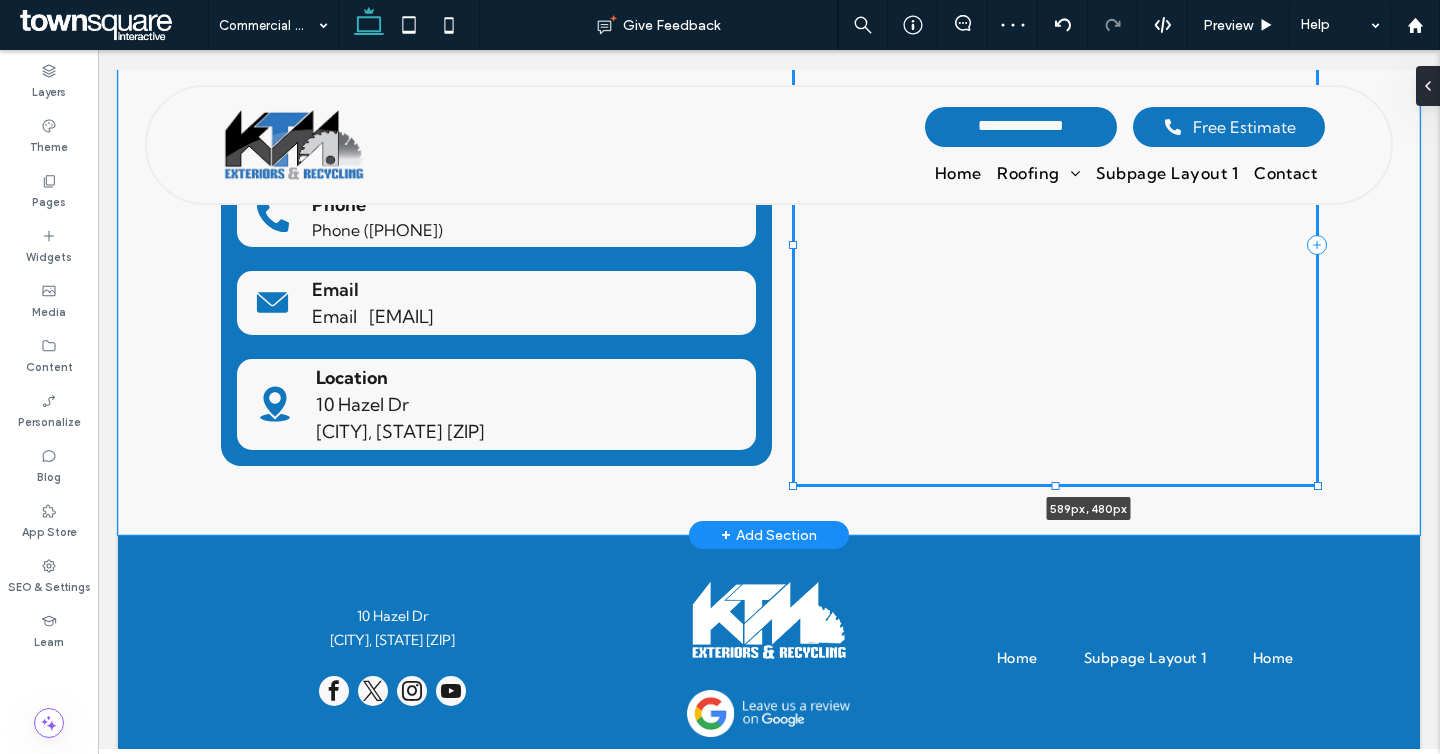 drag, startPoint x: 1096, startPoint y: 298, endPoint x: 1385, endPoint y: 463, distance: 332.78522 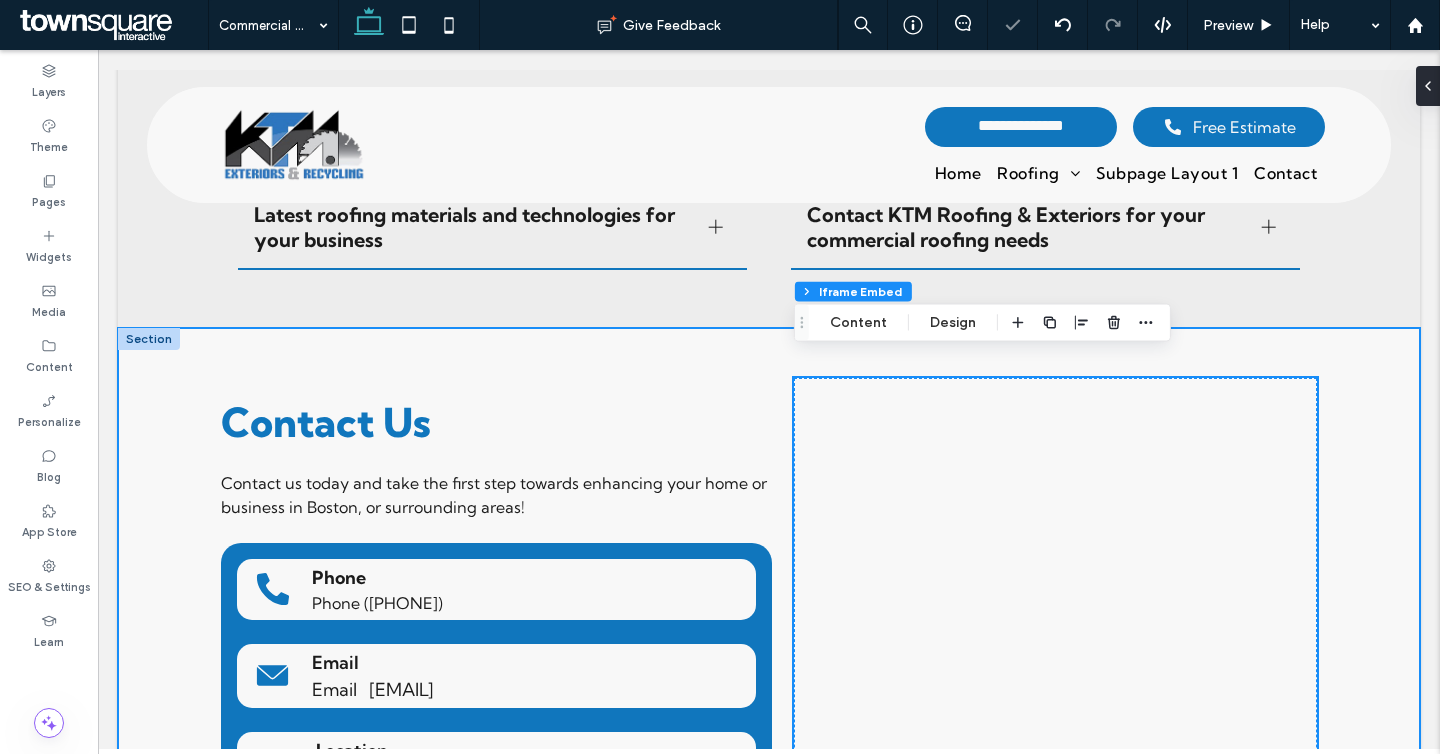 scroll, scrollTop: 2769, scrollLeft: 0, axis: vertical 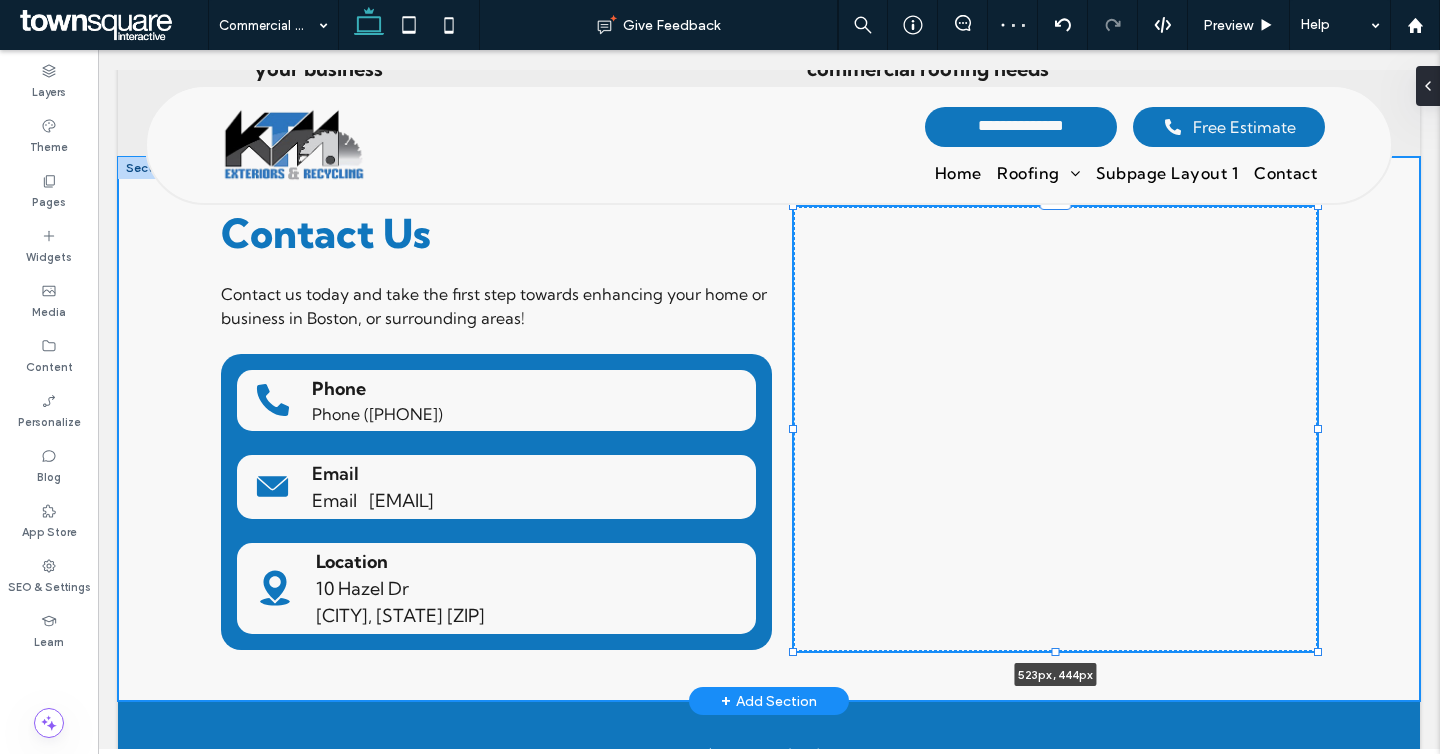 drag, startPoint x: 1057, startPoint y: 661, endPoint x: 1060, endPoint y: 643, distance: 18.248287 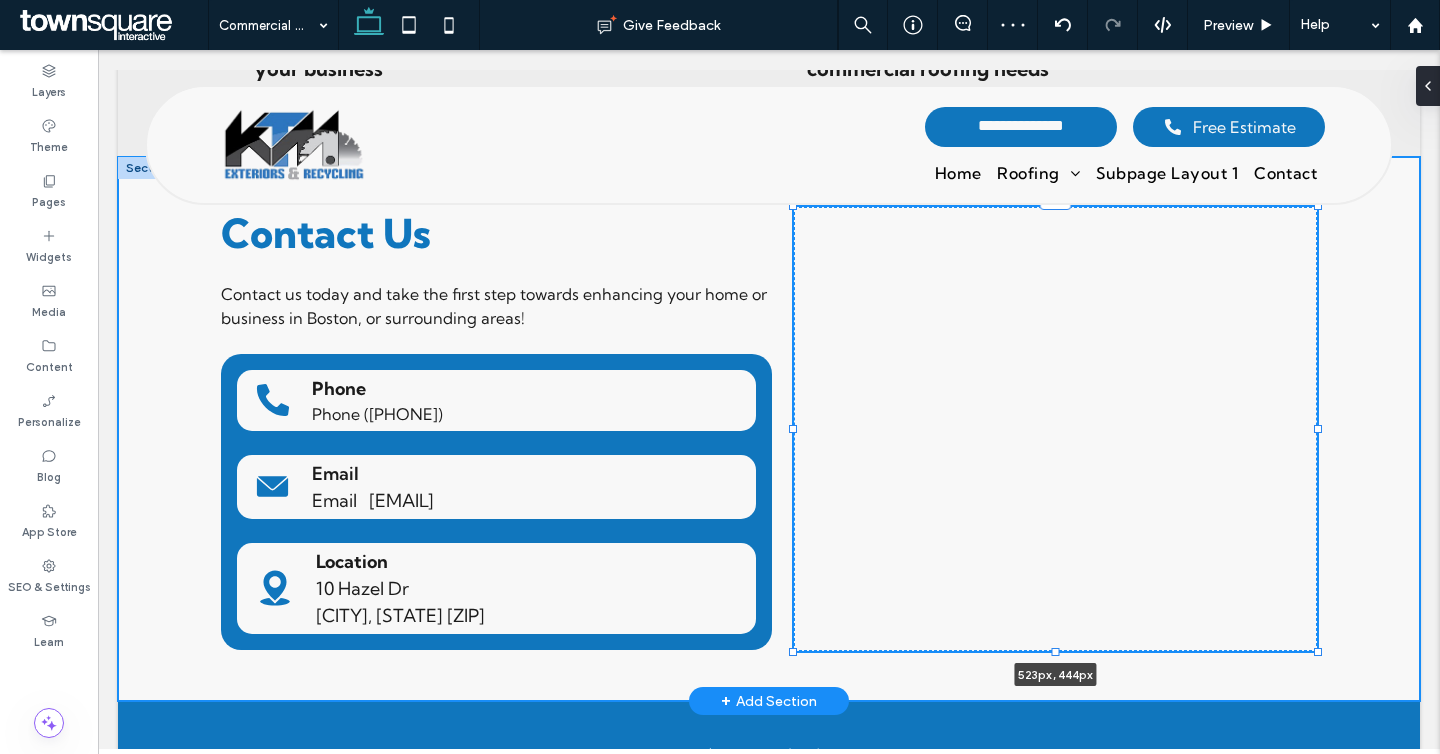 click on "Contact Us
Contact us today and take the first step towards enhancing your home or business in [CITY], or surrounding areas!
Phone [PHONE]
Email   [EMAIL]
Location
[NUMBER] [STREET]  [CITY], [STATE] [ZIP]
523px , 444px" at bounding box center (769, 429) 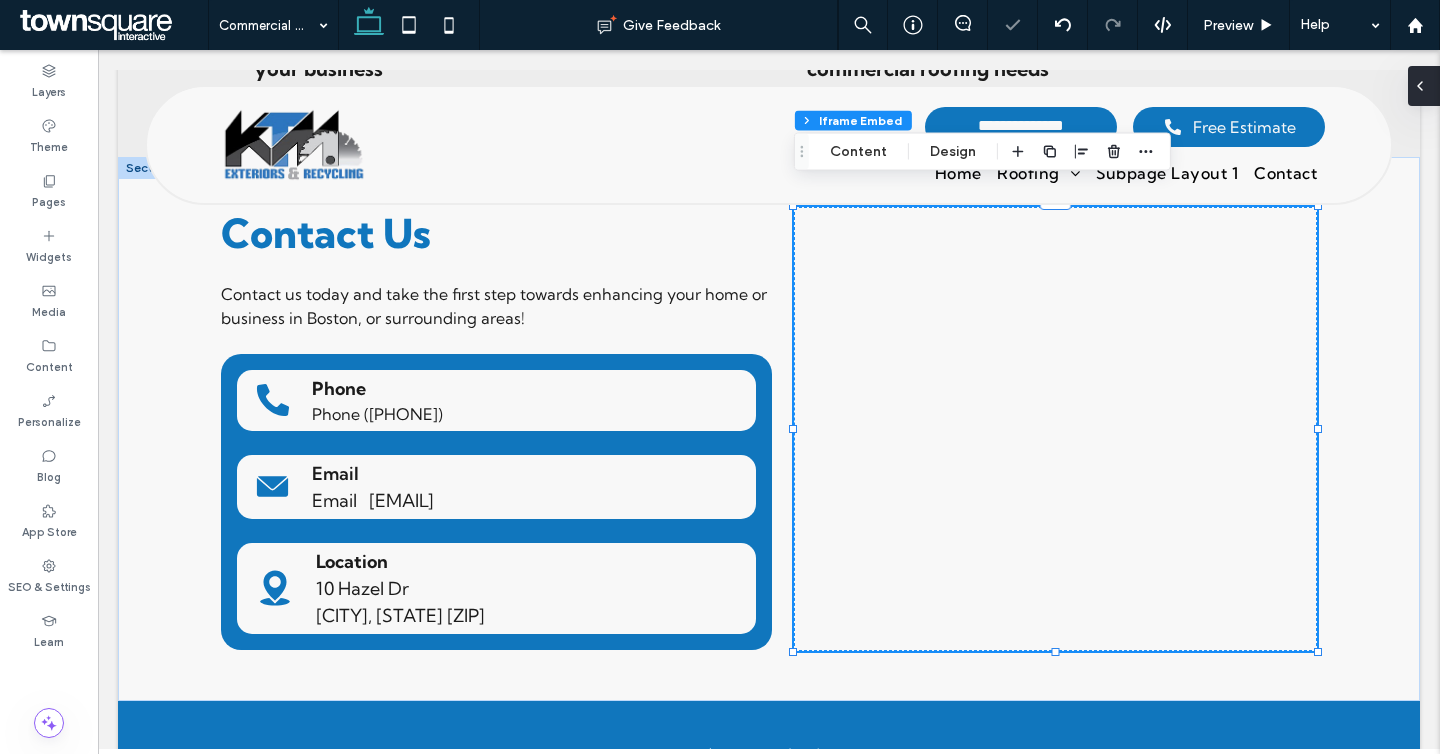 click at bounding box center (1420, 86) 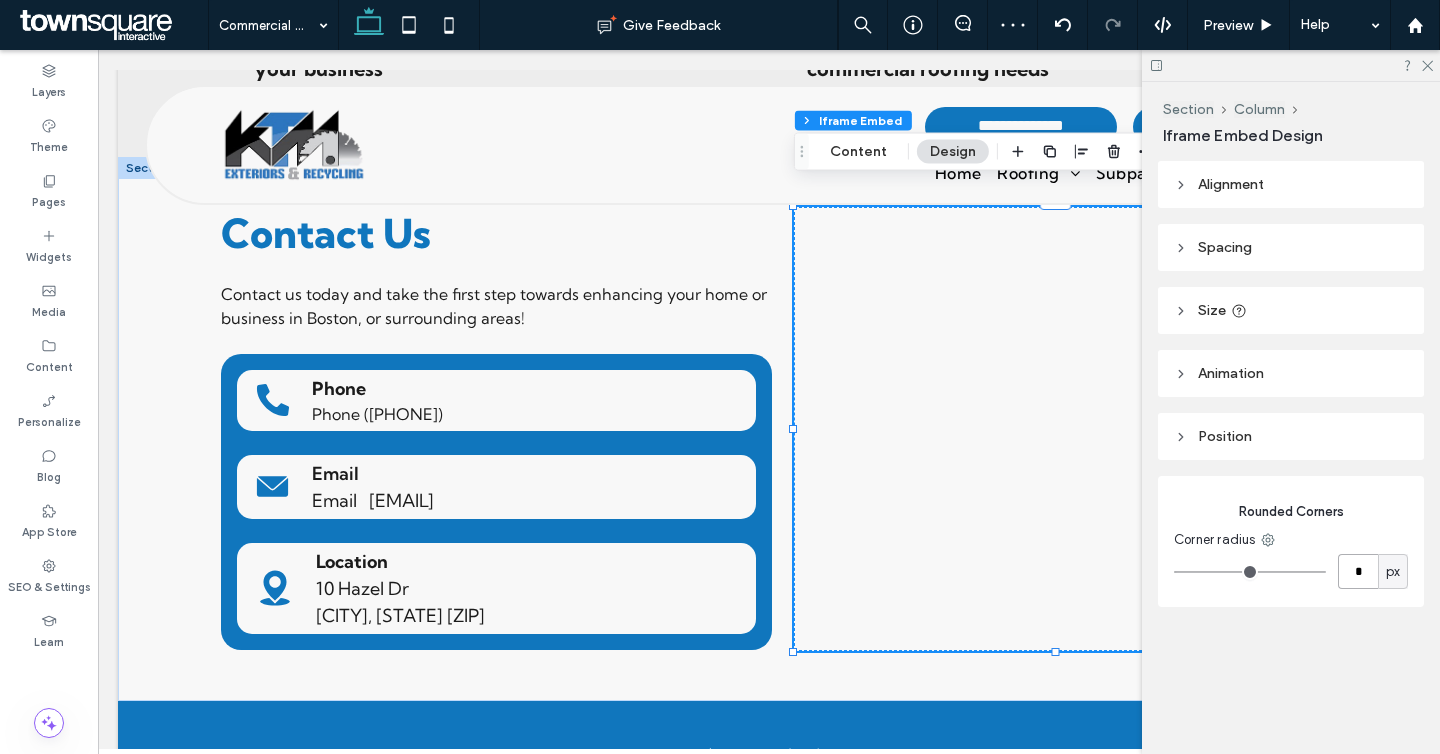 click on "*" at bounding box center (1358, 571) 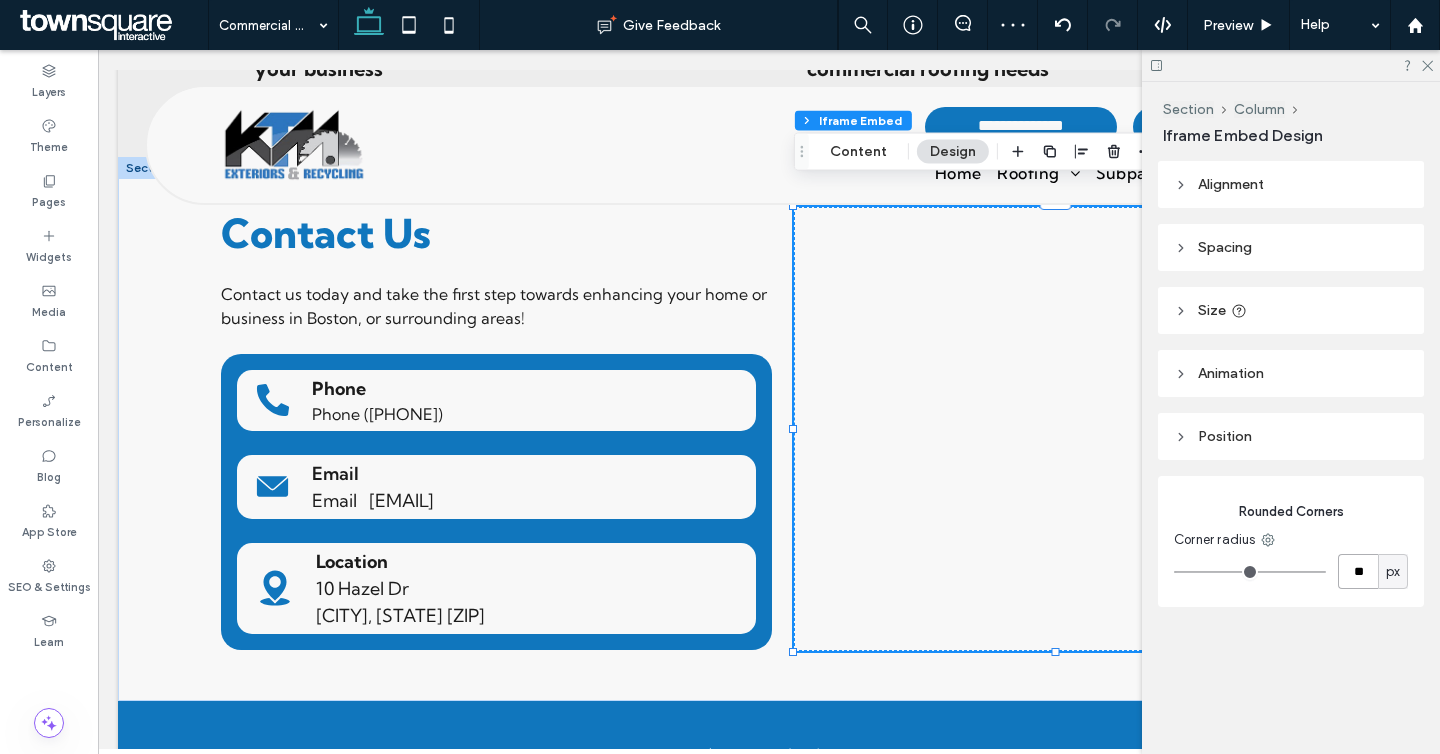 type on "**" 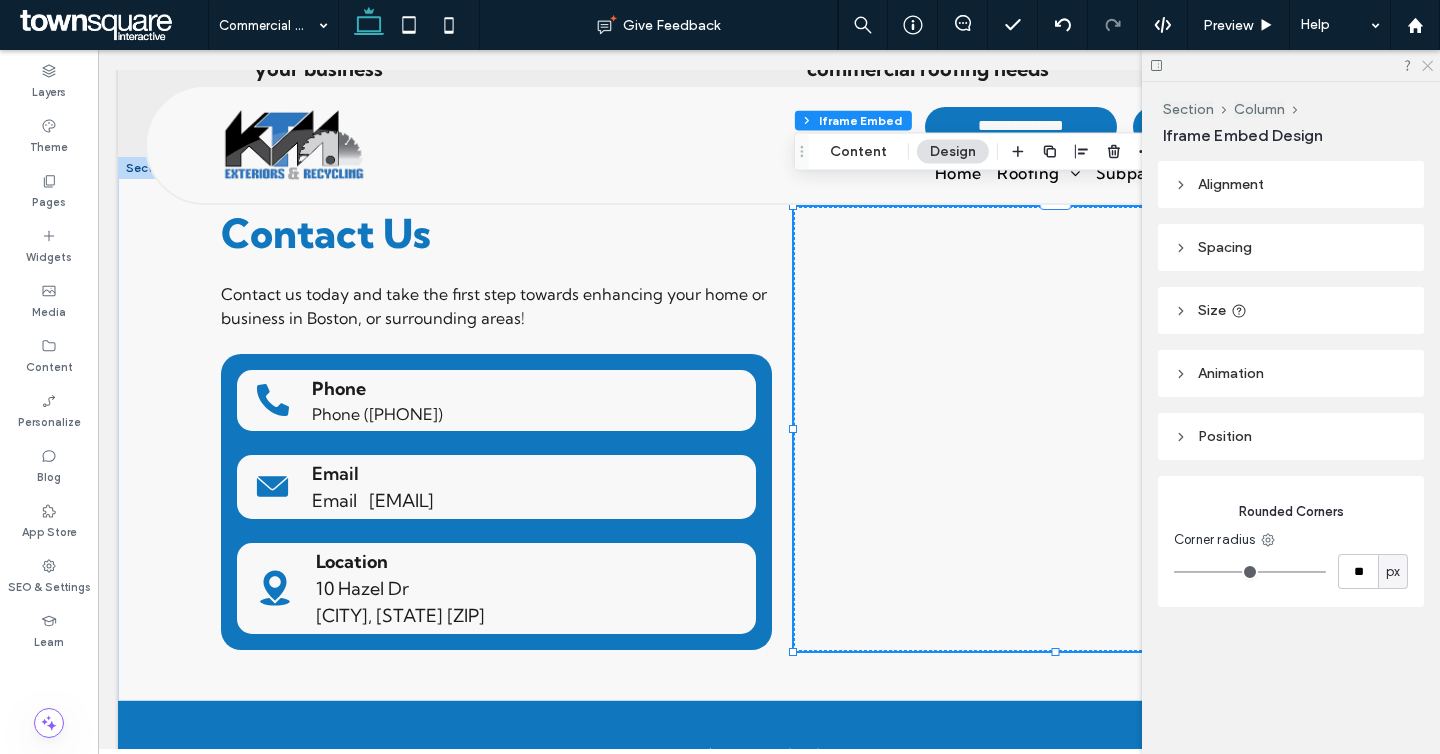 click 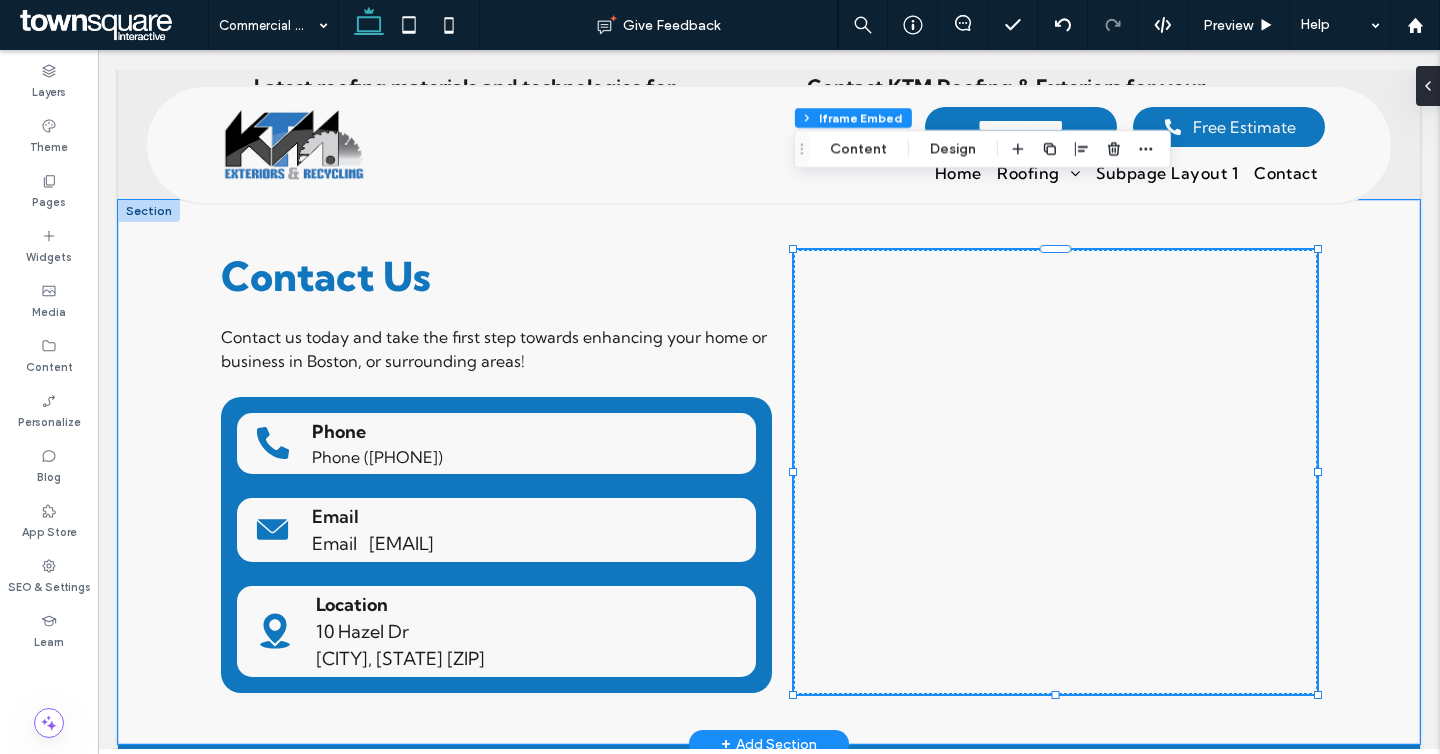 scroll, scrollTop: 2708, scrollLeft: 0, axis: vertical 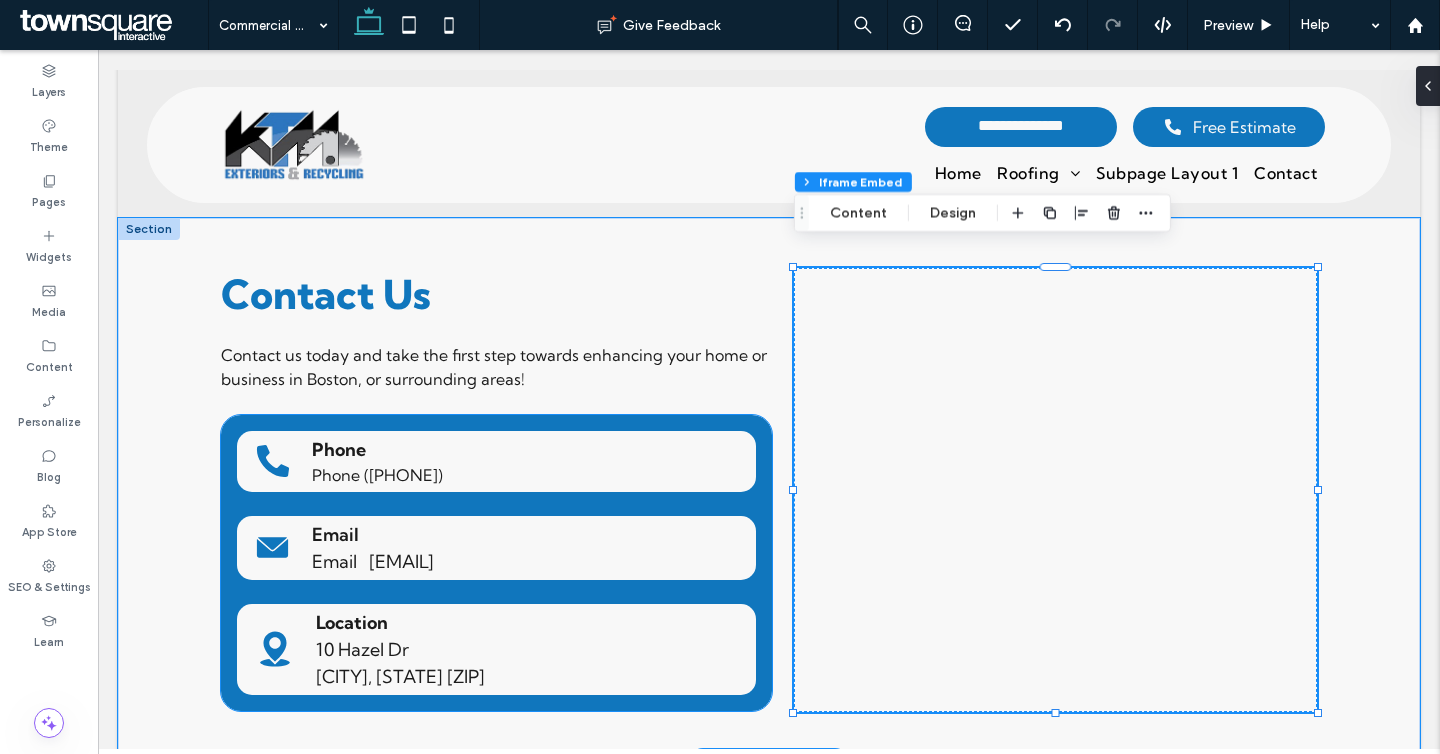 click on "Phone [PHONE]
Email   [EMAIL]
Location
[NUMBER] [STREET]  [CITY], [STATE] [ZIP]" at bounding box center (496, 563) 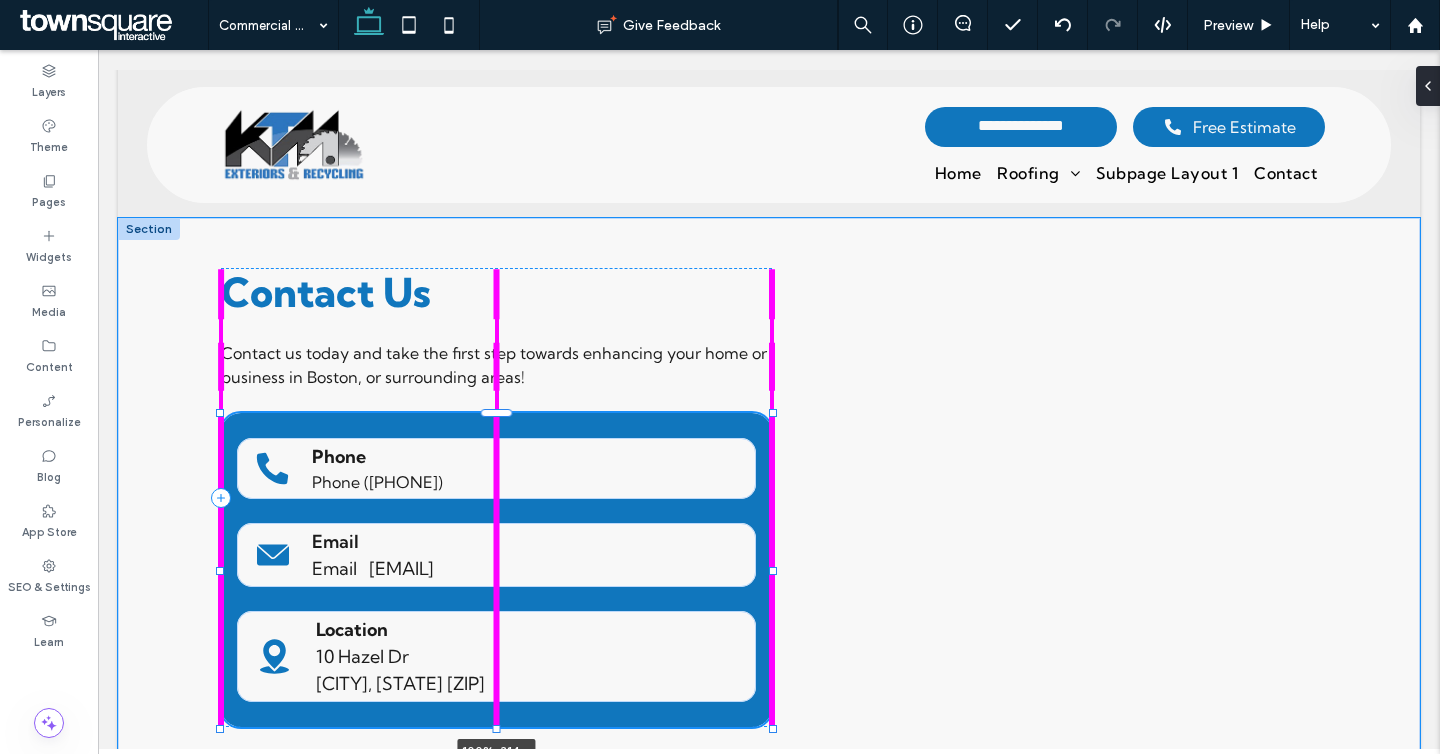 click on "Contact Us
Contact us today and take the first step towards enhancing your home or business in [CITY], or surrounding areas!
Phone [PHONE]
Email   [EMAIL]
Location
[NUMBER] [STREET]  [CITY], [STATE] [ZIP]
100% , 314px" at bounding box center (769, 497) 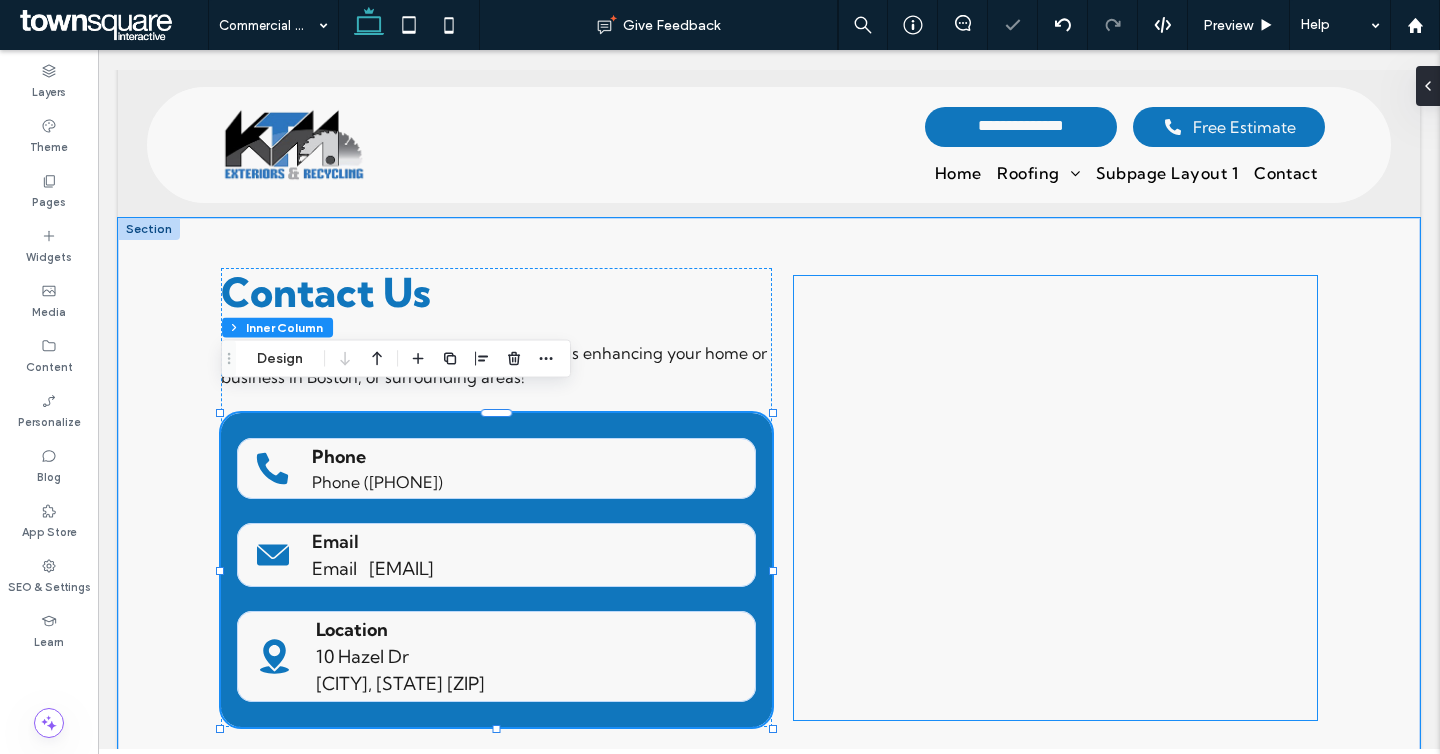click on "Contact Us
Contact us today and take the first step towards enhancing your home or business in [CITY], or surrounding areas!
Phone [PHONE]
Email   [EMAIL]
Location
[NUMBER] [STREET]  [CITY], [STATE] [ZIP]
100% , 314px" at bounding box center (769, 497) 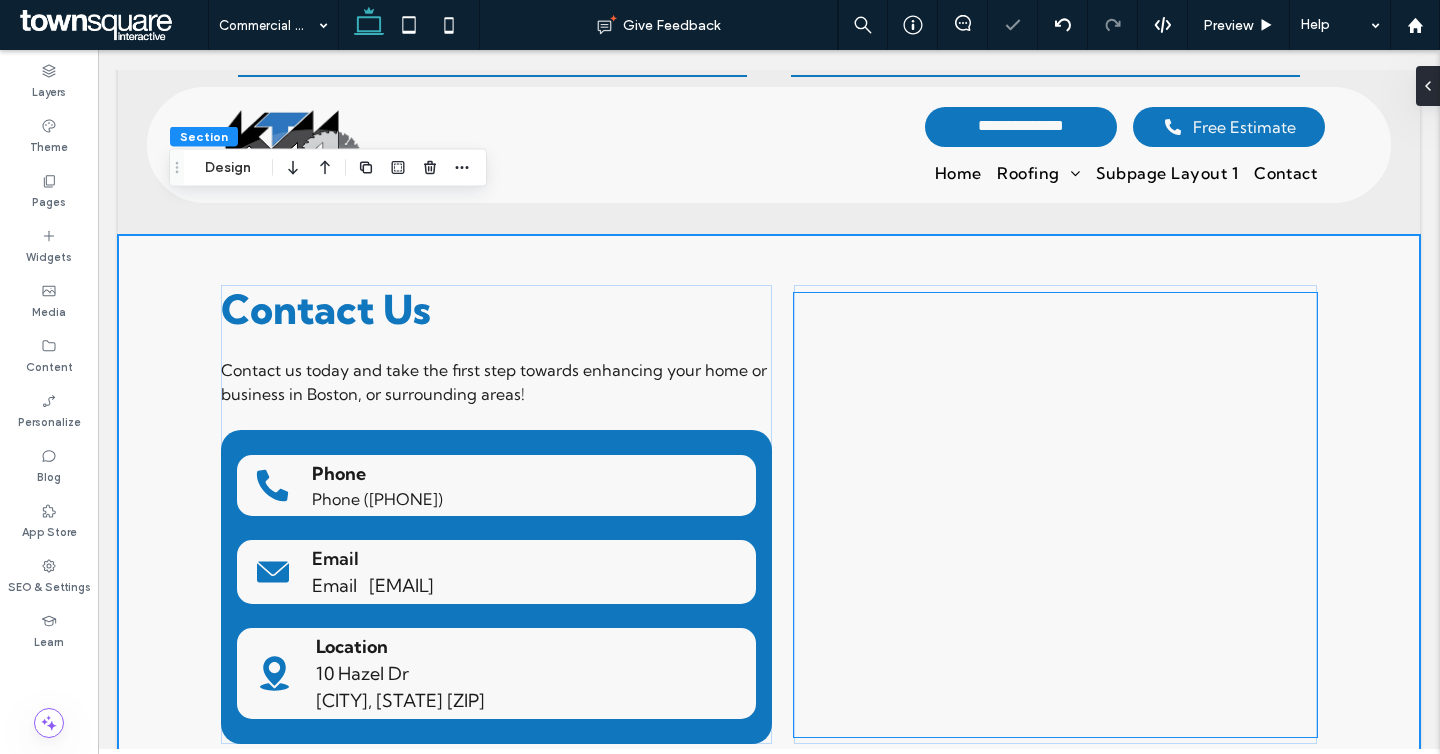 scroll, scrollTop: 2685, scrollLeft: 0, axis: vertical 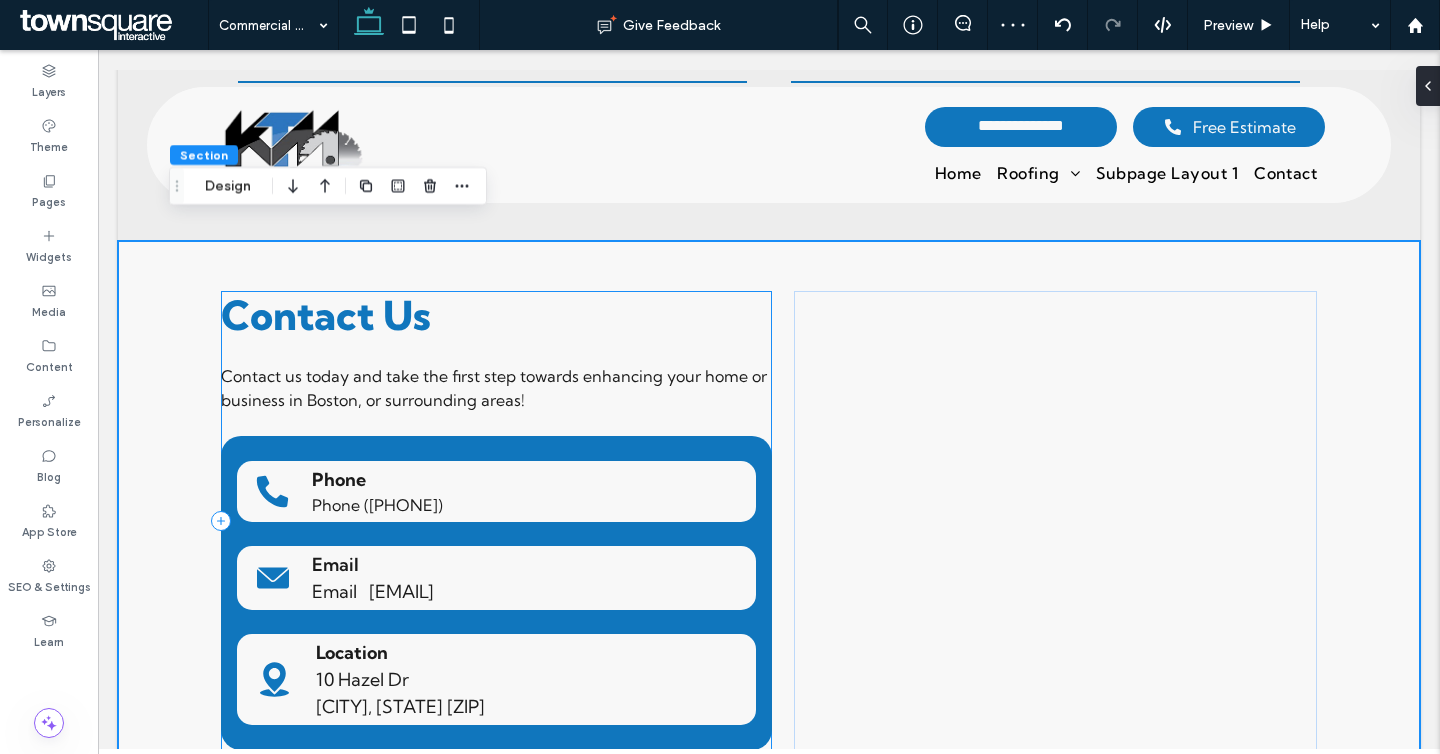 click on "Contact Us
Contact us today and take the first step towards enhancing your home or business in [CITY], or surrounding areas!
Phone [PHONE]
Email   [EMAIL]
Location
[NUMBER] [STREET]  [CITY], [STATE] [ZIP]" at bounding box center (496, 520) 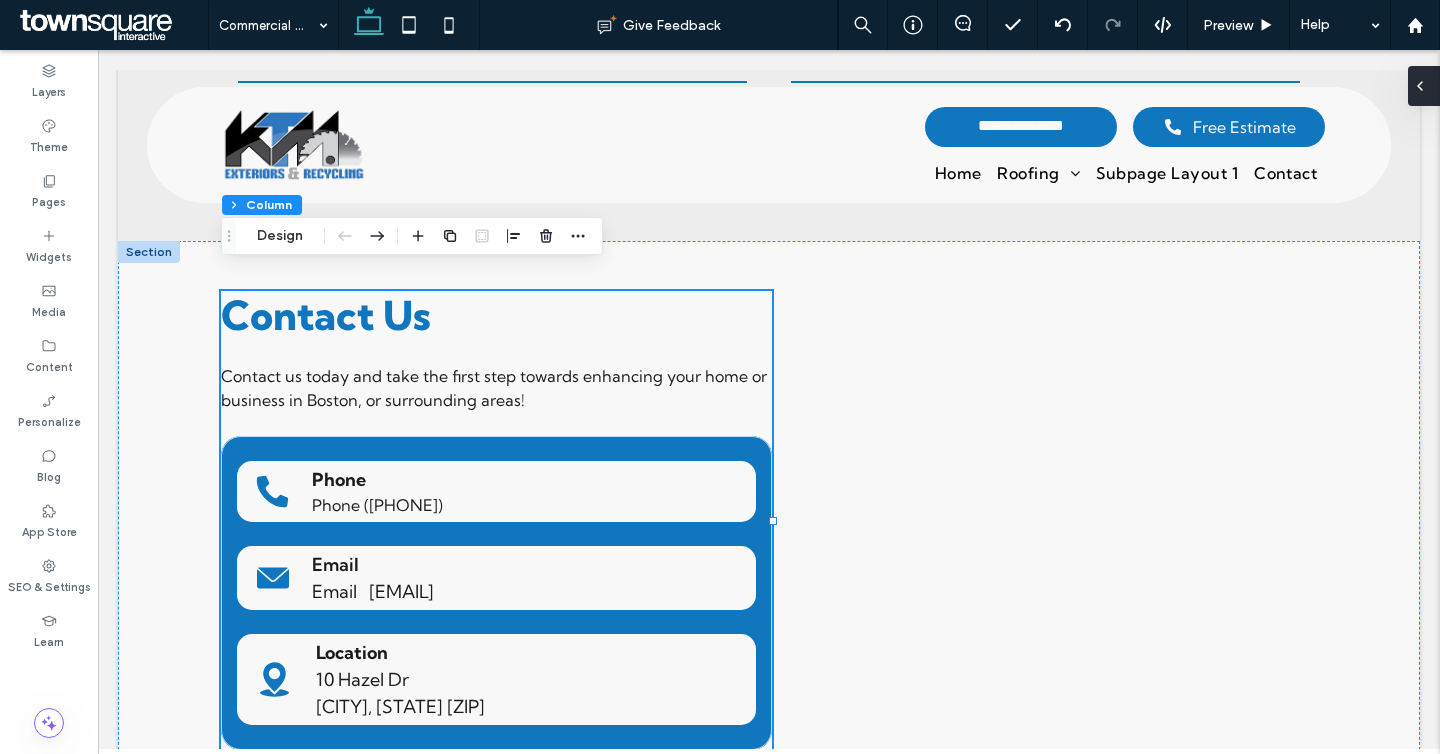 click at bounding box center [1424, 86] 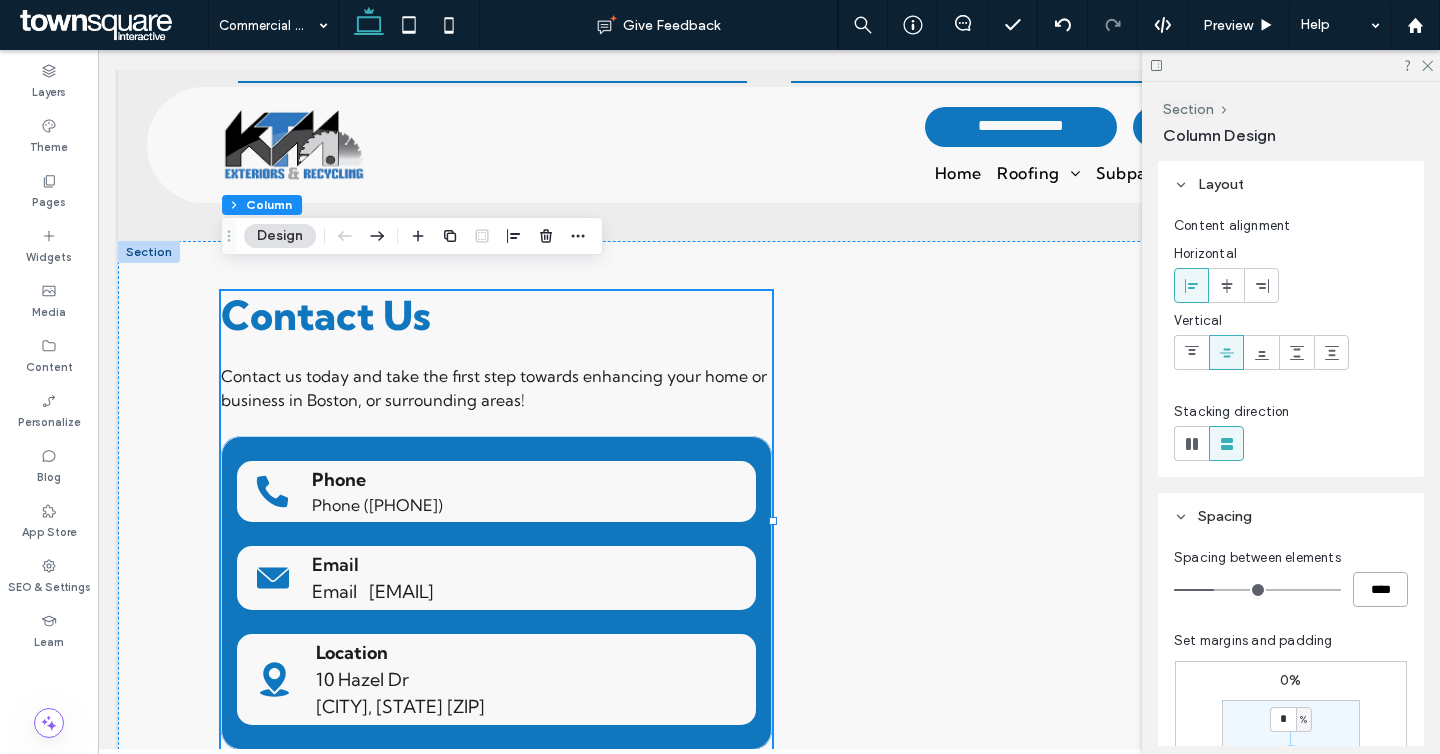 click on "****" at bounding box center (1380, 589) 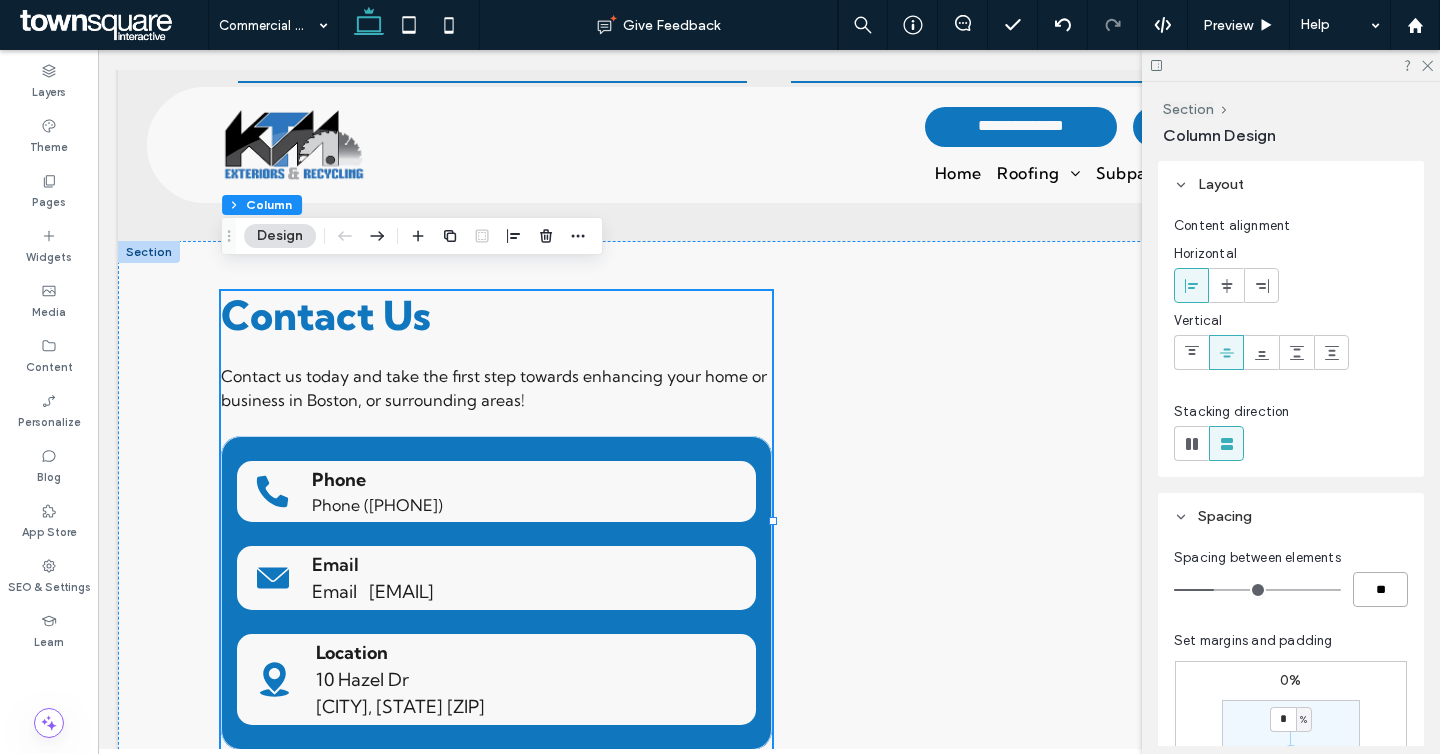 type on "**" 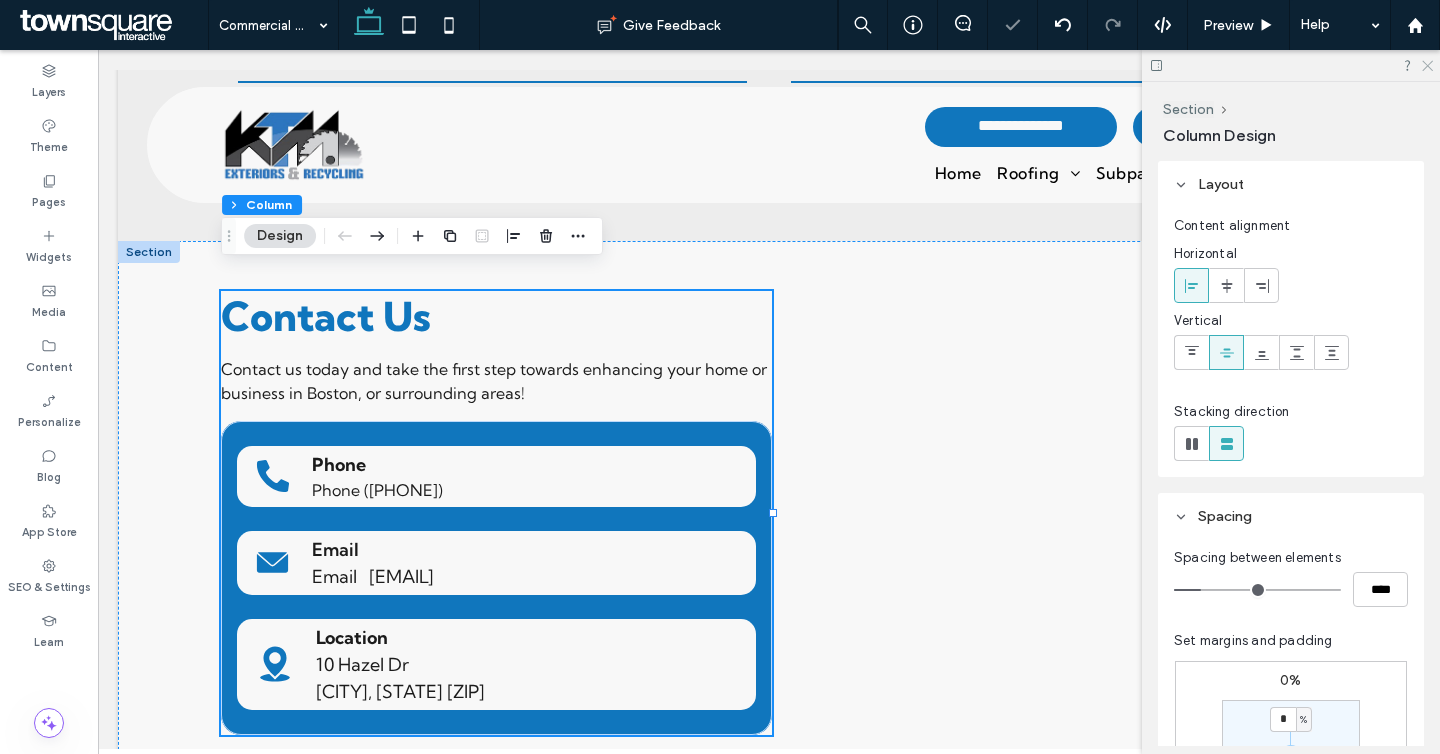 click 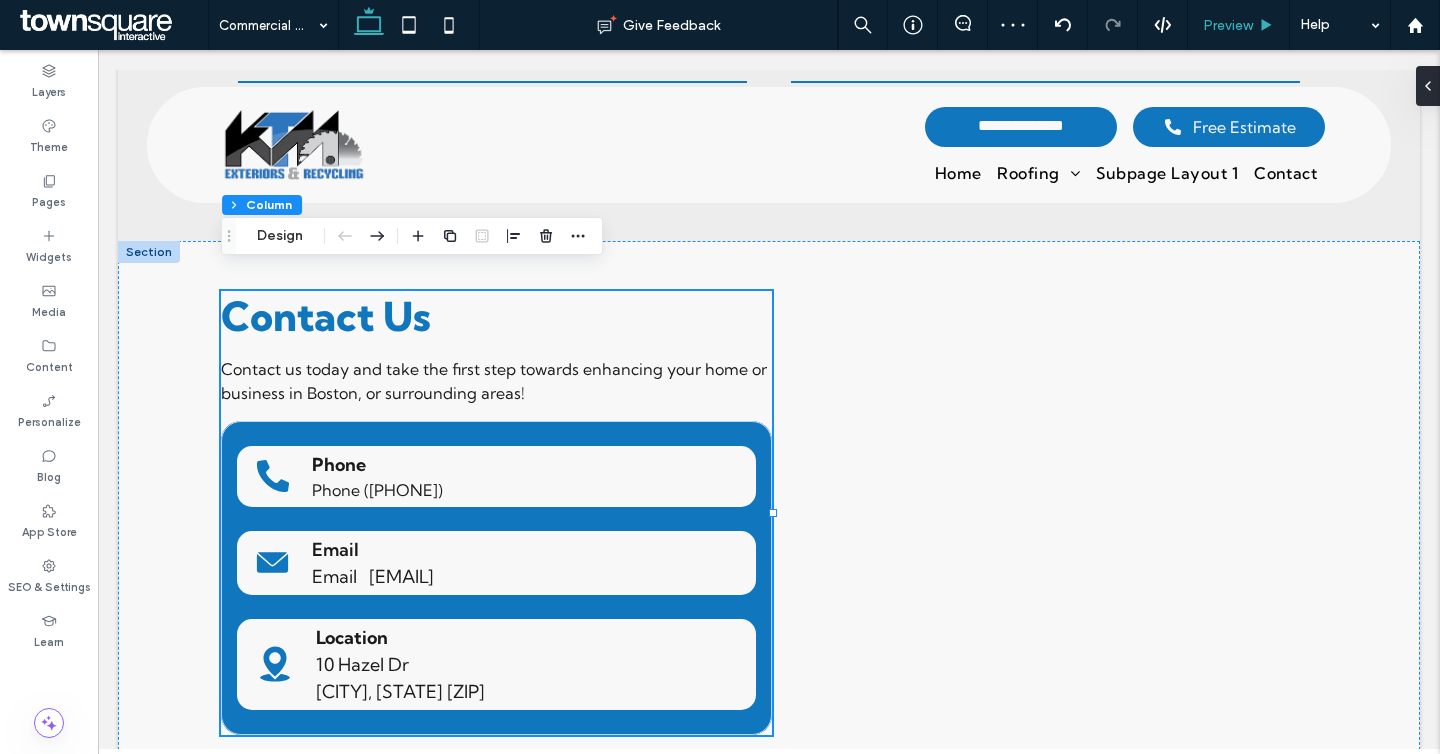 click on "Preview" at bounding box center [1239, 25] 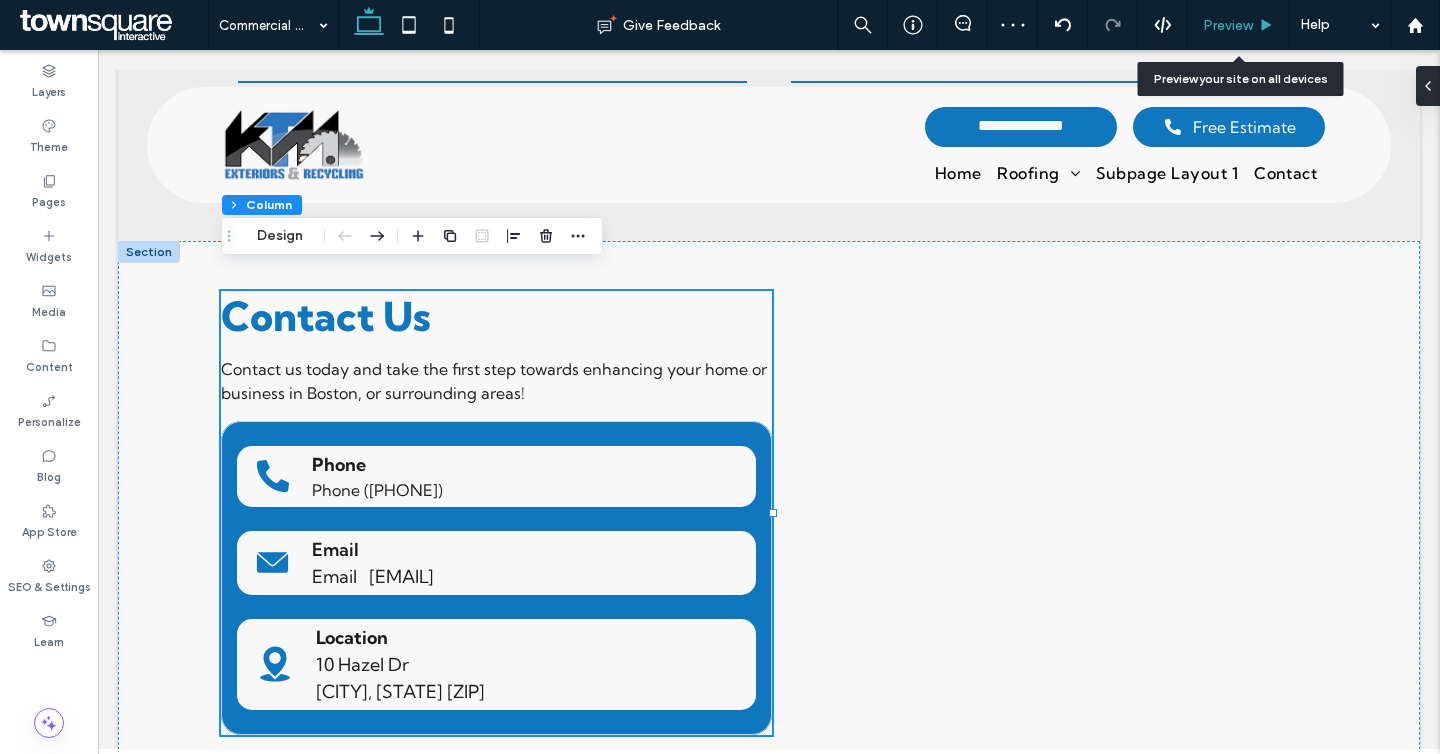 click on "Preview" at bounding box center (1228, 25) 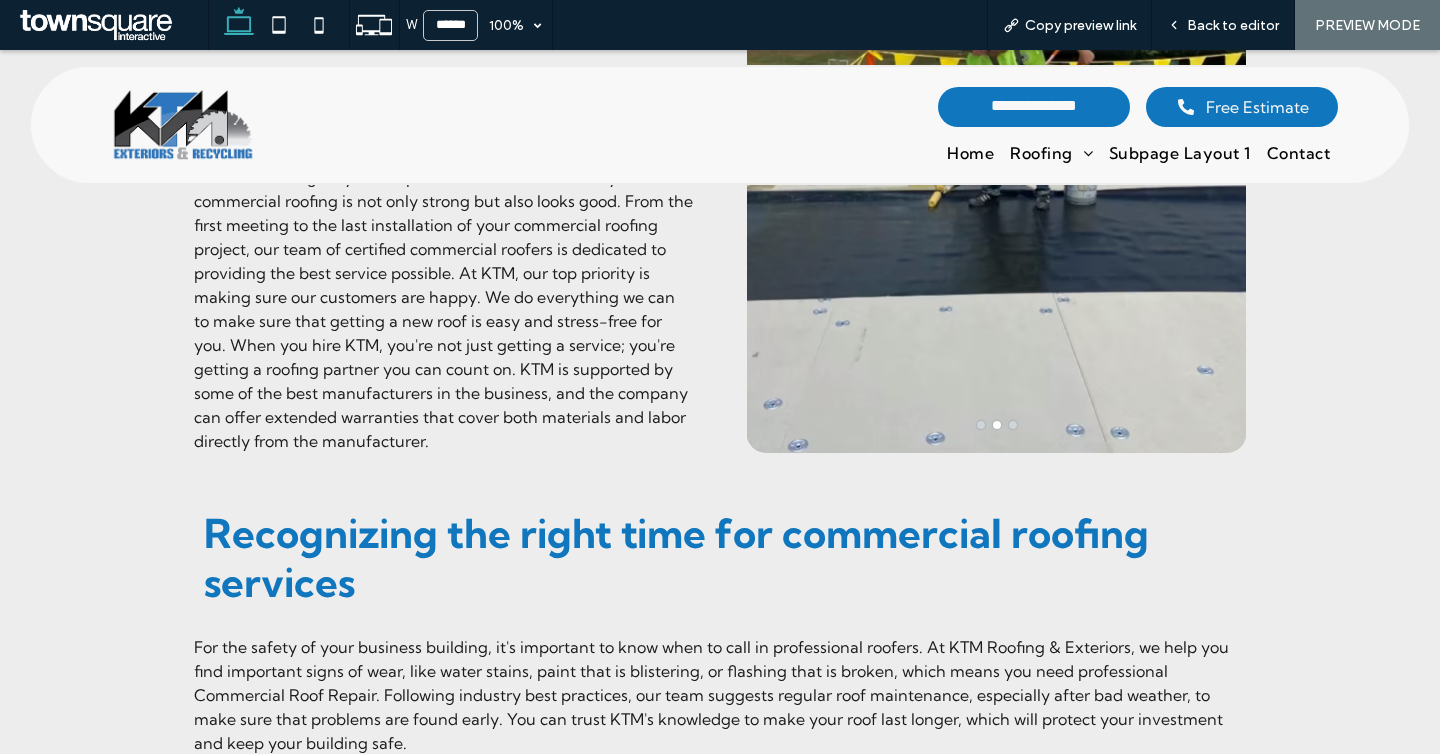 scroll, scrollTop: 1347, scrollLeft: 0, axis: vertical 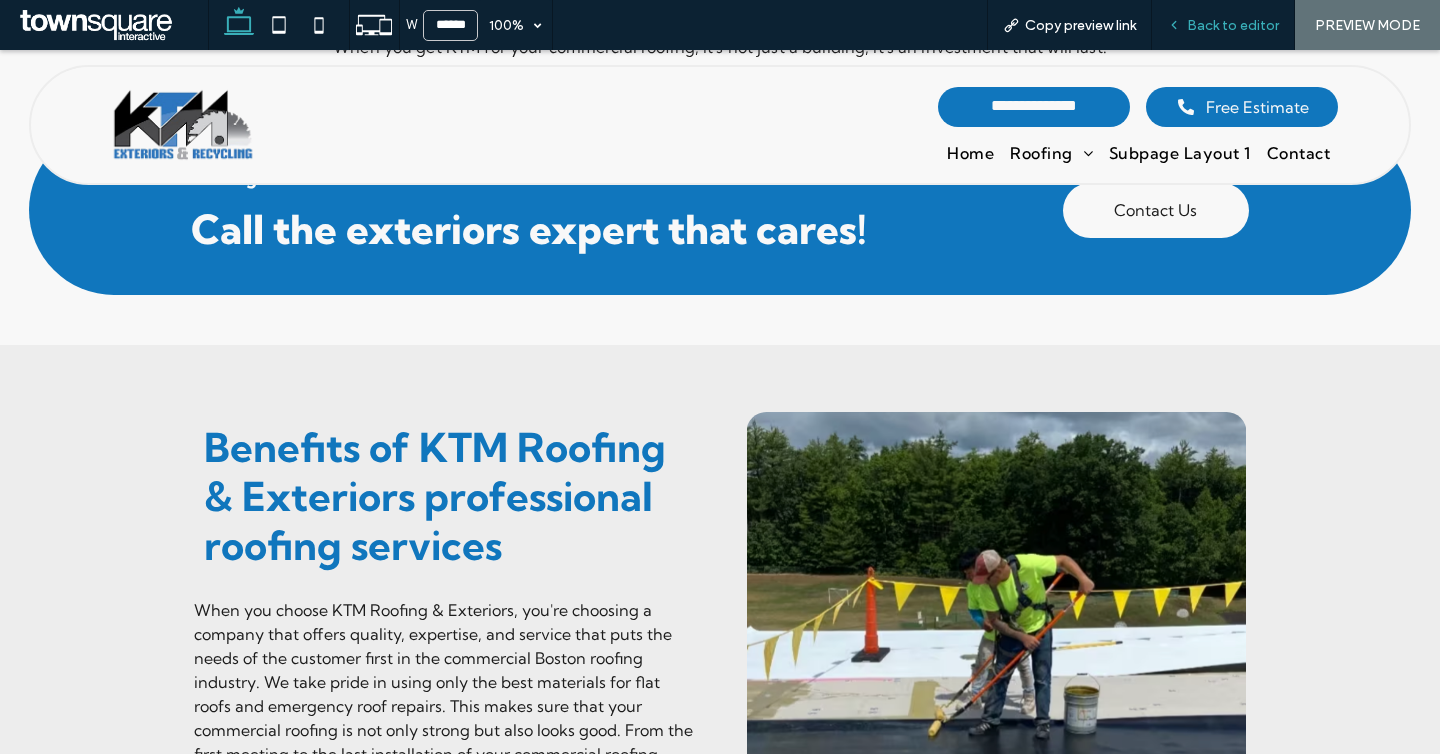 click on "Back to editor" at bounding box center [1223, 25] 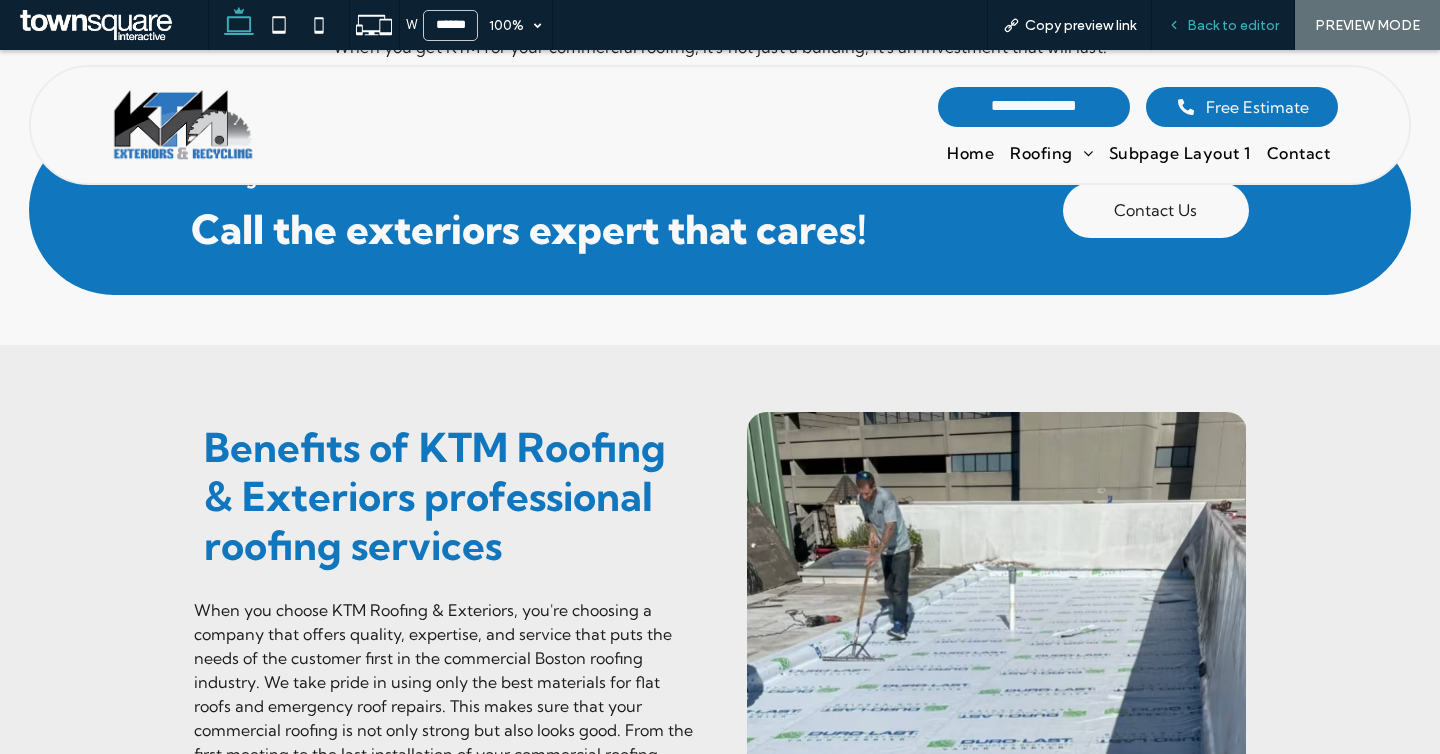 click on "Back to editor" at bounding box center (1233, 25) 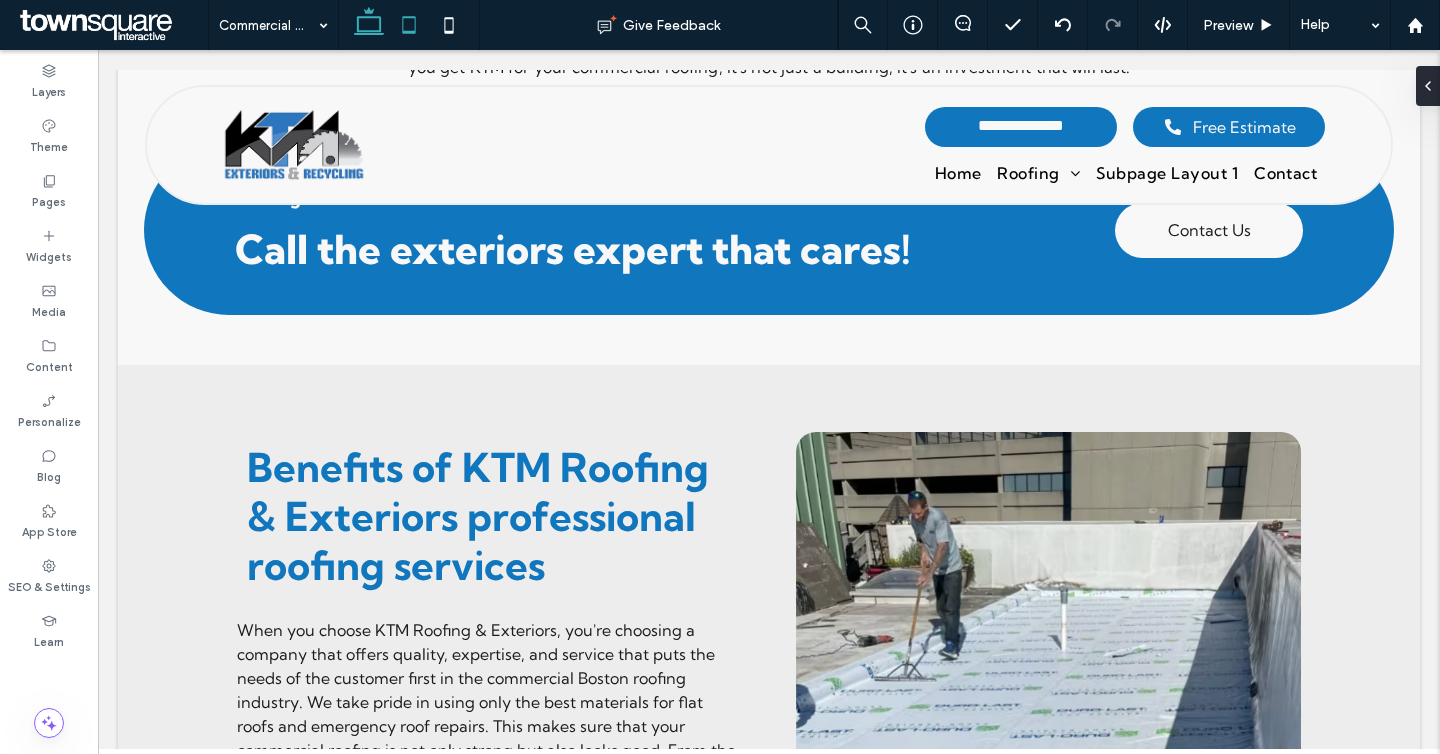 click 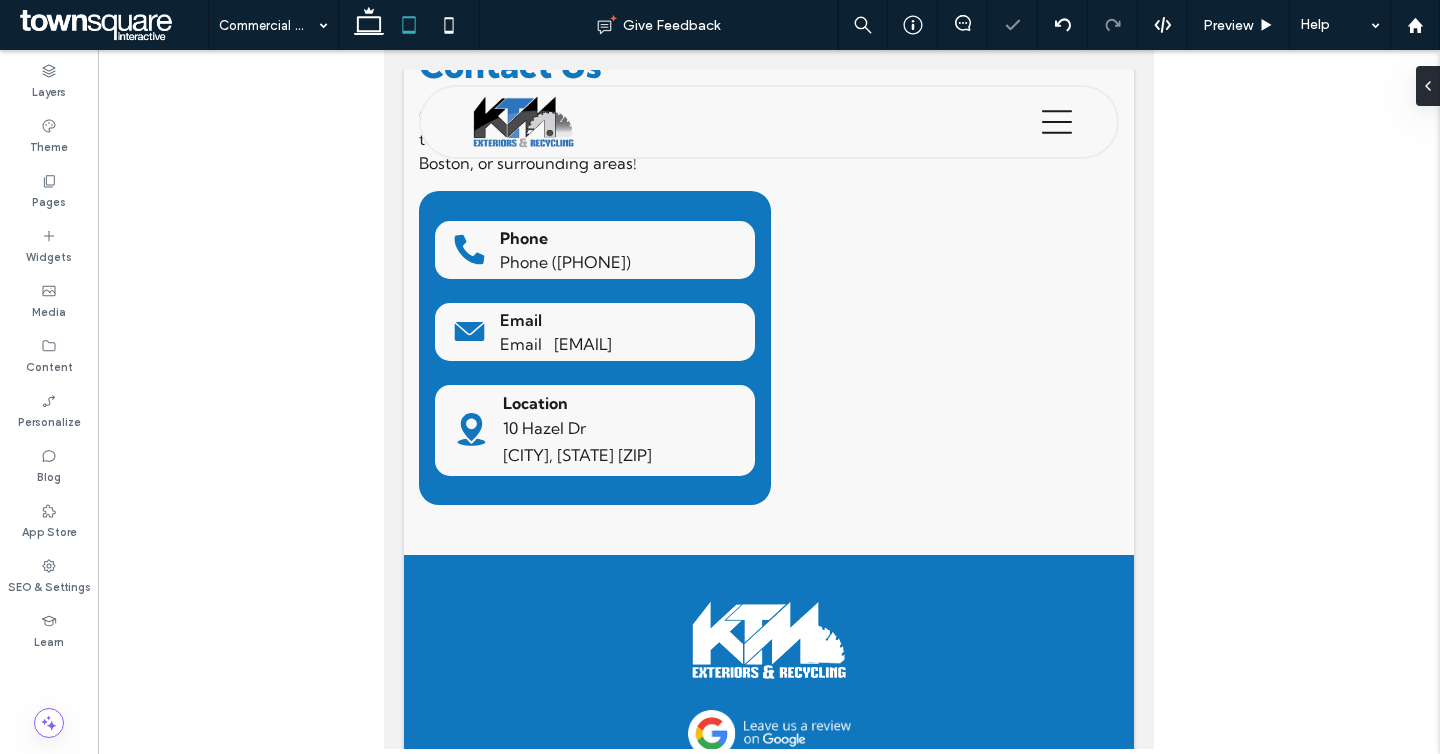 scroll, scrollTop: 3399, scrollLeft: 0, axis: vertical 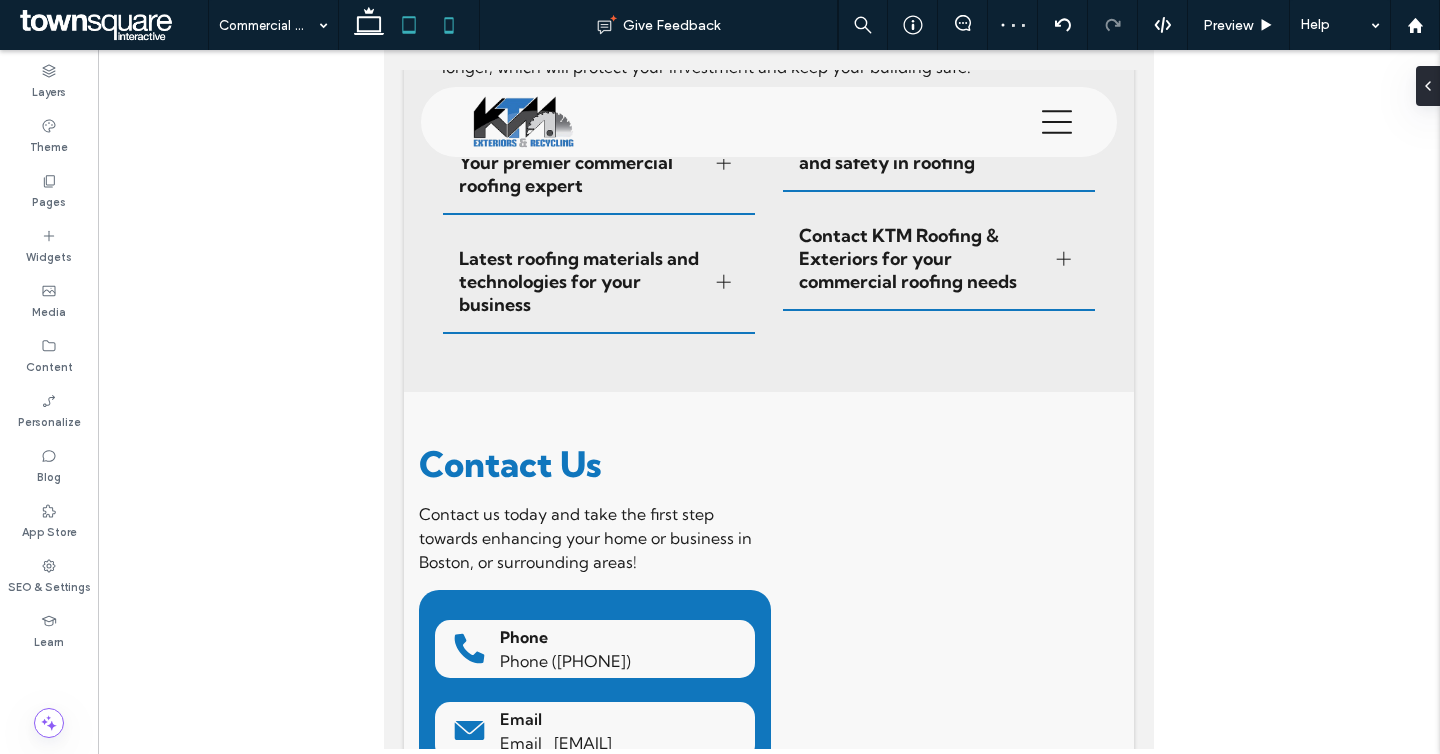 click 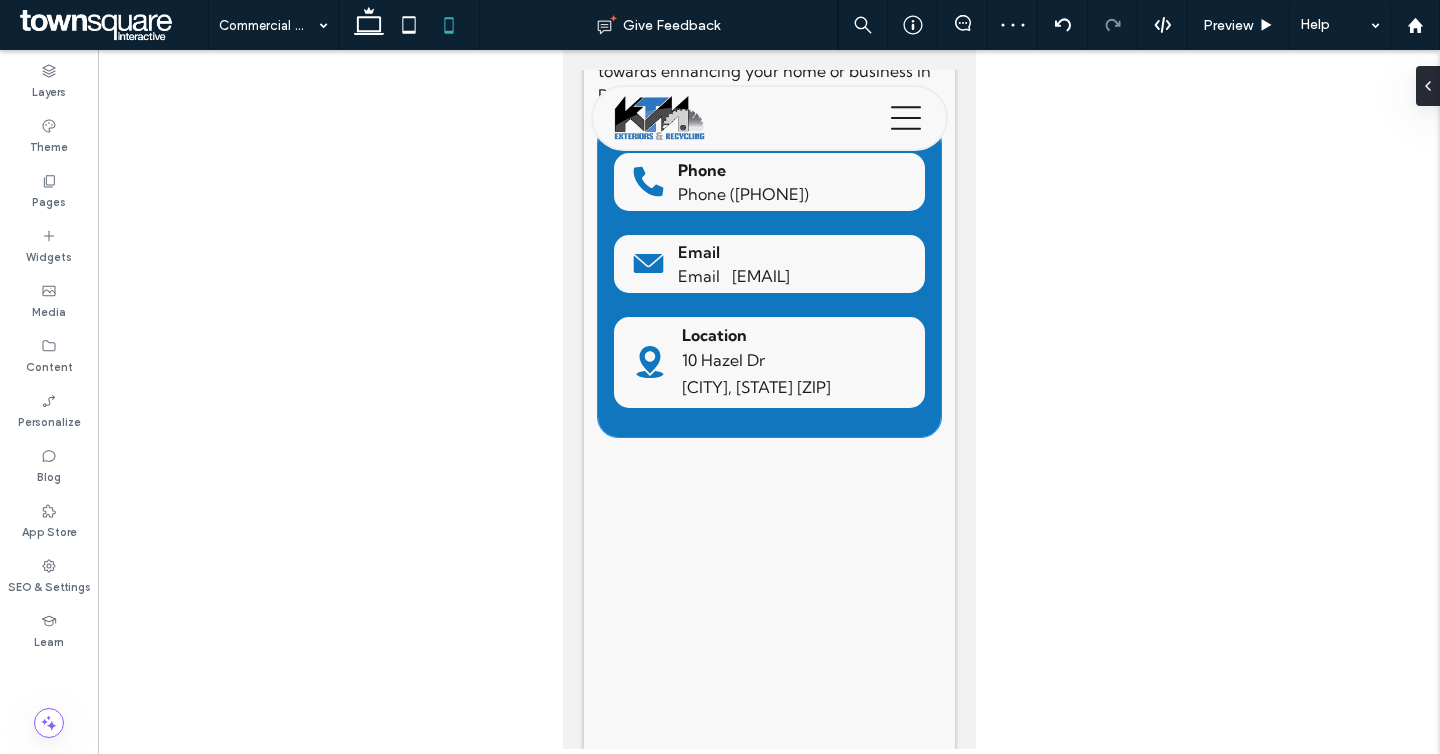 scroll, scrollTop: 5466, scrollLeft: 0, axis: vertical 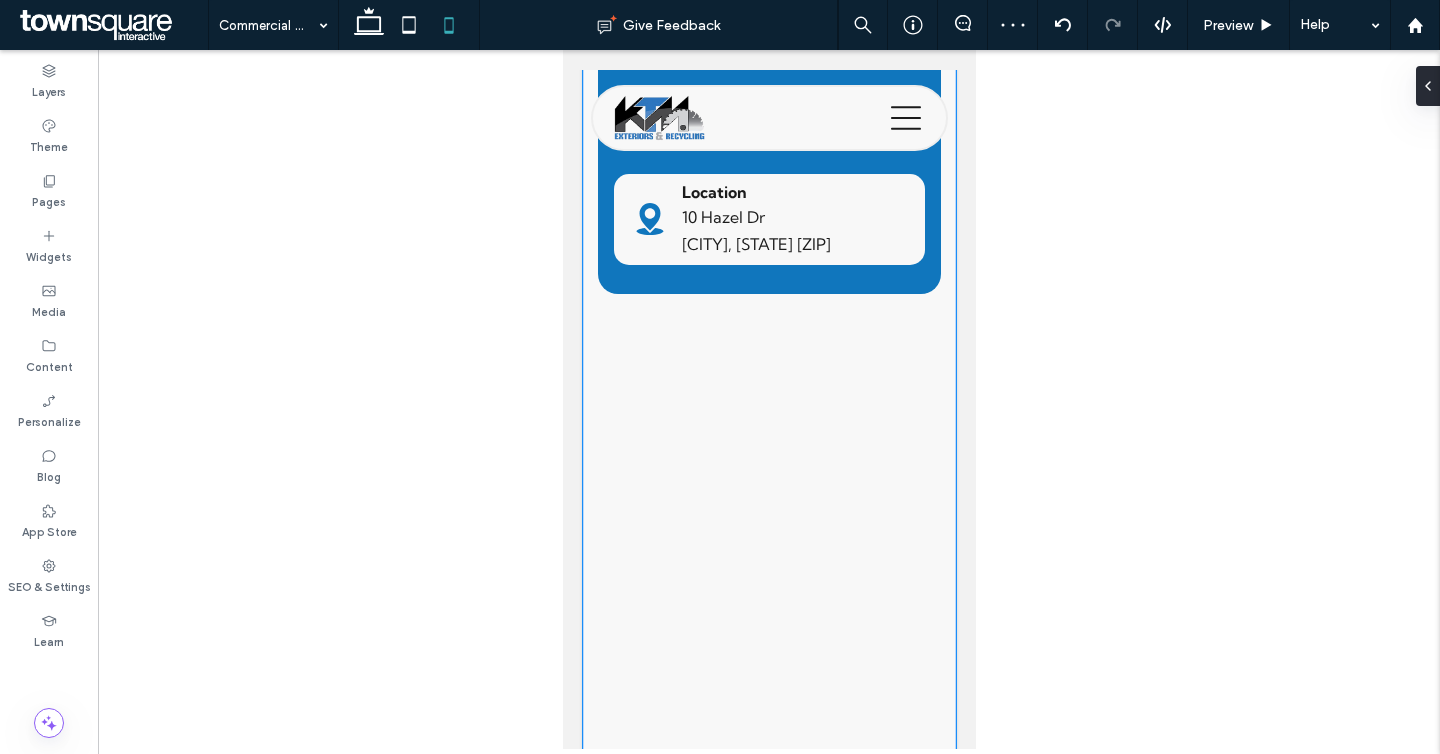 click on "Contact Us
Contact us today and take the first step towards enhancing your home or business in [CITY], or surrounding areas!
Phone [PHONE]
Email   [EMAIL]
Location
[NUMBER] [STREET]  [CITY], [STATE] [ZIP]" at bounding box center [768, 291] 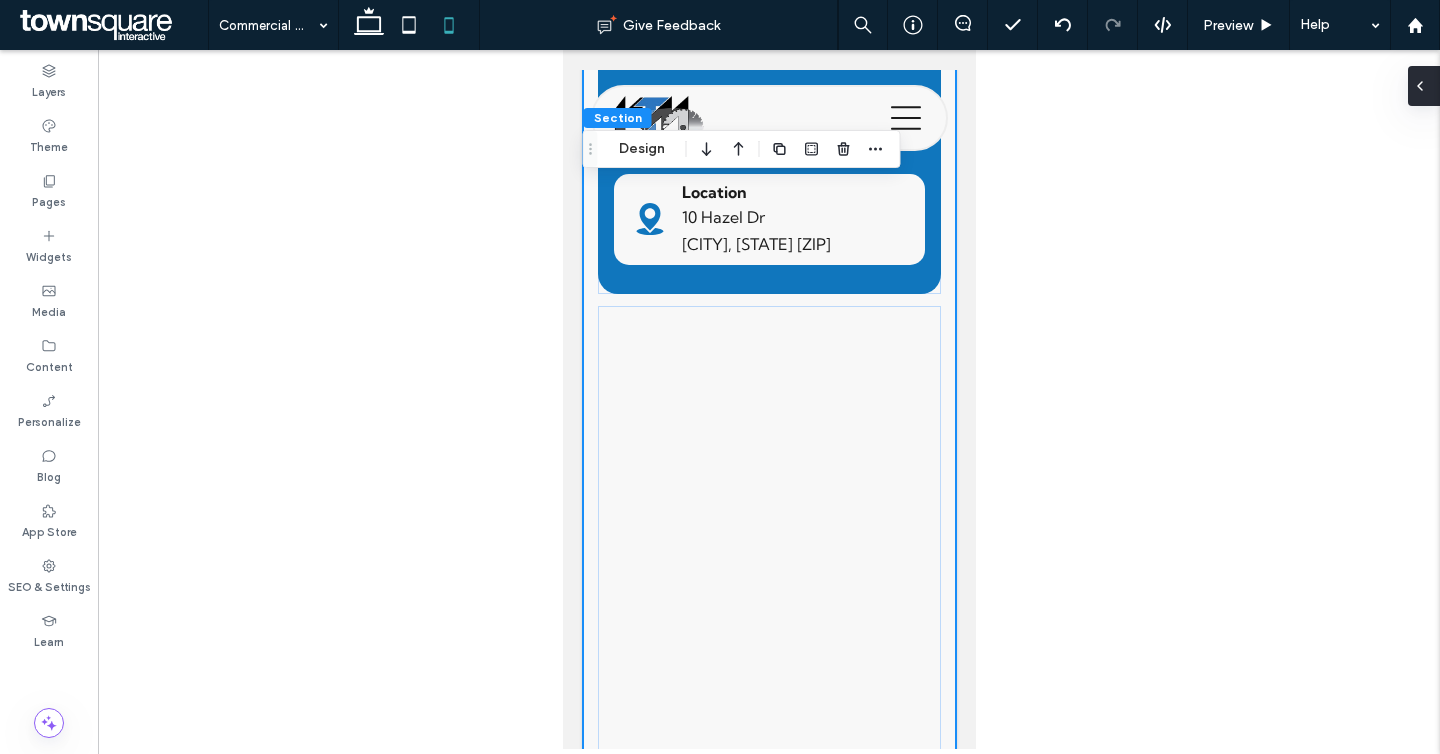 click 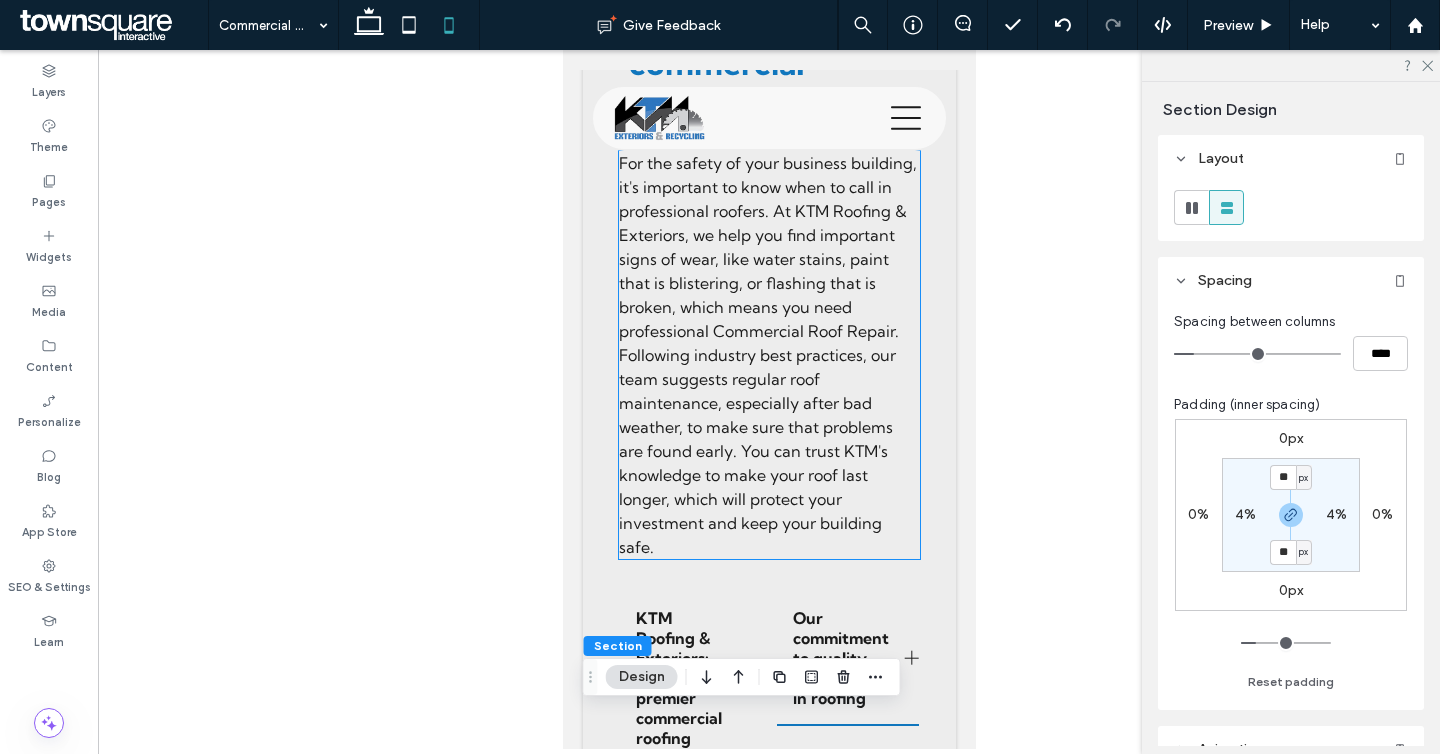 scroll, scrollTop: 4613, scrollLeft: 0, axis: vertical 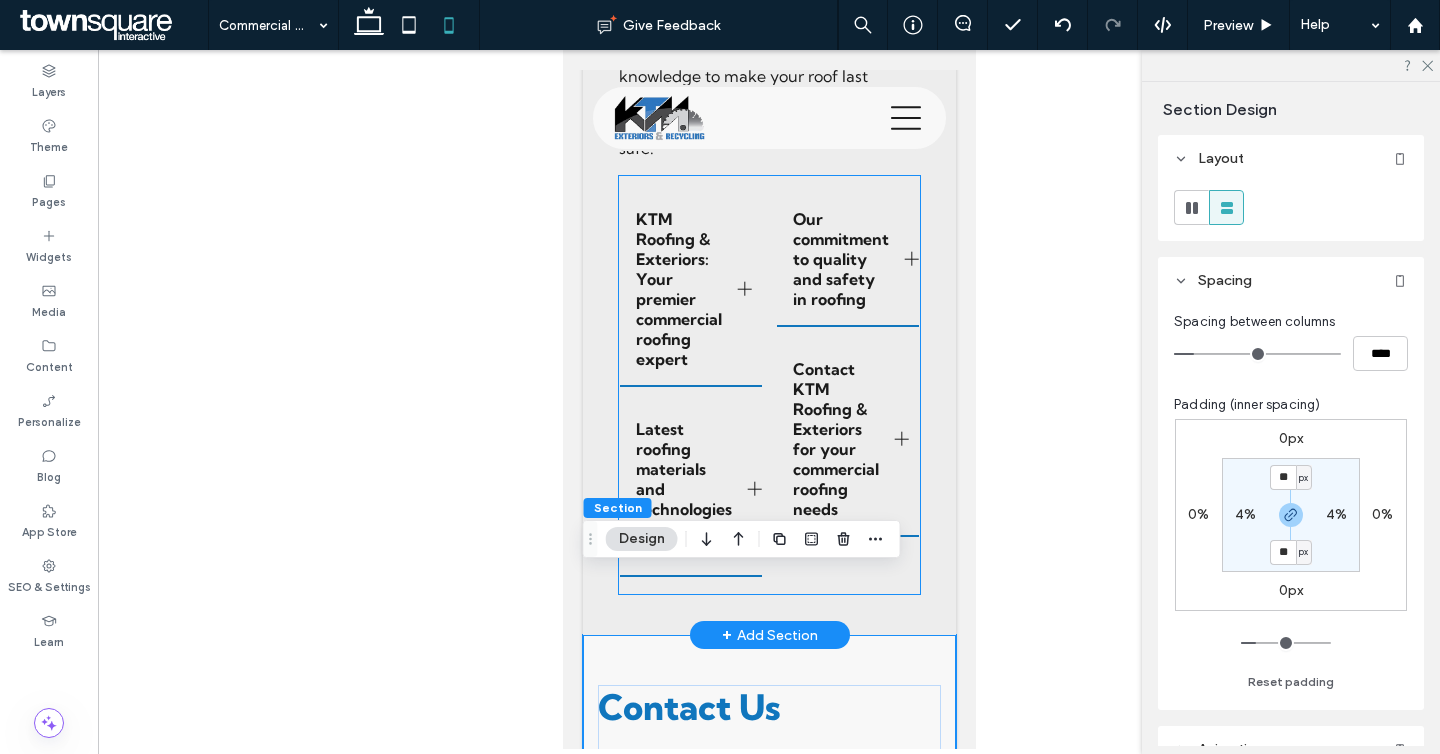 click on "Contact KTM Roofing & Exteriors for your commercial roofing needs" at bounding box center (847, 440) 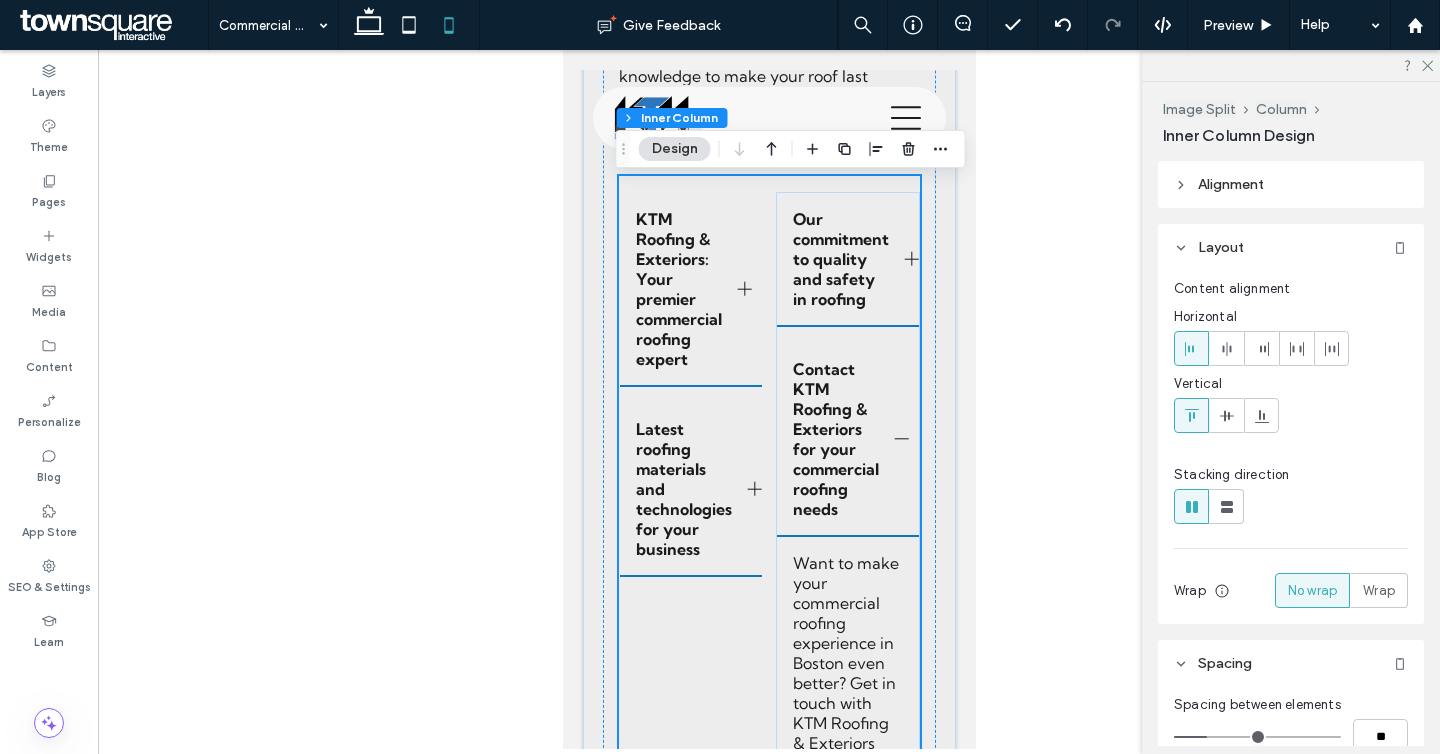 click on "KTM Roofing & Exteriors: Your premier commercial roofing expert As [CITY]'s best commercial roofing company, KTM Roofing & Exteriors brings a long history of high-quality work to every project. We are at the top of the industry because our team has a lot of experience with commercial roof installation and has worked on many successful projects. We are proud of how happy our customers are with our work, which shows how dedicated we are to quality. Clients trust KTM because we have certified professionals who make sure that every project meets the highest standards. For all your commercial roofing needs, go with KTM Roofing & Exteriors, where quality and expertise come together. Latest roofing materials and technologies for your business Title or Question Describe the item or answer the question so that site visitors who are interested get more information. You can emphasize this text with bullets, italics or bold, and add links. Button Button
Our commitment to quality and safety in roofing" at bounding box center (768, 931) 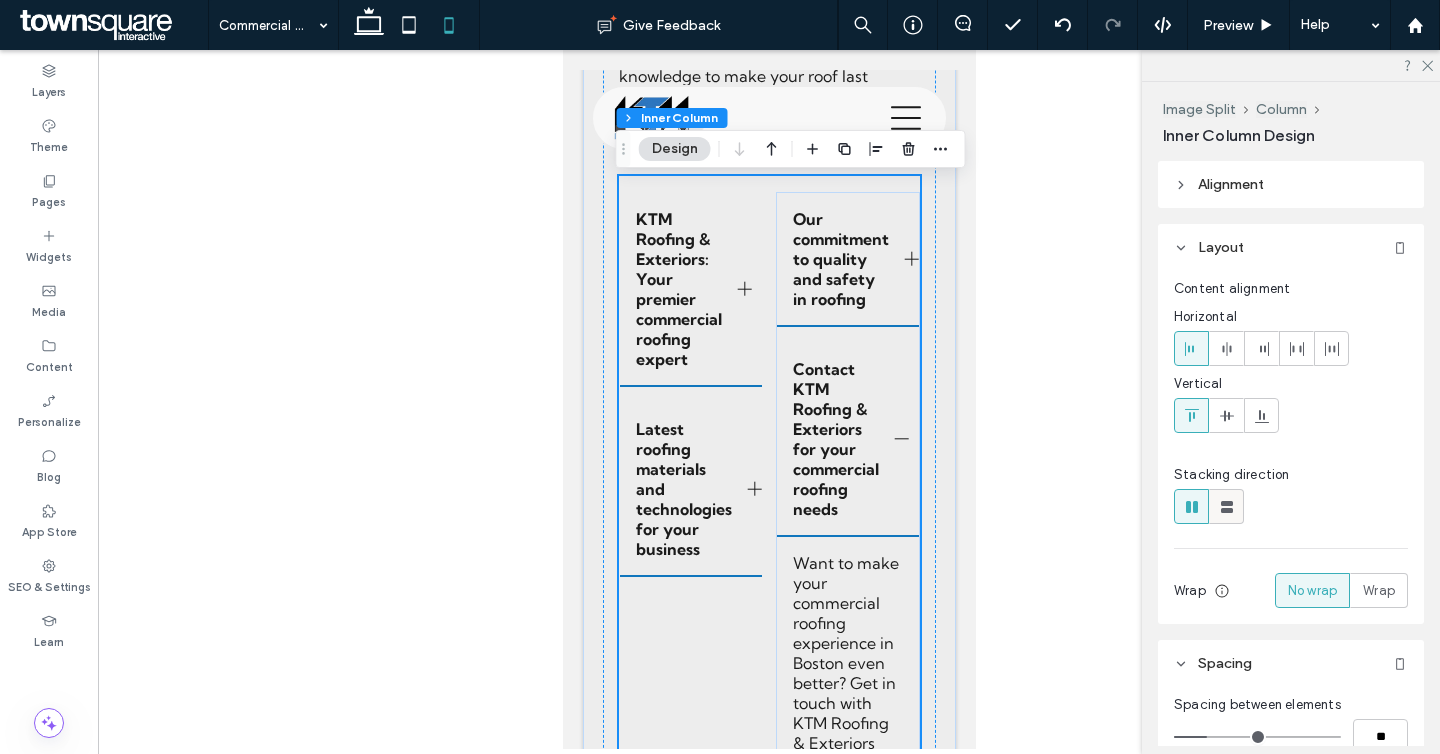 click 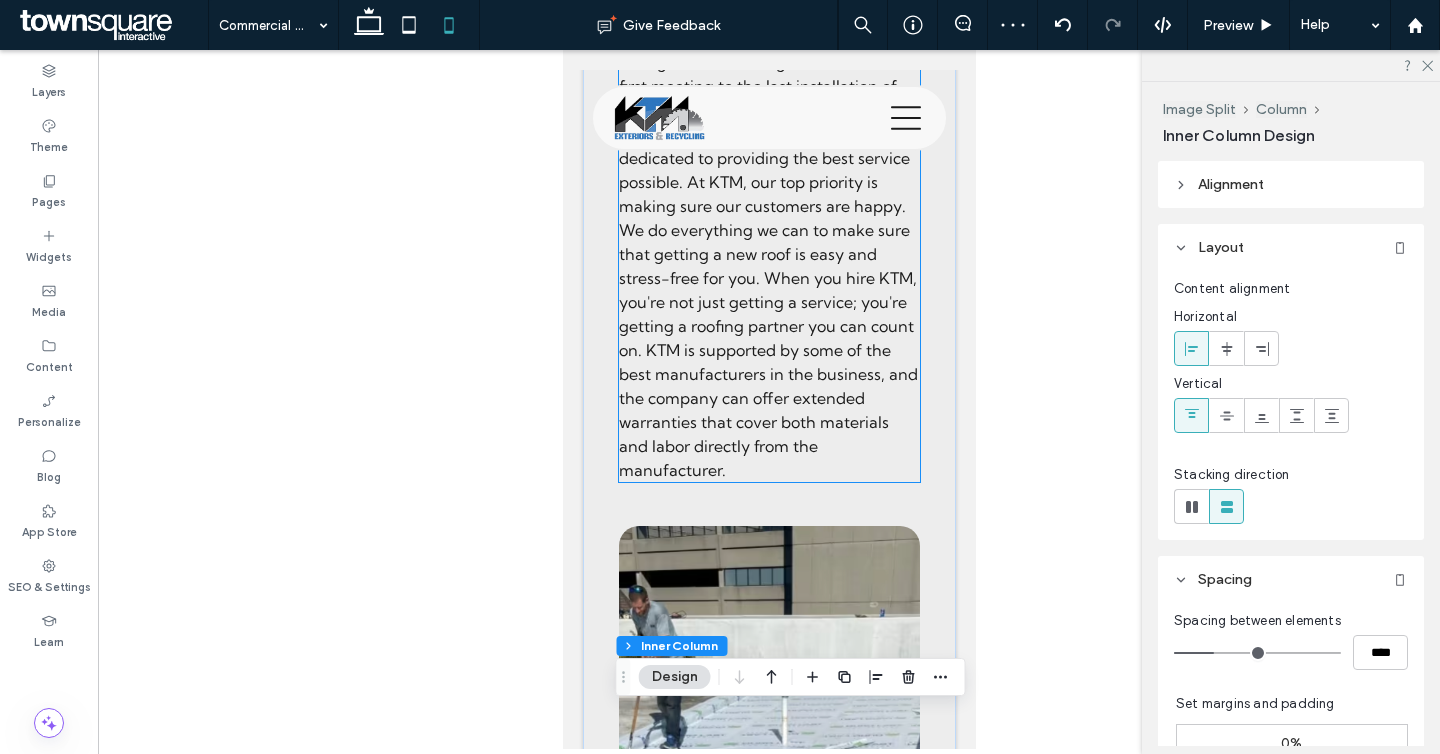 scroll, scrollTop: 3437, scrollLeft: 0, axis: vertical 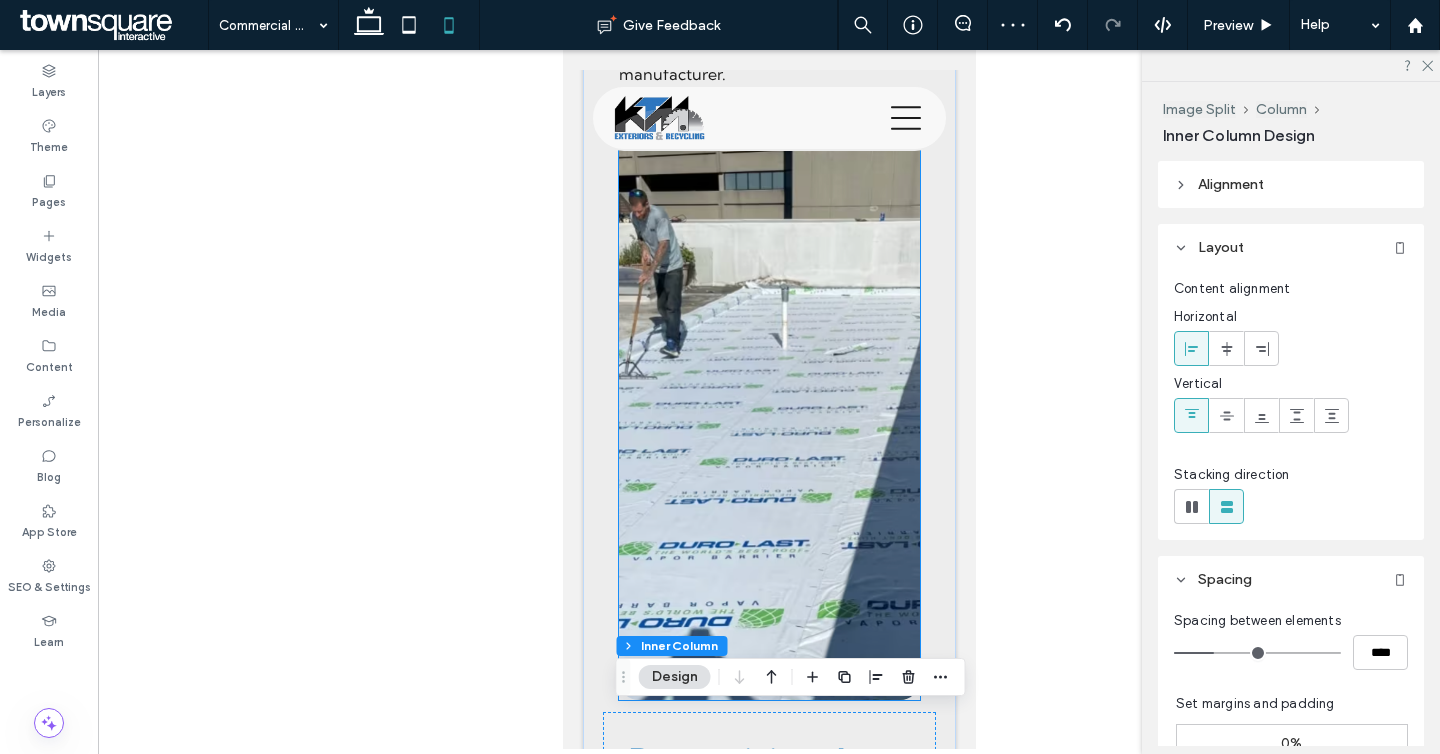 click at bounding box center (768, 397) 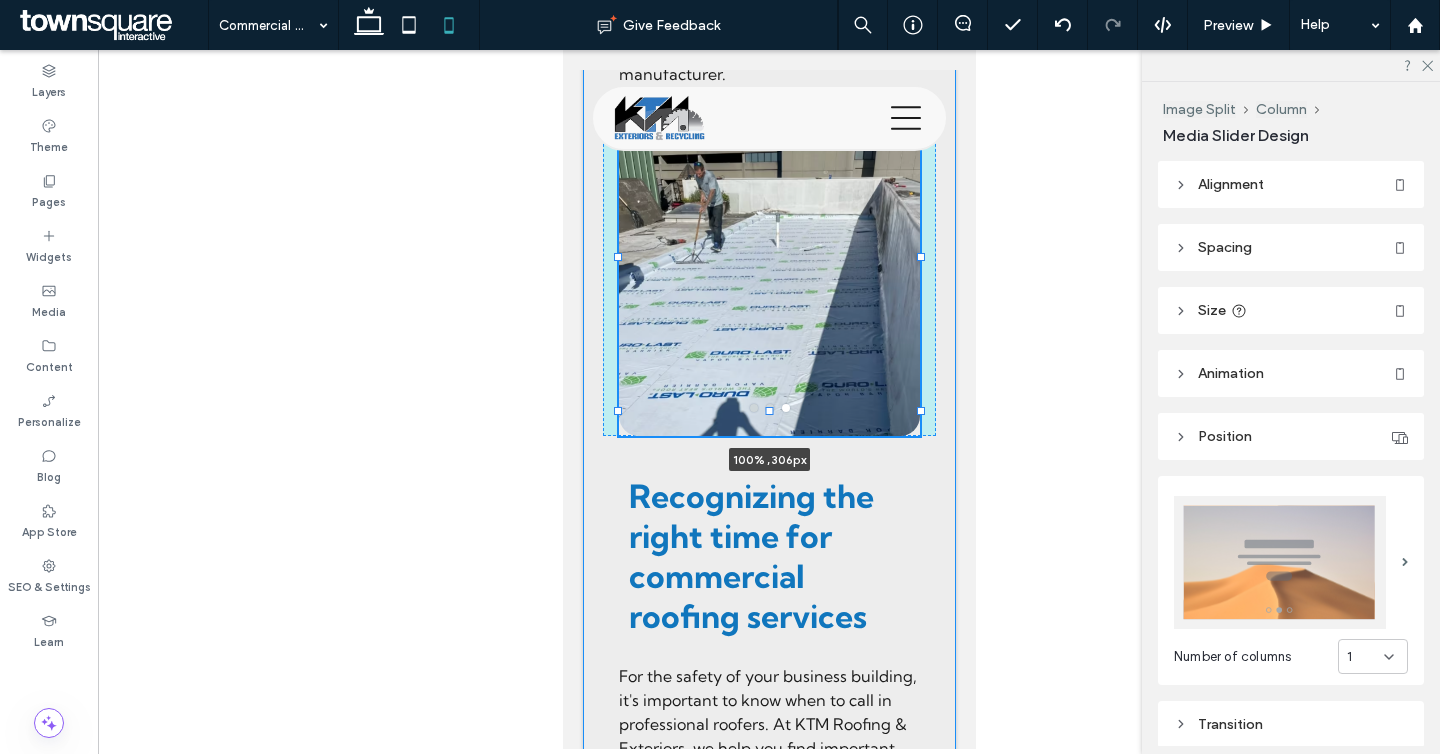 drag, startPoint x: 770, startPoint y: 662, endPoint x: 781, endPoint y: 528, distance: 134.45073 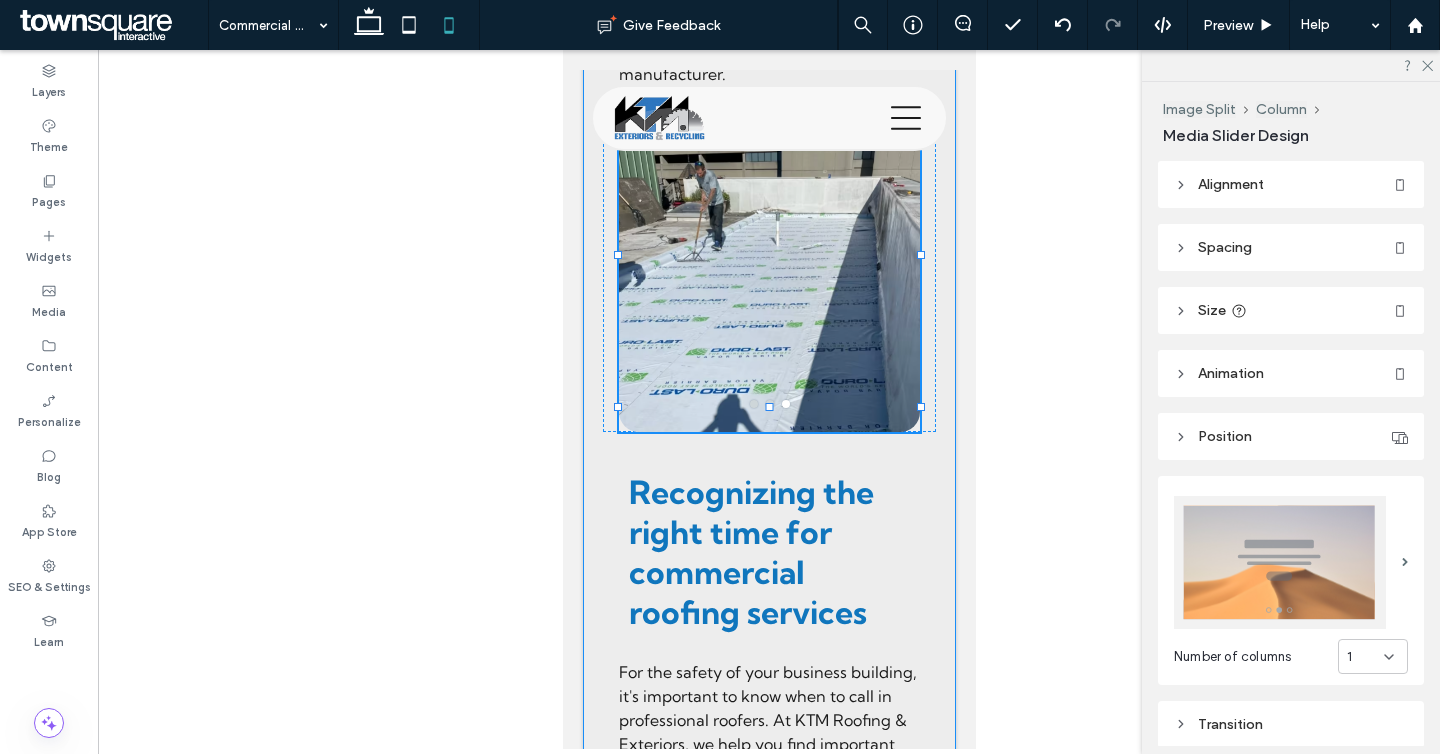 type on "***" 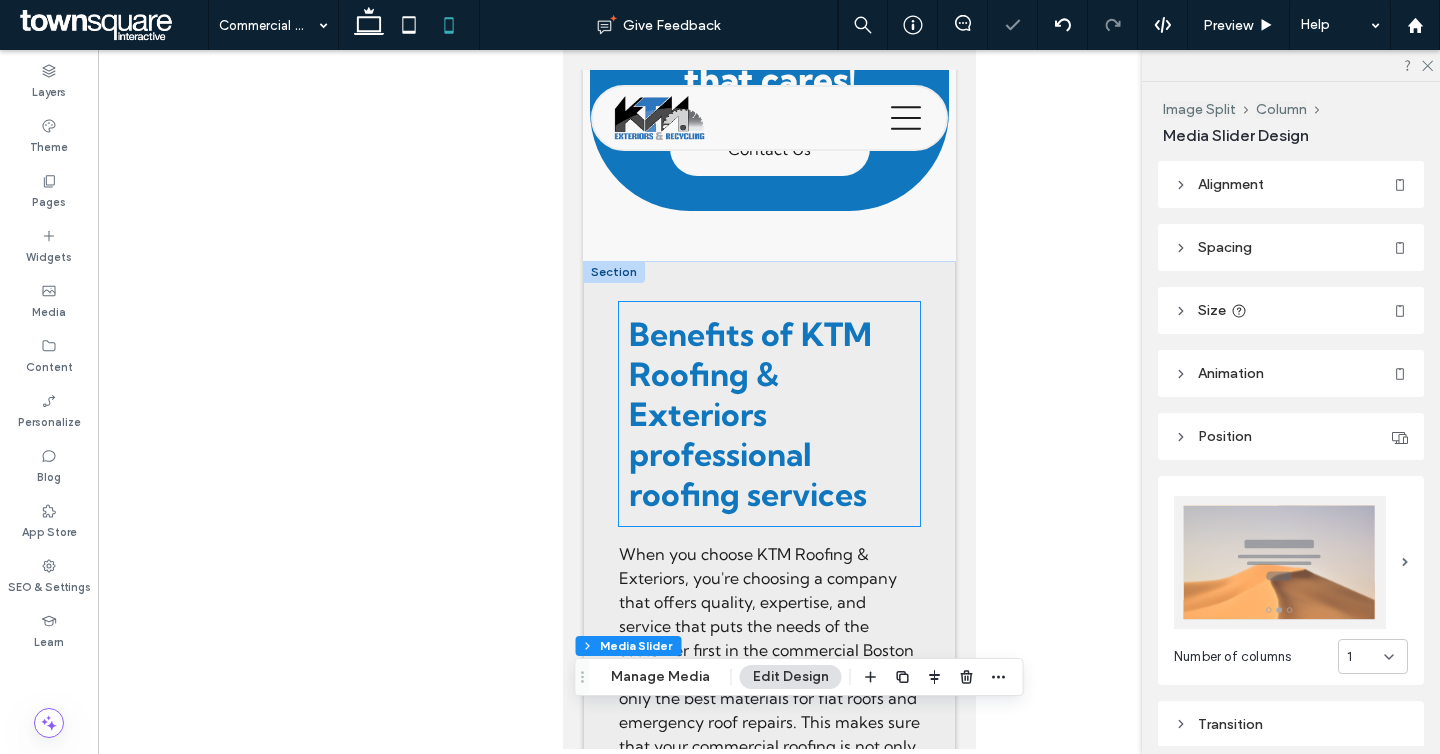 scroll, scrollTop: 1929, scrollLeft: 0, axis: vertical 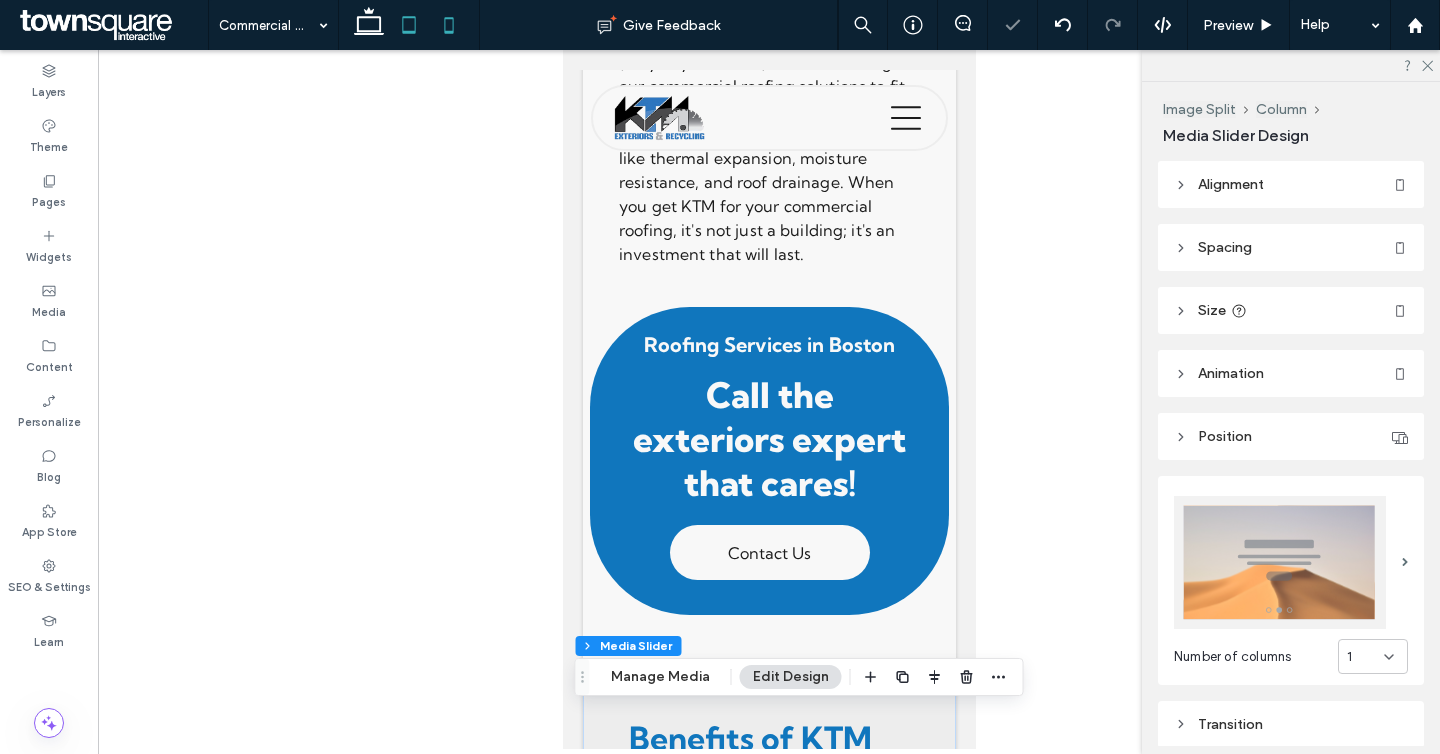 click 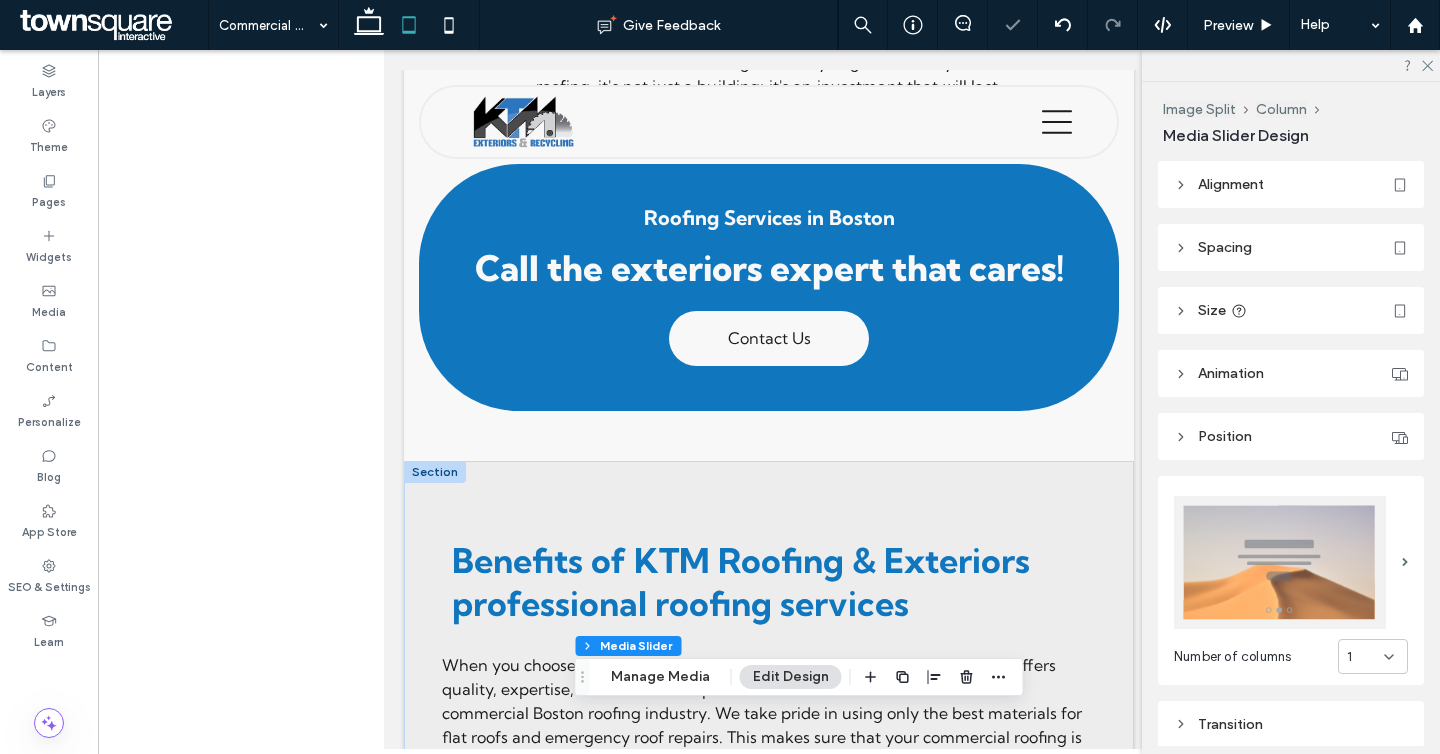 type on "***" 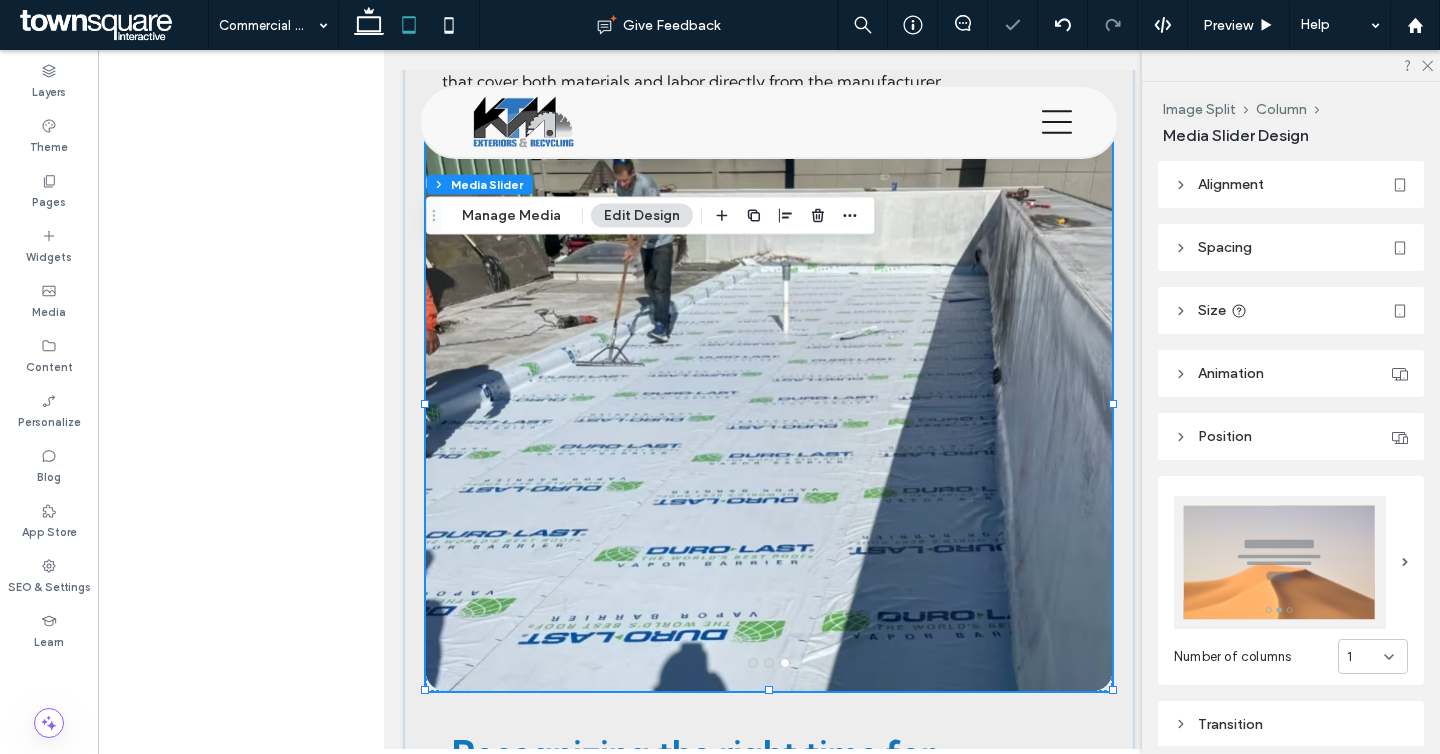 scroll, scrollTop: 2881, scrollLeft: 0, axis: vertical 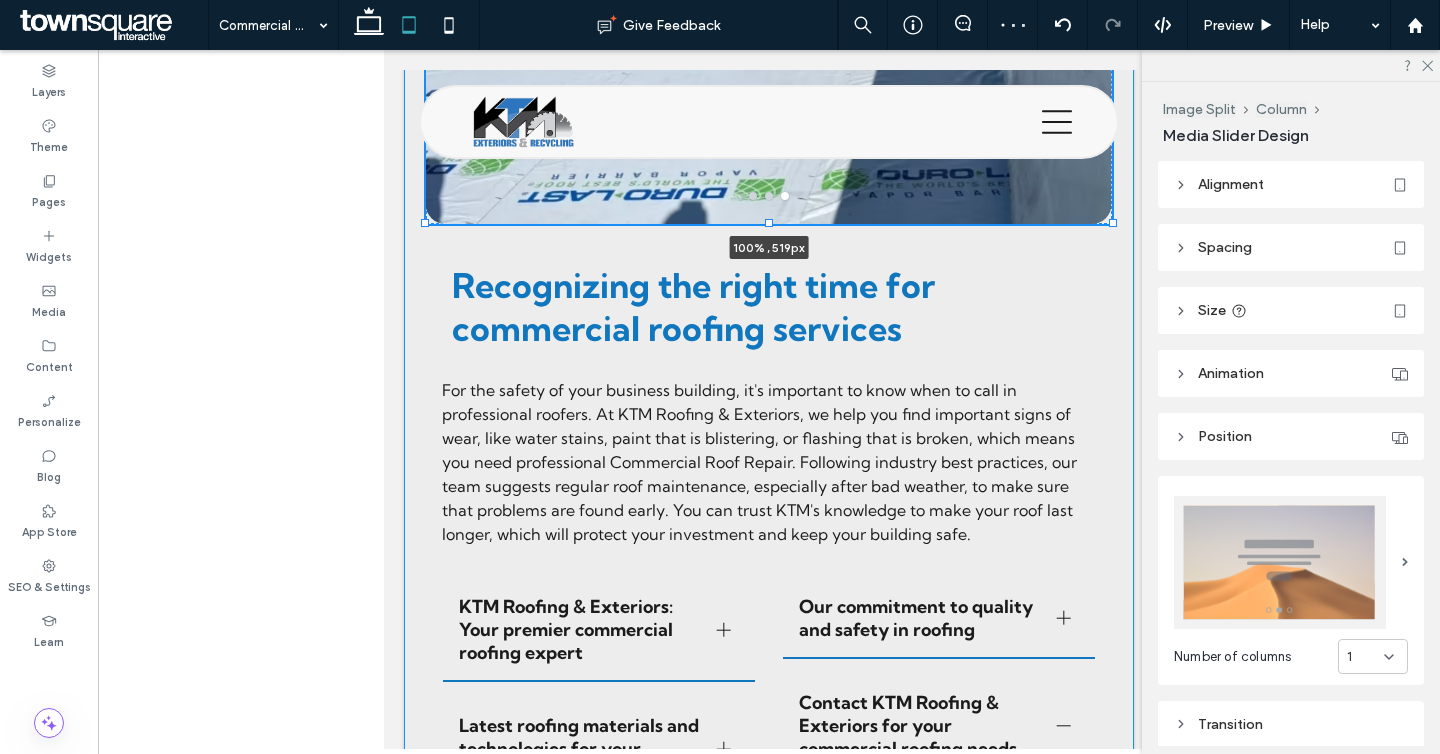 drag, startPoint x: 769, startPoint y: 267, endPoint x: 781, endPoint y: 218, distance: 50.447994 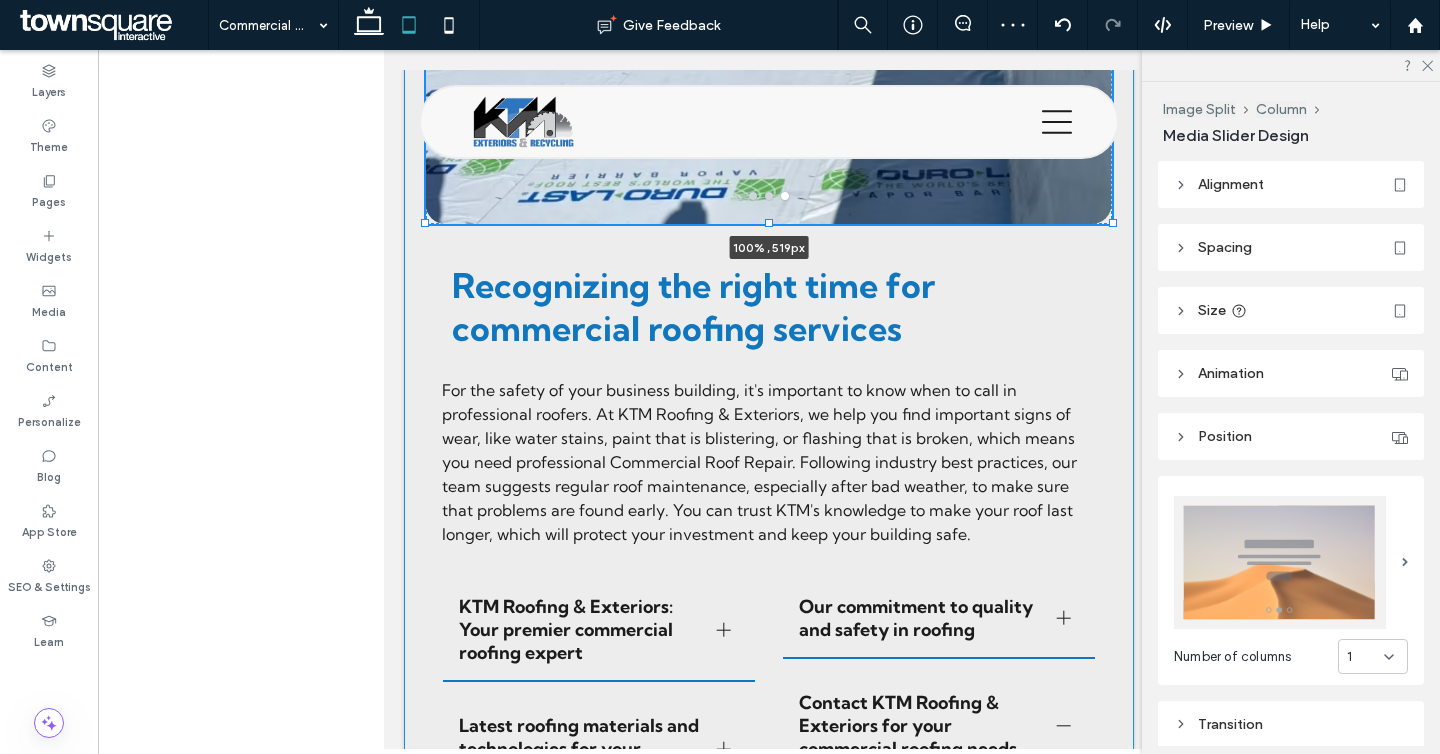 click on "Benefits of KTM Roofing & Exteriors professional roofing services
.
a a a a
100% , 519px
Recognizing the right time for commercial roofing services
For the safety of your business building, it's important to know when to call in professional roofers. At KTM Roofing & Exteriors, we help you find important signs of wear, like water stains, paint that is blistering, or flashing that is broken, which means you need professional Commercial Roof Repair. Following industry best practices, our team suggests regular roof maintenance, especially after bad weather, to make sure that problems are found early. You can trust KTM's knowledge to make your roof last longer, which will protect your investment and keep your building safe.
KTM Roofing & Exteriors: Your premier commercial roofing expert Latest roofing materials and technologies for your business Title or Question Button Button
Our commitment to quality and safety in roofing Button" at bounding box center (769, 222) 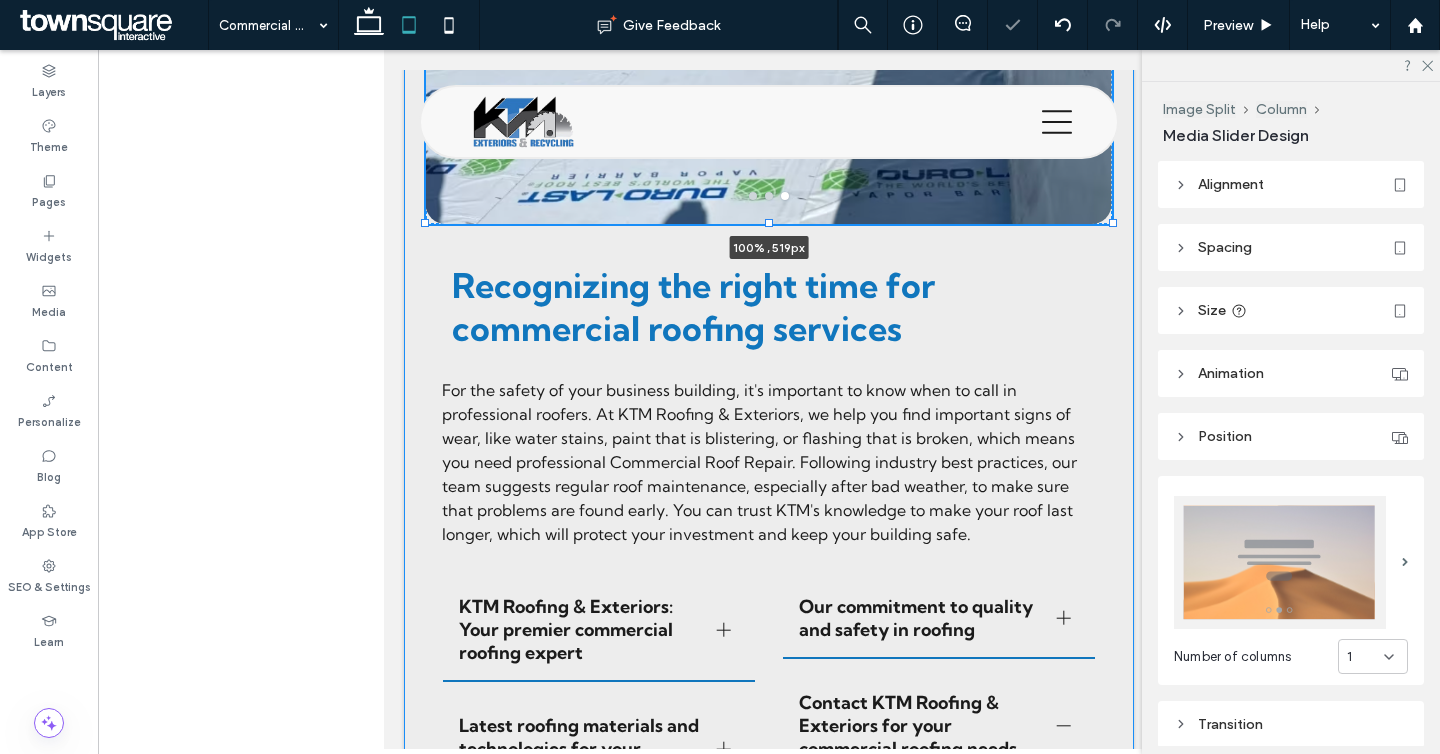 type on "***" 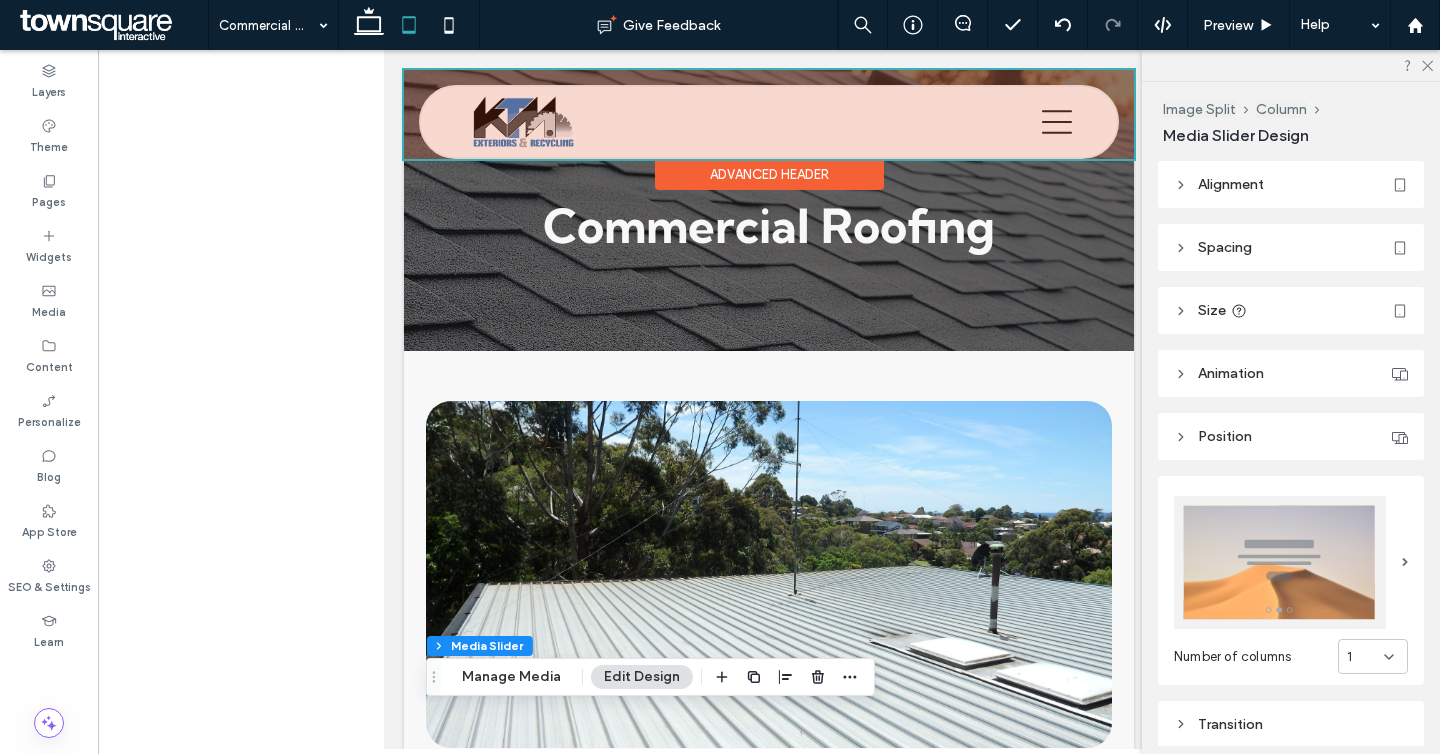 scroll, scrollTop: 0, scrollLeft: 0, axis: both 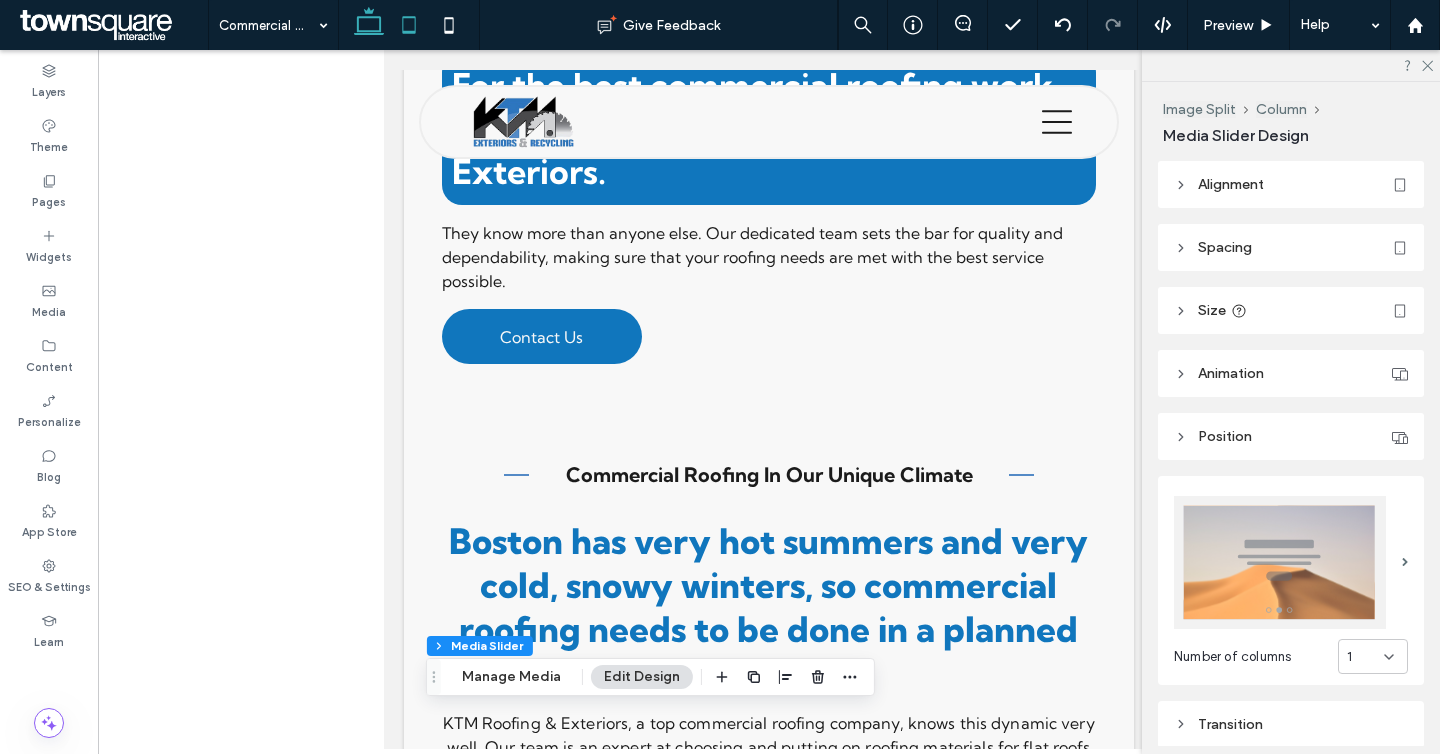 click 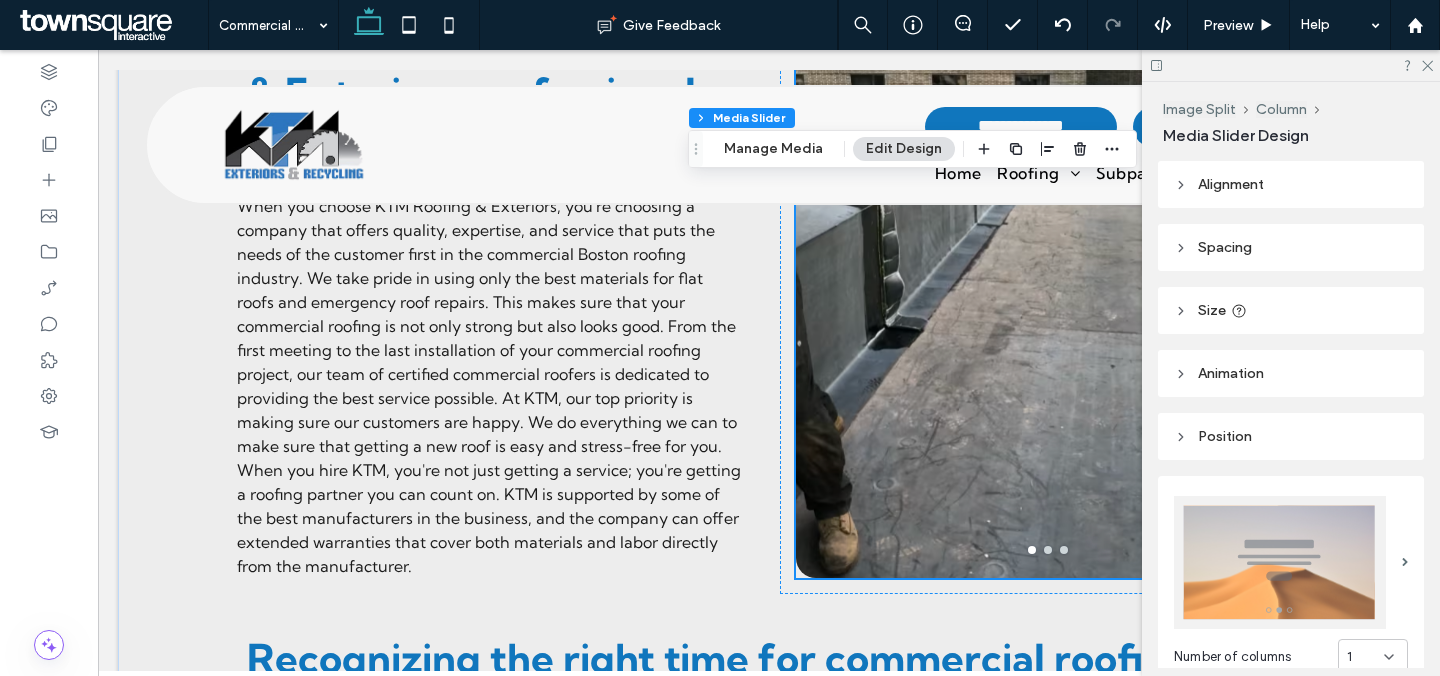 scroll, scrollTop: 2194, scrollLeft: 0, axis: vertical 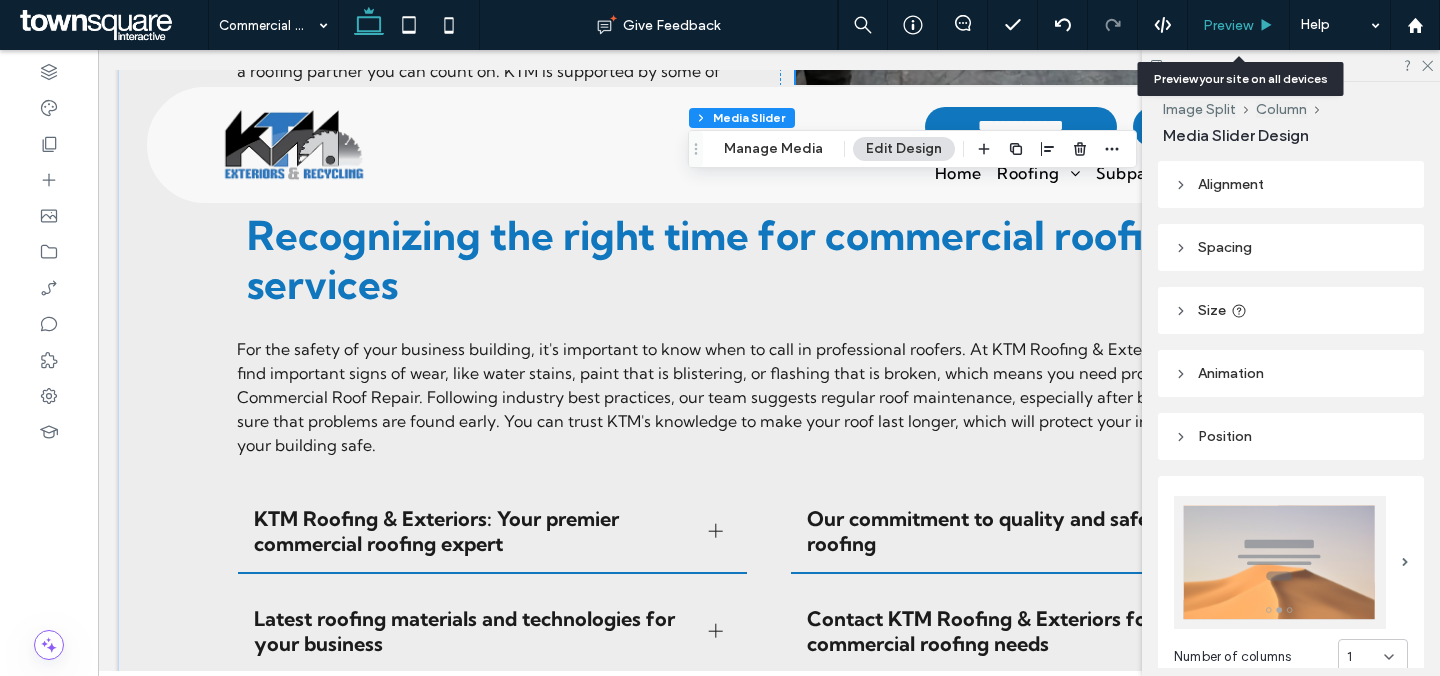 click on "Preview" at bounding box center (1228, 25) 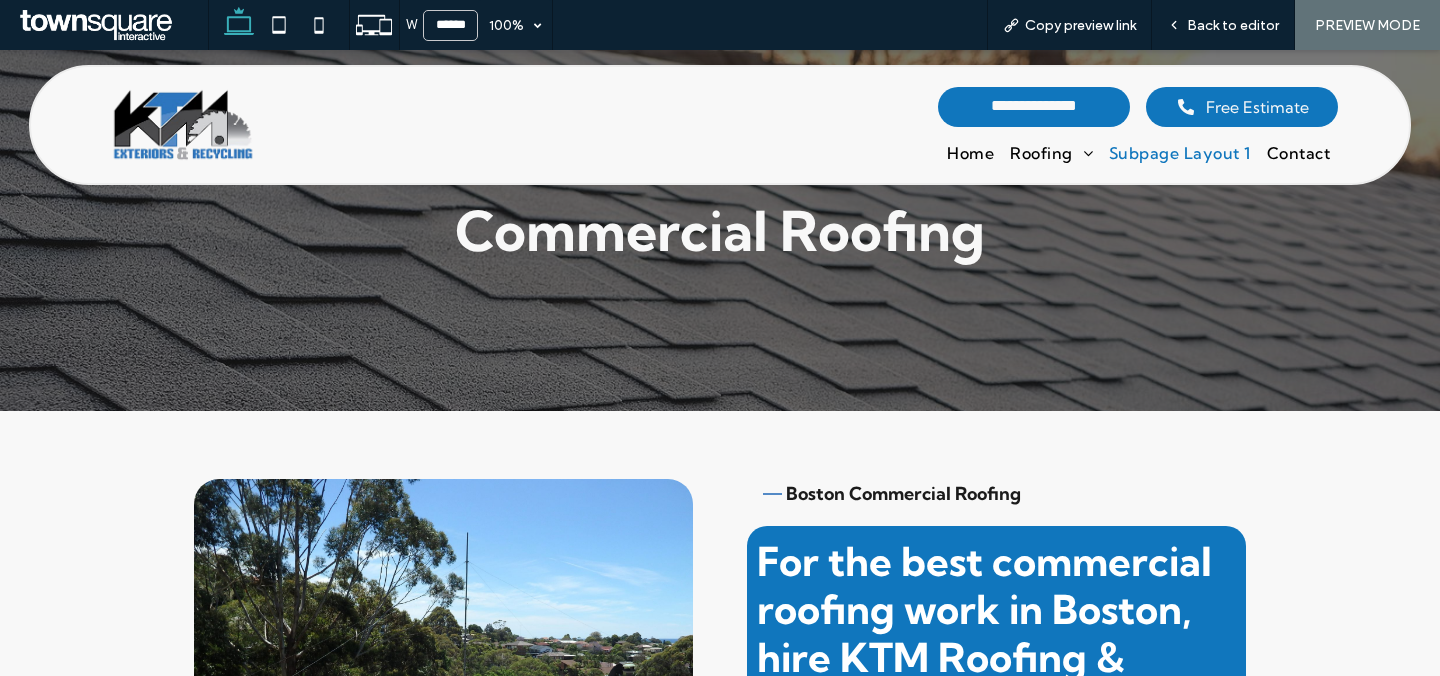 scroll, scrollTop: 0, scrollLeft: 0, axis: both 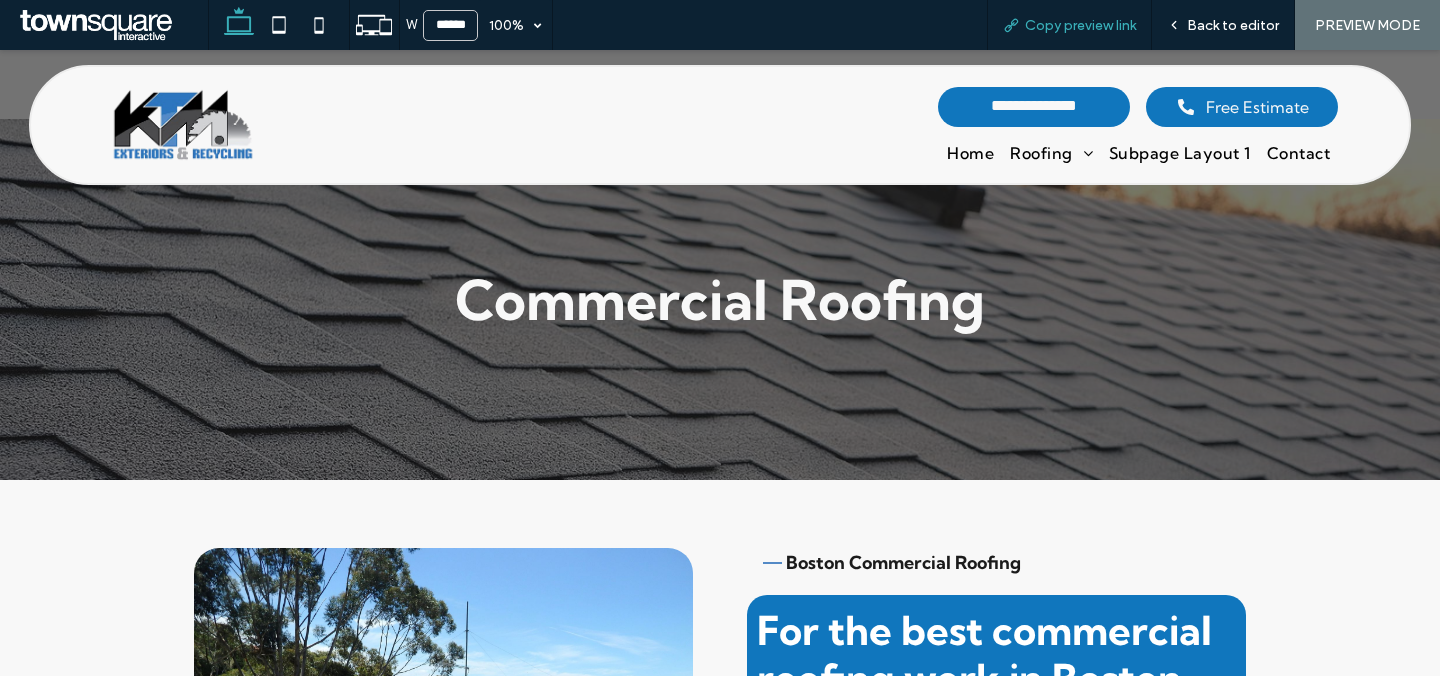 click on "Copy preview link" at bounding box center [1080, 25] 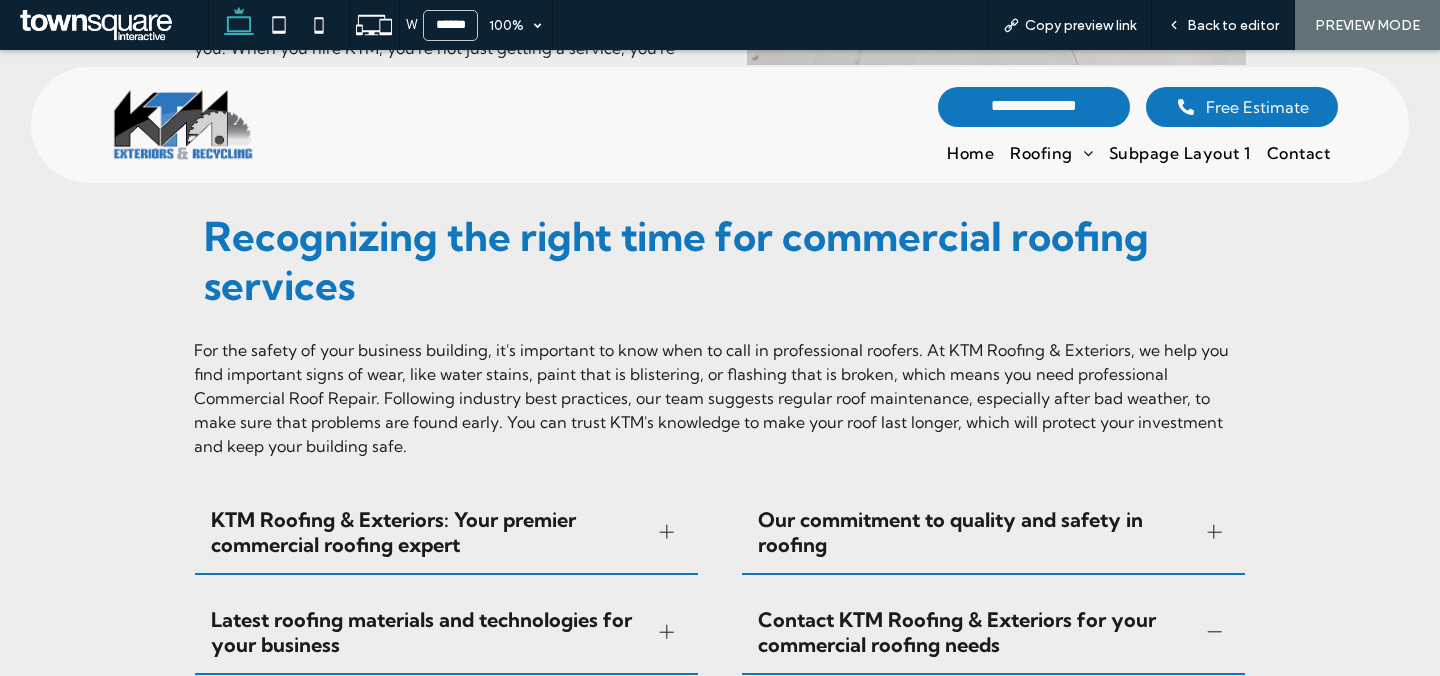 scroll, scrollTop: 2213, scrollLeft: 0, axis: vertical 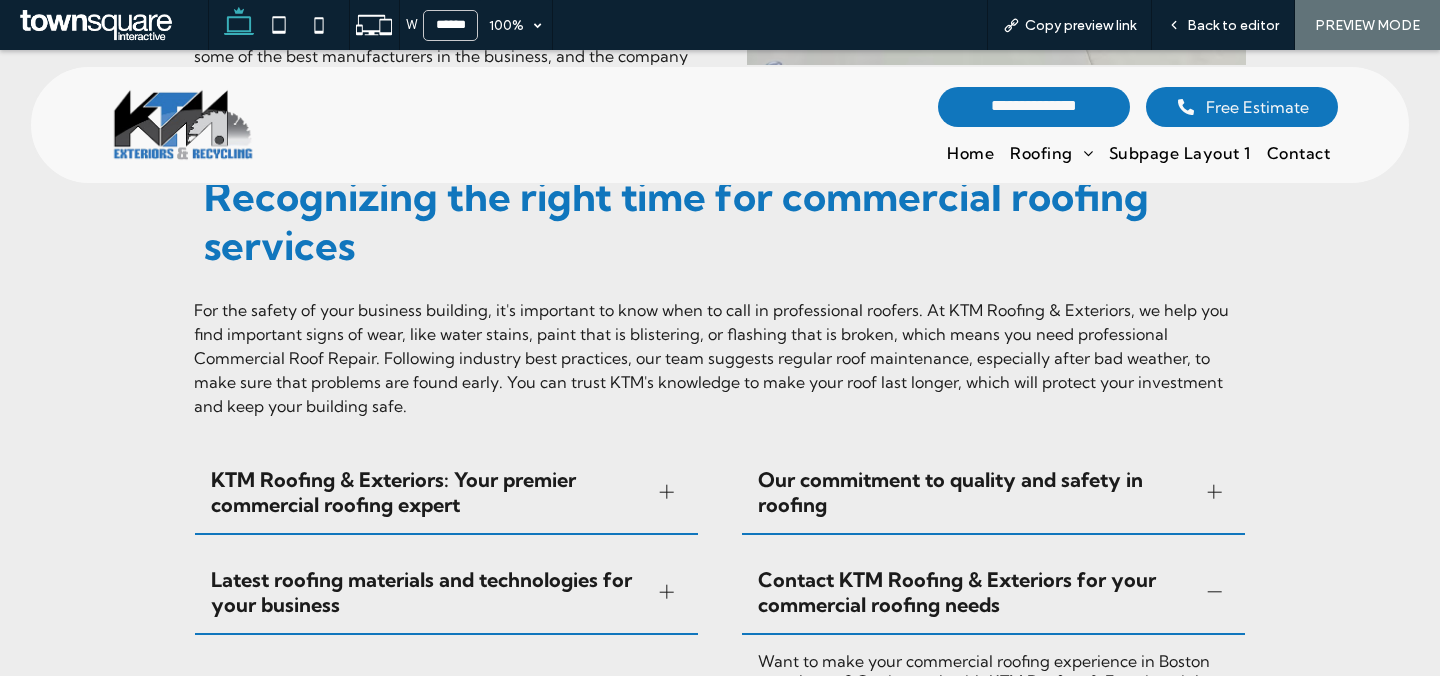 click at bounding box center (1214, 592) 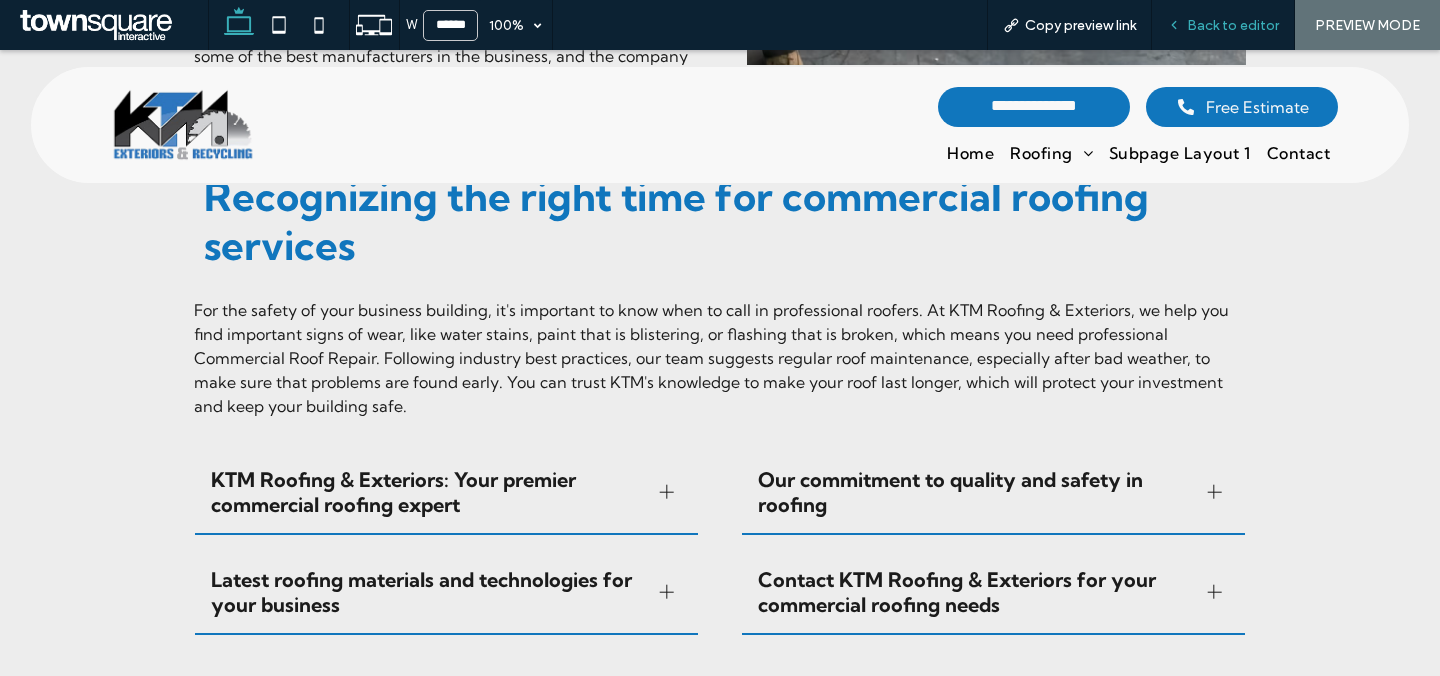 click on "Back to editor" at bounding box center (1223, 25) 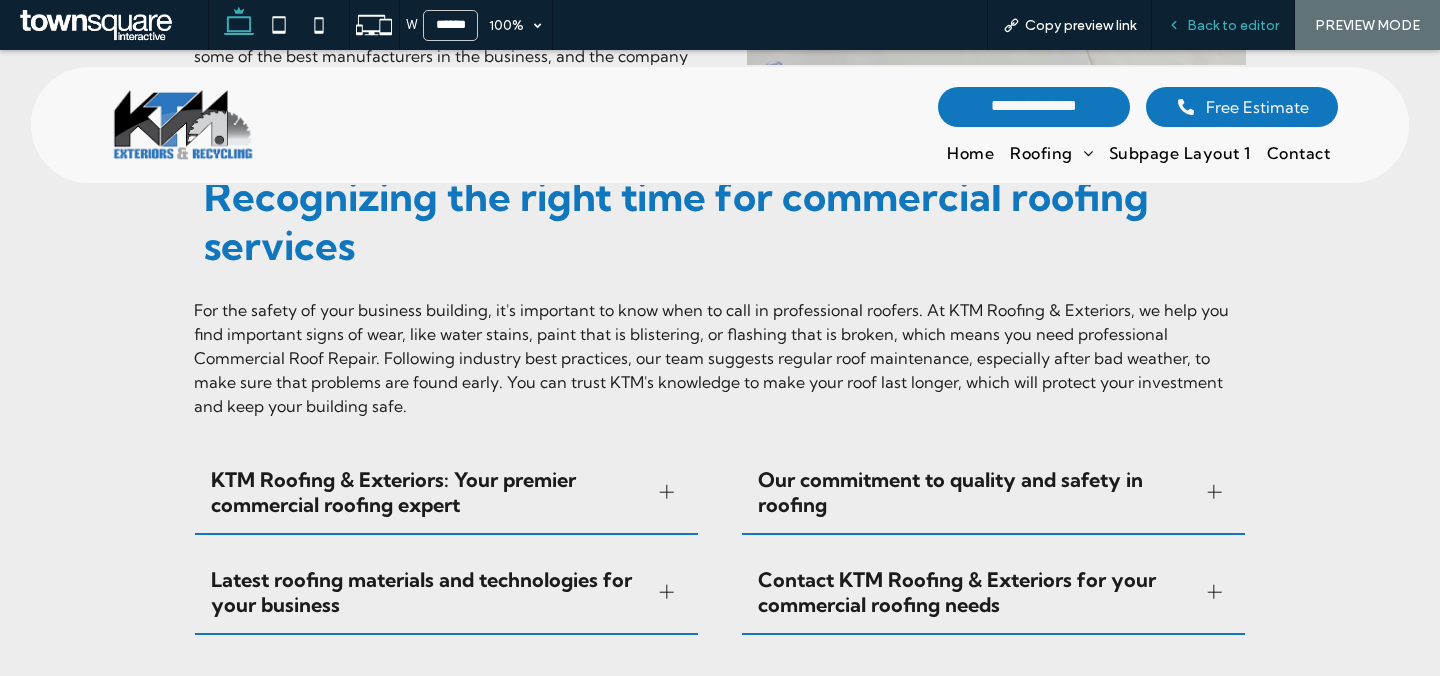 click on "Back to editor" at bounding box center (1223, 25) 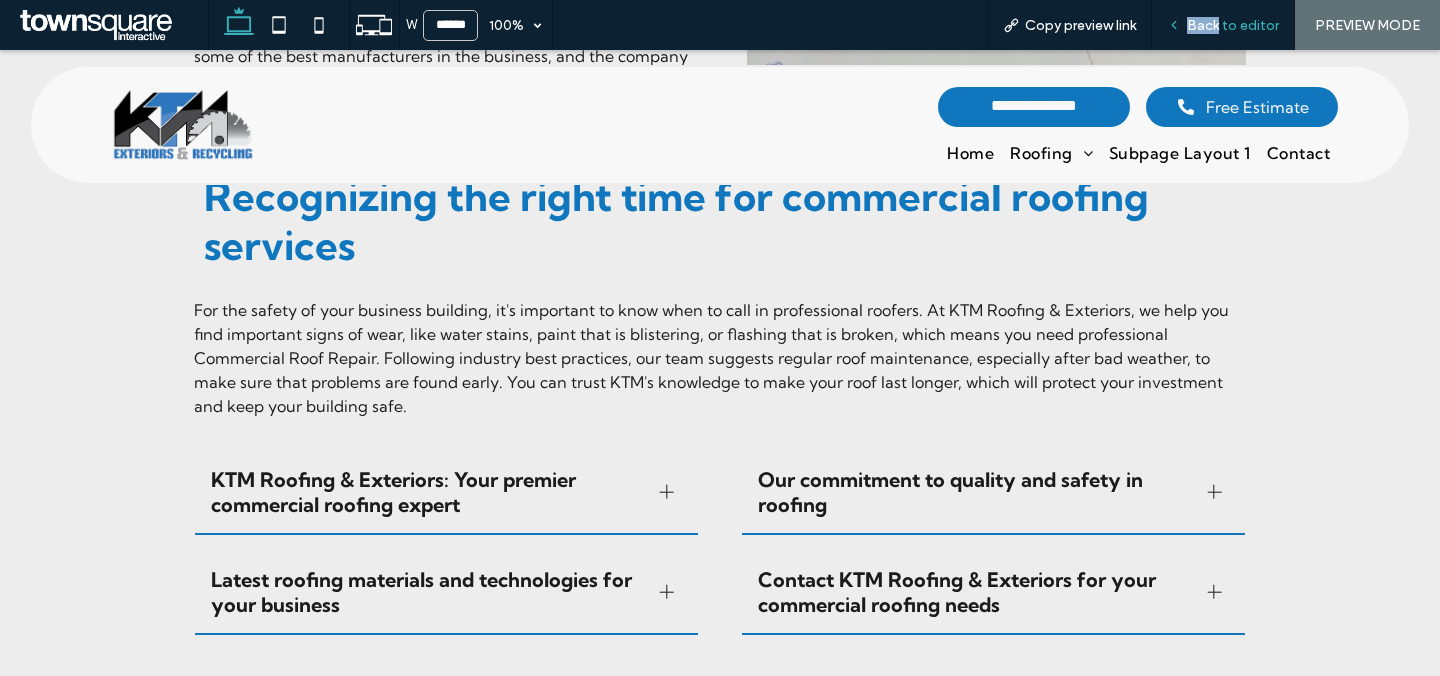 click on "Back to editor" at bounding box center (1223, 25) 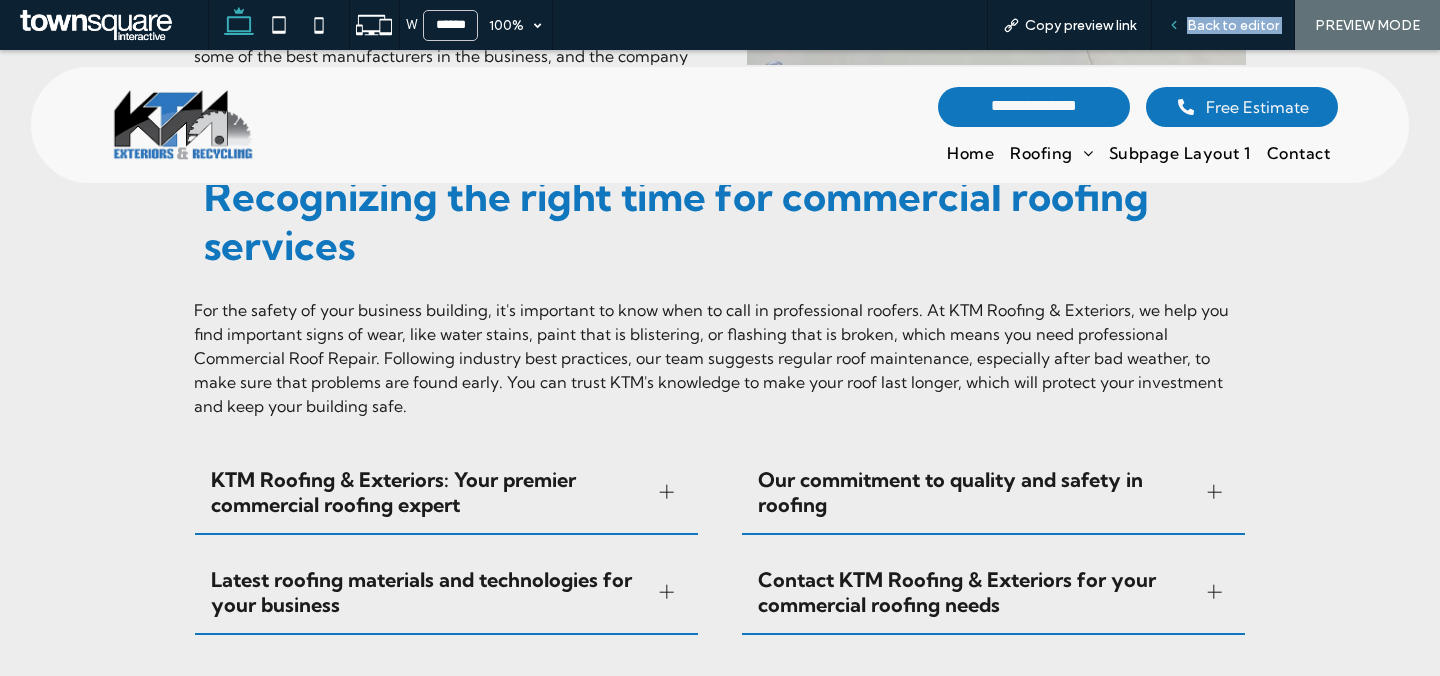 click on "Back to editor" at bounding box center [1223, 25] 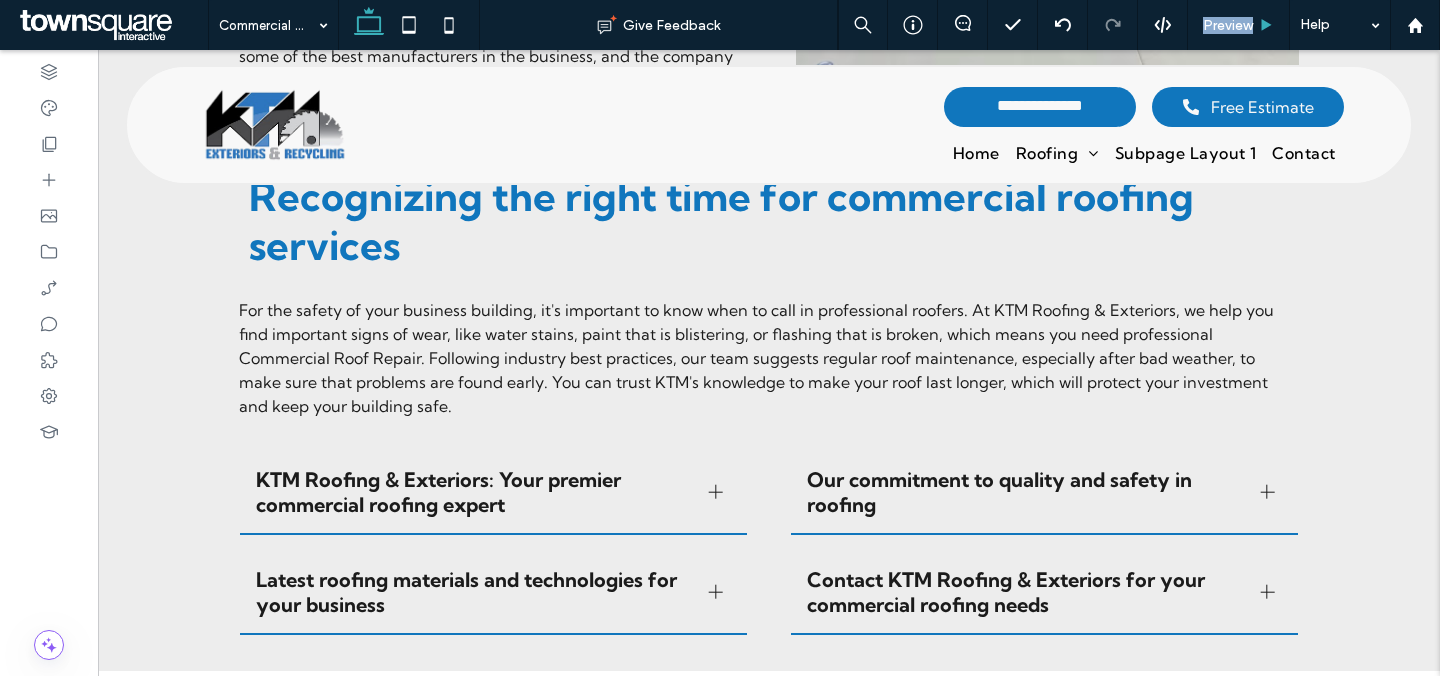 click on "Preview" at bounding box center [1228, 25] 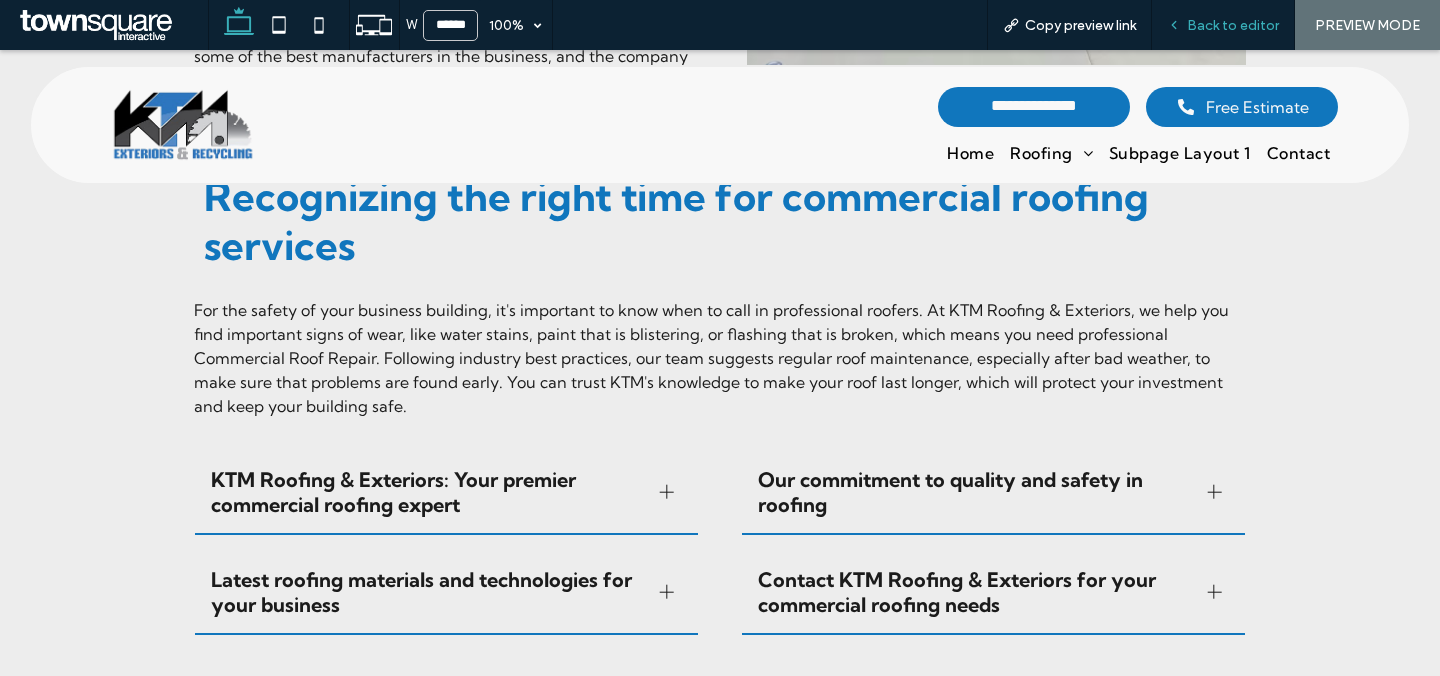 click on "Back to editor" at bounding box center [1233, 25] 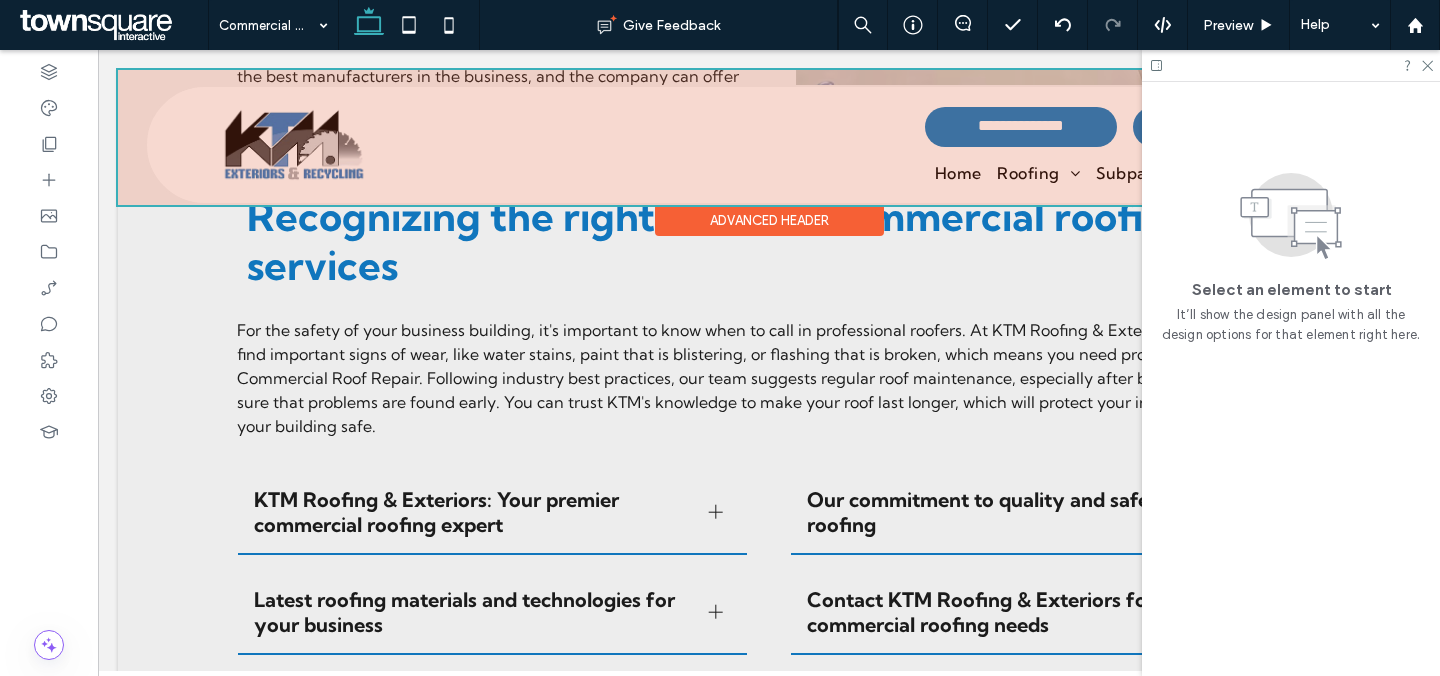 click at bounding box center [769, 137] 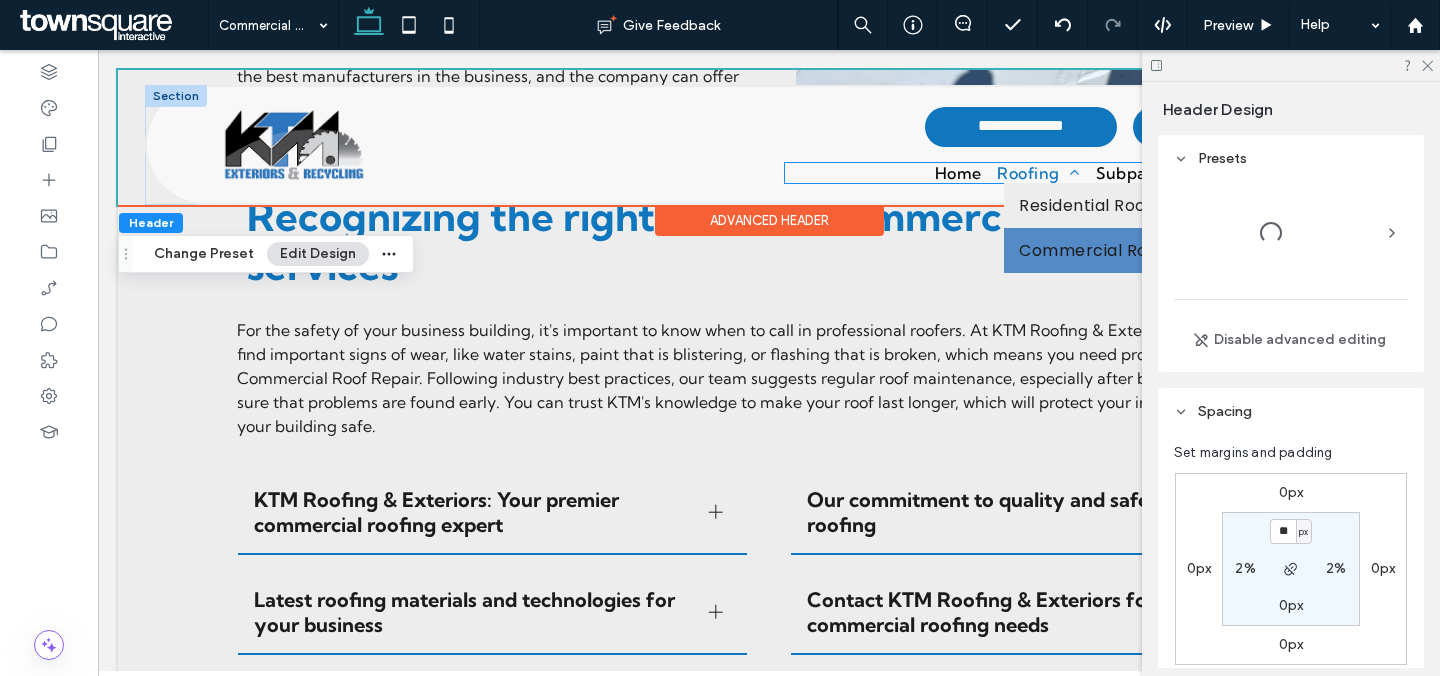 click at bounding box center (1070, 173) 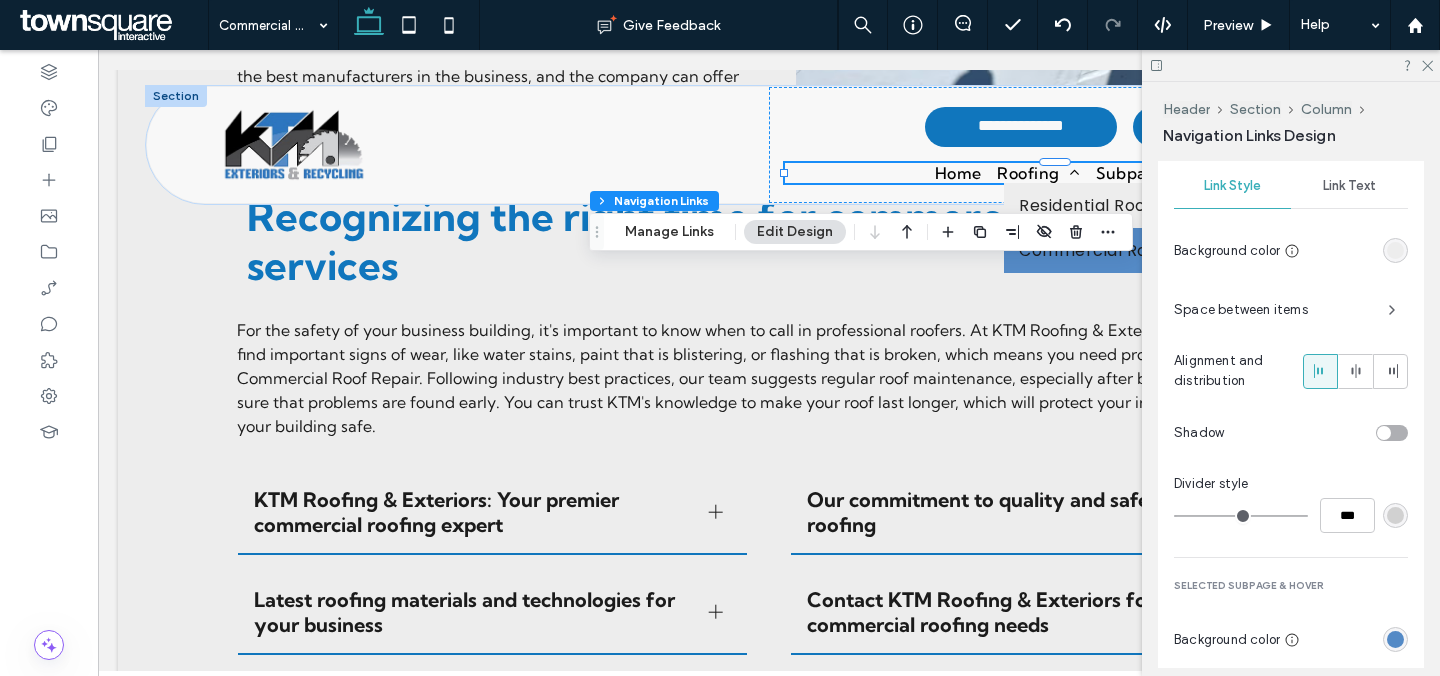 scroll, scrollTop: 1608, scrollLeft: 0, axis: vertical 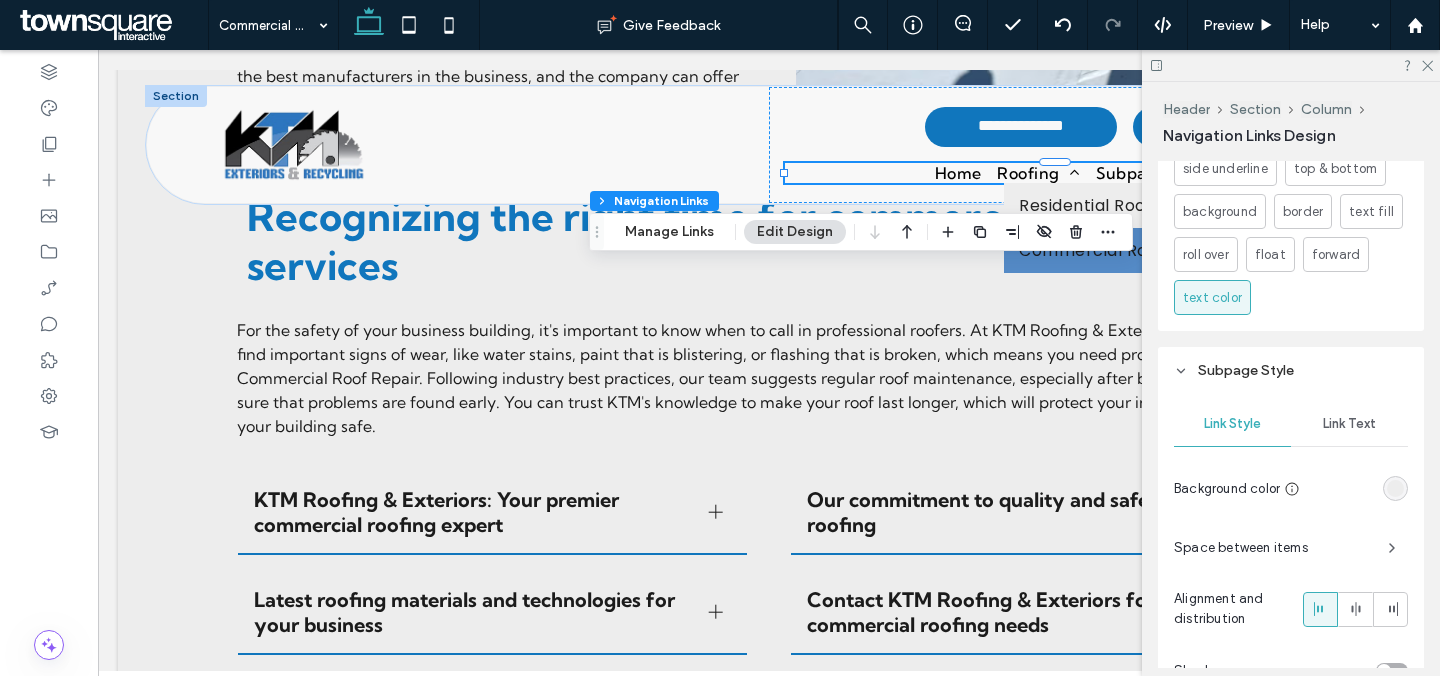 click on "Link Text" at bounding box center [1349, 424] 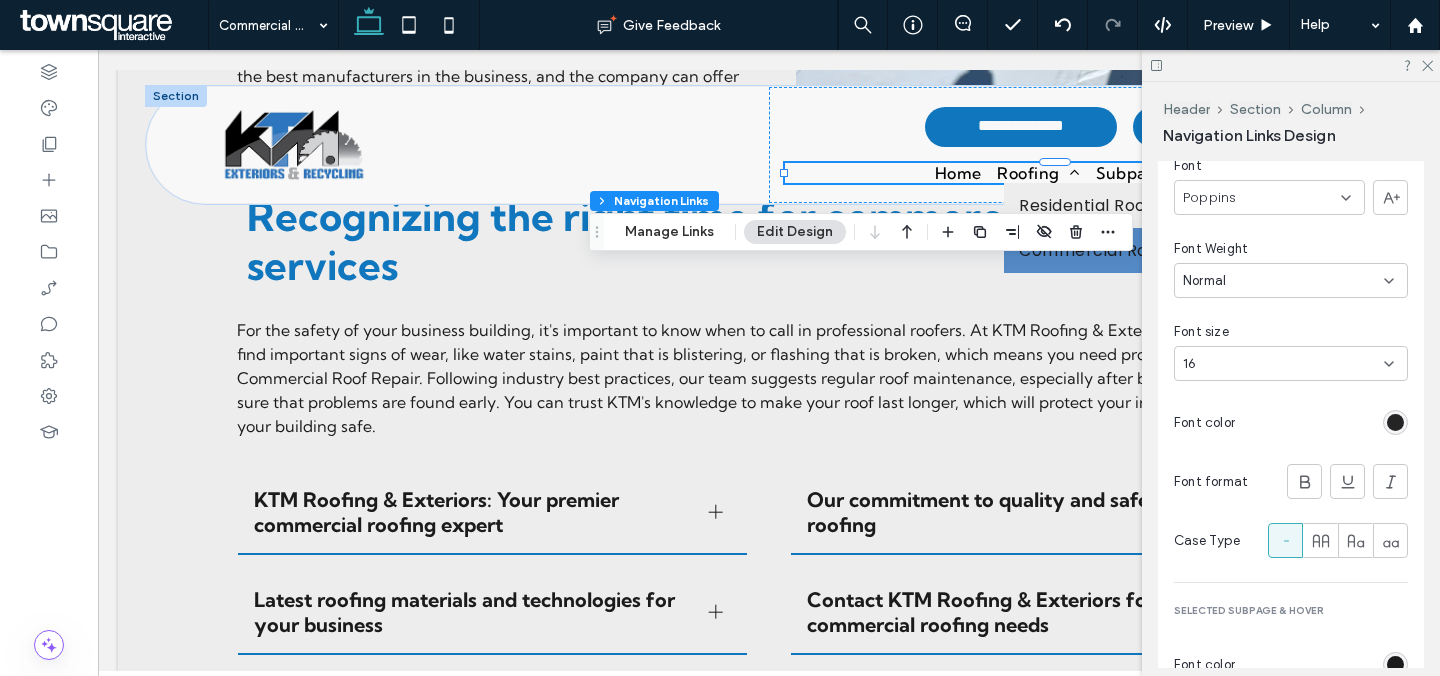 scroll, scrollTop: 1932, scrollLeft: 0, axis: vertical 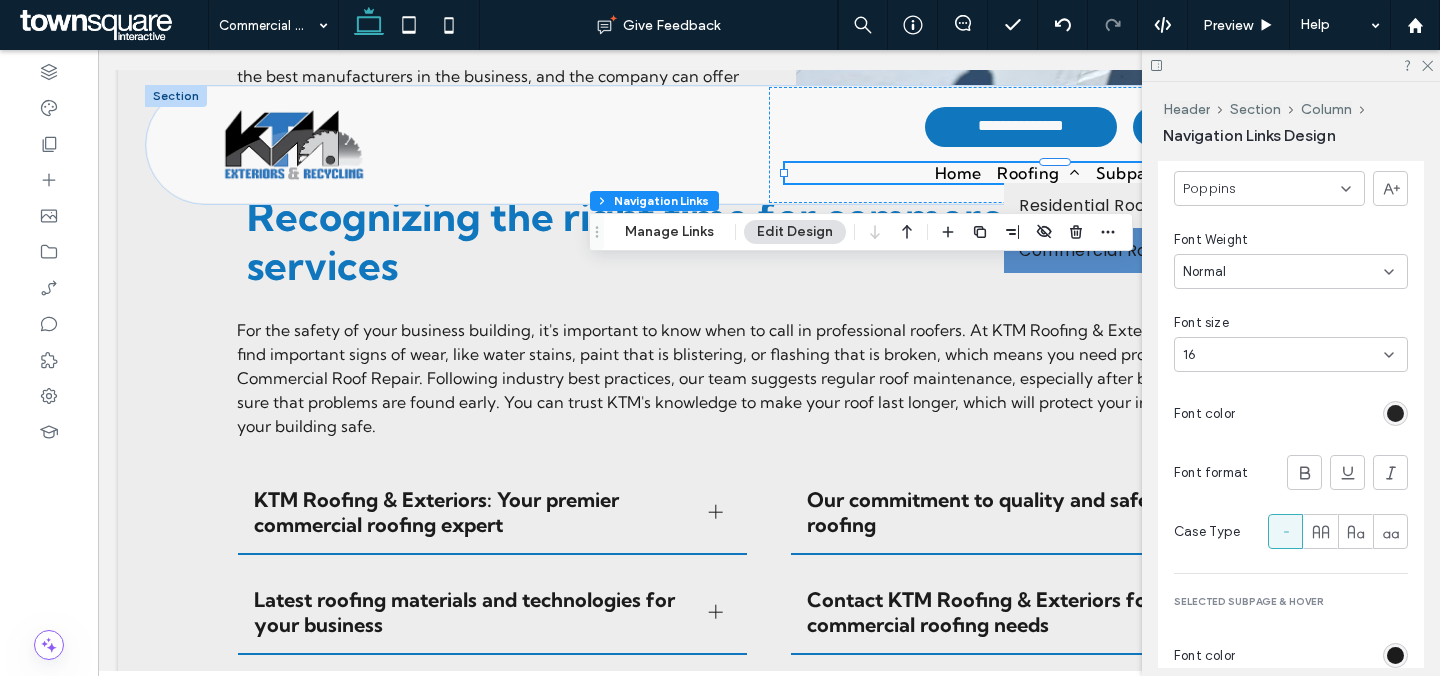 click on "Poppins" at bounding box center [1269, 188] 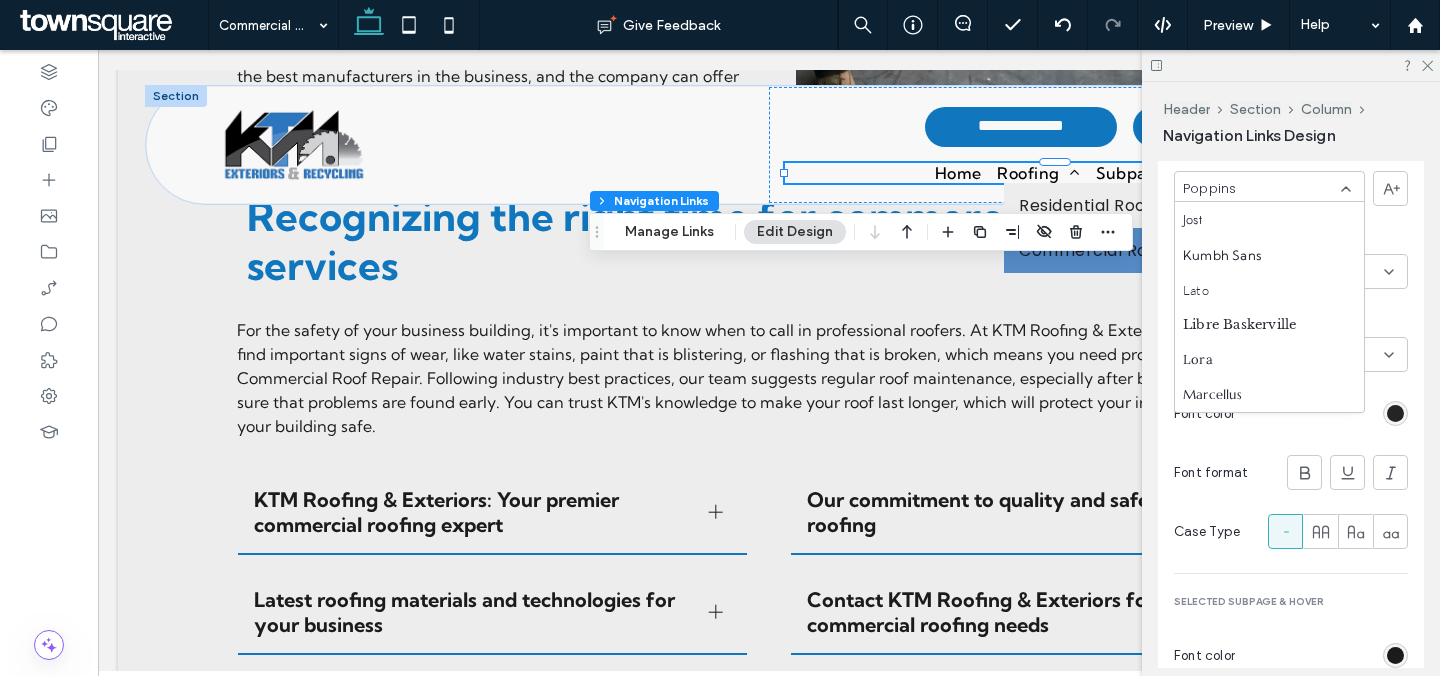 scroll, scrollTop: 905, scrollLeft: 0, axis: vertical 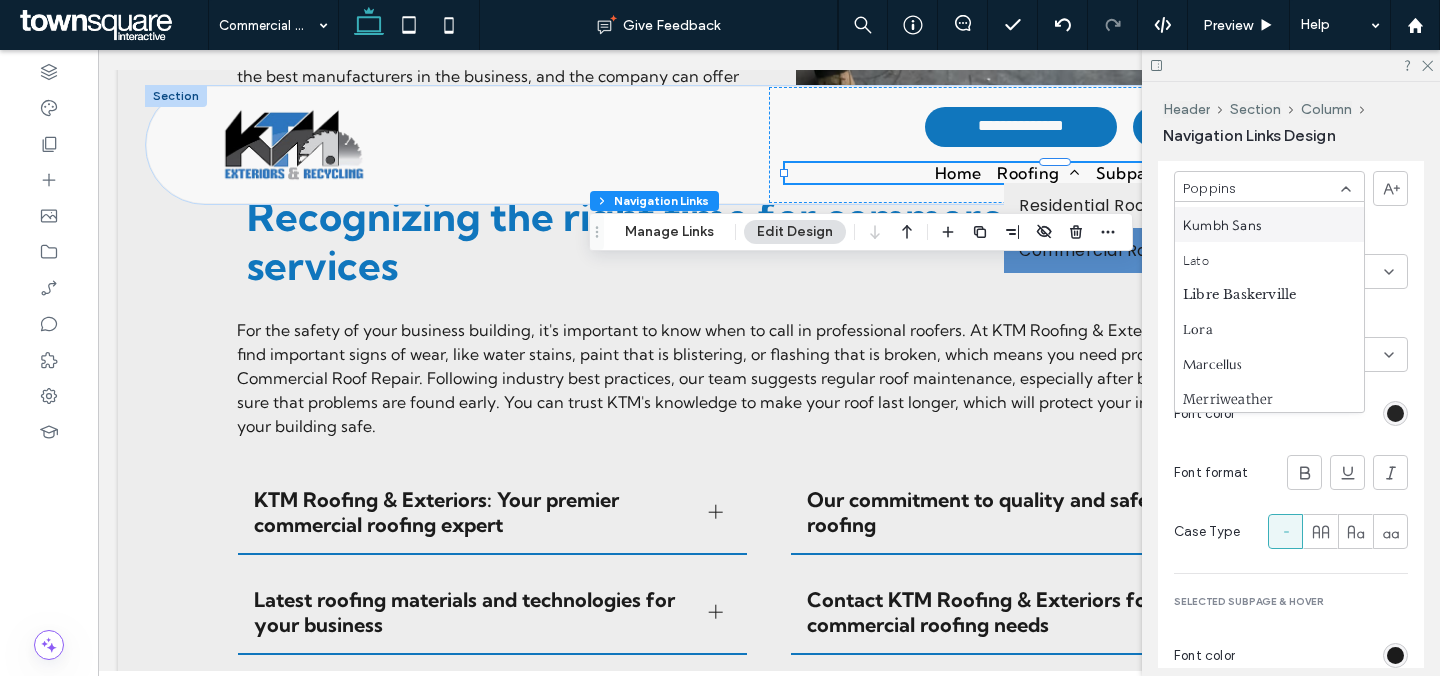 click on "Kumbh Sans" at bounding box center [1222, 225] 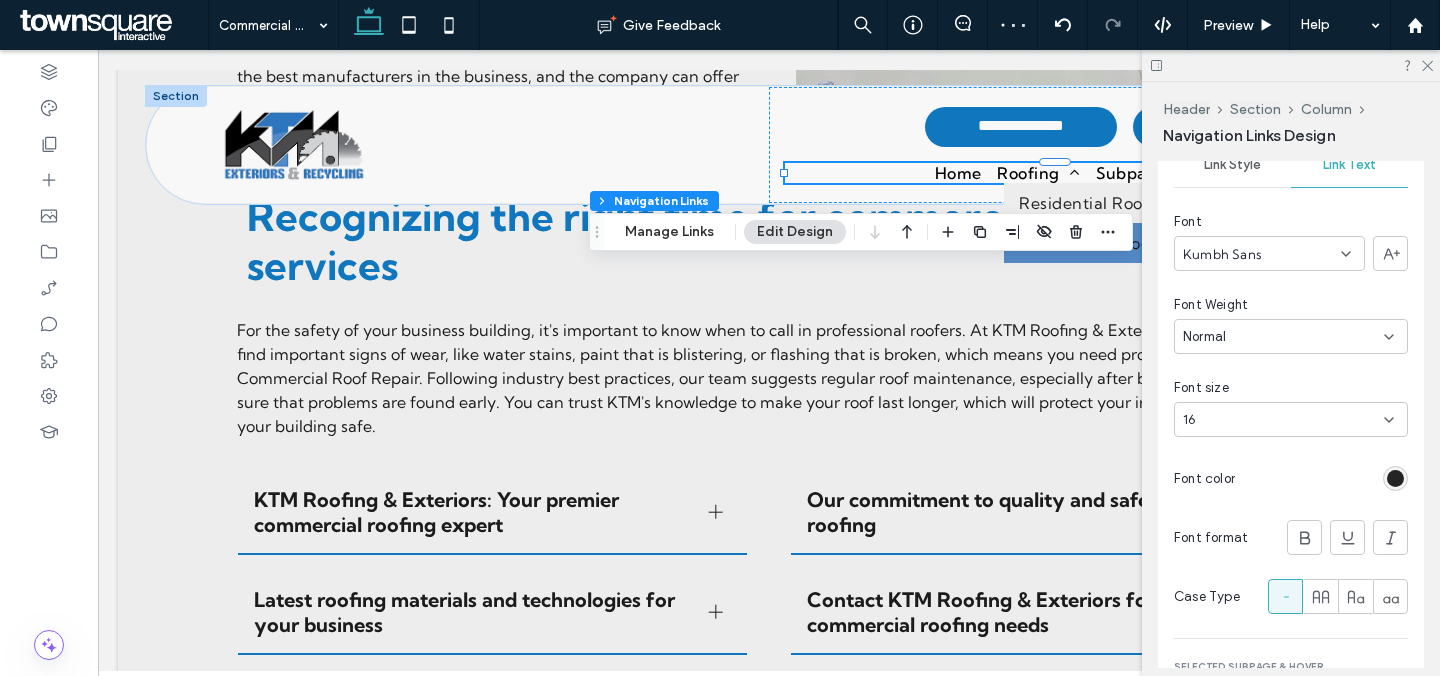 scroll, scrollTop: 1595, scrollLeft: 0, axis: vertical 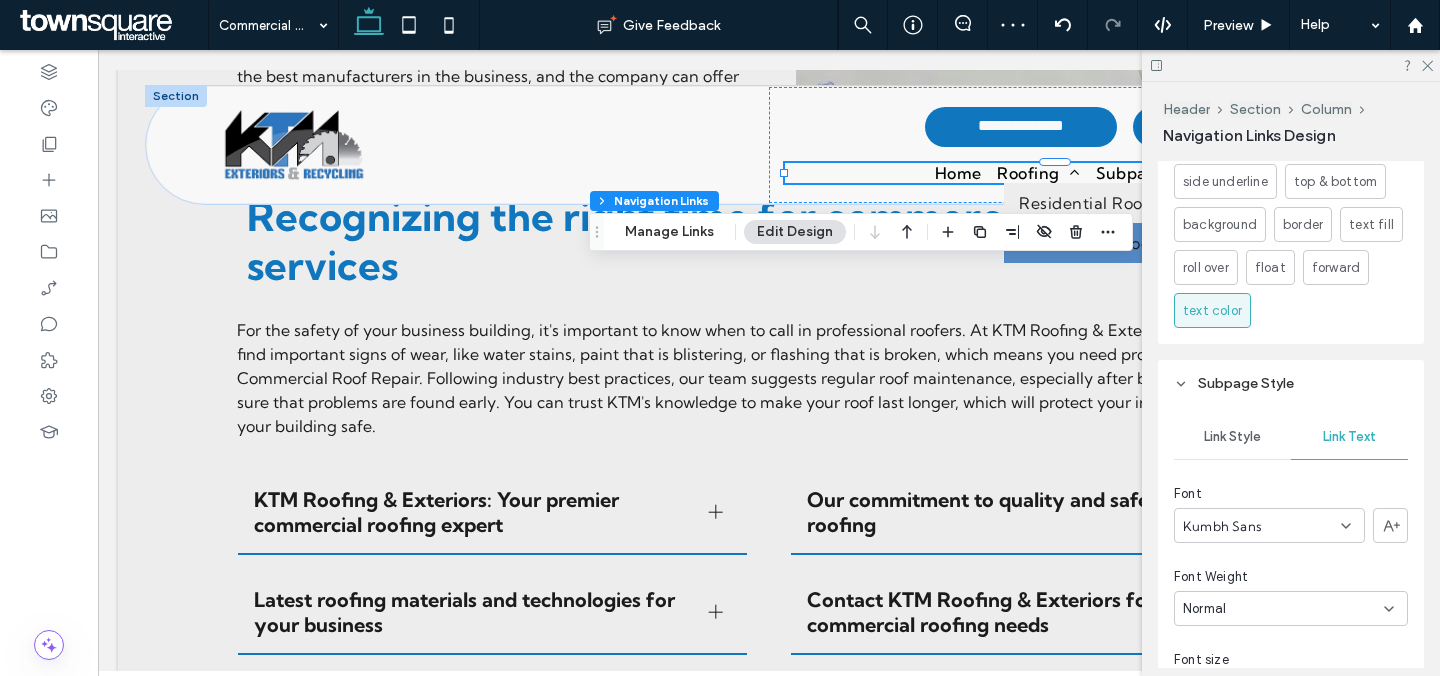 click on "Link Style" at bounding box center (1232, 437) 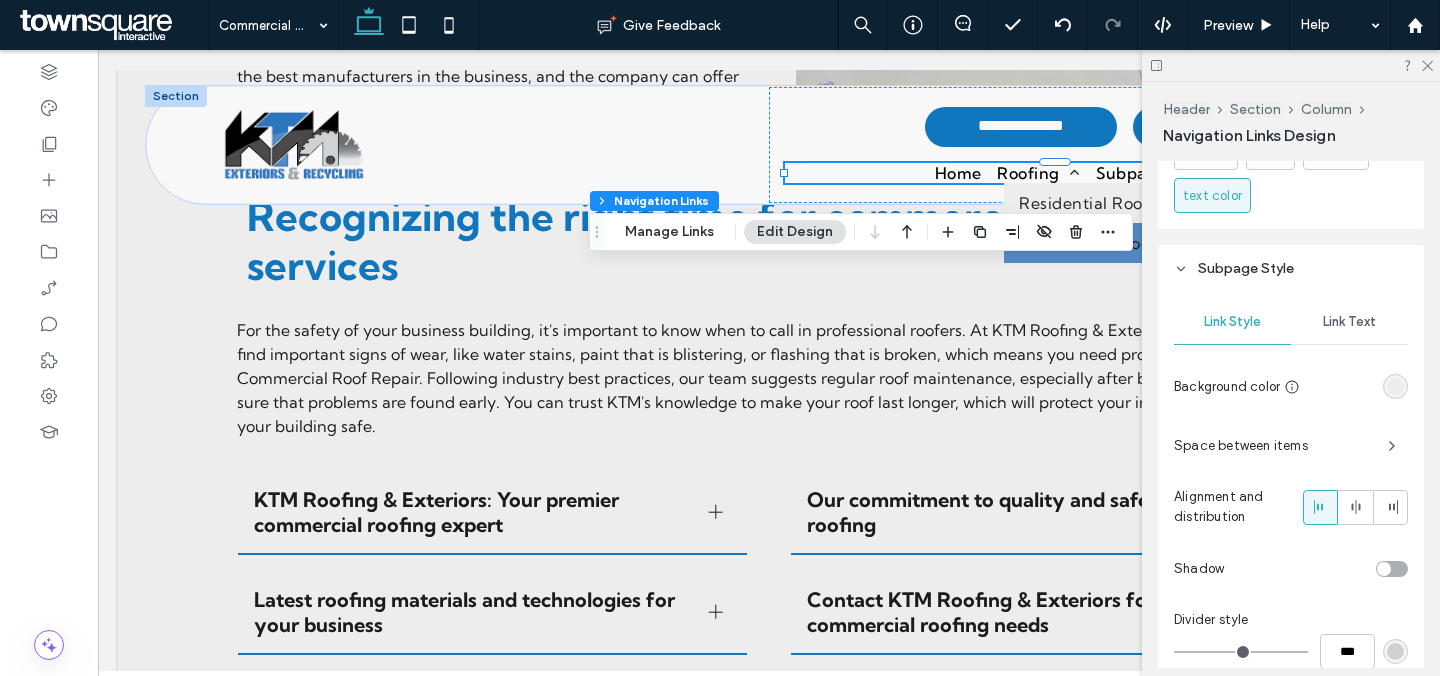 scroll, scrollTop: 1927, scrollLeft: 0, axis: vertical 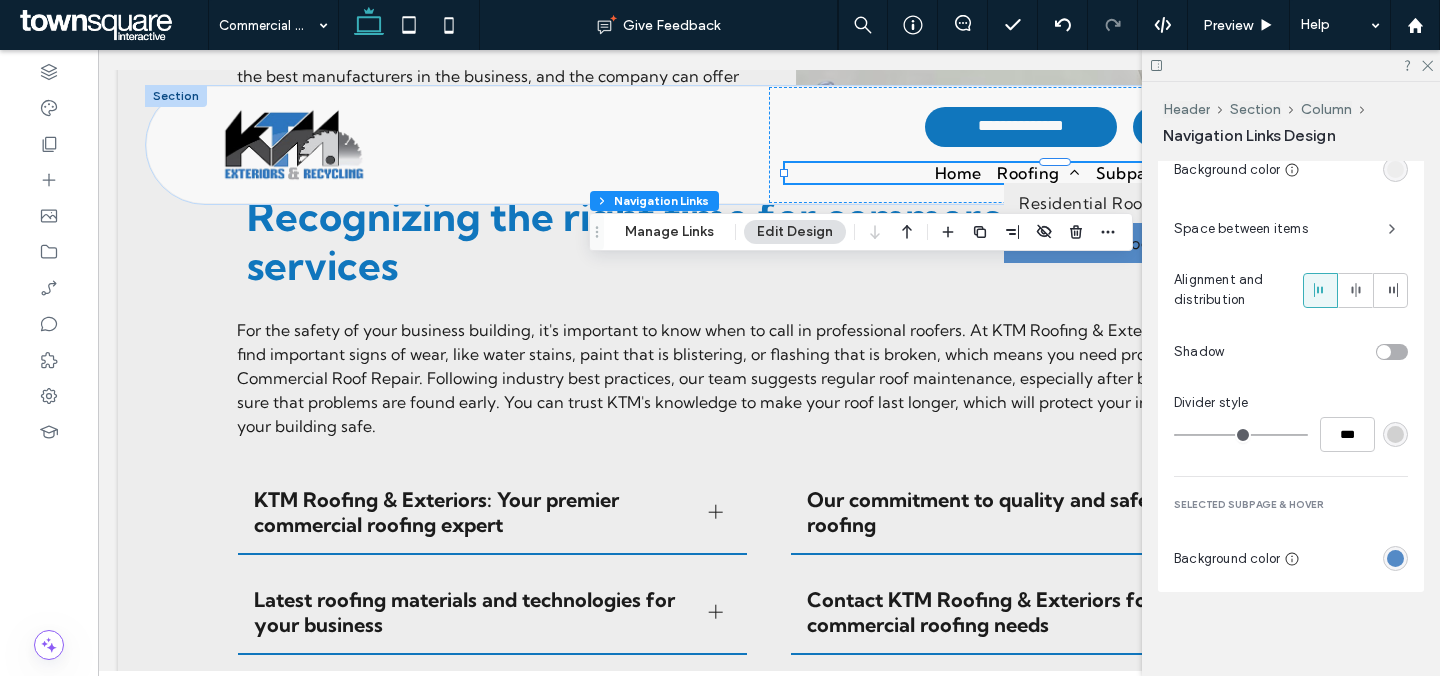 click at bounding box center (1395, 558) 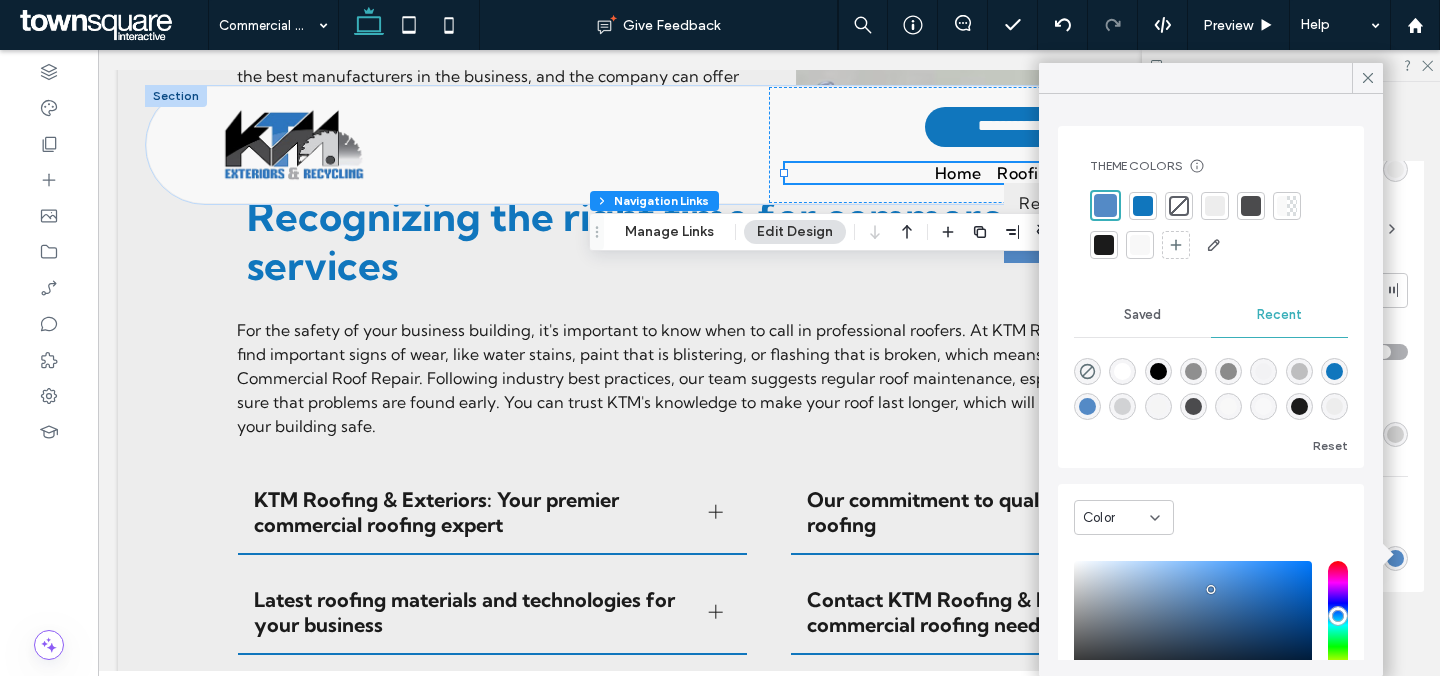 click at bounding box center (1211, 225) 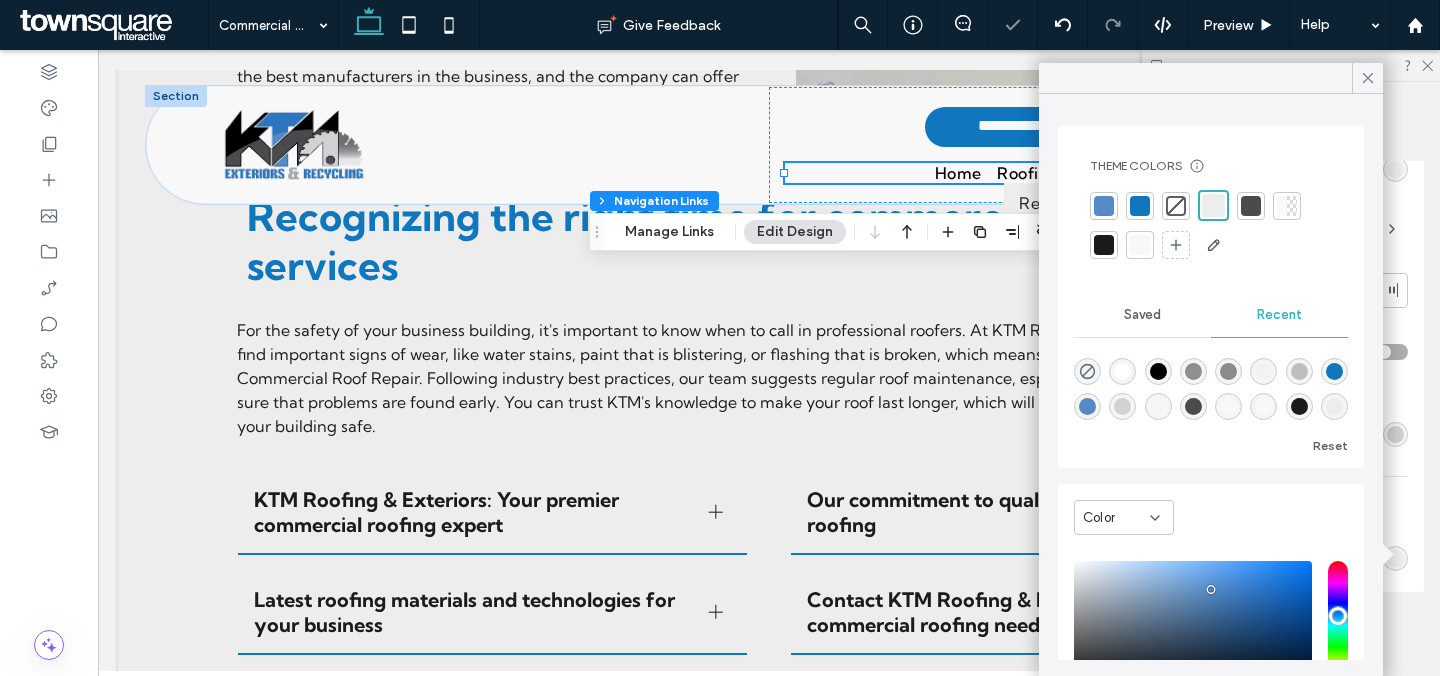click 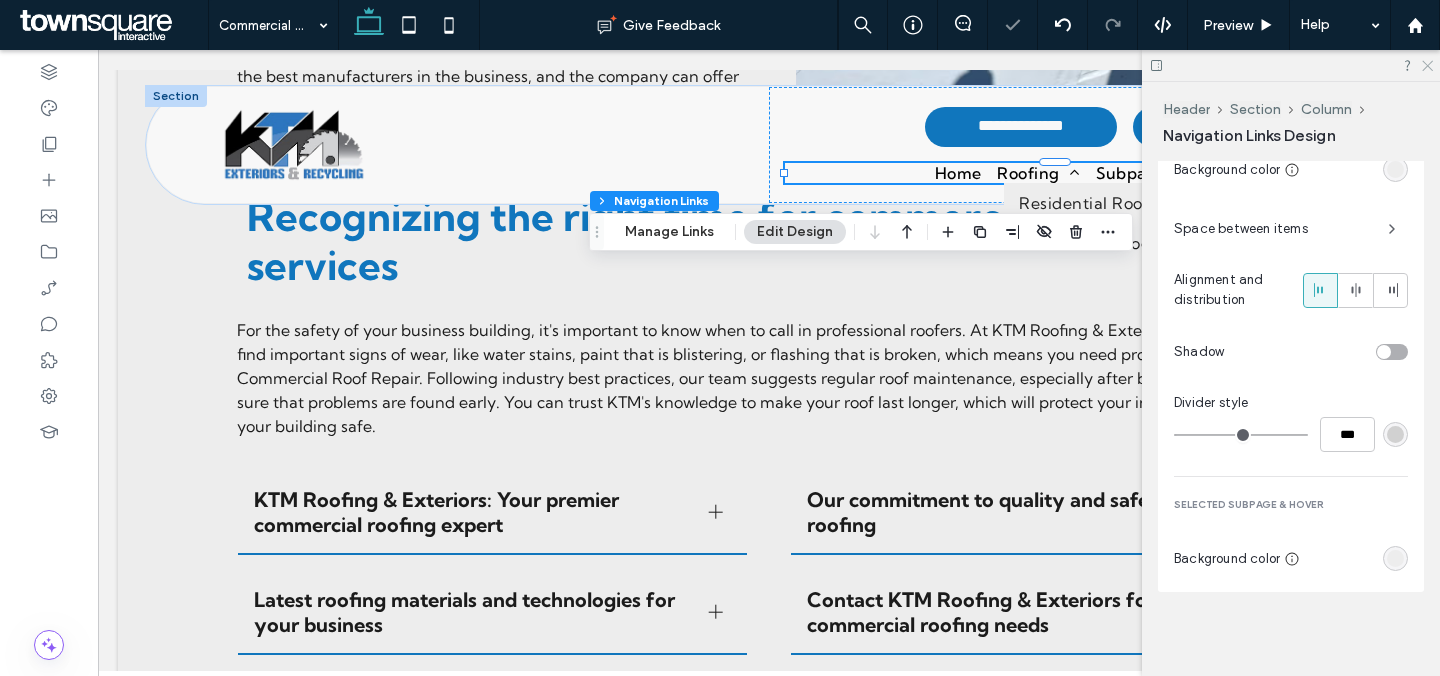 click 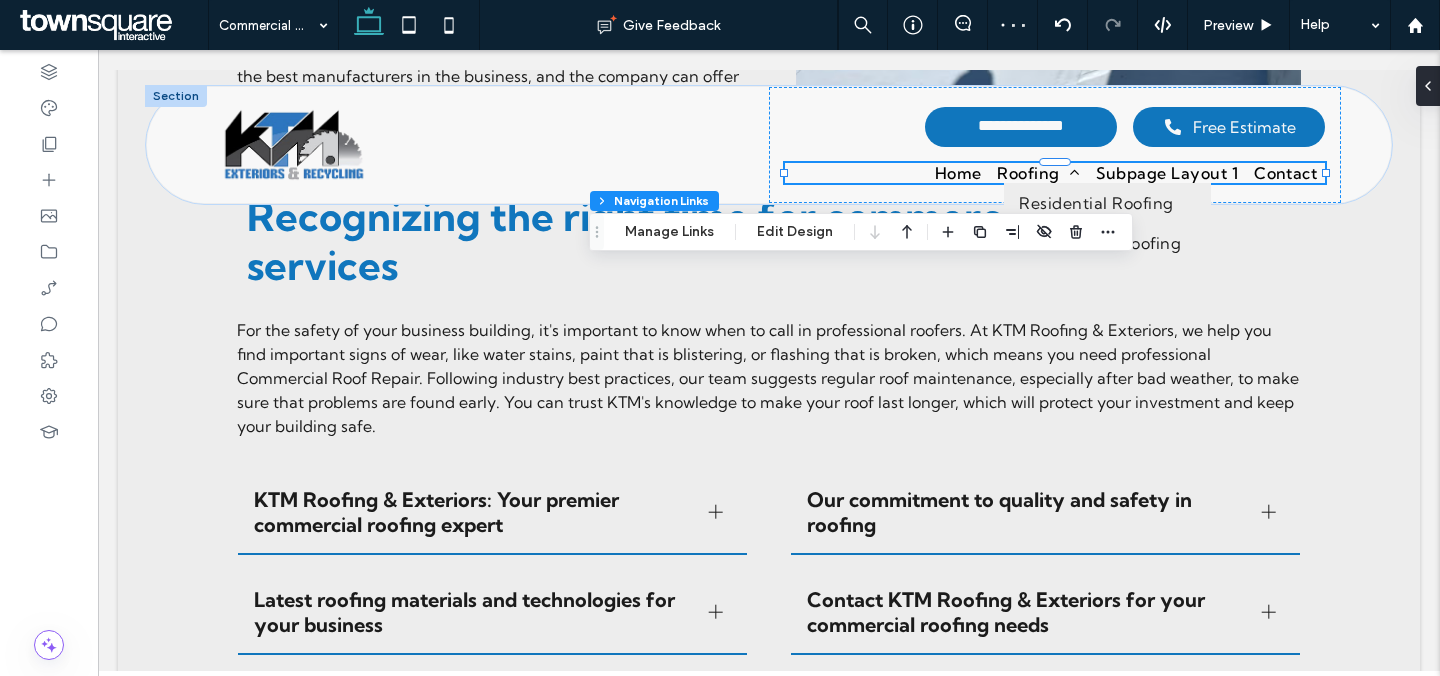 click on "**********" at bounding box center [769, -237] 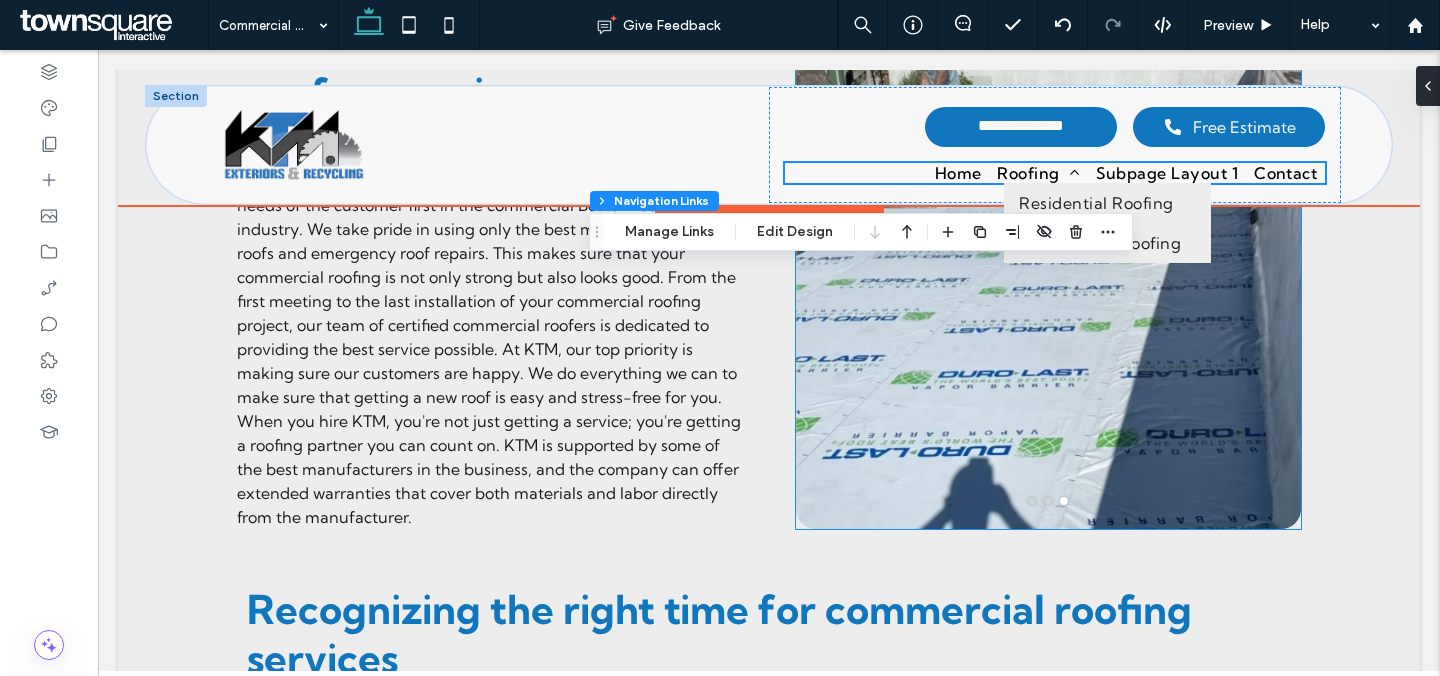 scroll, scrollTop: 1434, scrollLeft: 0, axis: vertical 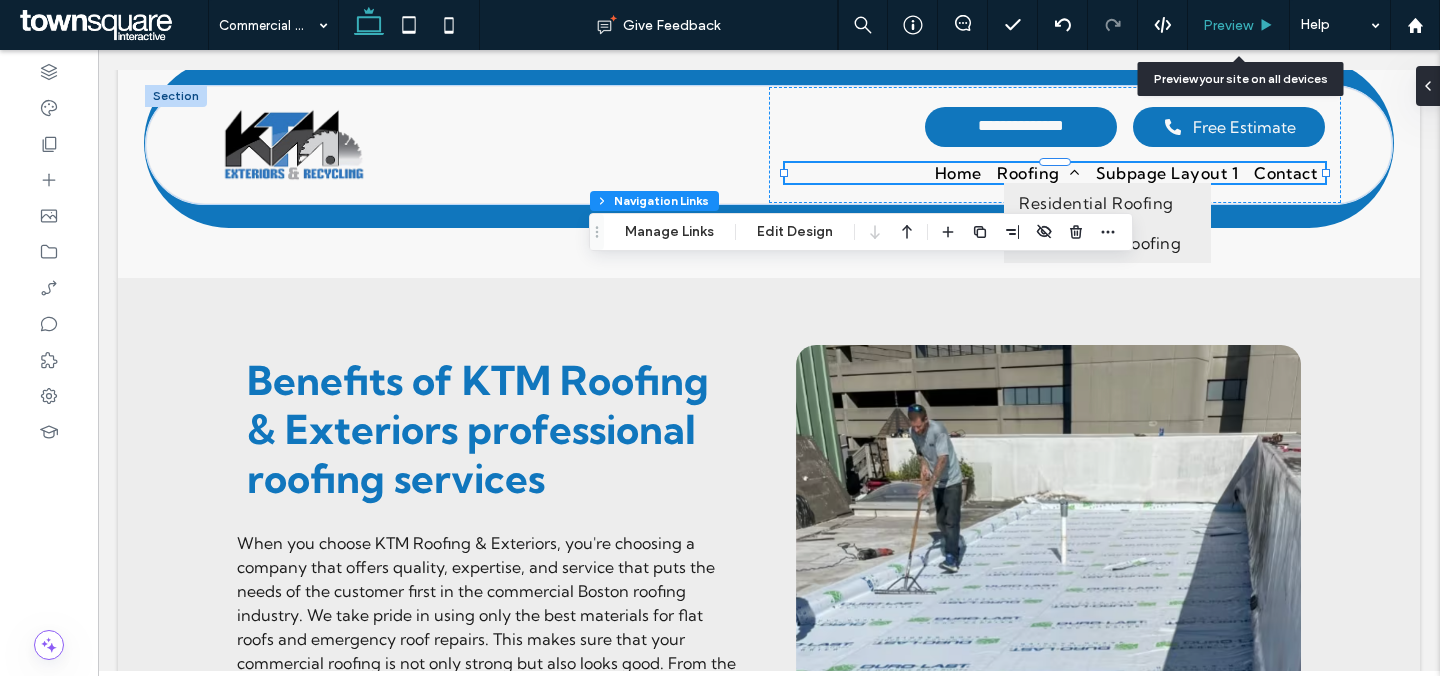 click on "Preview" at bounding box center (1228, 25) 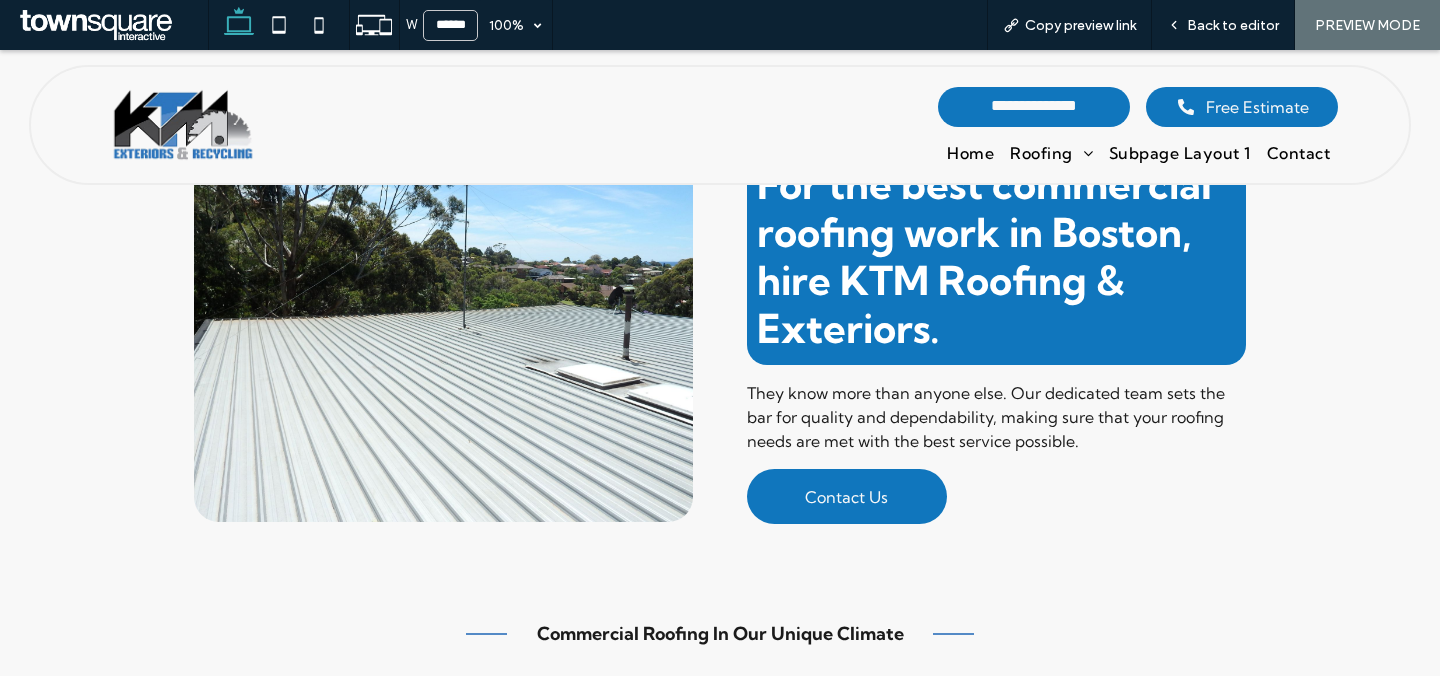 scroll, scrollTop: 0, scrollLeft: 0, axis: both 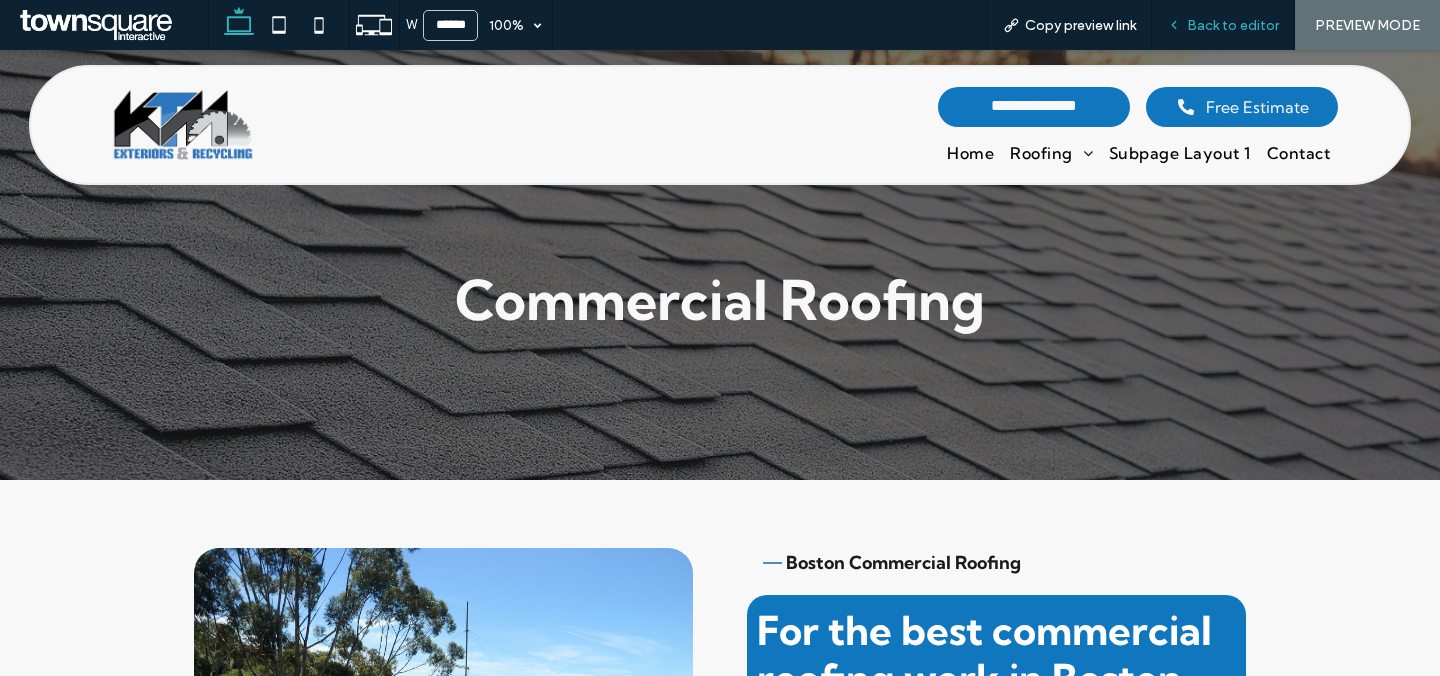 click on "Back to editor" at bounding box center (1223, 25) 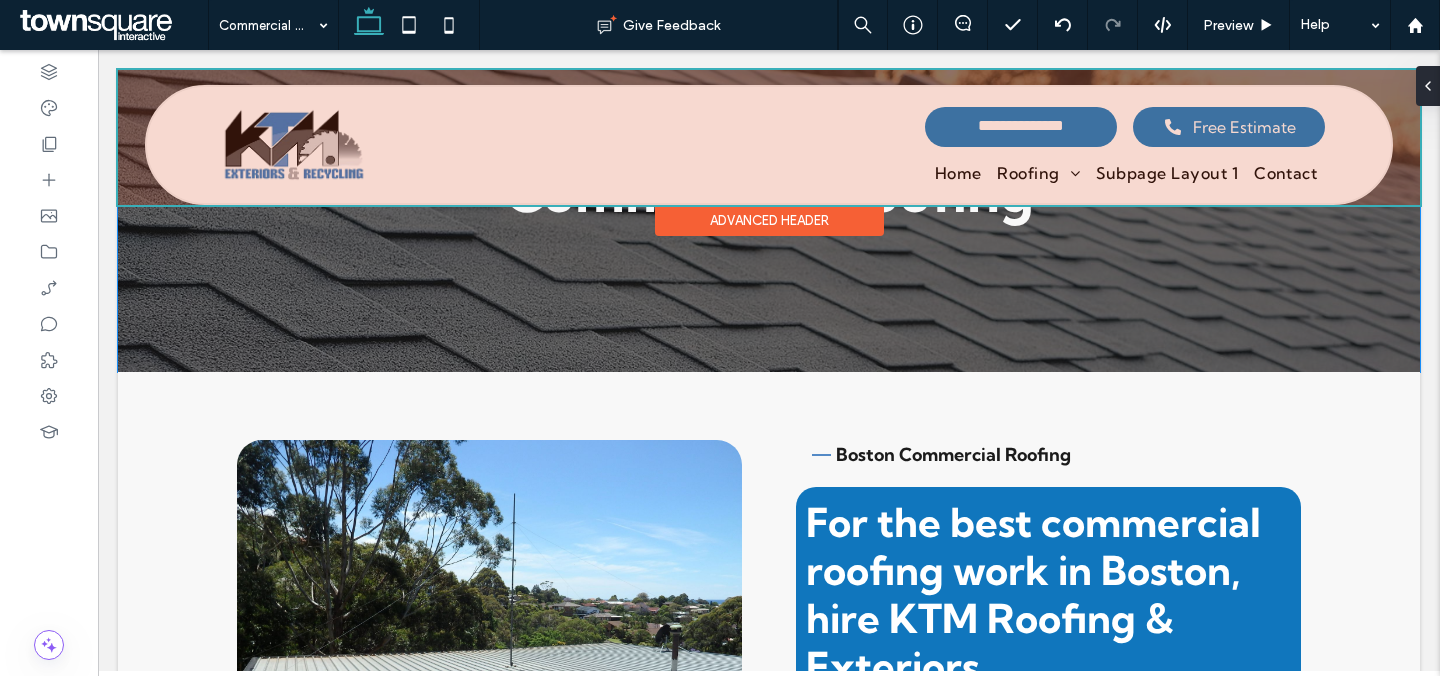 scroll, scrollTop: 0, scrollLeft: 0, axis: both 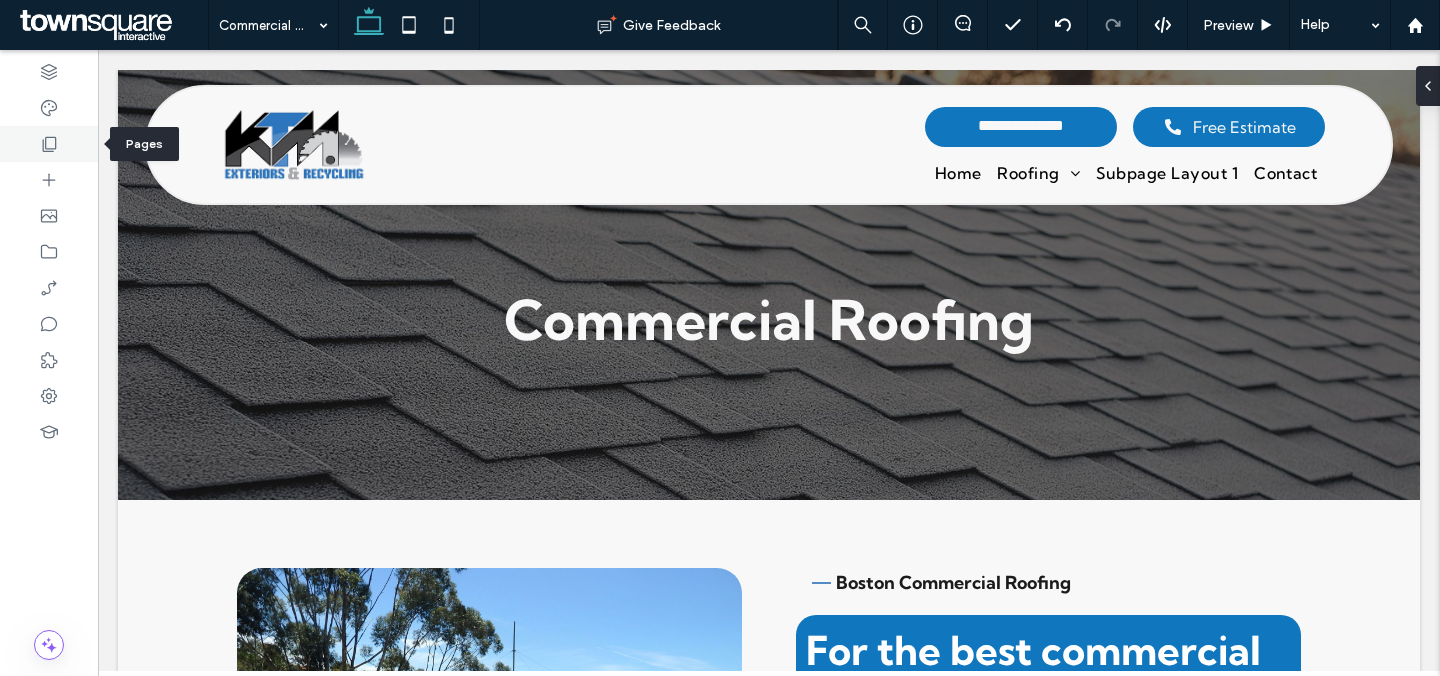 click at bounding box center (49, 144) 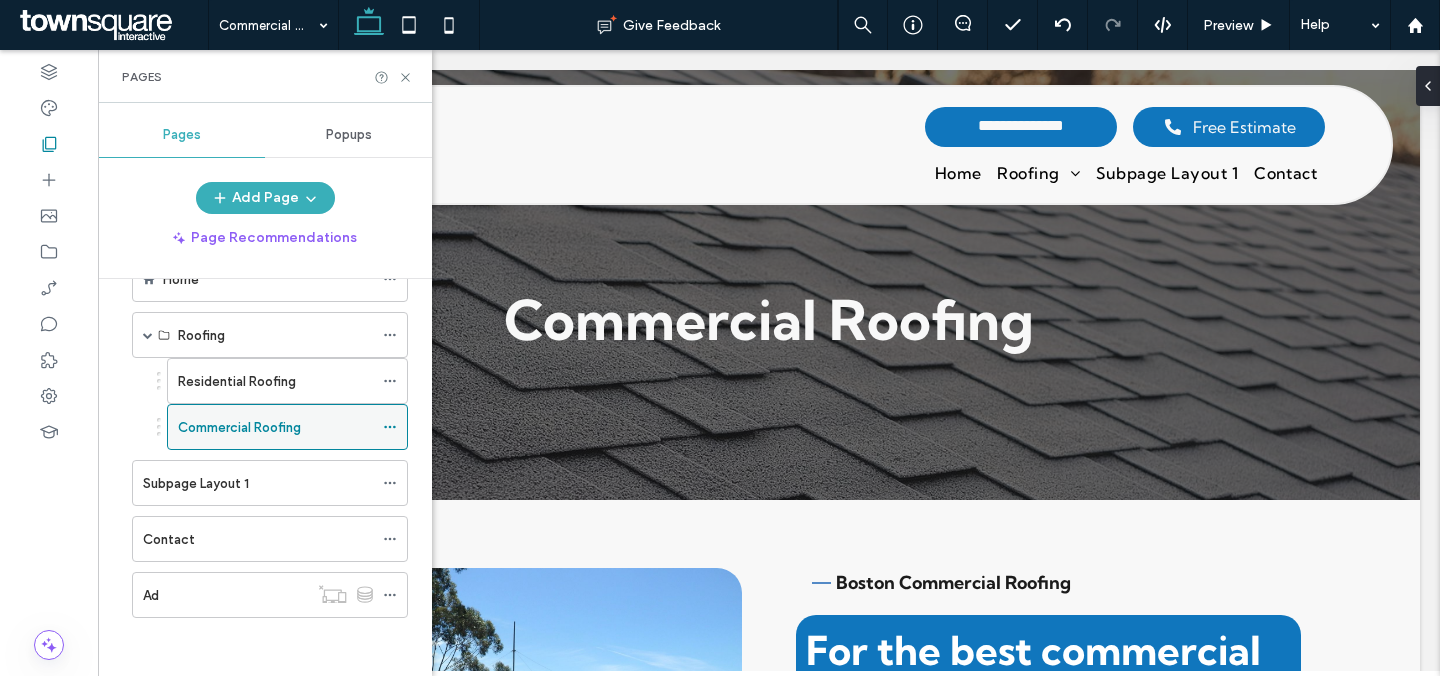 scroll, scrollTop: 59, scrollLeft: 0, axis: vertical 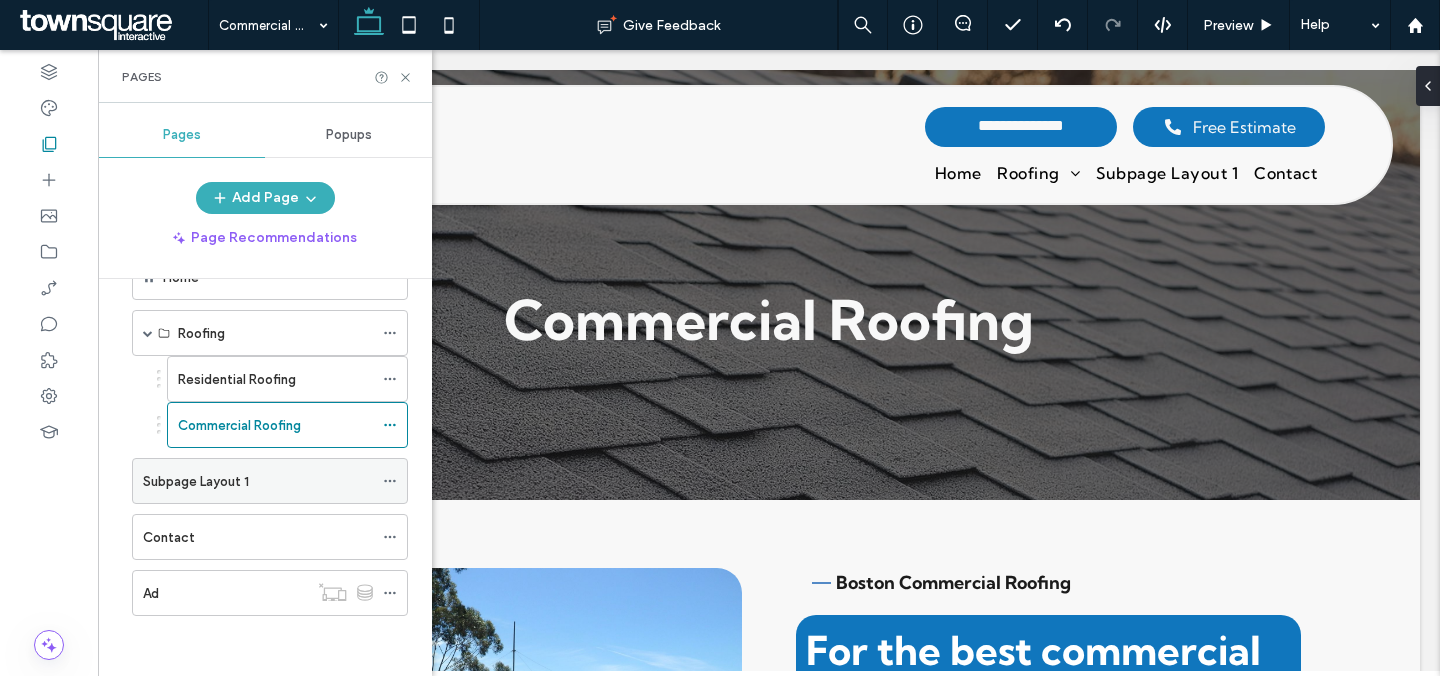 click on "Subpage Layout 1" at bounding box center [258, 481] 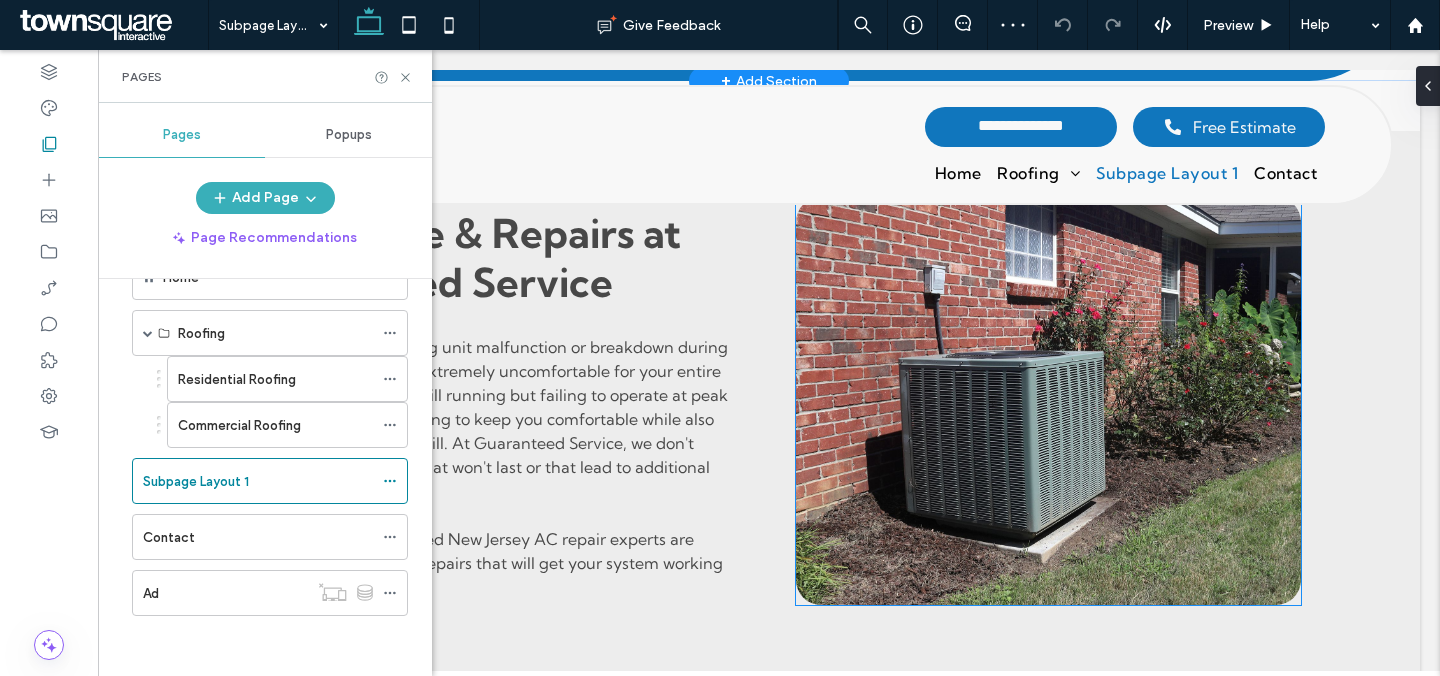 scroll, scrollTop: 1895, scrollLeft: 0, axis: vertical 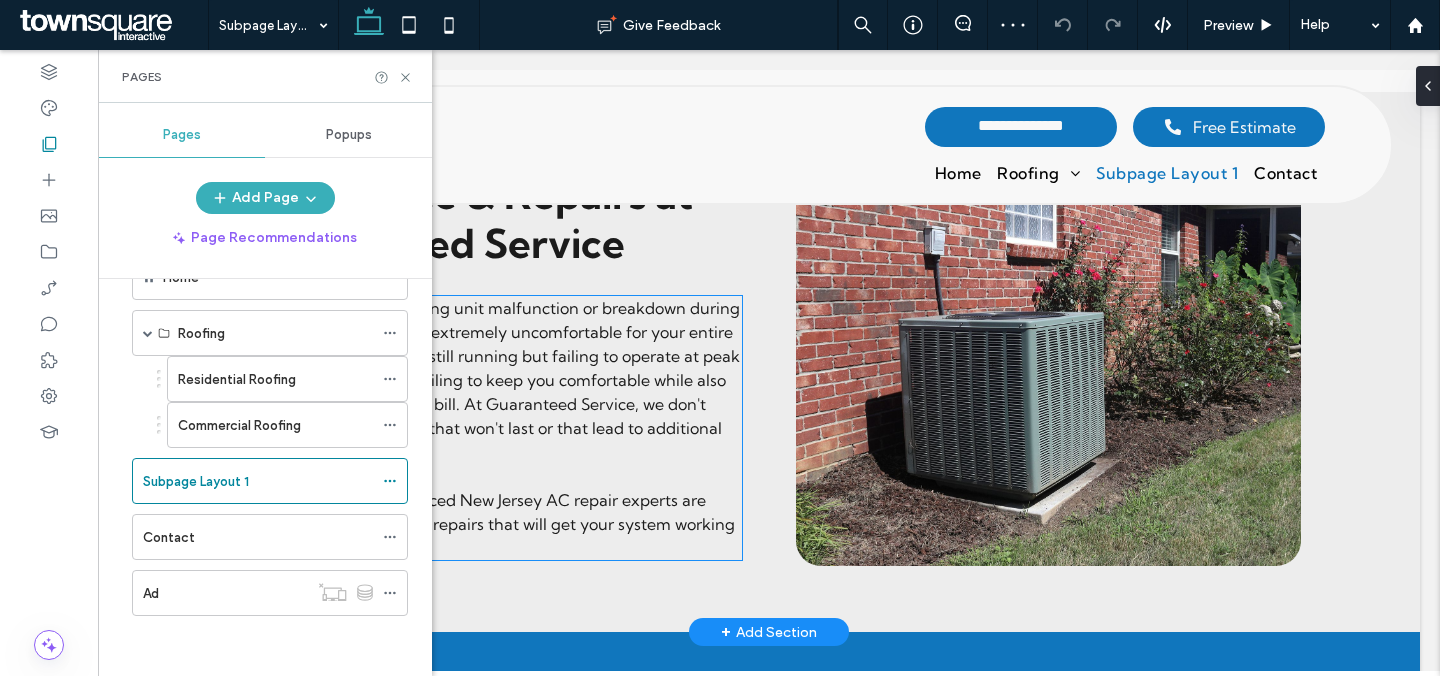 click at bounding box center [1048, 362] 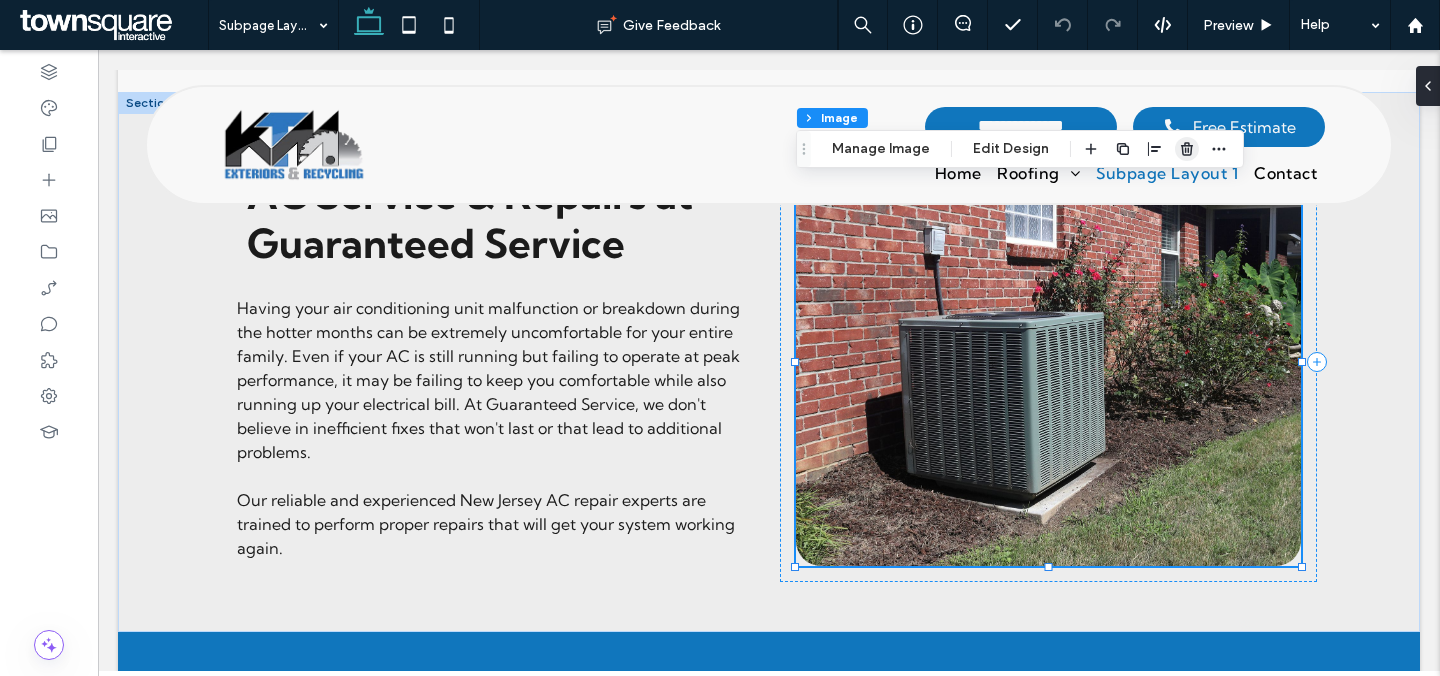 click 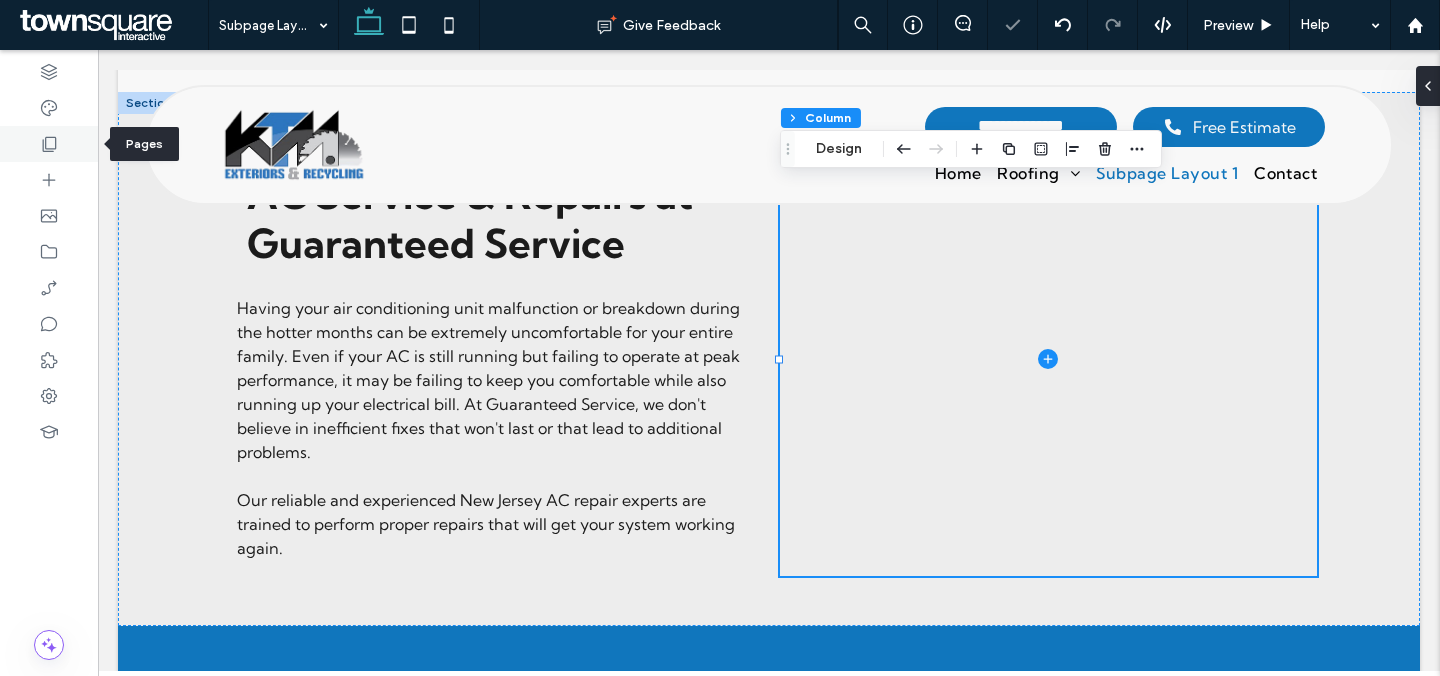 click at bounding box center (49, 144) 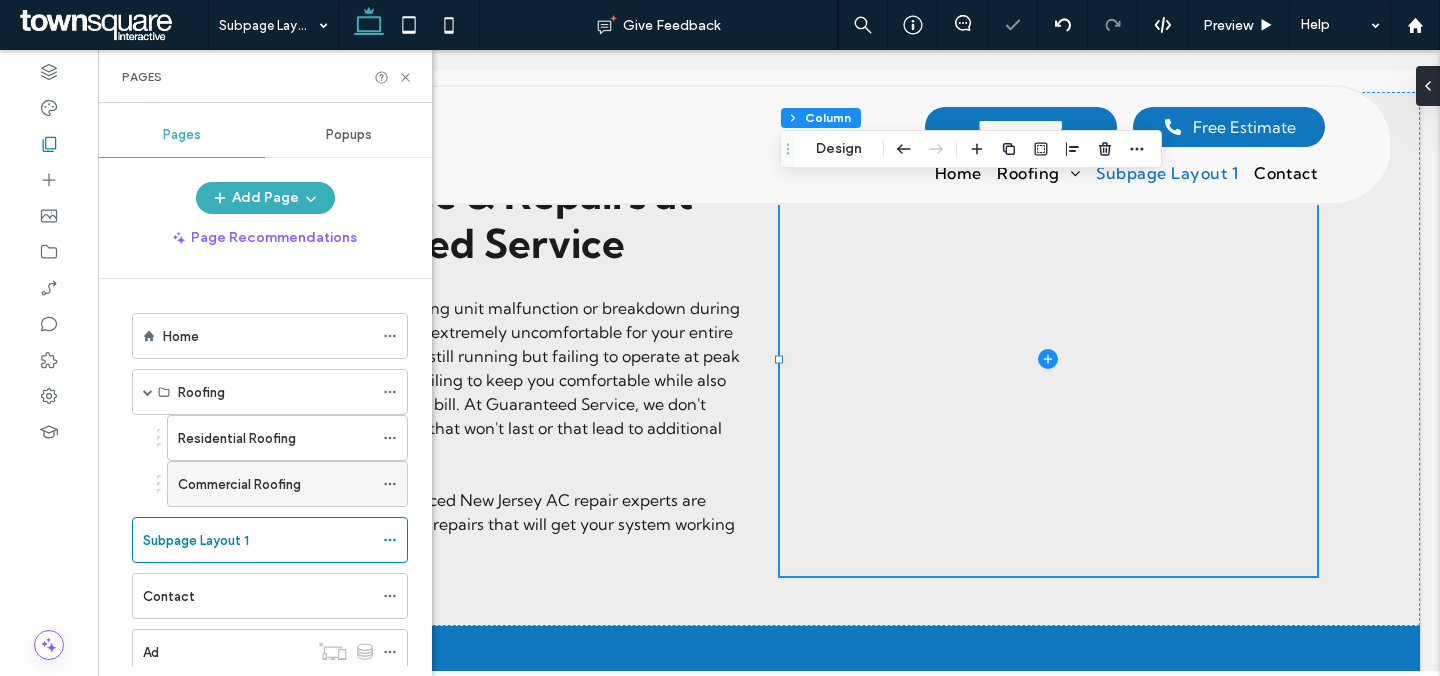 click on "Commercial Roofing" at bounding box center (275, 484) 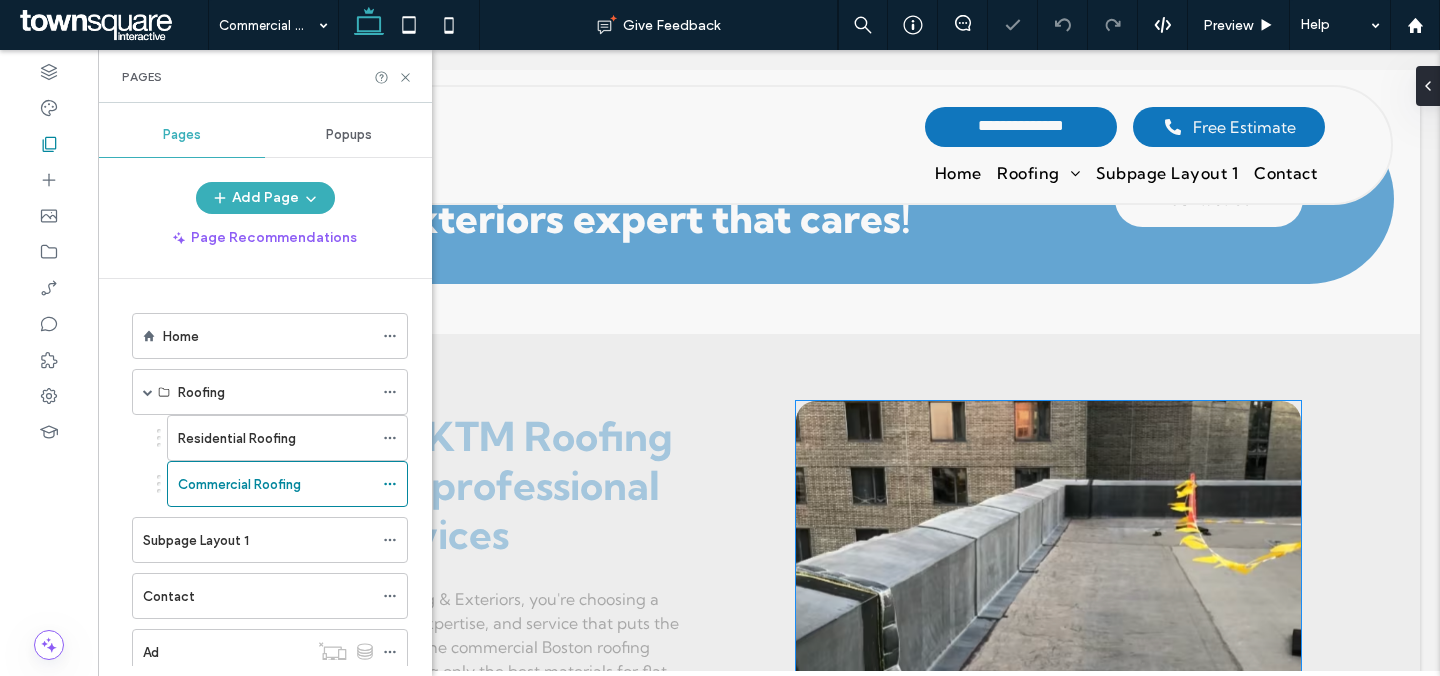 scroll, scrollTop: 1756, scrollLeft: 0, axis: vertical 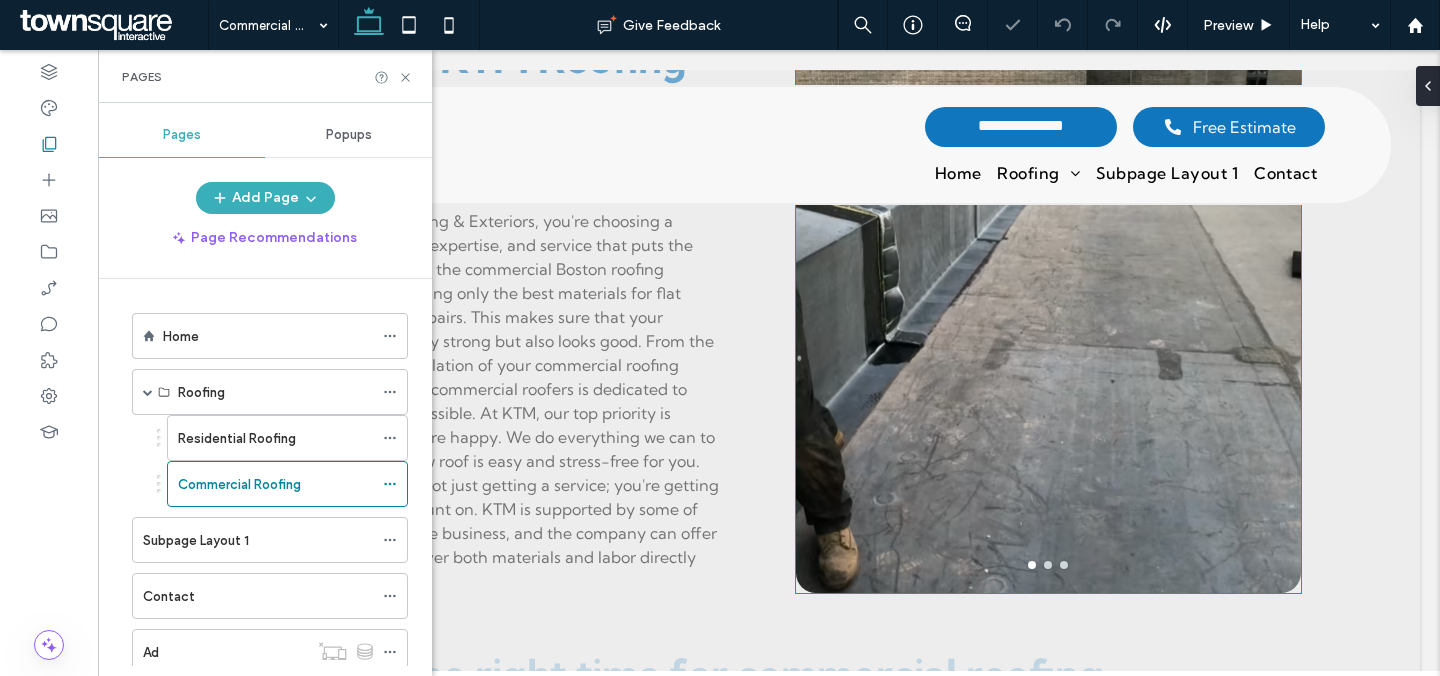 click at bounding box center (1048, 320) 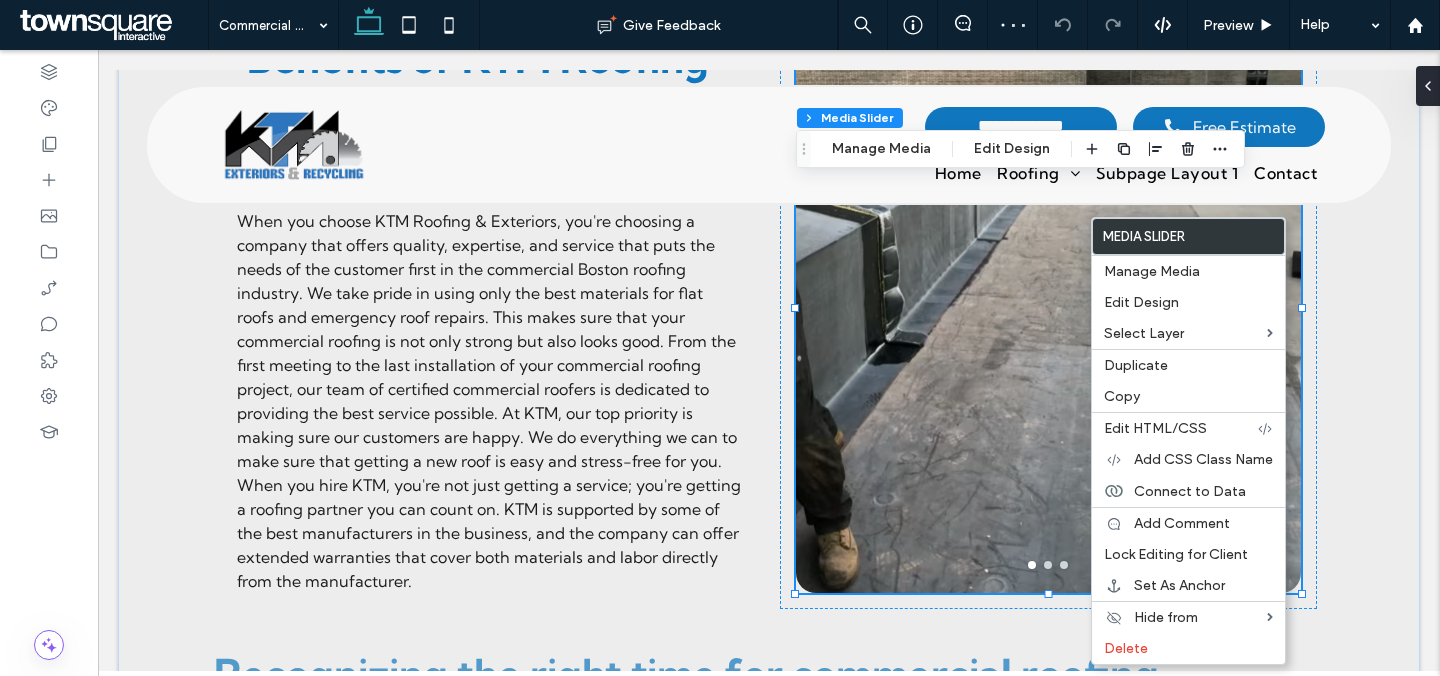 drag, startPoint x: 1089, startPoint y: 367, endPoint x: 1219, endPoint y: 478, distance: 170.94151 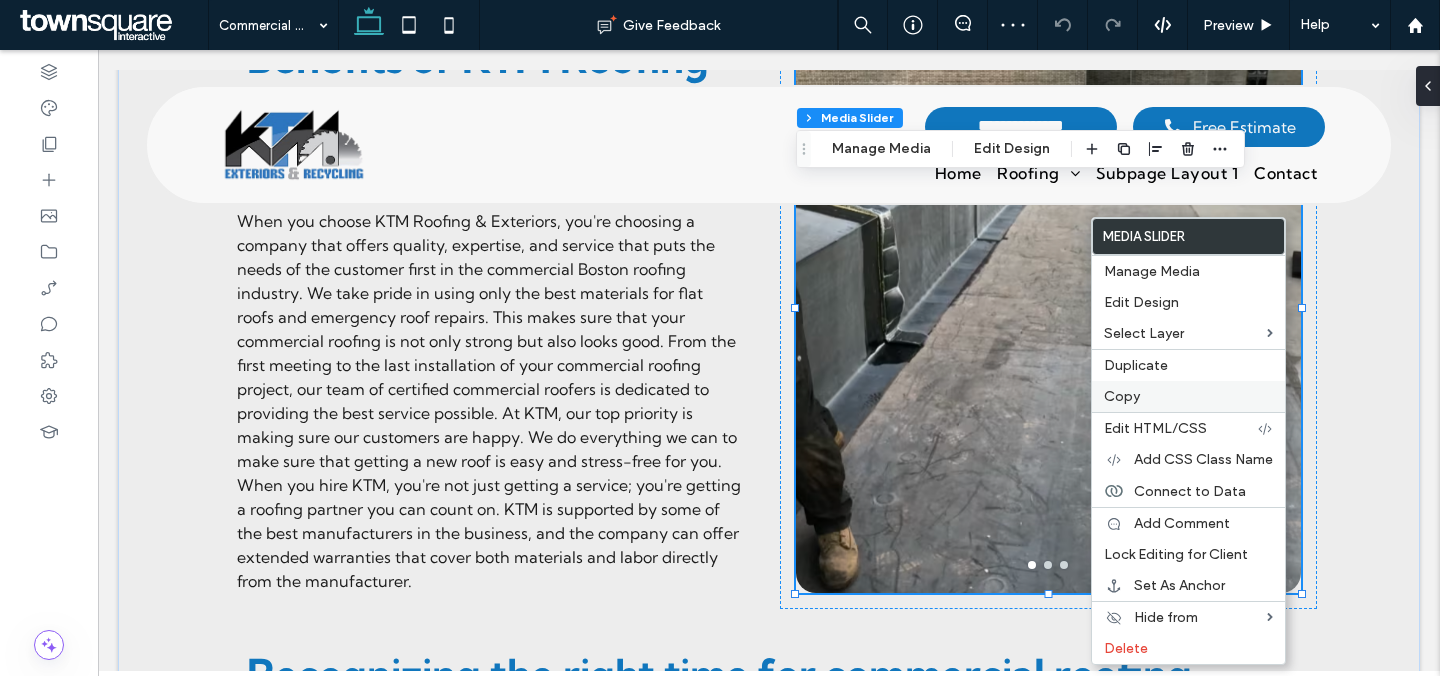 click on "Copy" at bounding box center [1122, 396] 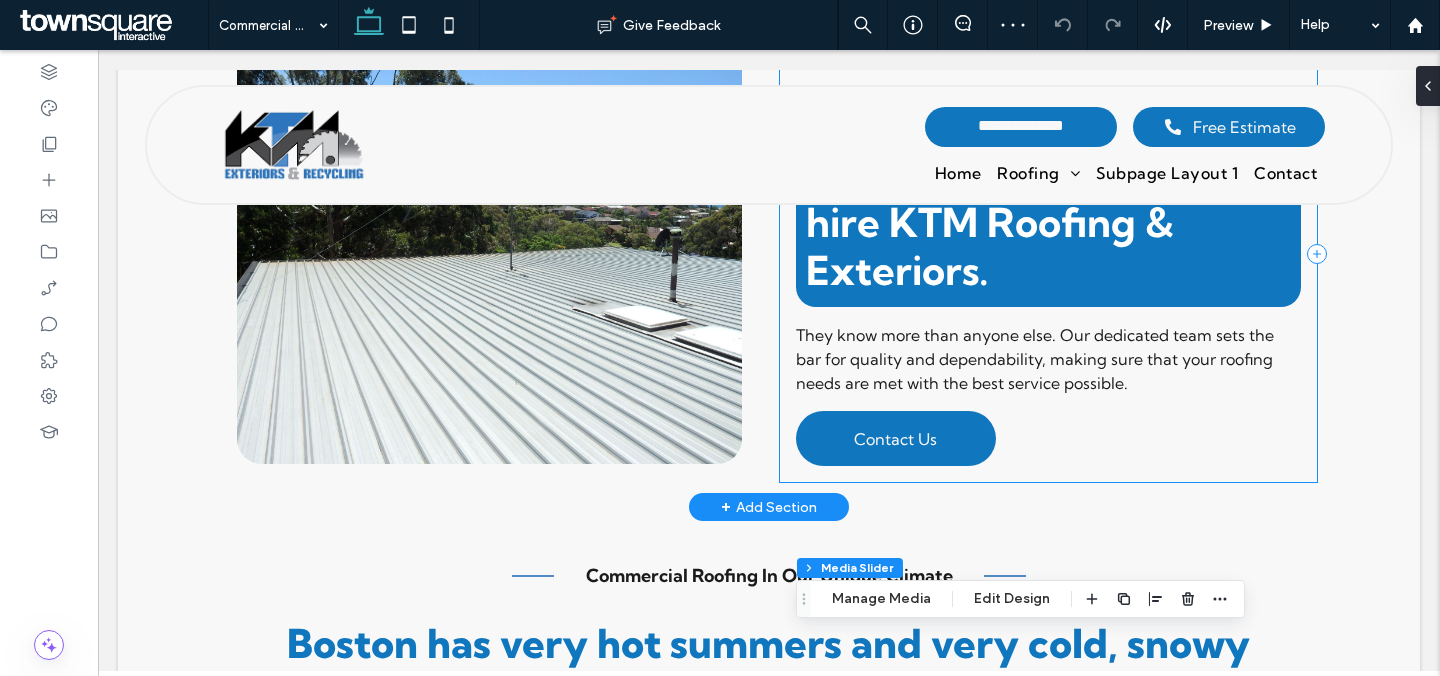 scroll, scrollTop: 462, scrollLeft: 0, axis: vertical 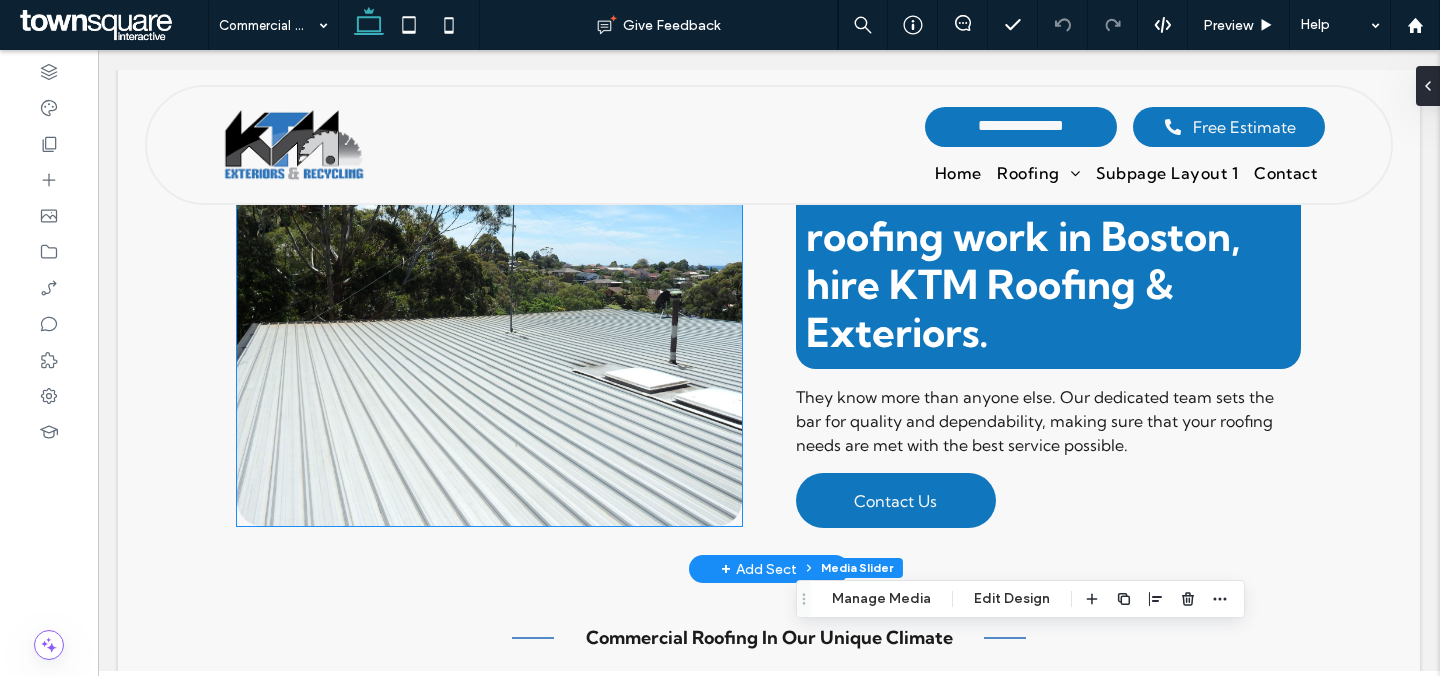 click at bounding box center (489, 316) 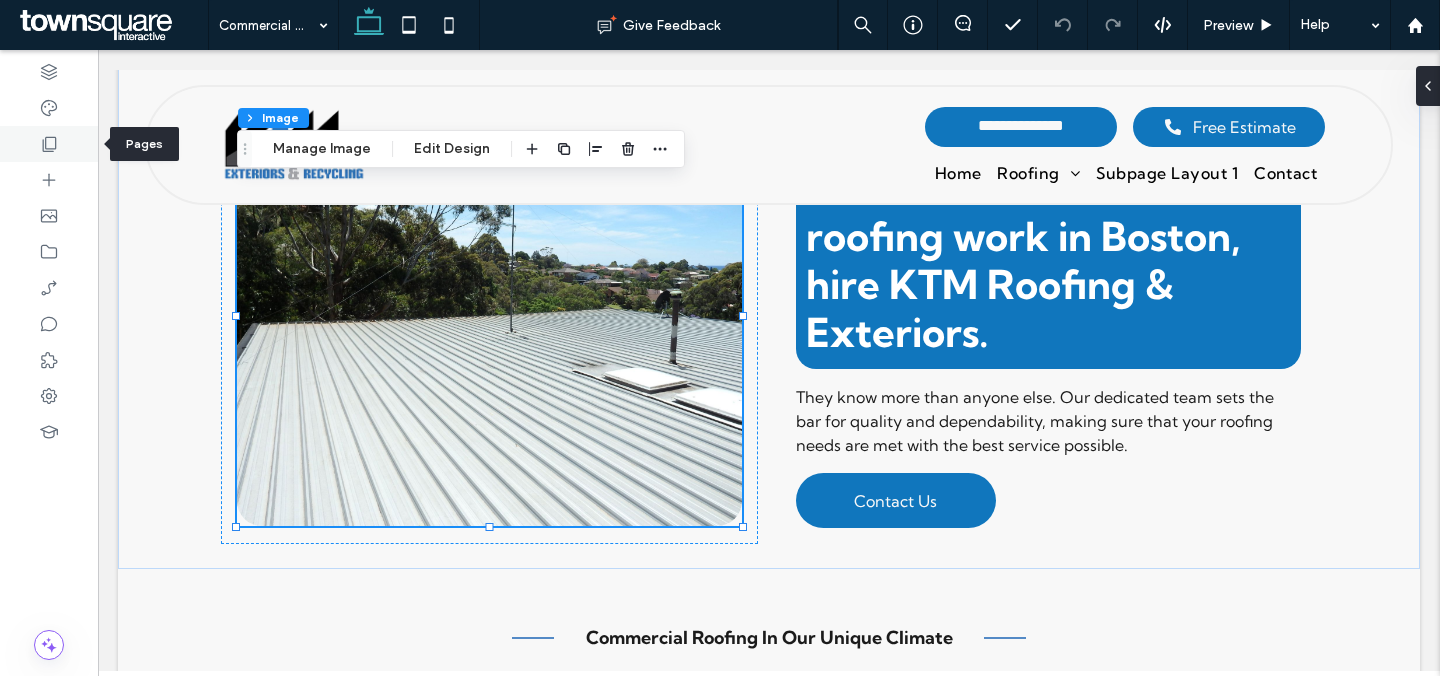 click 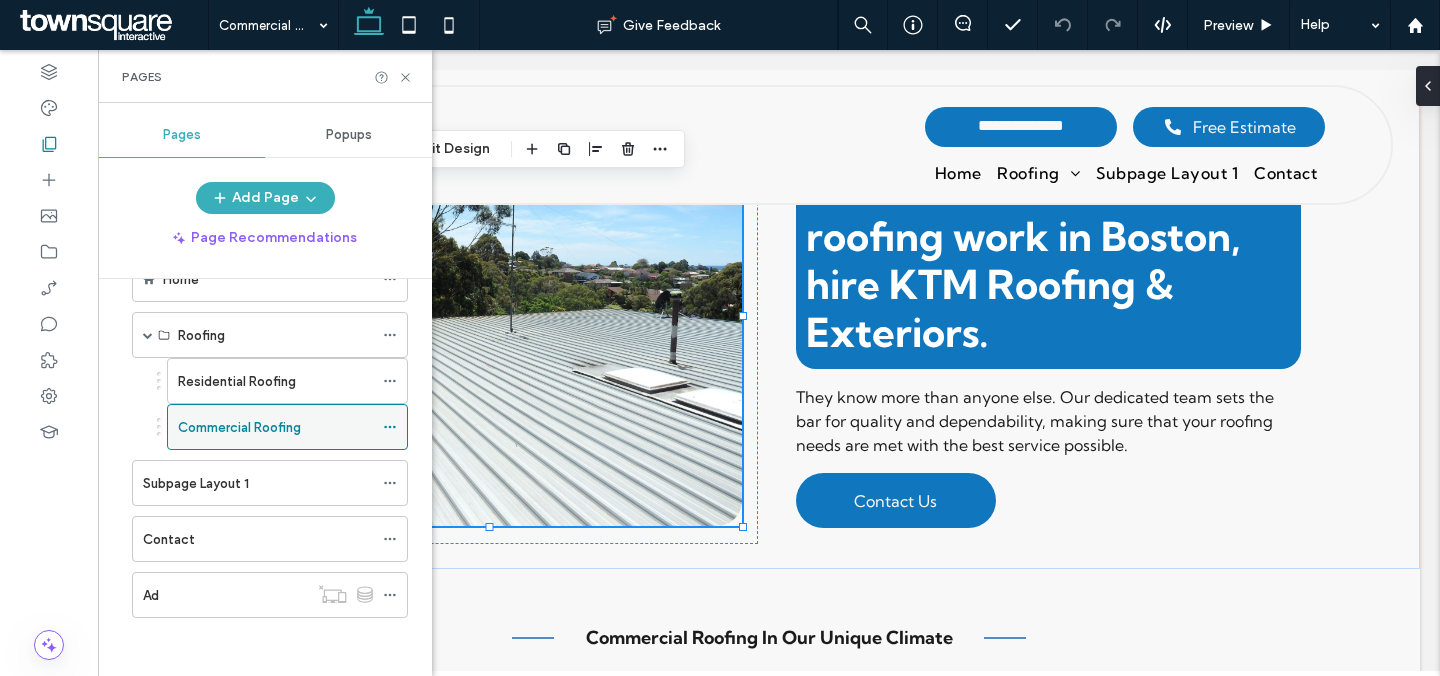 scroll, scrollTop: 59, scrollLeft: 0, axis: vertical 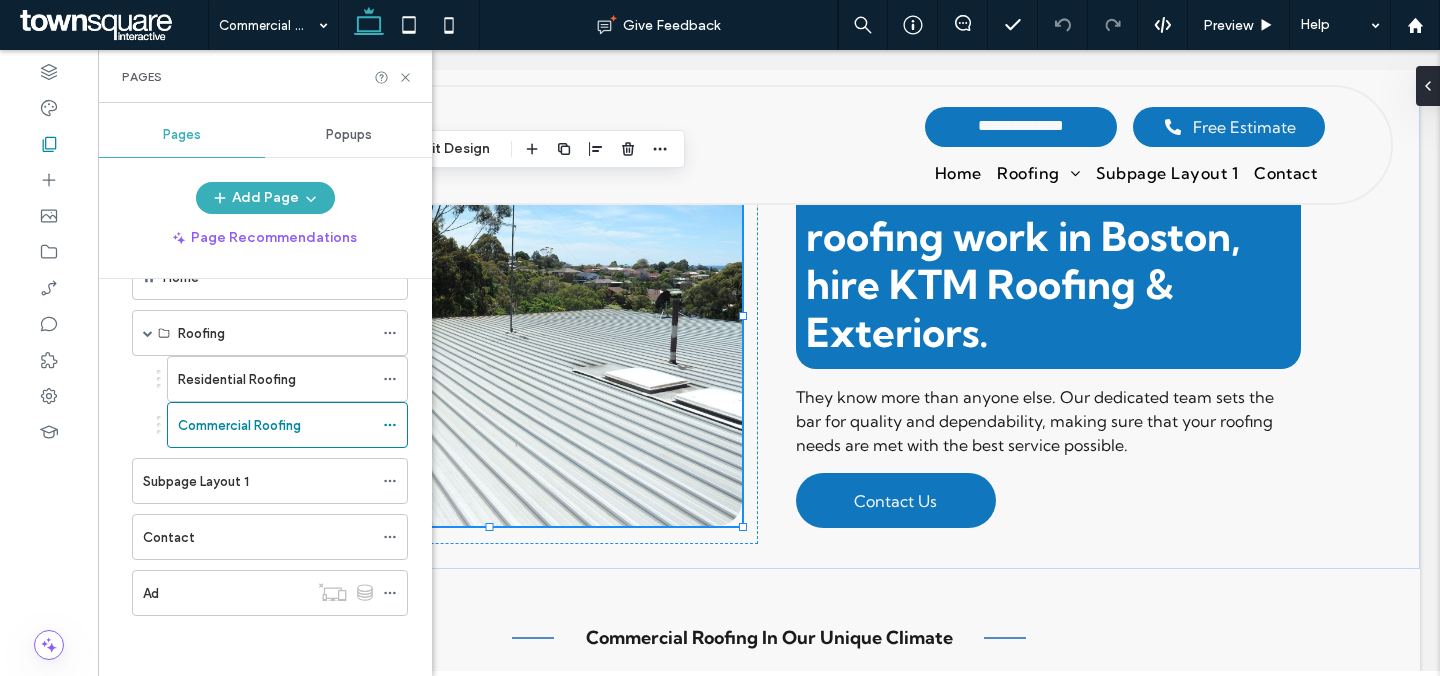click on "Home Roofing Residential Roofing Commercial Roofing Subpage Layout 1 Contact Ad" at bounding box center [257, 435] 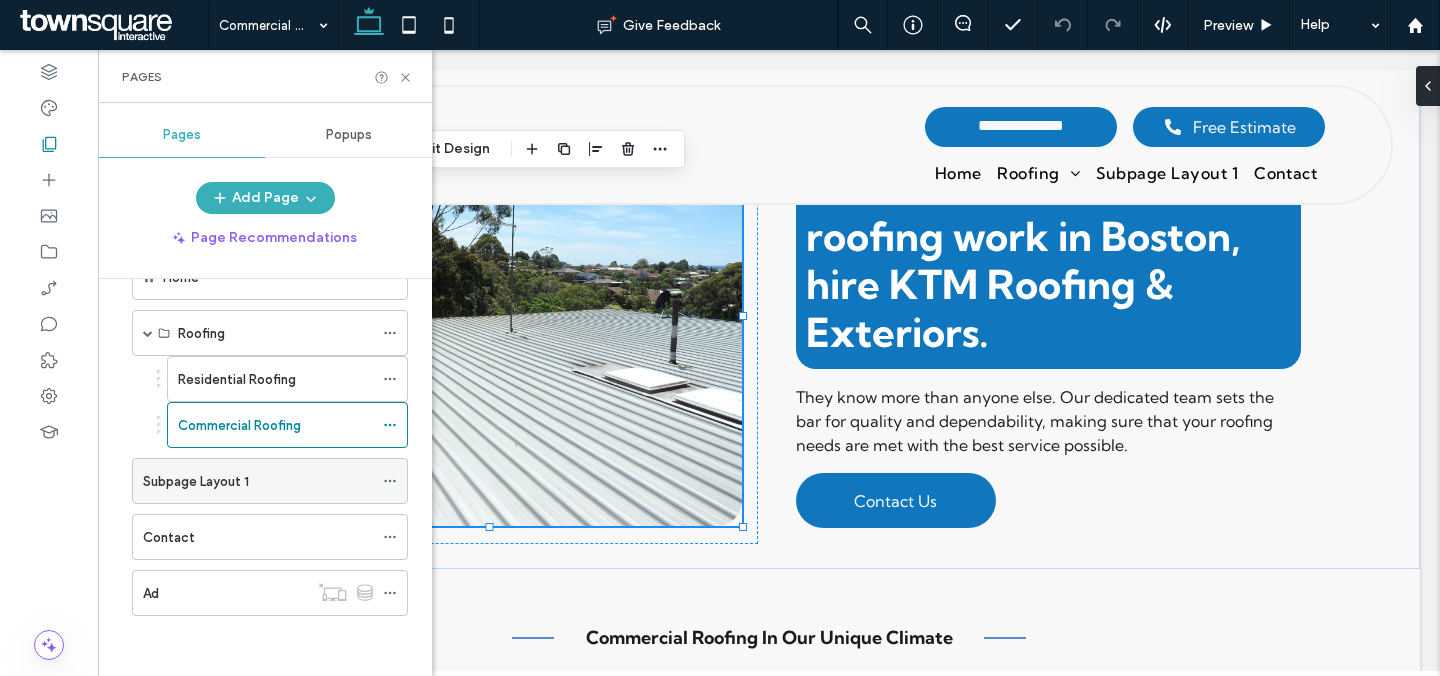 click on "Subpage Layout 1" at bounding box center (258, 481) 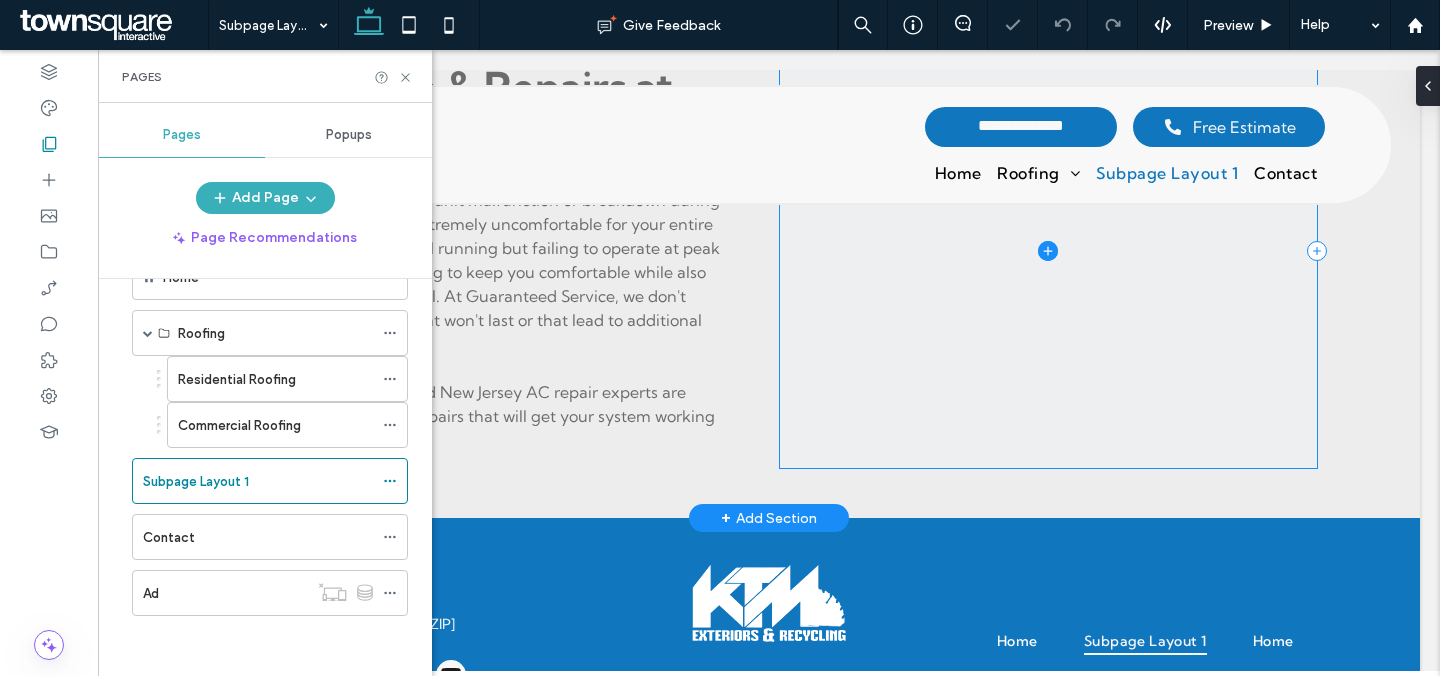 scroll, scrollTop: 1986, scrollLeft: 0, axis: vertical 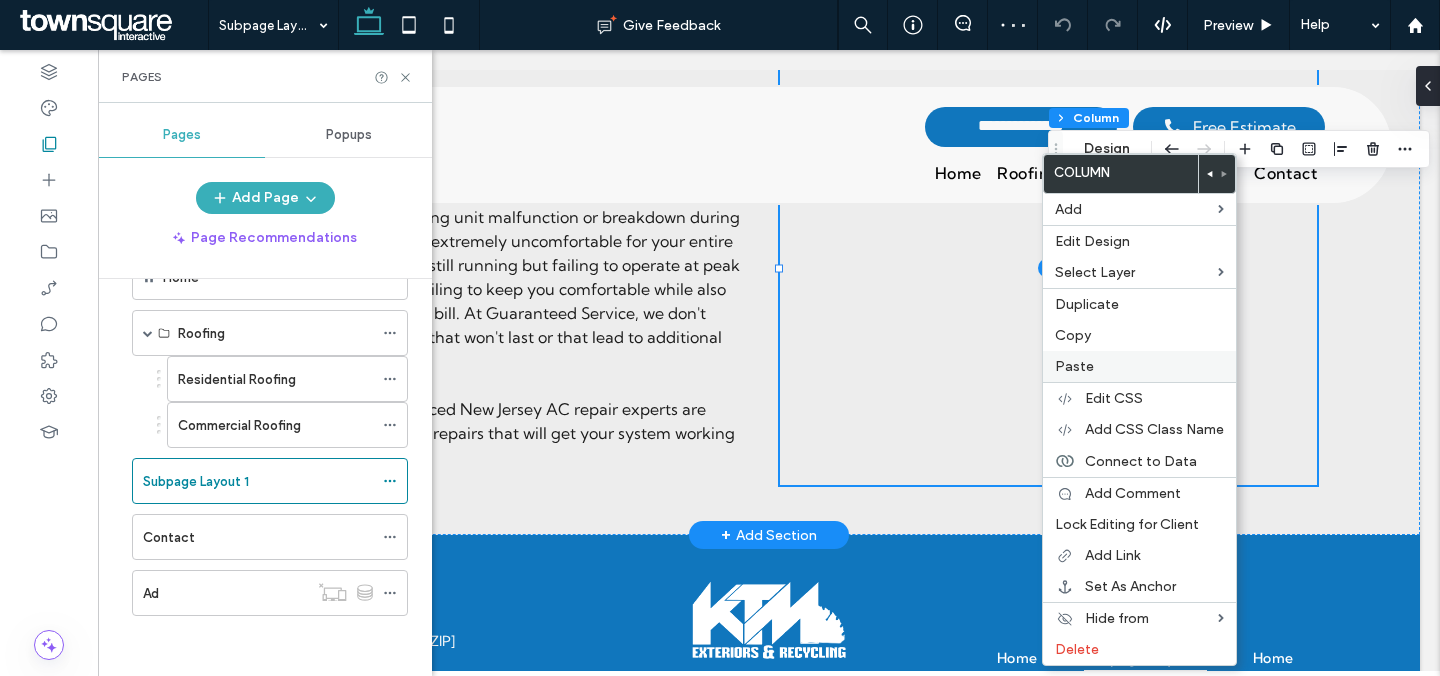 click on "Paste" at bounding box center (1074, 366) 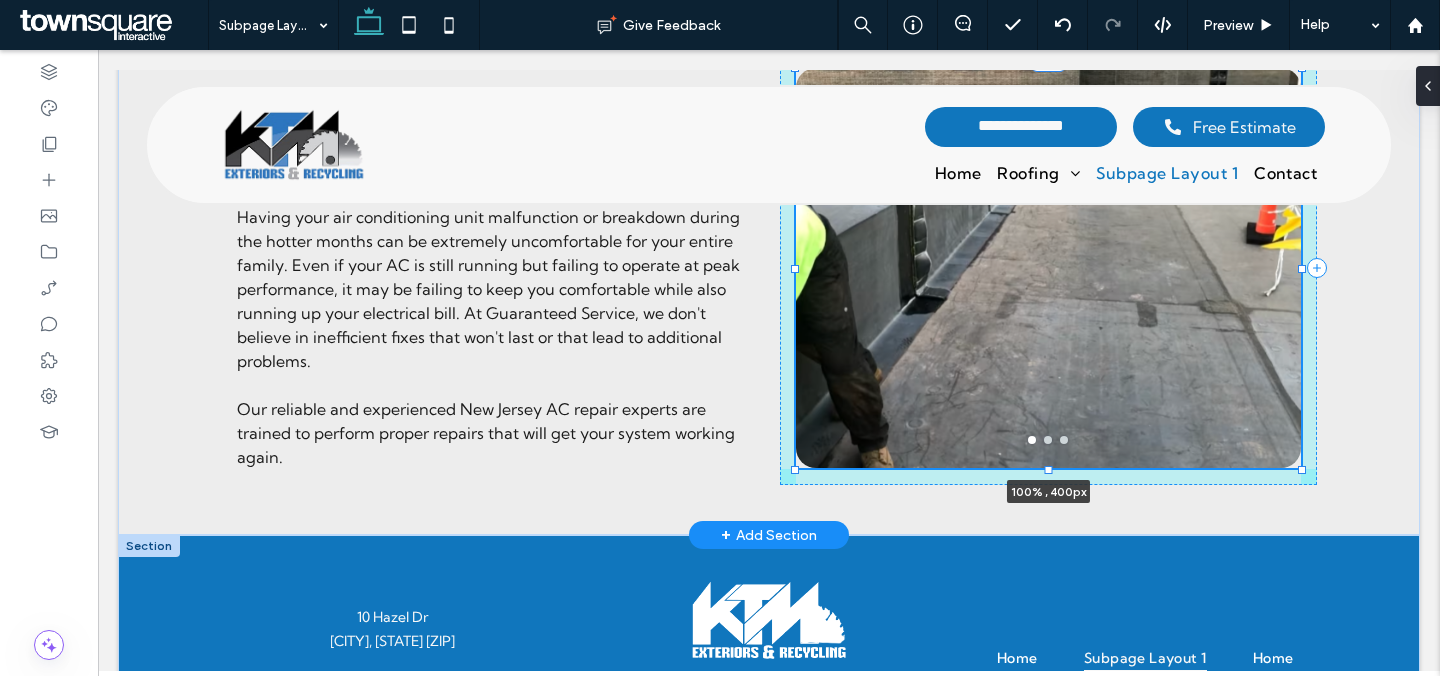 drag, startPoint x: 1049, startPoint y: 638, endPoint x: 1060, endPoint y: 553, distance: 85.70881 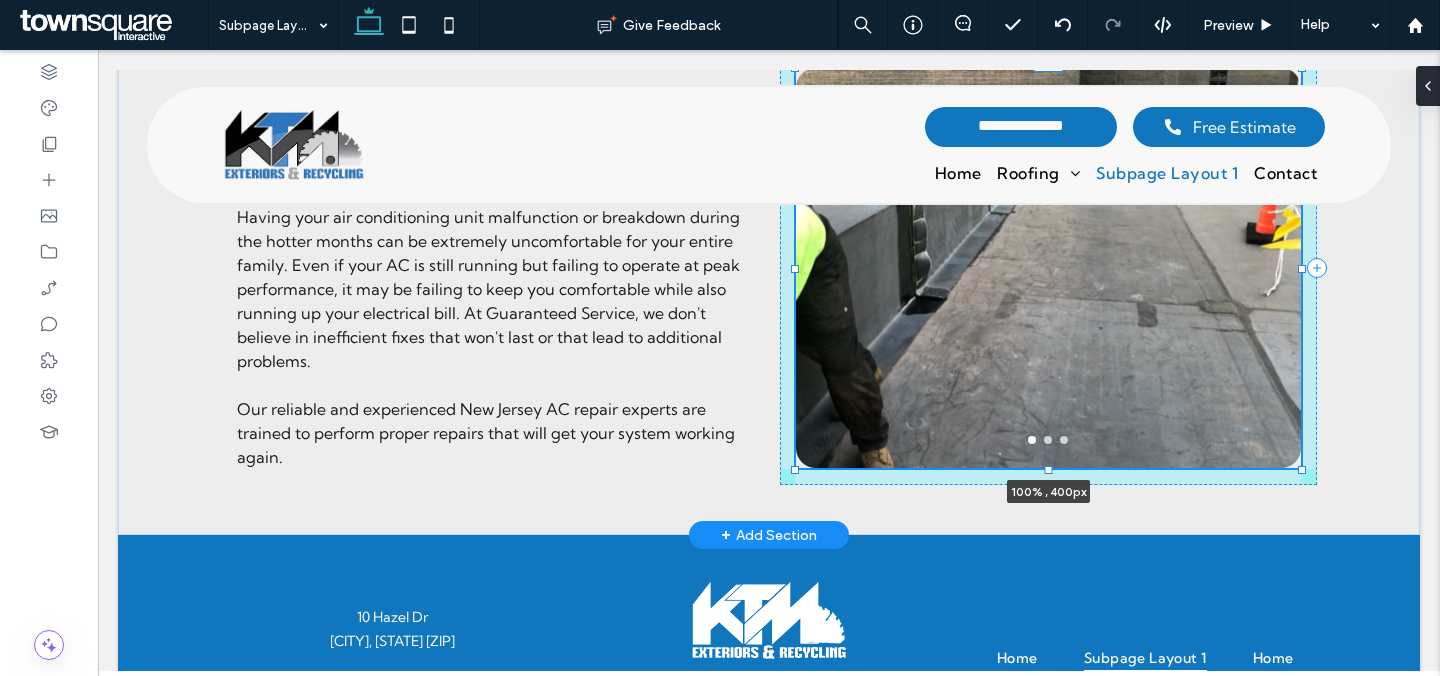 type on "***" 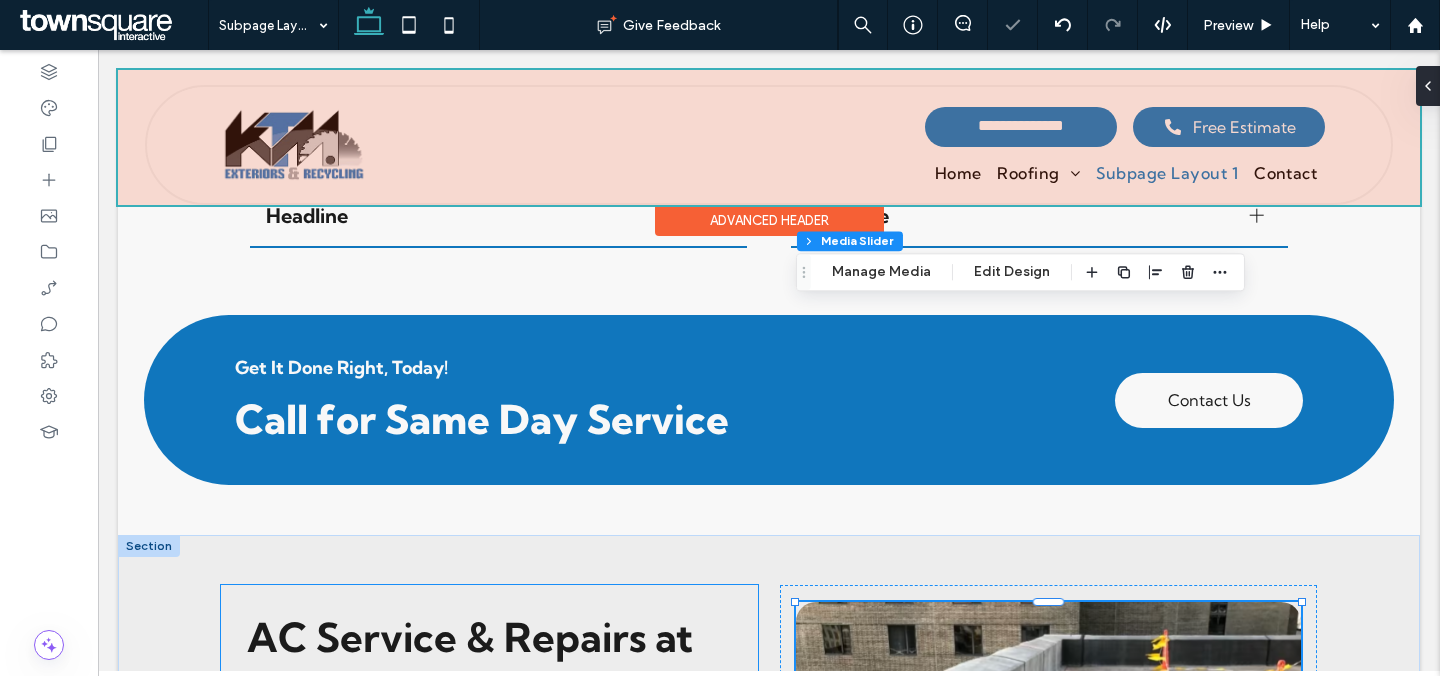 scroll, scrollTop: 1076, scrollLeft: 0, axis: vertical 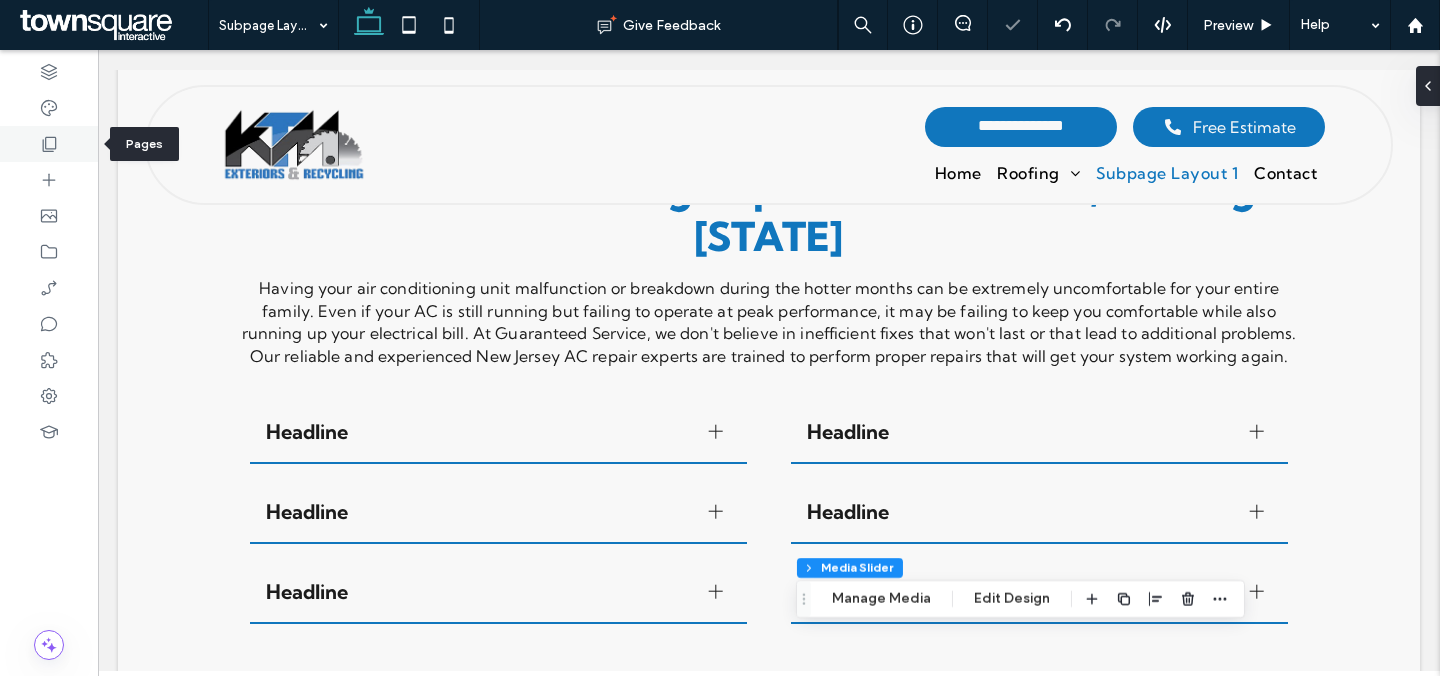 click 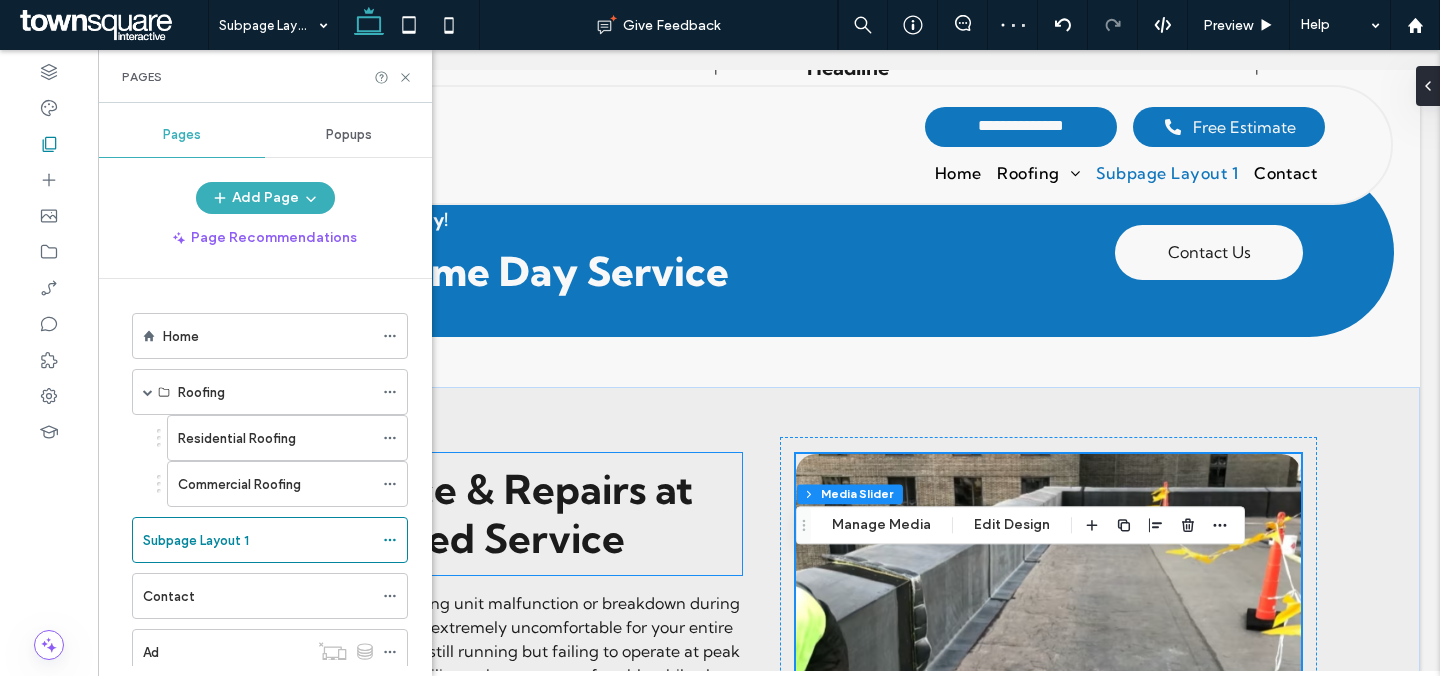 scroll, scrollTop: 1601, scrollLeft: 0, axis: vertical 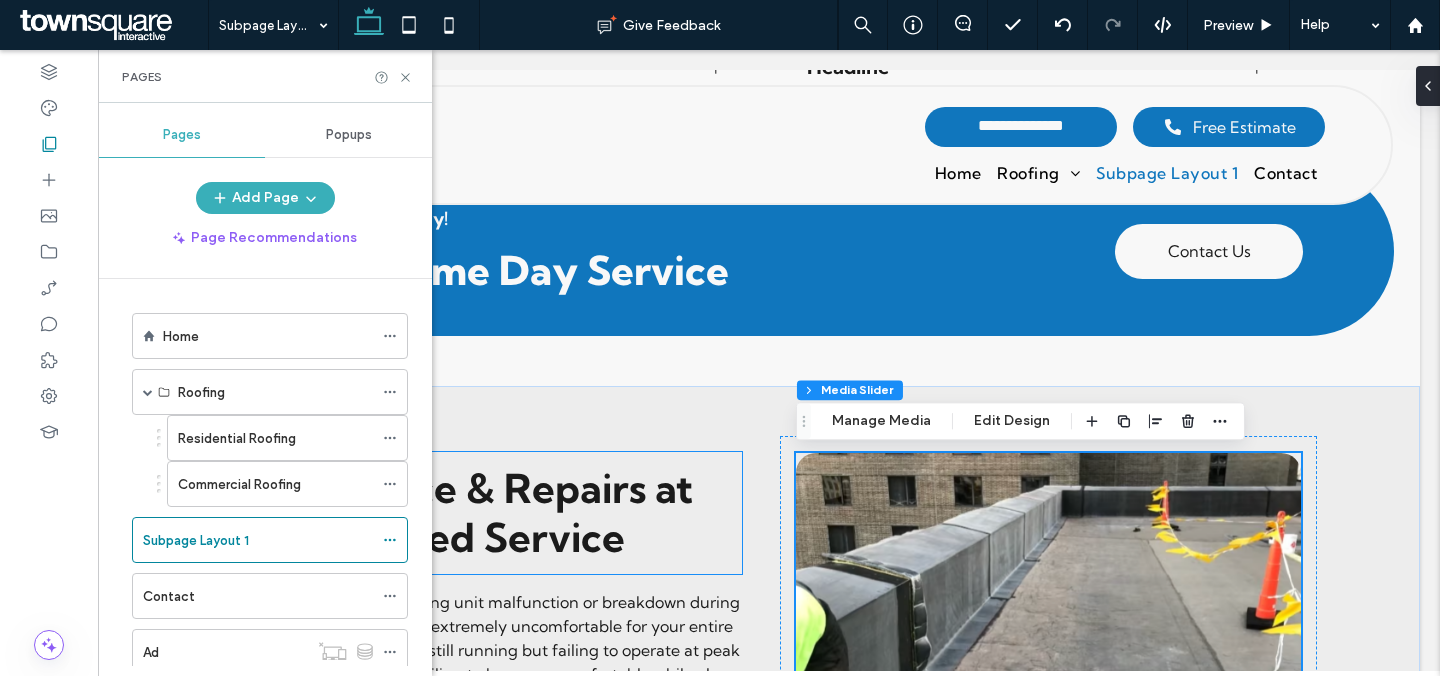 click on "AC Service & Repairs at Guaranteed Service" at bounding box center (489, 513) 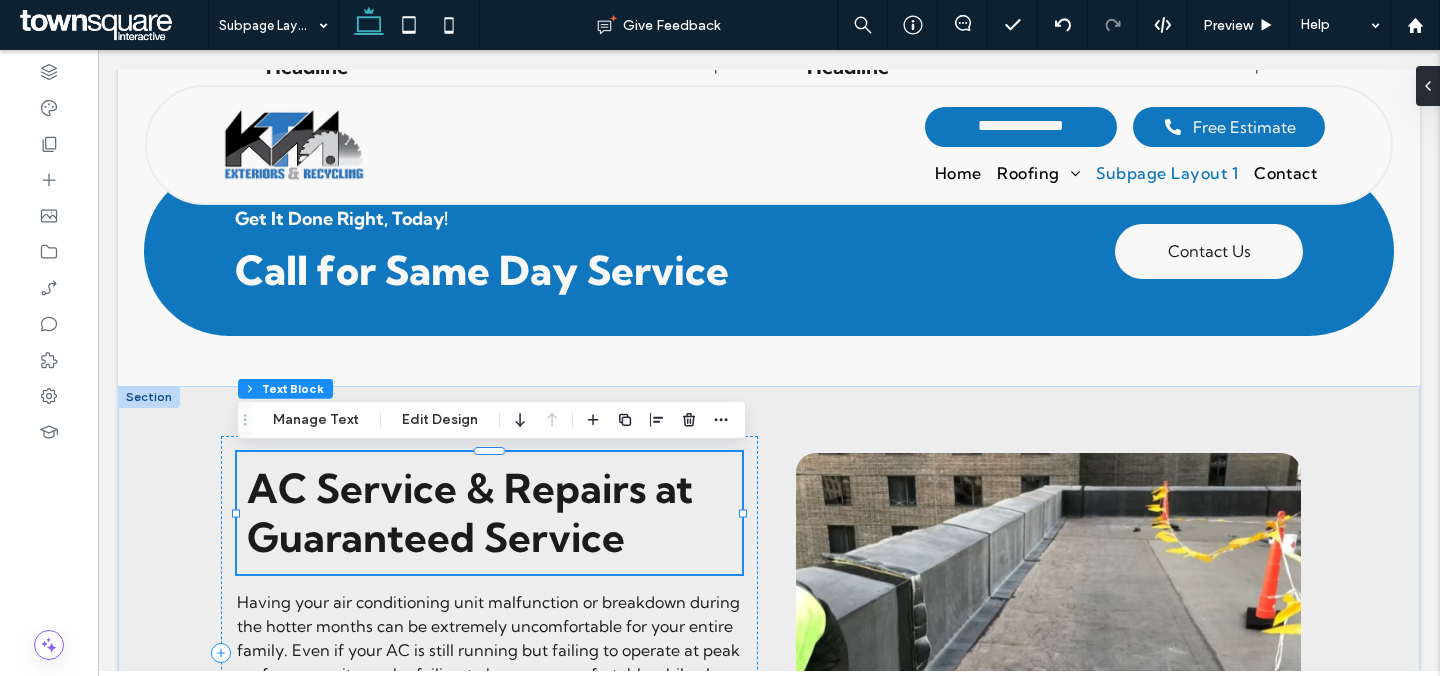 click on "AC Service & Repairs at Guaranteed Service" at bounding box center [470, 513] 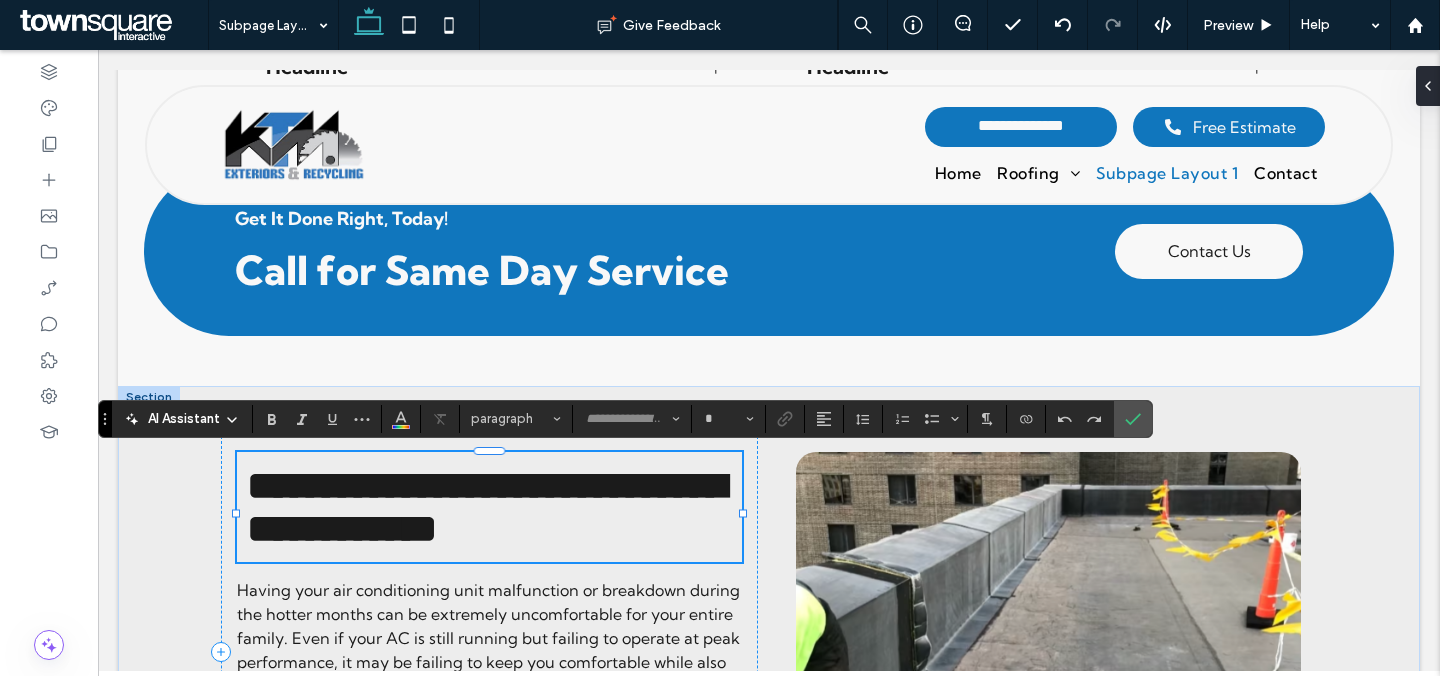 type on "**********" 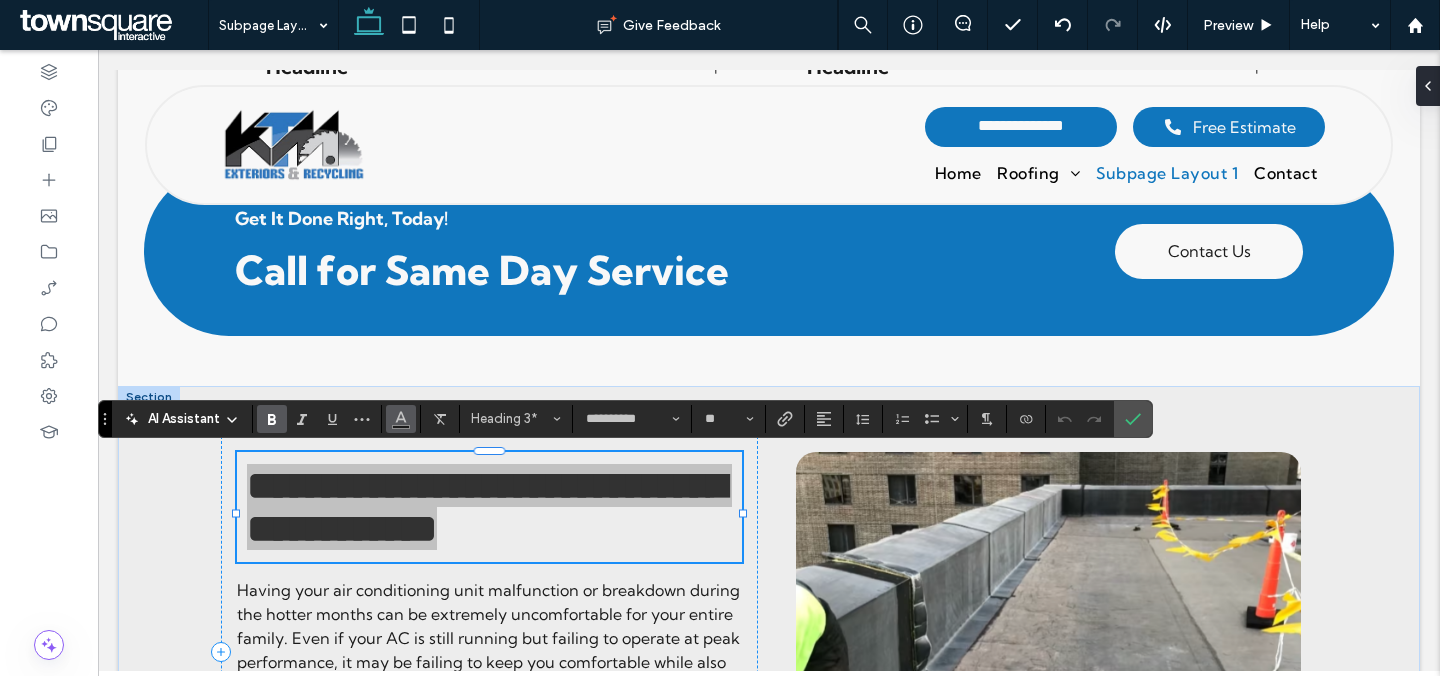 click 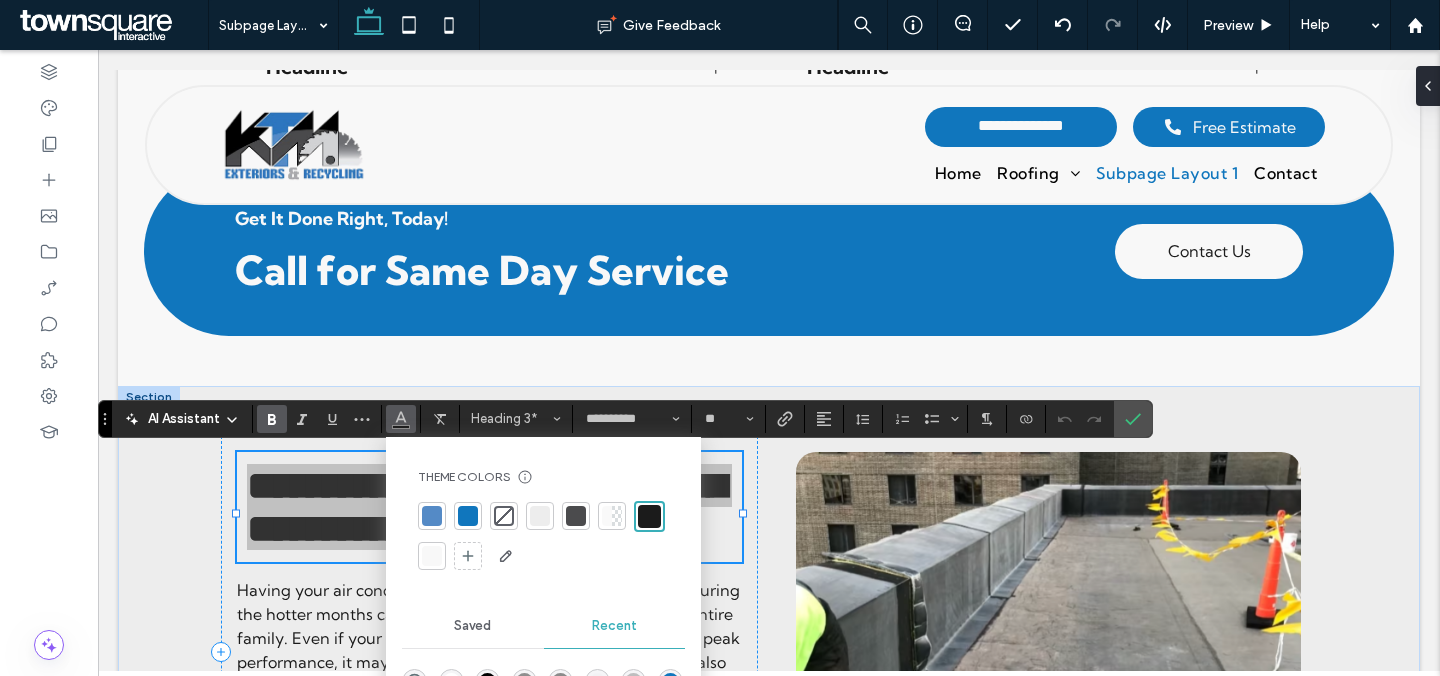 click at bounding box center [468, 516] 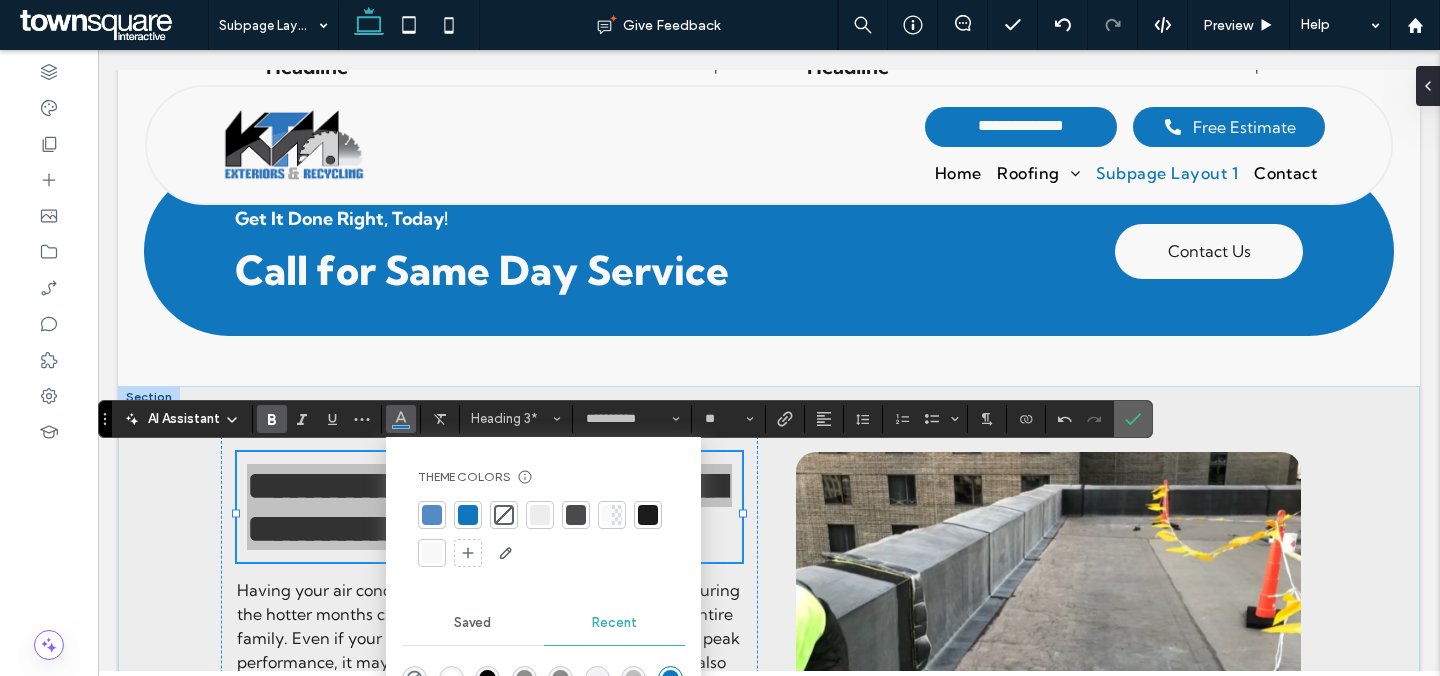 drag, startPoint x: 1132, startPoint y: 419, endPoint x: 1034, endPoint y: 369, distance: 110.01818 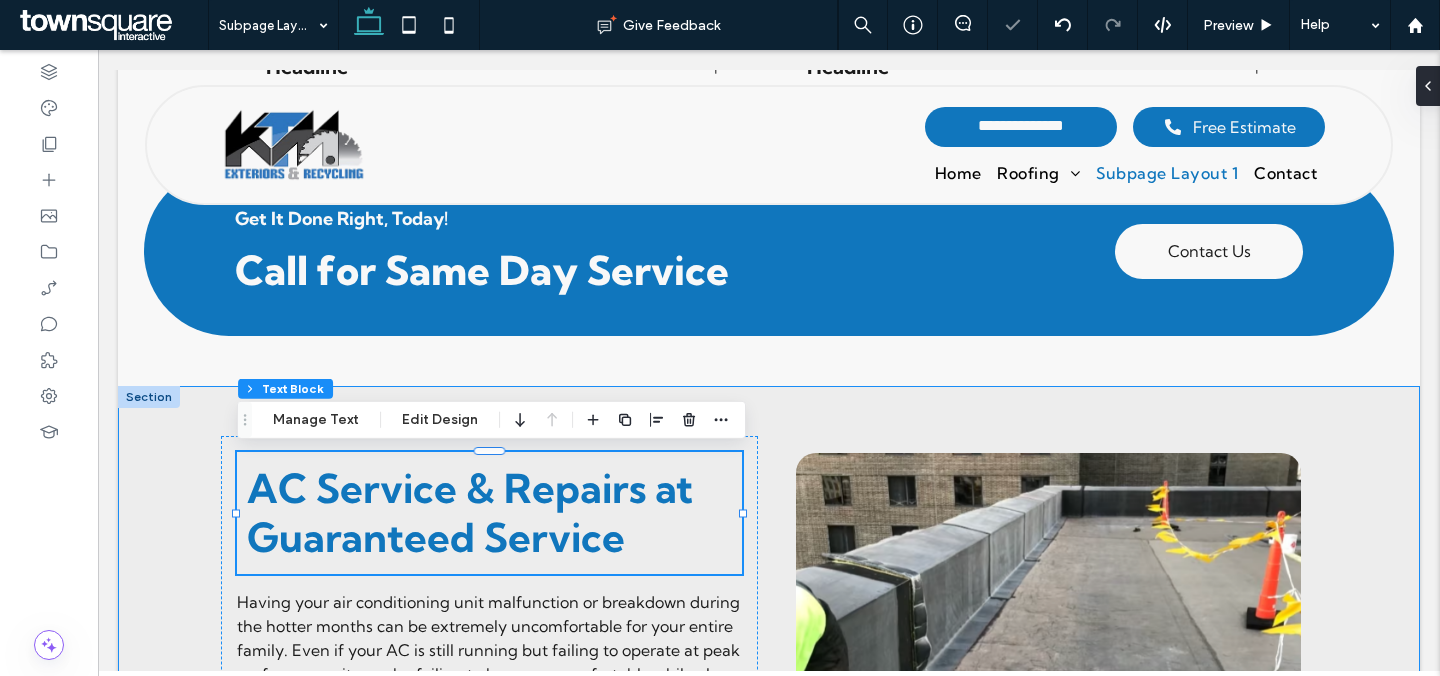 click on "Subpage Layout 1
Section + Add Section
AC Service & Repairs at Guaranteed Service
AC Service & Repairs at Guaranteed Service
Having your air conditioning unit malfunction or breakdown during the hotter months can be extremely uncomfortable for your entire family. Even if your AC is still running but failing to operate at peak performance, it may be failing to keep you comfortable while also running up your electrical bill. At Guaranteed Service, we don't believe in inefficient fixes that won't last or that lead to additional problems. ﻿ Our reliable and experienced New Jersey AC repair experts are trained to perform proper repairs that will get your system working again.
Contact Us
Section + Add Section
AC Service & Repairs at Guaranteed Service
Headline Headline" at bounding box center [769, -306] 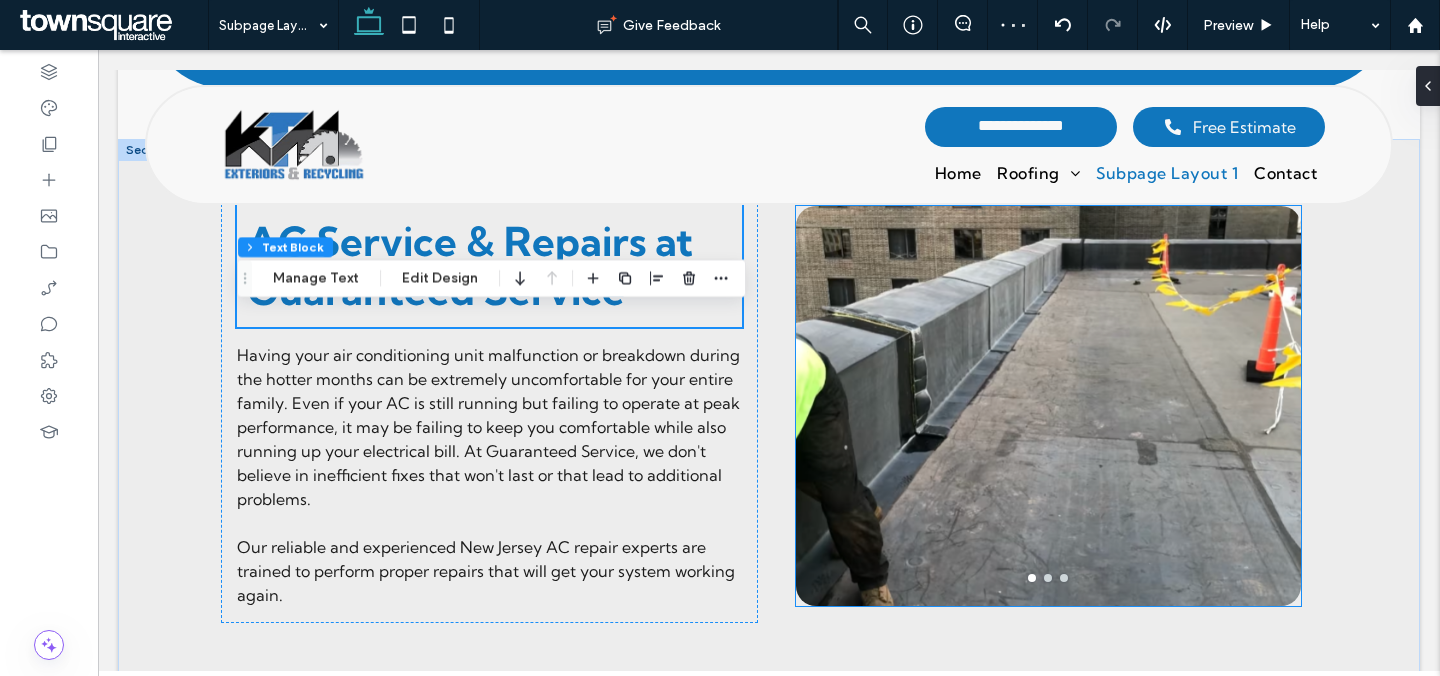 scroll, scrollTop: 1739, scrollLeft: 0, axis: vertical 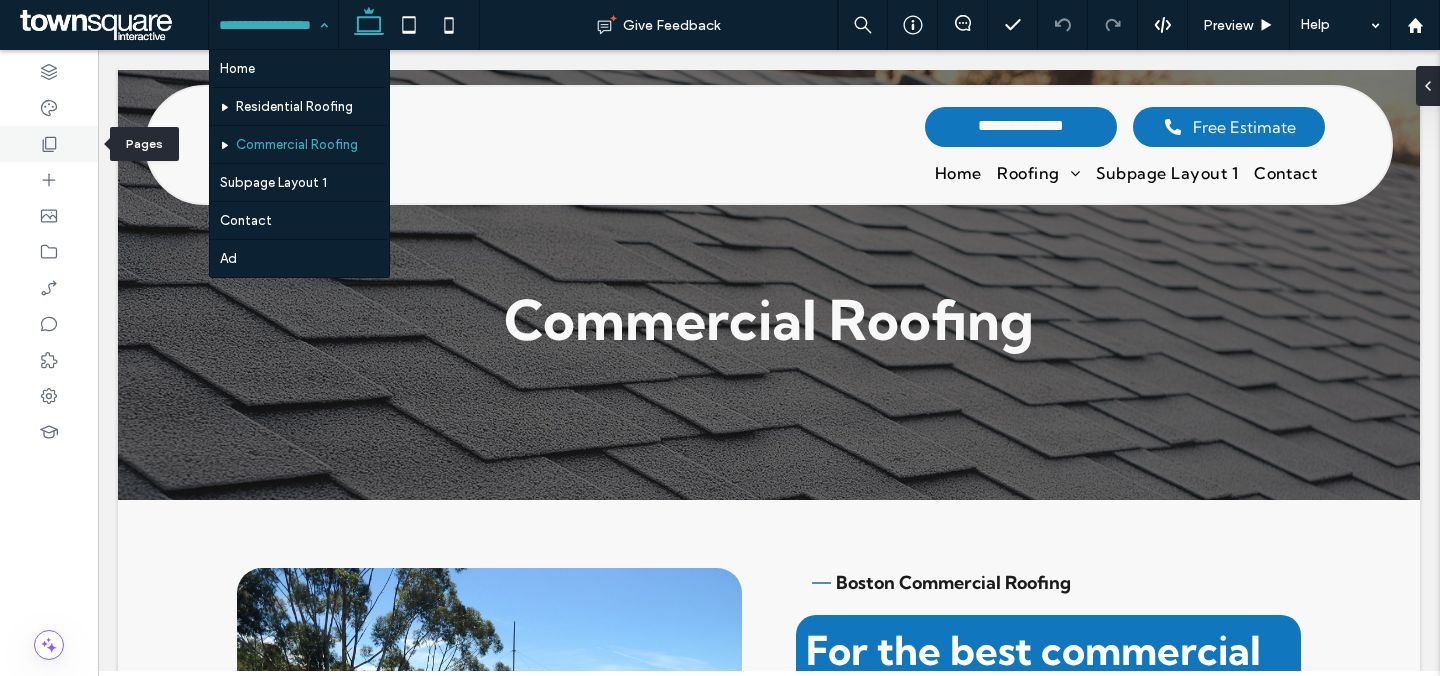 click at bounding box center [49, 144] 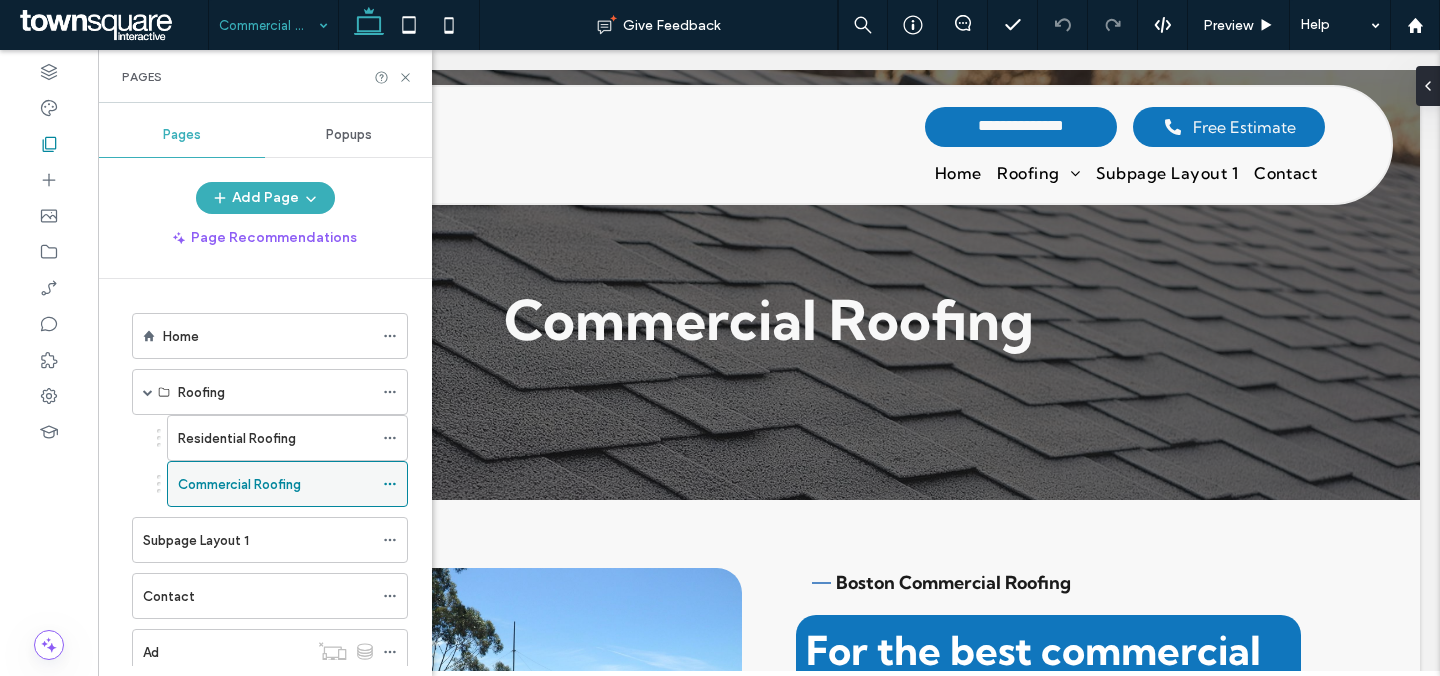 click 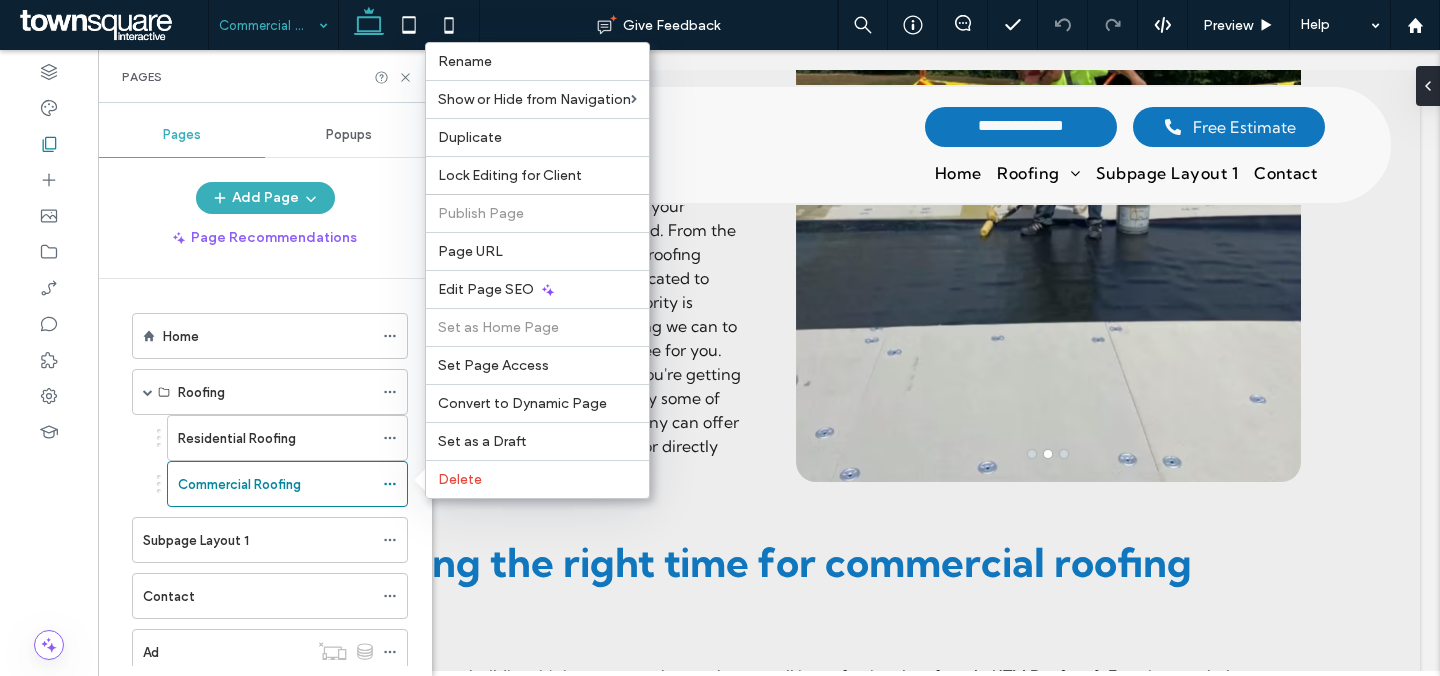 scroll, scrollTop: 2008, scrollLeft: 0, axis: vertical 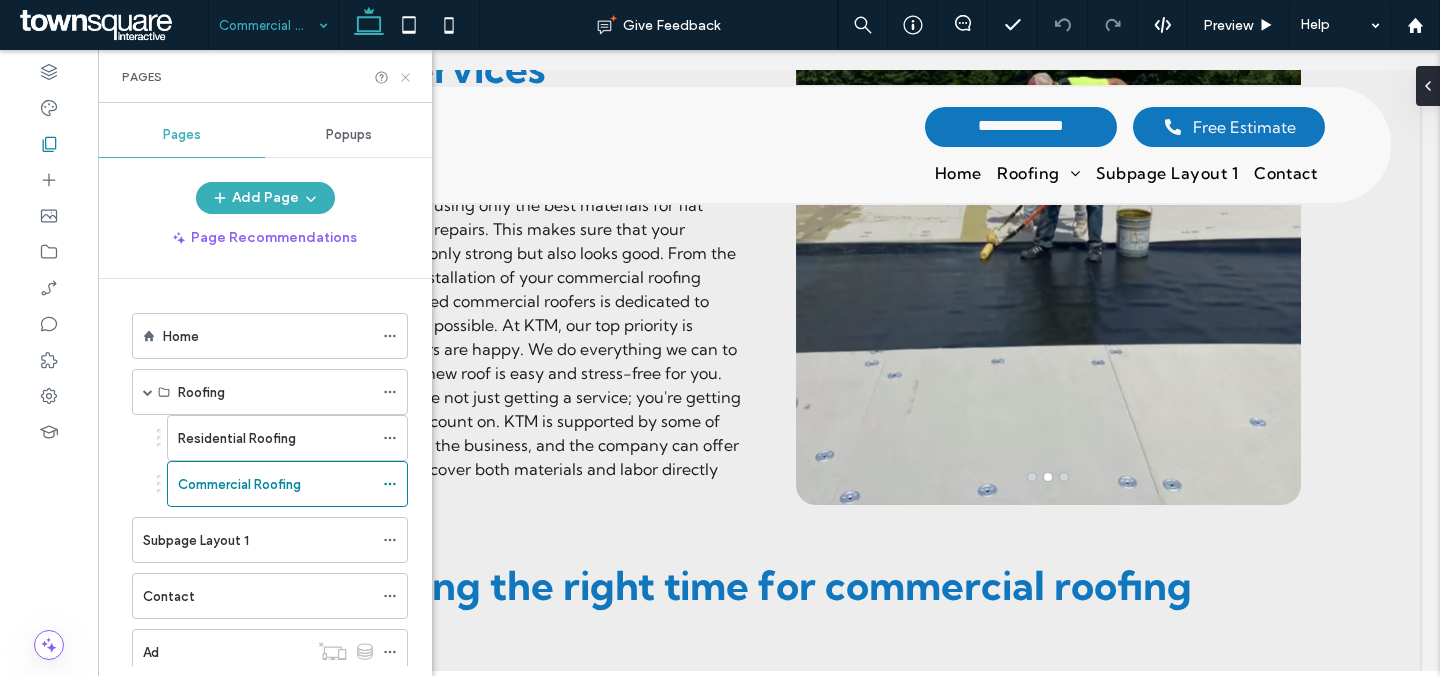 click 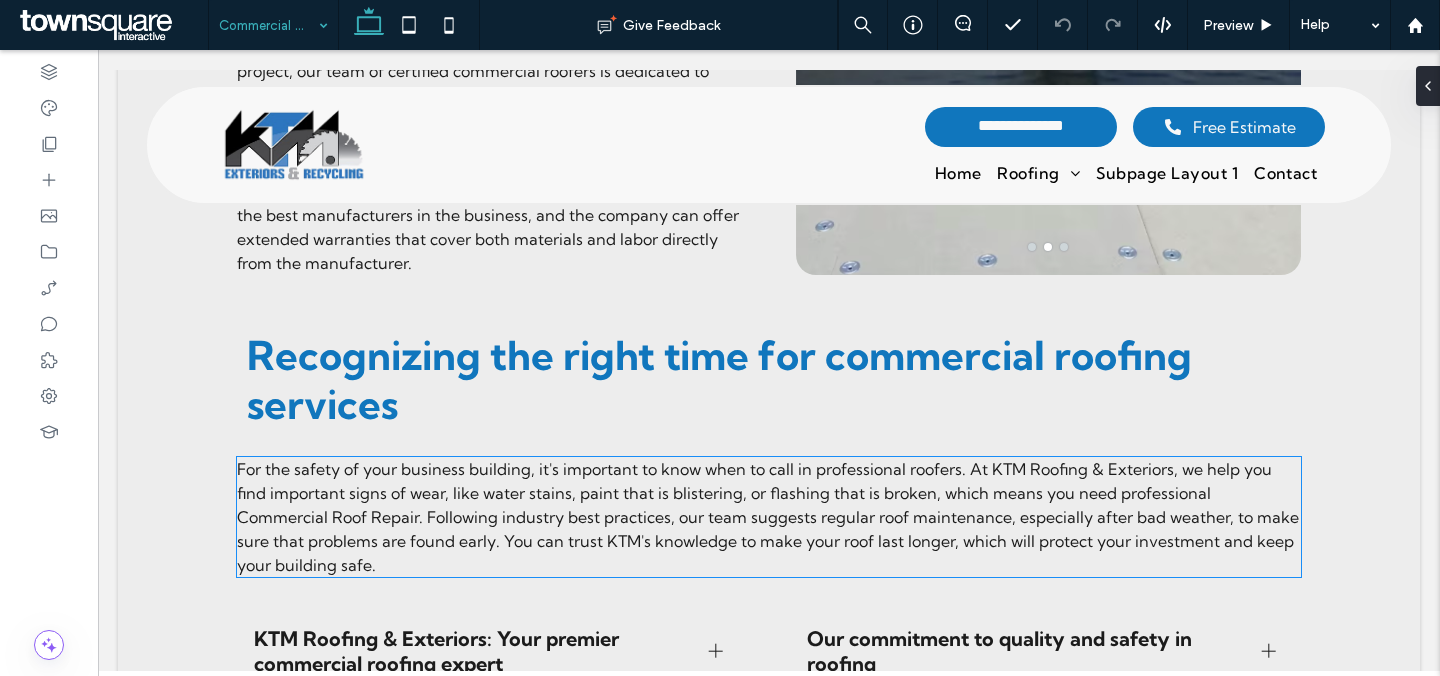 scroll, scrollTop: 2251, scrollLeft: 0, axis: vertical 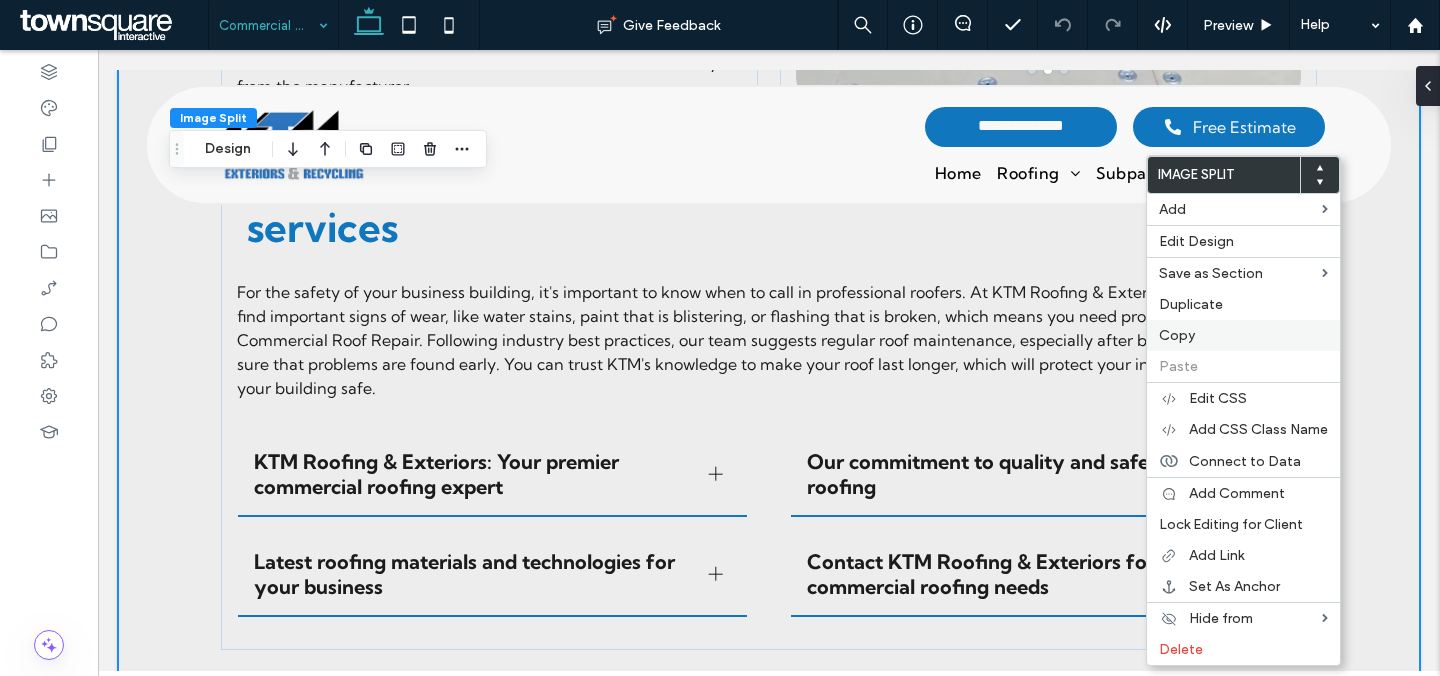 click on "Copy" at bounding box center (1243, 335) 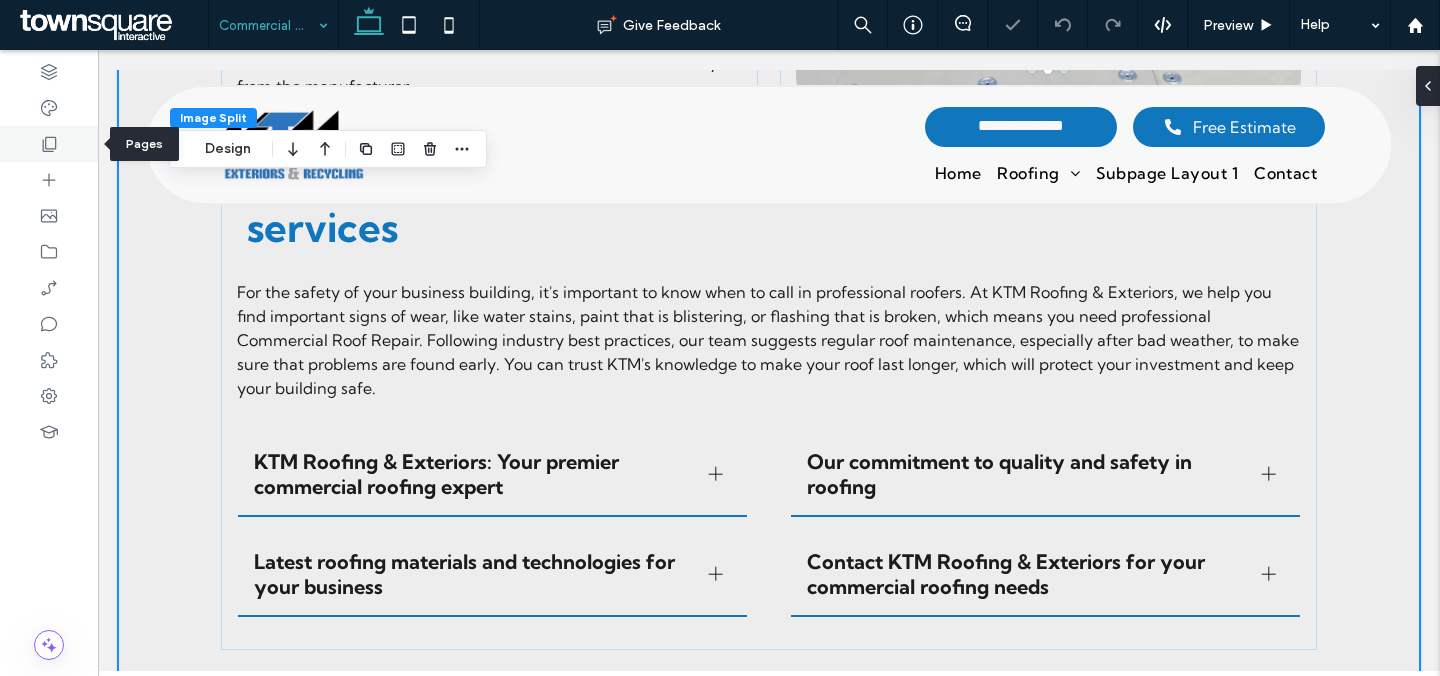 click at bounding box center [49, 144] 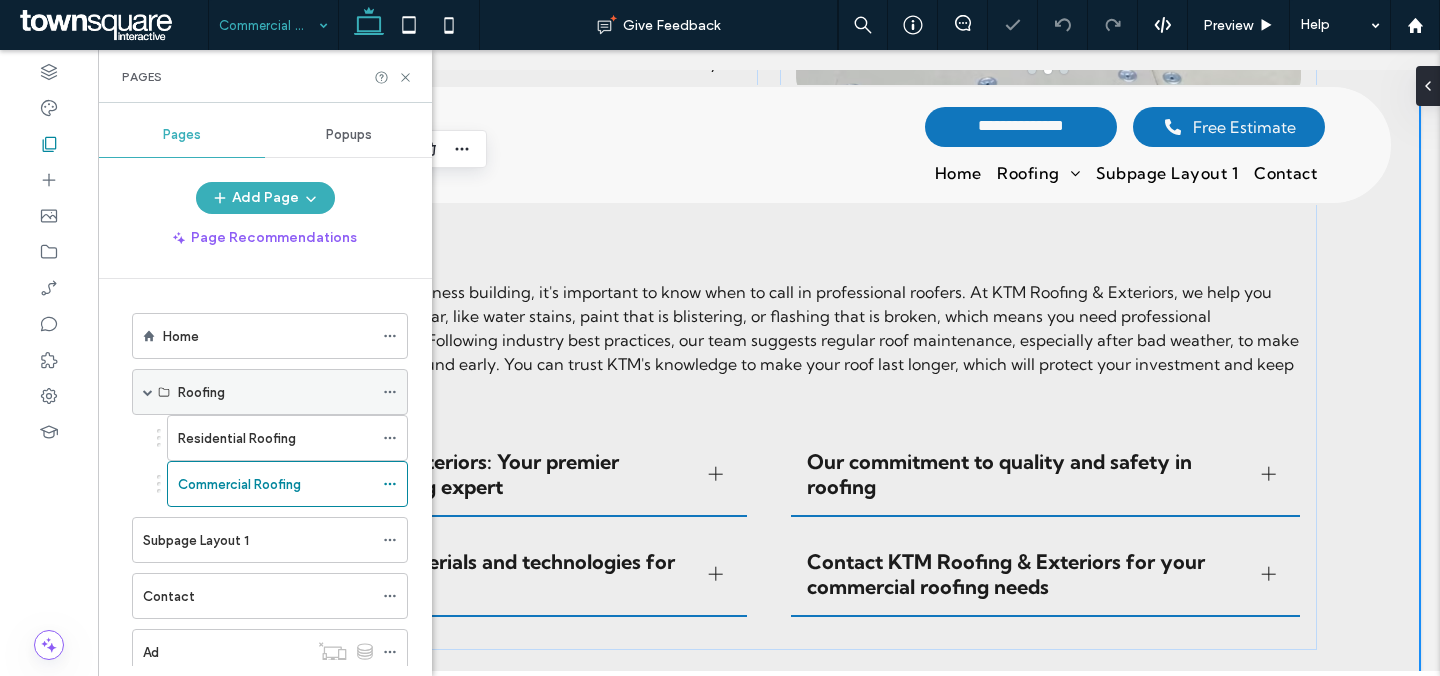 scroll, scrollTop: 59, scrollLeft: 0, axis: vertical 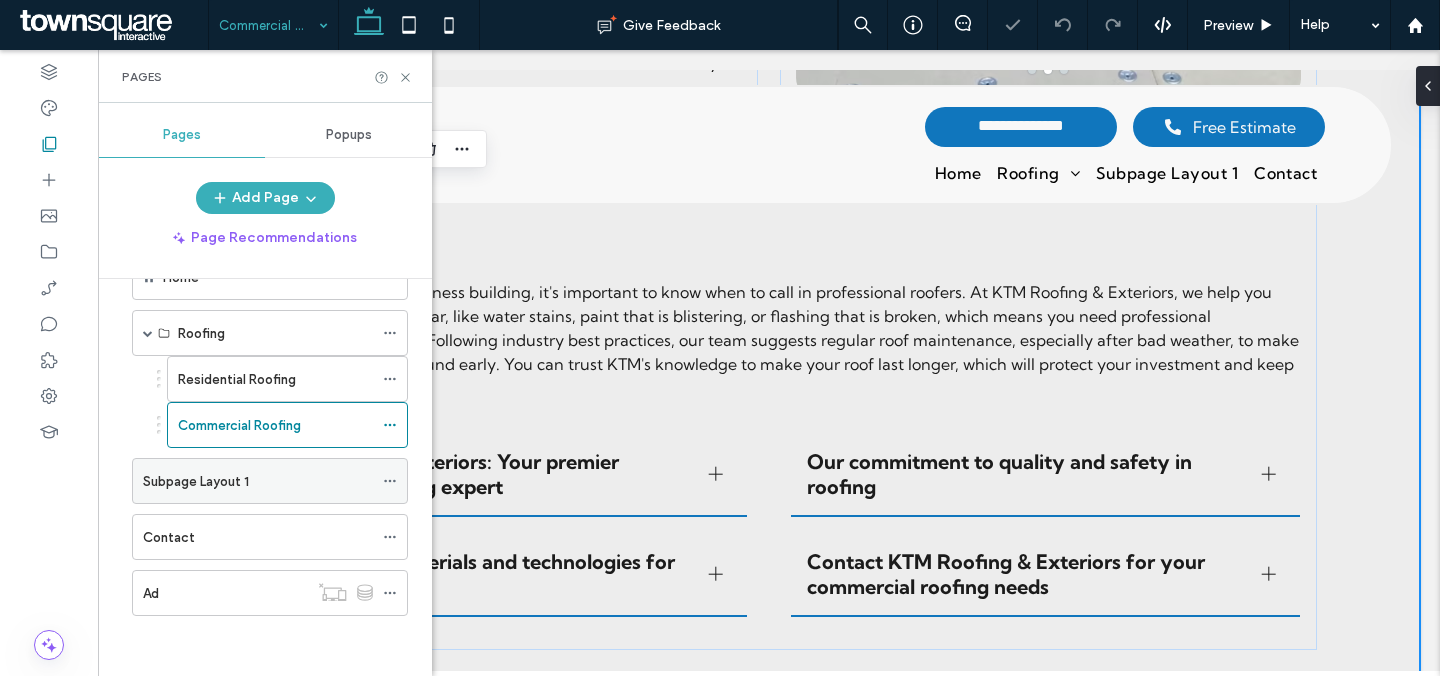 click on "Subpage Layout 1" at bounding box center [196, 481] 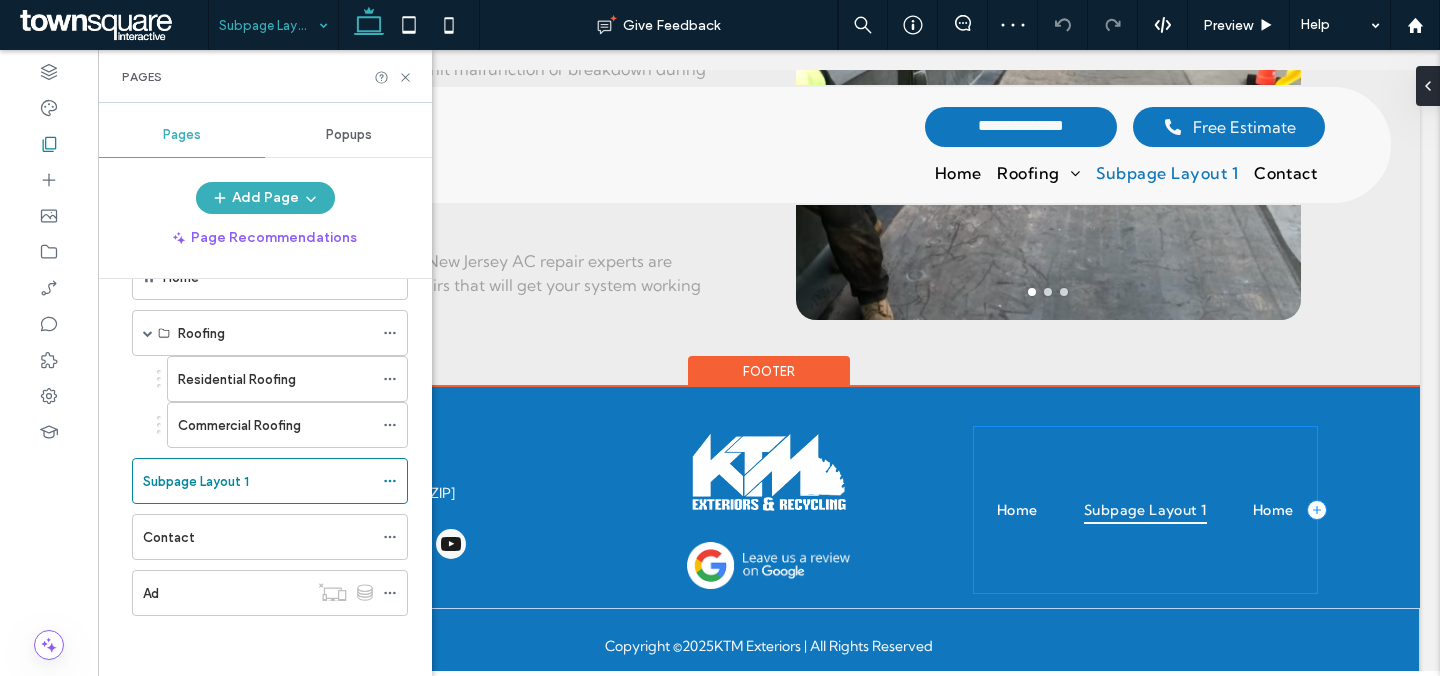 scroll, scrollTop: 2288, scrollLeft: 0, axis: vertical 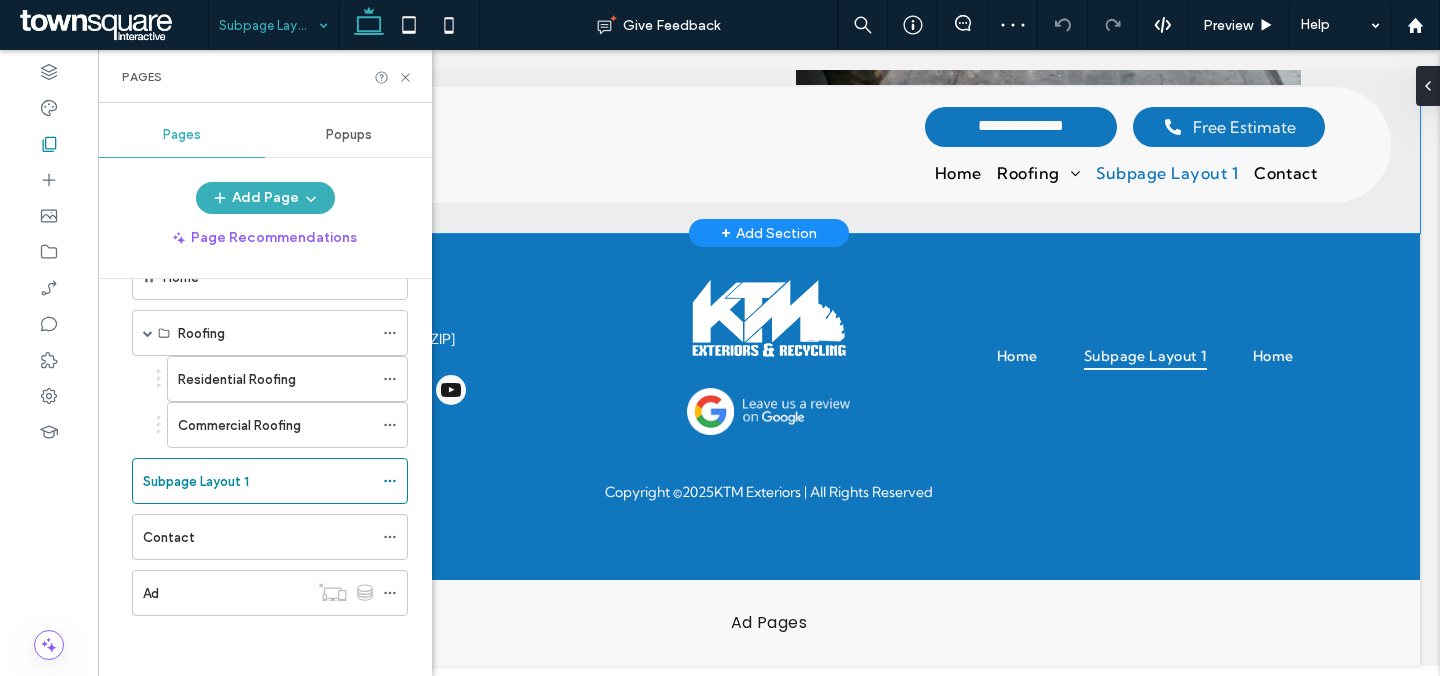 click on "AC Service & Repairs at Guaranteed Service
Having your air conditioning unit malfunction or breakdown during the hotter months can be extremely uncomfortable for your entire family. Even if your AC is still running but failing to operate at peak performance, it may be failing to keep you comfortable while also running up your electrical bill. At Guaranteed Service, we don't believe in inefficient fixes that won't last or that lead to additional problems. ﻿ Our reliable and experienced New Jersey AC repair experts are trained to perform proper repairs that will get your system working again.
a a a a" at bounding box center (769, -34) 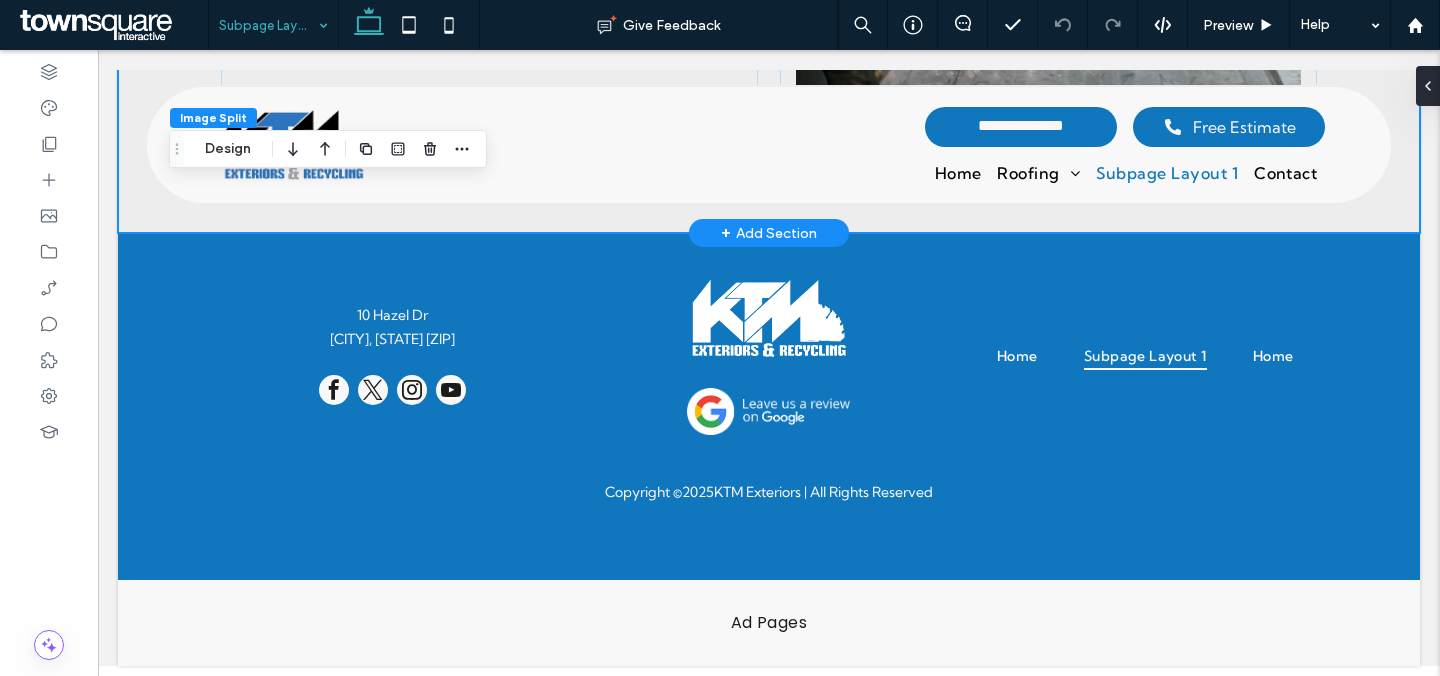 click on "AC Service & Repairs at Guaranteed Service
Having your air conditioning unit malfunction or breakdown during the hotter months can be extremely uncomfortable for your entire family. Even if your AC is still running but failing to operate at peak performance, it may be failing to keep you comfortable while also running up your electrical bill. At Guaranteed Service, we don't believe in inefficient fixes that won't last or that lead to additional problems. ﻿ Our reliable and experienced New Jersey AC repair experts are trained to perform proper repairs that will get your system working again.
a a a a" at bounding box center (769, -34) 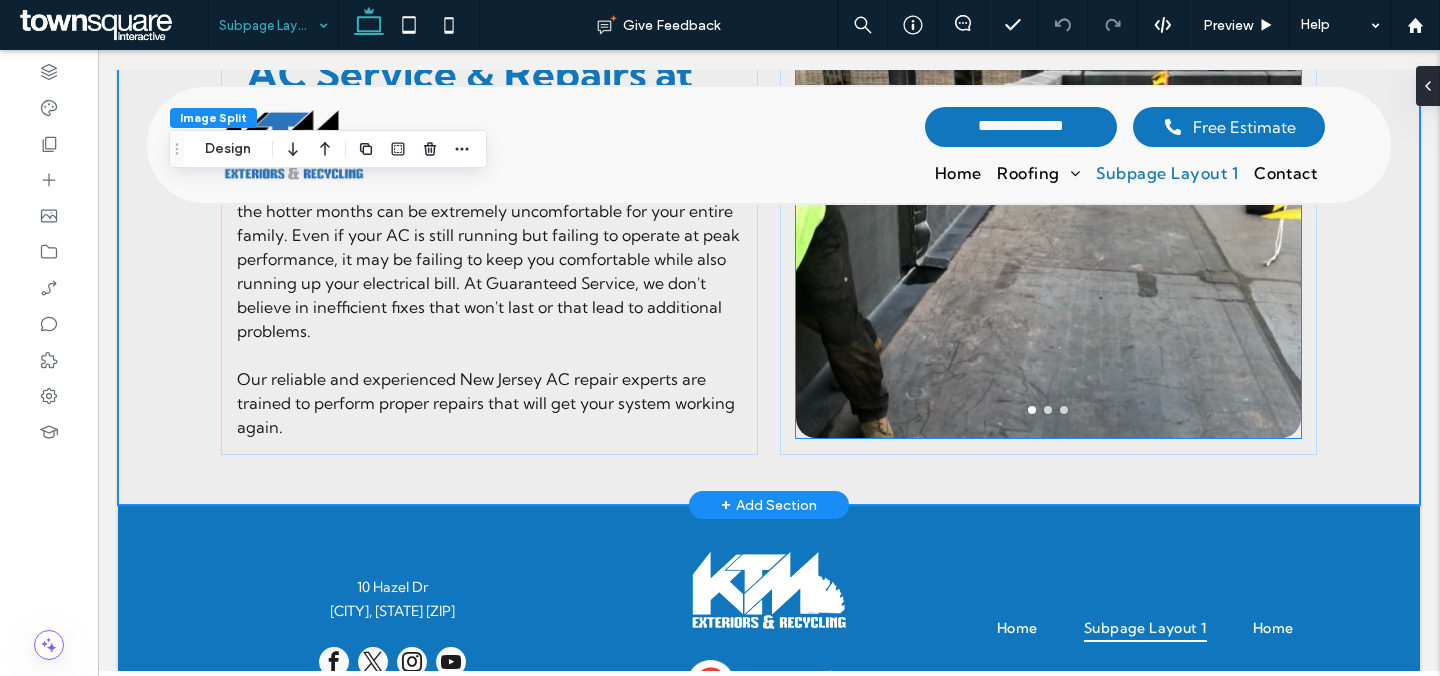 scroll, scrollTop: 1879, scrollLeft: 0, axis: vertical 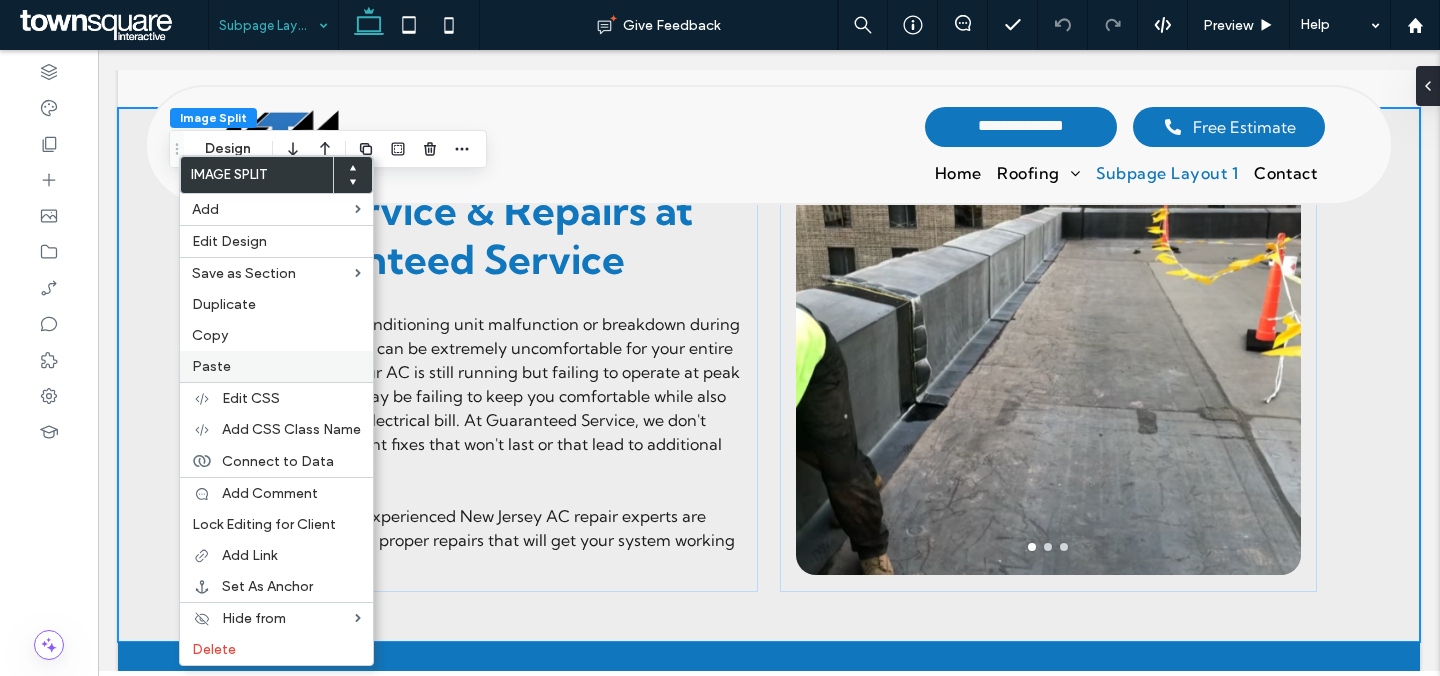 click on "Paste" at bounding box center [276, 366] 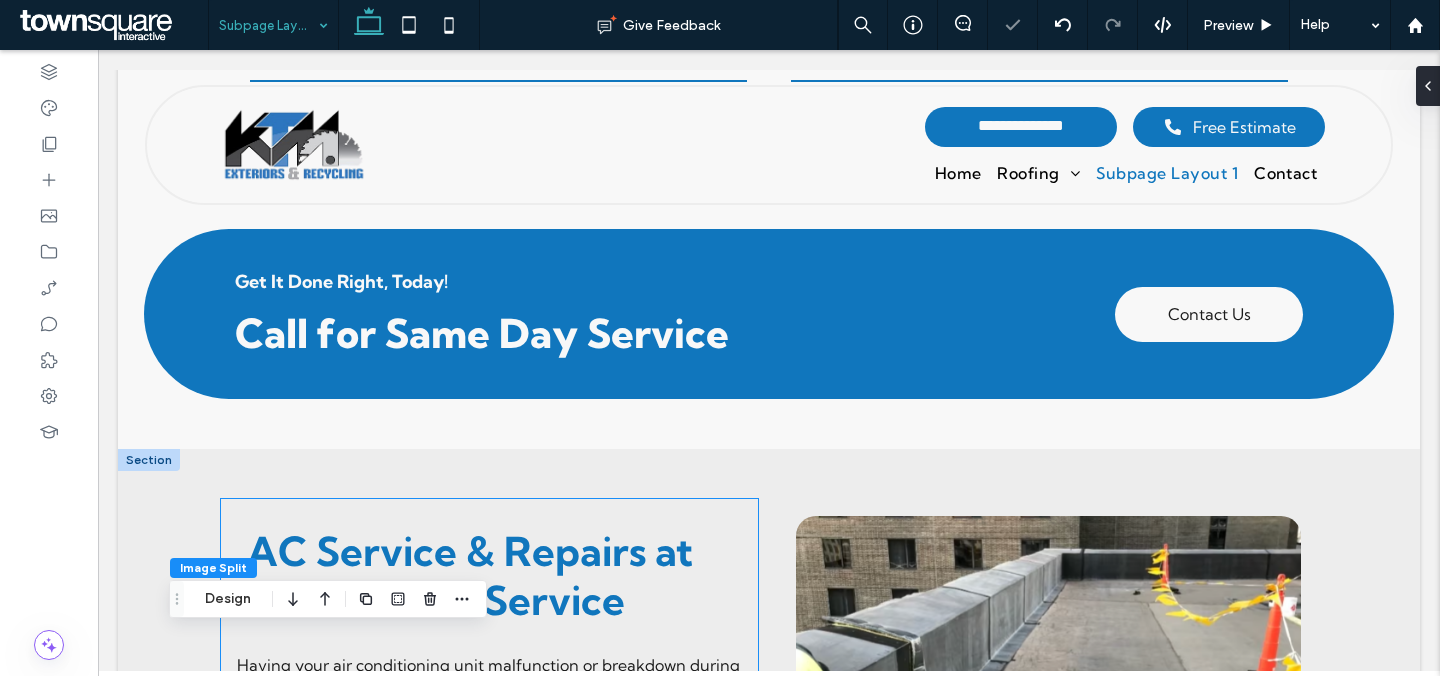 scroll, scrollTop: 1652, scrollLeft: 0, axis: vertical 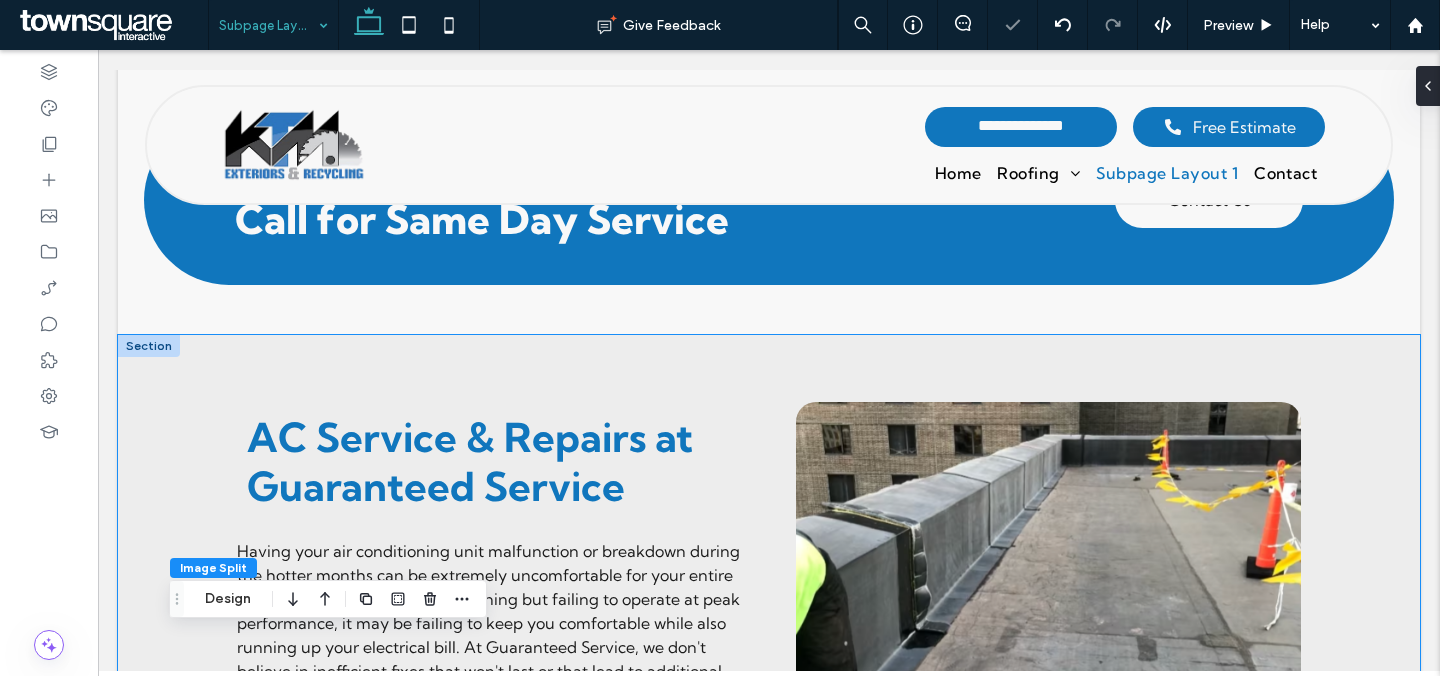 click on "AC Service & Repairs at Guaranteed Service
Having your air conditioning unit malfunction or breakdown during the hotter months can be extremely uncomfortable for your entire family. Even if your AC is still running but failing to operate at peak performance, it may be failing to keep you comfortable while also running up your electrical bill. At Guaranteed Service, we don't believe in inefficient fixes that won't last or that lead to additional problems. ﻿ Our reliable and experienced New Jersey AC repair experts are trained to perform proper repairs that will get your system working again.
a a a a" at bounding box center [769, 602] 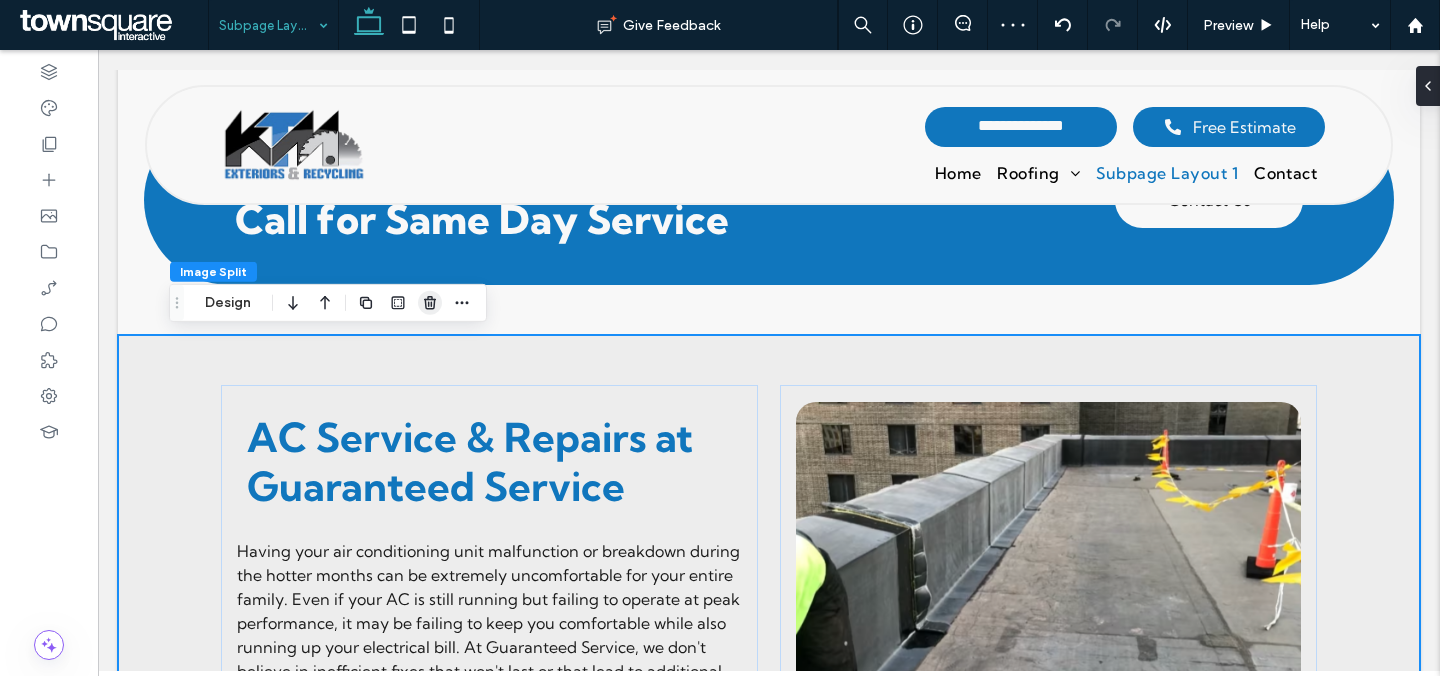 click 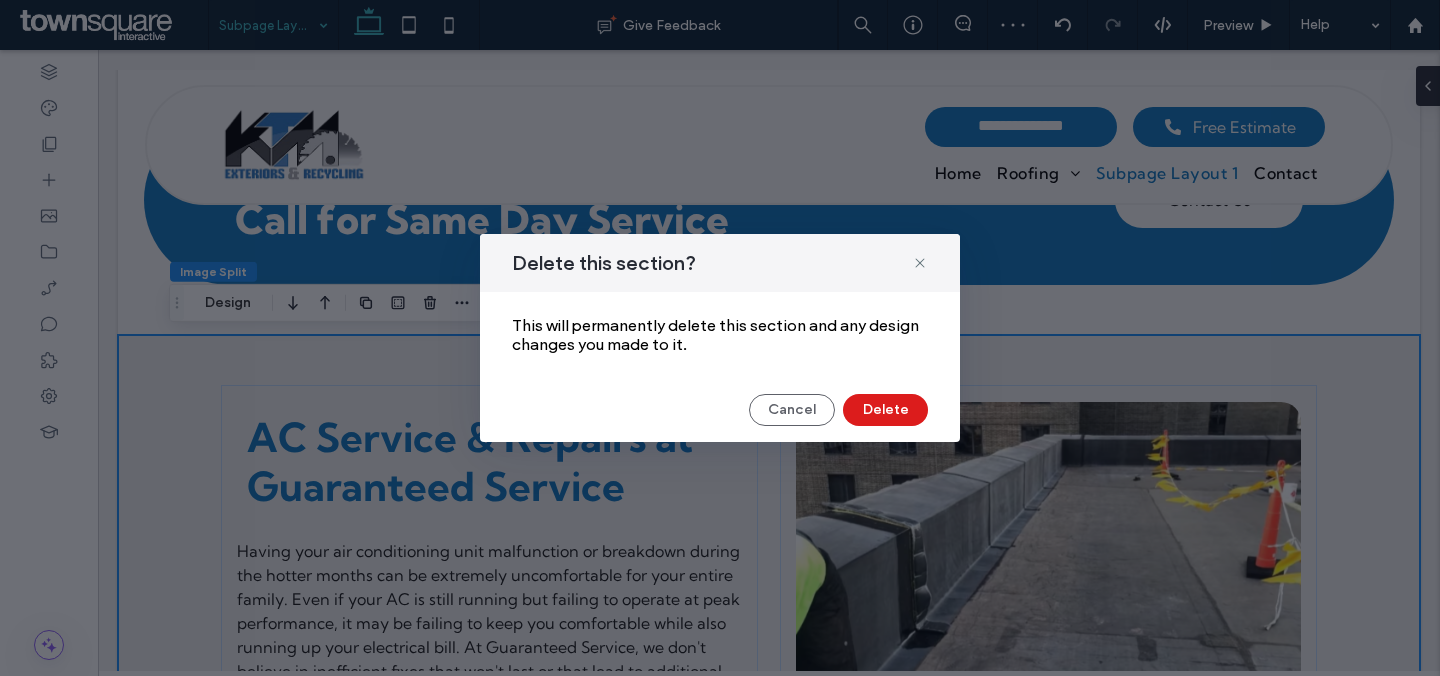 click on "Cancel Delete" at bounding box center (720, 410) 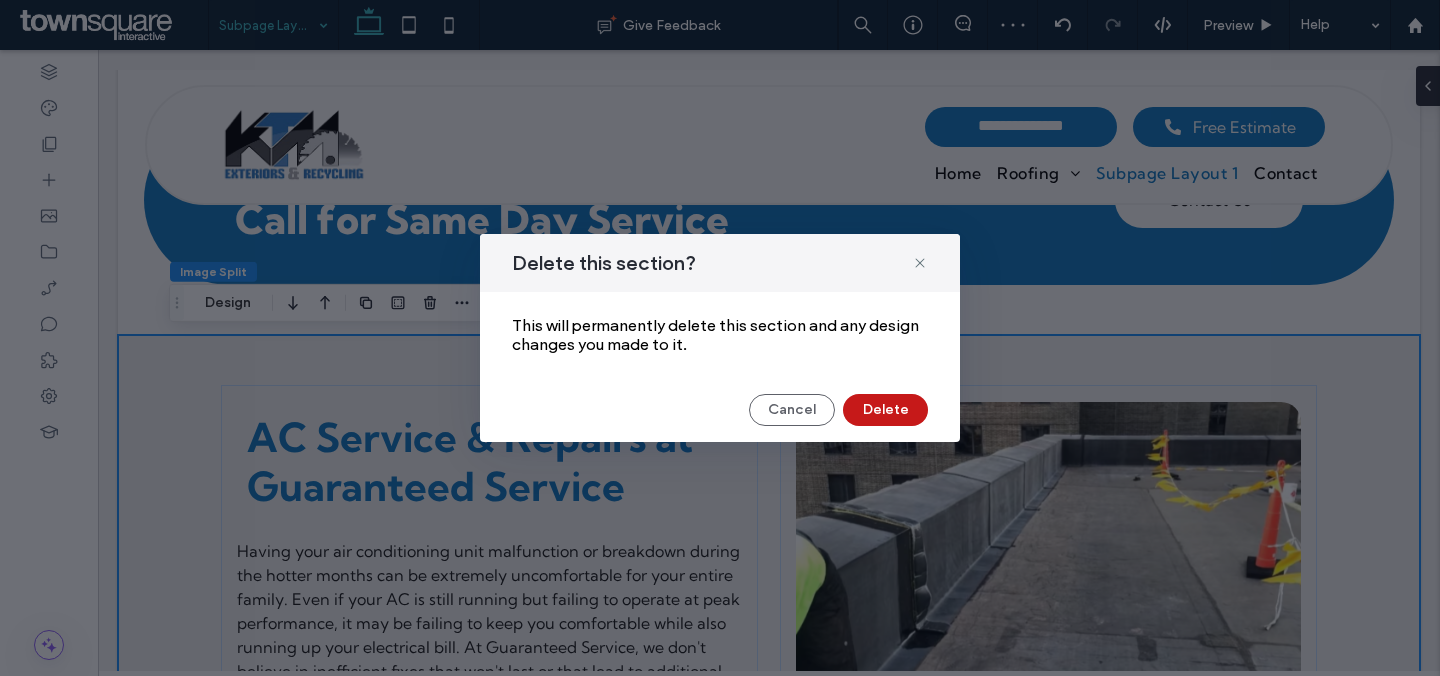 click on "Delete" at bounding box center [885, 410] 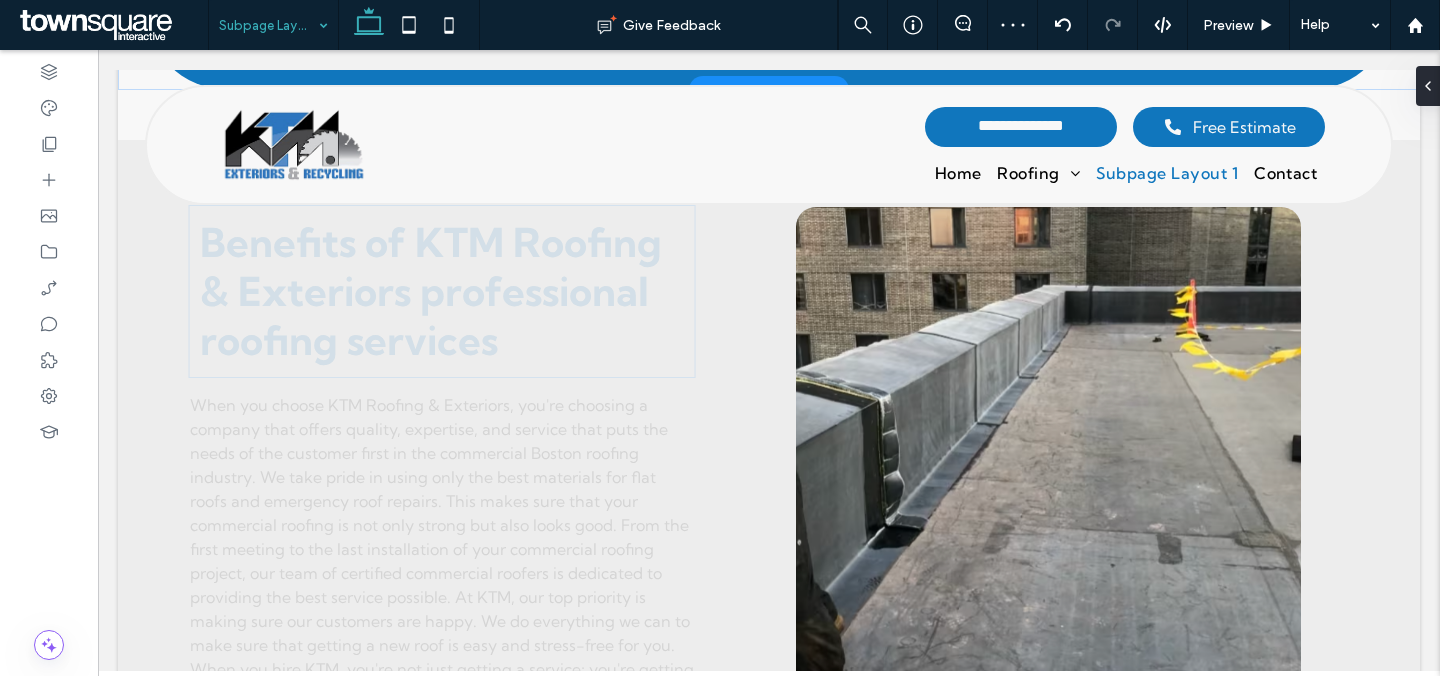 scroll, scrollTop: 1970, scrollLeft: 0, axis: vertical 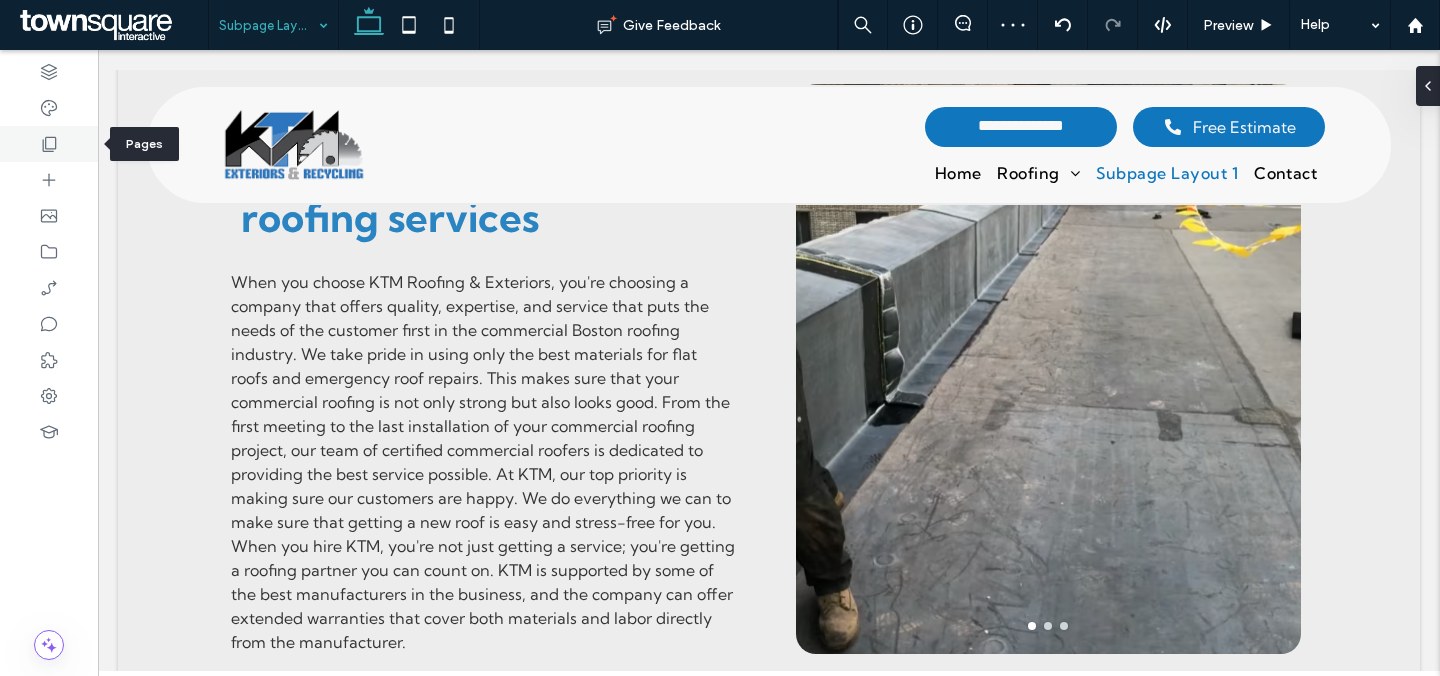 click 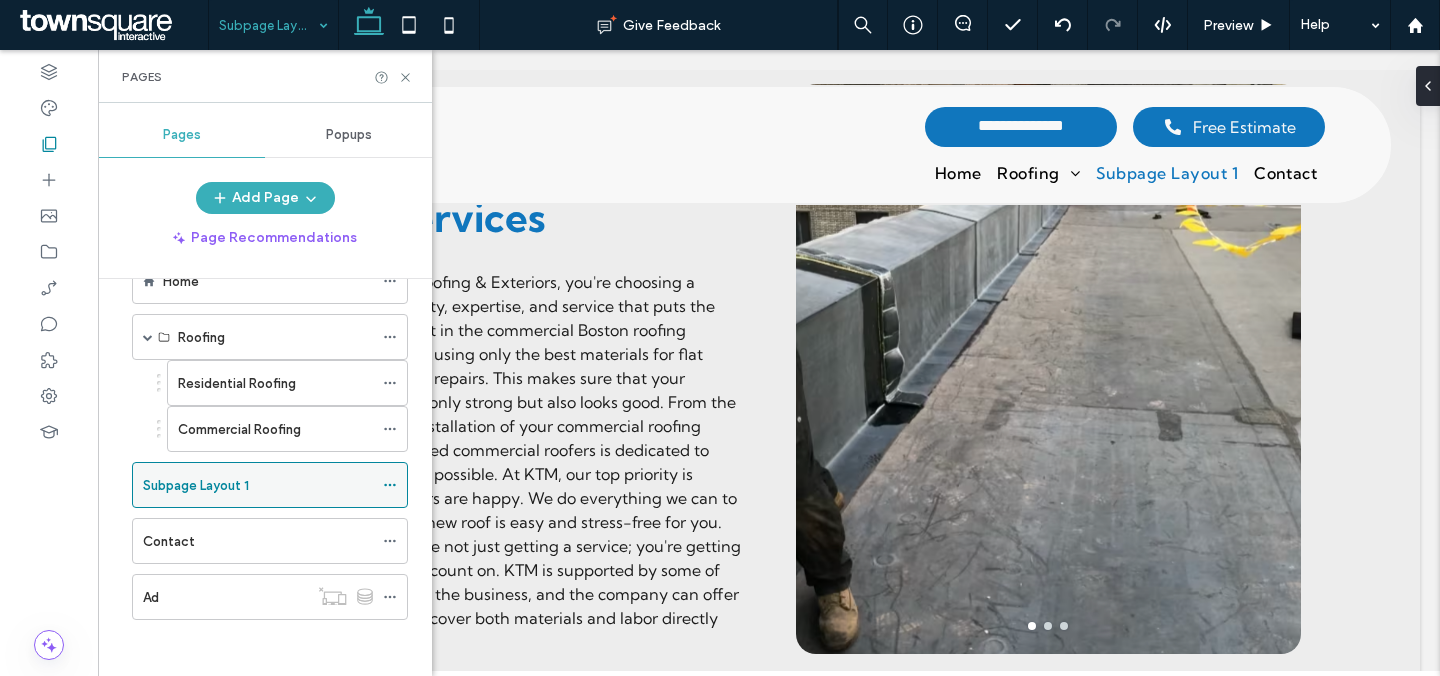 scroll, scrollTop: 59, scrollLeft: 0, axis: vertical 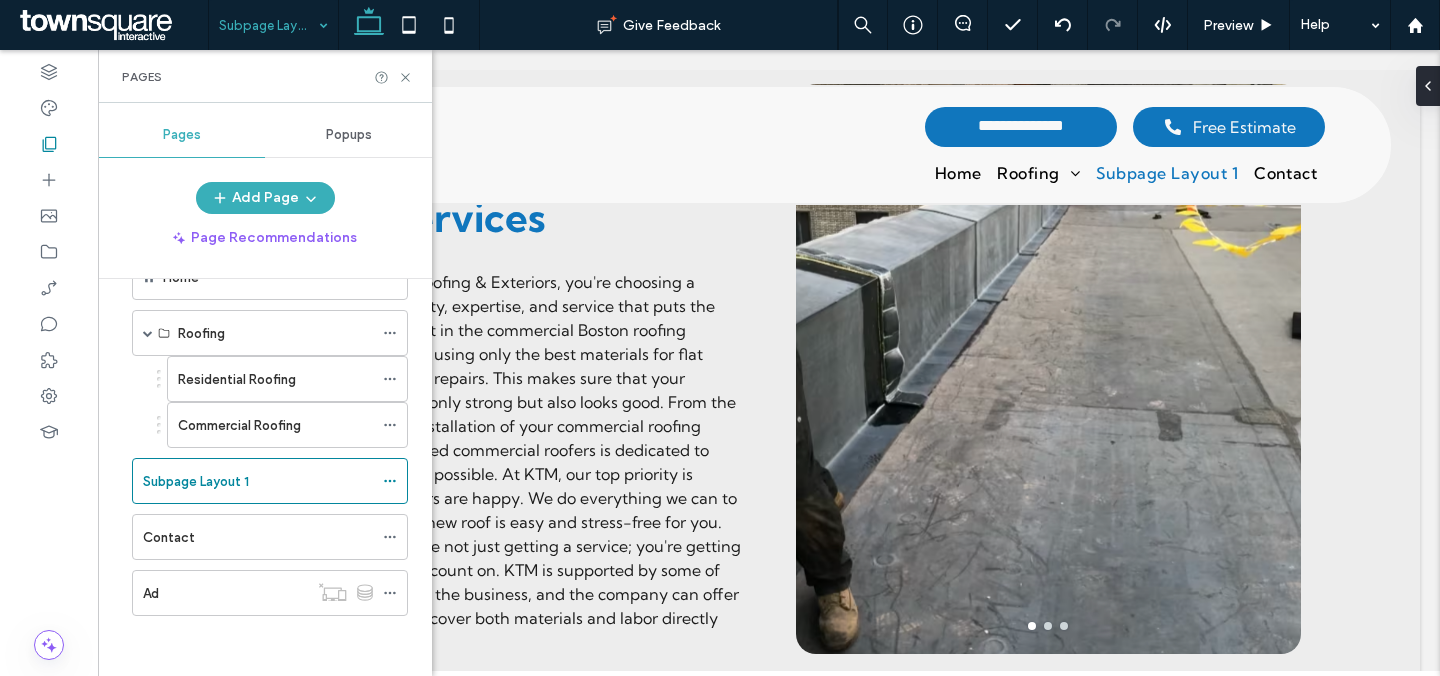 click on "Commercial Roofing" at bounding box center [239, 425] 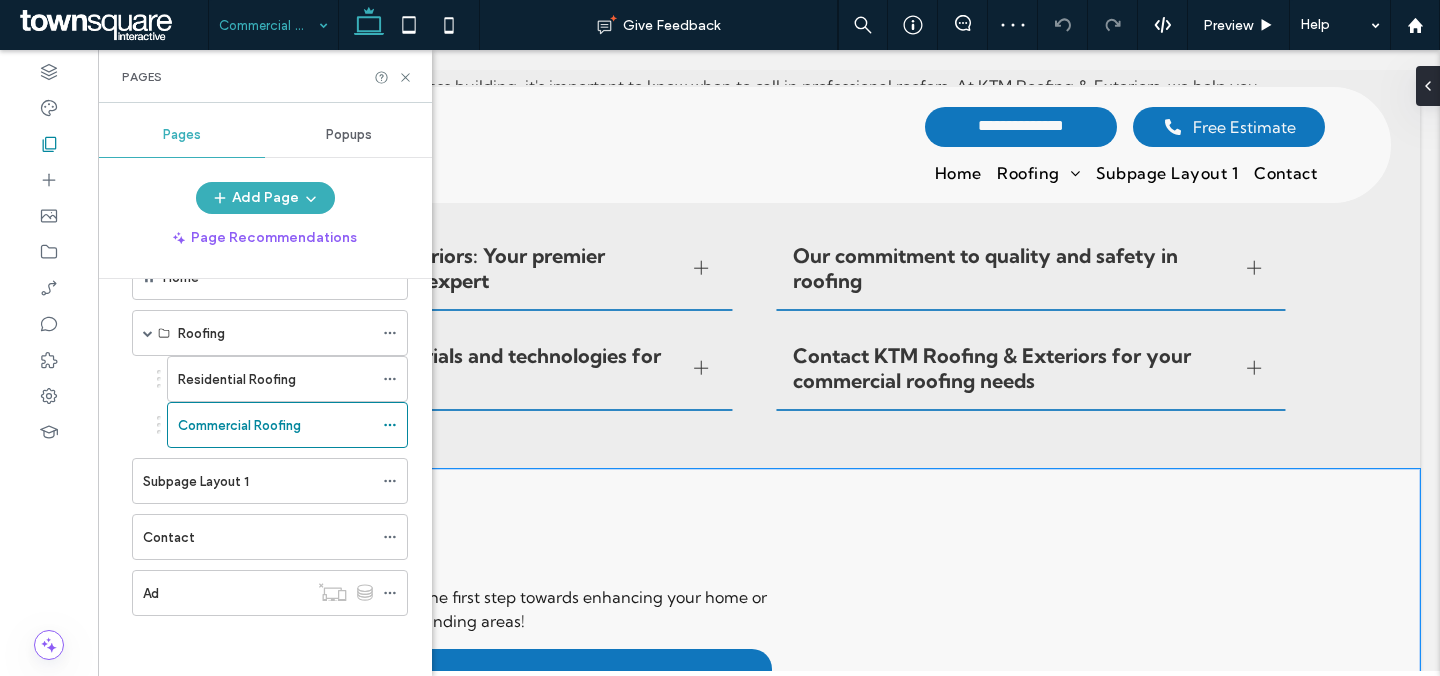 scroll, scrollTop: 2822, scrollLeft: 0, axis: vertical 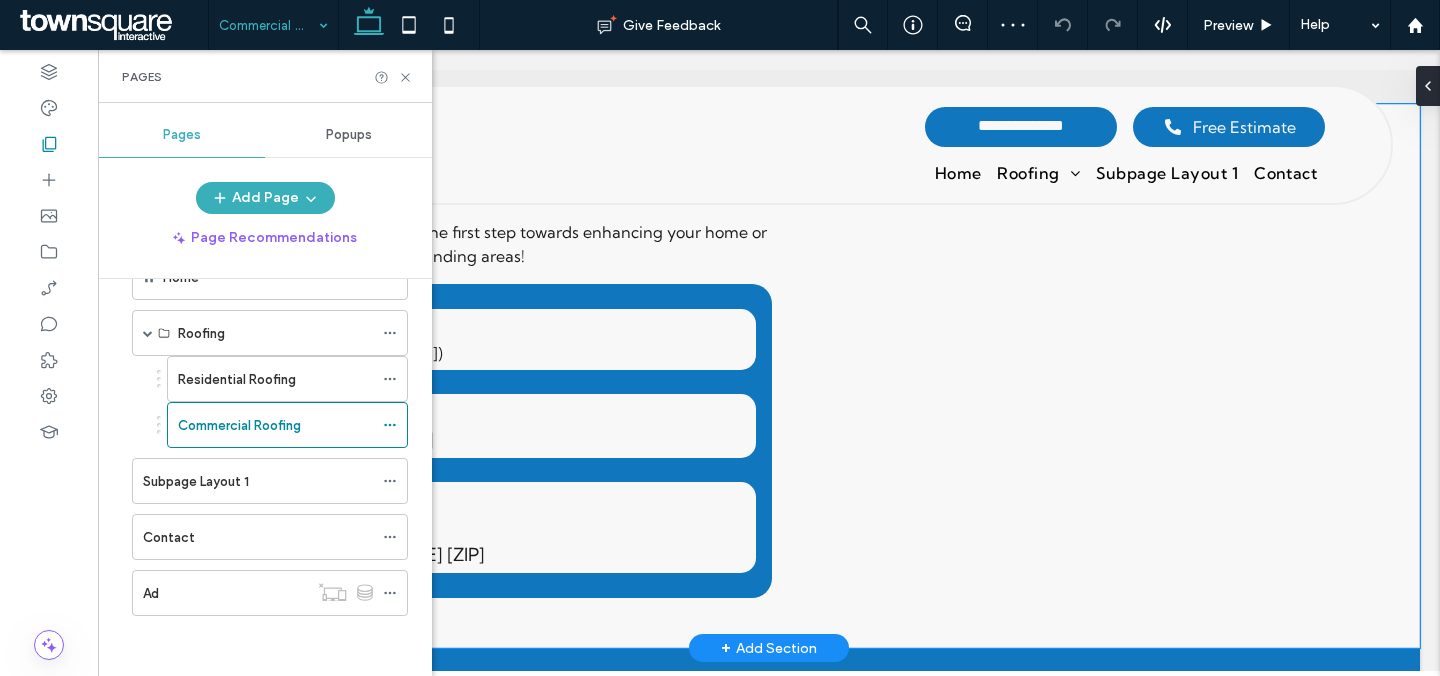 click on "Contact Us
Contact us today and take the first step towards enhancing your home or business in Boston, or surrounding areas!
Phone (603) 895-0400
Email   info@ktmexteriors.com
Location
10 Hazel Dr  Hampstead, NH 03841" at bounding box center (769, 376) 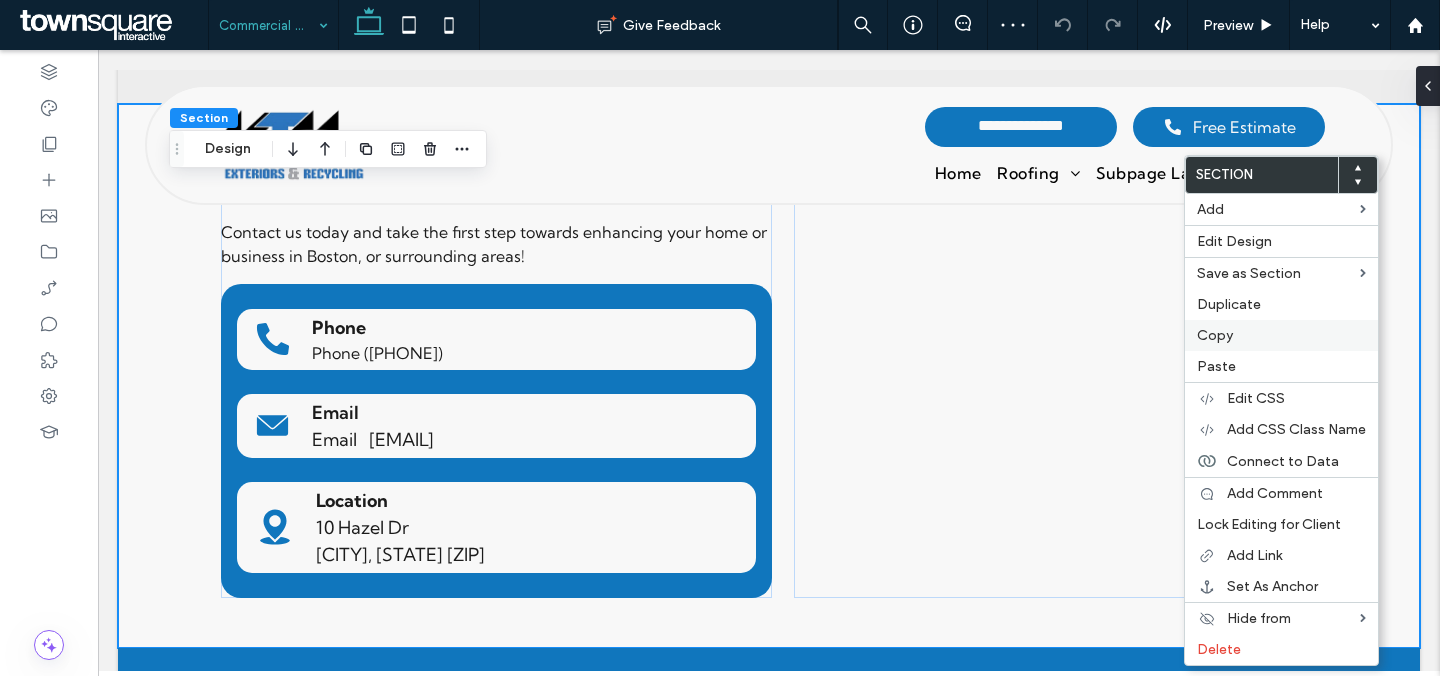 click on "Copy" at bounding box center [1215, 335] 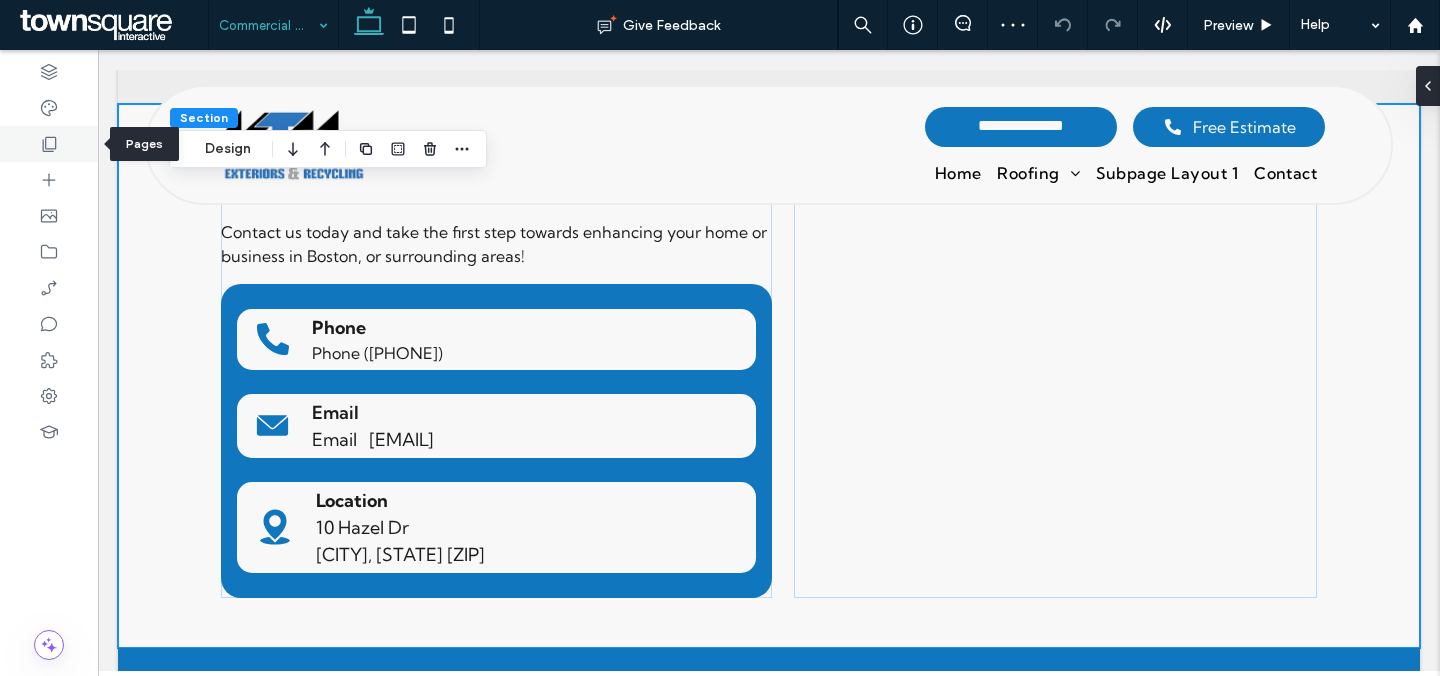 click 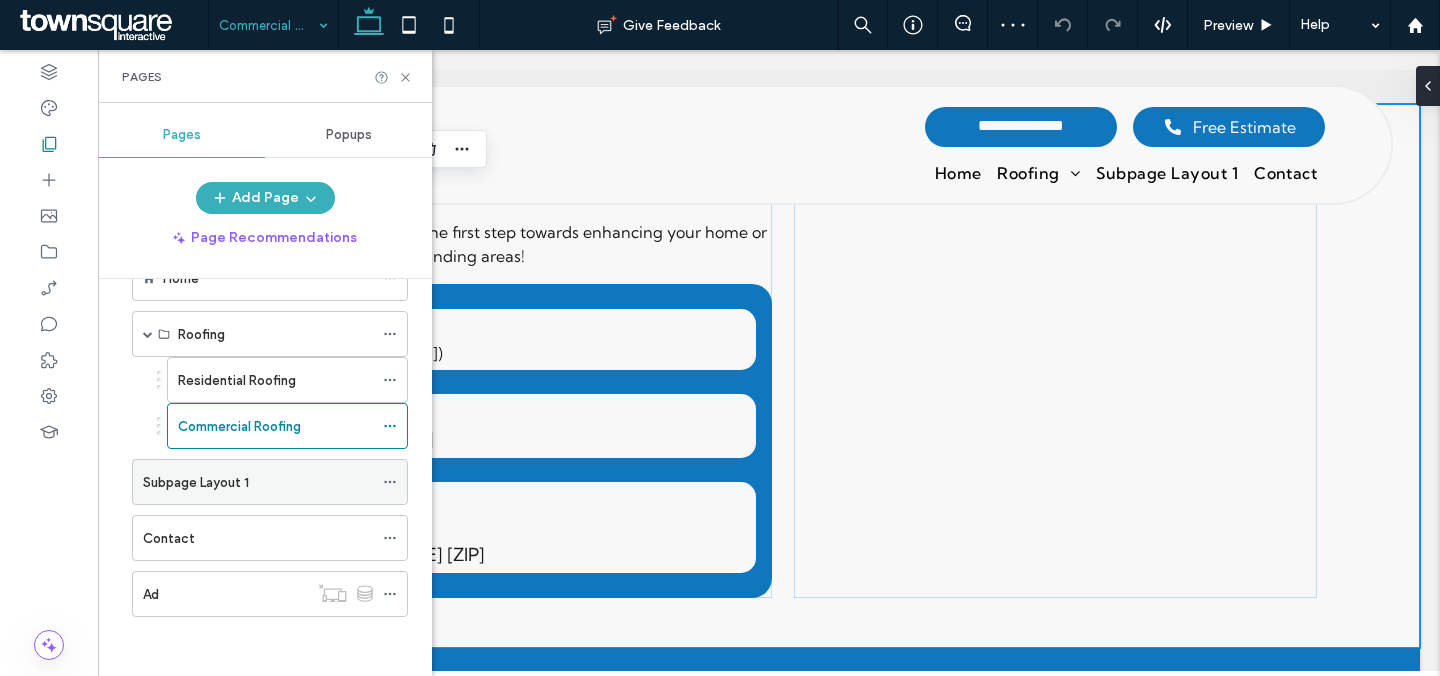 scroll, scrollTop: 59, scrollLeft: 0, axis: vertical 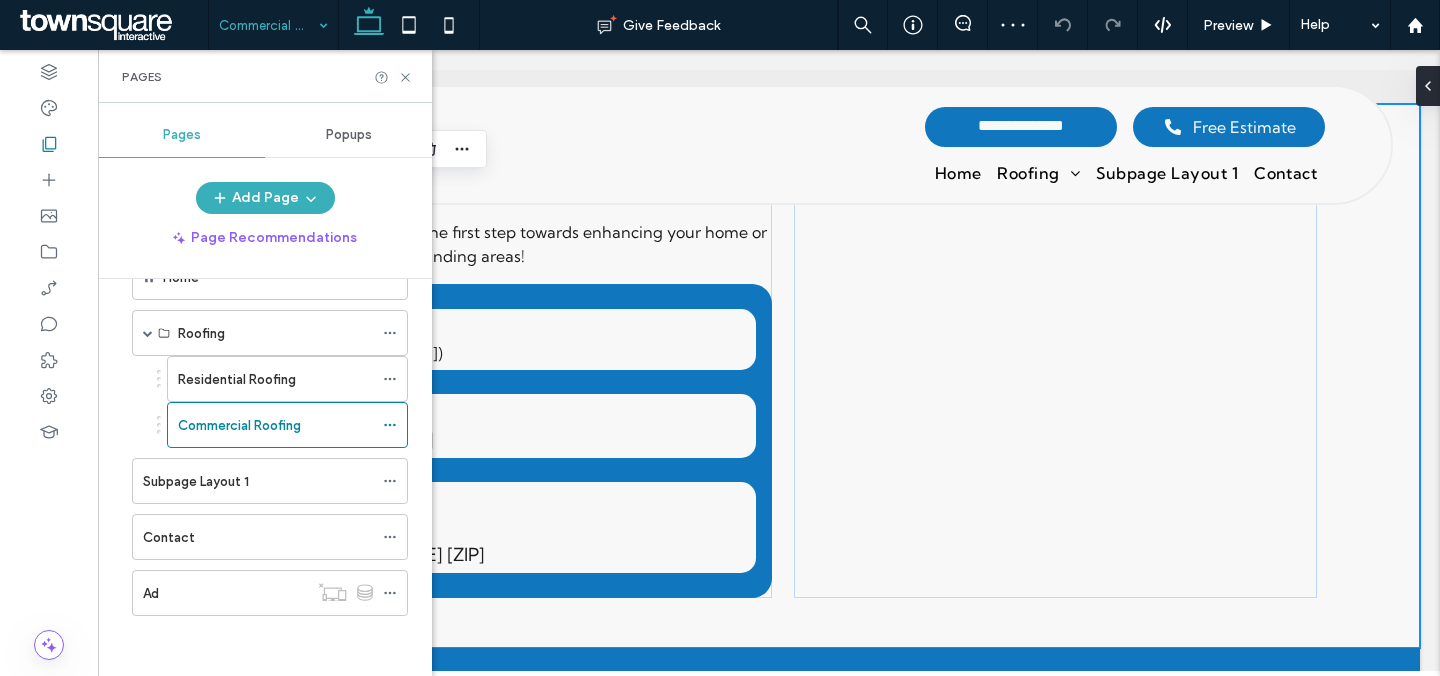click on "Subpage Layout 1" at bounding box center [196, 481] 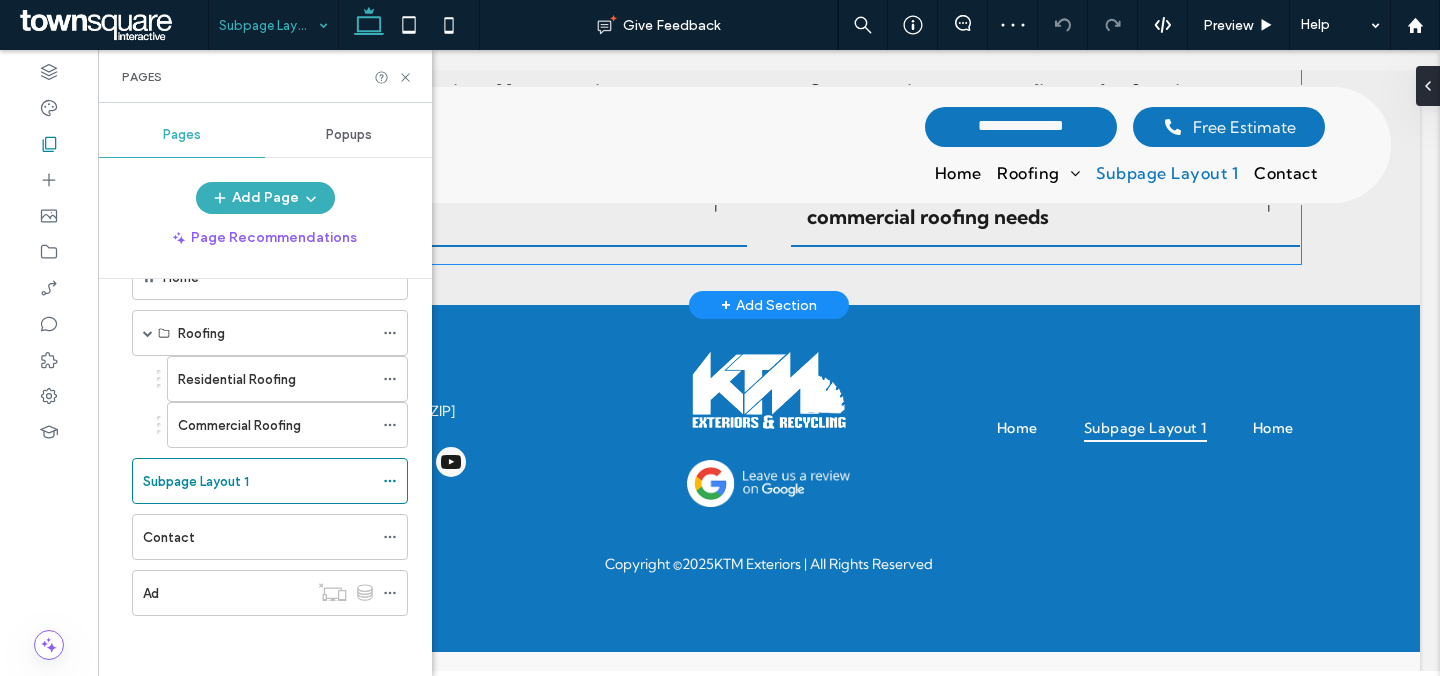 scroll, scrollTop: 2620, scrollLeft: 0, axis: vertical 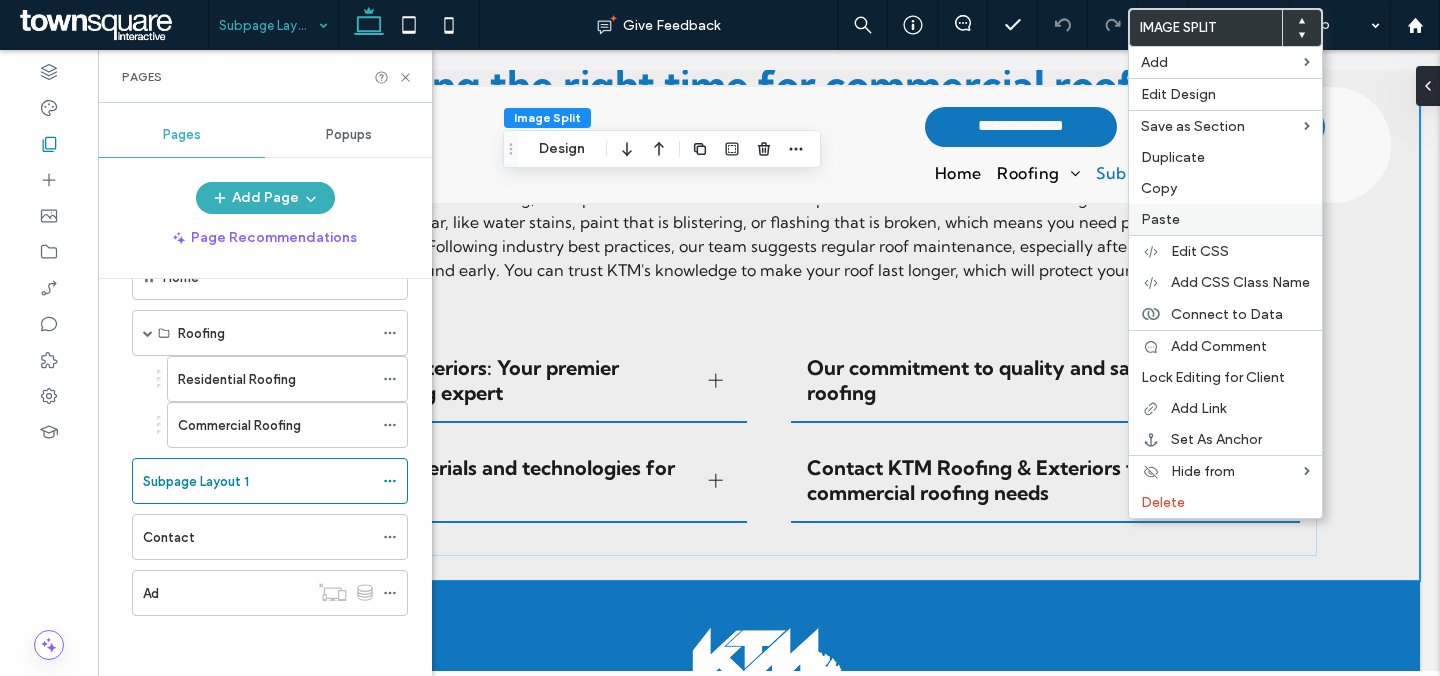click on "Paste" at bounding box center (1160, 219) 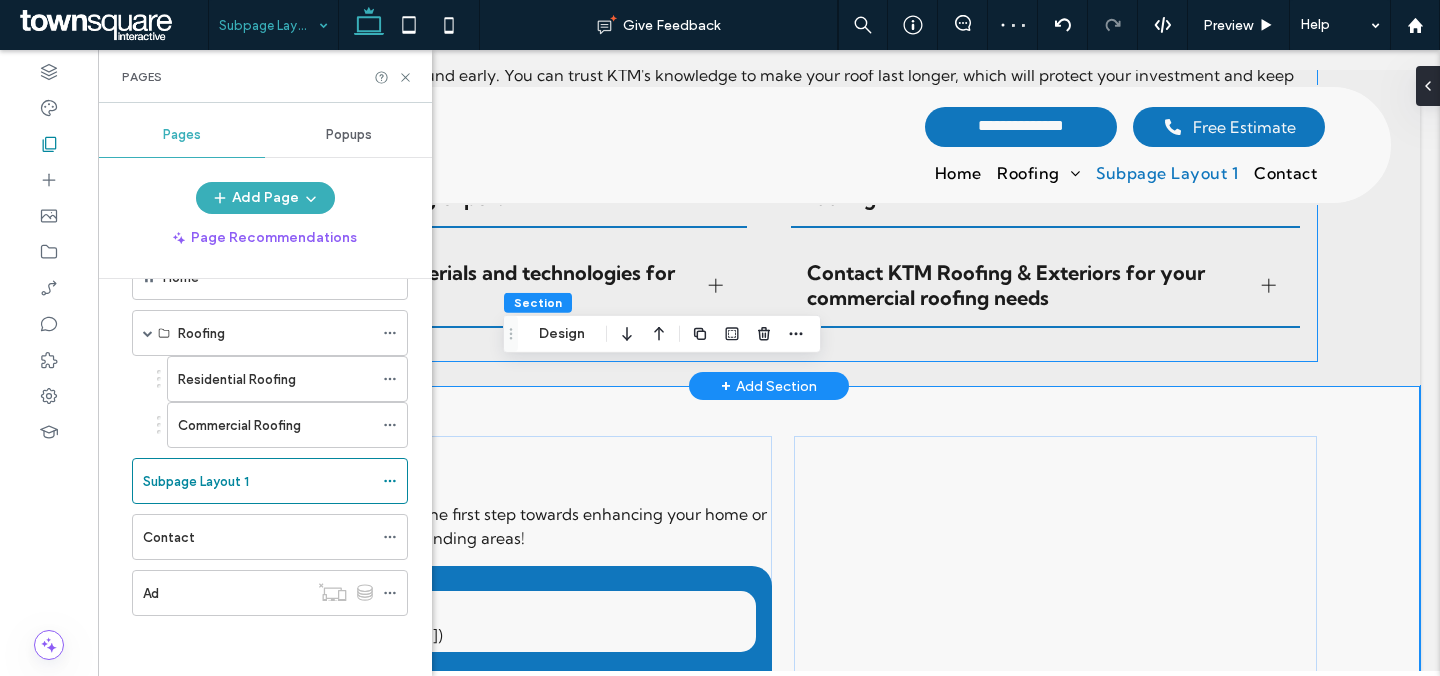 scroll, scrollTop: 2984, scrollLeft: 0, axis: vertical 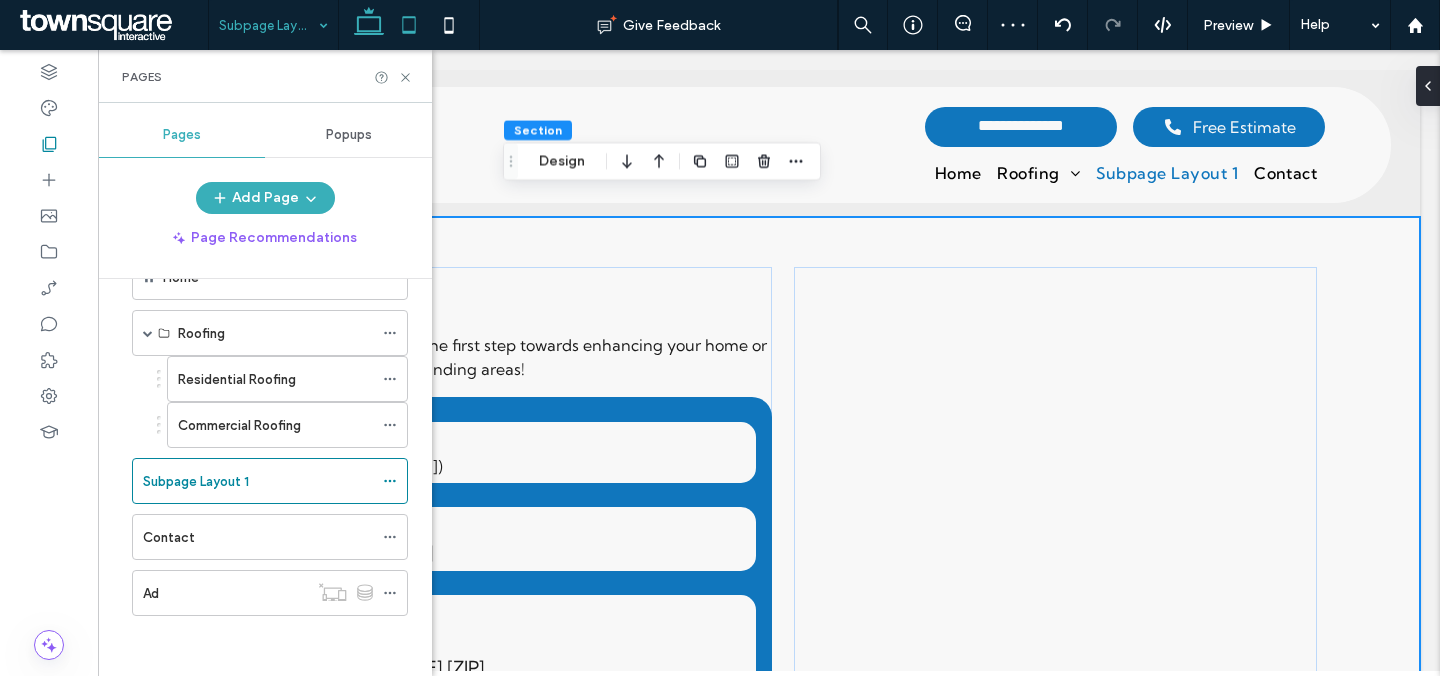 click 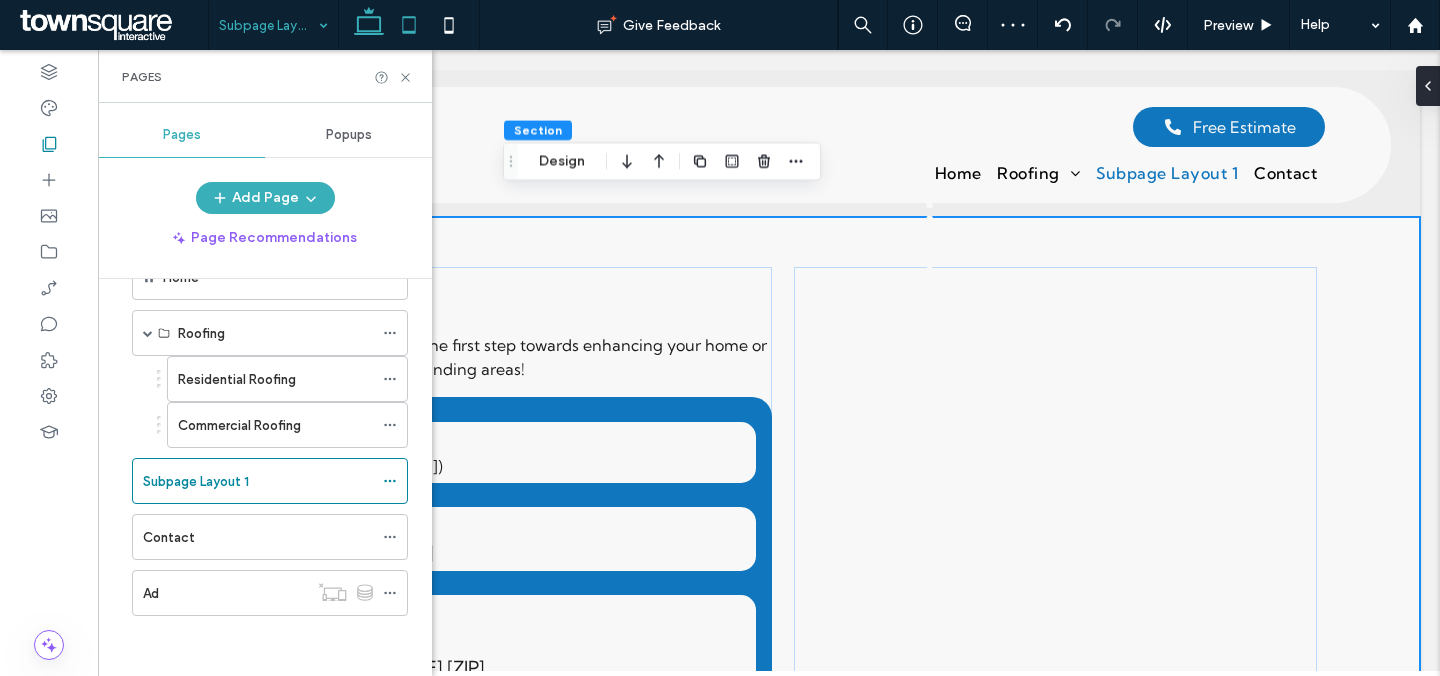 scroll, scrollTop: 3860, scrollLeft: 0, axis: vertical 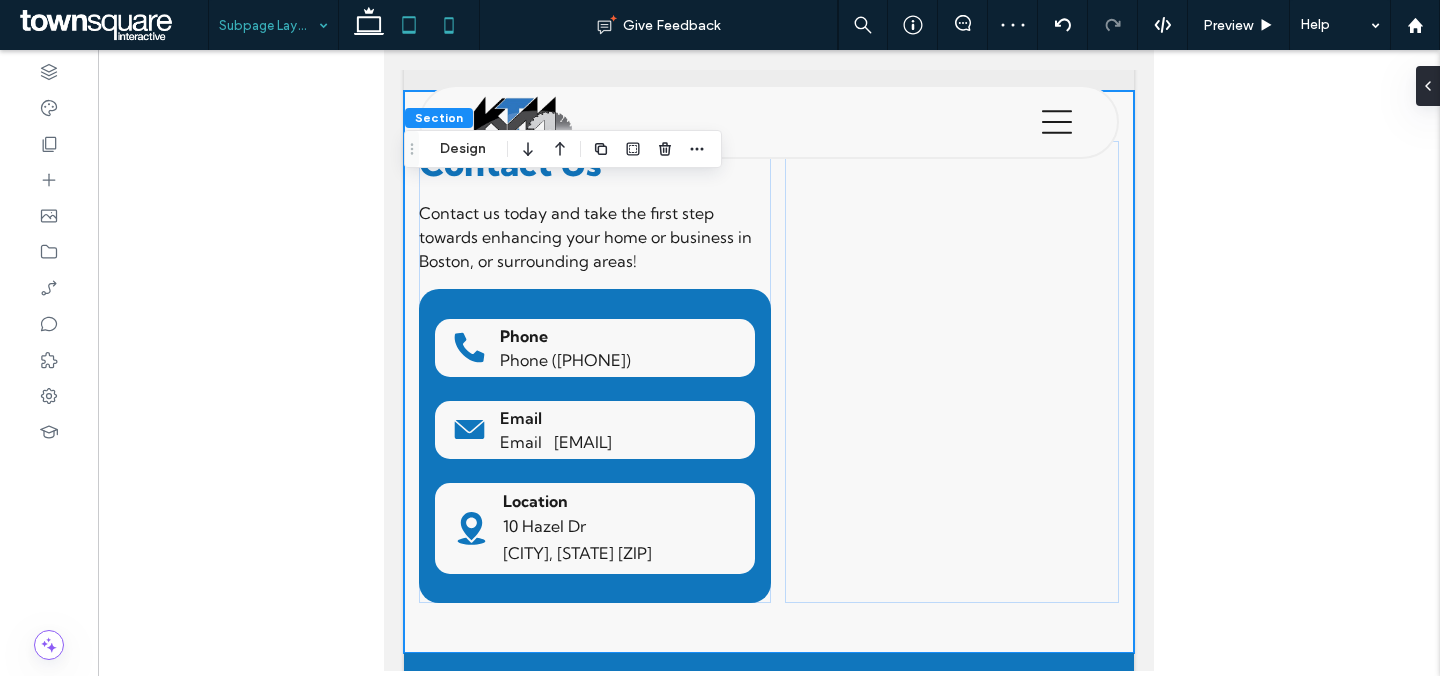click 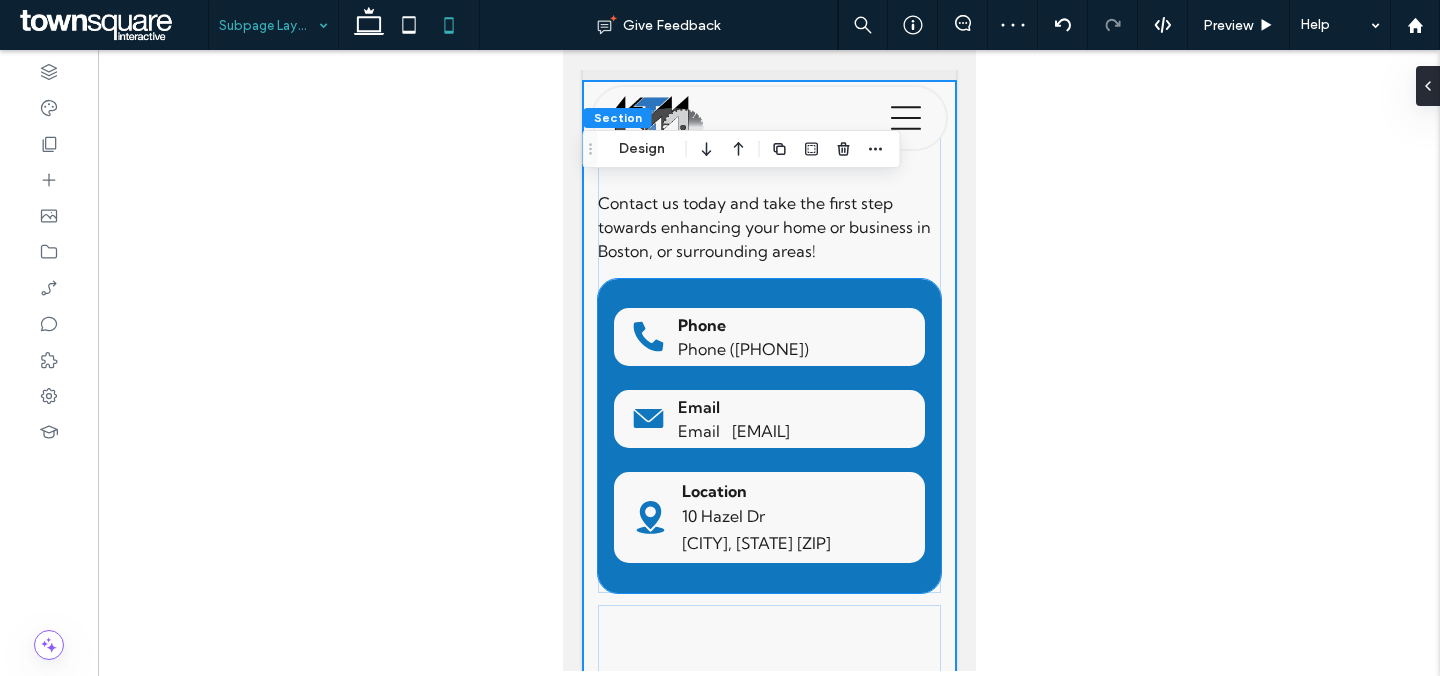 scroll, scrollTop: 5388, scrollLeft: 0, axis: vertical 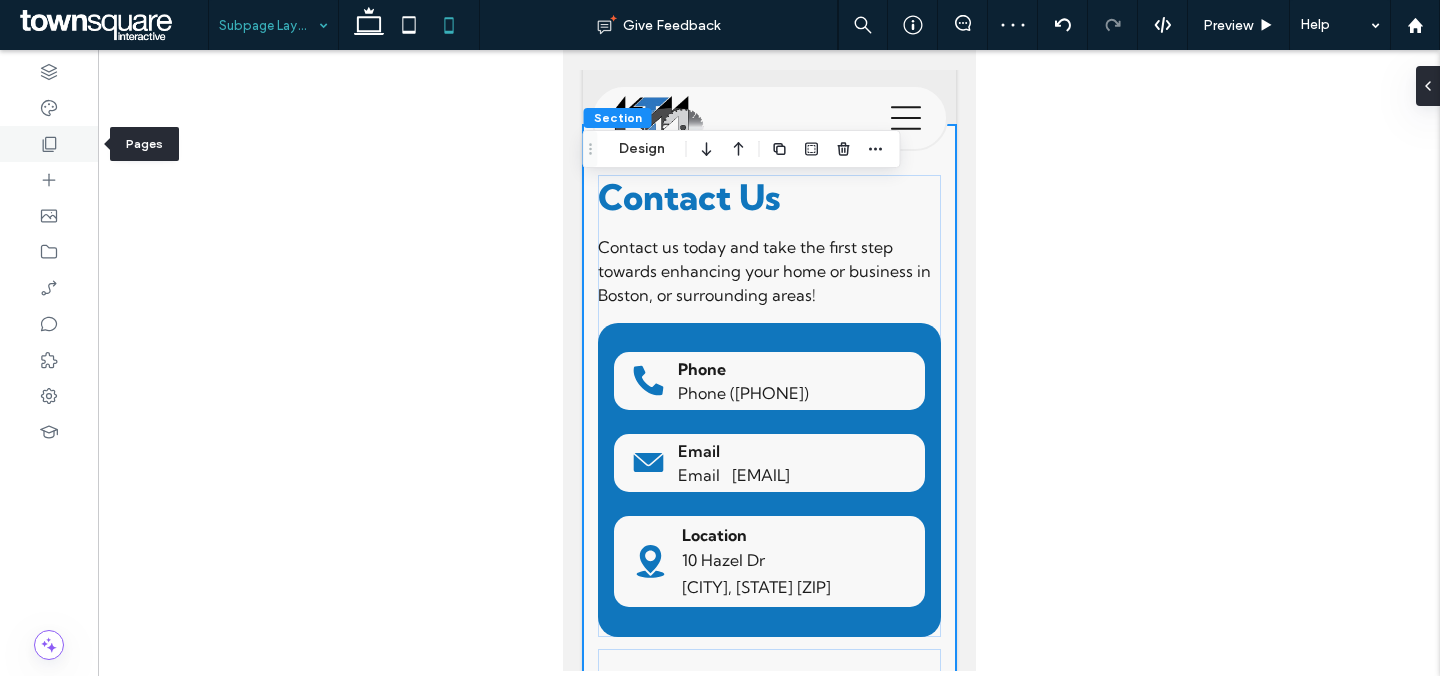click at bounding box center [49, 144] 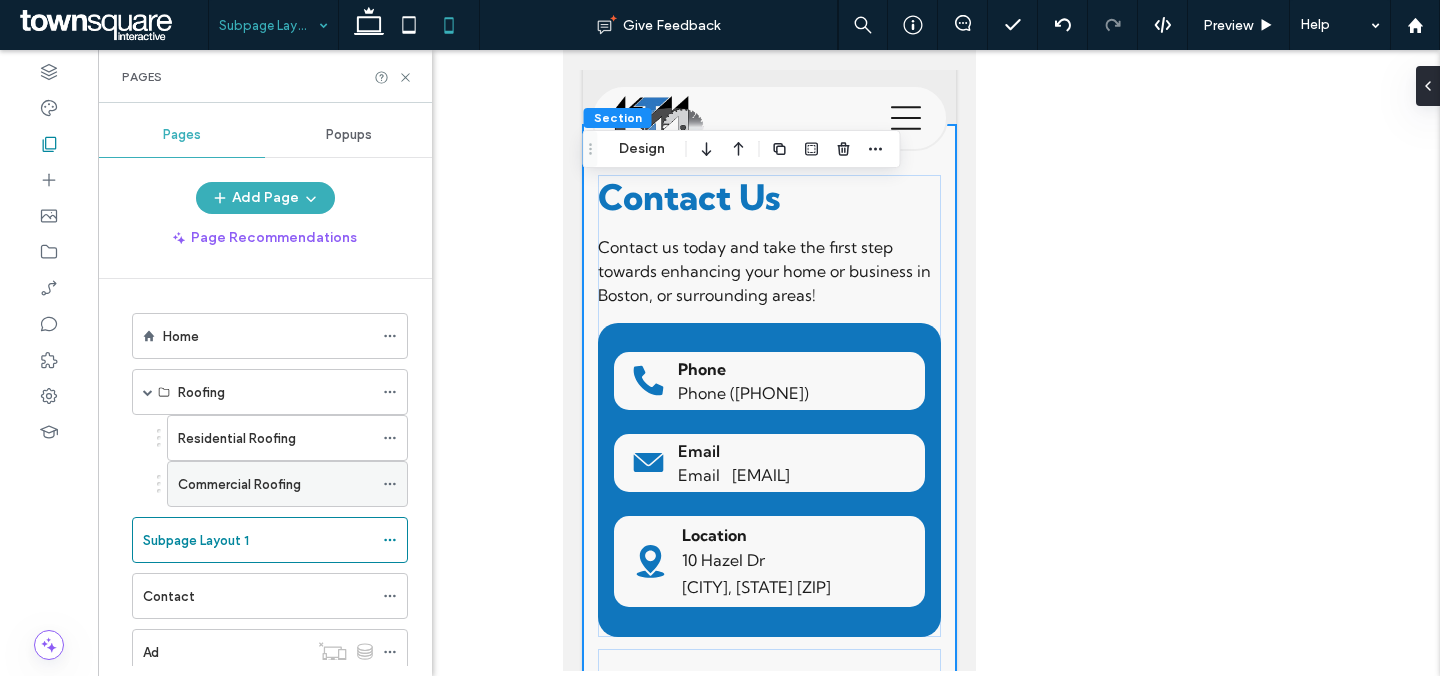 click on "Commercial Roofing" at bounding box center (239, 484) 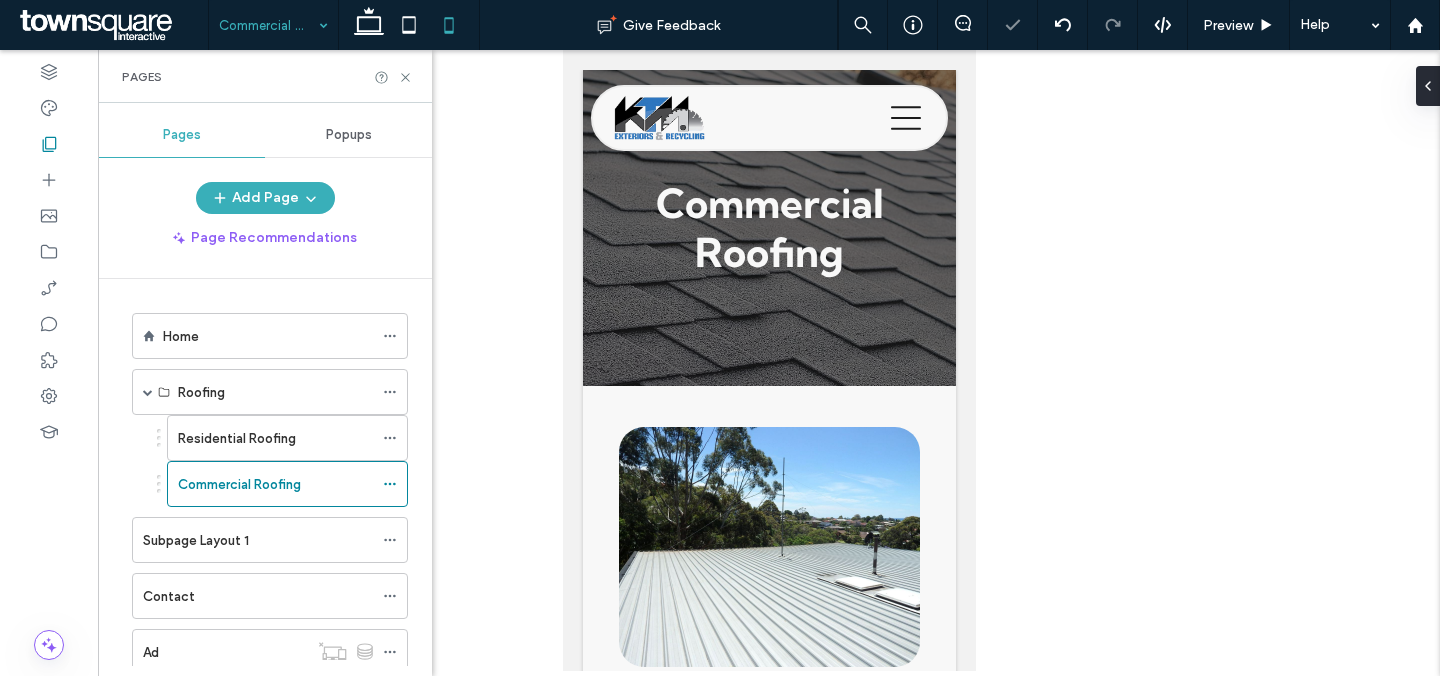 scroll, scrollTop: 0, scrollLeft: 0, axis: both 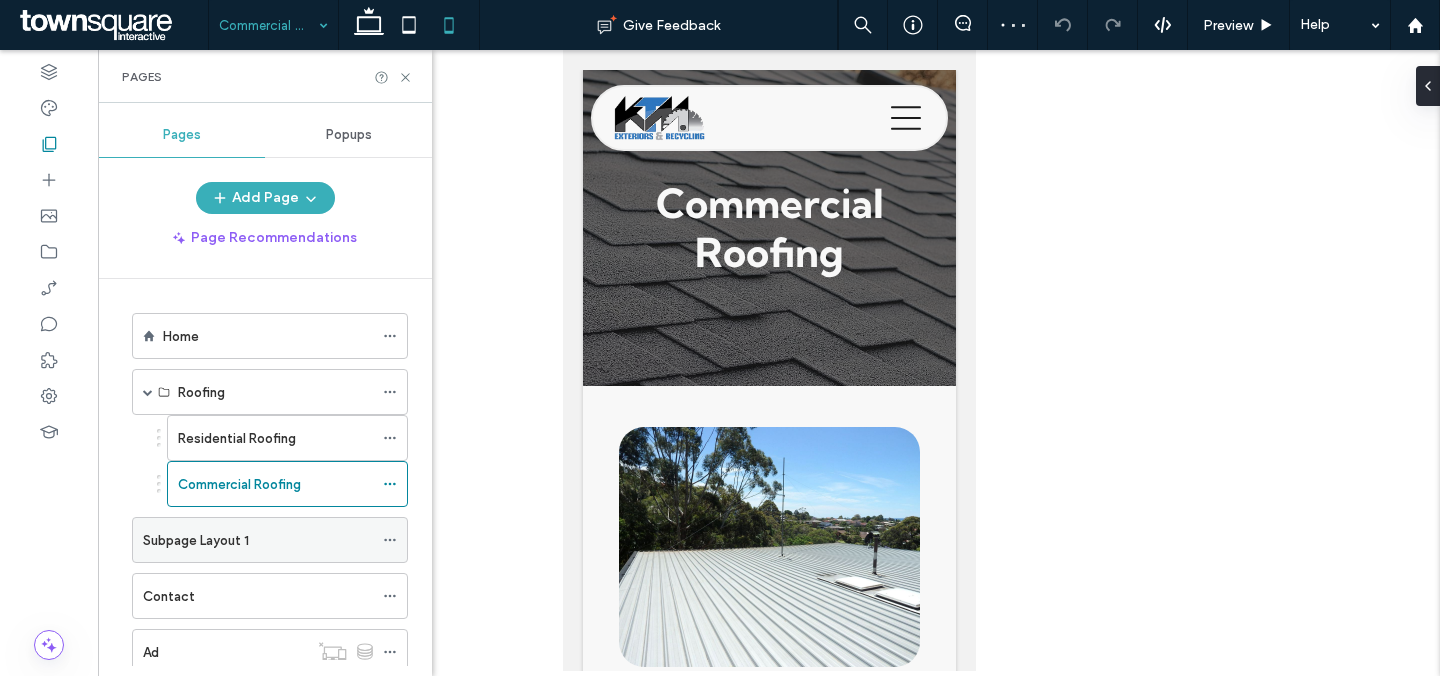 click on "Subpage Layout 1" at bounding box center (196, 540) 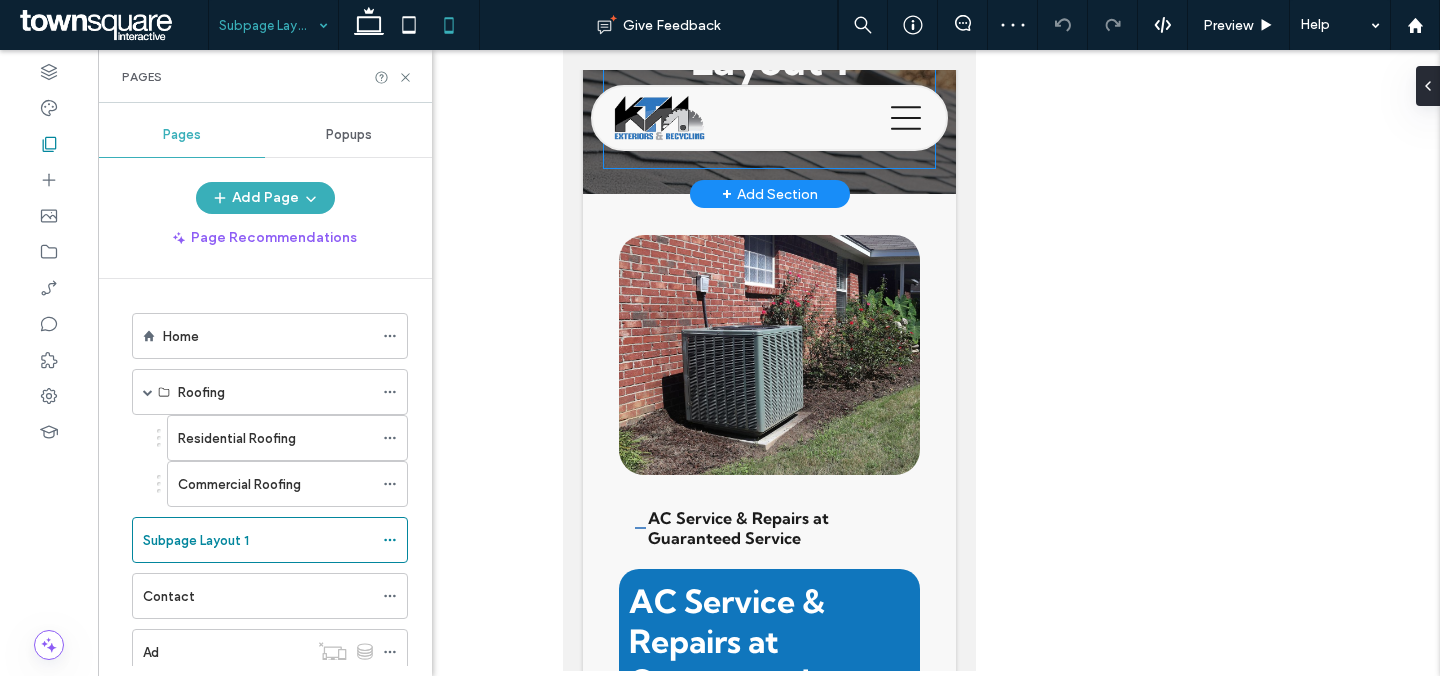 scroll, scrollTop: 0, scrollLeft: 0, axis: both 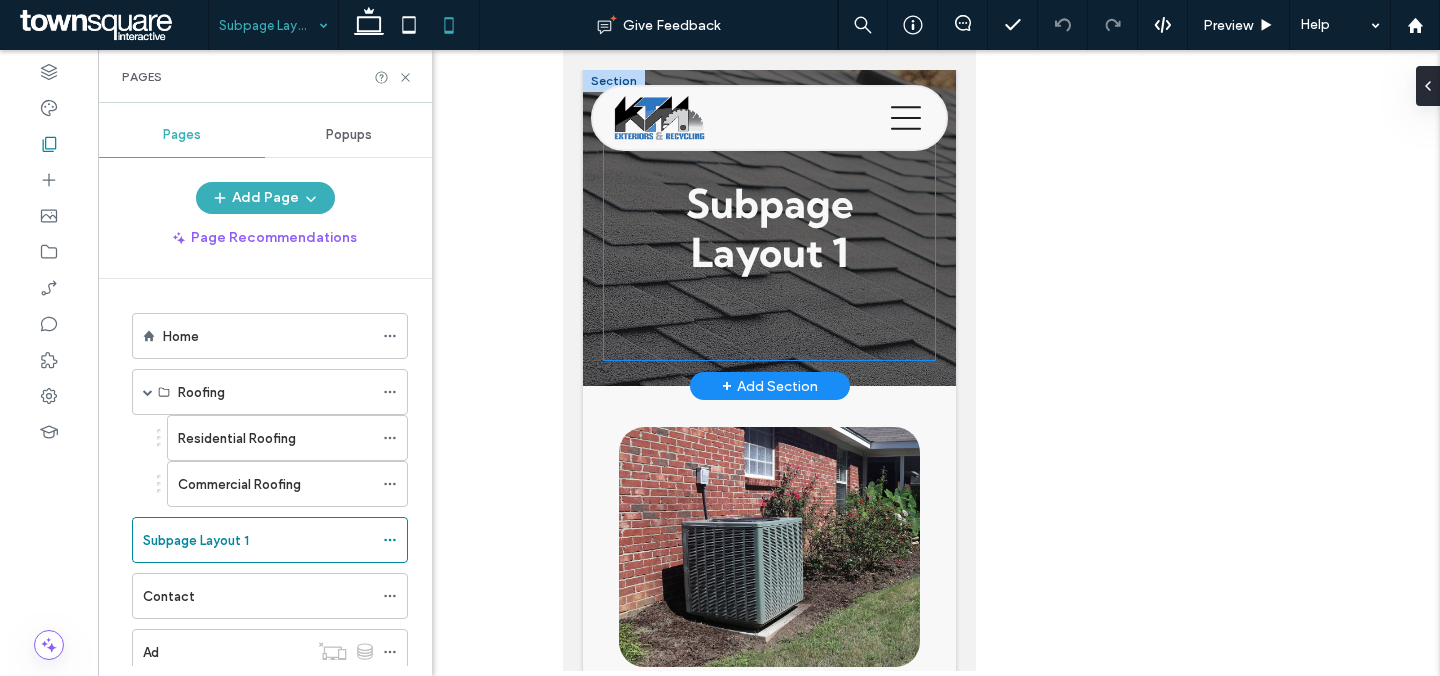 click on "Subpage Layout 1" at bounding box center [768, 228] 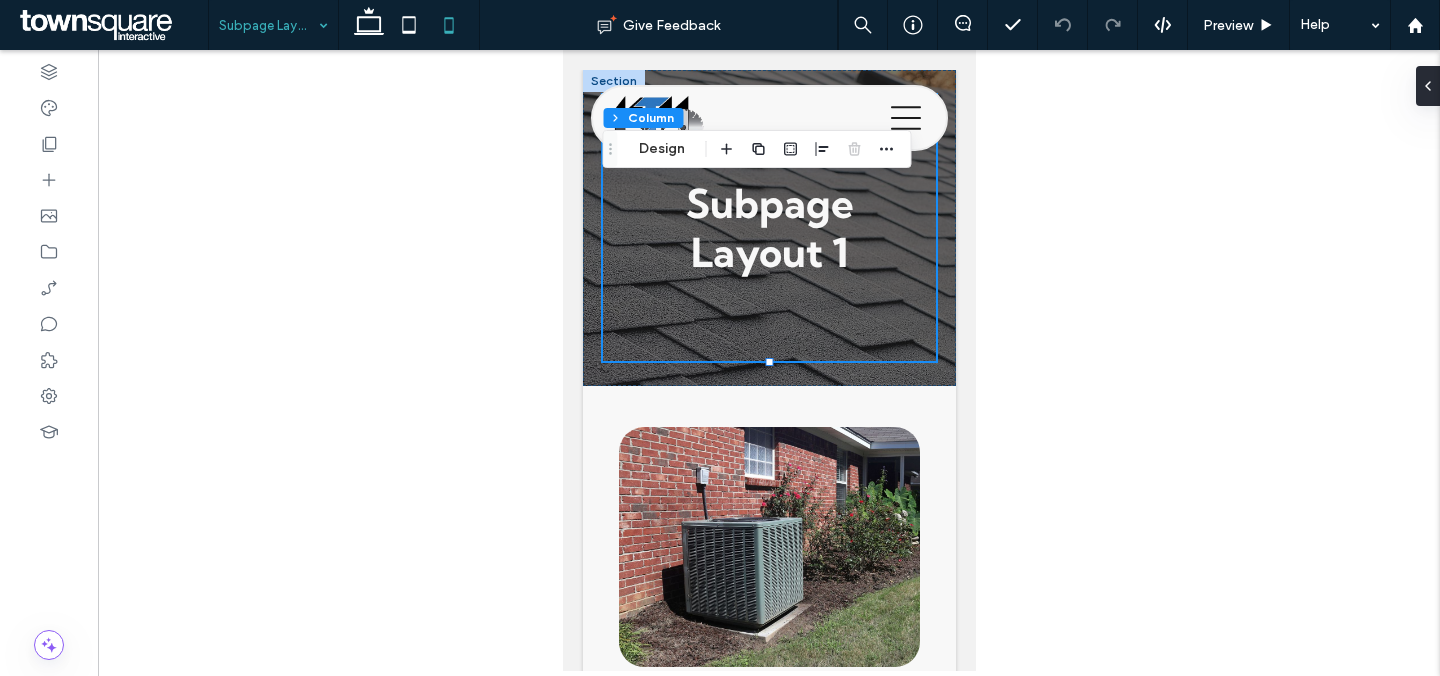 click at bounding box center (1432, 86) 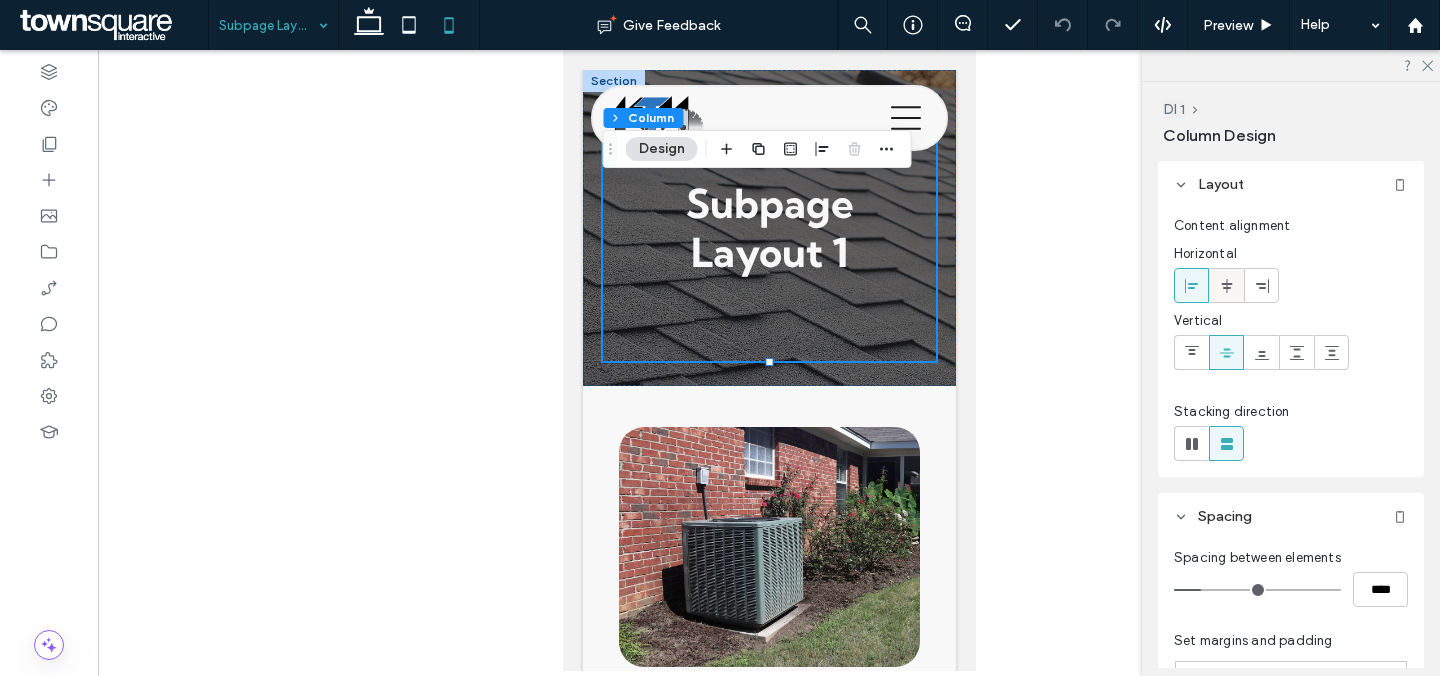 click 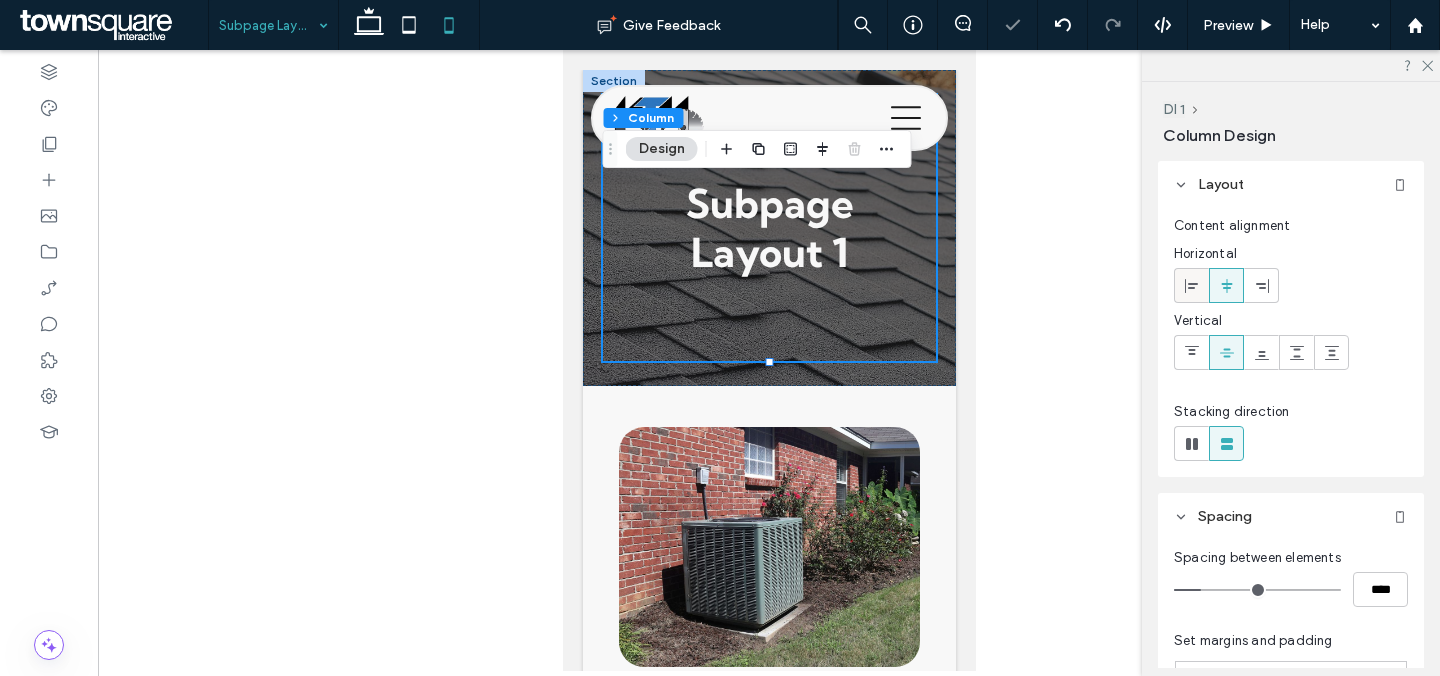 click 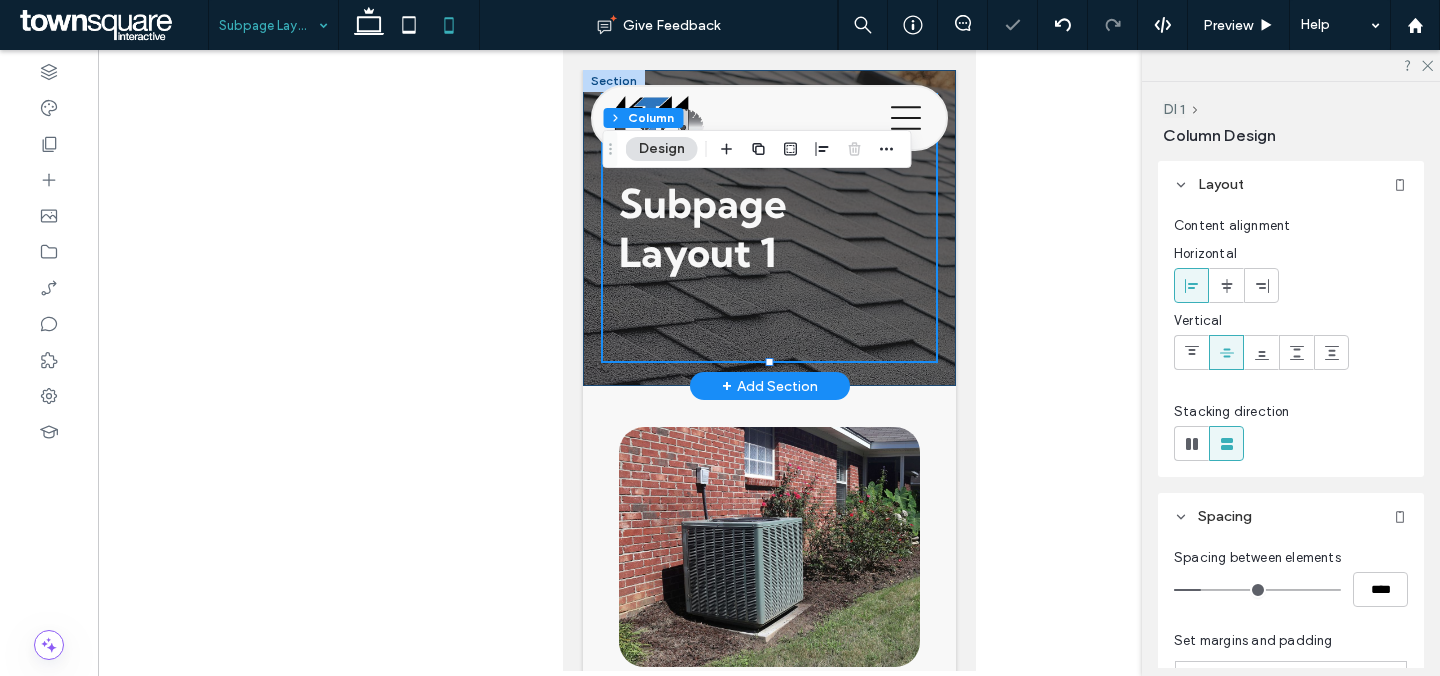 click on "Subpage Layout 1" at bounding box center (768, 228) 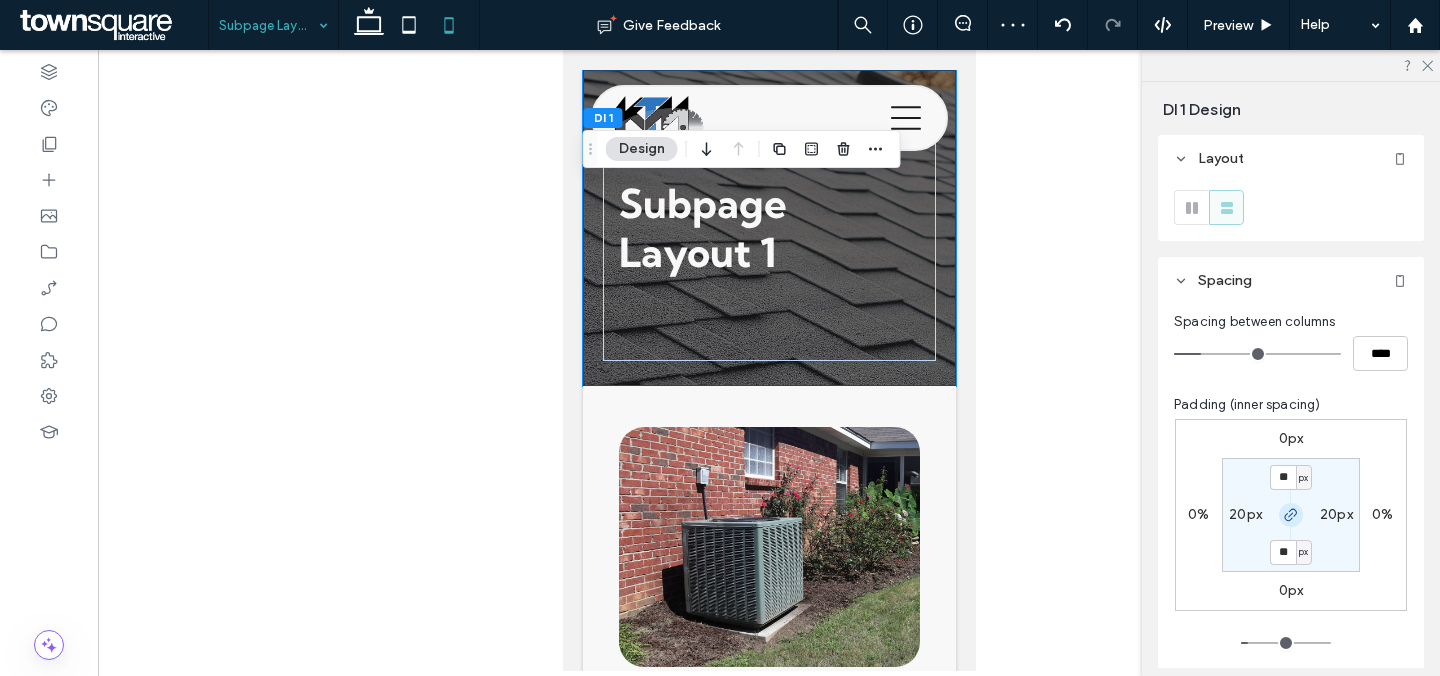 click at bounding box center [1291, 515] 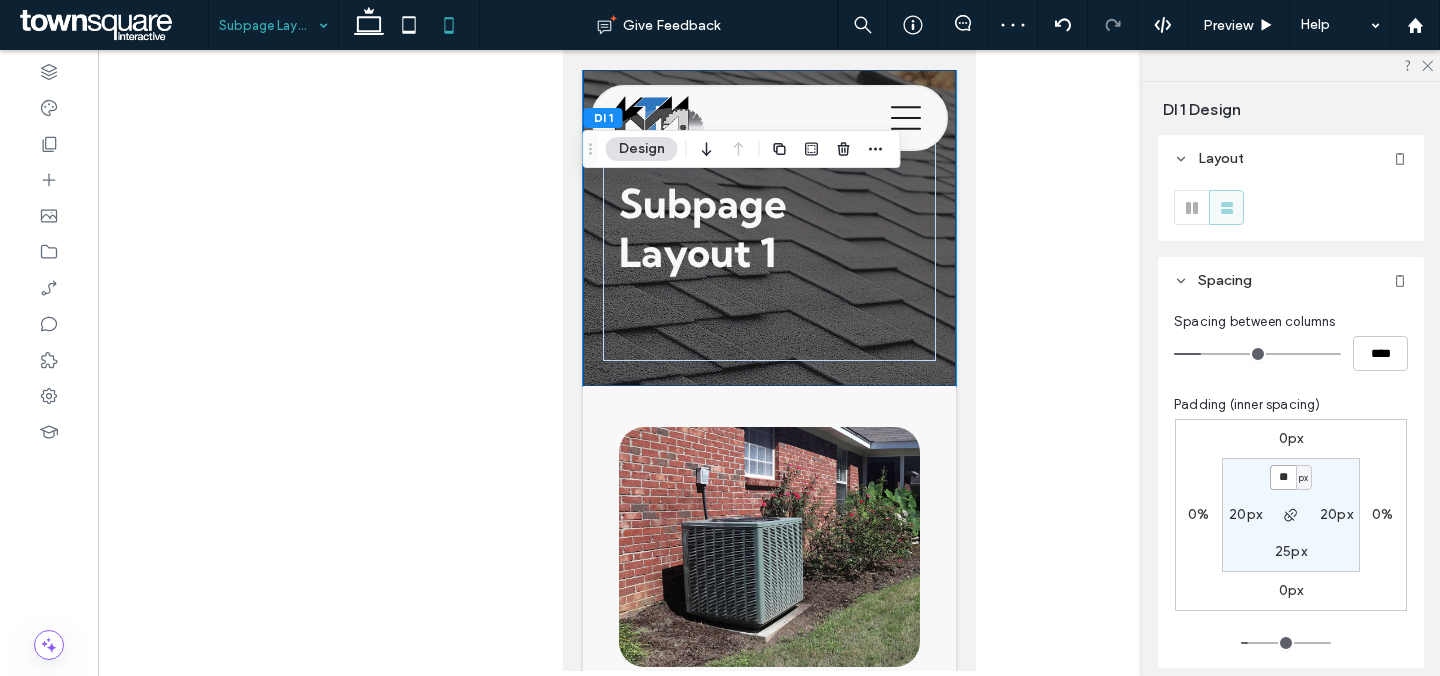 click on "**" at bounding box center (1283, 477) 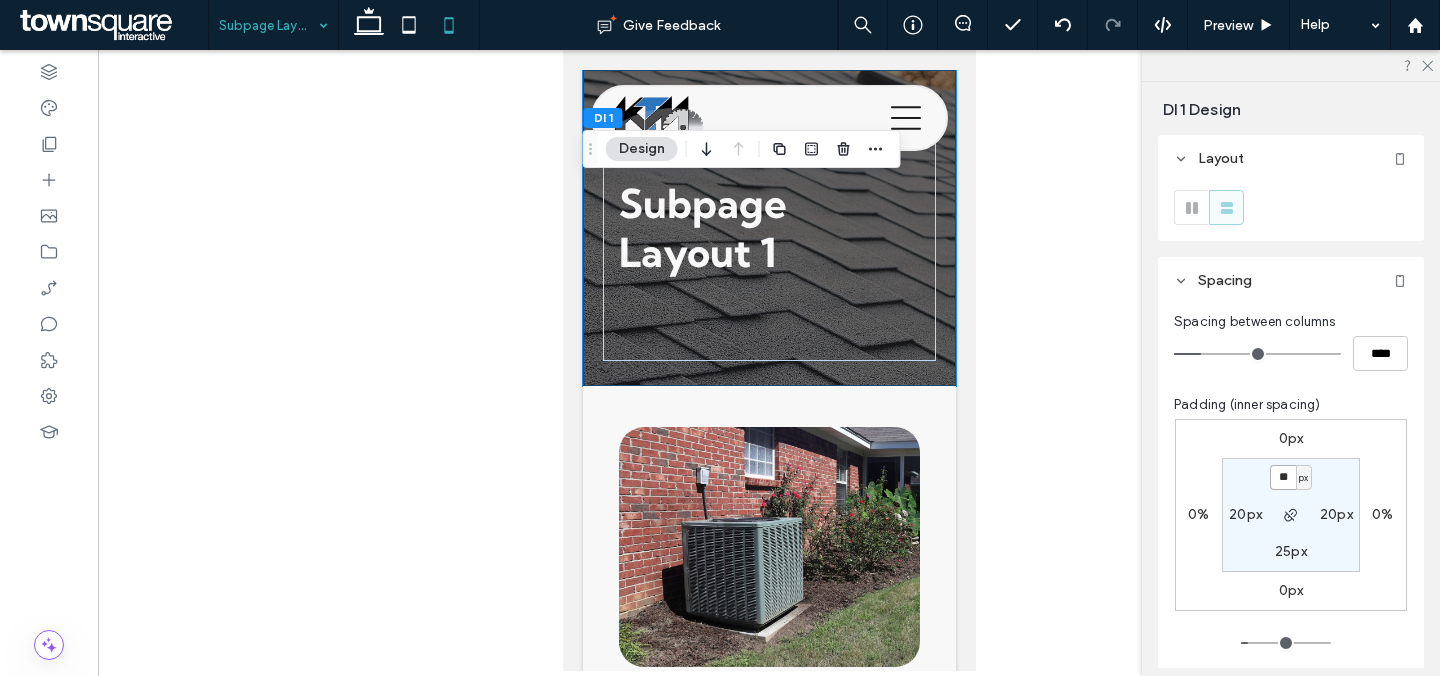 type on "**" 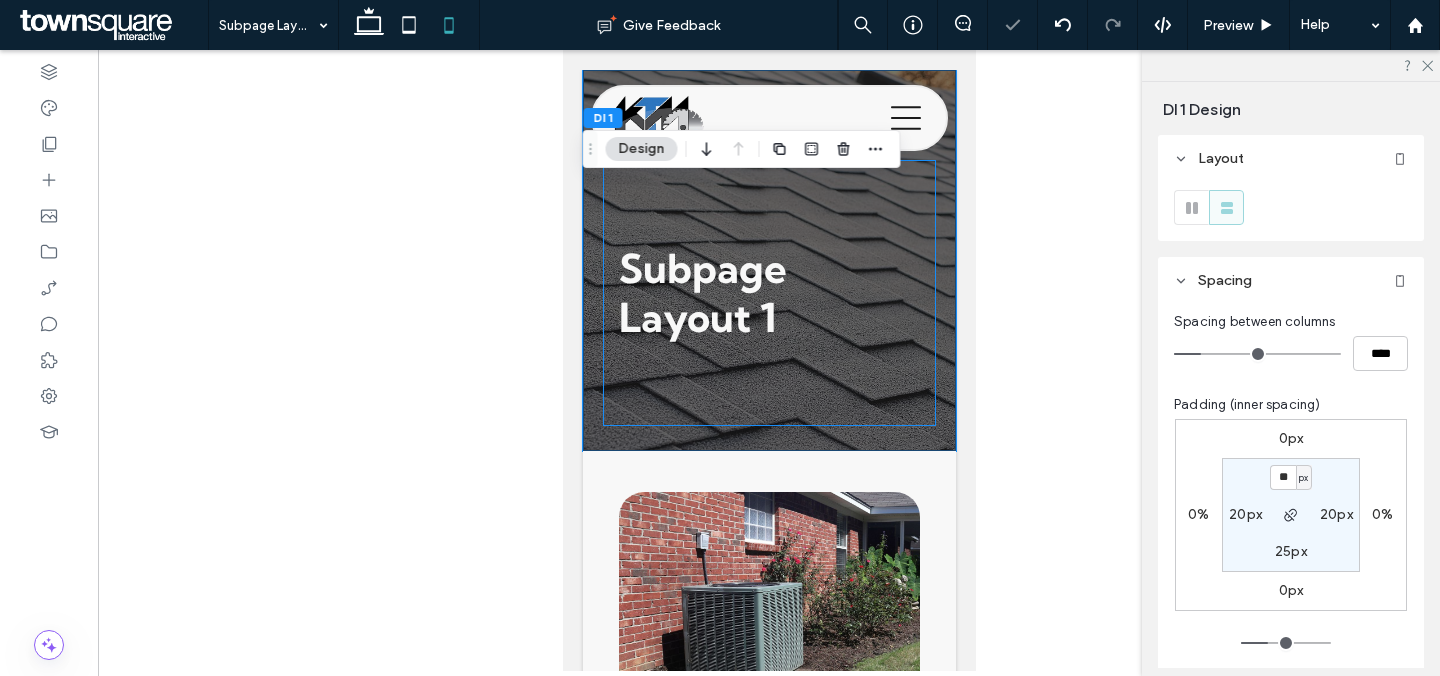 scroll, scrollTop: 0, scrollLeft: 0, axis: both 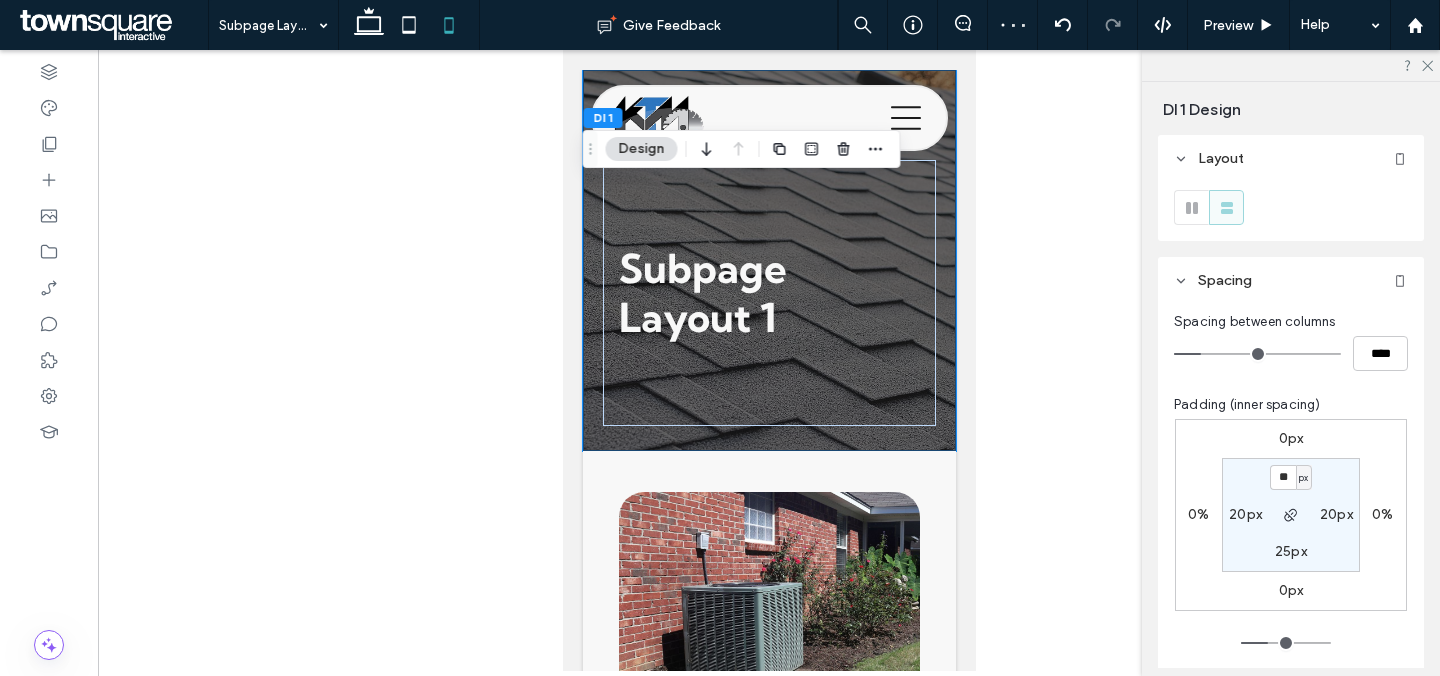 type on "*" 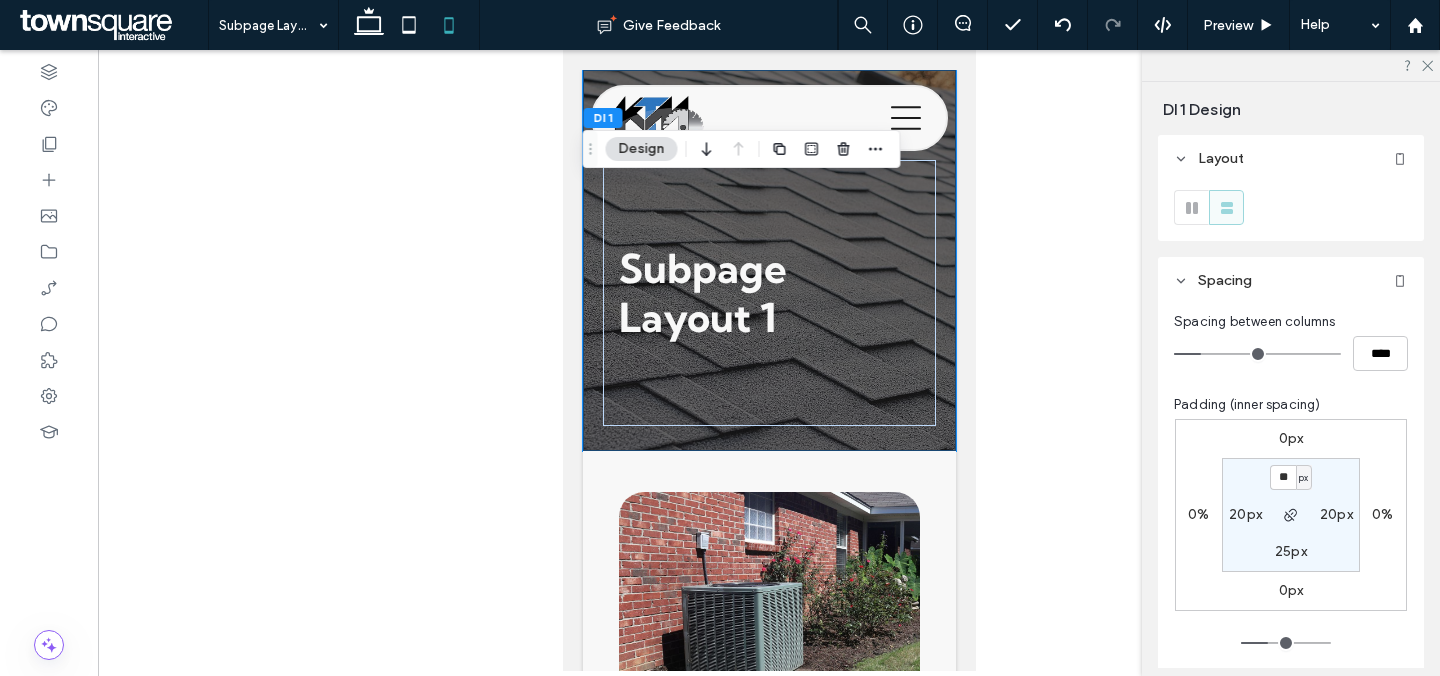 type on "**" 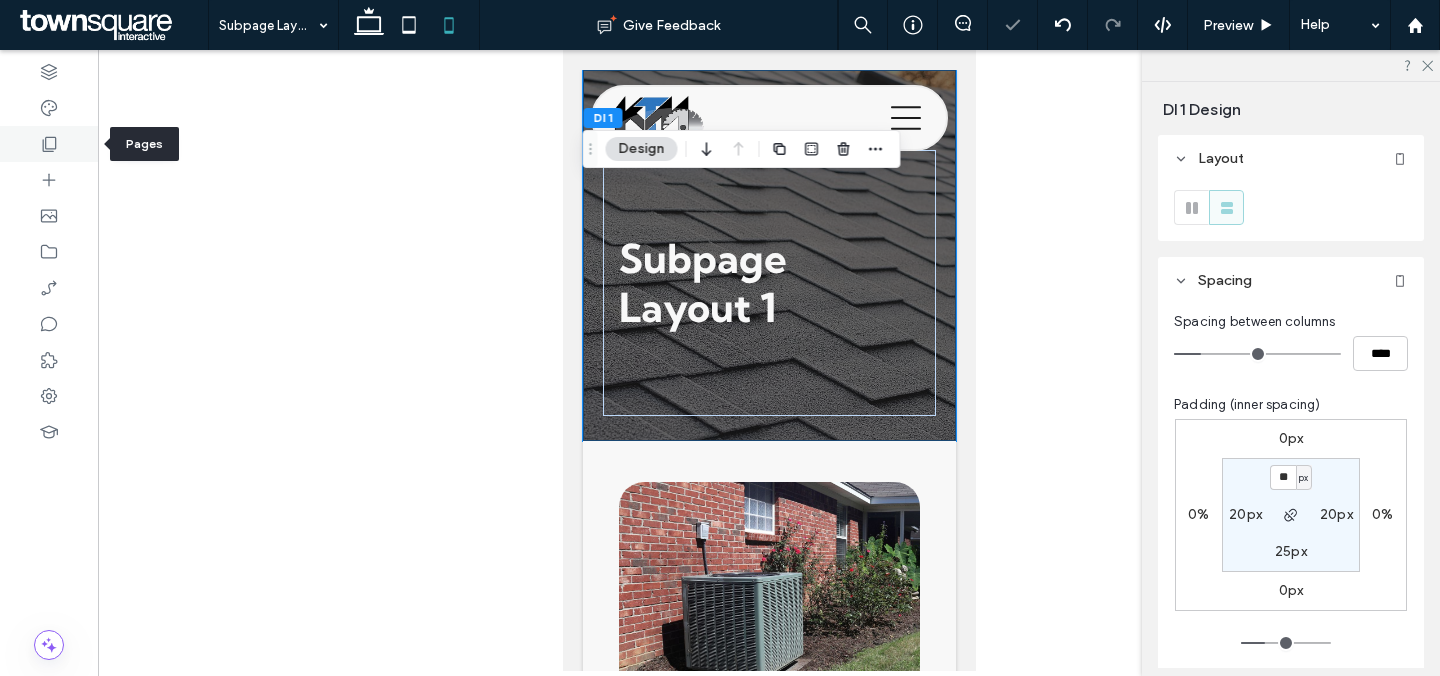 click 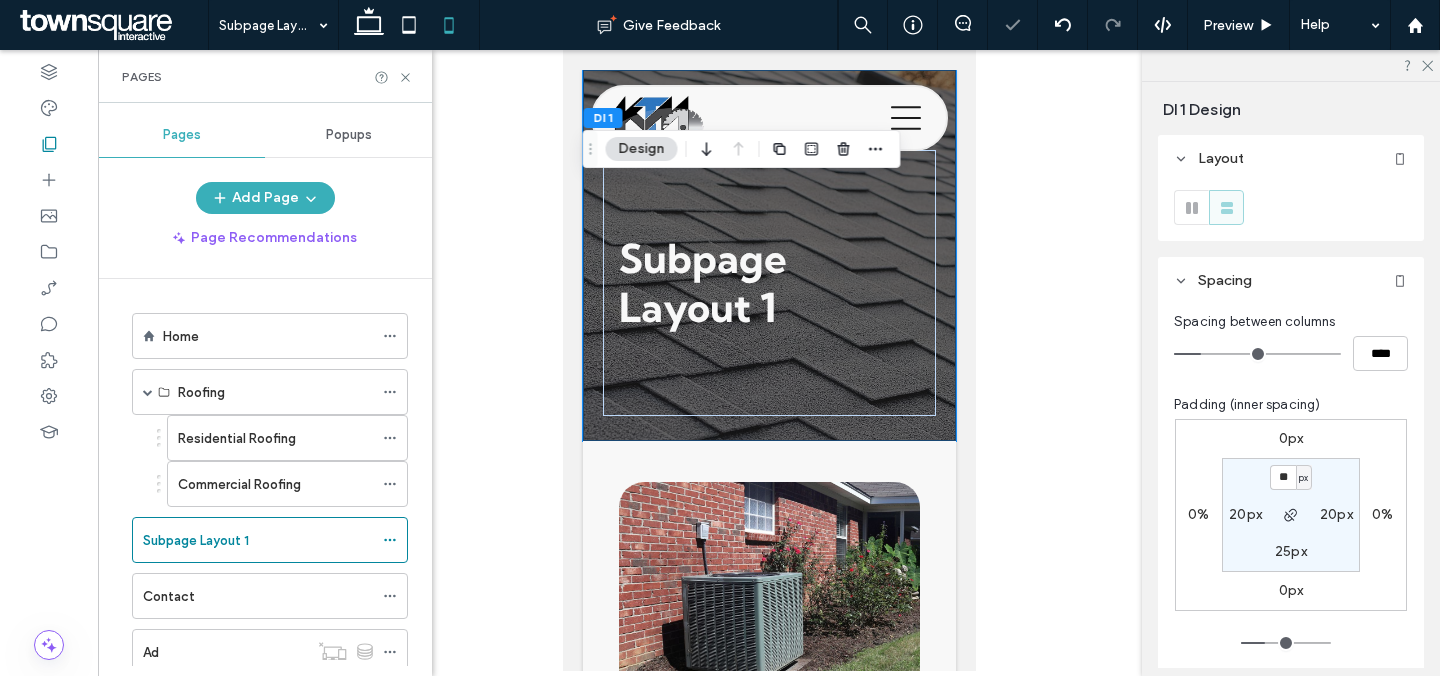 click on "Commercial Roofing" at bounding box center [239, 484] 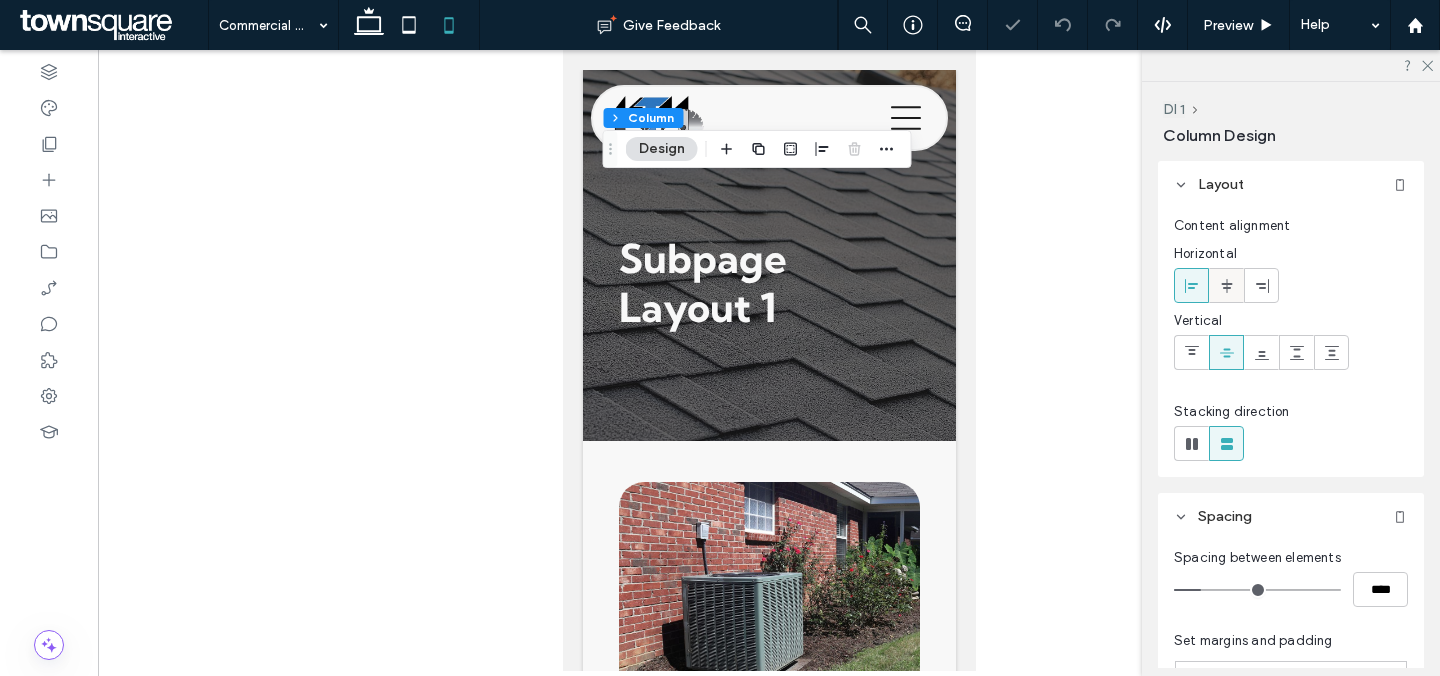 click 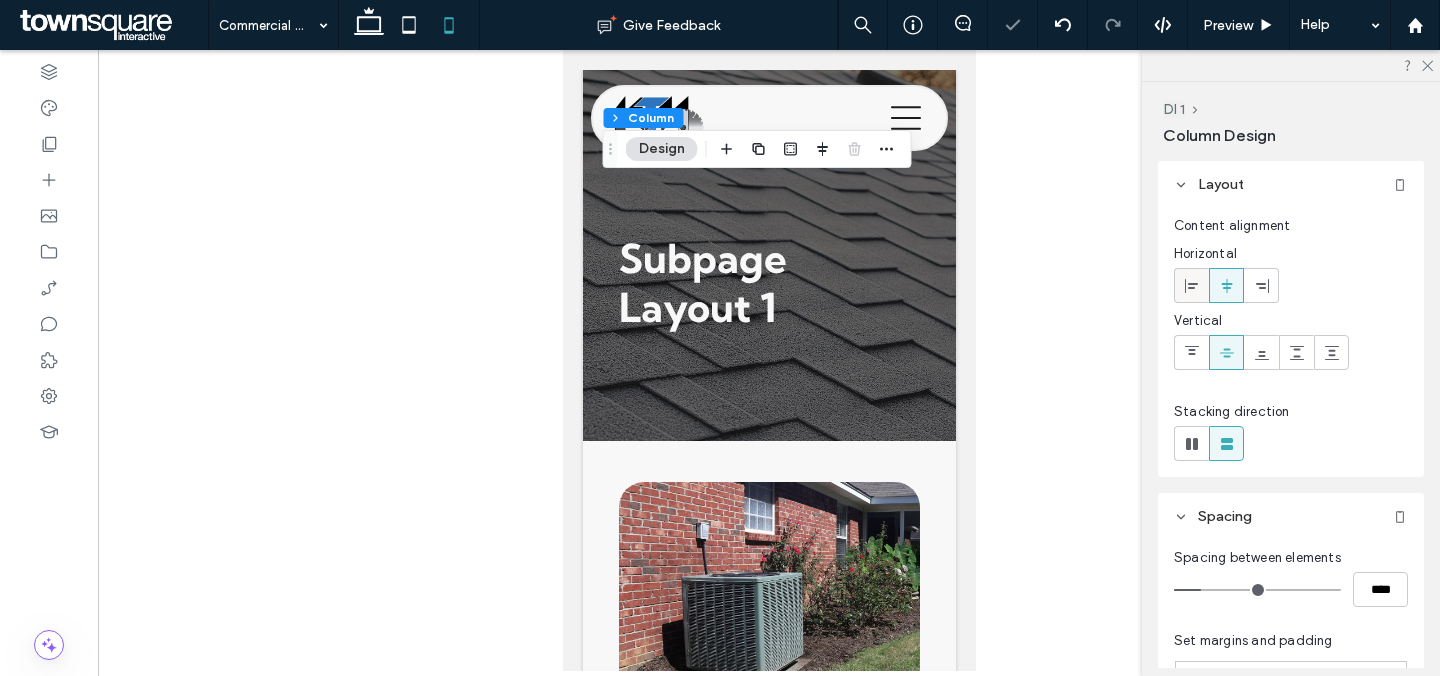 click at bounding box center (1191, 285) 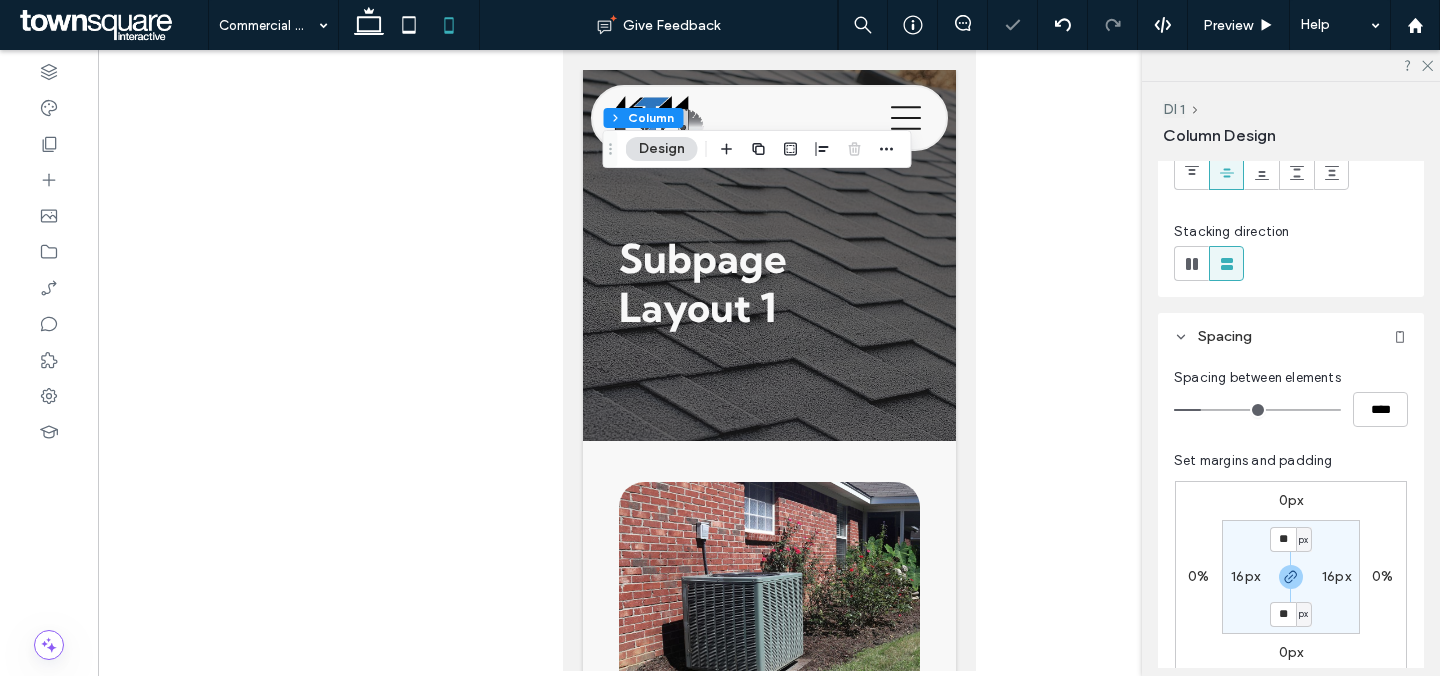 scroll, scrollTop: 182, scrollLeft: 0, axis: vertical 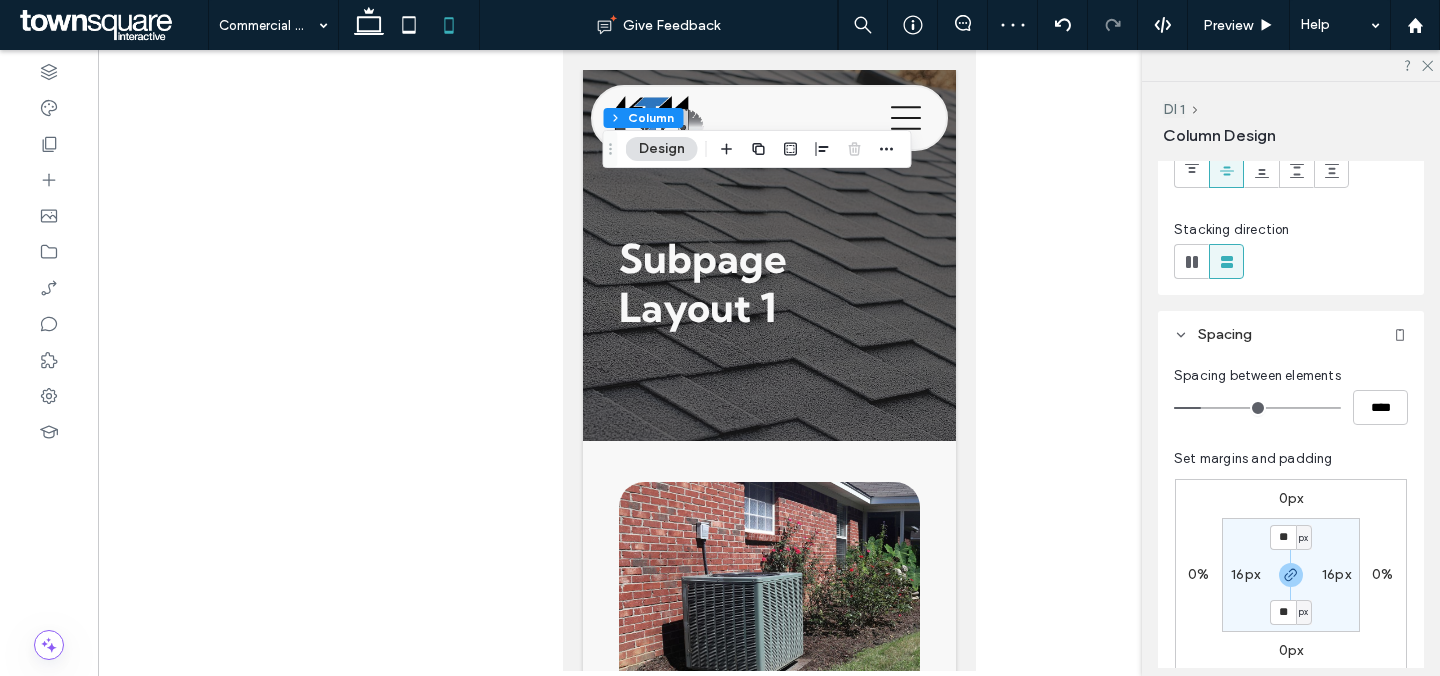 click on "Dl 1 Column Design" at bounding box center [1293, 121] 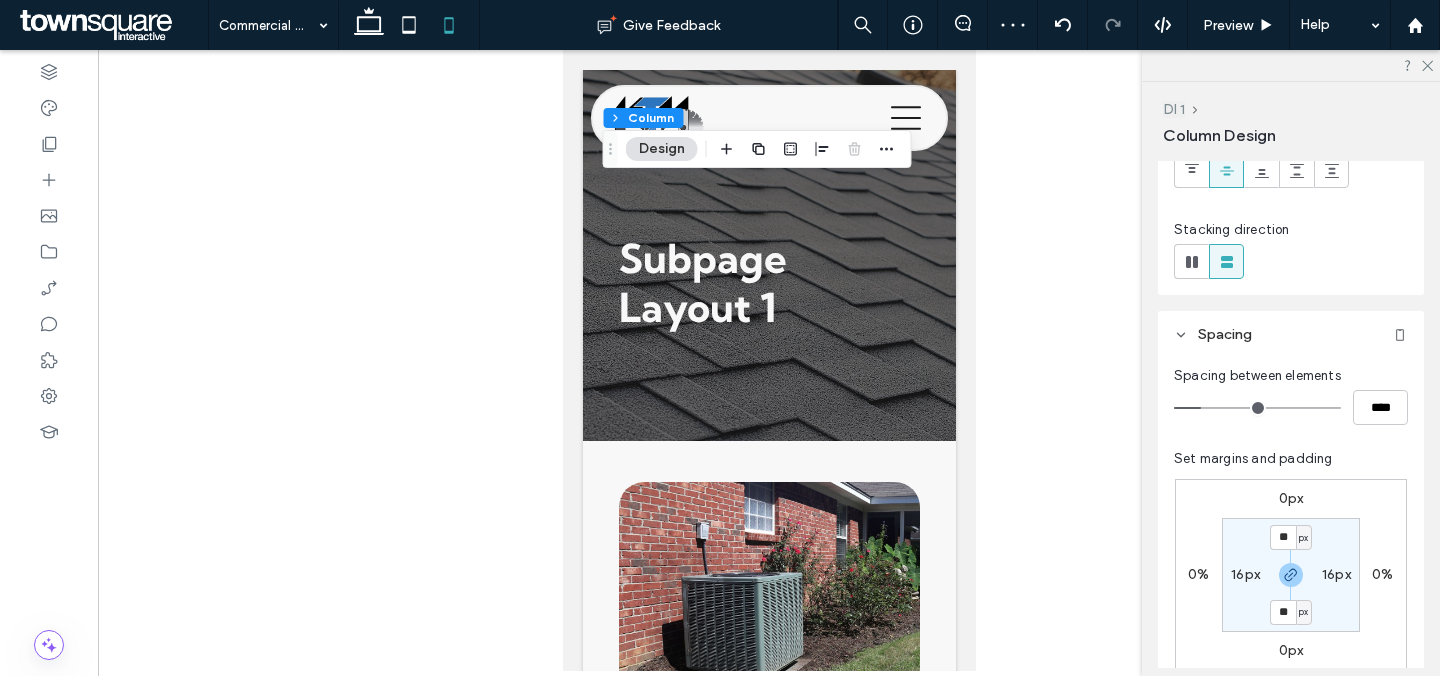 click on "Dl 1" at bounding box center [1174, 109] 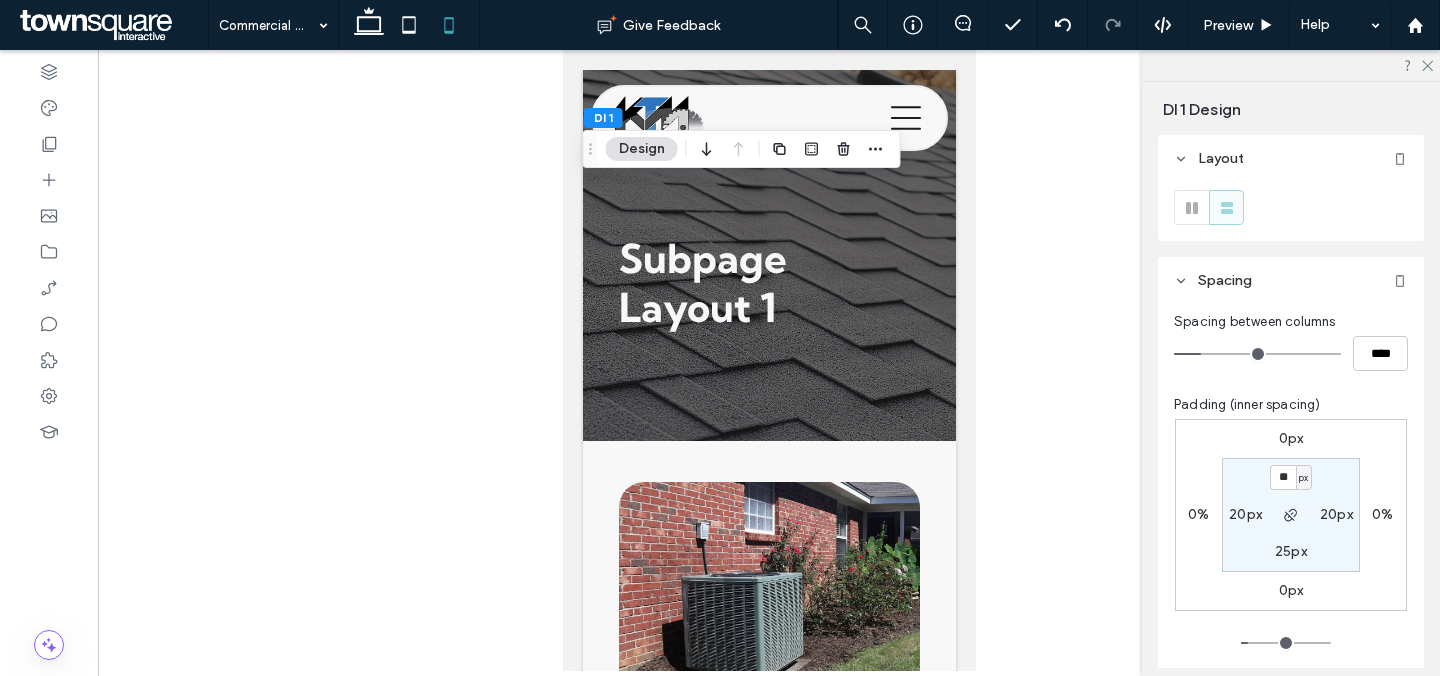 type on "**" 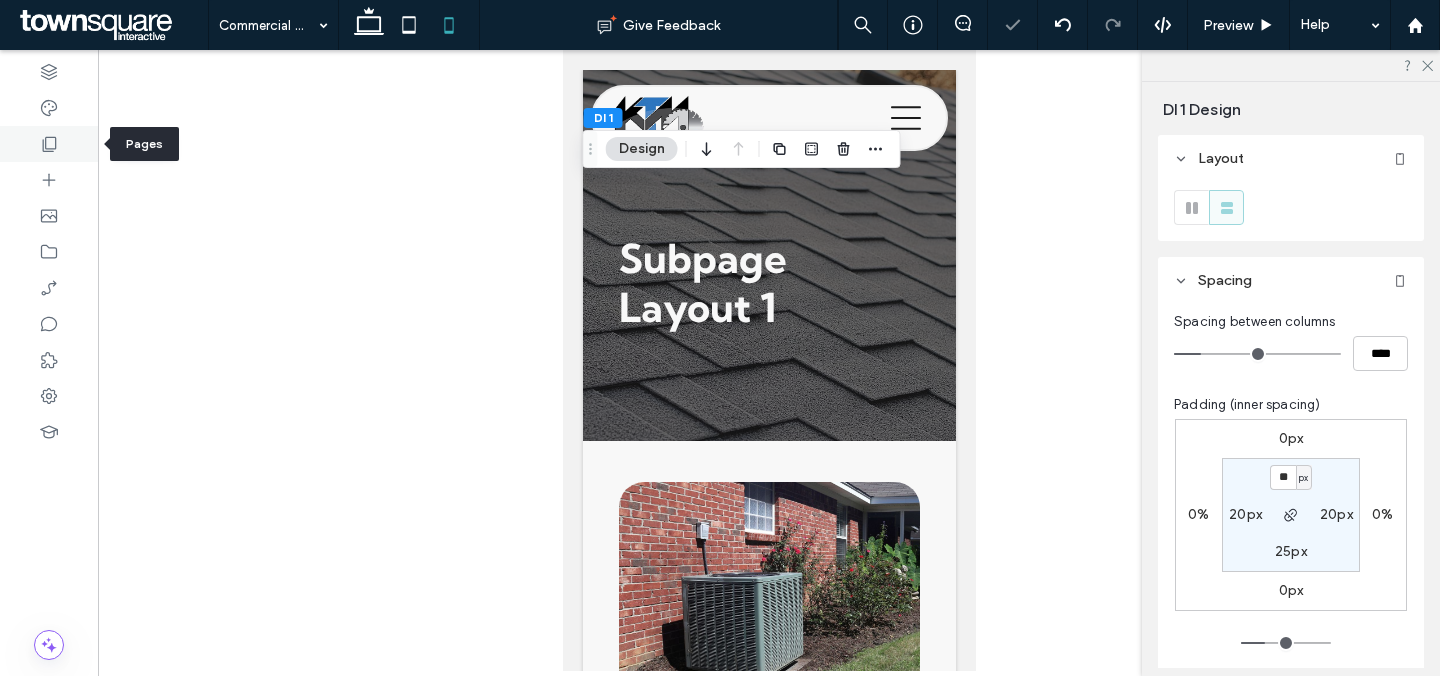 click at bounding box center [49, 144] 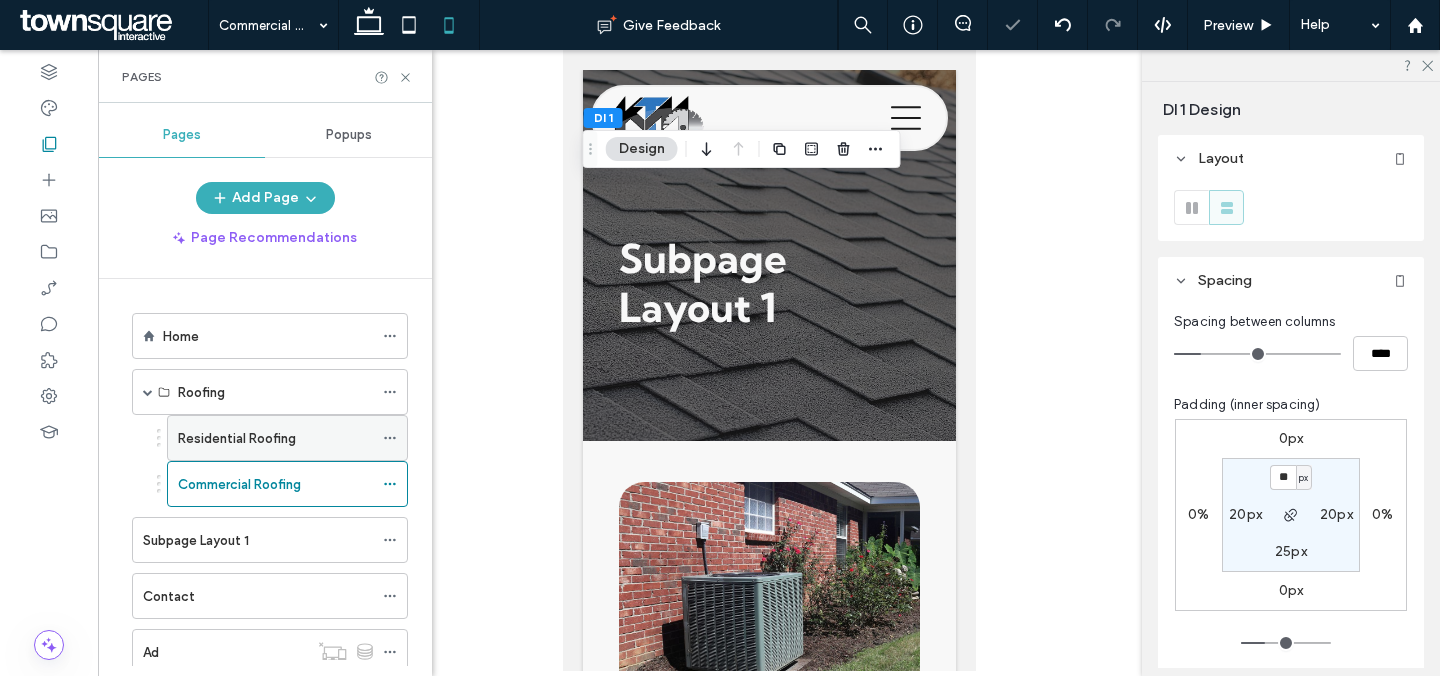 click on "Residential Roofing" at bounding box center (237, 438) 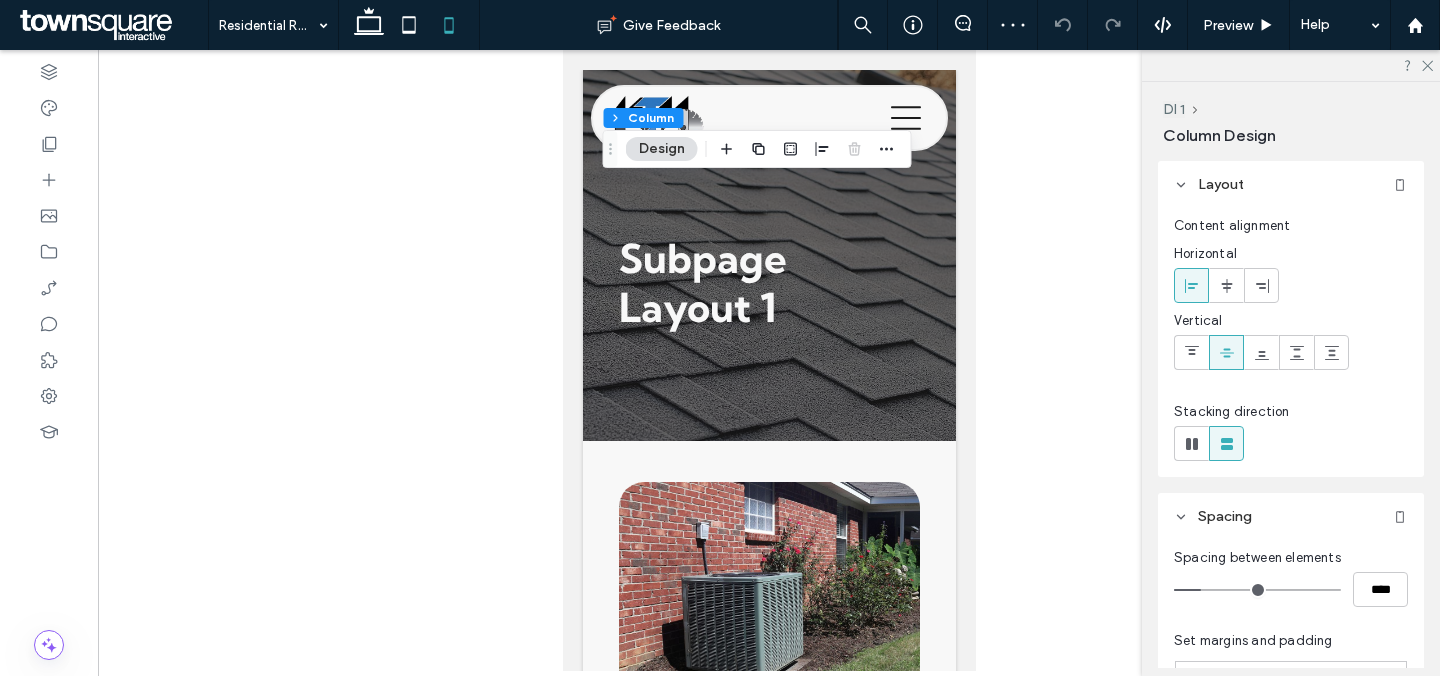 drag, startPoint x: 1230, startPoint y: 283, endPoint x: 1184, endPoint y: 283, distance: 46 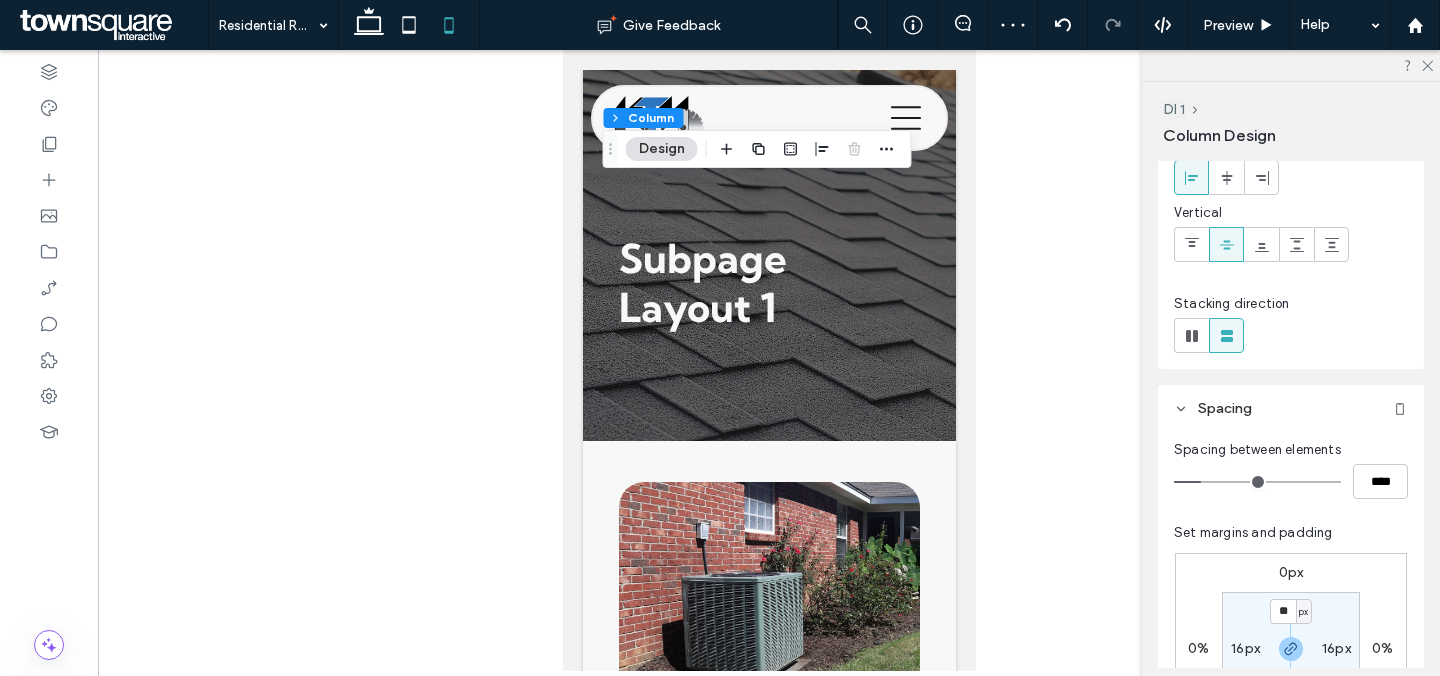 scroll, scrollTop: 402, scrollLeft: 0, axis: vertical 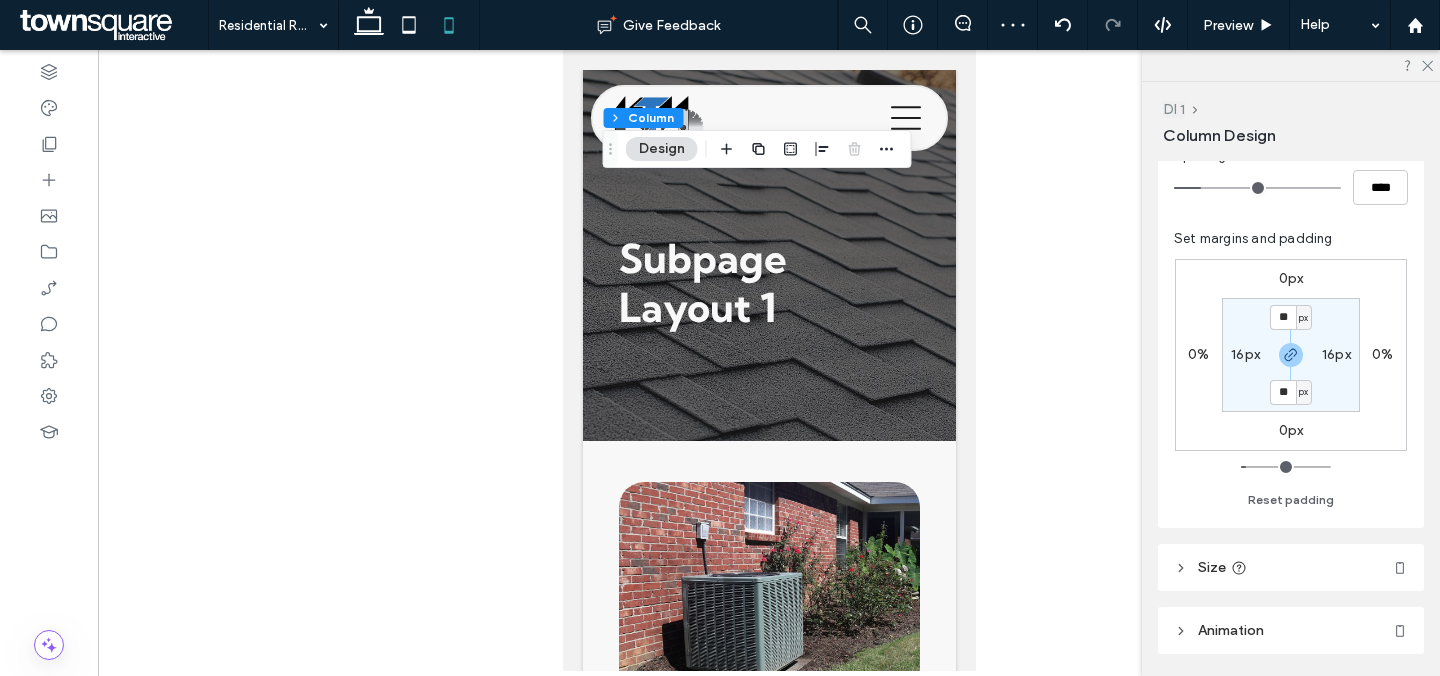 click on "Dl 1" at bounding box center [1174, 109] 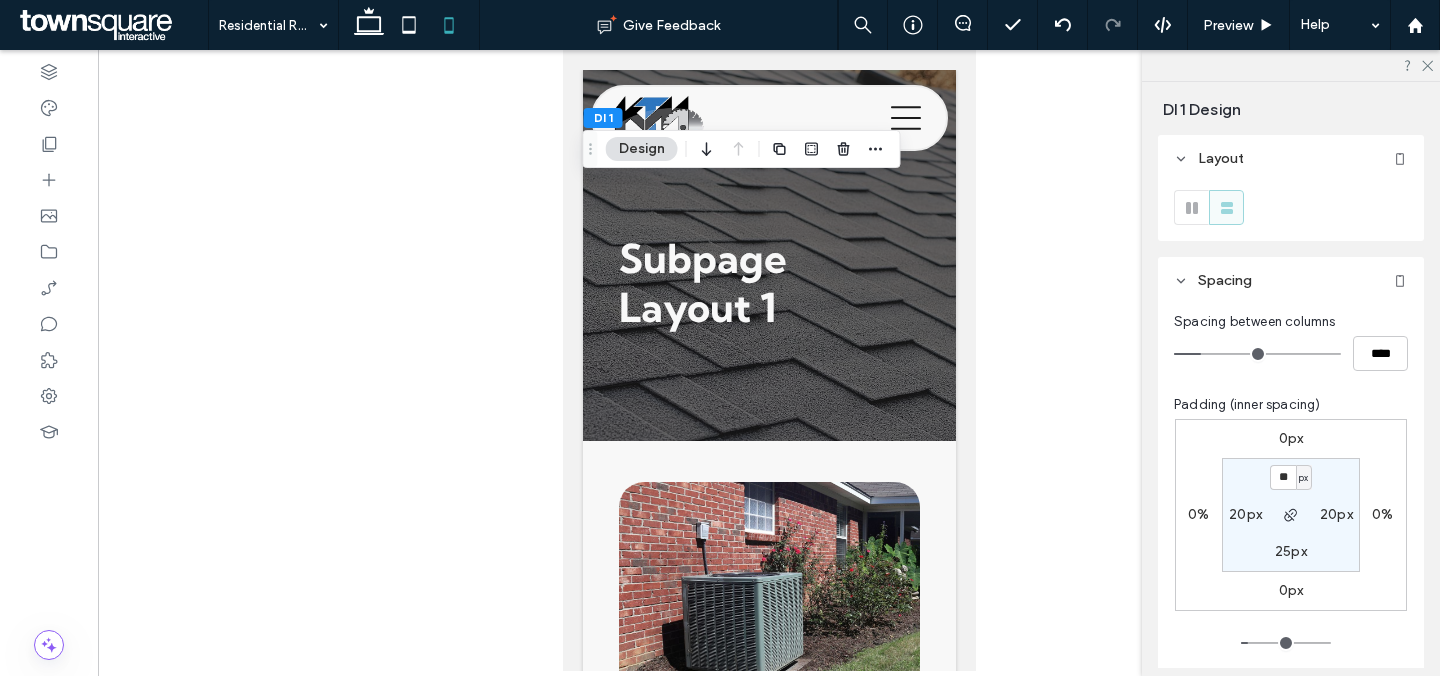 type on "**" 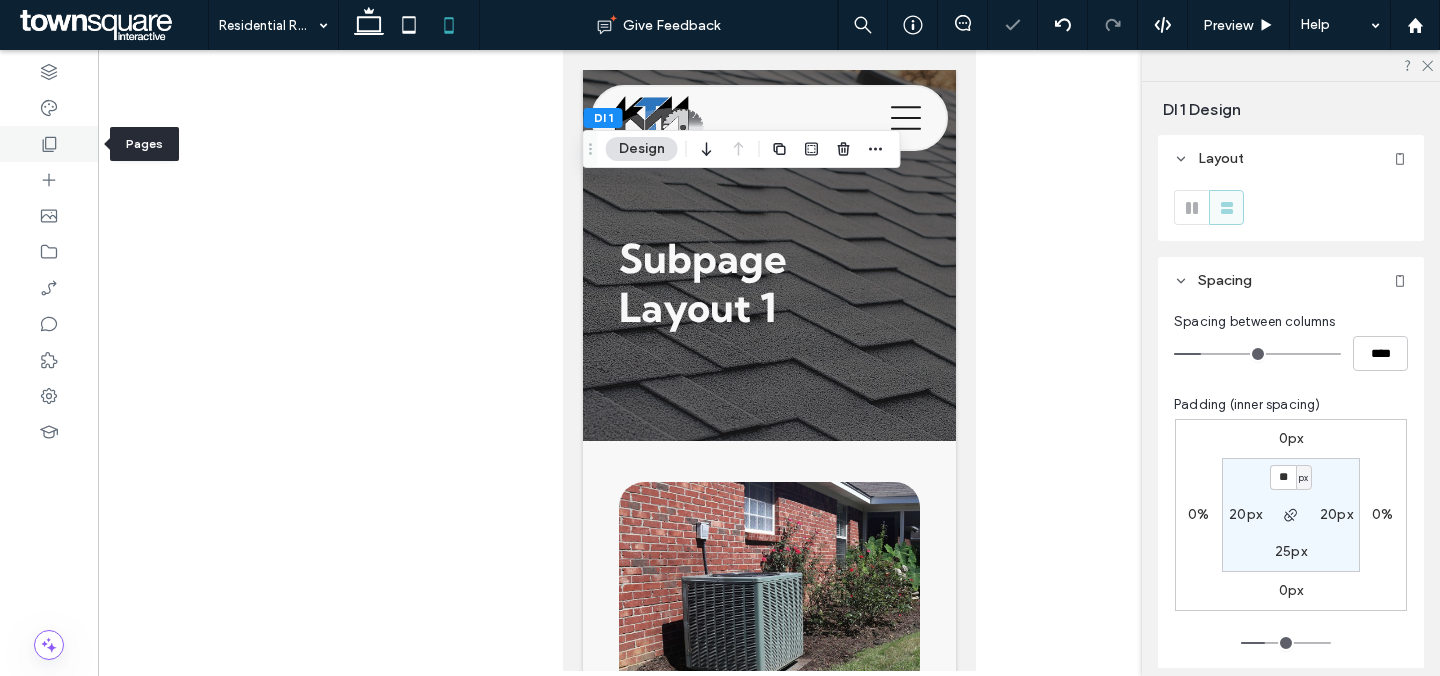 click 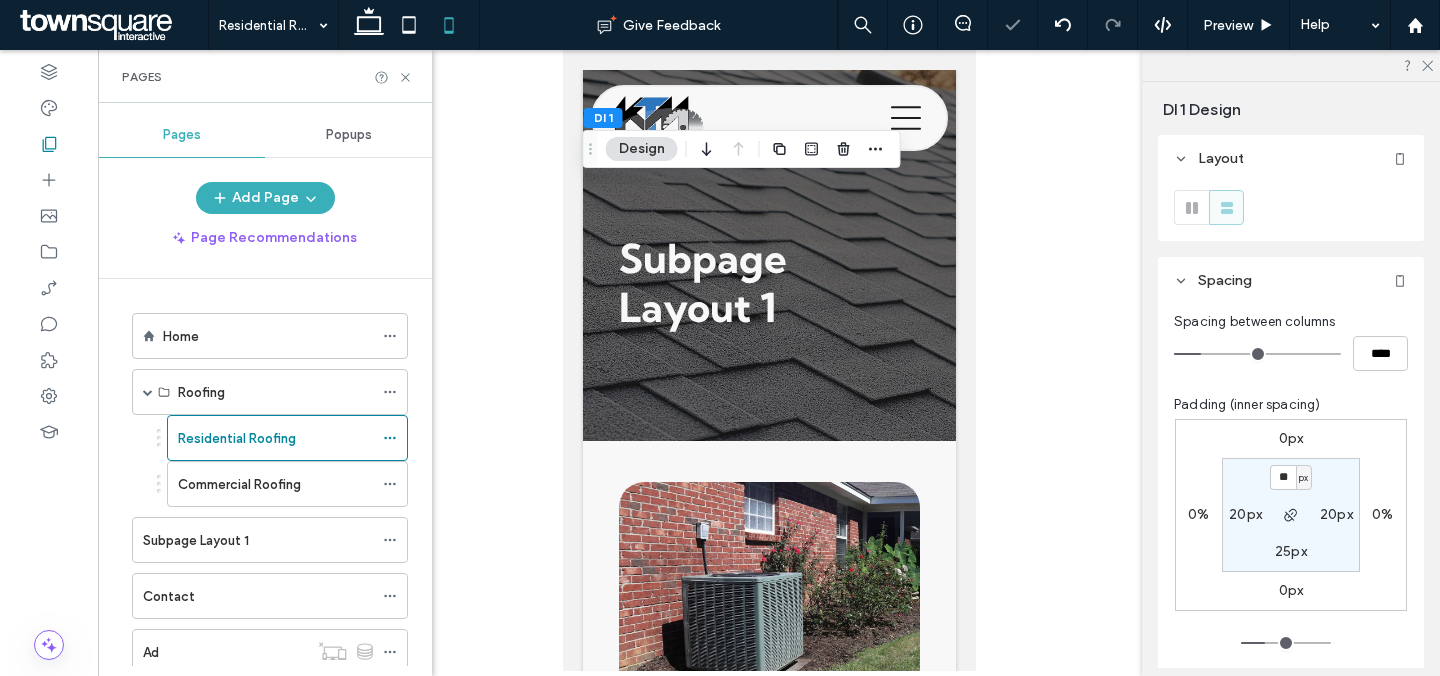click on "Subpage Layout 1" at bounding box center [196, 540] 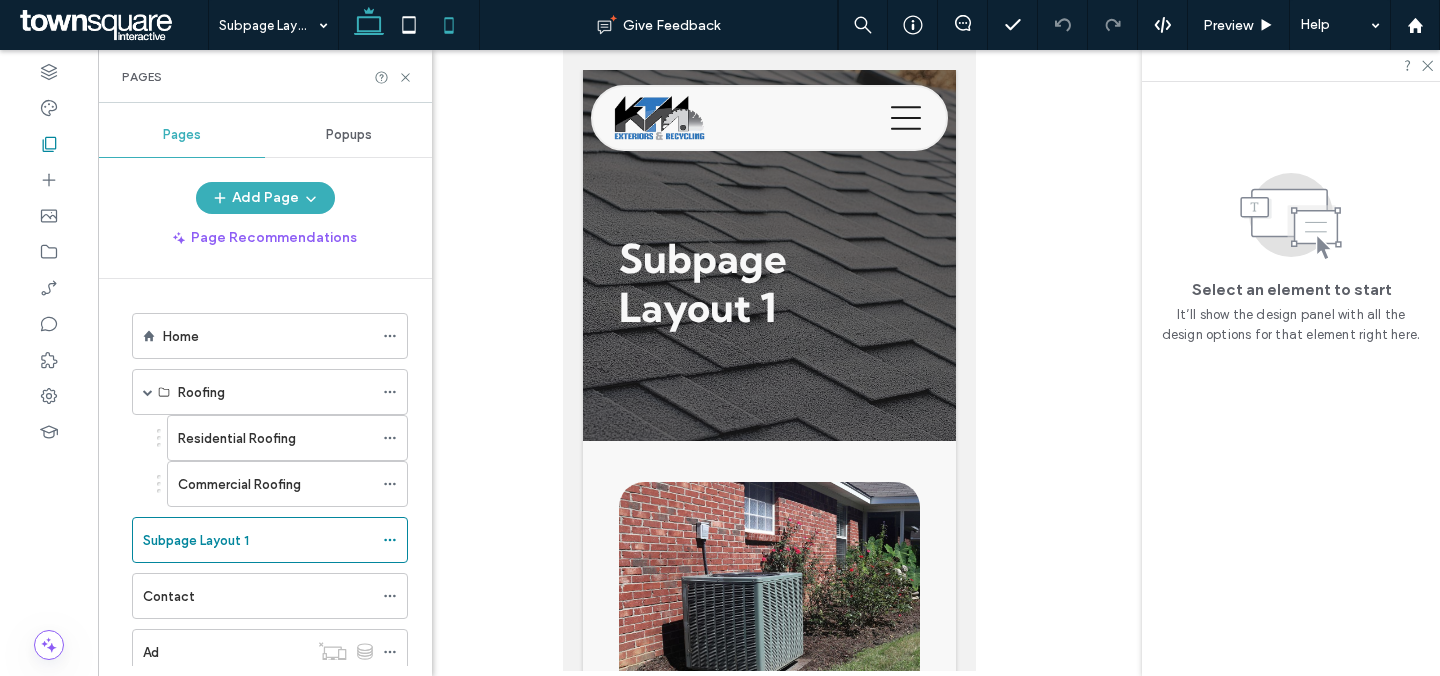 click 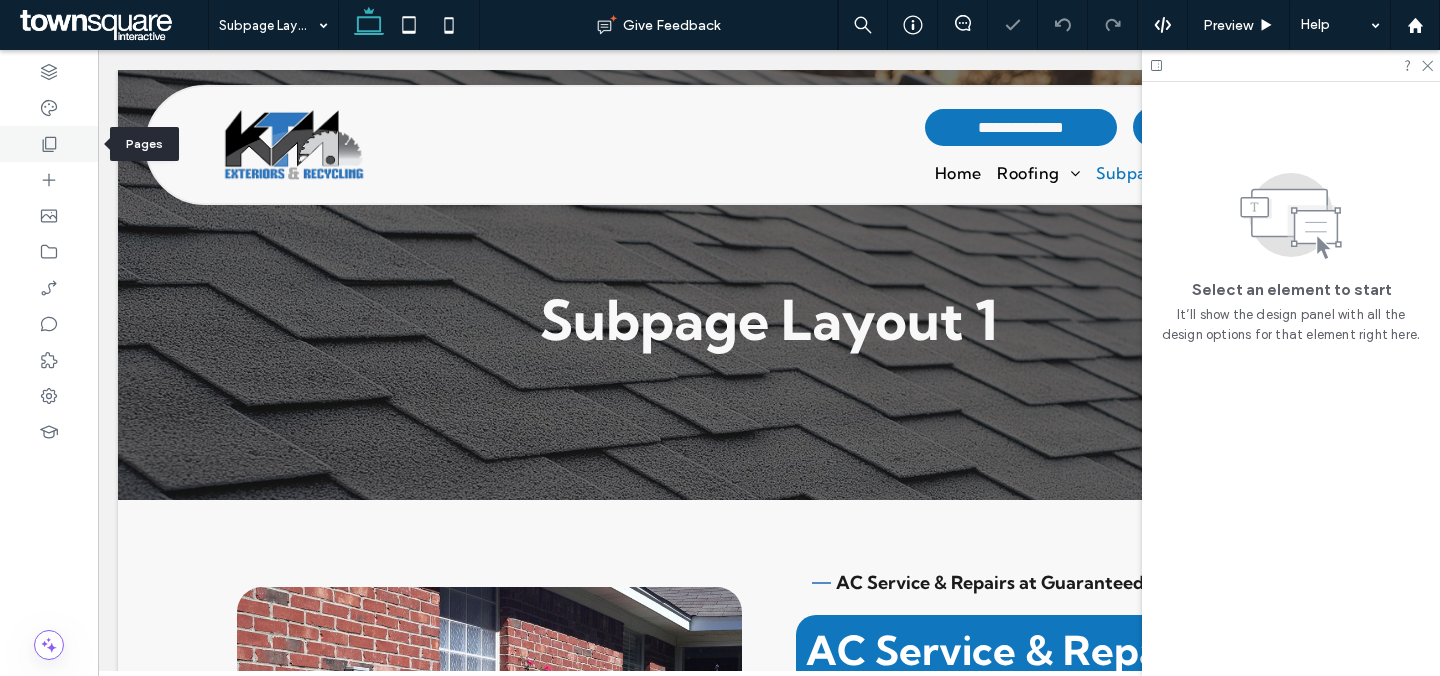 click at bounding box center [49, 144] 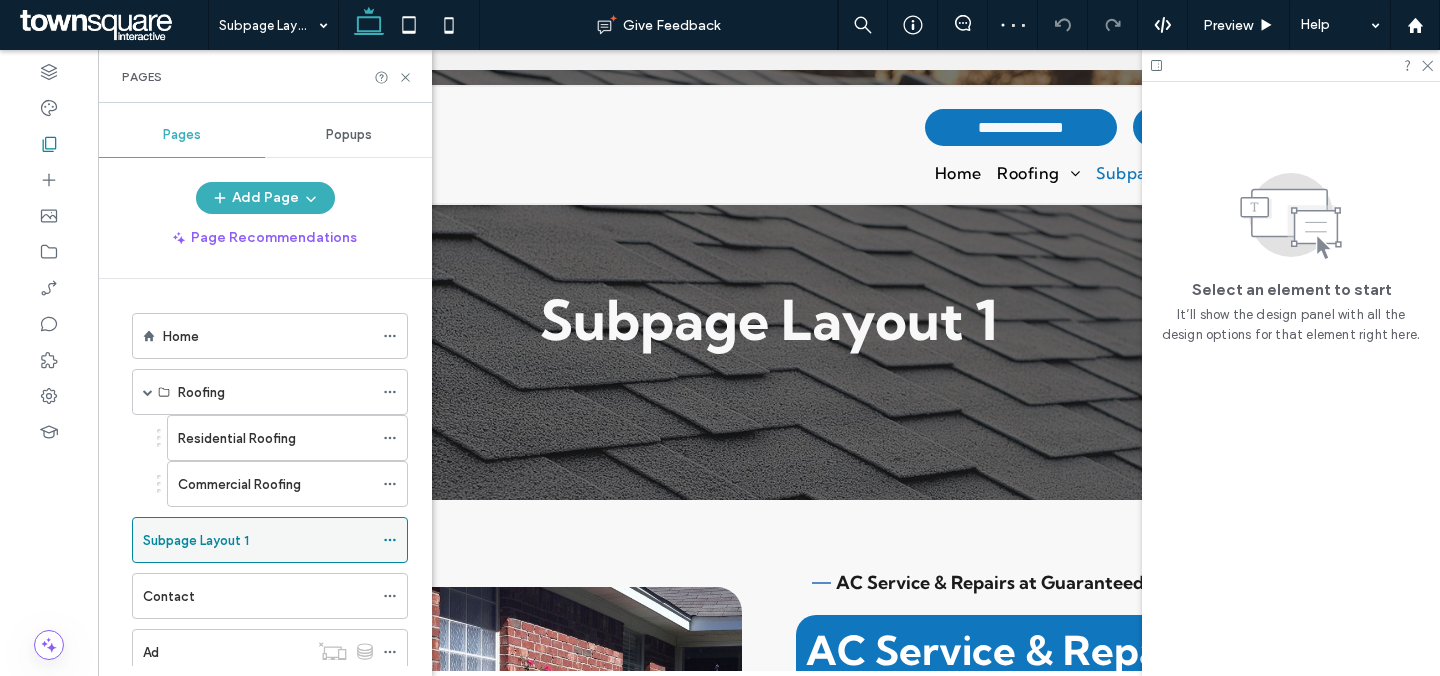 click at bounding box center (395, 540) 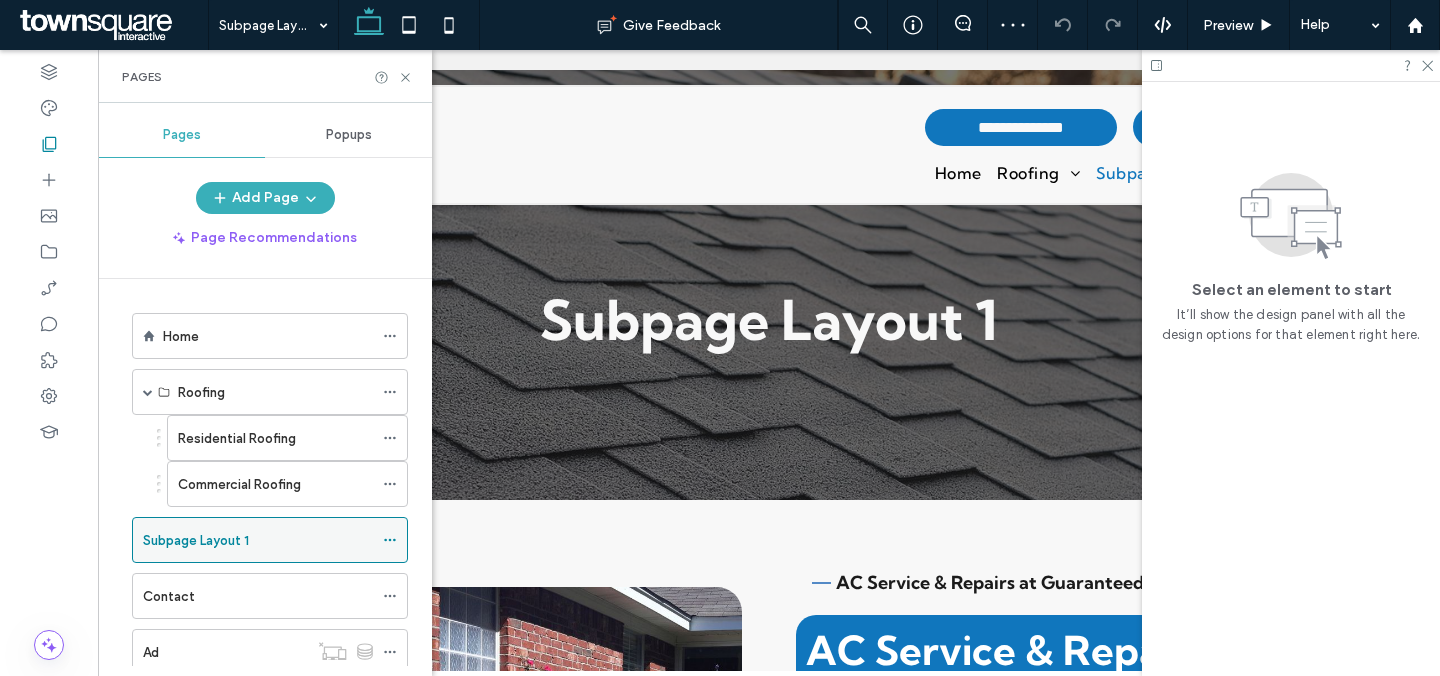 drag, startPoint x: 387, startPoint y: 539, endPoint x: 398, endPoint y: 521, distance: 21.095022 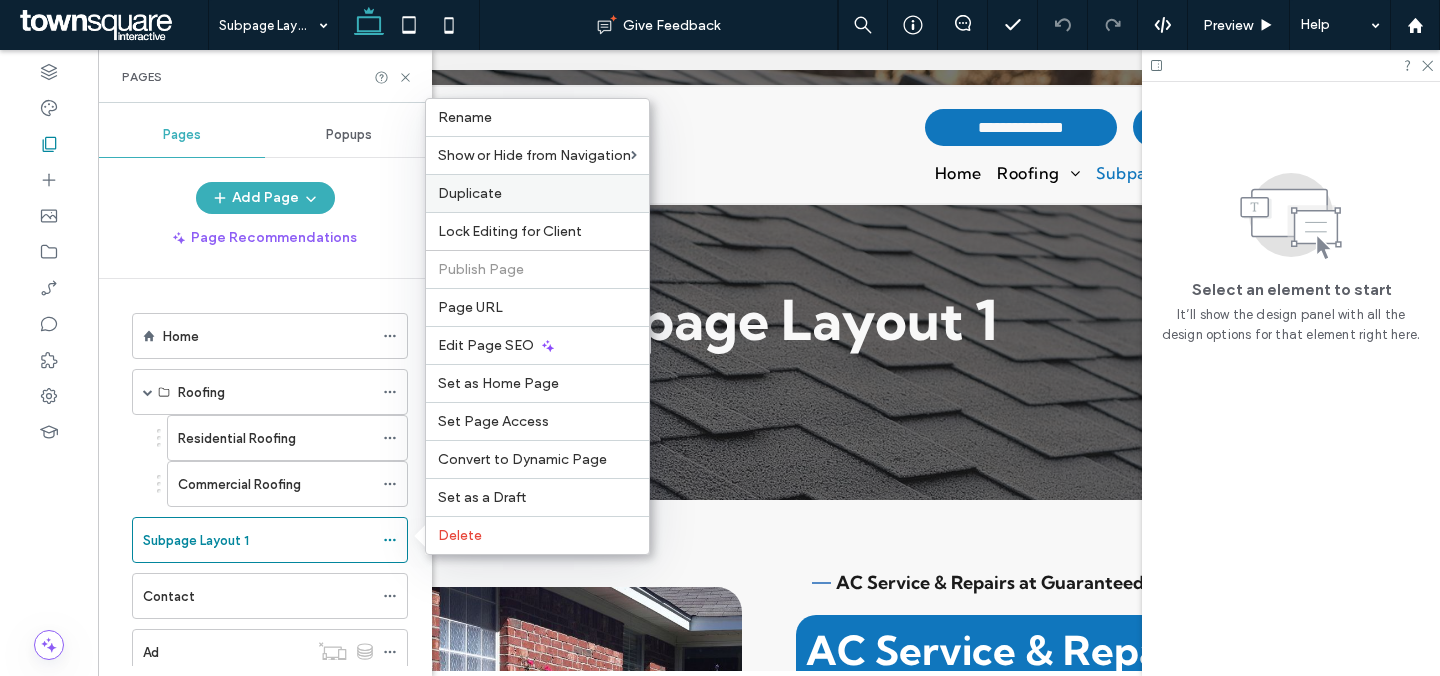 click on "Duplicate" at bounding box center [537, 193] 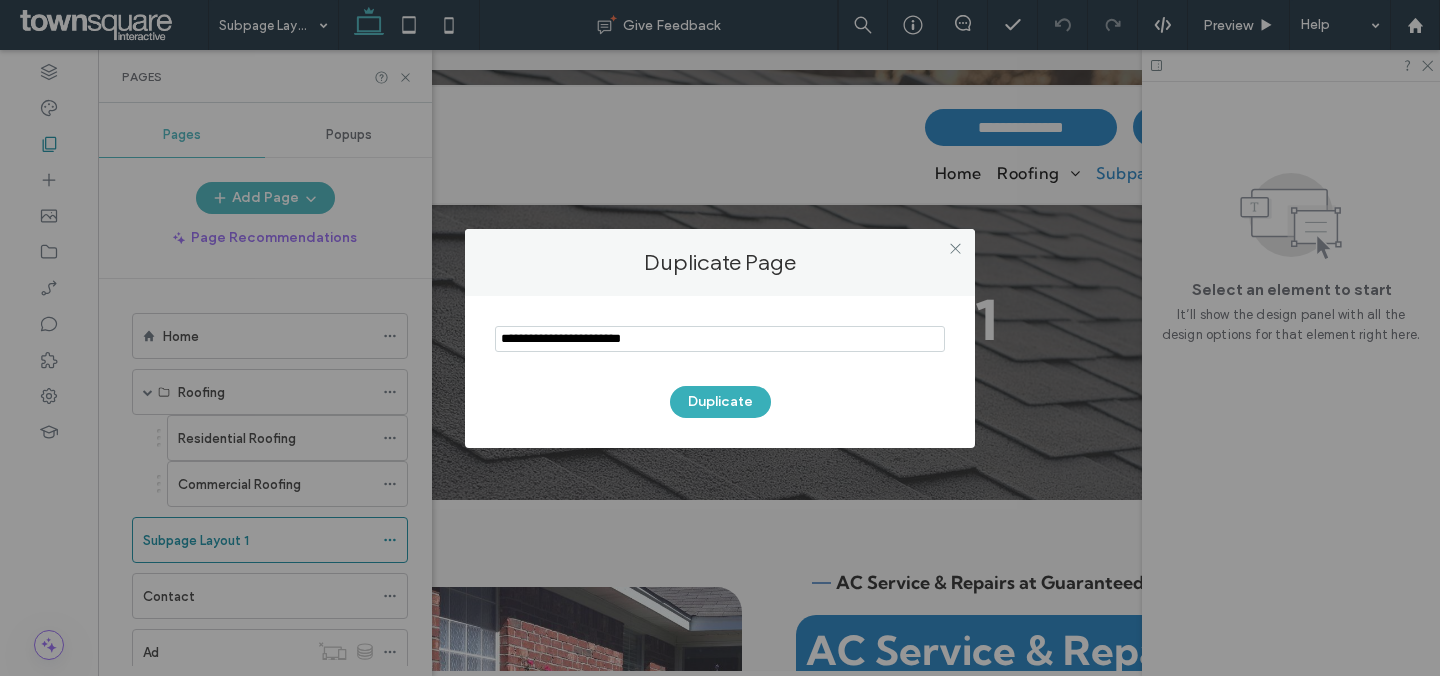 paste on "**********" 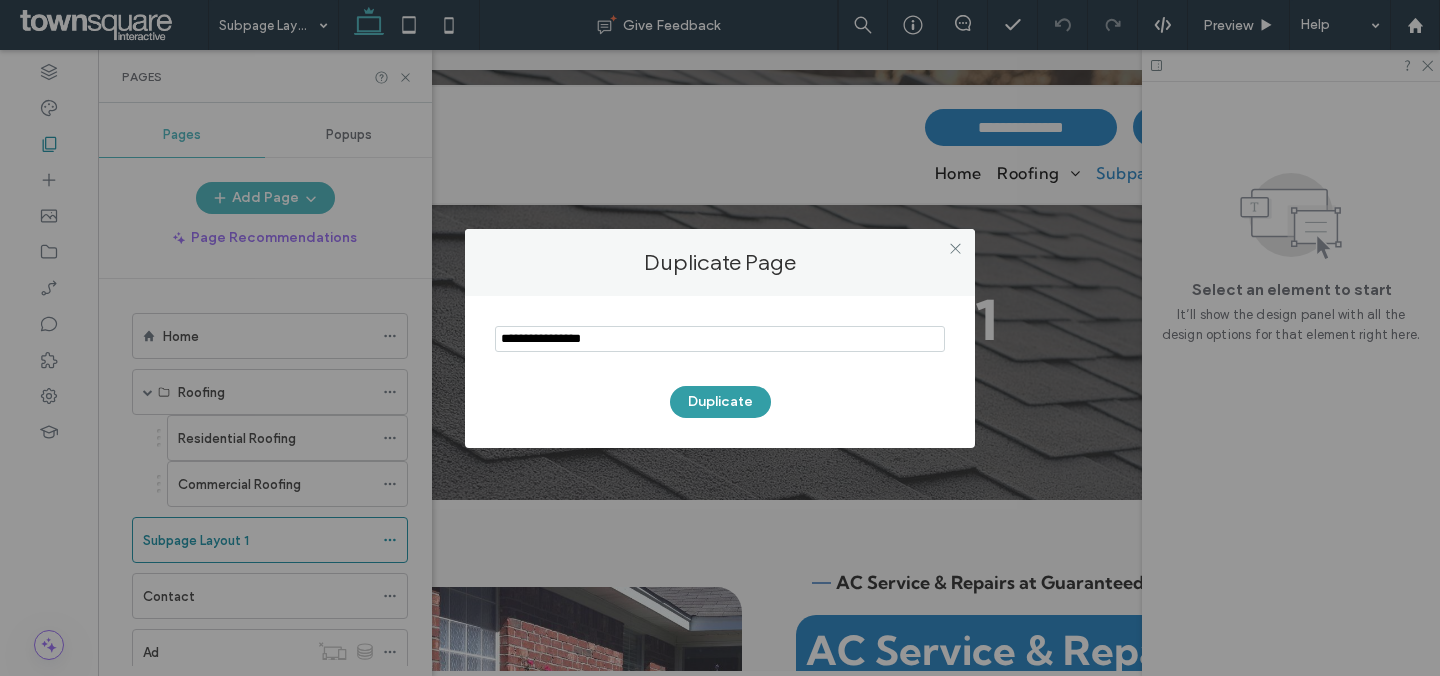 type on "**********" 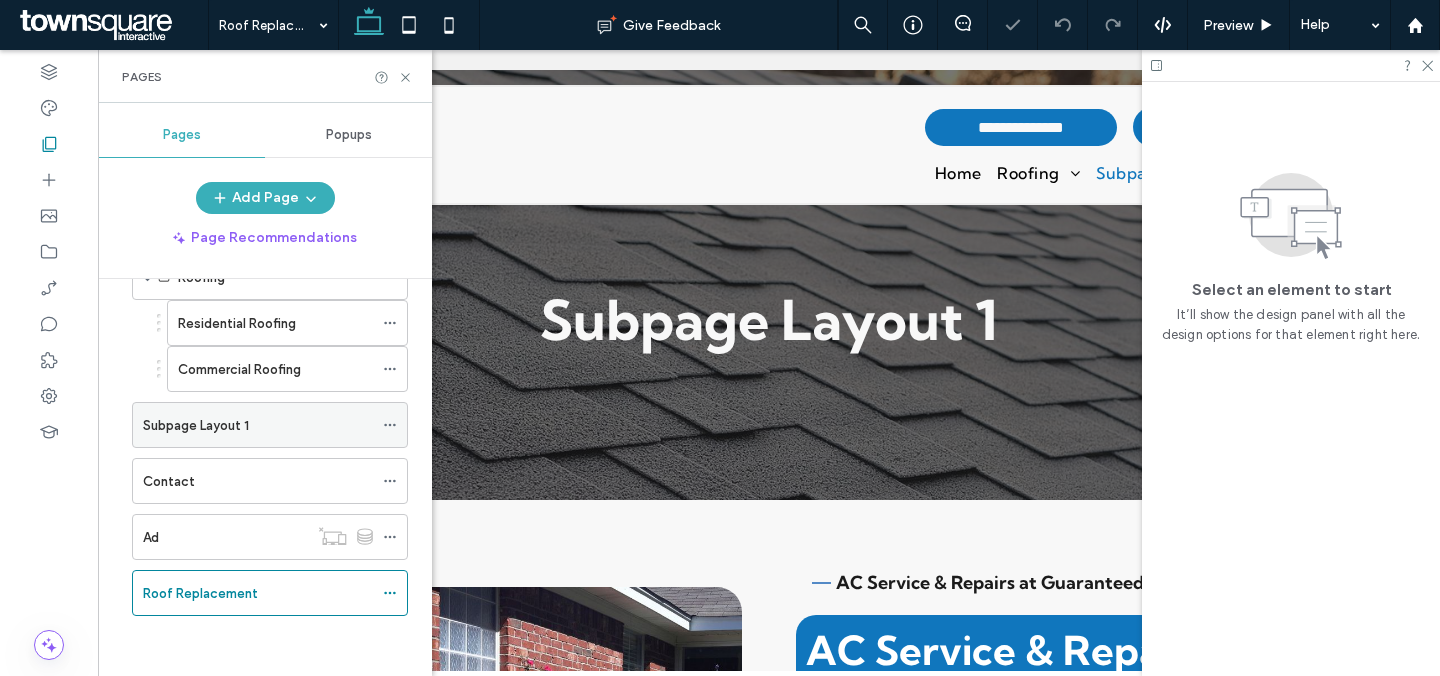 scroll, scrollTop: 105, scrollLeft: 0, axis: vertical 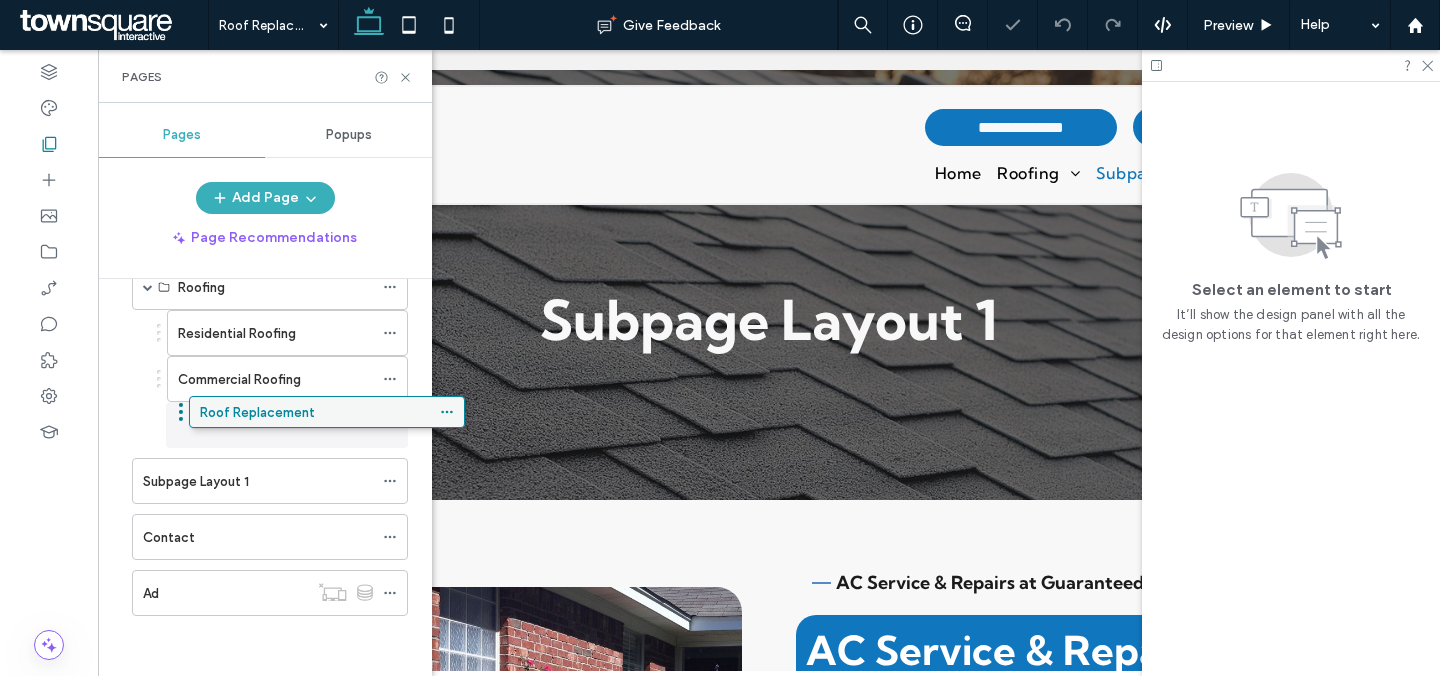 drag, startPoint x: 187, startPoint y: 591, endPoint x: 244, endPoint y: 417, distance: 183.09833 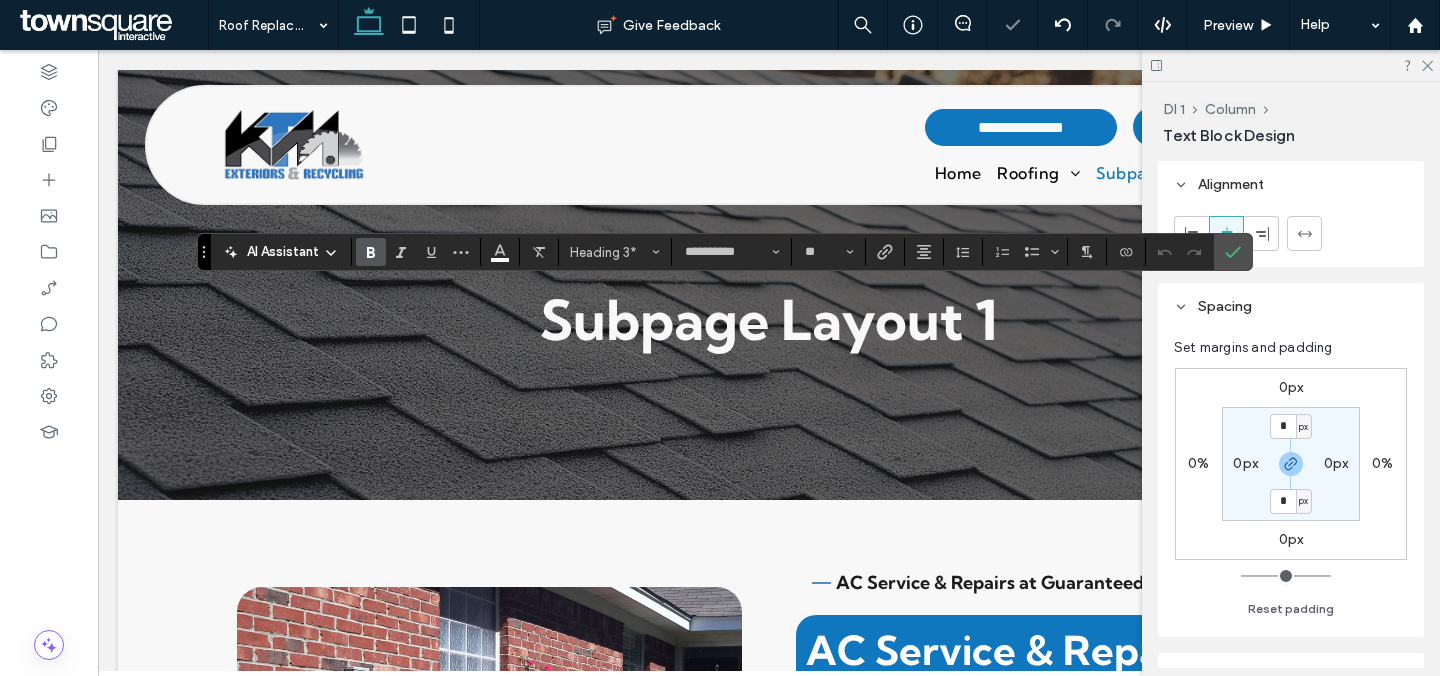 type 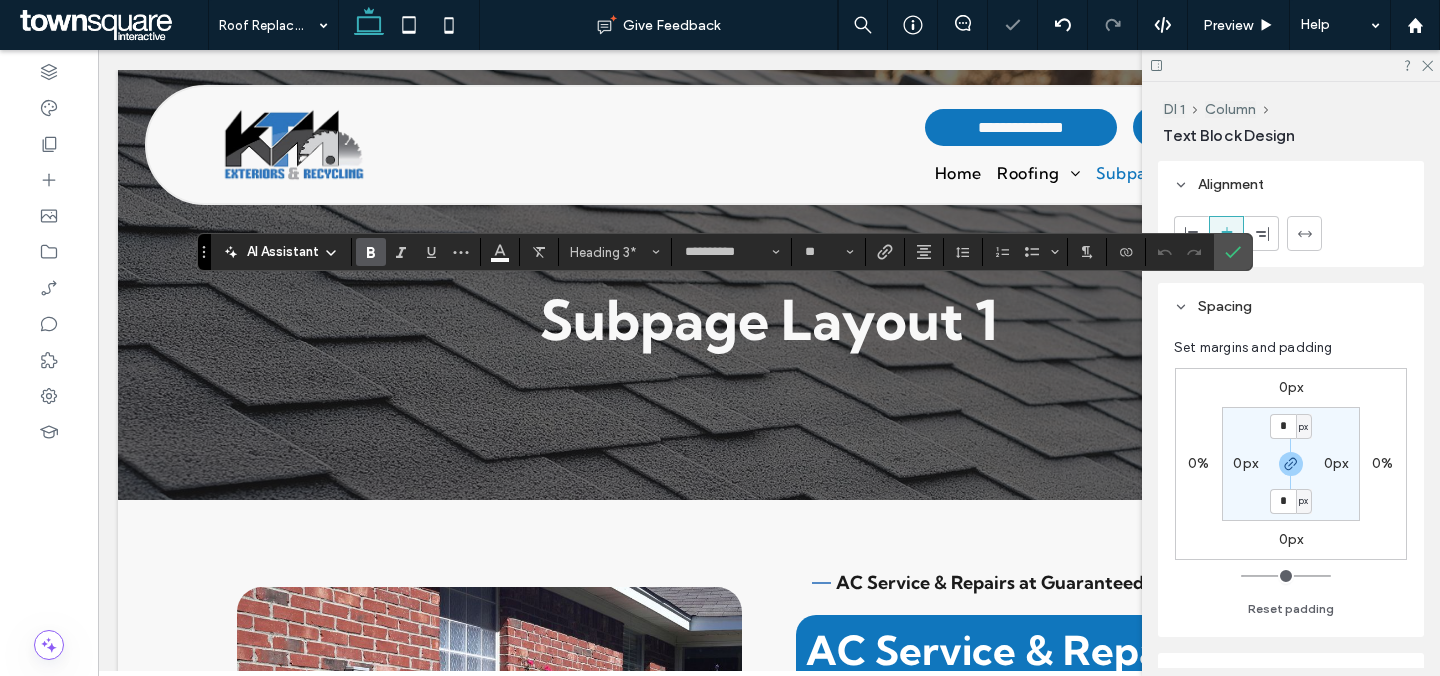 type on "**" 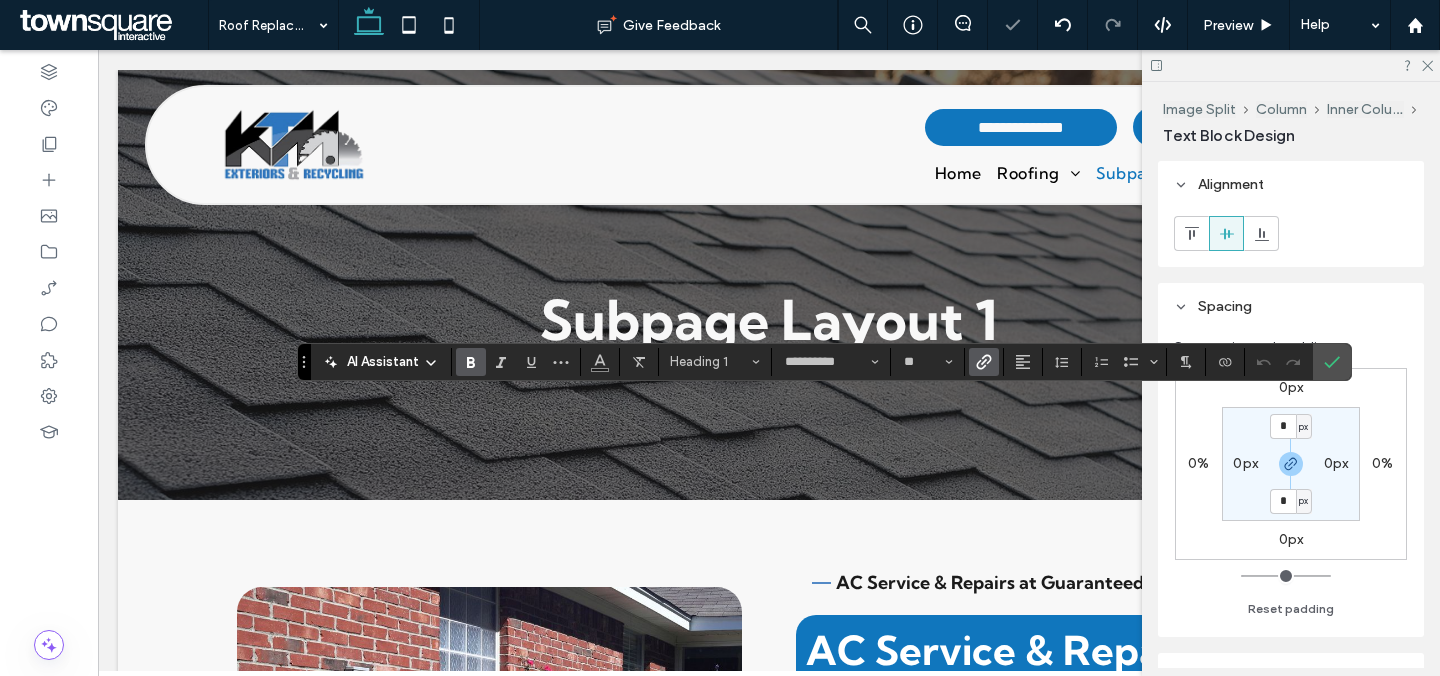 type 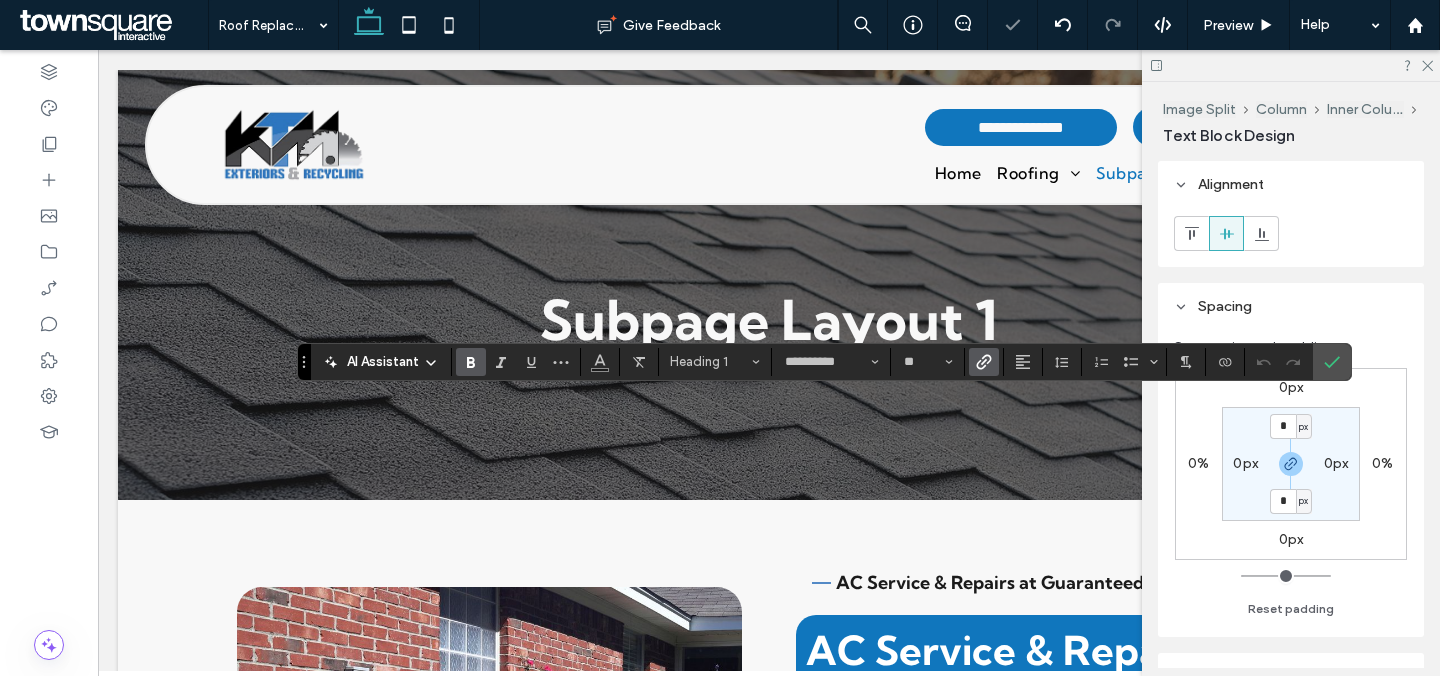 type on "**" 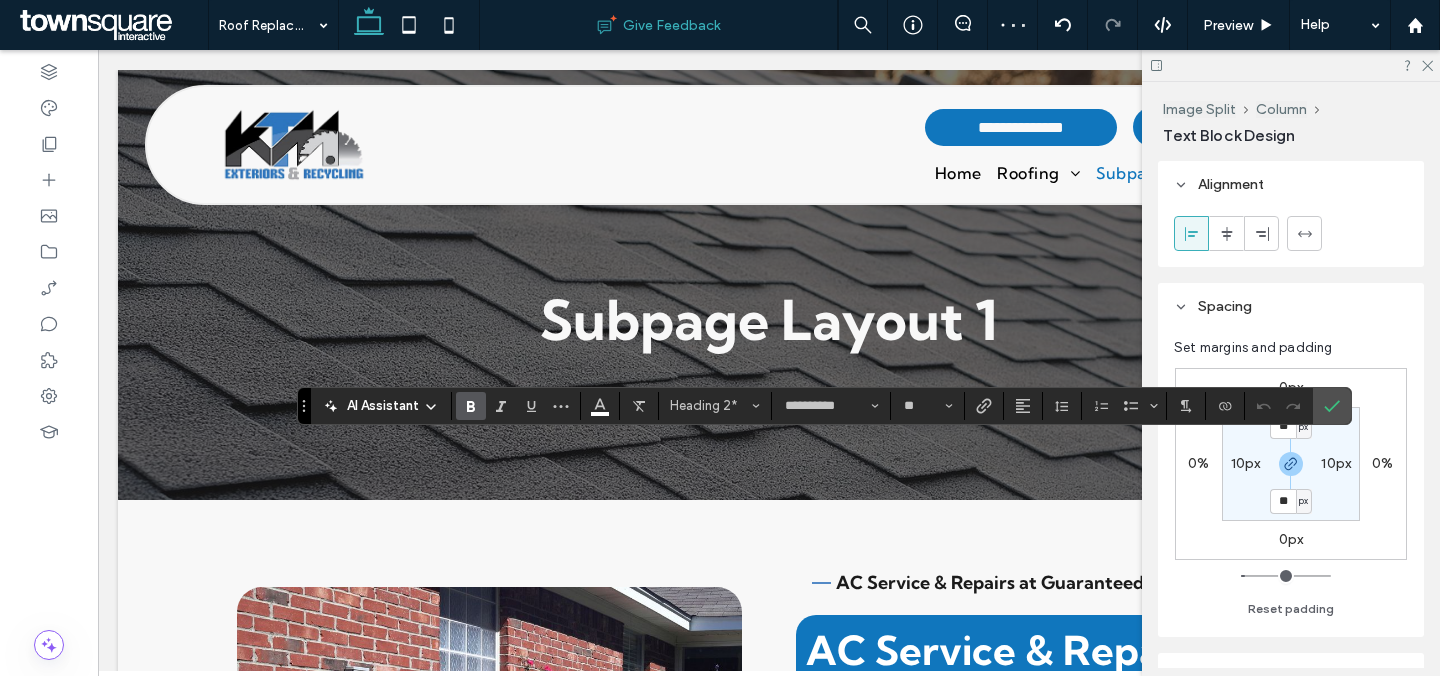 type 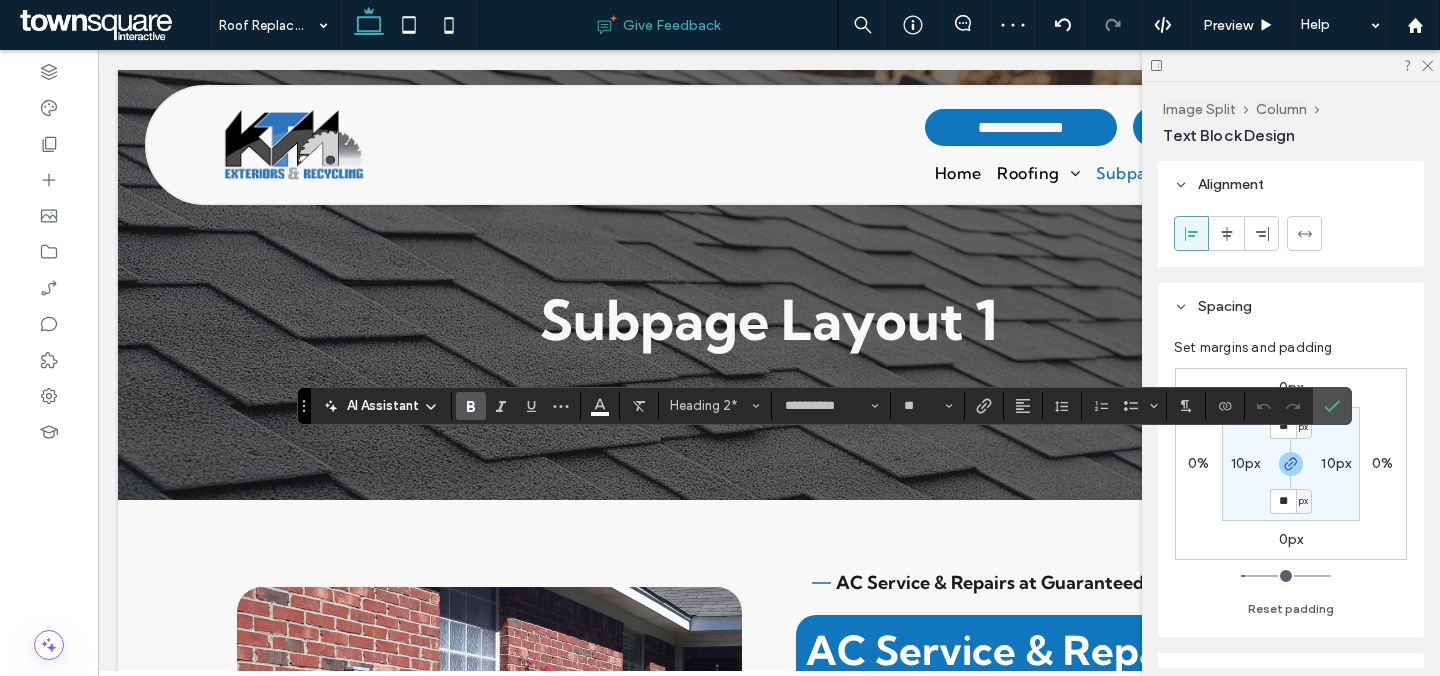 type on "**" 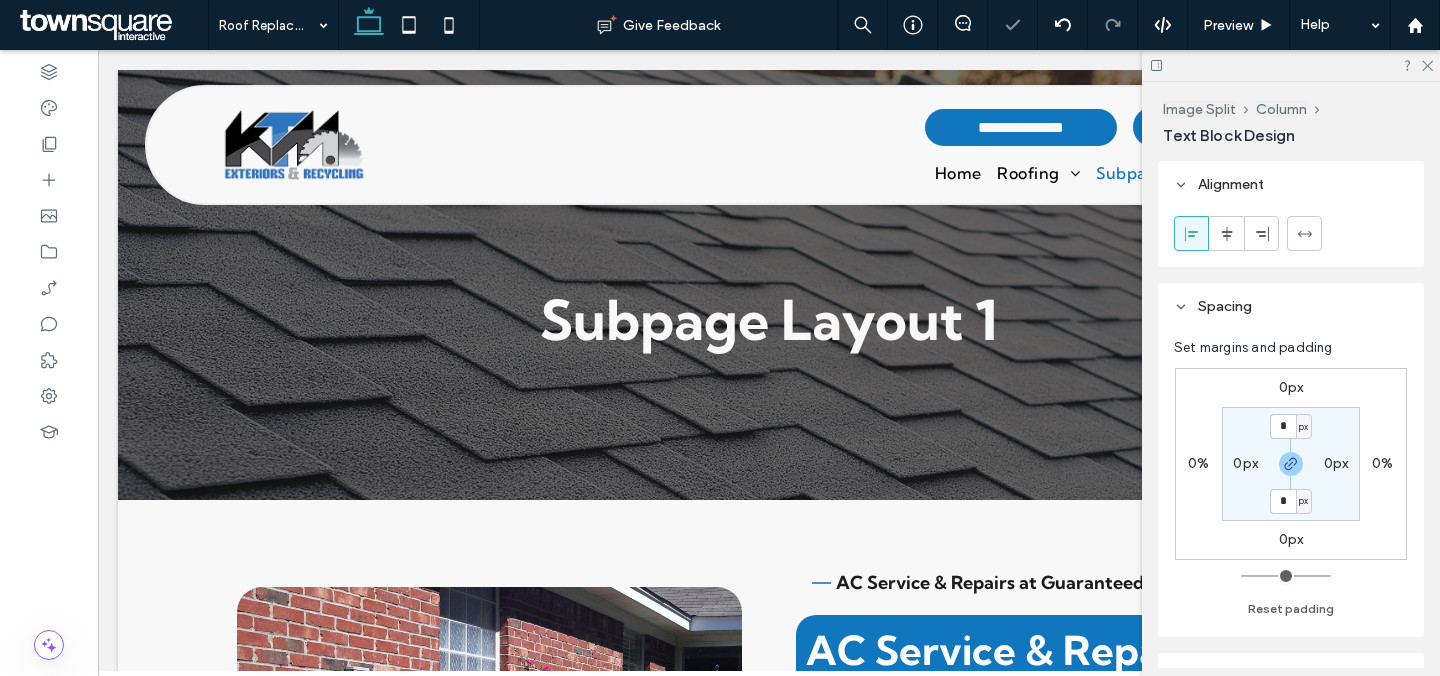 type on "**********" 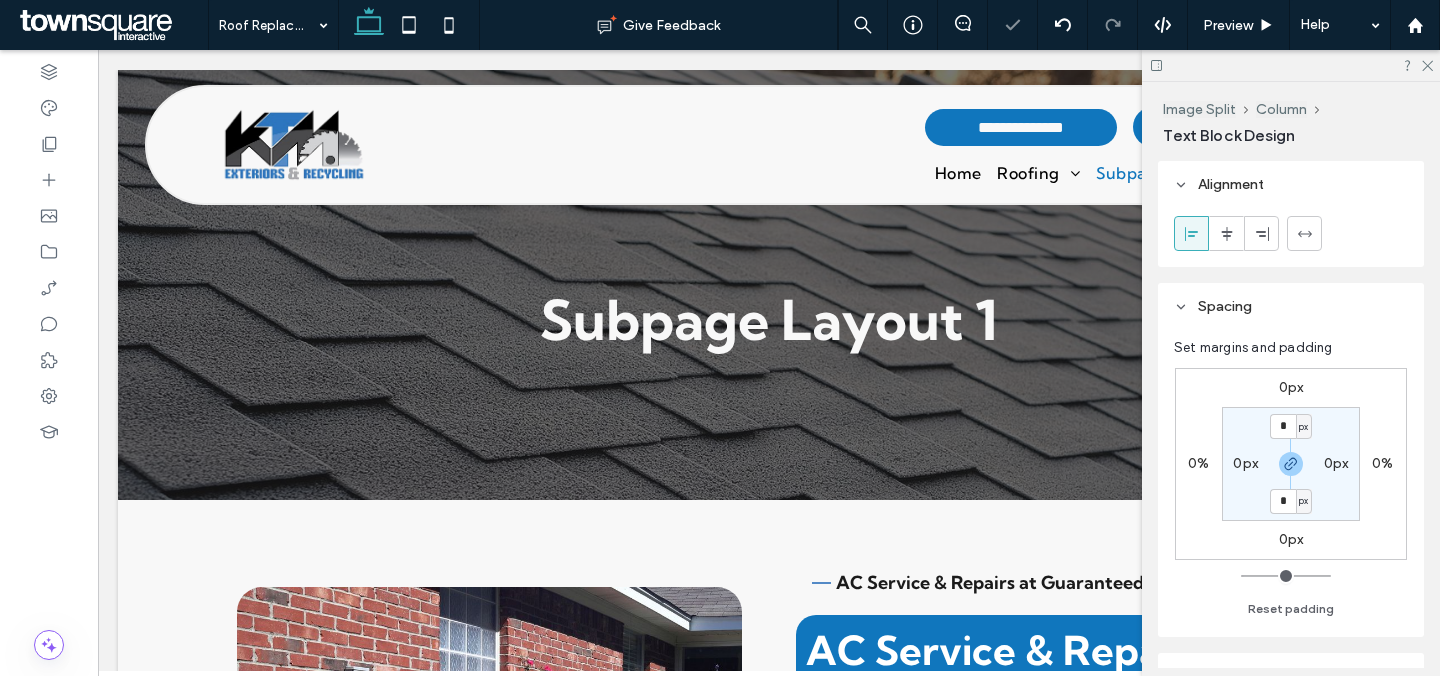 type on "**" 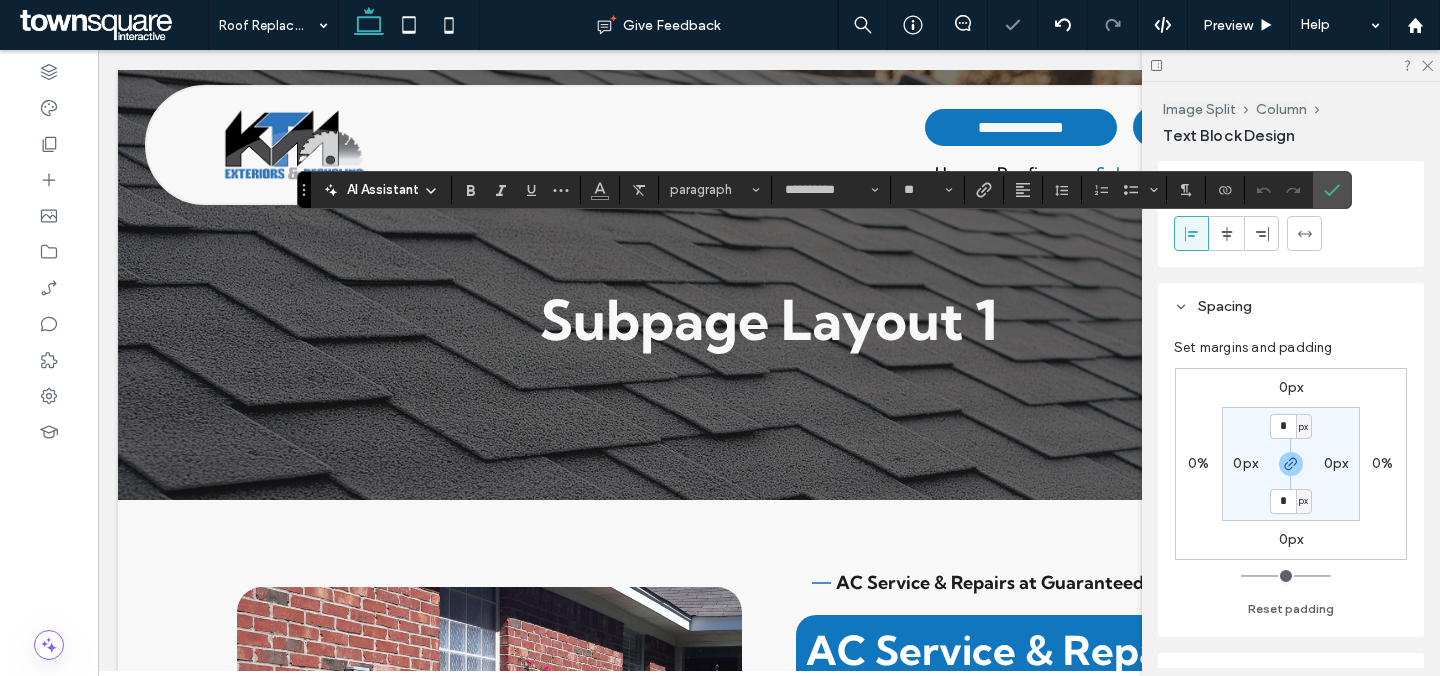 type 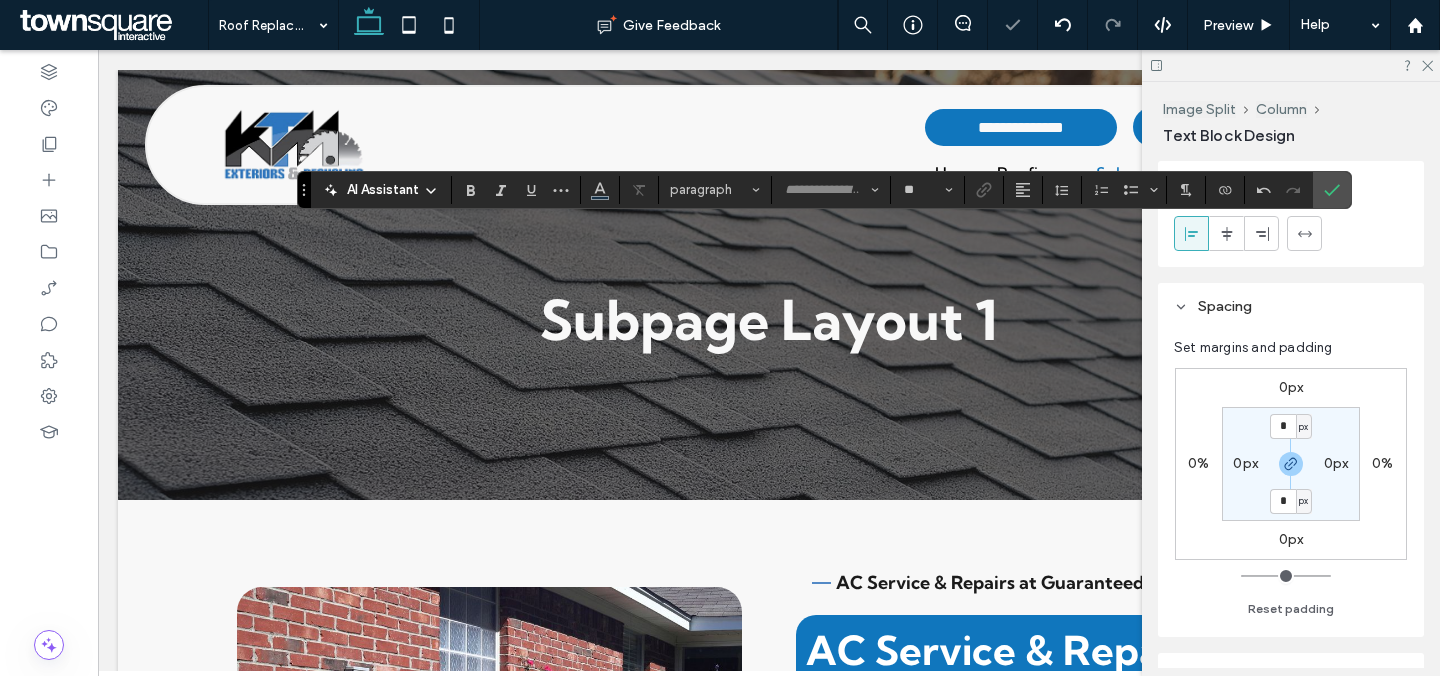 type on "**********" 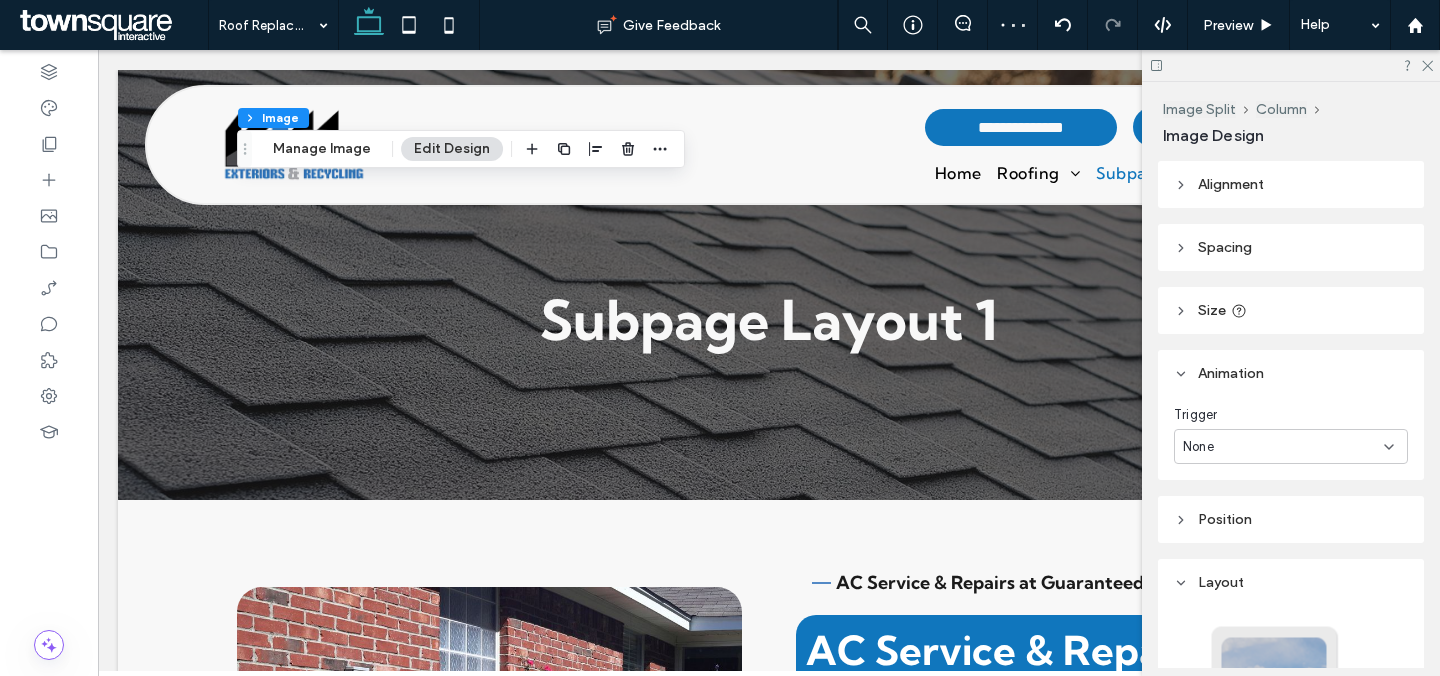 type on "**" 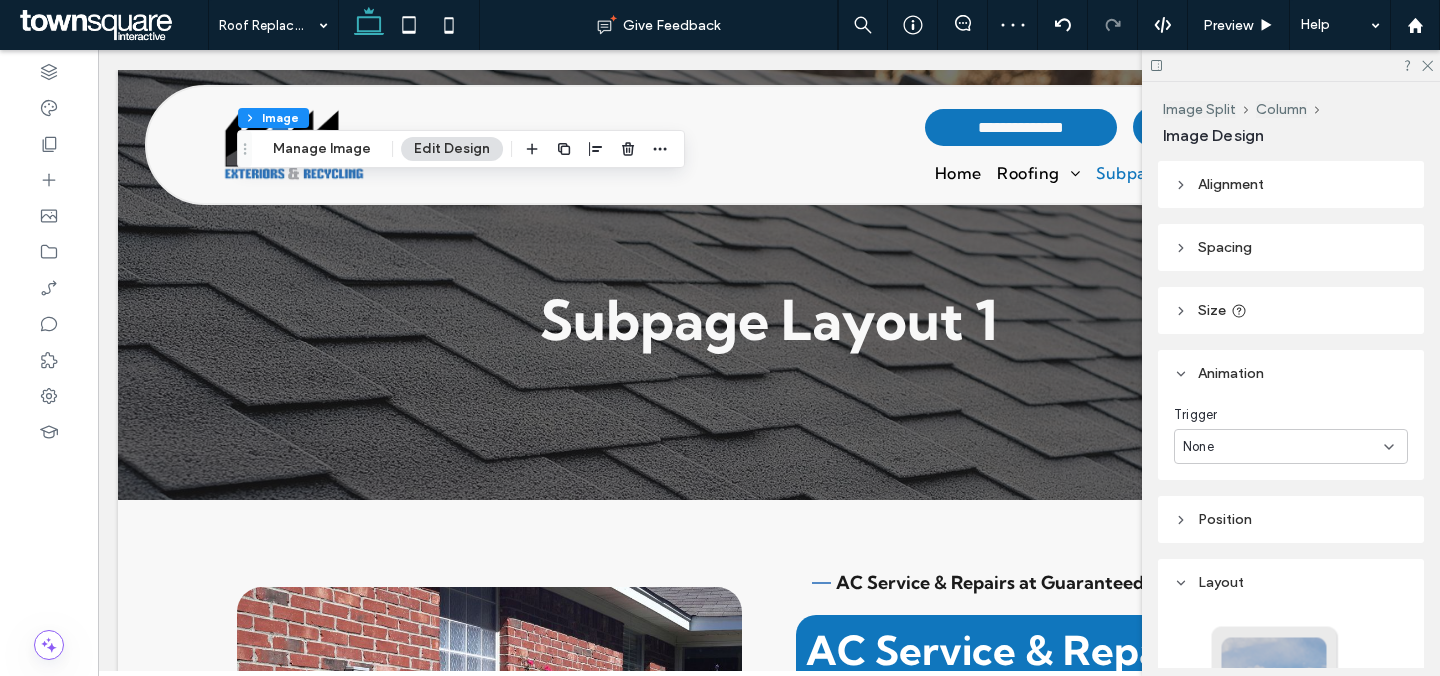 type on "**" 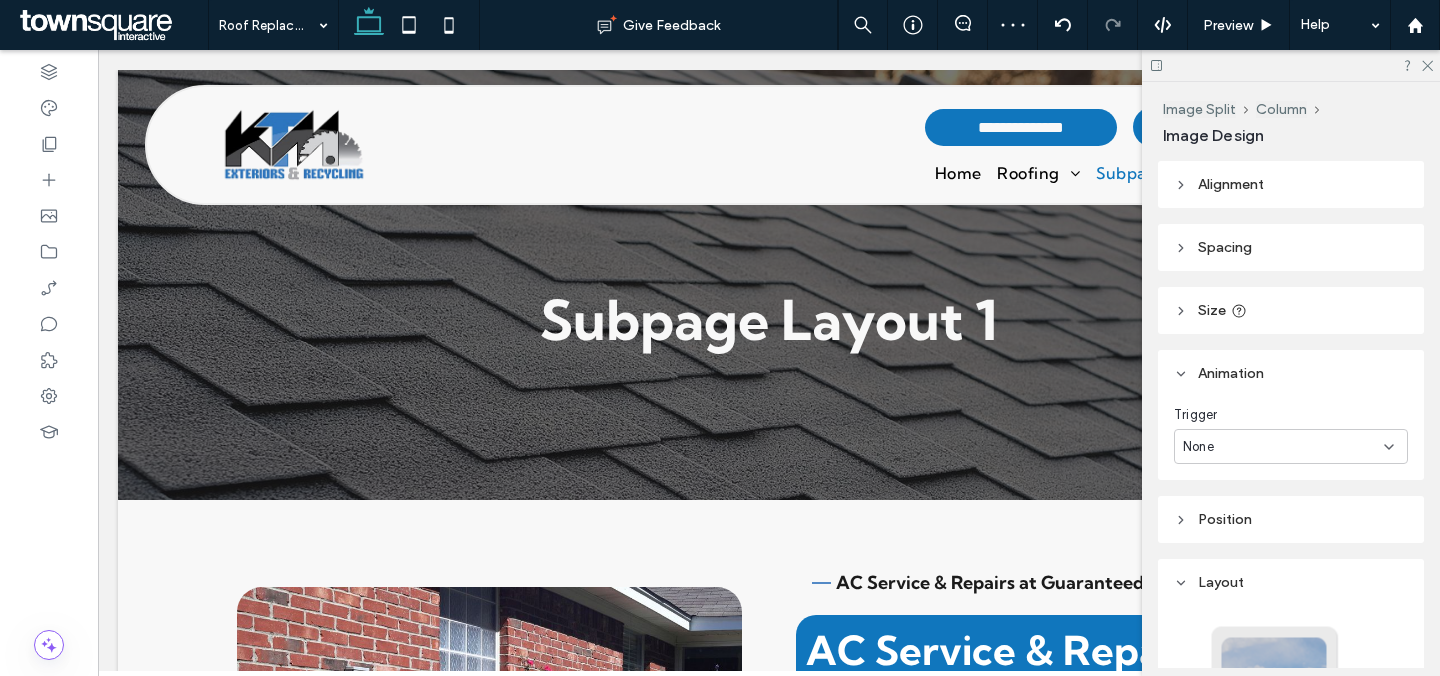 type on "***" 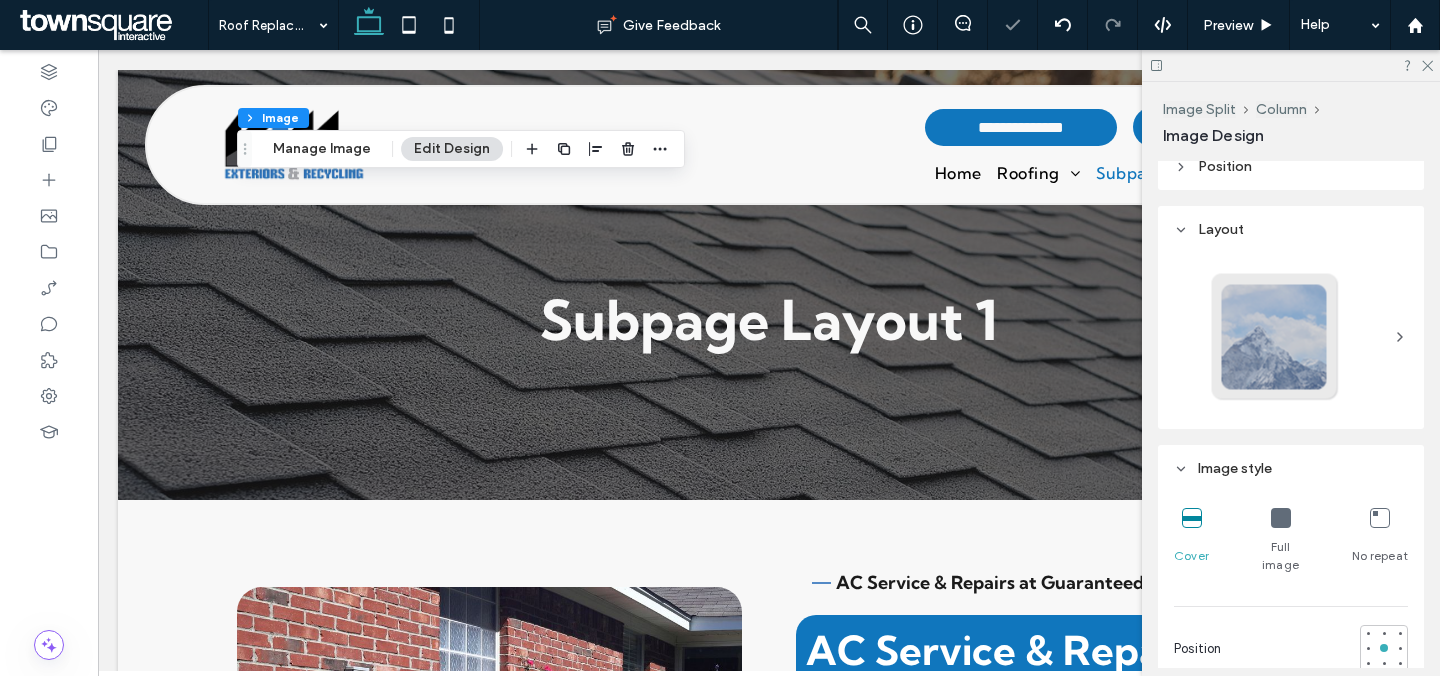scroll, scrollTop: 430, scrollLeft: 0, axis: vertical 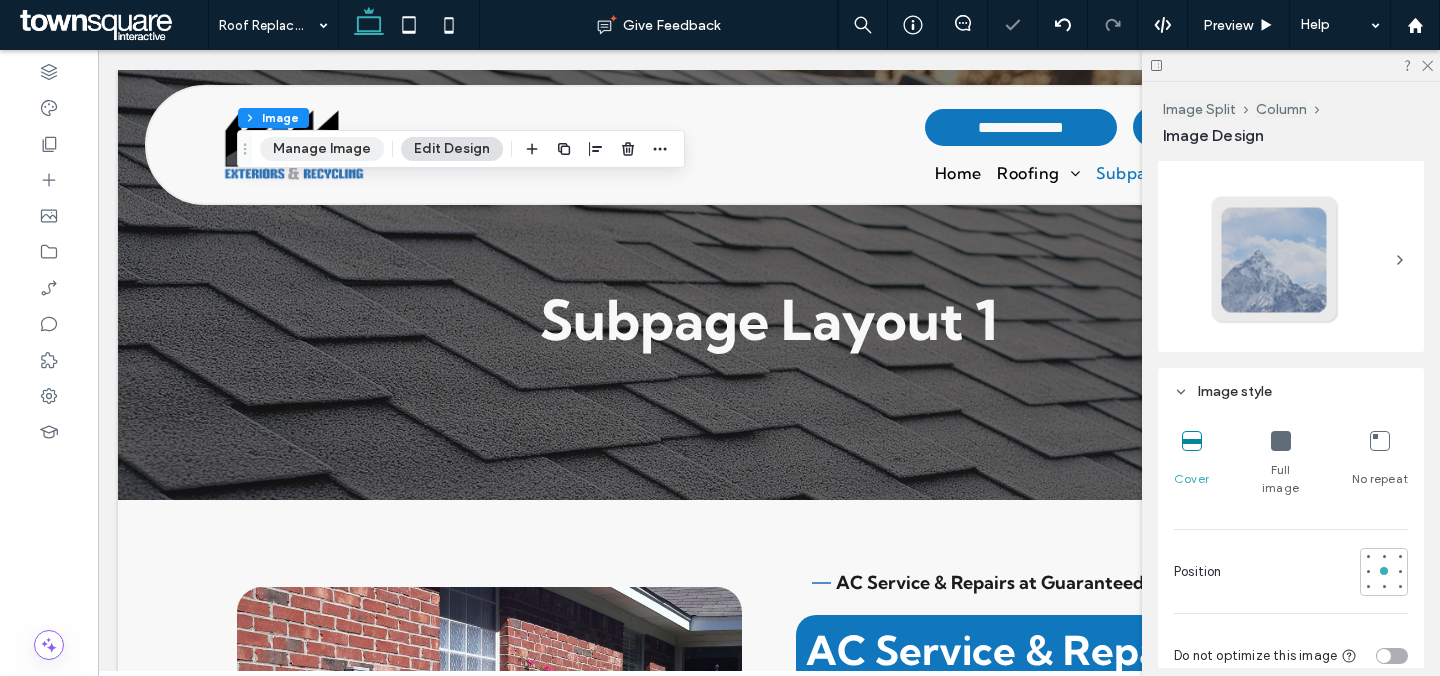 click on "Manage Image" at bounding box center [322, 149] 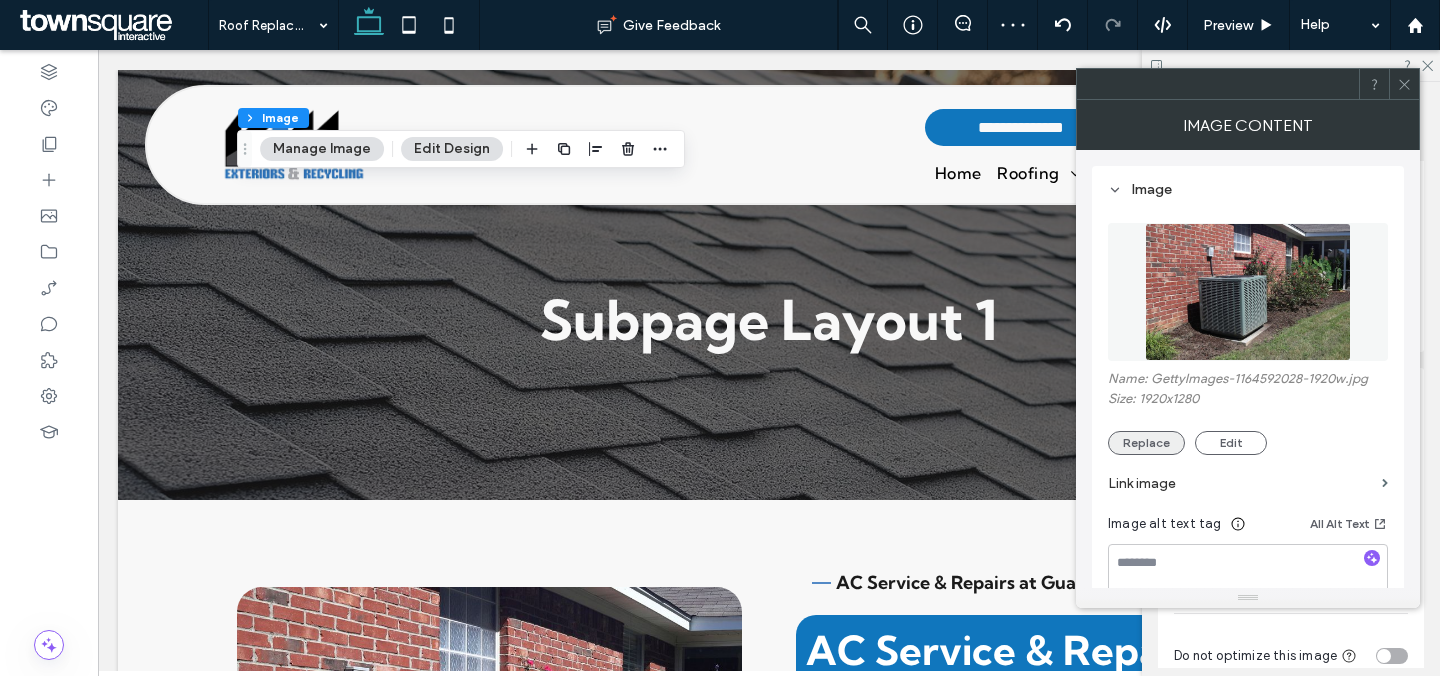 click on "Replace" at bounding box center (1146, 443) 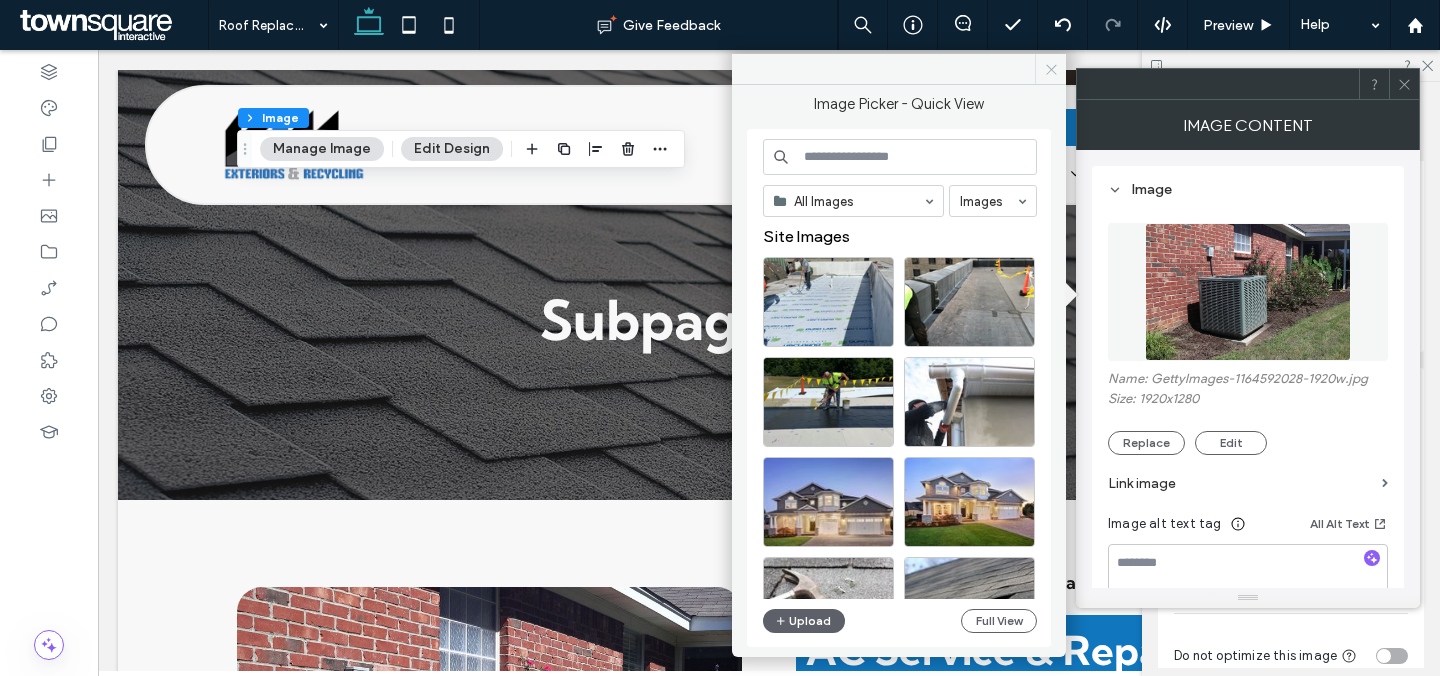 click 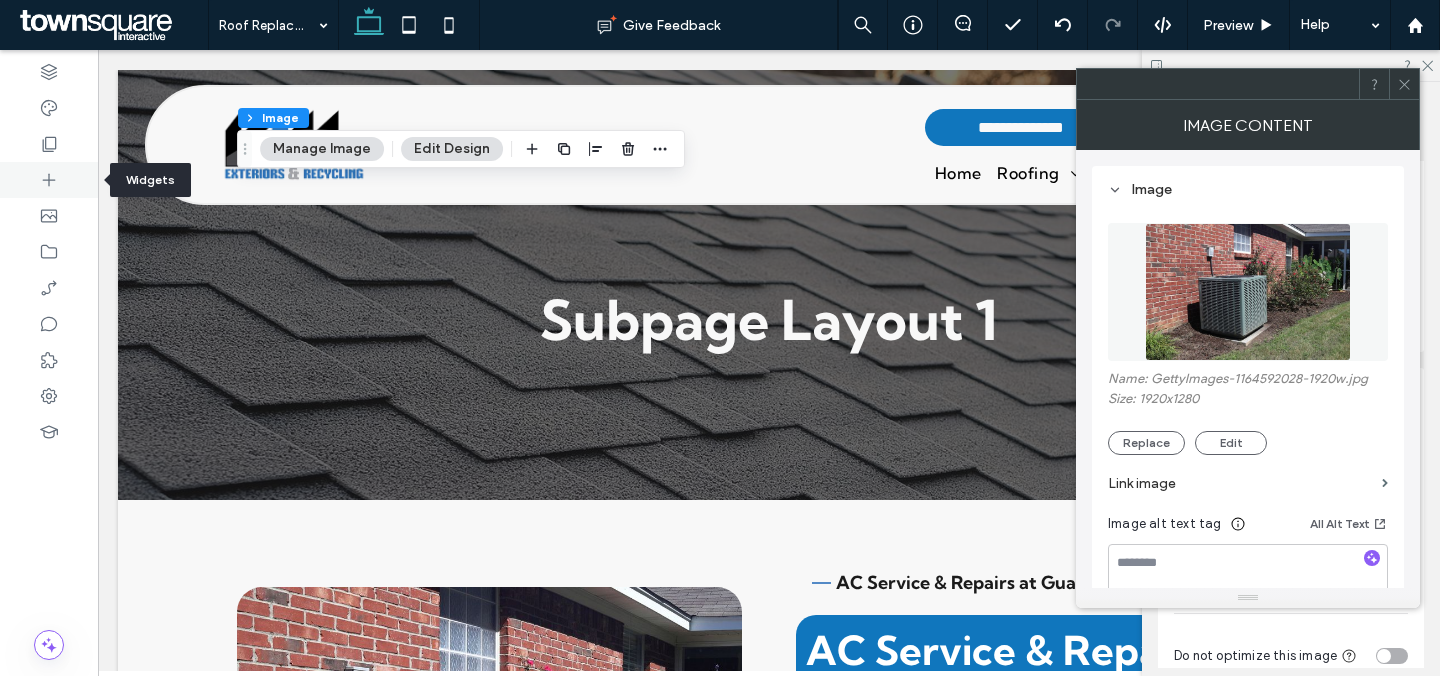 click at bounding box center (49, 180) 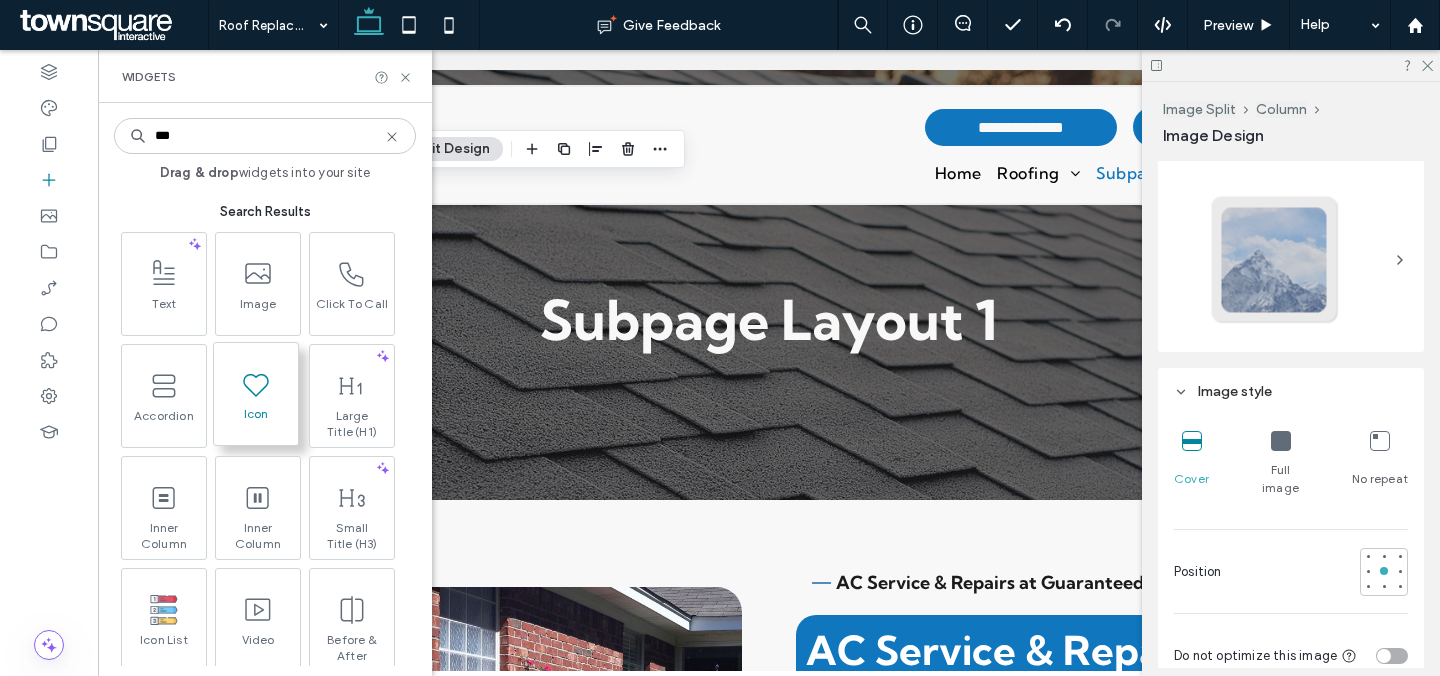 type on "***" 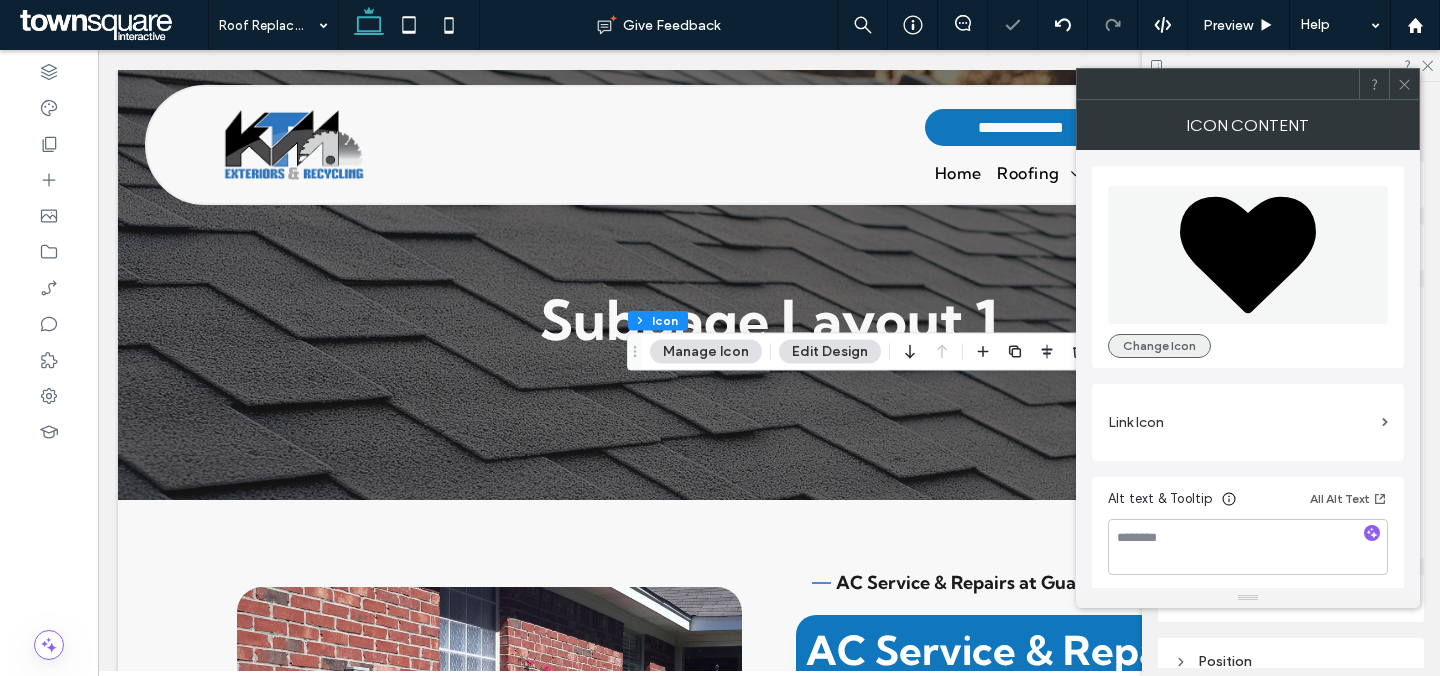 click on "Change Icon" at bounding box center (1159, 346) 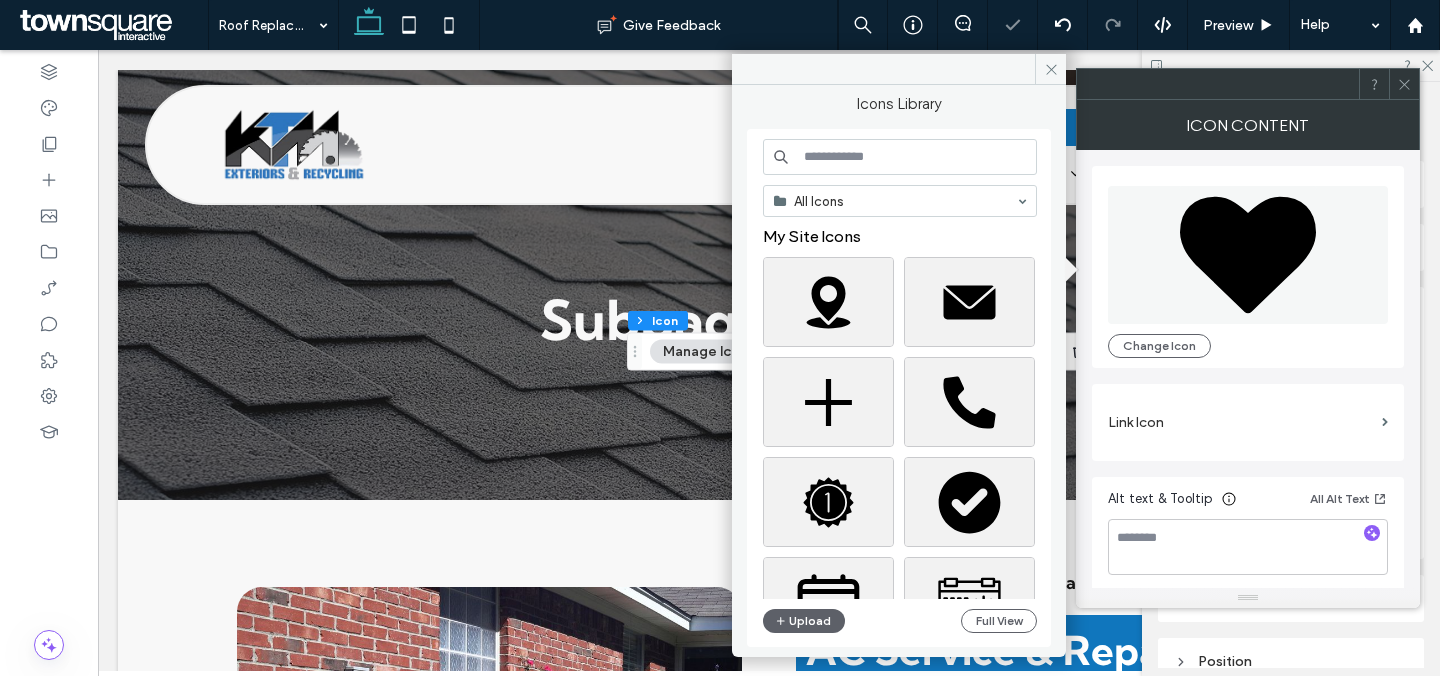 click at bounding box center [900, 157] 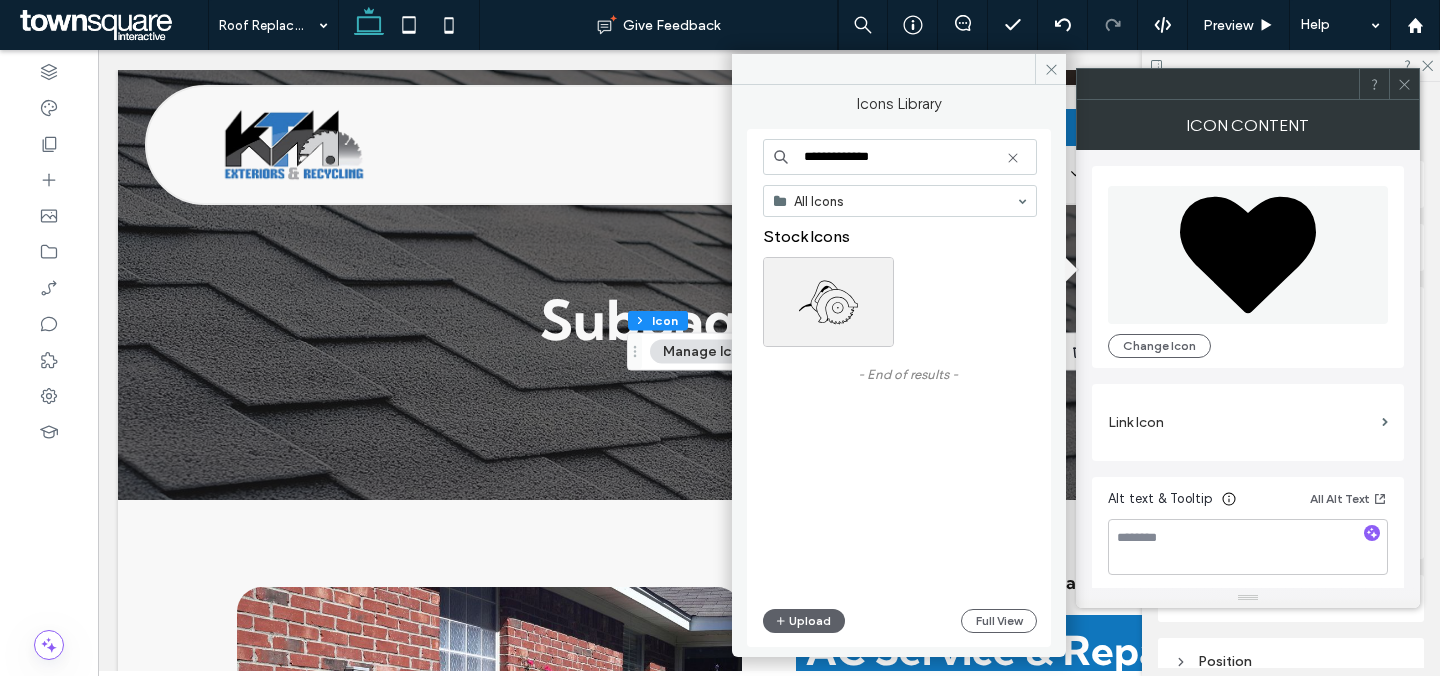 click on "**********" at bounding box center (900, 157) 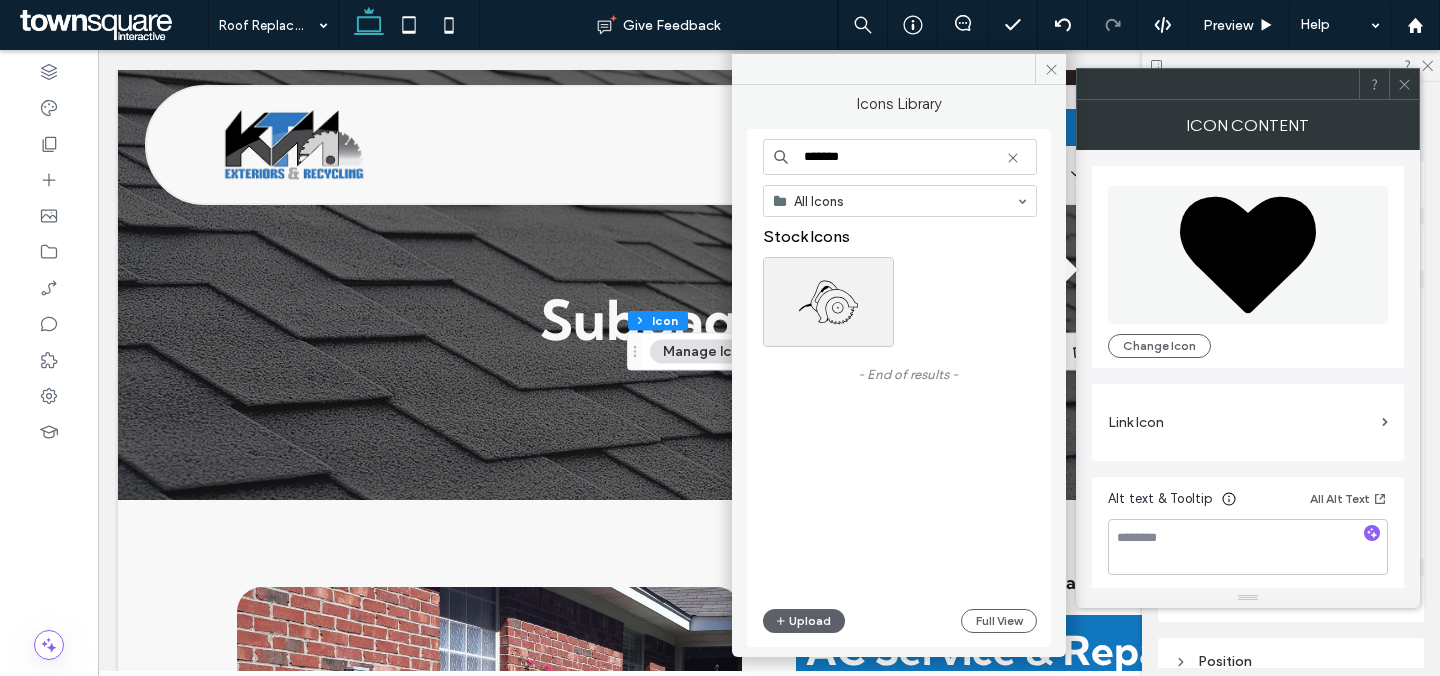 type on "*******" 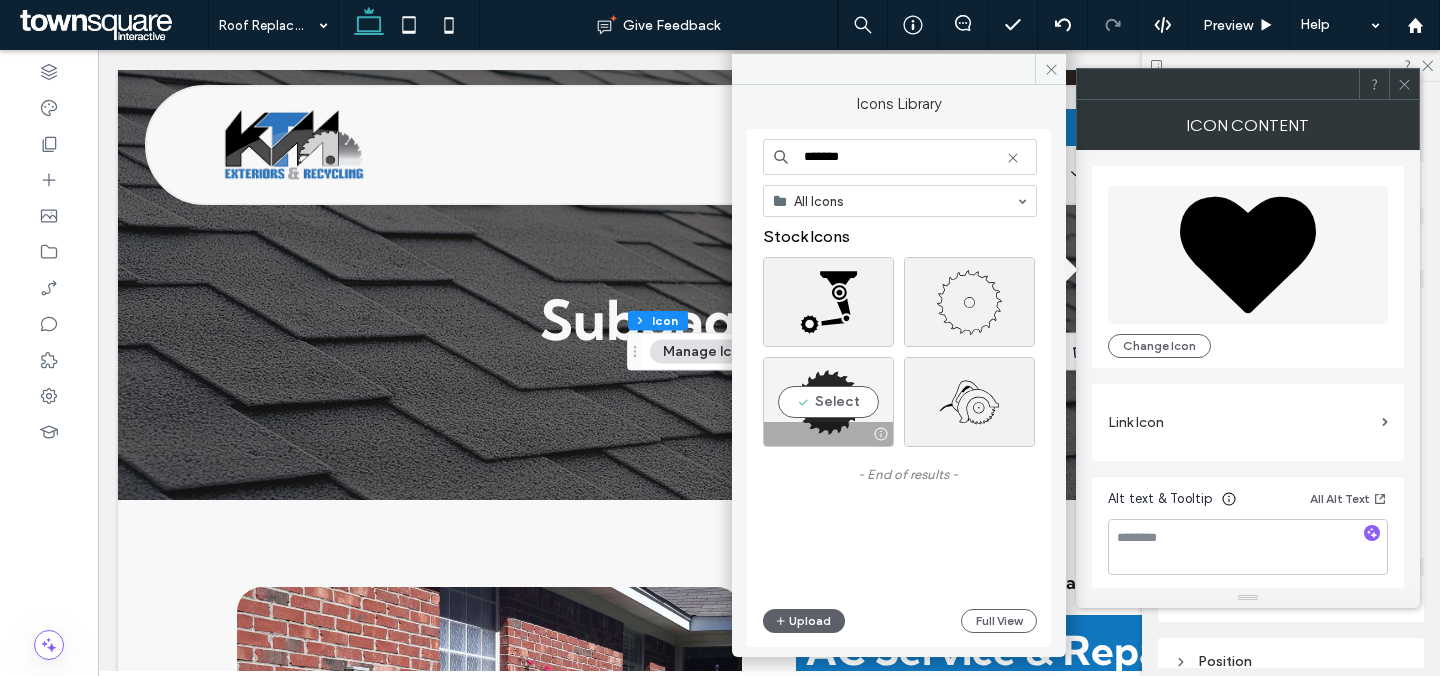 click on "Select" at bounding box center (828, 402) 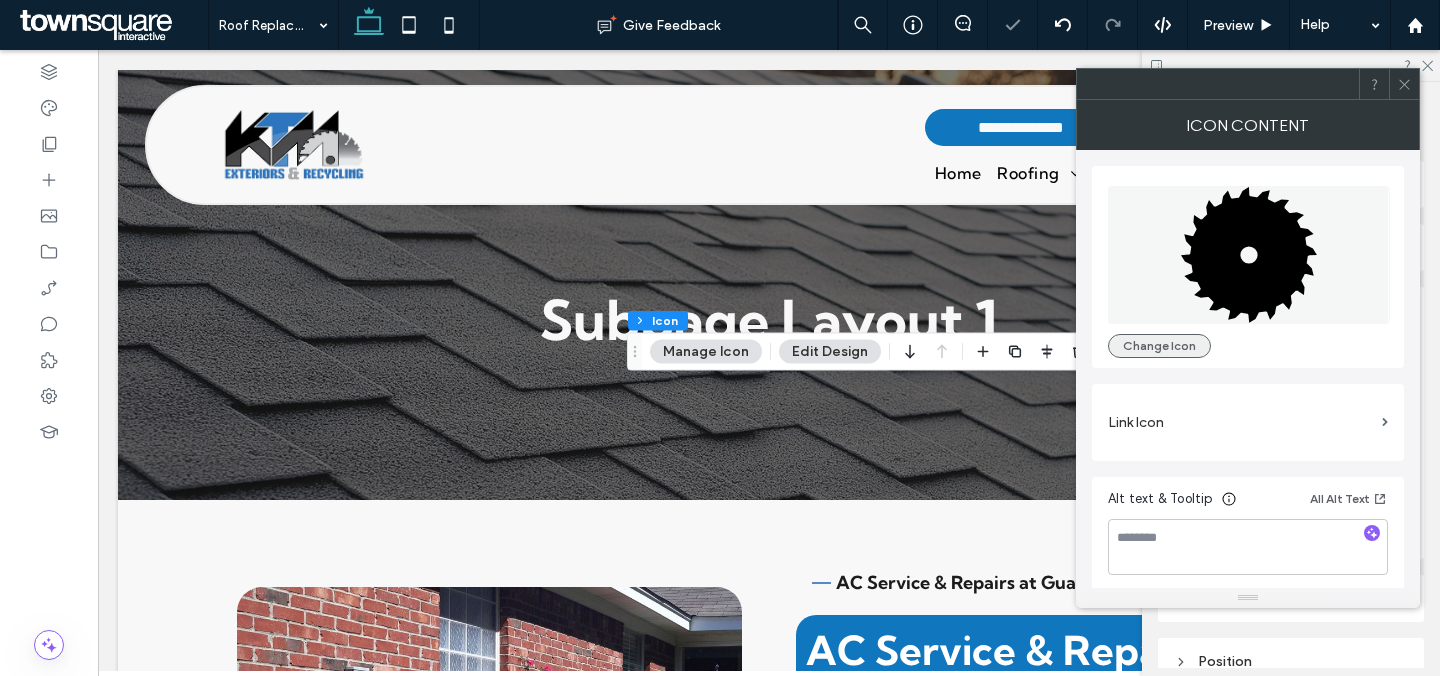 click on "Change Icon" at bounding box center (1159, 346) 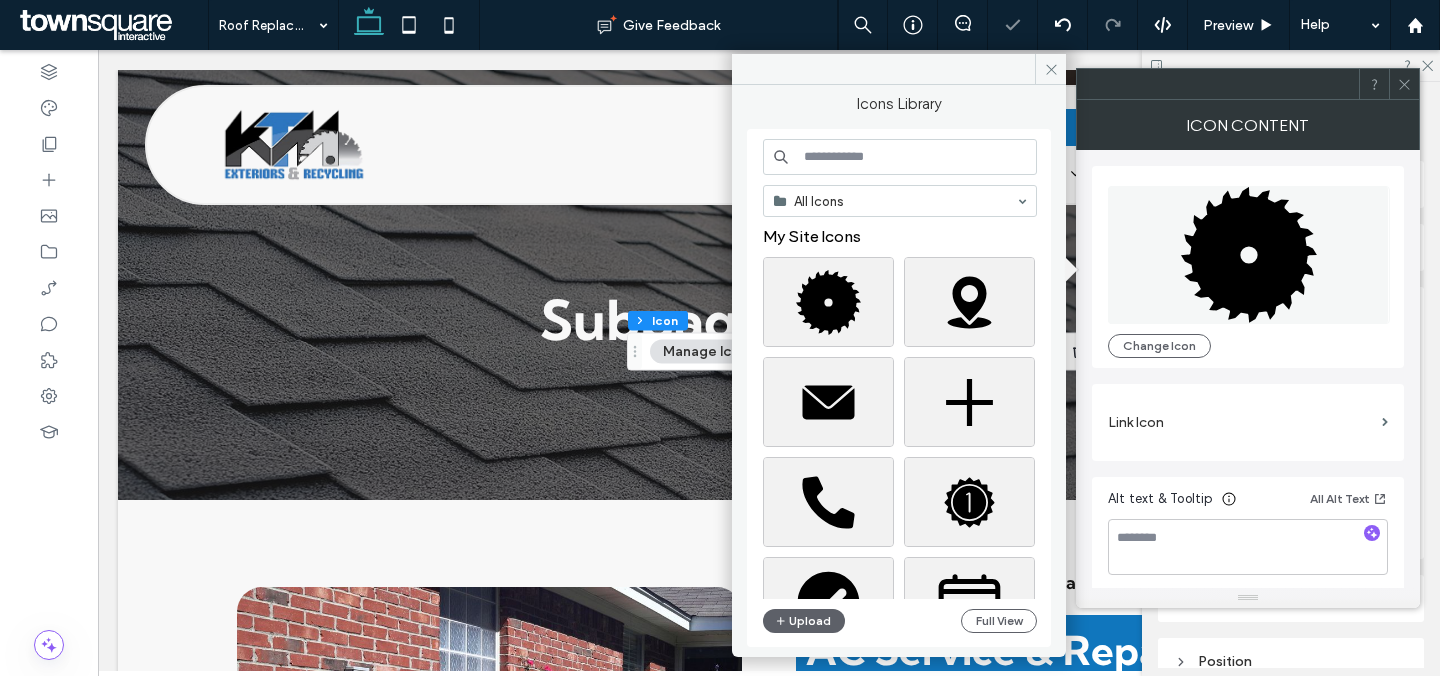 click at bounding box center (900, 157) 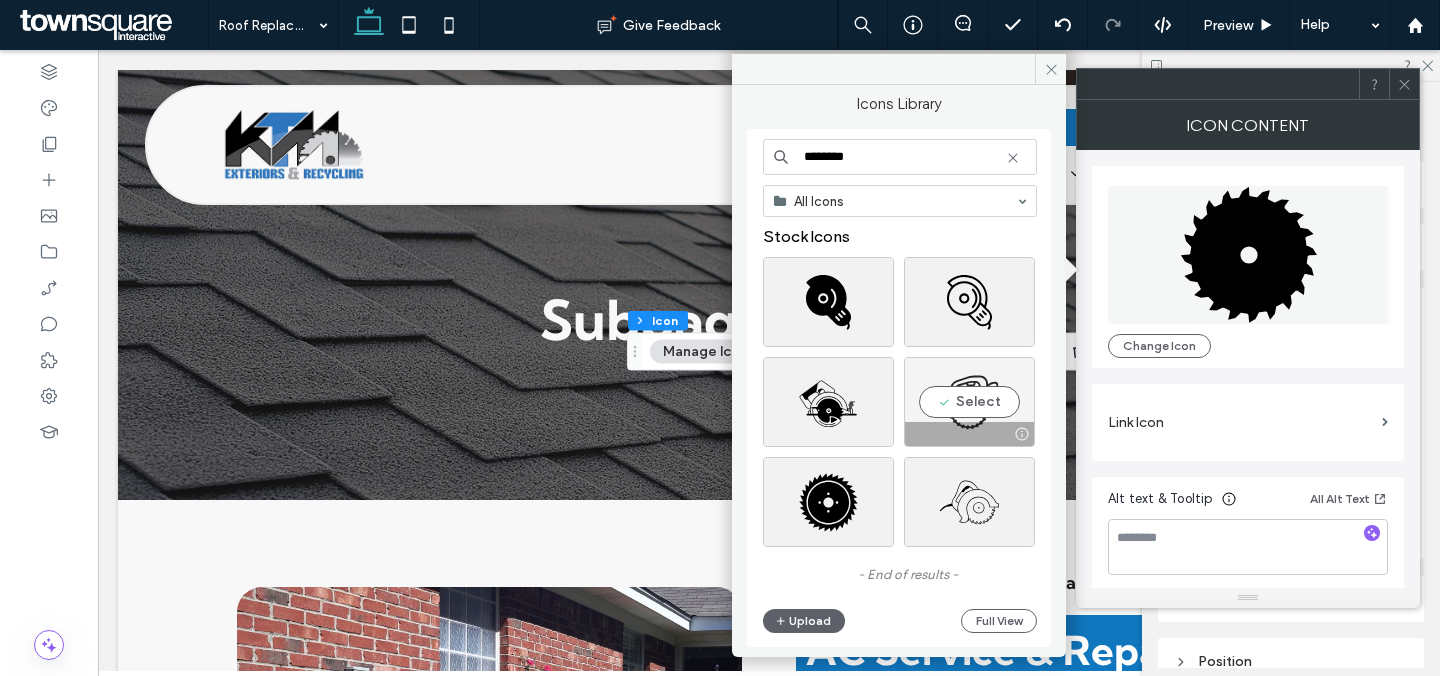 type on "********" 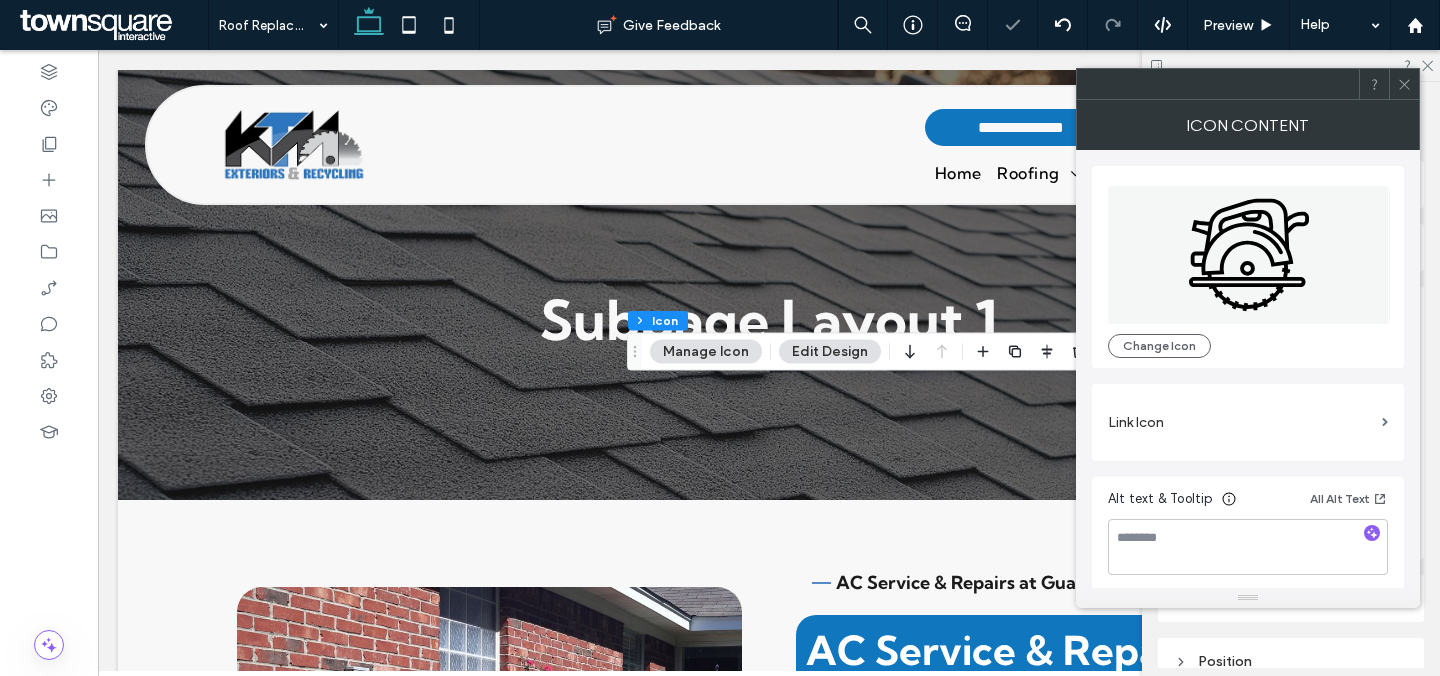 click at bounding box center (1404, 84) 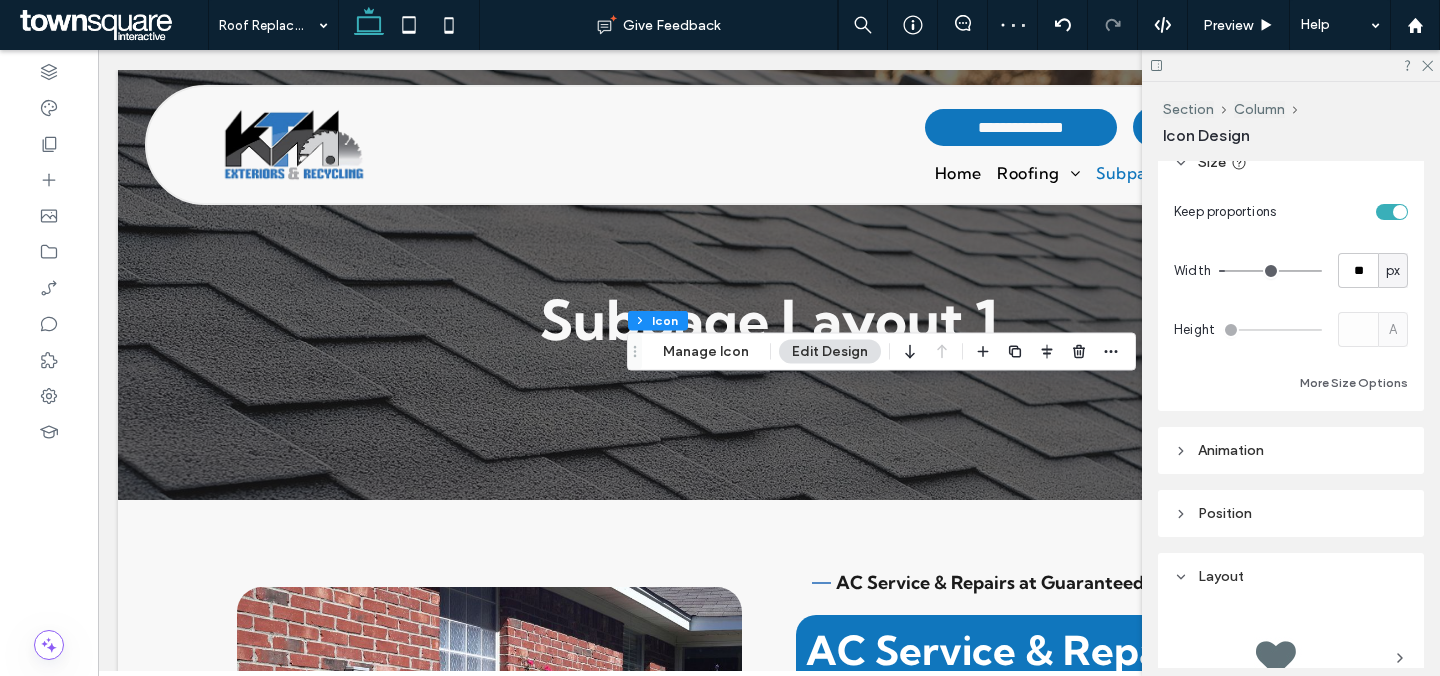 scroll, scrollTop: 149, scrollLeft: 0, axis: vertical 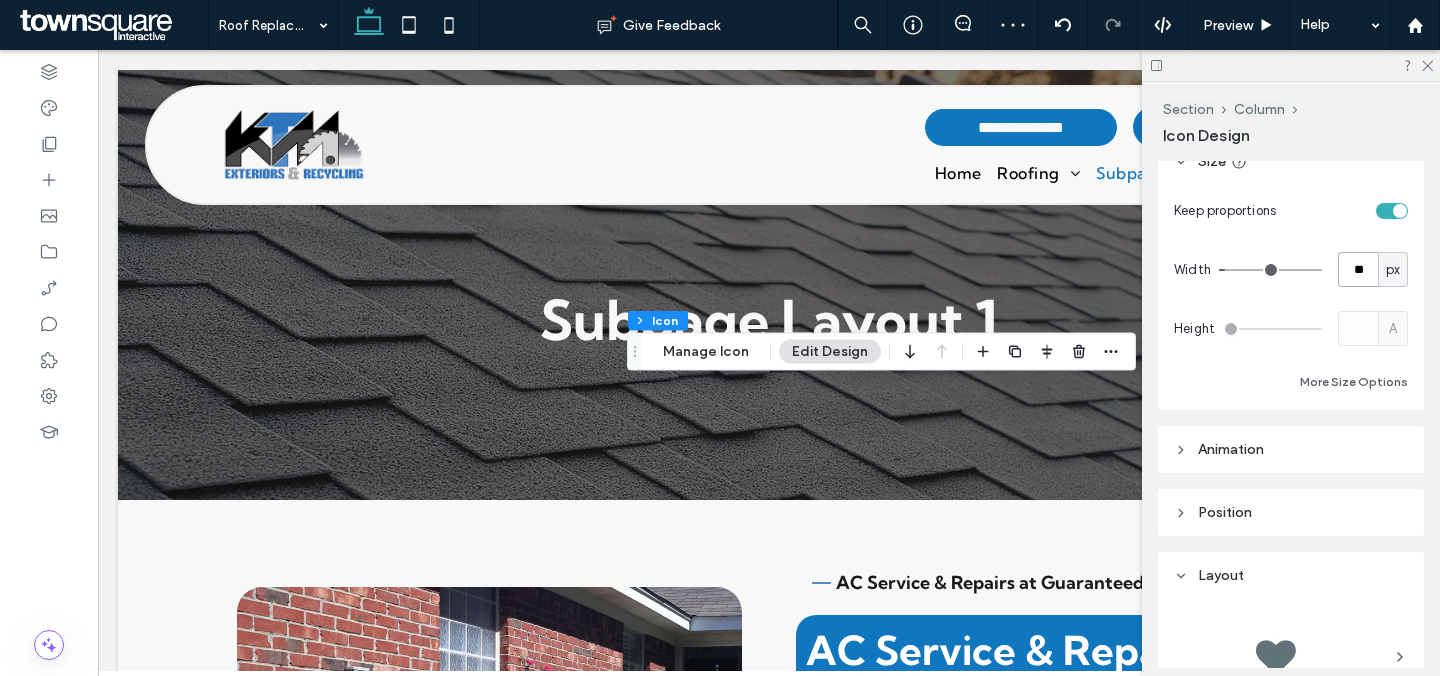 click on "**" at bounding box center (1358, 269) 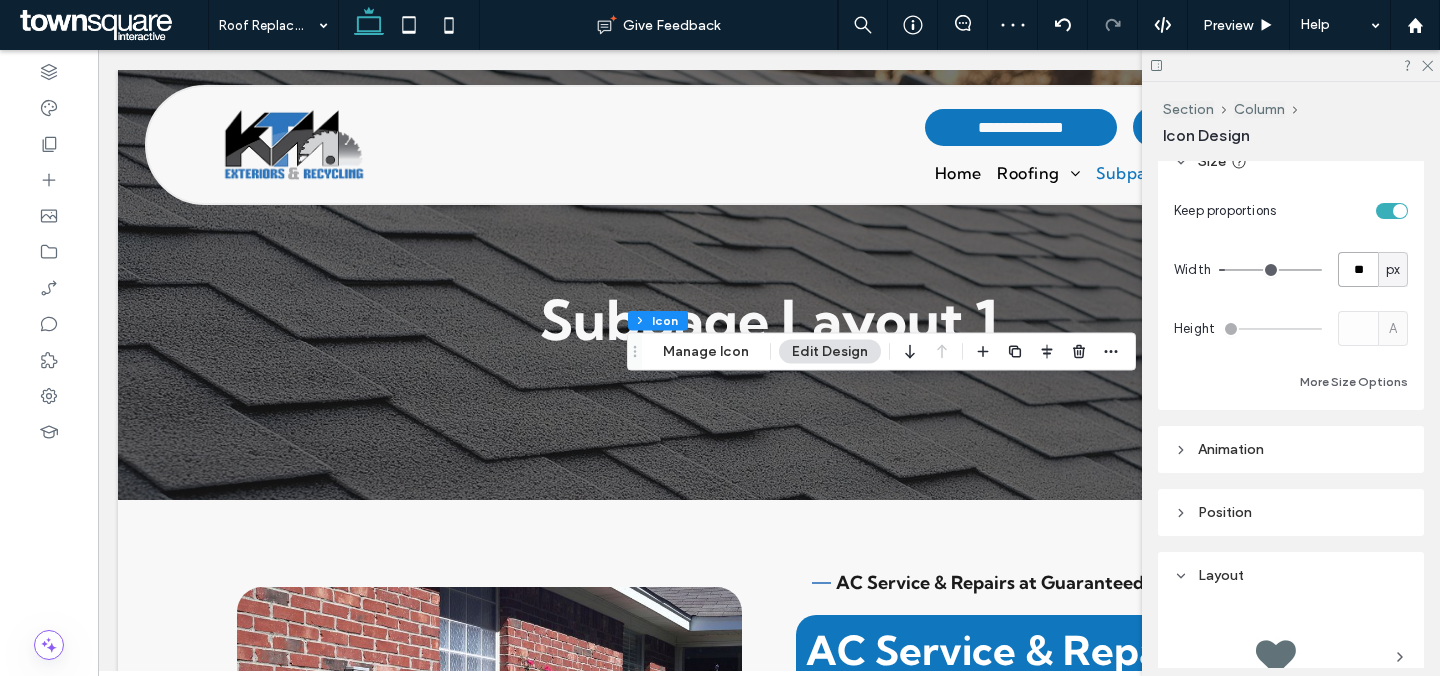 type on "**" 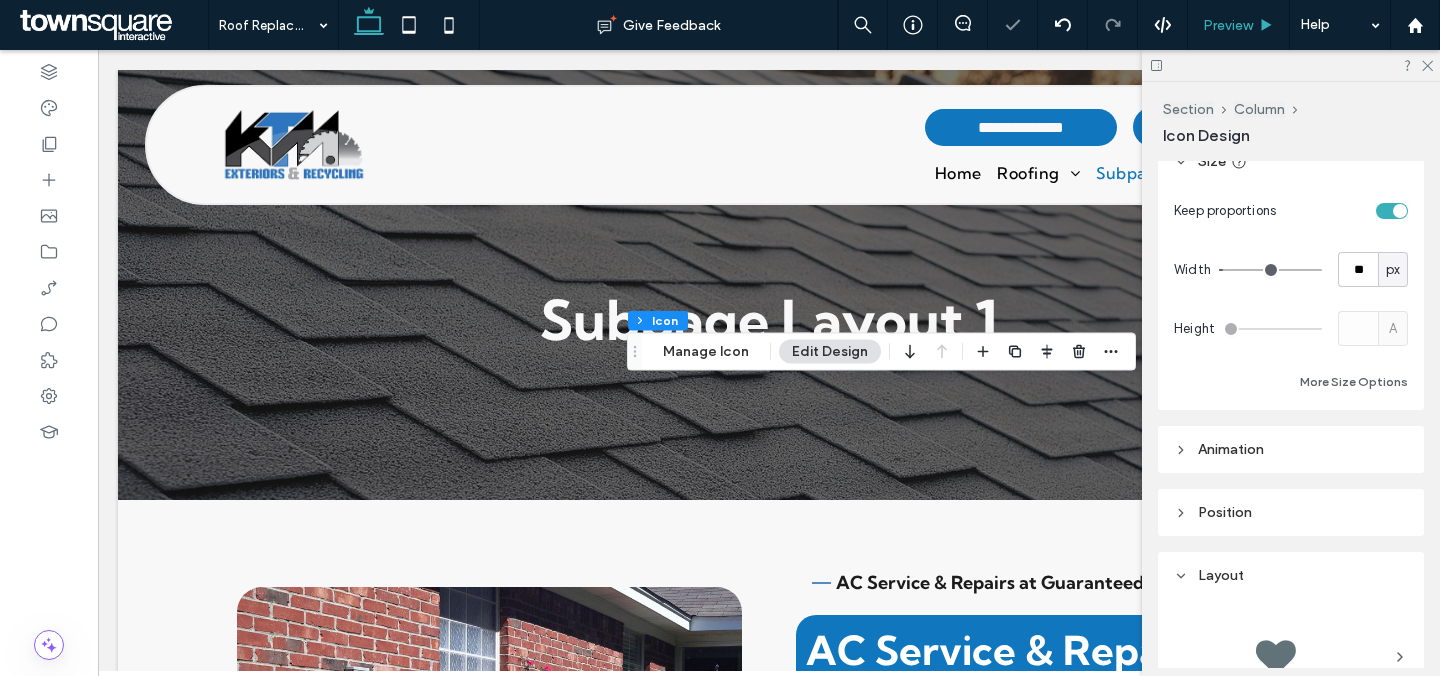 click on "Preview" at bounding box center [1228, 25] 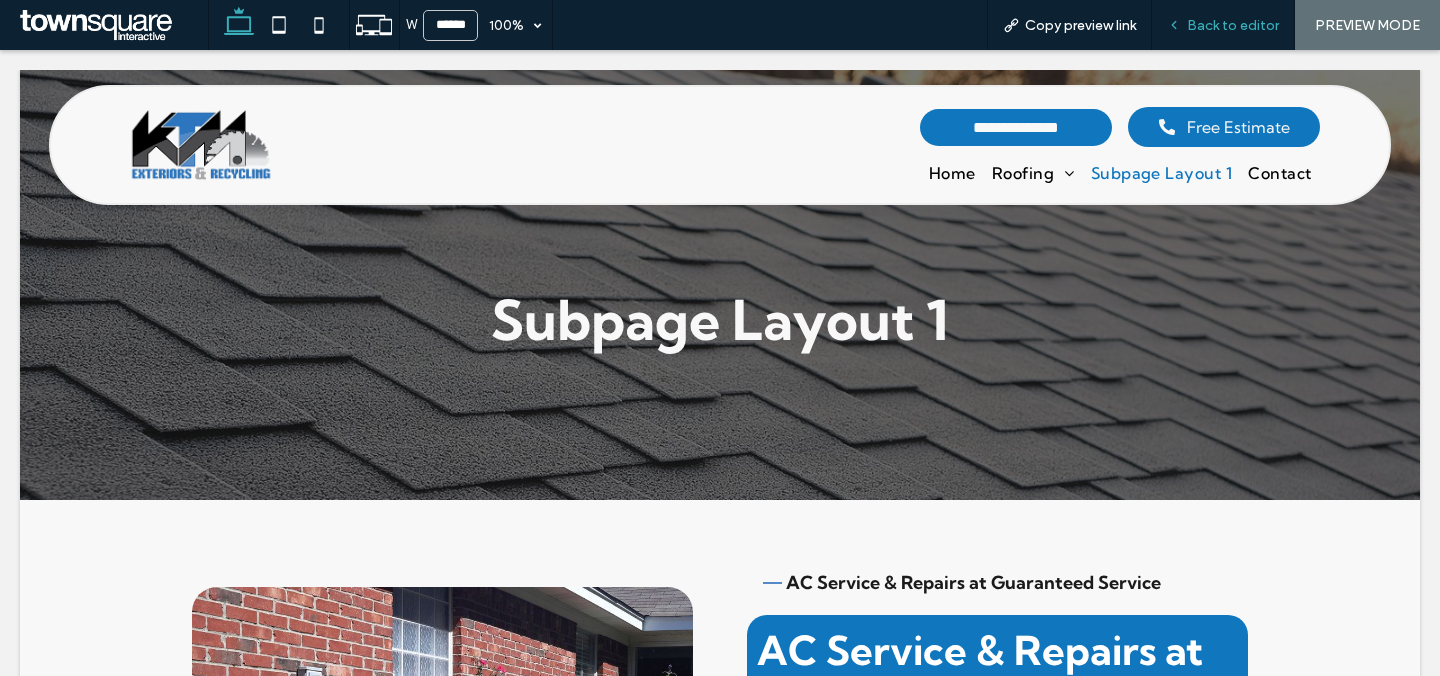 click on "Back to editor" at bounding box center [1233, 25] 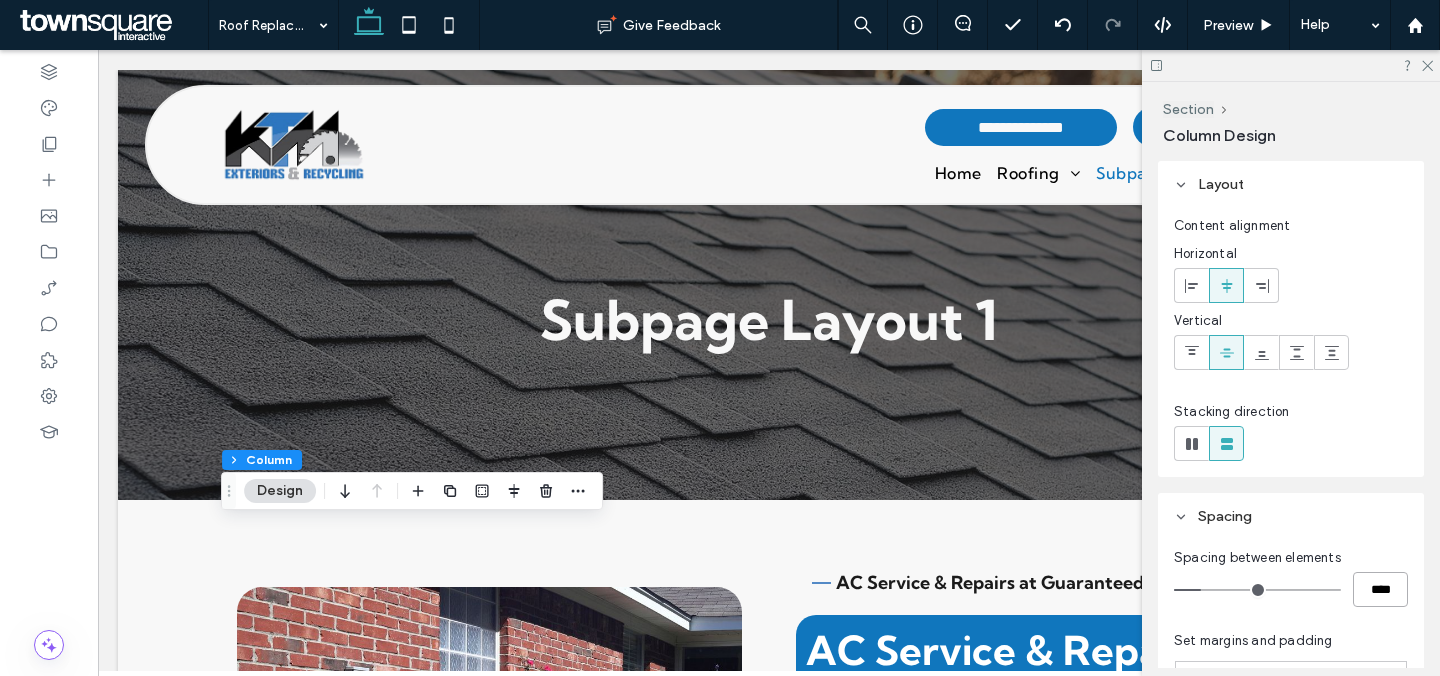 click on "****" at bounding box center [1380, 589] 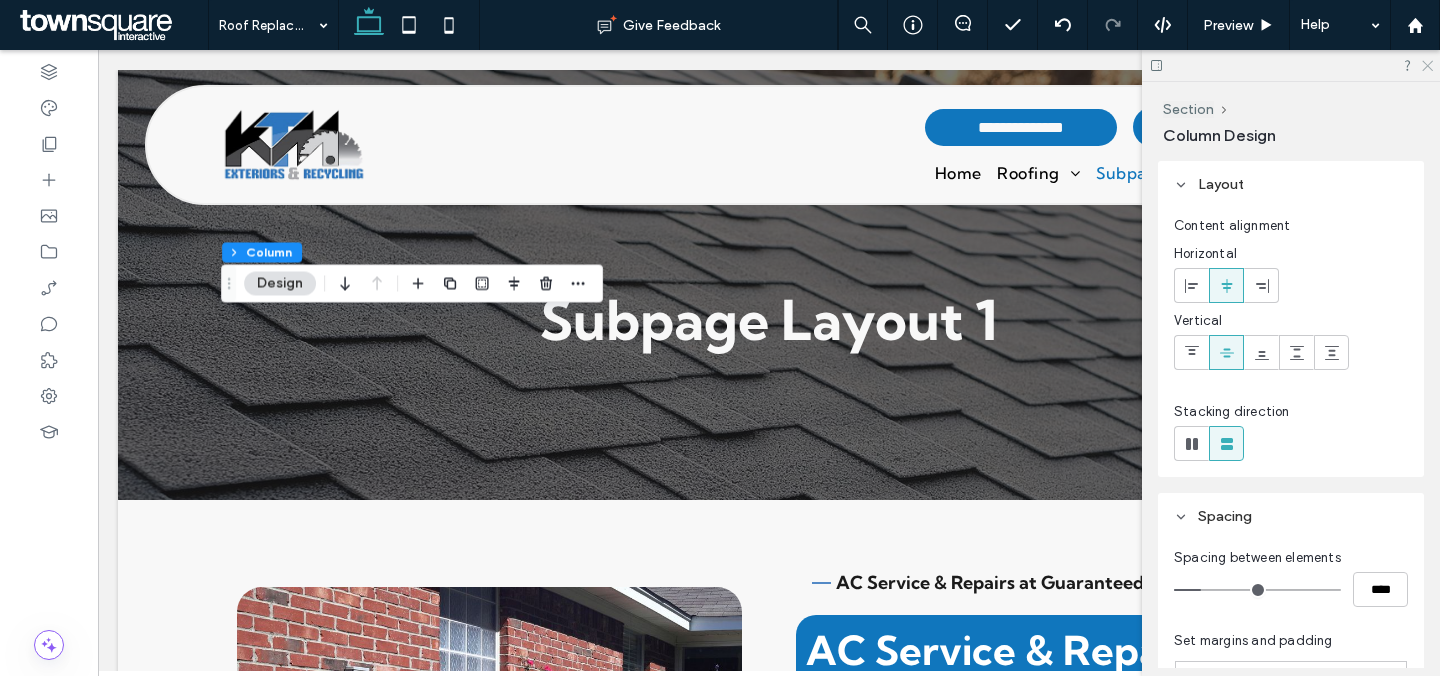 click 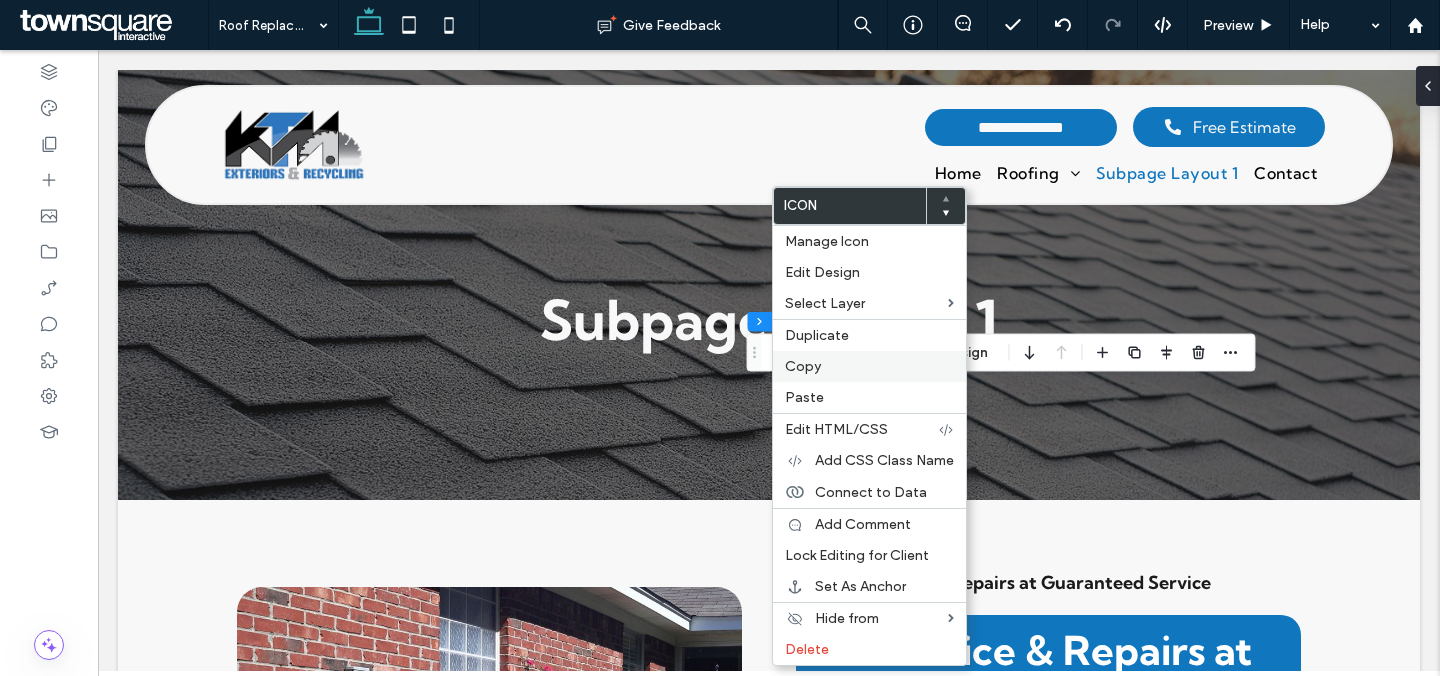 click on "Copy" at bounding box center (803, 366) 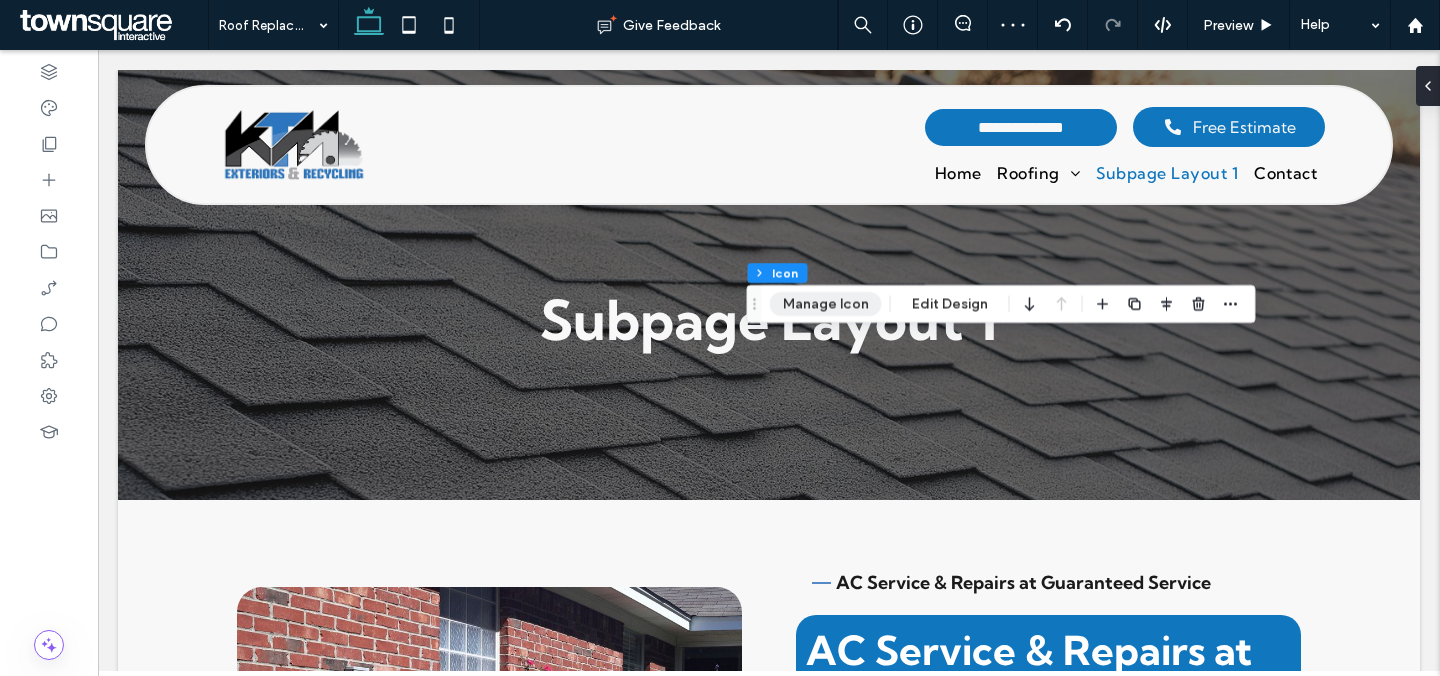 click on "Manage Icon" at bounding box center [826, 304] 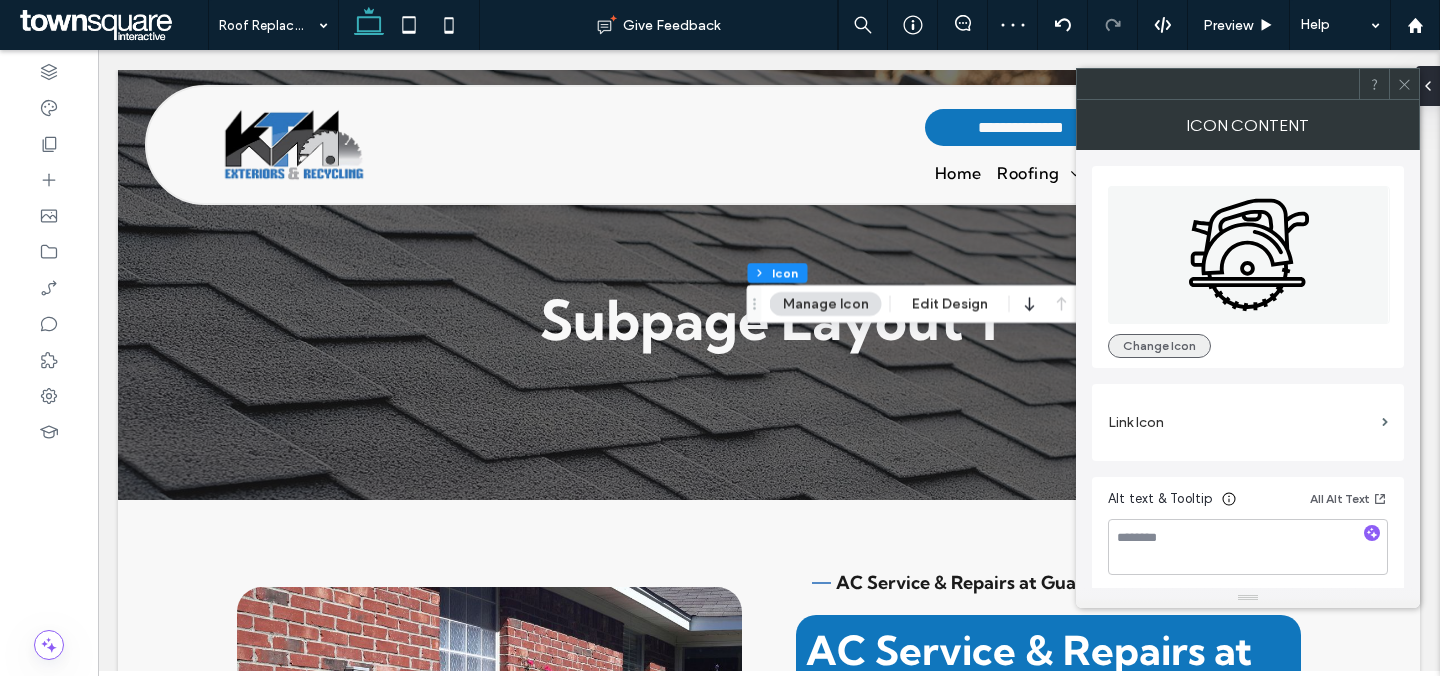 click on "Change Icon" at bounding box center (1159, 346) 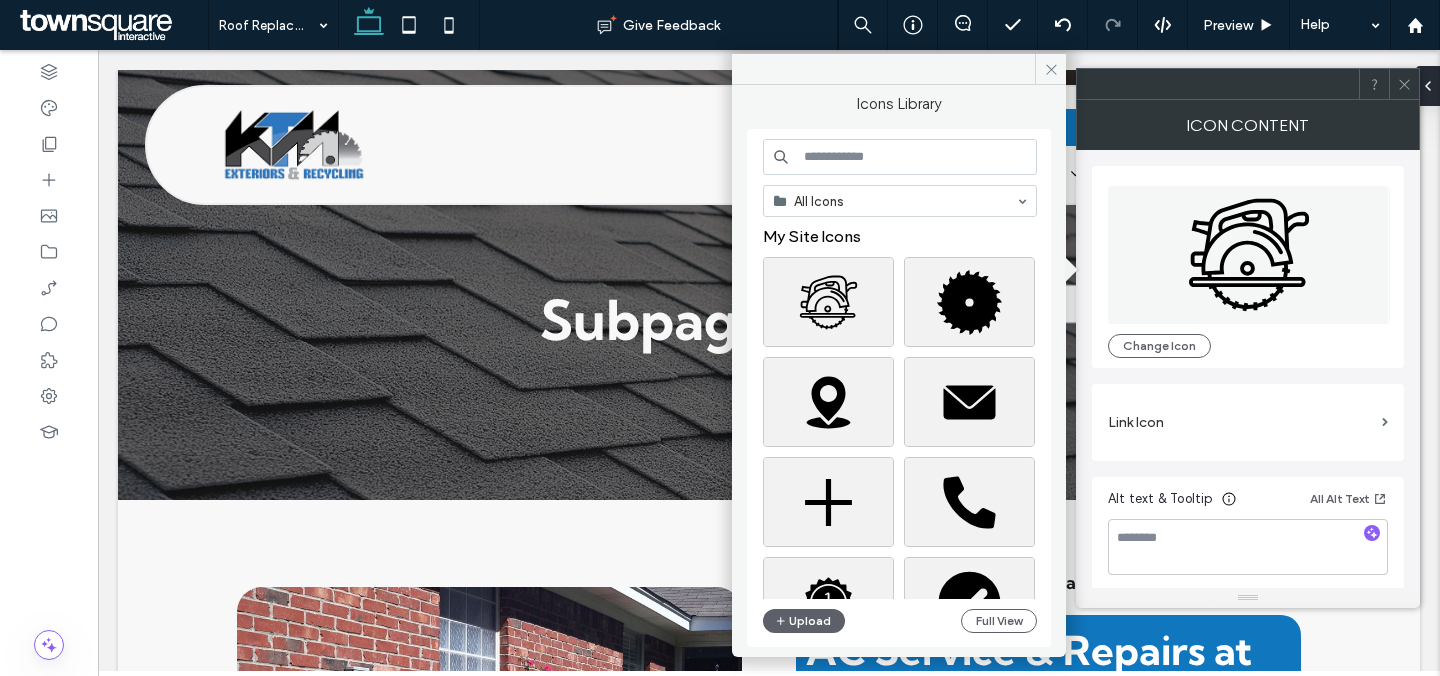 click at bounding box center (900, 157) 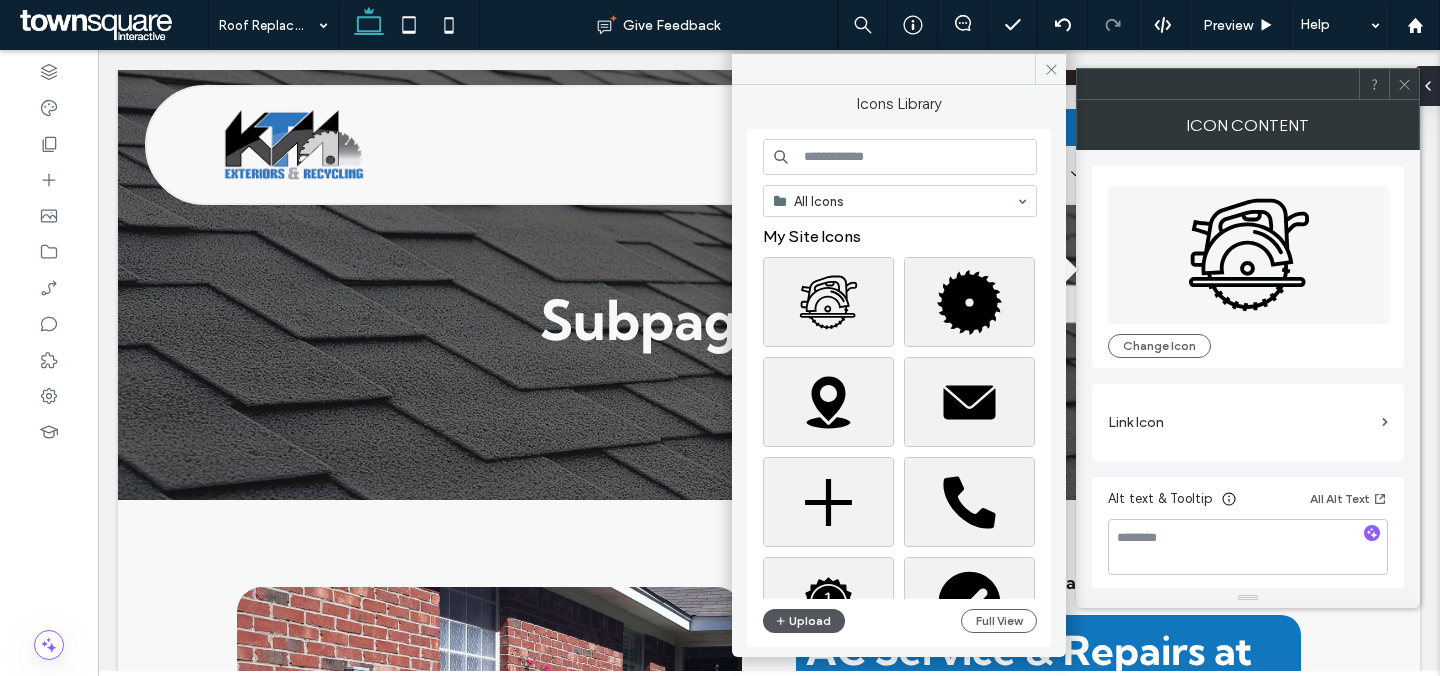 click on "Upload" at bounding box center [804, 621] 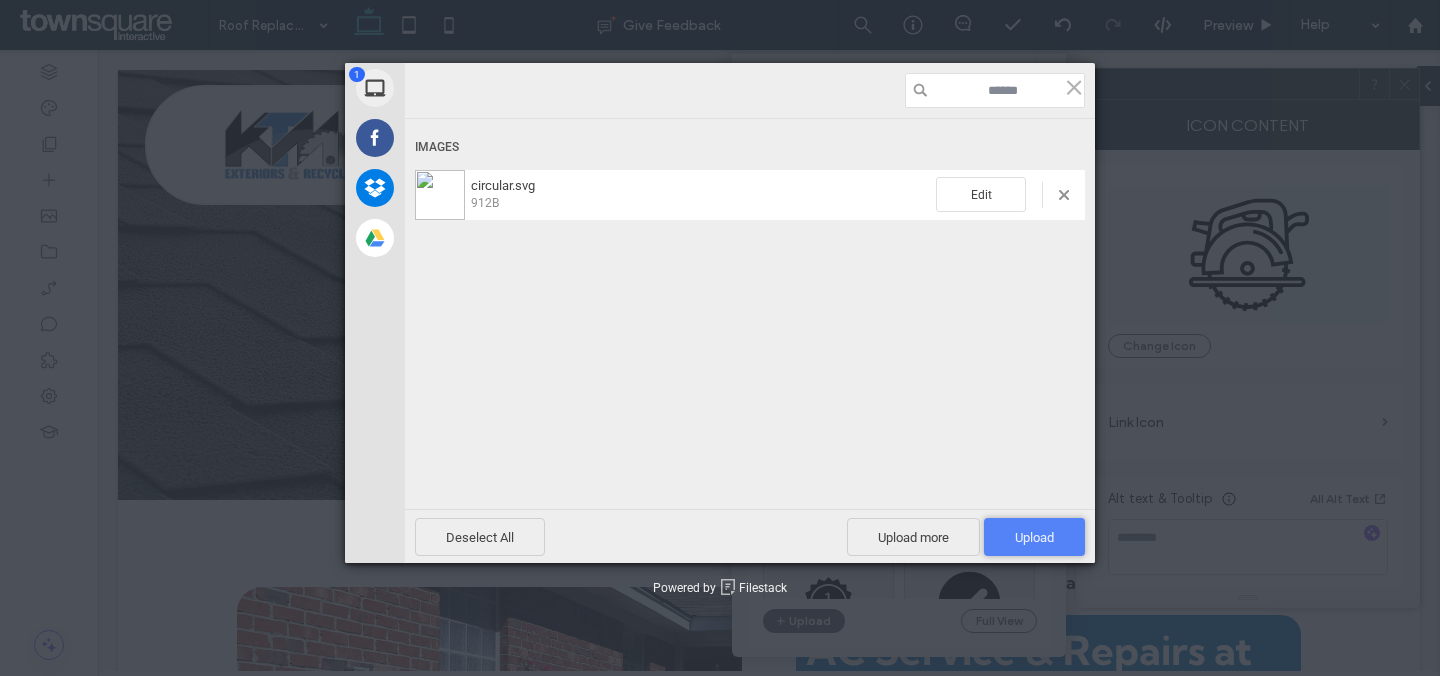 click on "Upload
1" at bounding box center (1034, 537) 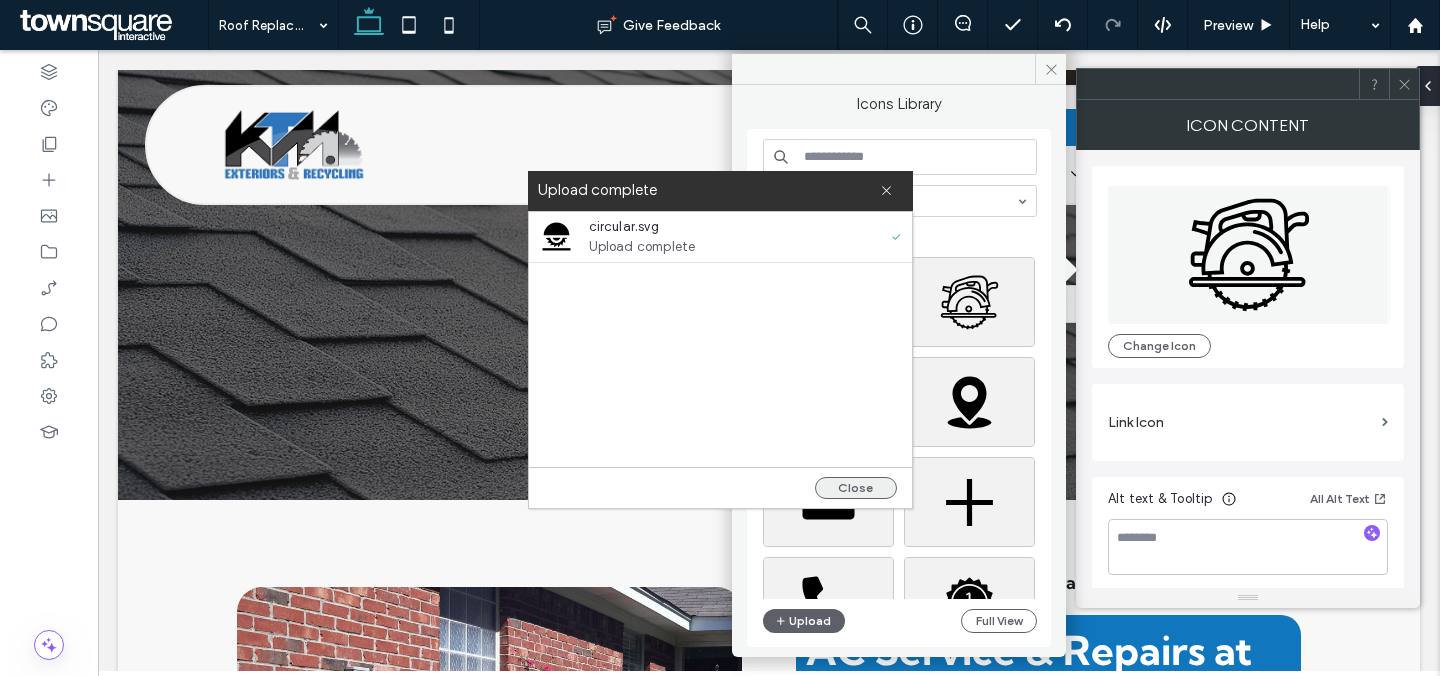 click on "Close" at bounding box center (856, 488) 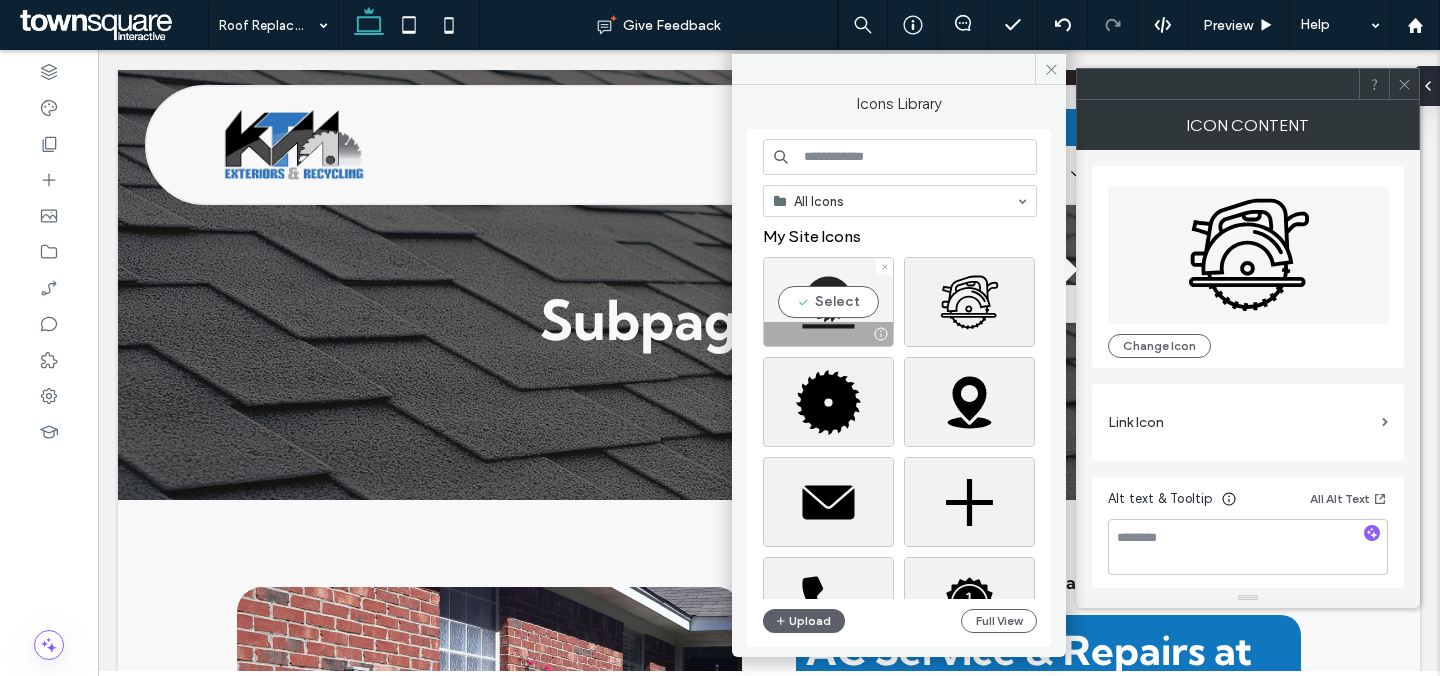 click on "Select" at bounding box center [828, 302] 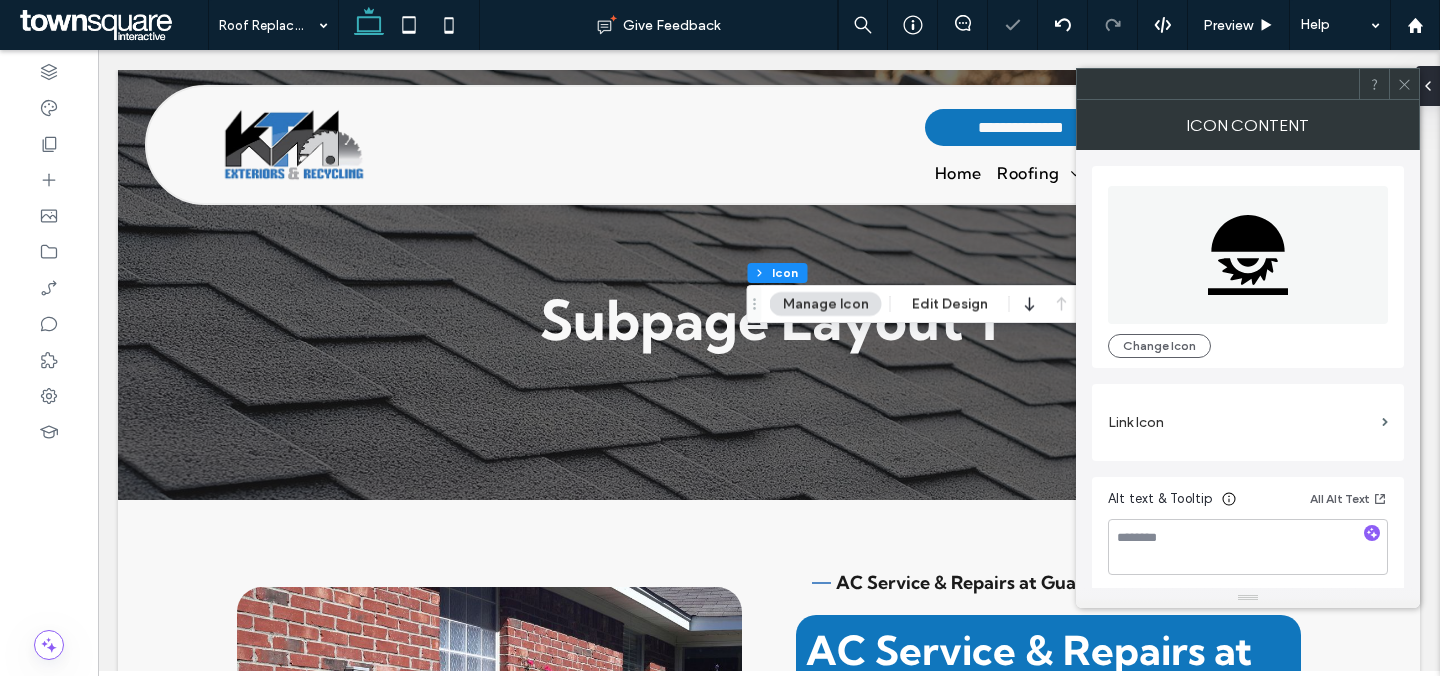 click 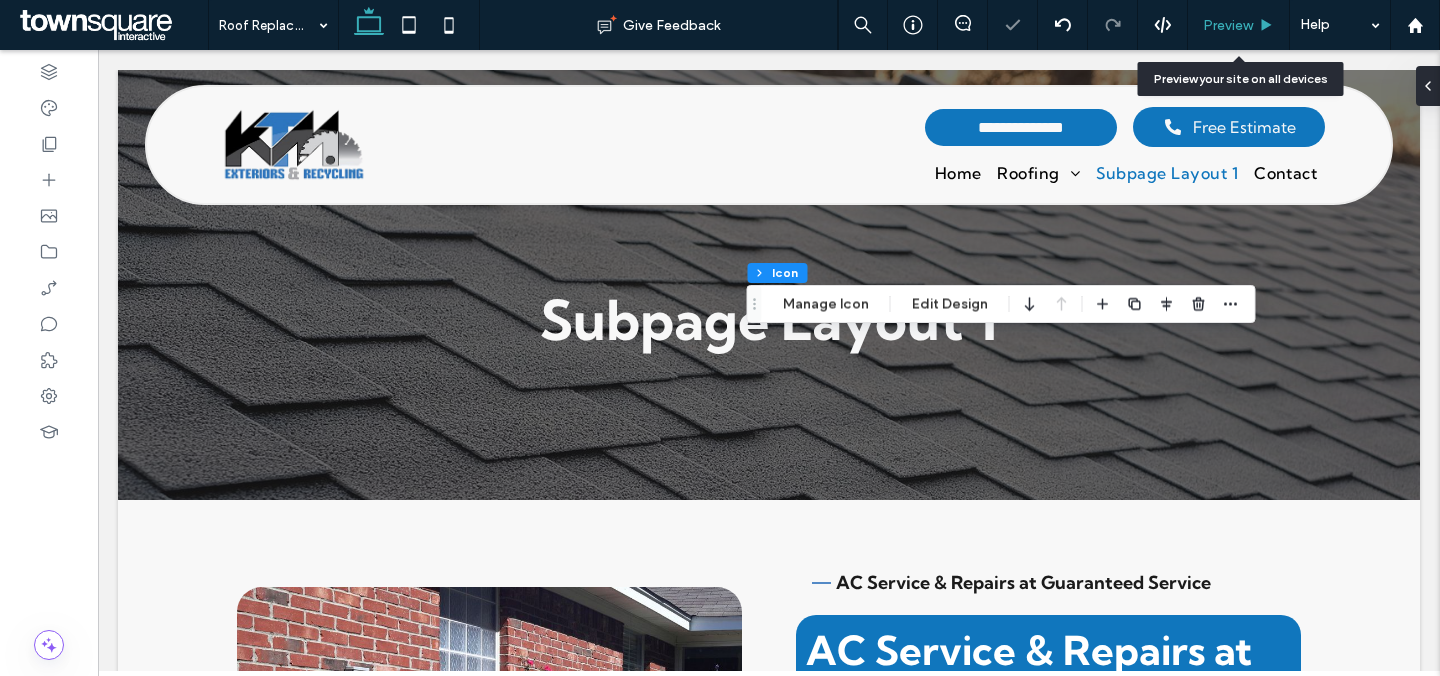 click on "Preview" at bounding box center (1239, 25) 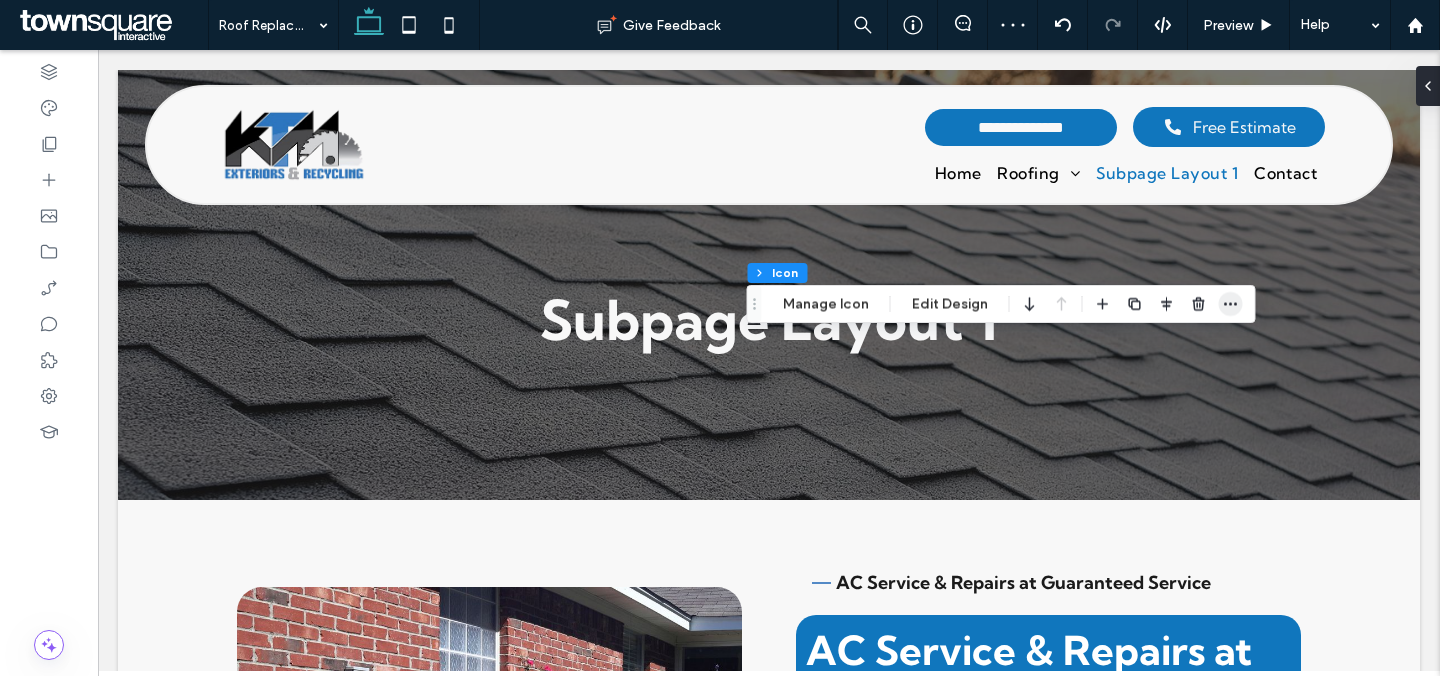 click 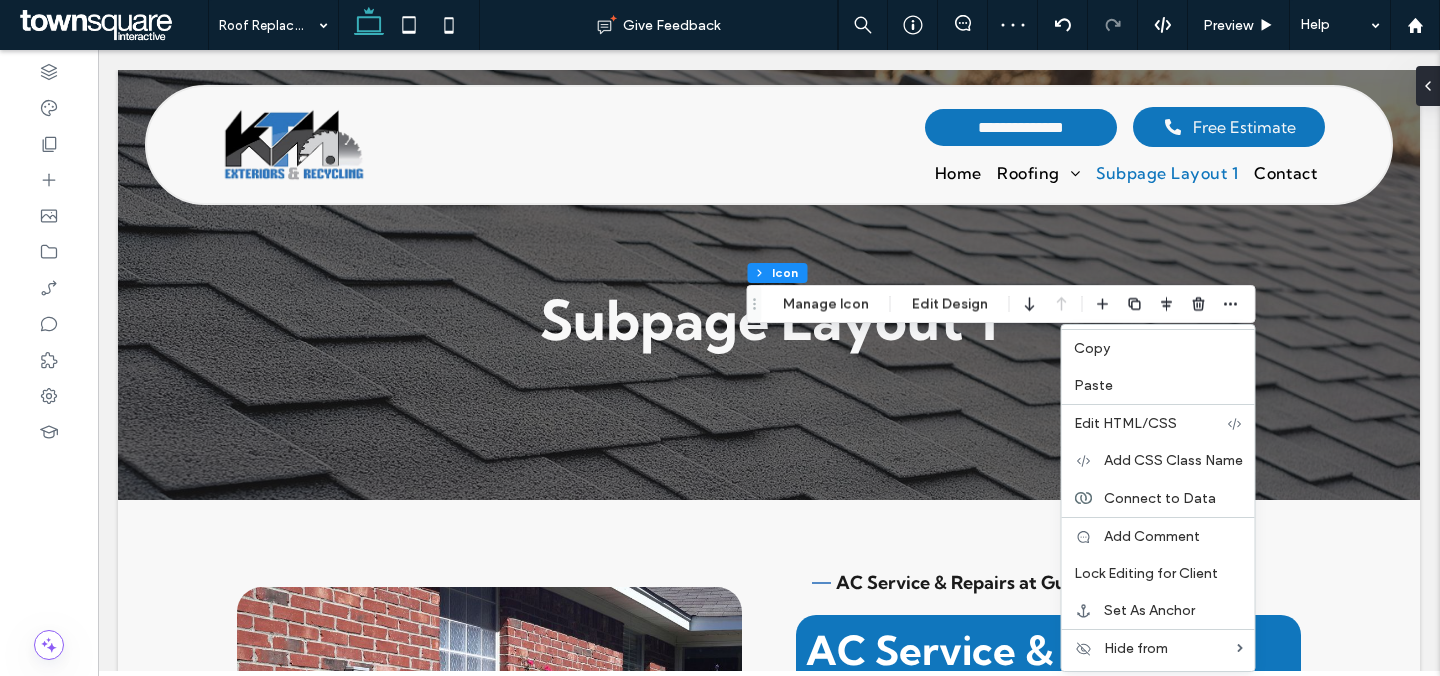 drag, startPoint x: 1101, startPoint y: 354, endPoint x: 960, endPoint y: 323, distance: 144.36758 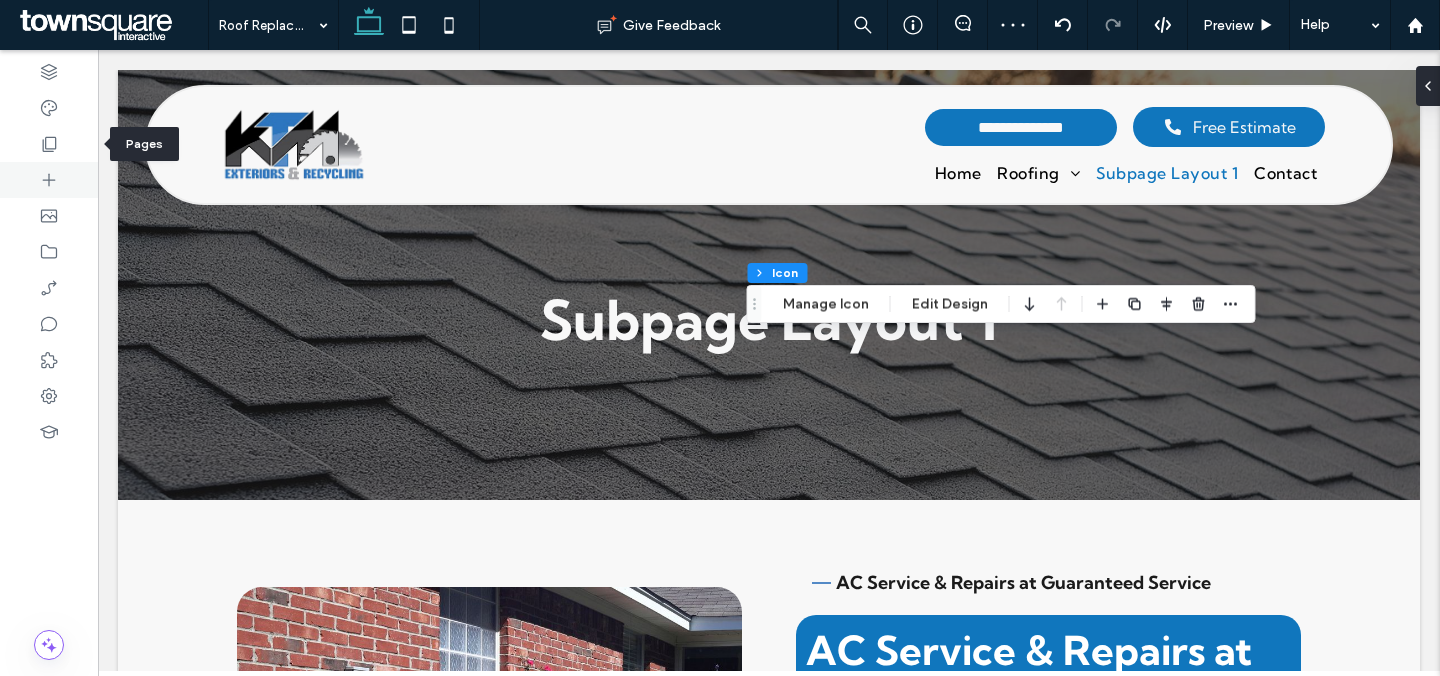 click 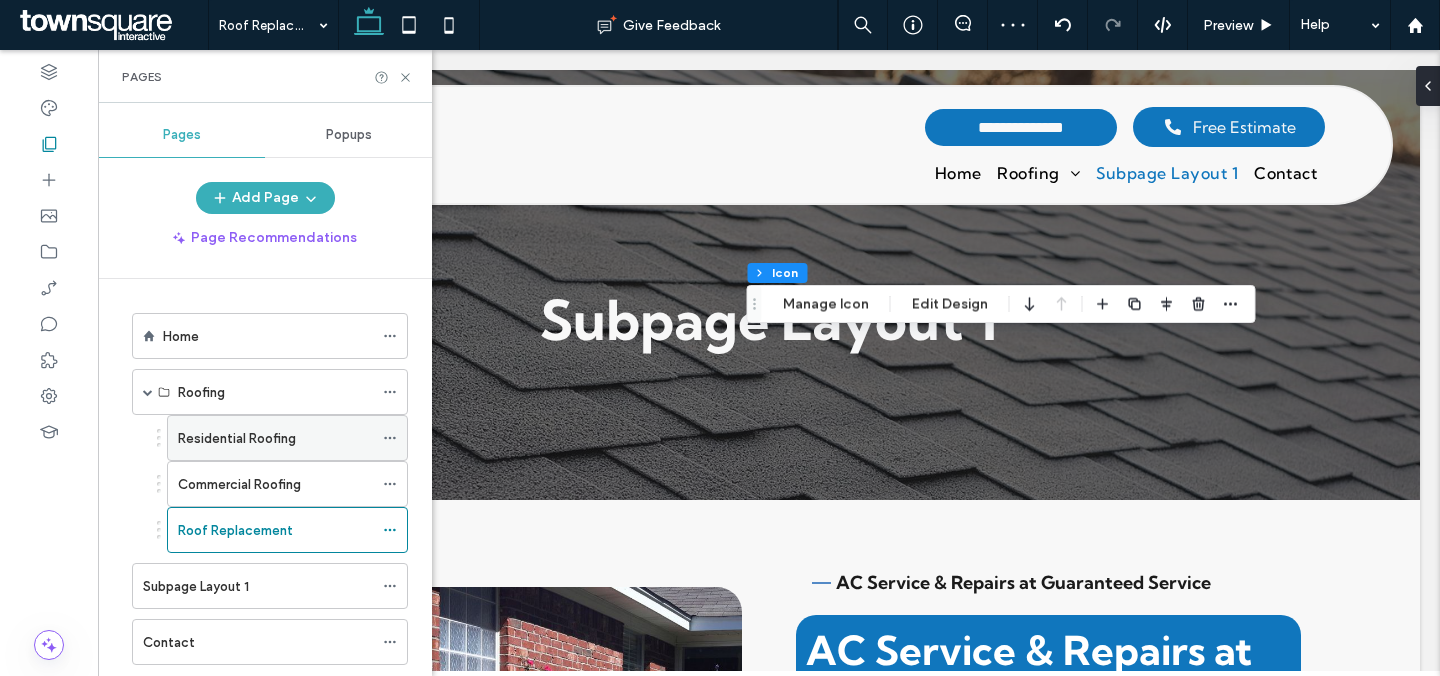 click on "Residential Roofing" at bounding box center (237, 438) 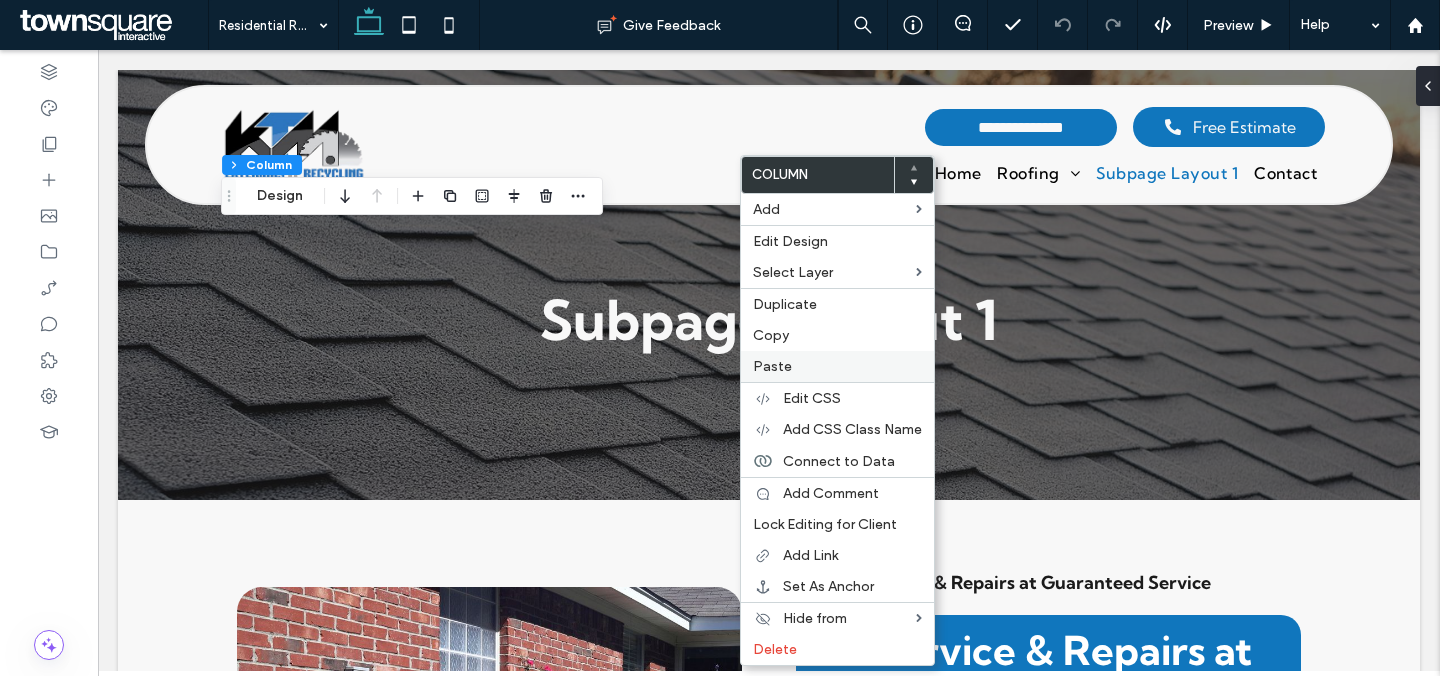 click on "Paste" at bounding box center [837, 366] 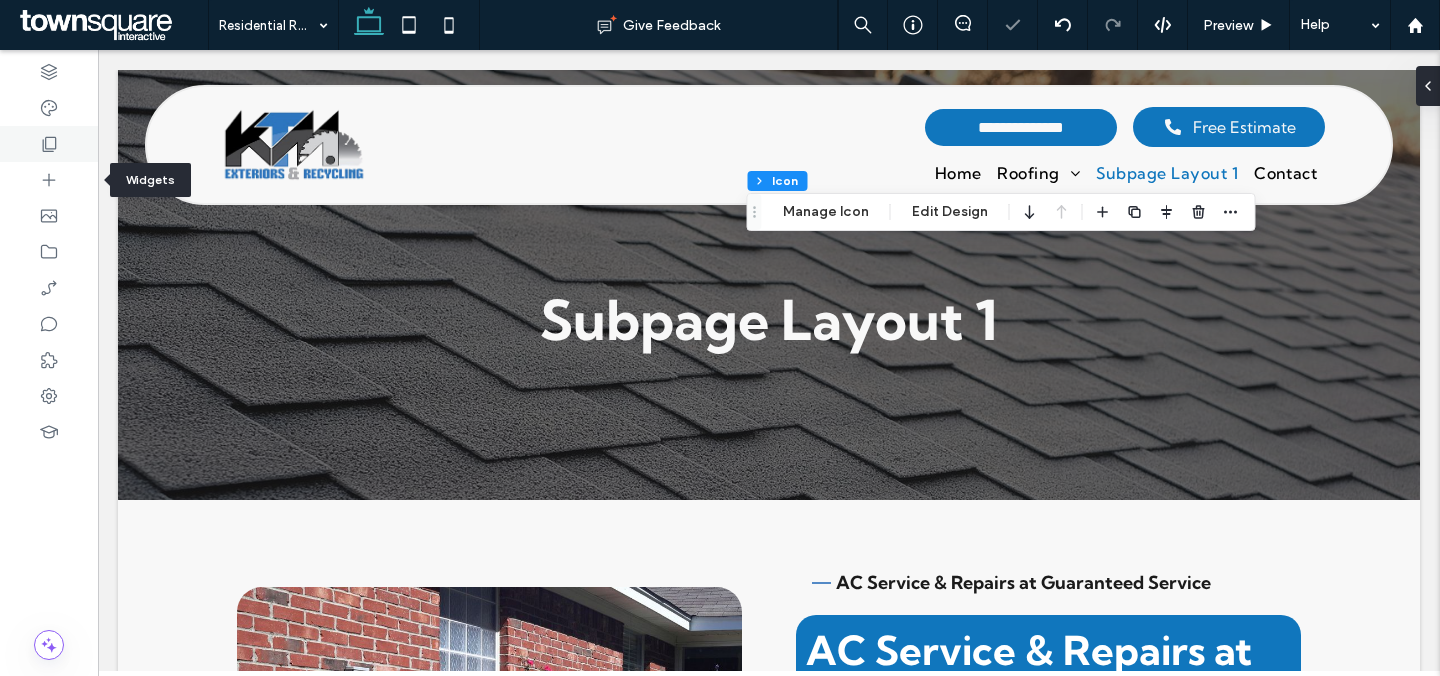 click 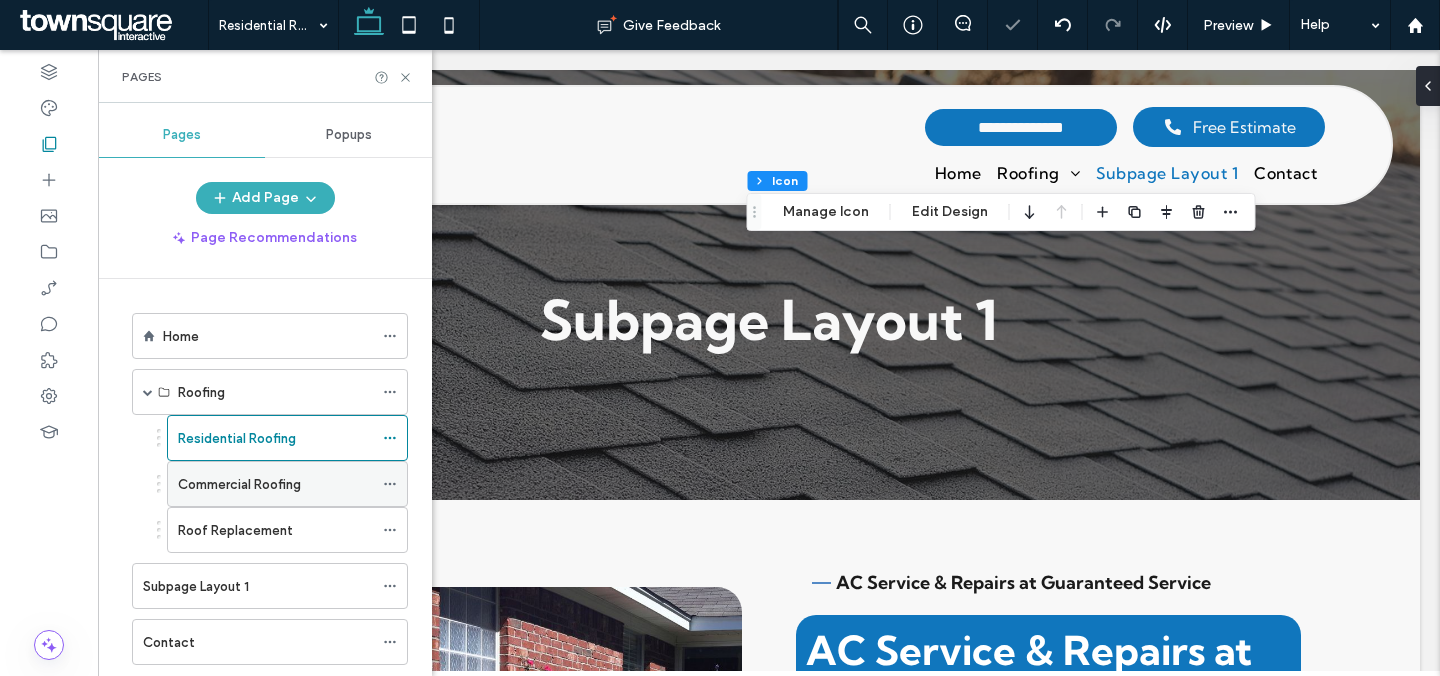 click on "Commercial Roofing" at bounding box center (275, 484) 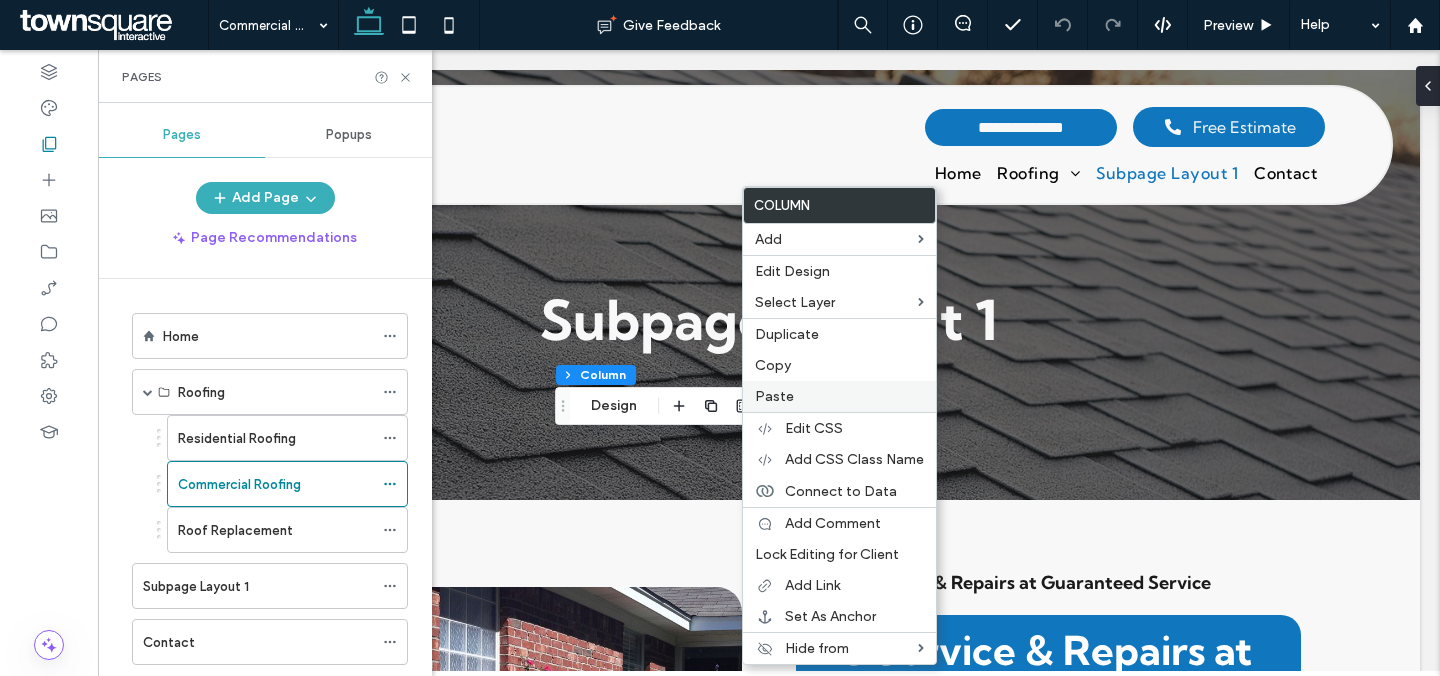 click on "Paste" at bounding box center [774, 396] 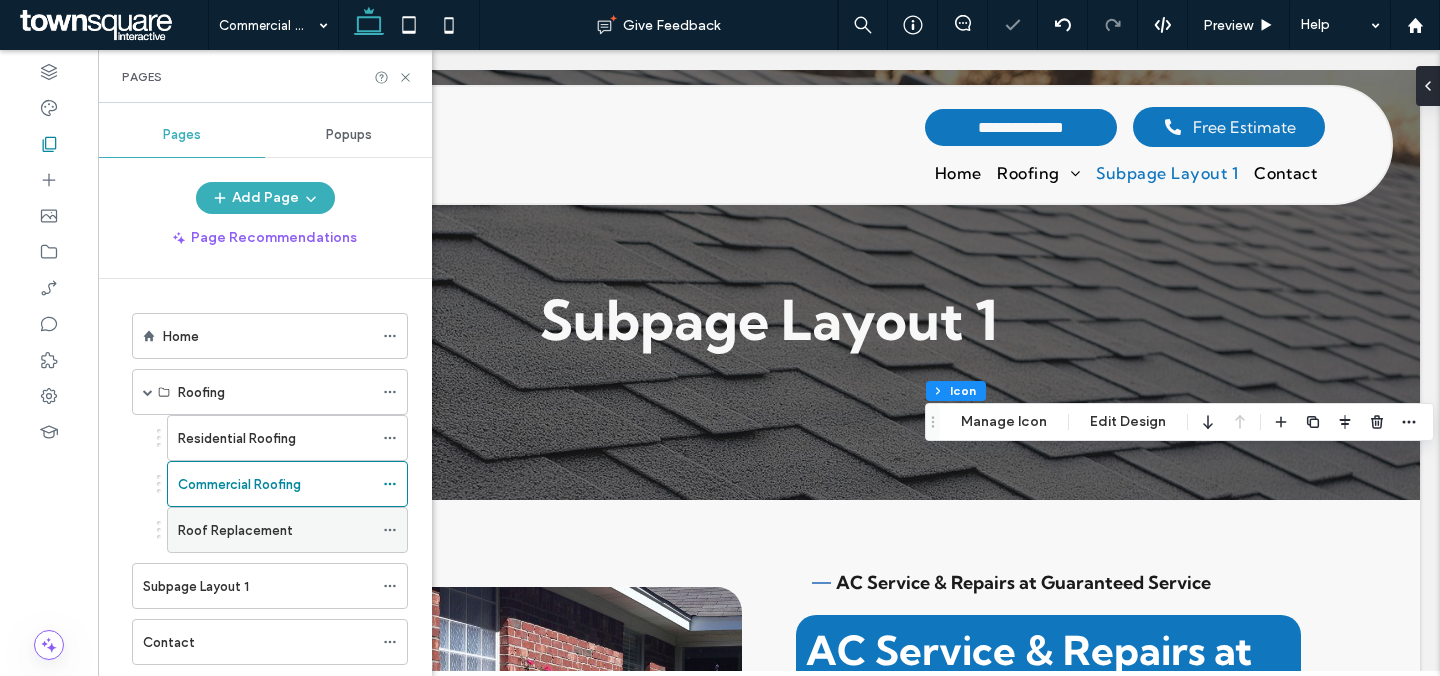 click on "Roof Replacement" at bounding box center (275, 530) 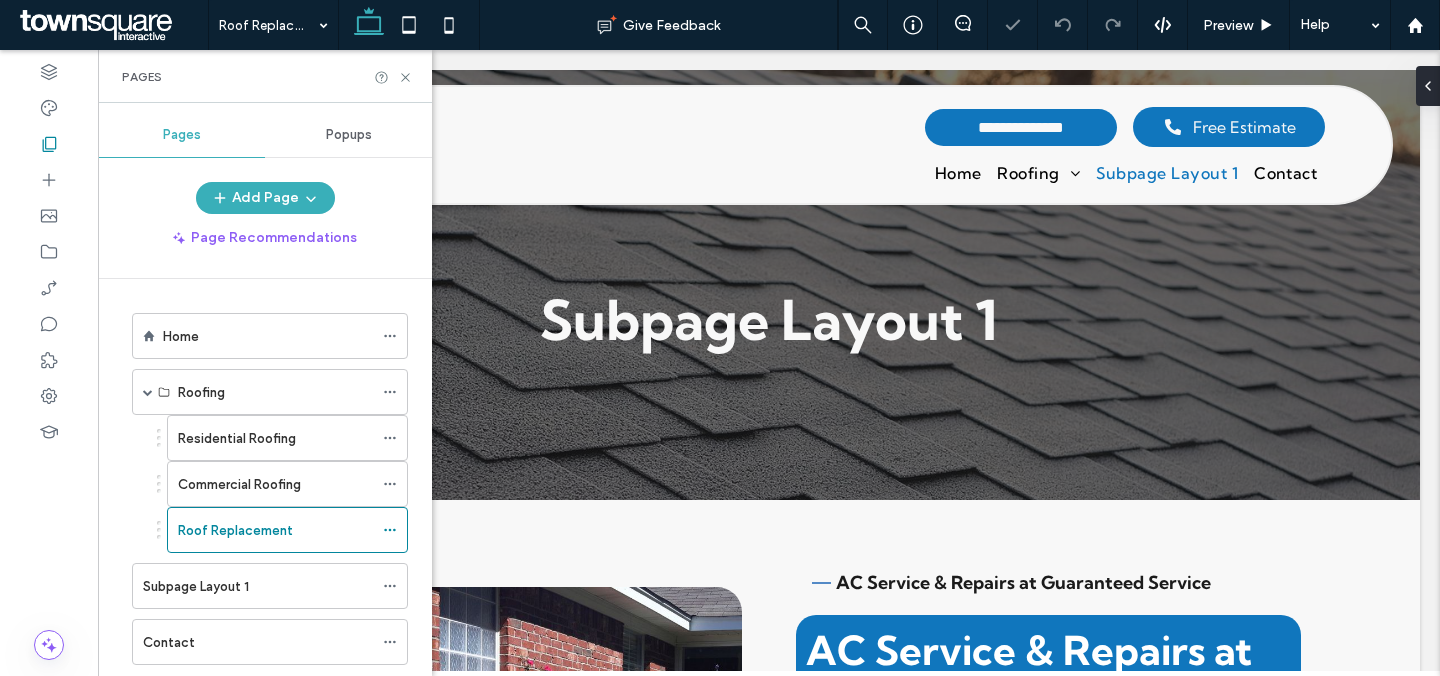 click on "Subpage Layout 1" at bounding box center [196, 586] 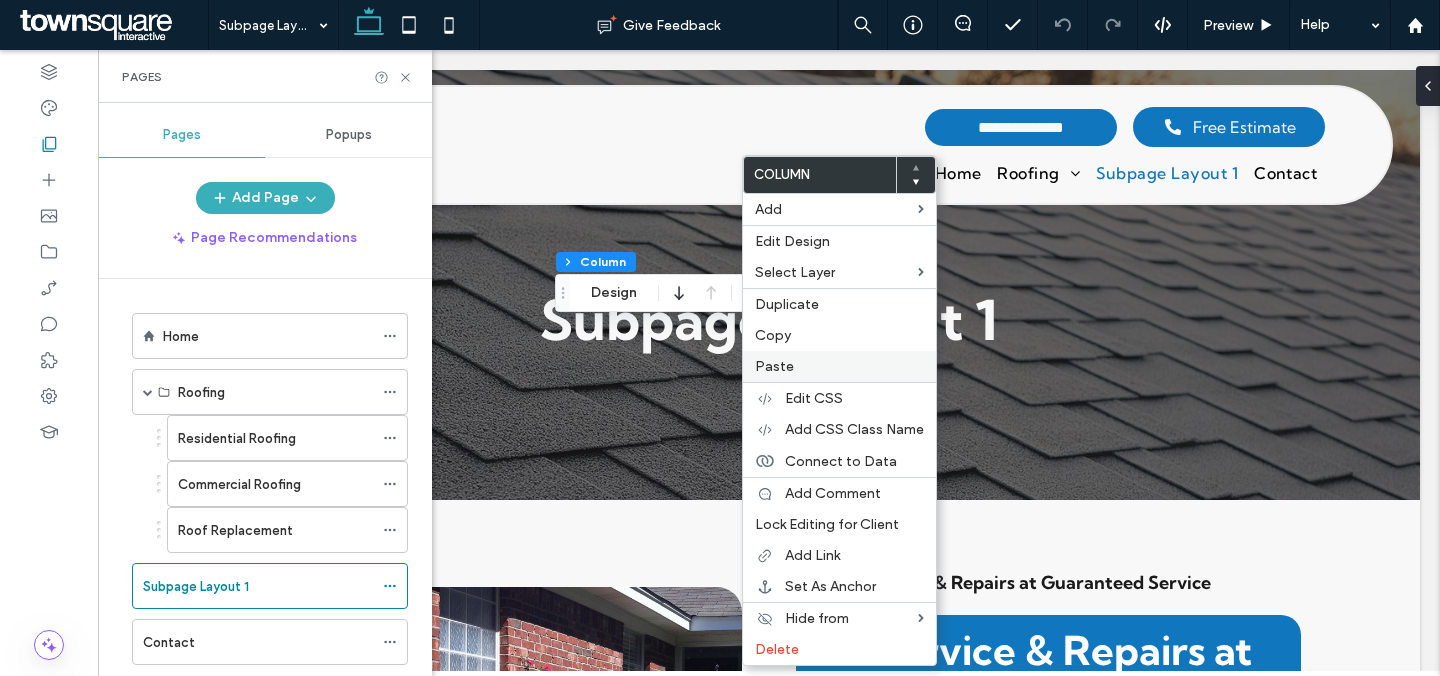 click on "Paste" at bounding box center (839, 366) 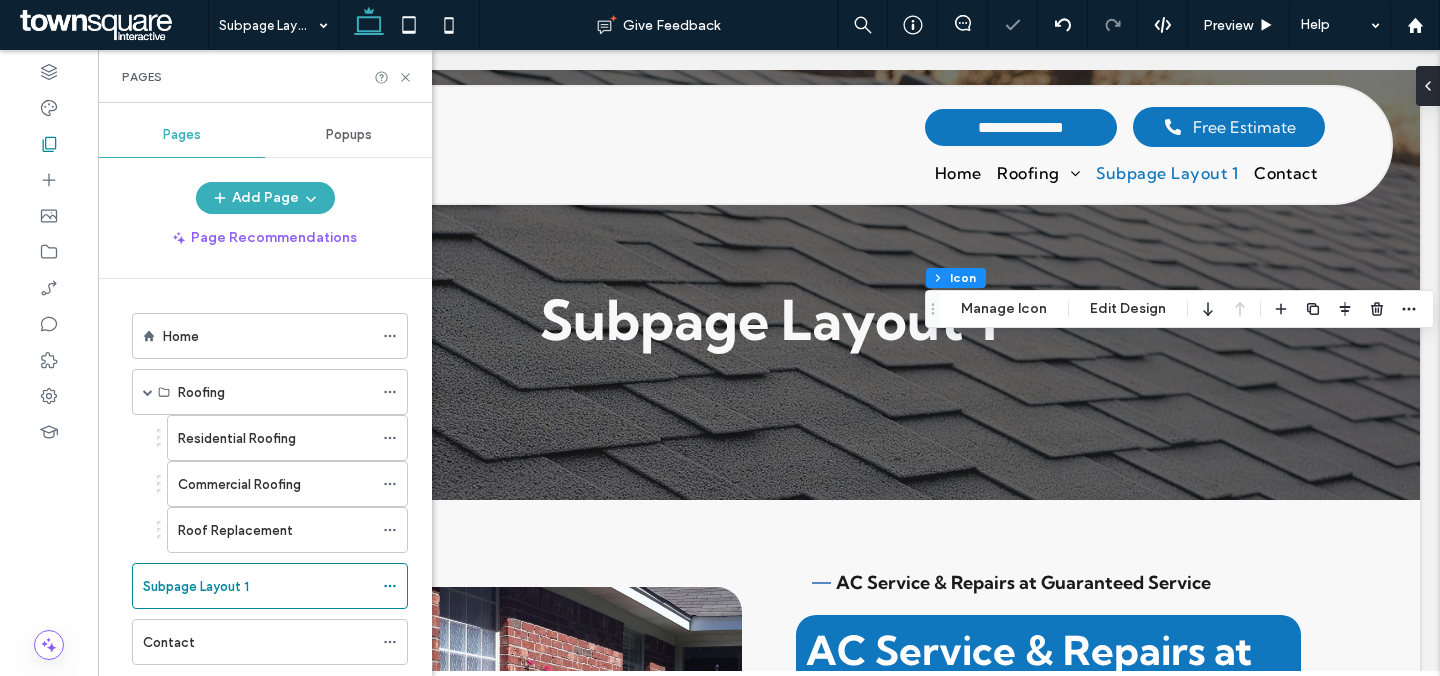 click on "Roof Replacement" at bounding box center [235, 530] 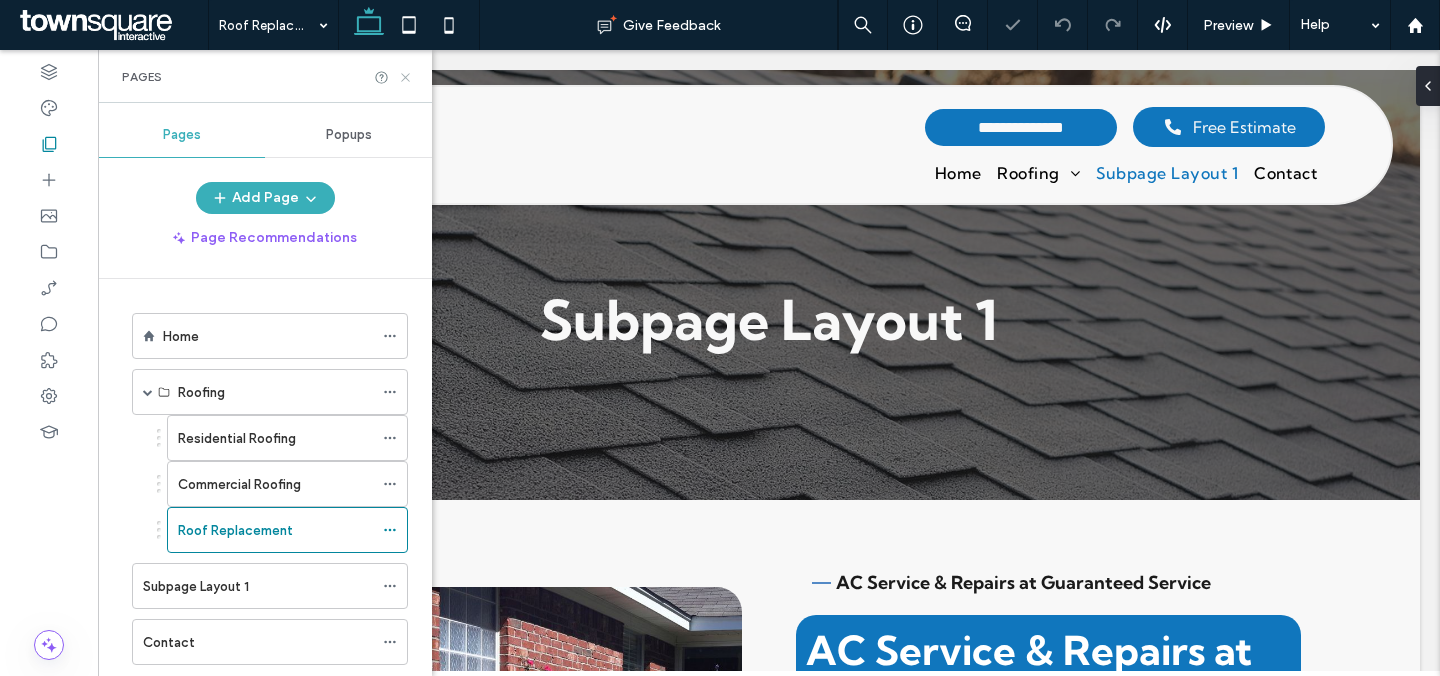 click 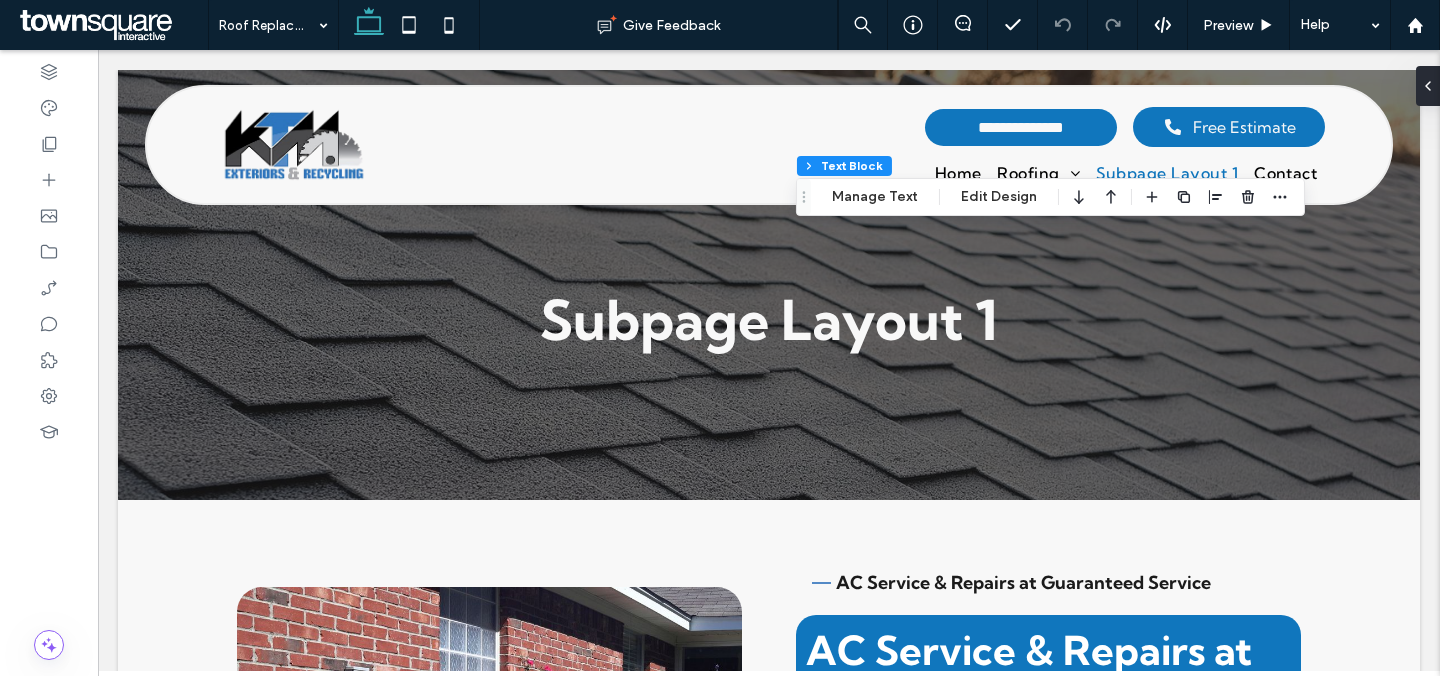 type on "**" 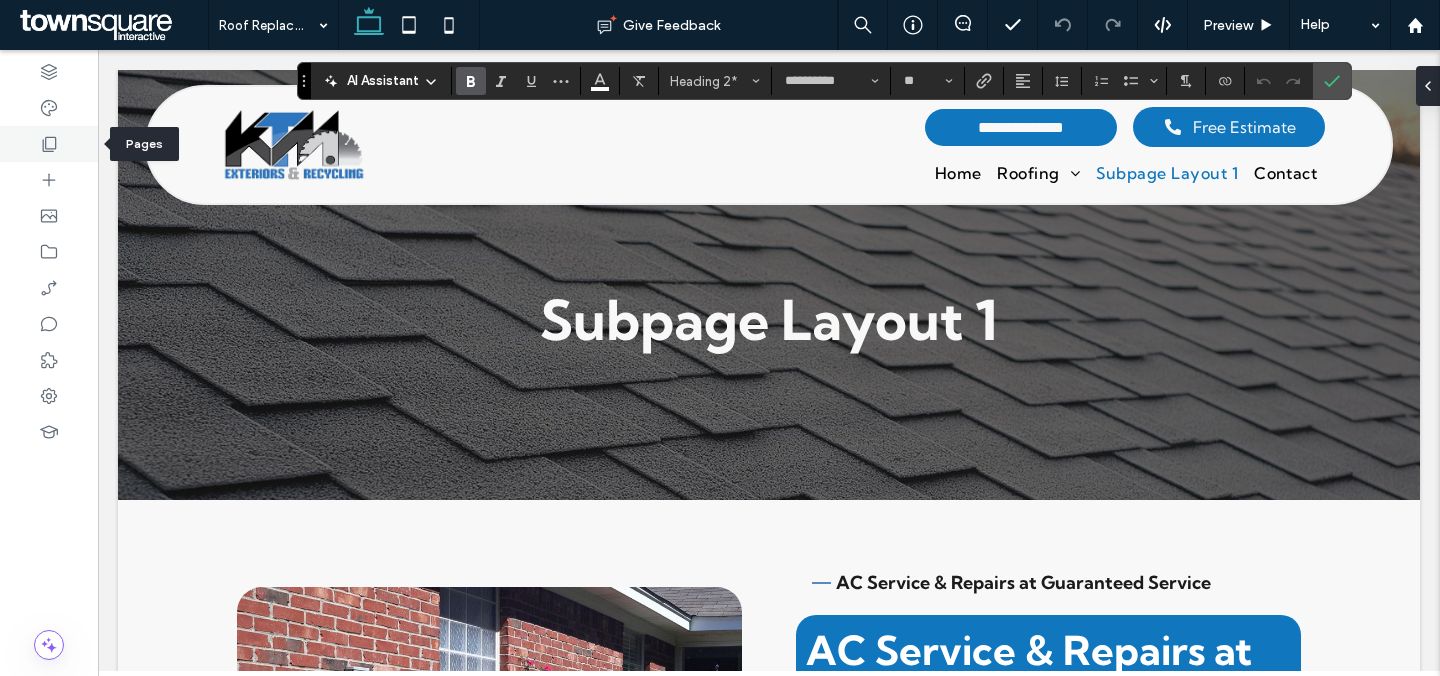 click 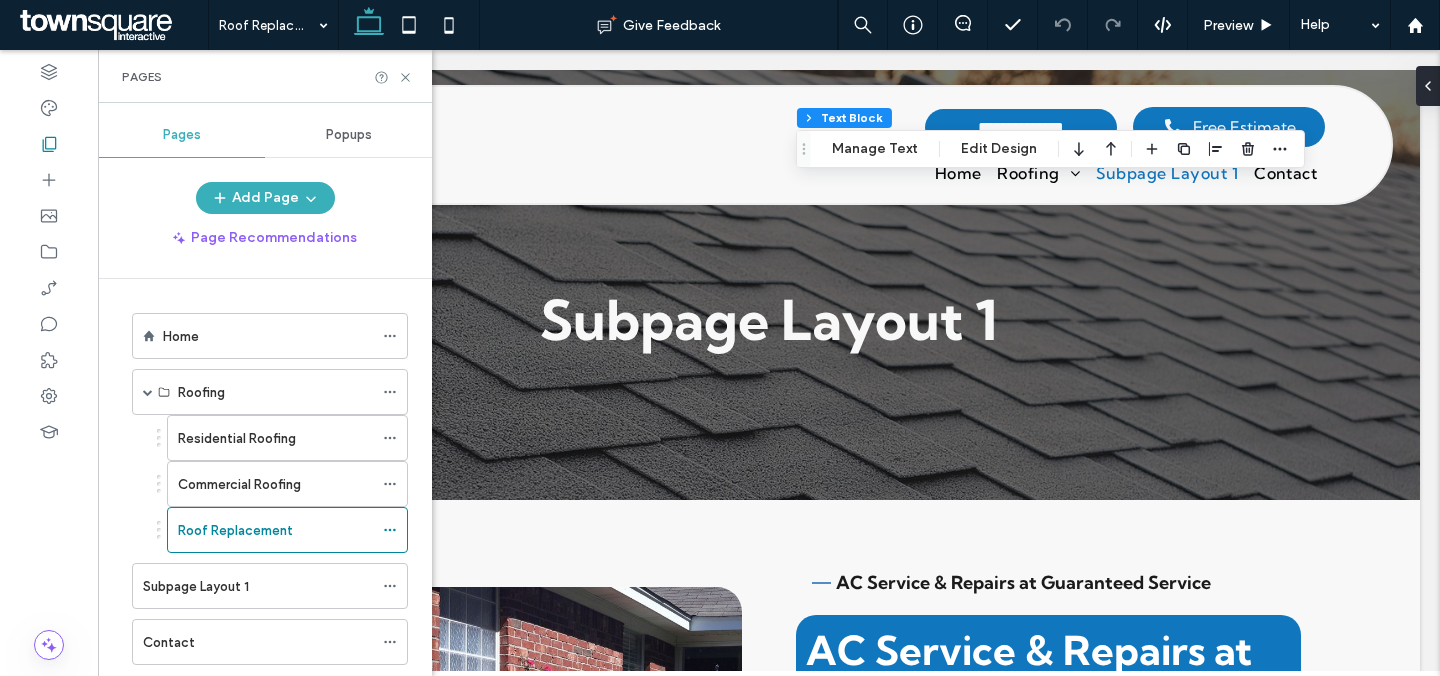 click on "Residential Roofing" at bounding box center (237, 438) 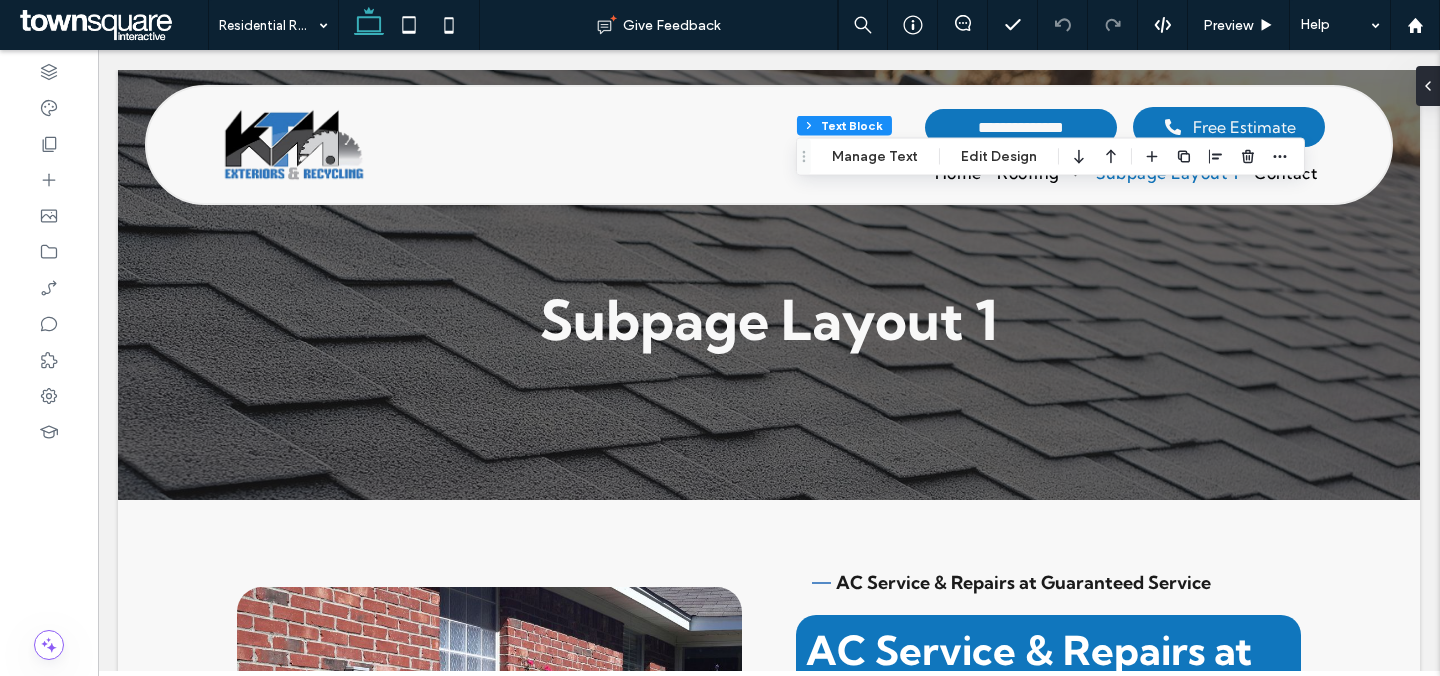 type on "**" 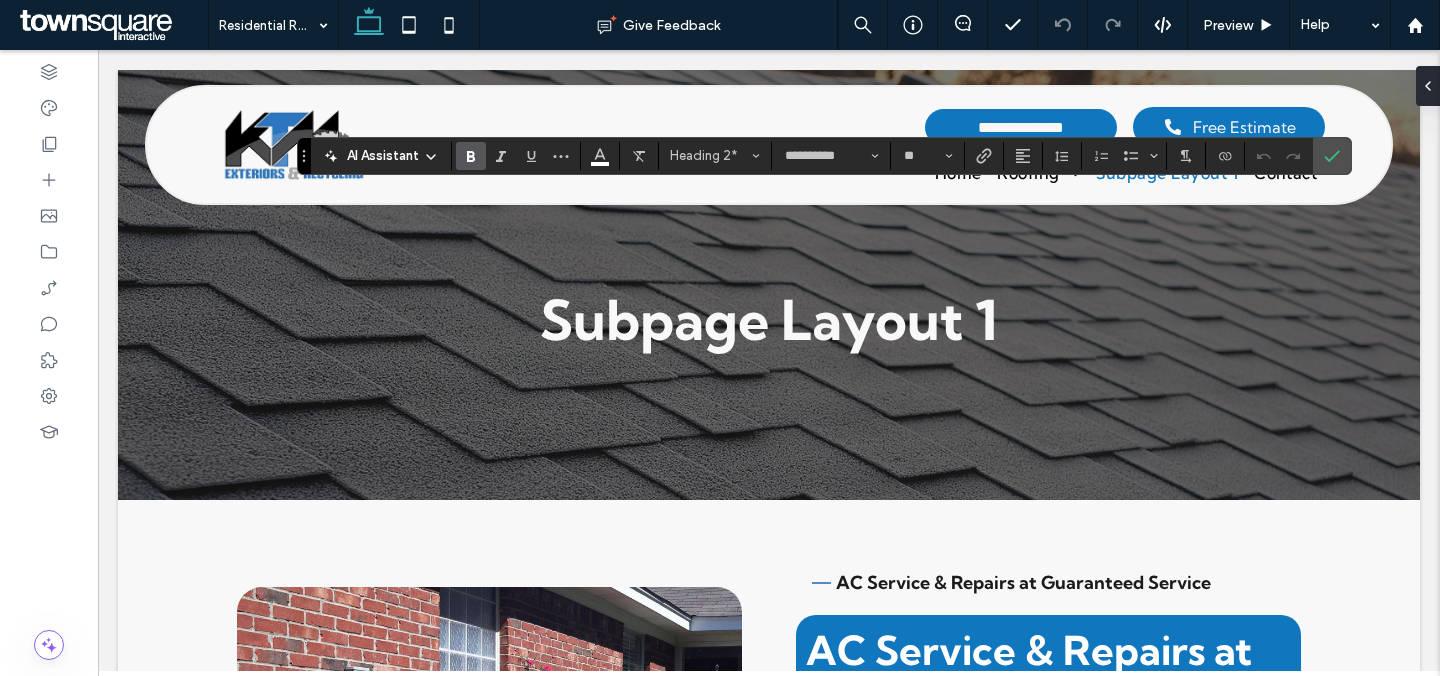 type 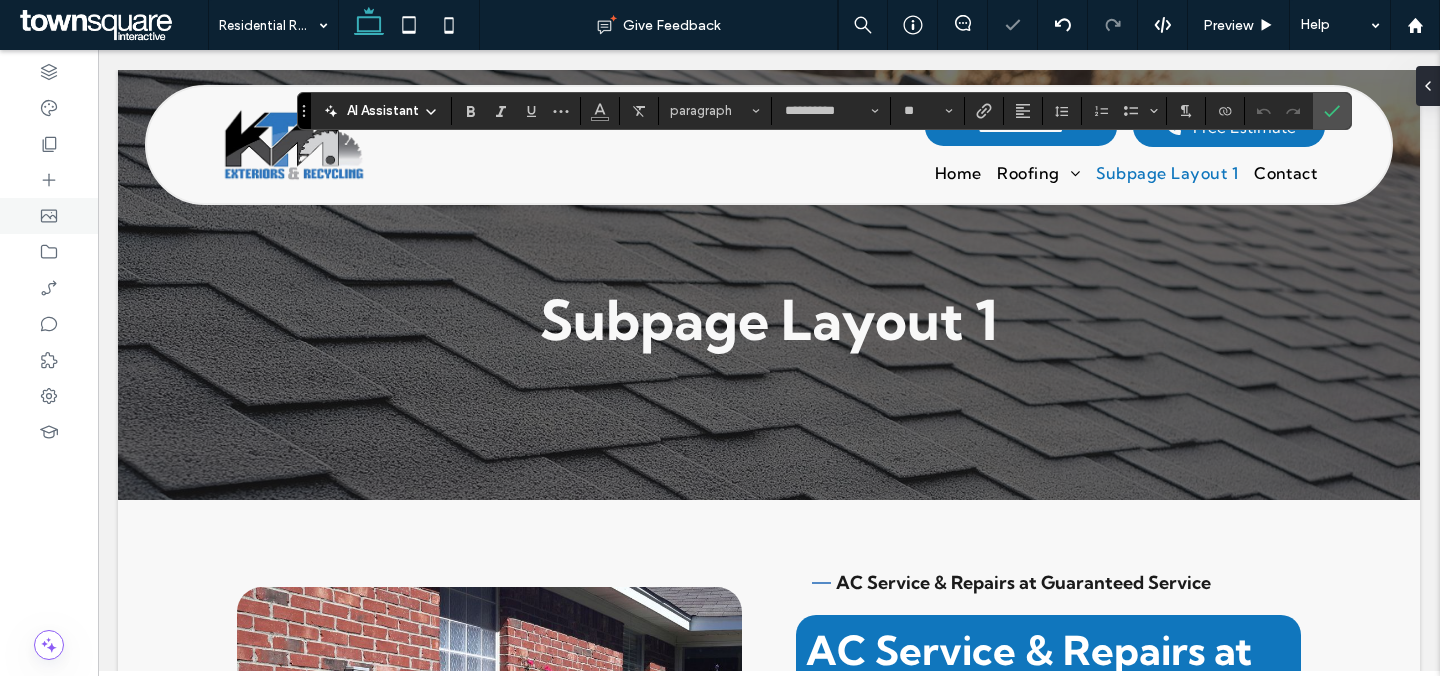 type 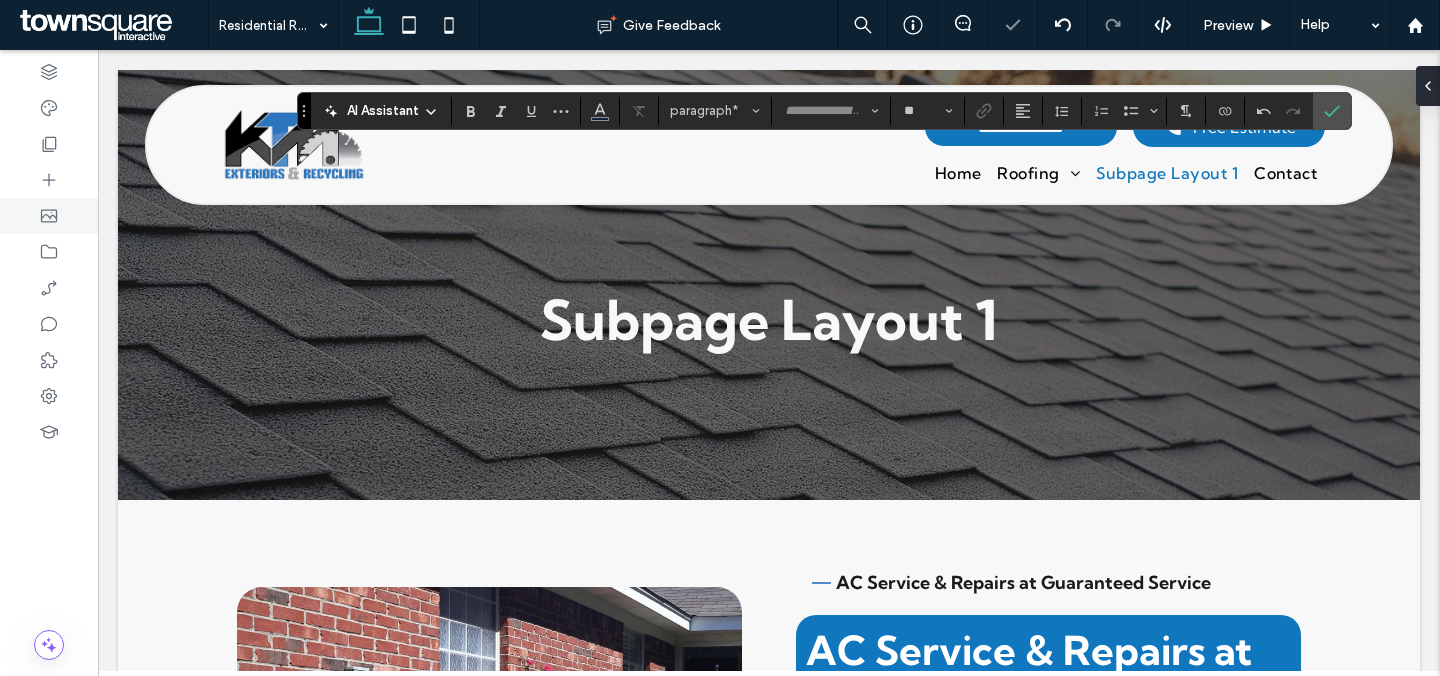 type on "**********" 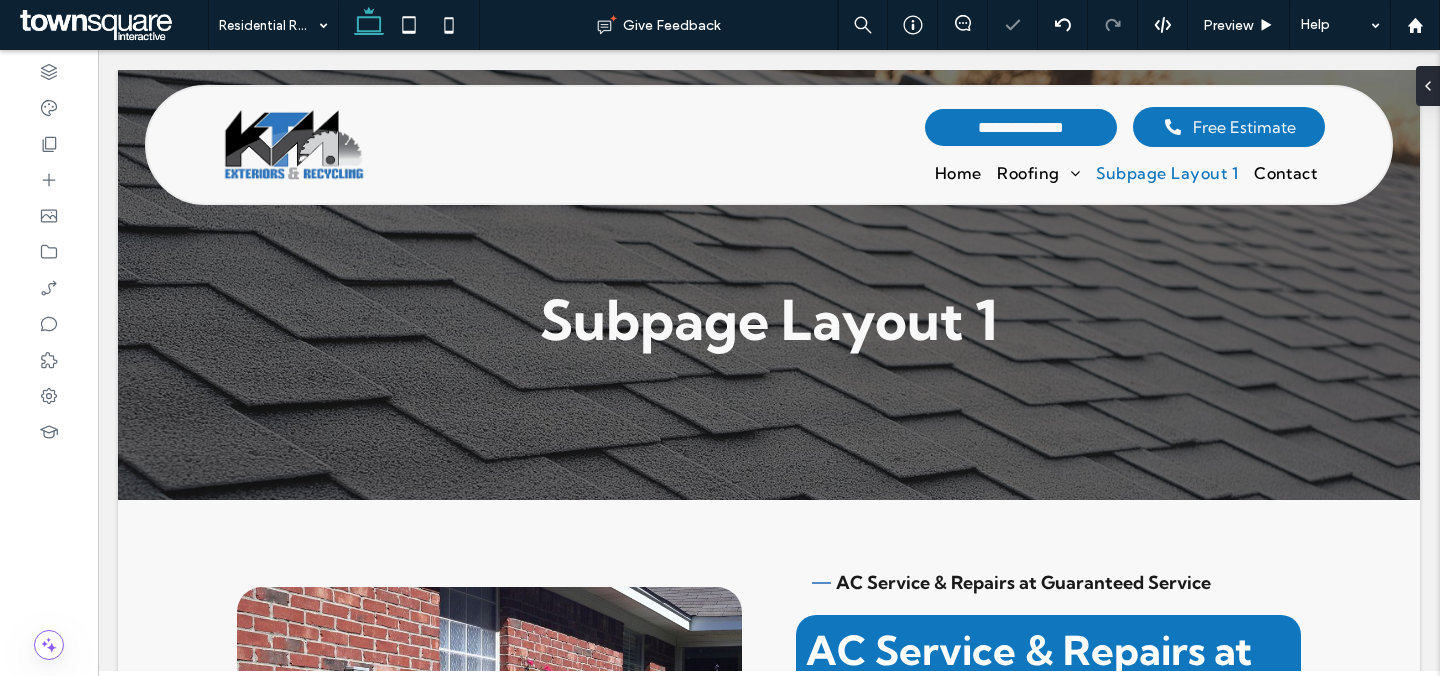 type on "**********" 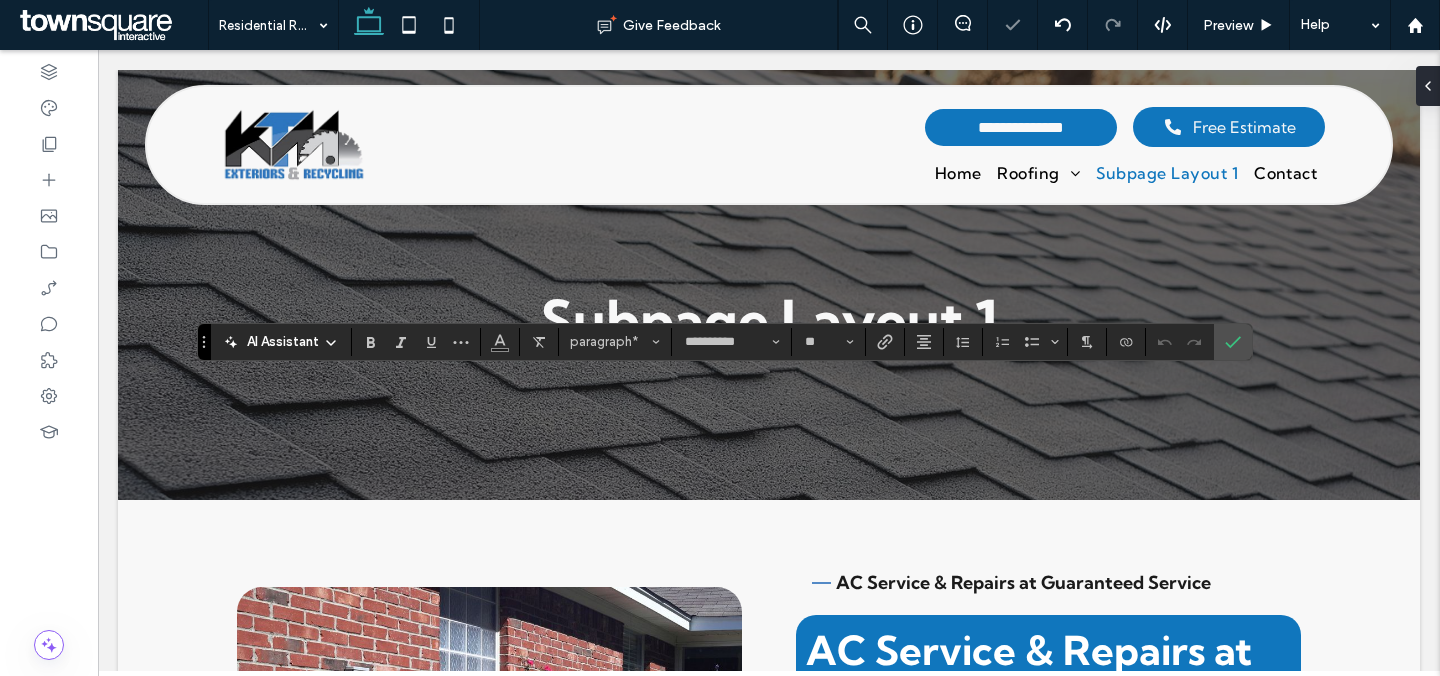 type 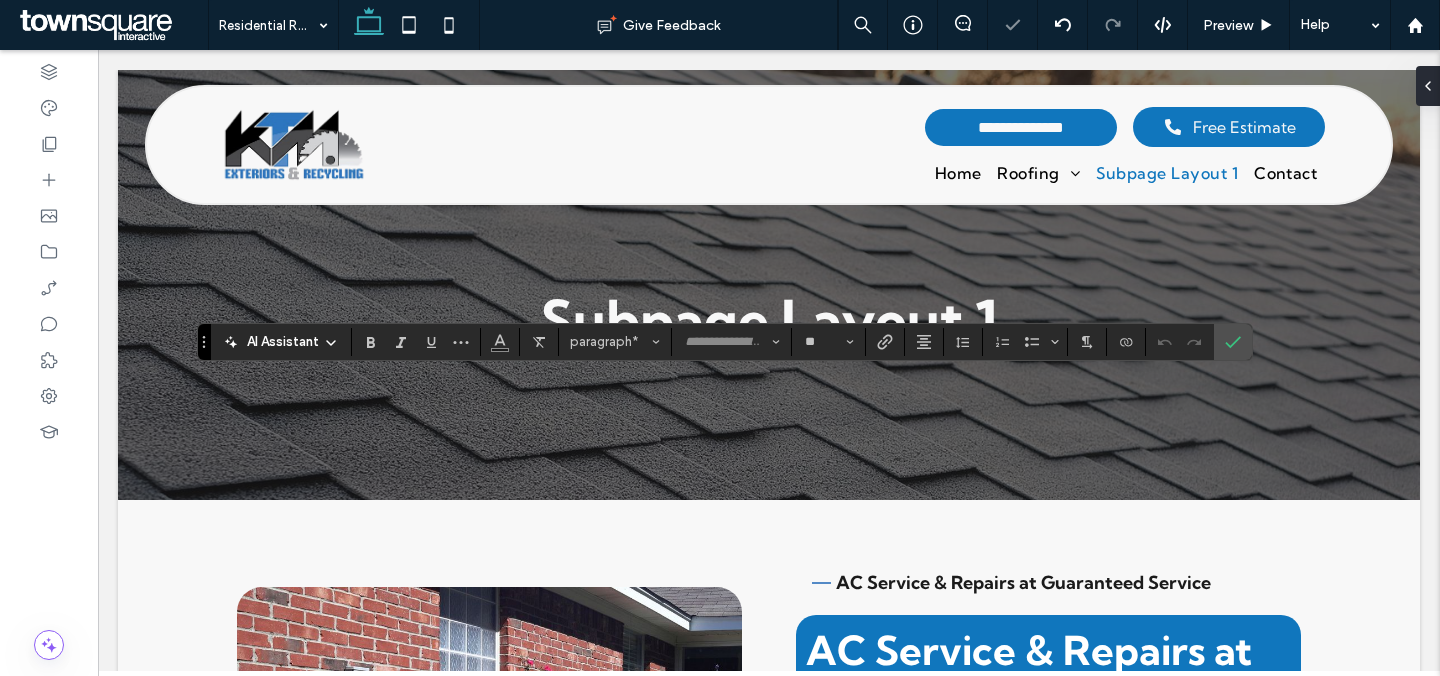 type on "**********" 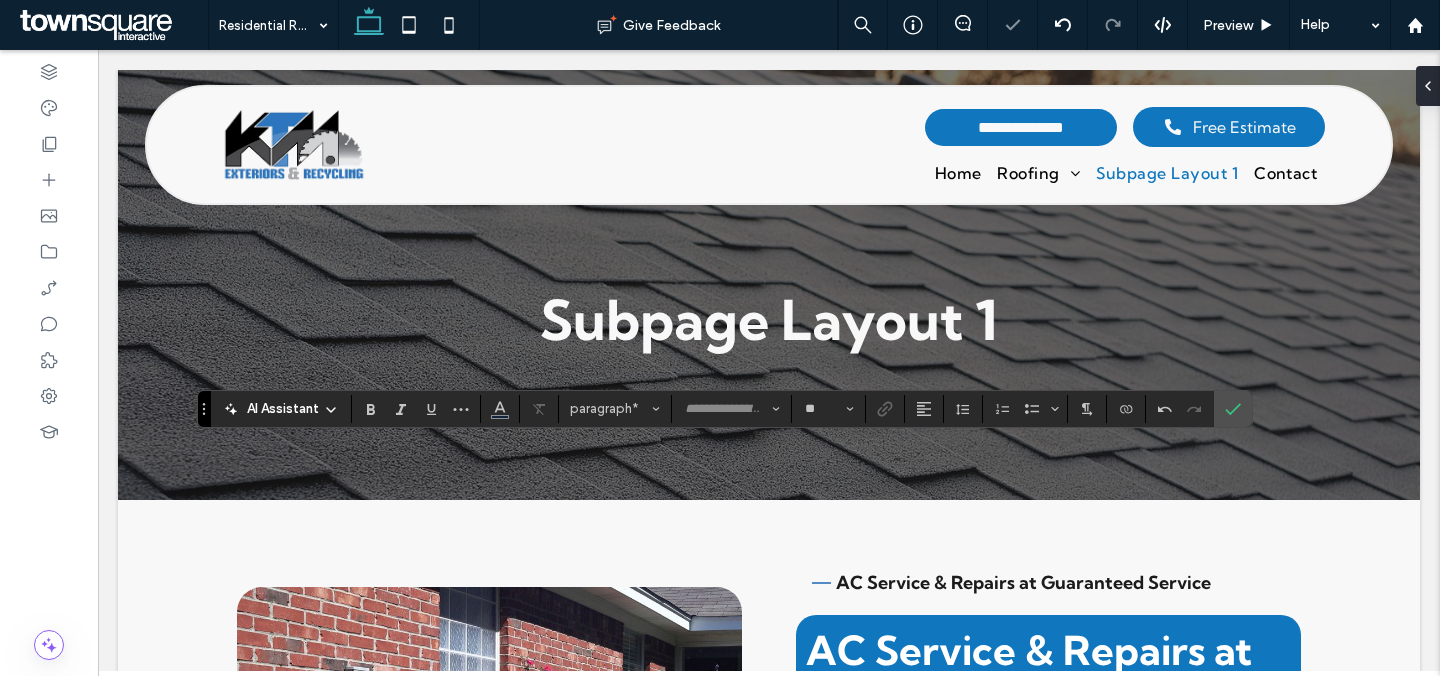 type on "**********" 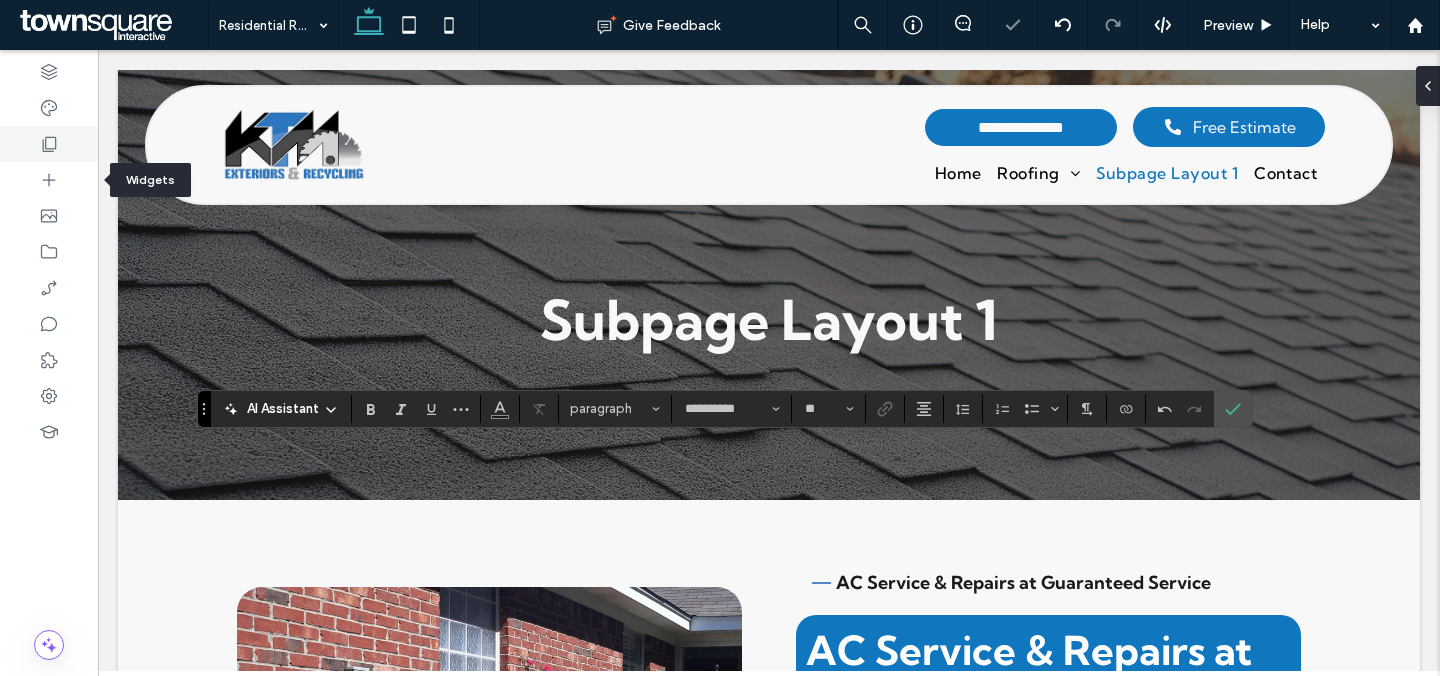 click 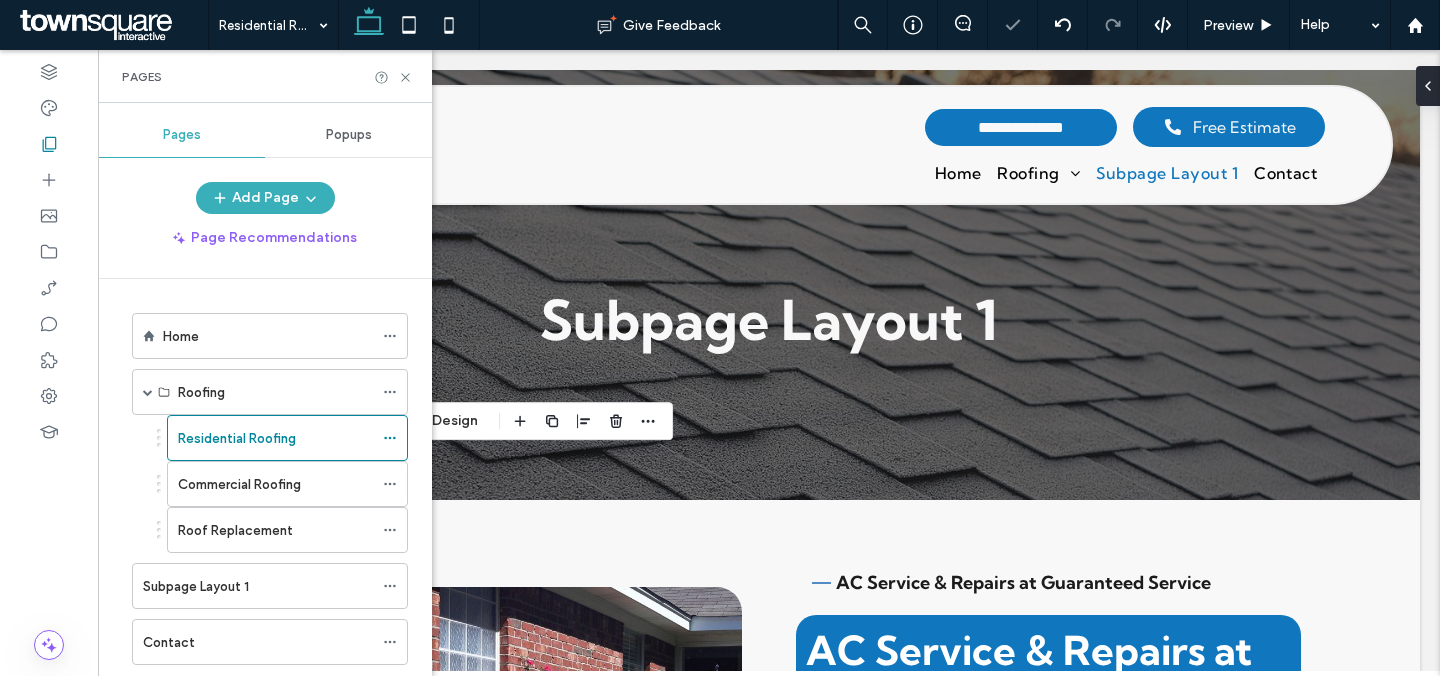 click on "Roof Replacement" at bounding box center (275, 530) 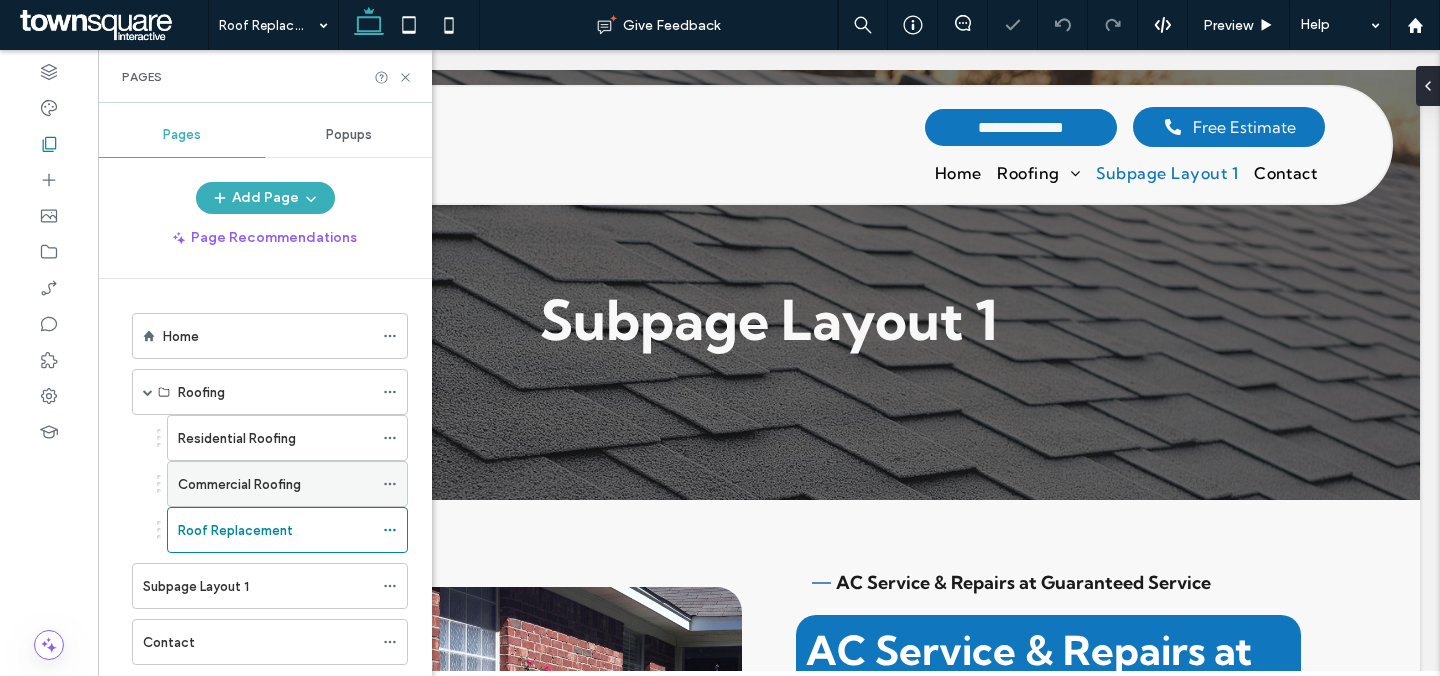 click on "Commercial Roofing" at bounding box center (275, 484) 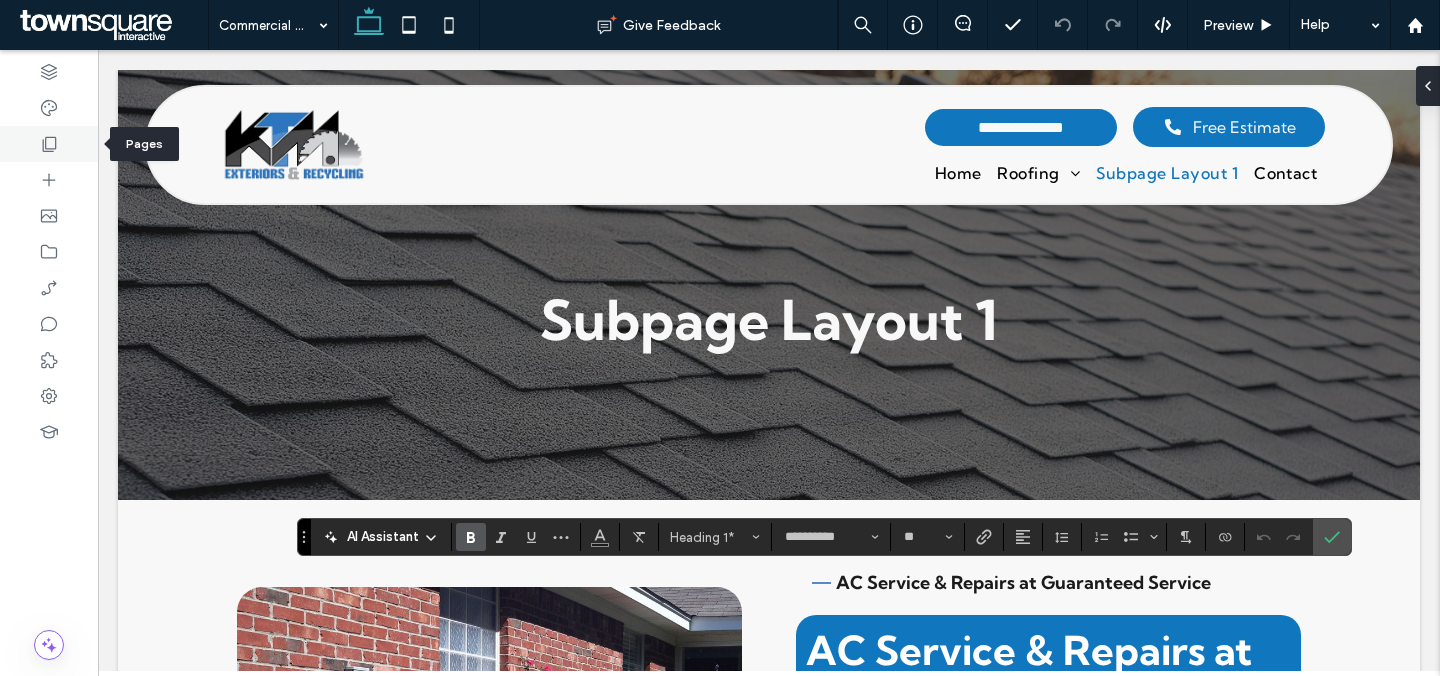 click 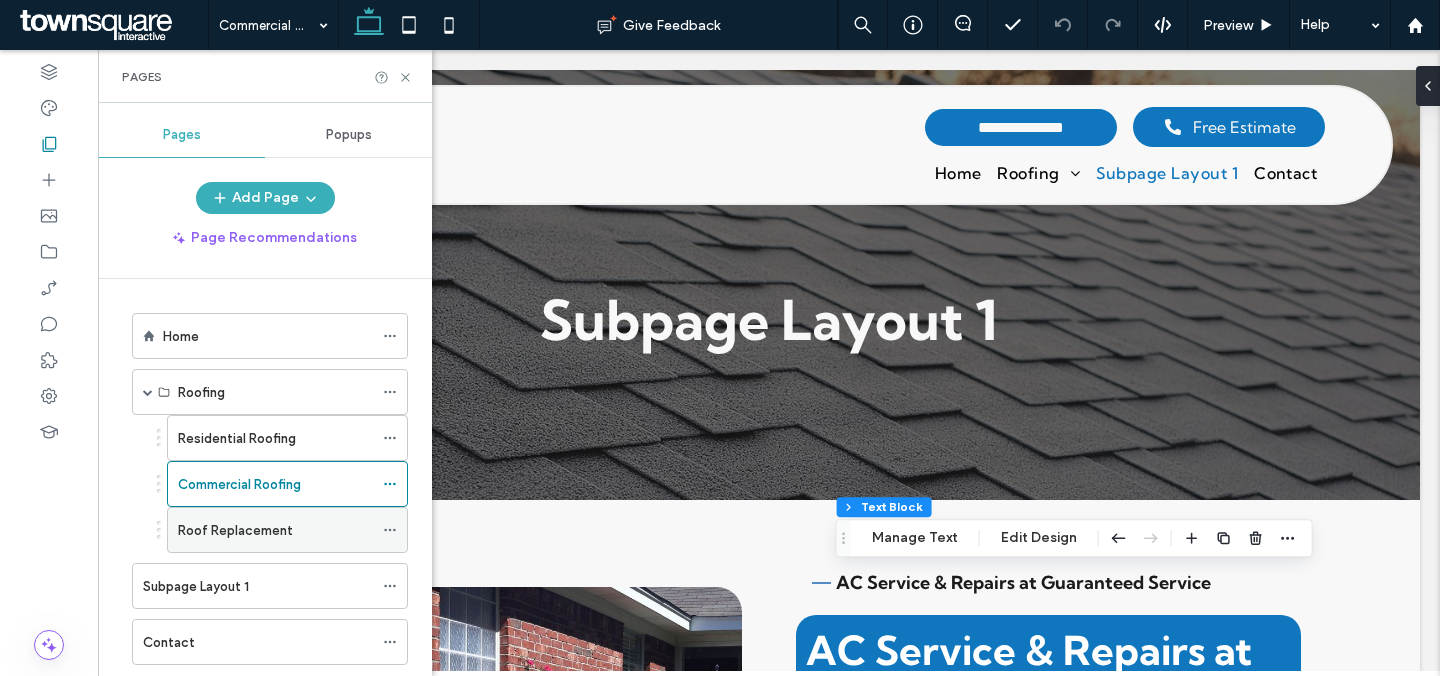 click on "Roof Replacement" at bounding box center [235, 530] 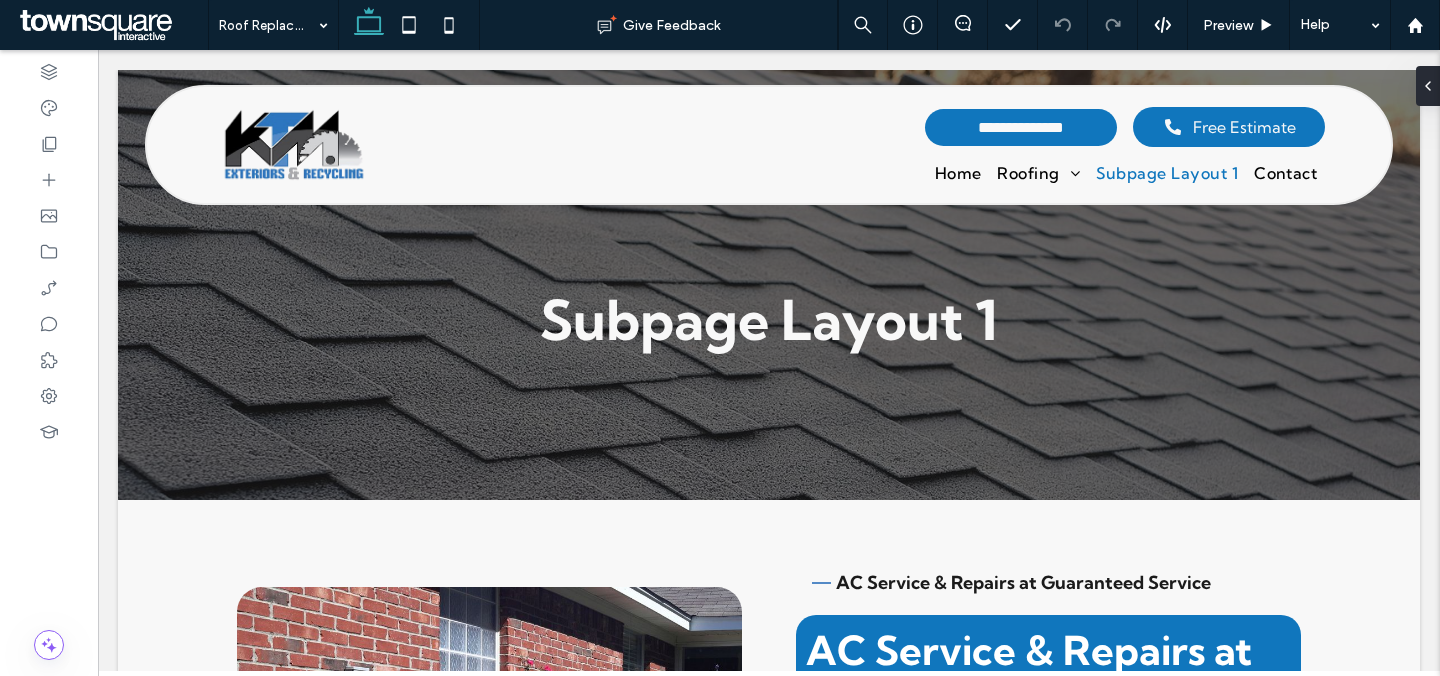 type on "**********" 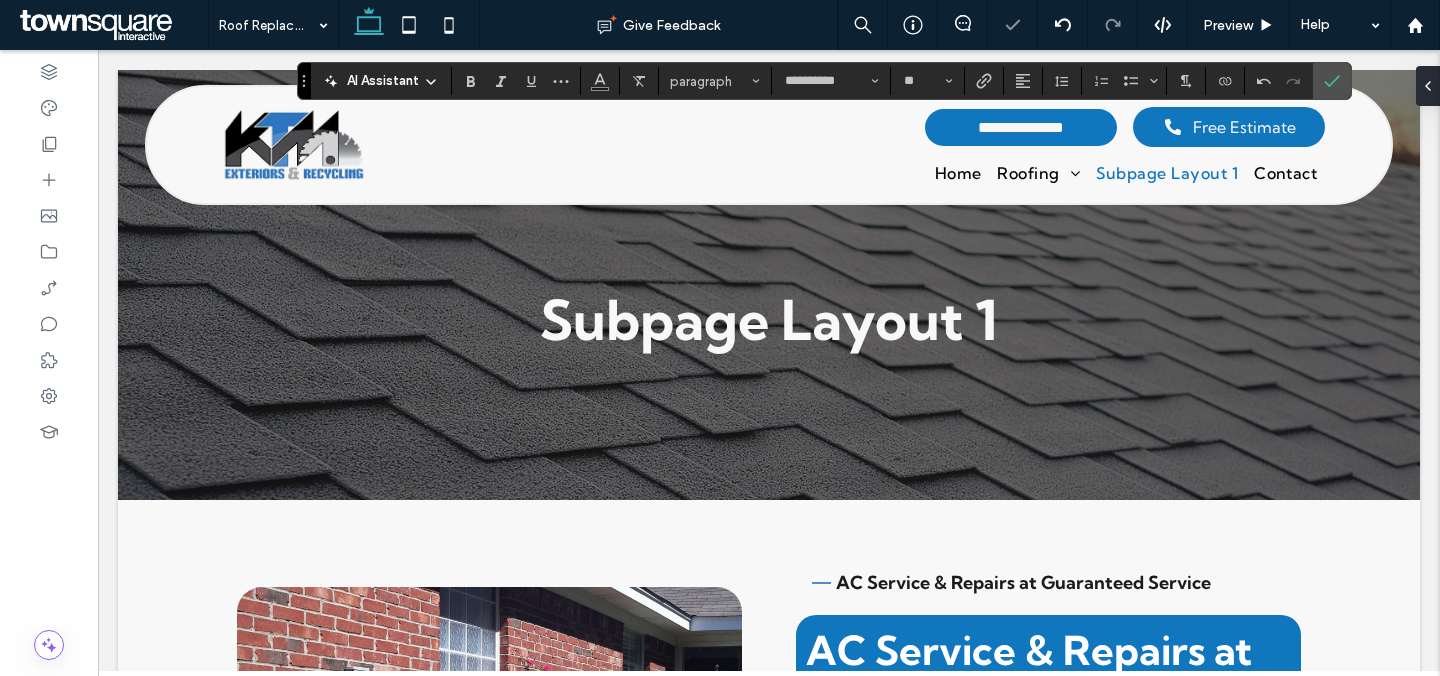 type 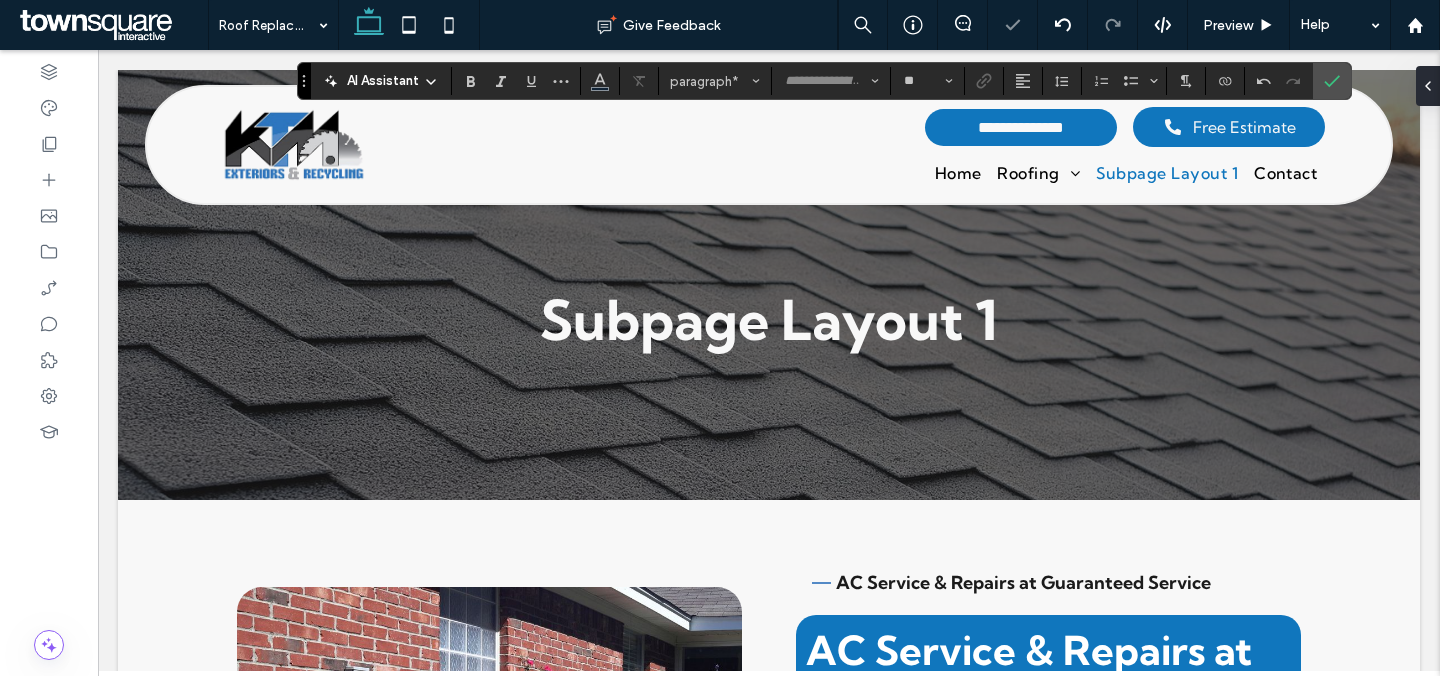 type on "**********" 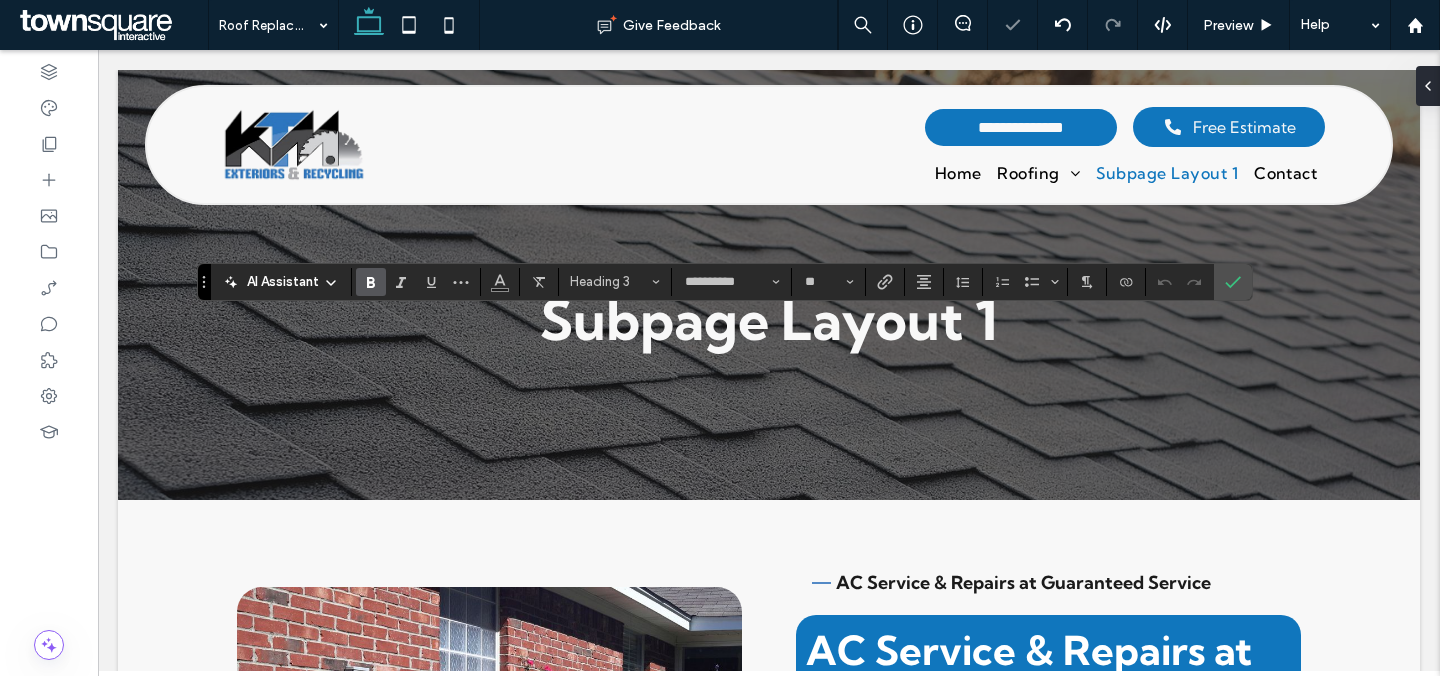 type 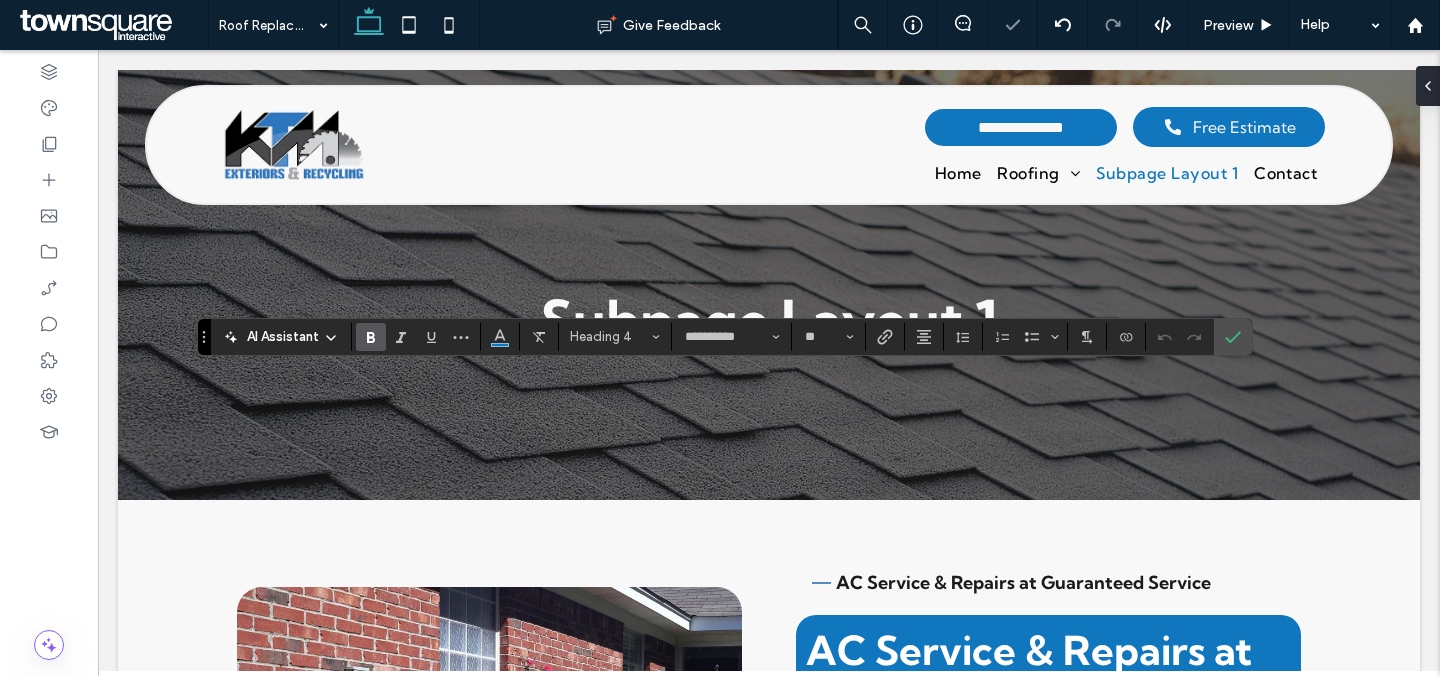 type 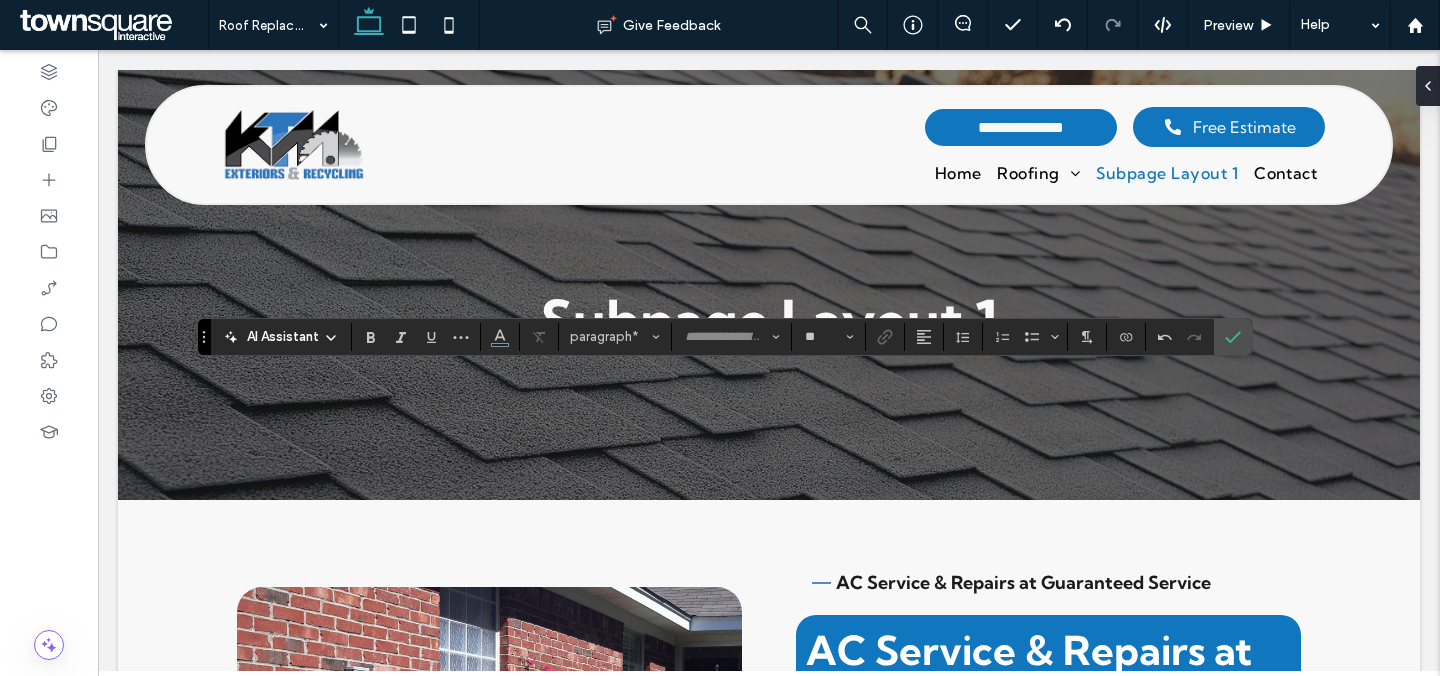 type on "**********" 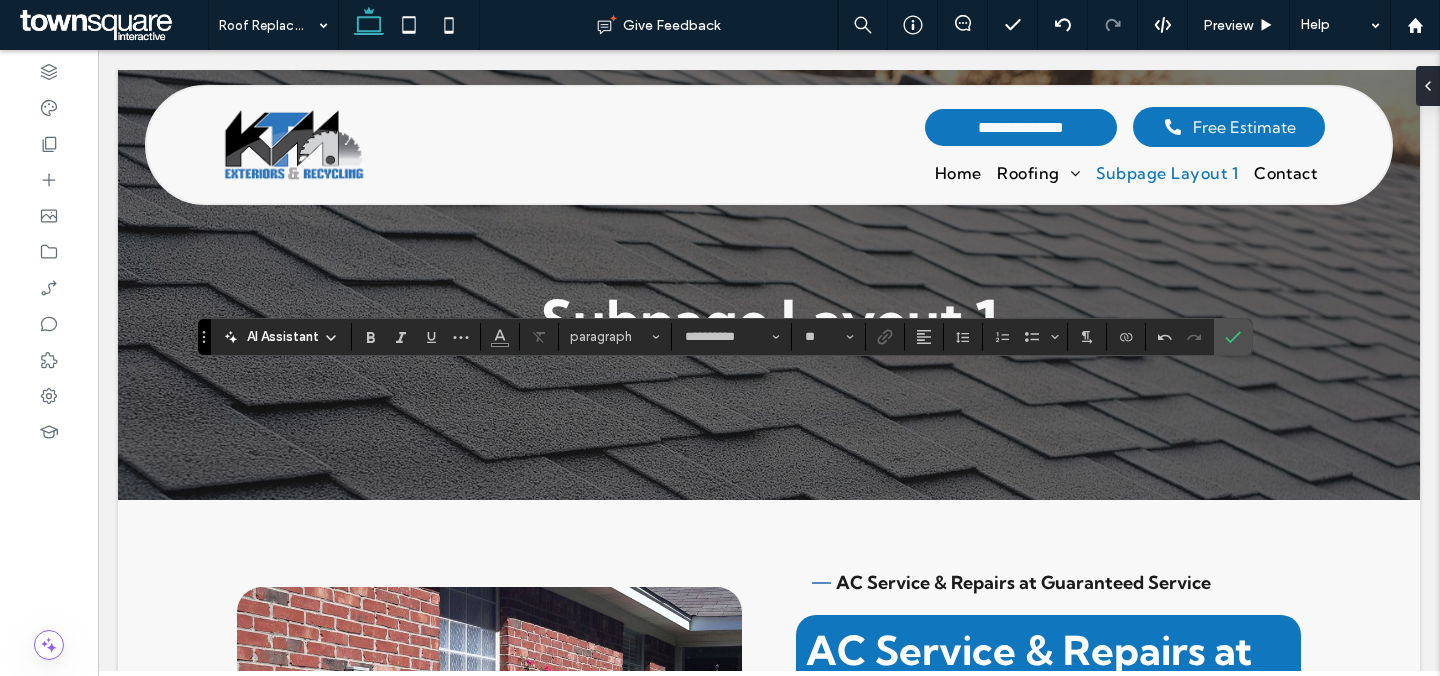 type on "**" 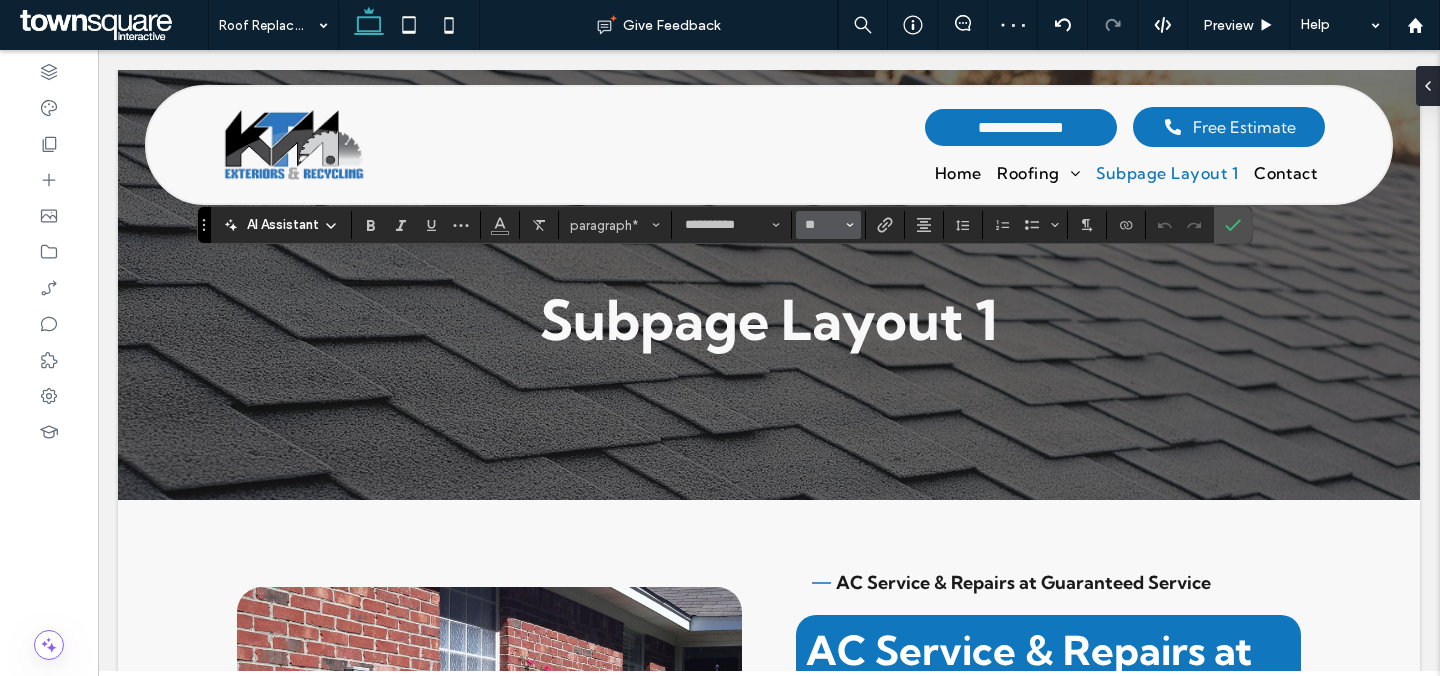 type 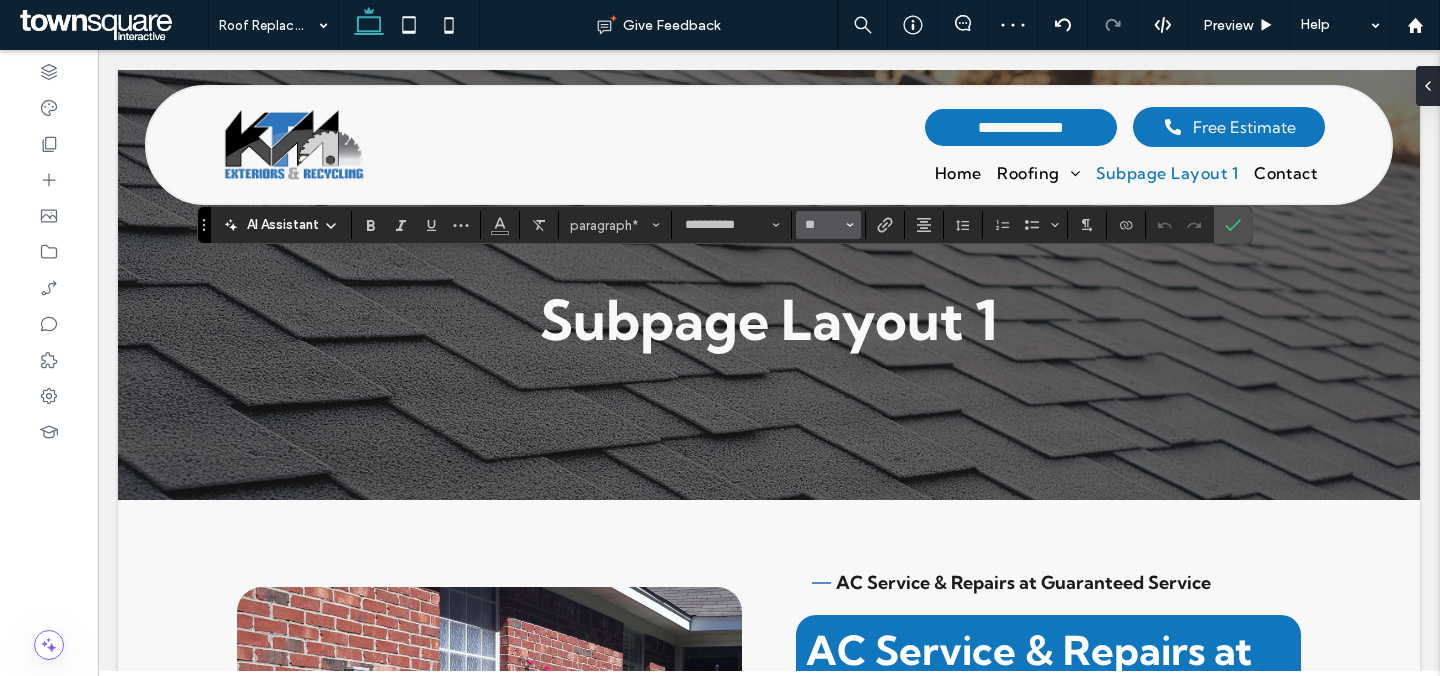 type on "**" 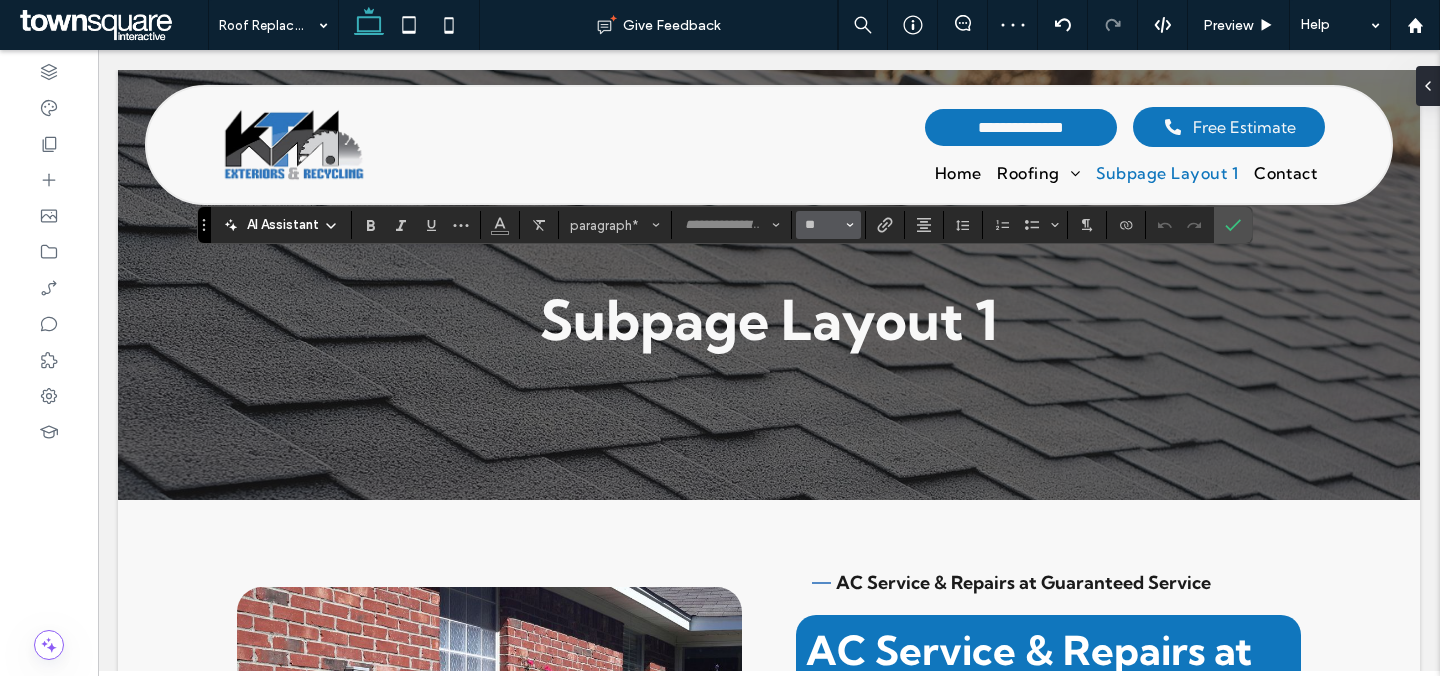 type on "**********" 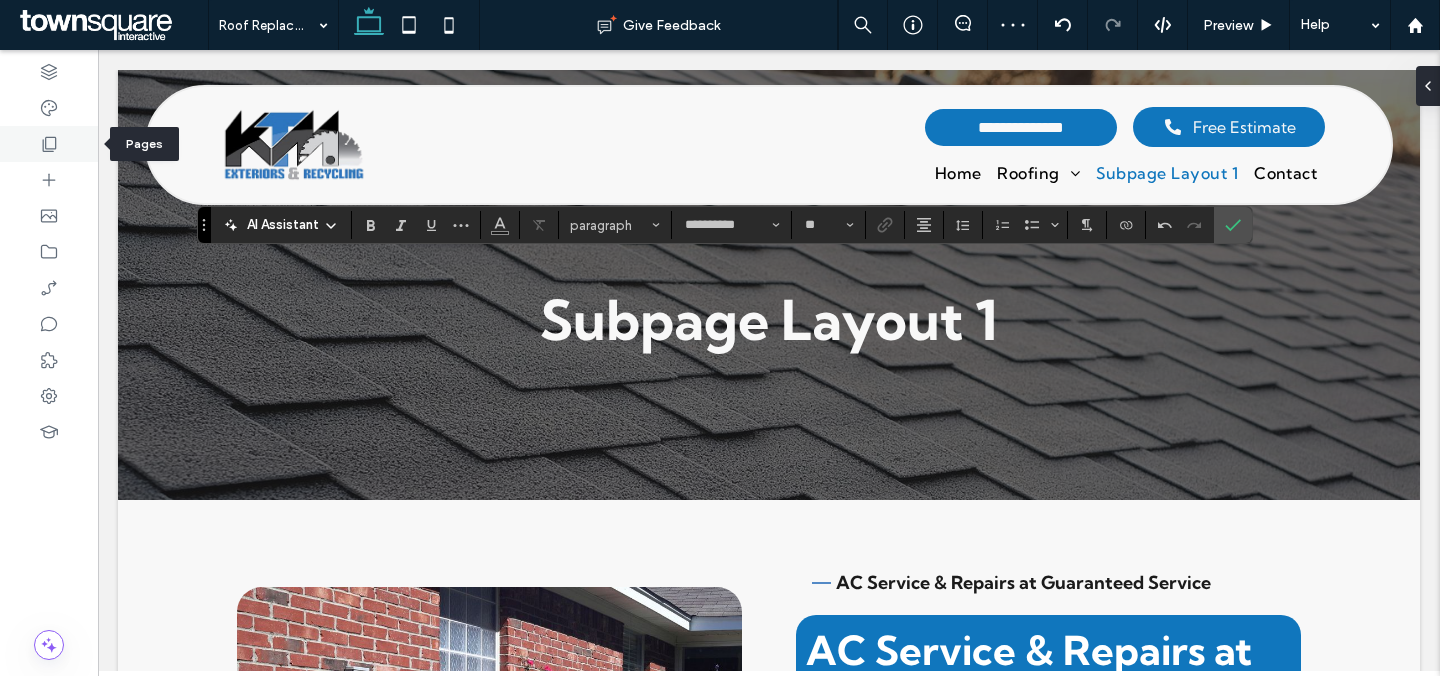 click 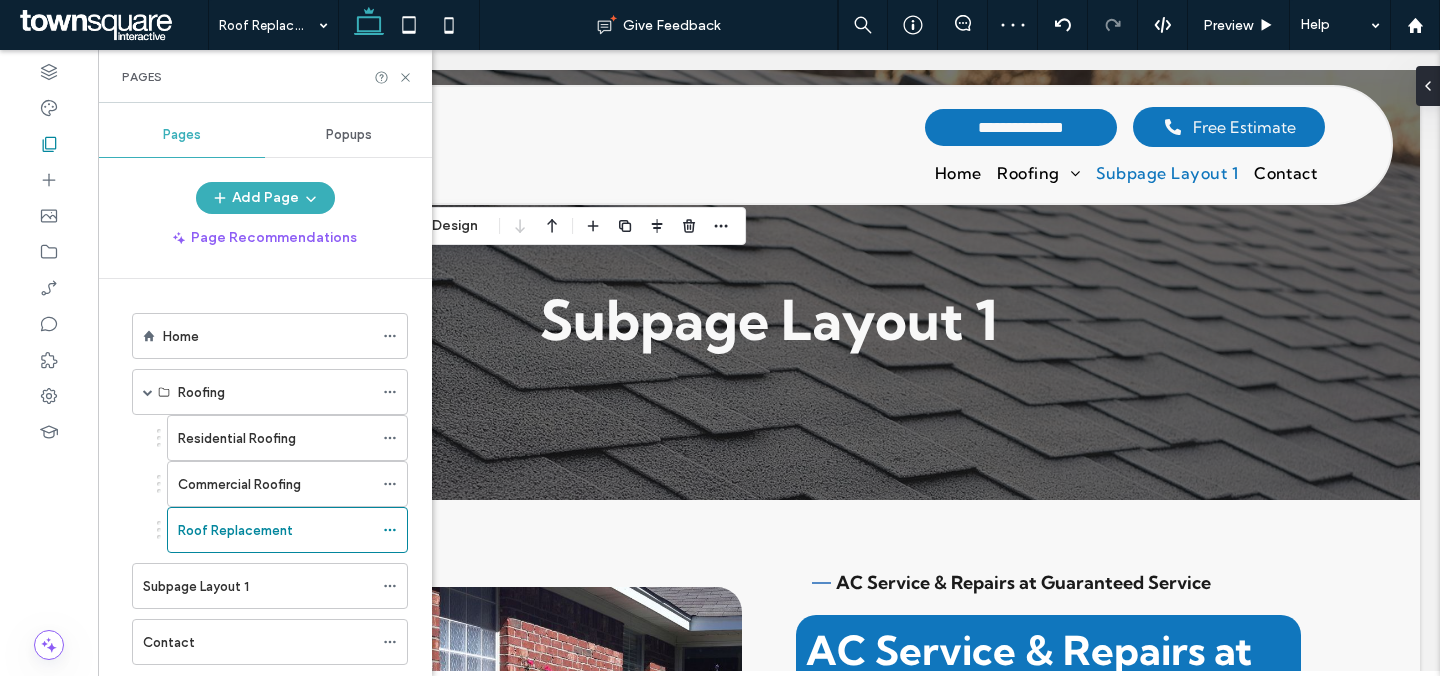 click on "Residential Roofing" at bounding box center (275, 438) 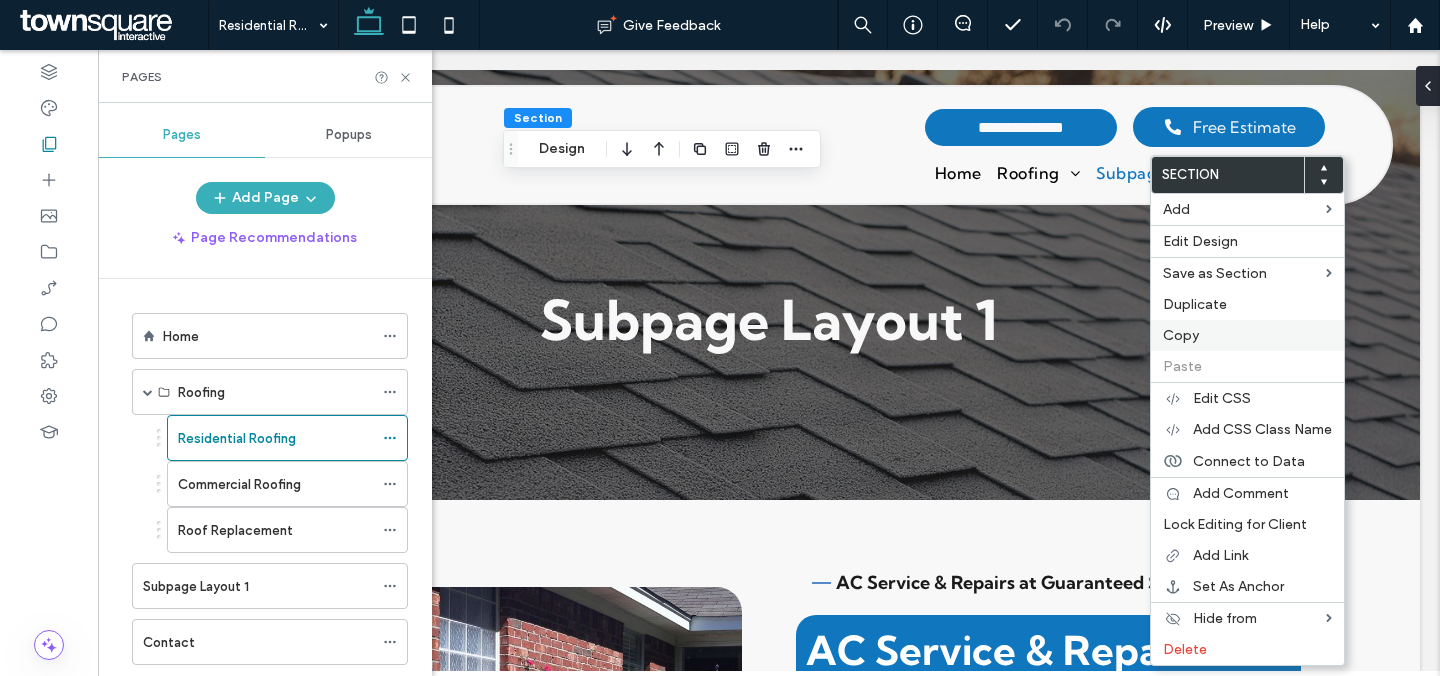 click on "Copy" at bounding box center [1247, 335] 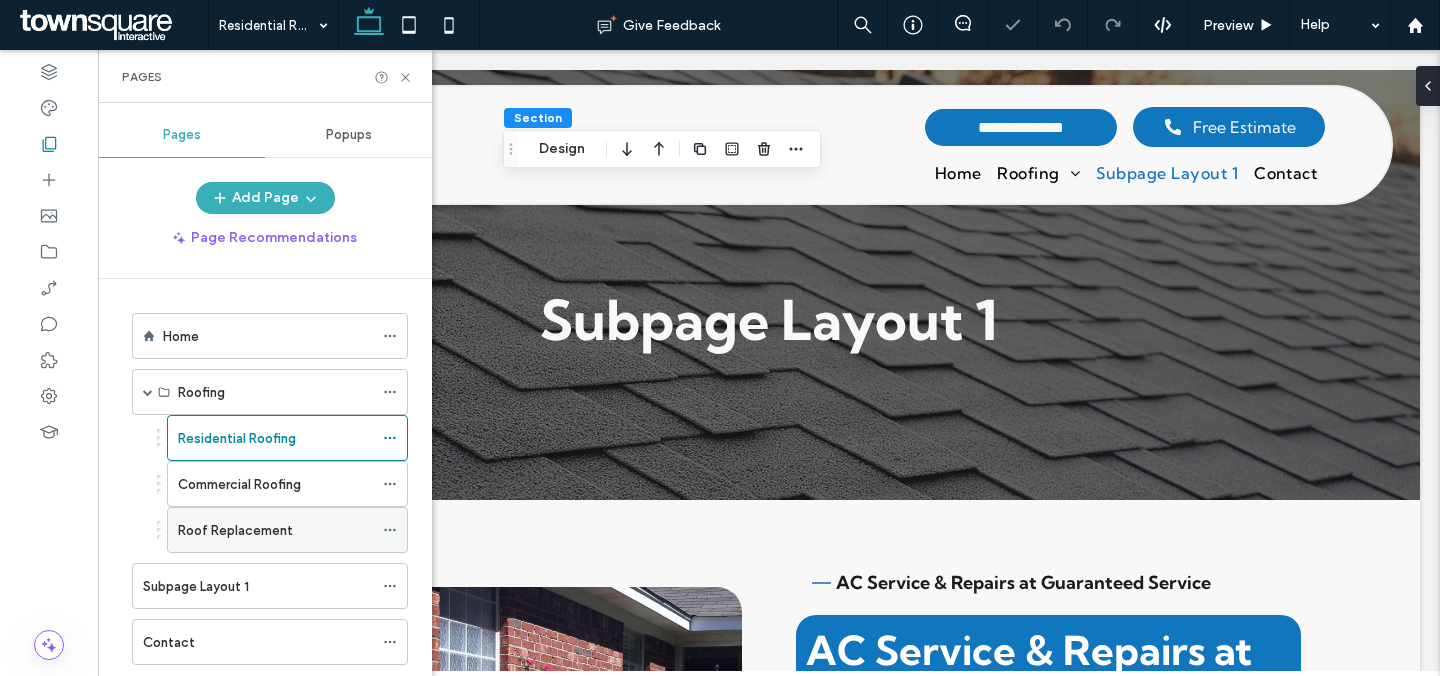 click on "Roof Replacement" at bounding box center [235, 530] 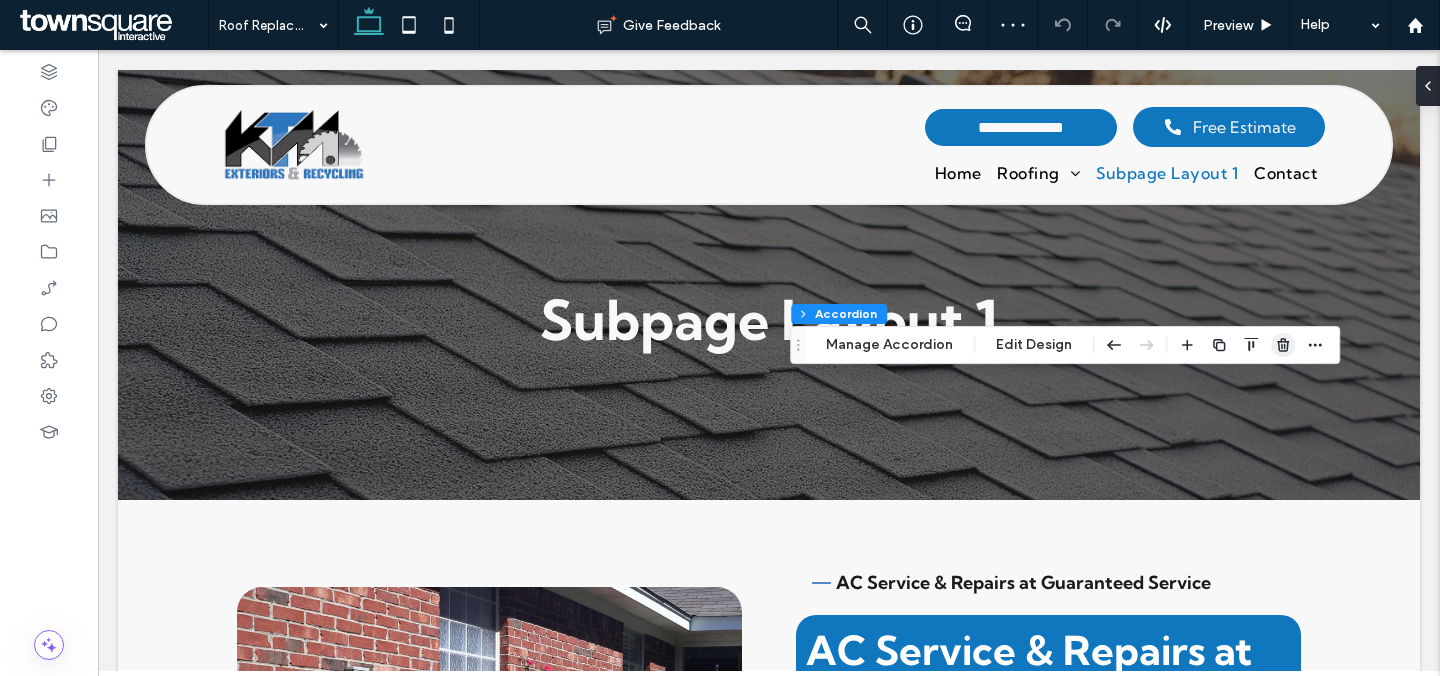click 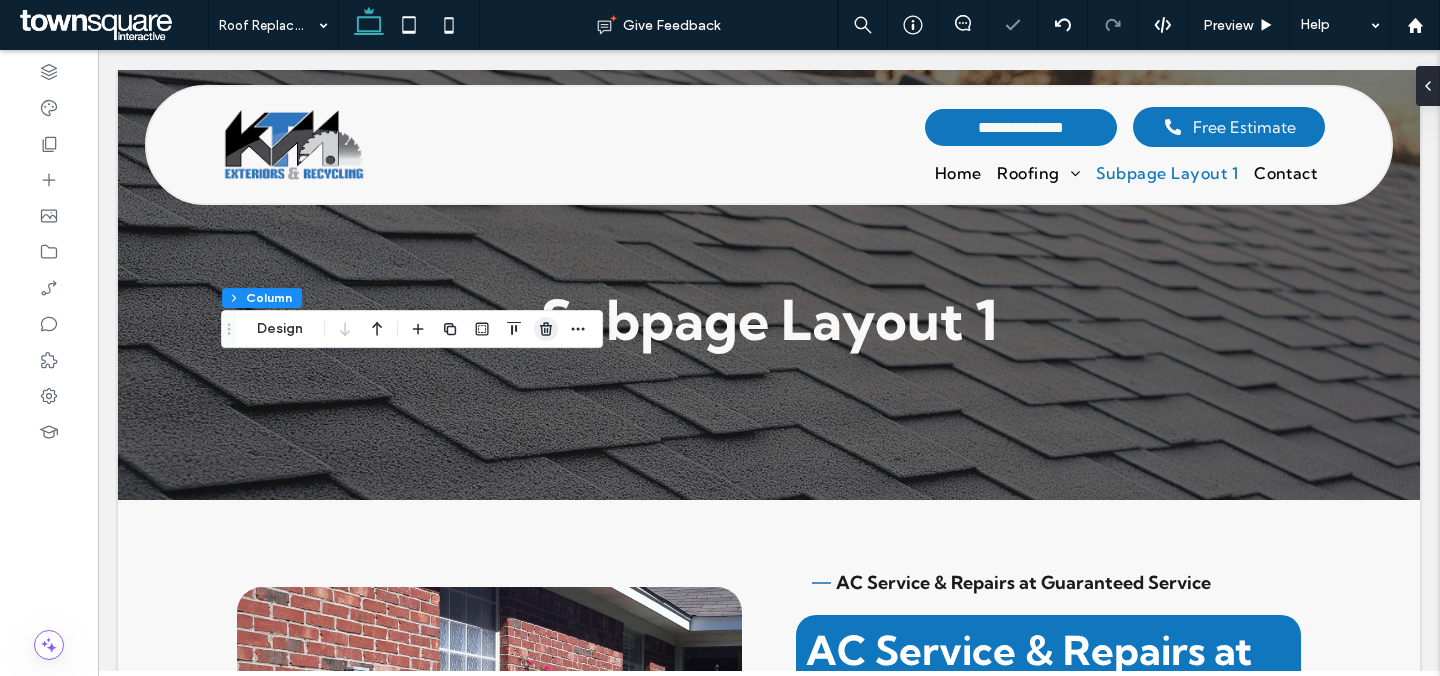 click 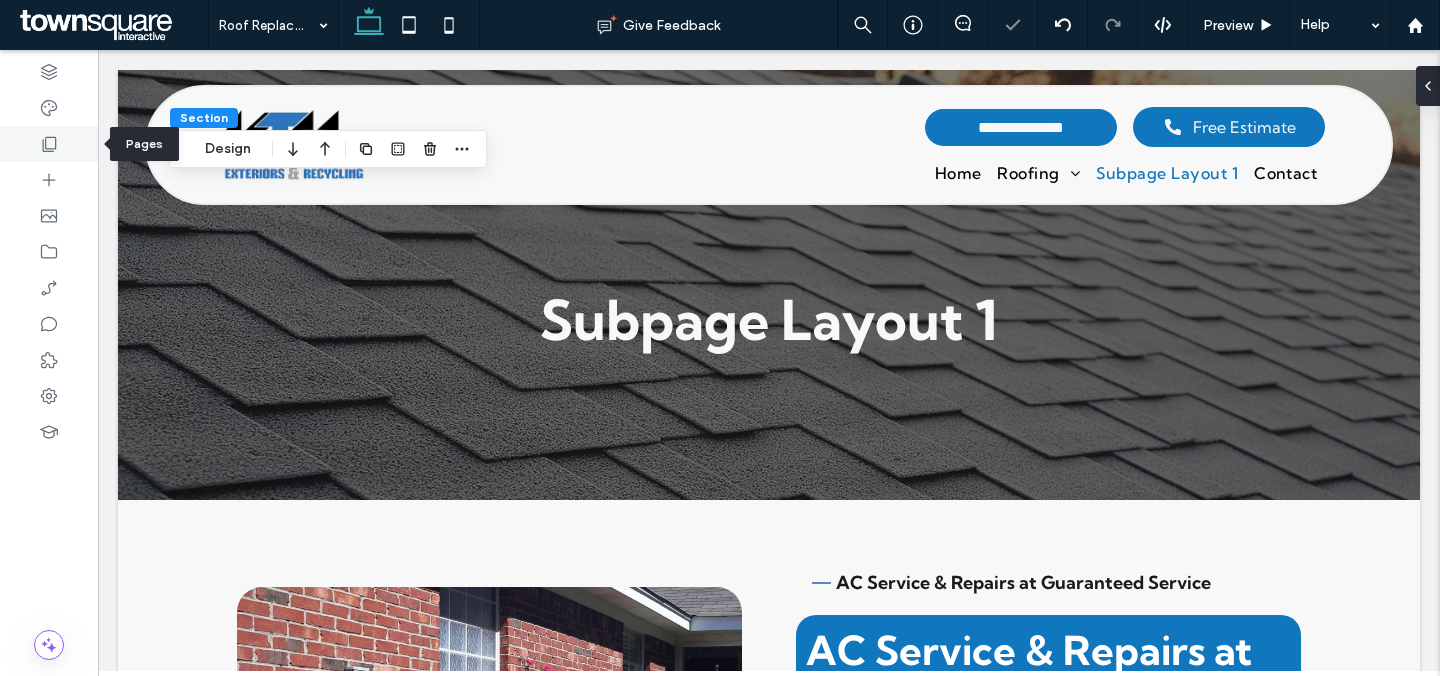 click 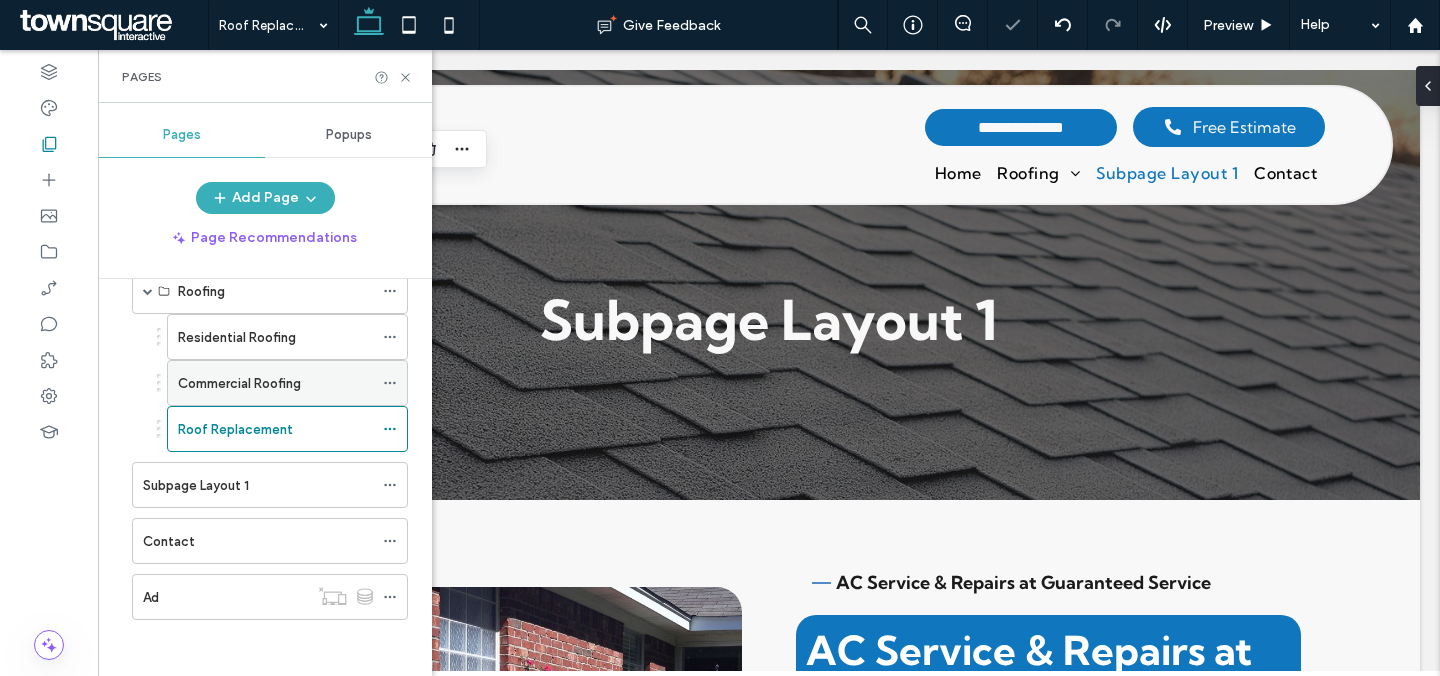 scroll, scrollTop: 105, scrollLeft: 0, axis: vertical 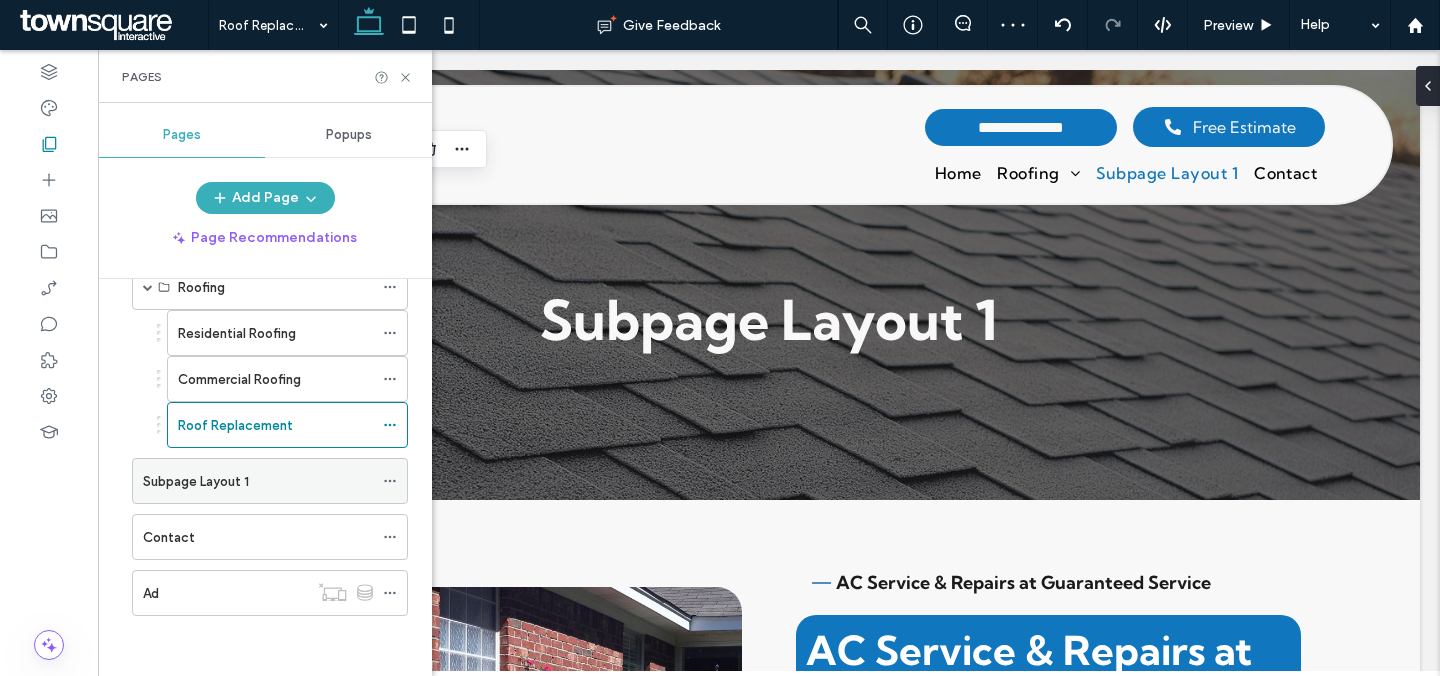 click on "Subpage Layout 1" at bounding box center (258, 481) 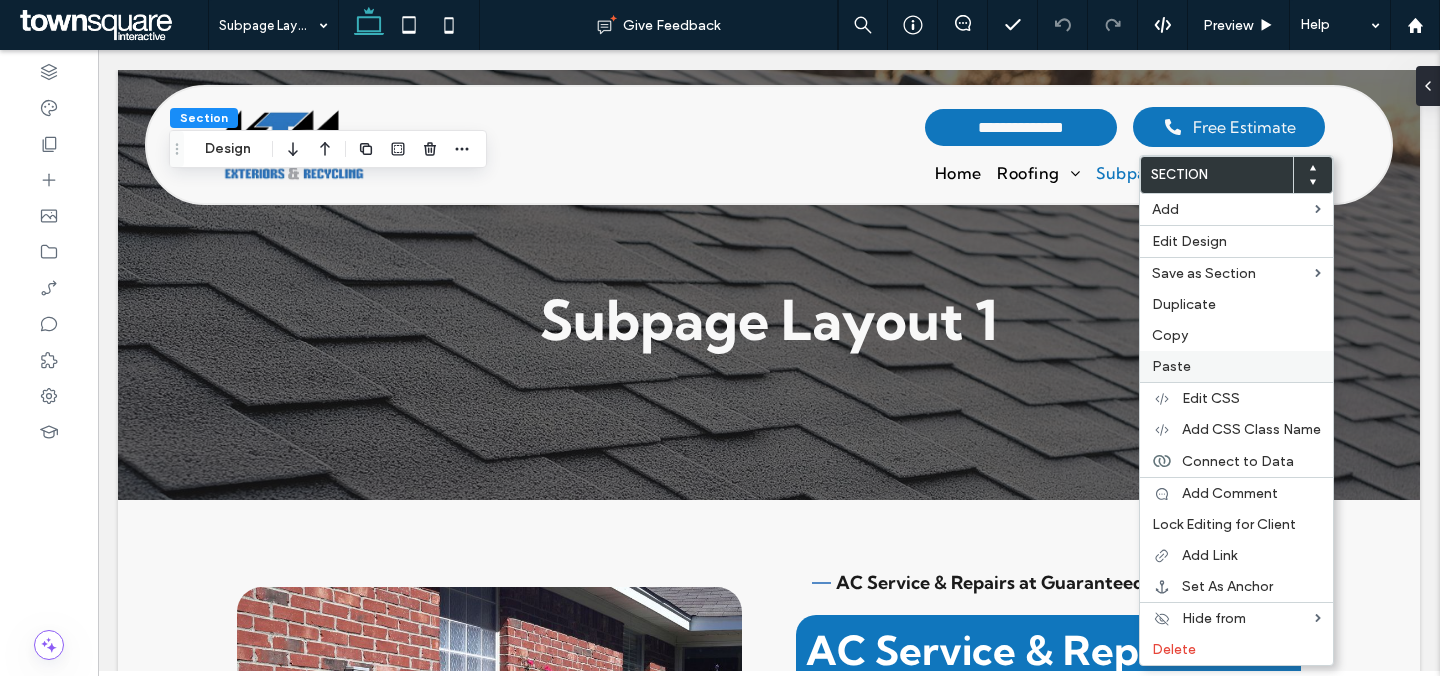 click on "Paste" at bounding box center [1236, 366] 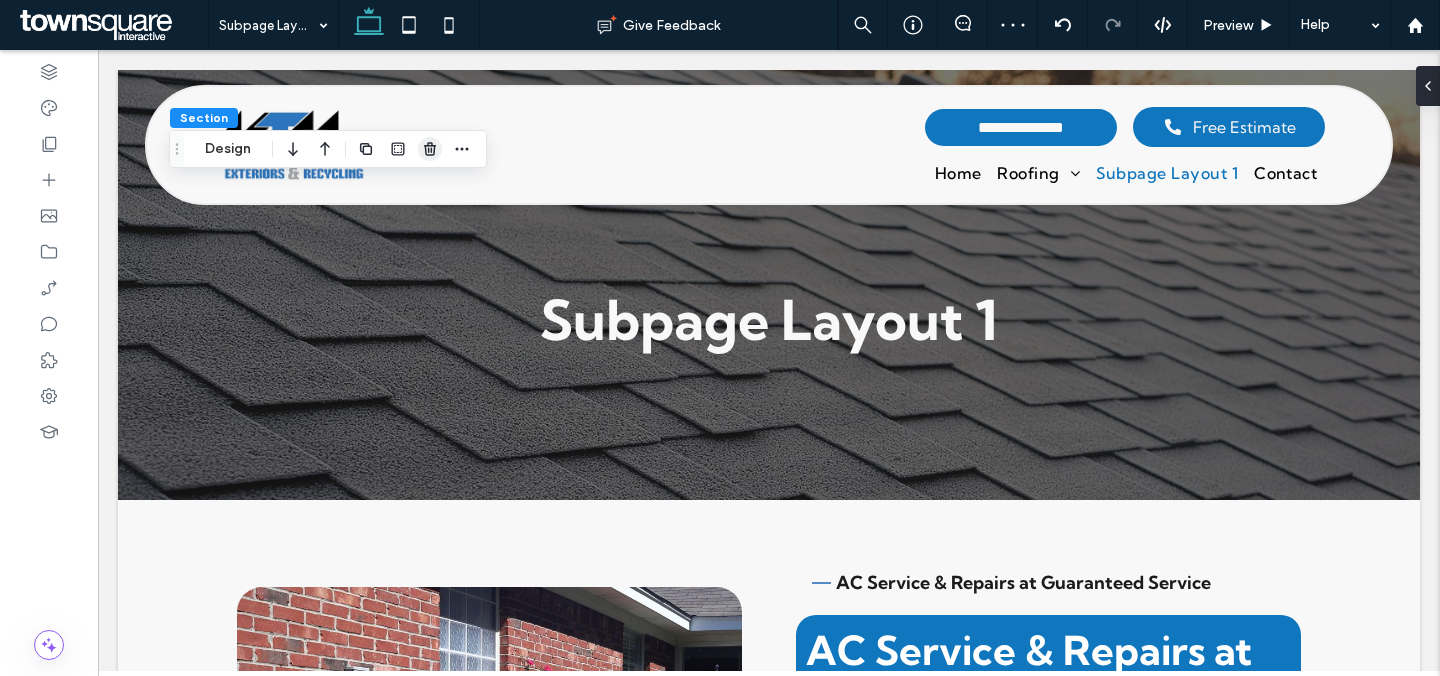 click 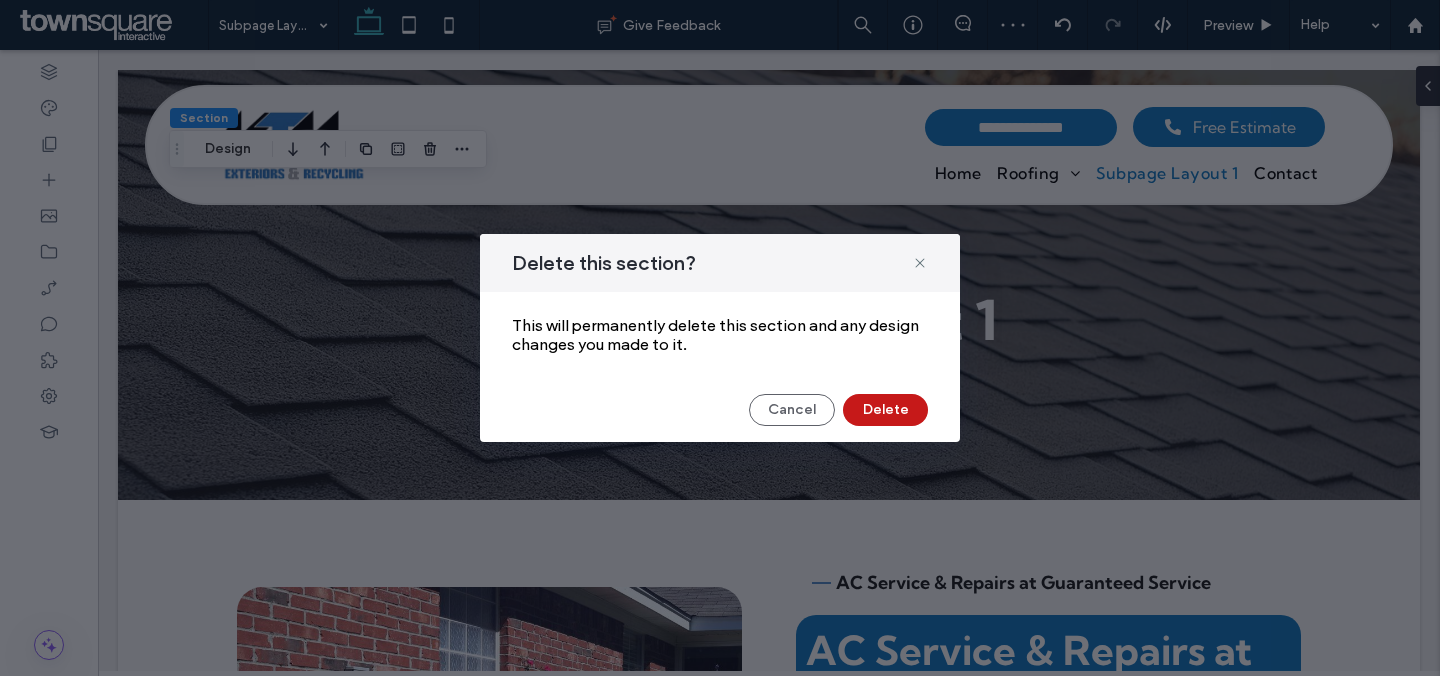 click on "Delete" at bounding box center (885, 410) 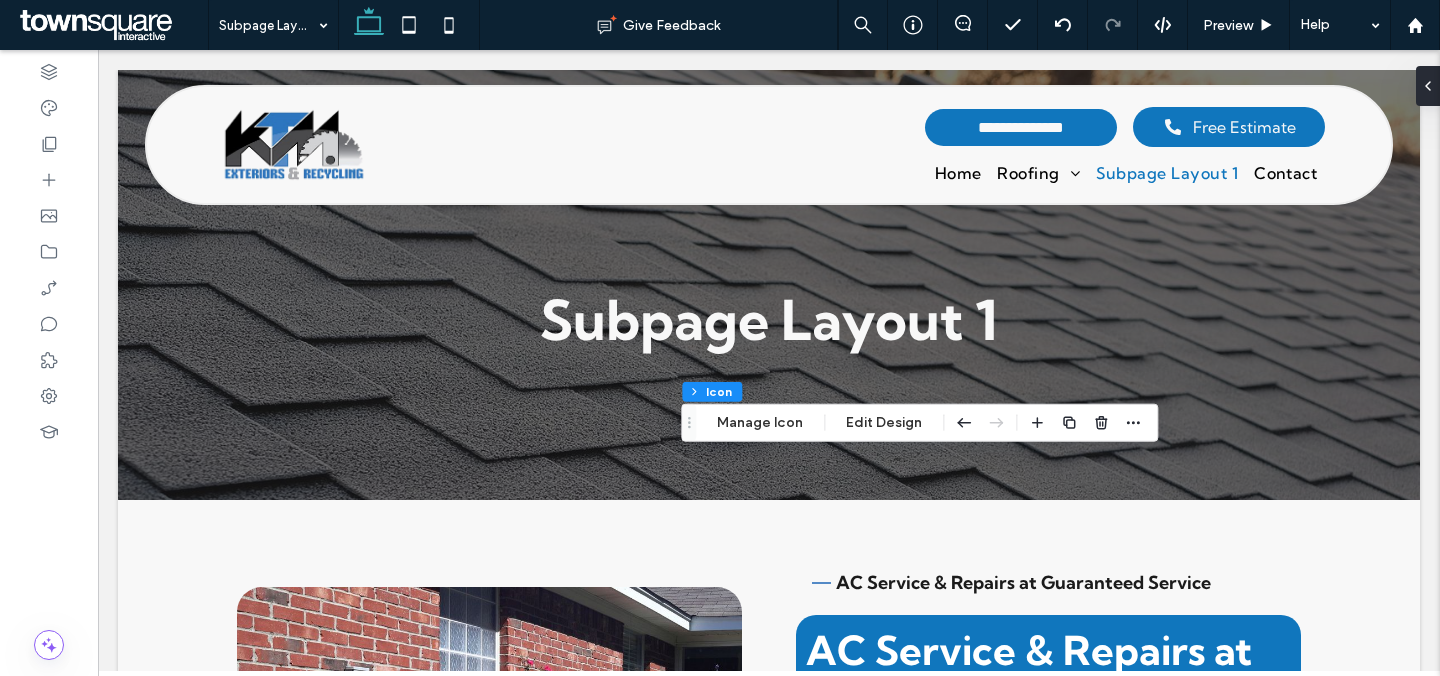 drag, startPoint x: 1426, startPoint y: 80, endPoint x: 1414, endPoint y: 88, distance: 14.422205 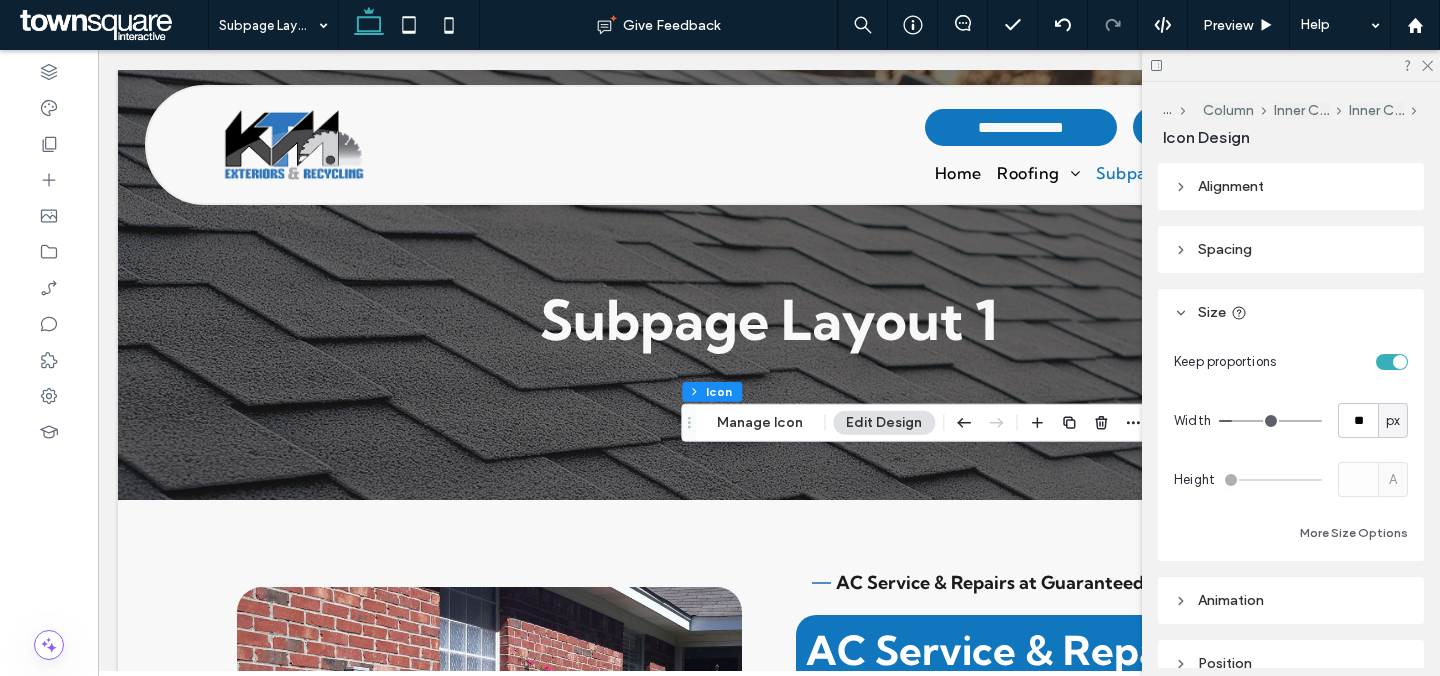 scroll, scrollTop: 185, scrollLeft: 0, axis: vertical 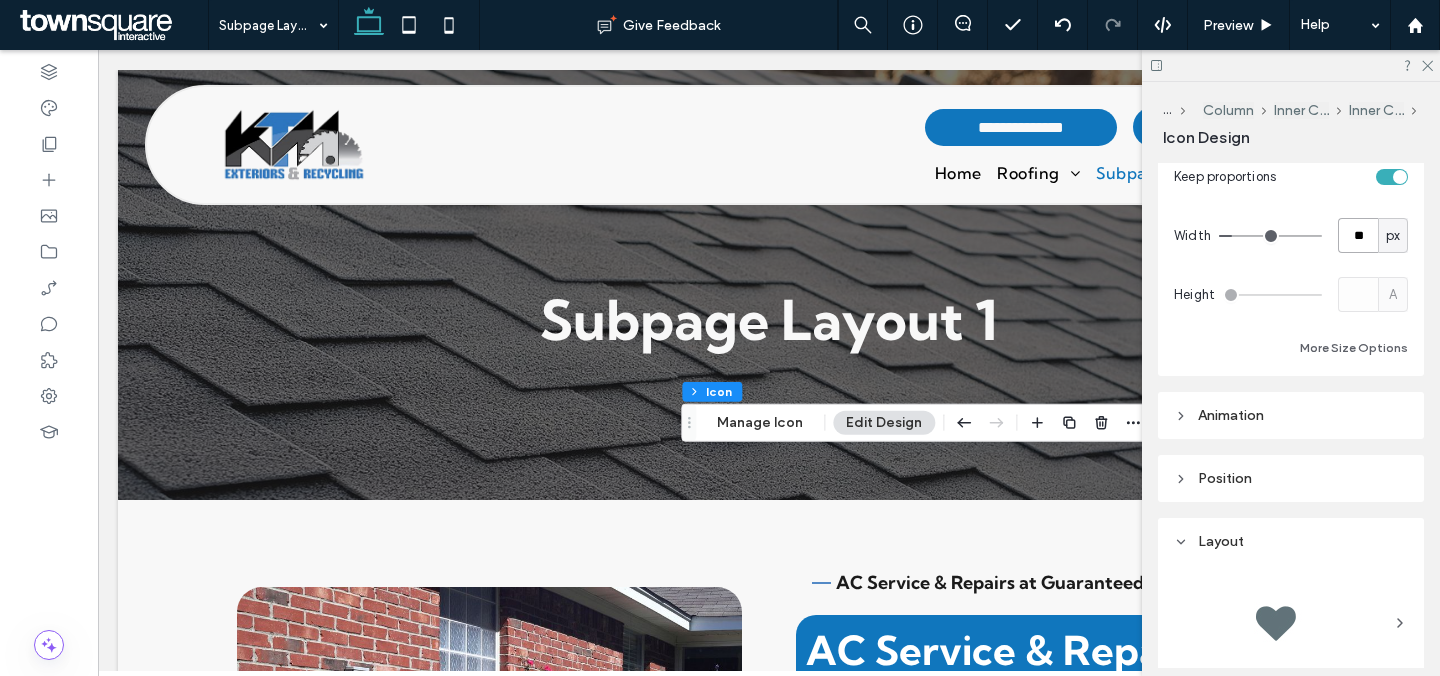 click on "**" at bounding box center (1358, 235) 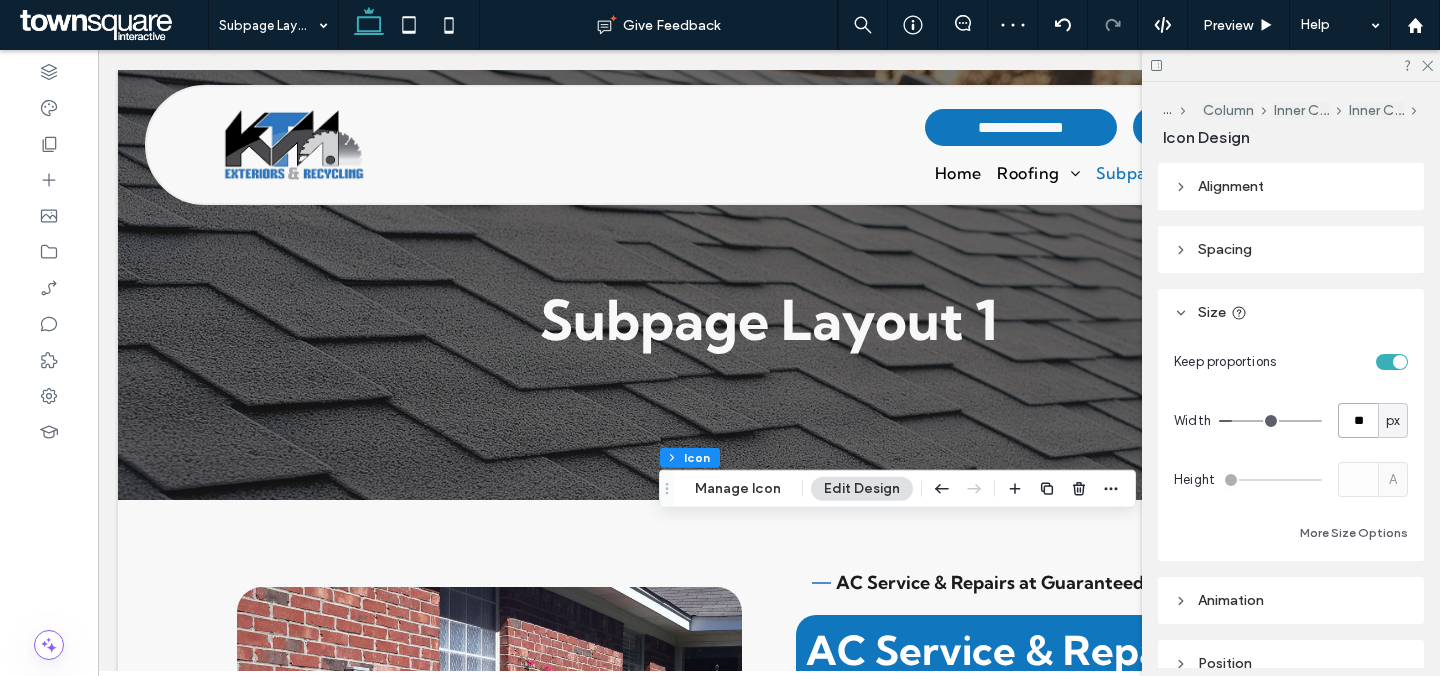 click on "**" at bounding box center [1358, 420] 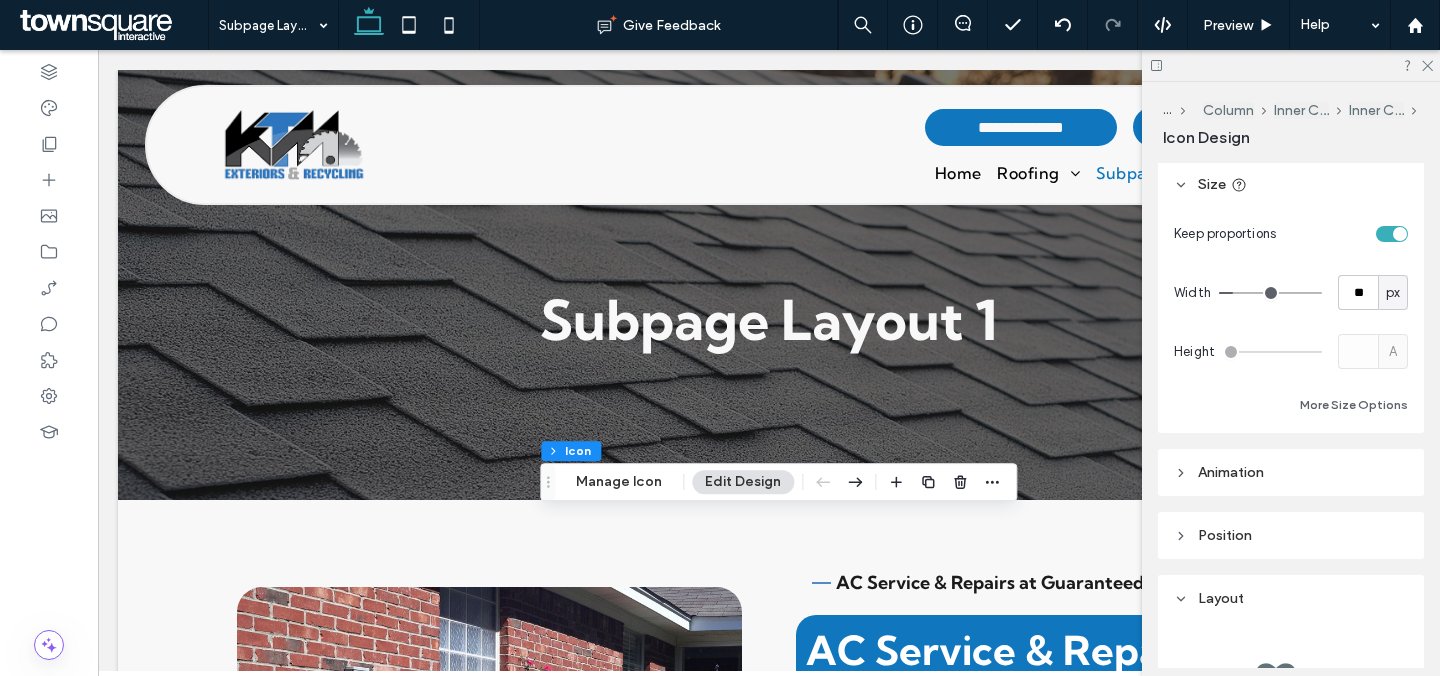 scroll, scrollTop: 127, scrollLeft: 0, axis: vertical 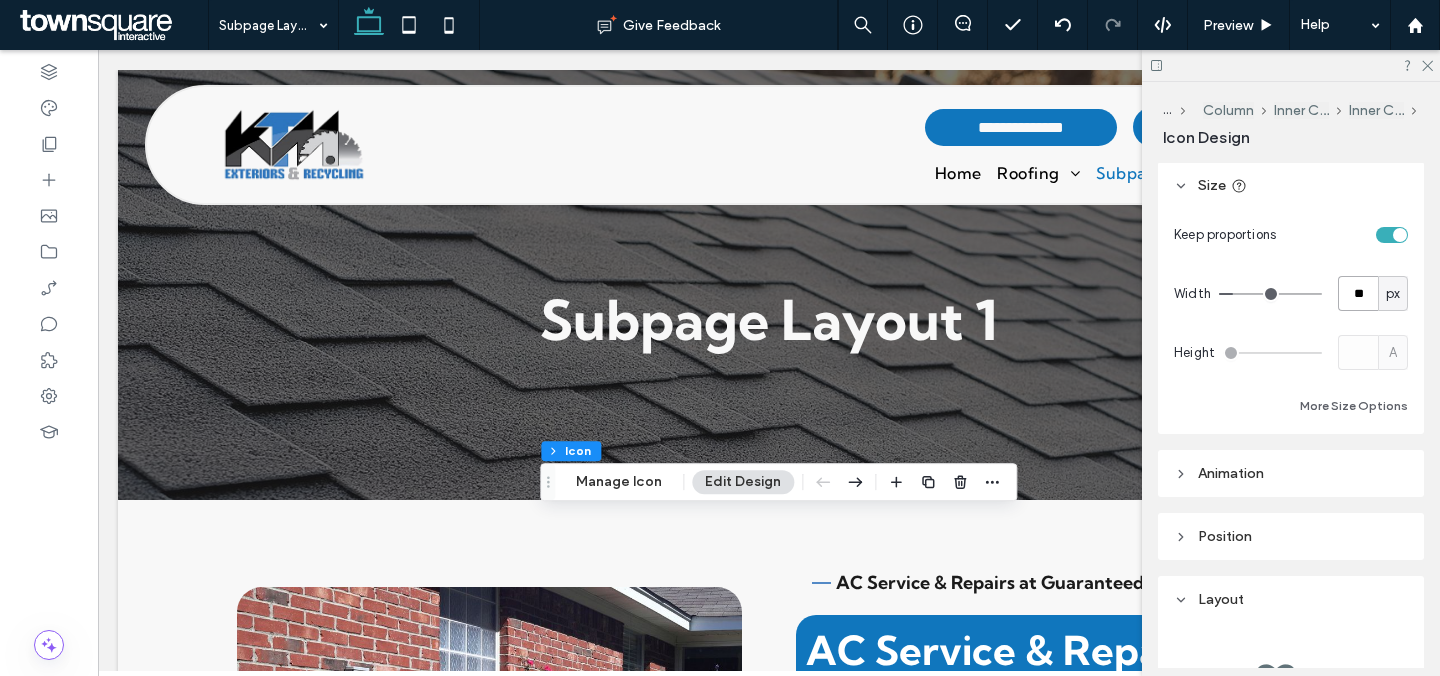 click on "**" at bounding box center (1358, 293) 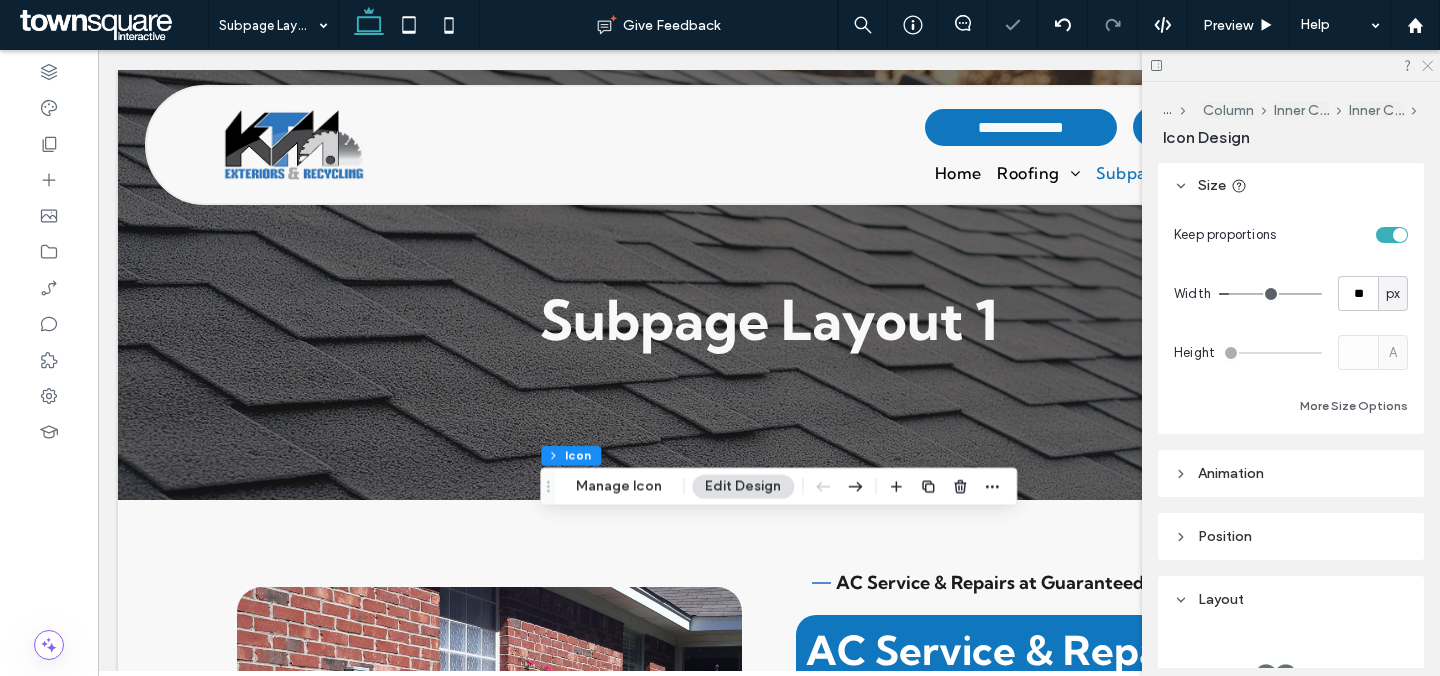 click 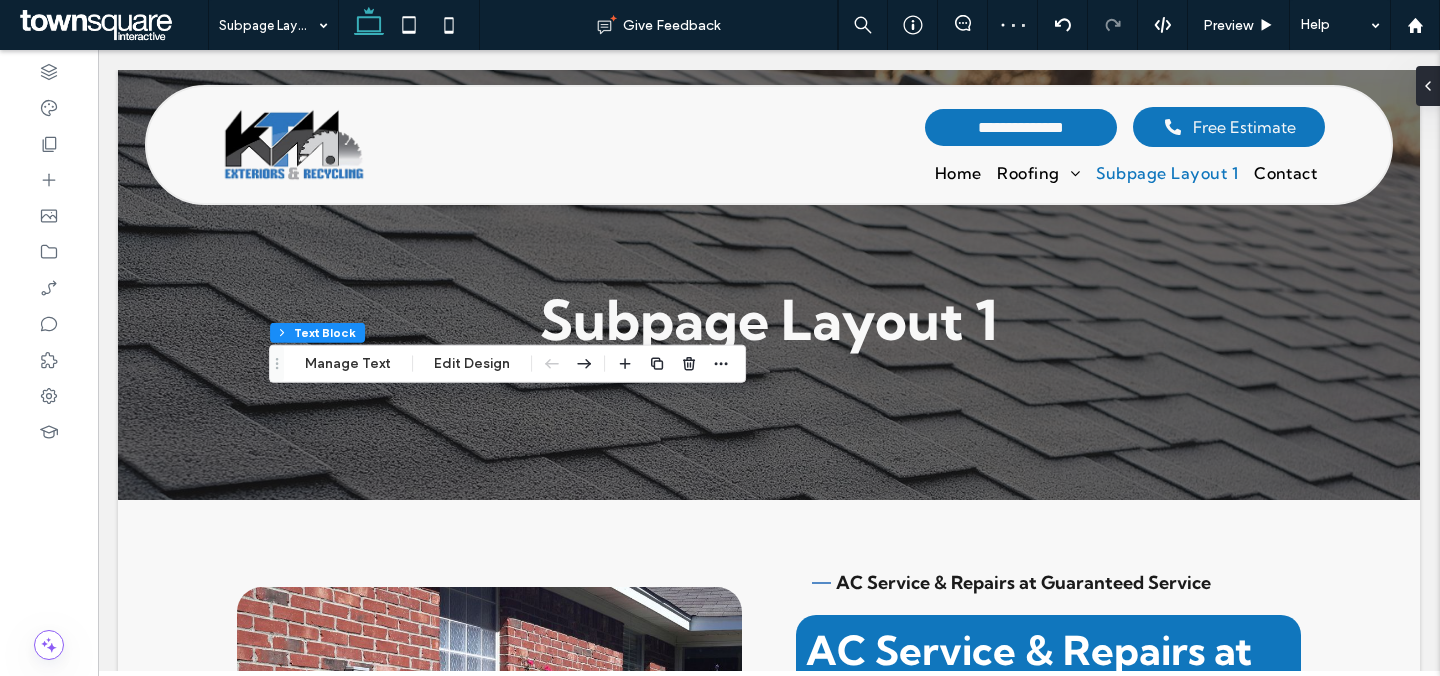 click on "Section Column Inner Column Inner Column Text Block Manage Text Edit Design" at bounding box center [507, 364] 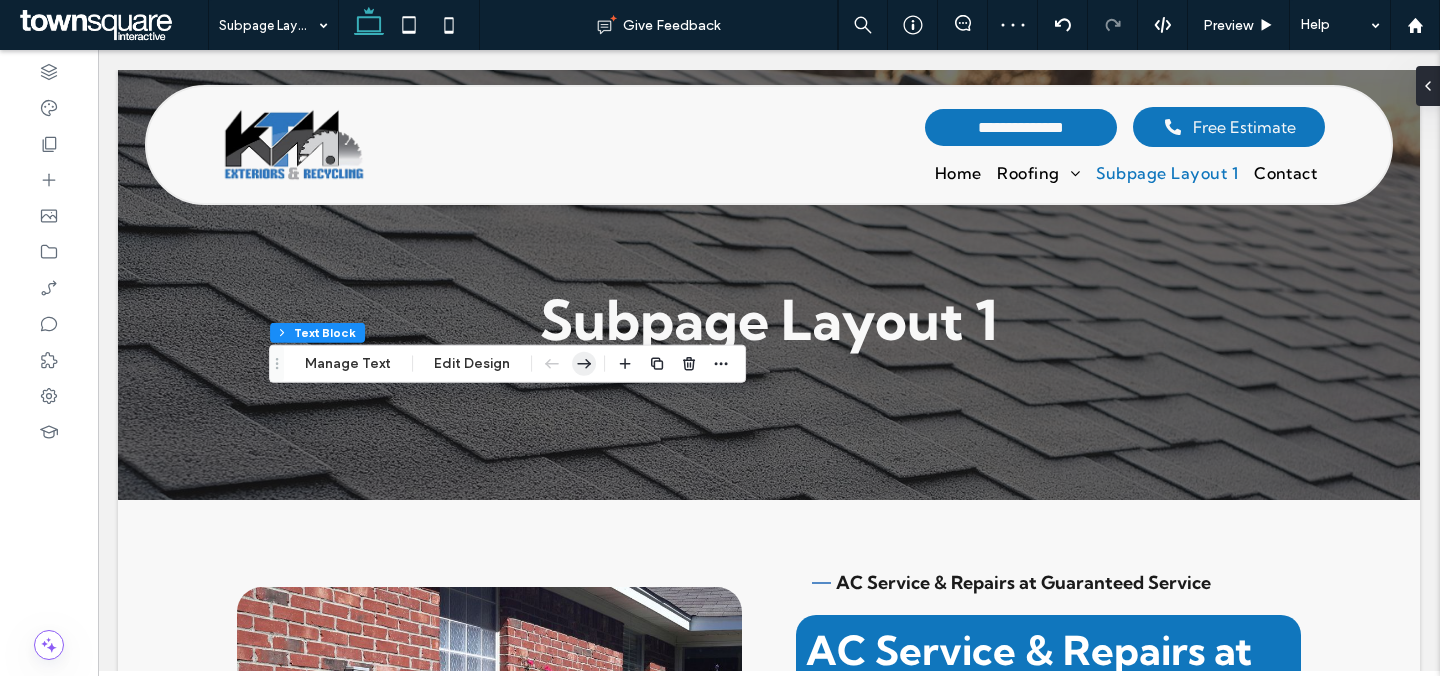 click 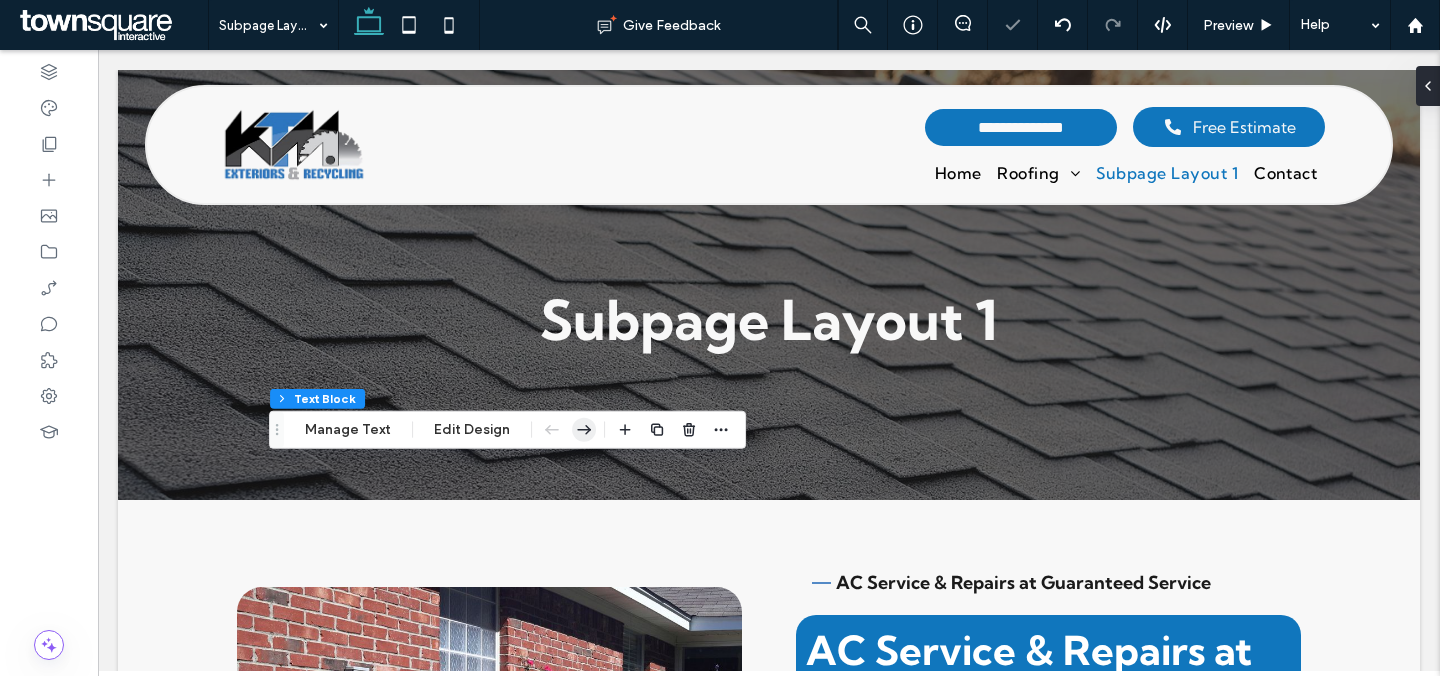 click 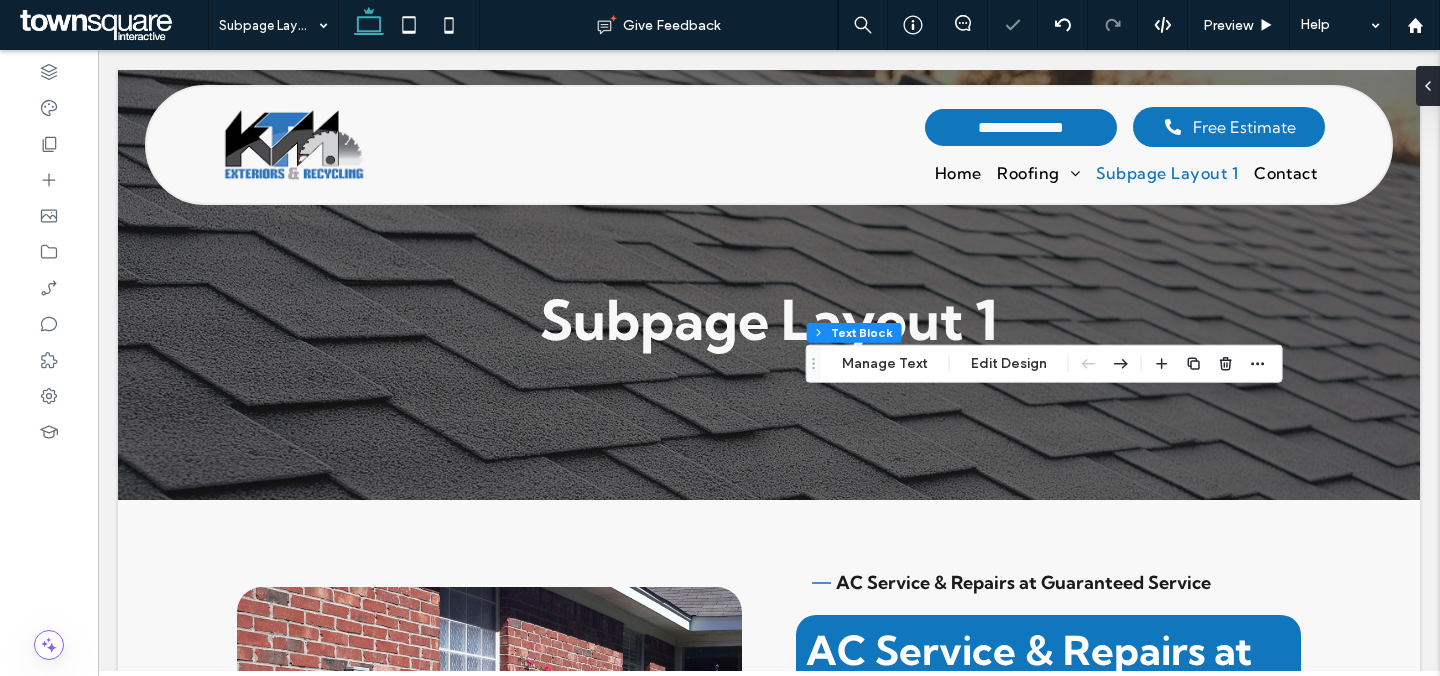 click 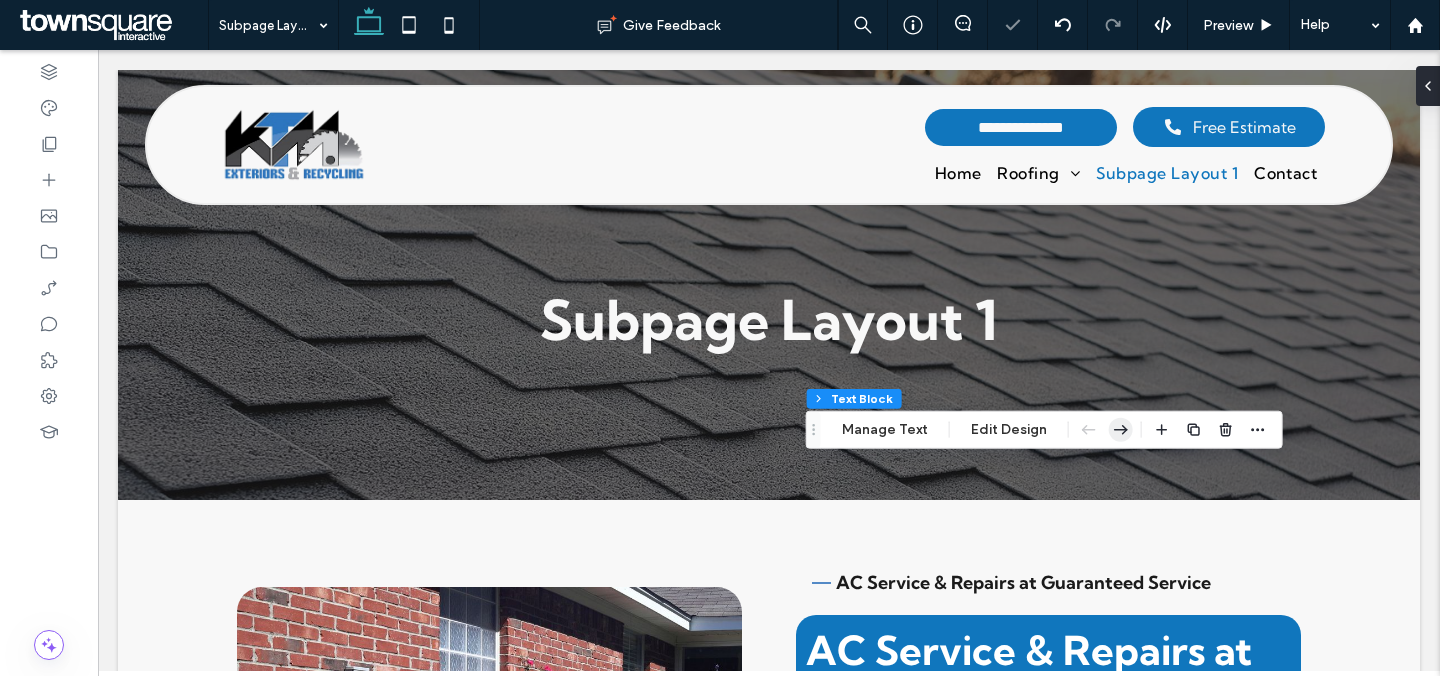 click 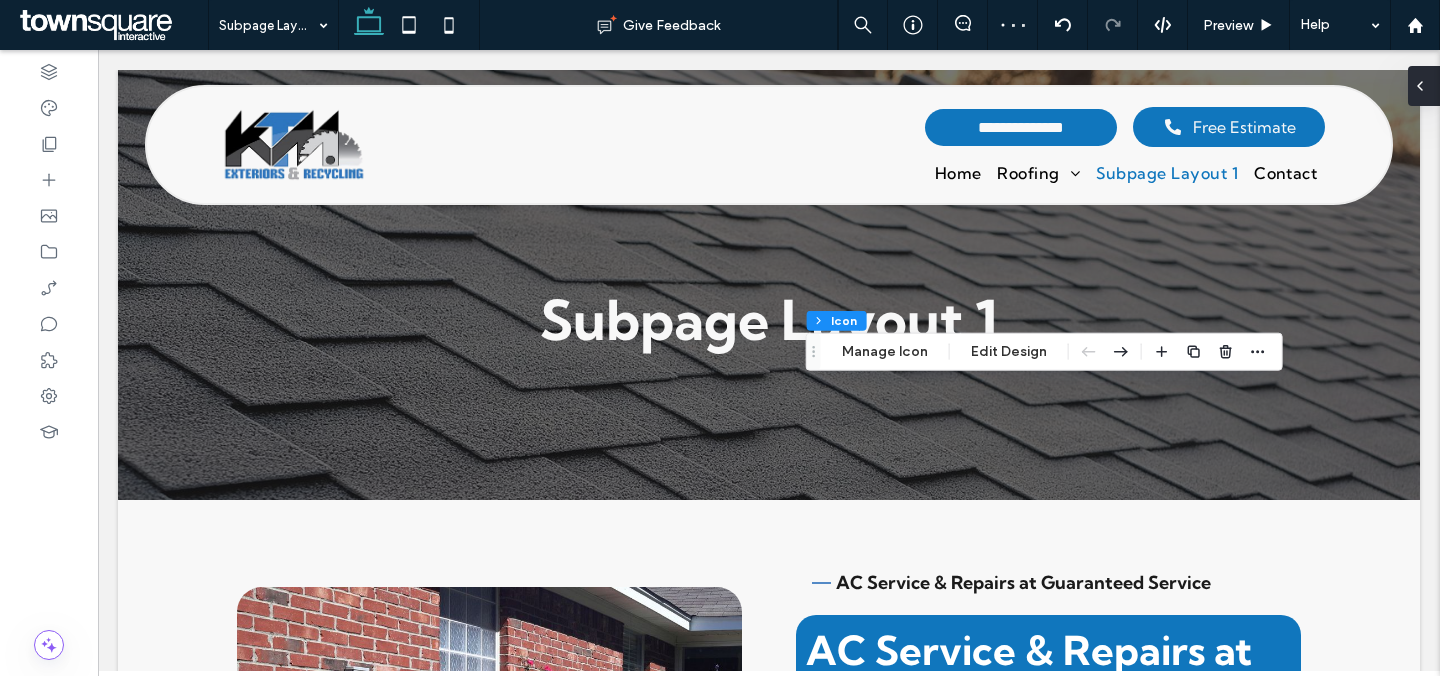 click at bounding box center (1424, 86) 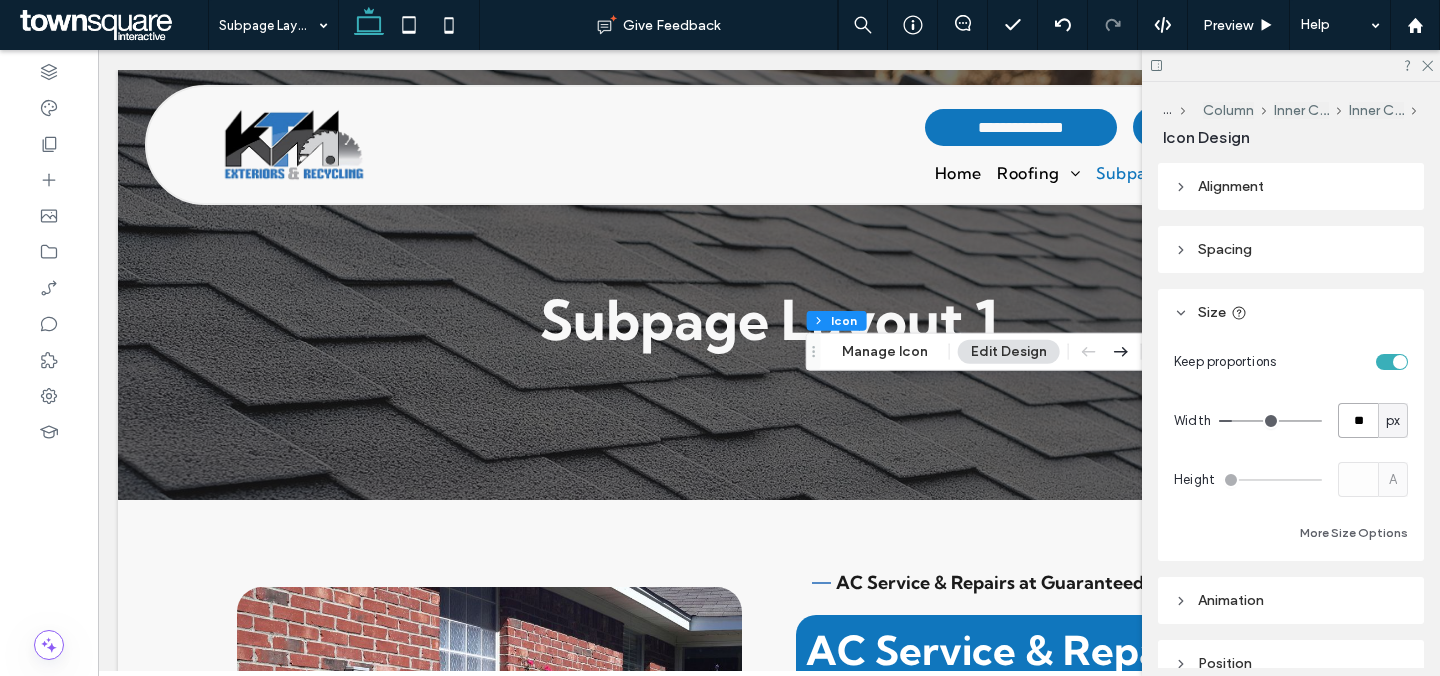click on "**" at bounding box center (1358, 420) 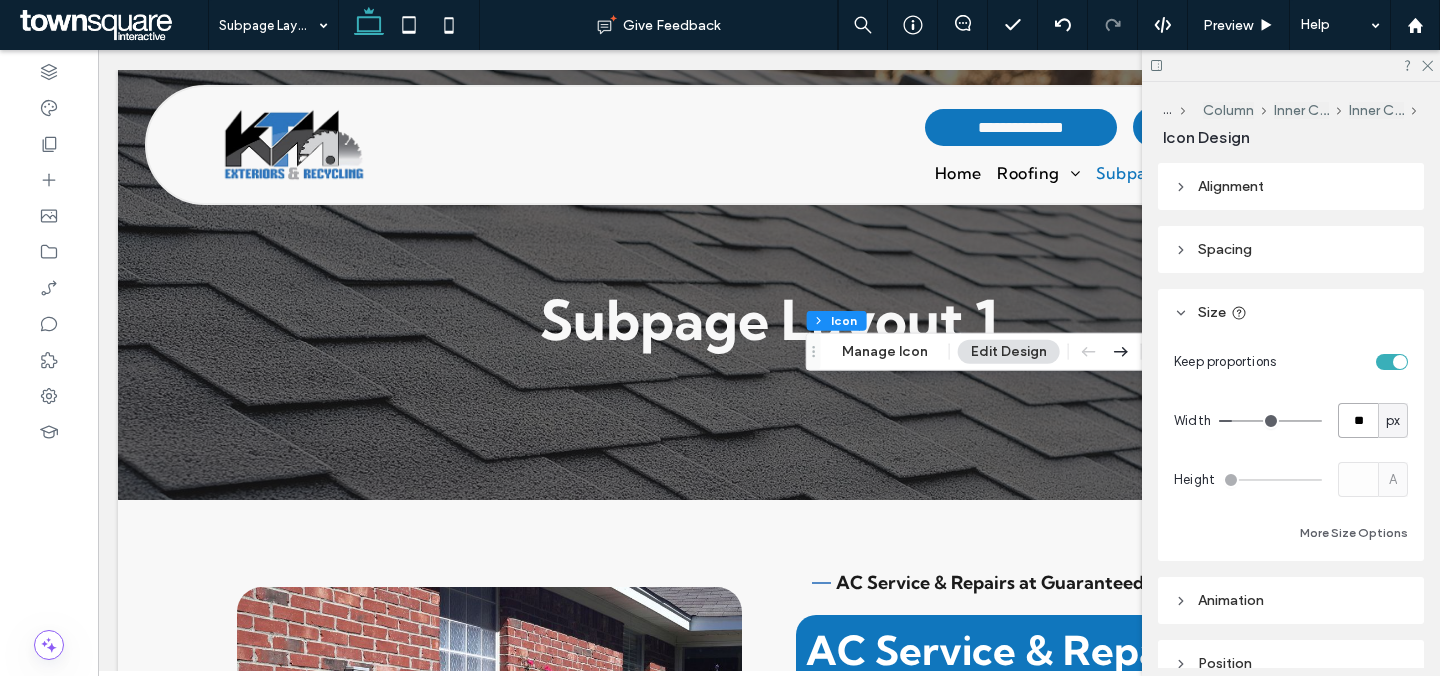 type on "**" 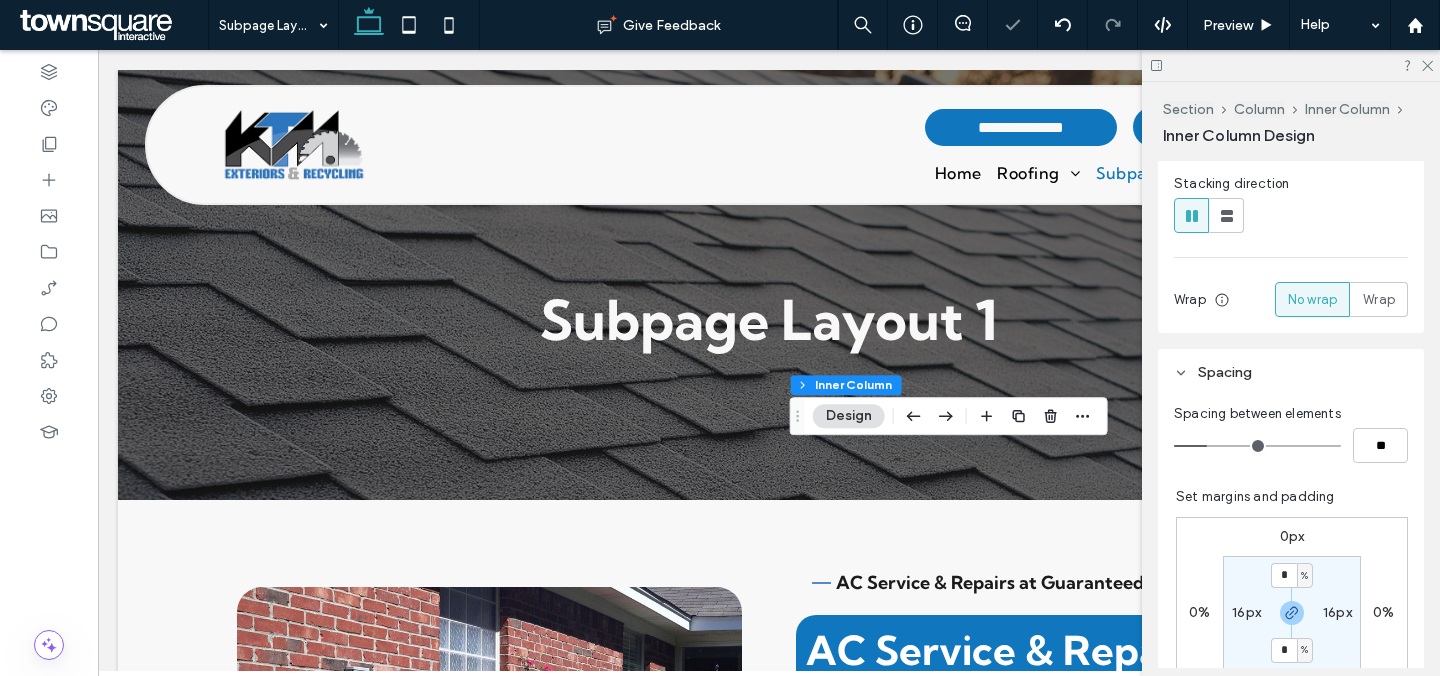 scroll, scrollTop: 405, scrollLeft: 0, axis: vertical 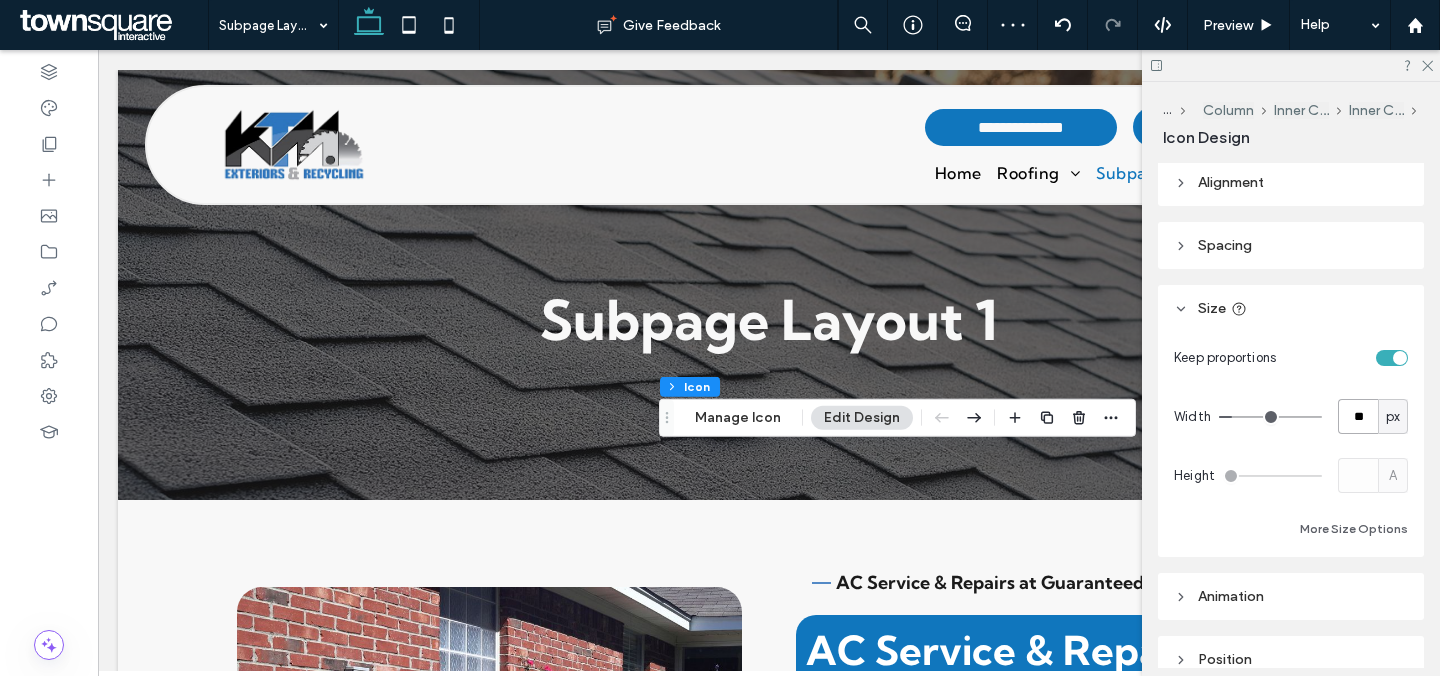 click on "**" at bounding box center [1358, 416] 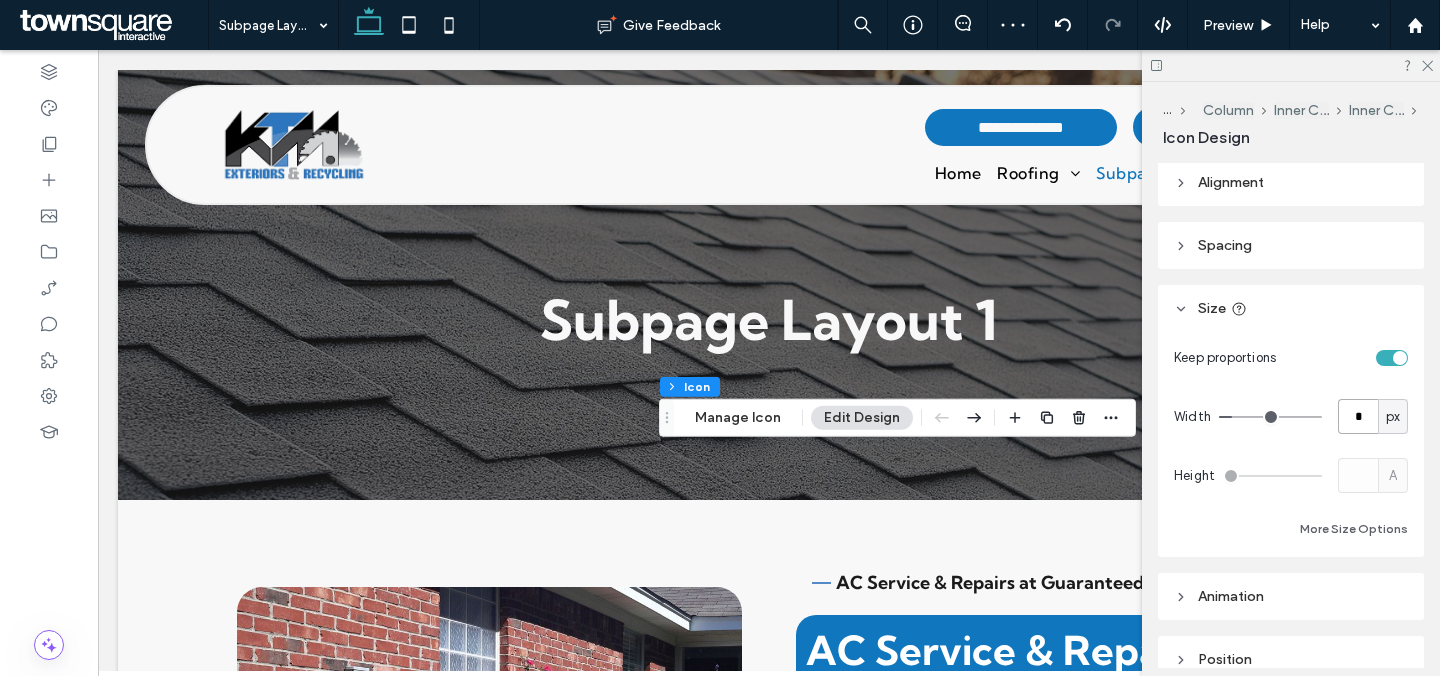 type on "*" 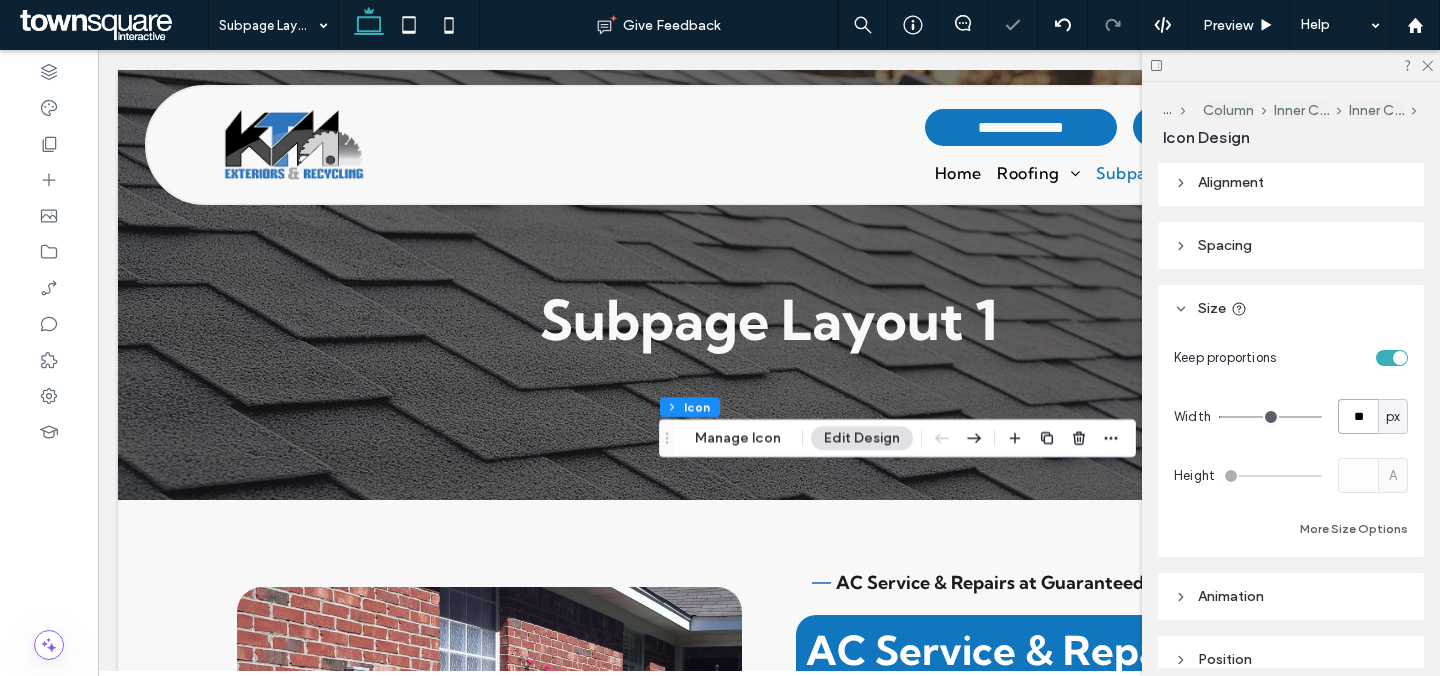 type on "**" 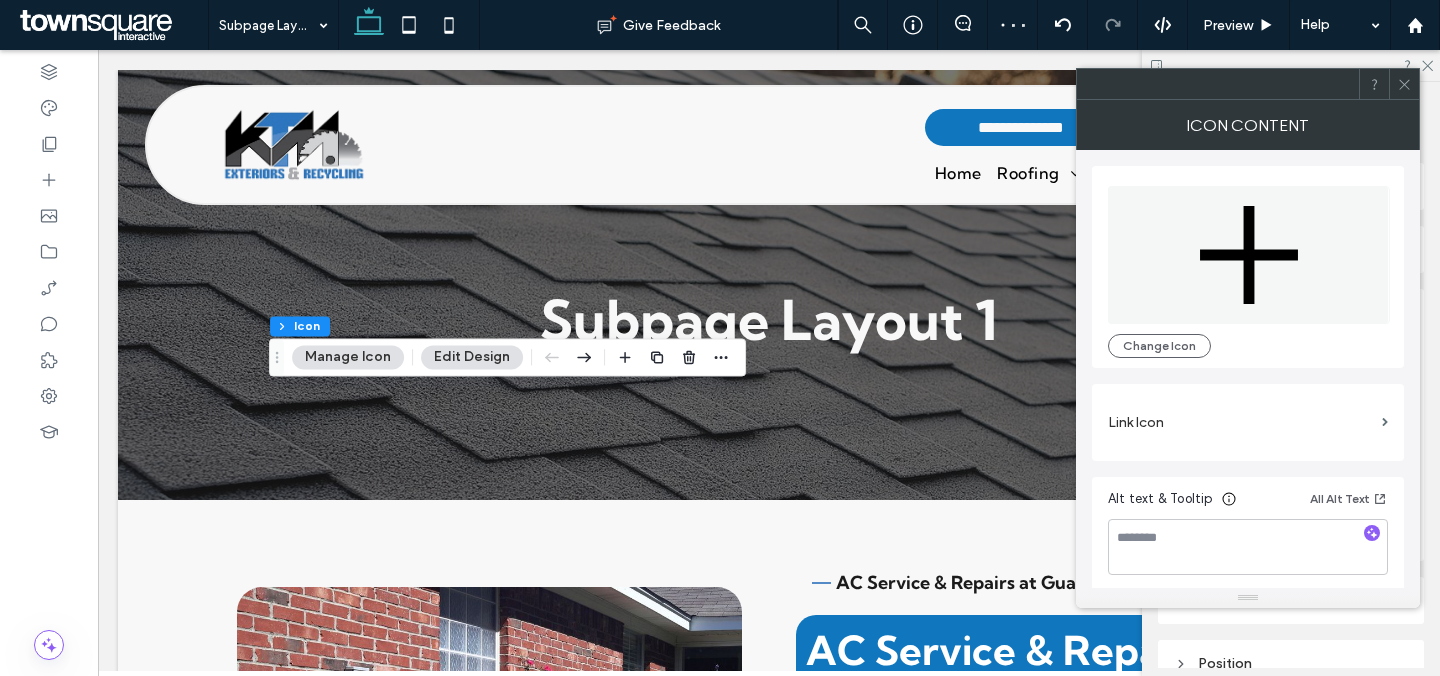 click 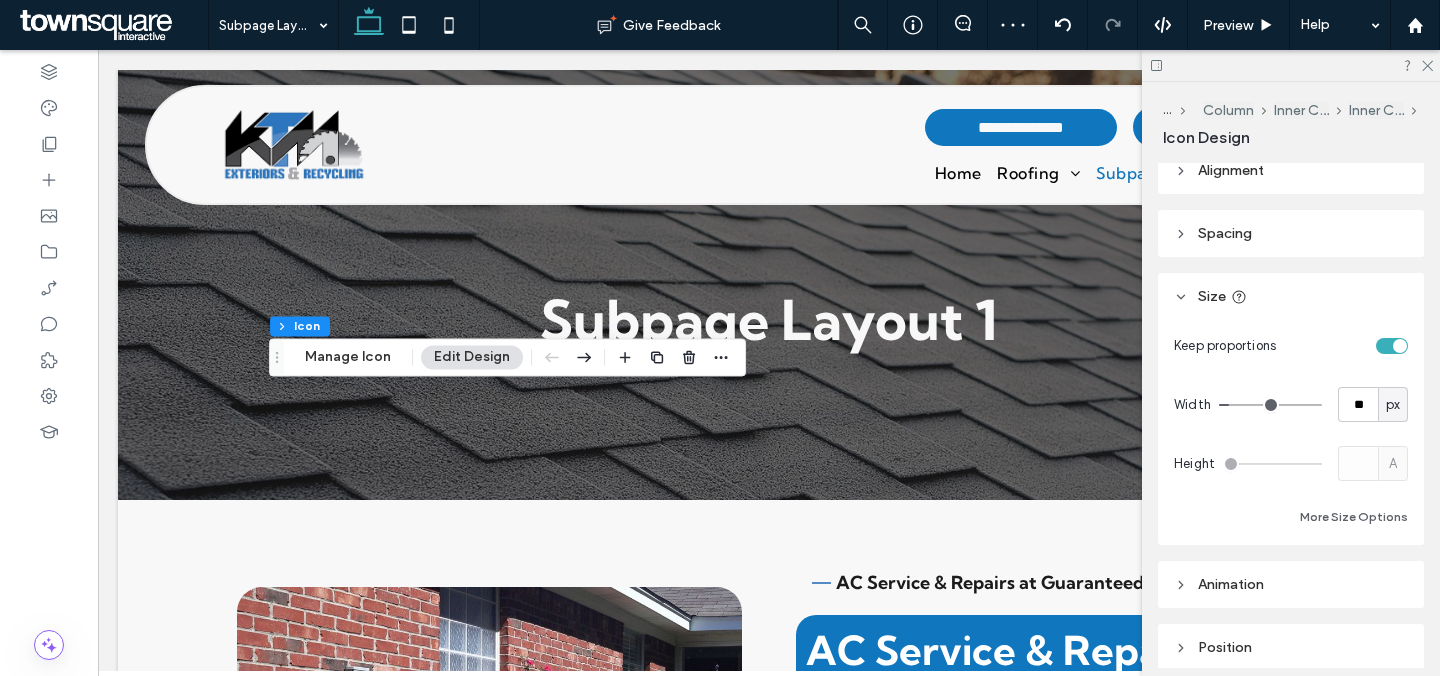 scroll, scrollTop: 38, scrollLeft: 0, axis: vertical 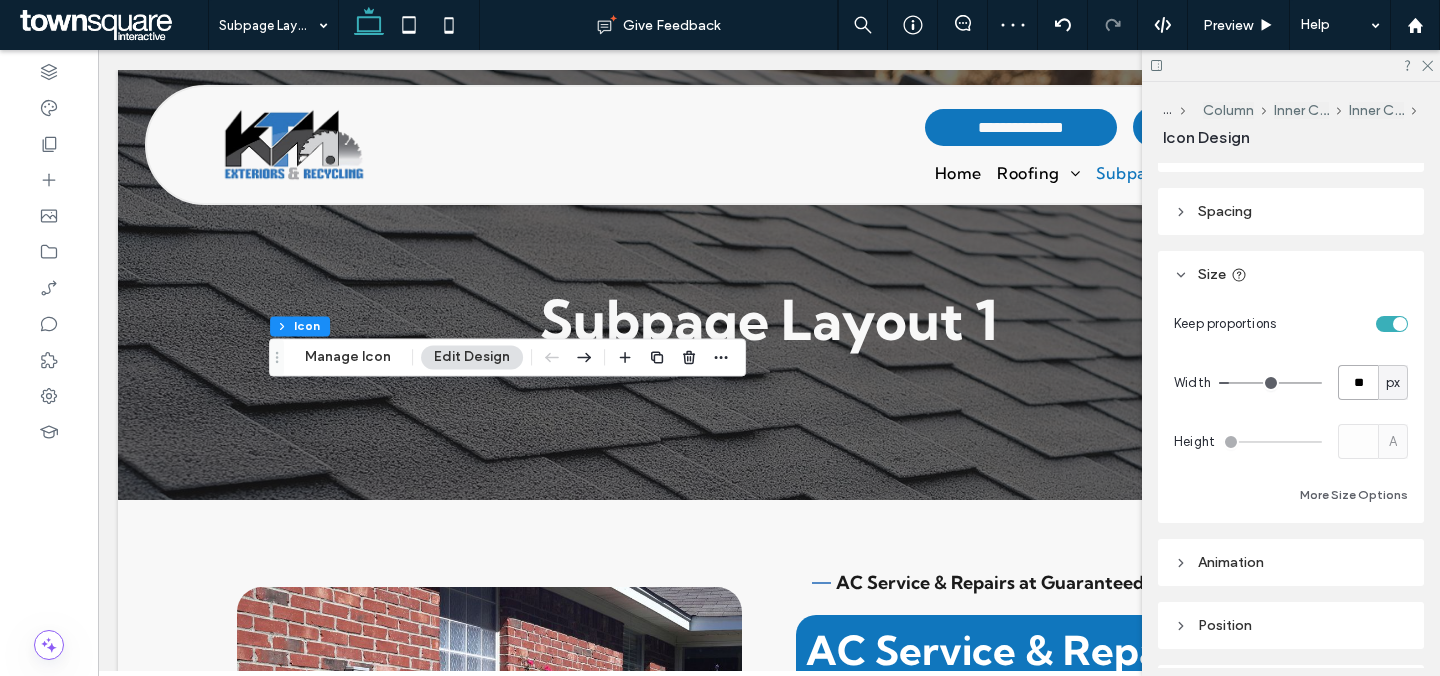 click on "**" at bounding box center [1358, 382] 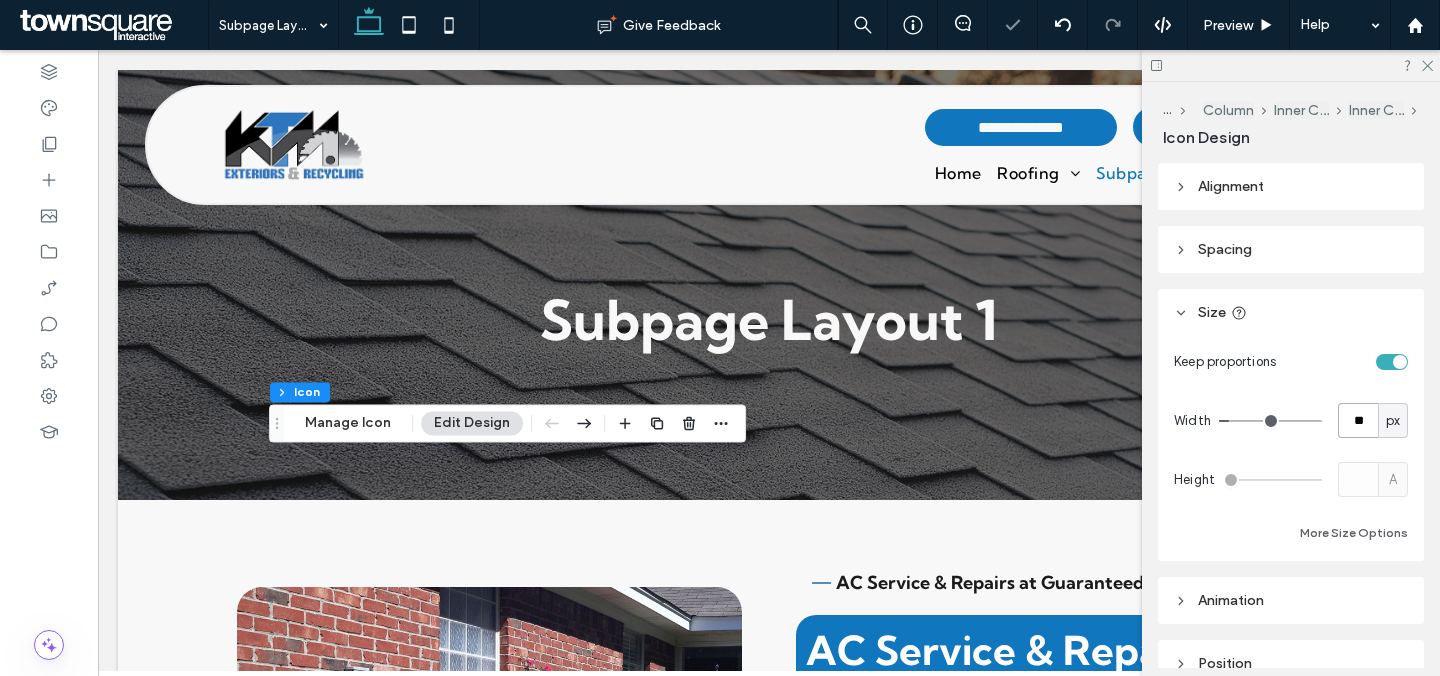 click on "**" at bounding box center (1358, 420) 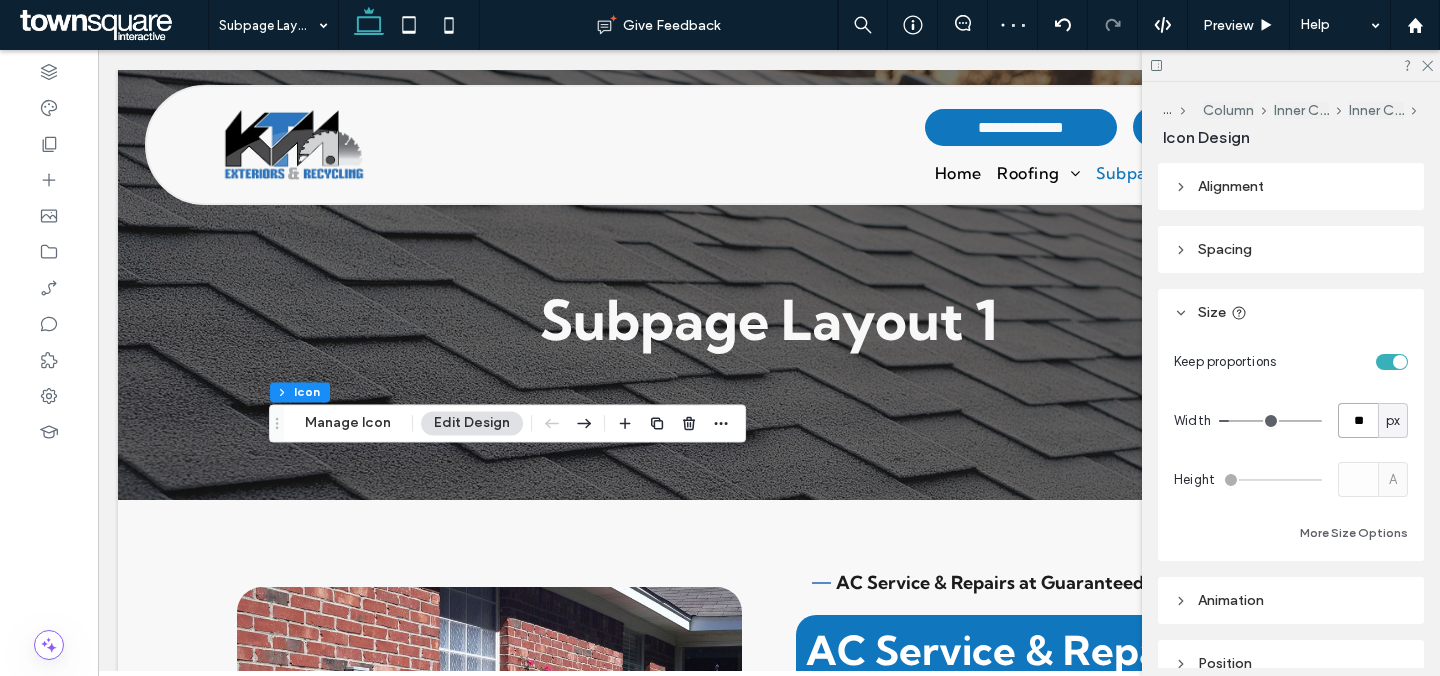 type on "**" 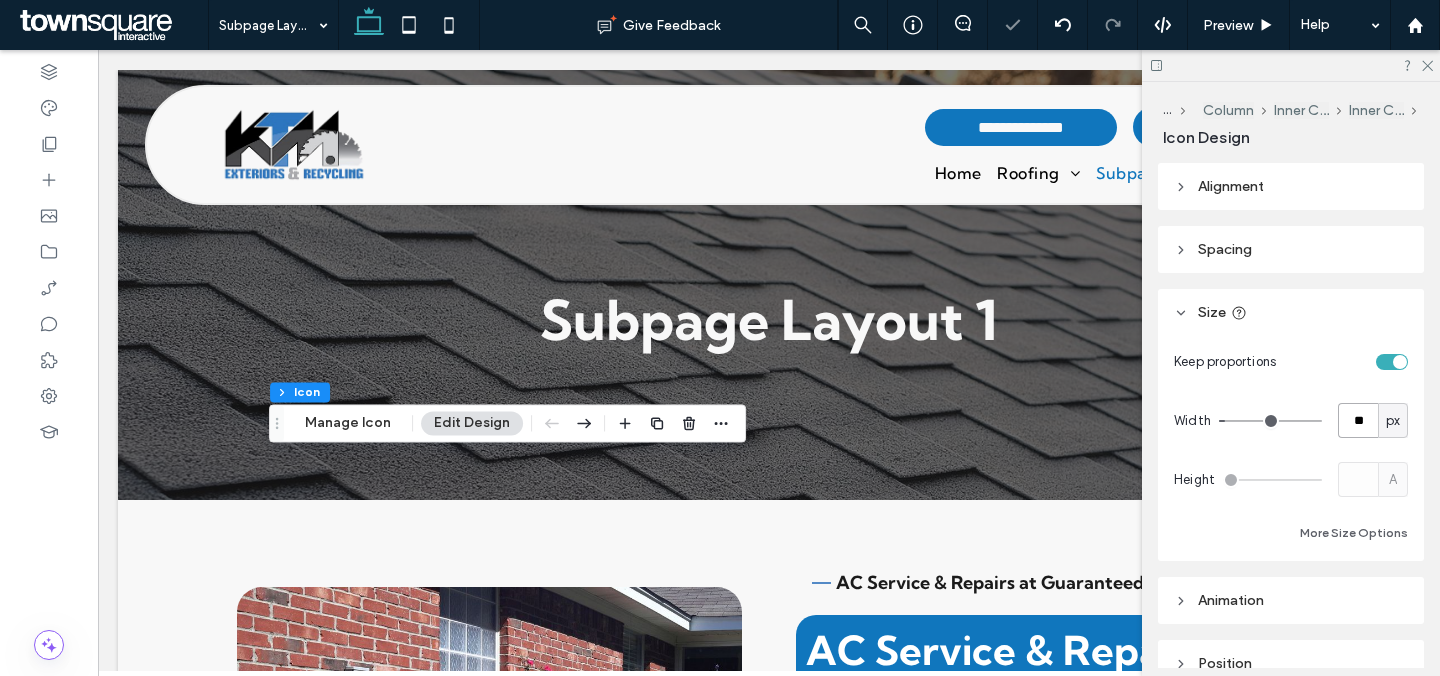 type on "**" 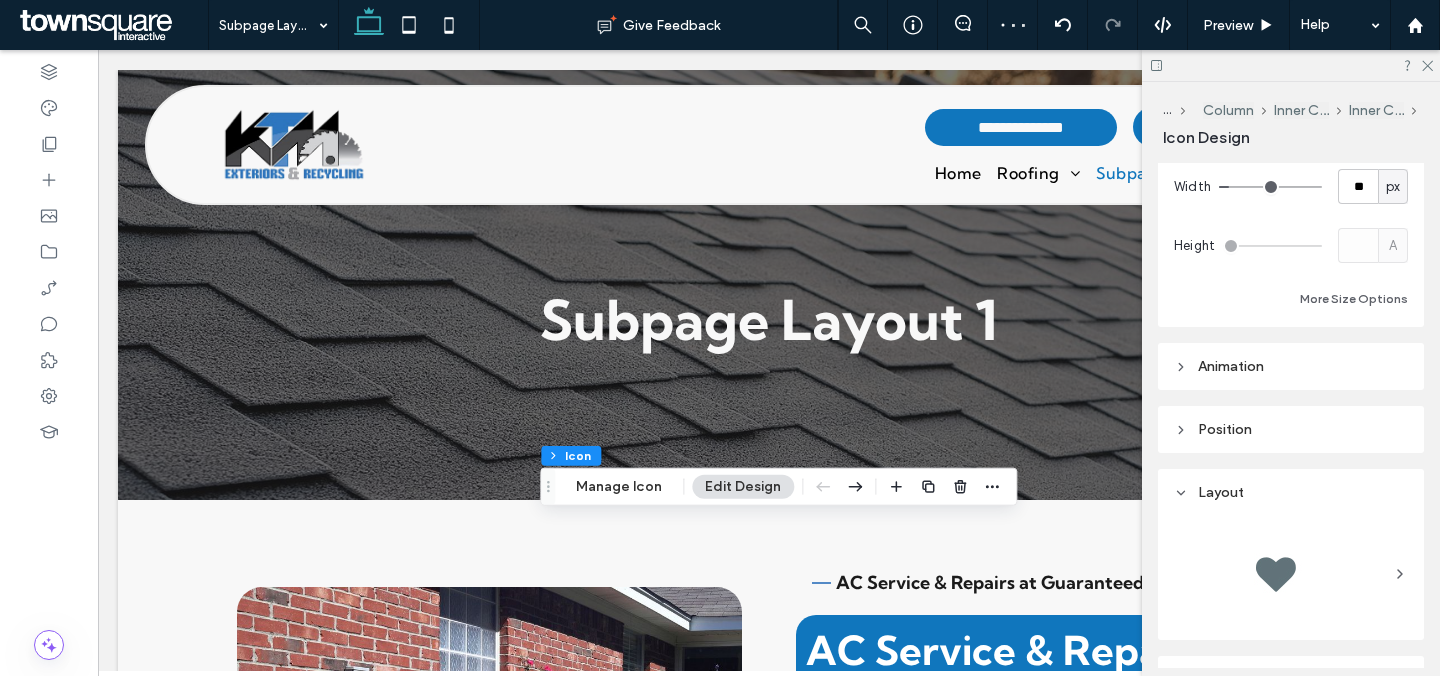 scroll, scrollTop: 232, scrollLeft: 0, axis: vertical 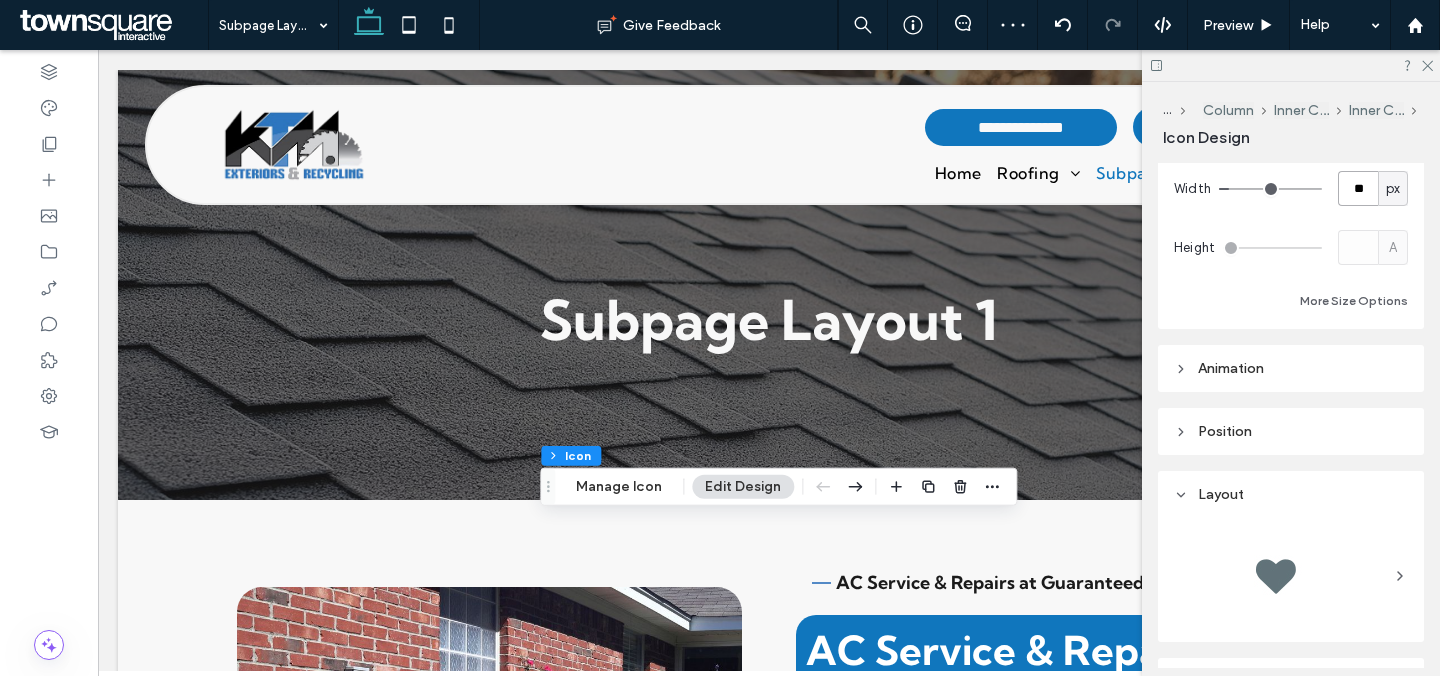 click on "**" at bounding box center [1358, 188] 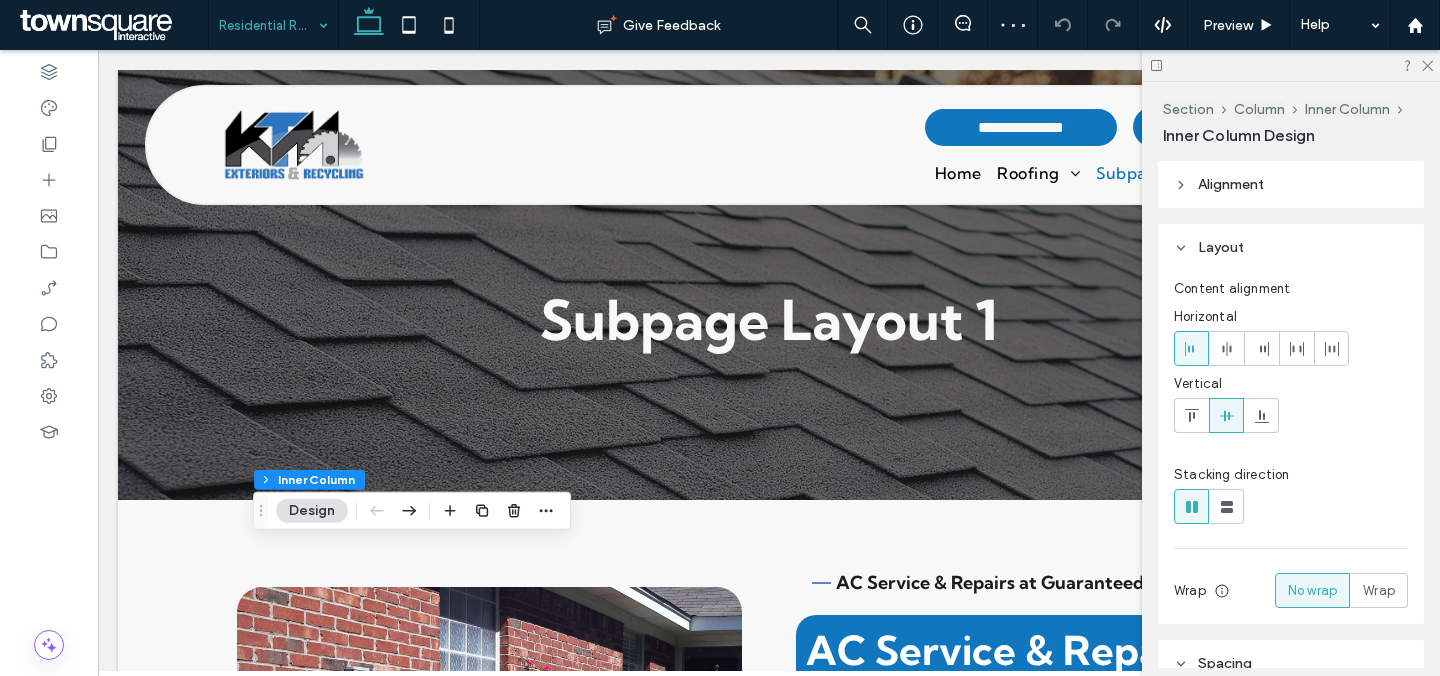 click at bounding box center (268, 25) 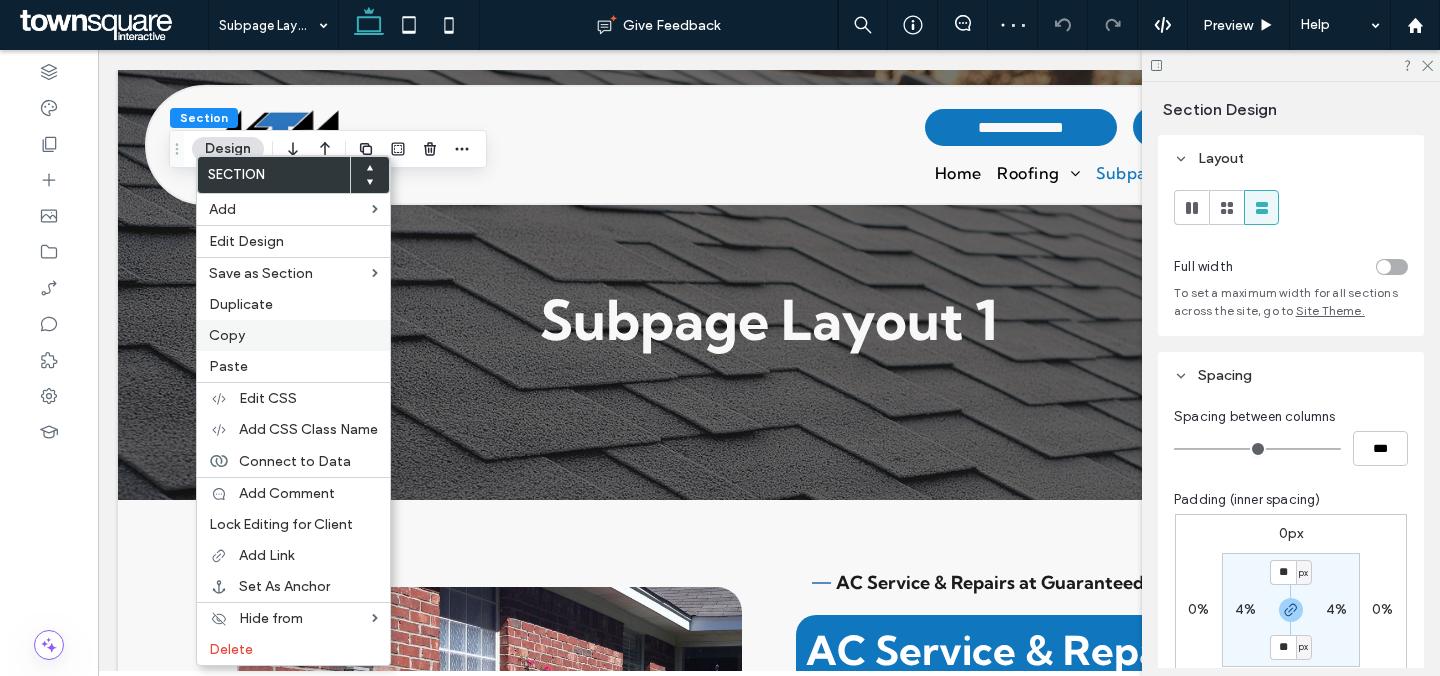 click on "Copy" at bounding box center [293, 335] 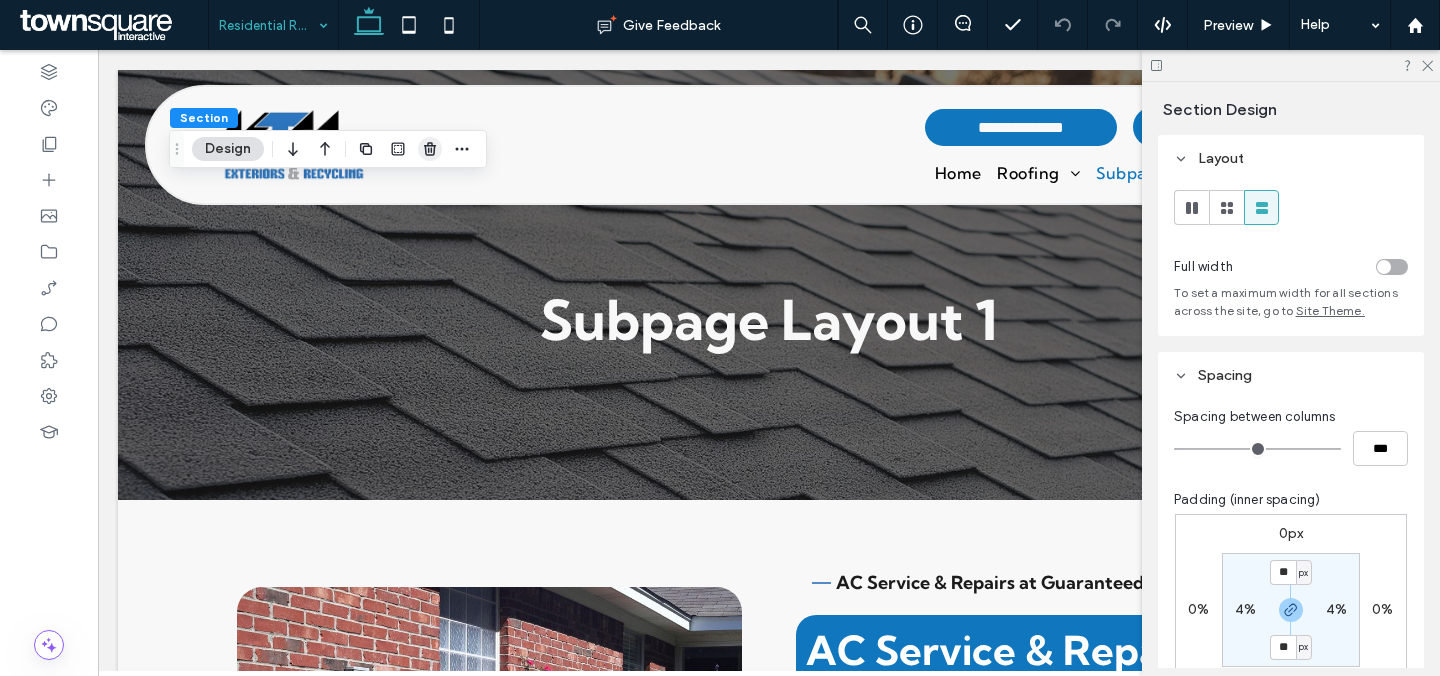 click 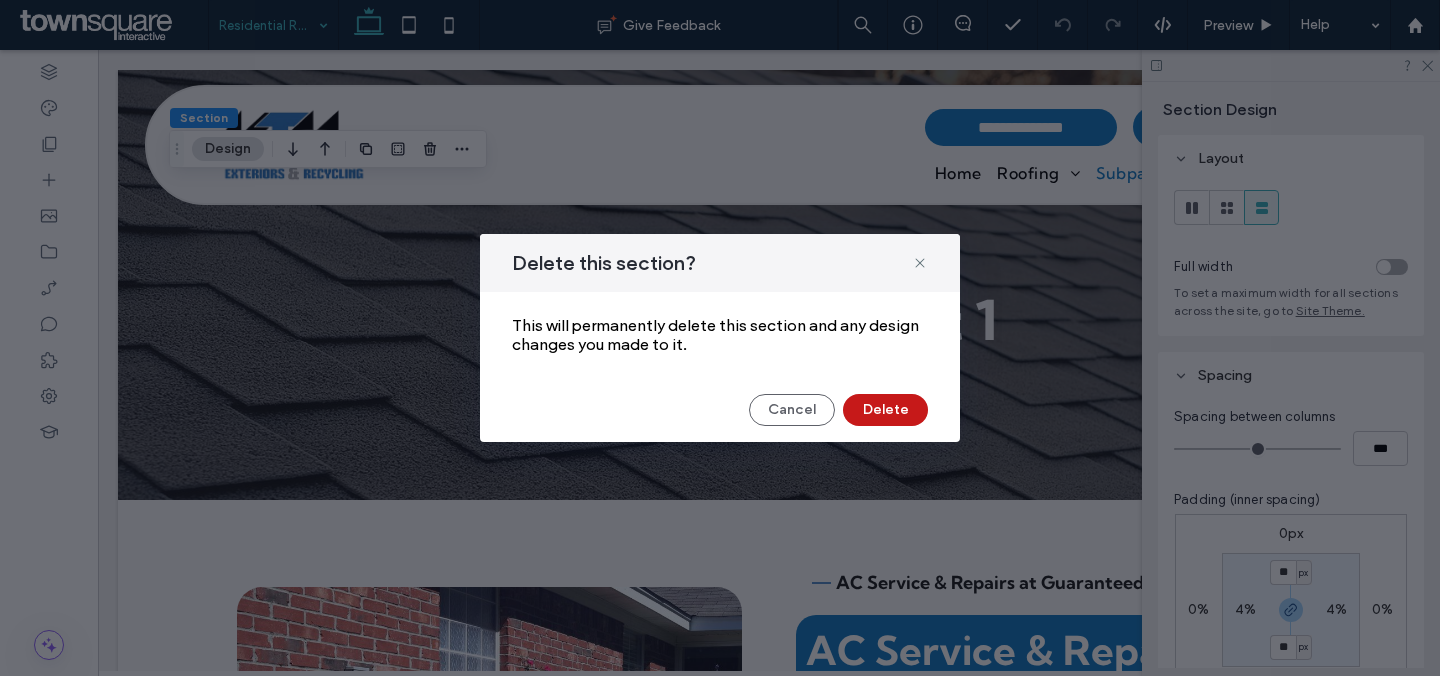 click on "Delete" at bounding box center [885, 410] 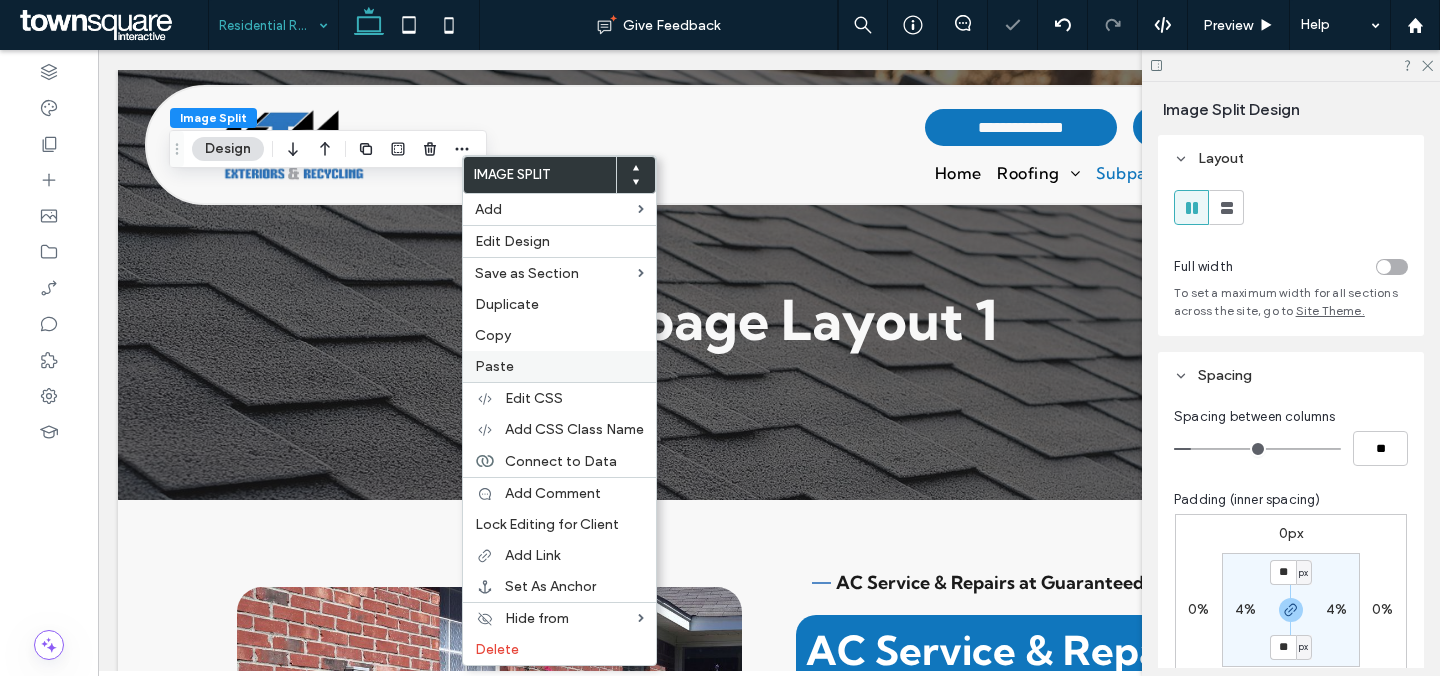 click on "Paste" at bounding box center [559, 366] 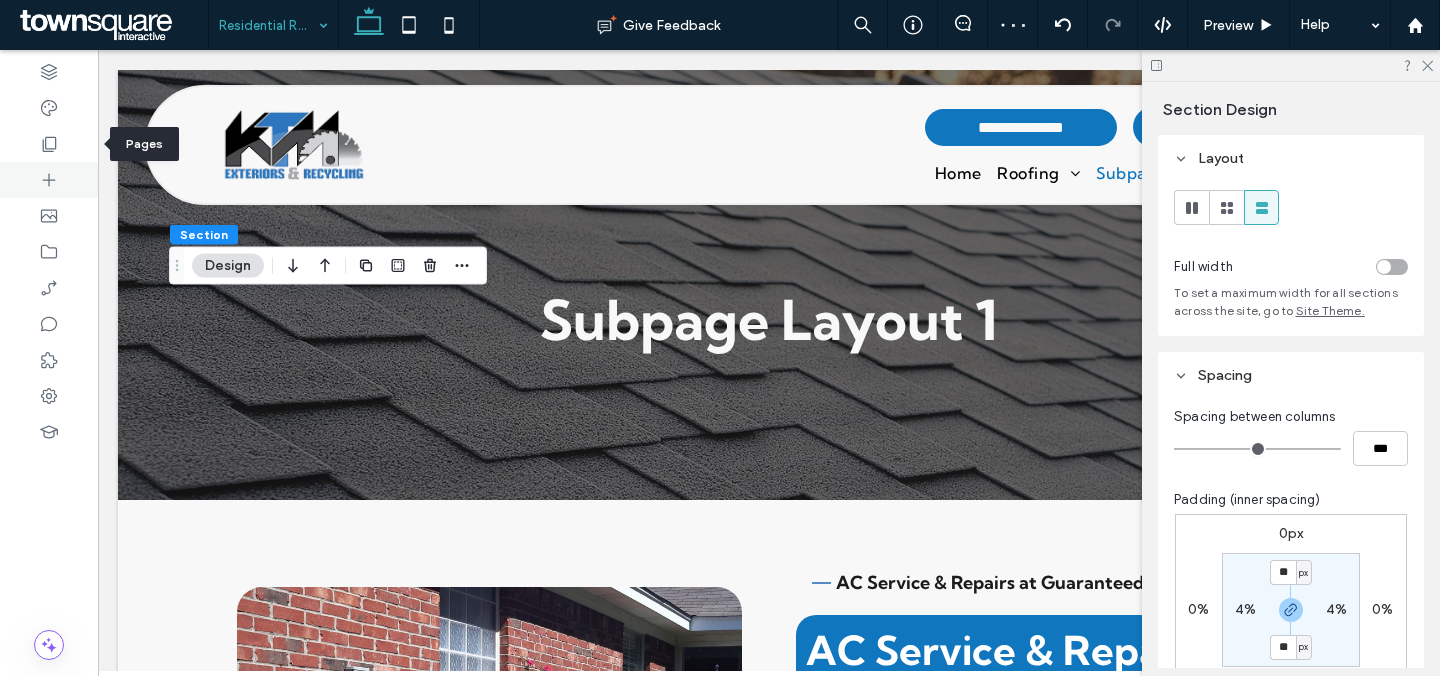drag, startPoint x: 65, startPoint y: 131, endPoint x: 71, endPoint y: 163, distance: 32.55764 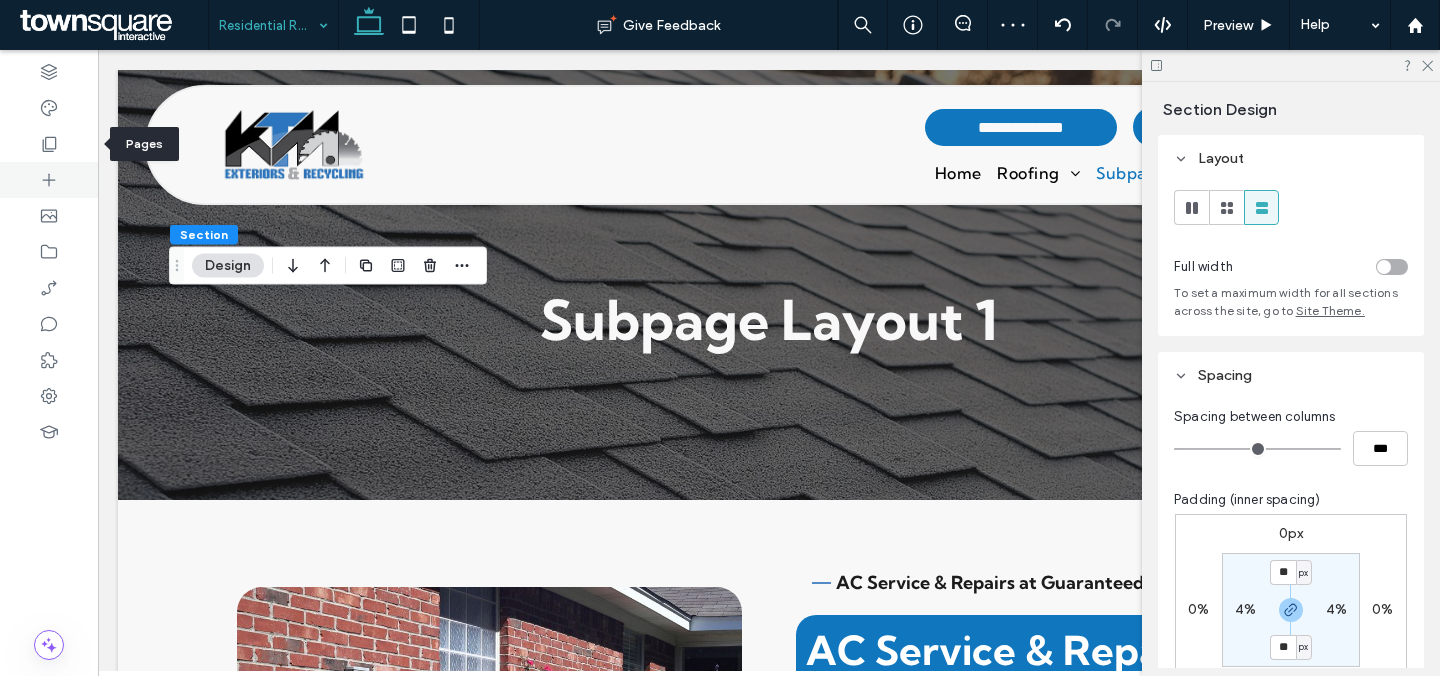 click at bounding box center (49, 144) 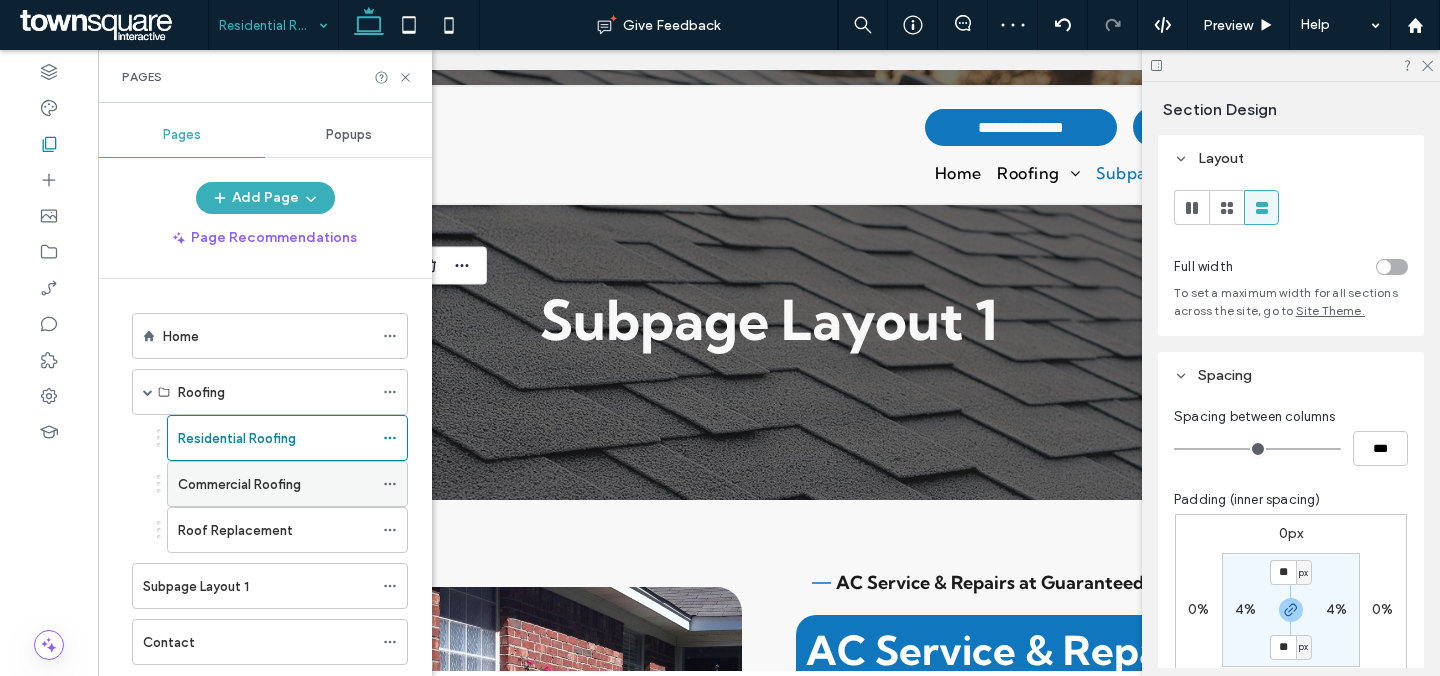click on "Commercial Roofing" at bounding box center (239, 484) 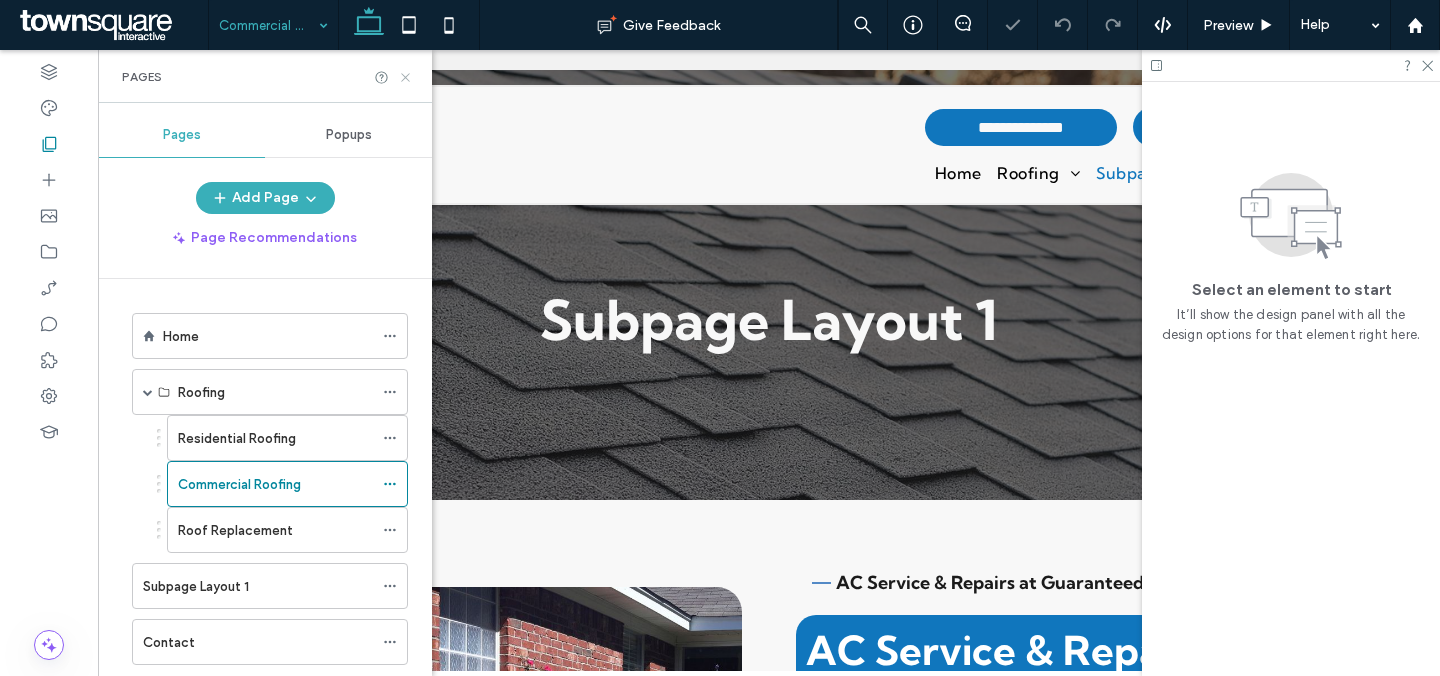 click 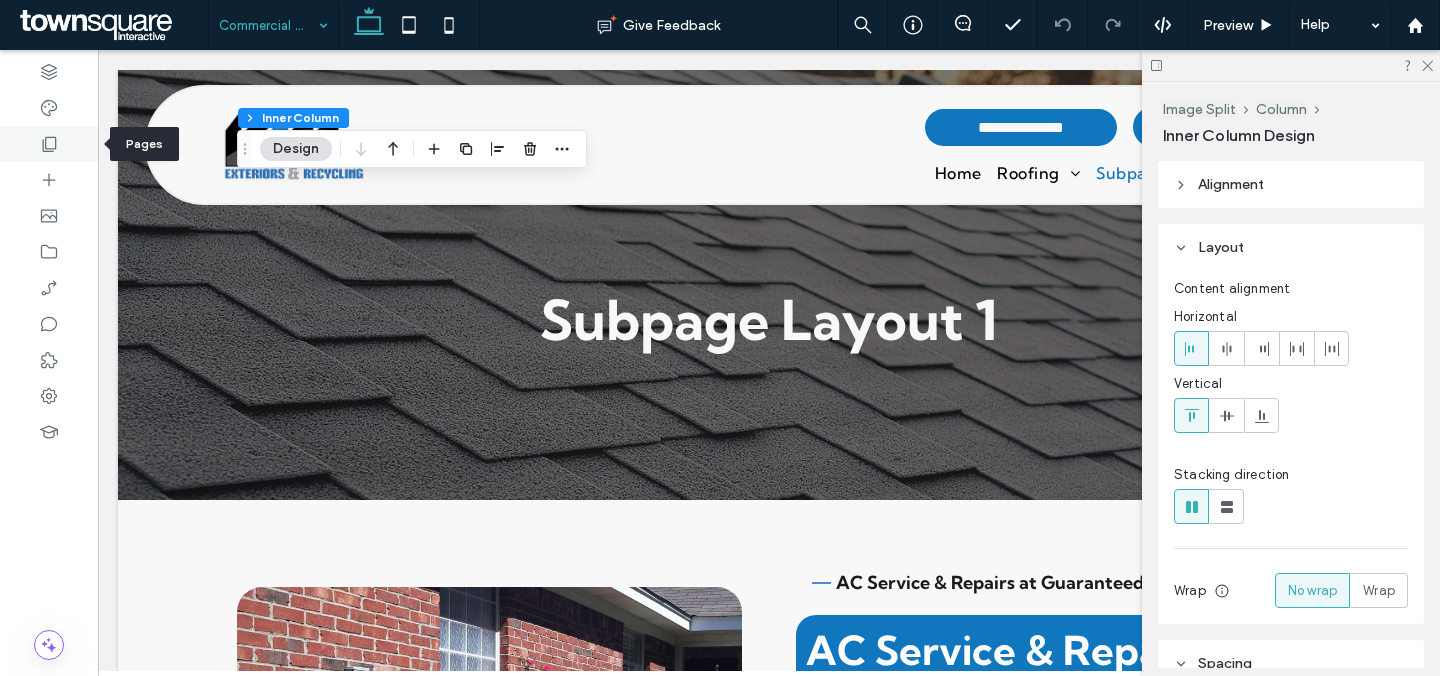 click 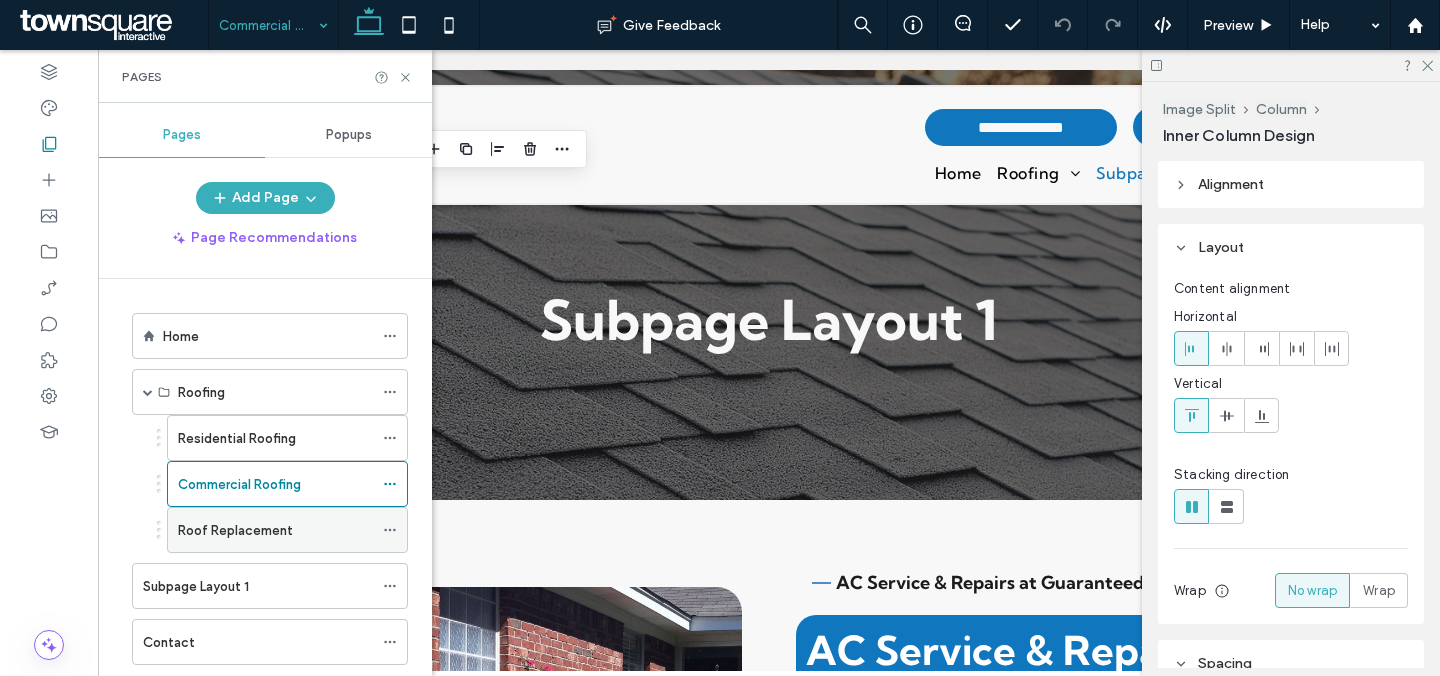 click on "Roof Replacement" at bounding box center [235, 530] 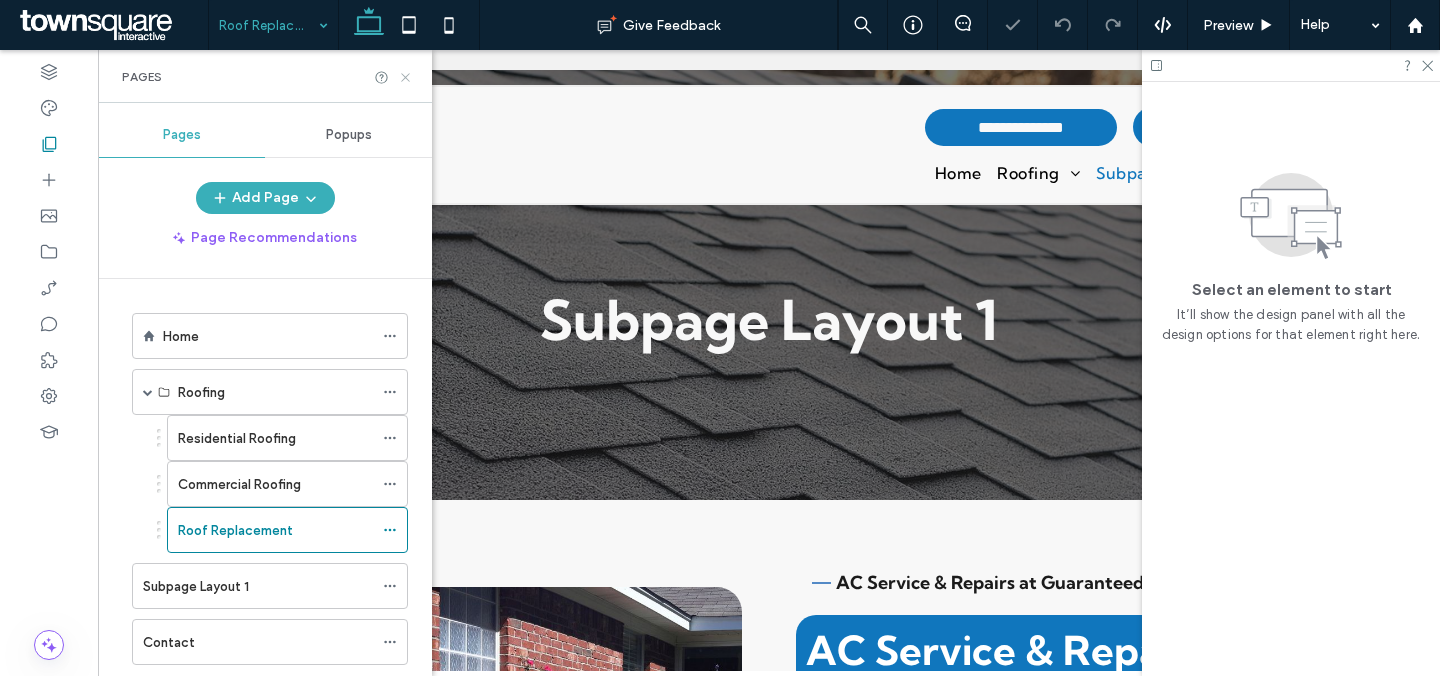 click 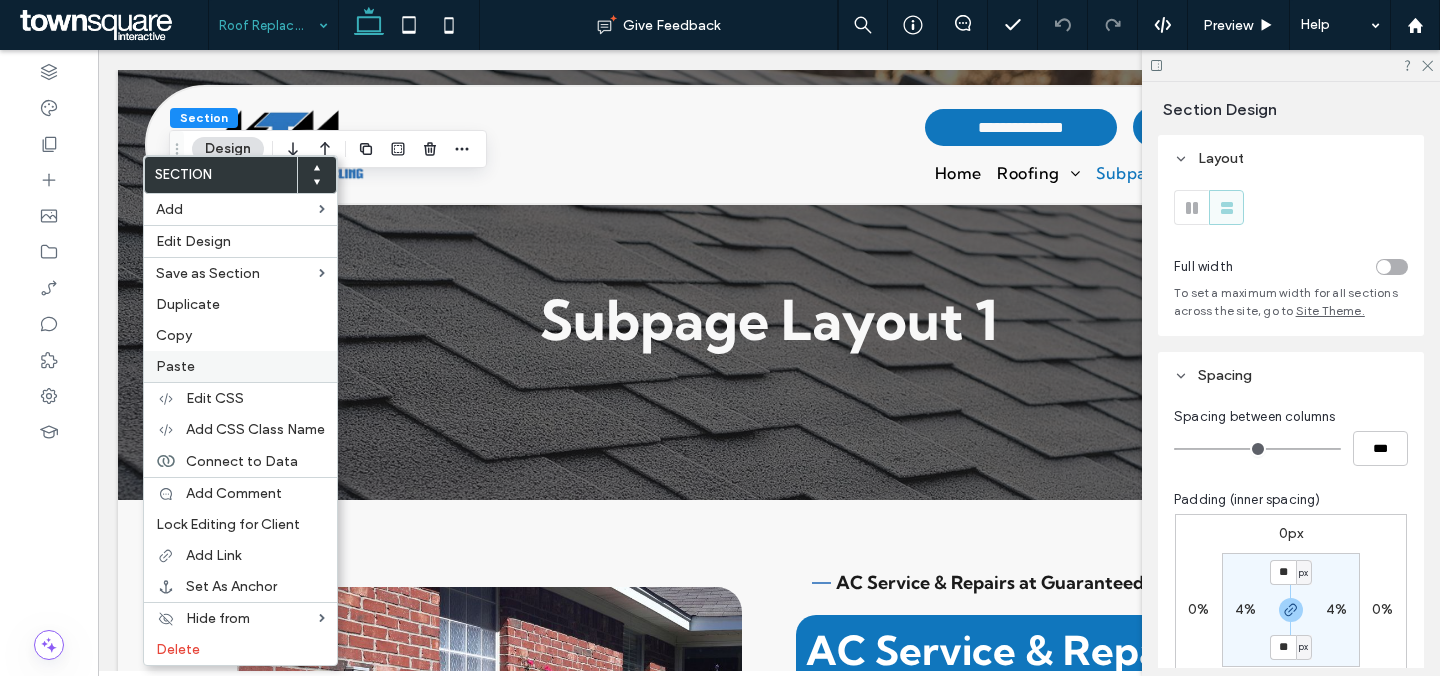 click on "Paste" at bounding box center (240, 366) 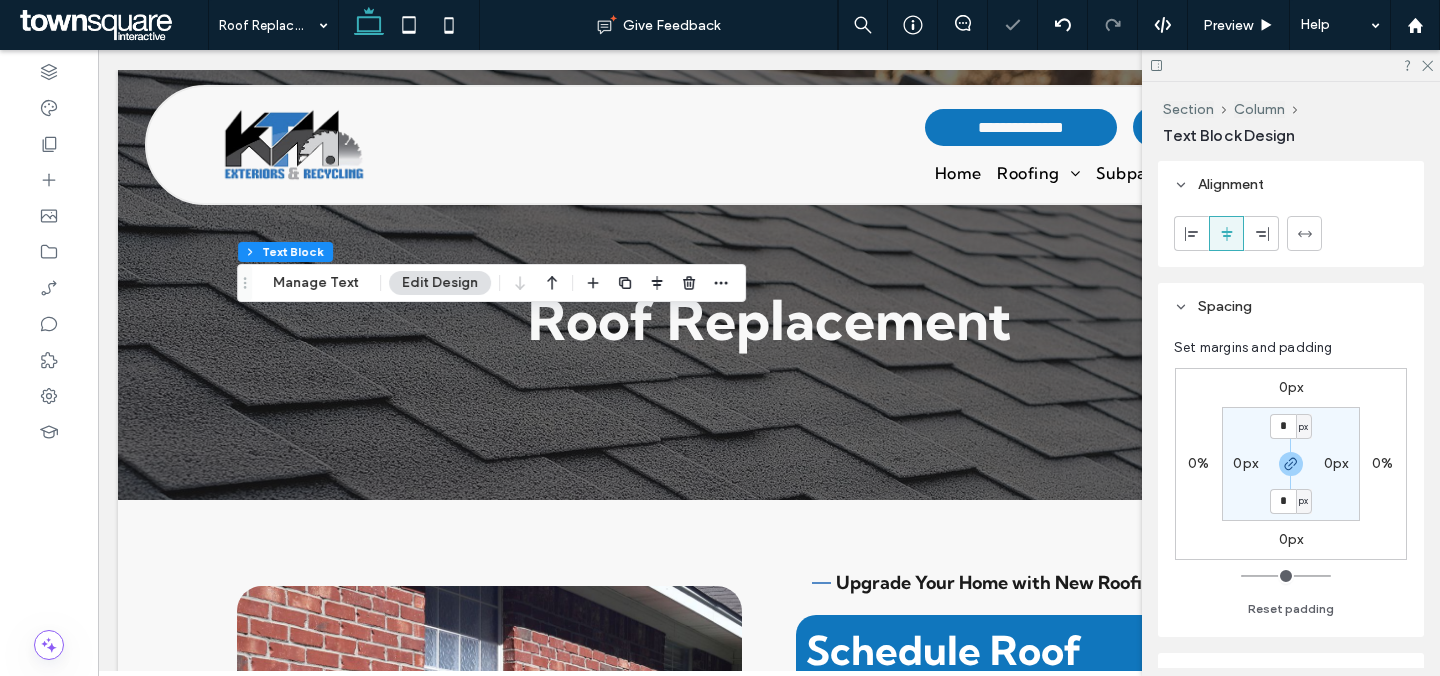 scroll, scrollTop: 1340, scrollLeft: 0, axis: vertical 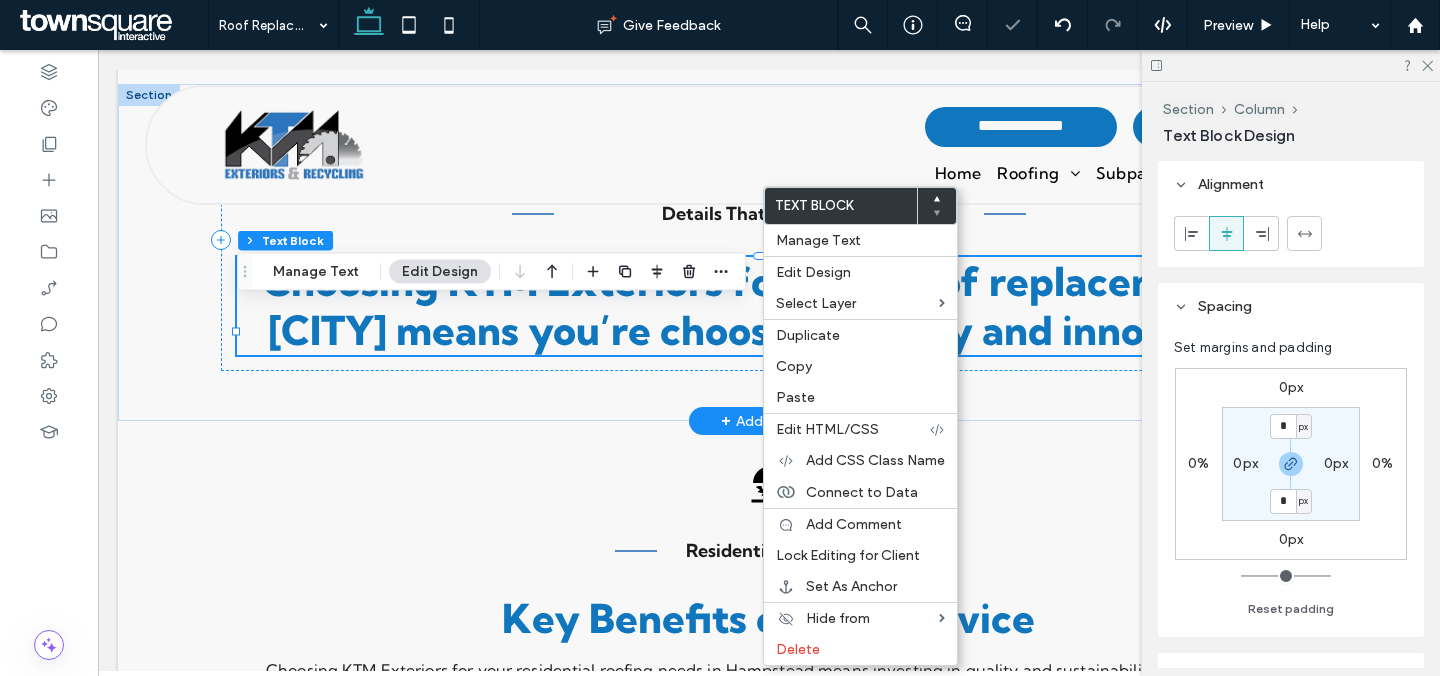 click on "Choosing KTM Exteriors for your roof replacement in [CITY] means you’re choosing quality and innovation." at bounding box center (768, 306) 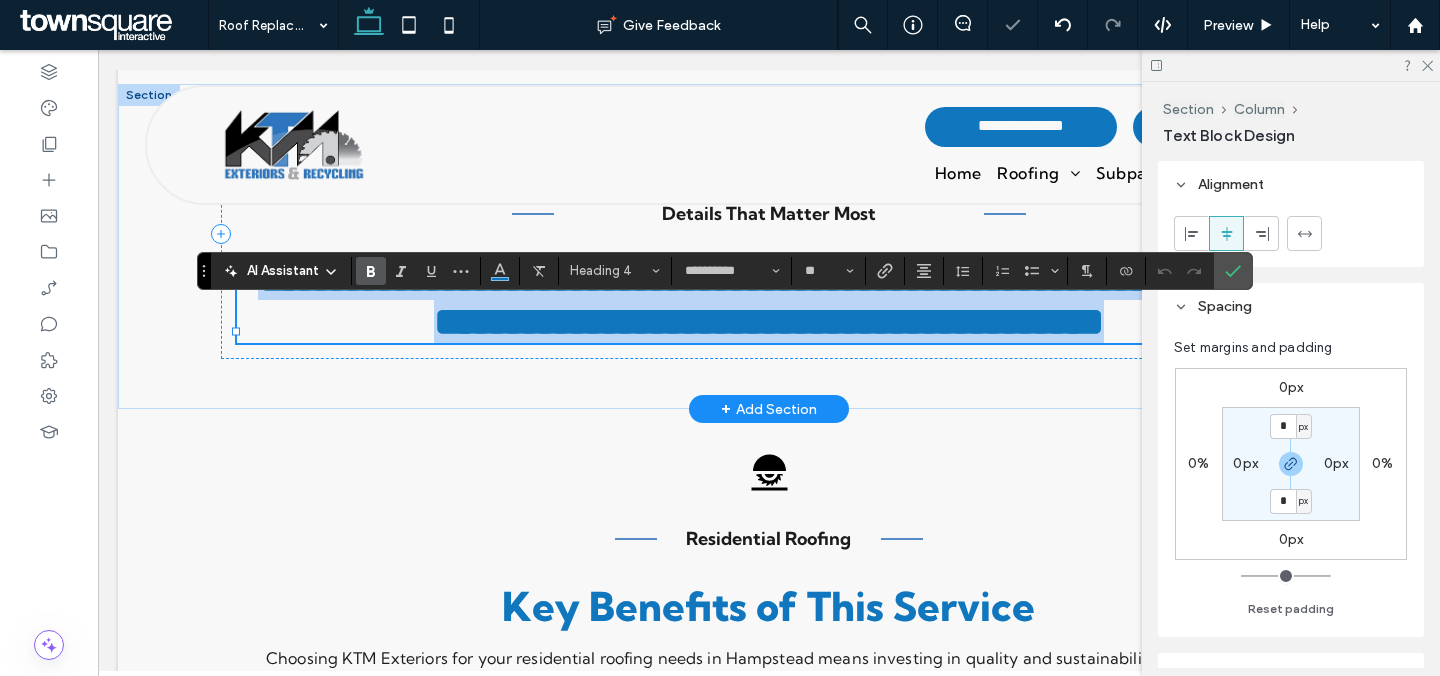 copy on "**********" 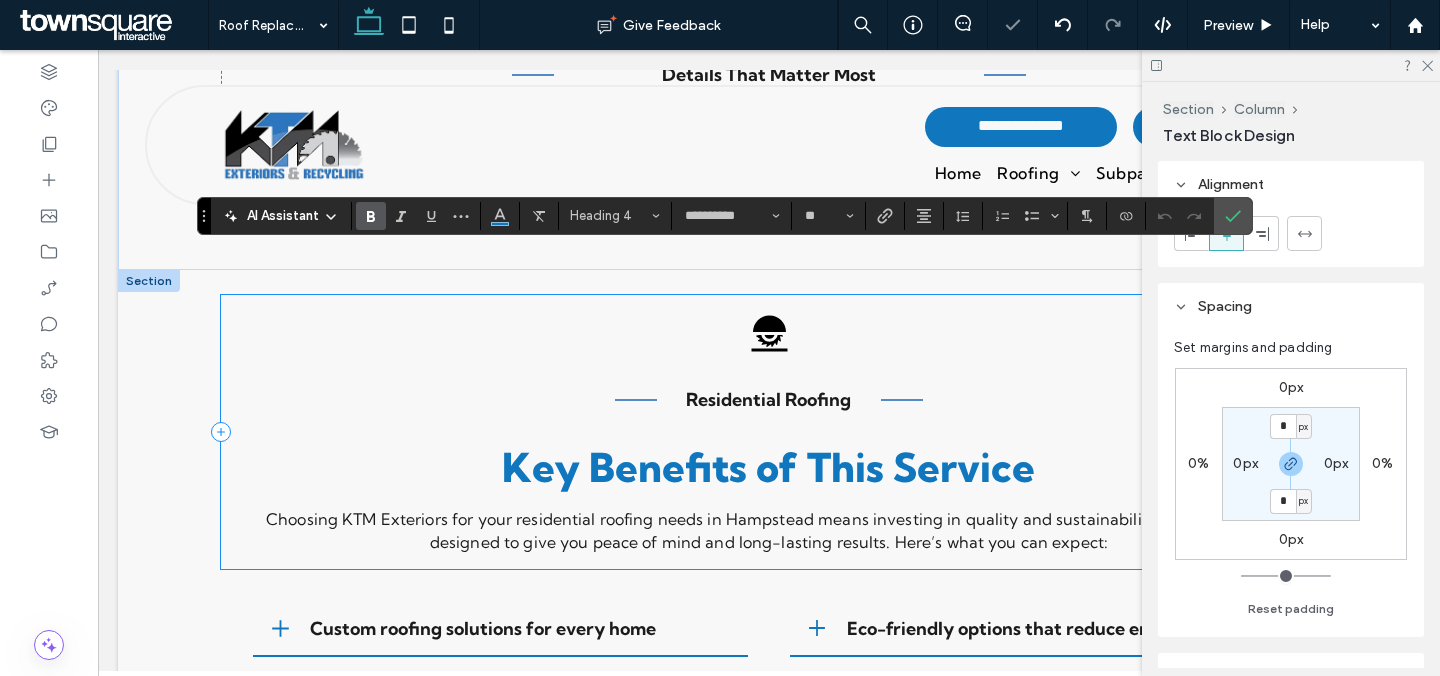 scroll, scrollTop: 1563, scrollLeft: 0, axis: vertical 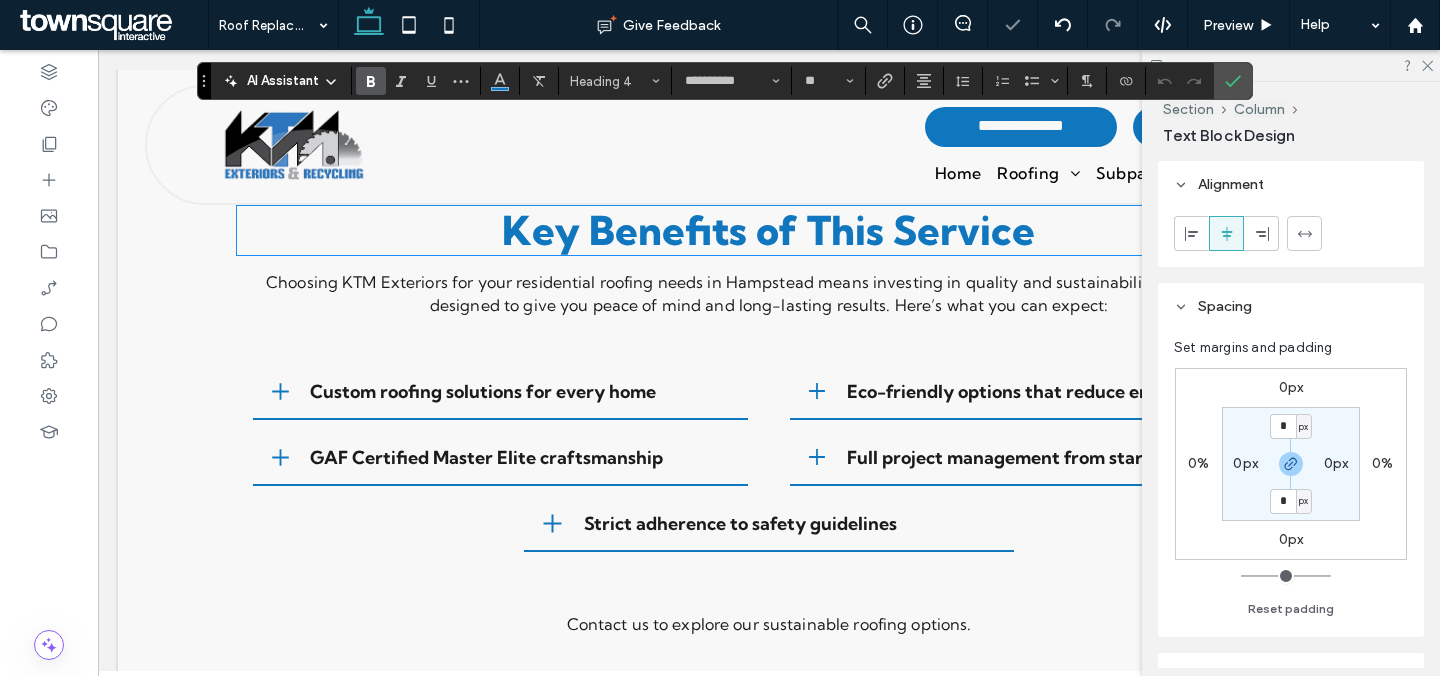 click on "Key Benefits of This Service" at bounding box center [768, 230] 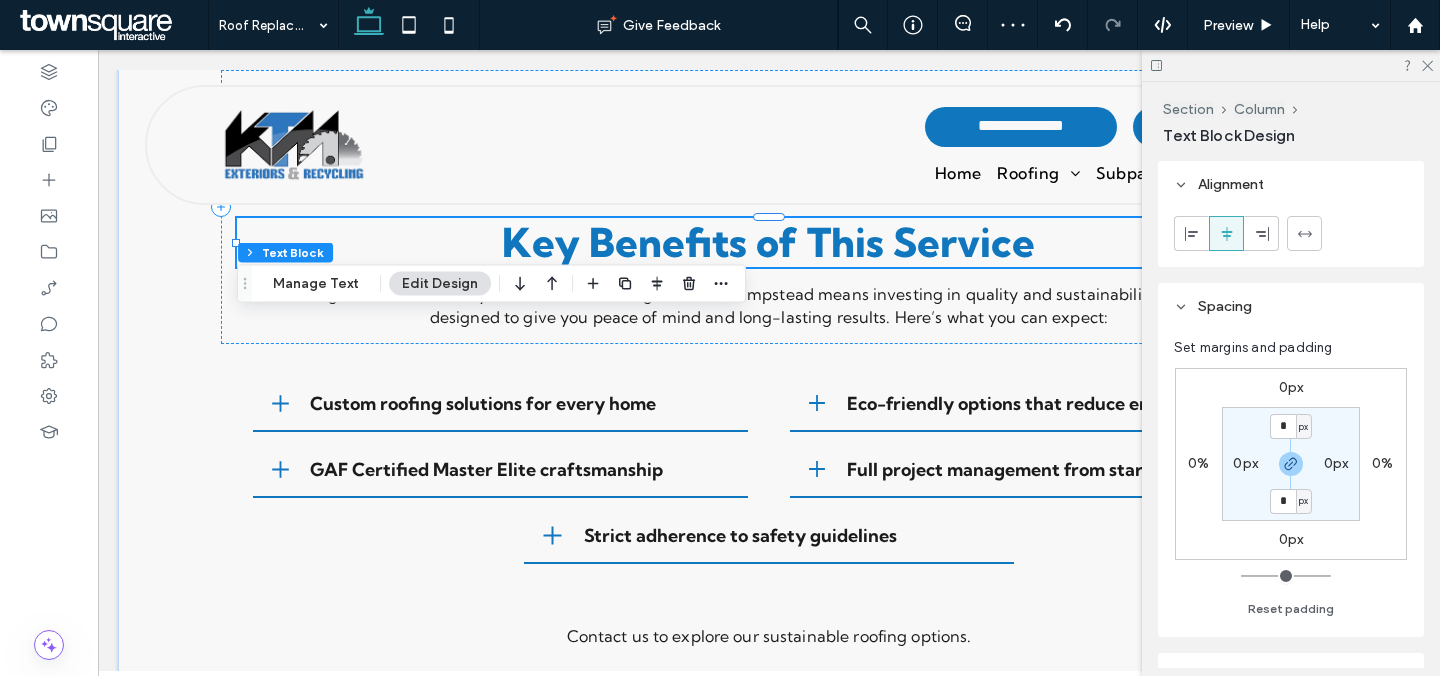 click on "Key Benefits of This Service" at bounding box center (768, 242) 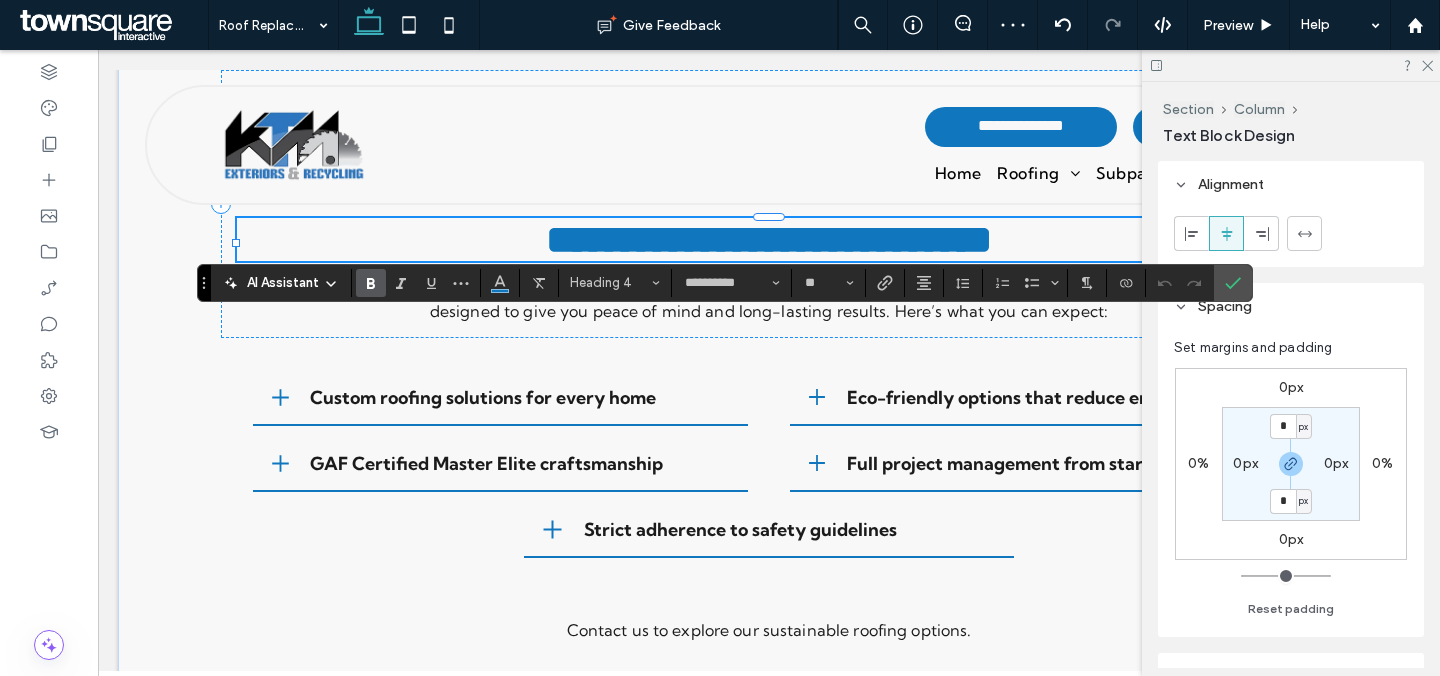 paste 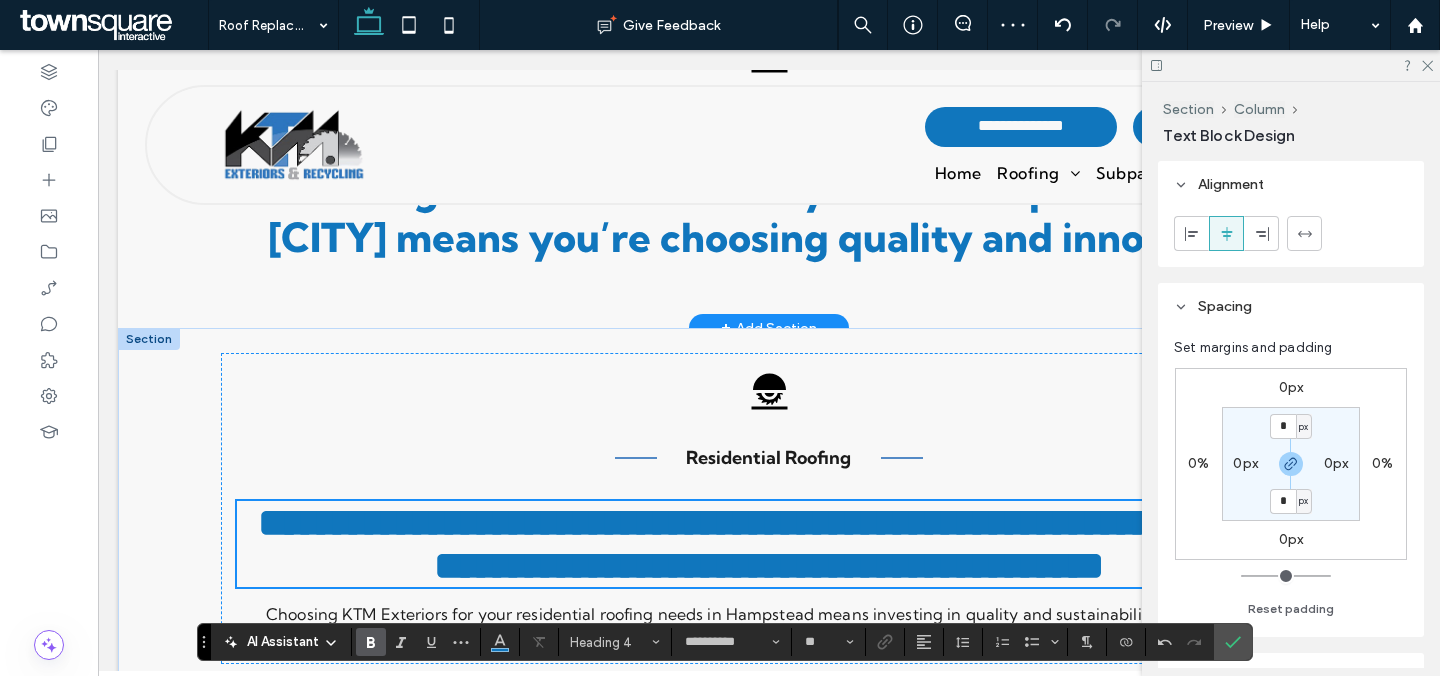 scroll, scrollTop: 1099, scrollLeft: 0, axis: vertical 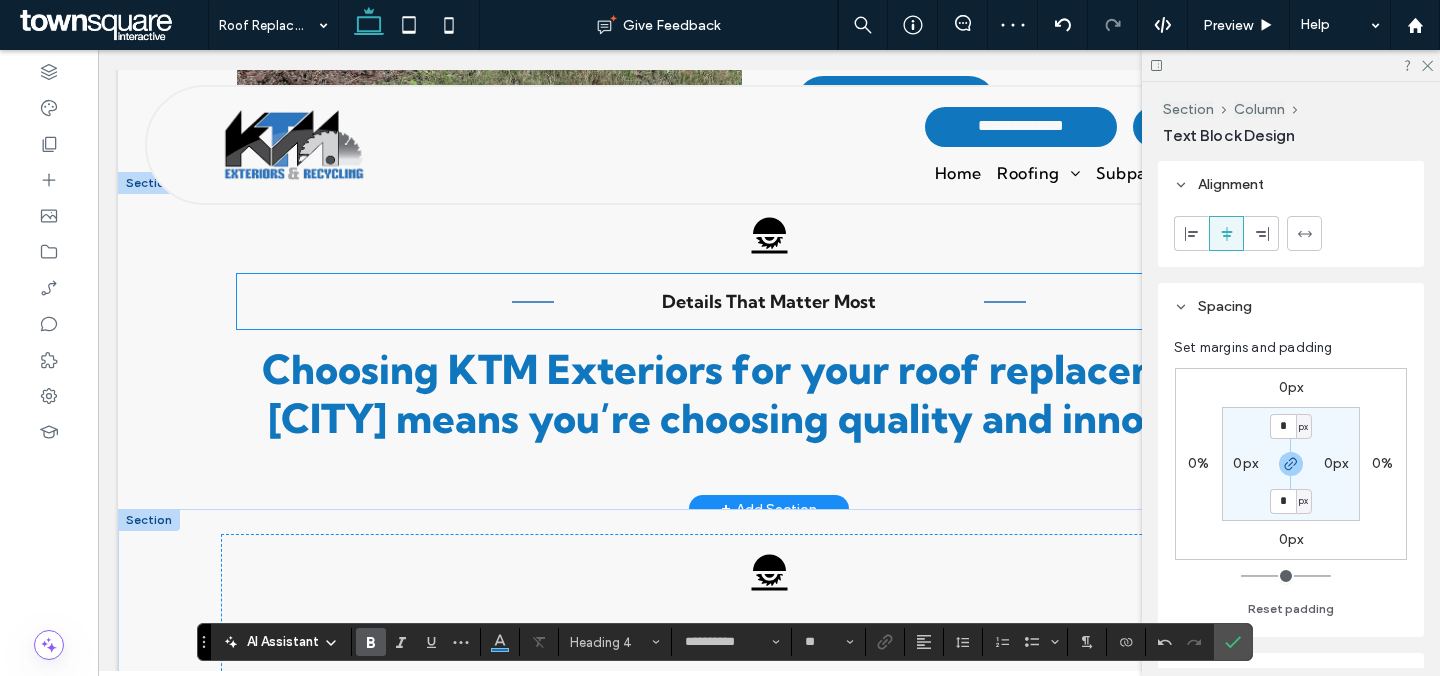 click on "Details That Matter Most" at bounding box center [769, 301] 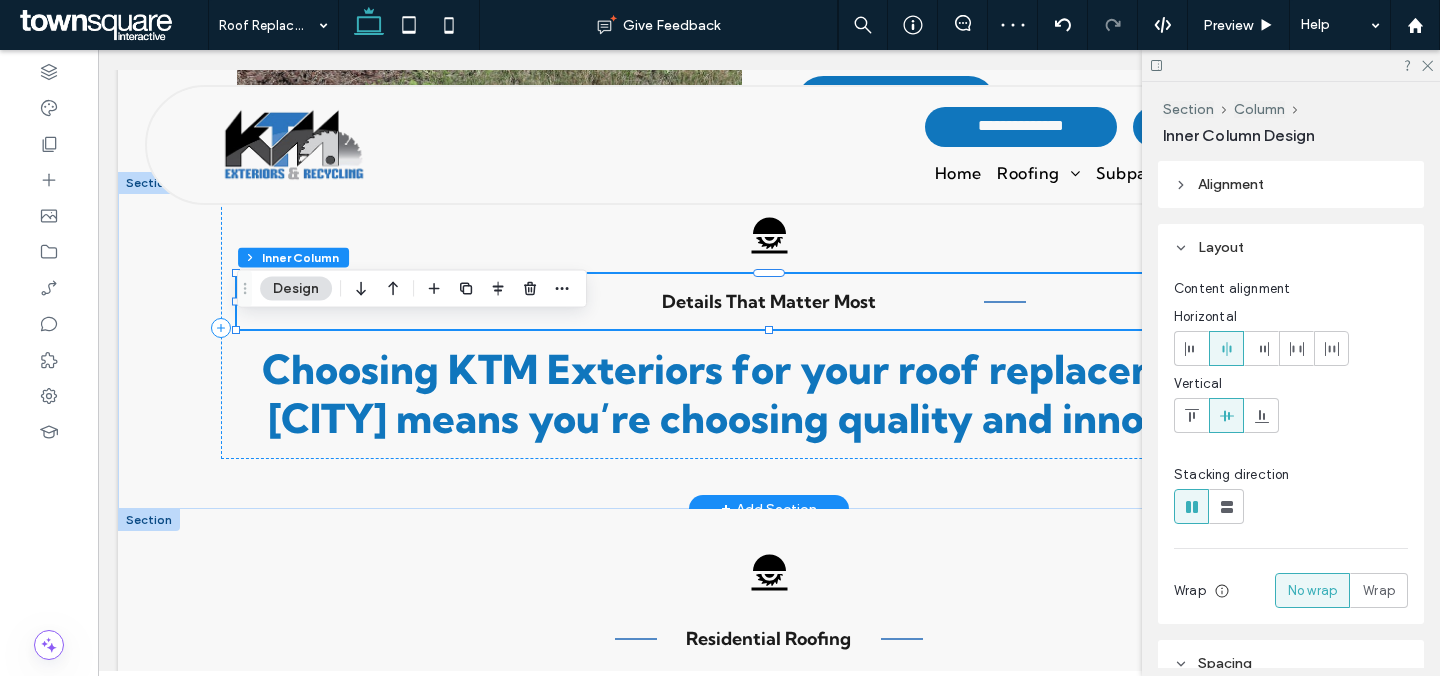 click on "Details That Matter Most" at bounding box center [769, 301] 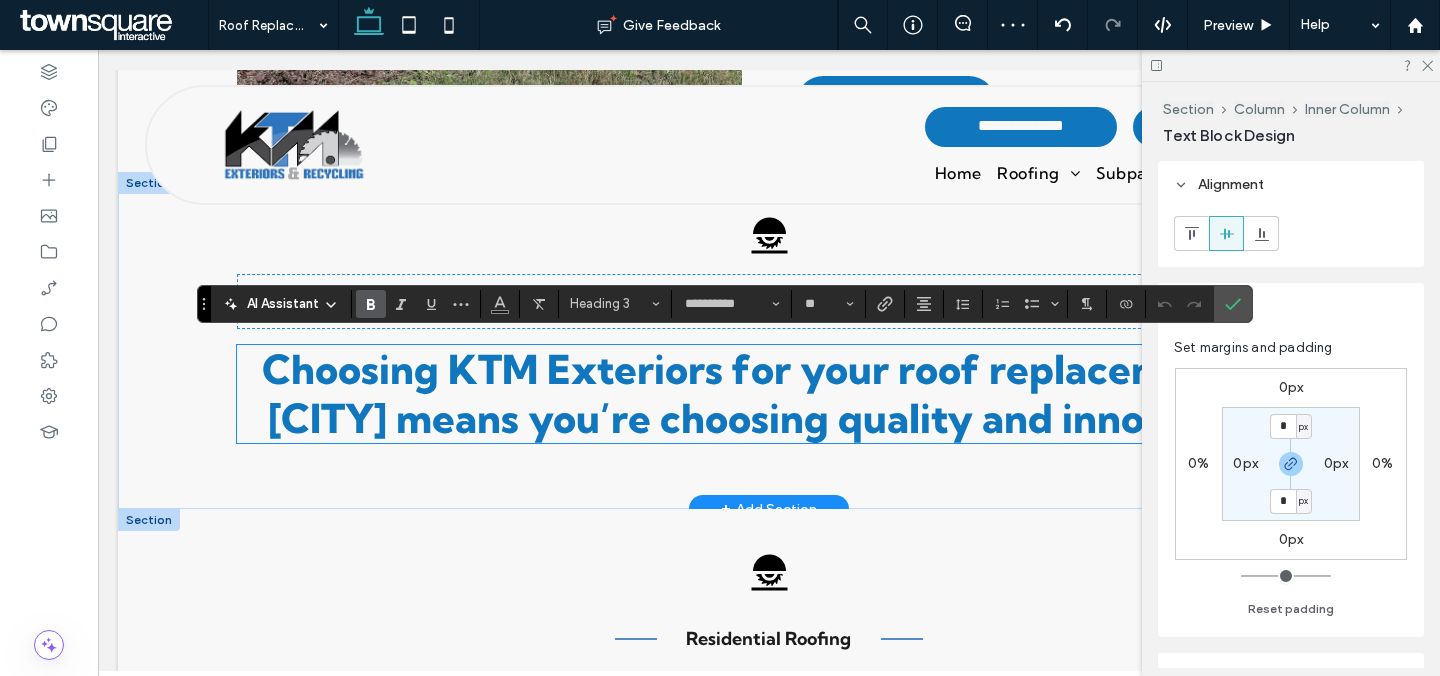 scroll, scrollTop: 1525, scrollLeft: 0, axis: vertical 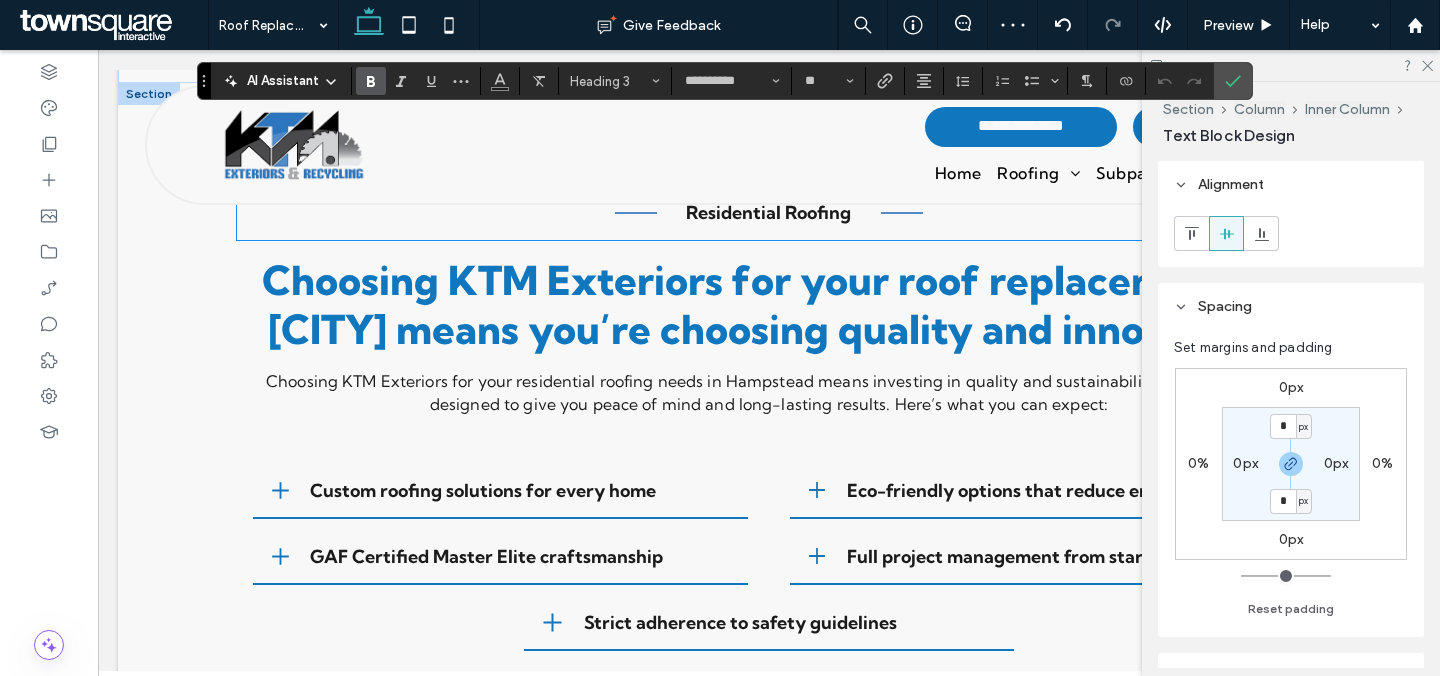 click on "Residential Roofing" at bounding box center [768, 212] 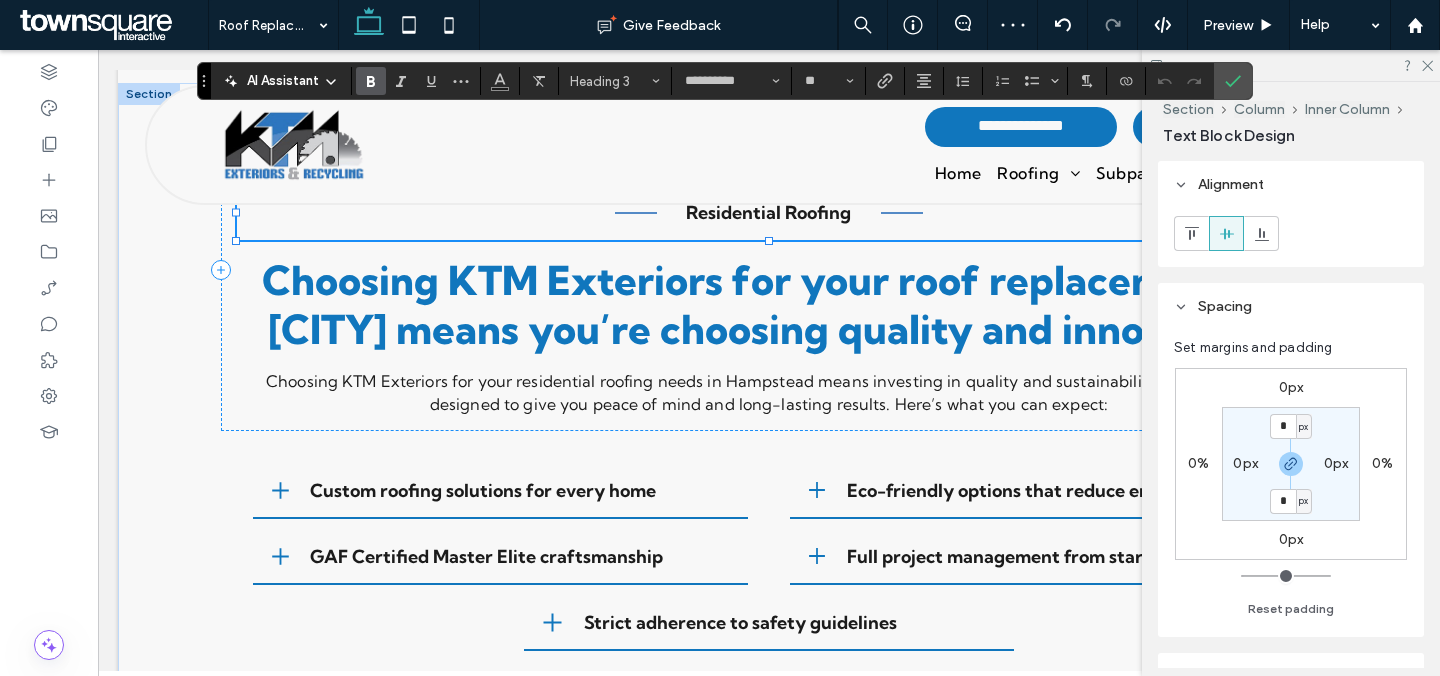 click on "Residential Roofing" at bounding box center [768, 212] 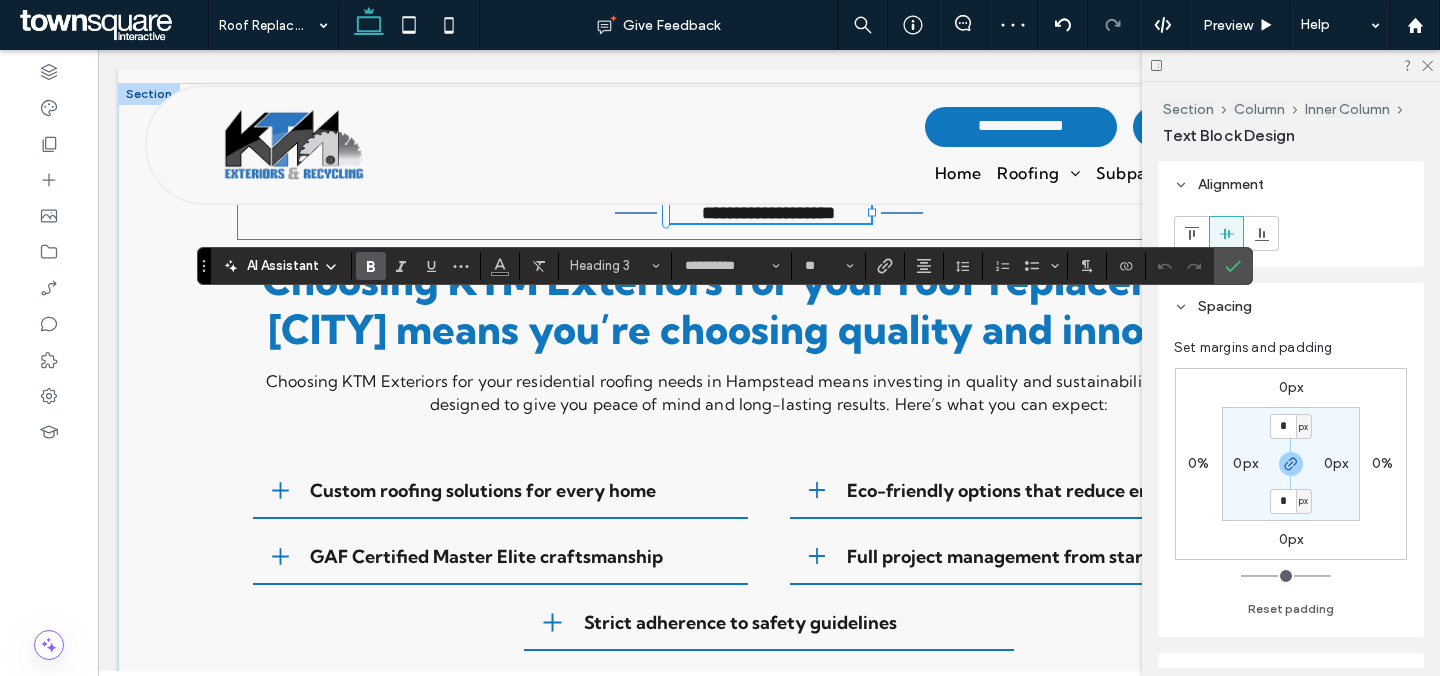 paste 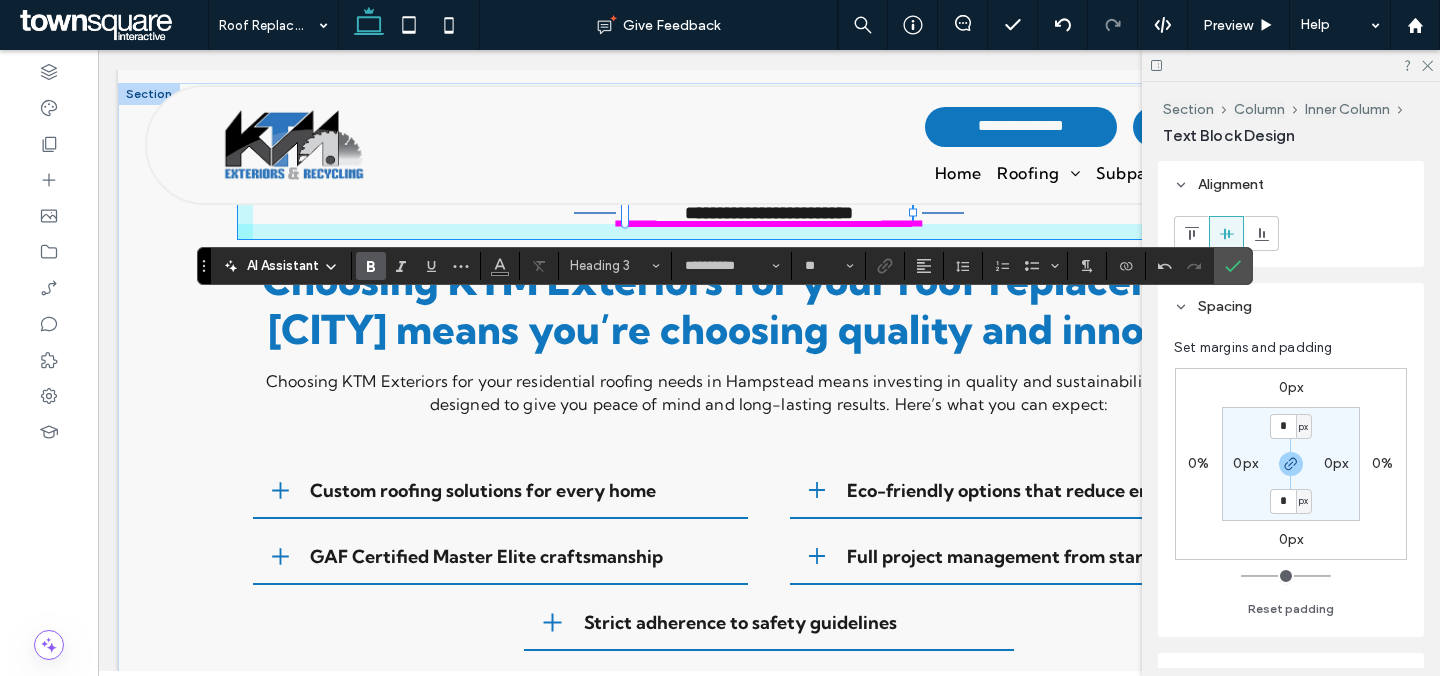 drag, startPoint x: 873, startPoint y: 323, endPoint x: 915, endPoint y: 323, distance: 42 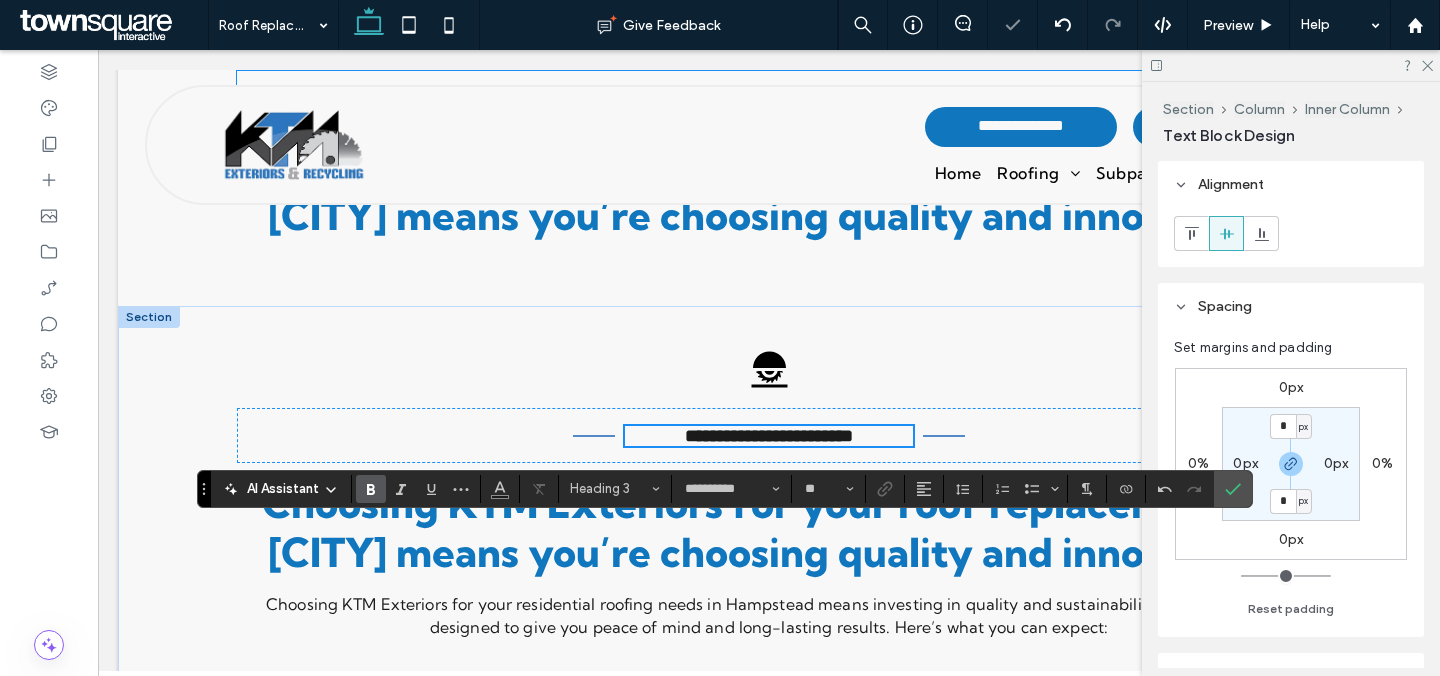 scroll, scrollTop: 1180, scrollLeft: 0, axis: vertical 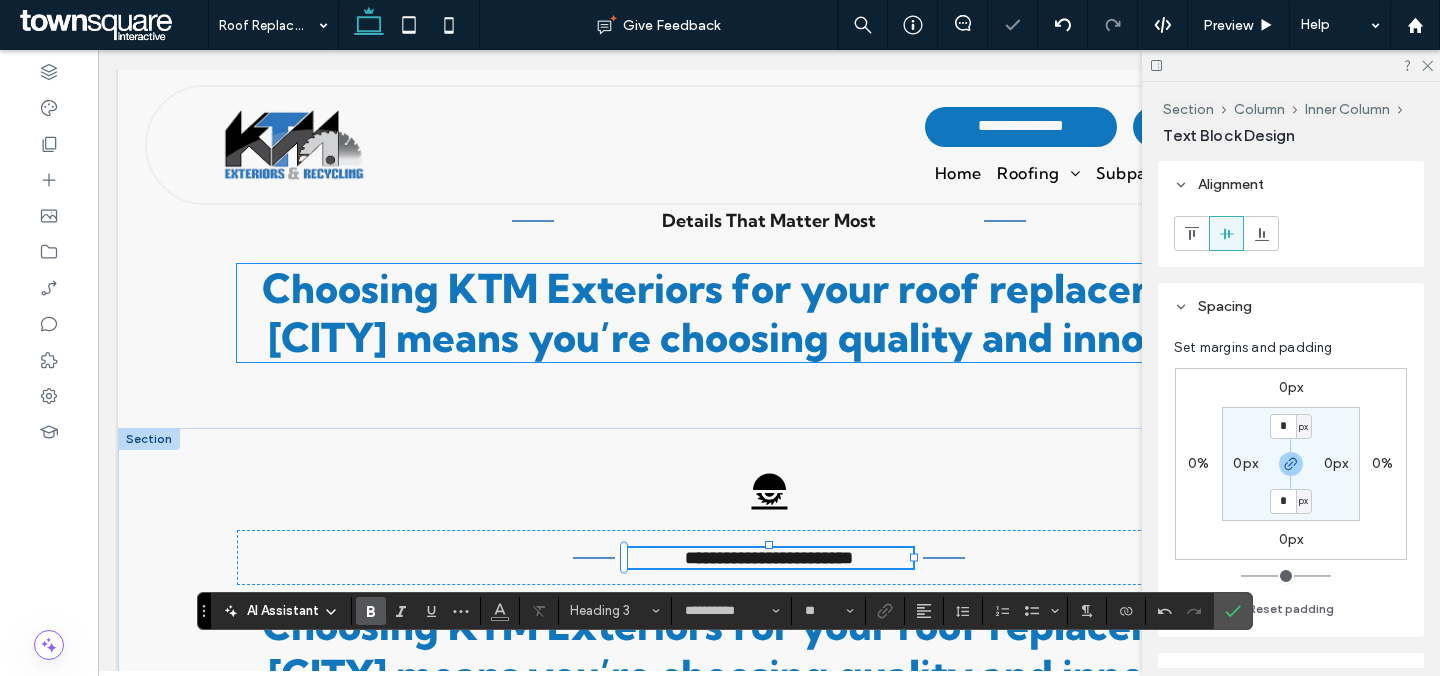 click on "Choosing KTM Exteriors for your roof replacement in [CITY] means you’re choosing quality and innovation.
Details That Matter Most" at bounding box center (769, 259) 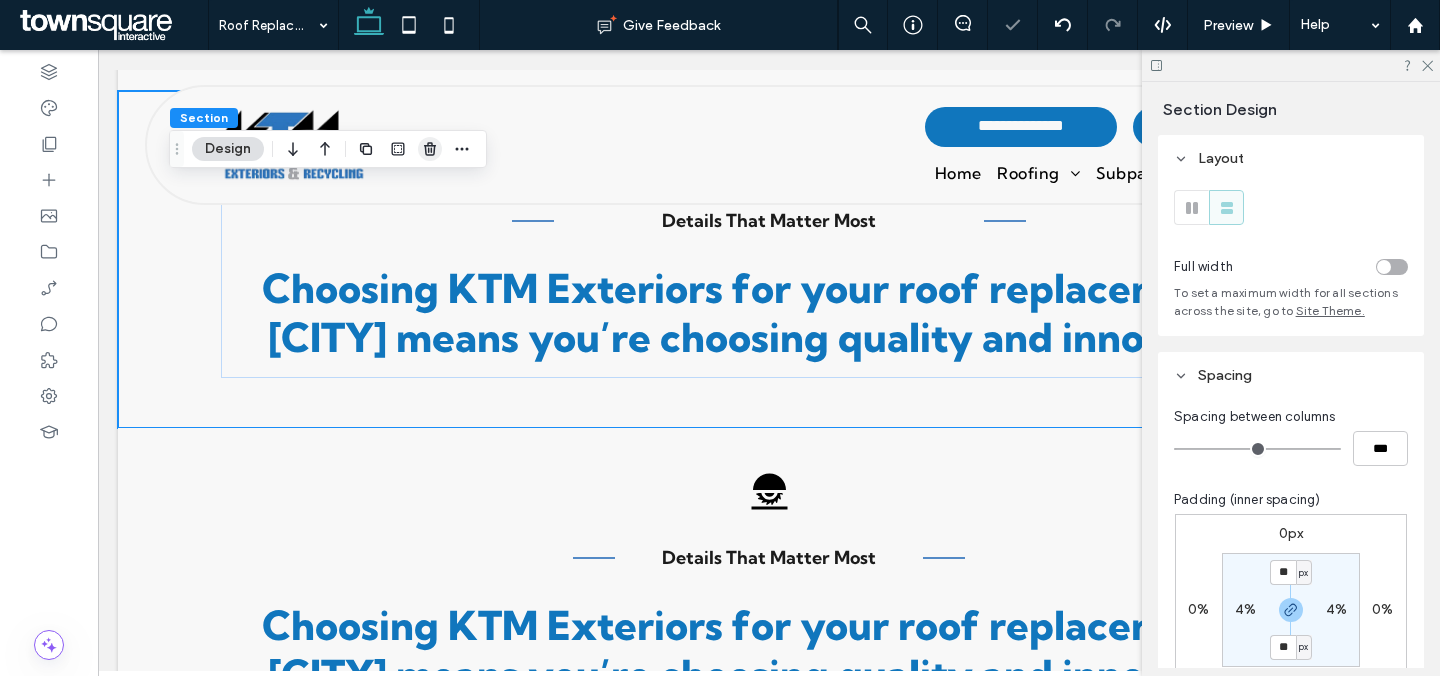 click at bounding box center [430, 149] 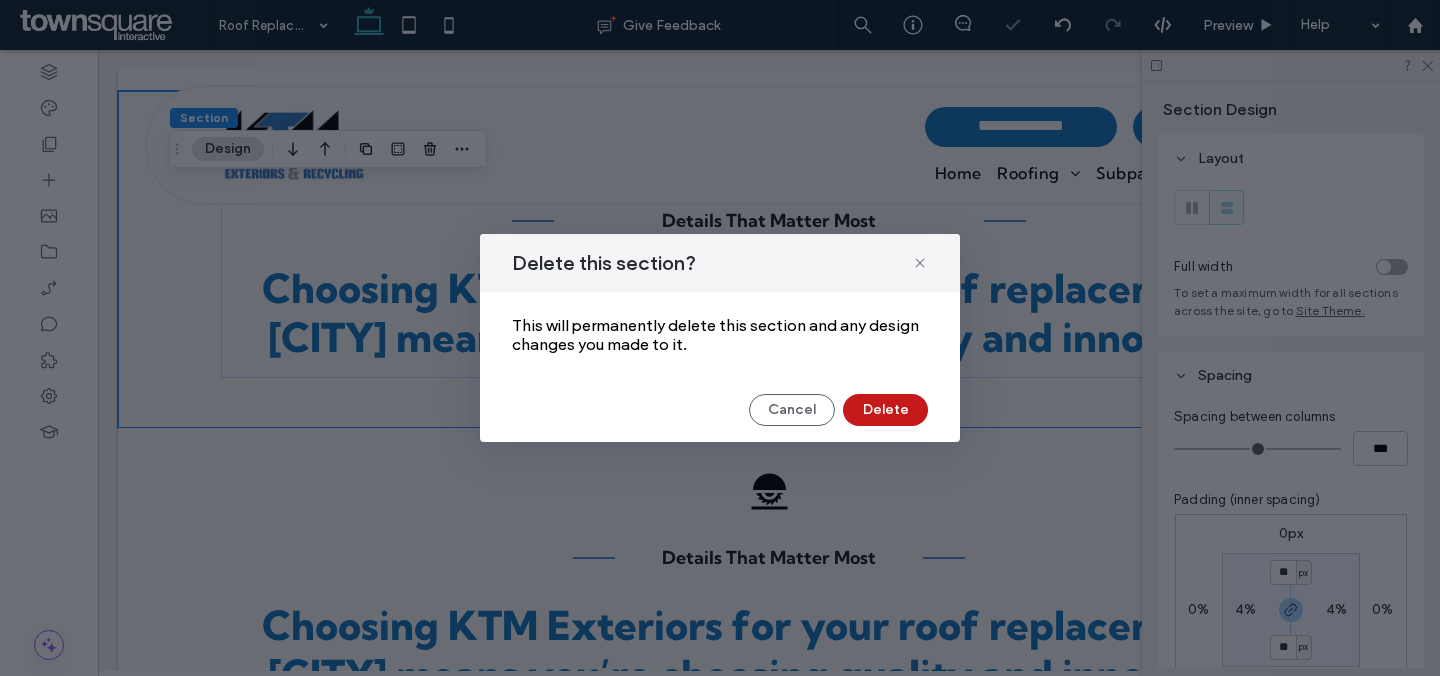 click on "Delete" at bounding box center [885, 410] 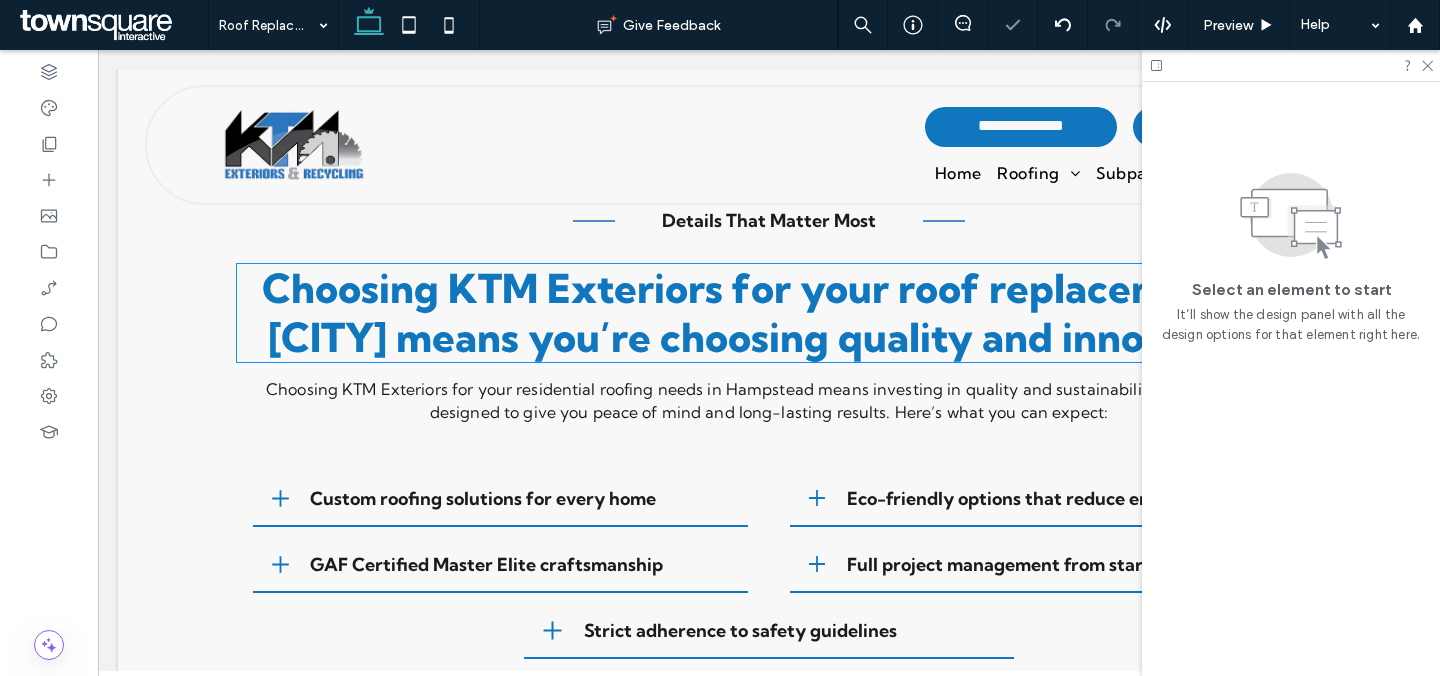 click on "Choosing KTM Exteriors for your roof replacement in [CITY] means you’re choosing quality and innovation." at bounding box center (768, 313) 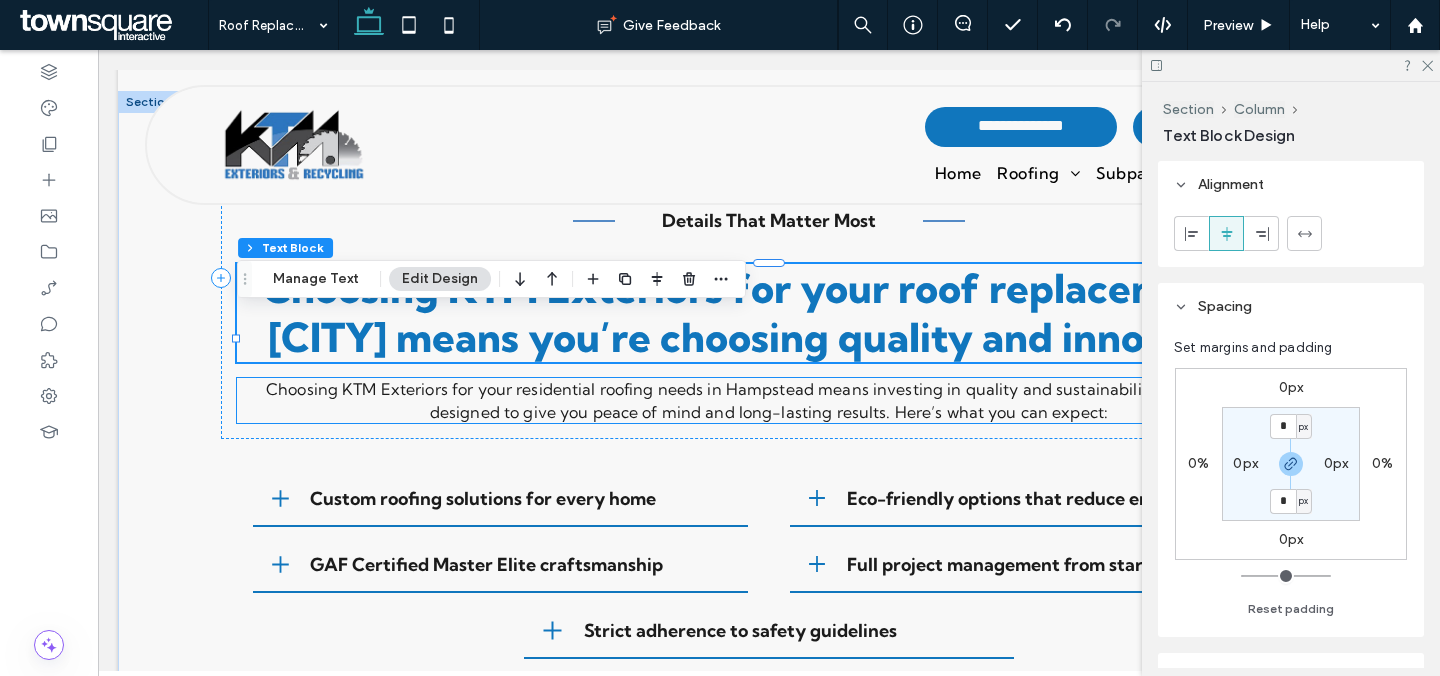 click on "Choosing KTM Exteriors for your residential roofing needs in Hampstead means investing in quality and sustainability. Our process is designed to give you peace of mind and long-lasting results. Here’s what you can expect:" at bounding box center [769, 400] 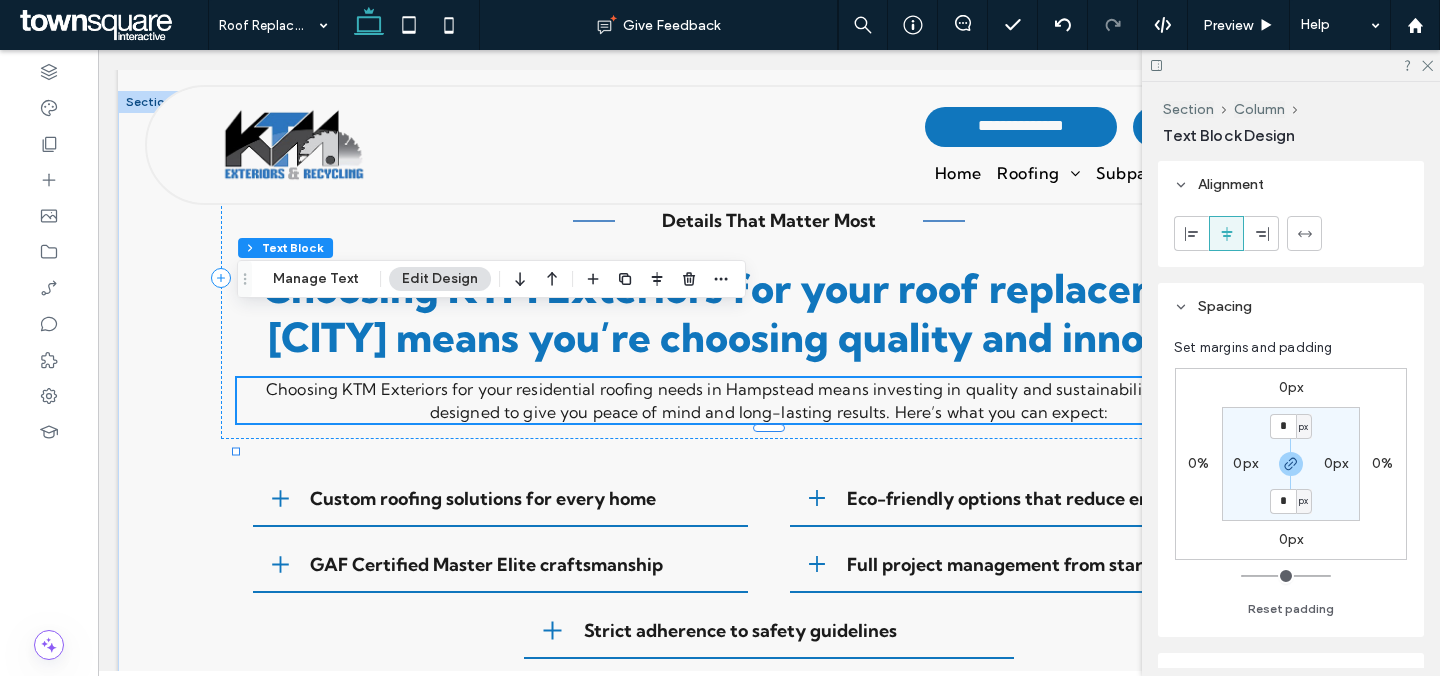 click on "Choosing KTM Exteriors for your residential roofing needs in Hampstead means investing in quality and sustainability. Our process is designed to give you peace of mind and long-lasting results. Here’s what you can expect:" at bounding box center (769, 400) 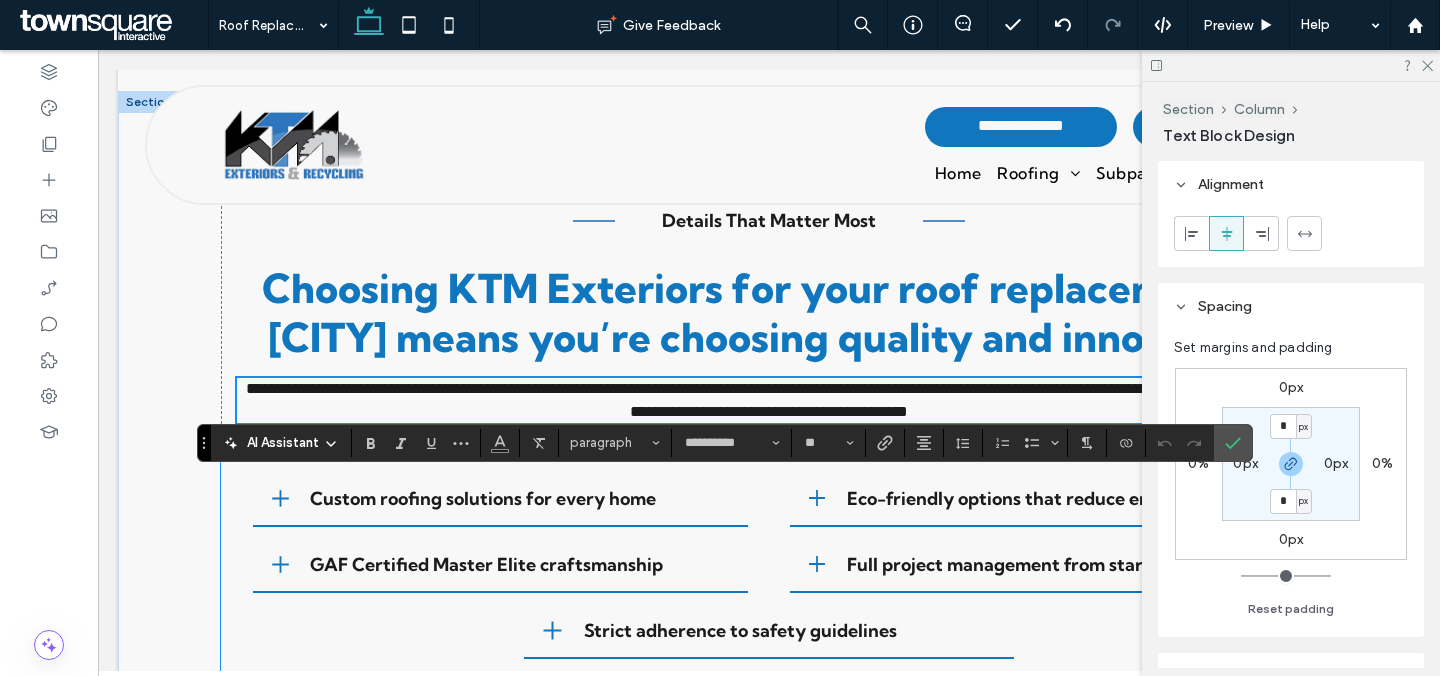 paste 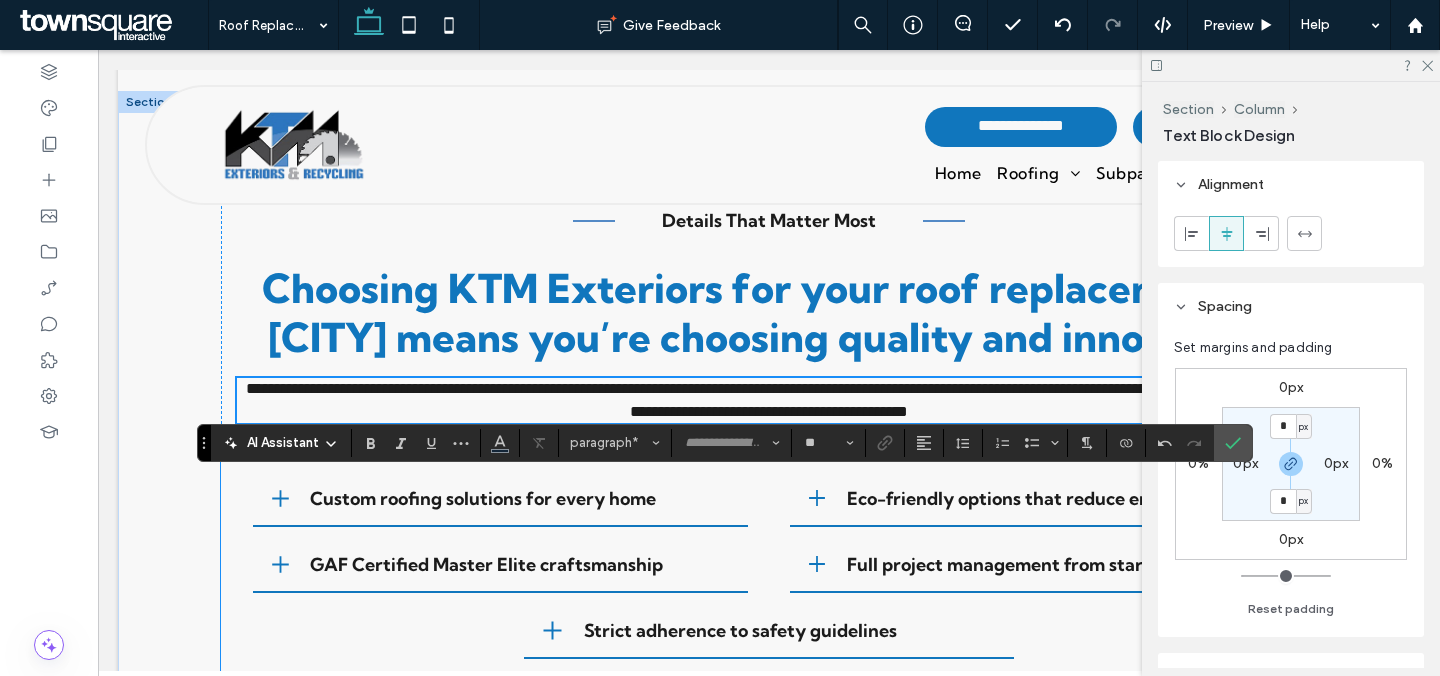 type on "**********" 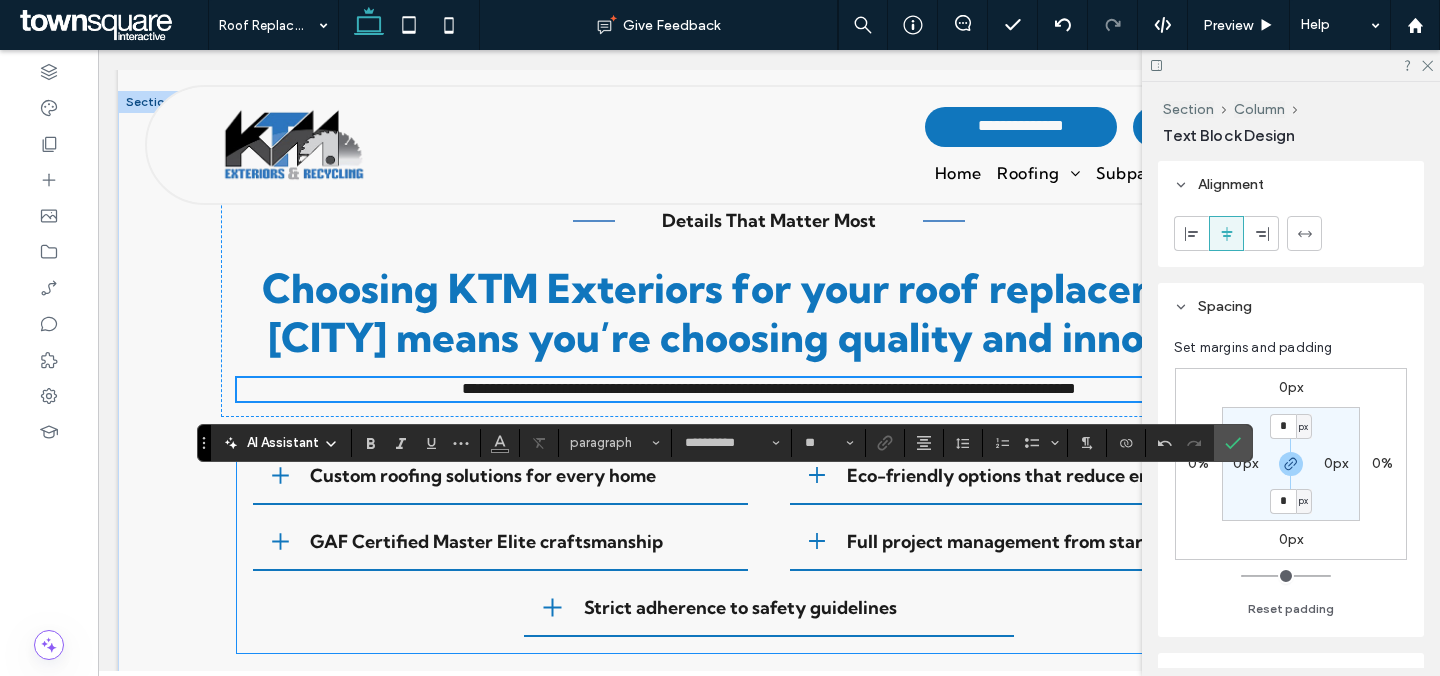 click on "Custom roofing solutions for every home" at bounding box center [483, 475] 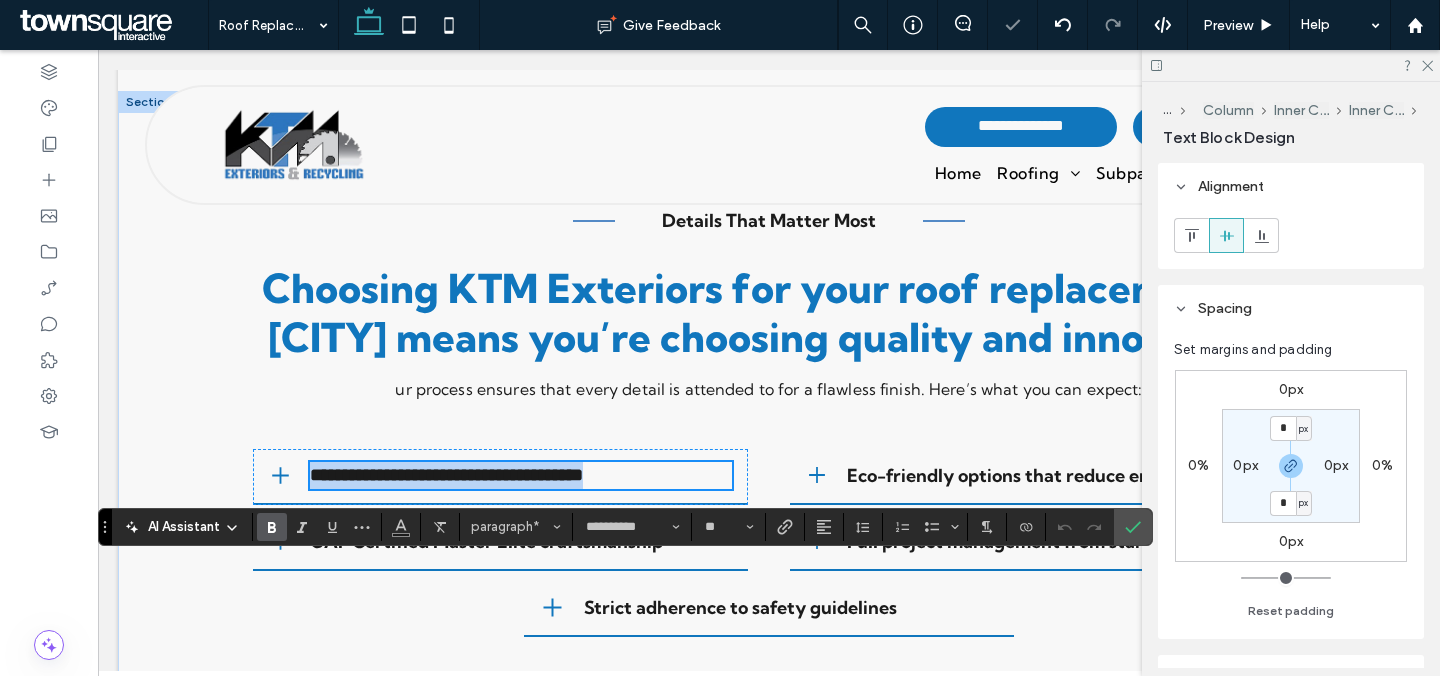 paste 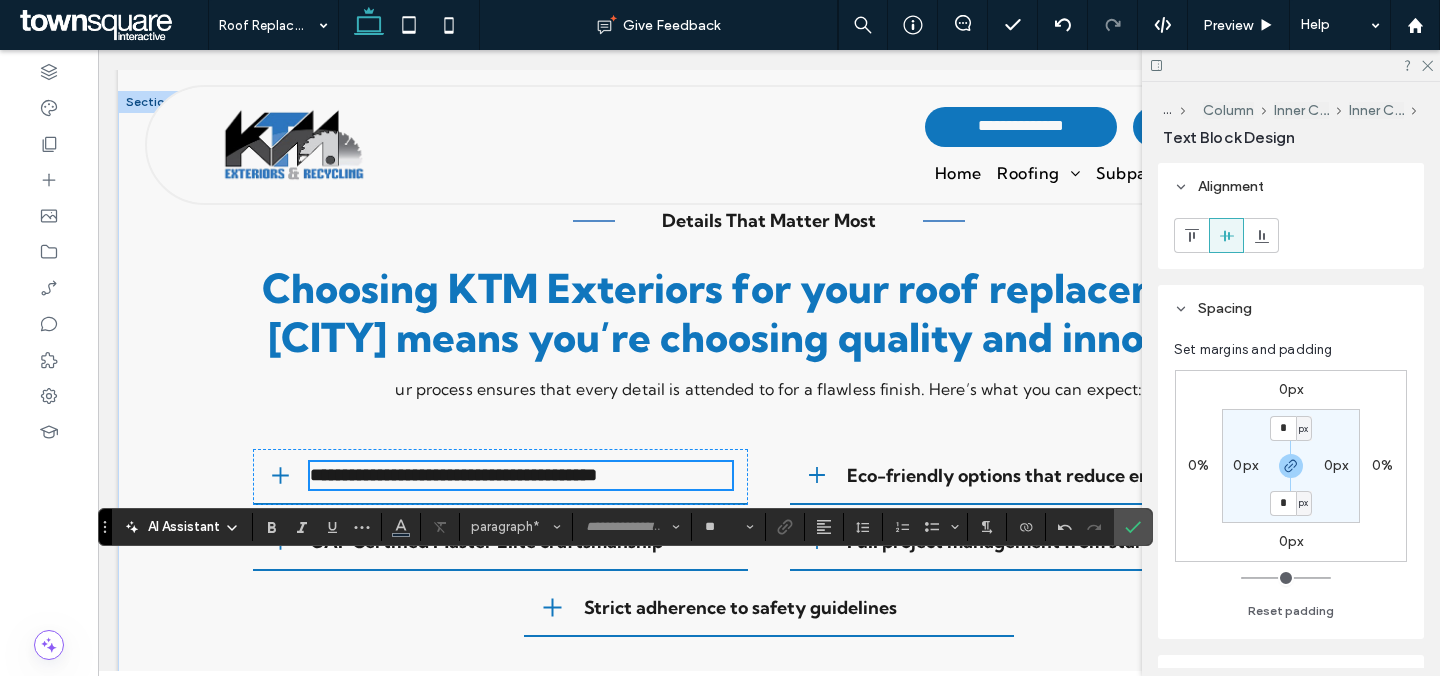 click on "GAF Certified Master Elite craftsmanship" at bounding box center [486, 541] 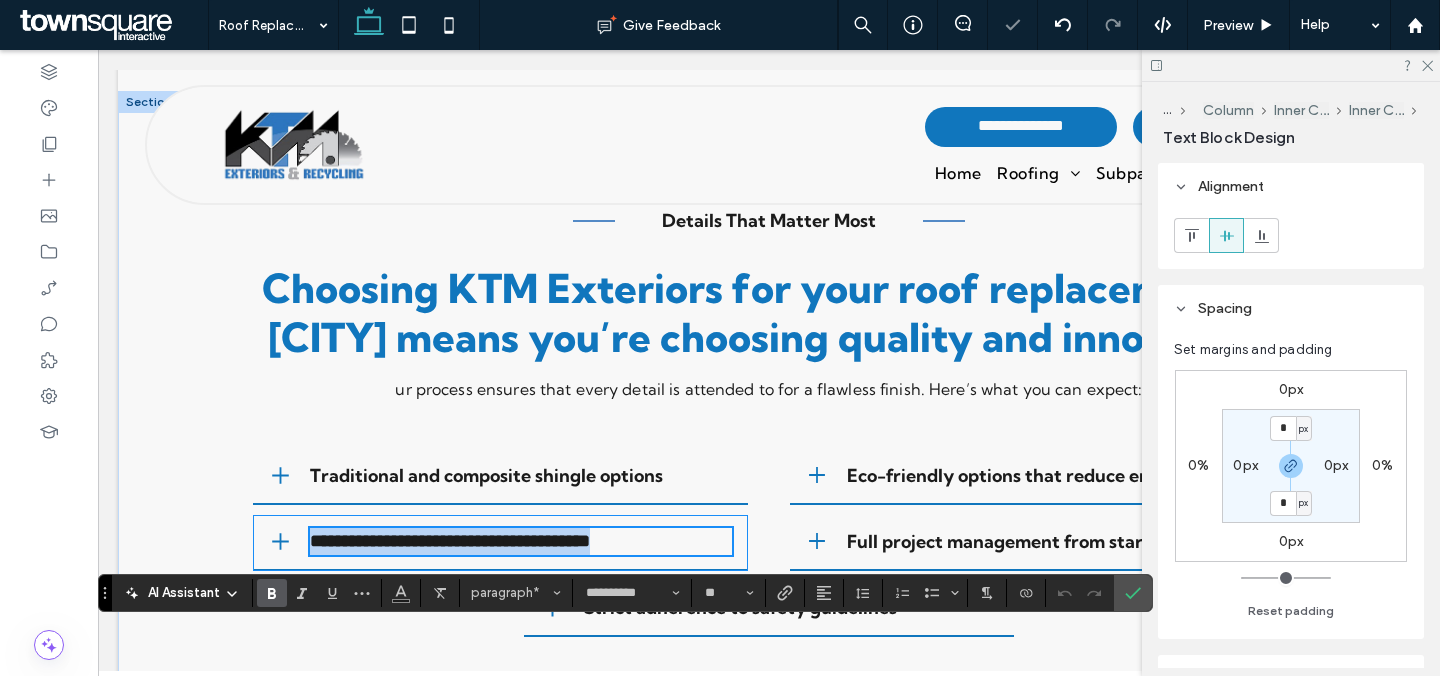 paste 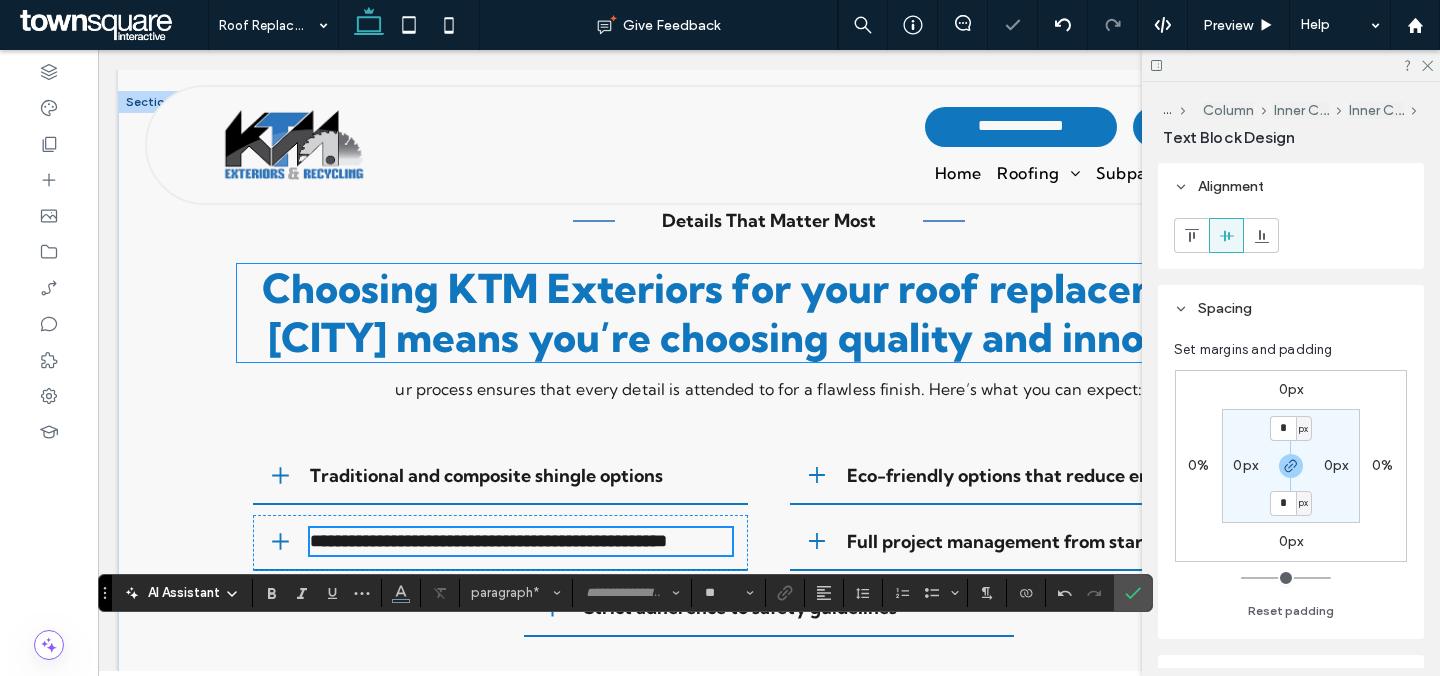 scroll, scrollTop: 1336, scrollLeft: 0, axis: vertical 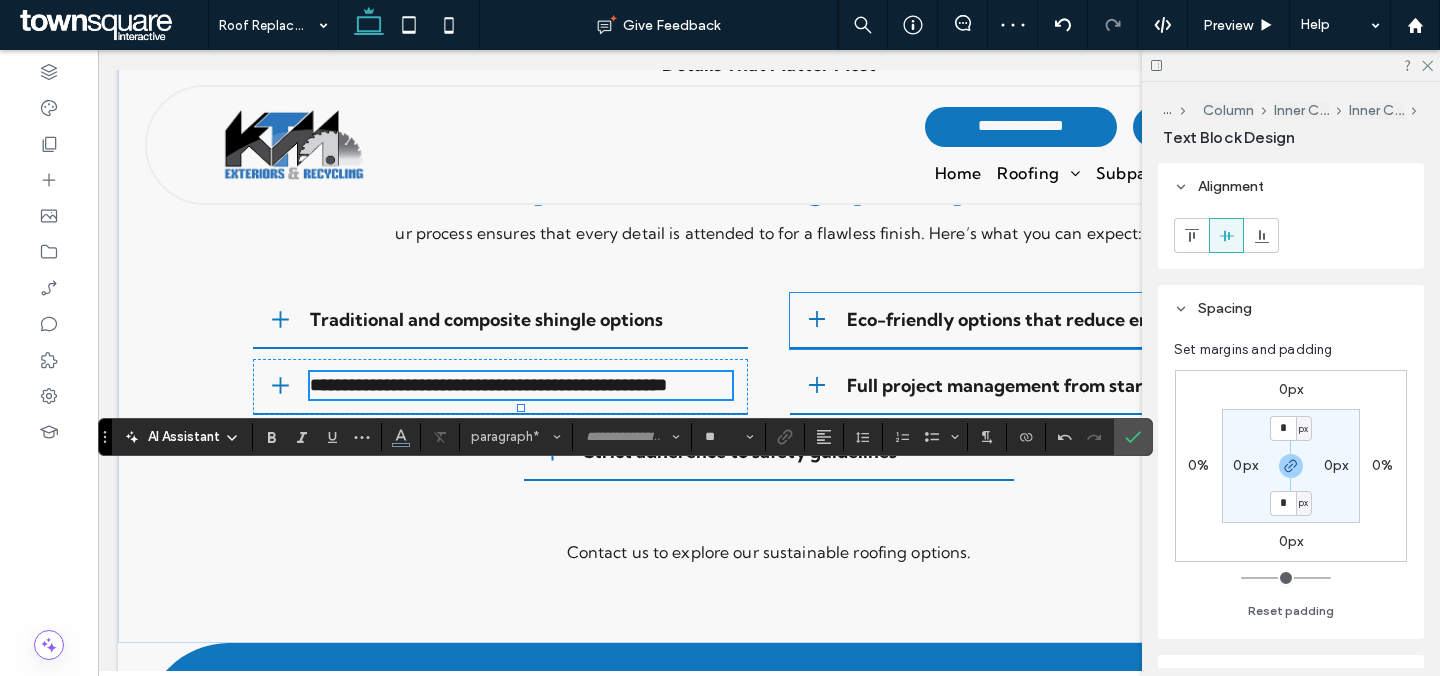 click on "Eco-friendly options that reduce energy use" at bounding box center [1034, 319] 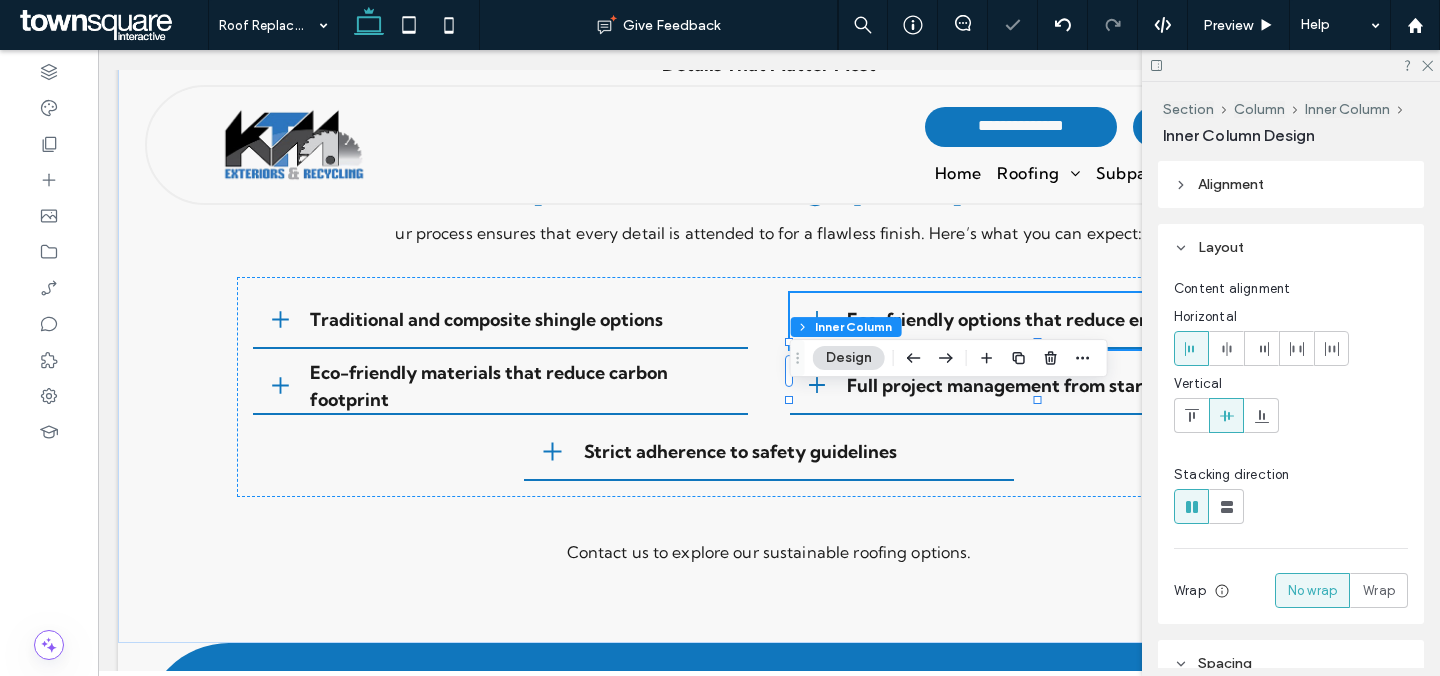 click on "Eco-friendly options that reduce energy use" at bounding box center [1034, 319] 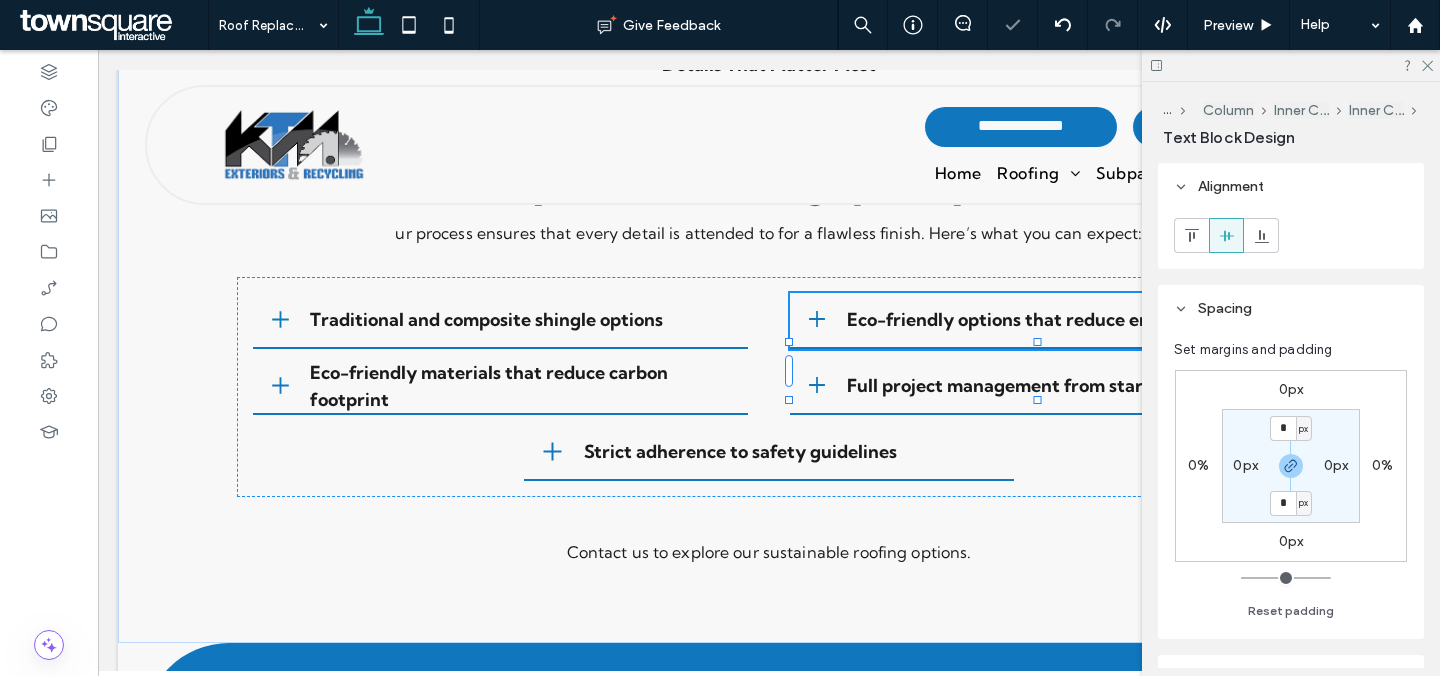 type on "**********" 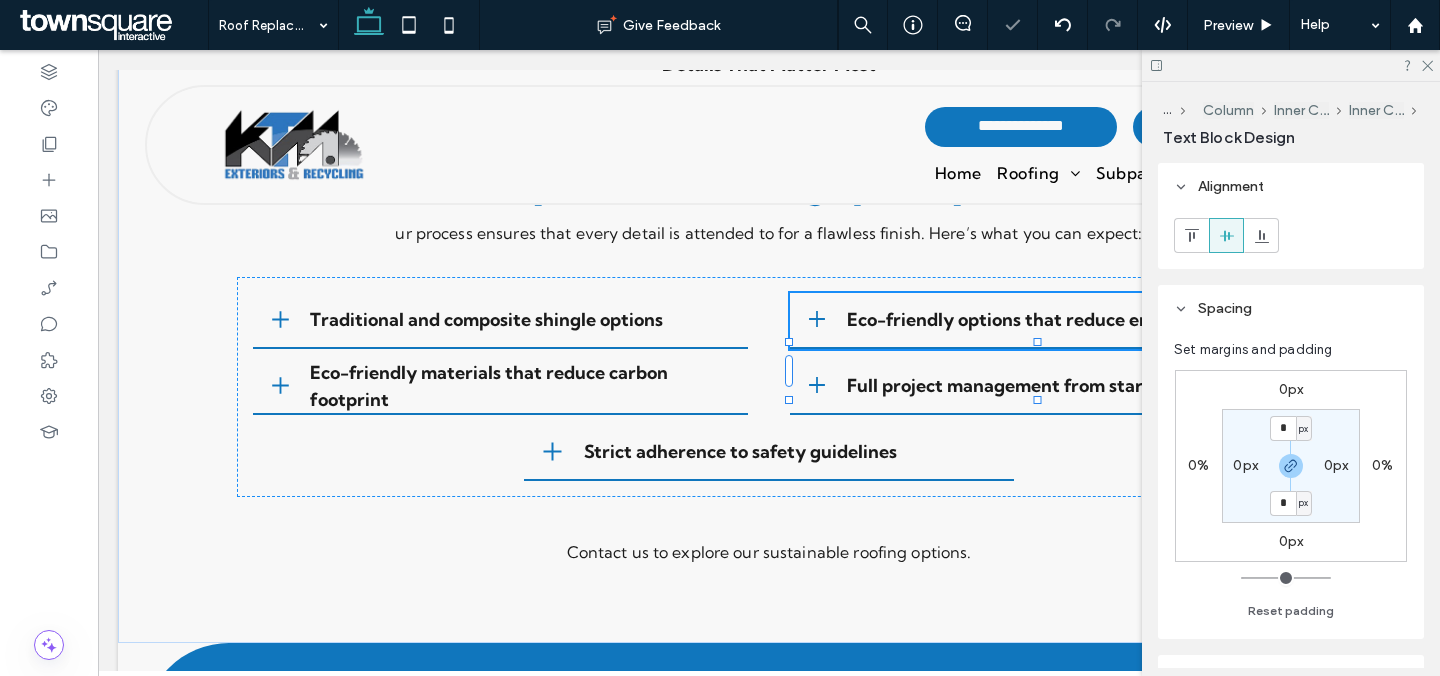 type on "**" 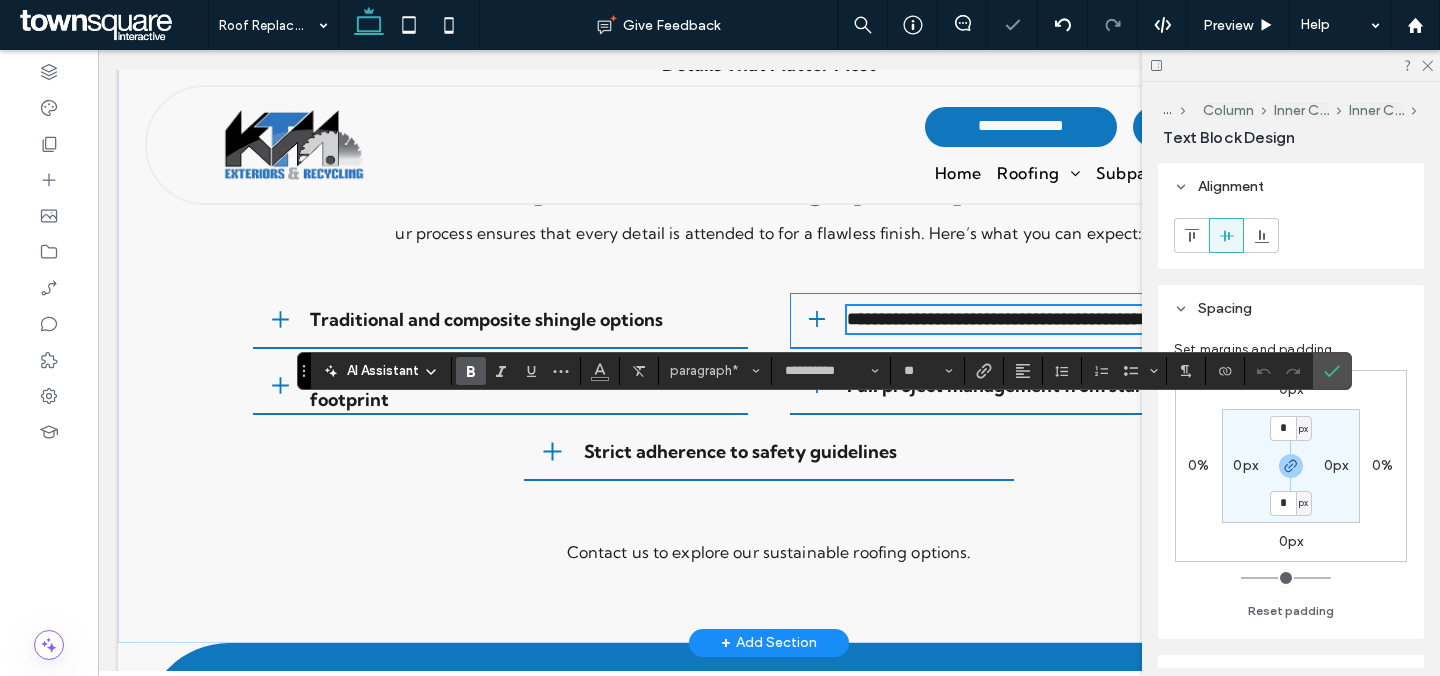 paste 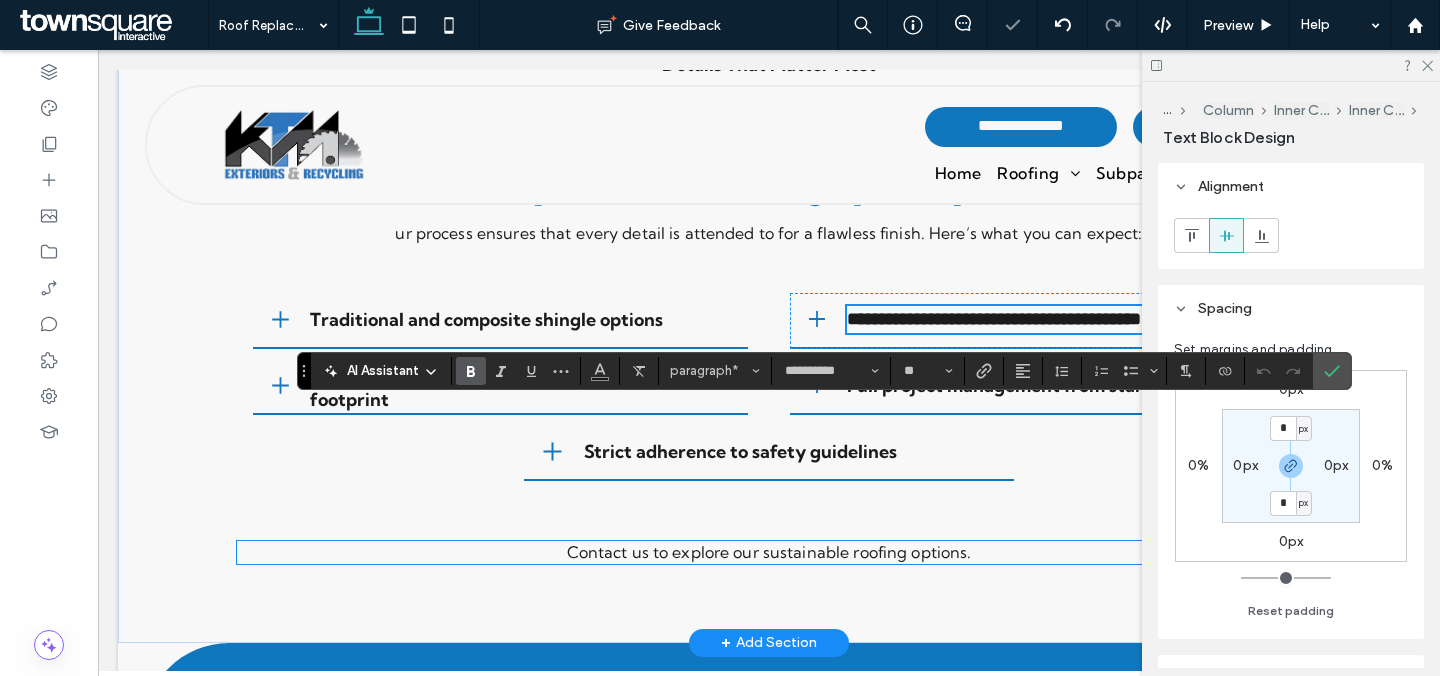 type 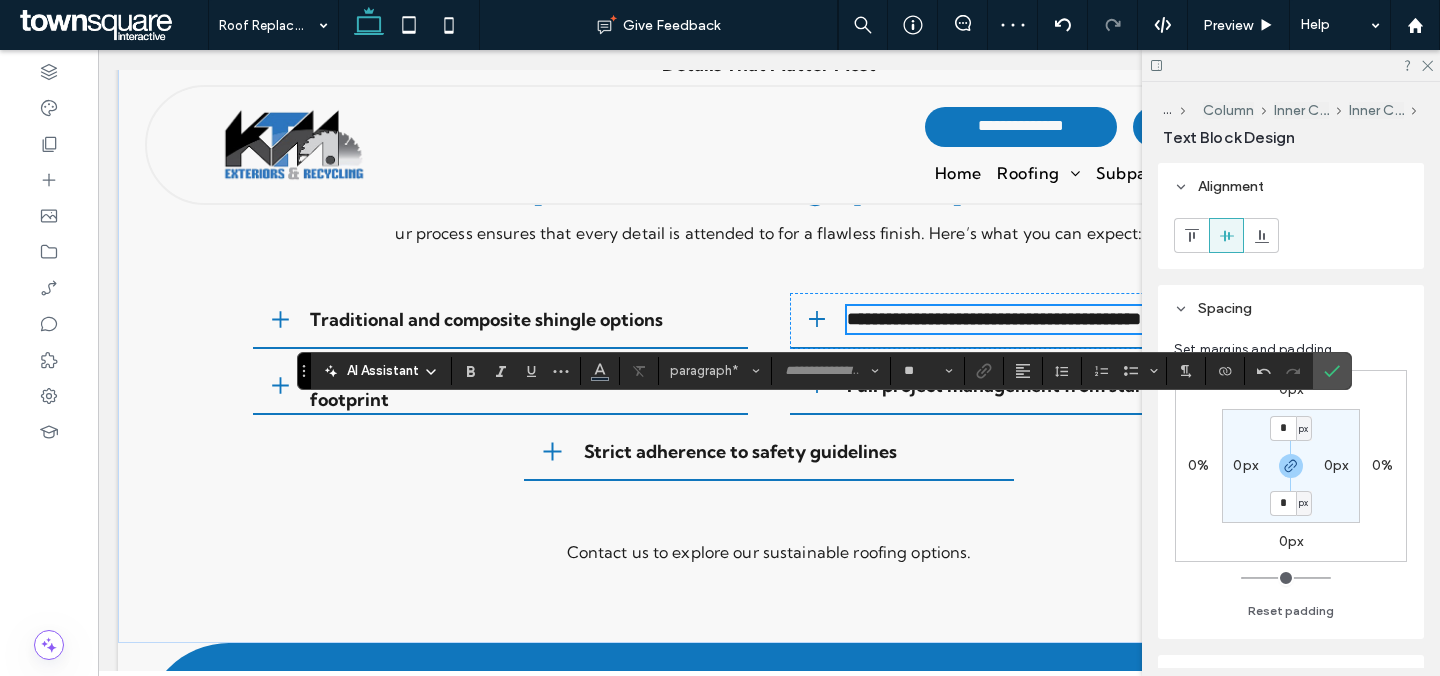 click on "Full project management from start to finish" at bounding box center [1035, 385] 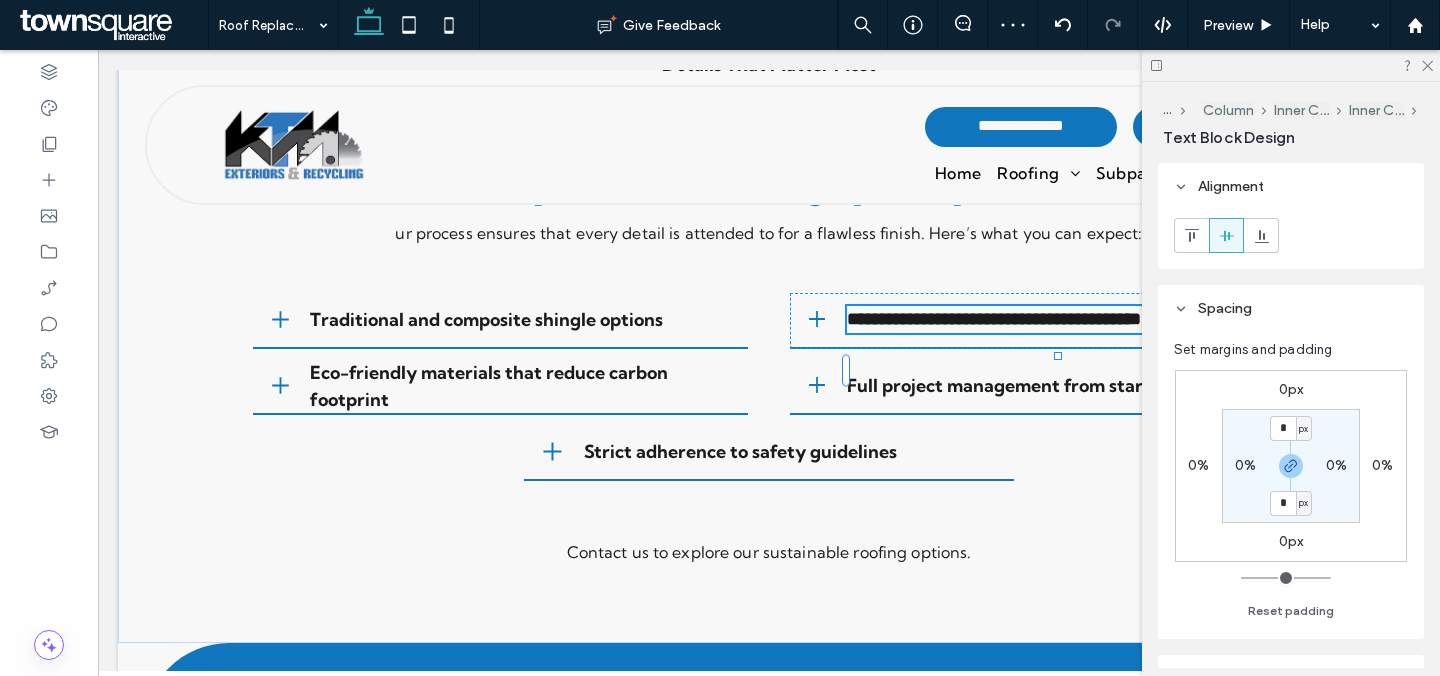 type on "**********" 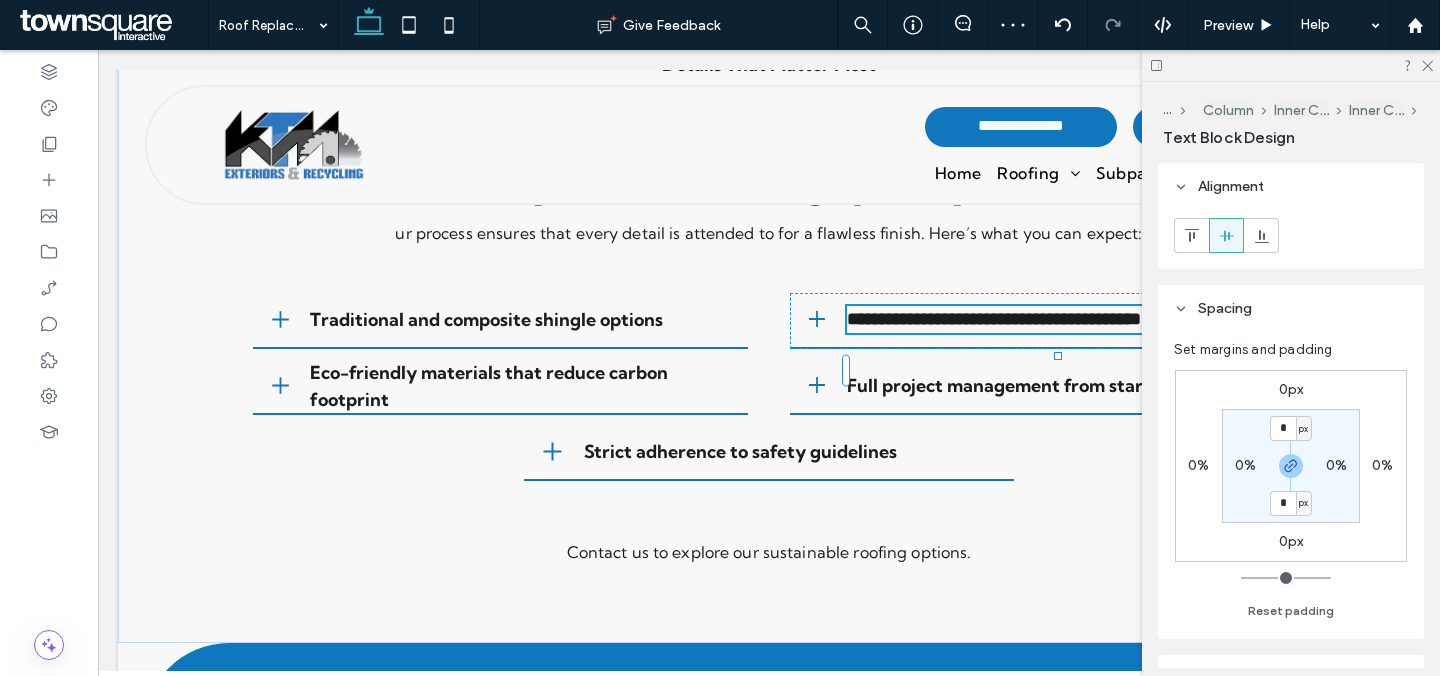 type on "**" 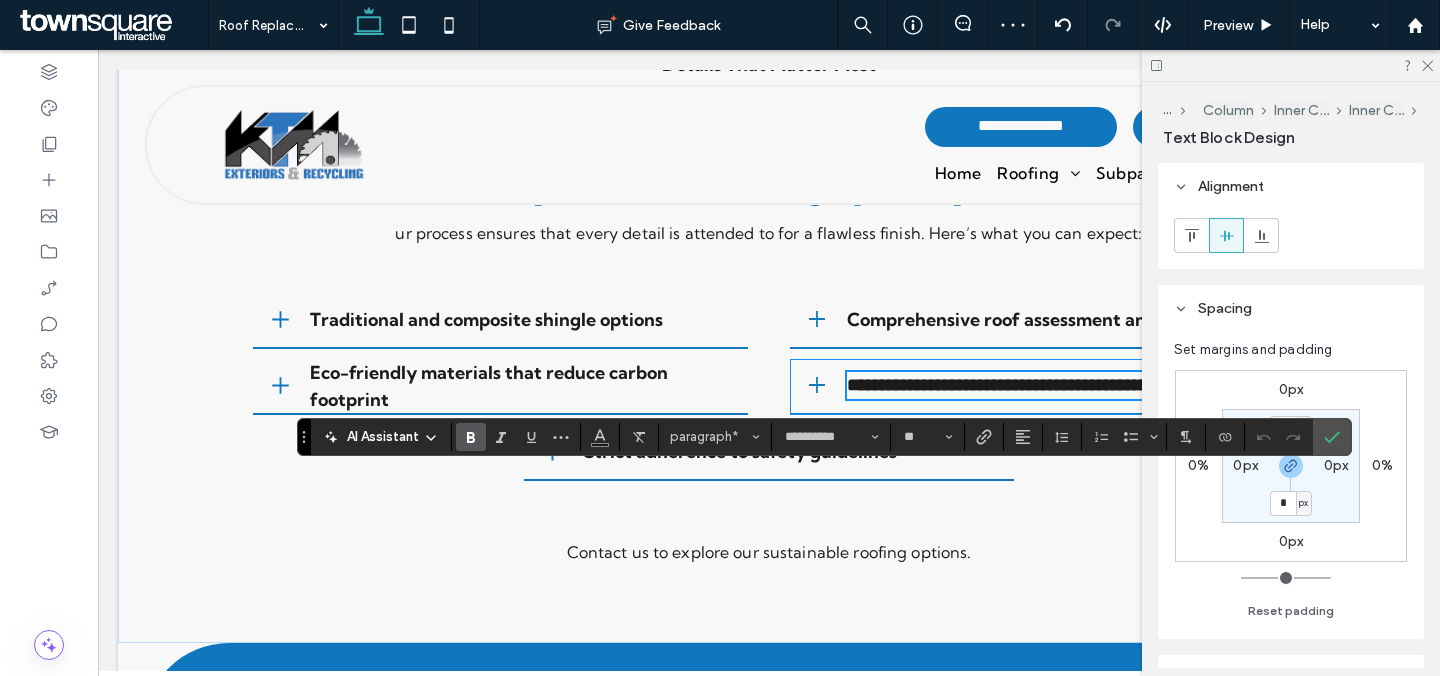 paste 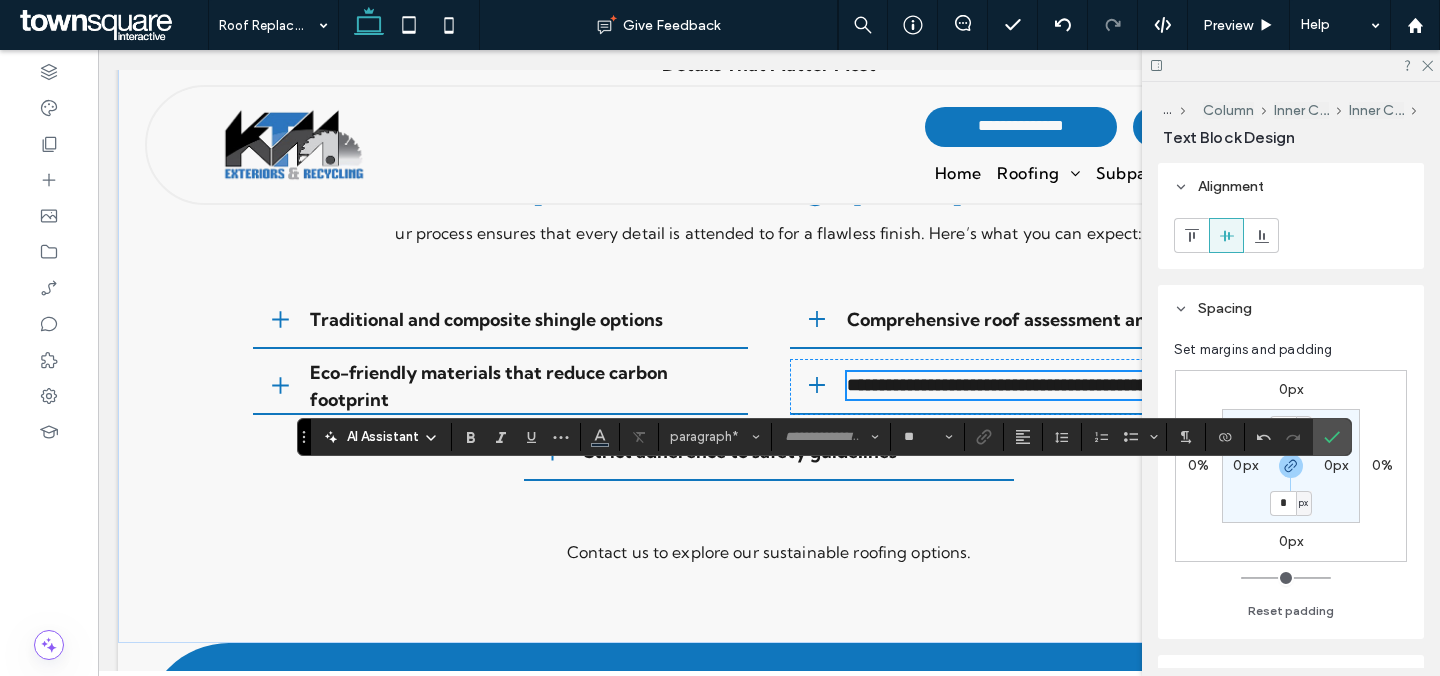 click on "Strict adherence to safety guidelines" at bounding box center [740, 451] 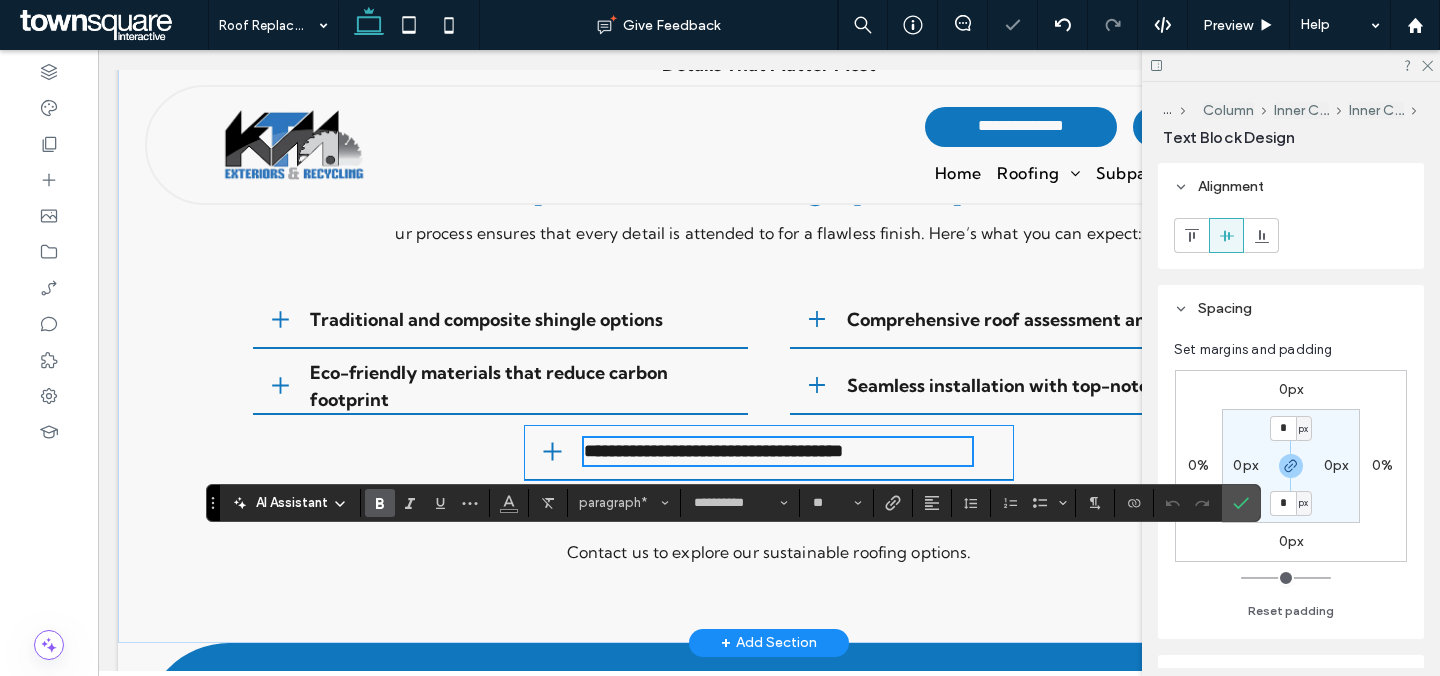 paste 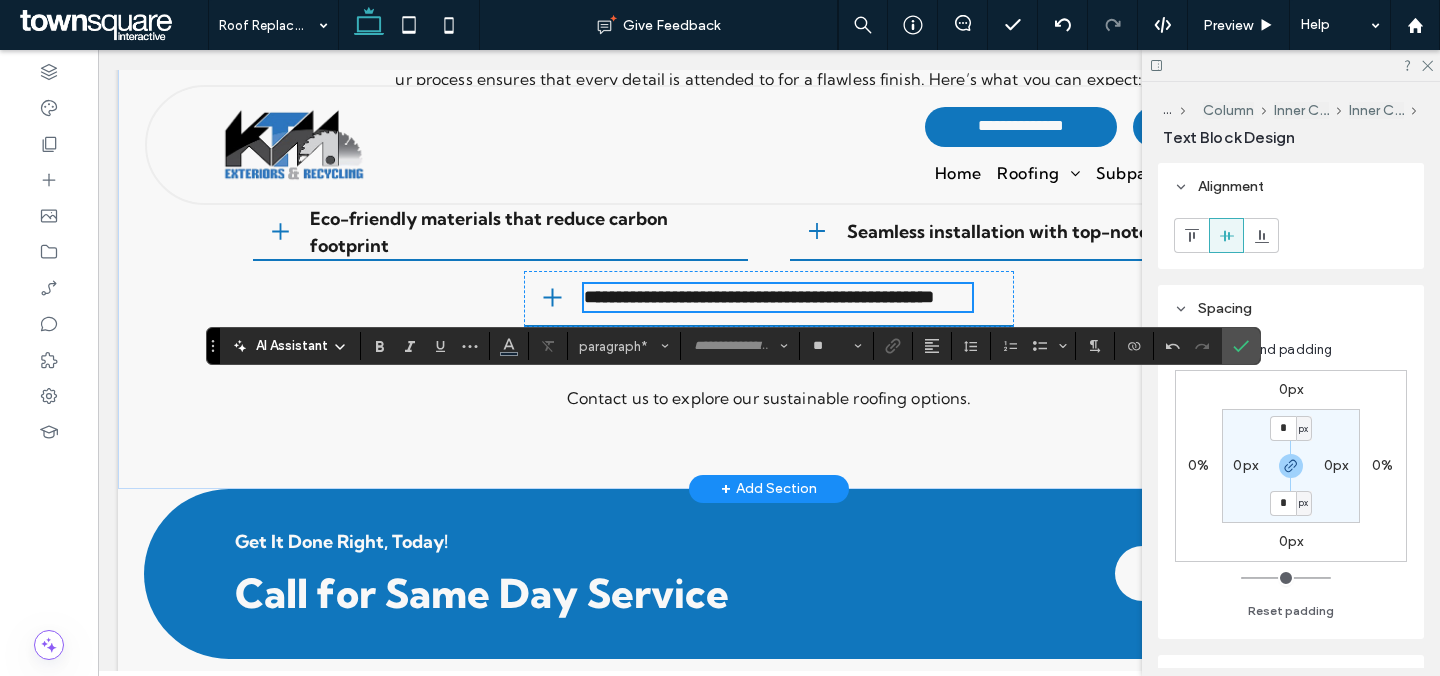 scroll, scrollTop: 1492, scrollLeft: 0, axis: vertical 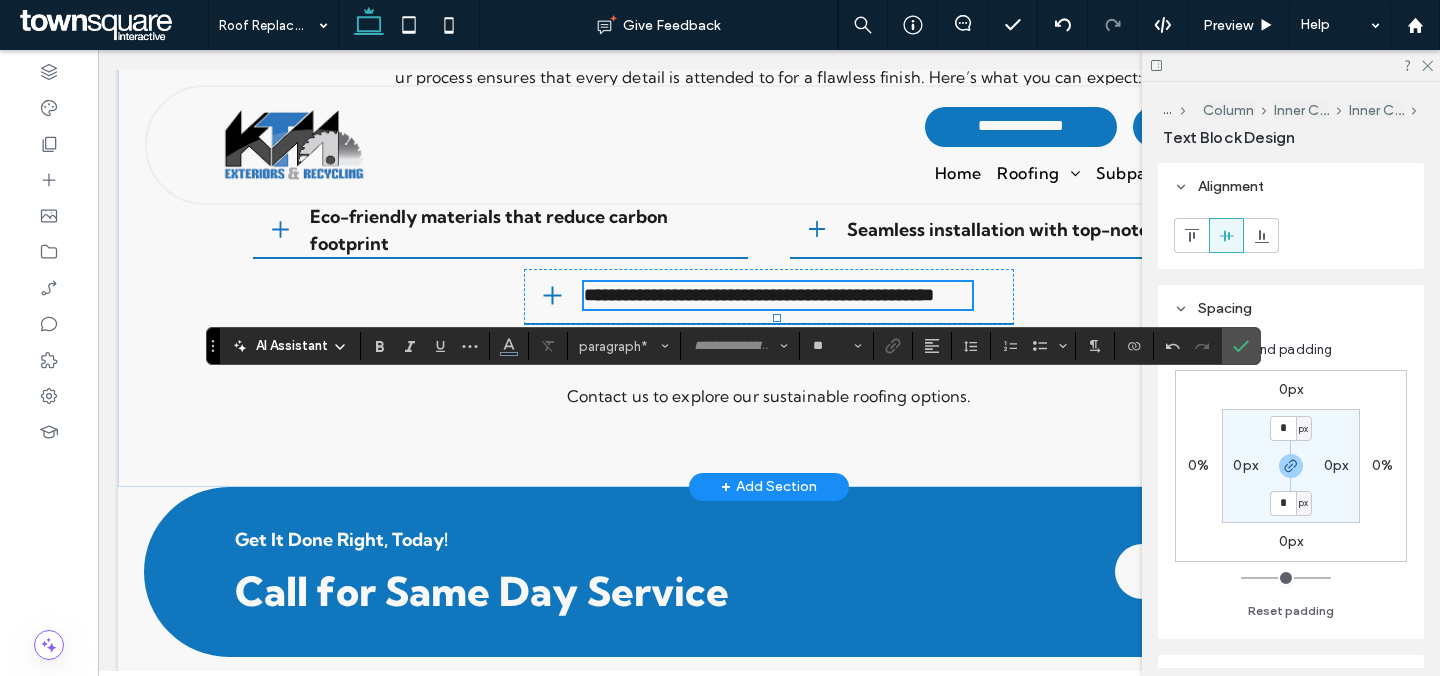 click on "Contact us to explore our sustainable roofing options." at bounding box center (769, 396) 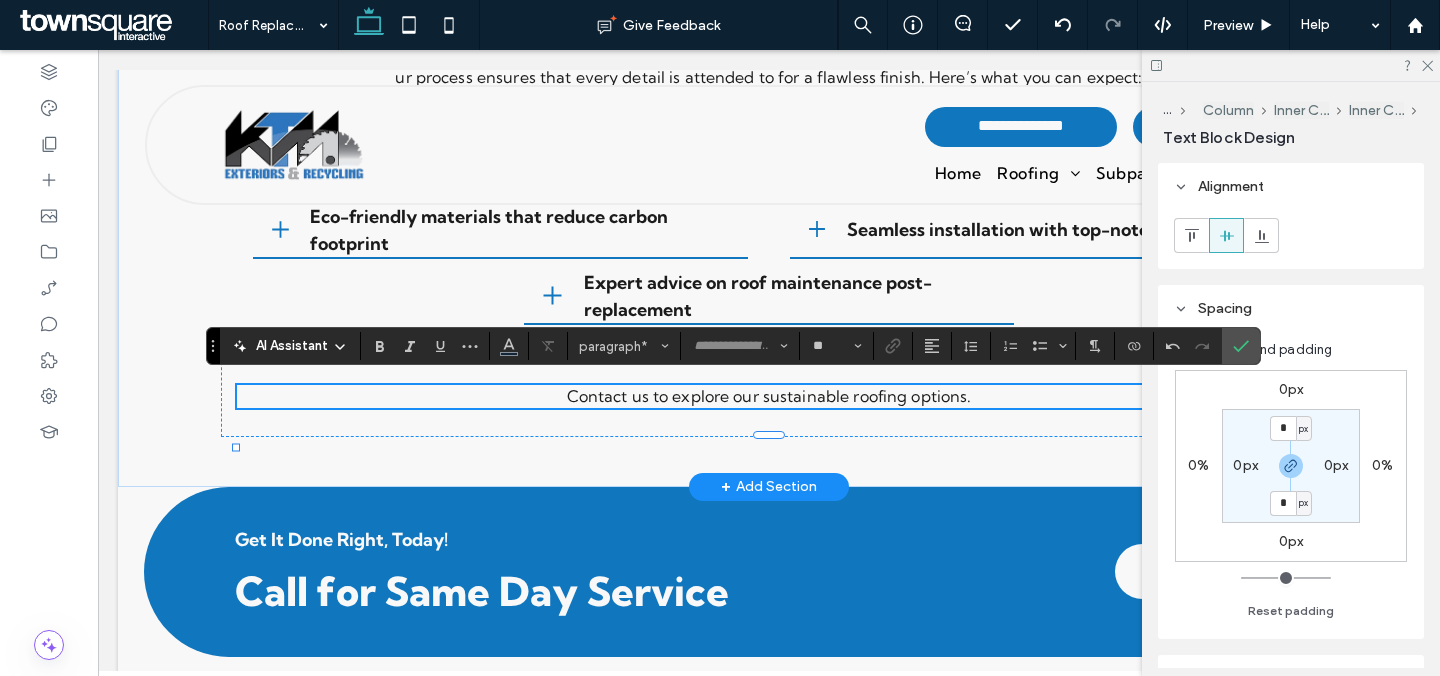 click on "Contact us to explore our sustainable roofing options." at bounding box center [769, 396] 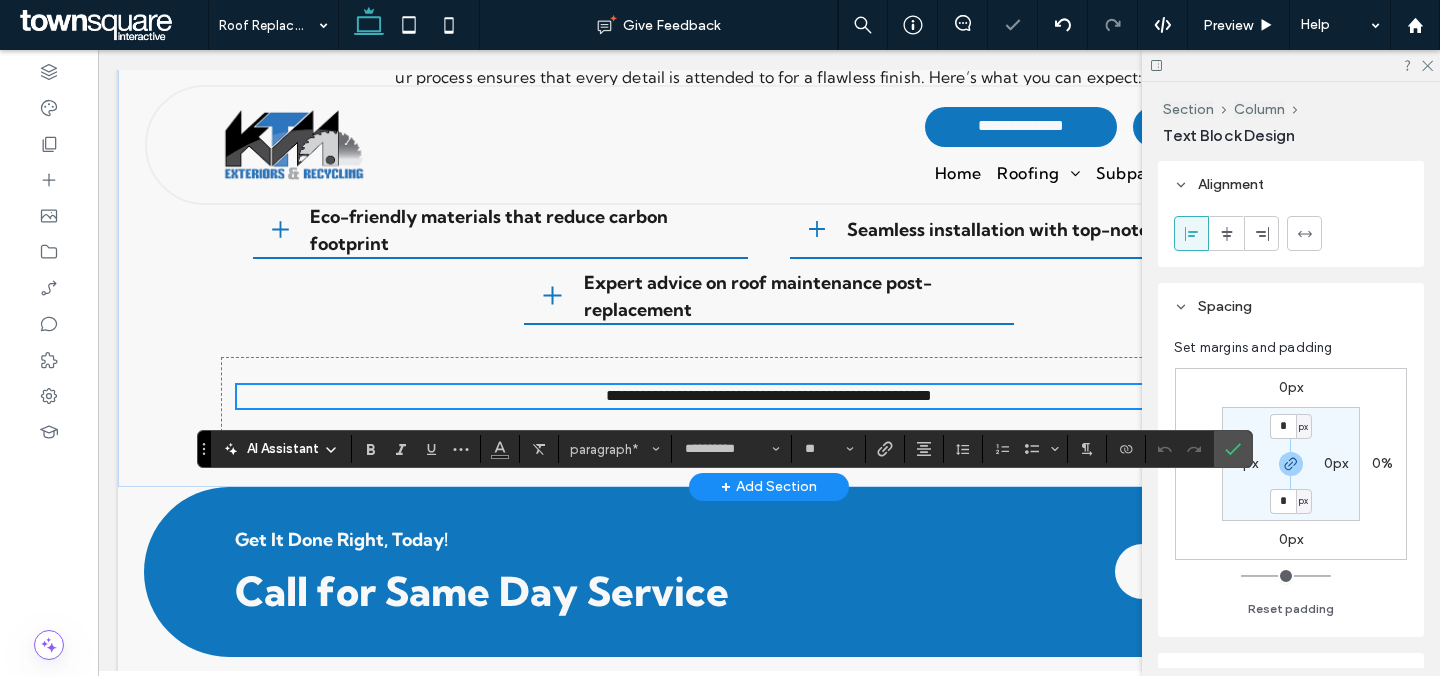 paste 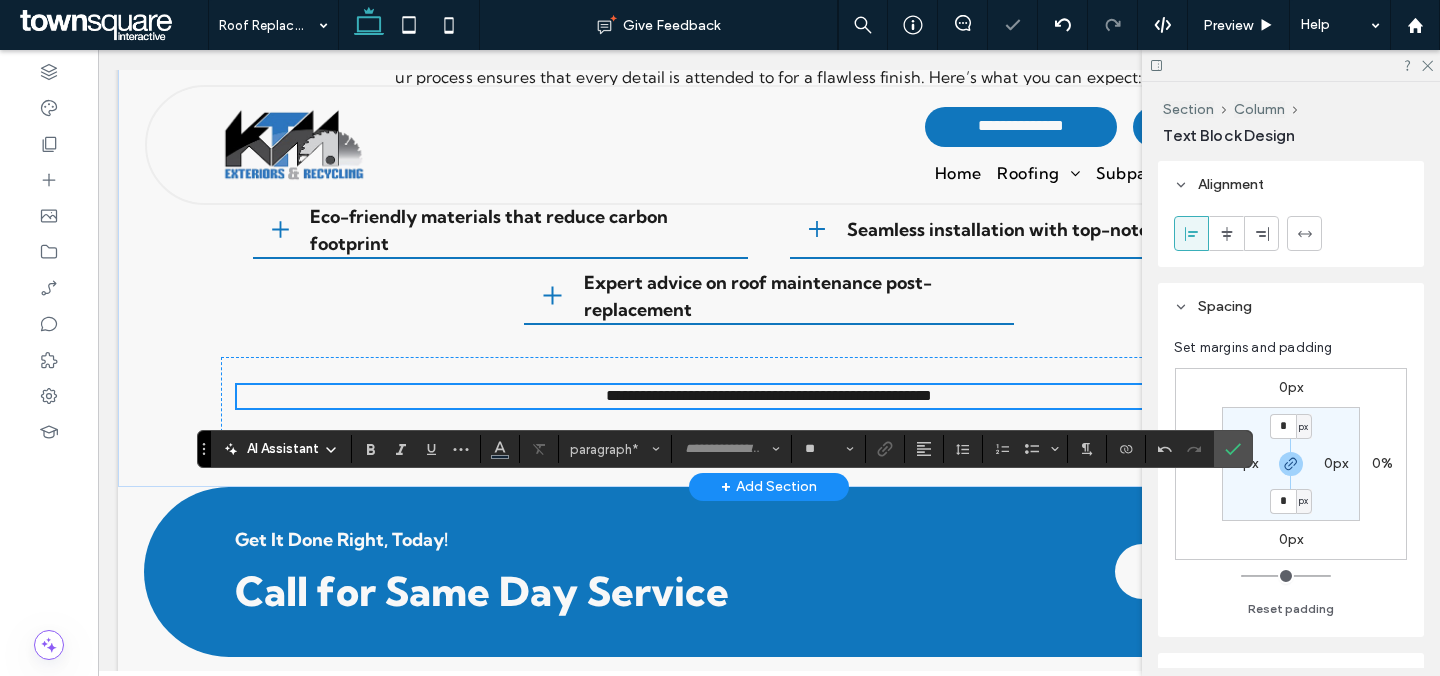 type on "**********" 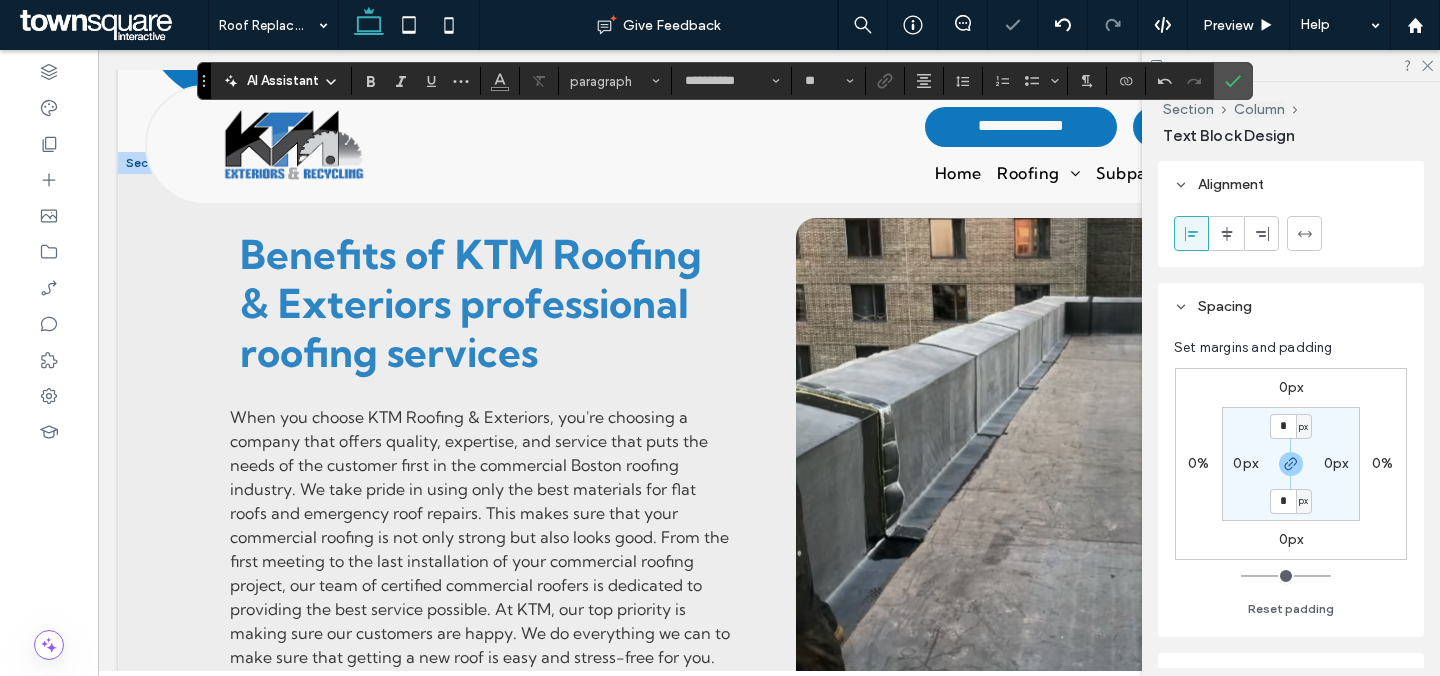 scroll, scrollTop: 1885, scrollLeft: 0, axis: vertical 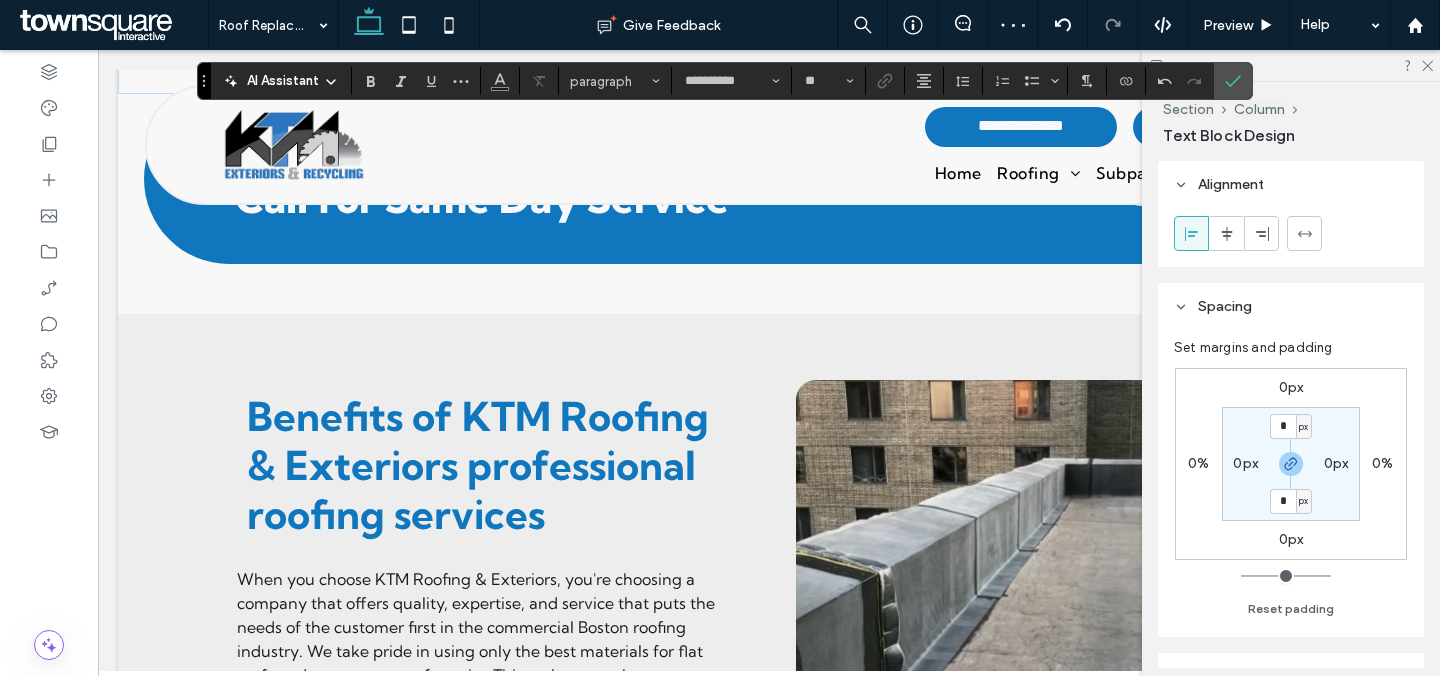 click on "Roof Replacement
Section
Upgrade Your Home with New Roofing
Schedule Roof Replacement in [CITY]
In [CITY], your roof is your home's first line of defense, and KTM Exteriors is here to ensure it's up to the task. We offer a wide range of roof replacement options, from traditional asphalt shingles to innovative composite shingles. Imagine the transformation as we oversee every aspect of the replacement process, guaranteeing a seamless installation. Are you ready to enhance your home's curb appeal? ﻿ Contact us to secure your roof replacement project today.
Contact Us
Section + Add Section
ur process ensures that every detail is attended to for a flawless finish. Here’s what you can expect:
Details That Matter Most" at bounding box center (769, 128) 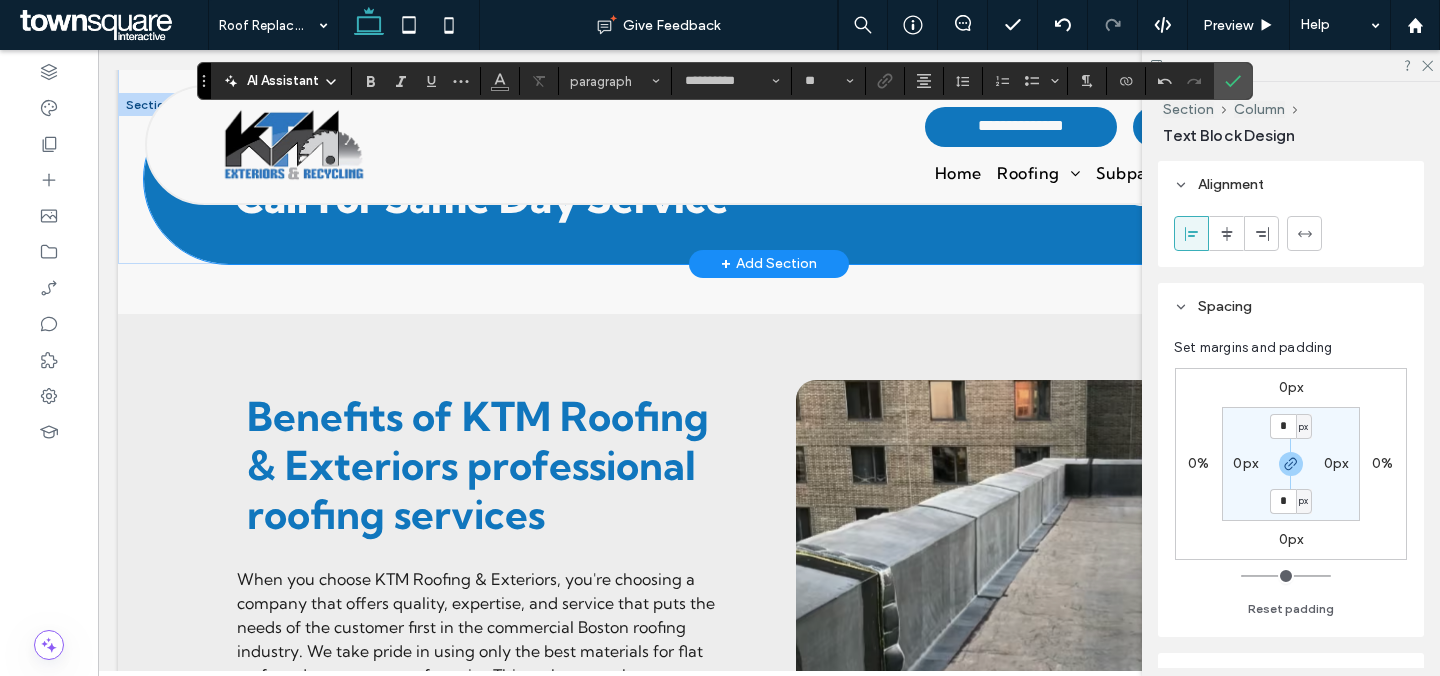 click on "Get It Done Right, Today!
Call for Same Day Service
Contact Us" at bounding box center [769, 179] 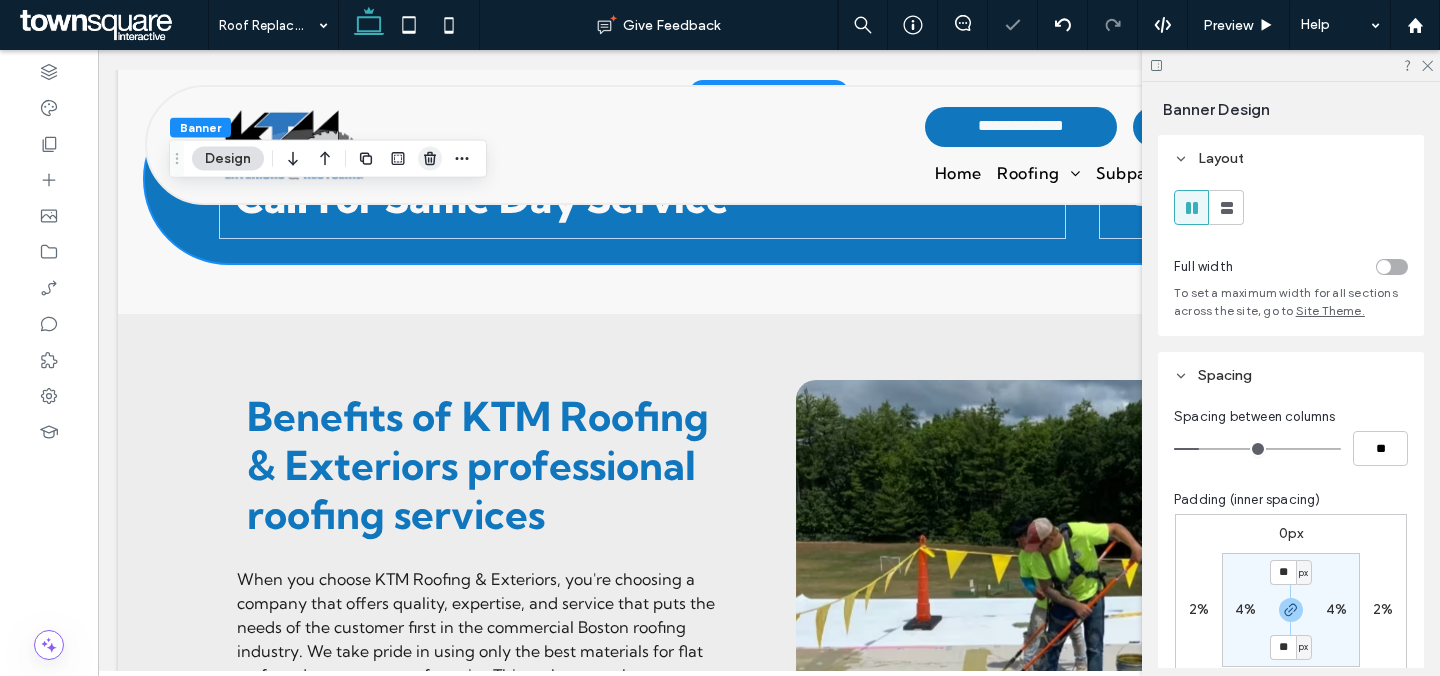 click 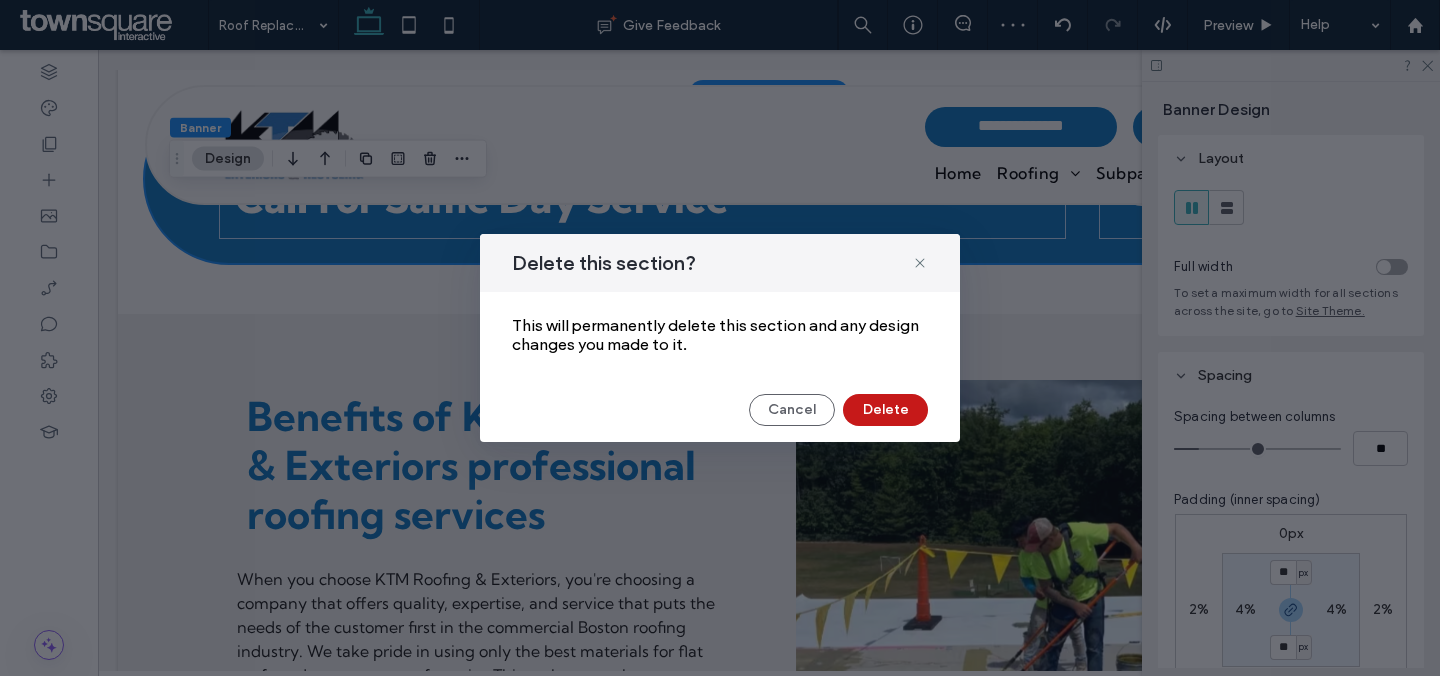click on "Delete" at bounding box center (885, 410) 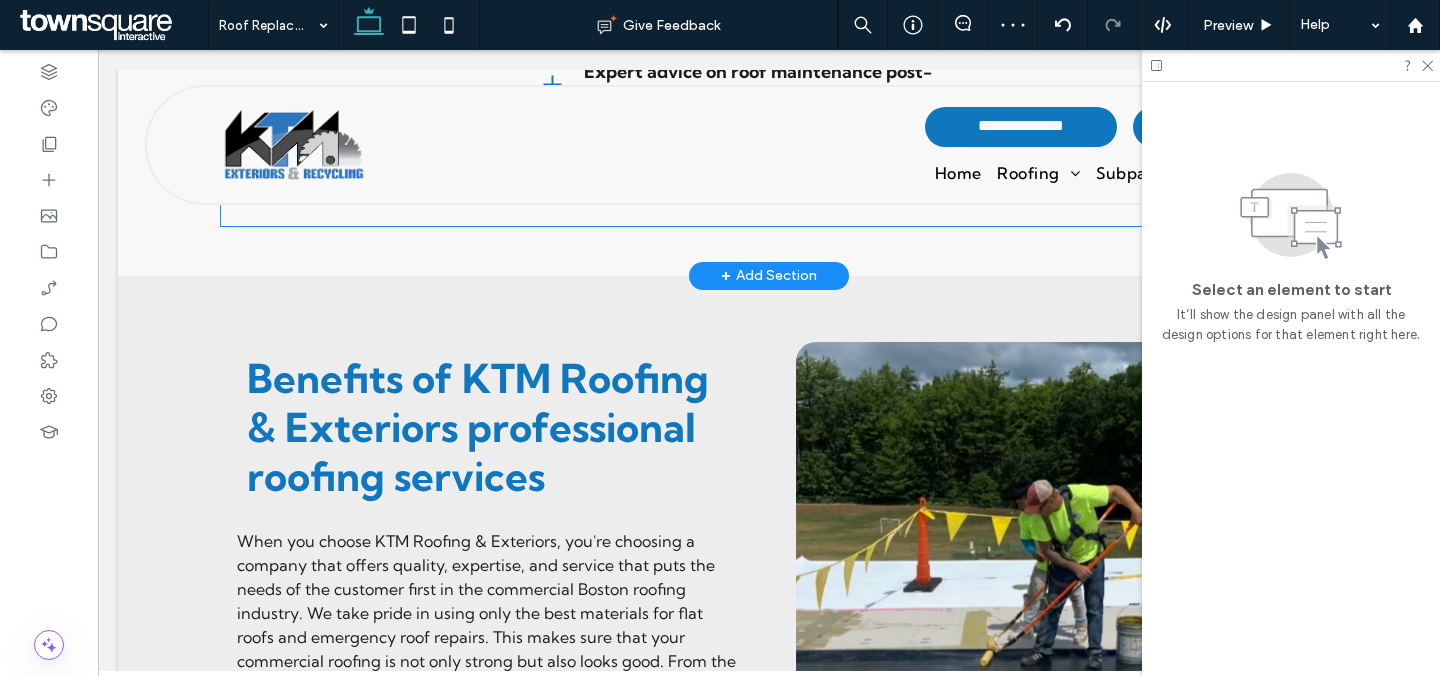 scroll, scrollTop: 1678, scrollLeft: 0, axis: vertical 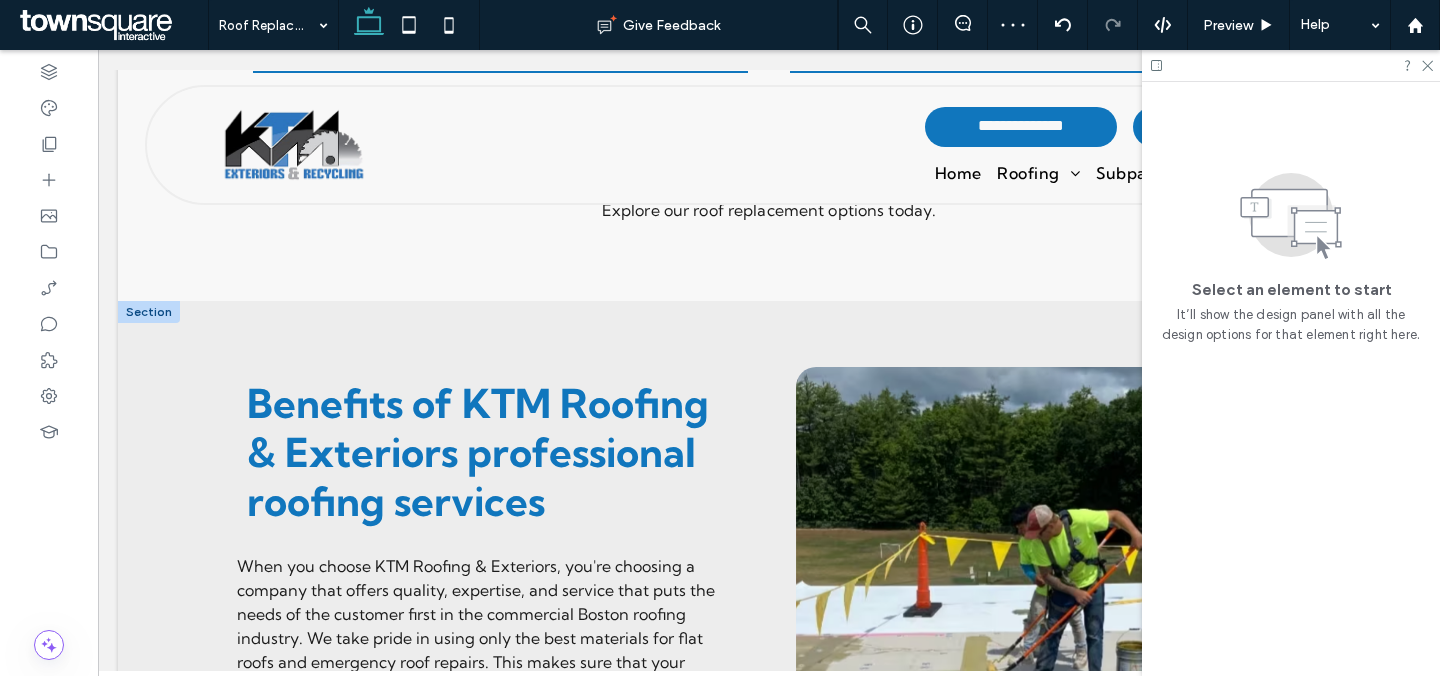click at bounding box center [149, 312] 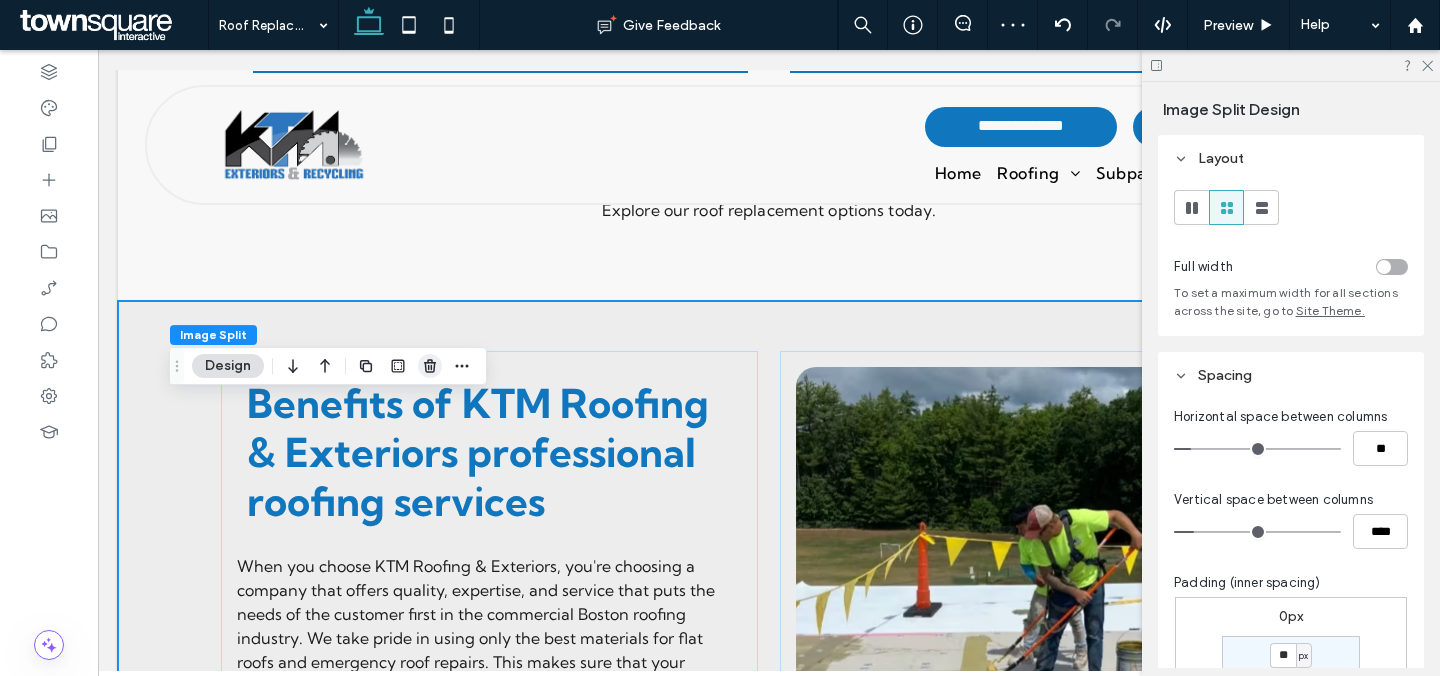 click 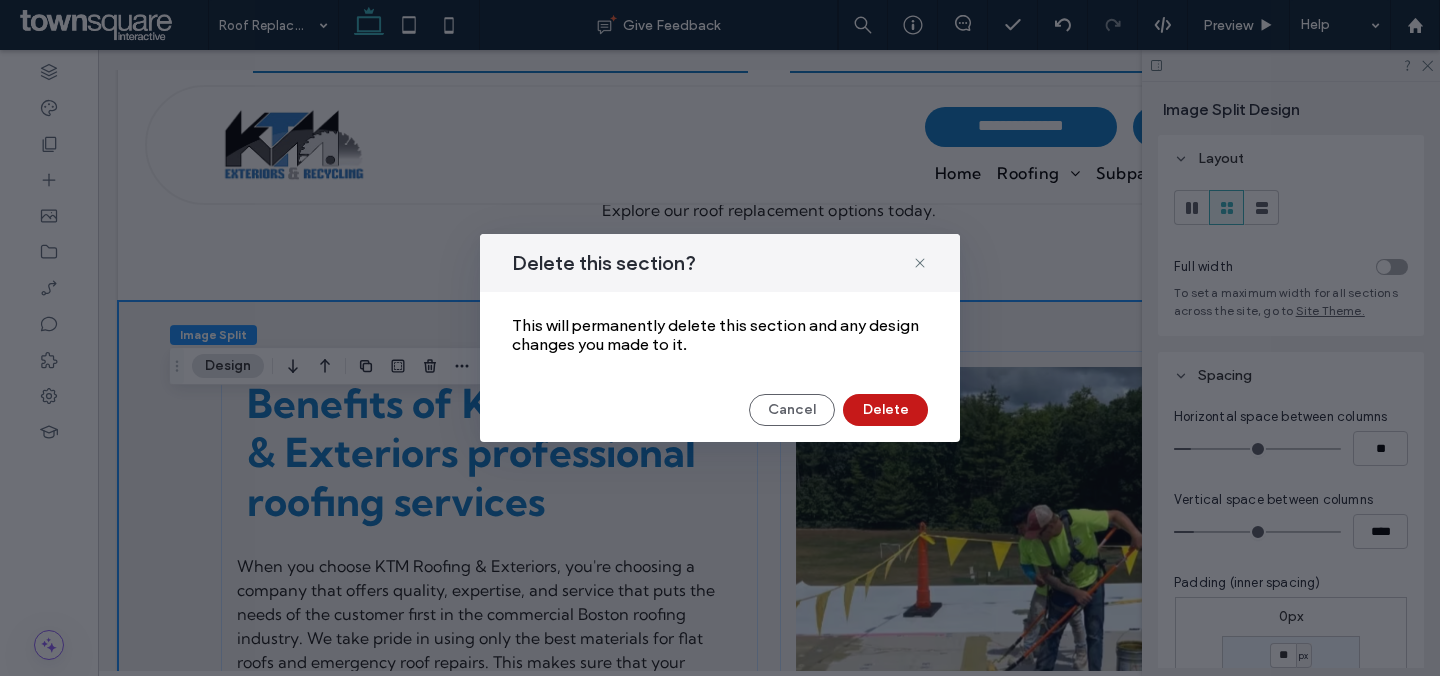 click on "Delete" at bounding box center [885, 410] 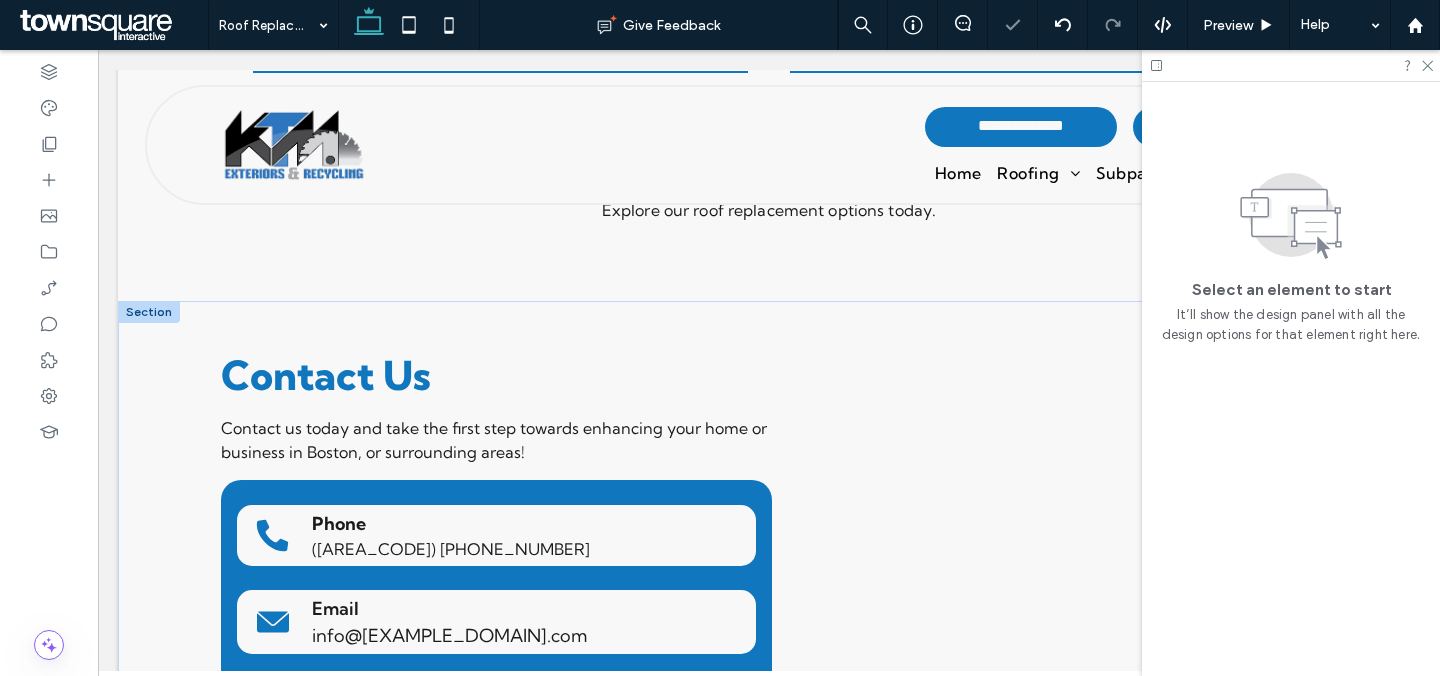 click at bounding box center (149, 312) 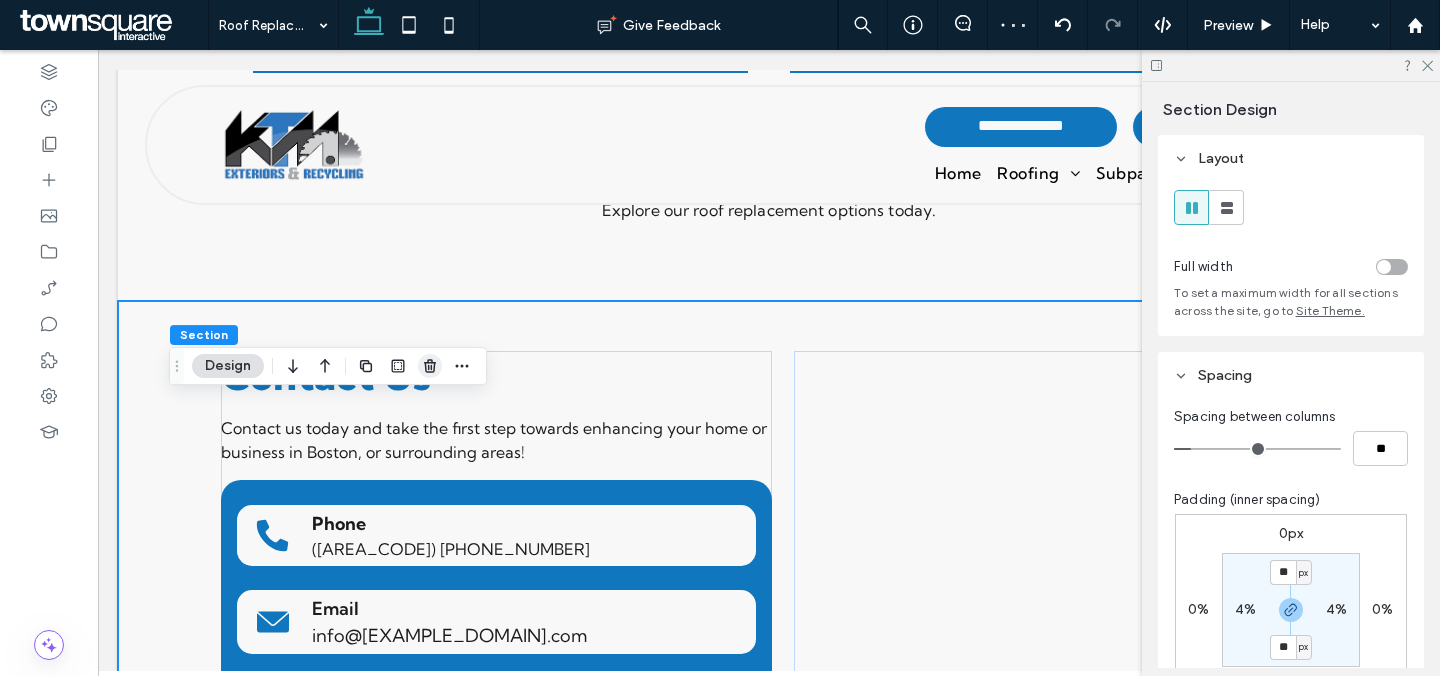 click 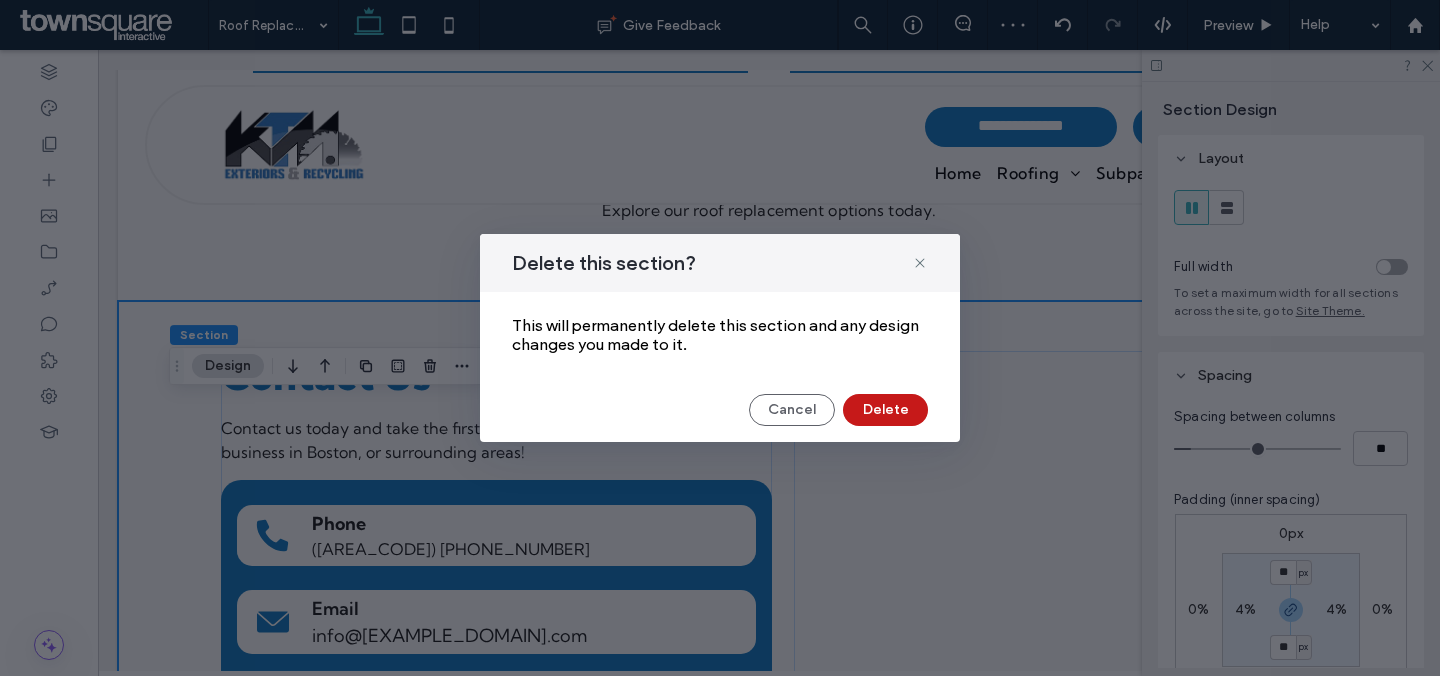 click on "Delete" at bounding box center (885, 410) 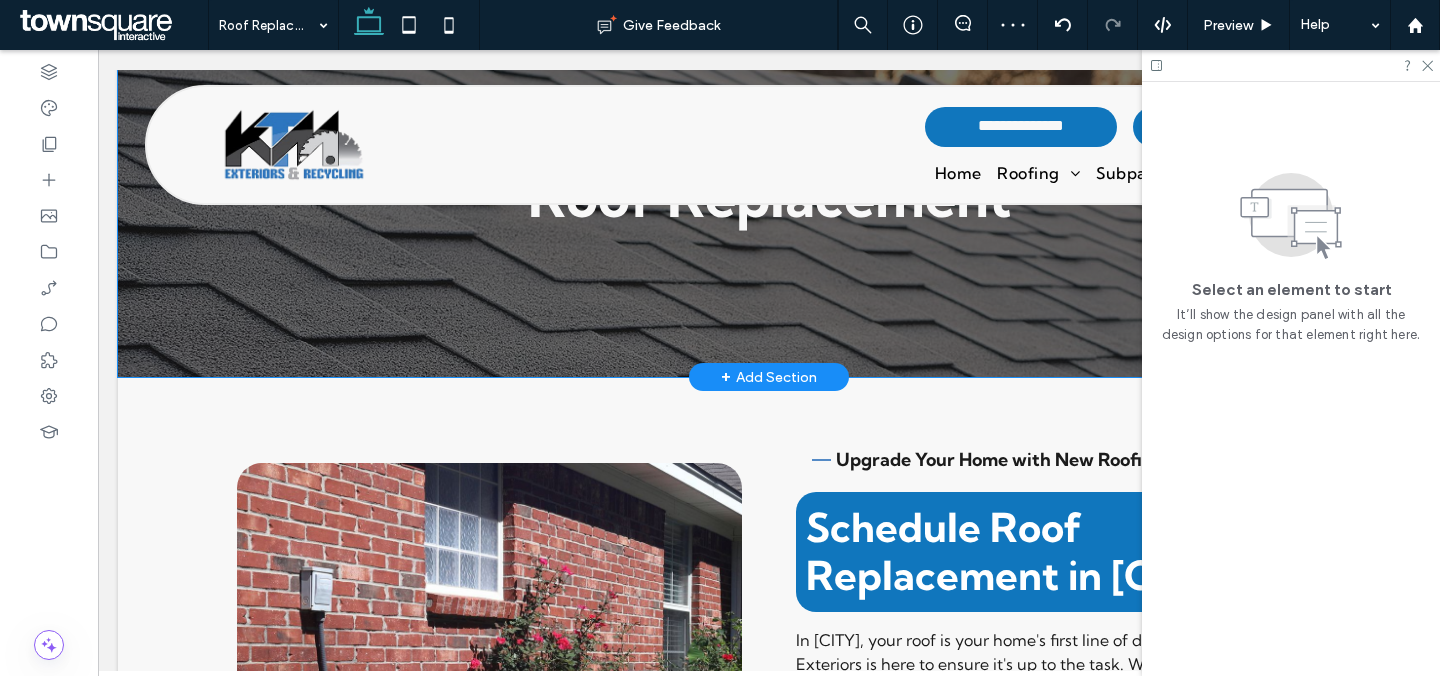 scroll, scrollTop: 184, scrollLeft: 0, axis: vertical 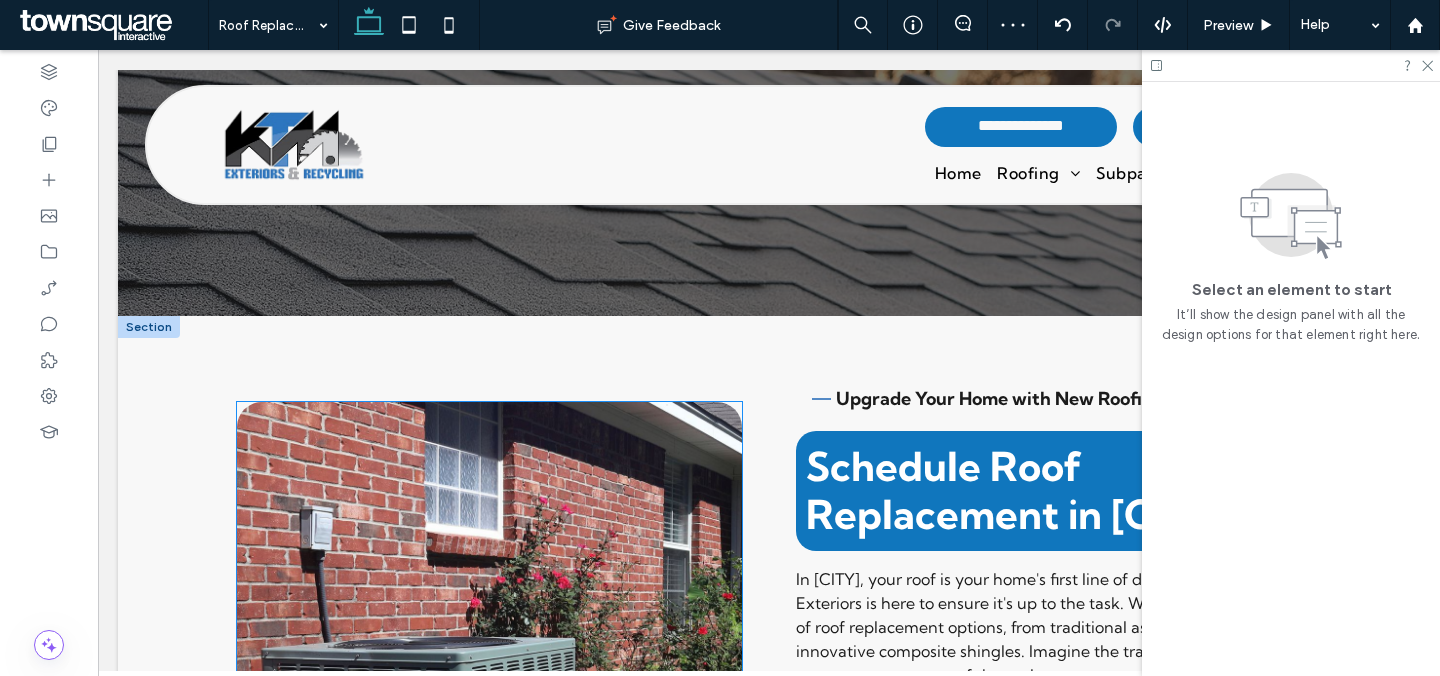 click at bounding box center (489, 714) 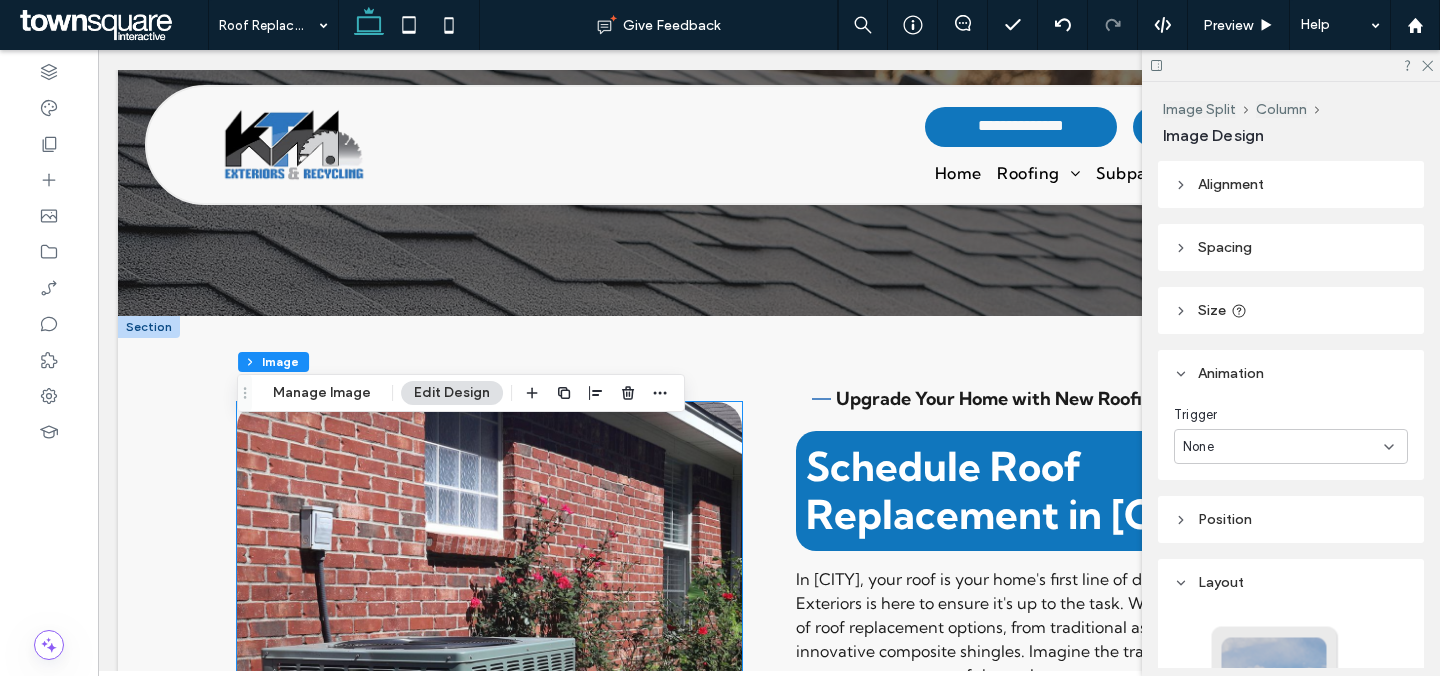 type on "**" 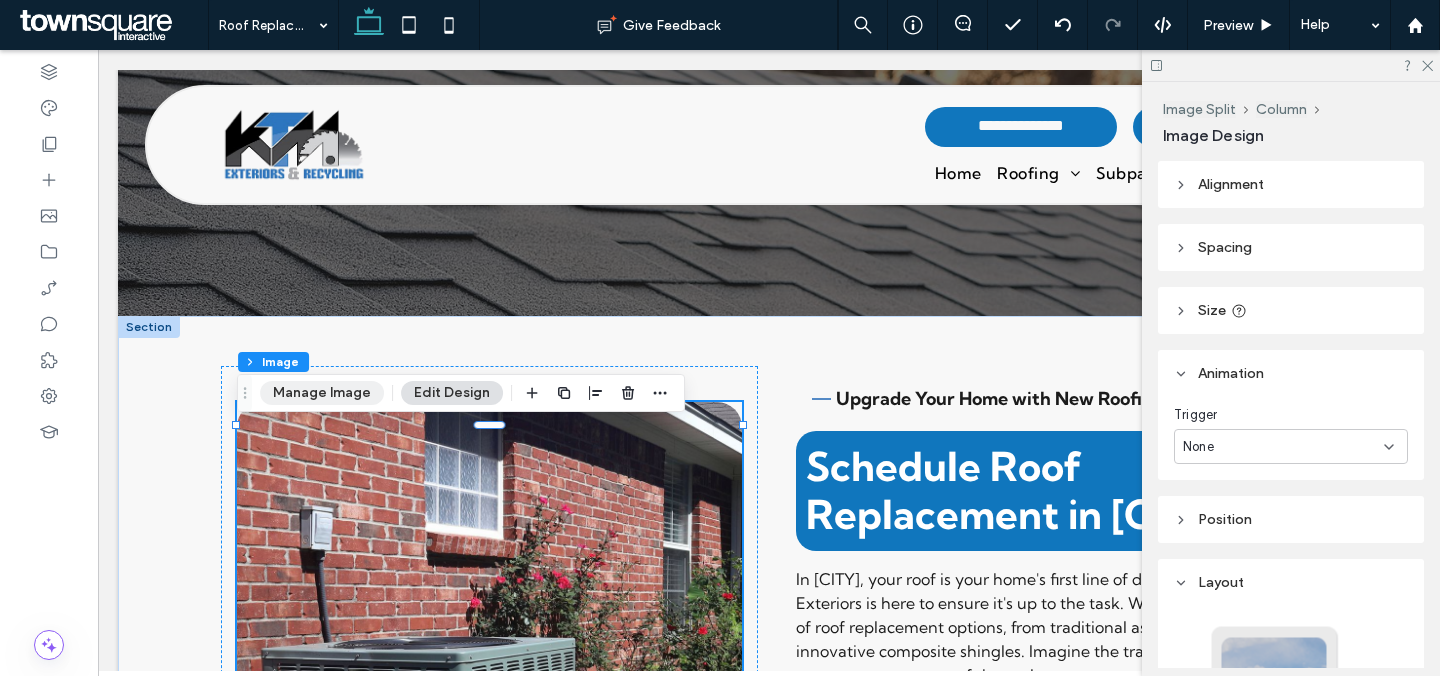 click on "Manage Image" at bounding box center (322, 393) 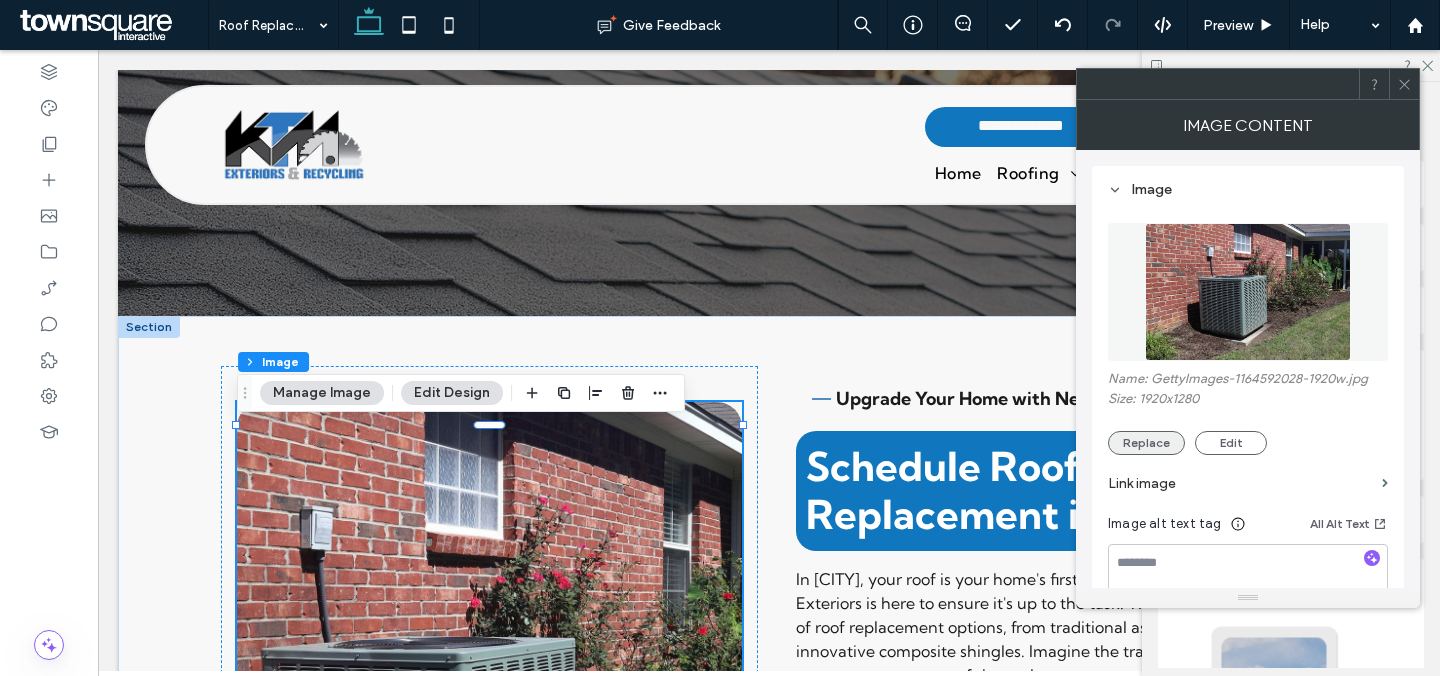 click on "Replace" at bounding box center (1146, 443) 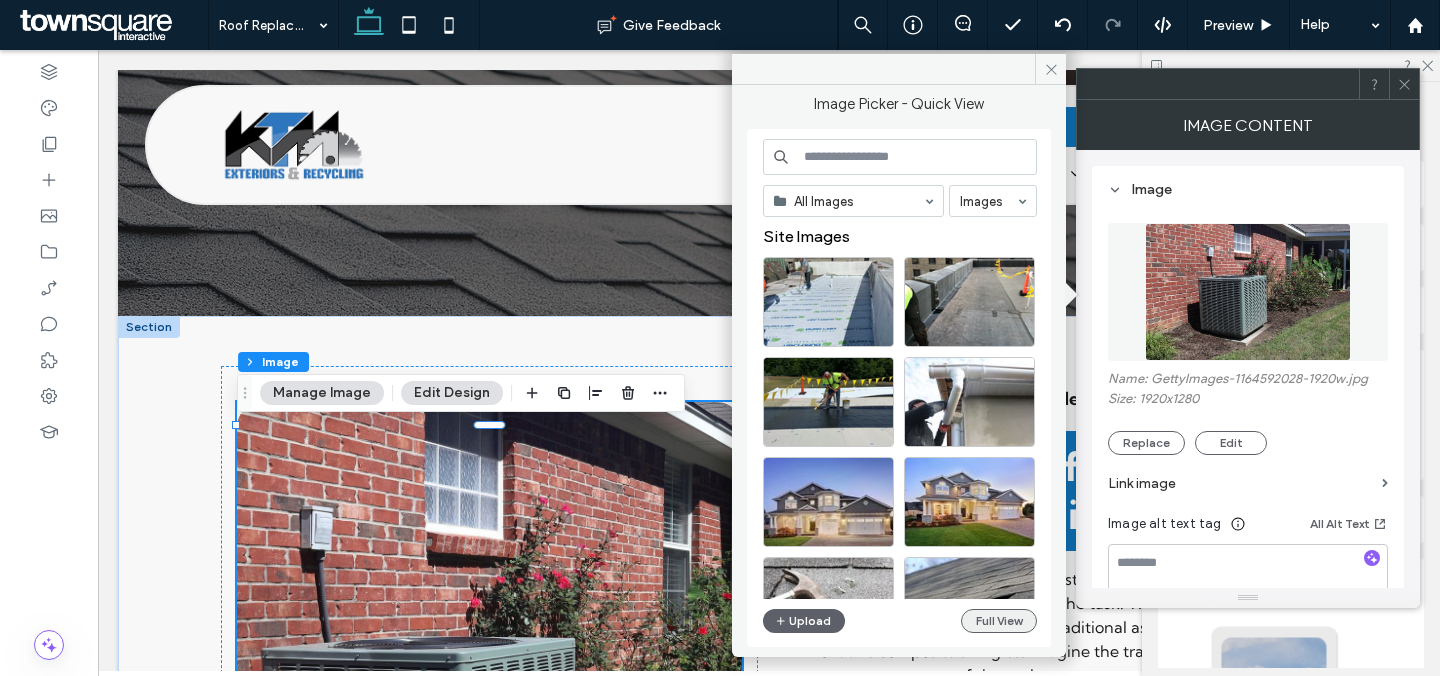 click on "Full View" at bounding box center (999, 621) 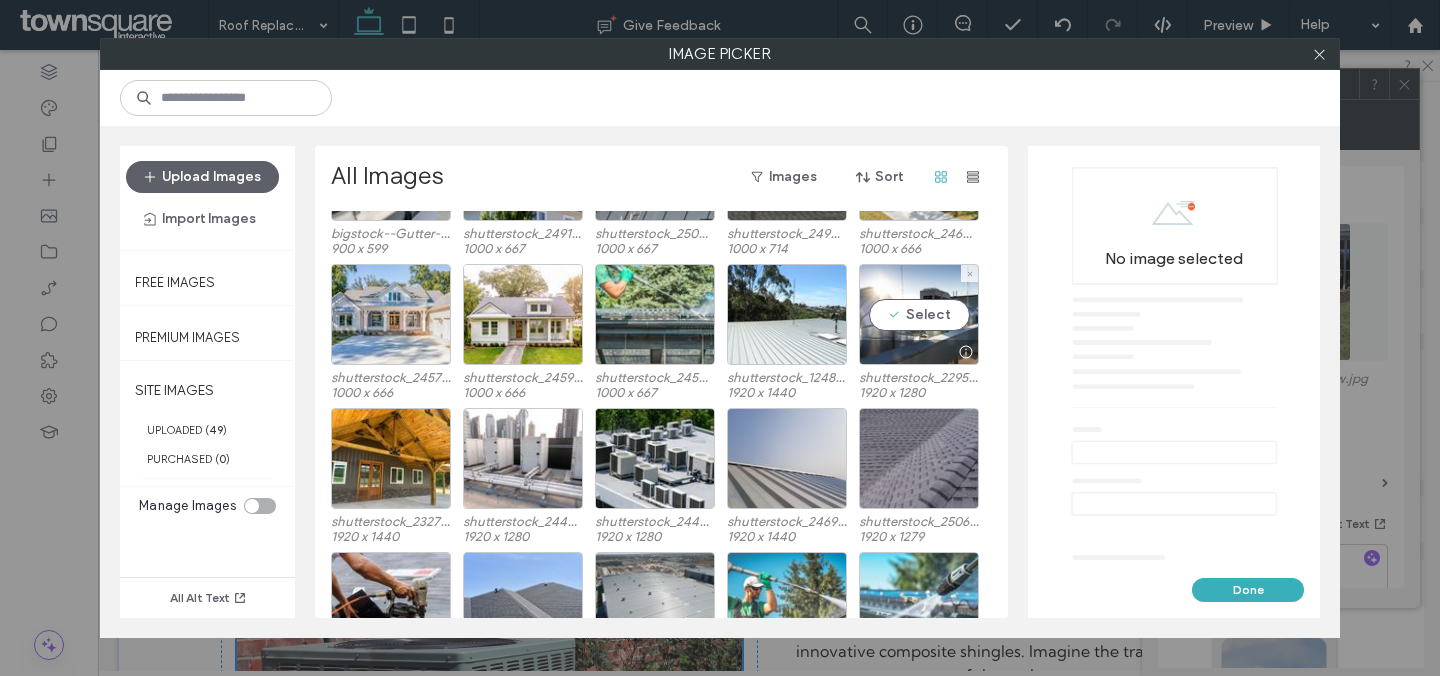 scroll, scrollTop: 583, scrollLeft: 0, axis: vertical 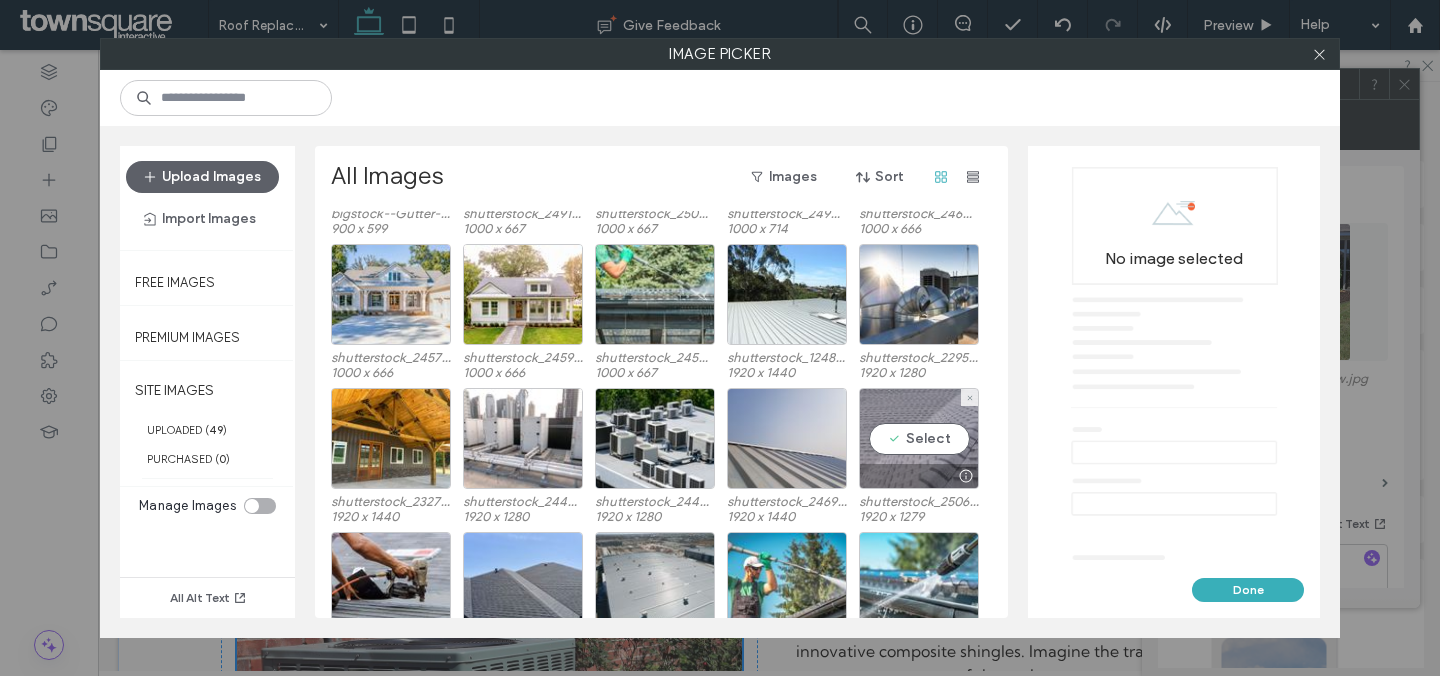 click on "Select" at bounding box center [919, 438] 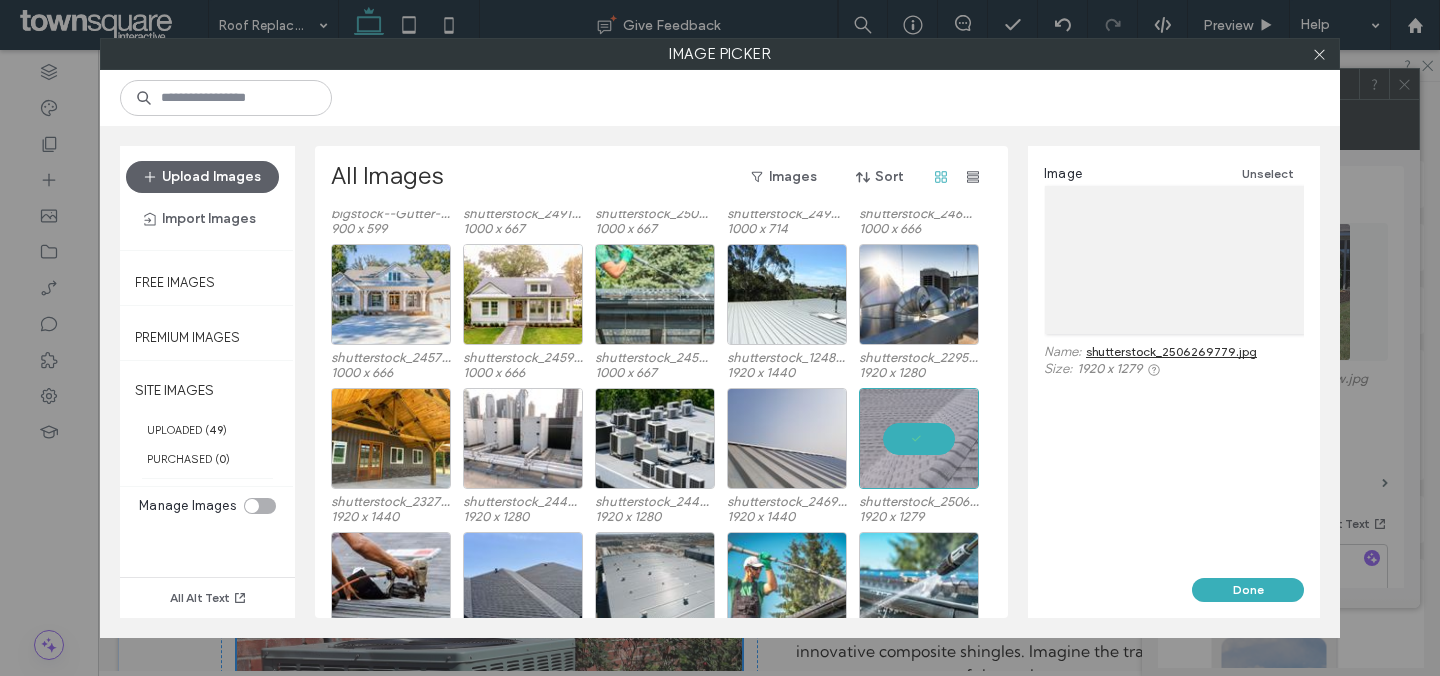 click on "Done" at bounding box center [1248, 590] 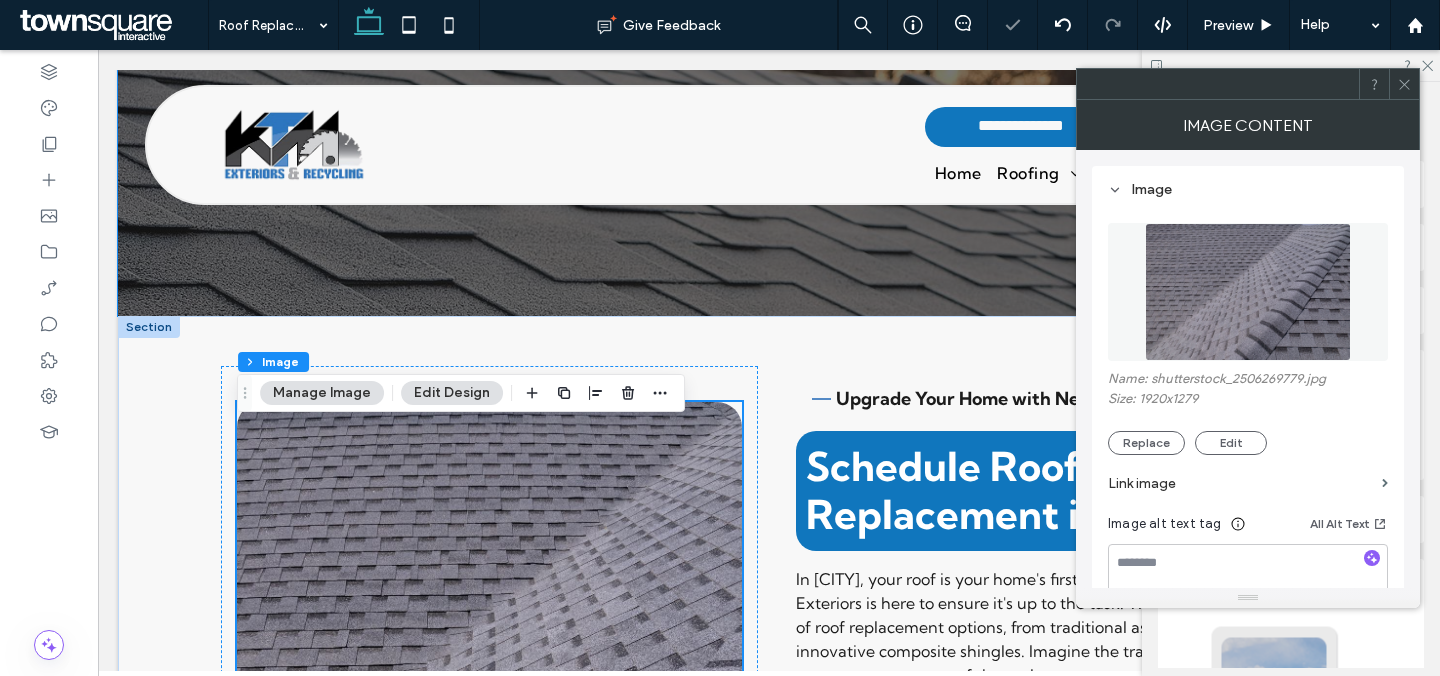 scroll, scrollTop: 564, scrollLeft: 0, axis: vertical 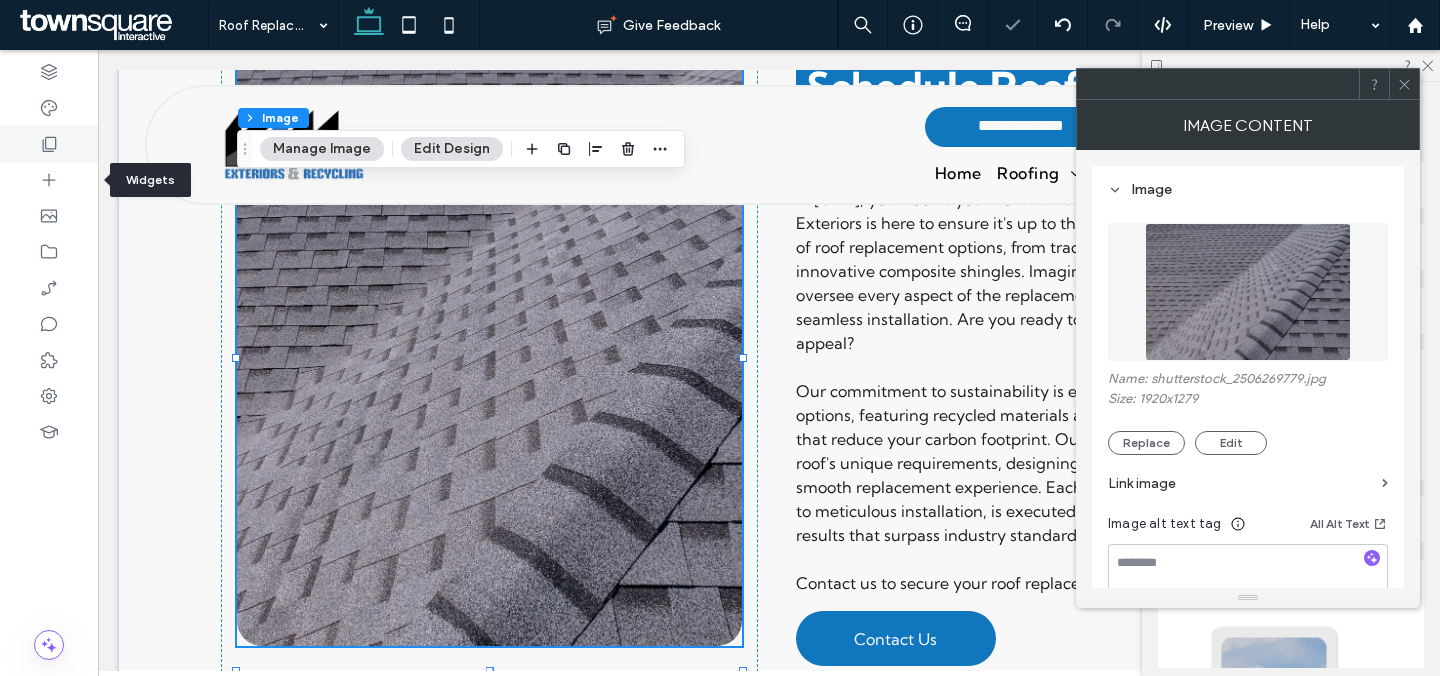 click 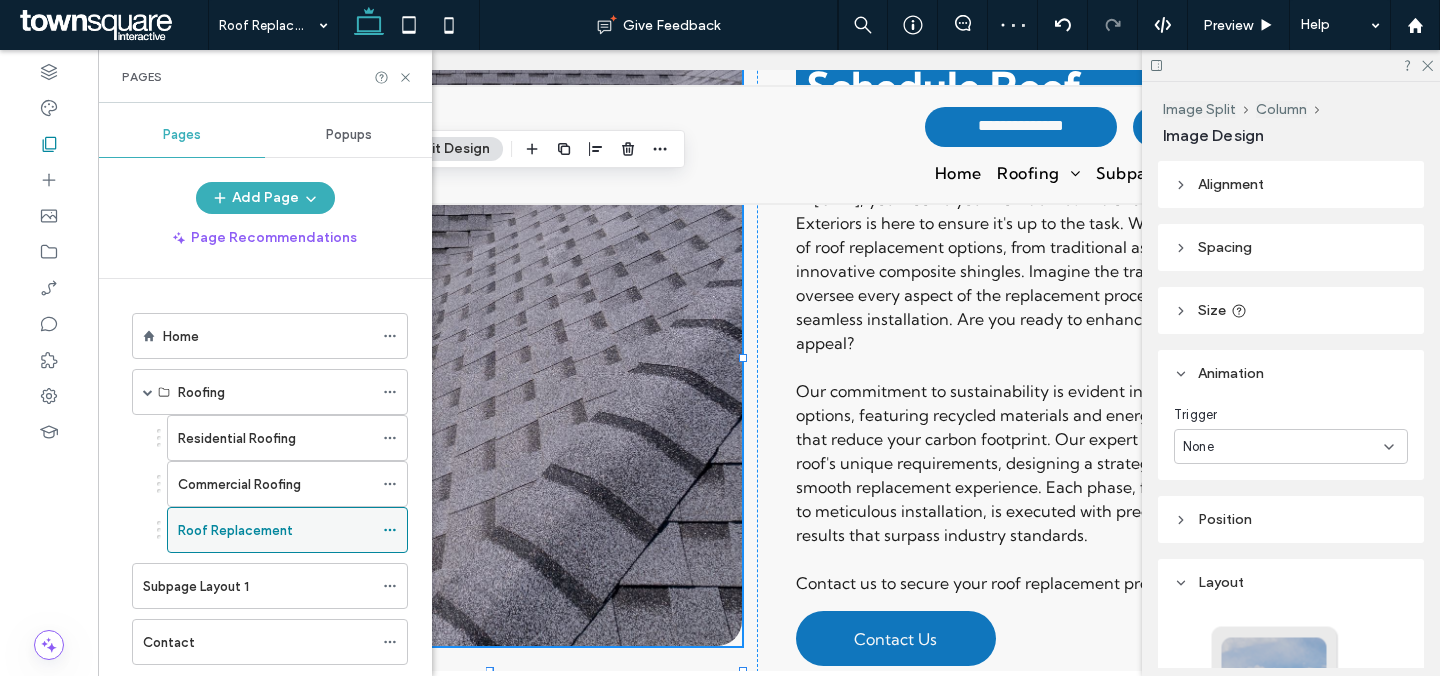 click 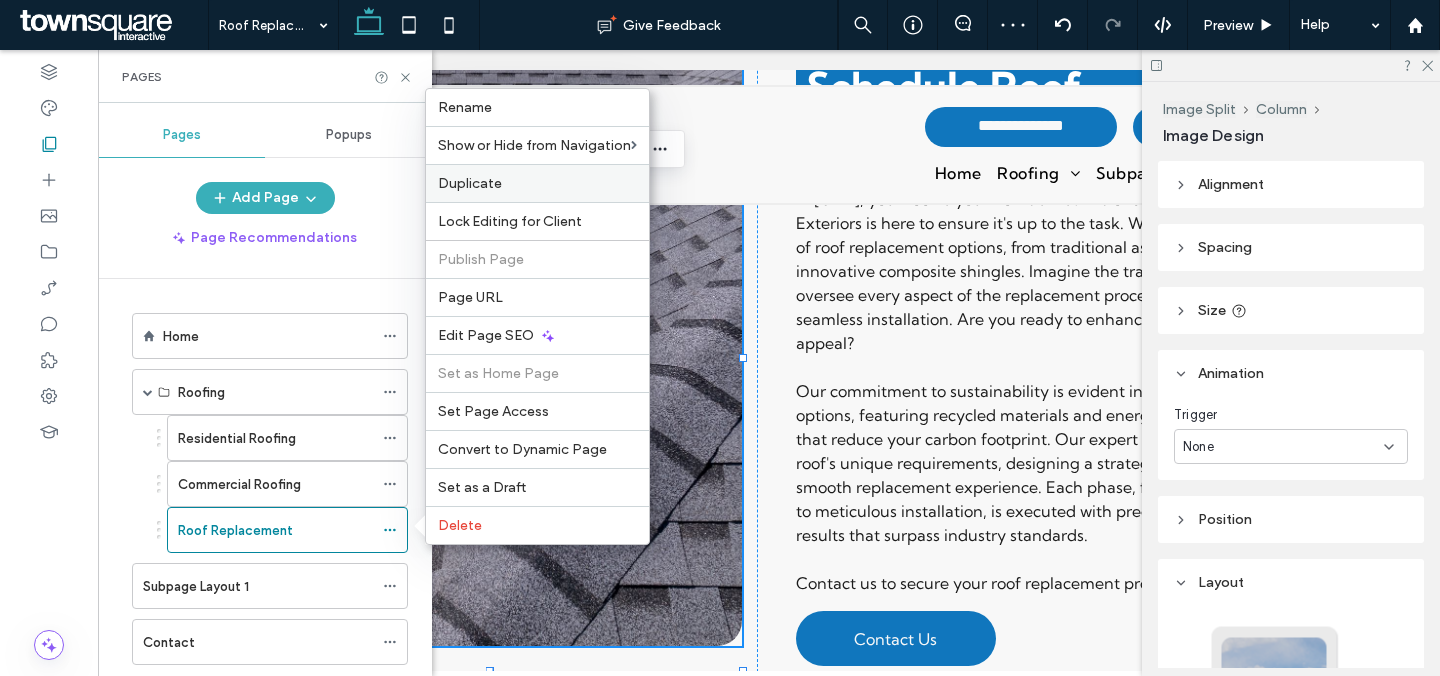 click on "Duplicate" at bounding box center (537, 183) 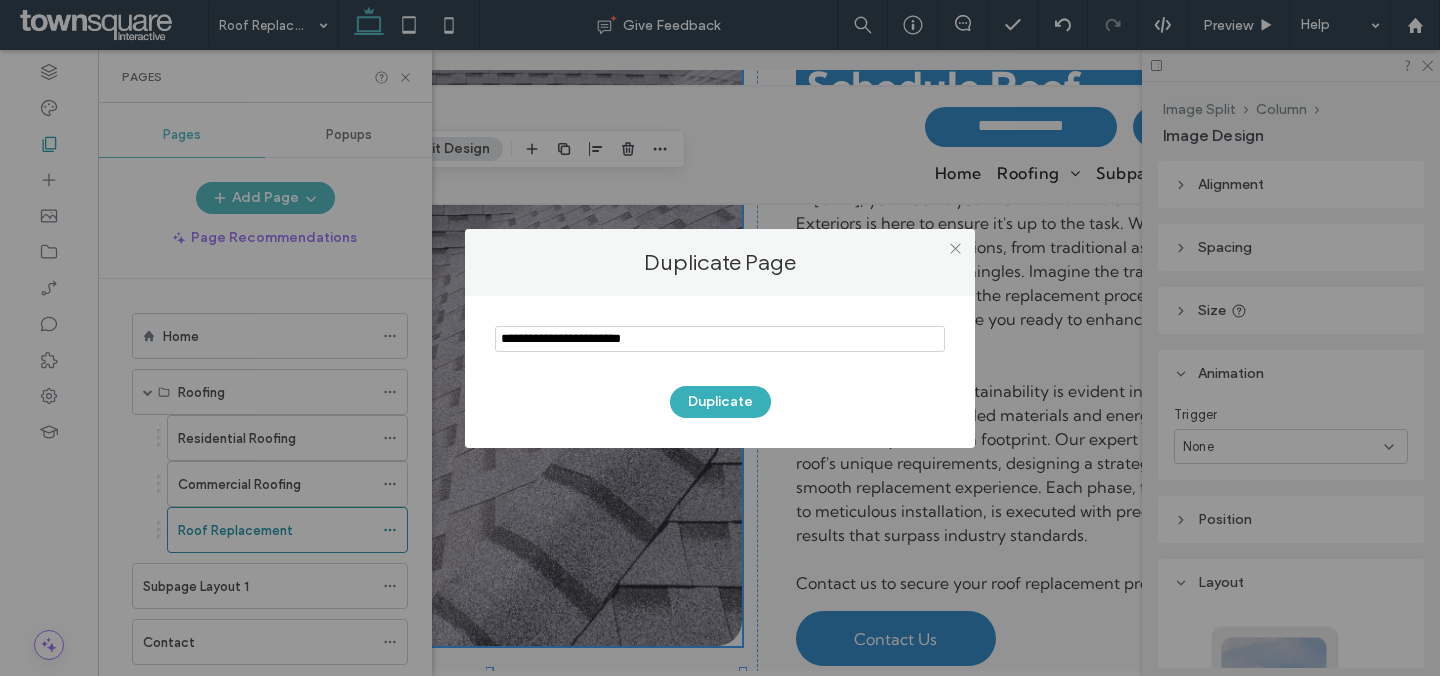 drag, startPoint x: 447, startPoint y: 317, endPoint x: 376, endPoint y: 315, distance: 71.02816 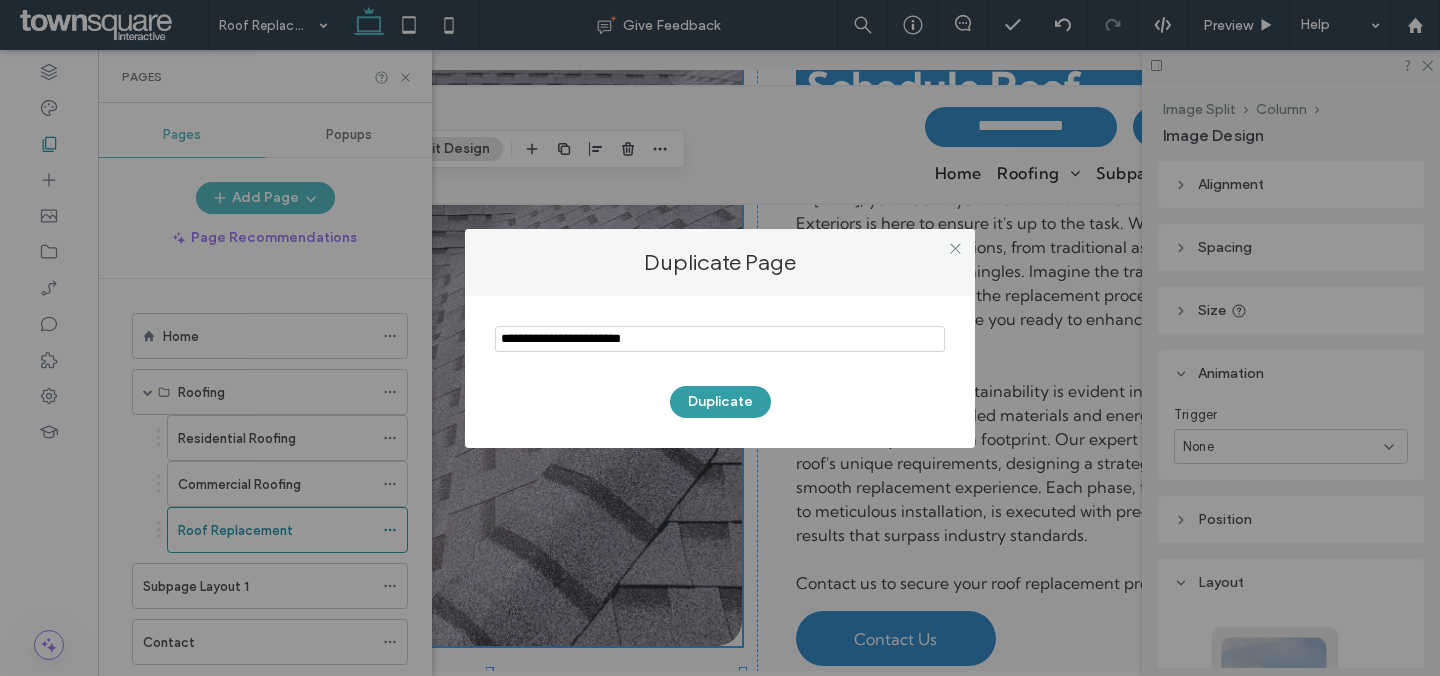 paste on "**********" 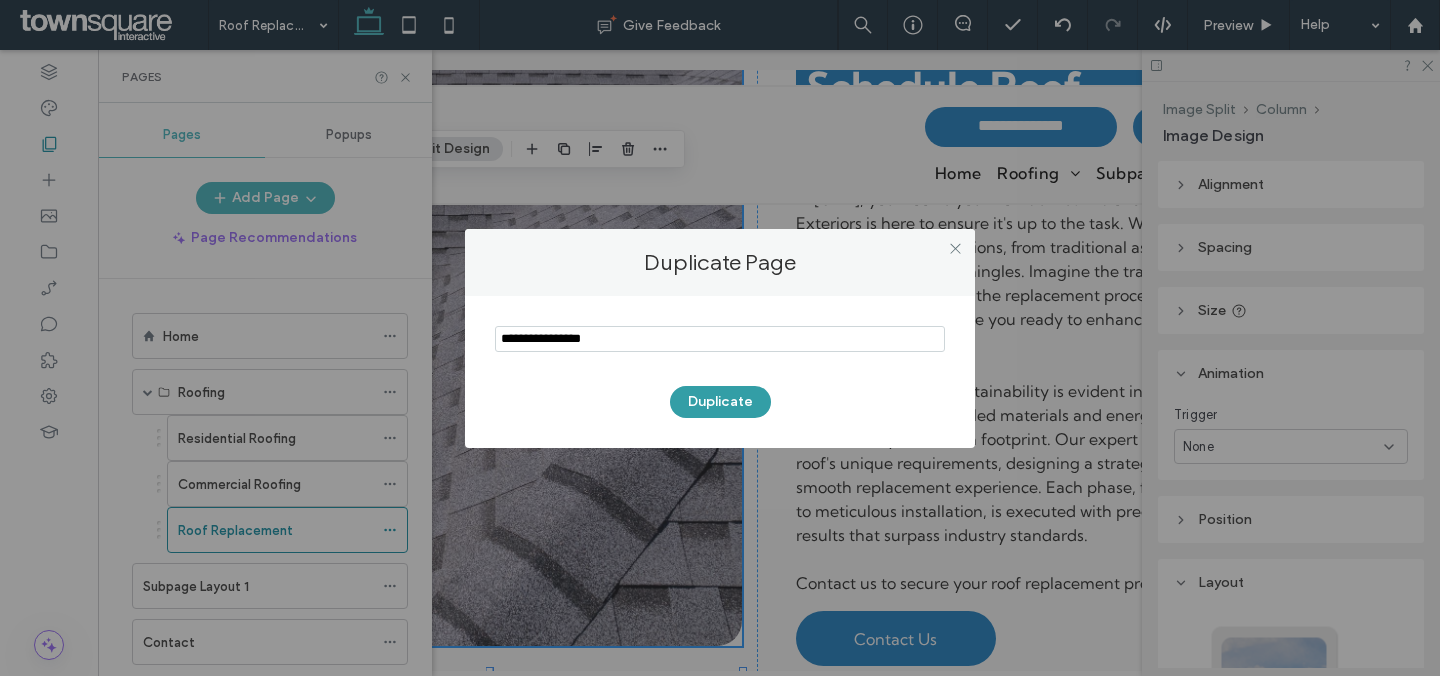 type on "**********" 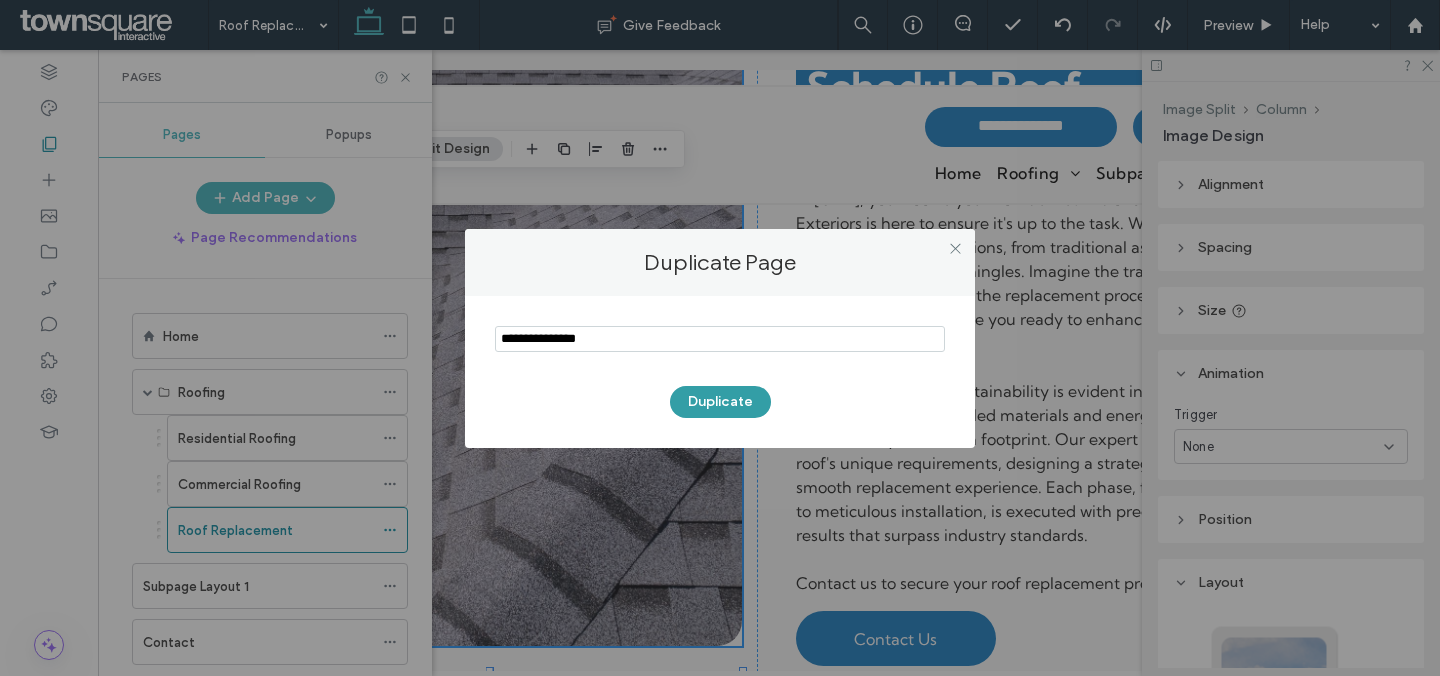 click on "Duplicate" at bounding box center [720, 402] 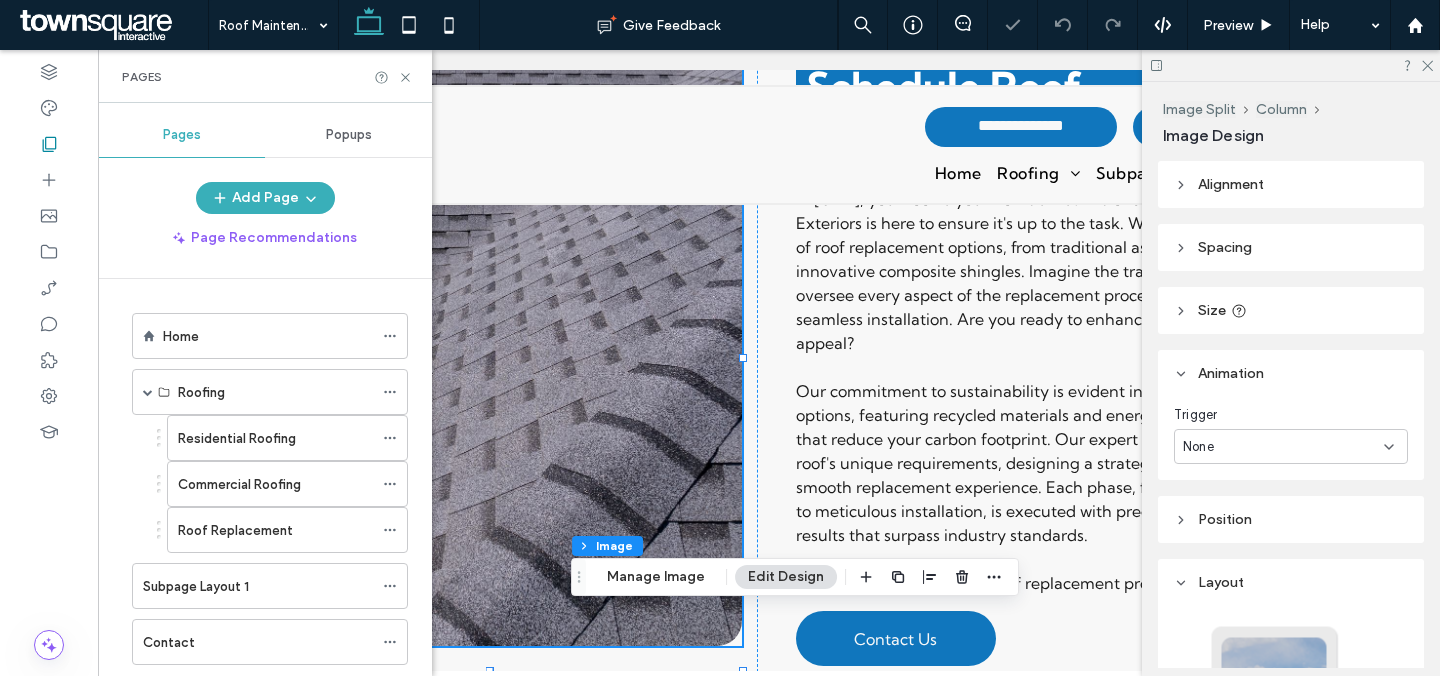 type on "**" 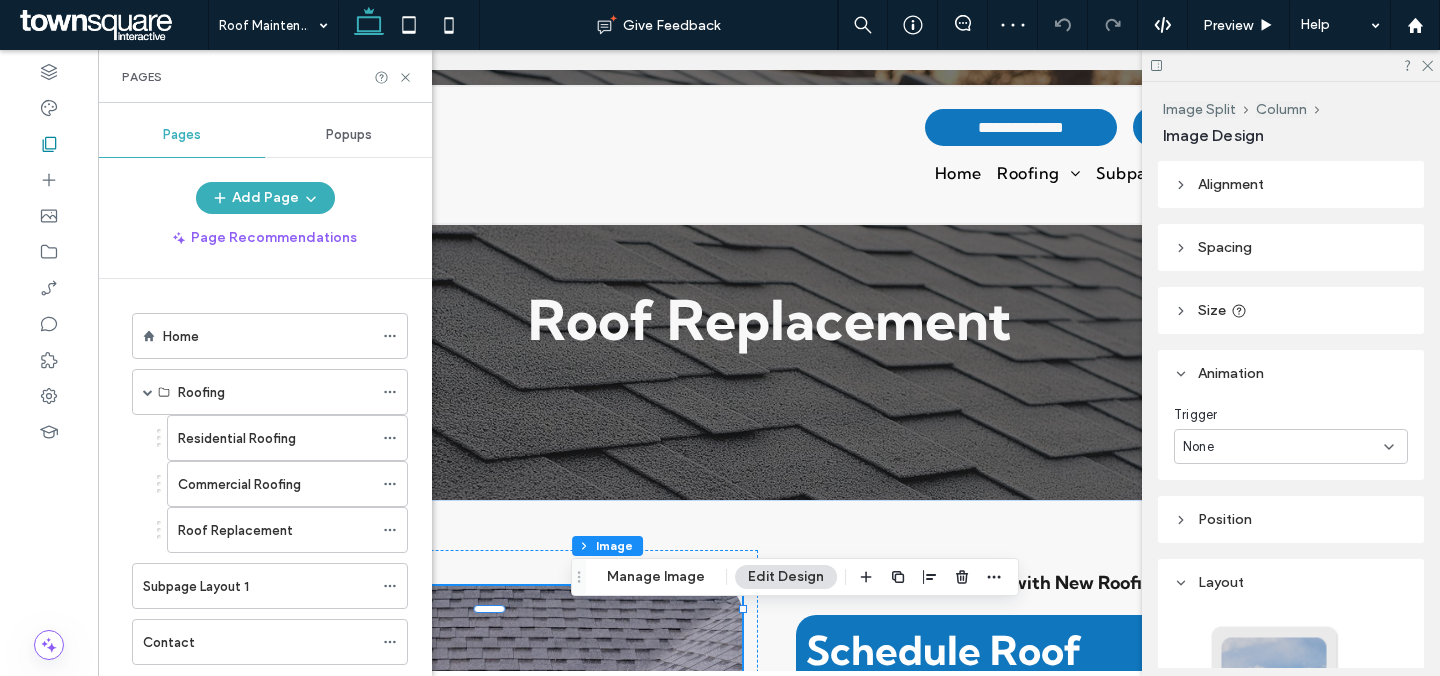 scroll, scrollTop: 0, scrollLeft: 0, axis: both 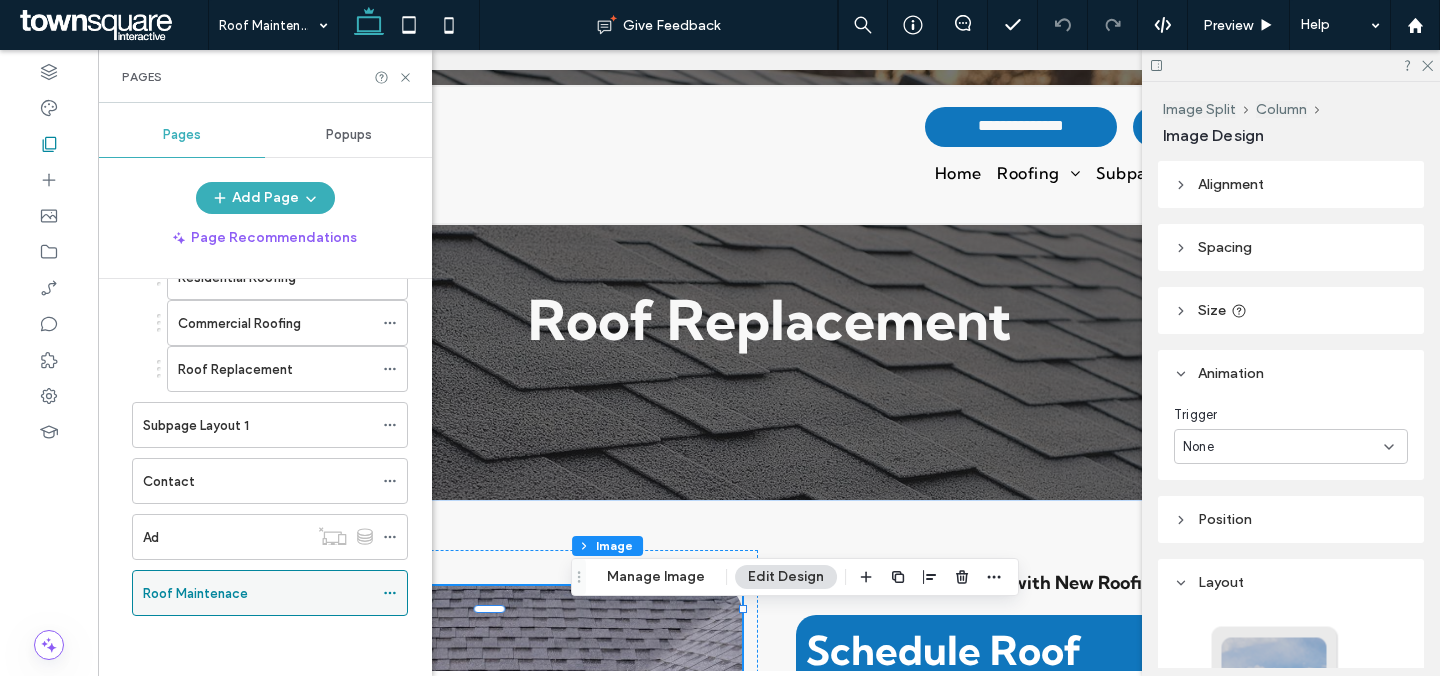 click 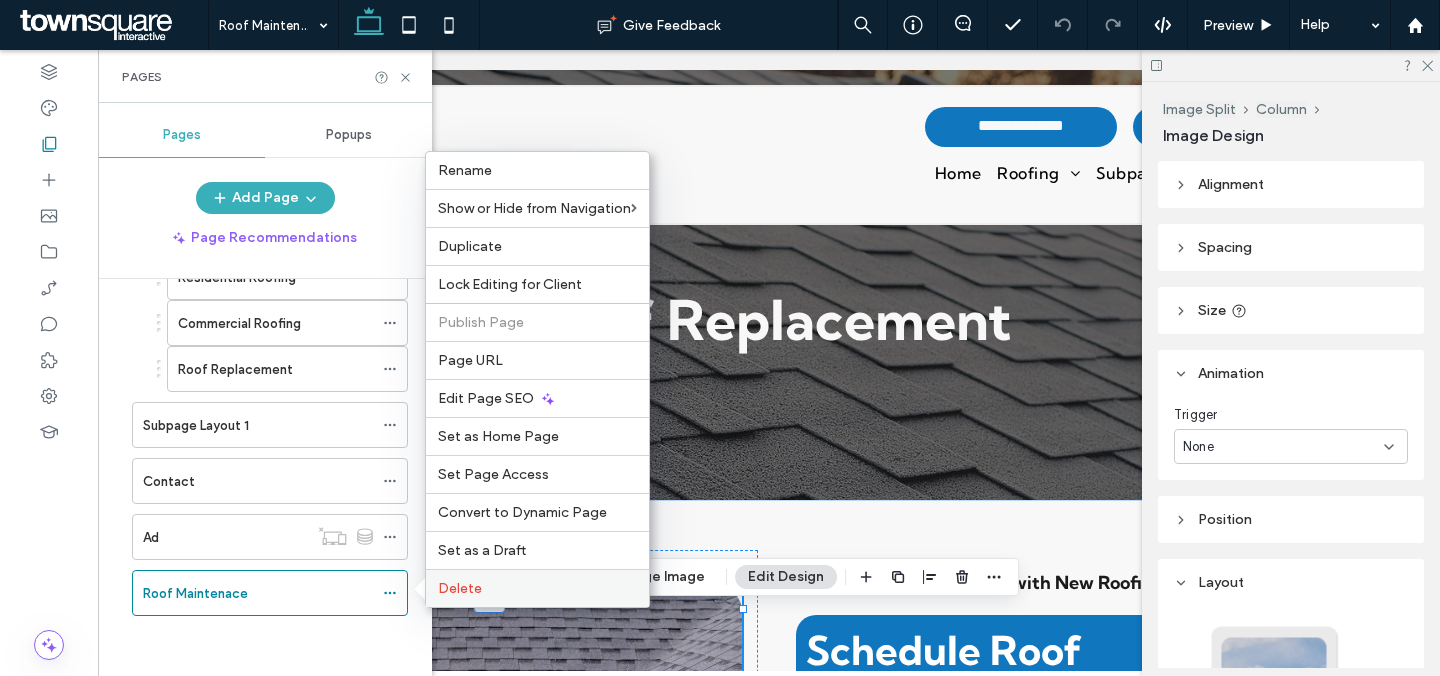 click on "Delete" at bounding box center [460, 588] 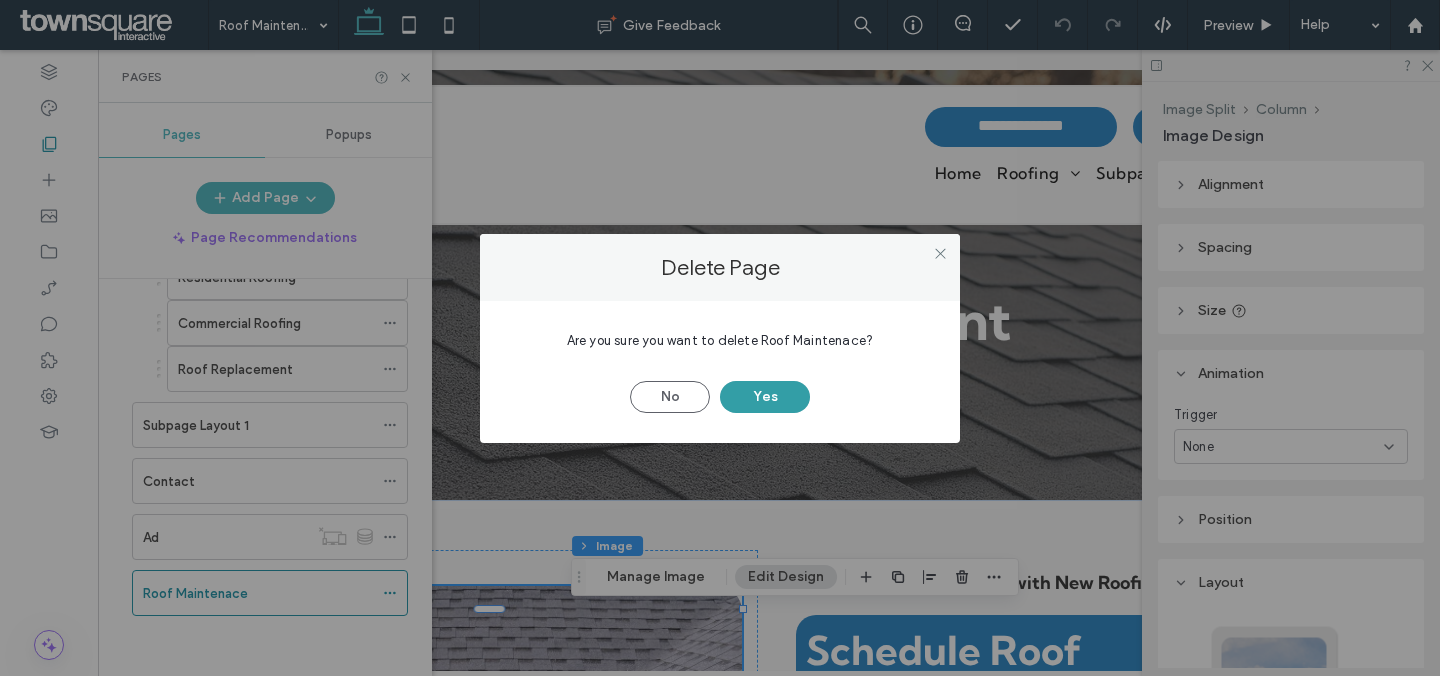 click on "Yes" at bounding box center (765, 397) 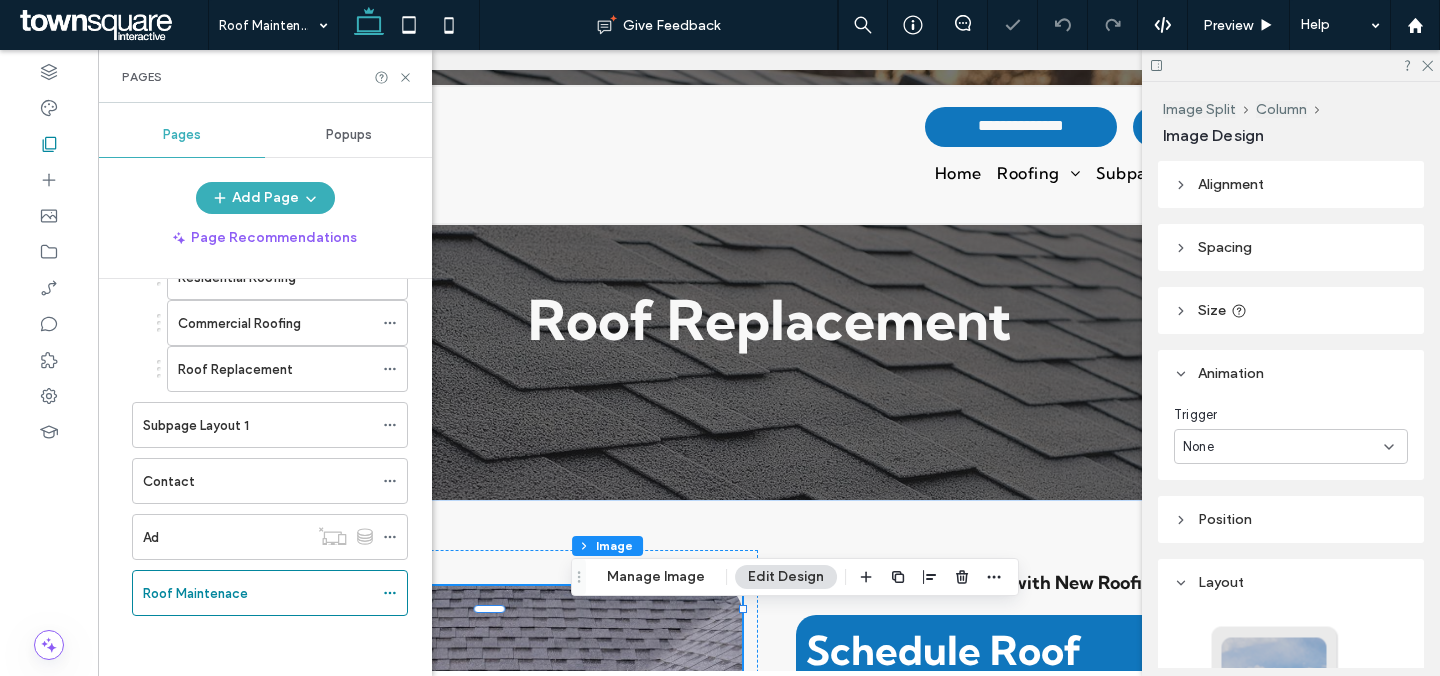 scroll, scrollTop: 105, scrollLeft: 0, axis: vertical 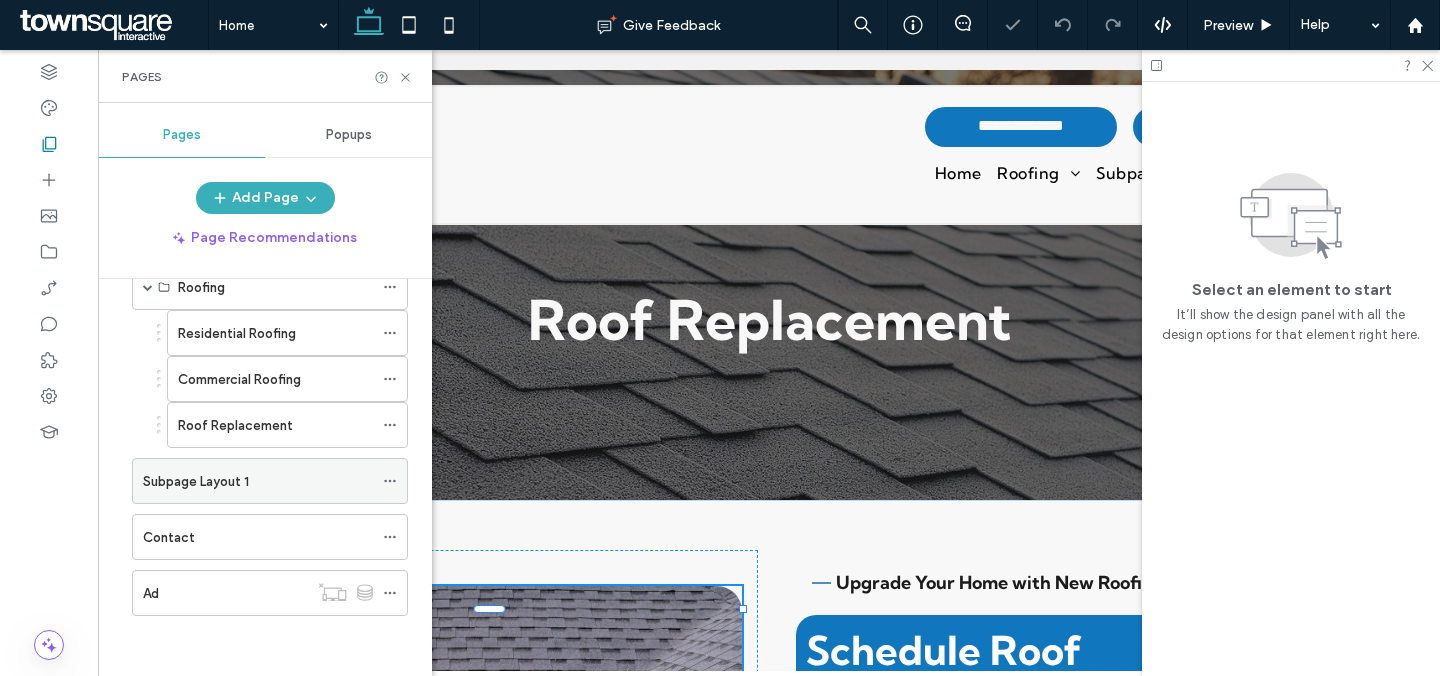 click 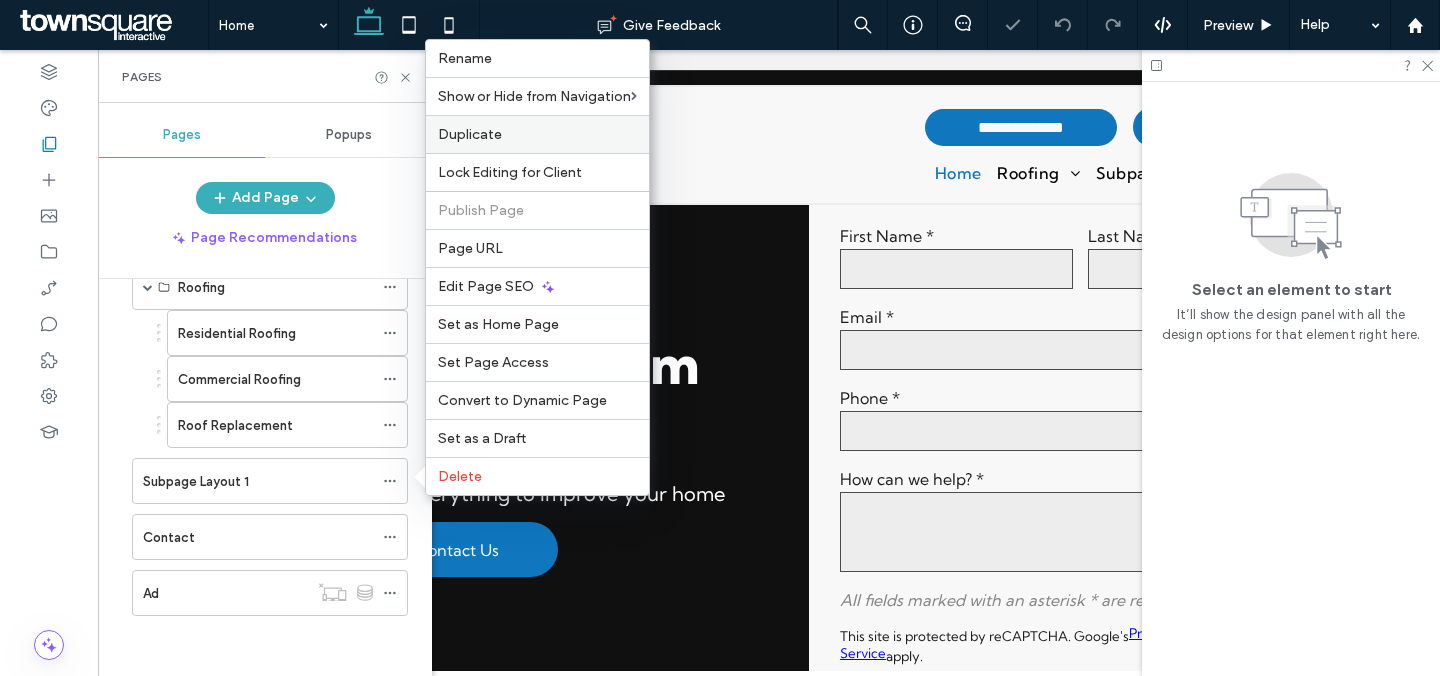 scroll, scrollTop: 0, scrollLeft: 0, axis: both 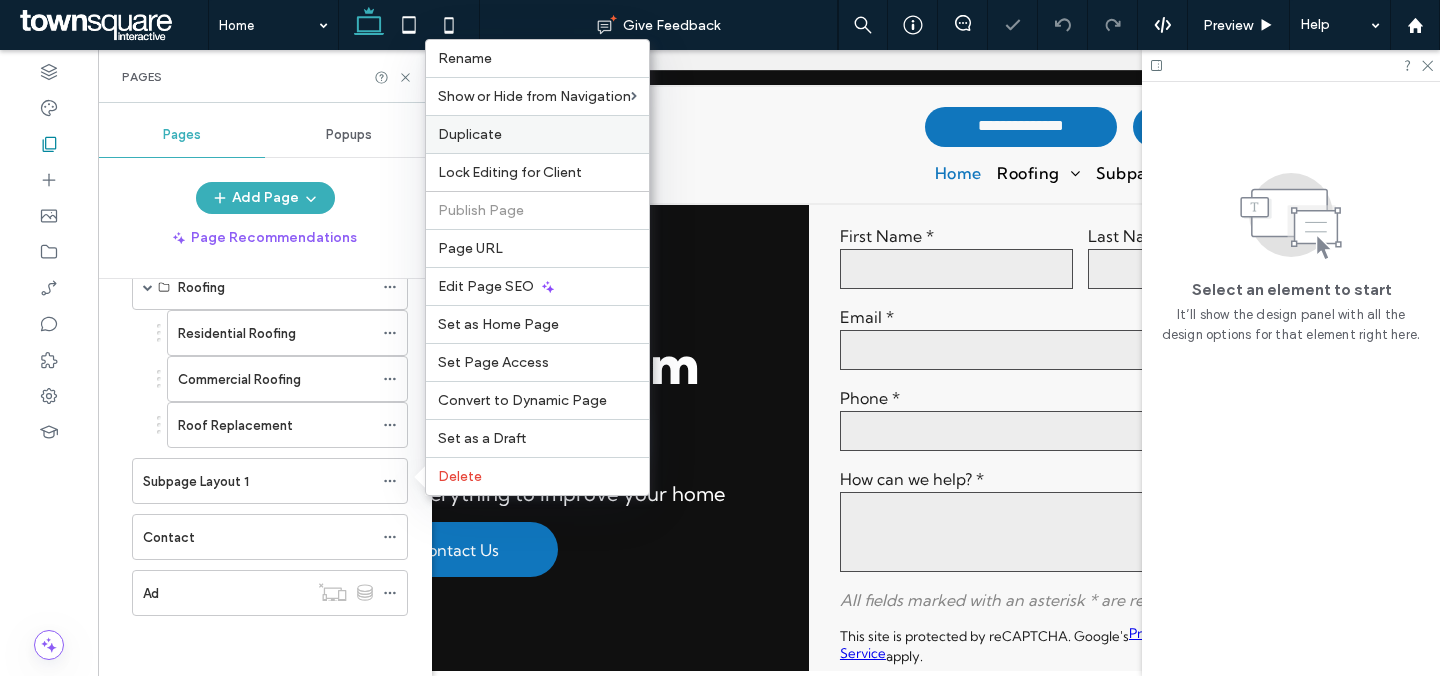click on "Duplicate" at bounding box center (470, 134) 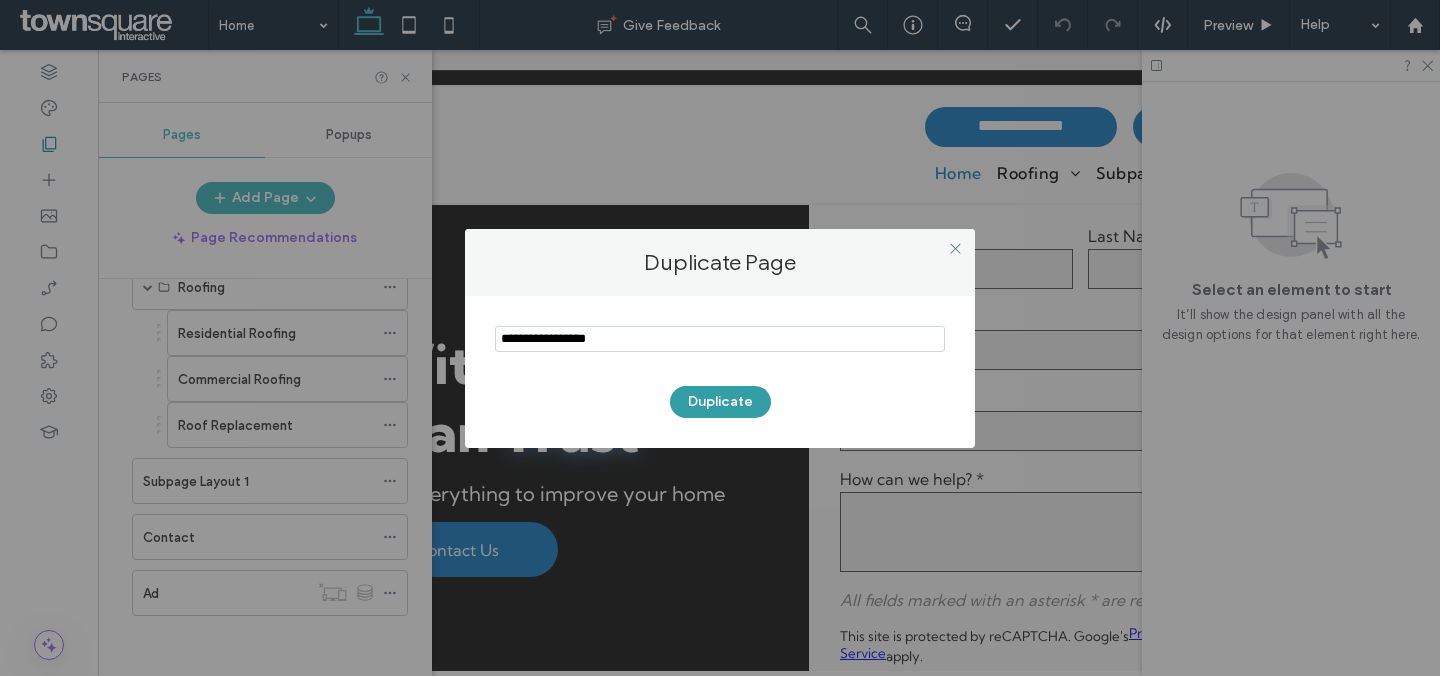 type on "**********" 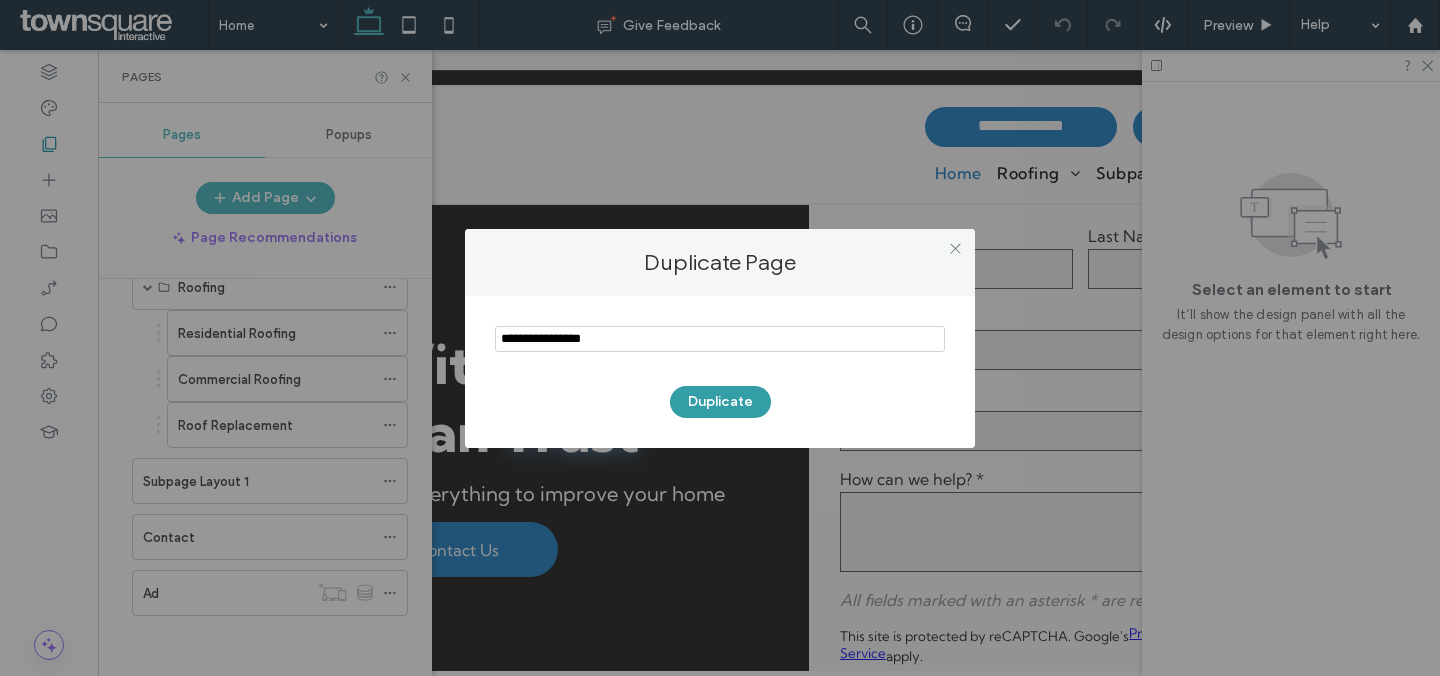 click on "Duplicate" at bounding box center (720, 402) 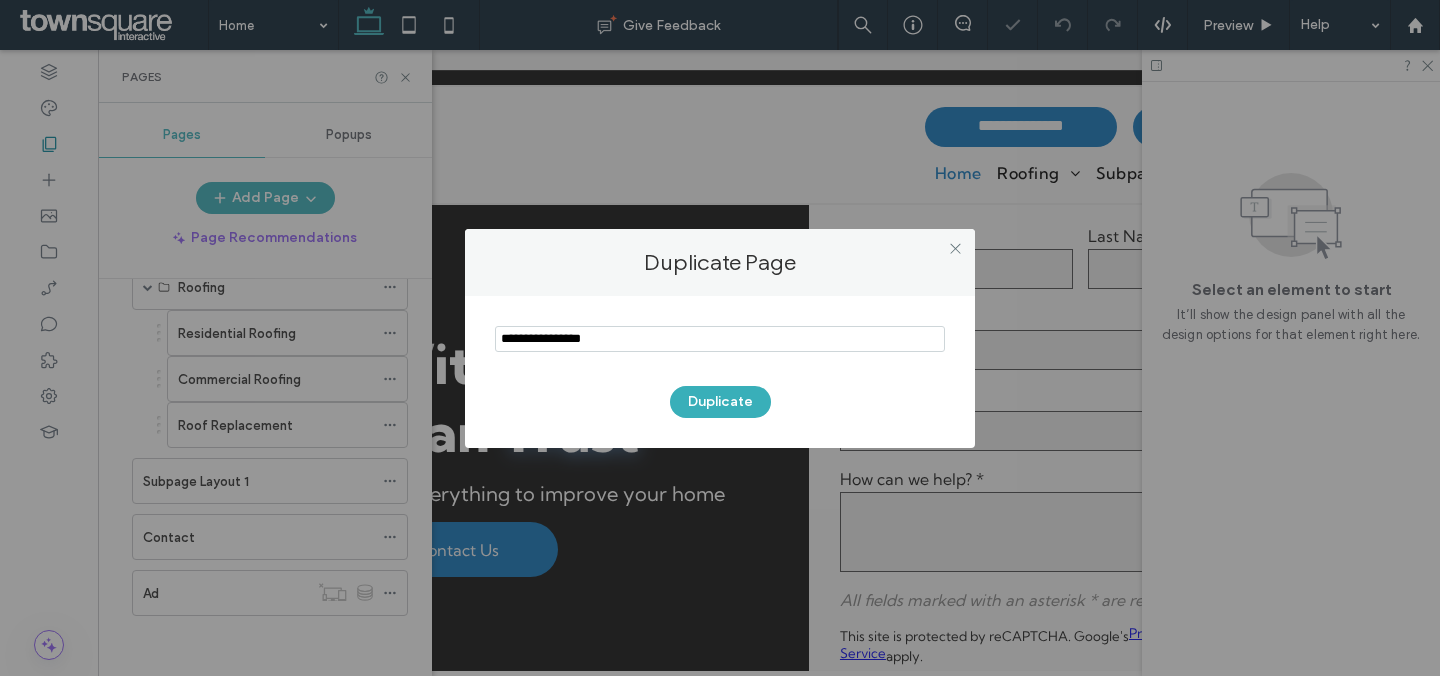 scroll, scrollTop: 161, scrollLeft: 0, axis: vertical 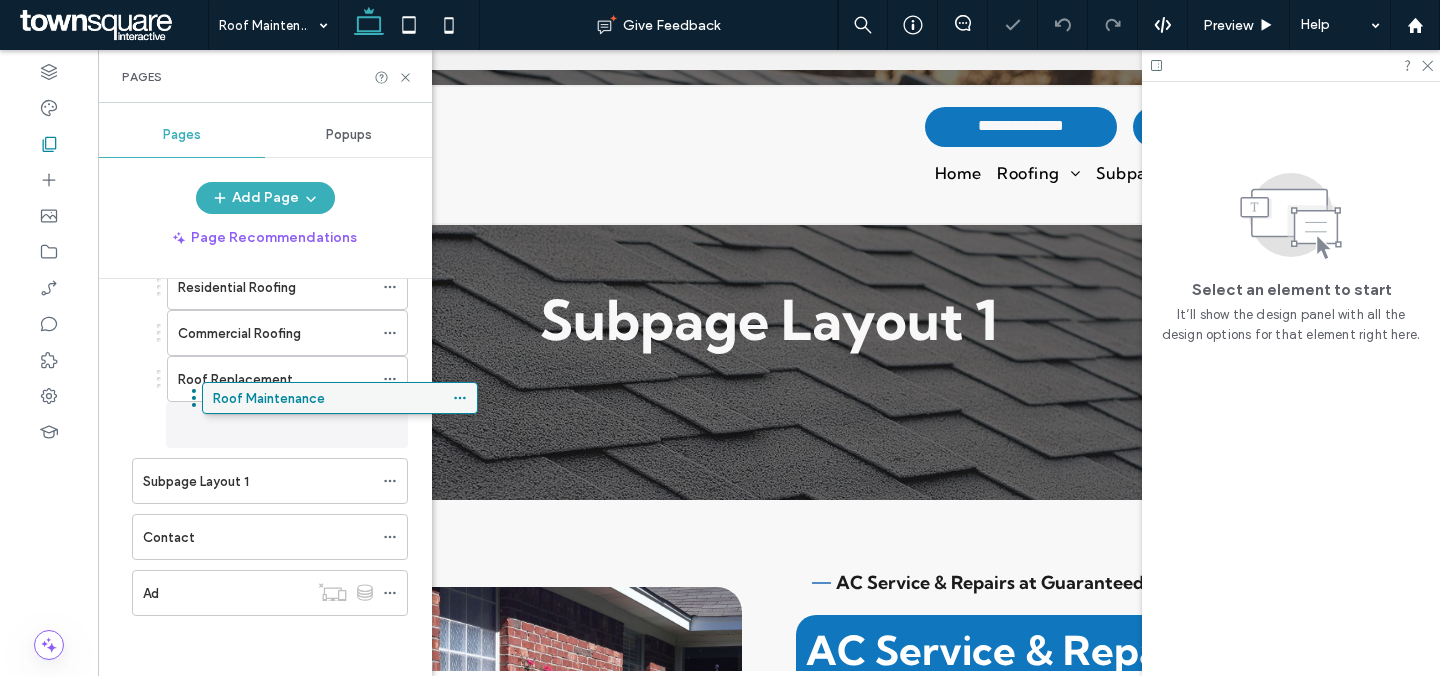drag, startPoint x: 263, startPoint y: 598, endPoint x: 333, endPoint y: 410, distance: 200.60907 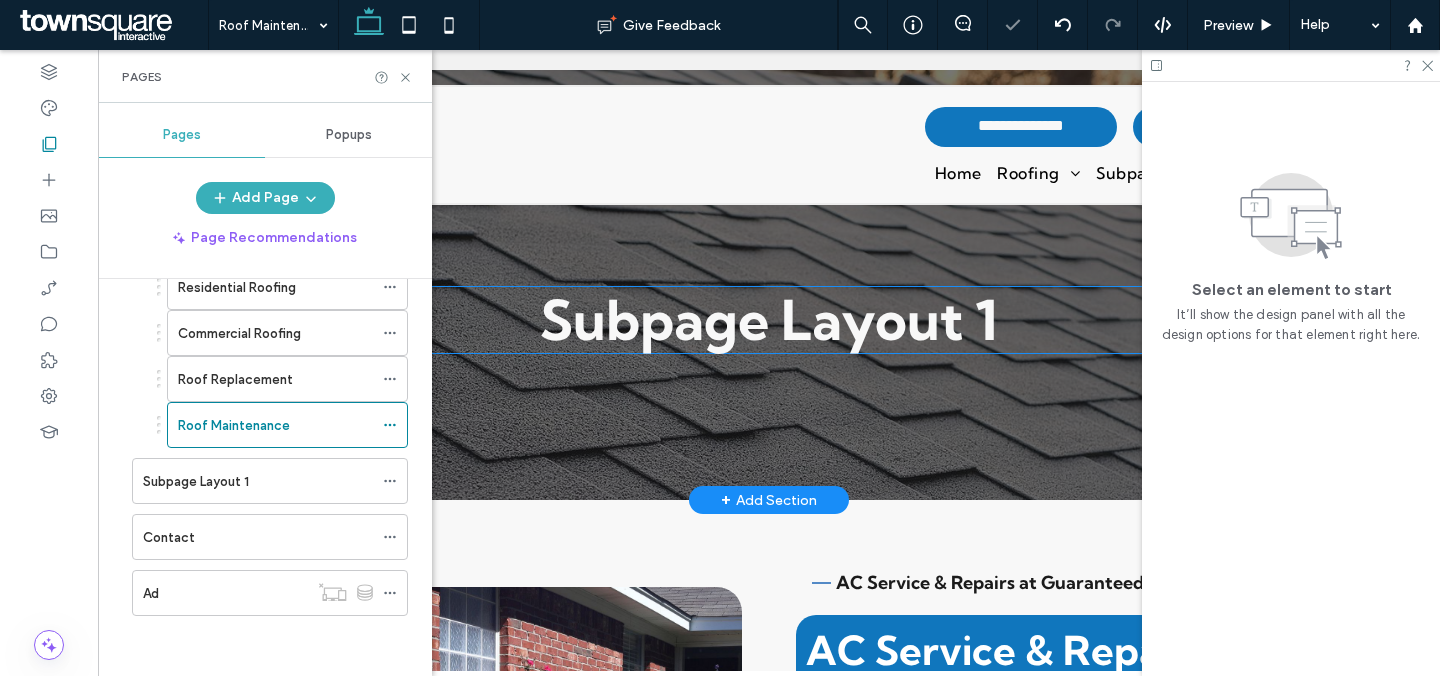 click on "Subpage Layout 1" at bounding box center [769, 320] 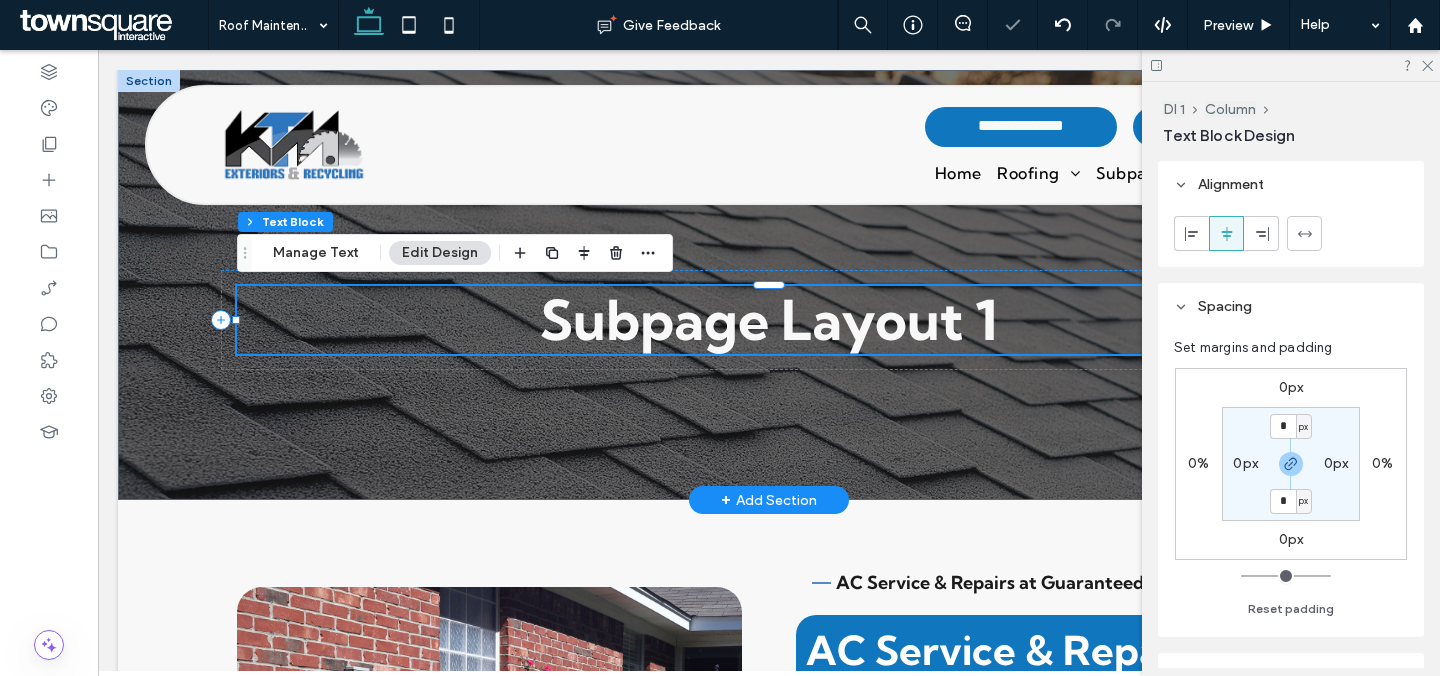 click on "Subpage Layout 1" at bounding box center (769, 320) 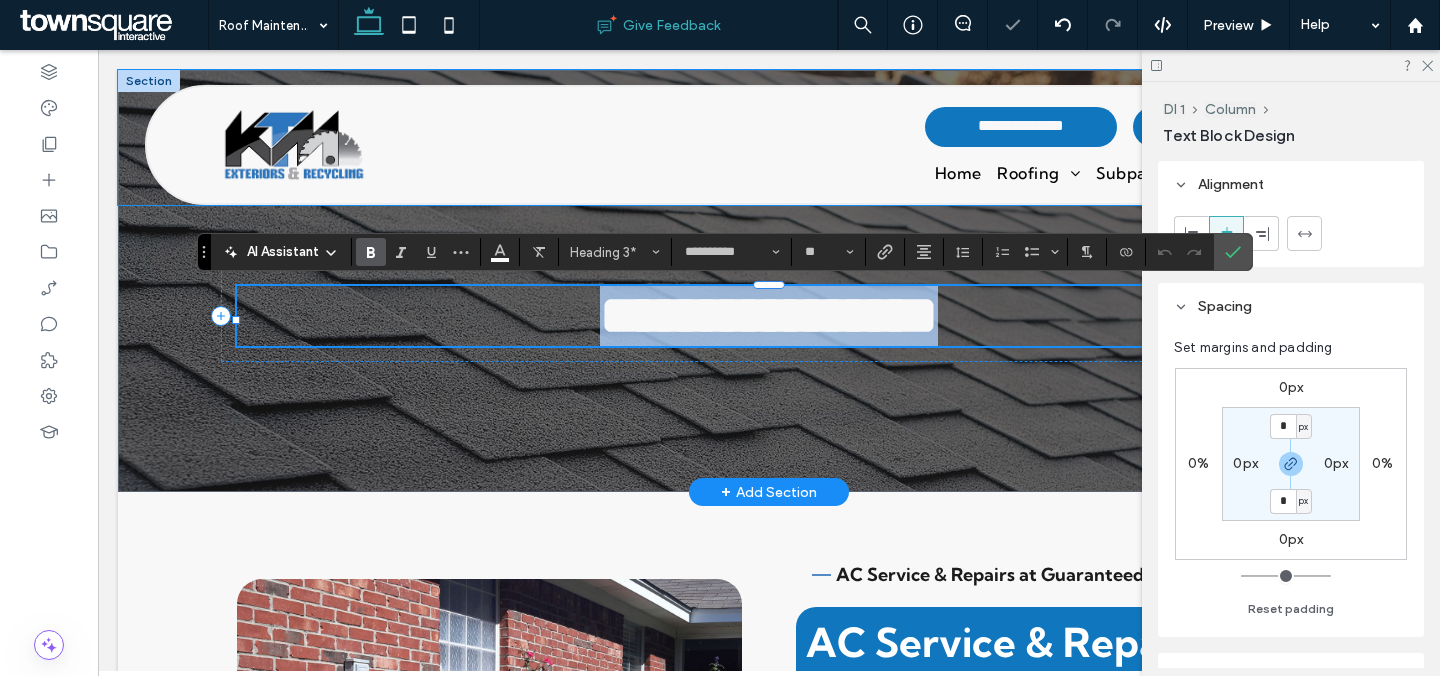 paste 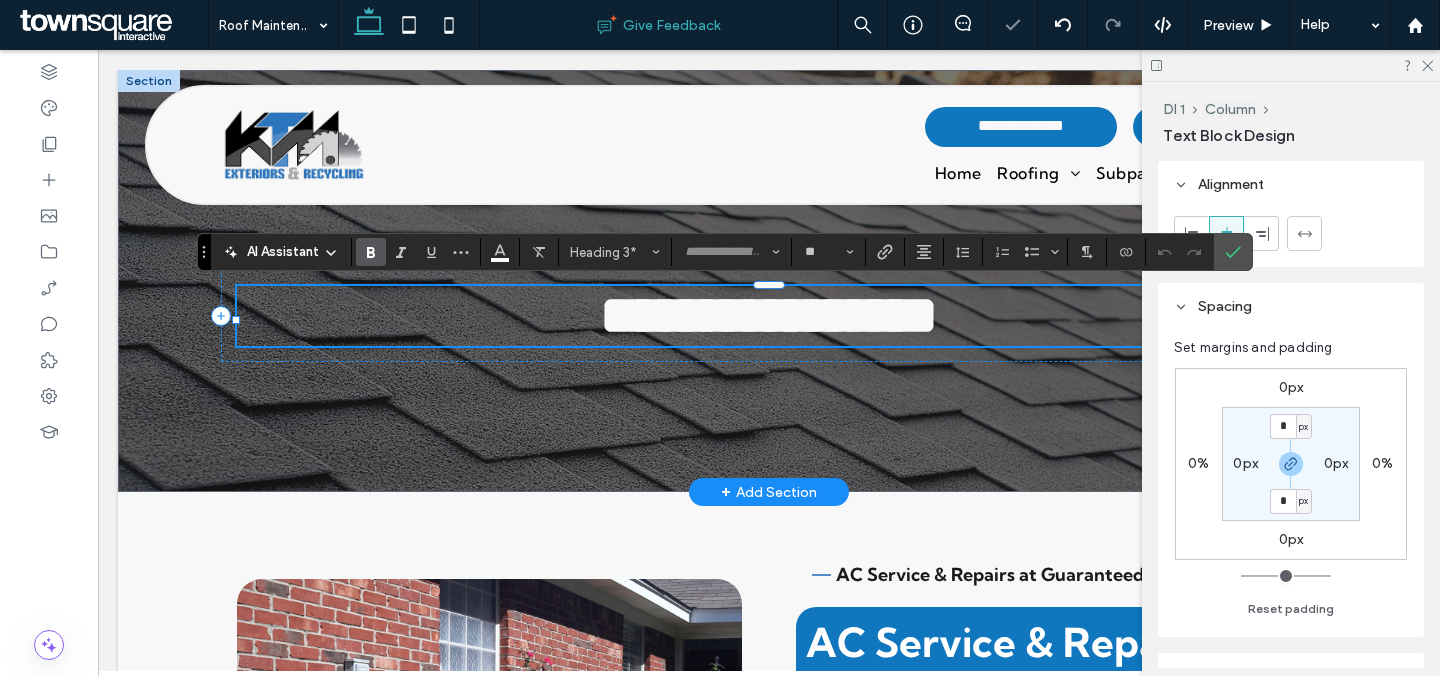scroll, scrollTop: 2, scrollLeft: 0, axis: vertical 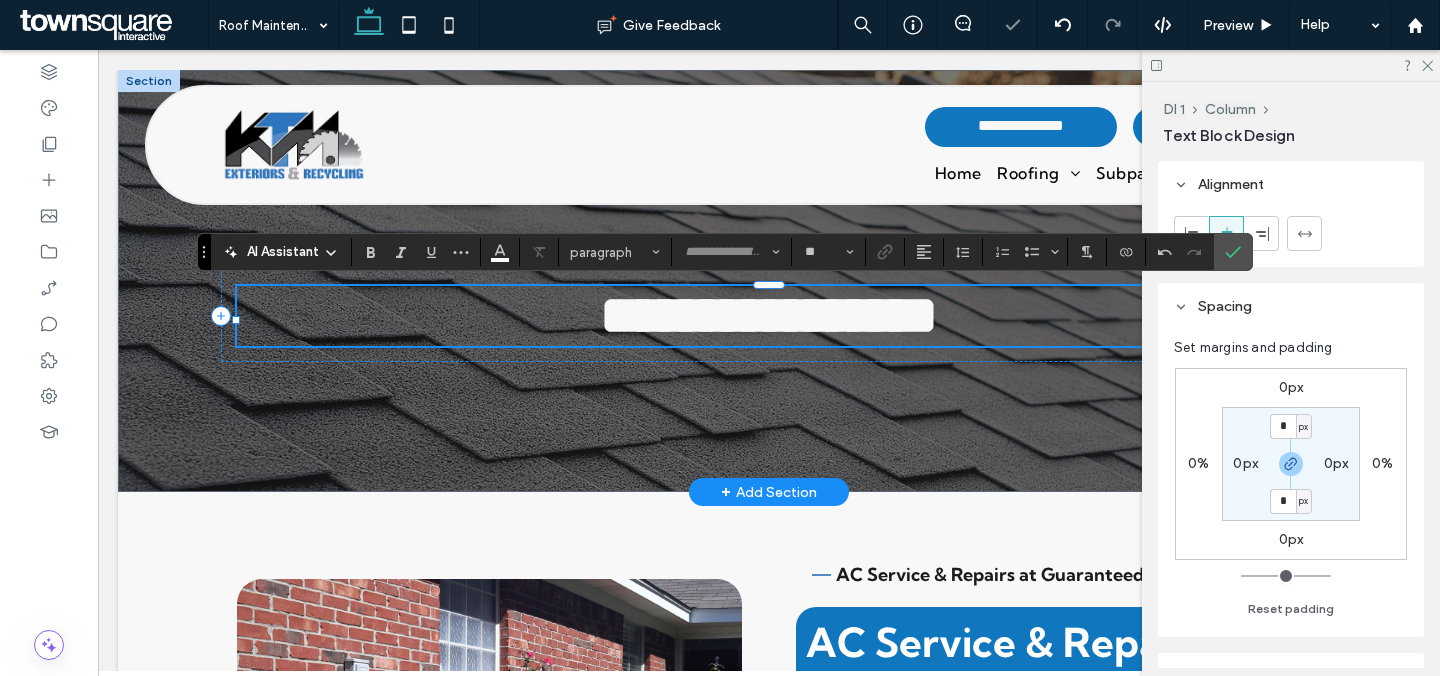 type on "**********" 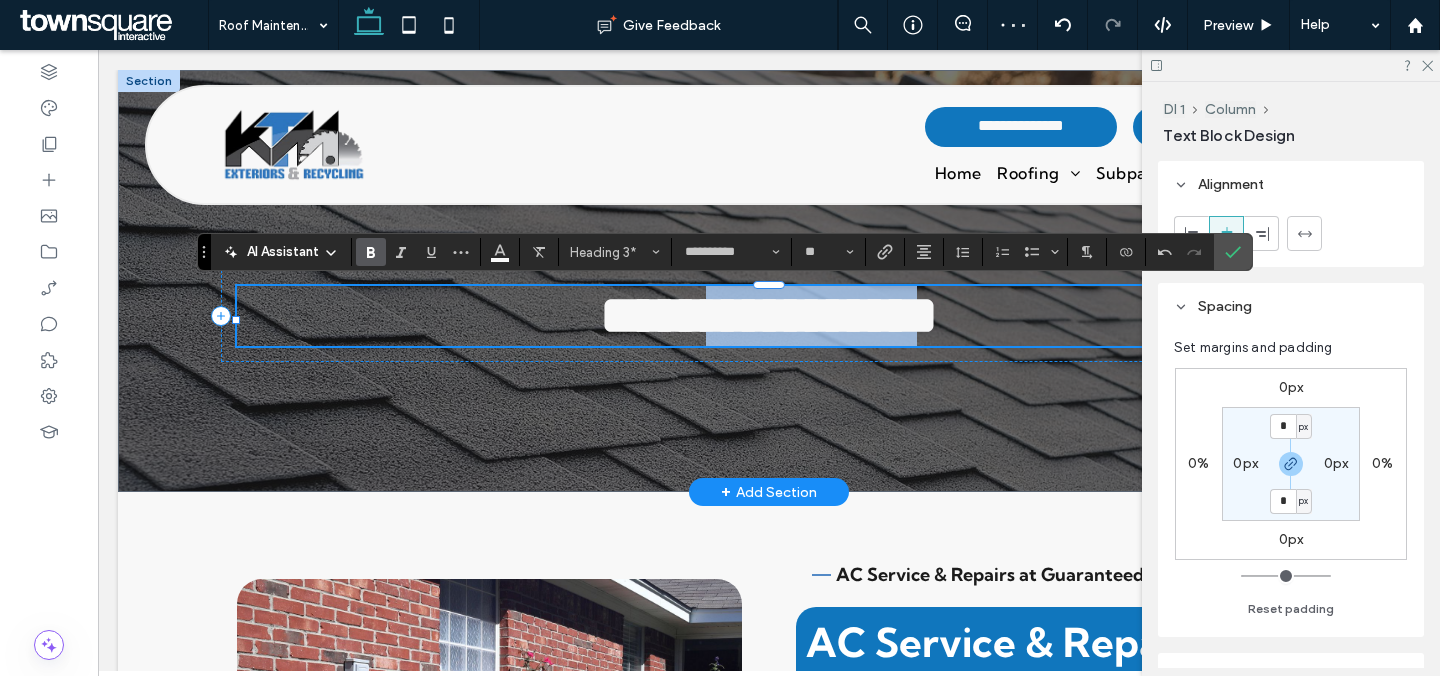 type 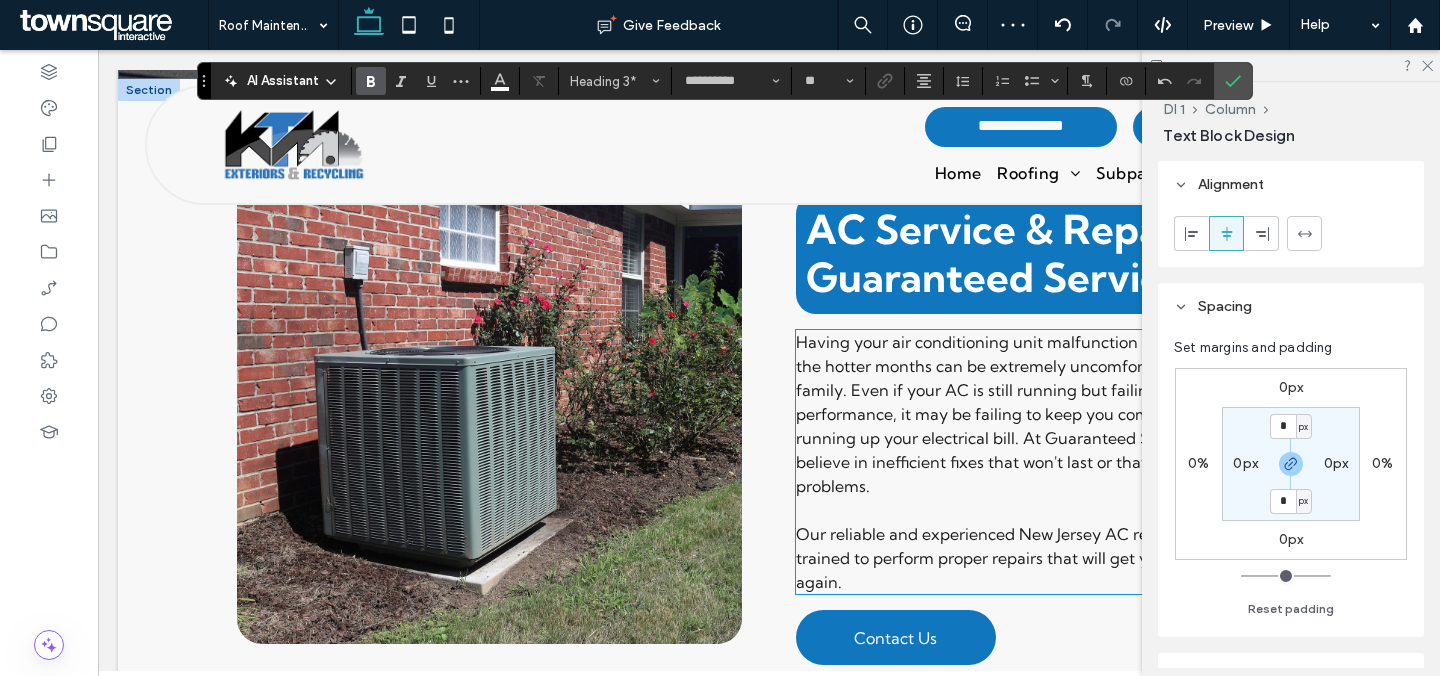 scroll, scrollTop: 429, scrollLeft: 0, axis: vertical 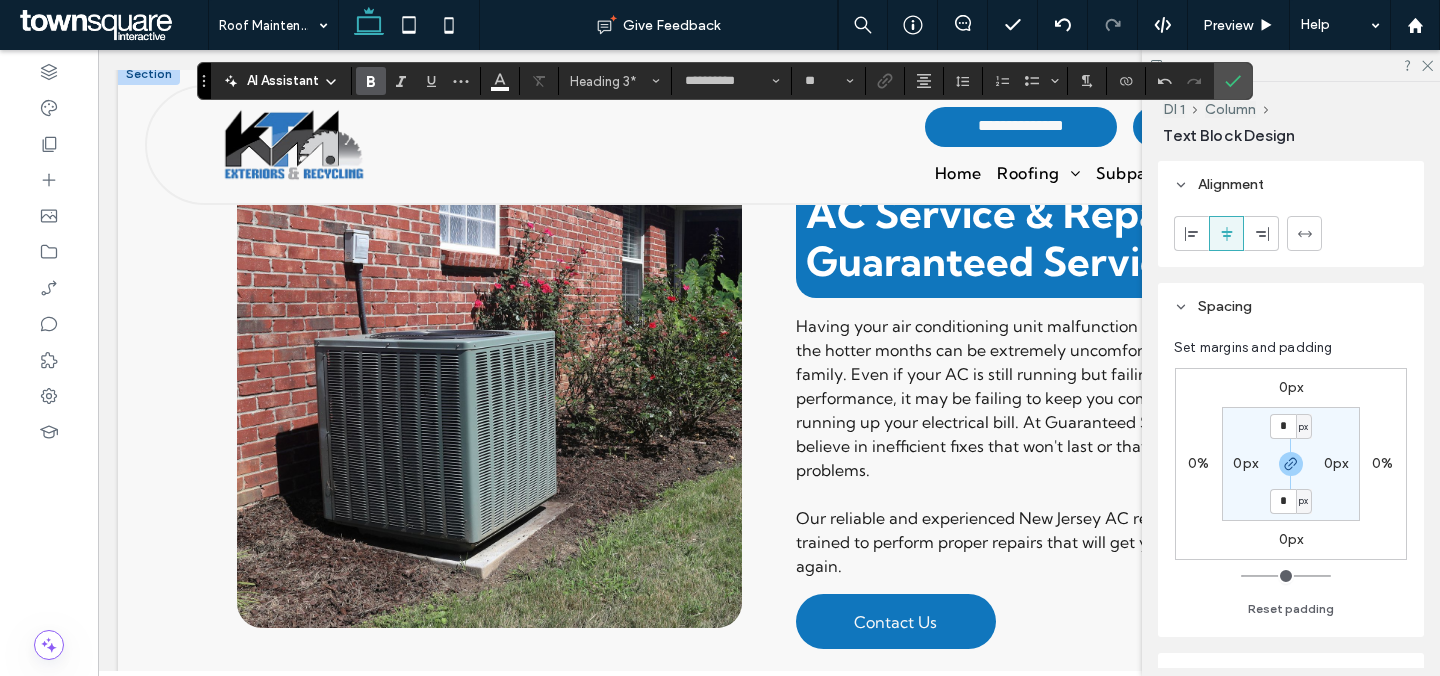 click on "AC Service & Repairs at Guaranteed Service" at bounding box center (1029, 237) 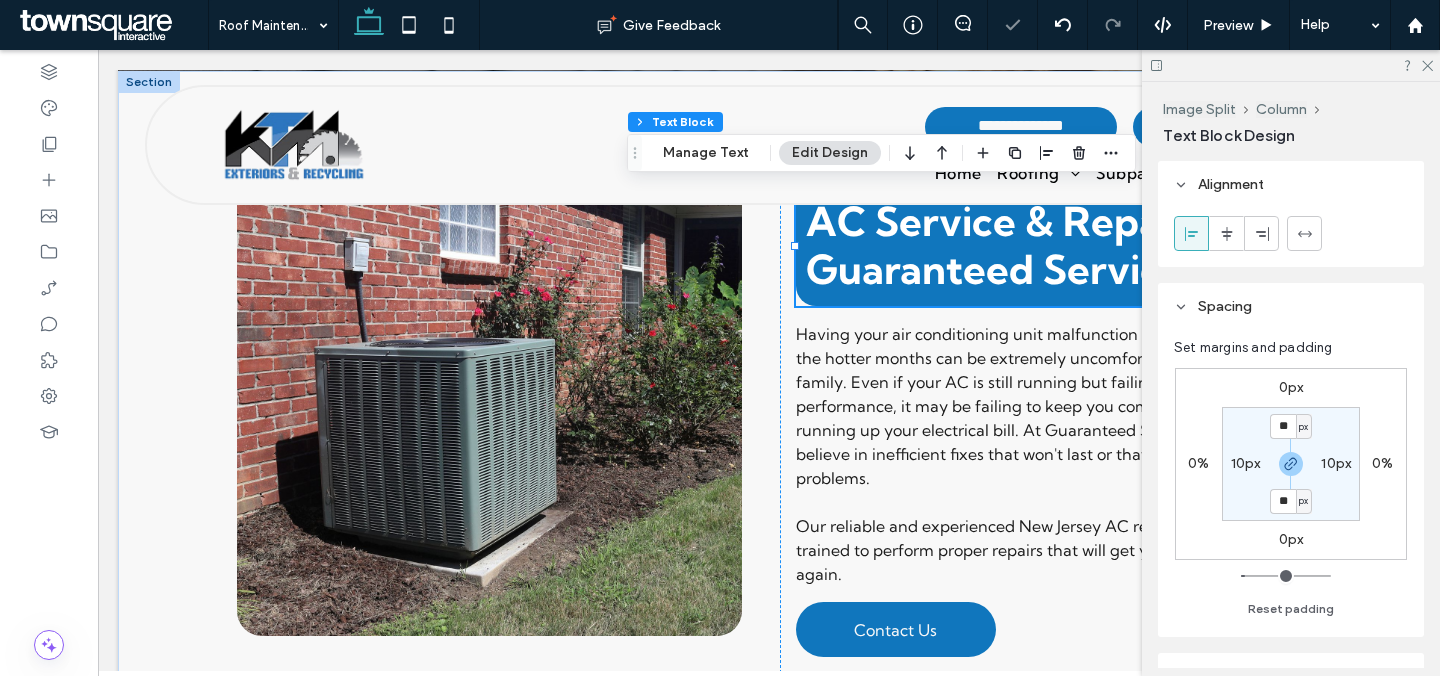 type on "**" 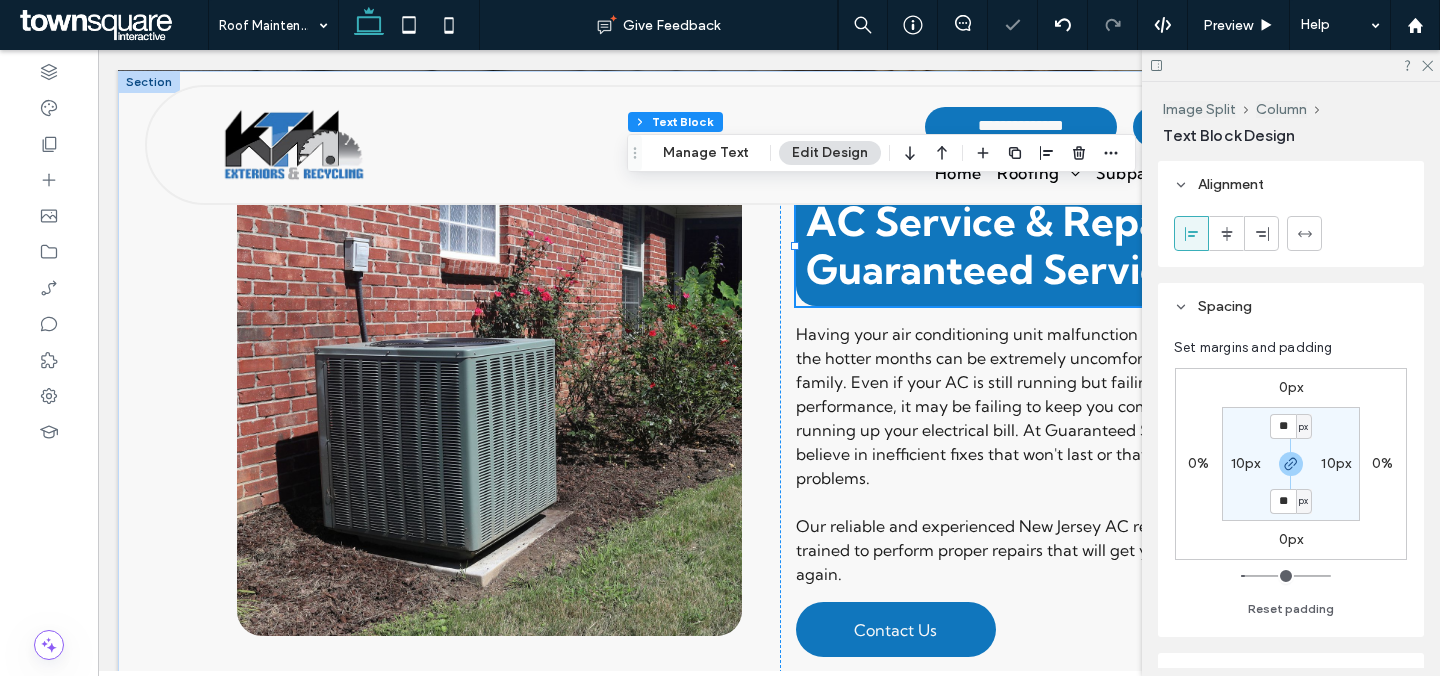 type on "**" 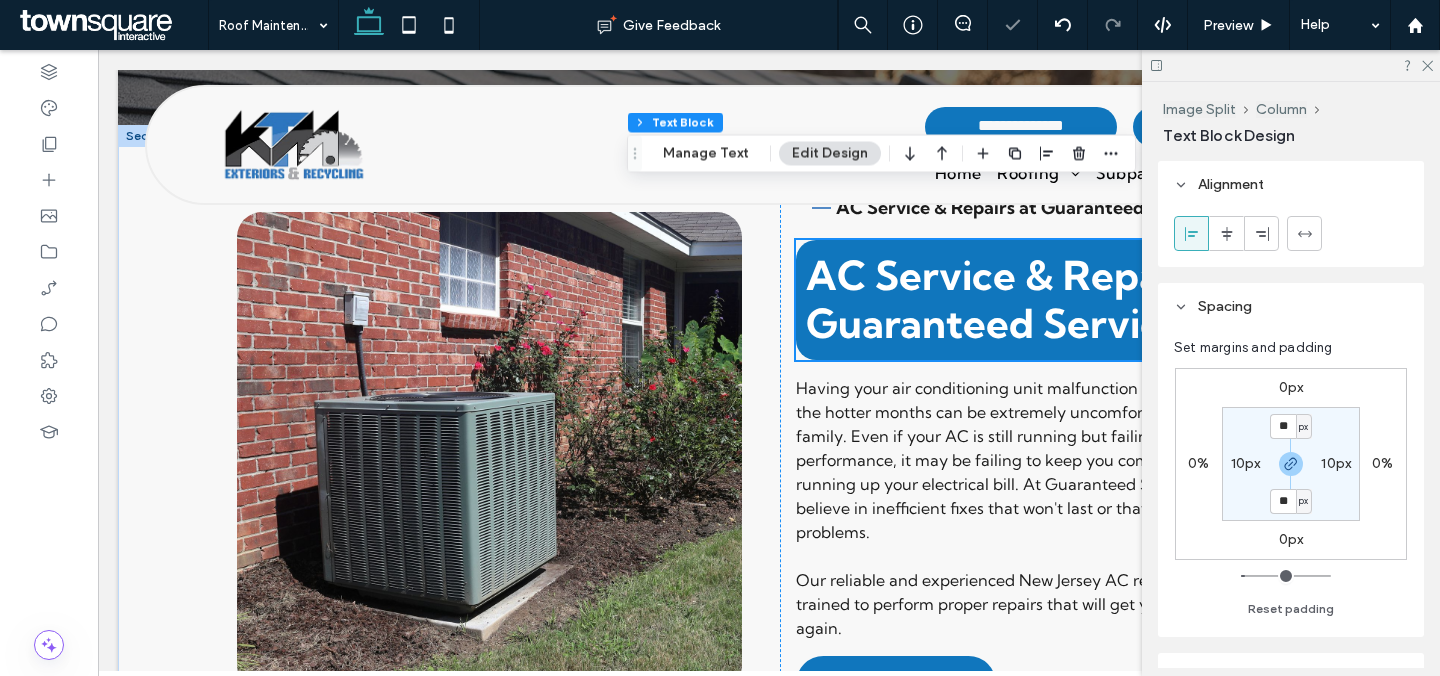 scroll, scrollTop: 141, scrollLeft: 0, axis: vertical 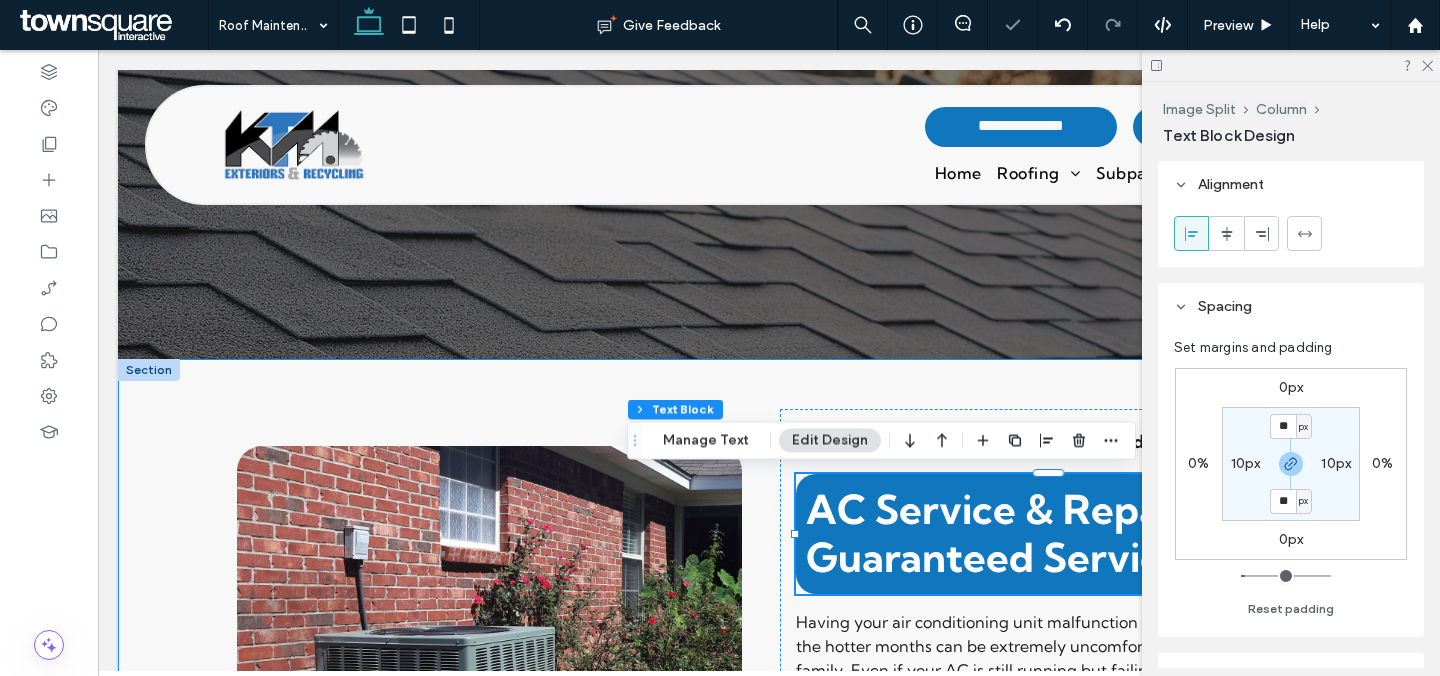 click on "AC Service & Repairs at Guaranteed Service
AC Service & Repairs at Guaranteed Service
Having your air conditioning unit malfunction or breakdown during the hotter months can be extremely uncomfortable for your entire family. Even if your AC is still running but failing to operate at peak performance, it may be failing to keep you comfortable while also running up your electrical bill. At Guaranteed Service, we don't believe in inefficient fixes that won't last or that lead to additional problems. ﻿ Our reliable and experienced [STATE] AC repair experts are trained to perform proper repairs that will get your system working again.
Contact Us" at bounding box center [769, 672] 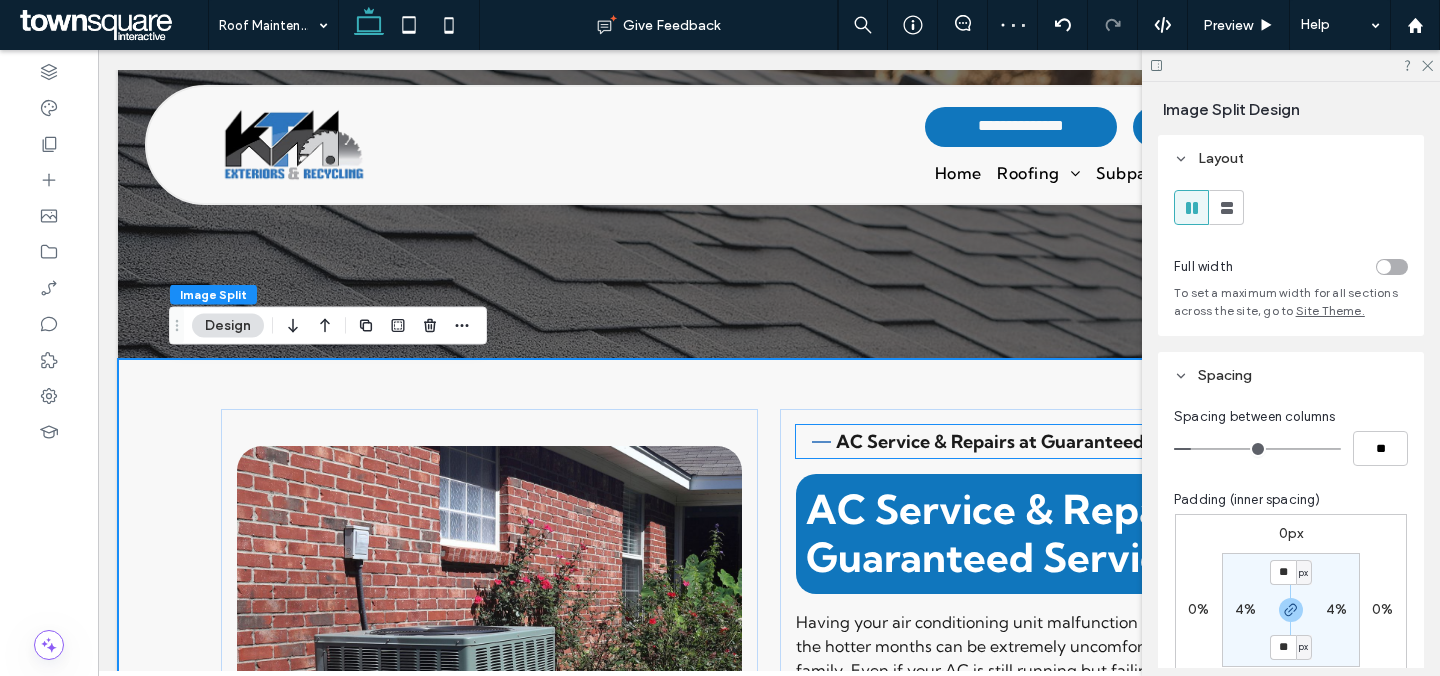 click on "AC Service & Repairs at Guaranteed Service" at bounding box center (1023, 441) 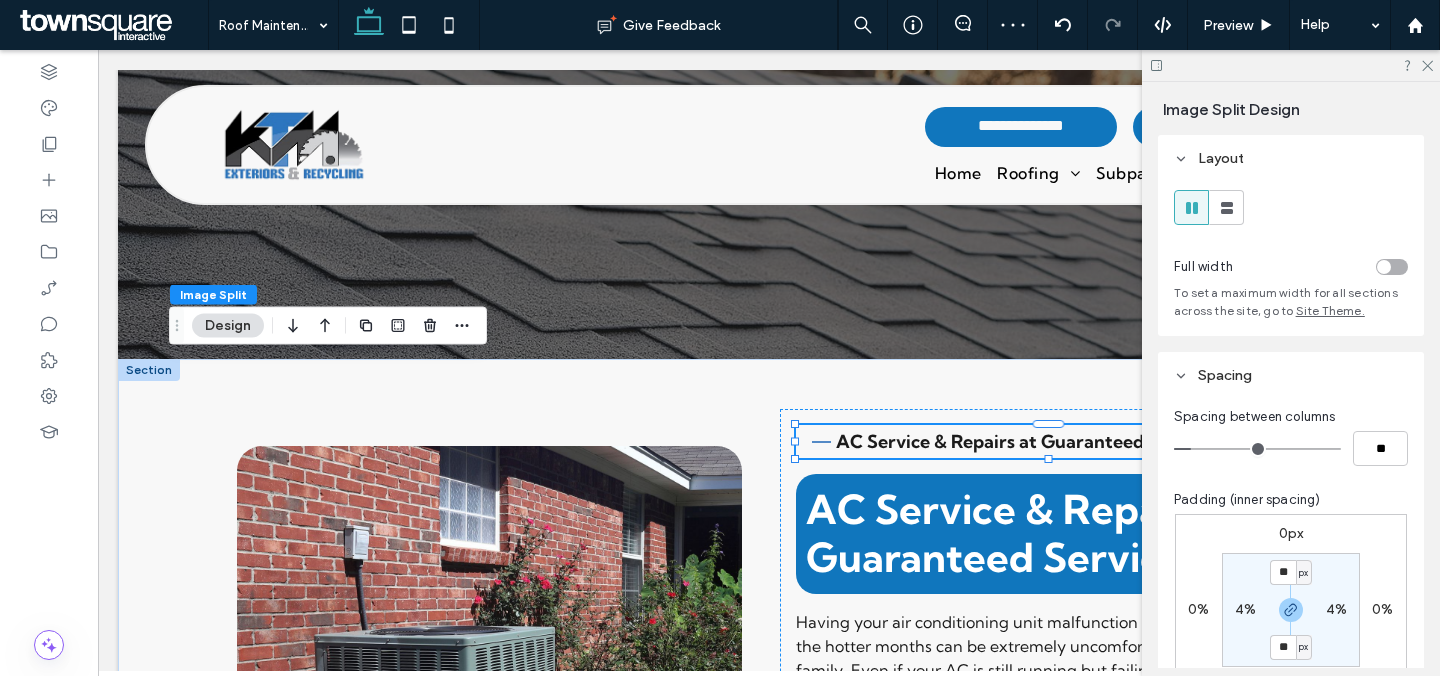 click on "AC Service & Repairs at Guaranteed Service" at bounding box center [1023, 441] 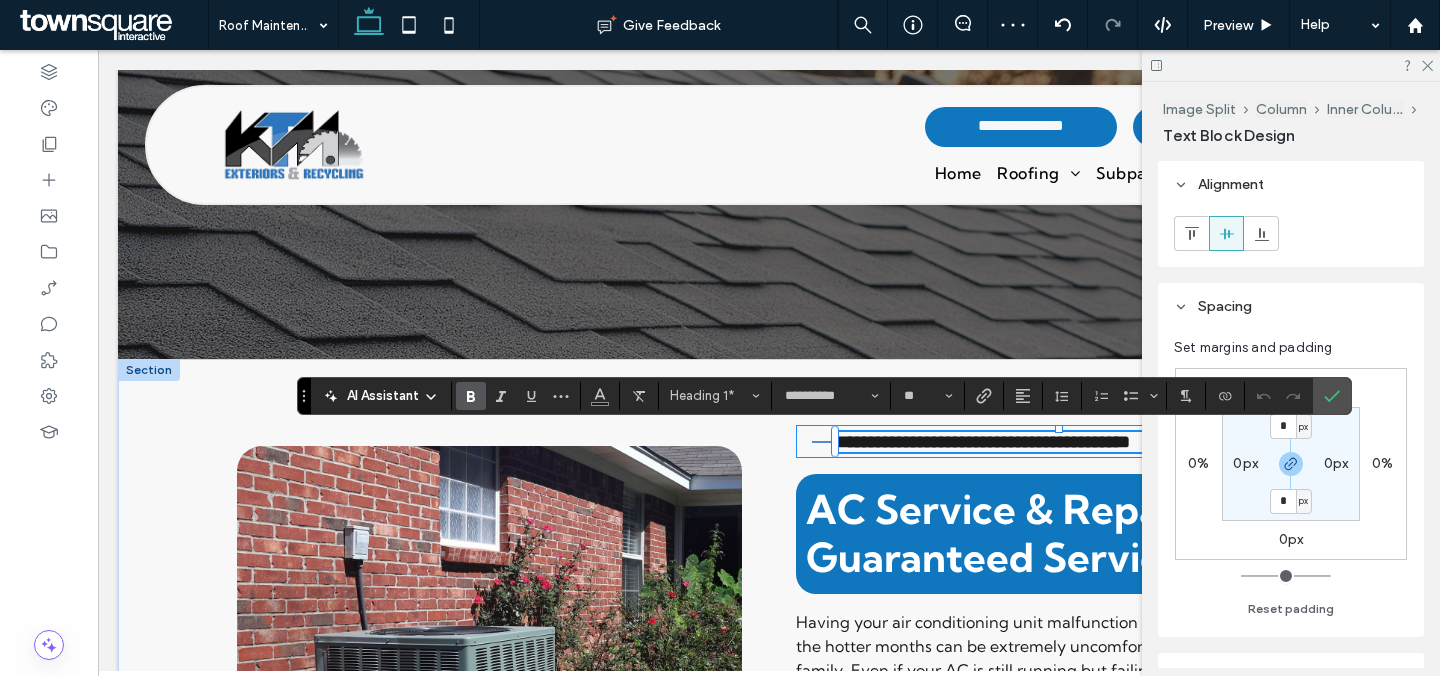 paste 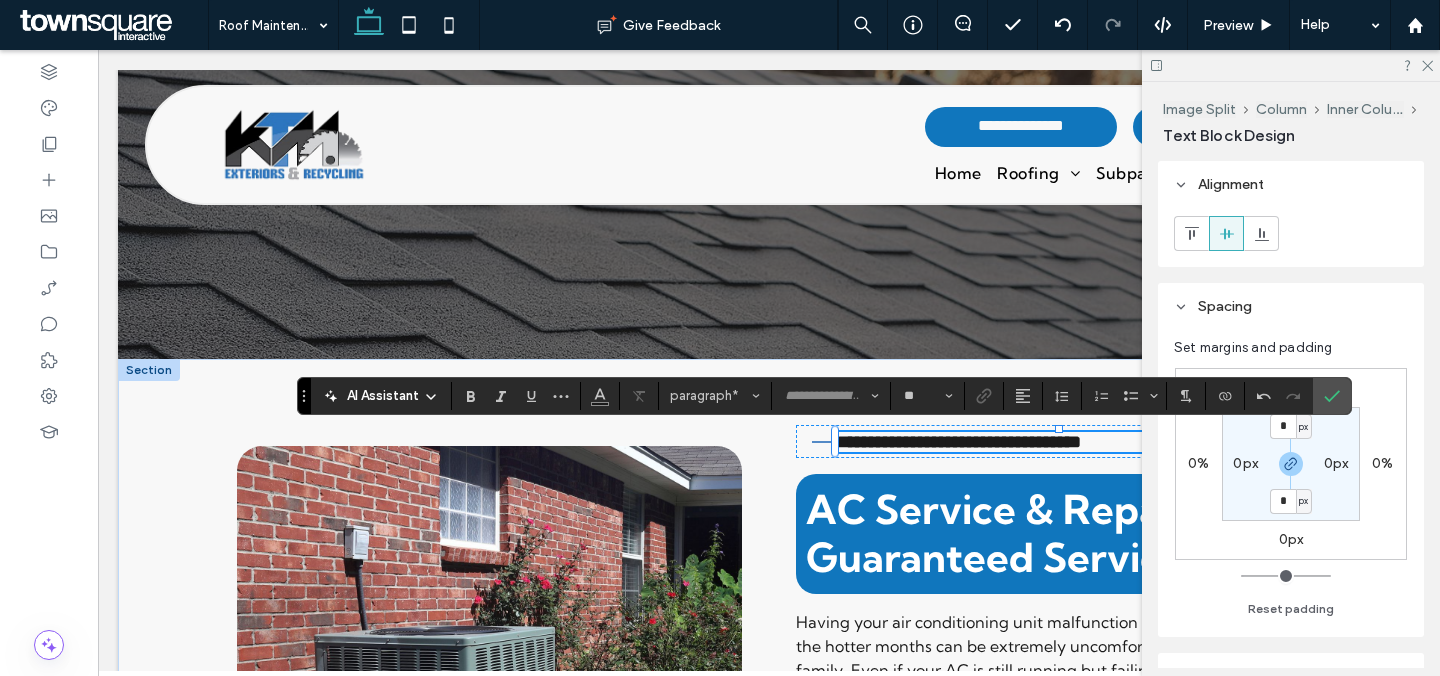 click on "AC Service & Repairs at Guaranteed Service" at bounding box center [1029, 533] 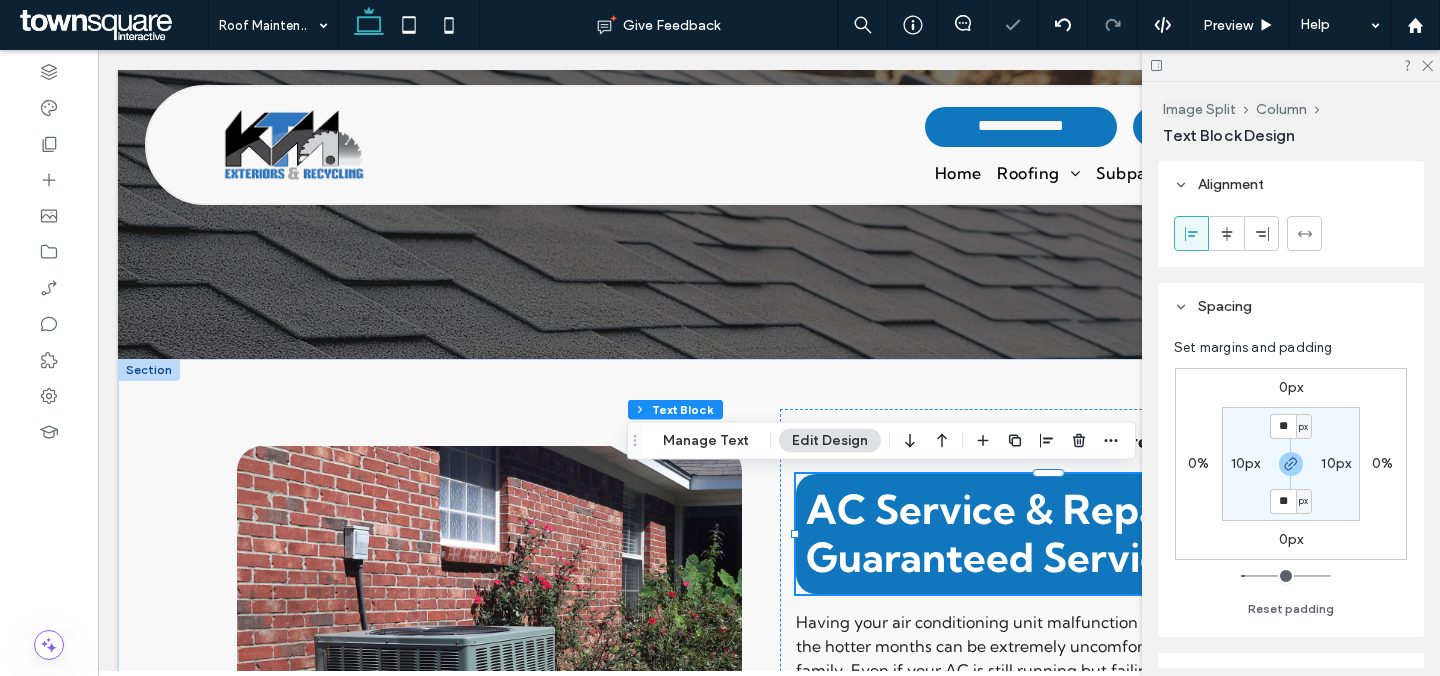 type on "**" 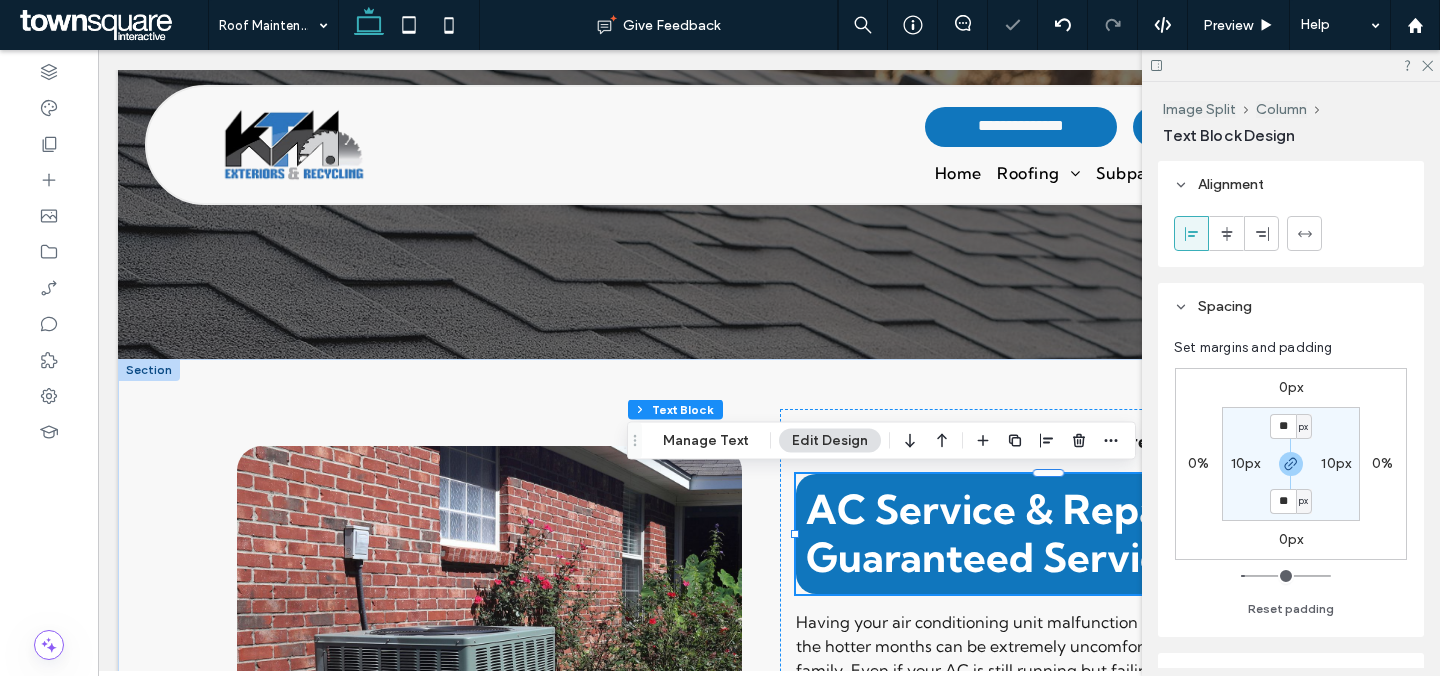 type on "**" 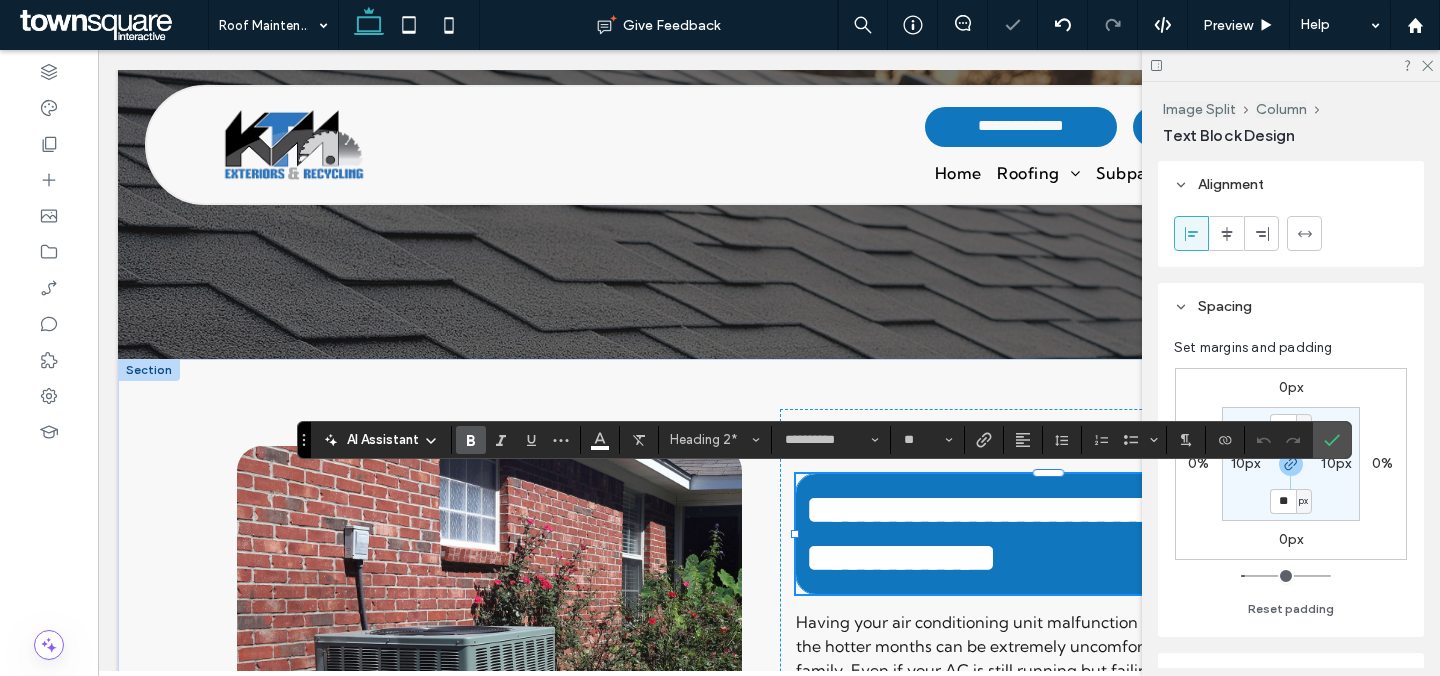 paste 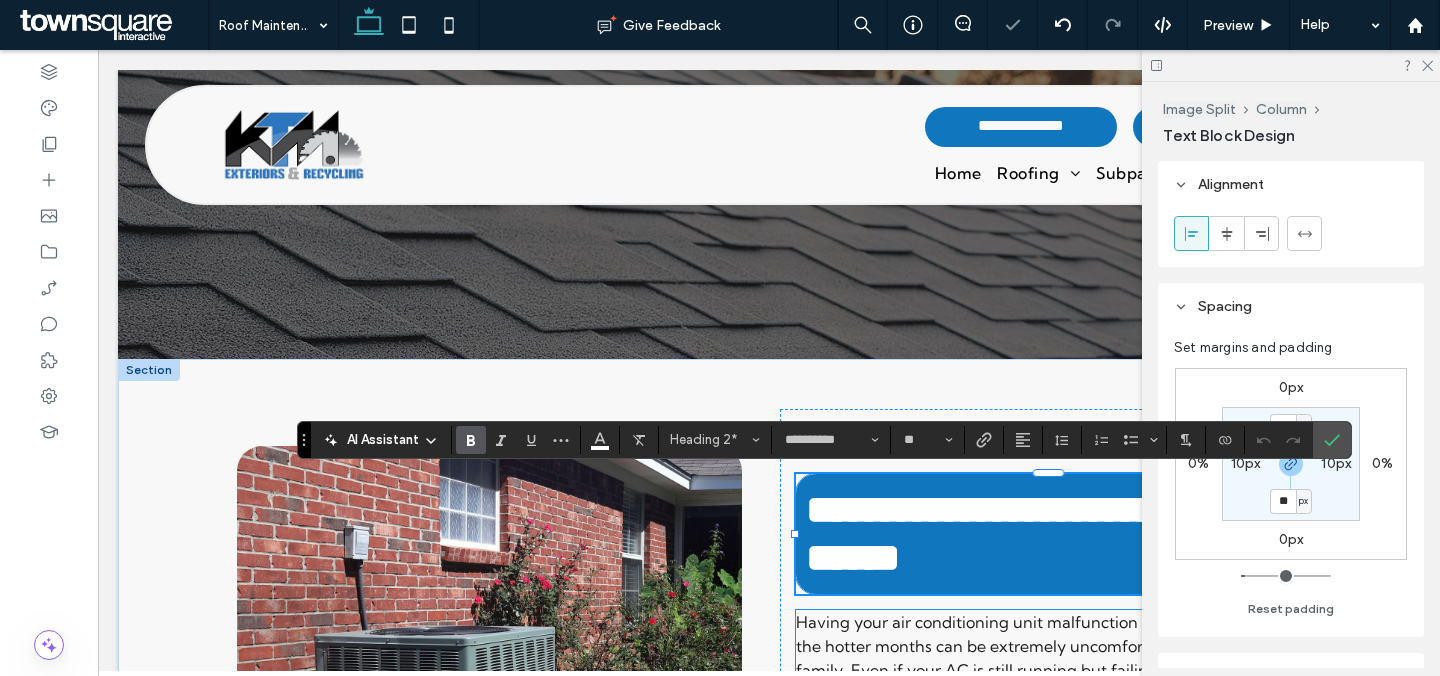 type 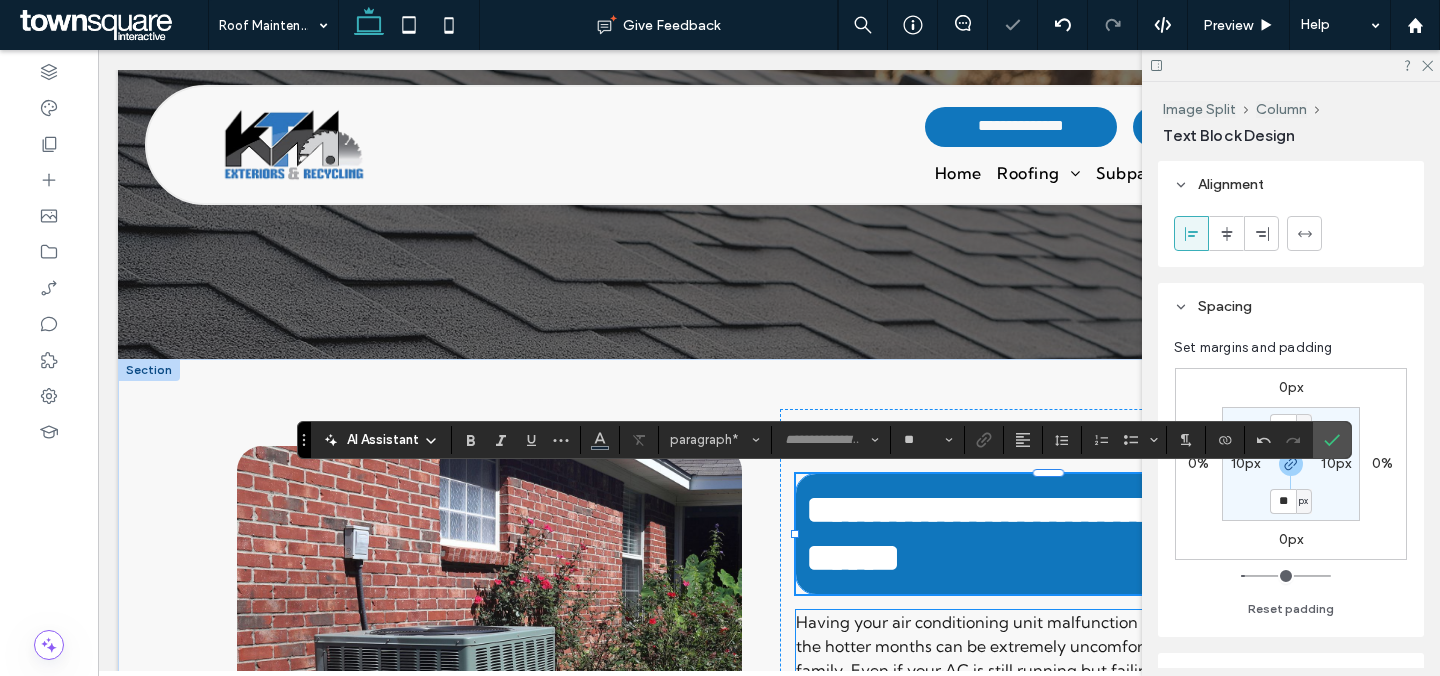 scroll, scrollTop: 0, scrollLeft: 0, axis: both 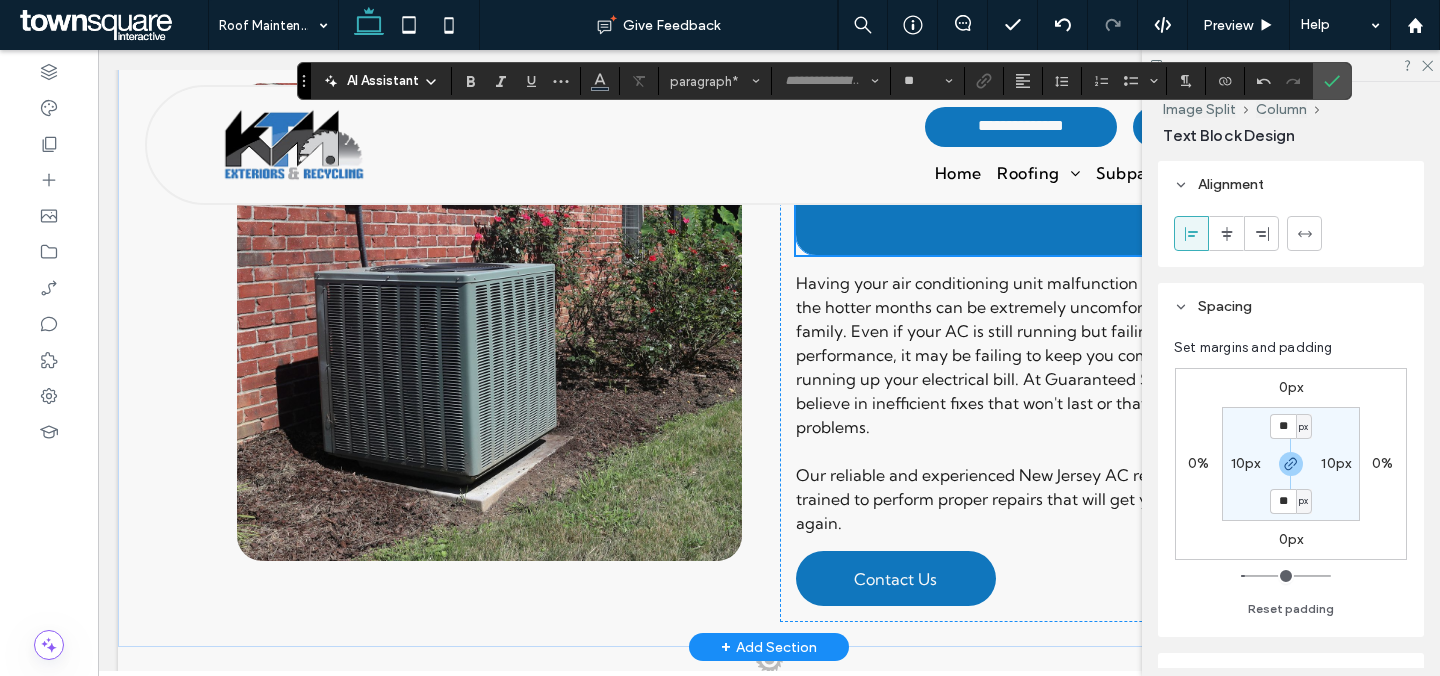 click on "Having your air conditioning unit malfunction or breakdown during the hotter months can be extremely uncomfortable for your entire family. Even if your AC is still running but failing to operate at peak performance, it may be failing to keep you comfortable while also running up your electrical bill. At Guaranteed Service, we don't believe in inefficient fixes that won't last or that lead to additional problems." at bounding box center [1047, 355] 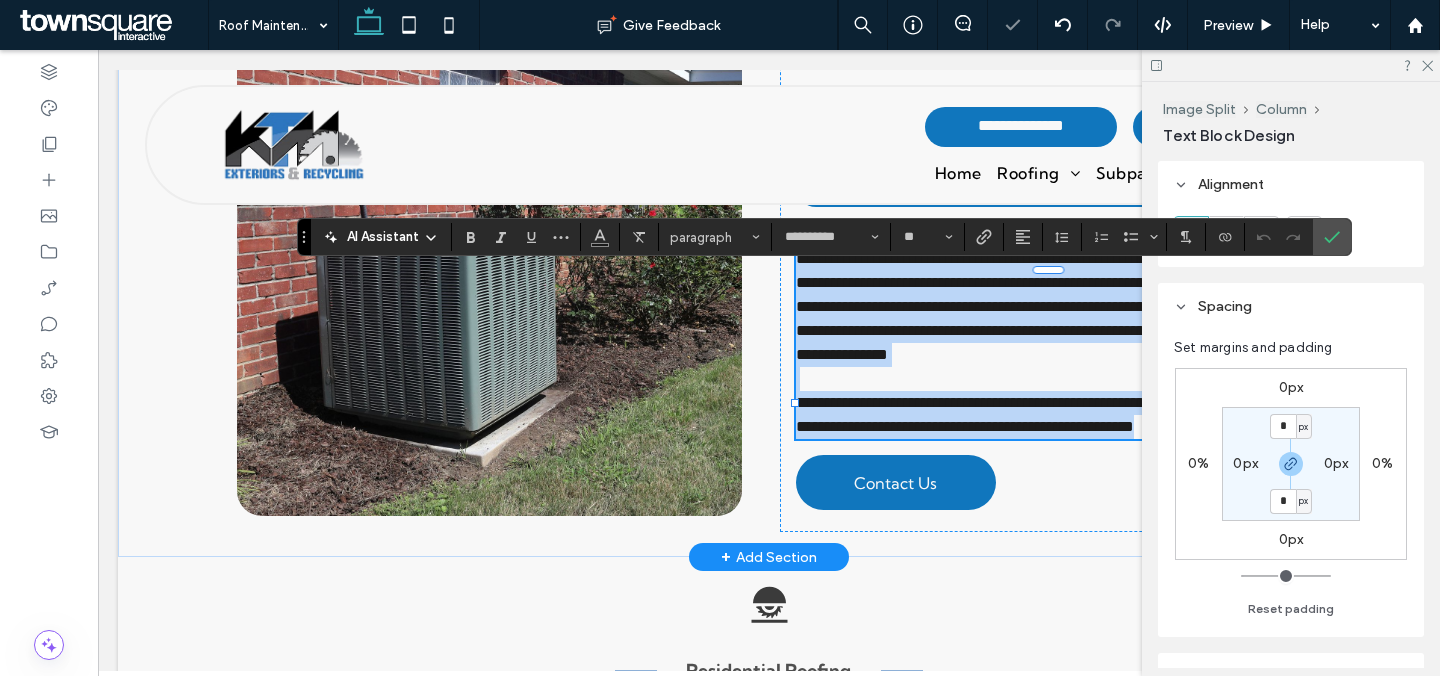 paste 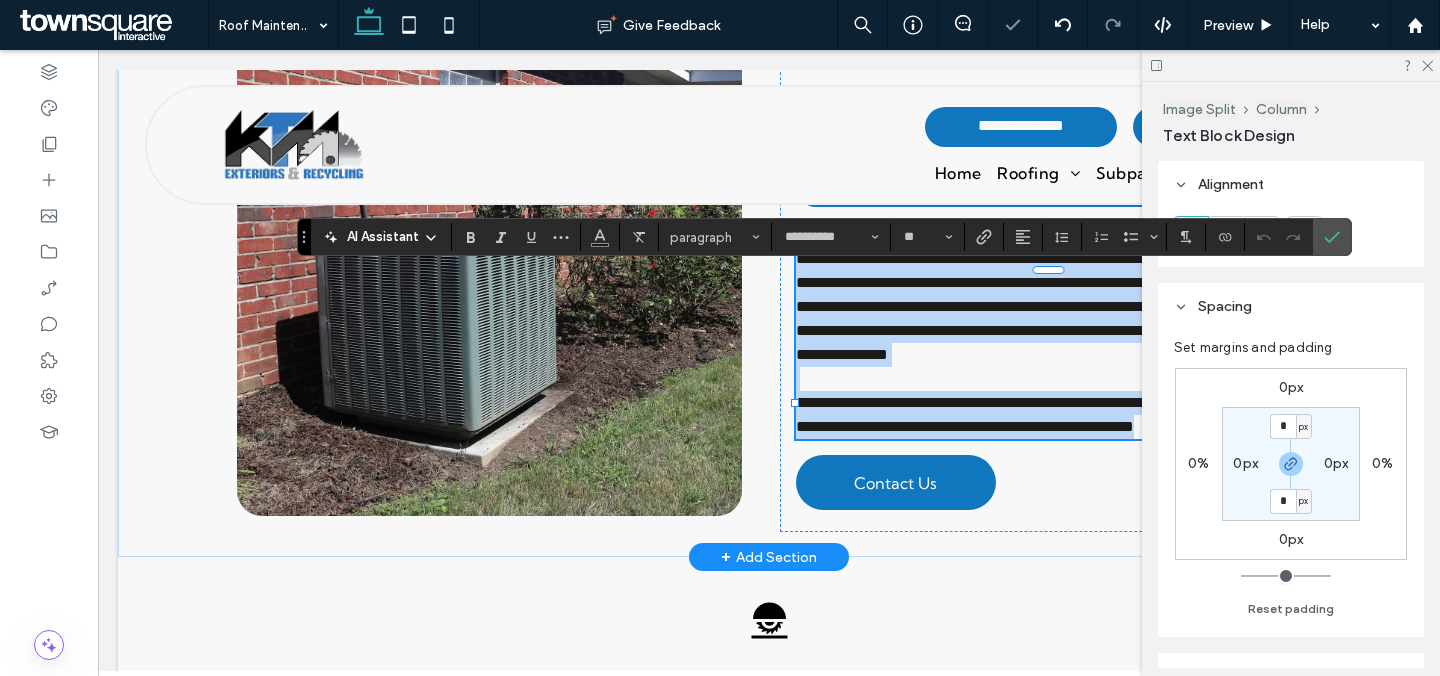 type 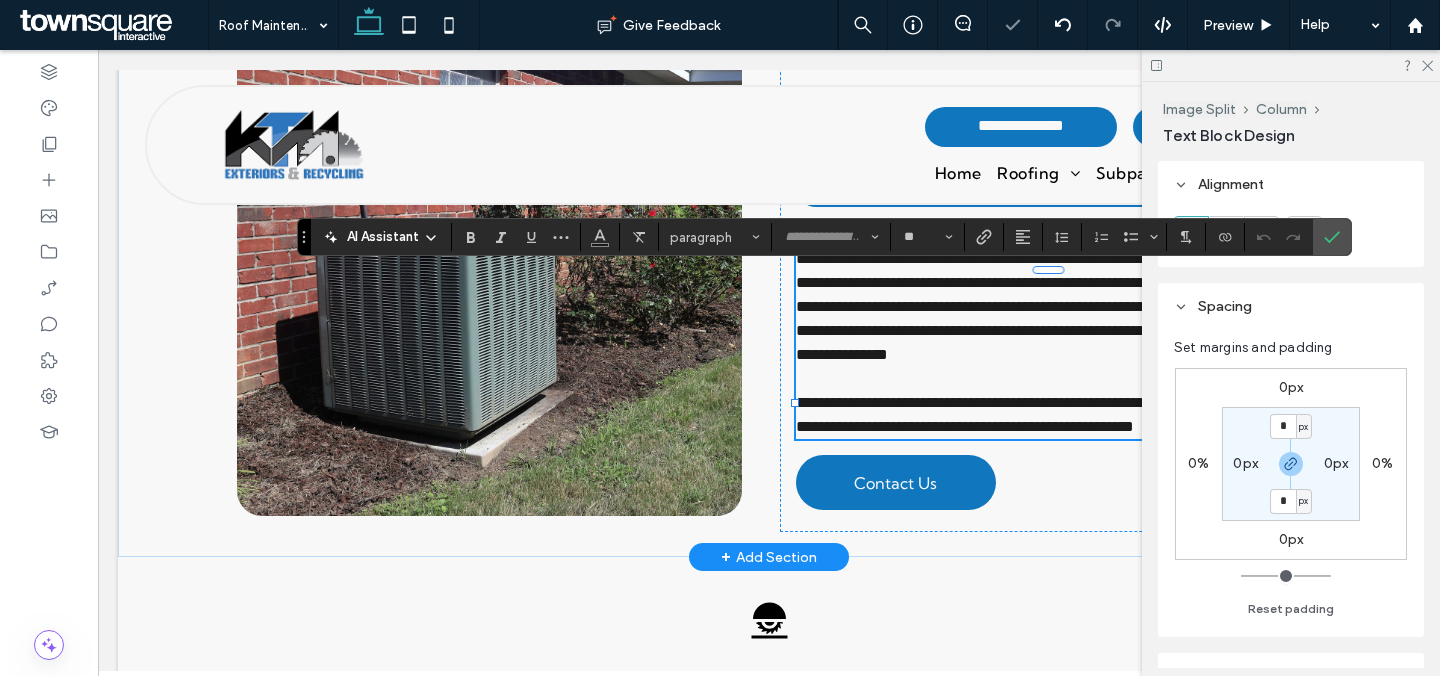 scroll, scrollTop: 34, scrollLeft: 0, axis: vertical 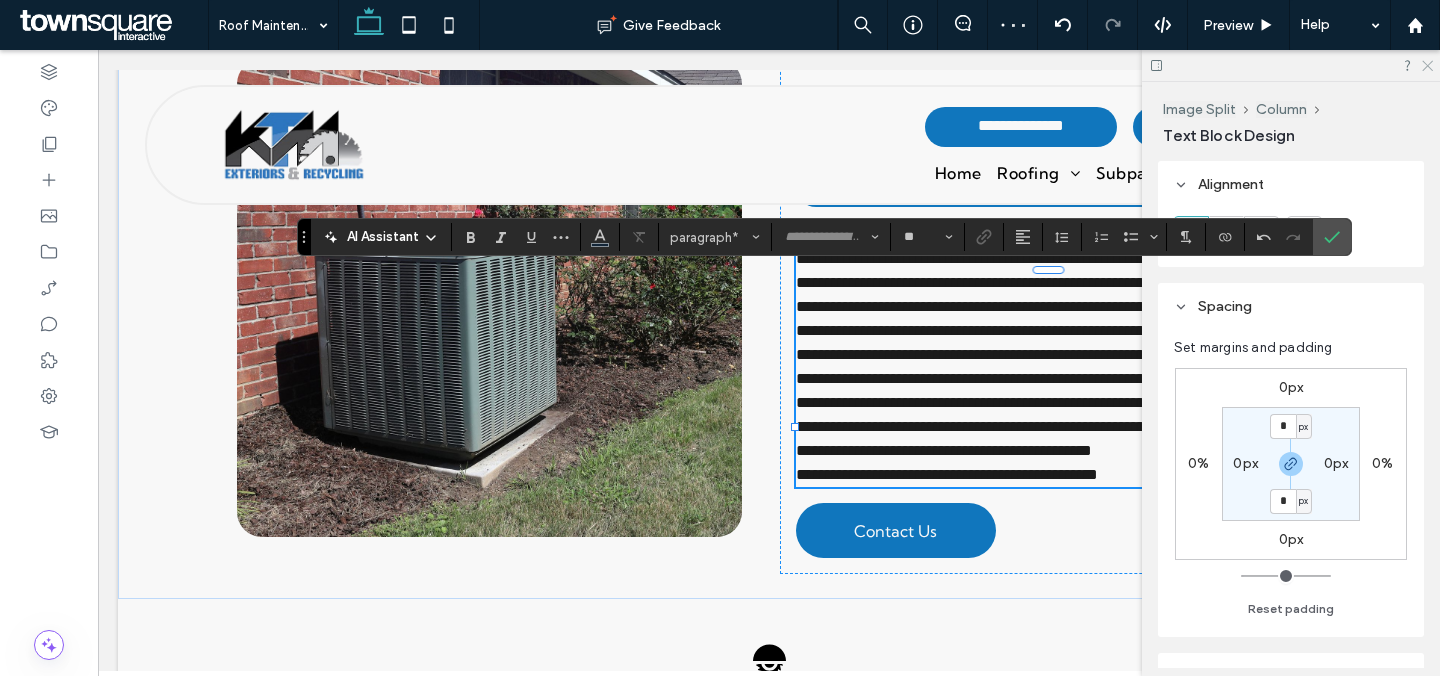 click 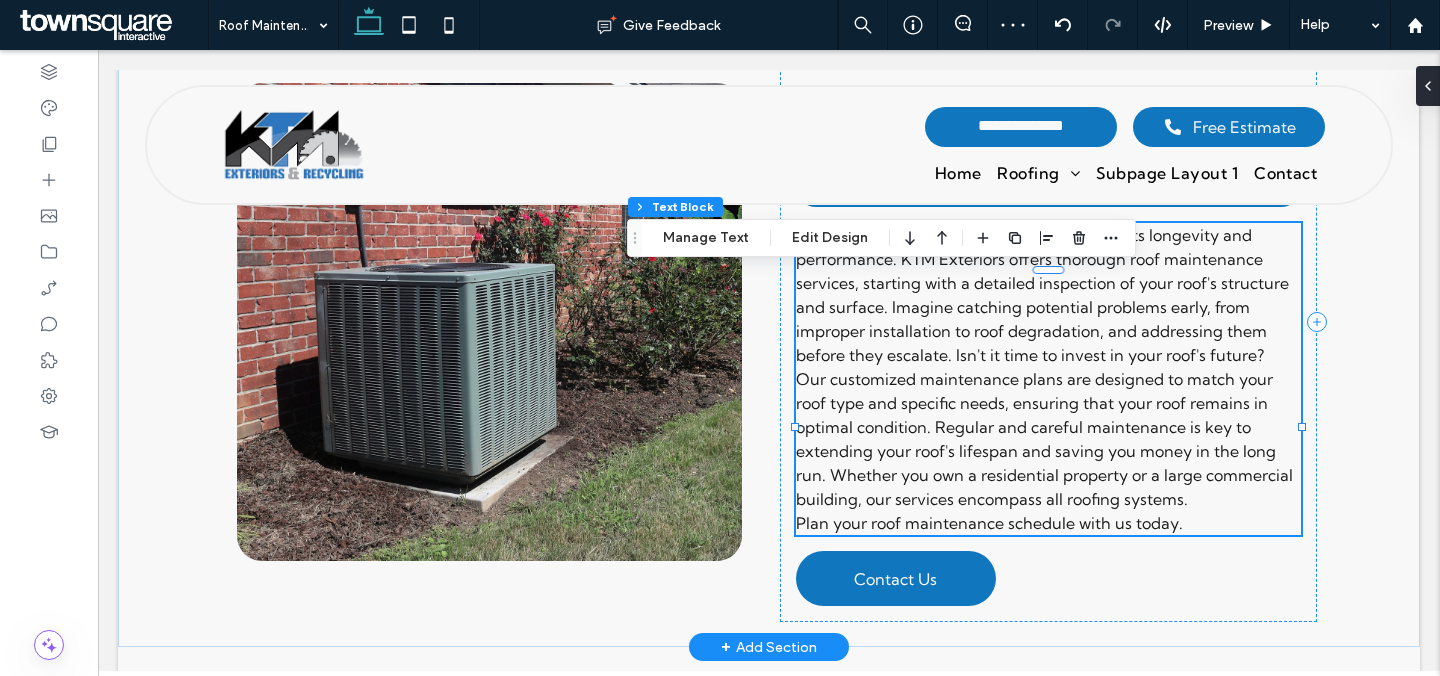 click on "Our customized maintenance plans are designed to match your roof type and specific needs, ensuring that your roof remains in optimal condition. Regular and careful maintenance is key to extending your roof's lifespan and saving you money in the long run. Whether you own a residential property or a large commercial building, our services encompass all roofing systems." at bounding box center (1044, 439) 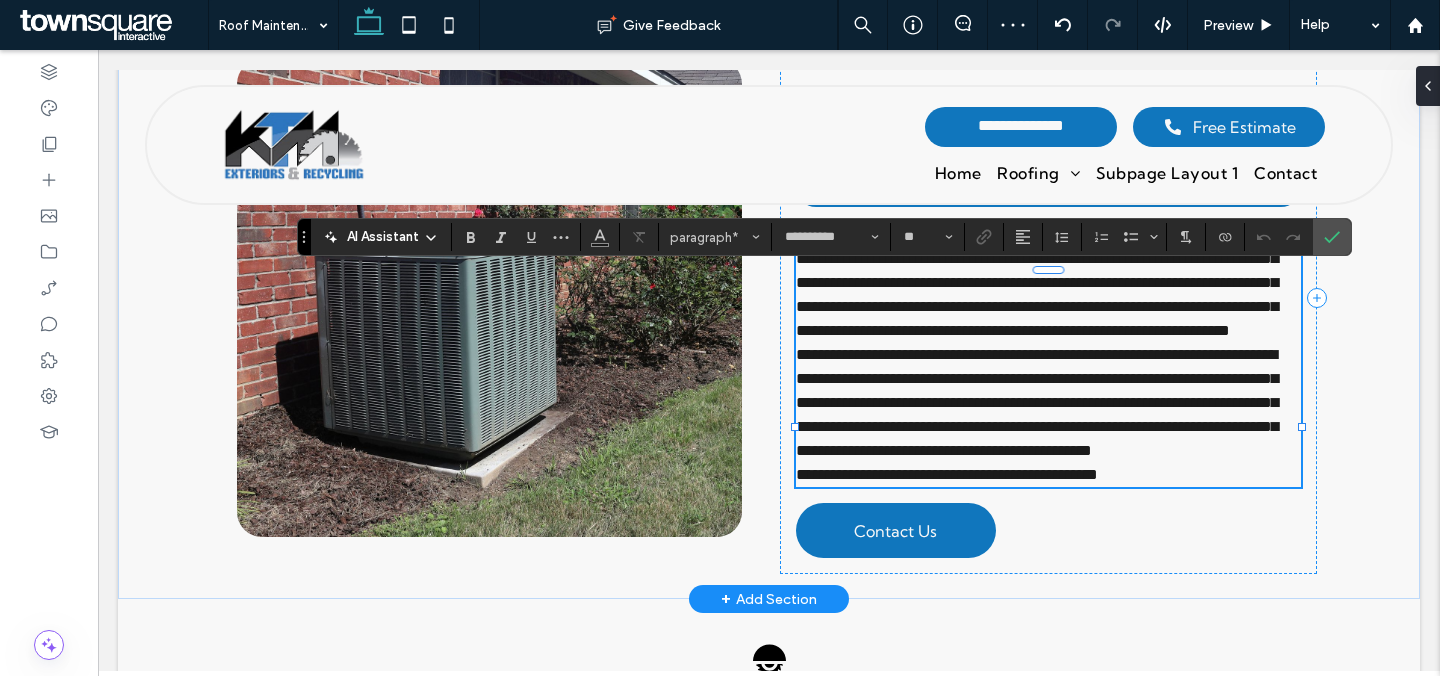 click on "**********" at bounding box center (1048, 403) 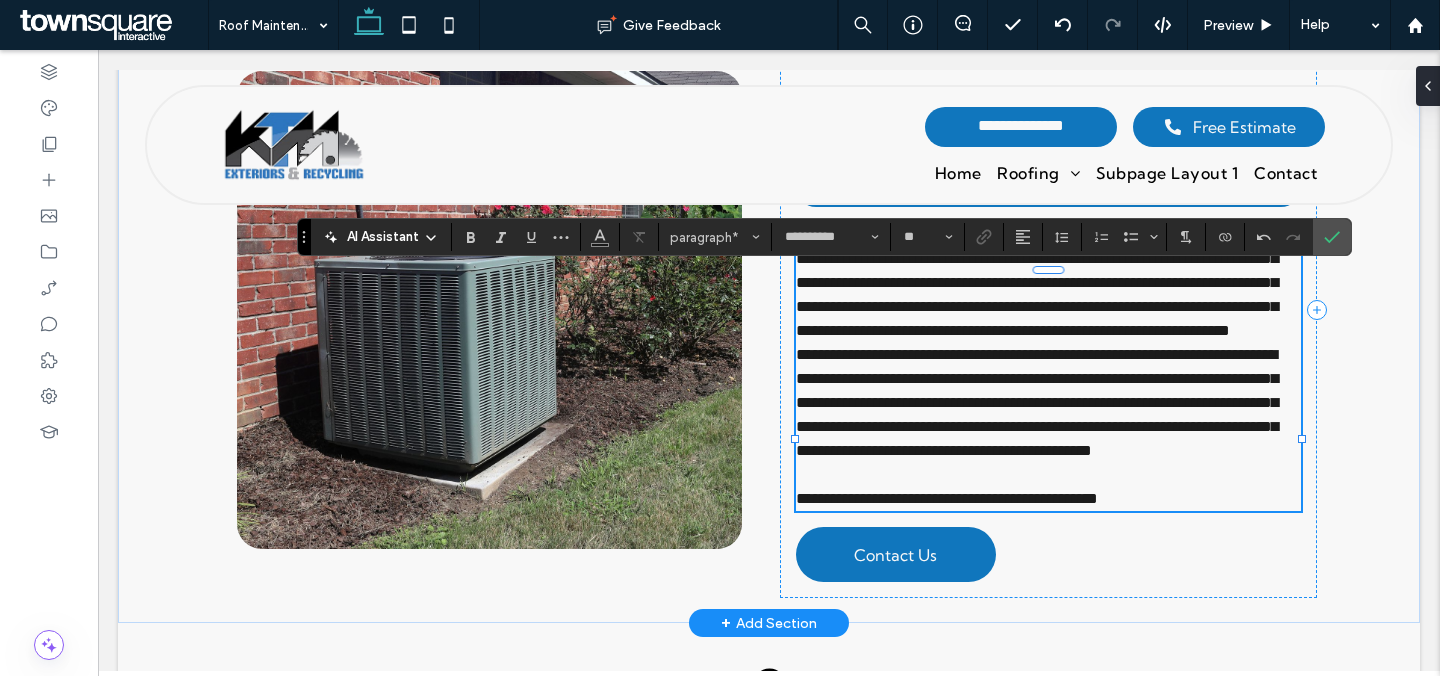 click on "**********" at bounding box center [1037, 282] 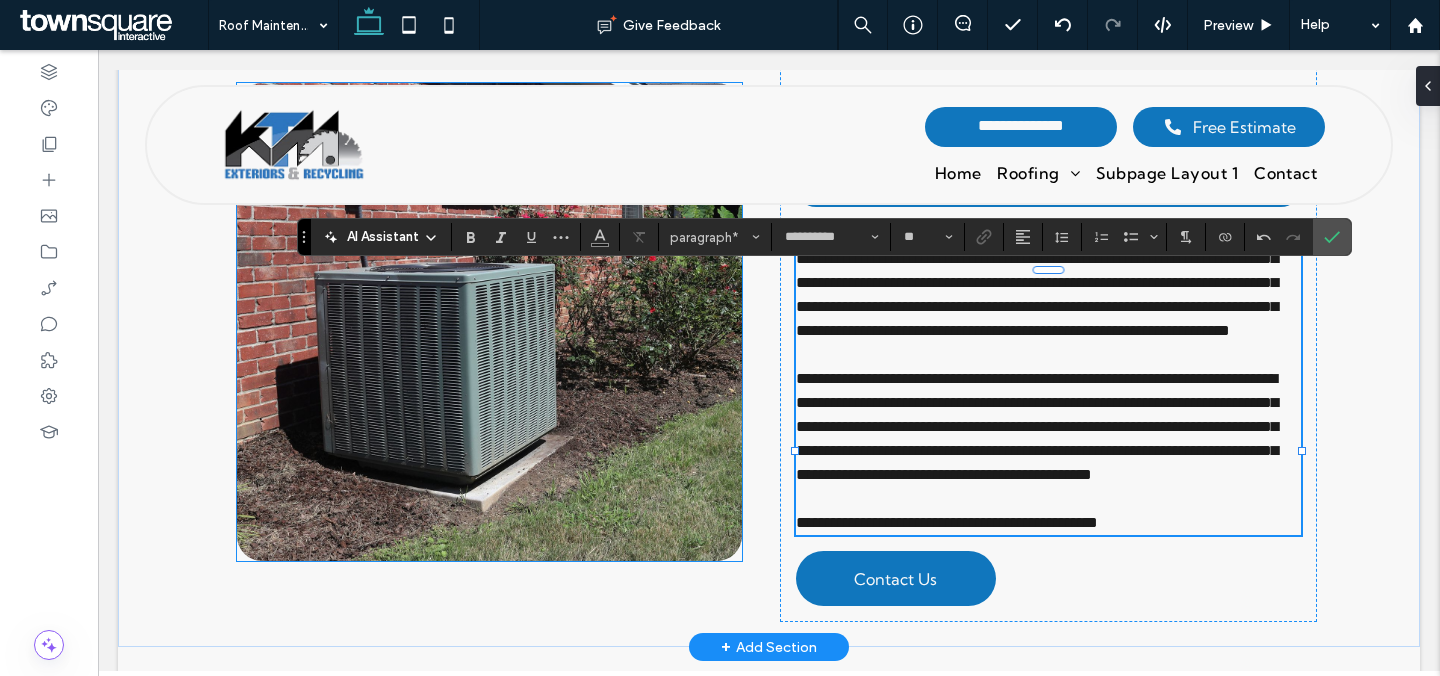 click at bounding box center (489, 322) 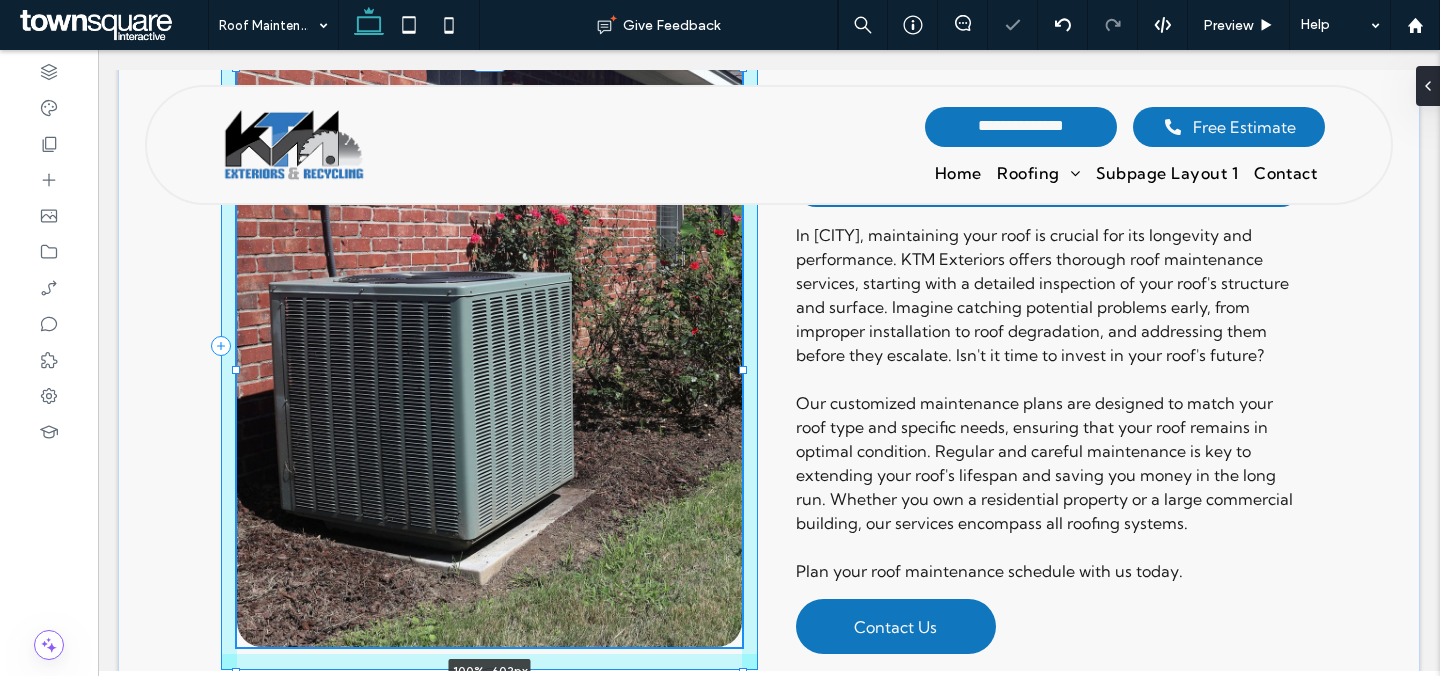 drag, startPoint x: 490, startPoint y: 609, endPoint x: 495, endPoint y: 676, distance: 67.18631 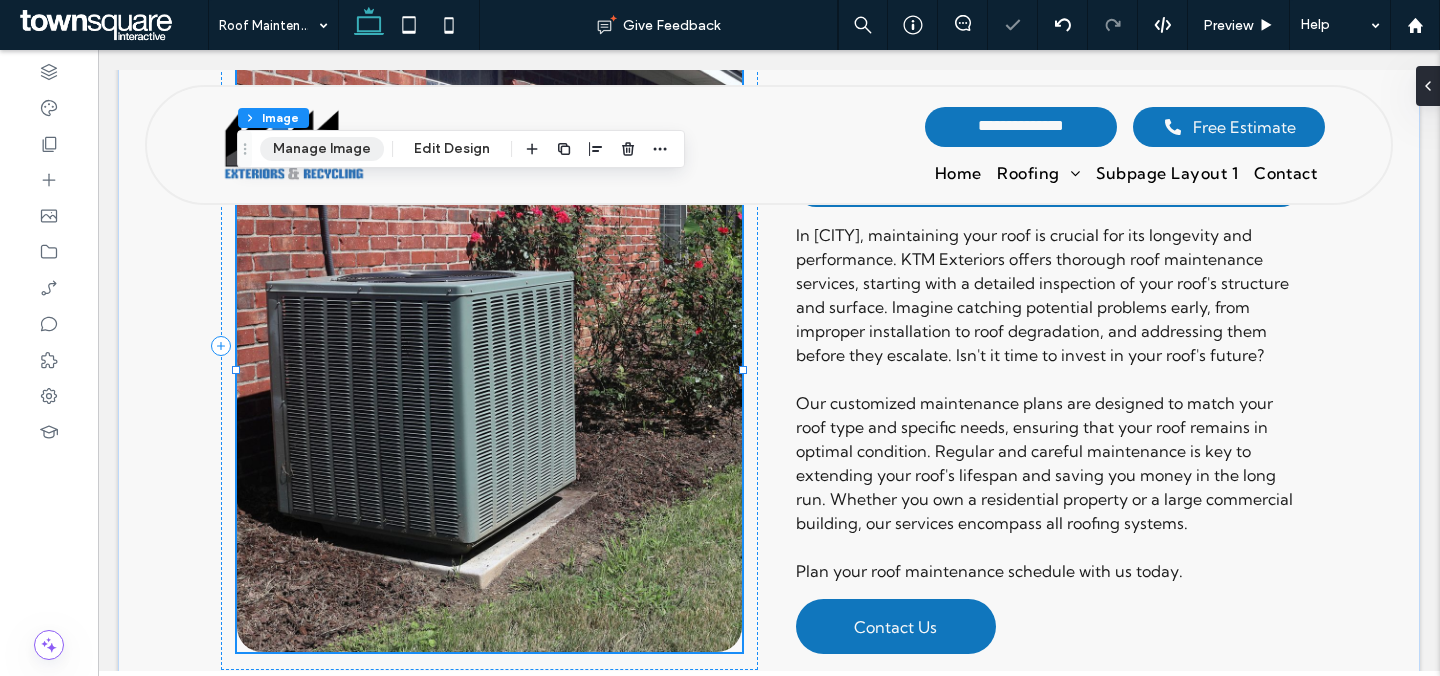 click on "Manage Image" at bounding box center [322, 149] 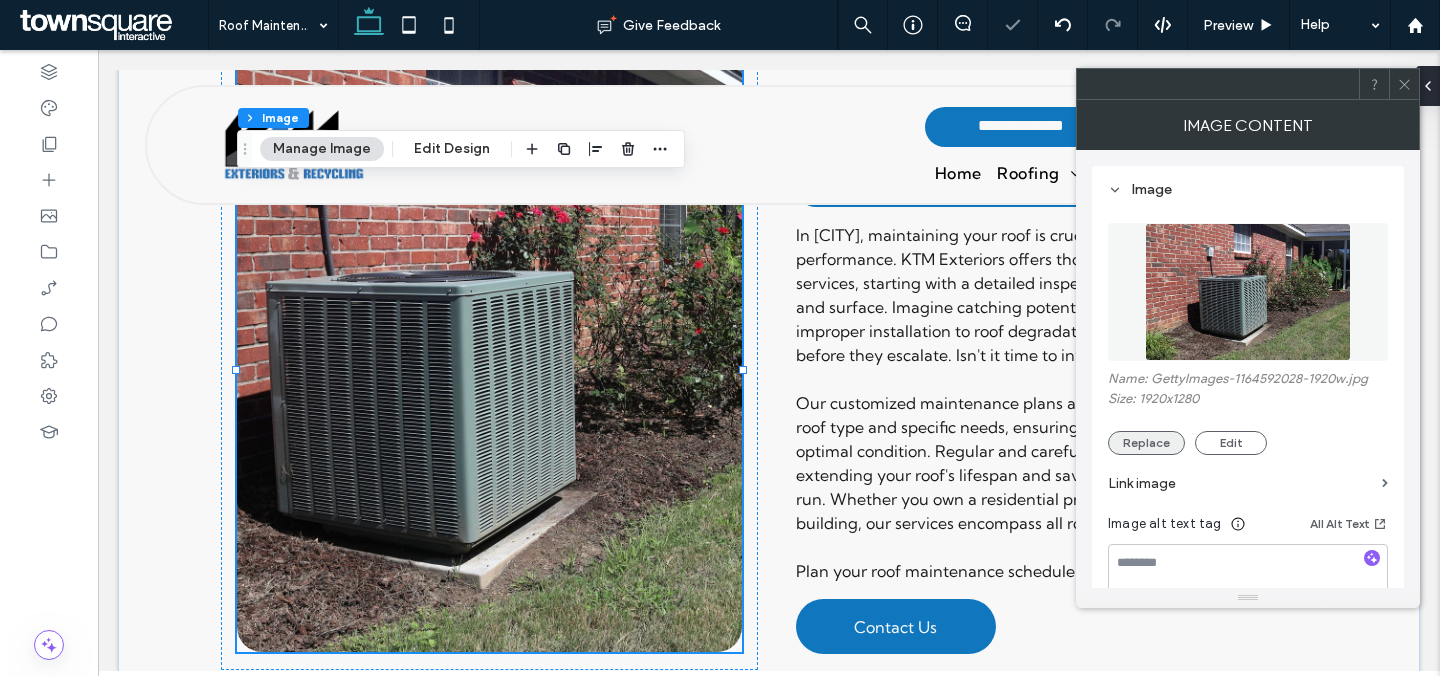 click on "Replace" at bounding box center [1146, 443] 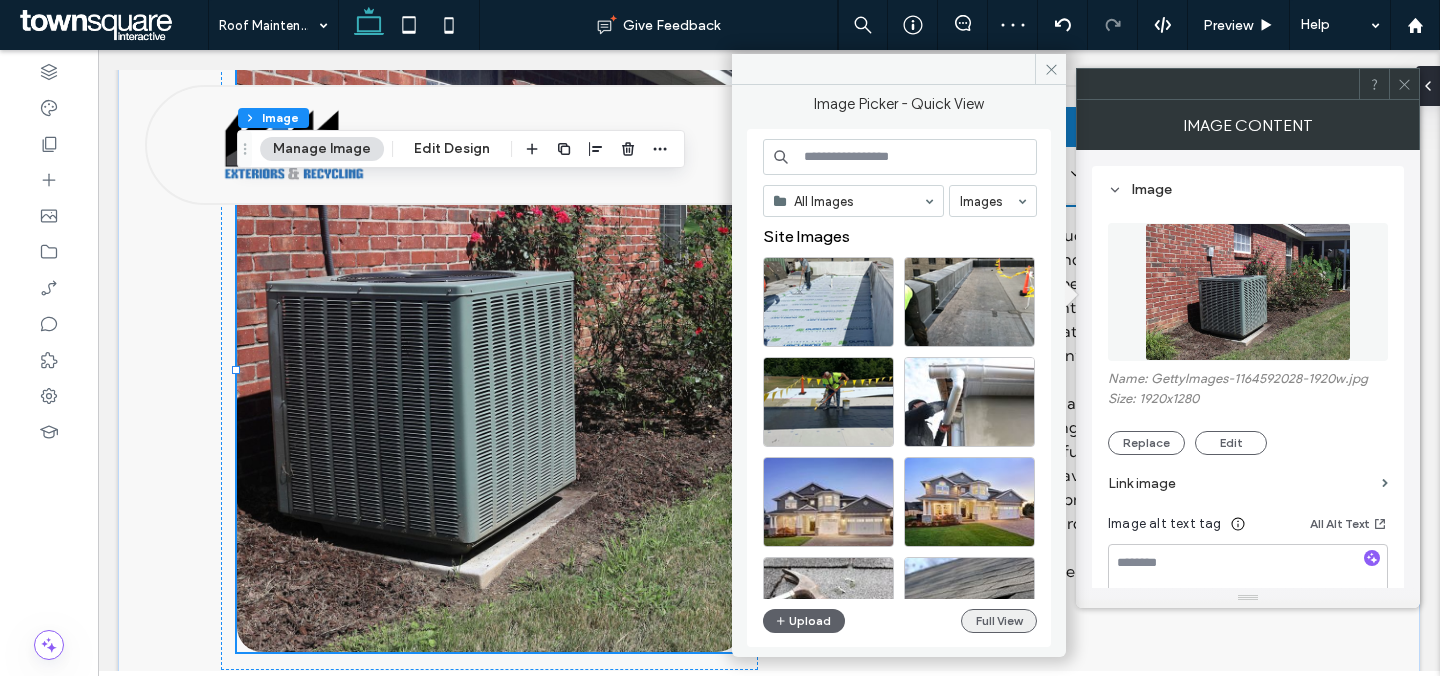 click on "Full View" at bounding box center (999, 621) 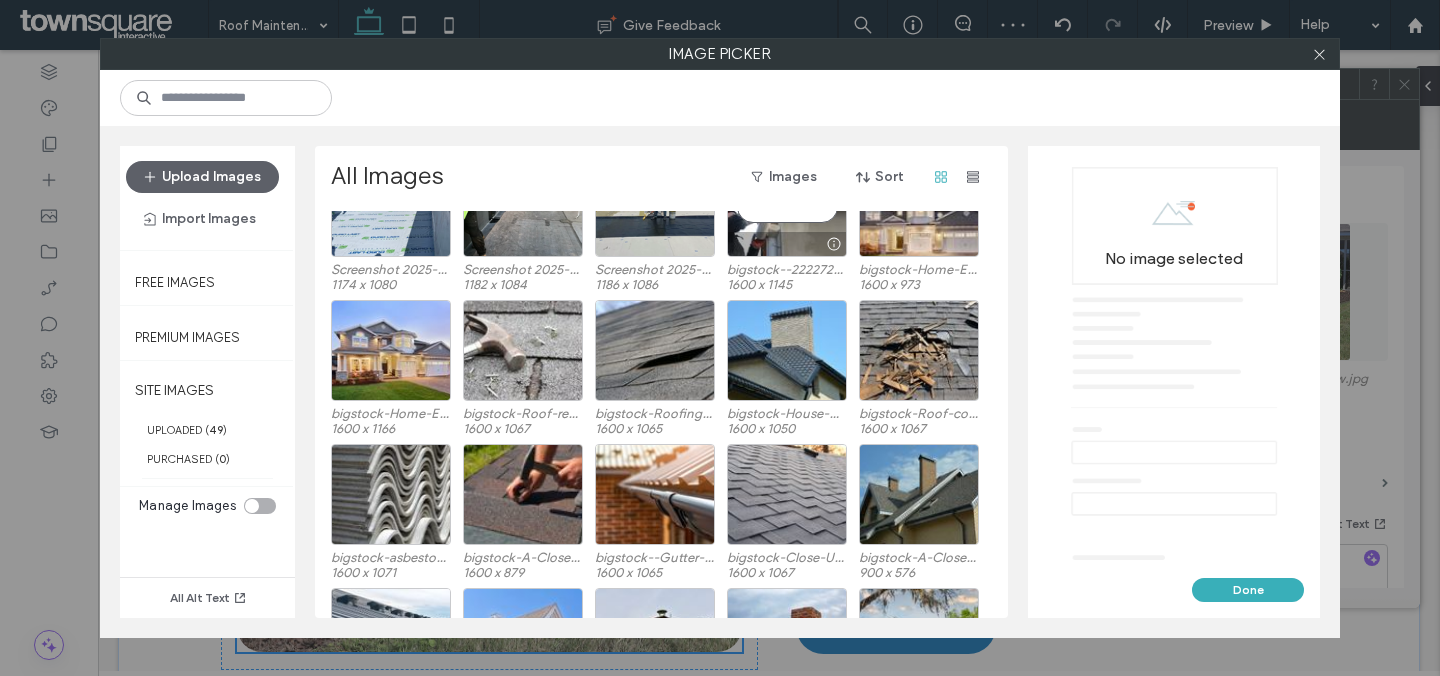 scroll, scrollTop: 109, scrollLeft: 0, axis: vertical 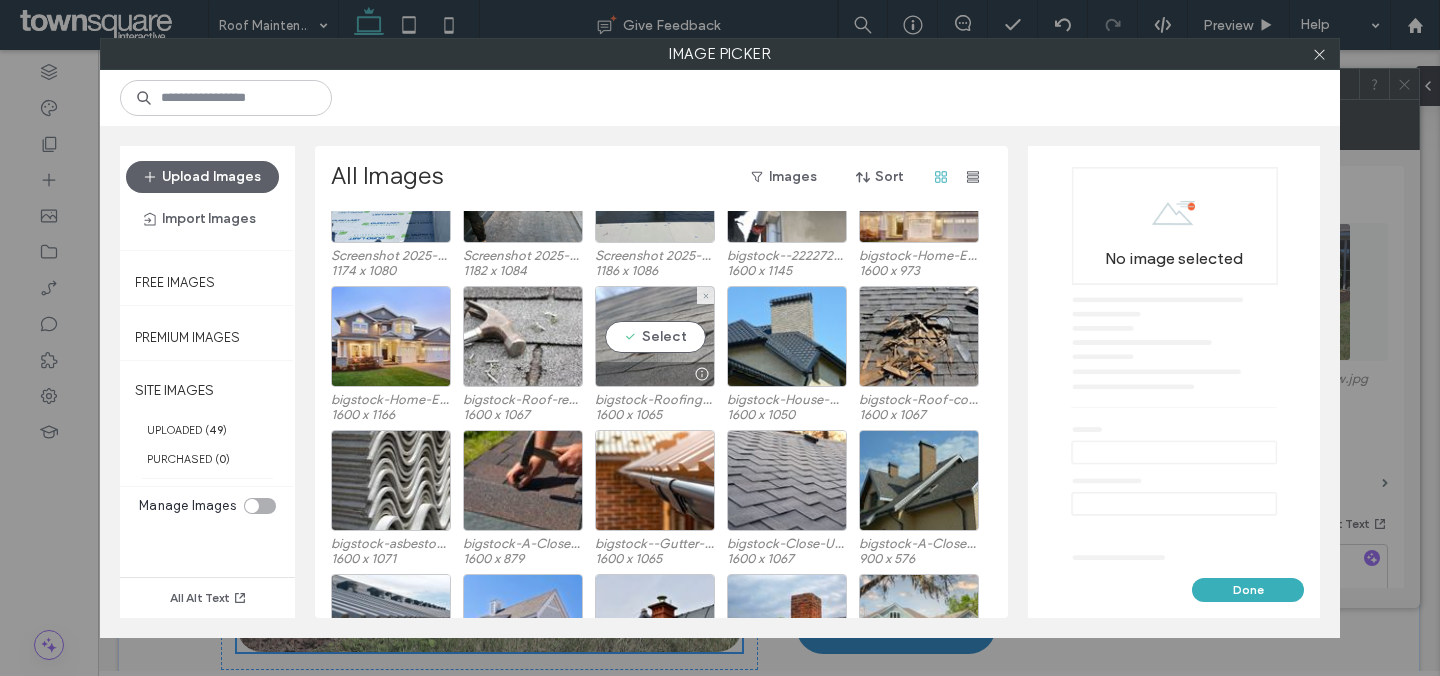 click on "Select" at bounding box center [655, 336] 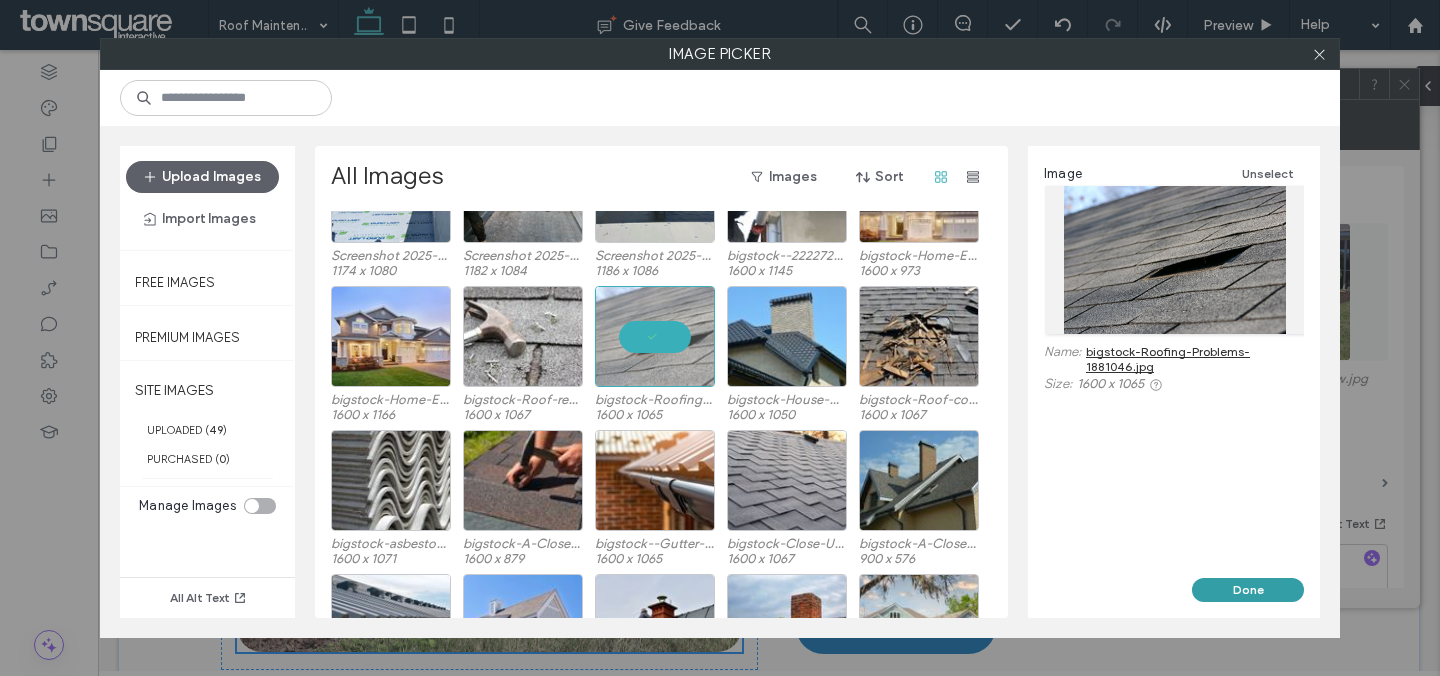 click on "Done" at bounding box center [1248, 590] 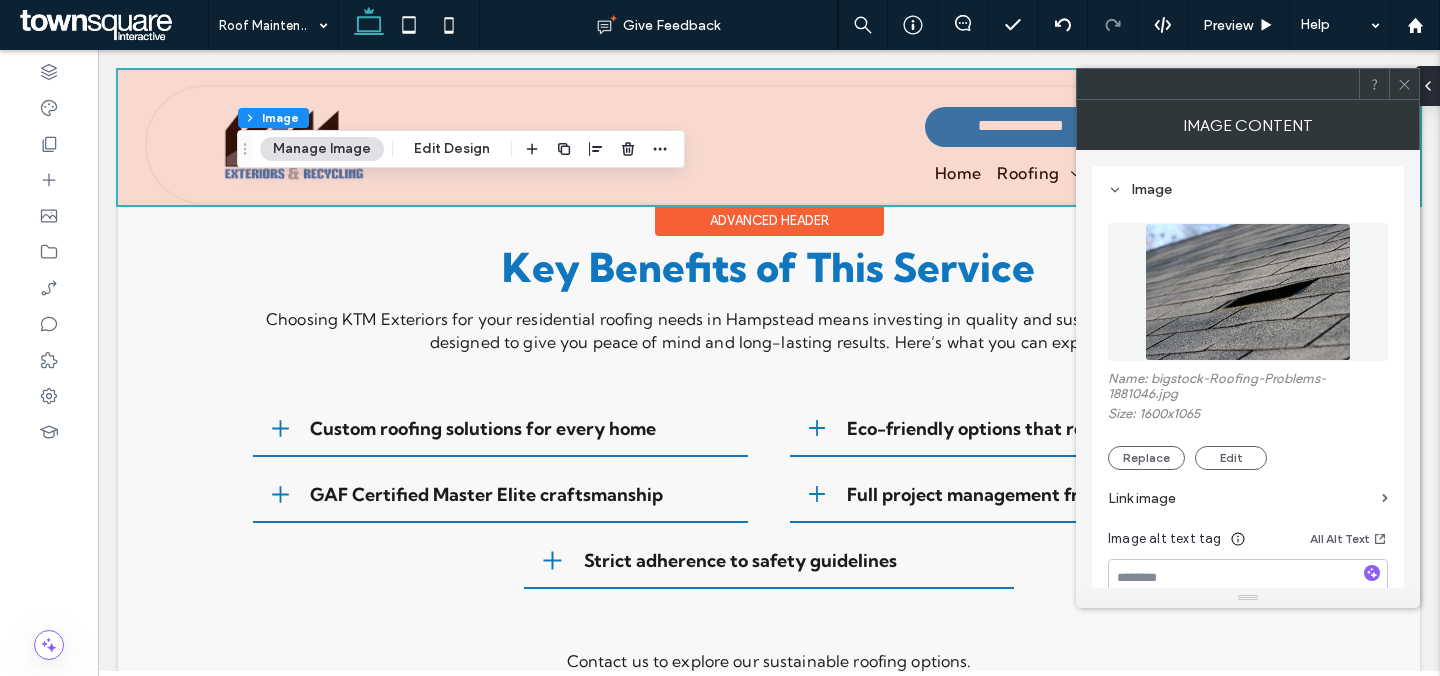 scroll, scrollTop: 967, scrollLeft: 0, axis: vertical 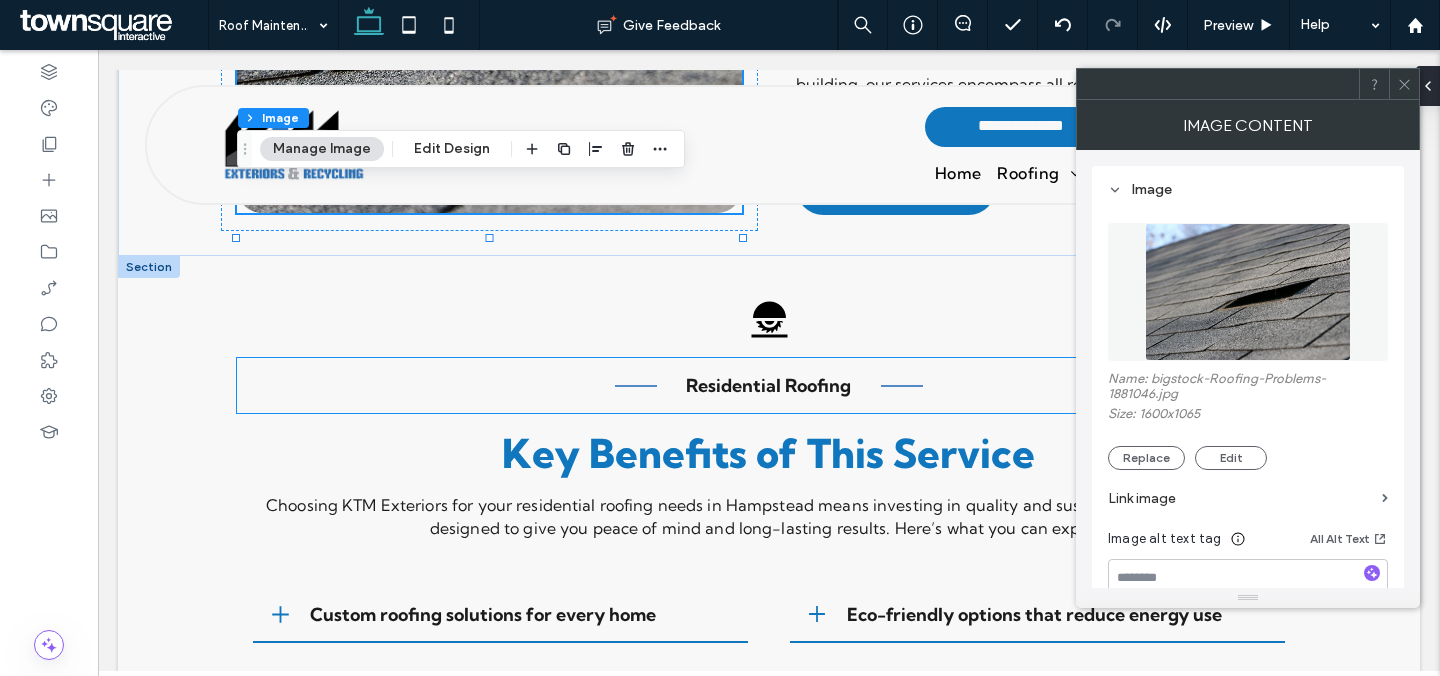 click on "Residential Roofing" at bounding box center (768, 385) 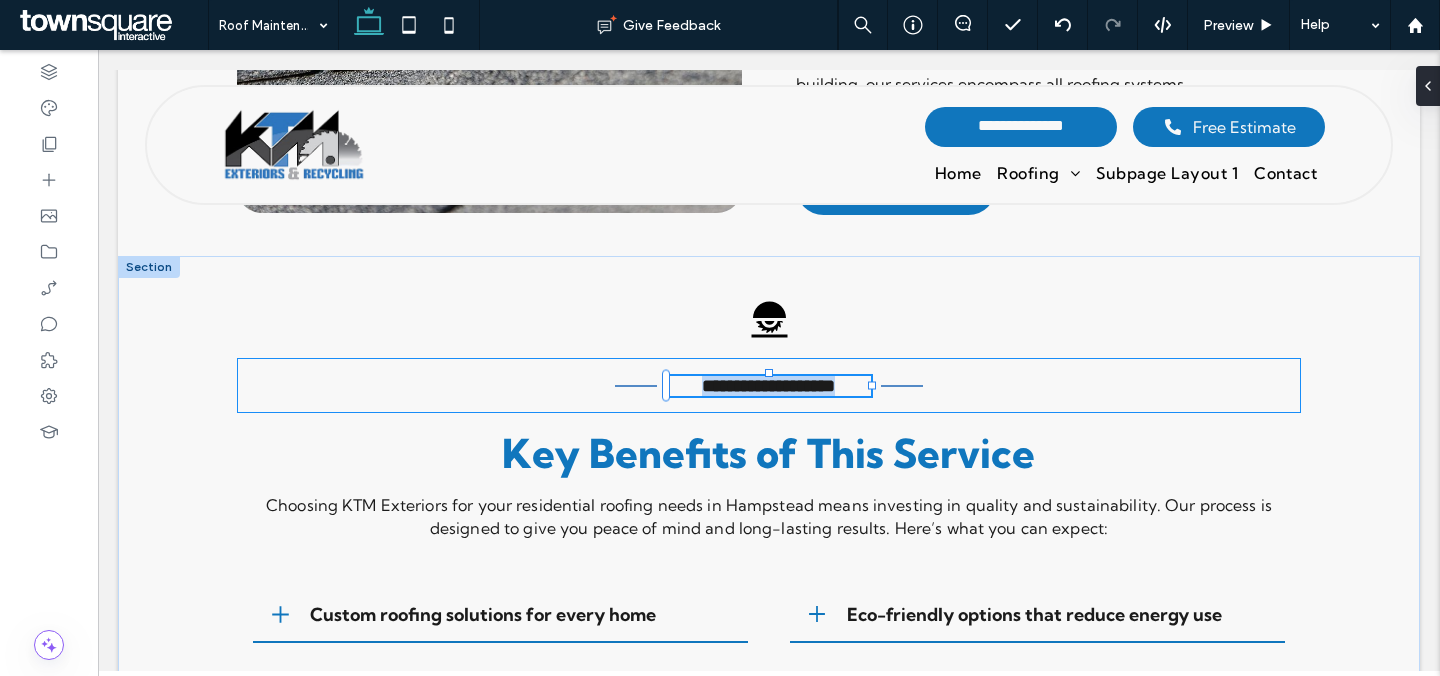 type on "**********" 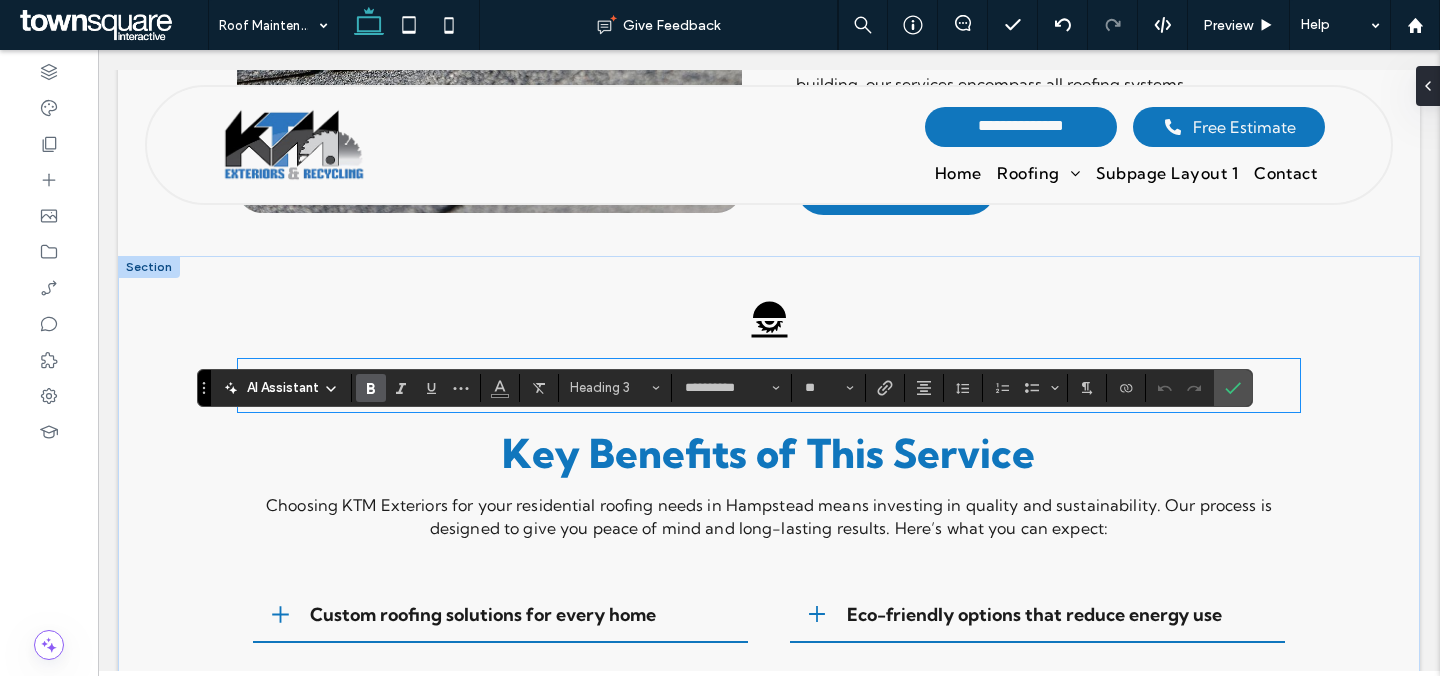 paste 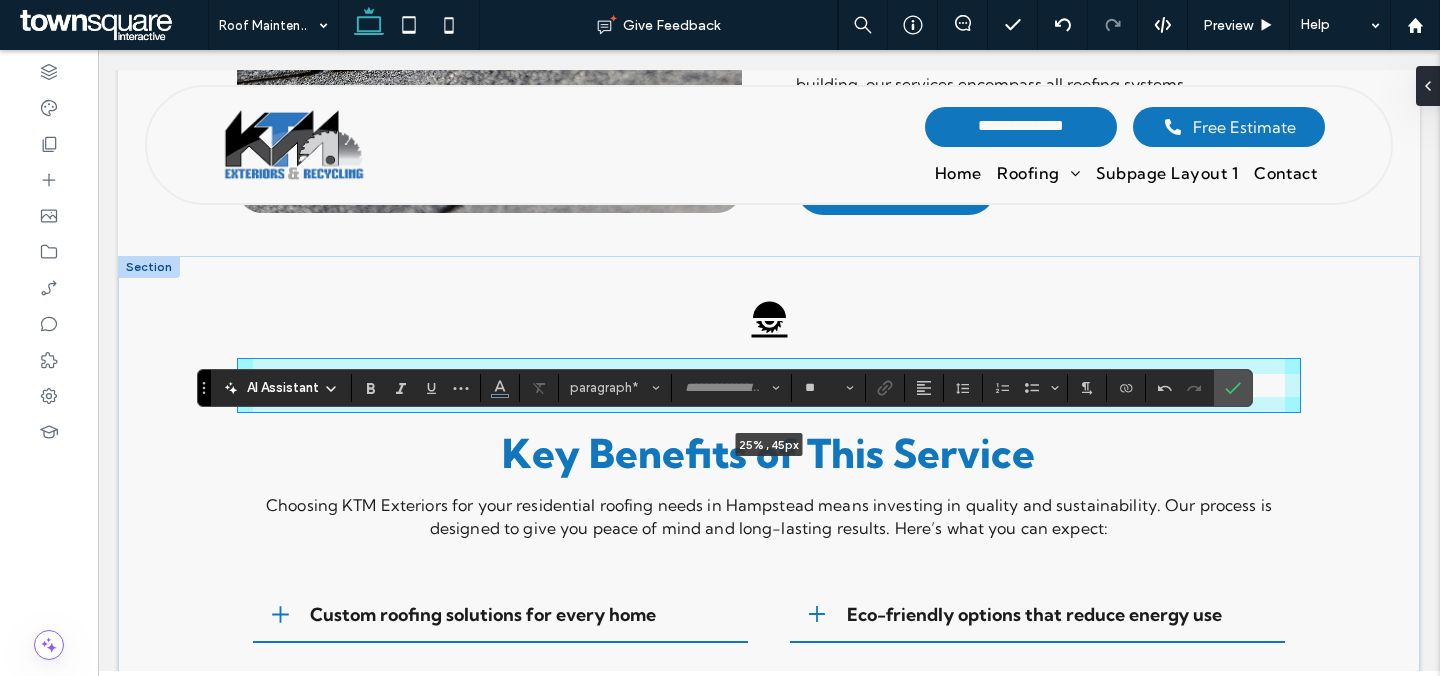 drag, startPoint x: 871, startPoint y: 439, endPoint x: 900, endPoint y: 441, distance: 29.068884 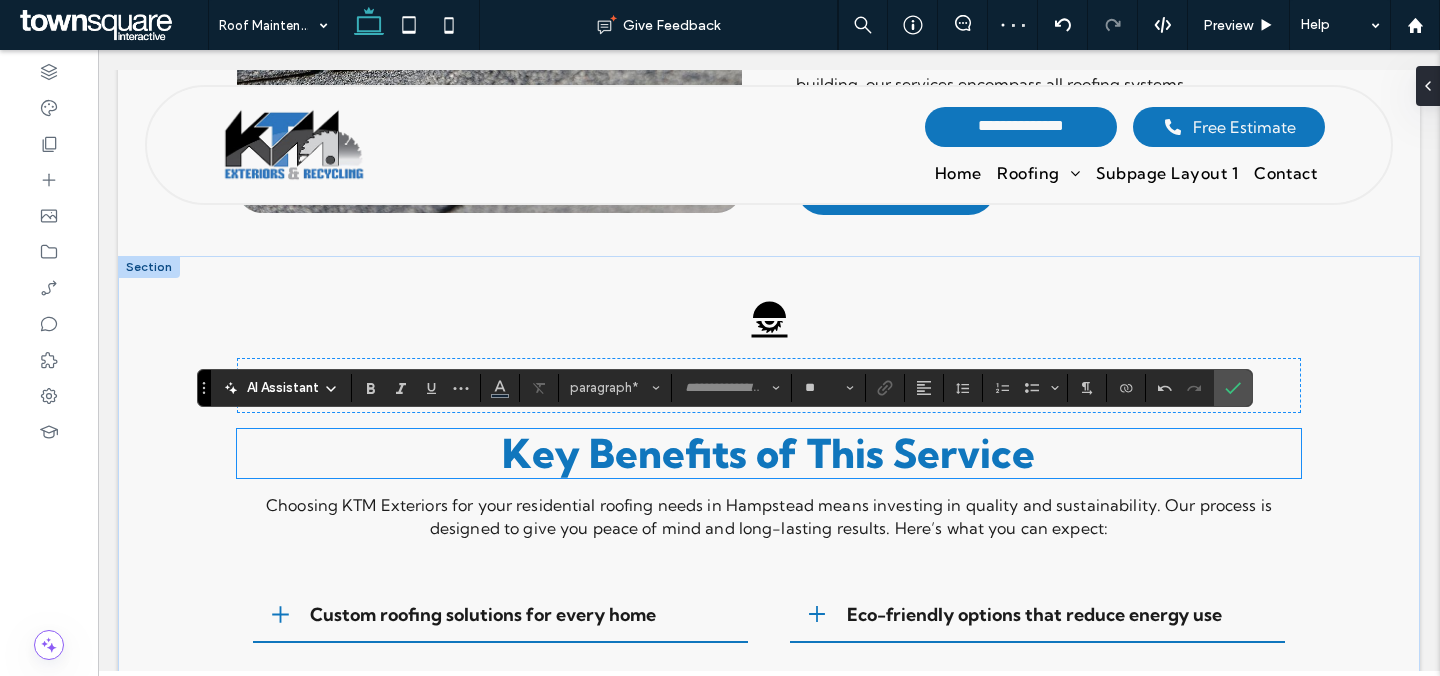click on "Key Benefits of This Service" at bounding box center [768, 453] 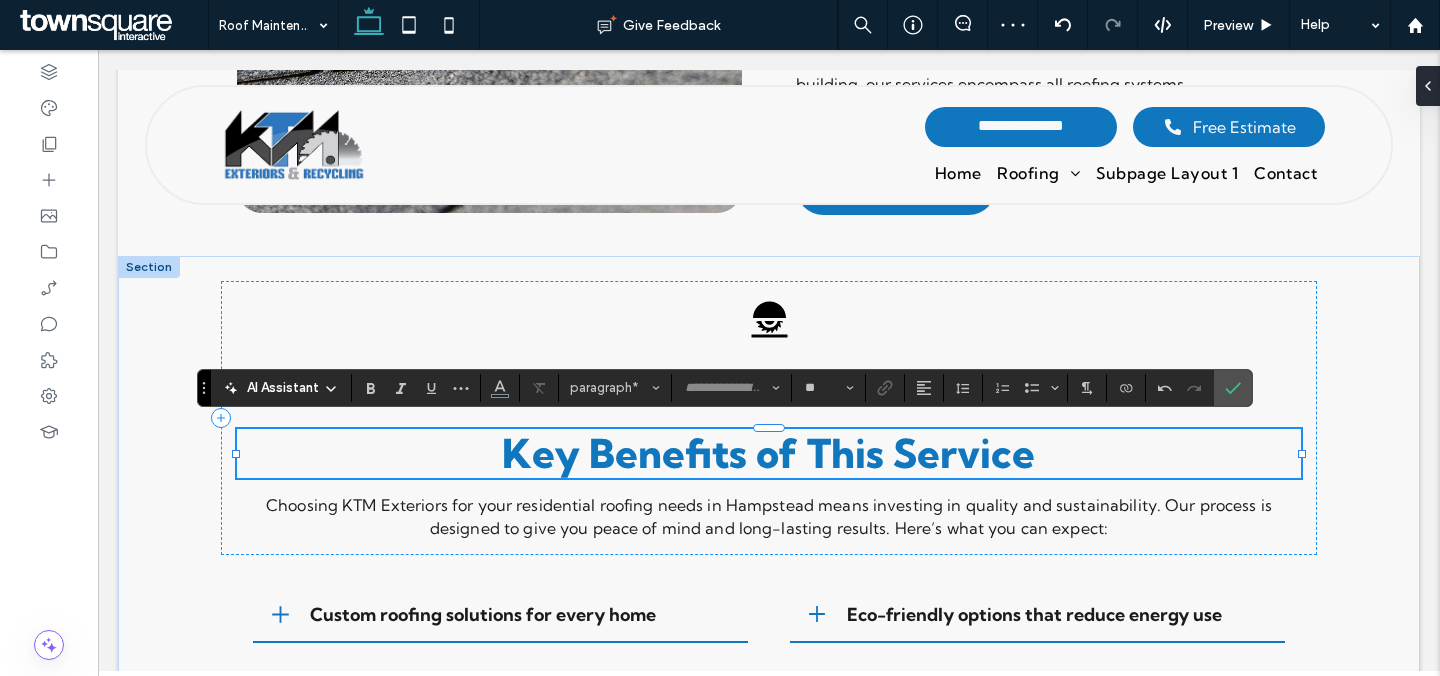 click on "Key Benefits of This Service" at bounding box center [768, 453] 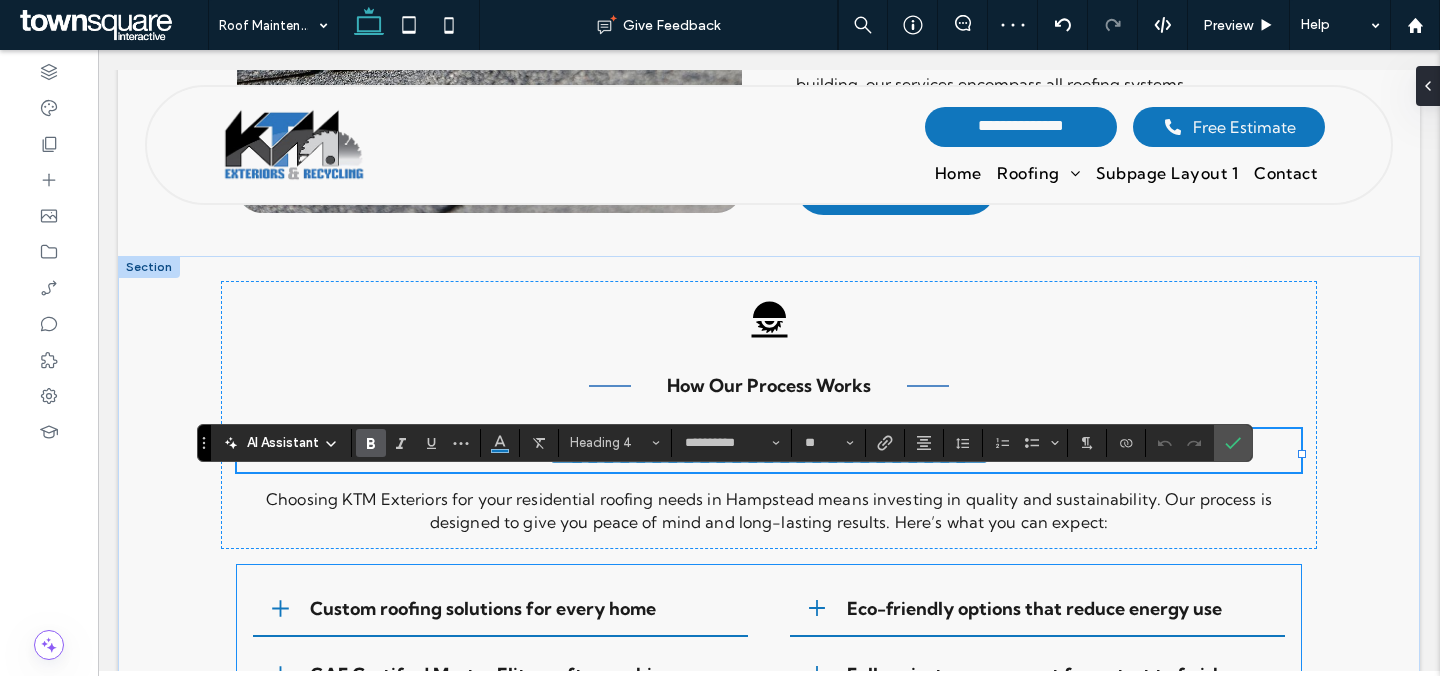 paste 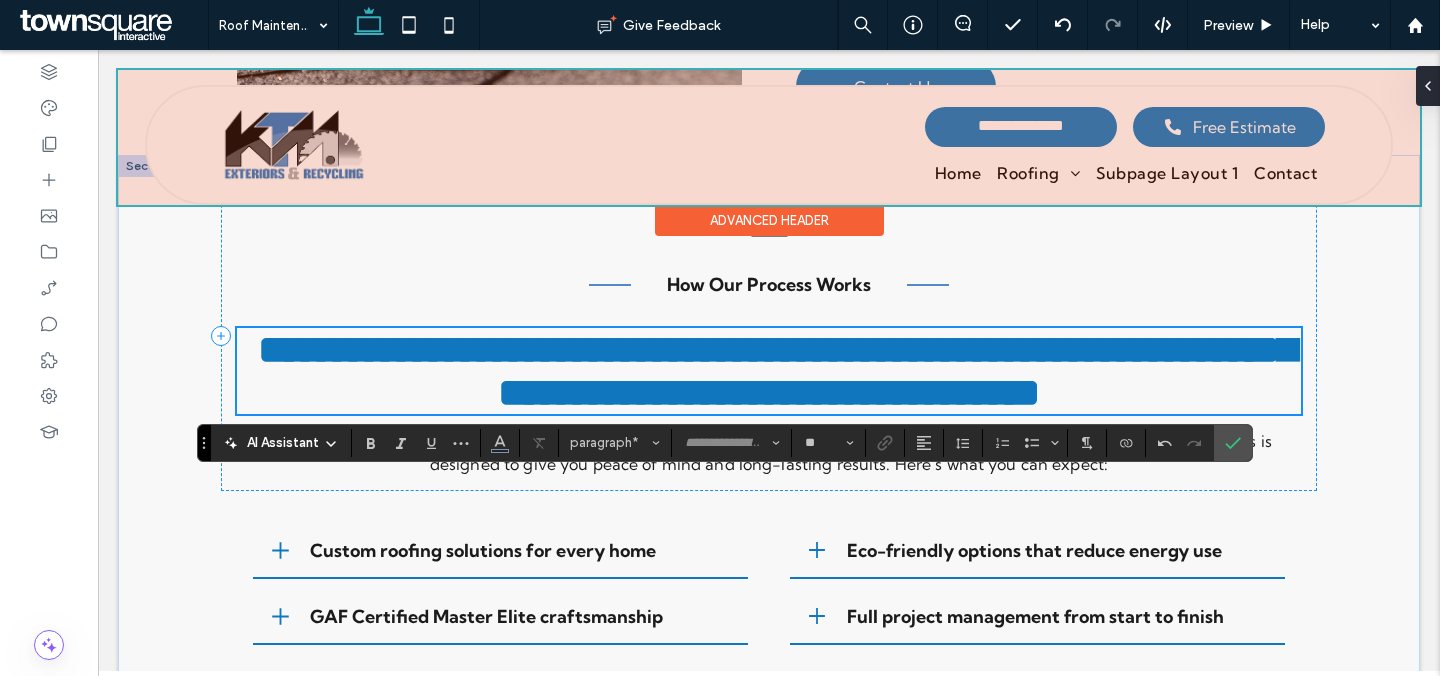 scroll, scrollTop: 1122, scrollLeft: 0, axis: vertical 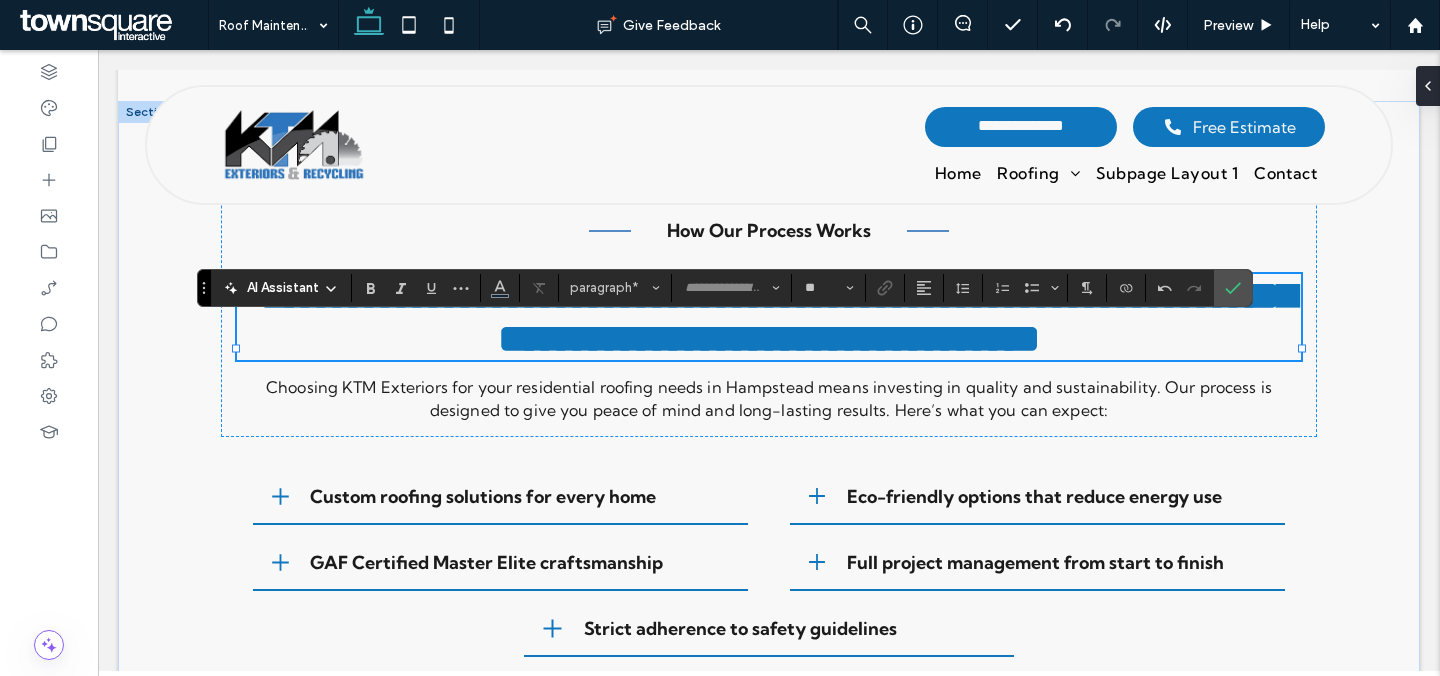 click on "Choosing KTM Exteriors for your residential roofing needs in Hampstead means investing in quality and sustainability. Our process is designed to give you peace of mind and long-lasting results. Here’s what you can expect:" at bounding box center [769, 398] 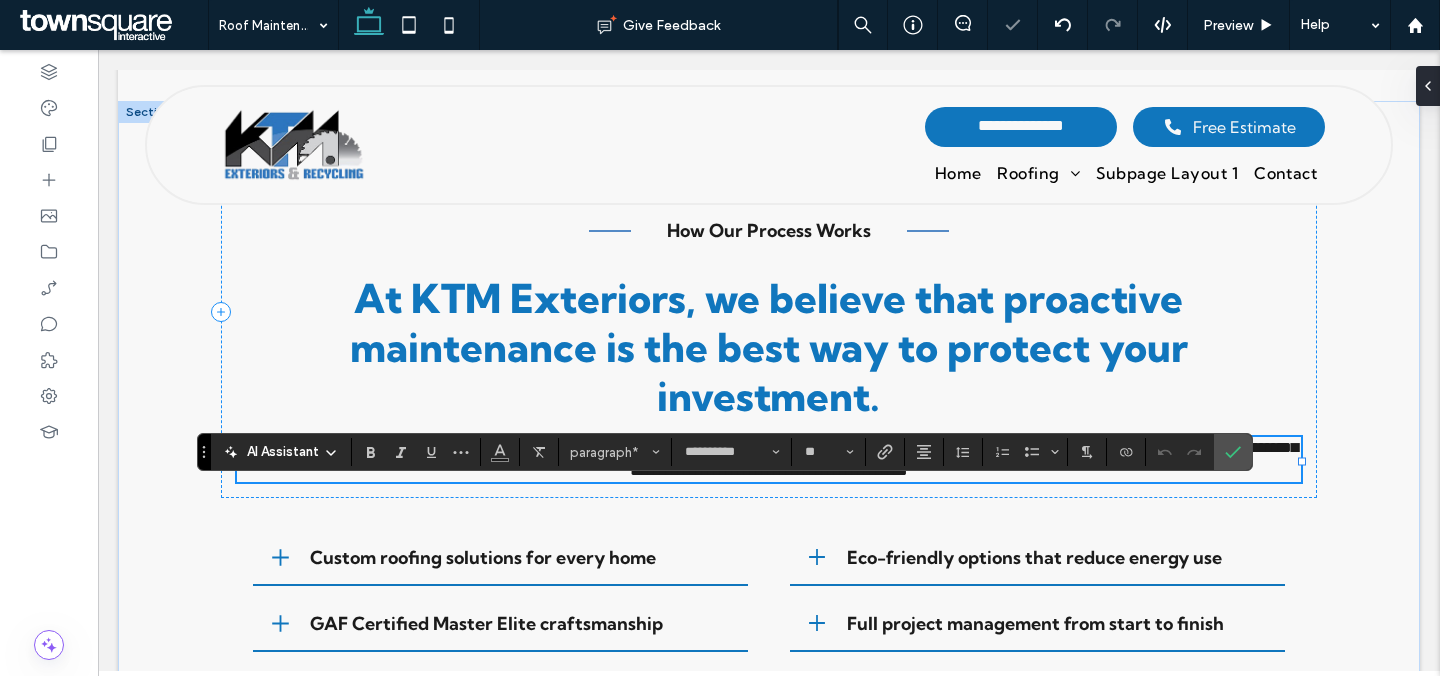 paste 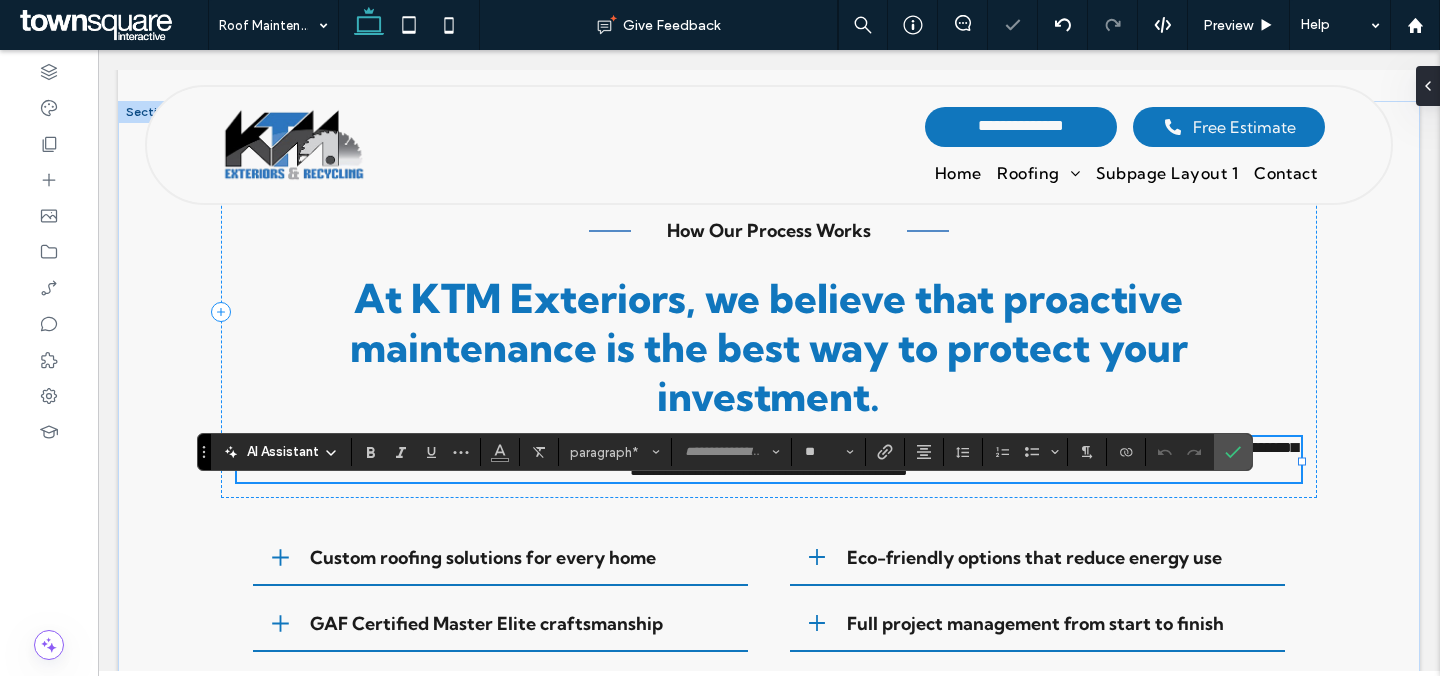 type on "**********" 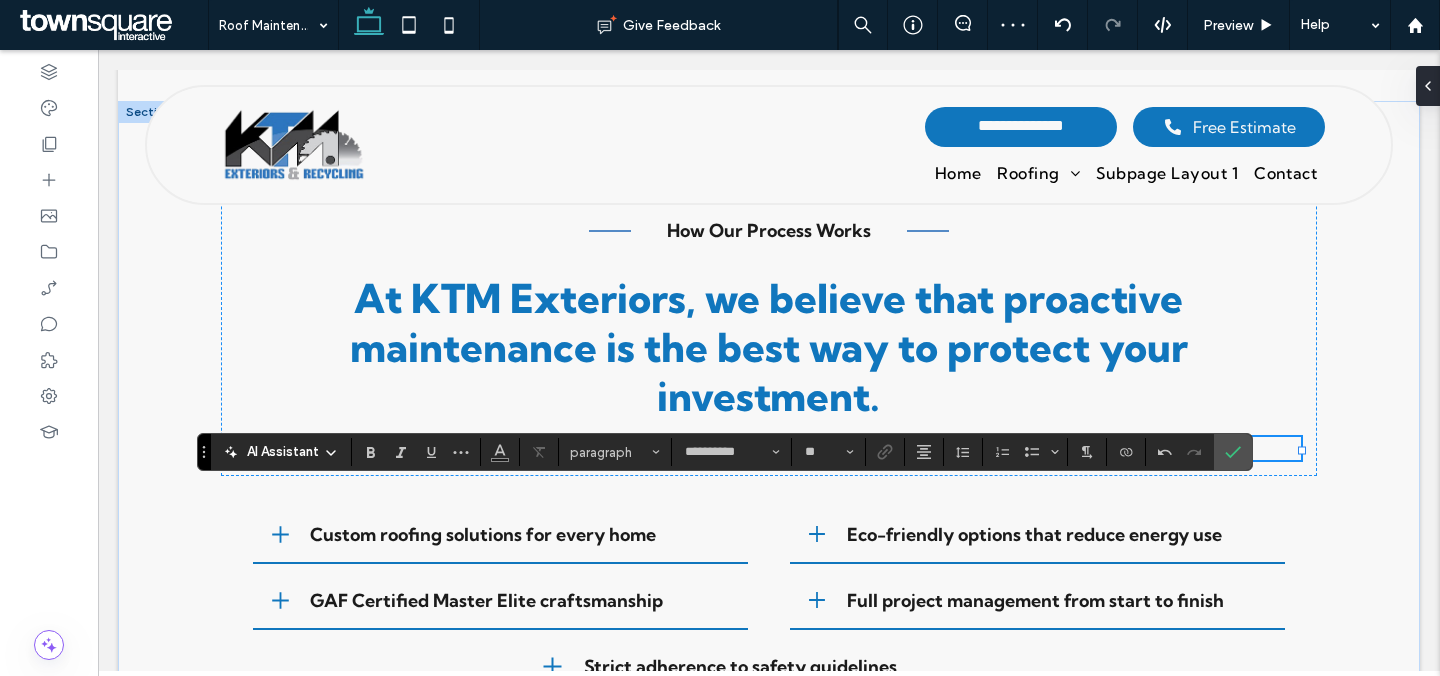 click on "Custom roofing solutions for every home" at bounding box center [521, 534] 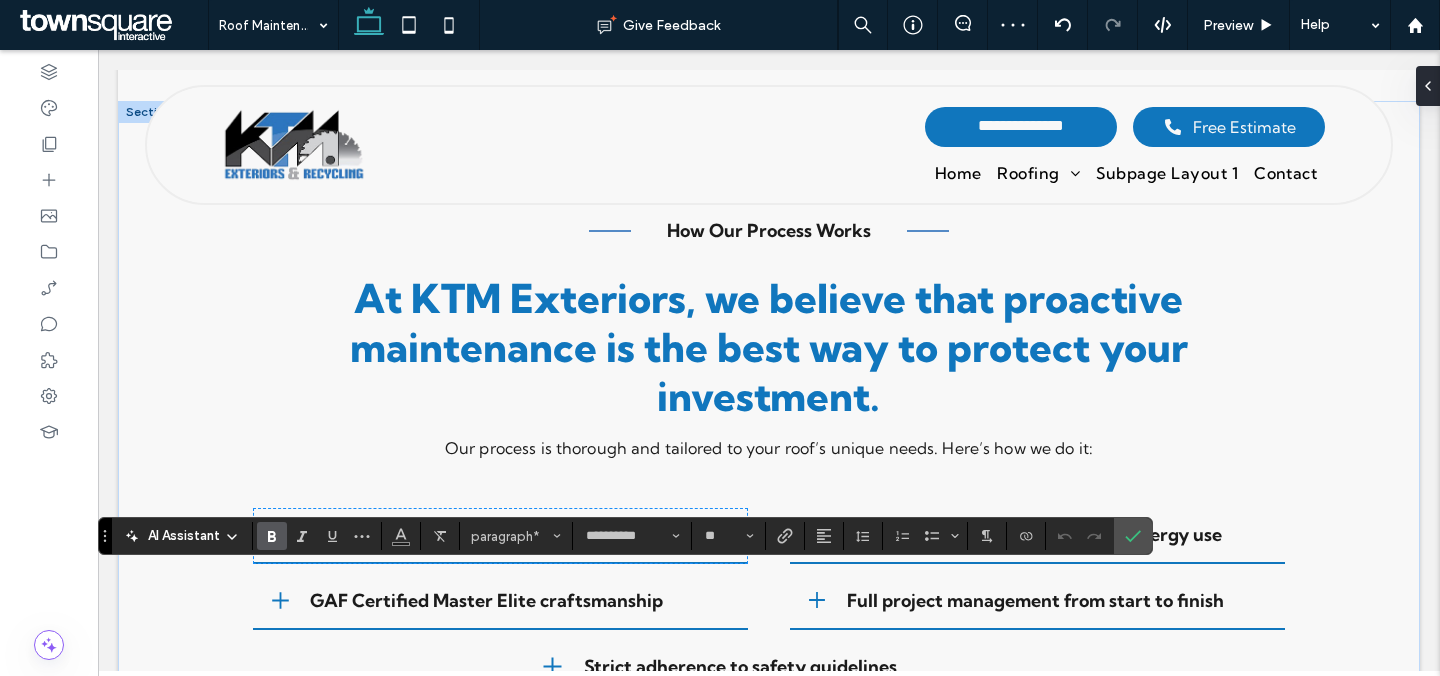 paste 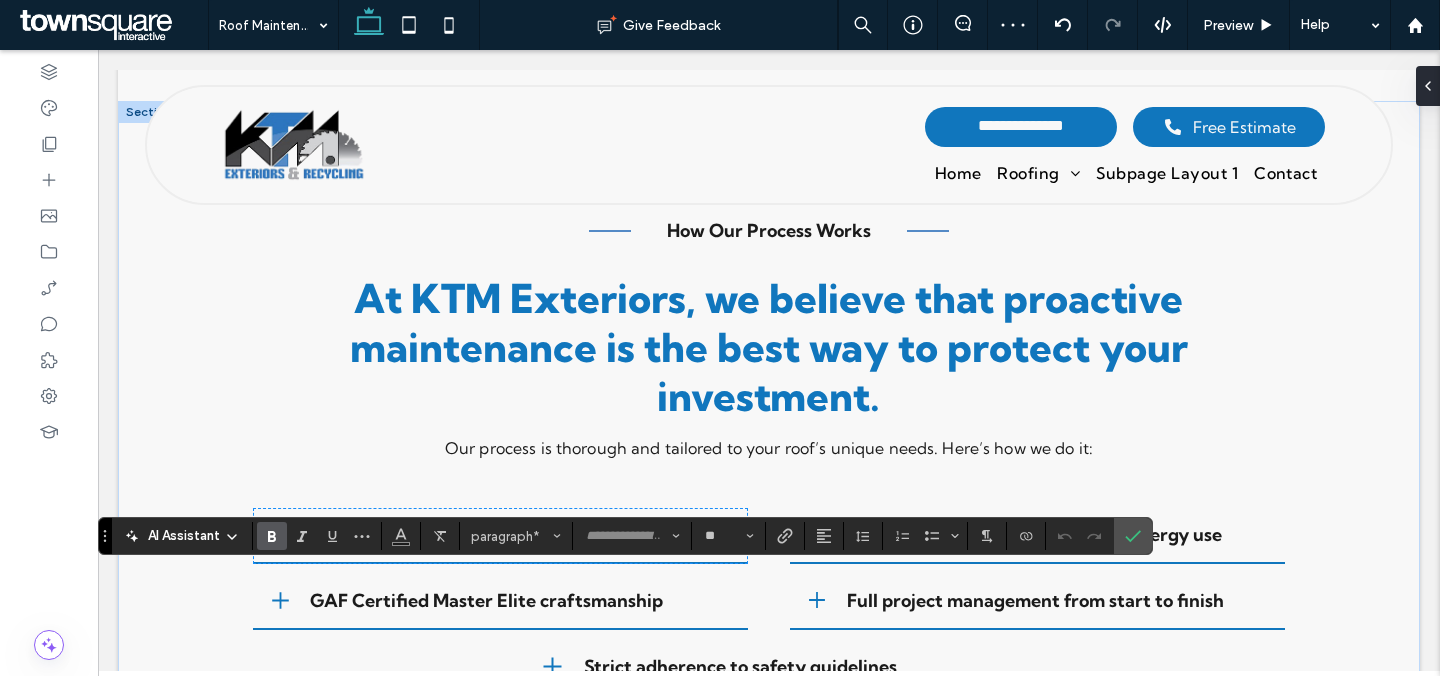 type on "**" 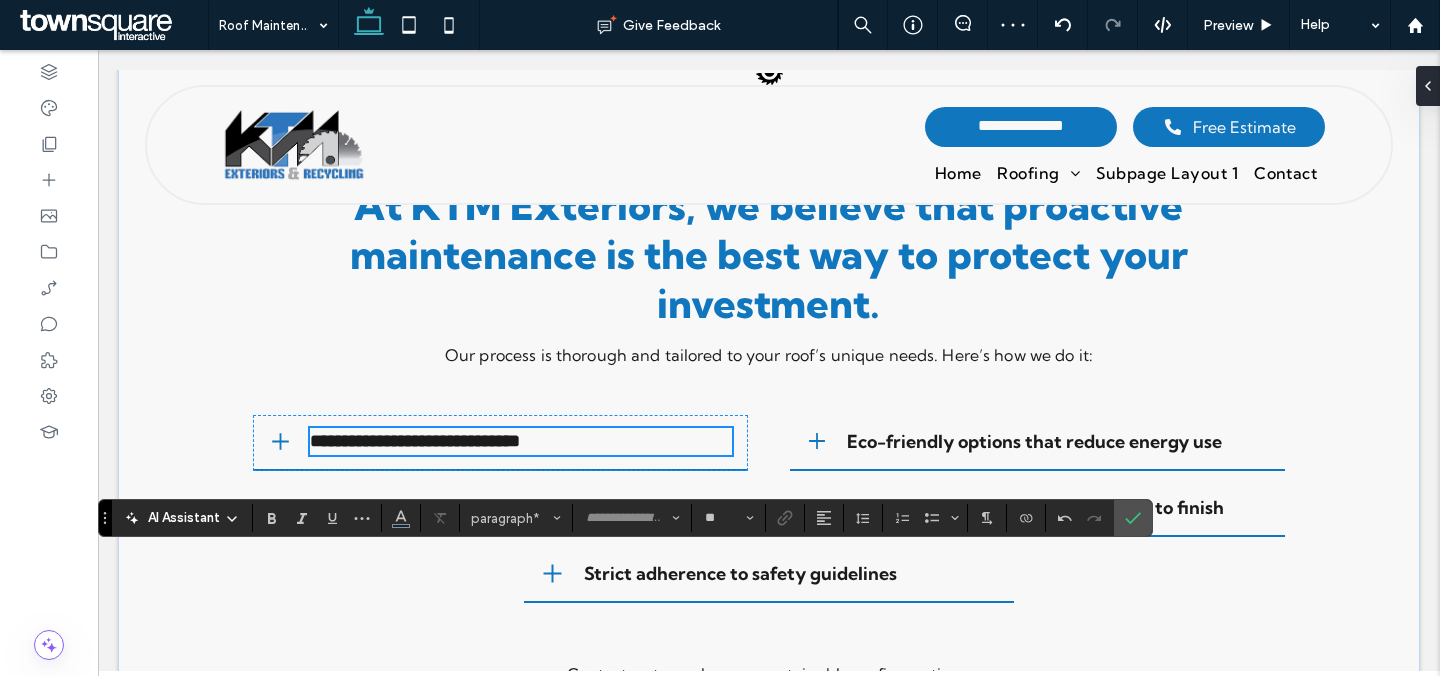 scroll, scrollTop: 1236, scrollLeft: 0, axis: vertical 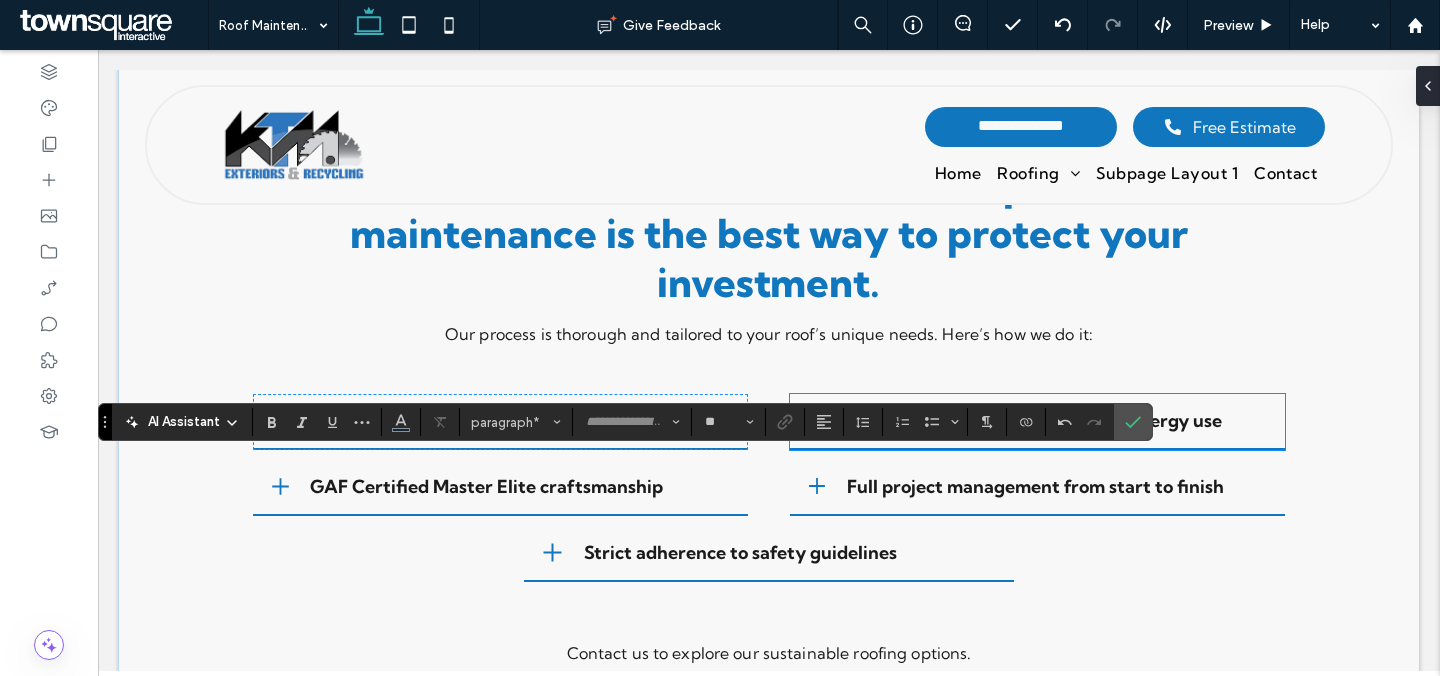 click on "Eco-friendly options that reduce energy use" at bounding box center (1034, 420) 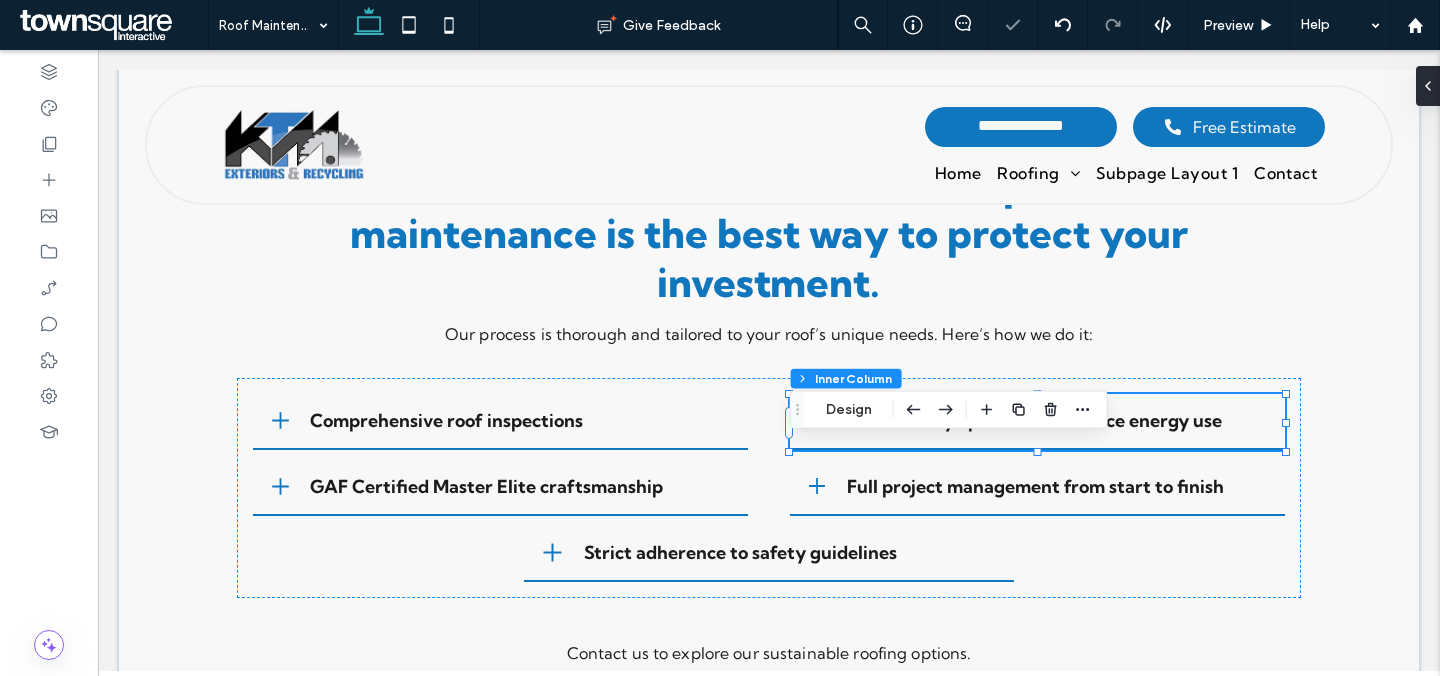 click on "Eco-friendly options that reduce energy use" at bounding box center [1034, 420] 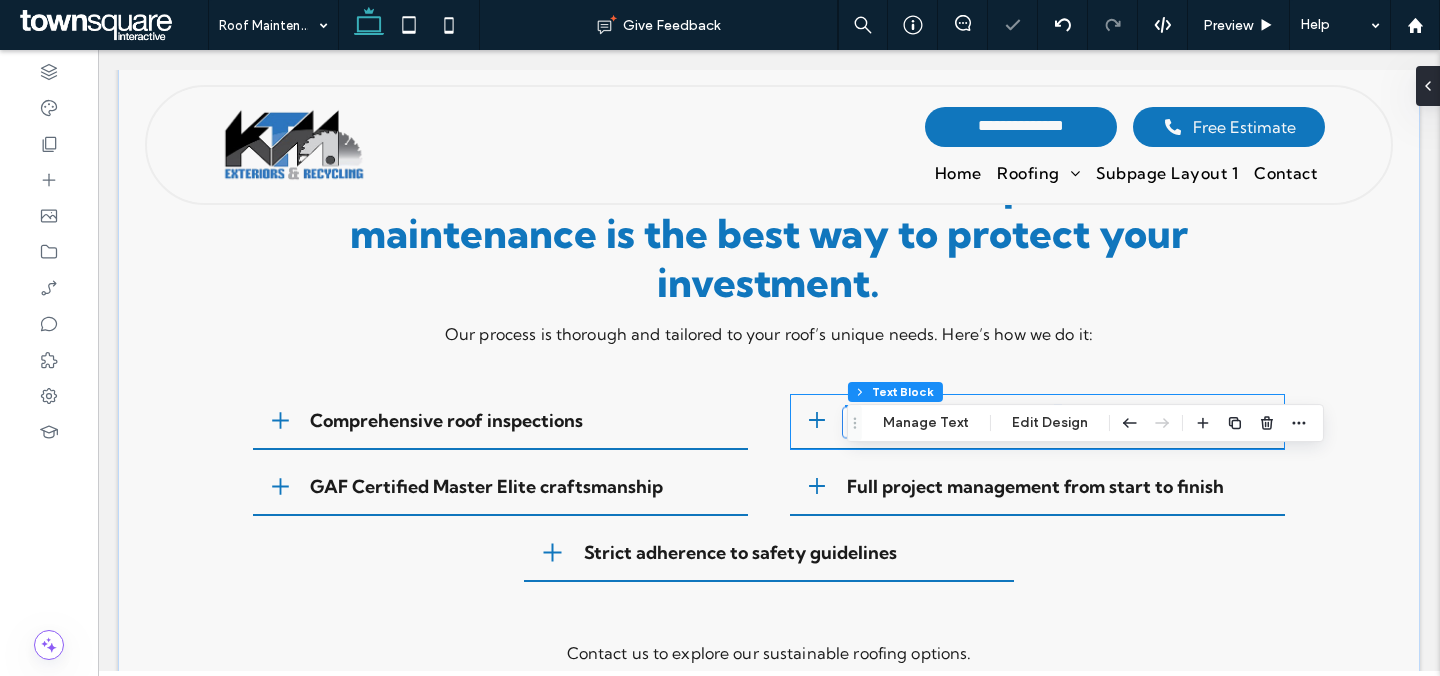click on "Eco-friendly options that reduce energy use" at bounding box center (1034, 420) 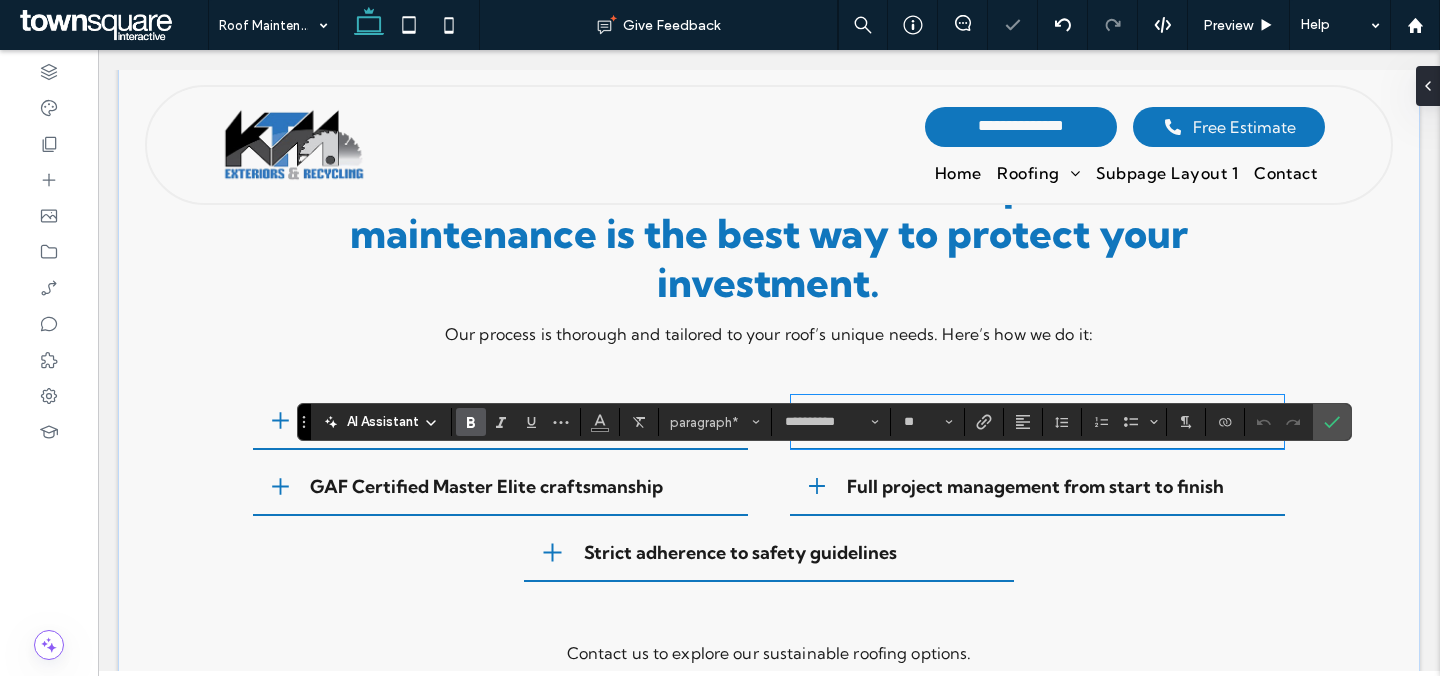 paste 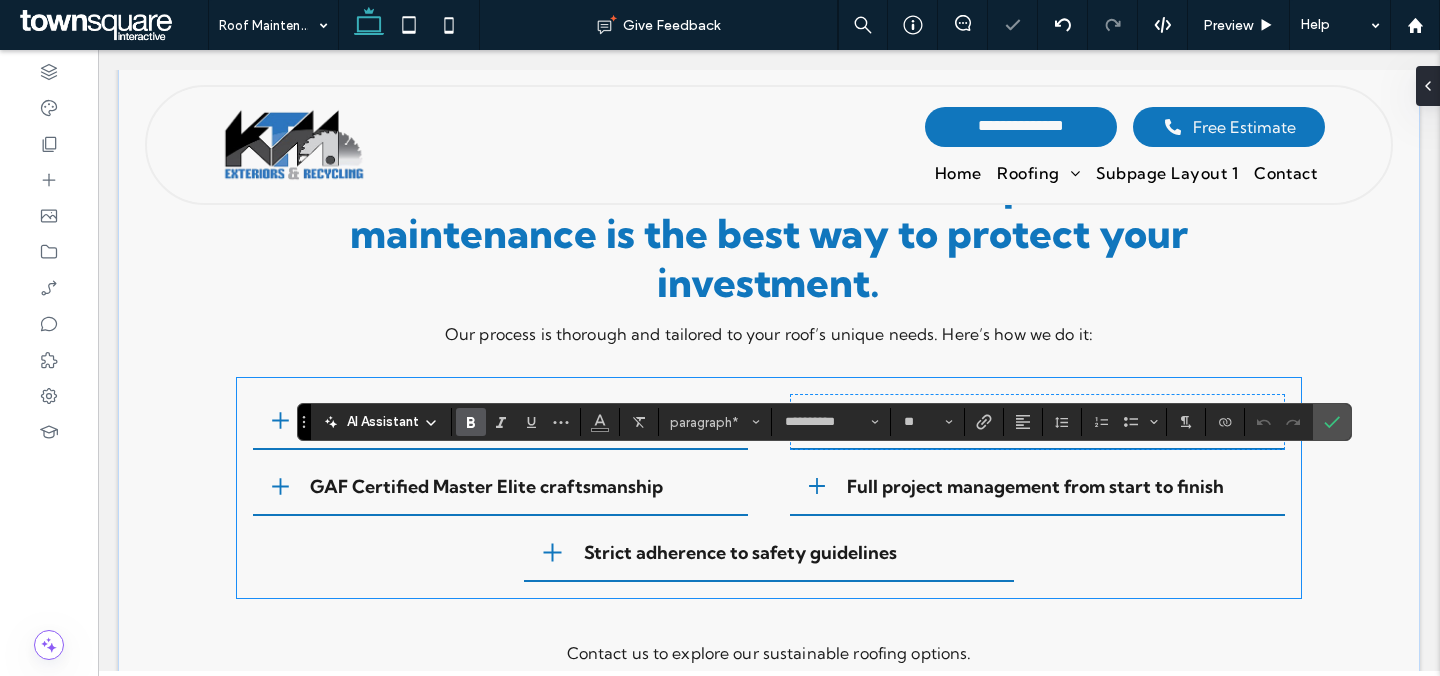 type 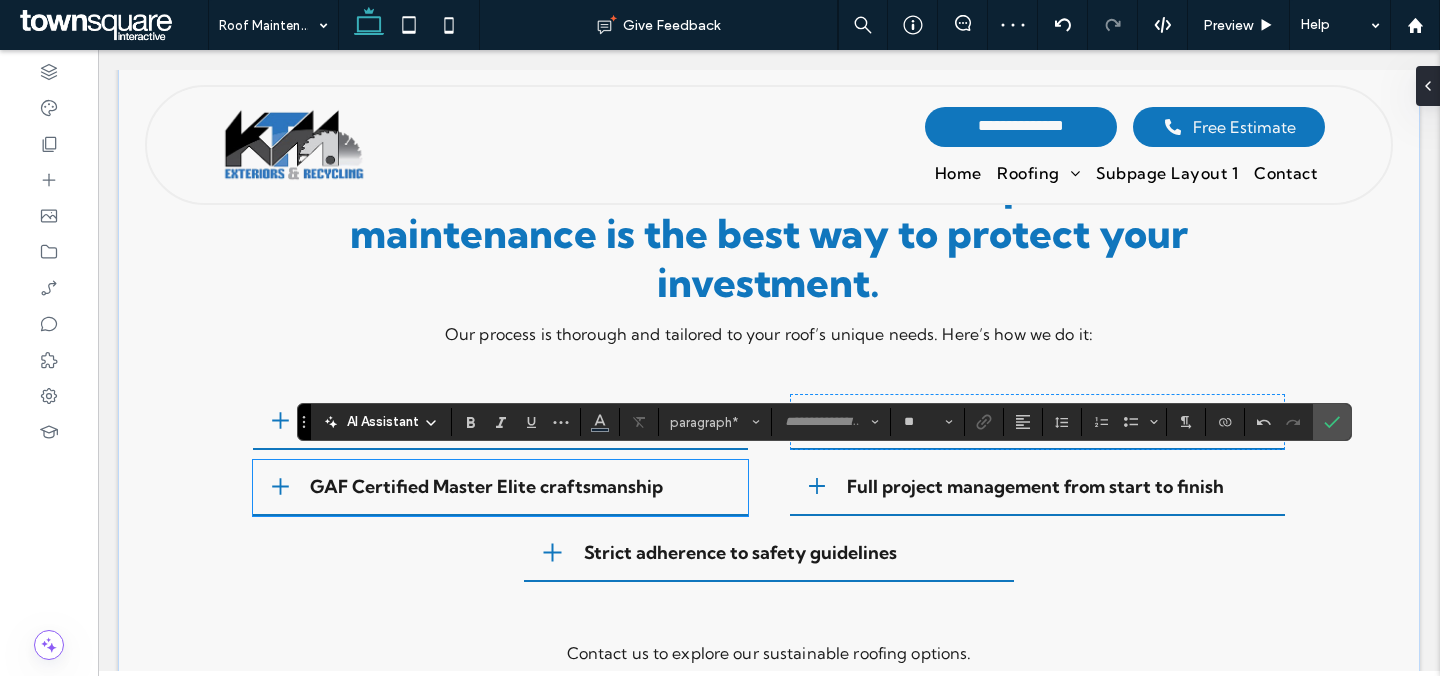 click on "GAF Certified Master Elite craftsmanship" at bounding box center (486, 486) 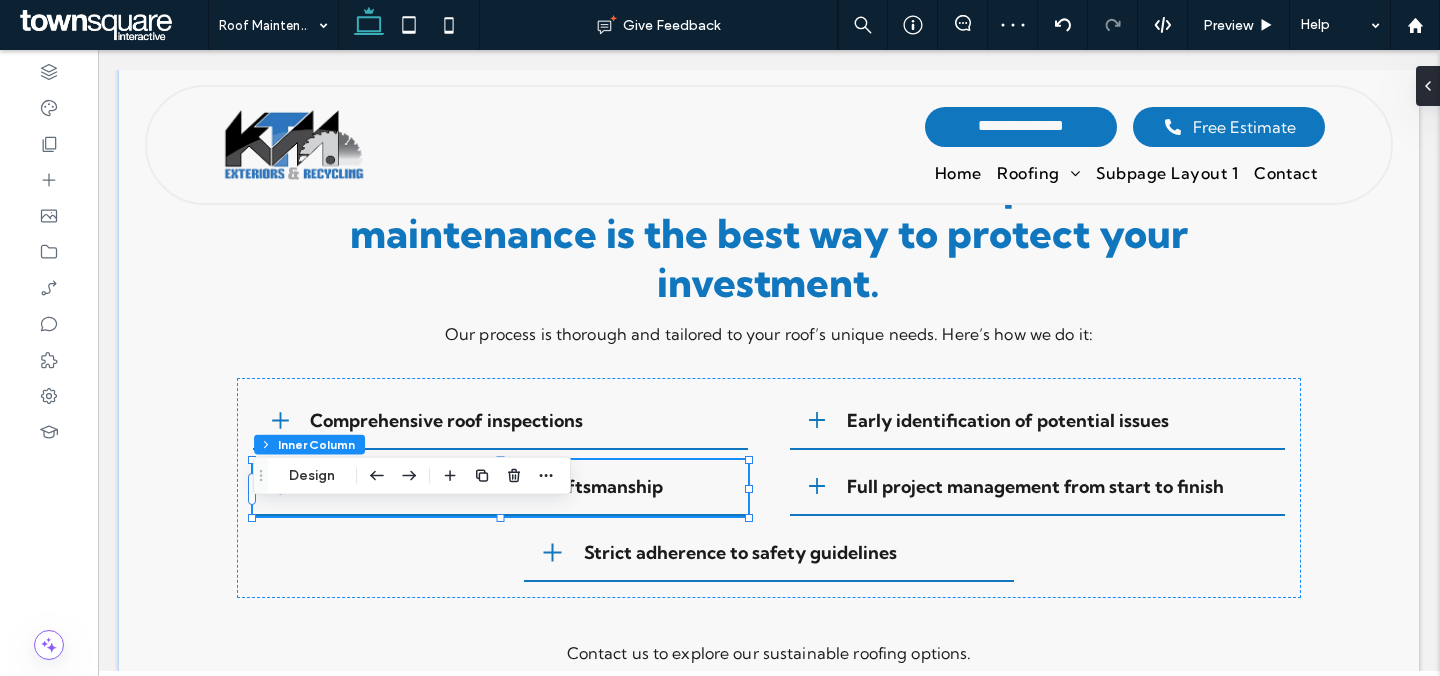 click on "GAF Certified Master Elite craftsmanship" at bounding box center [486, 486] 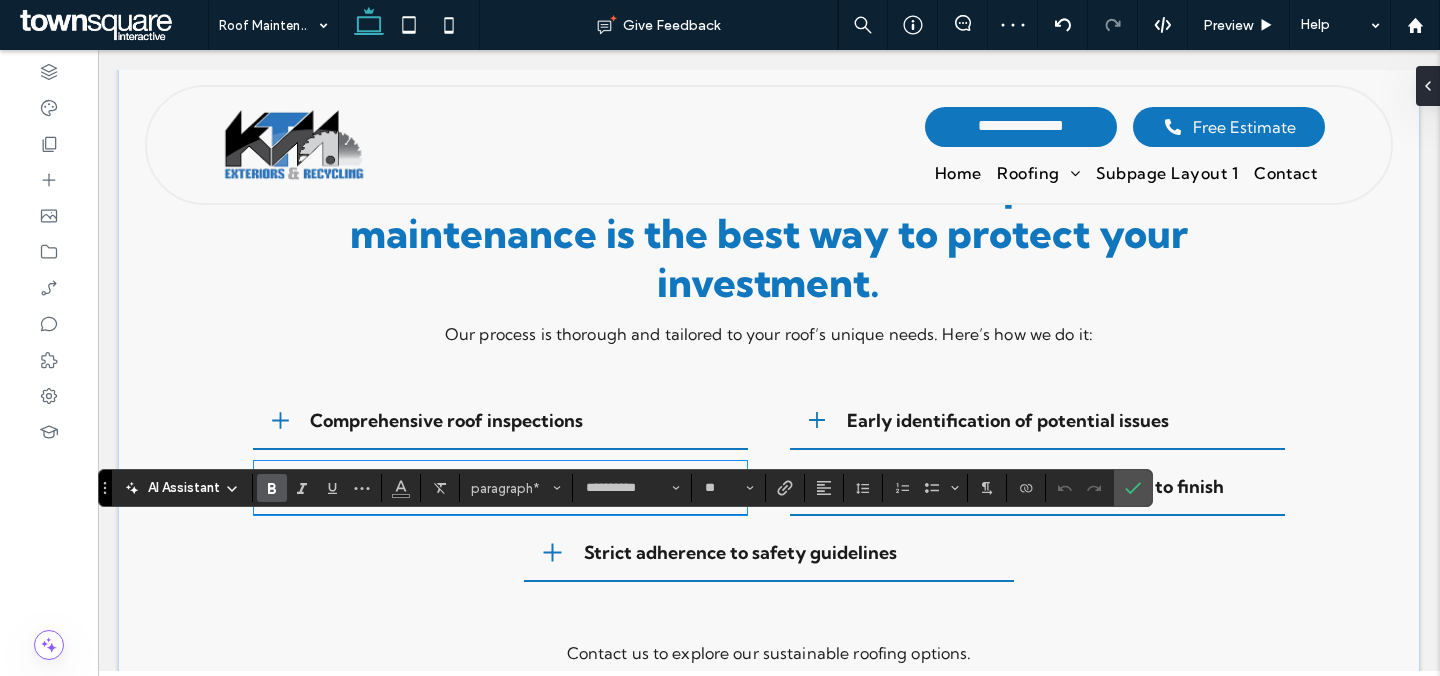 paste 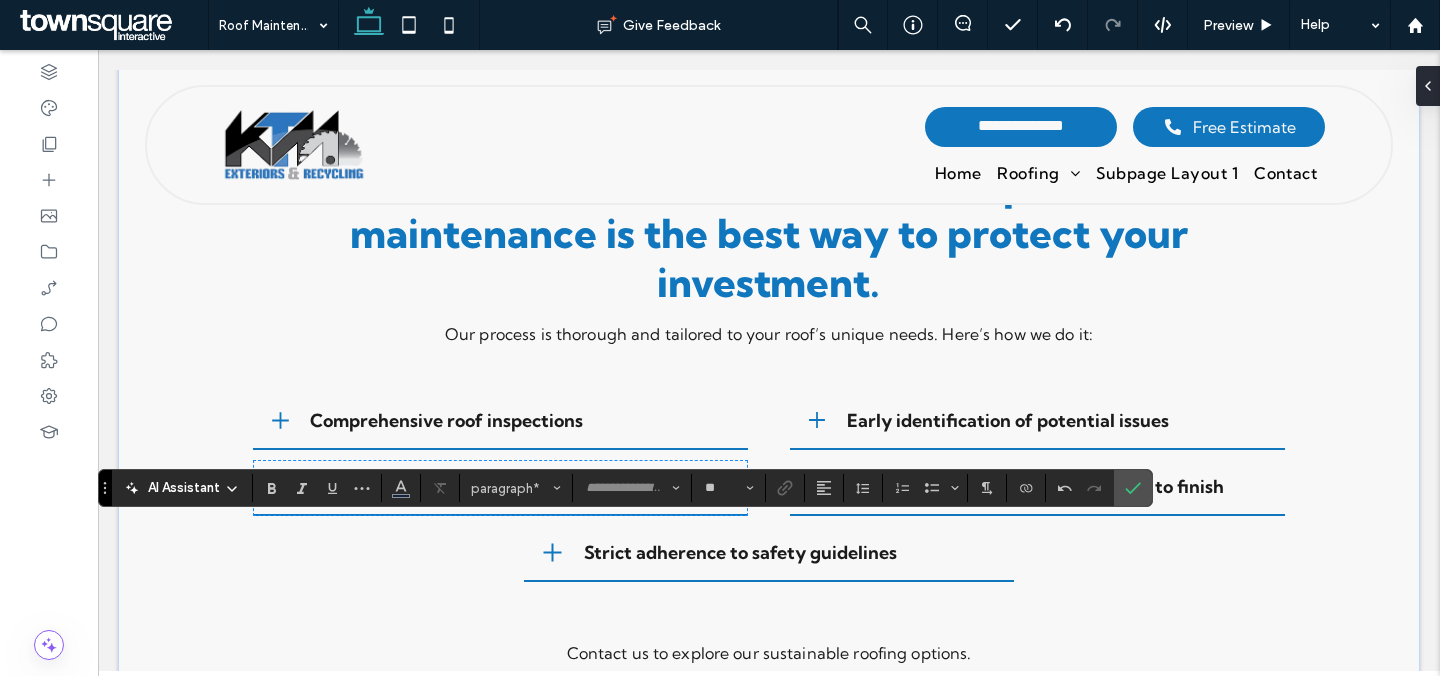 click on "Full project management from start to finish" at bounding box center (1035, 486) 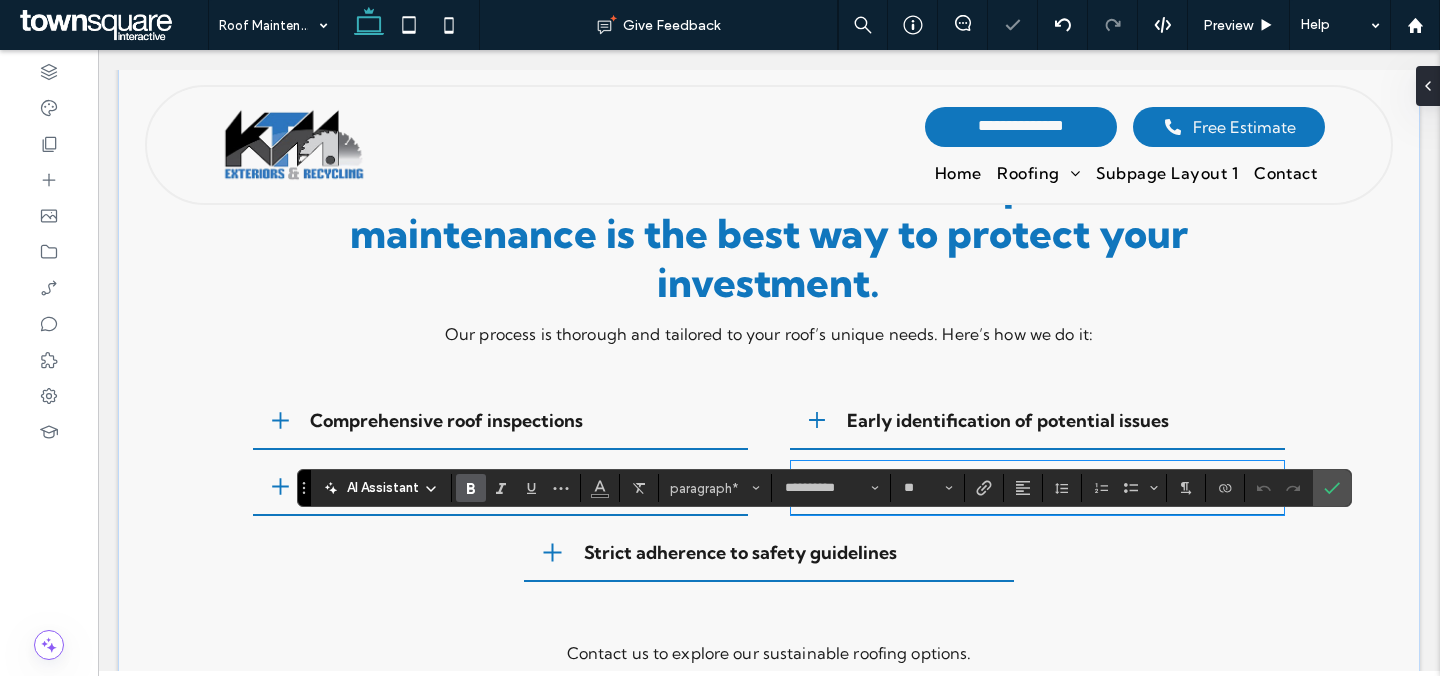 paste 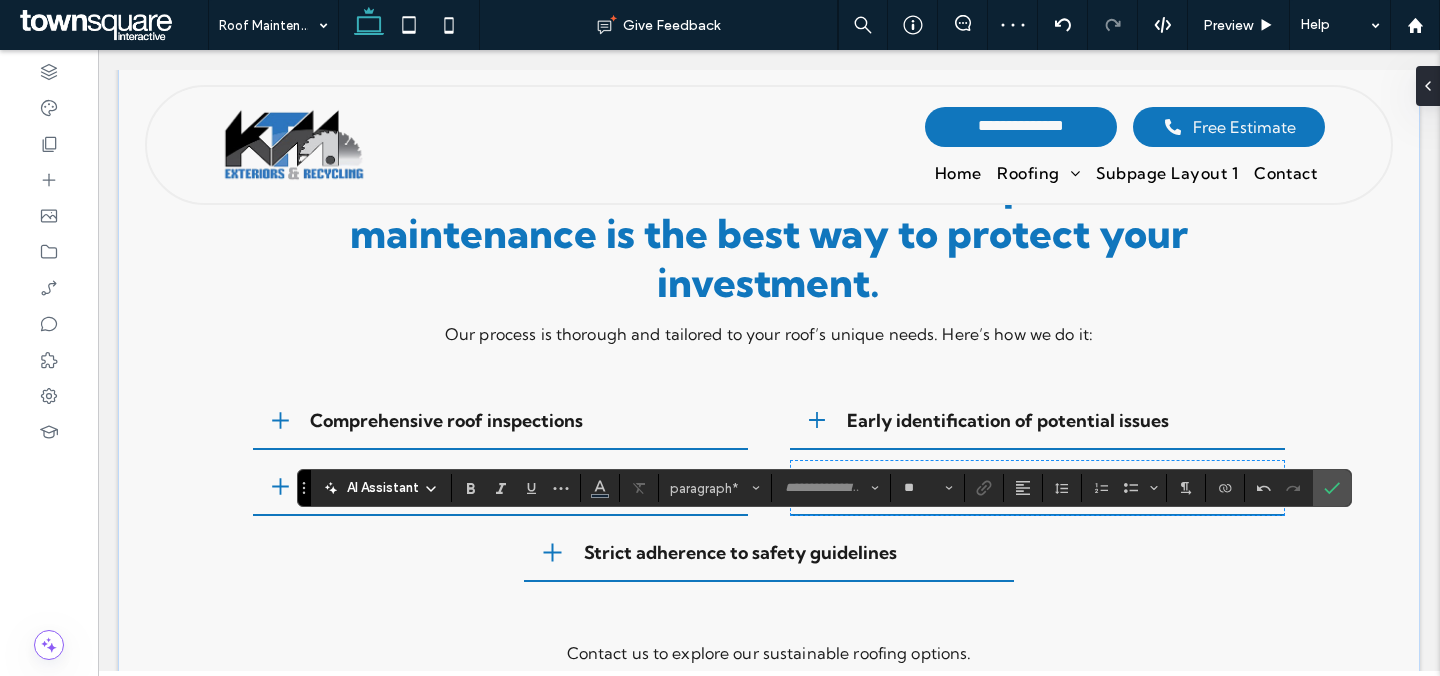 click on "Strict adherence to safety guidelines" at bounding box center (740, 552) 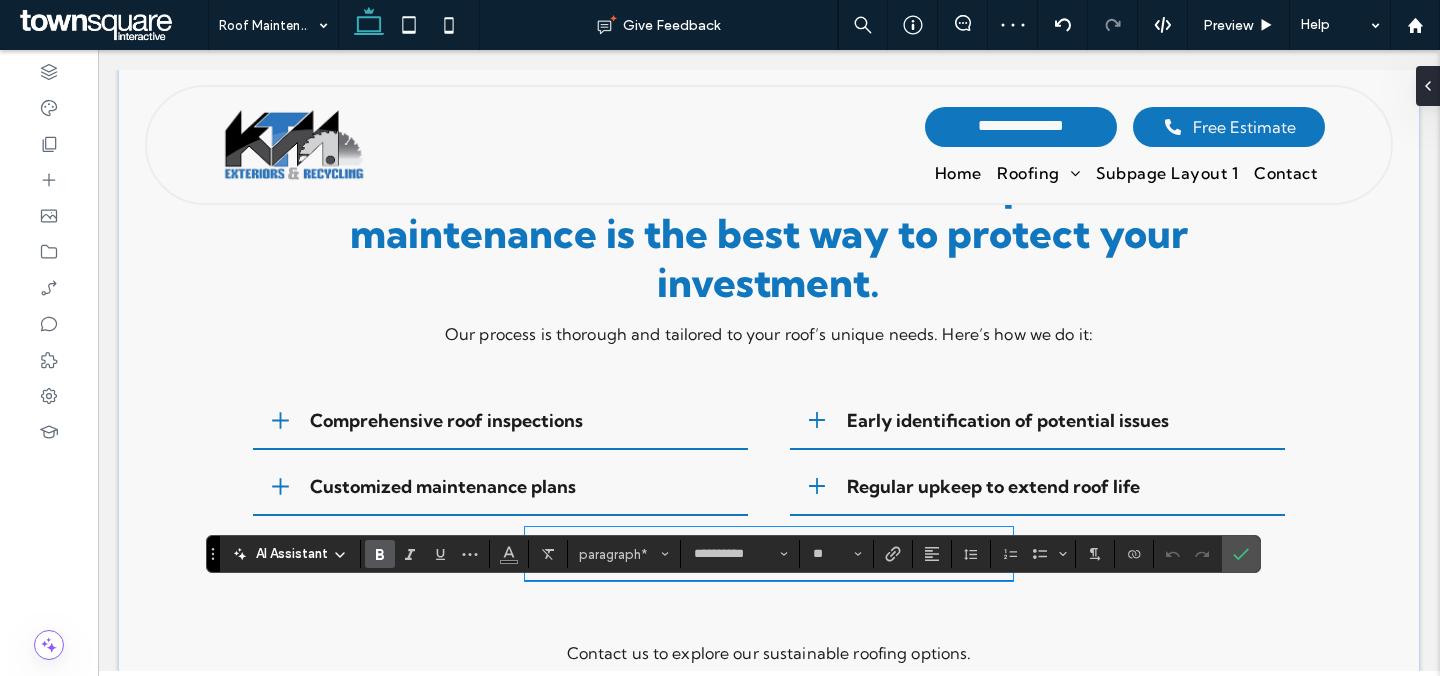 paste 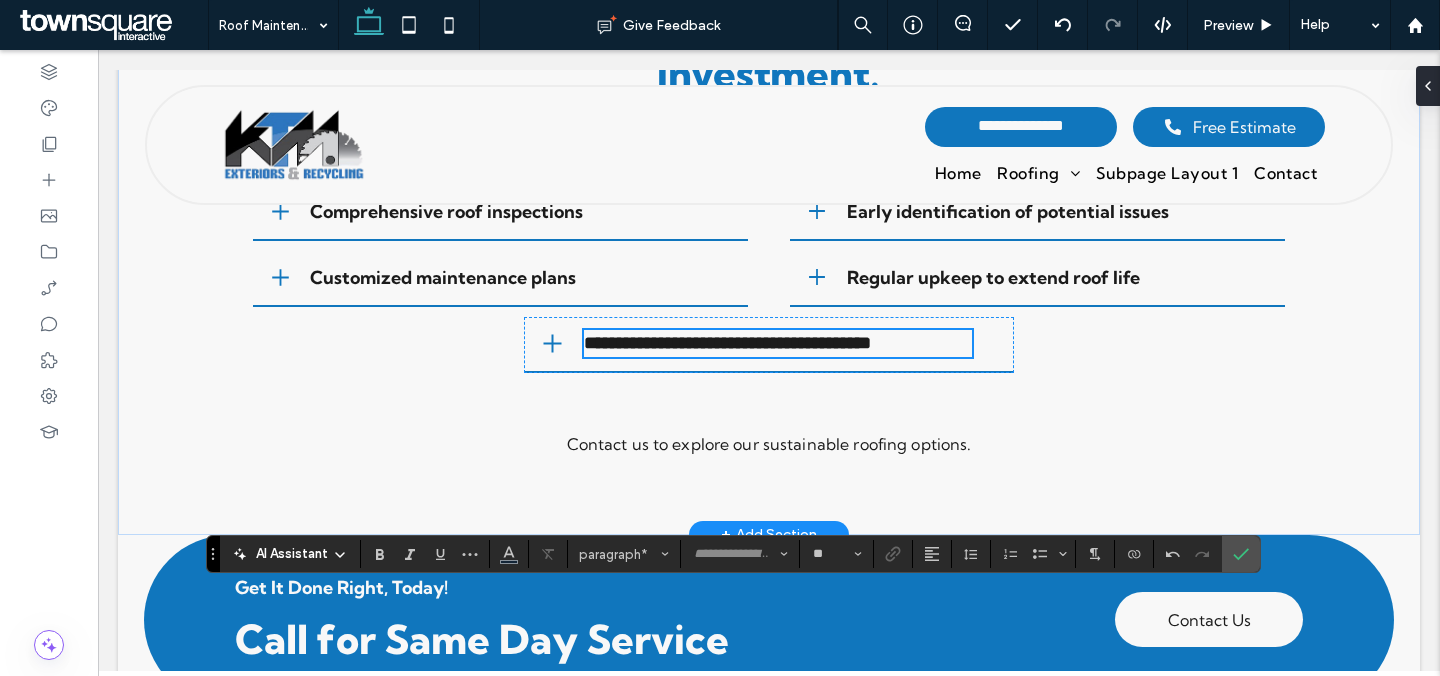 scroll, scrollTop: 1600, scrollLeft: 0, axis: vertical 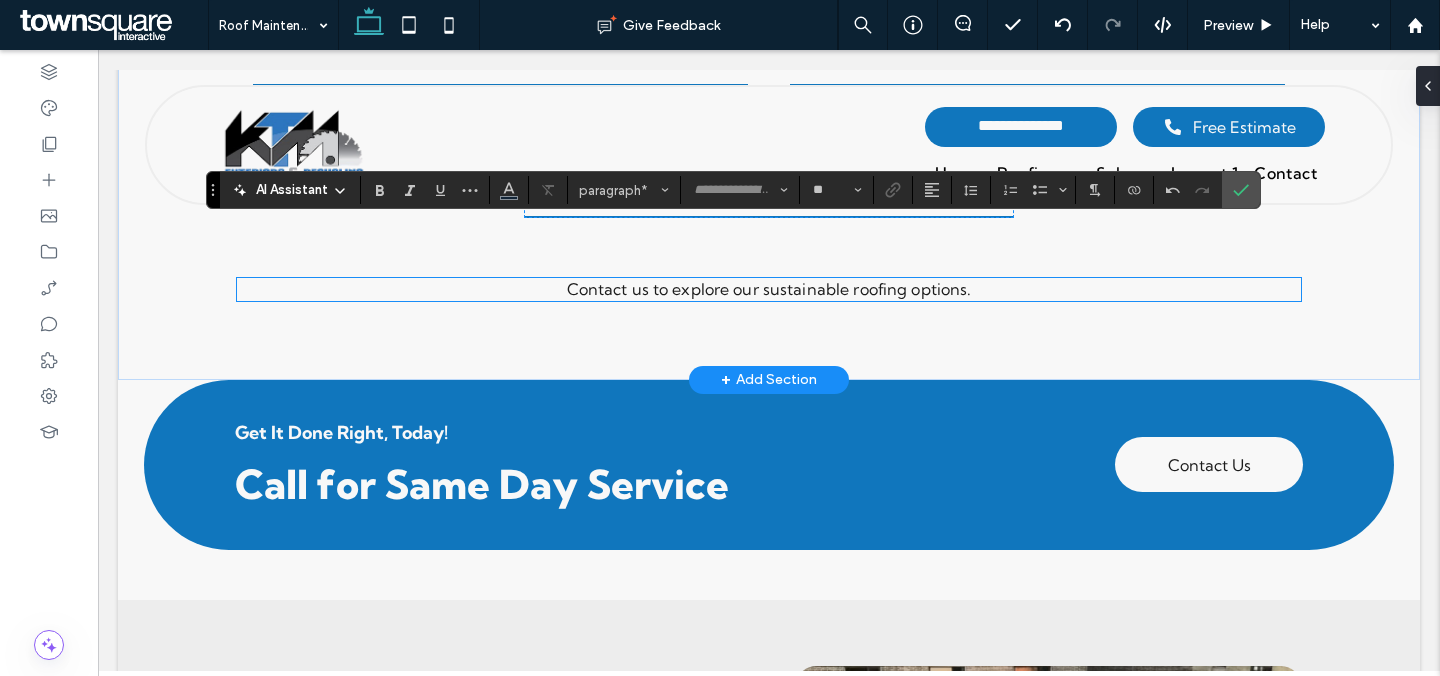click on "Contact us to explore our sustainable roofing options." at bounding box center (769, 289) 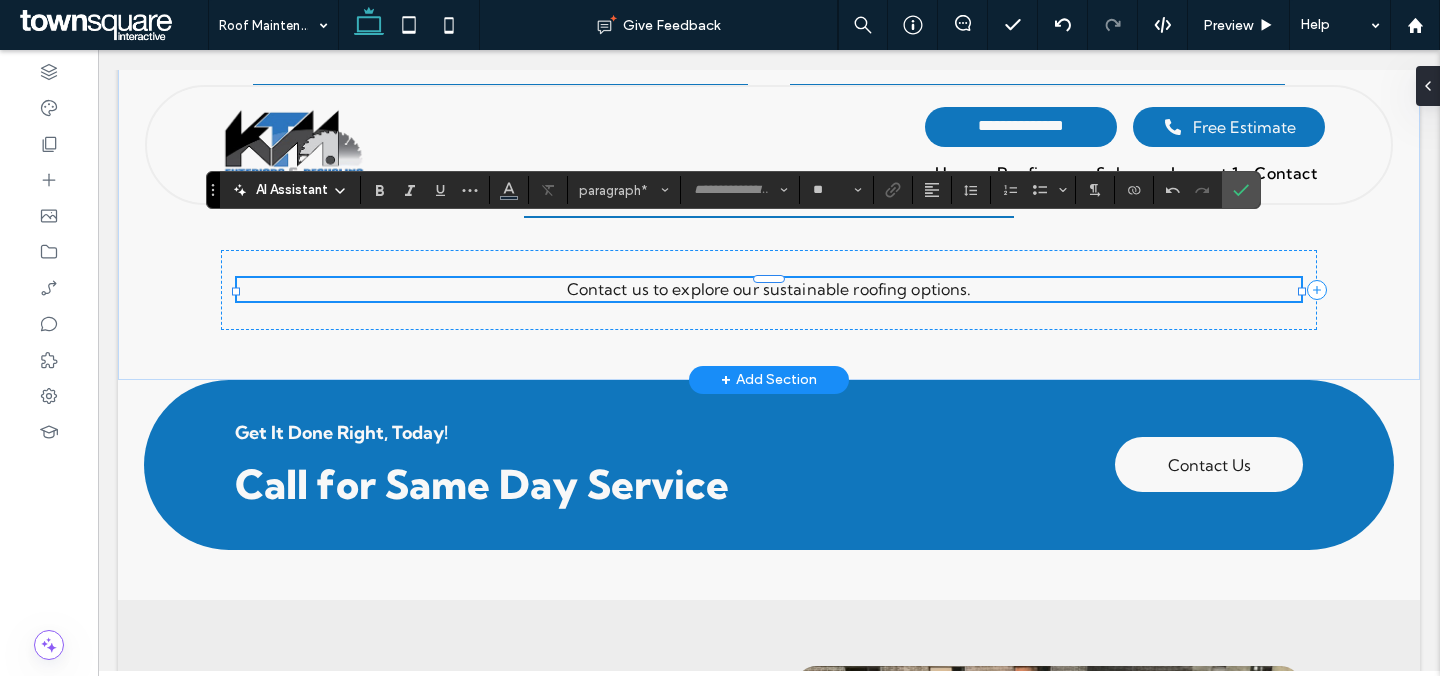 click on "Contact us to explore our sustainable roofing options." at bounding box center (769, 289) 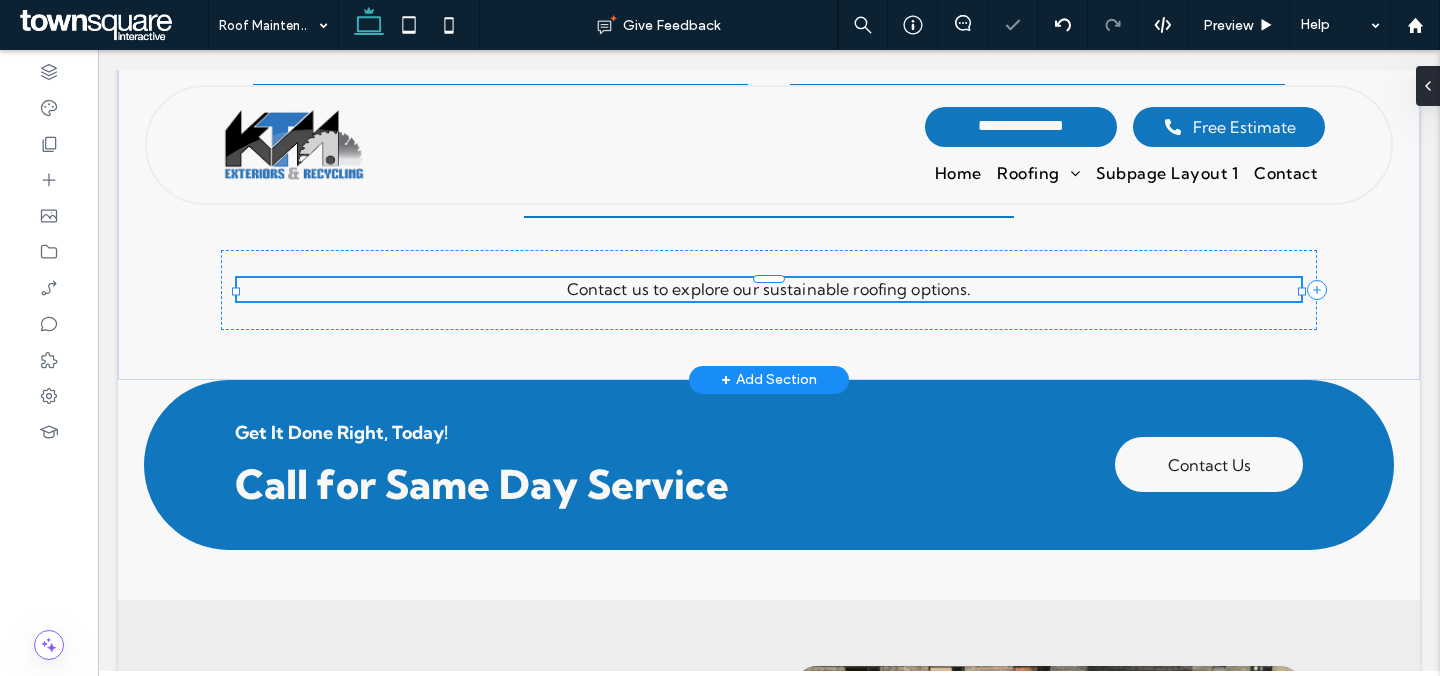 type on "**********" 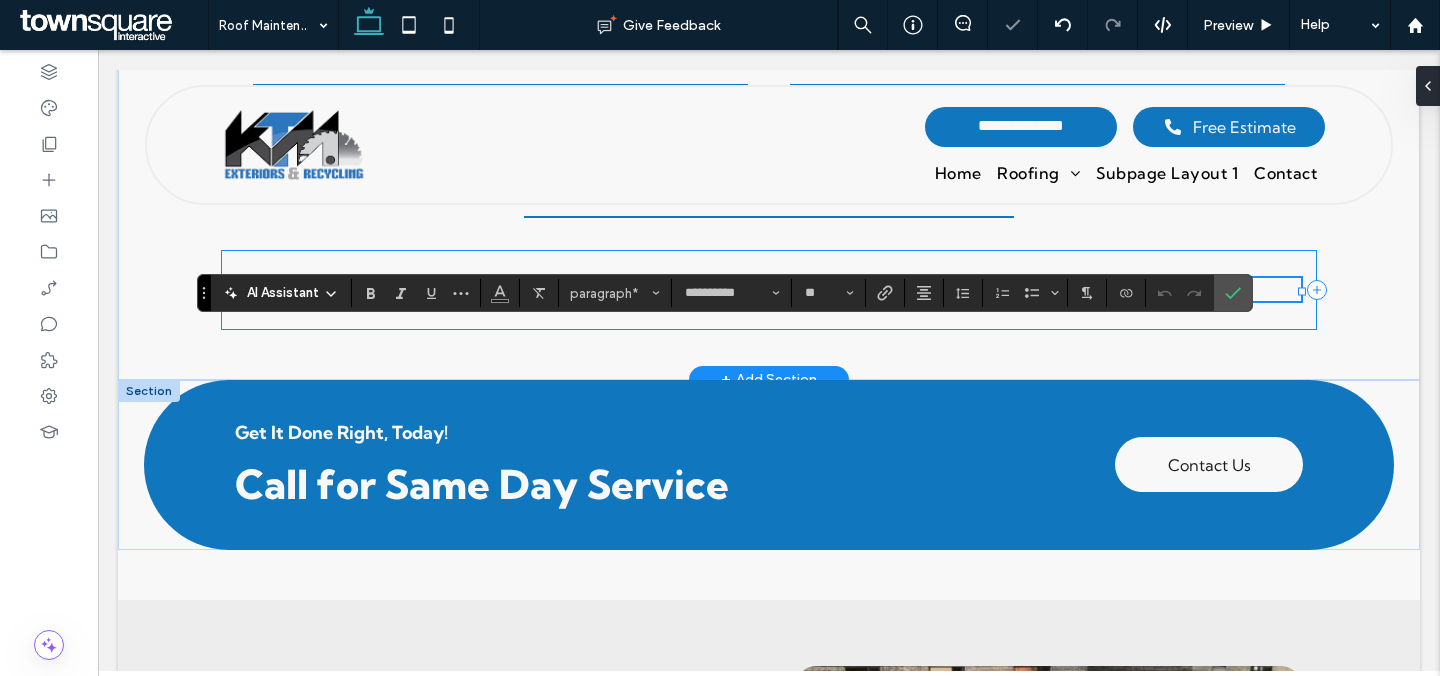 paste 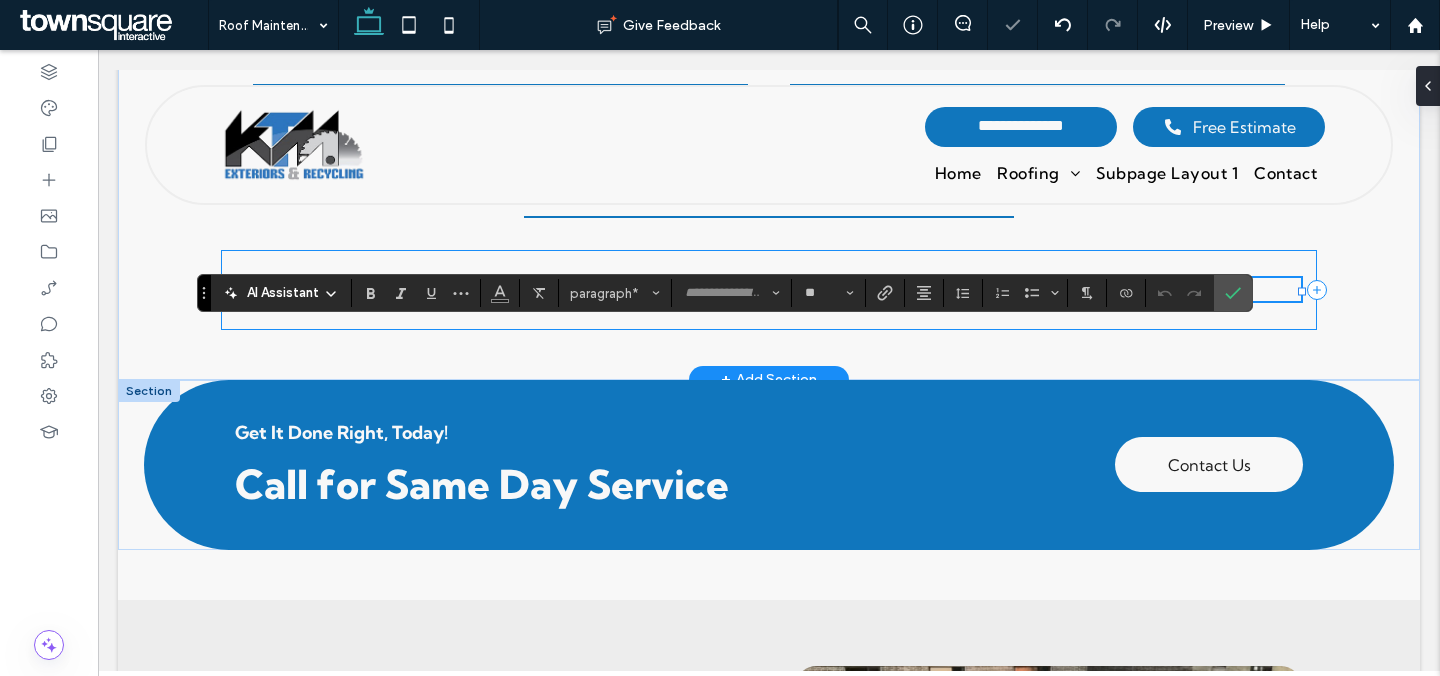 type on "**********" 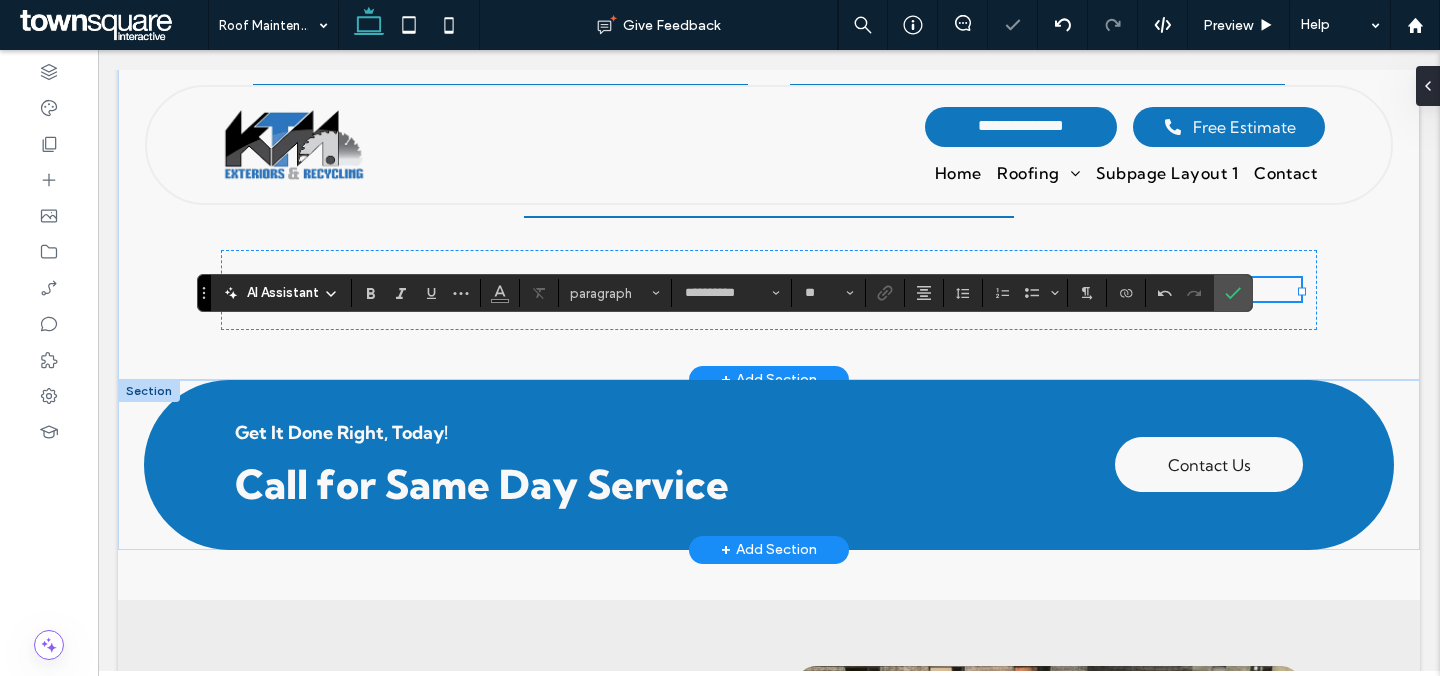 click on "Get It Done Right, Today!
Call for Same Day Service
Contact Us
Section + Add Section" at bounding box center (769, 465) 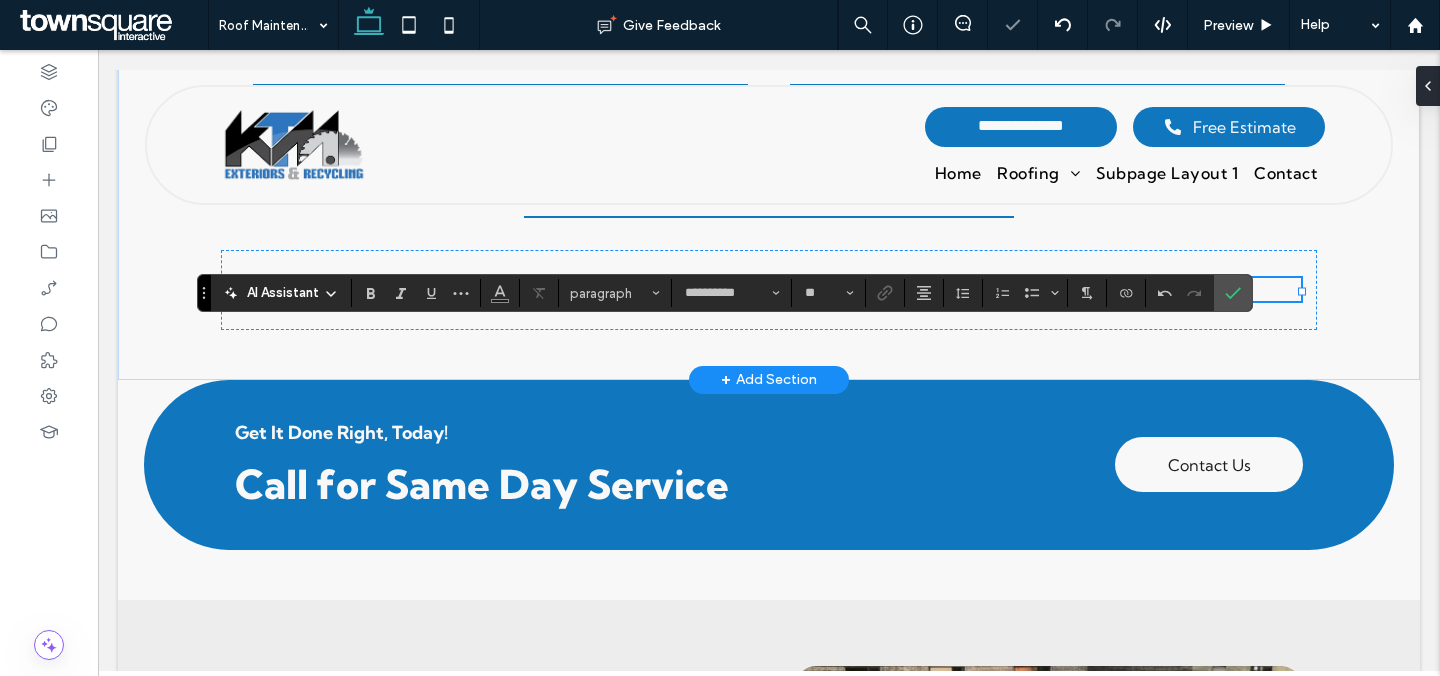 click on "**********" at bounding box center [769, 1] 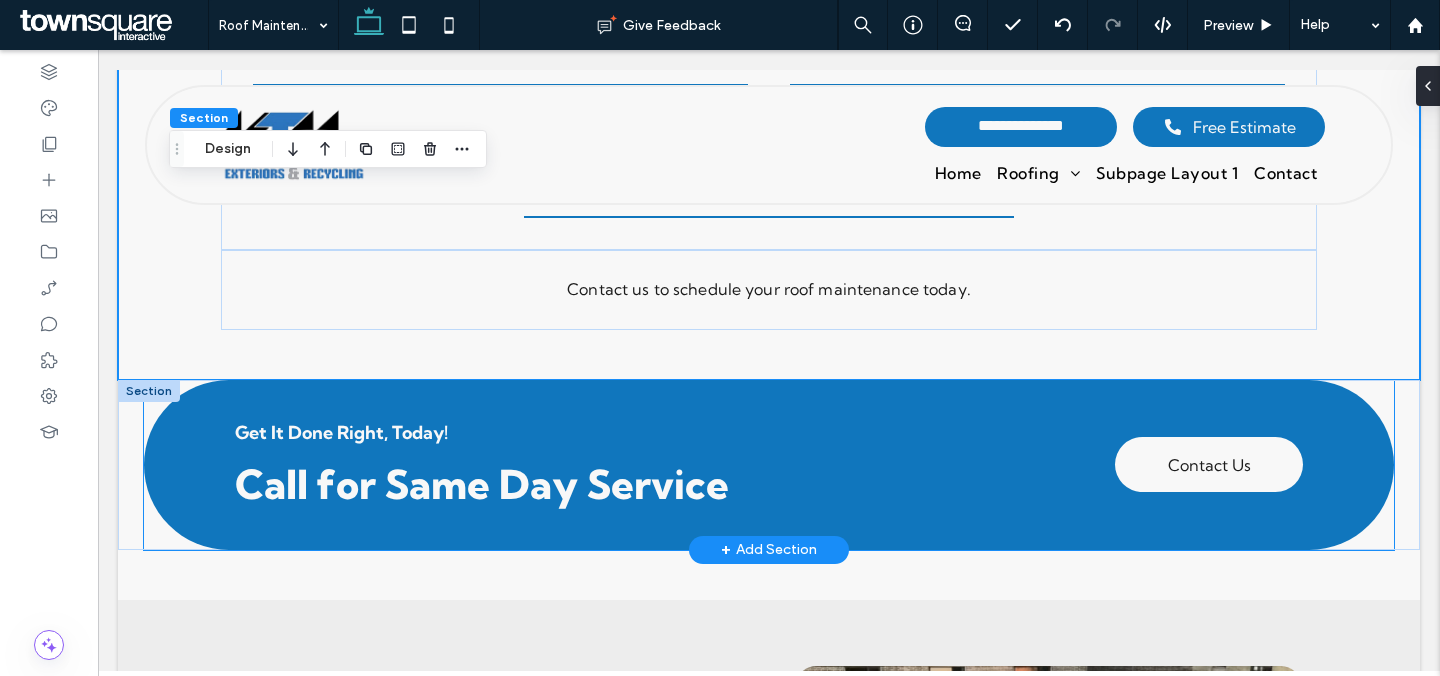 click on "Get It Done Right, Today!
Call for Same Day Service
Contact Us" at bounding box center [769, 465] 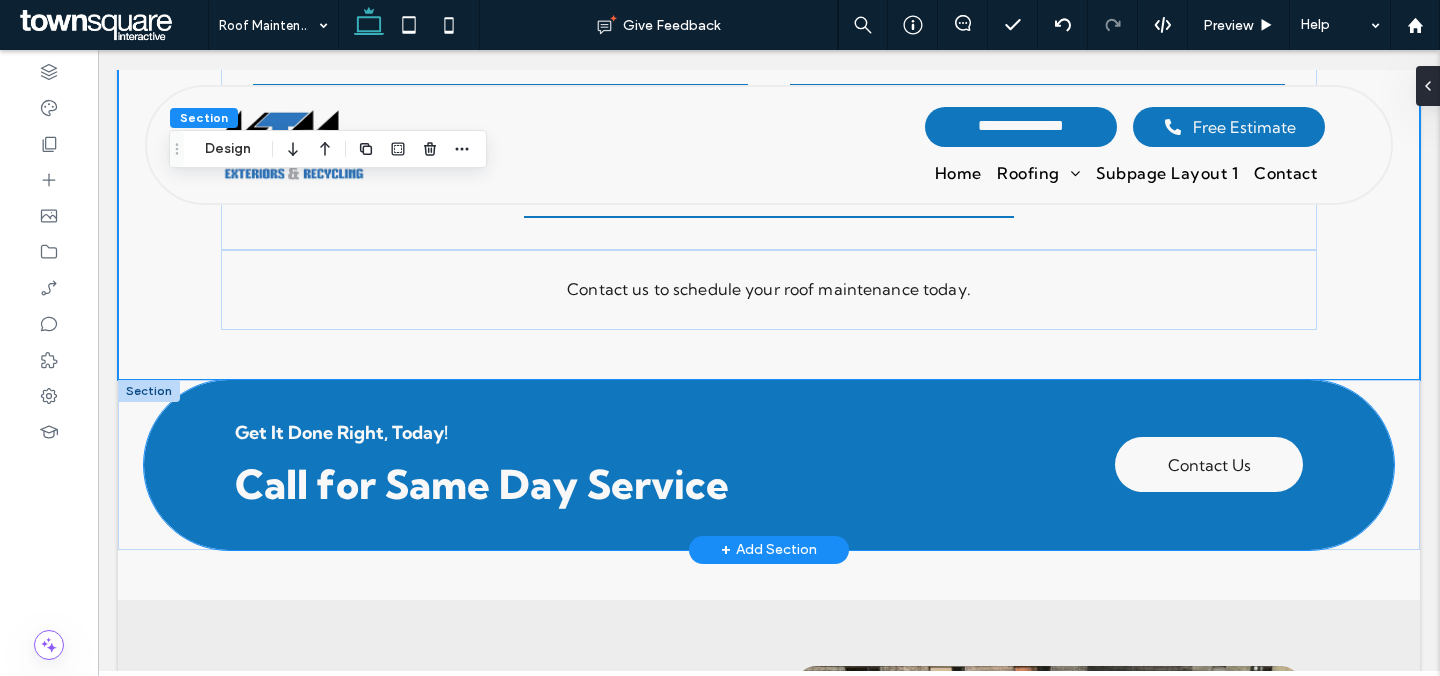 click on "Get It Done Right, Today!
Call for Same Day Service
Contact Us" at bounding box center (769, 465) 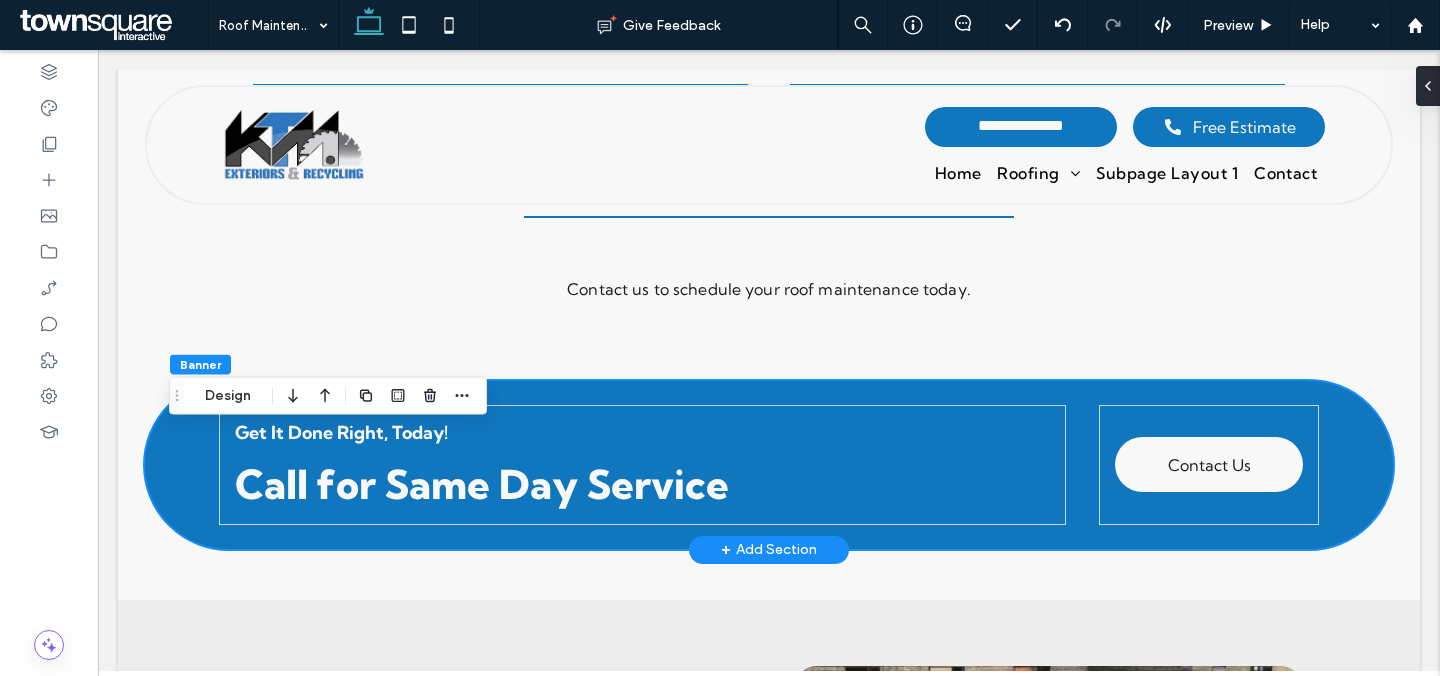 click on "Get It Done Right, Today!
Call for Same Day Service
Contact Us" at bounding box center [769, 465] 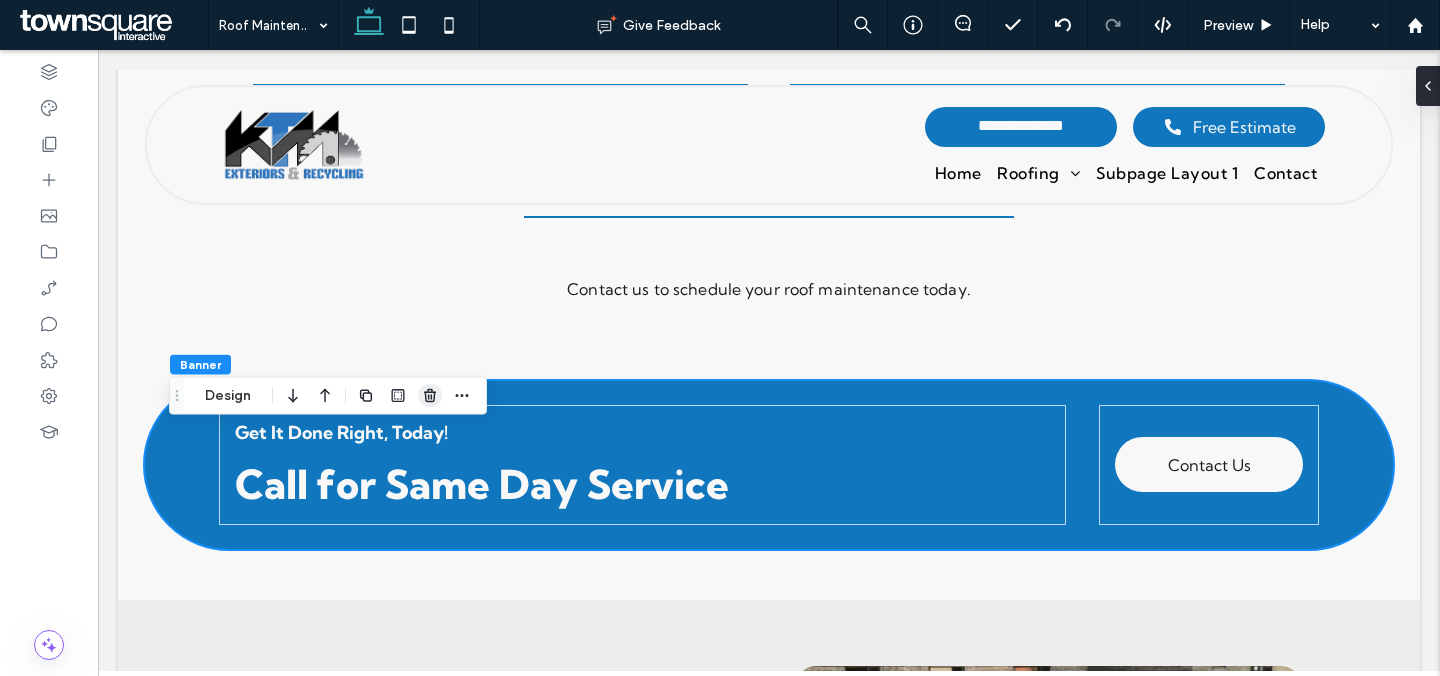 click at bounding box center [430, 396] 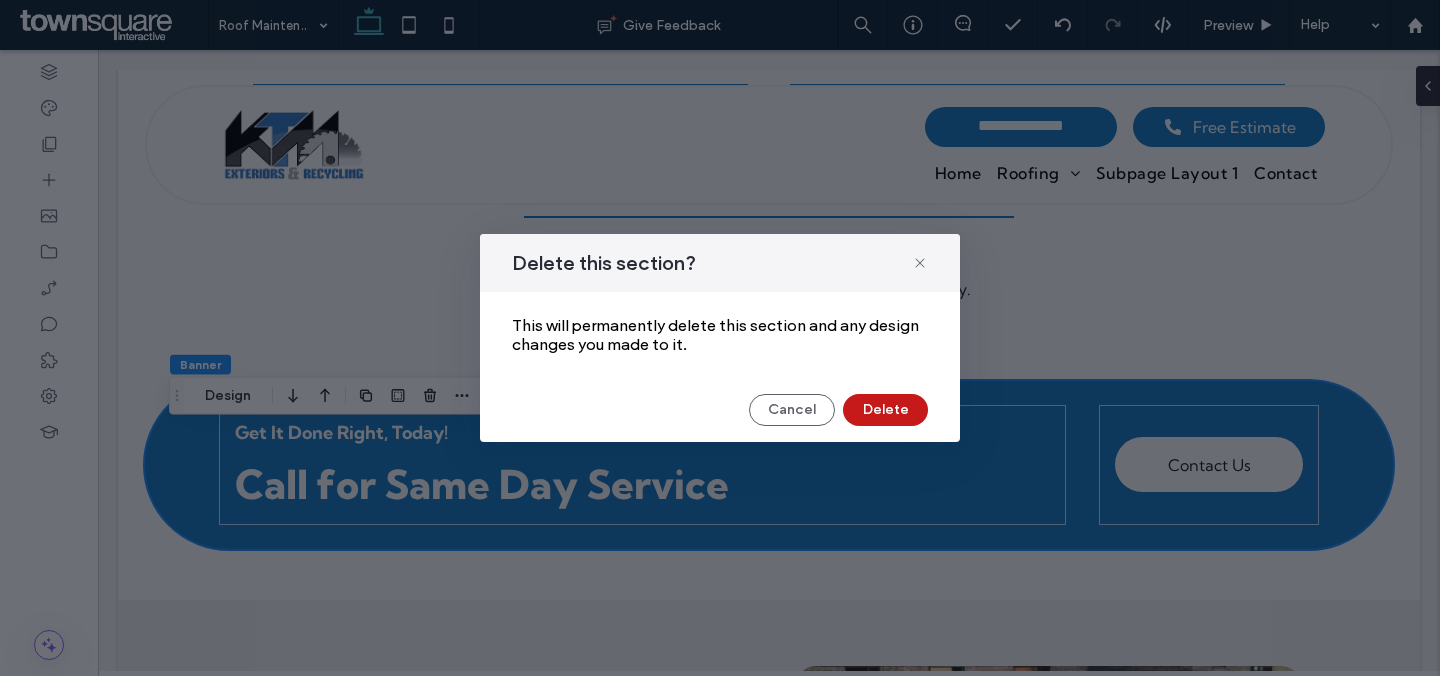 click on "Delete" at bounding box center [885, 410] 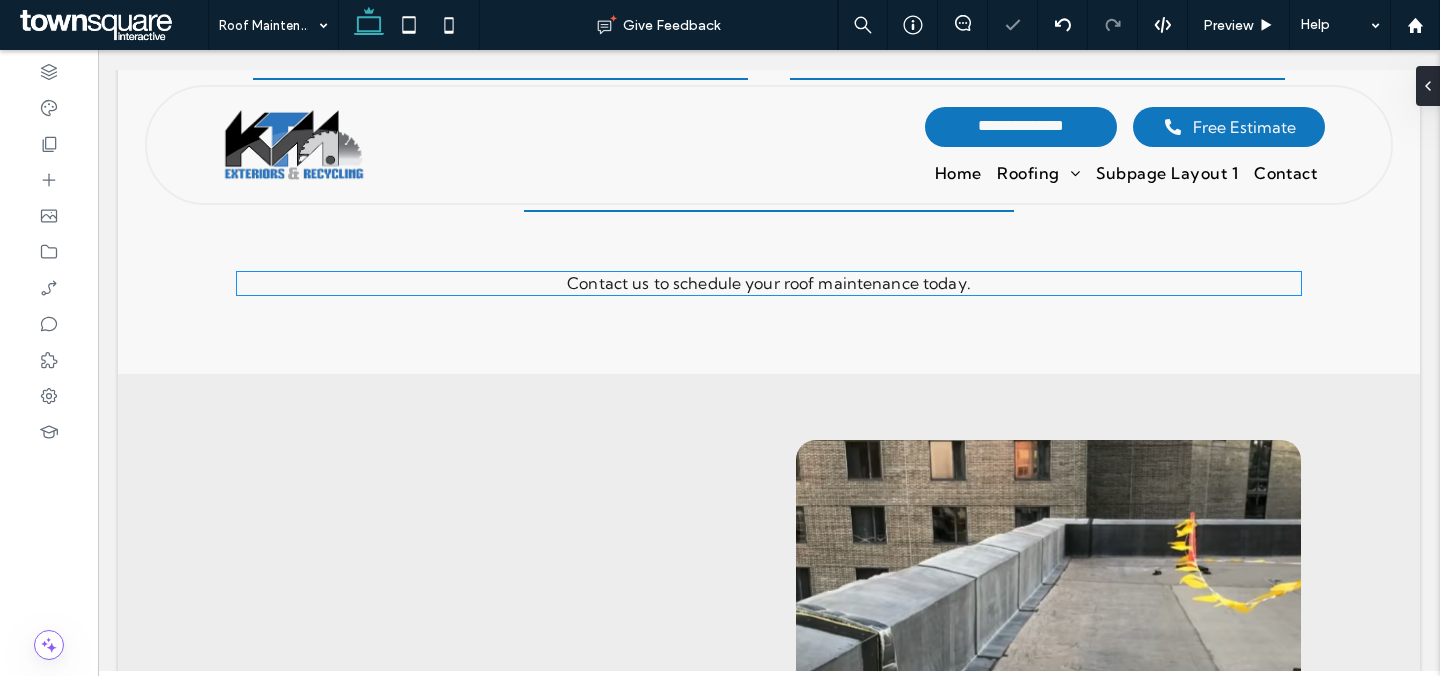scroll, scrollTop: 1762, scrollLeft: 0, axis: vertical 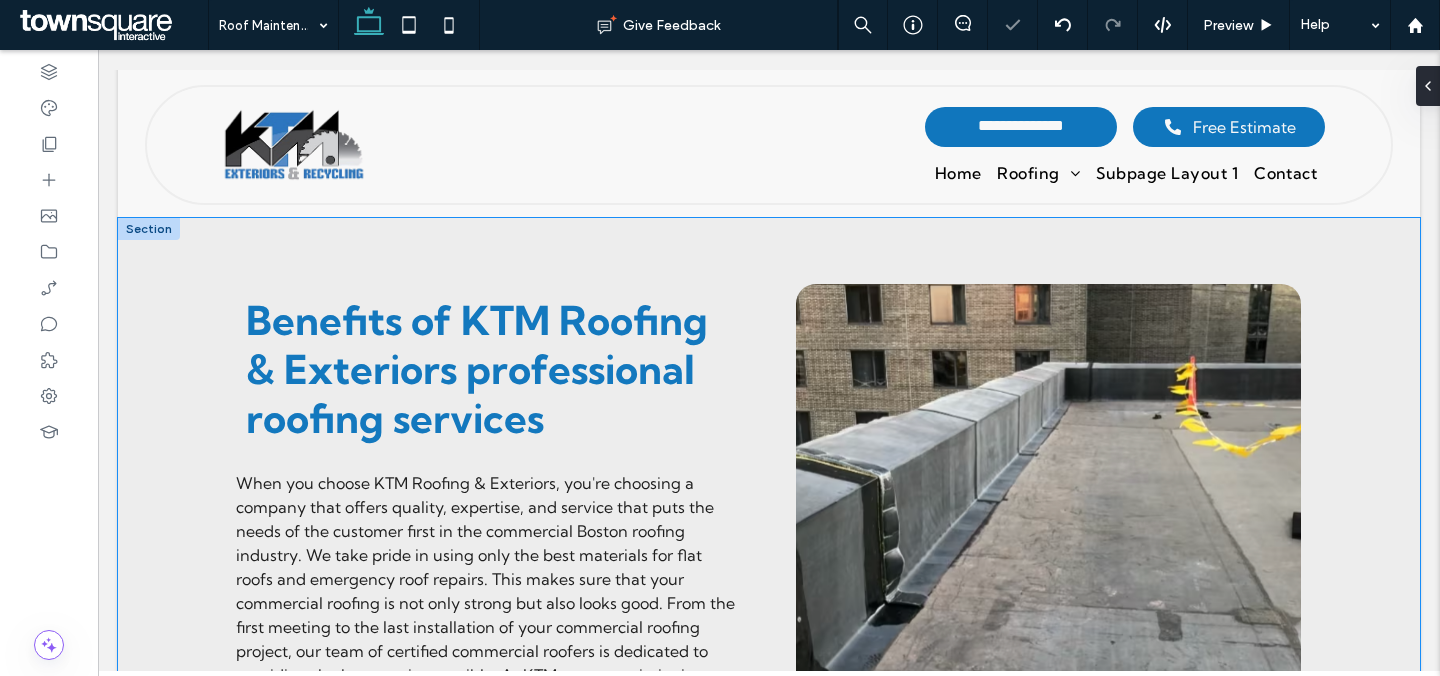 click on "Benefits of KTM Roofing & Exteriors professional roofing services
.
a a a a
Recognizing the right time for commercial roofing services
For the safety of your business building, it's important to know when to call in professional roofers. At KTM Roofing & Exteriors, we help you find important signs of wear, like water stains, paint that is blistering, or flashing that is broken, which means you need professional Commercial Roof Repair. Following industry best practices, our team suggests regular roof maintenance, especially after bad weather, to make sure that problems are found early. You can trust KTM's knowledge to make your roof last longer, which will protect your investment and keep your building safe.
KTM Roofing & Exteriors: Your premier commercial roofing expert Latest roofing materials and technologies for your business Title or Question Button Button
Our commitment to quality and safety in roofing Title or Question" at bounding box center [769, 825] 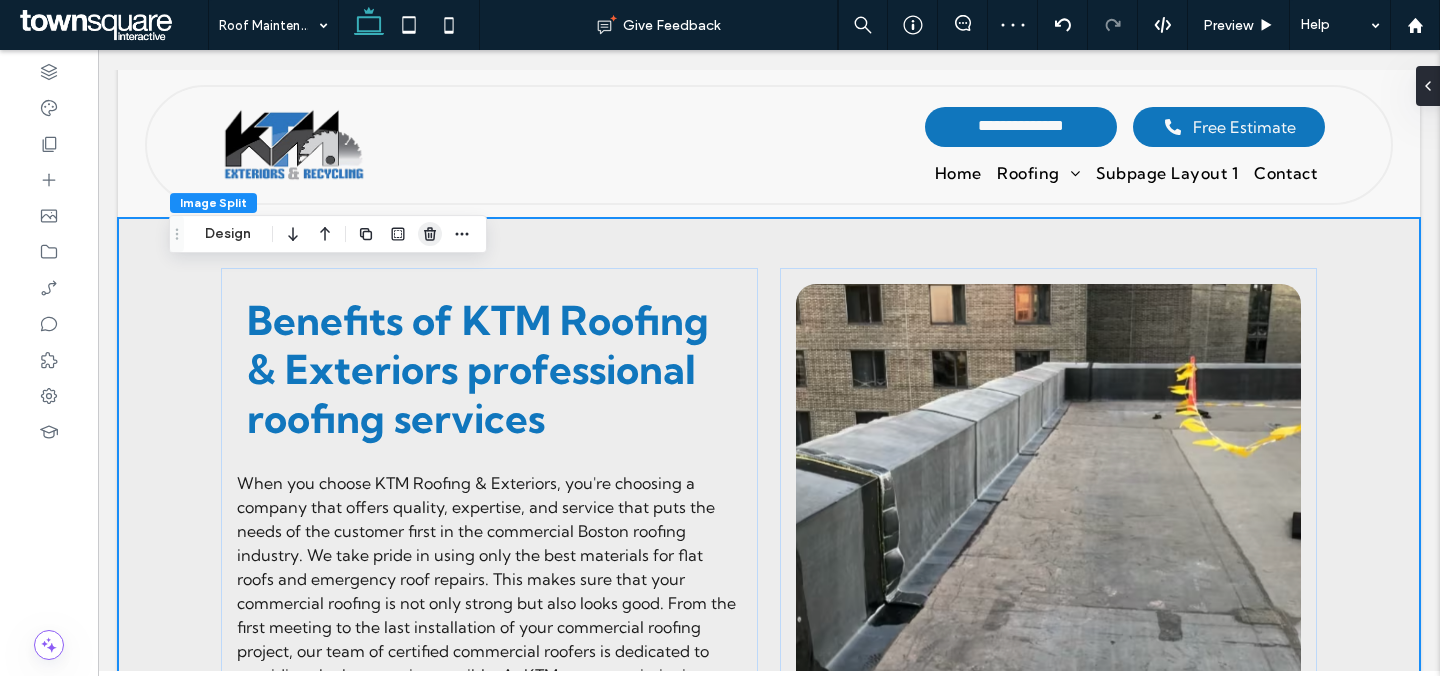 click 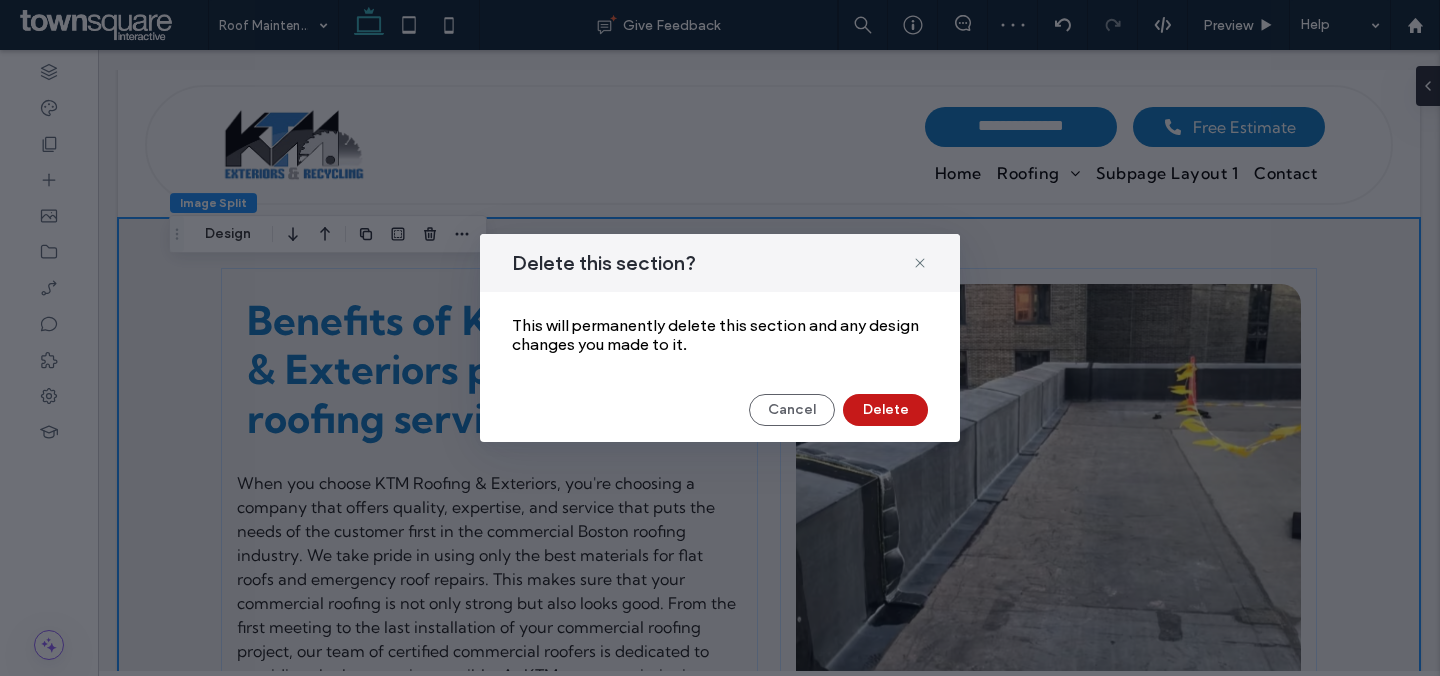 click on "Delete" at bounding box center [885, 410] 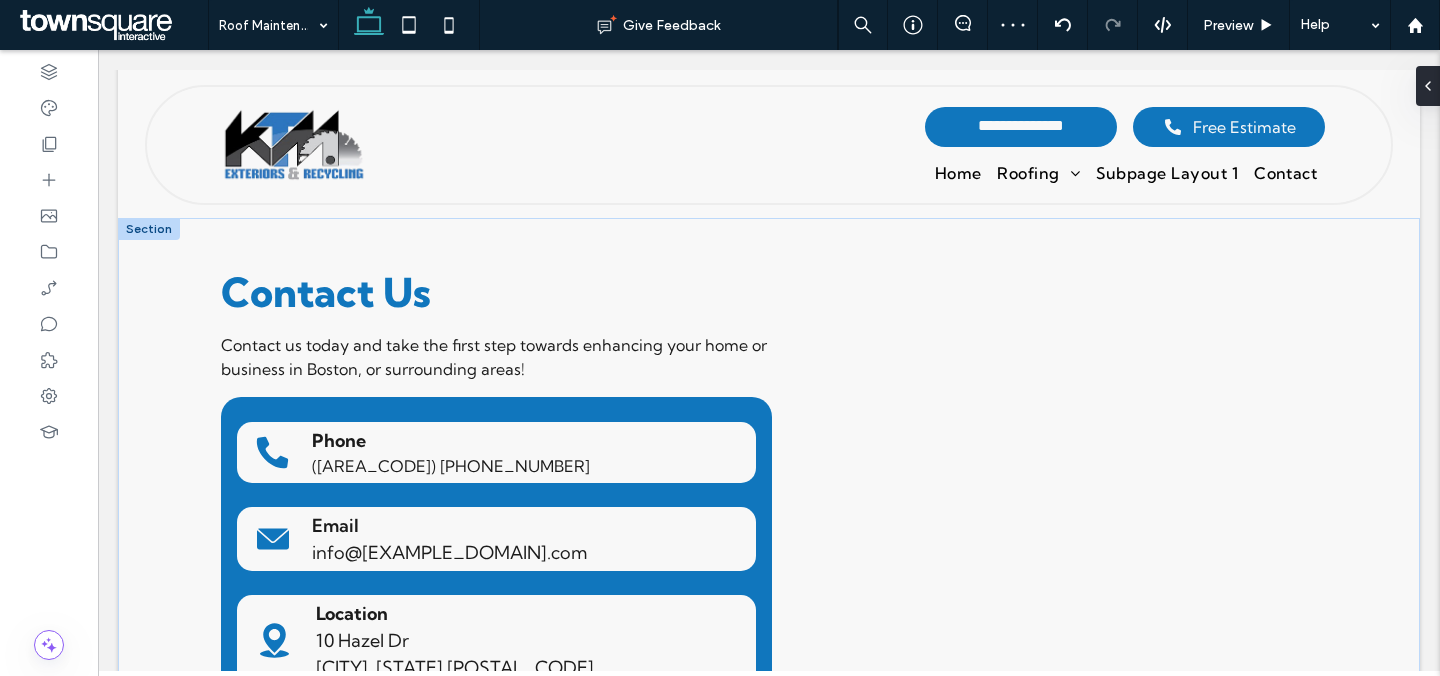 click at bounding box center [149, 229] 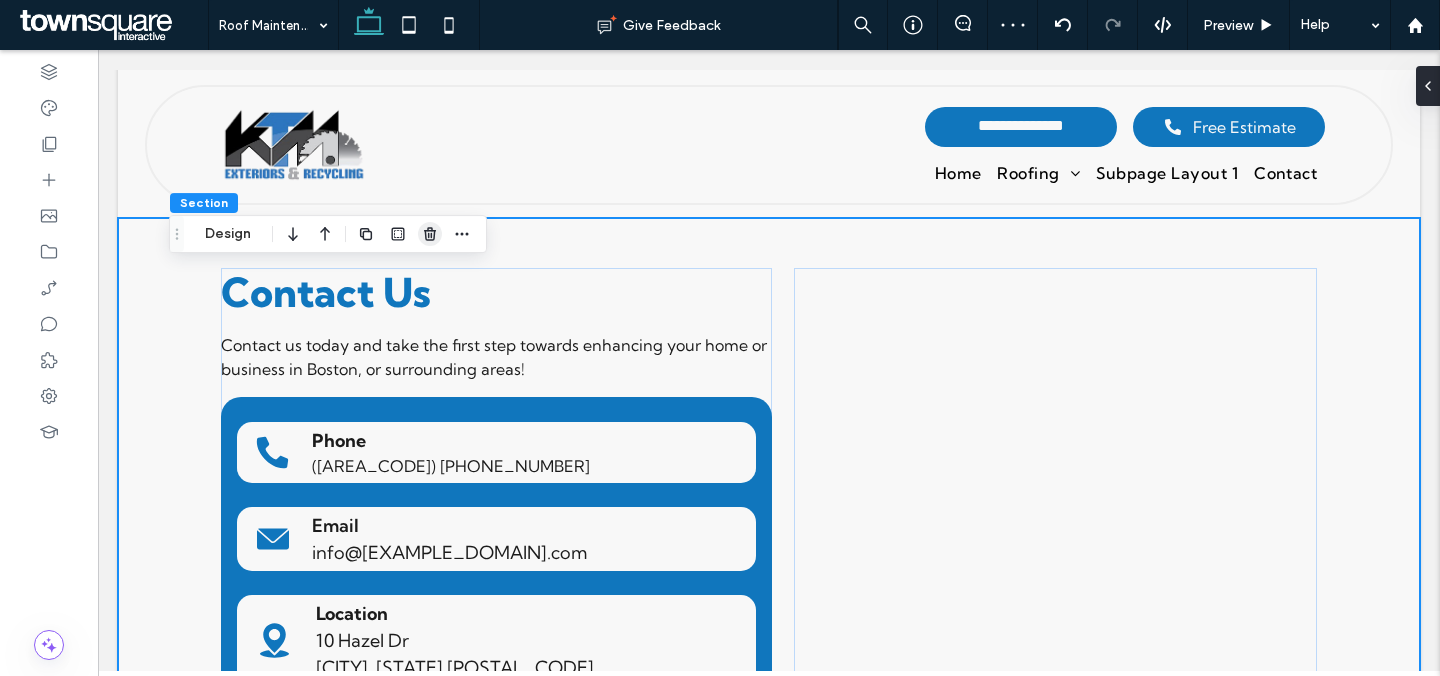 click 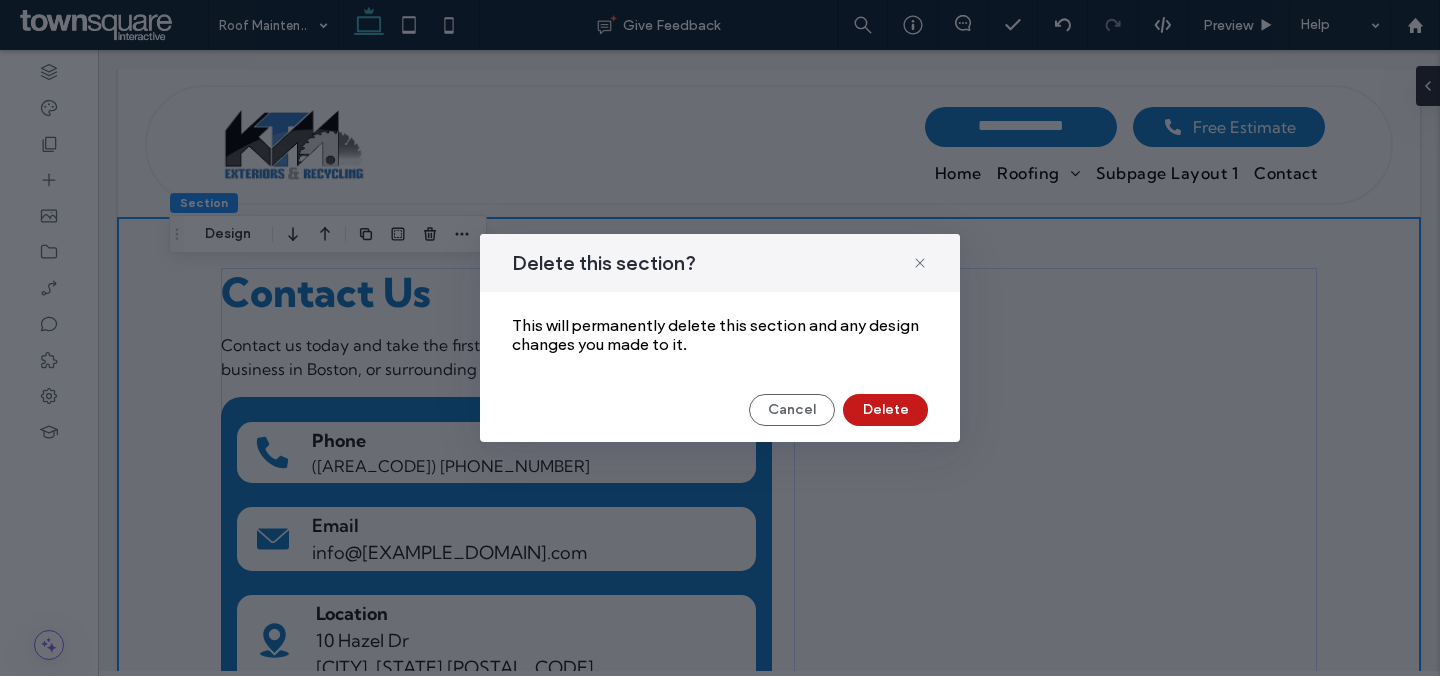 click on "Delete" at bounding box center (885, 410) 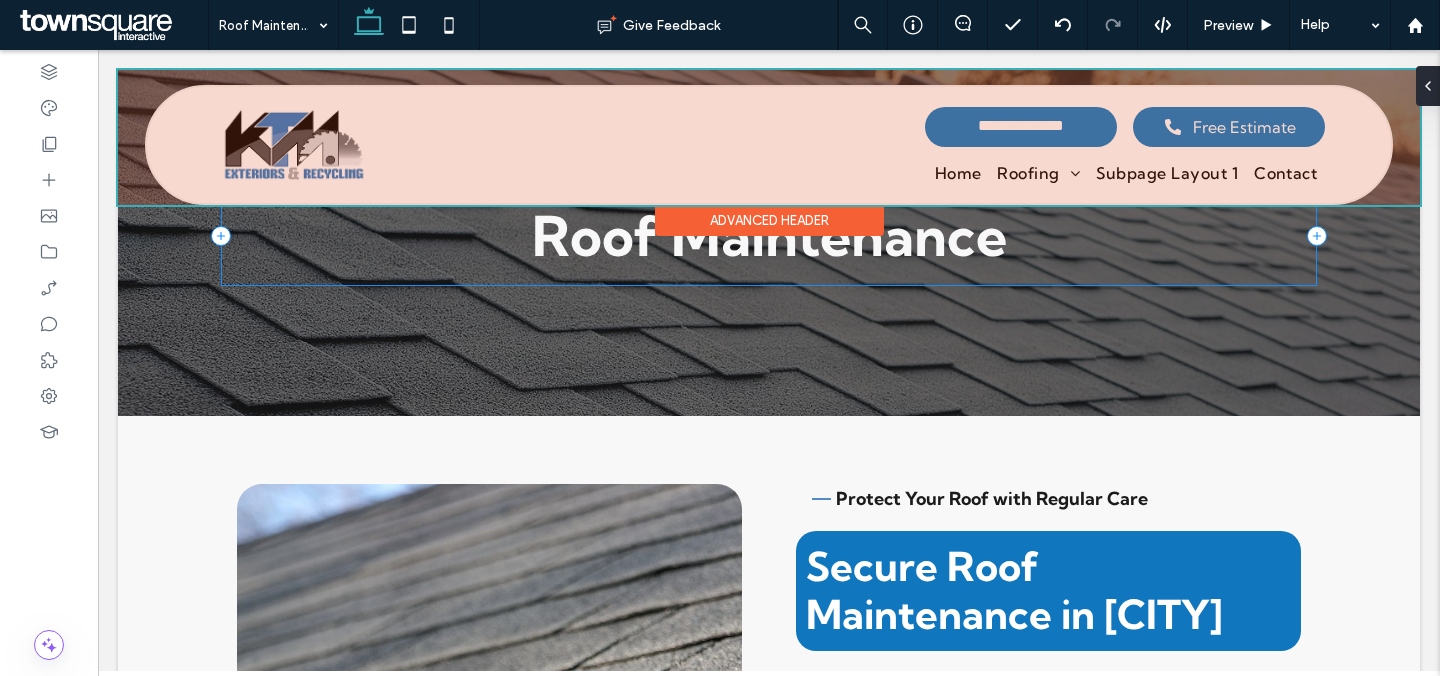 scroll, scrollTop: 170, scrollLeft: 0, axis: vertical 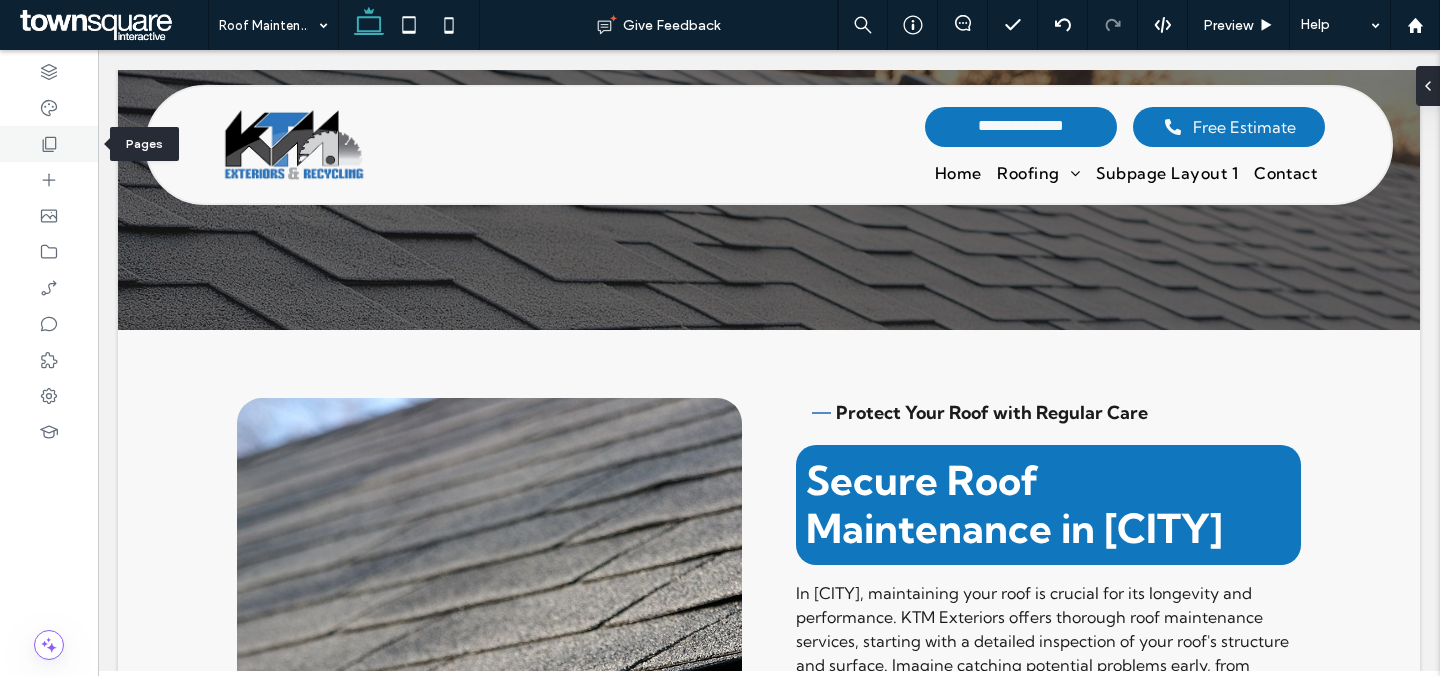 click at bounding box center [49, 144] 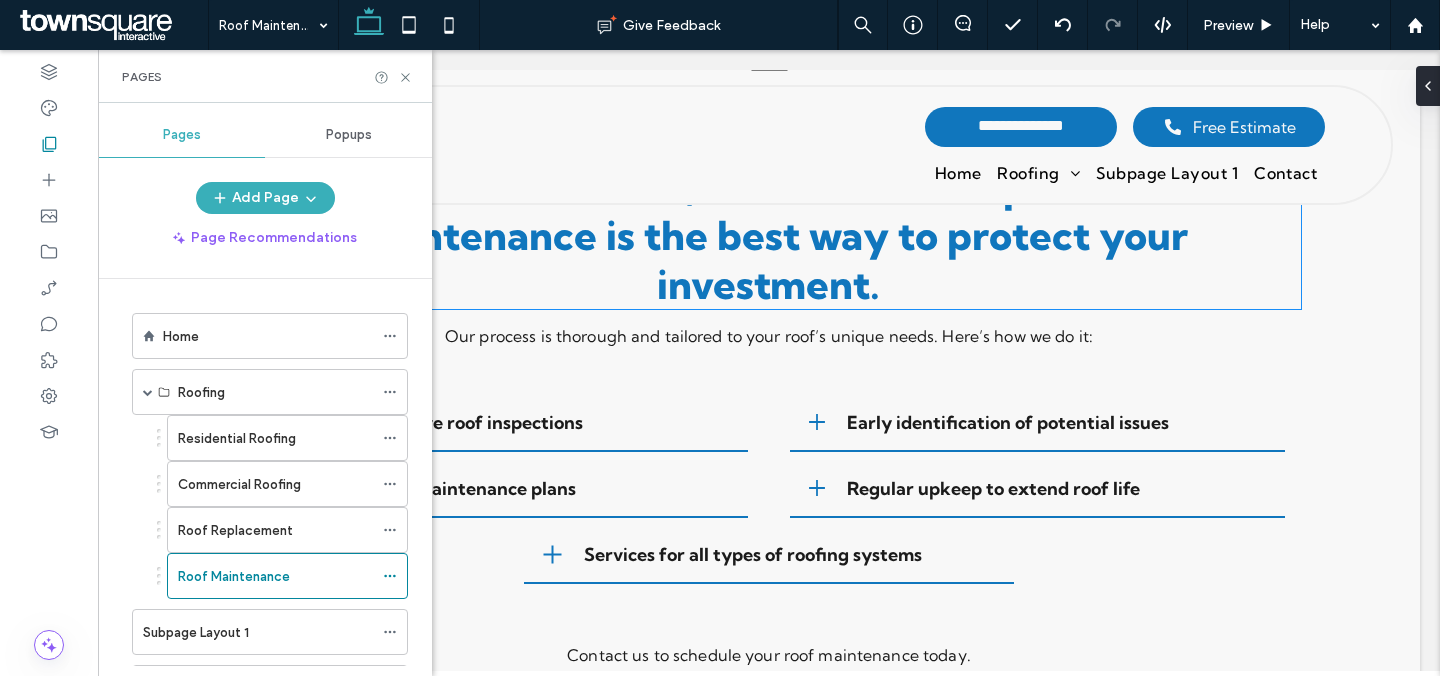 scroll, scrollTop: 1288, scrollLeft: 0, axis: vertical 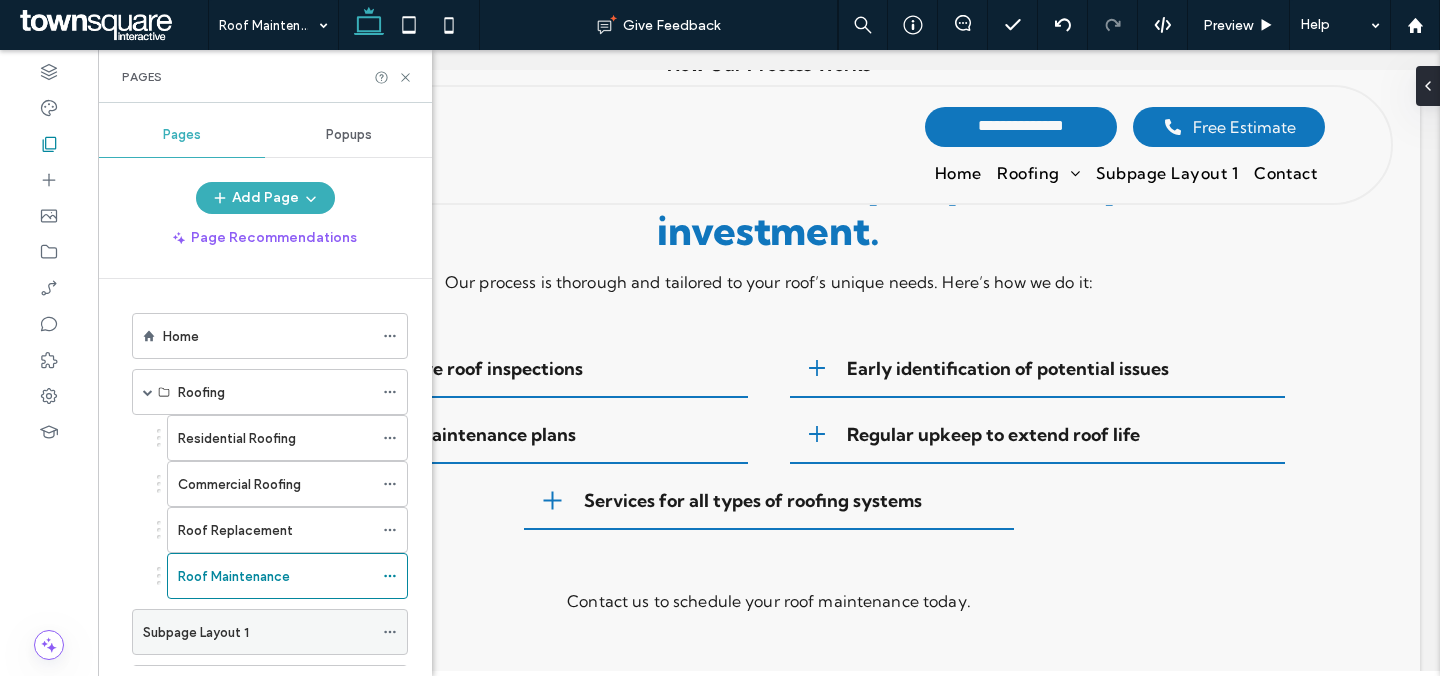 click 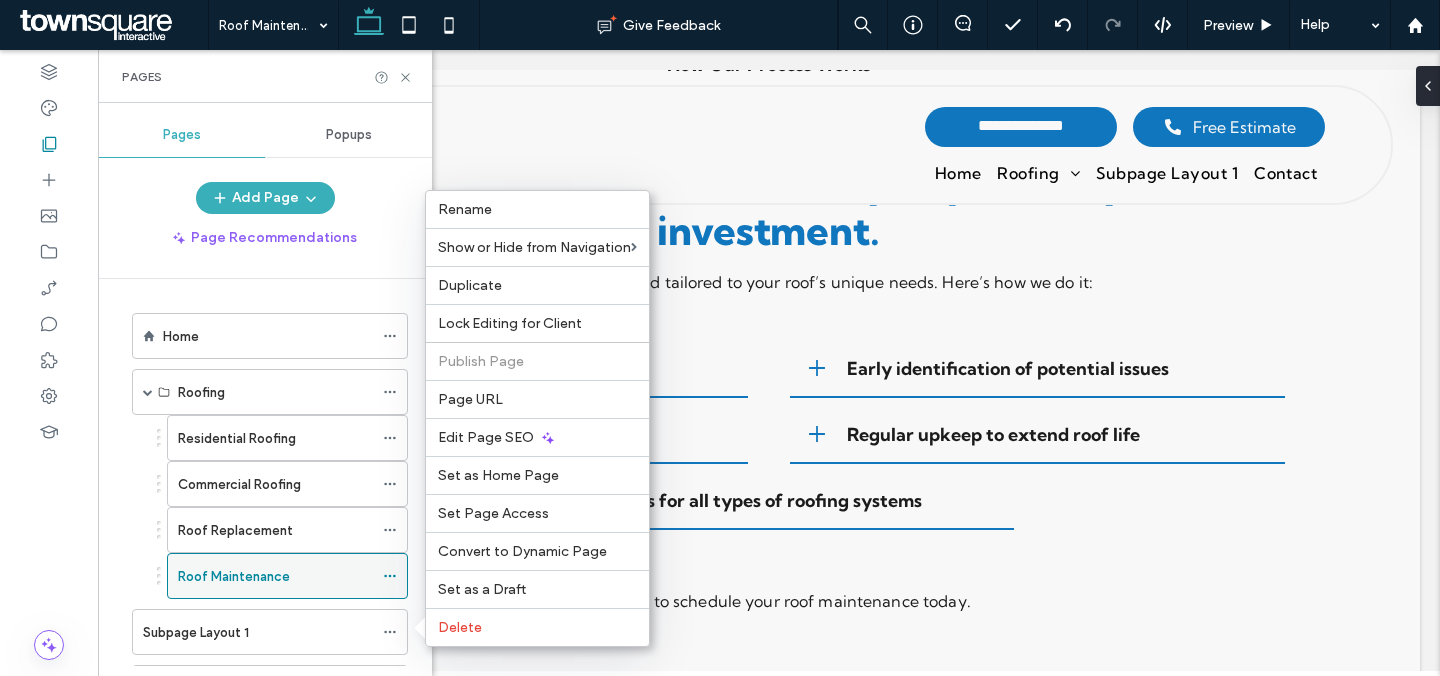click 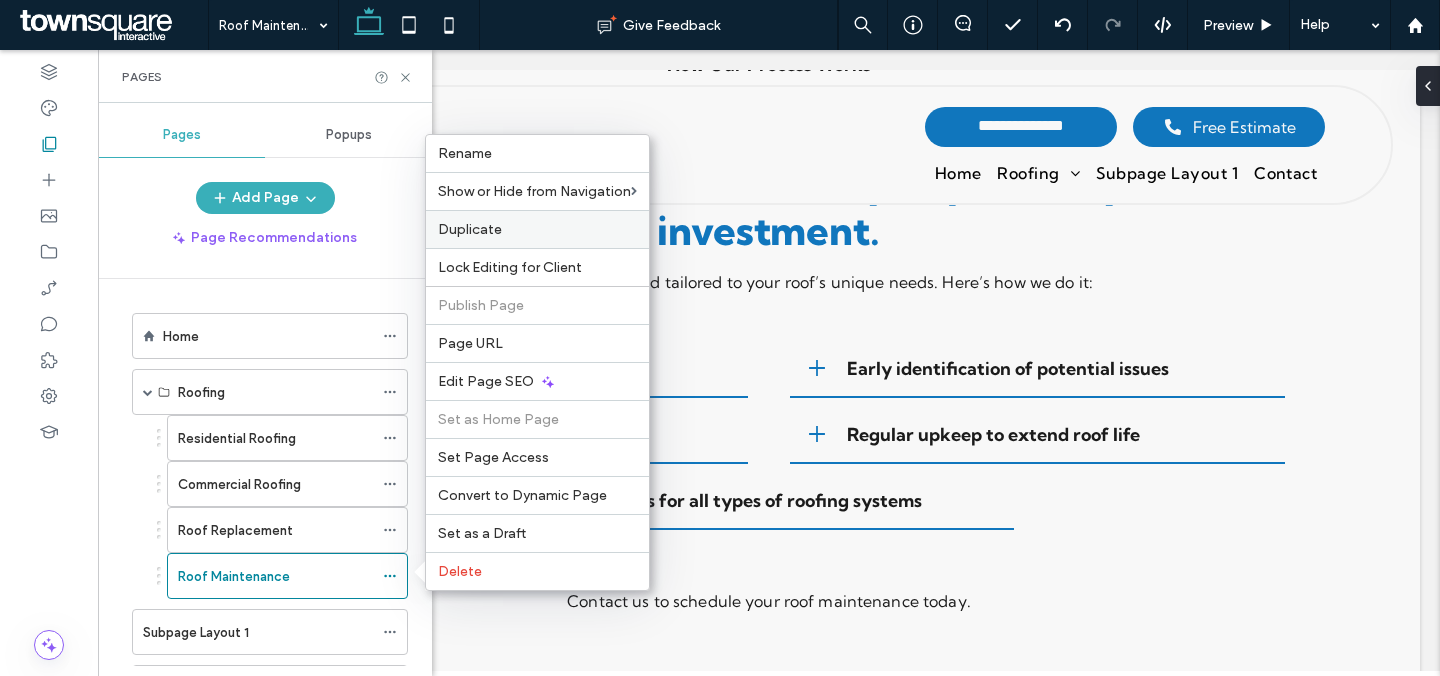 click on "Duplicate" at bounding box center [537, 229] 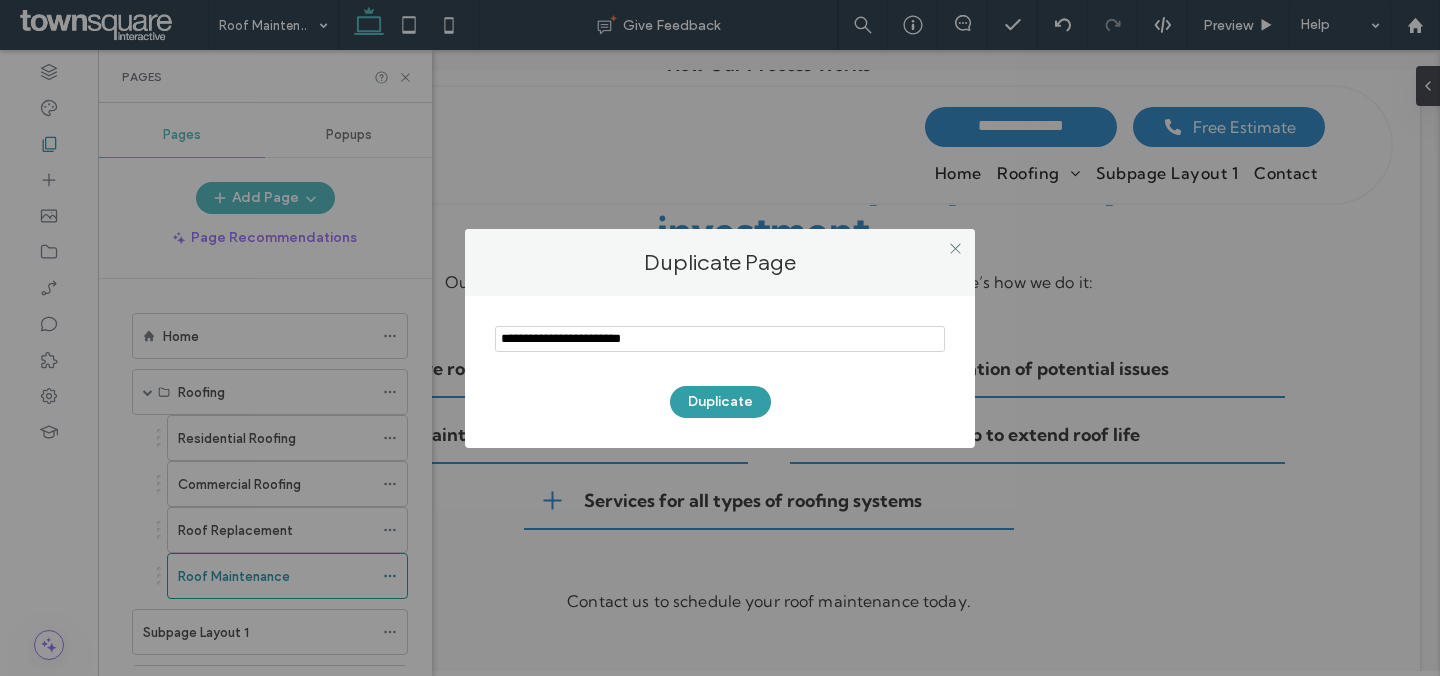 paste on "**********" 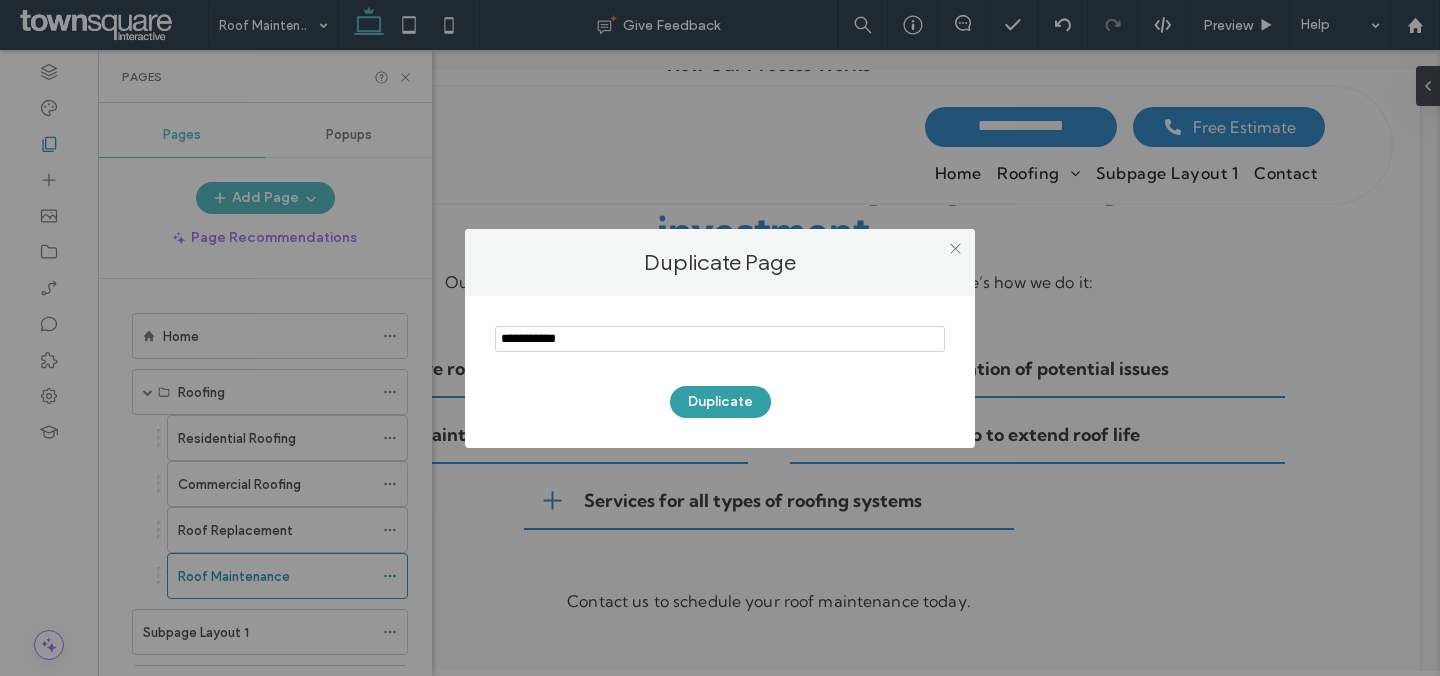 type on "**********" 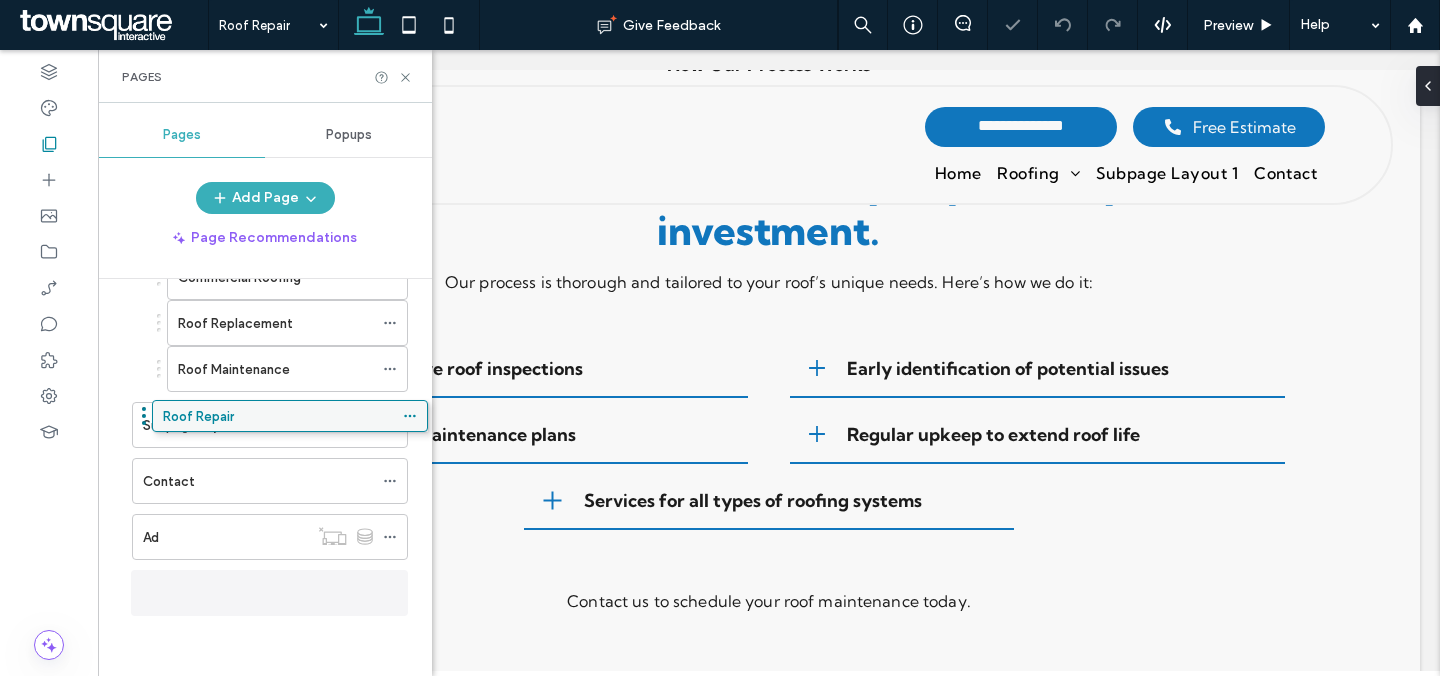scroll, scrollTop: 197, scrollLeft: 0, axis: vertical 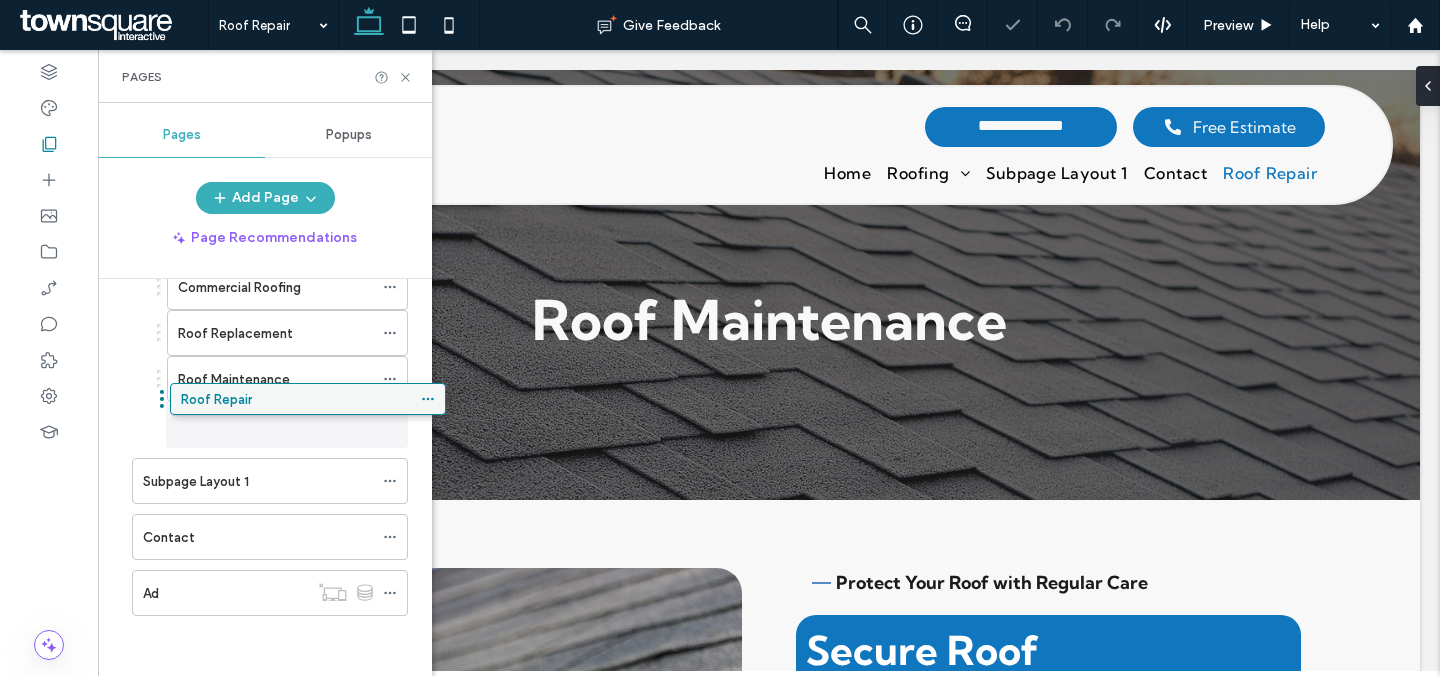 drag, startPoint x: 235, startPoint y: 526, endPoint x: 262, endPoint y: 413, distance: 116.18089 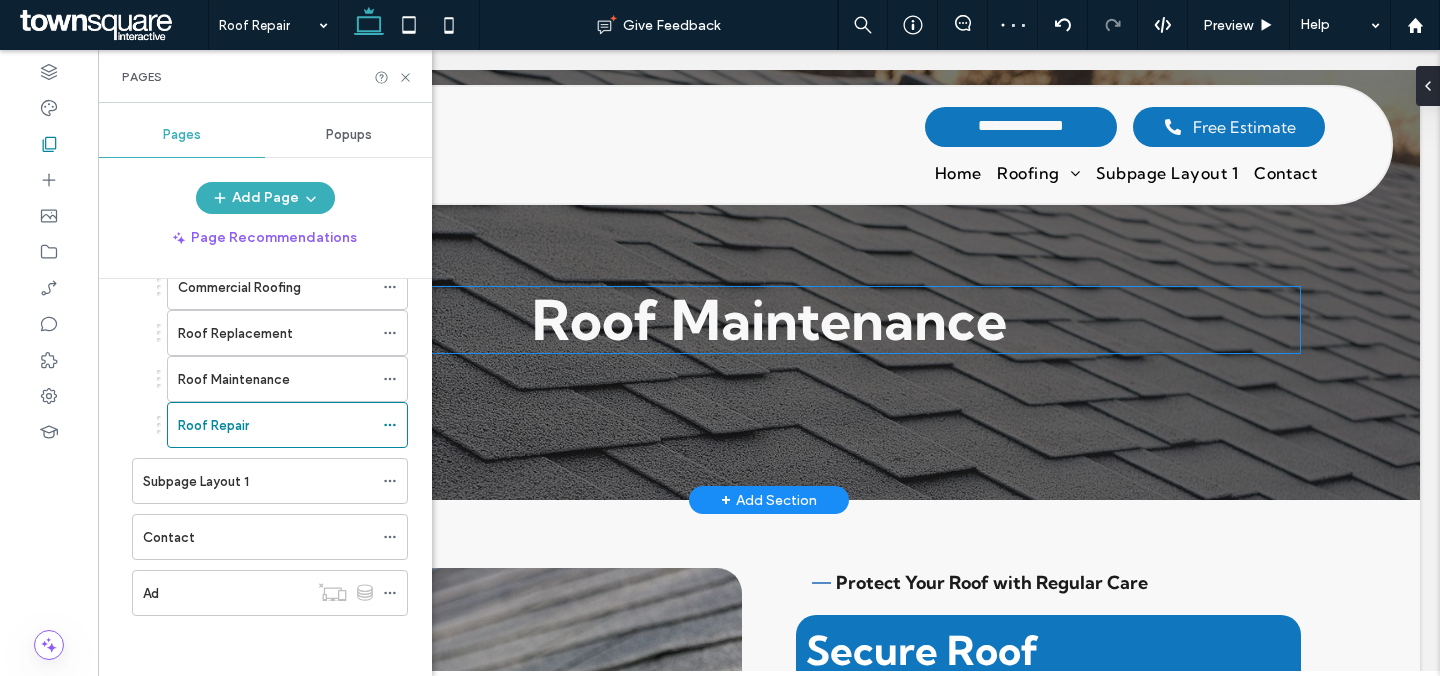 click on "Roof Maintenance" at bounding box center (769, 320) 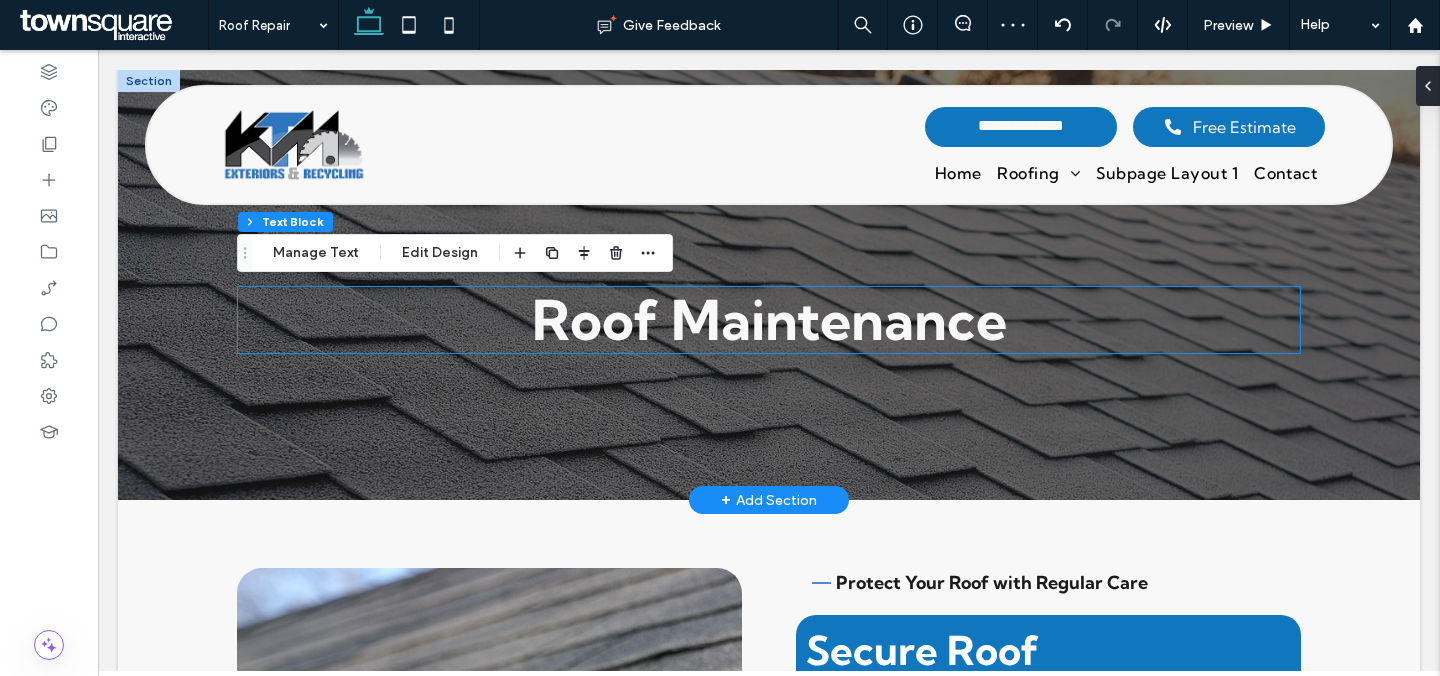 click on "Roof Maintenance" at bounding box center (769, 320) 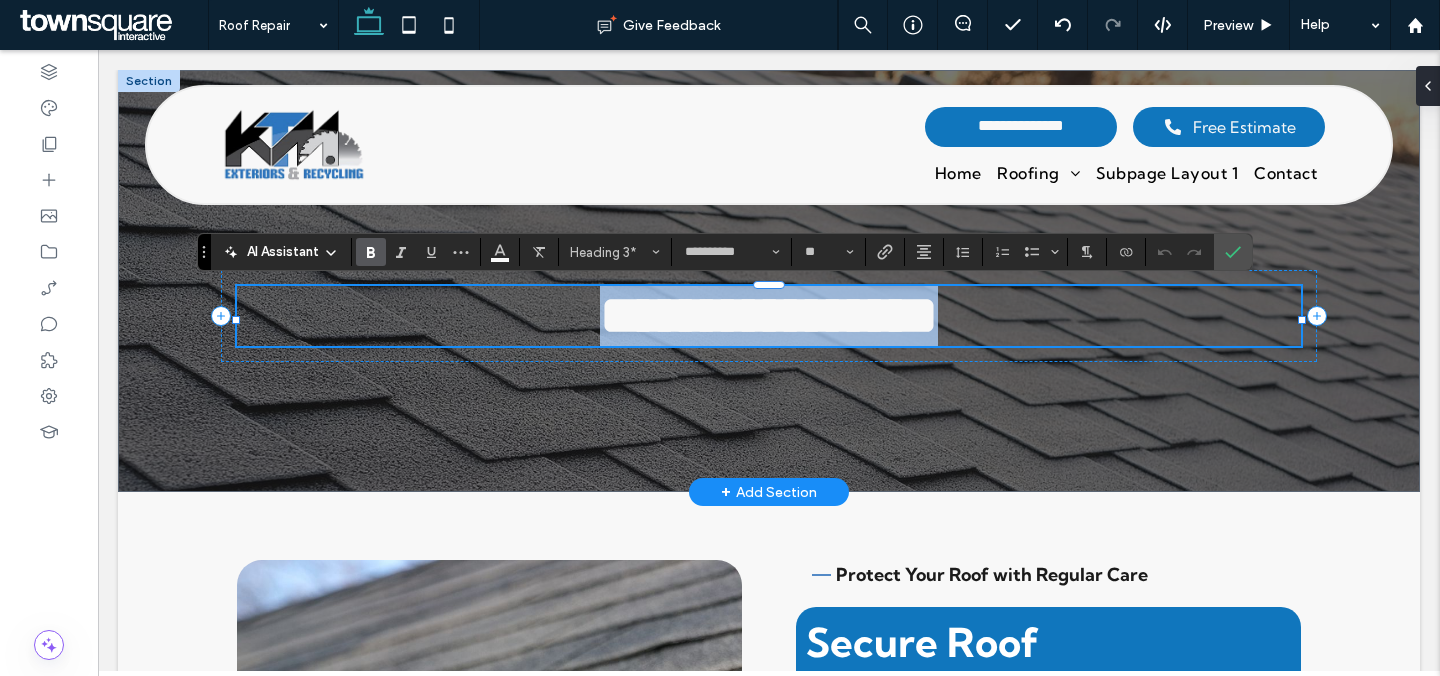 click on "**********" at bounding box center (769, 315) 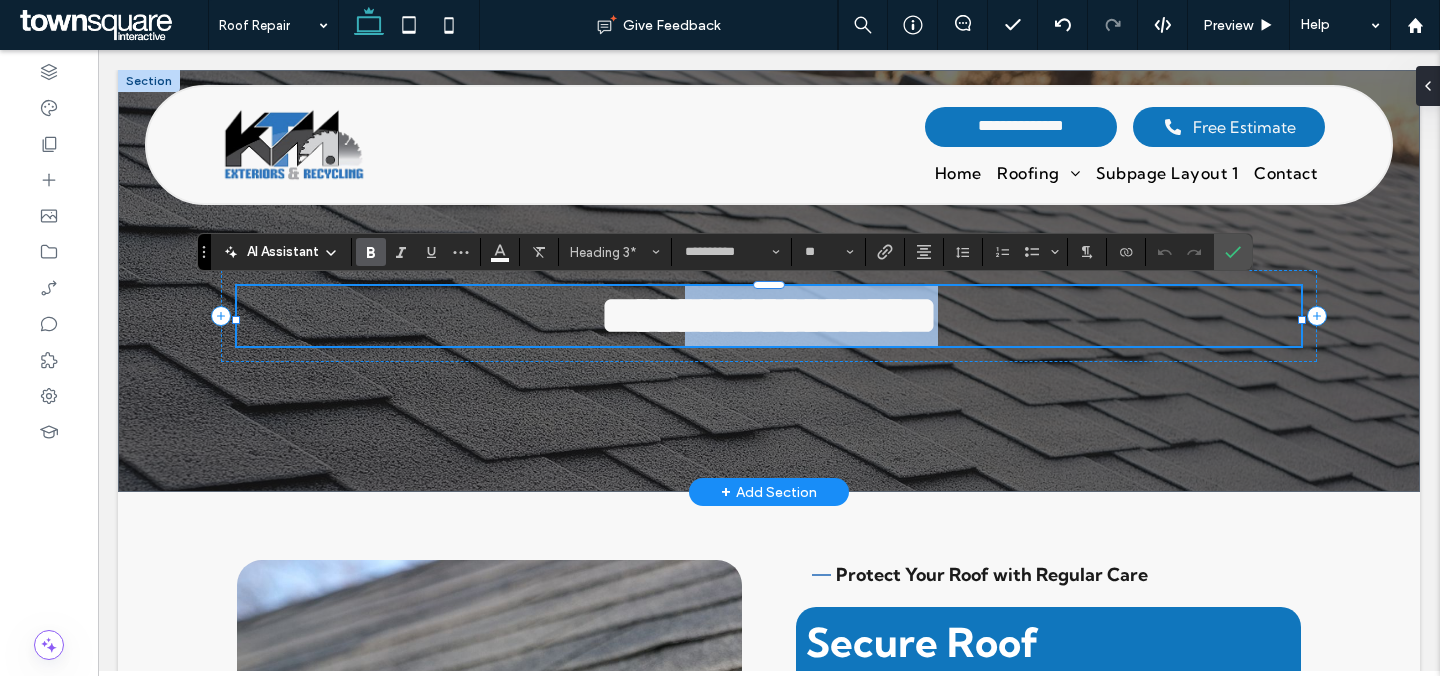 drag, startPoint x: 714, startPoint y: 318, endPoint x: 1033, endPoint y: 334, distance: 319.401 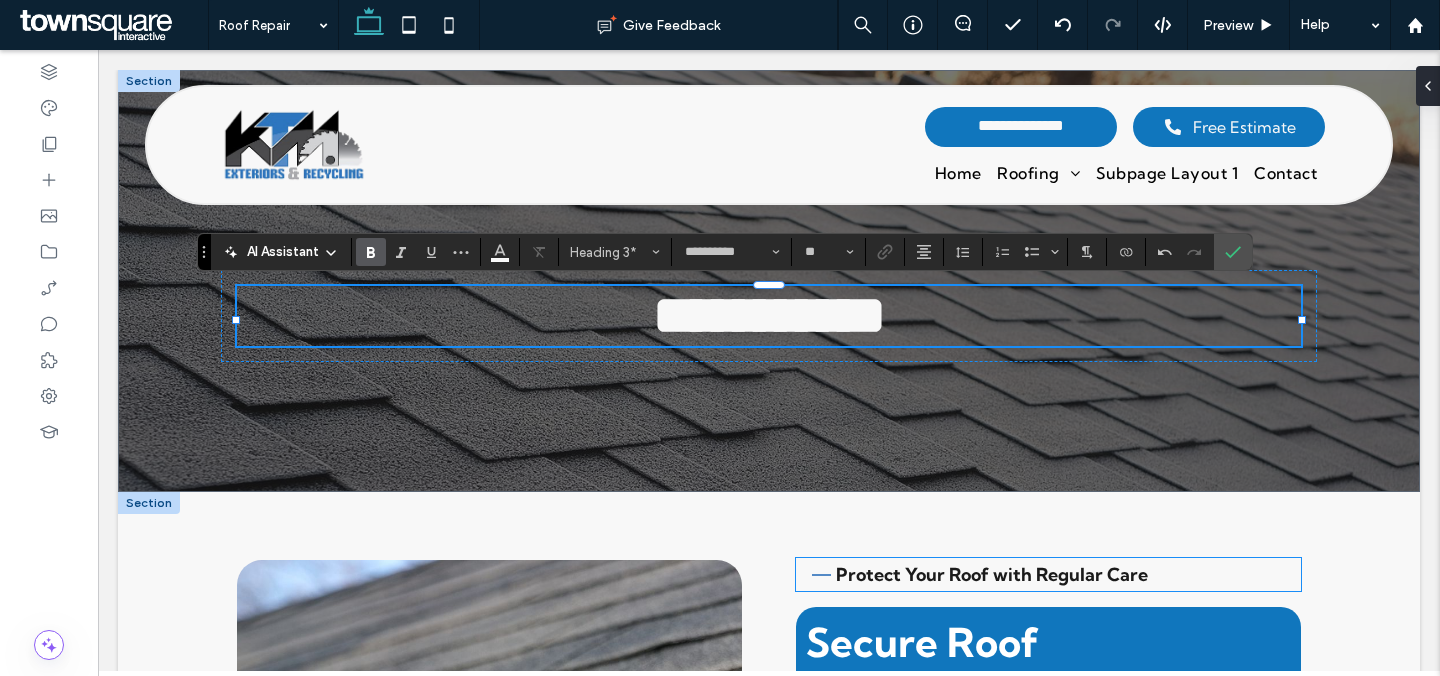 click on "Protect Your Roof with Regular Care" at bounding box center [992, 574] 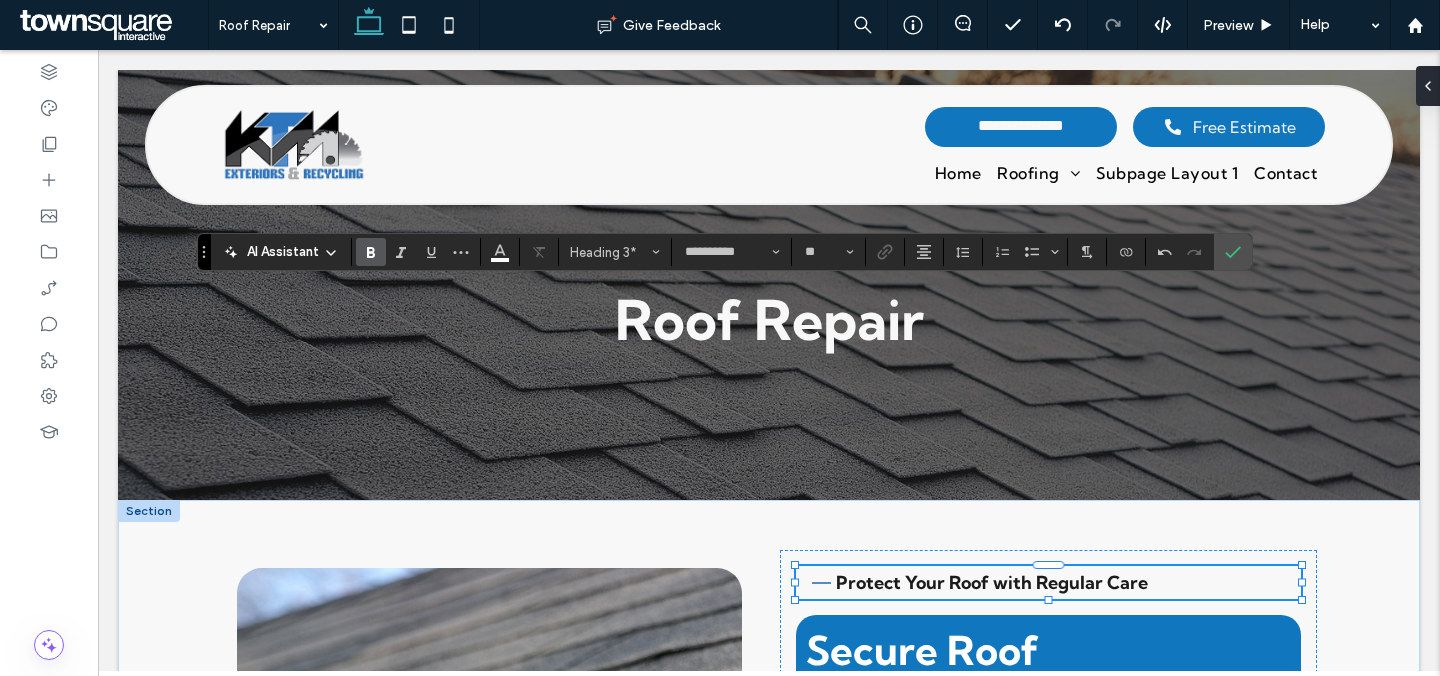 click on "Protect Your Roof with Regular Care" at bounding box center (992, 582) 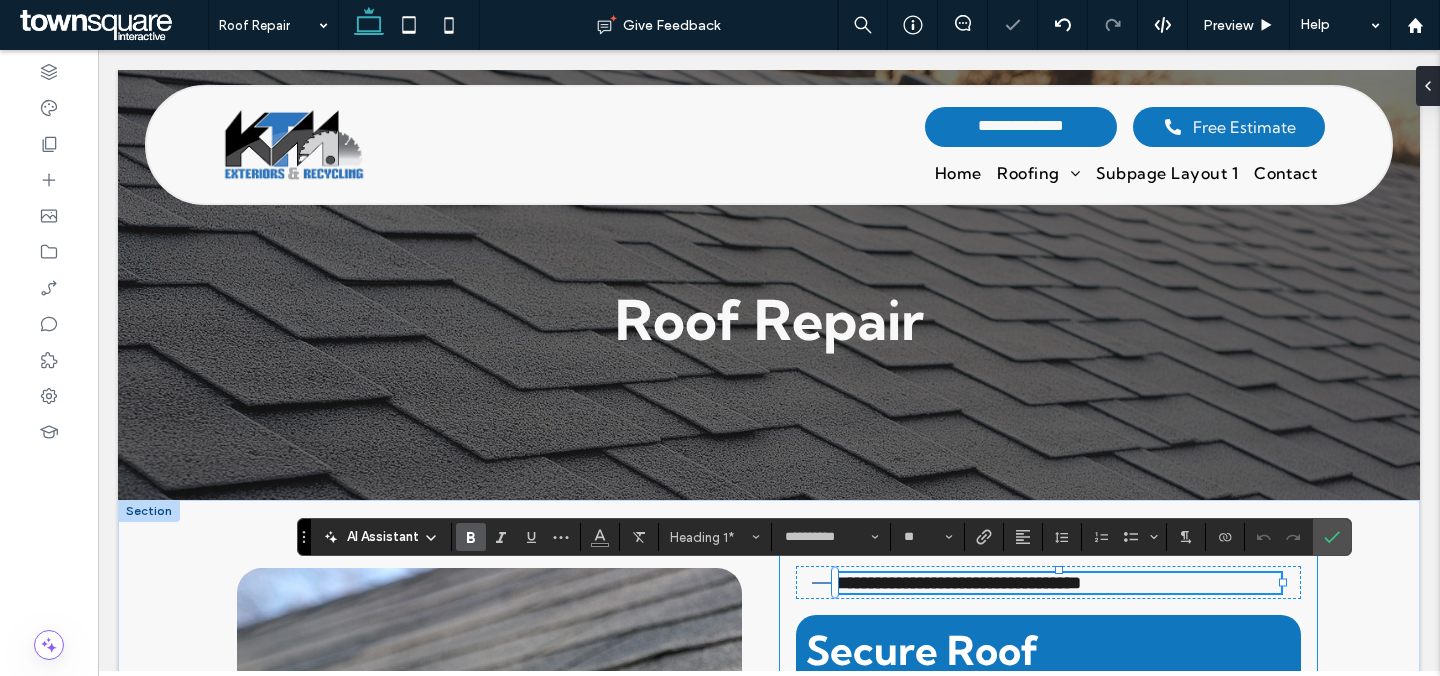 paste 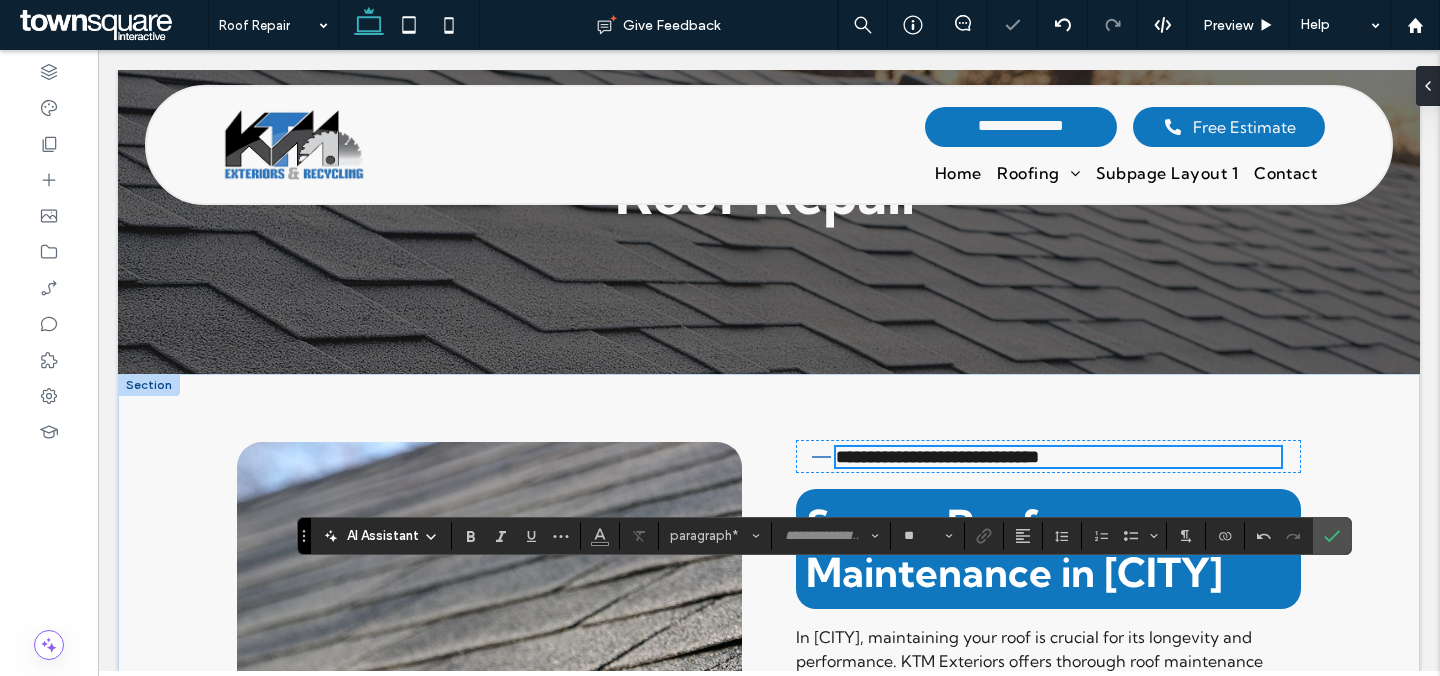 scroll, scrollTop: 128, scrollLeft: 0, axis: vertical 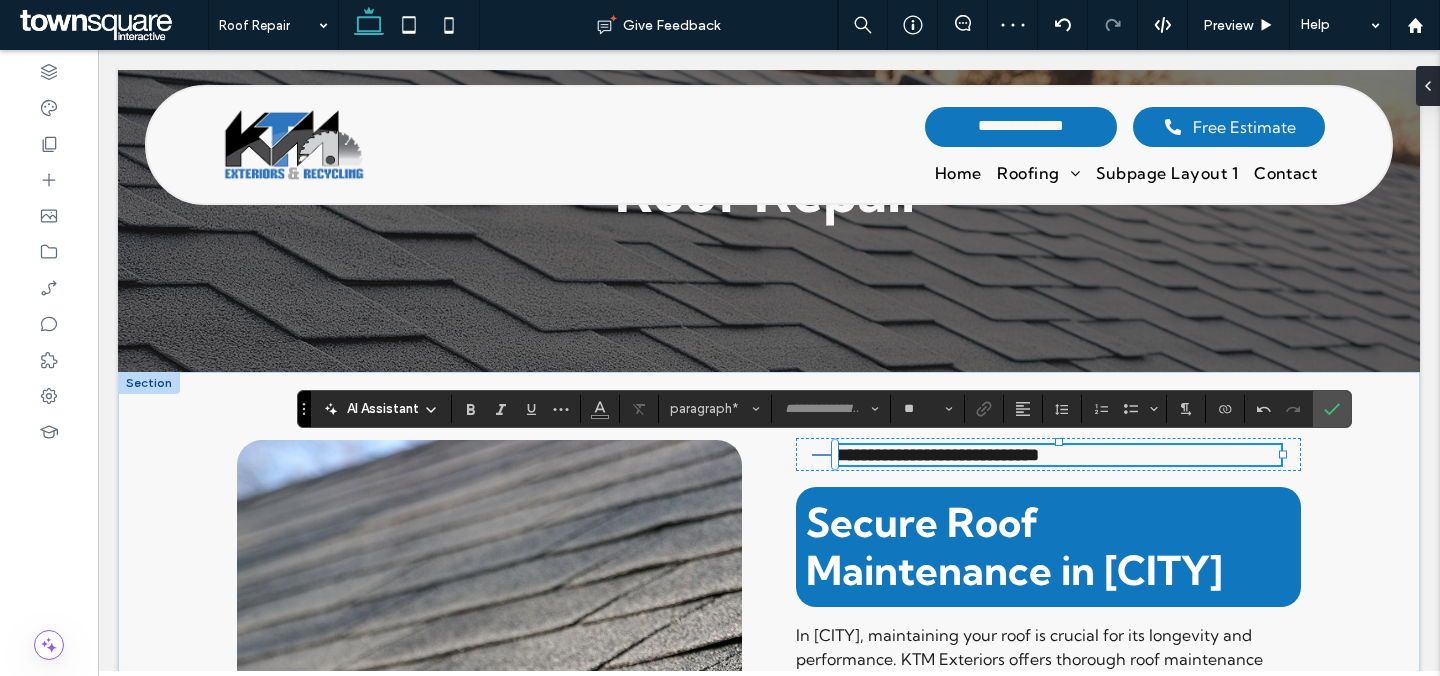 click on "Secure Roof Maintenance in Hampstead" at bounding box center [1014, 546] 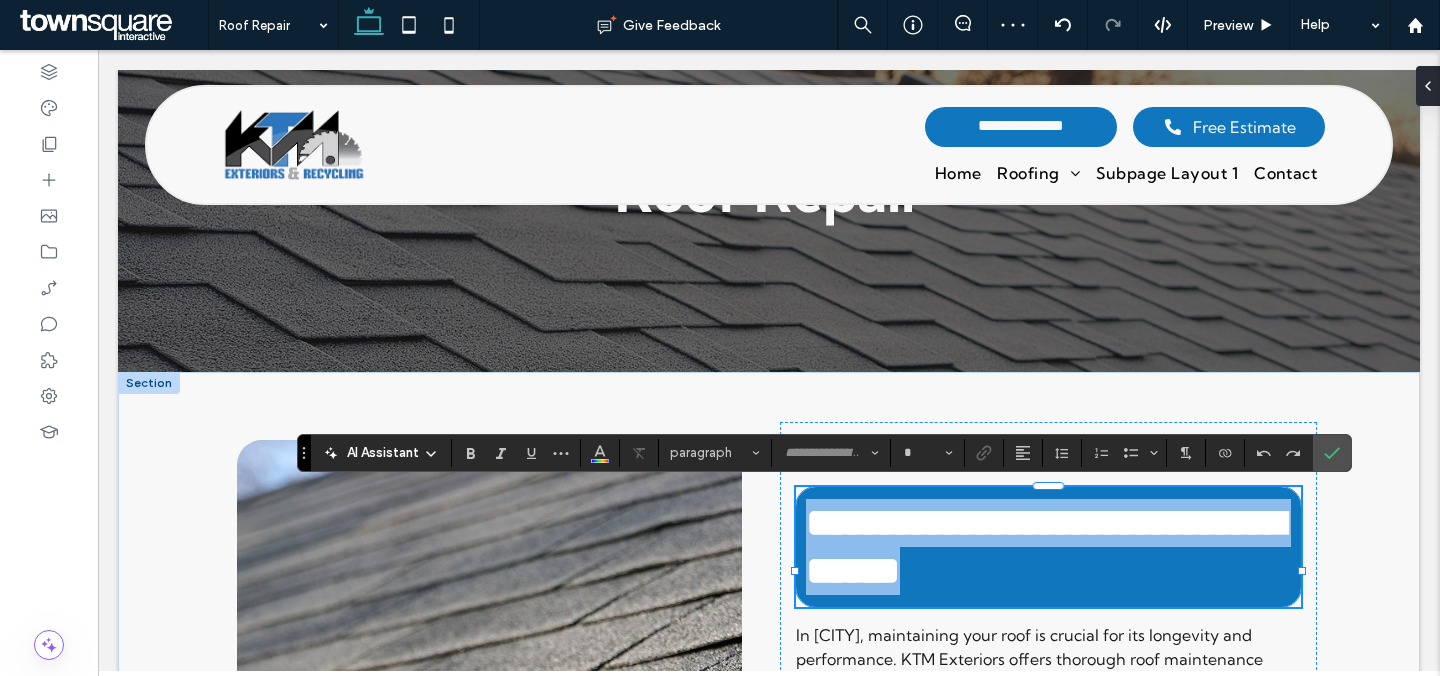 type on "**" 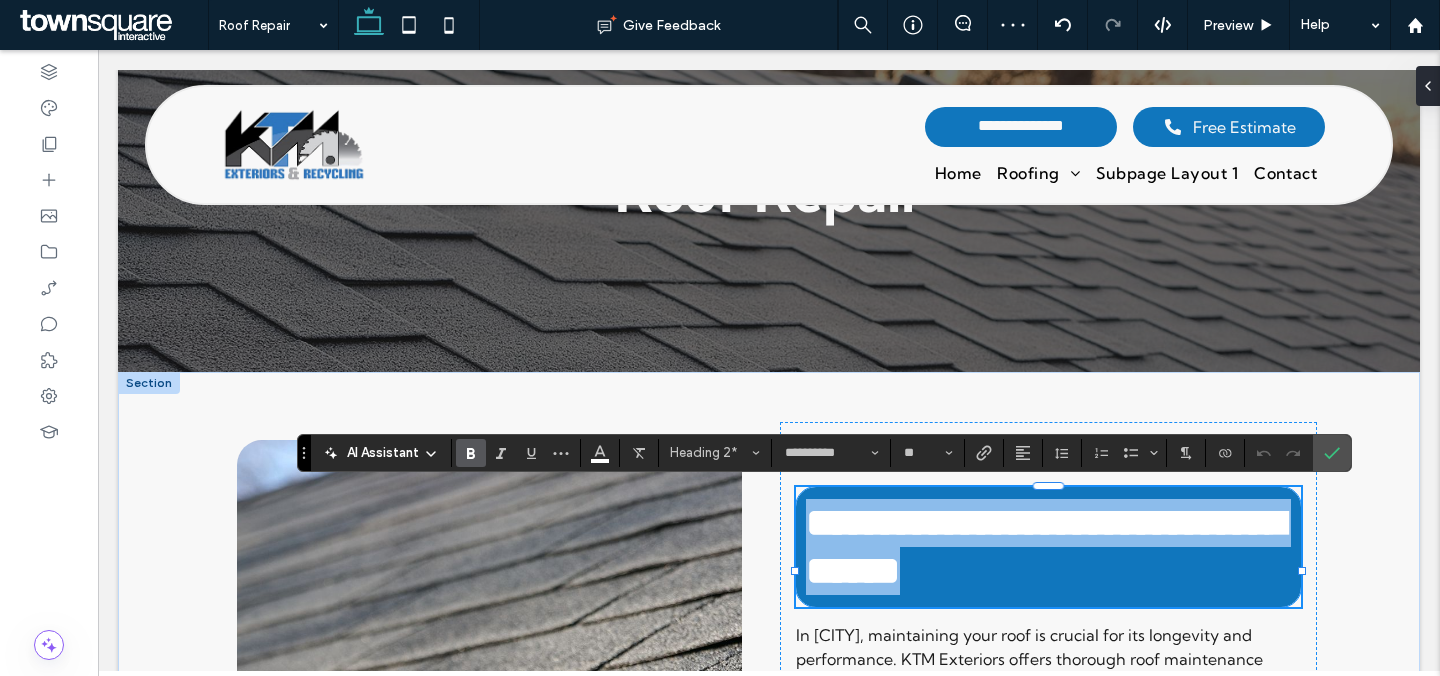 paste 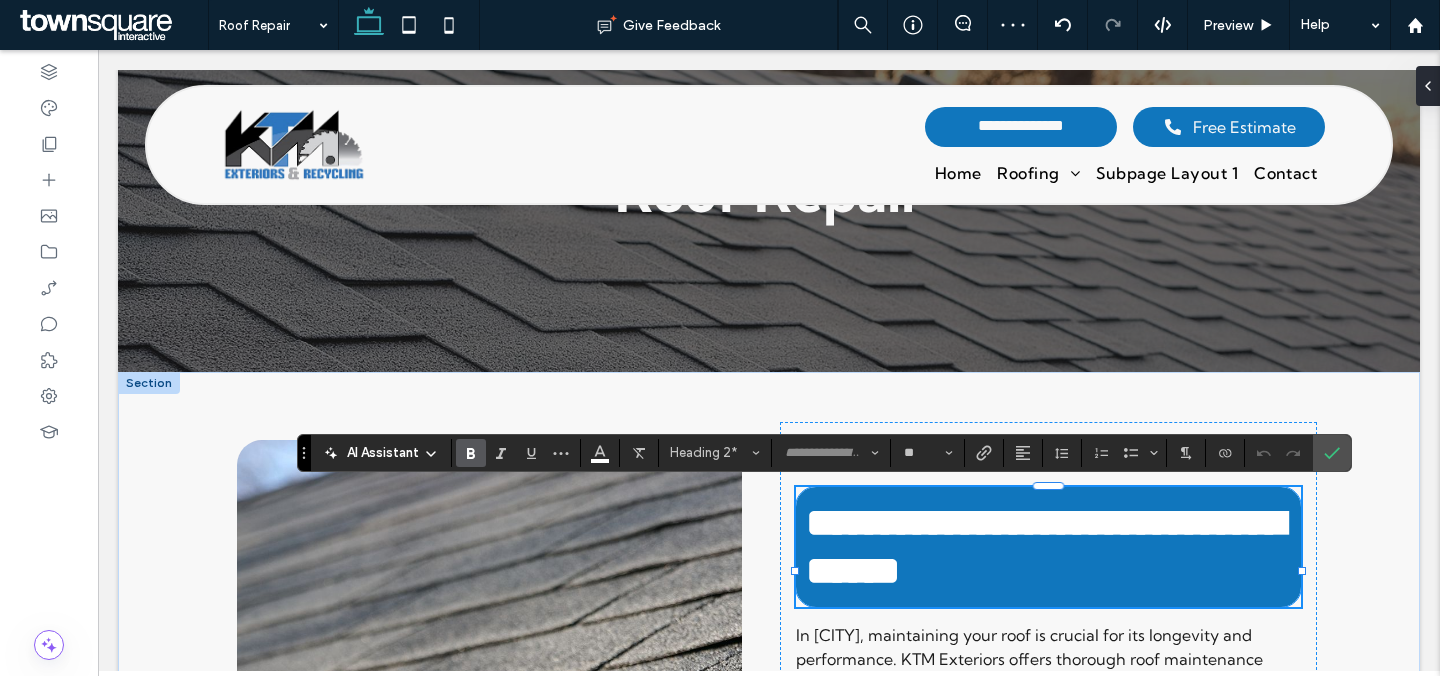 scroll, scrollTop: 0, scrollLeft: 0, axis: both 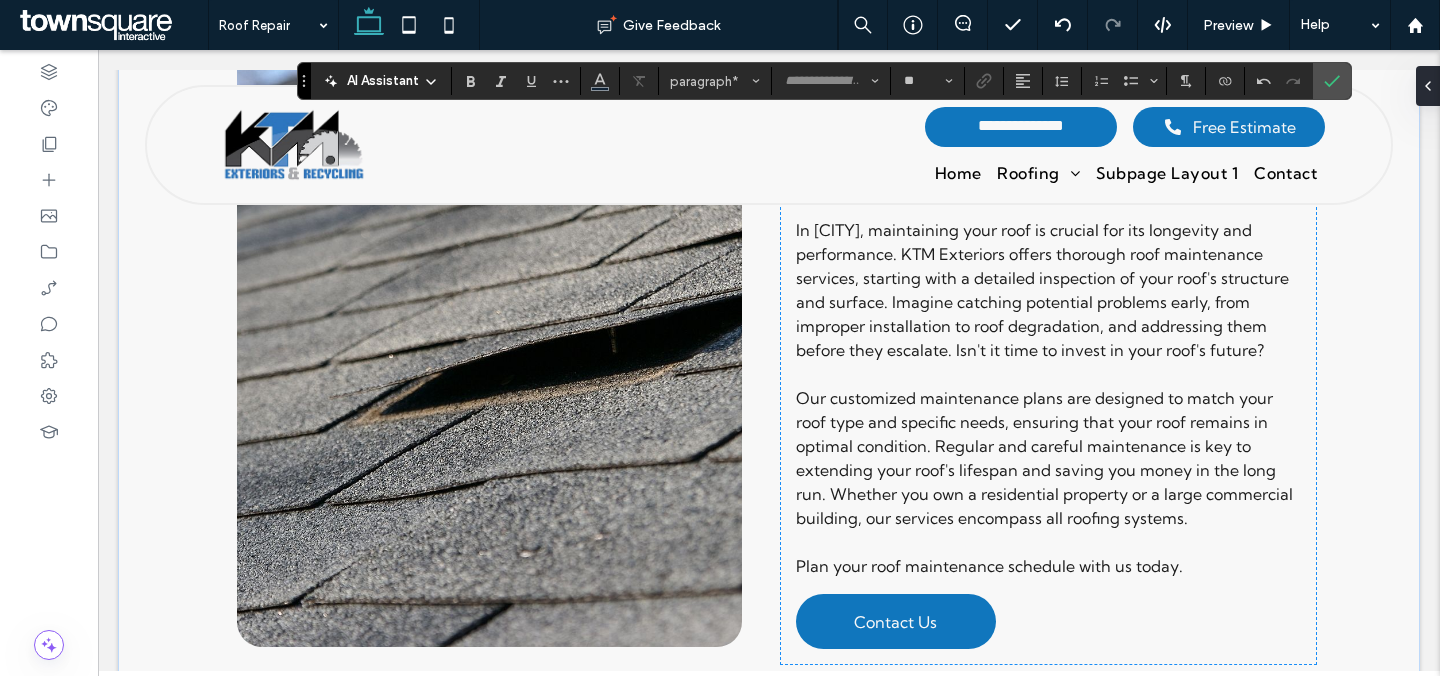 click on "Our customized maintenance plans are designed to match your roof type and specific needs, ensuring that your roof remains in optimal condition. Regular and careful maintenance is key to extending your roof's lifespan and saving you money in the long run. Whether you own a residential property or a large commercial building, our services encompass all roofing systems." at bounding box center [1044, 458] 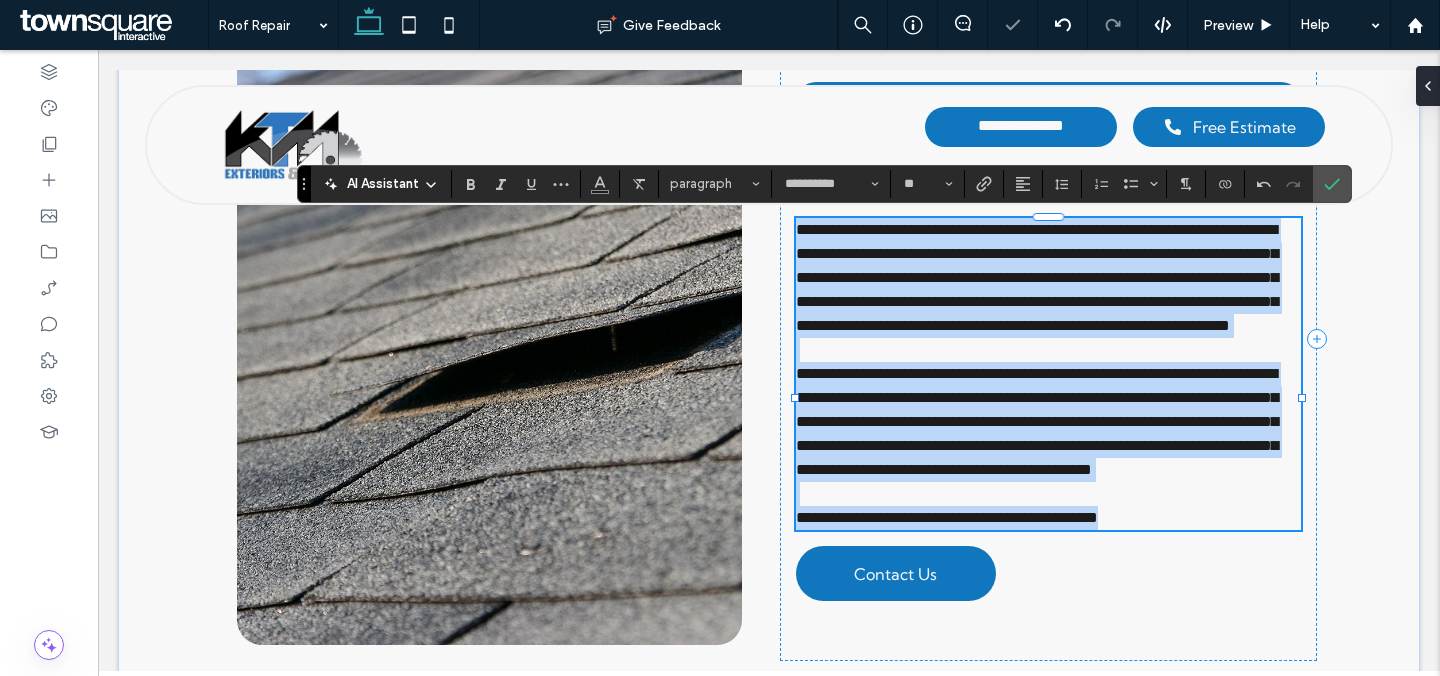paste 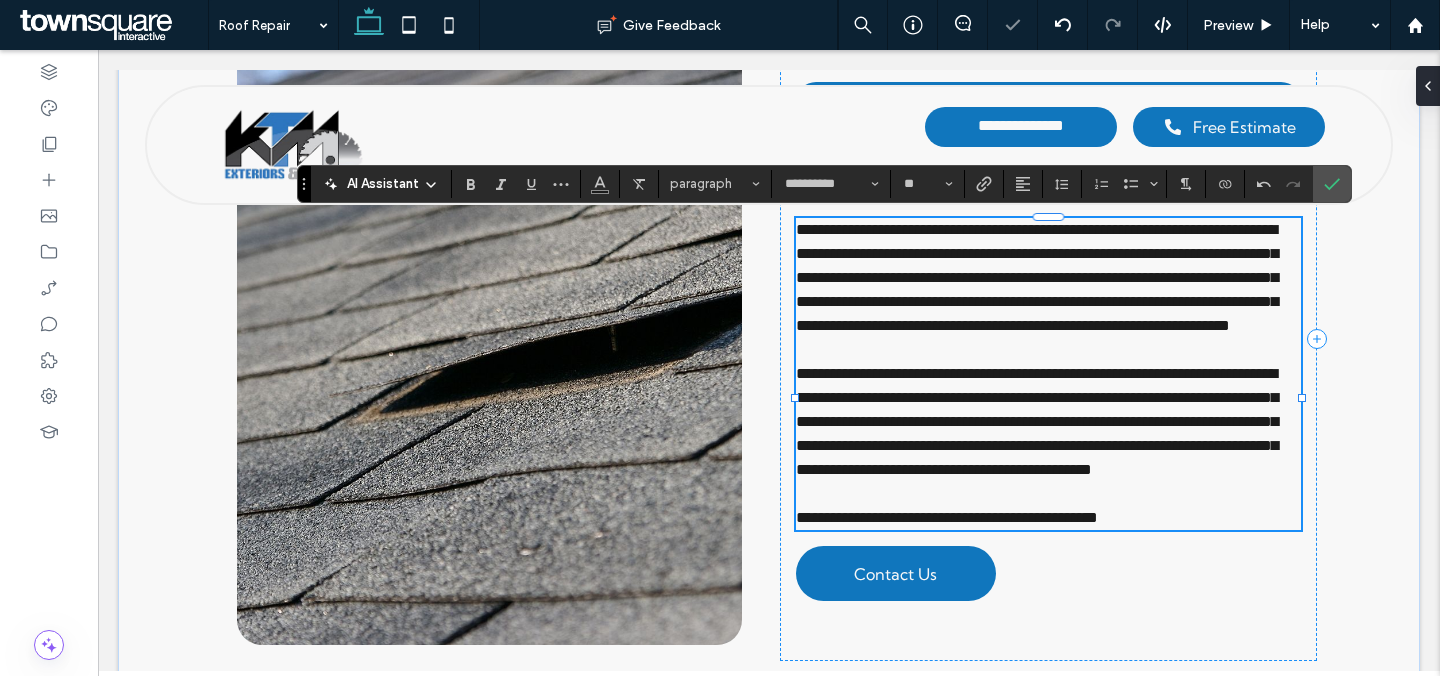 type 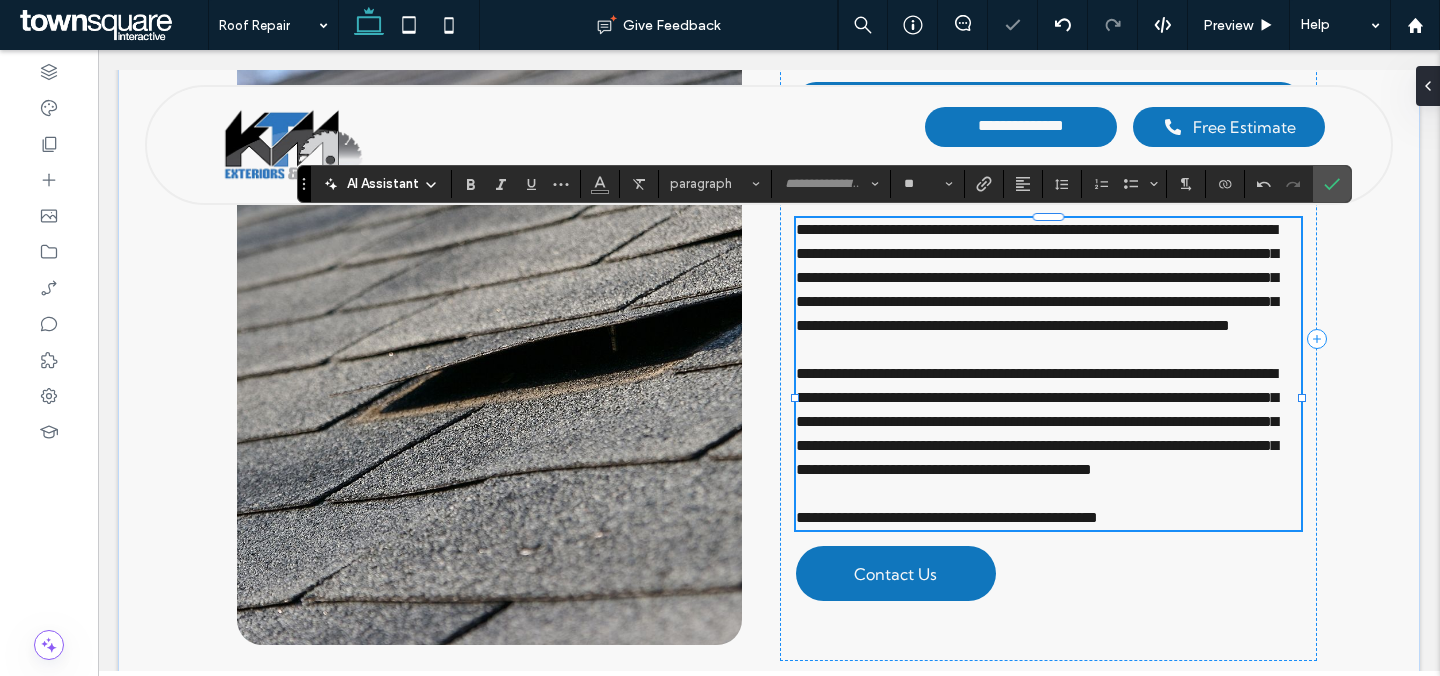 scroll, scrollTop: 34, scrollLeft: 0, axis: vertical 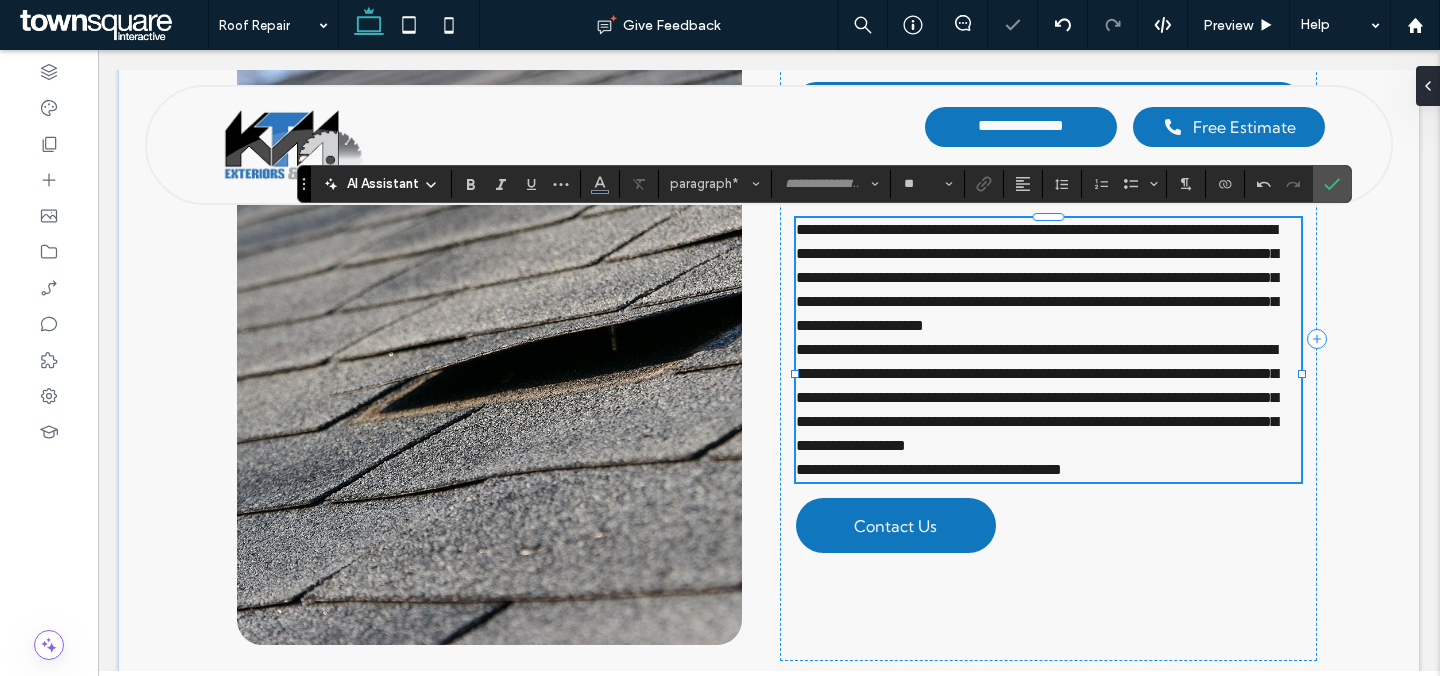 type on "**********" 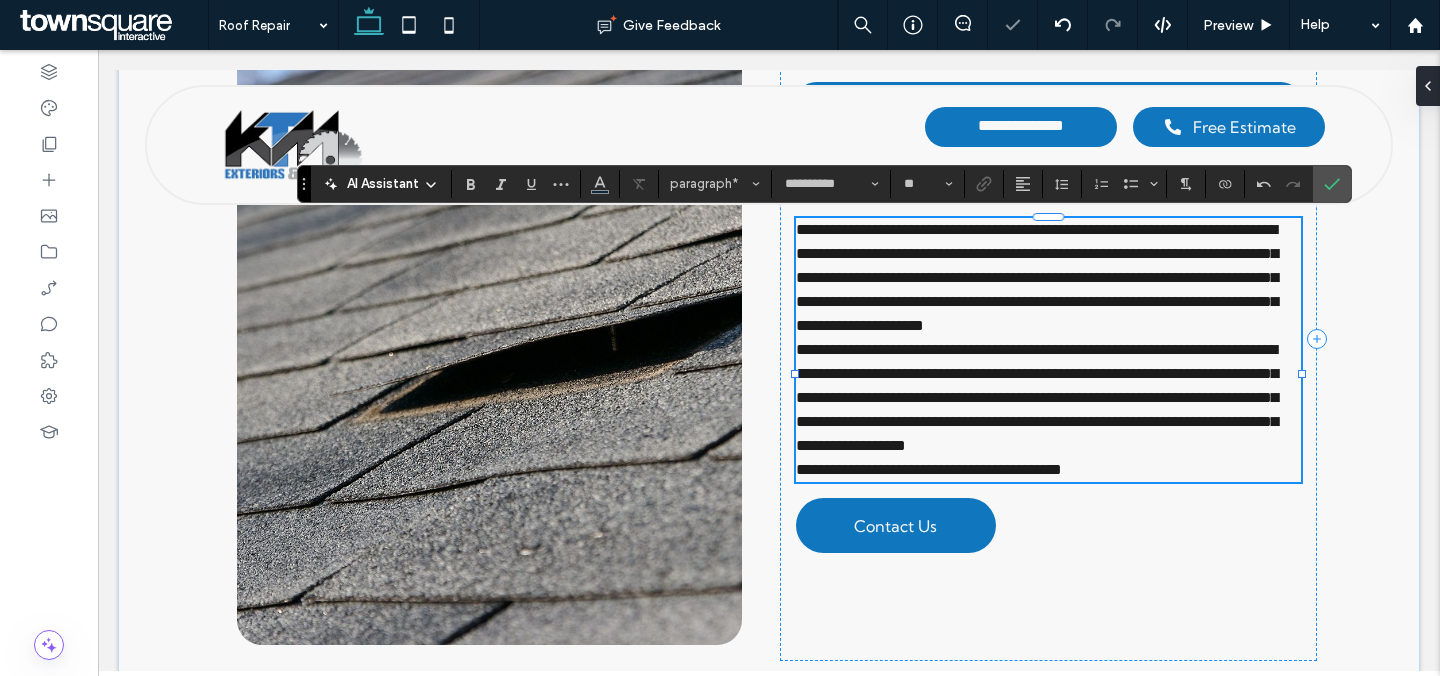 click on "**********" at bounding box center (1048, 278) 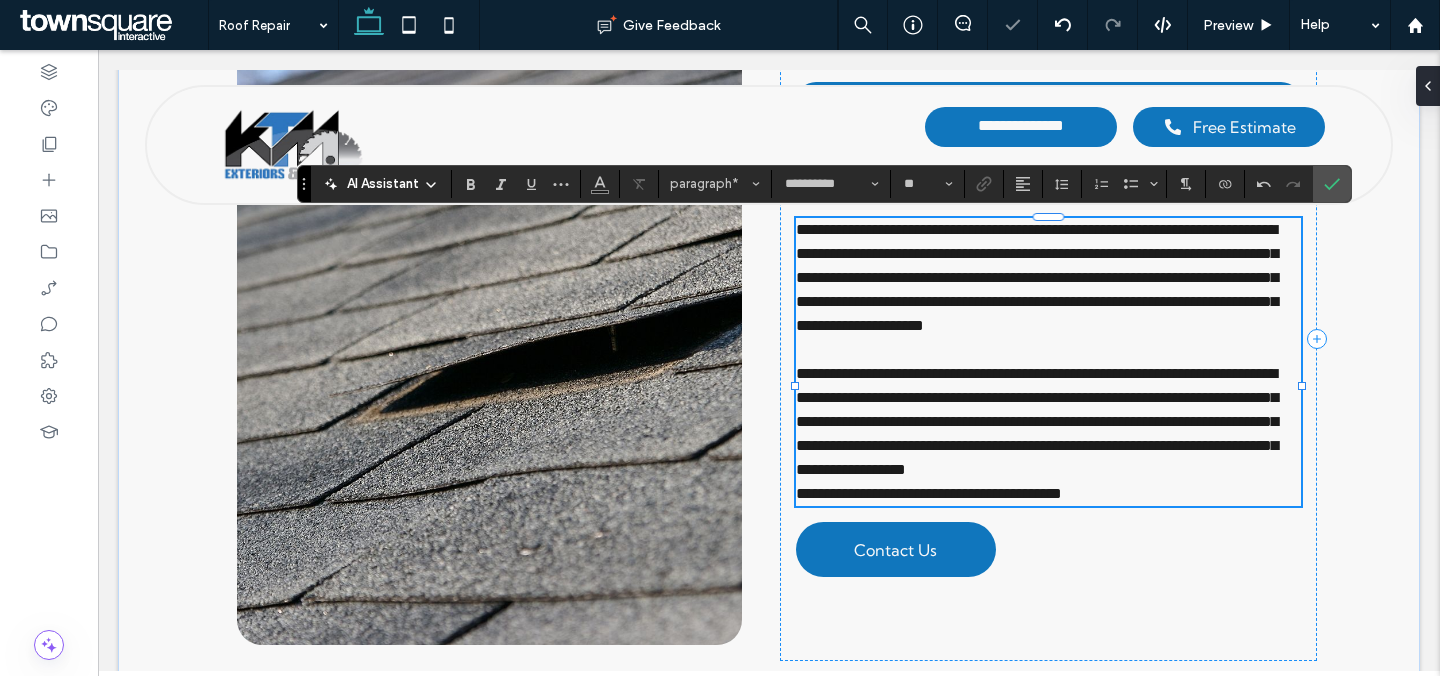 click on "**********" at bounding box center (1048, 422) 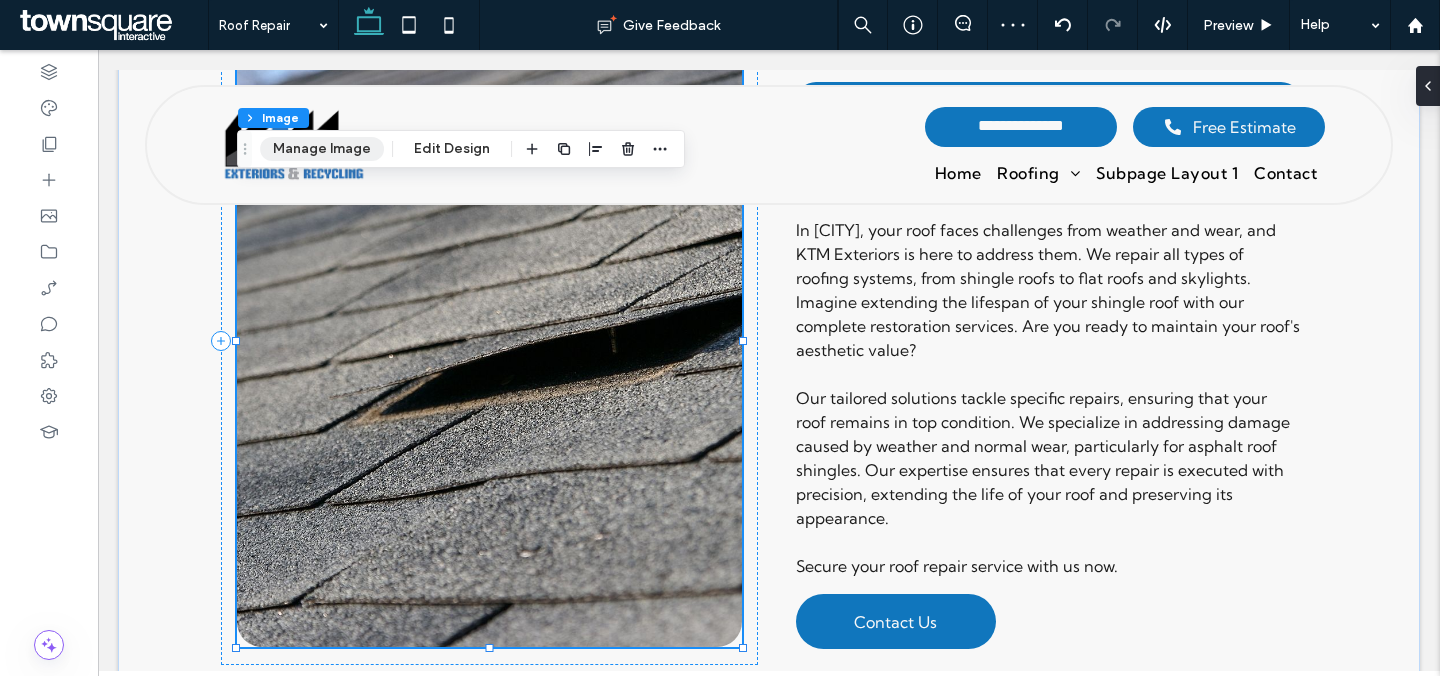 click on "Manage Image" at bounding box center [322, 149] 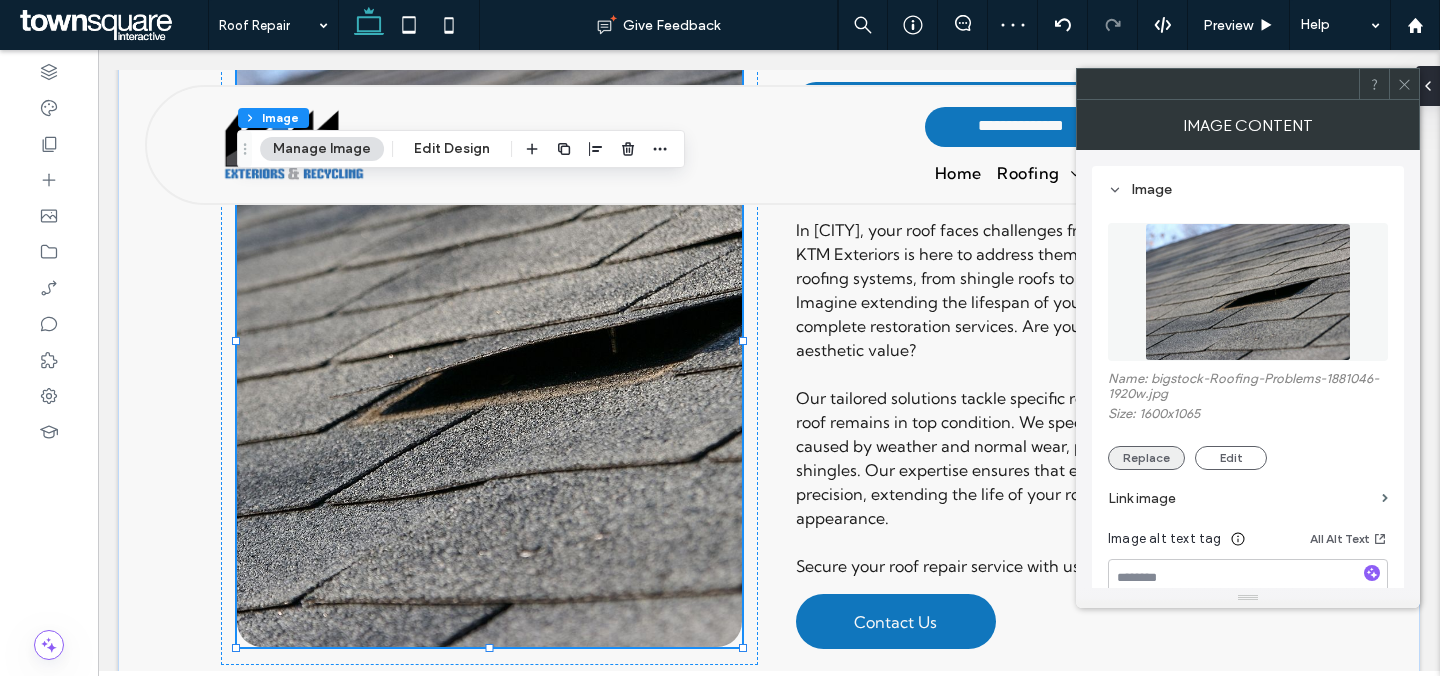 click on "Replace" at bounding box center [1146, 458] 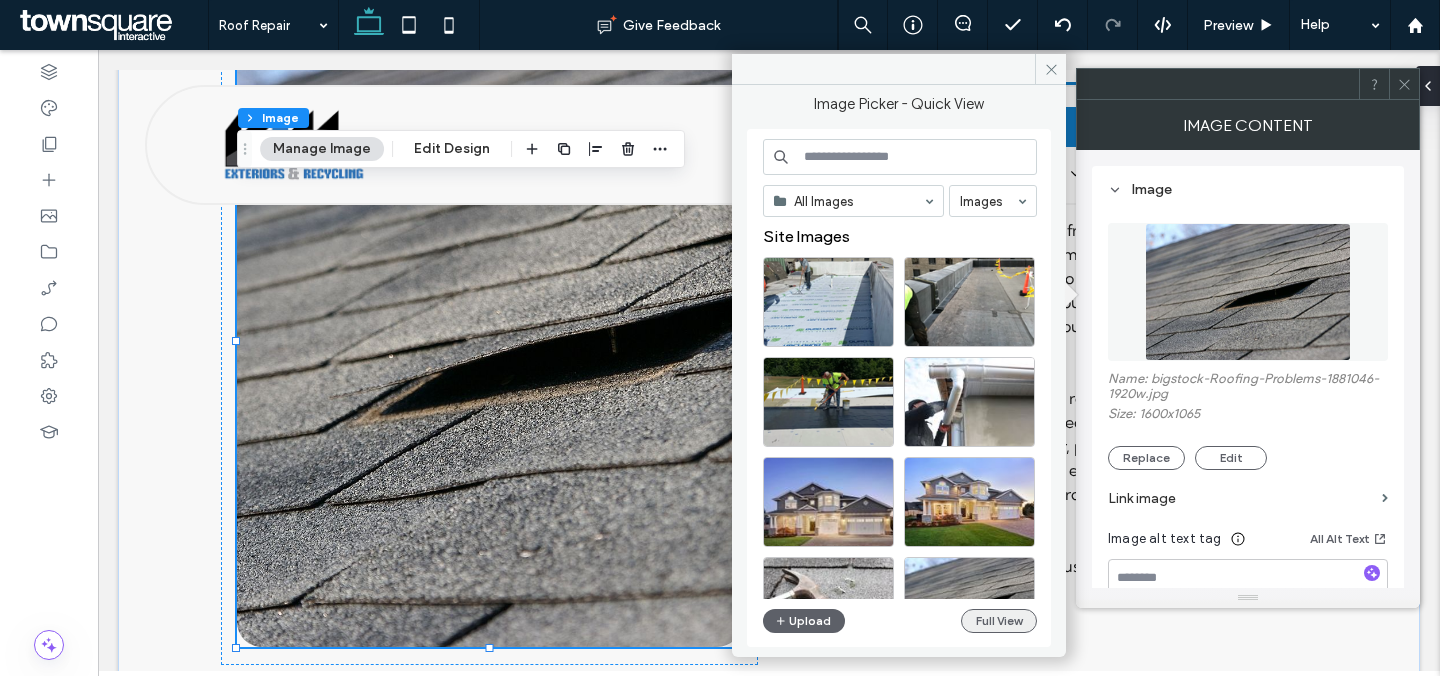click on "Full View" at bounding box center (999, 621) 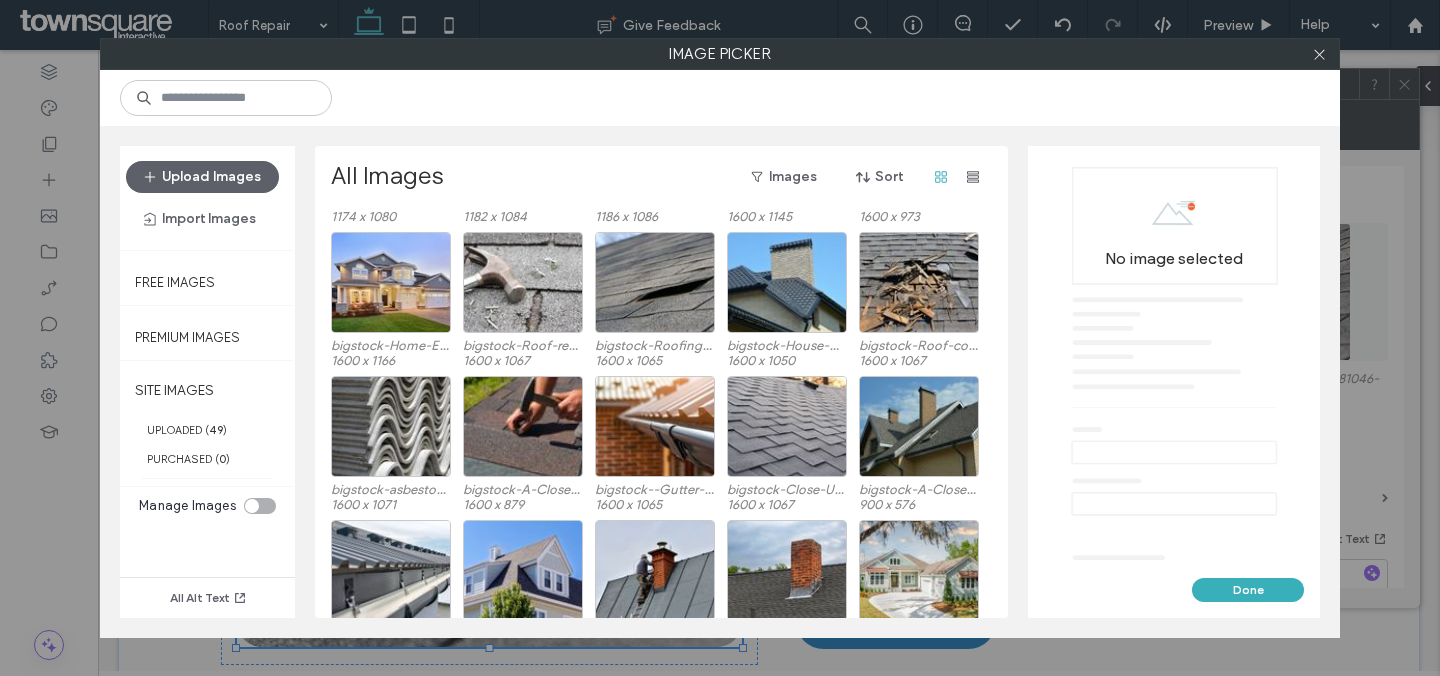 scroll, scrollTop: 122, scrollLeft: 0, axis: vertical 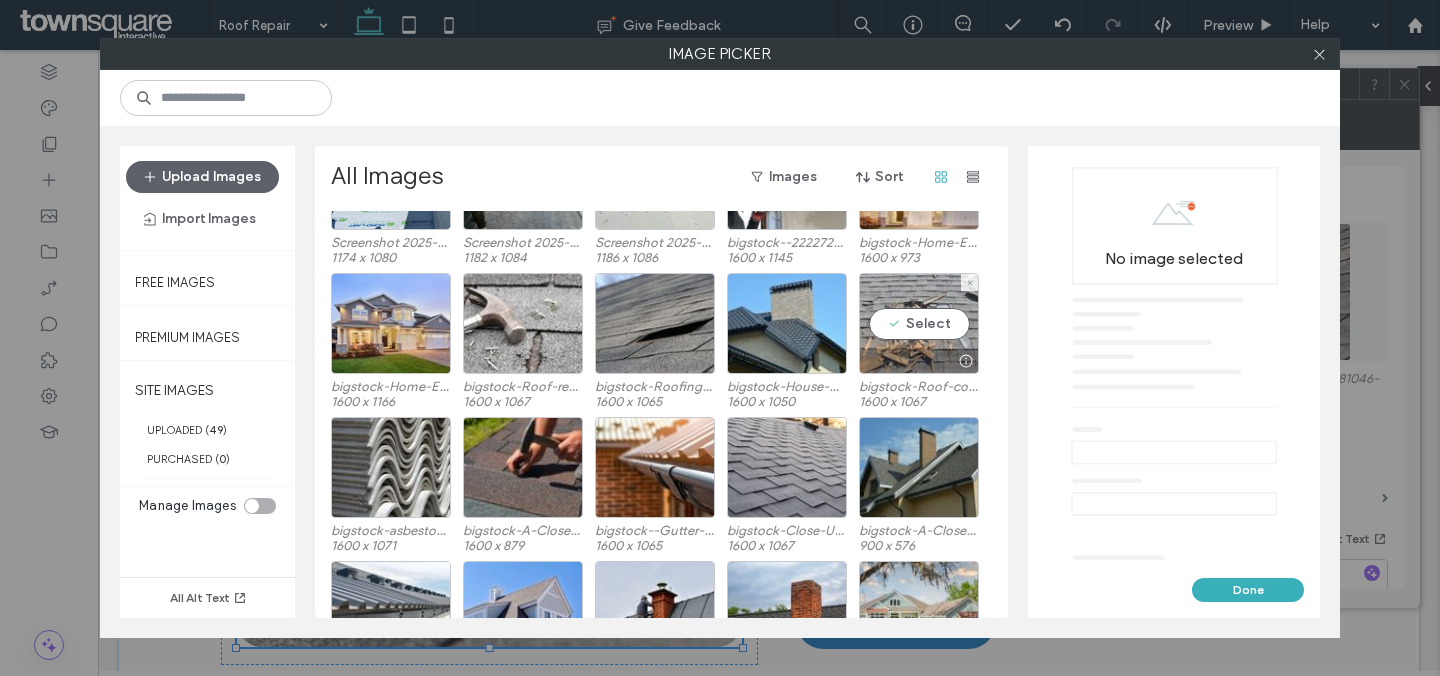 click on "Select" at bounding box center [919, 323] 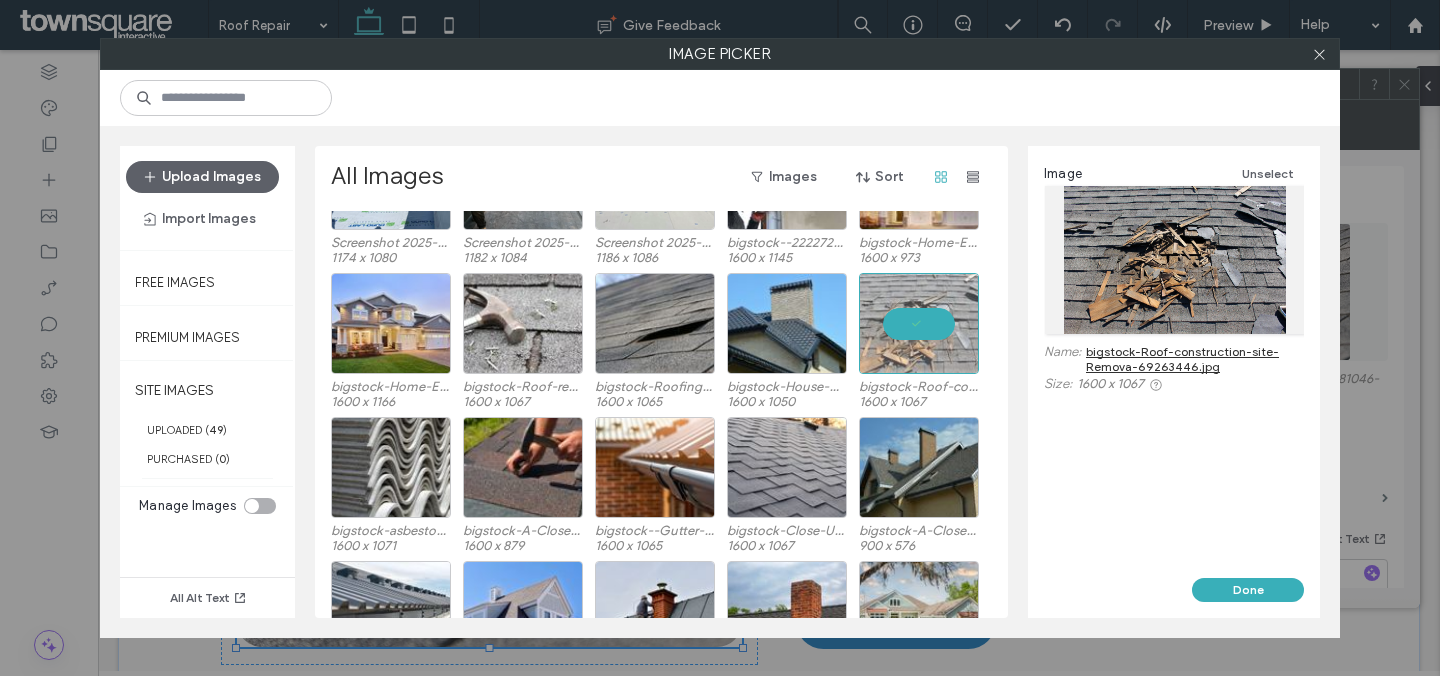 click on "Done" at bounding box center [1248, 590] 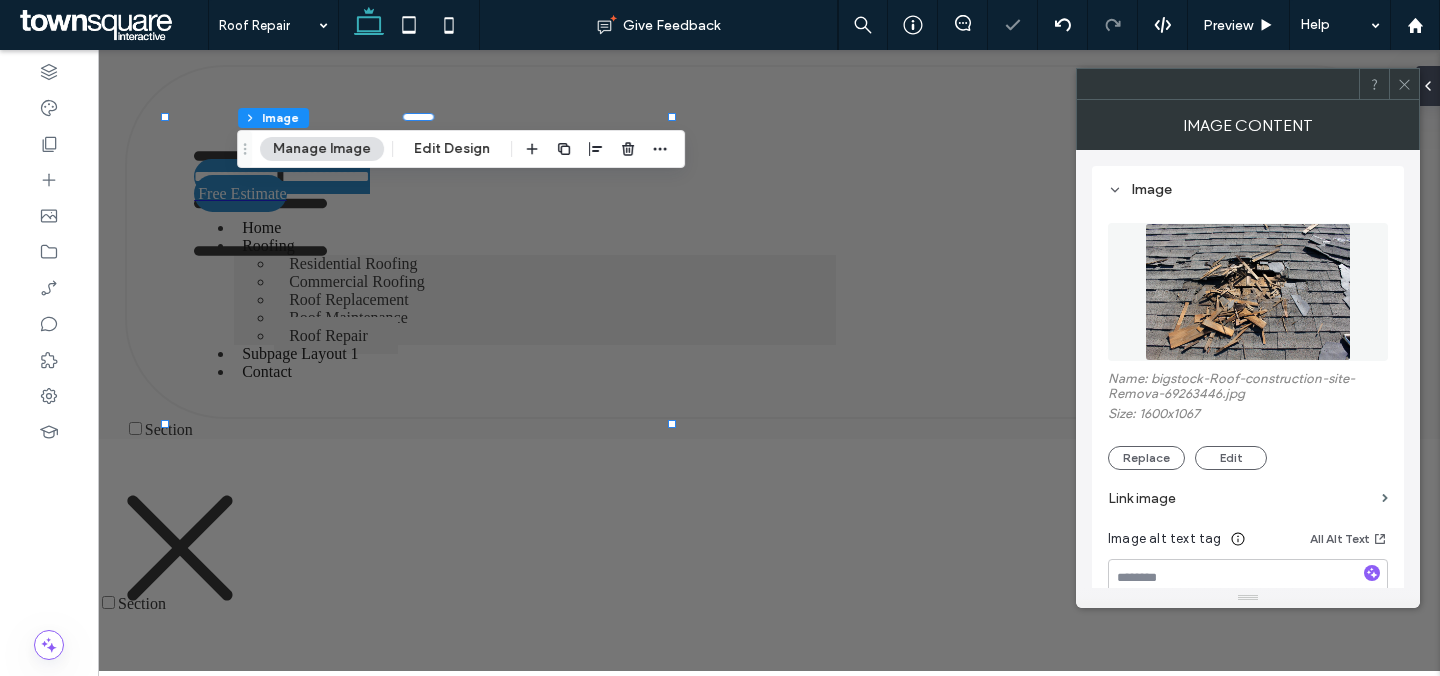 scroll, scrollTop: 533, scrollLeft: 0, axis: vertical 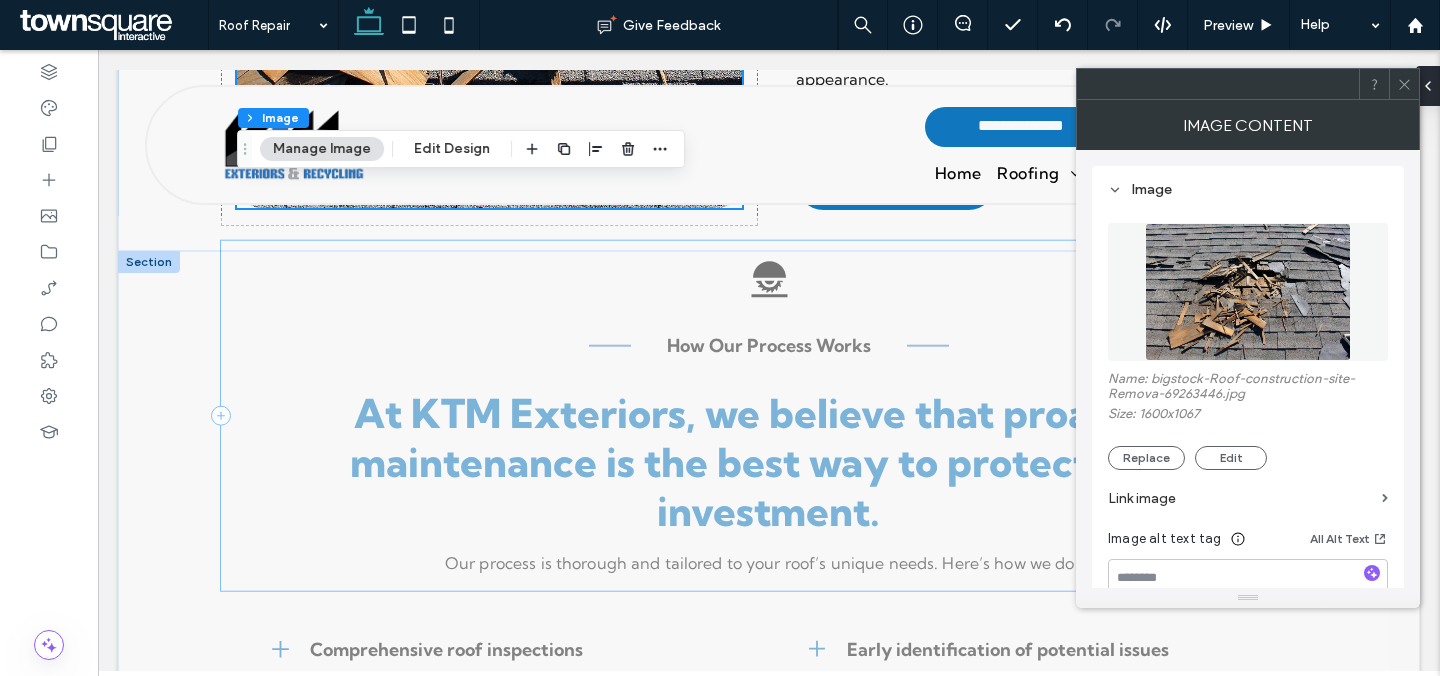 click on "How Our Process Works" at bounding box center (769, 345) 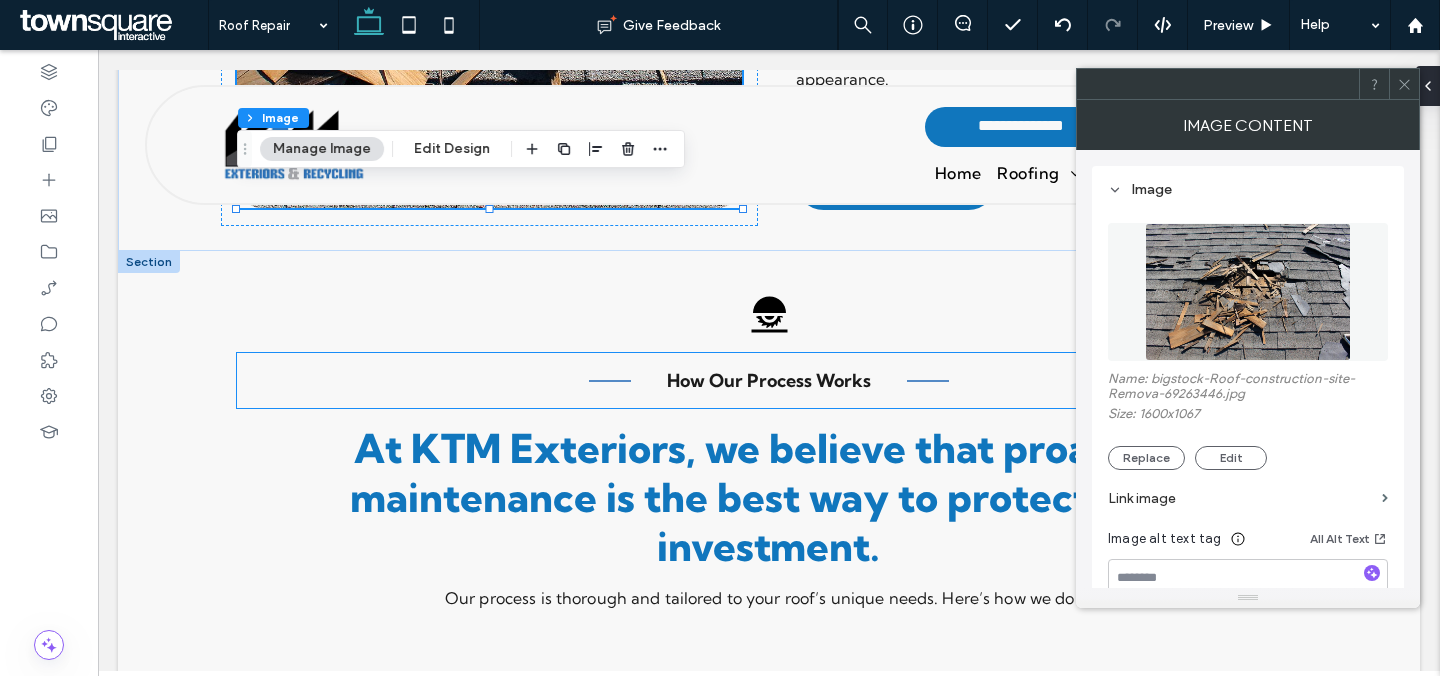 click on "How Our Process Works" at bounding box center (769, 380) 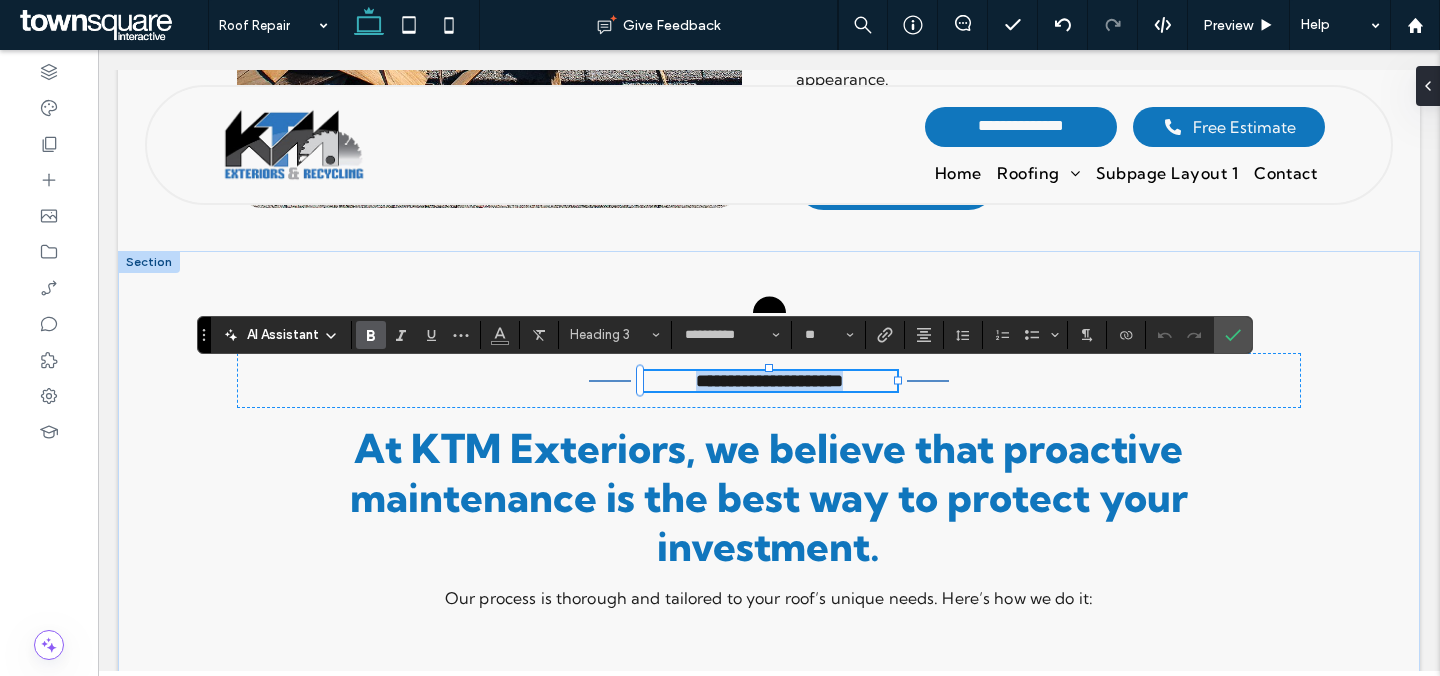 paste 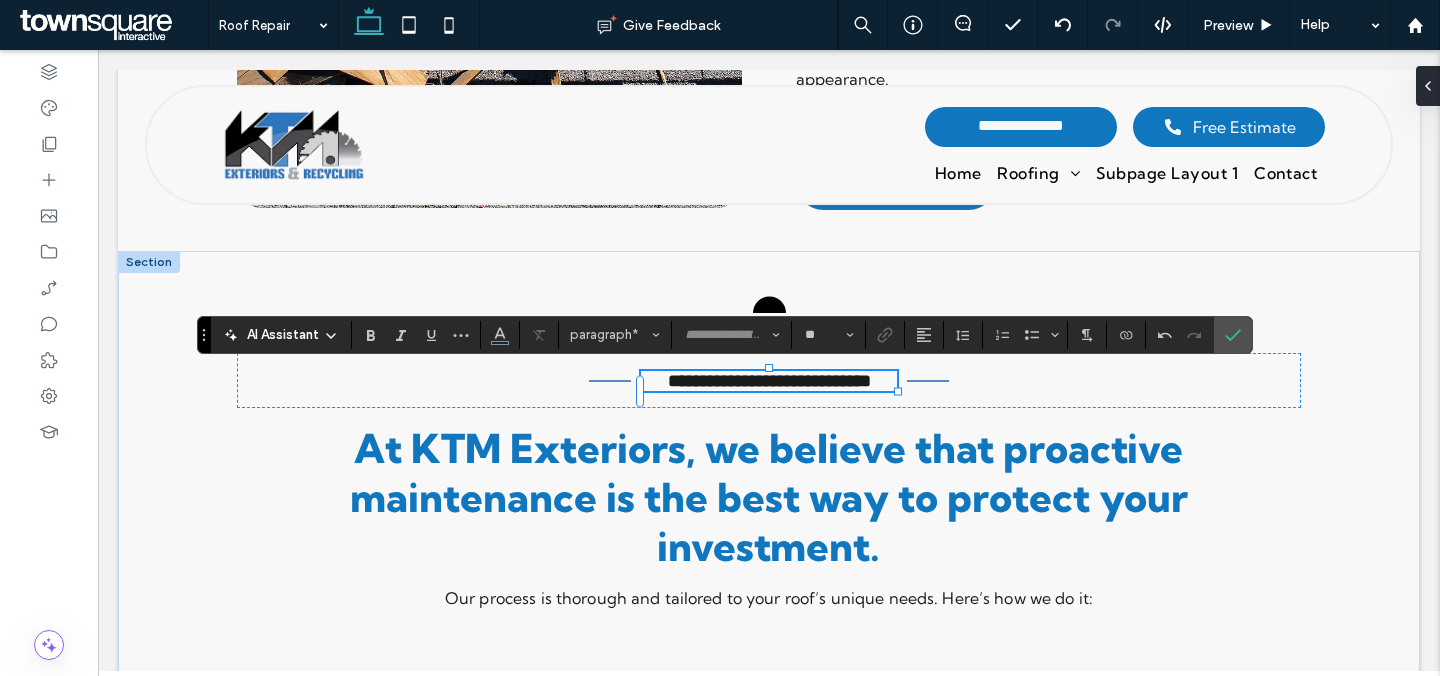 type on "**********" 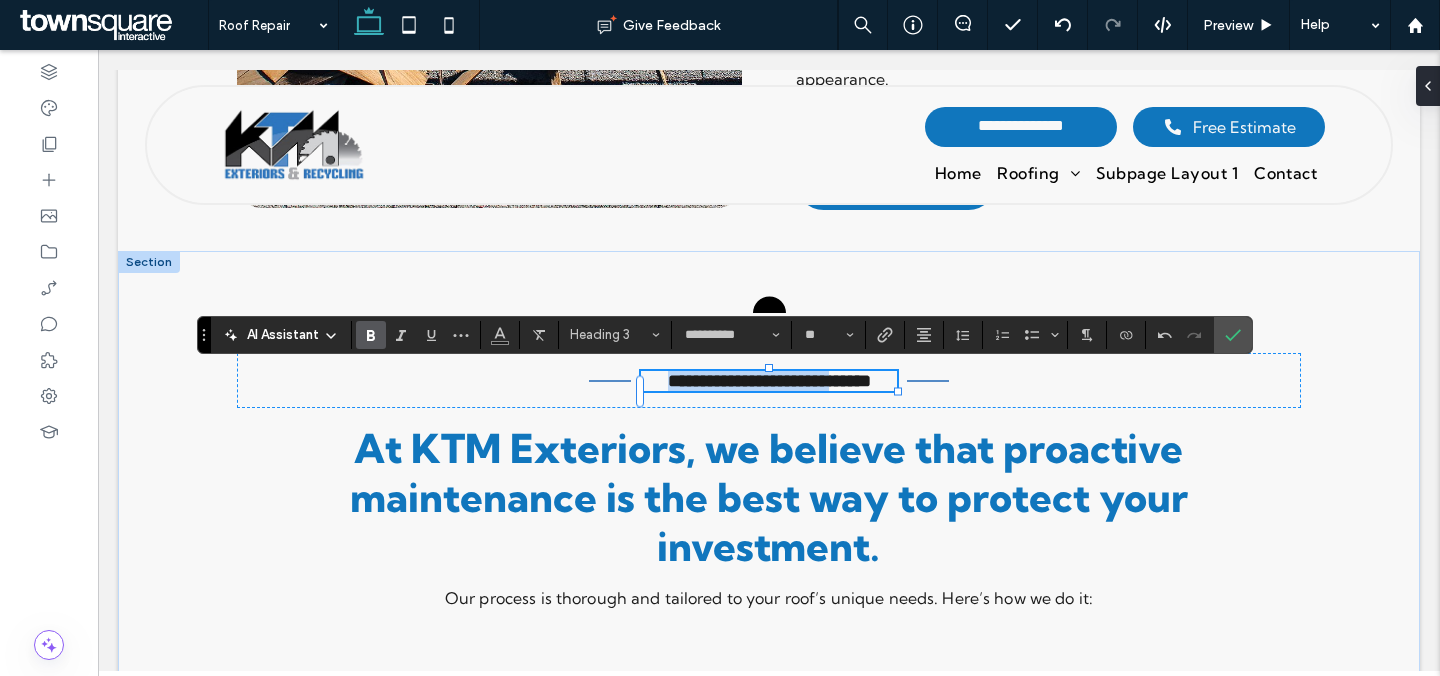click on "**********" at bounding box center [769, 629] 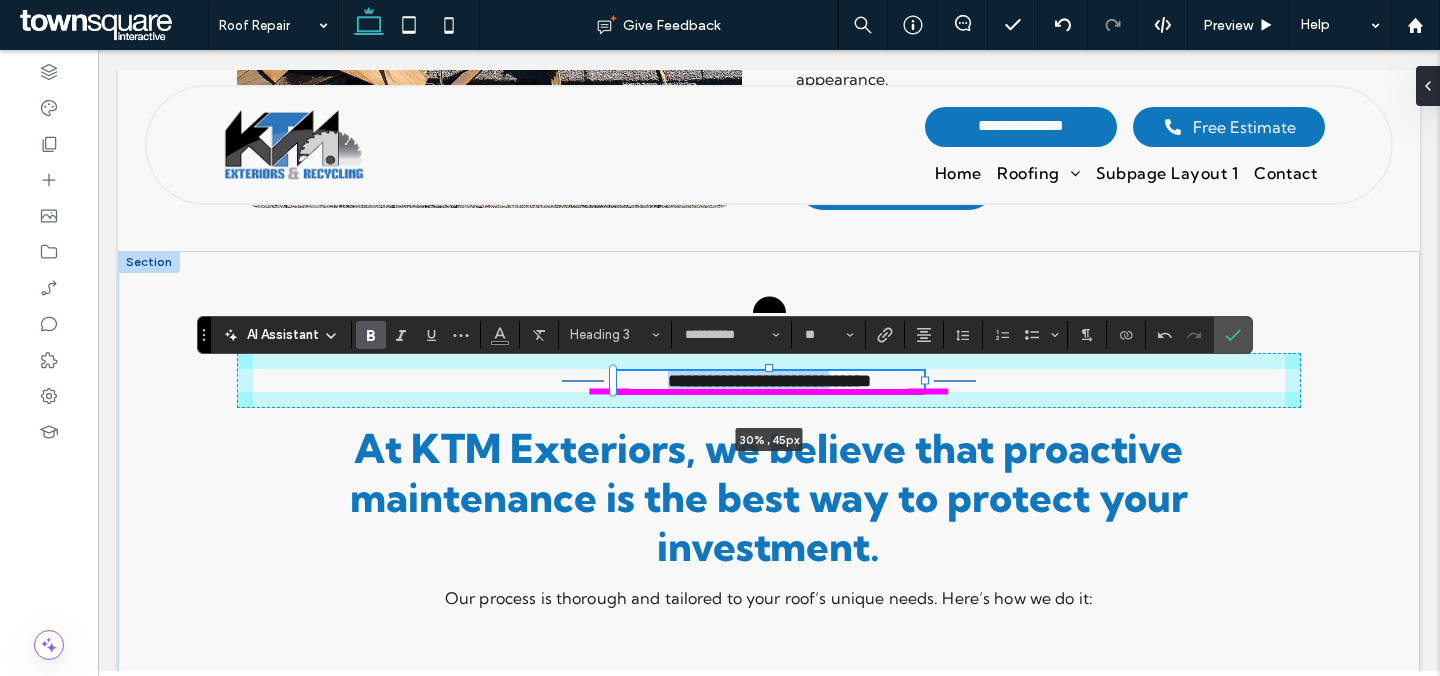 drag, startPoint x: 898, startPoint y: 390, endPoint x: 941, endPoint y: 390, distance: 43 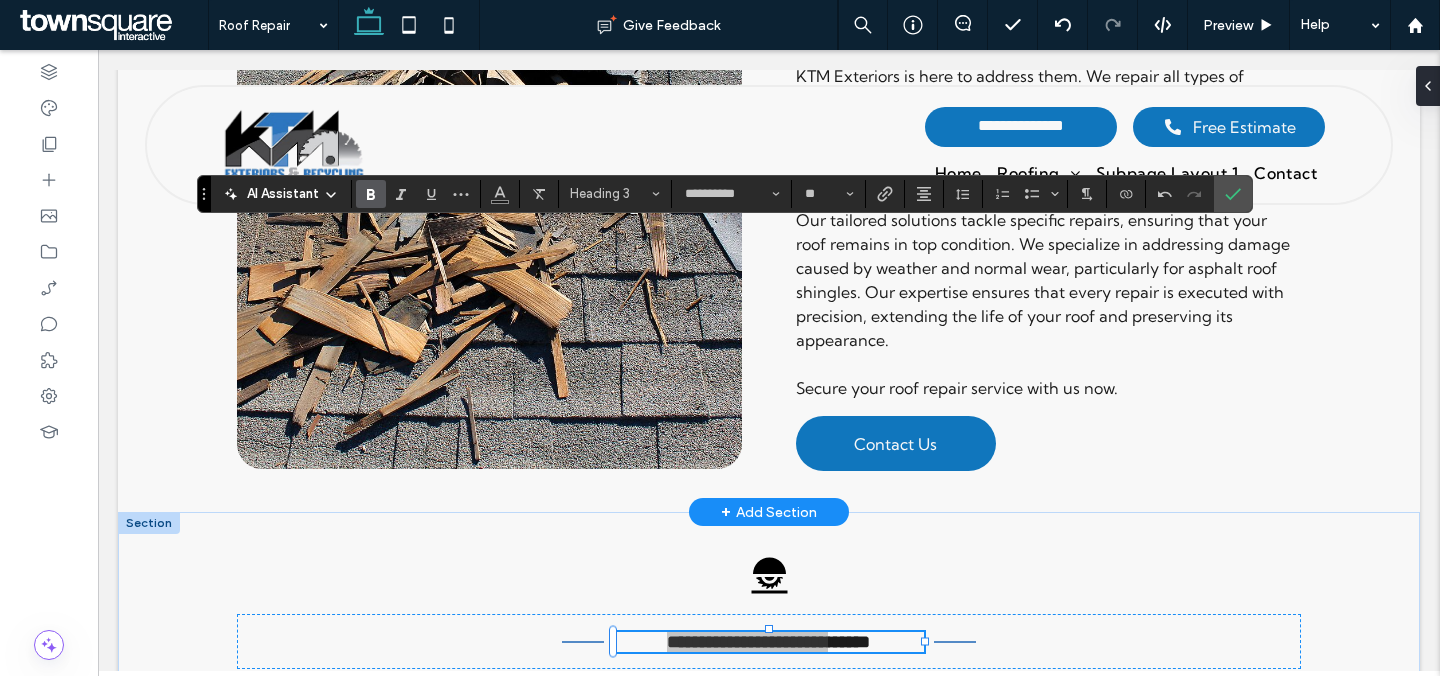 scroll, scrollTop: 1113, scrollLeft: 0, axis: vertical 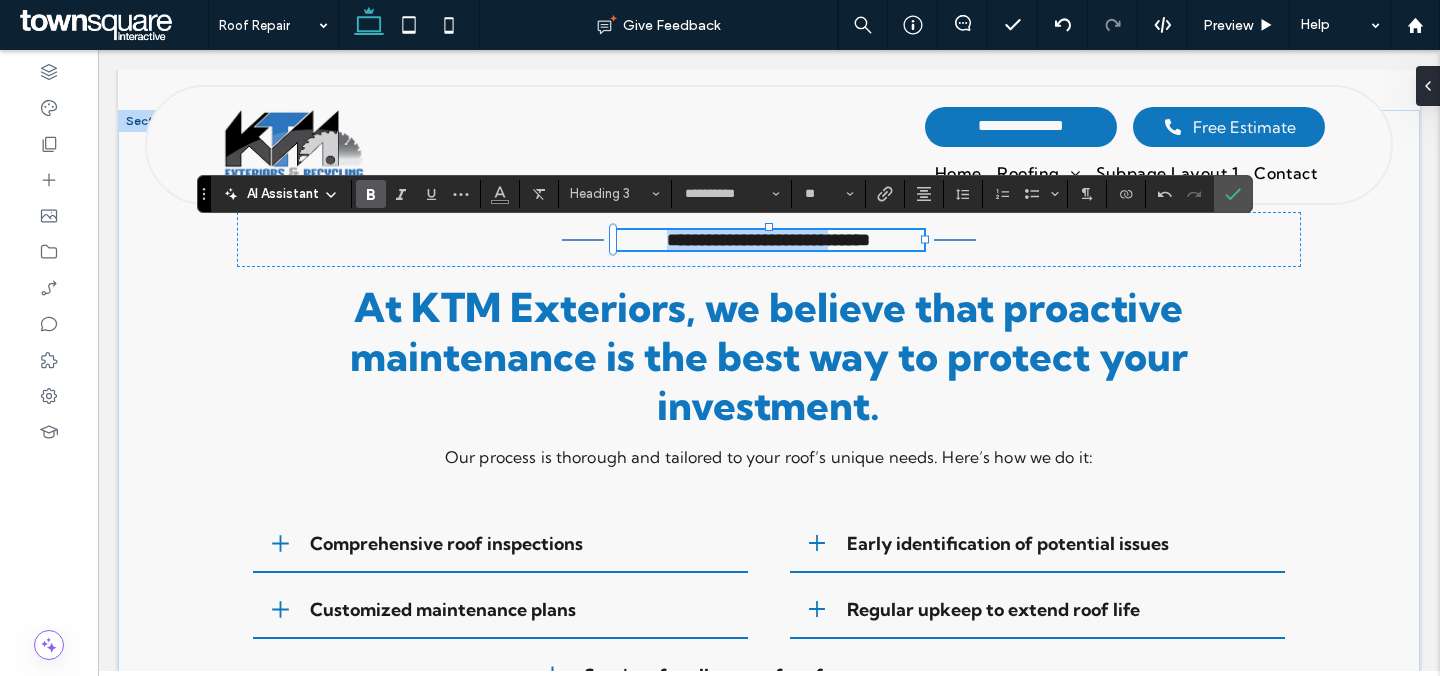 click on "At KTM Exteriors, we believe that proactive maintenance is the best way to protect your investment." at bounding box center [769, 356] 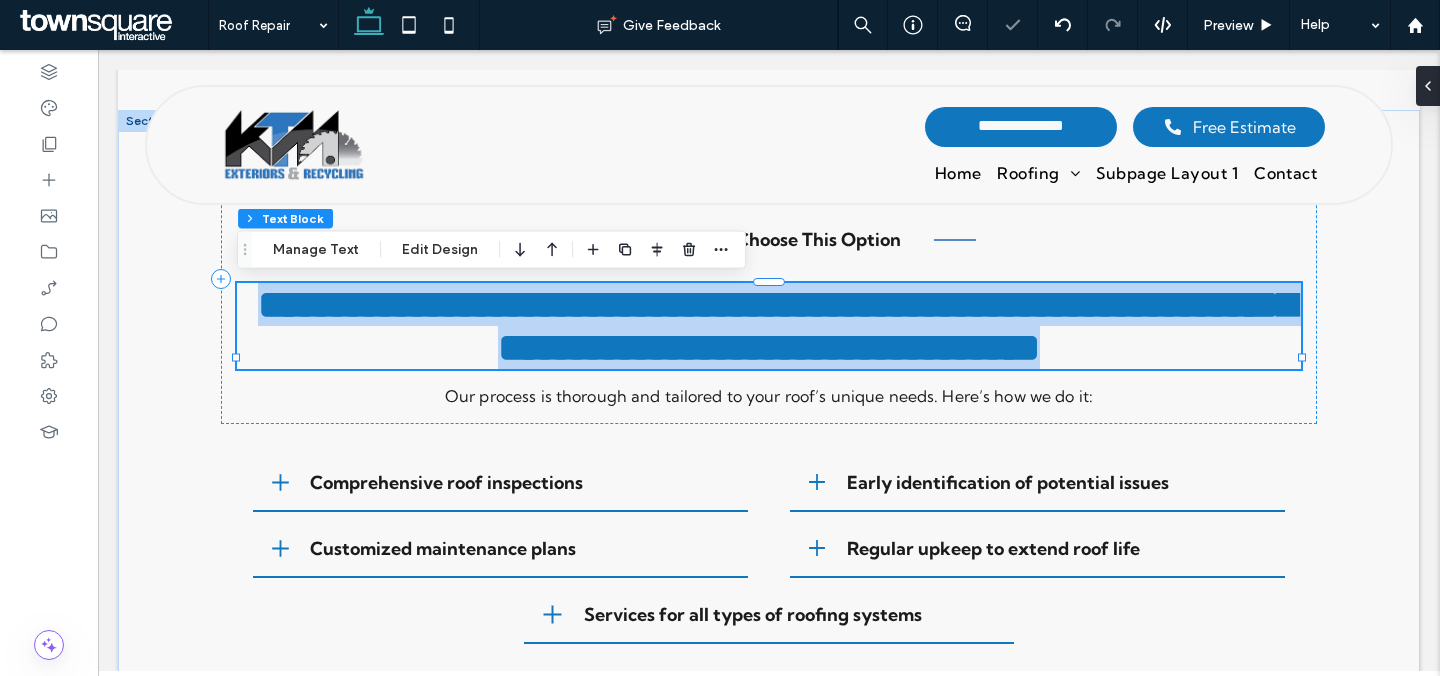 click on "**********" at bounding box center (777, 326) 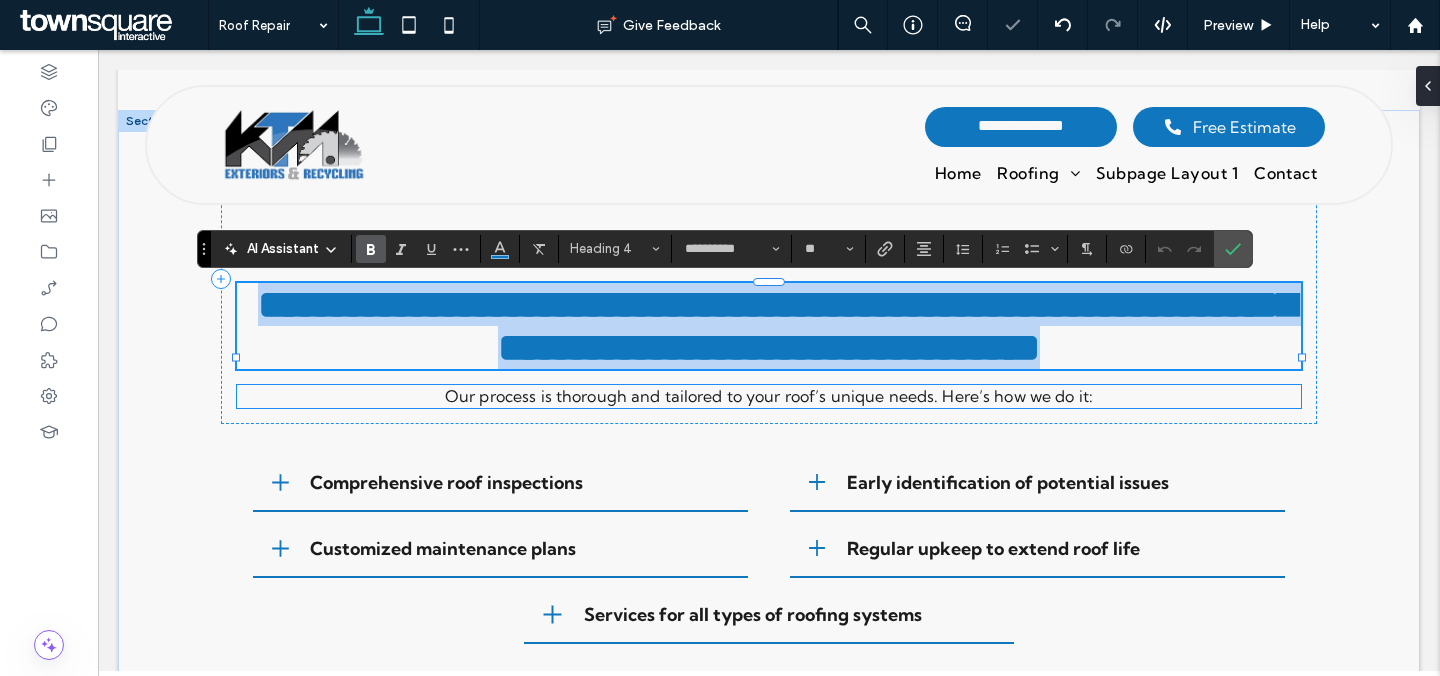 paste 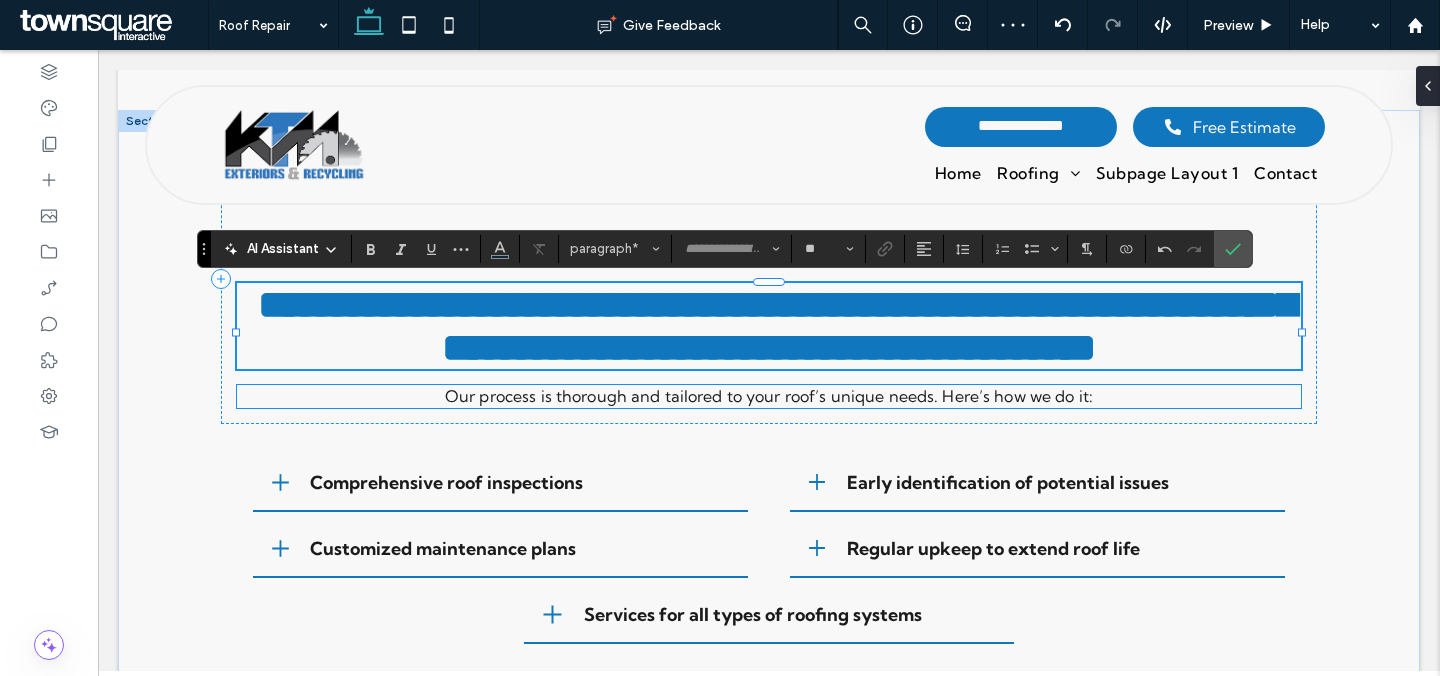 click on "Our process is thorough and tailored to your roof’s unique needs. Here’s how we do it:" at bounding box center [769, 396] 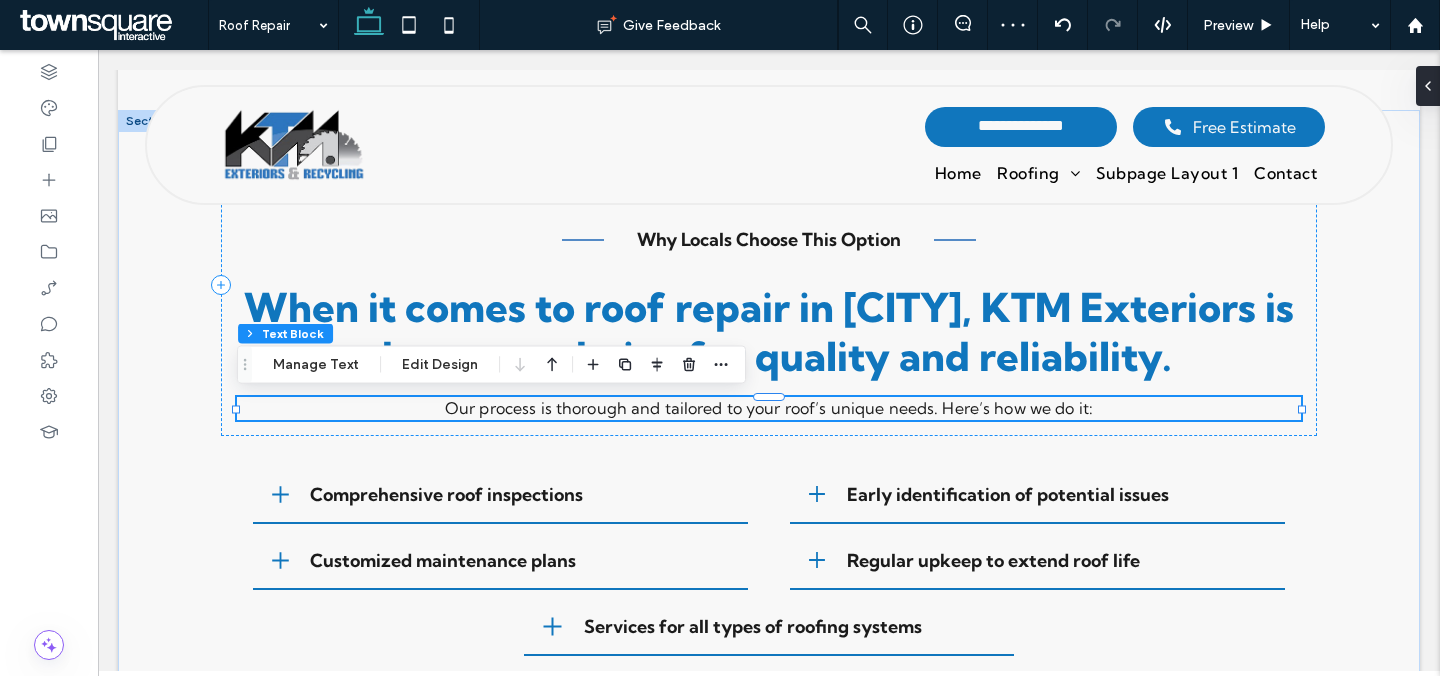 click at bounding box center (769, 421) 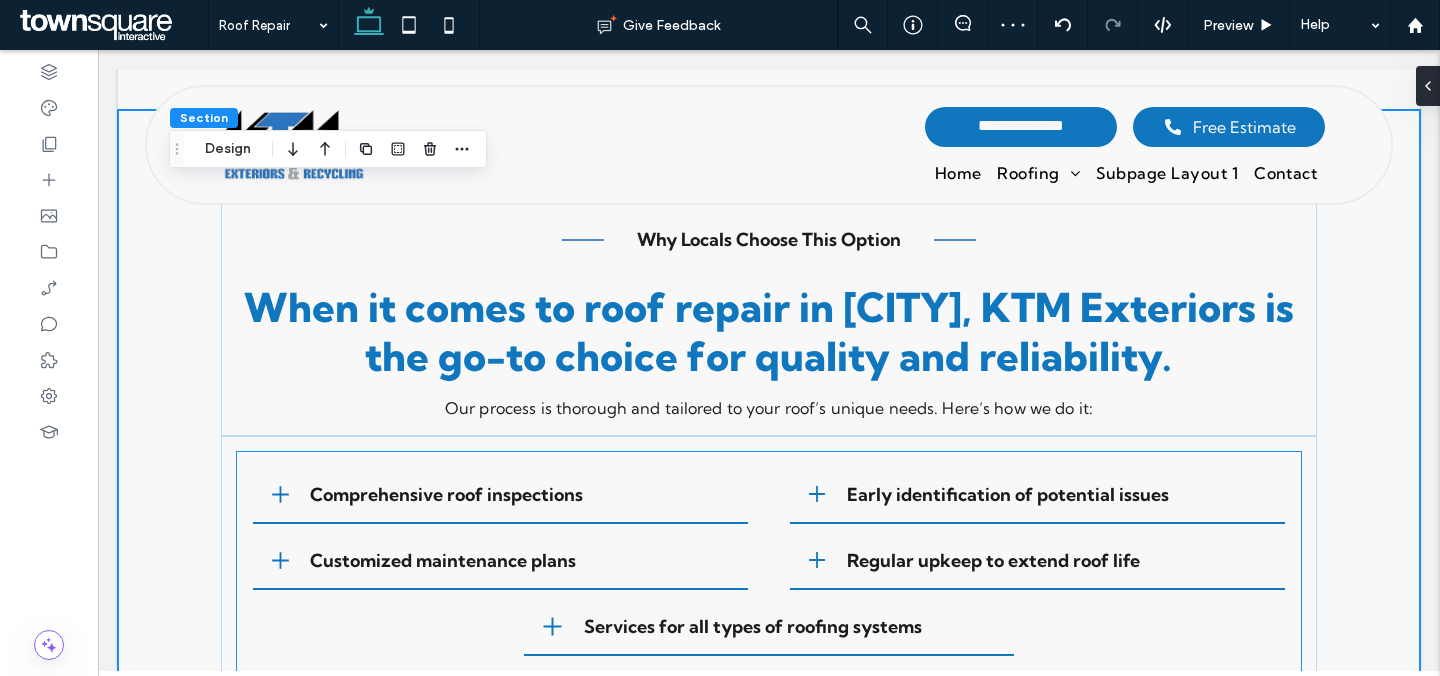 type on "**********" 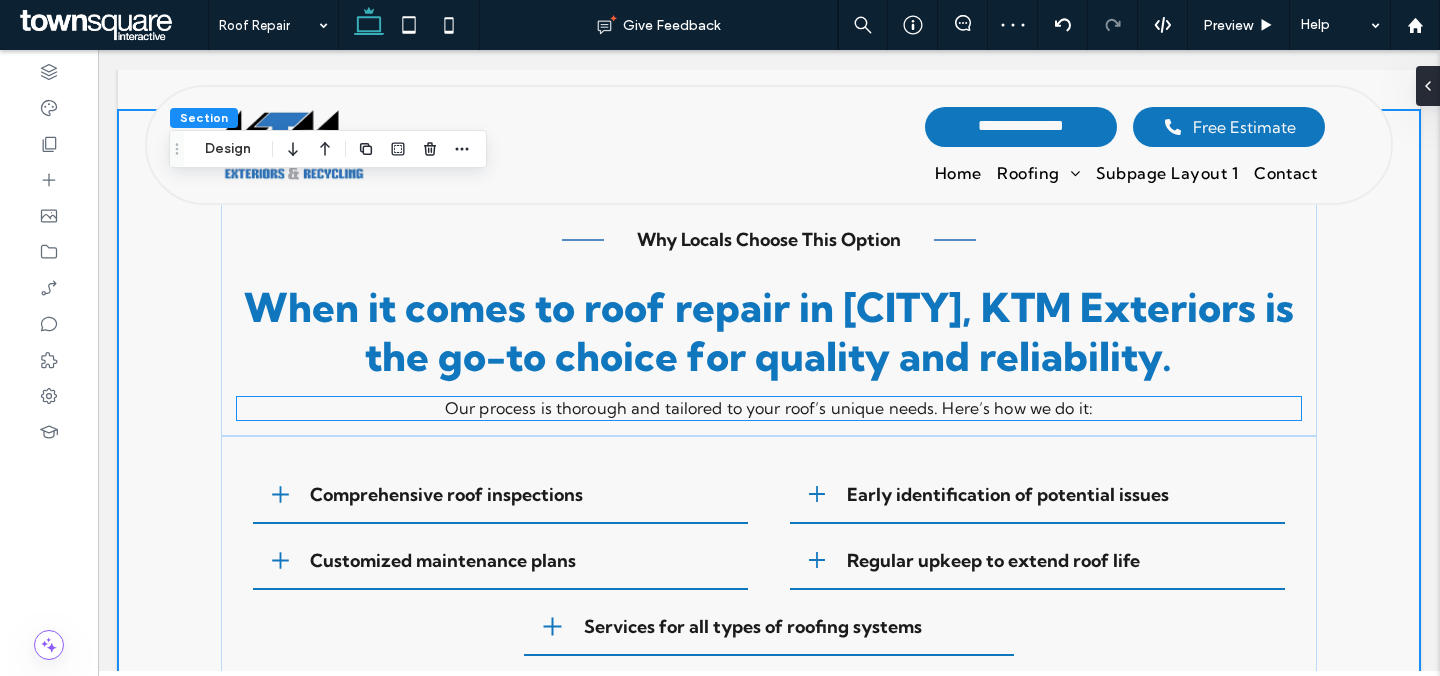 click on "Our process is thorough and tailored to your roof’s unique needs. Here’s how we do it:" at bounding box center [769, 408] 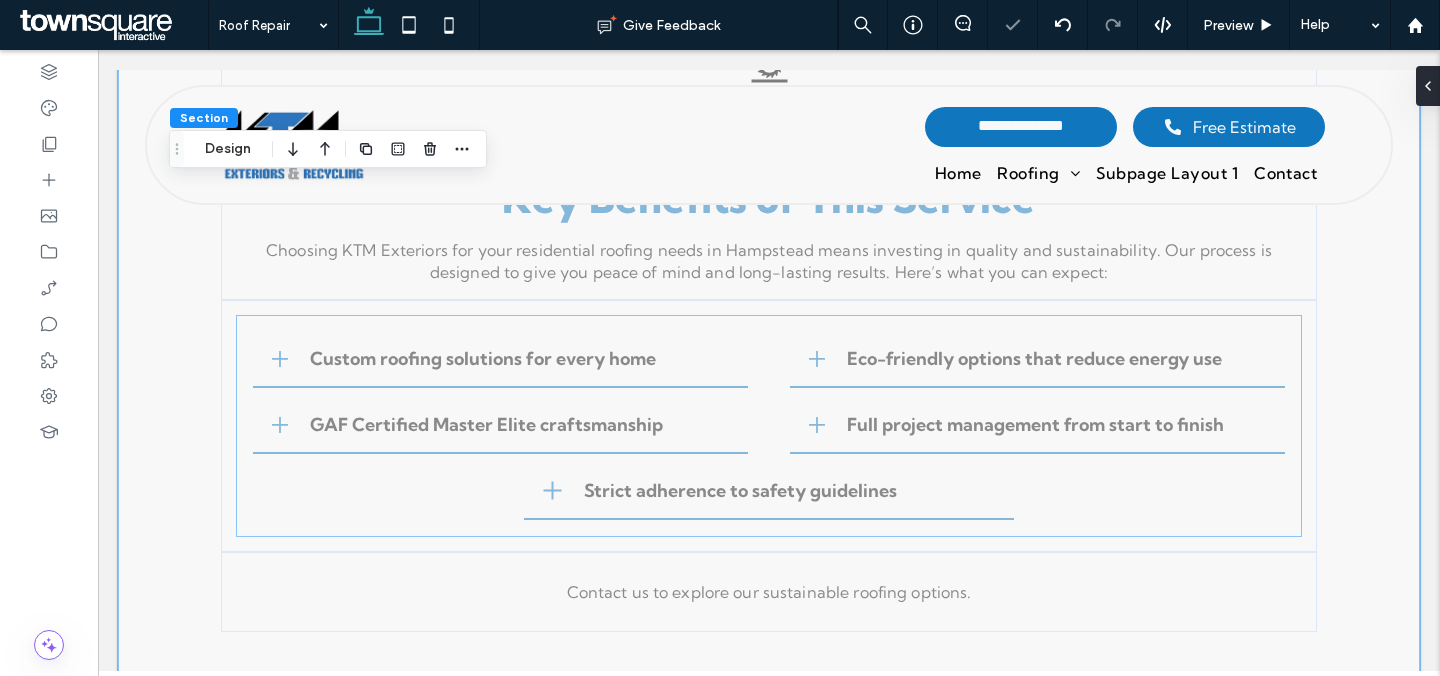 scroll, scrollTop: 1925, scrollLeft: 0, axis: vertical 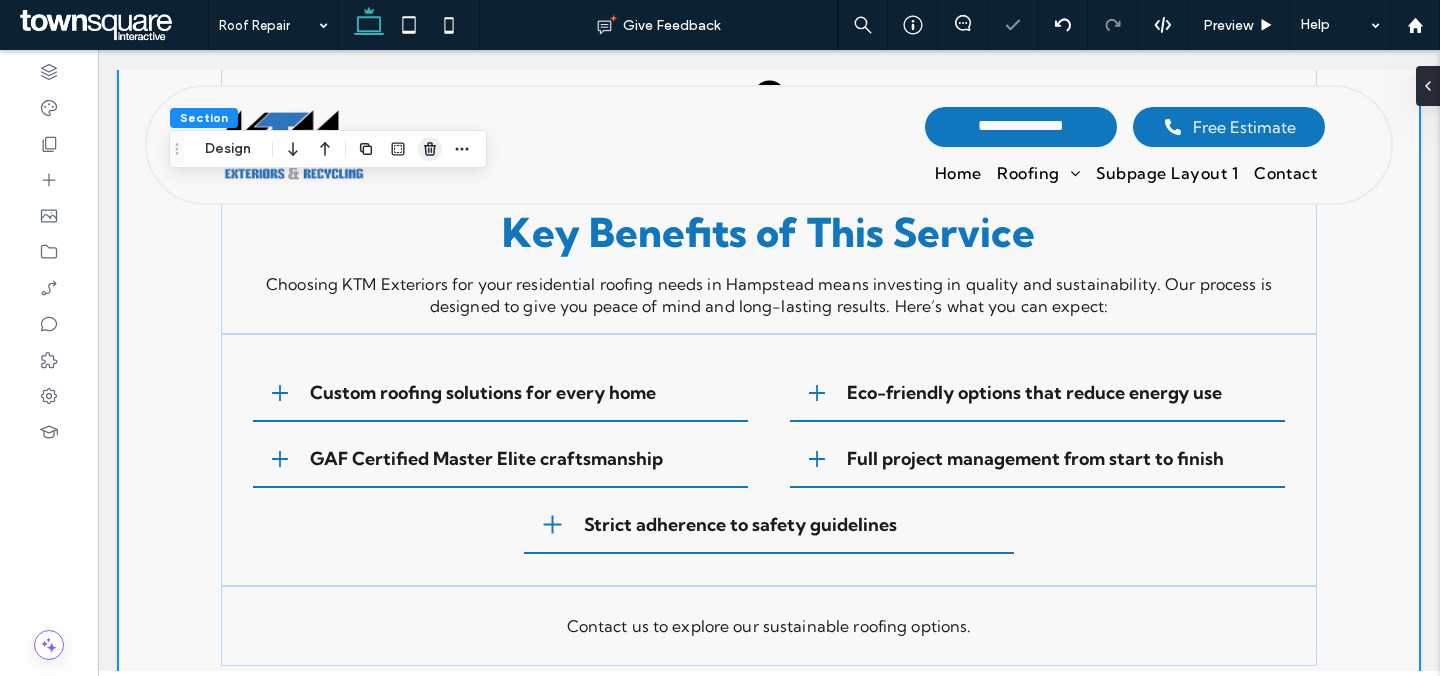 click at bounding box center (430, 149) 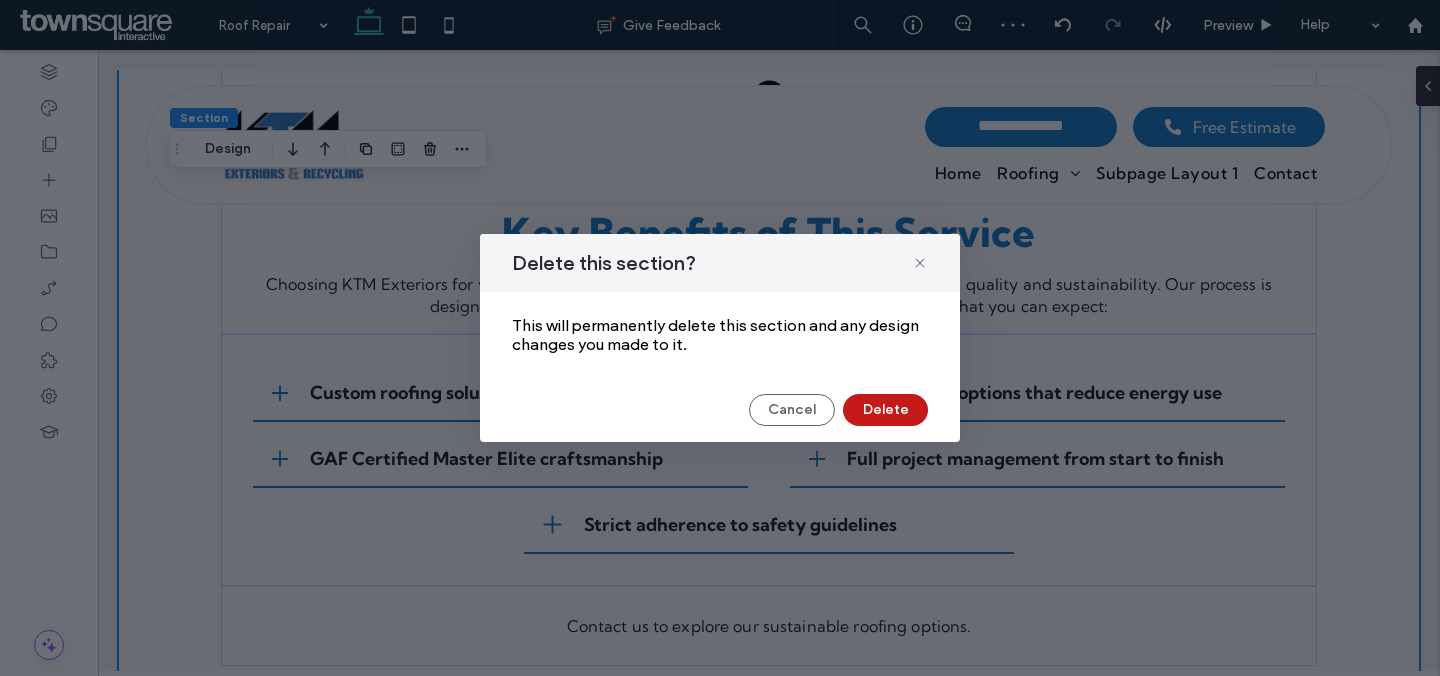 drag, startPoint x: 872, startPoint y: 412, endPoint x: 776, endPoint y: 359, distance: 109.65856 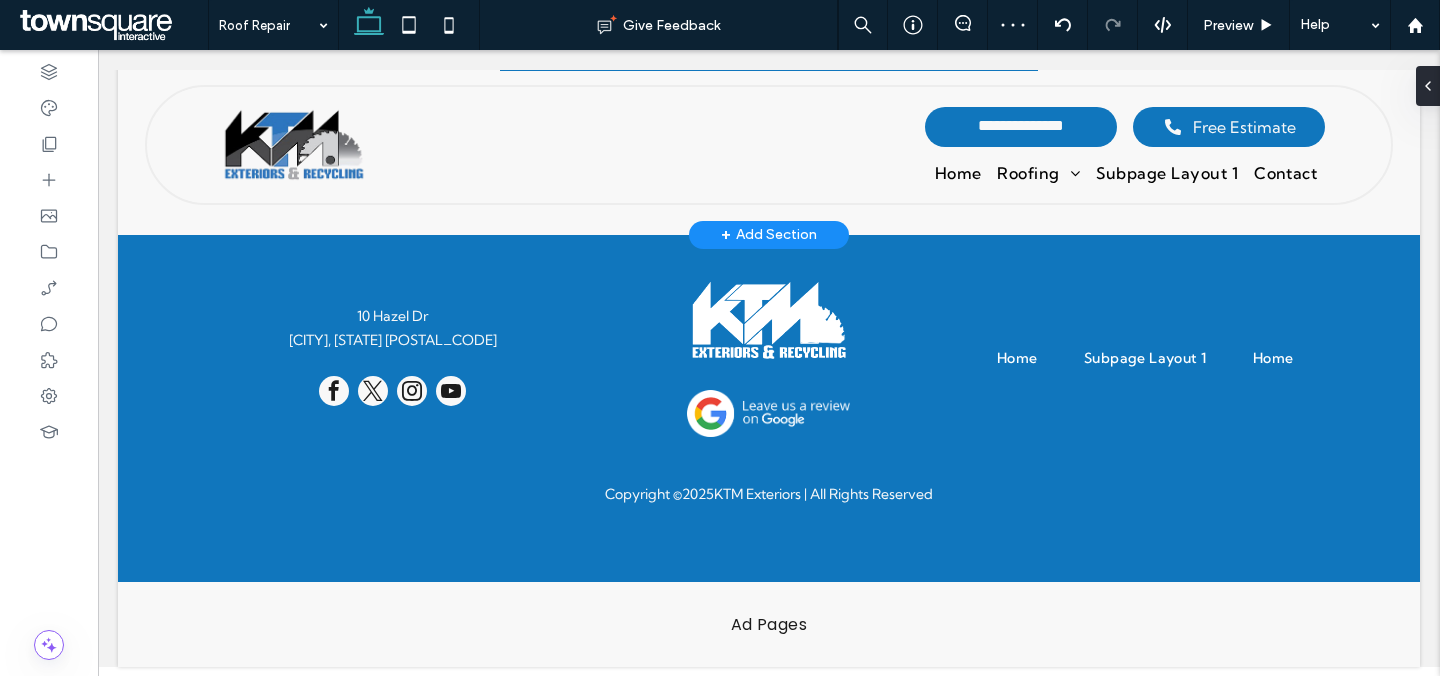 scroll, scrollTop: 1067, scrollLeft: 0, axis: vertical 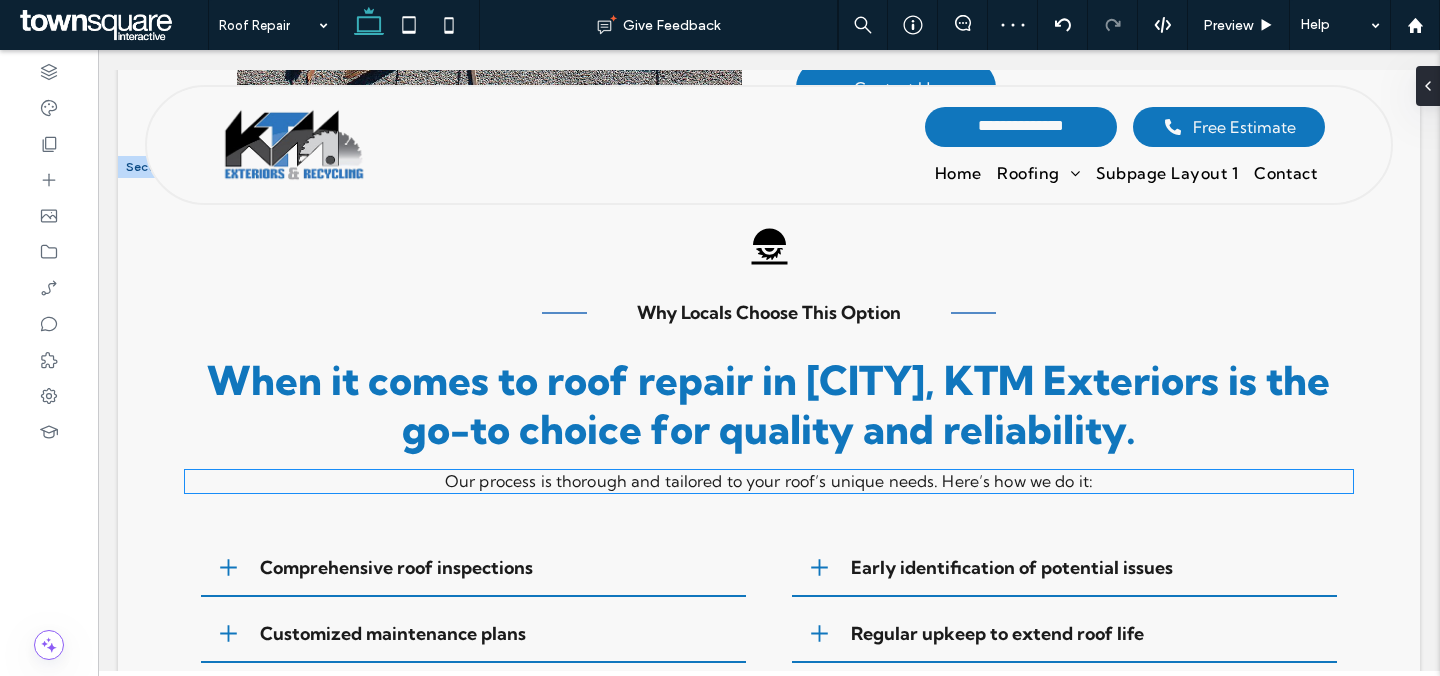 click on "Our process is thorough and tailored to your roof’s unique needs. Here’s how we do it:" at bounding box center (769, 481) 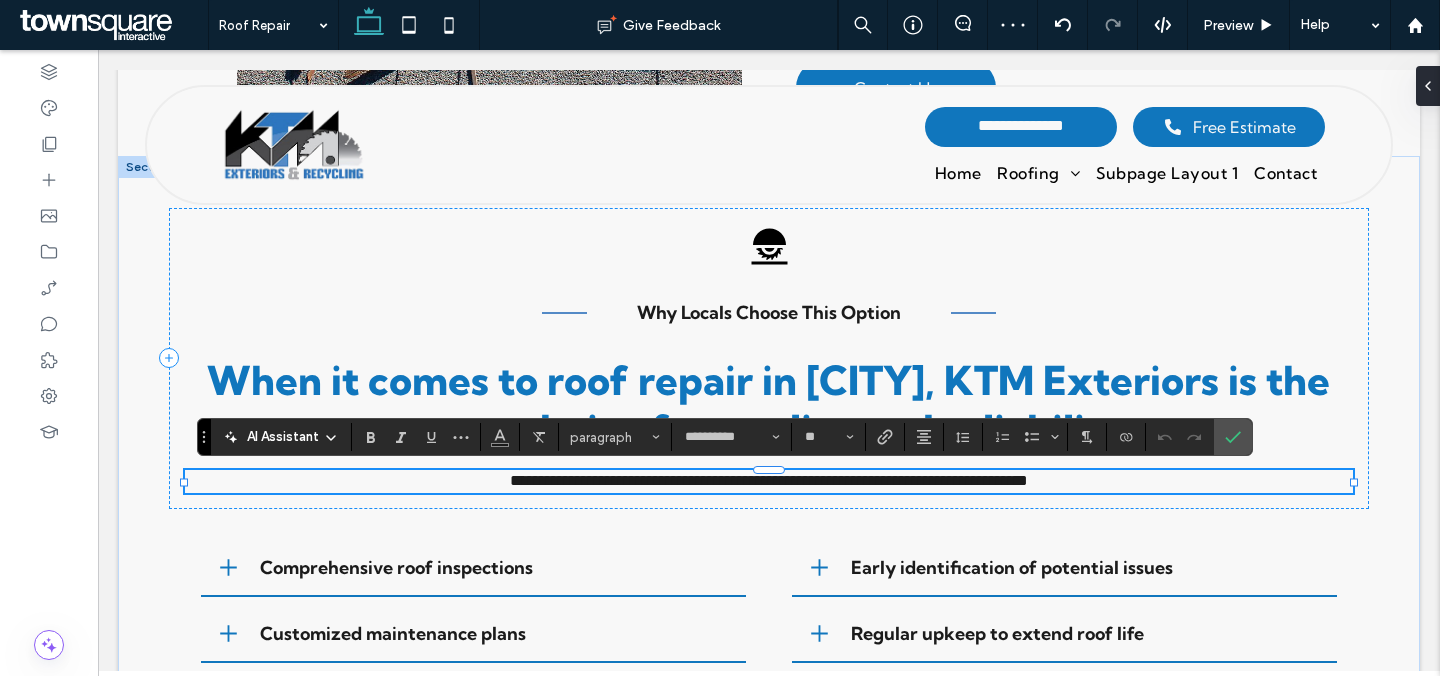 paste 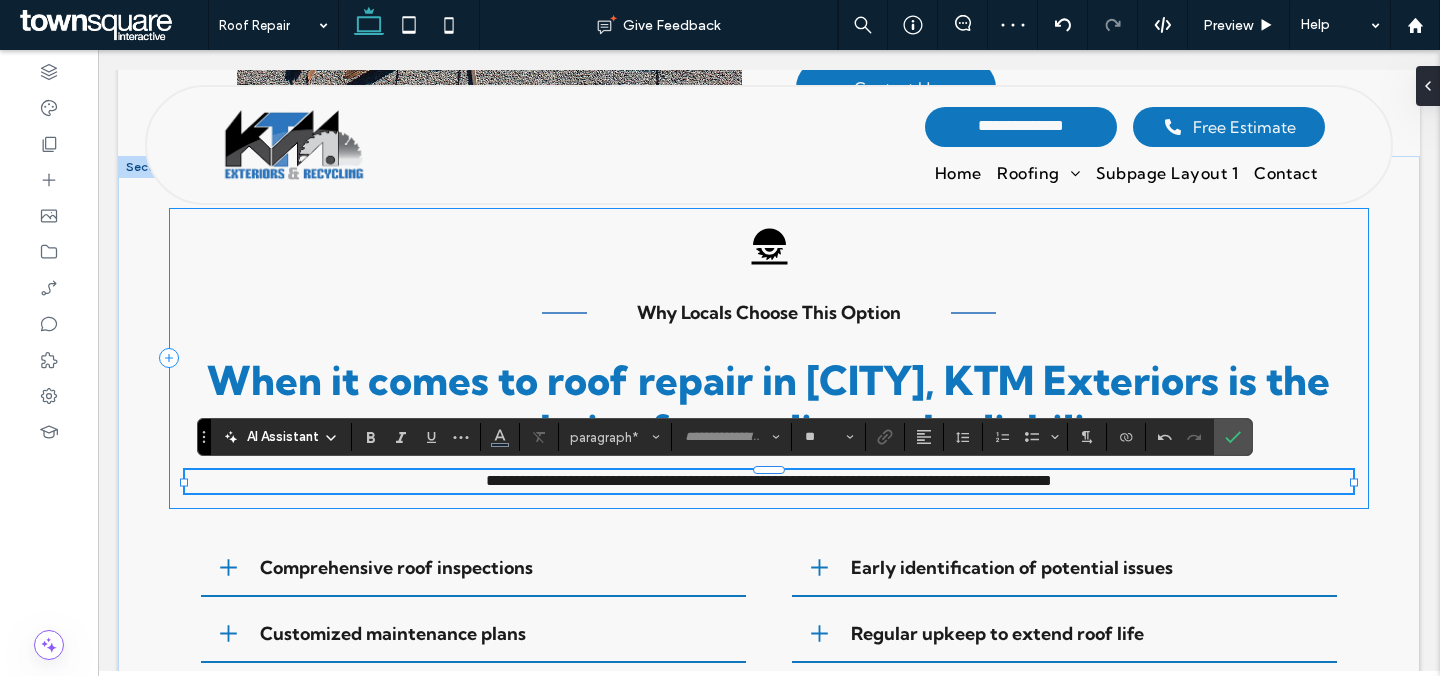 type on "**********" 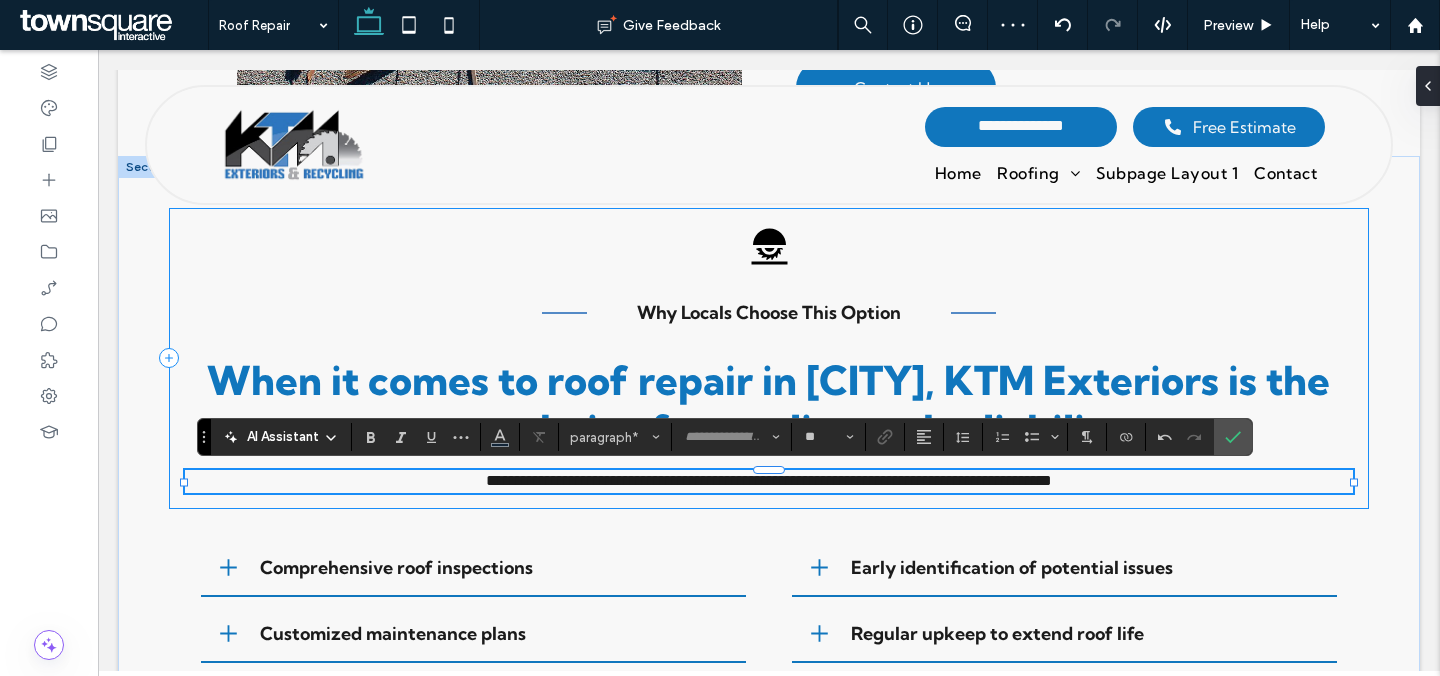 type on "**" 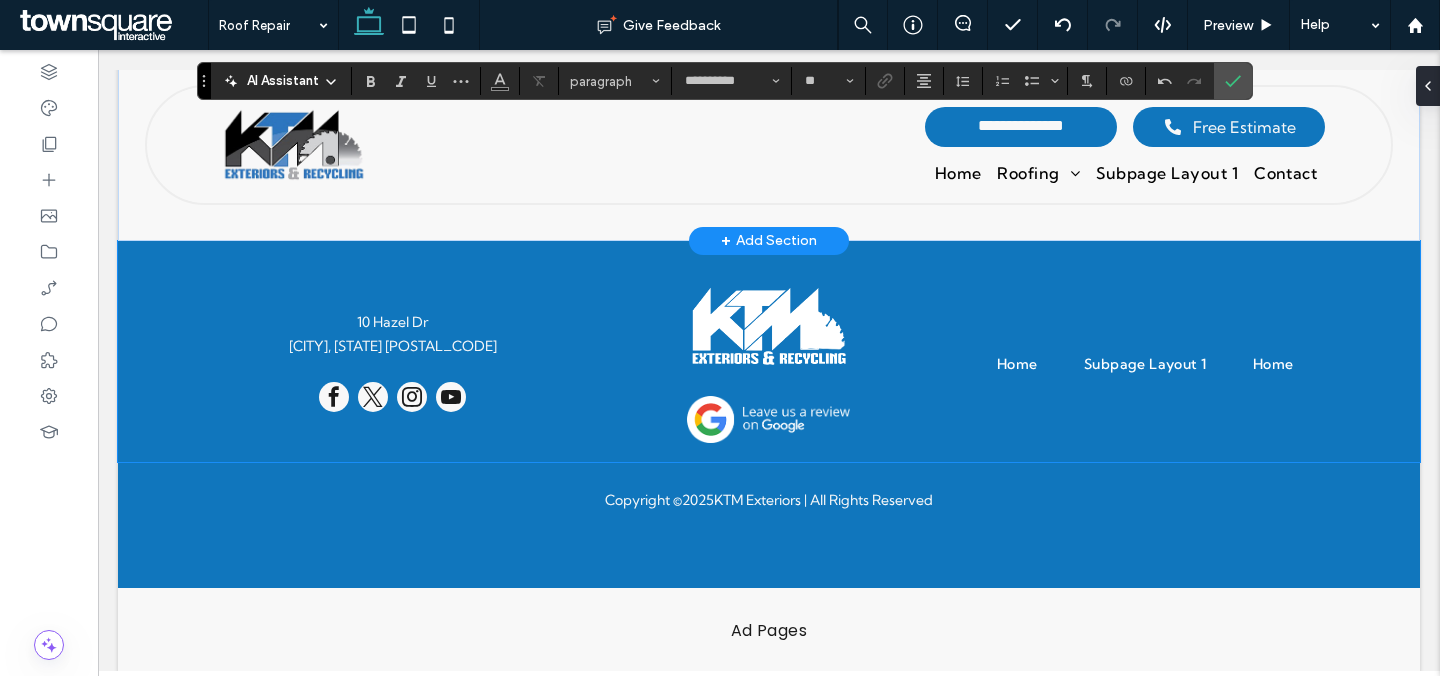 scroll, scrollTop: 1563, scrollLeft: 0, axis: vertical 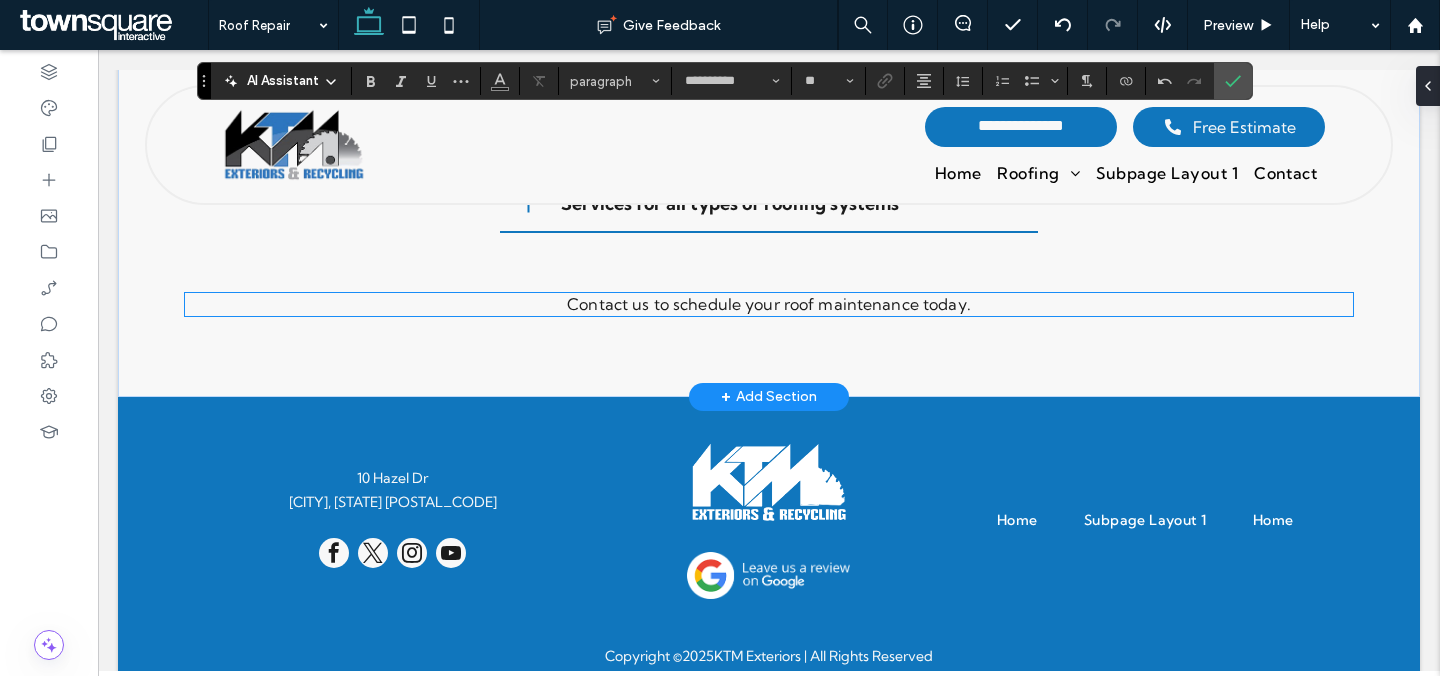 click on "Contact us to schedule your roof maintenance today." at bounding box center [769, 304] 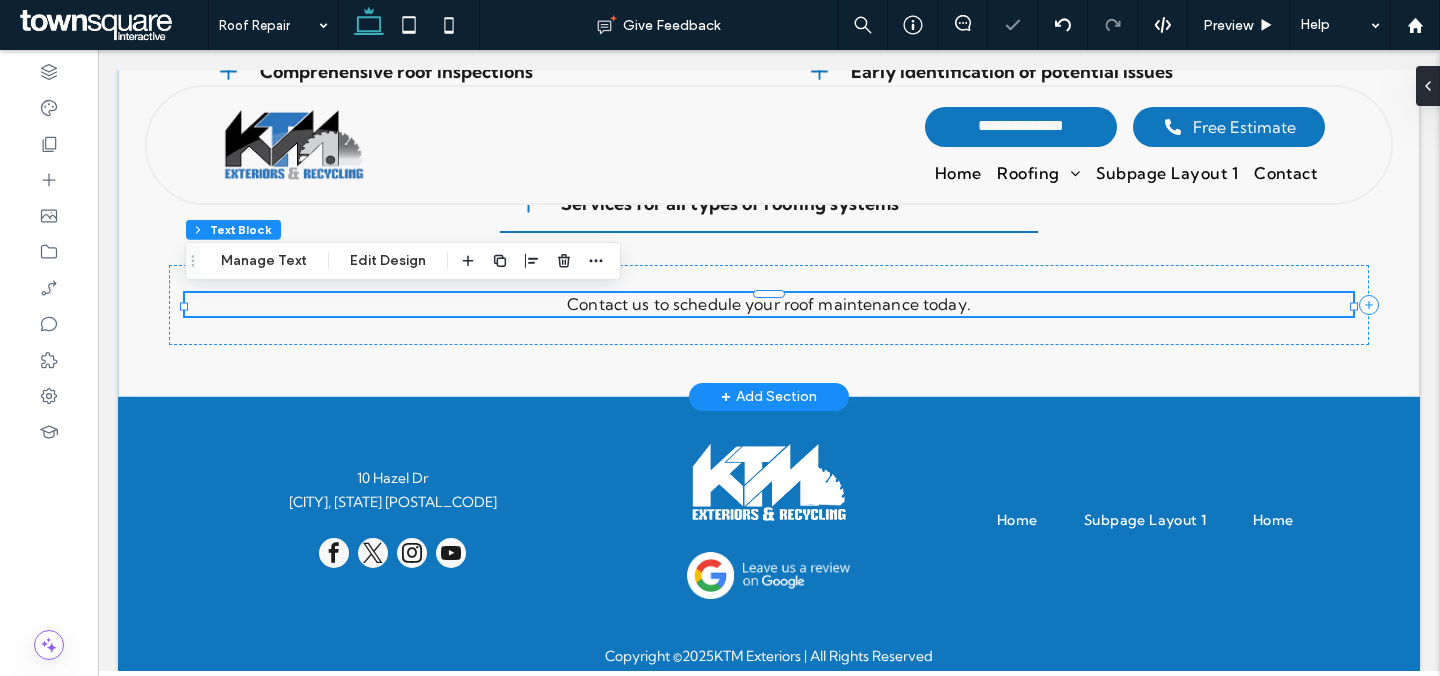 click on "Contact us to schedule your roof maintenance today." at bounding box center [769, 304] 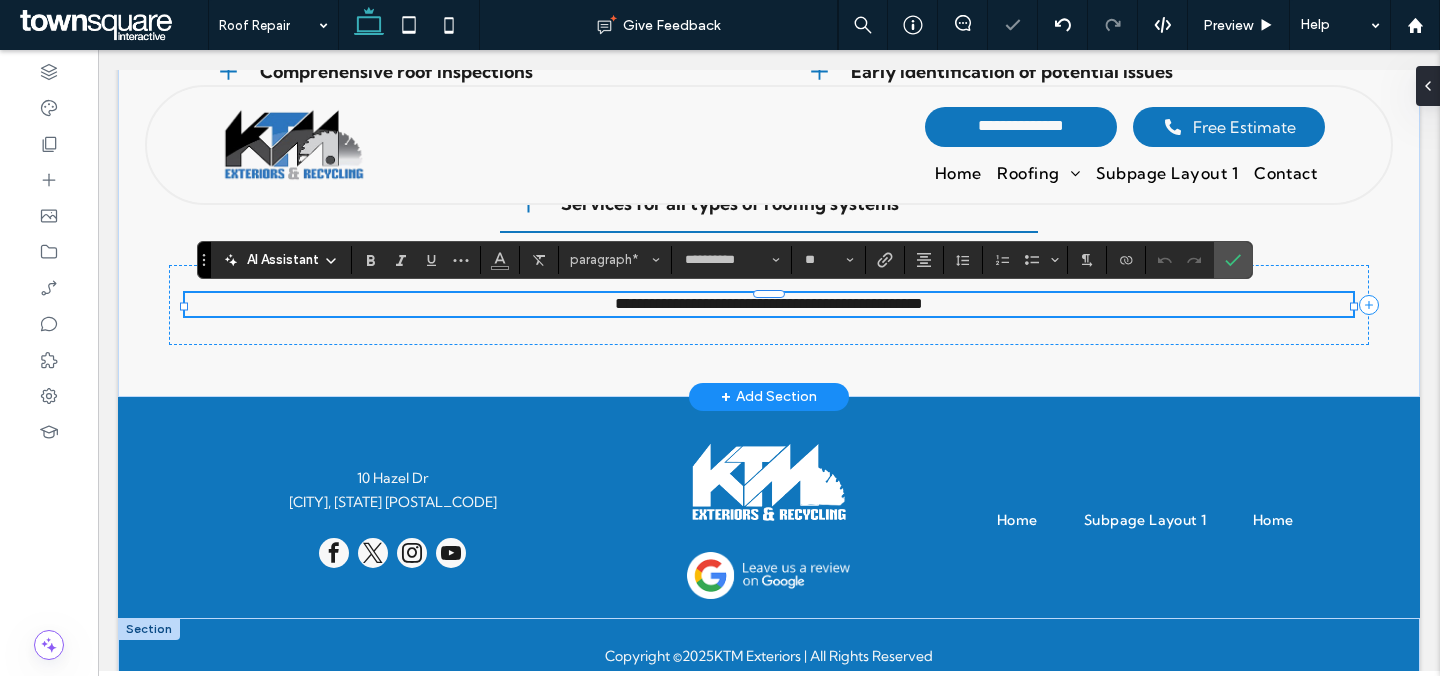 paste 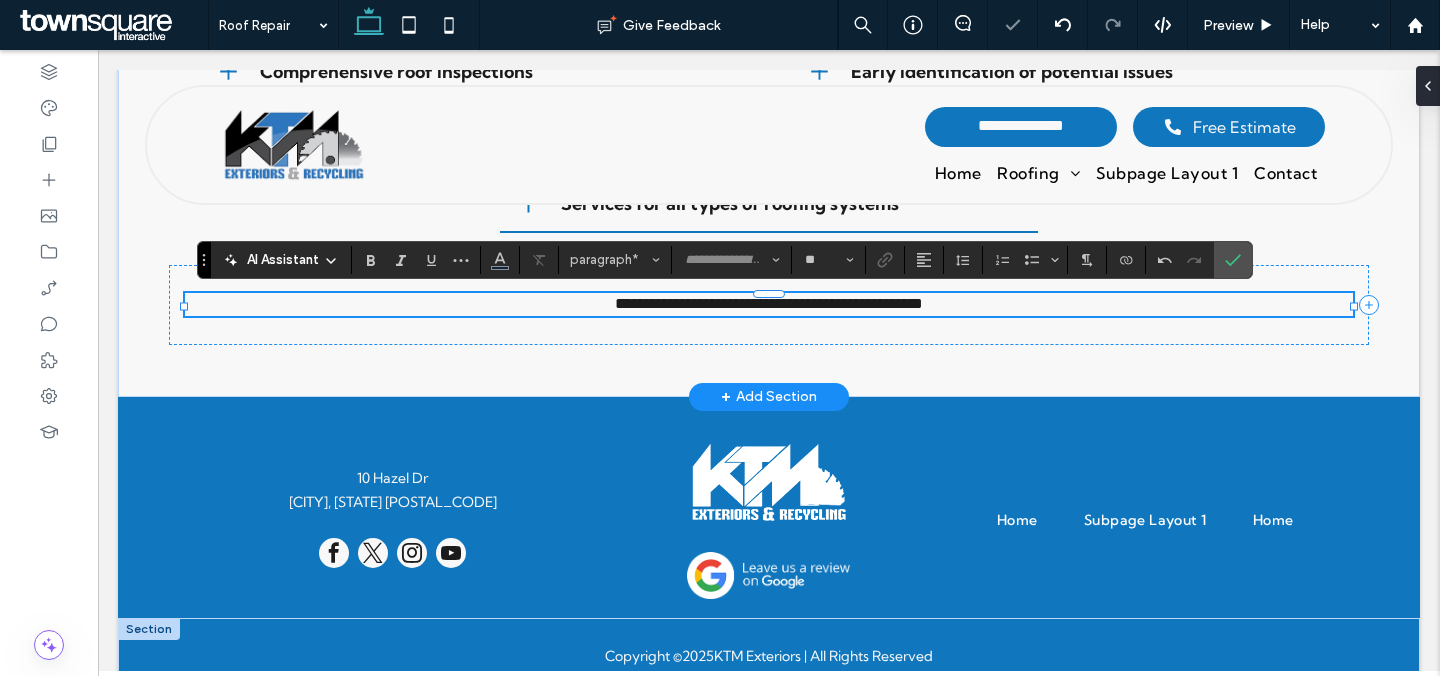 type on "**********" 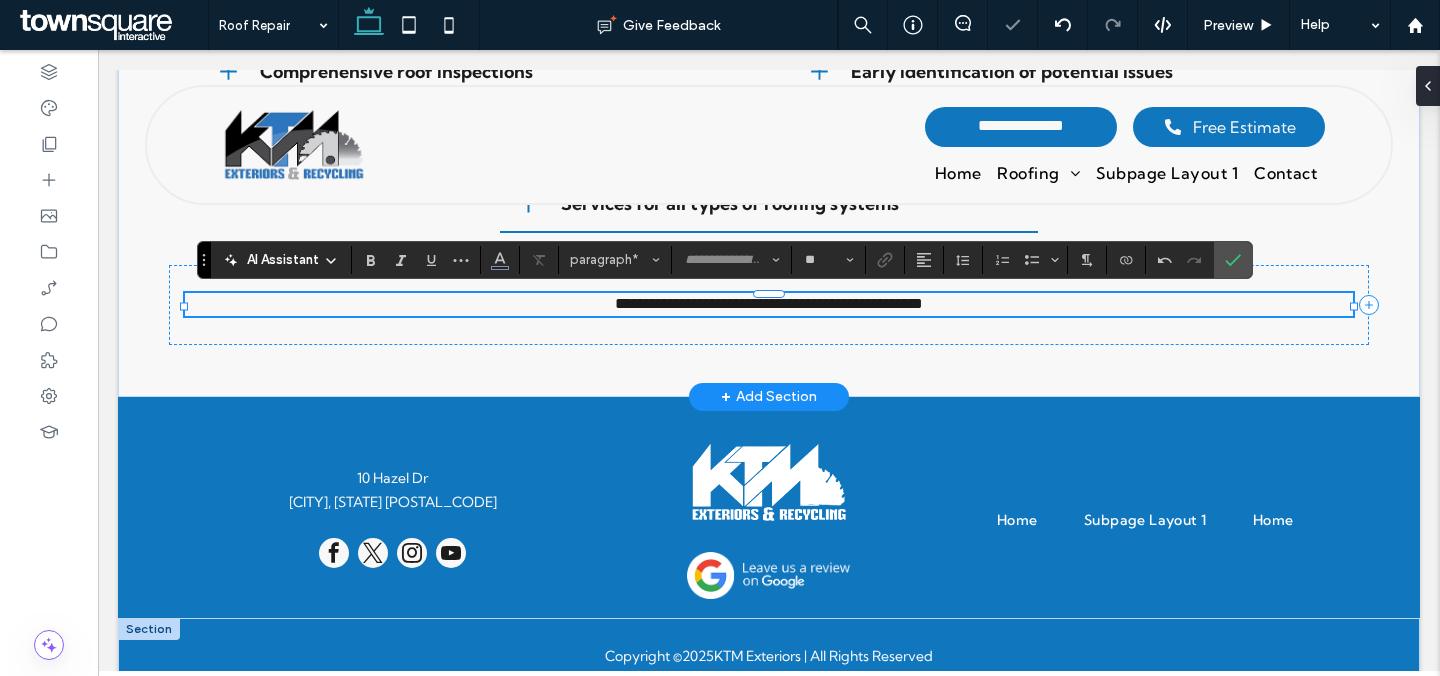 type on "**" 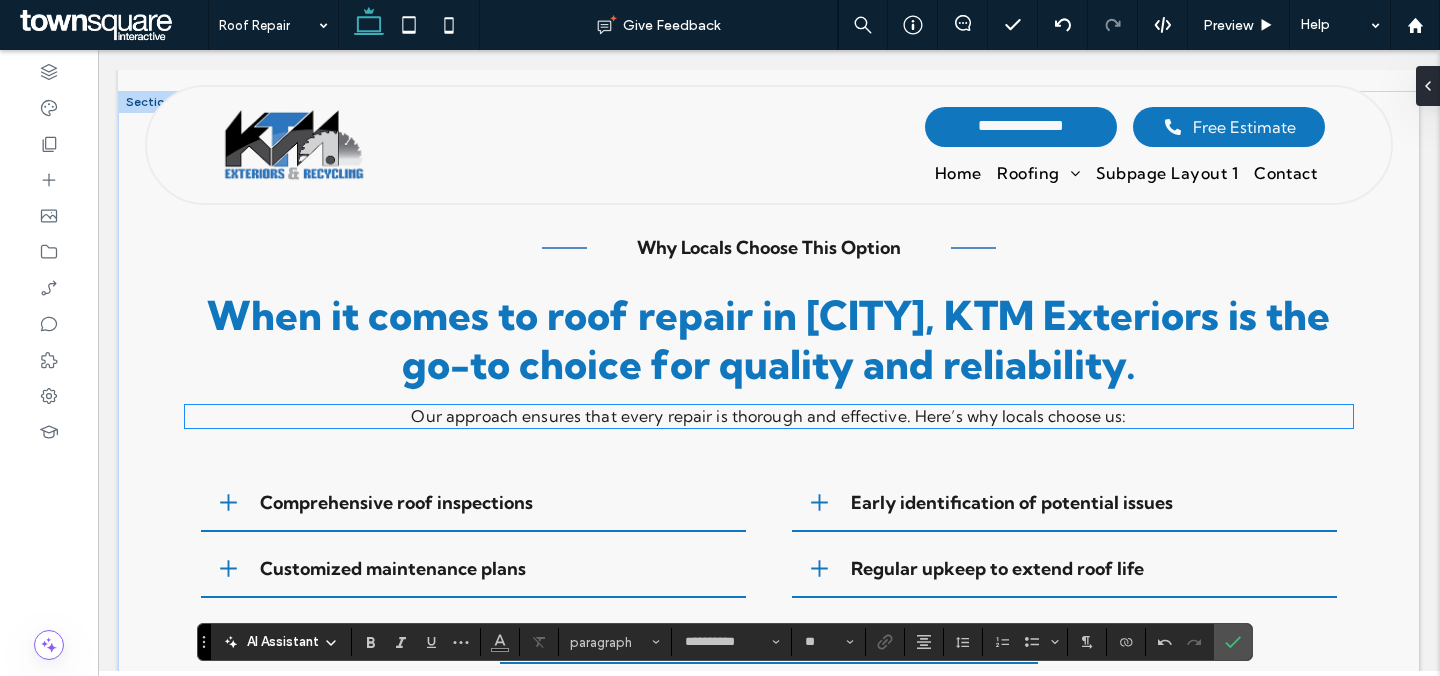 scroll, scrollTop: 1179, scrollLeft: 0, axis: vertical 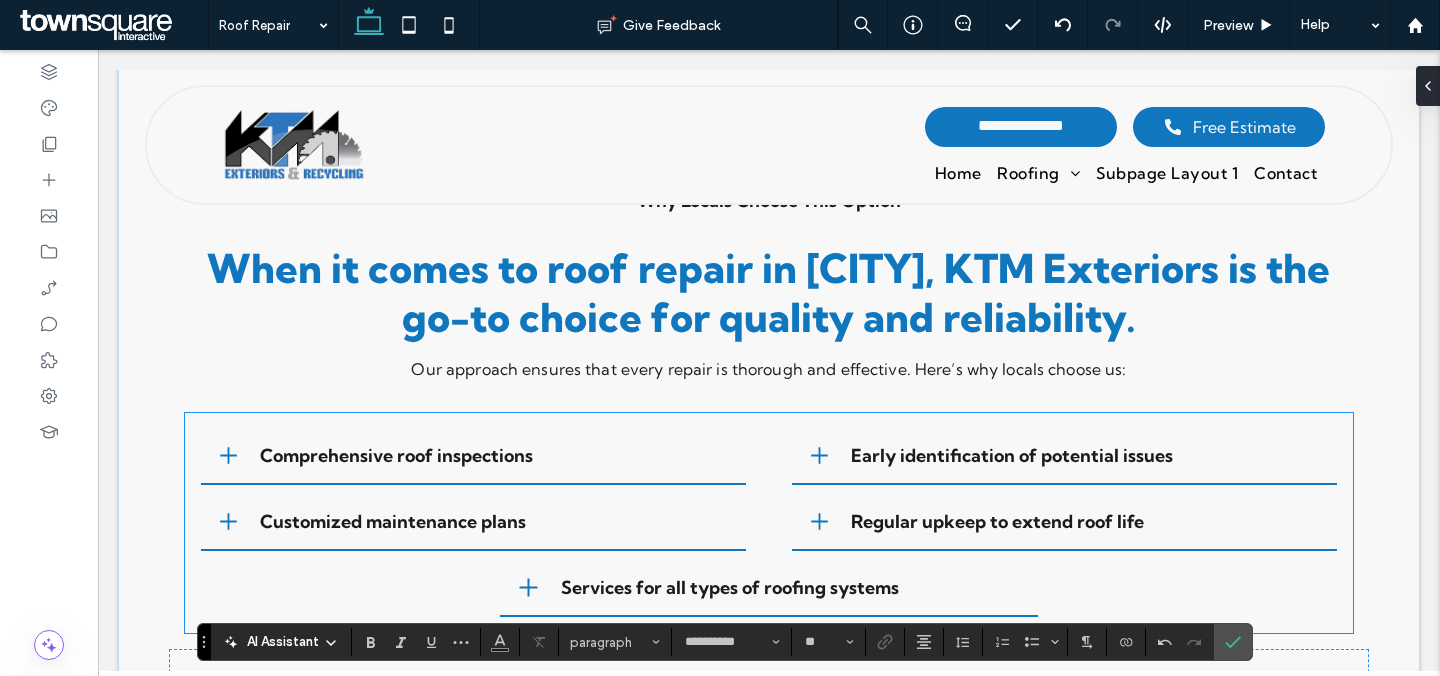 click on "Comprehensive roof inspections" at bounding box center (396, 455) 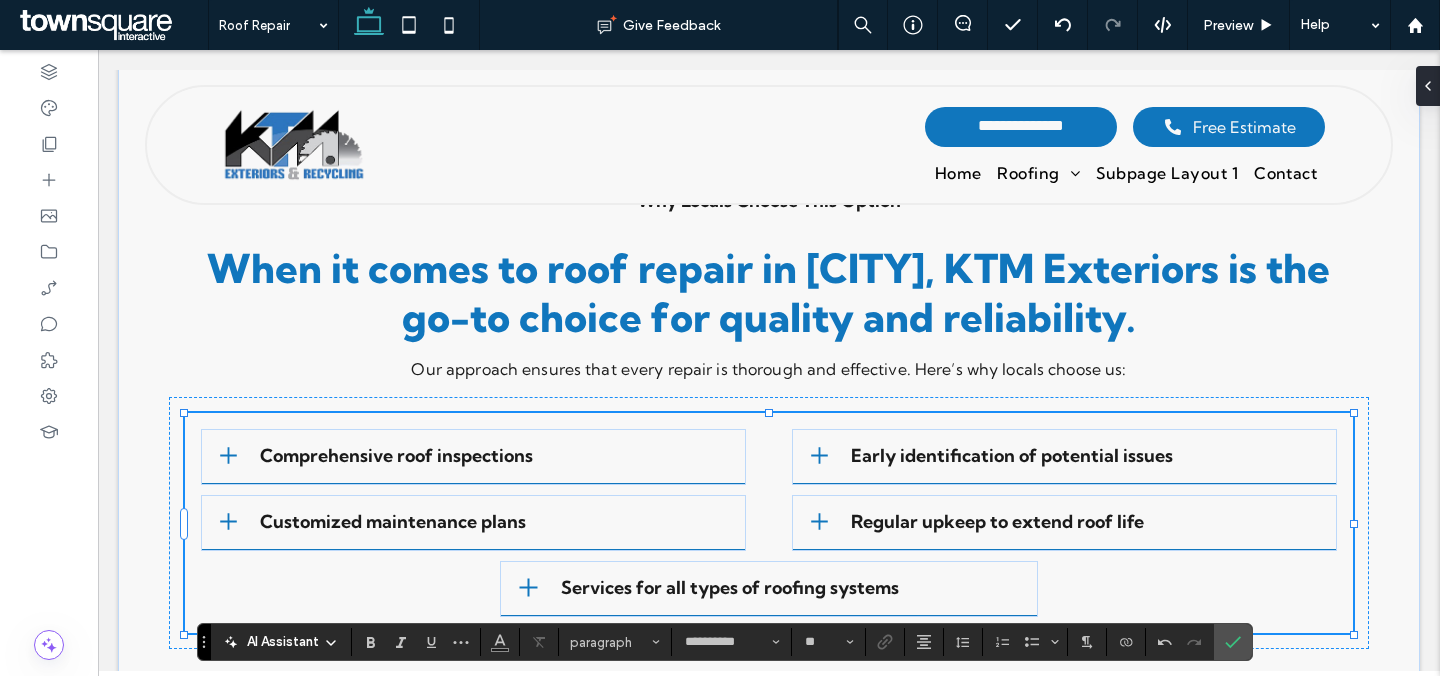 click on "Comprehensive roof inspections" at bounding box center (396, 455) 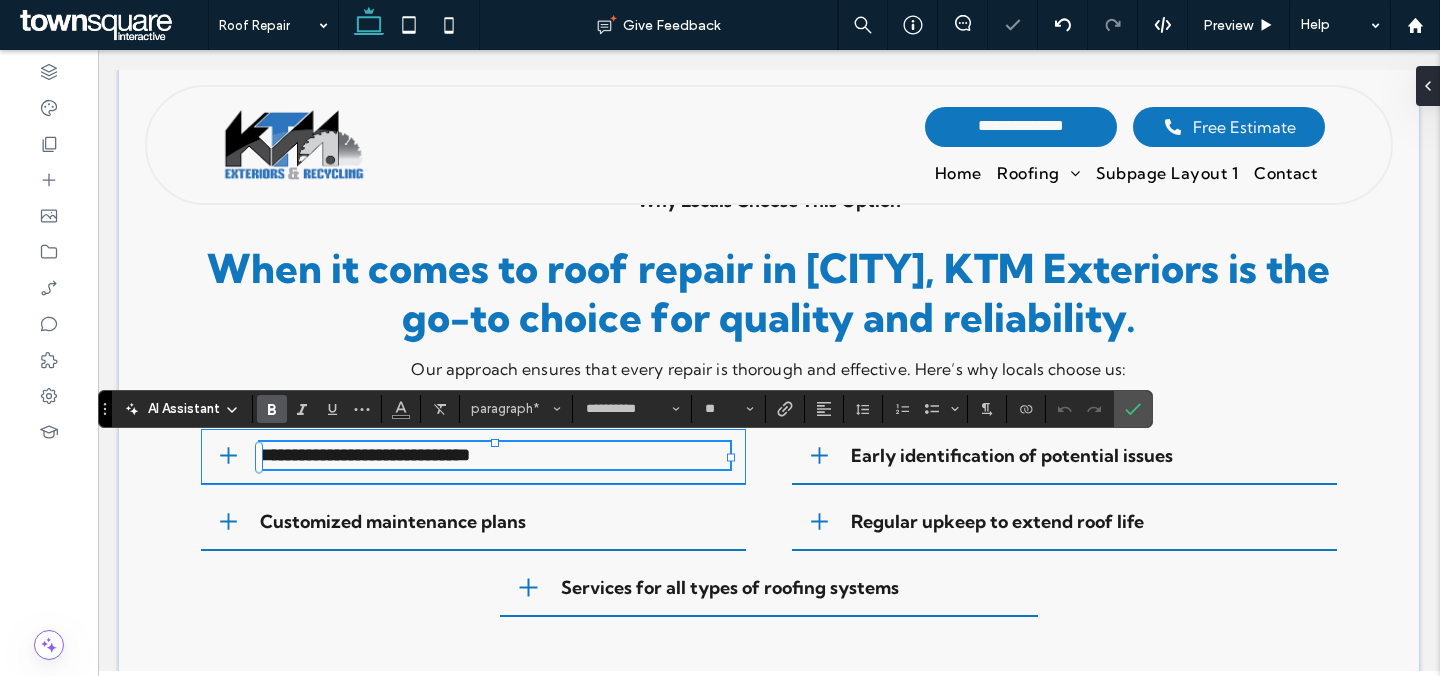 paste 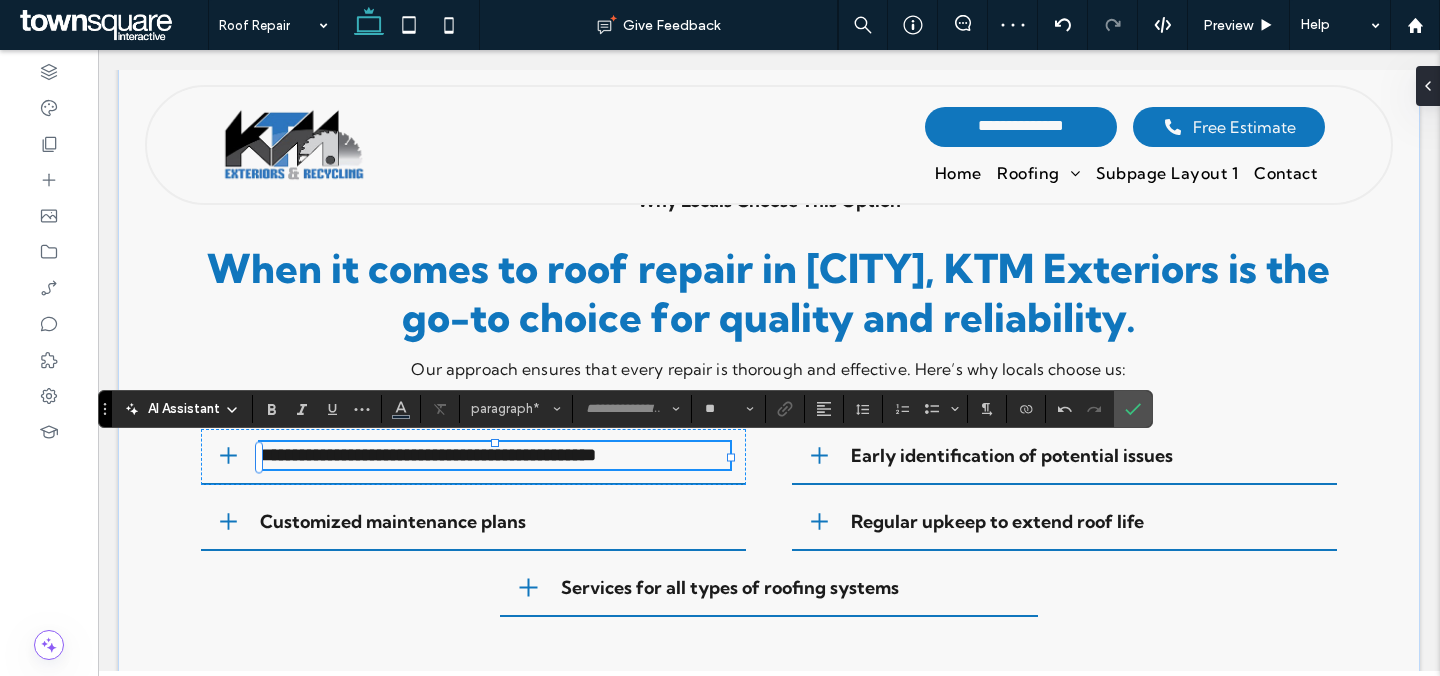 click on "Early identification of potential issues" at bounding box center [1012, 455] 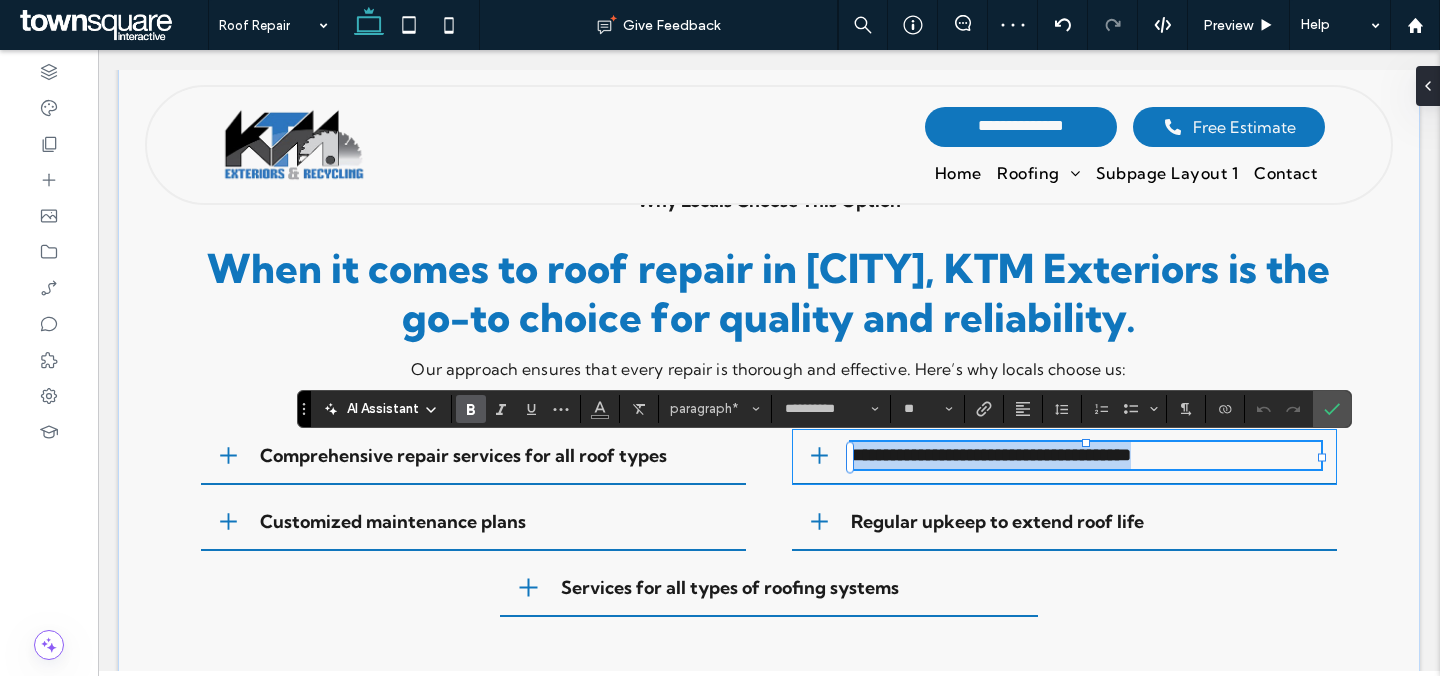 paste 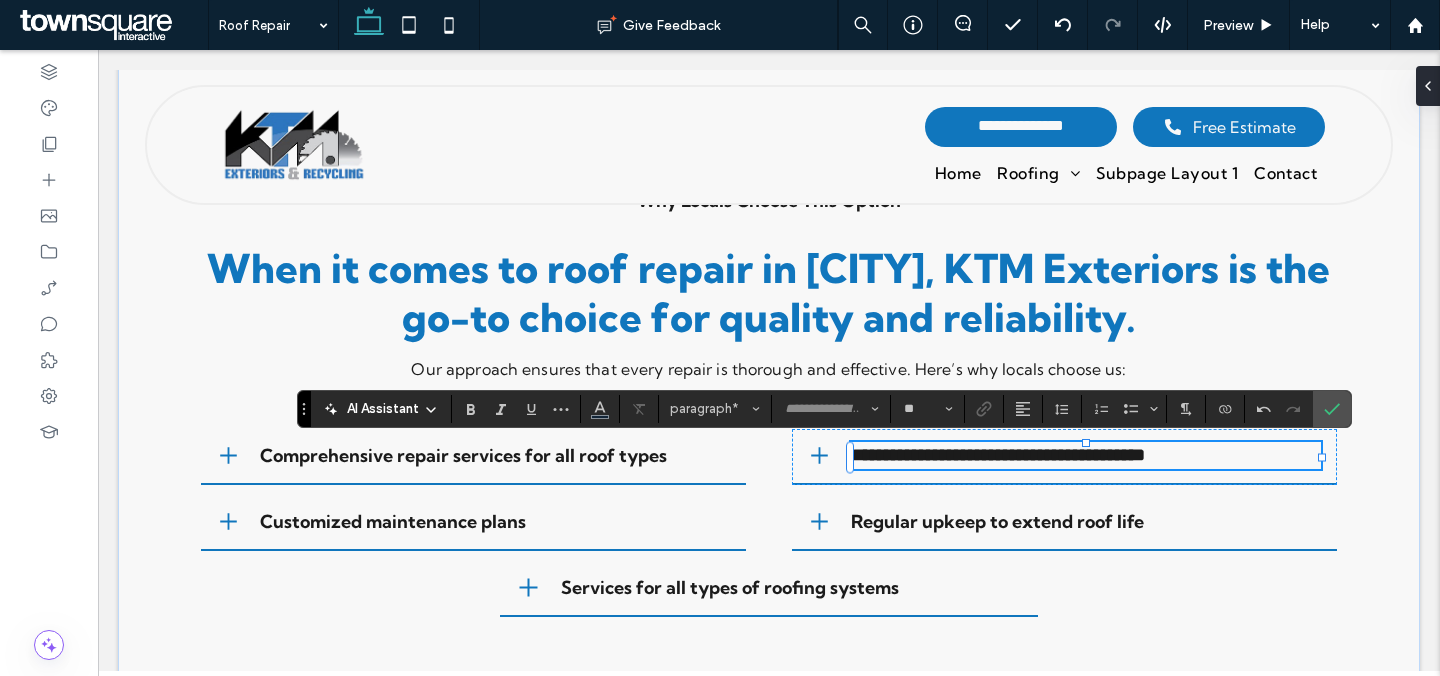 click on "Customized maintenance plans" at bounding box center (393, 521) 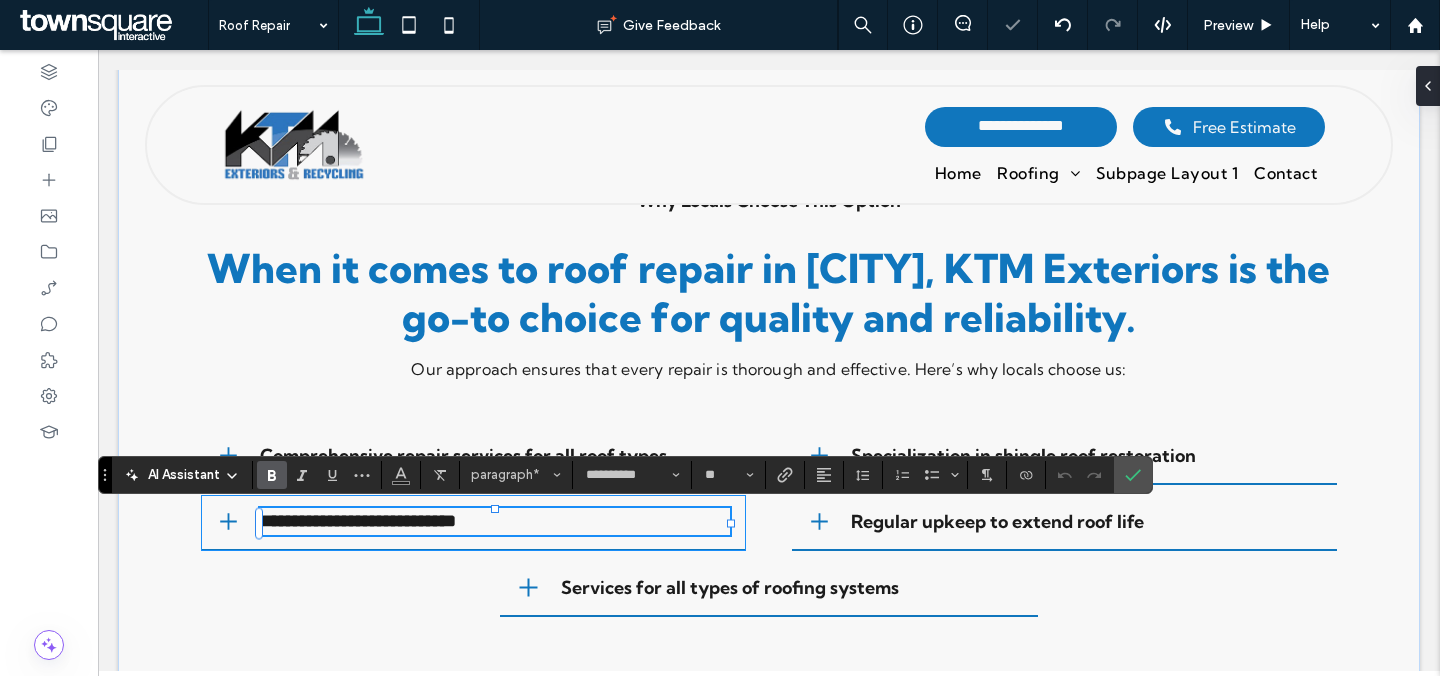 paste 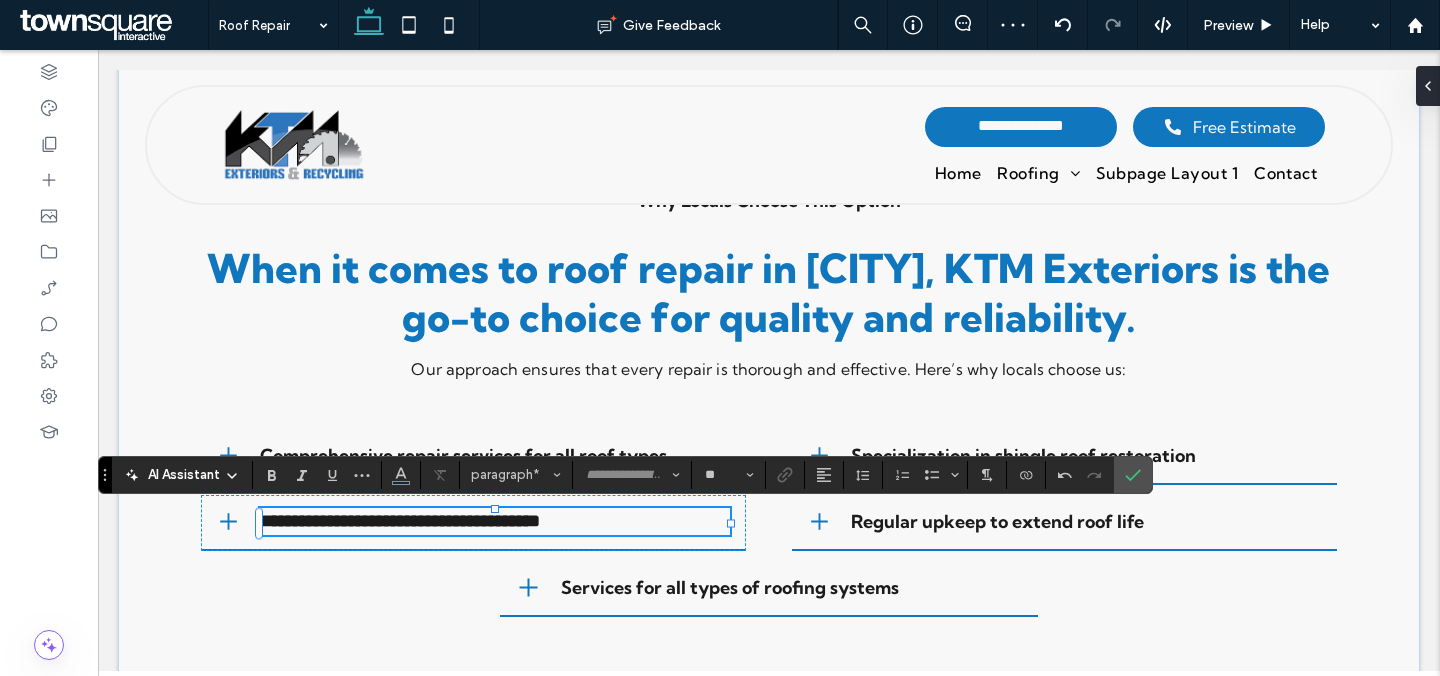 click on "Regular upkeep to extend roof life" at bounding box center (997, 521) 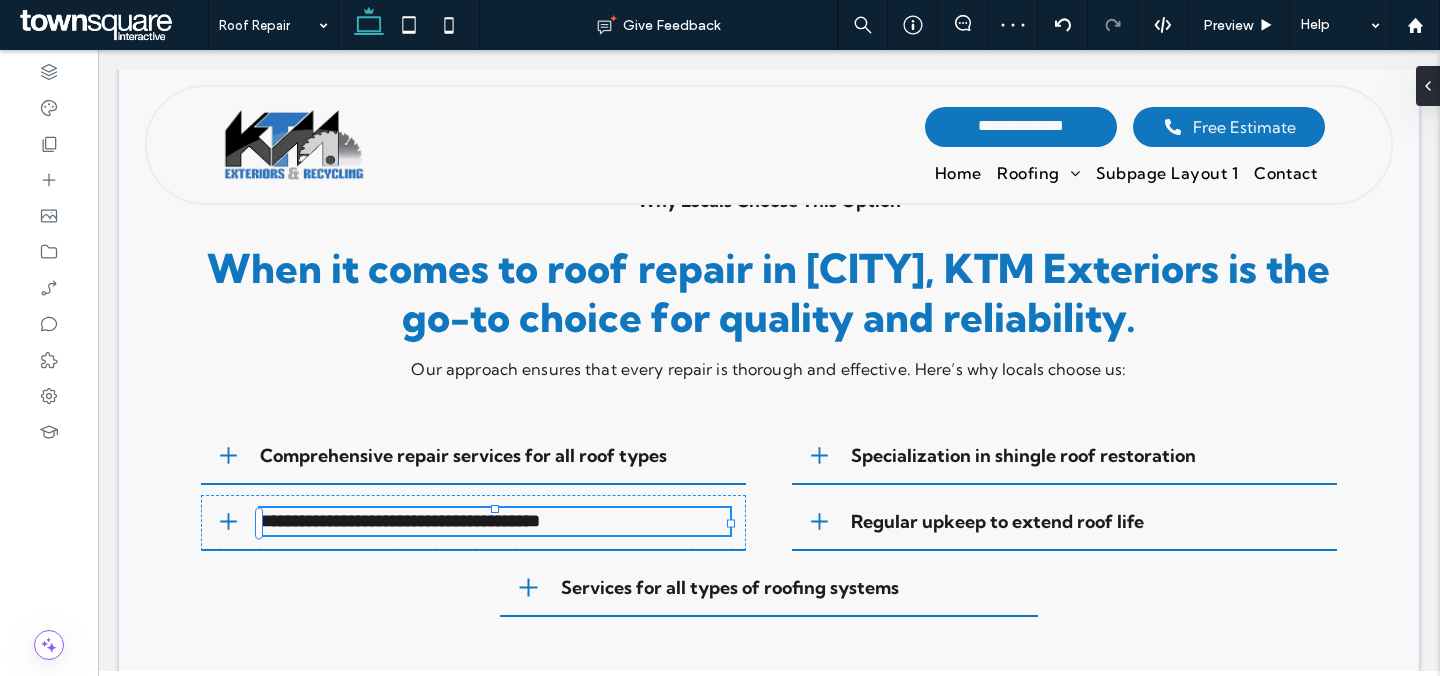 click on "Regular upkeep to extend roof life" at bounding box center (997, 521) 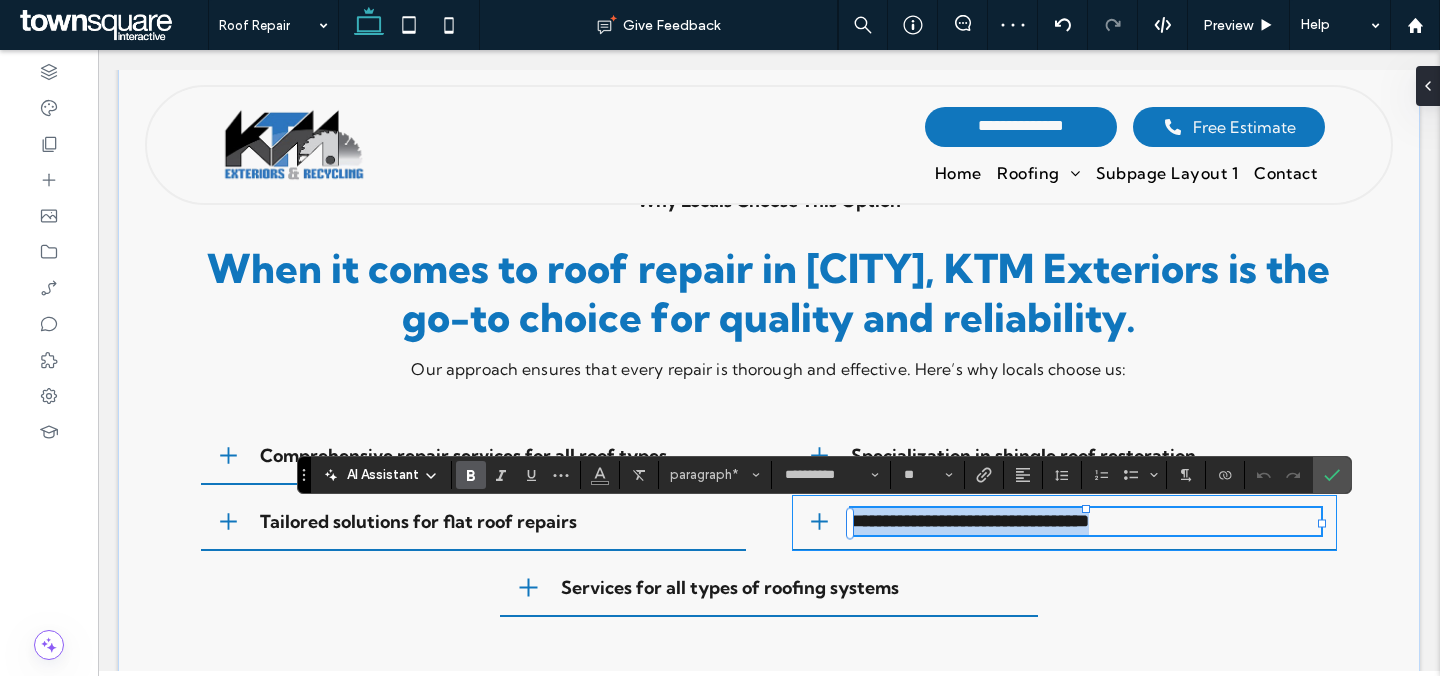 paste 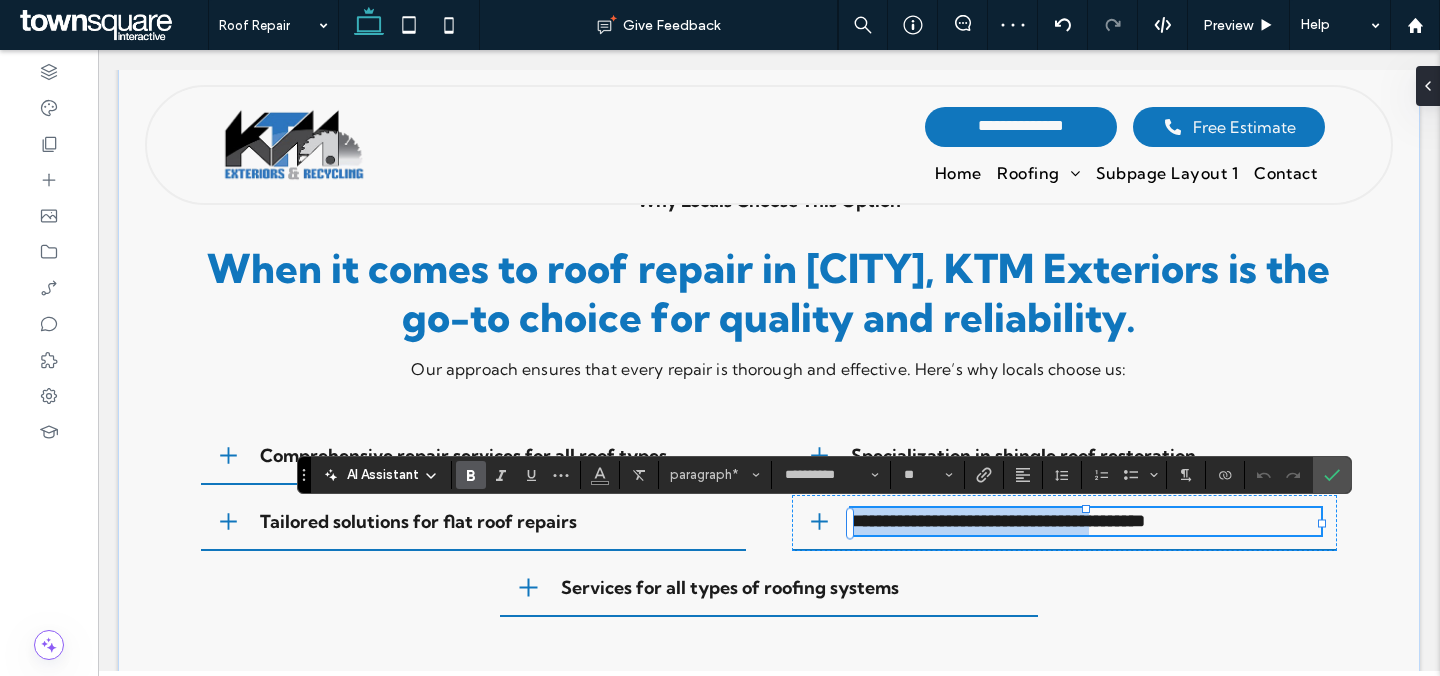 type 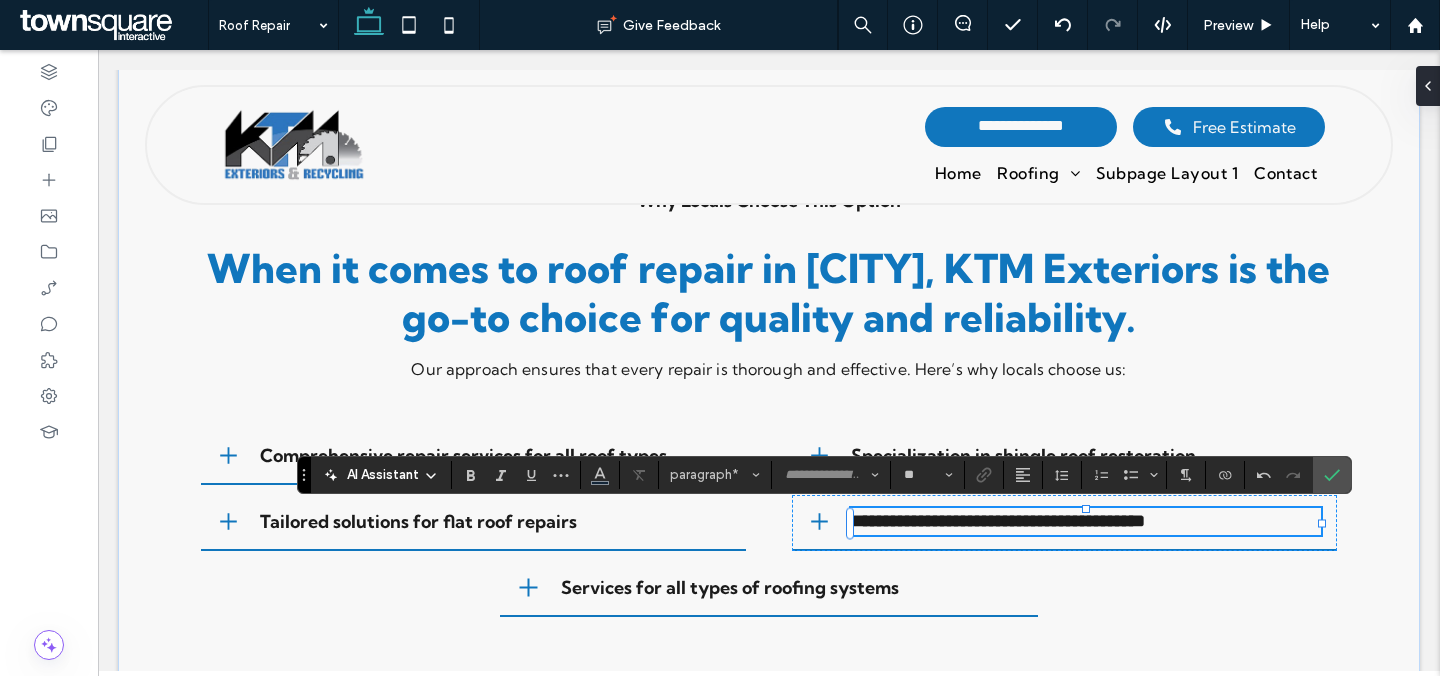 click on "Services for all types of roofing systems" at bounding box center [730, 587] 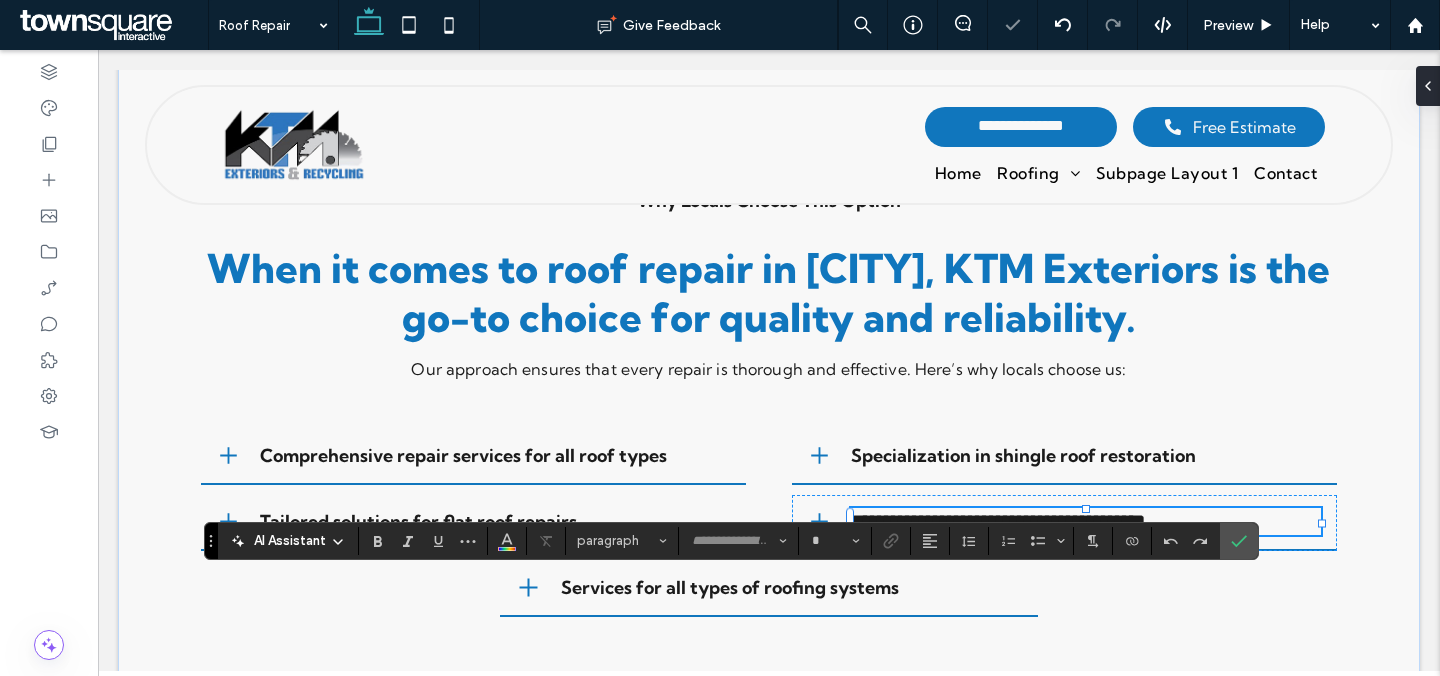 type on "**********" 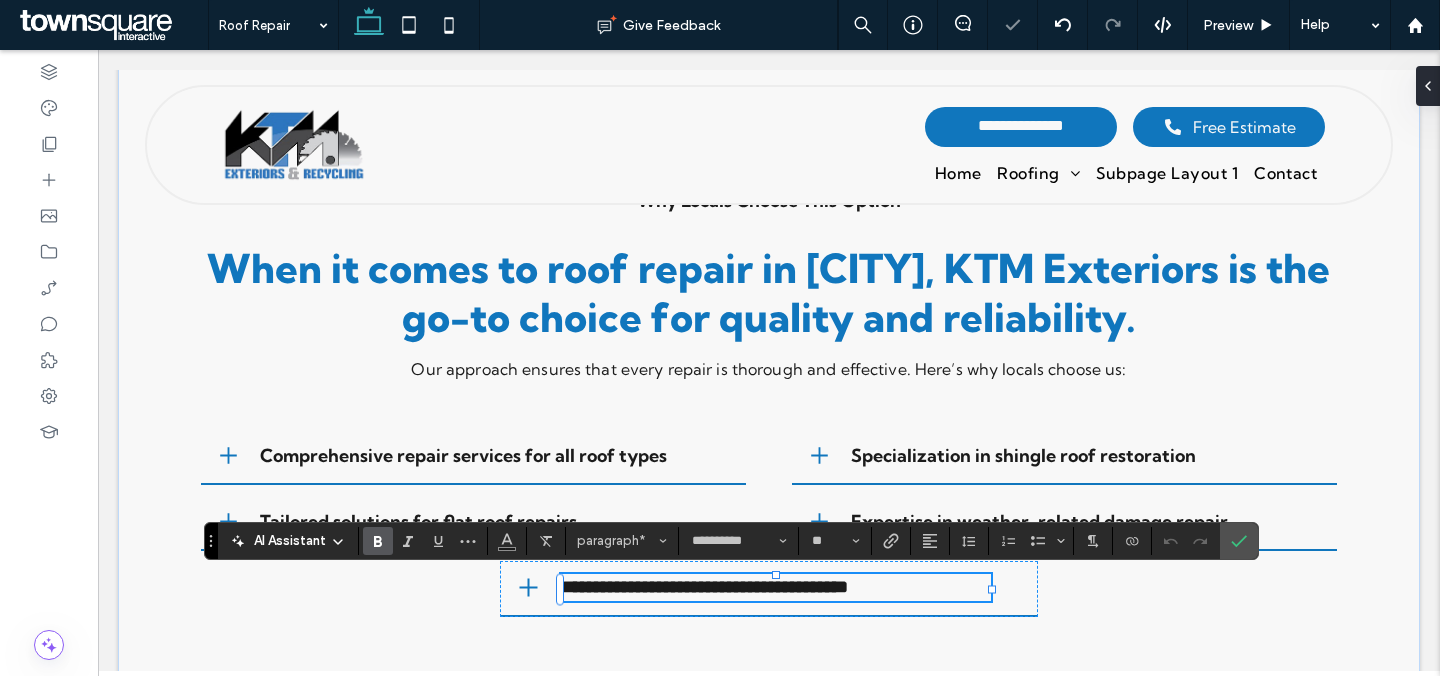 paste 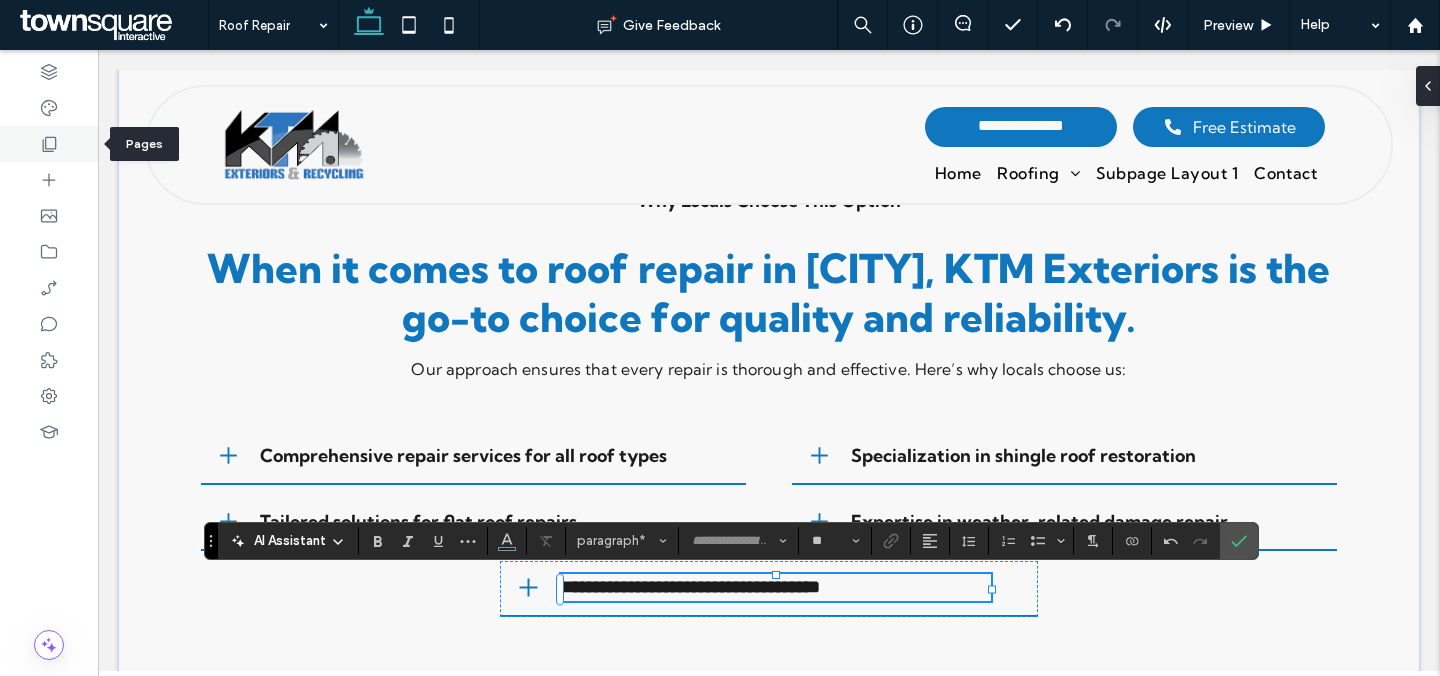click at bounding box center [49, 144] 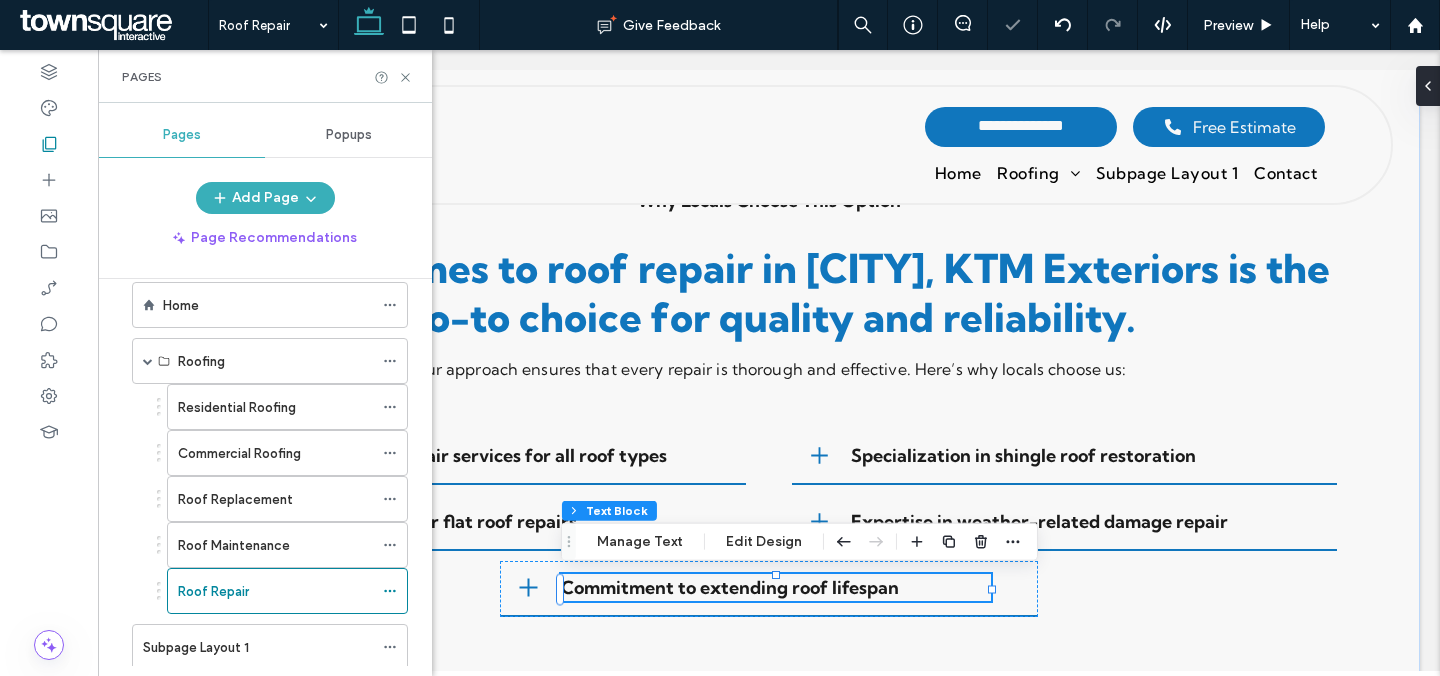 scroll, scrollTop: 197, scrollLeft: 0, axis: vertical 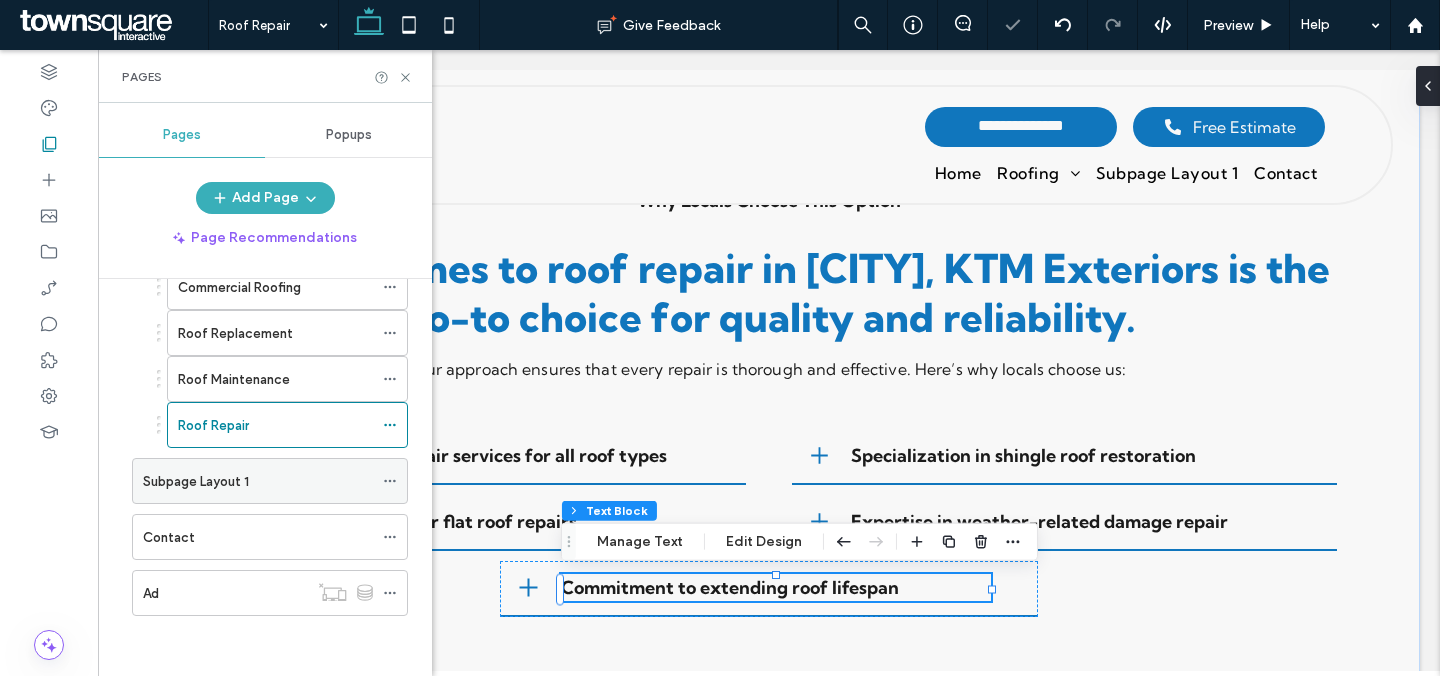 click at bounding box center [390, 481] 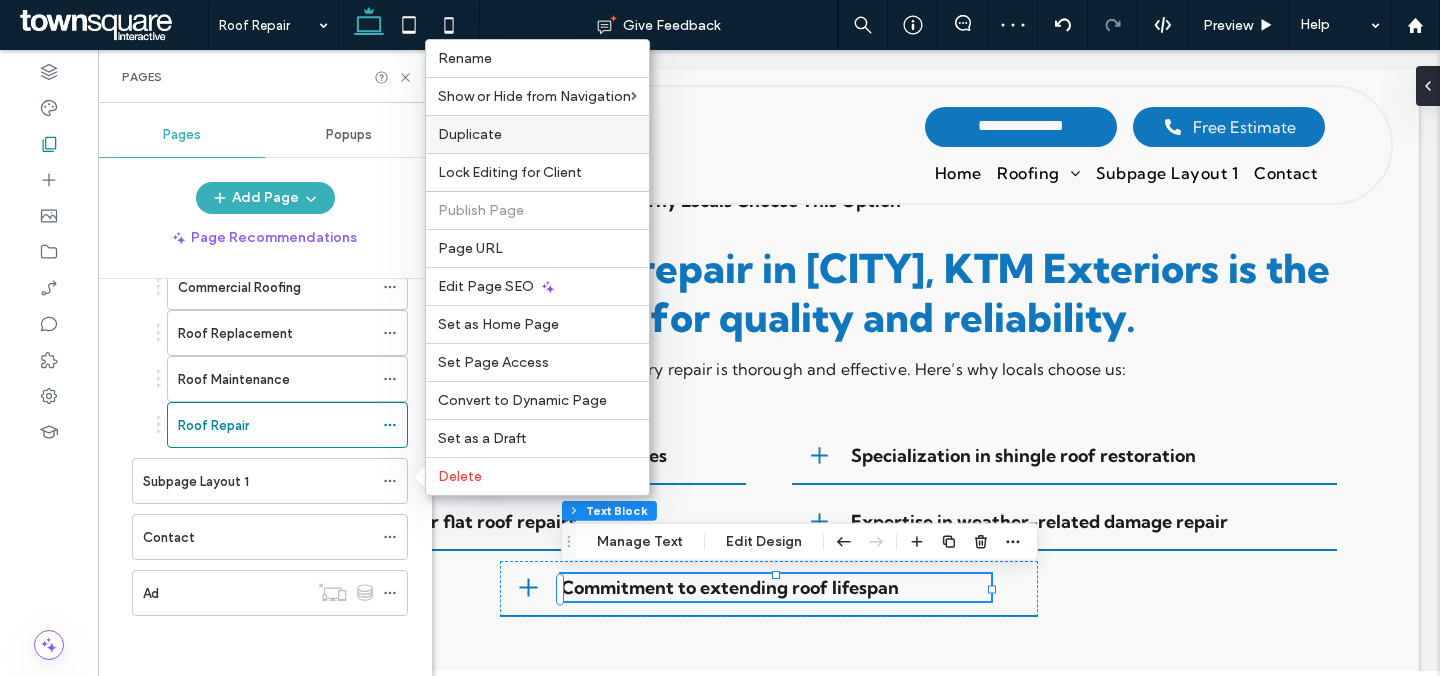 click on "Duplicate" at bounding box center (470, 134) 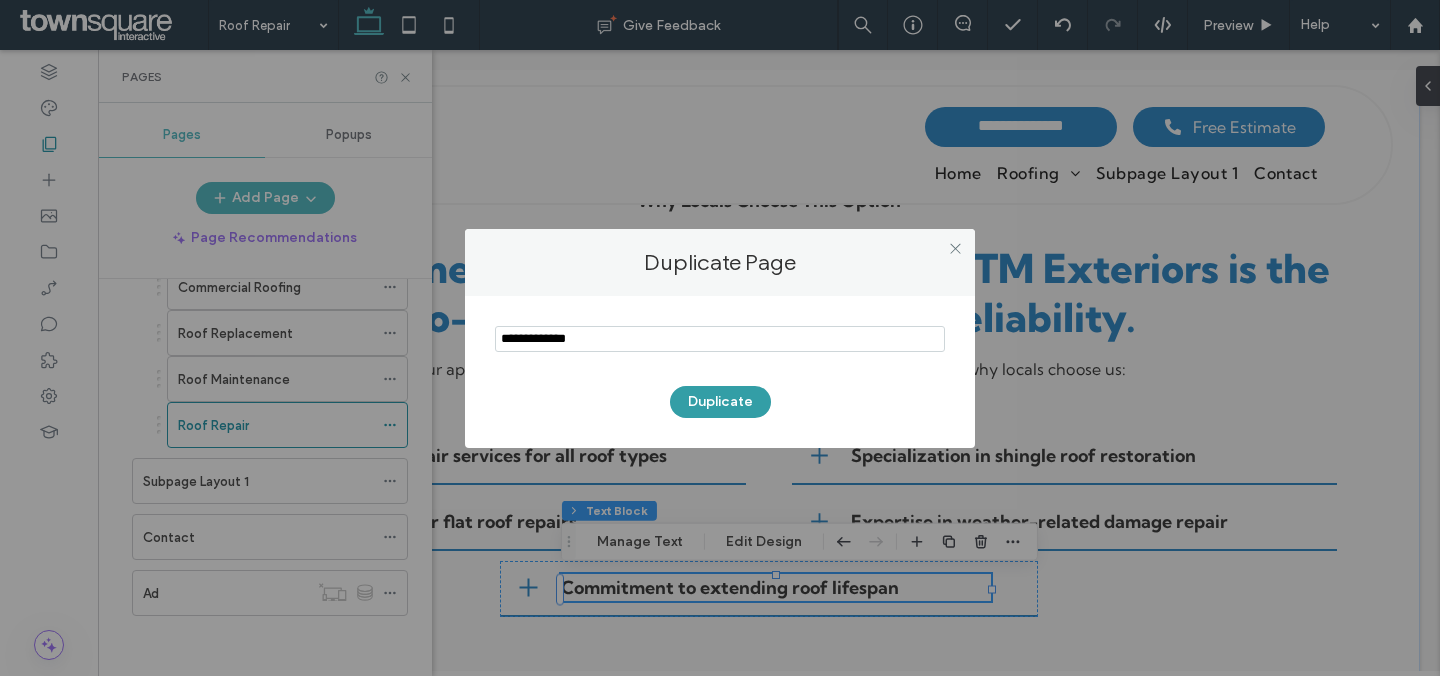 type on "**********" 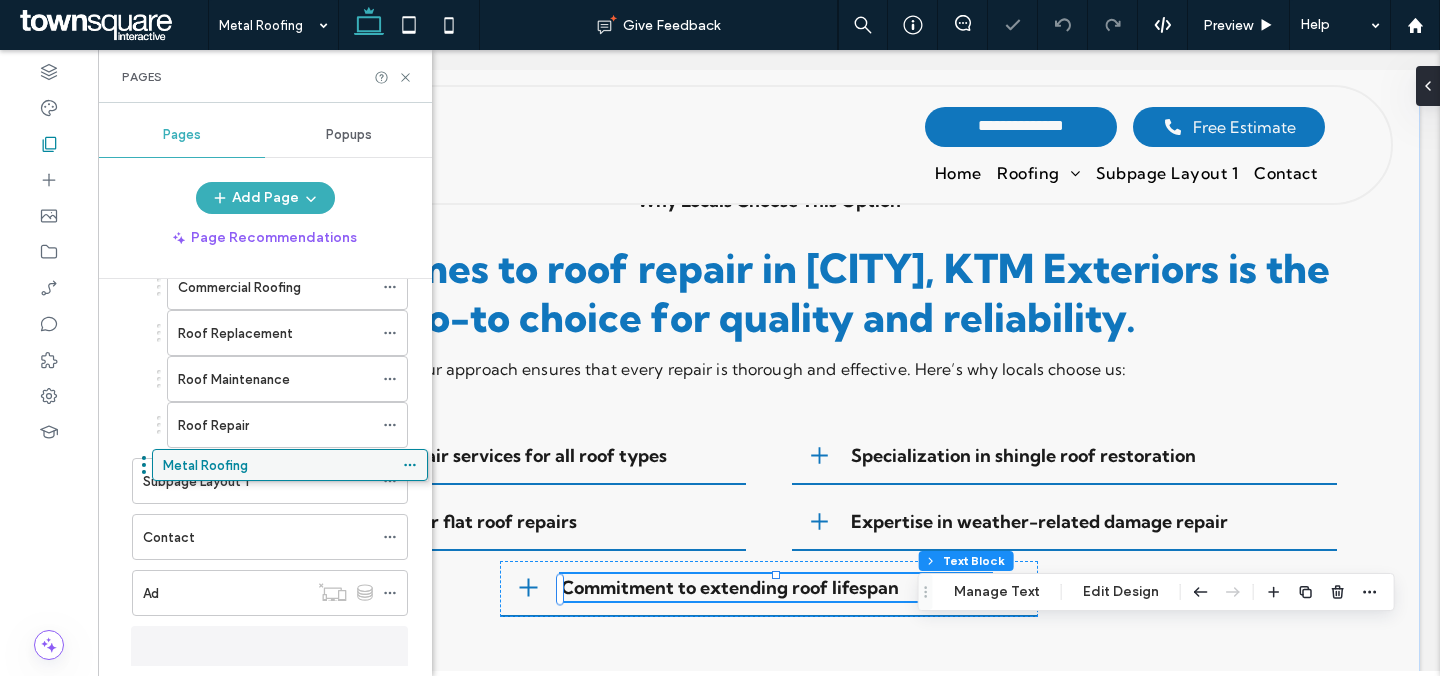 scroll, scrollTop: 217, scrollLeft: 0, axis: vertical 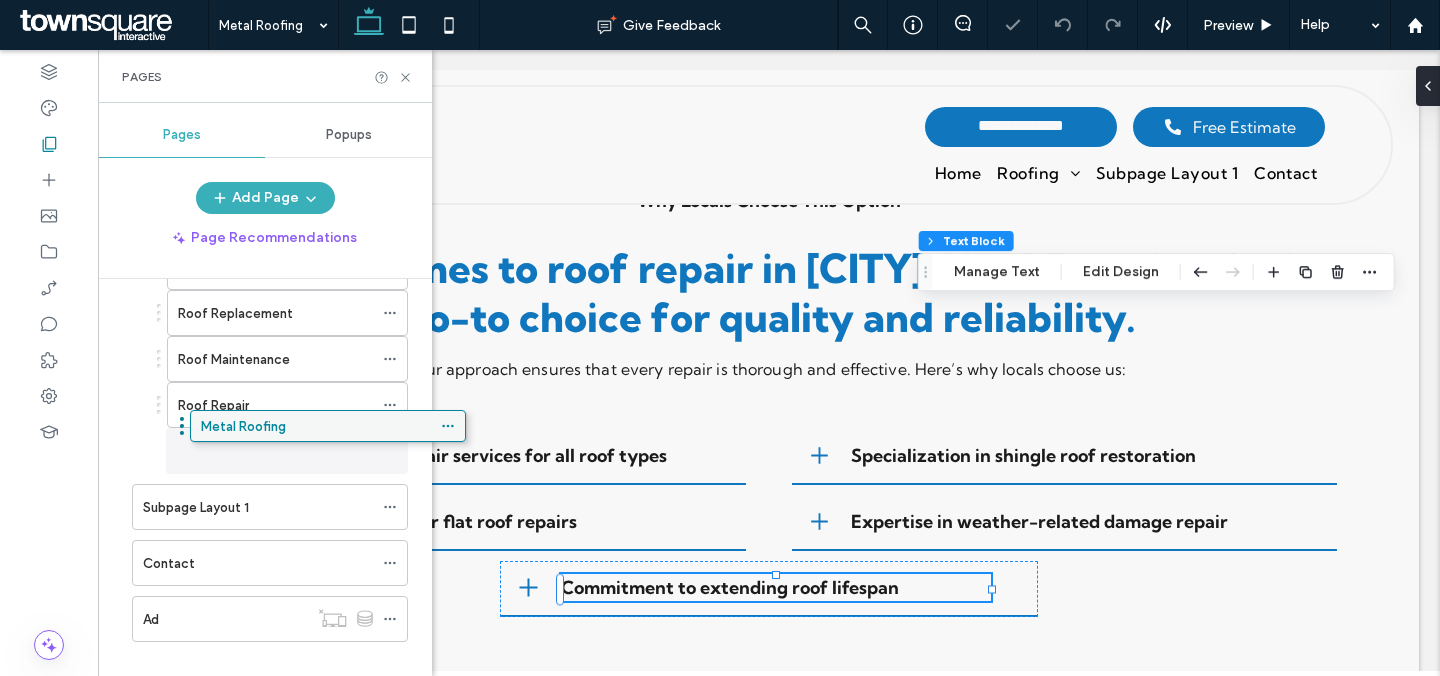 drag, startPoint x: 253, startPoint y: 656, endPoint x: 311, endPoint y: 440, distance: 223.65152 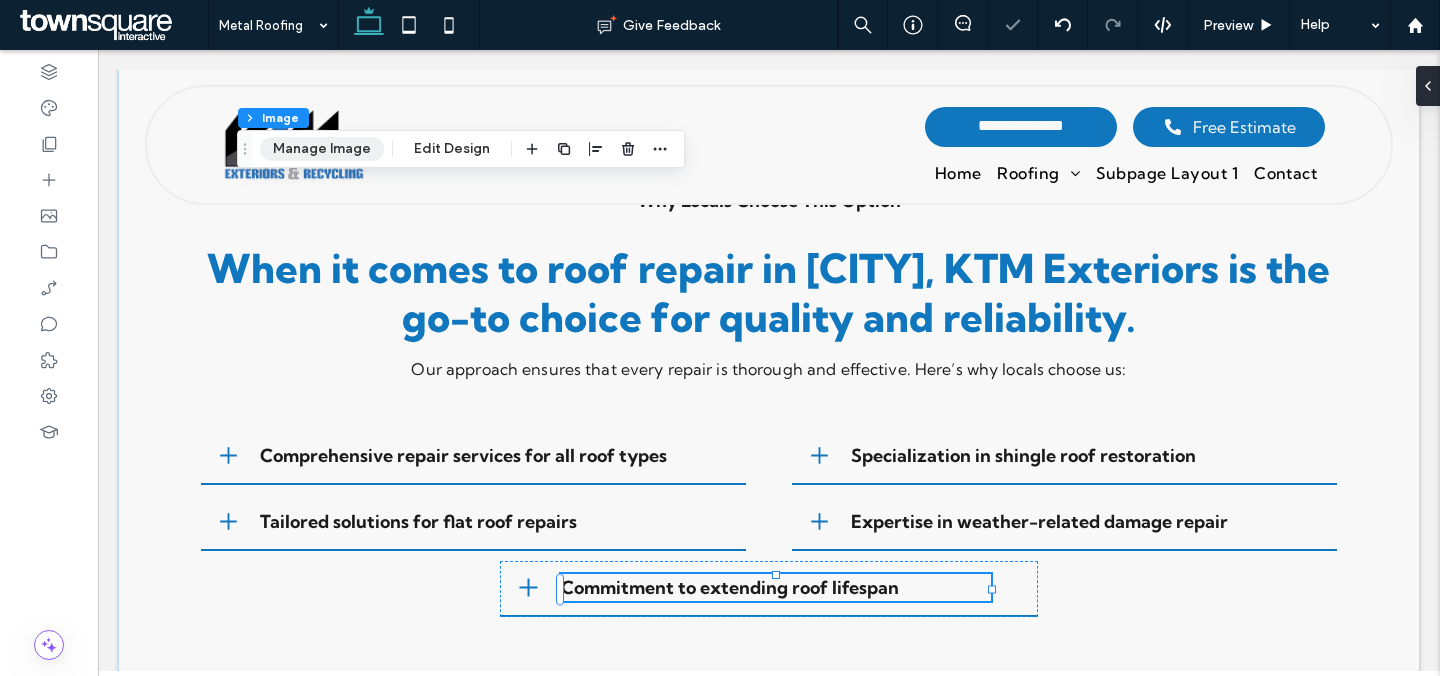 click on "Manage Image" at bounding box center [322, 149] 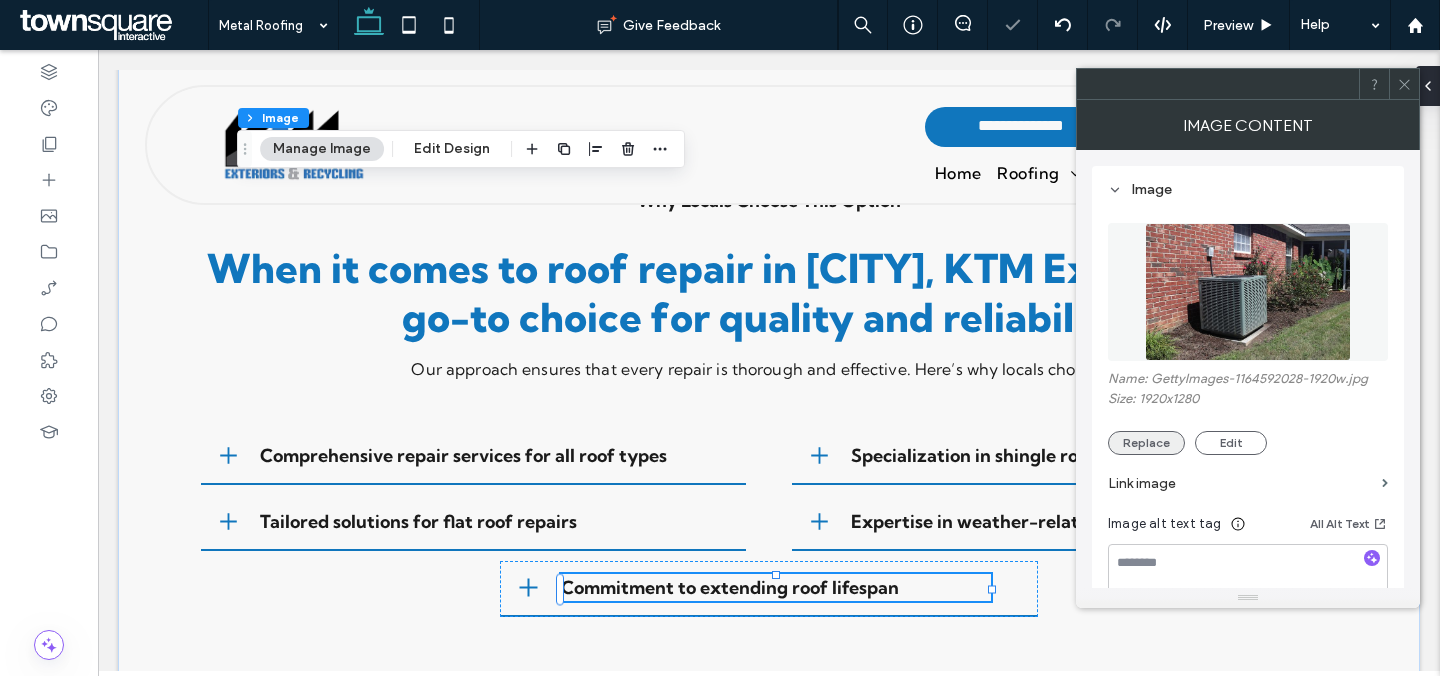 click on "Replace" at bounding box center [1146, 443] 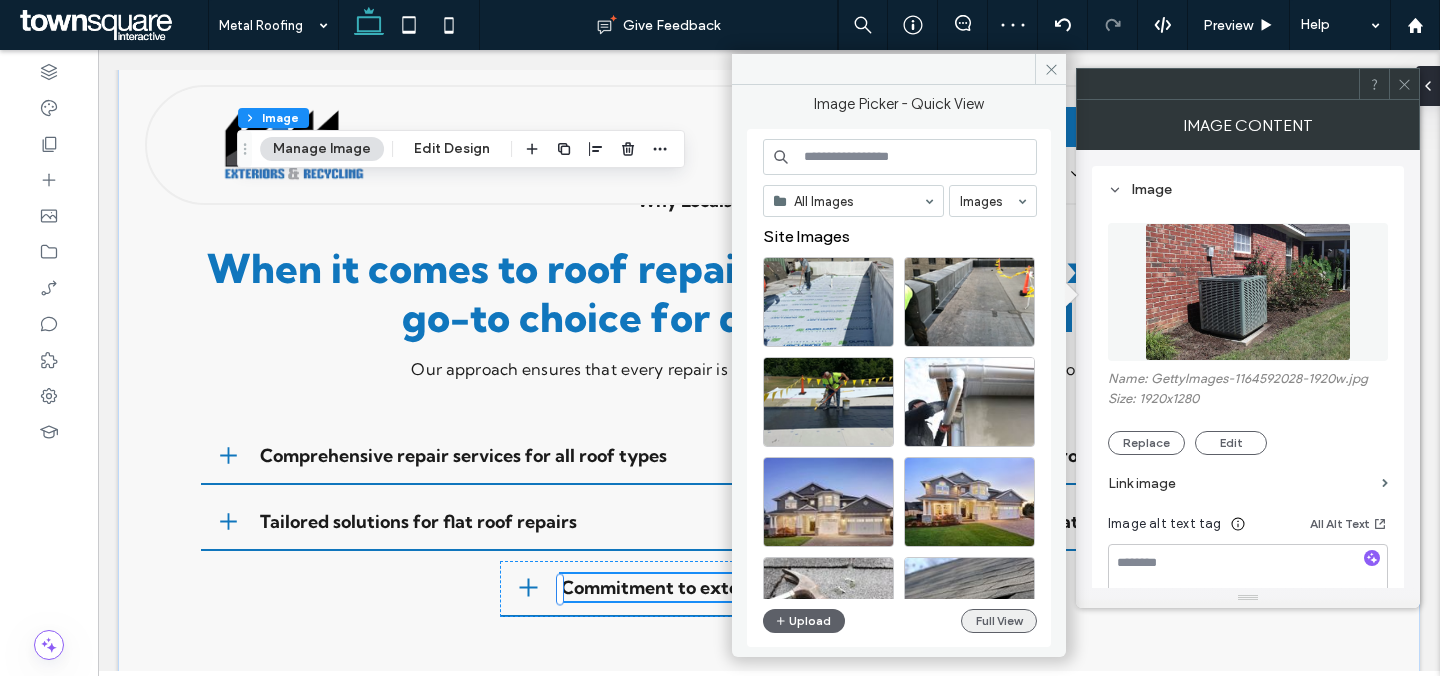 click on "Full View" at bounding box center [999, 621] 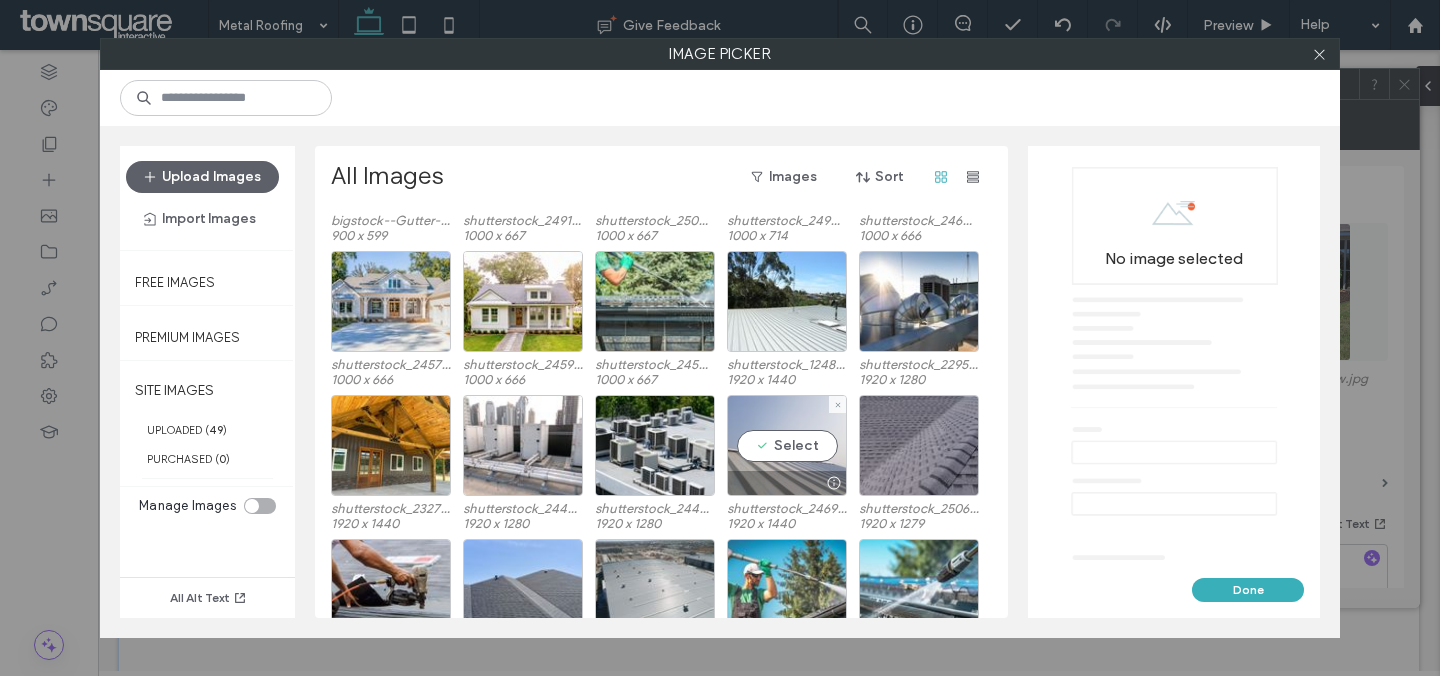 scroll, scrollTop: 745, scrollLeft: 0, axis: vertical 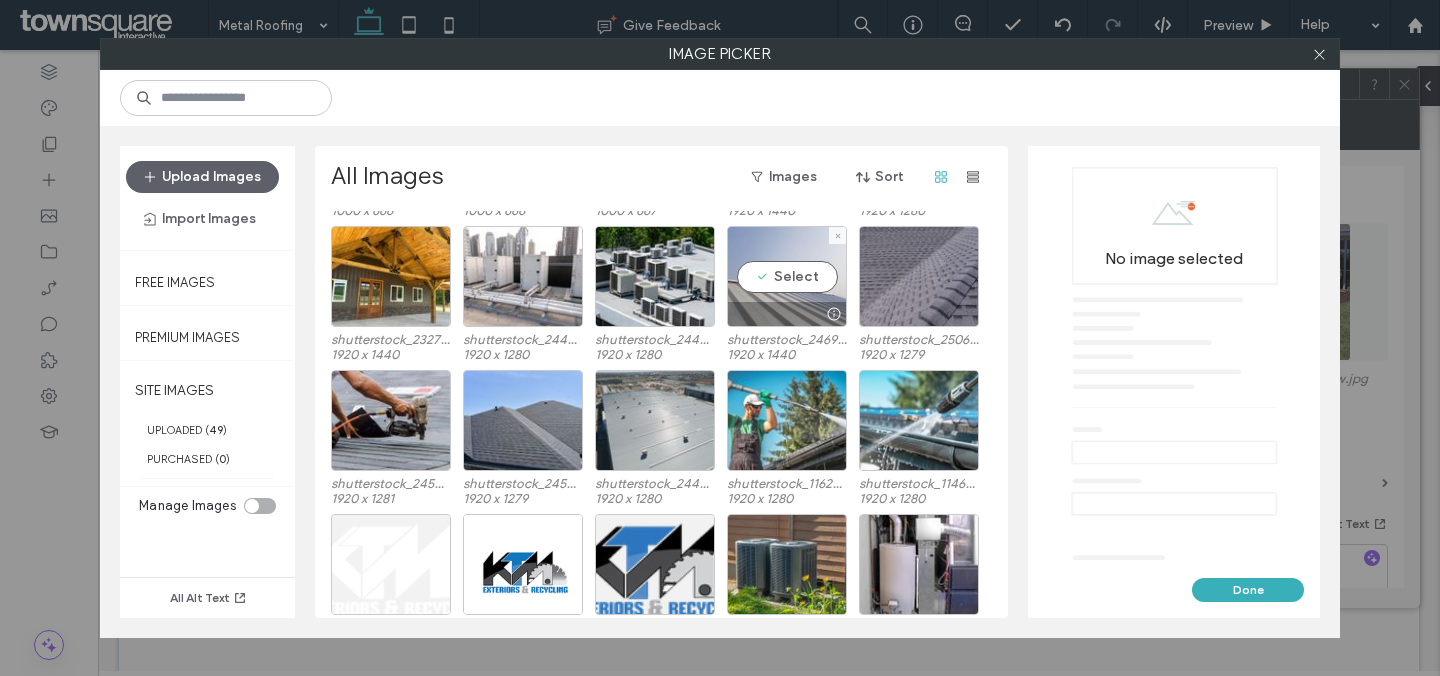 click on "Select" at bounding box center [787, 276] 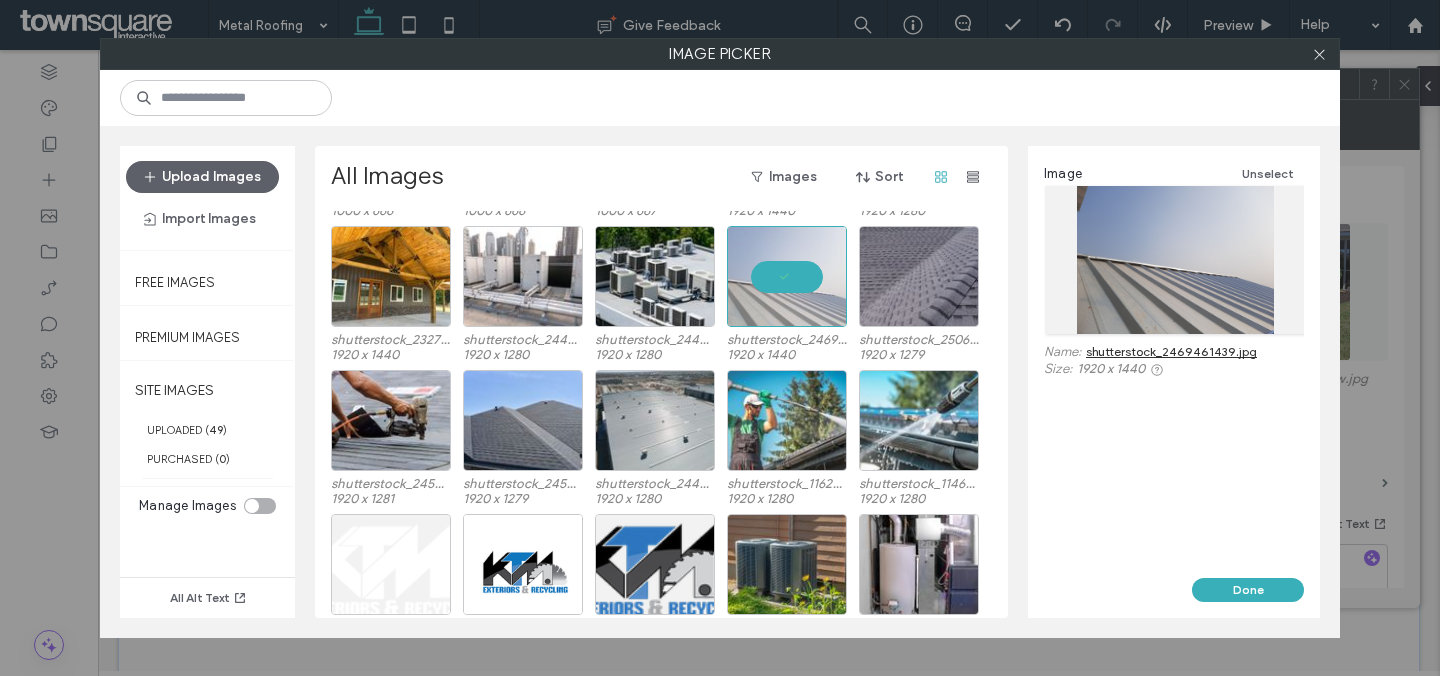 click on "Done" at bounding box center [1174, 598] 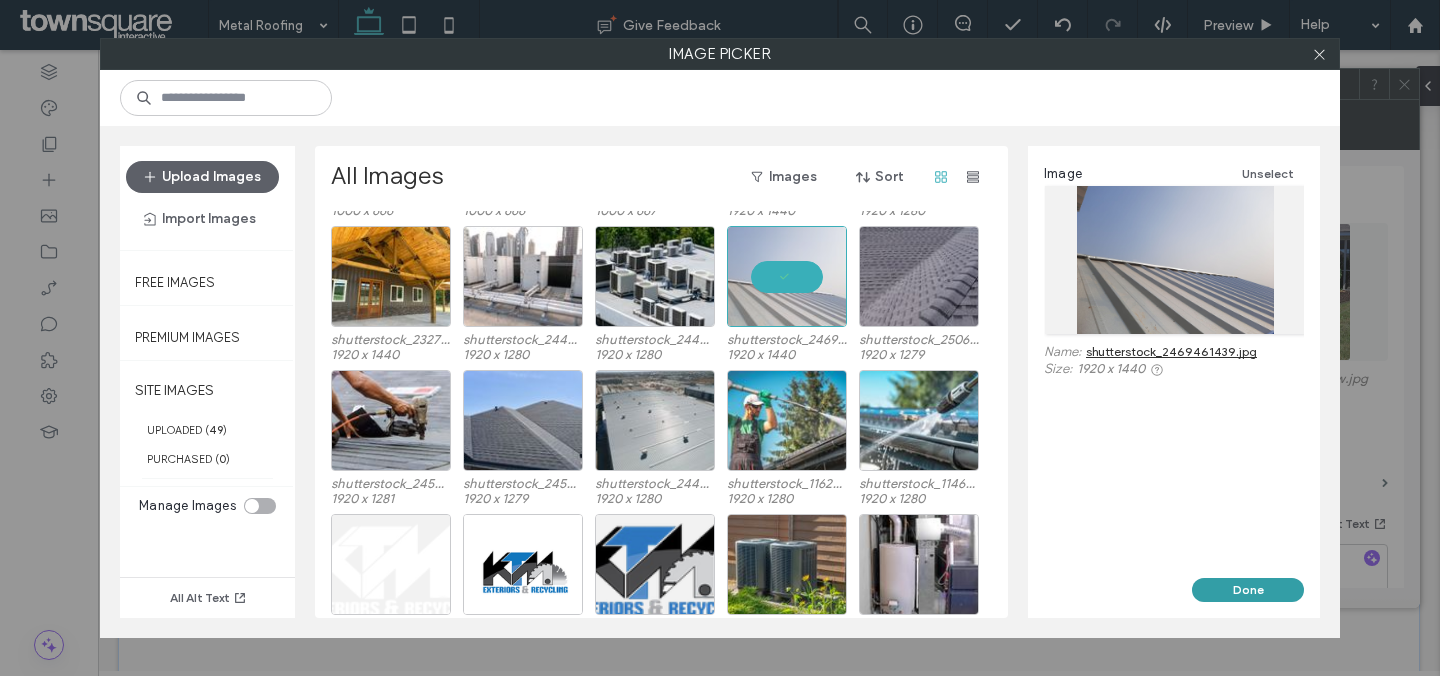 click on "Done" at bounding box center (1248, 590) 